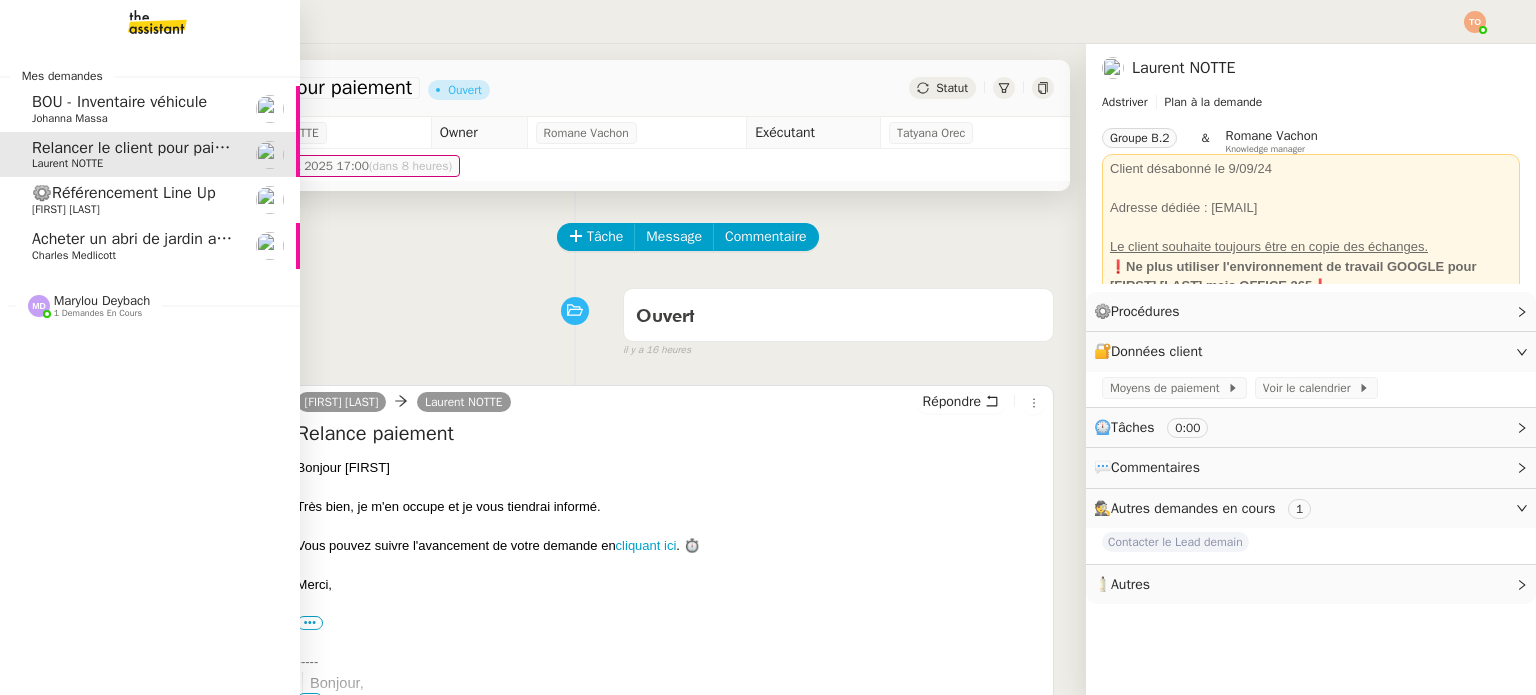 scroll, scrollTop: 0, scrollLeft: 0, axis: both 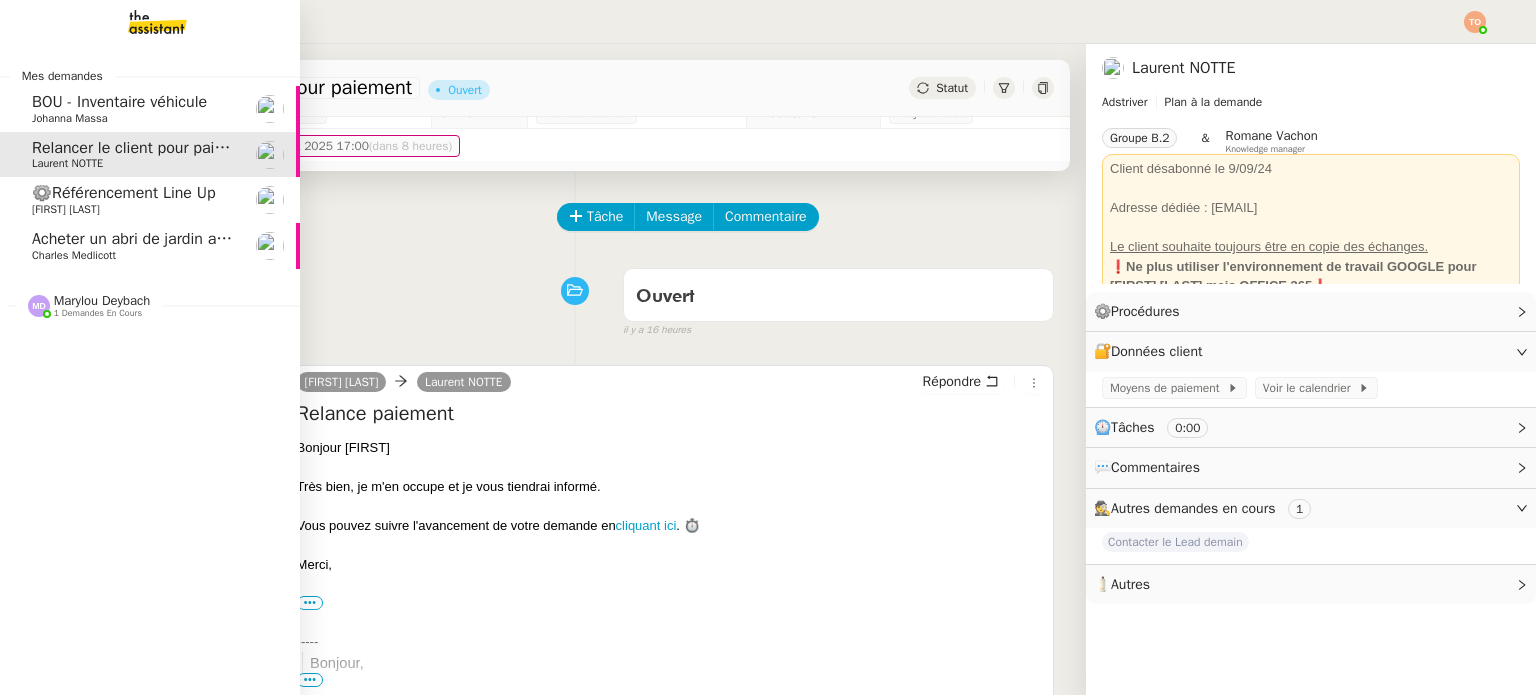 click on "Acheter un abri de jardin avec option de plancher" 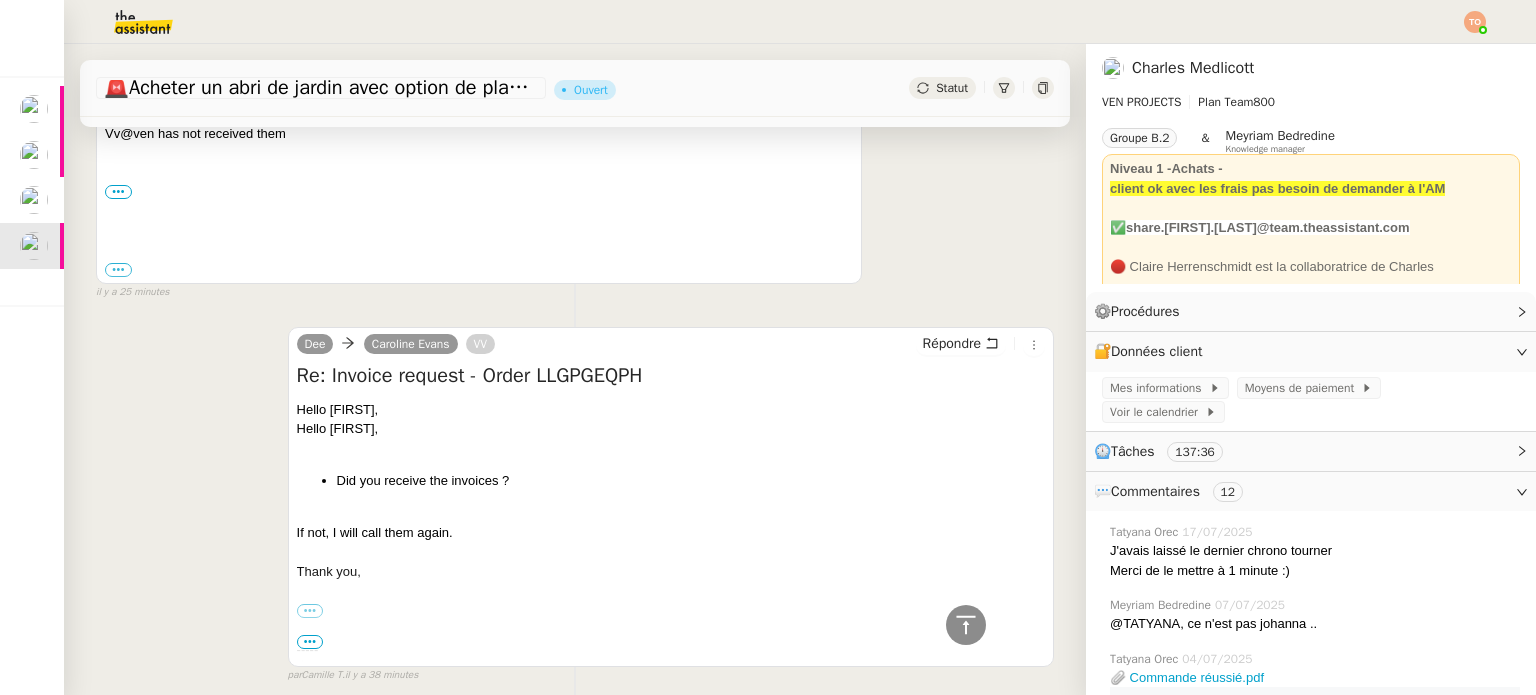 scroll, scrollTop: 0, scrollLeft: 0, axis: both 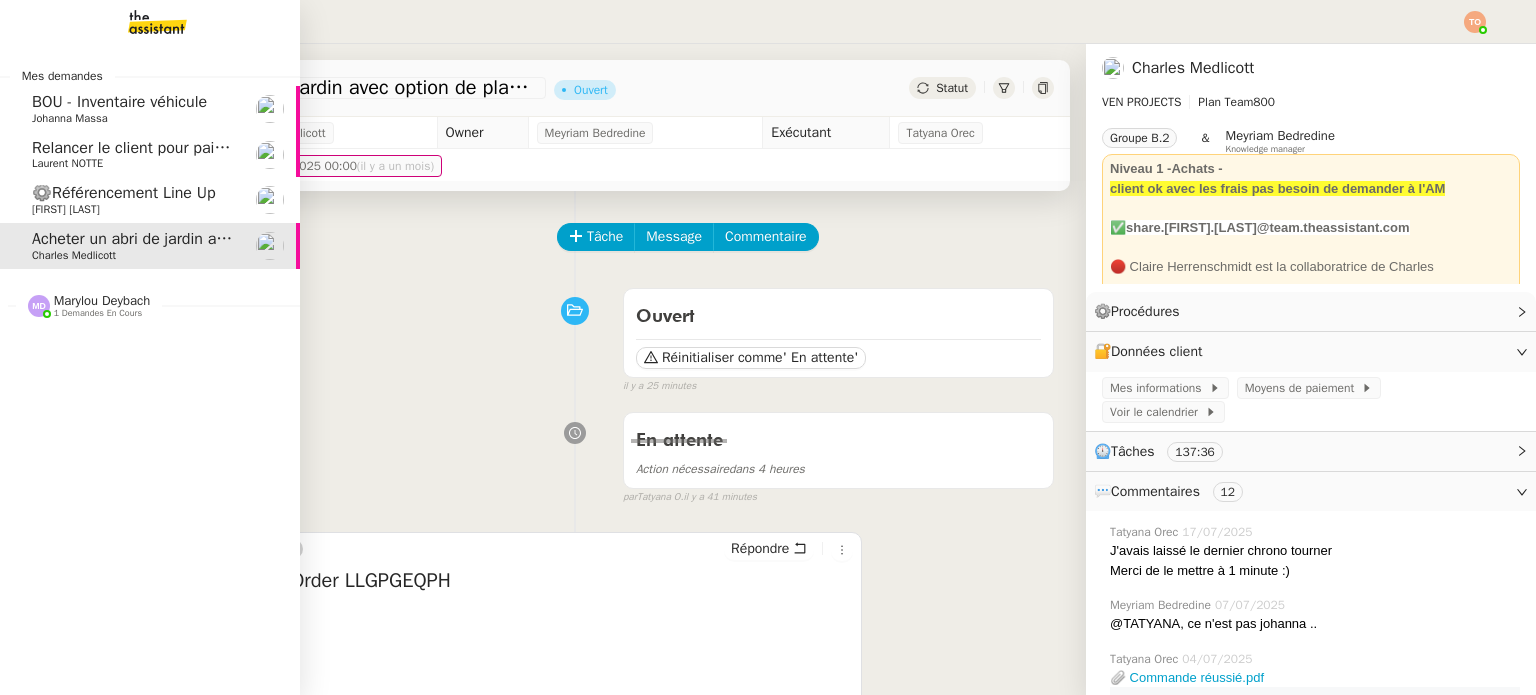 click on "Mes demandes Bou - Inventaire véhicule [FIRST] [LAST] Relancer le client pour paiement [FIRST] [LAST] ⚙️Référencement Line Up [FIRST] [LAST] Acheter un abri de jardin avec option de plancher [FIRST] [LAST] [FIRST] [LAST] 1 demandes en cours Annuler le paiement erroné [FIRST] [LAST]" at bounding box center (150, 369) 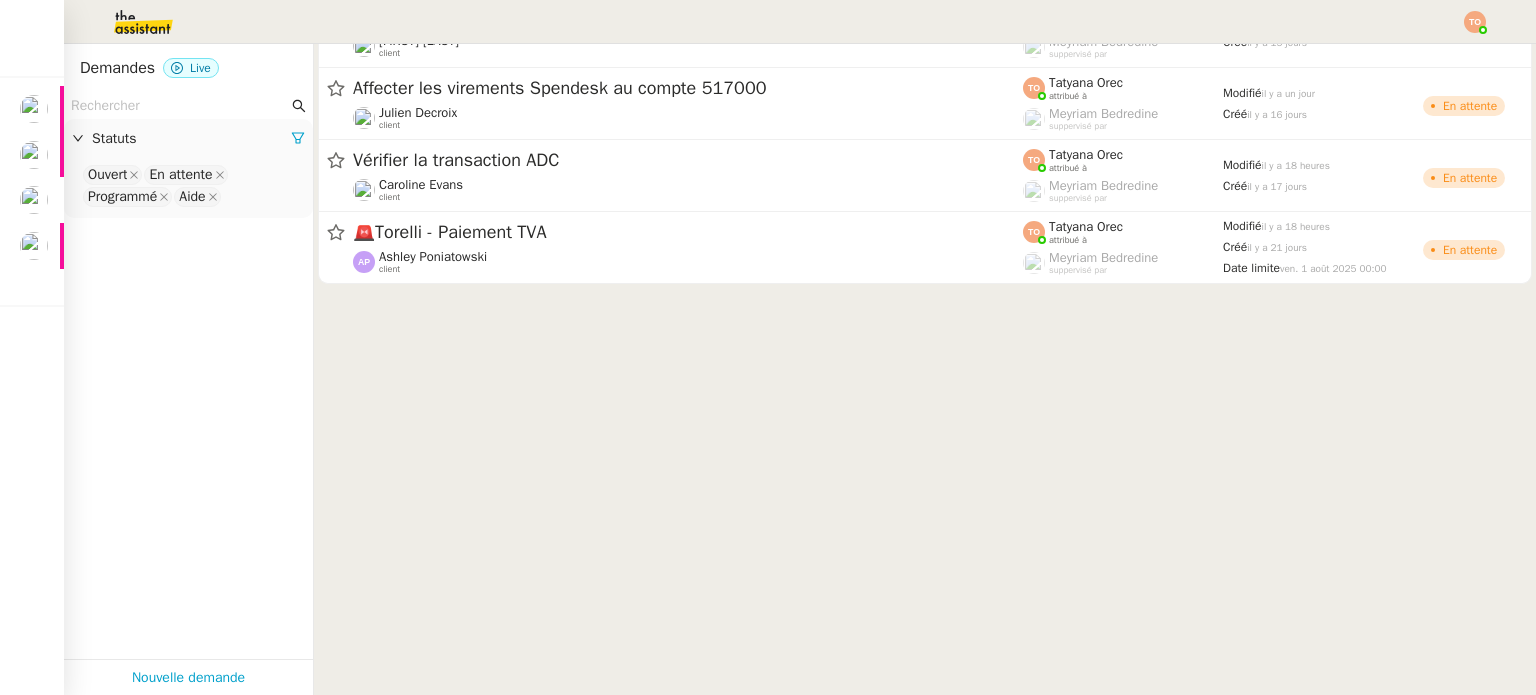 scroll, scrollTop: 300, scrollLeft: 0, axis: vertical 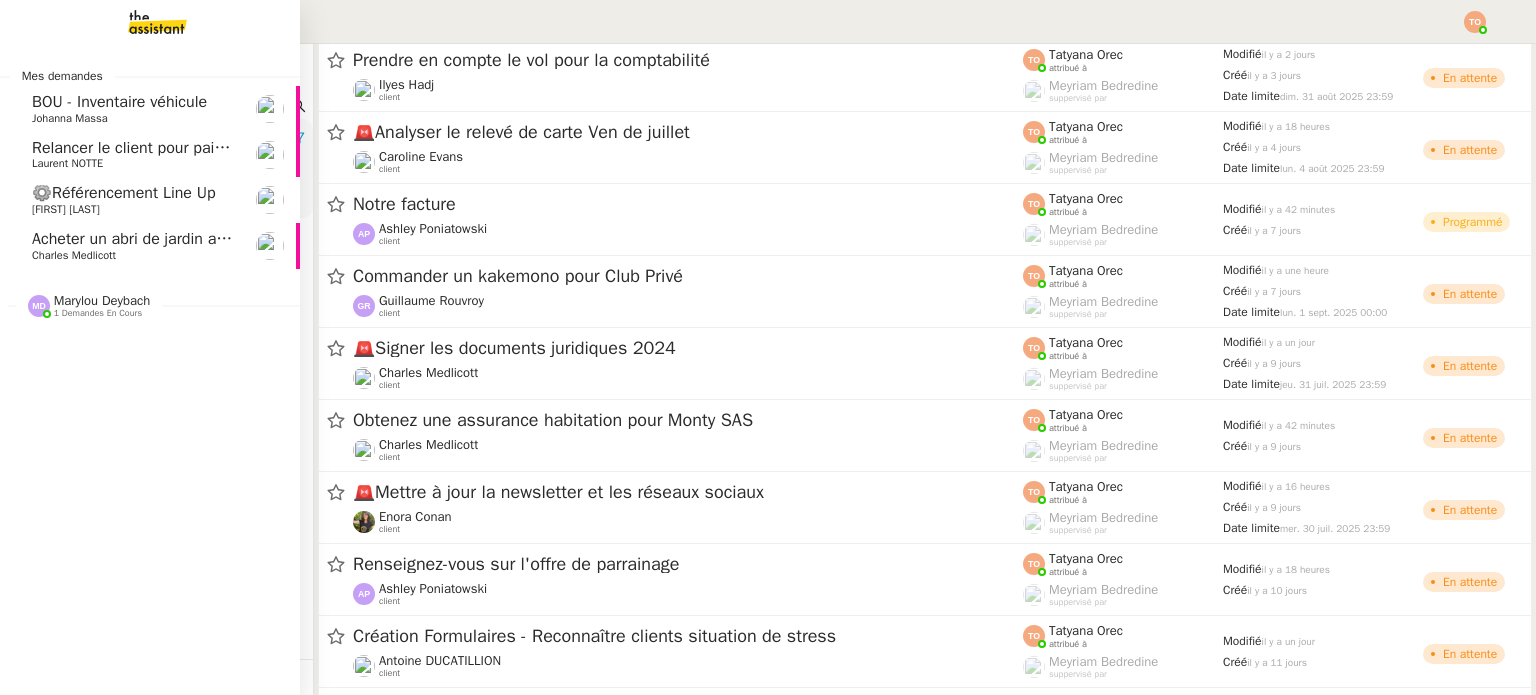 click on "Laurent NOTTE" 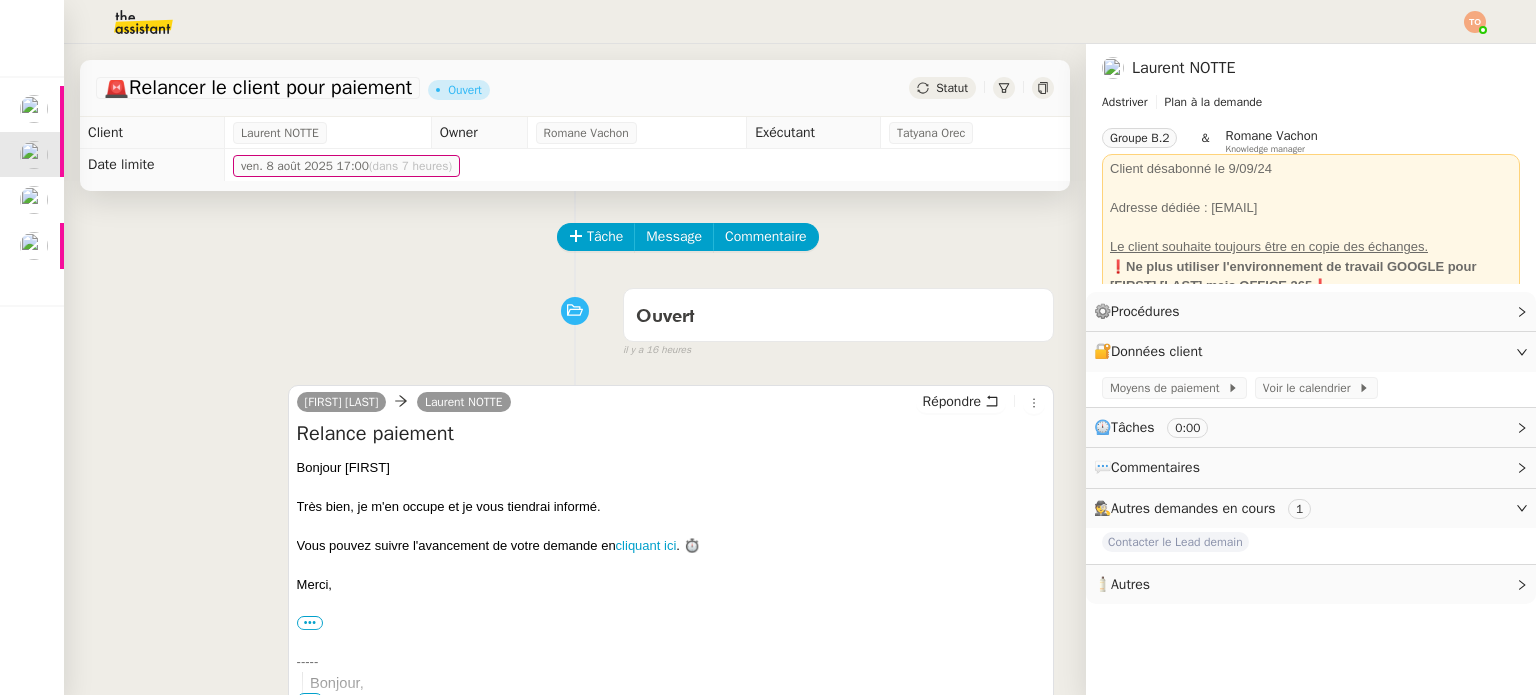 scroll, scrollTop: 620, scrollLeft: 0, axis: vertical 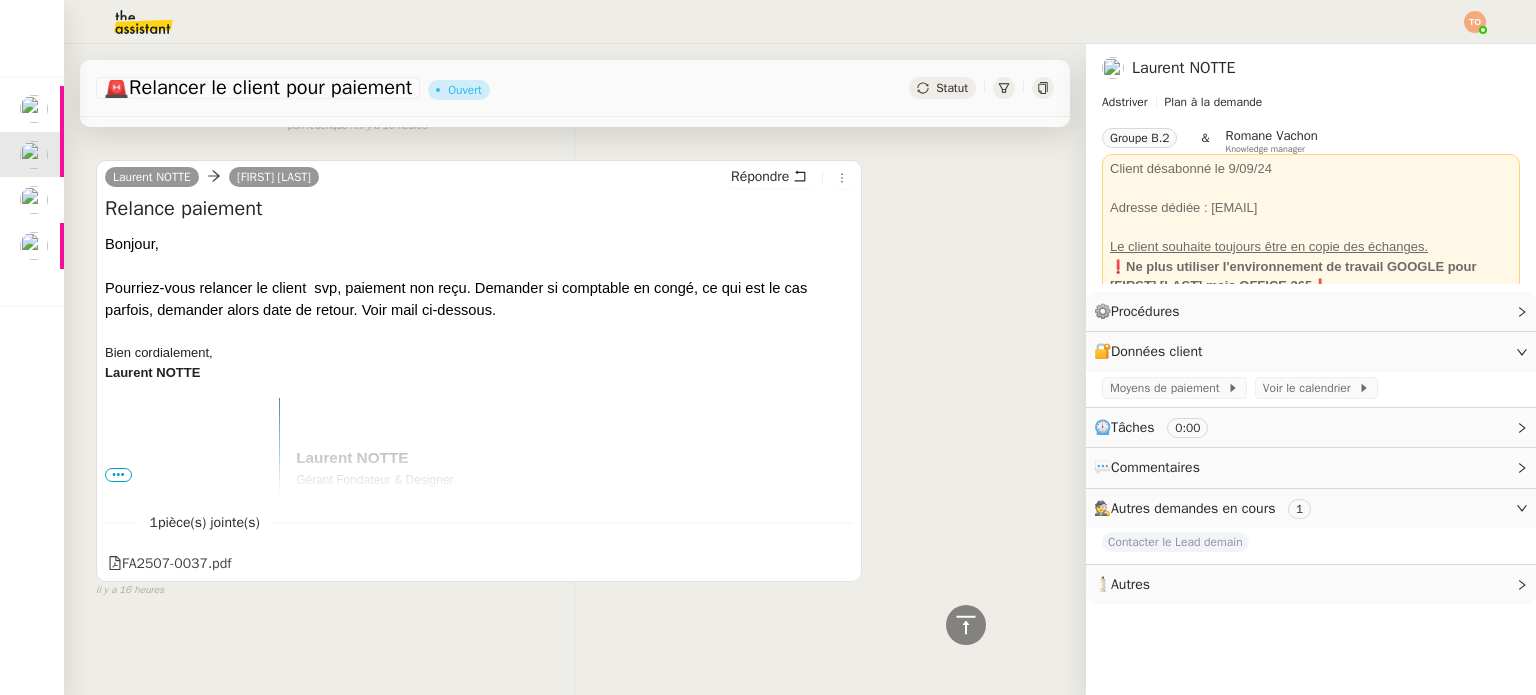 click on "•••" at bounding box center [118, 475] 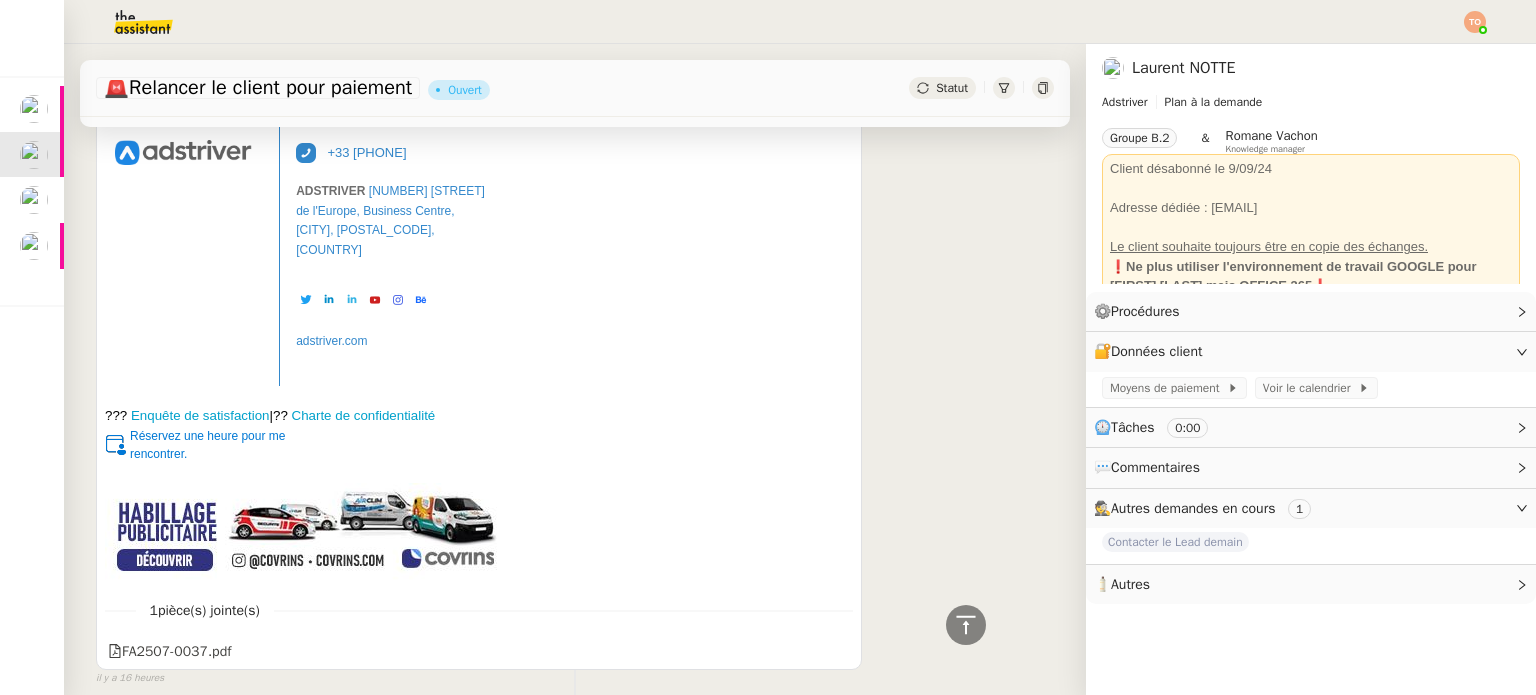 scroll, scrollTop: 2249, scrollLeft: 0, axis: vertical 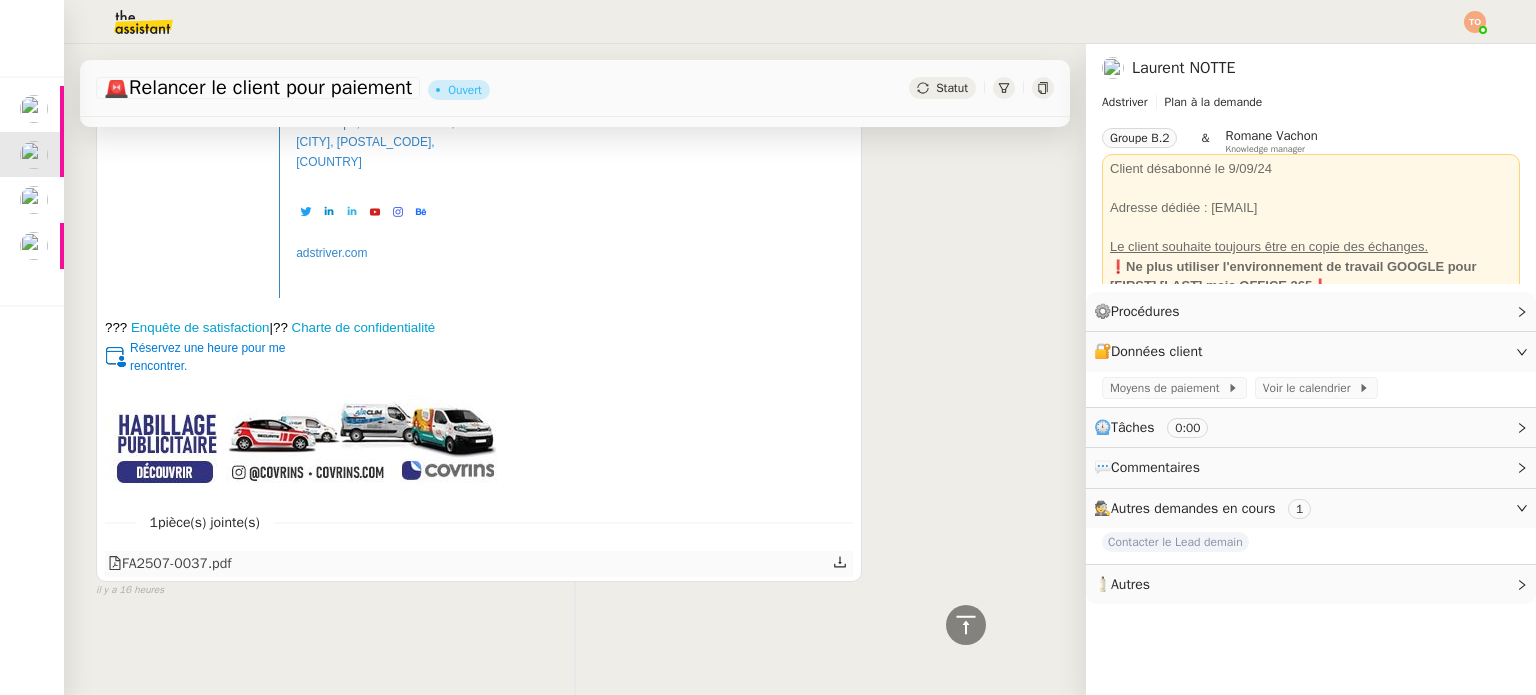 click on "FA2507-0037.pdf" 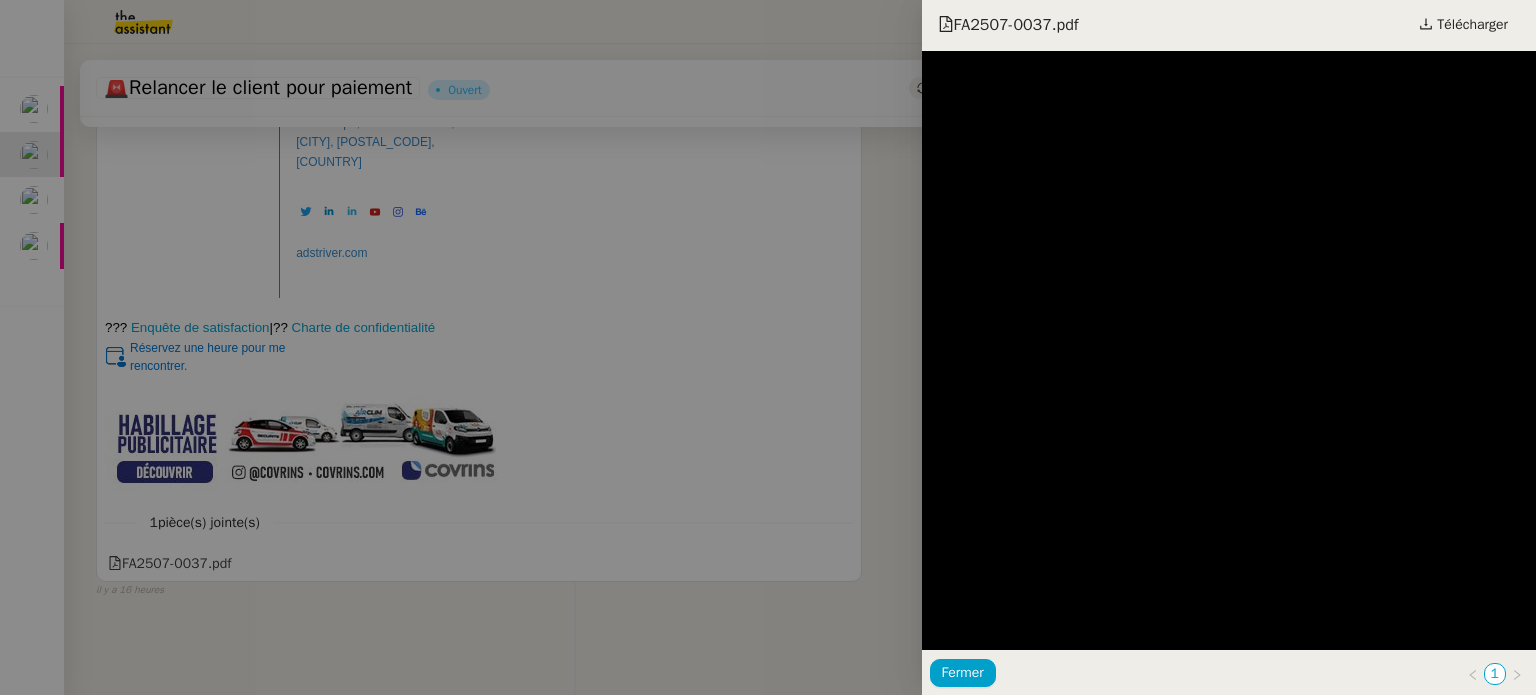 click at bounding box center (768, 347) 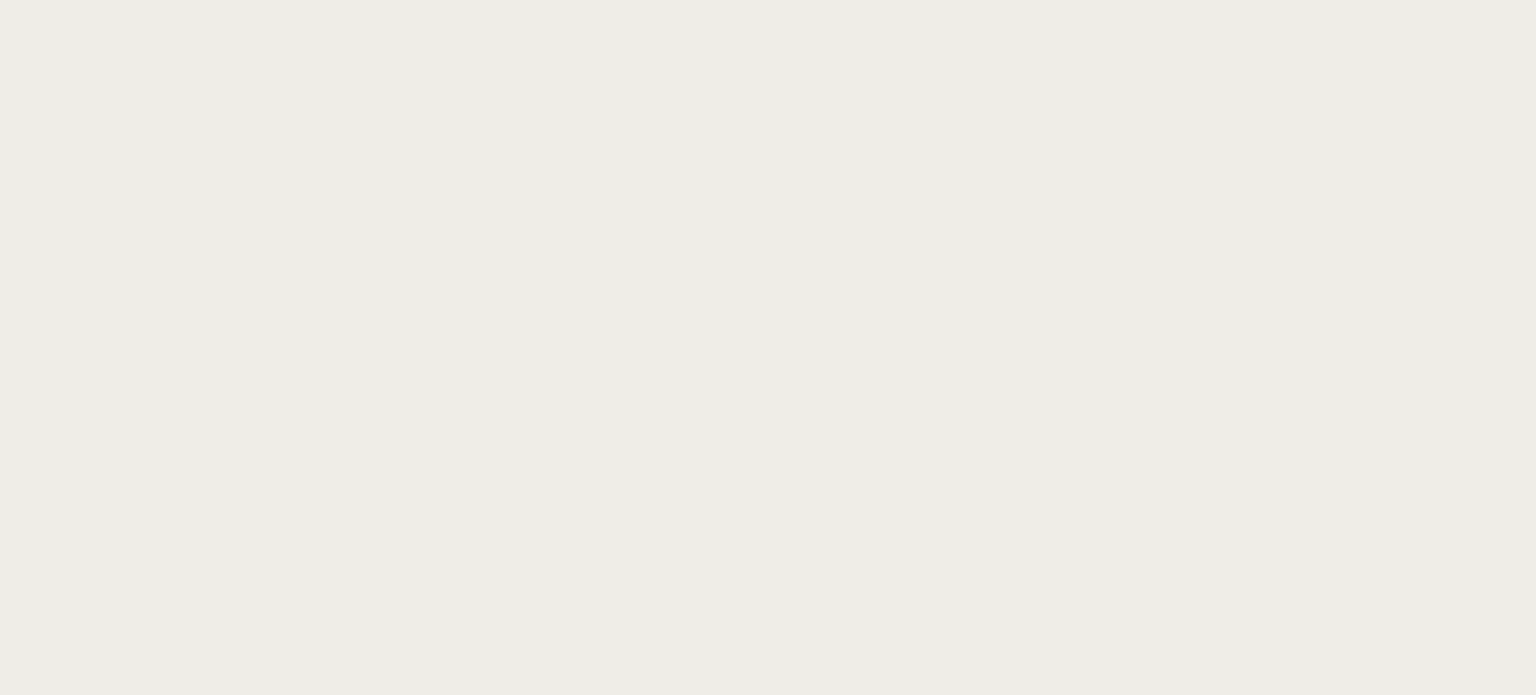 scroll, scrollTop: 0, scrollLeft: 0, axis: both 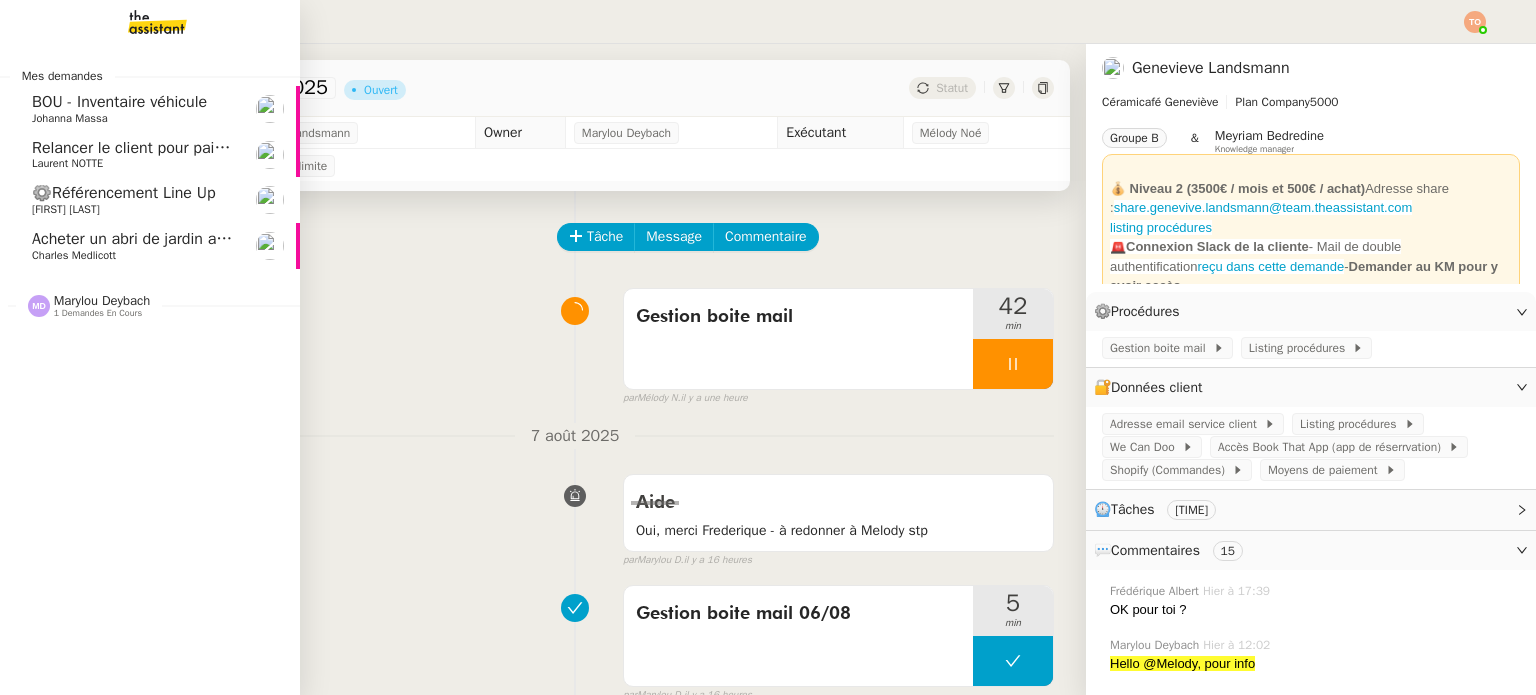 click on "Charles Medlicott" 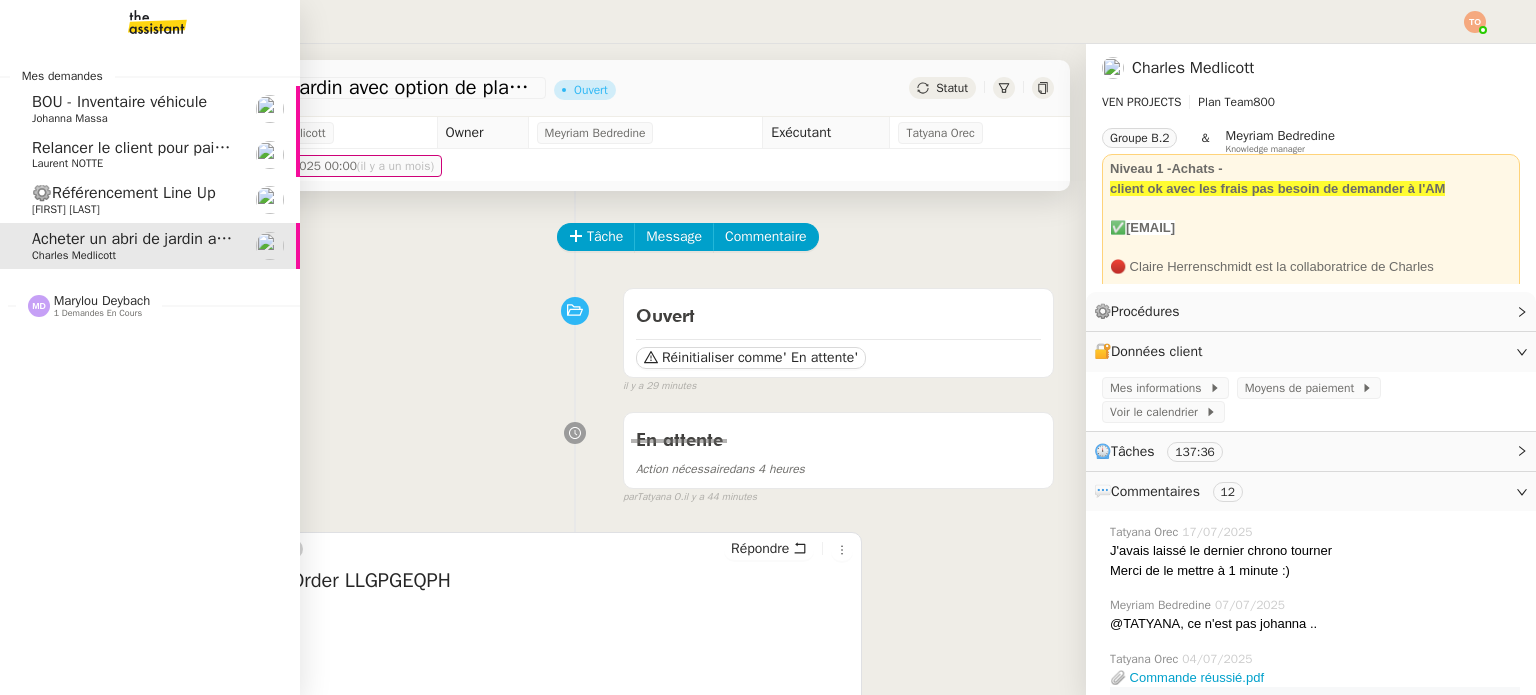 click on "⚙️Référencement Line Up    [FIRST] [LAST]" 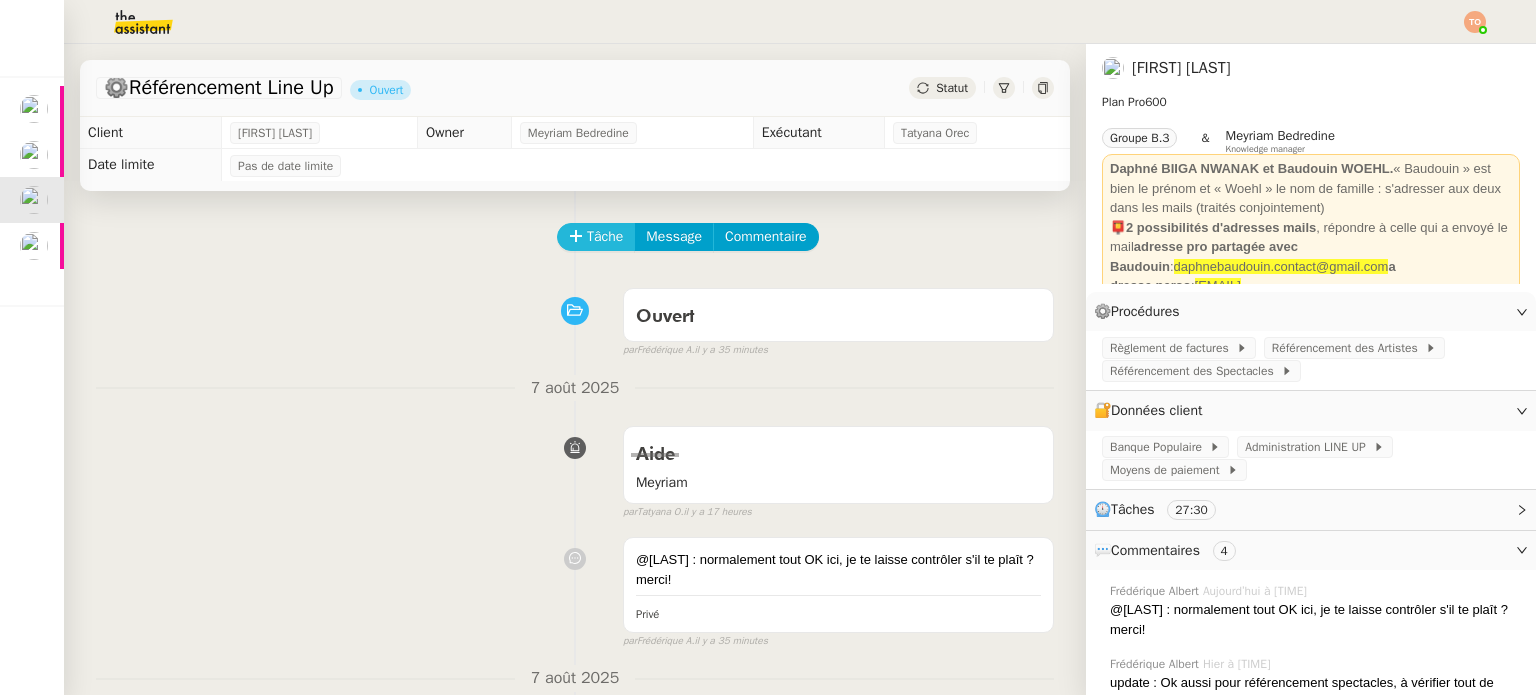 click on "Tâche" 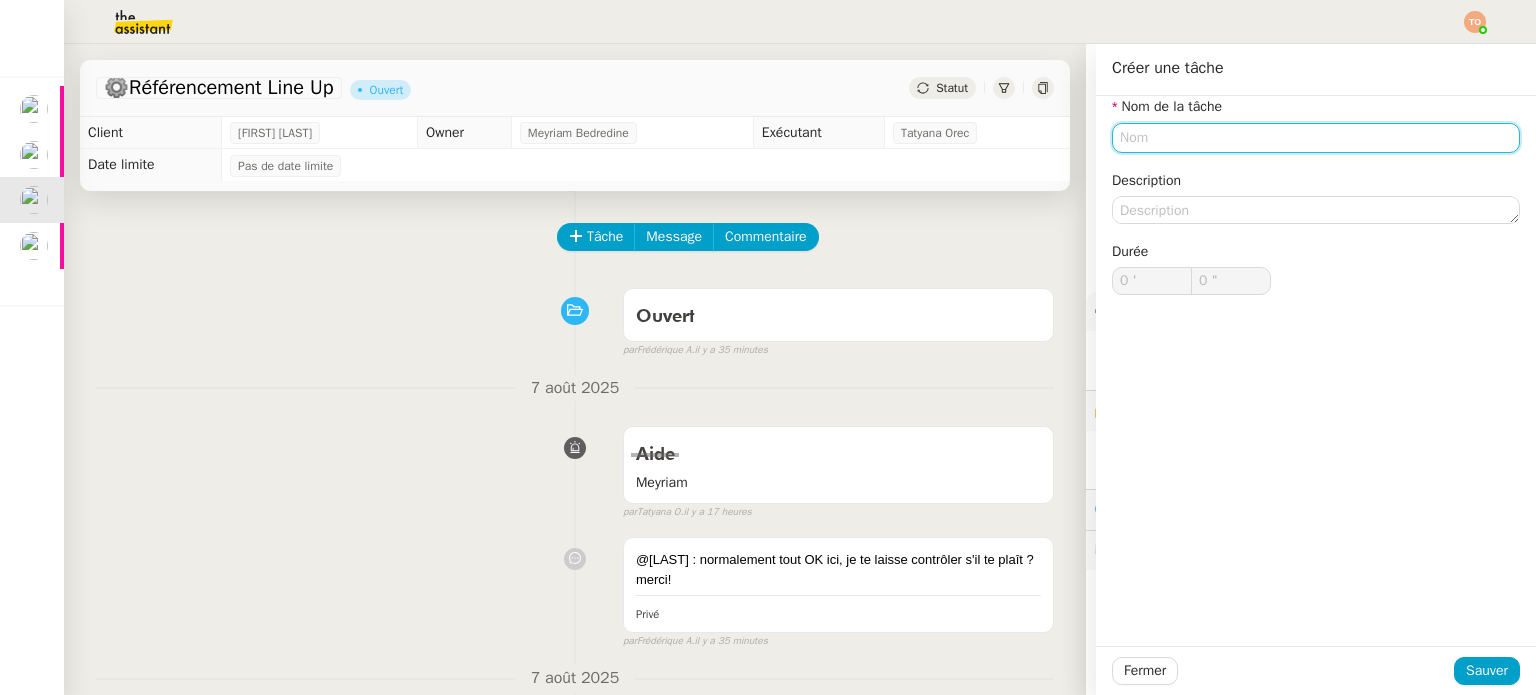 click 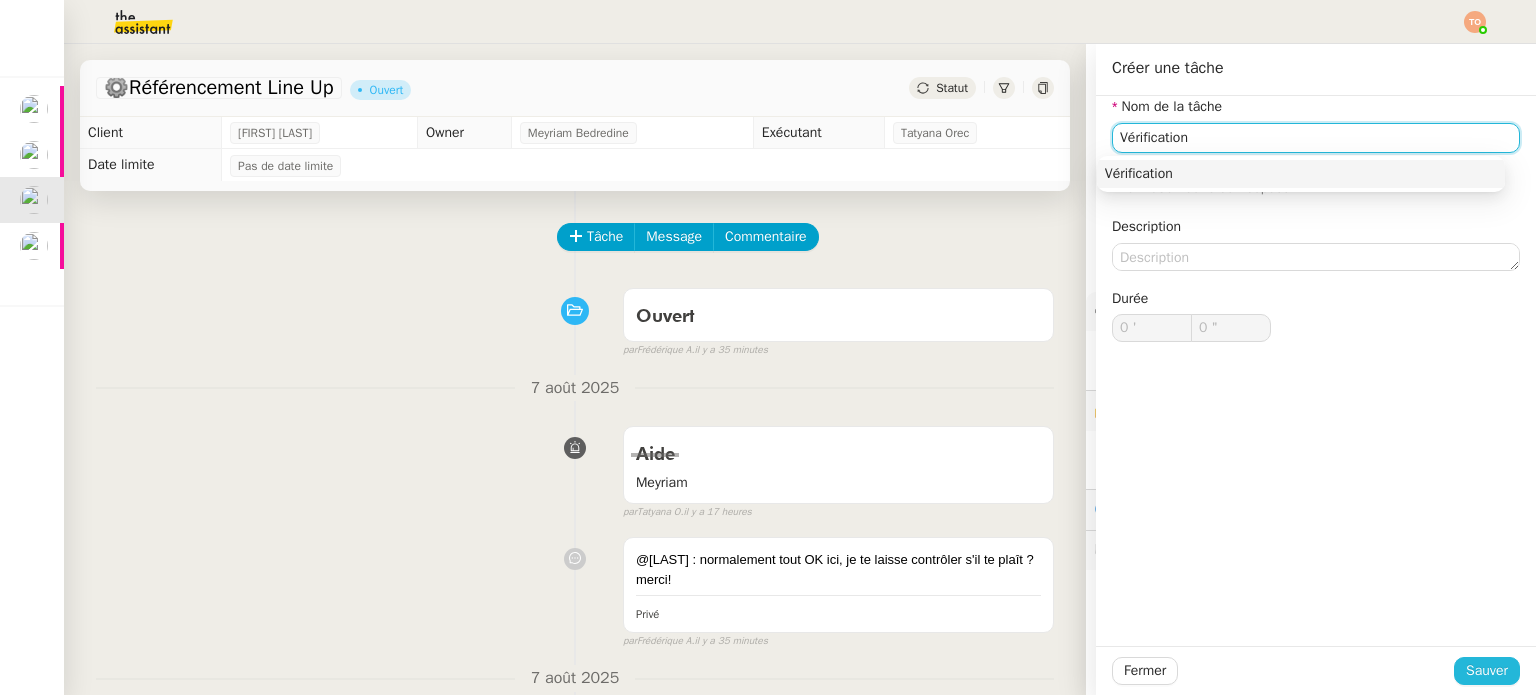 type on "Vérification" 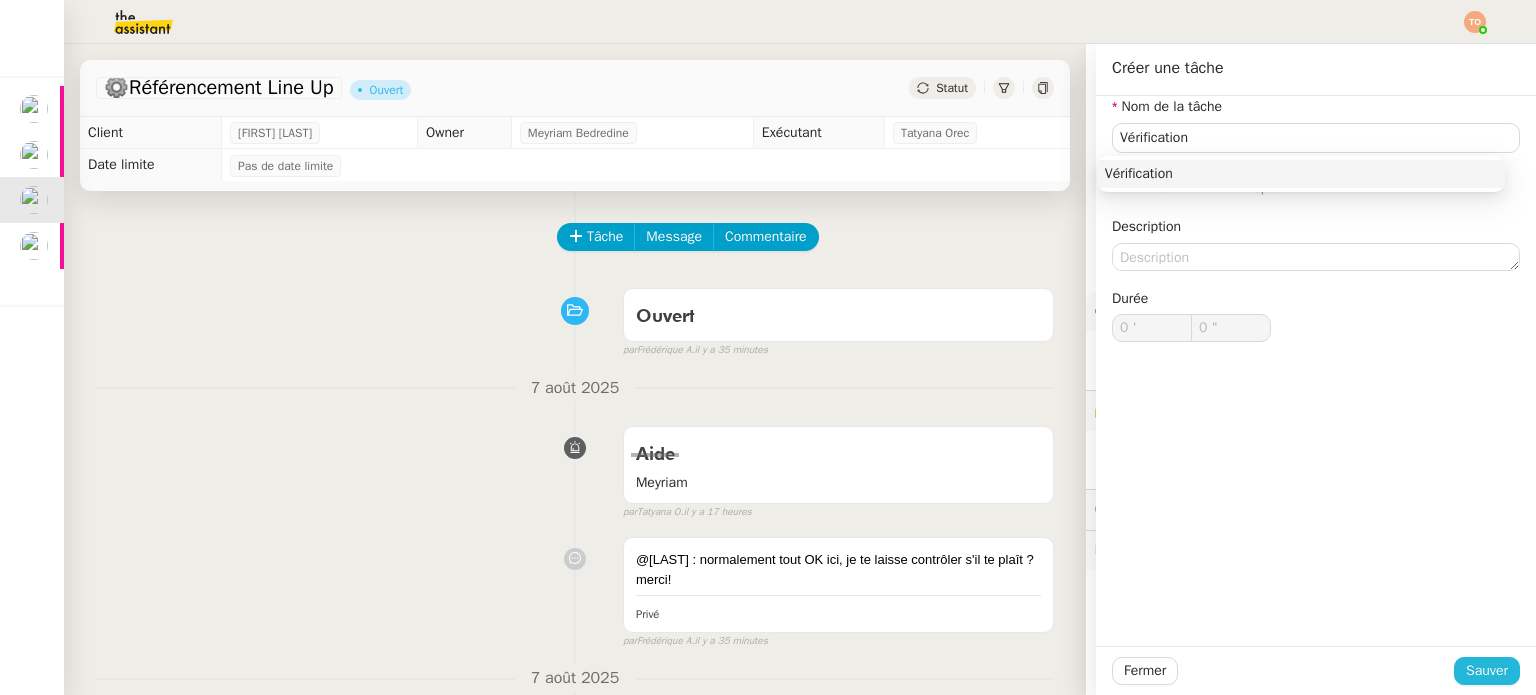 click on "Sauver" 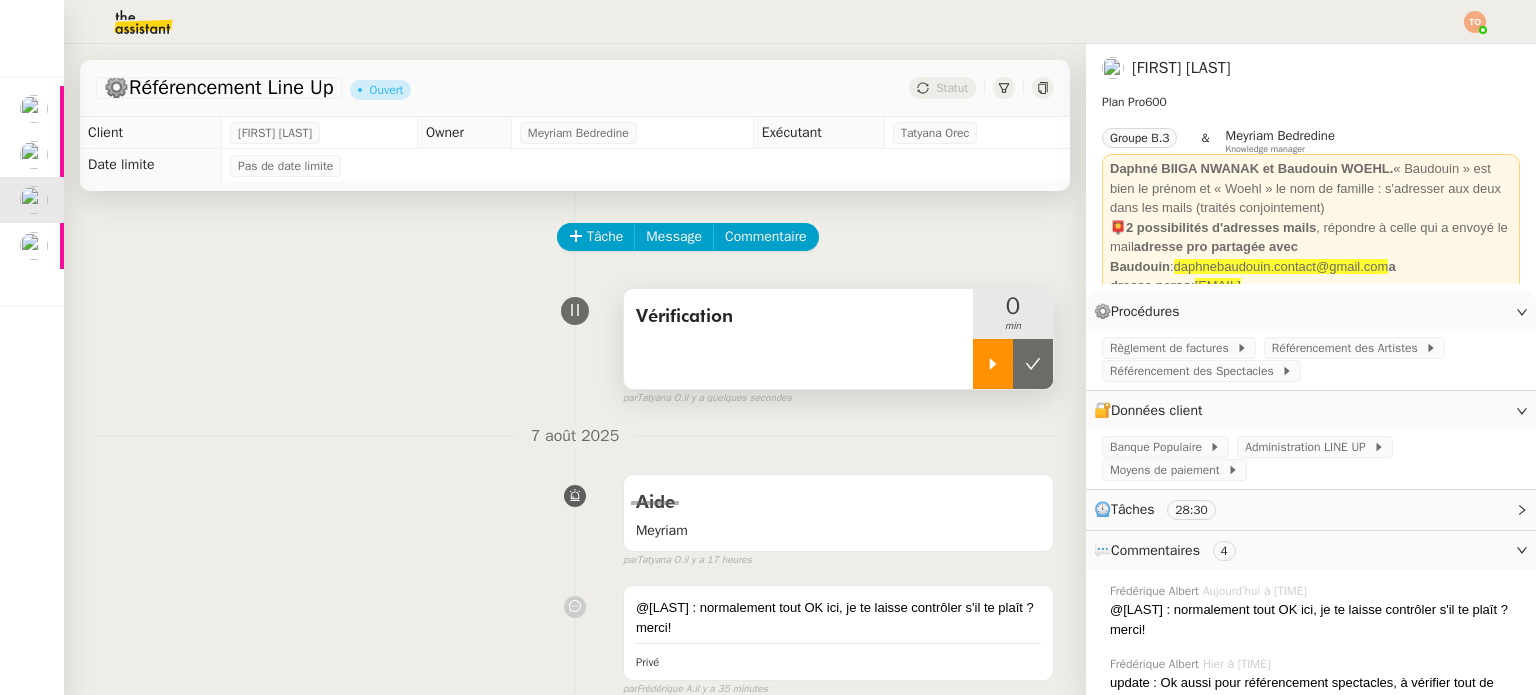 click 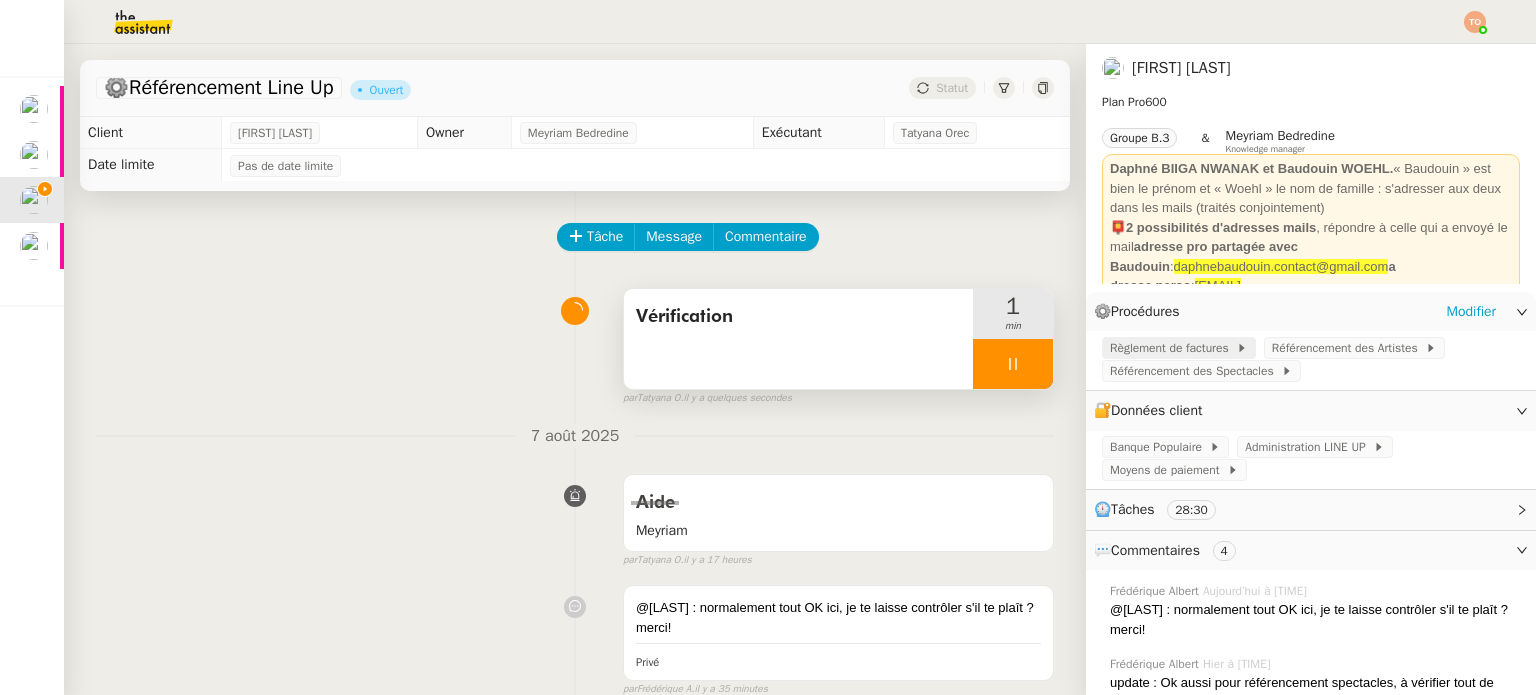 click on "Règlement de factures" 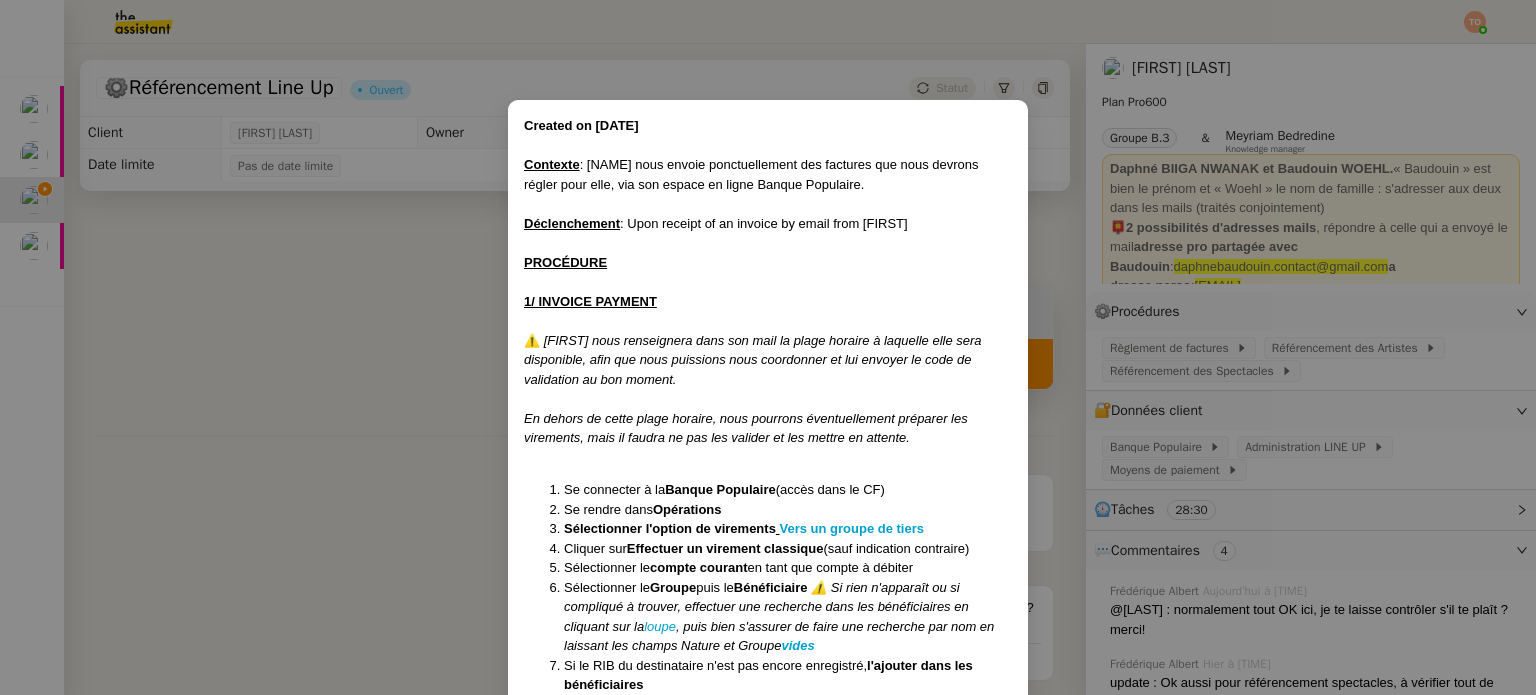 click on "Créé le [DATE] Contexte  : [PERSON] nous envoie ponctuellement des factures que nous devrons régler pour elle, via son espace en ligne Banque Populaire. Déclenchement  : Sur réception d'une facture par mail de la part de [PERSON] PROCÉDURE 1/ RÈGLEMENT DES FACTURES ⚠️   [PERSON] nous renseignera dans son mail la plage horaire à laquelle elle sera disponible, afin que nous puissions nous coordonner et lui envoyer le code de validation au bon moment.  En dehors de cette plage horaire, nous pourrons éventuellement préparer les virements, mais il faudra ne pas les valider et les mettre en attente. Se connecter à la  Banque Populaire  (accès dans le CF) Se rendre dans  Opérations Sélectionner l'option de virements   Vers un groupe de tiers Cliquer sur  Effectuer un virement classique  (sauf indication contraire) Sélectionner le  compte courant  en tant que compte à débiter Sélectionner le  Groupe  puis le  Bénéficiaire   loupe vides Si le RIB du destinataire n'est pas encore enregistré," at bounding box center [768, 347] 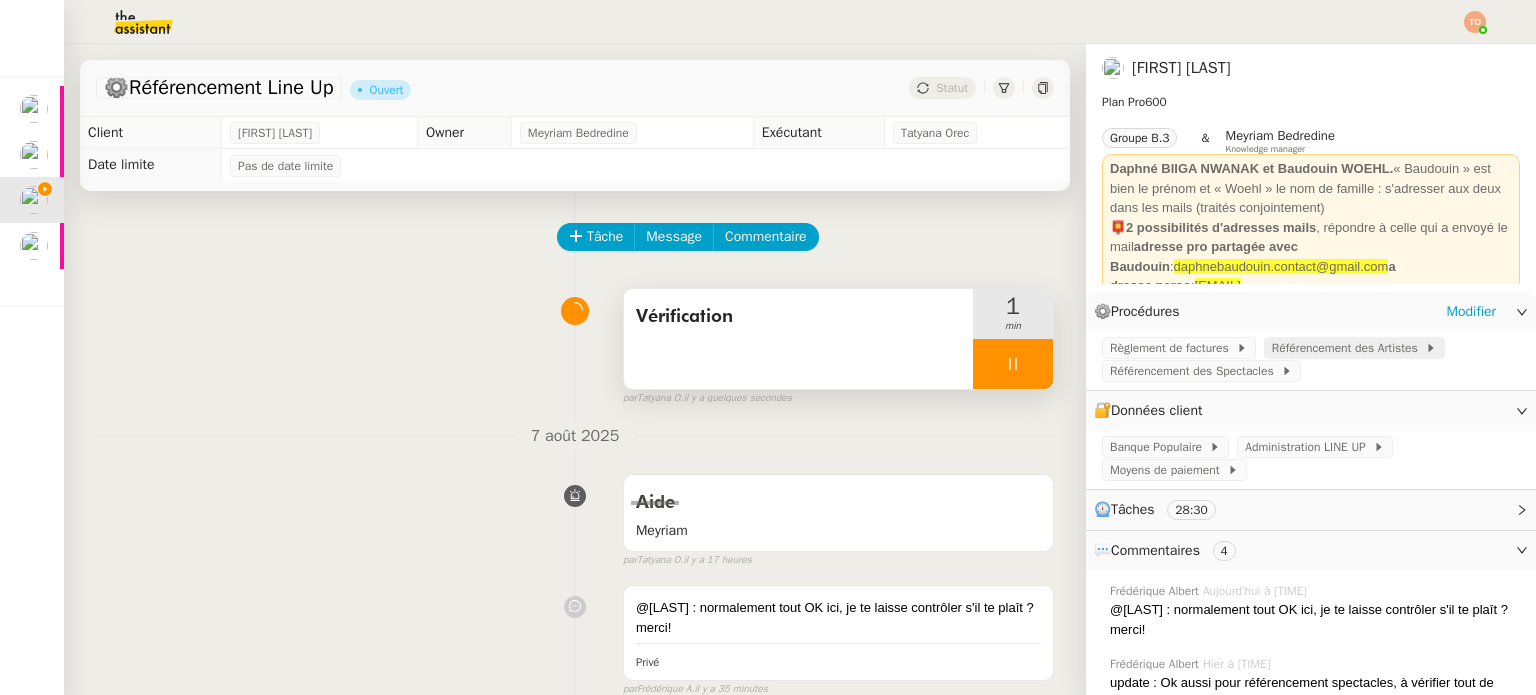 click on "Référencement des Artistes" 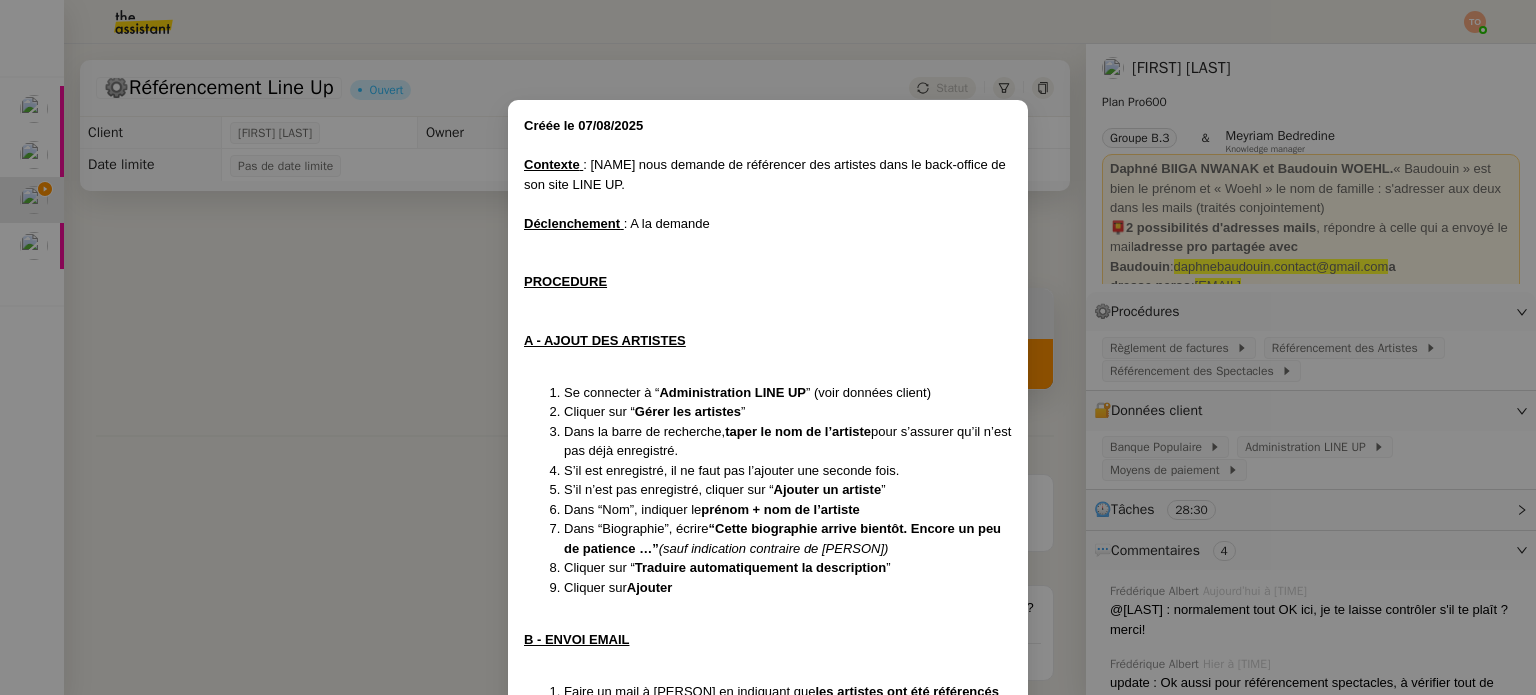 scroll, scrollTop: 97, scrollLeft: 0, axis: vertical 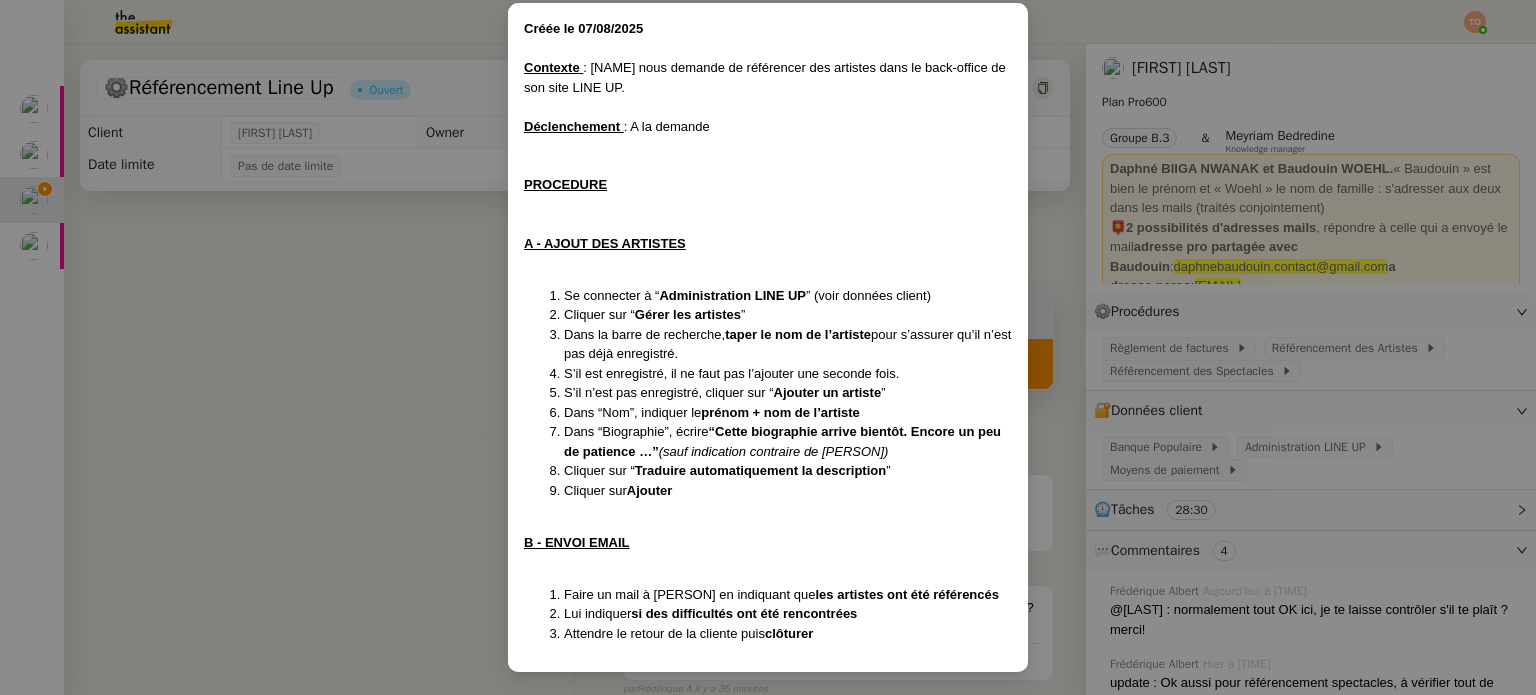 click on "Créée le [DATE] Contexte : Daphné nous demande de référencer des artistes dans le back-office de son site LINE UP. Déclenchement : A la demande PROCEDURE A - AJOUT DES ARTISTES Se connecter à “ Administration LINE UP ” (voir données client) Cliquer sur “ Gérer les artistes ” Dans la barre de recherche, taper le nom de l’artiste pour s’assurer qu’il n’est pas déjà enregistré. S’il est enregistré, il ne faut pas l’ajouter une seconde fois. S’il n’est pas enregistré, cliquer sur “ Ajouter un artiste ” Dans “Nom”, indiquer le prénom + nom de l’artiste Dans “Biographie”, écrire “Cette biographie arrive bientôt. Encore un peu de patience …” (sauf indication contraire de Daphné) Cliquer sur “ Traduire automatiquement la description ” Cliquer sur Ajouter B - ENVOI EMAIL Faire un mail à Daphné en indiquant que les artistes ont été référencés Lui indiquer si des difficultés ont été rencontrées clôturer" at bounding box center (768, 347) 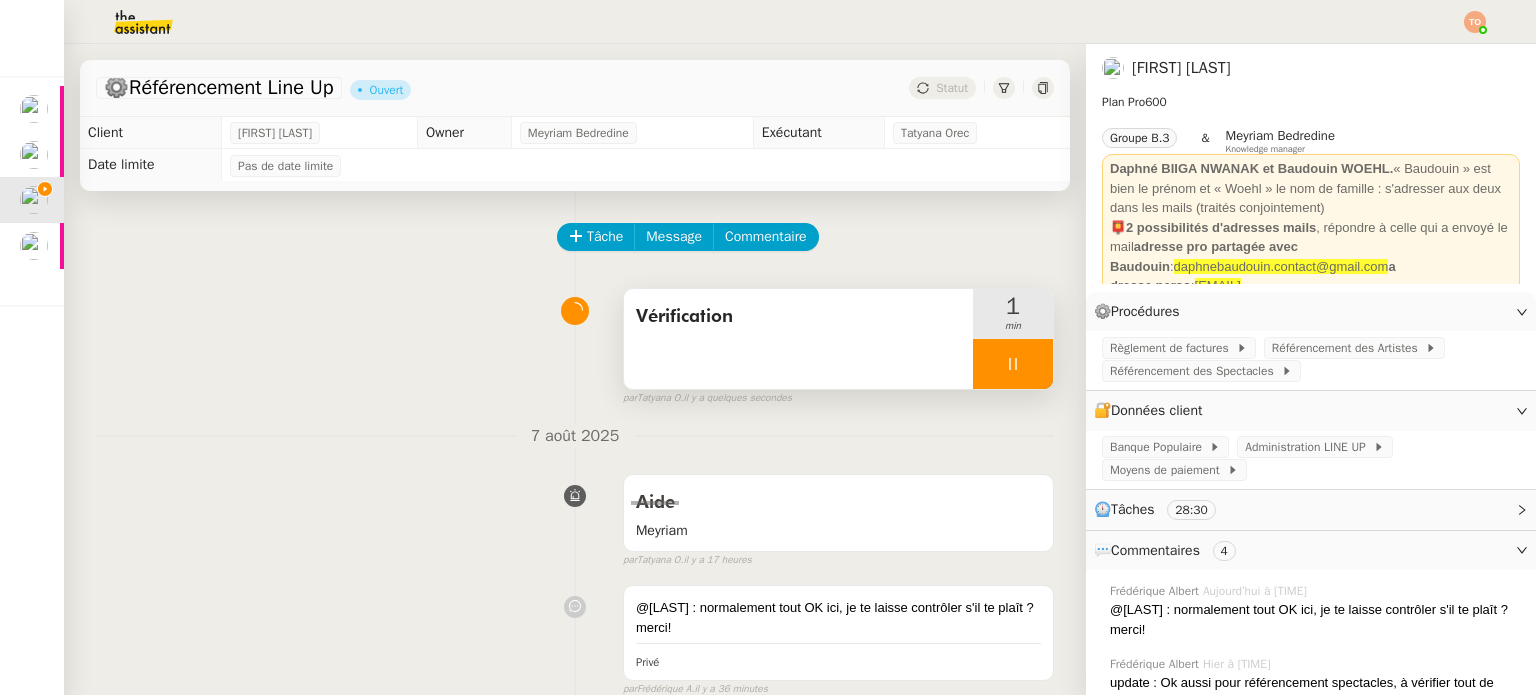 scroll, scrollTop: 0, scrollLeft: 0, axis: both 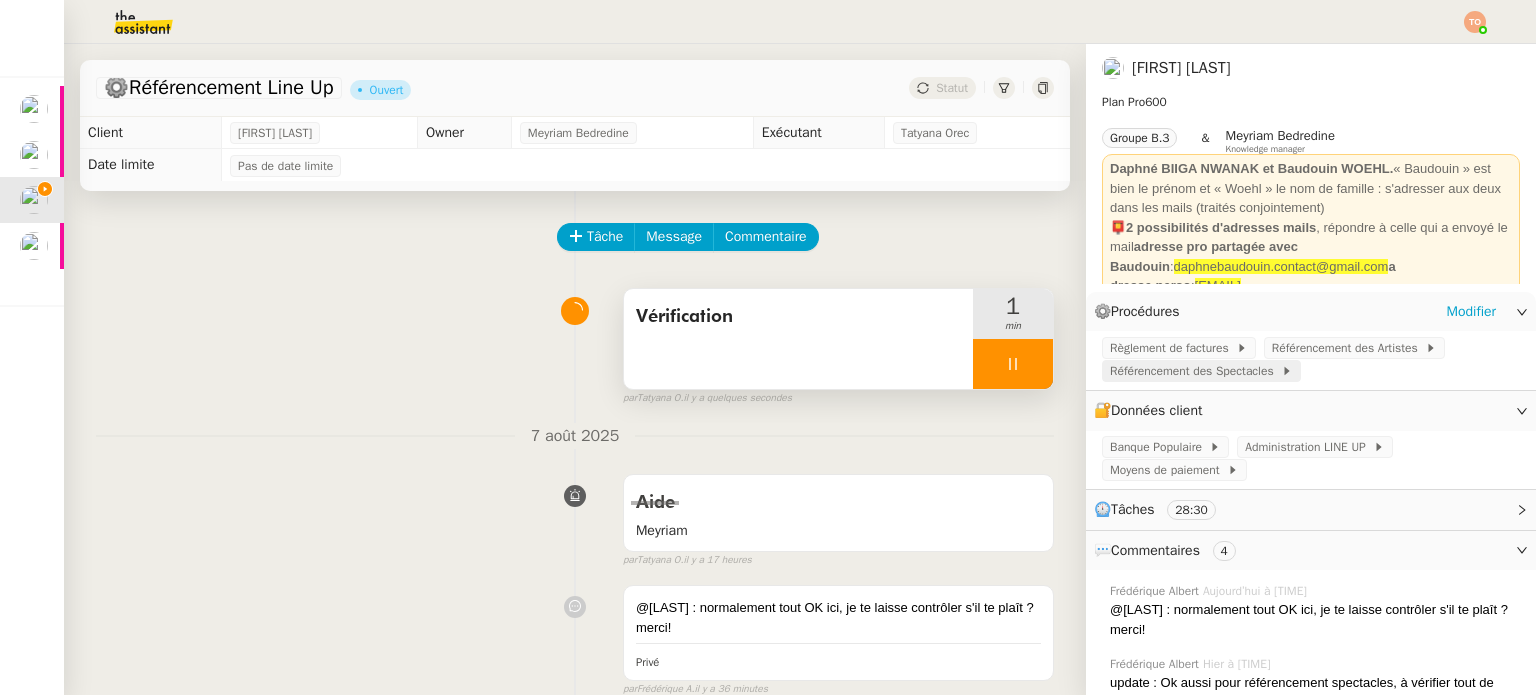 click on "Référencement des Spectacles" 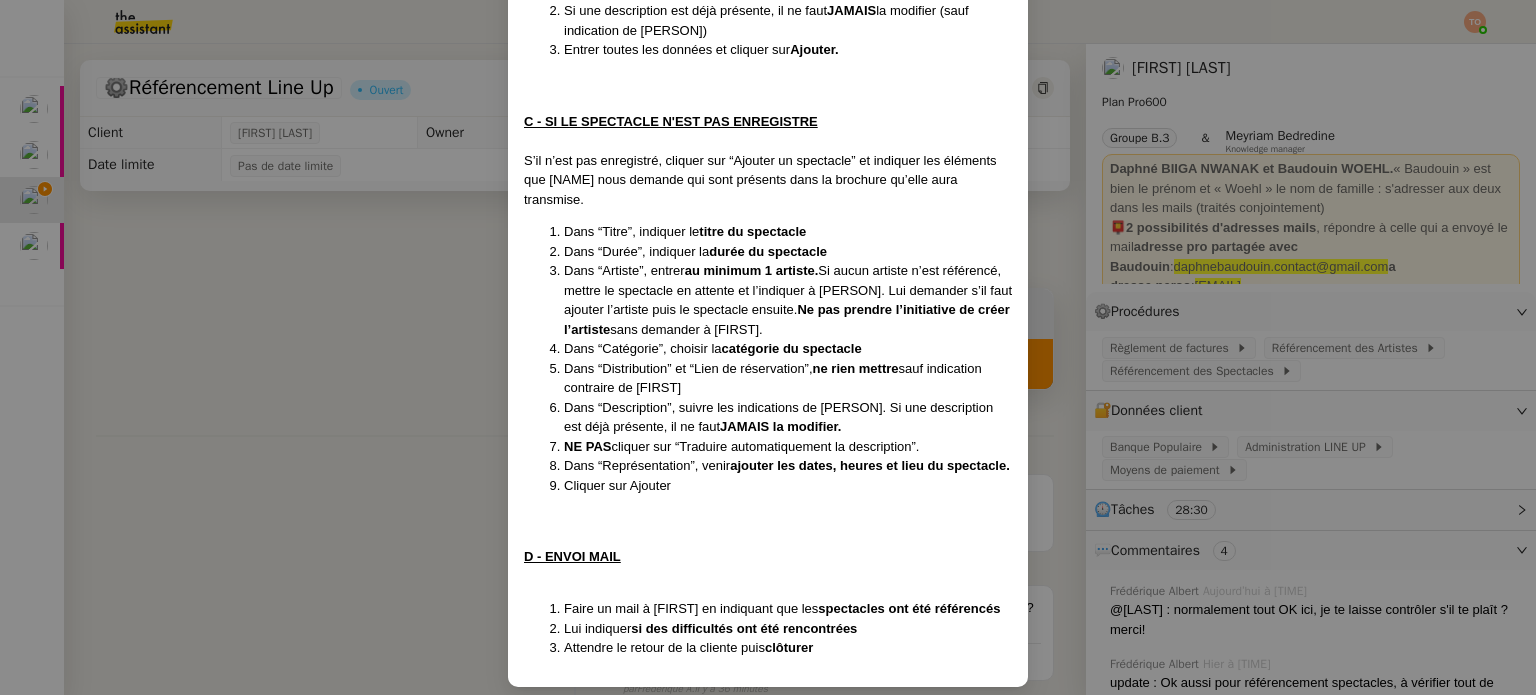 scroll, scrollTop: 800, scrollLeft: 0, axis: vertical 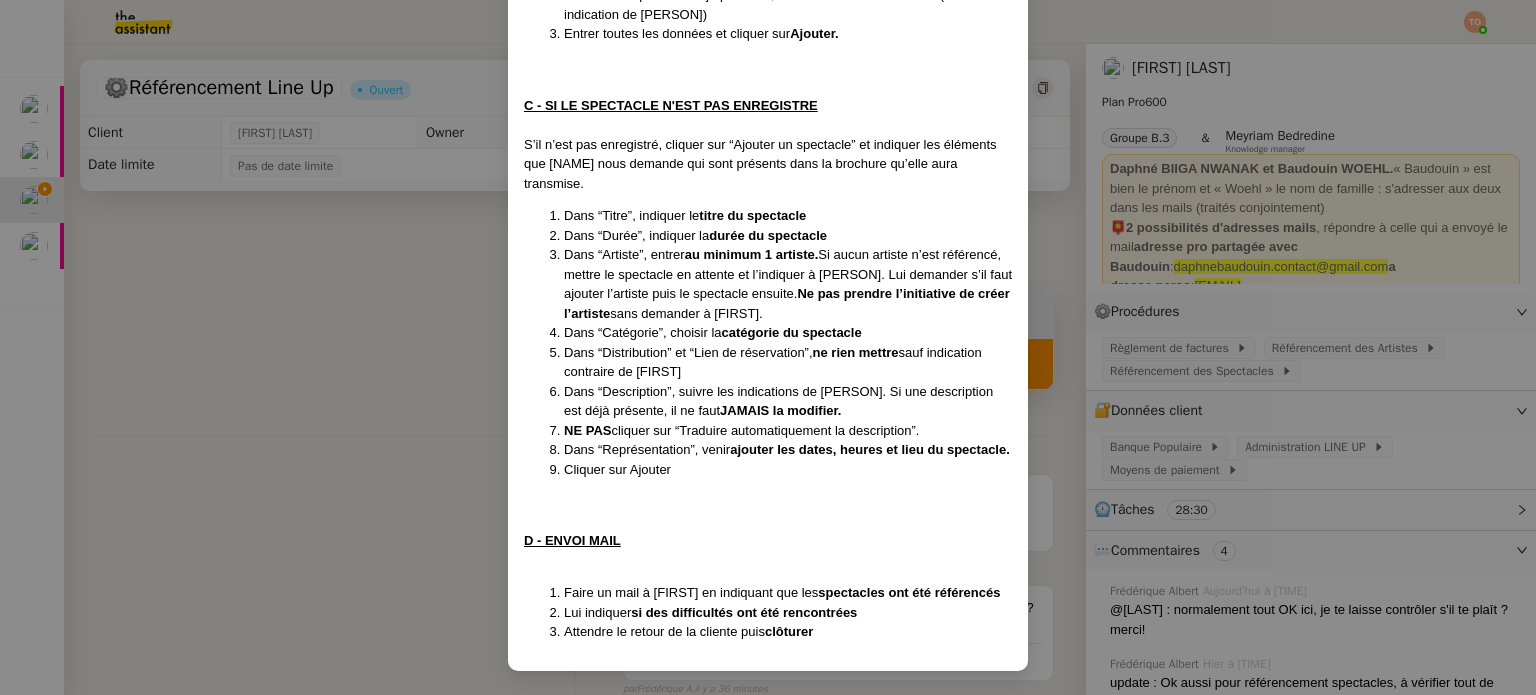 drag, startPoint x: 632, startPoint y: 466, endPoint x: 560, endPoint y: 263, distance: 215.39035 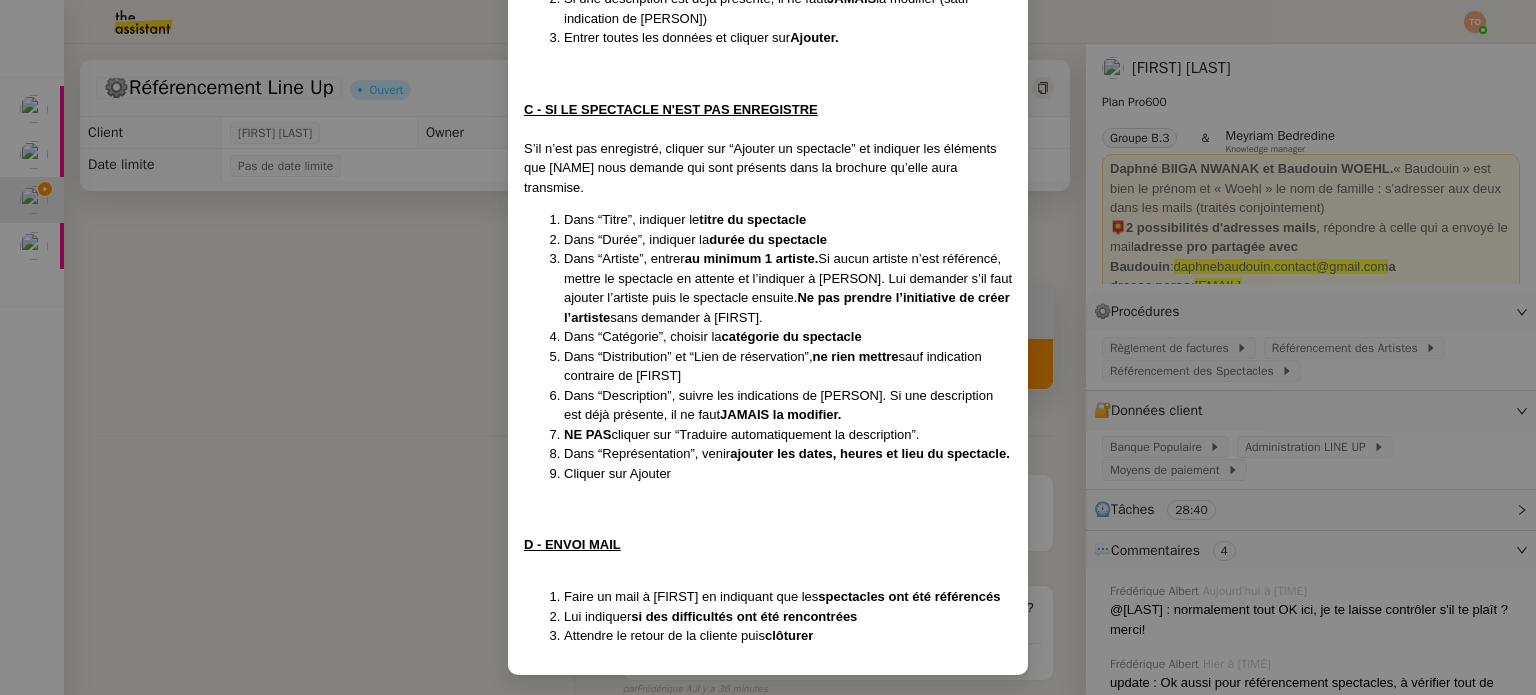 scroll, scrollTop: 812, scrollLeft: 0, axis: vertical 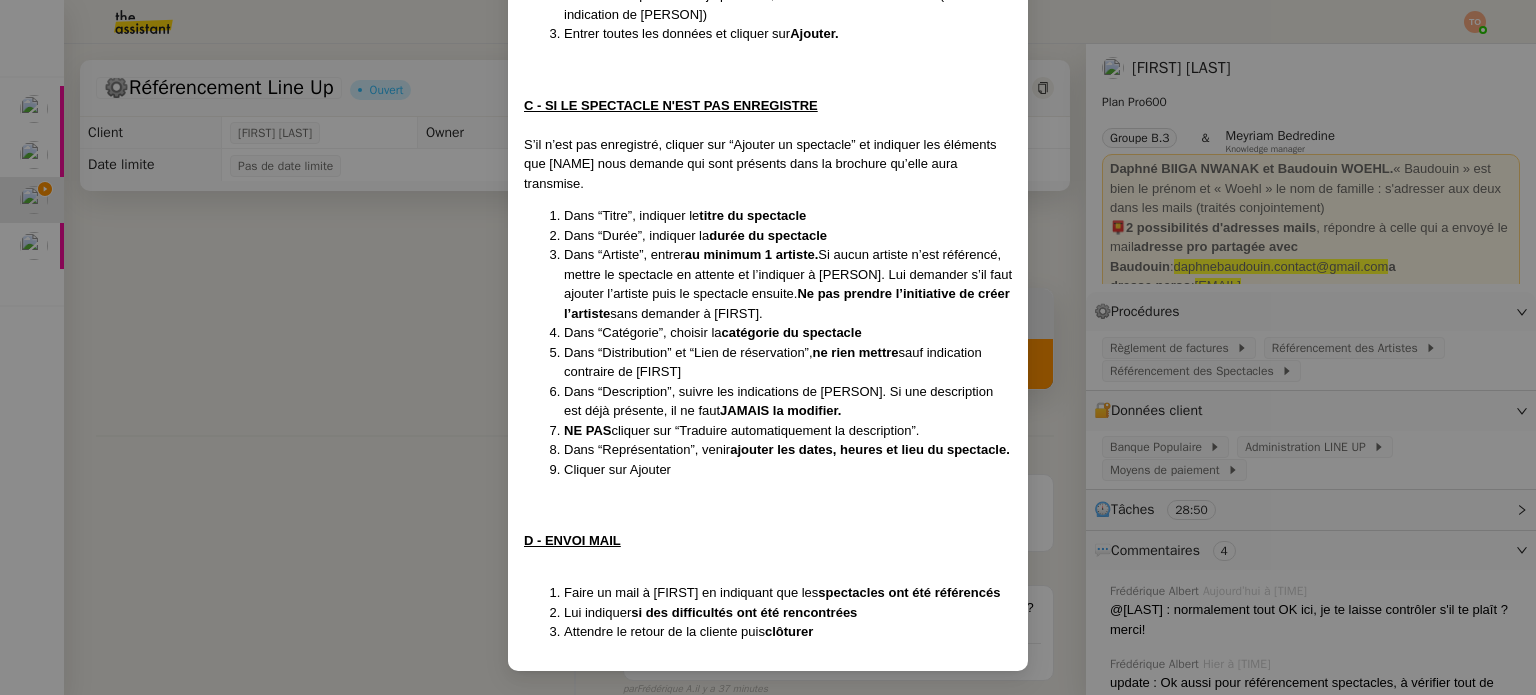 click on "Créée le [DATE] Contexte : Daphné nous envoie la programmation d’un théâtre. Il faut référencer les spectacles sur le back-office du site Line Up selon les indications transmises par la cliente. Déclenchement : A la demande IMPORTANT : La saison est de [DATE] à [DATE]. Toutes les dates doivent être comprises entre cette période. PROCEDURE A - AJOUT DES SPECTACLES Se connecter à “ Administration LINE UP ” (voir données client) Cliquer sur “ Gérer les spectacles ” Dans la barre de recherche, taper le nom du spectacle pour s’assurer qu’il n’est pas déjà enregistré. ⚠️ Attention, certains spectacles peuvent avoir le même nom, mais ce n’est pas le même metteur en scène. Dans ce cas-là, le spectacle doit être ajouté. B - SI LE SPECTACLE EST DÉJÀ ENREGISTRE S’il est déjà enregistré, il ne faut pas l’ajouter une seconde fois : Cliquer sur le spectacle et venir ajouter les éléments que Daphné indique. Cela peut être les JAMAIS" at bounding box center [768, 347] 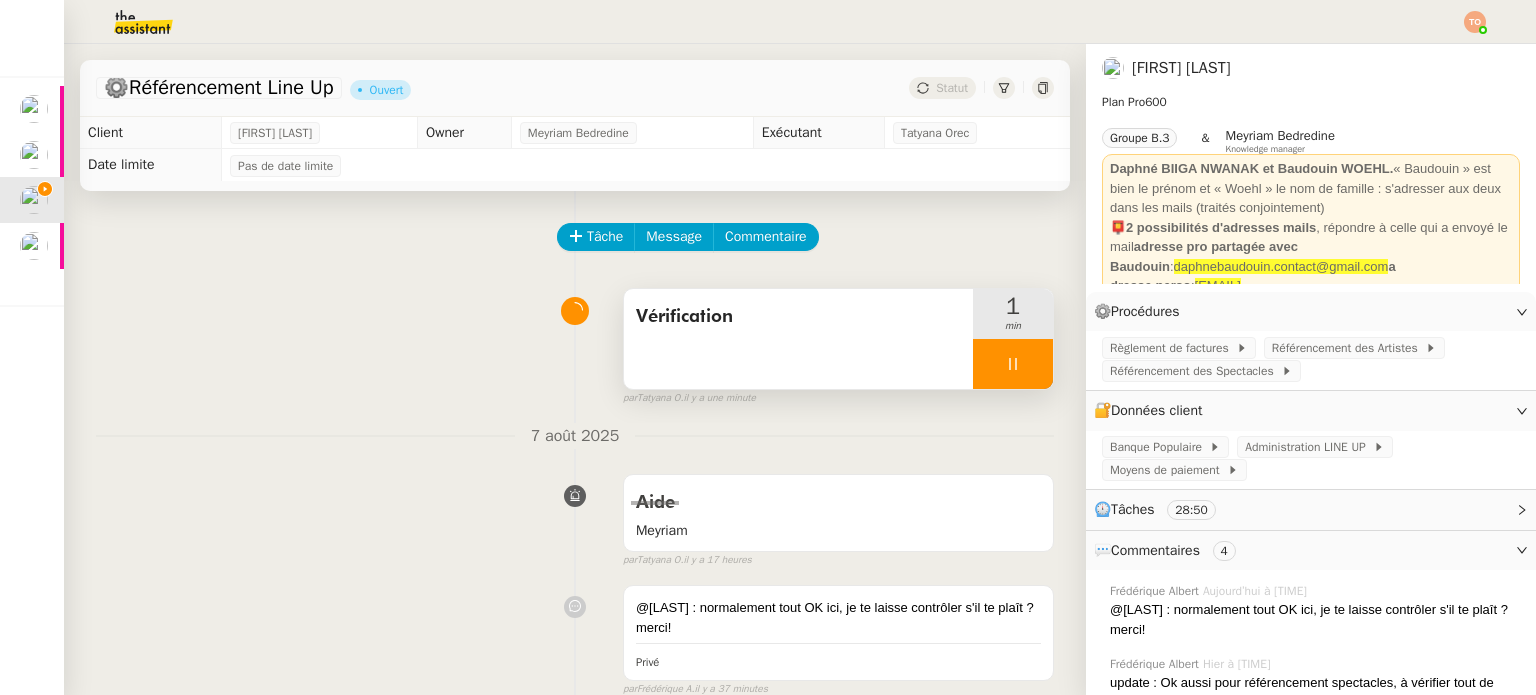 scroll, scrollTop: 0, scrollLeft: 0, axis: both 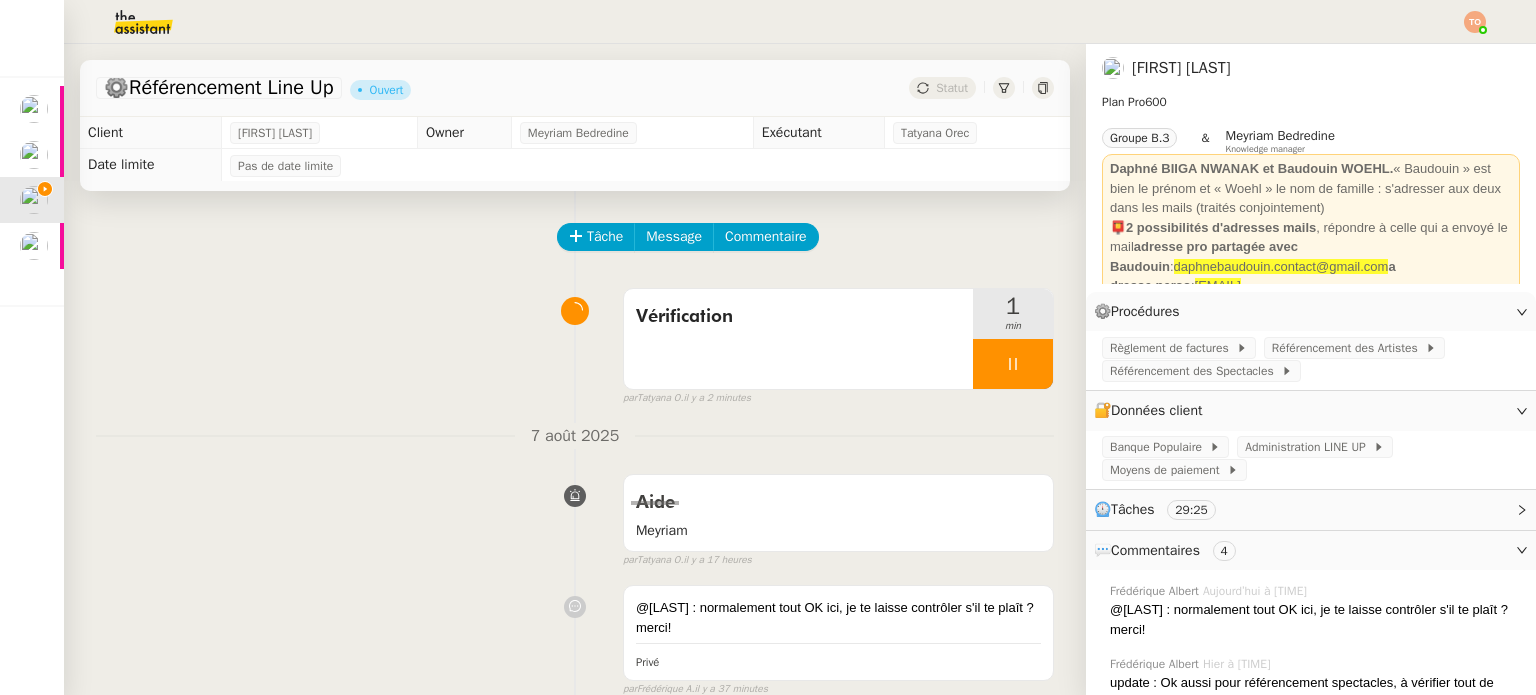 click on "Tâche Message Commentaire Veuillez patienter une erreur s'est produite 👌👌👌 message envoyé ✌️✌️✌️ Veuillez d'abord attribuer un client Une erreur s'est produite, veuillez réessayer Vérification 1 min false par [NAME] il y a 2 minutes 👌👌👌 message envoyé ✌️✌️✌️ une erreur s'est produite 👌👌👌 message envoyé ✌️✌️✌️ Votre message va être revu ✌️✌️✌️ une erreur s'est produite La taille des fichiers doit être de 10Mb au maximum. 7 août 2025 Aide [NAME] false par [NAME] il y a 17 heures 👌👌👌 message envoyé ✌️✌️✌️ une erreur s'est produite 👌👌👌 message envoyé ✌️✌️✌️ Votre message va être revu ✌️✌️✌️ une erreur s'est produite La taille des fichiers doit être de 10Mb au maximum.
@[NAME] : normalement tout OK ici, je te laisse contrôler s'il te plaît ? merci! Privé false par [NAME] il y a 37 minutes une erreur s'est produite
par" 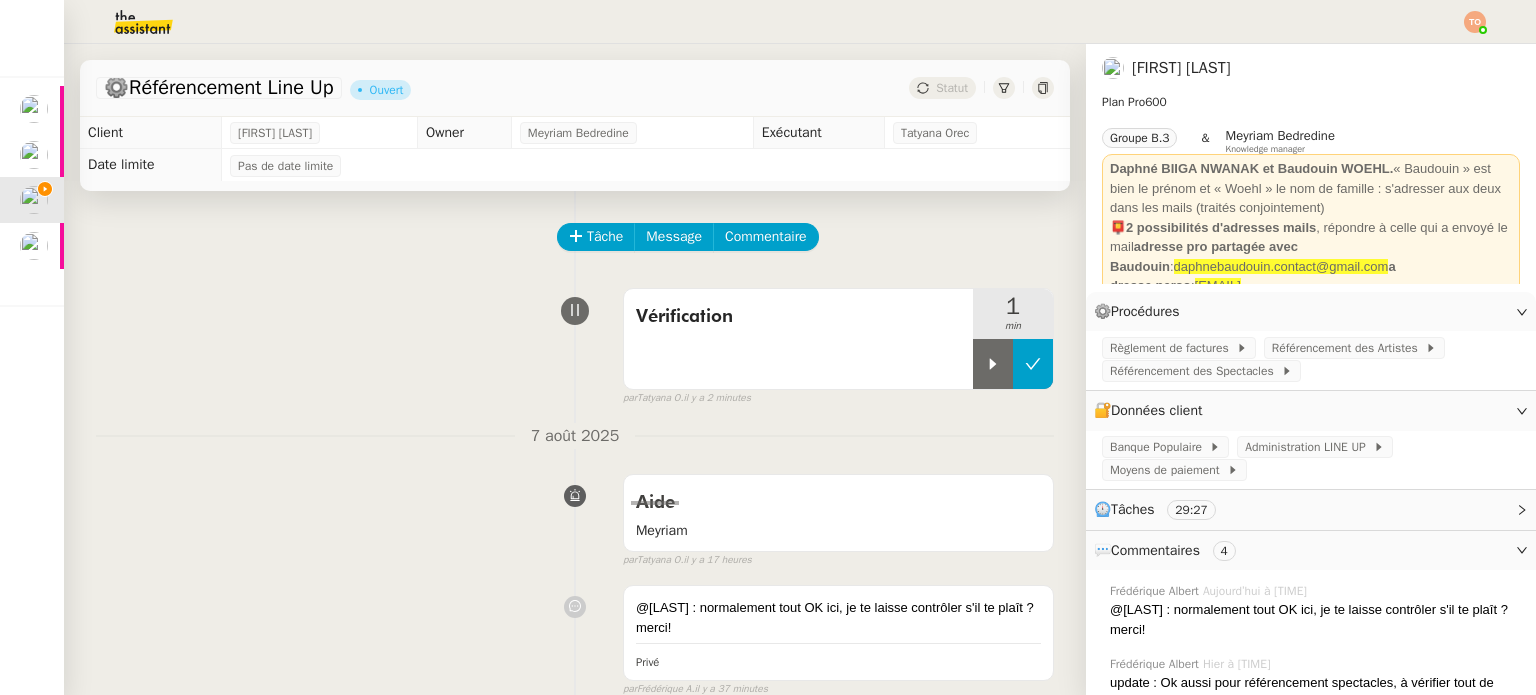 click at bounding box center (1033, 364) 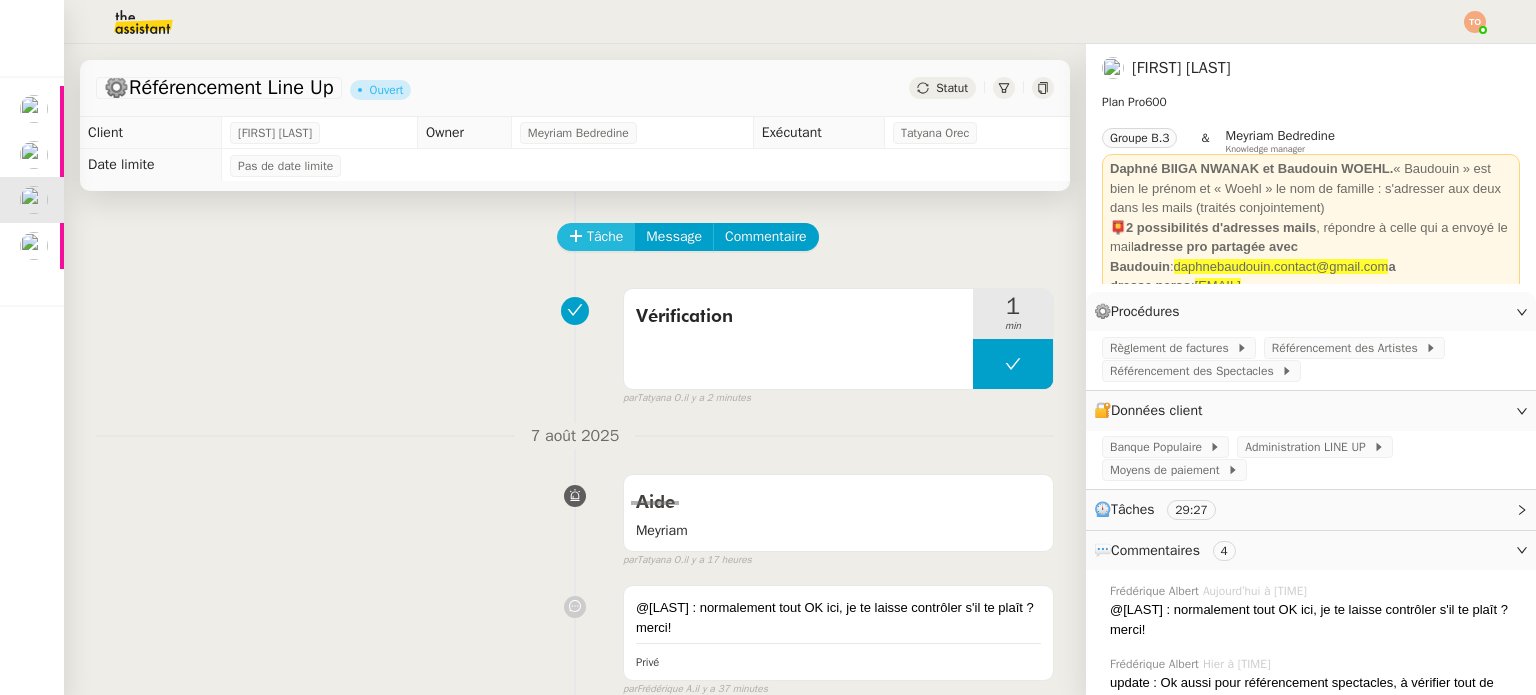 click on "Tâche" 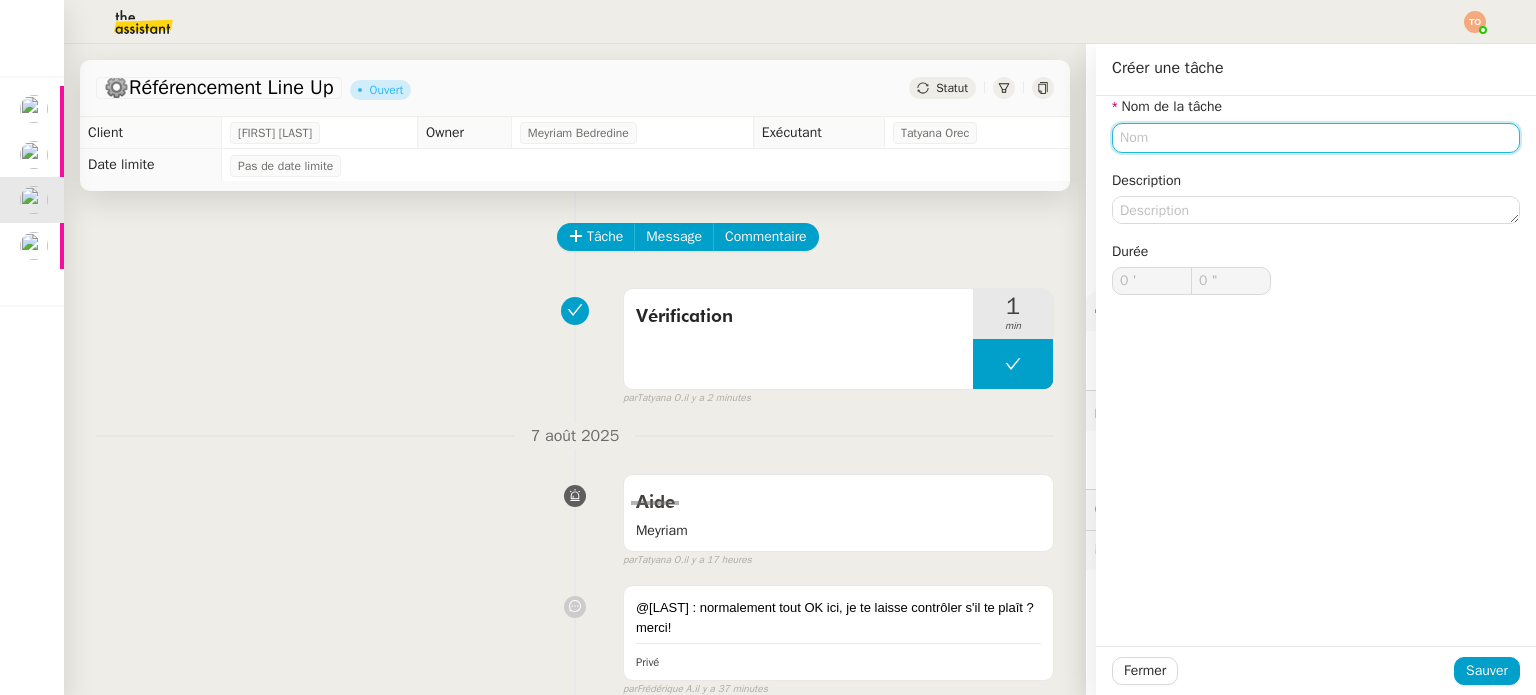 click 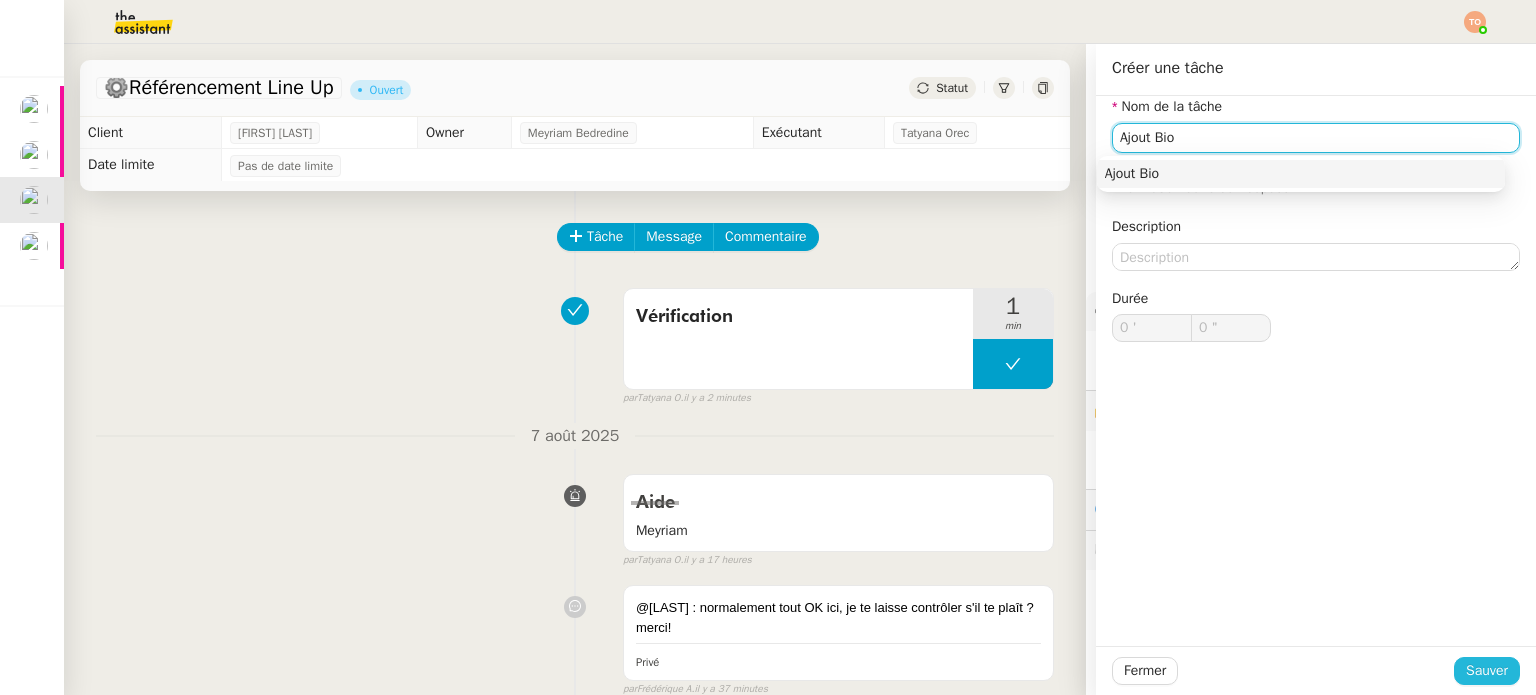 type on "Ajout Bio" 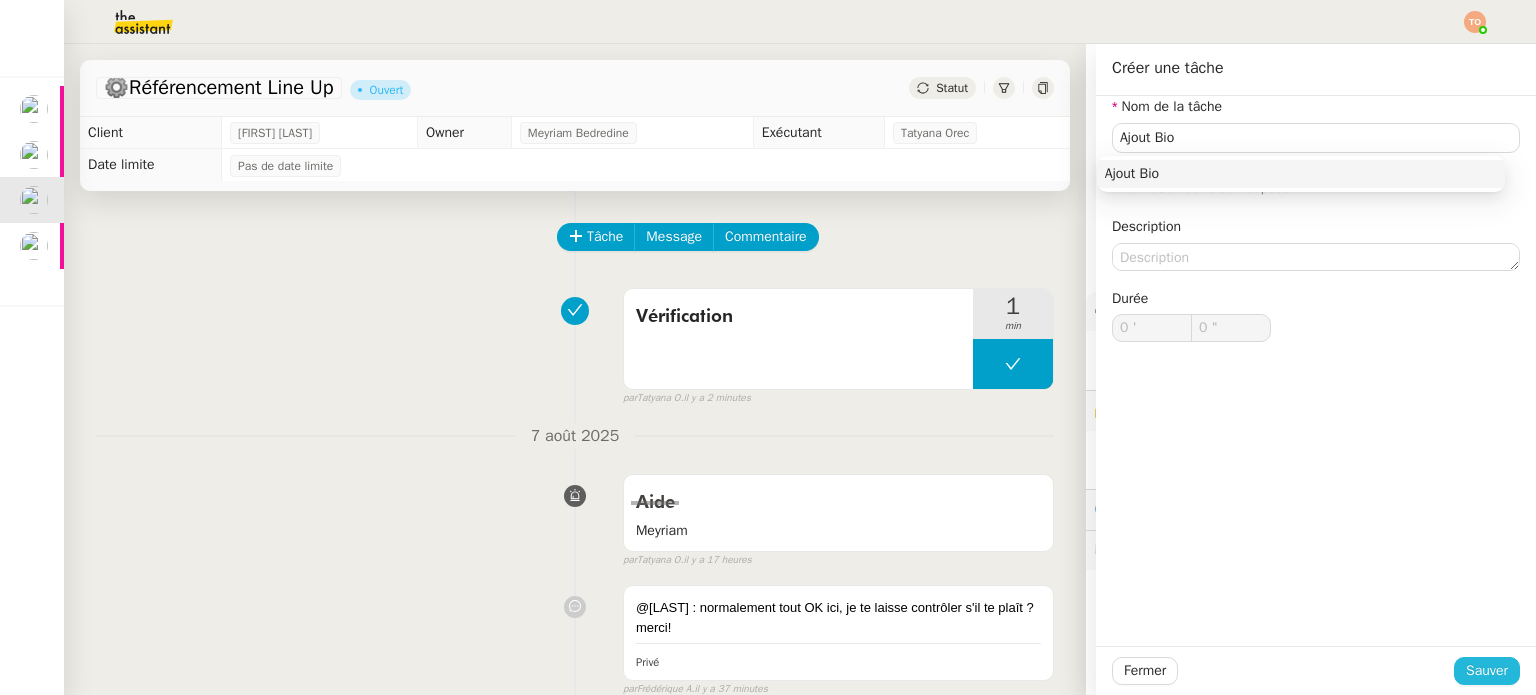 click on "Sauver" 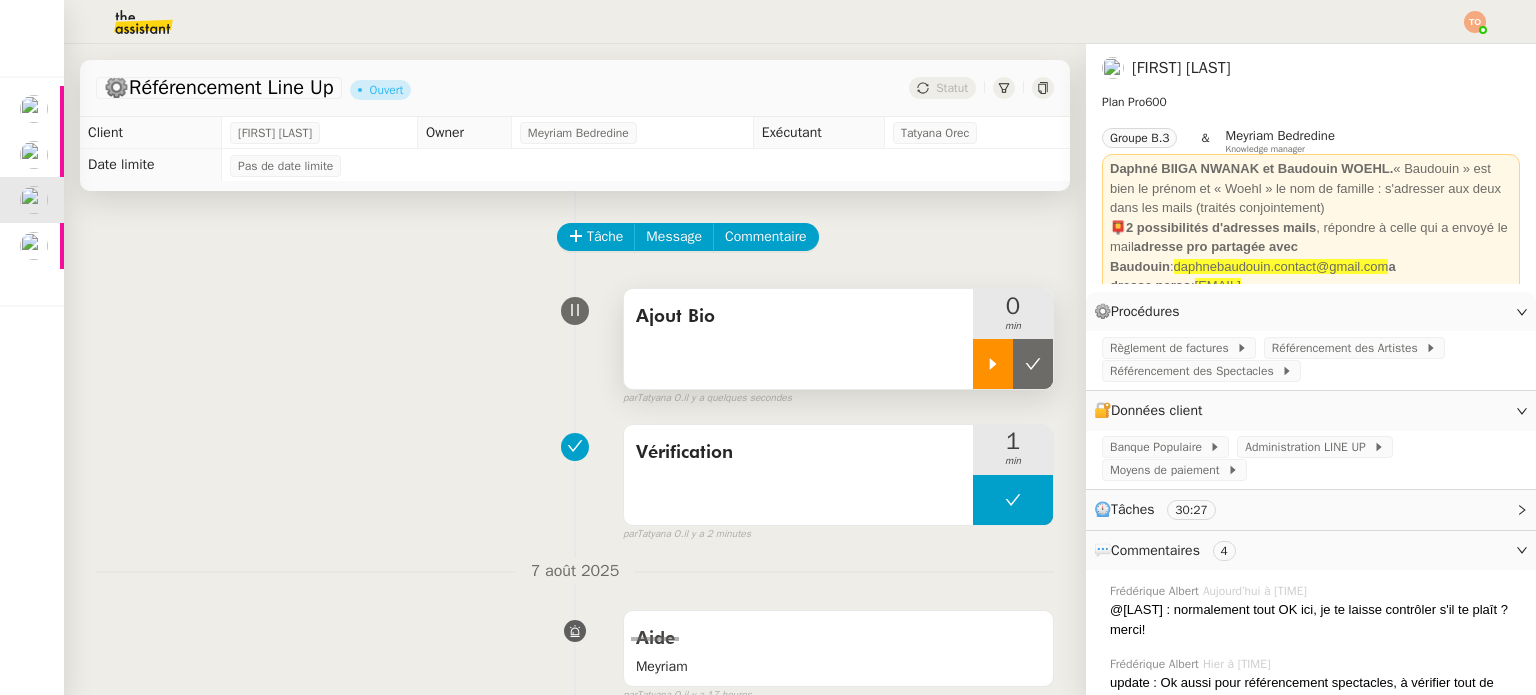 click at bounding box center [993, 364] 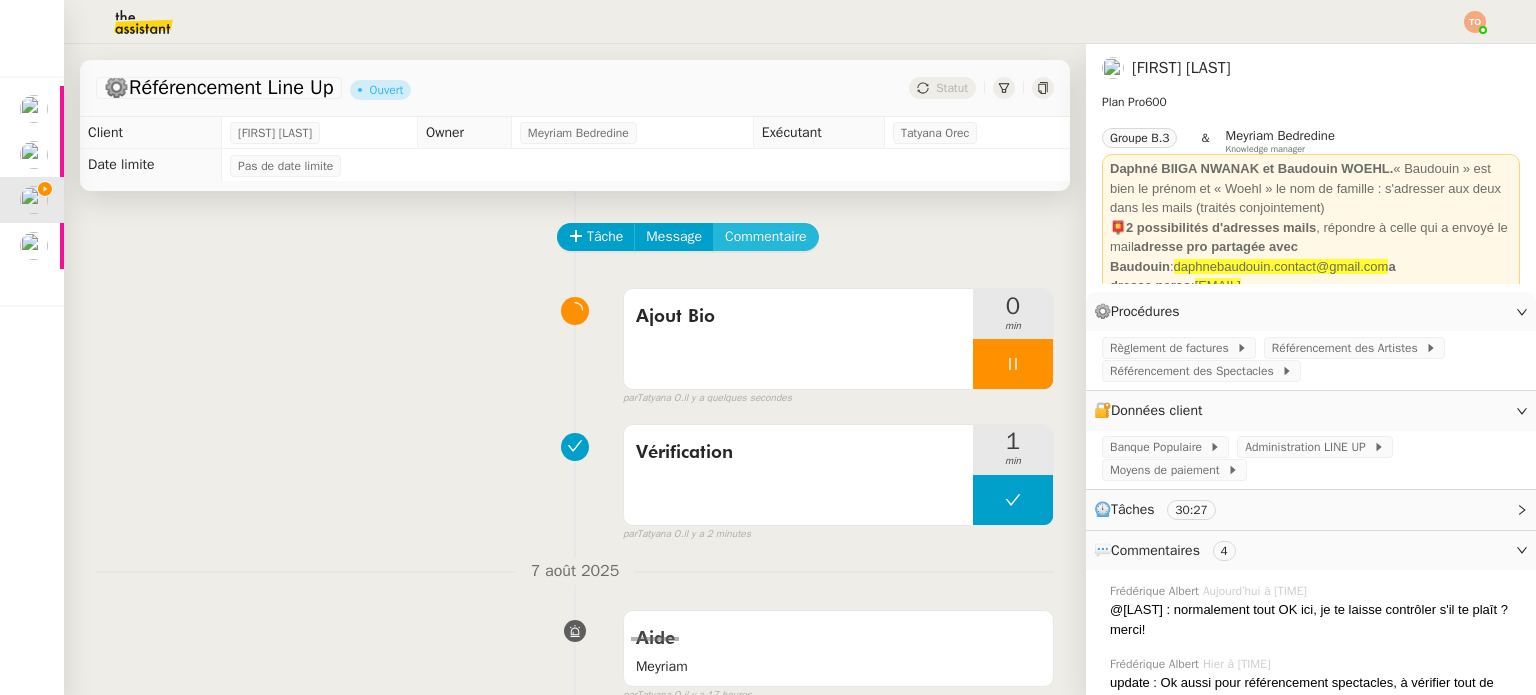 click on "Commentaire" 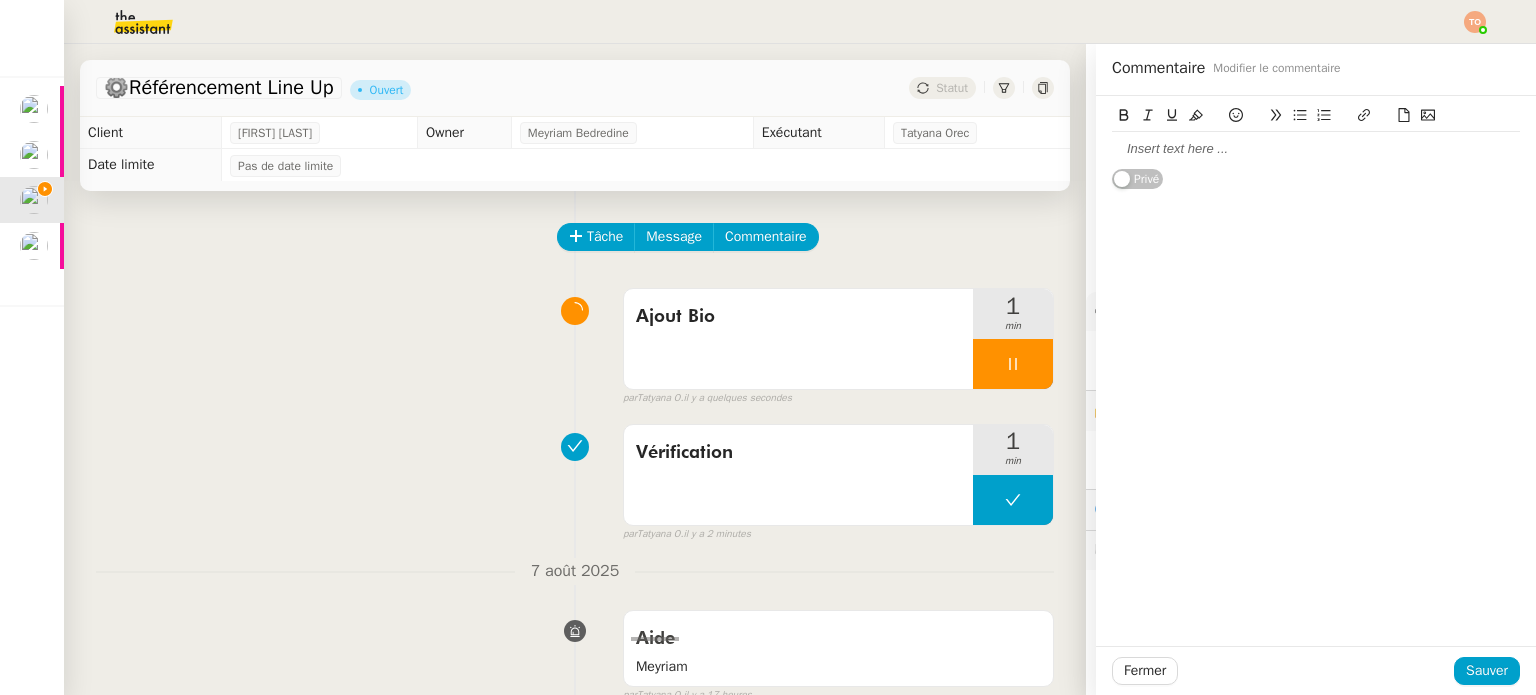 click 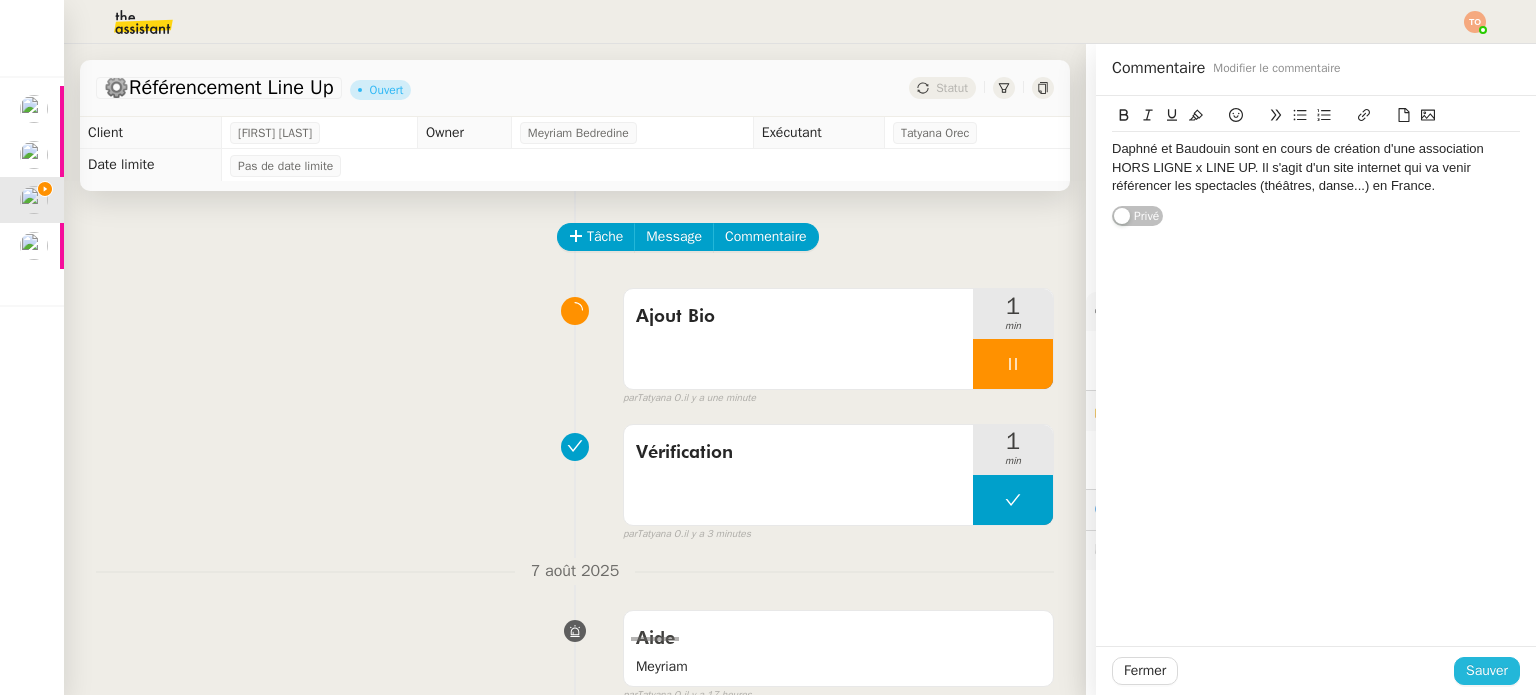 click on "Sauver" 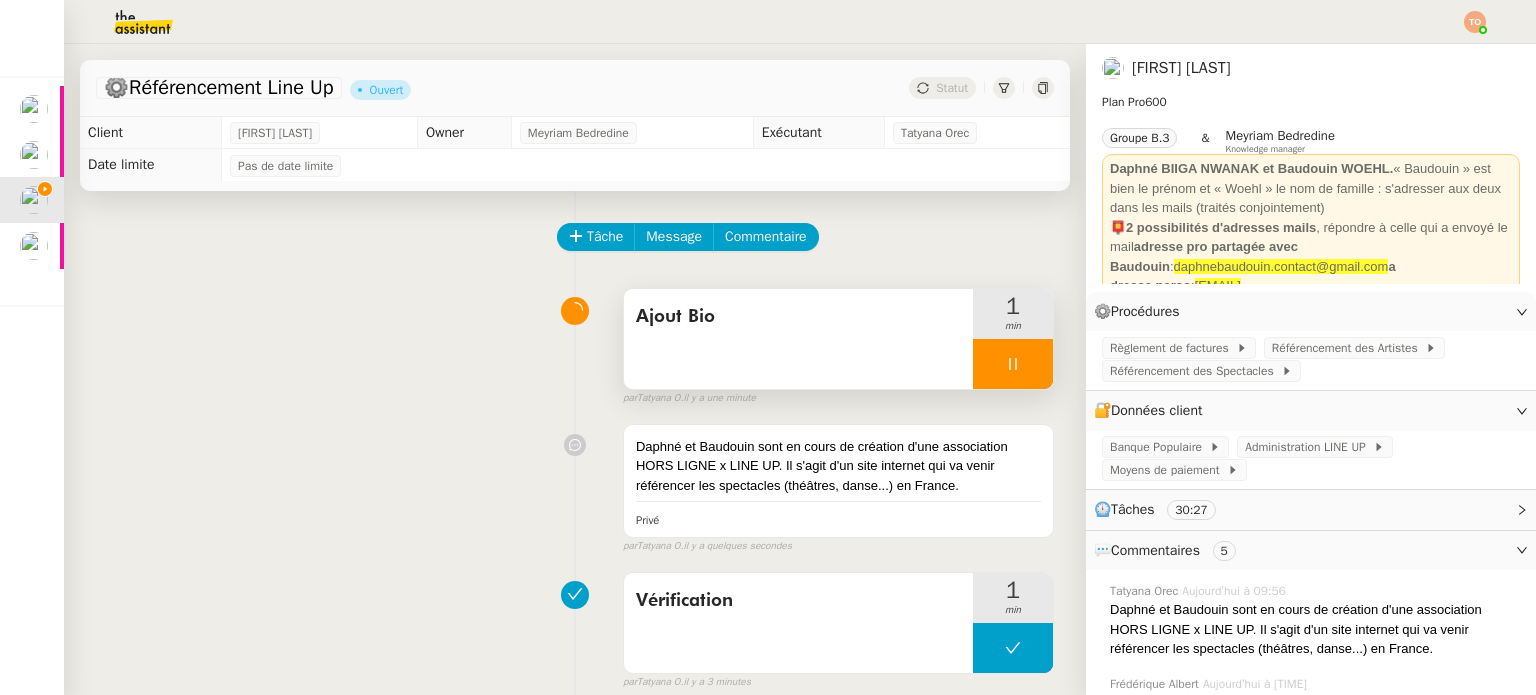 click at bounding box center (1013, 364) 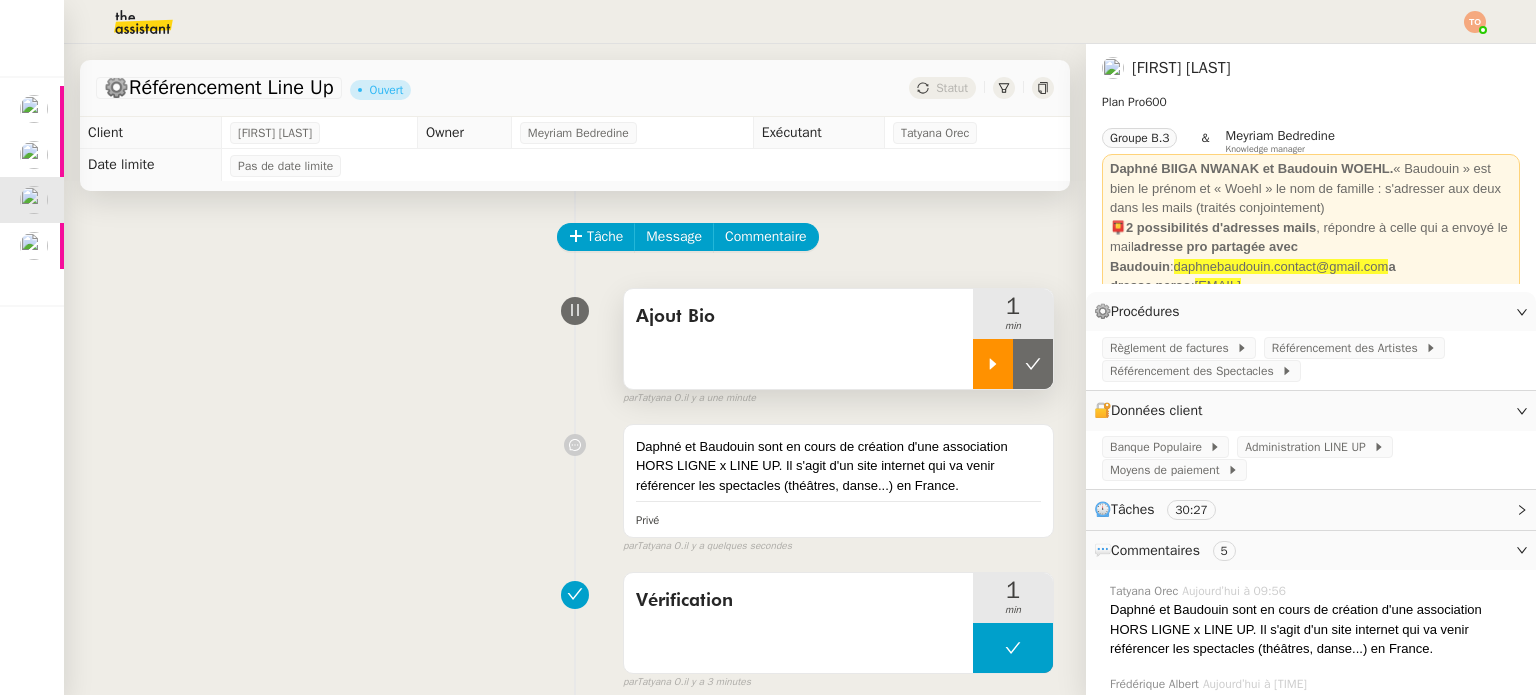 click 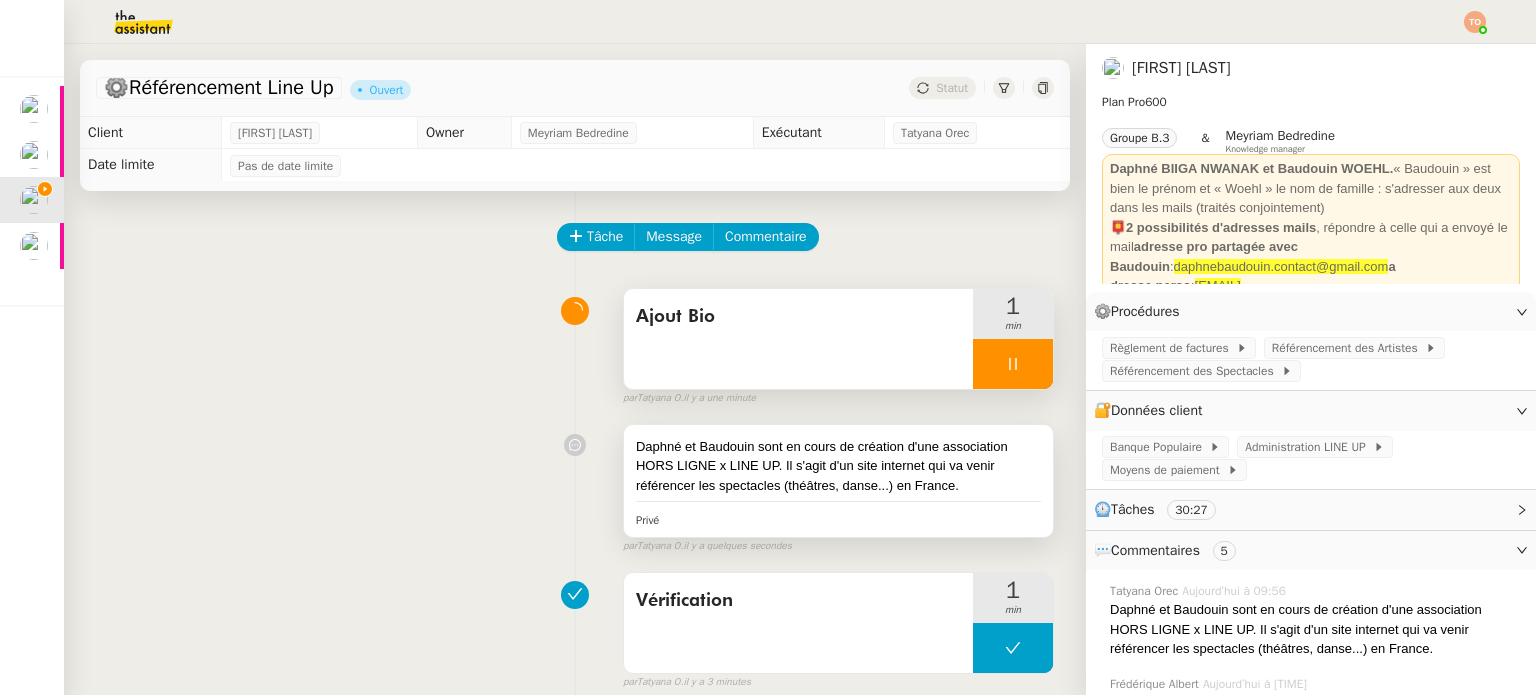 click on "Daphné et Baudouin sont en cours de création d'une association HORS LIGNE x LINE UP. Il s'agit d'un site internet qui va venir référencer les spectacles (théâtres, danse...) en France." at bounding box center [838, 466] 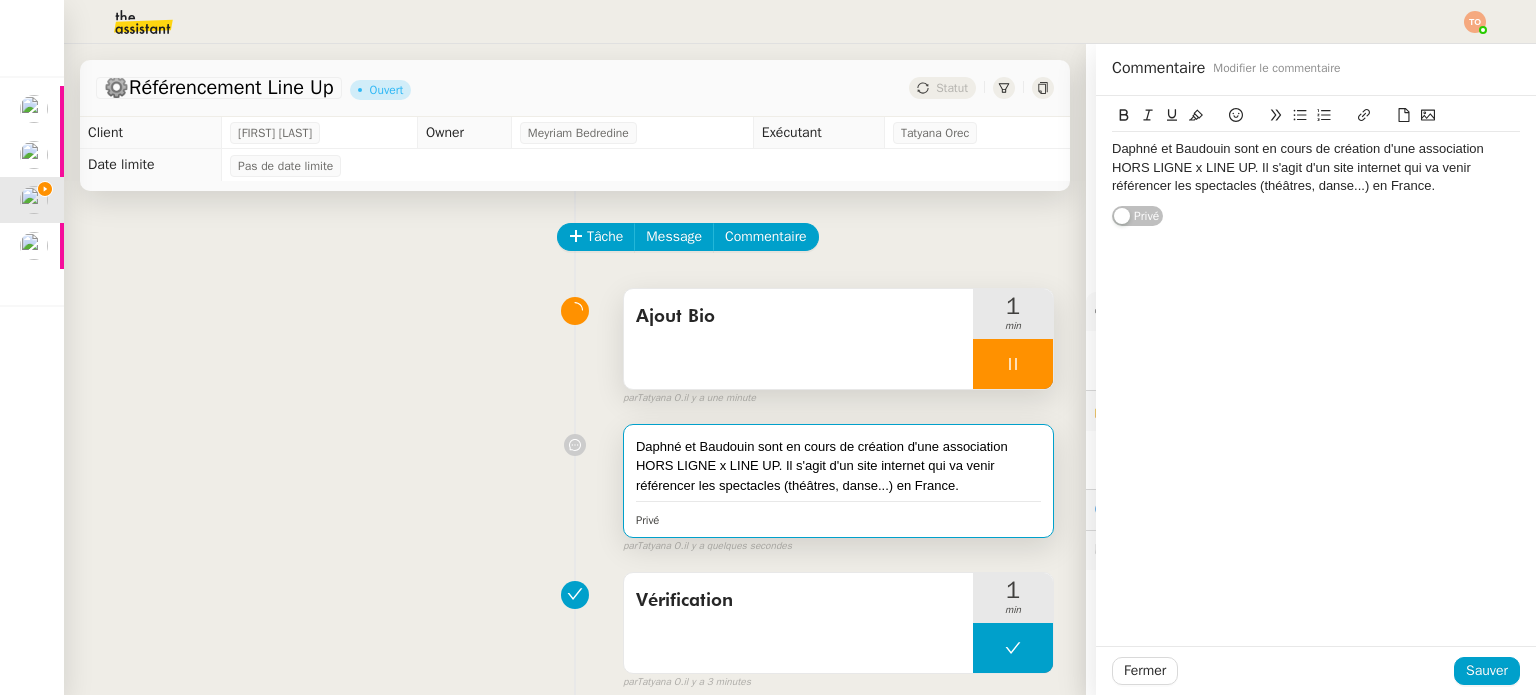 click on "Daphné et Baudouin sont en cours de création d'une association HORS LIGNE x LINE UP. Il s'agit d'un site internet qui va venir référencer les spectacles (théâtres, danse...) en France." 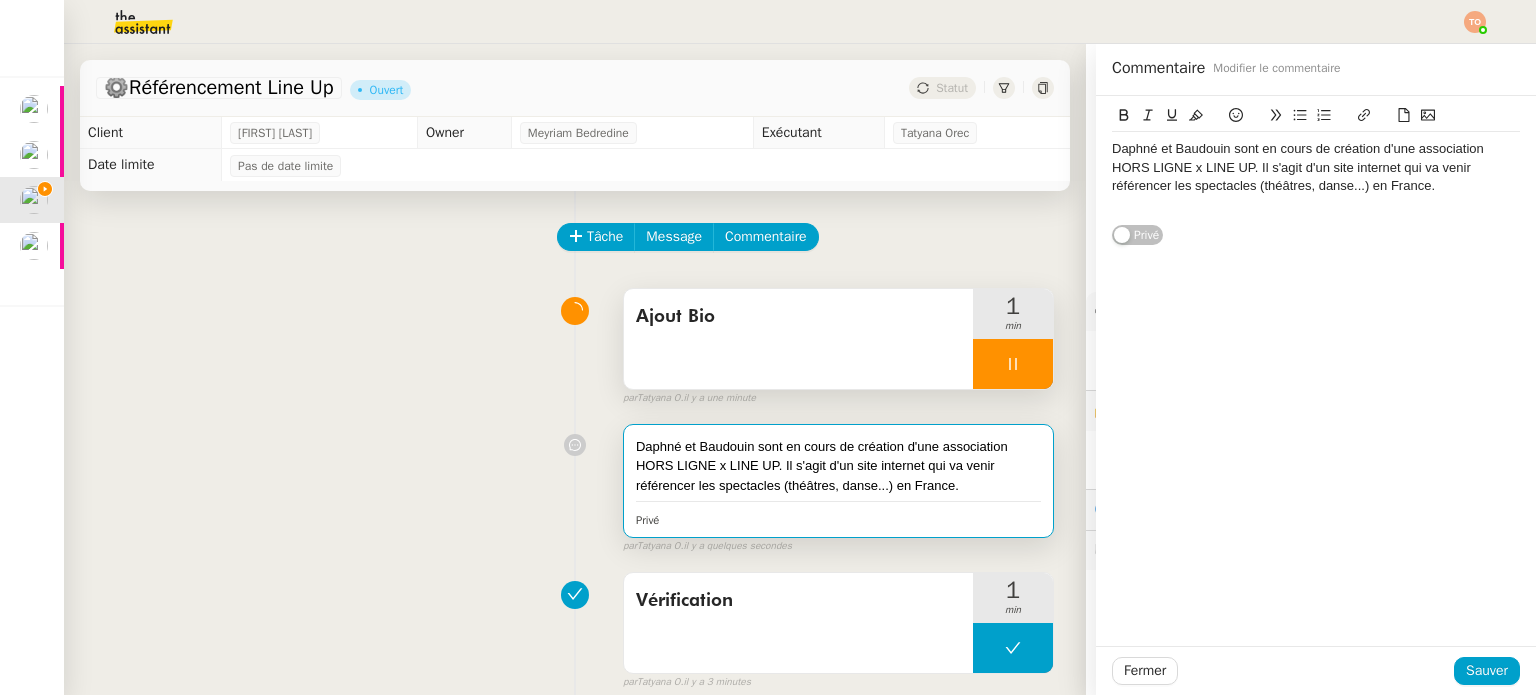 type 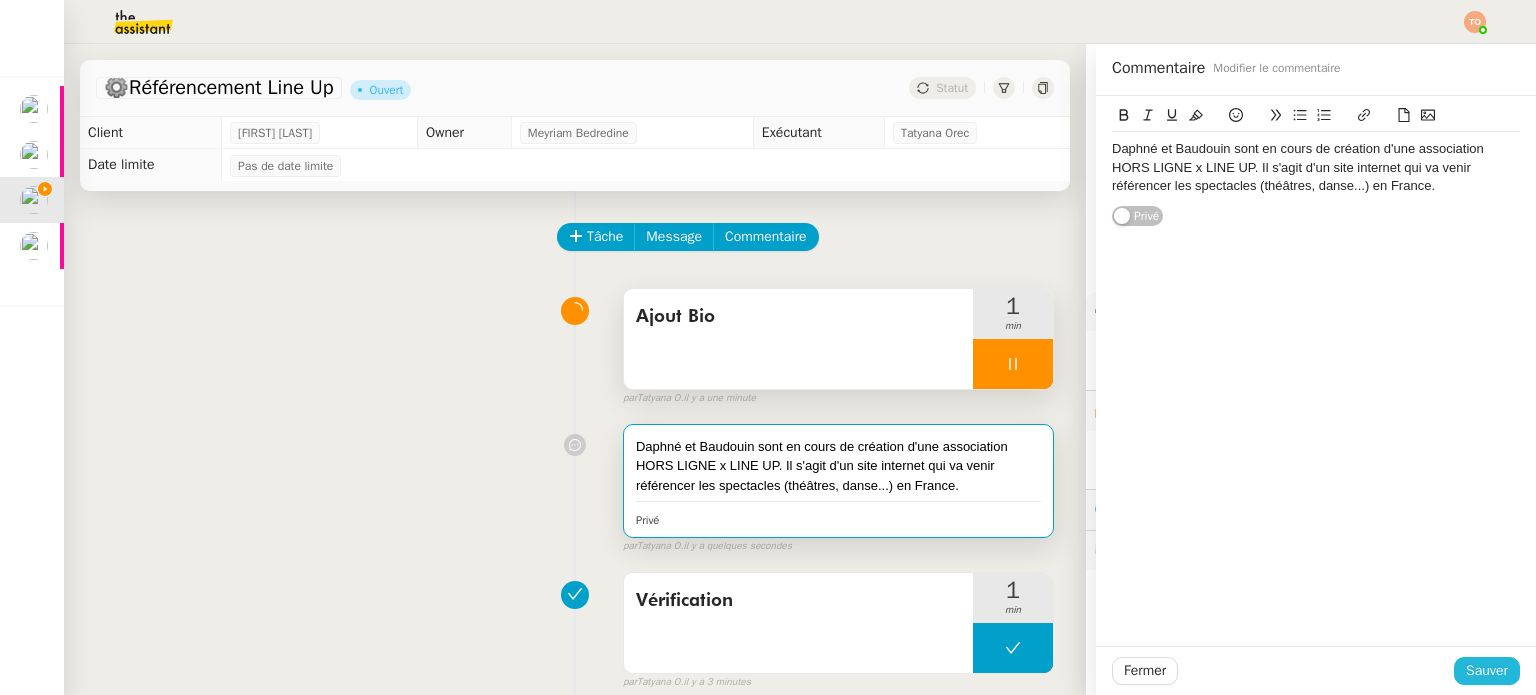 click on "Sauver" 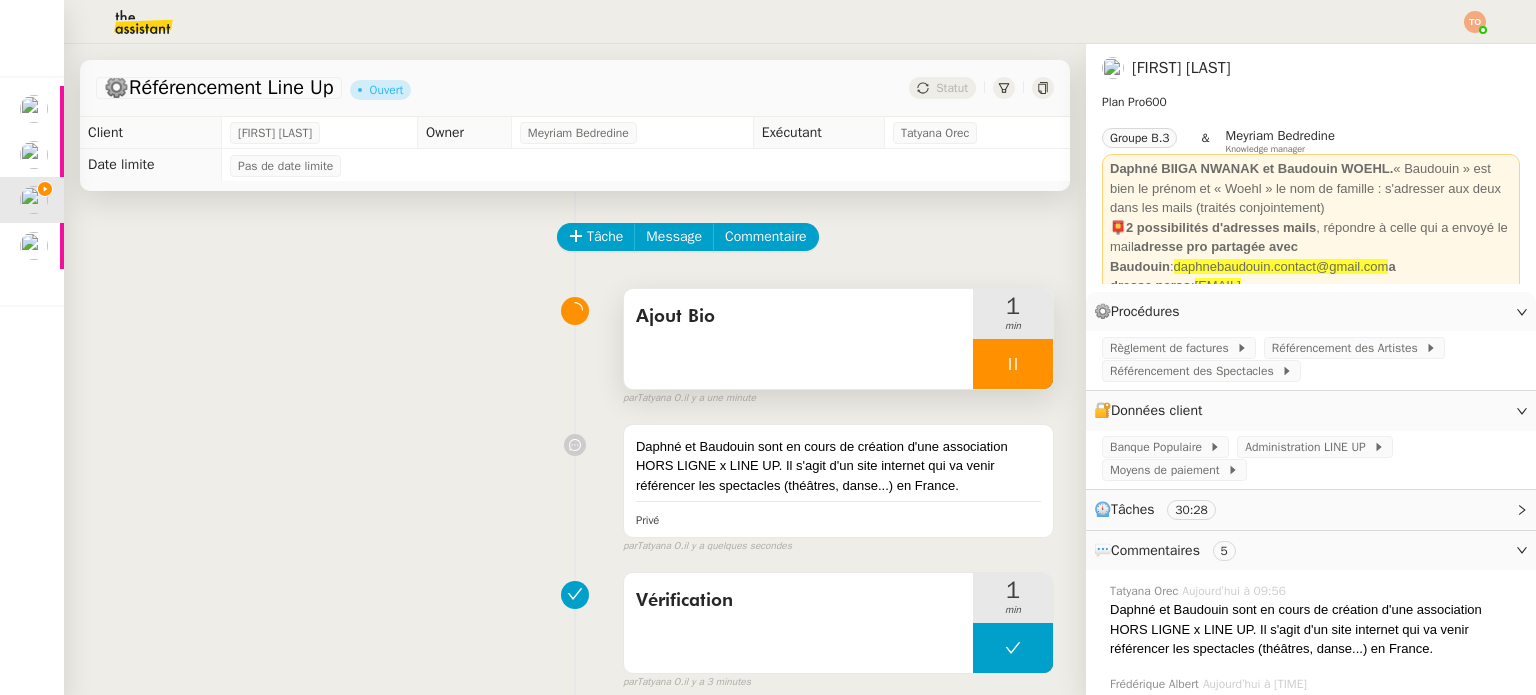click at bounding box center (1013, 364) 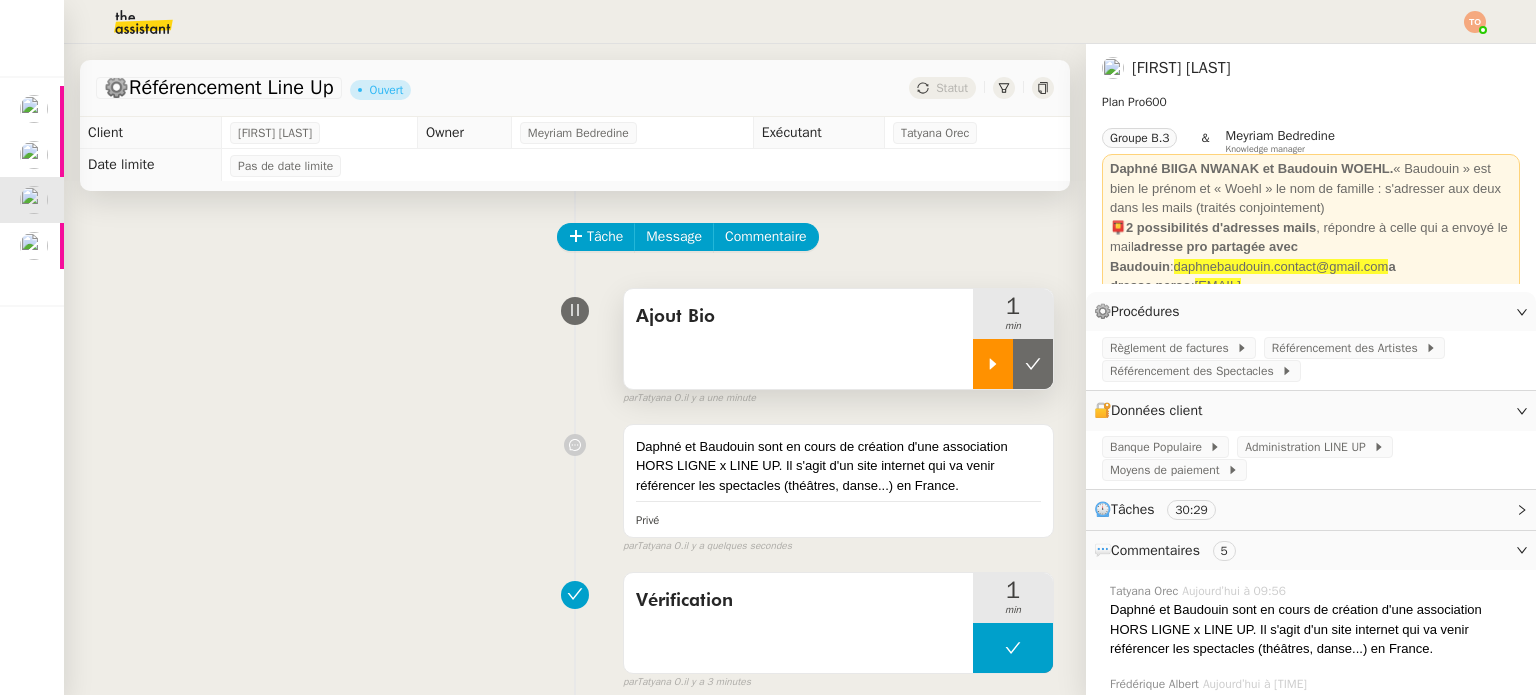 click 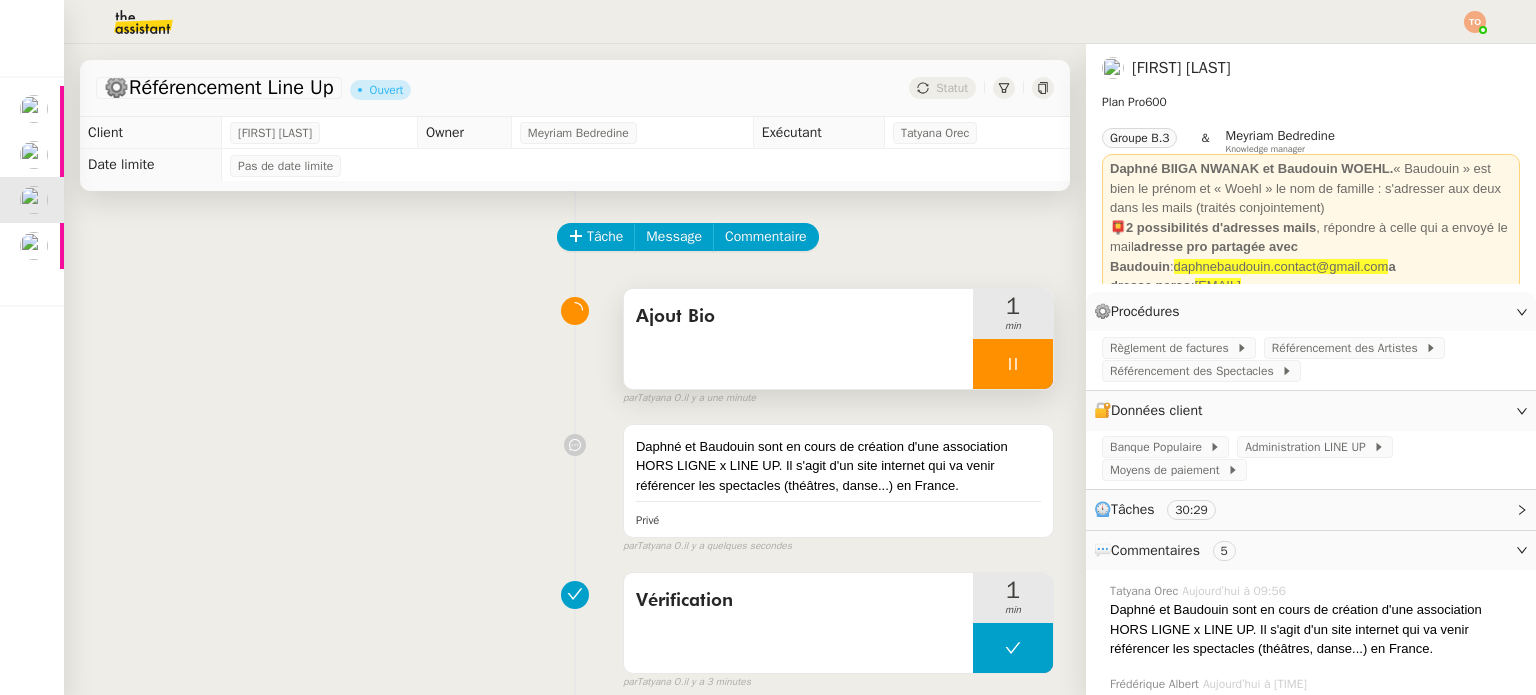 click on "Tâche Message Commentaire" 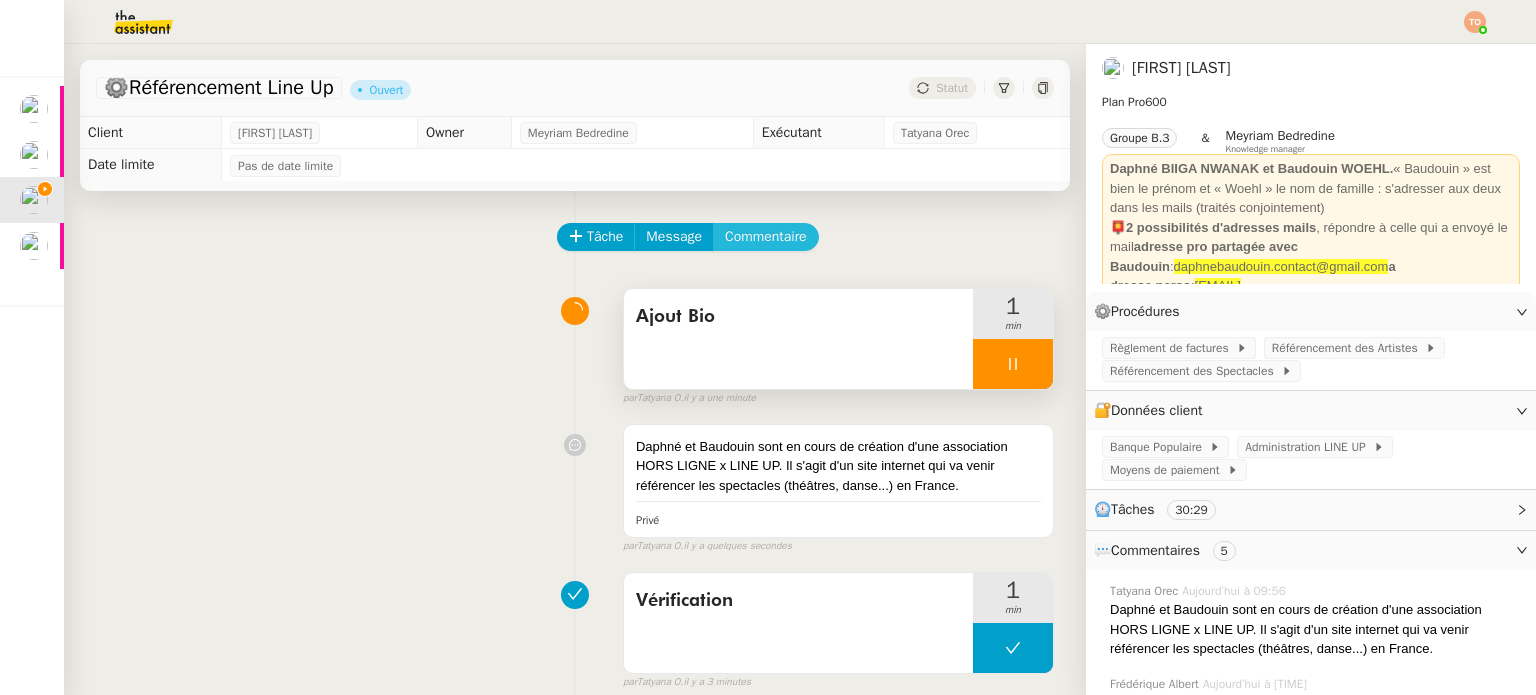 click on "Commentaire" 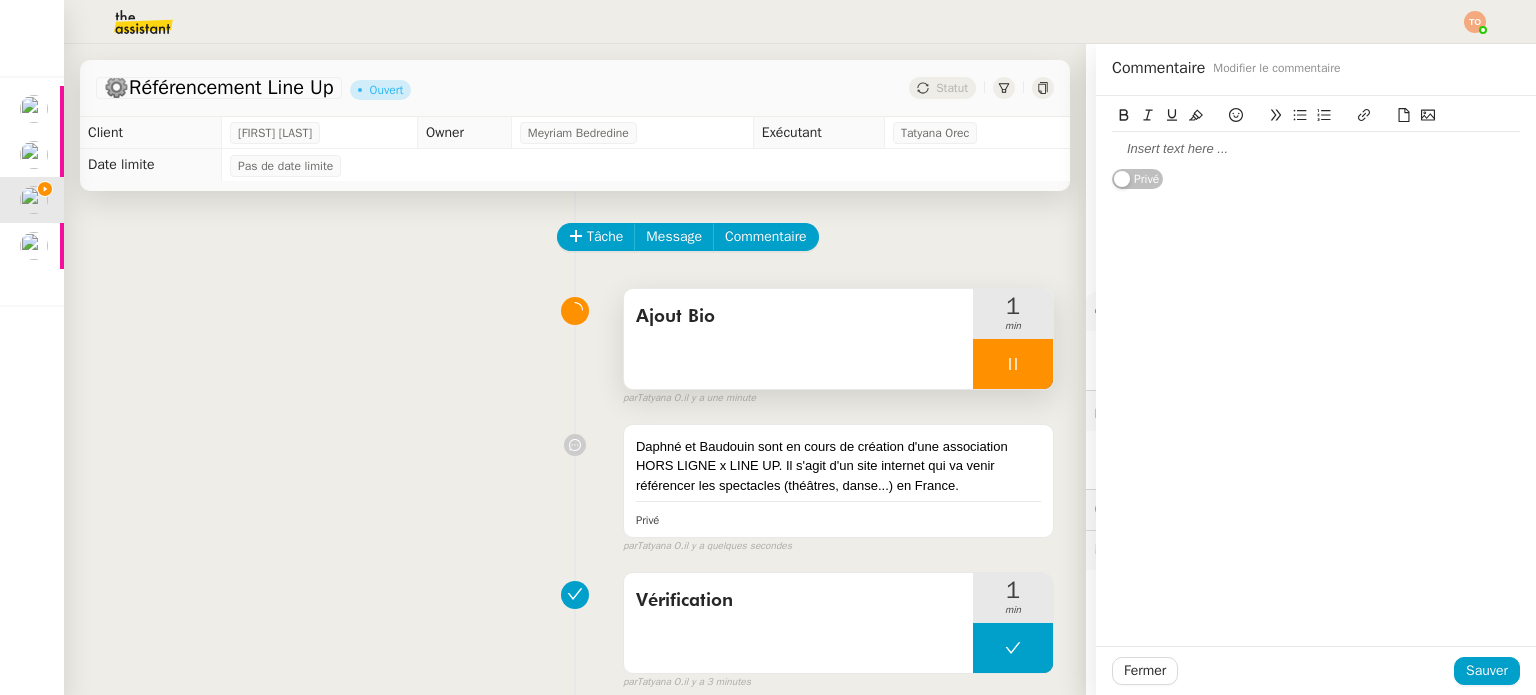 click 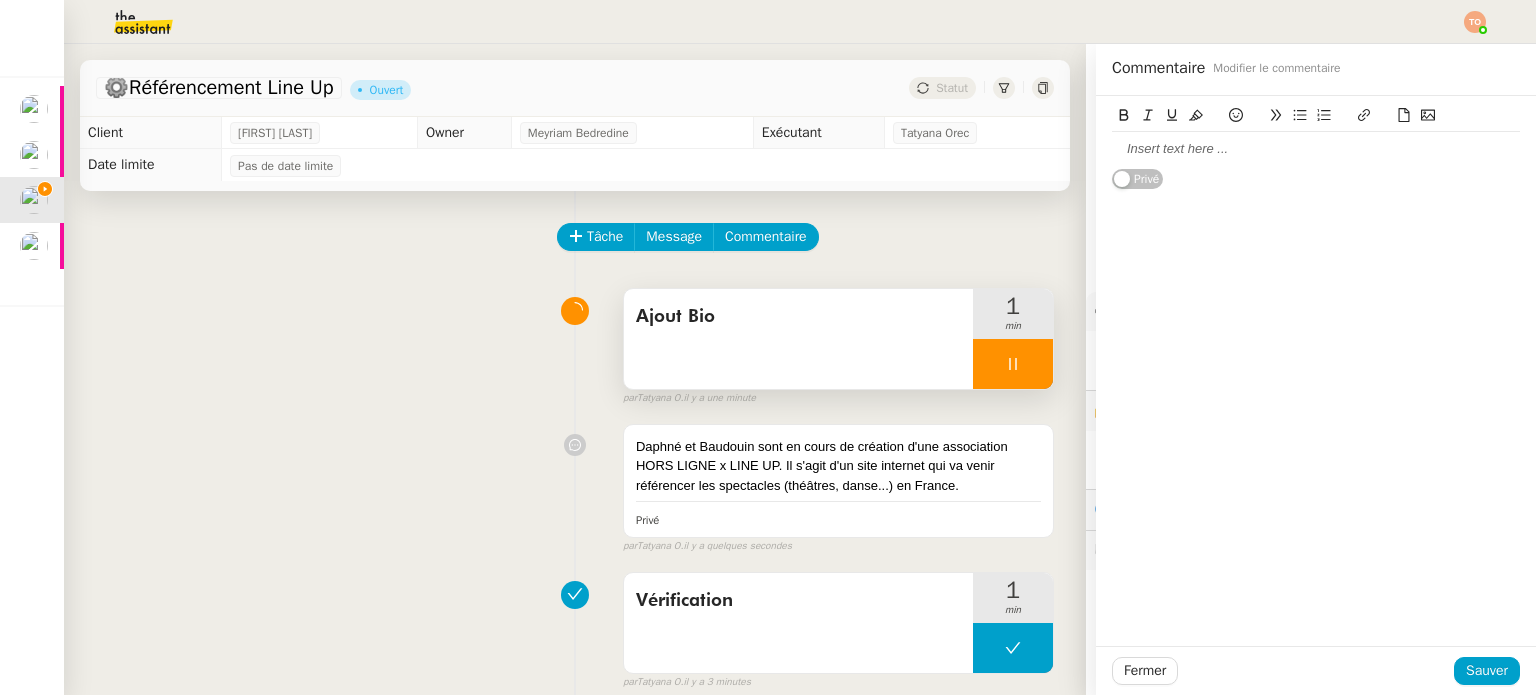 type 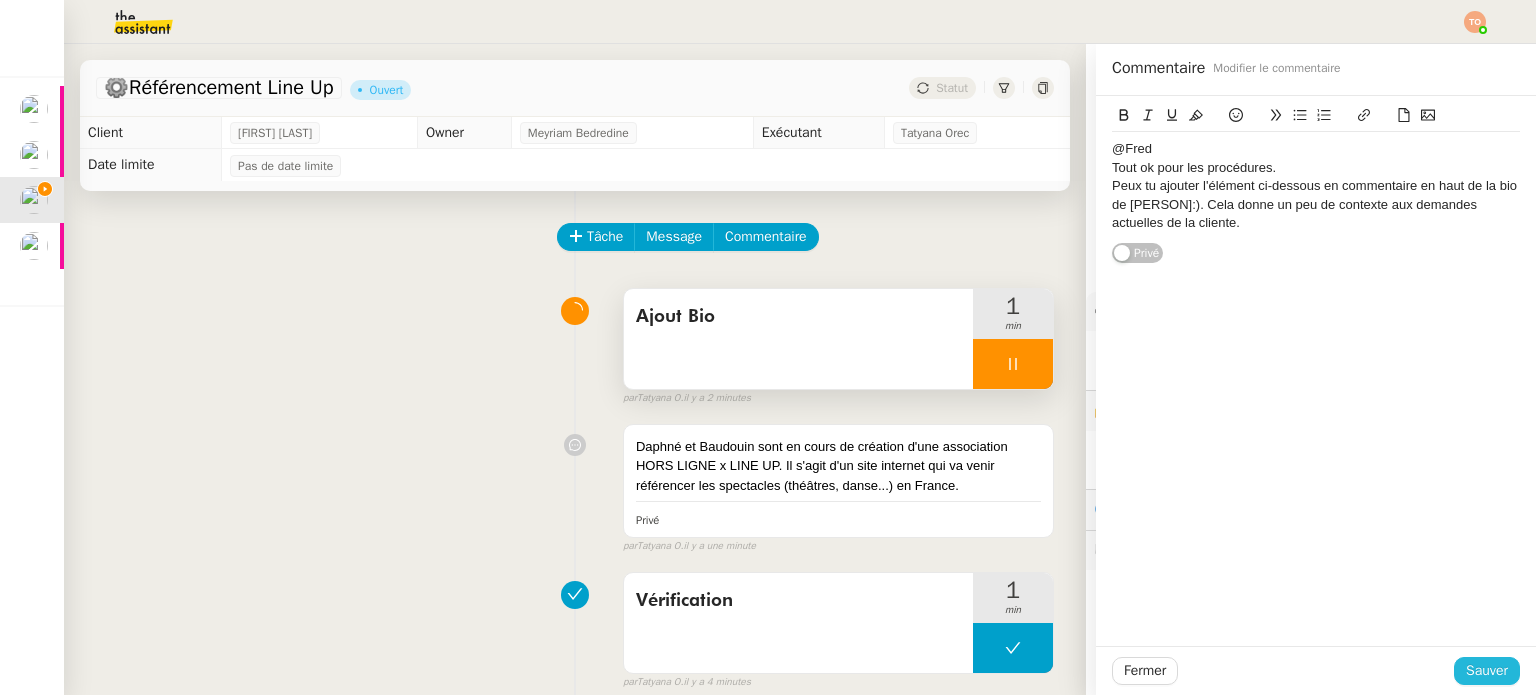click on "Sauver" 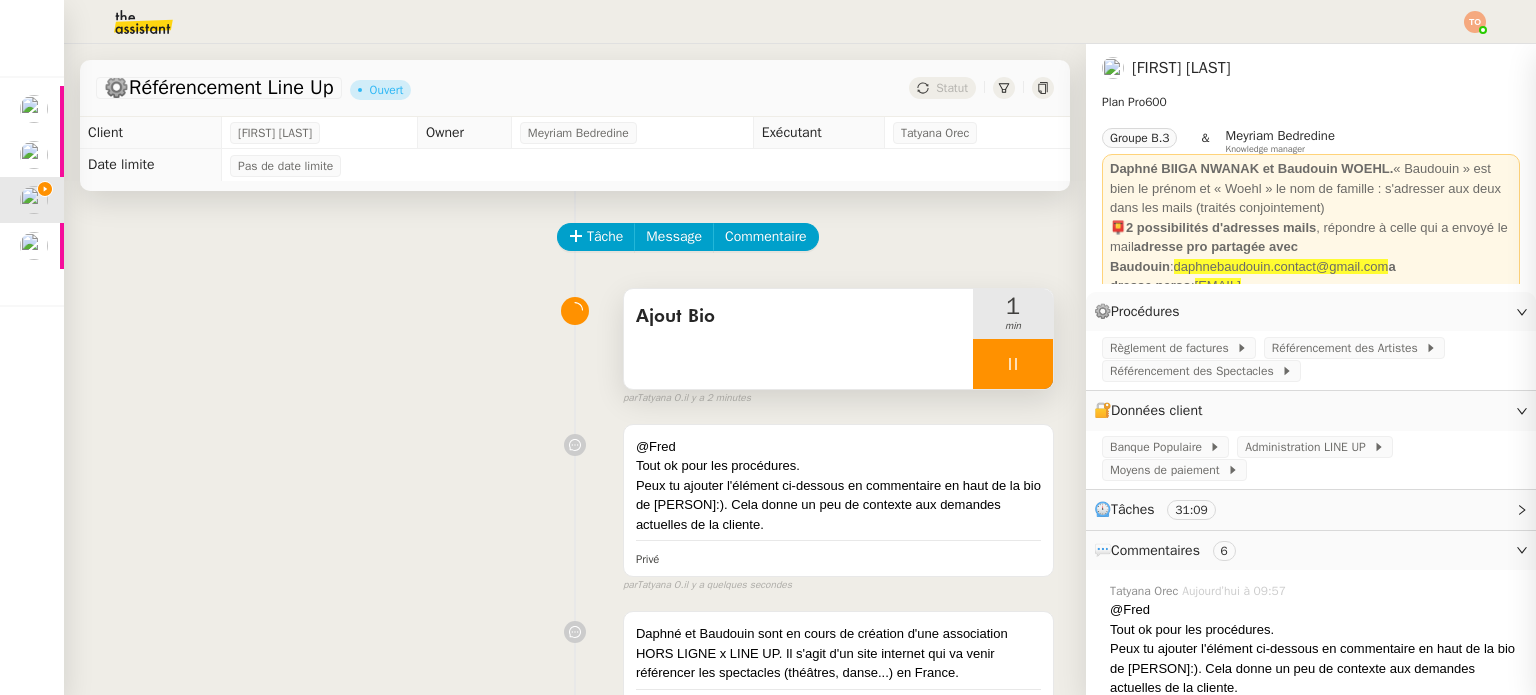 click at bounding box center (1013, 364) 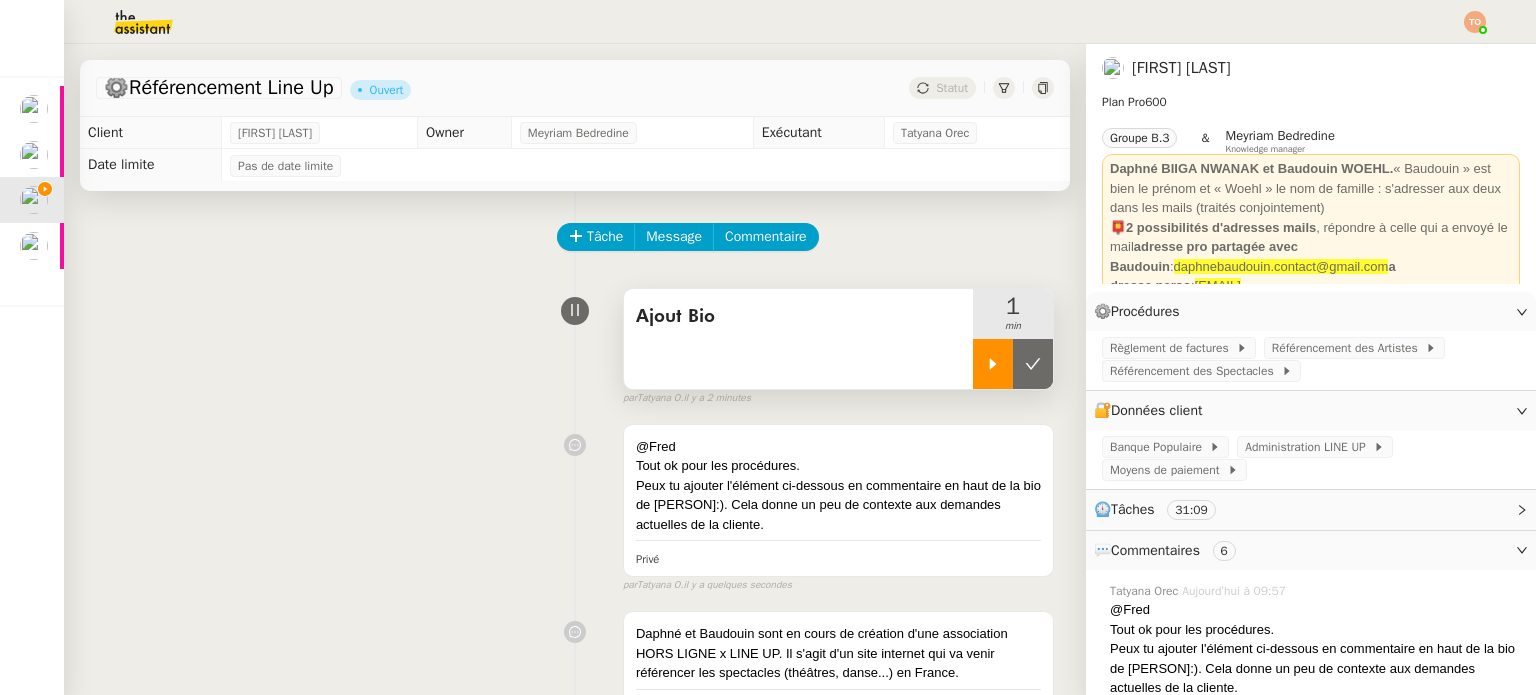 click 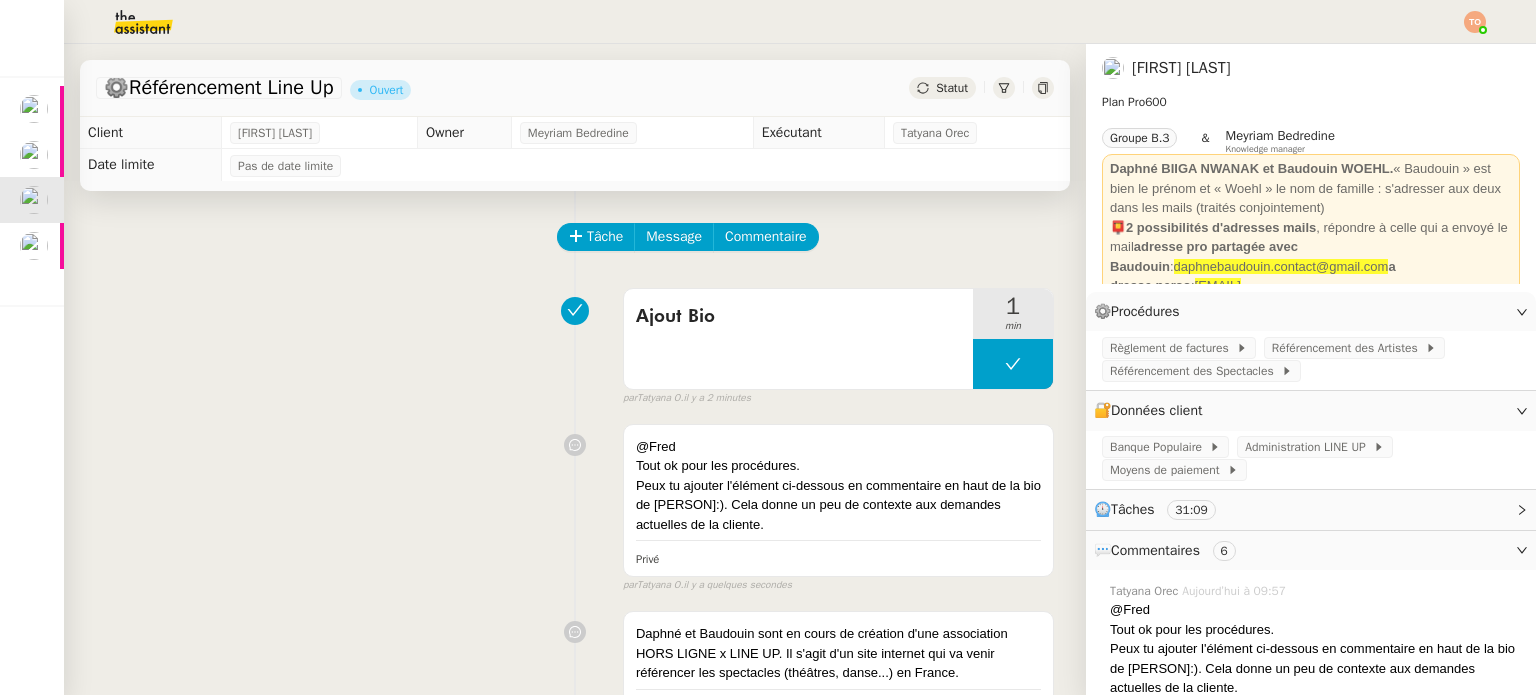 click on "Statut" 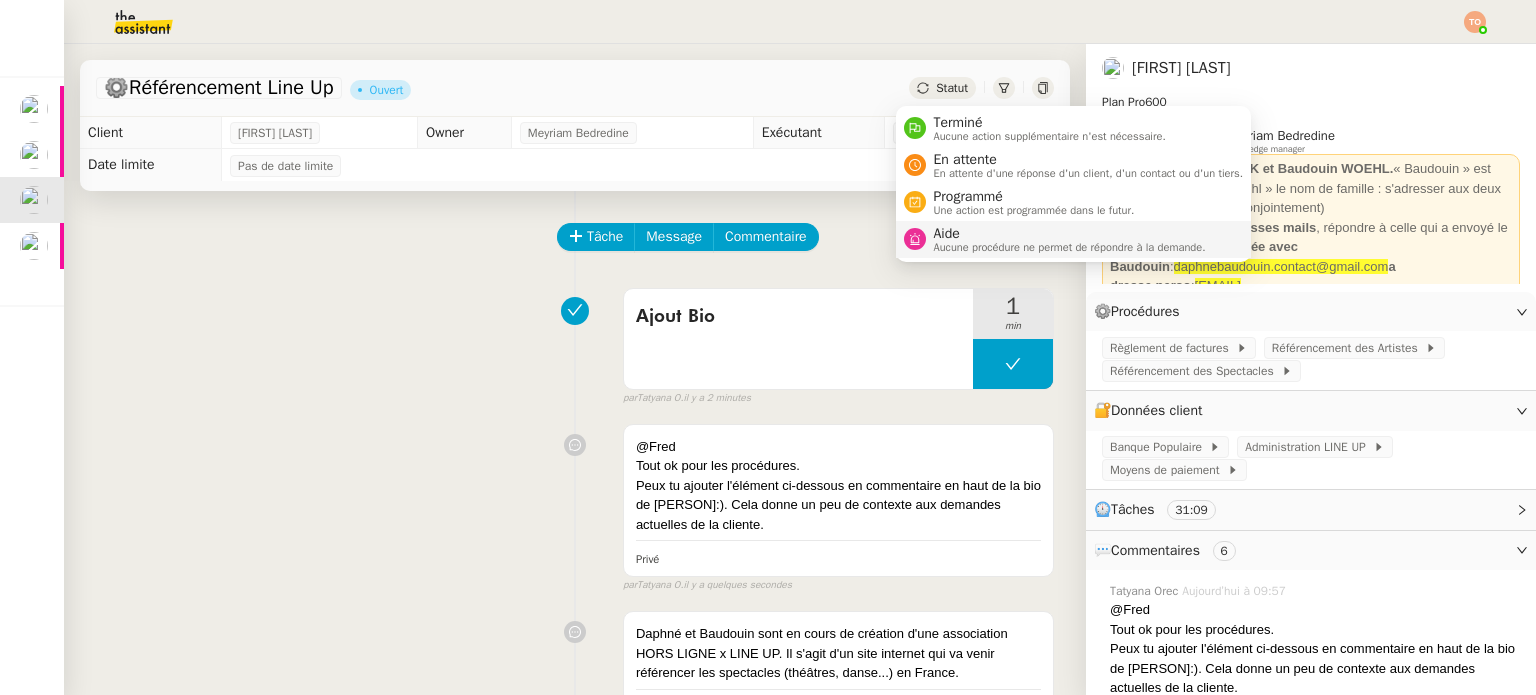 click on "Aide" at bounding box center (1070, 234) 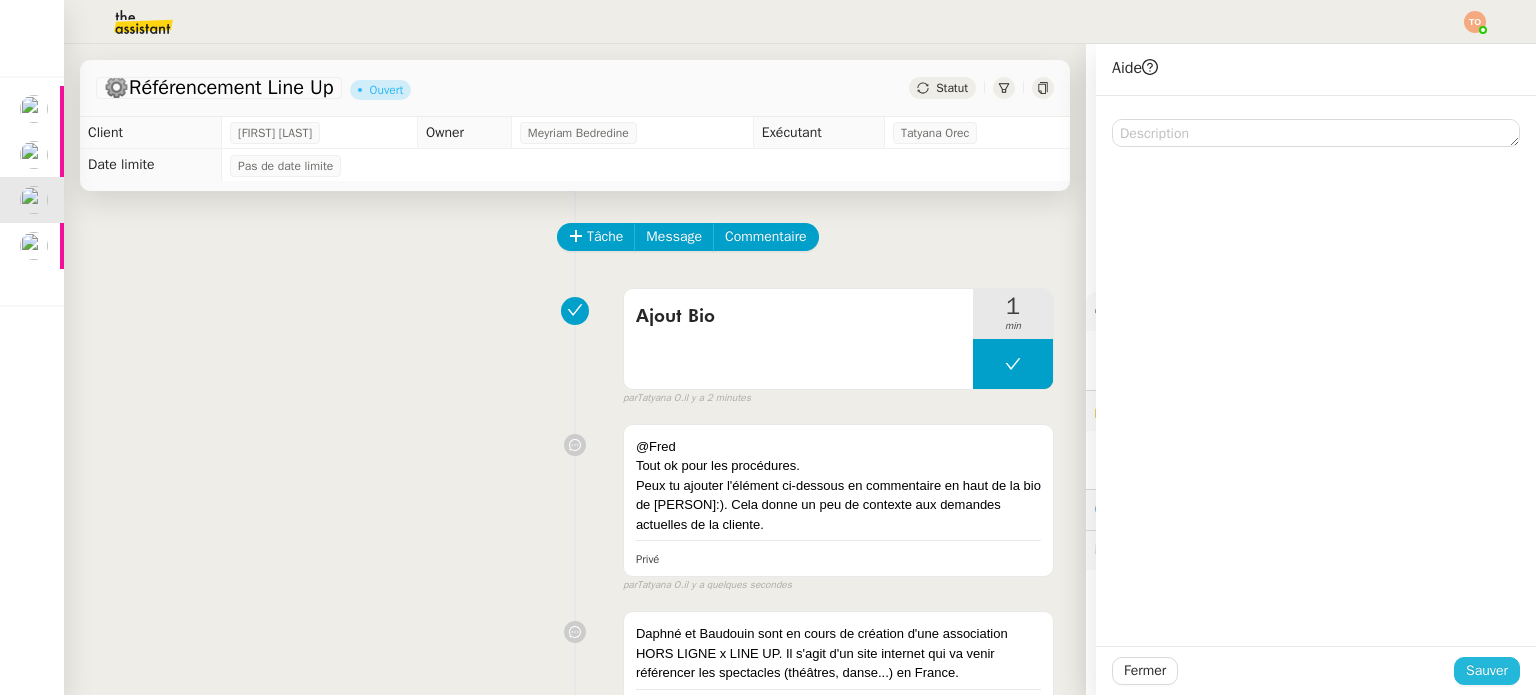 click on "Sauver" 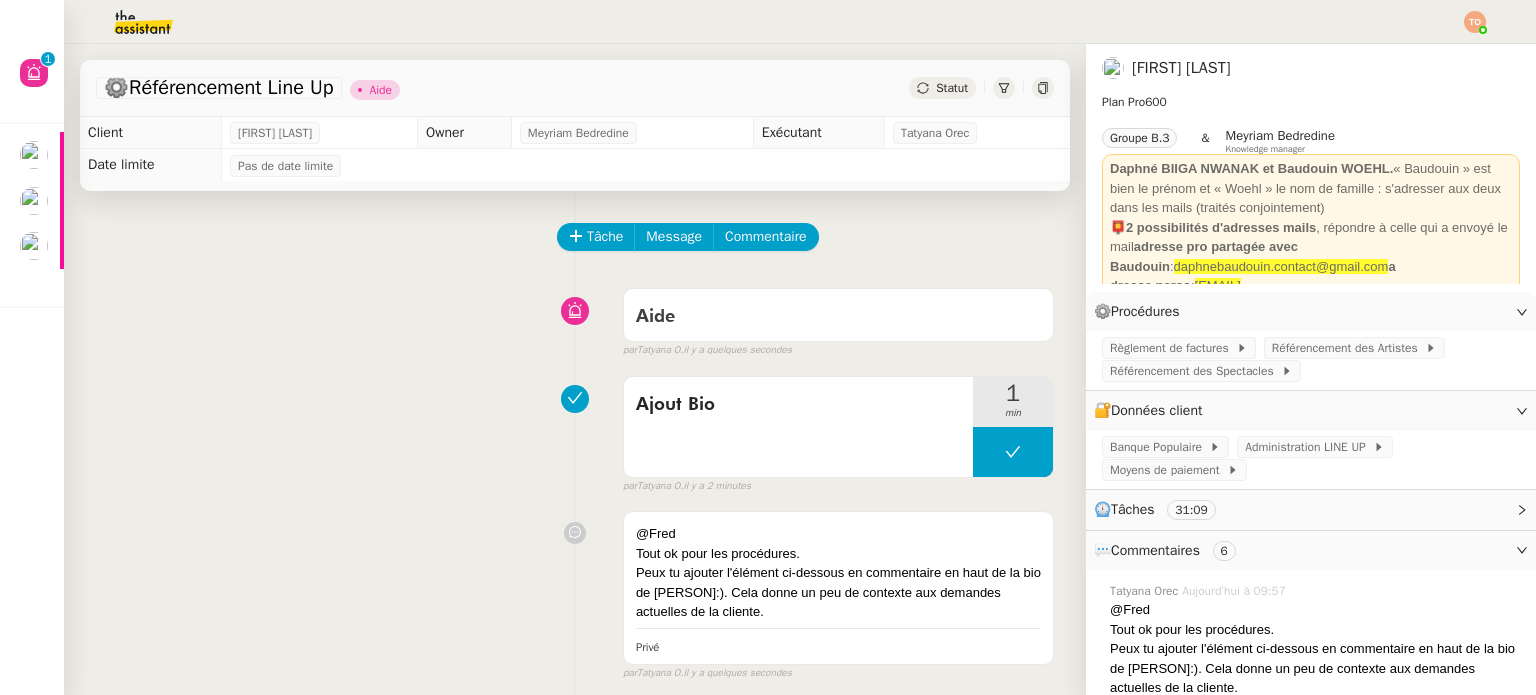 click 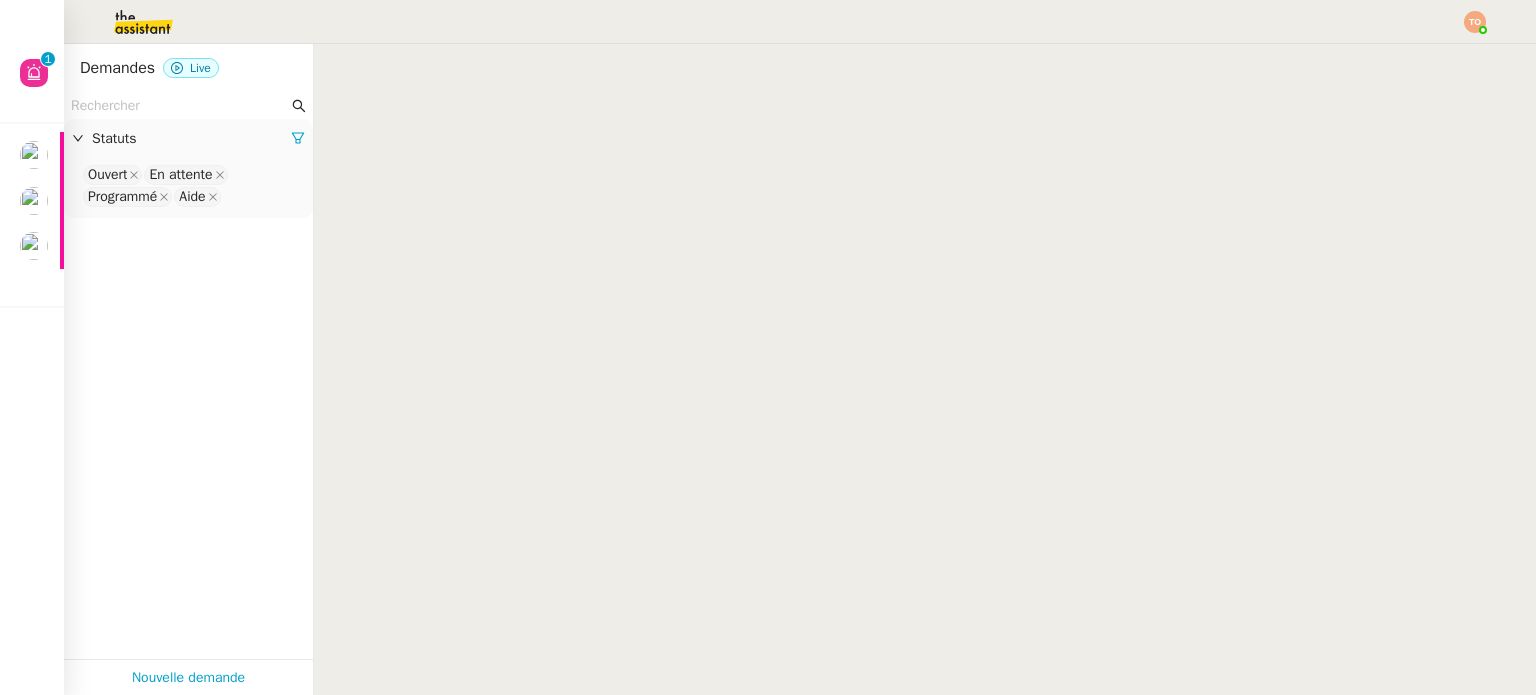 scroll, scrollTop: 2692, scrollLeft: 0, axis: vertical 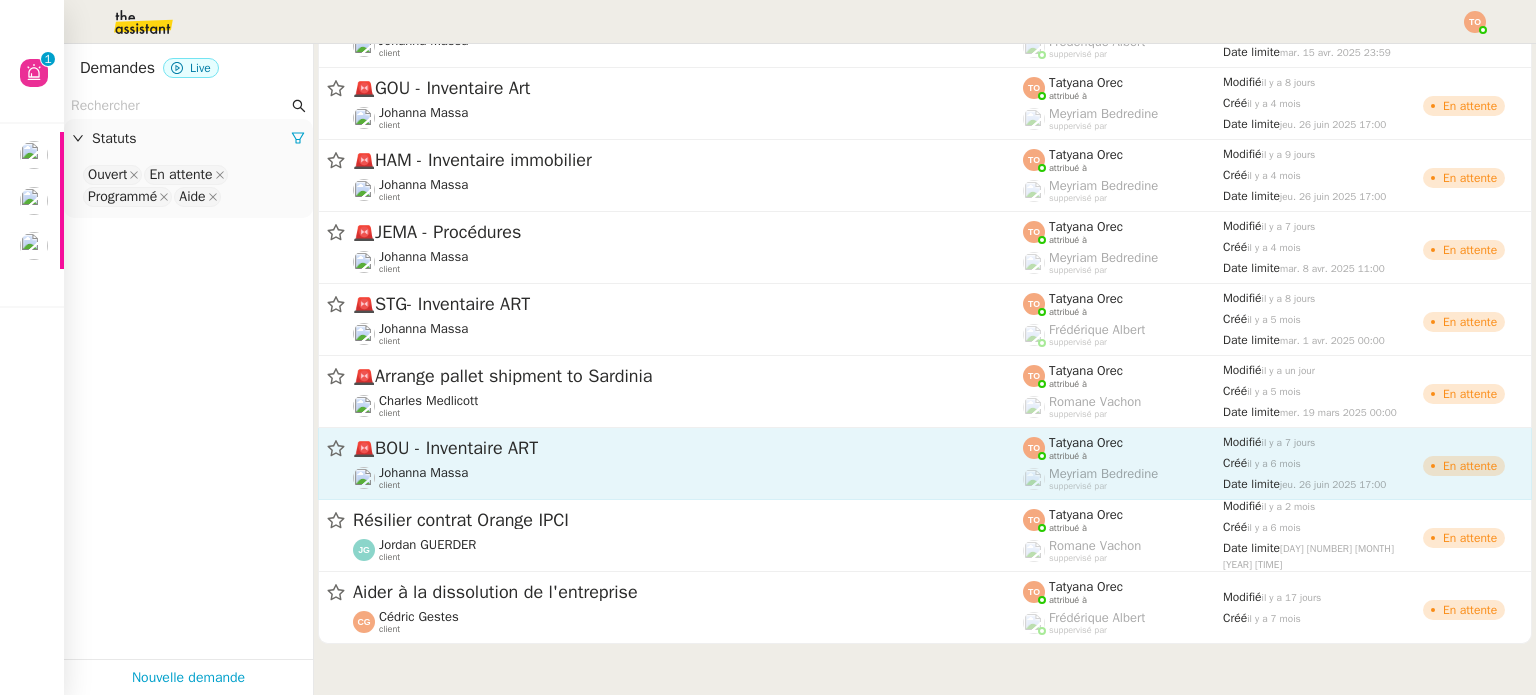 click on "Johanna Massa" 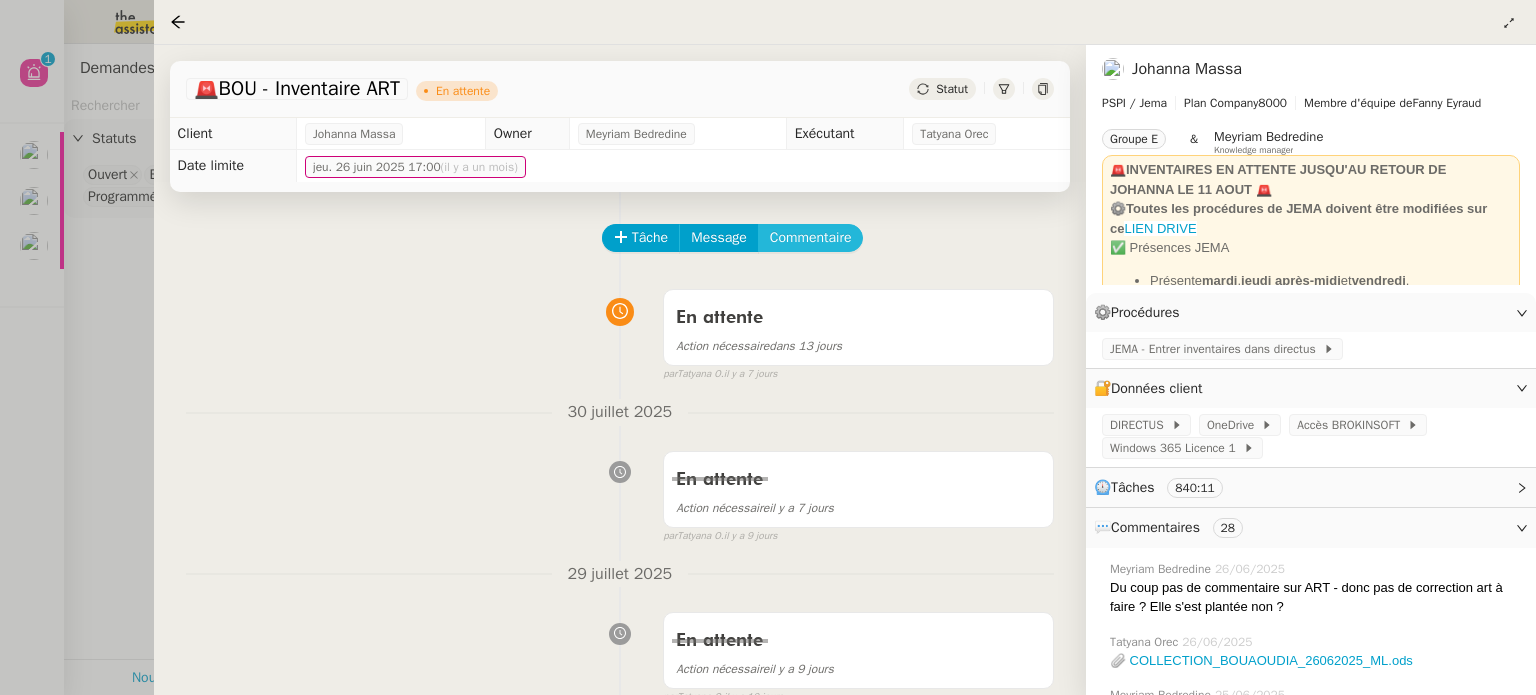 click on "Commentaire" 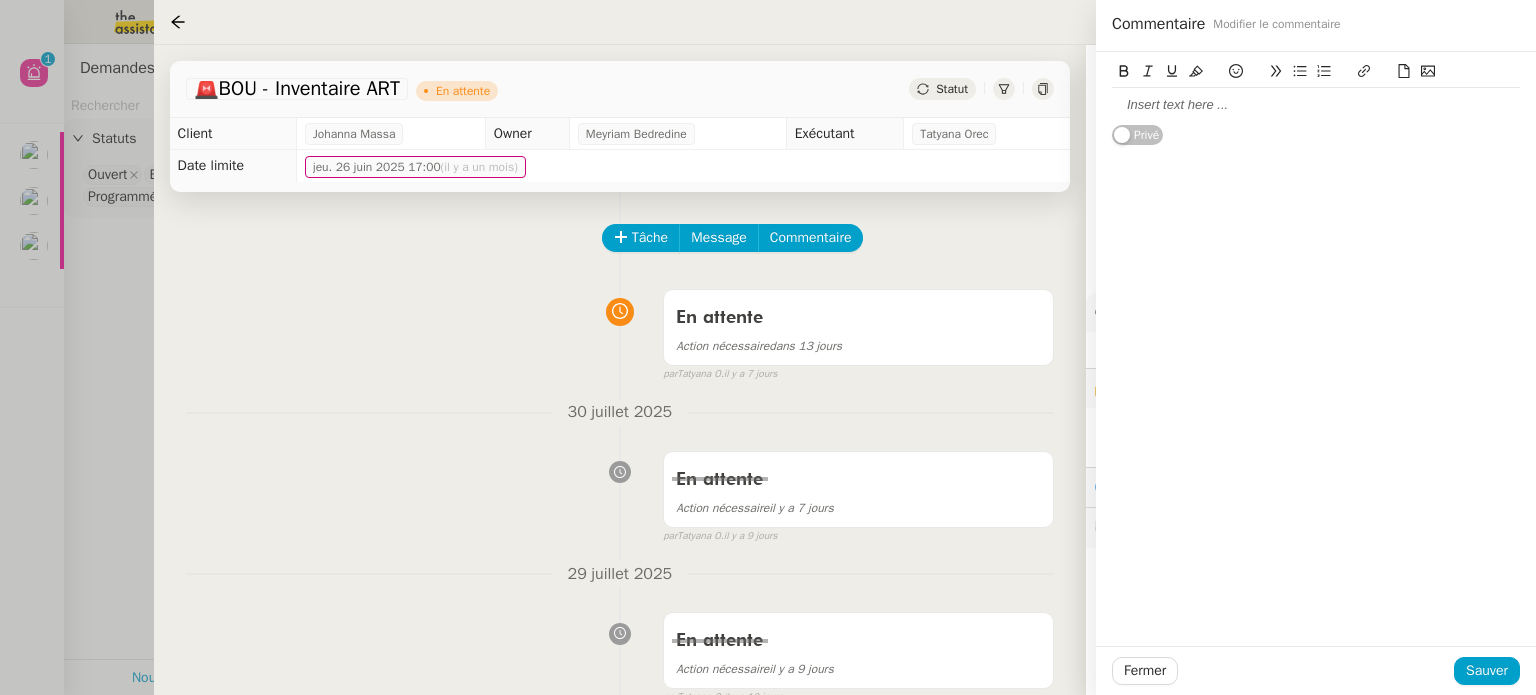 click on "Statut" 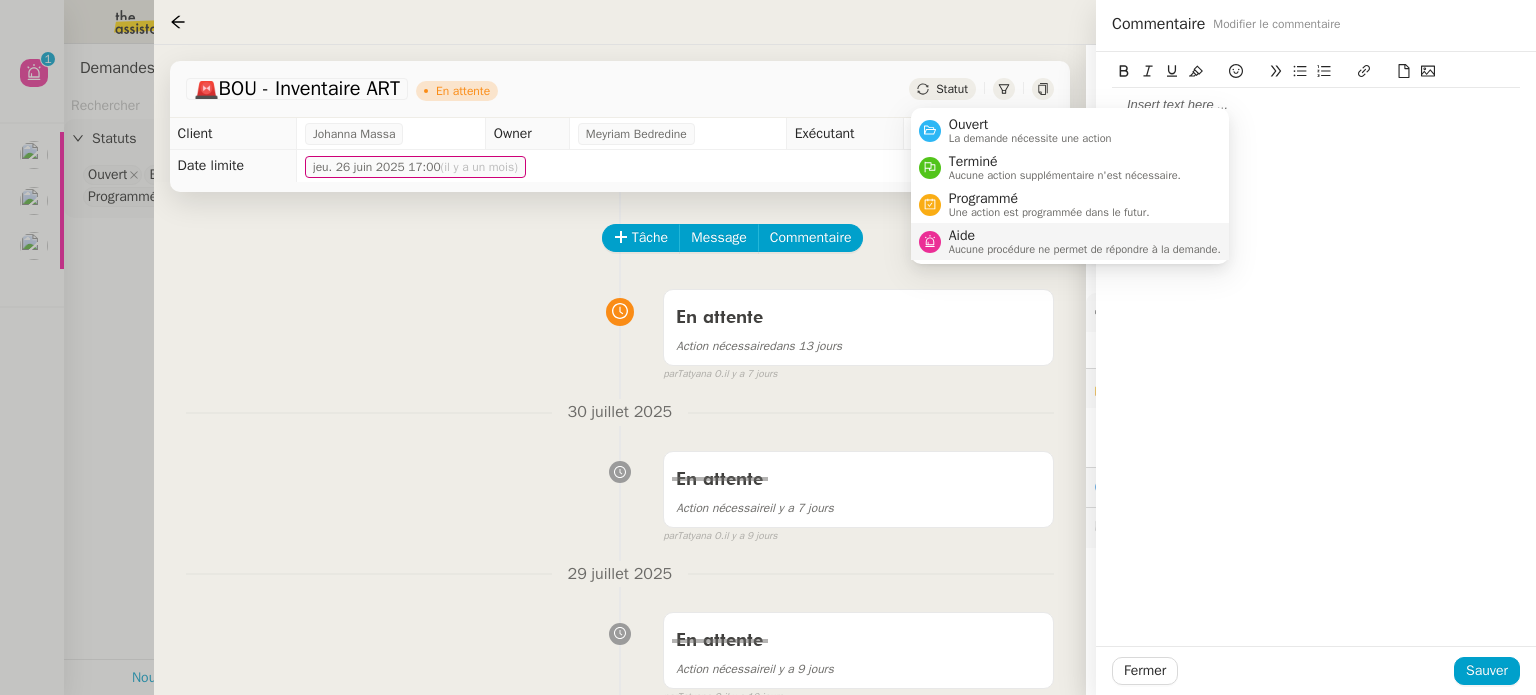 click on "Aide" at bounding box center (1085, 236) 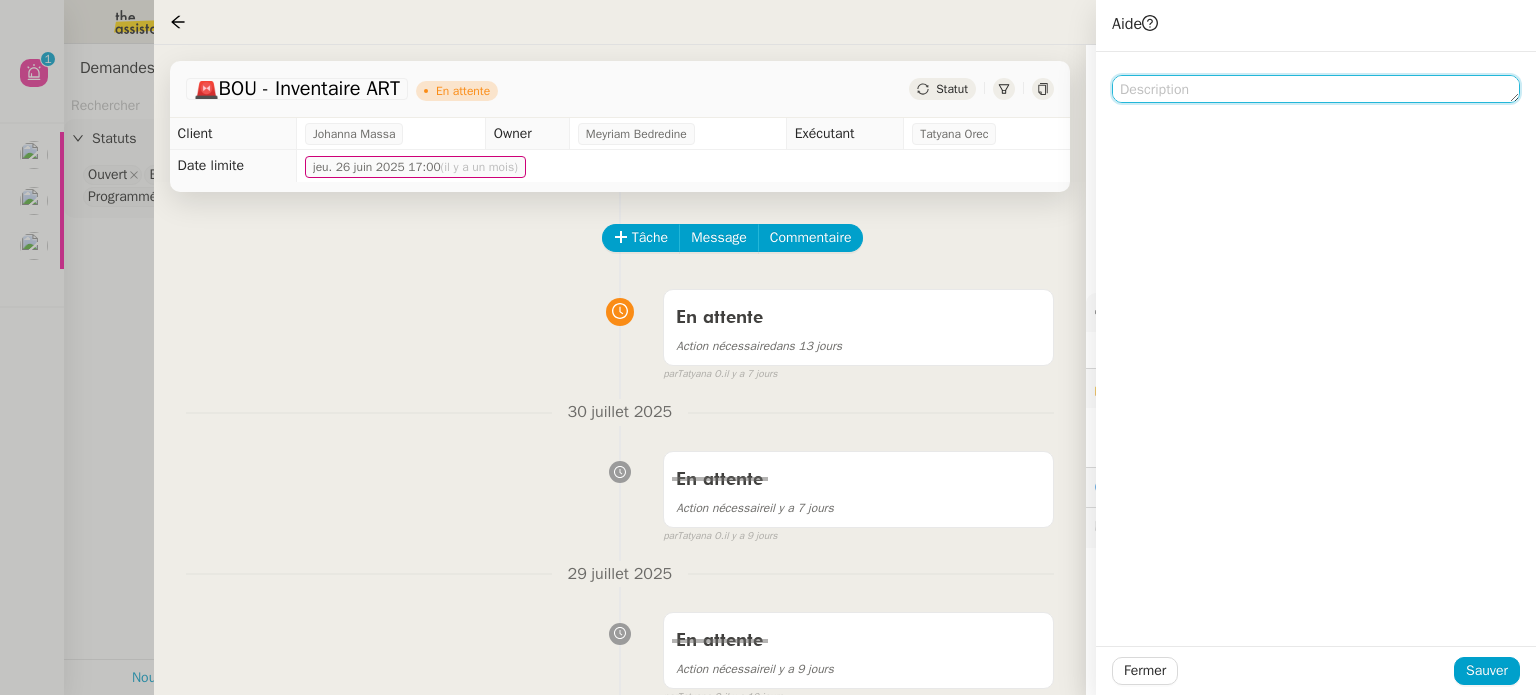 click 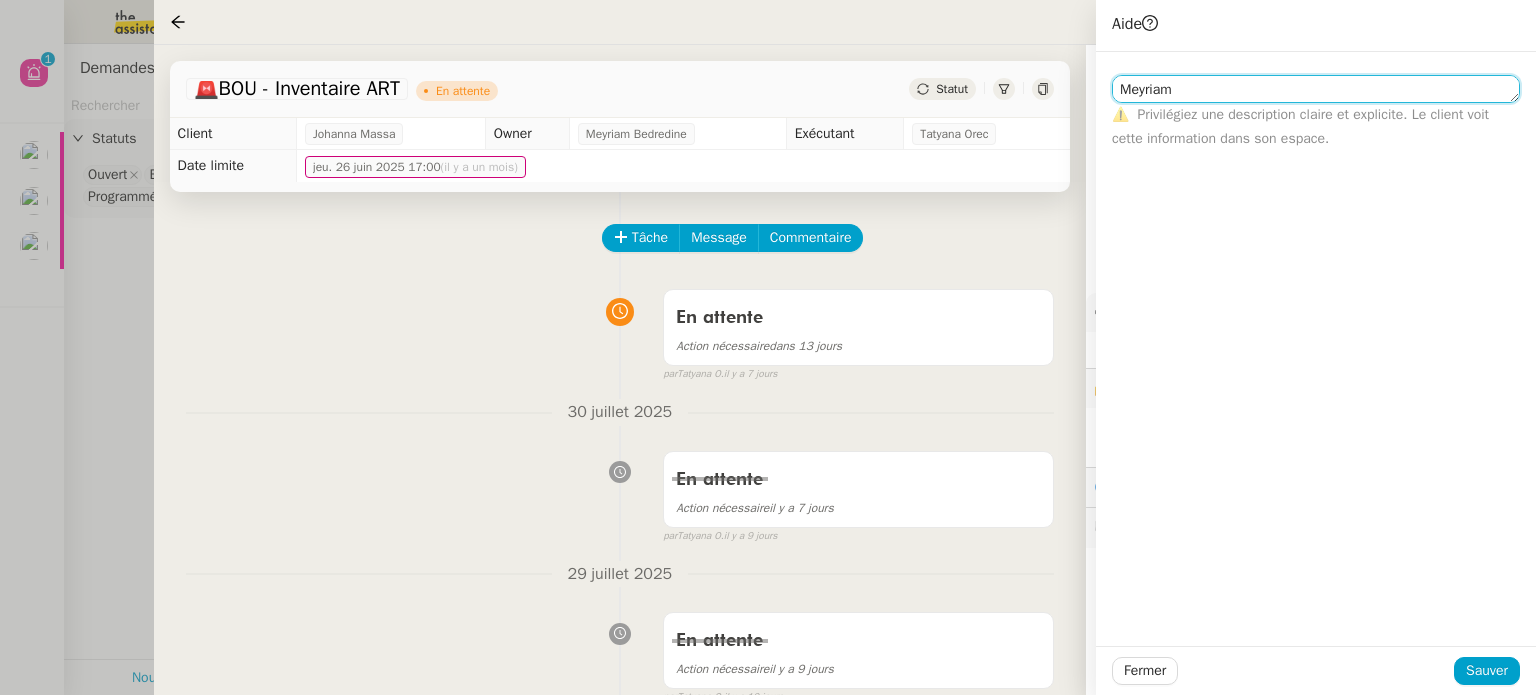 click on "Meyriam" 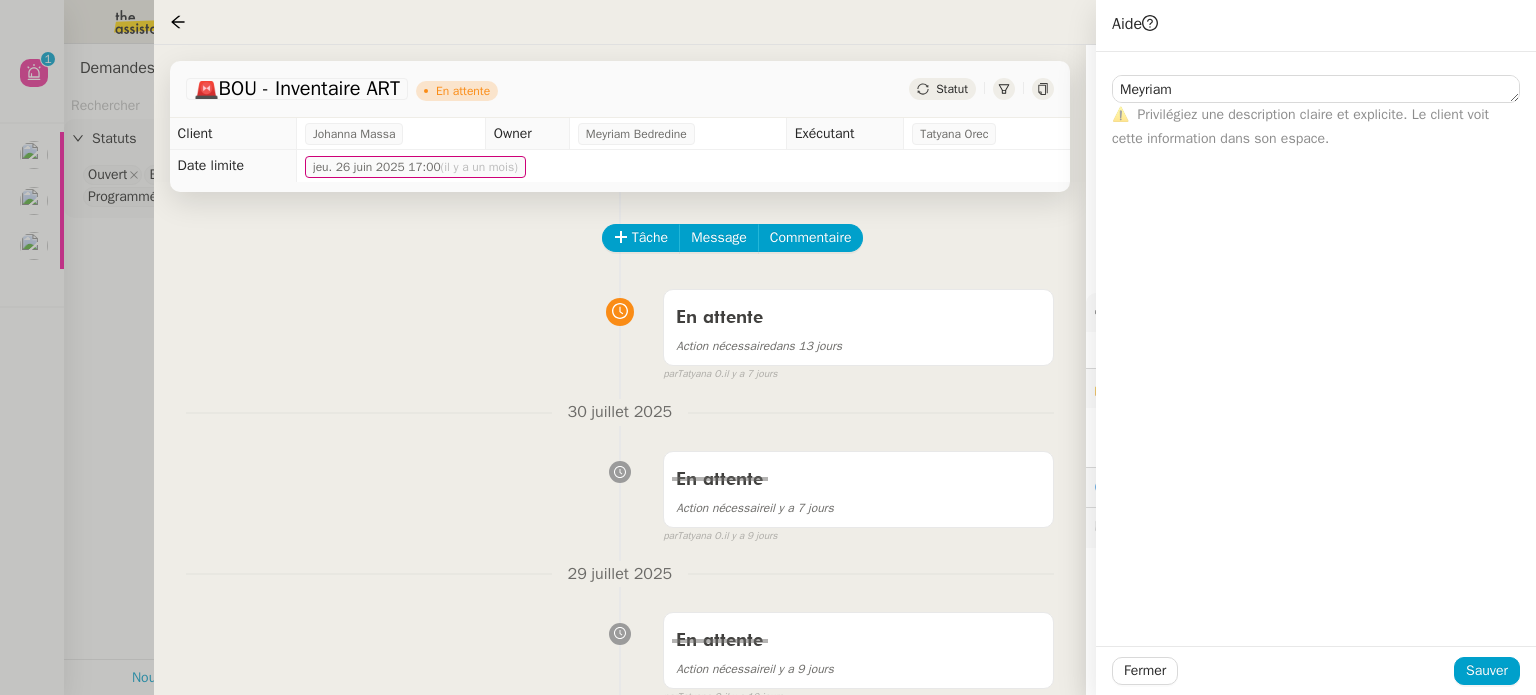 click on "Fermer Sauver" 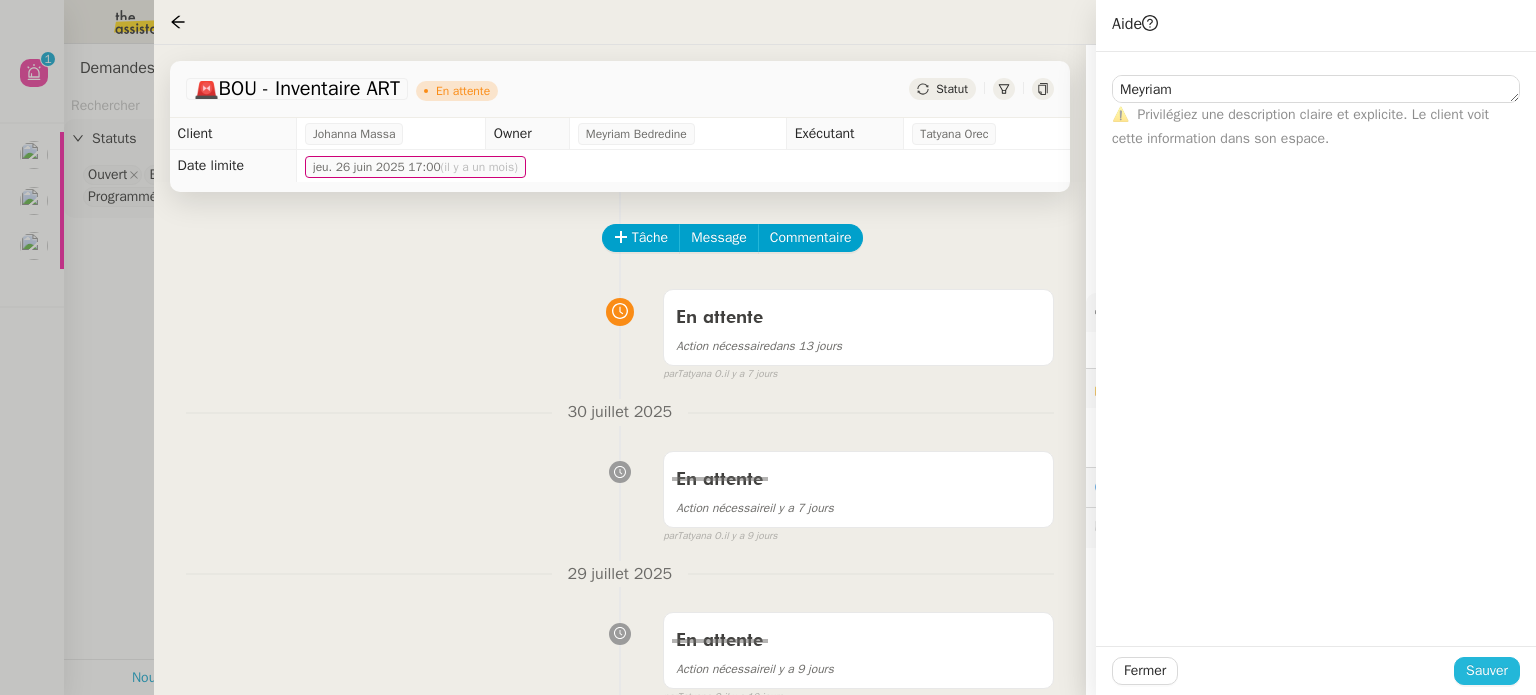 click on "Sauver" 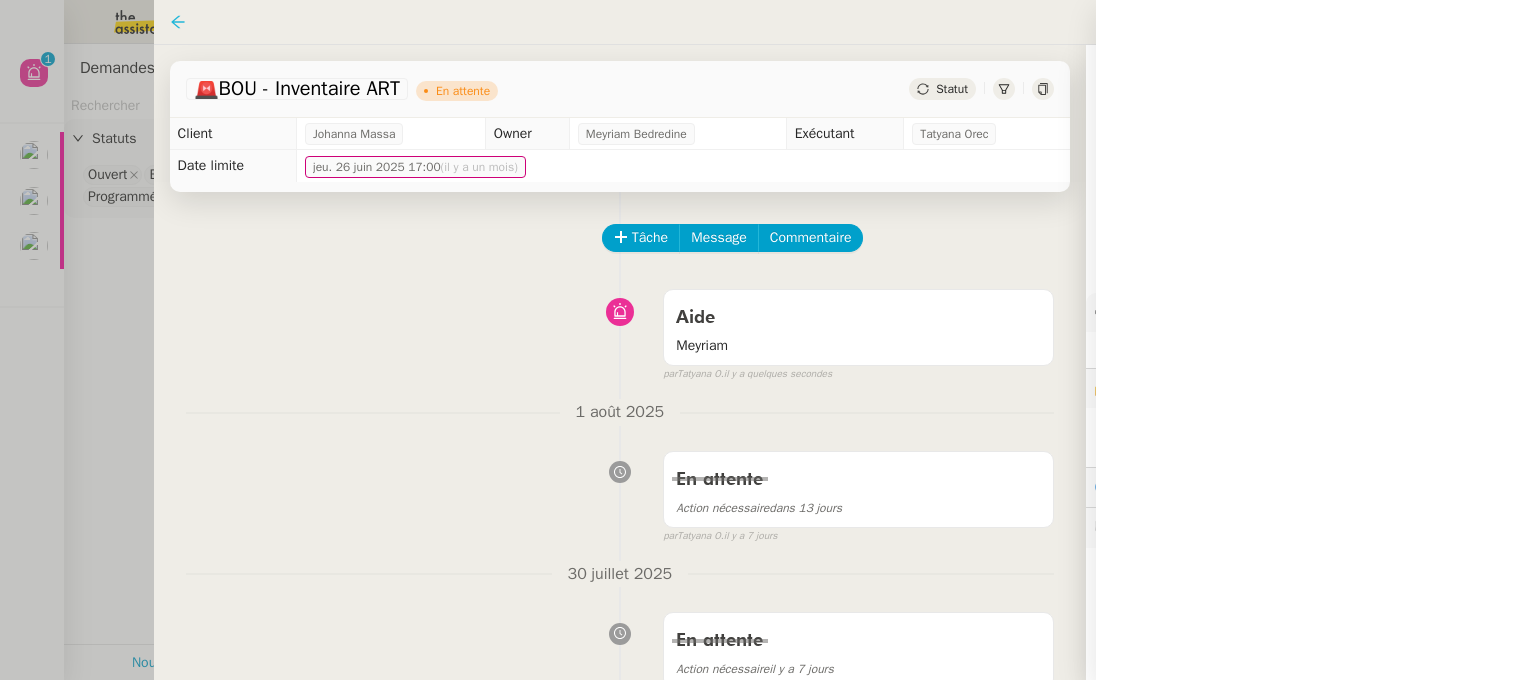 click 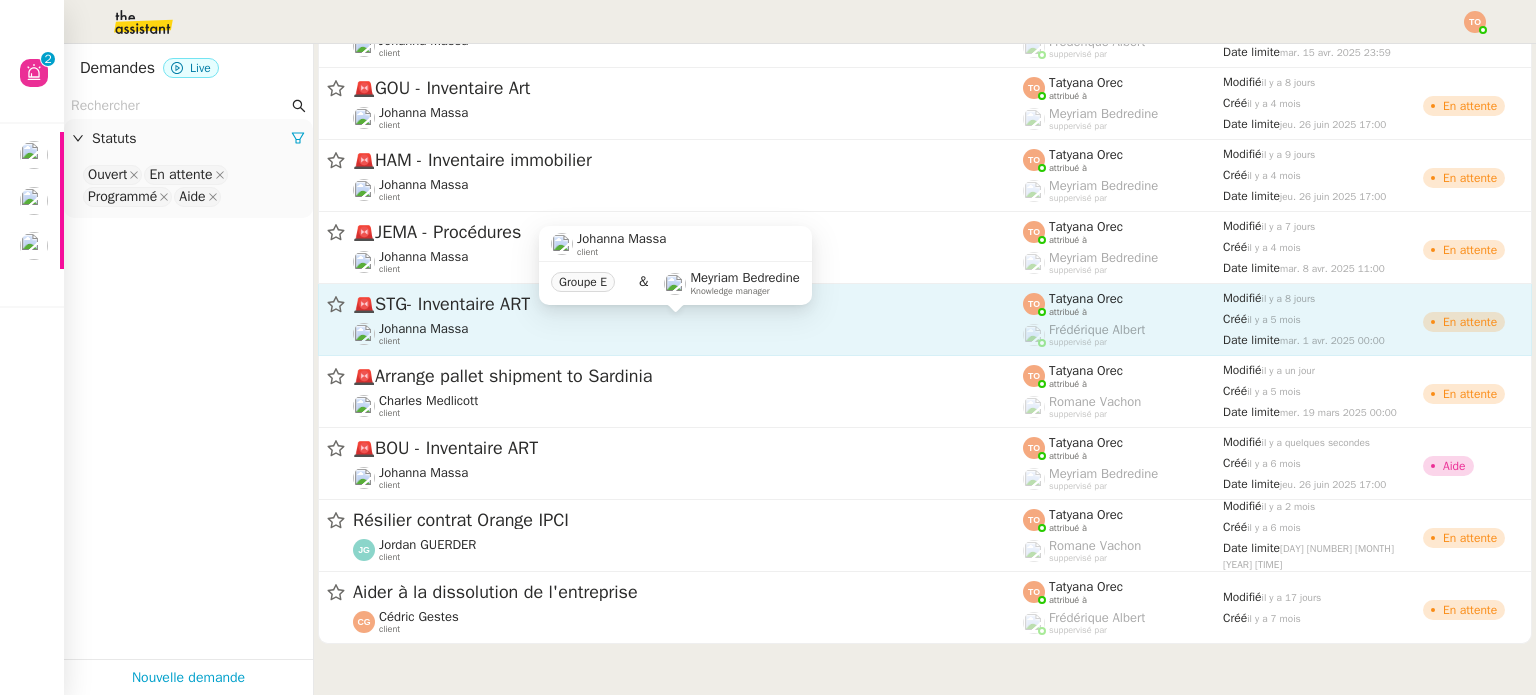 click on "Johanna Massa    client" 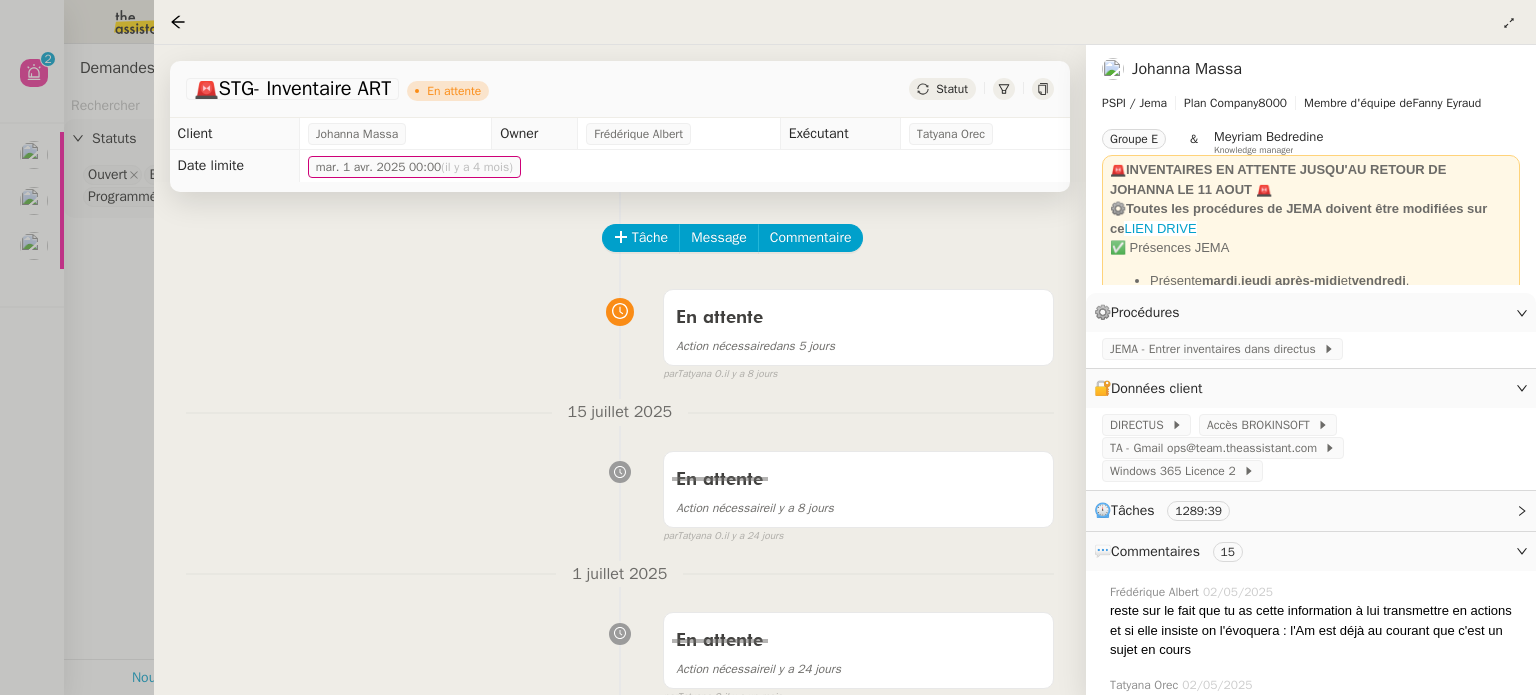 click on "Statut" 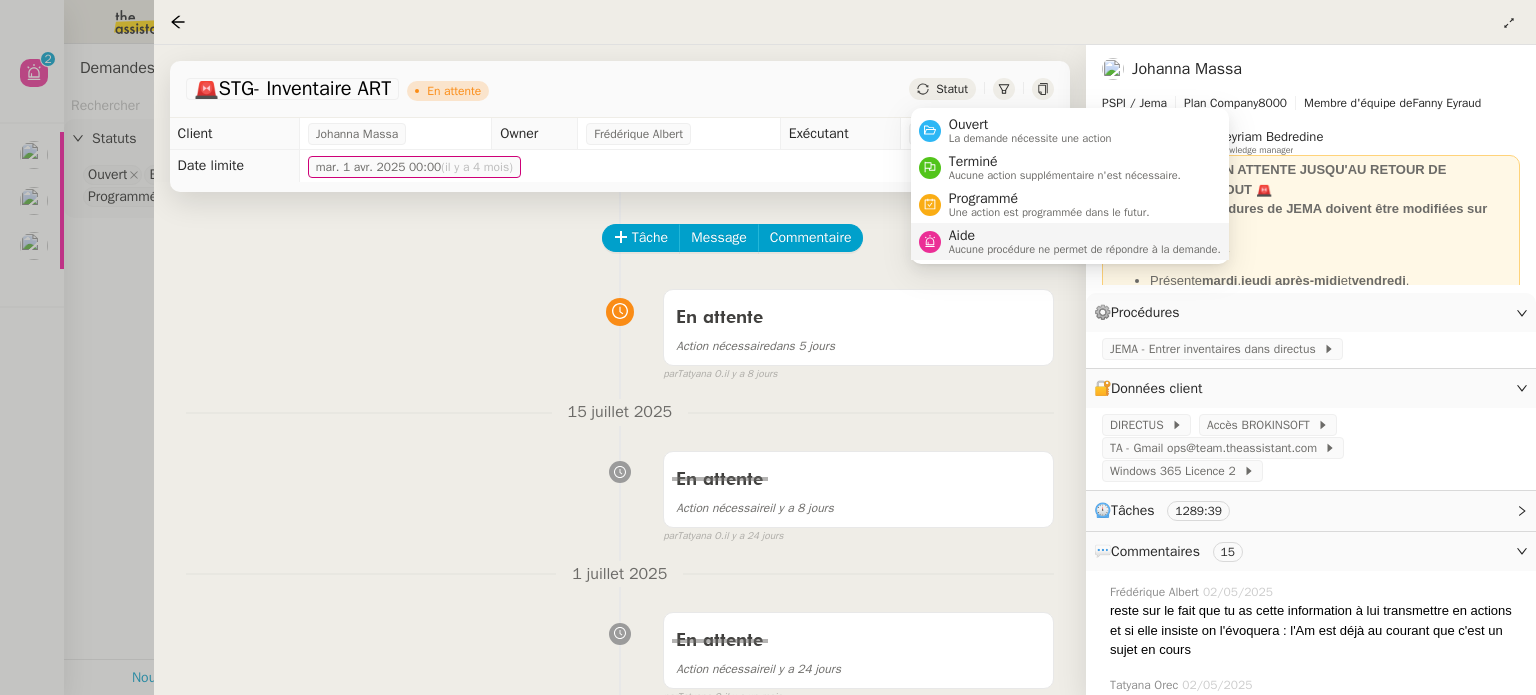 click on "Aide" at bounding box center (1085, 236) 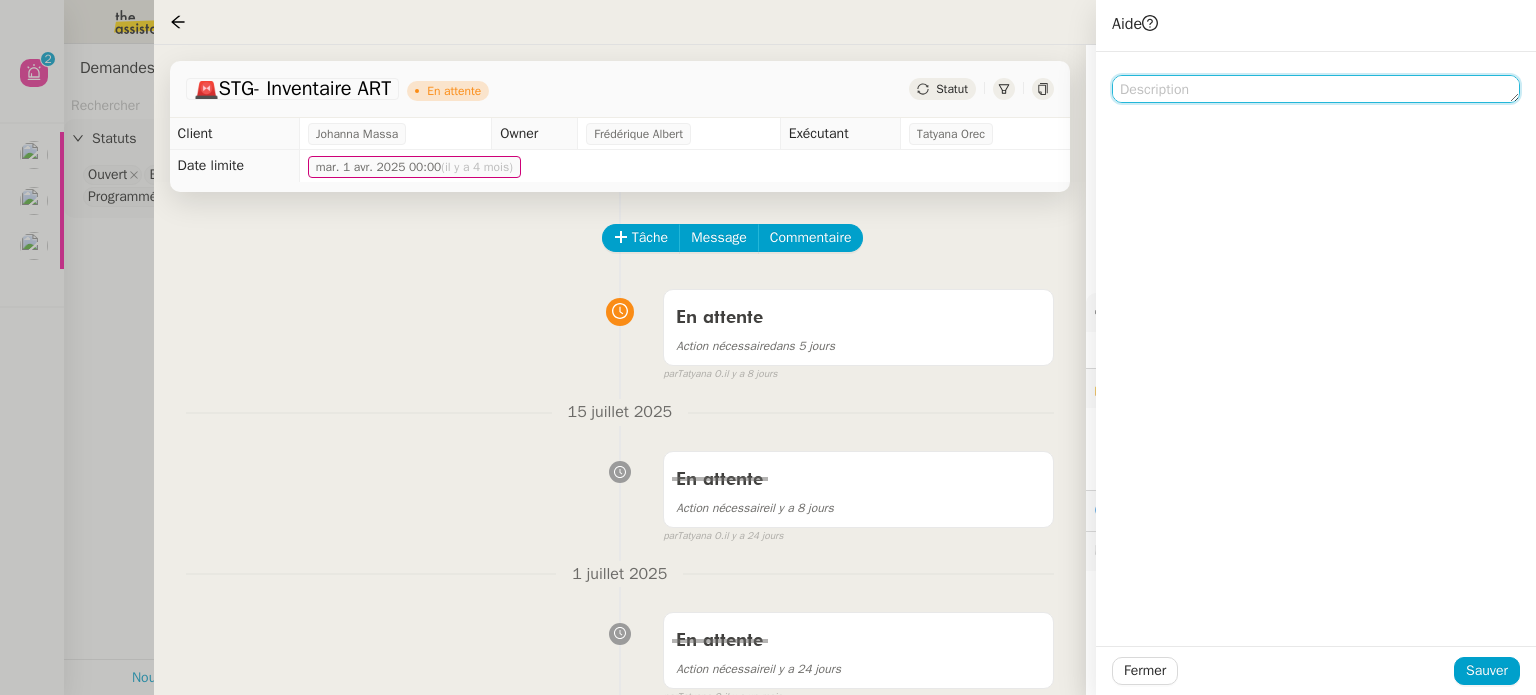 click 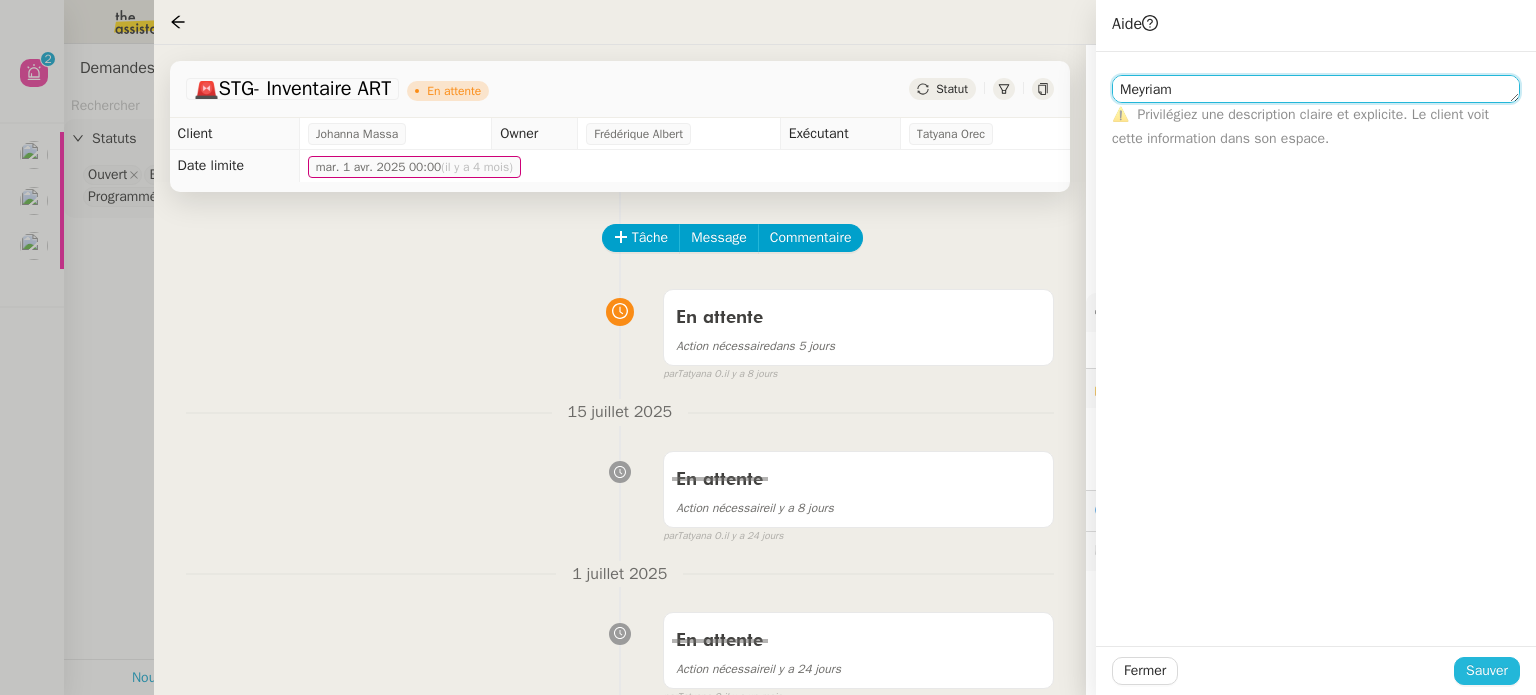 type on "Meyriam" 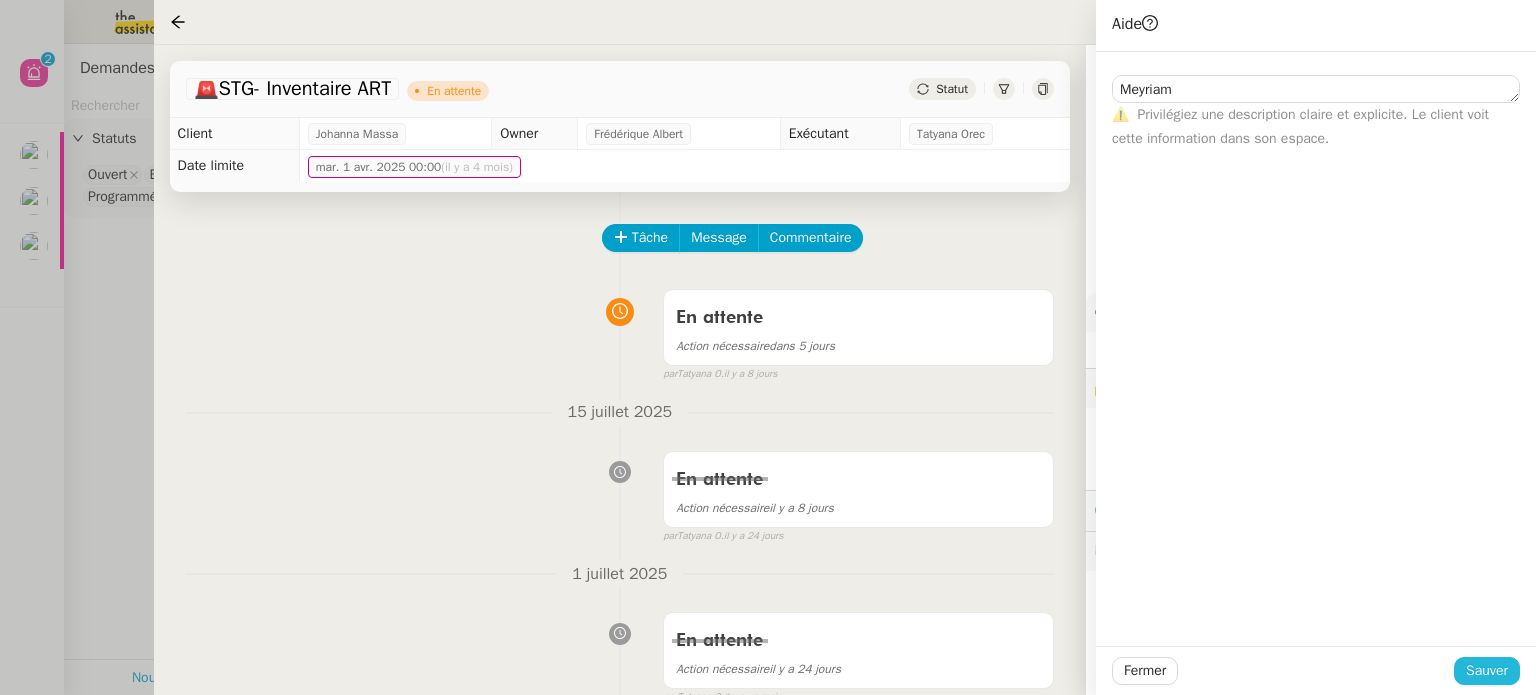 click on "Sauver" 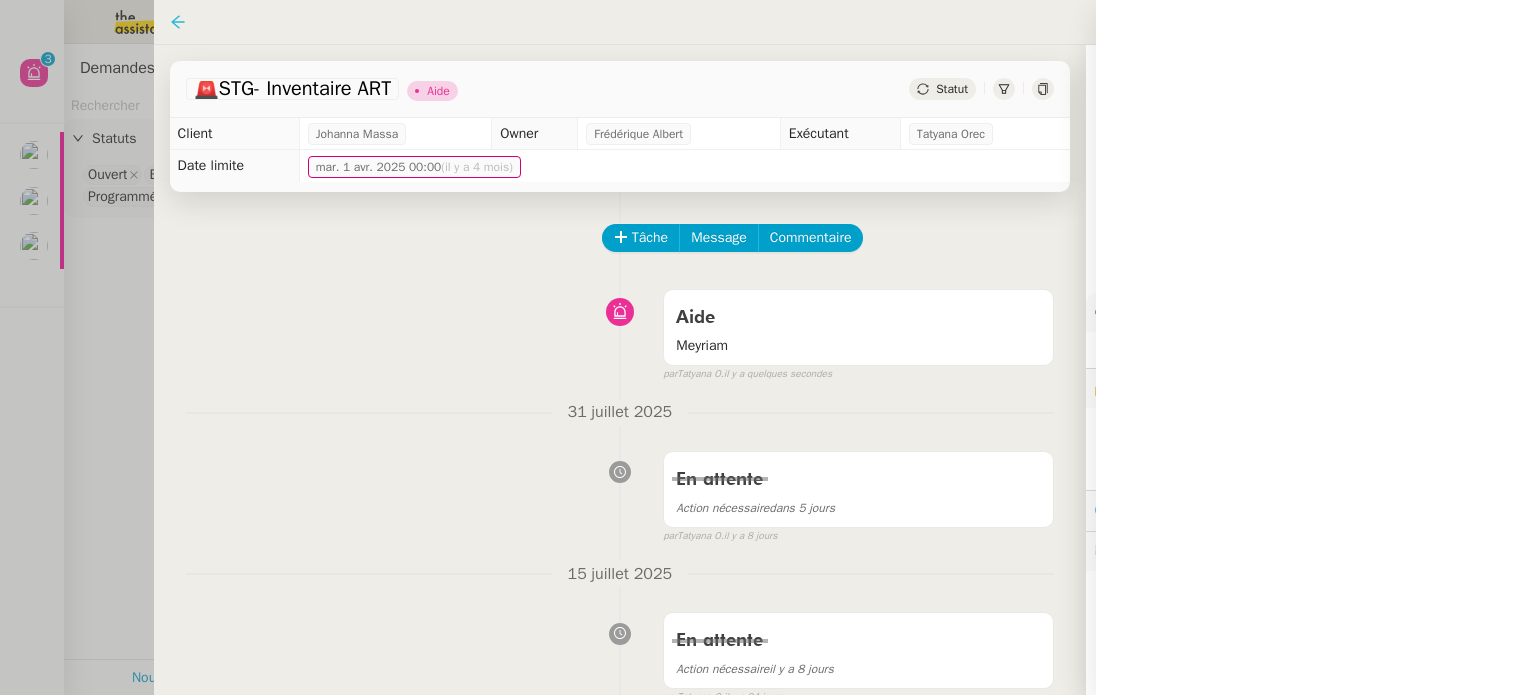click 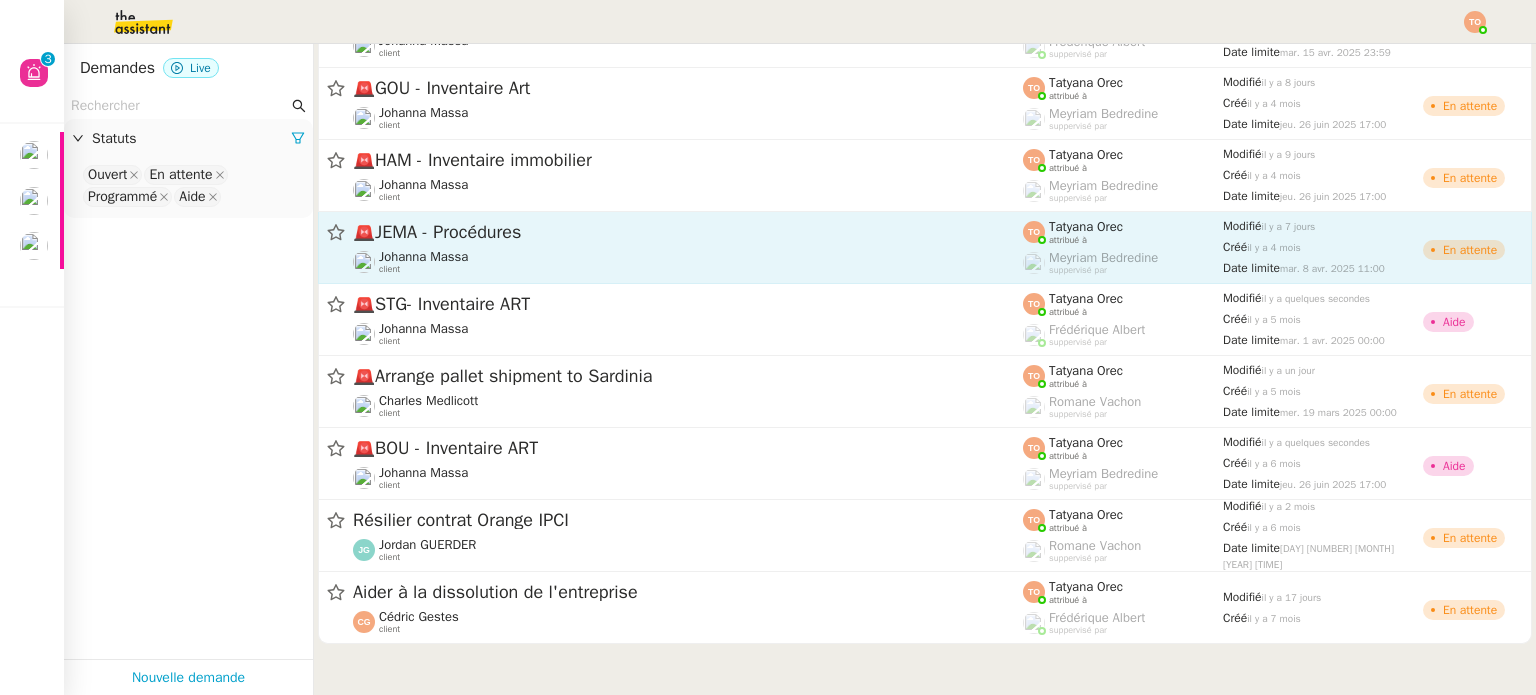 click on "🚨    JEMA - Procédures" 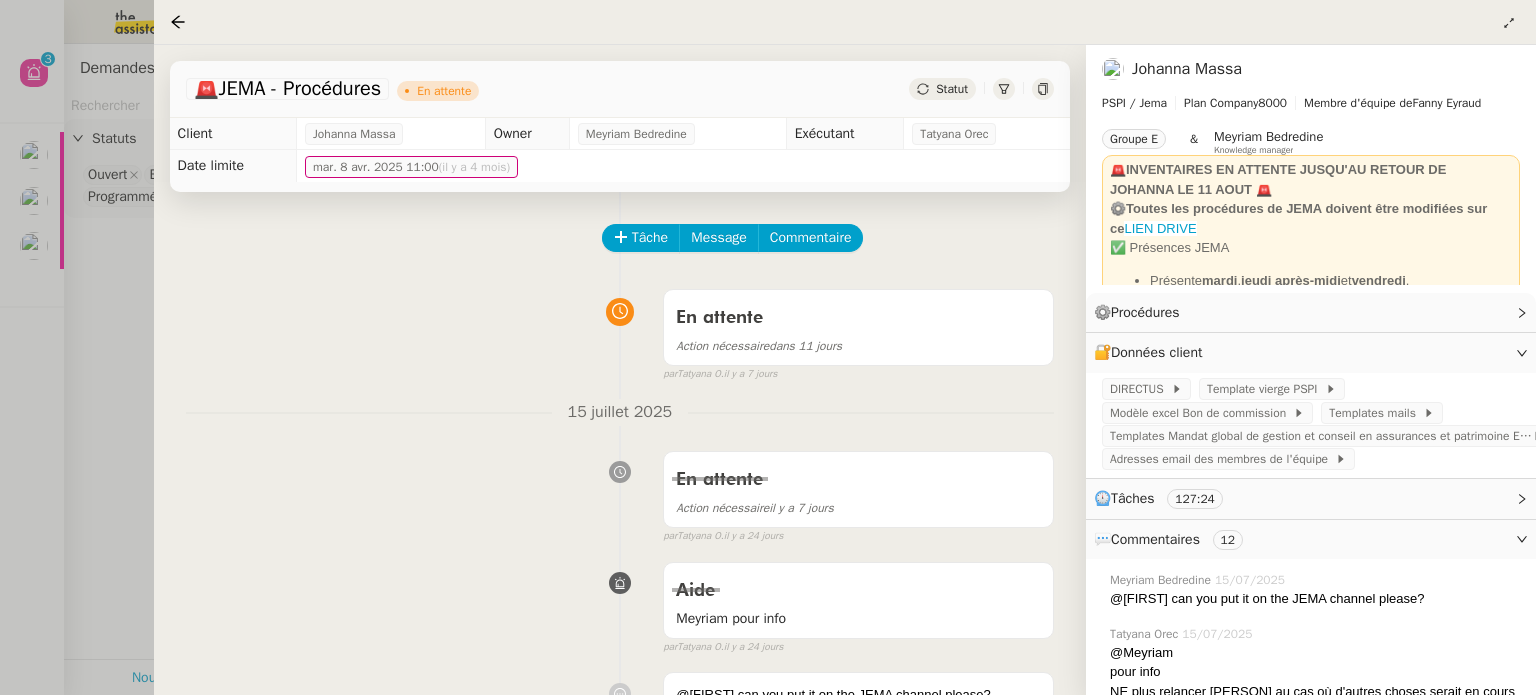 click on "Statut" 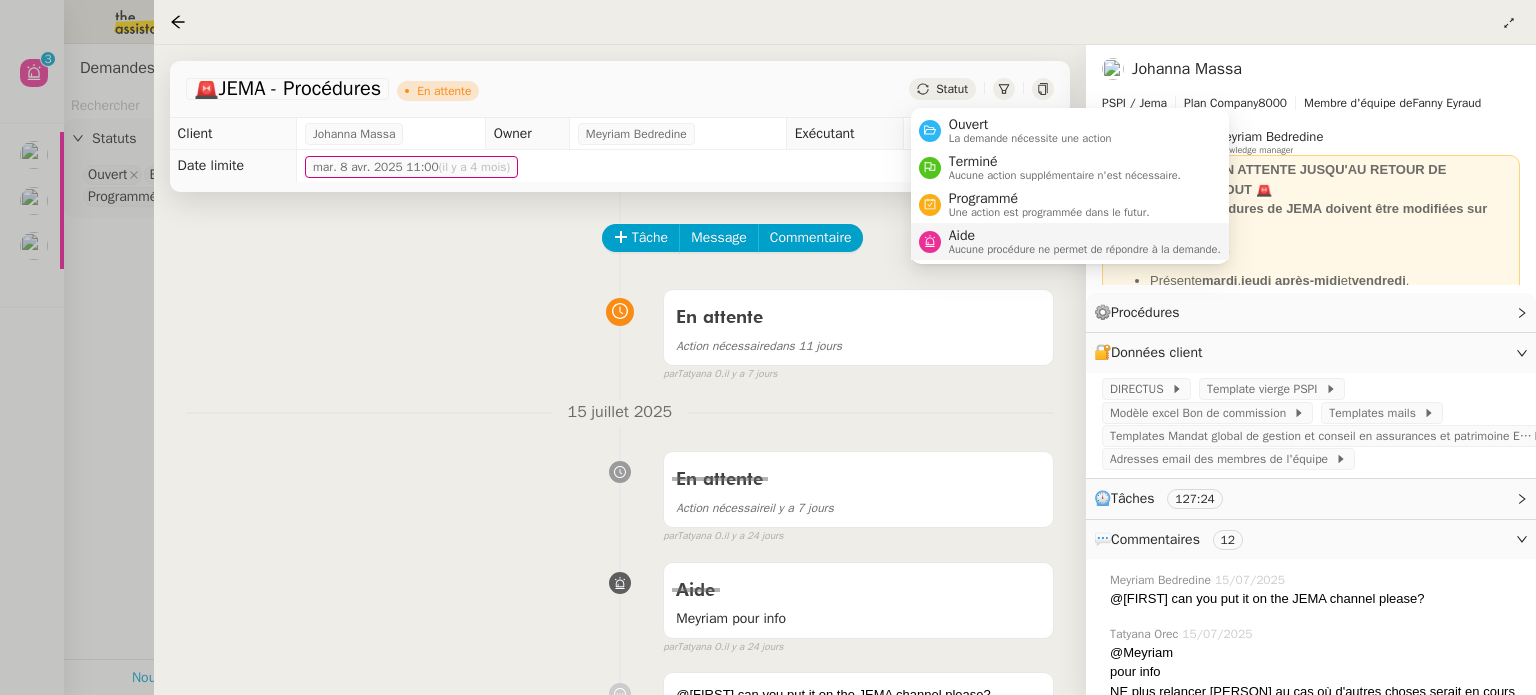 click on "Aide Aucune procédure ne permet de répondre à la demande." at bounding box center [1070, 241] 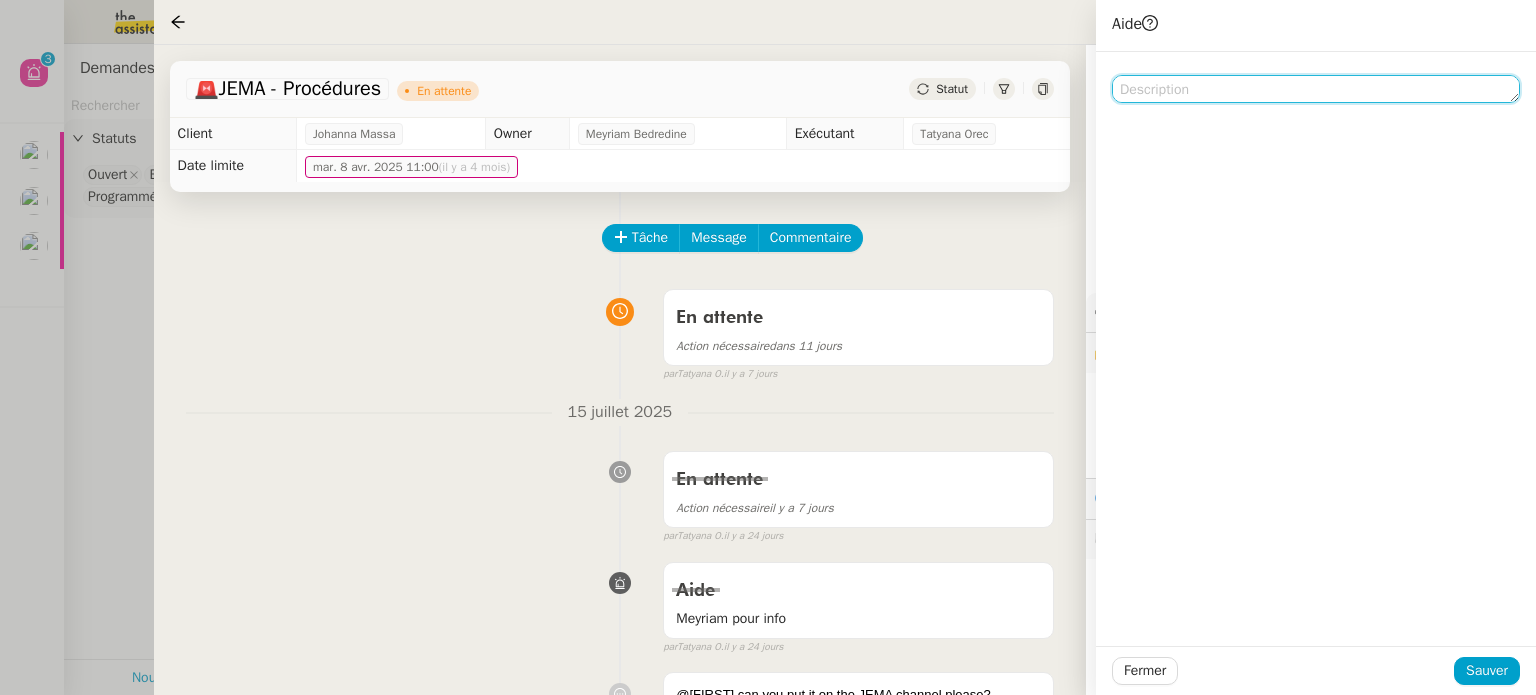 click 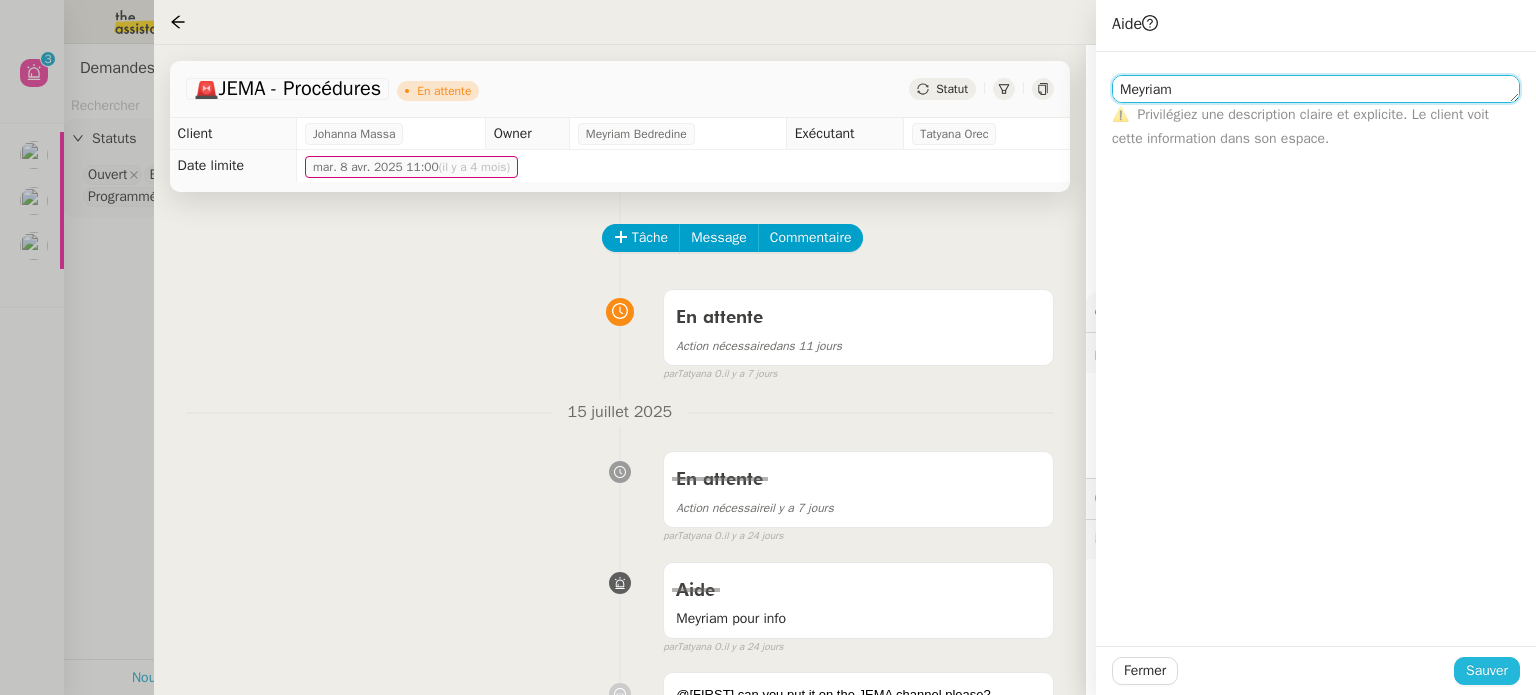 type on "Meyriam" 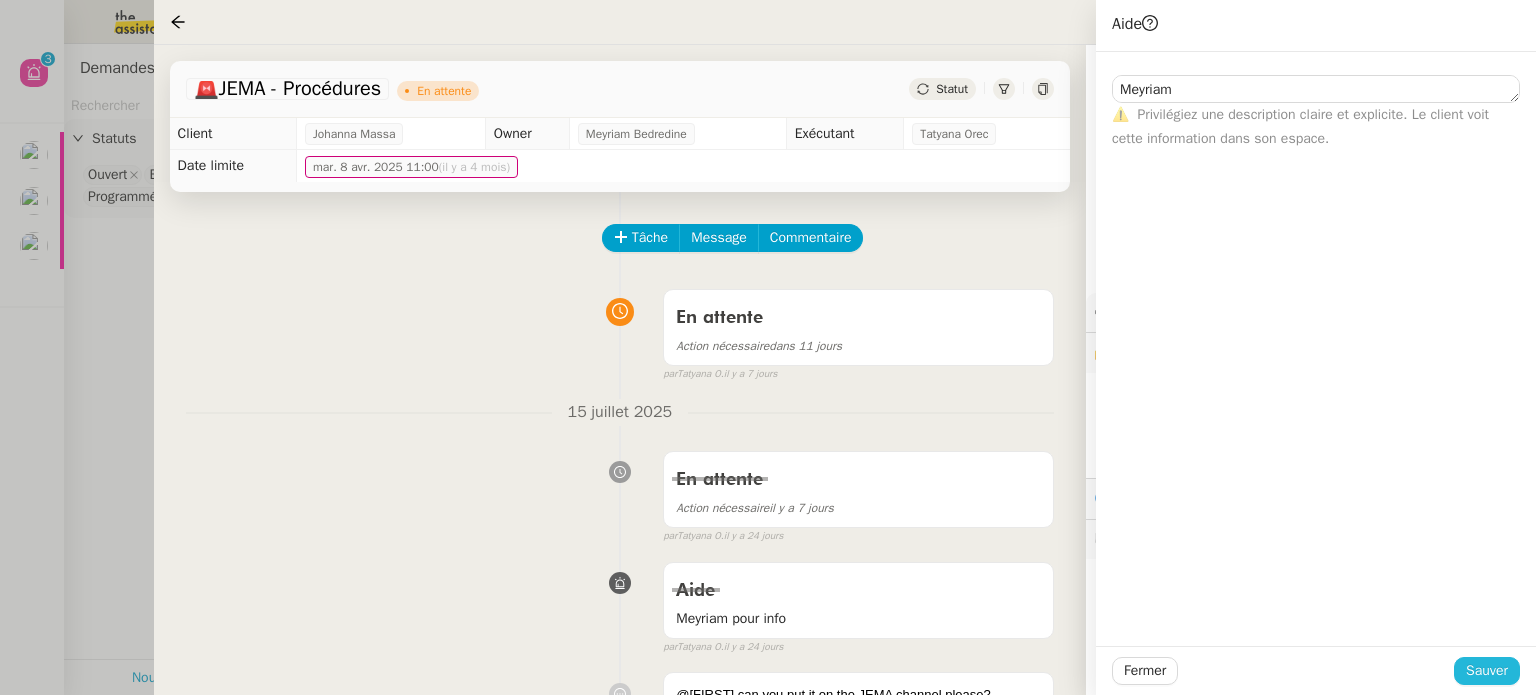 click on "Sauver" 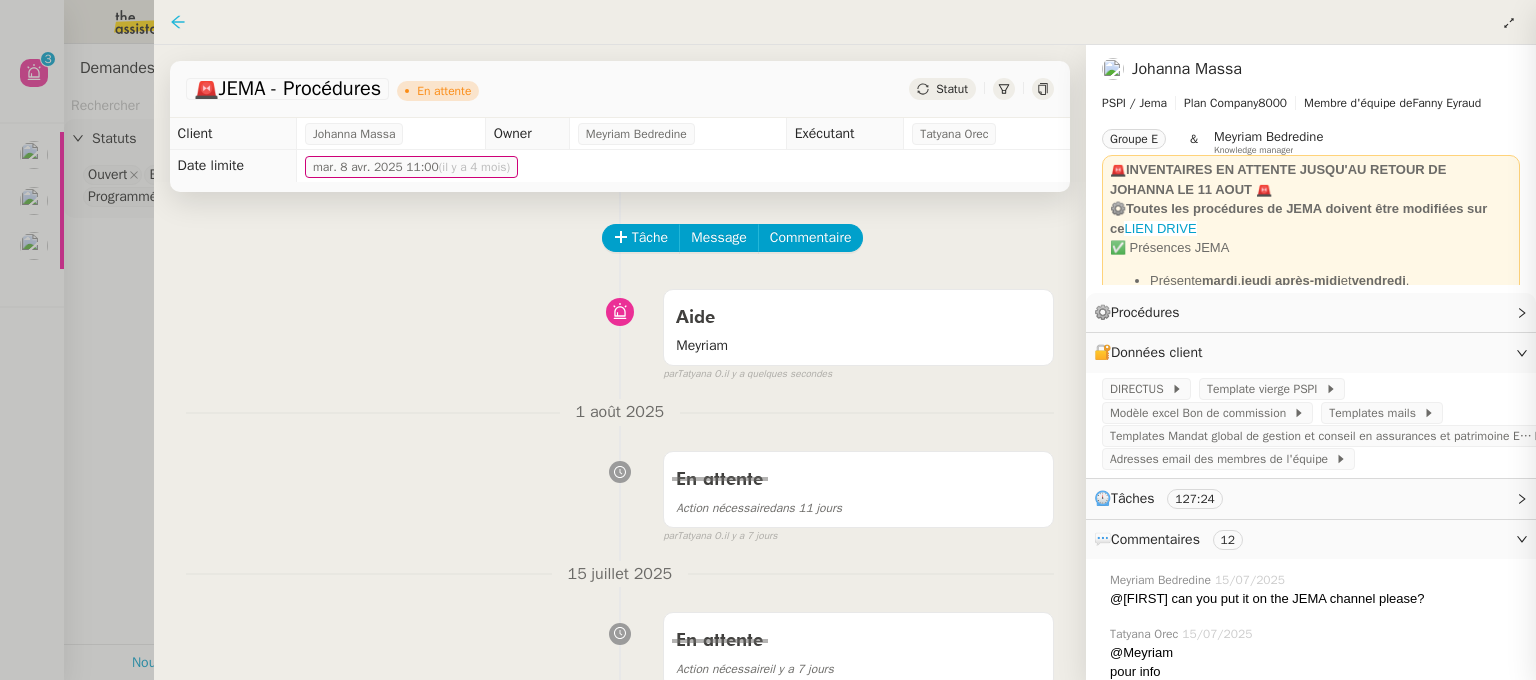 click 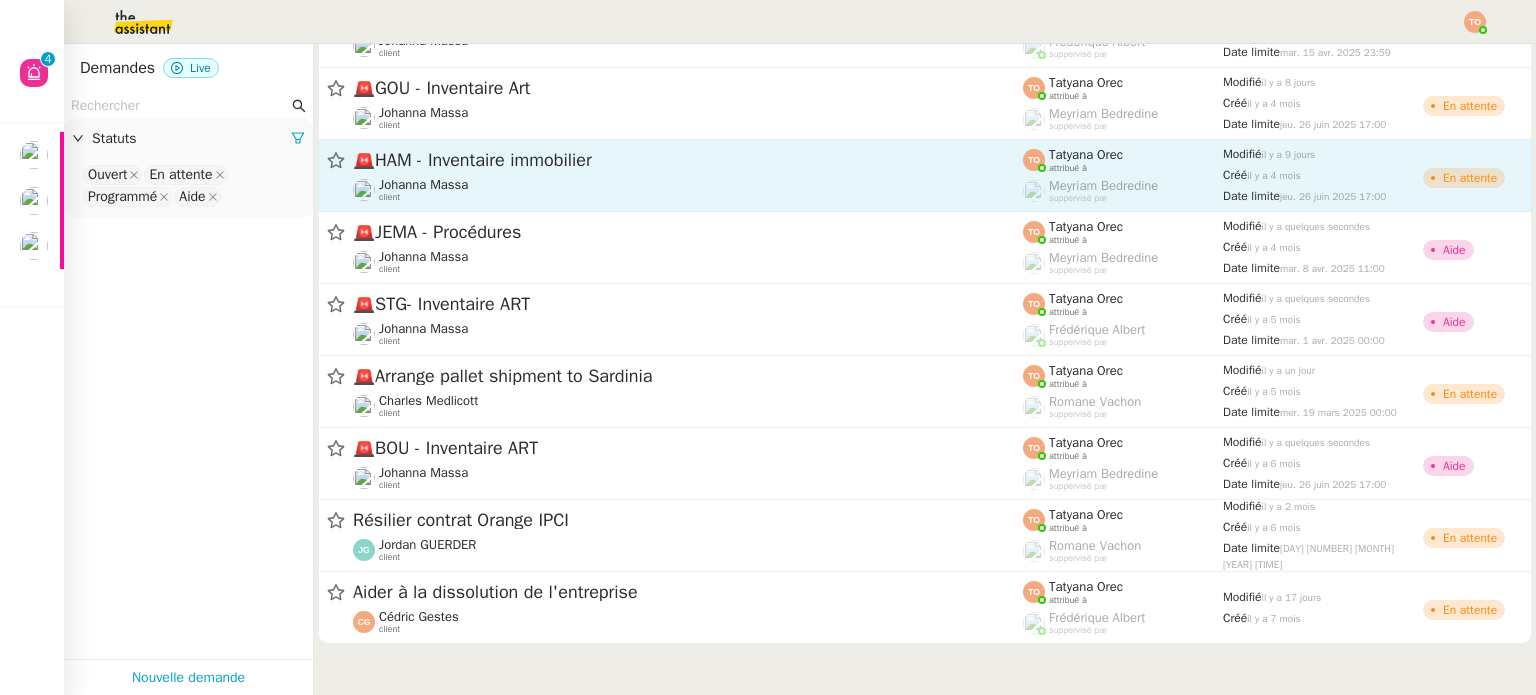click on "Johanna Massa    client" 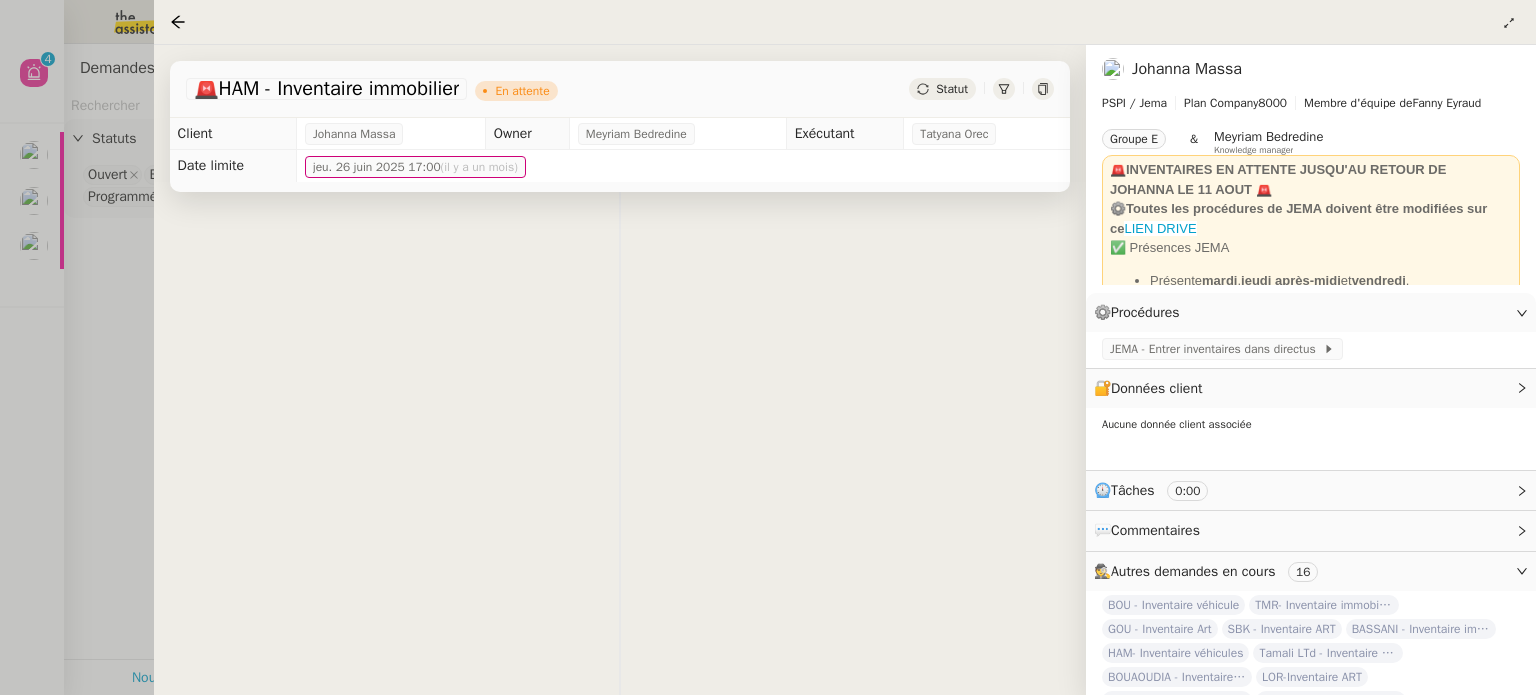 click on "Statut" 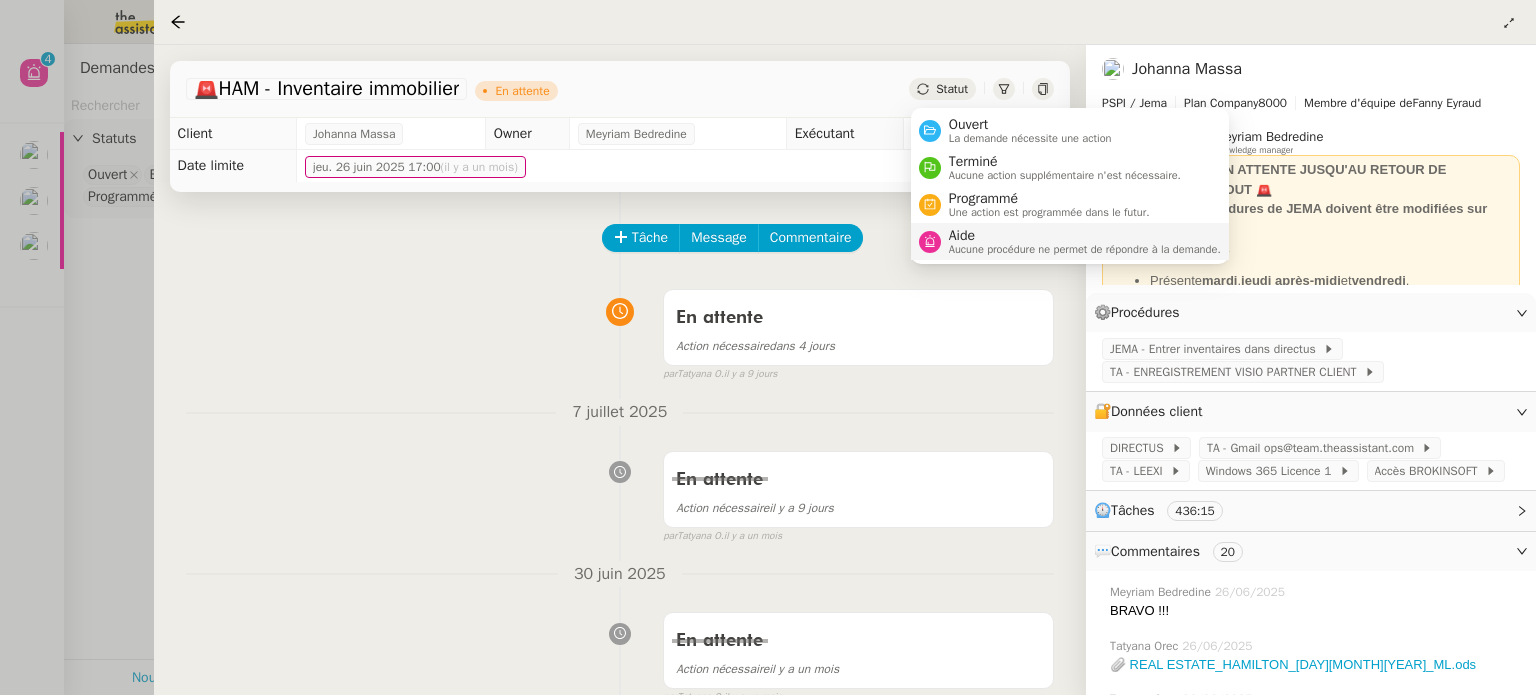 click on "Aucune procédure ne permet de répondre à la demande." at bounding box center [1085, 249] 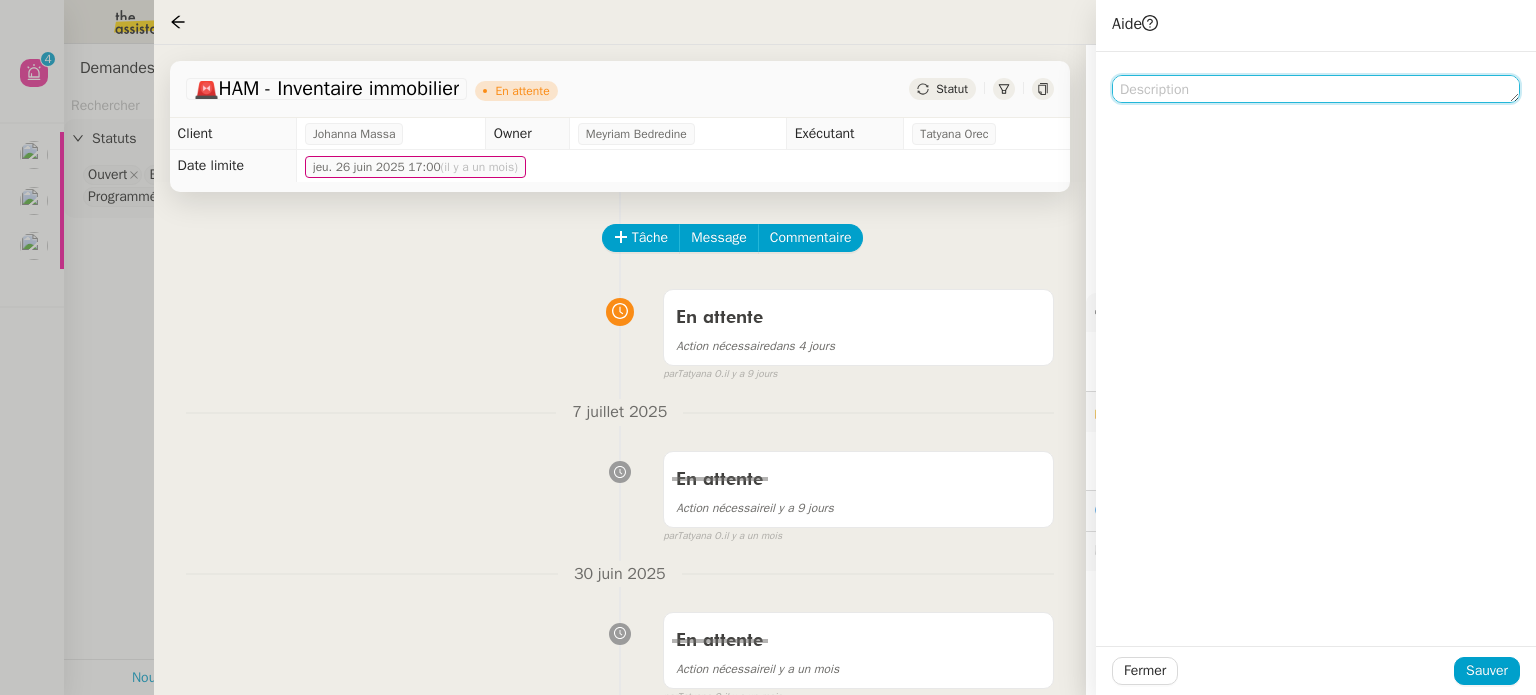 click 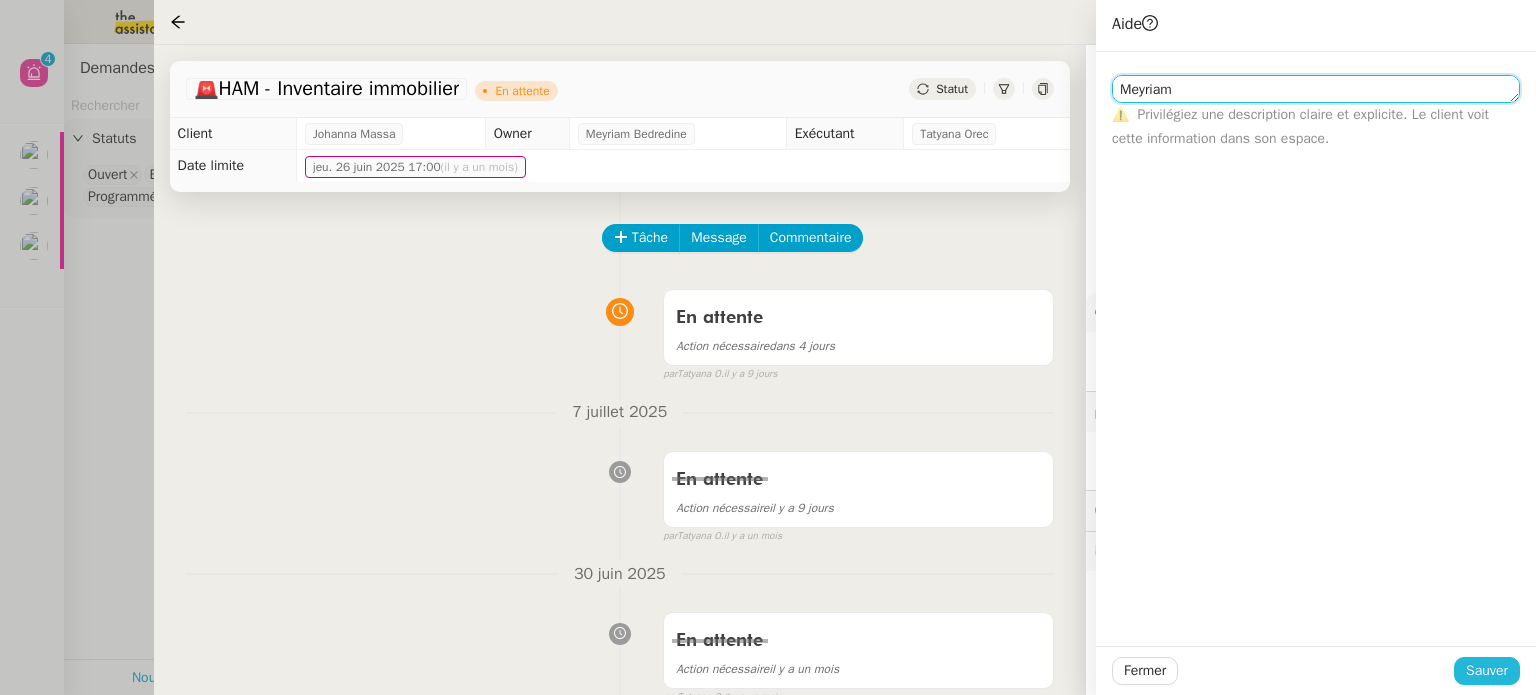type on "Meyriam" 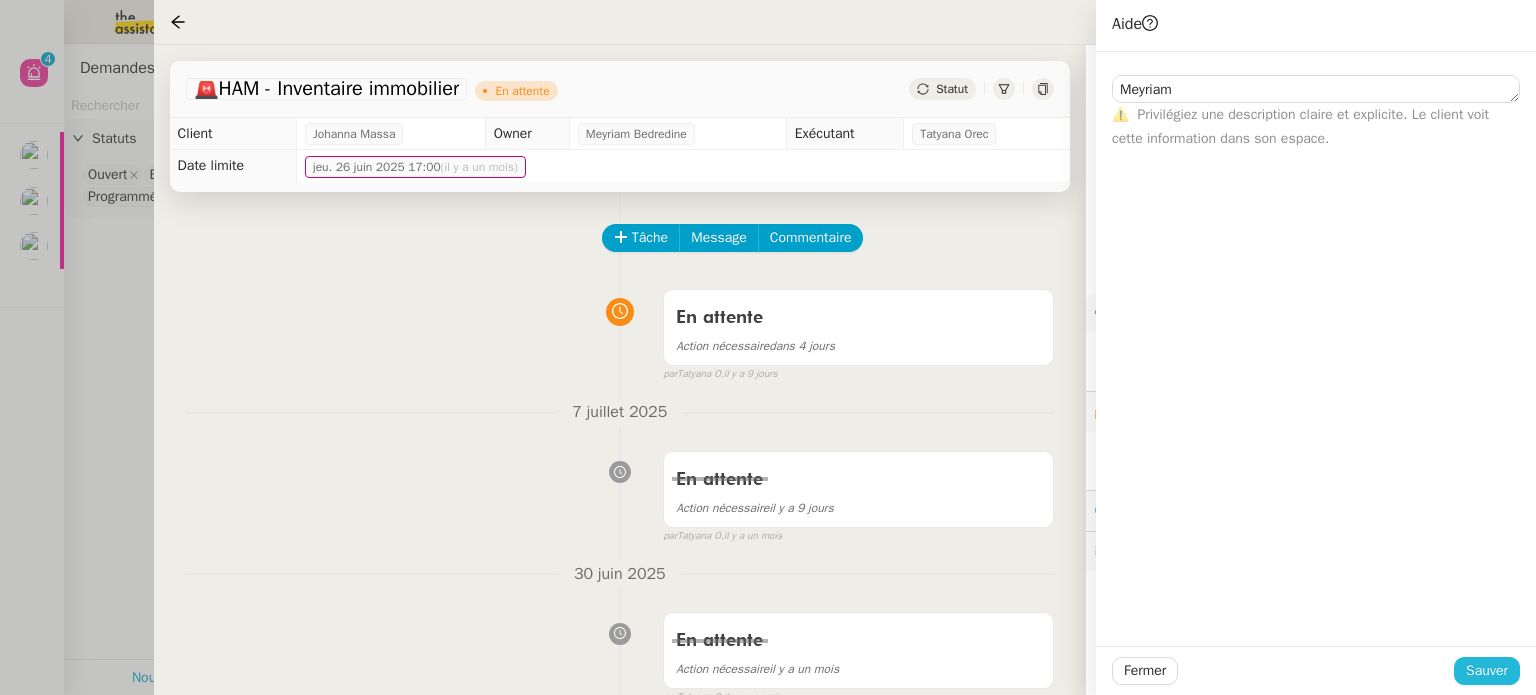 click on "Sauver" 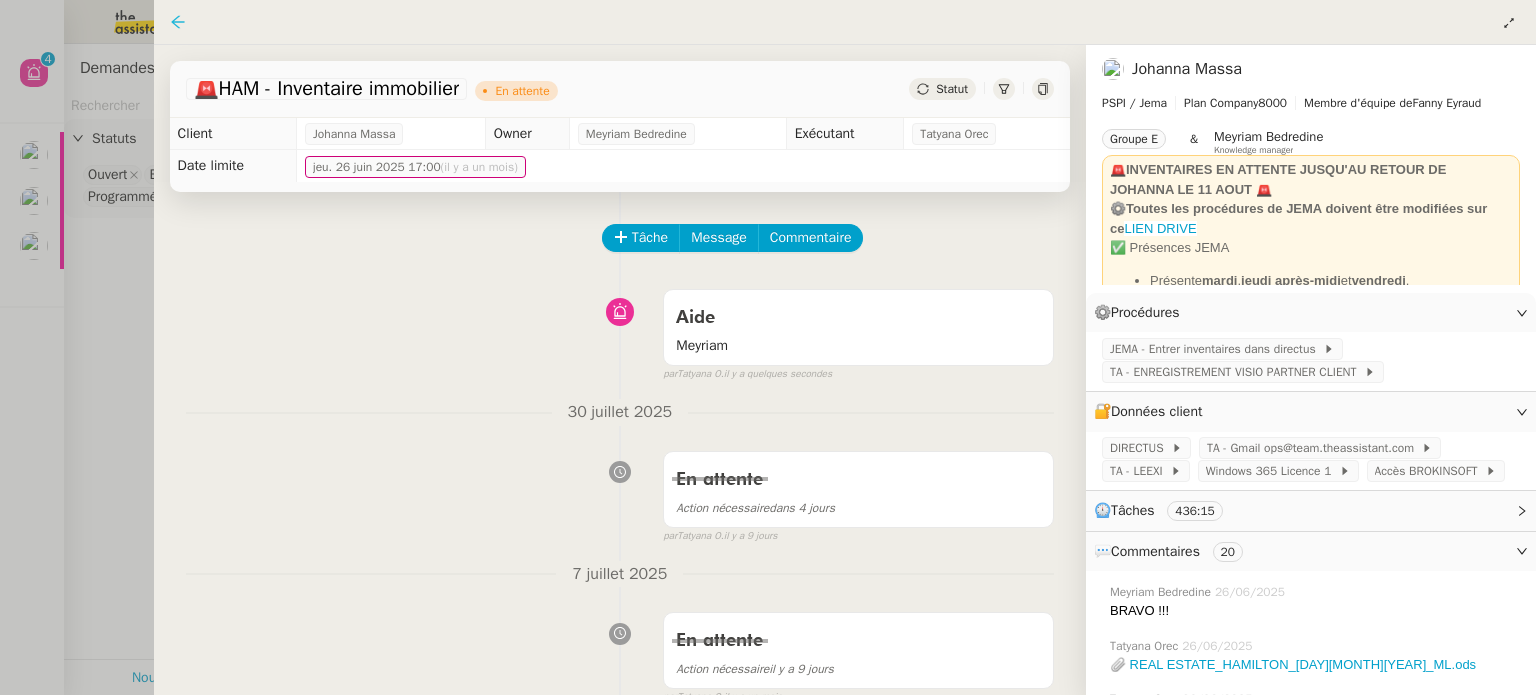 click 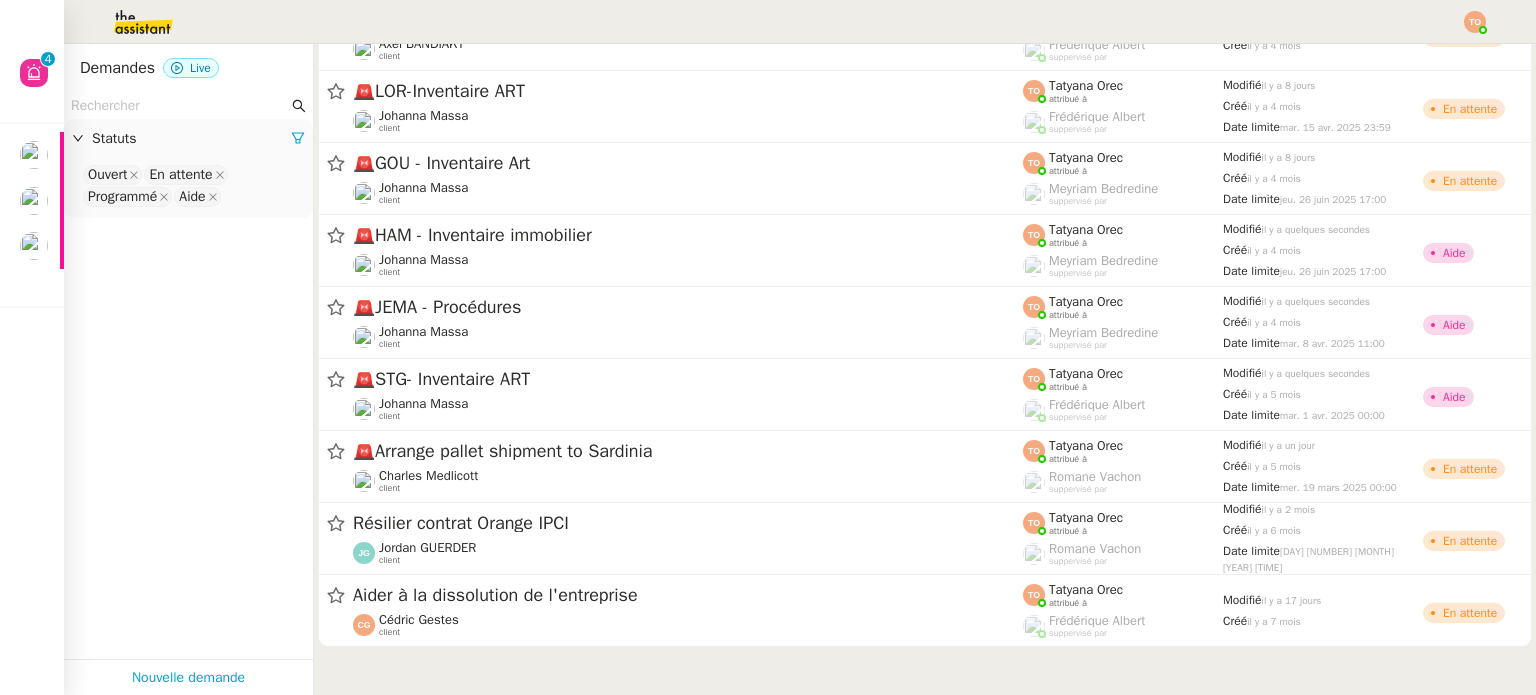scroll, scrollTop: 2616, scrollLeft: 0, axis: vertical 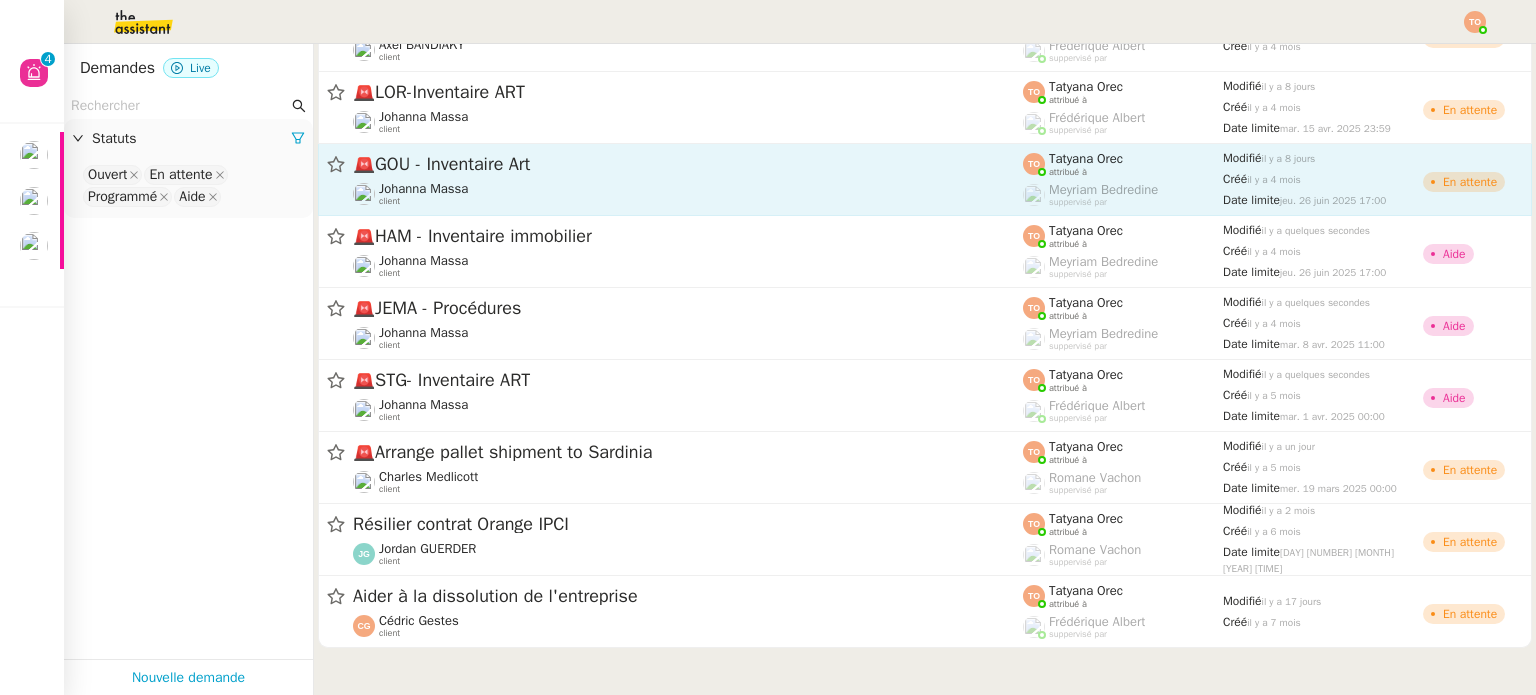 click on "🚨   GOU - Inventaire Art   Johanna Massa    client" 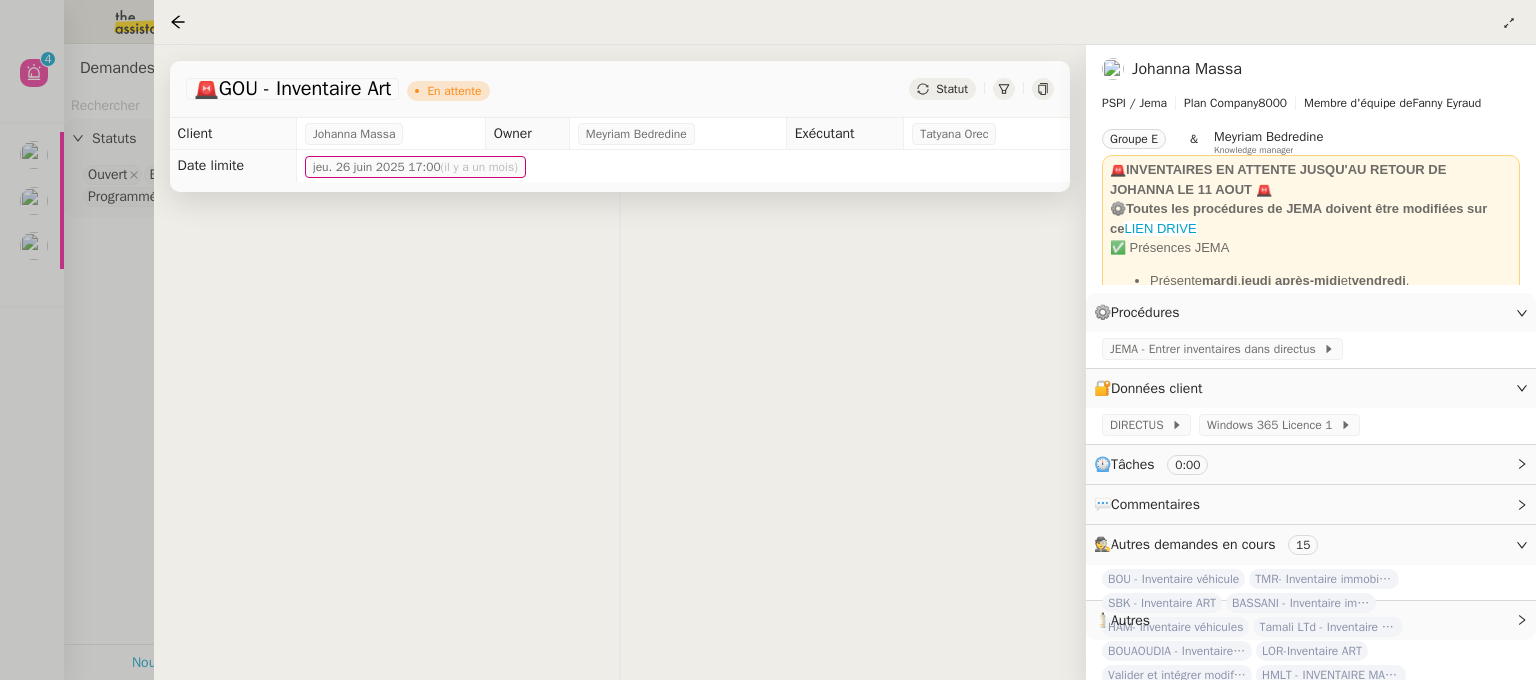scroll, scrollTop: 2616, scrollLeft: 0, axis: vertical 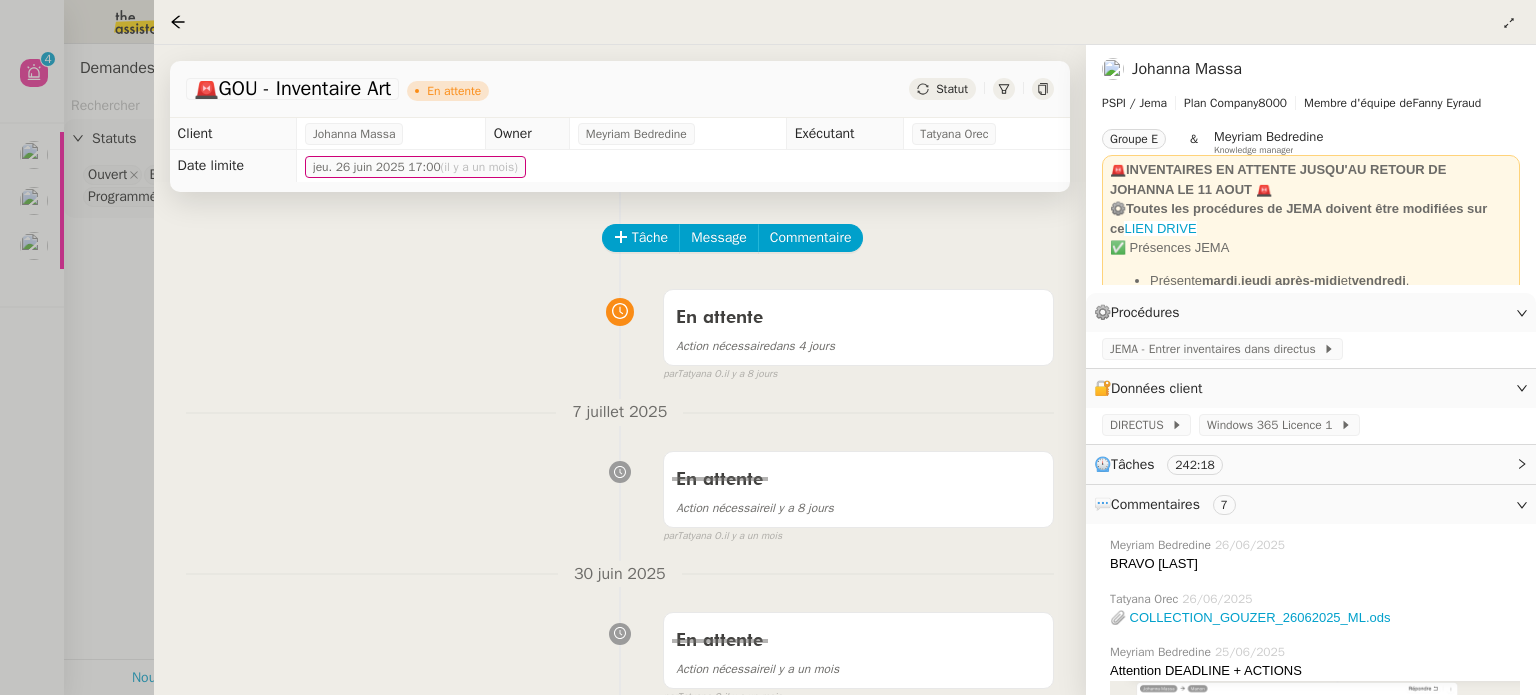click on "Statut" 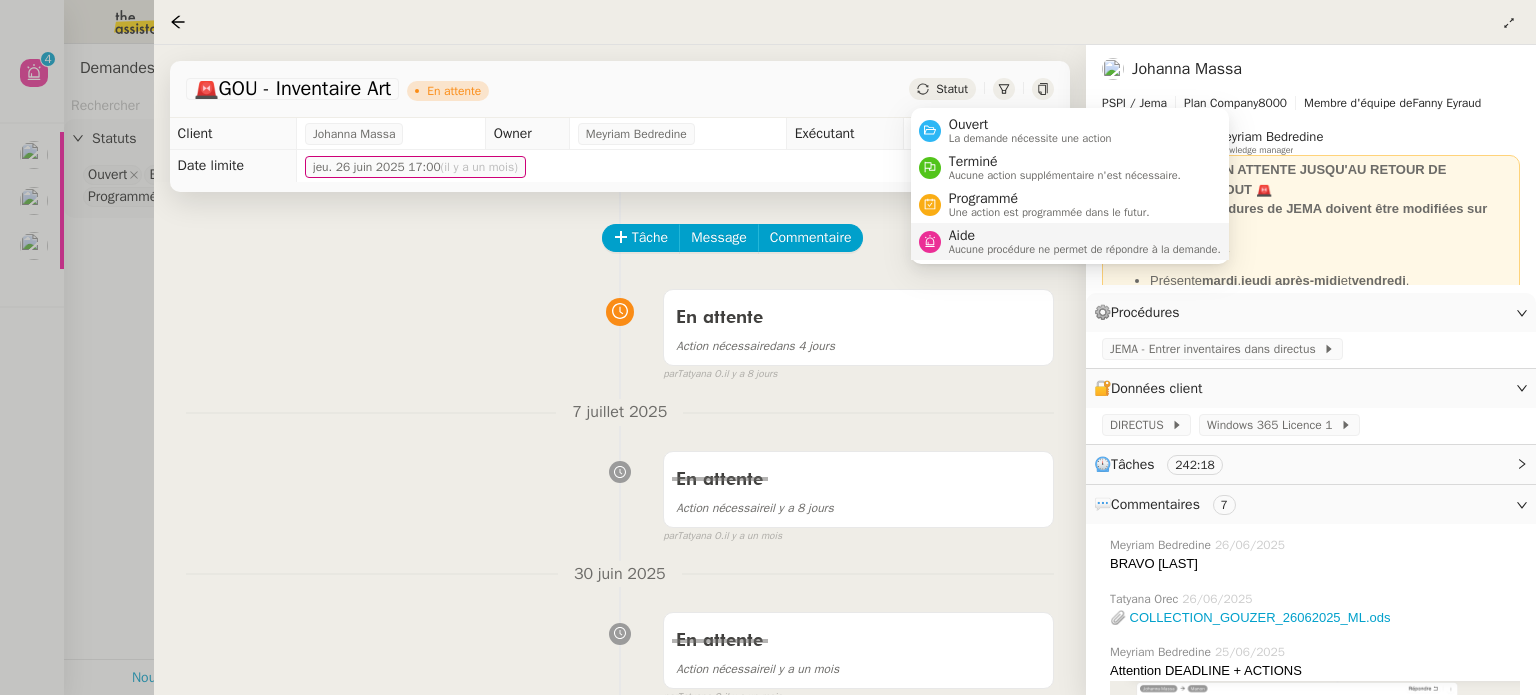 click on "Aide" at bounding box center [1085, 236] 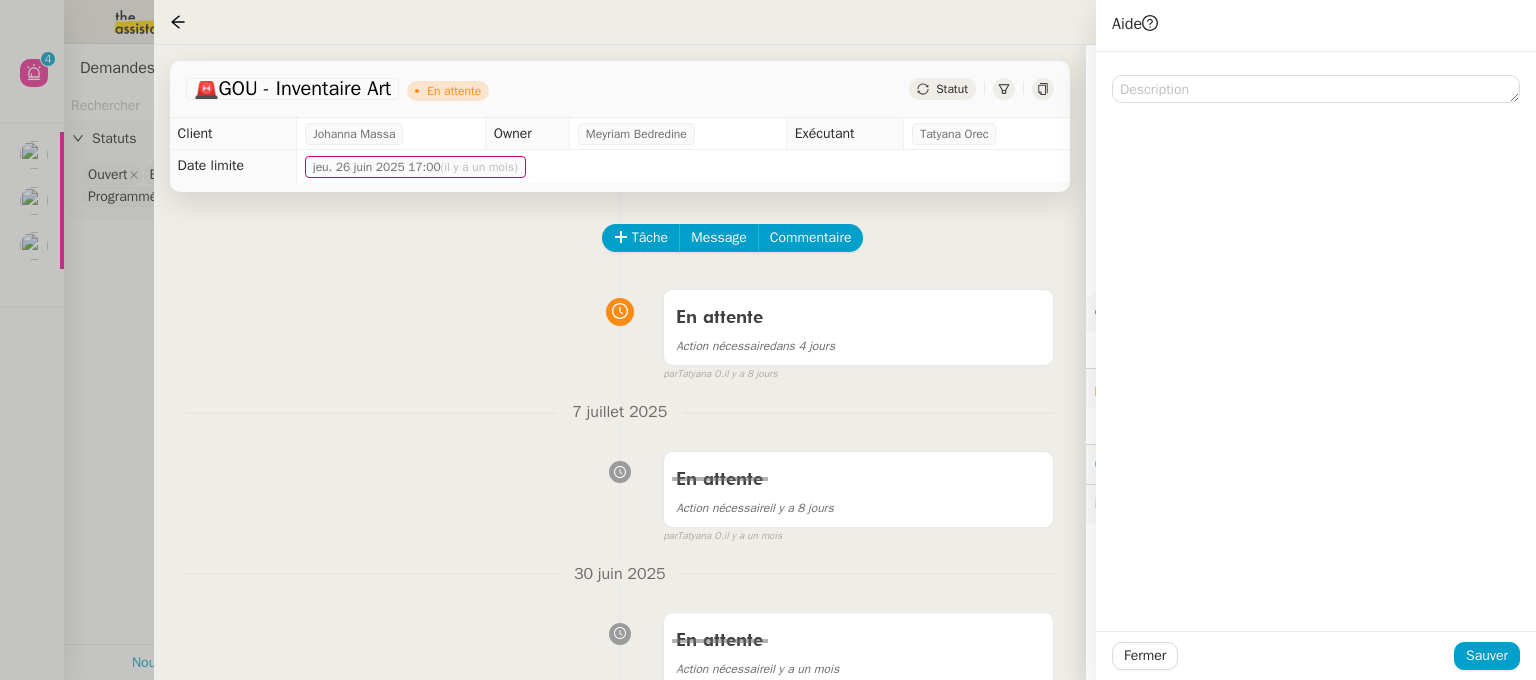 scroll, scrollTop: 2616, scrollLeft: 0, axis: vertical 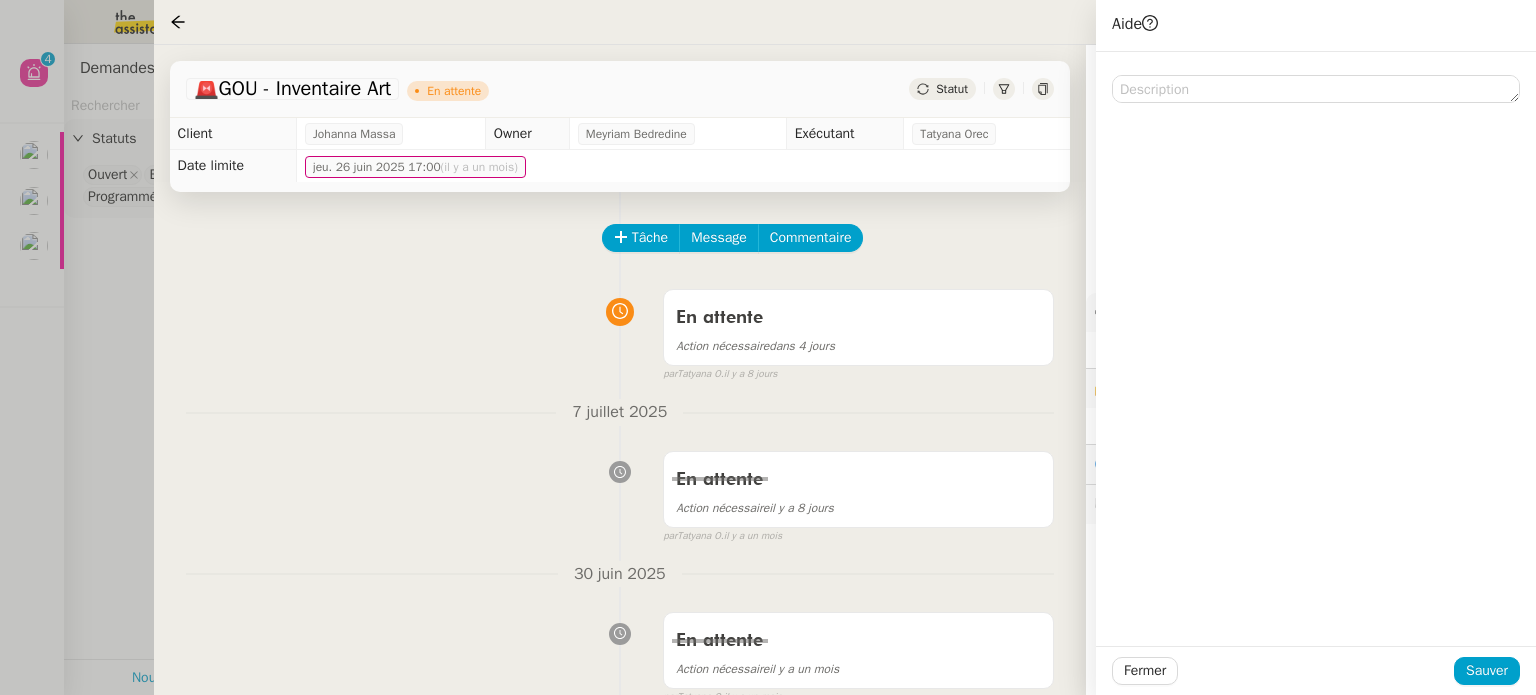 click 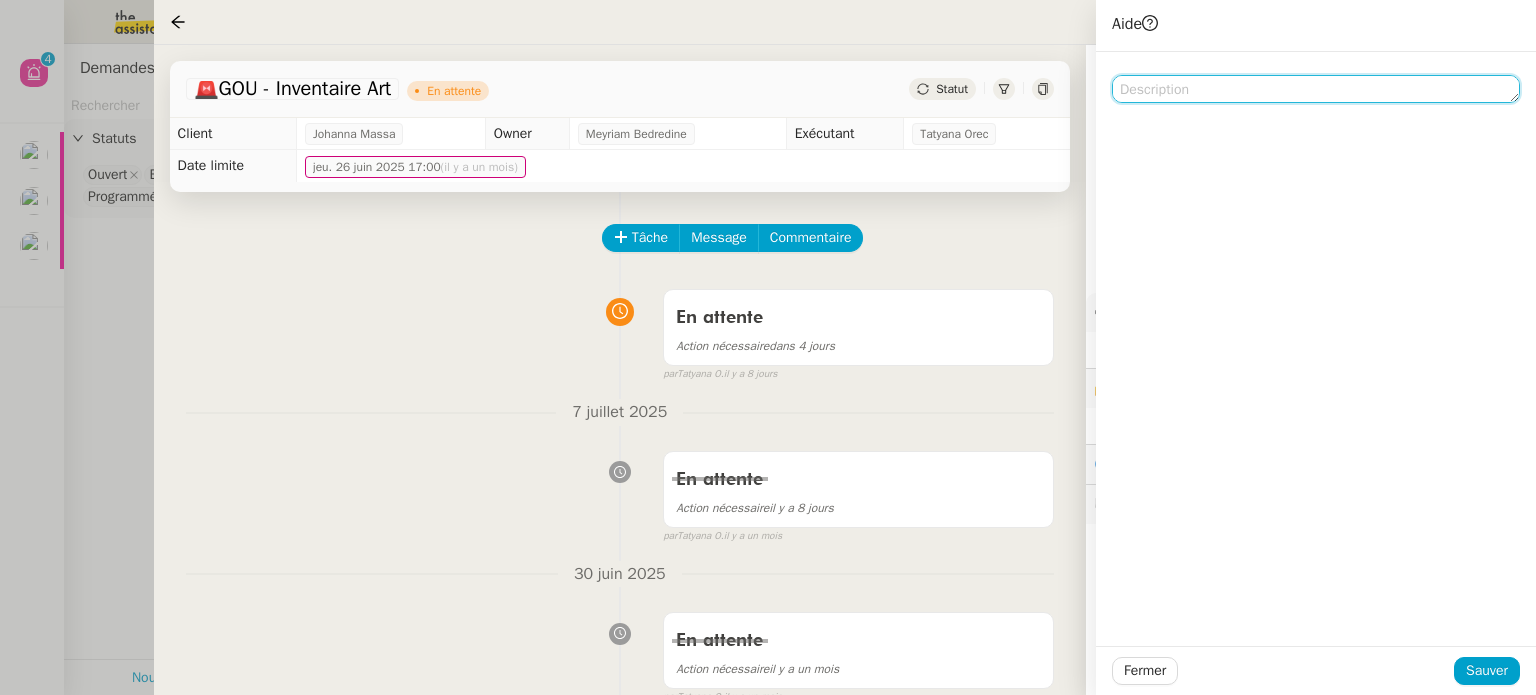 click 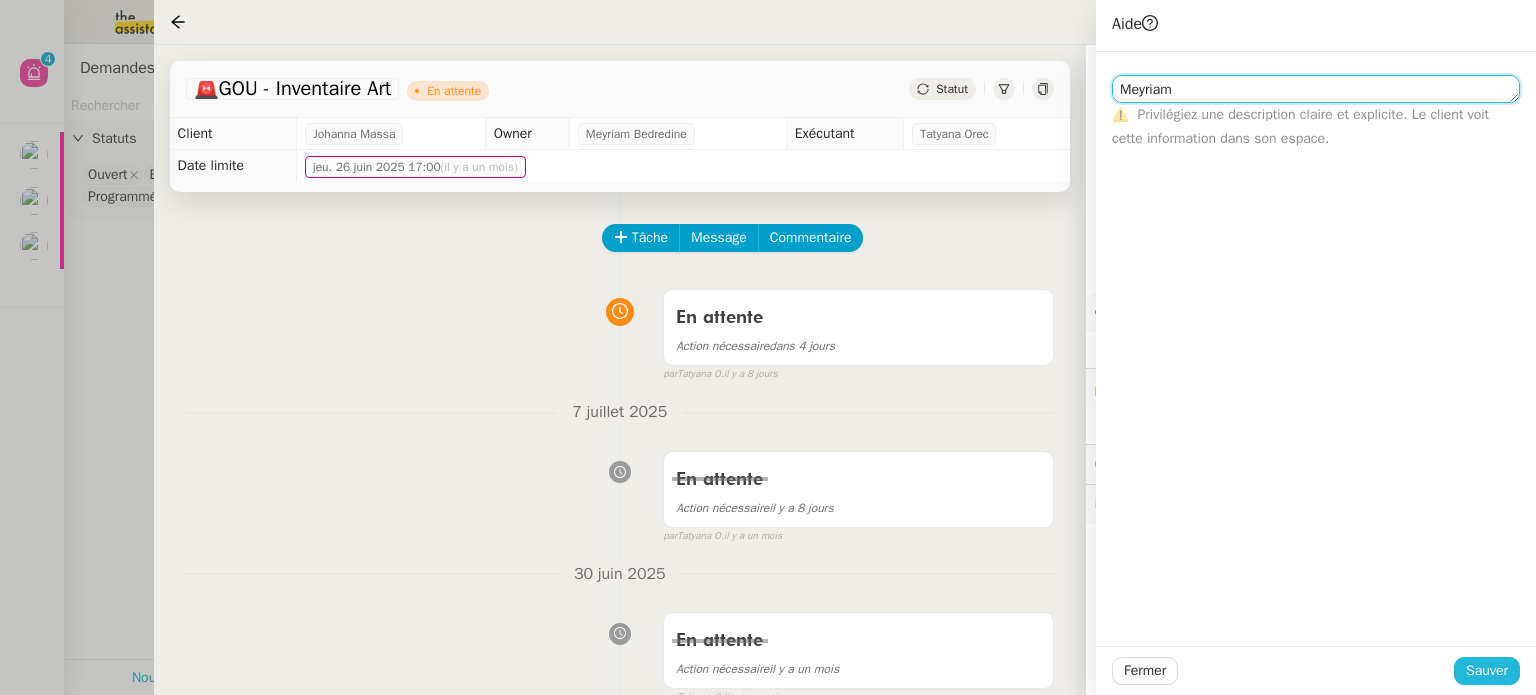 type on "Meyriam" 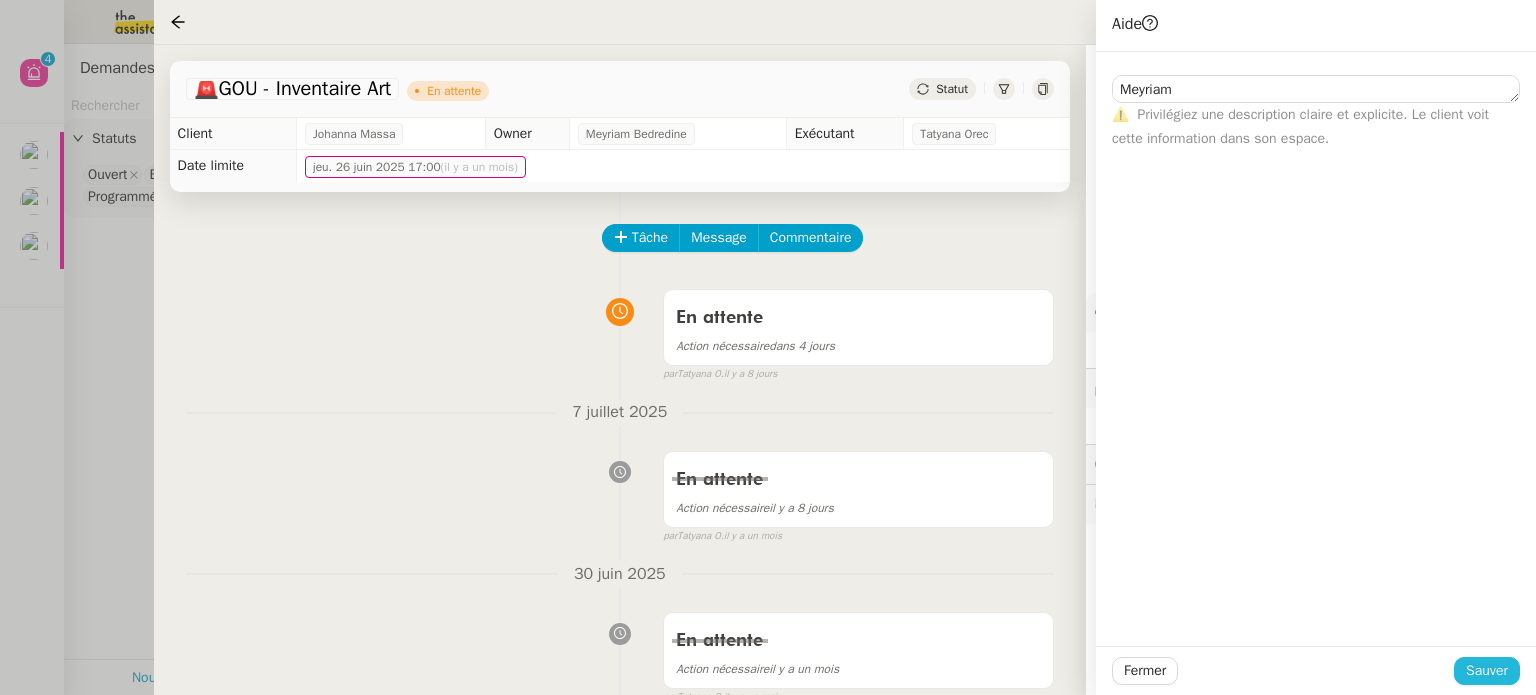 click on "Sauver" 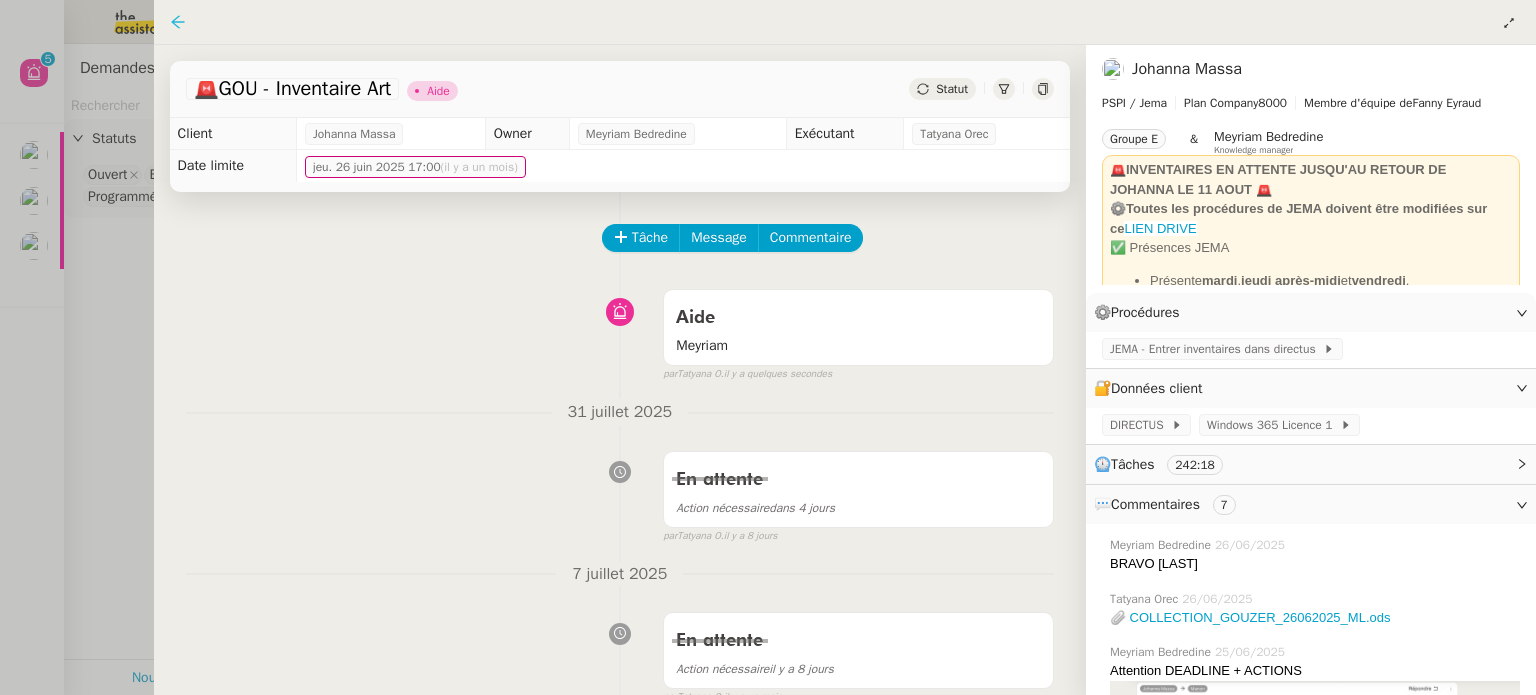 scroll, scrollTop: 2616, scrollLeft: 0, axis: vertical 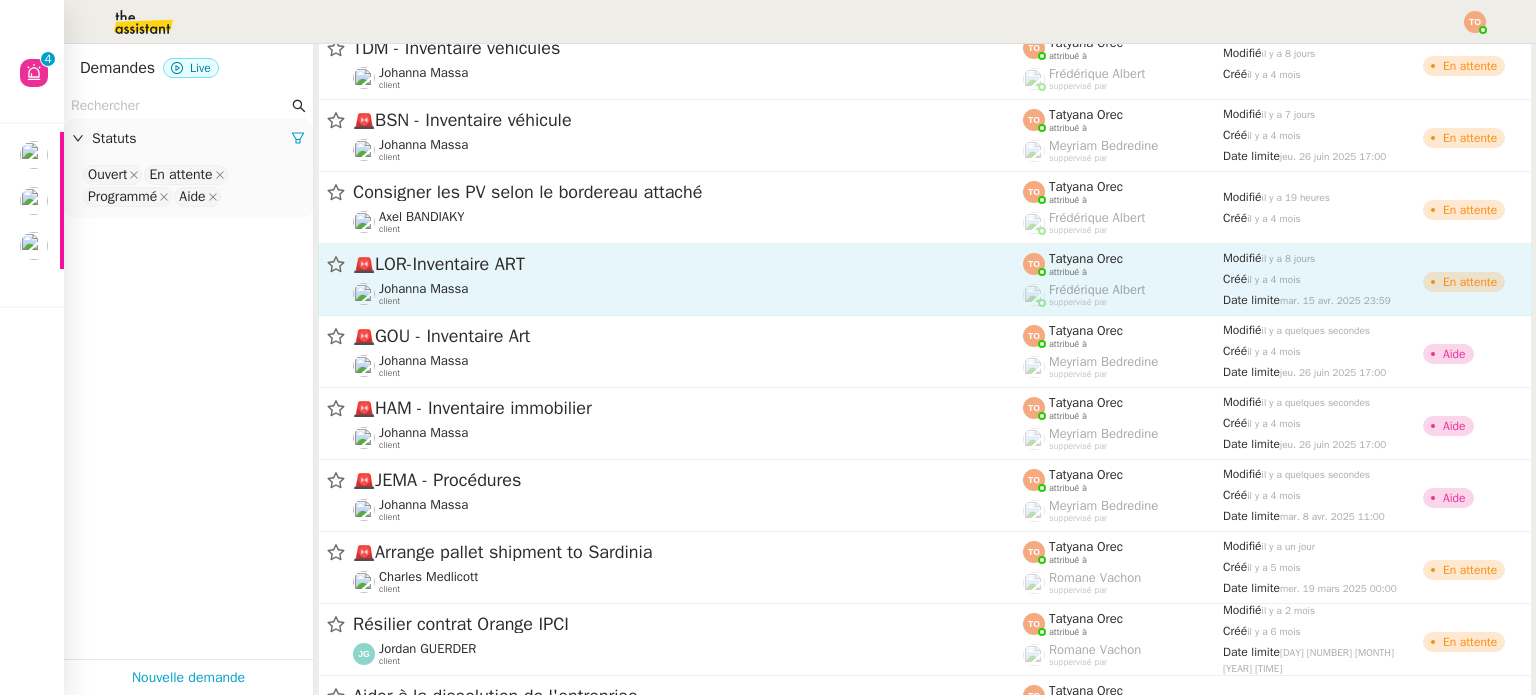 click on "🚨   LOR-Inventaire ART  Johanna Massa    client    Tatyana Orec    attribué à    Frédérique  Albert    suppervisé par    Modifié   il y a 8 jours  Créé   il y a 4 mois  Date limite  mar. 15 avr. 2025 23:59   En attente" 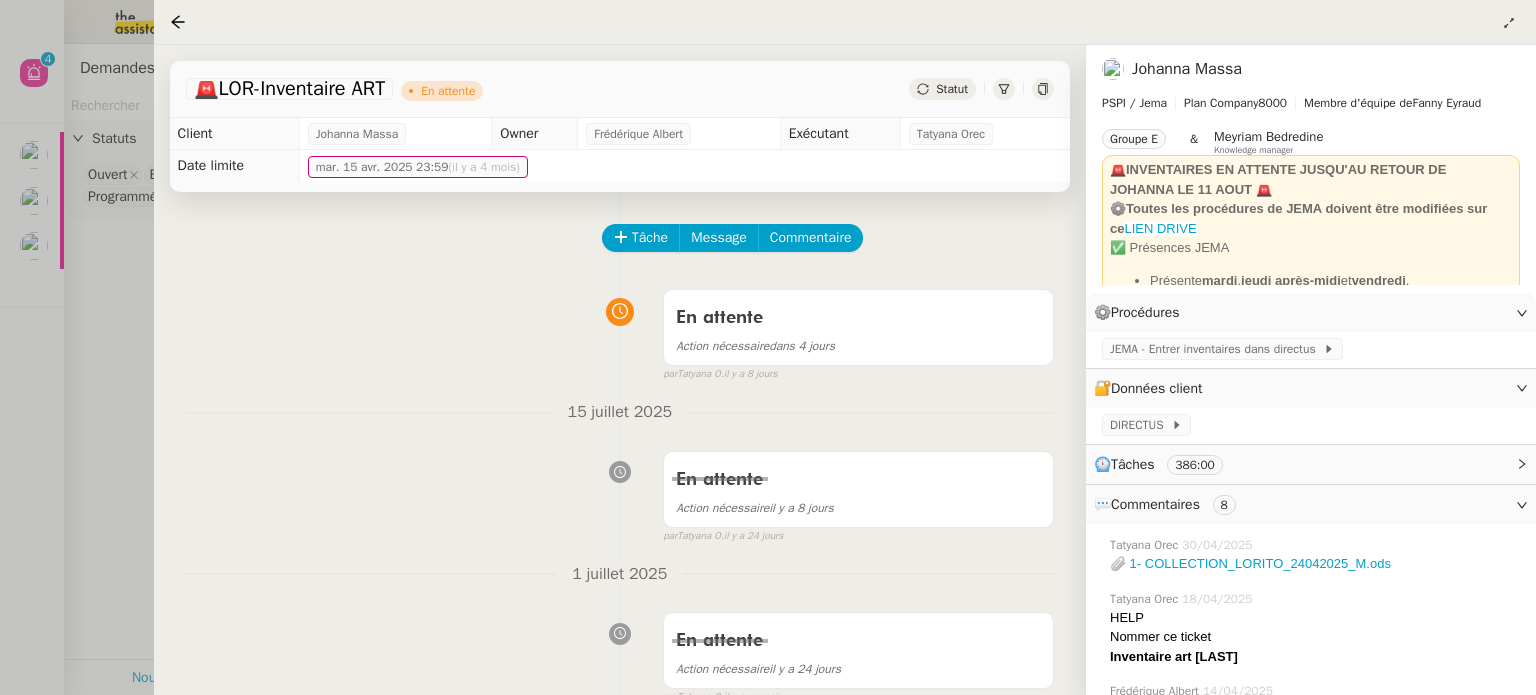 click on "Statut" 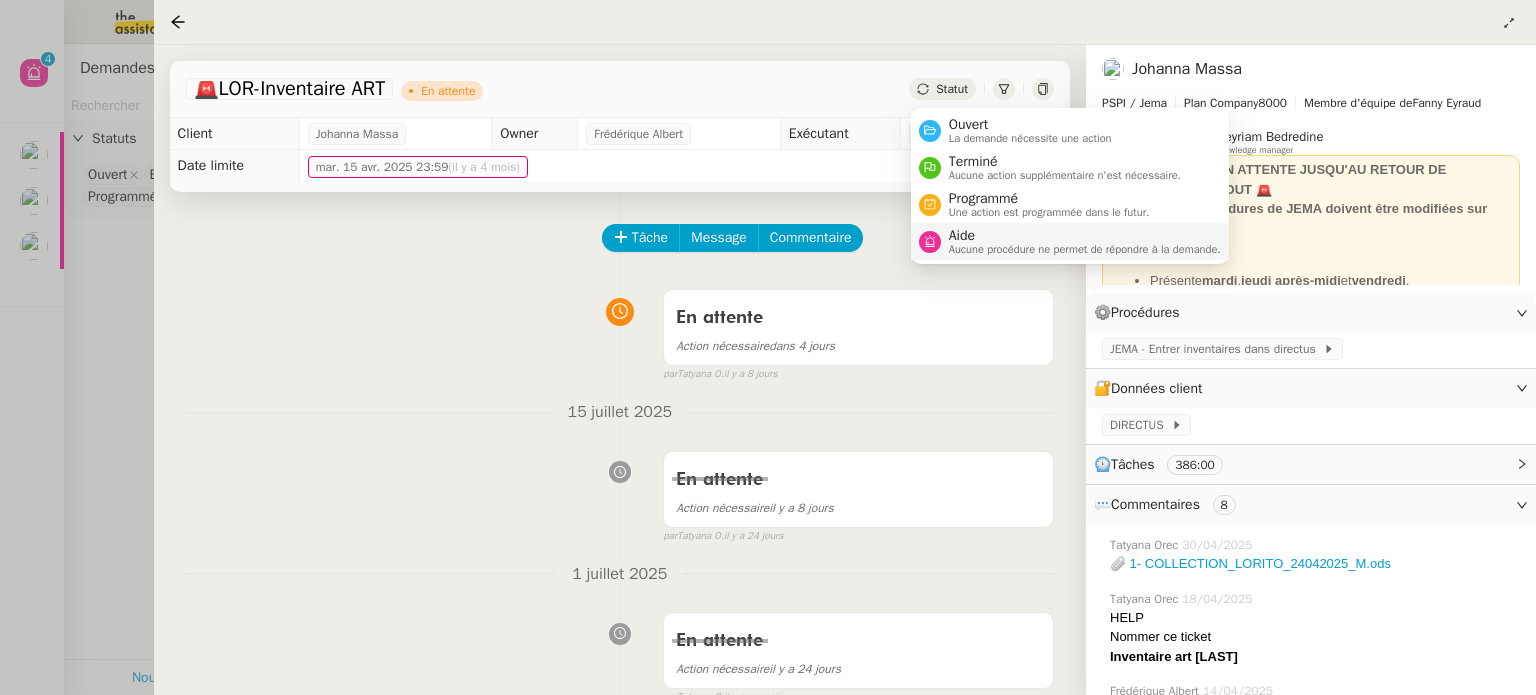 click on "Aucune procédure ne permet de répondre à la demande." at bounding box center [1085, 249] 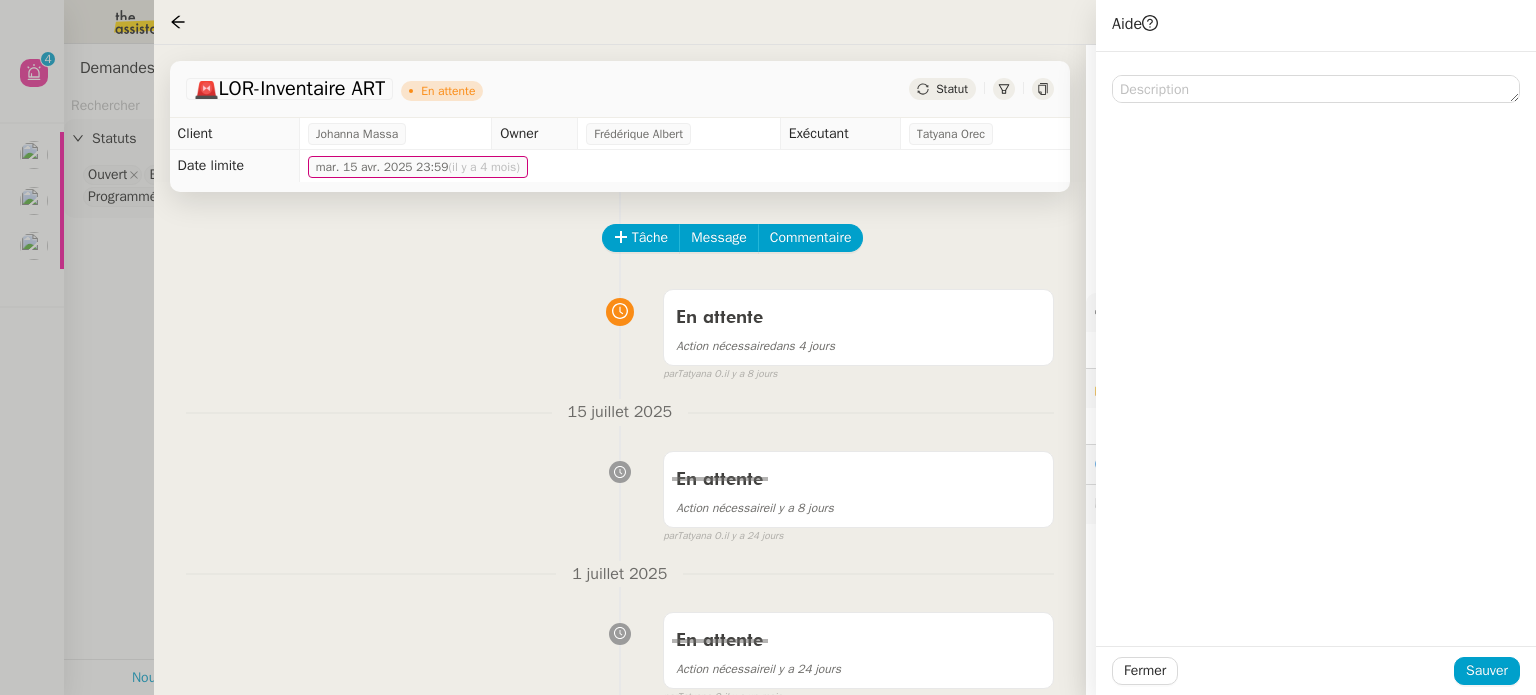 click 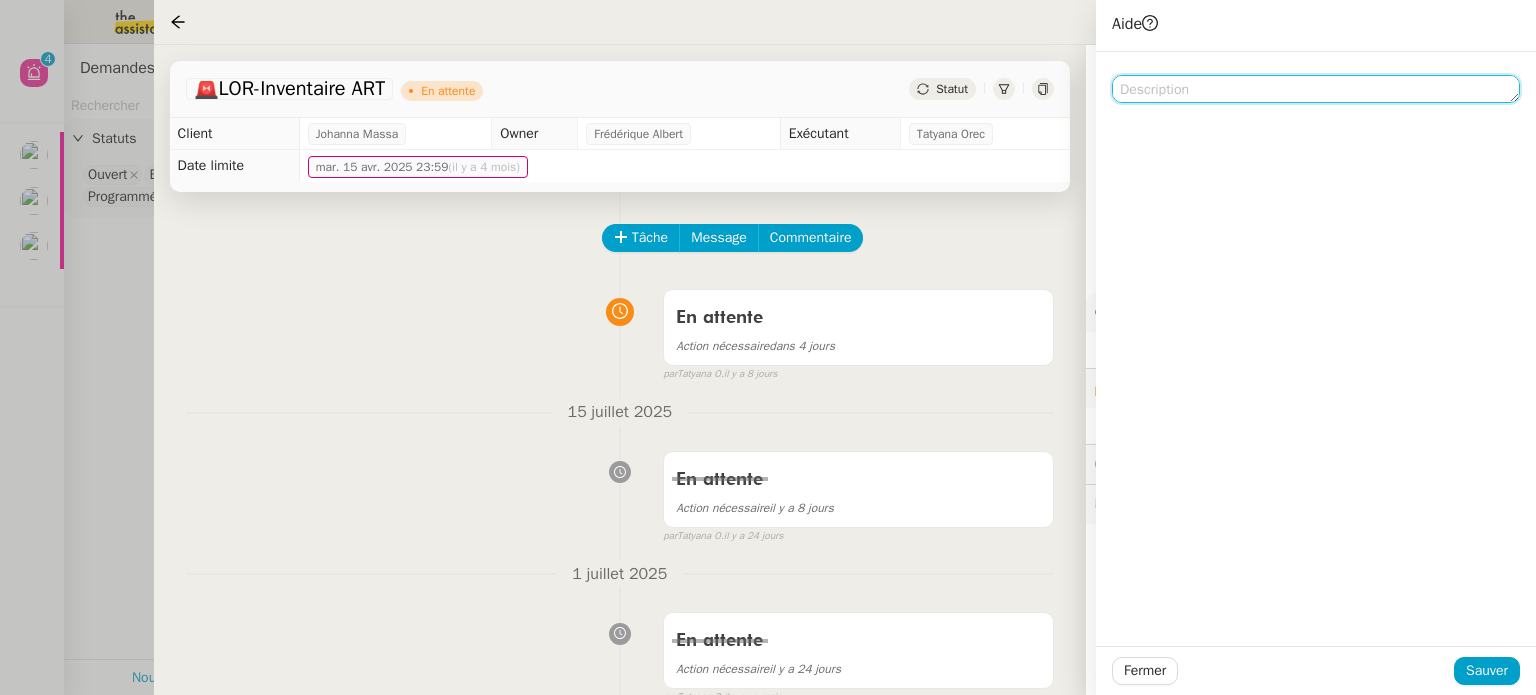 click 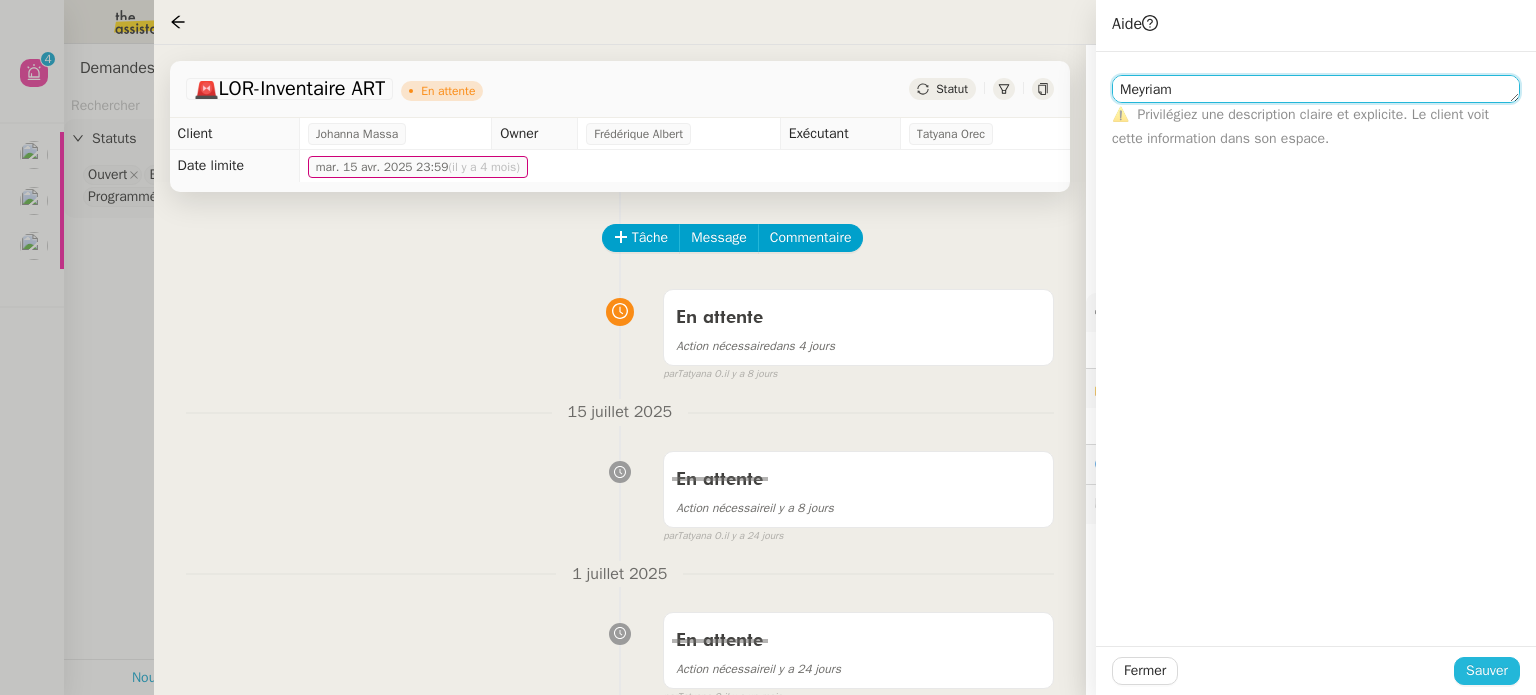 type on "Meyriam" 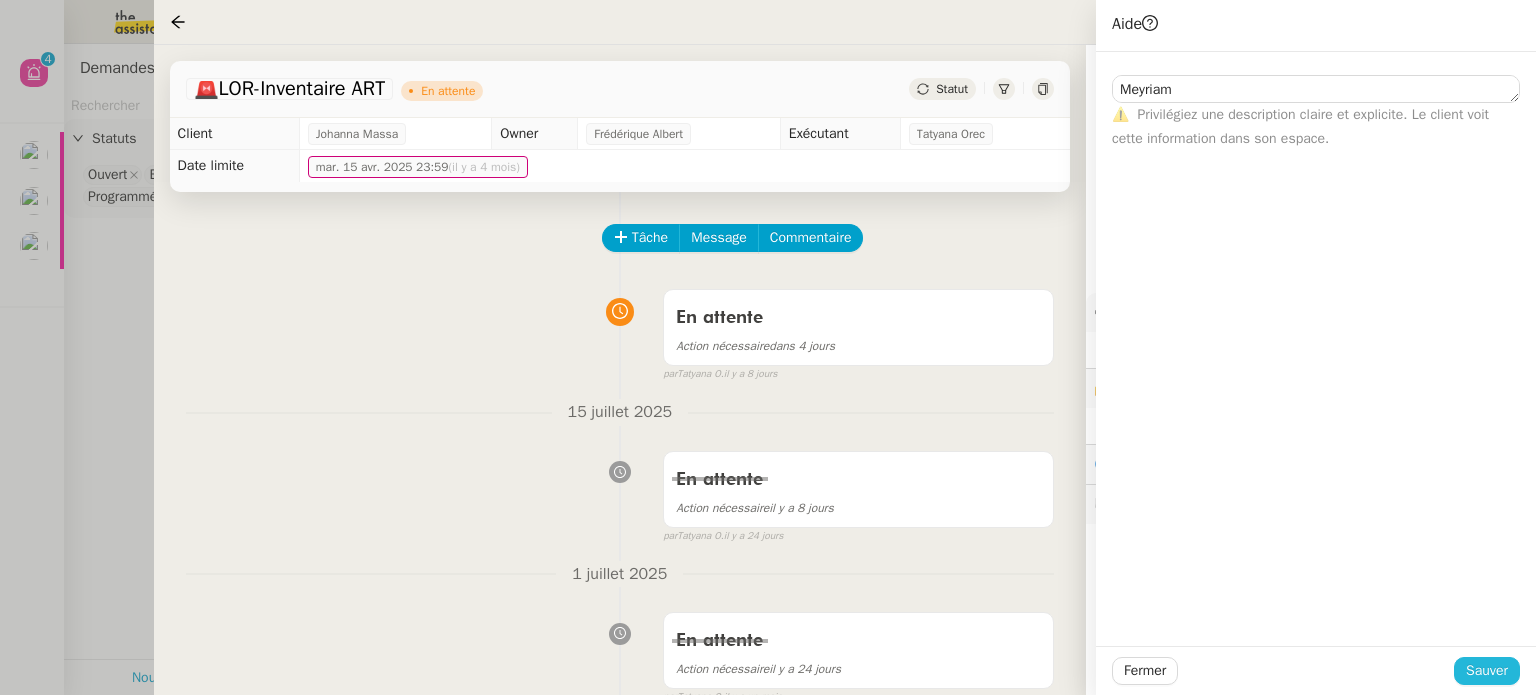 click on "Sauver" 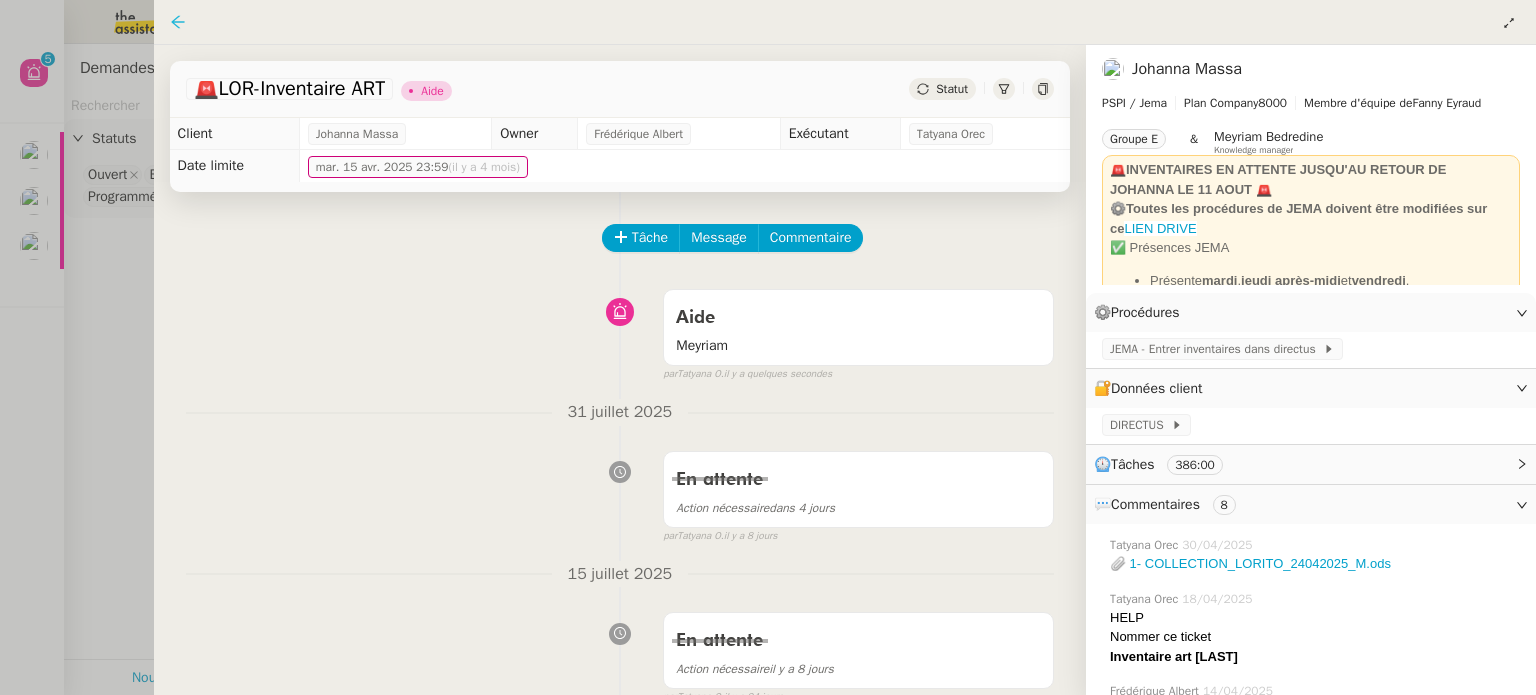 click 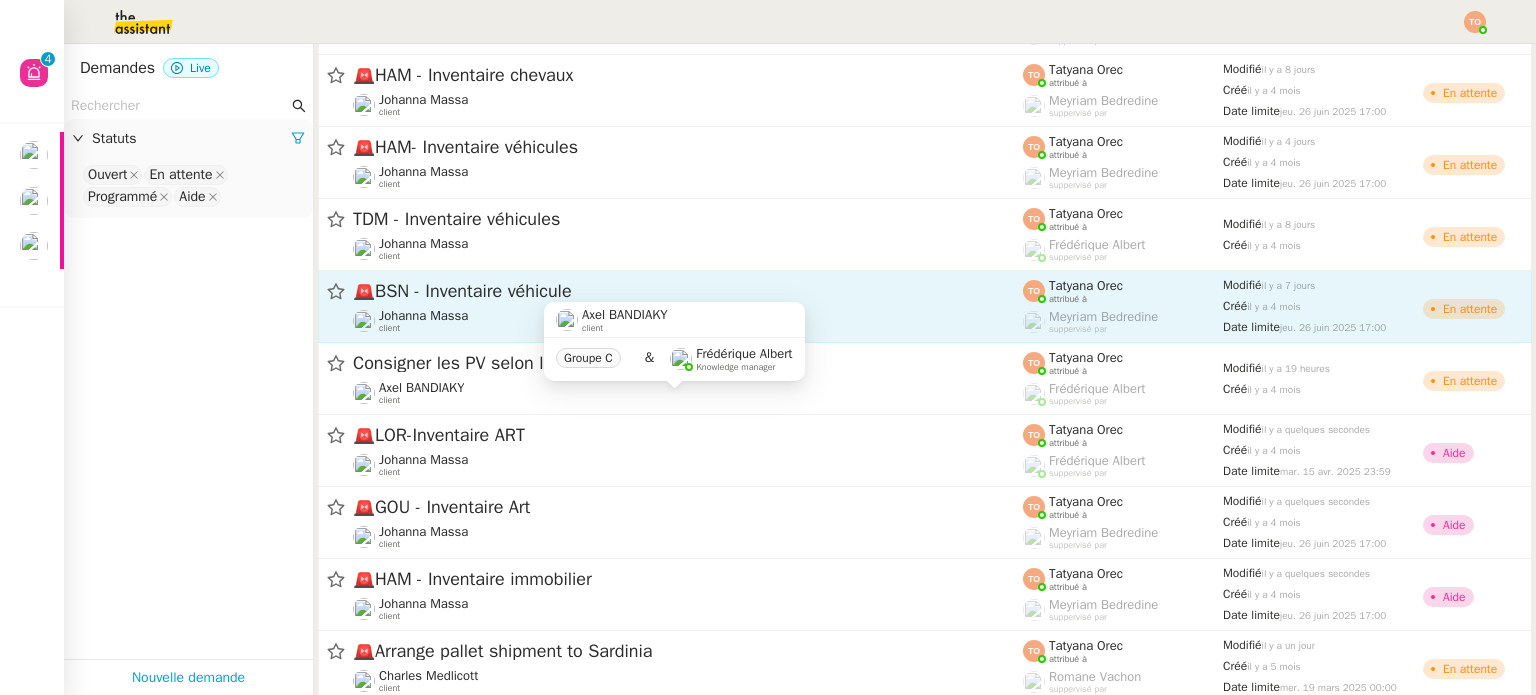 scroll, scrollTop: 2240, scrollLeft: 0, axis: vertical 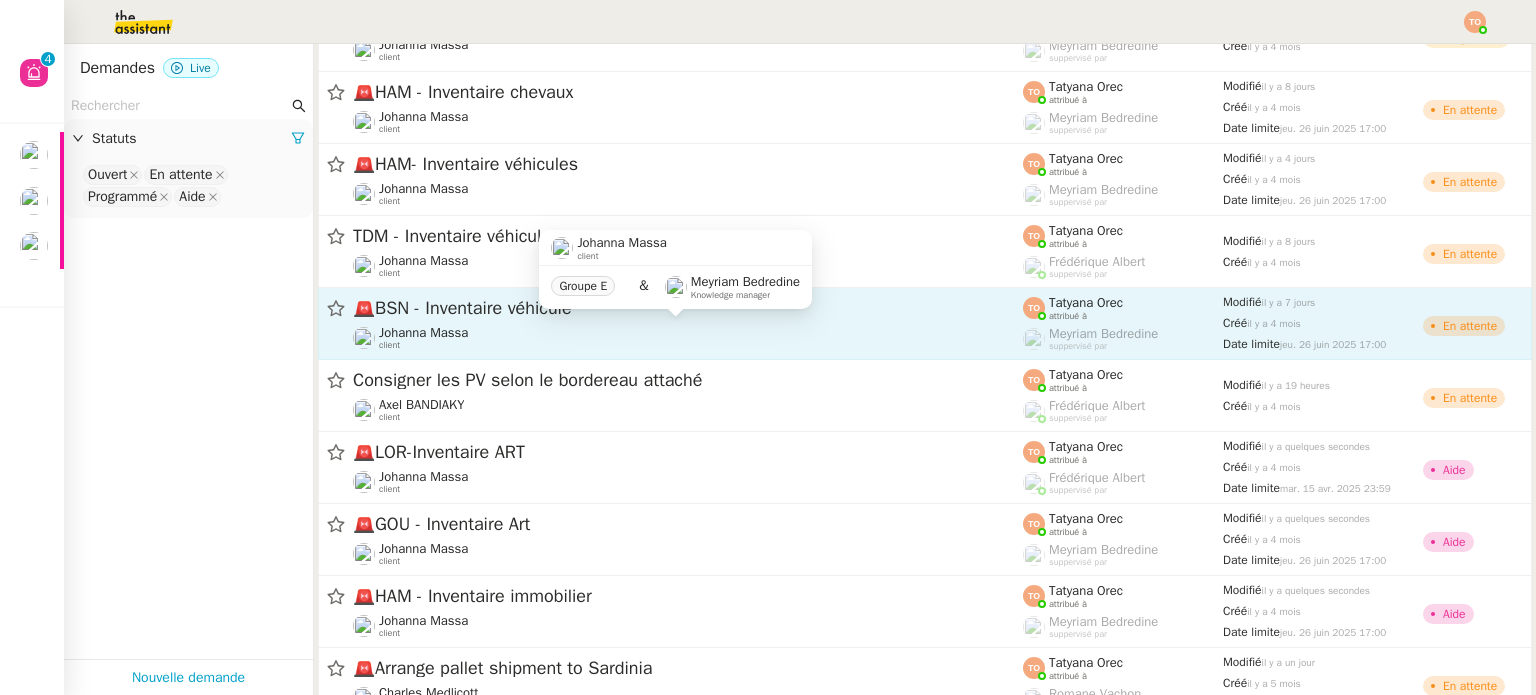 click on "Johanna Massa    client" 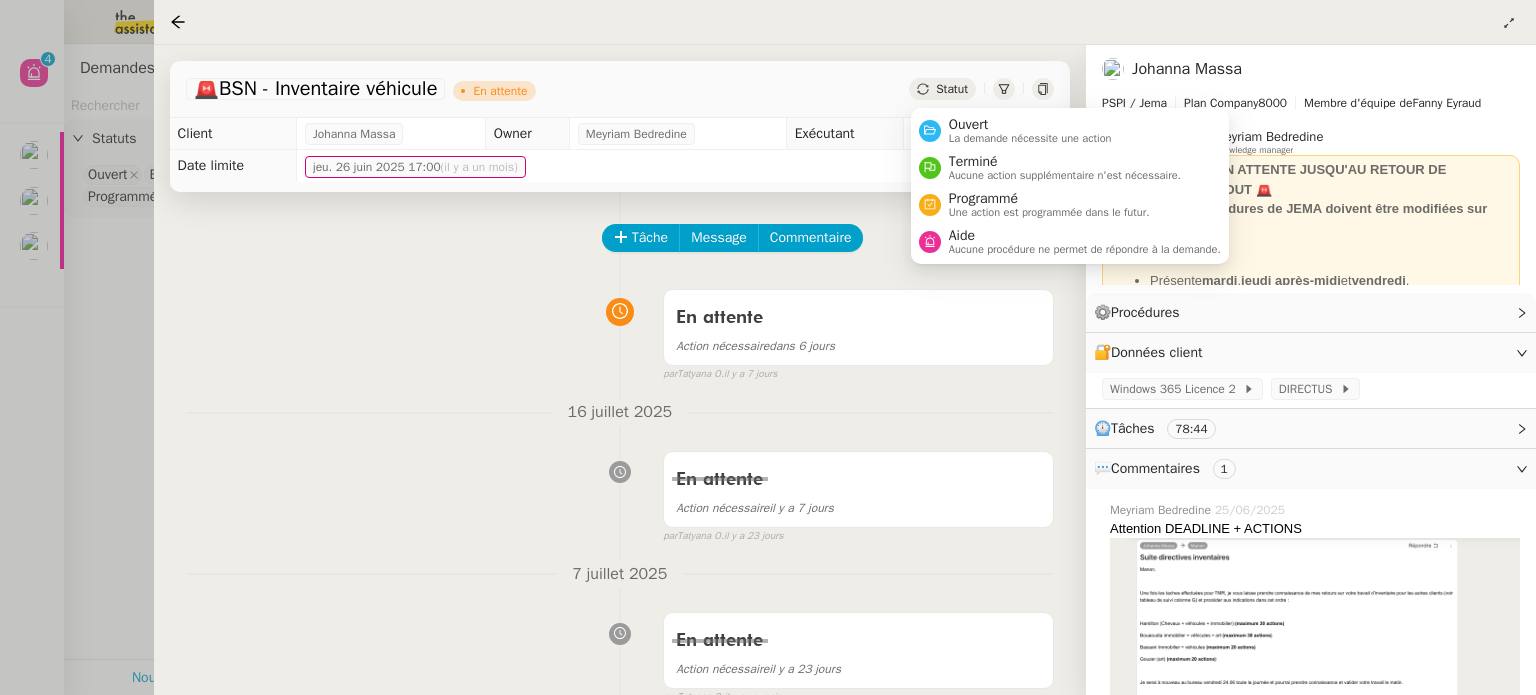 click on "Statut" 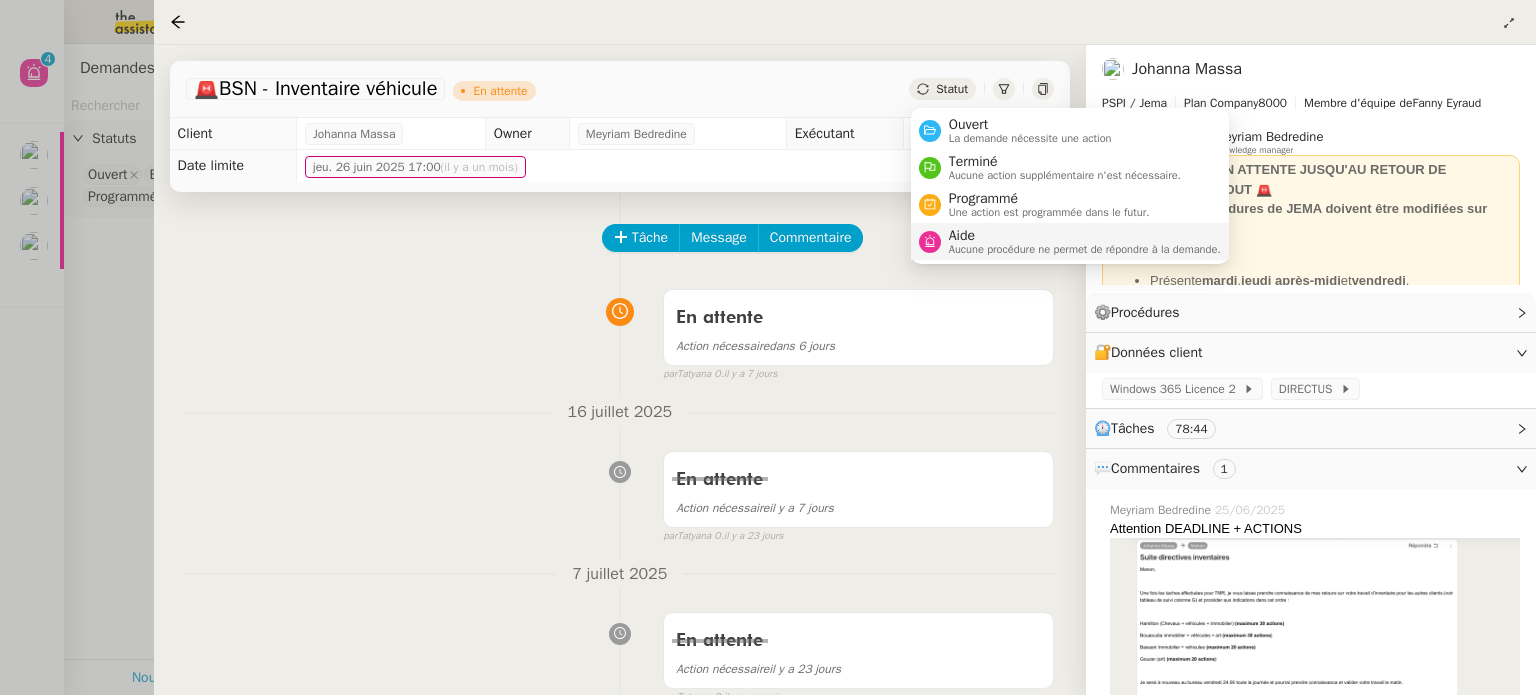 click on "Aide Aucune procédure ne permet de répondre à la demande." at bounding box center (1070, 241) 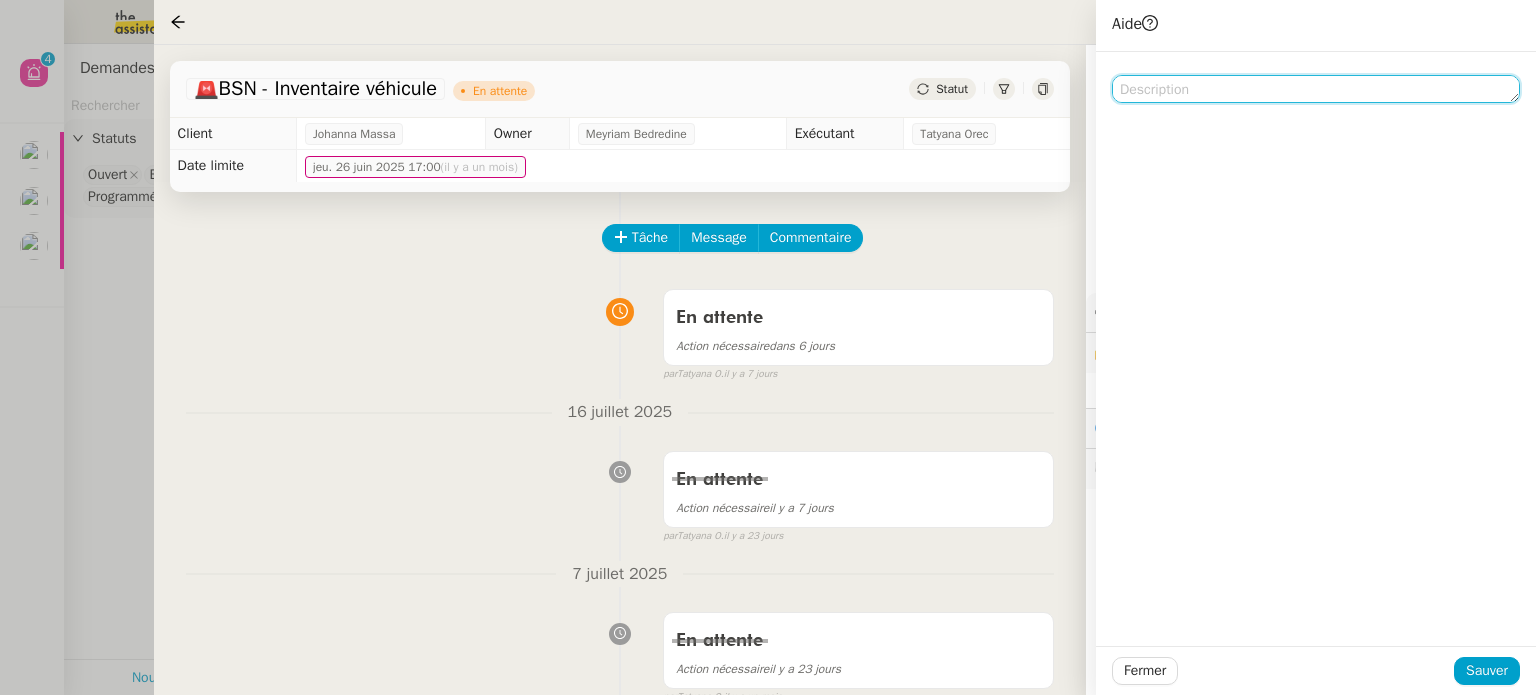 click 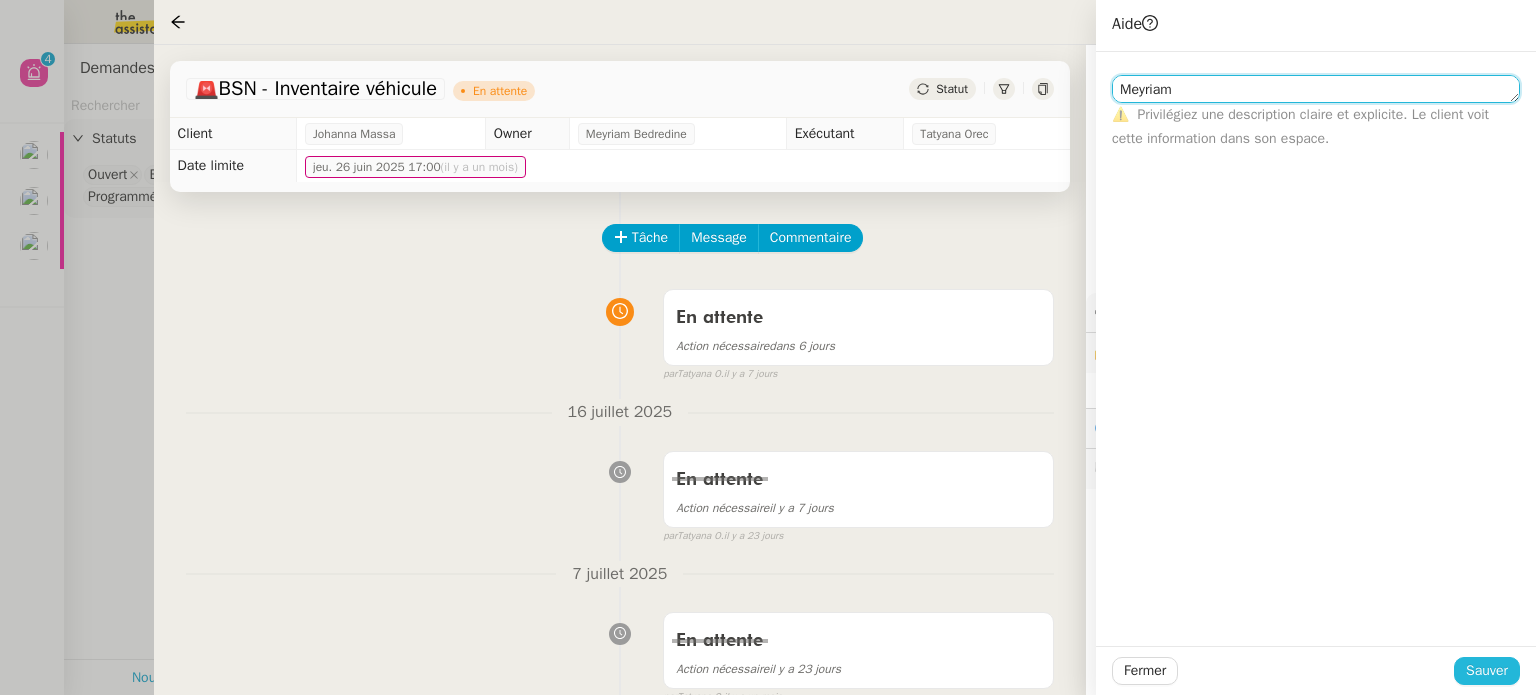 type on "Meyriam" 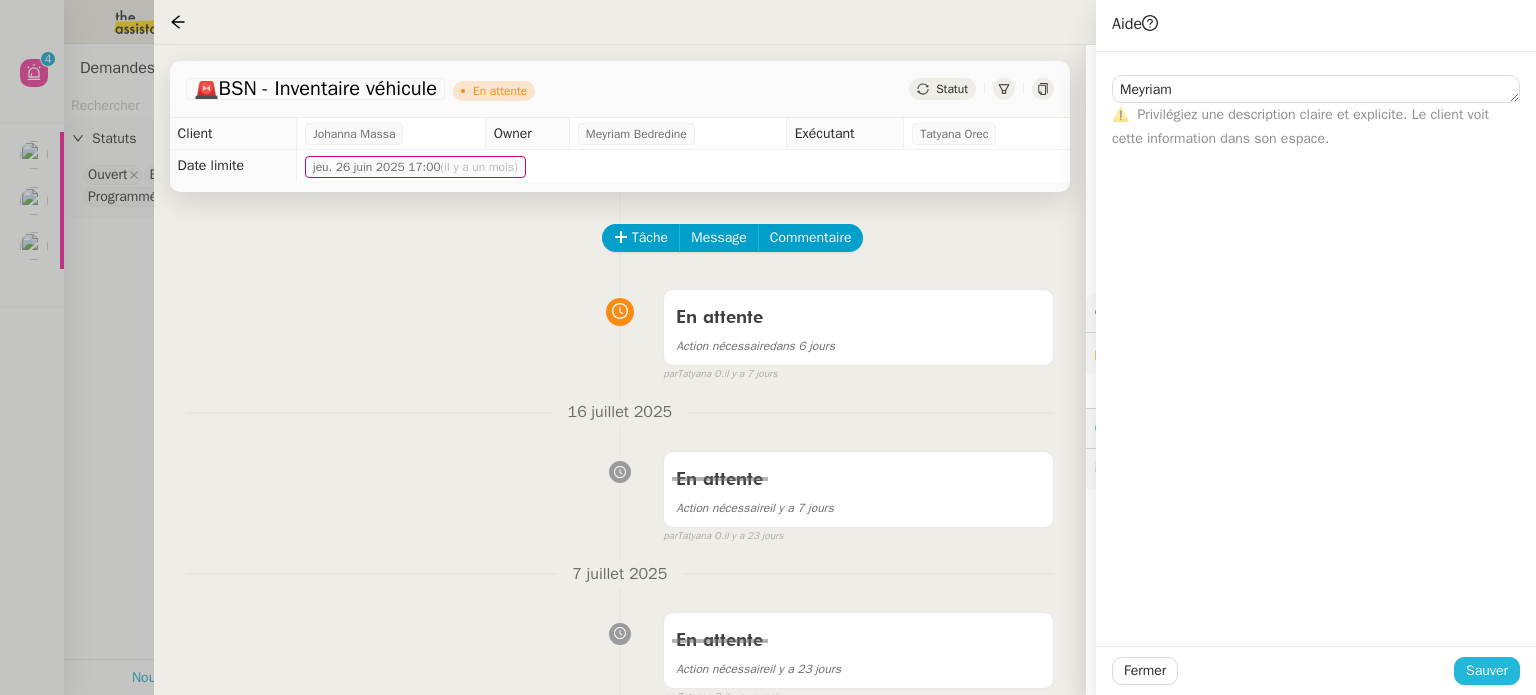 click on "Sauver" 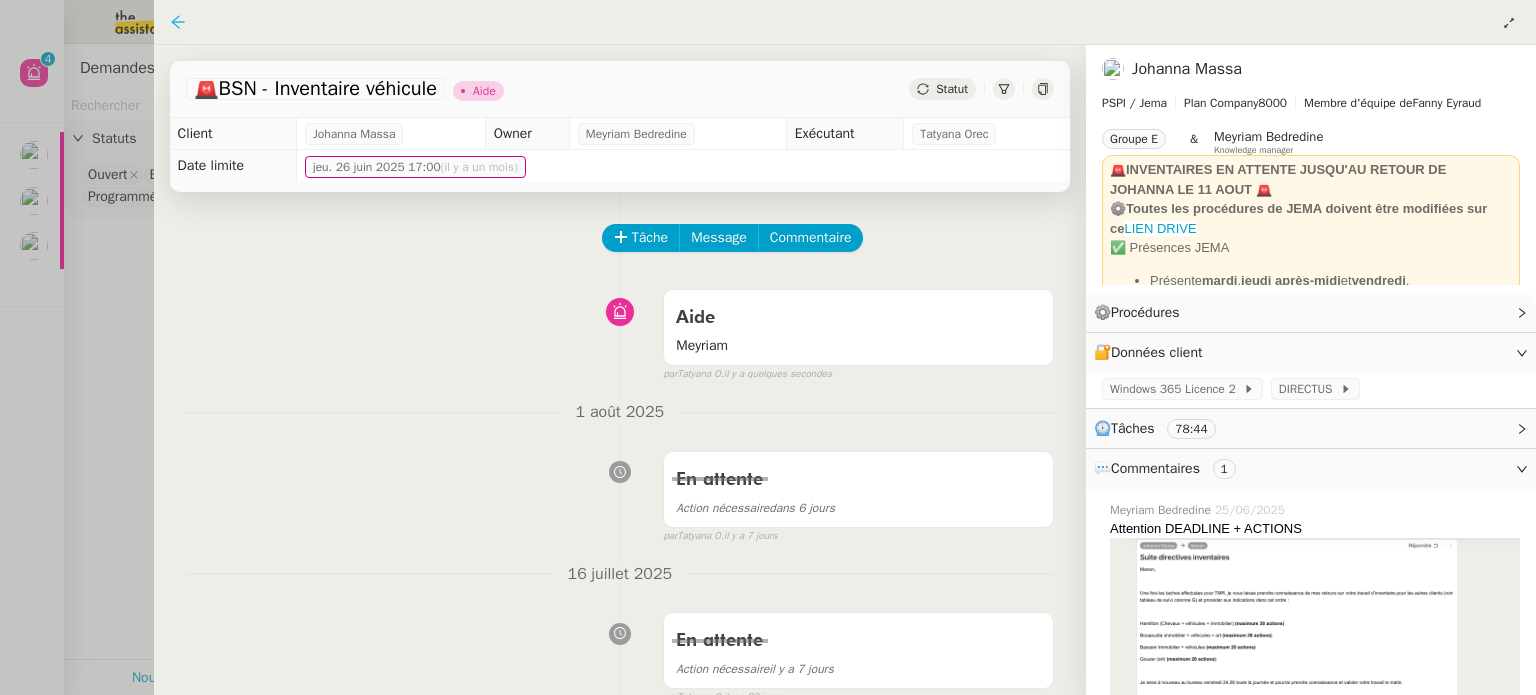 click 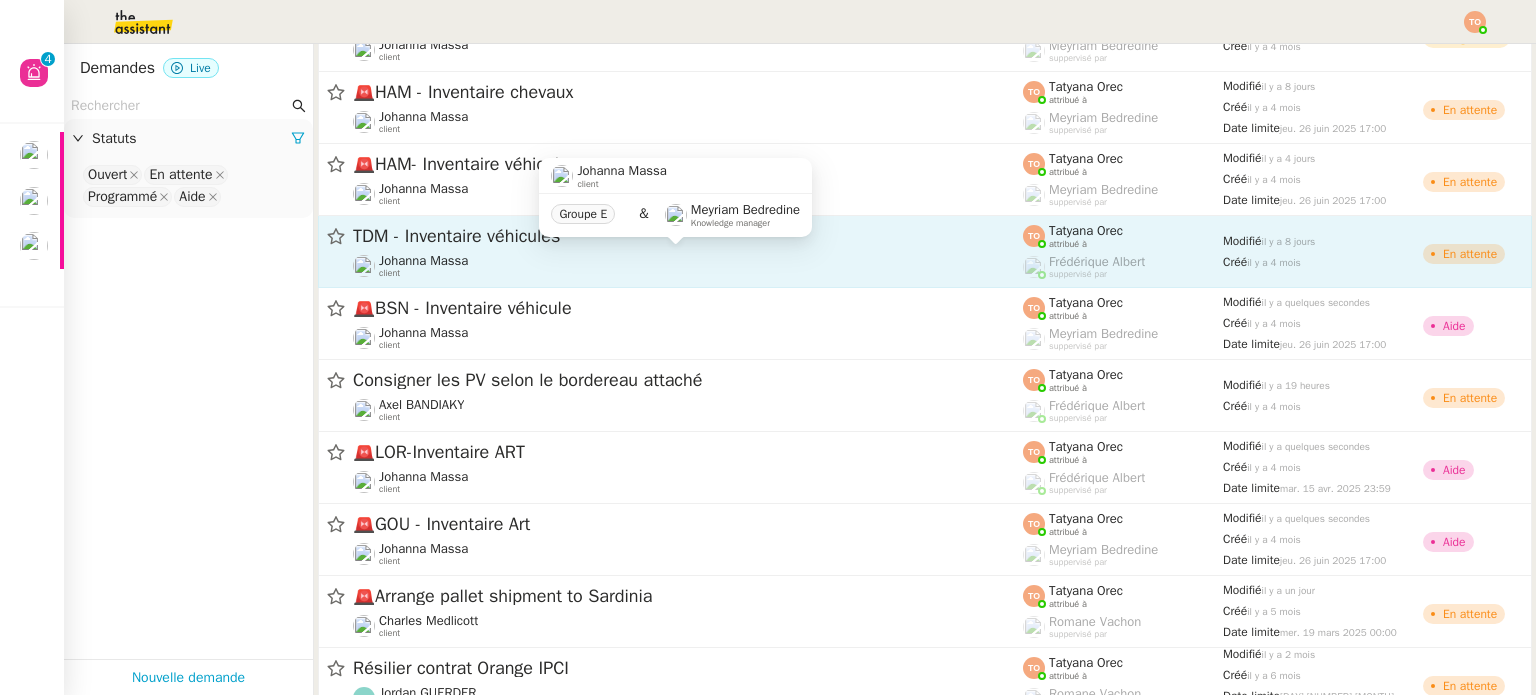 click on "Johanna Massa    client" 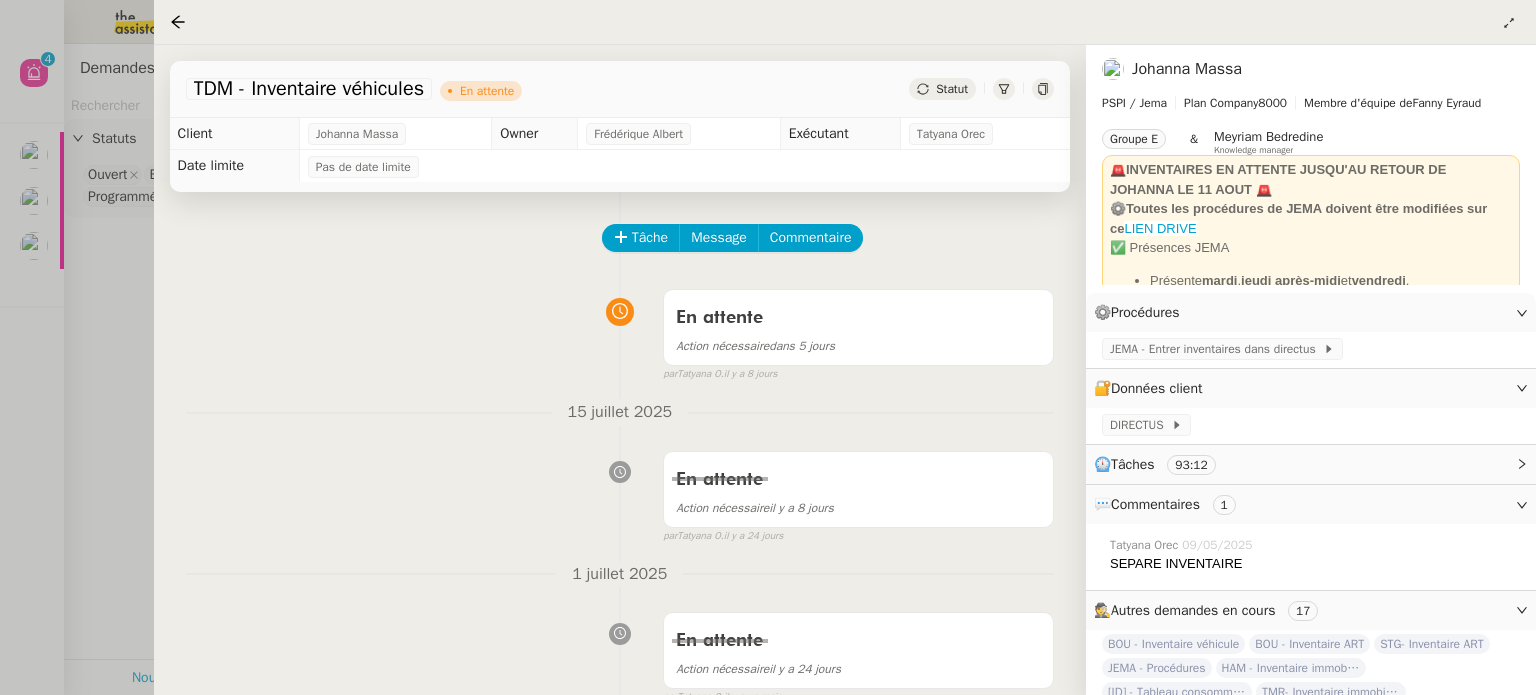 click on "Statut" 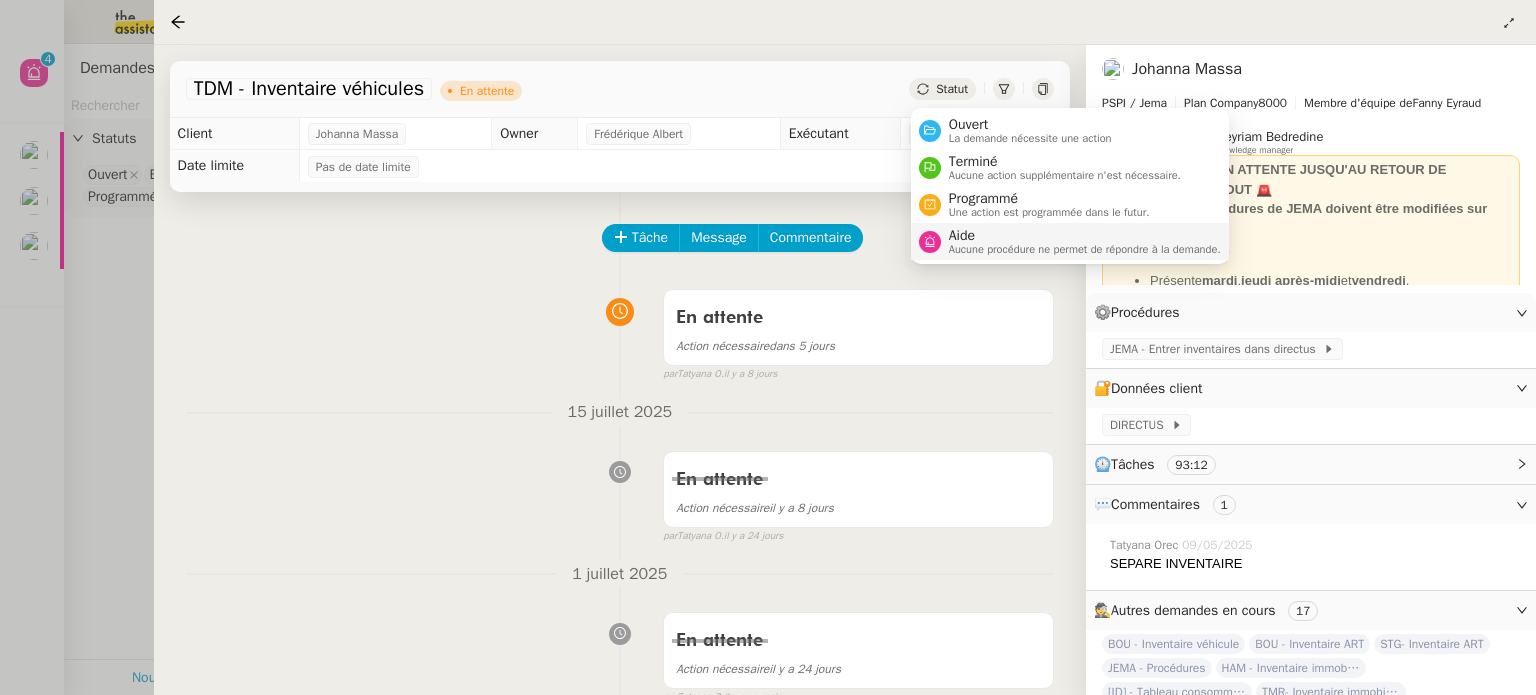 click on "Aucune procédure ne permet de répondre à la demande." at bounding box center (1085, 249) 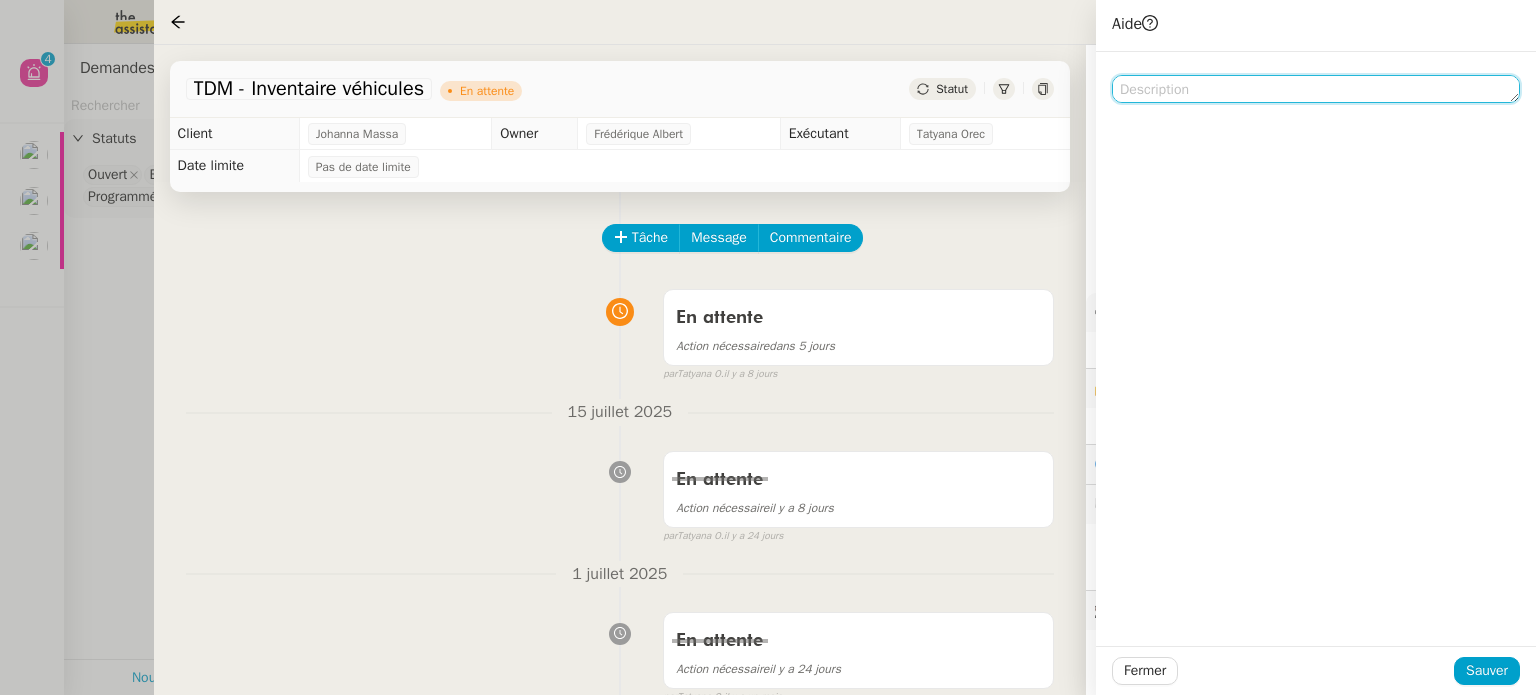 click 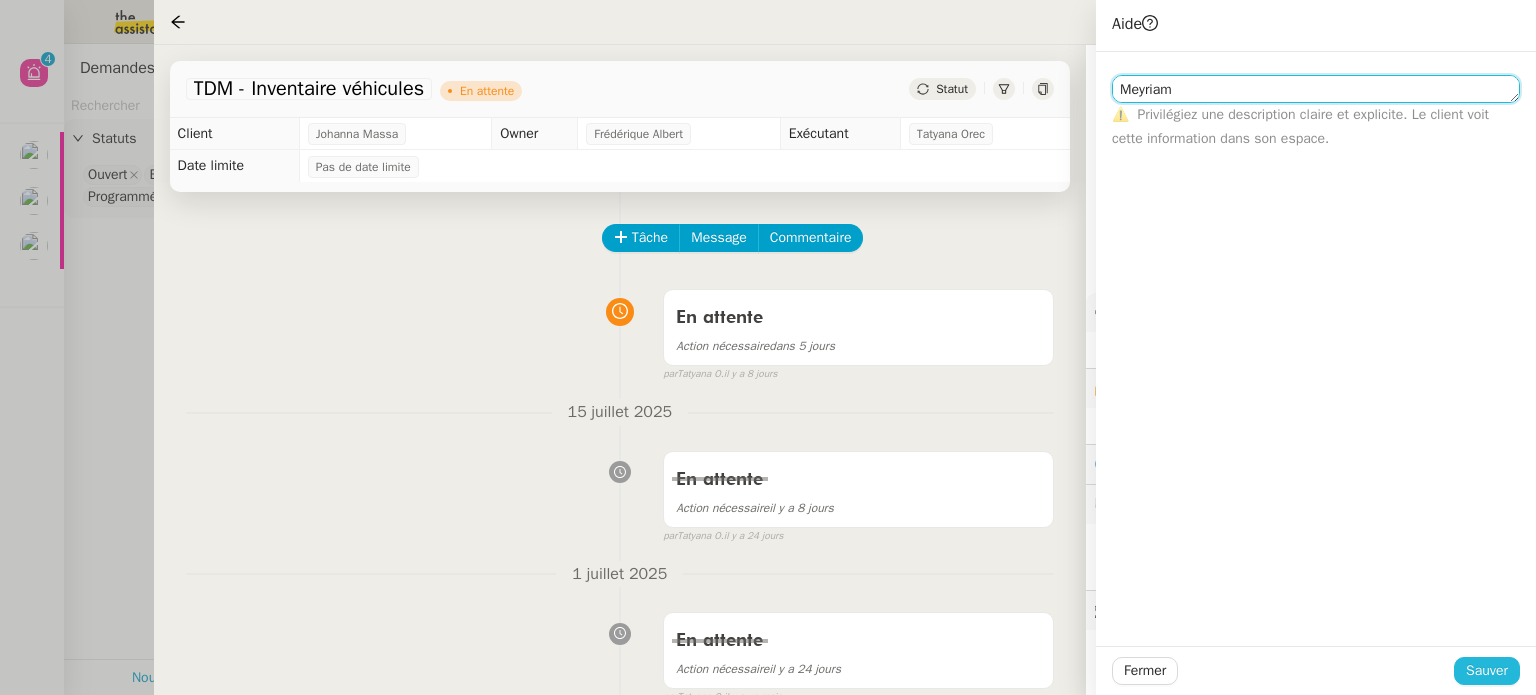 type on "Meyriam" 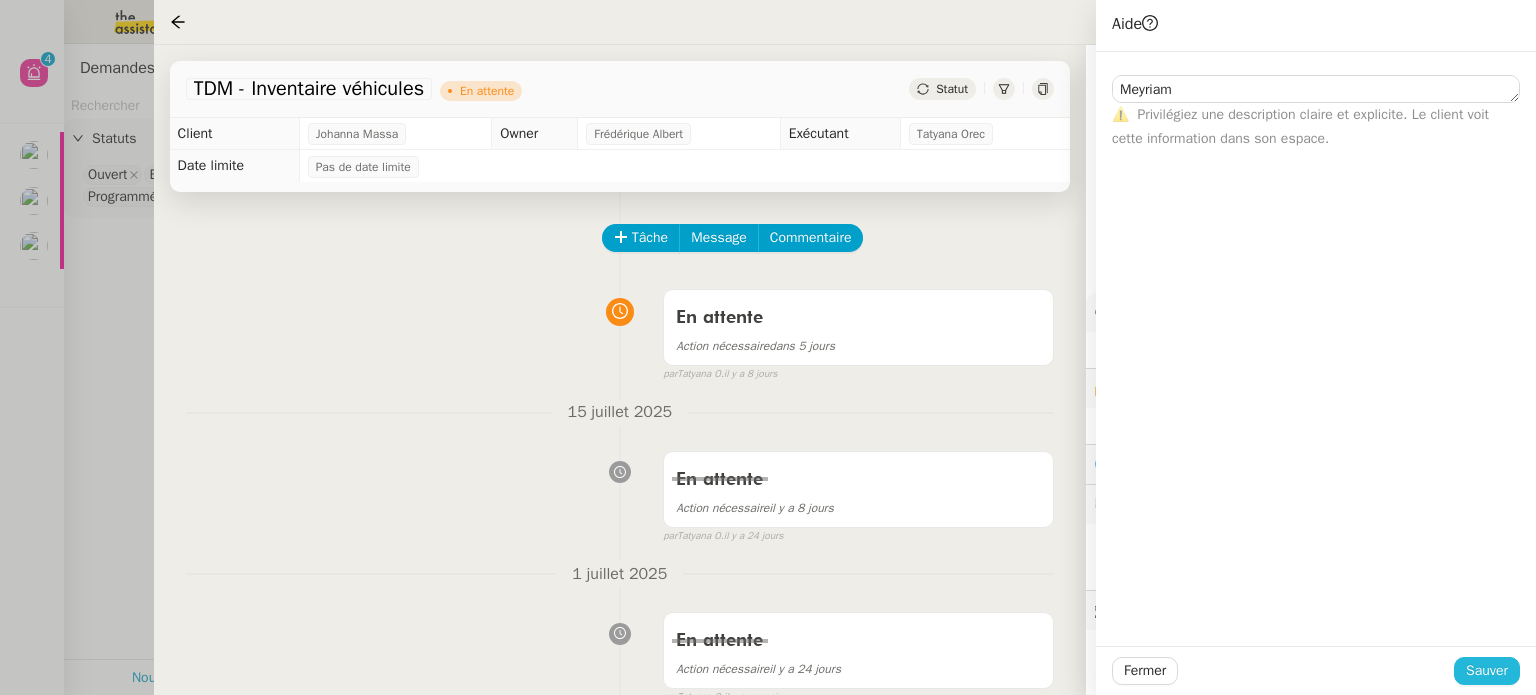 drag, startPoint x: 1480, startPoint y: 665, endPoint x: 1078, endPoint y: 467, distance: 448.11606 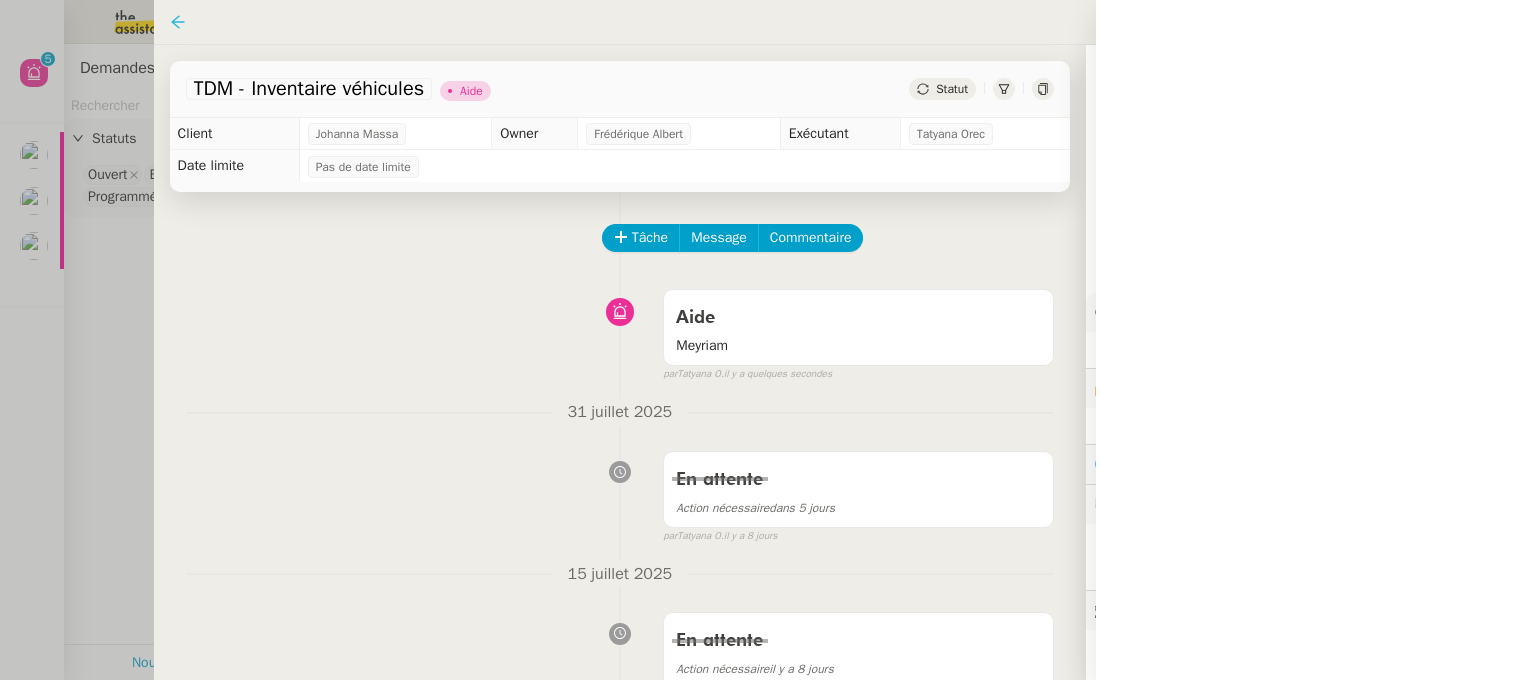 click 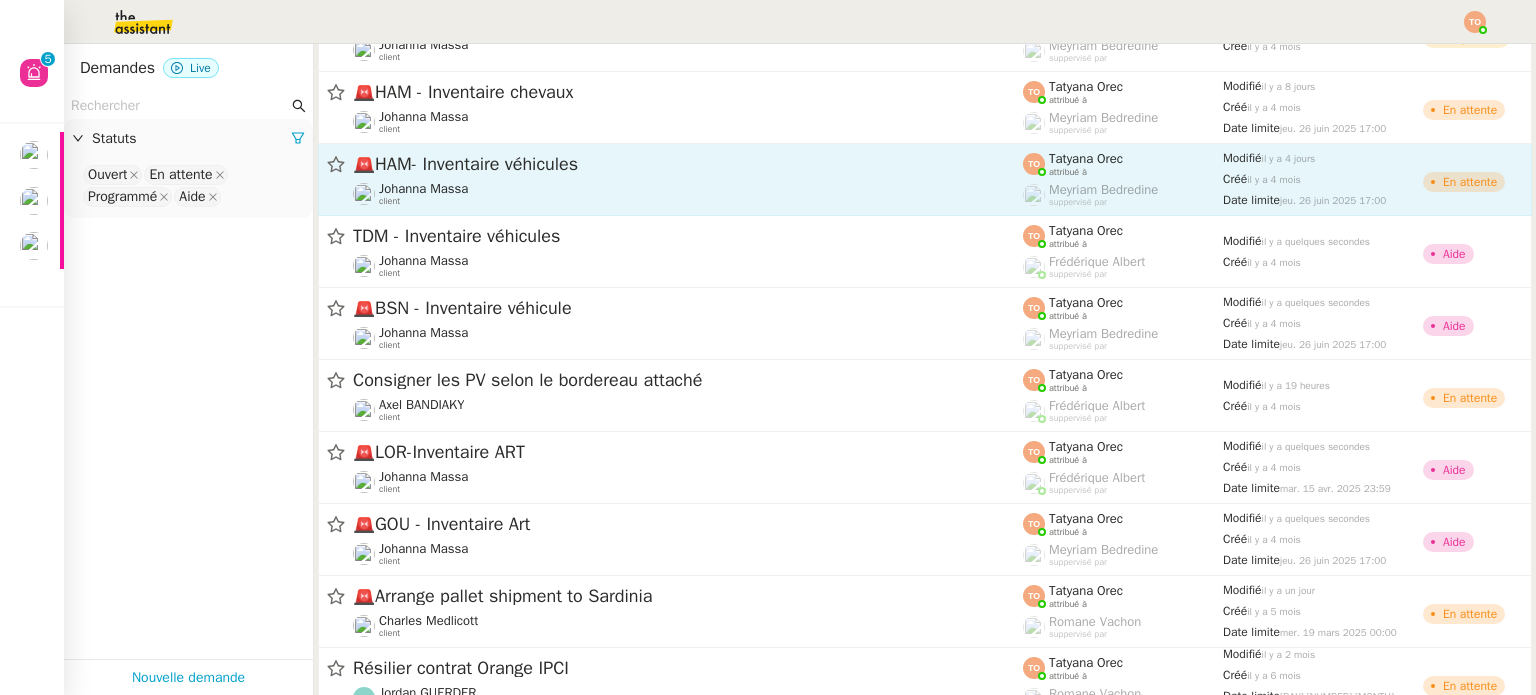 click on "Johanna Massa    client" 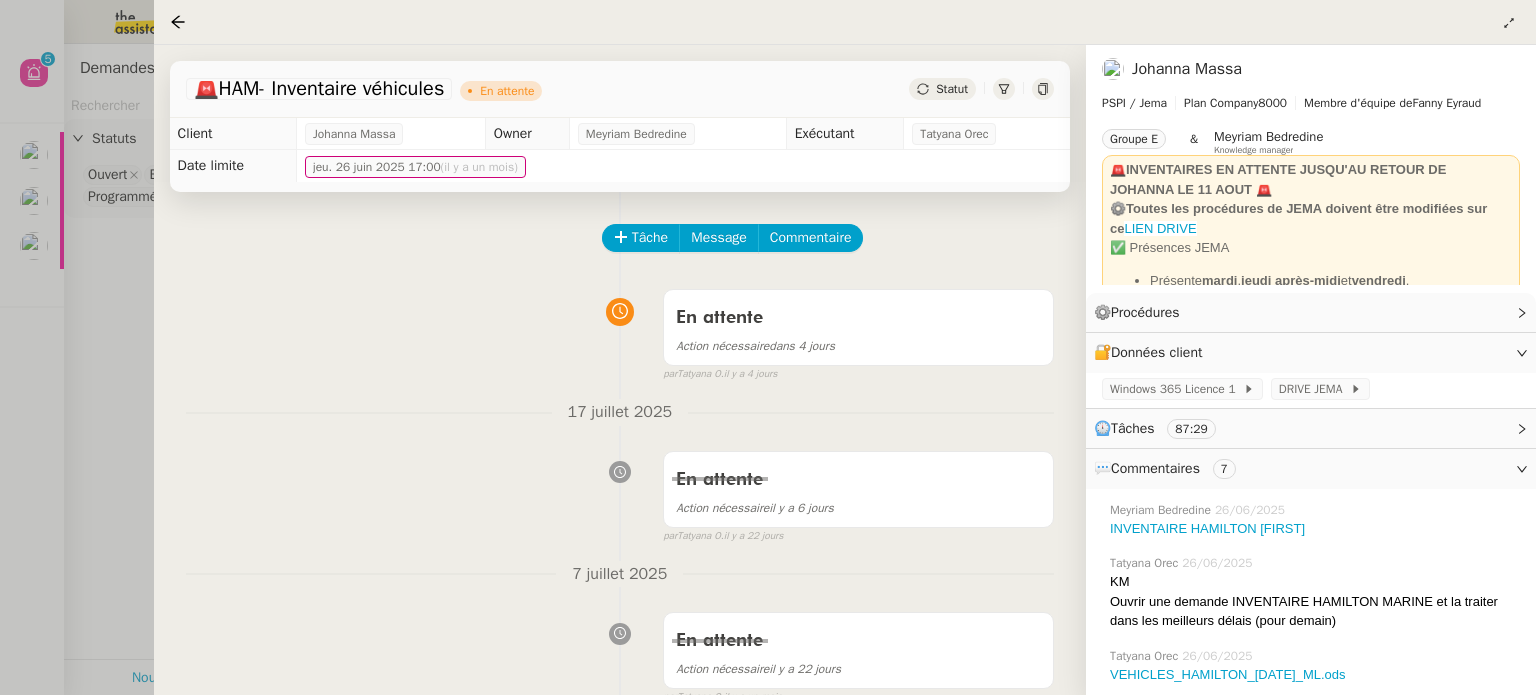 click on "Statut" 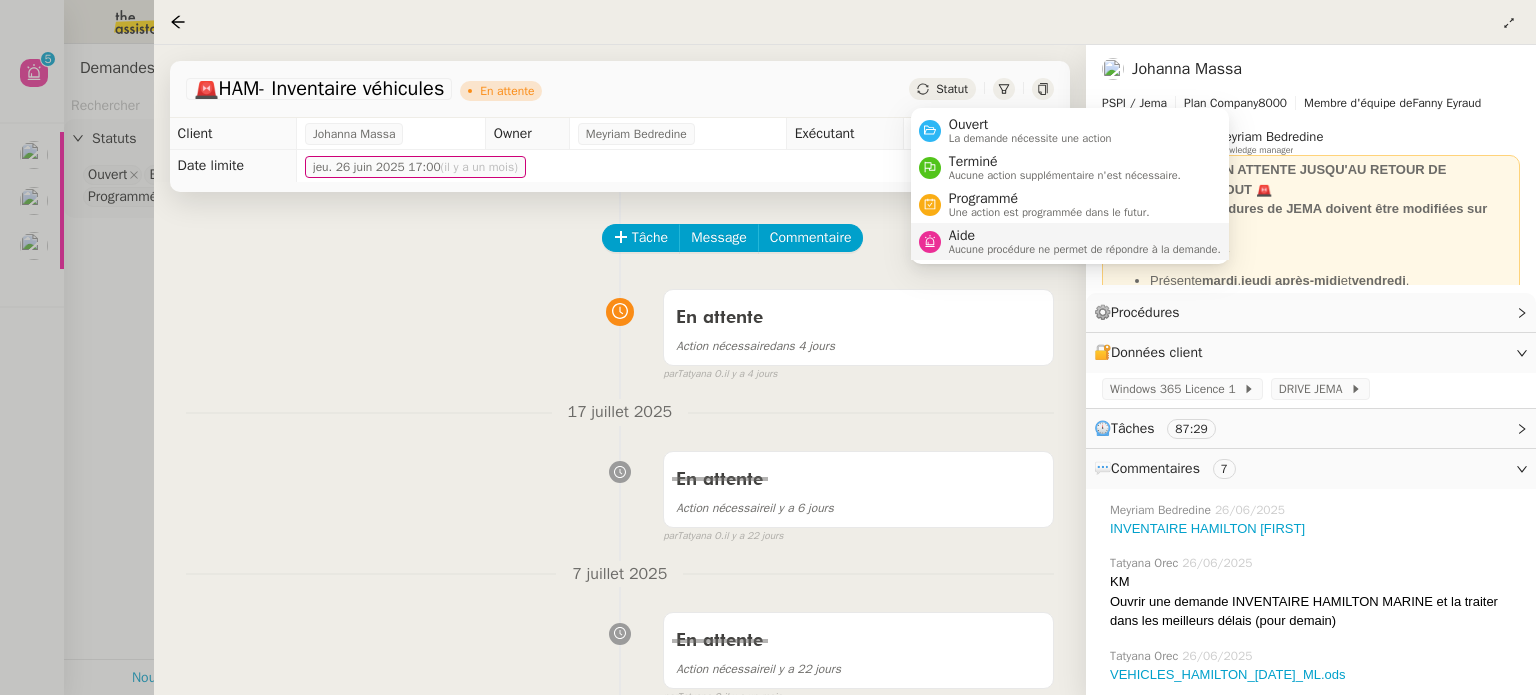 click on "Aucune procédure ne permet de répondre à la demande." at bounding box center (1085, 249) 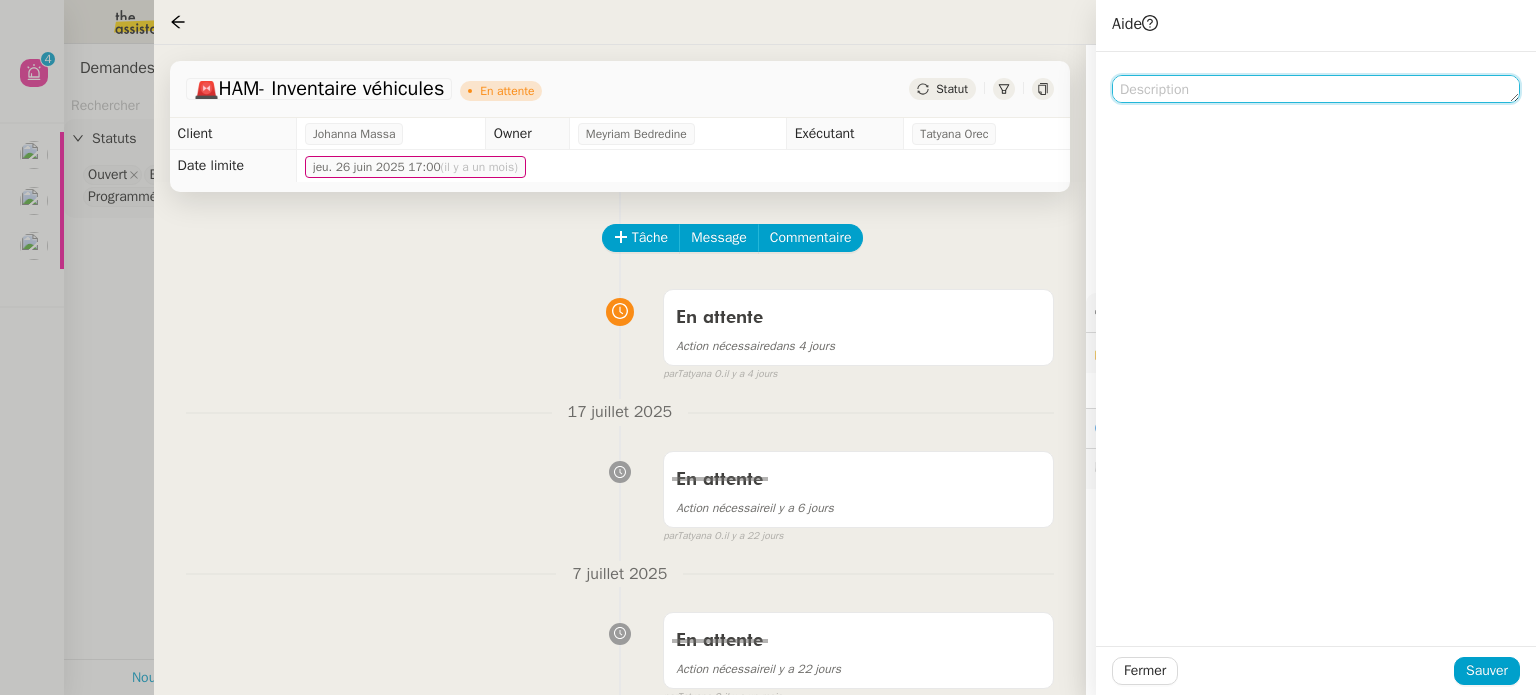 click 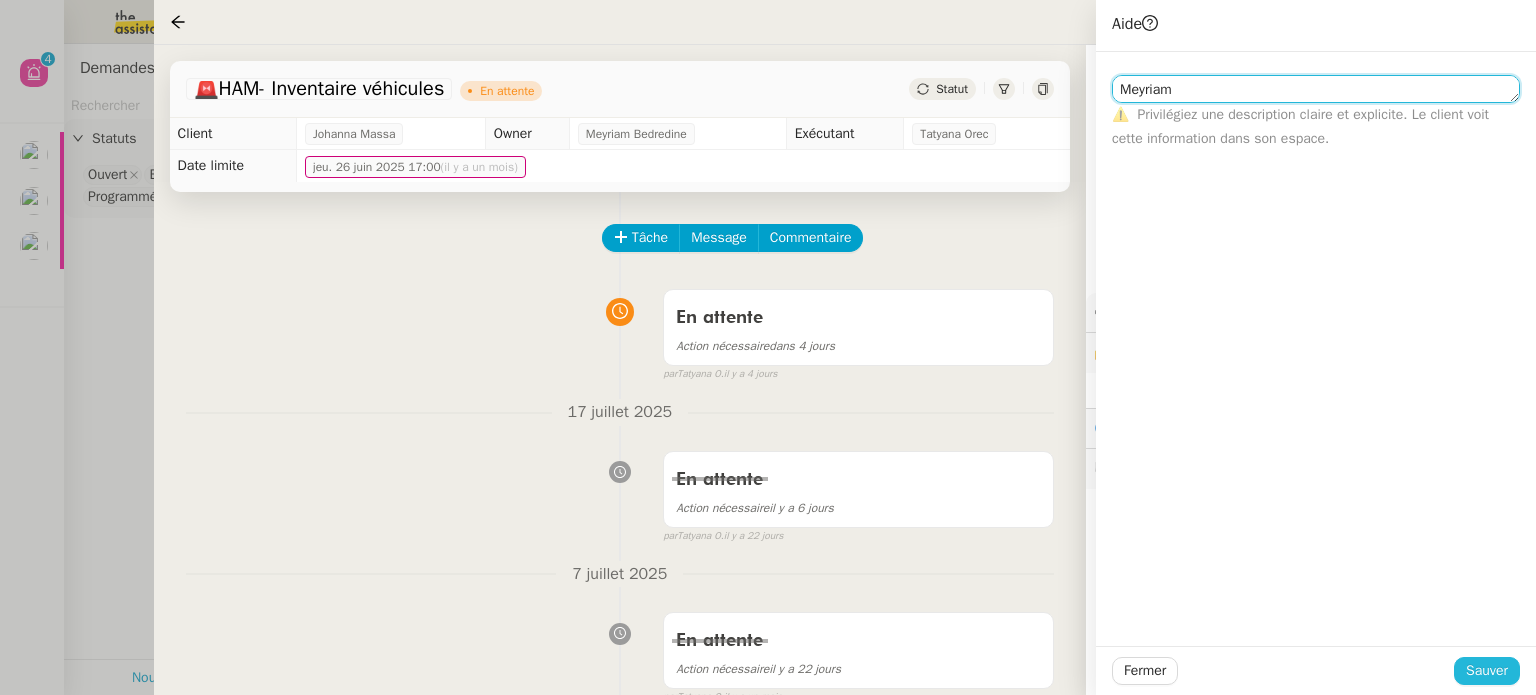 type on "Meyriam" 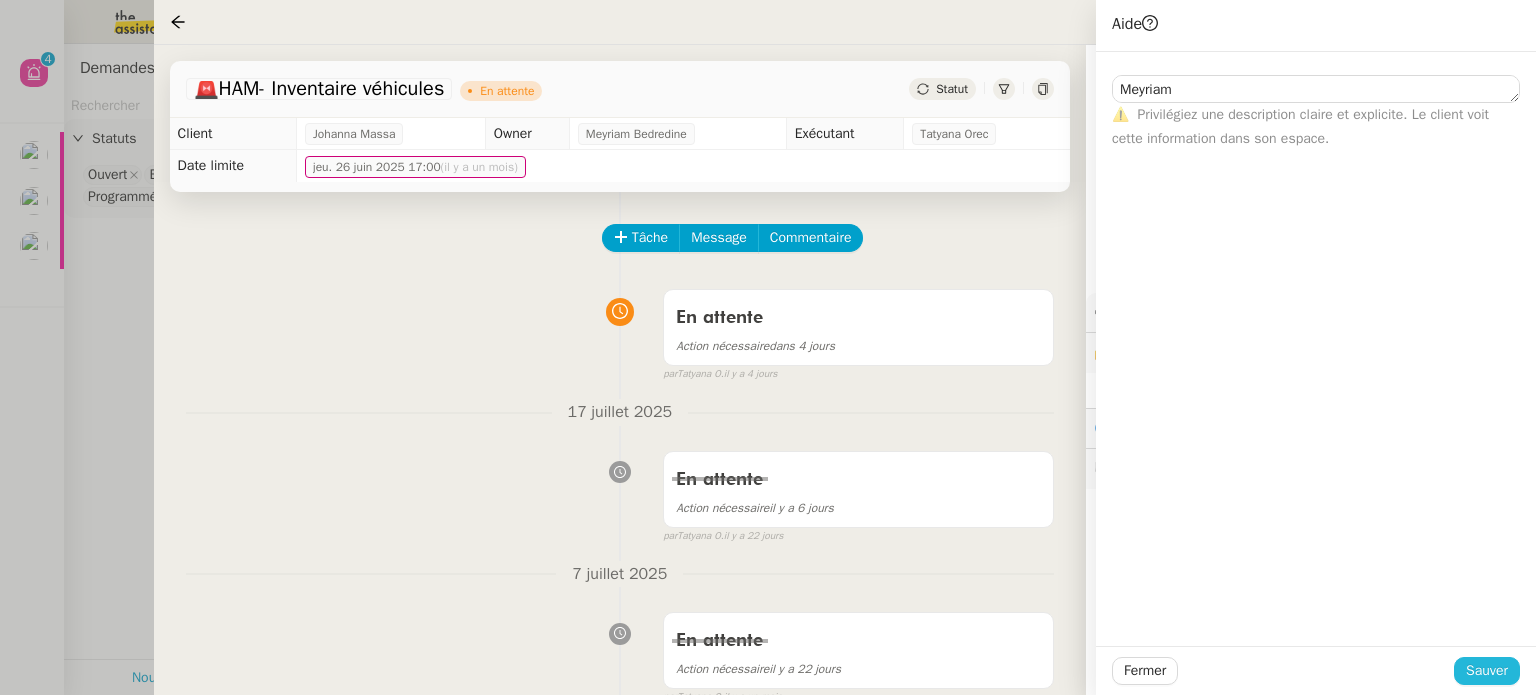 click on "Sauver" 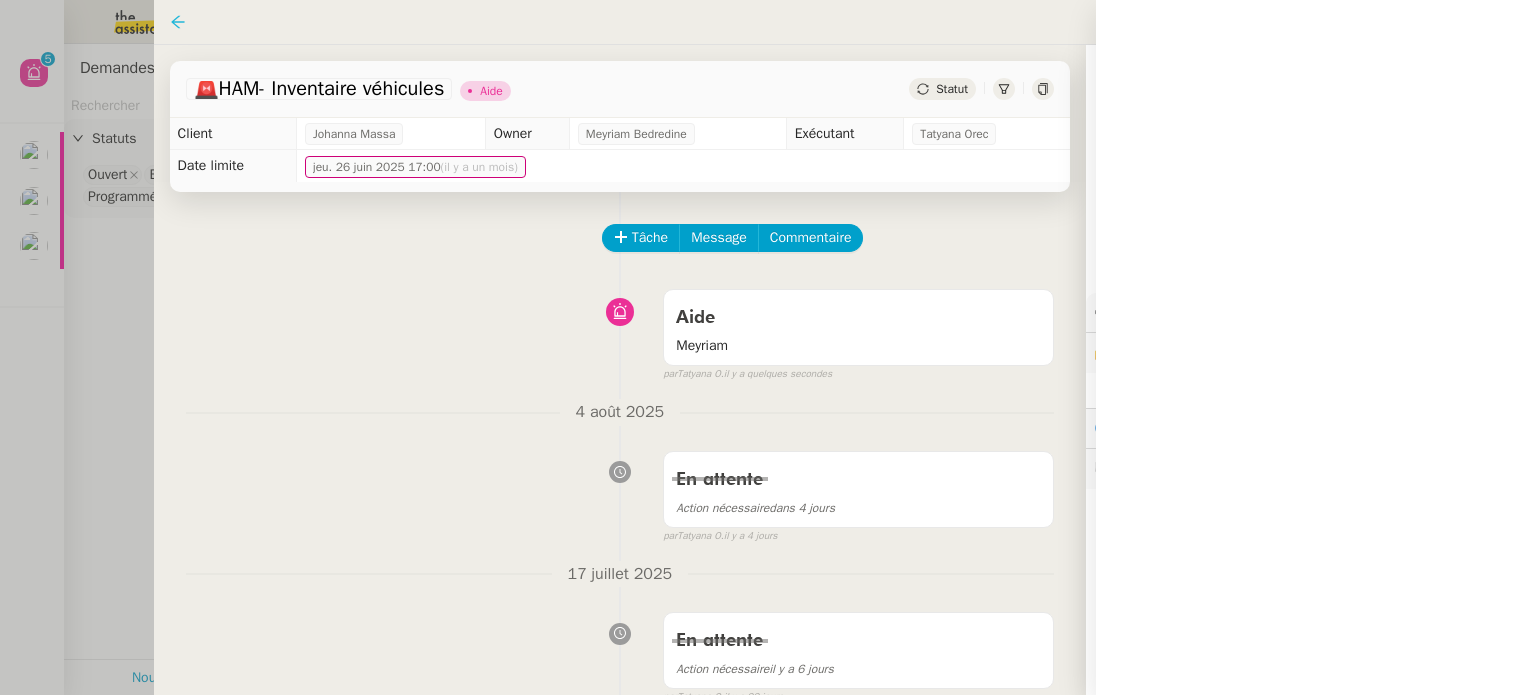 click 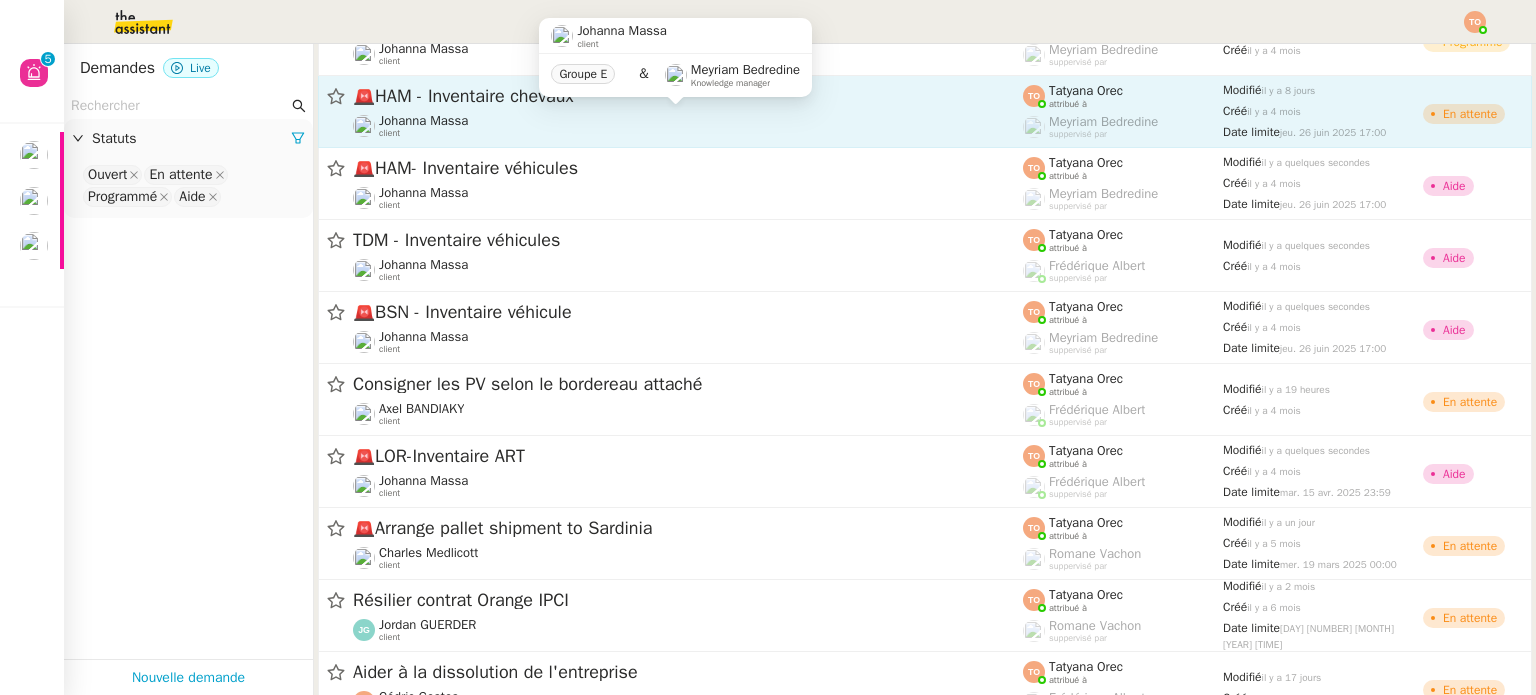 click on "Johanna Massa    client" 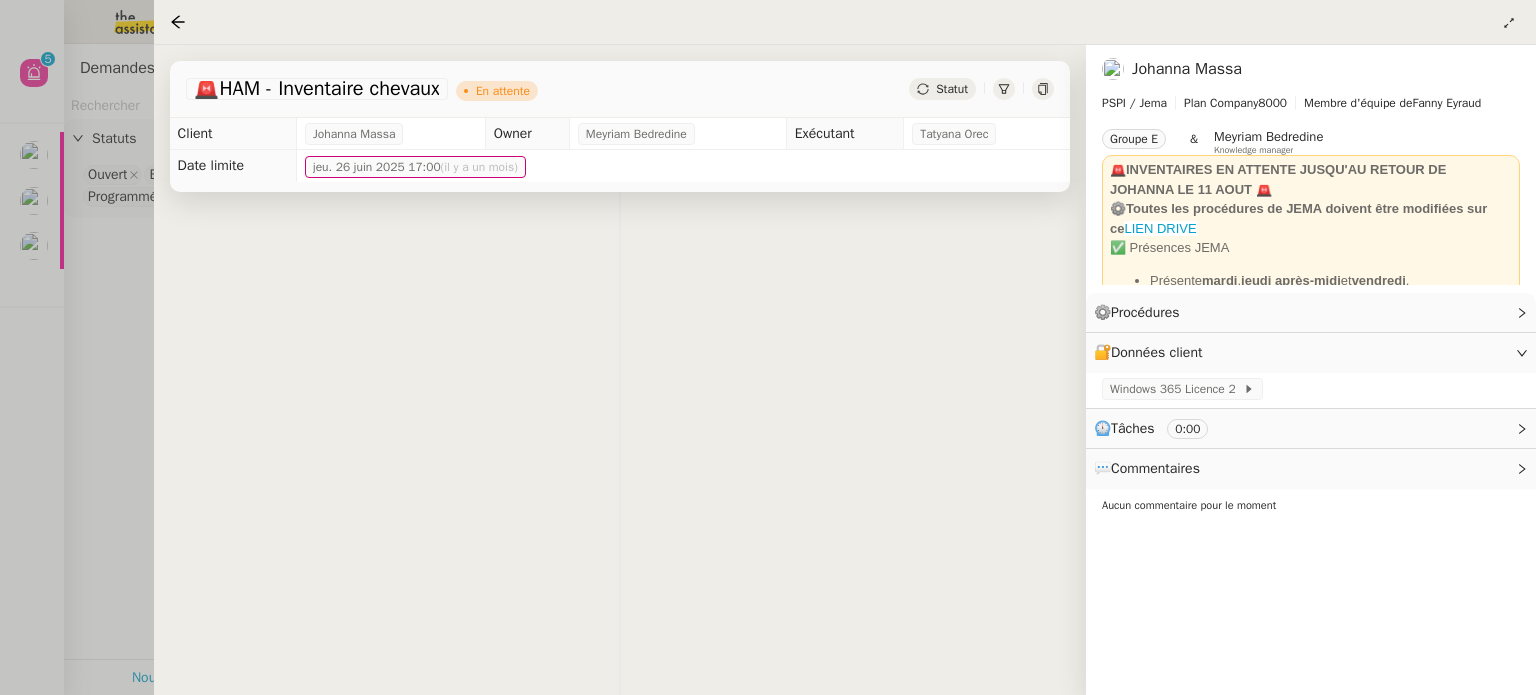 click on "Statut" 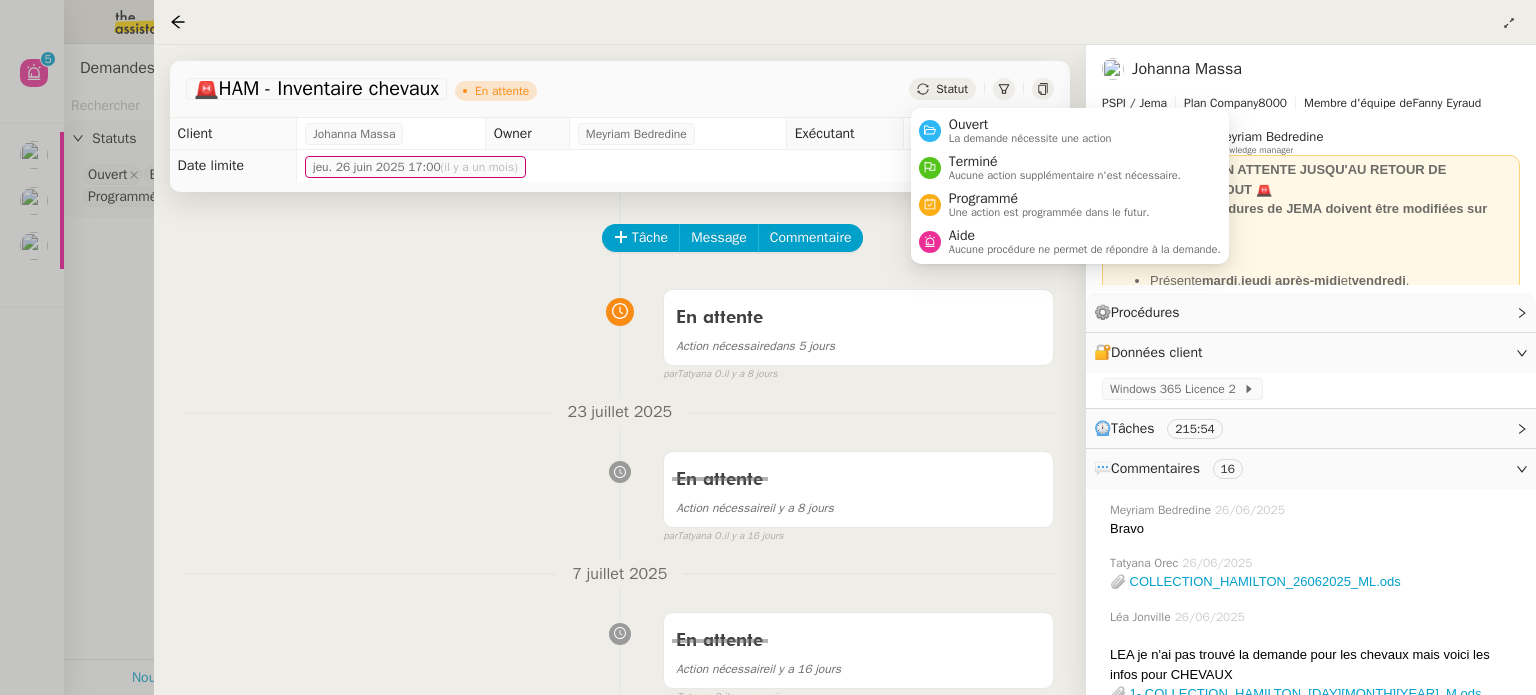 click on "Statut" 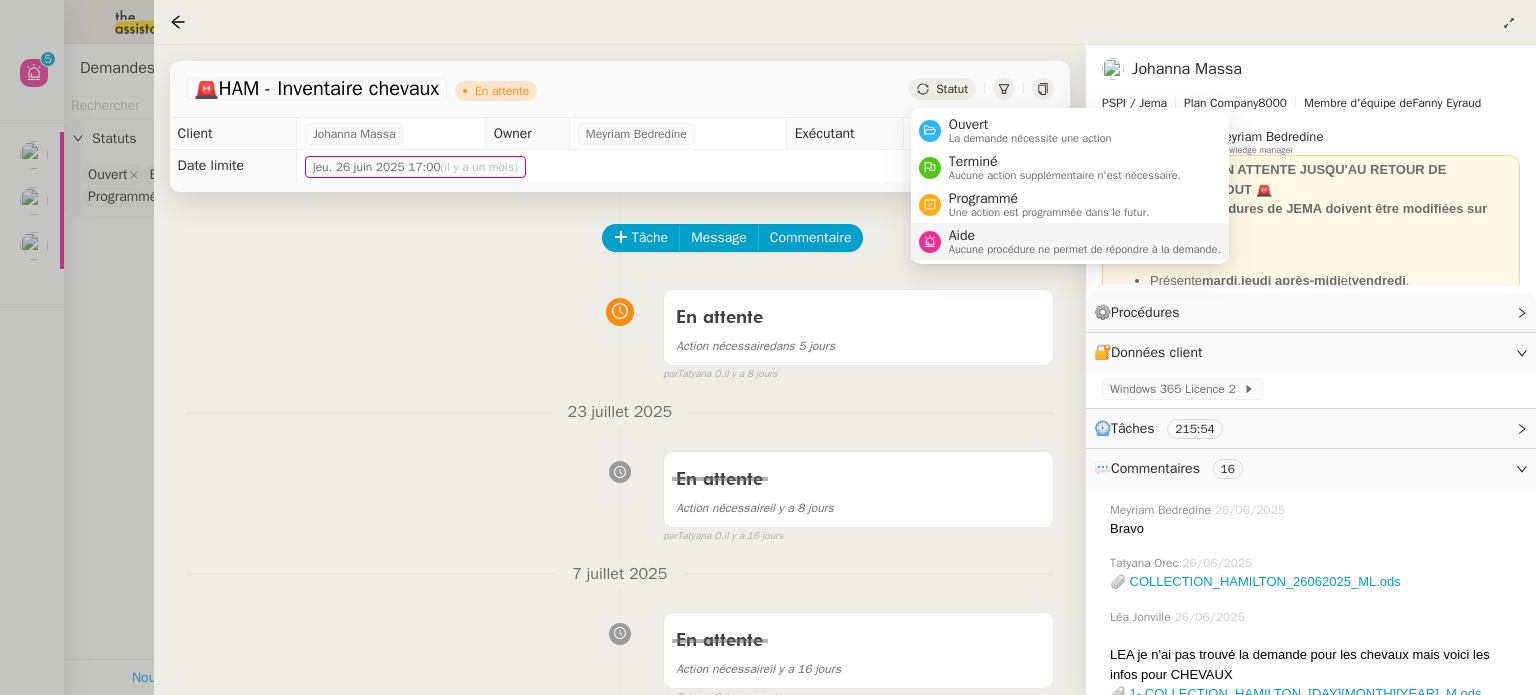 click on "Aide" at bounding box center [1085, 236] 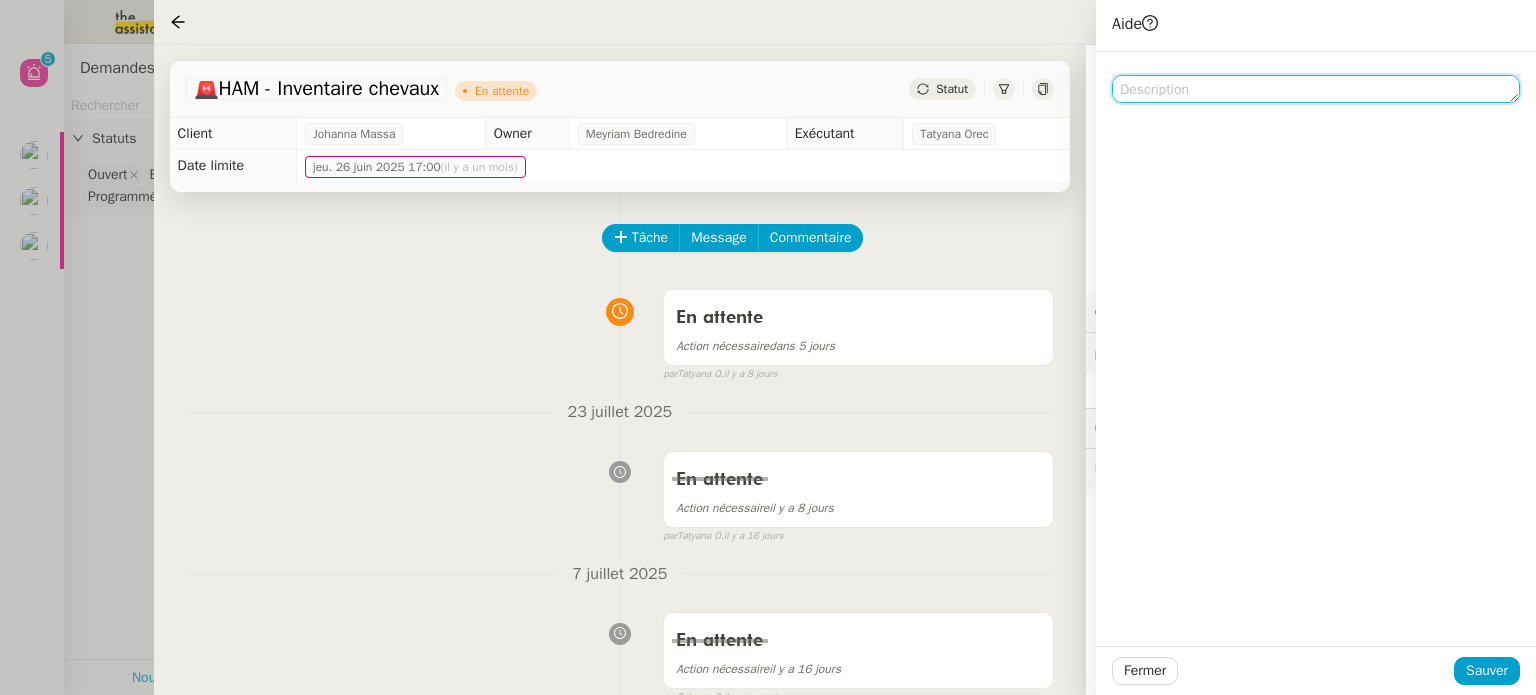 click 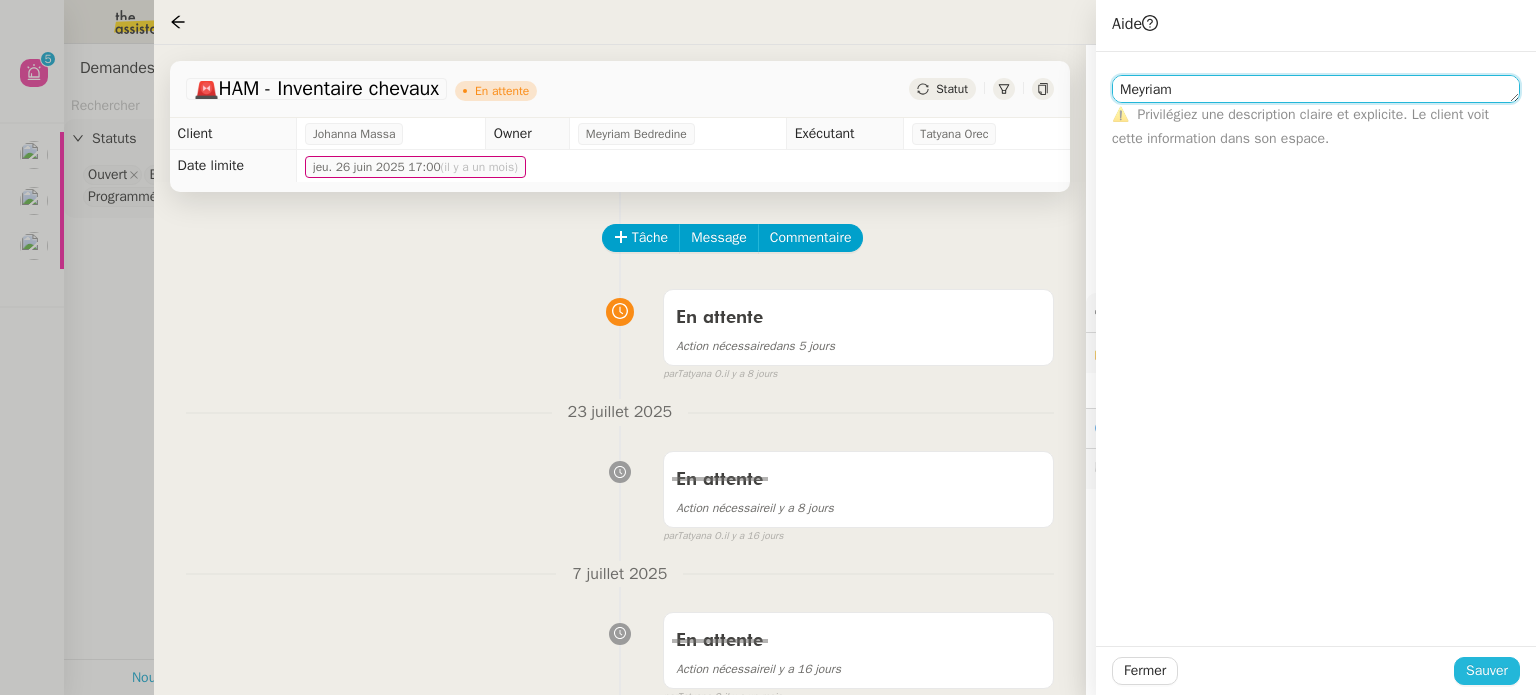 type on "Meyriam" 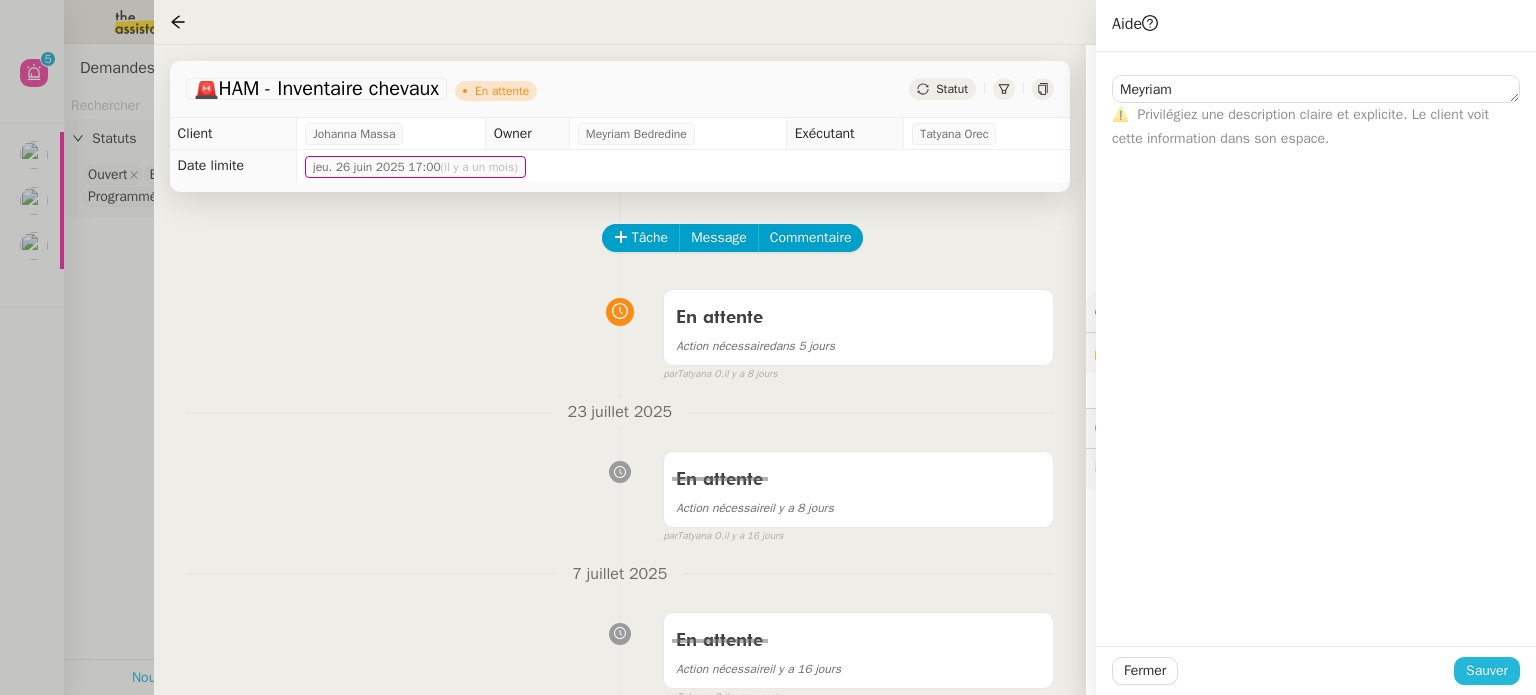 click on "Sauver" 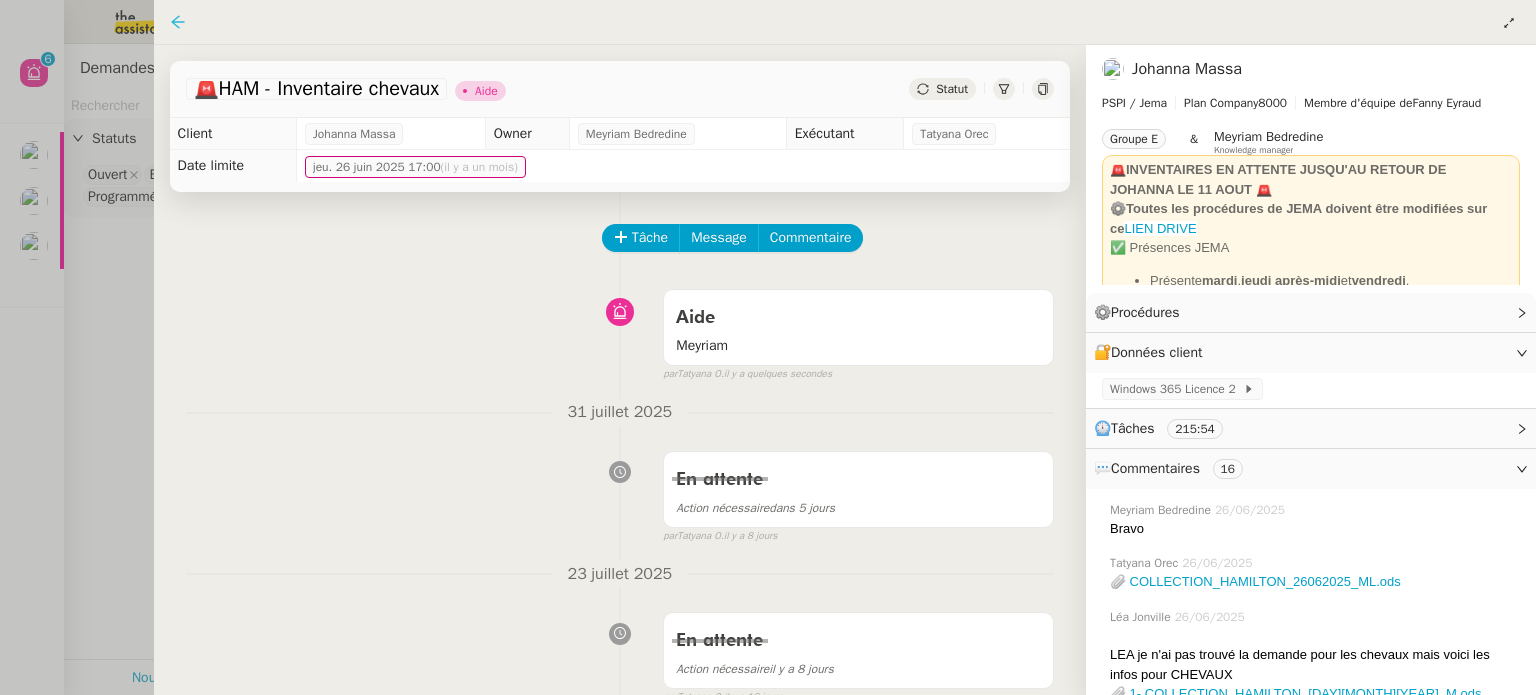 click 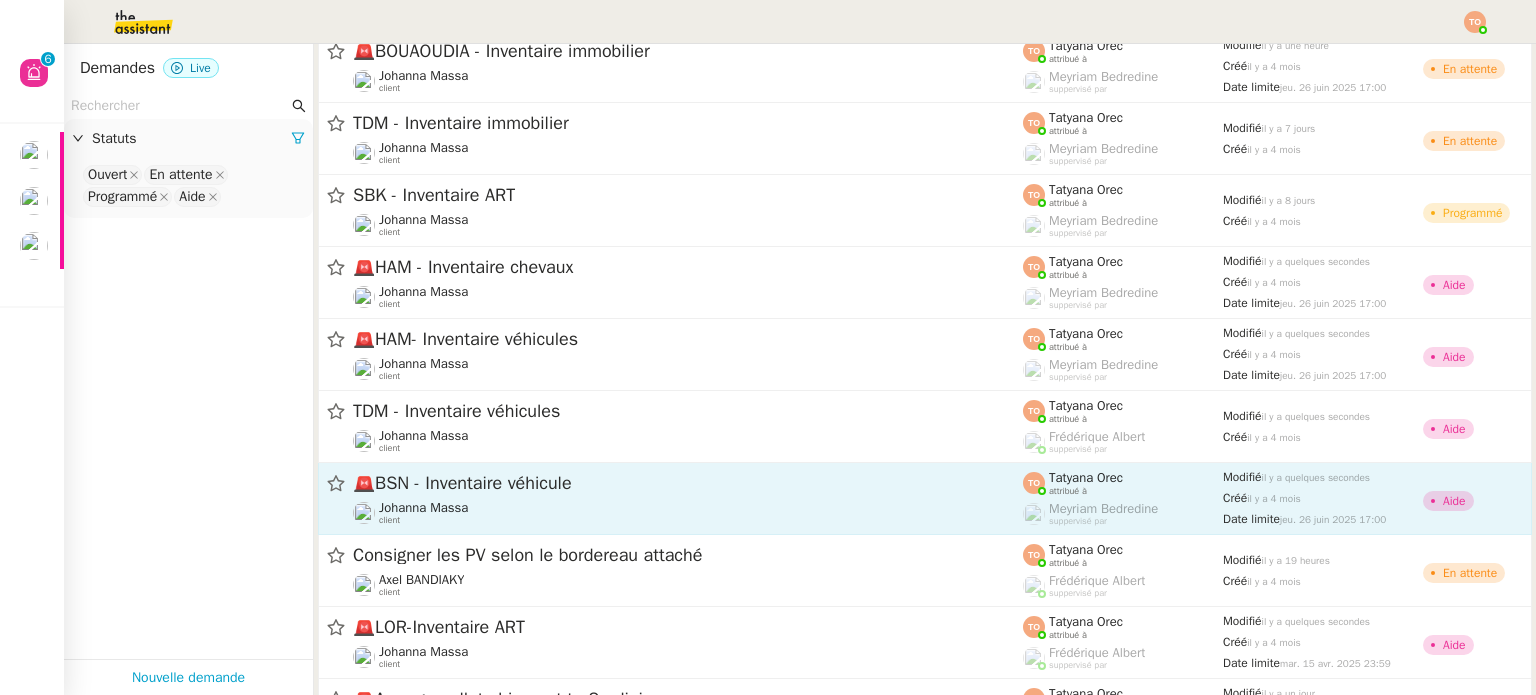 scroll, scrollTop: 2040, scrollLeft: 0, axis: vertical 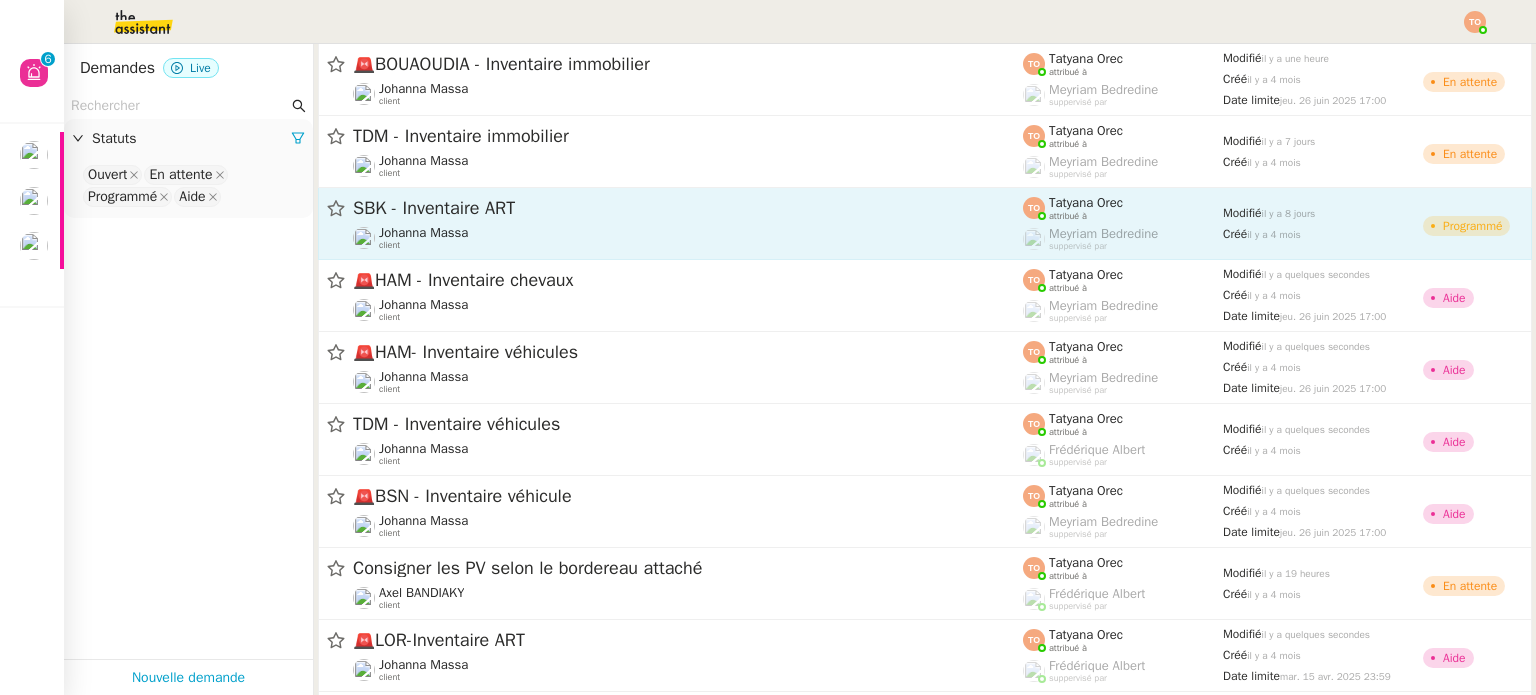 click on "Johanna Massa    client" 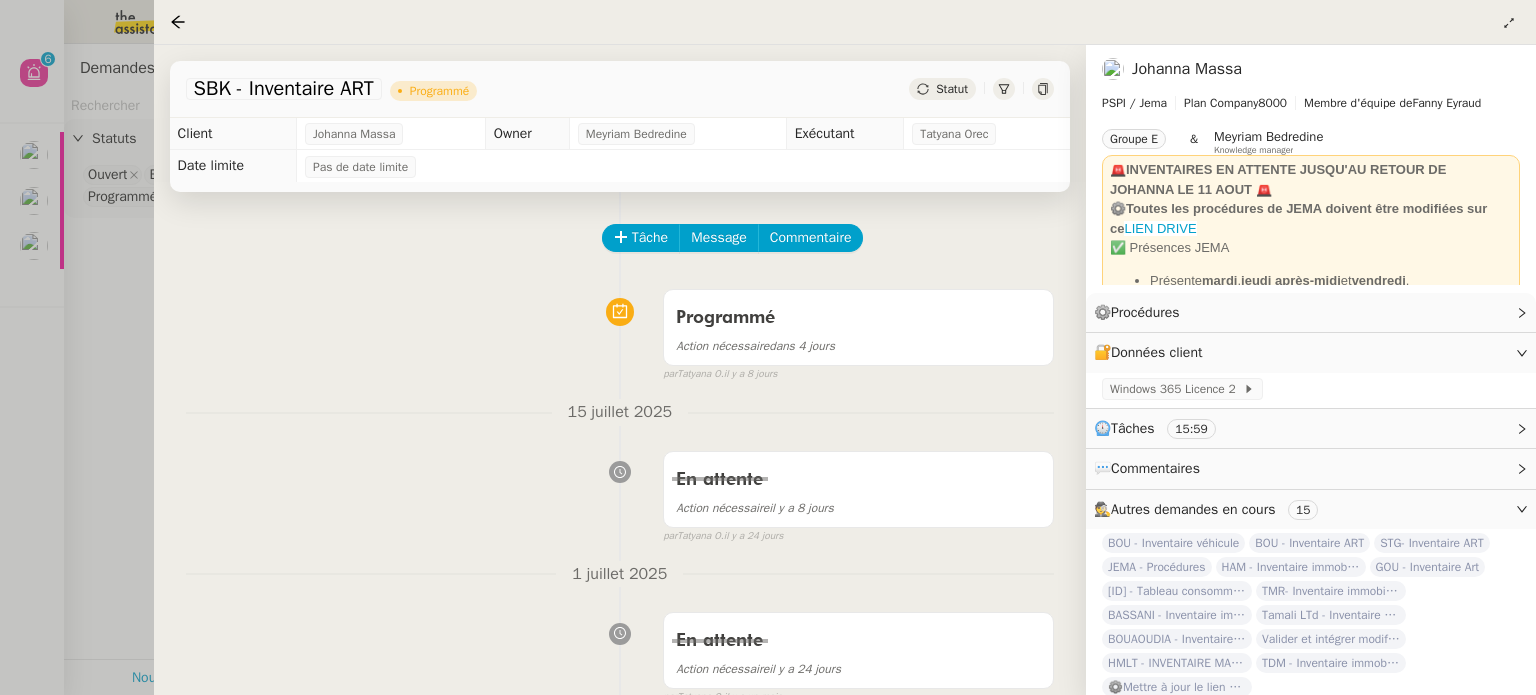 click on "Statut" 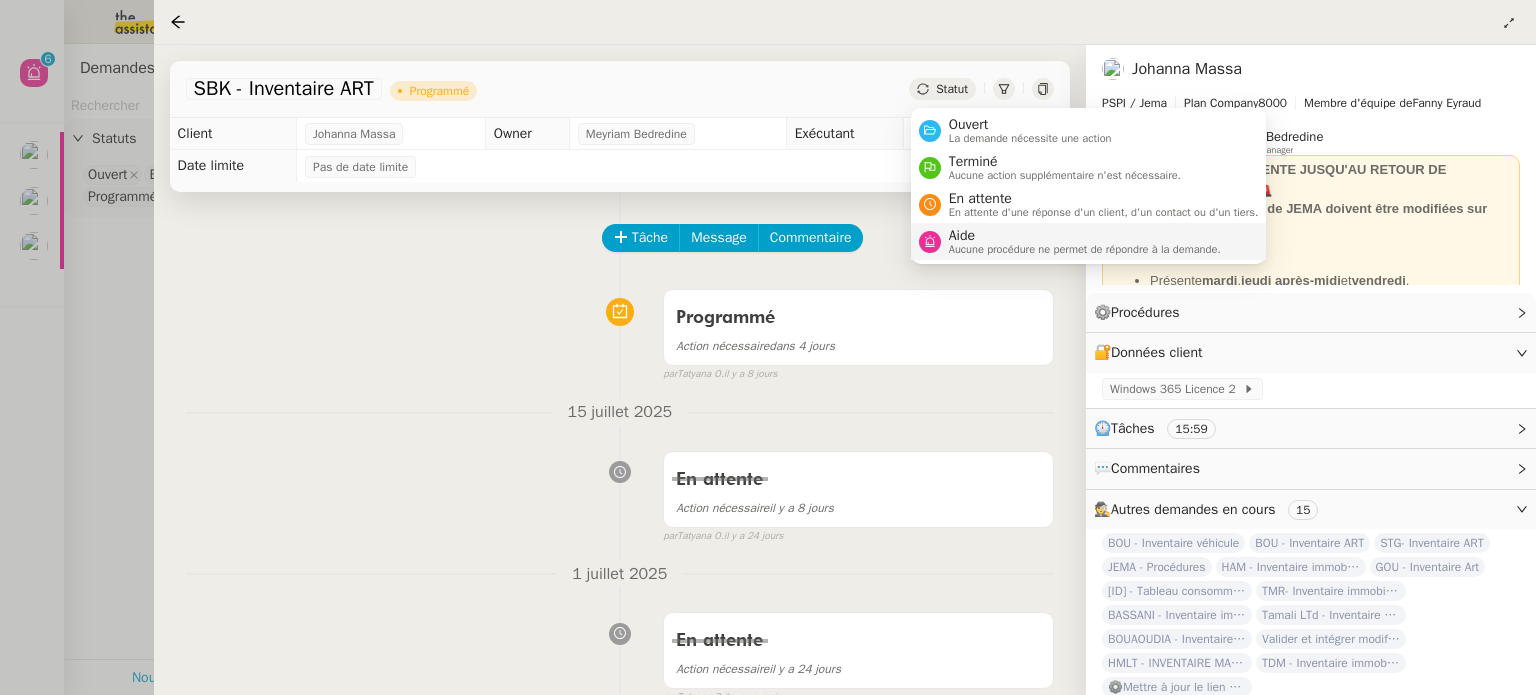click on "Aide" at bounding box center (1085, 236) 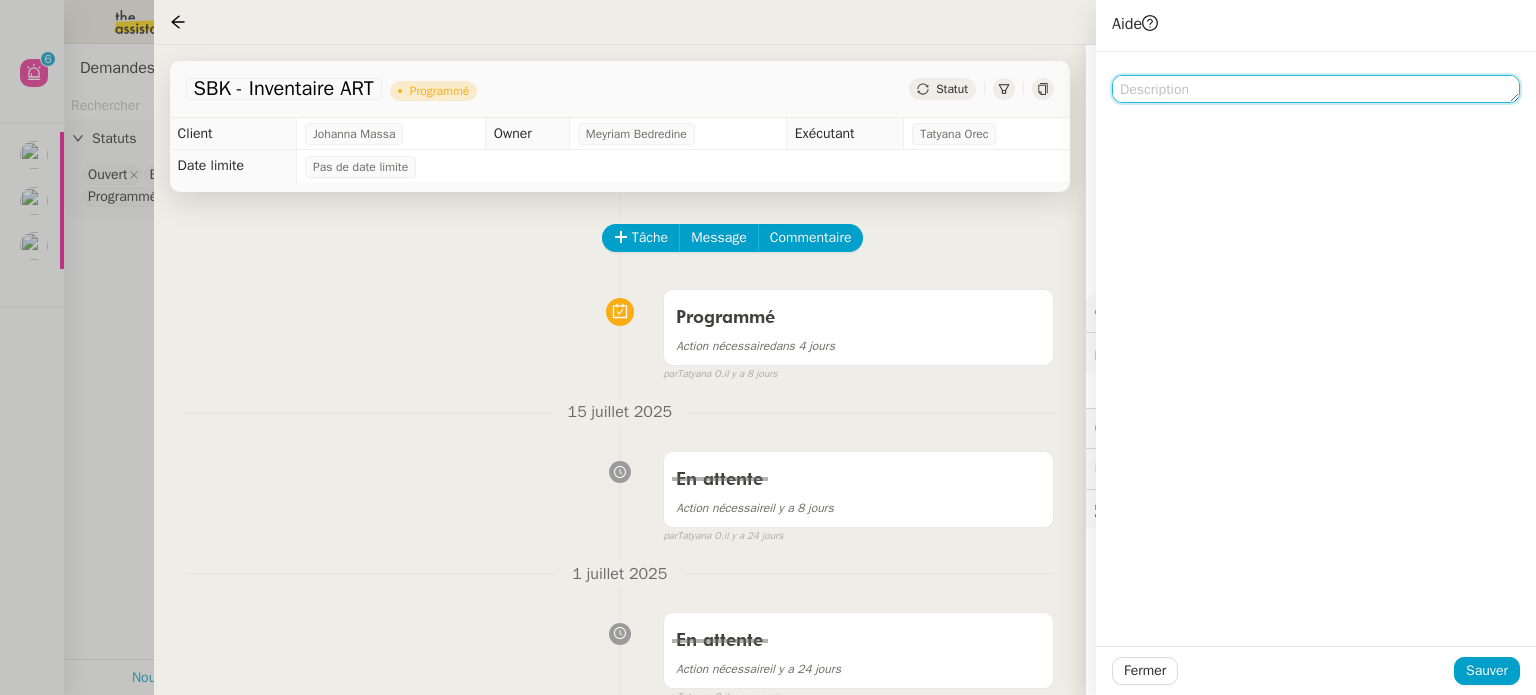 click 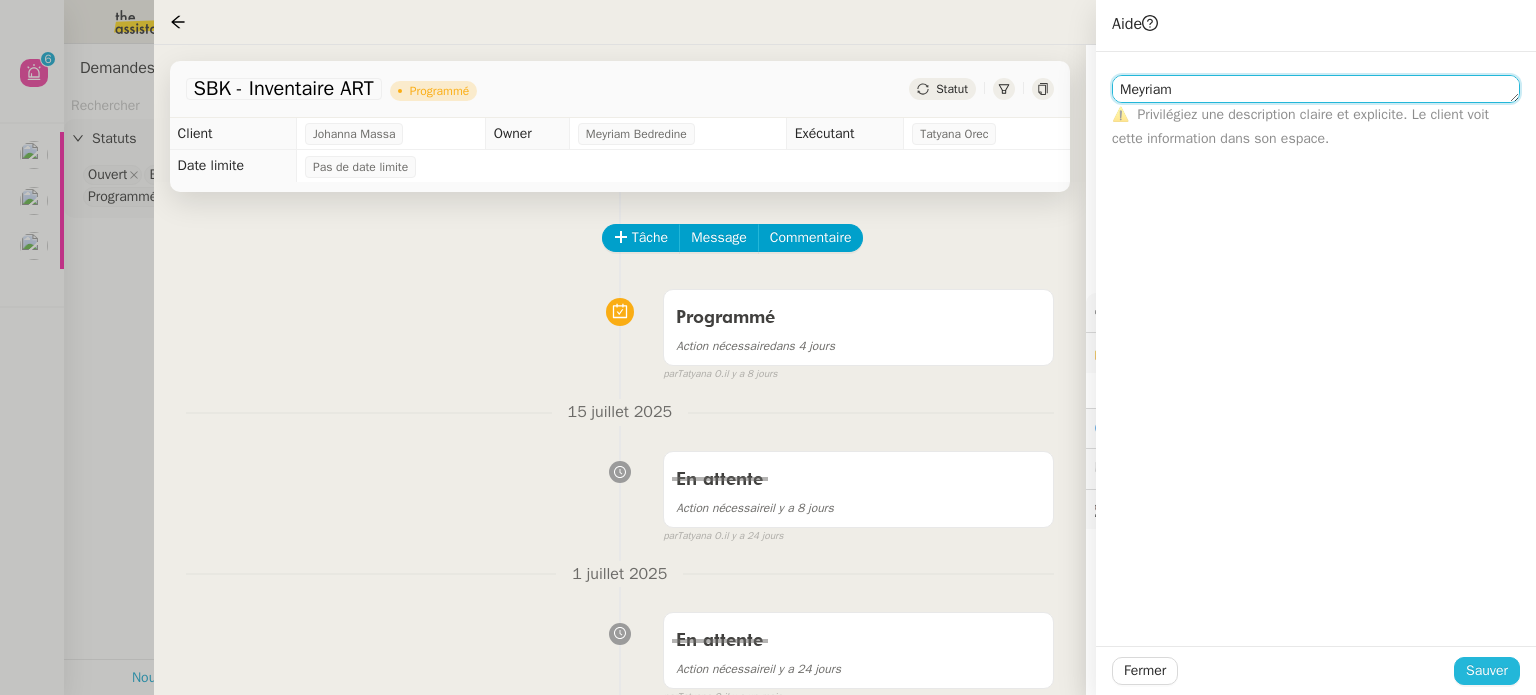 type on "Meyriam" 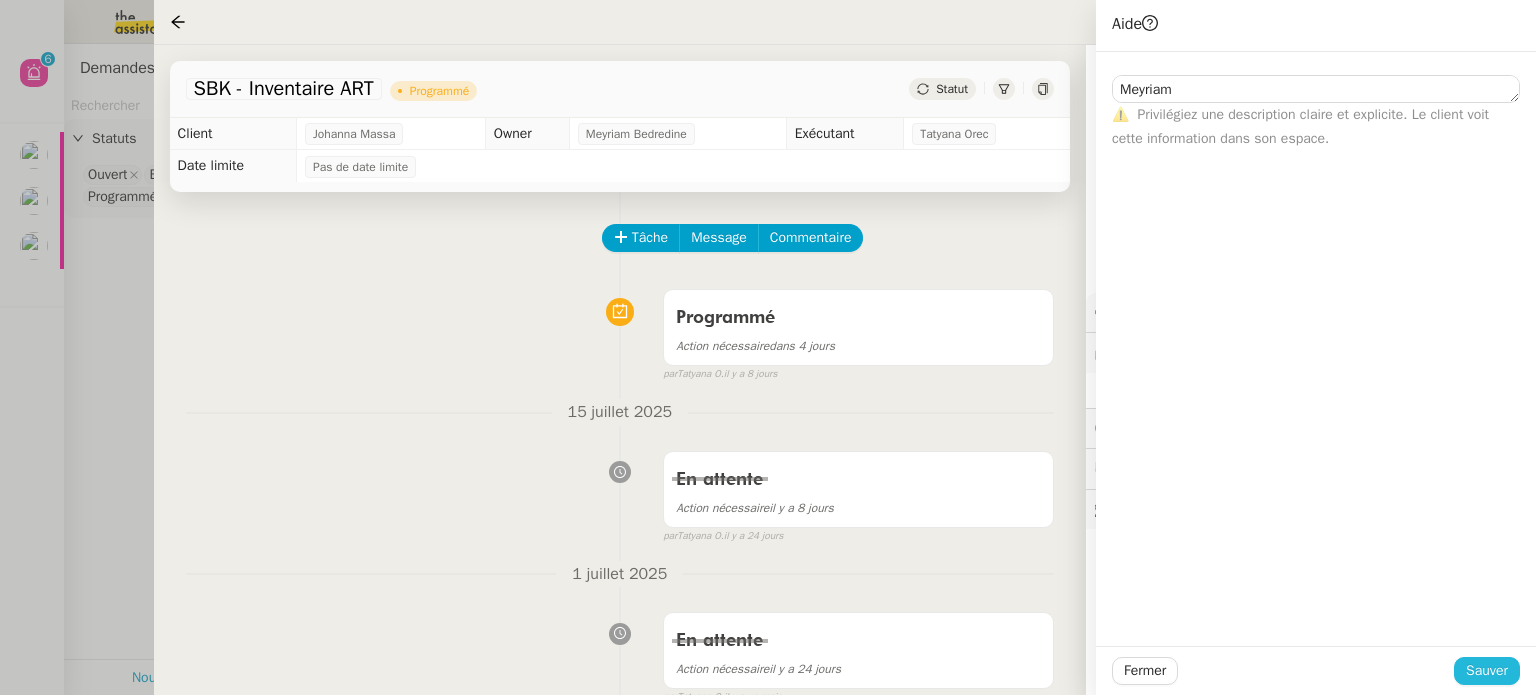 click on "Sauver" 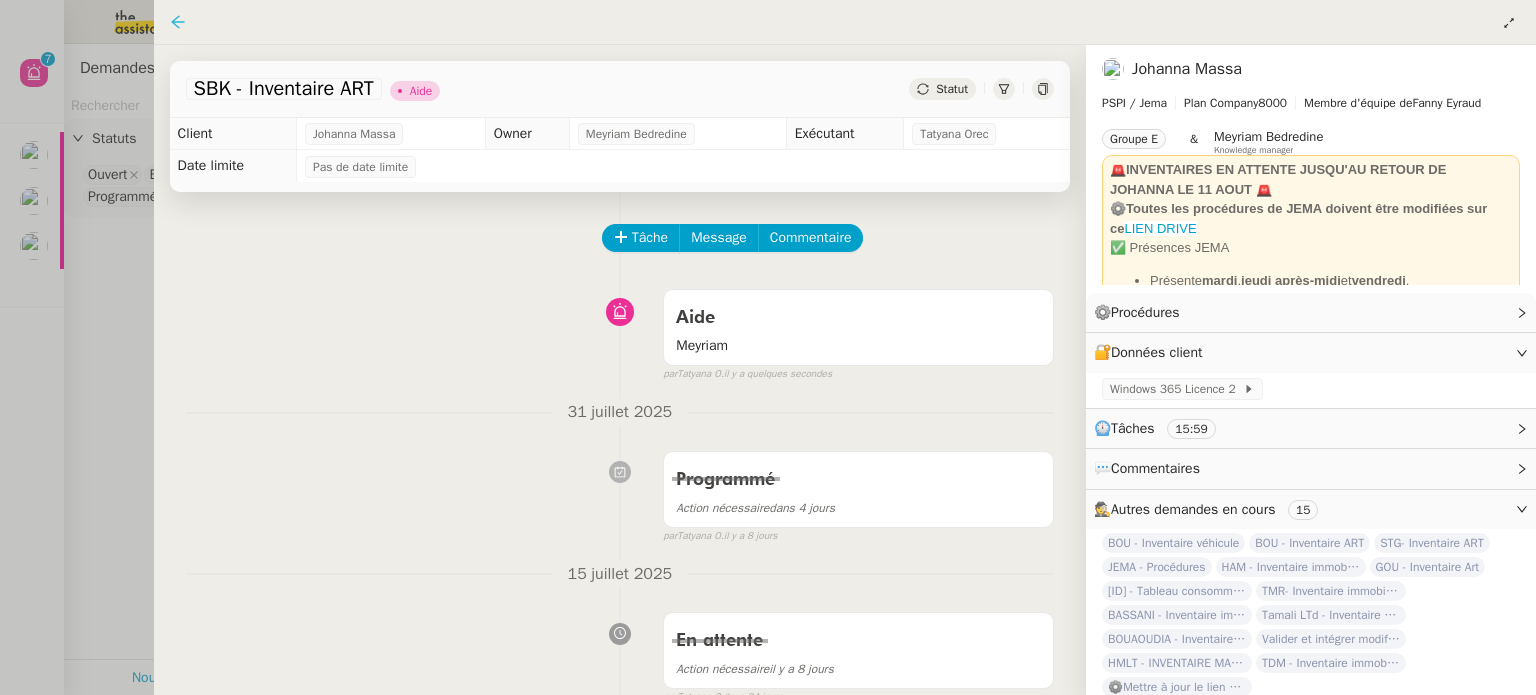 click 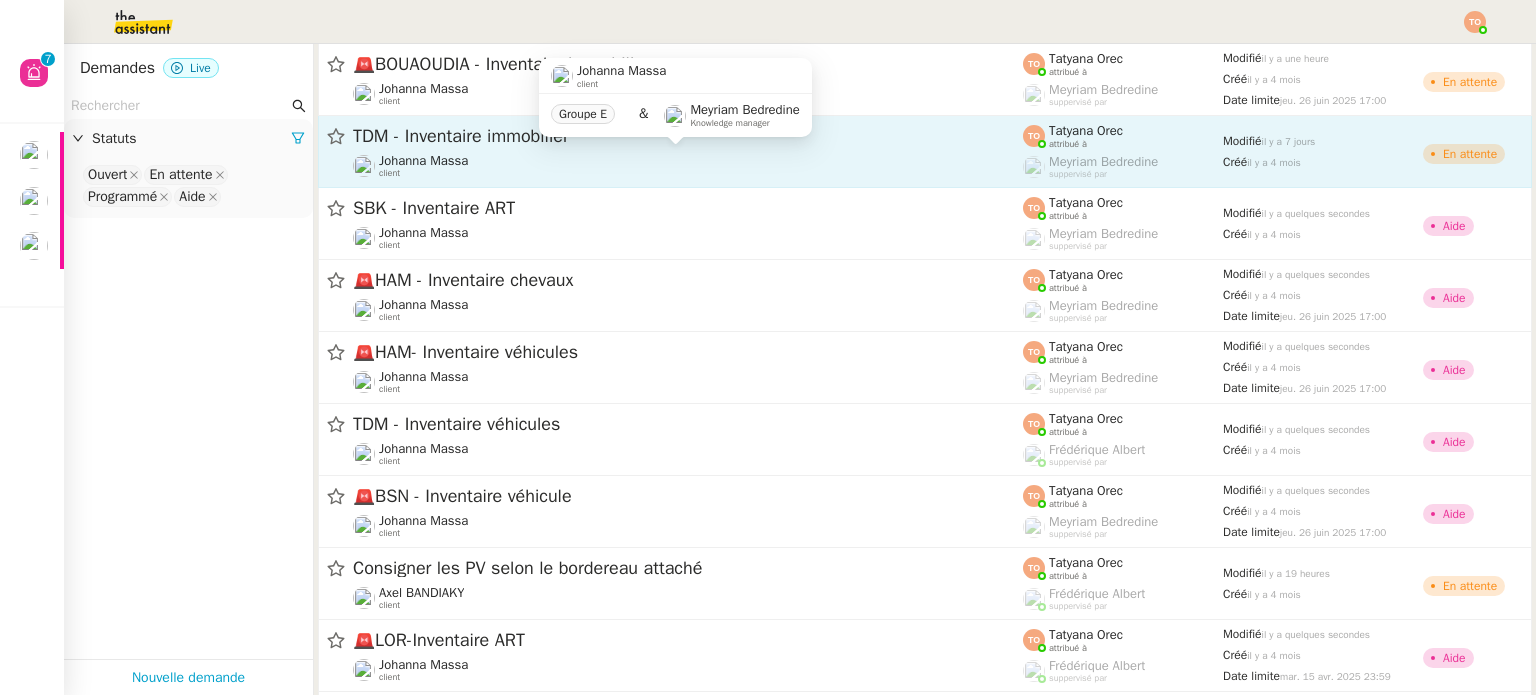 click on "Johanna Massa    client" 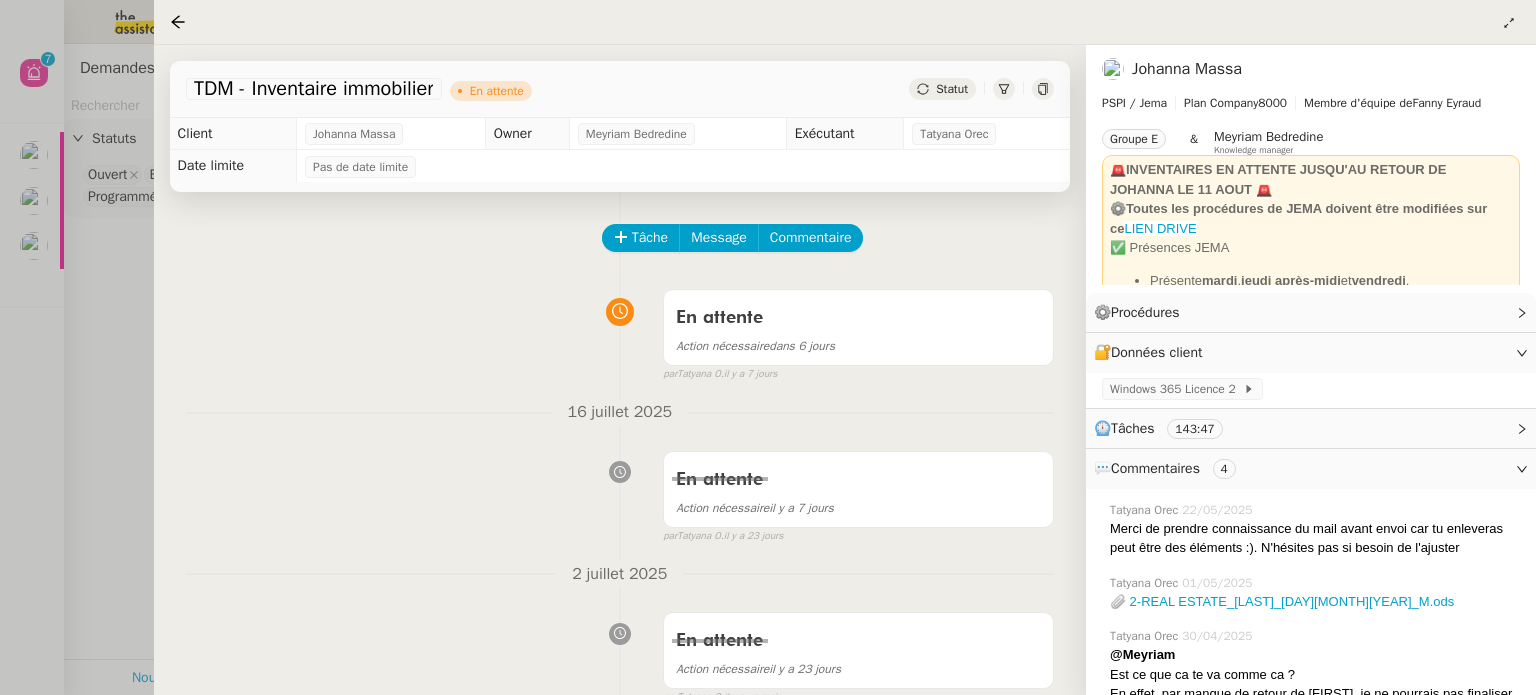 click on "Statut" 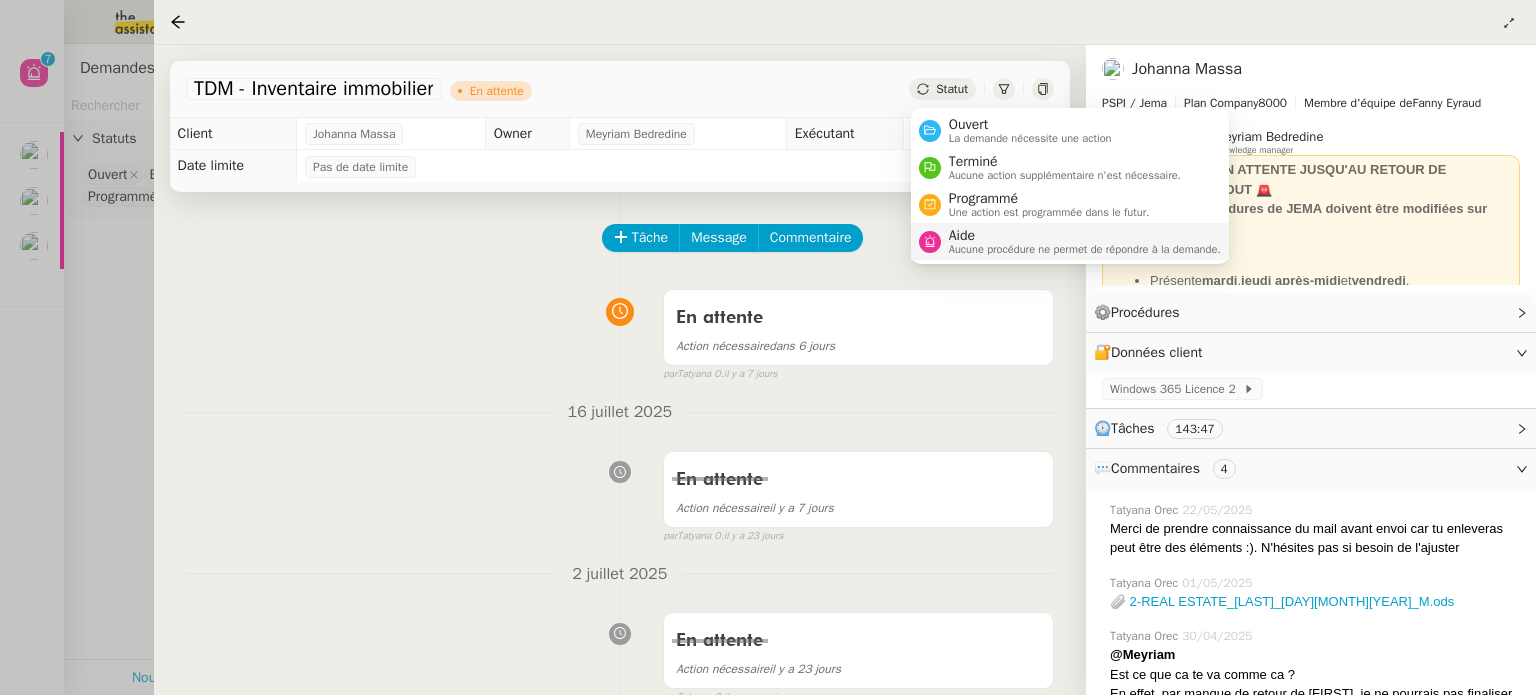 click on "Aucune procédure ne permet de répondre à la demande." at bounding box center [1085, 249] 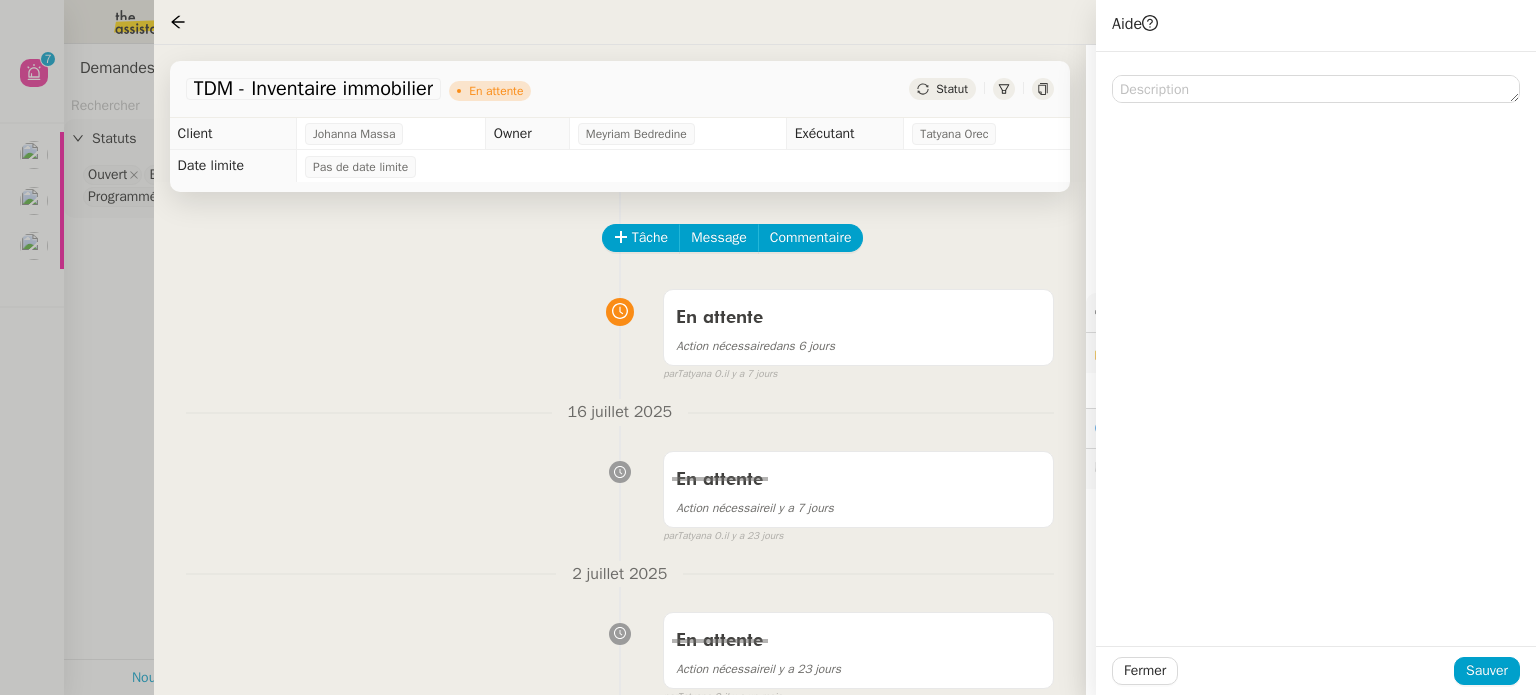 click 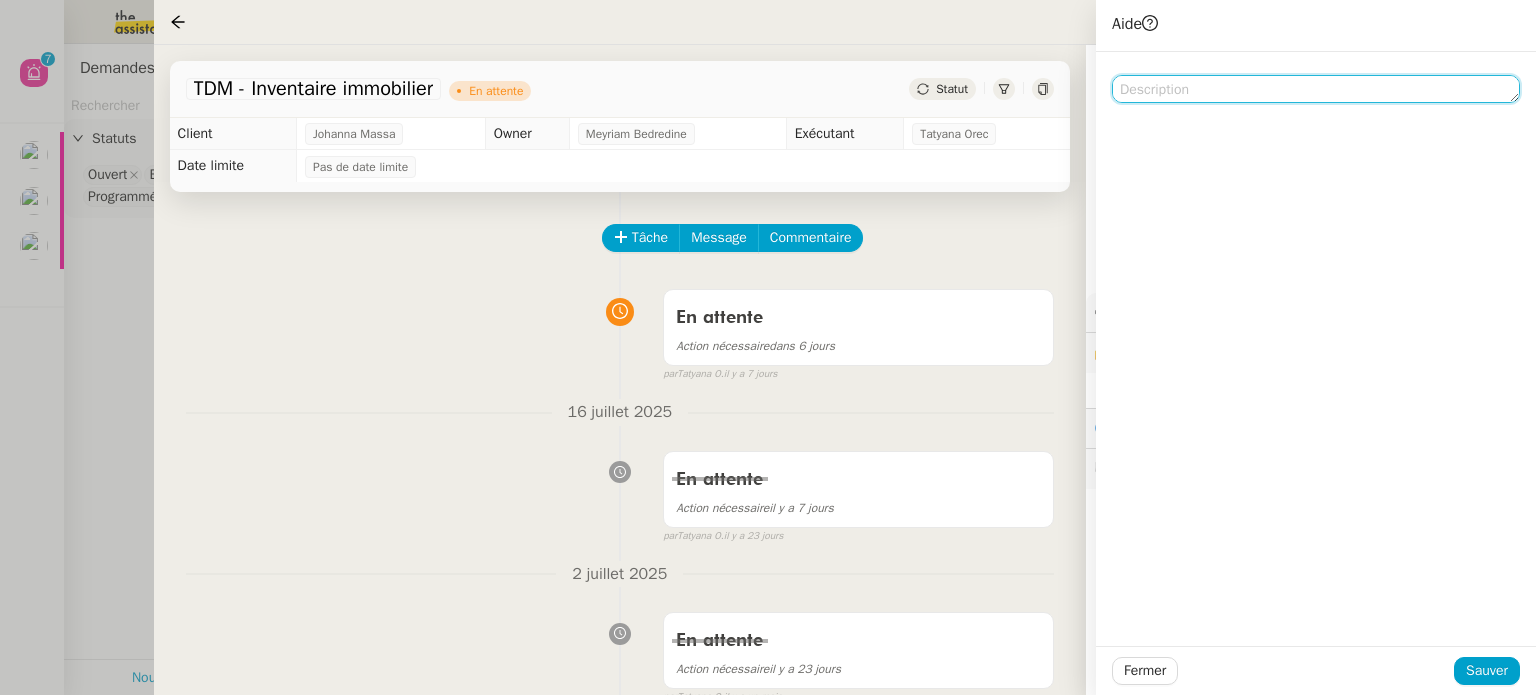 click 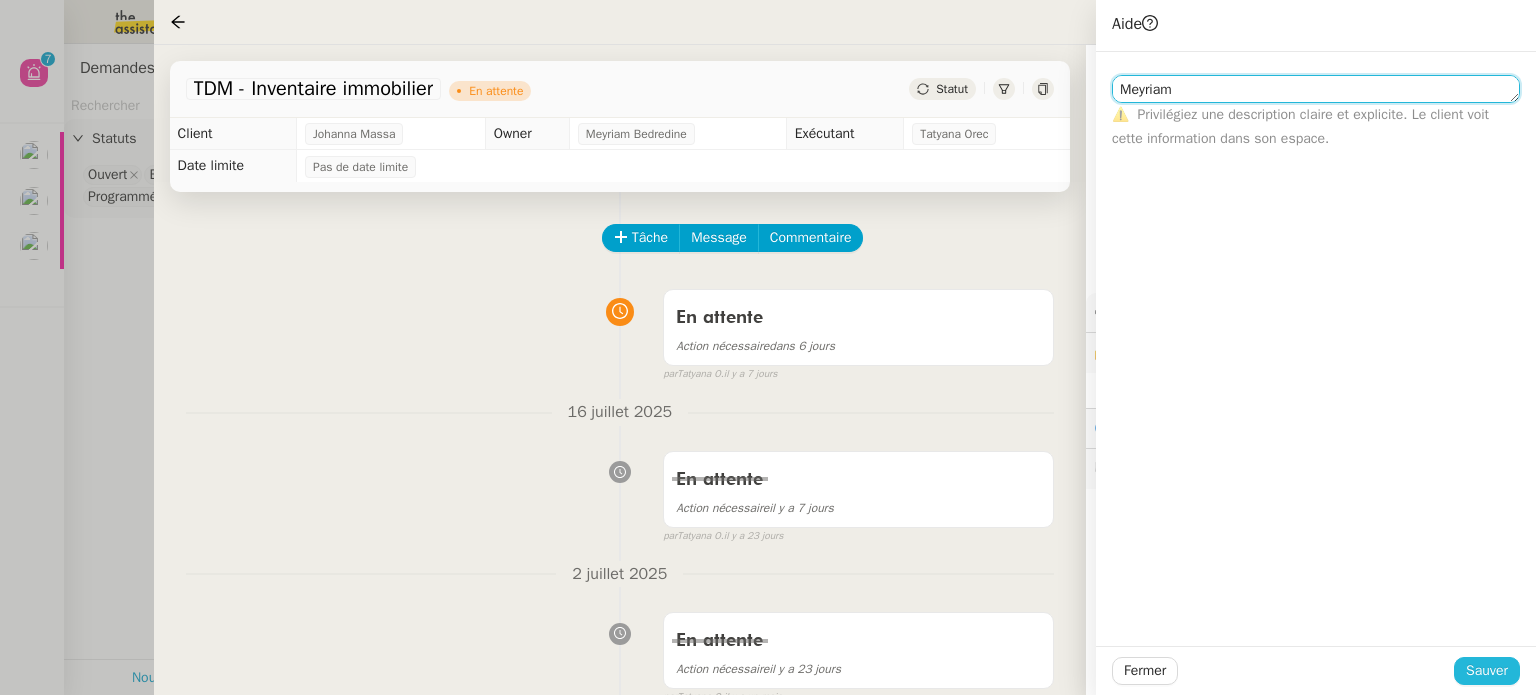 type on "Meyriam" 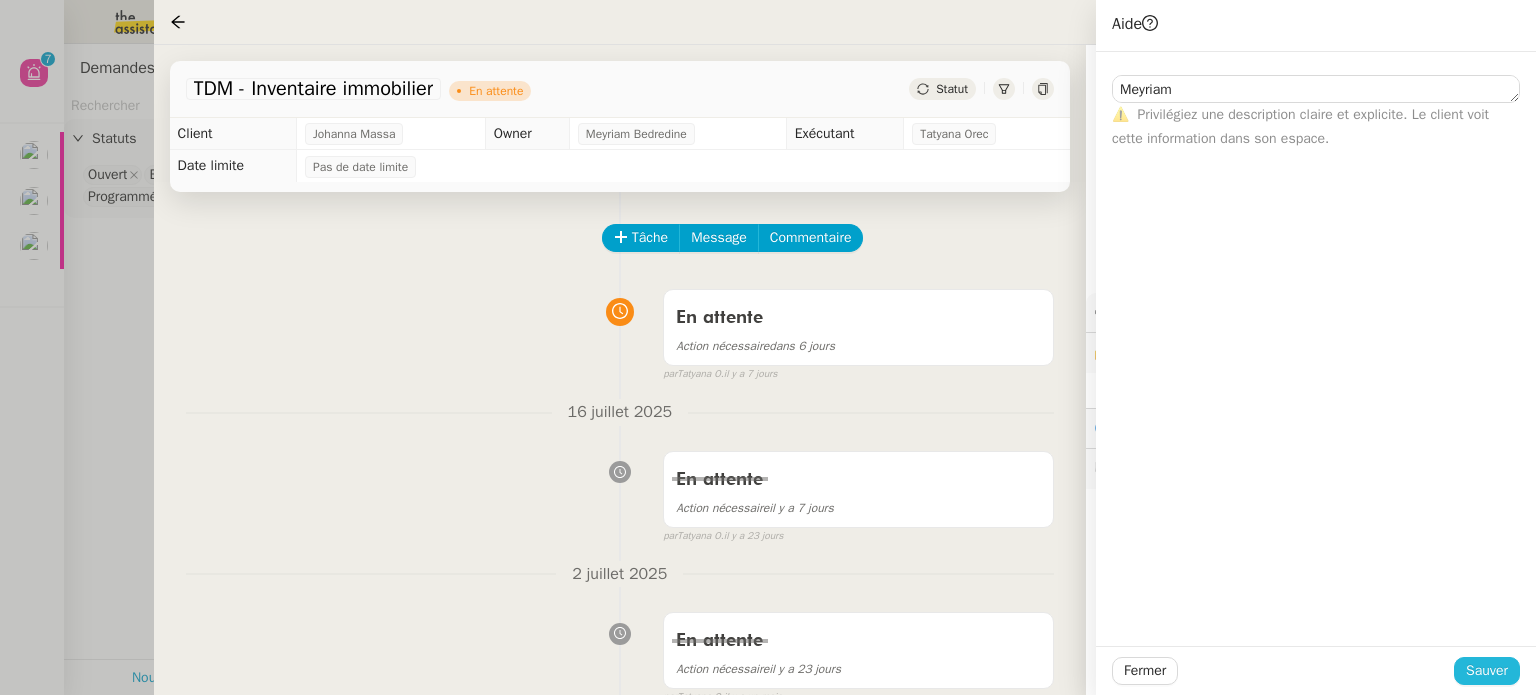 click on "Sauver" 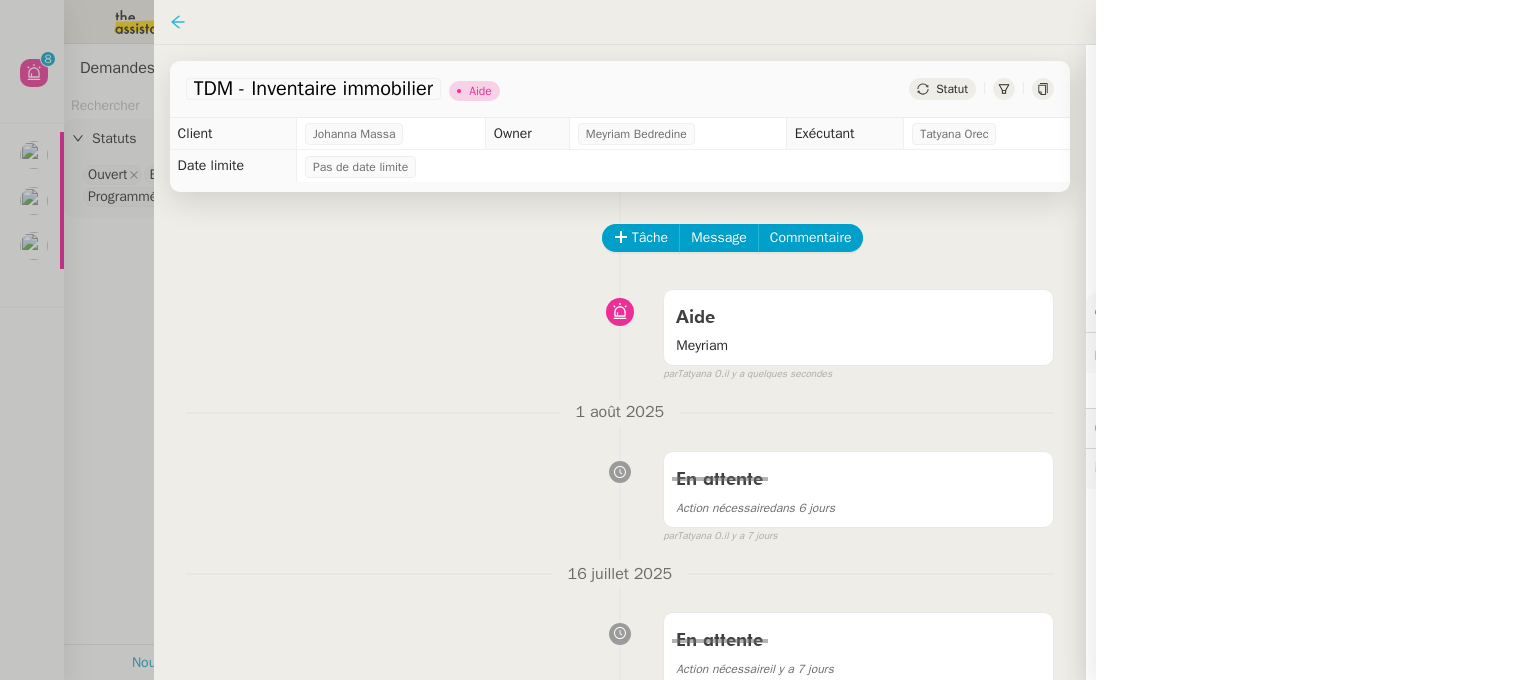 click 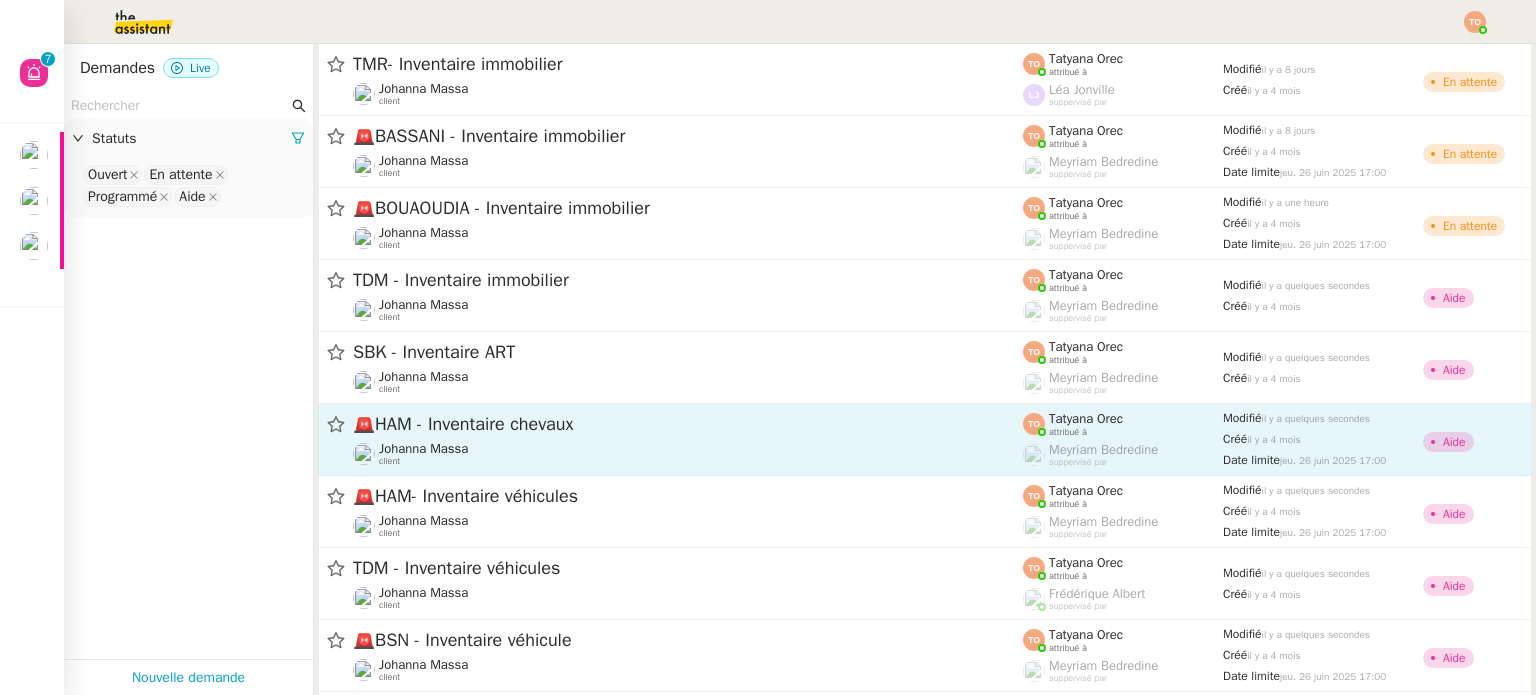 scroll, scrollTop: 1840, scrollLeft: 0, axis: vertical 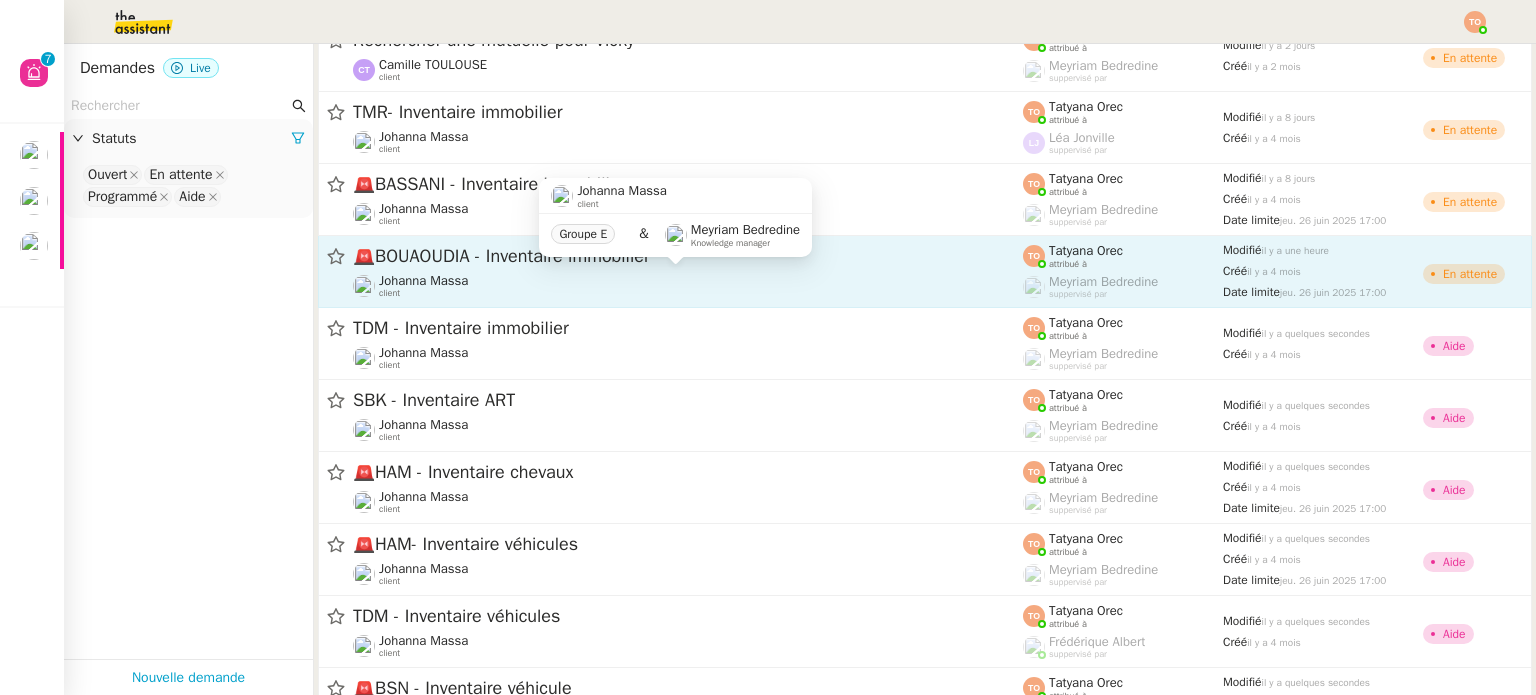 click on "Johanna Massa    client    Groupe E & Meyriam Bedredine    Knowledge manager" at bounding box center [675, 225] 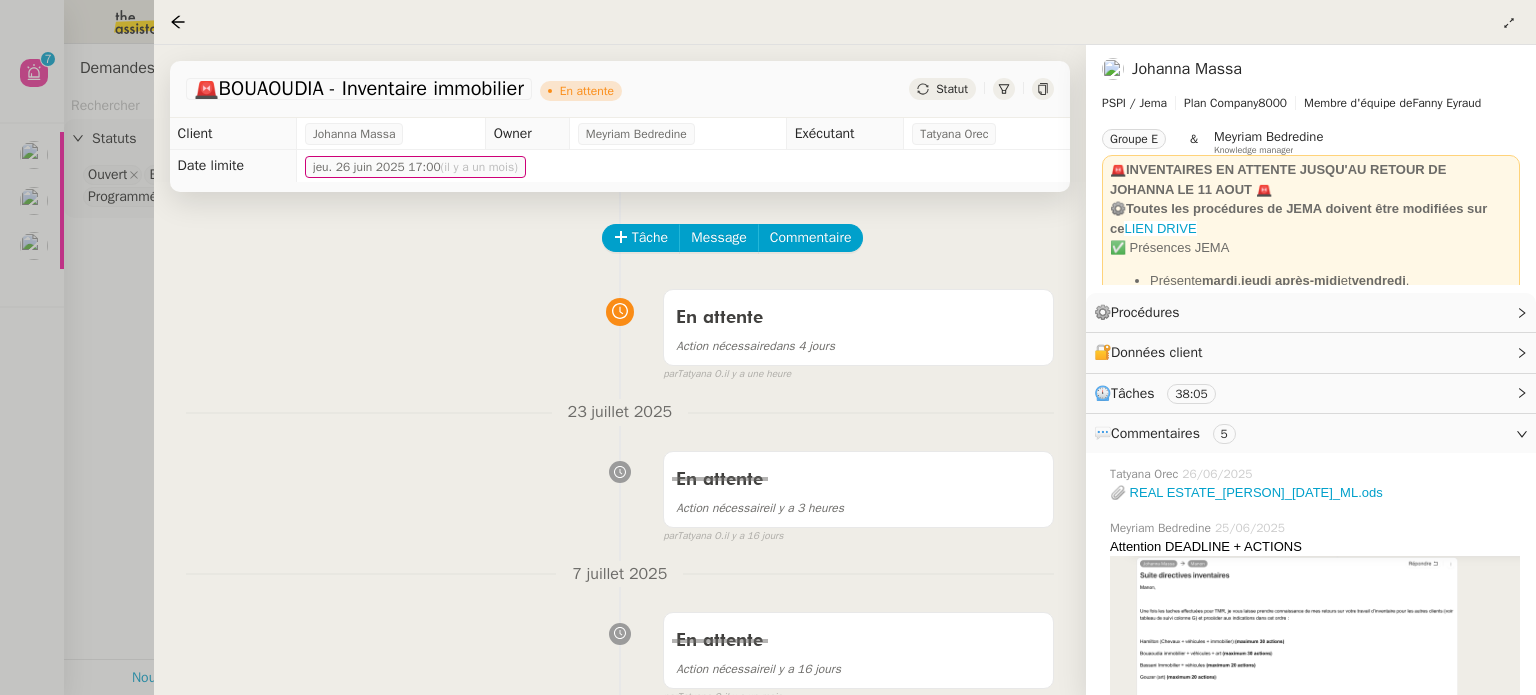 click on "Statut" 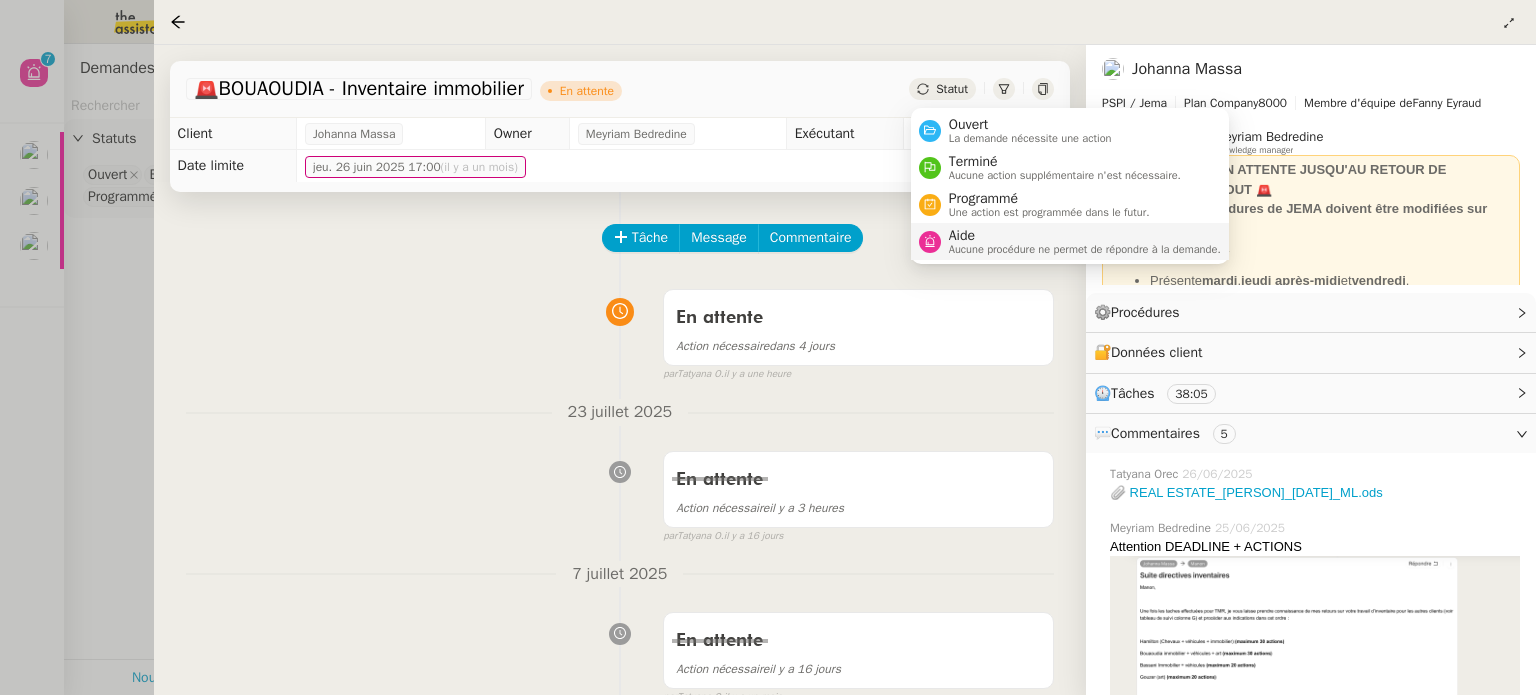 click on "Aide" at bounding box center [1085, 236] 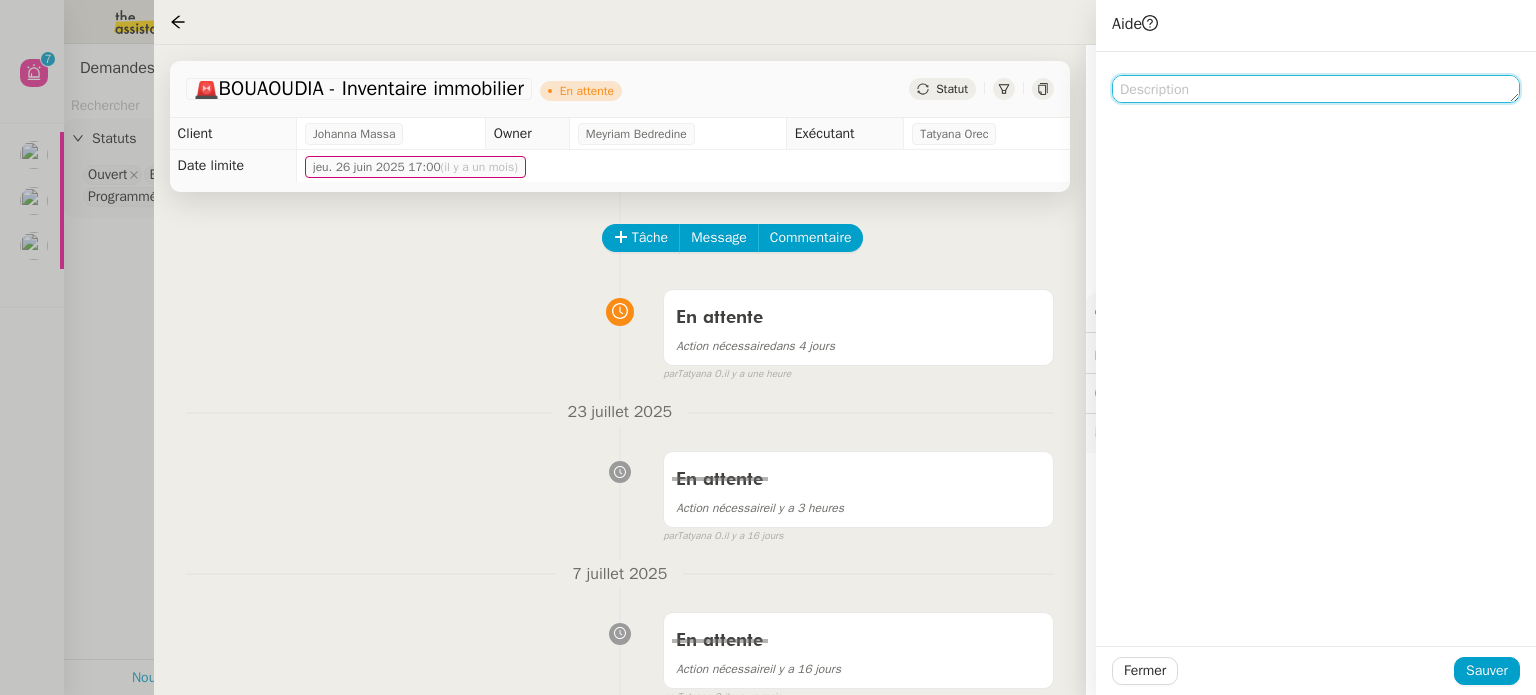 click 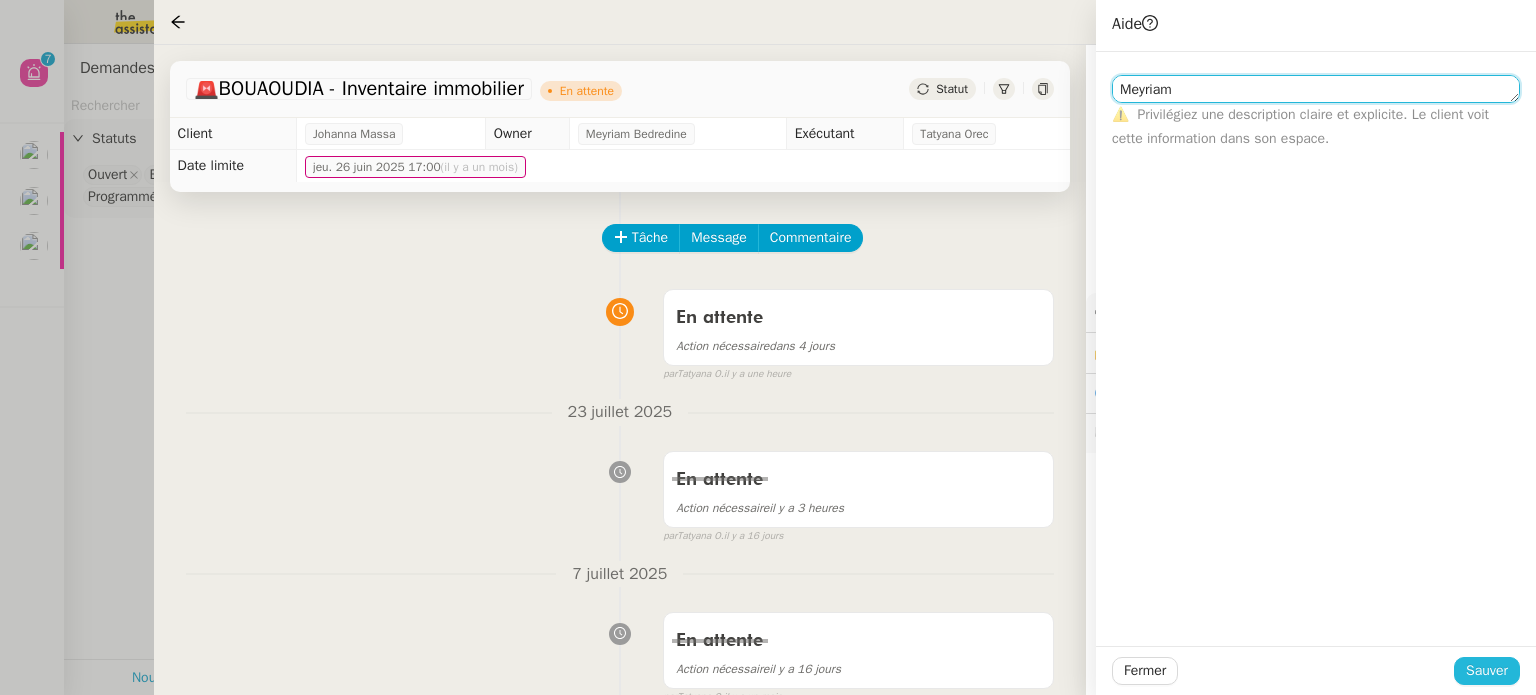 type on "Meyriam" 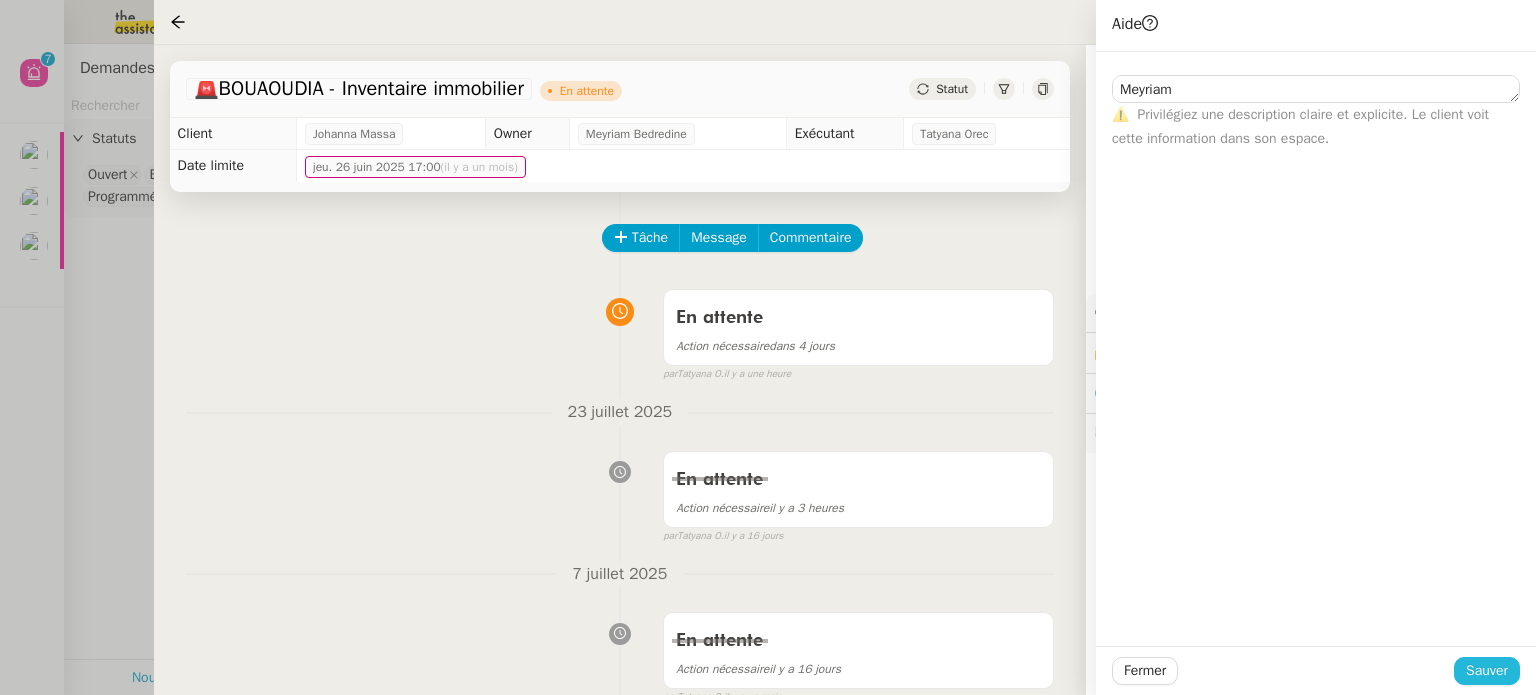 click on "Sauver" 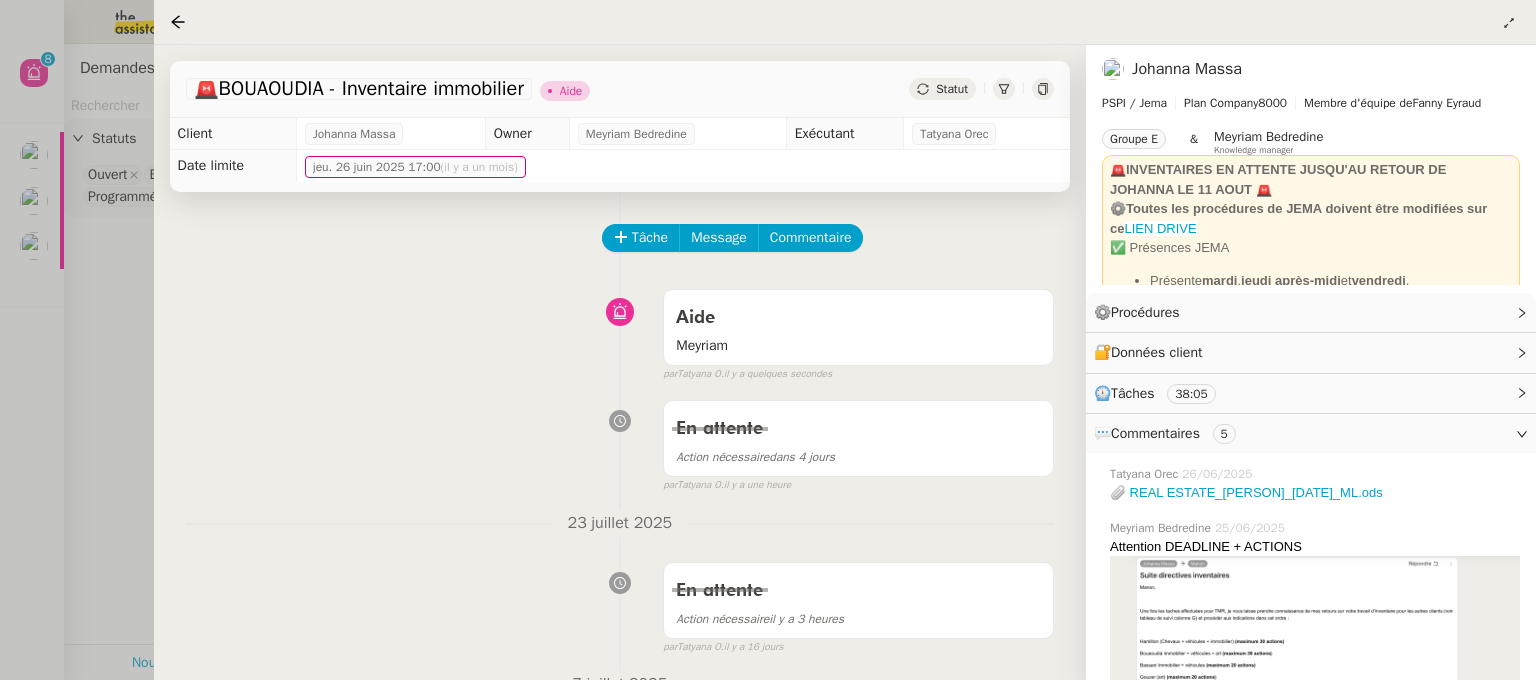 click at bounding box center (1552, 33) 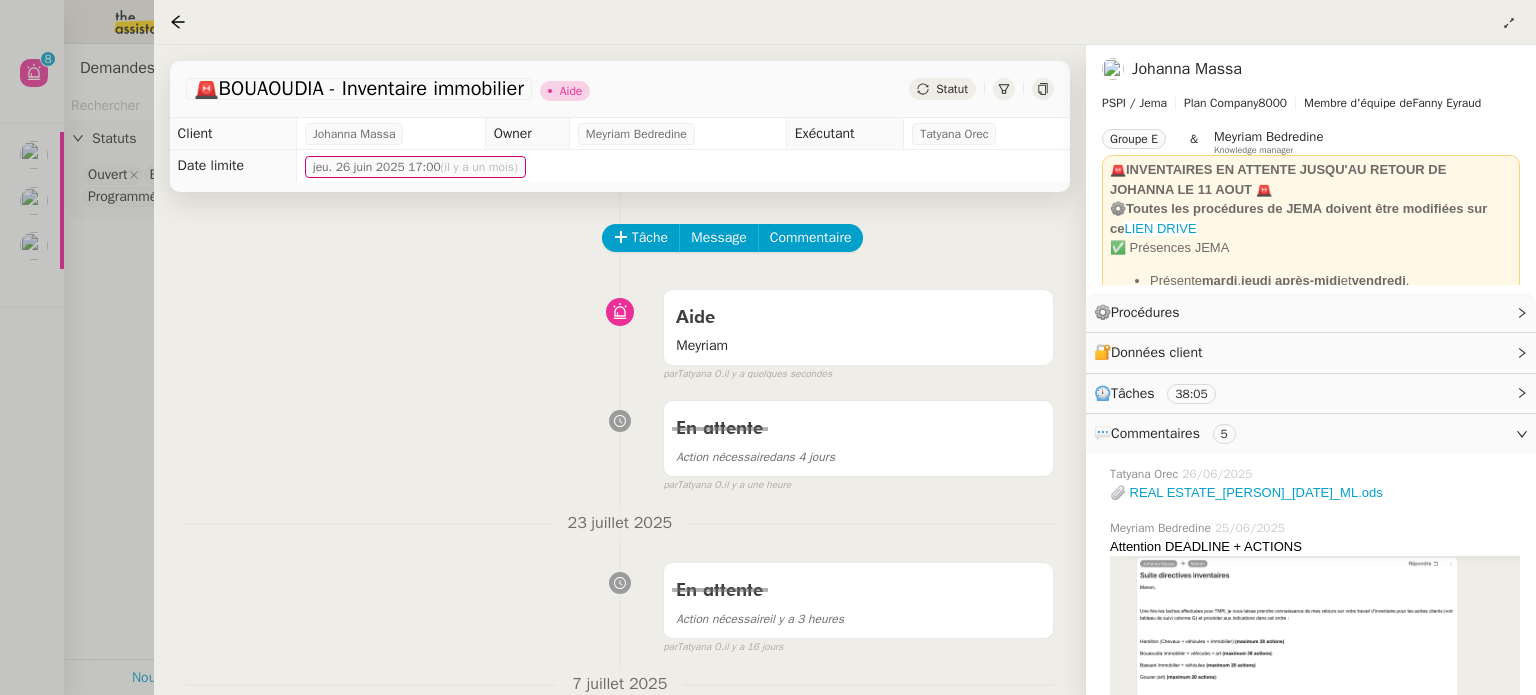 click at bounding box center [1552, 33] 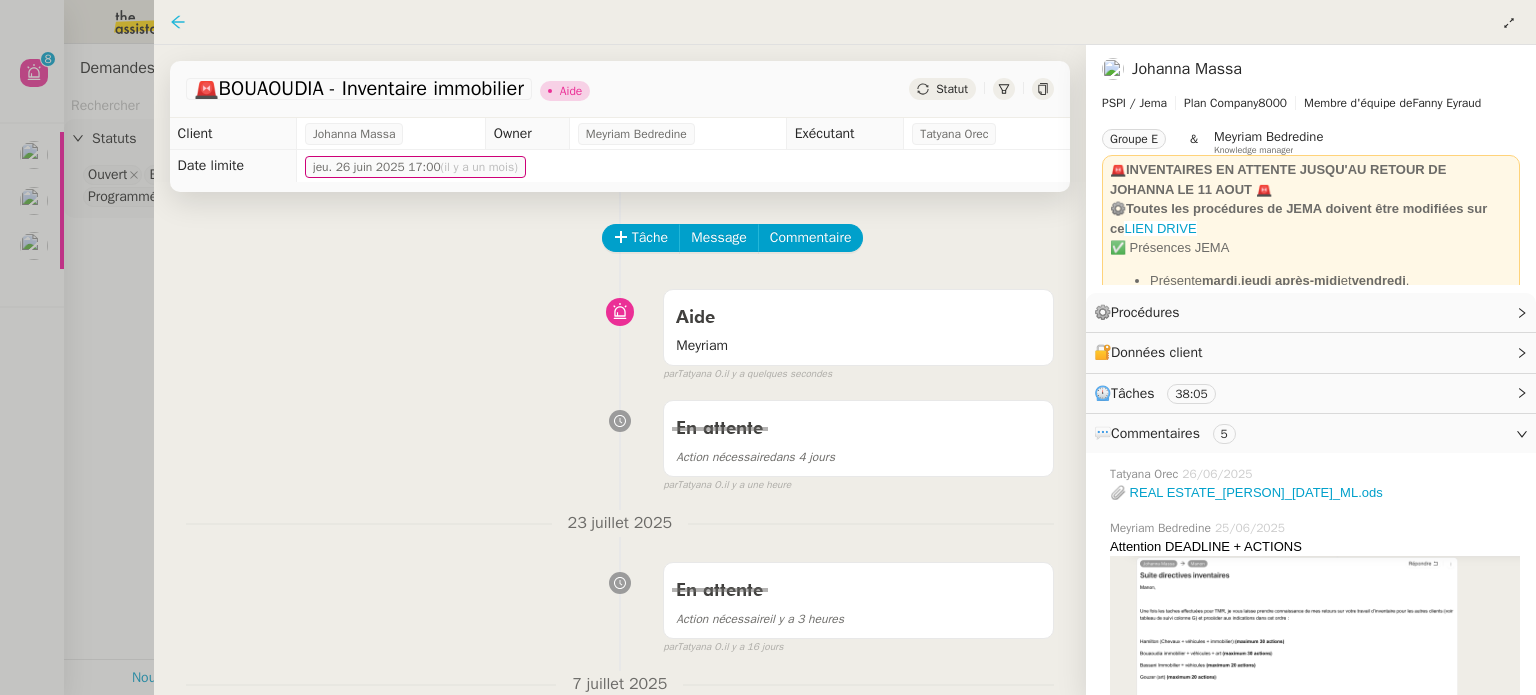 click 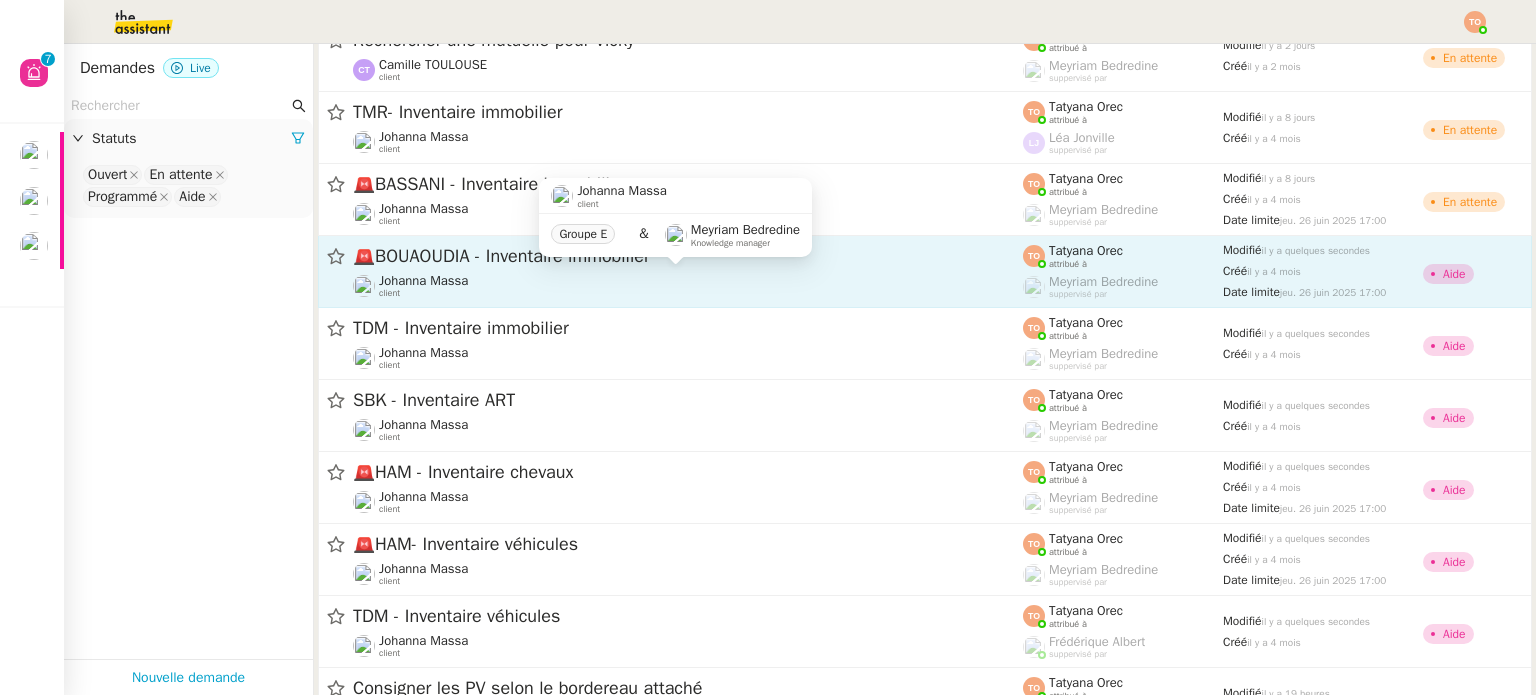 click on "Johanna Massa    client" at bounding box center (675, 196) 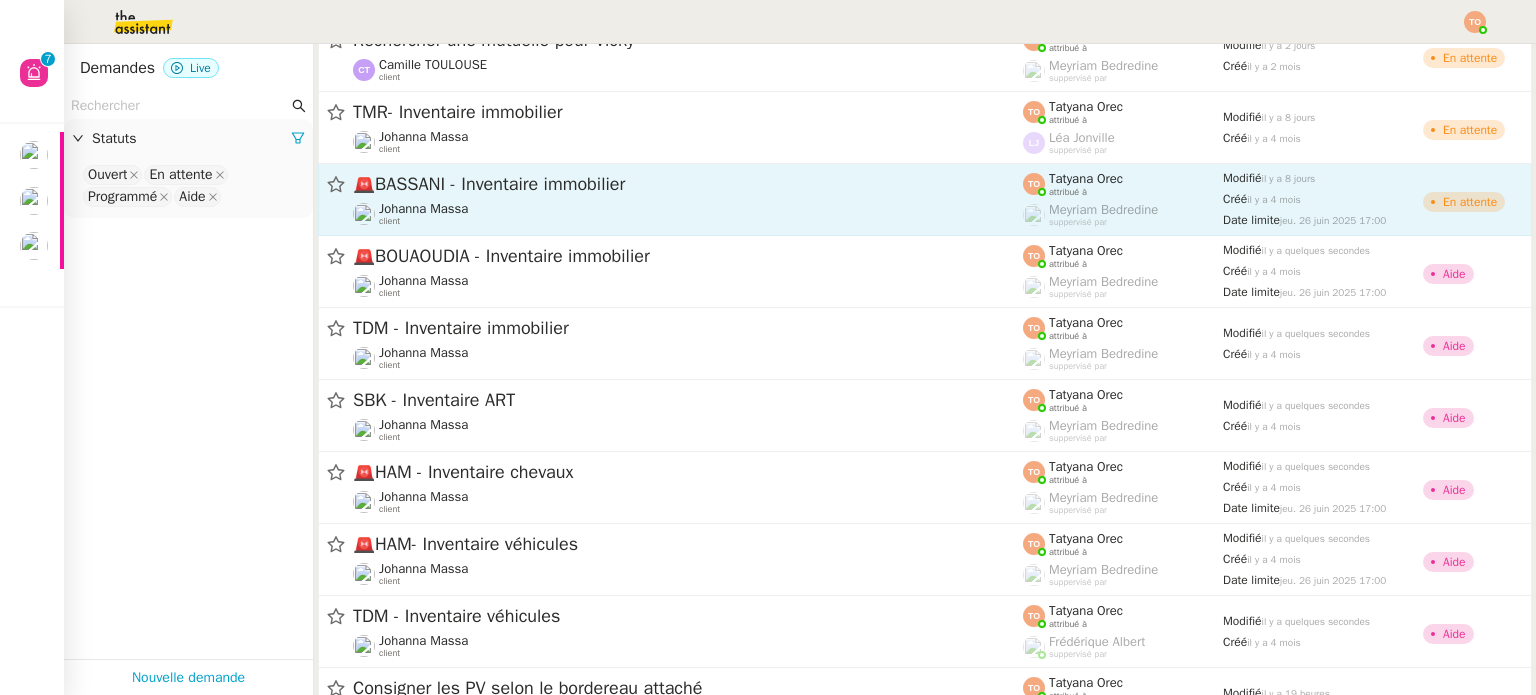 click on "Johanna Massa" 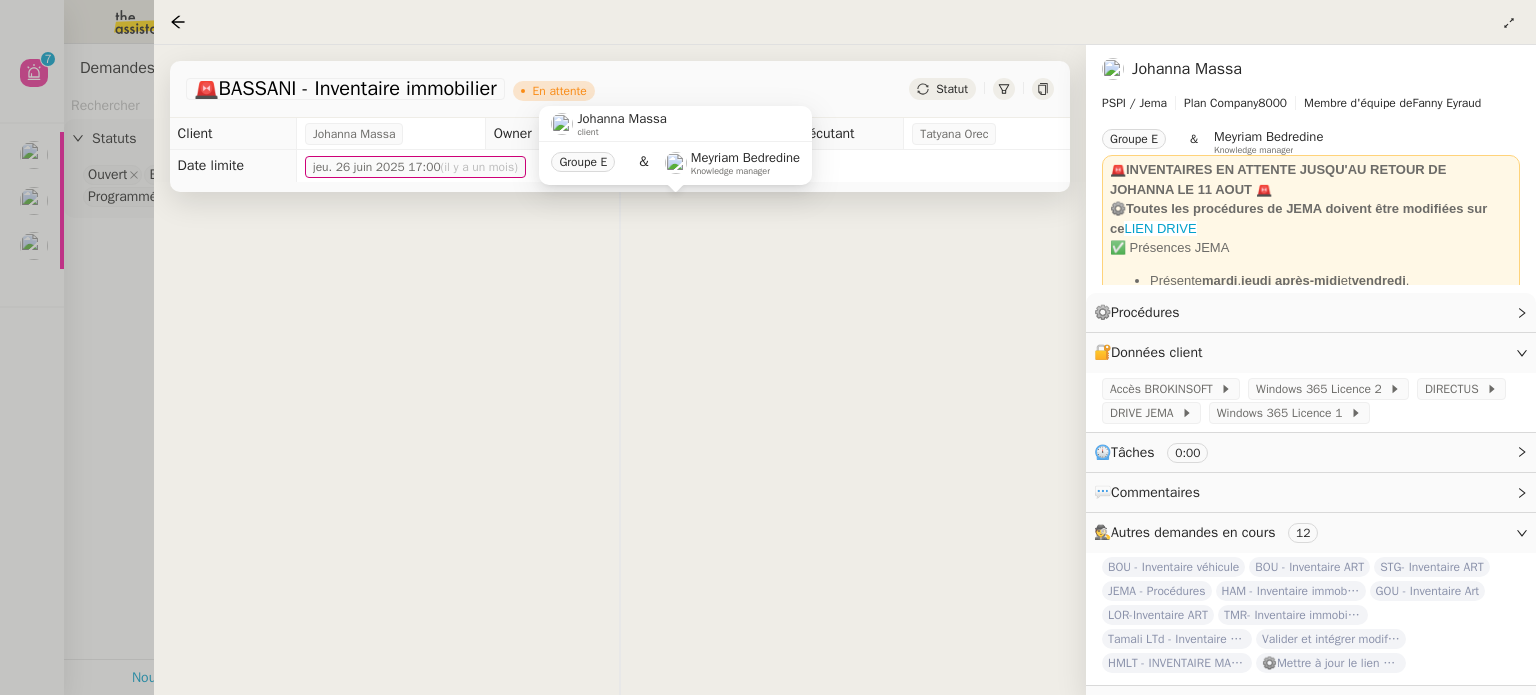 click on "Statut" 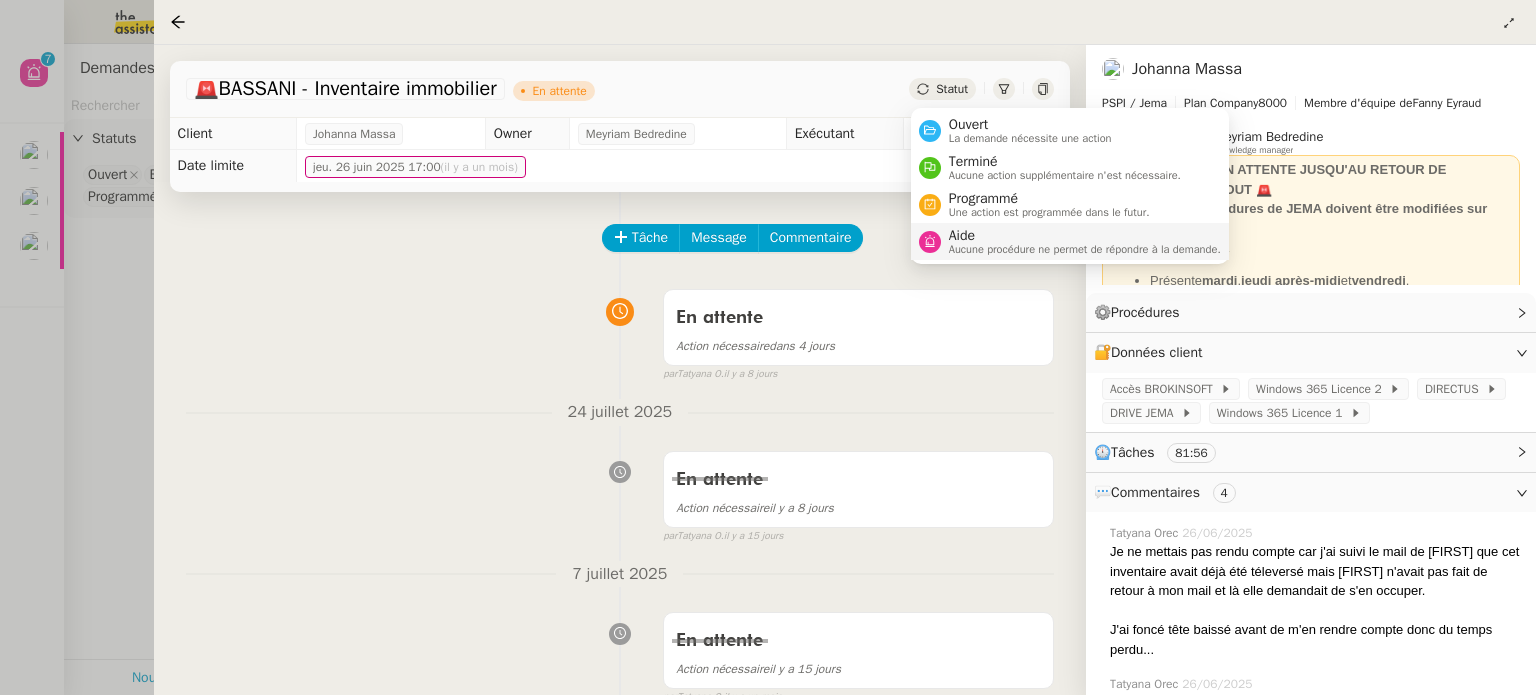 click on "Aide" at bounding box center [1085, 236] 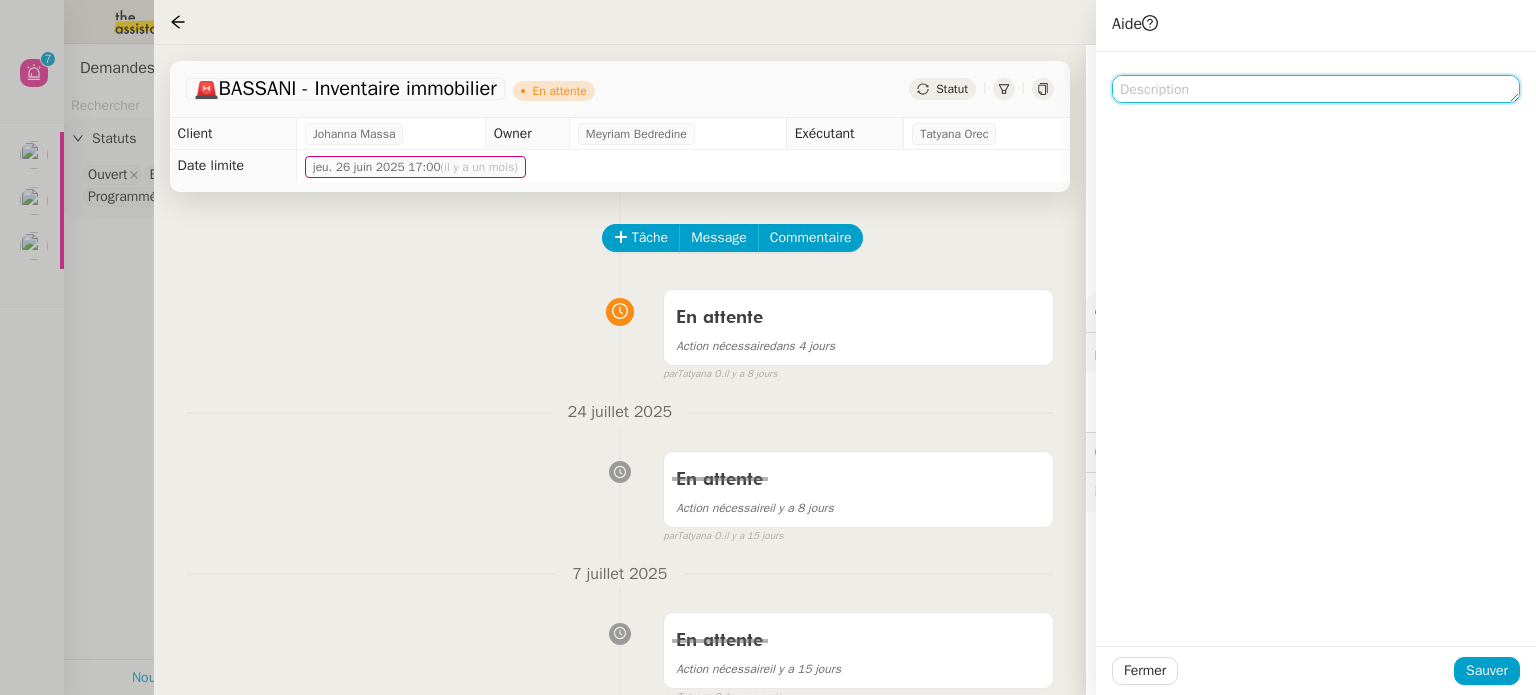 click 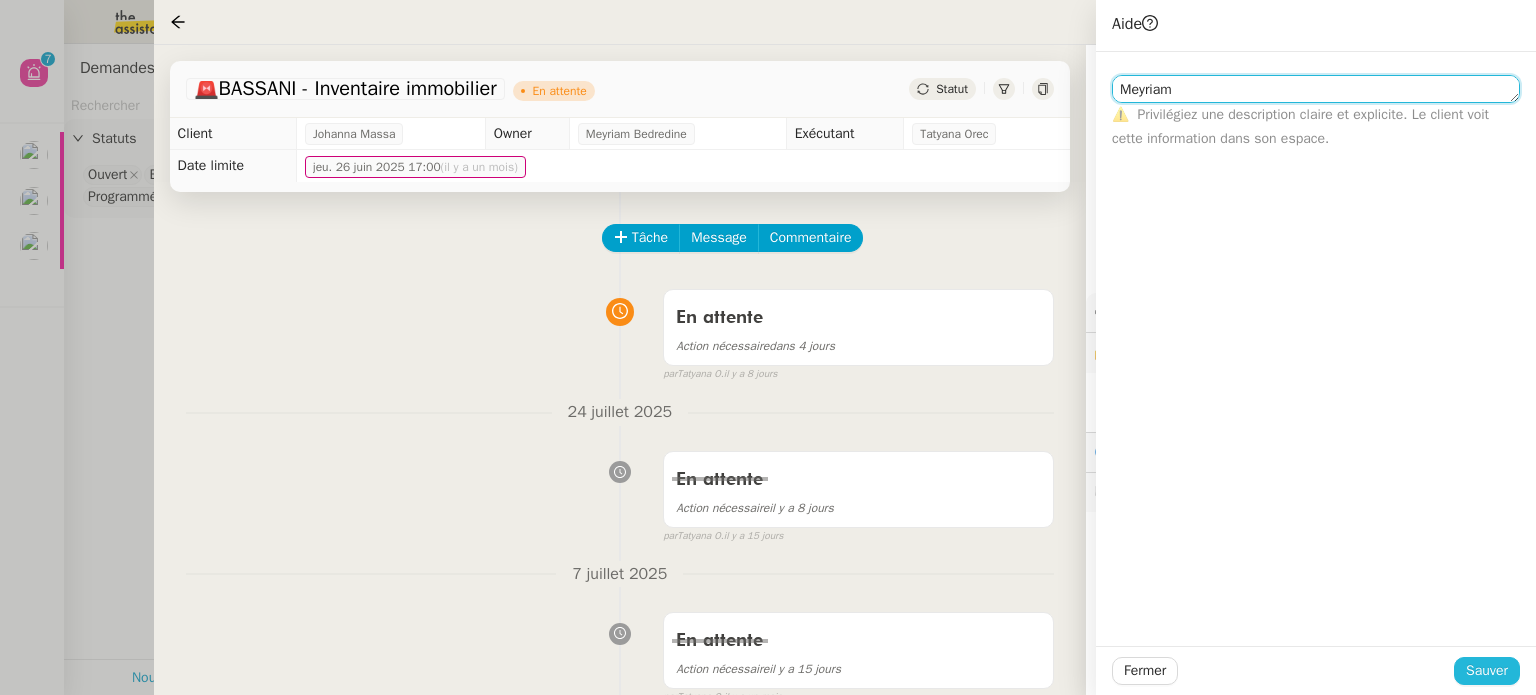 type on "Meyriam" 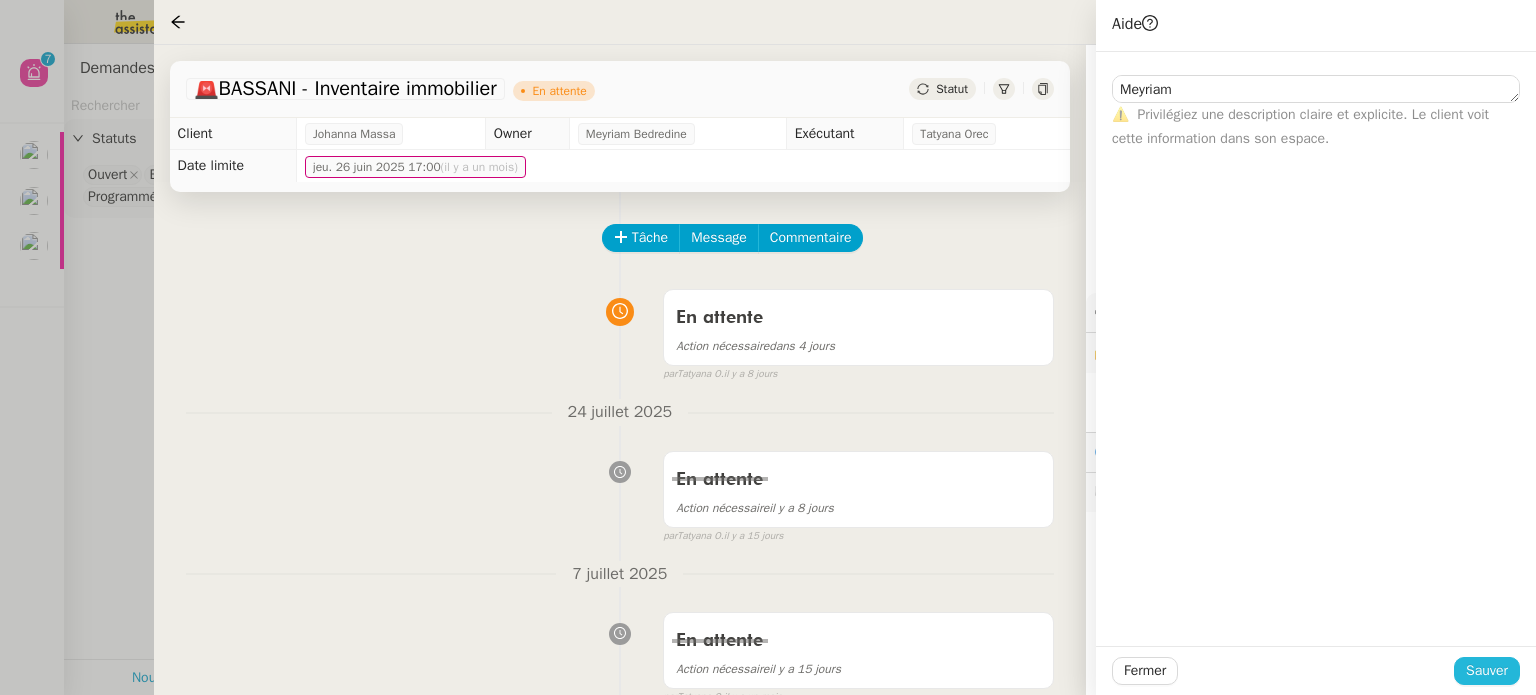 click on "Sauver" 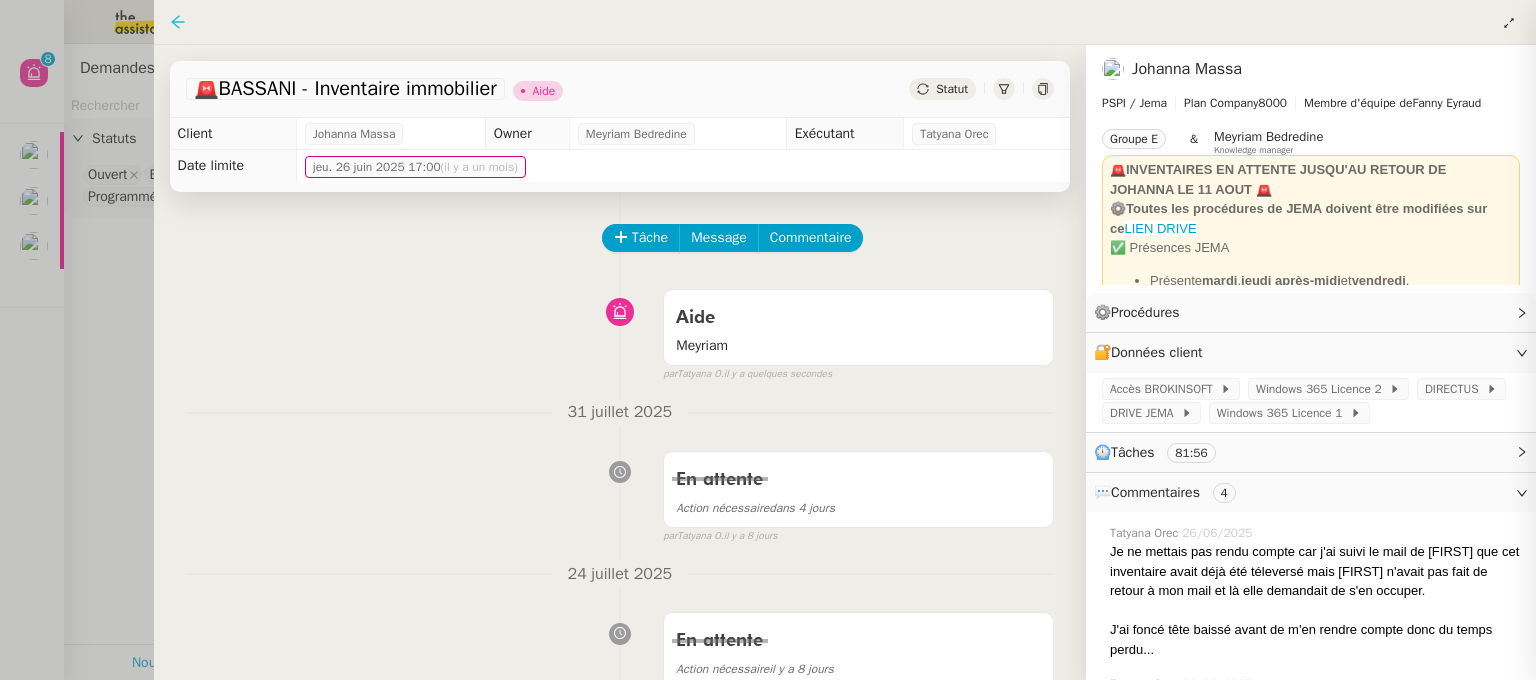 click 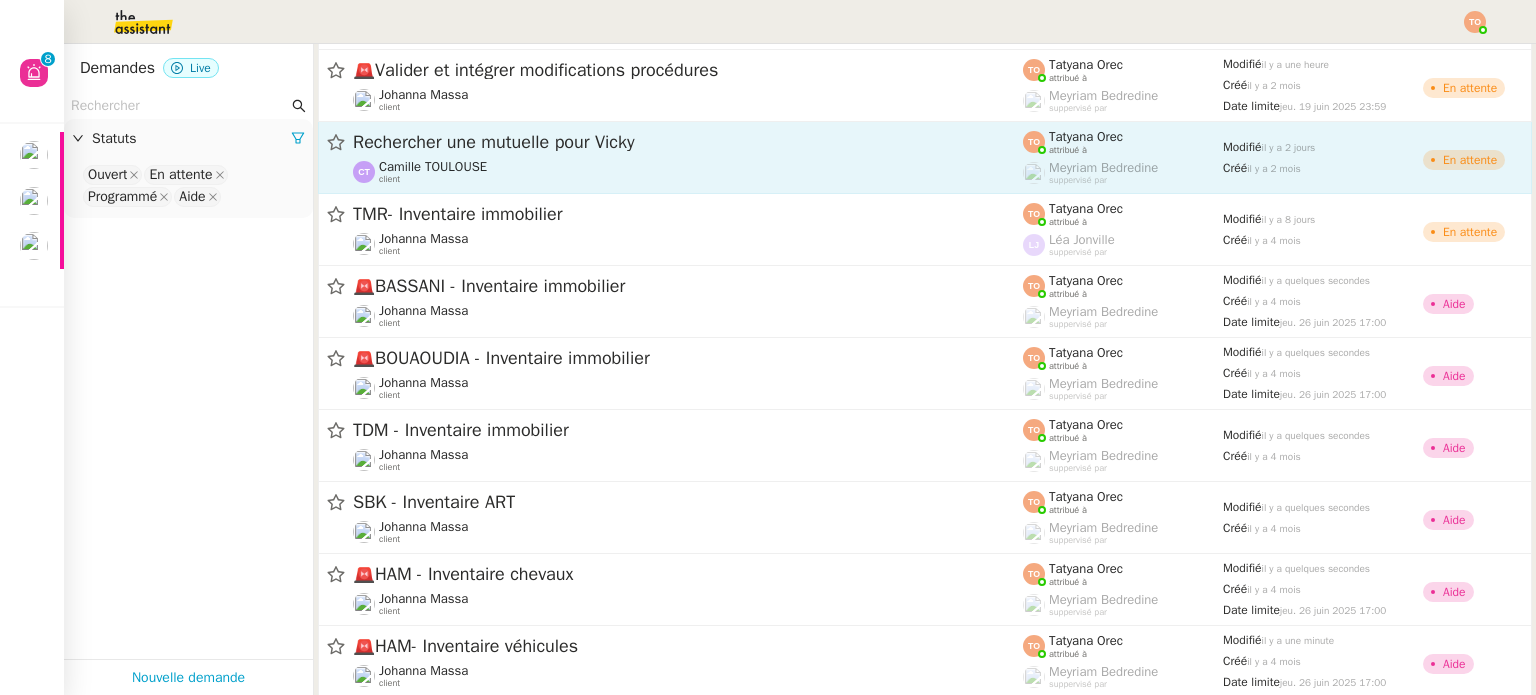 scroll, scrollTop: 1640, scrollLeft: 0, axis: vertical 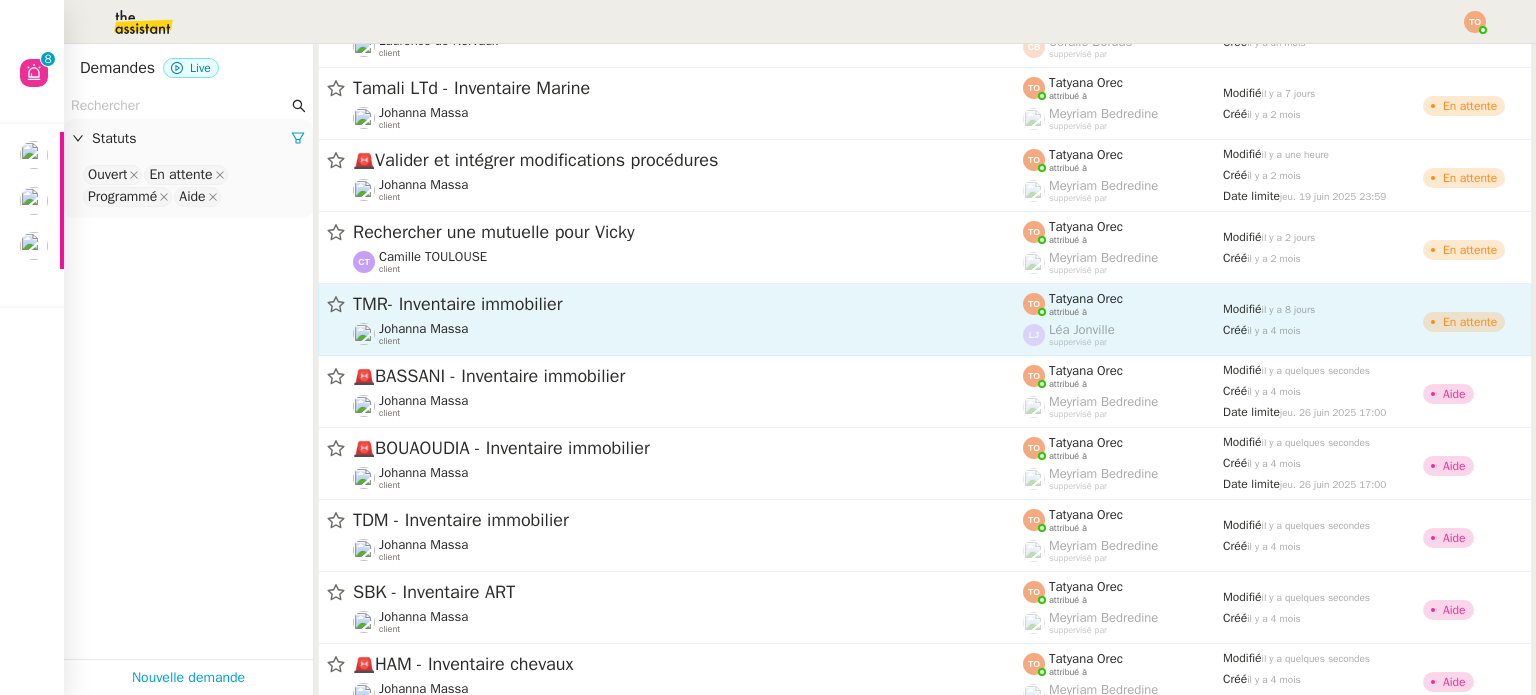 click on "TMR- Inventaire immobilier" 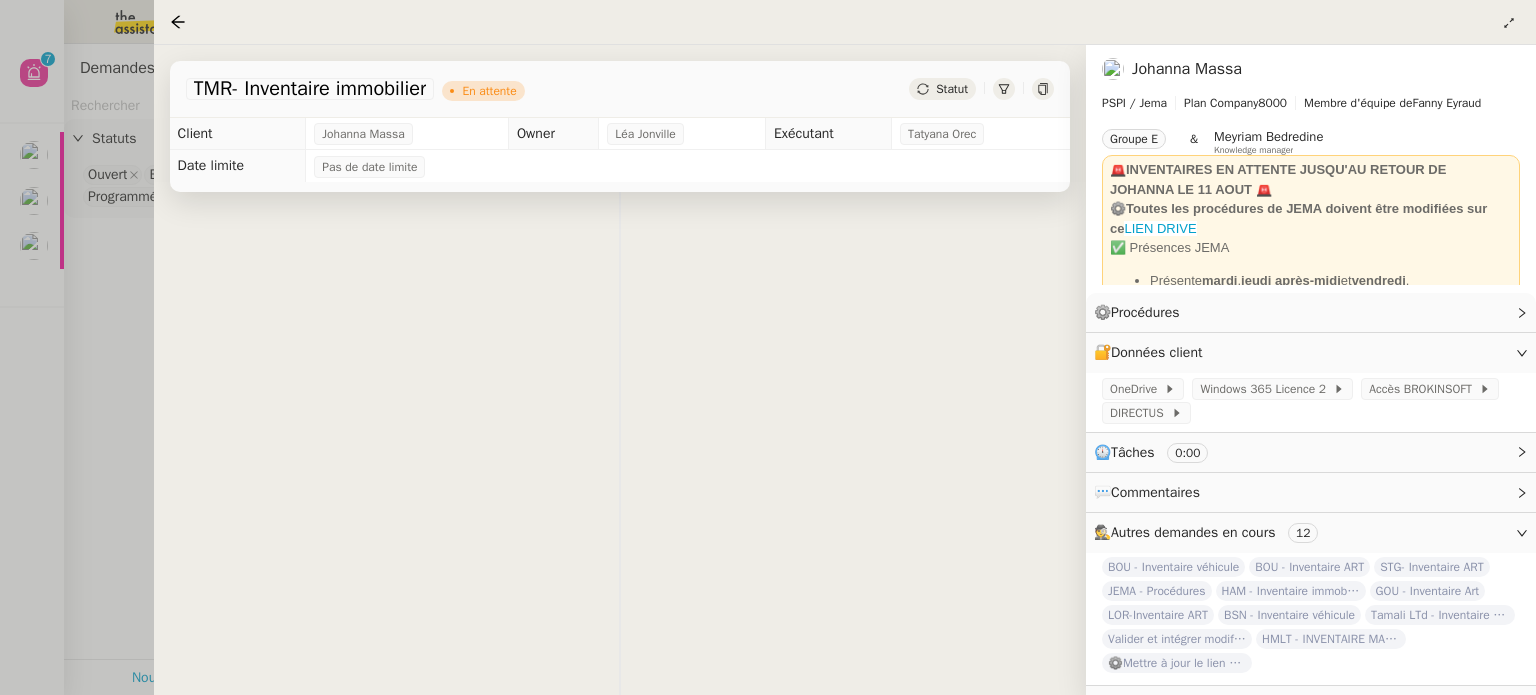 click on "Statut" 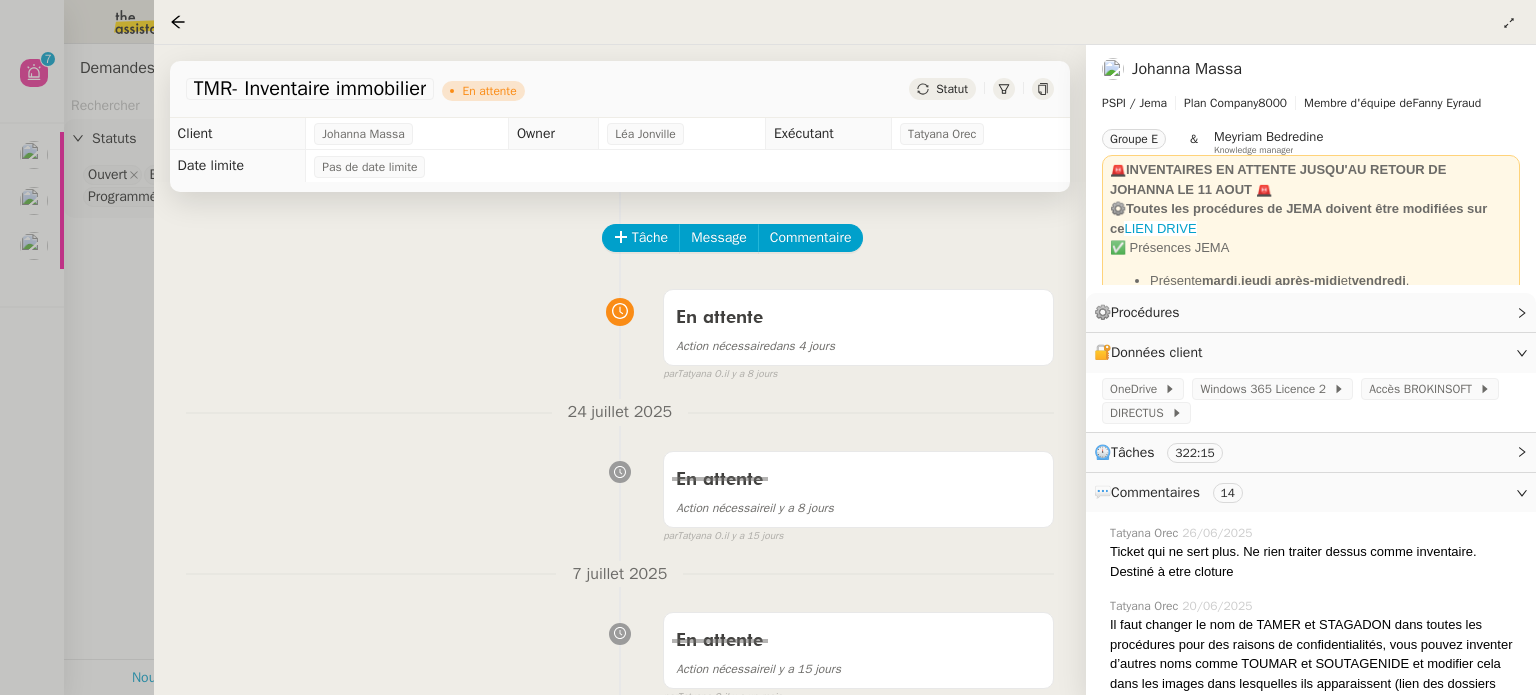 click on "Statut" 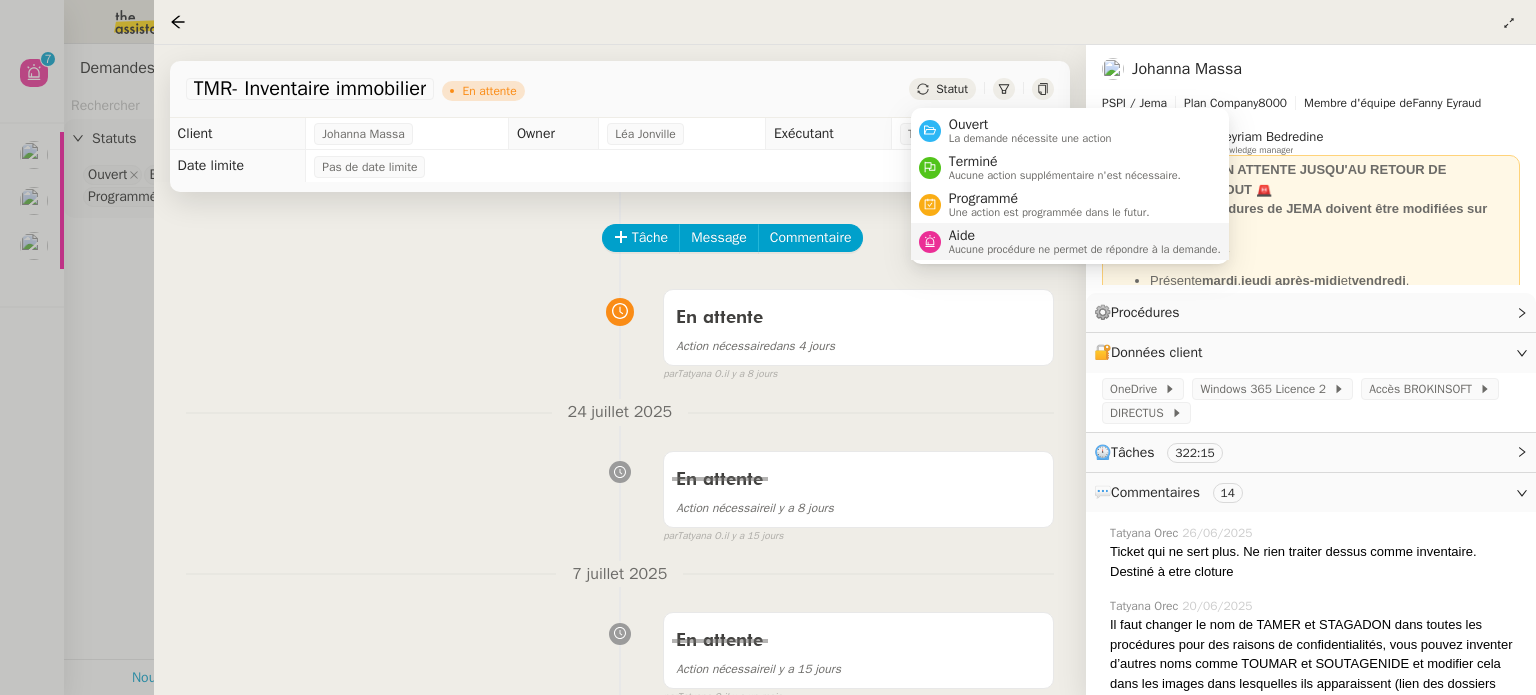 click on "Aucune procédure ne permet de répondre à la demande." at bounding box center (1085, 249) 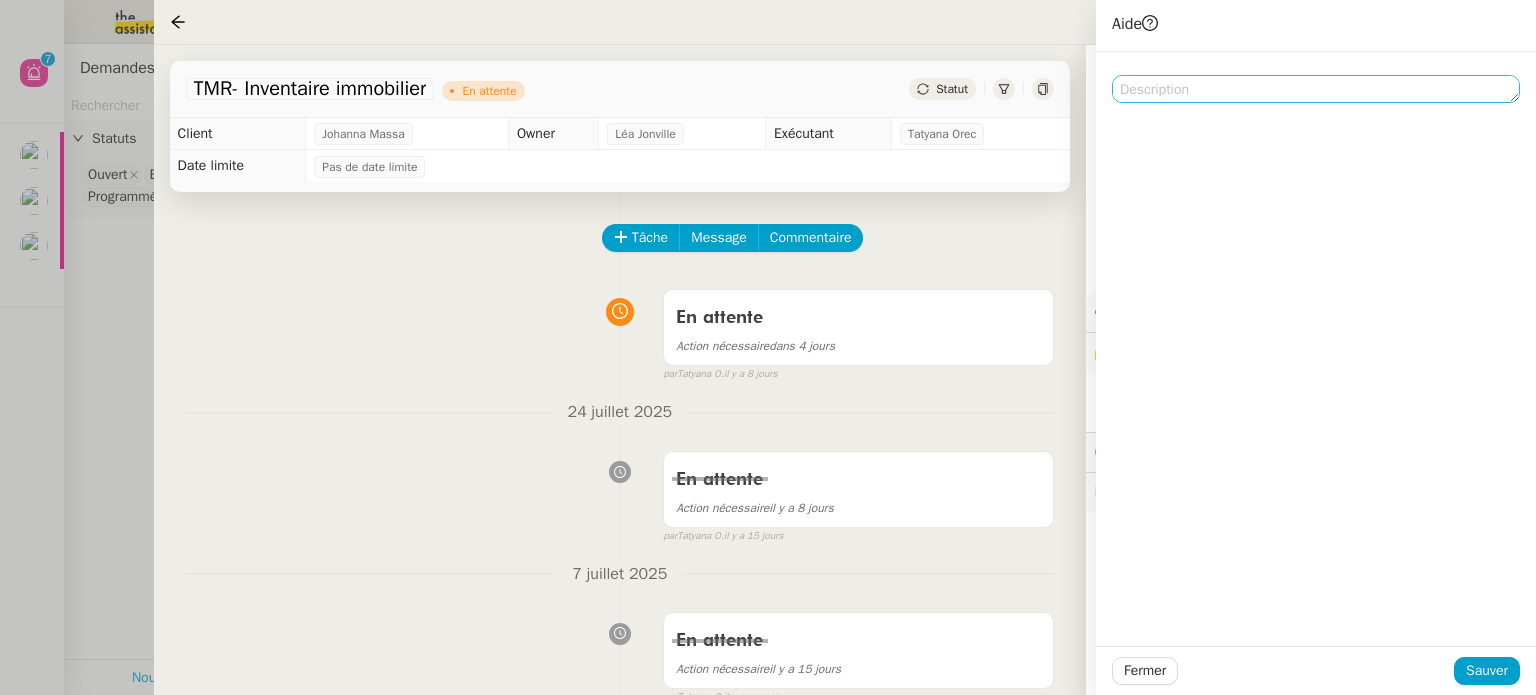 drag, startPoint x: 1248, startPoint y: 110, endPoint x: 1253, endPoint y: 99, distance: 12.083046 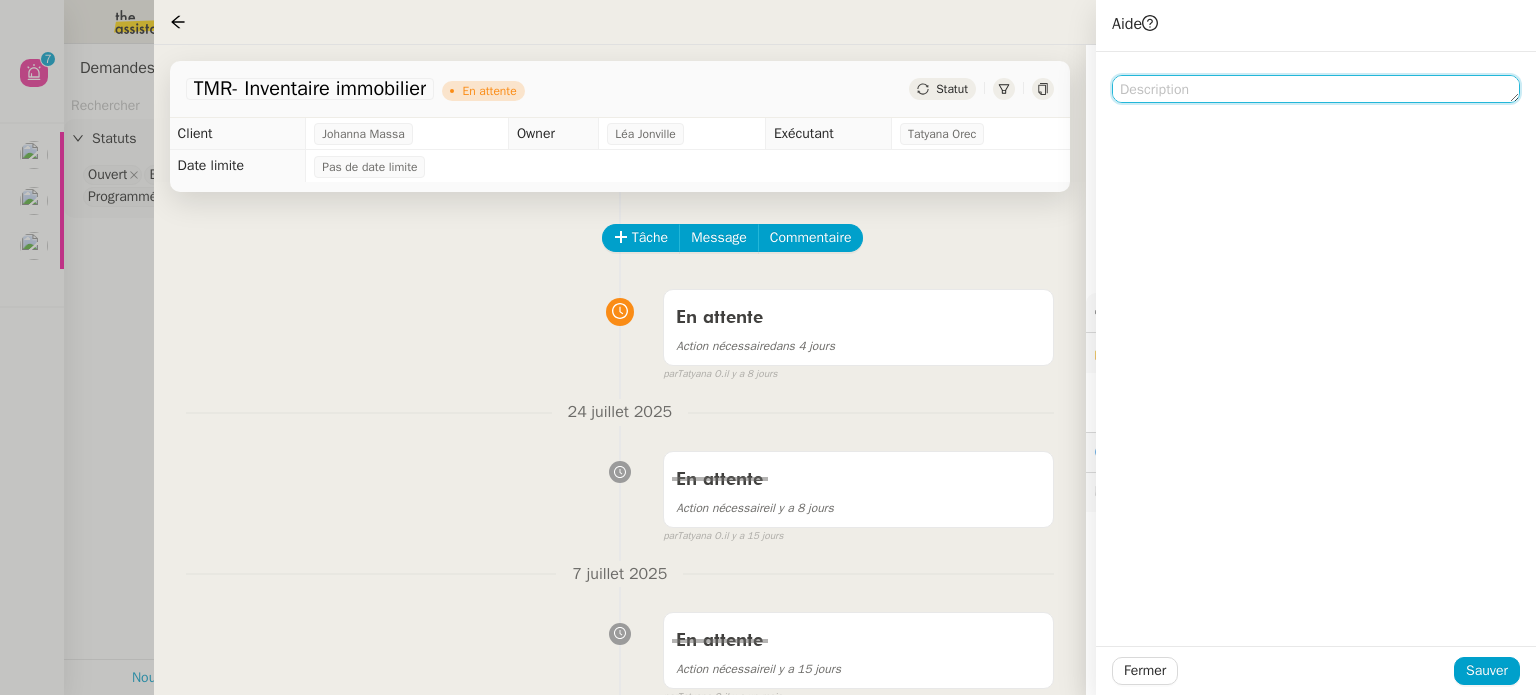 click 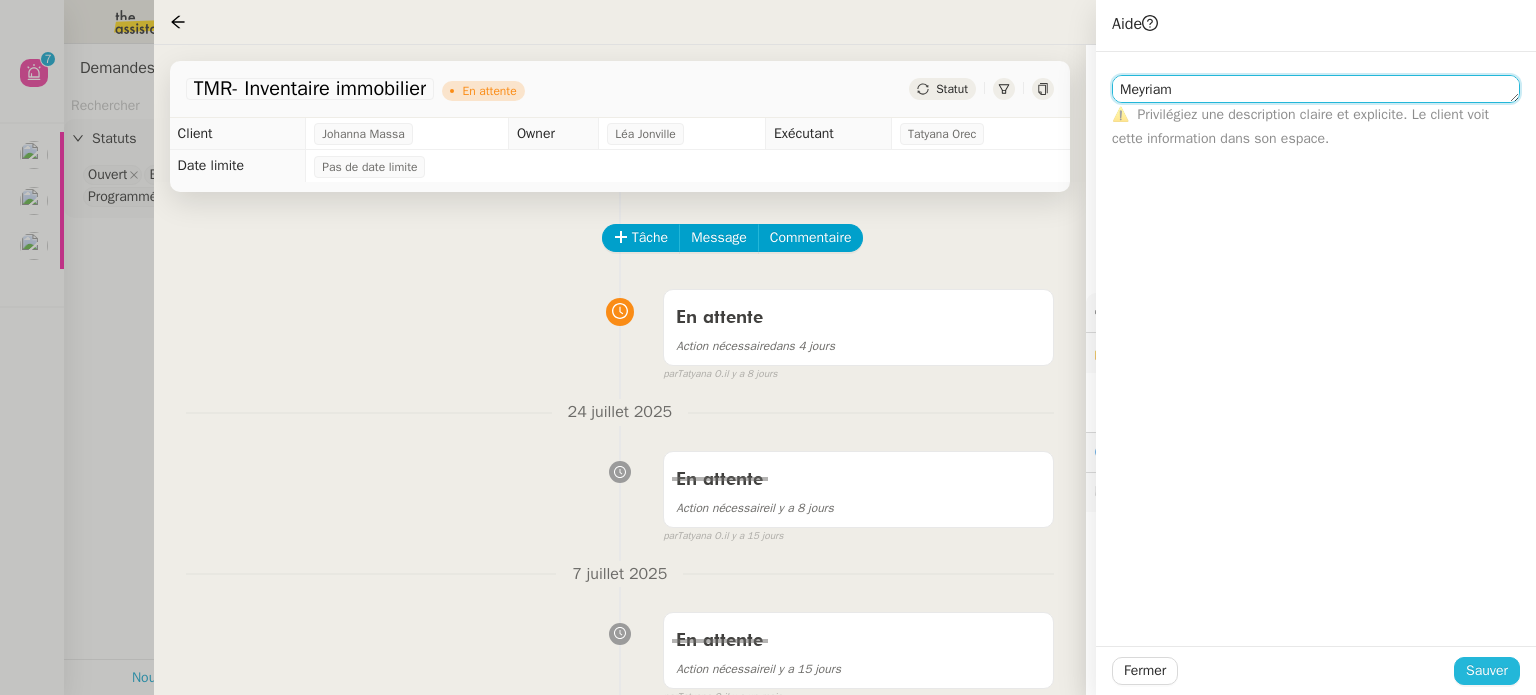 type on "Meyriam" 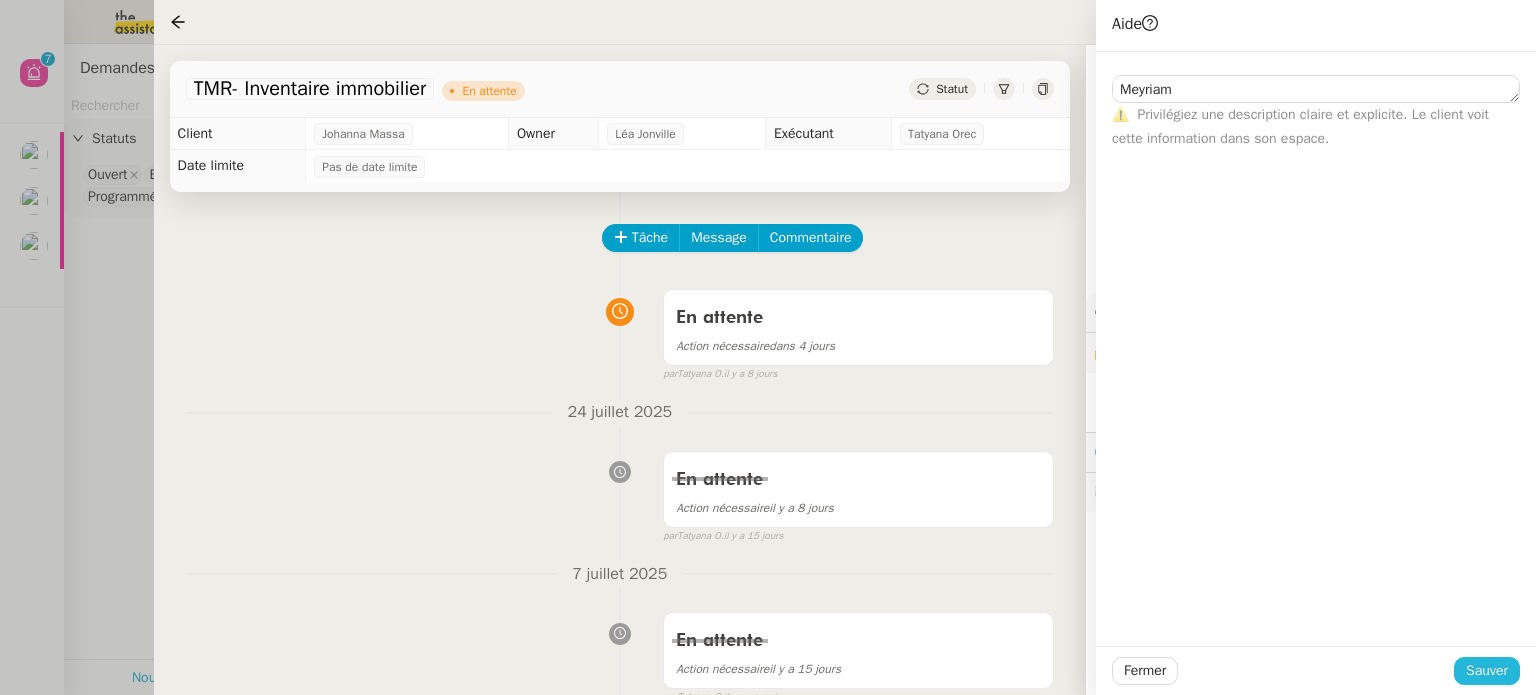 click on "Sauver" 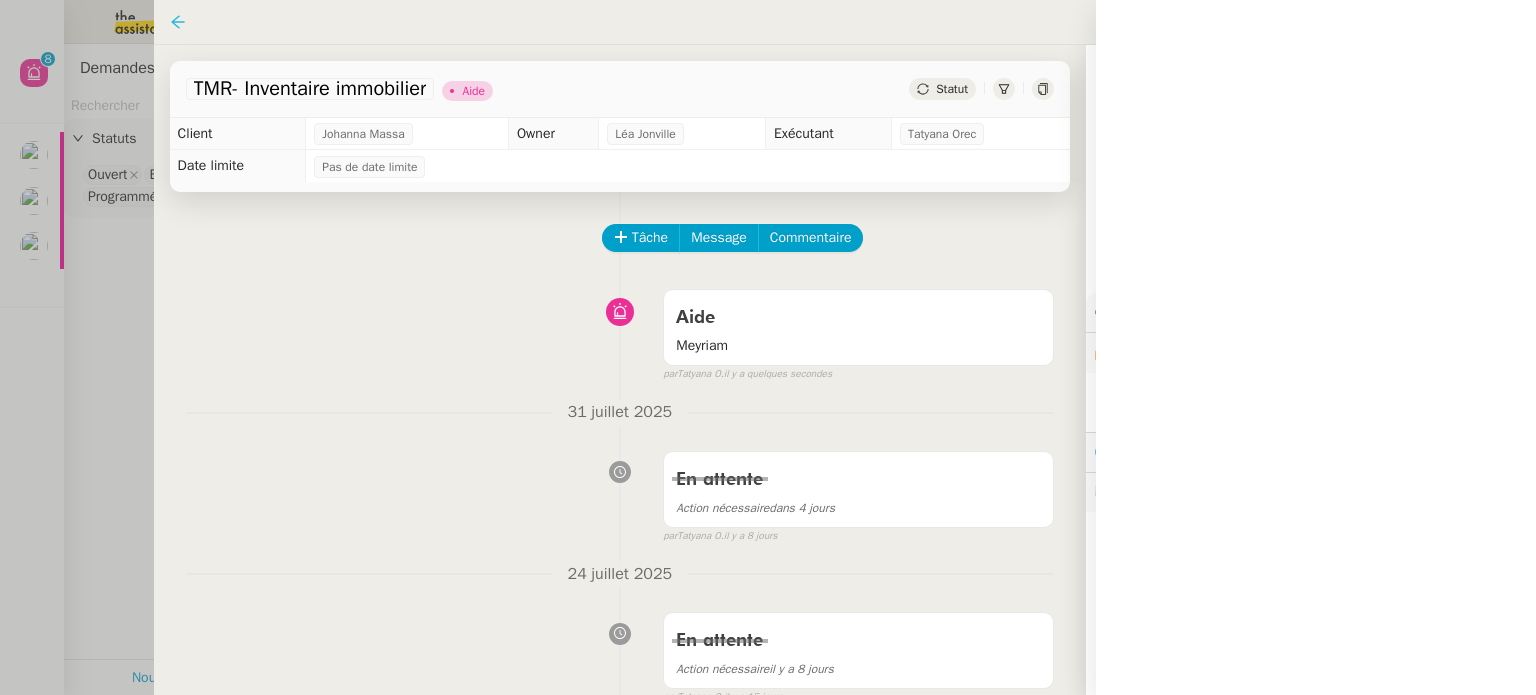 click 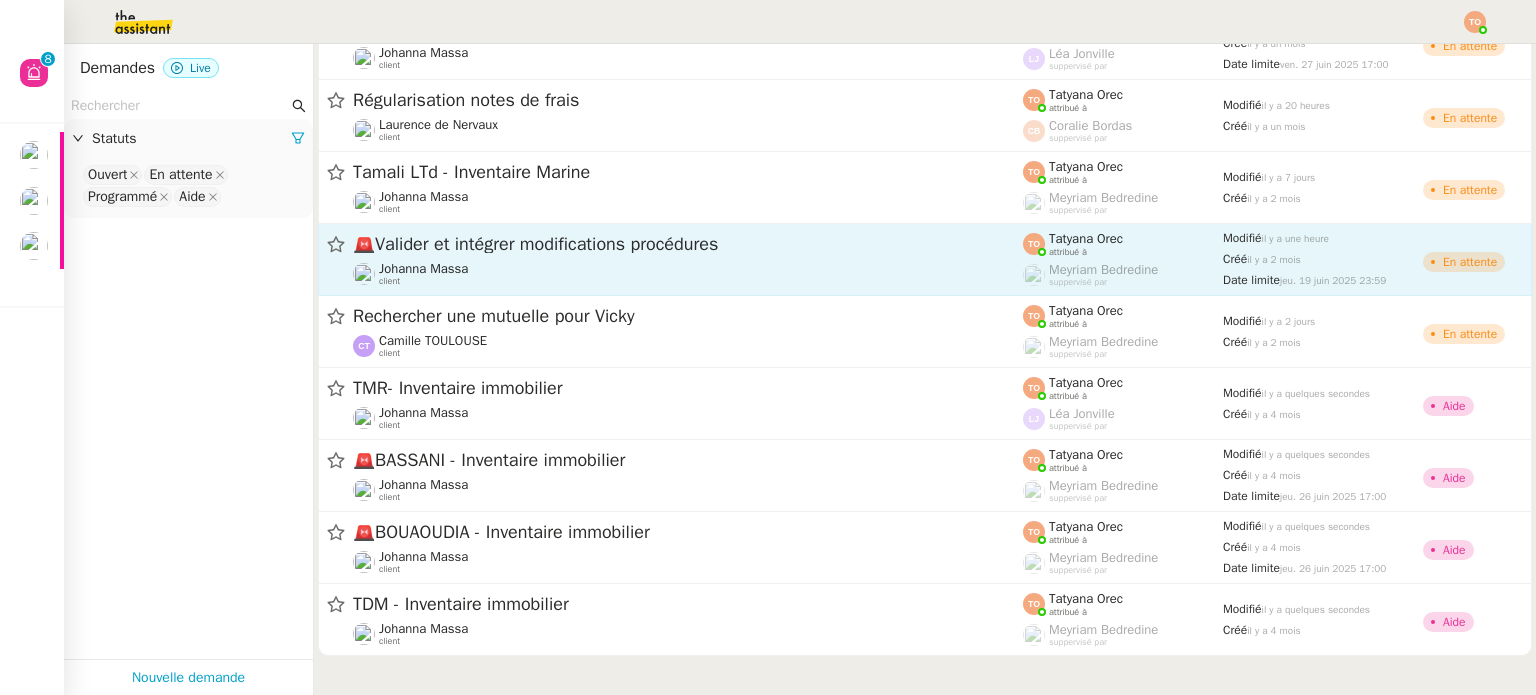 scroll, scrollTop: 1440, scrollLeft: 0, axis: vertical 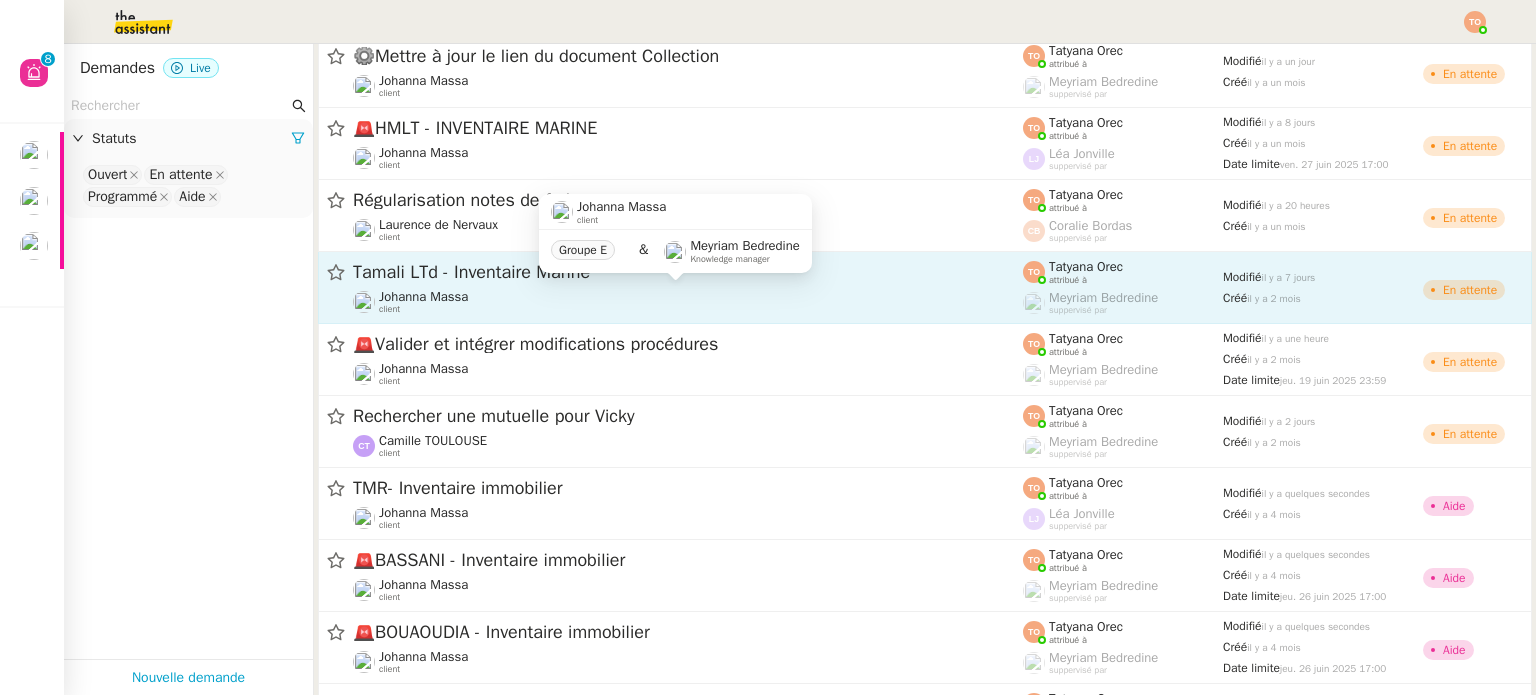 click on "Johanna Massa    client" 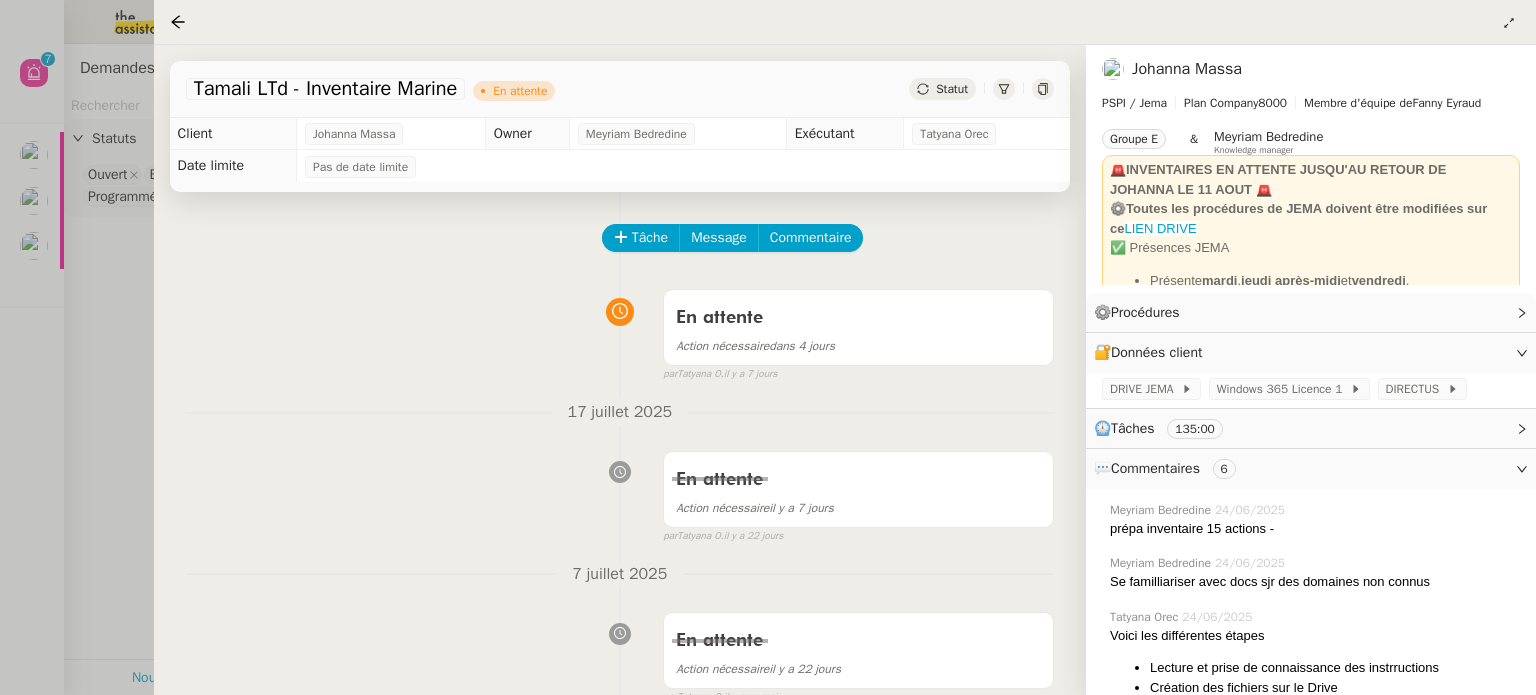 click on "Statut" 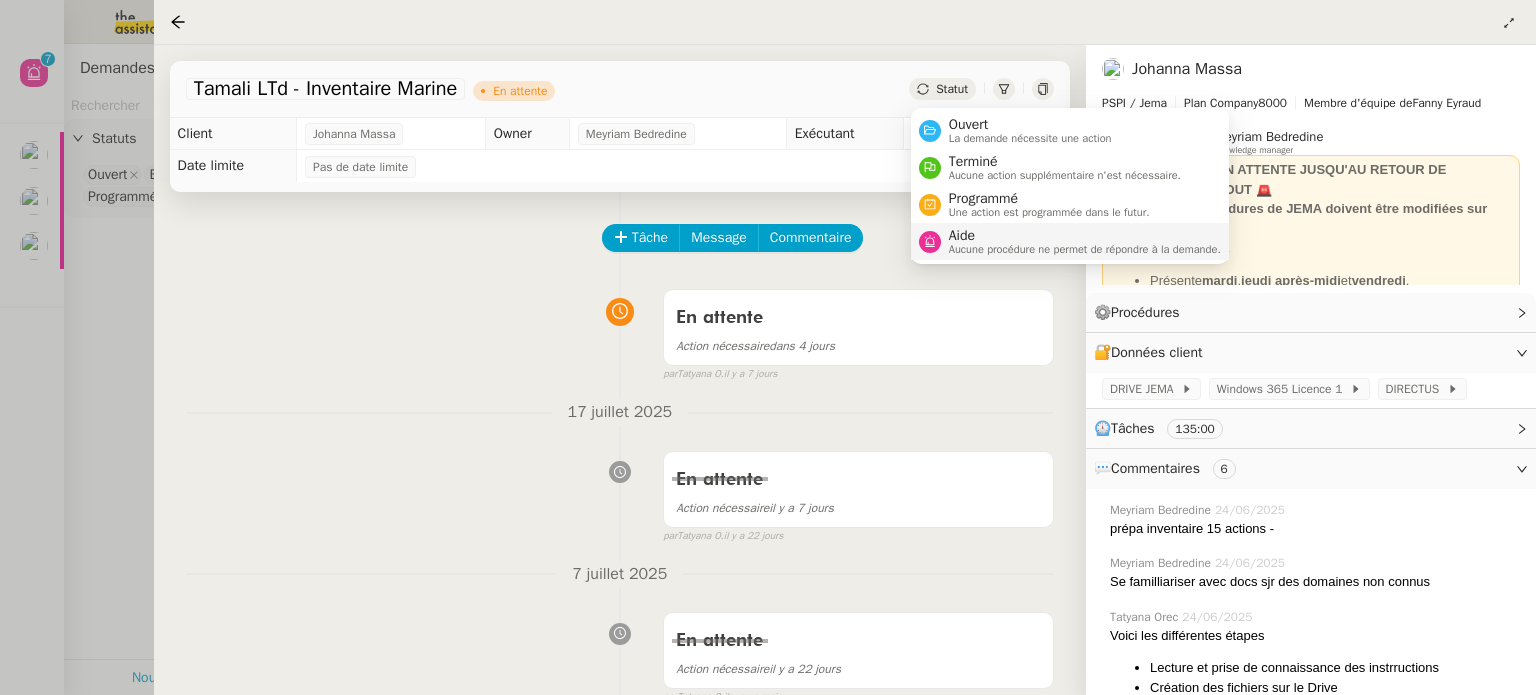 click on "Aide" at bounding box center (1085, 236) 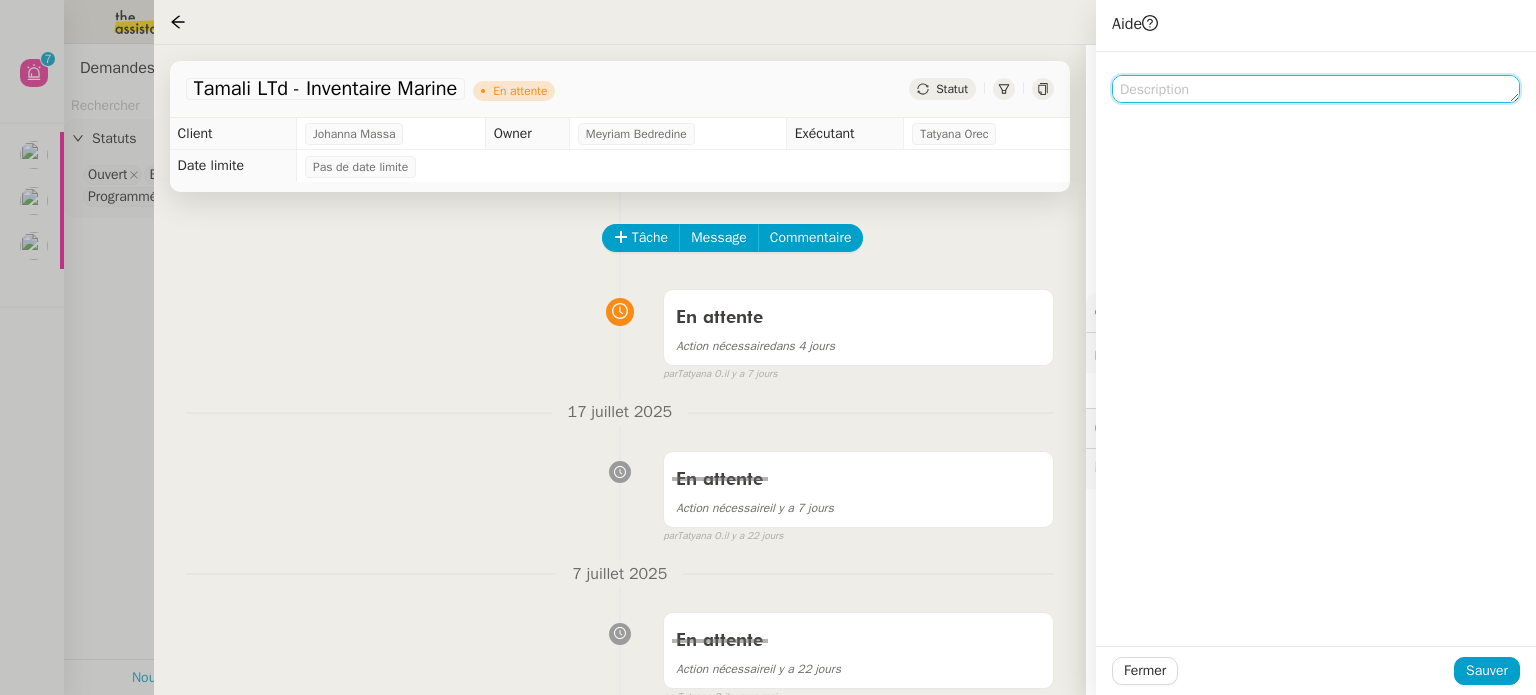 click 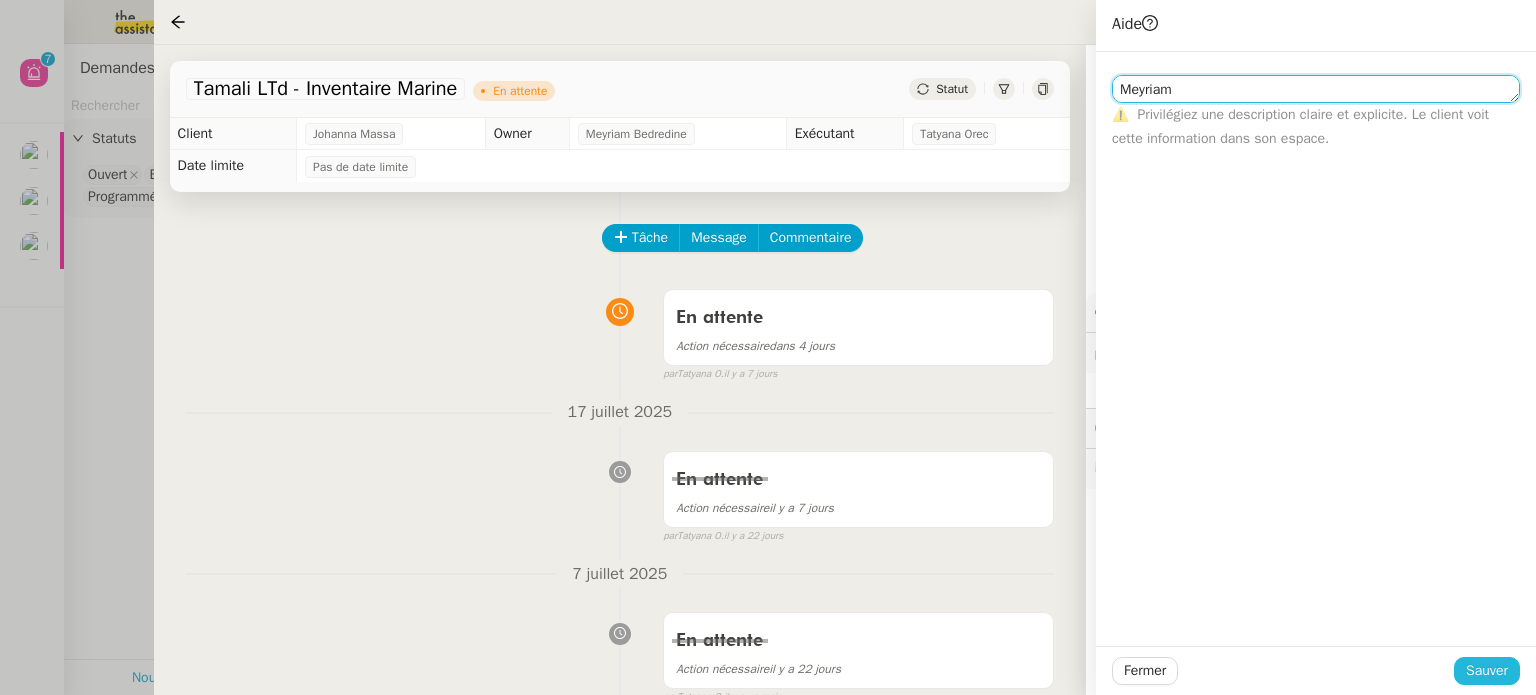 type on "Meyriam" 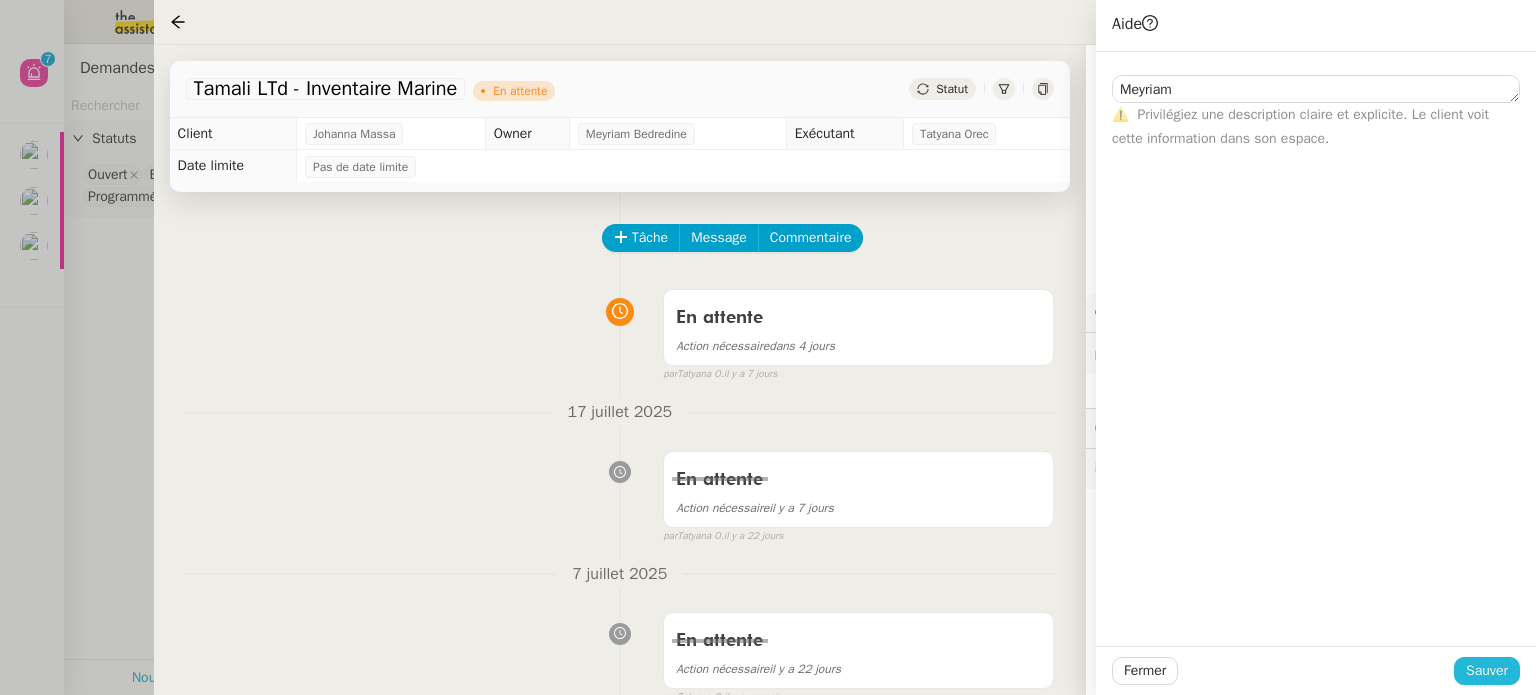 drag, startPoint x: 1478, startPoint y: 659, endPoint x: 1462, endPoint y: 647, distance: 20 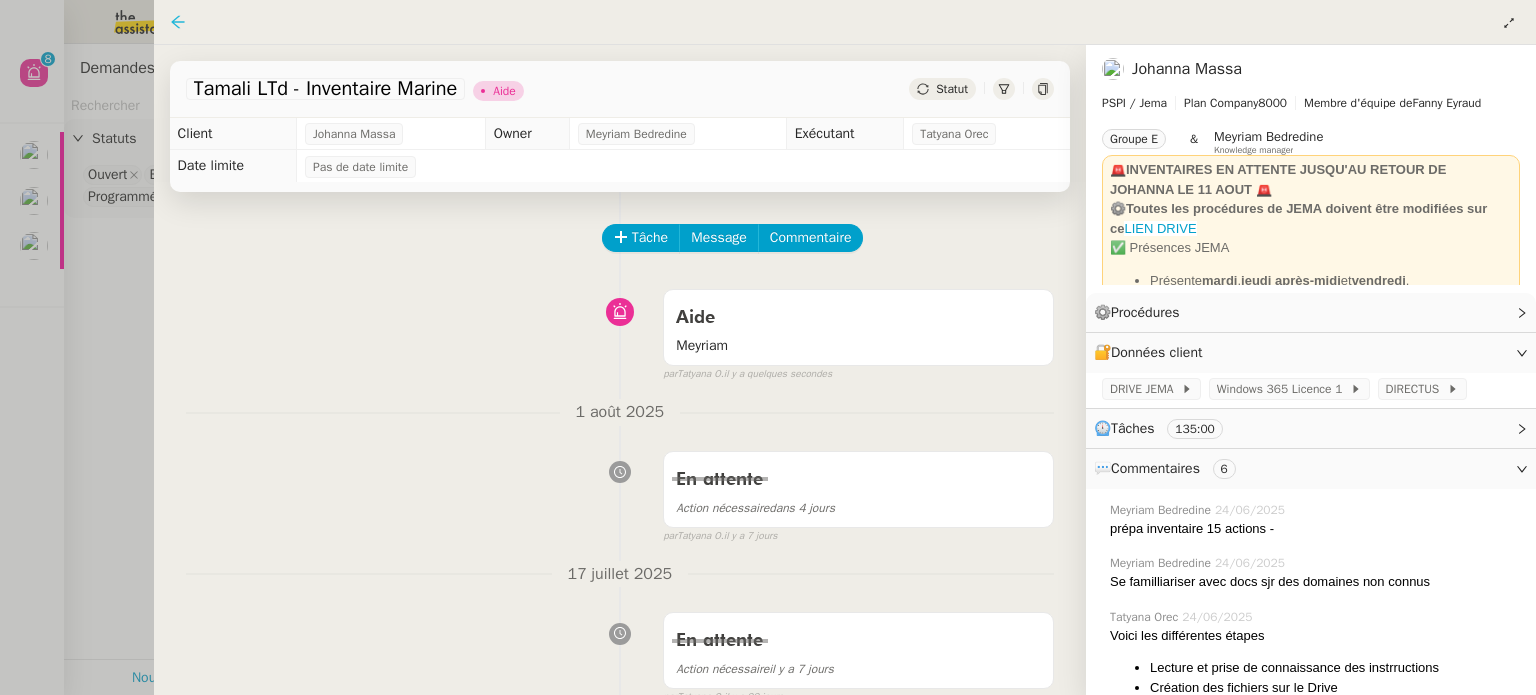 click 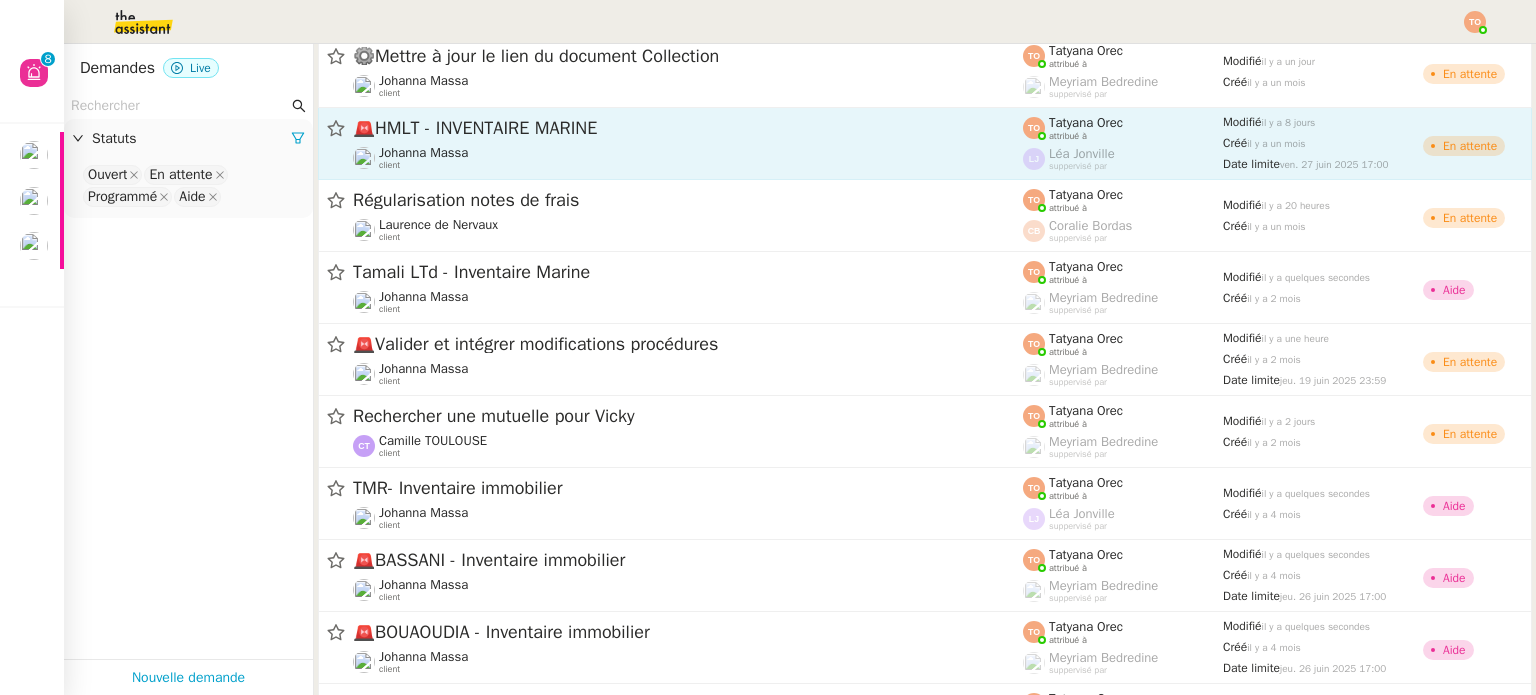 click on "🚨   HMLT -  INVENTAIRE MARINE   Johanna Massa    client" 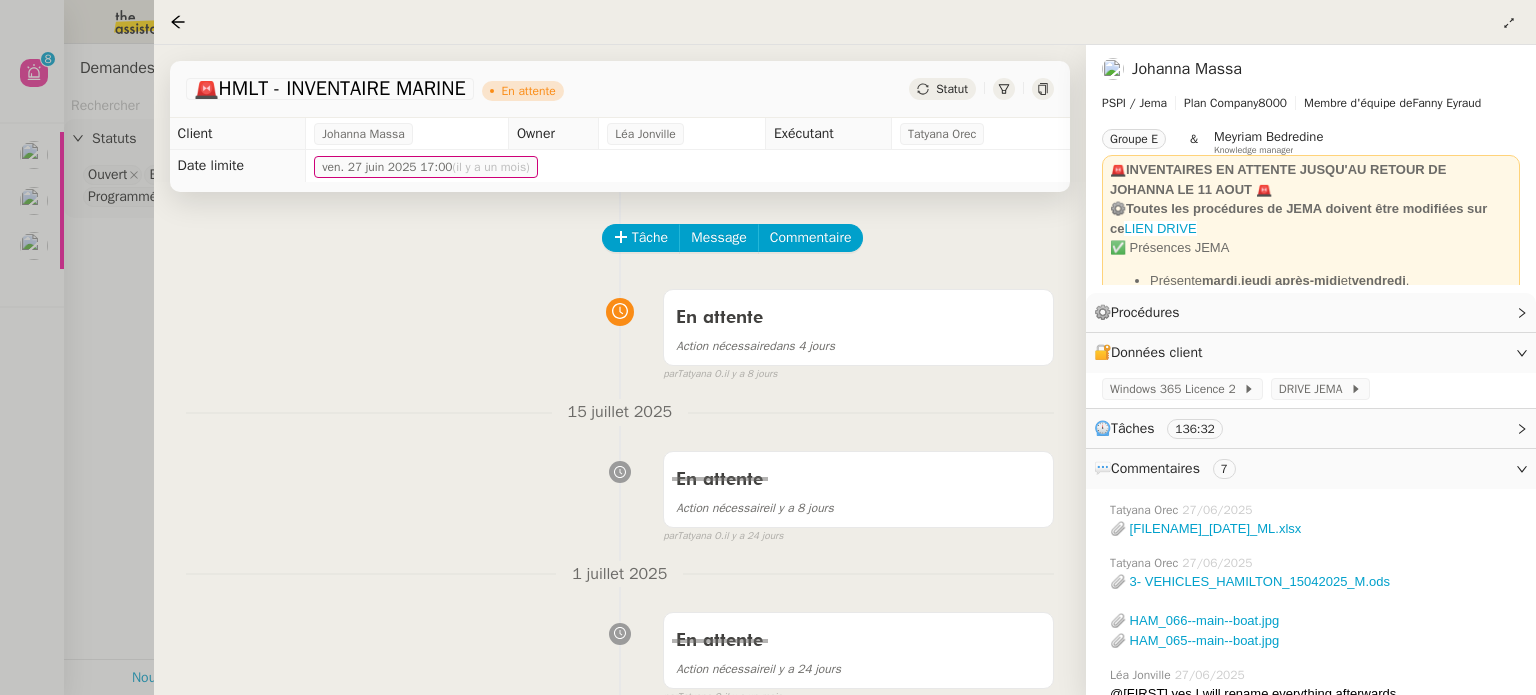 click on "Statut" 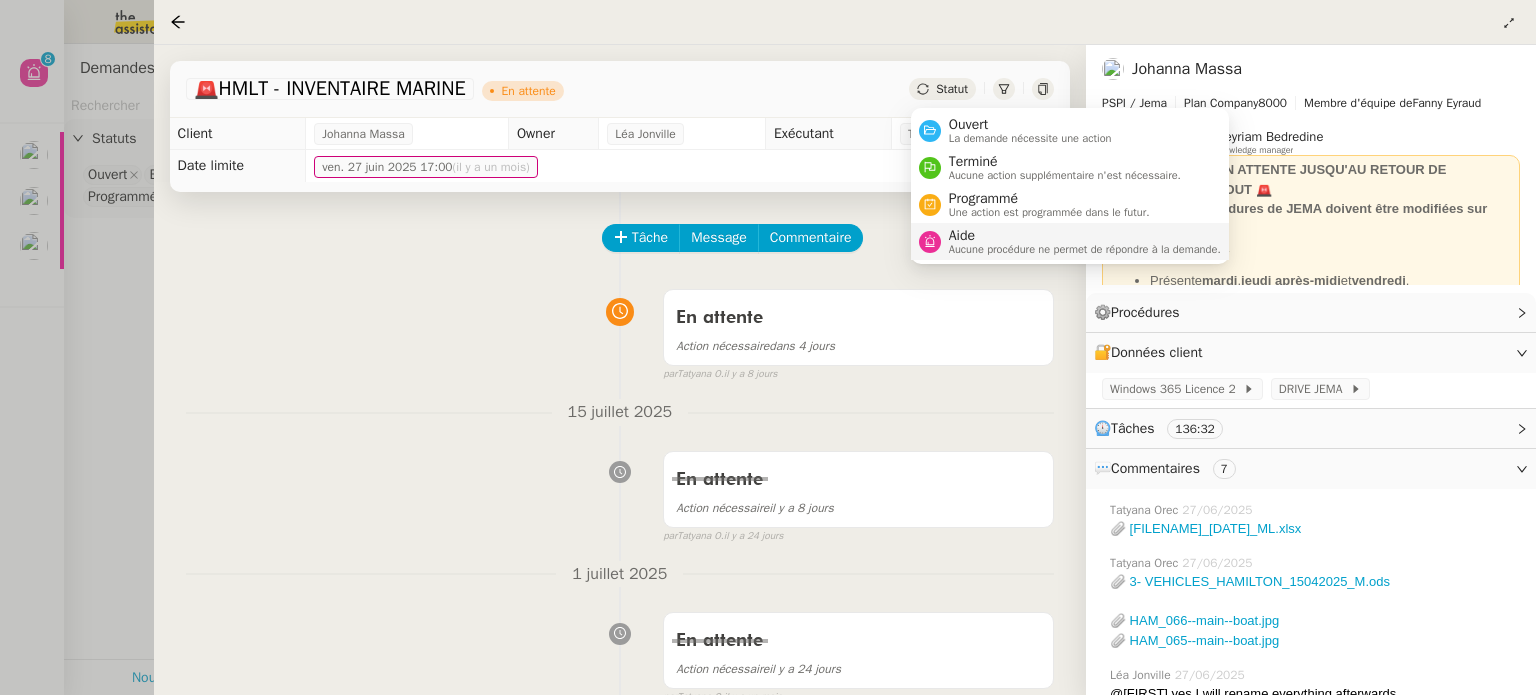 click on "Aide" at bounding box center (1085, 236) 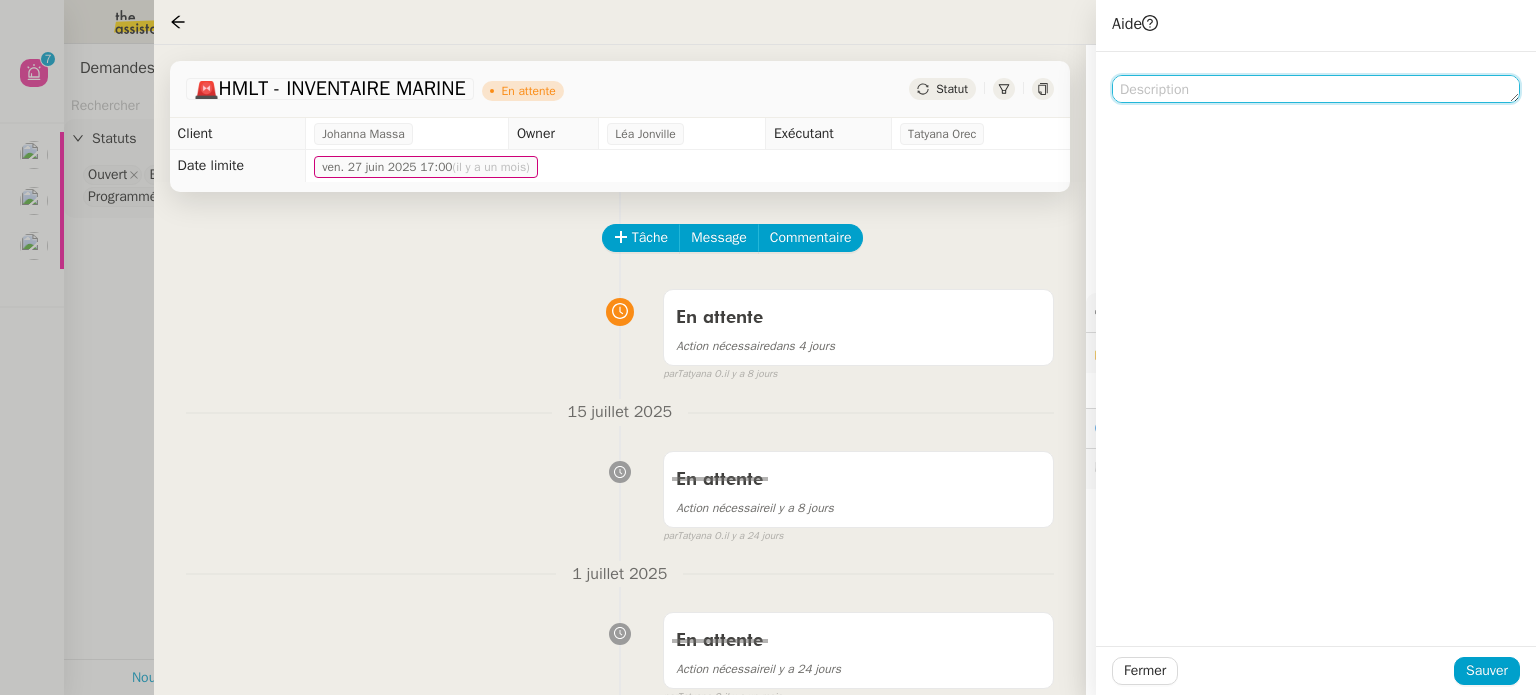 click 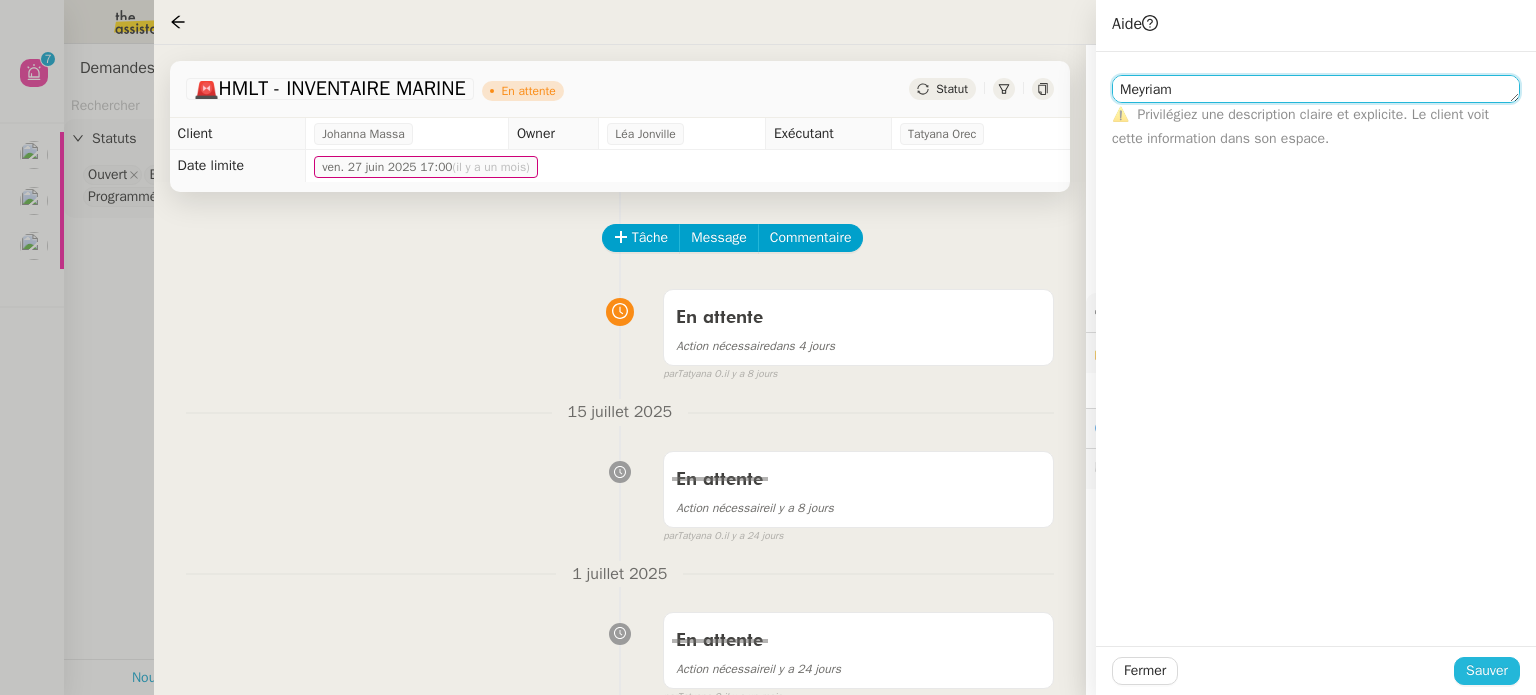 type on "Meyriam" 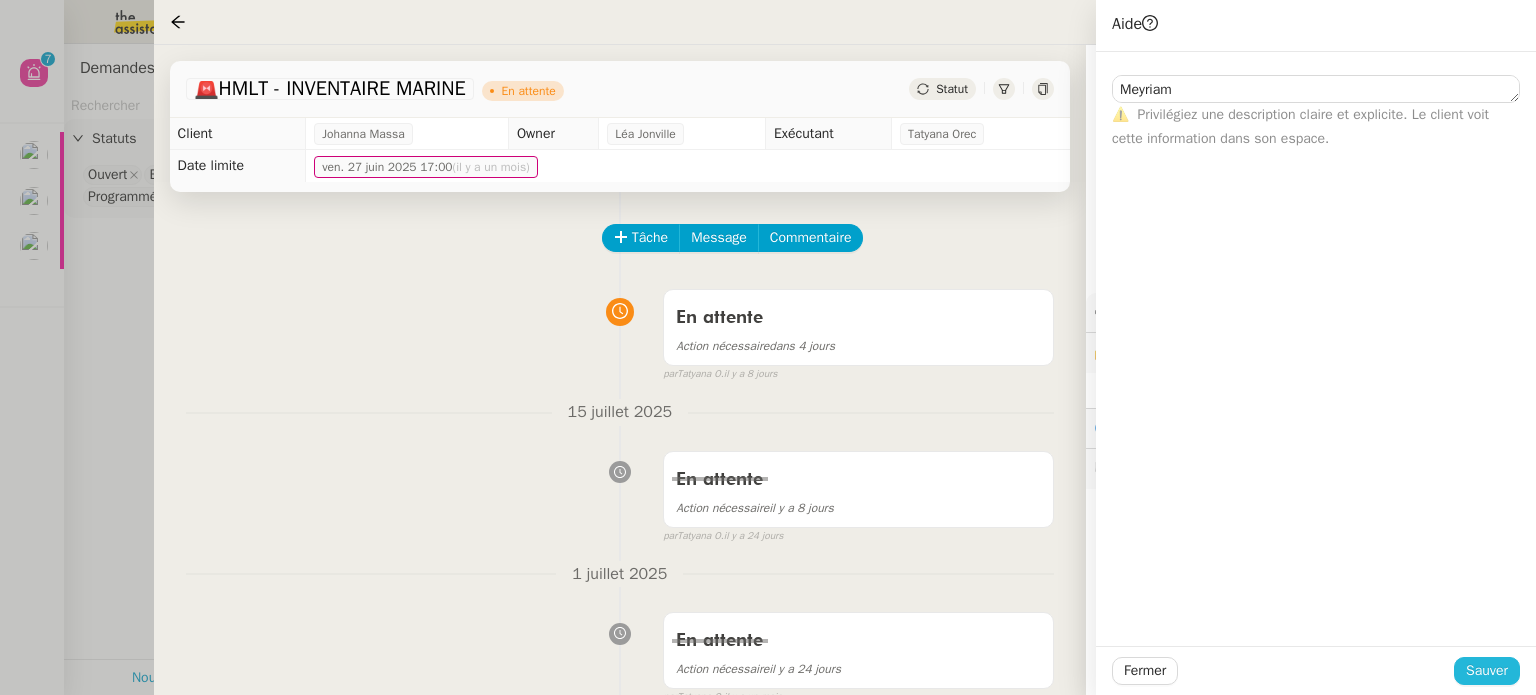 click on "Sauver" 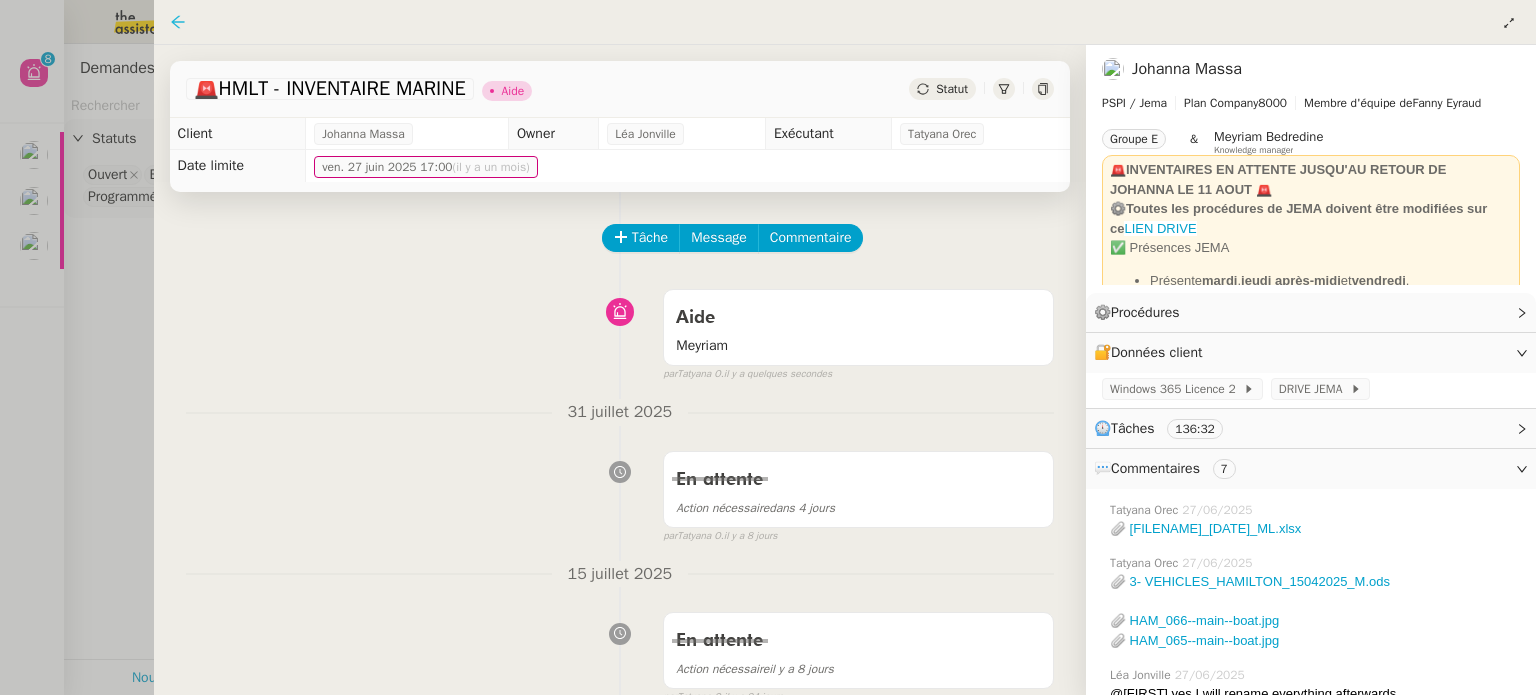 click 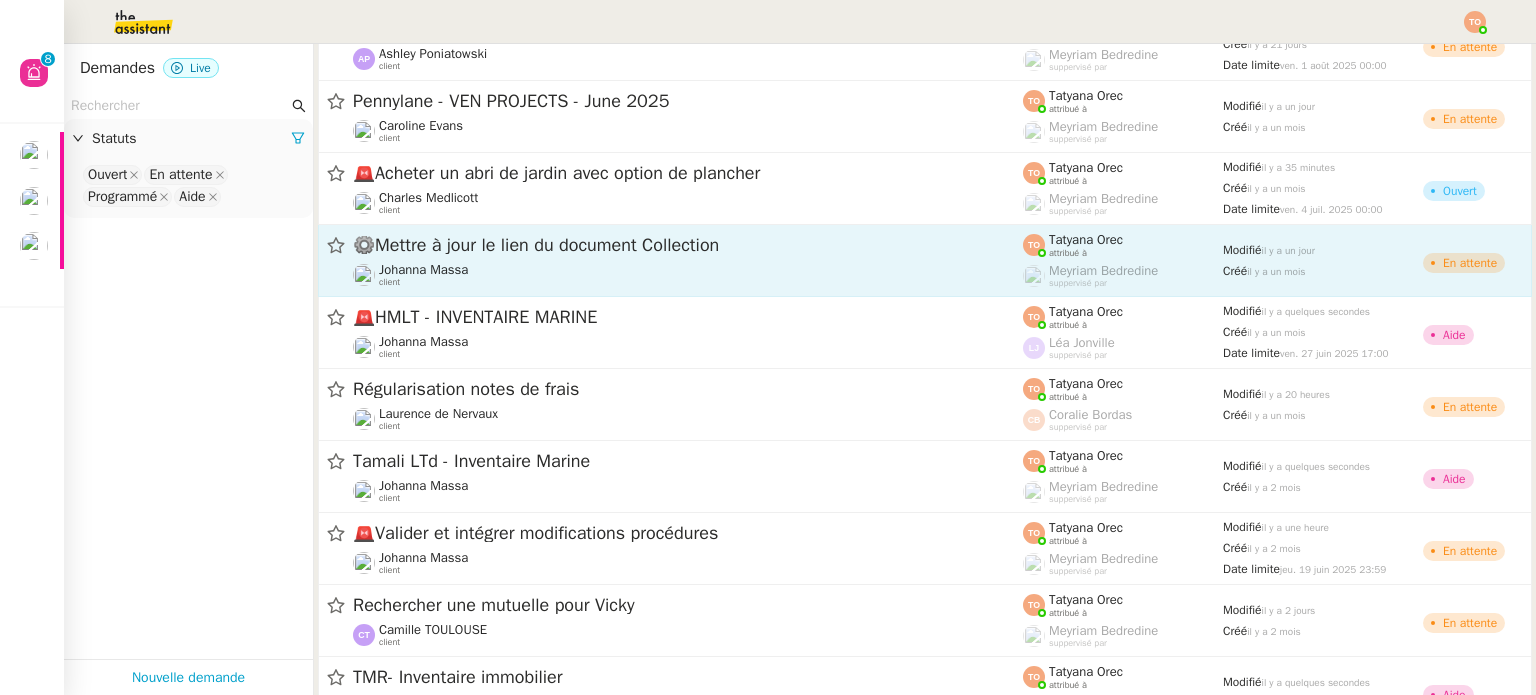 scroll, scrollTop: 1240, scrollLeft: 0, axis: vertical 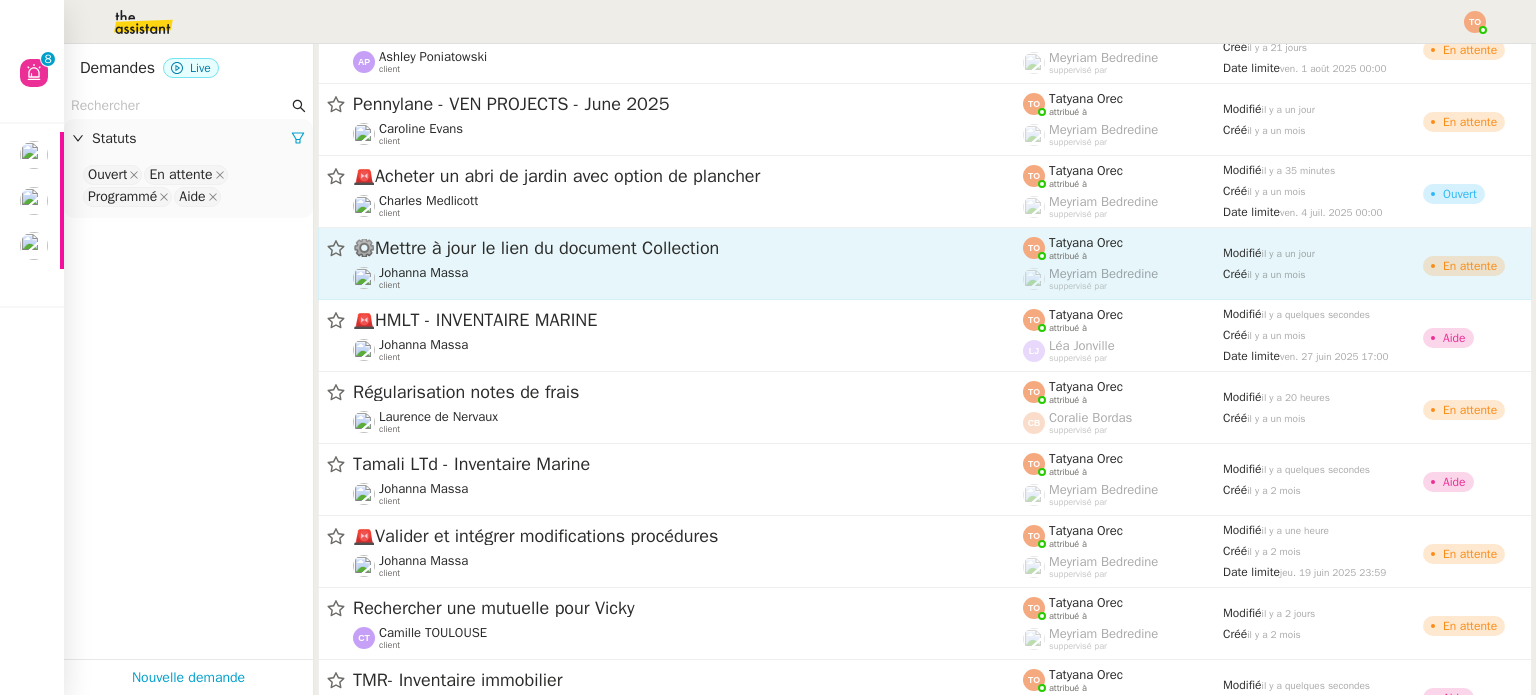 click on "⚙️Mettre à jour le lien du document Collection" 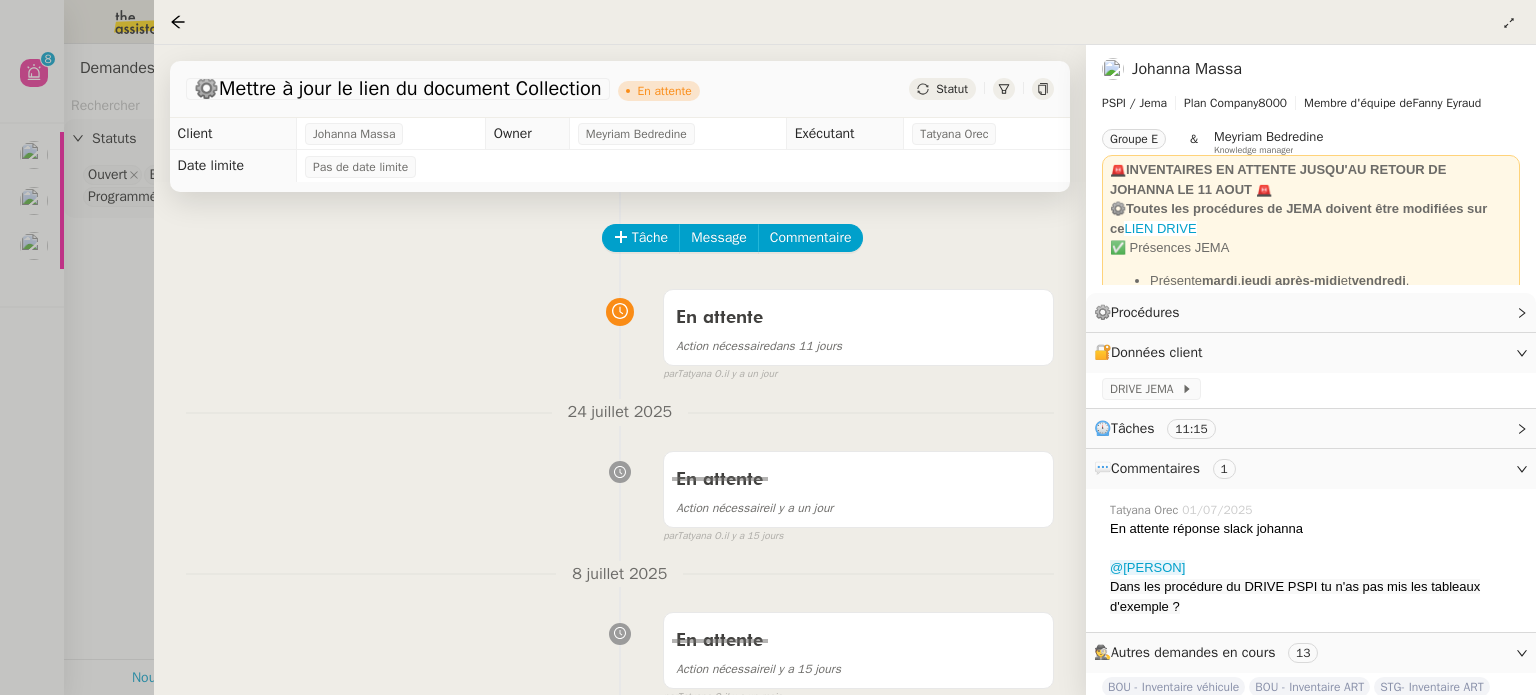 click on "Statut" 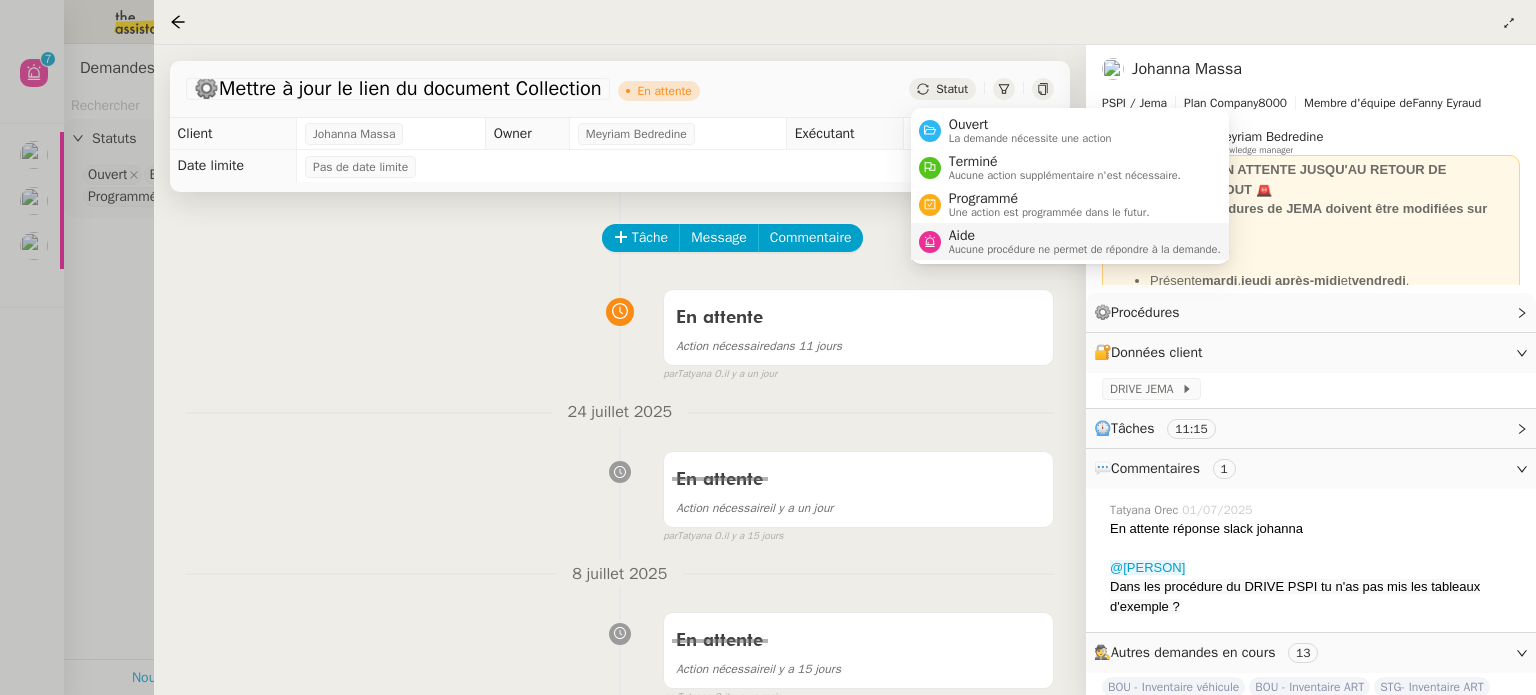 click on "Aide" at bounding box center (1085, 236) 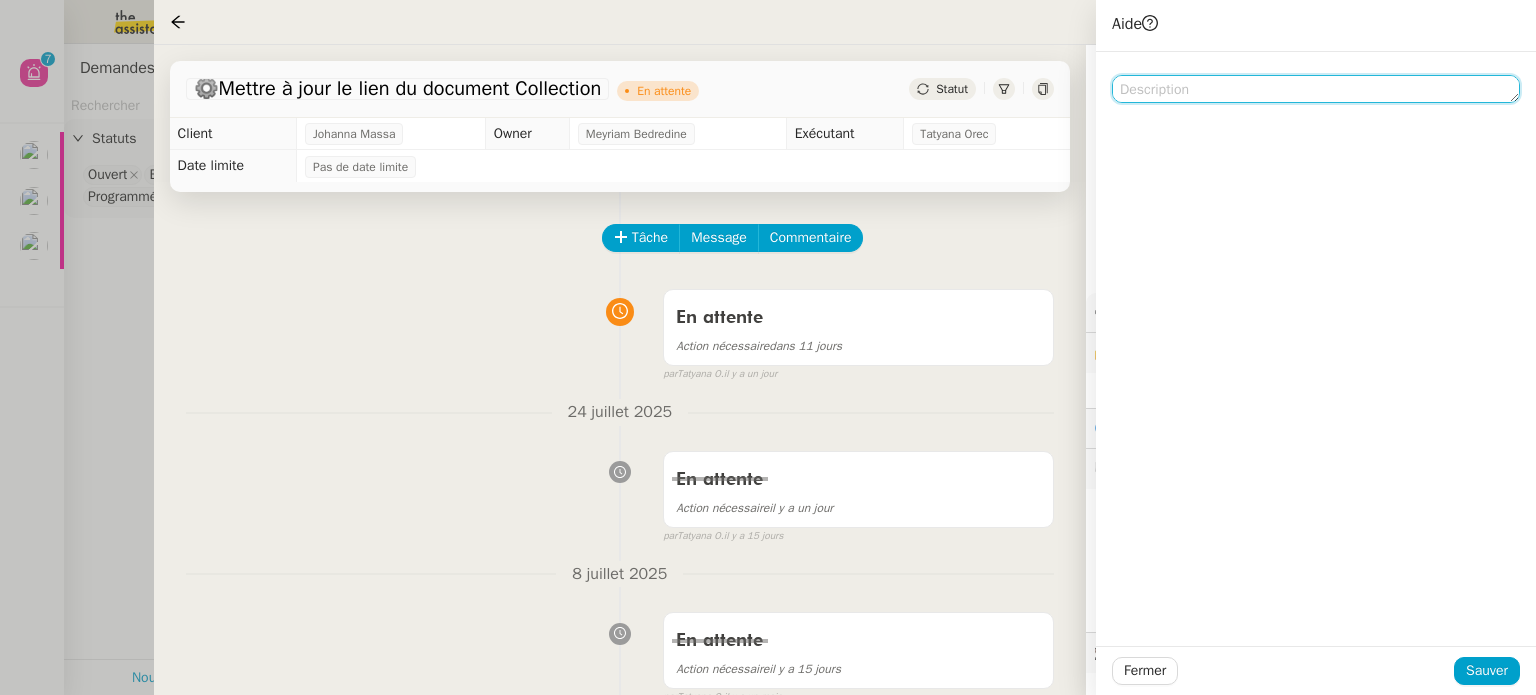 click 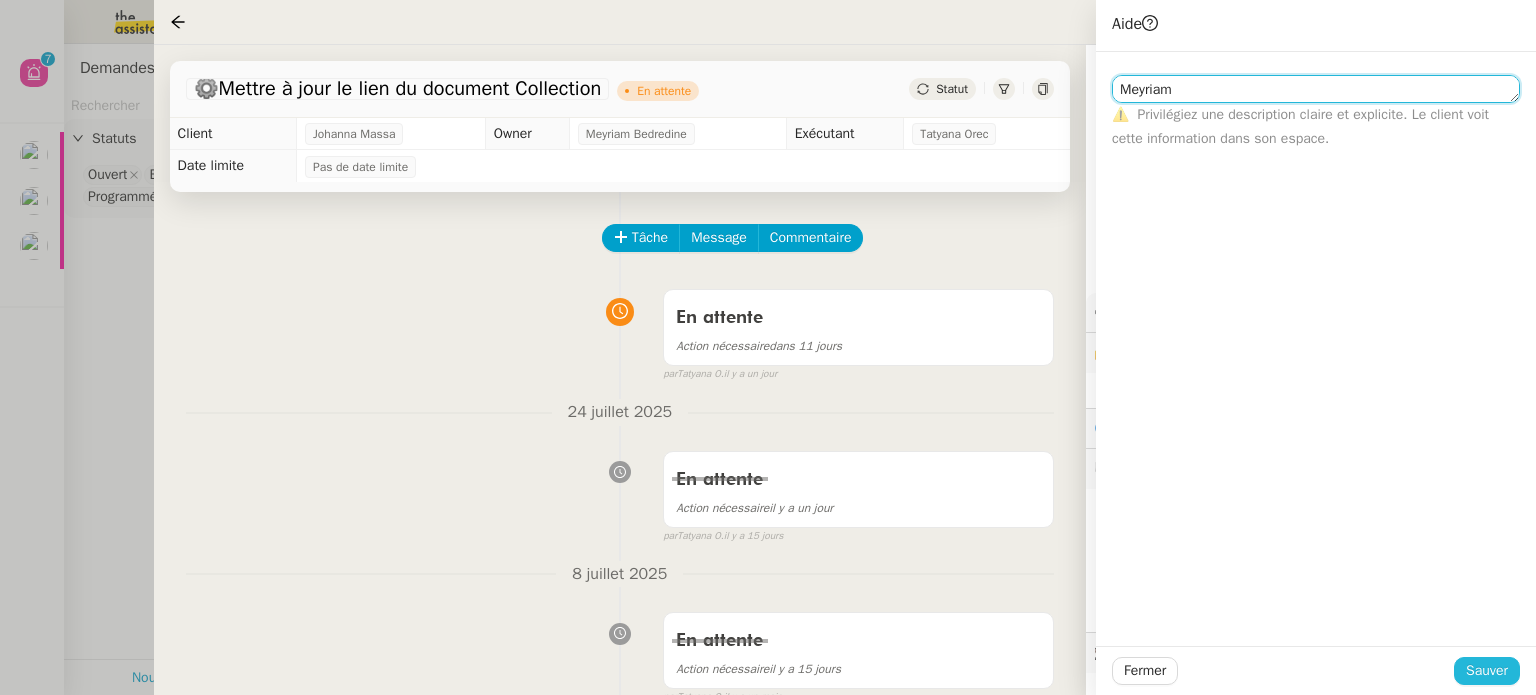 type on "Meyriam" 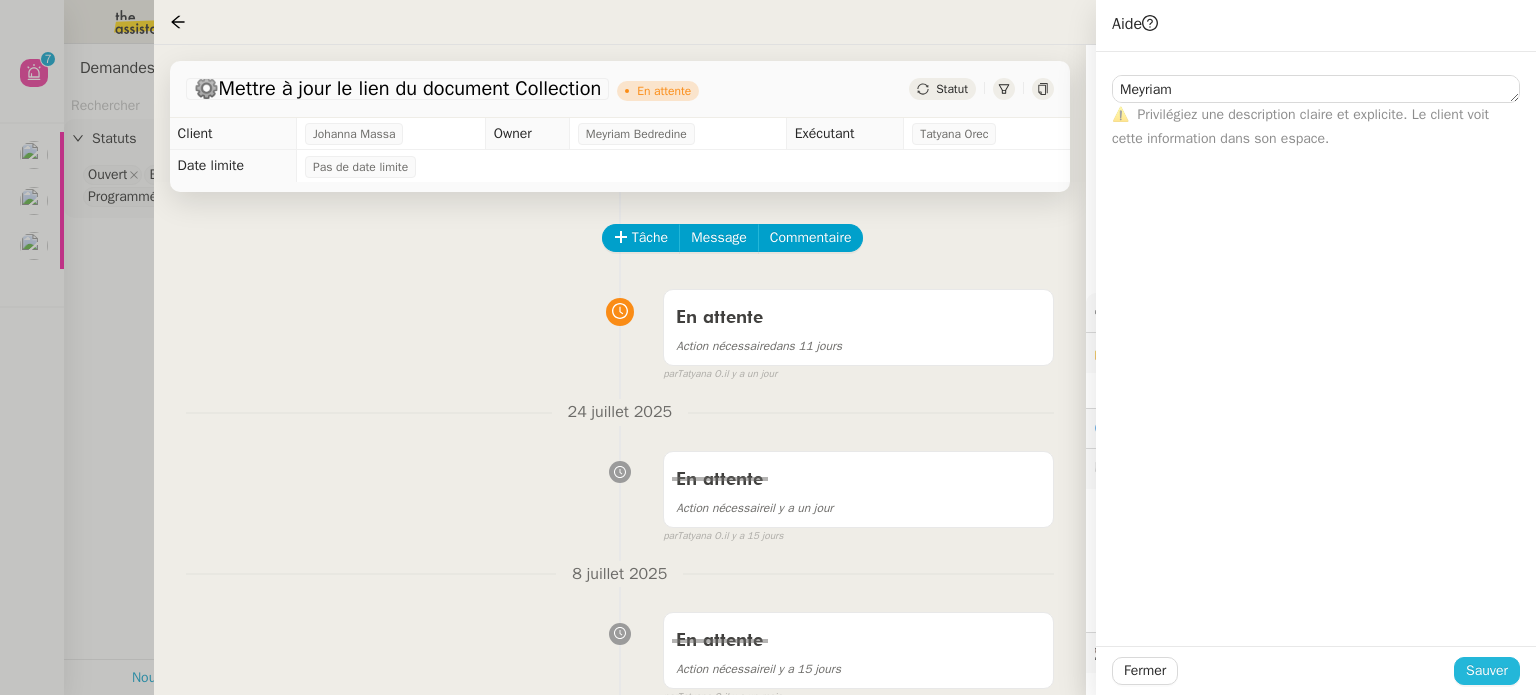 click on "Sauver" 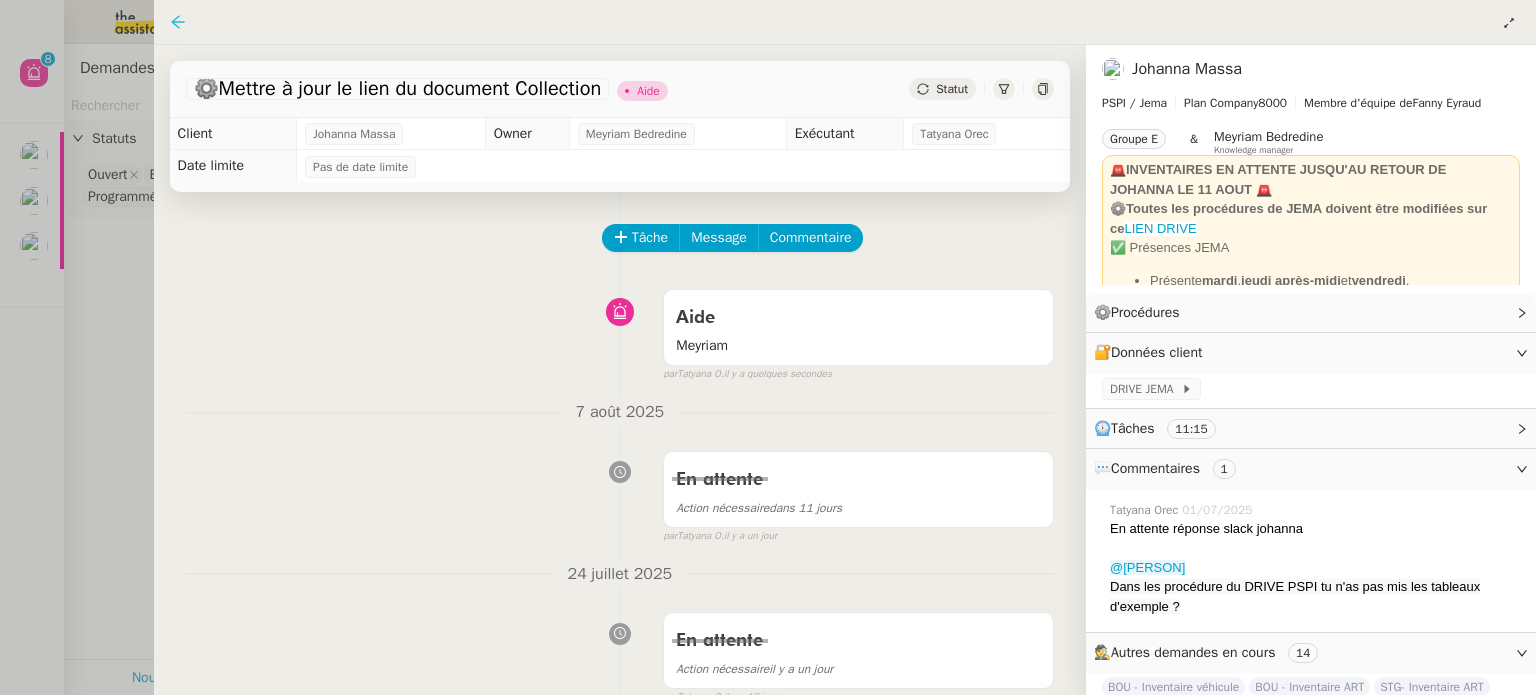 click 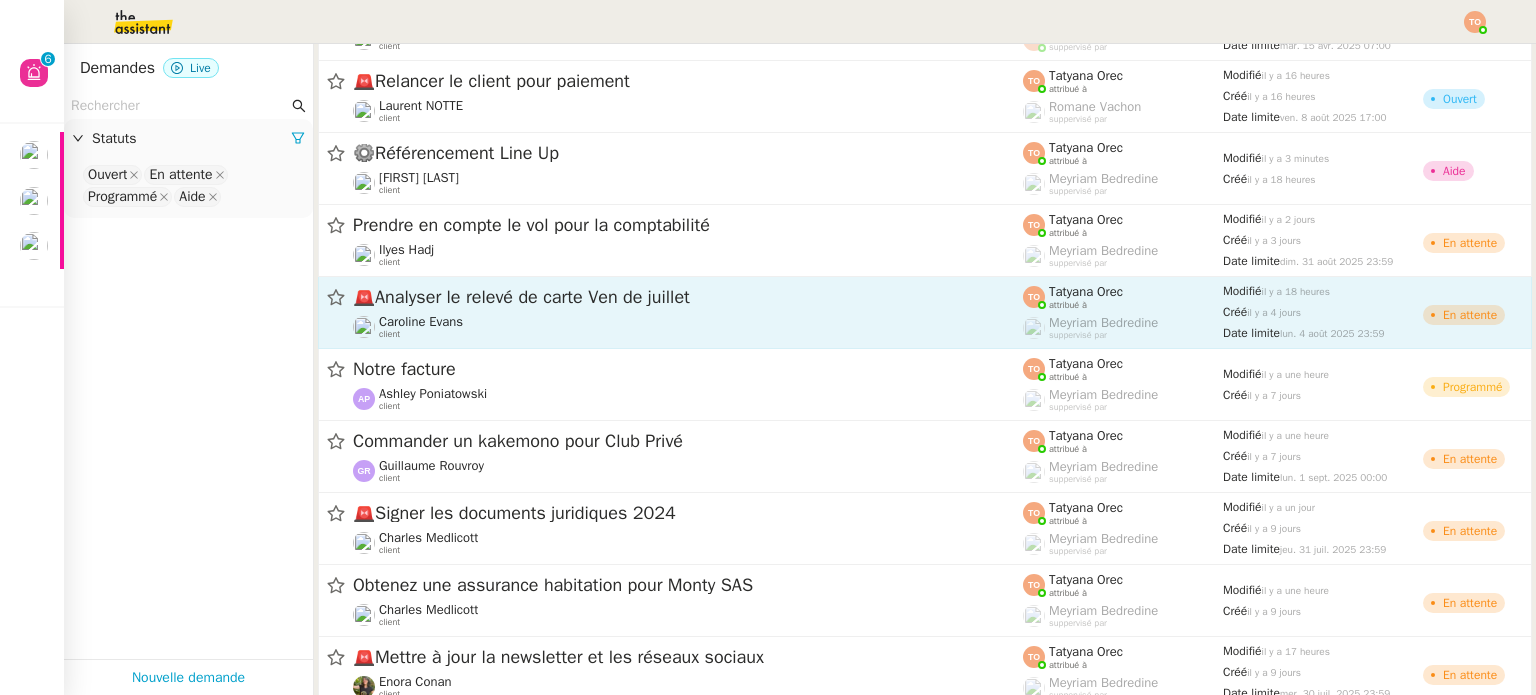 scroll, scrollTop: 200, scrollLeft: 0, axis: vertical 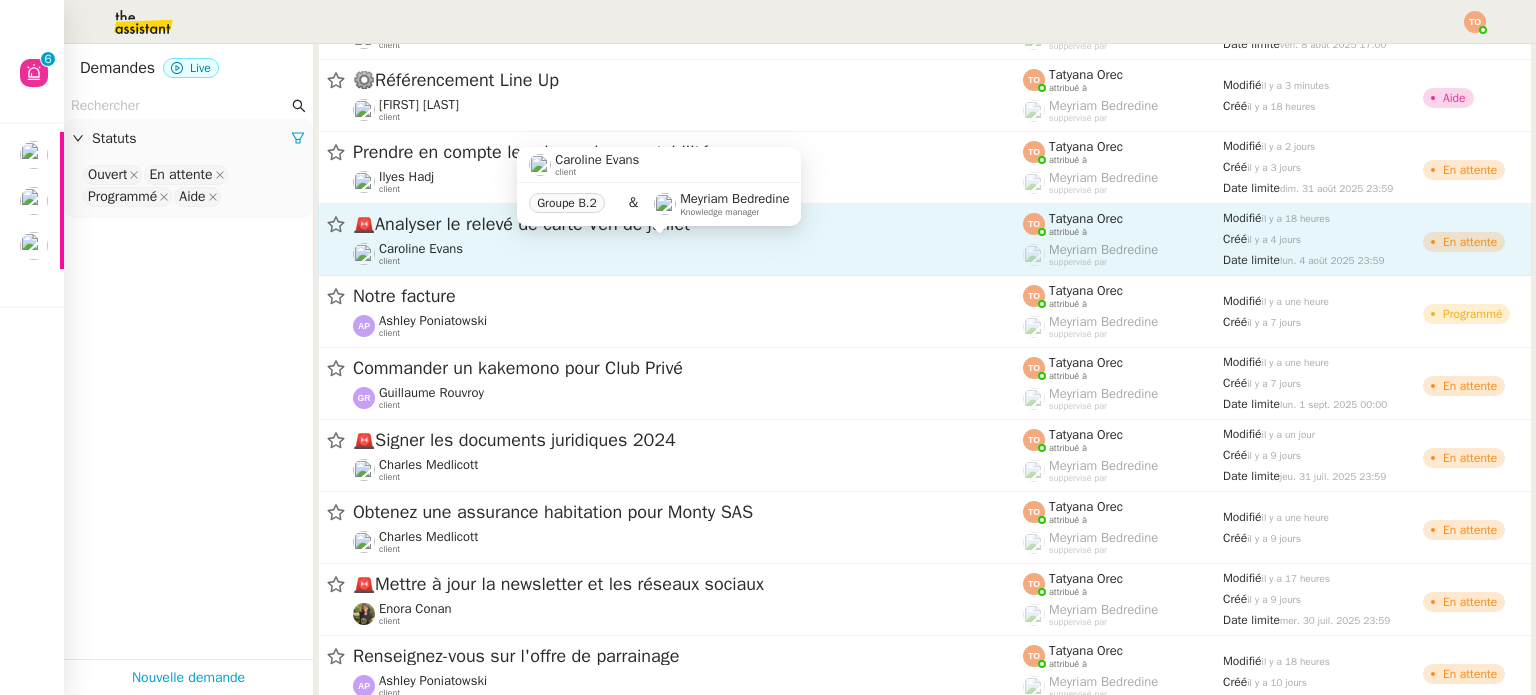 click on "Caroline Evans    client" 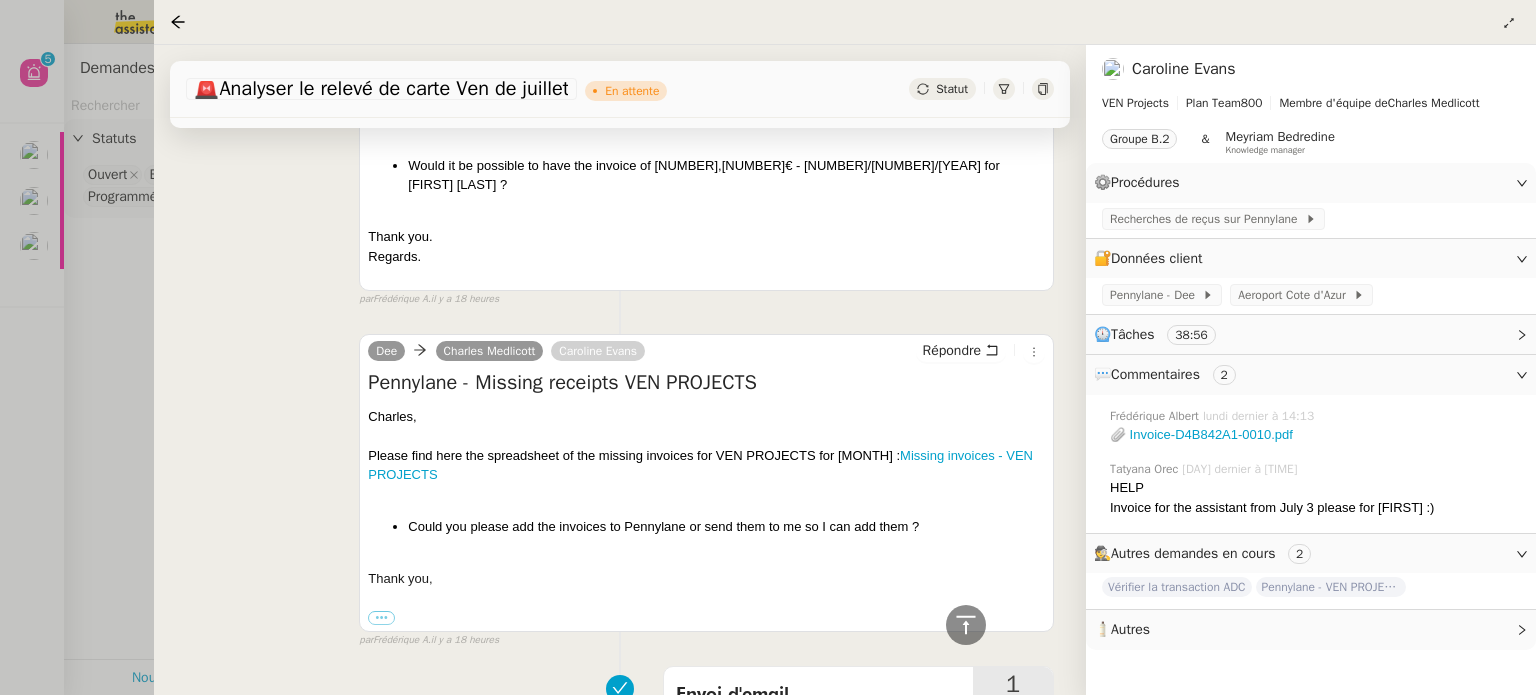 scroll, scrollTop: 100, scrollLeft: 0, axis: vertical 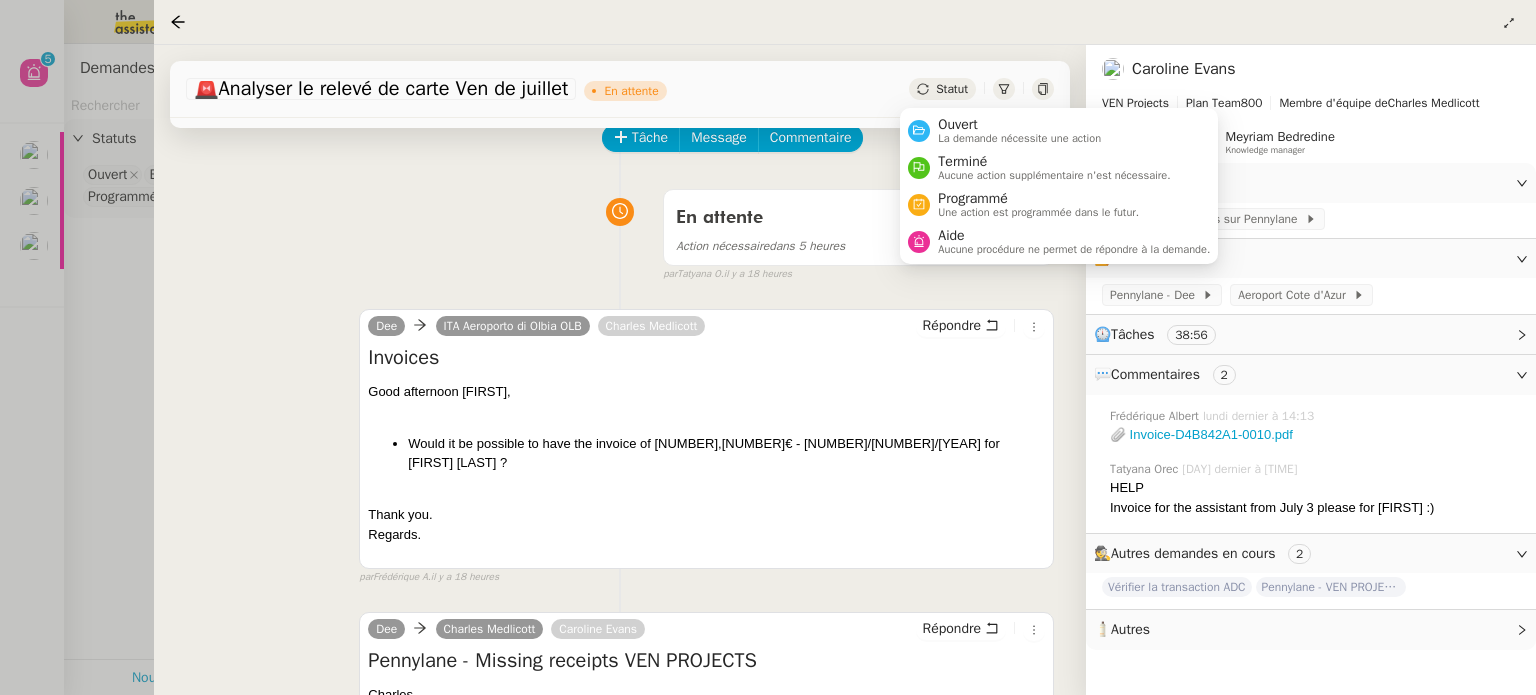 click on "Statut" 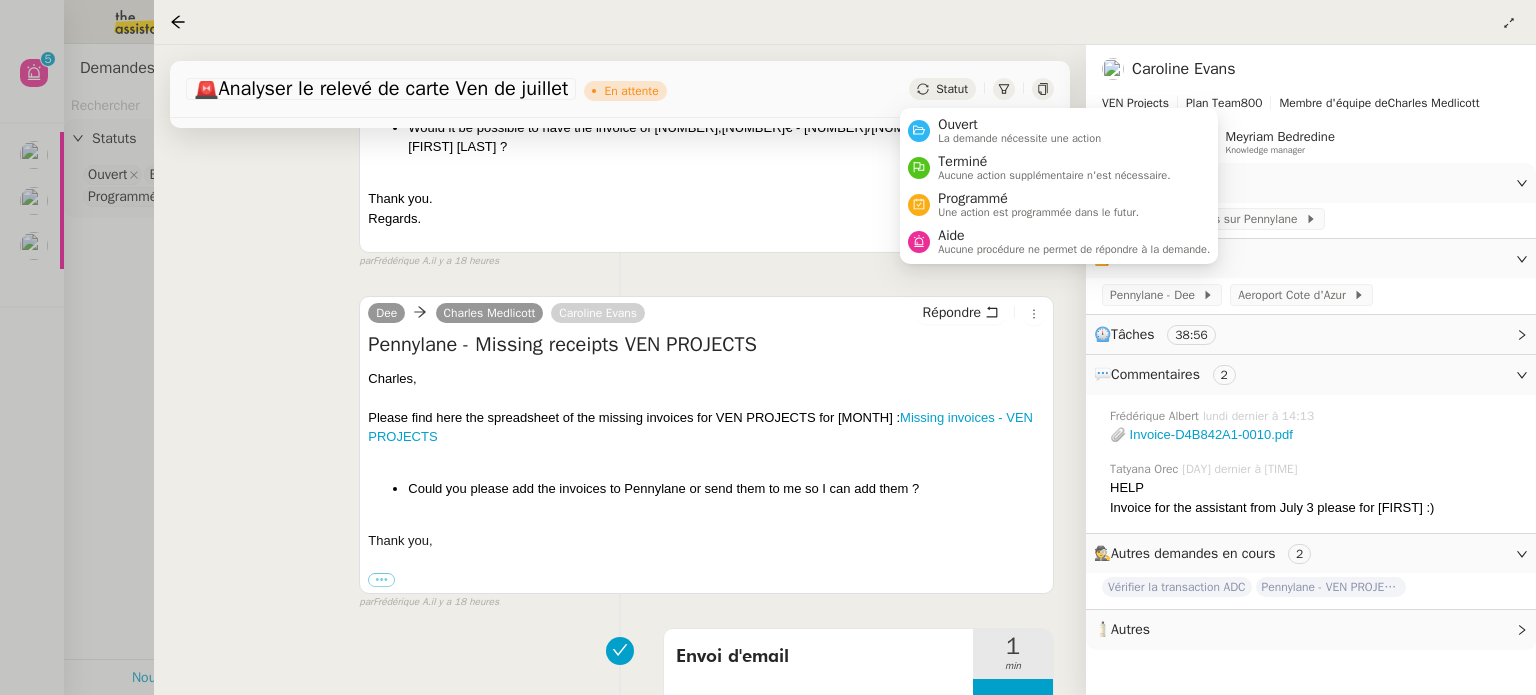 scroll, scrollTop: 500, scrollLeft: 0, axis: vertical 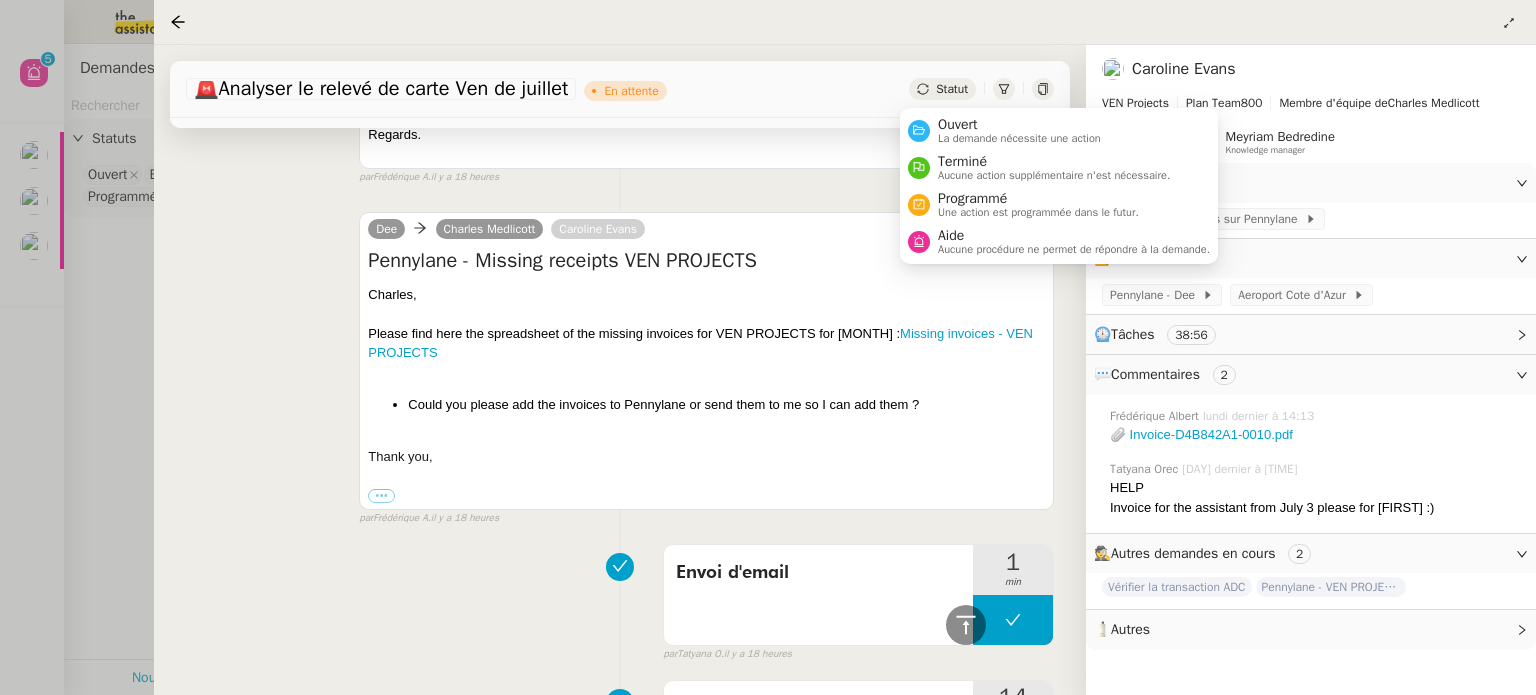 click on "Statut" 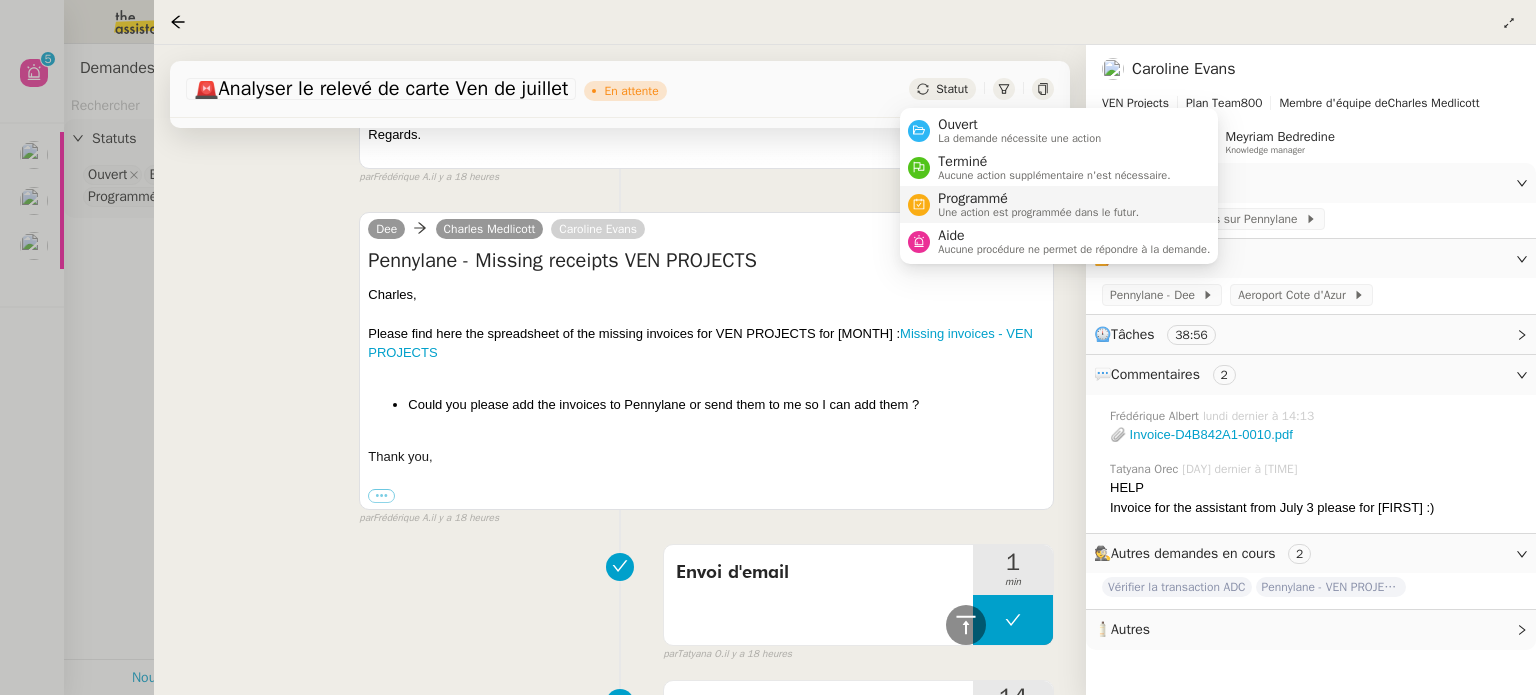 click on "Une action est programmée dans le futur." at bounding box center [1038, 212] 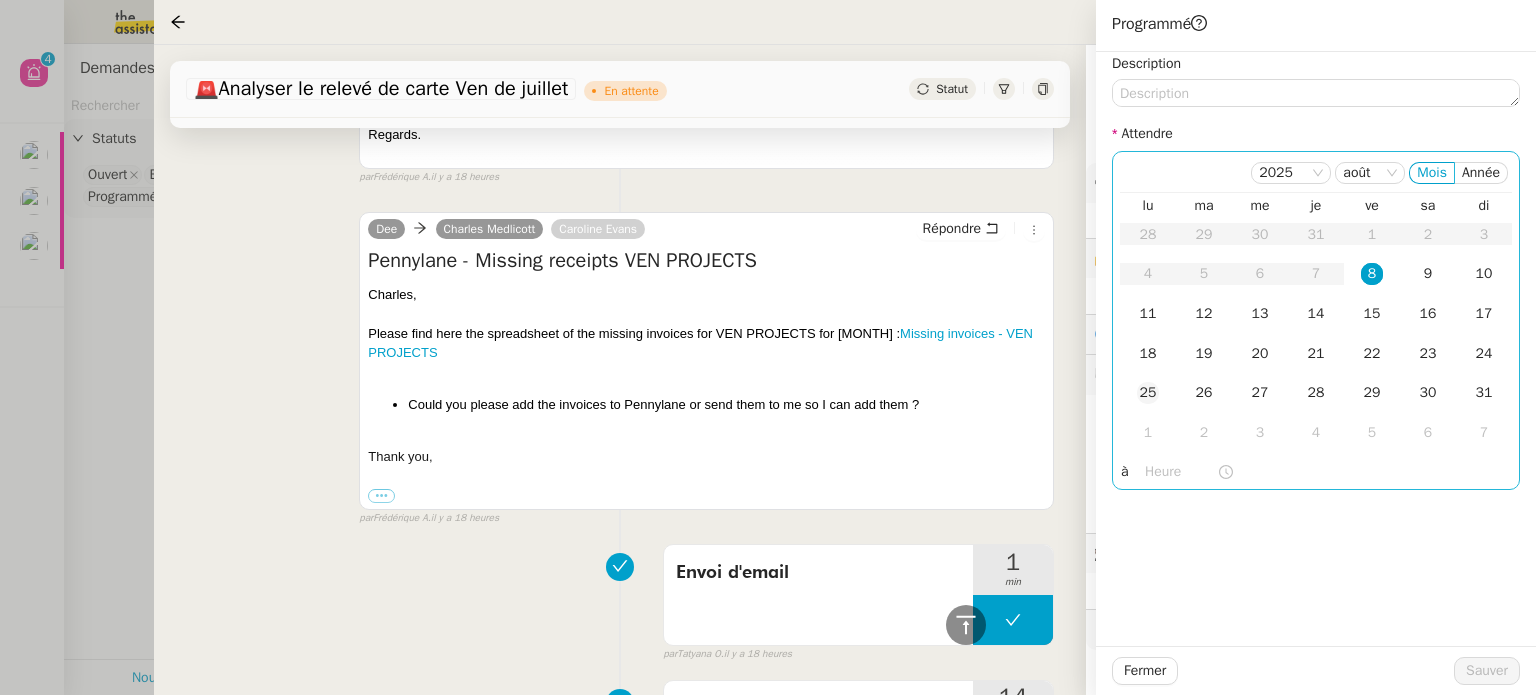 click on "25" 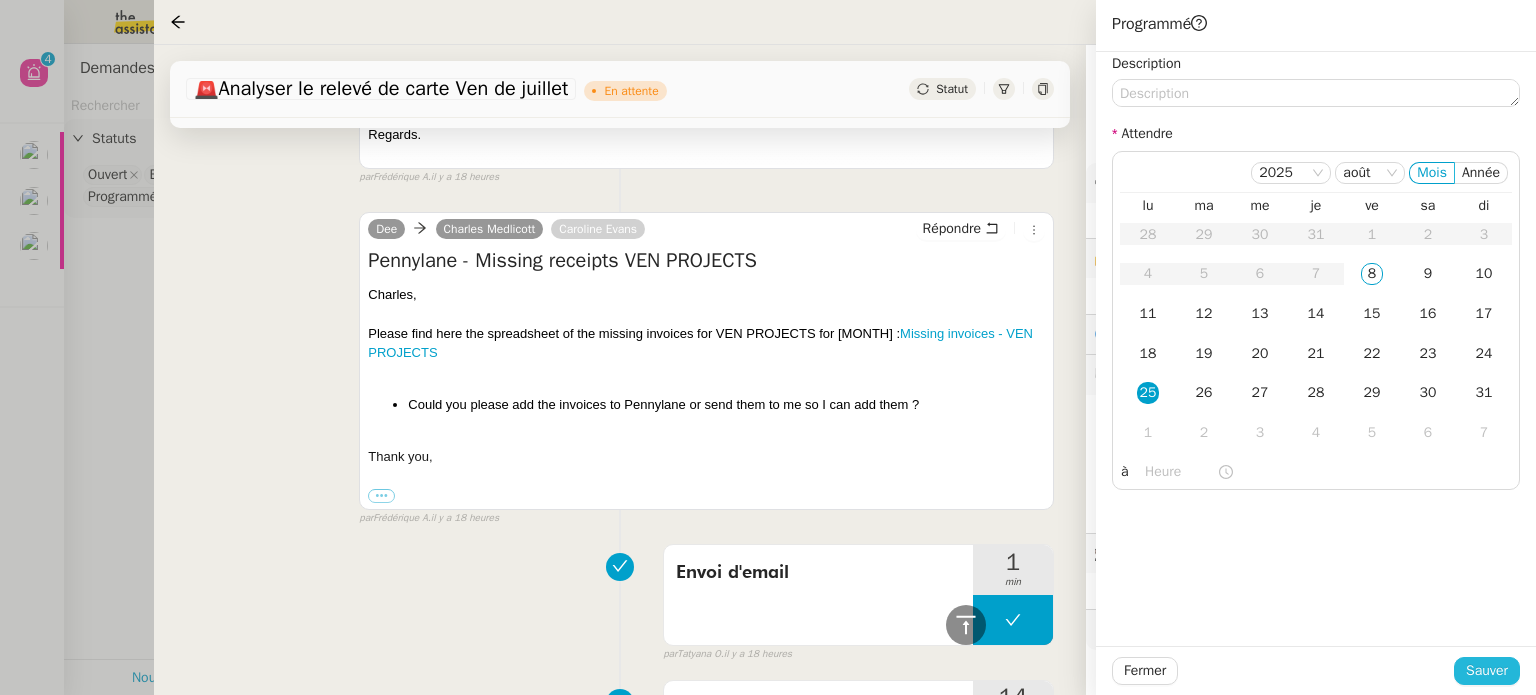 click on "Sauver" 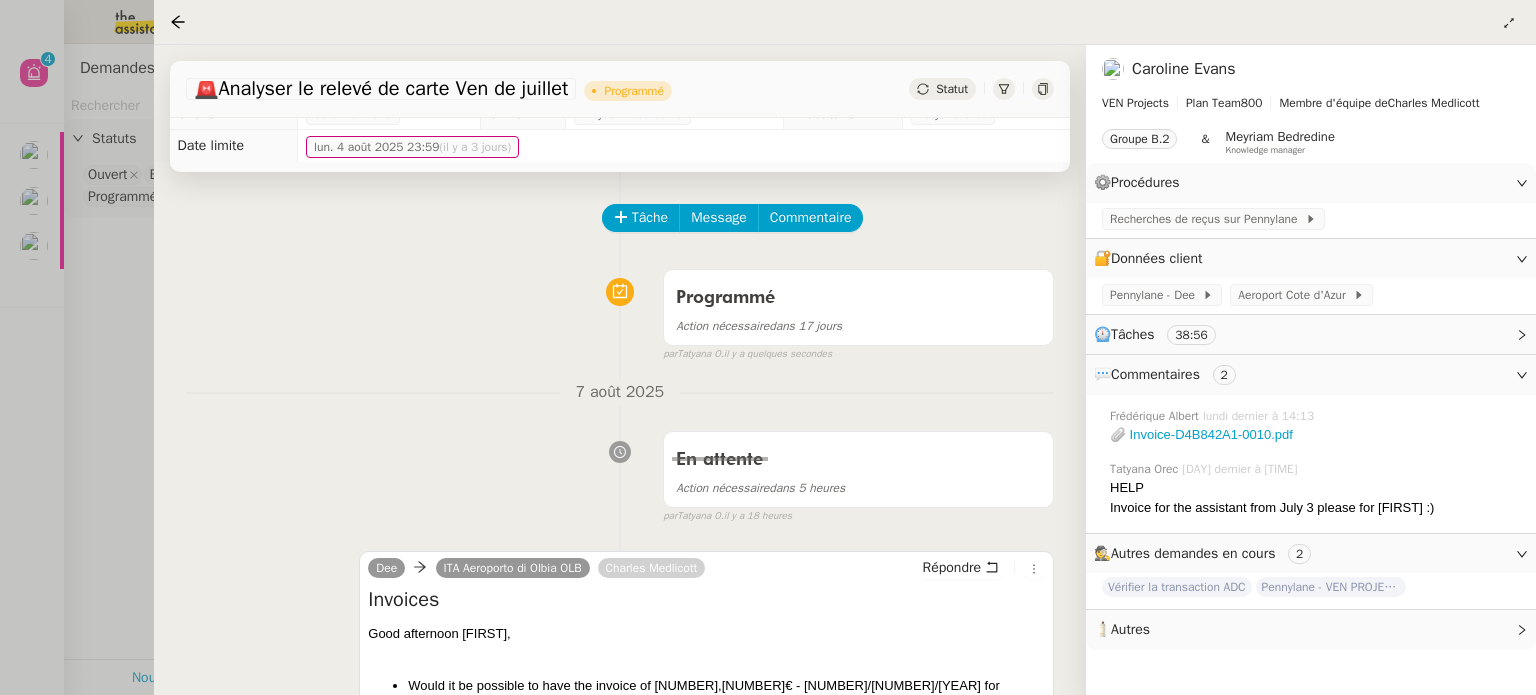 scroll, scrollTop: 0, scrollLeft: 0, axis: both 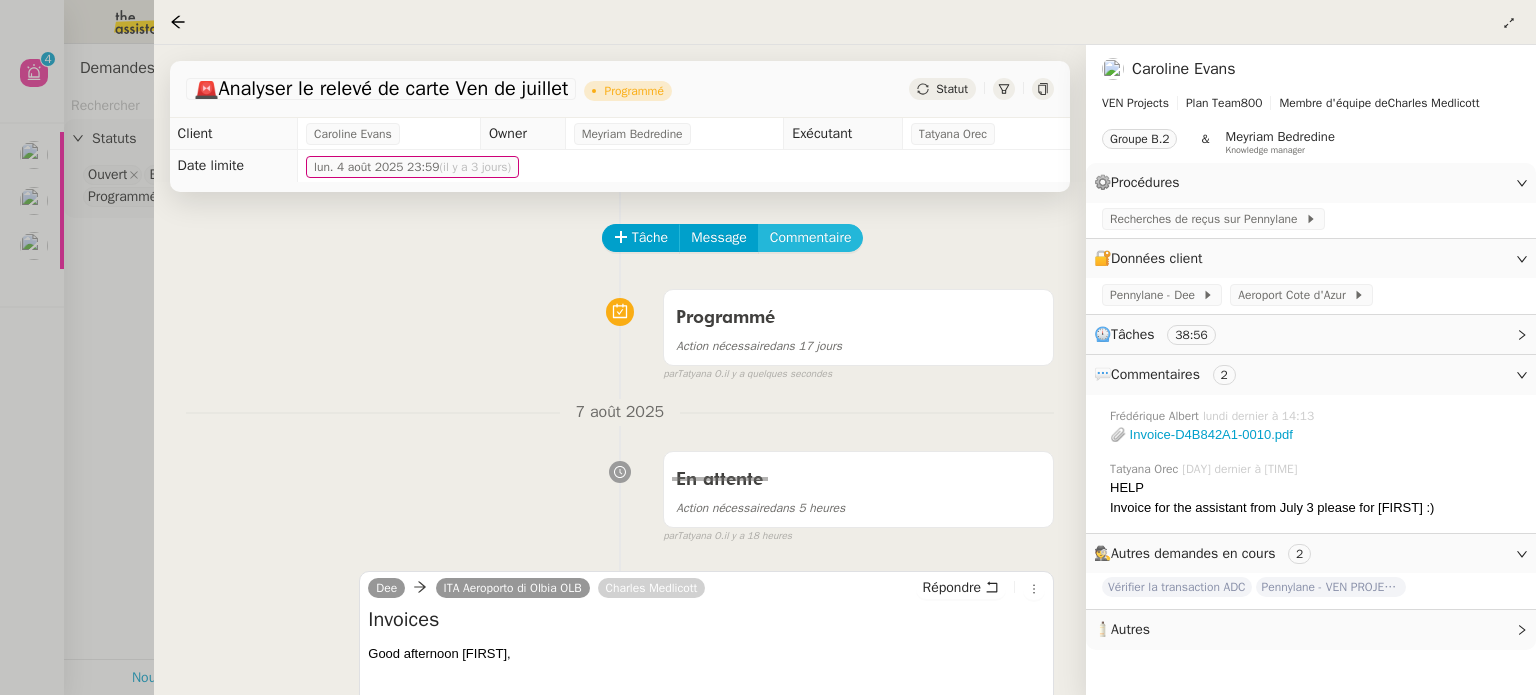 click on "Commentaire" 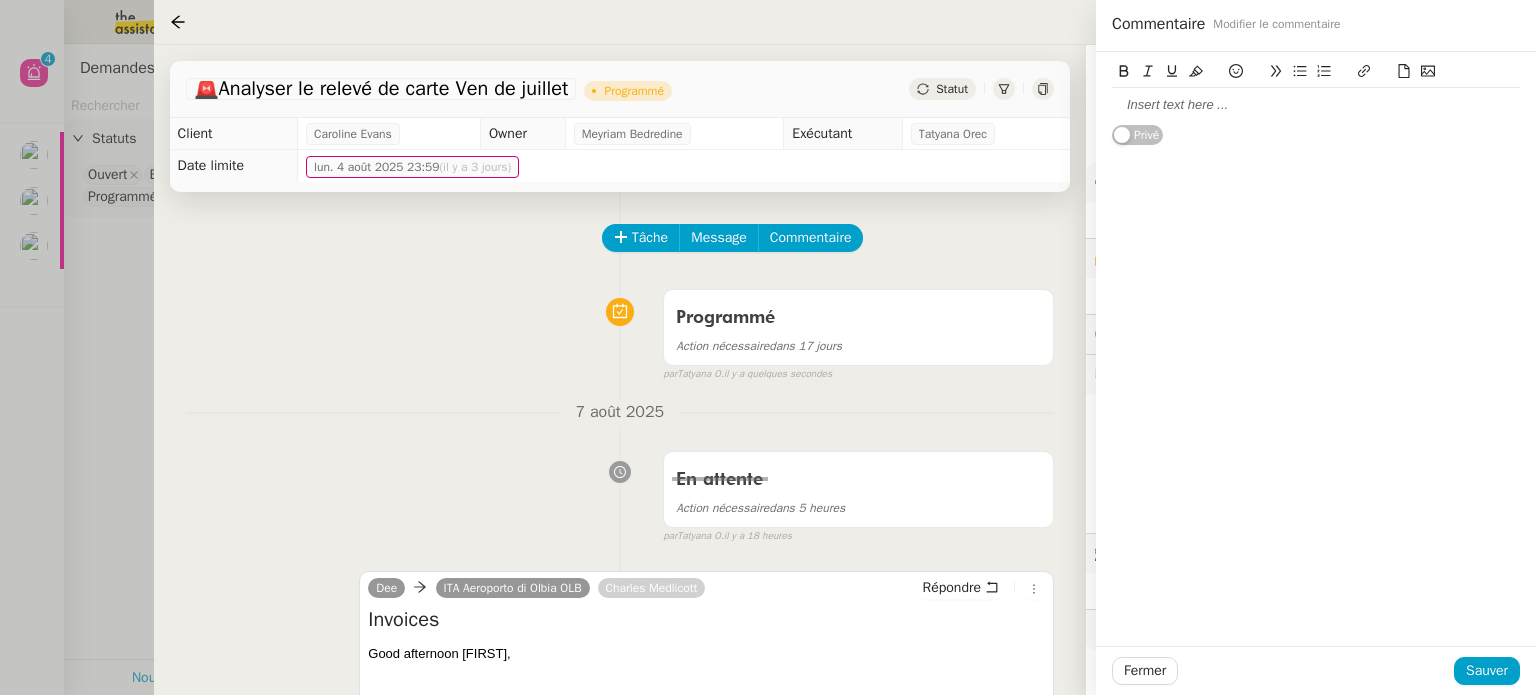 click 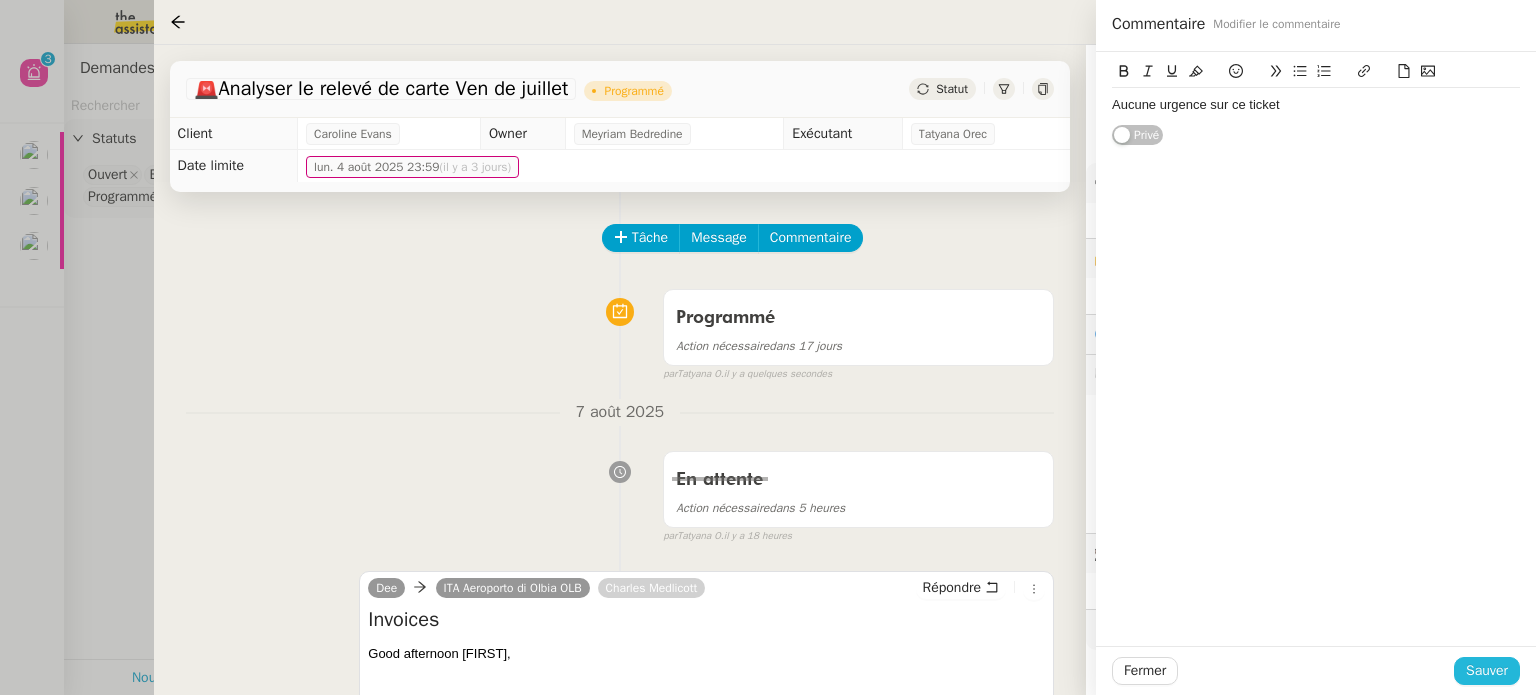 click on "Sauver" 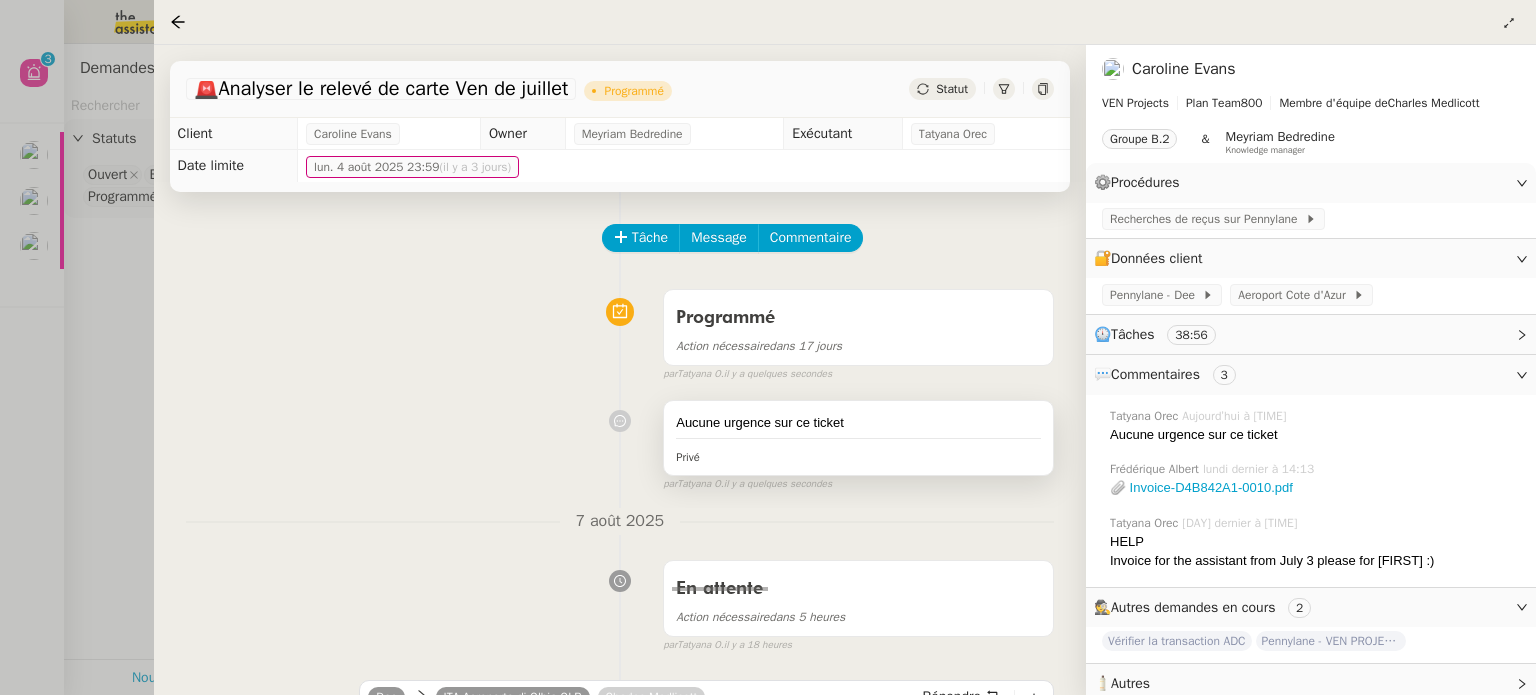 click on "Aucune urgence sur ce ticket" at bounding box center [858, 423] 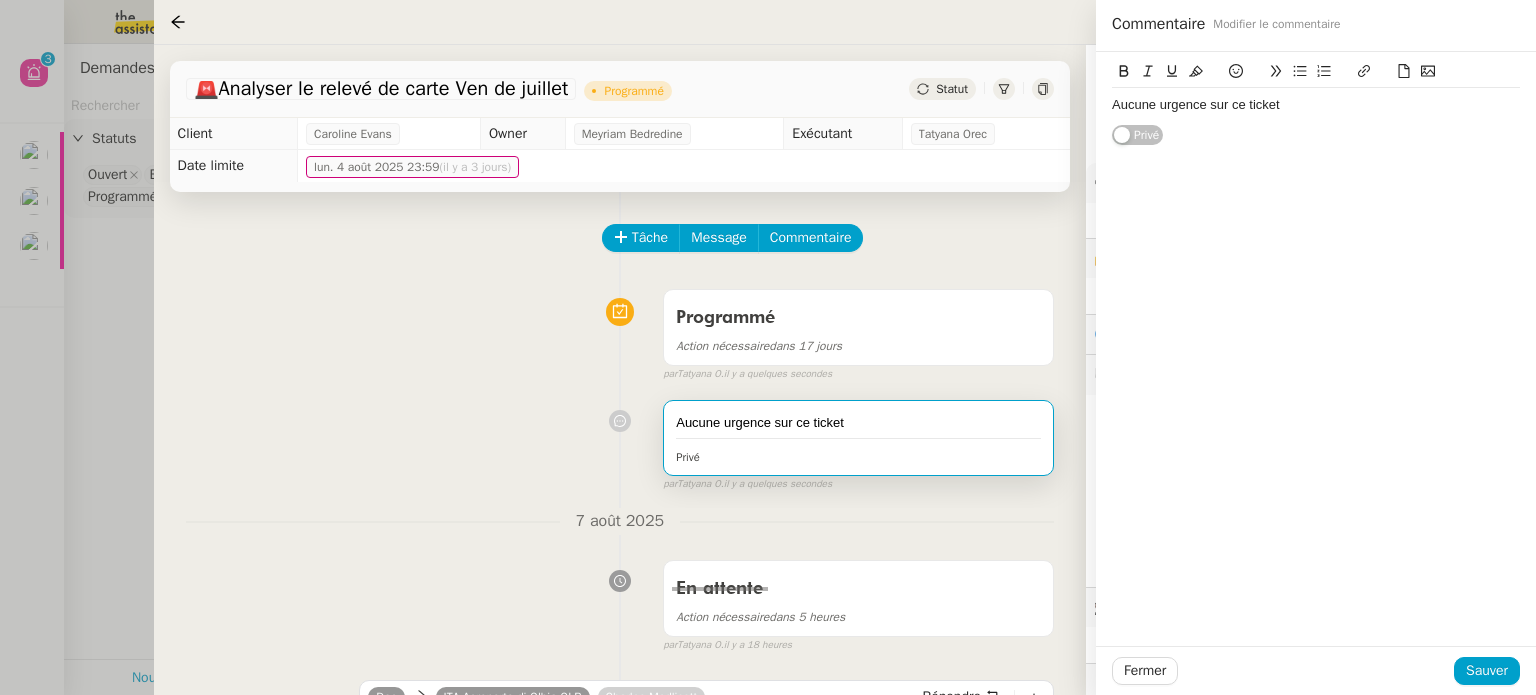 click on "Aucune urgence sur ce ticket" 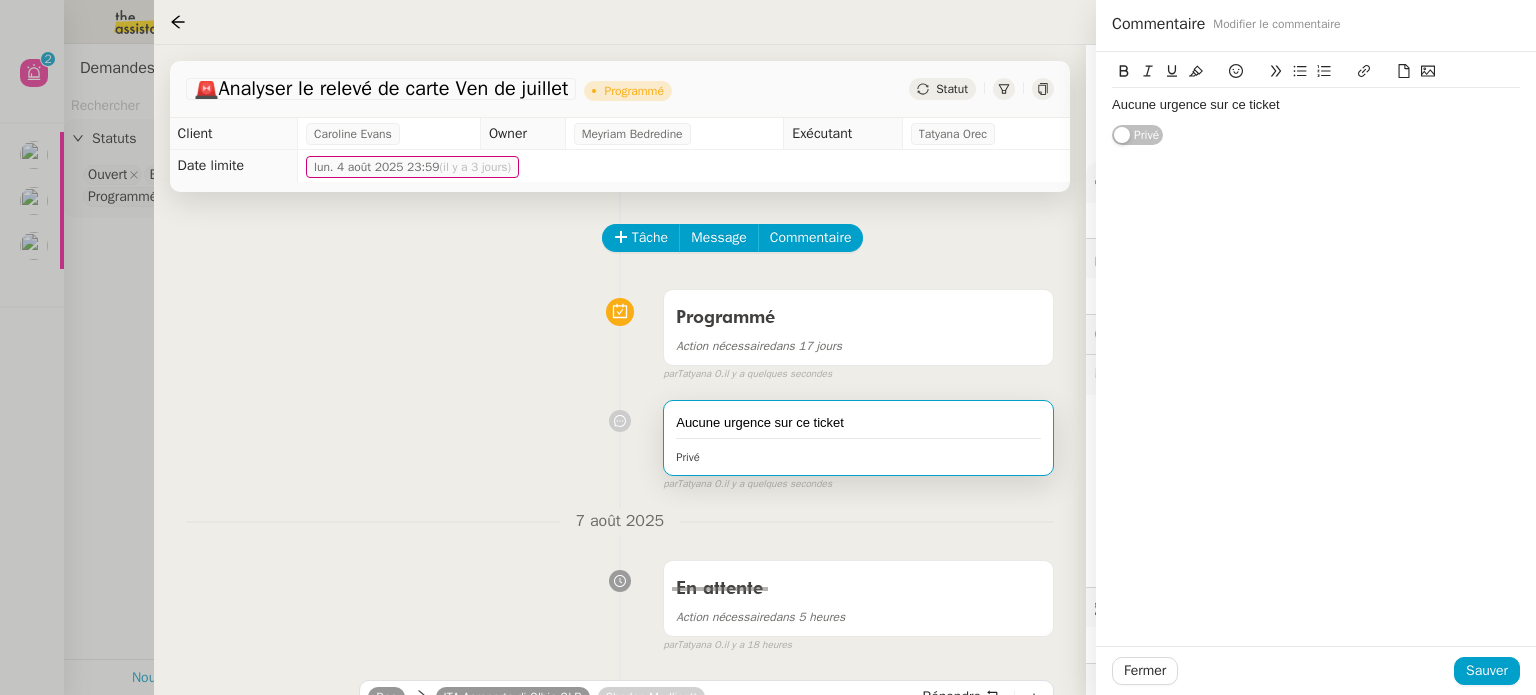 type 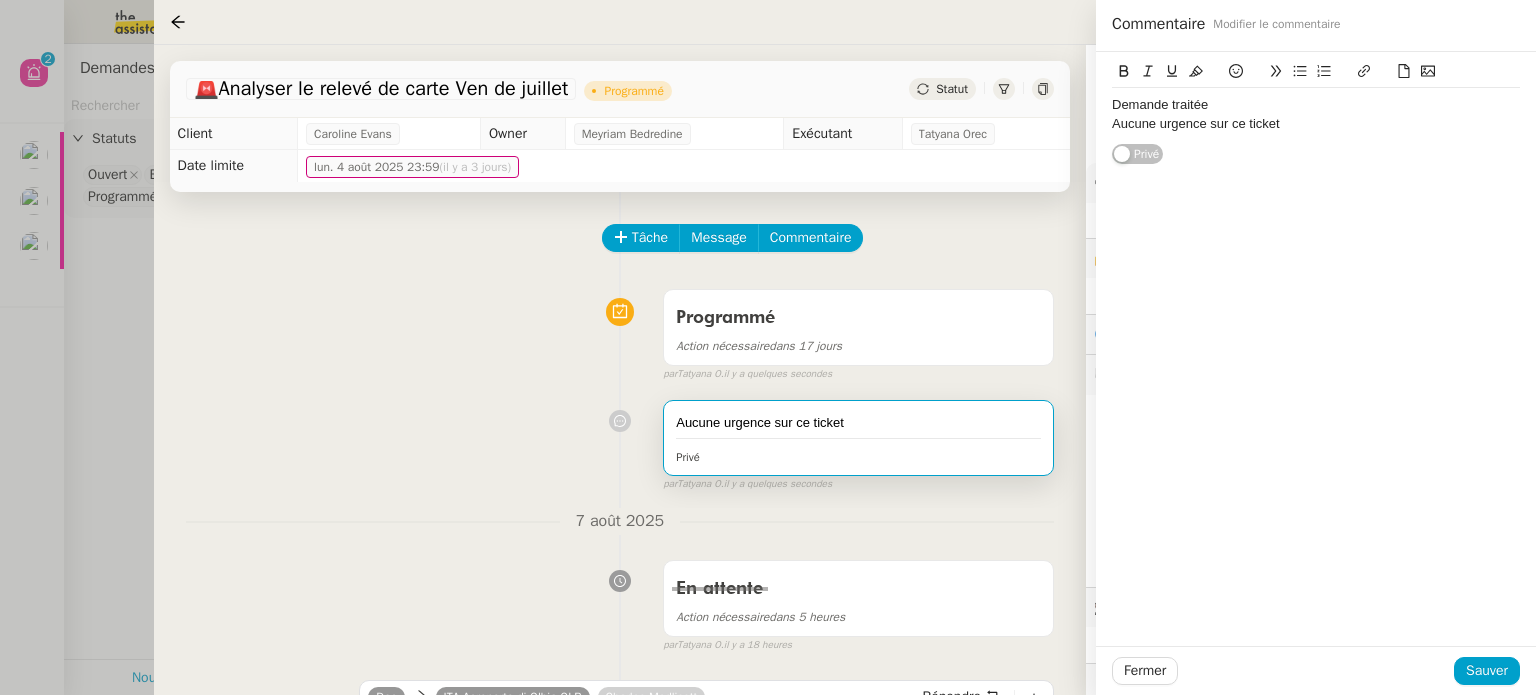 click on "Demande traitée" 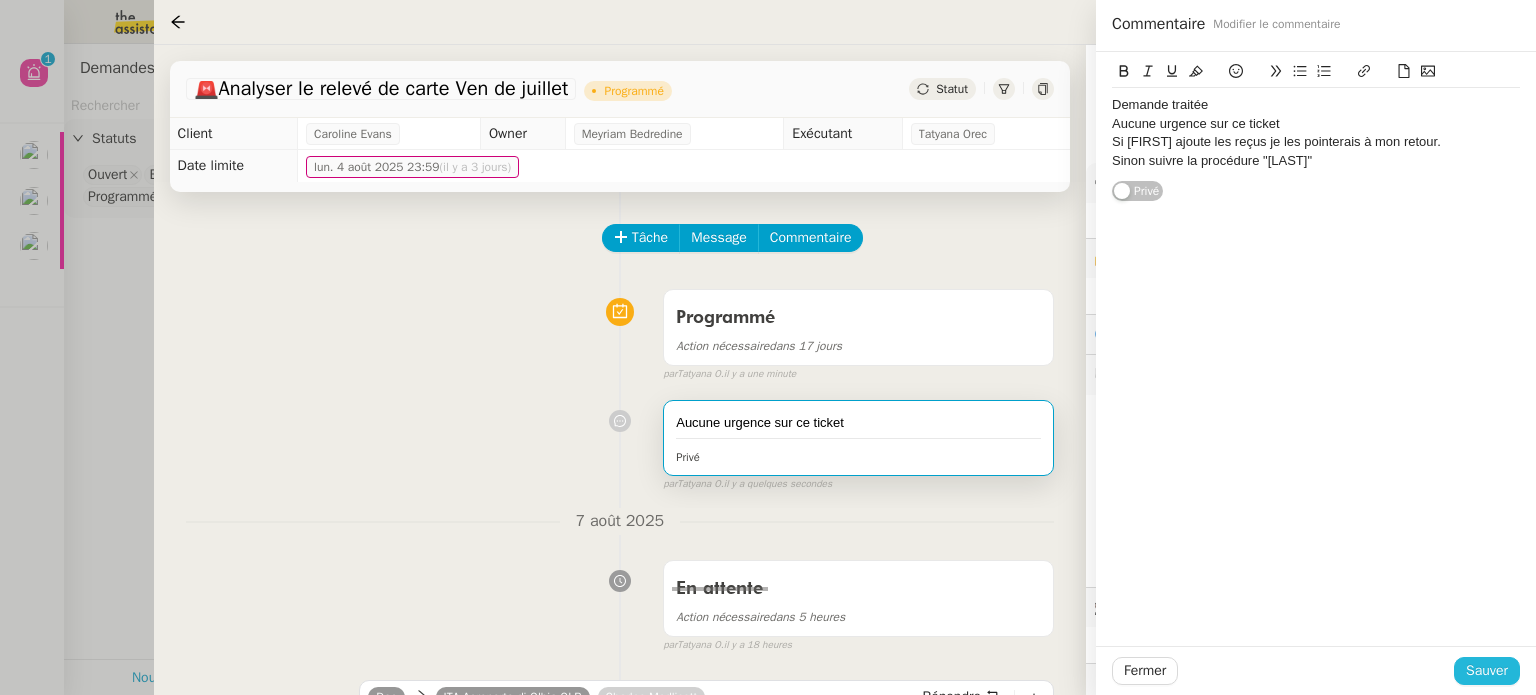 click on "Sauver" 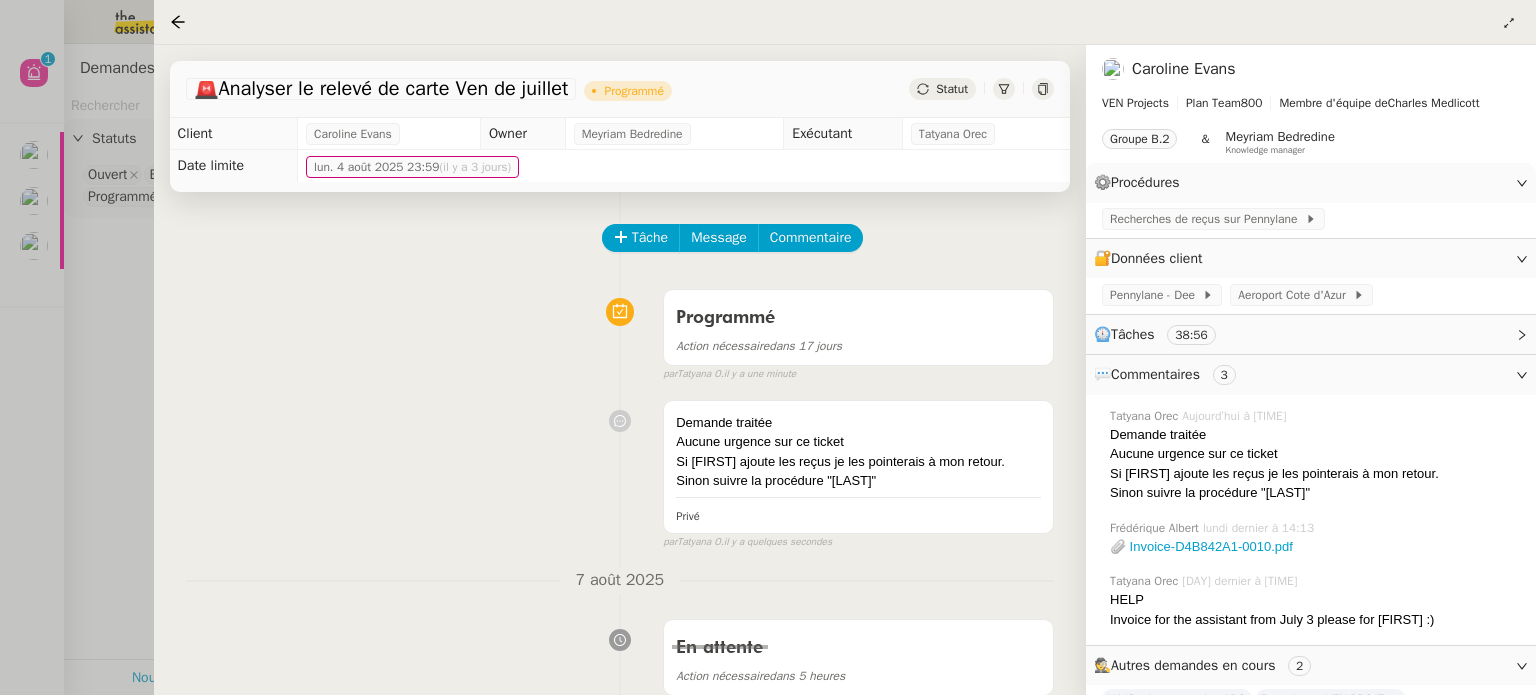 click at bounding box center [1552, 33] 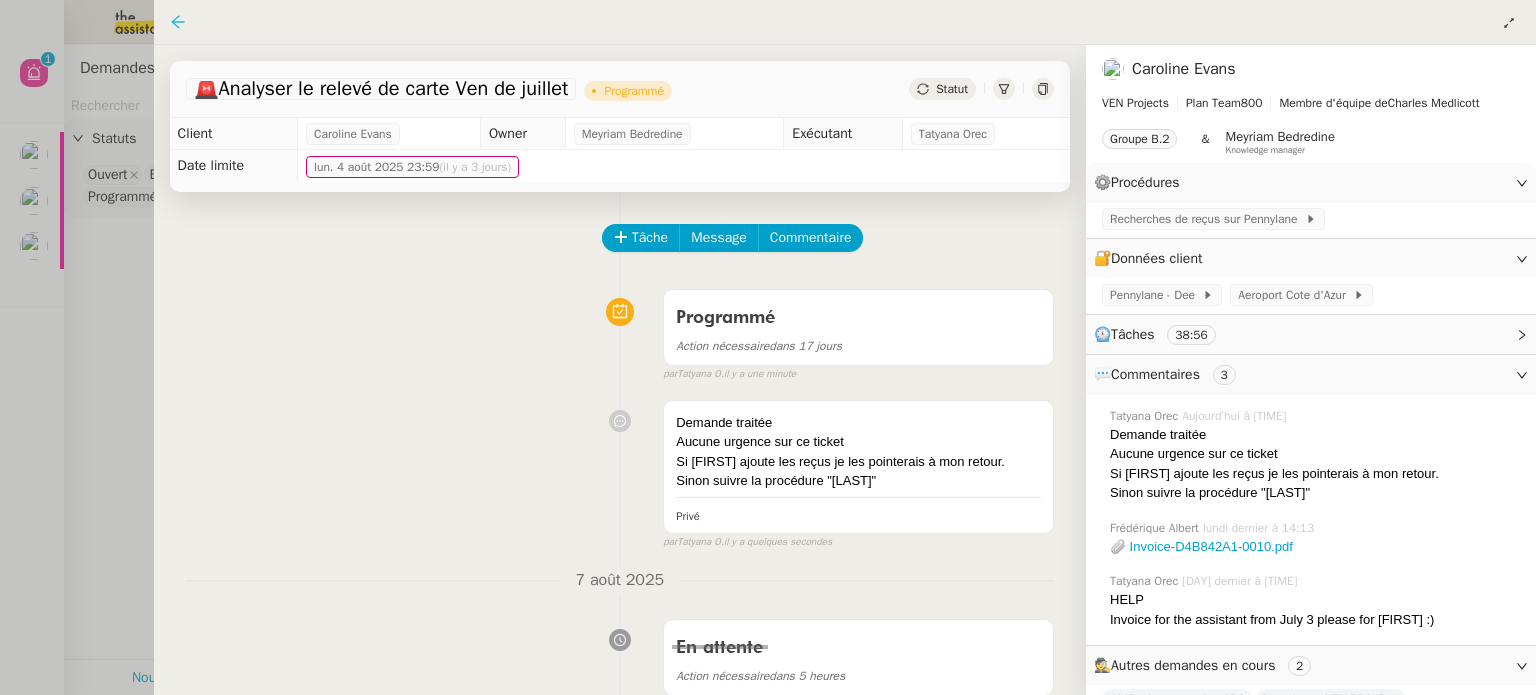 click 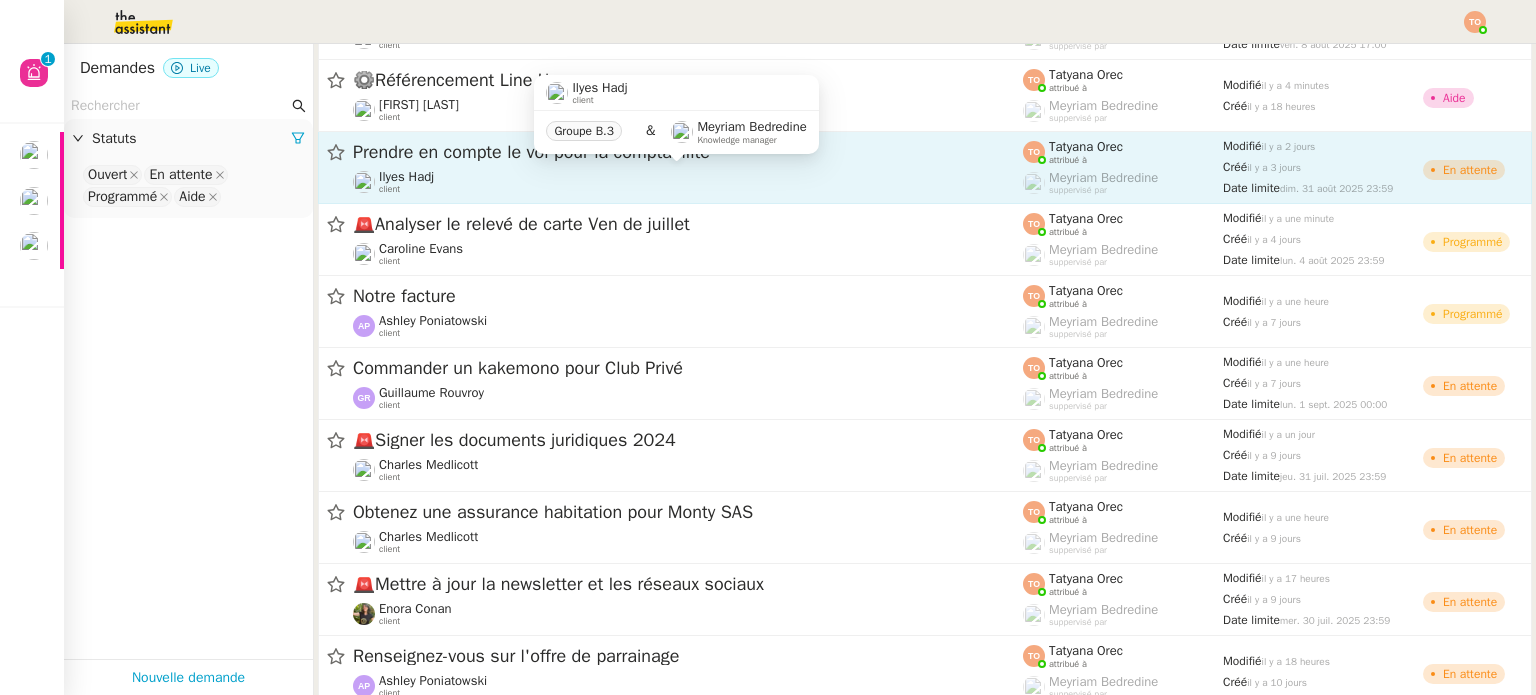 click on "Ilyes Hadj    client" 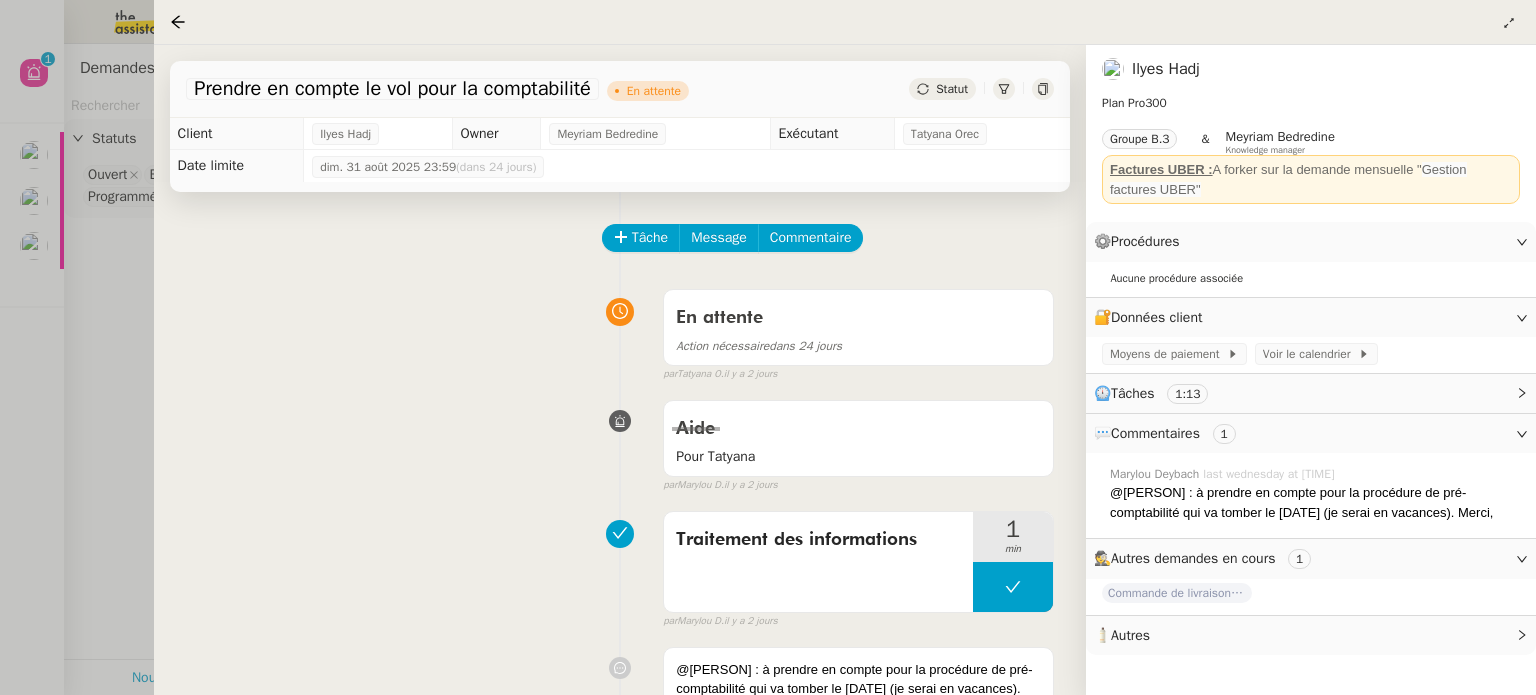 click on "Statut" 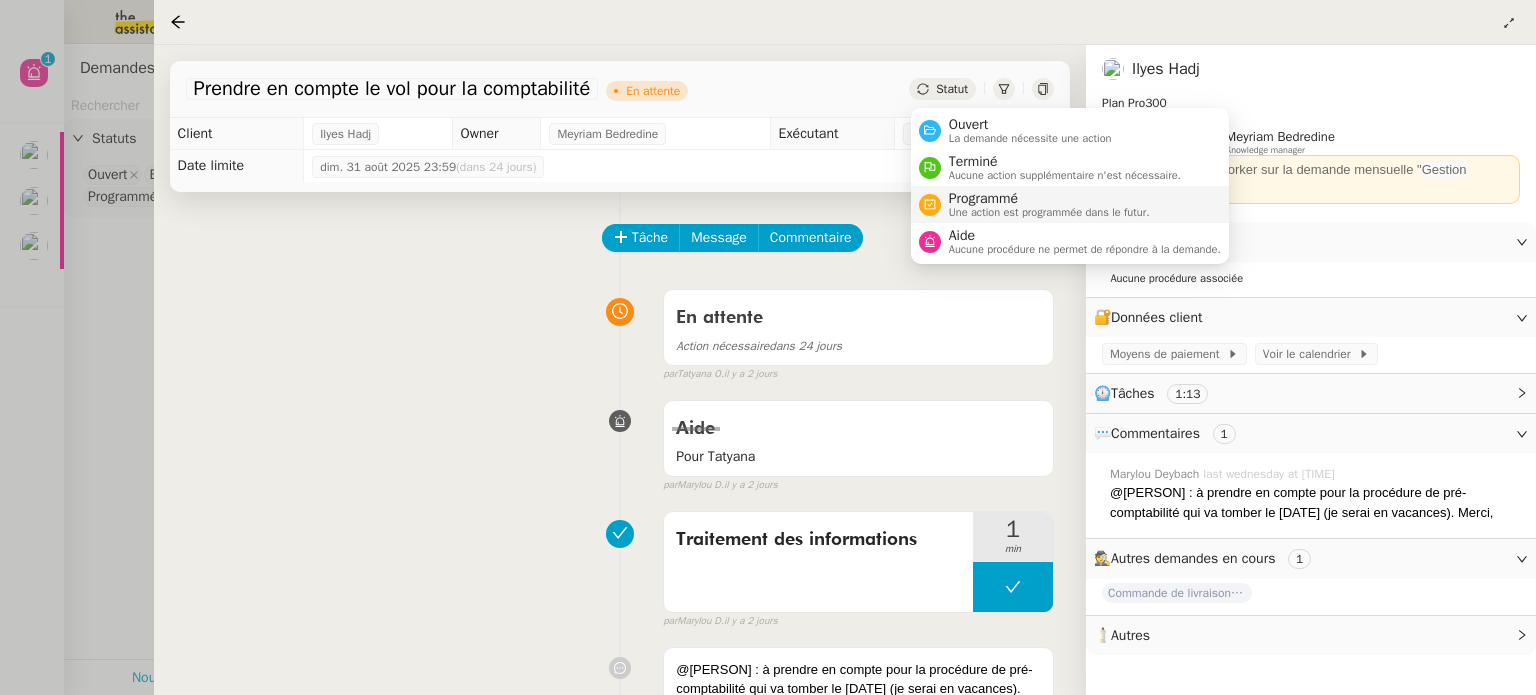 click on "Programmé" at bounding box center (1049, 199) 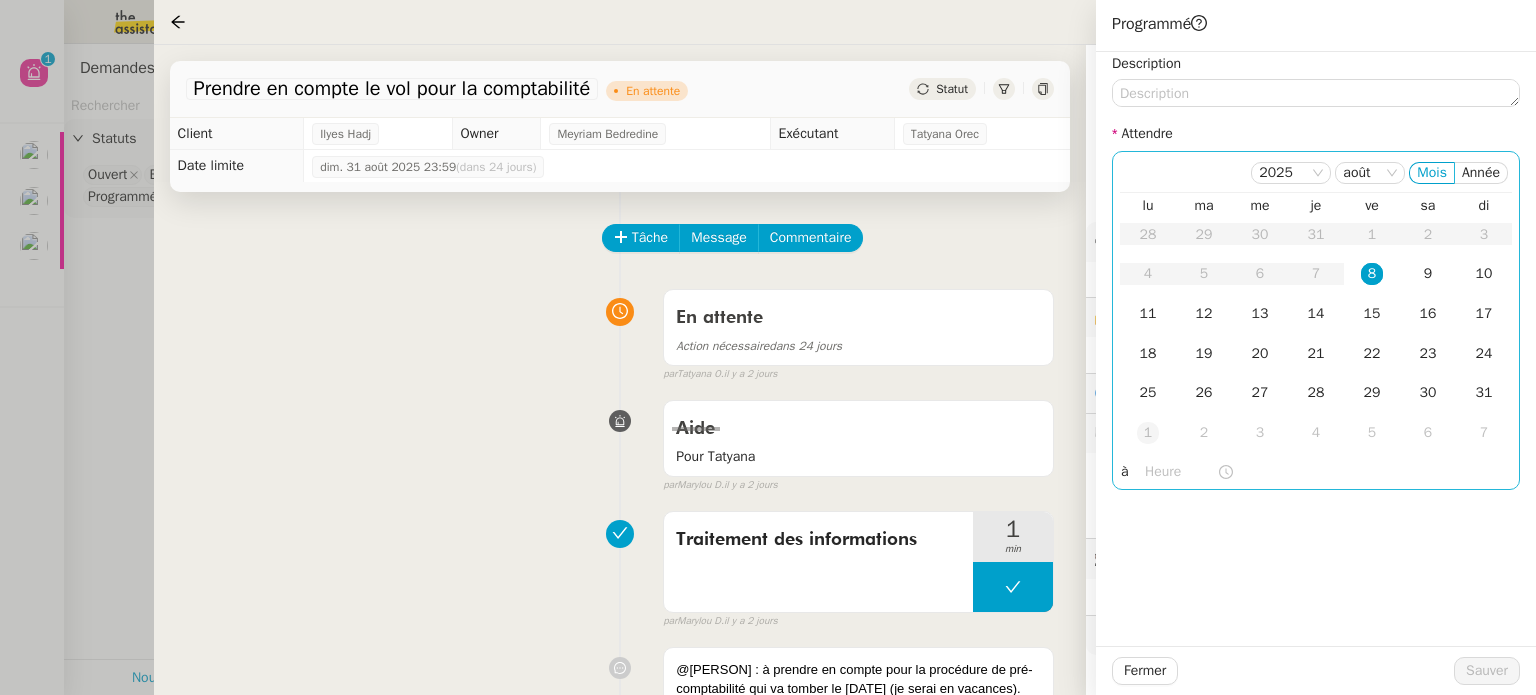 click on "1" 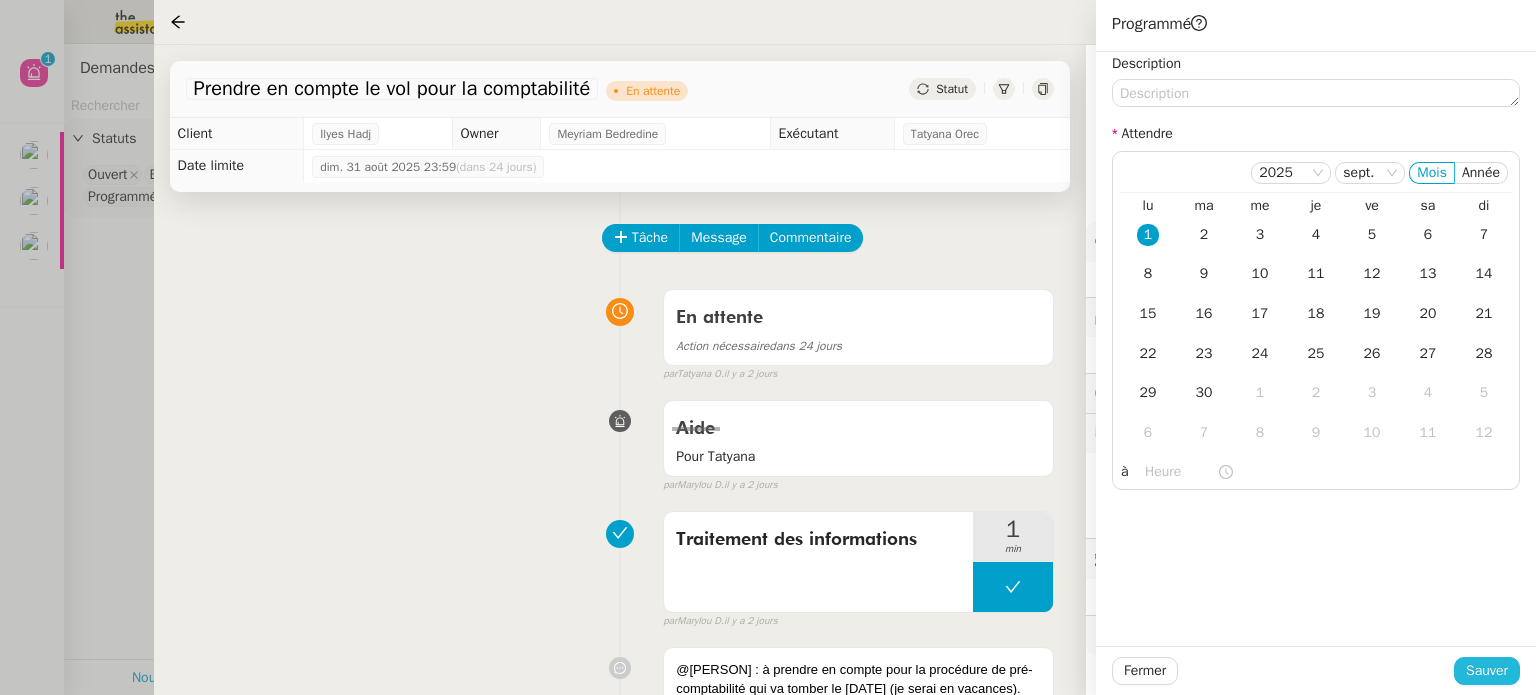 click on "Sauver" 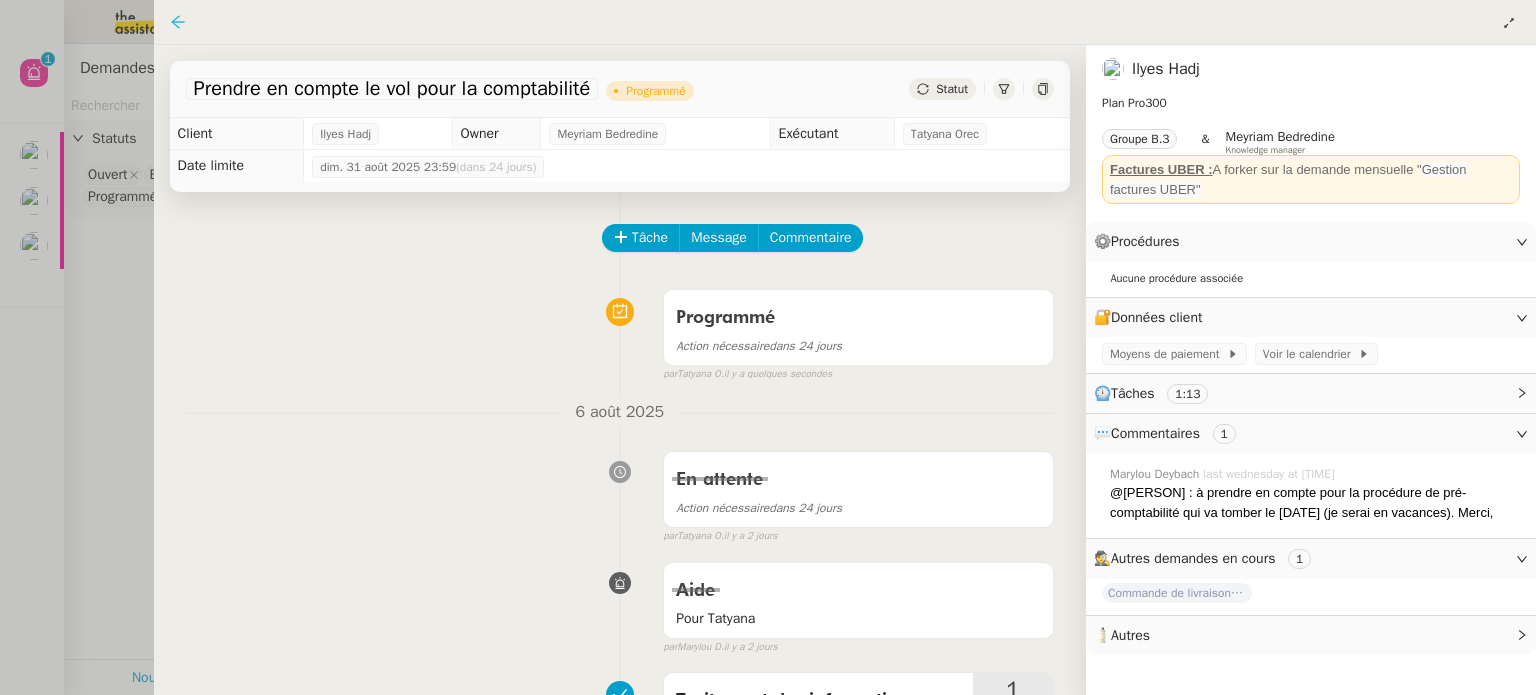 click 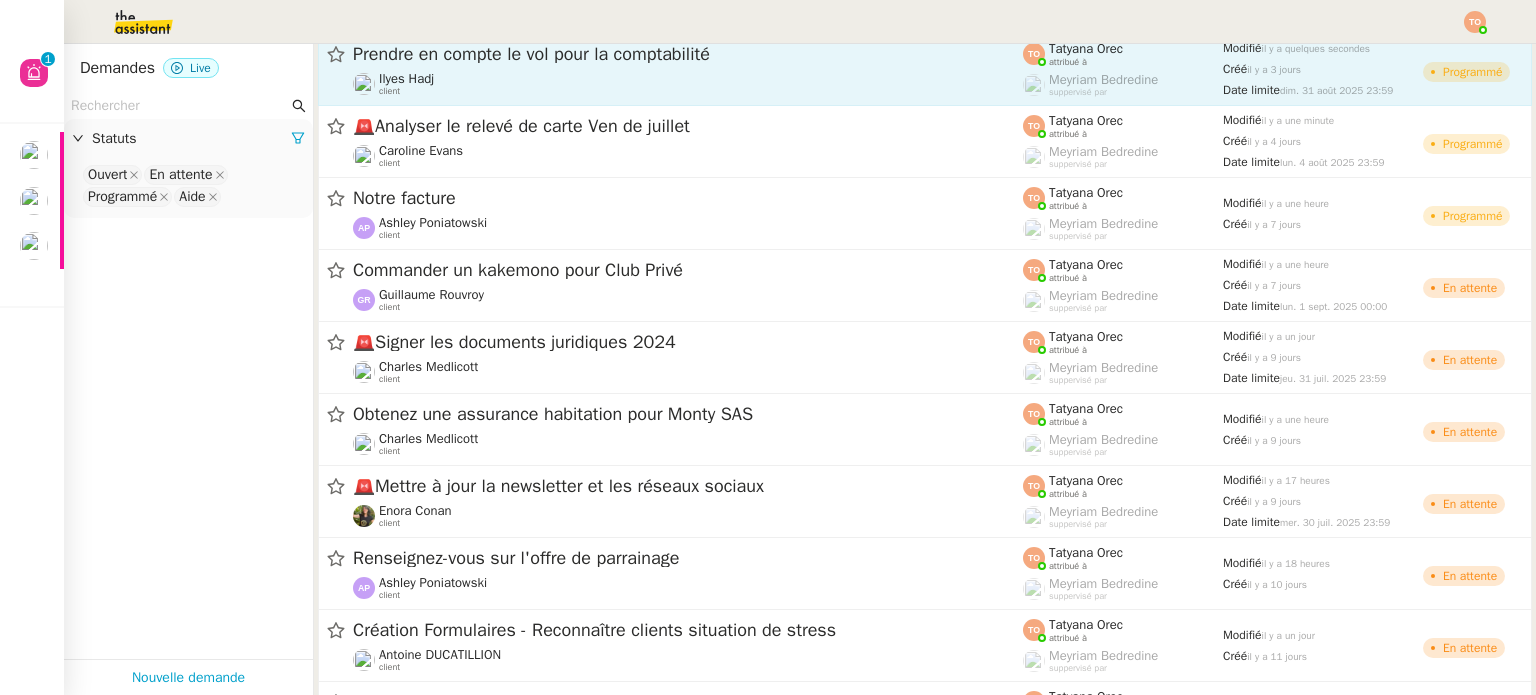 scroll, scrollTop: 300, scrollLeft: 0, axis: vertical 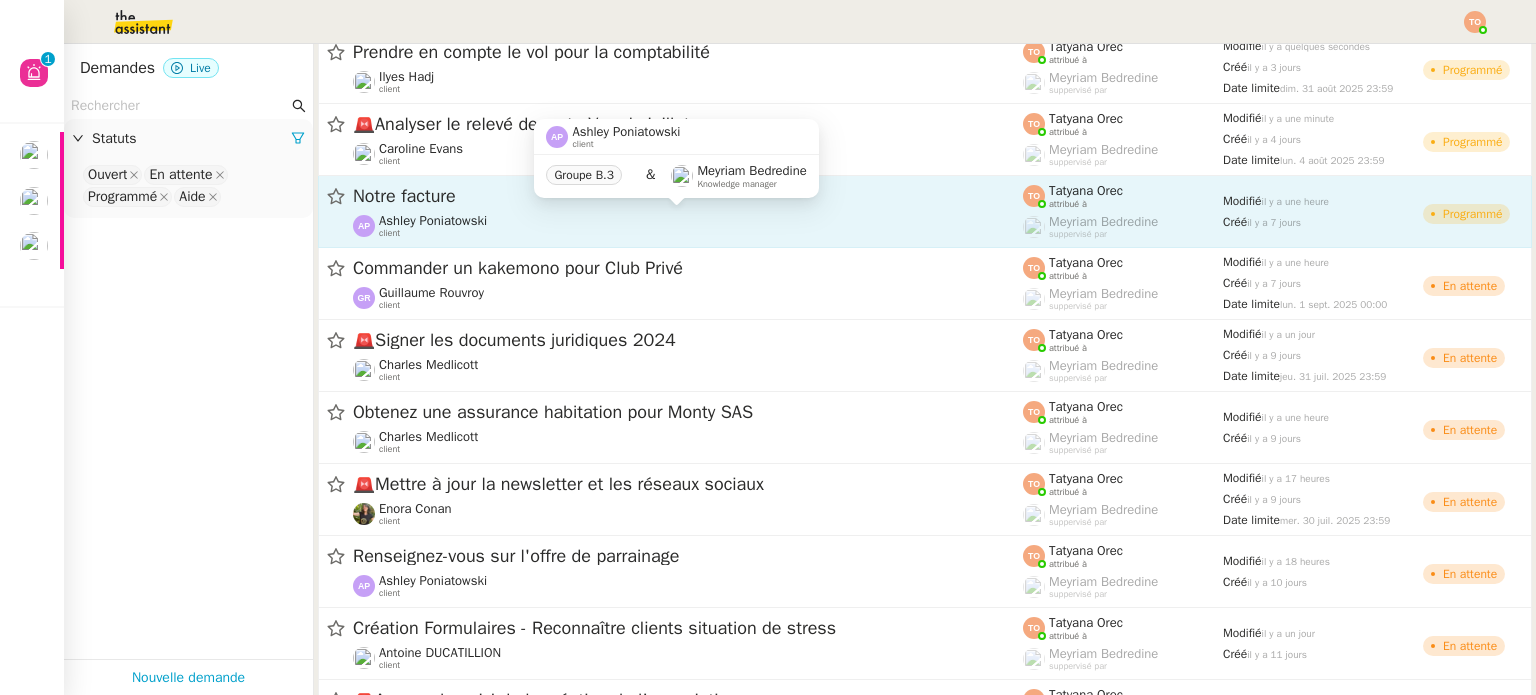 click on "Ashley Poniatowski    client" 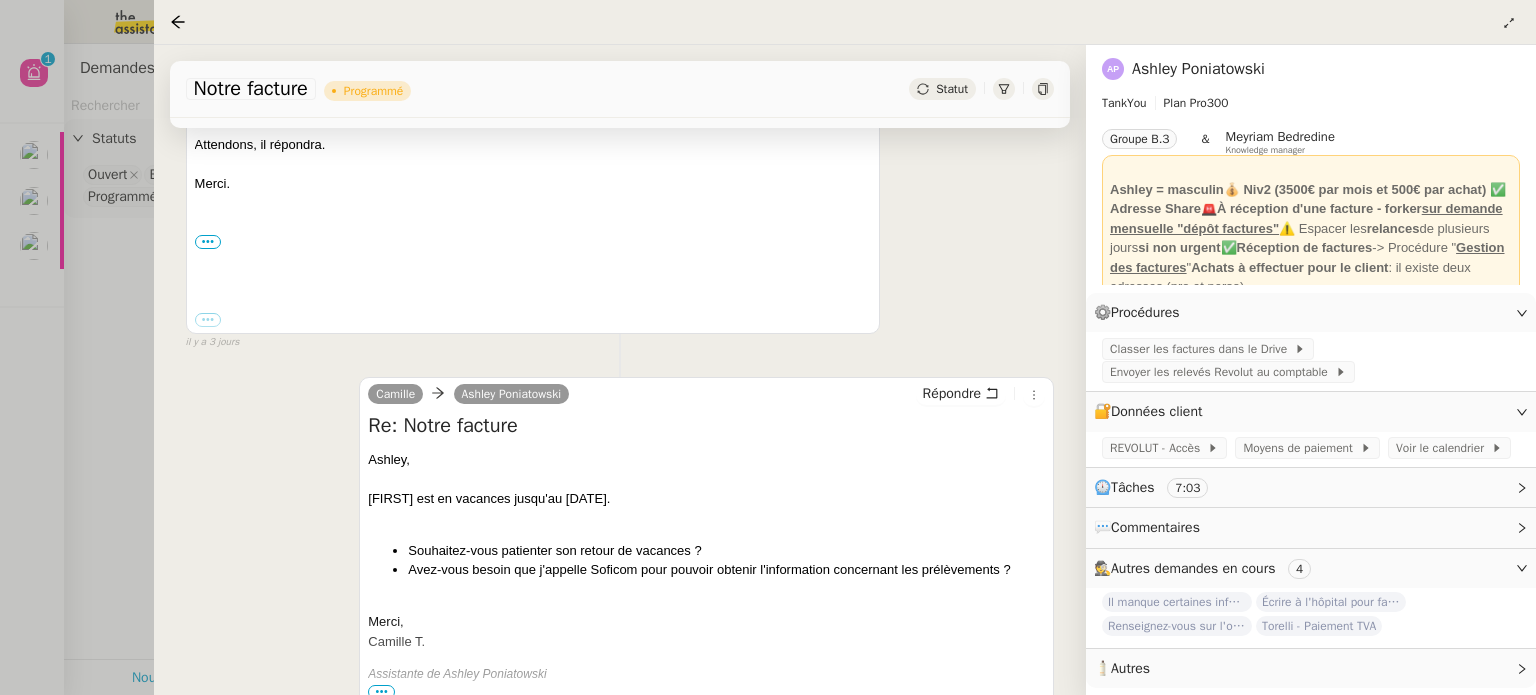 scroll, scrollTop: 0, scrollLeft: 0, axis: both 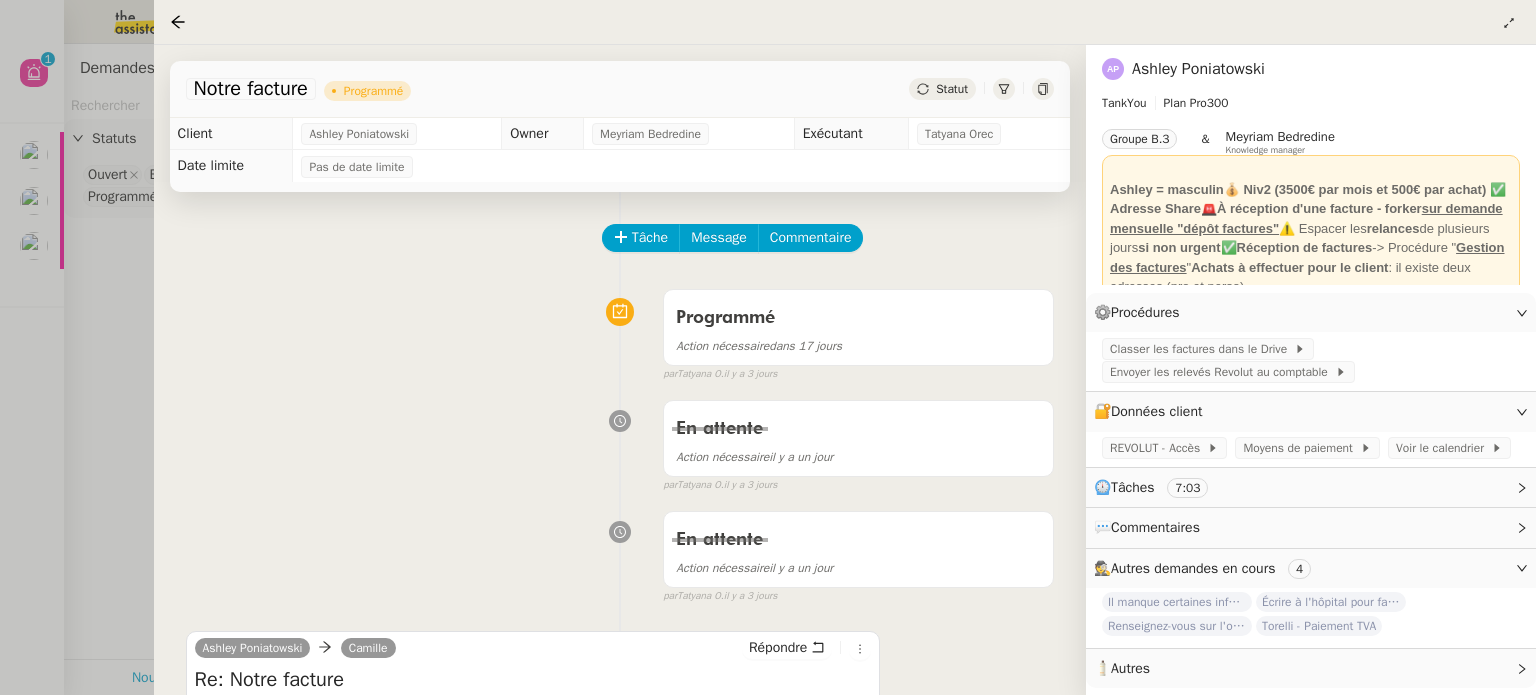 click on "Statut" 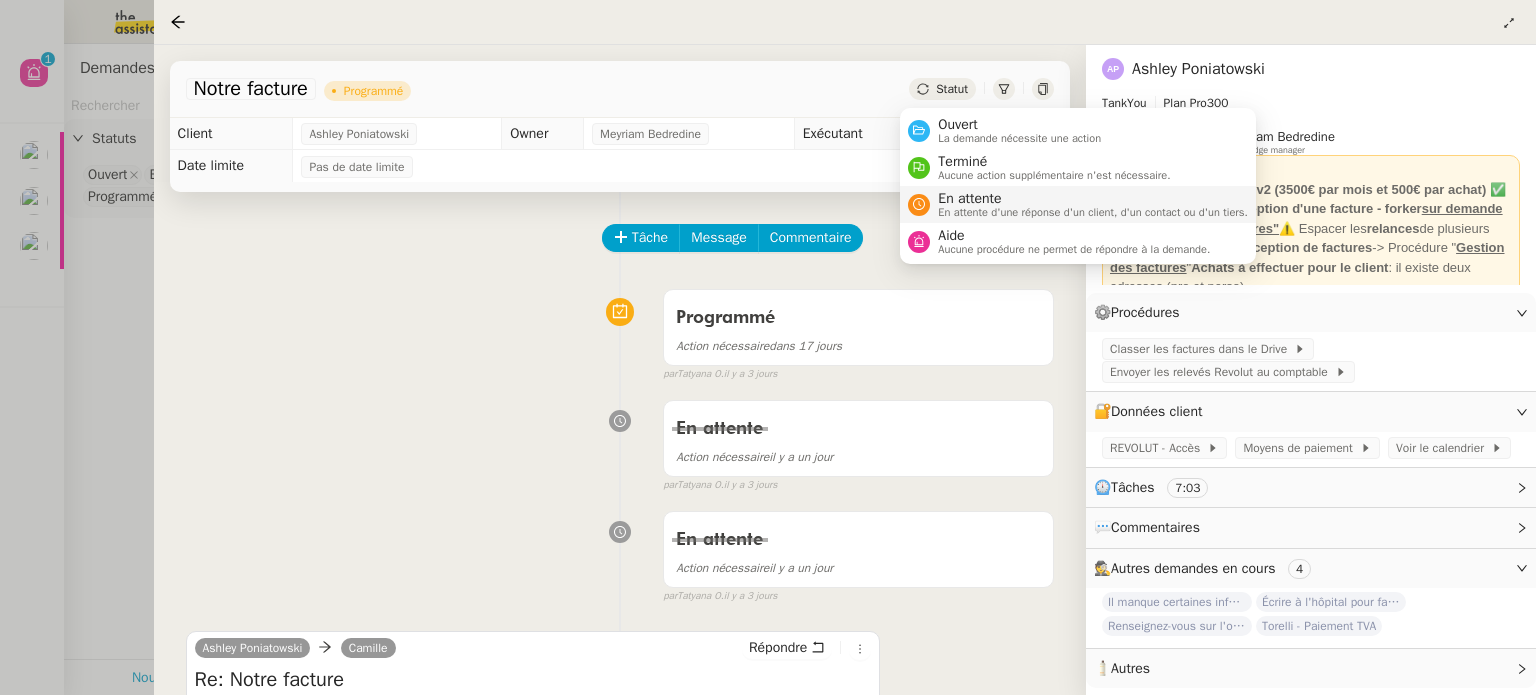 click on "En attente" at bounding box center (1093, 199) 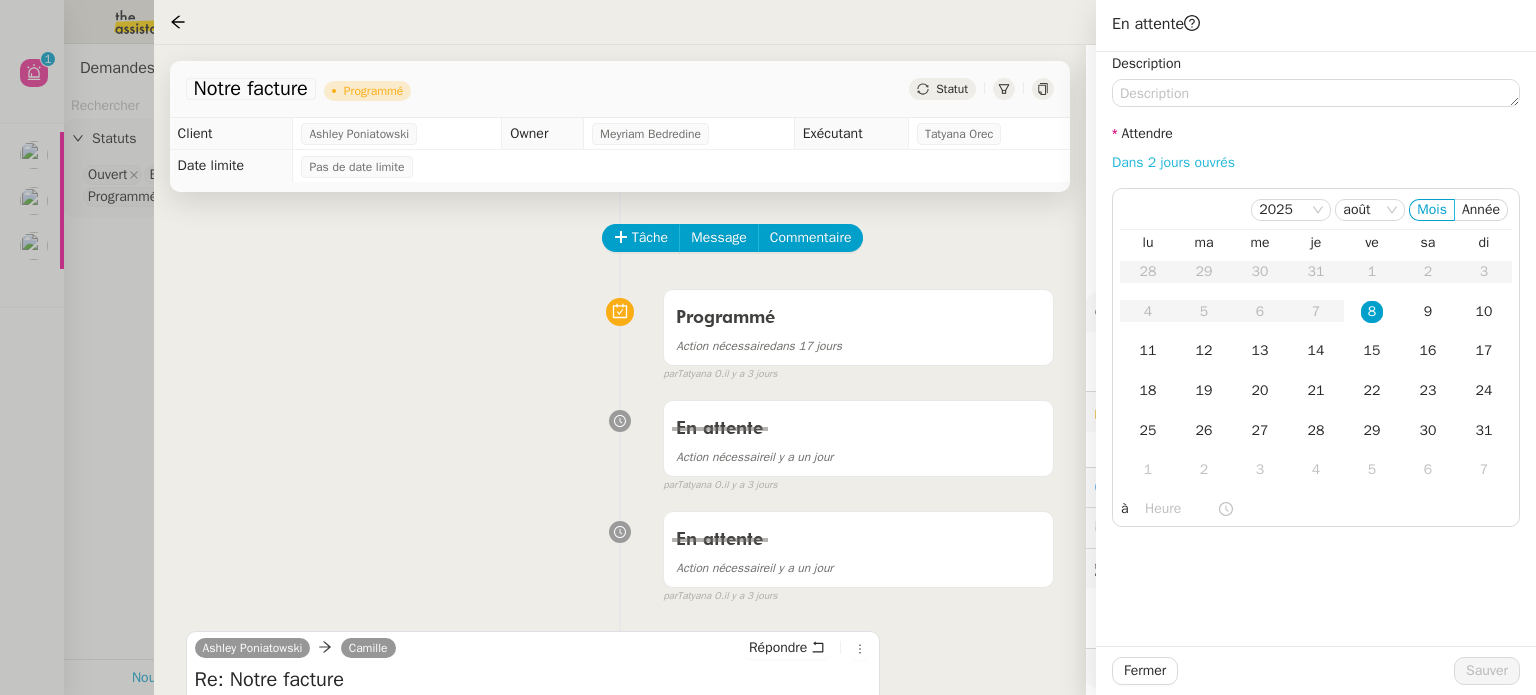 click on "Dans 2 jours ouvrés" 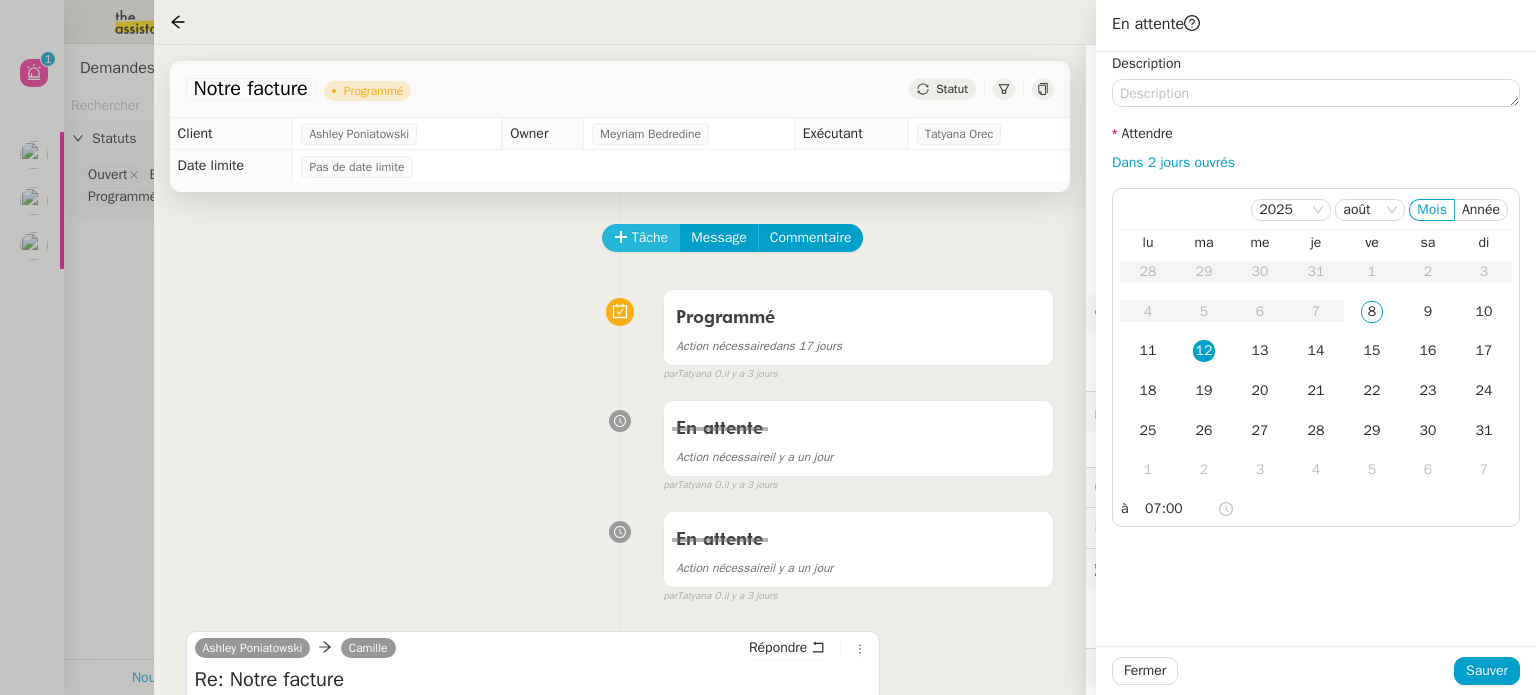 click on "Tâche" 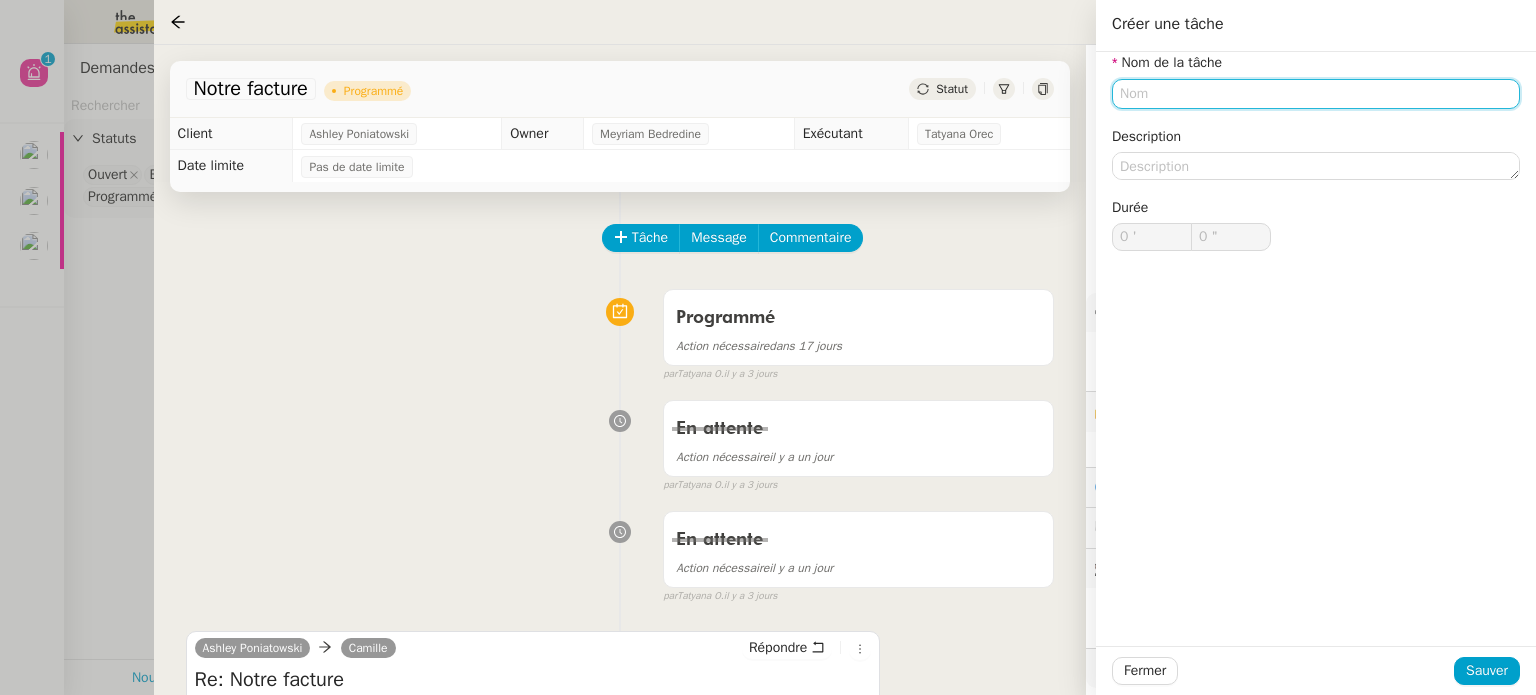 click 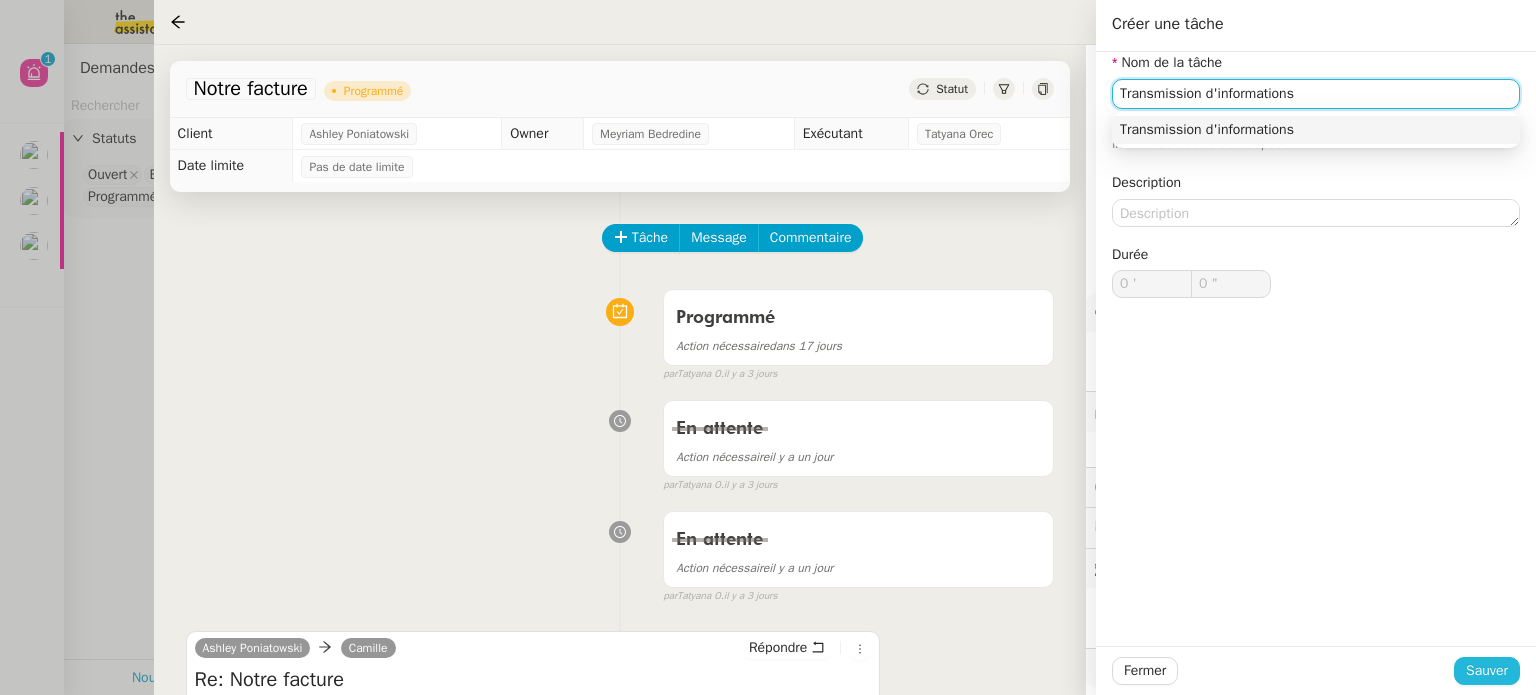 type on "Transmission d'informations" 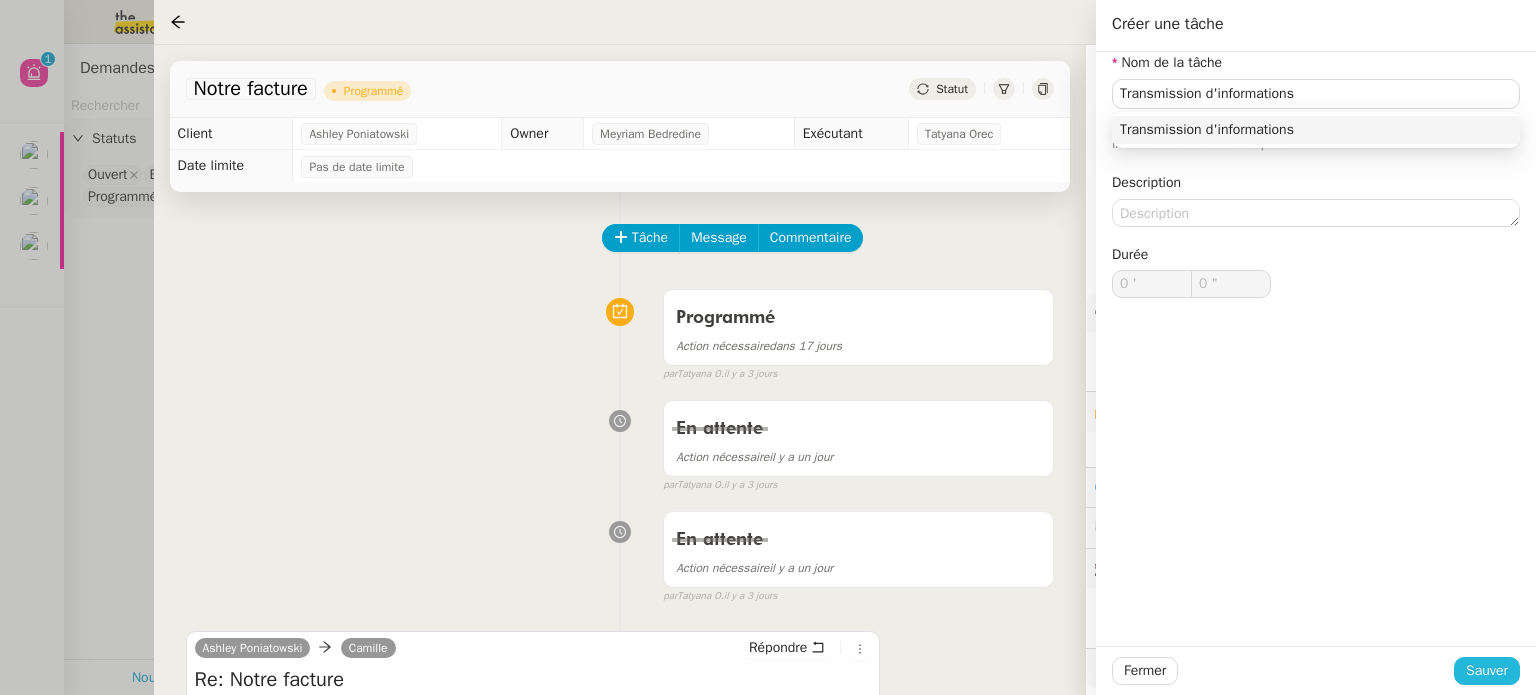 click on "Sauver" 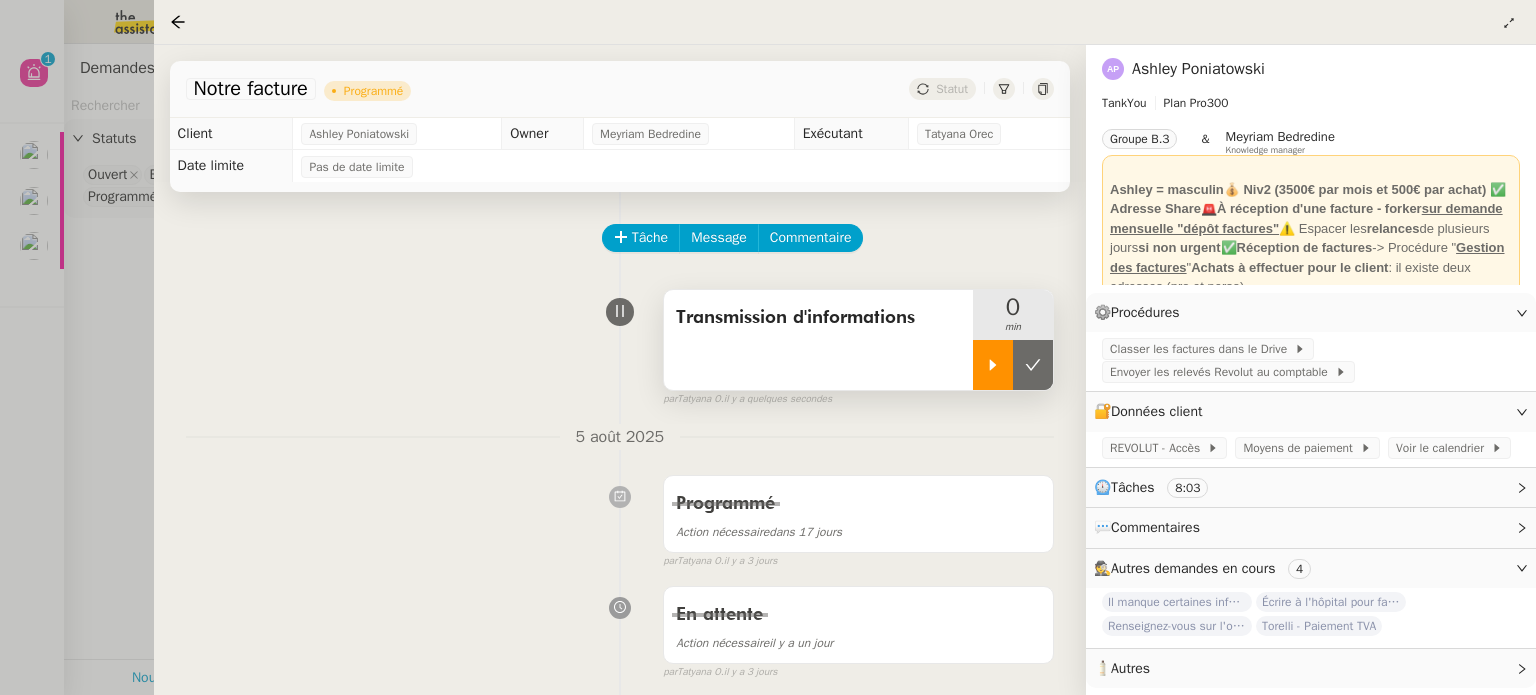 click 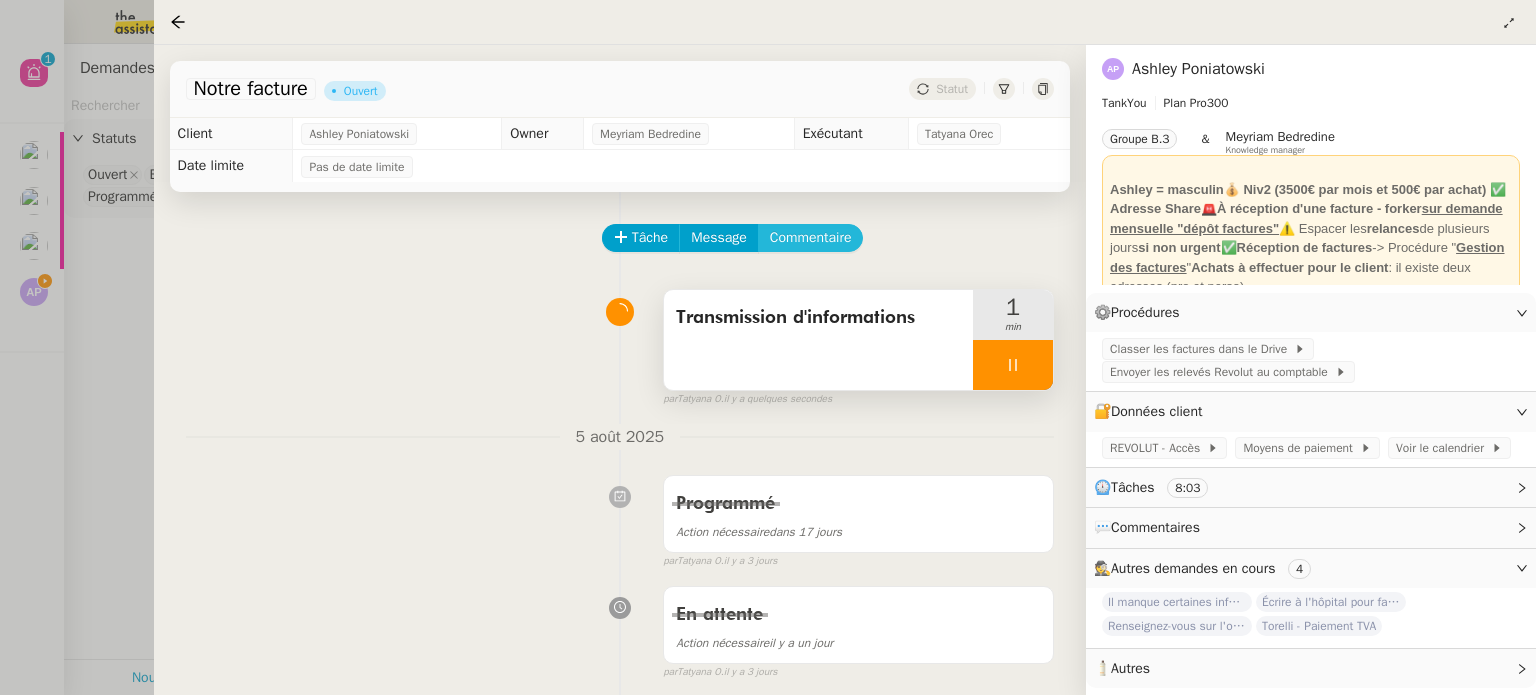 click on "Commentaire" 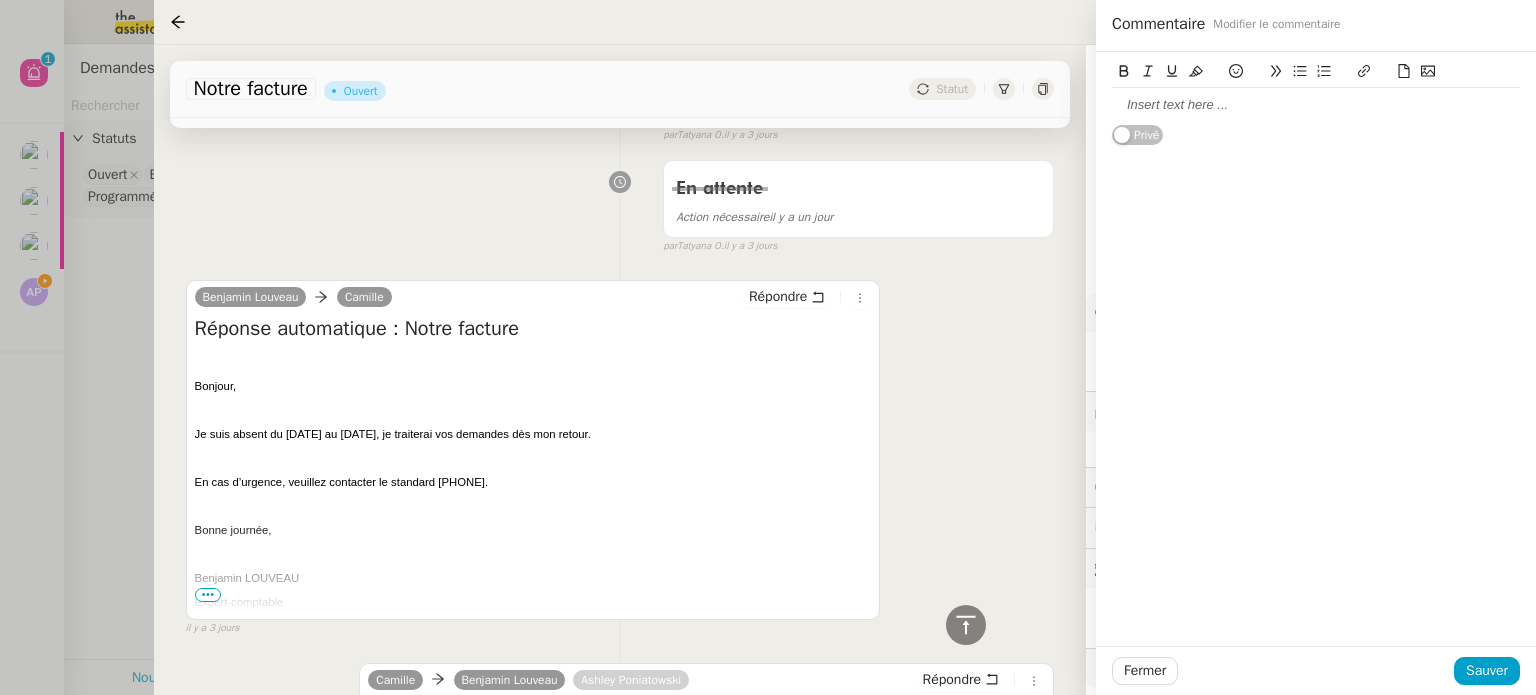 scroll, scrollTop: 1400, scrollLeft: 0, axis: vertical 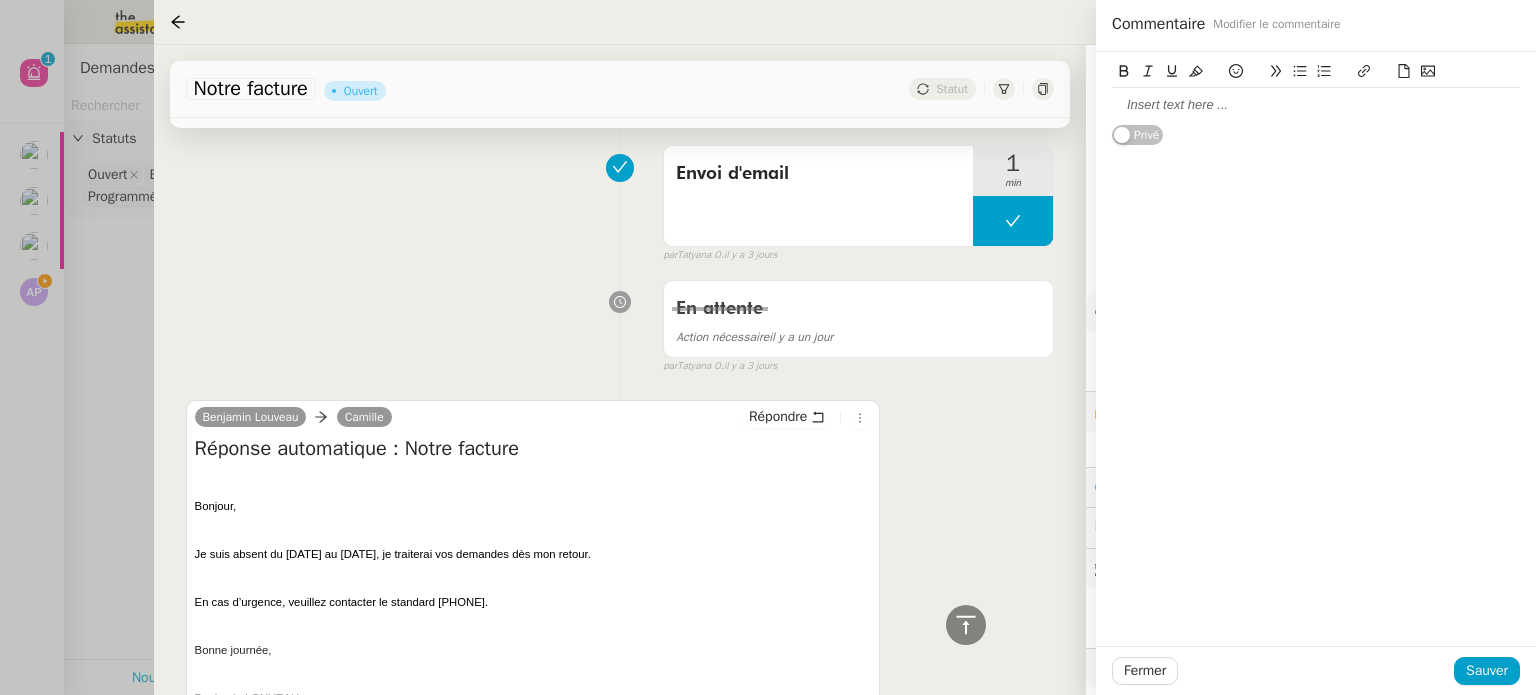 click 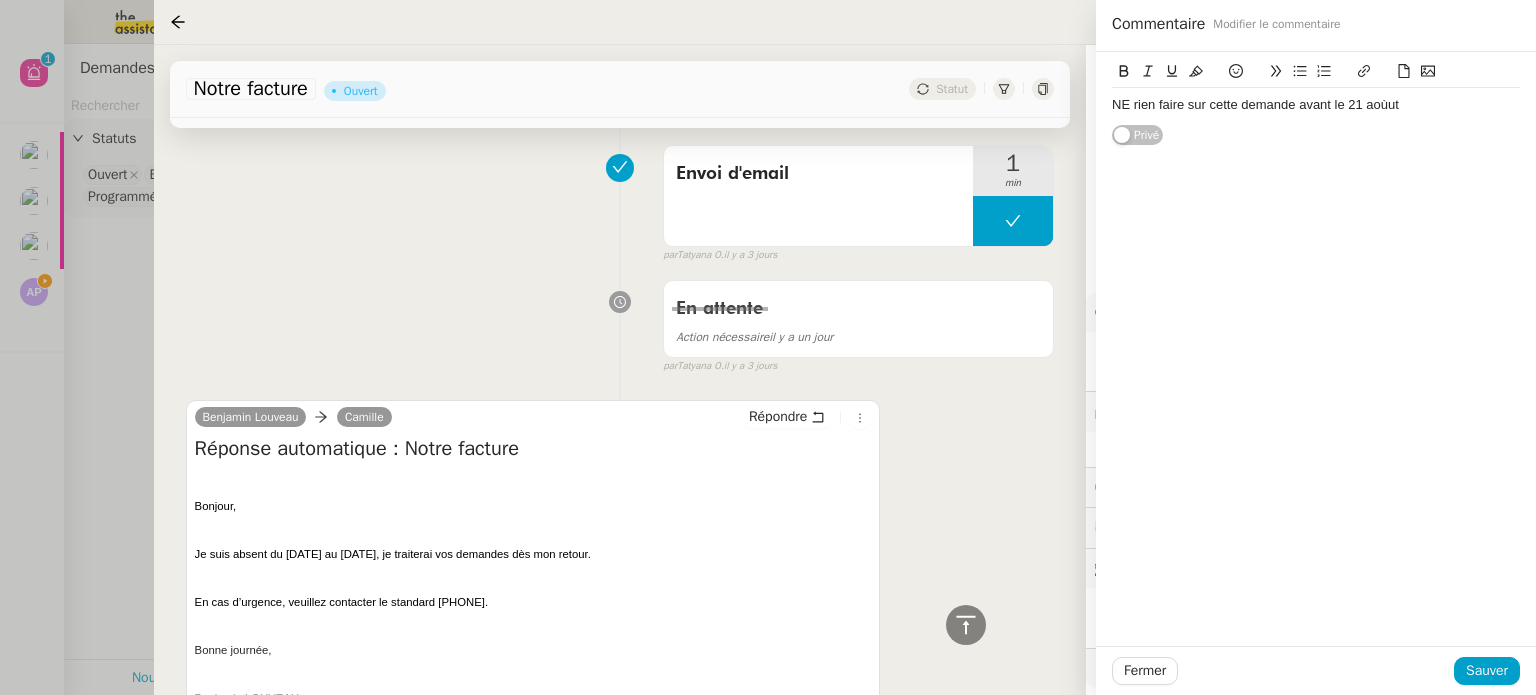 click on "NE rien faire sur cette demande avant le 21 aoùut" 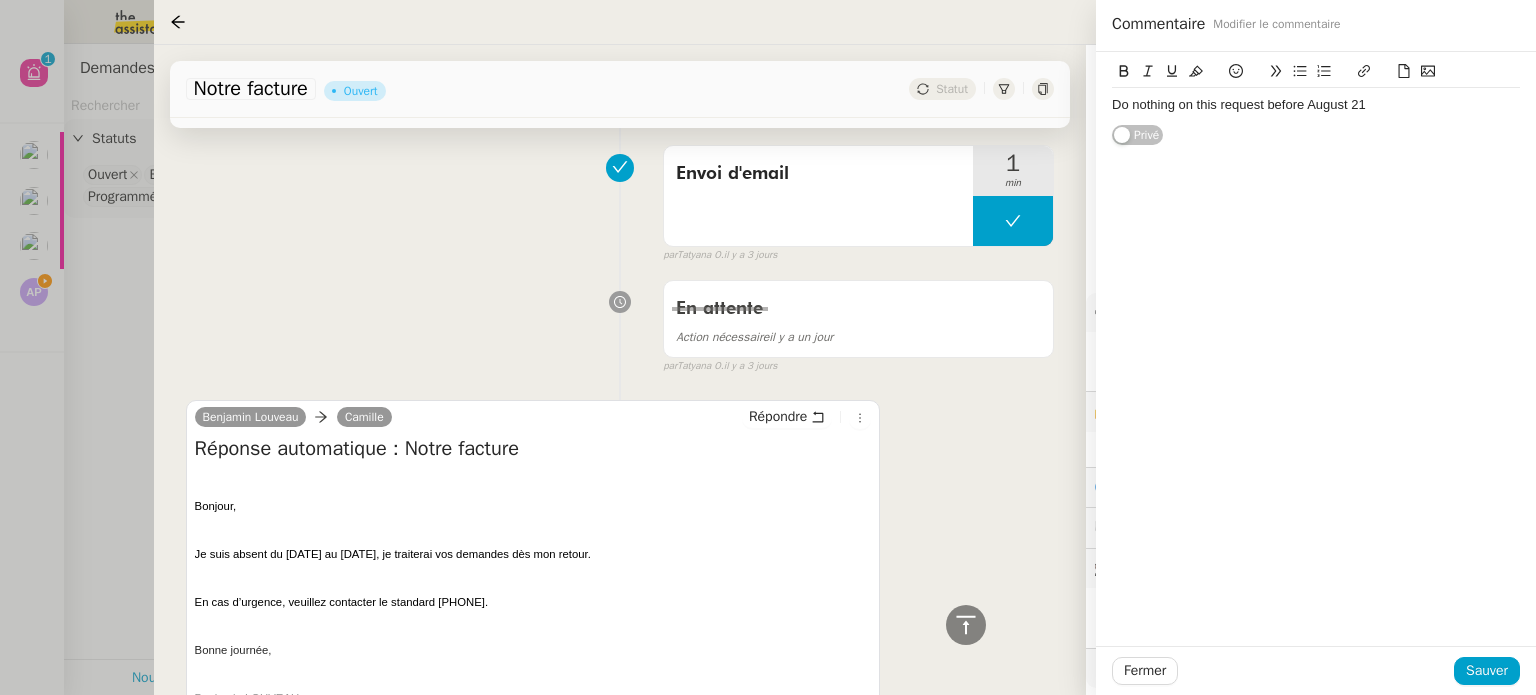 click on "Ne rien faire sur cette demande avant le 21 aoùut" 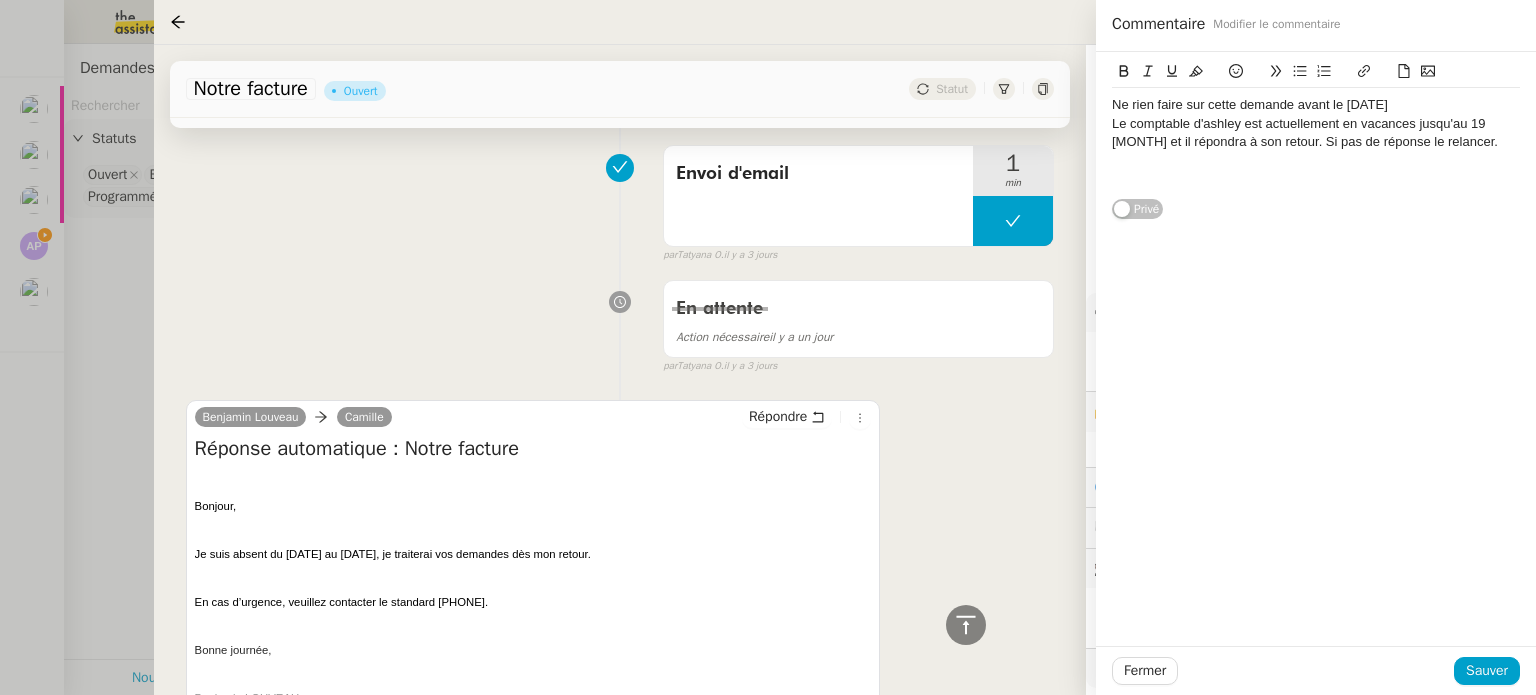 drag, startPoint x: 1297, startPoint y: 102, endPoint x: 1408, endPoint y: 107, distance: 111.11256 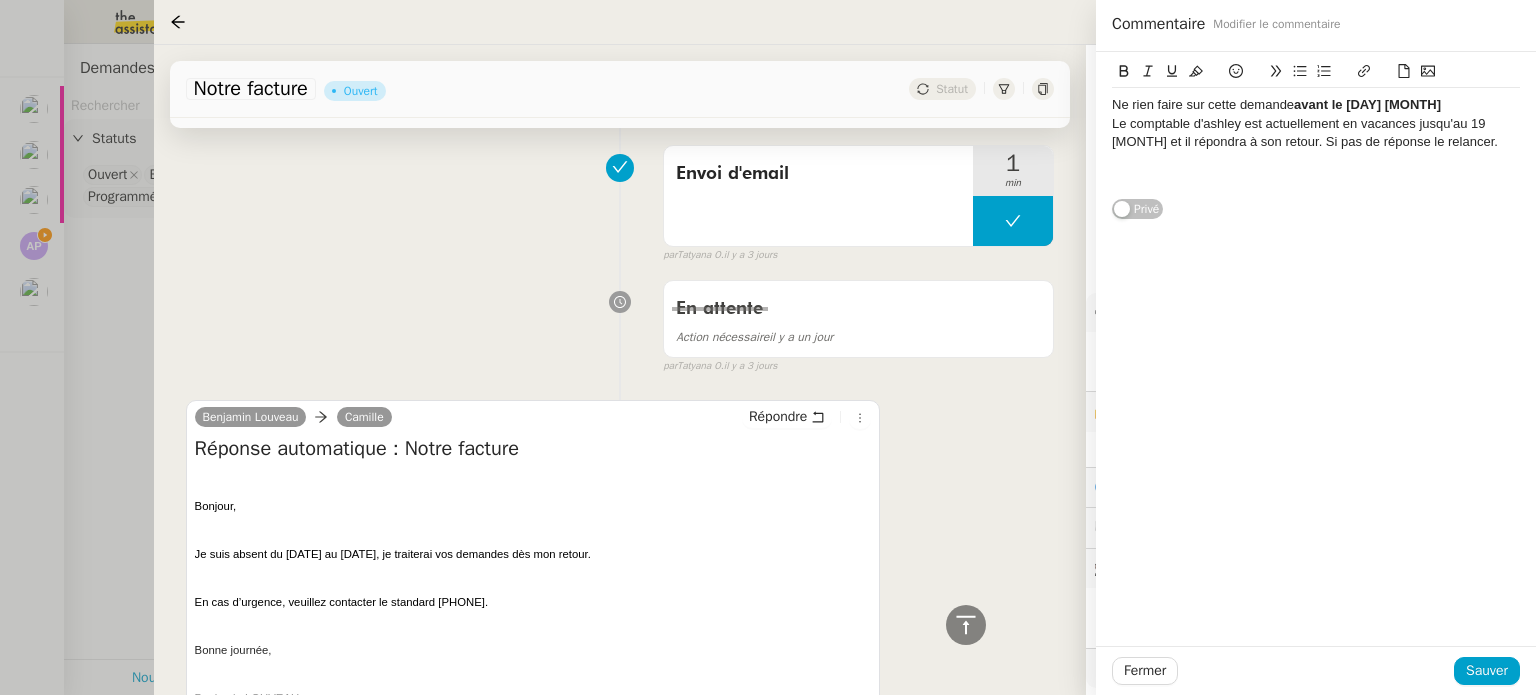 click on "Le comptable d'ashley est actuellement en vacances jusqu'au 19 août et il répondra à son retour. Si pas de réponse le relancer." 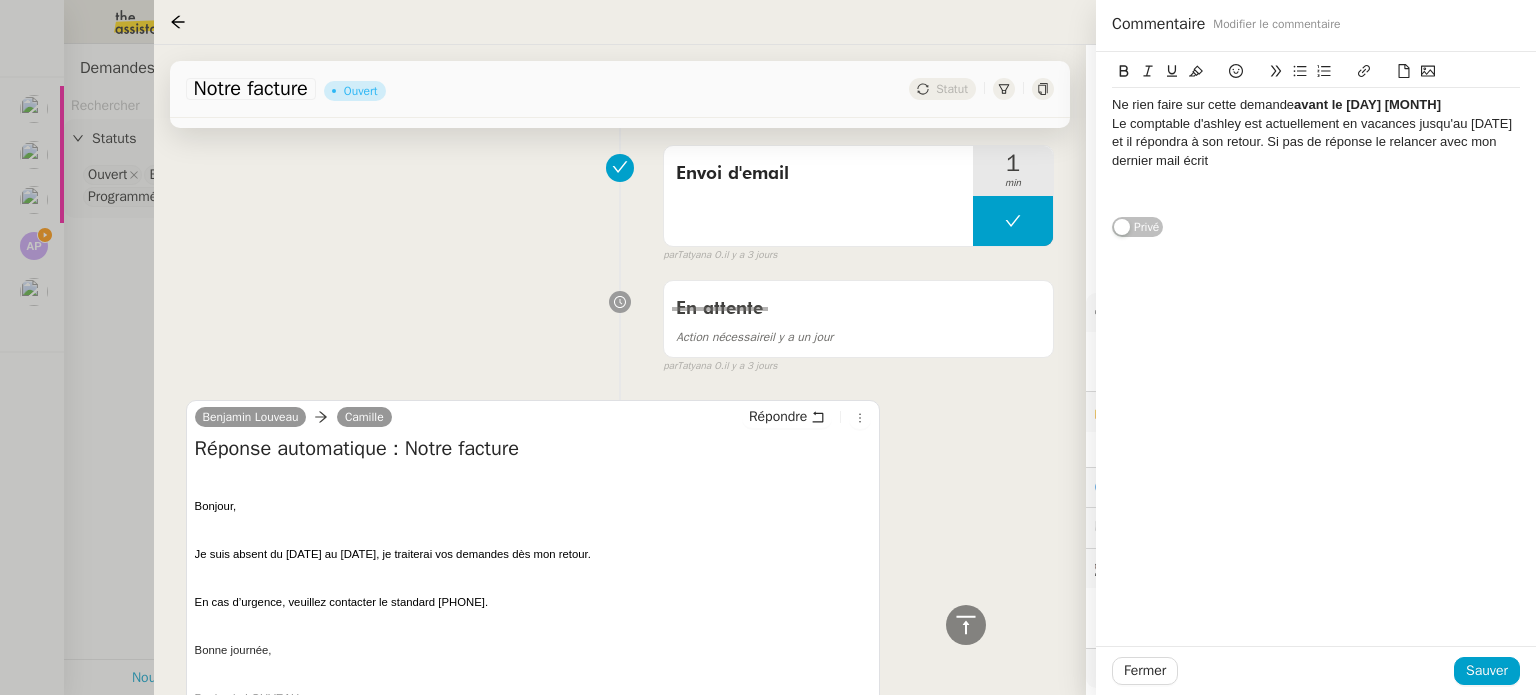 scroll, scrollTop: 2000, scrollLeft: 0, axis: vertical 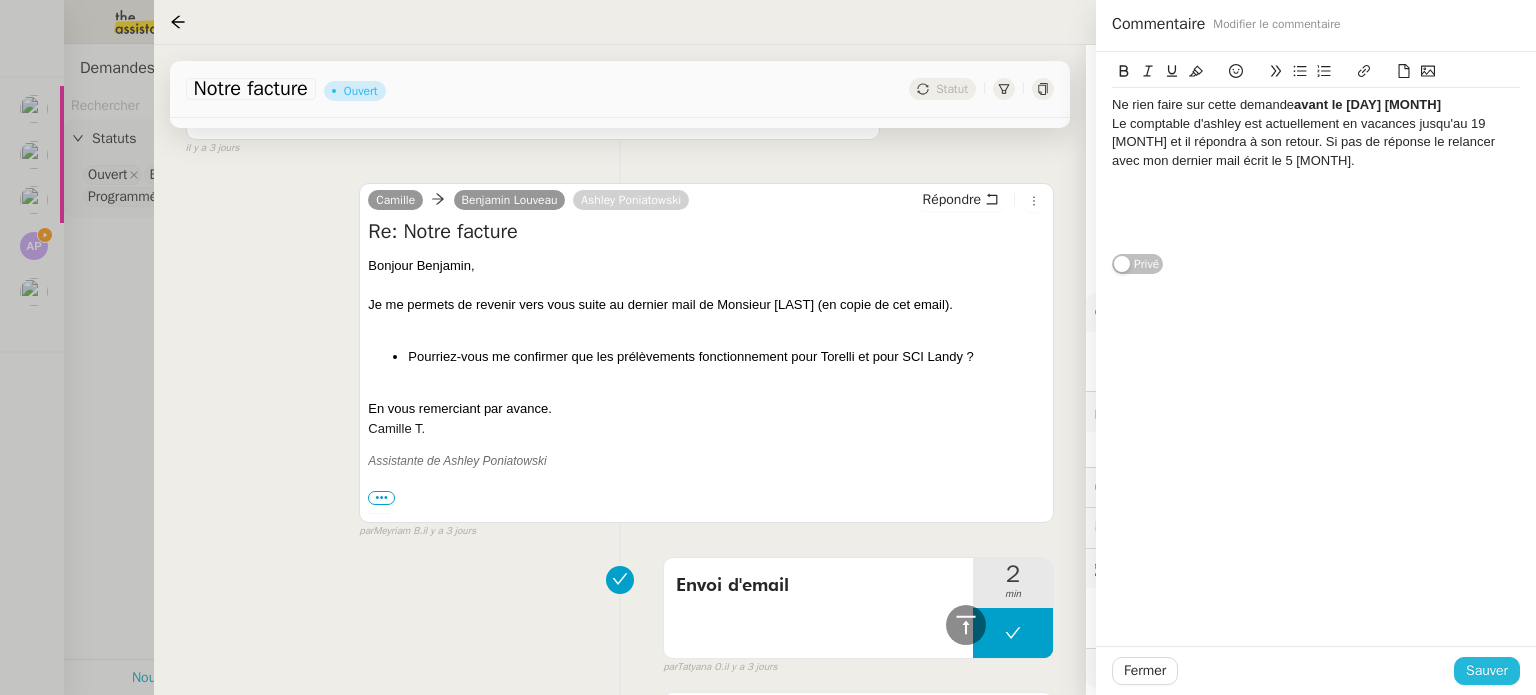 click on "Sauver" 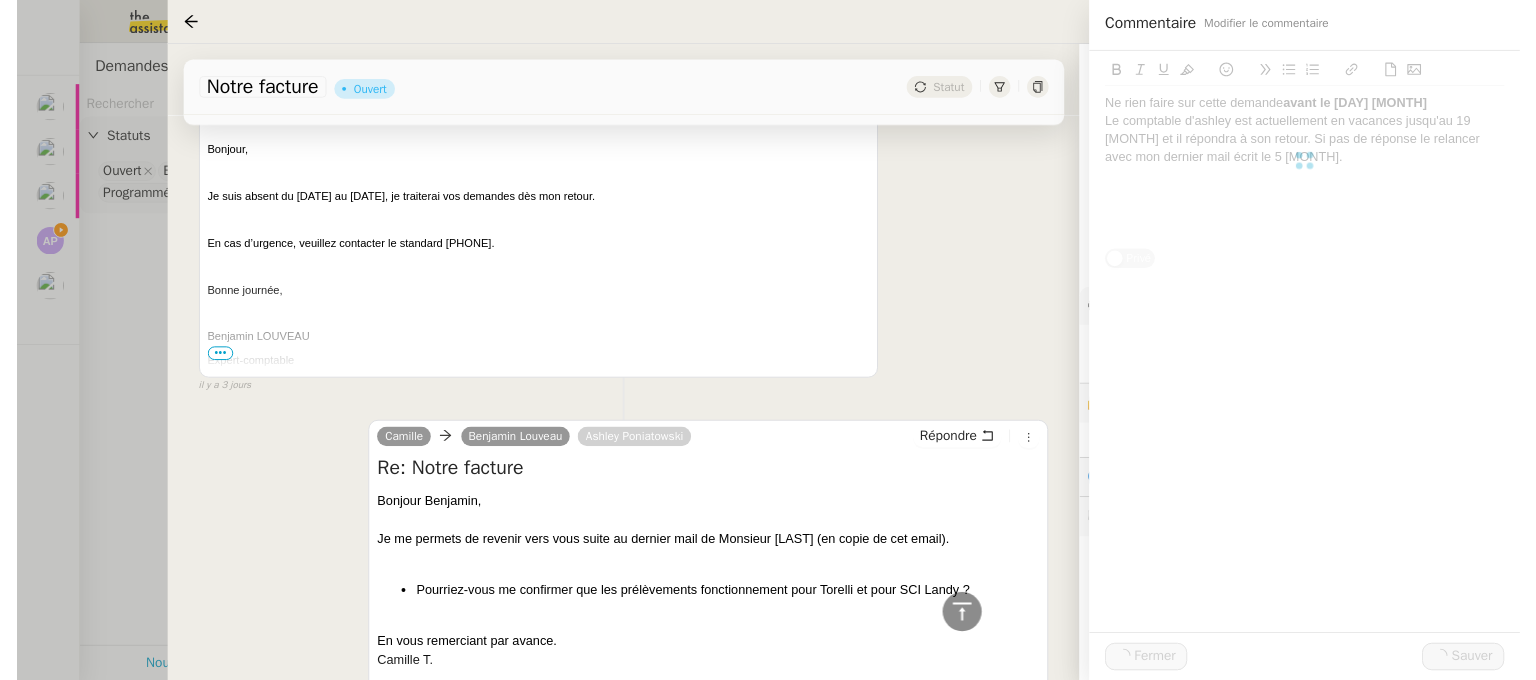 scroll, scrollTop: 2245, scrollLeft: 0, axis: vertical 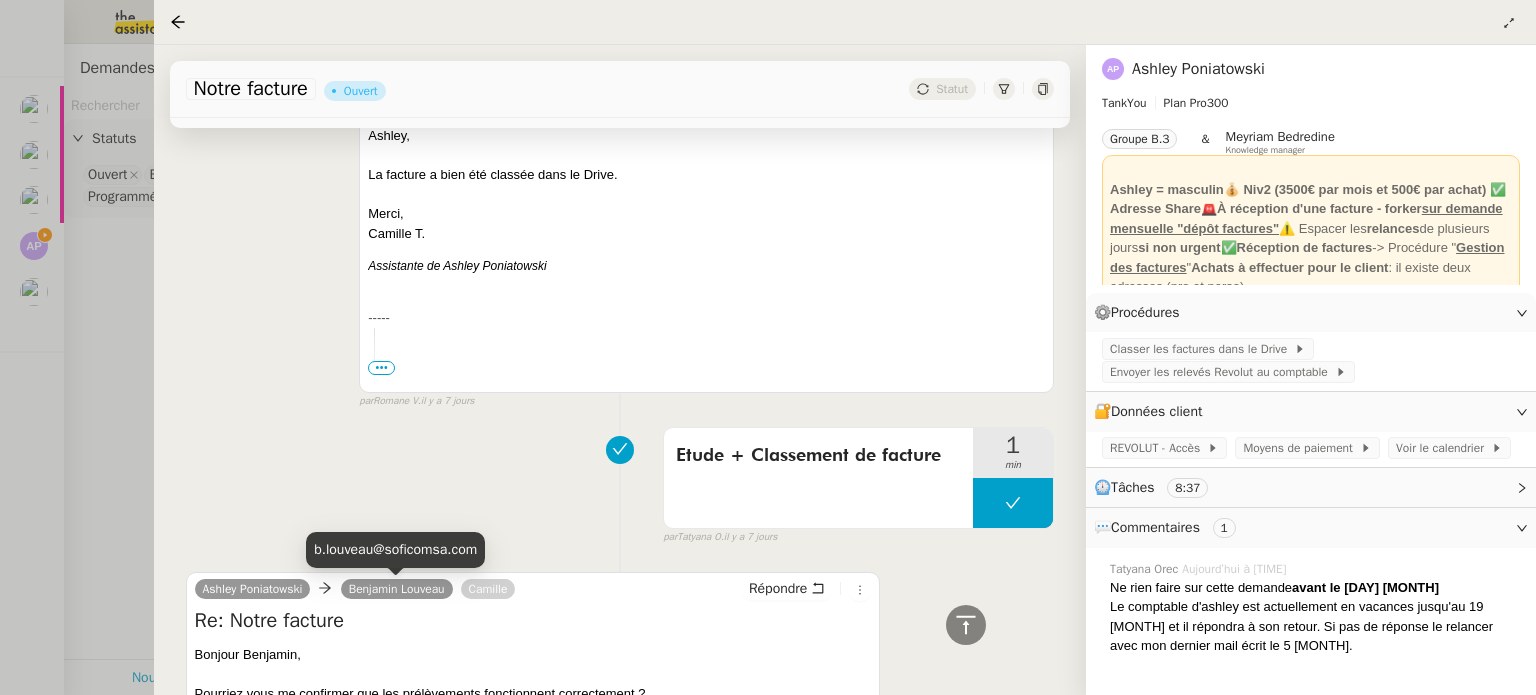 click on "b.louveau@soficomsa.com" at bounding box center (395, 549) 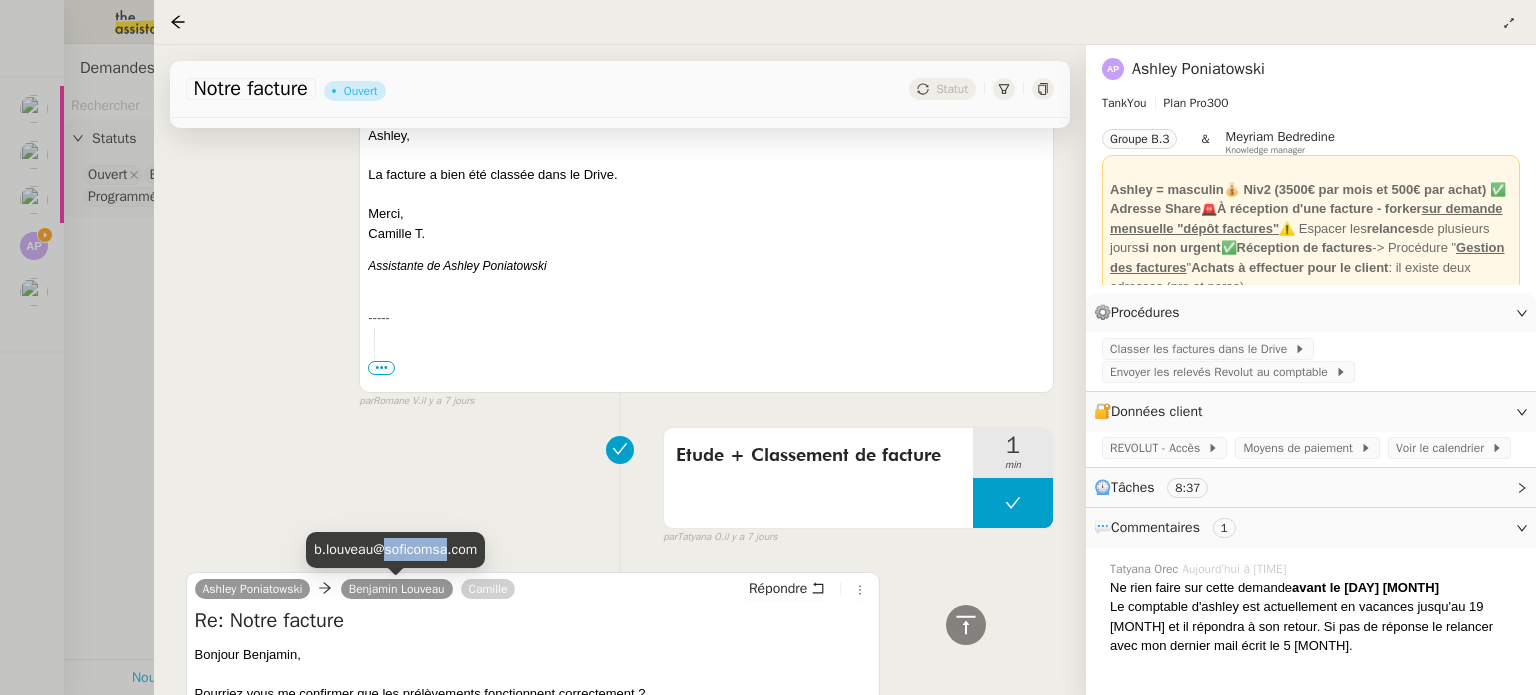 click on "b.louveau@soficomsa.com" at bounding box center [395, 549] 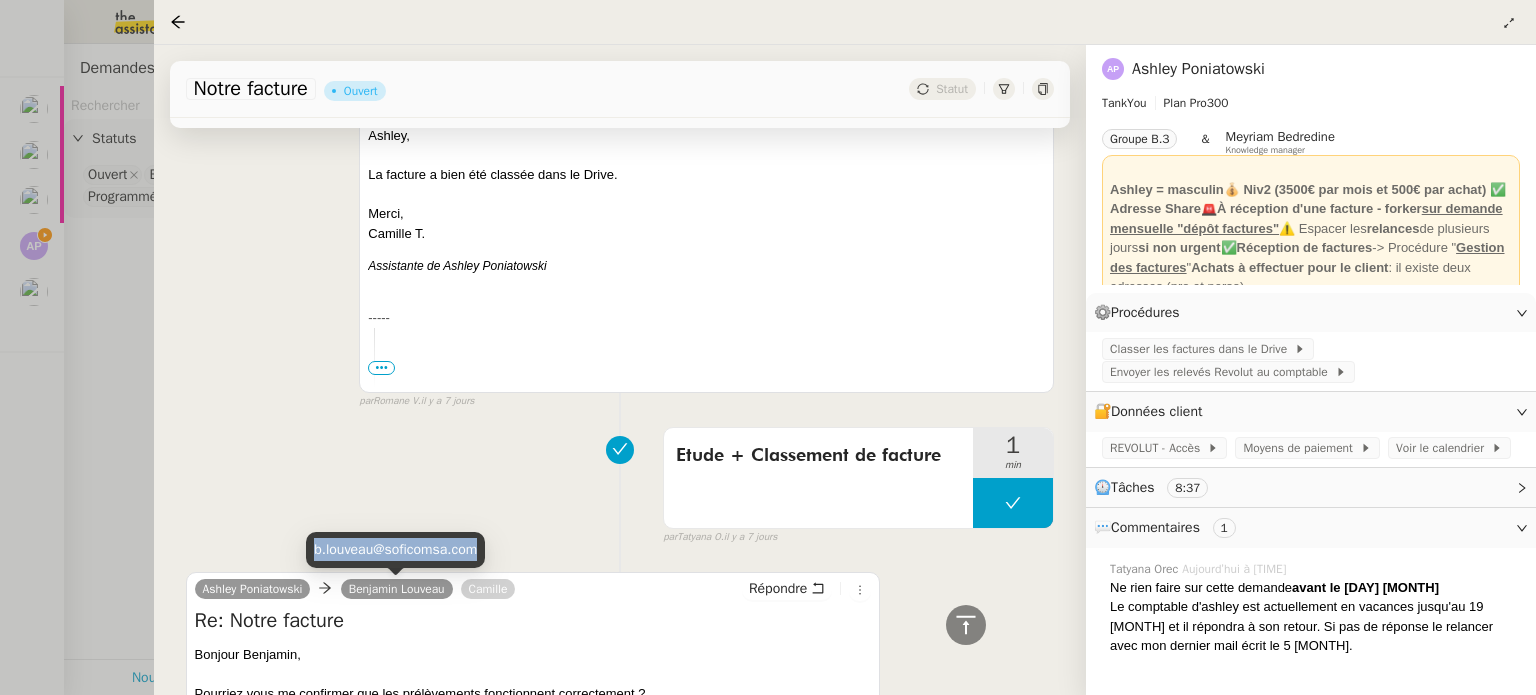 copy on "b.louveau@soficomsa.com" 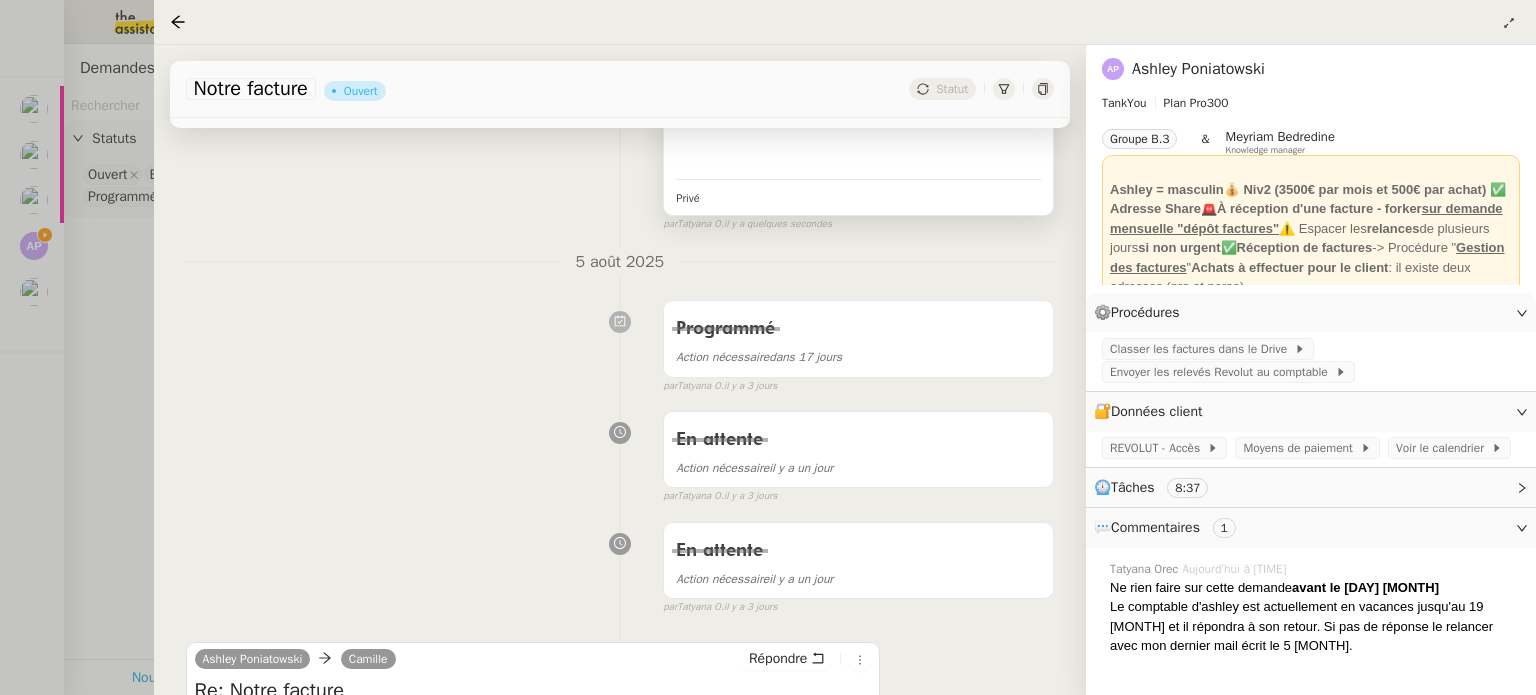 scroll, scrollTop: 0, scrollLeft: 0, axis: both 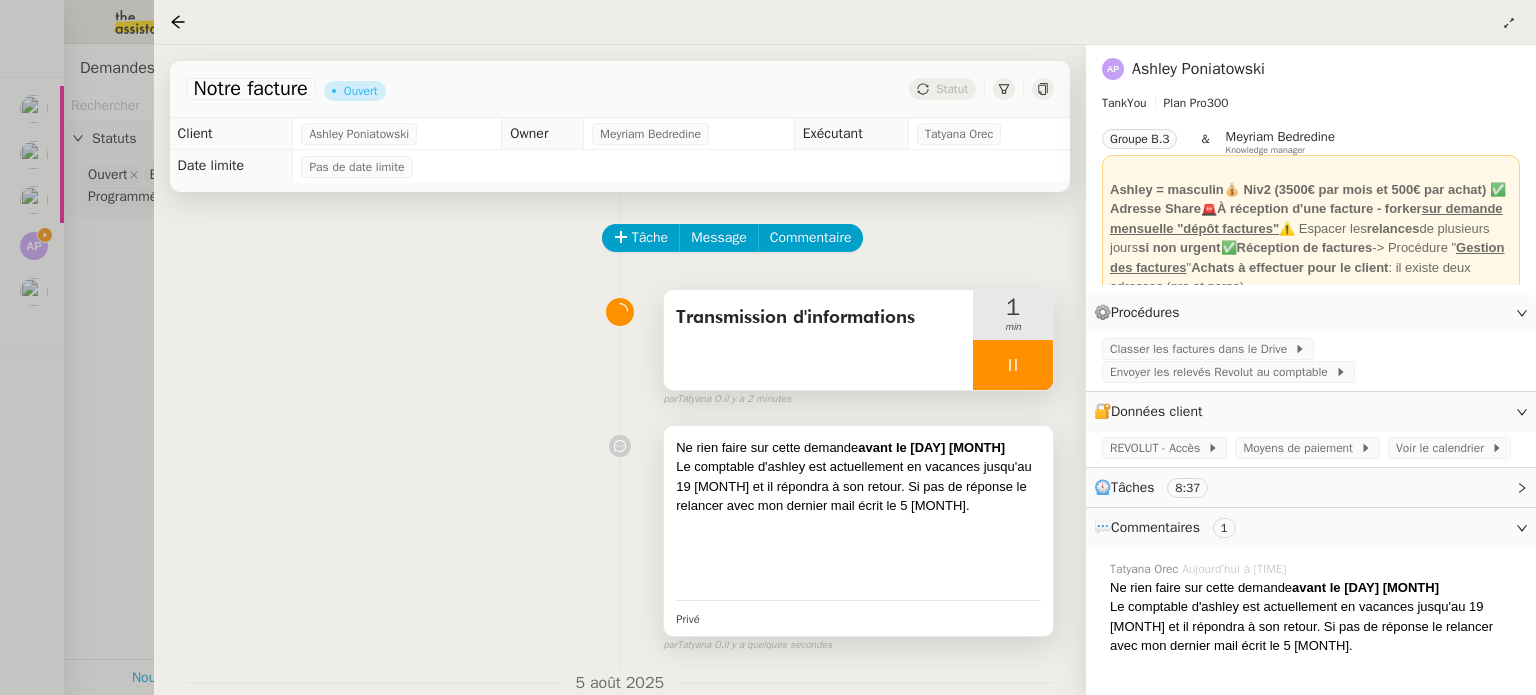 click on "Le comptable d'ashley est actuellement en vacances jusqu'au 19 août et il répondra à son retour. Si pas de réponse le relancer avec mon dernier mail écrit le 5 août." at bounding box center [858, 486] 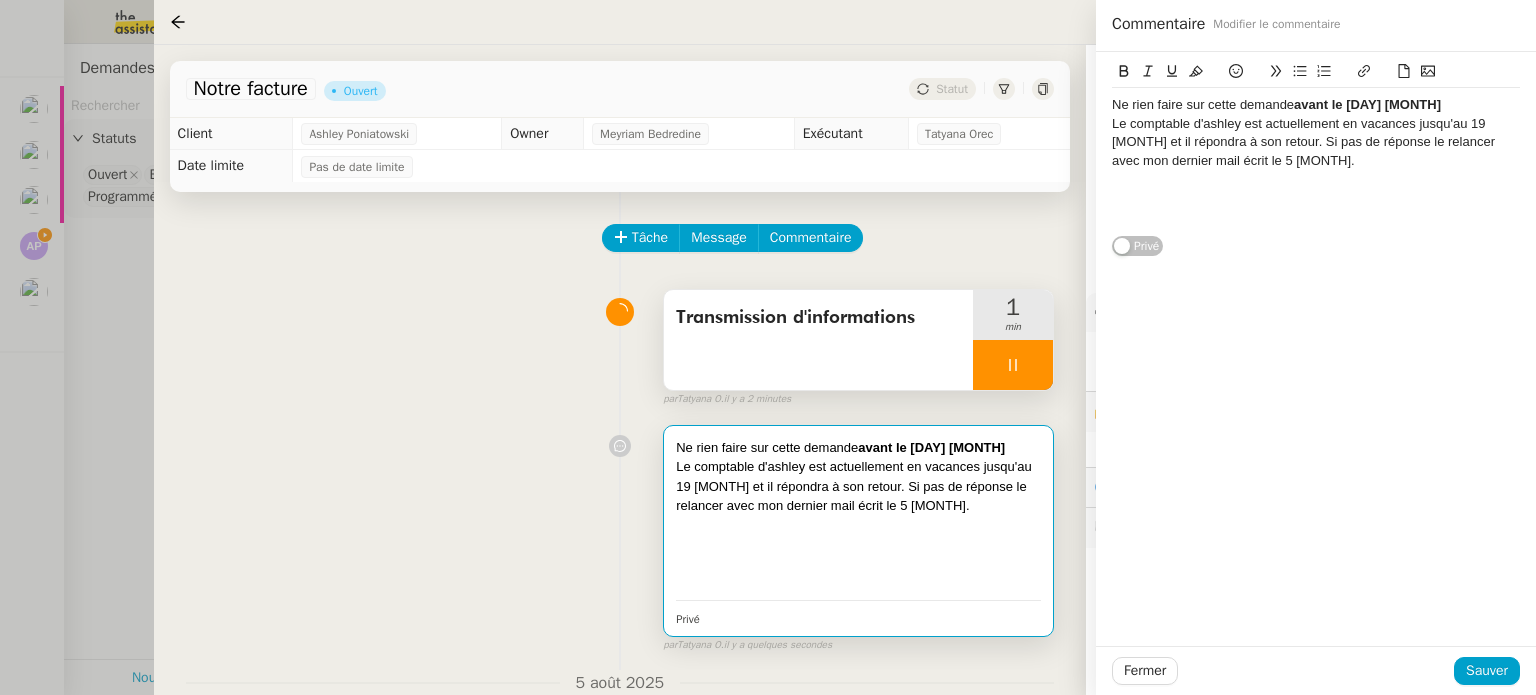 click on "Le comptable d'ashley est actuellement en vacances jusqu'au 19 août et il répondra à son retour. Si pas de réponse le relancer avec mon dernier mail écrit le 5 août." 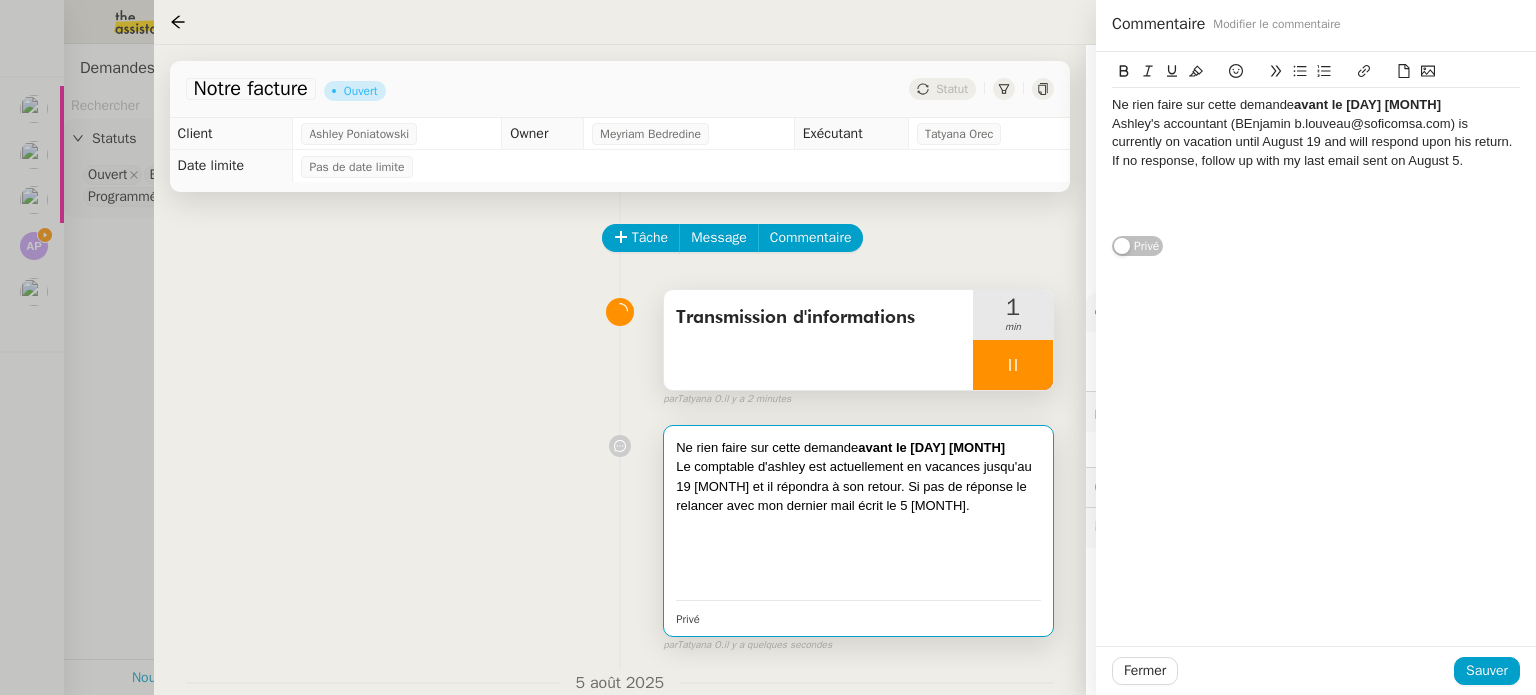 scroll, scrollTop: 0, scrollLeft: 0, axis: both 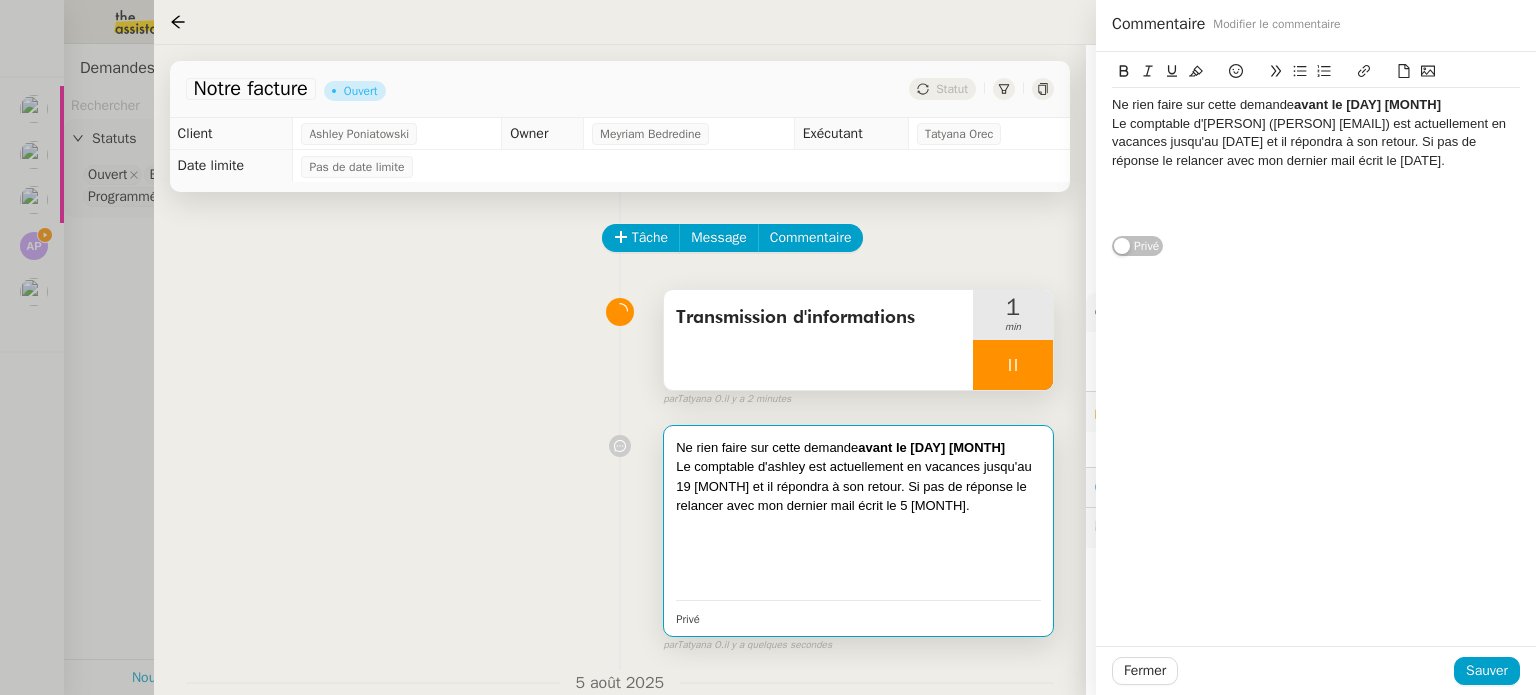 click on "Le comptable d'ashley (BEnjamin b.louveau@soficomsa.com) est actuellement en vacances jusqu'au 19 août et il répondra à son retour. Si pas de réponse le relancer avec mon dernier mail écrit le 5 août." 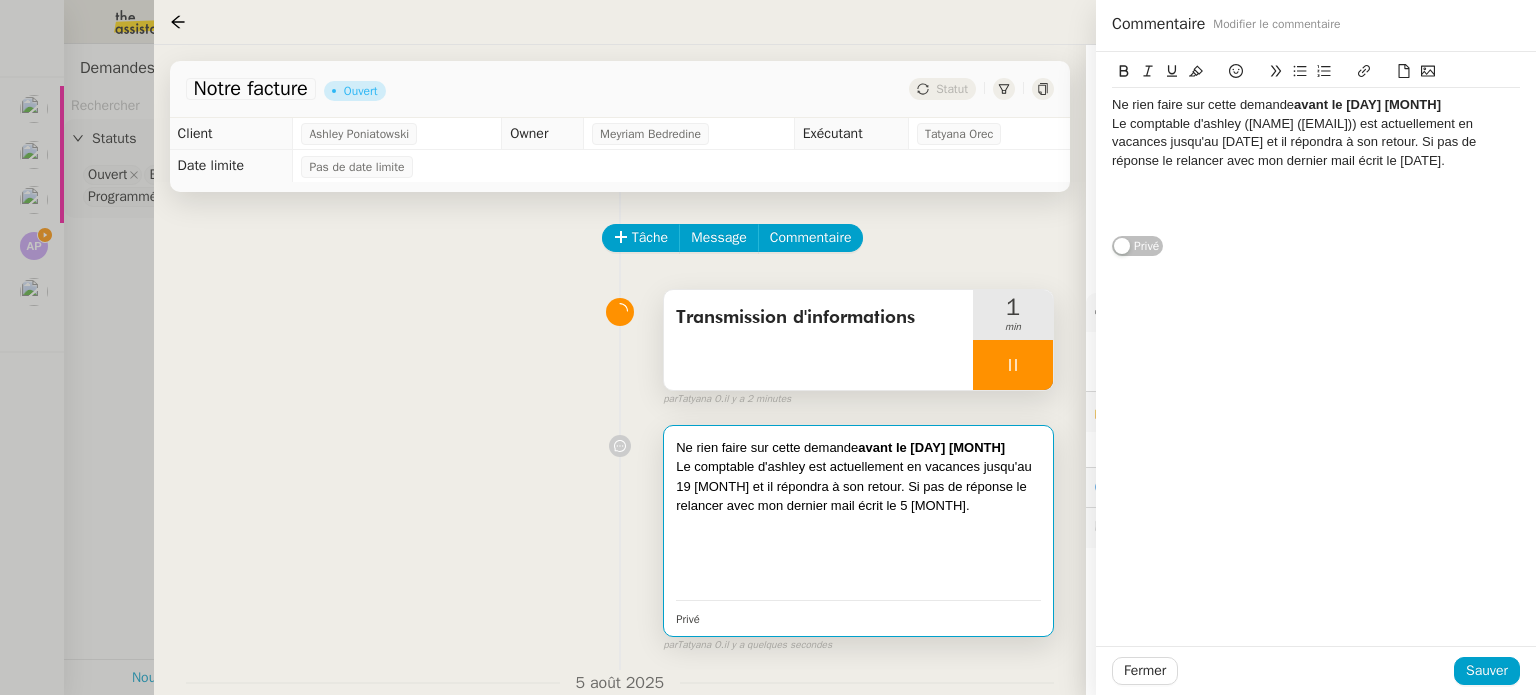 click on "Le comptable d'ashley (Benjamin b.louveau@soficomsa.com) est actuellement en vacances jusqu'au 19 août et il répondra à son retour. Si pas de réponse le relancer avec mon dernier mail écrit le 5 août." 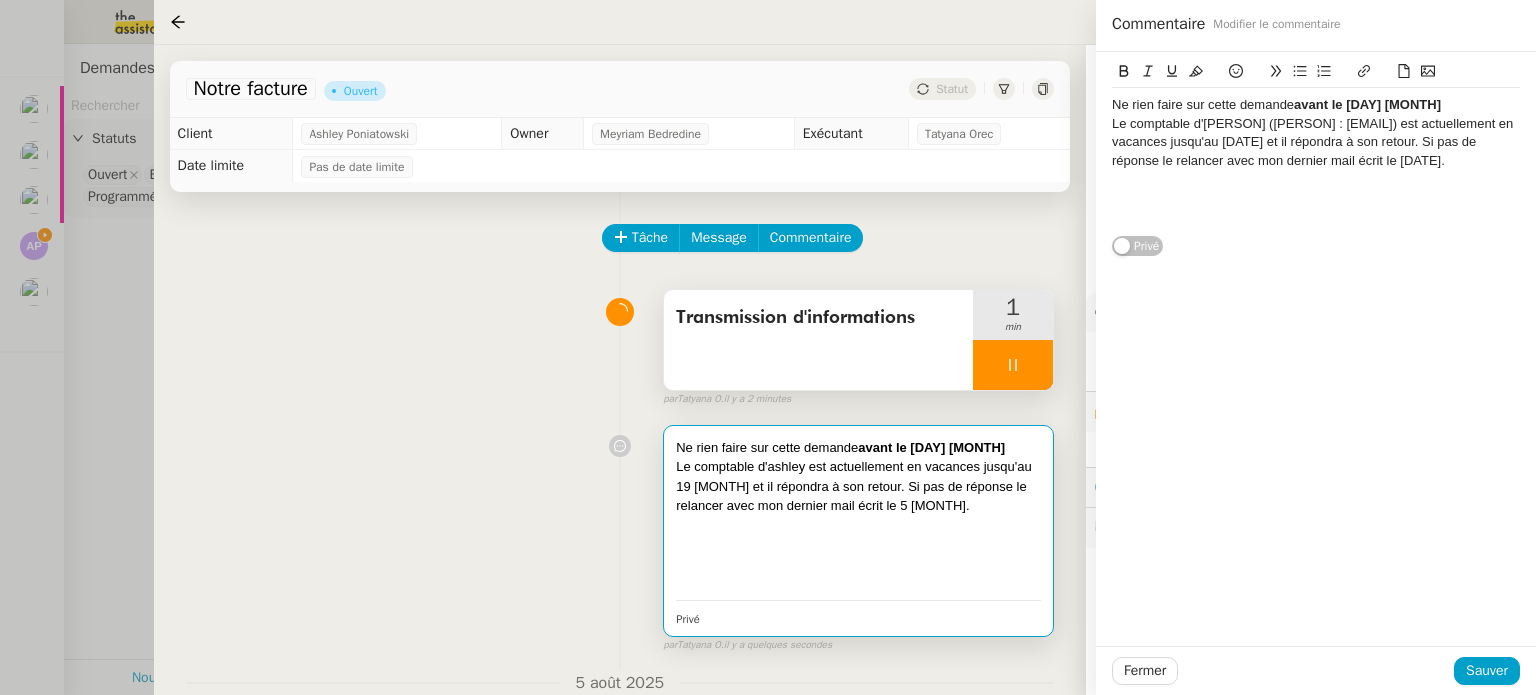 click on "Ne rien faire sur cette demande  avant le 21 août" 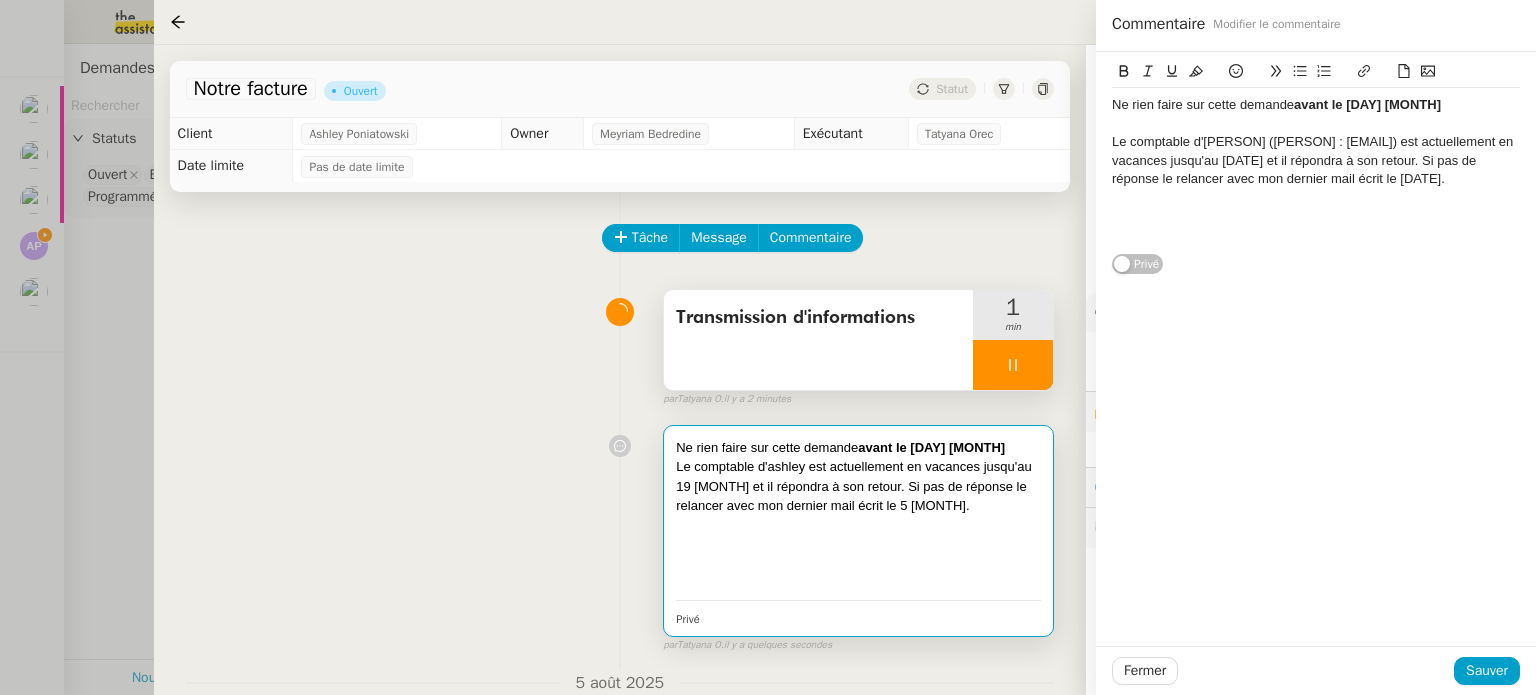 click on "Ne rien faire sur cette demande  avant le 21 août" 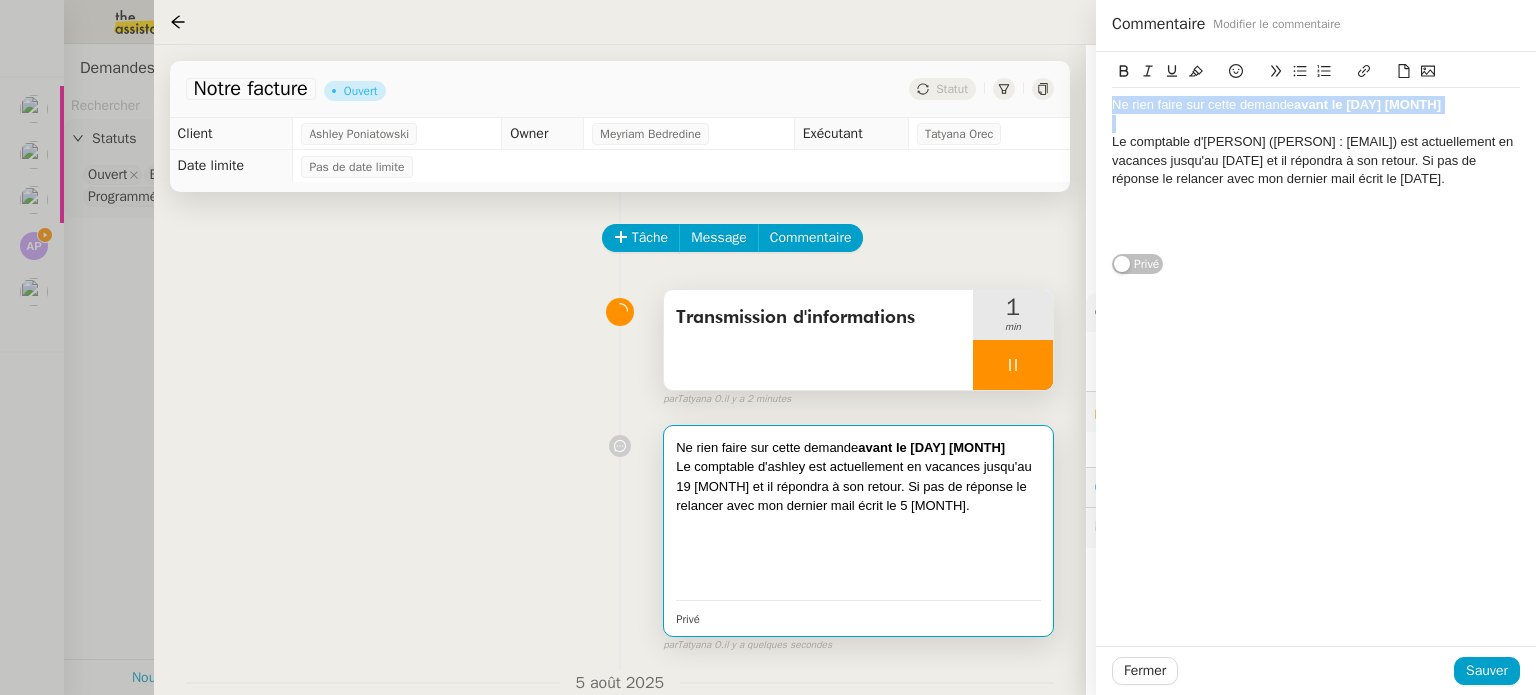 click 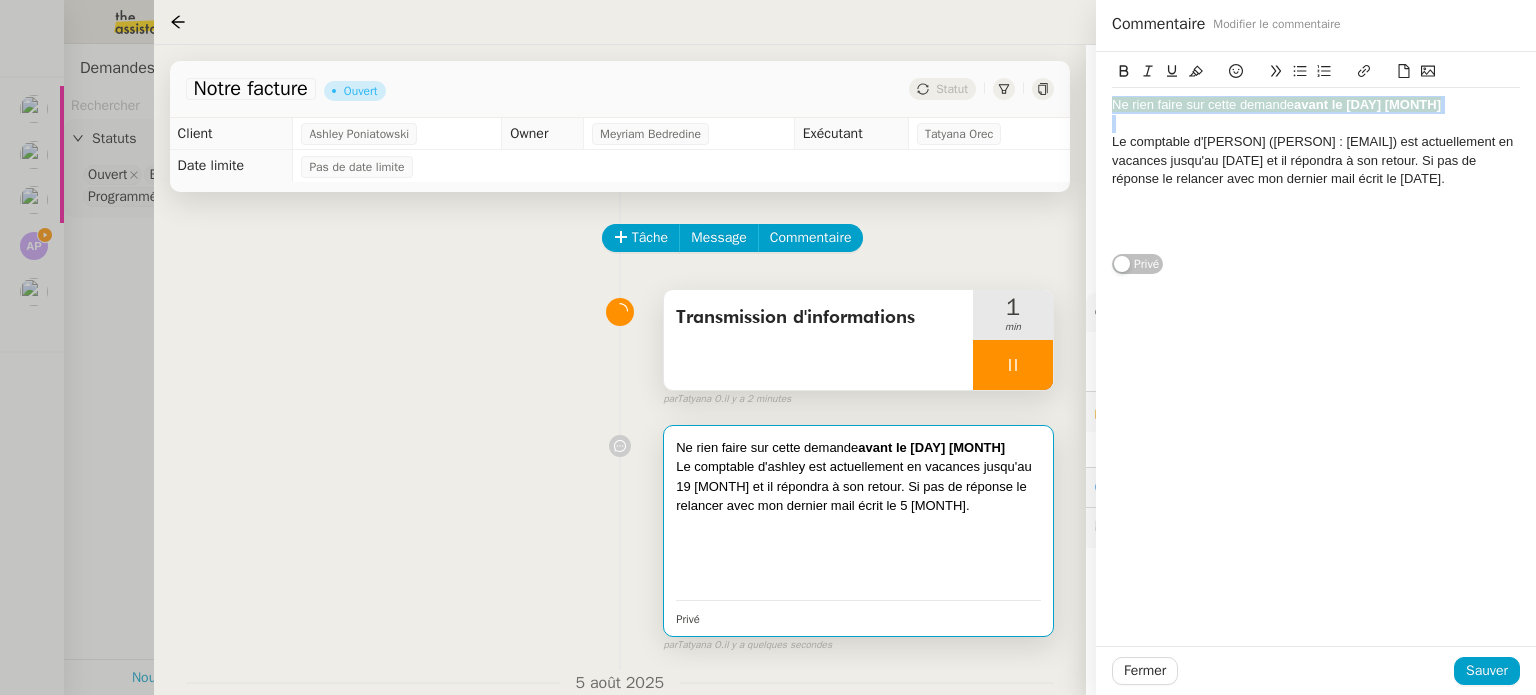 click on "Le comptable d'ashley (Benjamin : b.louveau@soficomsa.com) est actuellement en vacances jusqu'au 19 août et il répondra à son retour. Si pas de réponse le relancer avec mon dernier mail écrit le 5 août." 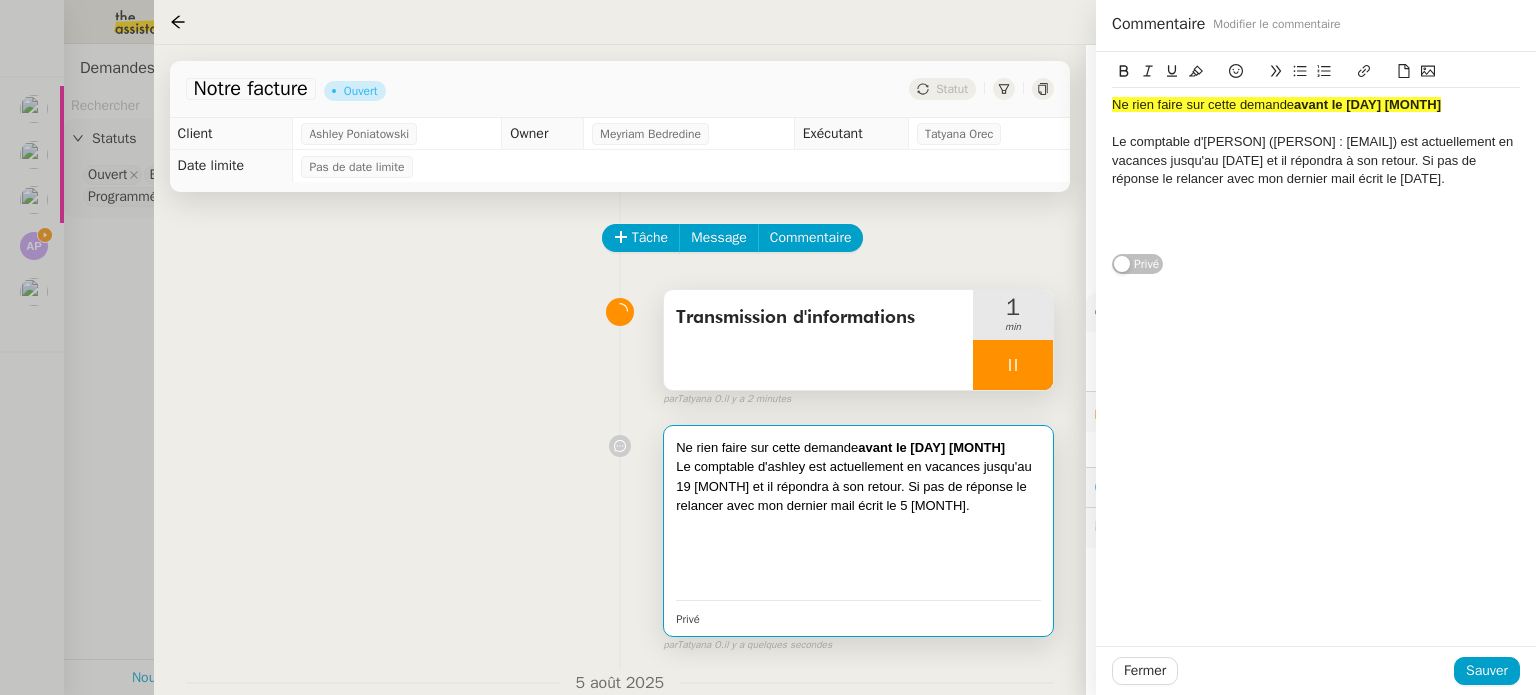 click on "Le comptable d'ashley (Benjamin : b.louveau@soficomsa.com) est actuellement en vacances jusqu'au 19 août et il répondra à son retour. Si pas de réponse le relancer avec mon dernier mail écrit le 5 août." 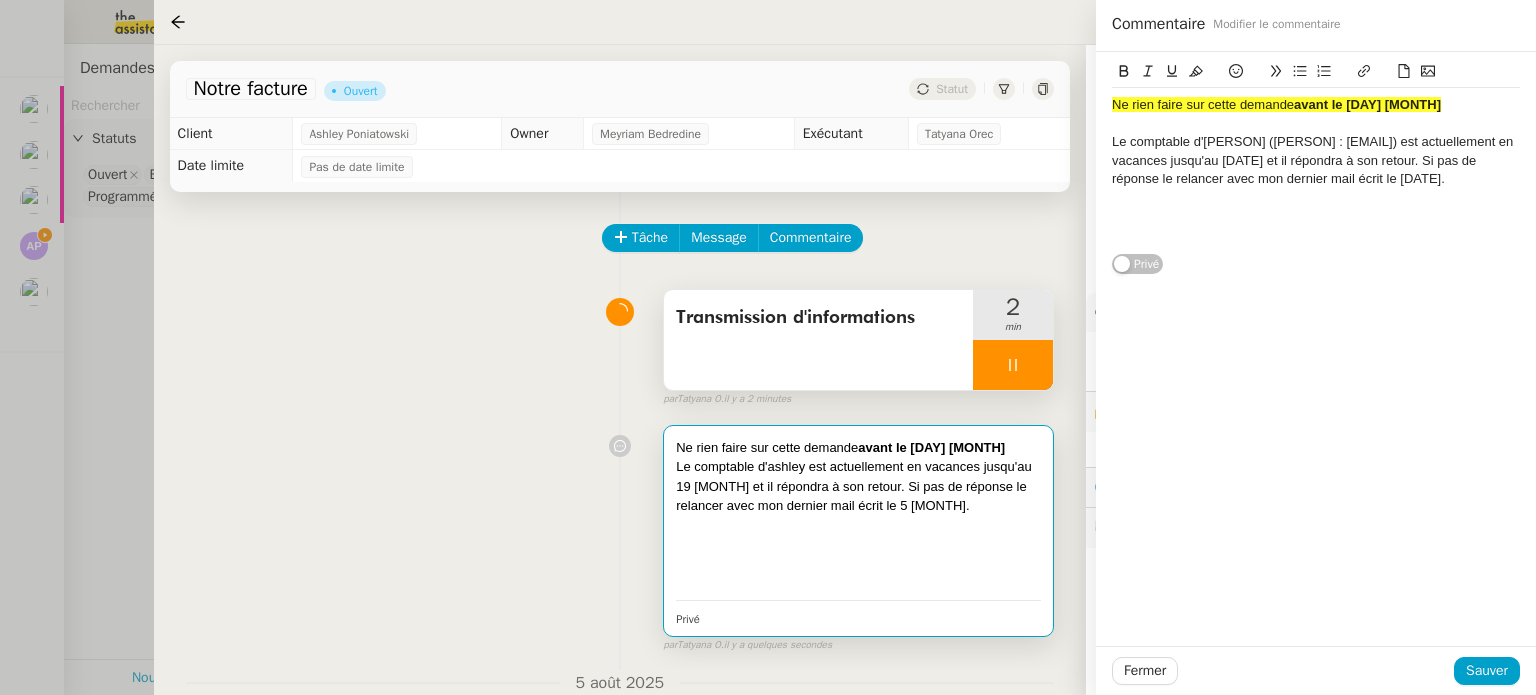 click on "Ne rien faire sur cette demande  avant le 21 août Le comptable d'ashley (Benjamin : b.louveau@soficomsa.com) est actuellement en vacances jusqu'au 19 août et il répondra à son retour. Si pas de réponse le relancer avec mon dernier mail écrit le 5 août. Privé" 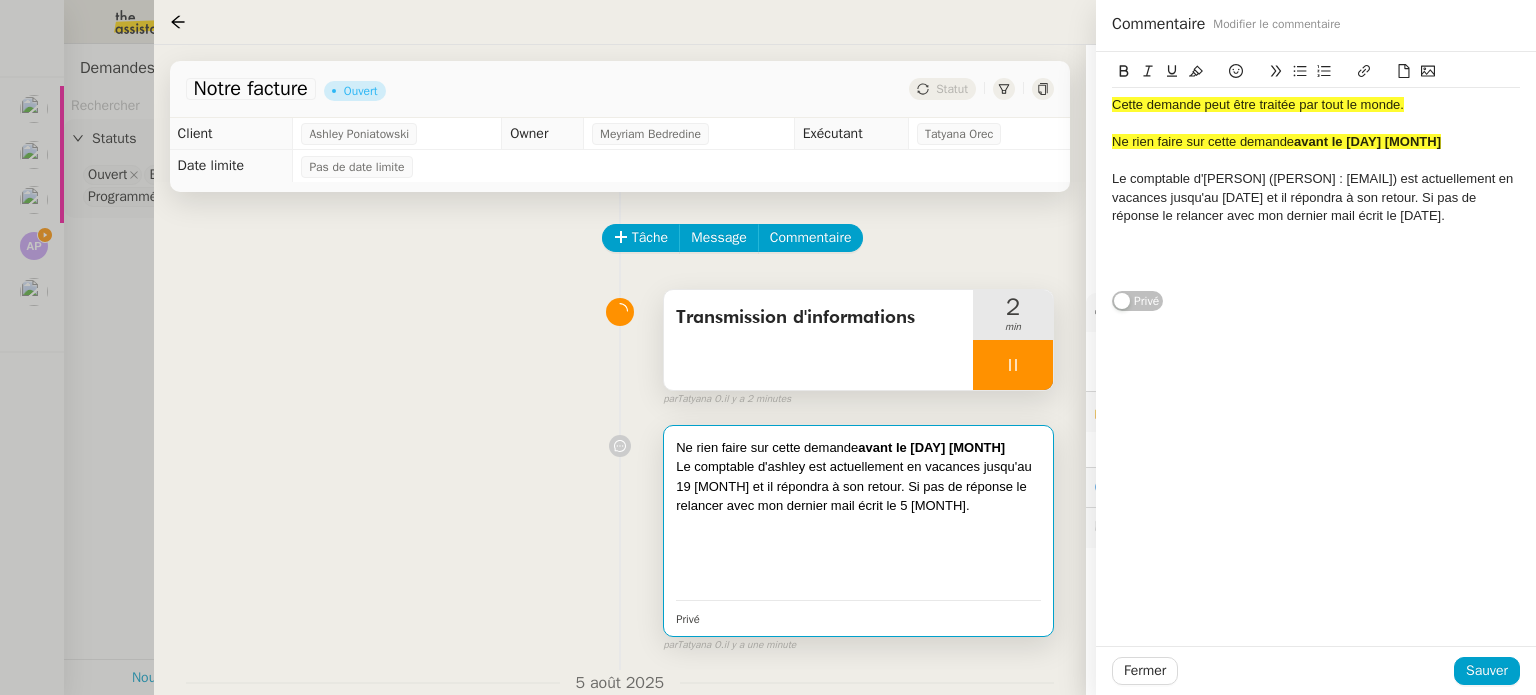 click on "Cette demande peut être traitée par tout le monde." 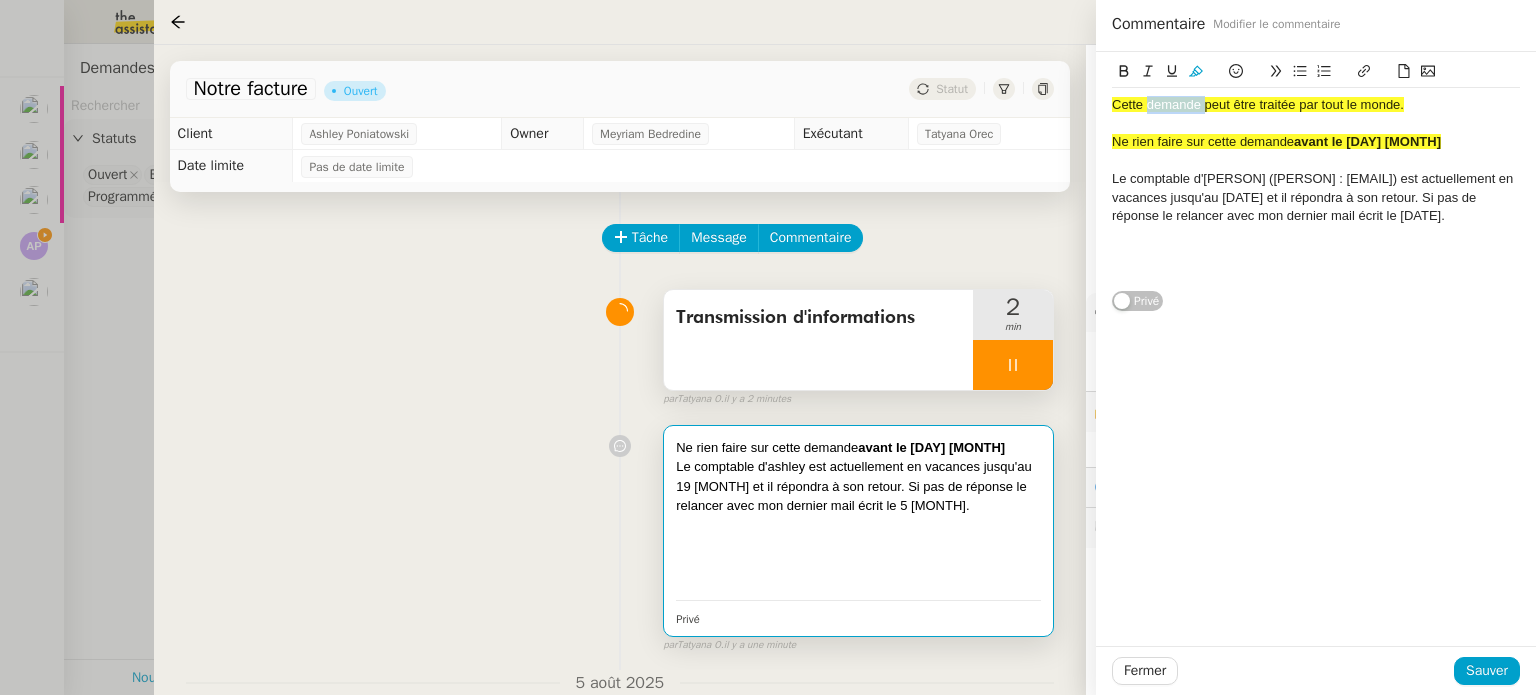 click on "Cette demande peut être traitée par tout le monde." 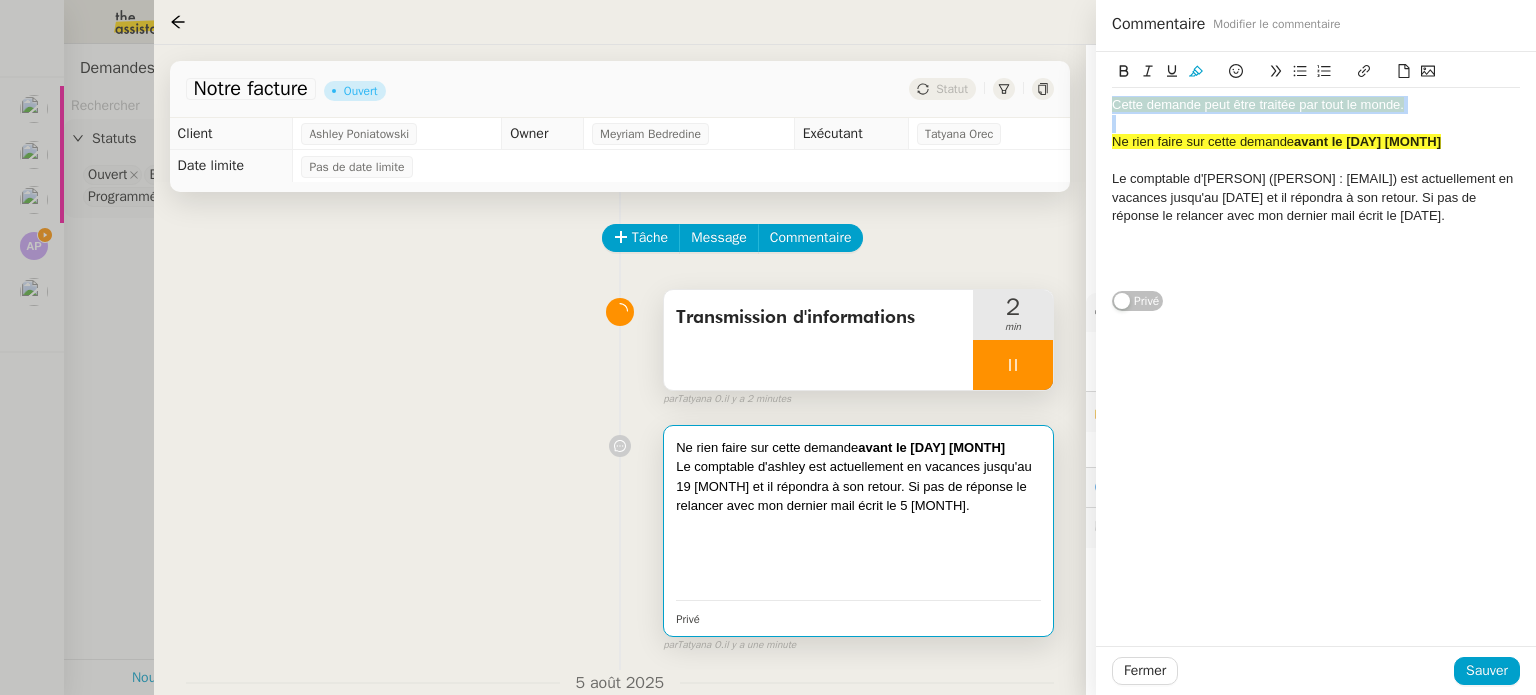 click on "Cette demande peut être traitée par tout le monde." 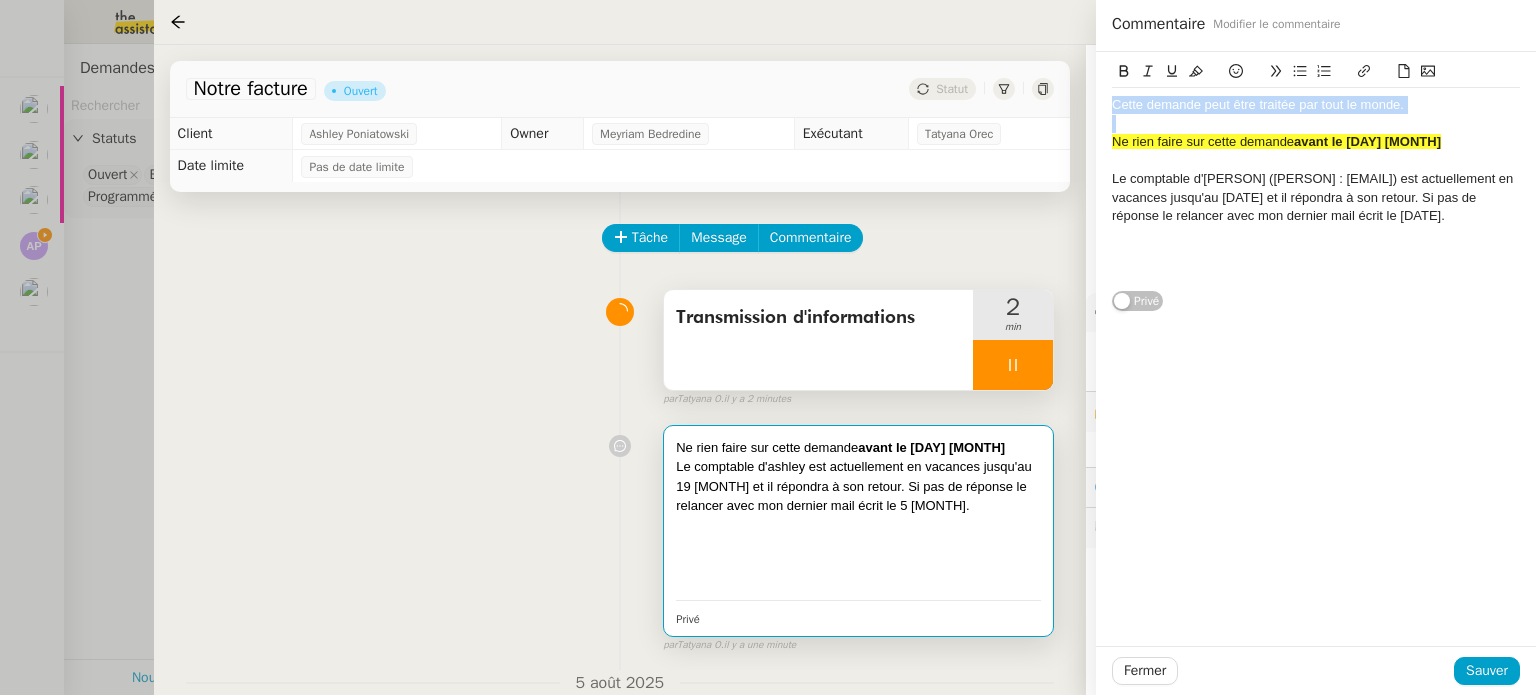 click 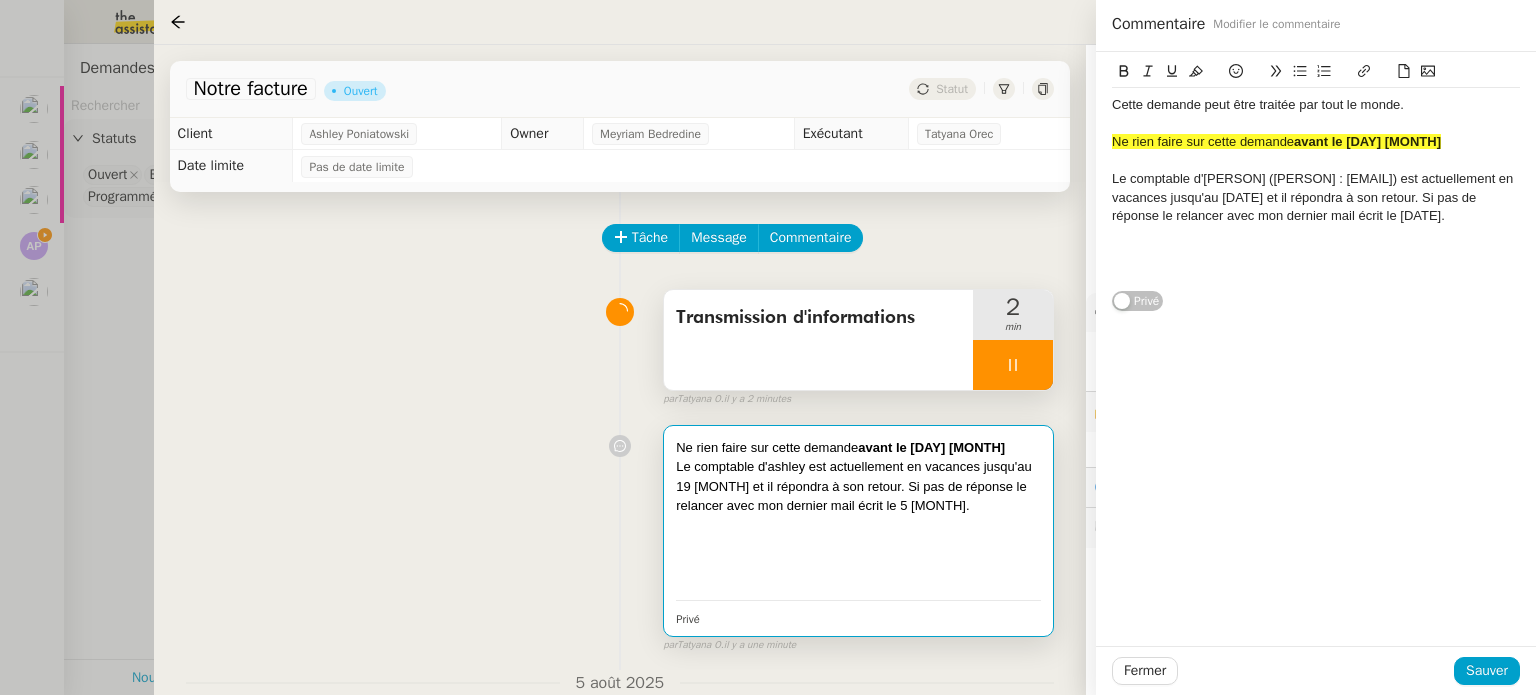 click on "Cette demande peut être traitée par tout le monde." 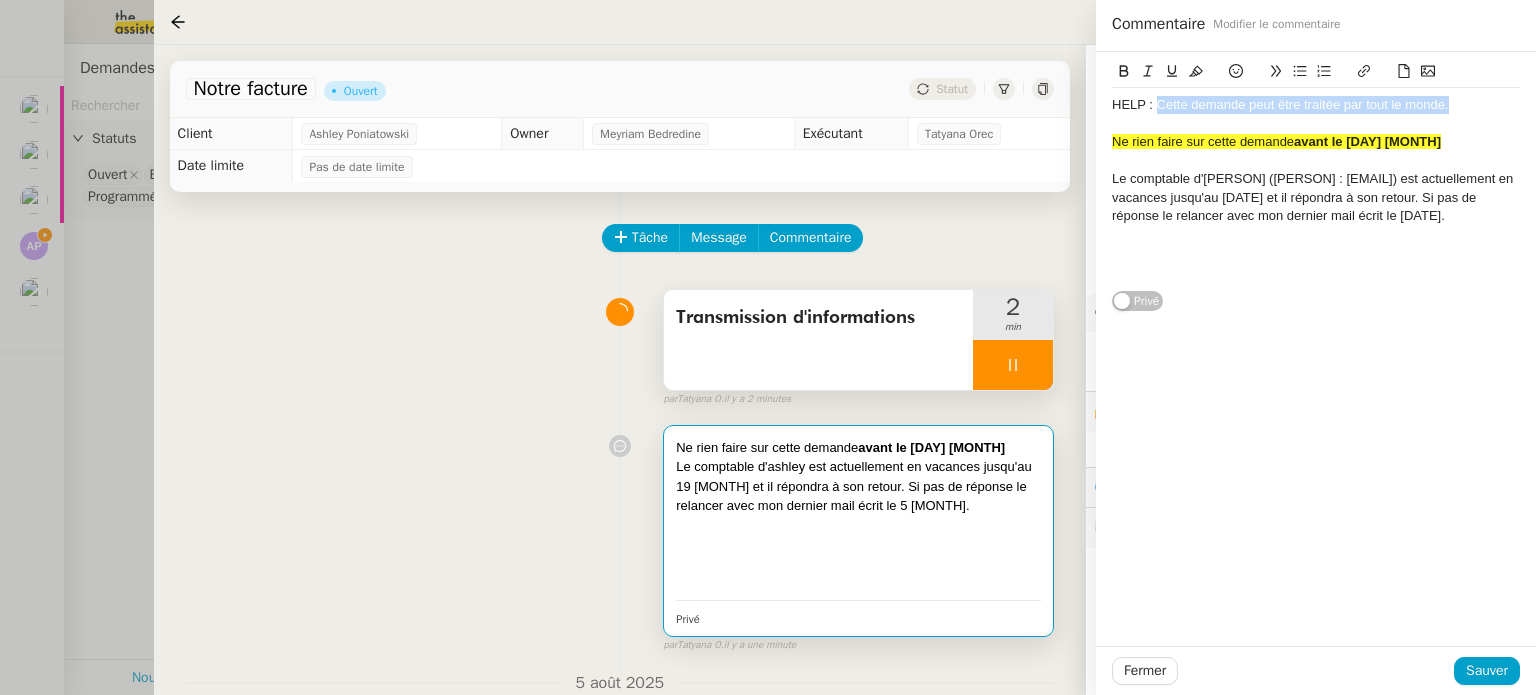 drag, startPoint x: 1465, startPoint y: 103, endPoint x: 1158, endPoint y: 107, distance: 307.02606 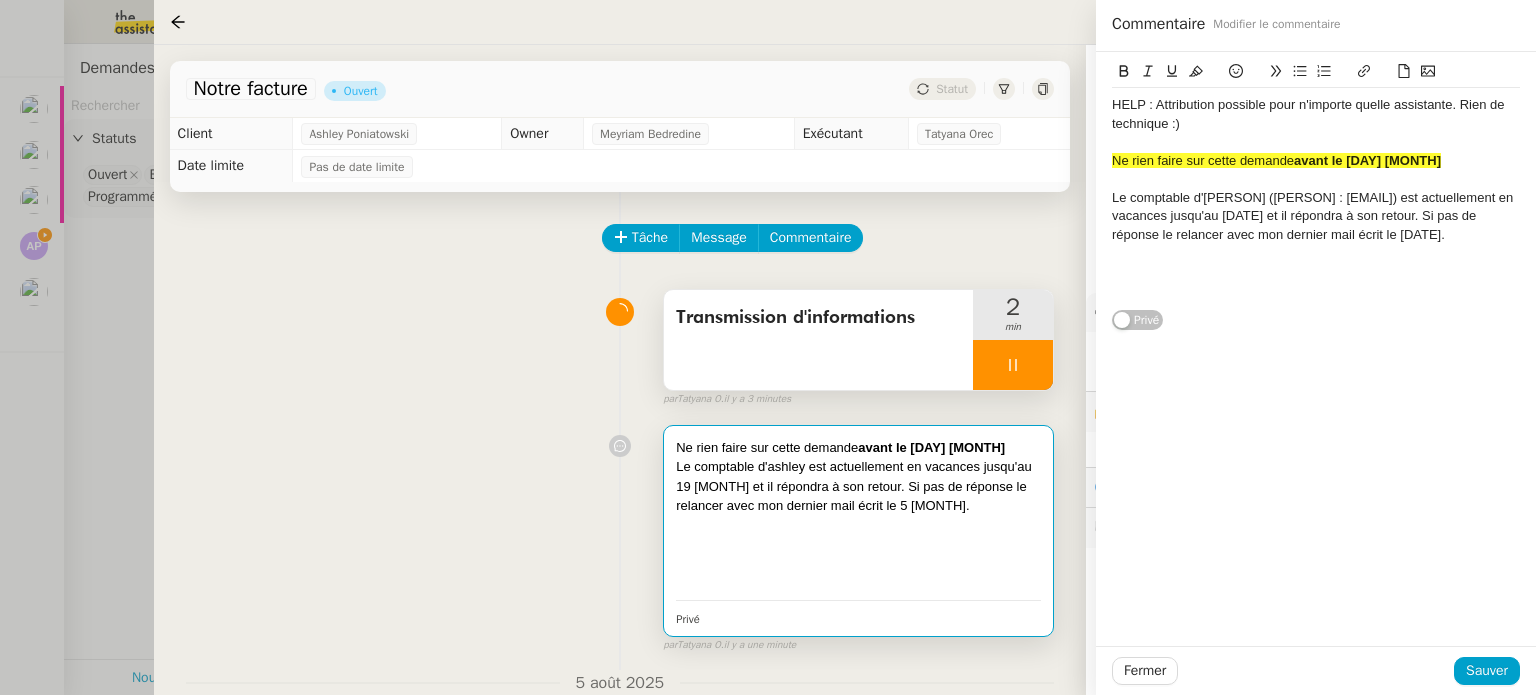 click on "Le comptable d'ashley (Benjamin : b.louveau@soficomsa.com) est actuellement en vacances jusqu'au 19 août et il répondra à son retour. Si pas de réponse le relancer avec mon dernier mail écrit le 5 août." 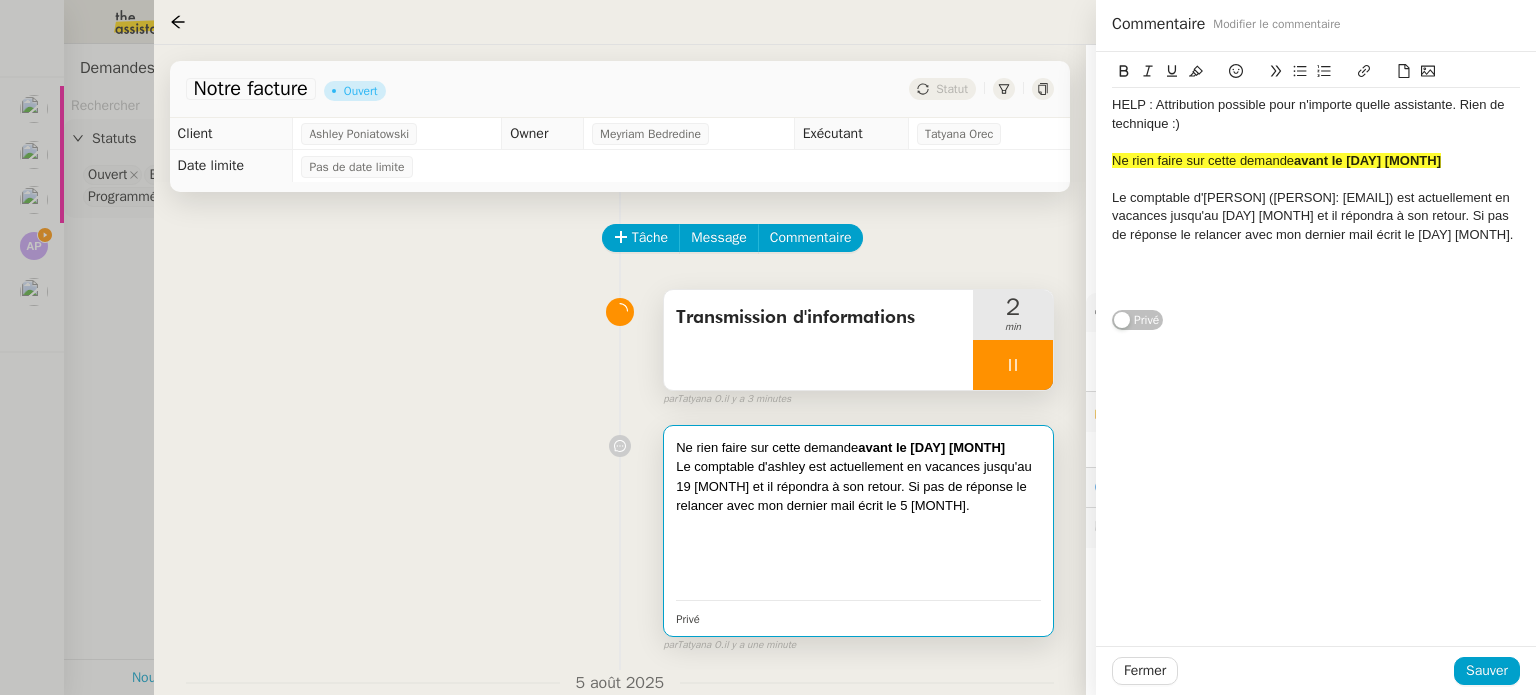click on "Le comptable d'Ashley (Benjamin : b.louveau@soficomsa.com) est actuellement en vacances jusqu'au 19 août et il répondra à son retour. Si pas de réponse le relancer avec mon dernier mail écrit le 5 août." 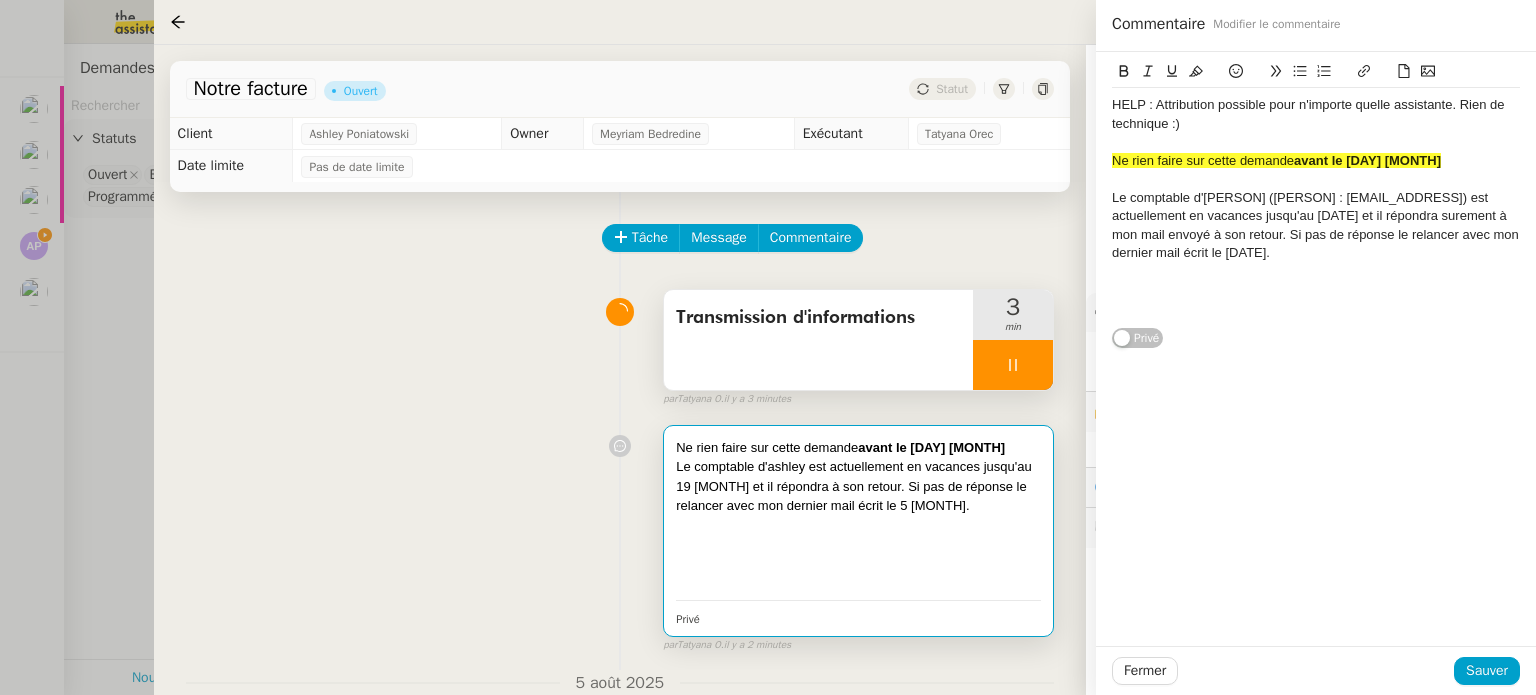 click on "Le comptable d'Ashley (Benjamin : b.louveau@soficomsa.com) est actuellement en vacances jusqu'au 19 août et il répondra surement à mon mail envoyé à son retour. Si pas de réponse le relancer avec mon dernier mail écrit le 5 août." 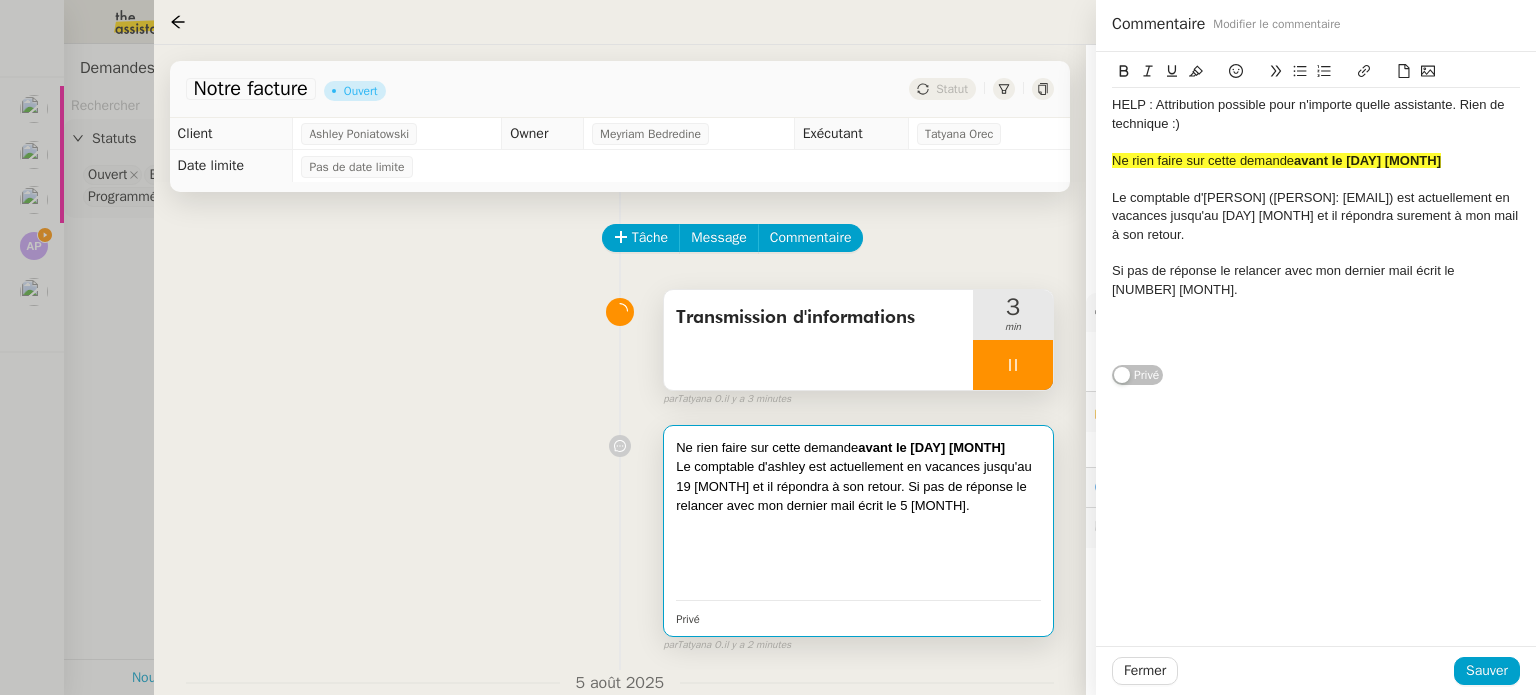 click on "Si pas de réponse le relancer avec mon dernier mail écrit le 5 août." 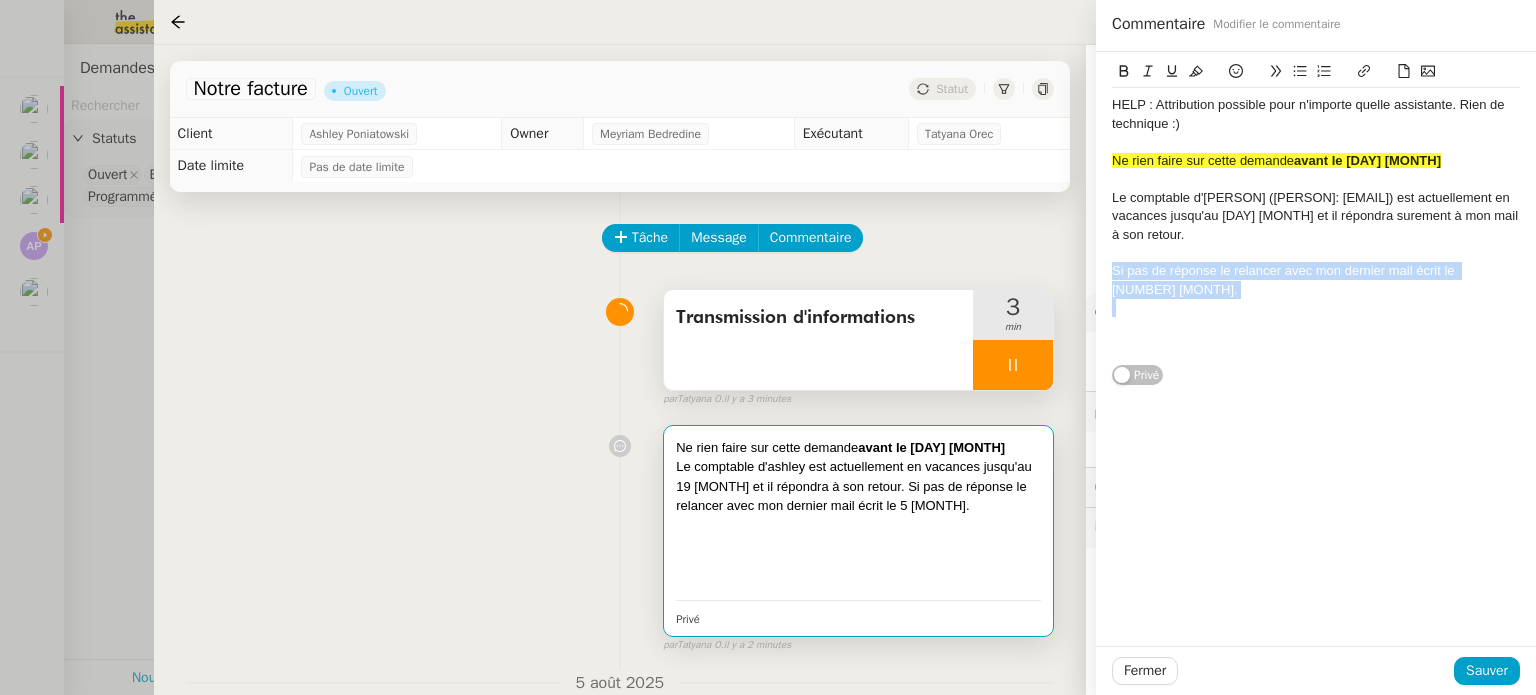 click on "Si pas de réponse le relancer avec mon dernier mail écrit le 5 août." 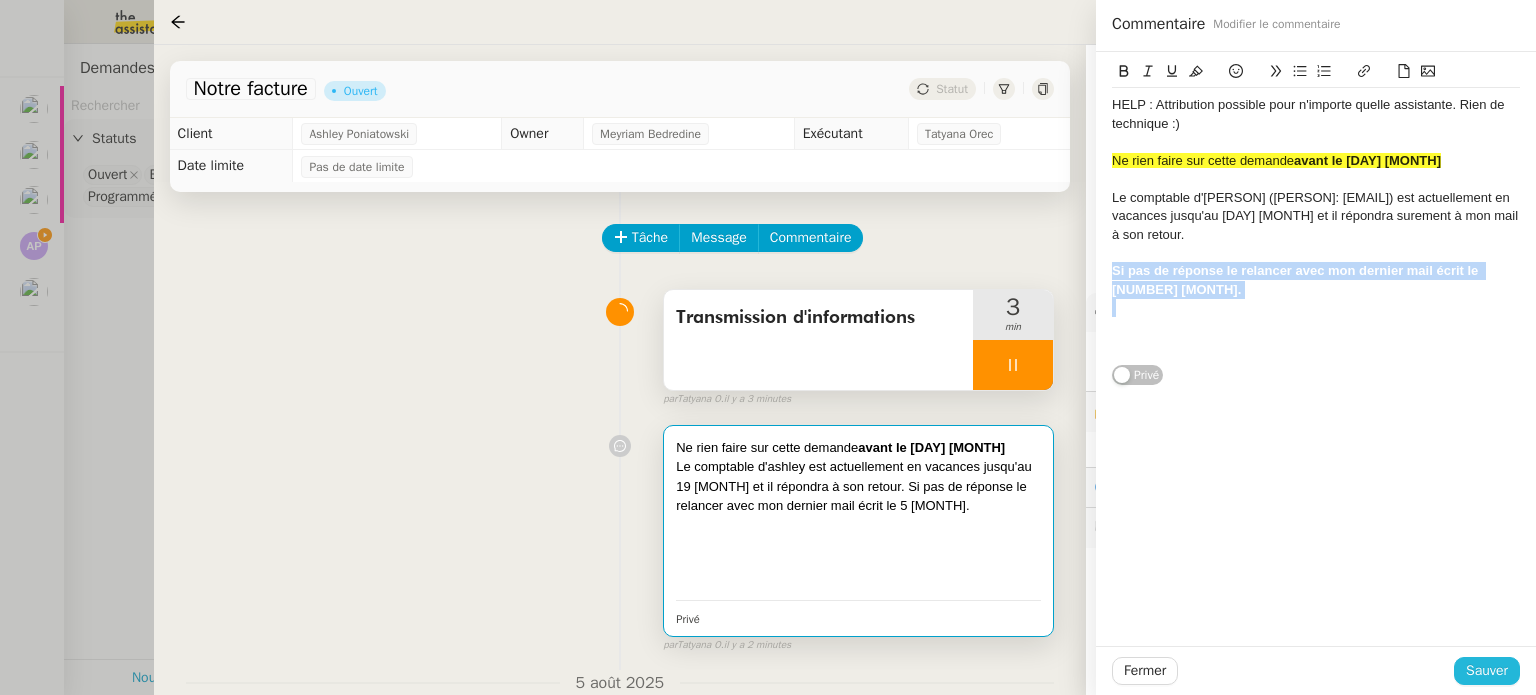 click on "Sauver" 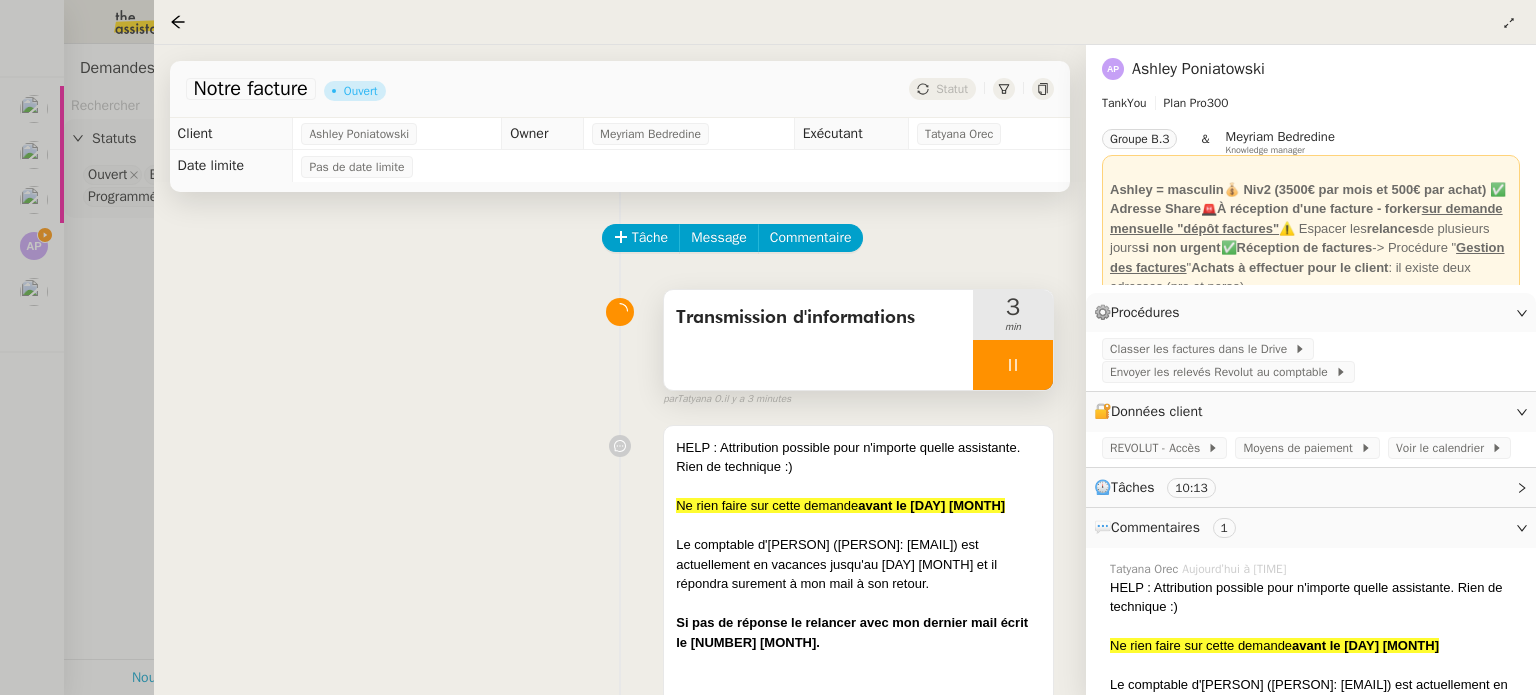 click at bounding box center (1013, 365) 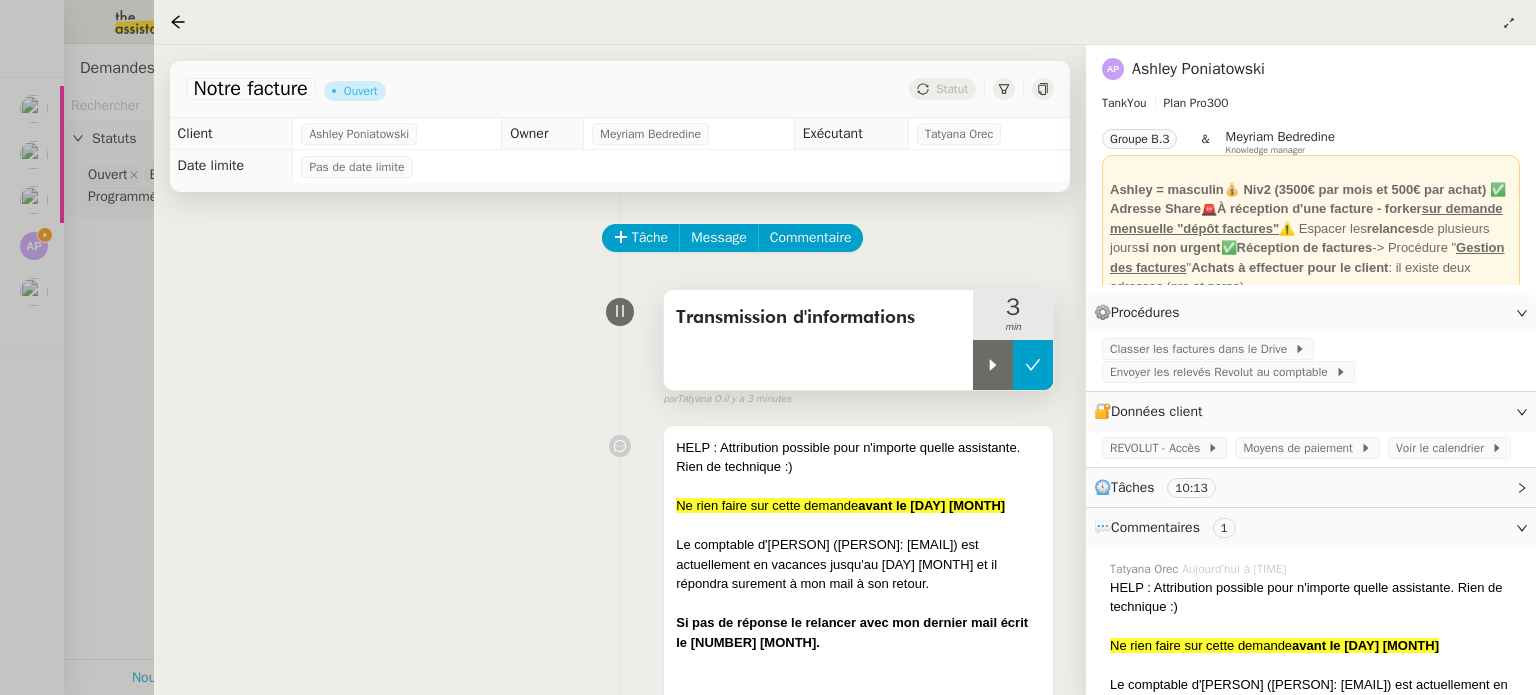 click 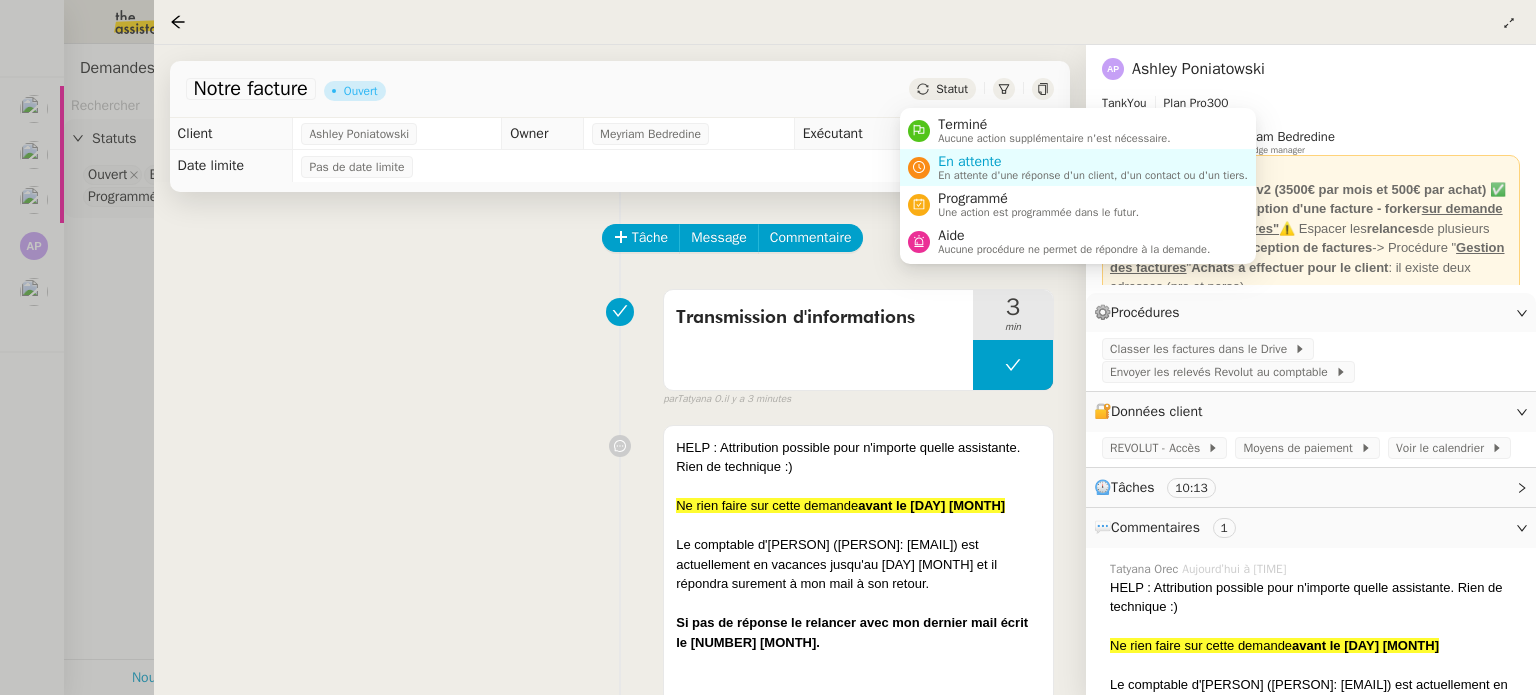 click on "Statut" 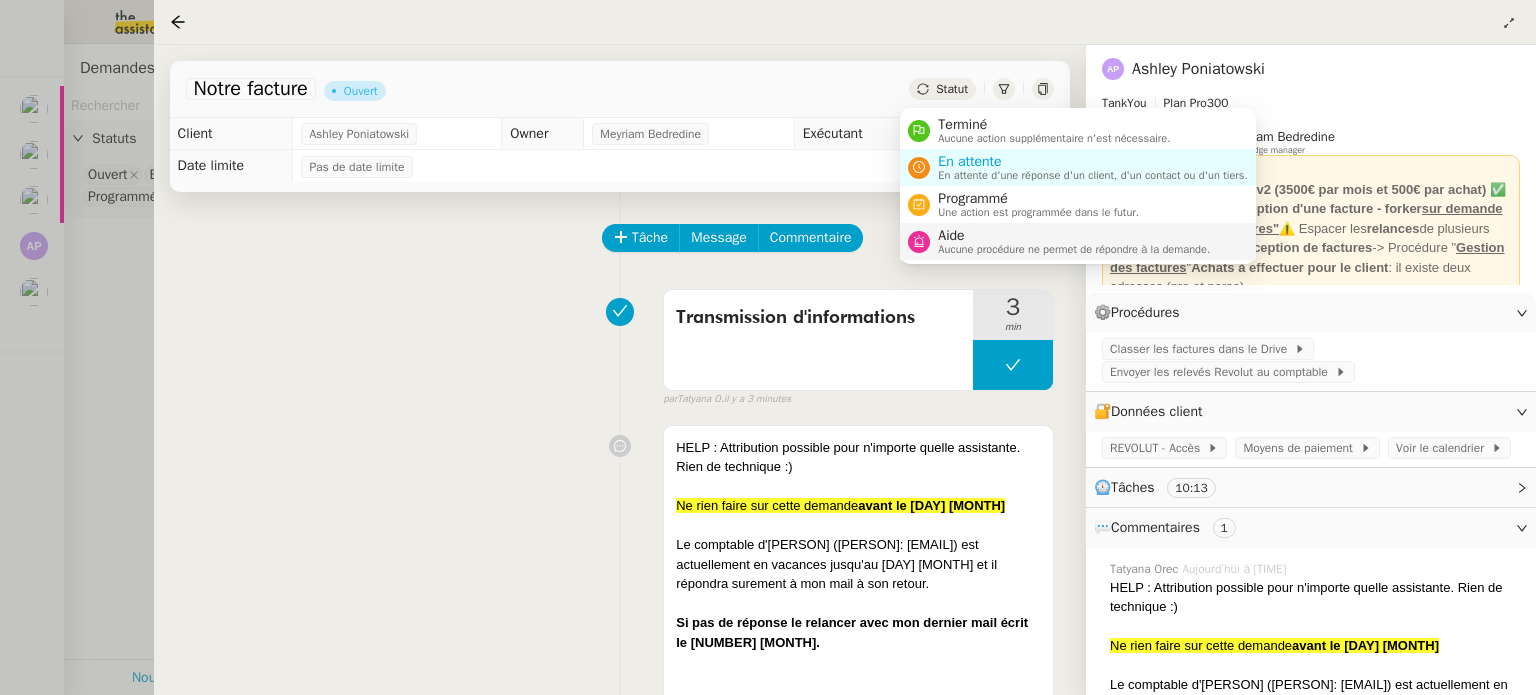 click on "Aucune procédure ne permet de répondre à la demande." at bounding box center [1074, 249] 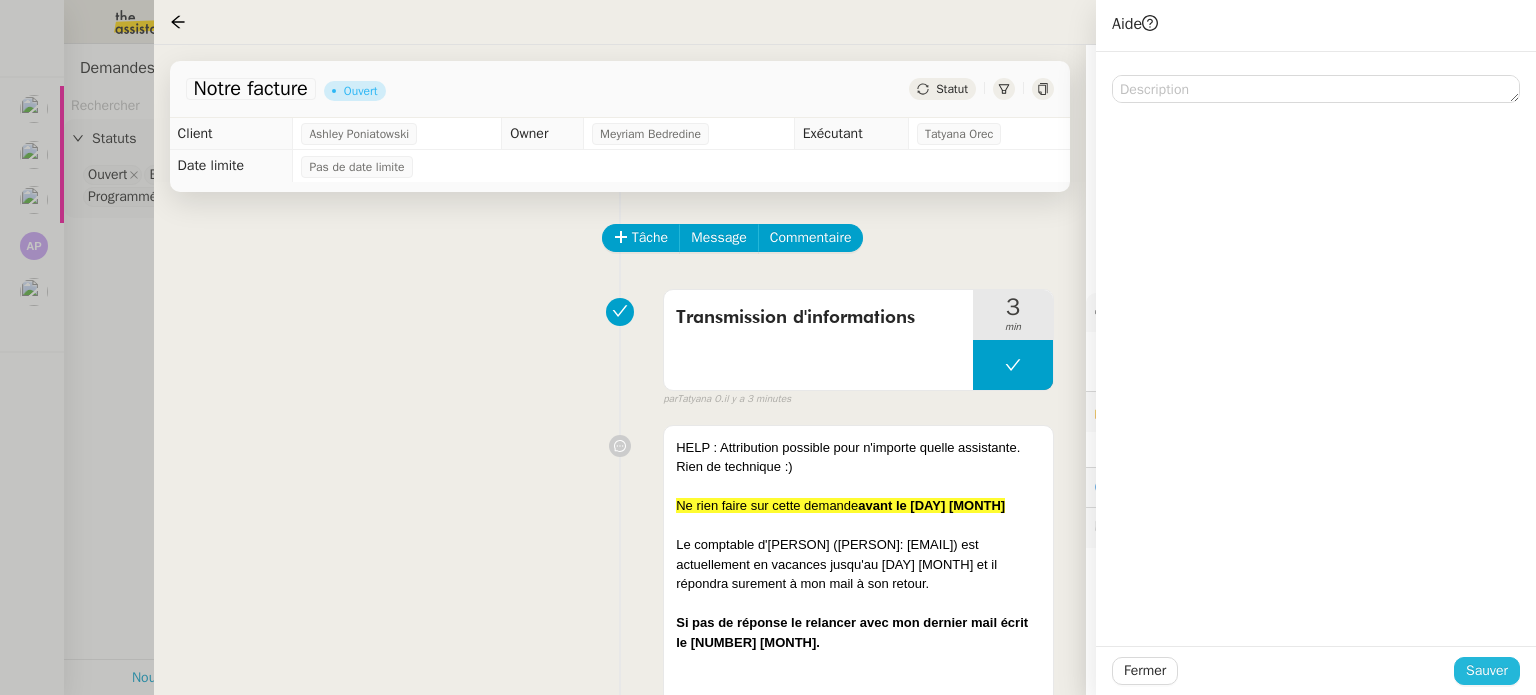 click on "Sauver" 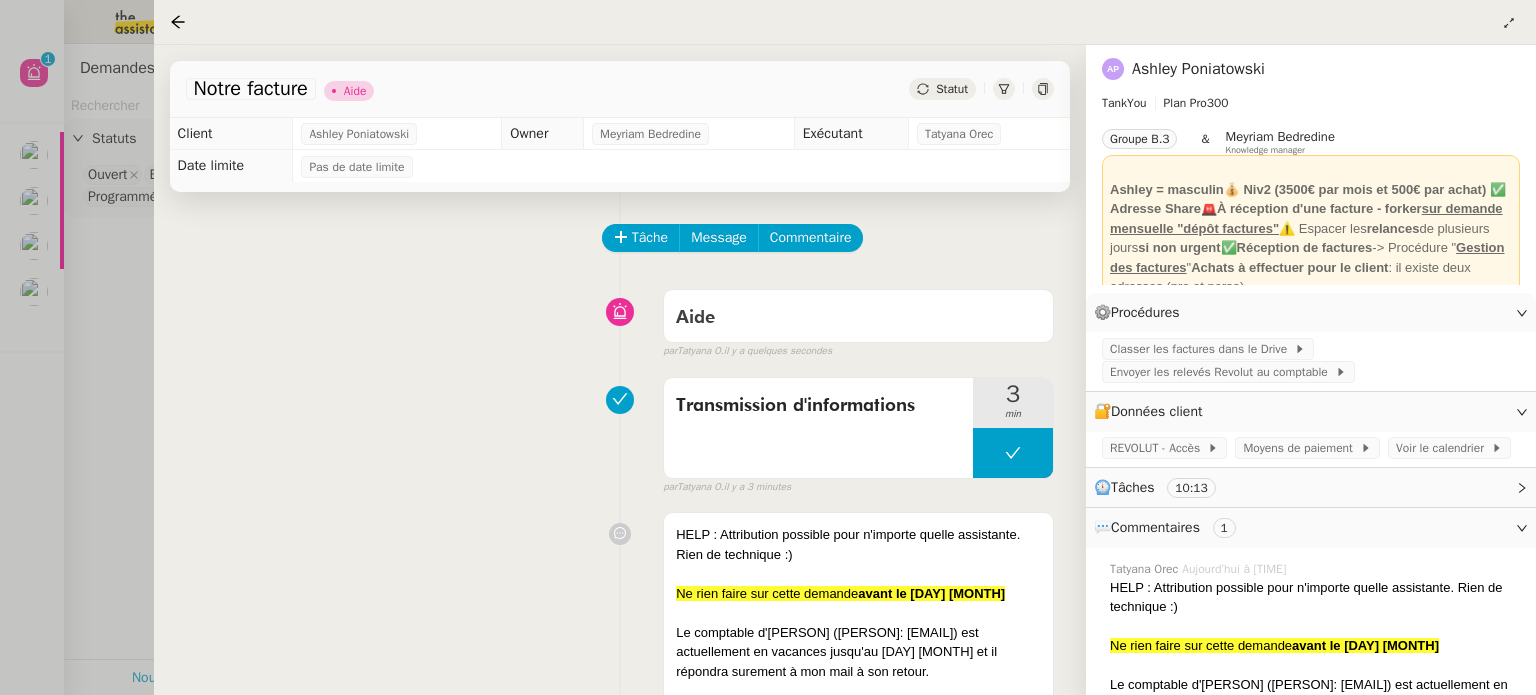 click at bounding box center (768, 347) 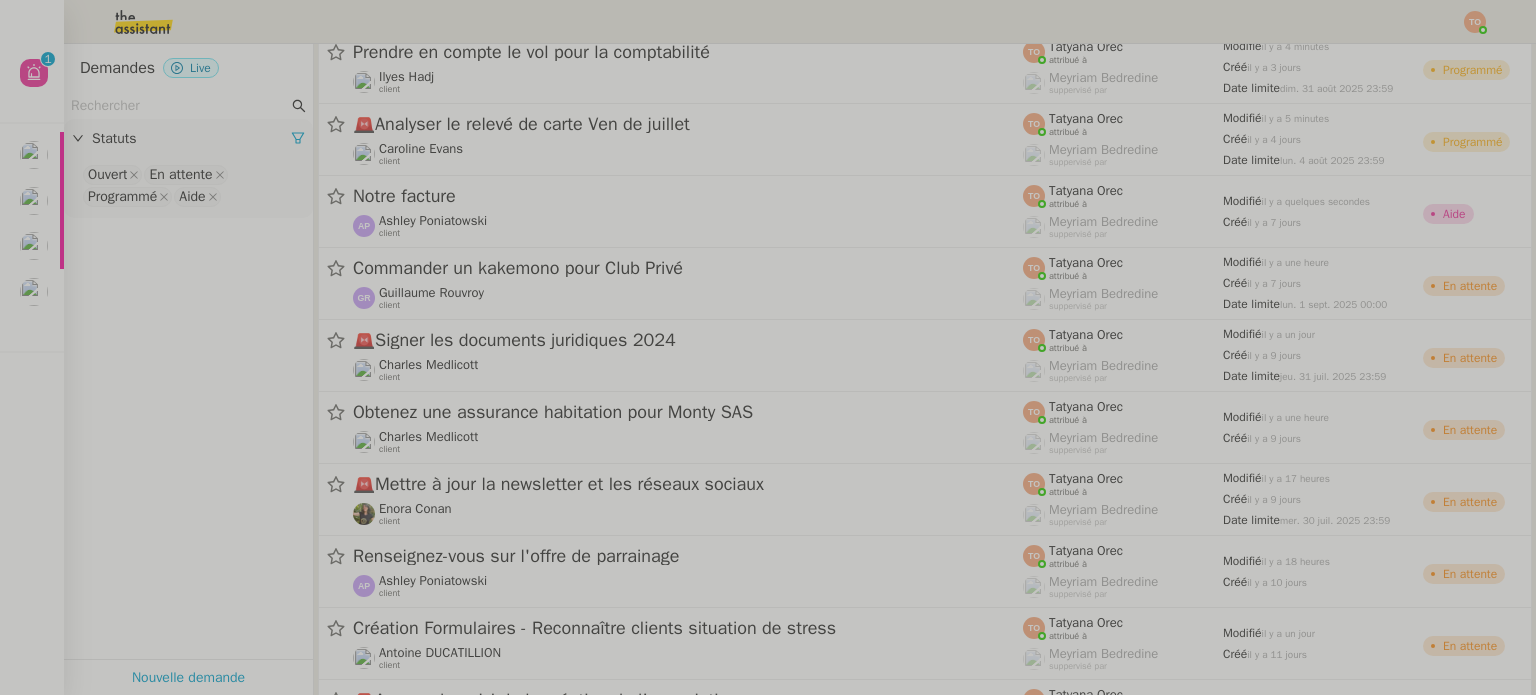 click 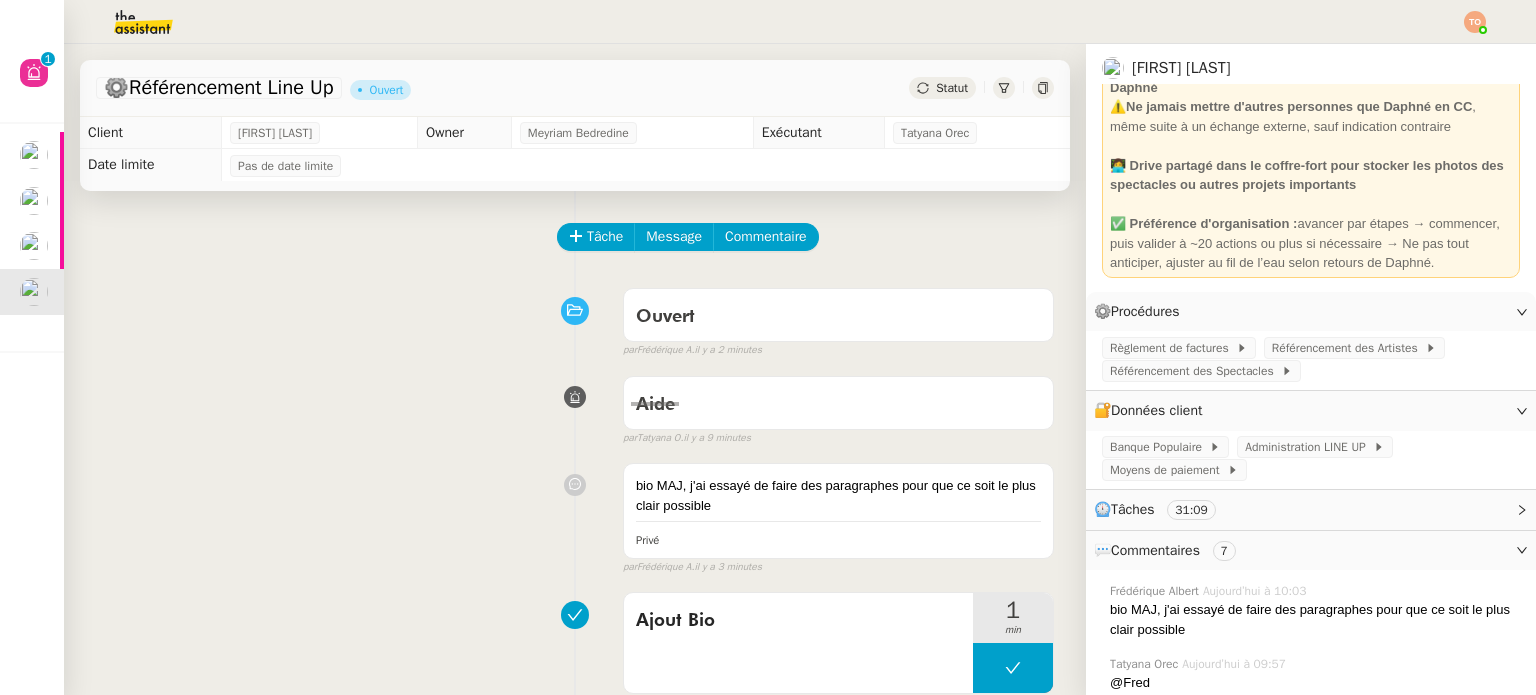 scroll, scrollTop: 403, scrollLeft: 0, axis: vertical 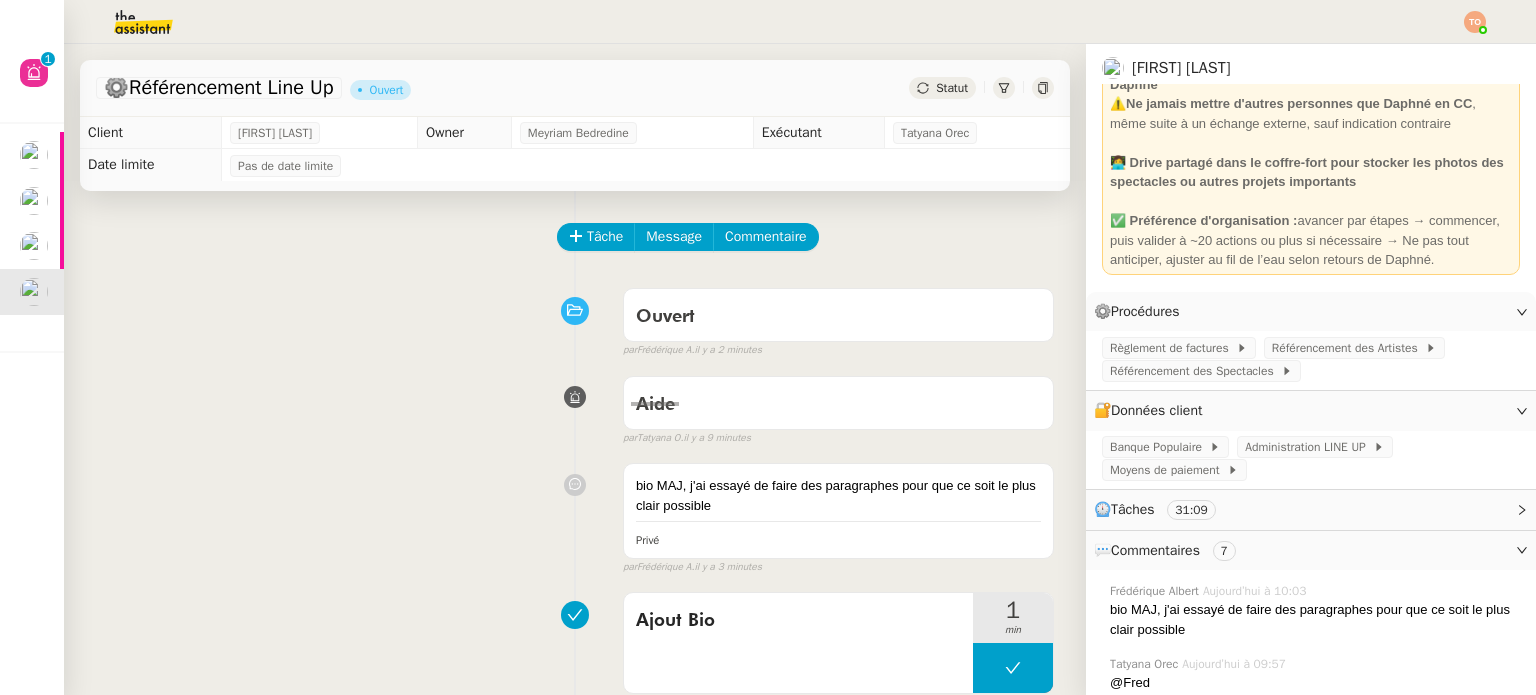 click on "⚙️Référencement Line Up      Ouvert     Statut" 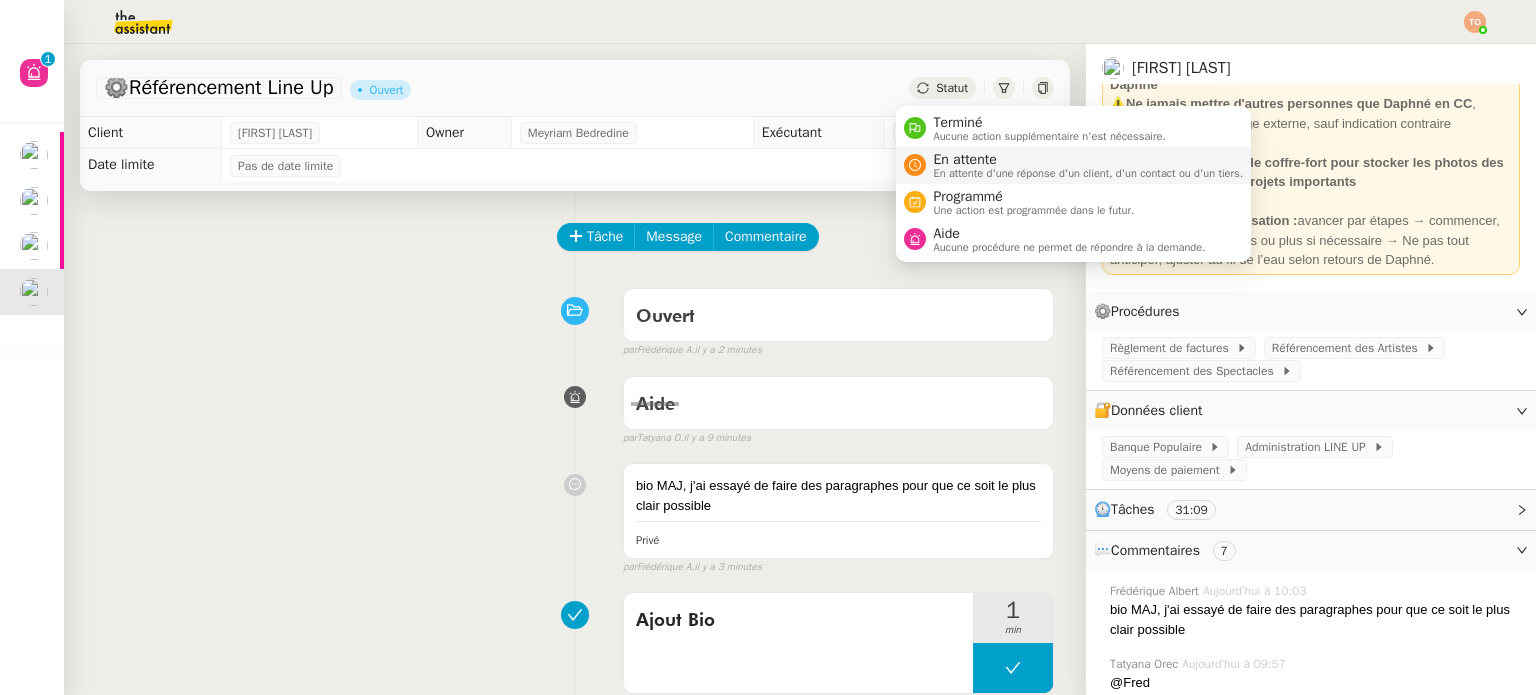 drag, startPoint x: 970, startPoint y: 138, endPoint x: 994, endPoint y: 148, distance: 26 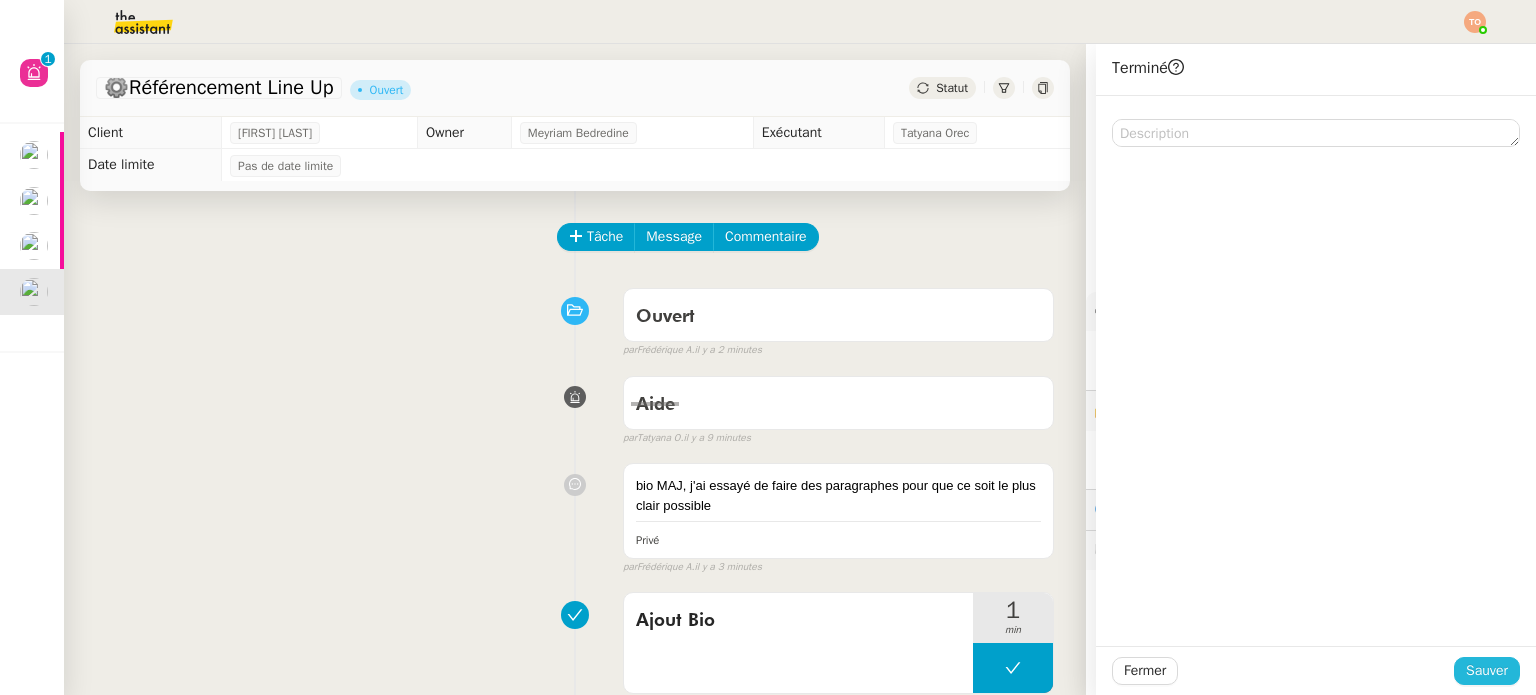 click on "Sauver" 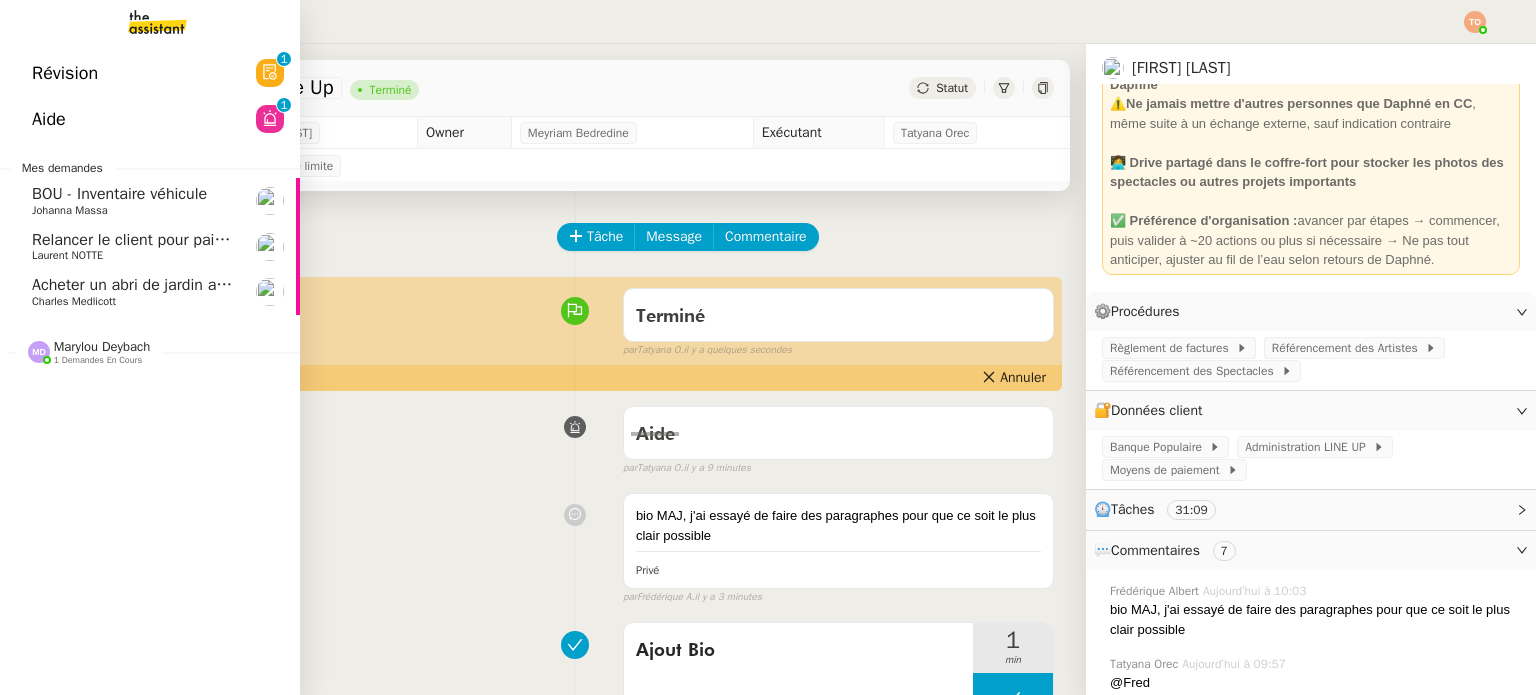 click on "Marylou Deybach" 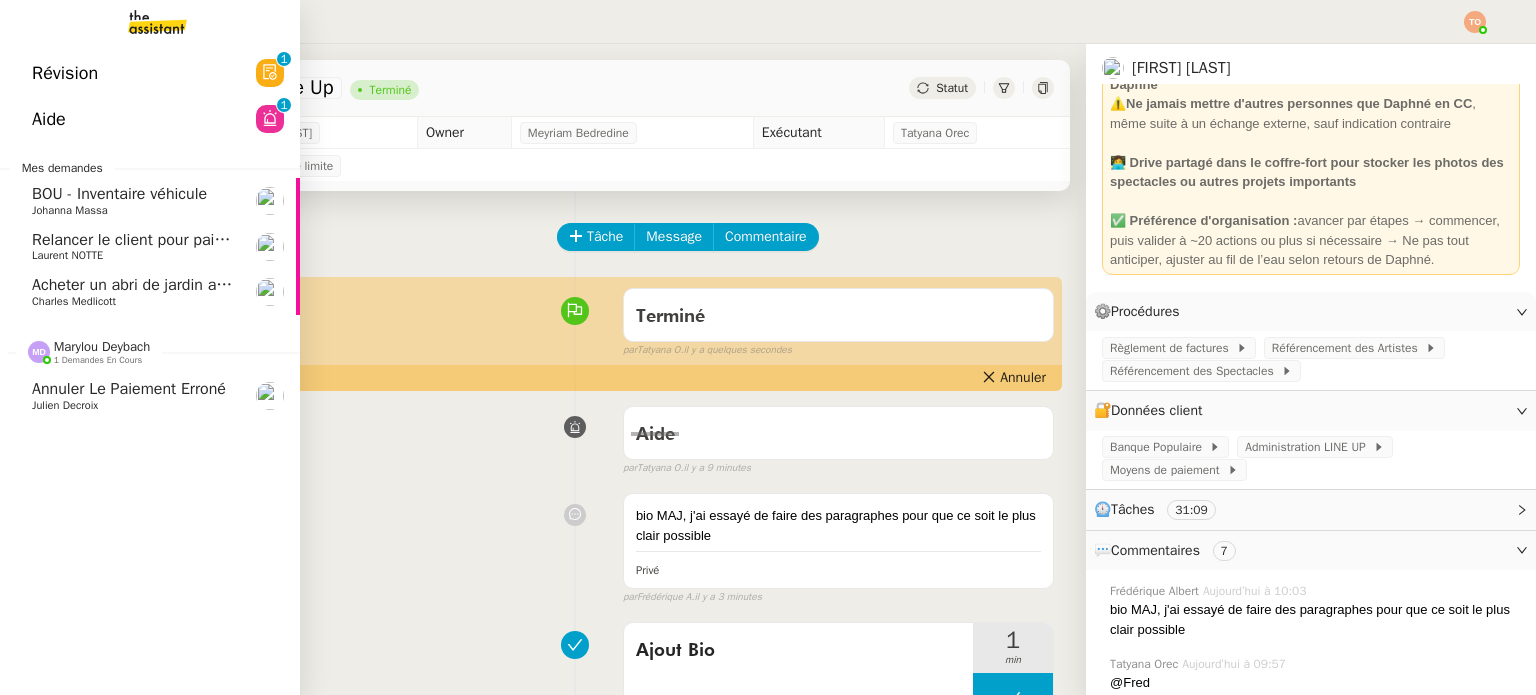 click on "Annuler le paiement erroné" 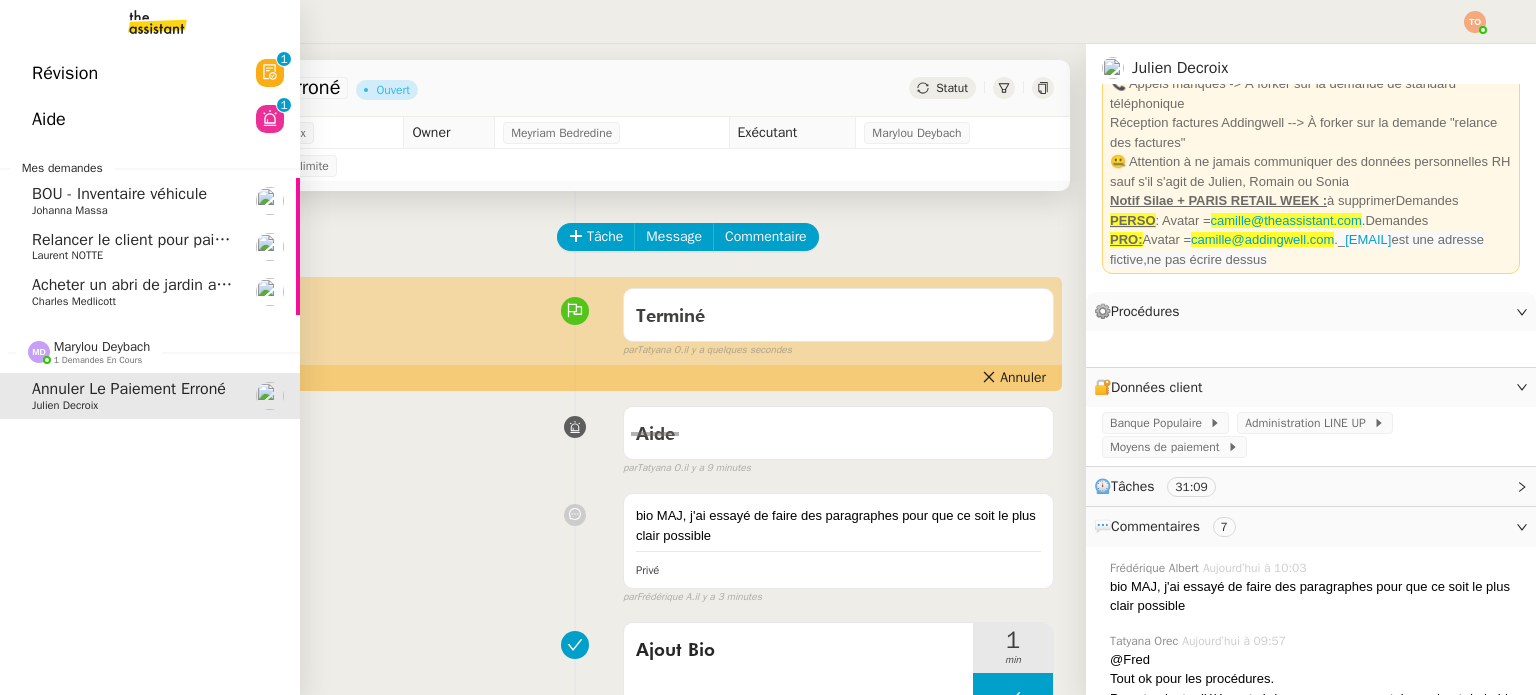 scroll, scrollTop: 143, scrollLeft: 0, axis: vertical 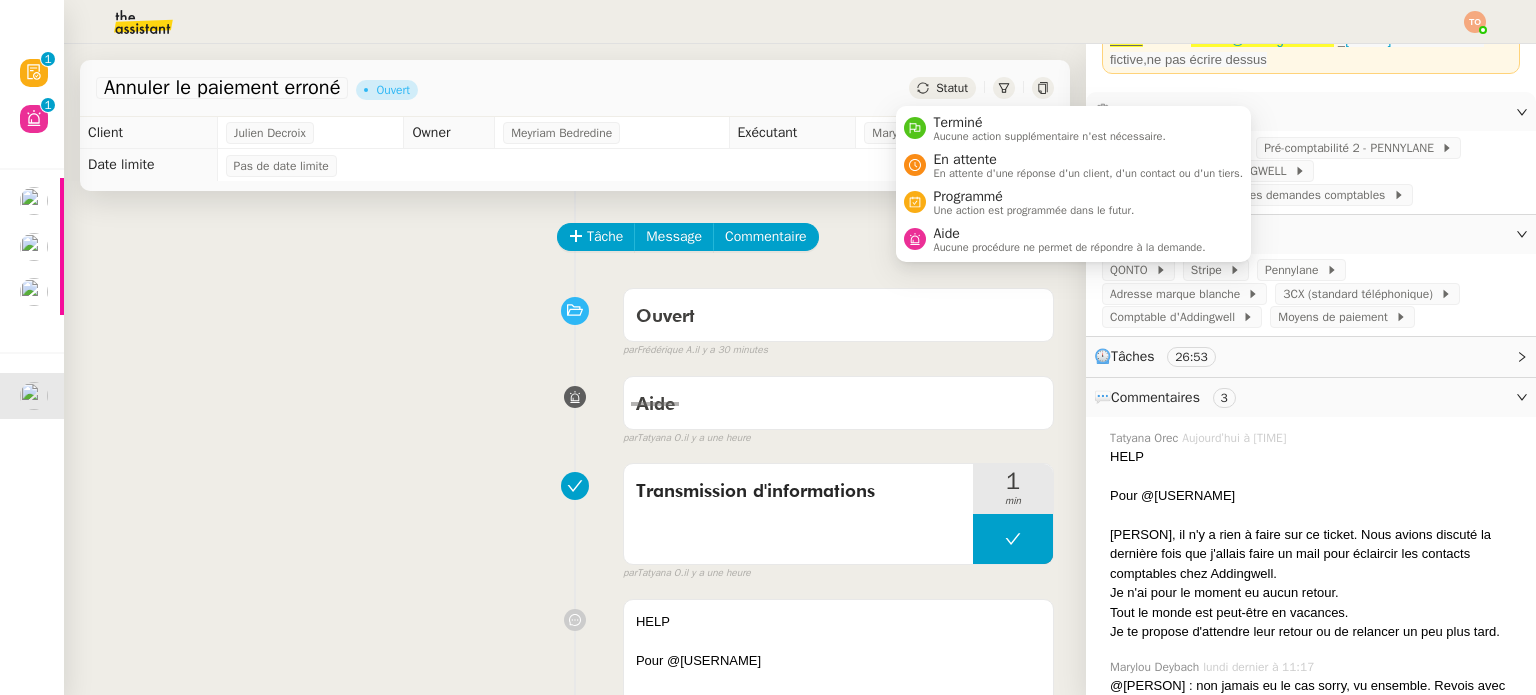 click on "Statut" 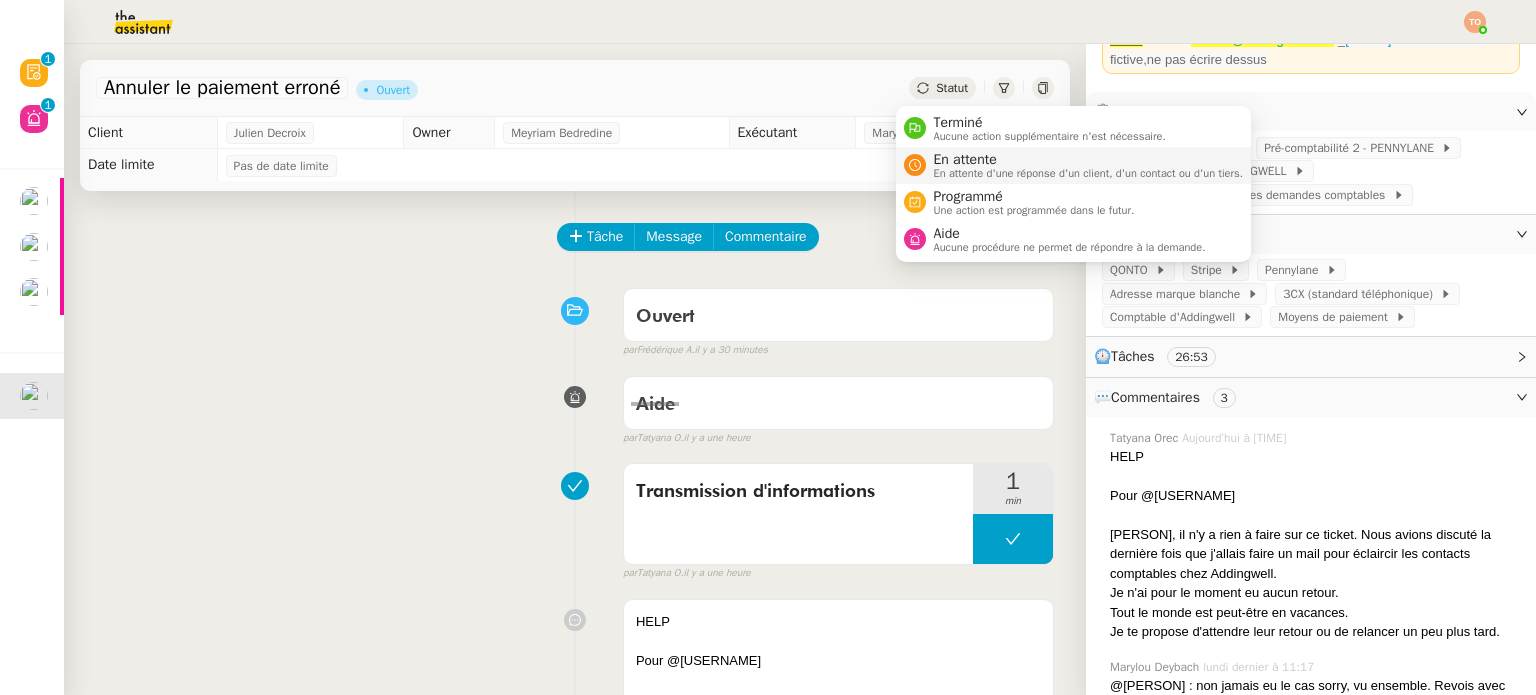 click on "En attente d'une réponse d'un client, d'un contact ou d'un tiers." at bounding box center (1089, 173) 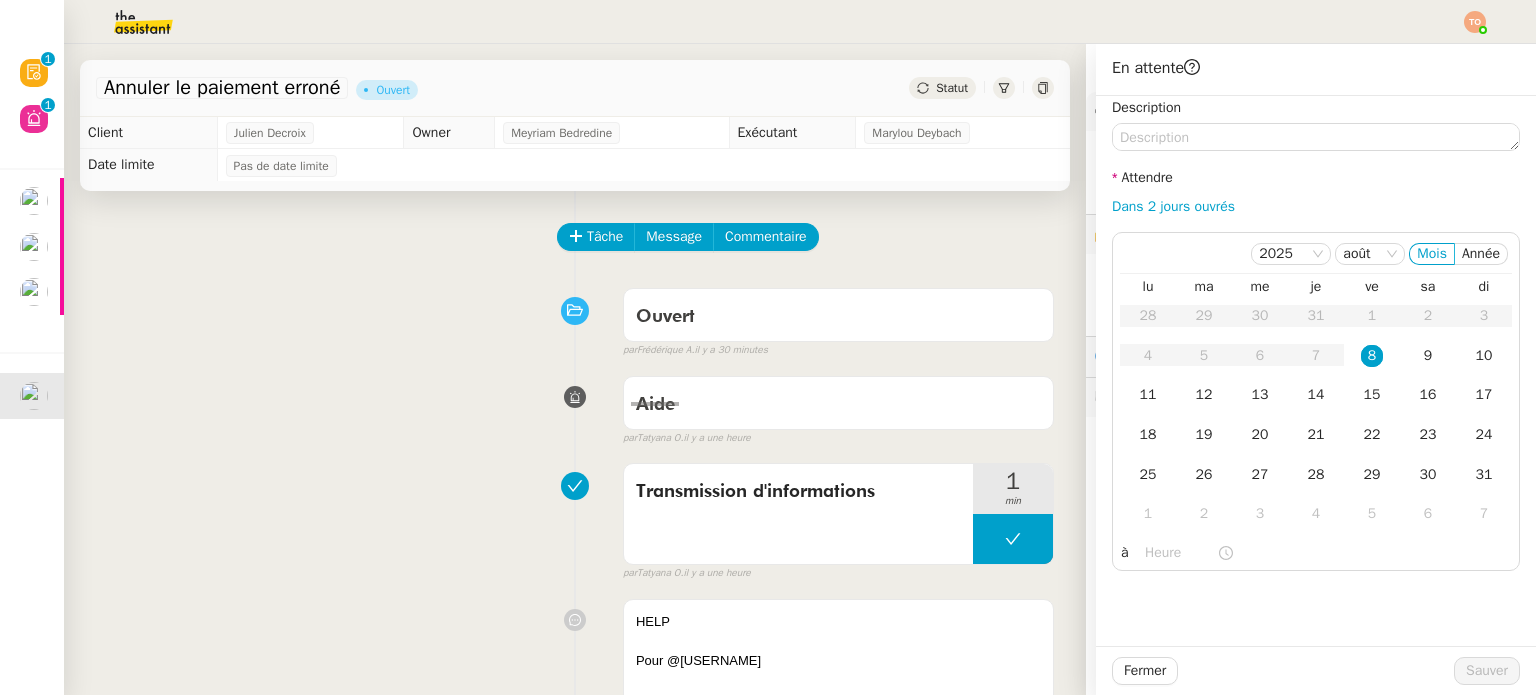 click on "Ouvert false par   Frédérique  A.   il y a 30 minutes" at bounding box center [575, 319] 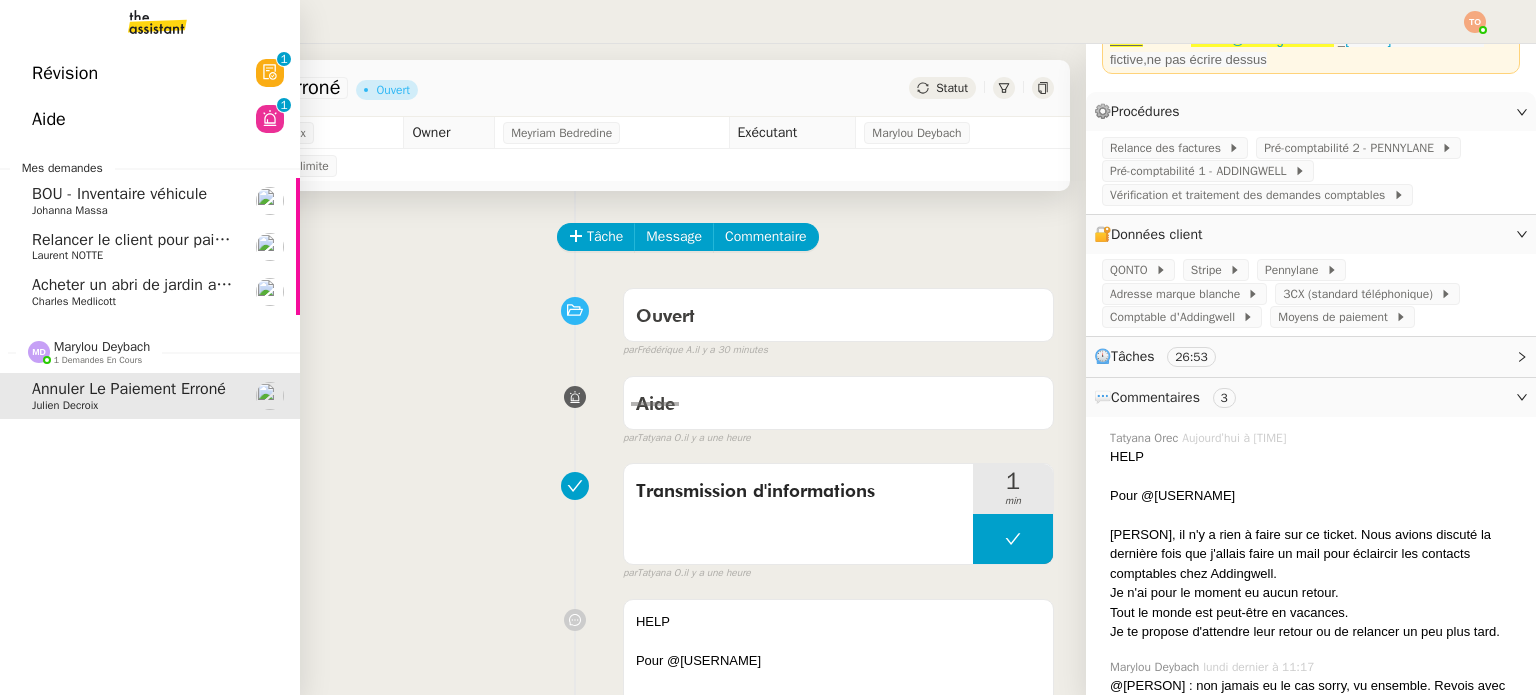 click on "Aide  0   1   2   3   4   5   6   7   8   9" 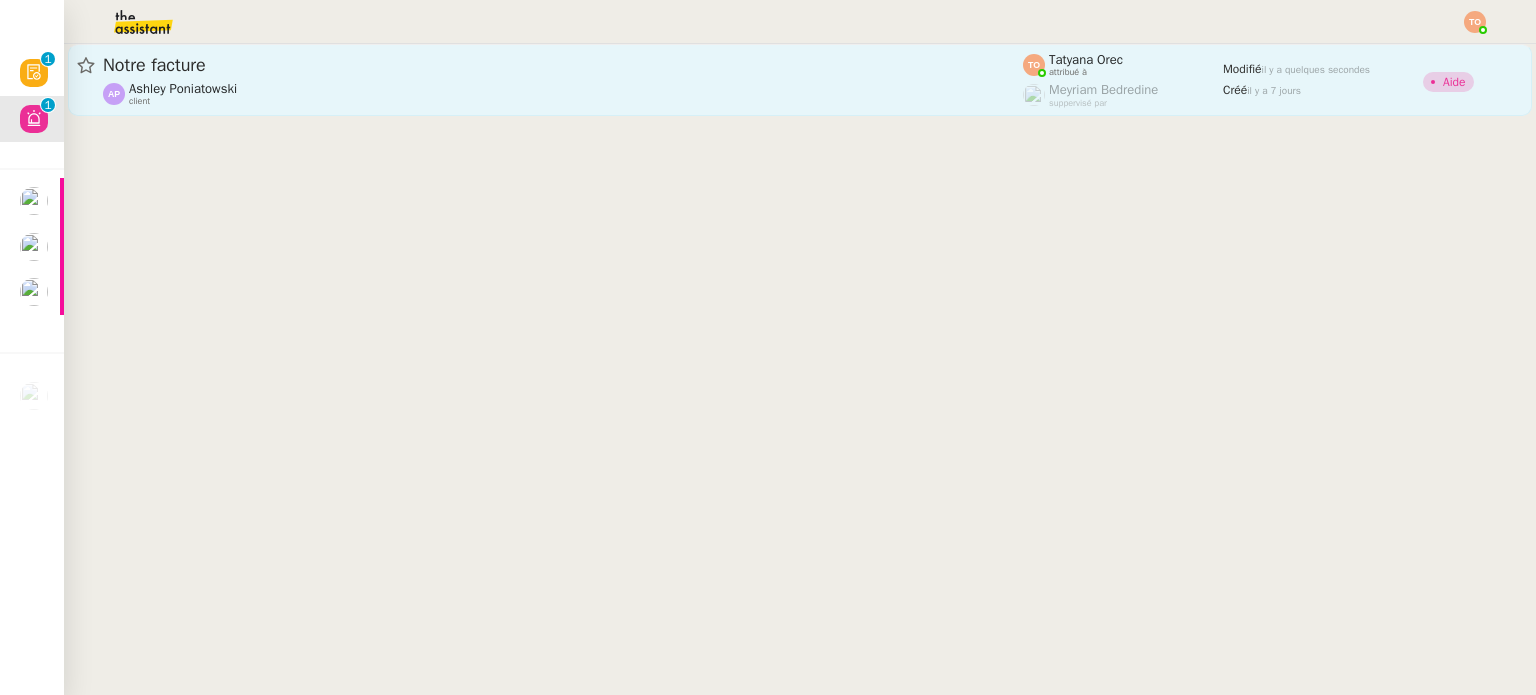 click on "Ashley Poniatowski    client" 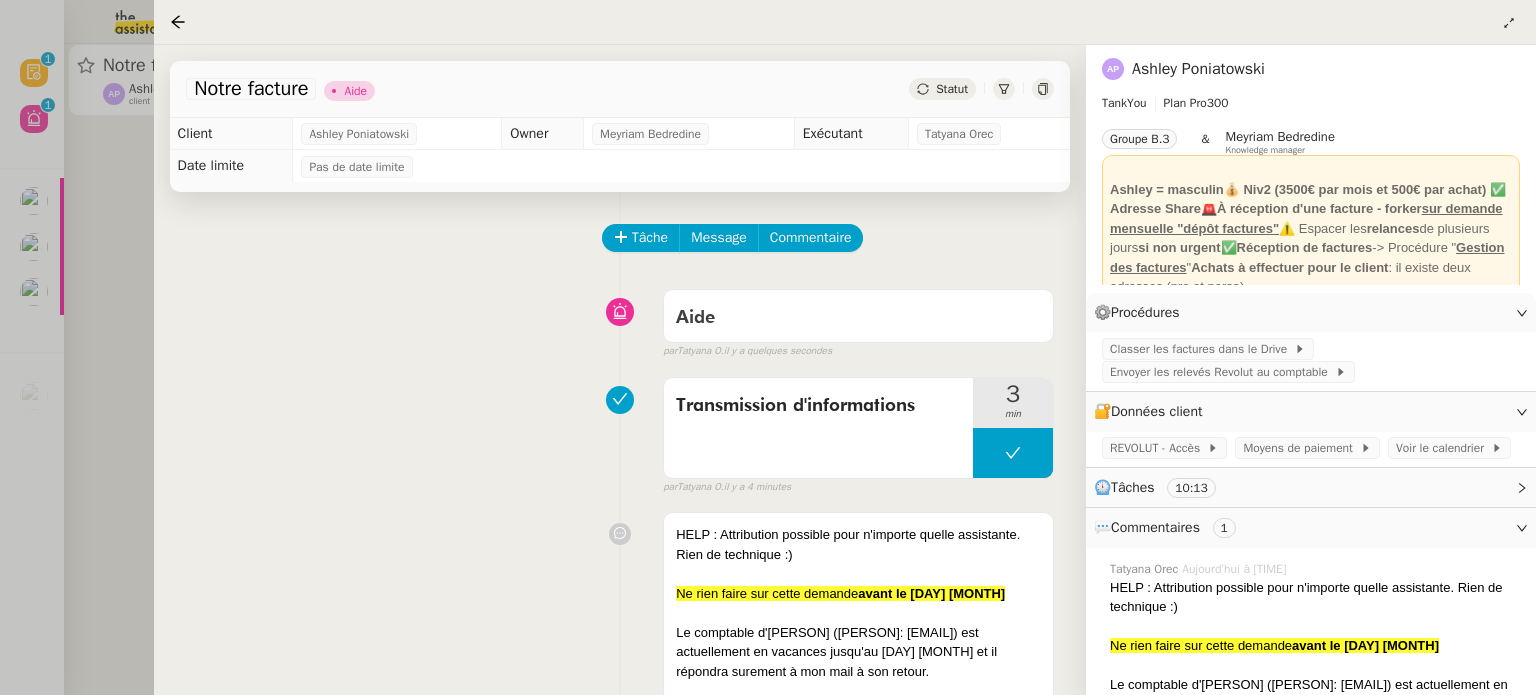 scroll, scrollTop: 352, scrollLeft: 0, axis: vertical 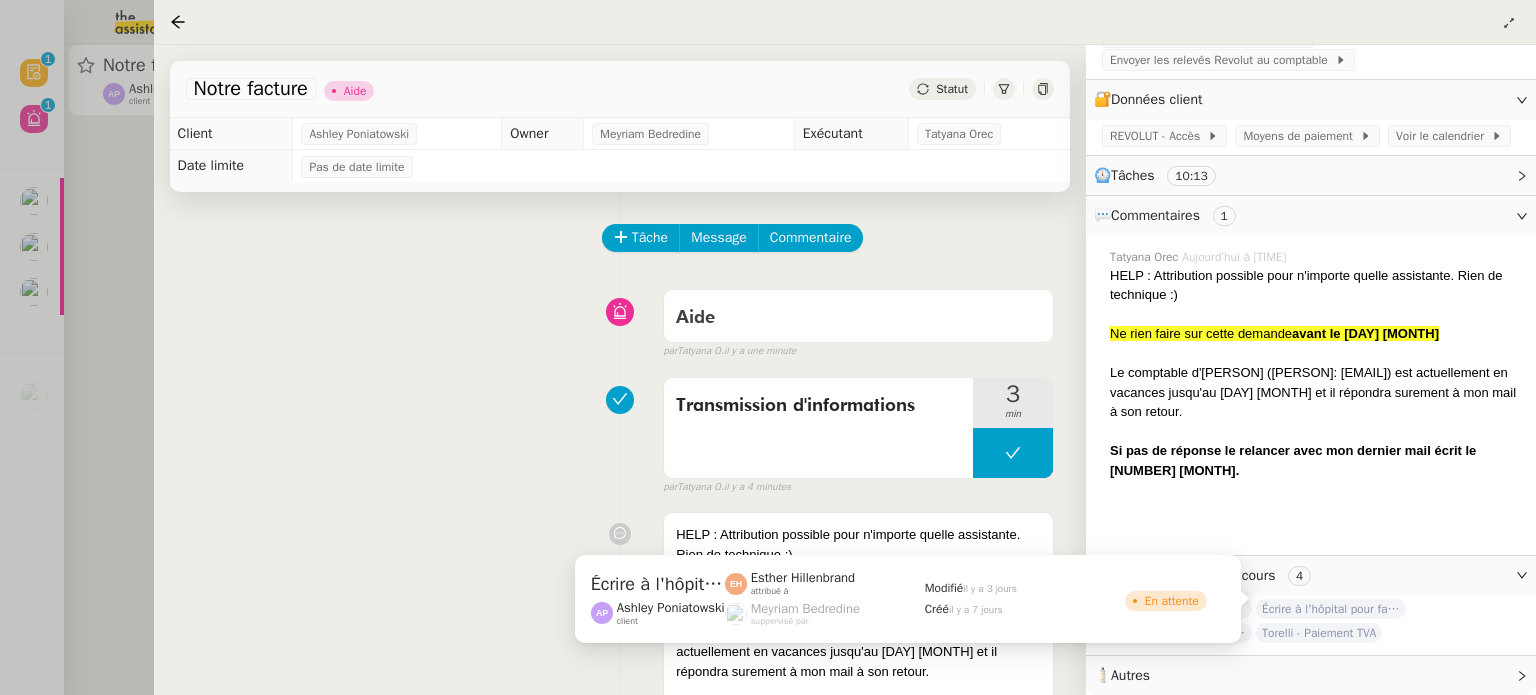 click on "Écrire à l'hôpital pour facture acquittée" 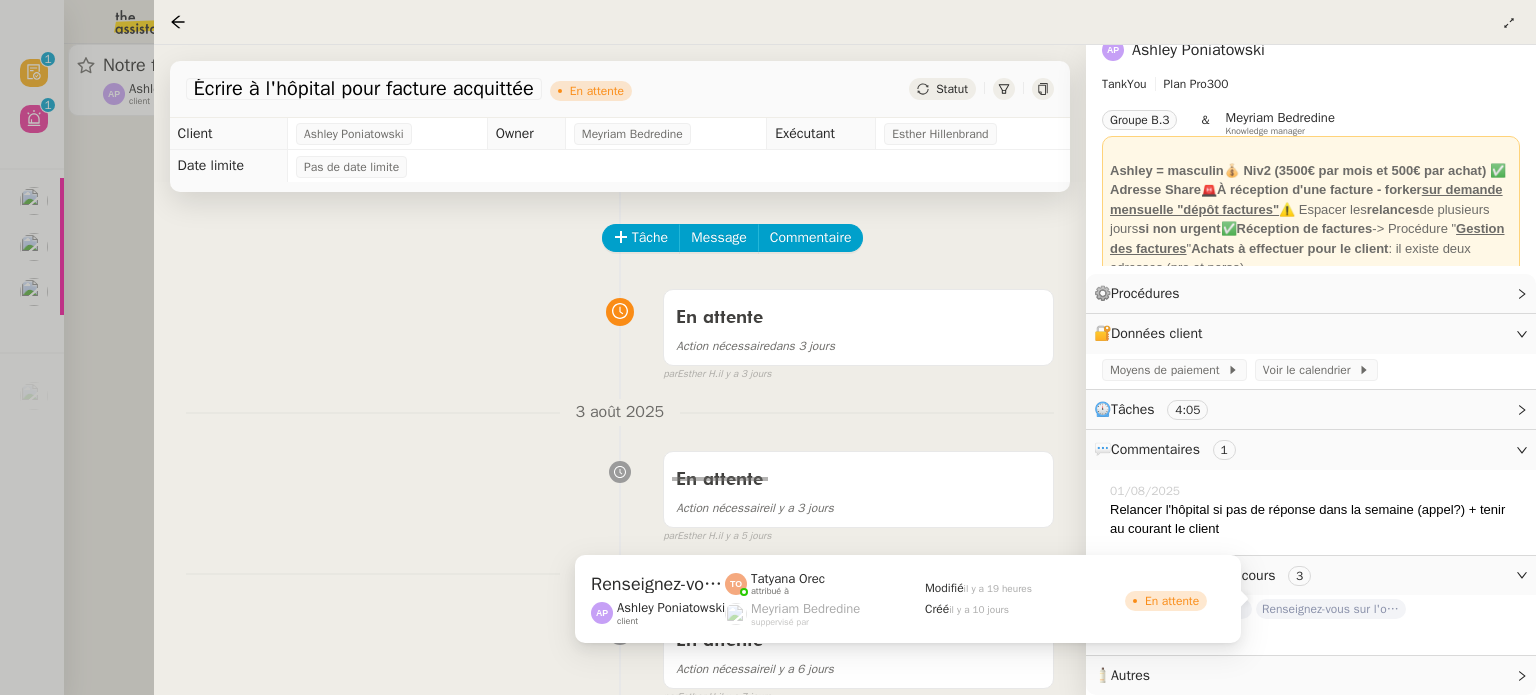scroll, scrollTop: 31, scrollLeft: 0, axis: vertical 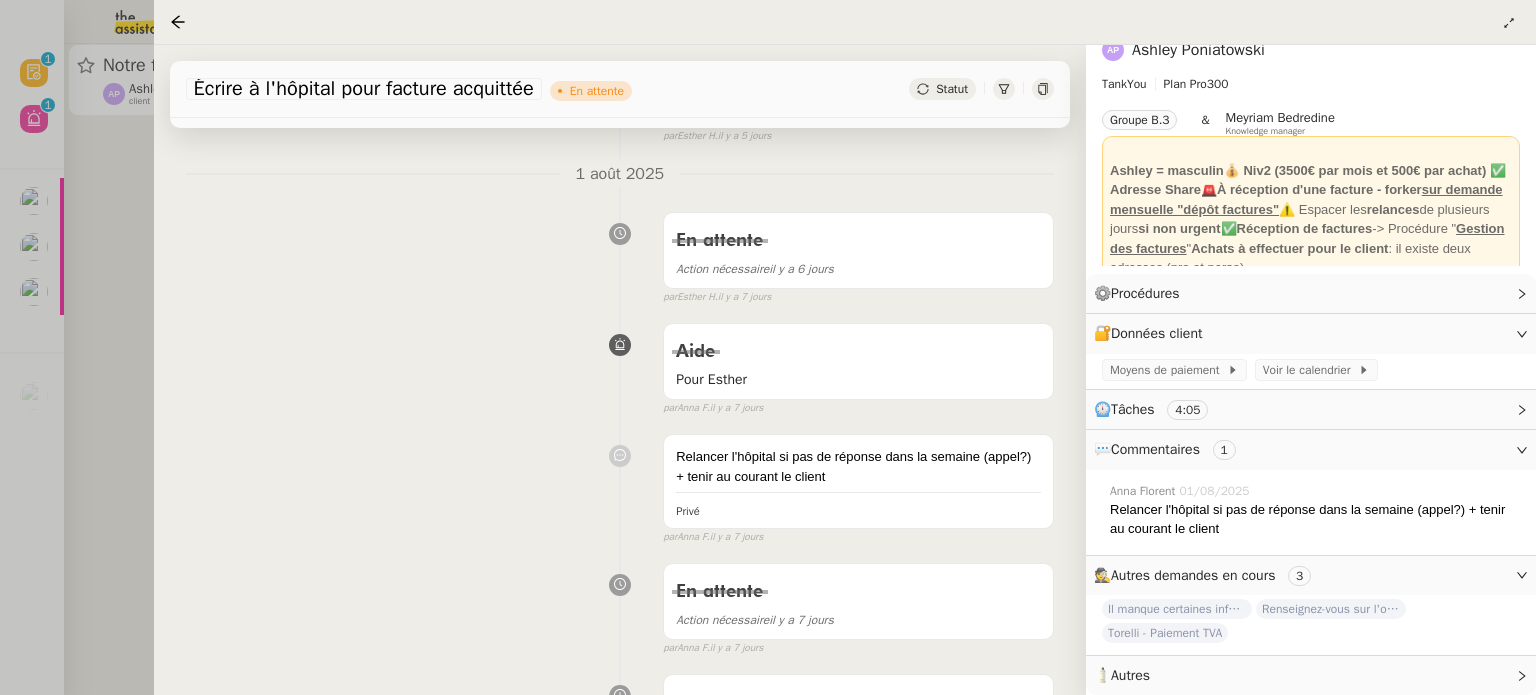 drag, startPoint x: 28, startPoint y: 326, endPoint x: 28, endPoint y: 315, distance: 11 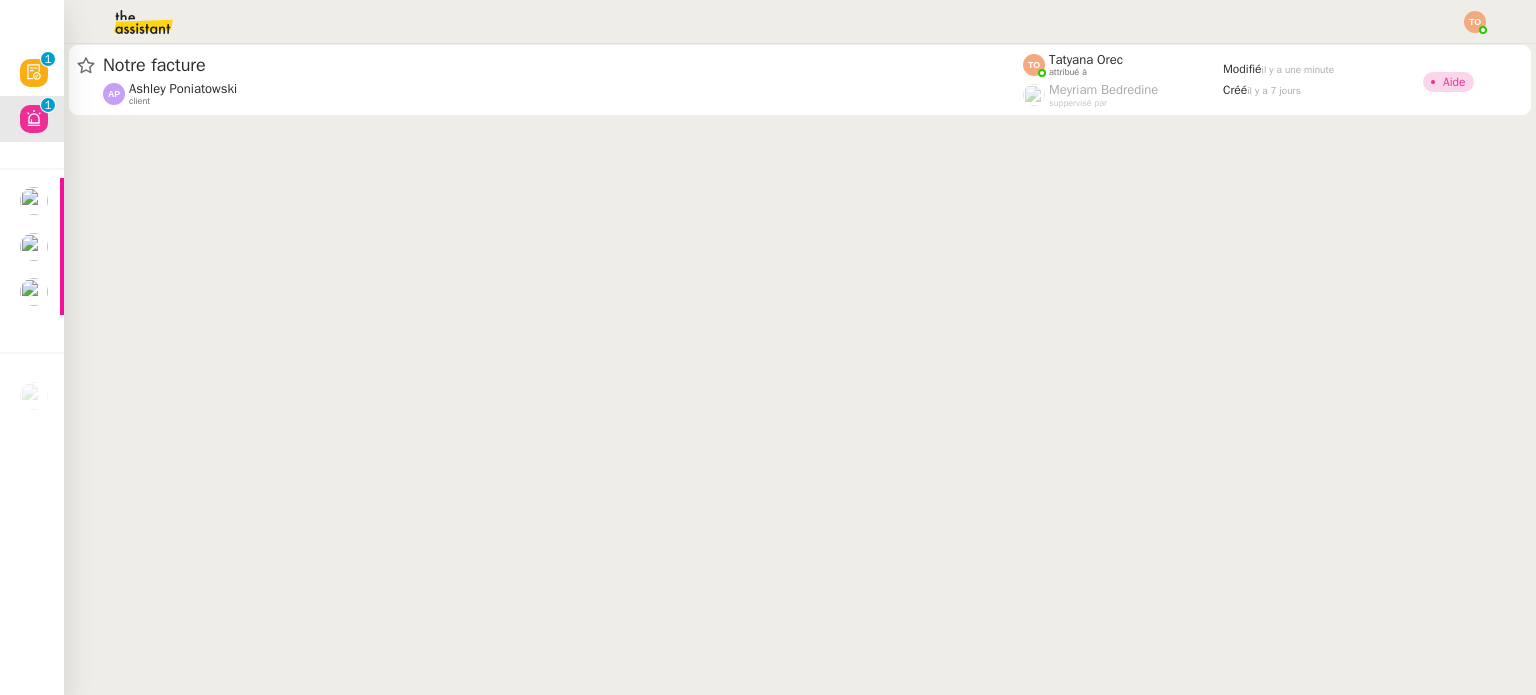 click 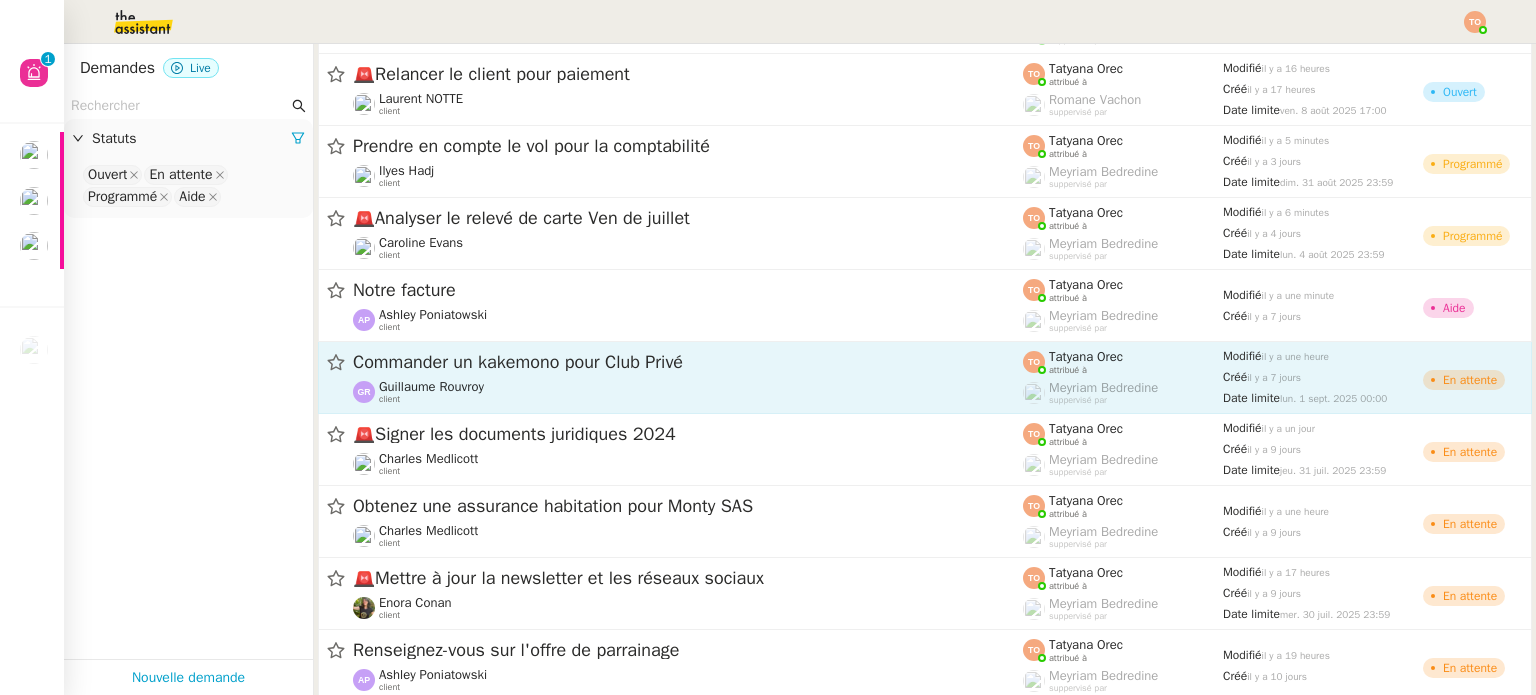 scroll, scrollTop: 200, scrollLeft: 0, axis: vertical 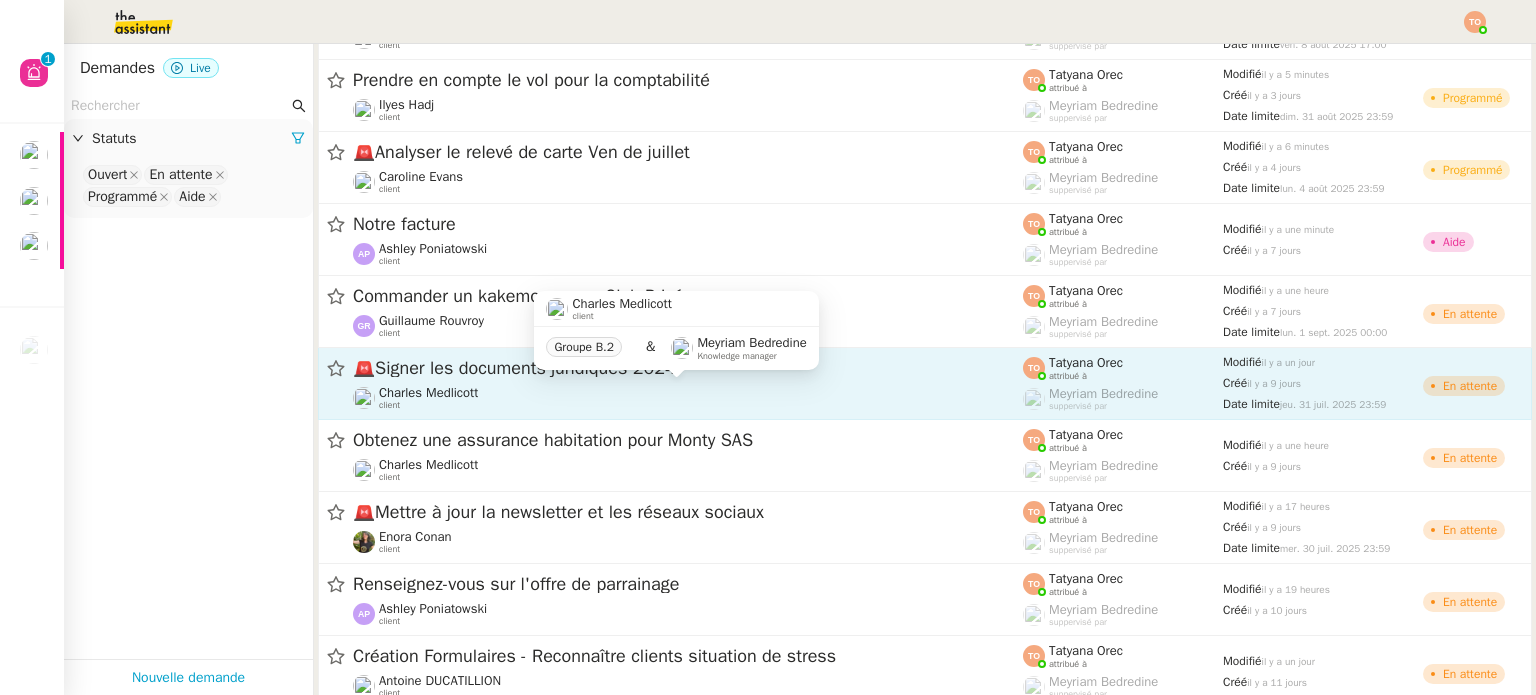 click on "Charles Medlicott    client" 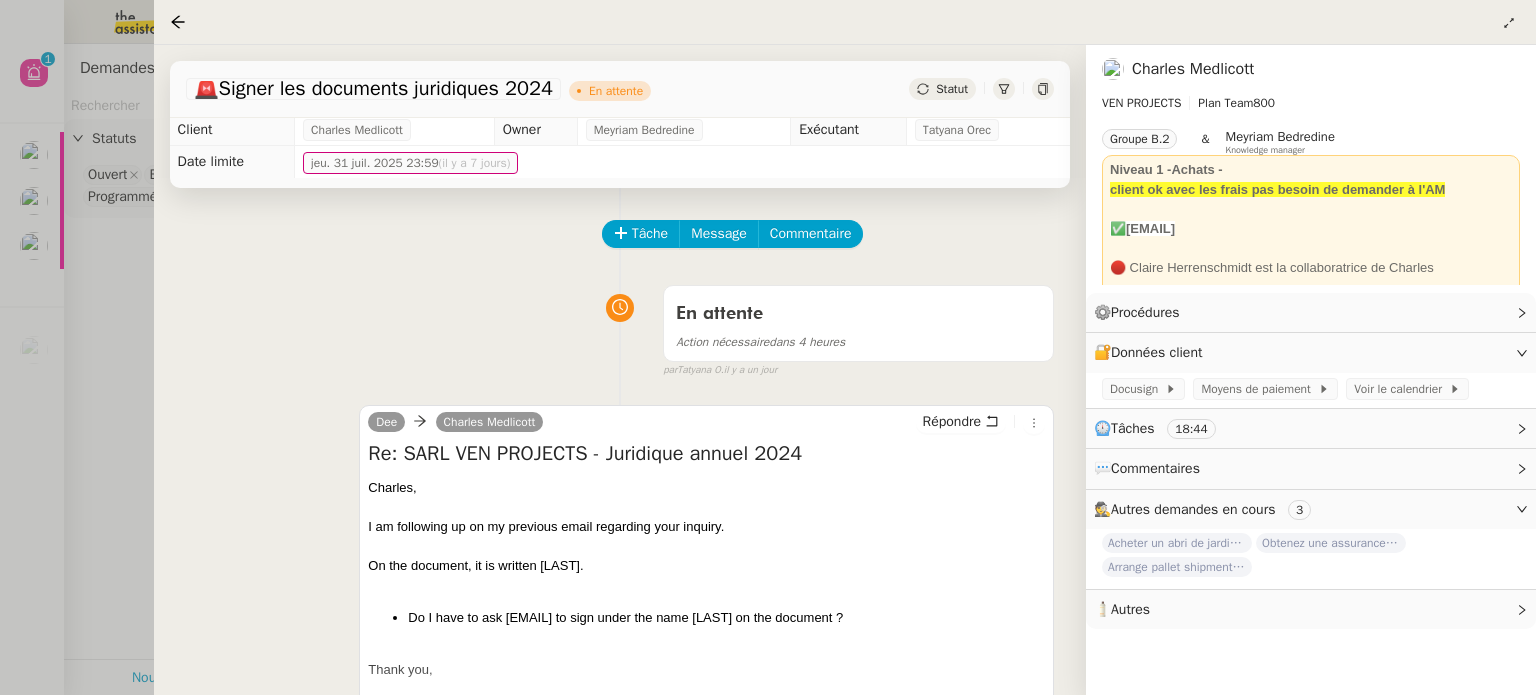 scroll, scrollTop: 0, scrollLeft: 0, axis: both 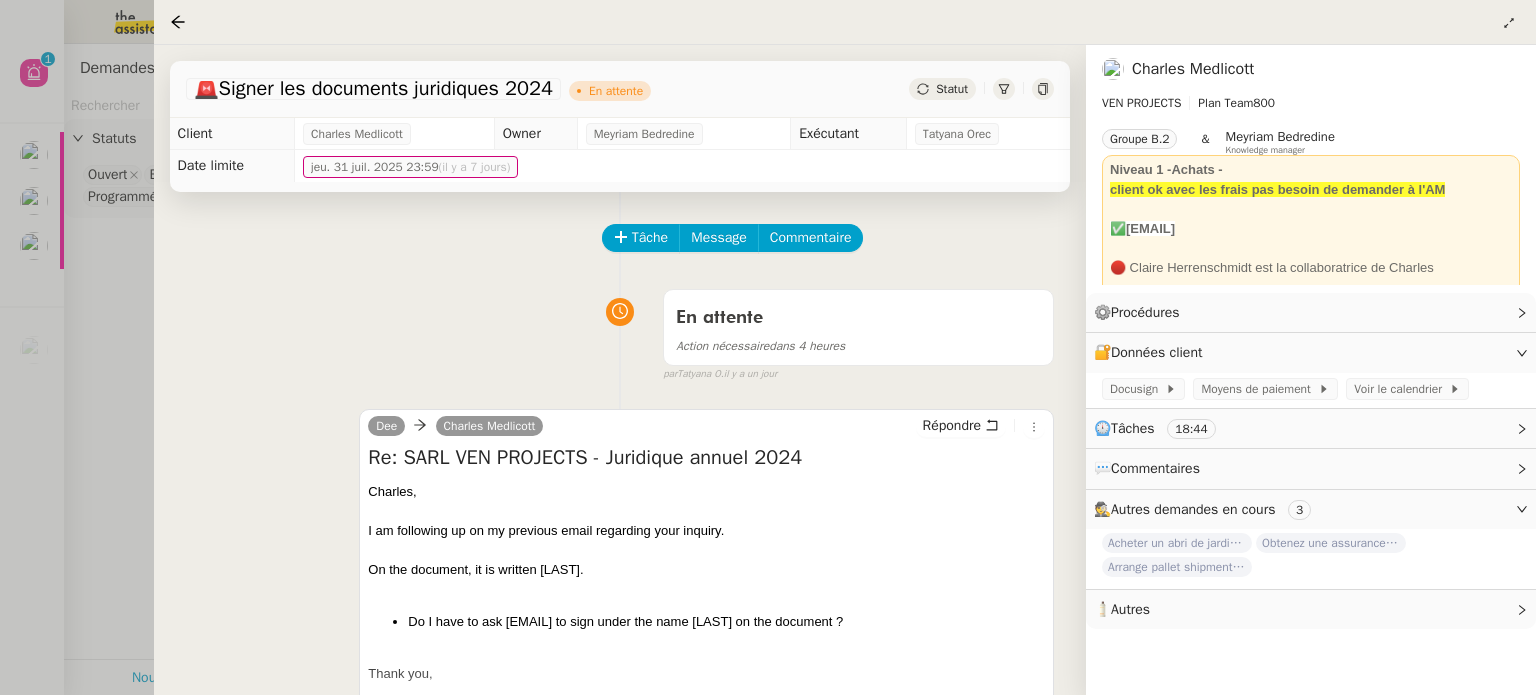 click at bounding box center (768, 347) 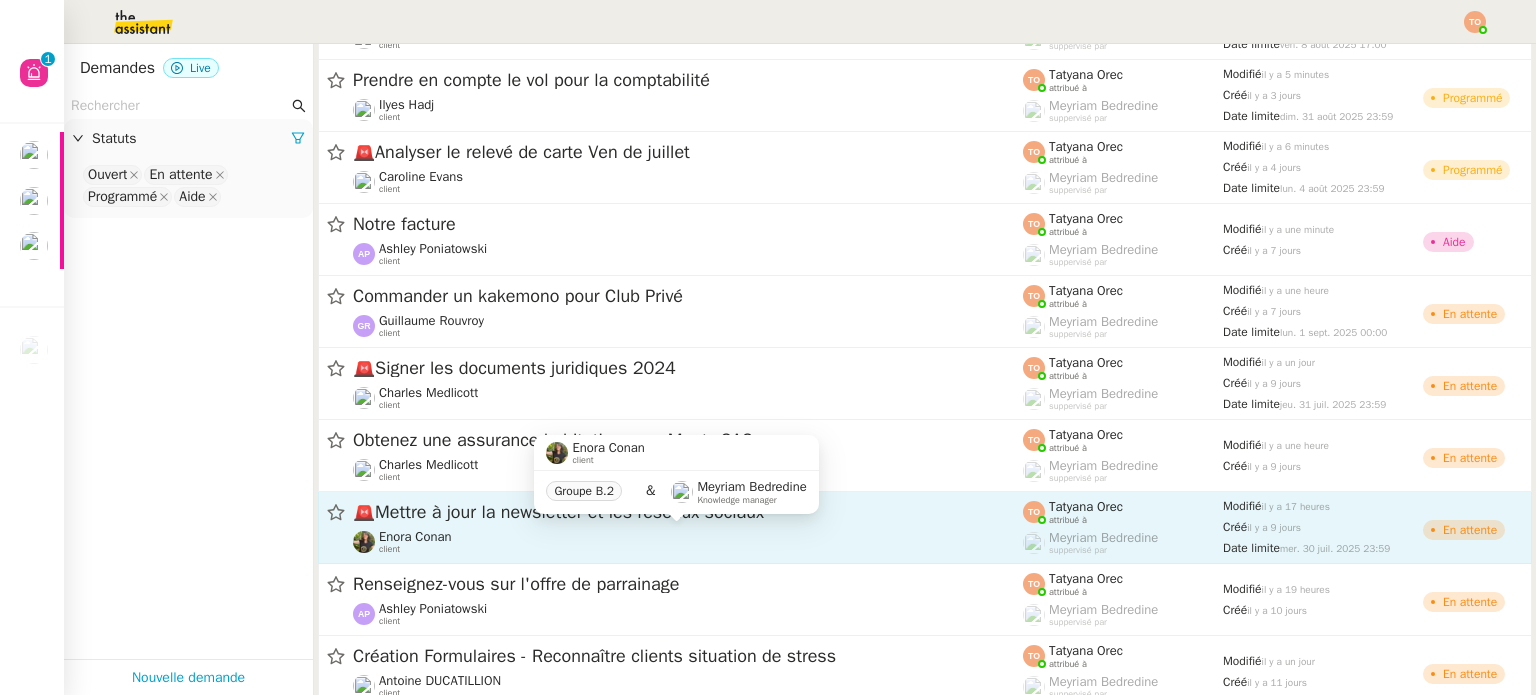 click on "Enora Conan    client" 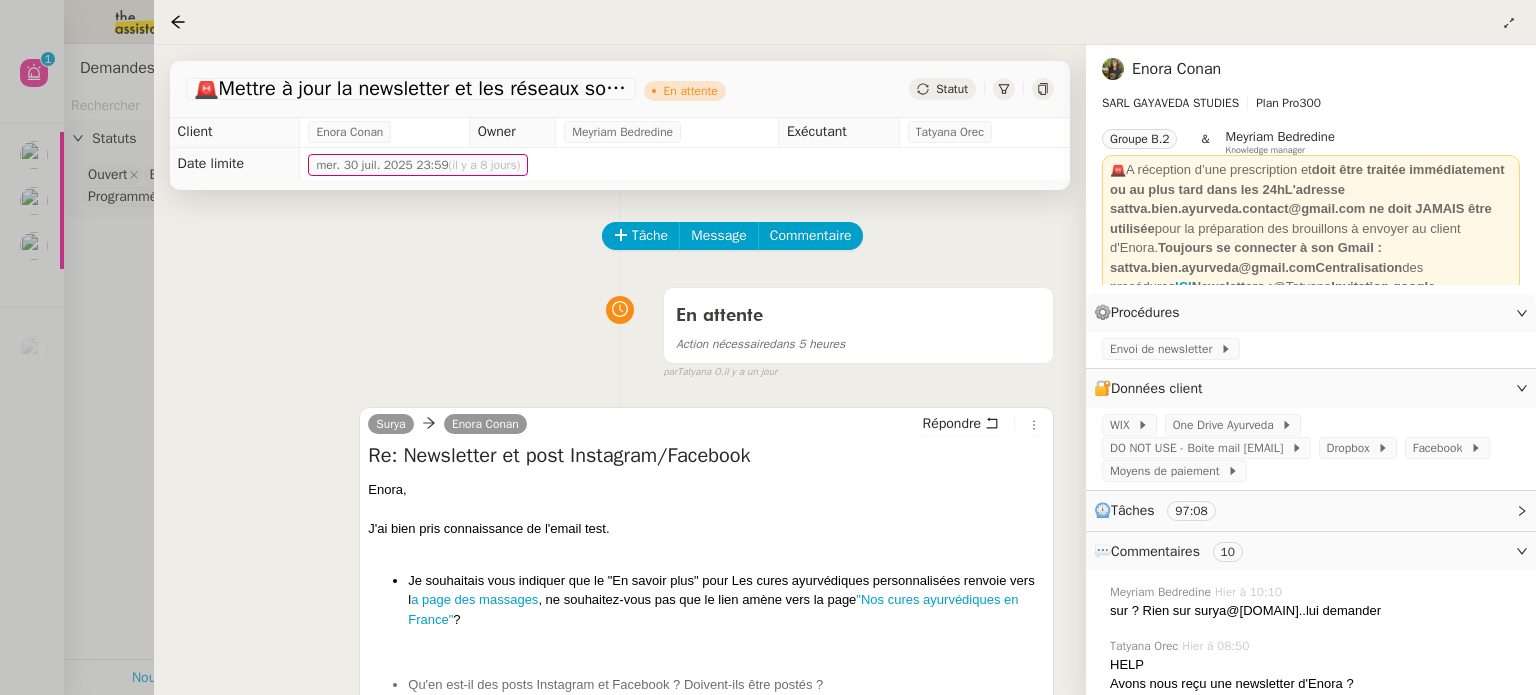 scroll, scrollTop: 0, scrollLeft: 0, axis: both 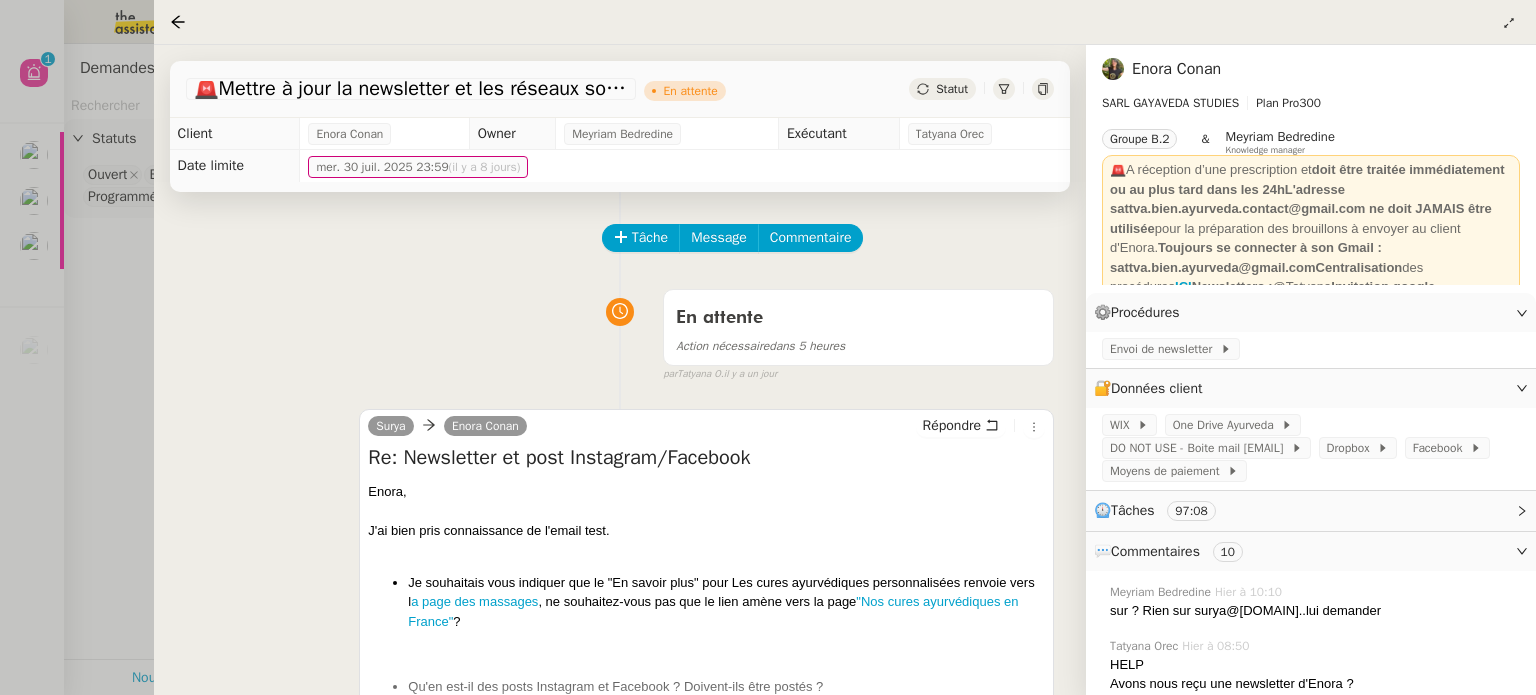 click at bounding box center (768, 347) 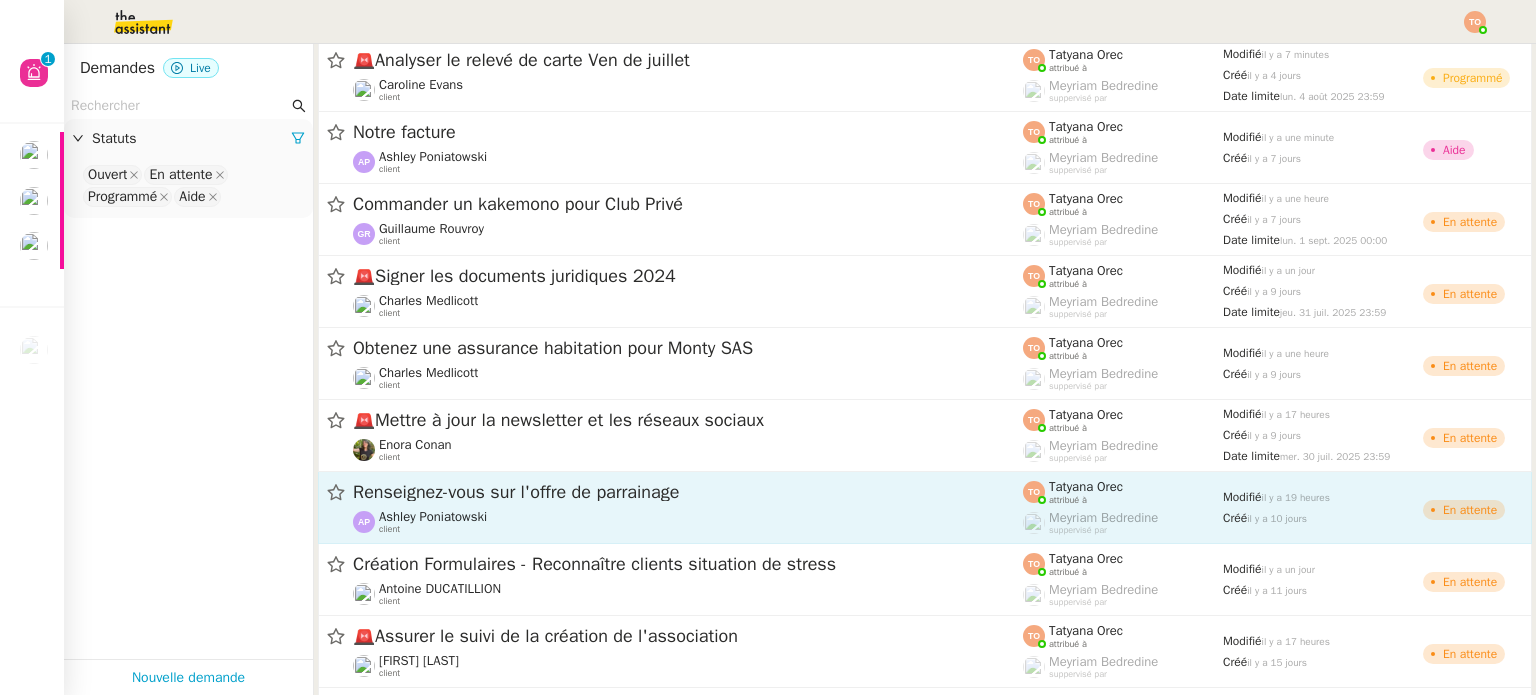 scroll, scrollTop: 300, scrollLeft: 0, axis: vertical 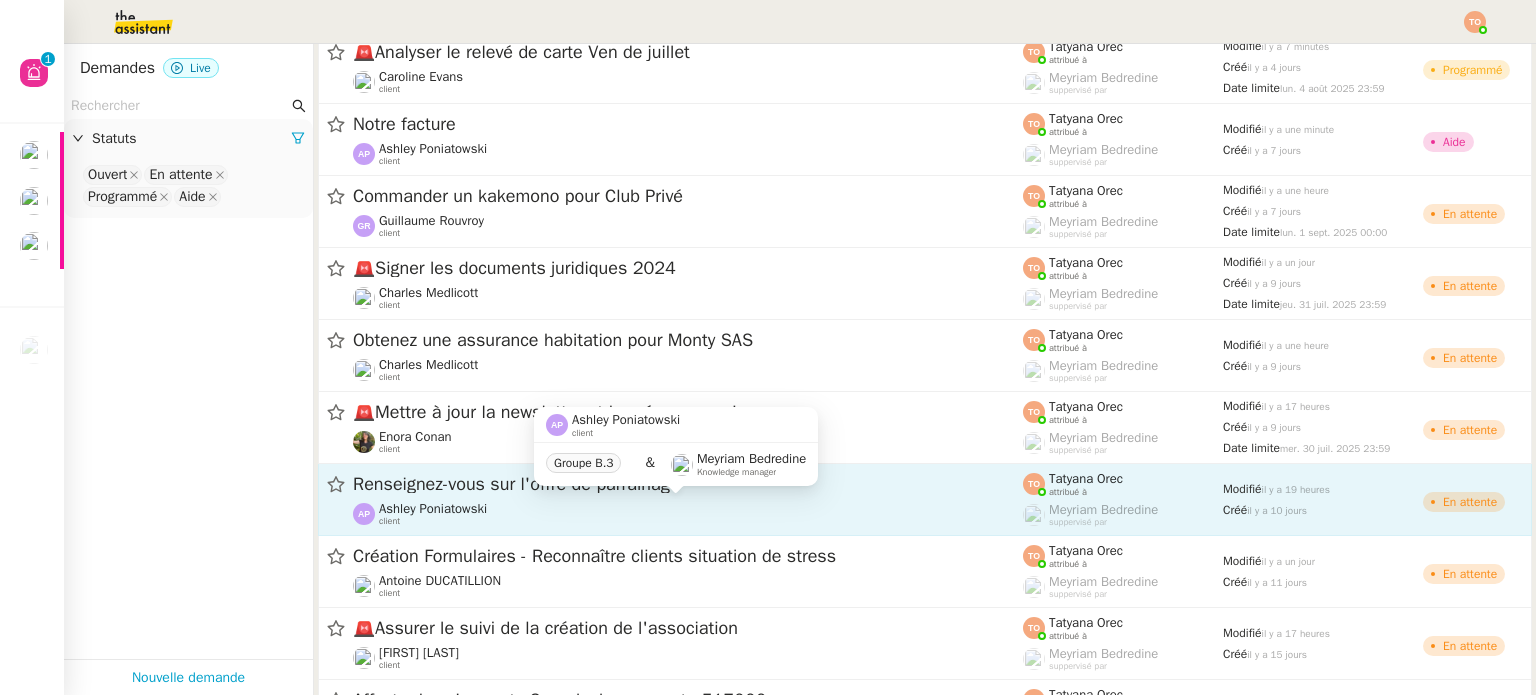 click on "Ashley Poniatowski    client" 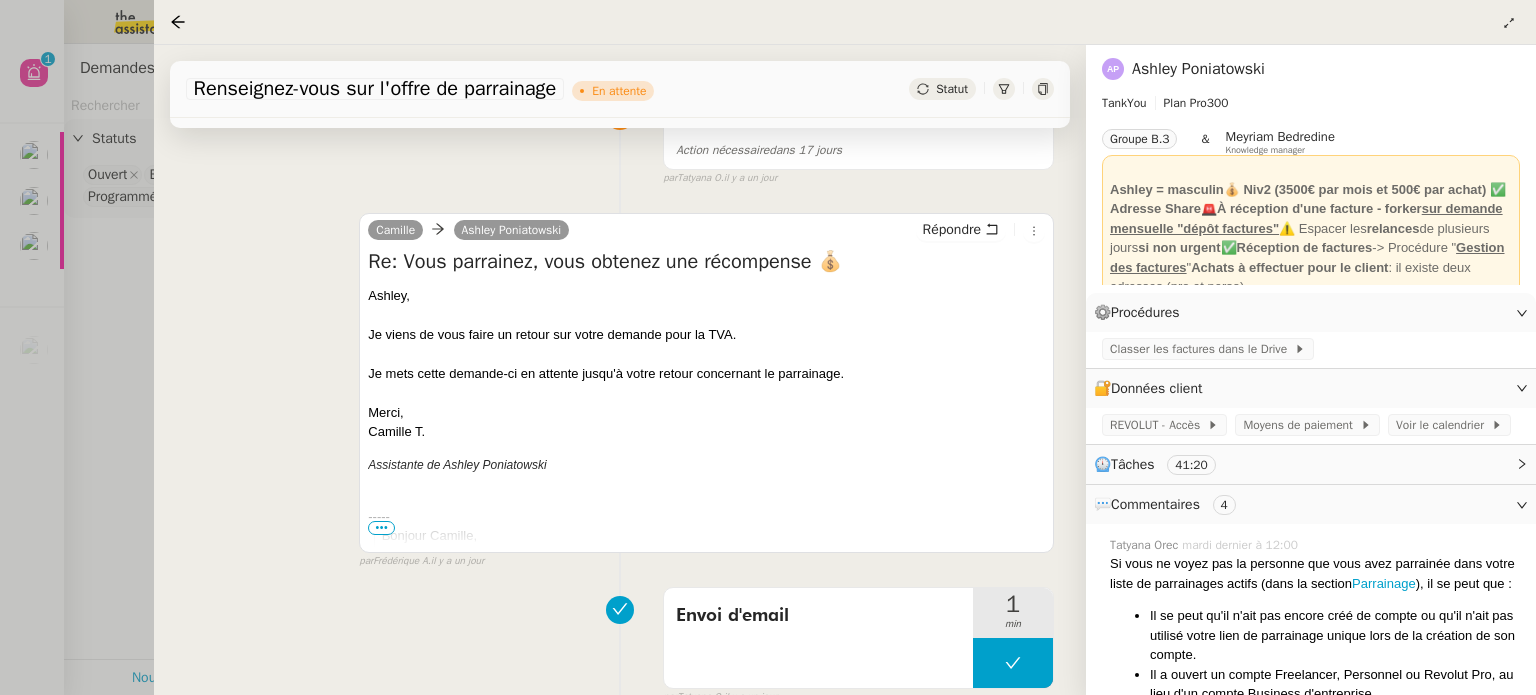 scroll, scrollTop: 500, scrollLeft: 0, axis: vertical 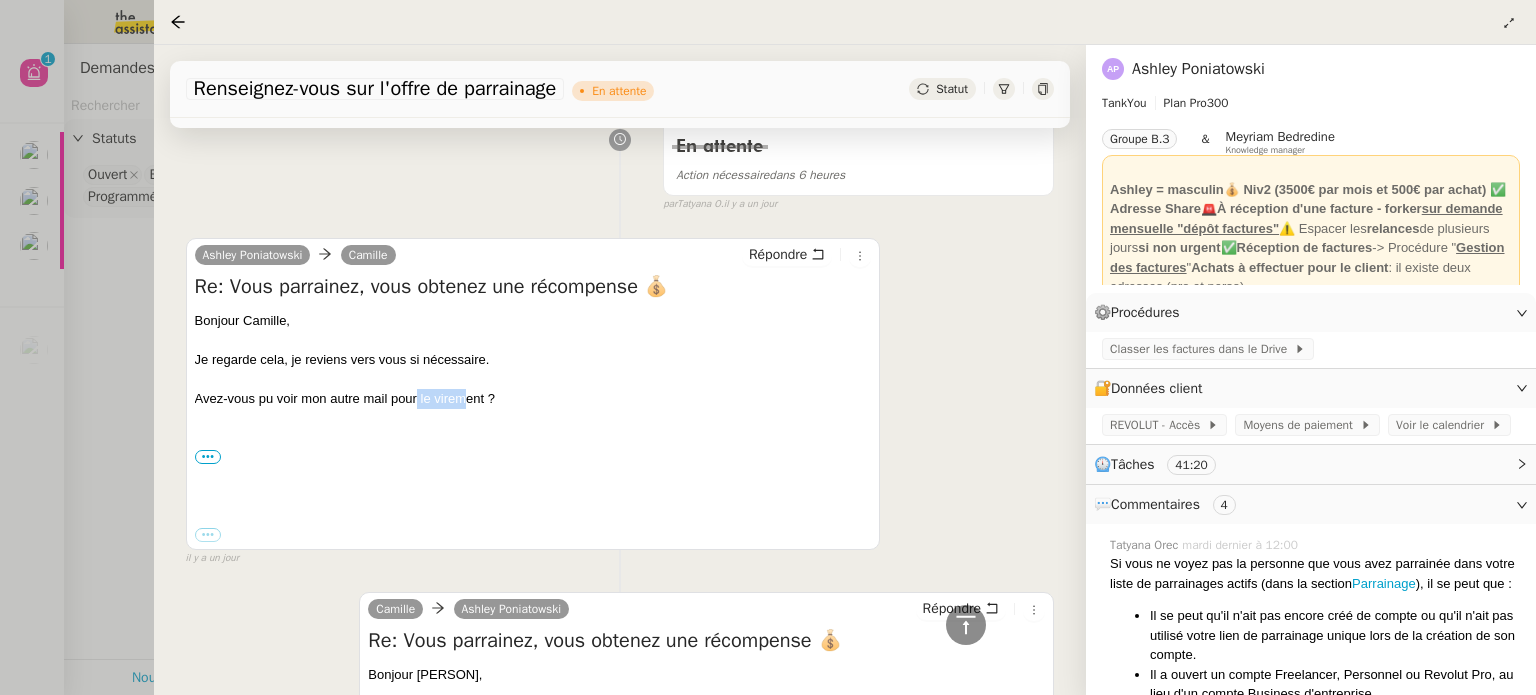 drag, startPoint x: 416, startPoint y: 407, endPoint x: 462, endPoint y: 410, distance: 46.09772 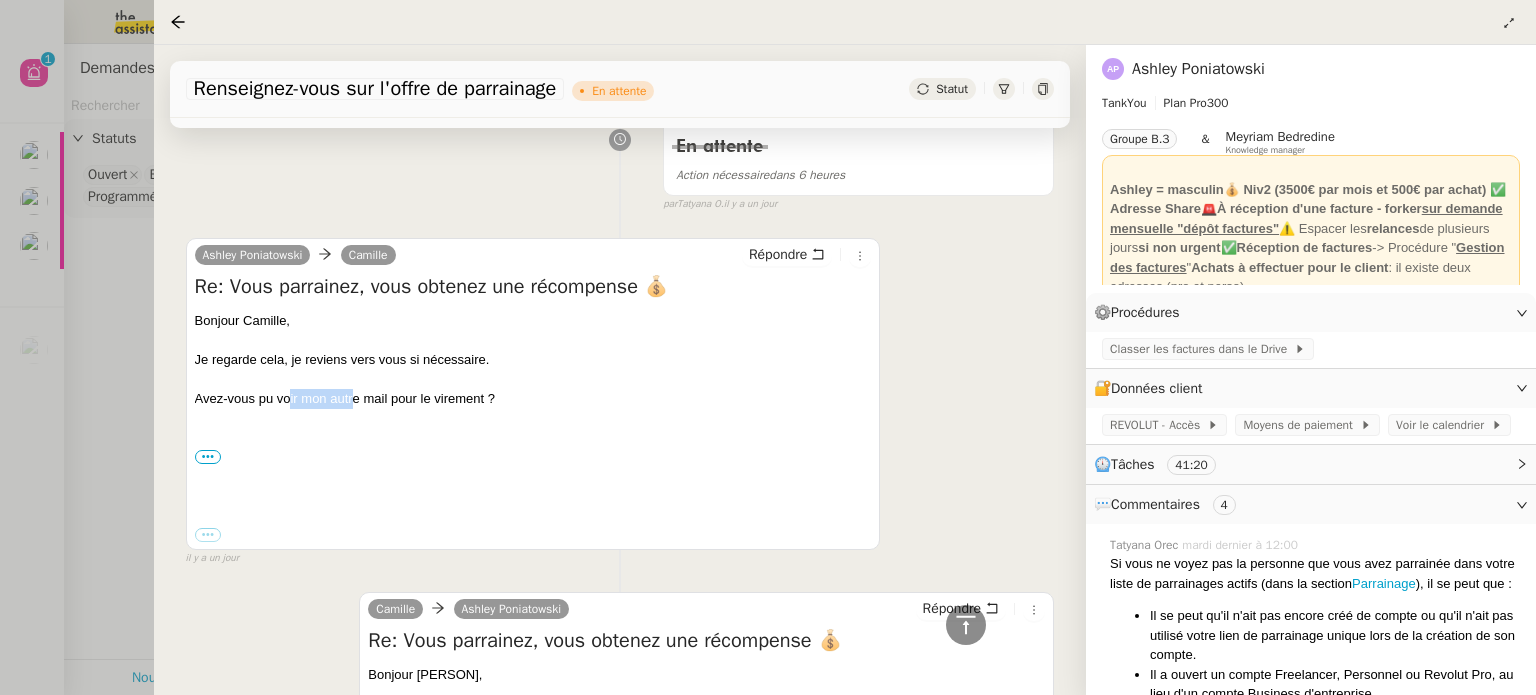 drag, startPoint x: 290, startPoint y: 400, endPoint x: 362, endPoint y: 397, distance: 72.06247 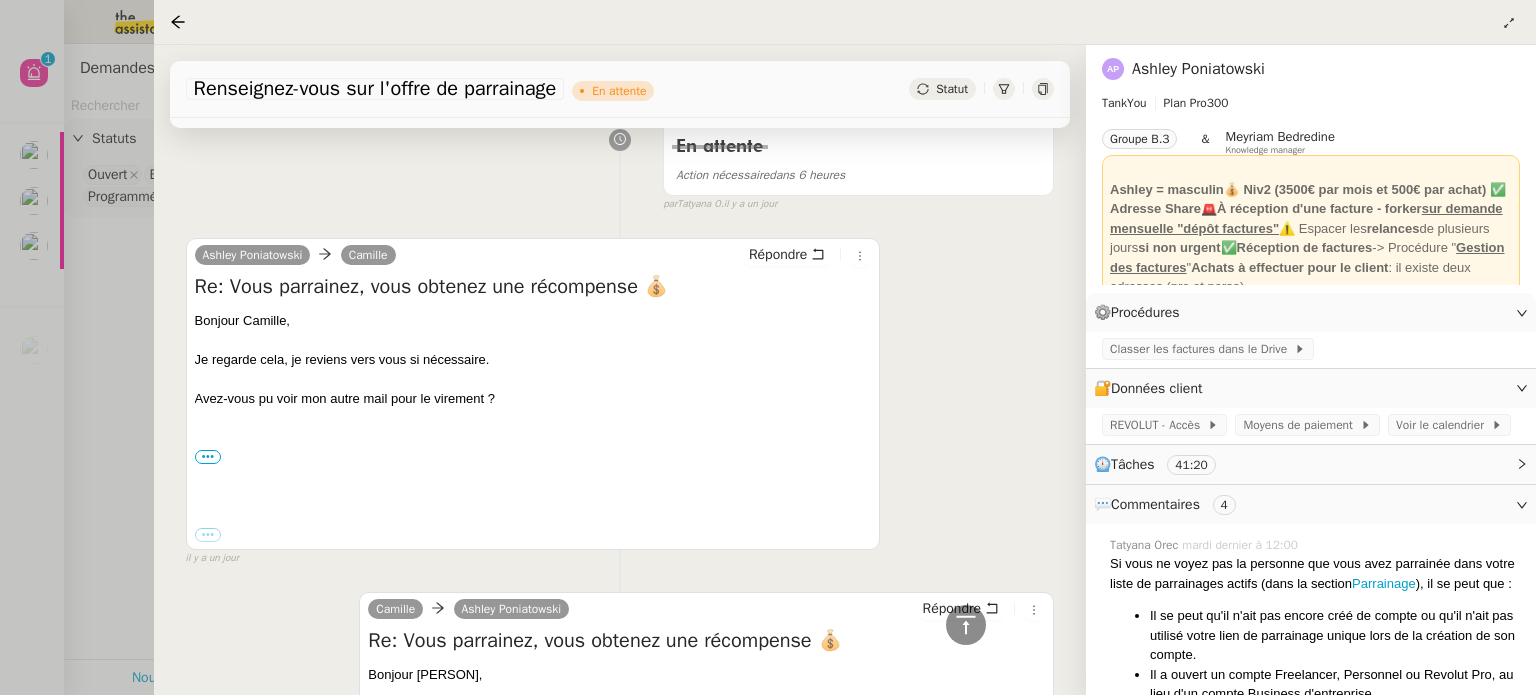 drag, startPoint x: 414, startPoint y: 396, endPoint x: 440, endPoint y: 397, distance: 26.019224 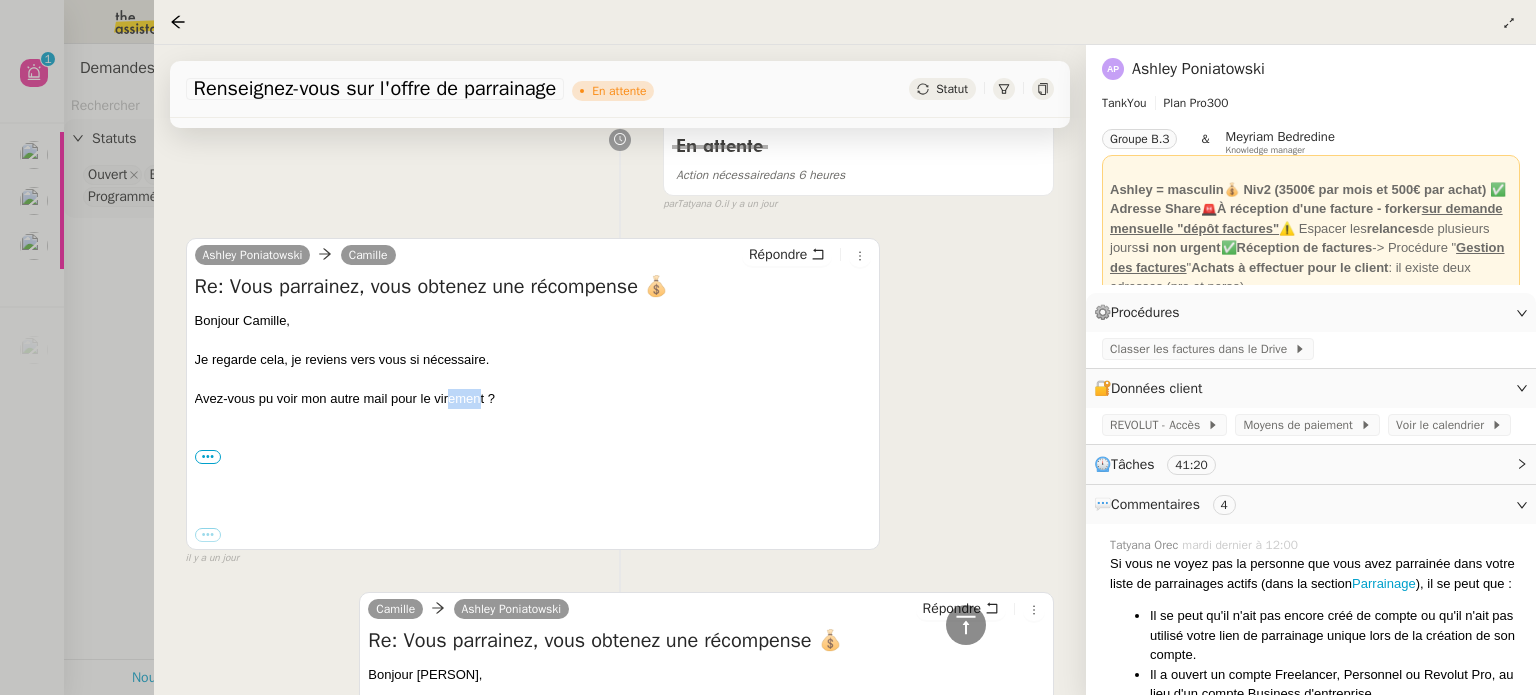 drag, startPoint x: 479, startPoint y: 399, endPoint x: 520, endPoint y: 395, distance: 41.19466 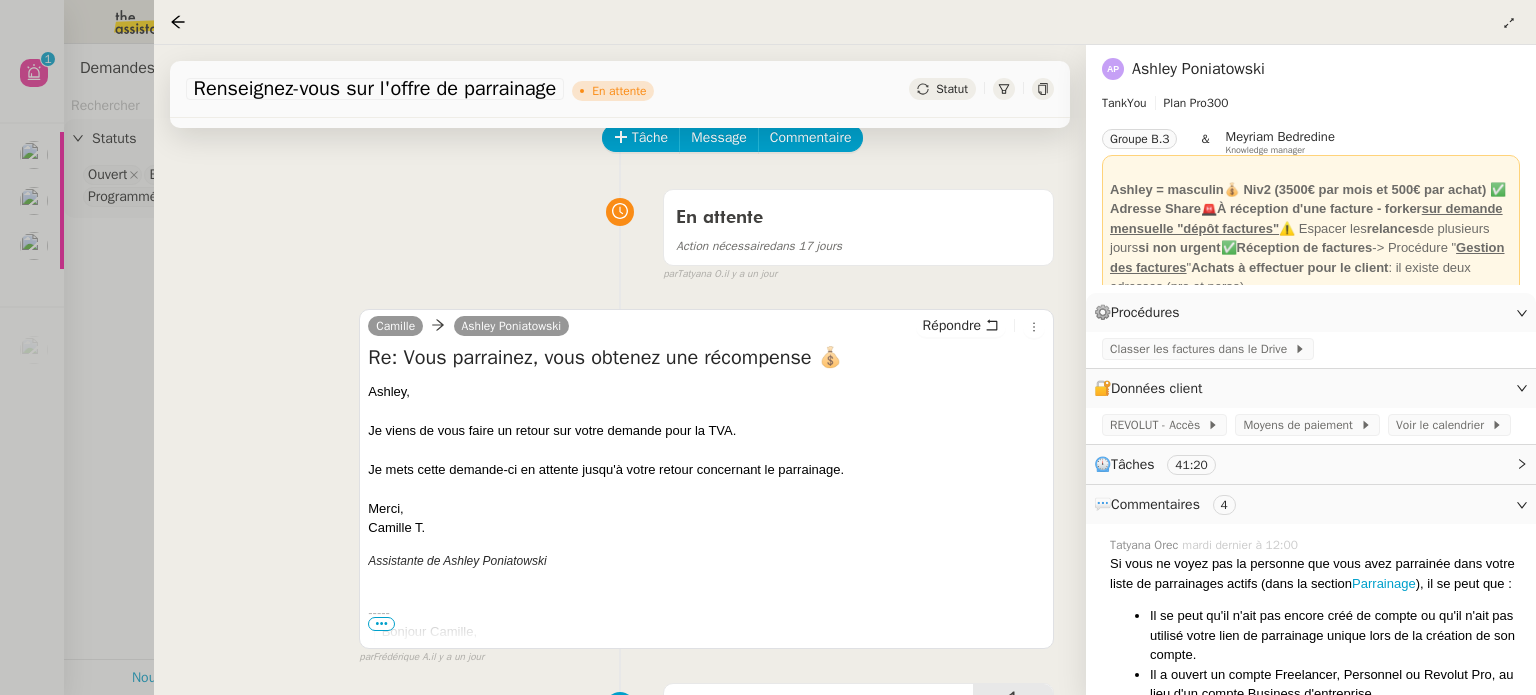 scroll, scrollTop: 0, scrollLeft: 0, axis: both 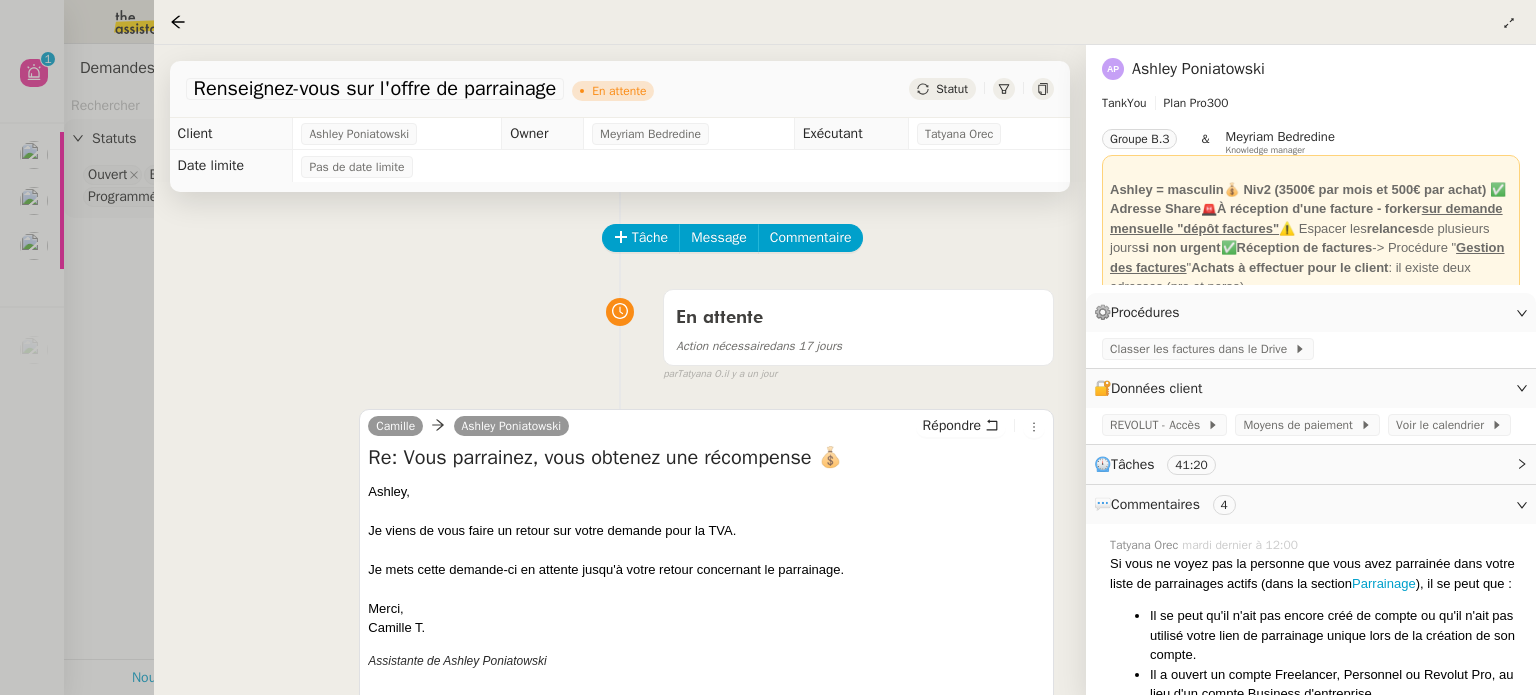 click on "Tâche Message Commentaire" 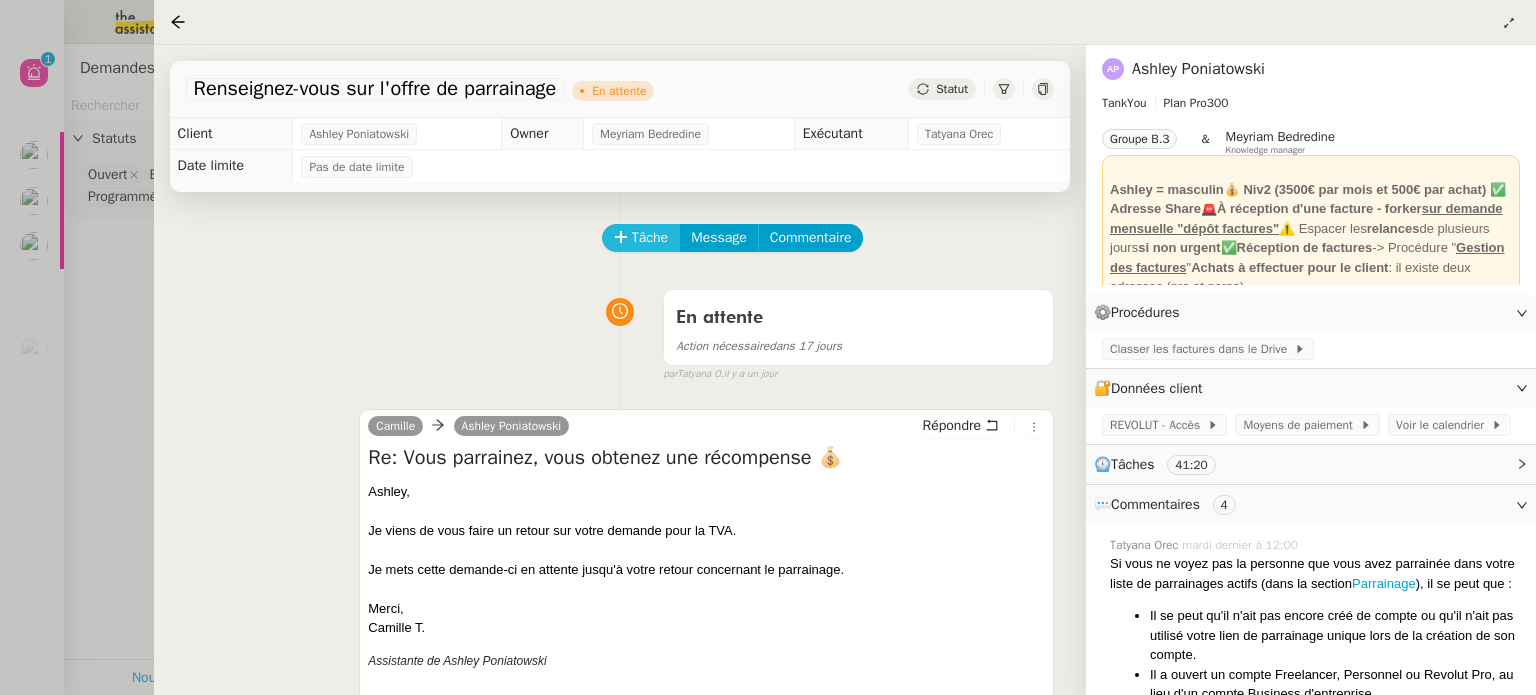click on "Tâche" 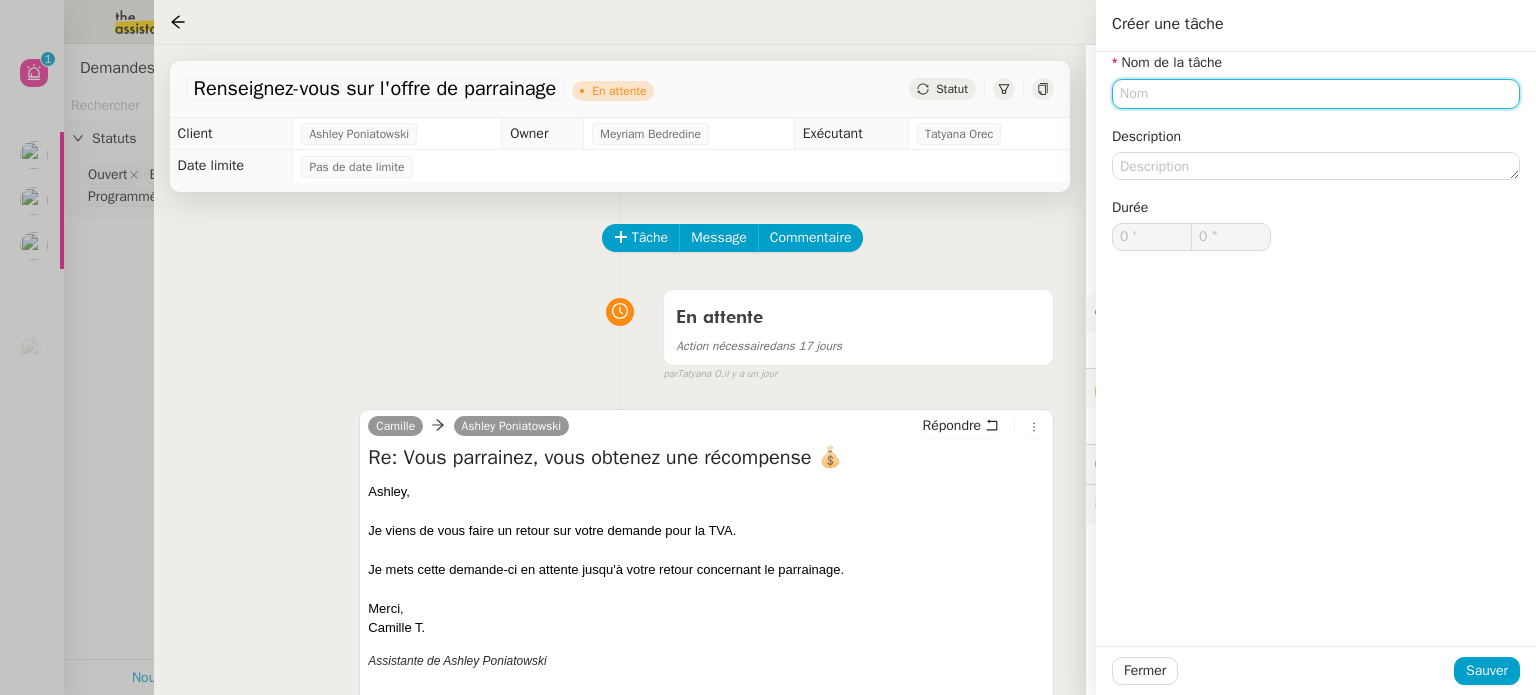 click 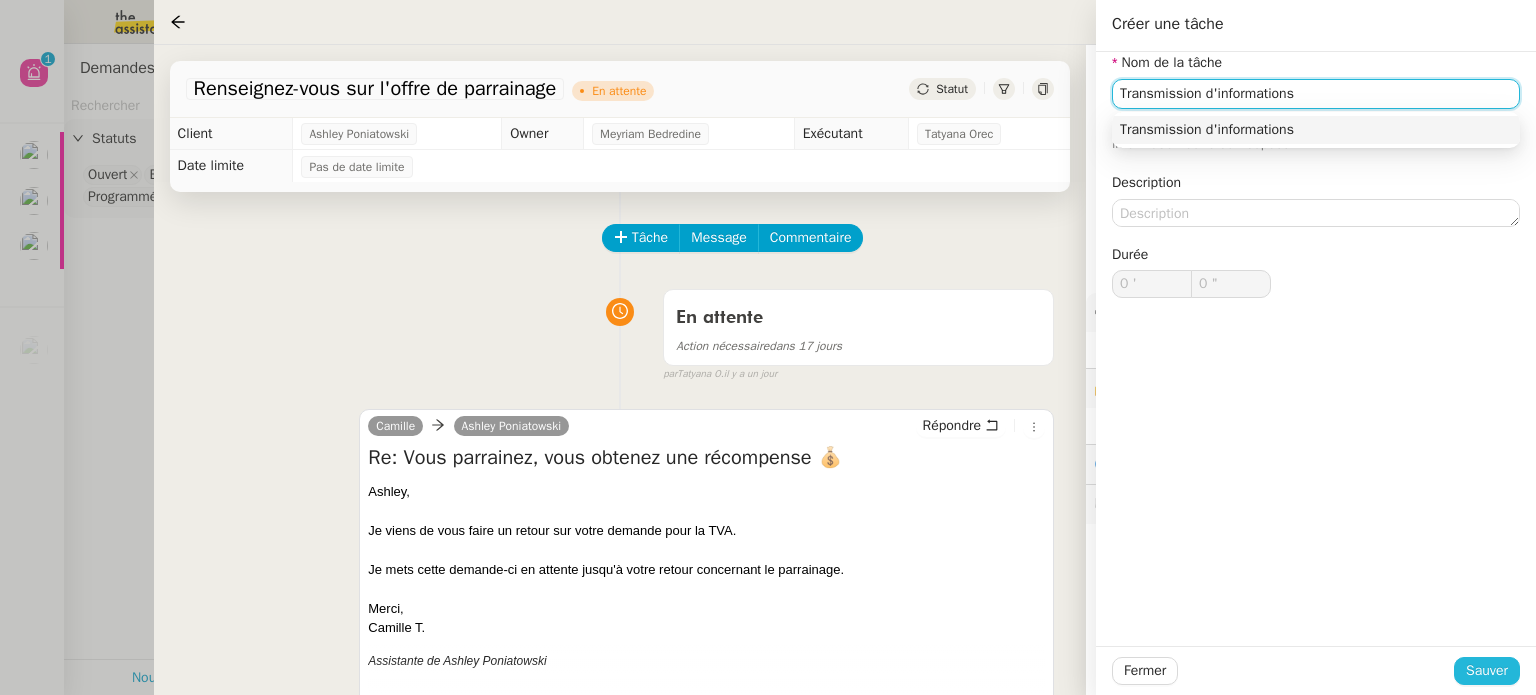 type on "Transmission d'informations" 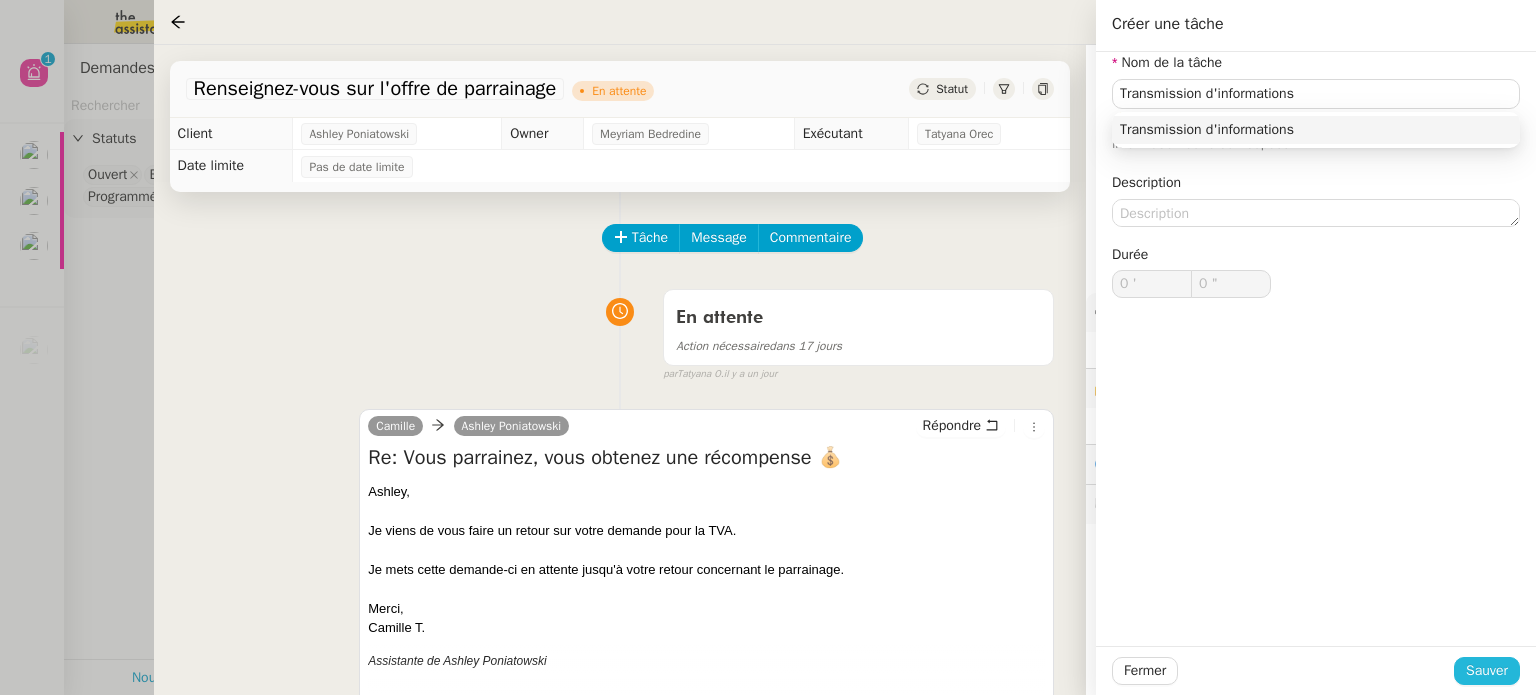 click on "Sauver" 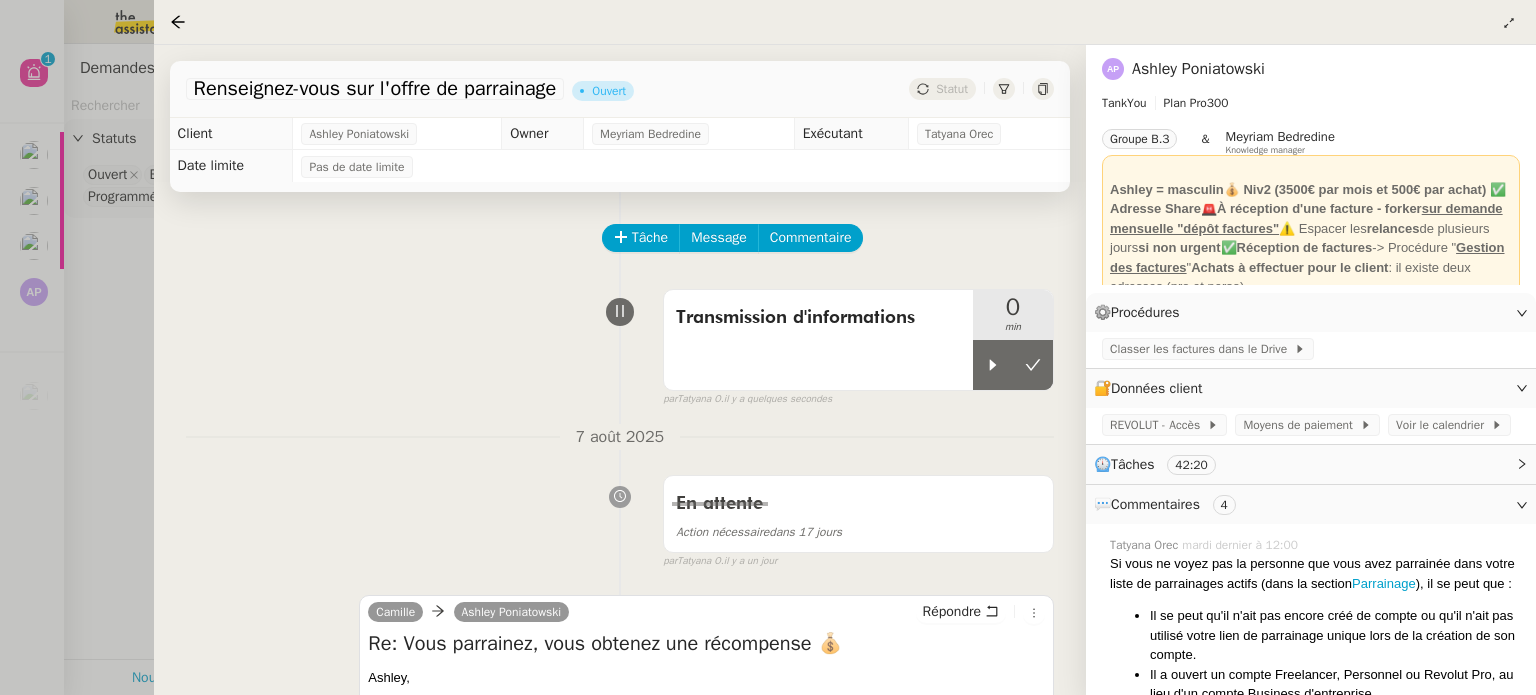 click at bounding box center (768, 347) 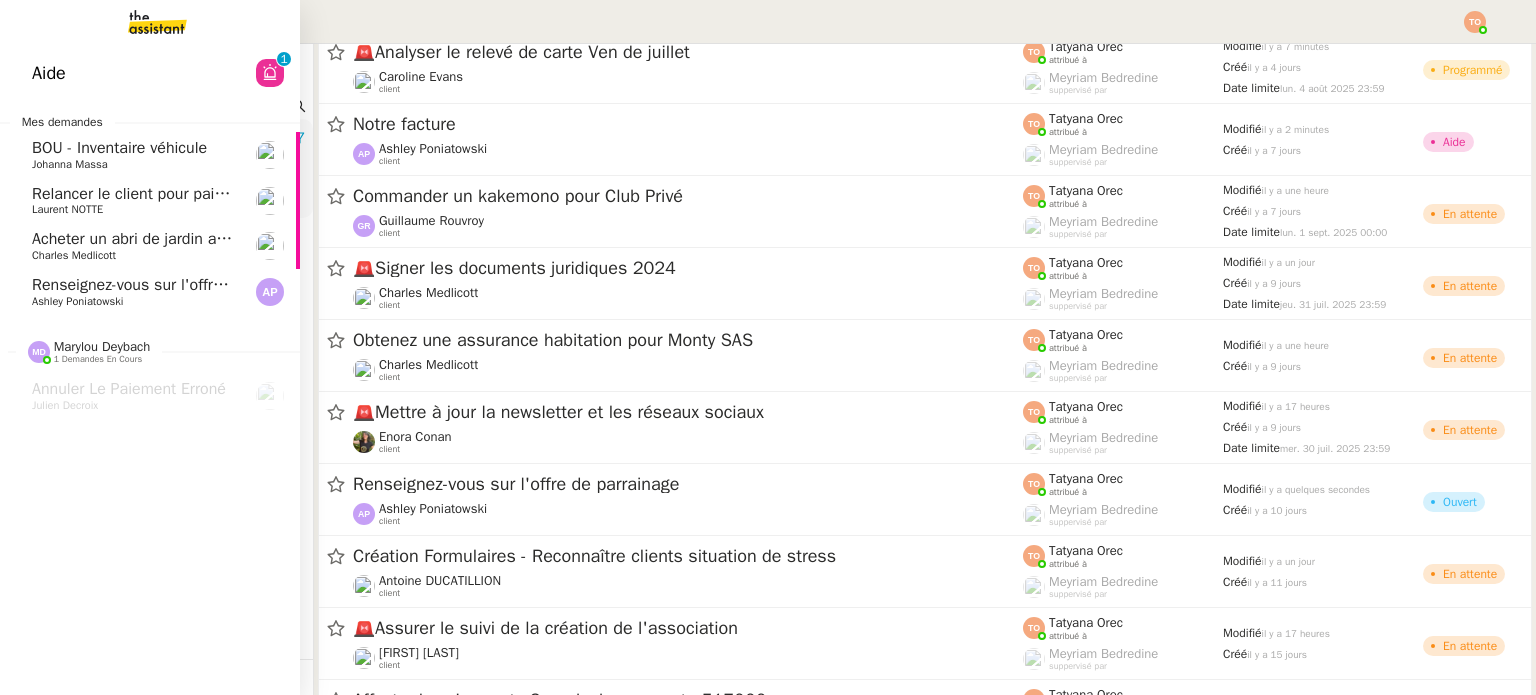 drag, startPoint x: 47, startPoint y: 301, endPoint x: 64, endPoint y: 300, distance: 17.029387 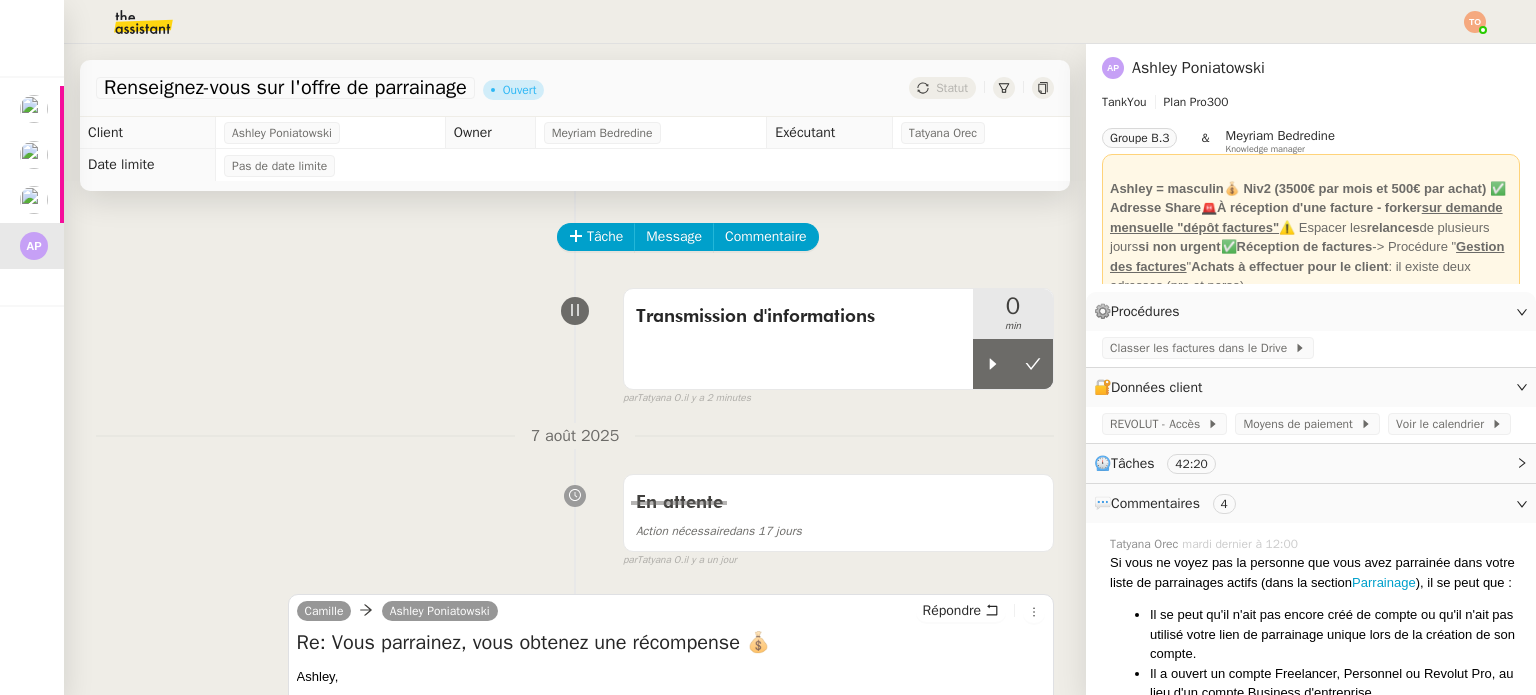 click 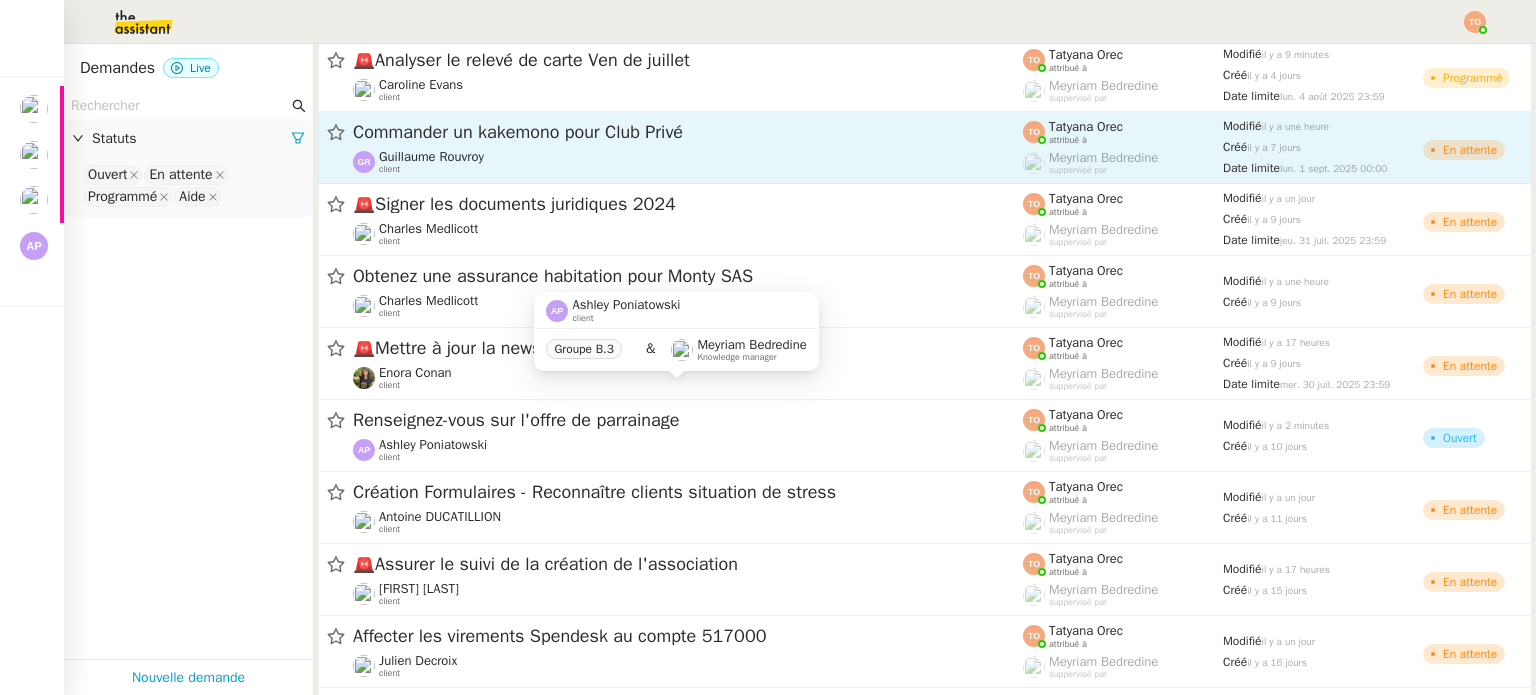 scroll, scrollTop: 600, scrollLeft: 0, axis: vertical 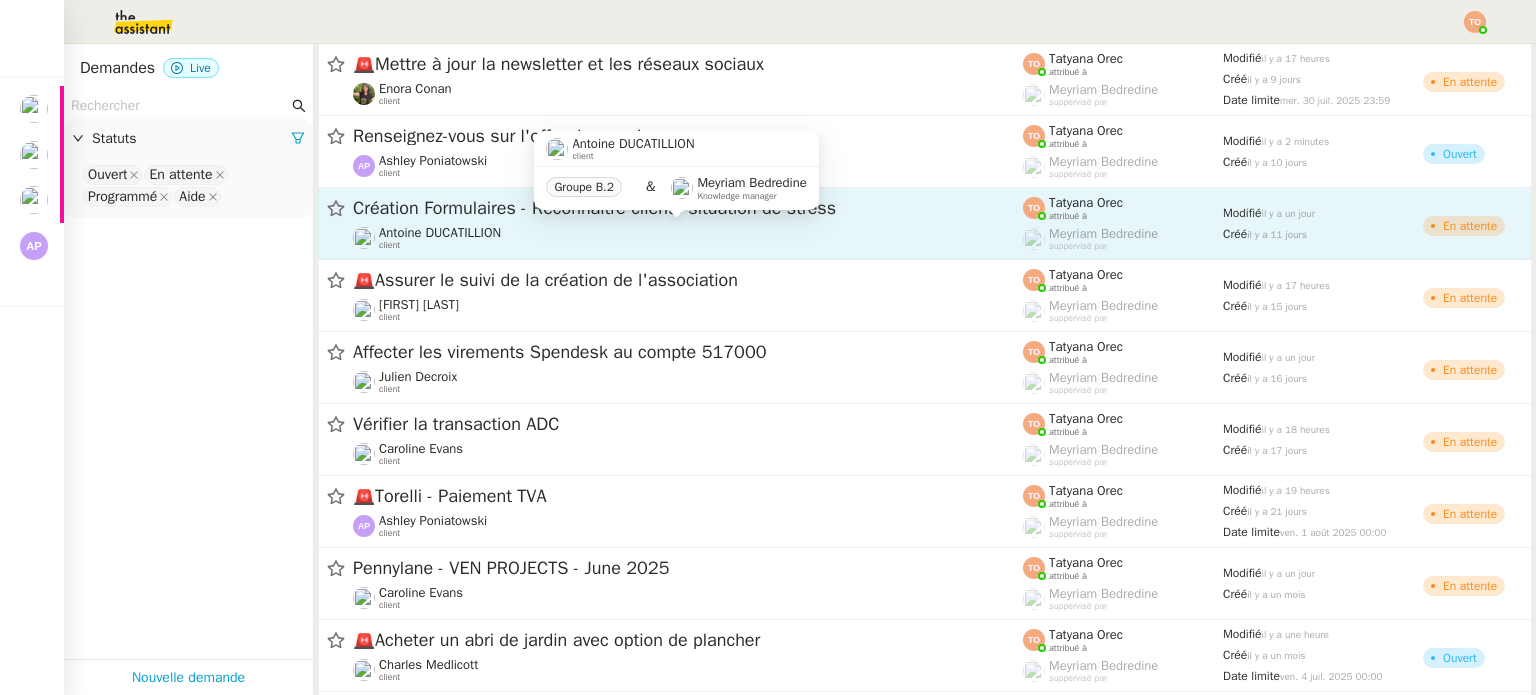 click on "Antoine DUCATILLION    client" 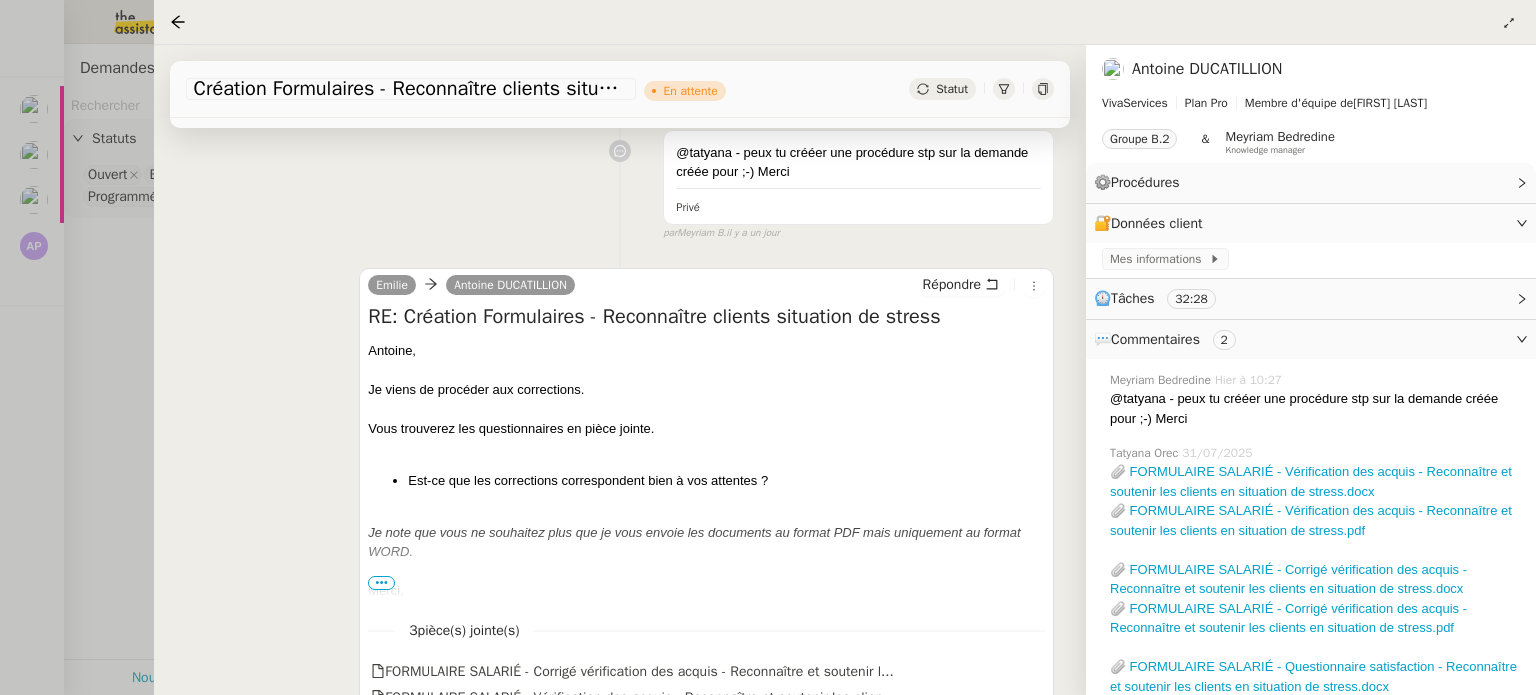 scroll, scrollTop: 400, scrollLeft: 0, axis: vertical 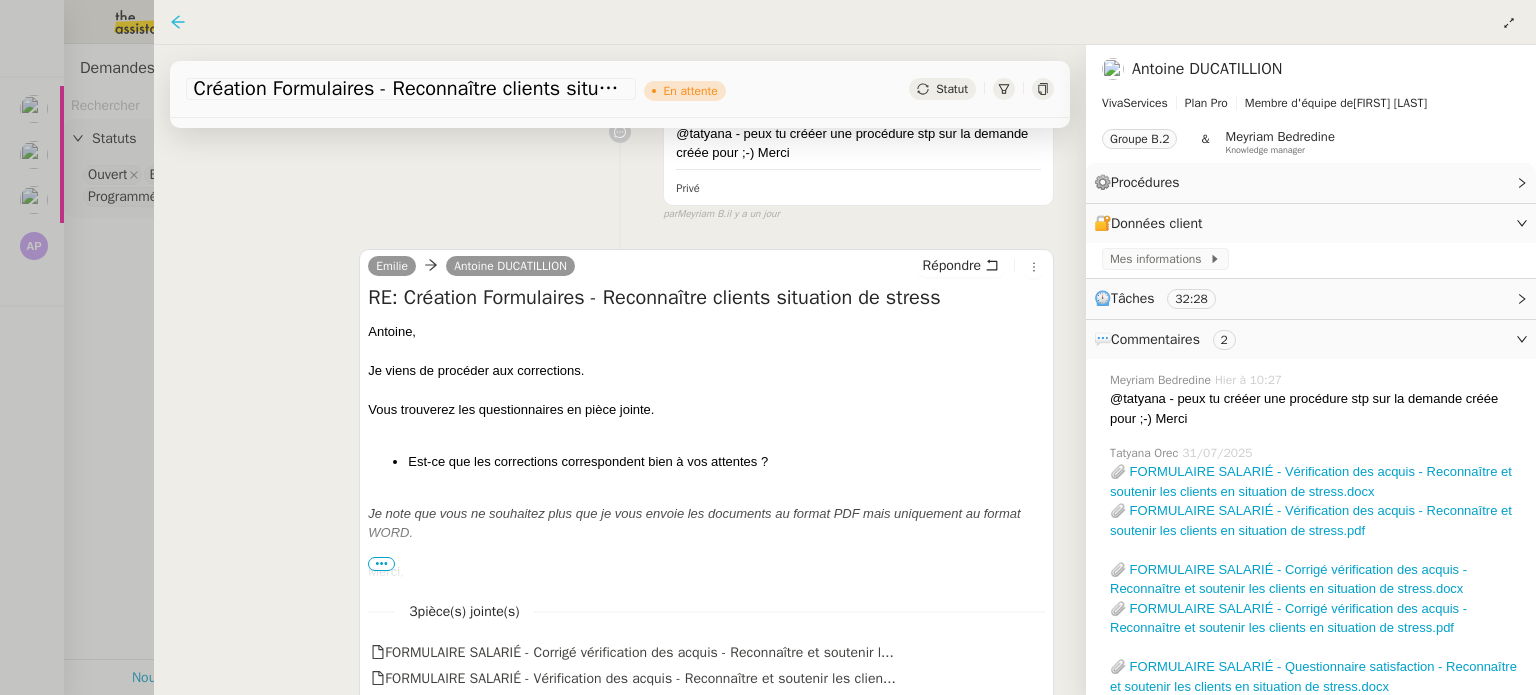 click 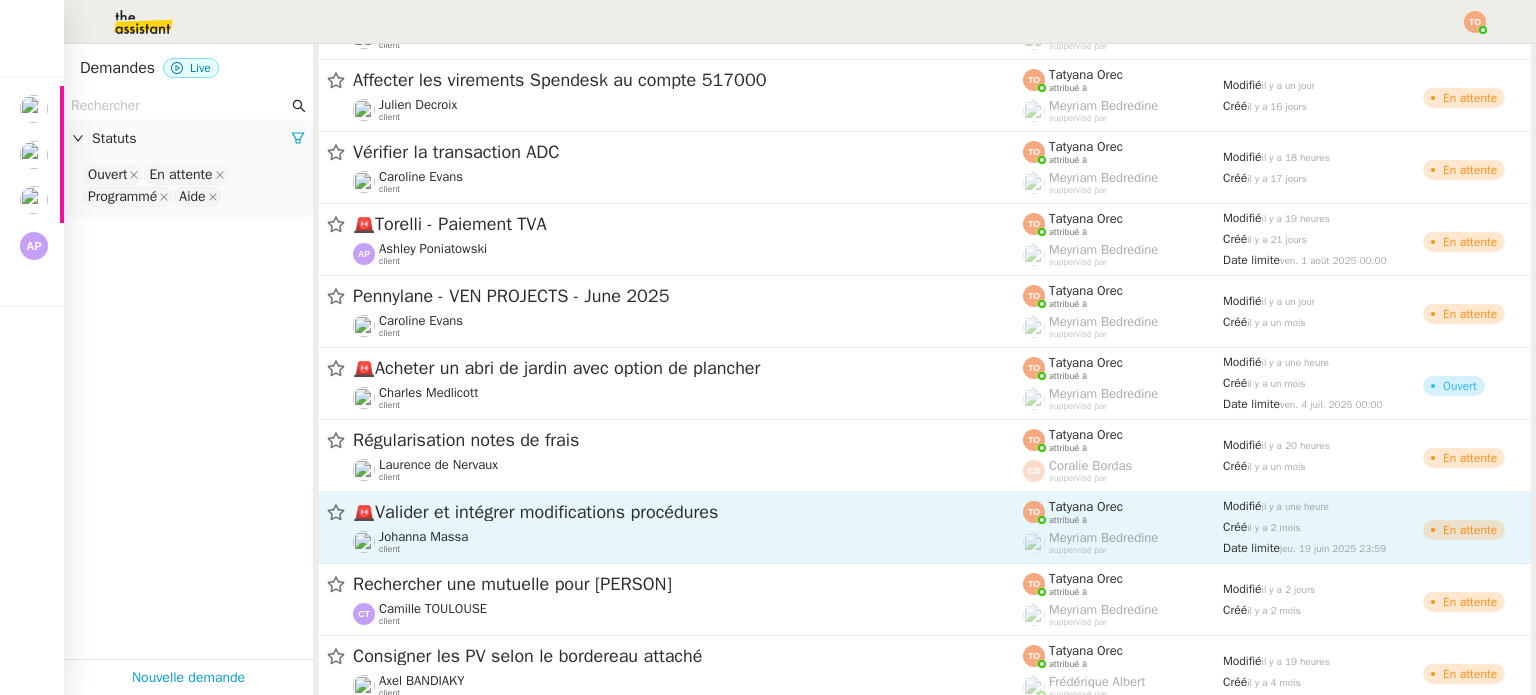 scroll, scrollTop: 1000, scrollLeft: 0, axis: vertical 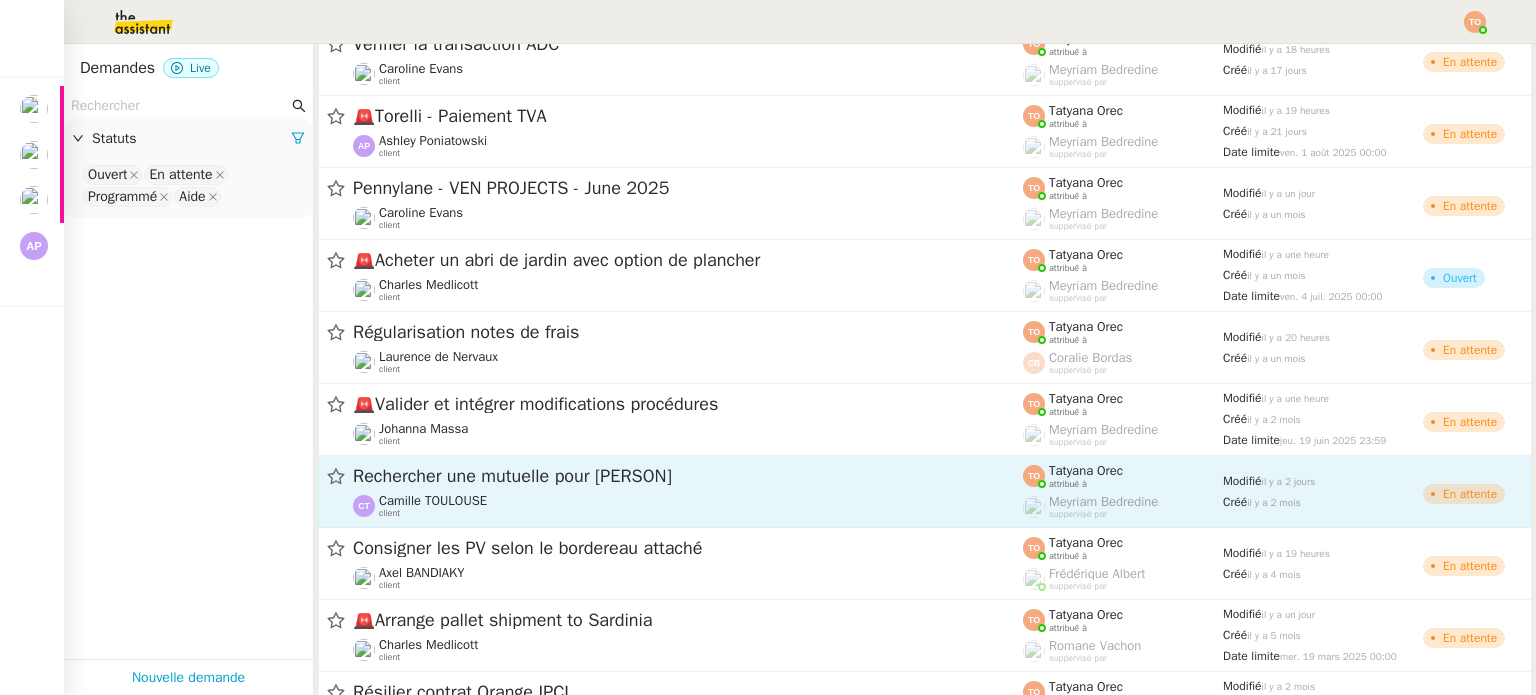 click on "Camille TOULOUSE    client" 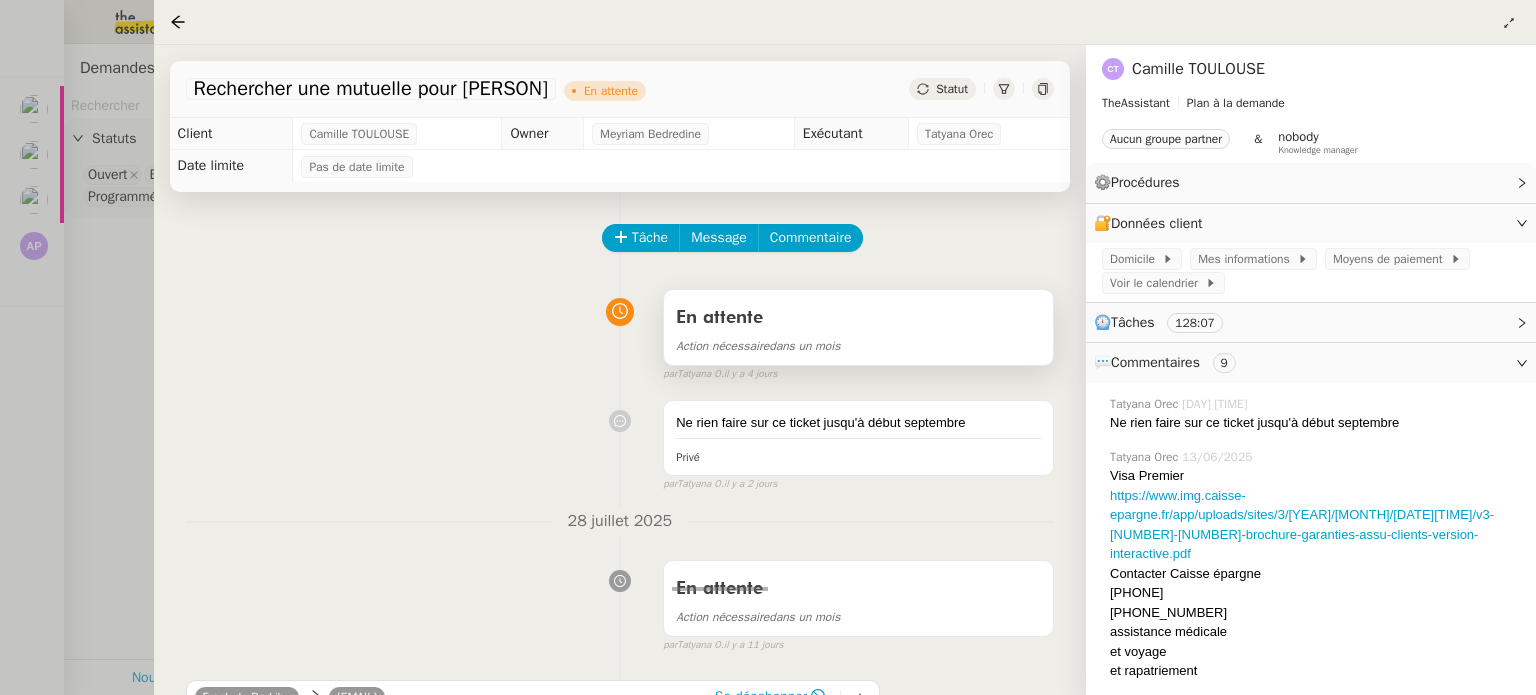 click on "Action nécessaire  dans un mois" at bounding box center (858, 345) 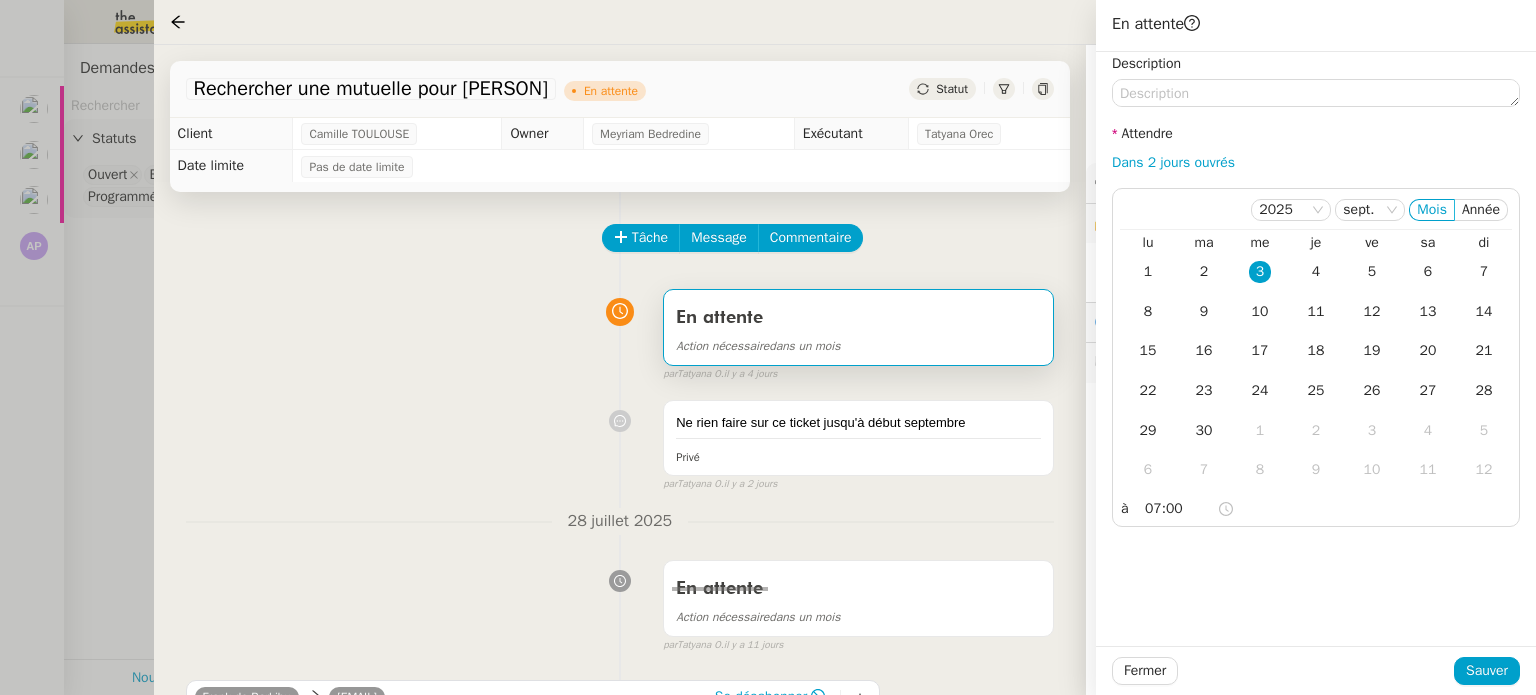 click on "Statut" 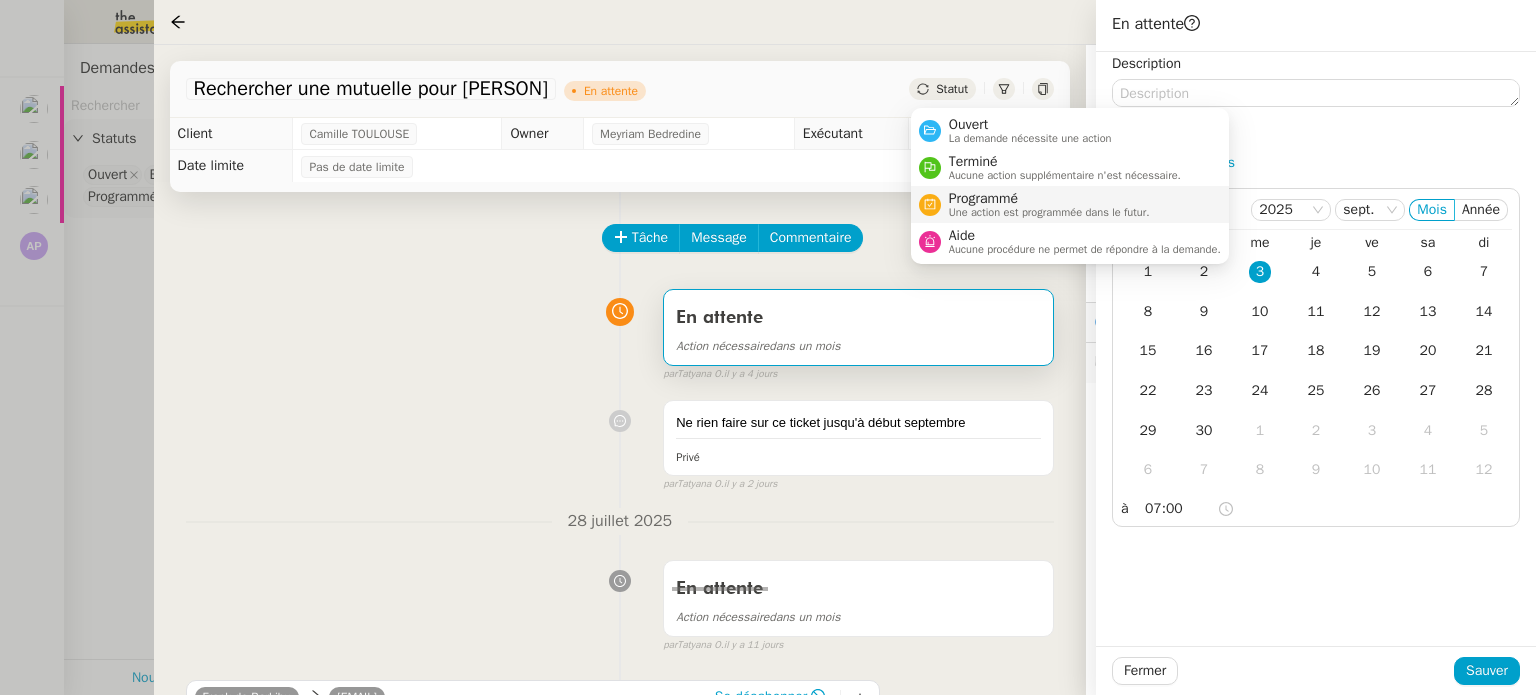 click on "Programmé" at bounding box center (1049, 199) 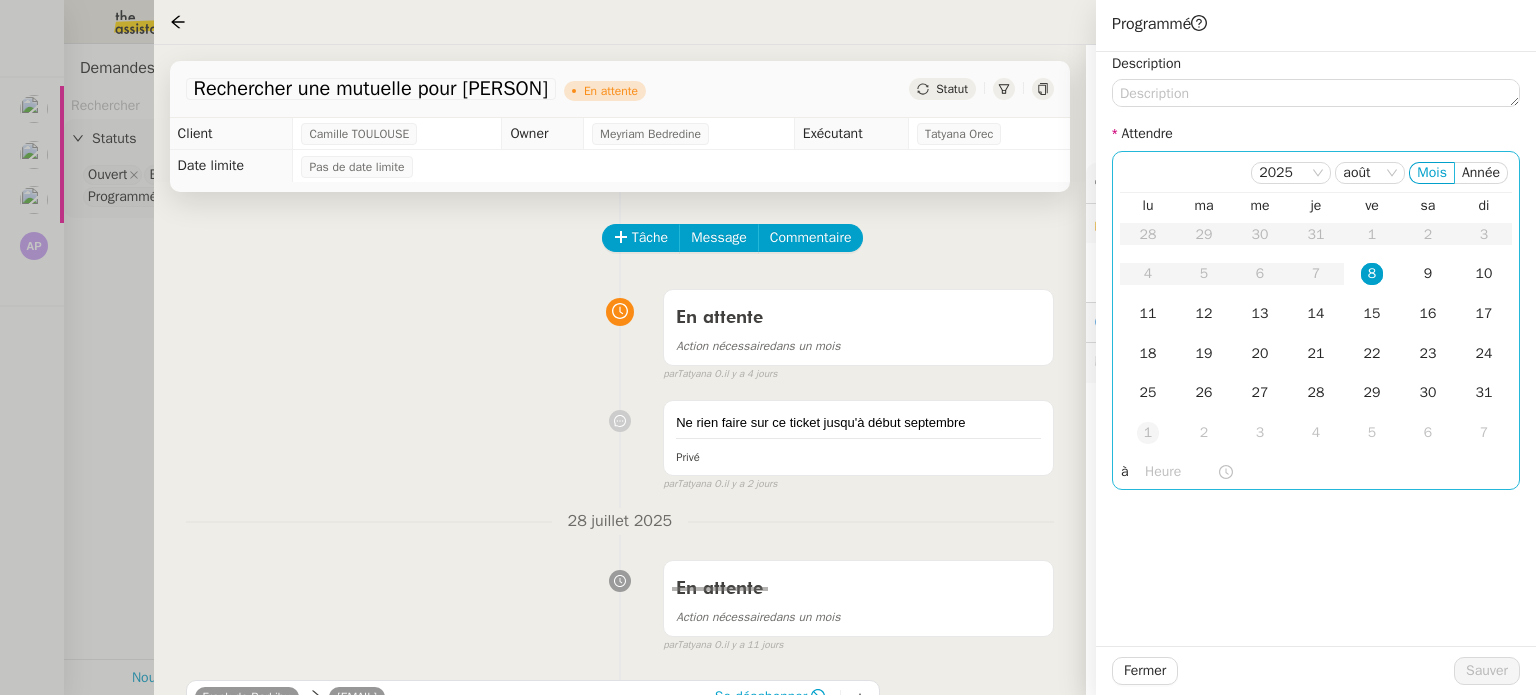 click on "1" 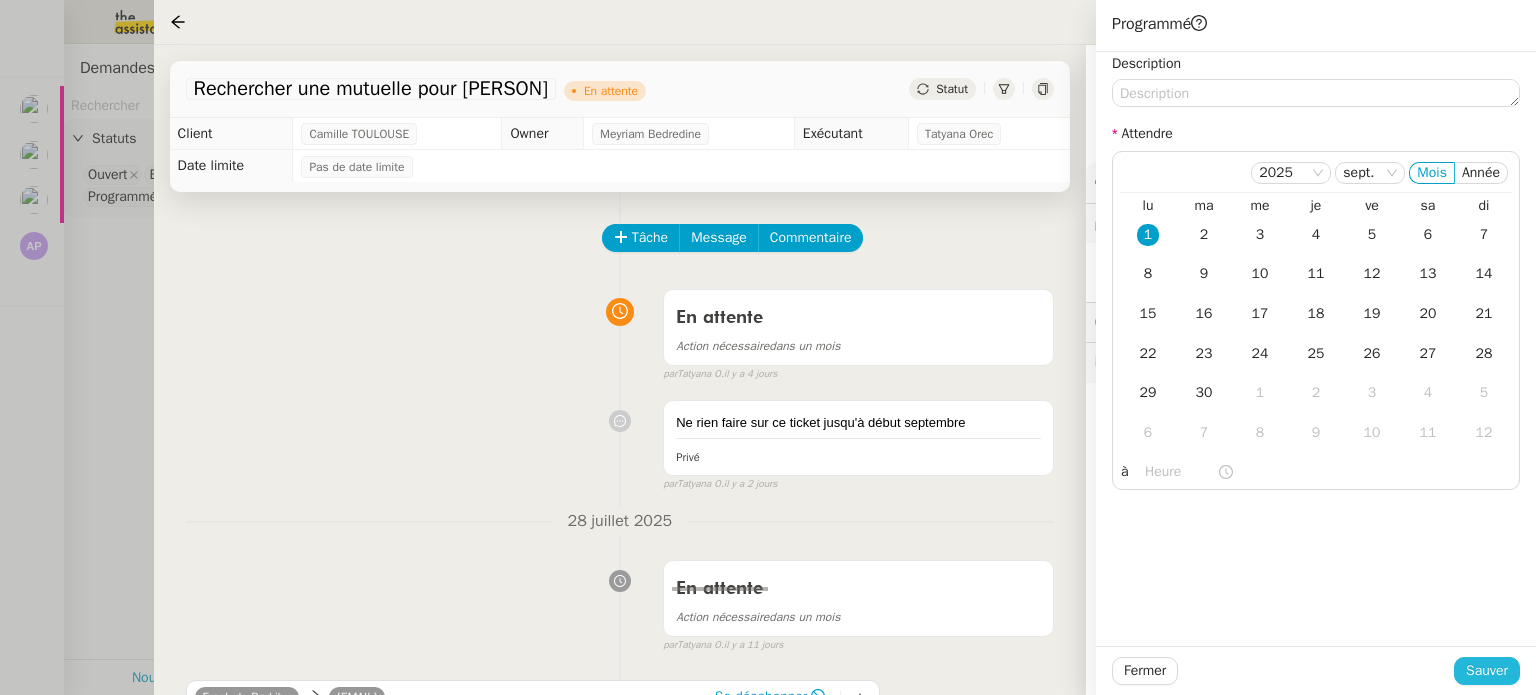 click on "Sauver" 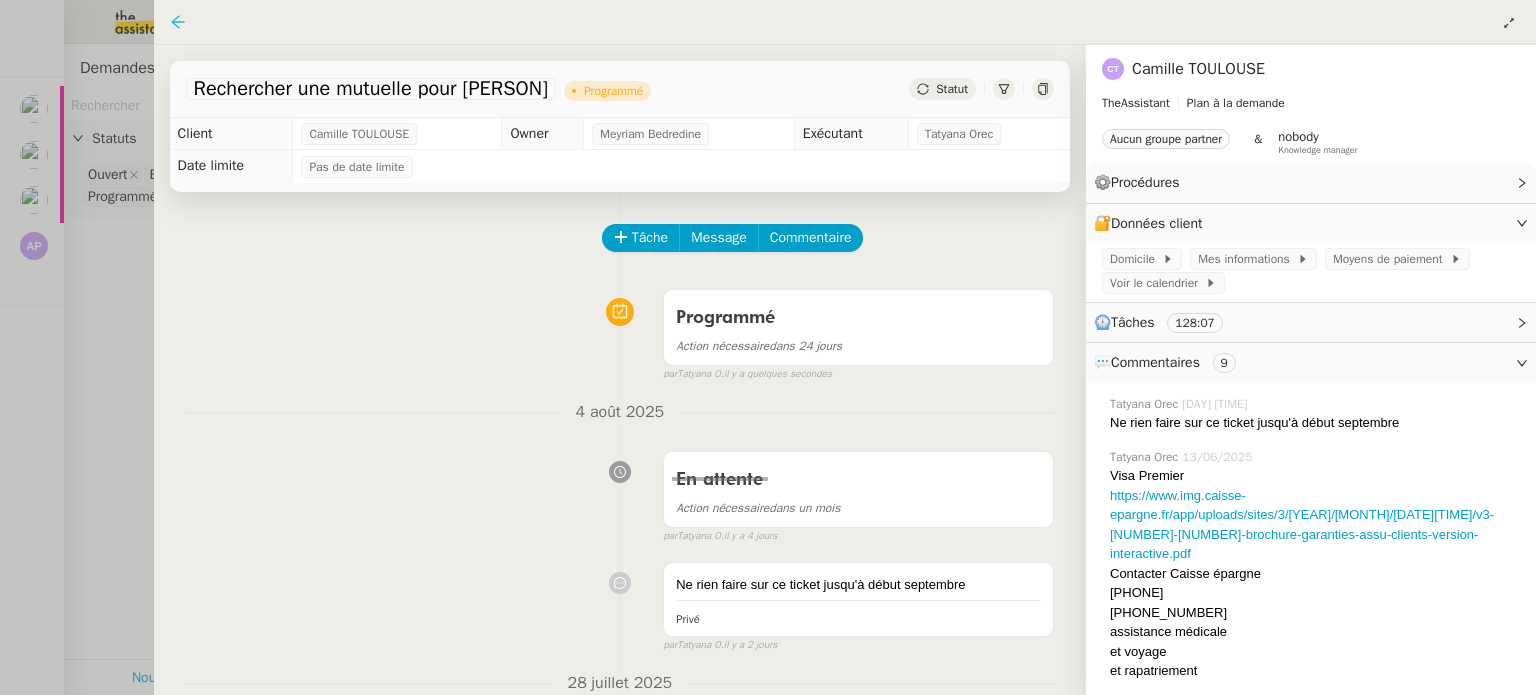 click 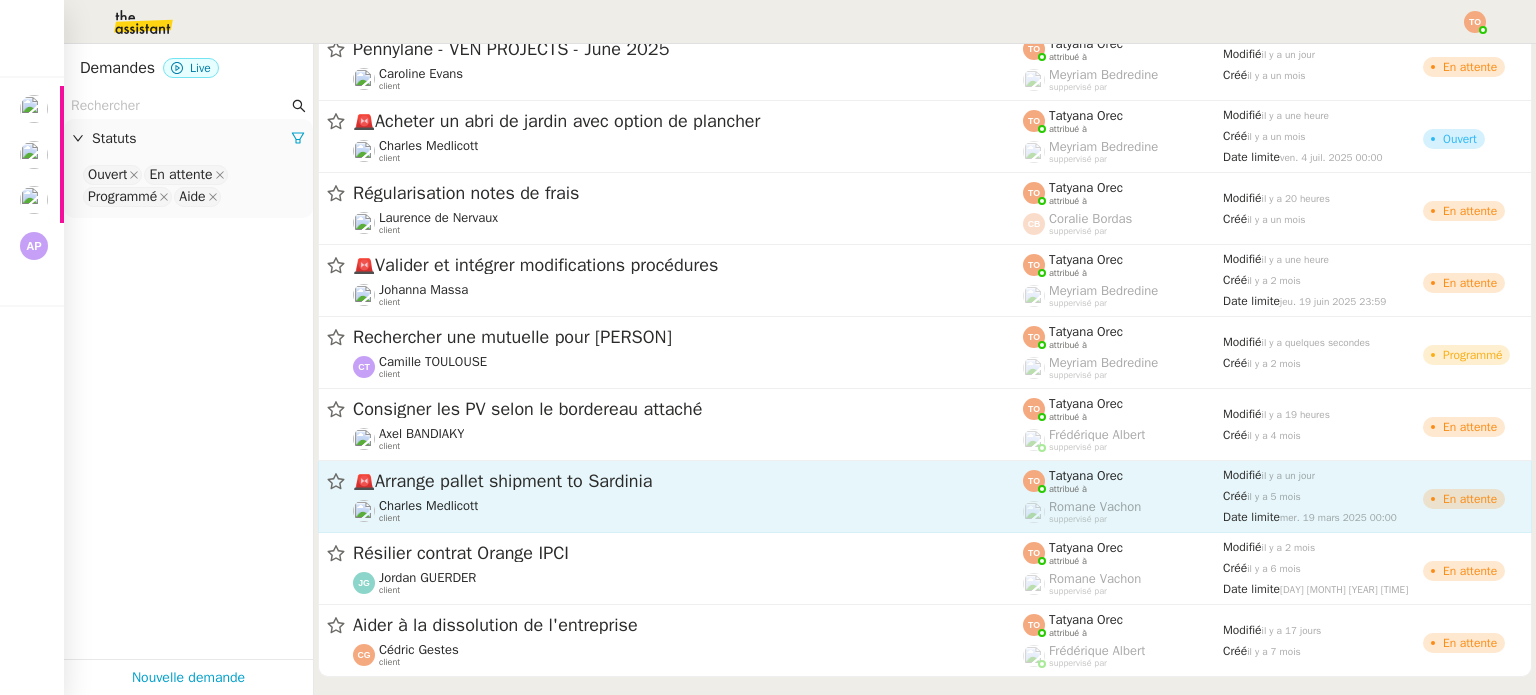 scroll, scrollTop: 1172, scrollLeft: 0, axis: vertical 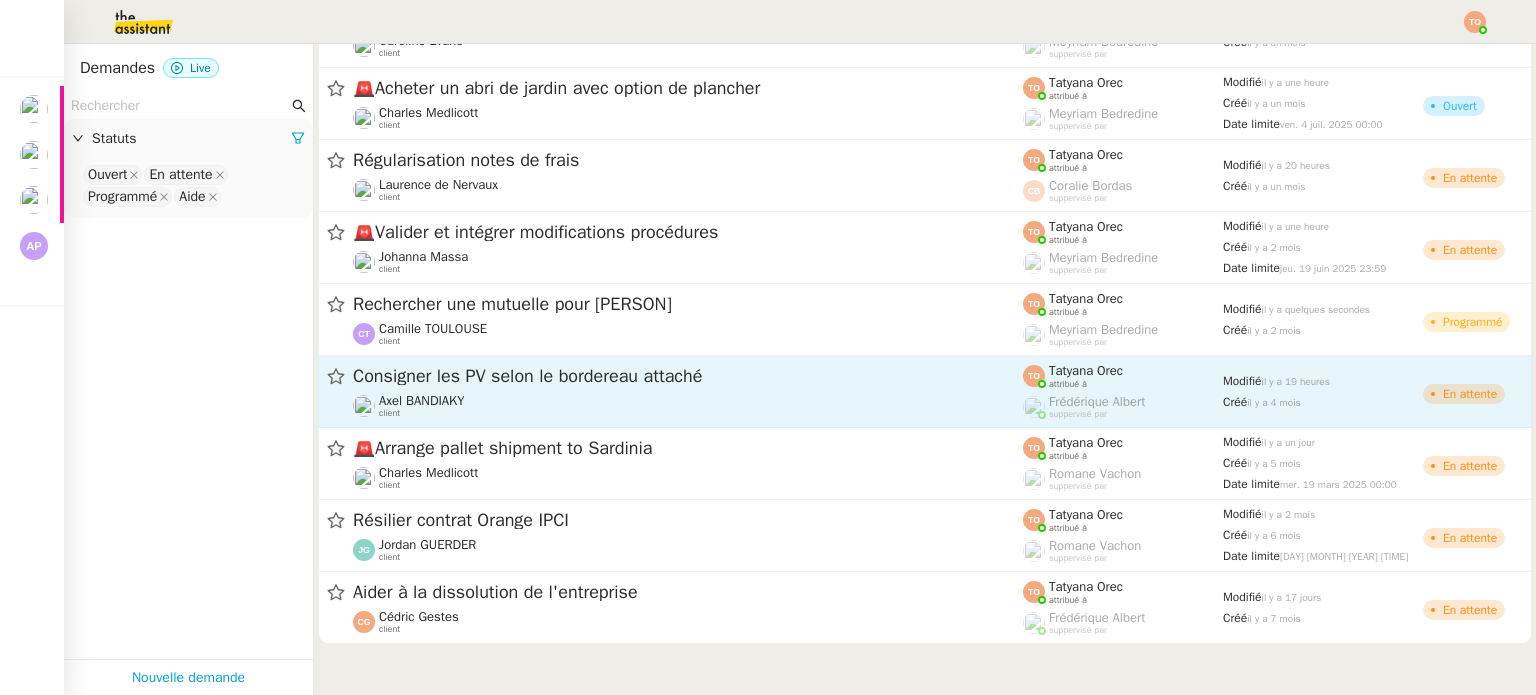 click on "Axel BANDIAKY    client" 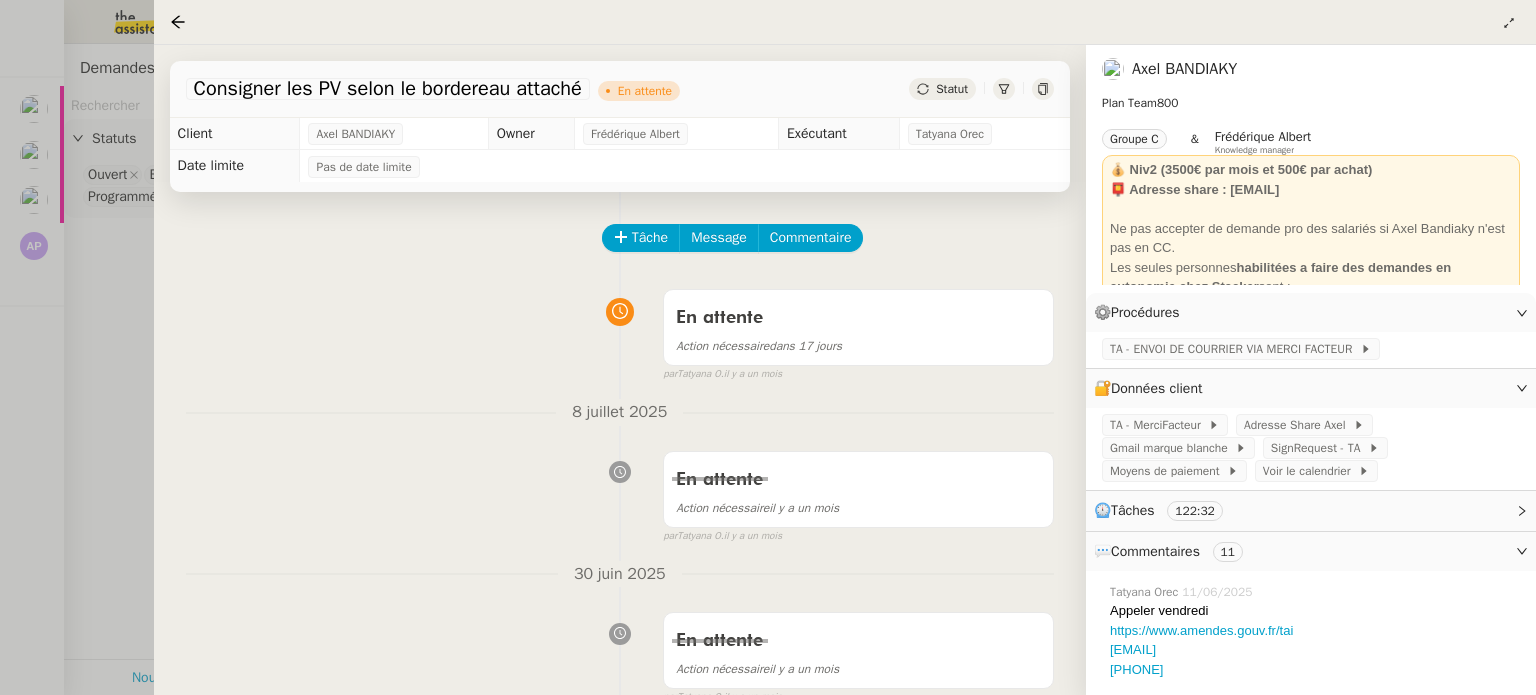 click on "En attente Action nécessaire  dans 17 jours  false par   Tatyana O.   il y a un mois" at bounding box center [620, 331] 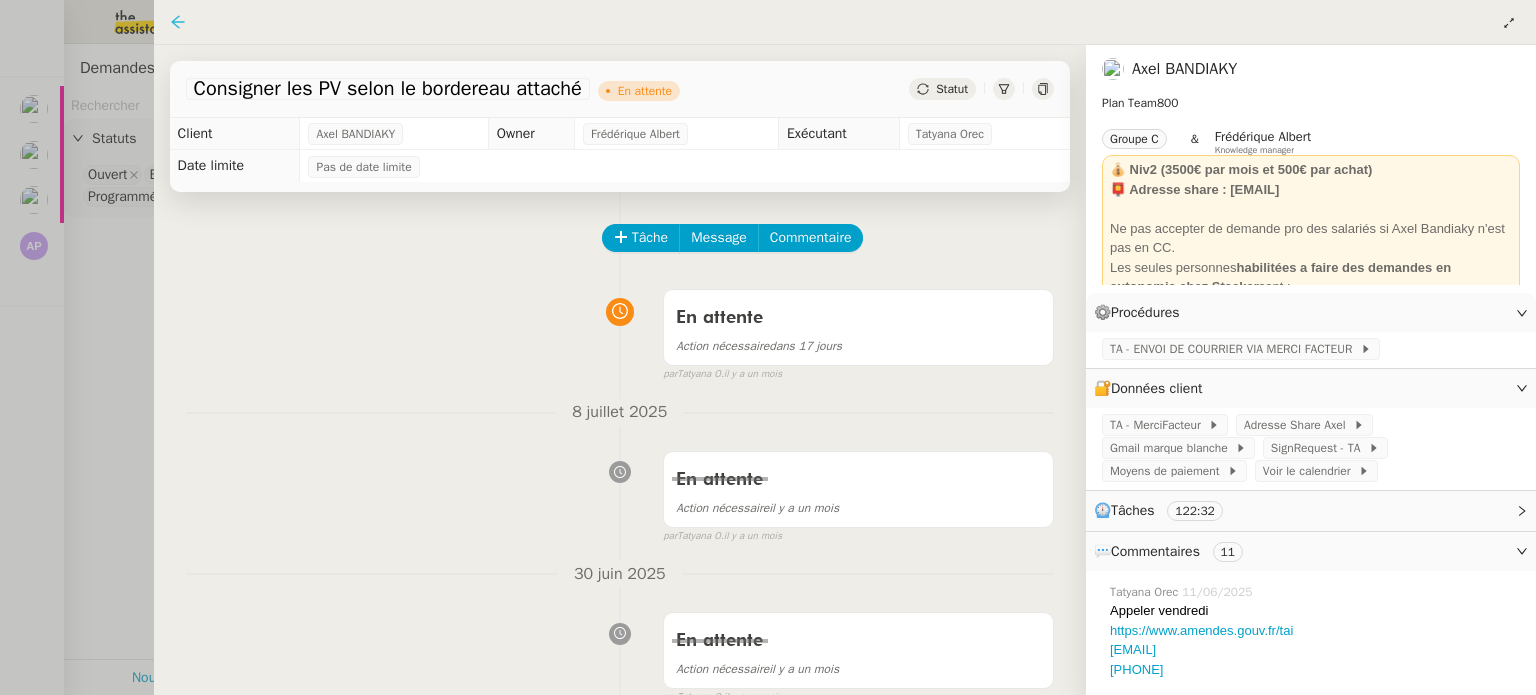 click 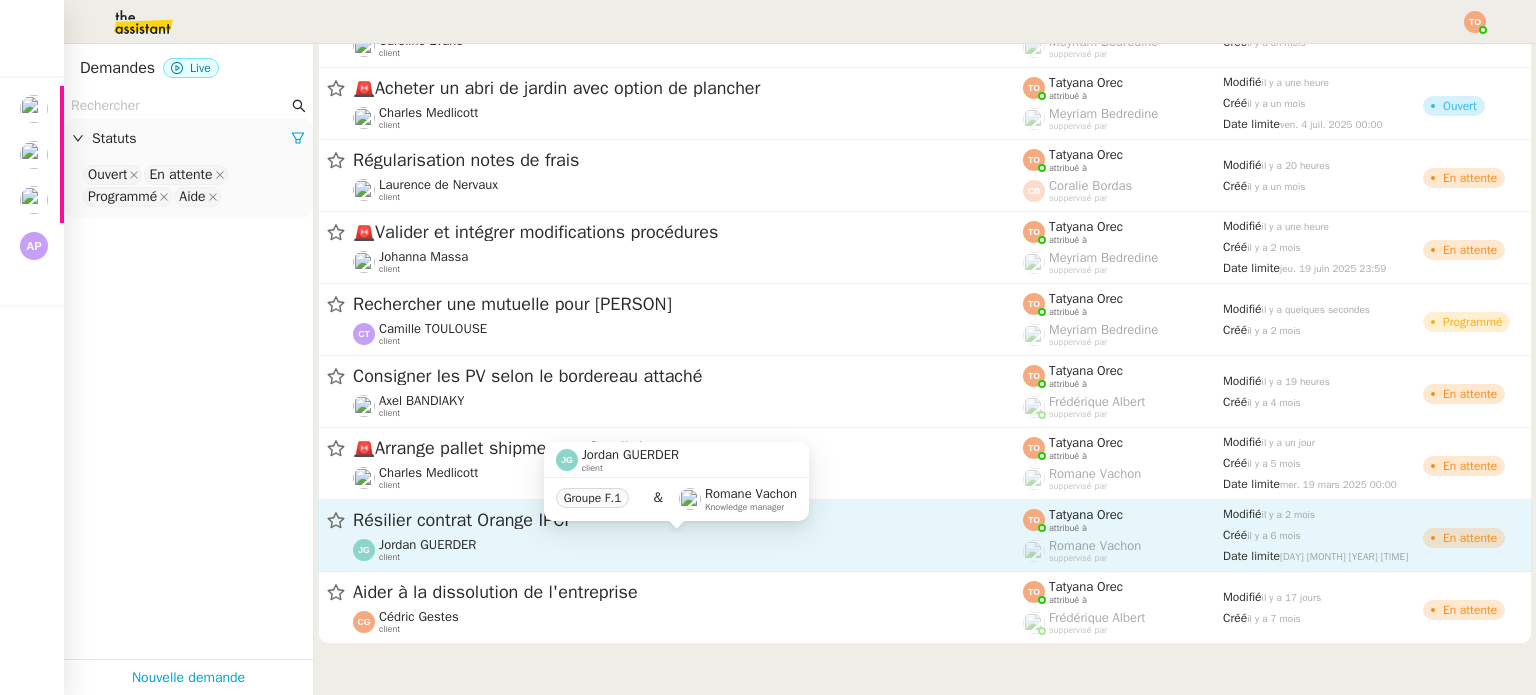 click on "Jordan GUERDER    client" 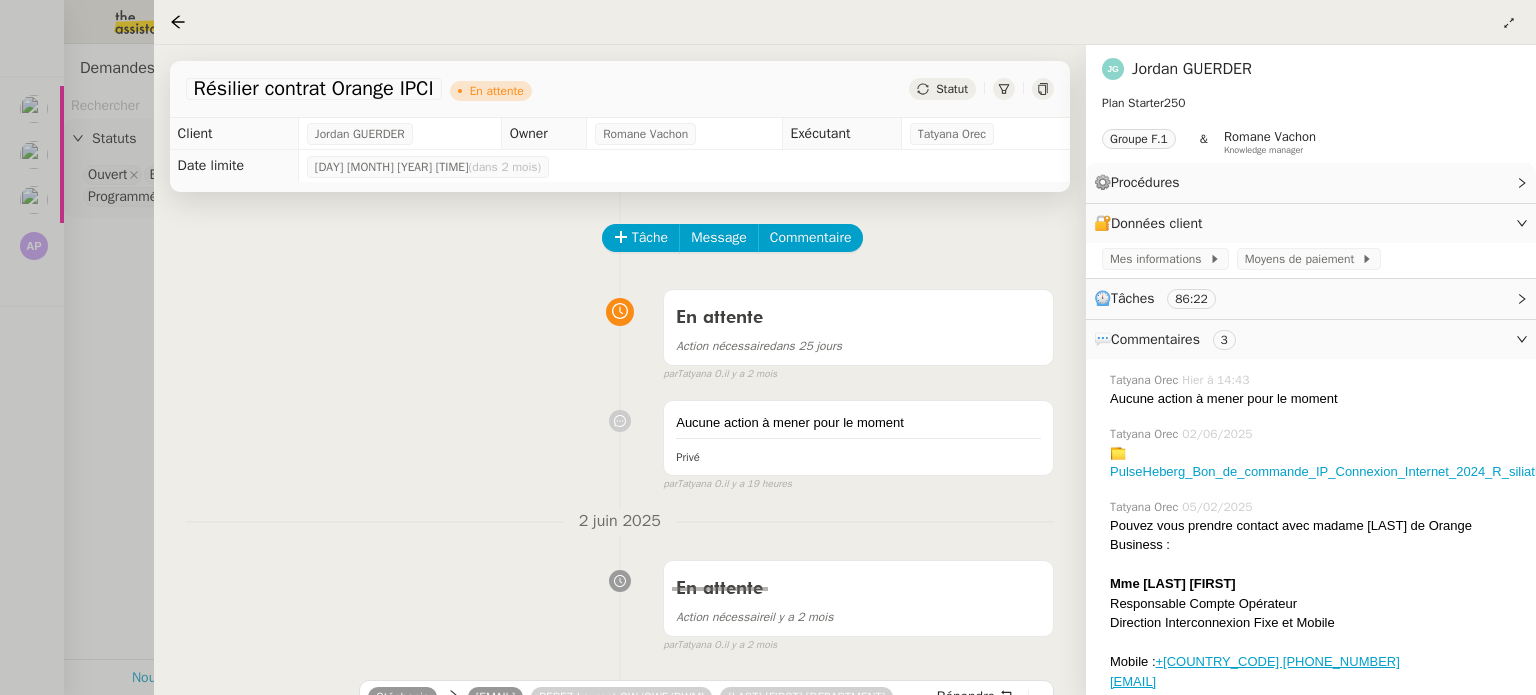 click on "Statut" 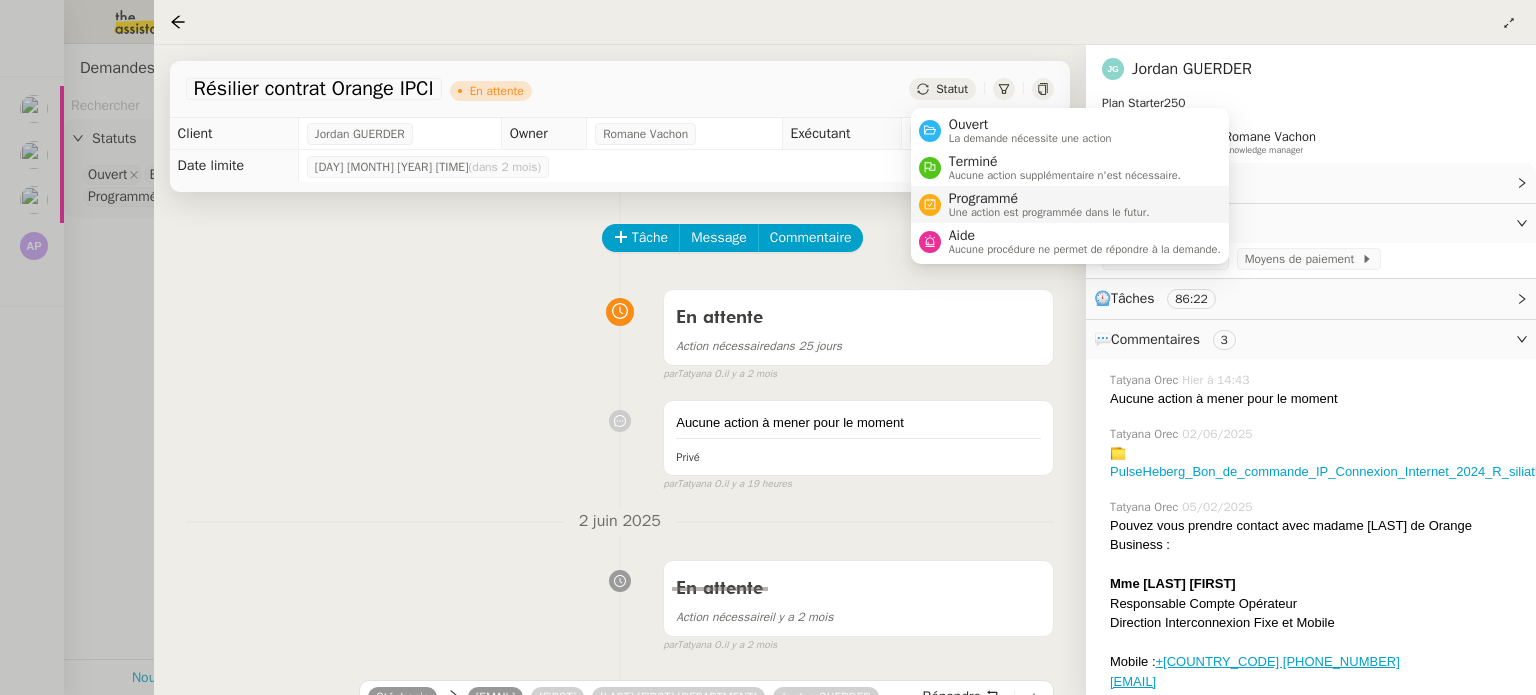 click on "Programmé" at bounding box center (1049, 199) 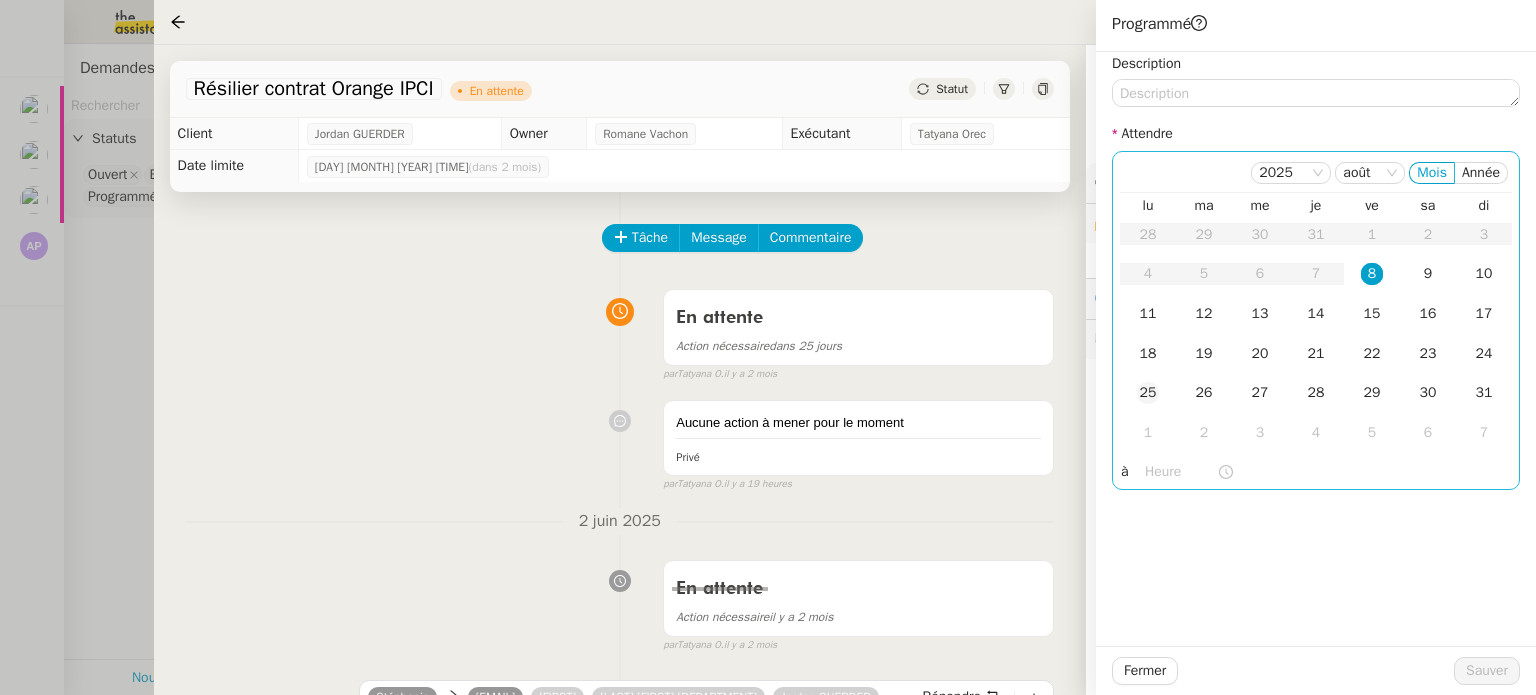 click on "25" 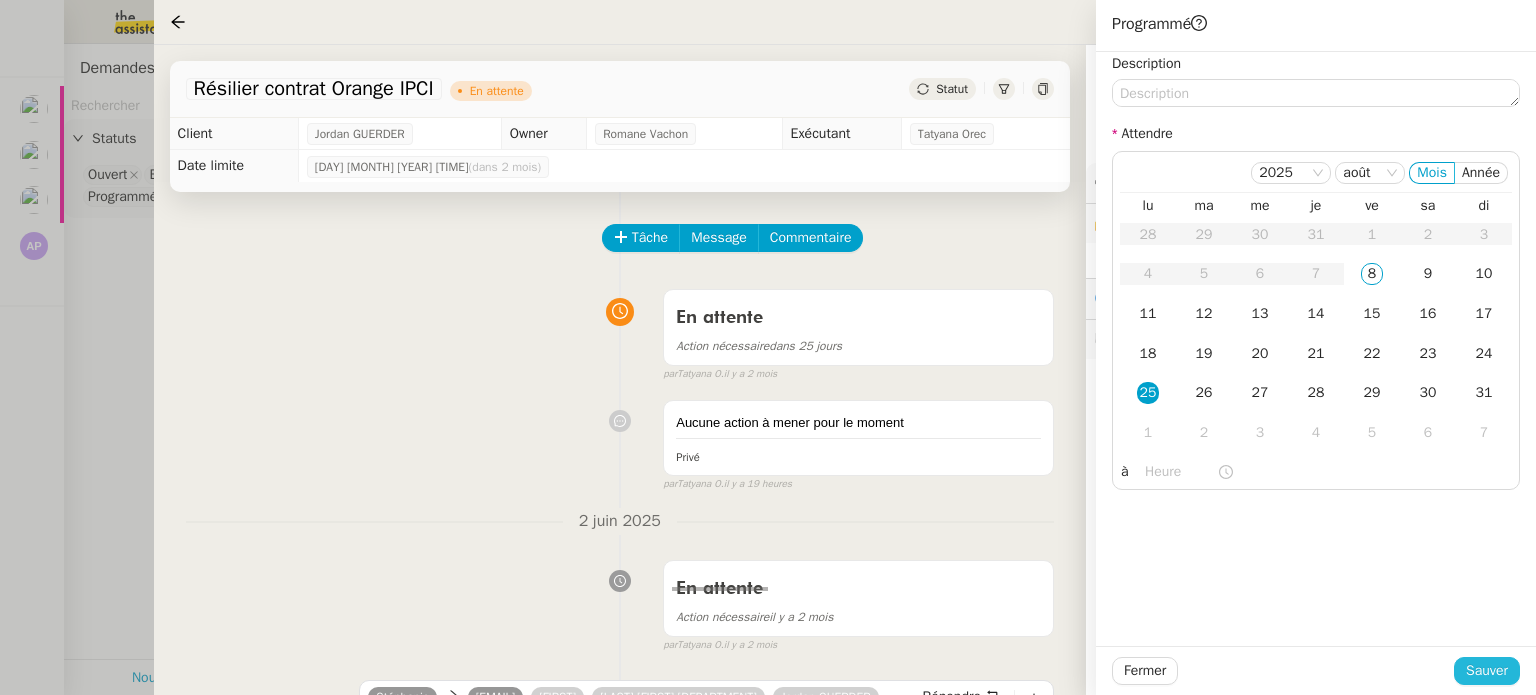 click on "Sauver" 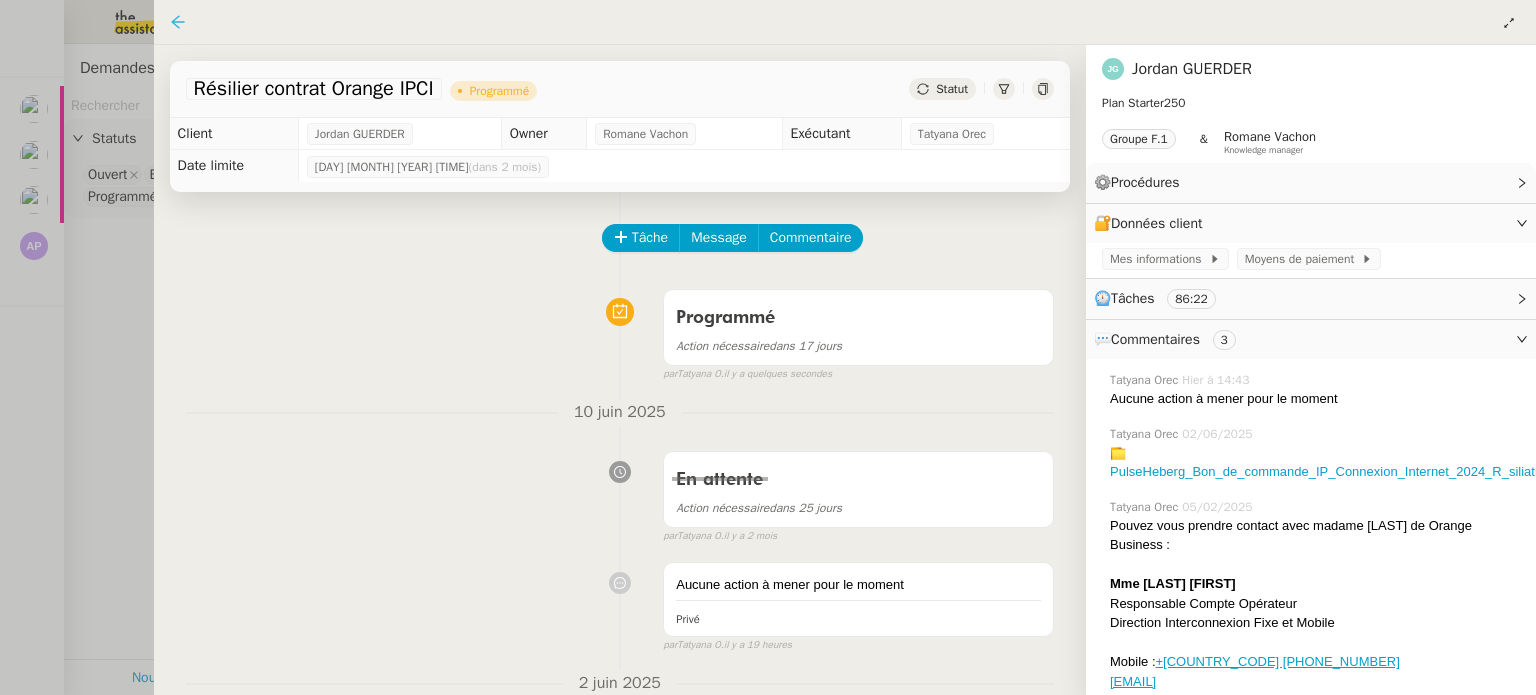 click 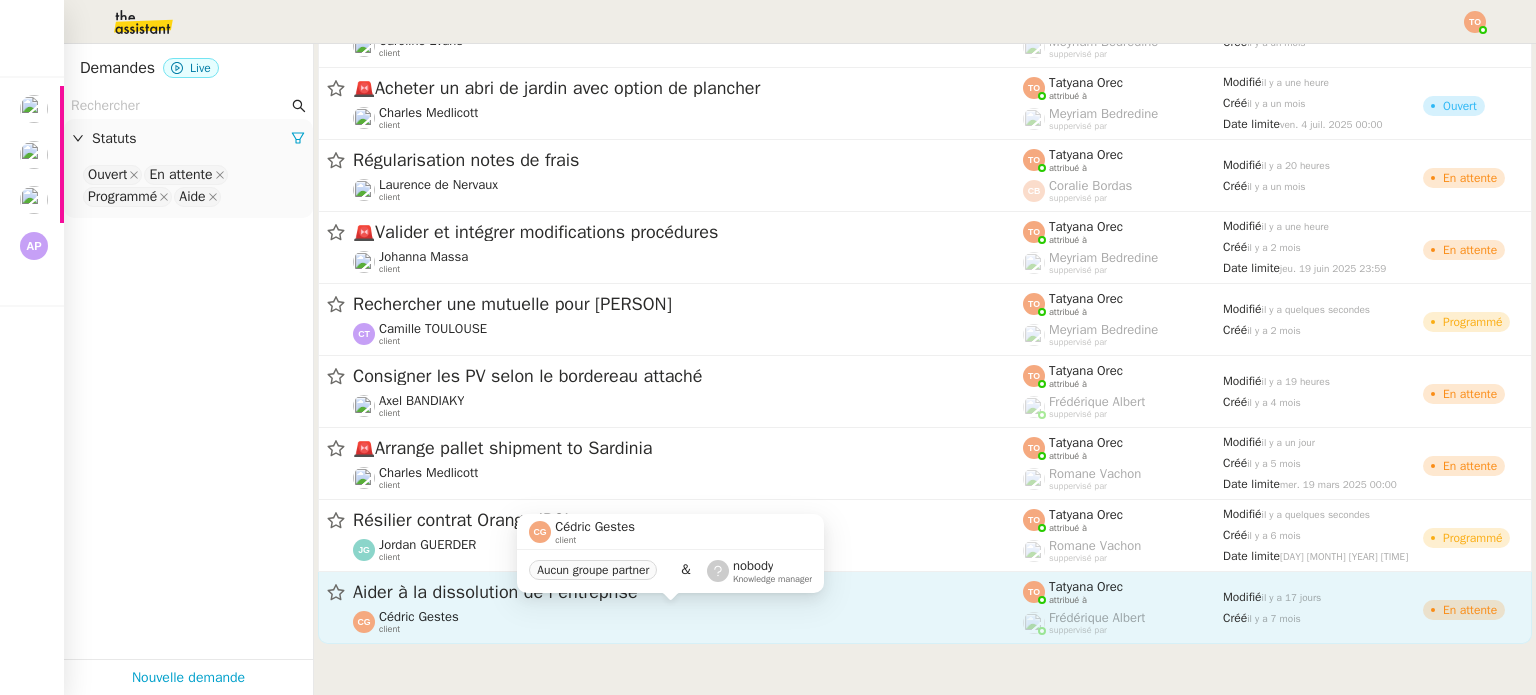 click on "Cédric Gestes    client" 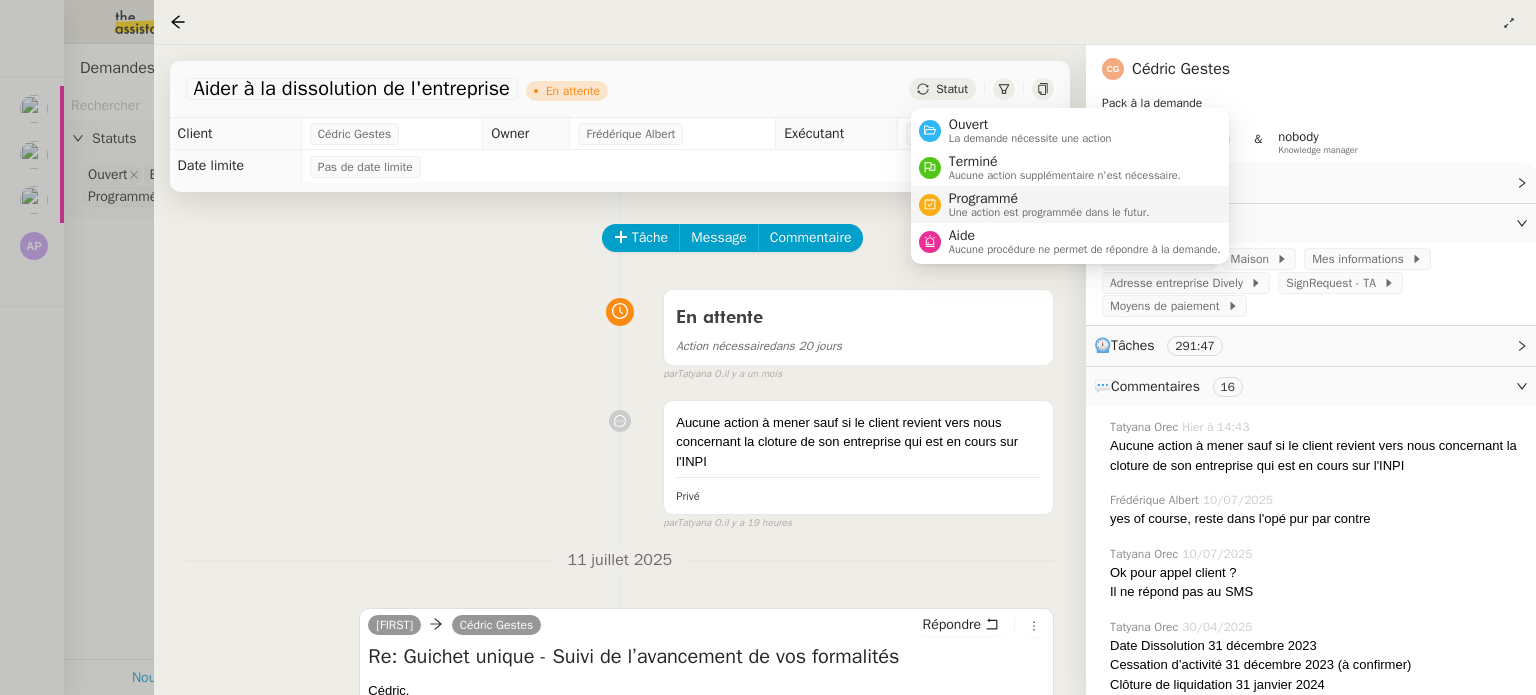 click on "Une action est programmée dans le futur." at bounding box center (1049, 212) 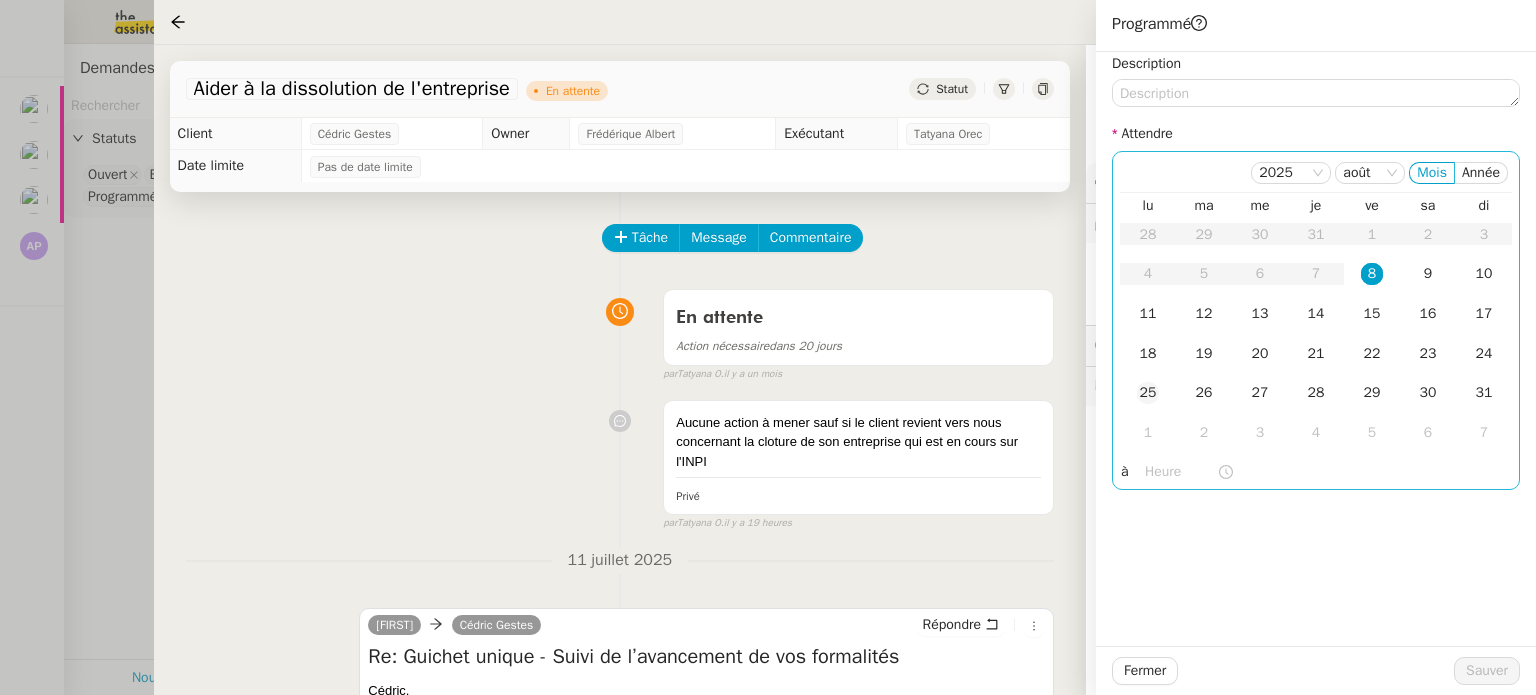 click on "25" 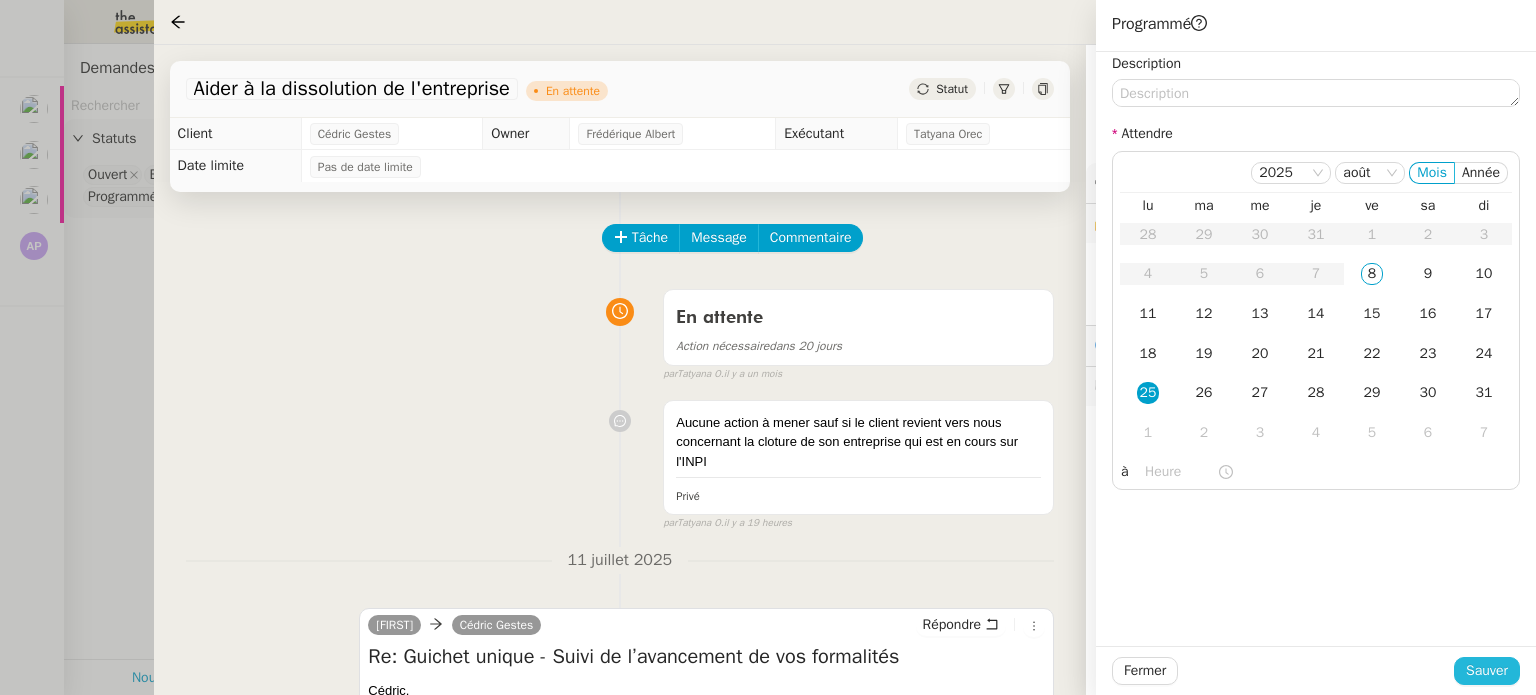 click on "Sauver" 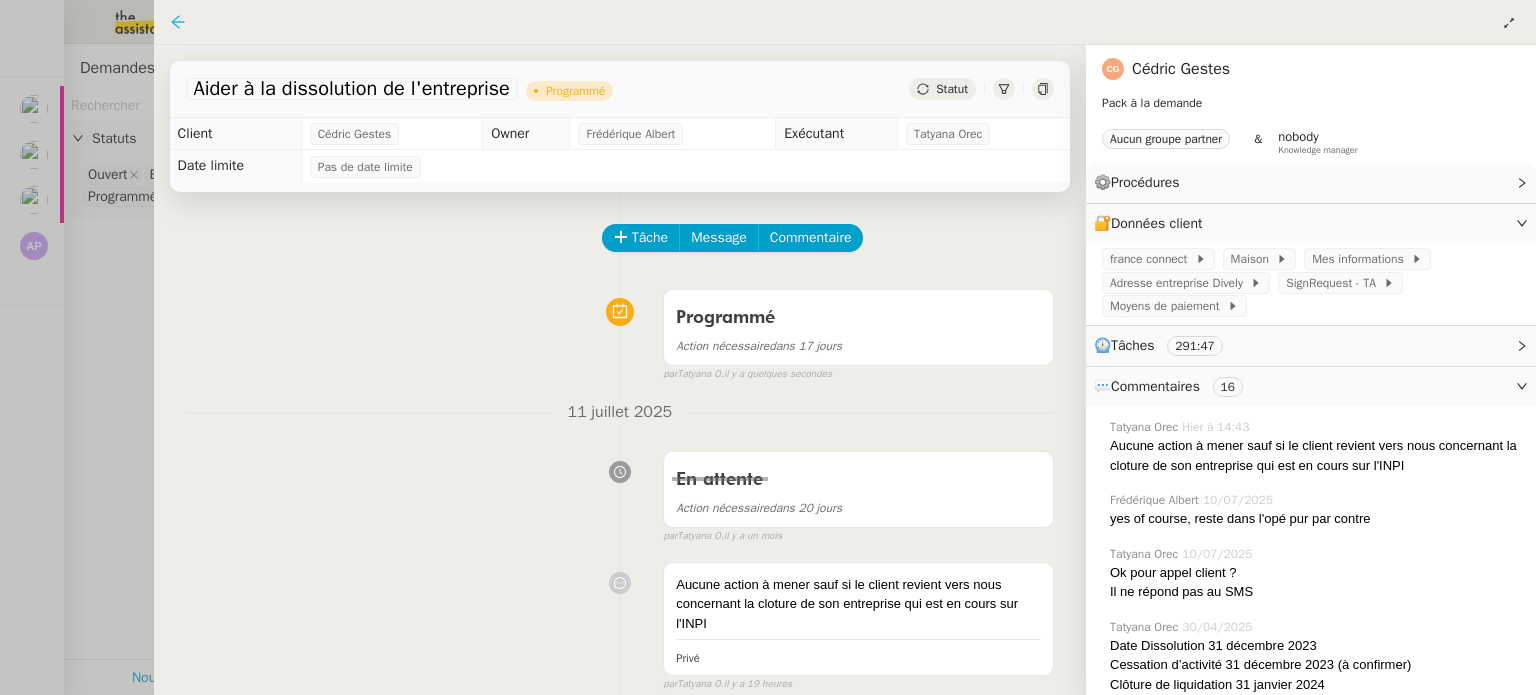 click 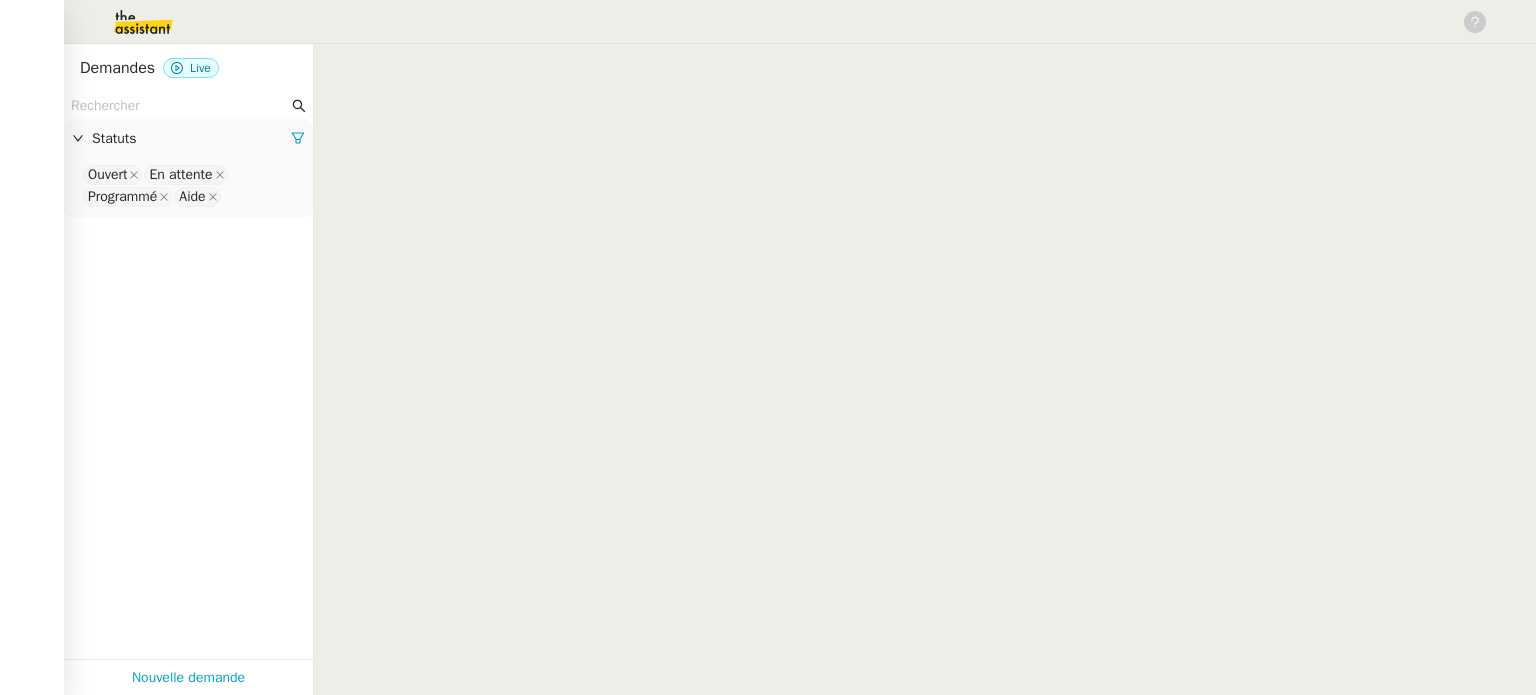 scroll, scrollTop: 0, scrollLeft: 0, axis: both 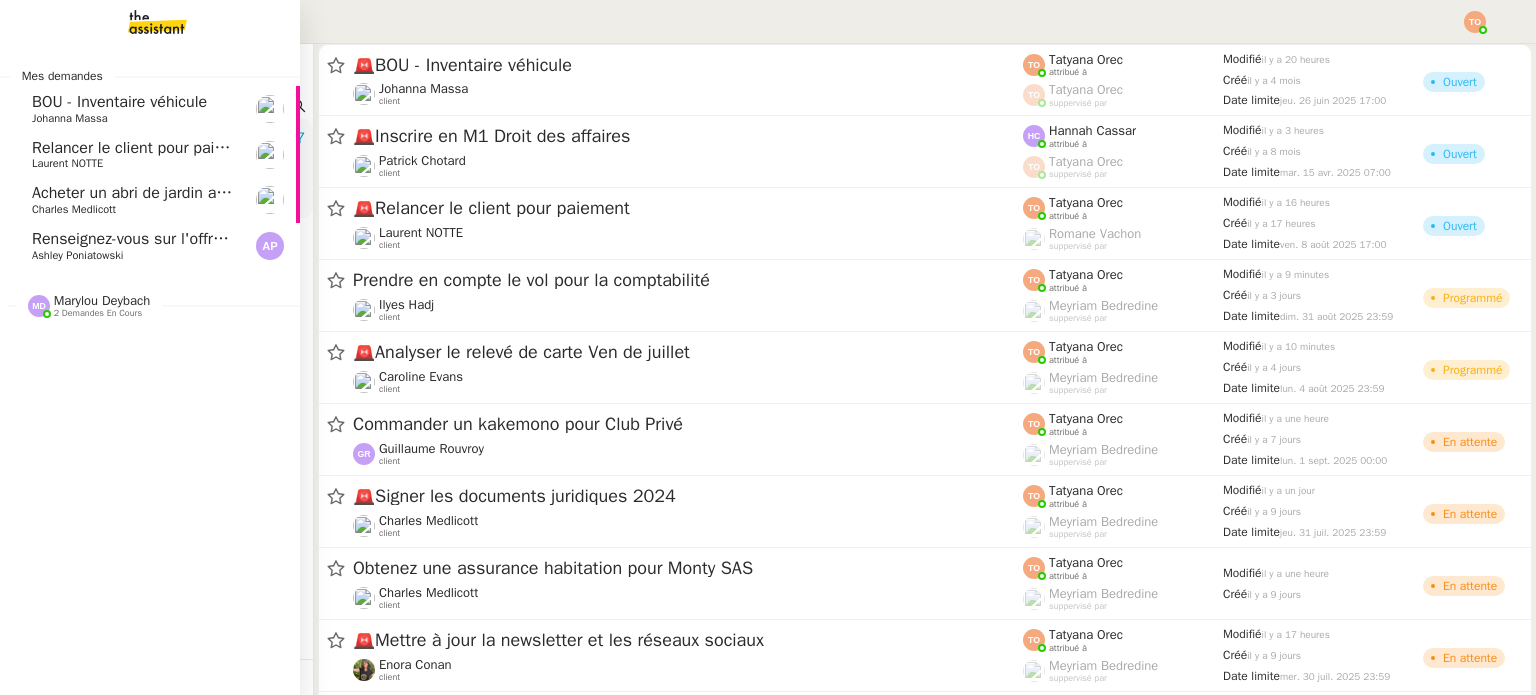 click on "Ashley Poniatowski" 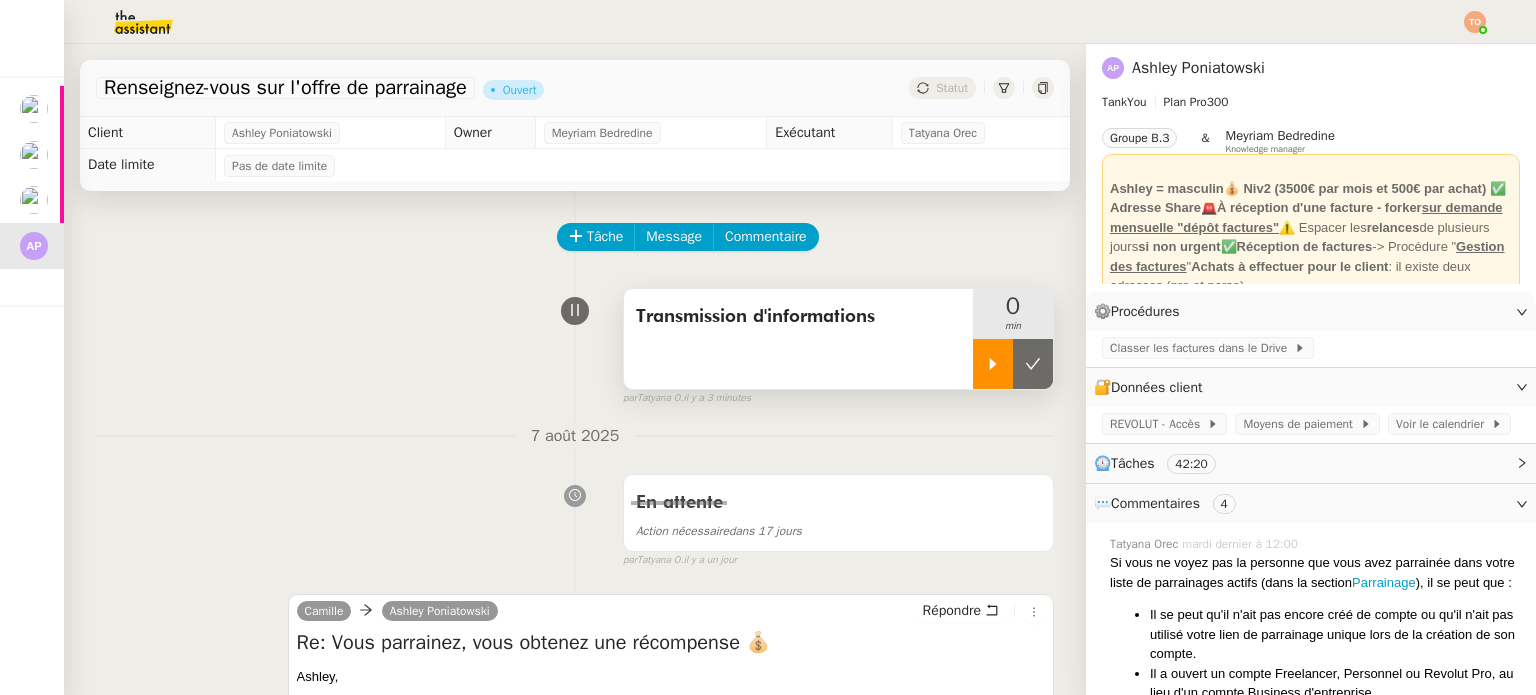 click 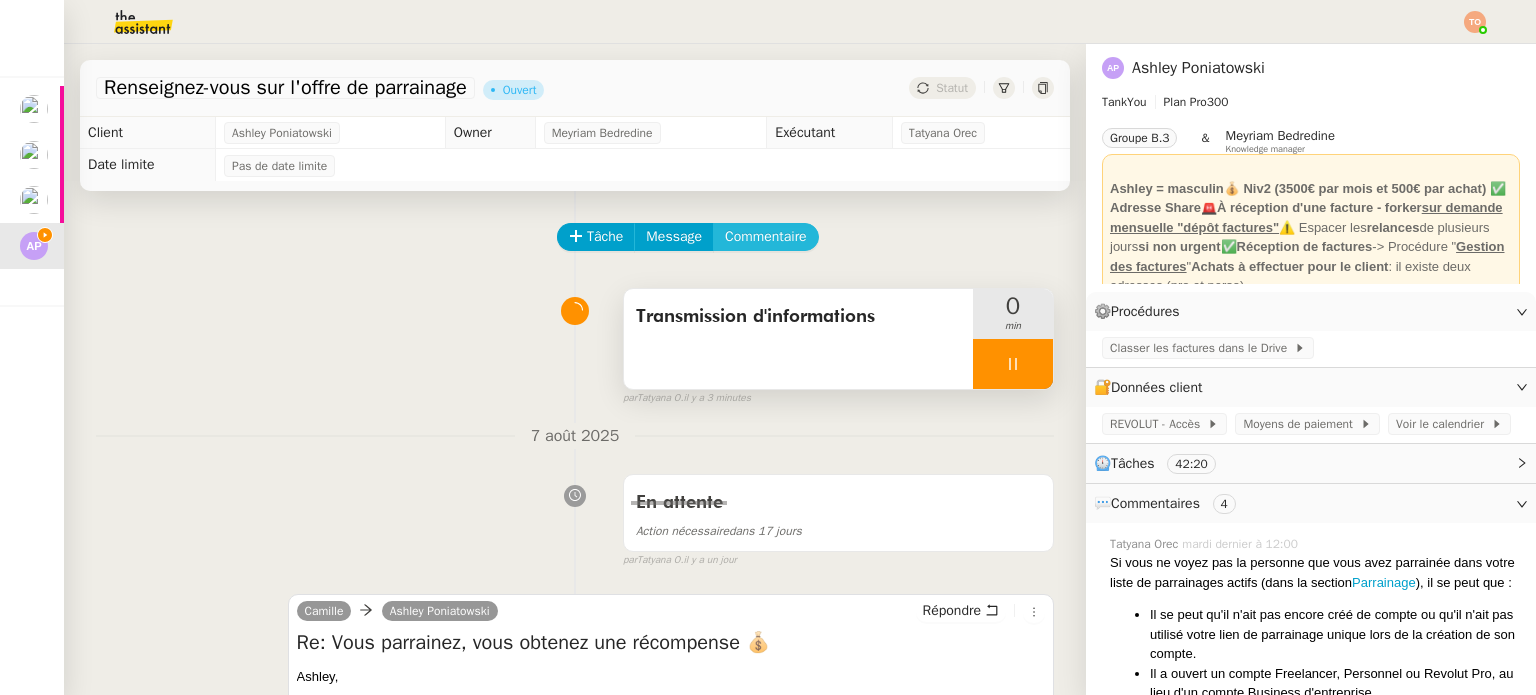 click on "Commentaire" 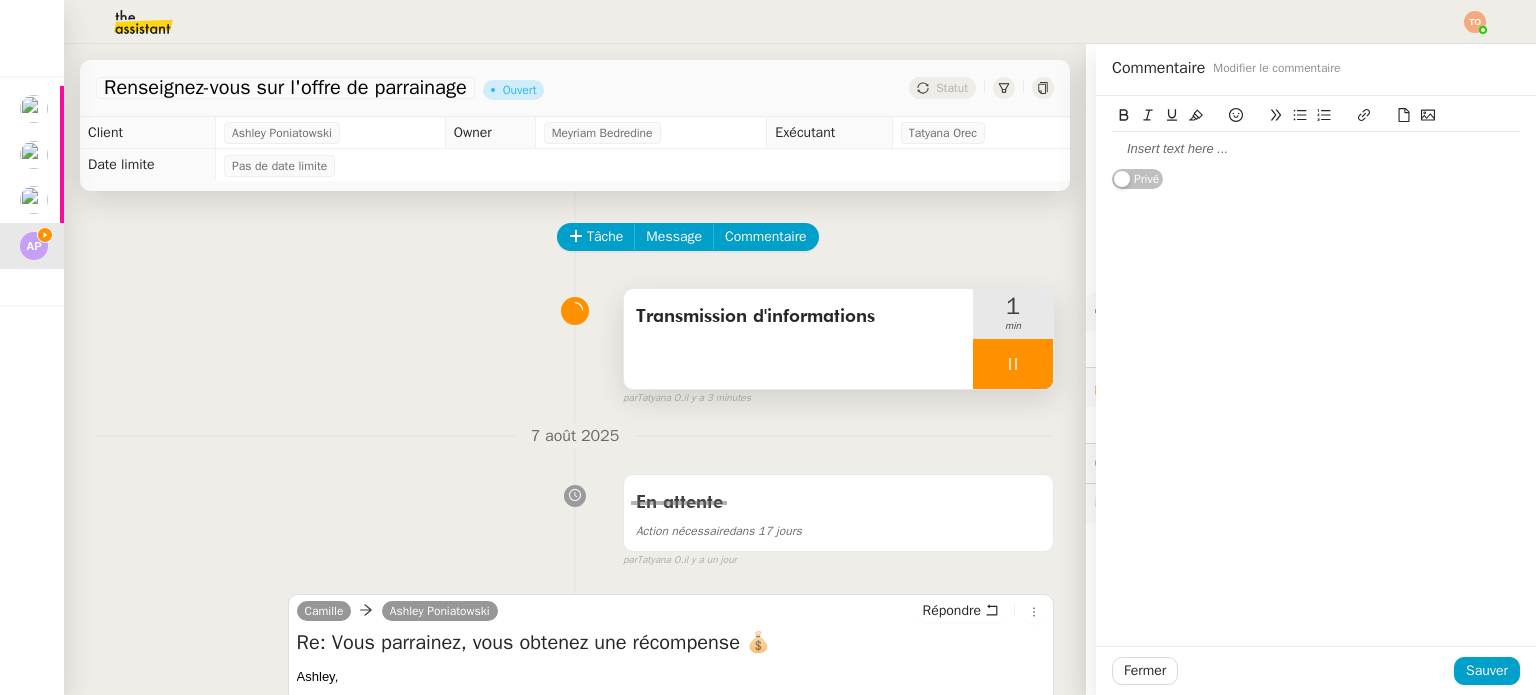 click 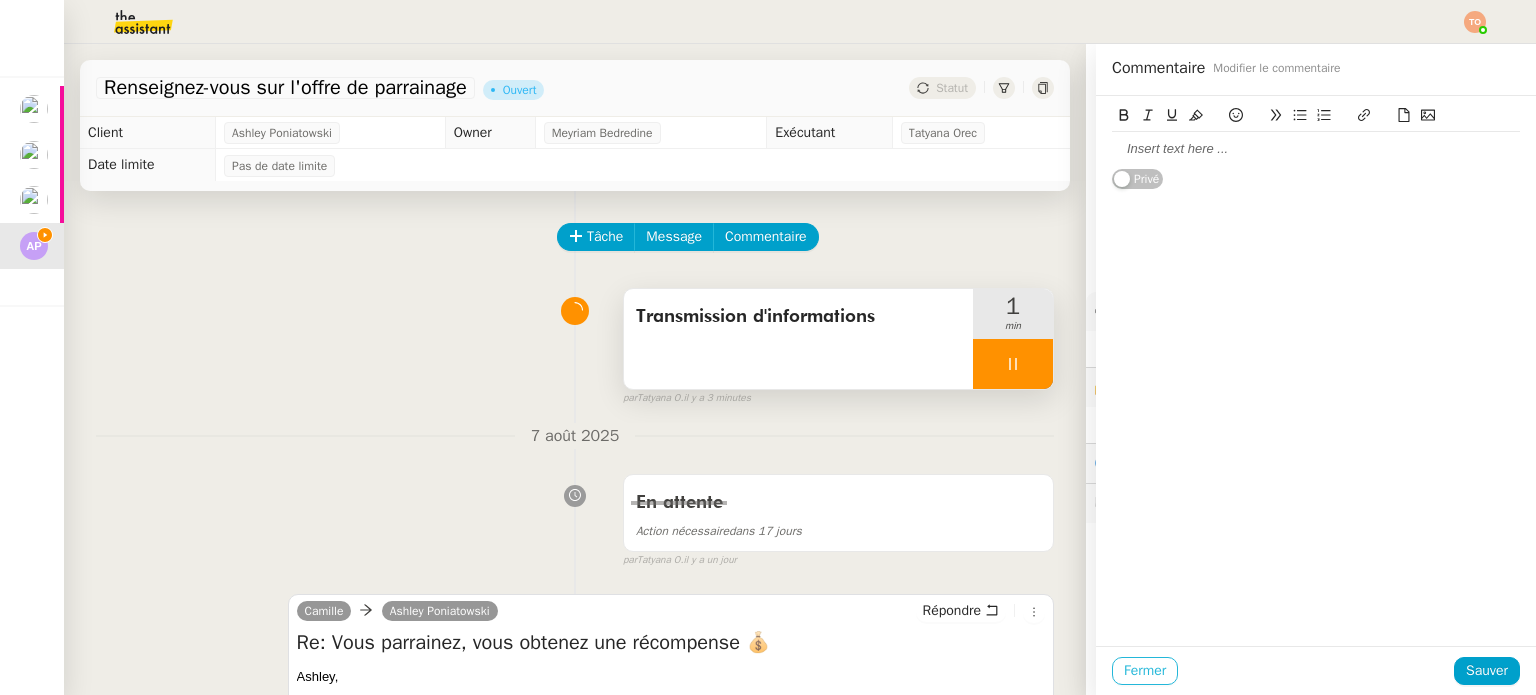 drag, startPoint x: 1129, startPoint y: 658, endPoint x: 1130, endPoint y: 671, distance: 13.038404 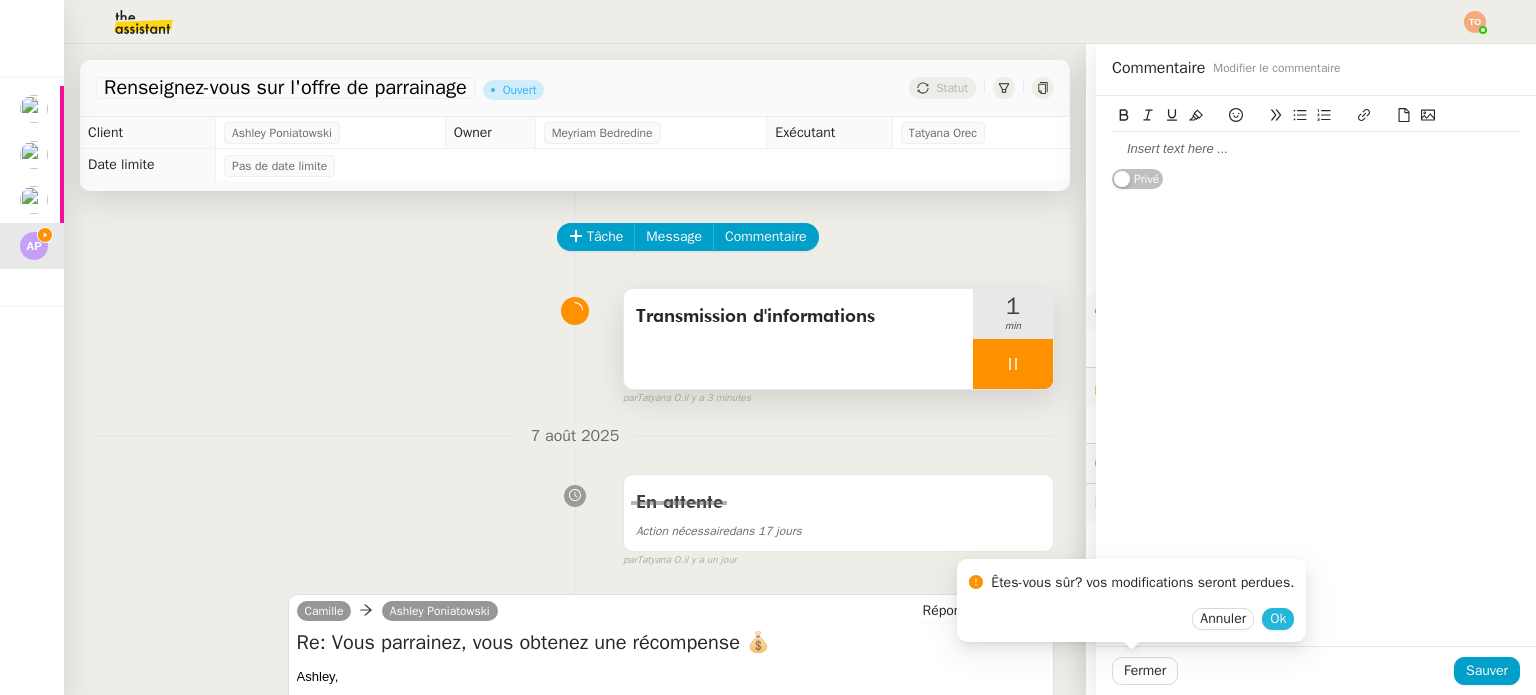 click on "Ok" at bounding box center [1278, 619] 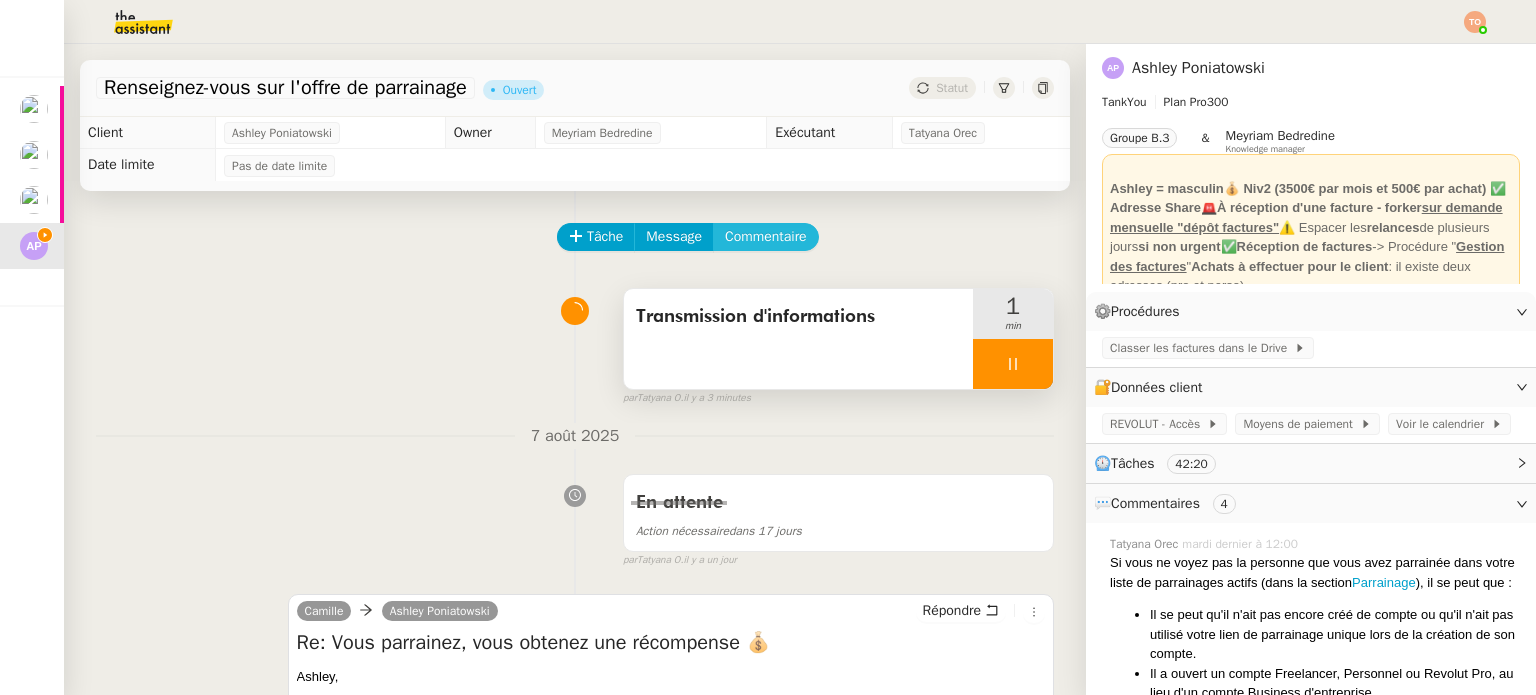 click on "Commentaire" 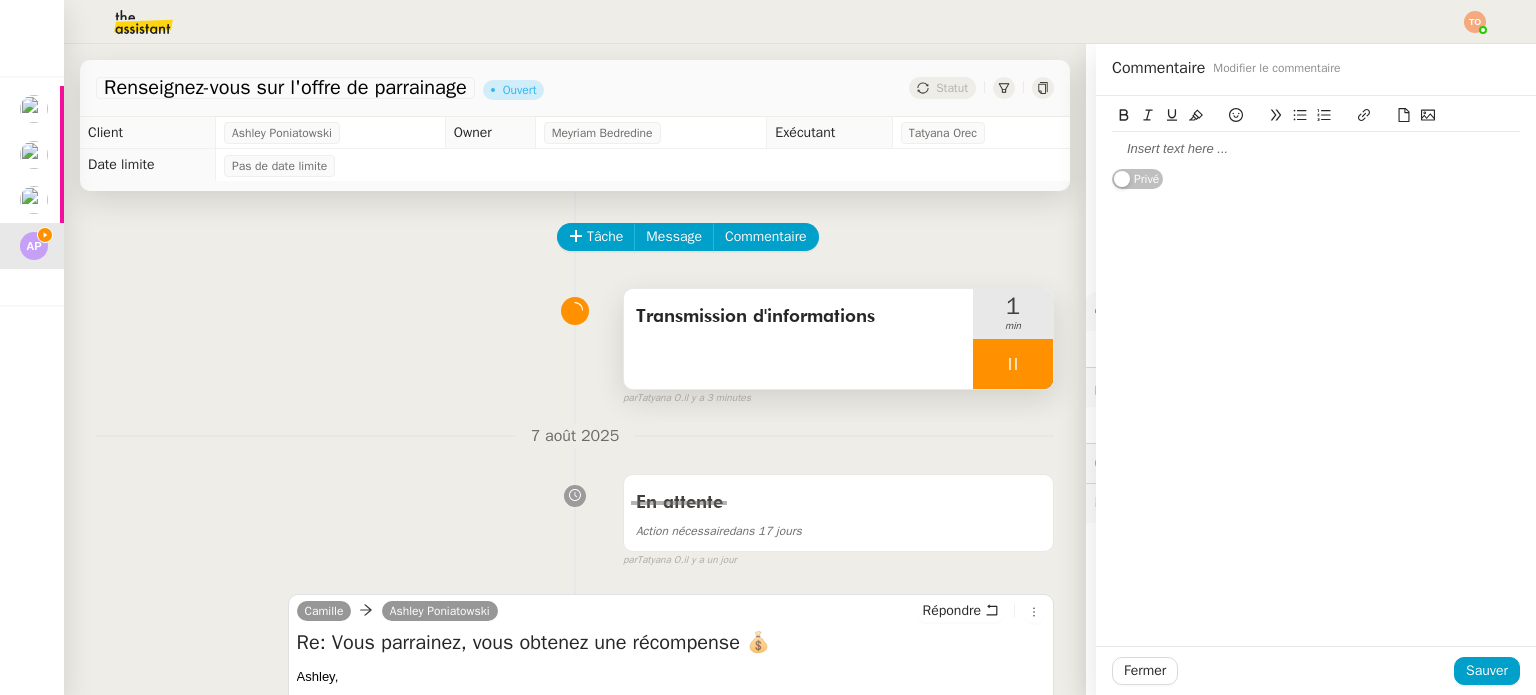 click 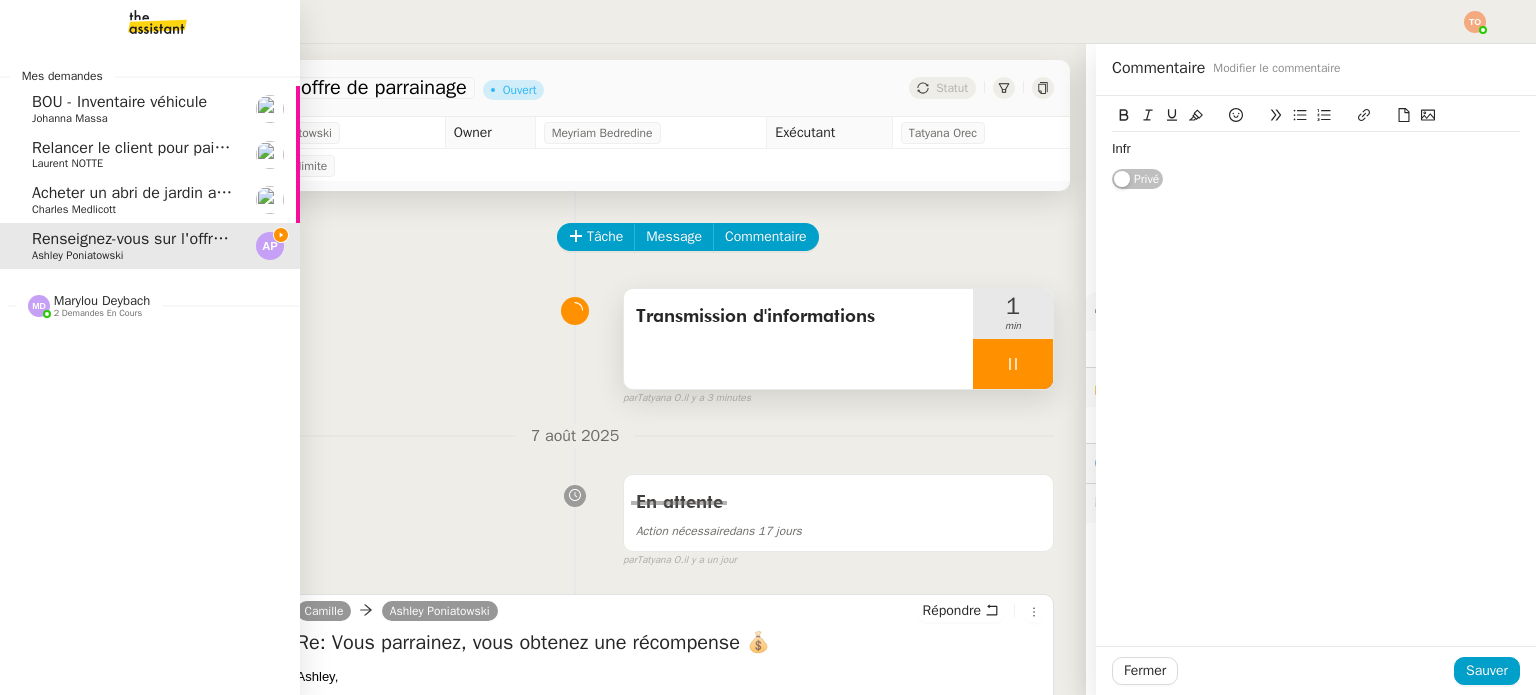 click on "Marylou Deybach    2 demandes en cours" 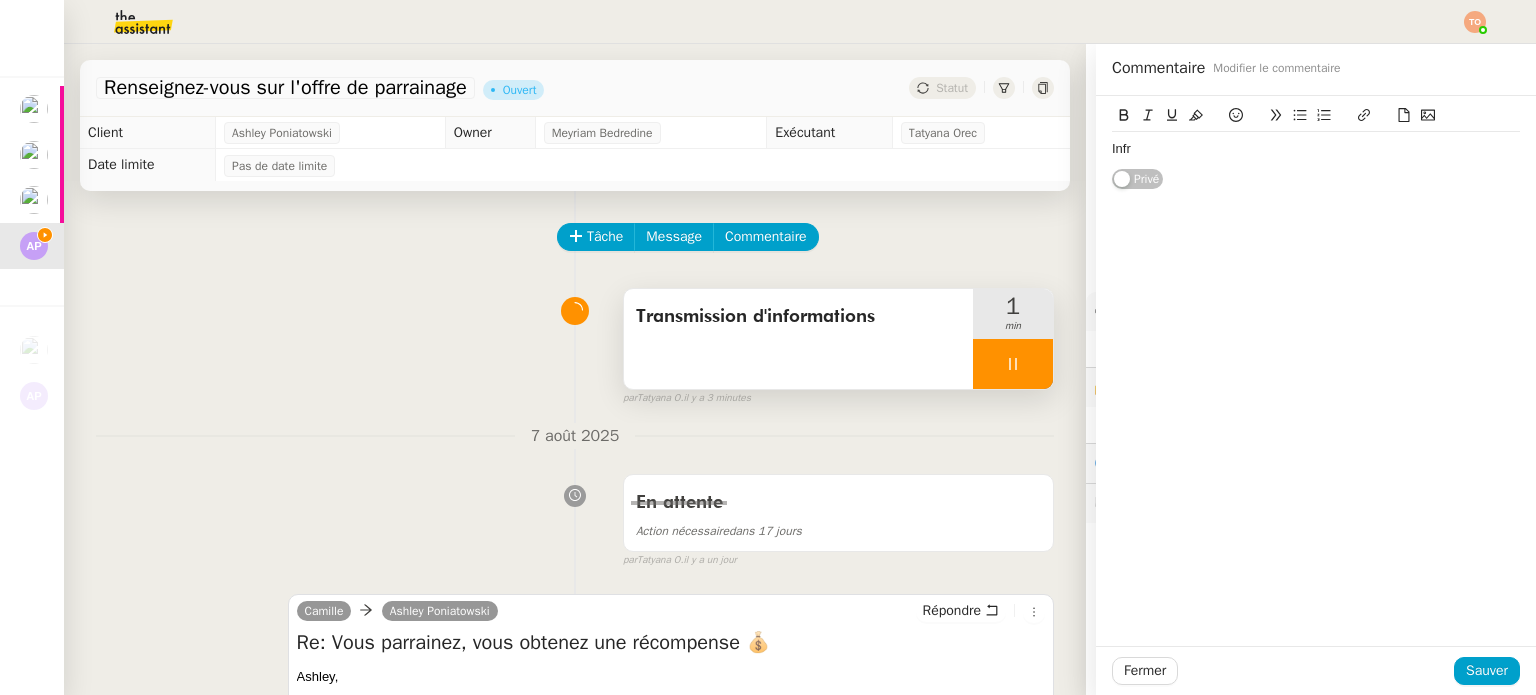click on "Infr" 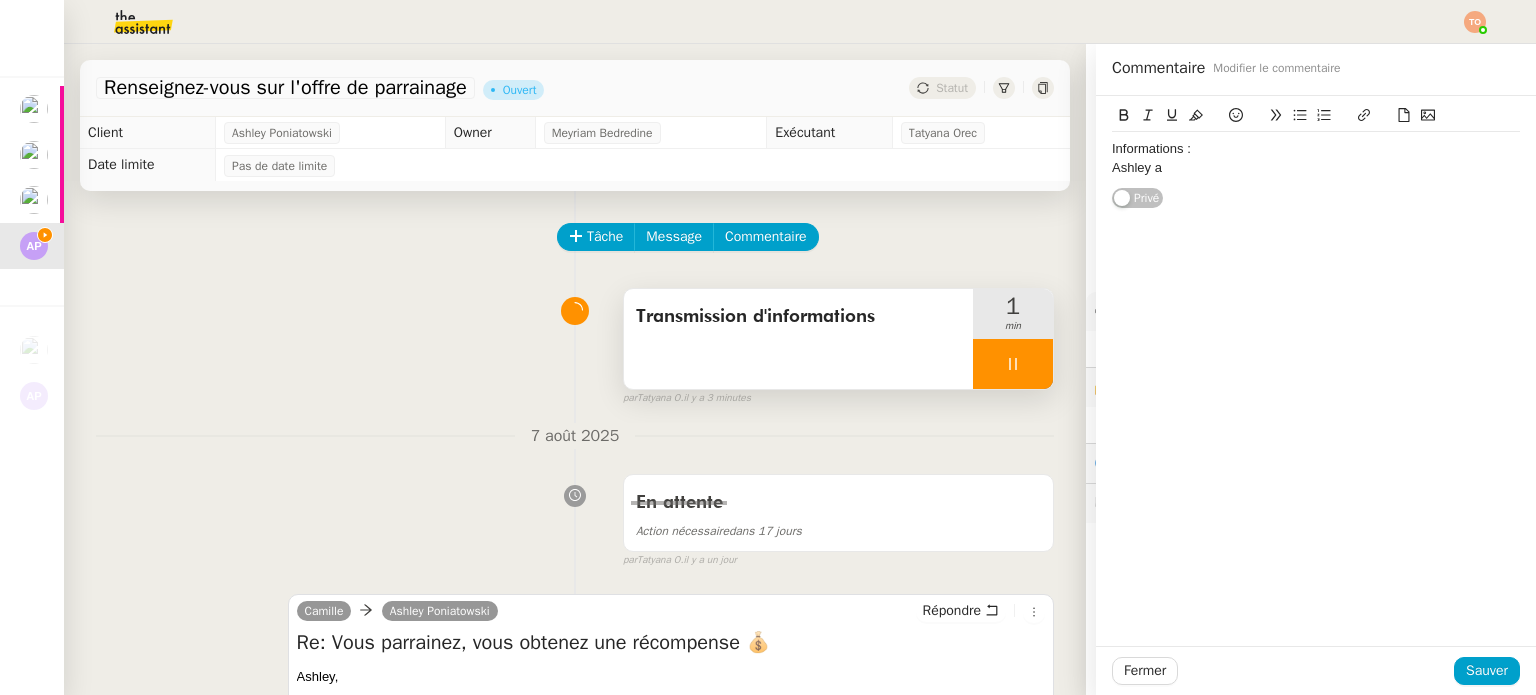 click on "Ashley a" 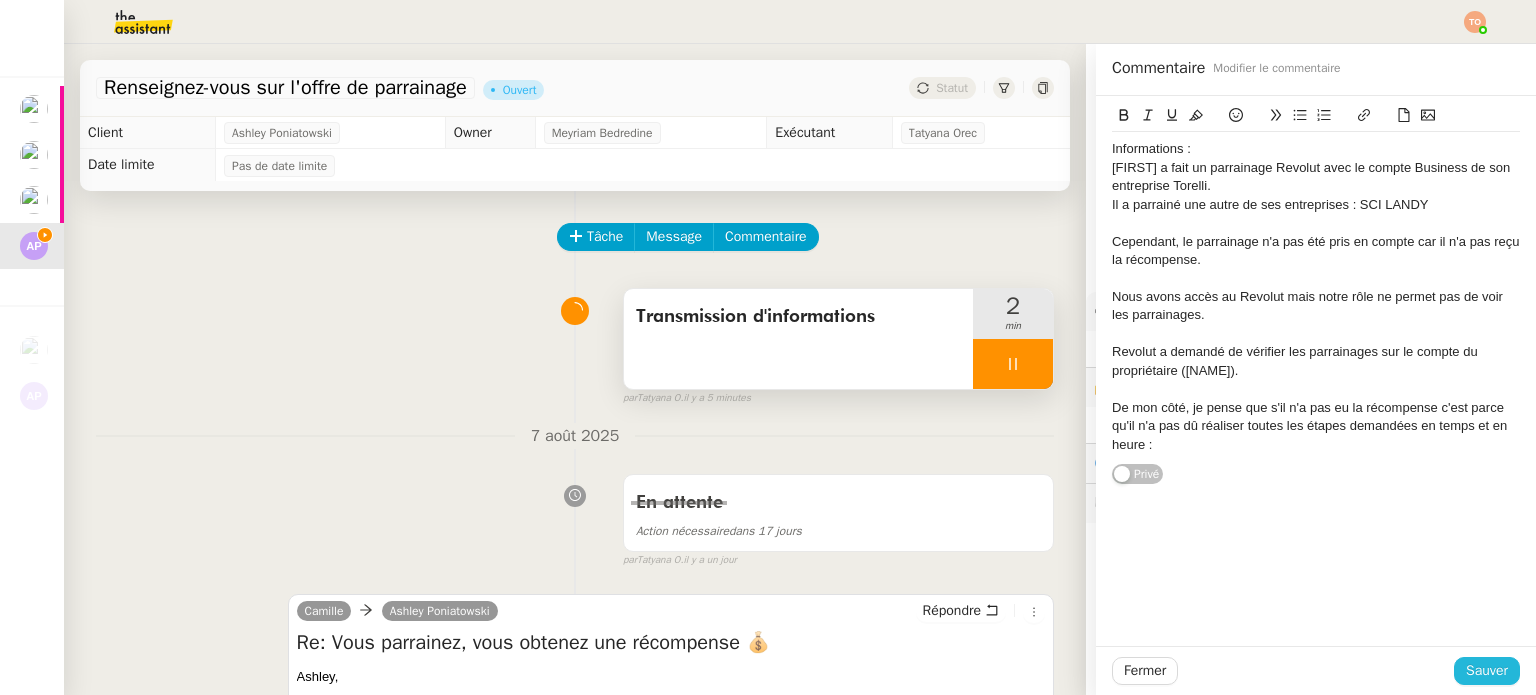 click on "Sauver" 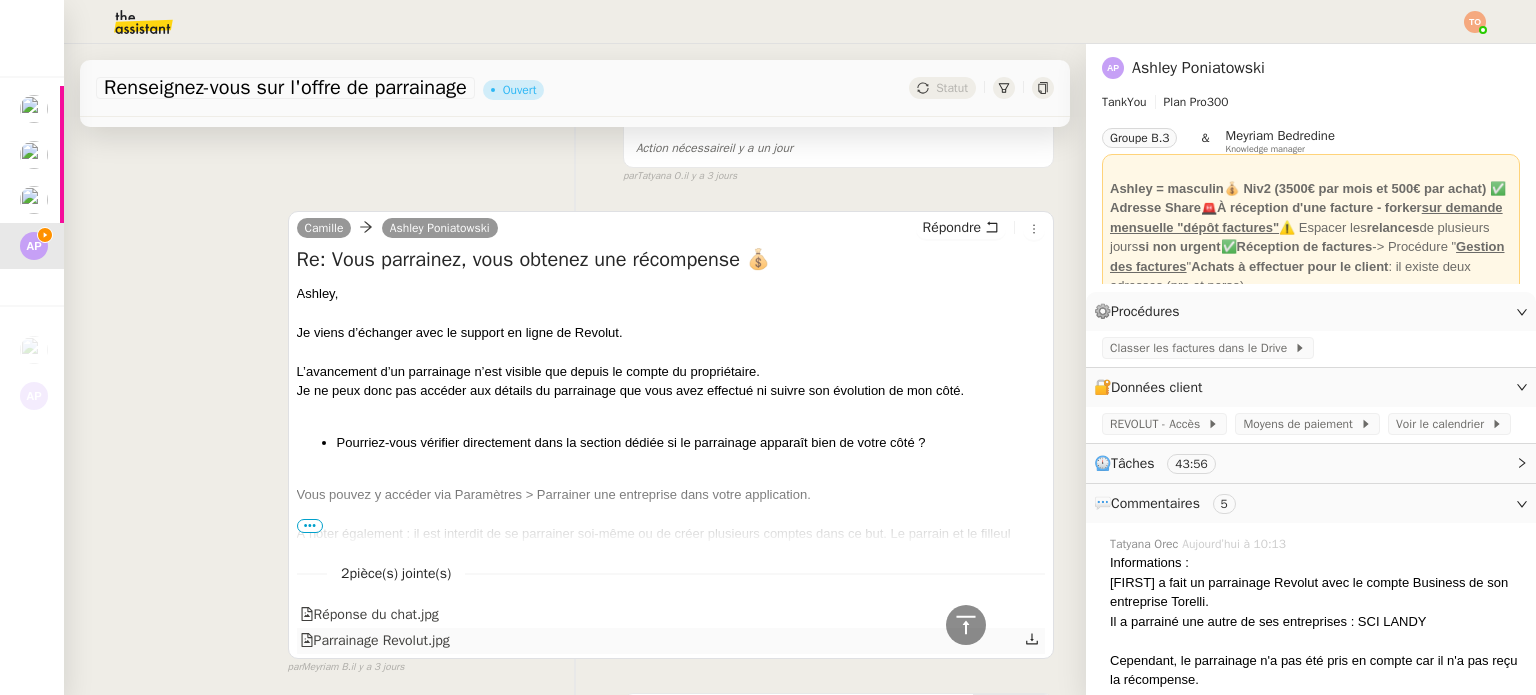 scroll, scrollTop: 2200, scrollLeft: 0, axis: vertical 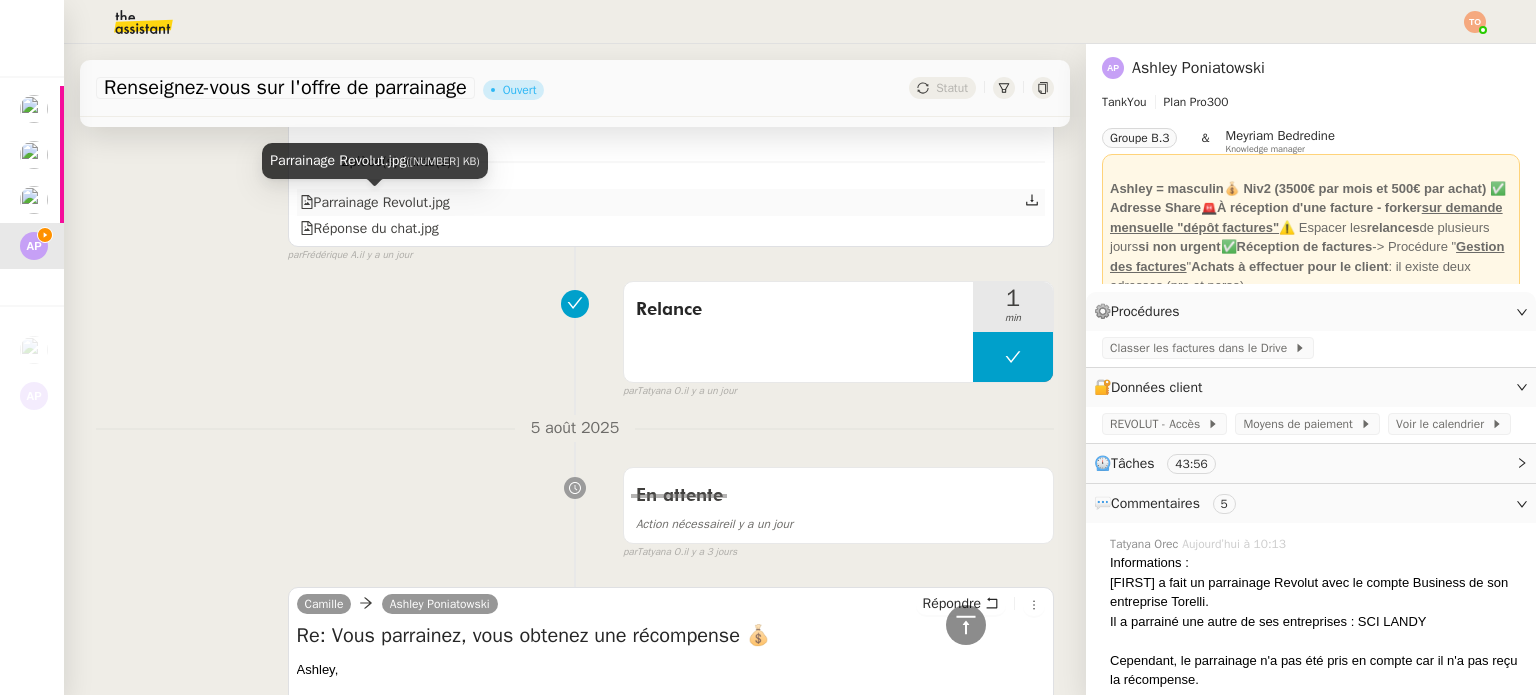 click on "Parrainage Revolut.jpg" 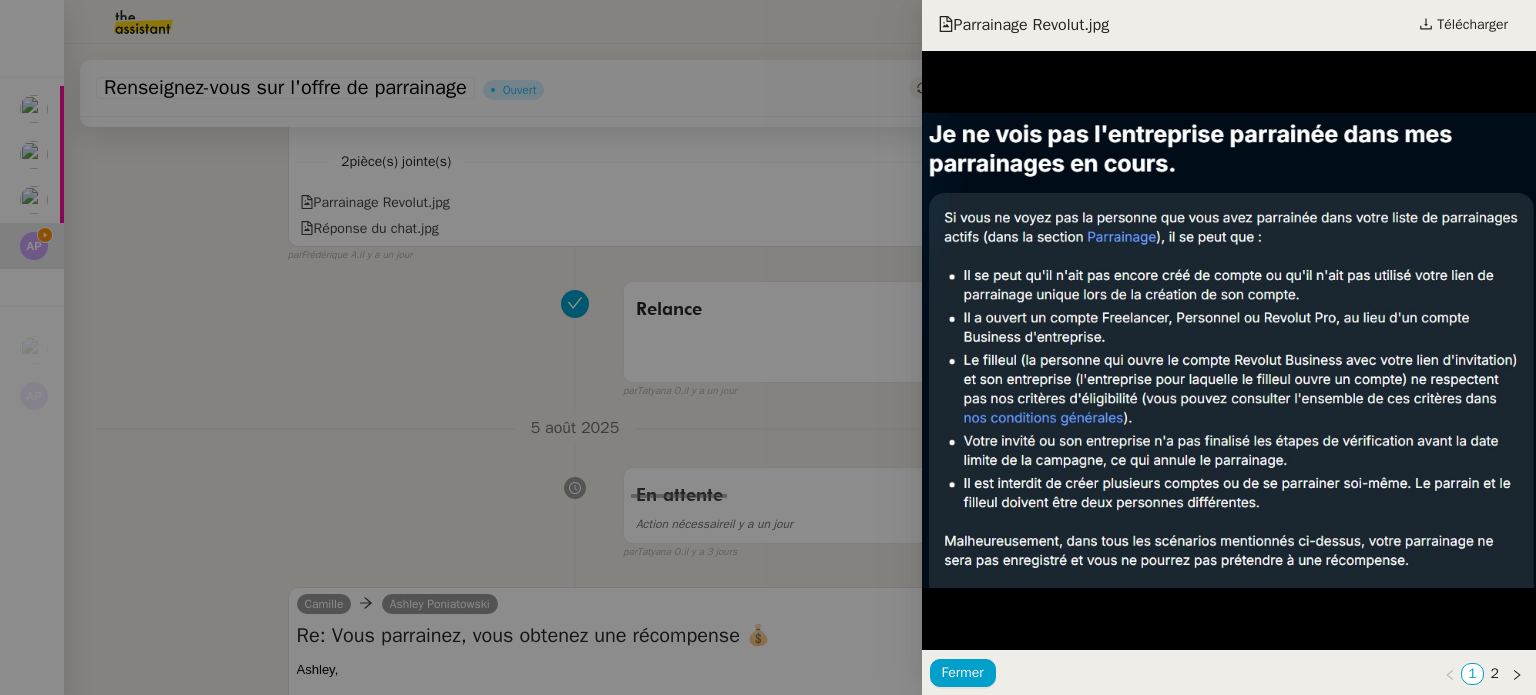 click at bounding box center (768, 347) 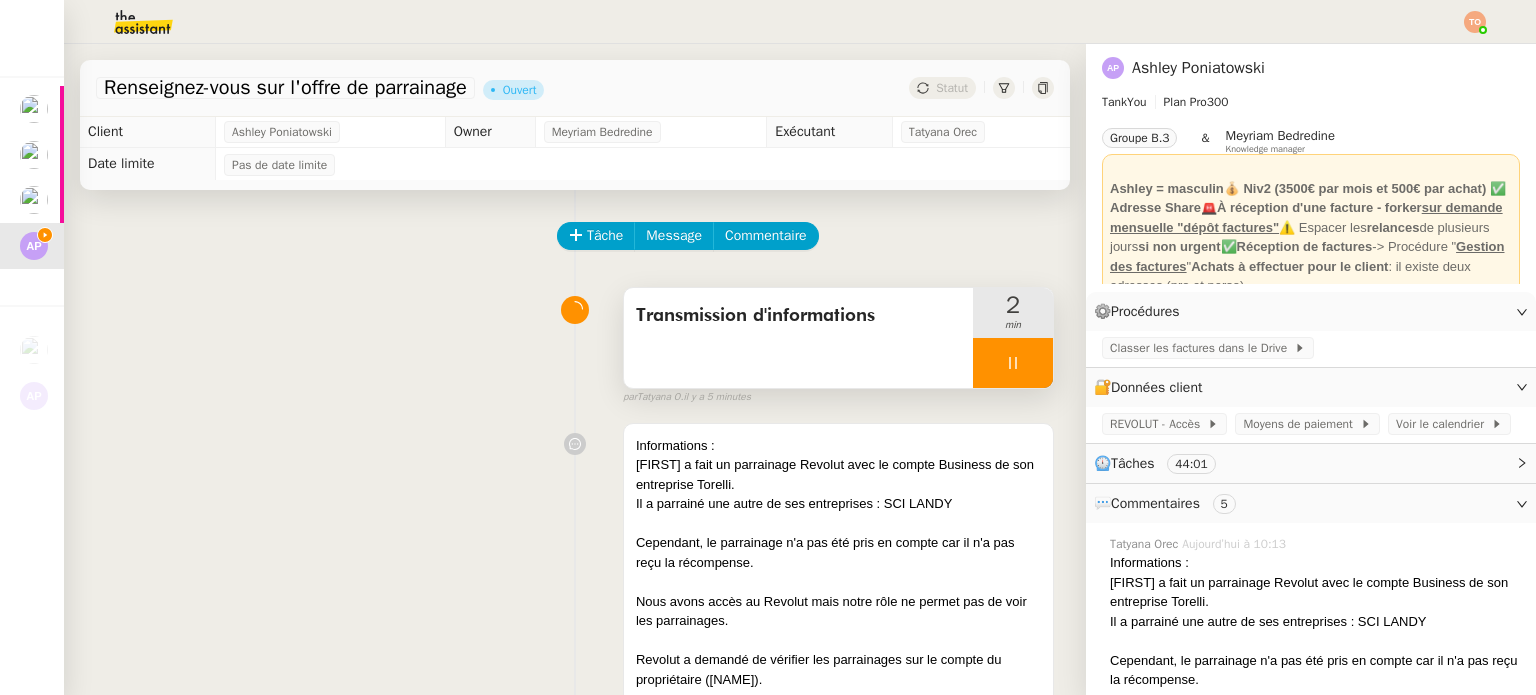 scroll, scrollTop: 0, scrollLeft: 0, axis: both 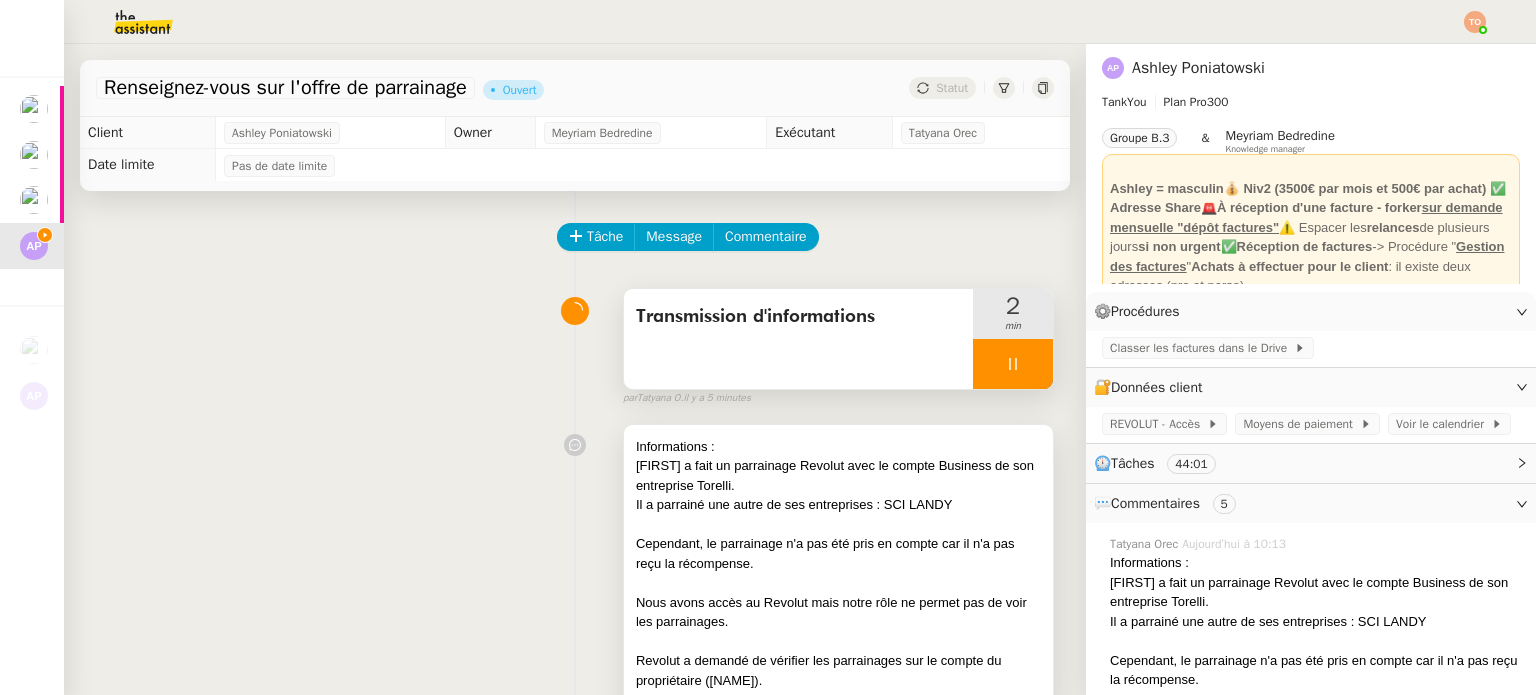 click on "Il a parrainé une autre de ses entreprises : SCI LANDY" at bounding box center (838, 505) 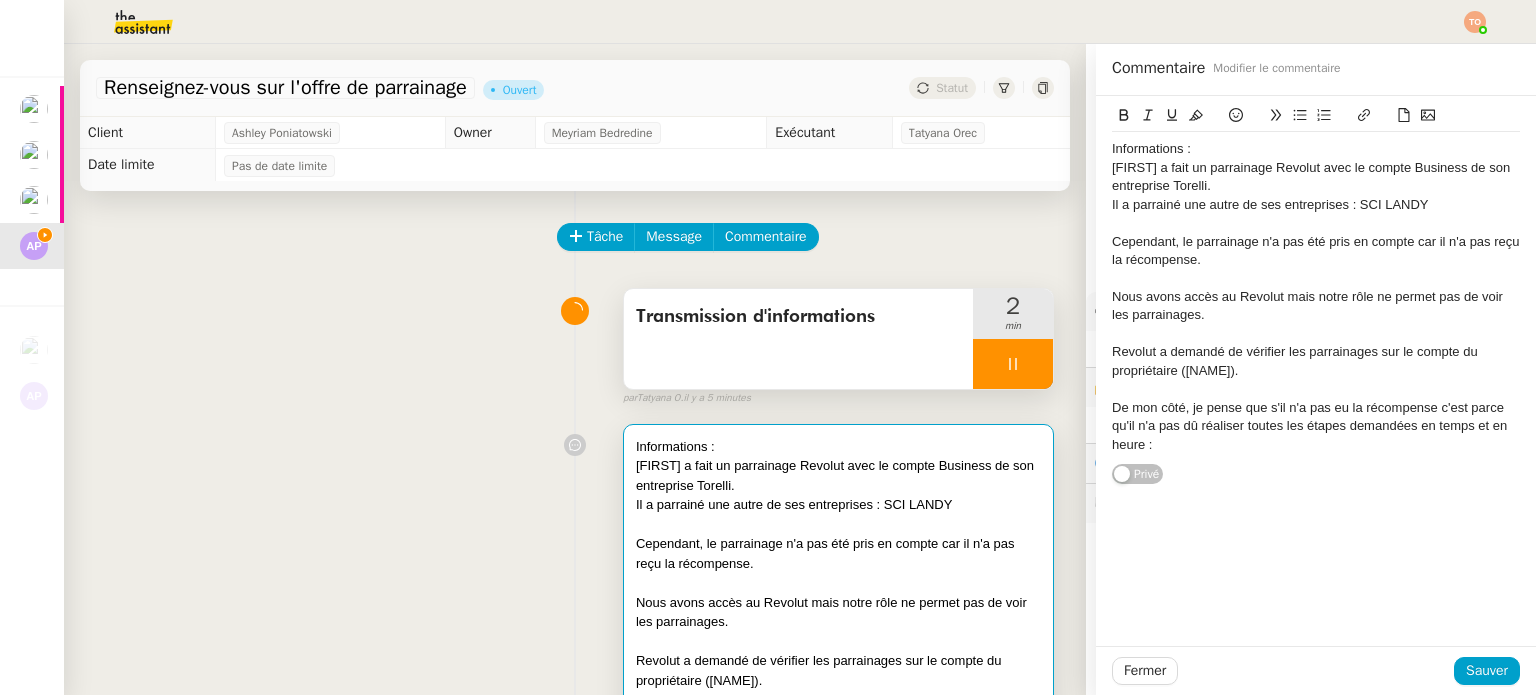 click on "De mon côté, je pense que s'il n'a pas eu la récompense c'est parce qu'il n'a pas dû réaliser toutes les étapes demandées en temps et en heure :" 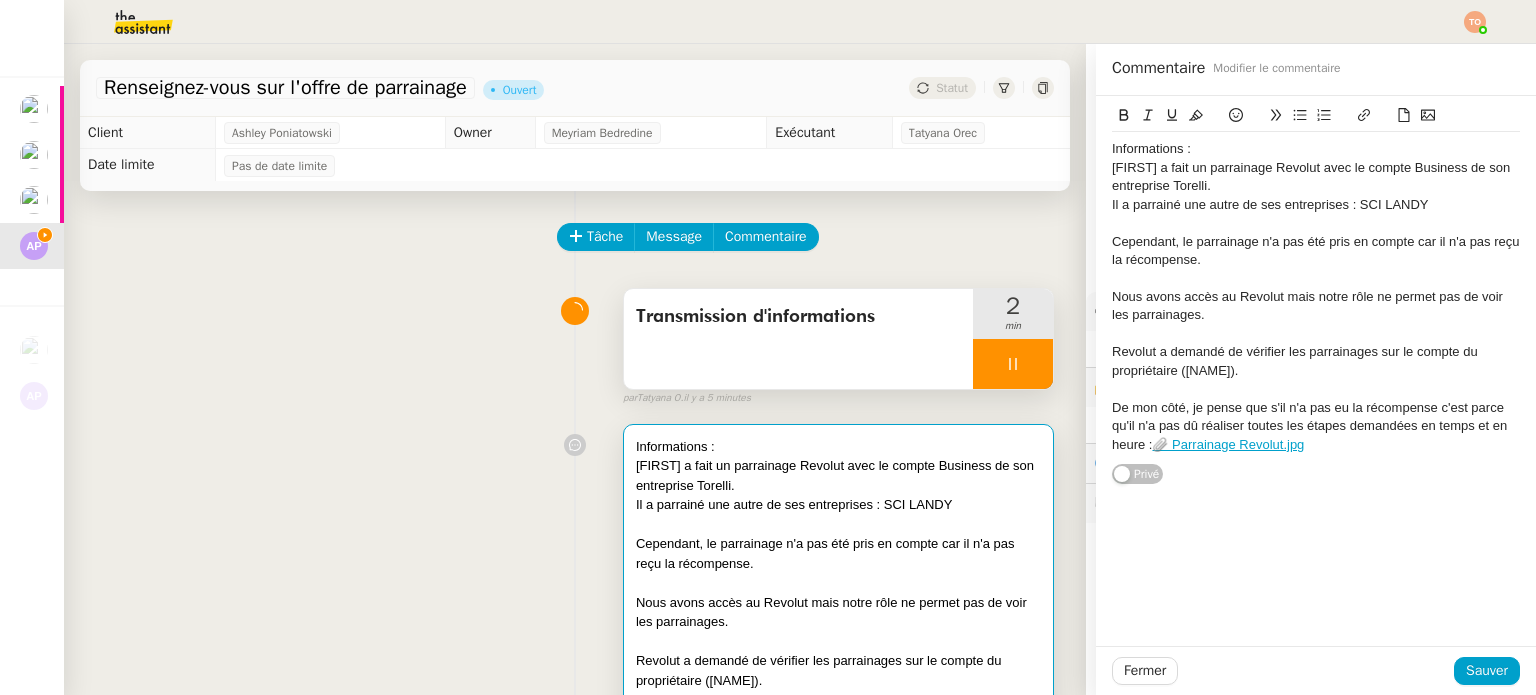 click on "Revolut a demandé de vérifier les parrainages sur le compte du propriétaire (AShley)." 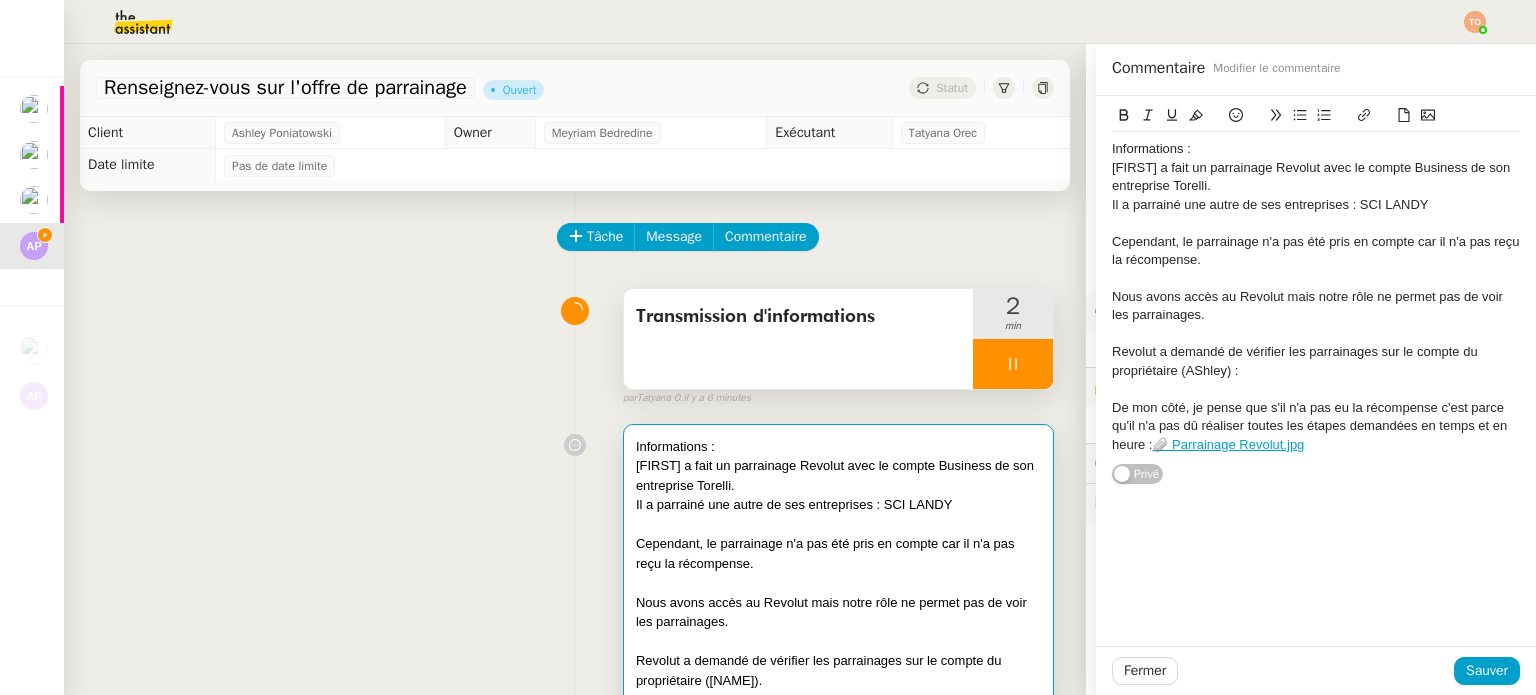click 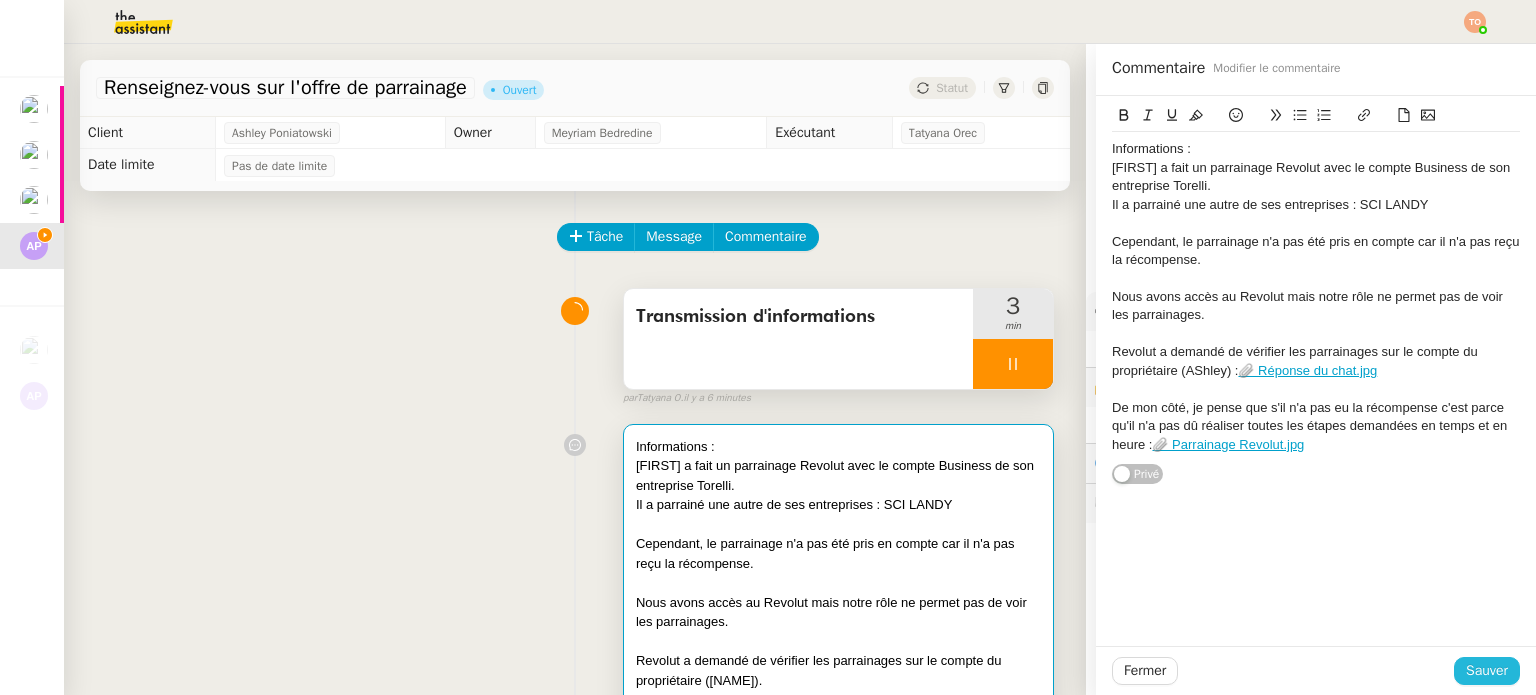 click on "Sauver" 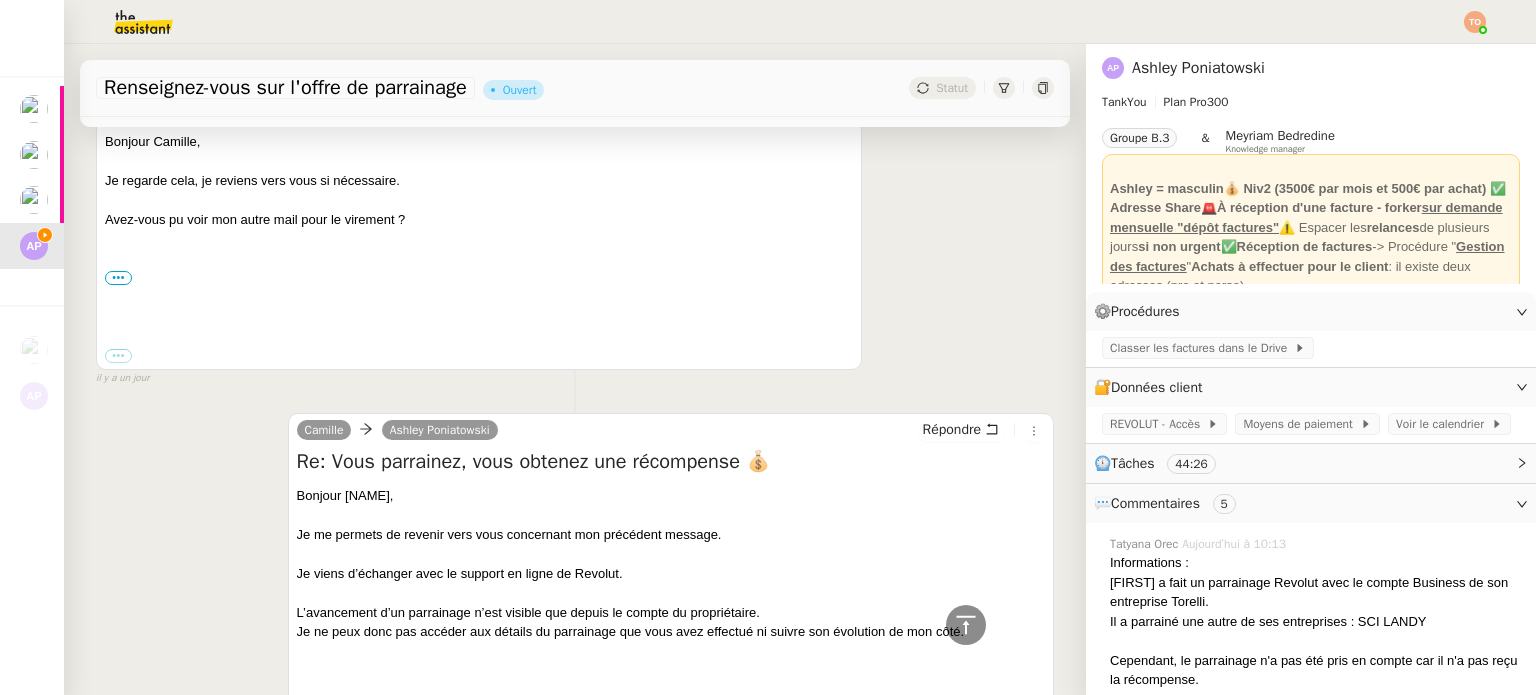 scroll, scrollTop: 1600, scrollLeft: 0, axis: vertical 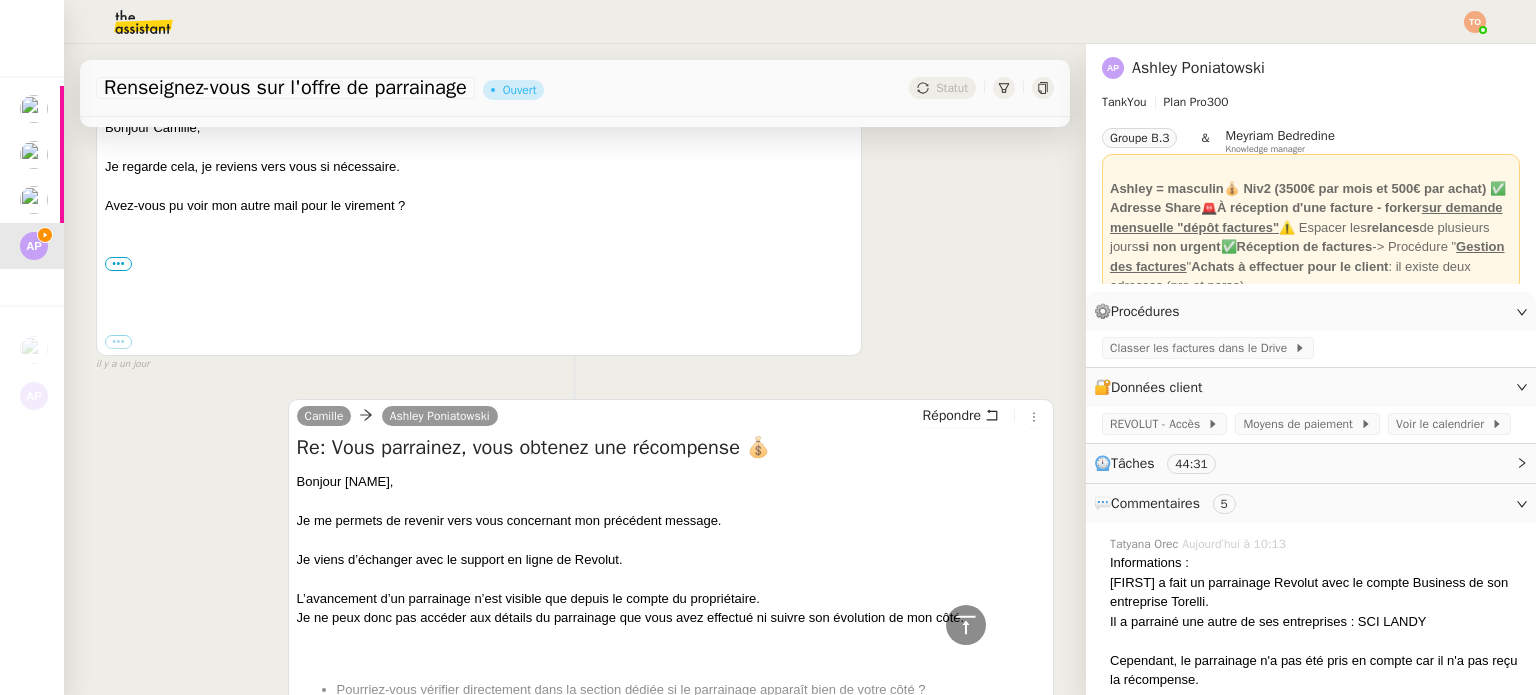 click on "L’avancement d’un parrainage n’est visible que depuis le compte du propriétaire." at bounding box center (671, 599) 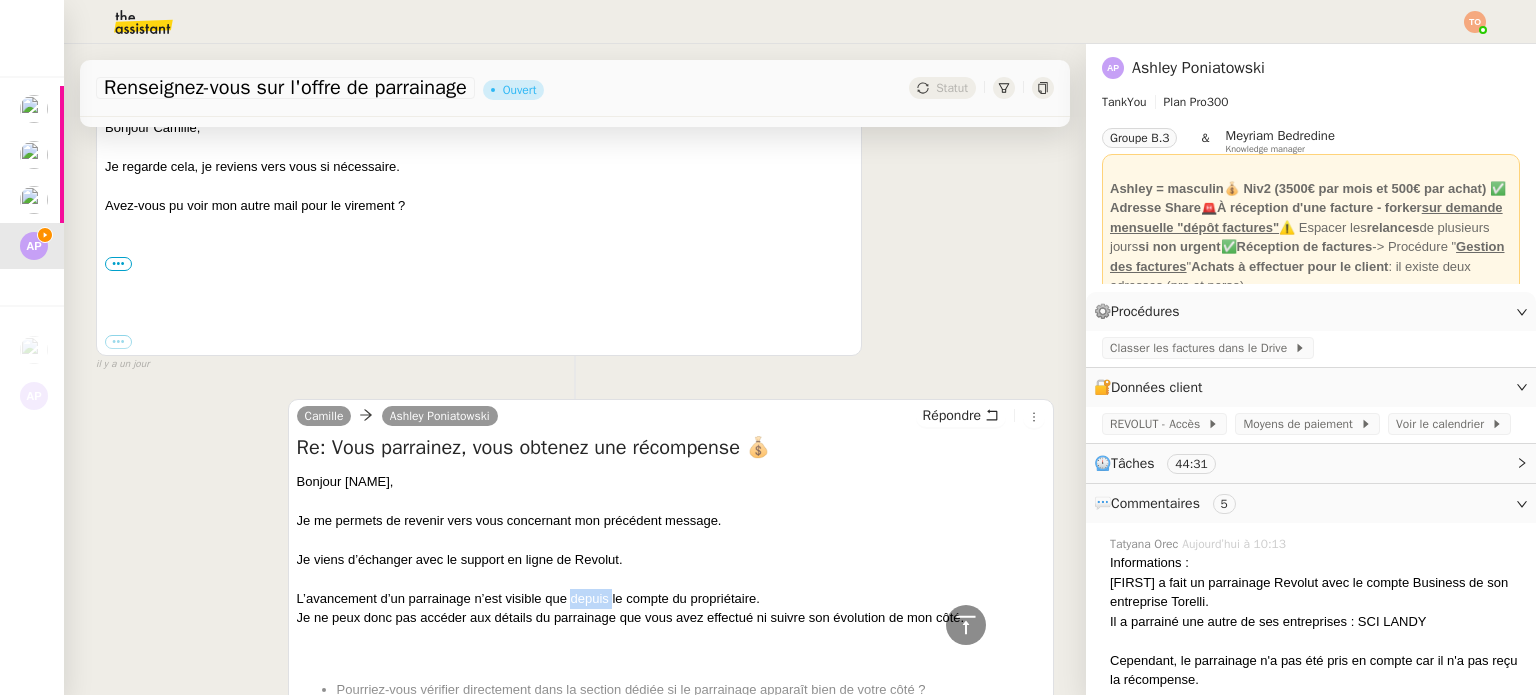 click on "L’avancement d’un parrainage n’est visible que depuis le compte du propriétaire." at bounding box center (671, 599) 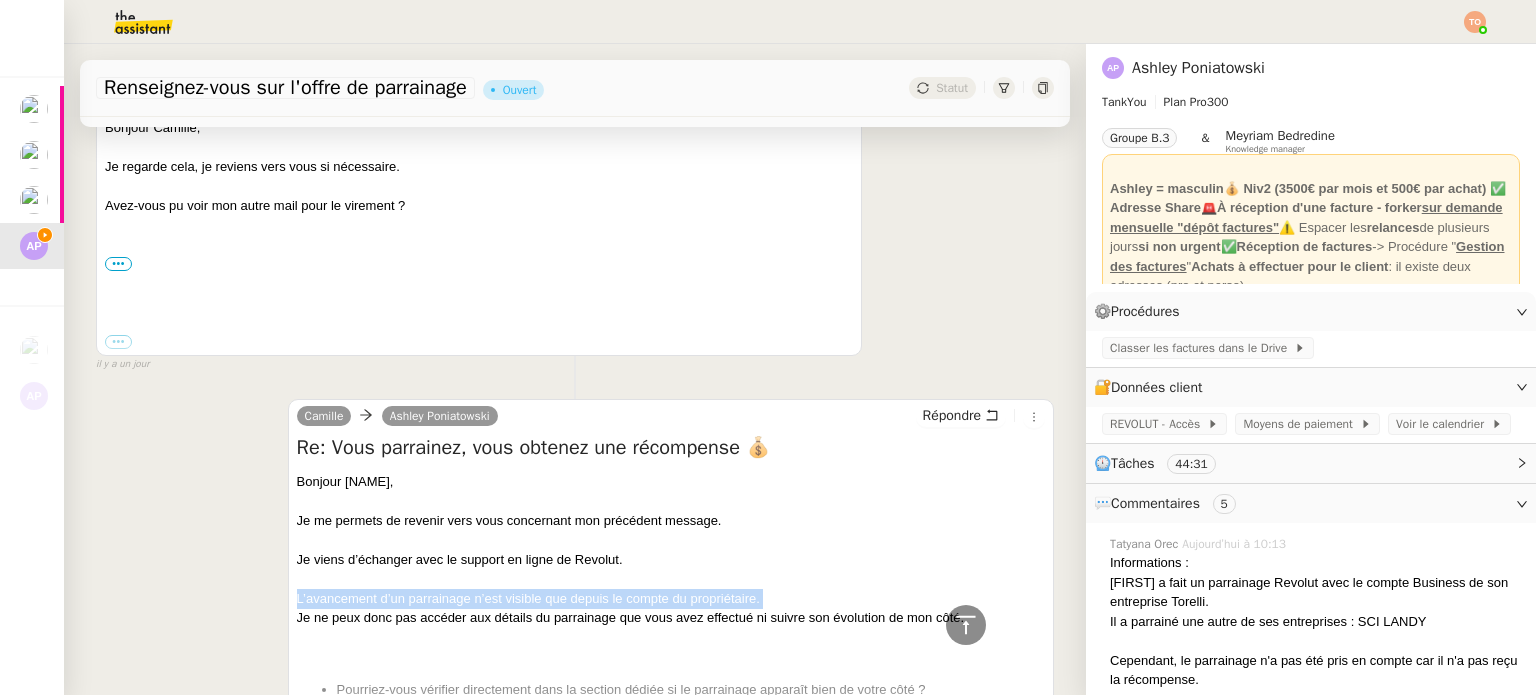 click on "L’avancement d’un parrainage n’est visible que depuis le compte du propriétaire." at bounding box center [671, 599] 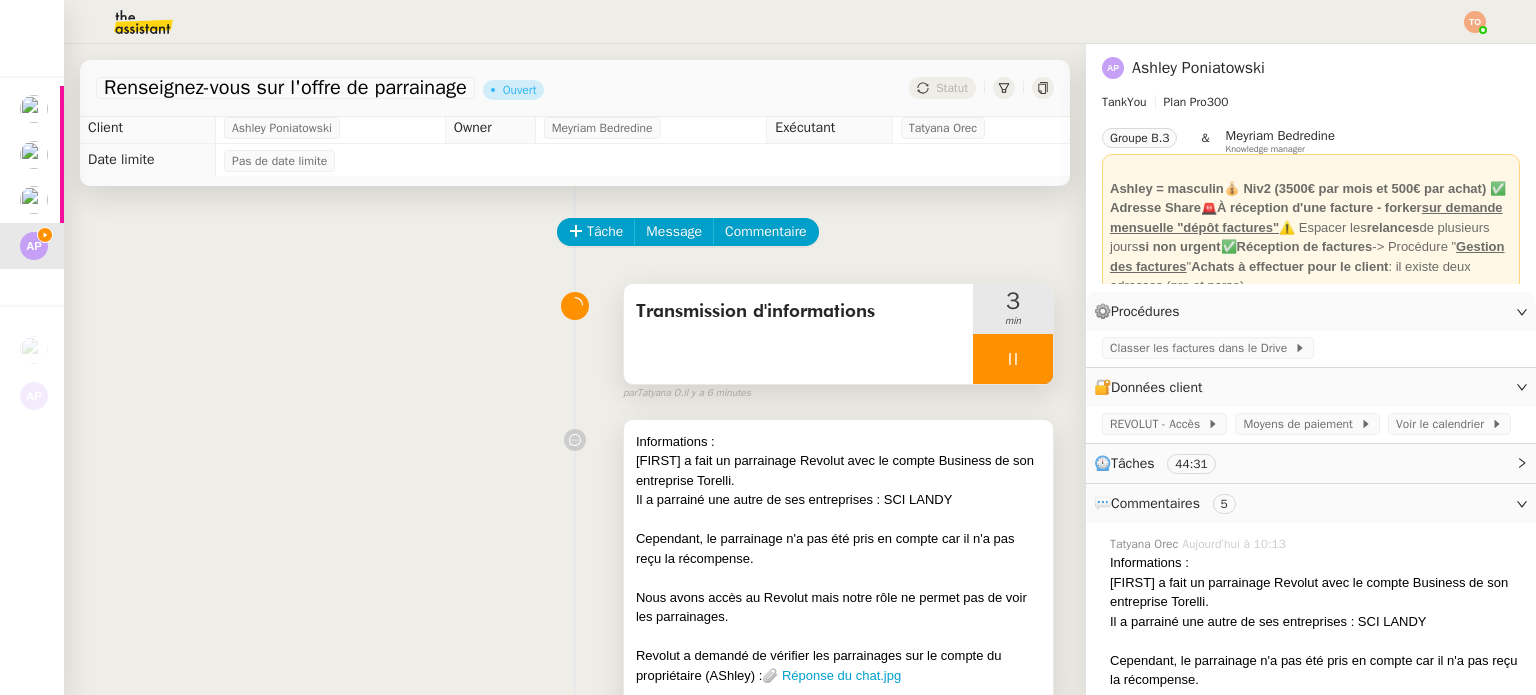 scroll, scrollTop: 0, scrollLeft: 0, axis: both 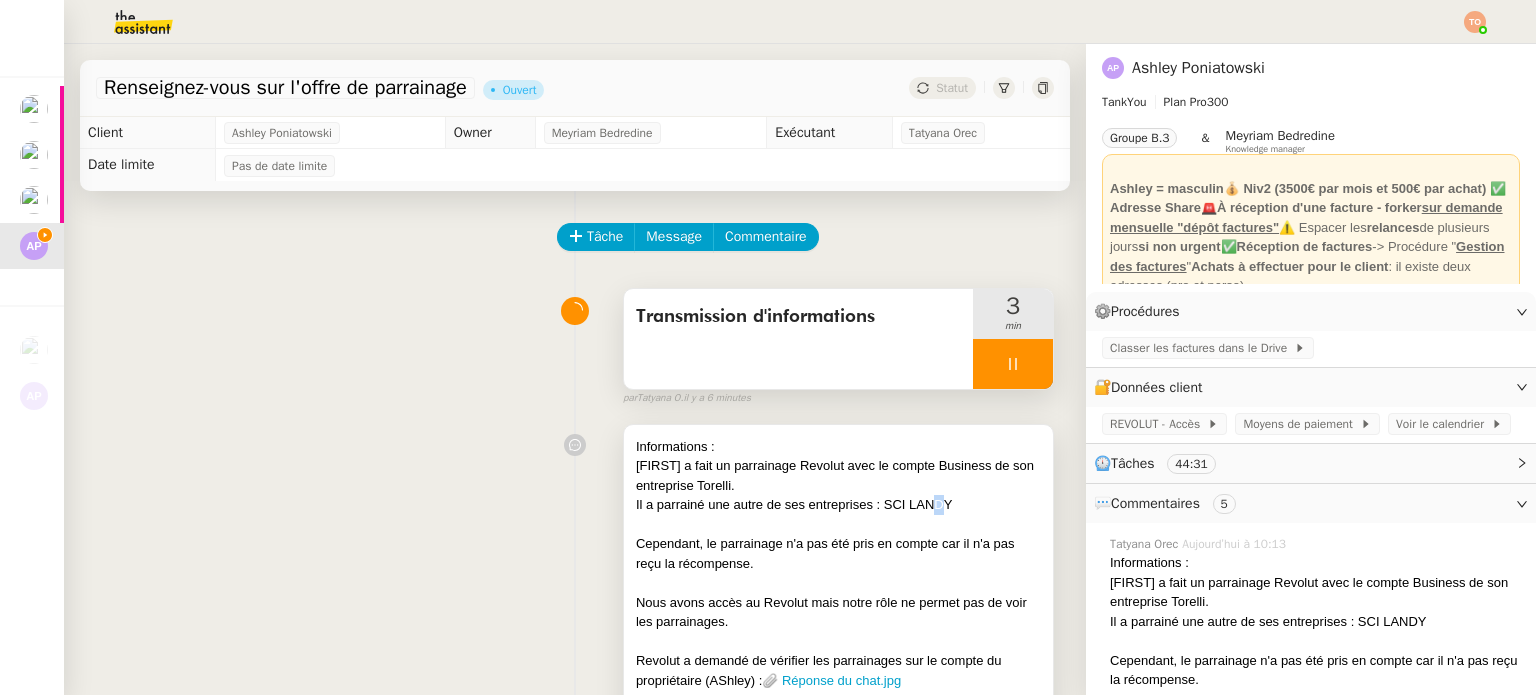 click on "Il a parrainé une autre de ses entreprises : SCI LANDY" at bounding box center (838, 505) 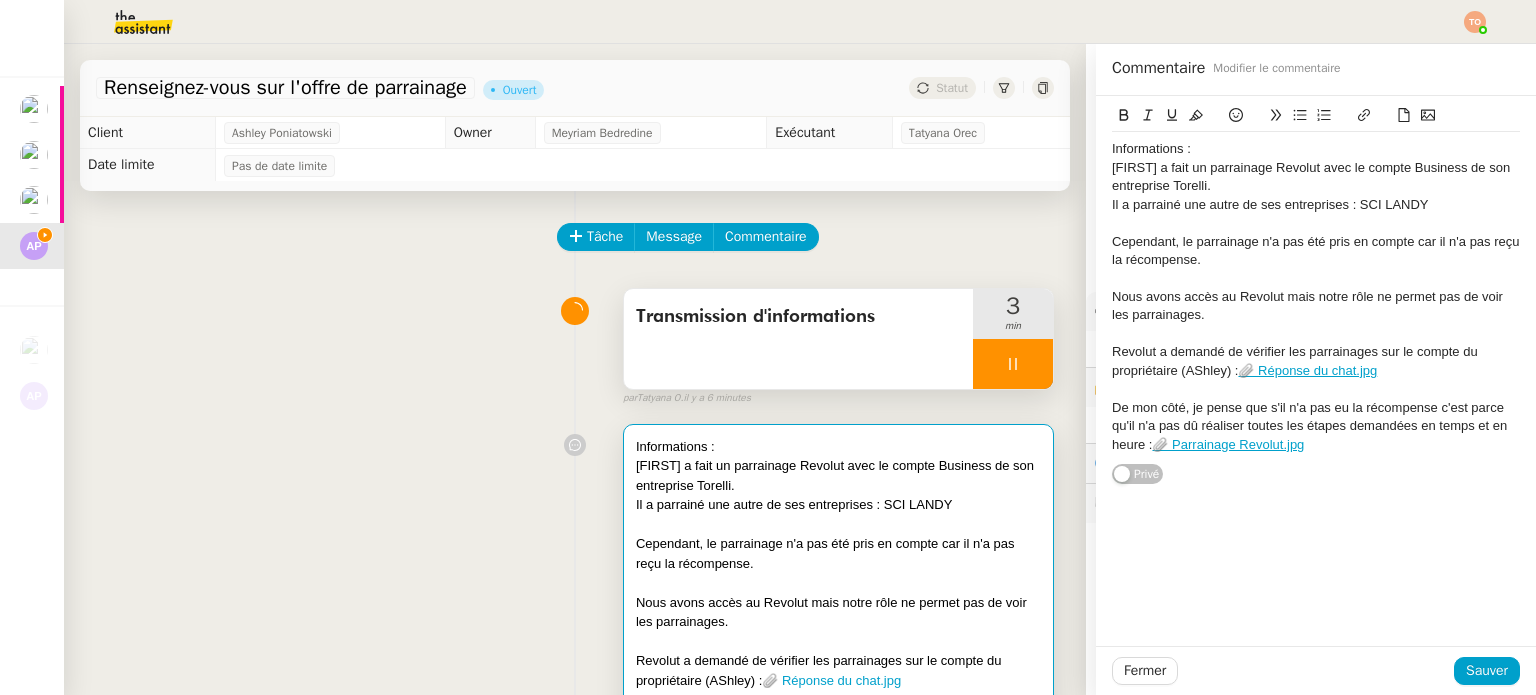 click on "De mon côté, je pense que s'il n'a pas eu la récompense c'est parce qu'il n'a pas dû réaliser toutes les étapes demandées en temps et en heure :  📎 Parrainage Revolut.jpg" 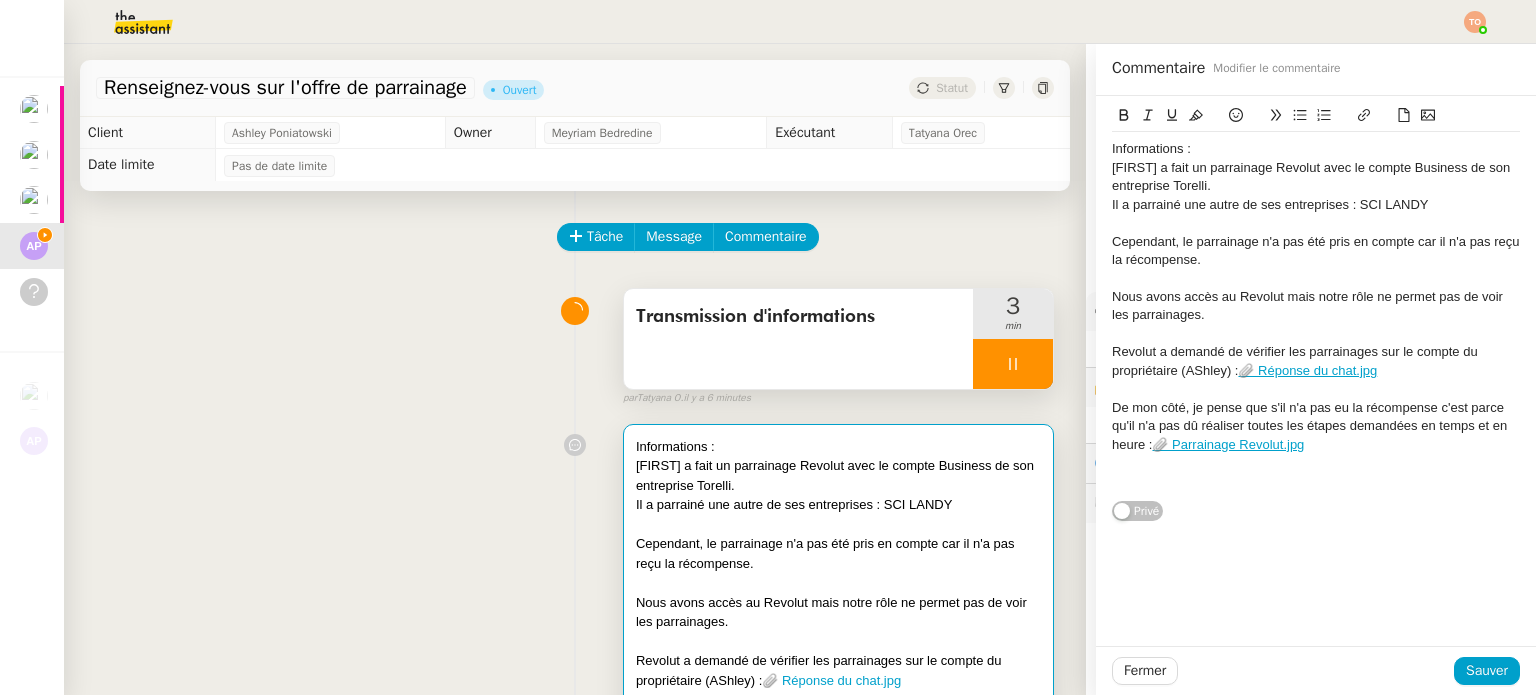 type 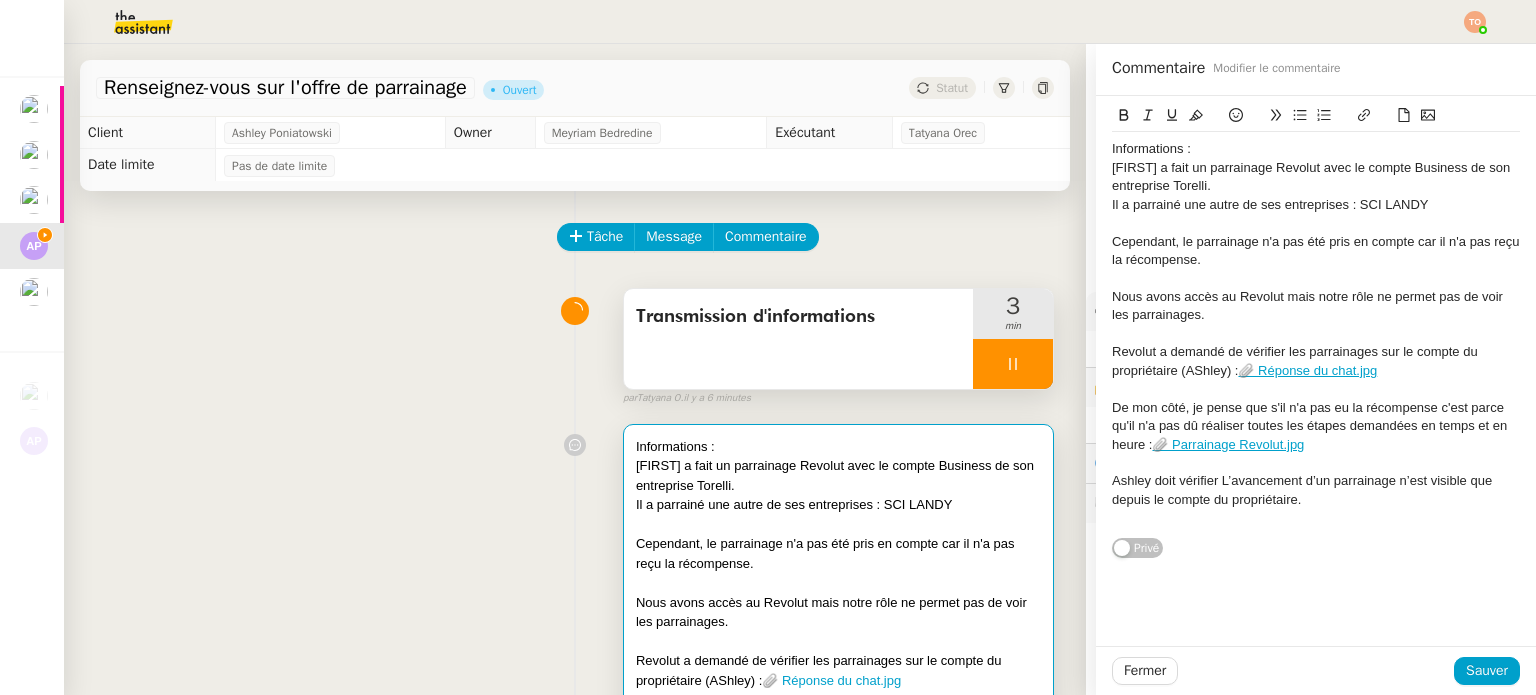 scroll, scrollTop: 0, scrollLeft: 0, axis: both 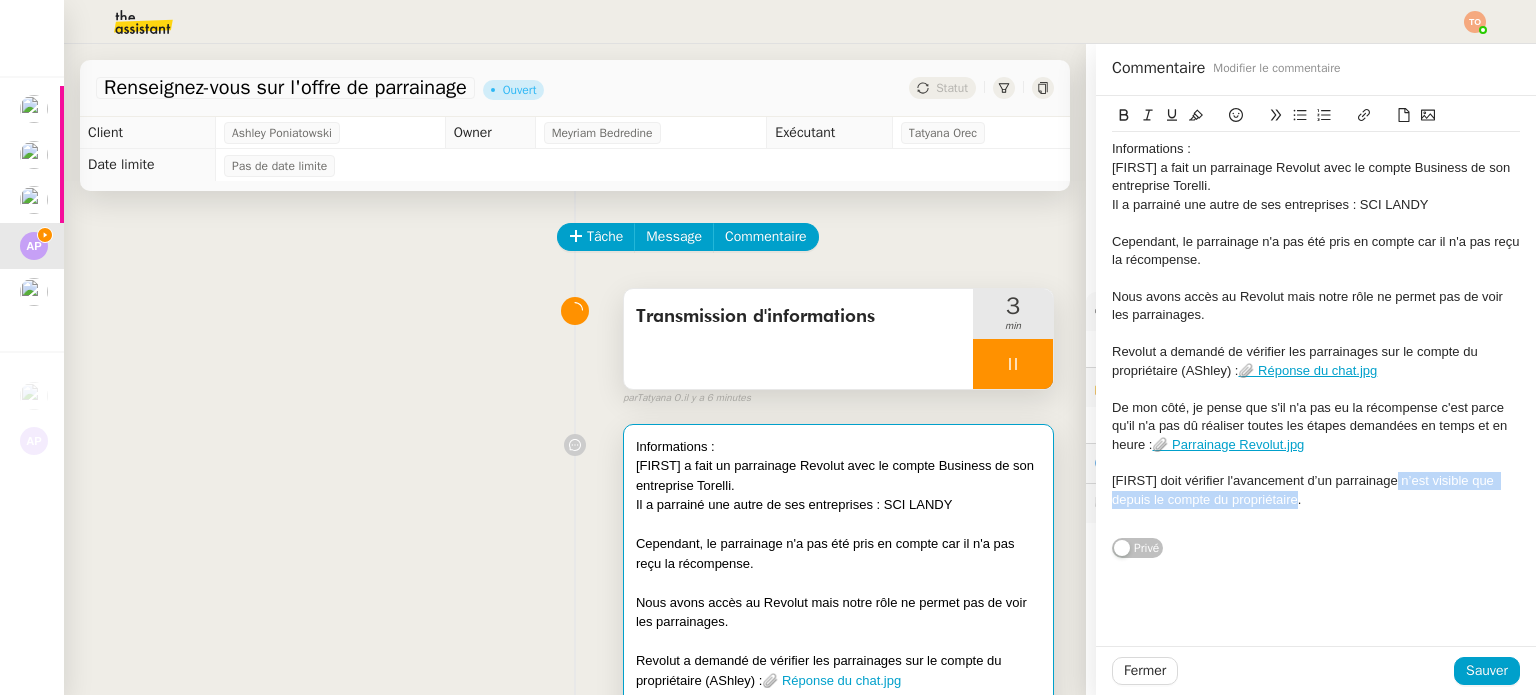 drag, startPoint x: 1290, startPoint y: 499, endPoint x: 1383, endPoint y: 473, distance: 96.56604 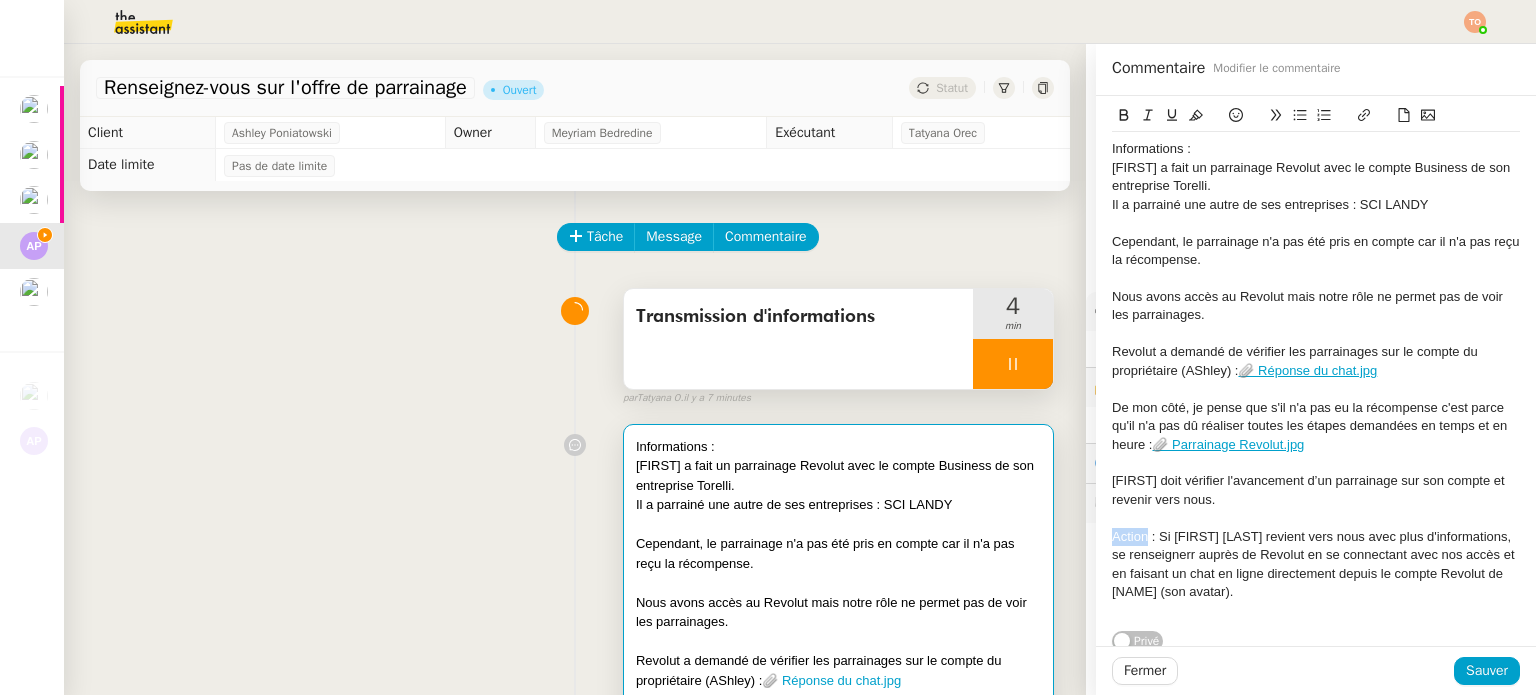 drag, startPoint x: 1134, startPoint y: 538, endPoint x: 1097, endPoint y: 531, distance: 37.65634 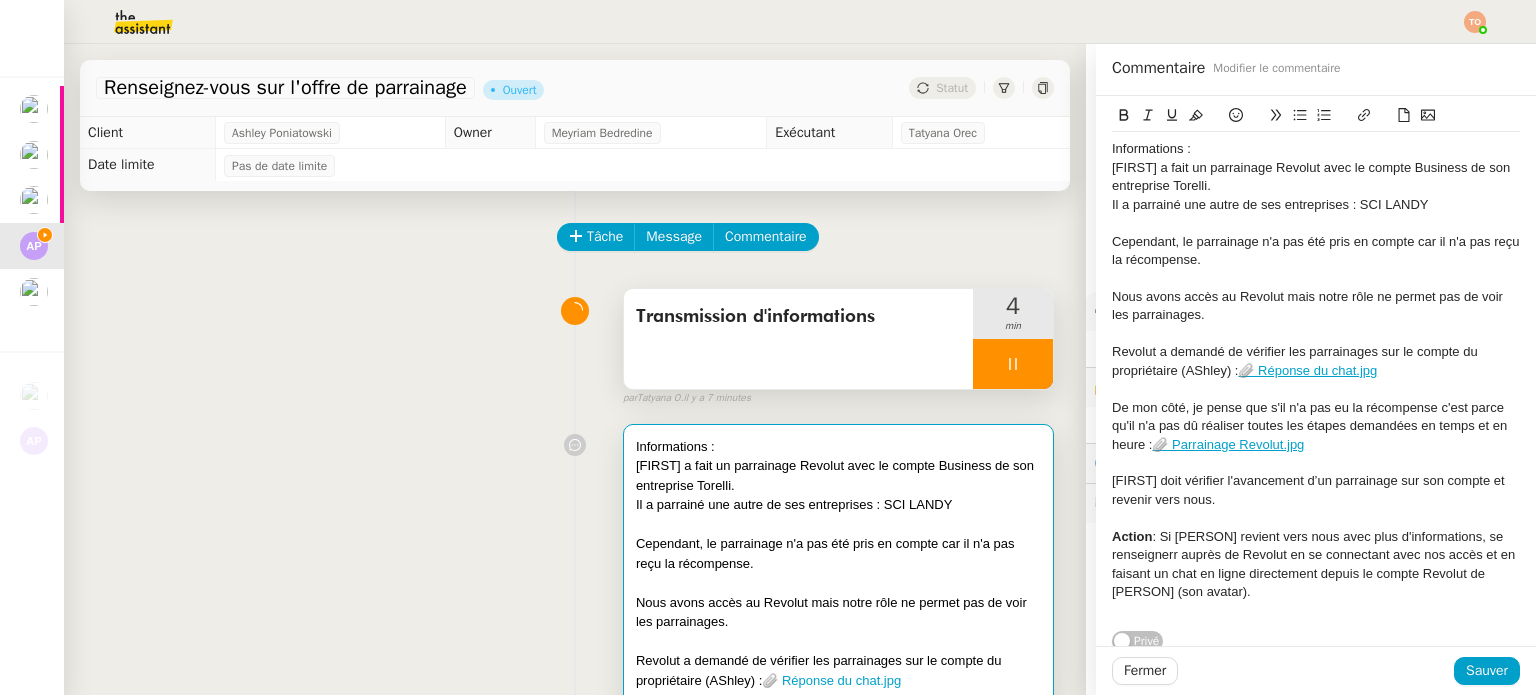 click on "Informations :" 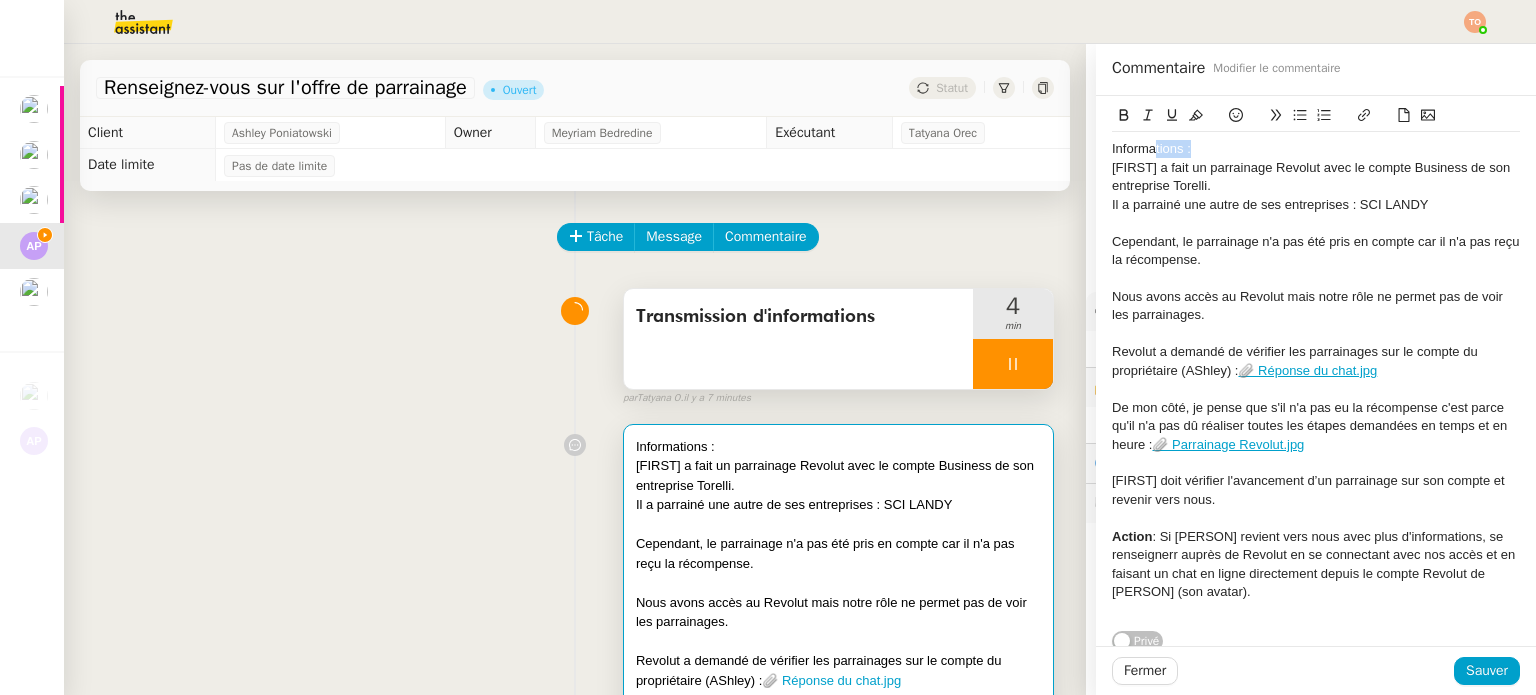drag, startPoint x: 1224, startPoint y: 155, endPoint x: 1167, endPoint y: 151, distance: 57.14018 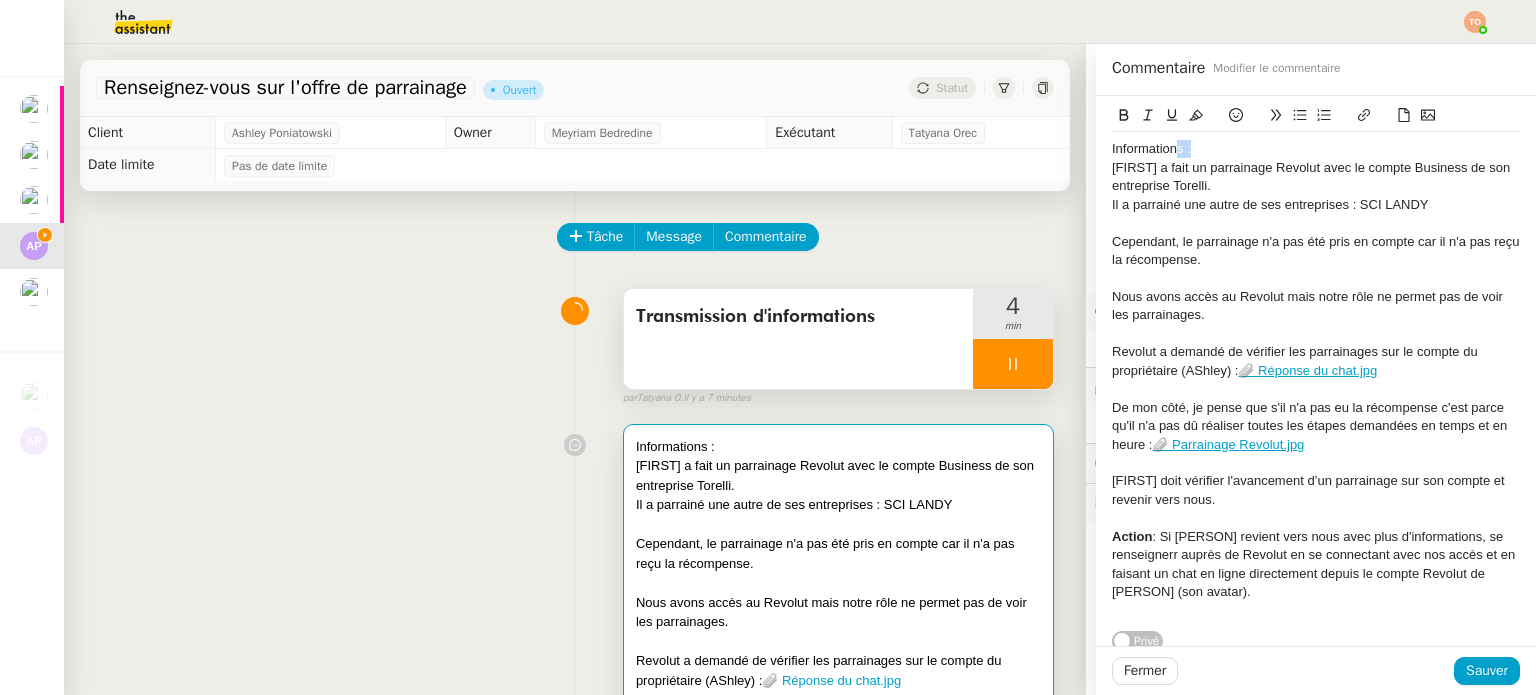 click on "Informations :" 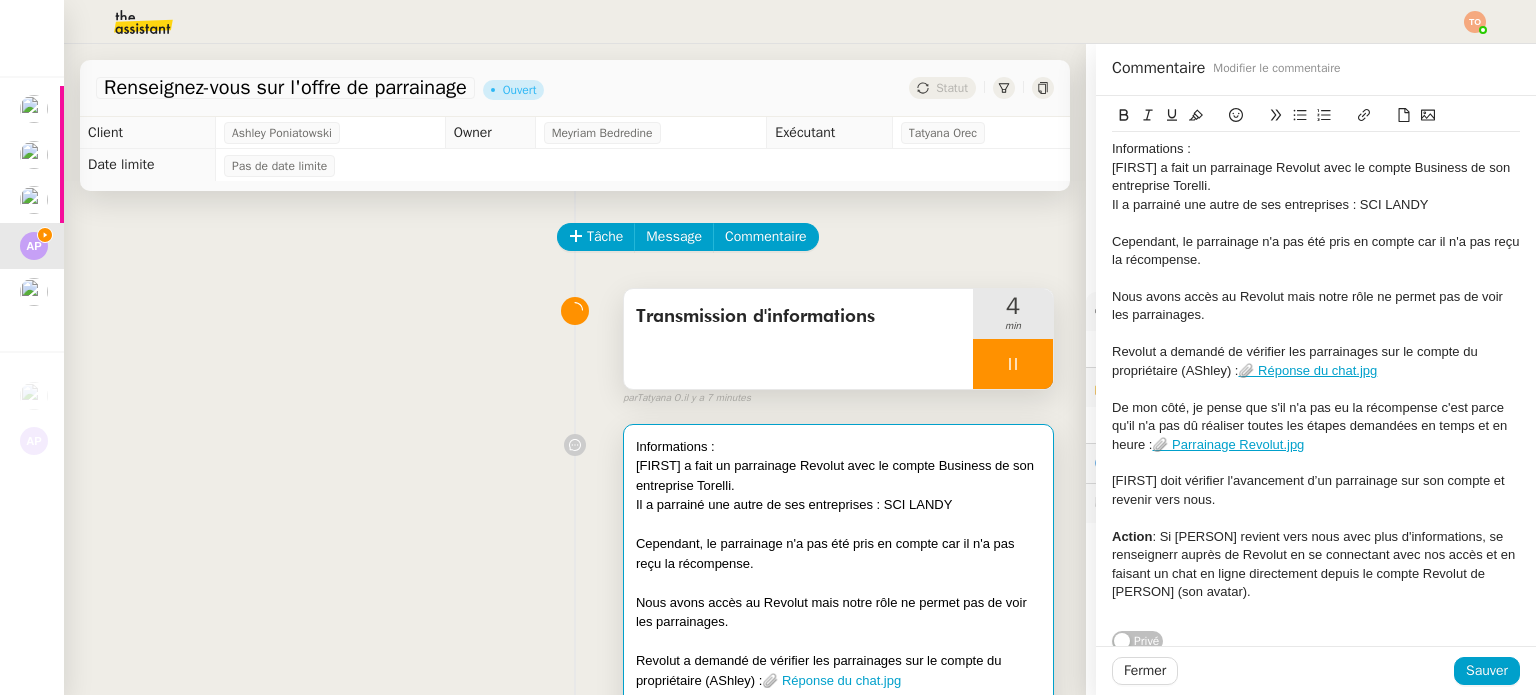 click on "Informations :" 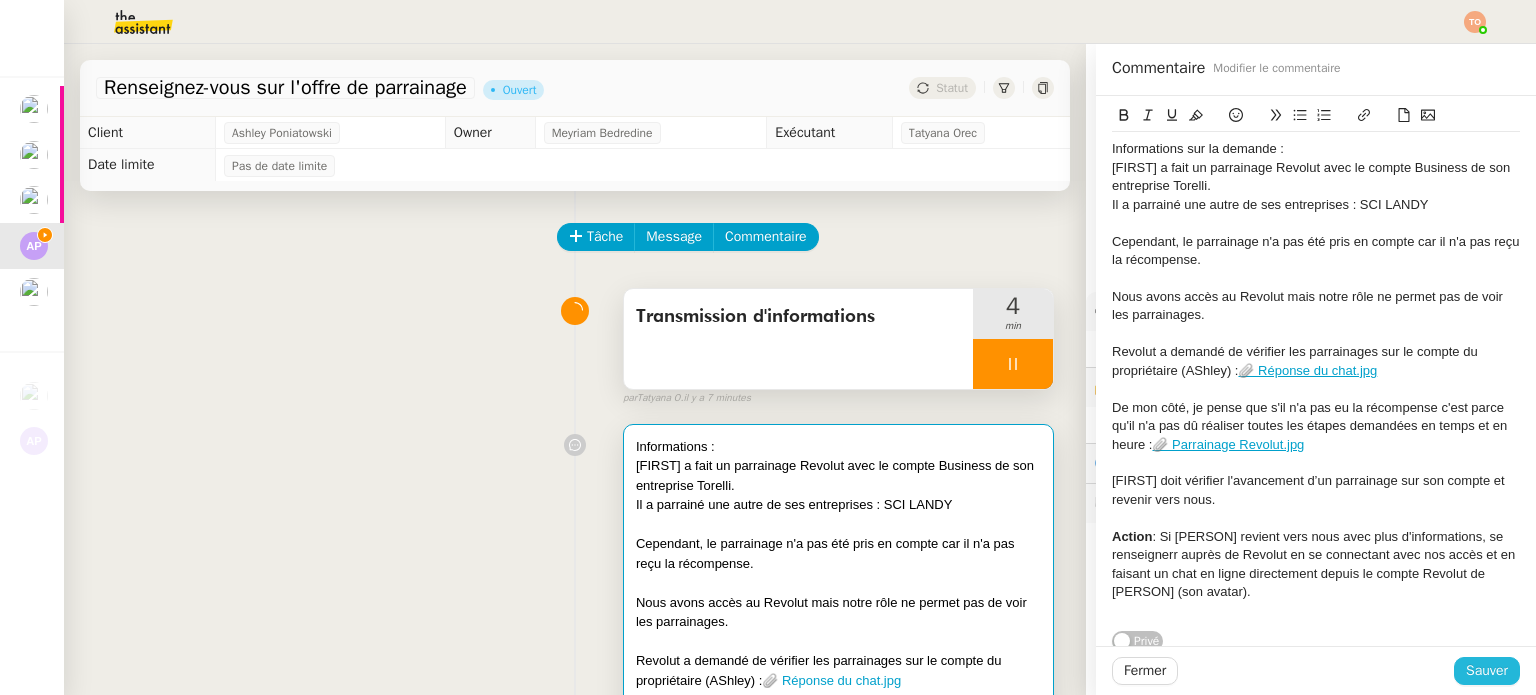 click on "Sauver" 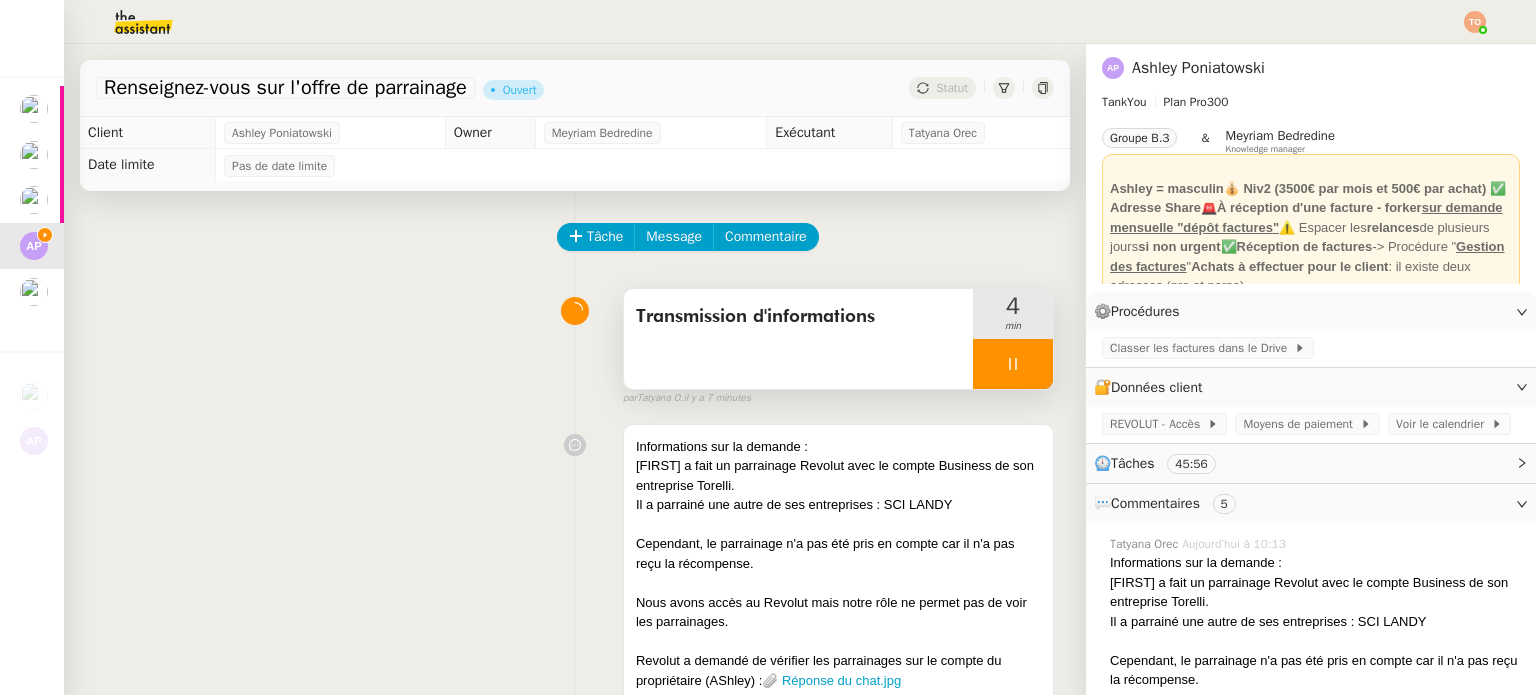 click at bounding box center [1013, 364] 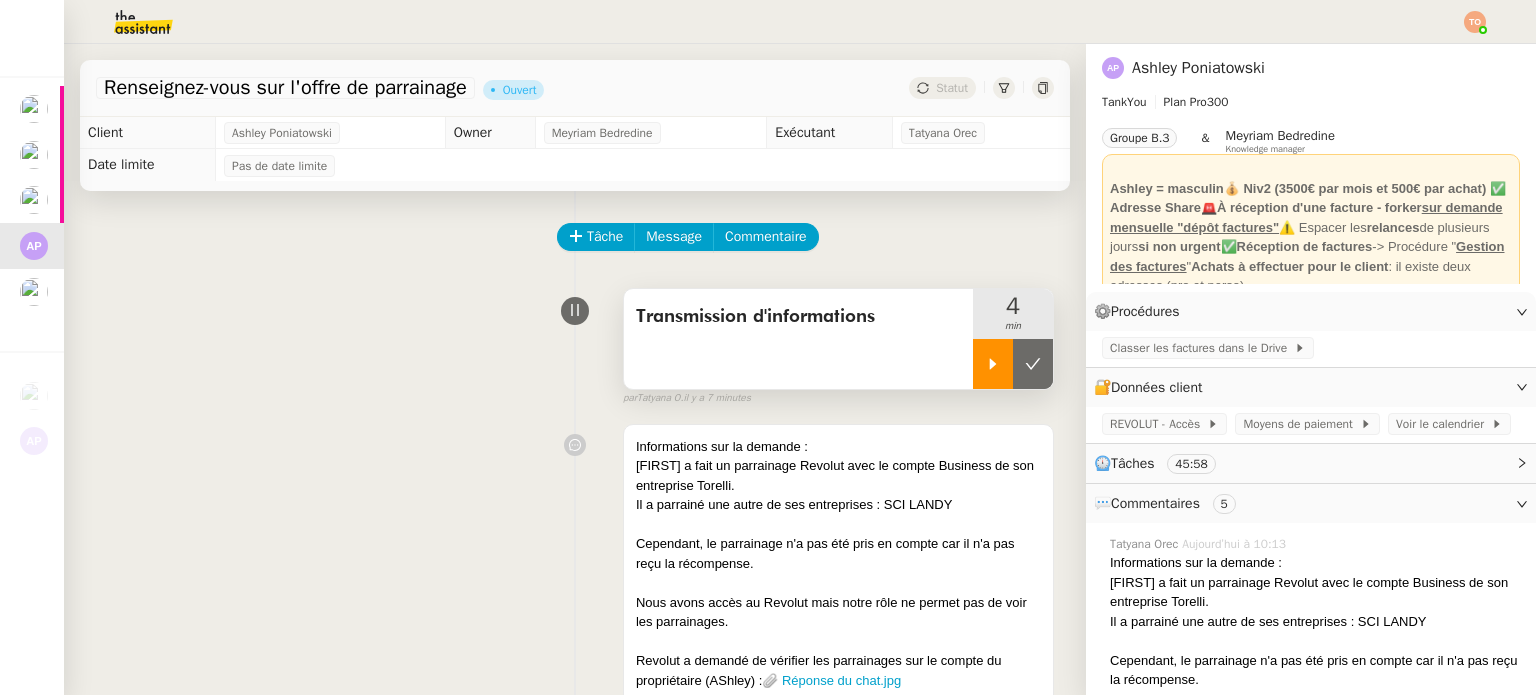 click at bounding box center [993, 364] 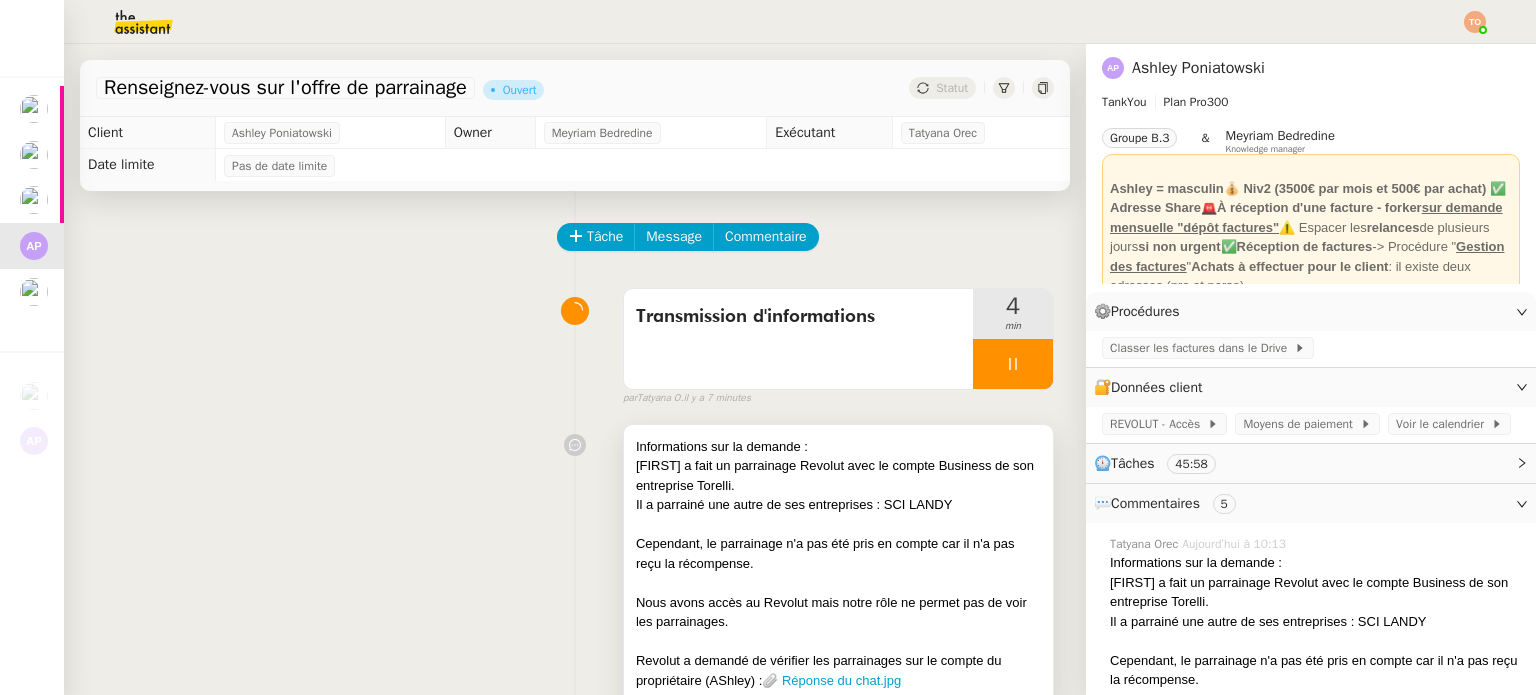click on "Ashley a fait un parrainage Revolut avec le compte Business de son entreprise Torelli." at bounding box center [838, 475] 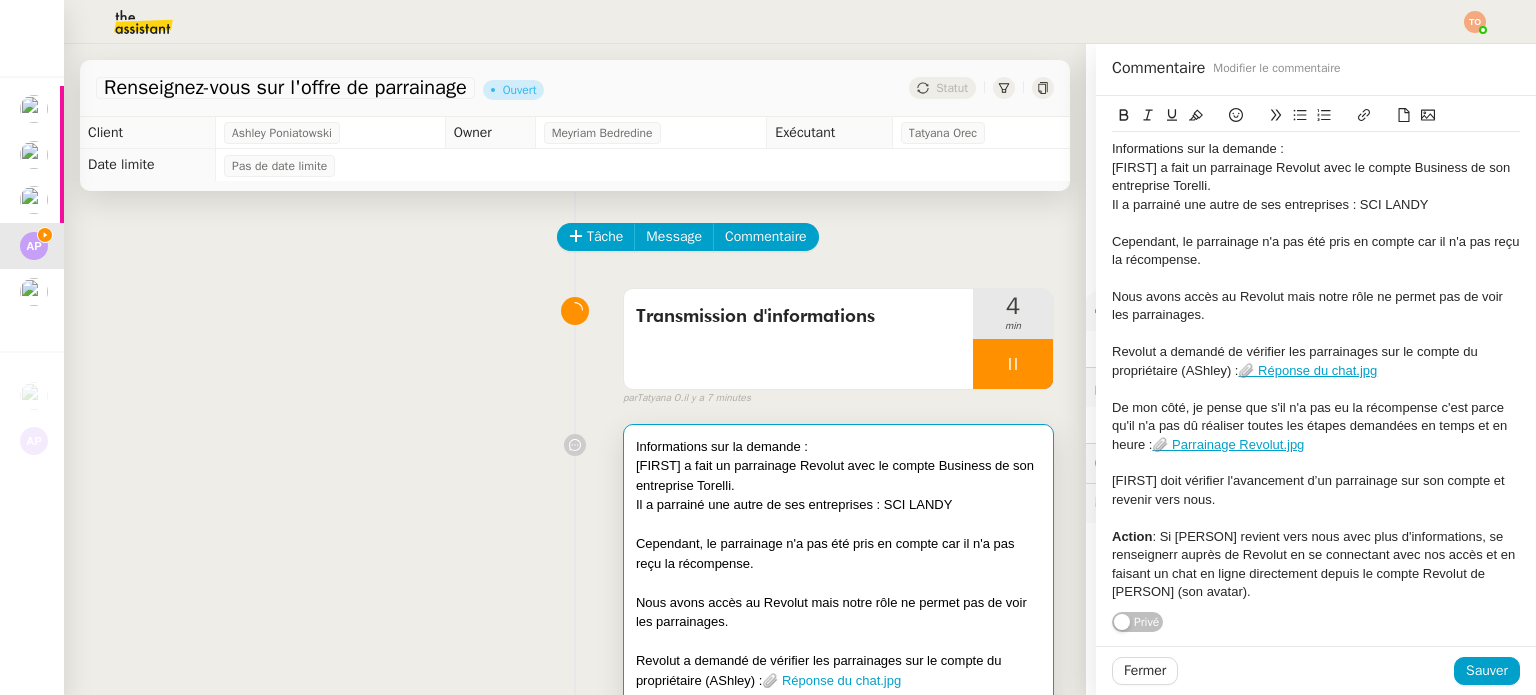 click on "Informations sur la demande : Ashley a fait un parrainage Revolut avec le compte Business de son entreprise Torelli. Il a parrainé une autre de ses entreprises : SCI LANDY Cependant, le parrainage n'a pas été pris en compte car il n'a pas reçu la récompense. Nous avons accès au Revolut mais notre rôle ne permet pas de voir les parrainages. Revolut a demandé de vérifier les parrainages sur le compte du propriétaire (AShley) :  📎 Réponse du chat.jpg De mon côté, je pense que s'il n'a pas eu la récompense c'est parce qu'il n'a pas dû réaliser toutes les étapes demandées en temps et en heure :  📎 Parrainage Revolut.jpg Ashley doit vérifier l'avancement d’un parrainage sur son compte et revenir vers nous. Action  : Si Ashley revient vers nous avec plus d'informations, se renseignerr auprès de Revolut en se connectant avec nos accès et en faisant un chat en ligne directement depuis le compte Revolut de Camille (son avatar). Privé" 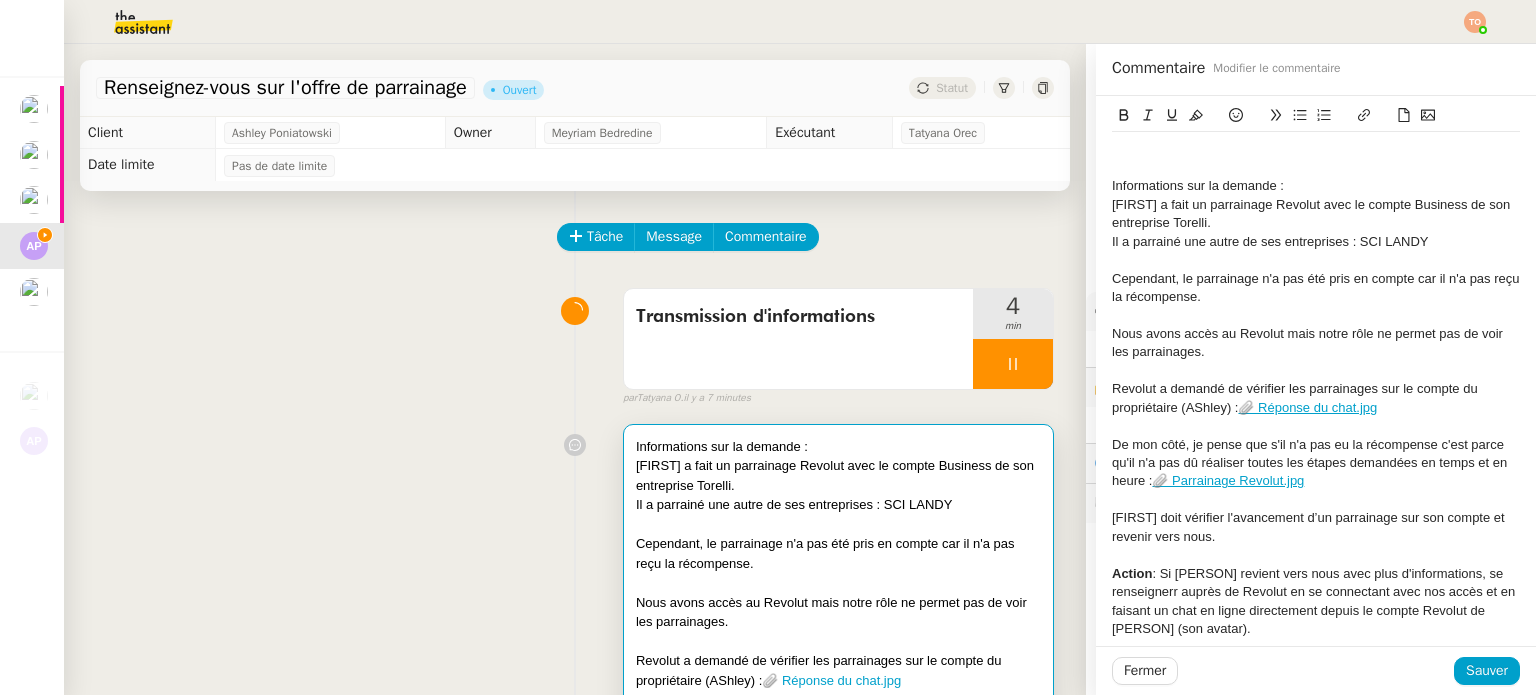 click 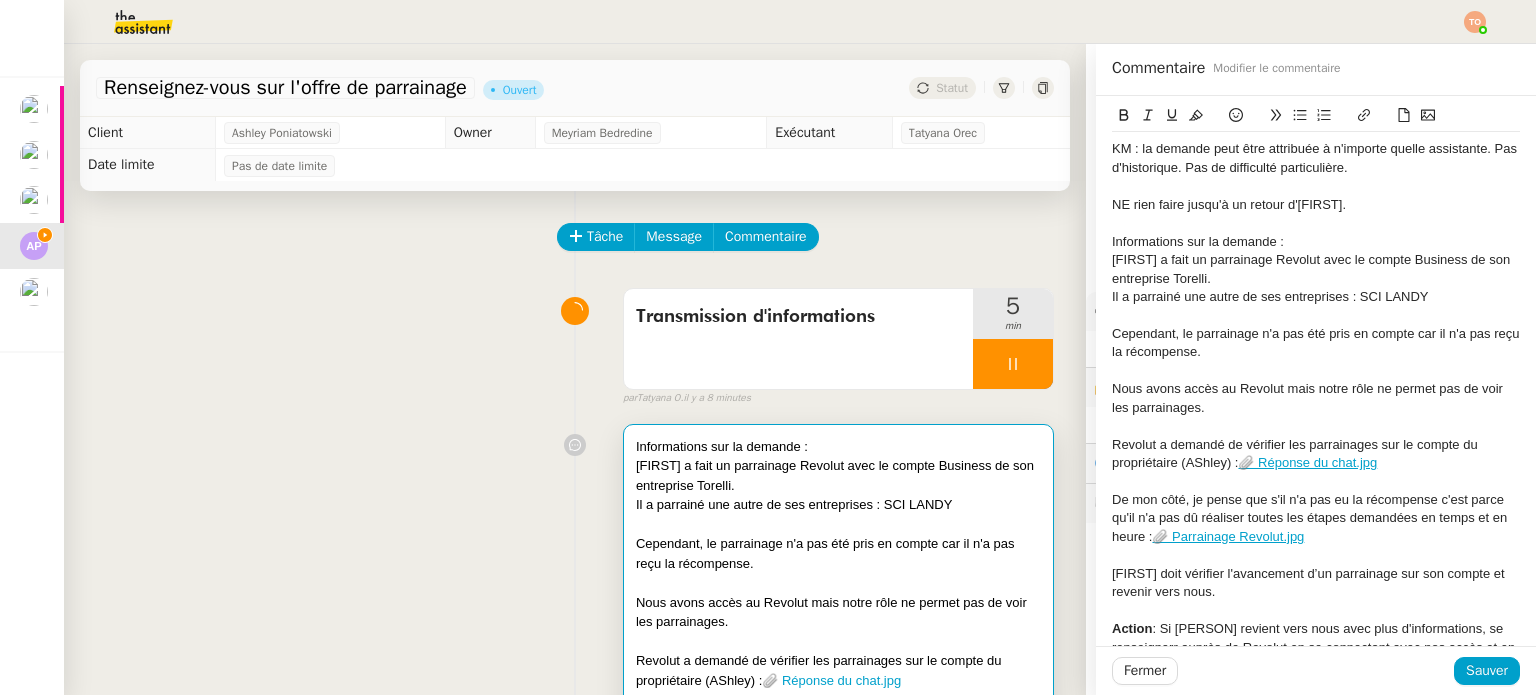 click on "NE rien faire jusqu'à un retour d'Ashley." 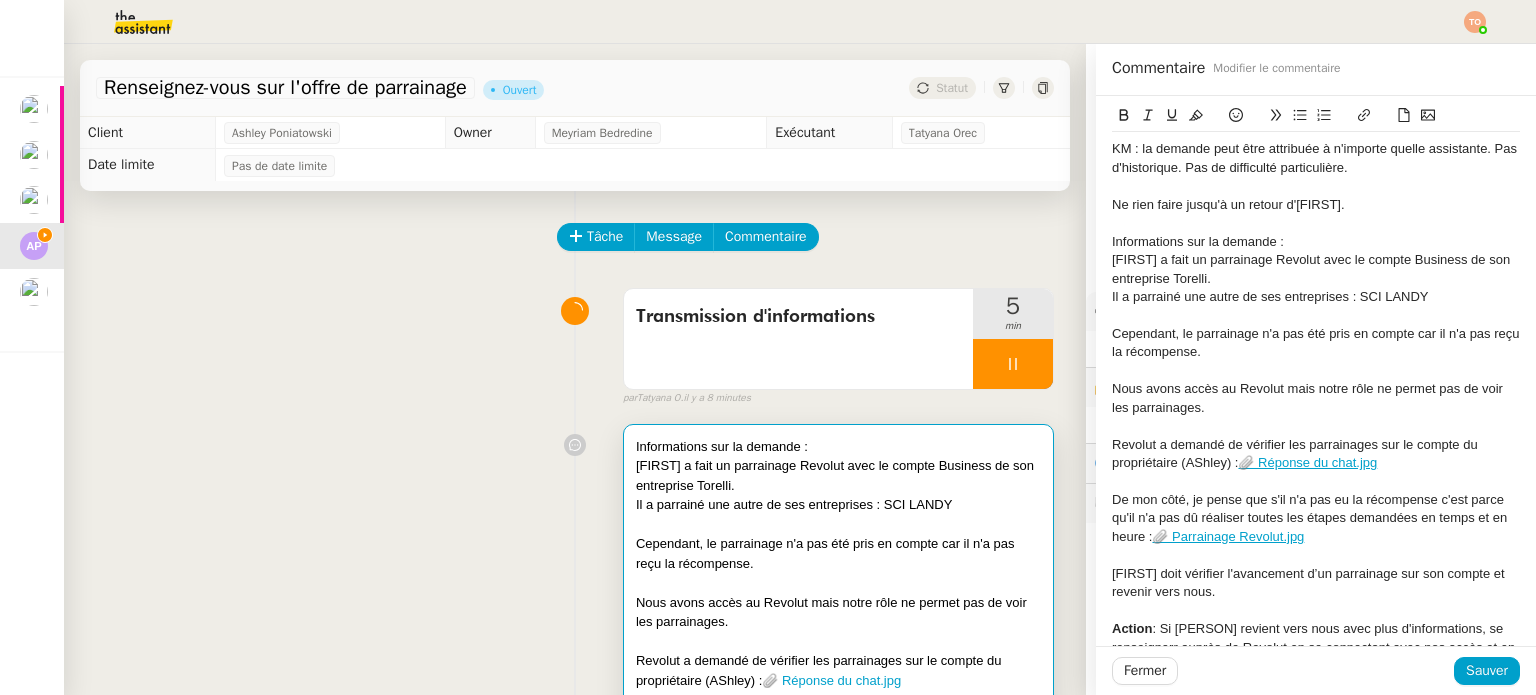 click on "Ne rien faire jusqu'à un retour d'Ashley." 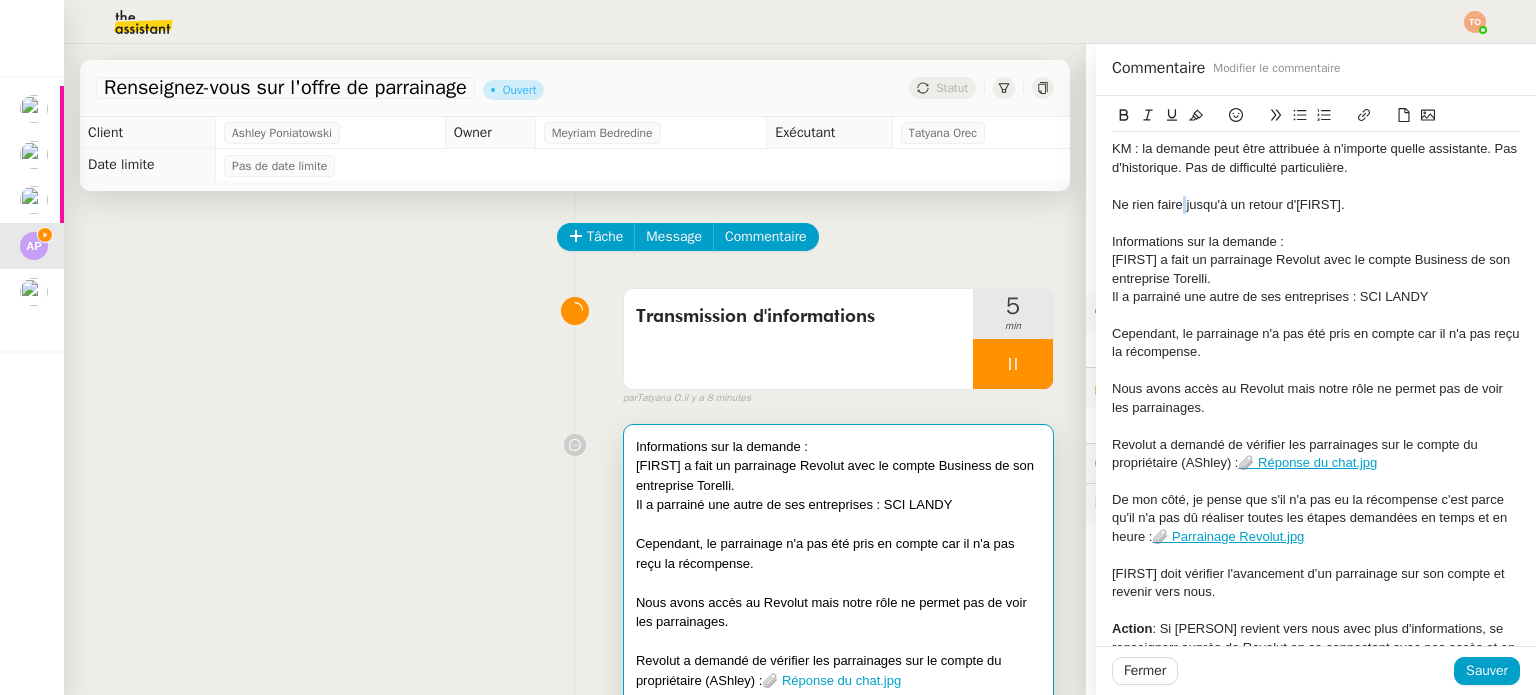click on "Ne rien faire jusqu'à un retour d'Ashley." 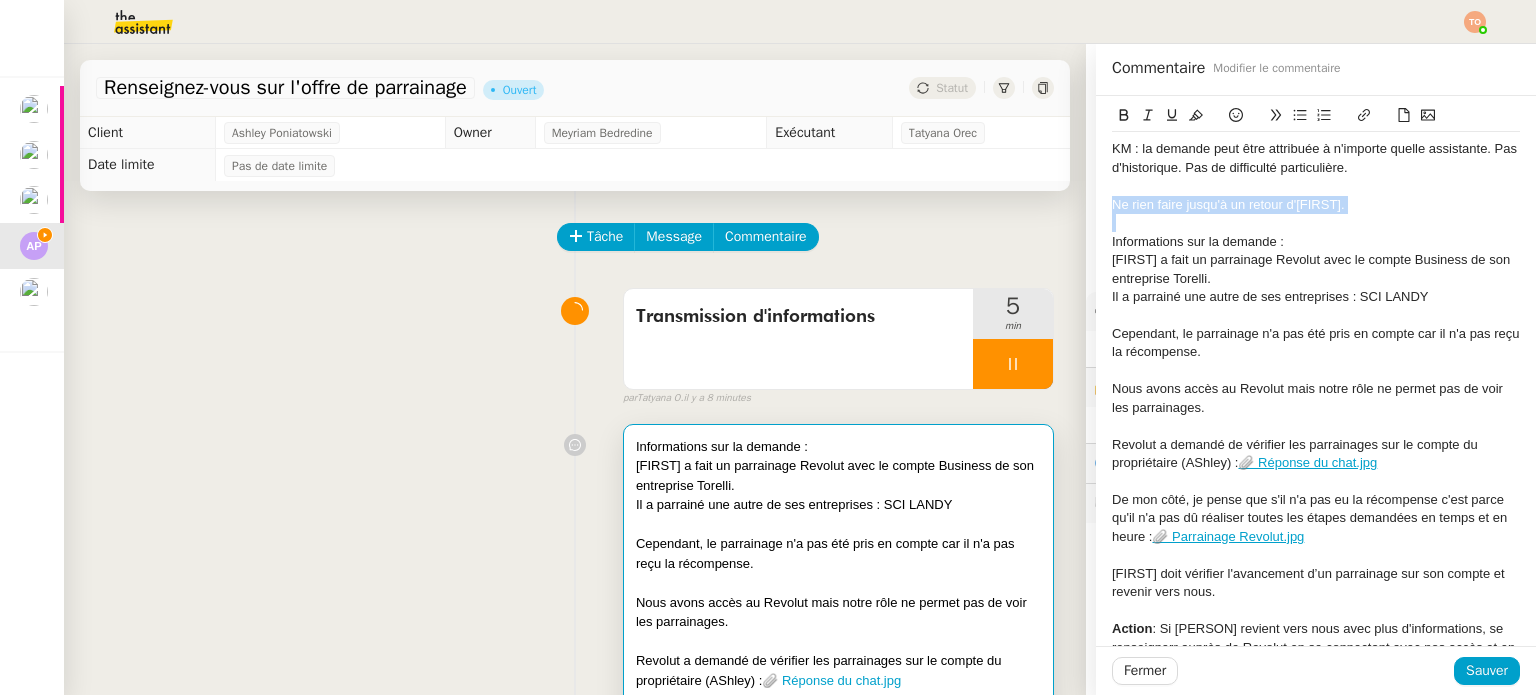 click on "Ne rien faire jusqu'à un retour d'Ashley." 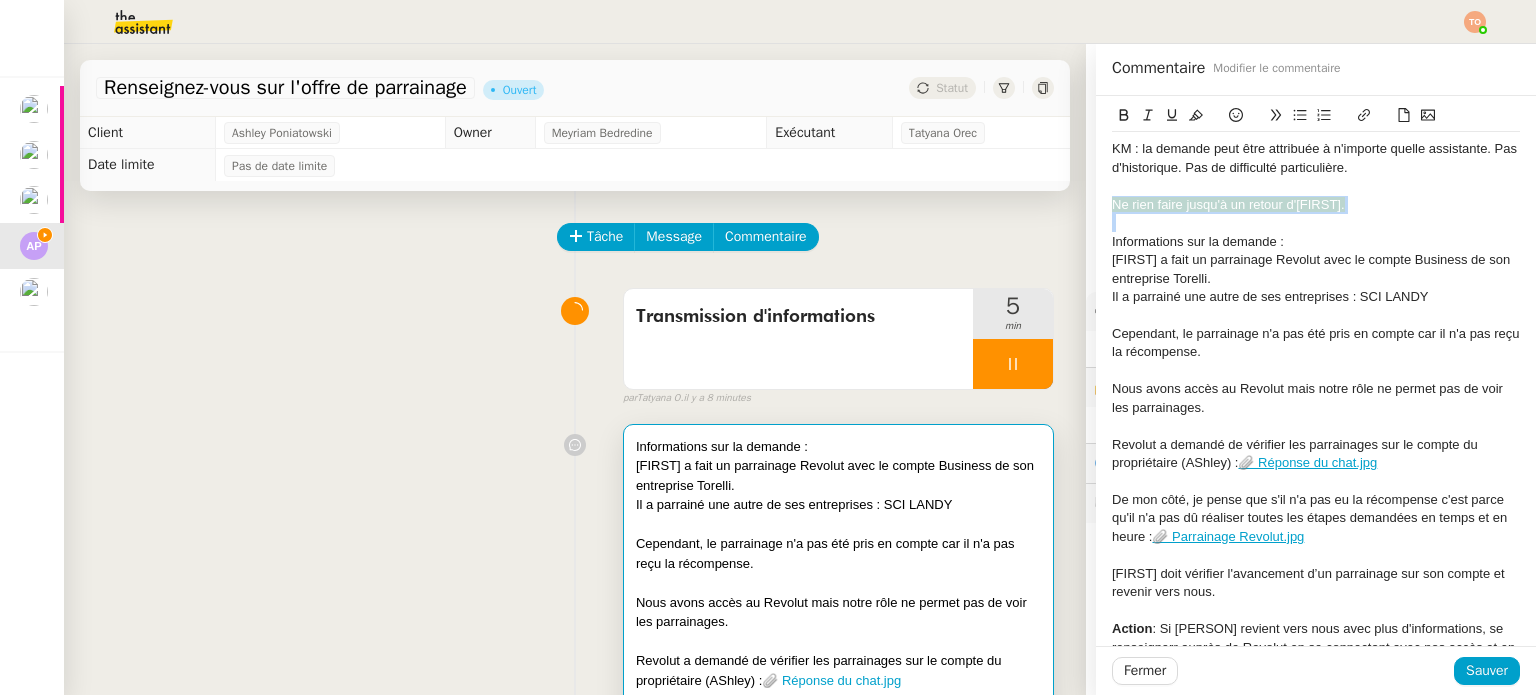 click 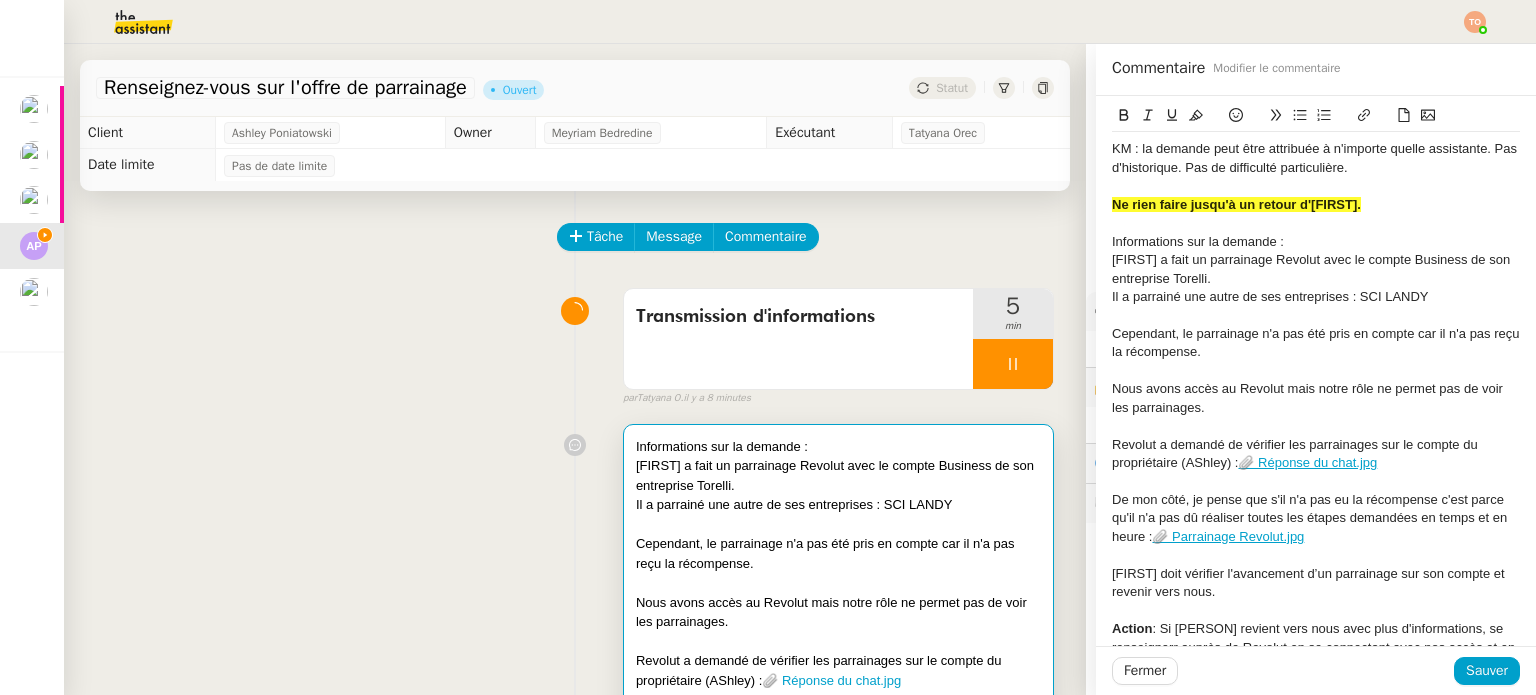 click on "Informations sur la demande :" 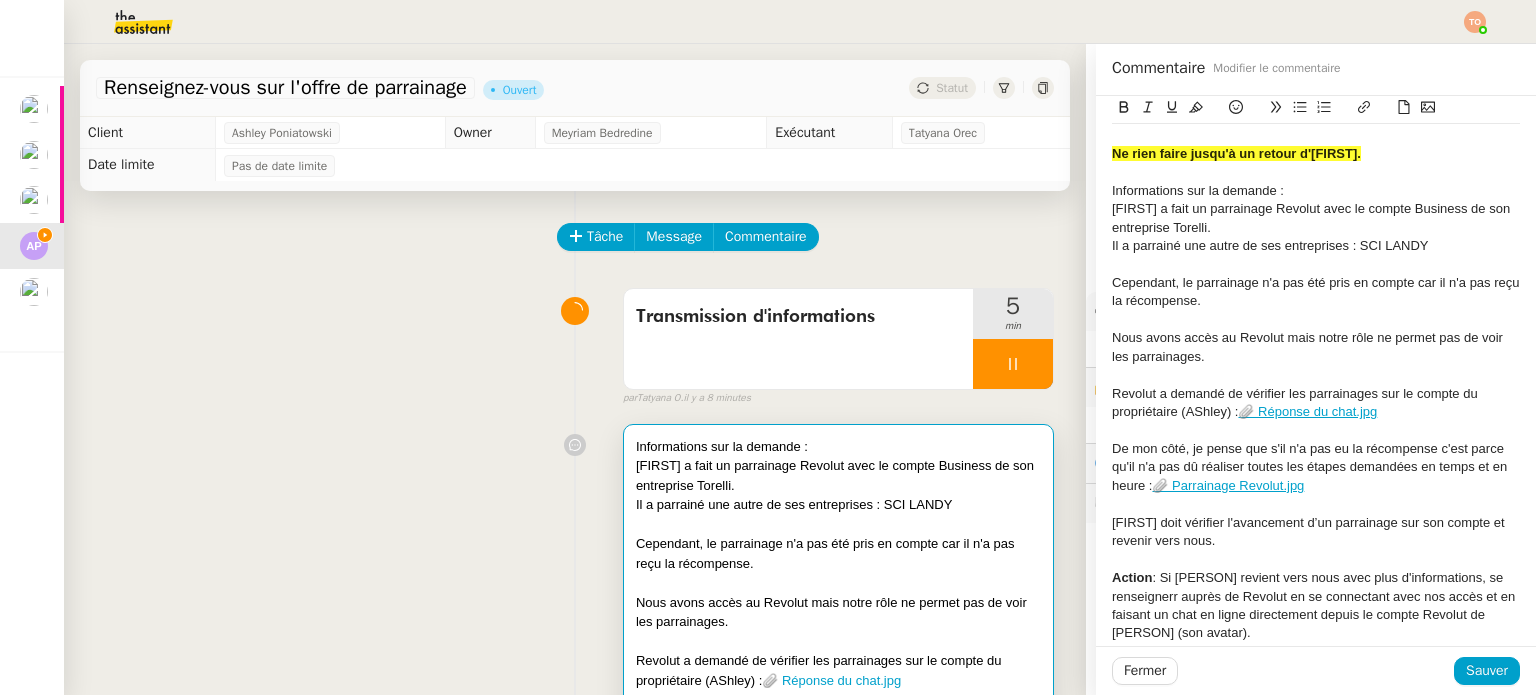 scroll, scrollTop: 79, scrollLeft: 0, axis: vertical 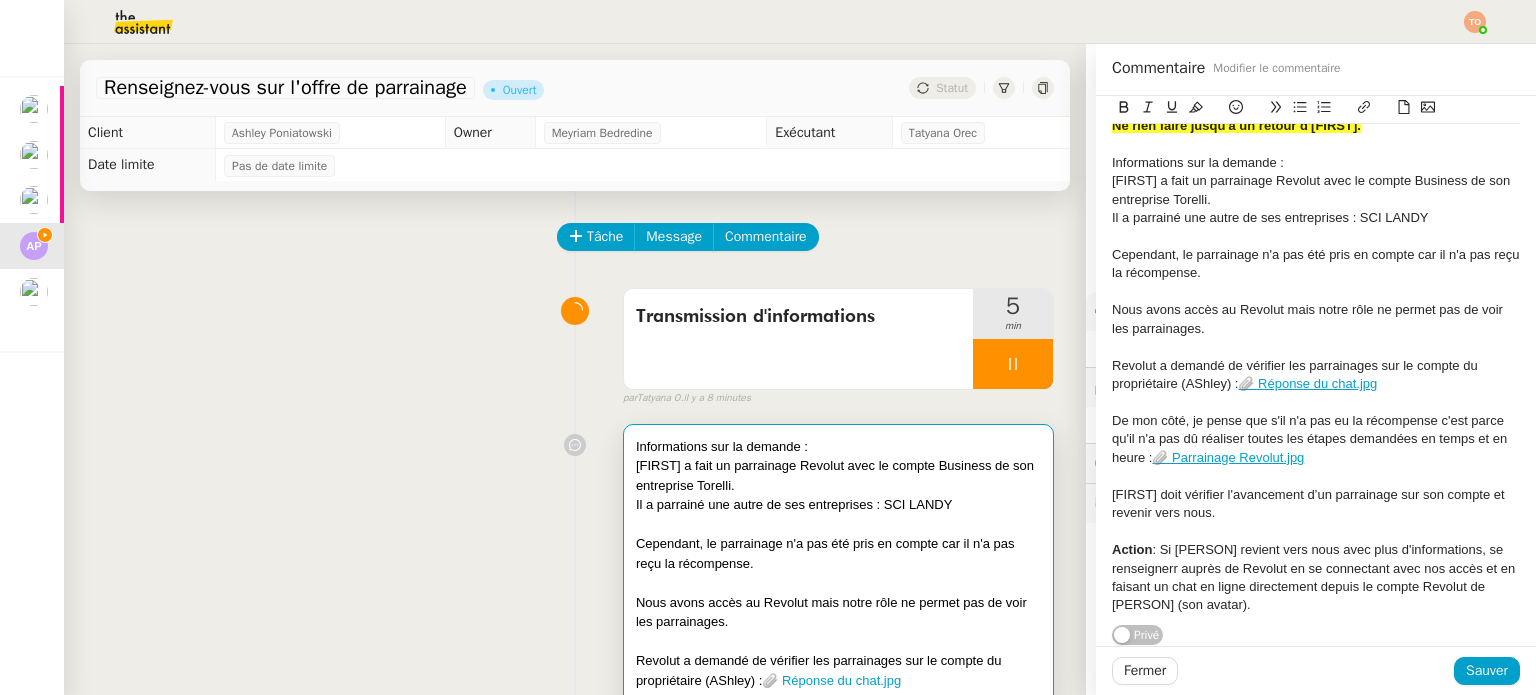 click on "Action  : Si Ashley revient vers nous avec plus d'informations, se renseignerr auprès de Revolut en se connectant avec nos accès et en faisant un chat en ligne directement depuis le compte Revolut de Camille (son avatar)." 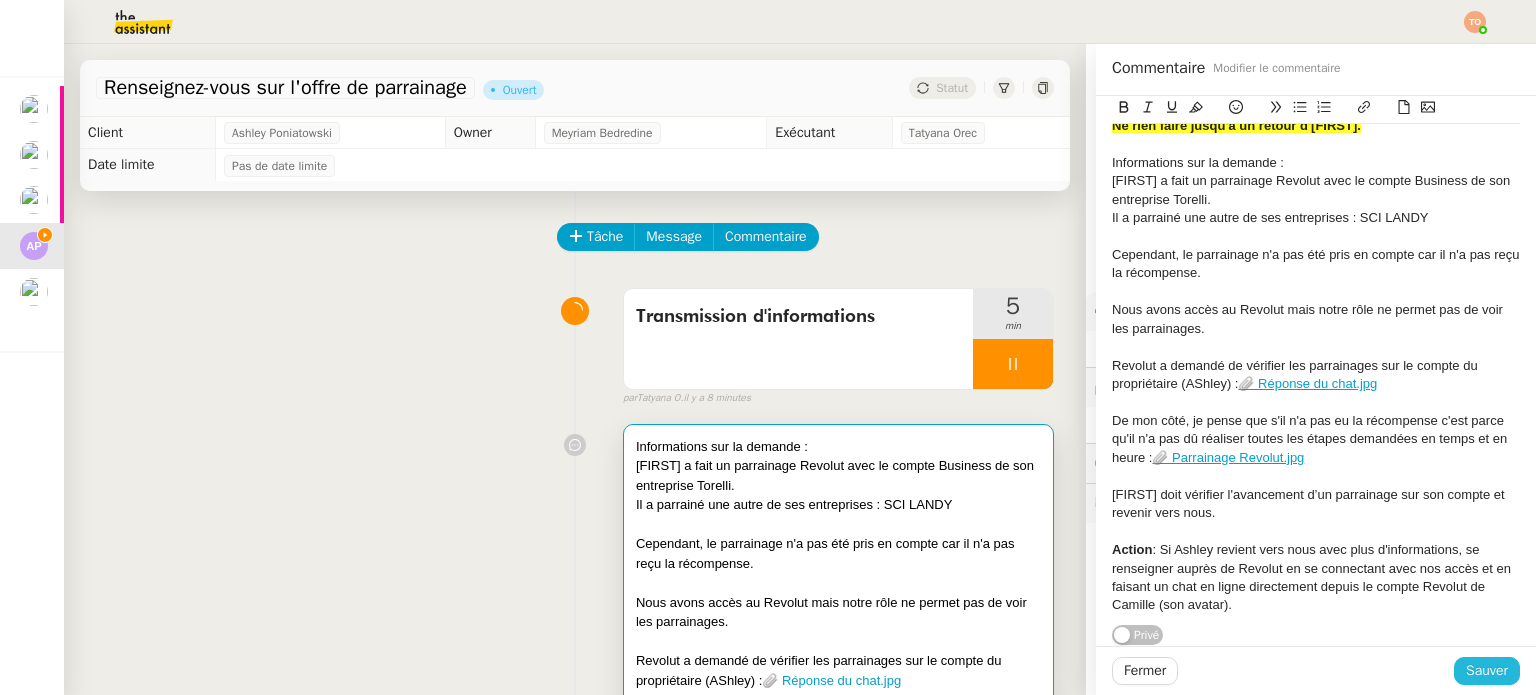 click on "Sauver" 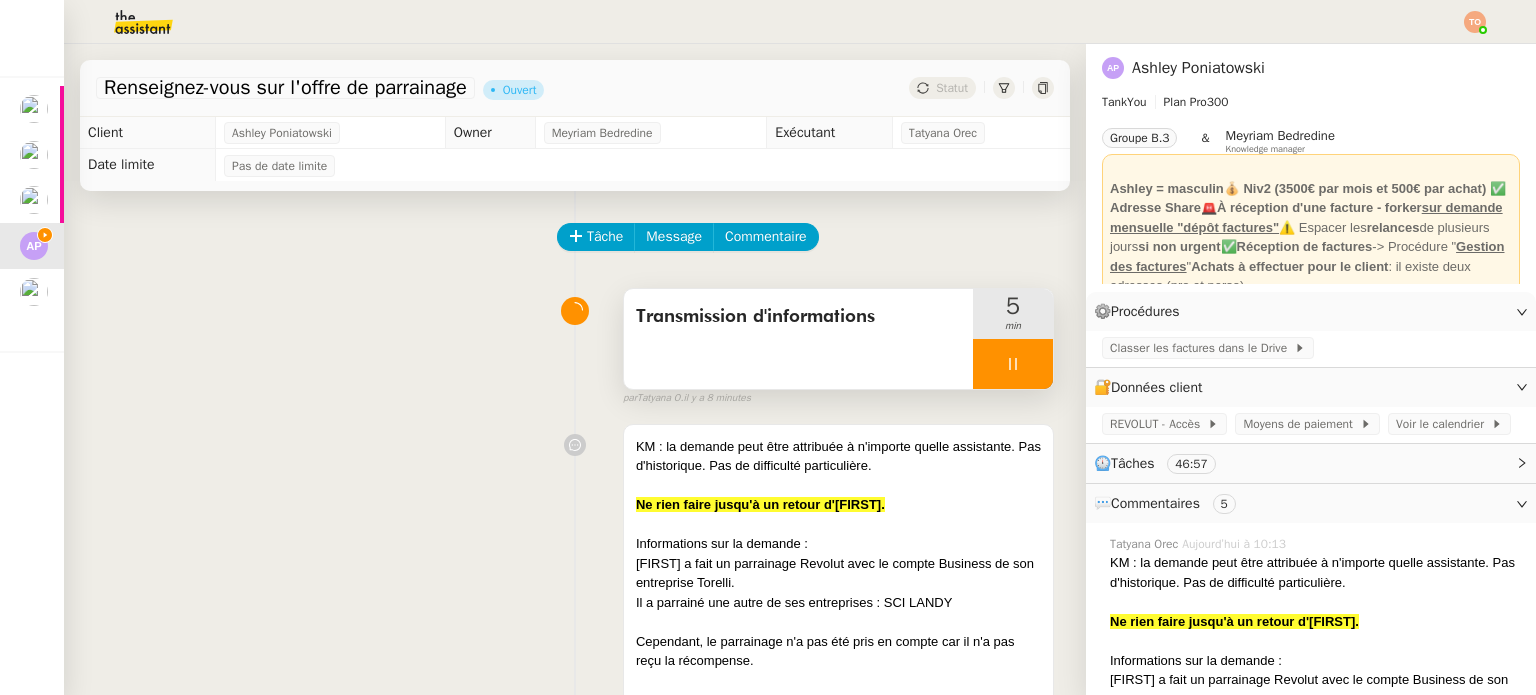 click 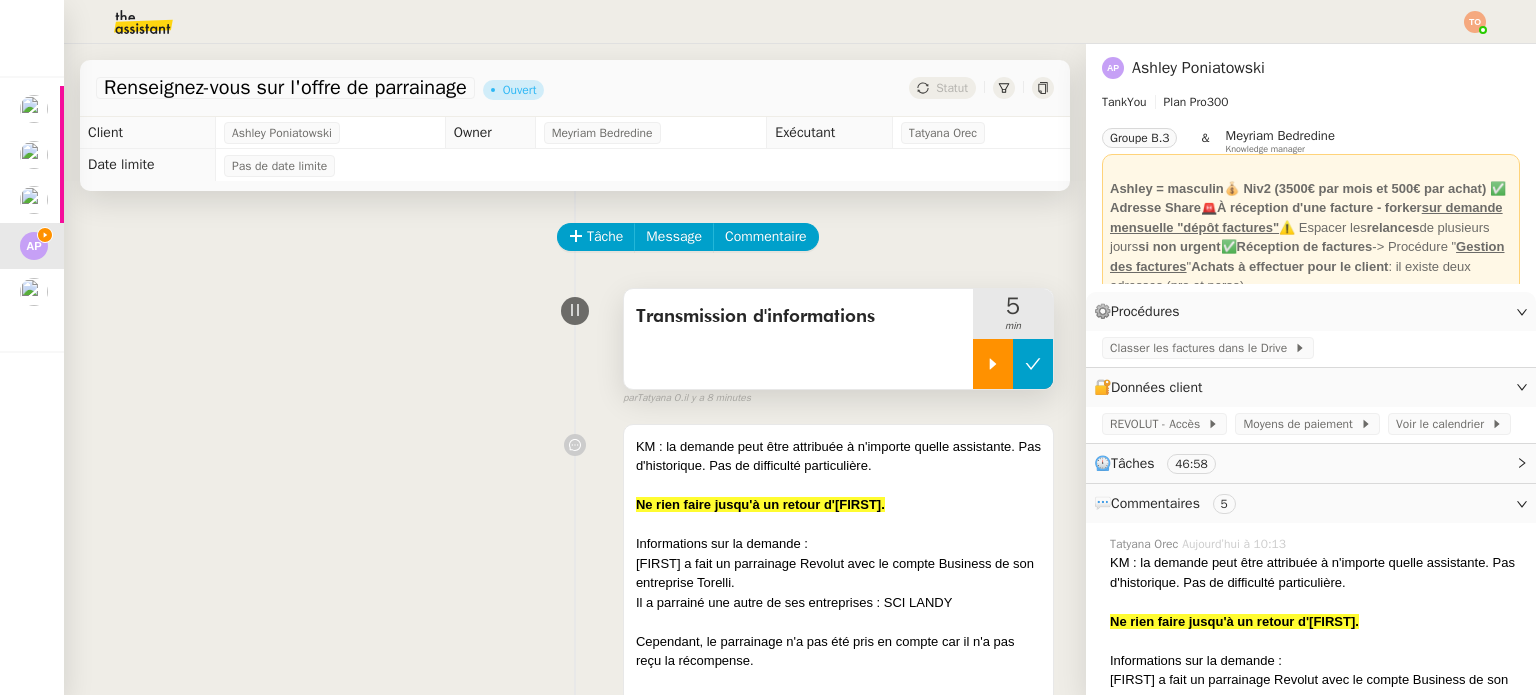 click 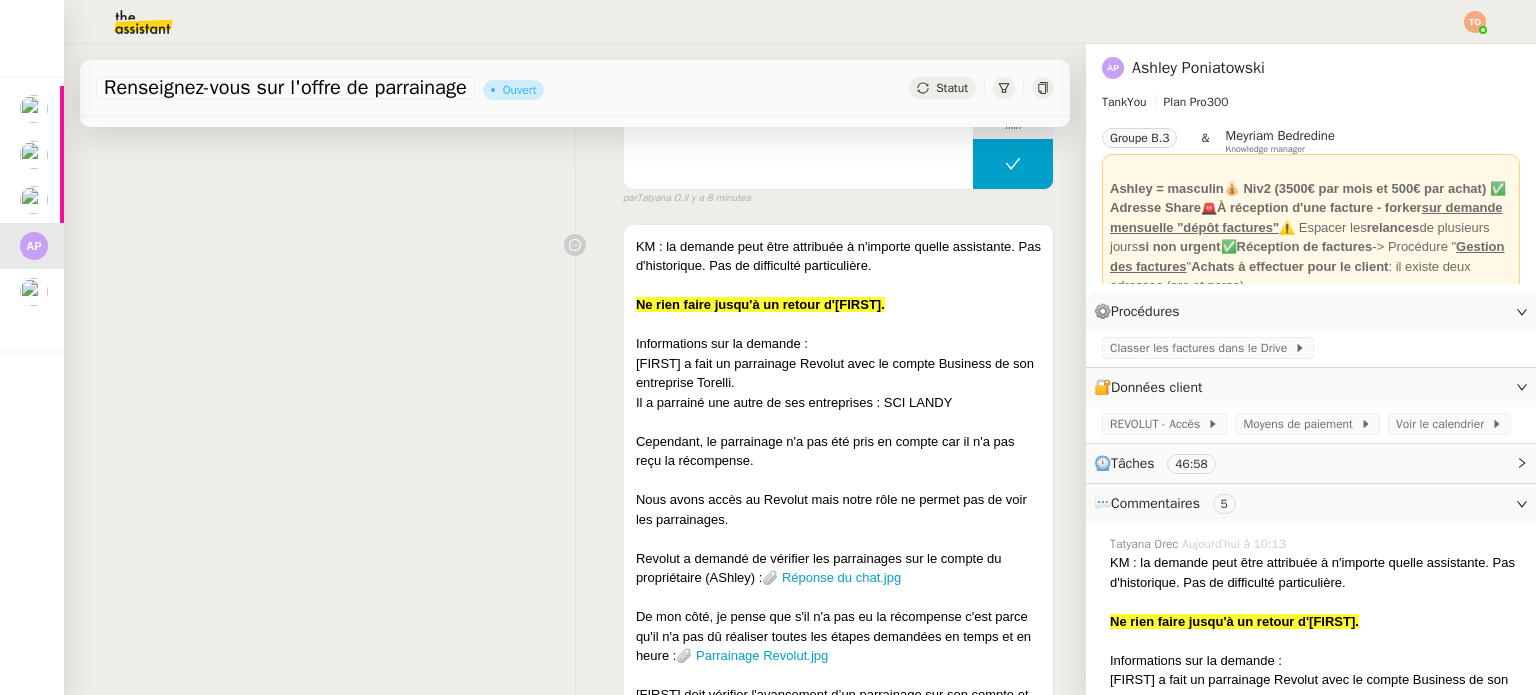 scroll, scrollTop: 300, scrollLeft: 0, axis: vertical 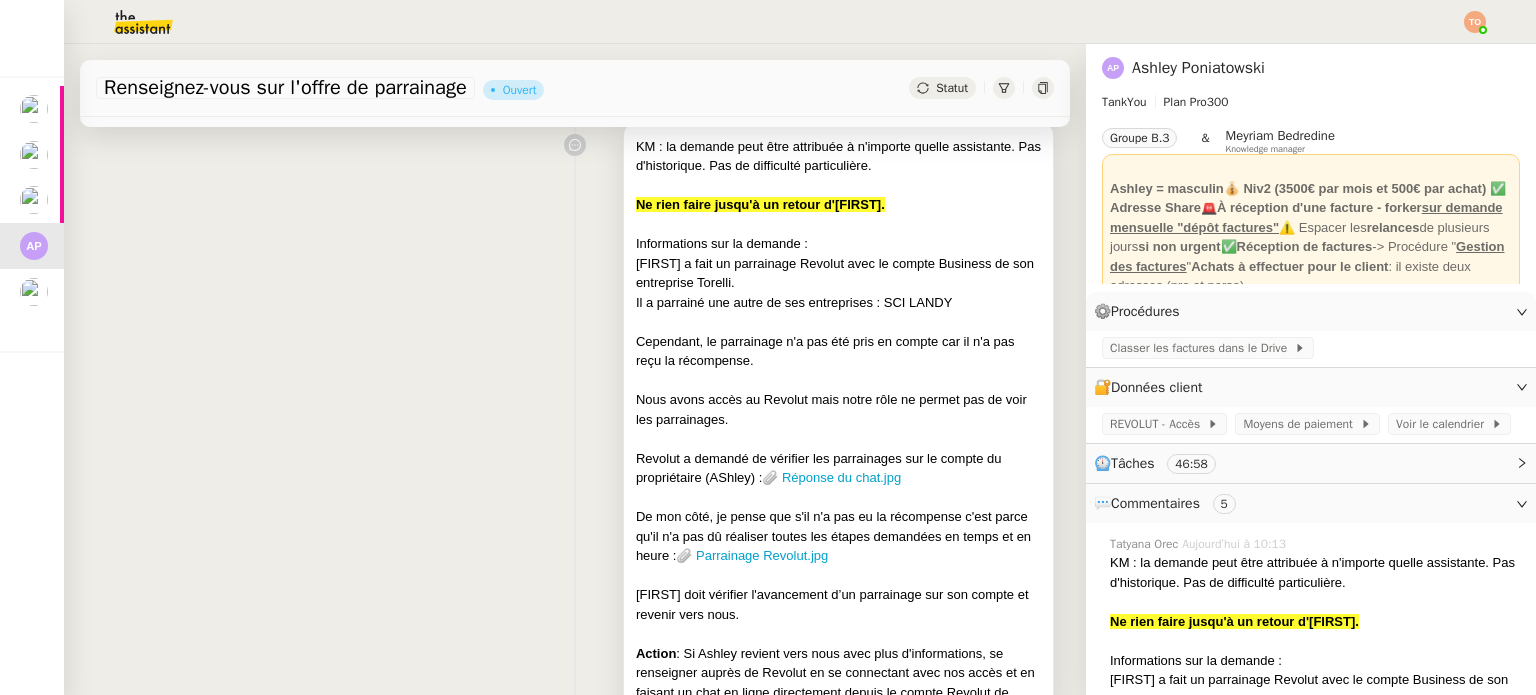 click on "Il a parrainé une autre de ses entreprises : SCI LANDY" at bounding box center (838, 303) 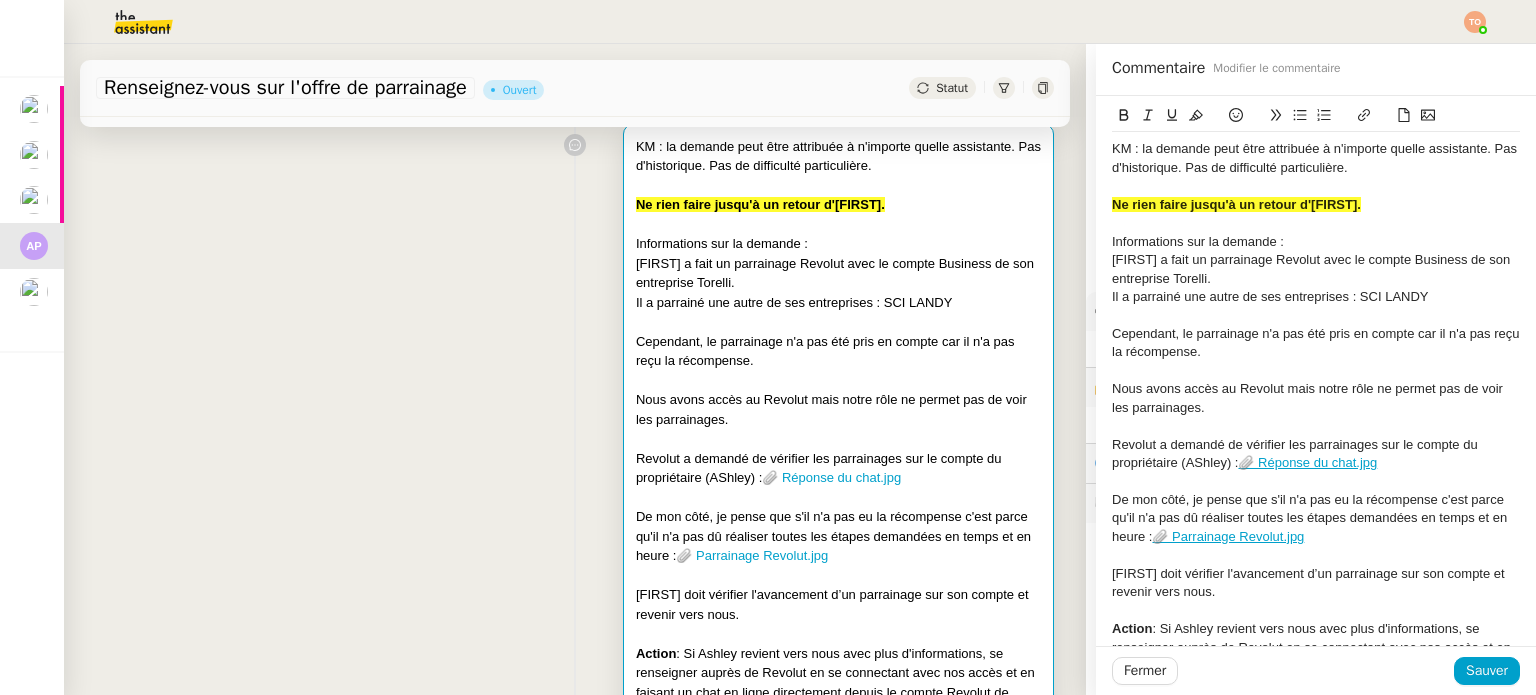 click on "Ne rien faire jusqu'à un retour d'Ashley." 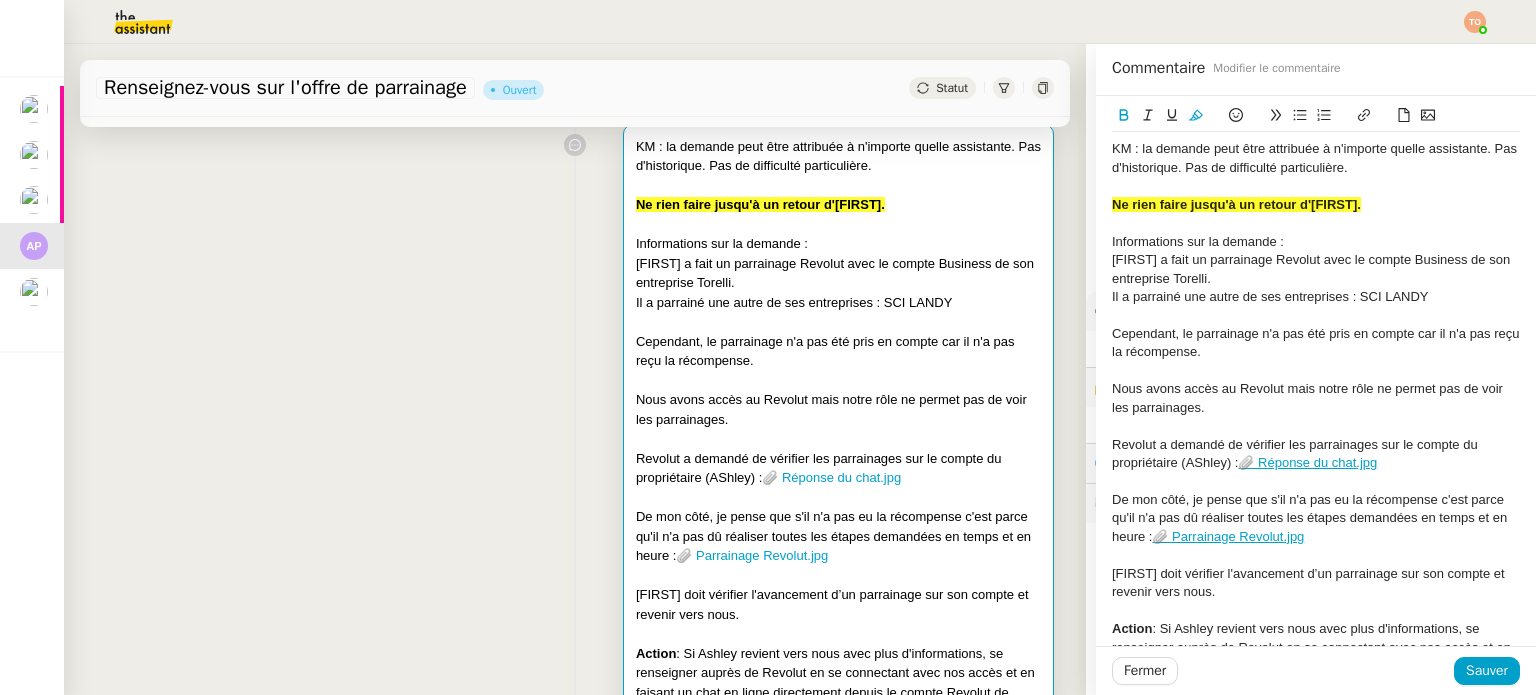 type 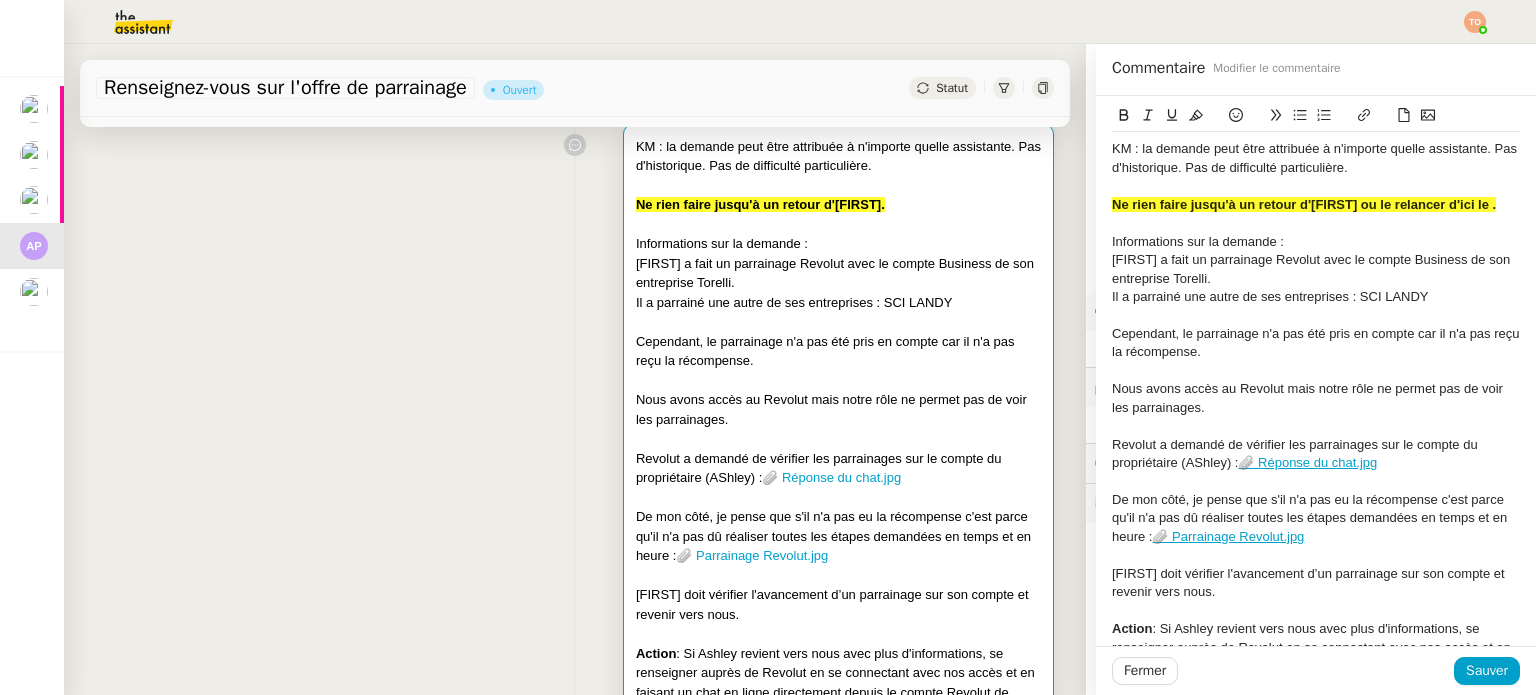 click on "Ne rien faire jusqu'à un retour d'Ashley ou le relancer d'ici le ." 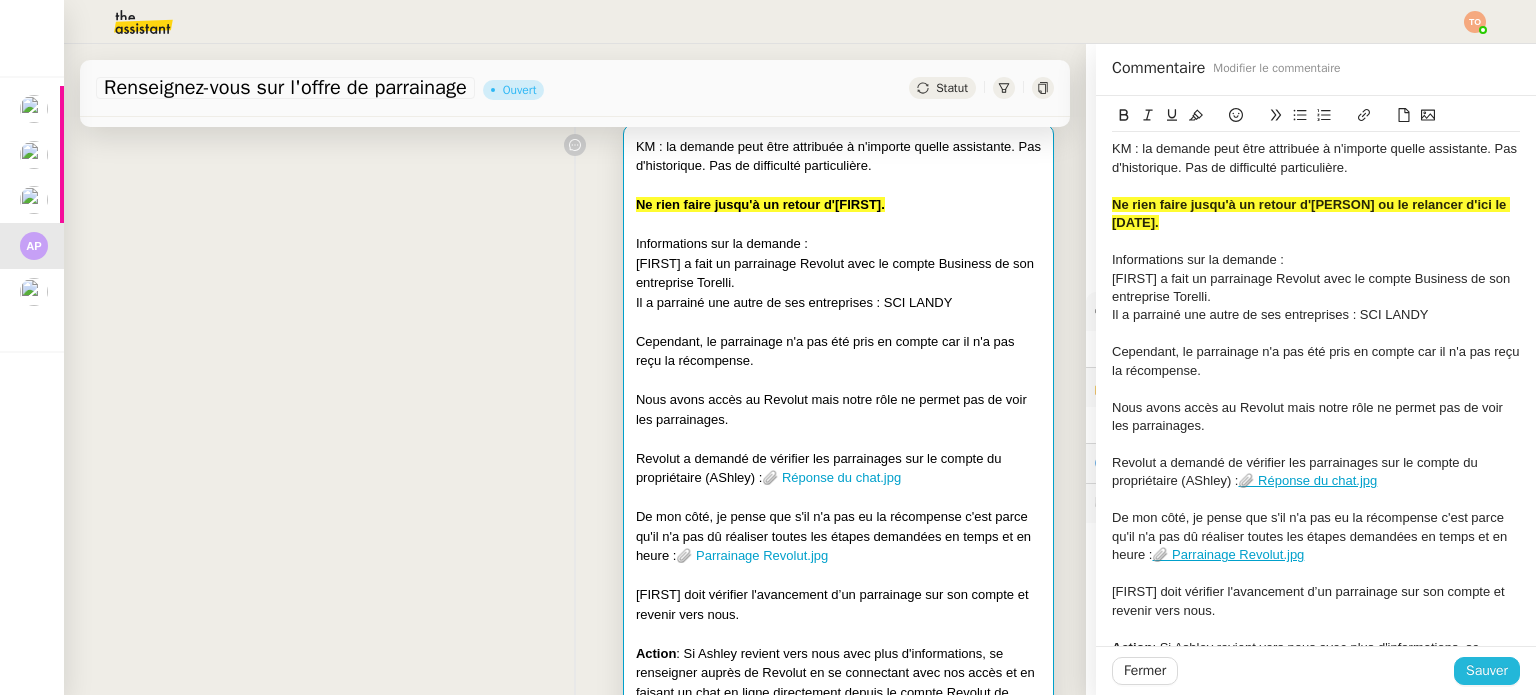 click on "Sauver" 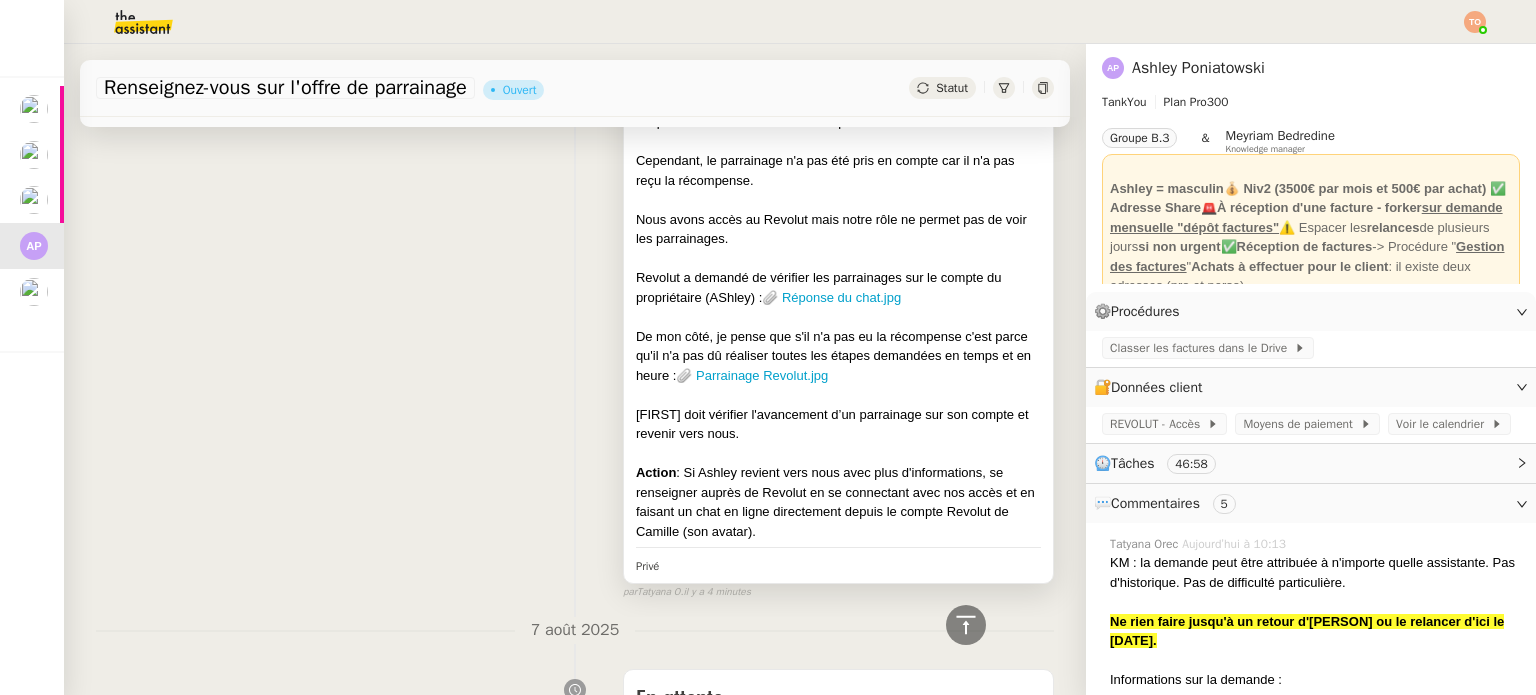 scroll, scrollTop: 0, scrollLeft: 0, axis: both 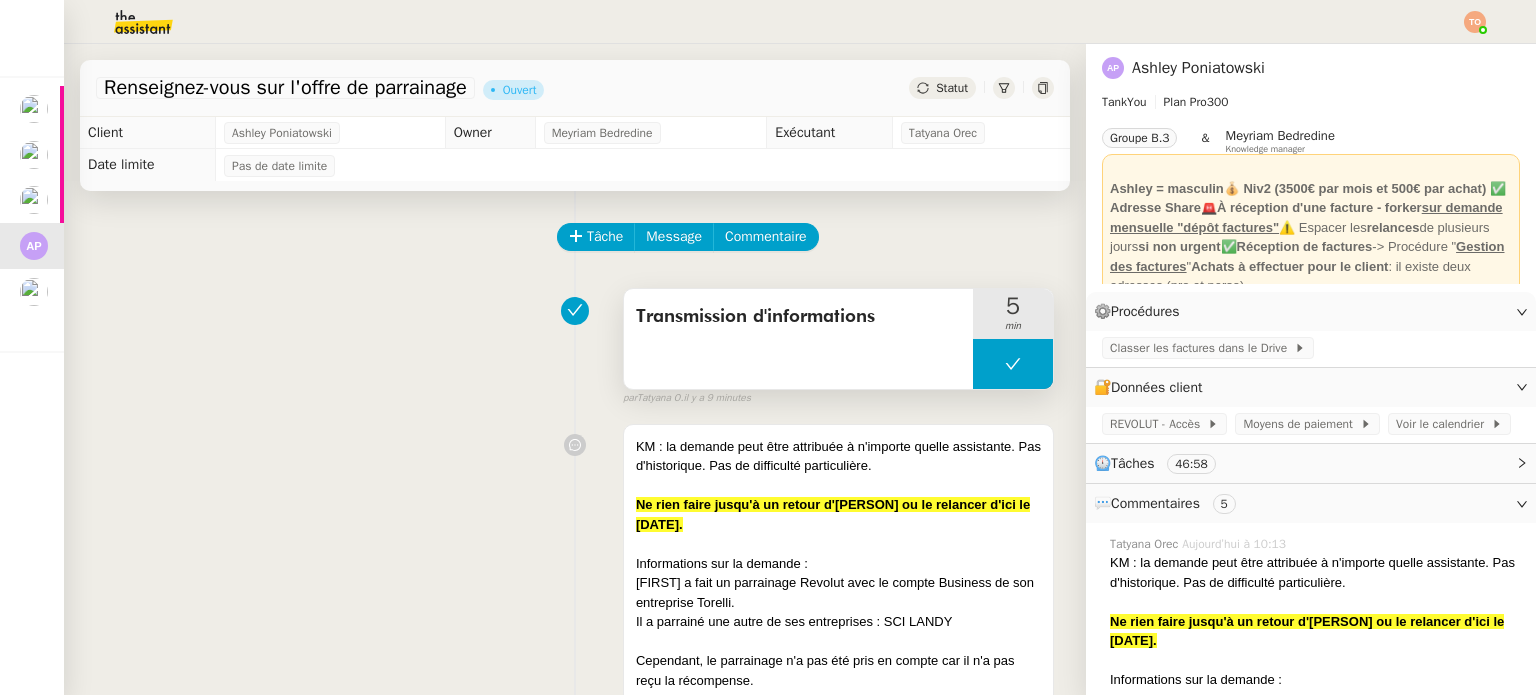 click at bounding box center (1013, 364) 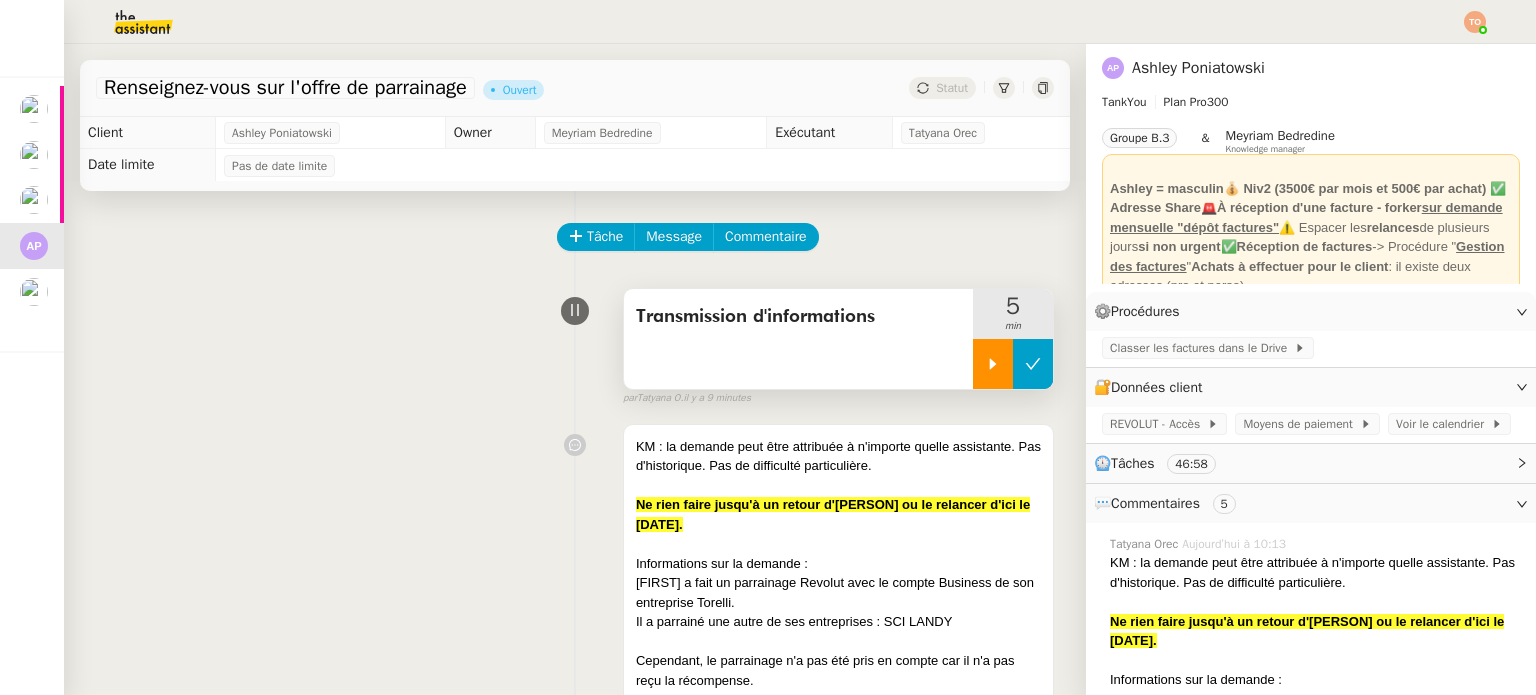 click at bounding box center (993, 364) 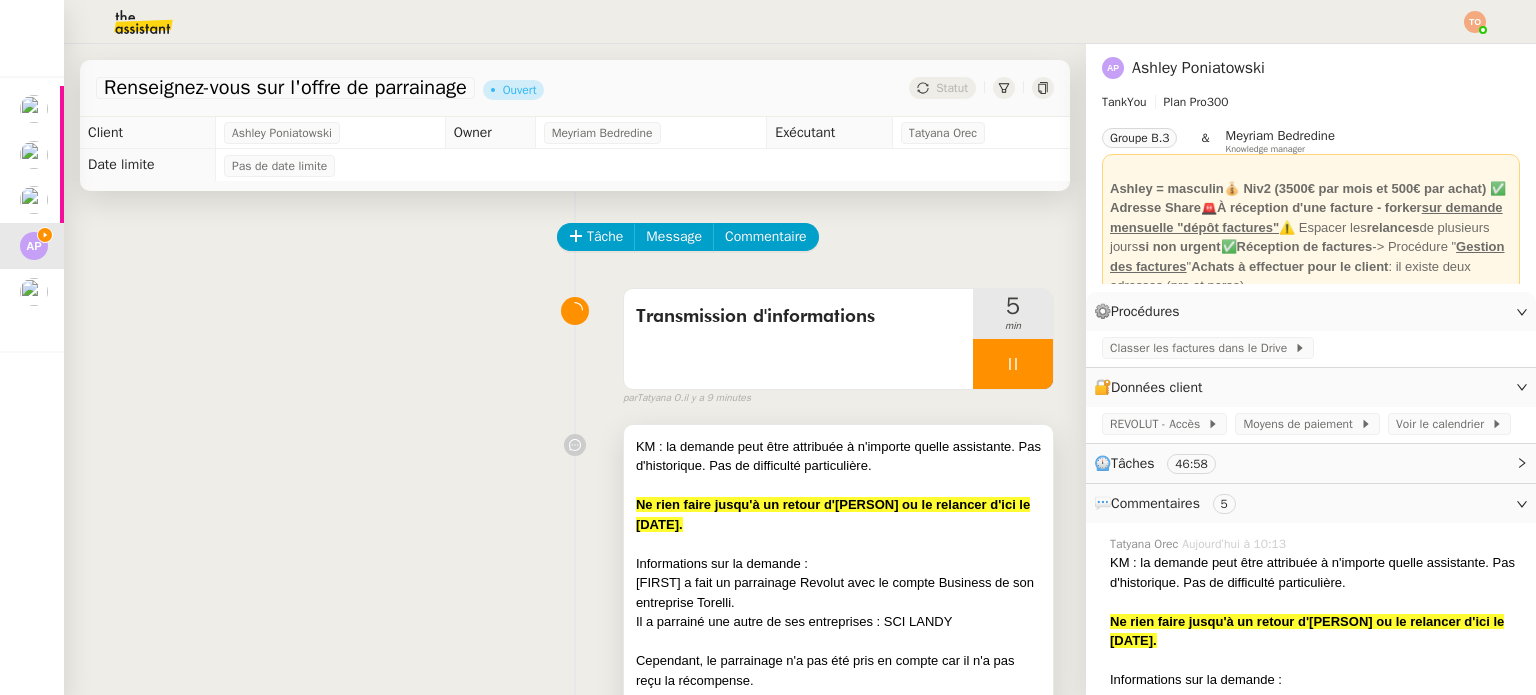 click at bounding box center [838, 486] 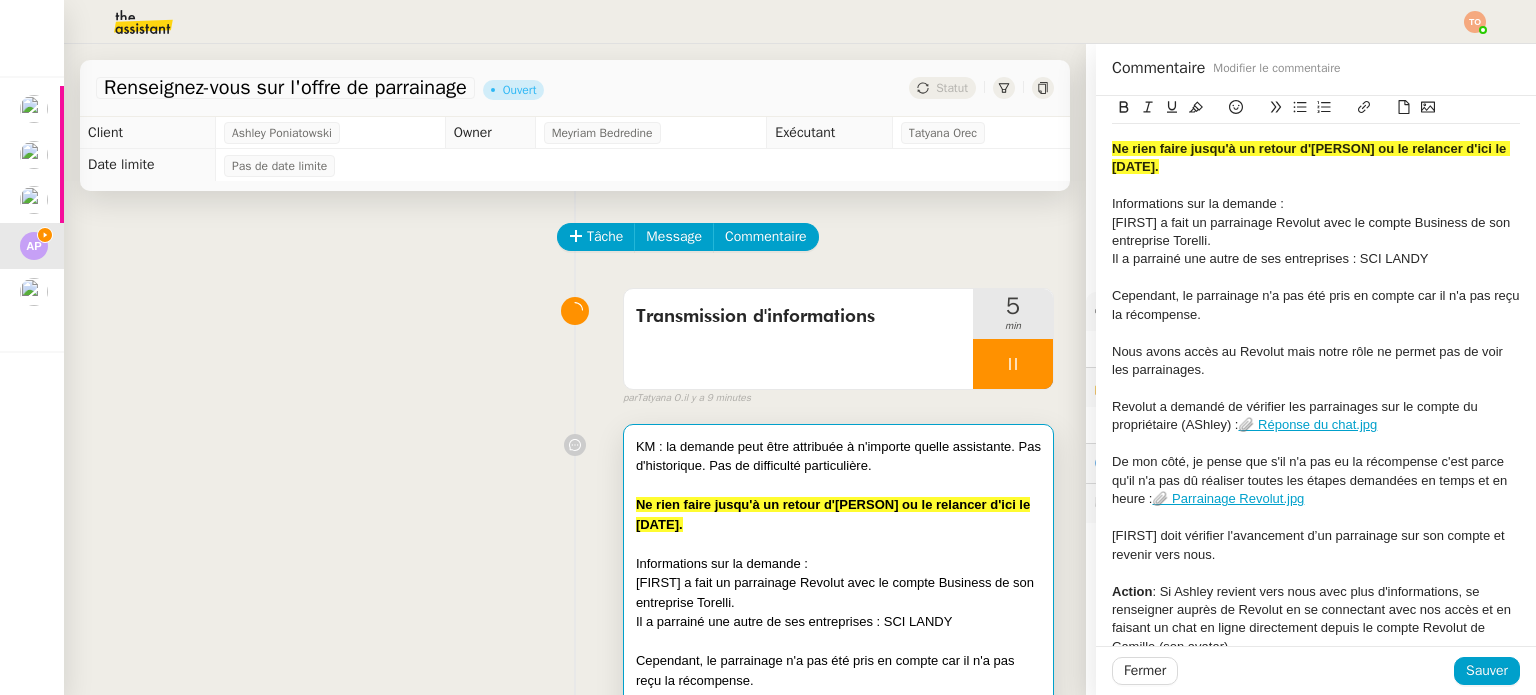 scroll, scrollTop: 108, scrollLeft: 0, axis: vertical 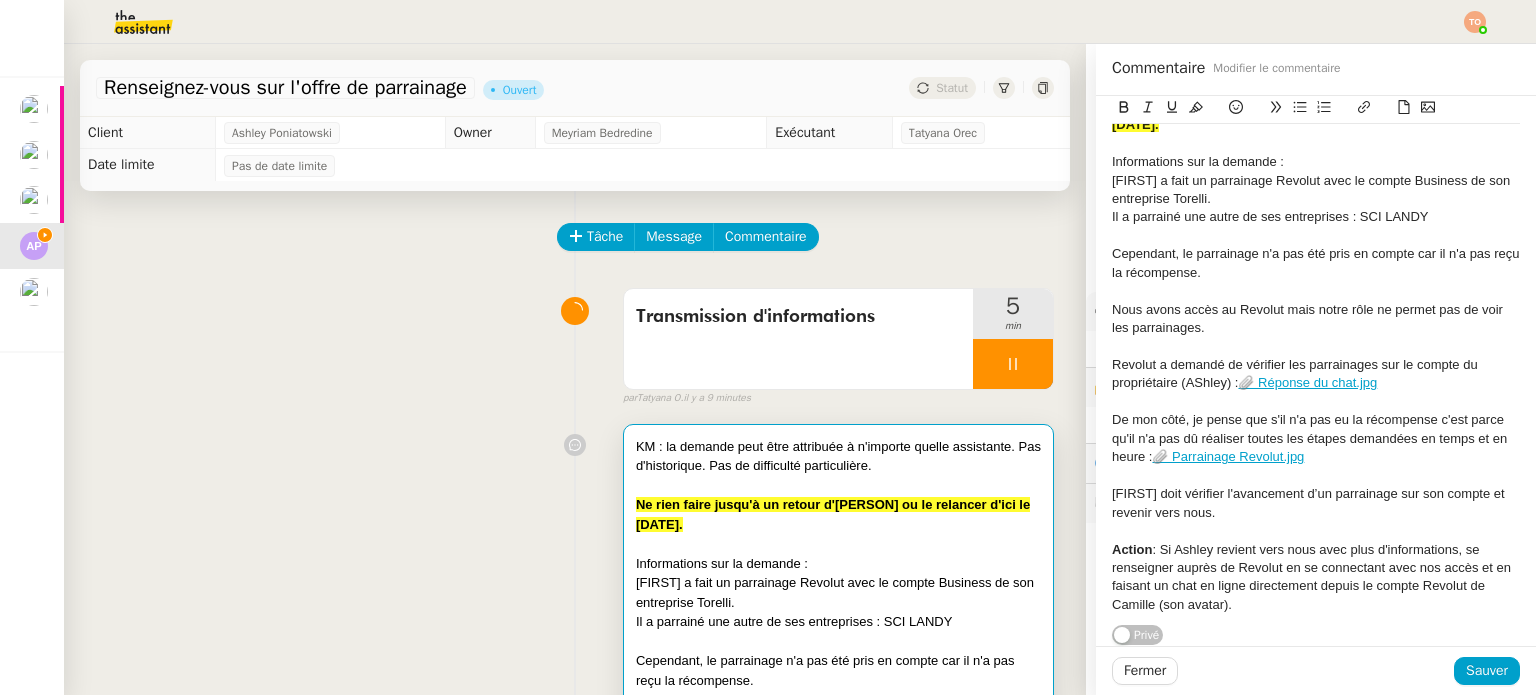 click on "KM : la demande peut être attribuée à n'importe quelle assistante. Pas d'historique. Pas de difficulté particulière. Ne rien faire jusqu'à un retour d'Ashley ou le relancer d'ici le 18/07/2025. Informations sur la demande : Ashley a fait un parrainage Revolut avec le compte Business de son entreprise Torelli. Il a parrainé une autre de ses entreprises : SCI LANDY Cependant, le parrainage n'a pas été pris en compte car il n'a pas reçu la récompense. Nous avons accès au Revolut mais notre rôle ne permet pas de voir les parrainages. Revolut a demandé de vérifier les parrainages sur le compte du propriétaire (AShley) :  📎 Réponse du chat.jpg De mon côté, je pense que s'il n'a pas eu la récompense c'est parce qu'il n'a pas dû réaliser toutes les étapes demandées en temps et en heure :  📎 Parrainage Revolut.jpg Ashley doit vérifier l'avancement d’un parrainage sur son compte et revenir vers nous. Action" 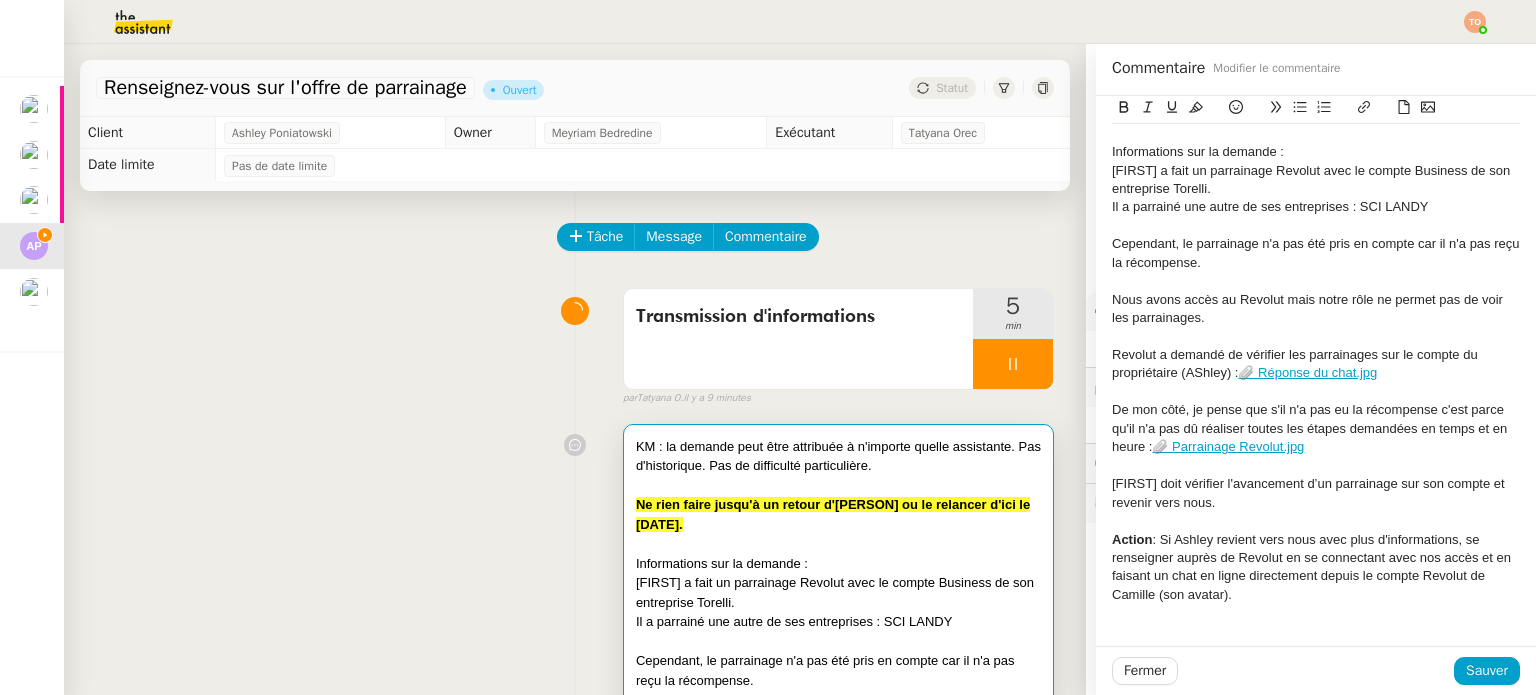 type 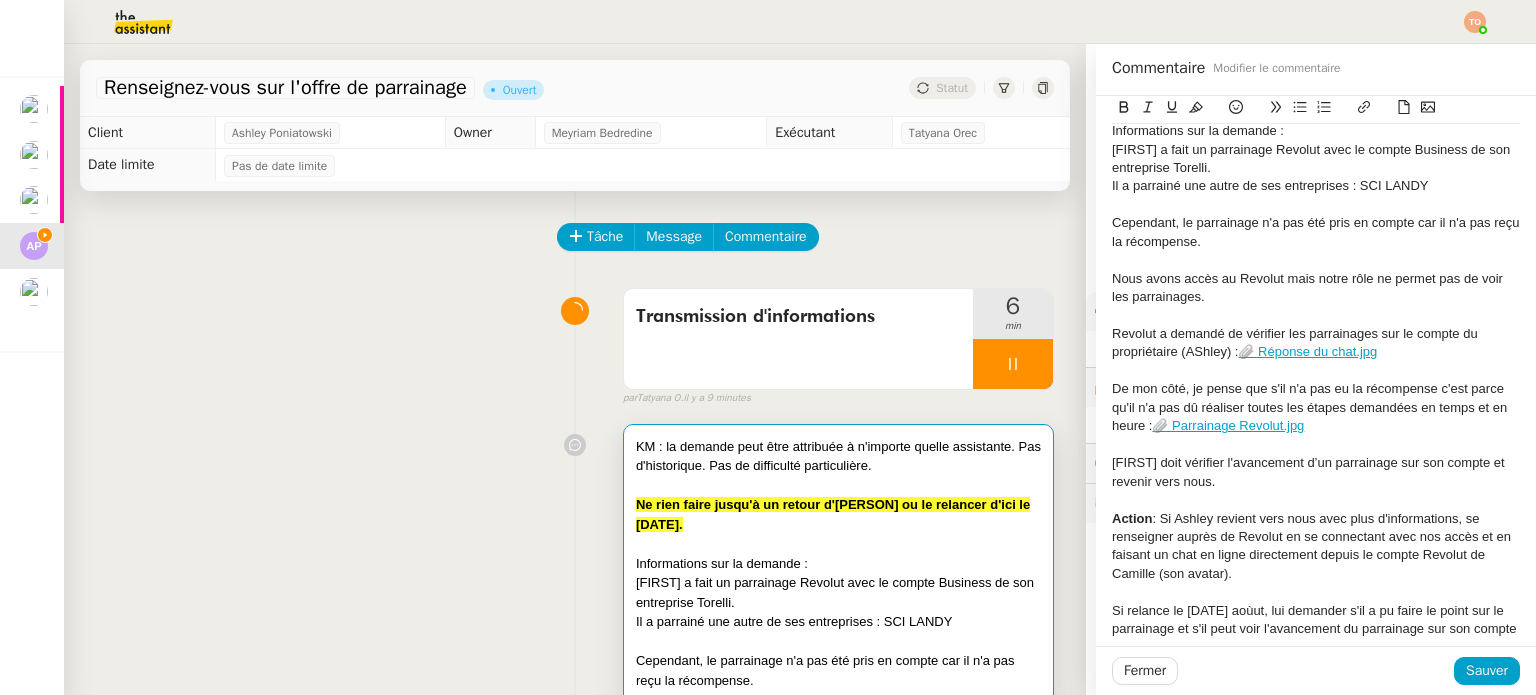 scroll, scrollTop: 148, scrollLeft: 0, axis: vertical 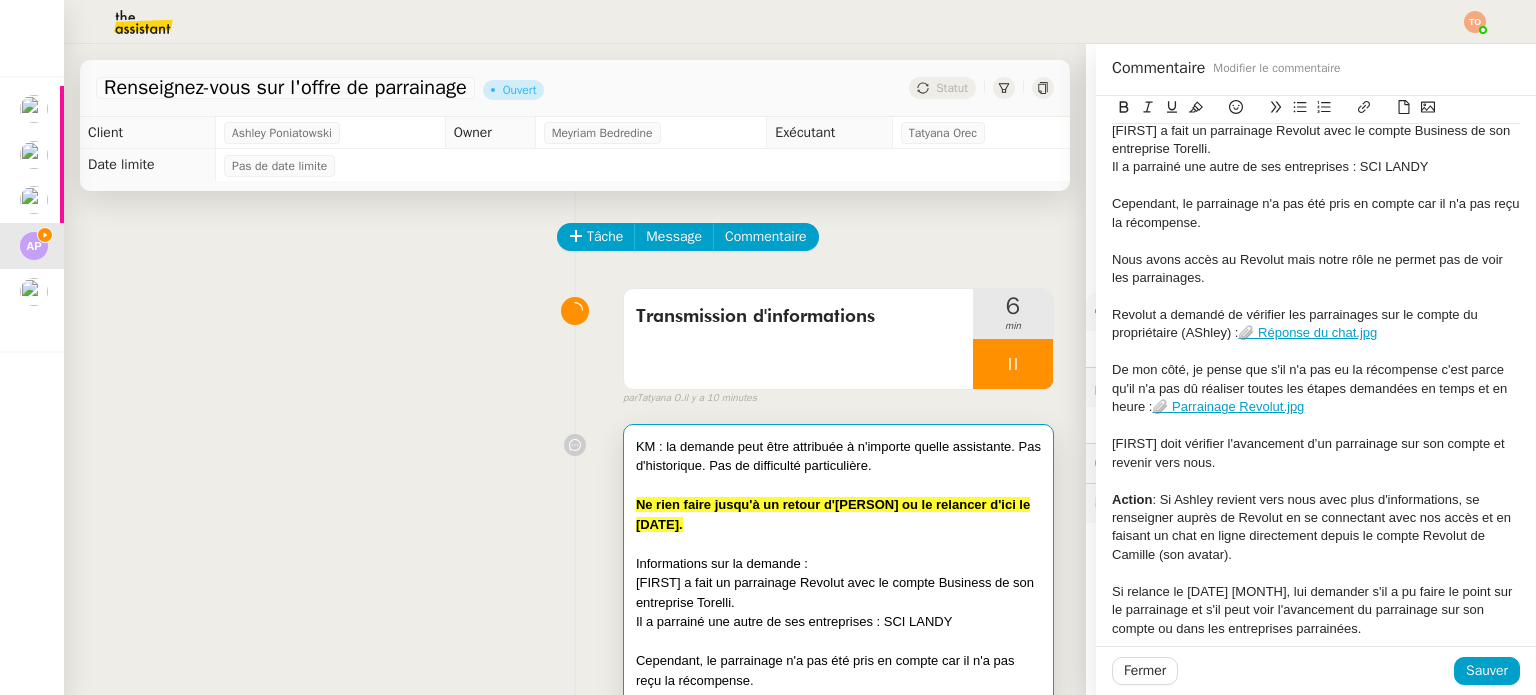 click on "Si relance le 18 aoùut, lui demander s'il a pu faire le point sur le parrainage et s'il peut voir l'avancement du parrainage sur son compte ou dans les entreprises parrainées." 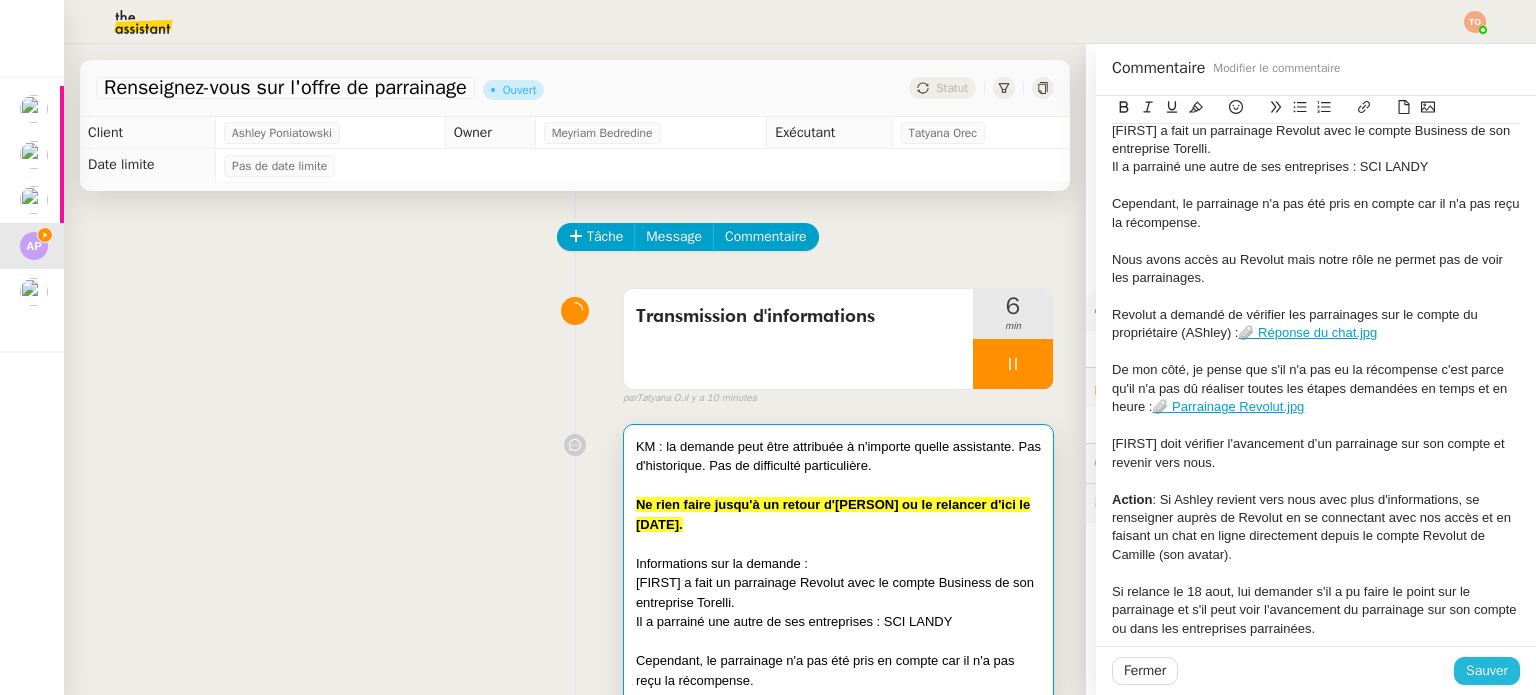 click on "Sauver" 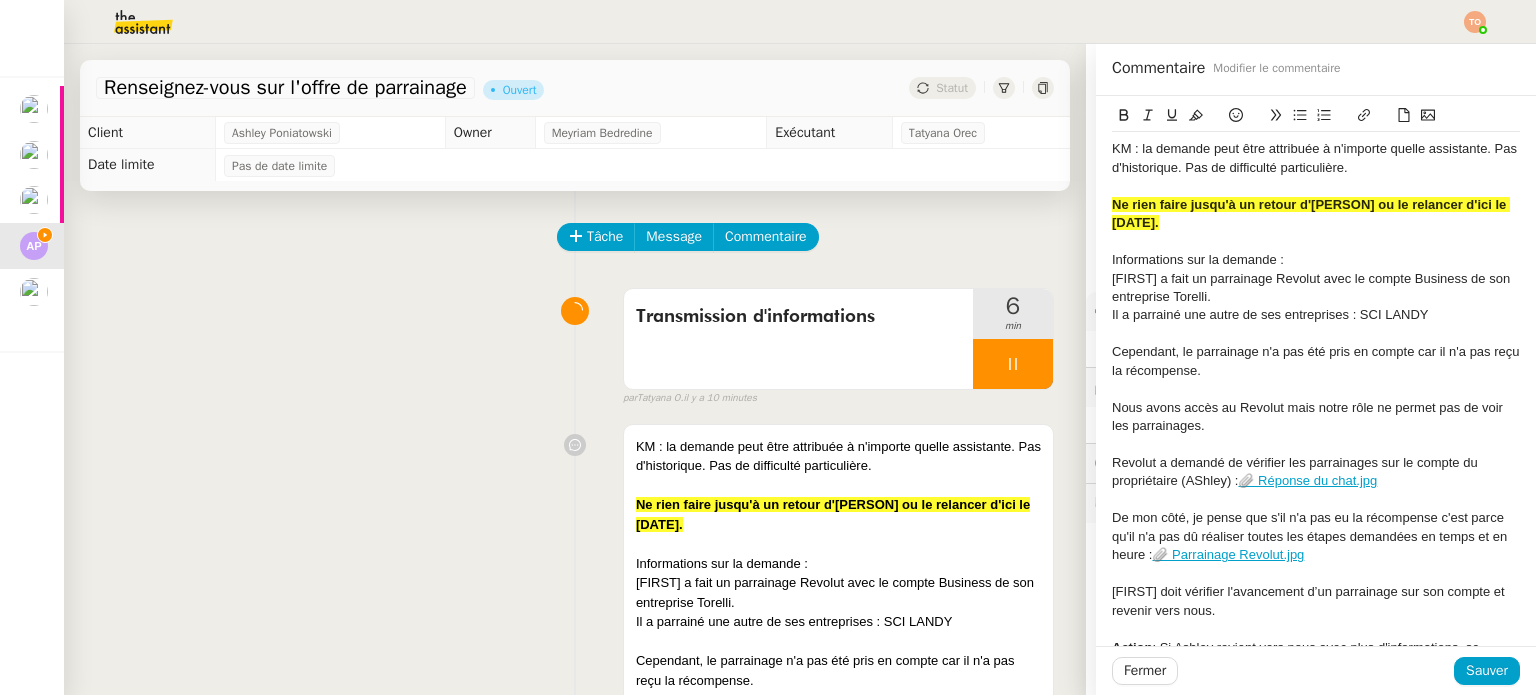 click at bounding box center [1013, 364] 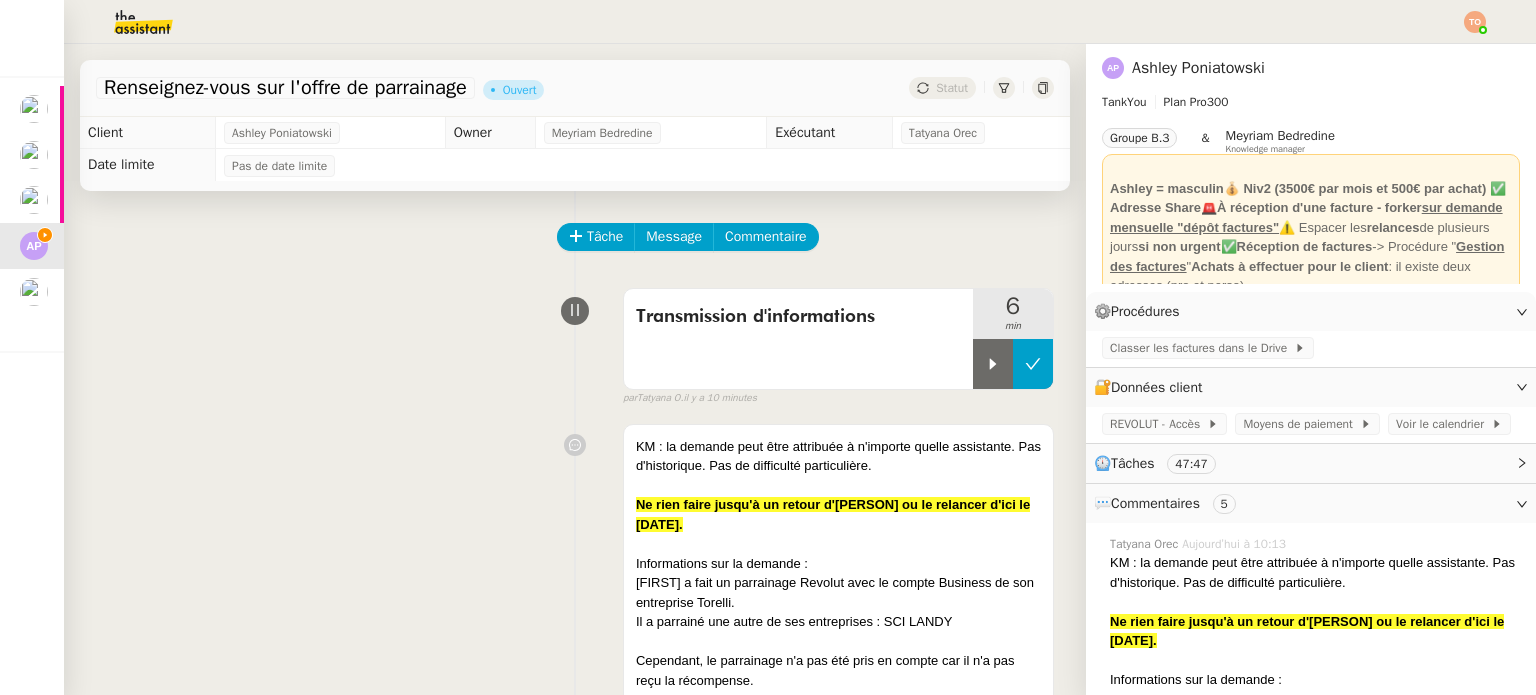 click at bounding box center [1033, 364] 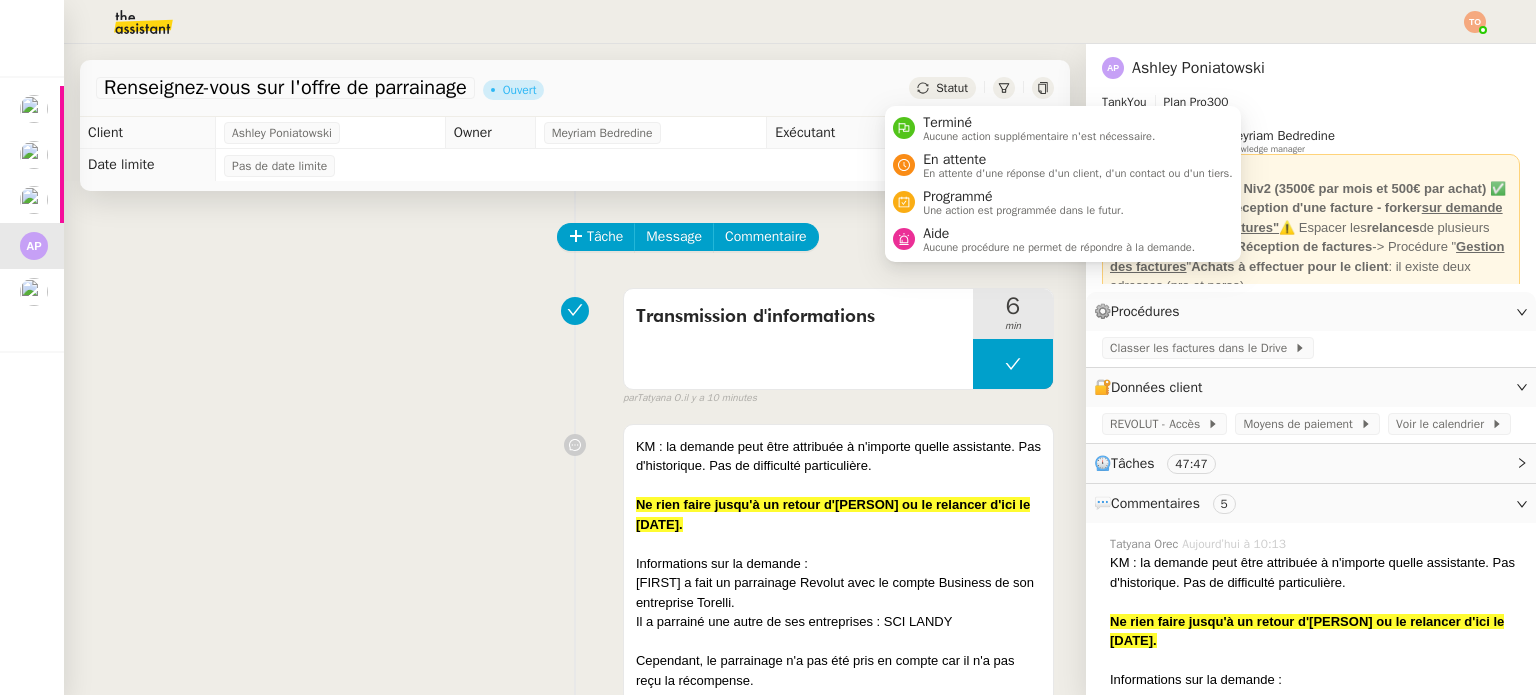 click on "Statut" 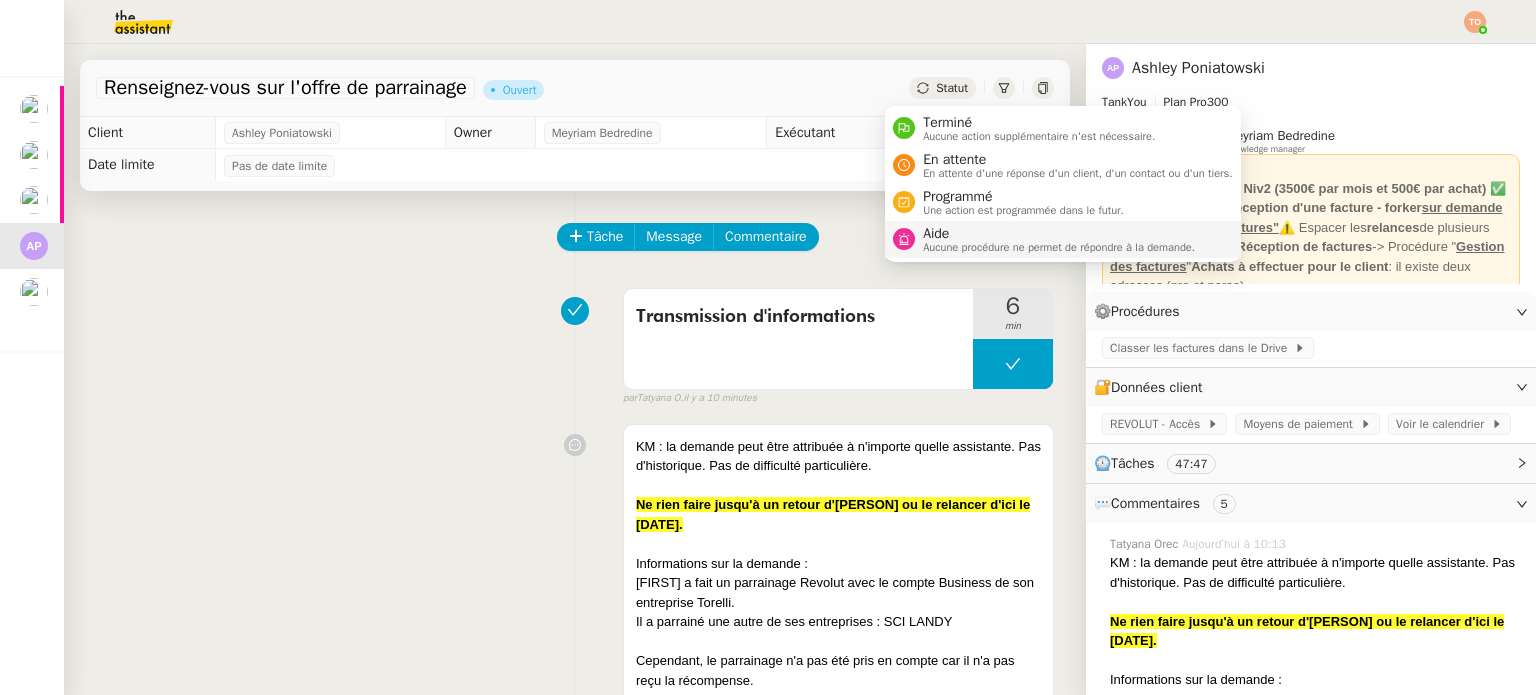 click on "Aide" at bounding box center [1059, 234] 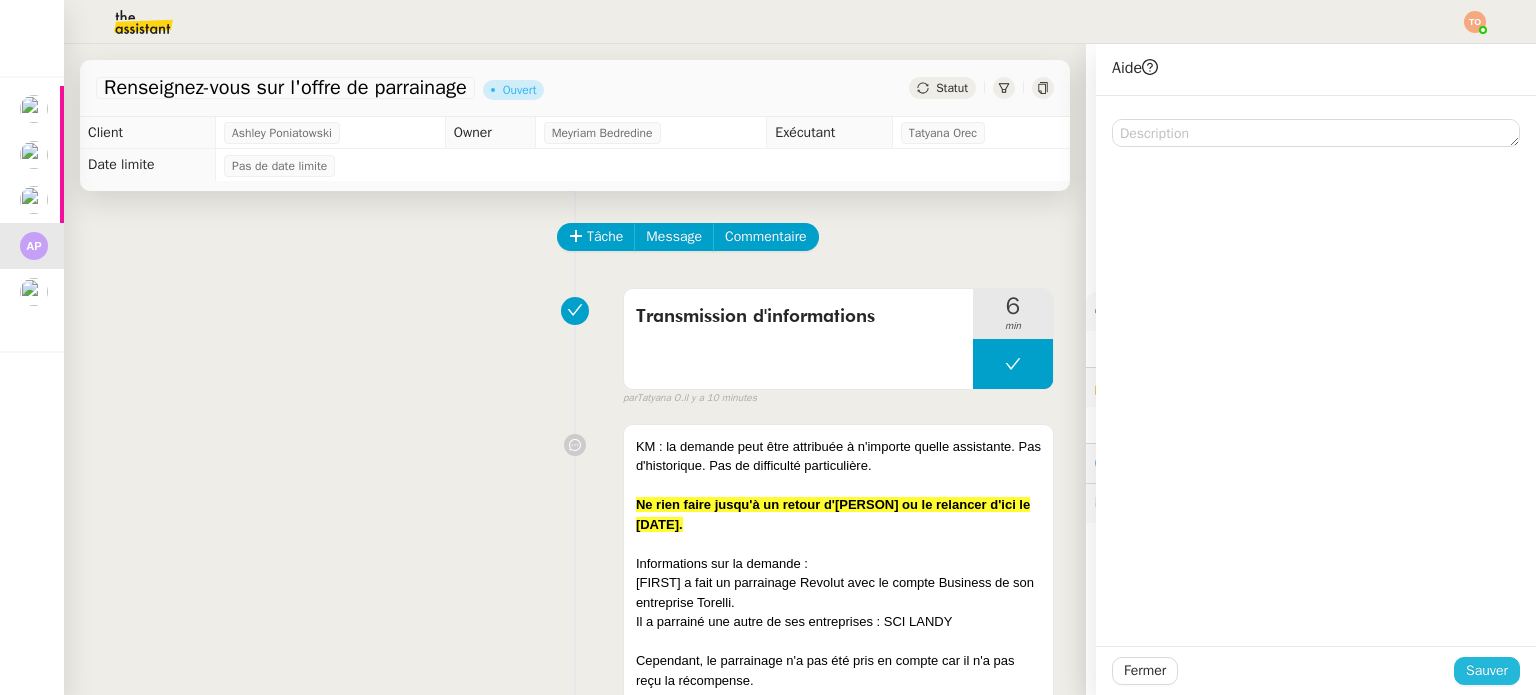 click on "Sauver" 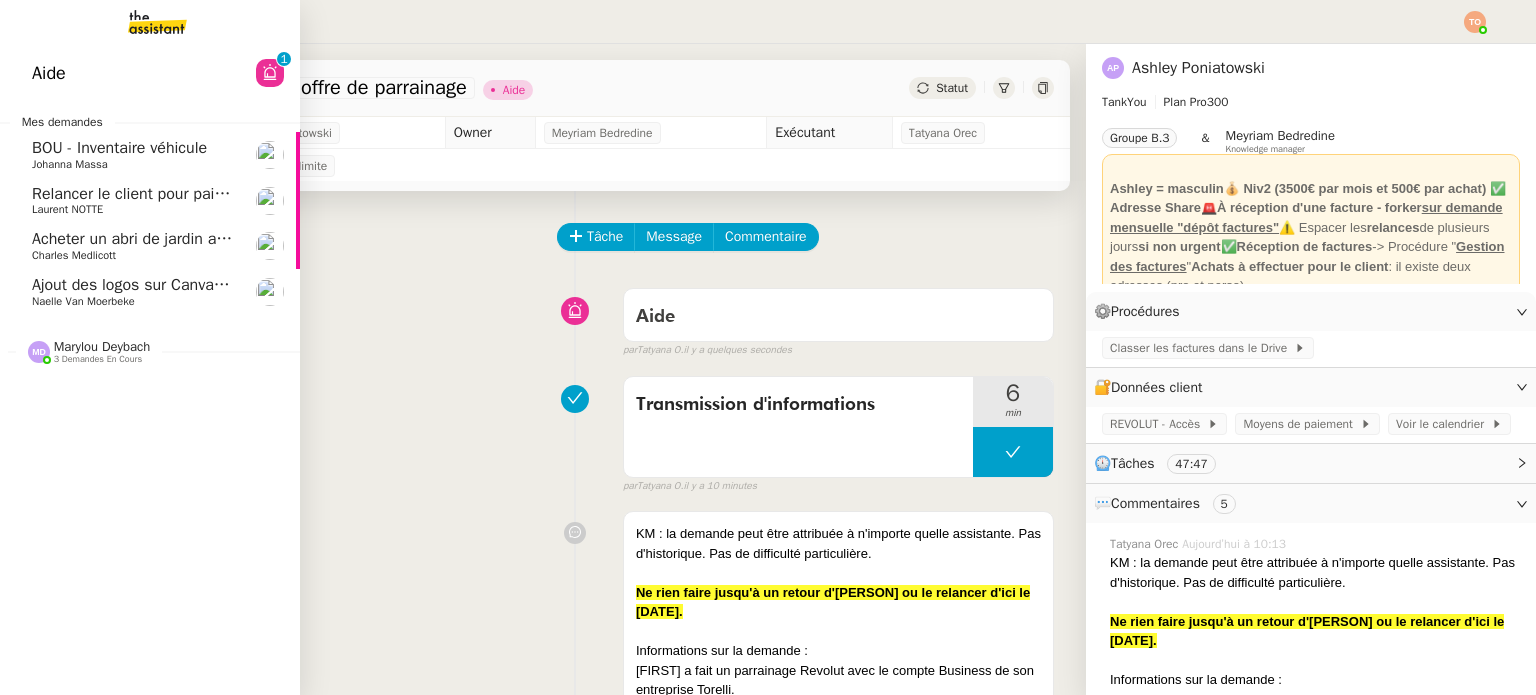 click on "Naelle Van Moerbeke" 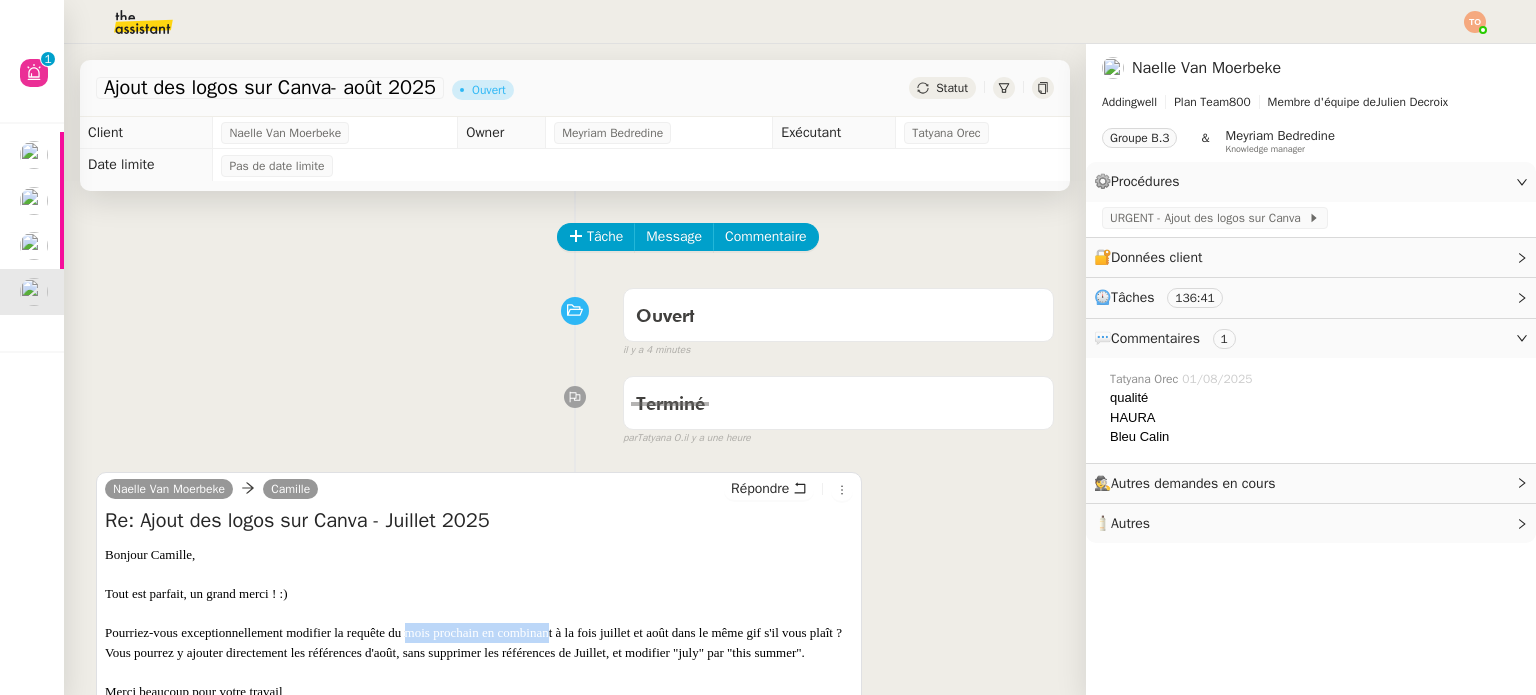 drag, startPoint x: 438, startPoint y: 630, endPoint x: 598, endPoint y: 635, distance: 160.07811 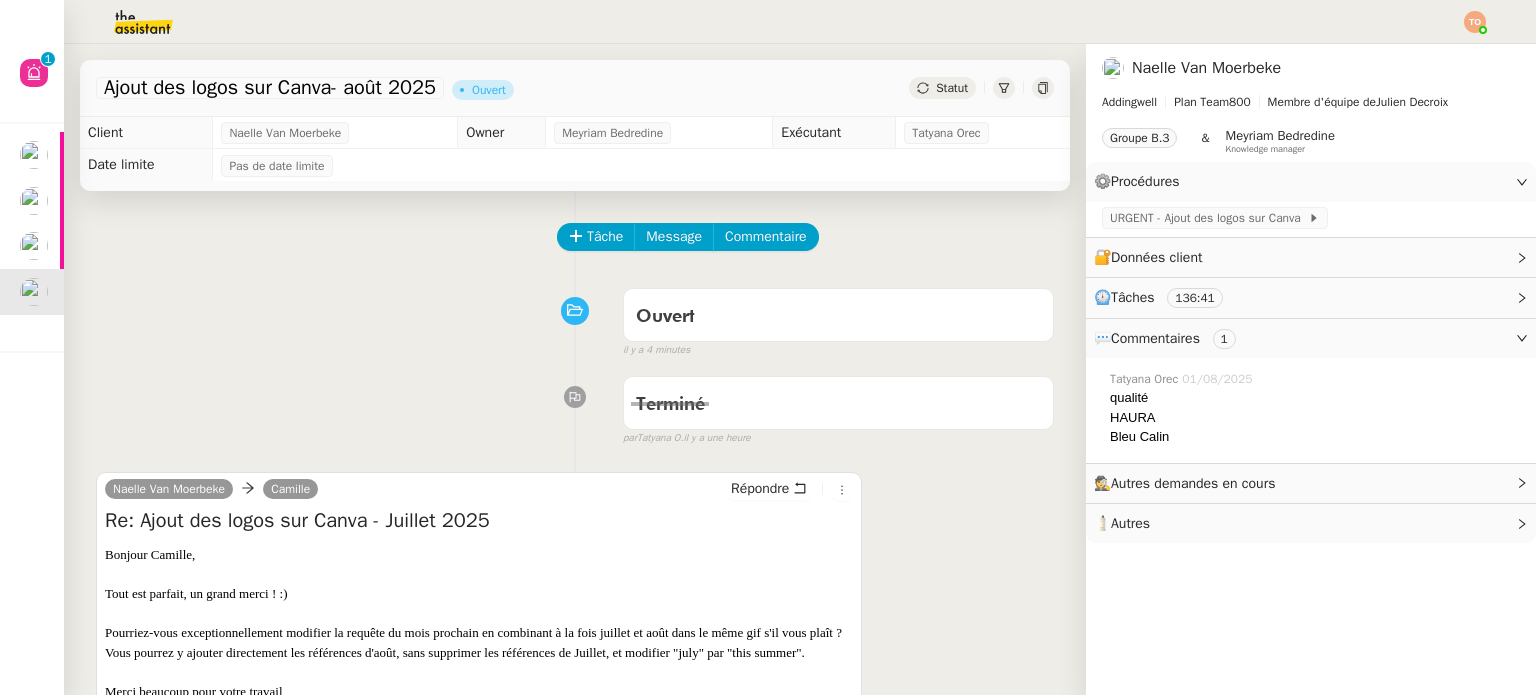 drag, startPoint x: 606, startPoint y: 635, endPoint x: 664, endPoint y: 635, distance: 58 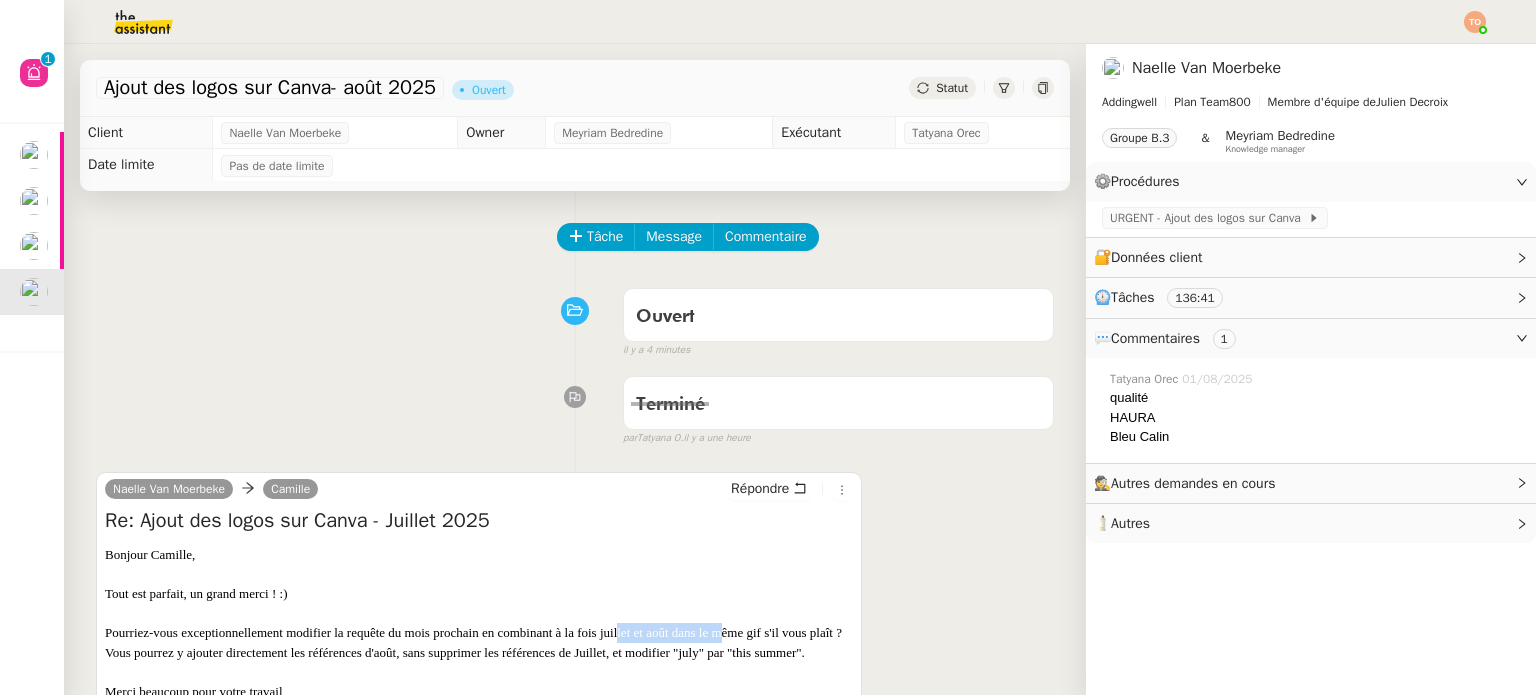 drag, startPoint x: 668, startPoint y: 635, endPoint x: 788, endPoint y: 638, distance: 120.03749 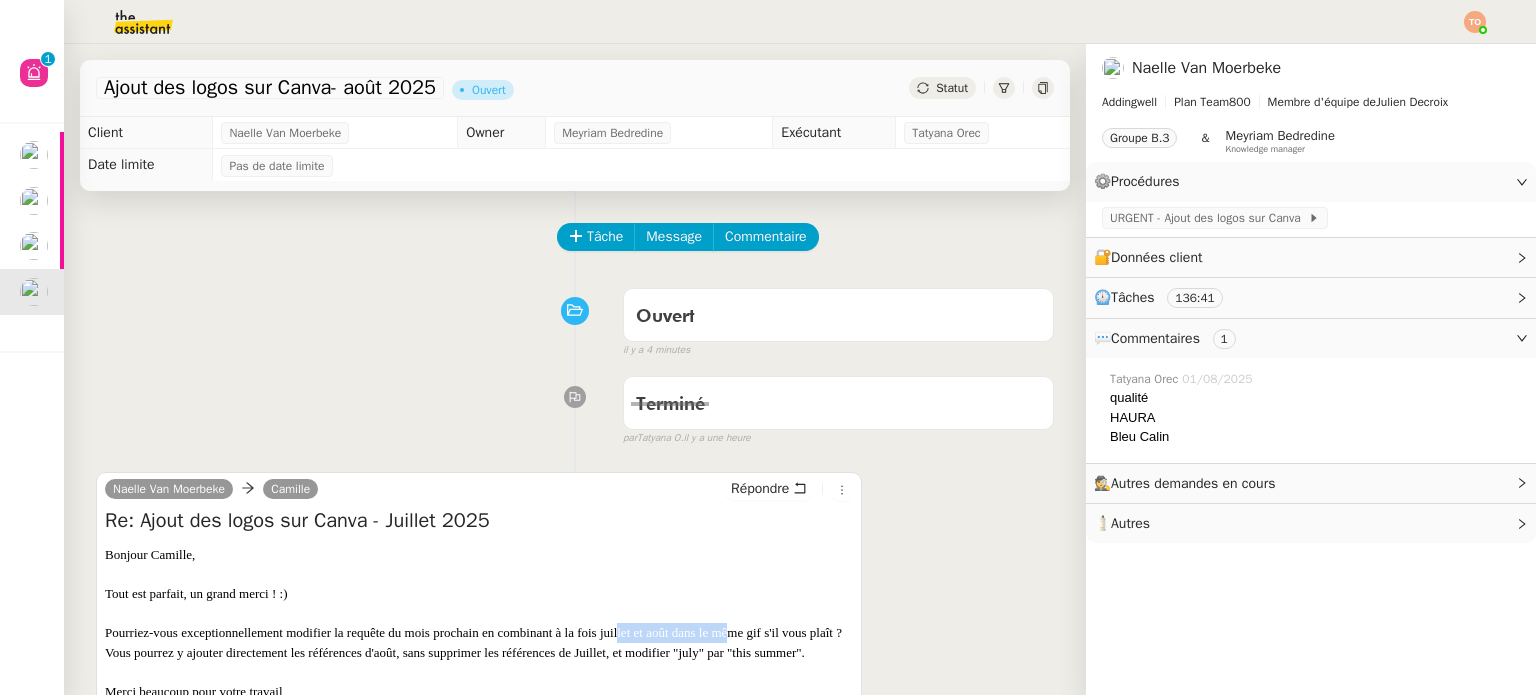 click on "Pourriez-vous exceptionnellement modifier la requête du mois prochain en combinant à la fois juillet et août dans le même gif s'il vous plaît ? Vous pourrez y ajouter directement les références d'août, sans supprimer les références de Juillet, et modifier "july" par "this summer". Merci beaucoup pour votre travail," at bounding box center (479, 662) 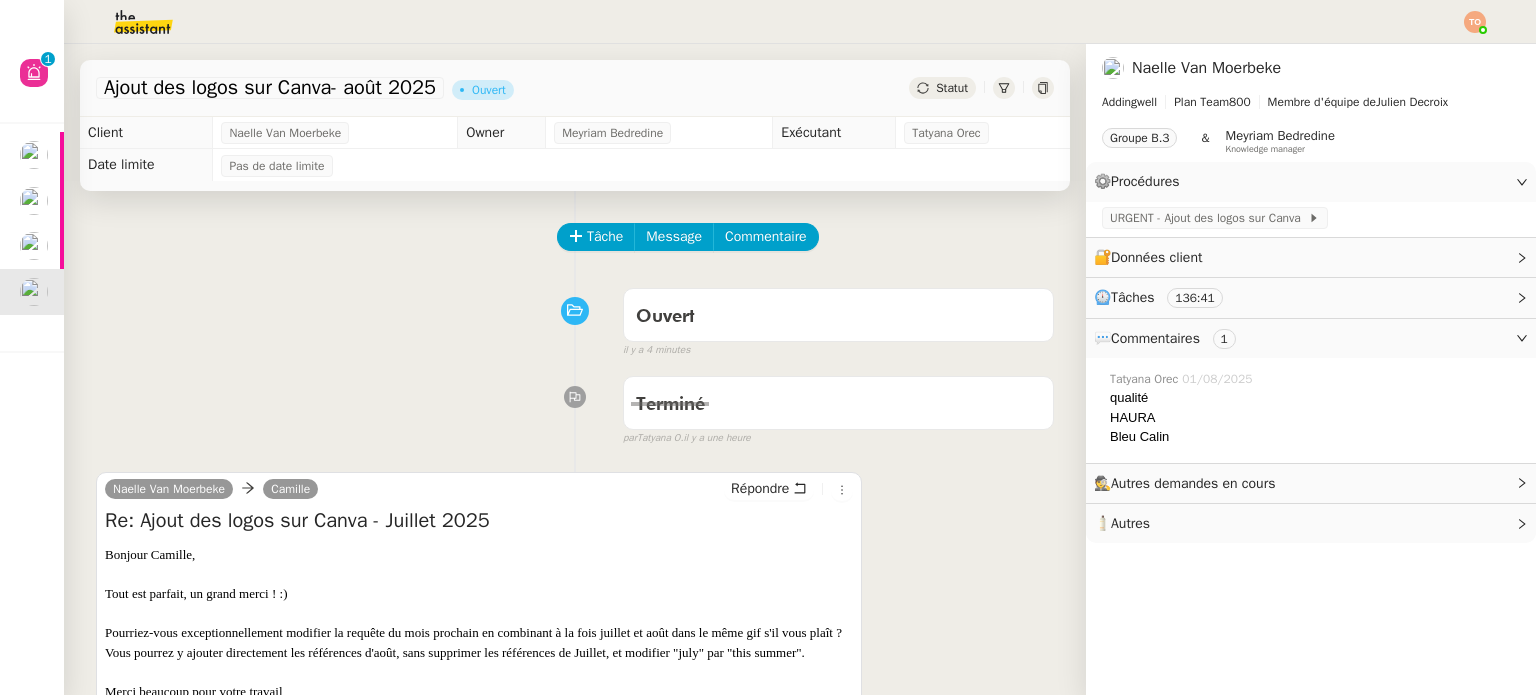 click on "Tâche Message Commentaire" 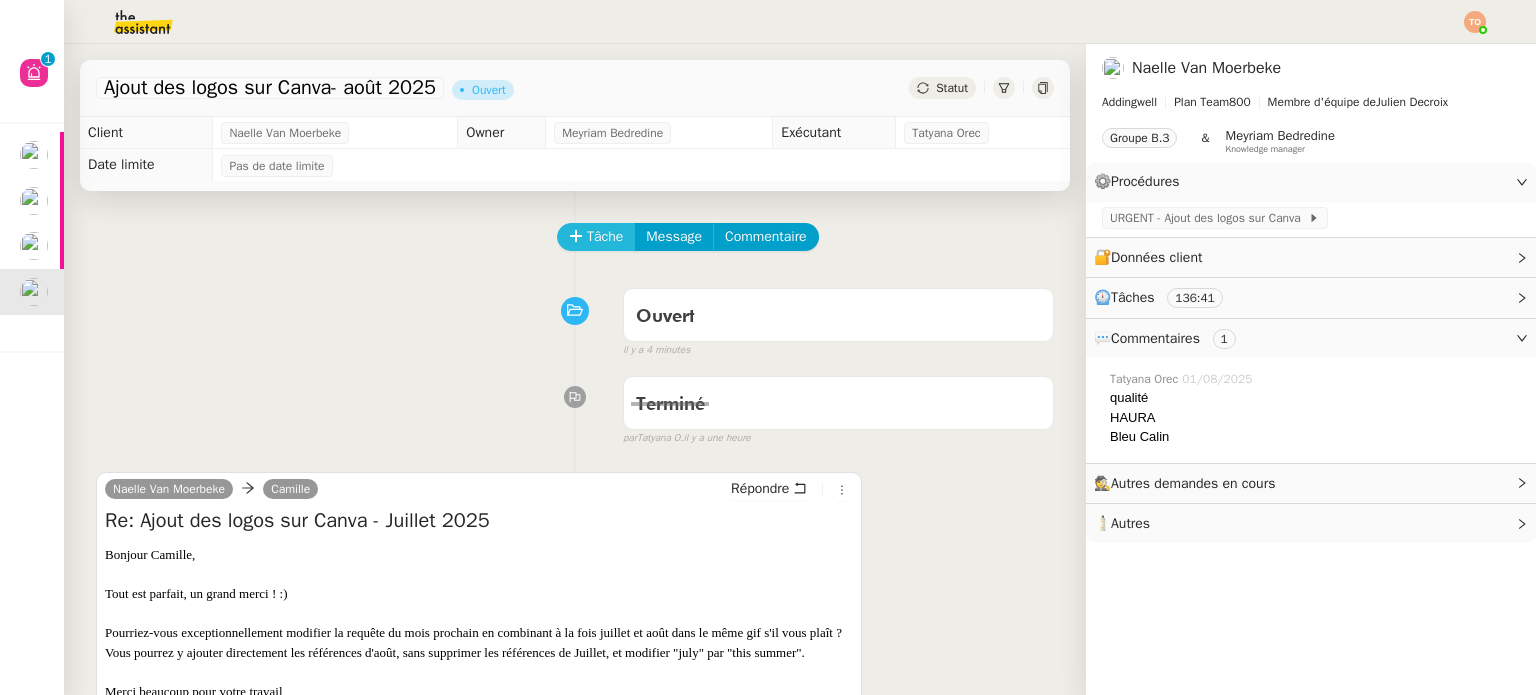 click on "Tâche" 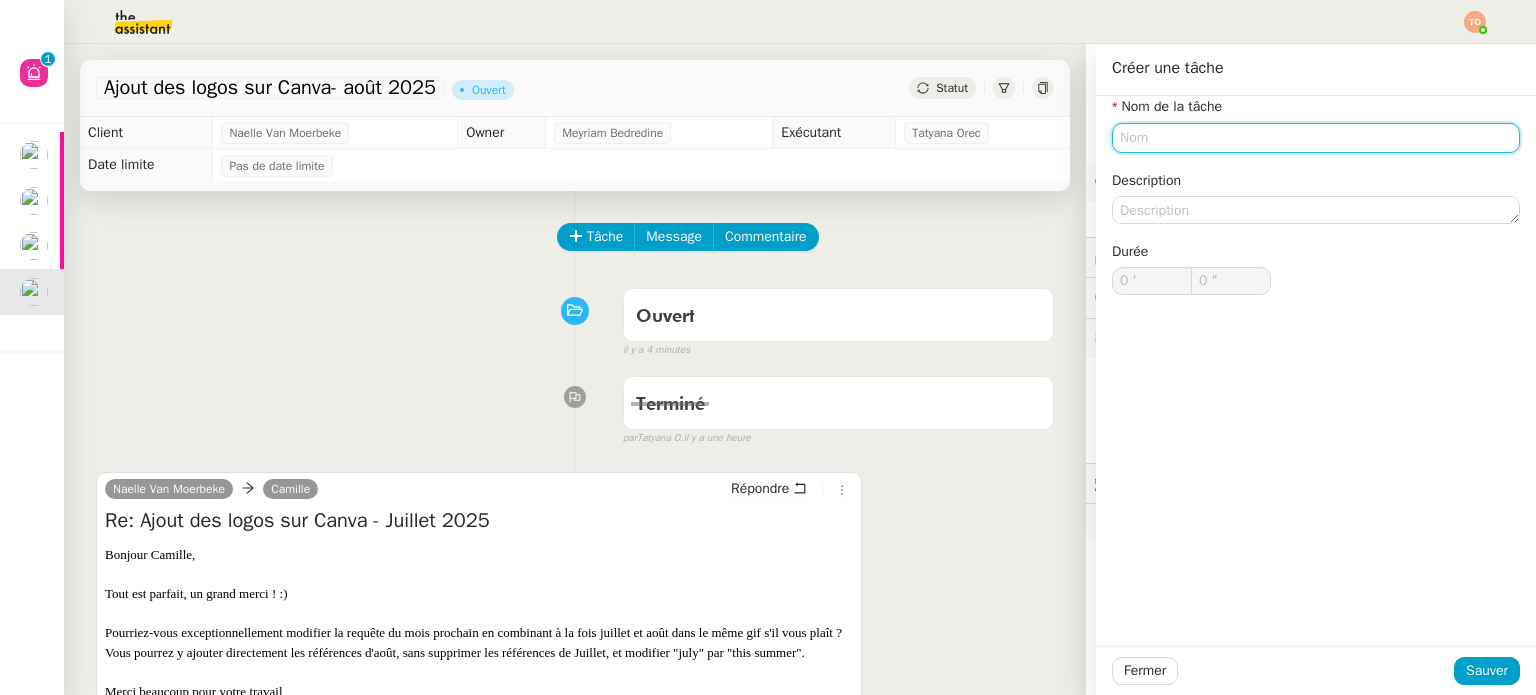 click 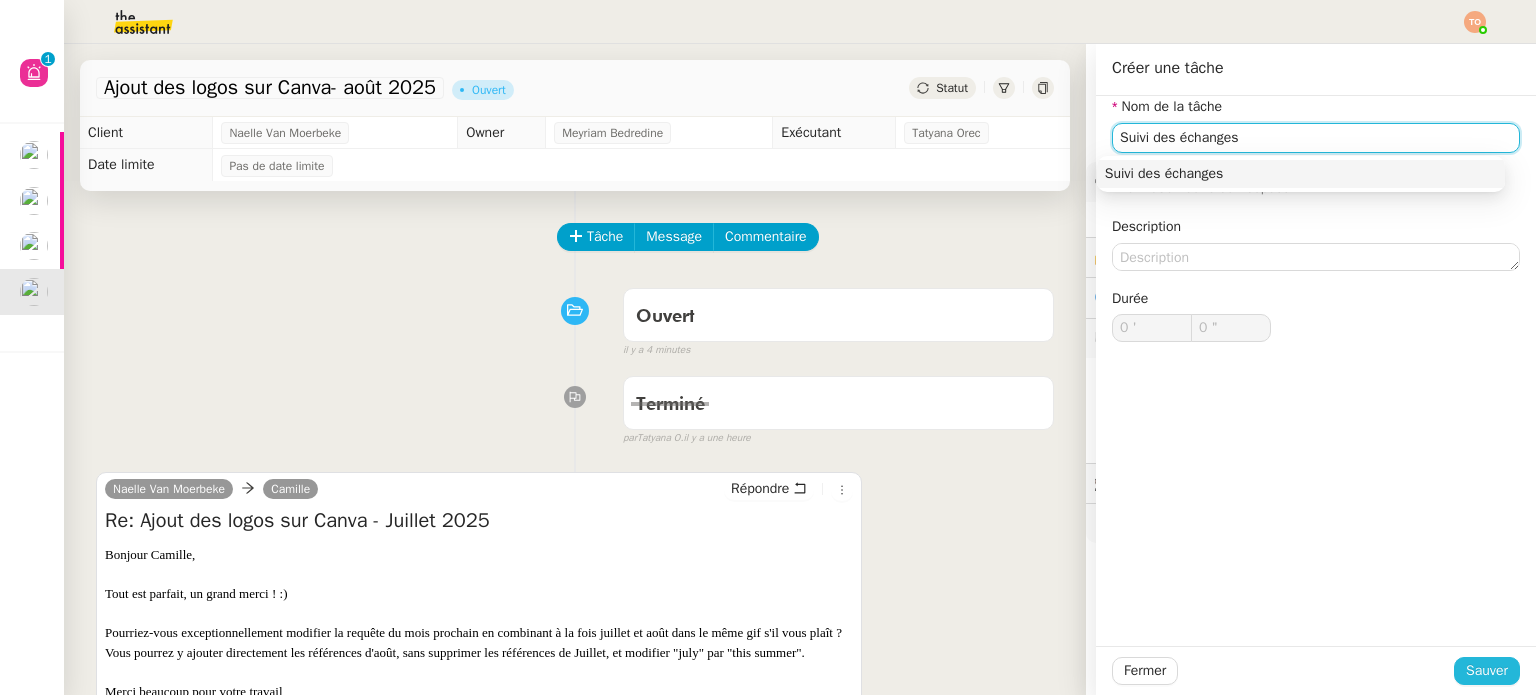 type on "Suivi des échanges" 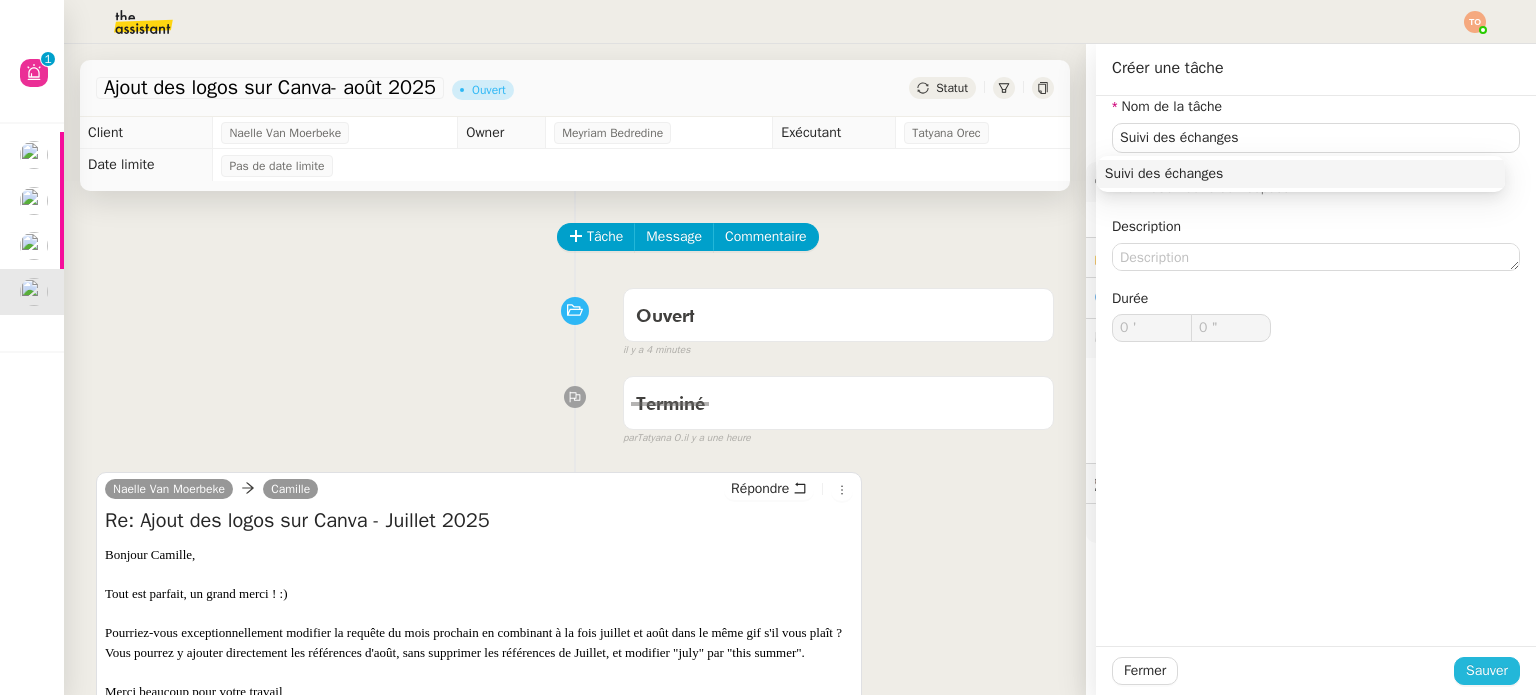 click on "Sauver" 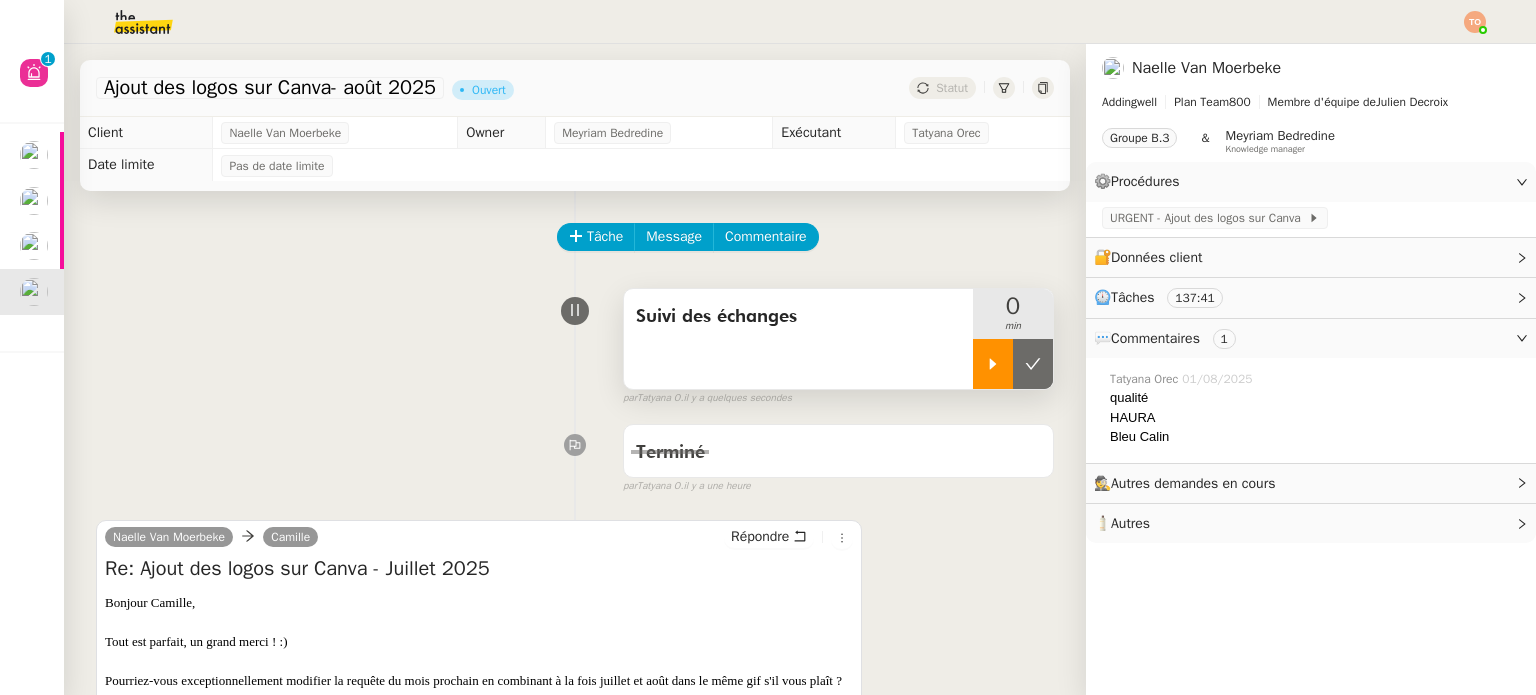 click 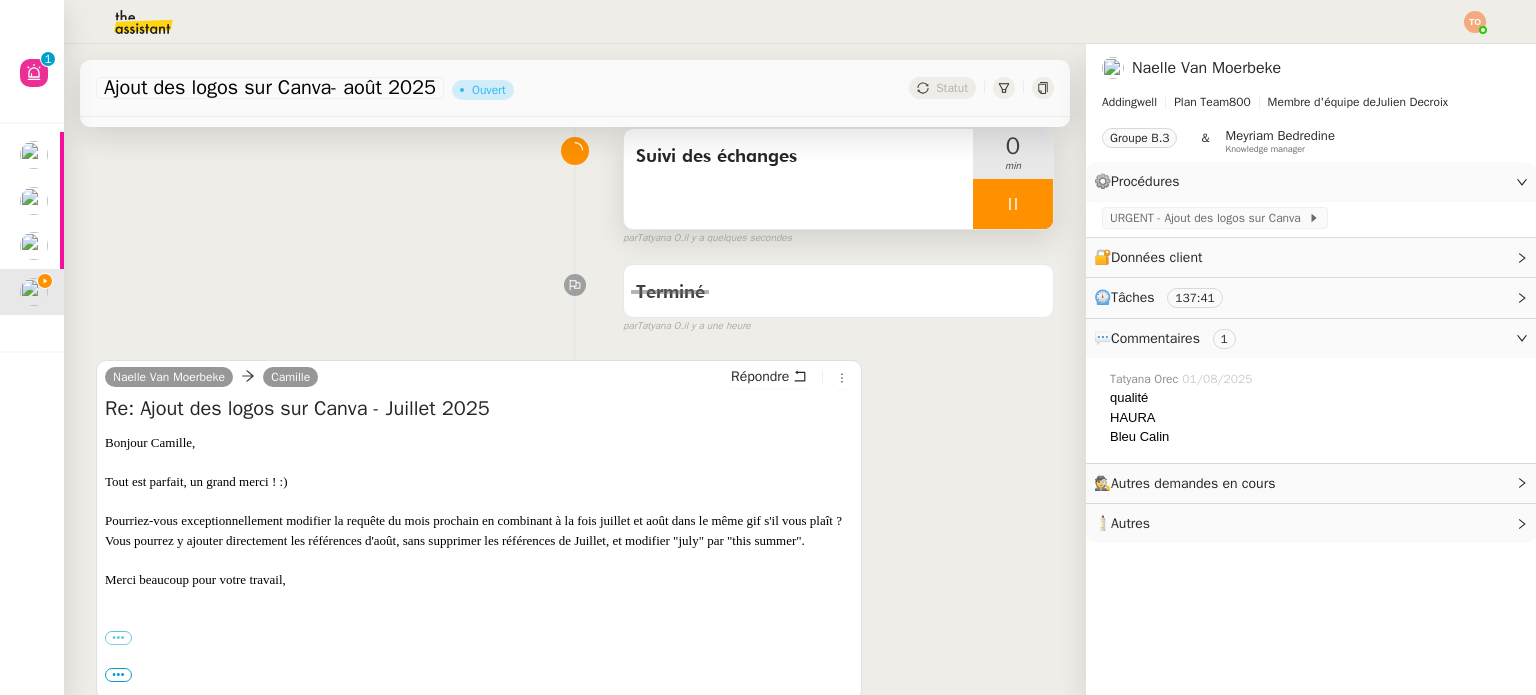 scroll, scrollTop: 300, scrollLeft: 0, axis: vertical 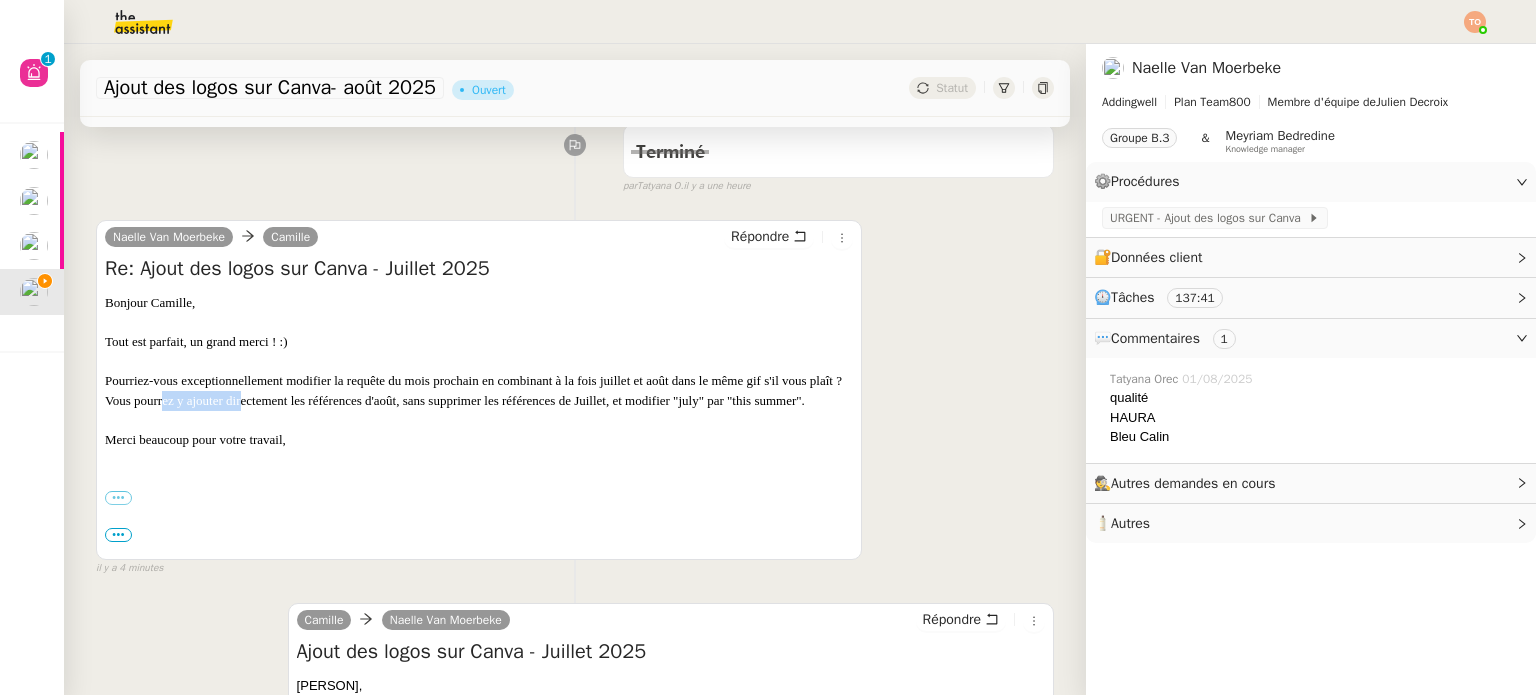 drag, startPoint x: 258, startPoint y: 402, endPoint x: 346, endPoint y: 400, distance: 88.02273 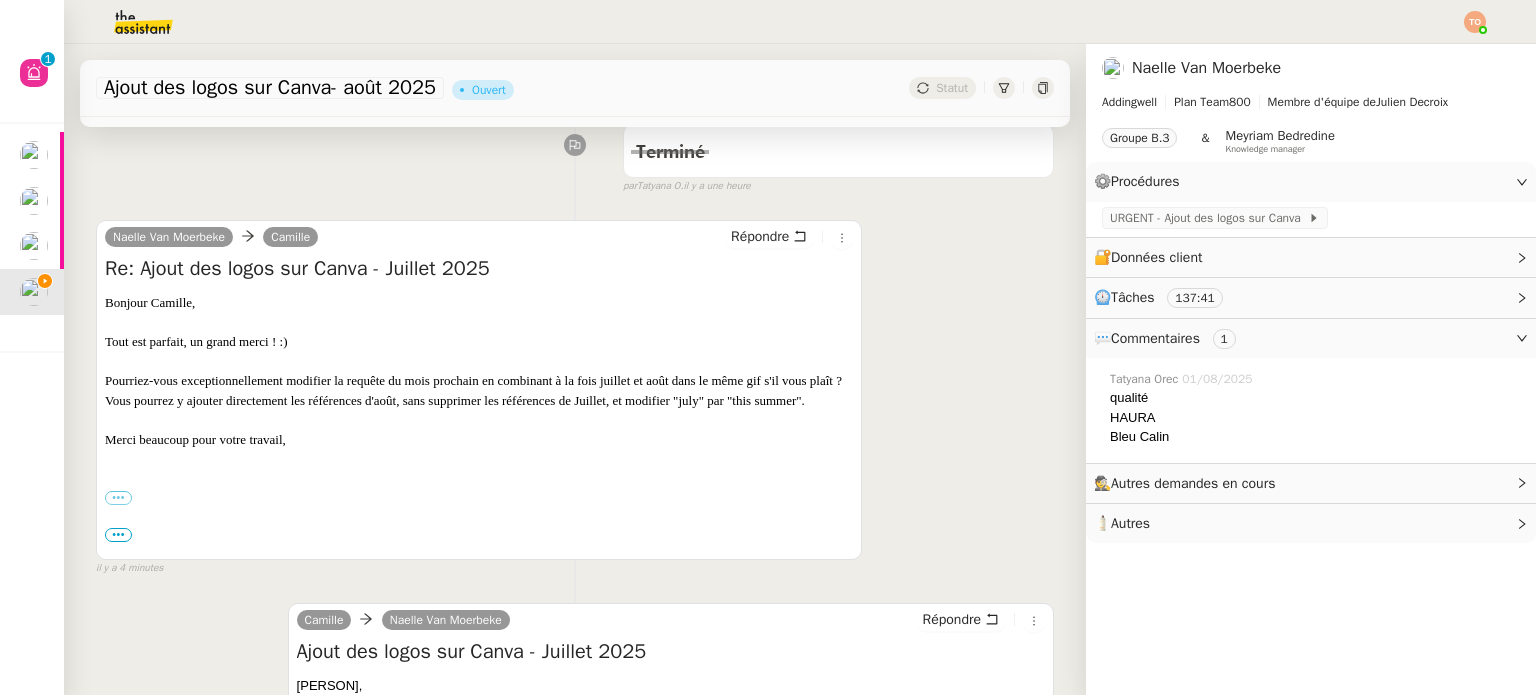 drag, startPoint x: 376, startPoint y: 401, endPoint x: 423, endPoint y: 402, distance: 47.010635 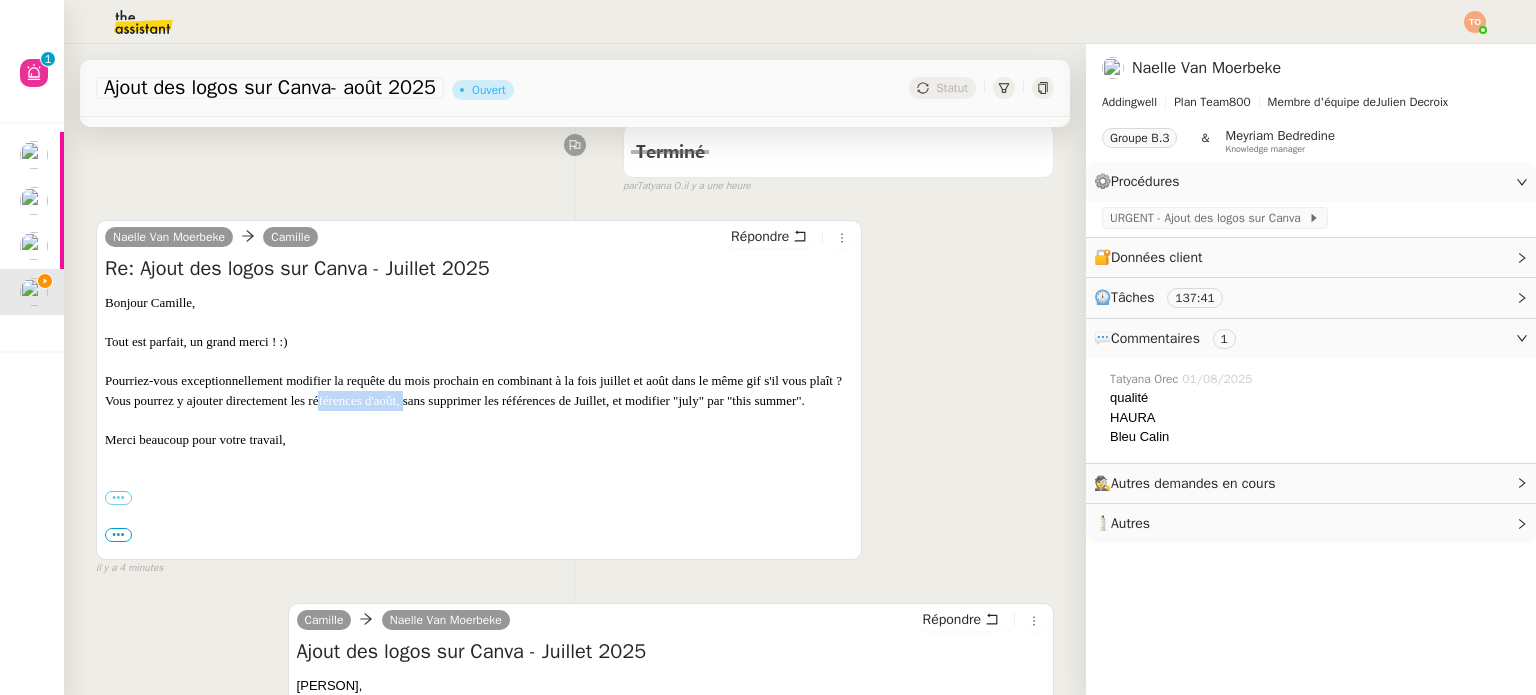 drag, startPoint x: 473, startPoint y: 402, endPoint x: 579, endPoint y: 399, distance: 106.04244 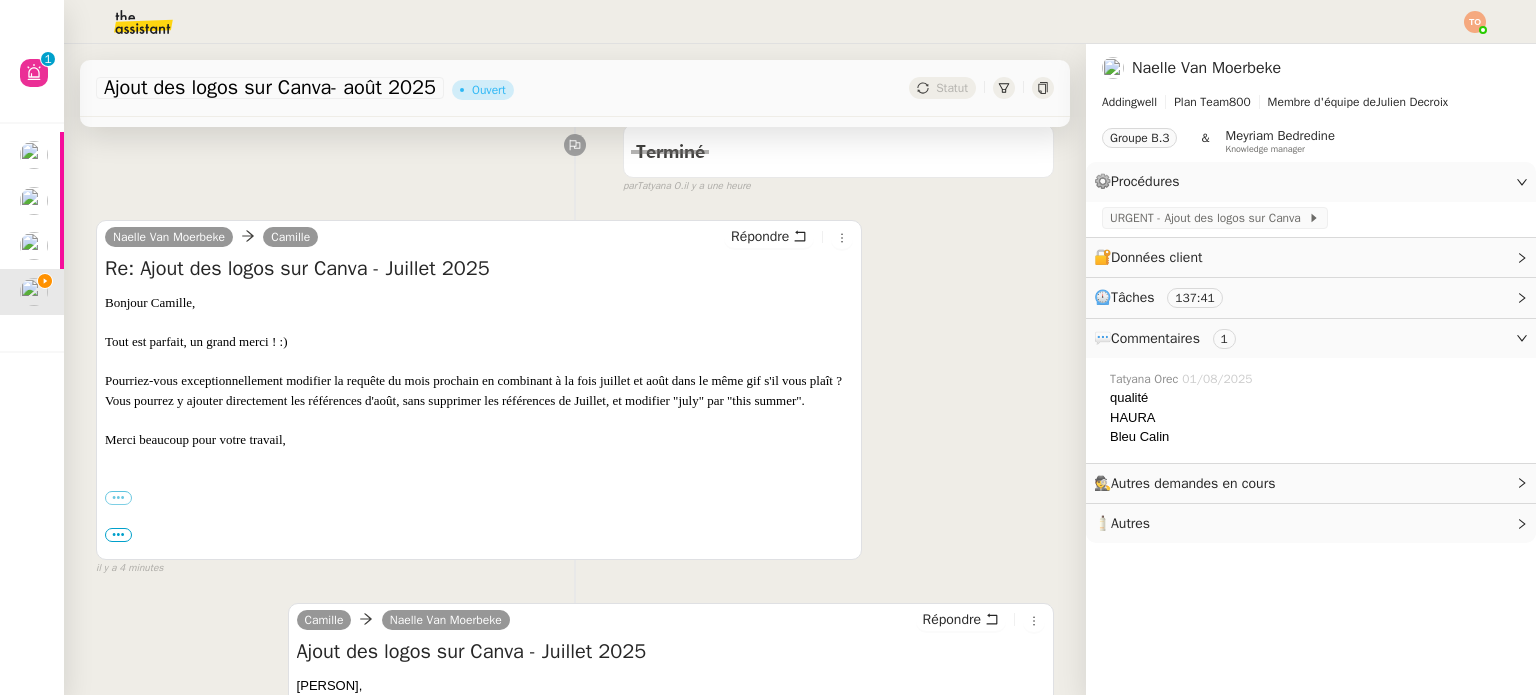 drag, startPoint x: 579, startPoint y: 399, endPoint x: 601, endPoint y: 398, distance: 22.022715 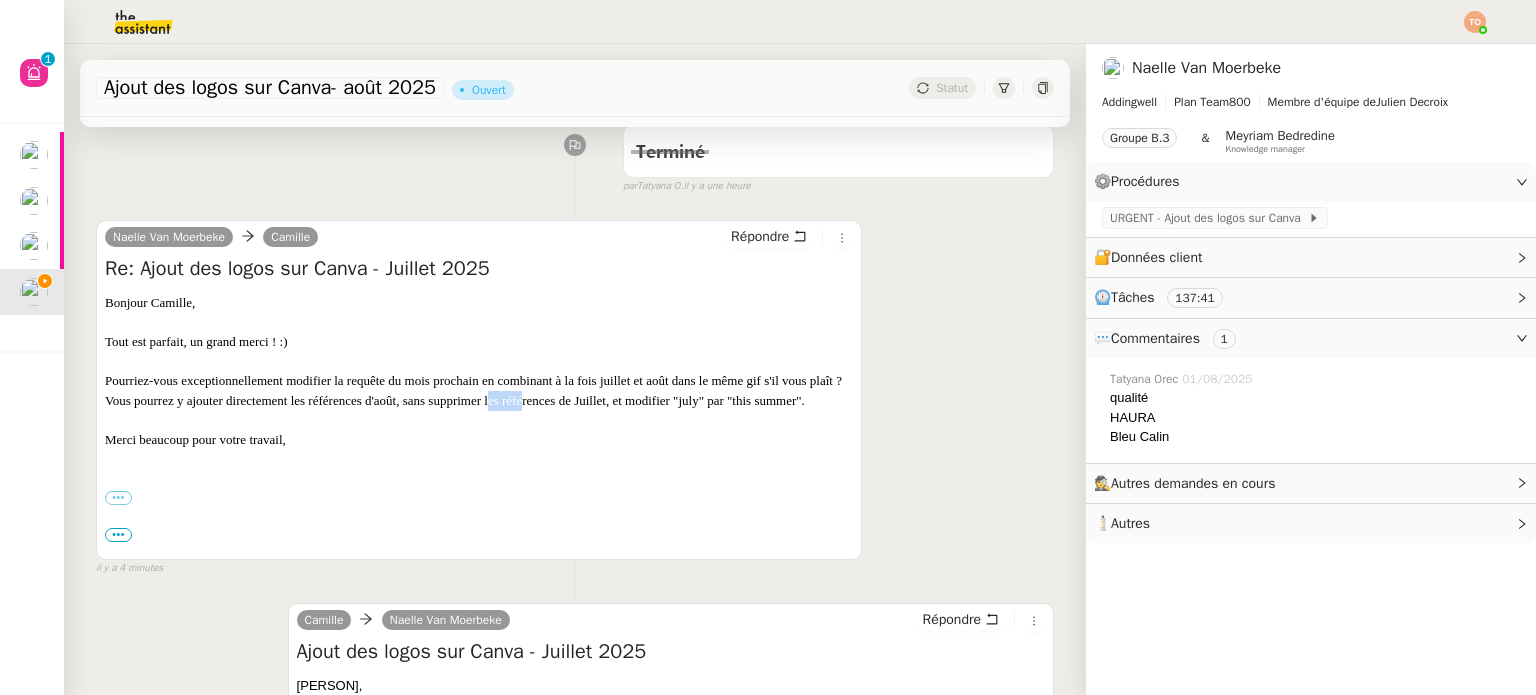 drag, startPoint x: 620, startPoint y: 398, endPoint x: 661, endPoint y: 398, distance: 41 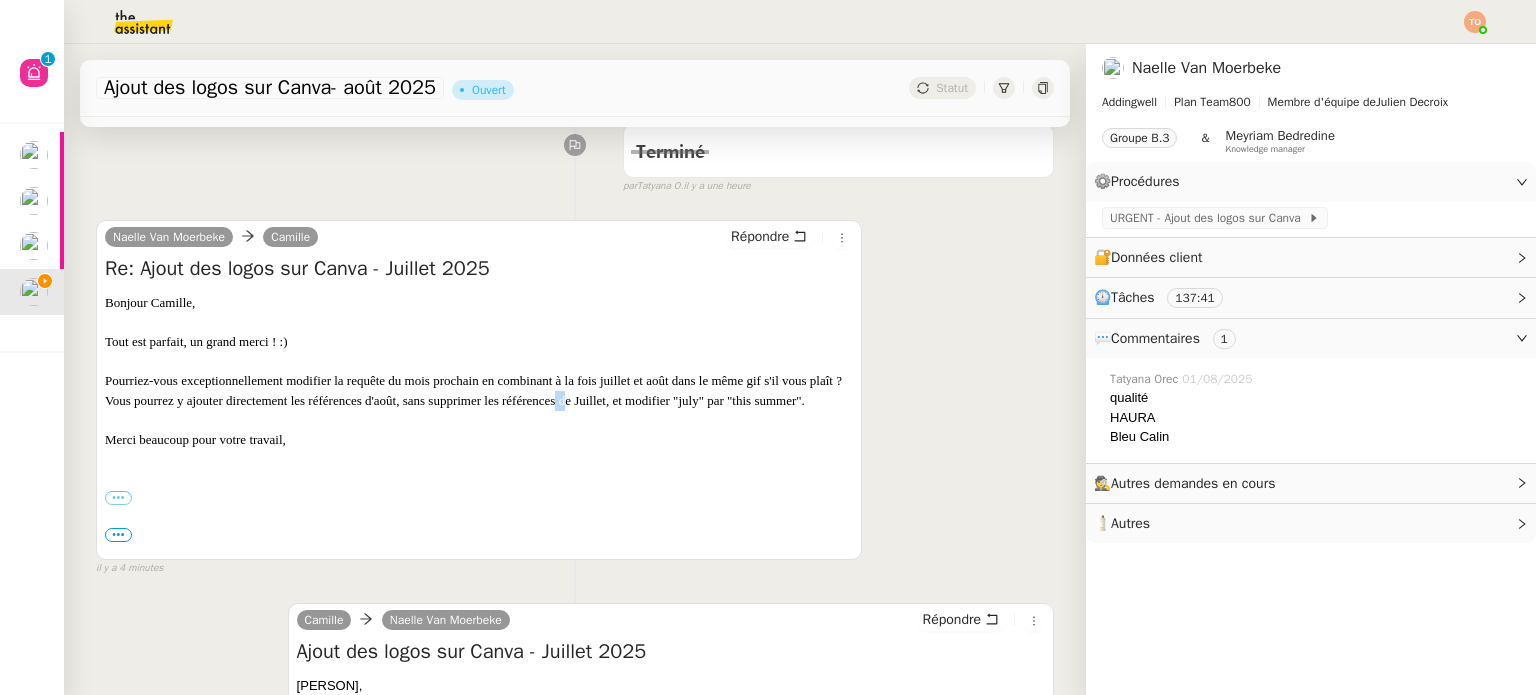 drag, startPoint x: 688, startPoint y: 399, endPoint x: 739, endPoint y: 399, distance: 51 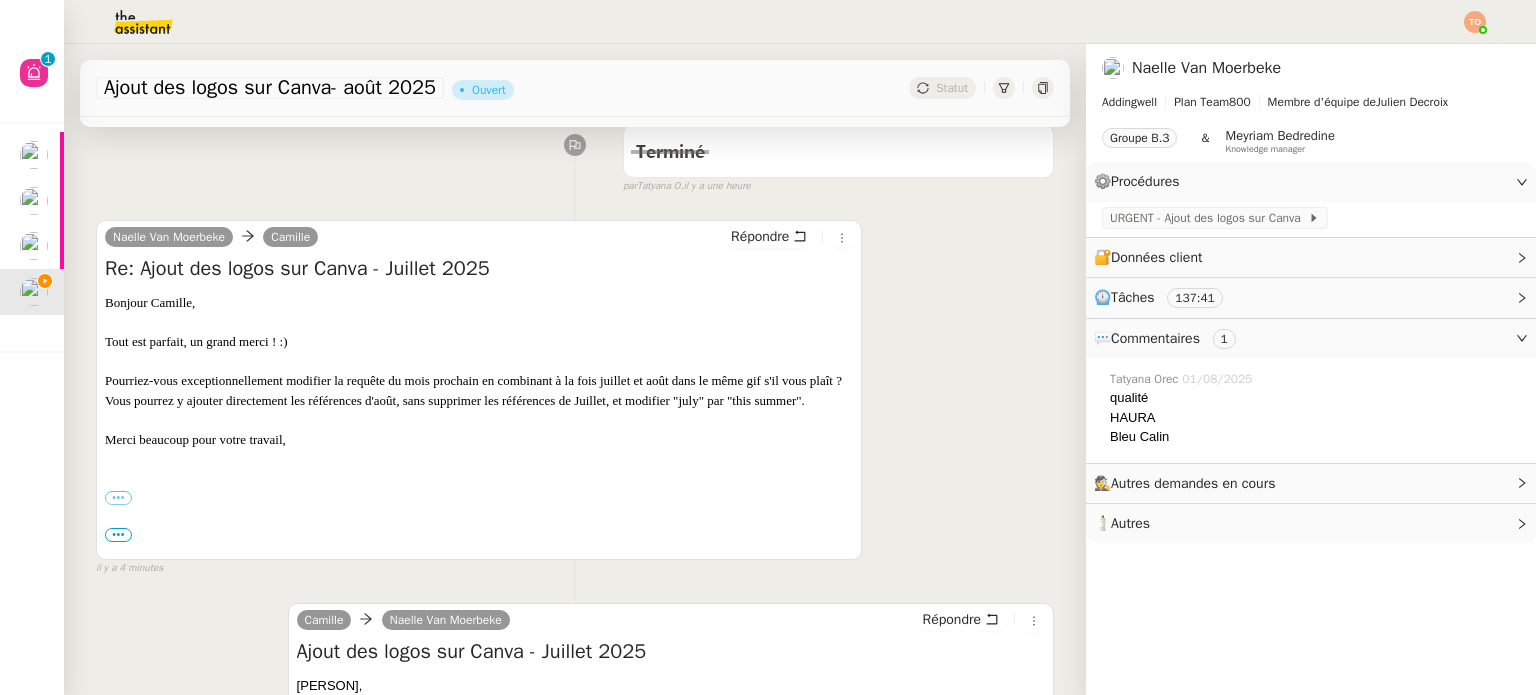 click on "Pourriez-vous exceptionnellement modifier la requête du mois prochain en combinant à la fois juillet et août dans le même gif s'il vous plaît ? Vous pourrez y ajouter directement les références d'août, sans supprimer les références de Juillet, et modifier "july" par "this summer". Merci beaucoup pour votre travail," at bounding box center (479, 410) 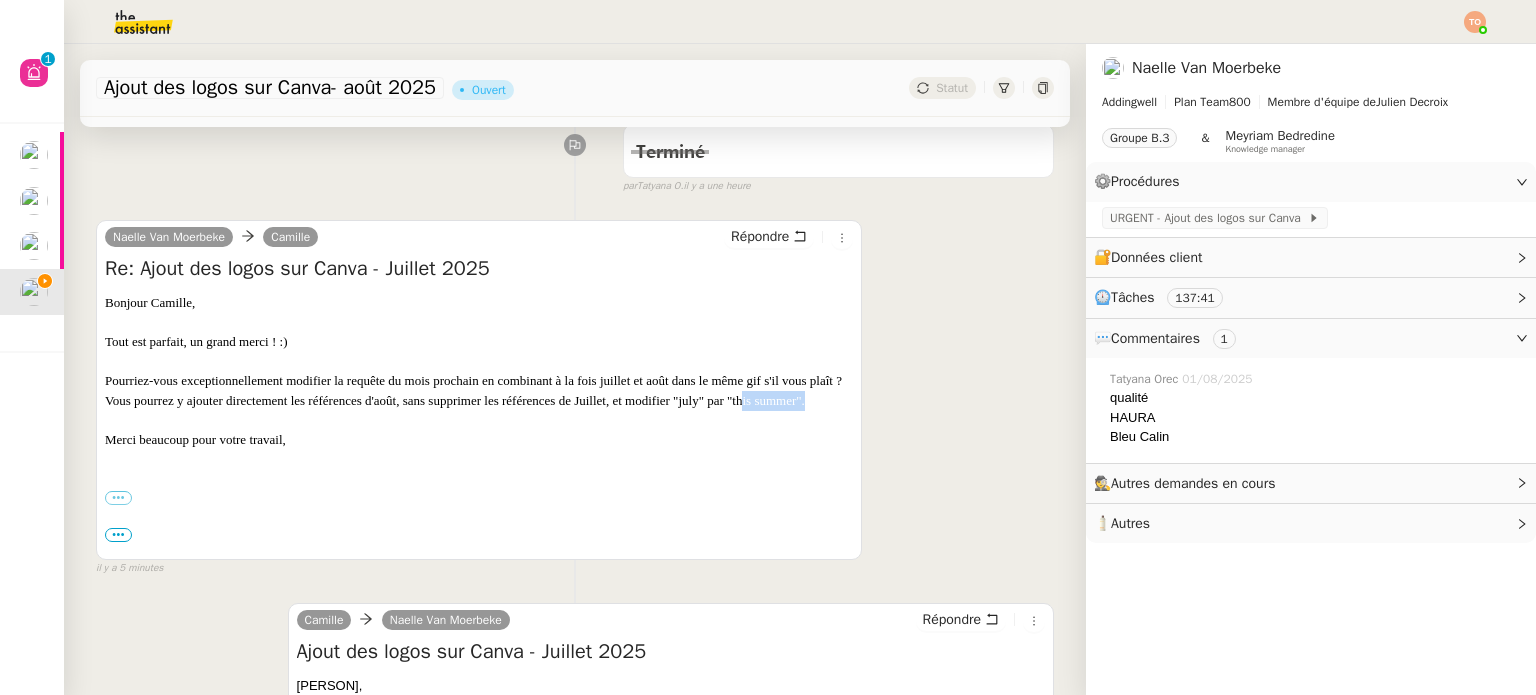drag, startPoint x: 272, startPoint y: 419, endPoint x: 181, endPoint y: 428, distance: 91.44397 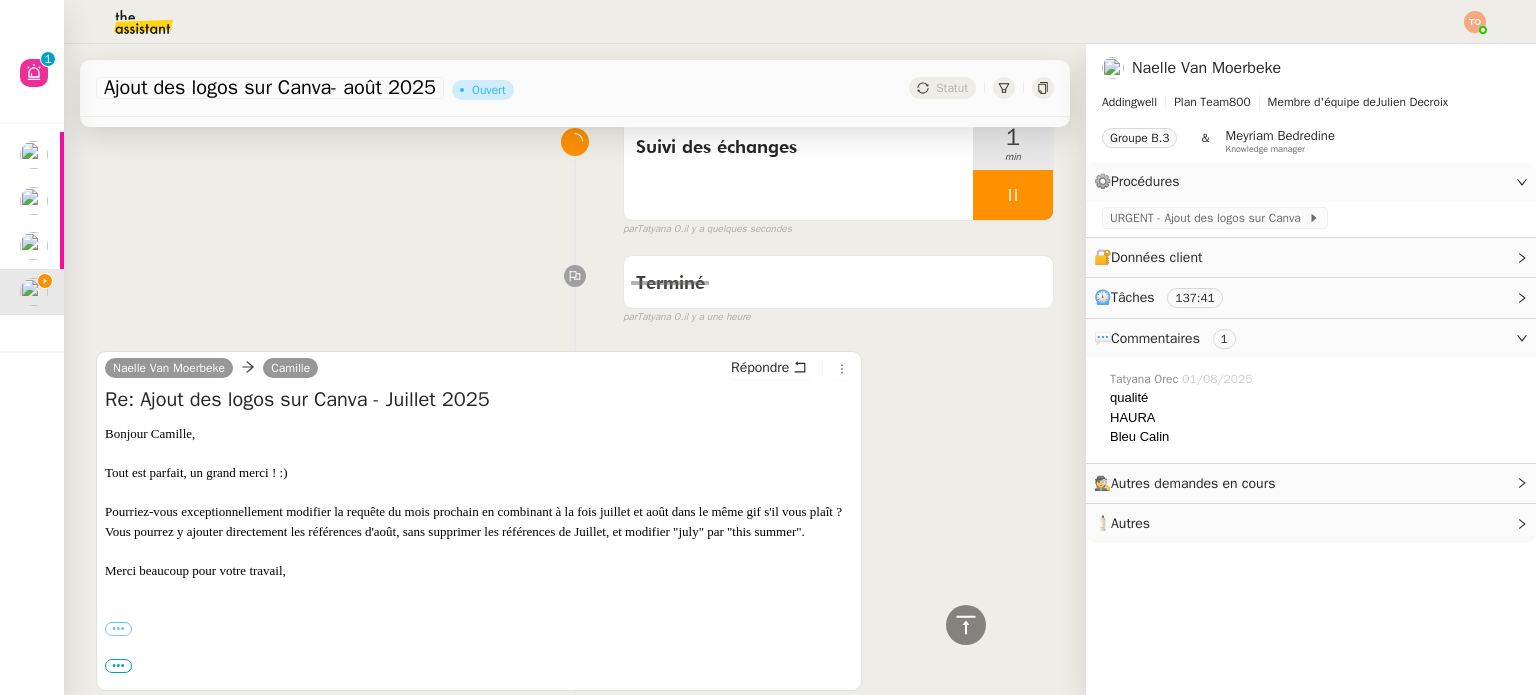 scroll, scrollTop: 100, scrollLeft: 0, axis: vertical 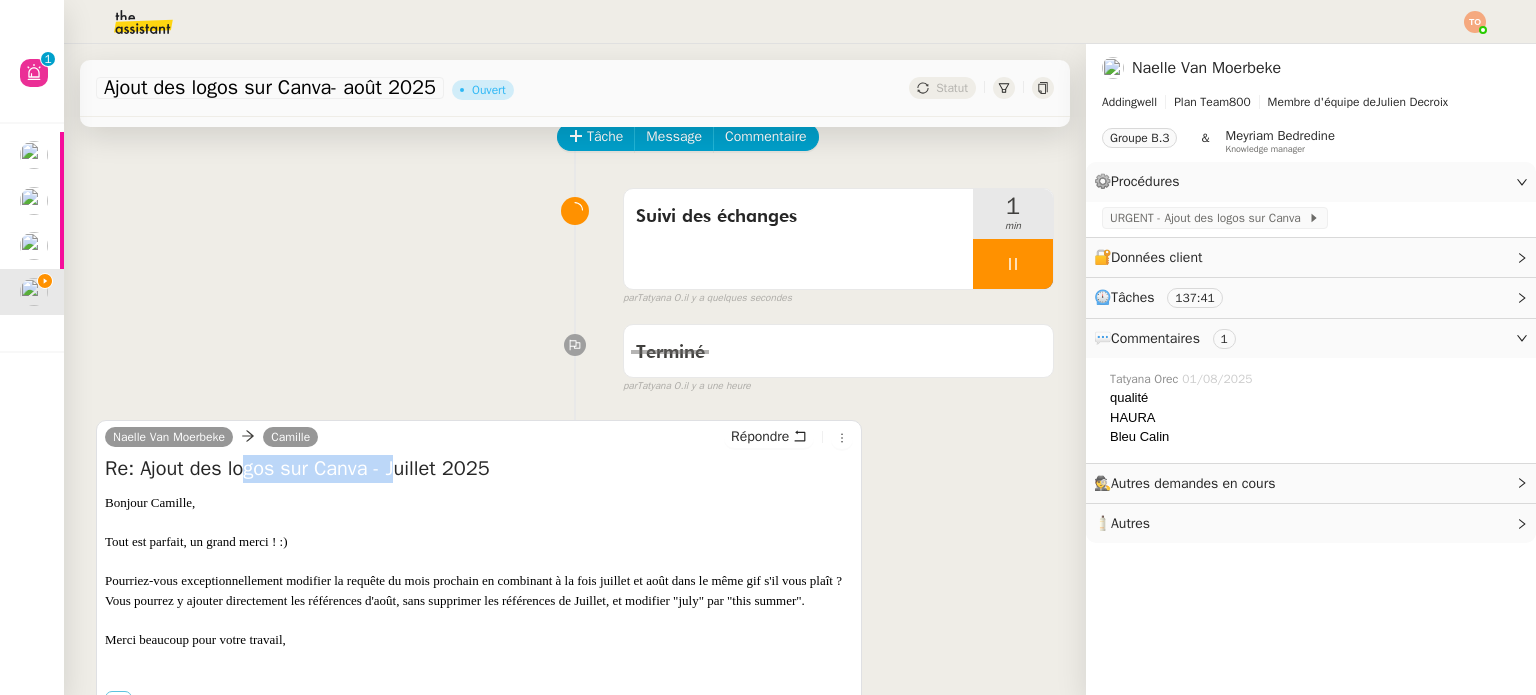 drag, startPoint x: 276, startPoint y: 475, endPoint x: 413, endPoint y: 475, distance: 137 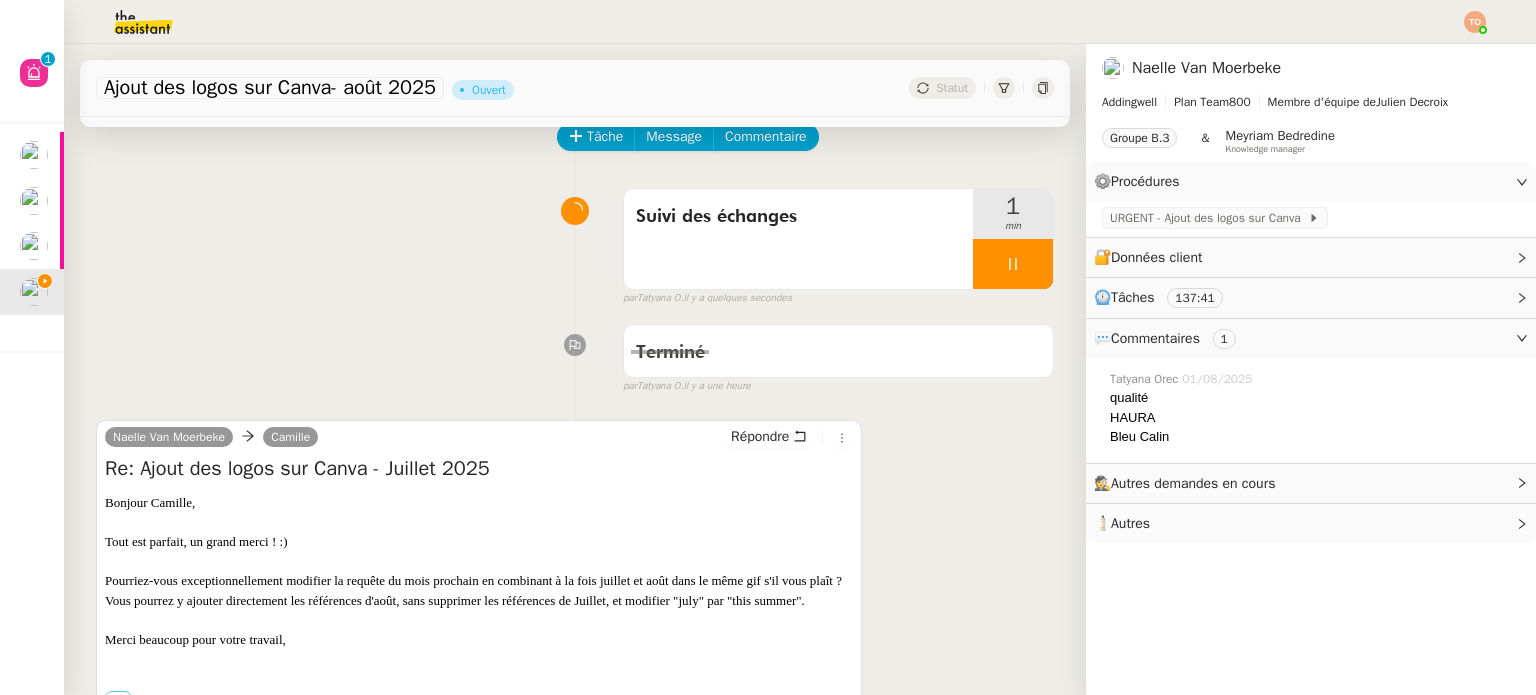 click on "Re: Ajout des logos sur Canva - Juillet 2025" at bounding box center (479, 469) 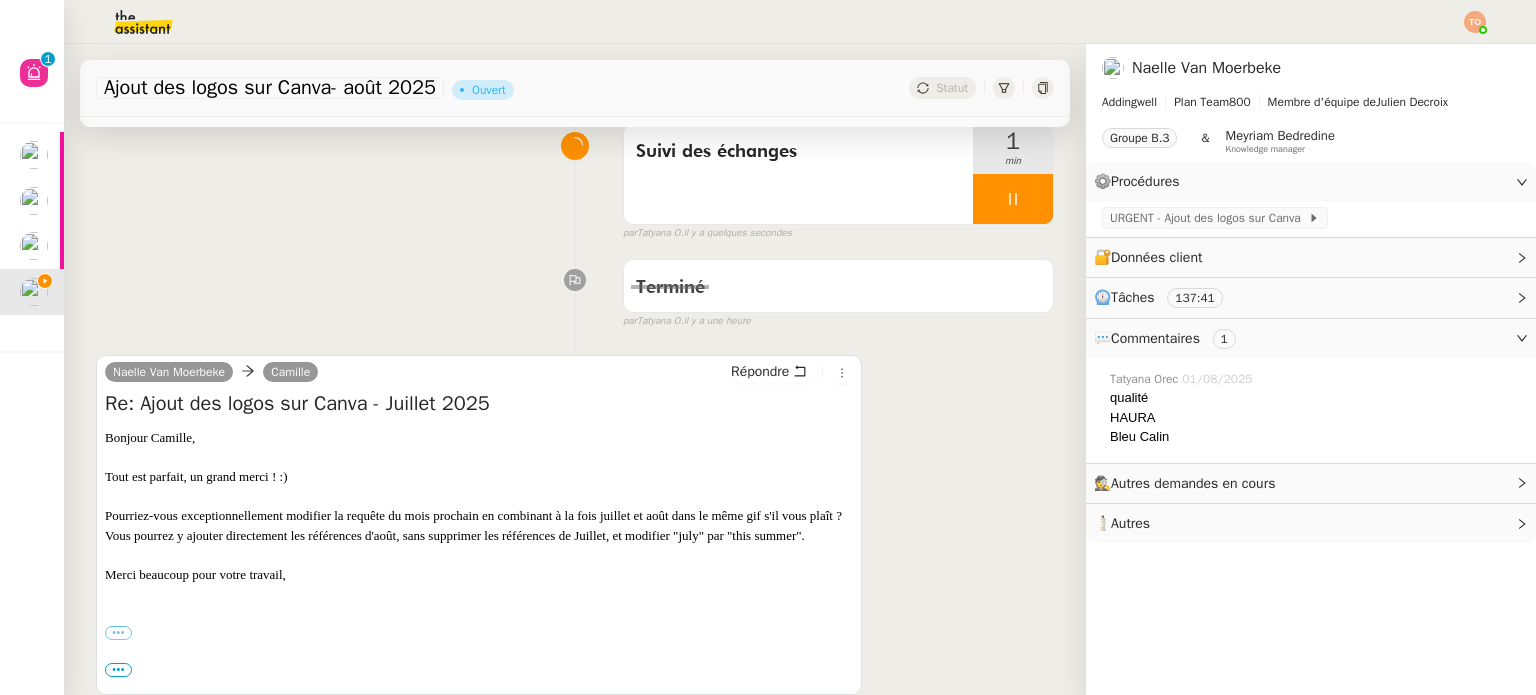 scroll, scrollTop: 200, scrollLeft: 0, axis: vertical 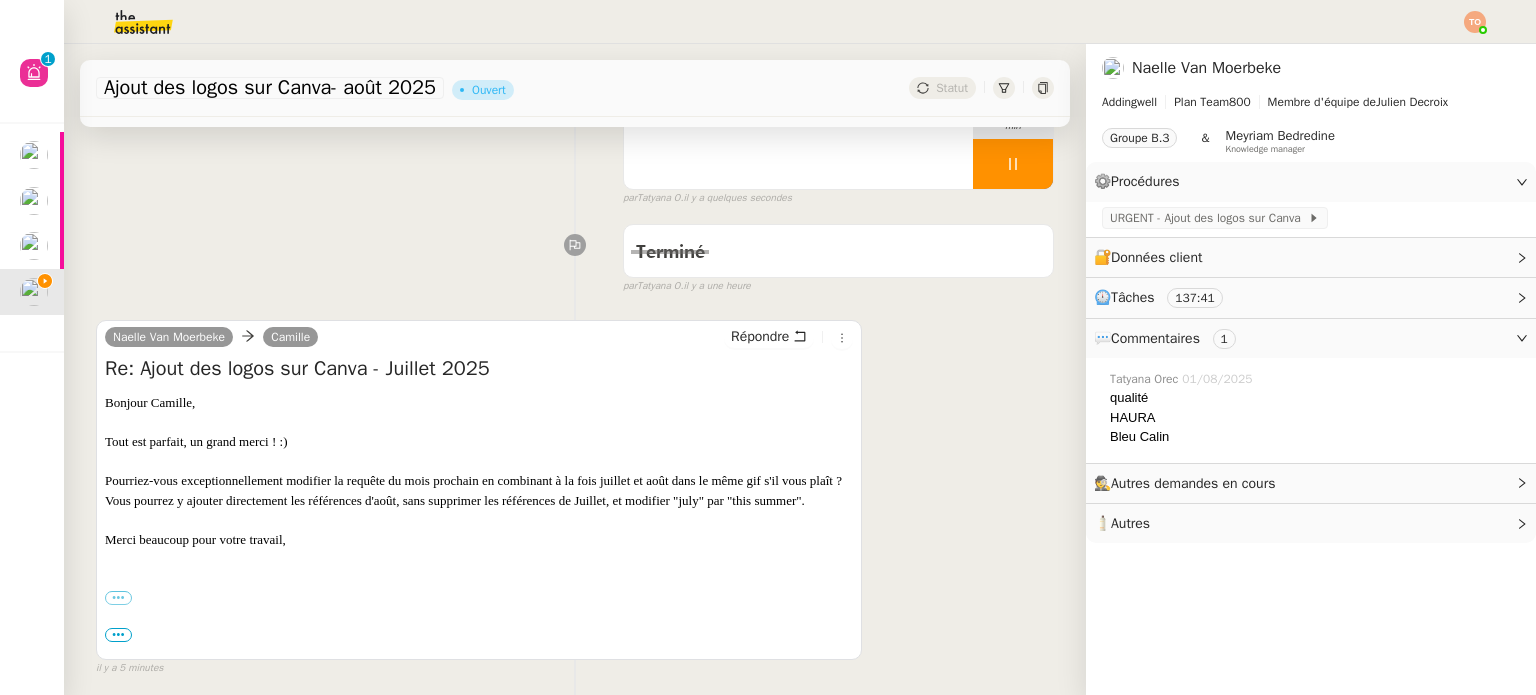 click on "Pourriez-vous exceptionnellement modifier la requête du mois prochain en combinant à la fois juillet et août dans le même gif s'il vous plaît ? Vous pourrez y ajouter directement les références d'août, sans supprimer les références de Juillet, et modifier "july" par "this summer". Merci beaucoup pour votre travail," at bounding box center (479, 510) 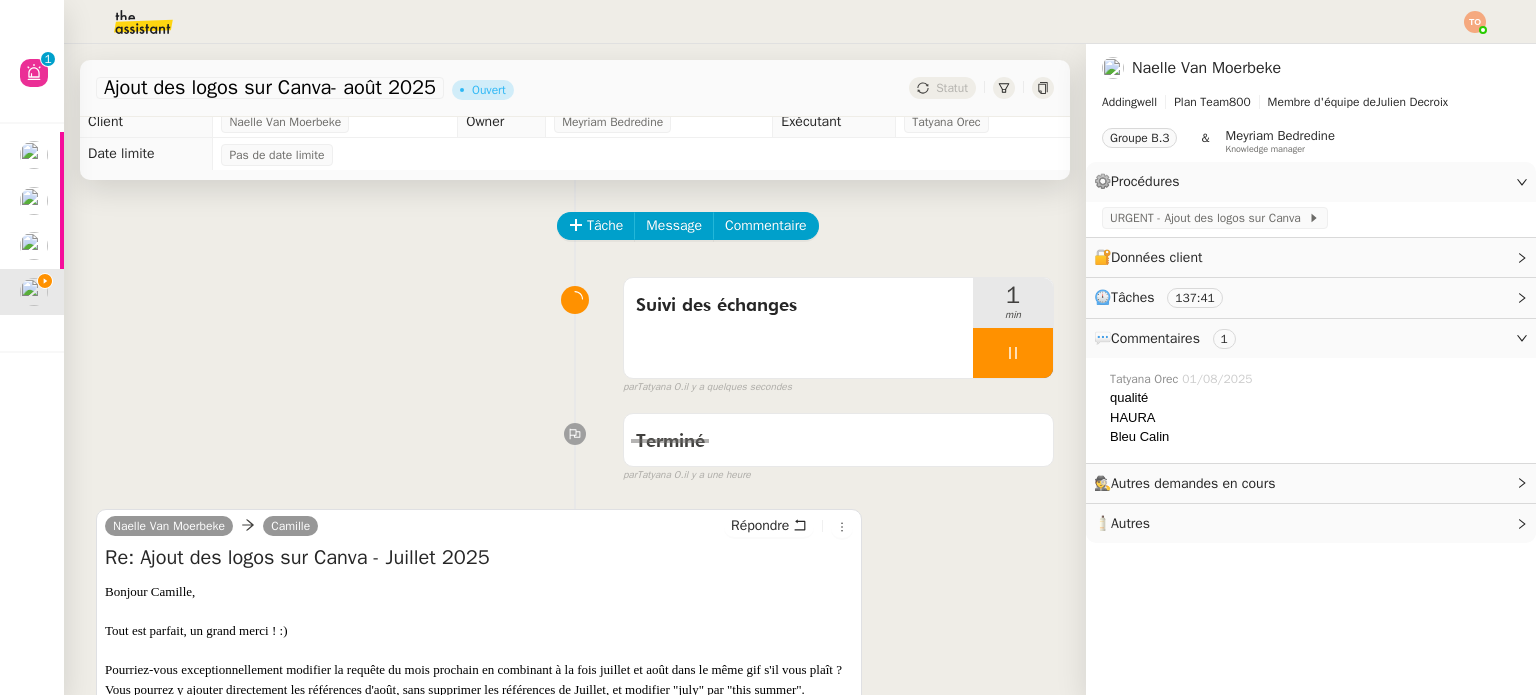 scroll, scrollTop: 0, scrollLeft: 0, axis: both 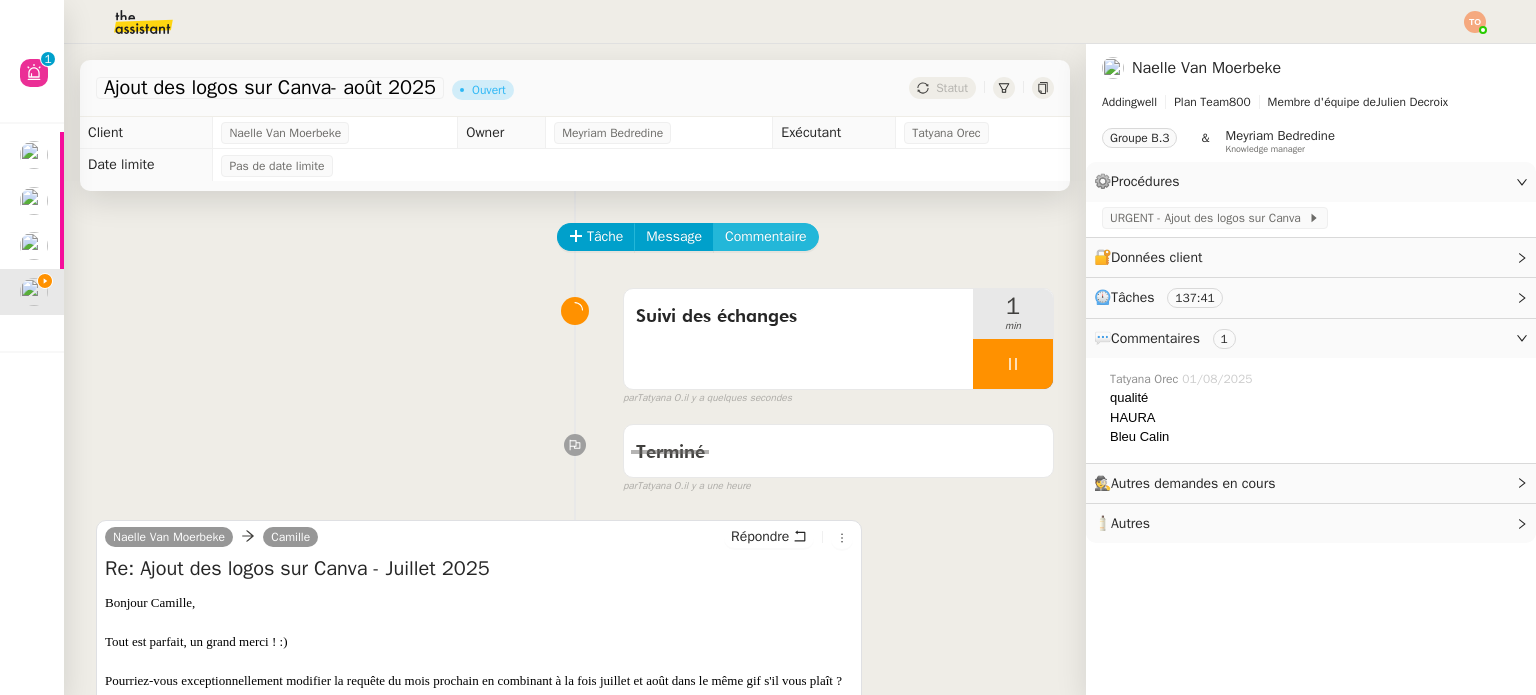 click on "Commentaire" 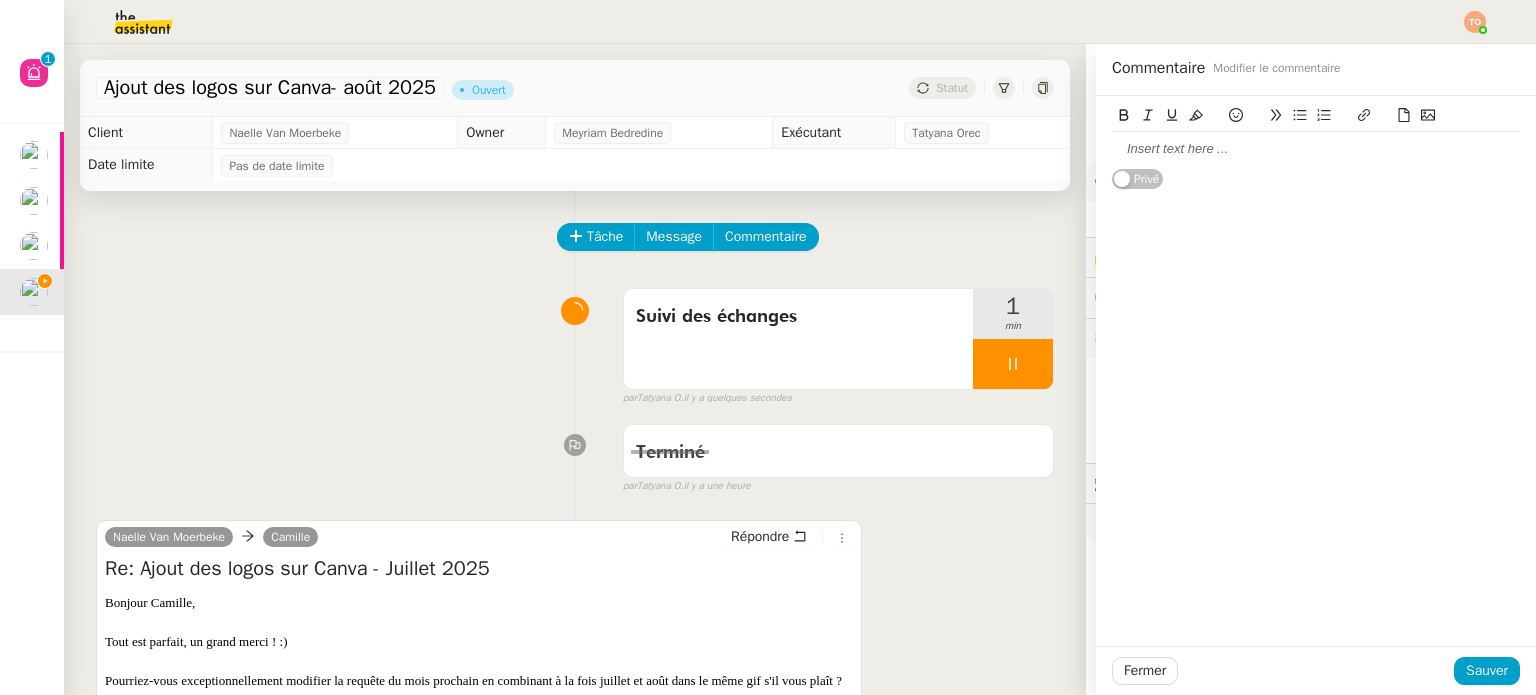 click 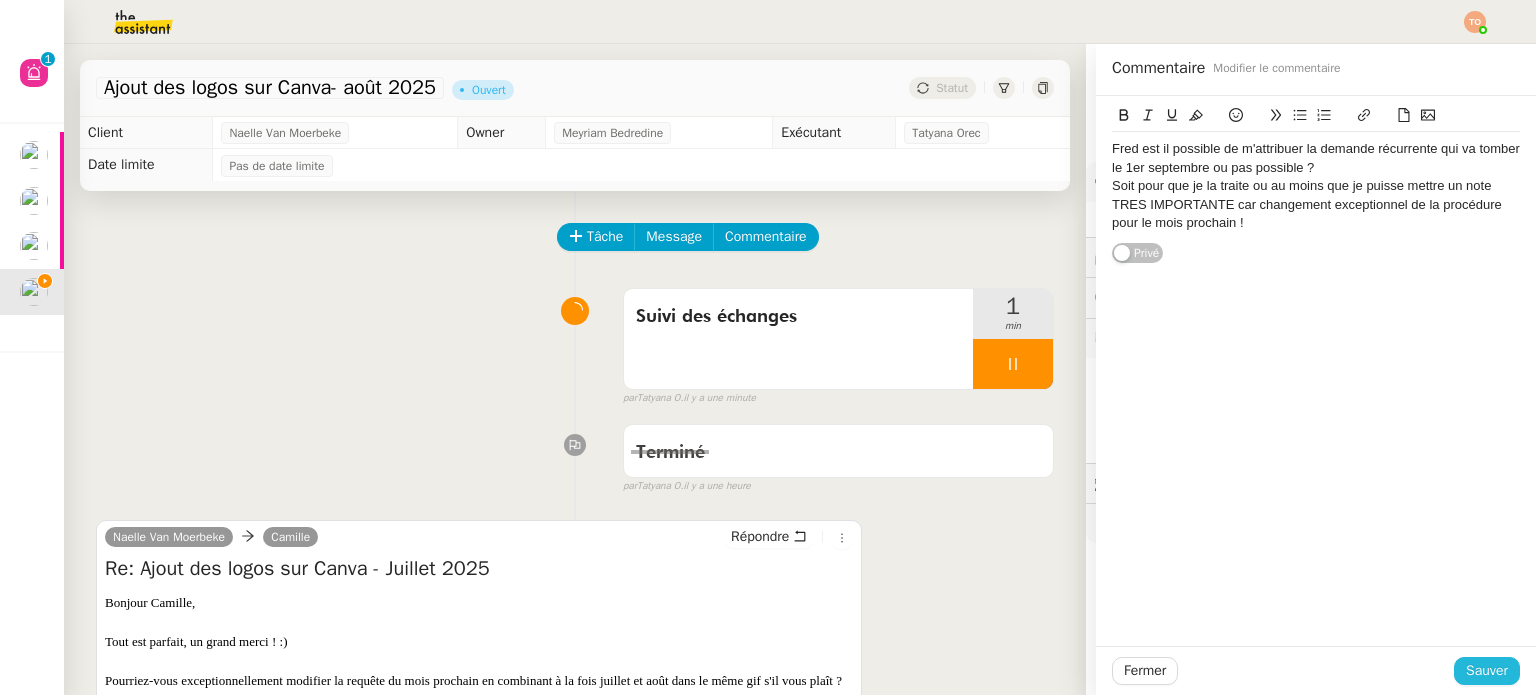 click on "Sauver" 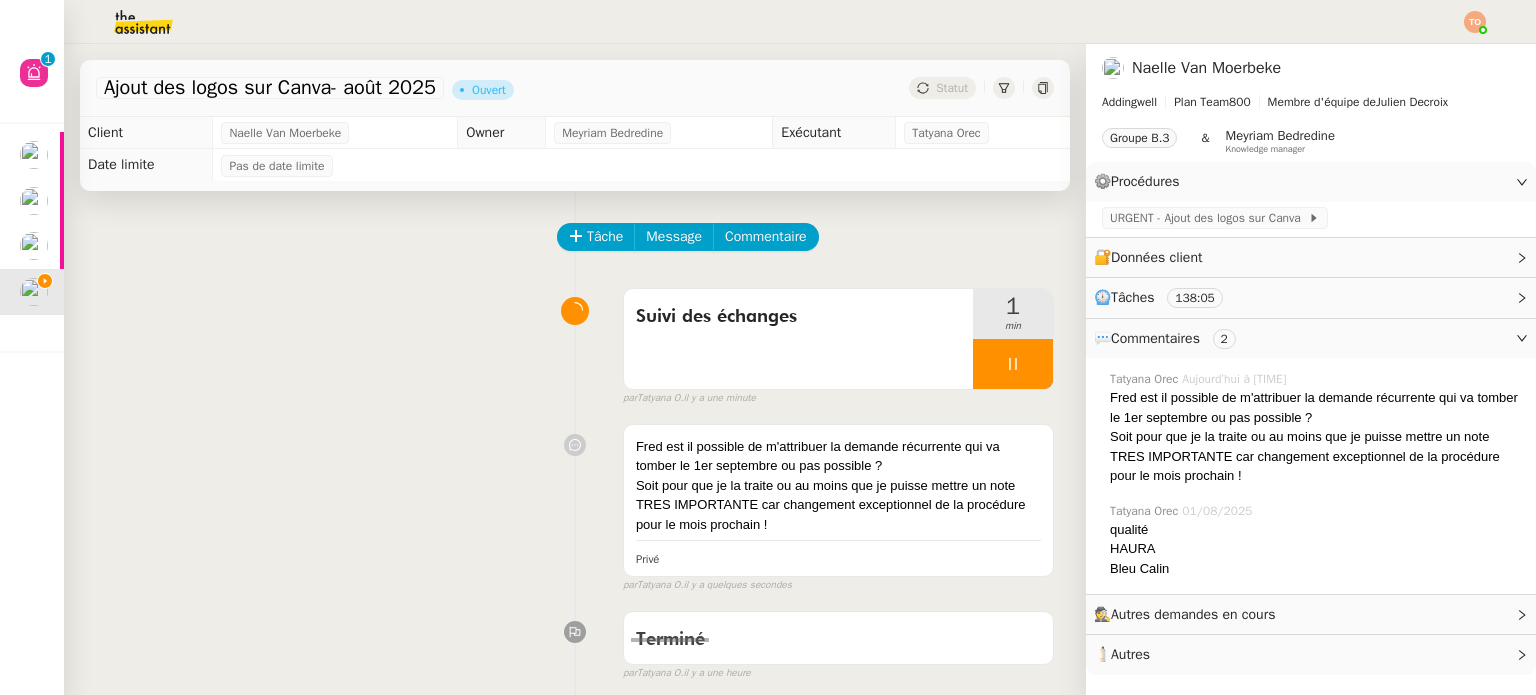 click at bounding box center (1013, 364) 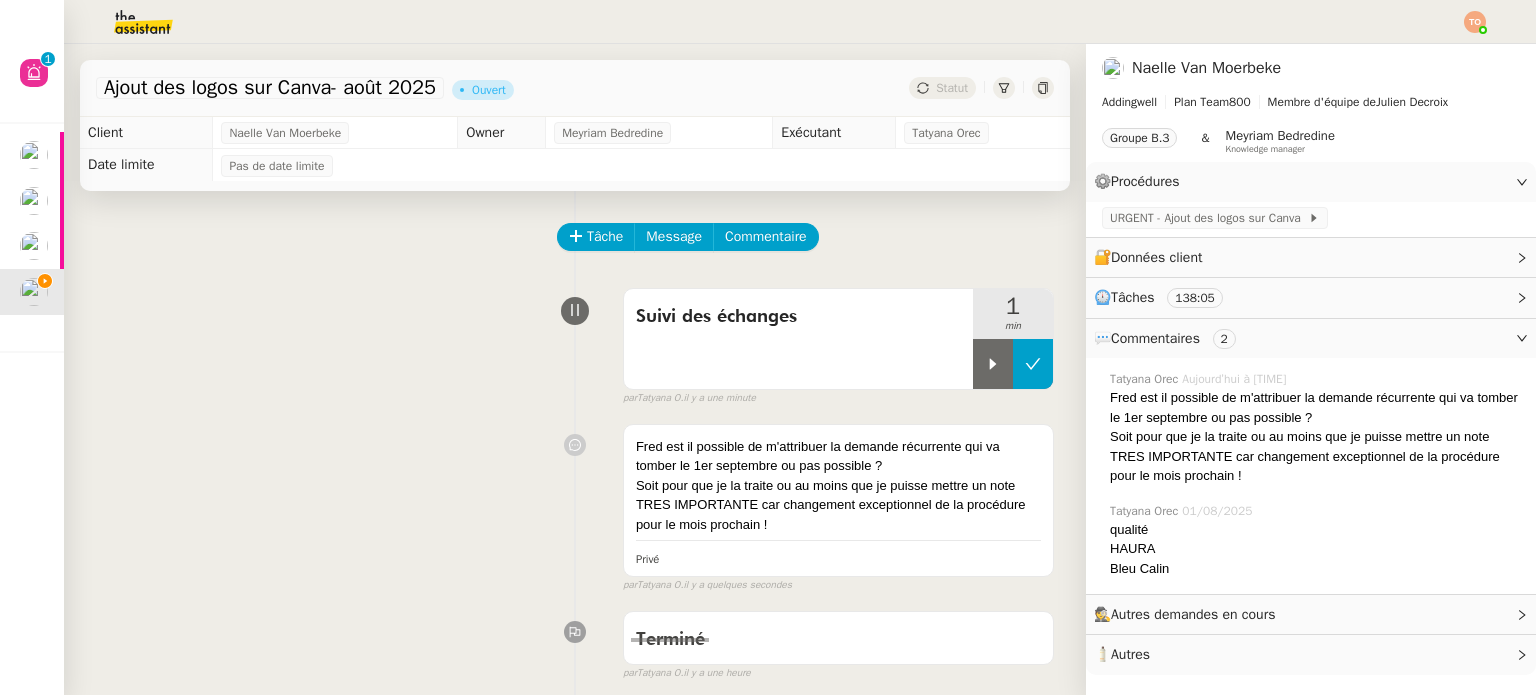 click at bounding box center [1033, 364] 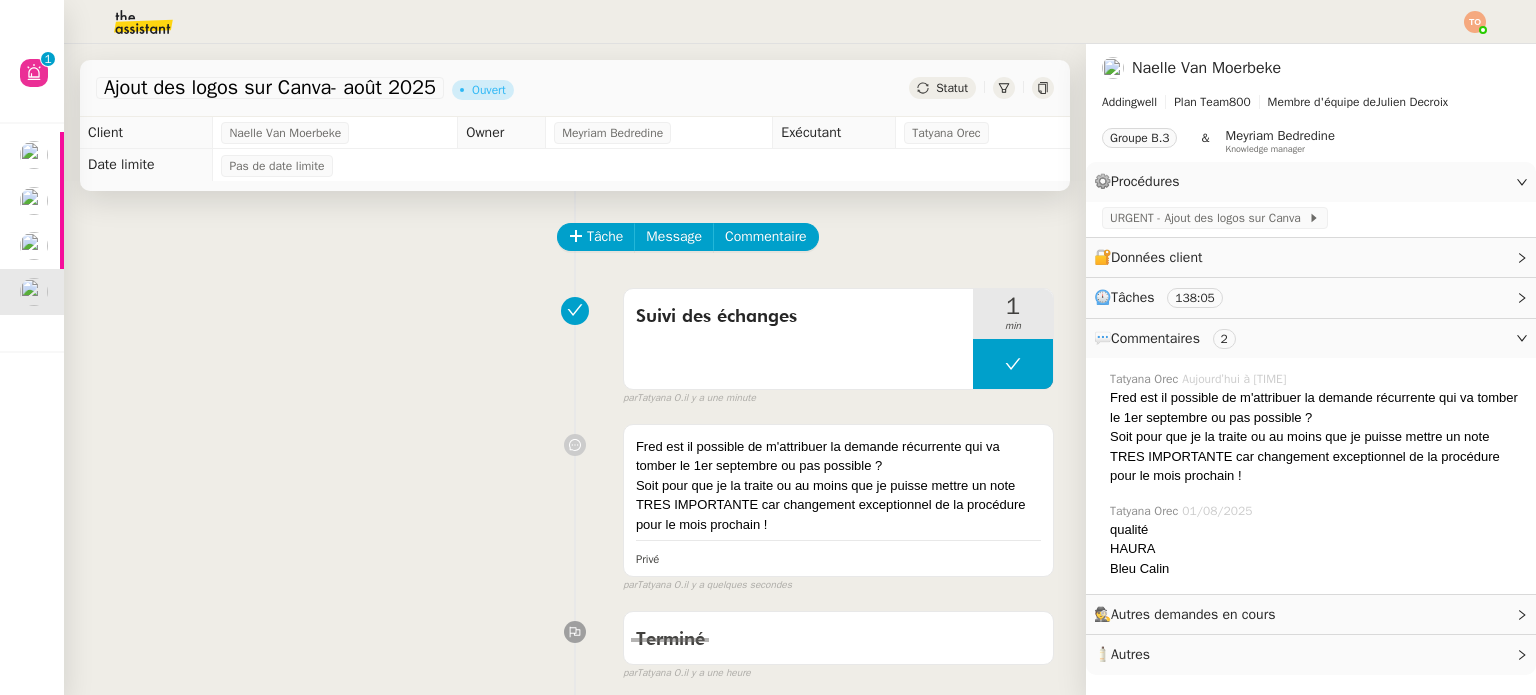 click on "Statut" 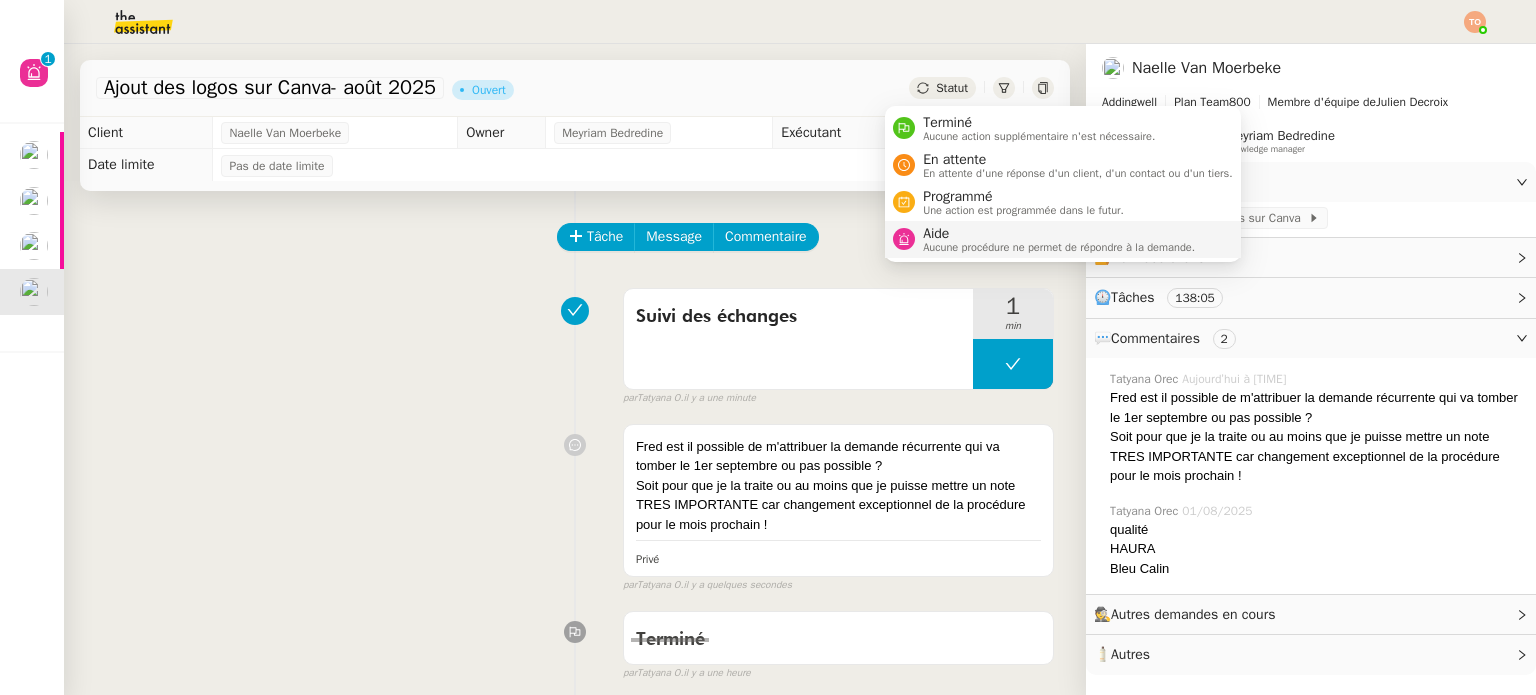 click on "Aide" at bounding box center [1059, 234] 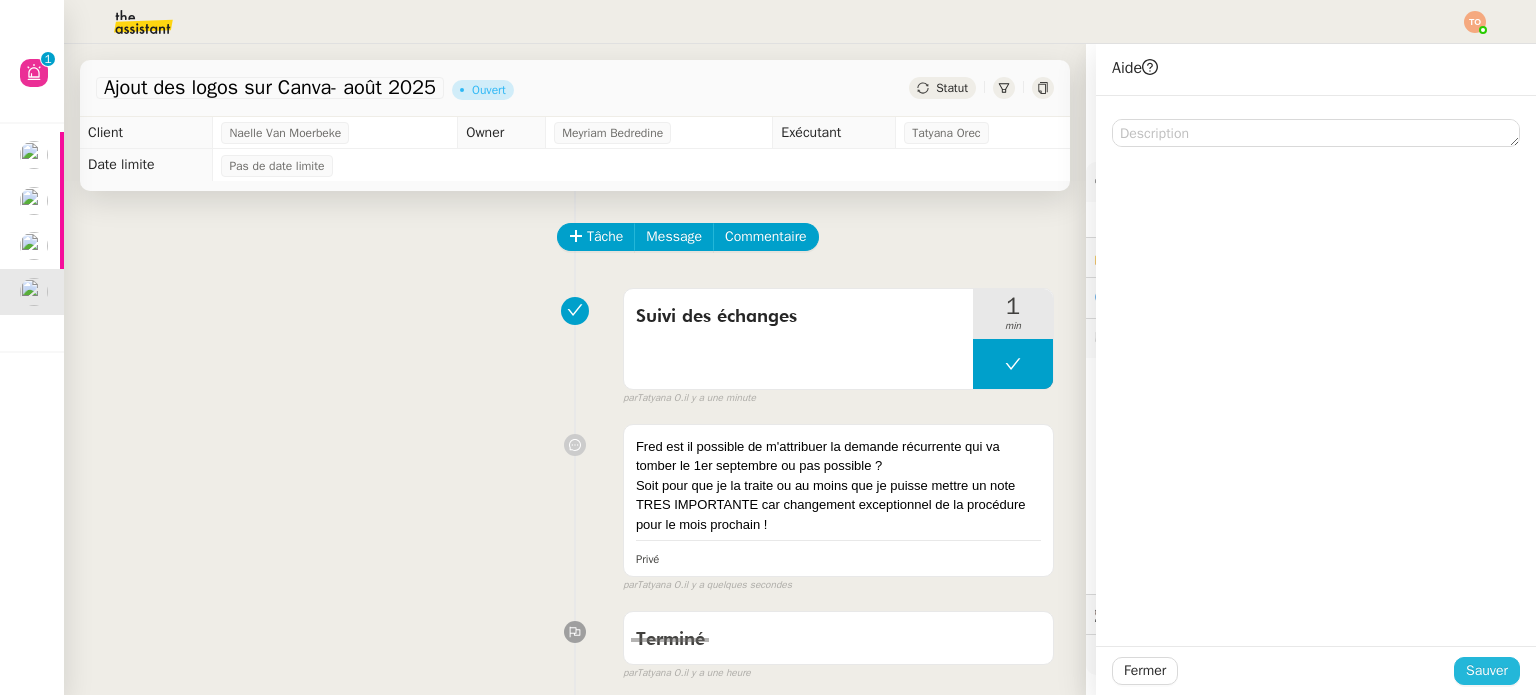 click on "Sauver" 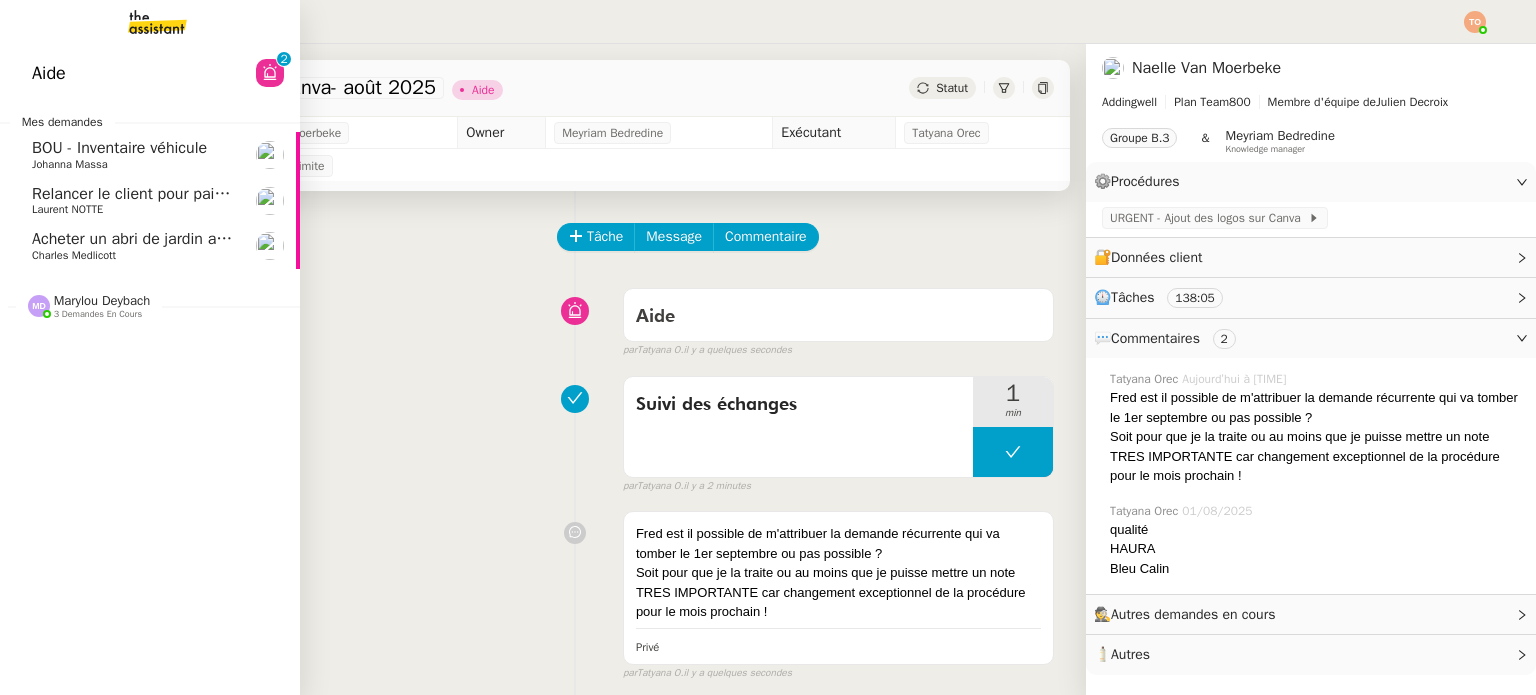 click on "3 demandes en cours" 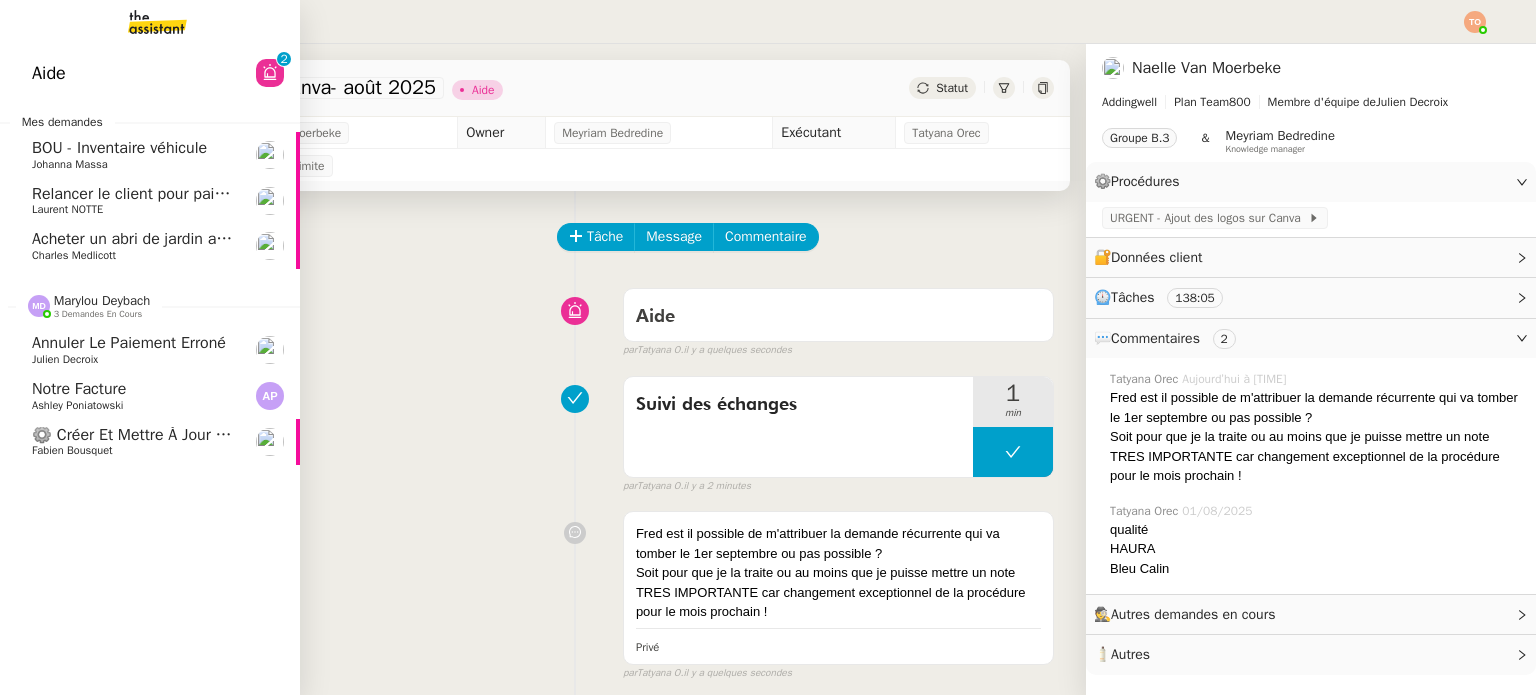 click on "⚙️ Créer et mettre à jour la procédure de classement" 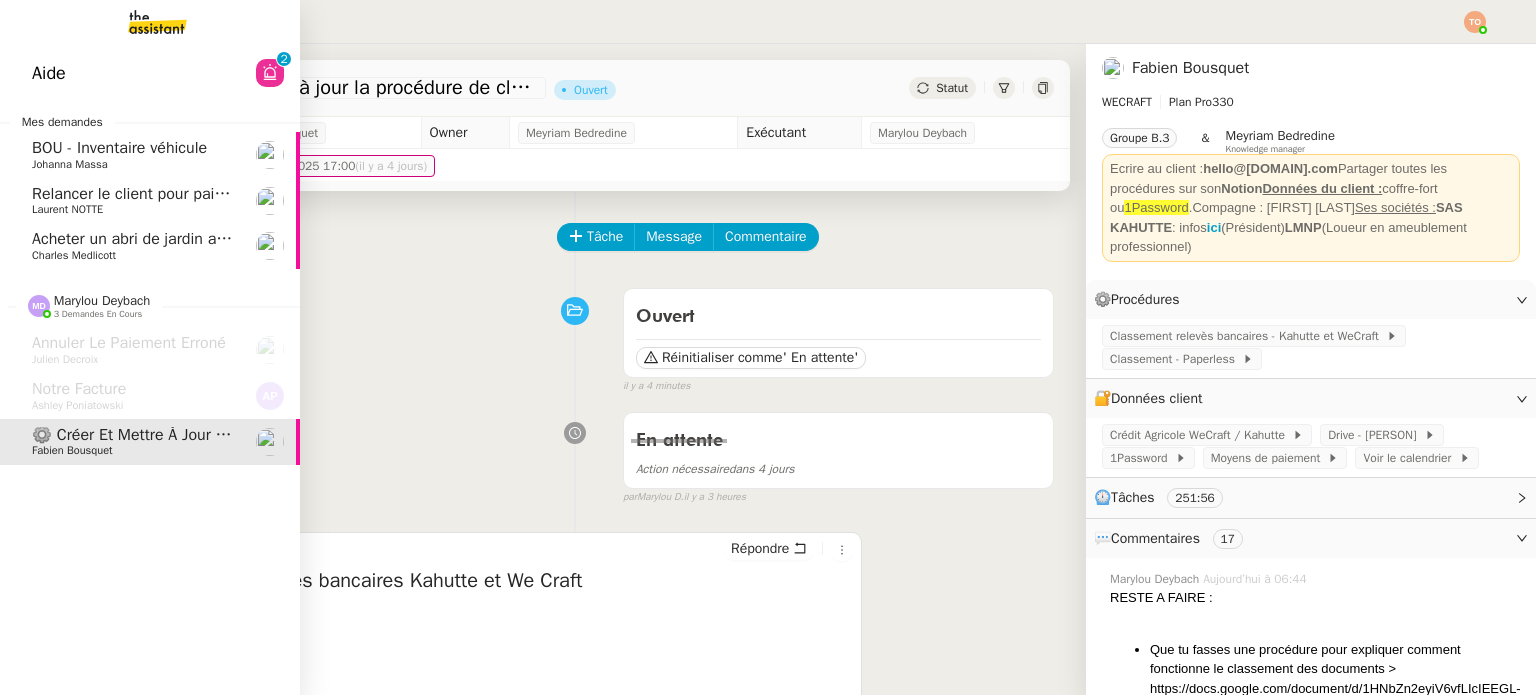 click on "Aide  0   1   2   3   4   5   6   7   8   9" 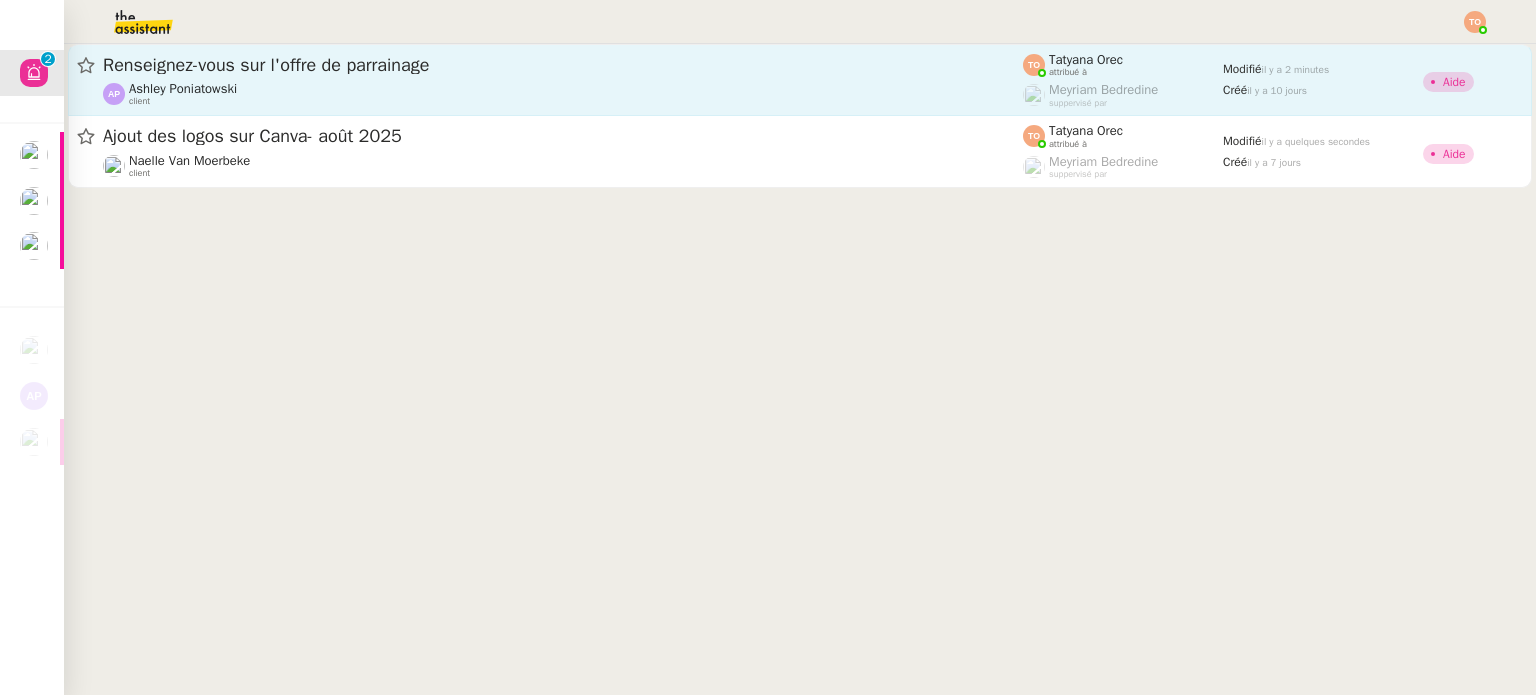 click on "Ashley Poniatowski    client" 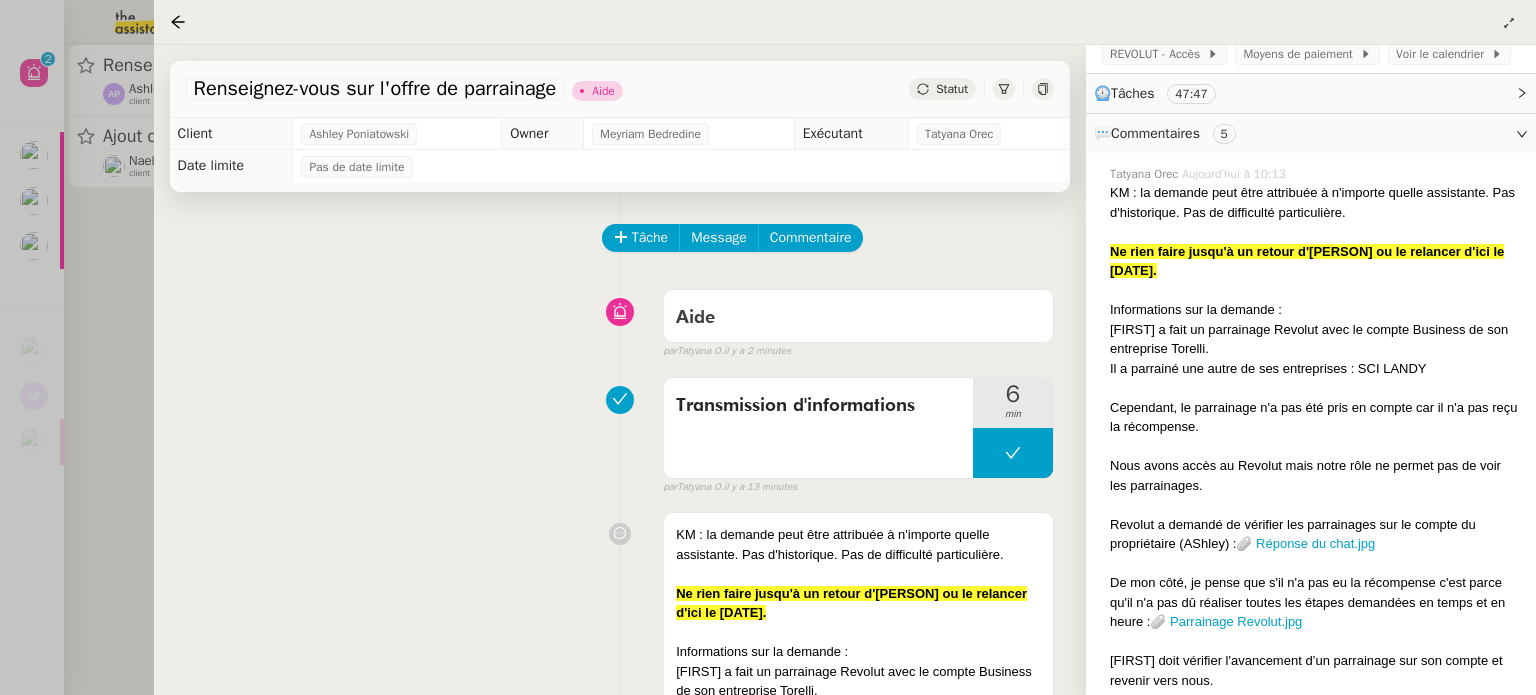 scroll, scrollTop: 400, scrollLeft: 0, axis: vertical 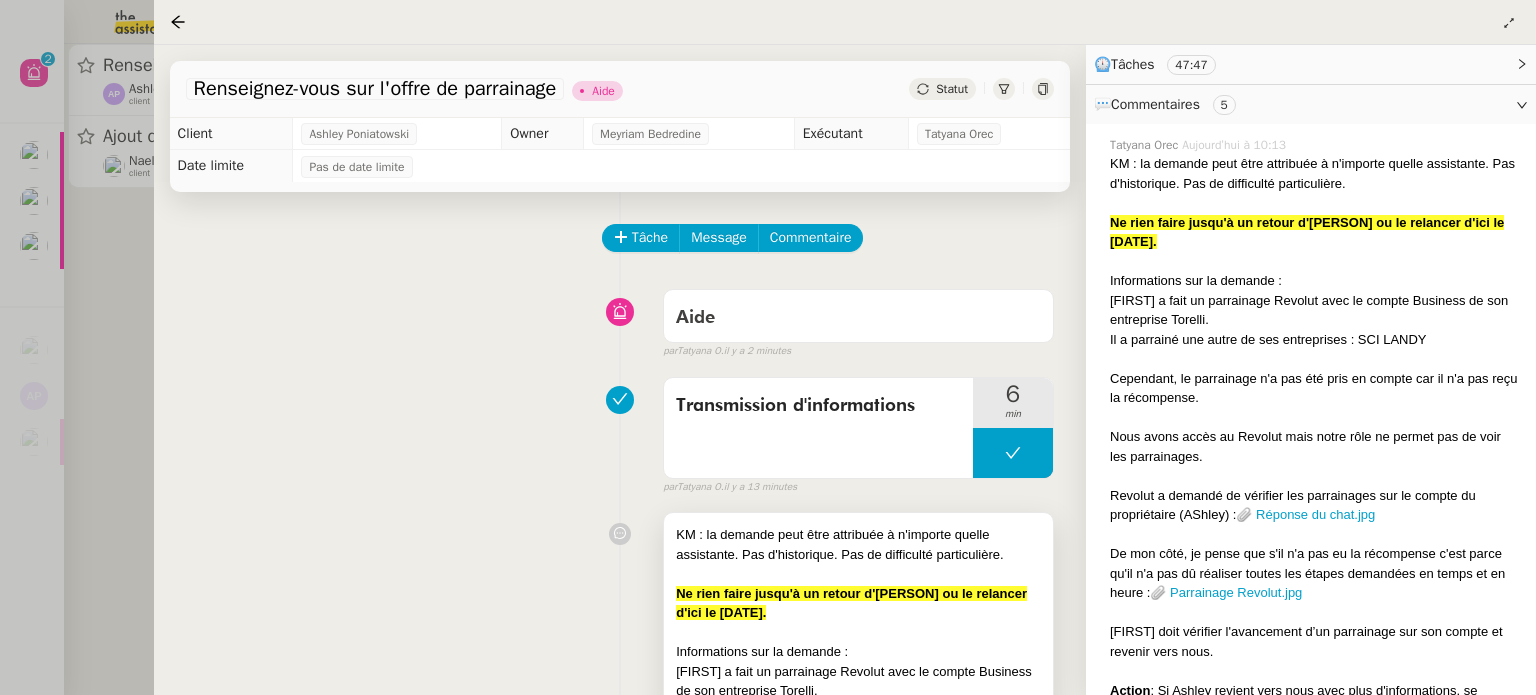 click at bounding box center [858, 574] 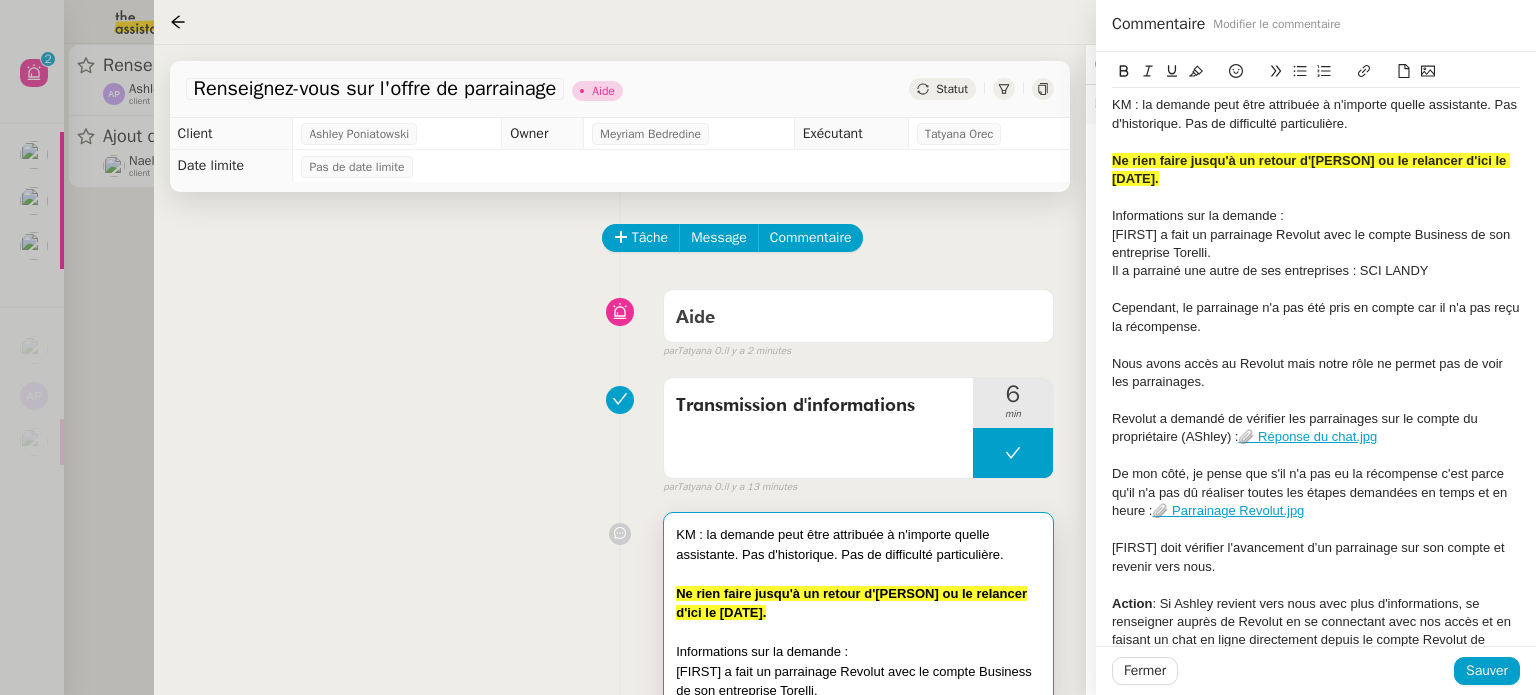 click on "Ne rien faire jusqu'à un retour d'Ashley ou le relancer d'ici le 18/07/2025." 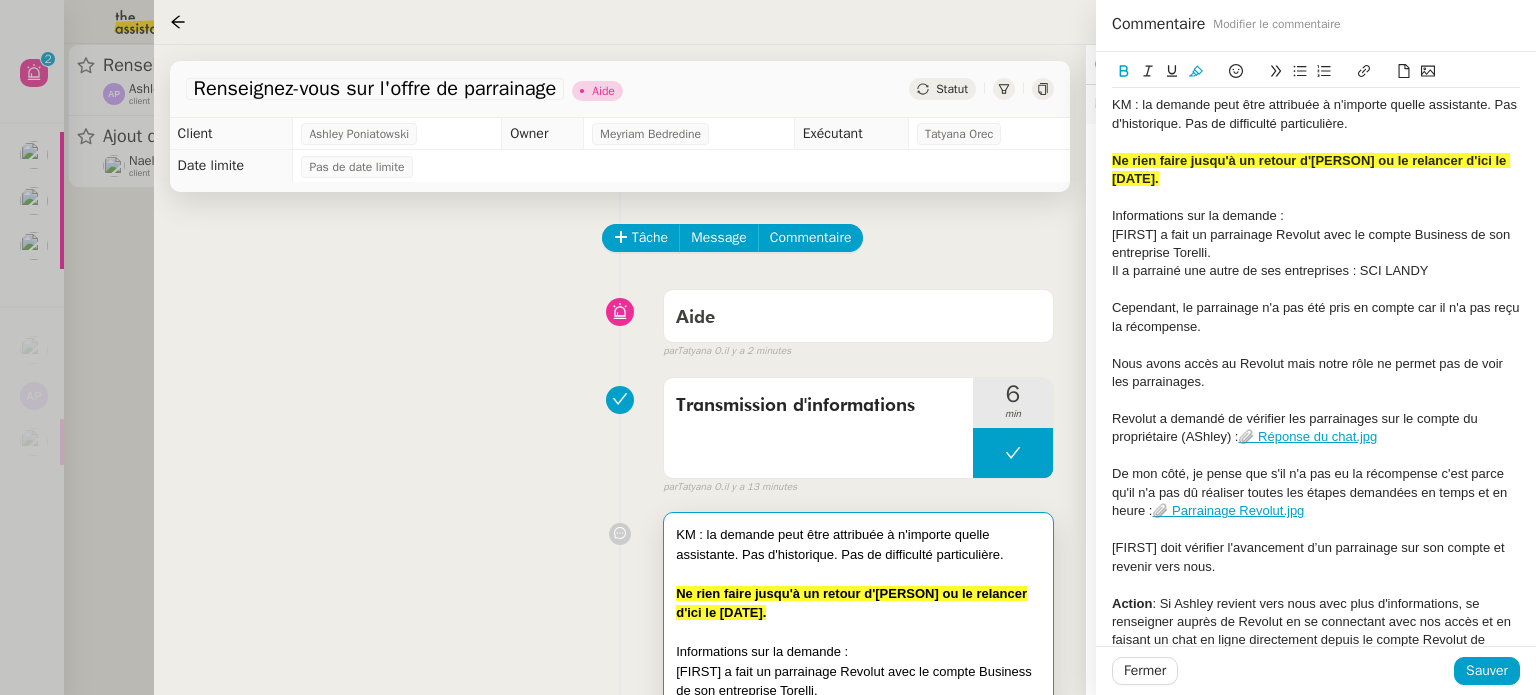 type 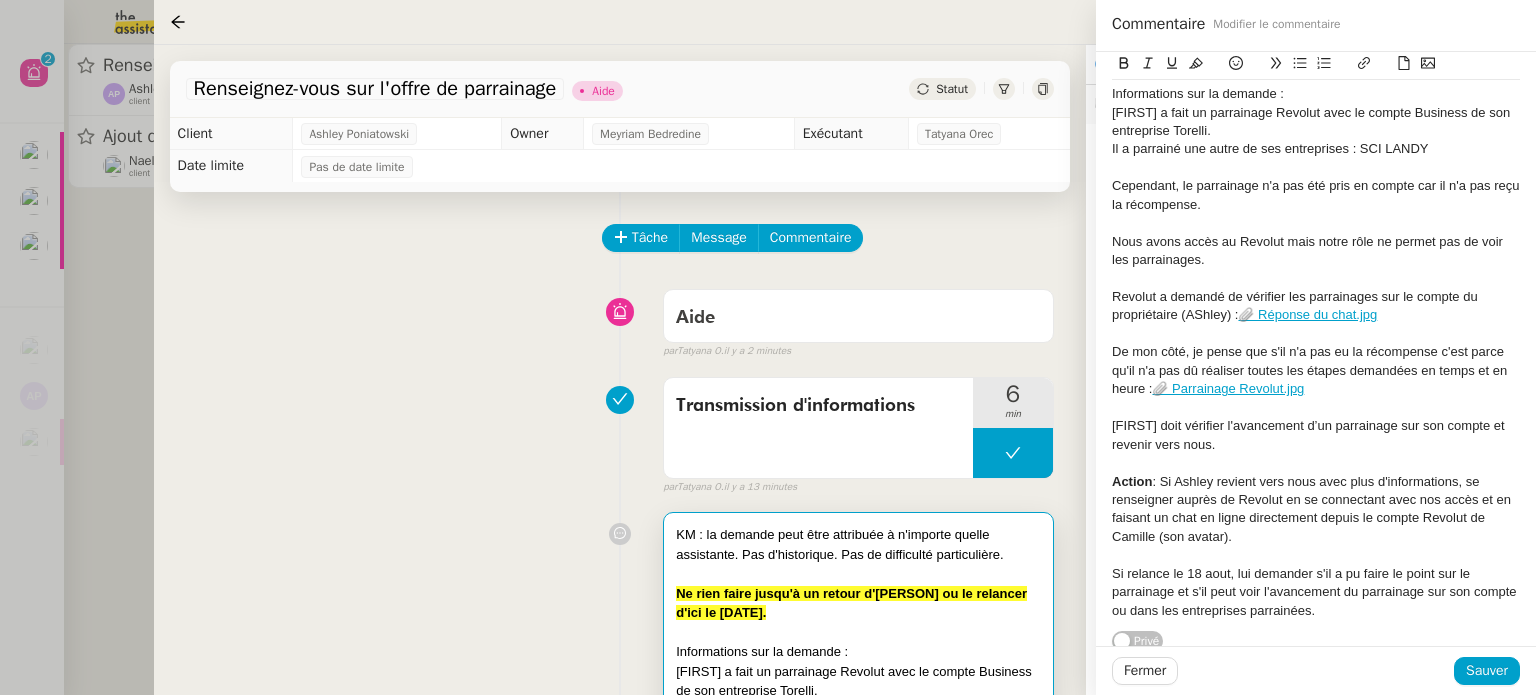 scroll, scrollTop: 137, scrollLeft: 0, axis: vertical 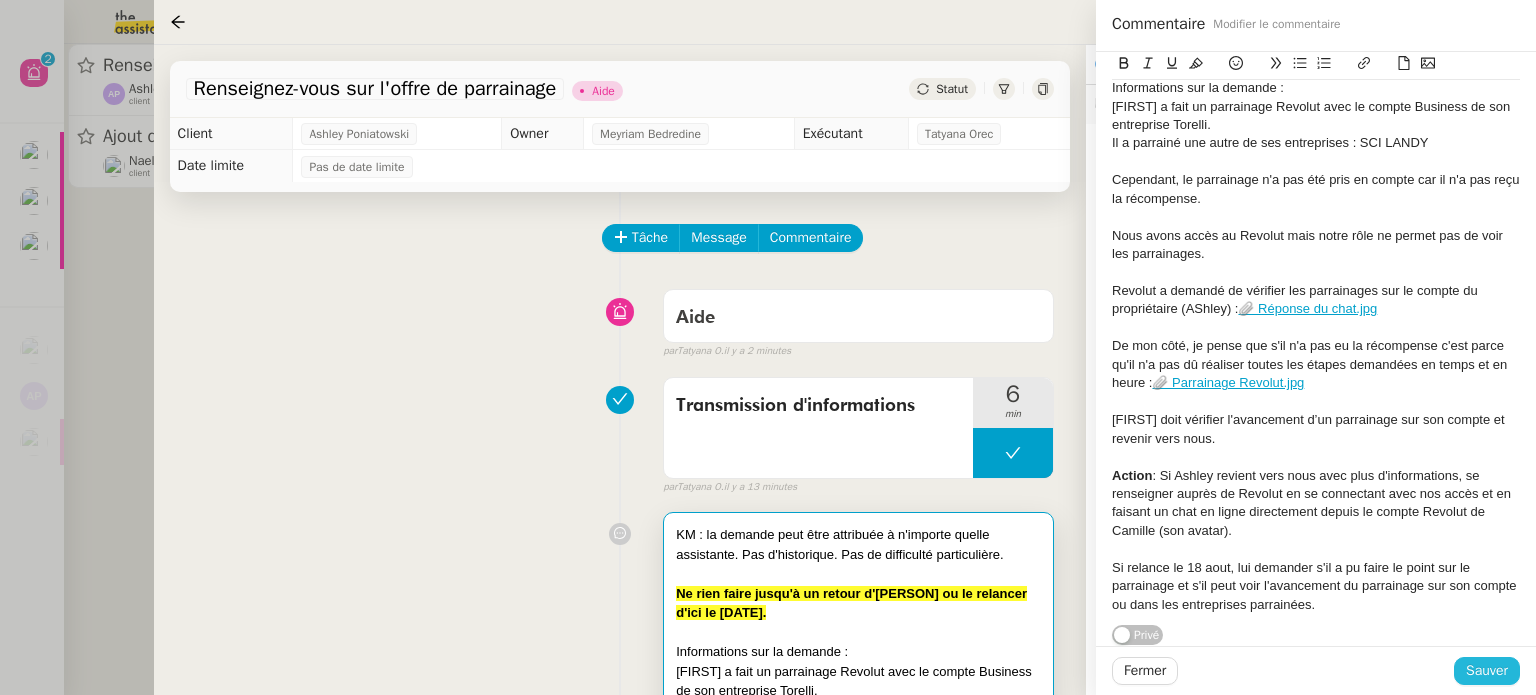 click on "Sauver" 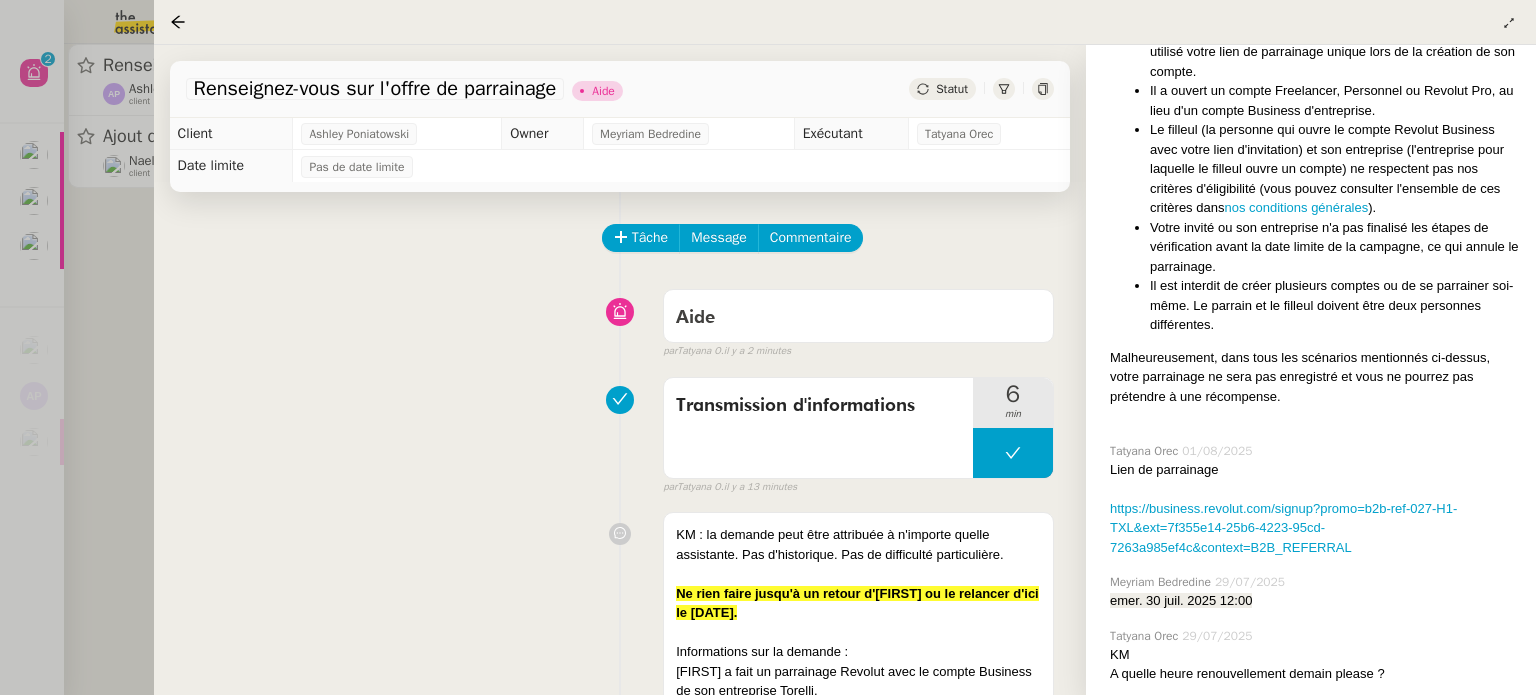 scroll, scrollTop: 1479, scrollLeft: 0, axis: vertical 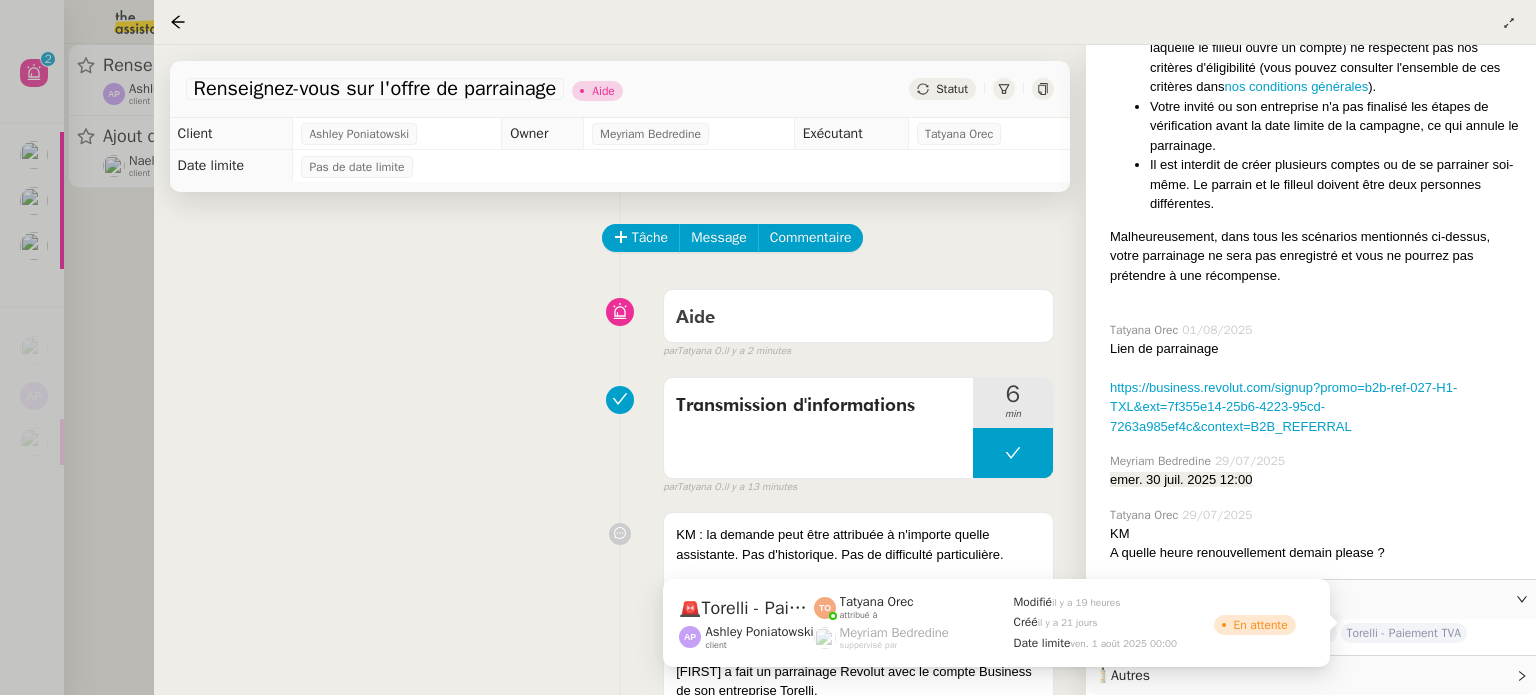click on "Torelli - Paiement TVA" 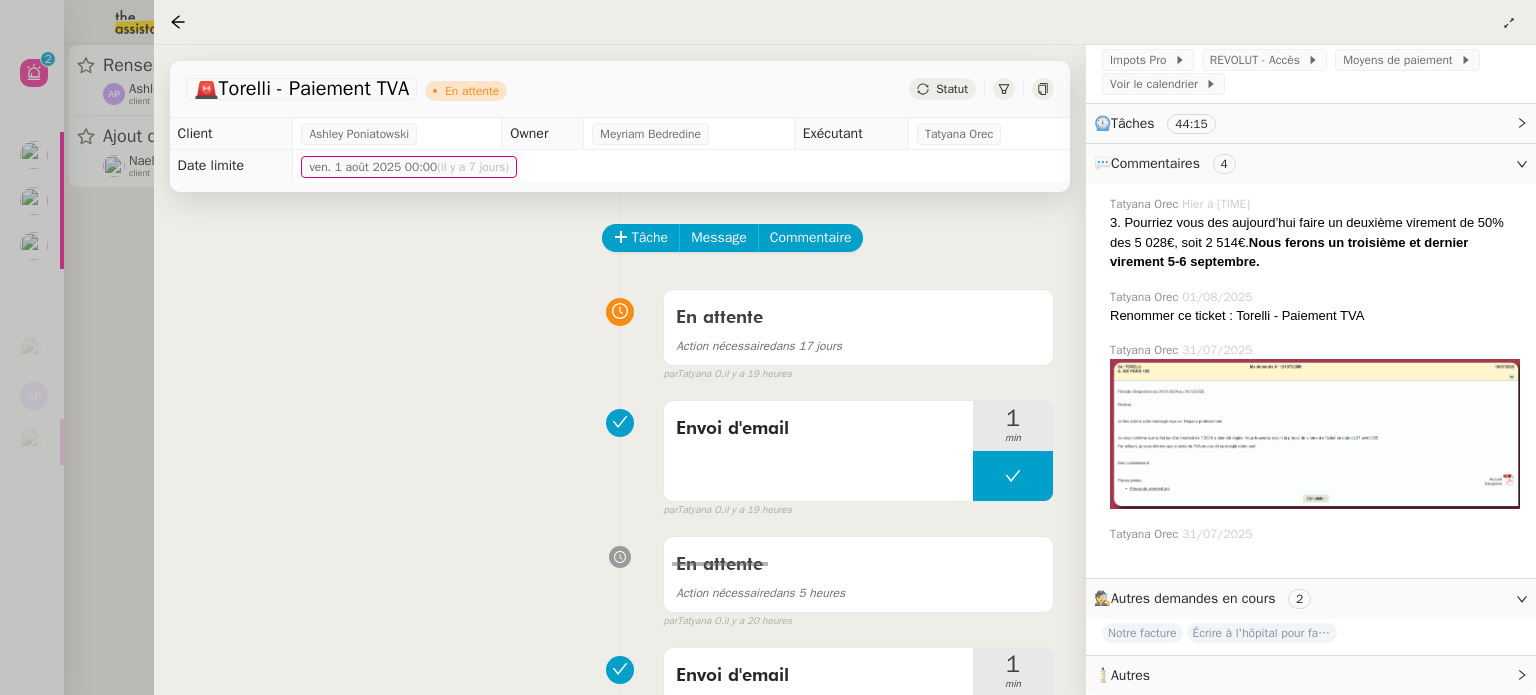 scroll, scrollTop: 339, scrollLeft: 0, axis: vertical 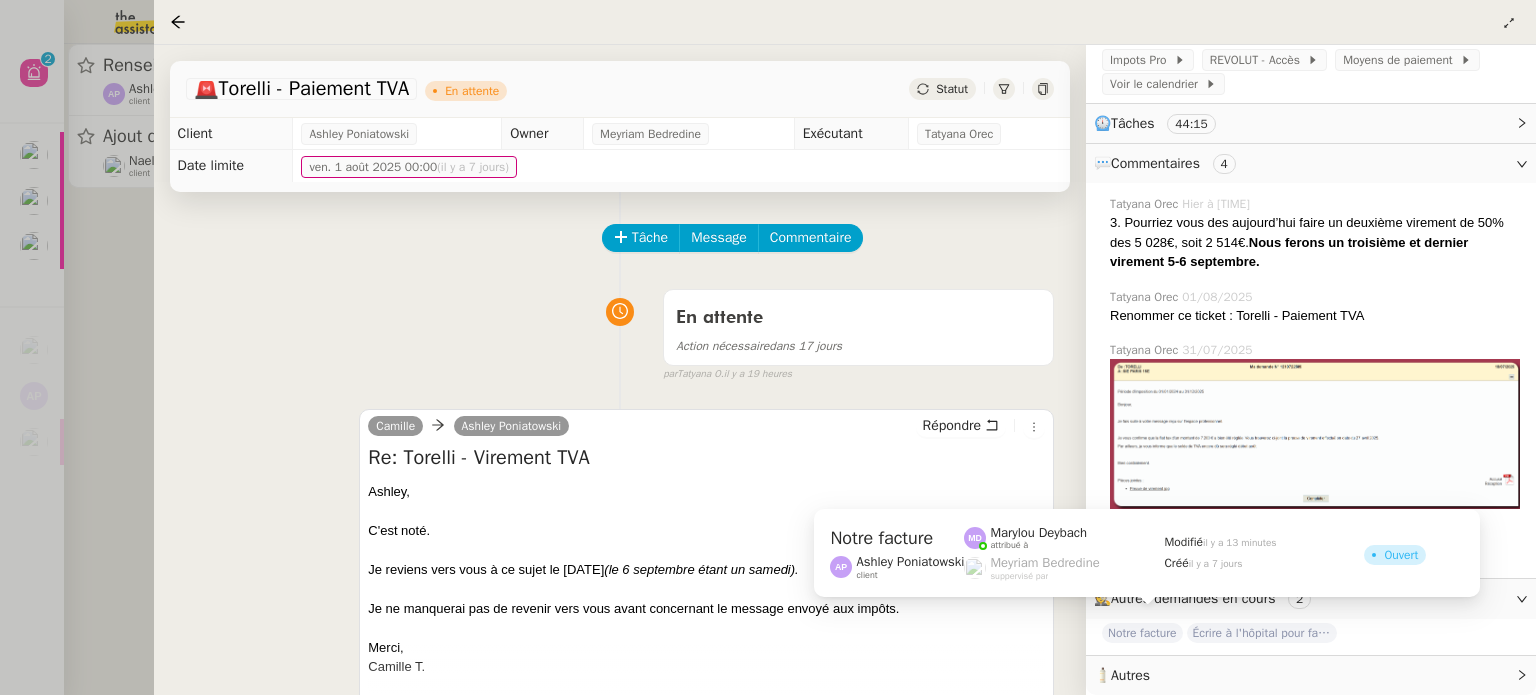 click on "Notre facture" 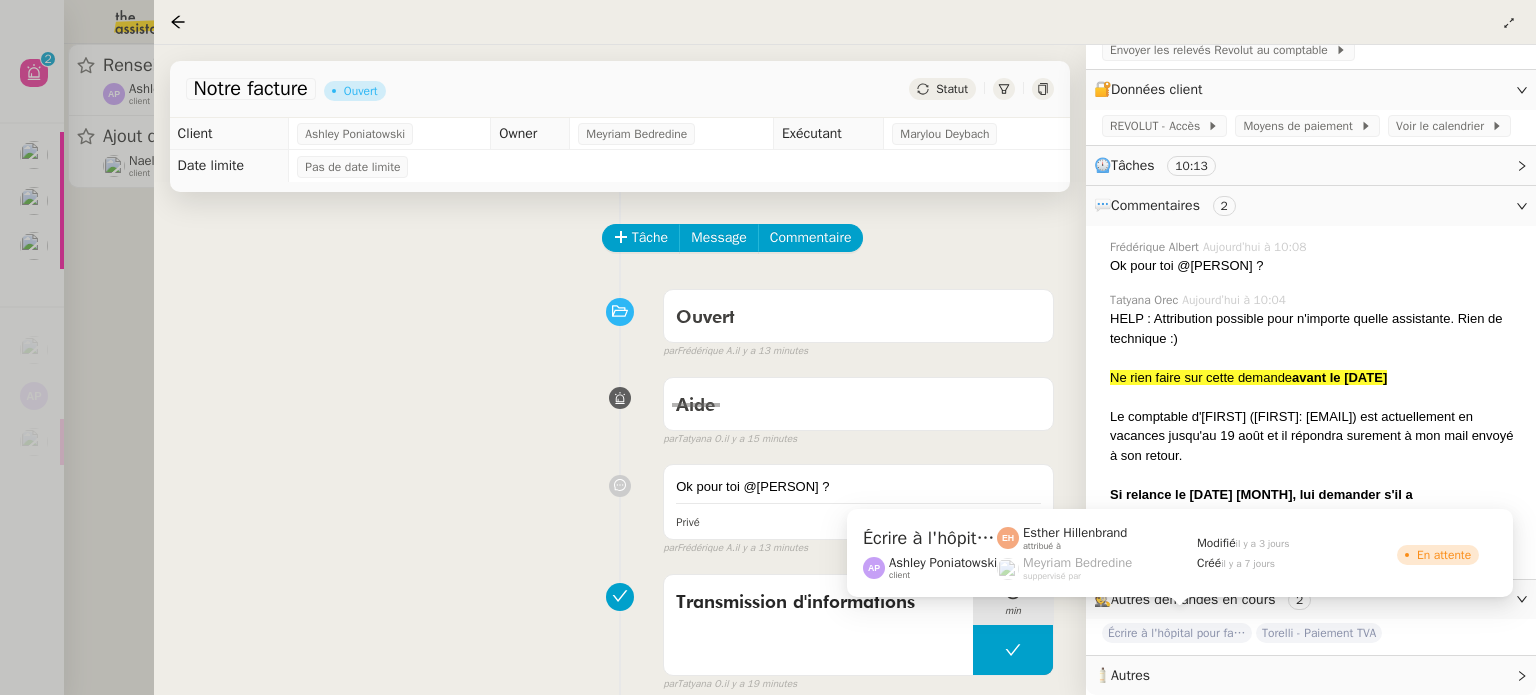 scroll, scrollTop: 381, scrollLeft: 0, axis: vertical 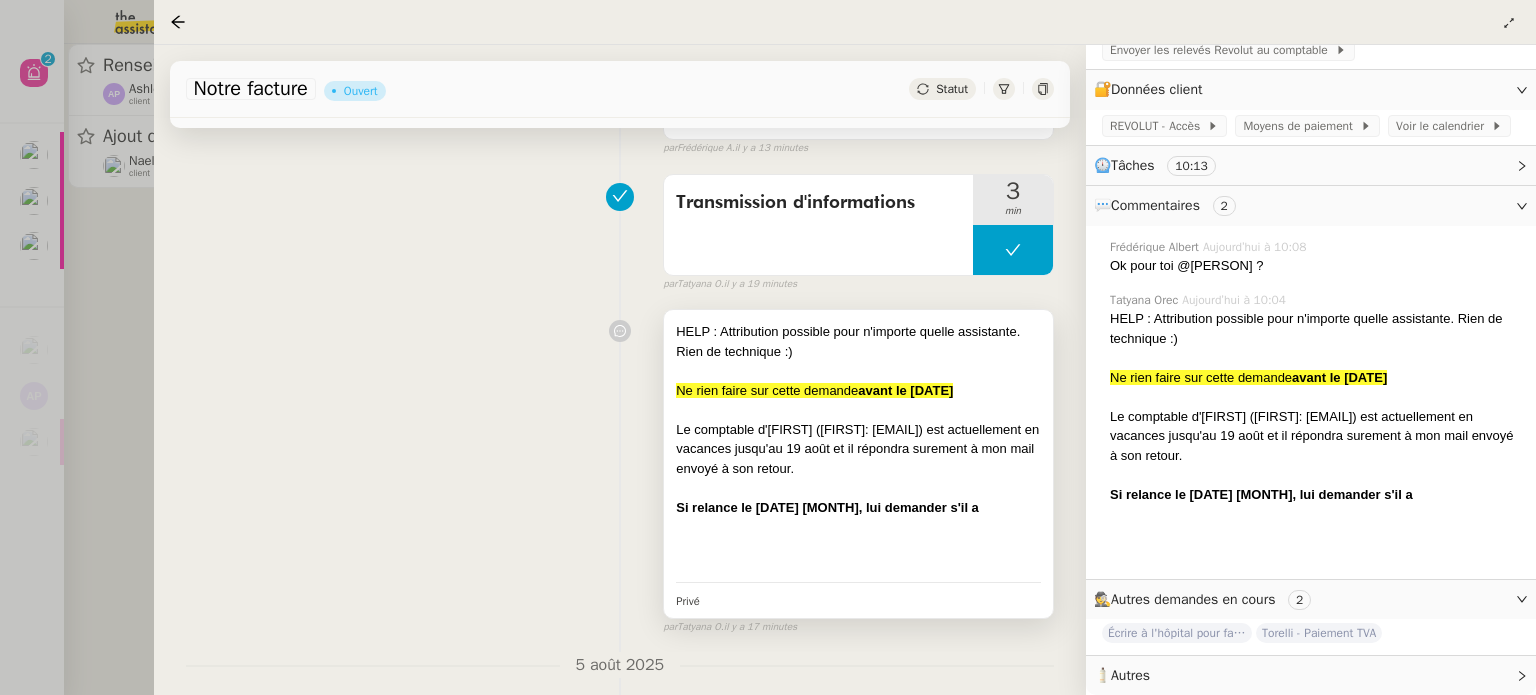 click on "Si pas de réponse le relancer avec mon dernier mail écrit le 5 août." at bounding box center (827, 507) 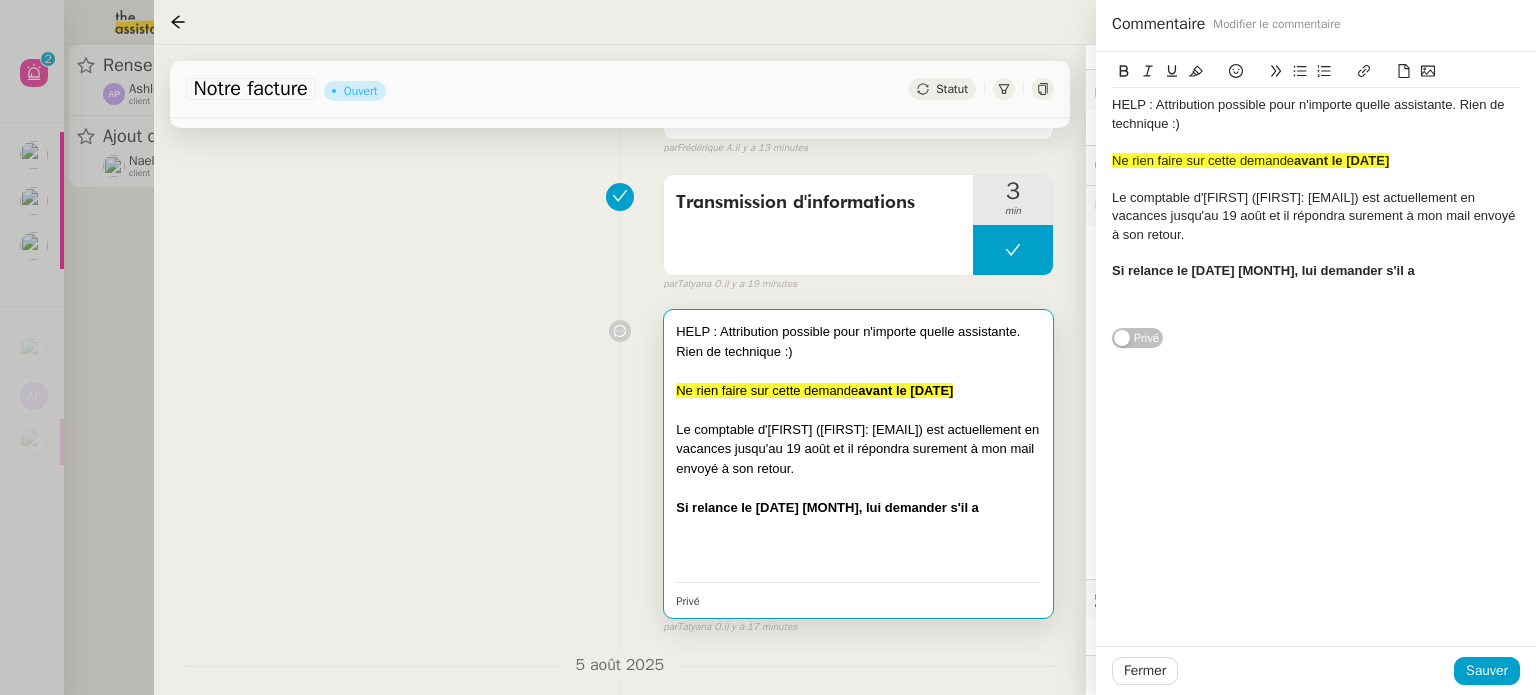 scroll, scrollTop: 381, scrollLeft: 0, axis: vertical 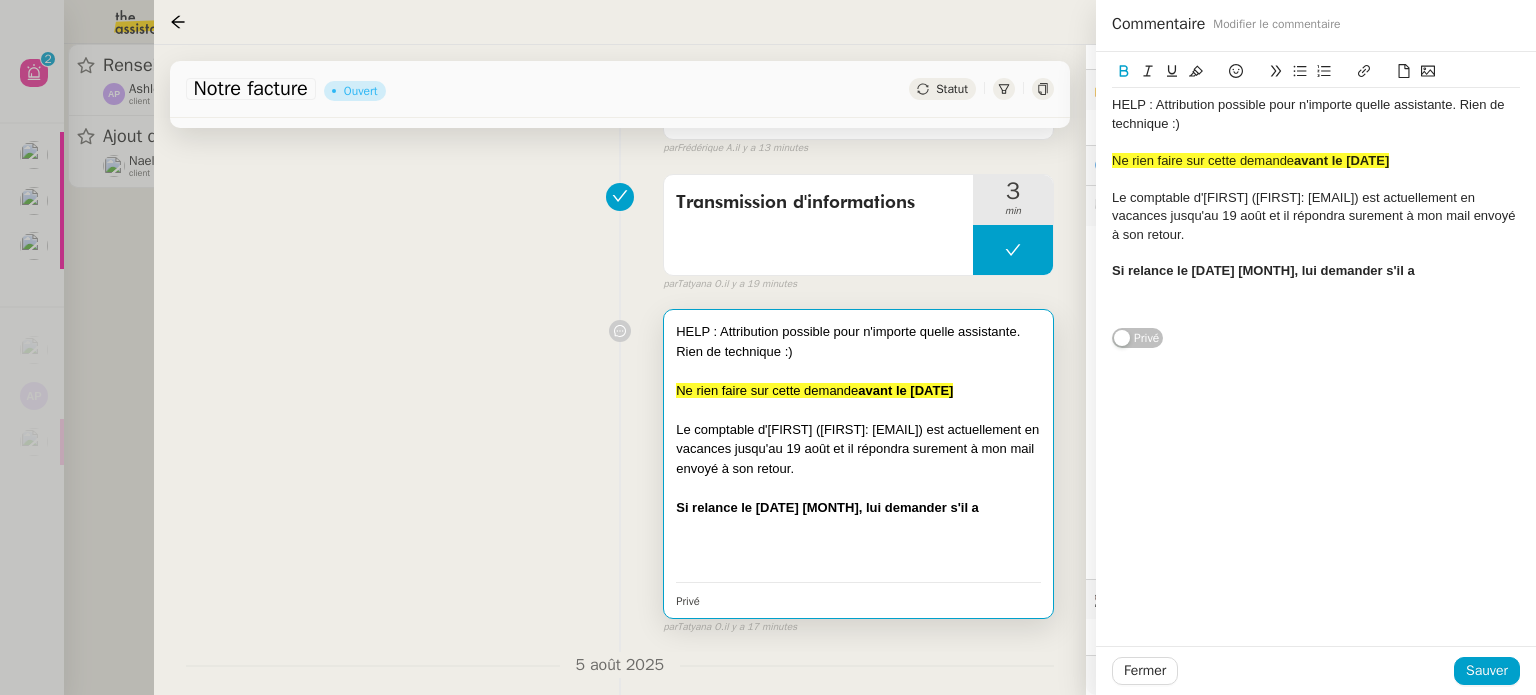 type 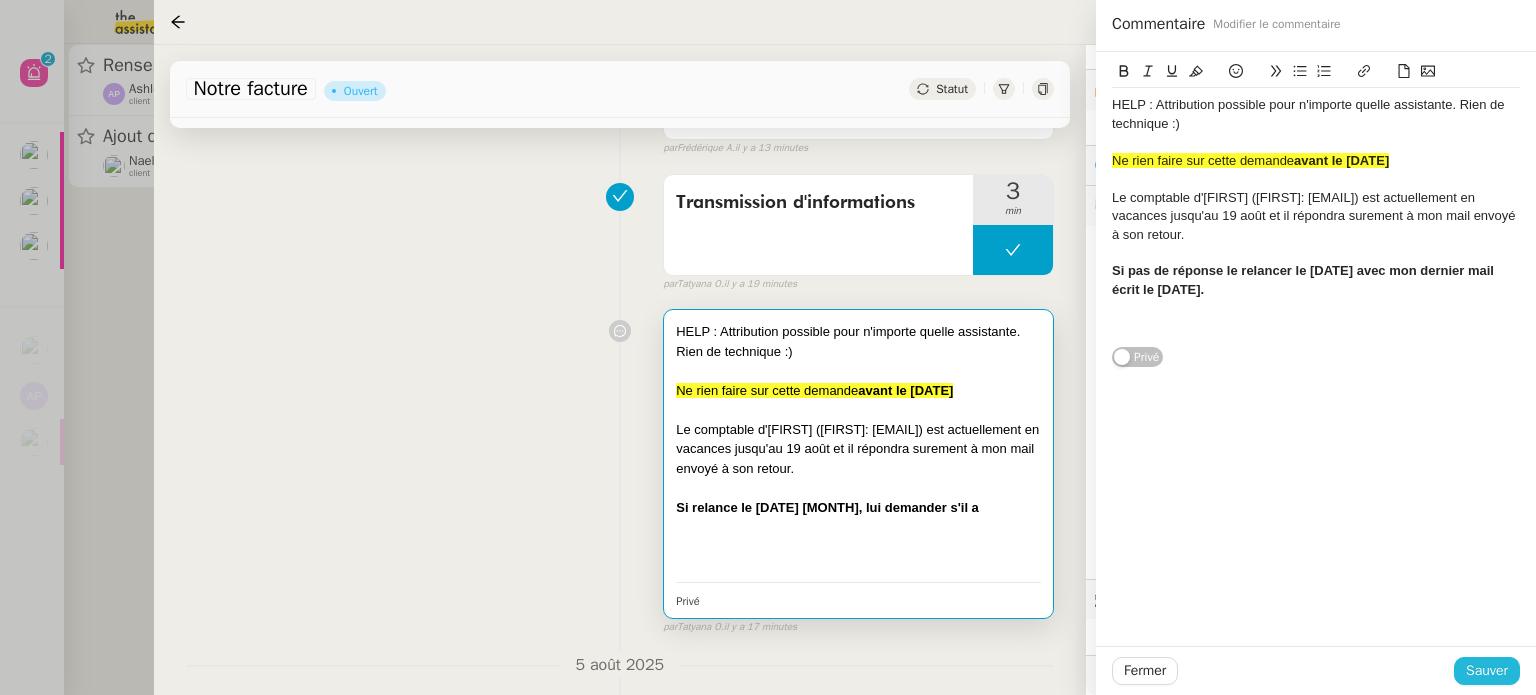 click on "Sauver" 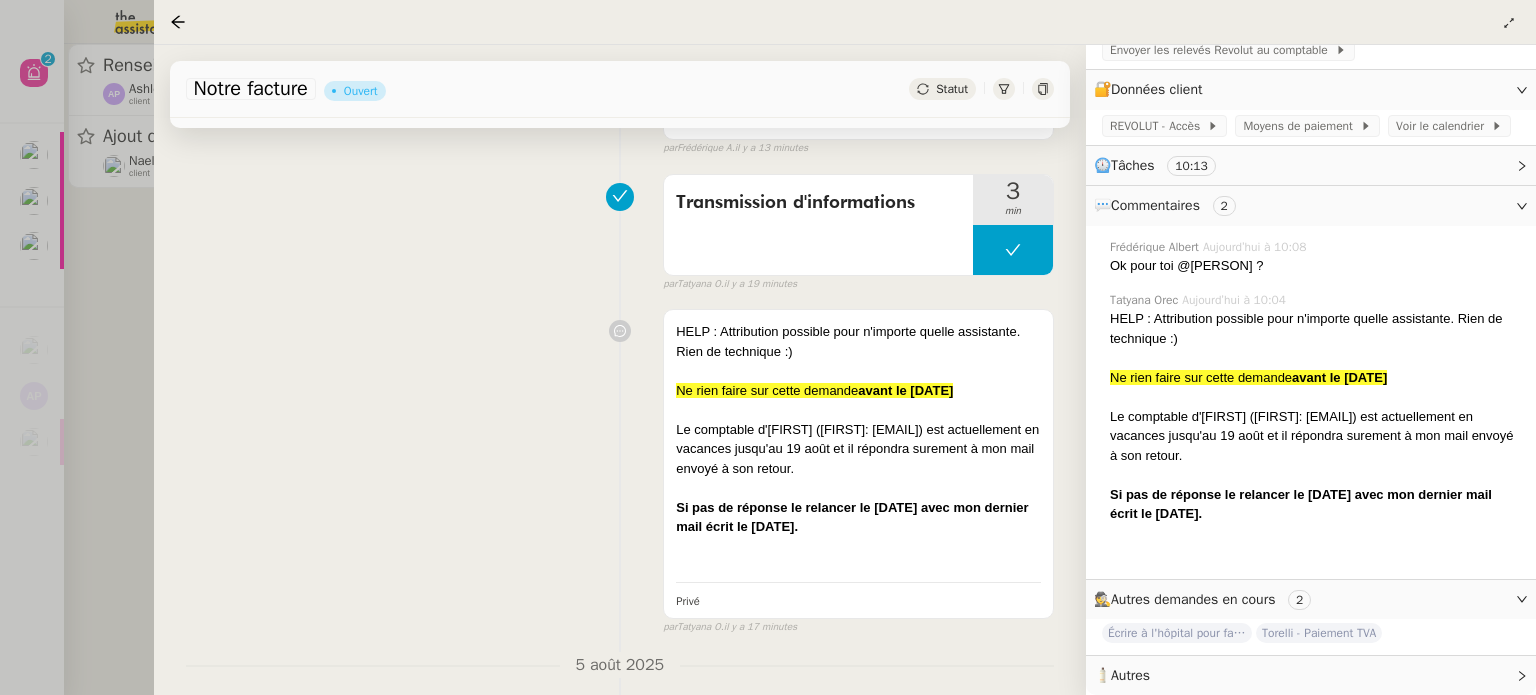 scroll, scrollTop: 362, scrollLeft: 0, axis: vertical 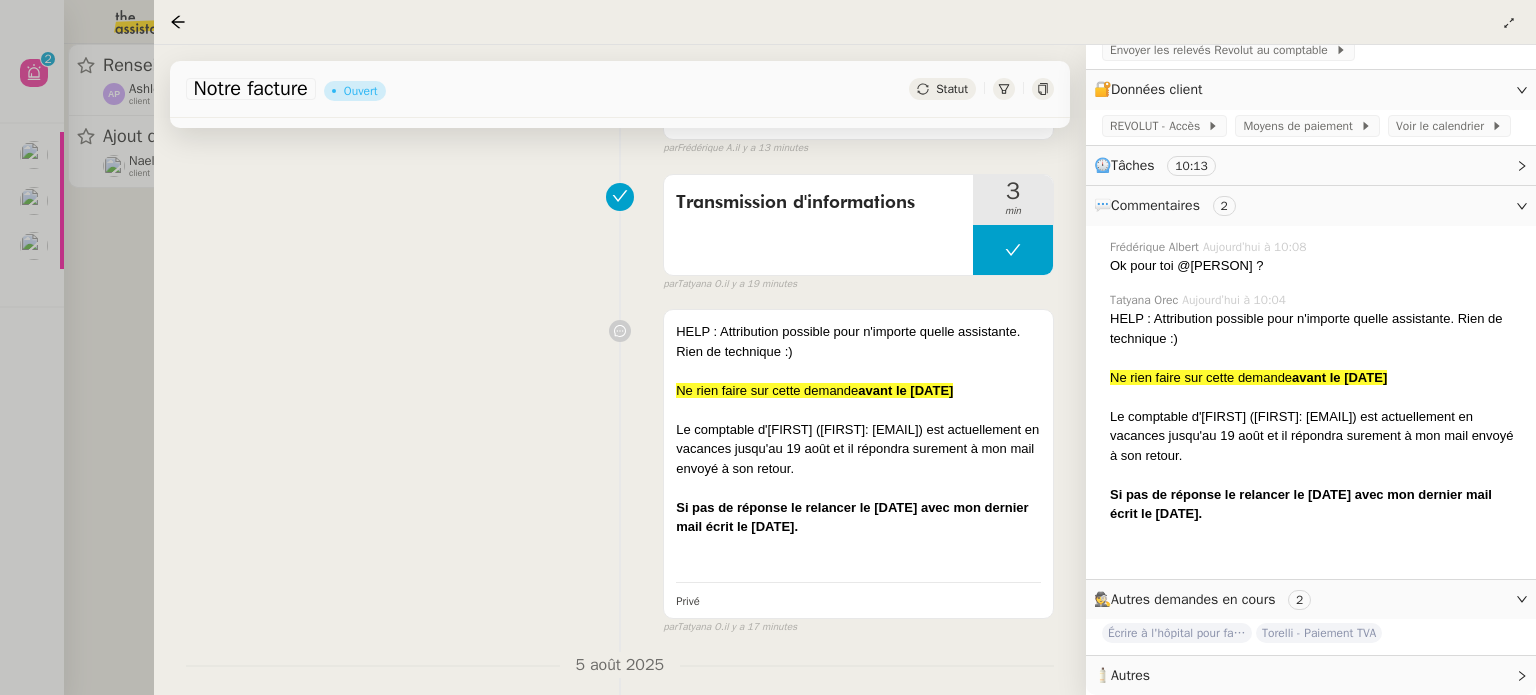 click at bounding box center [768, 347] 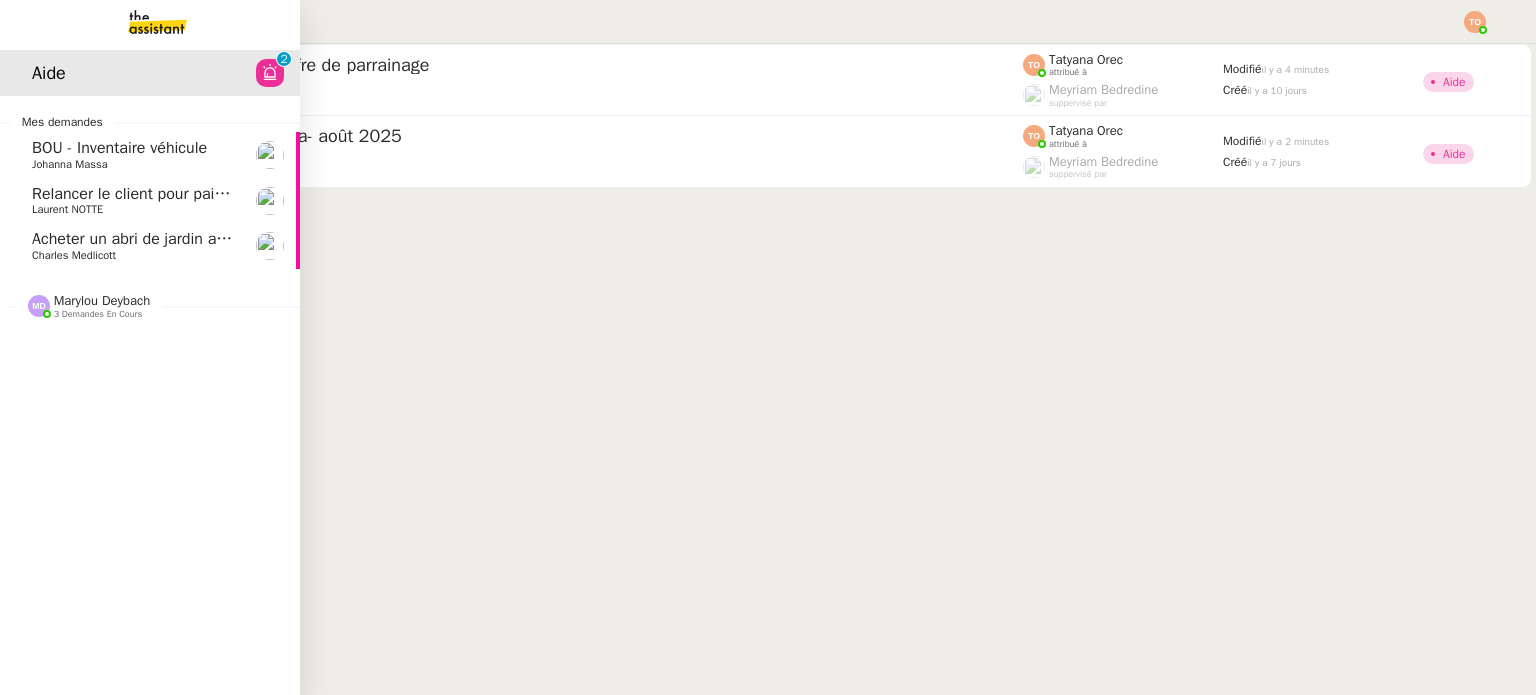 click on "Marylou Deybach    3 demandes en cours" 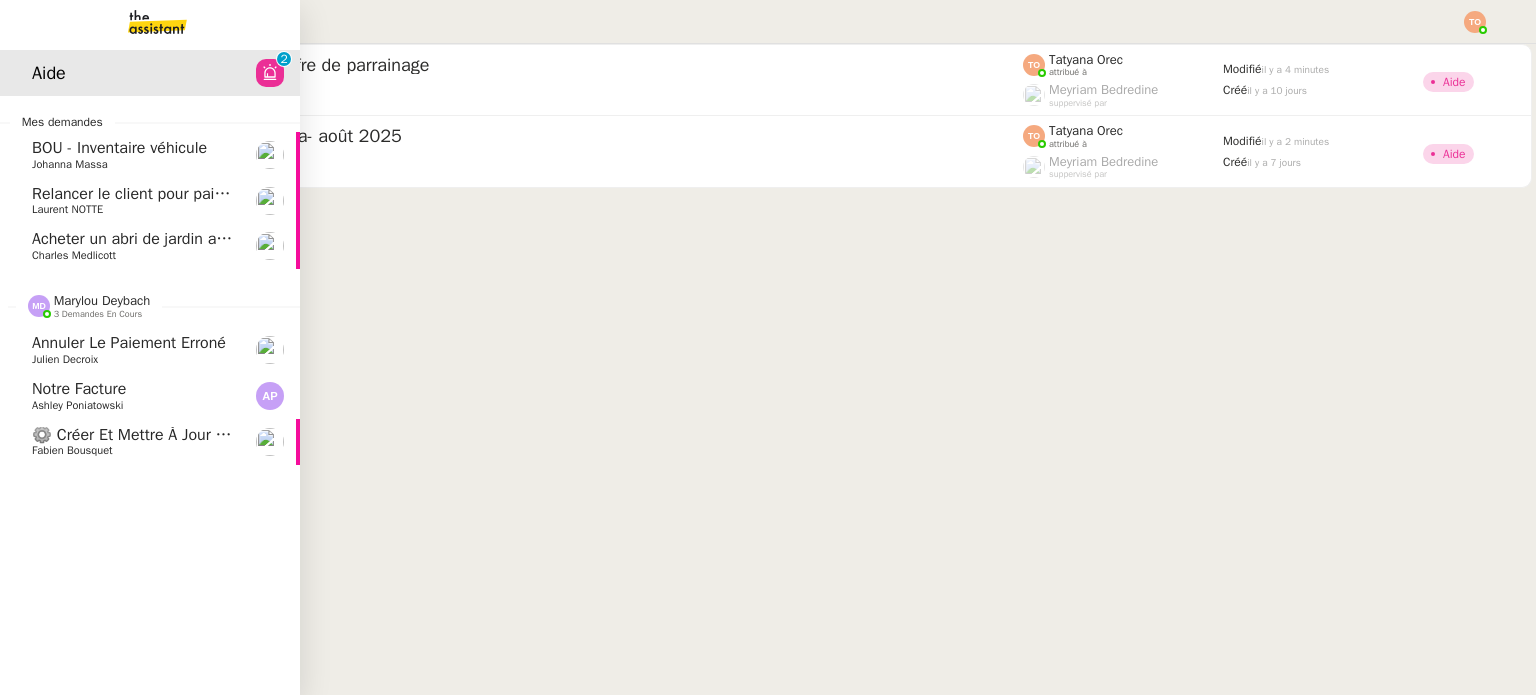 click on "Notre facture" 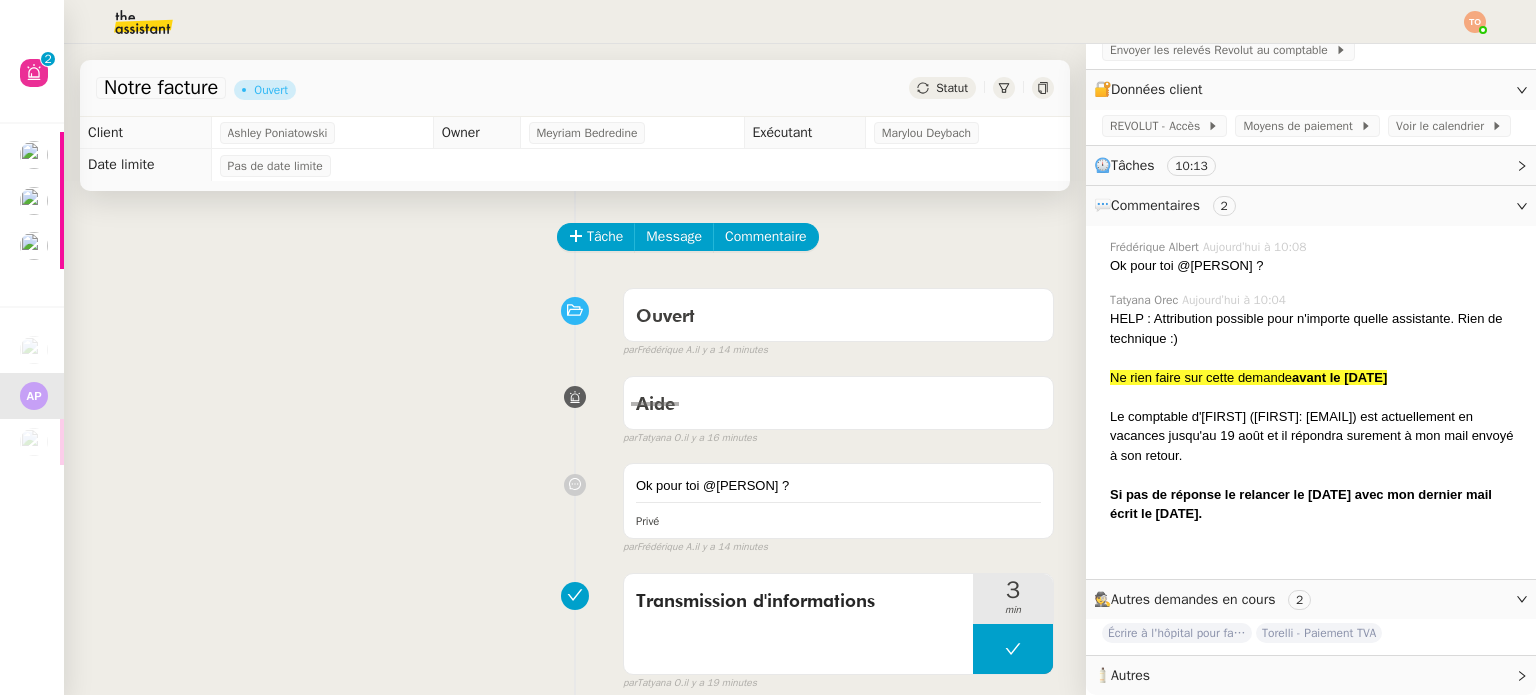 scroll, scrollTop: 360, scrollLeft: 0, axis: vertical 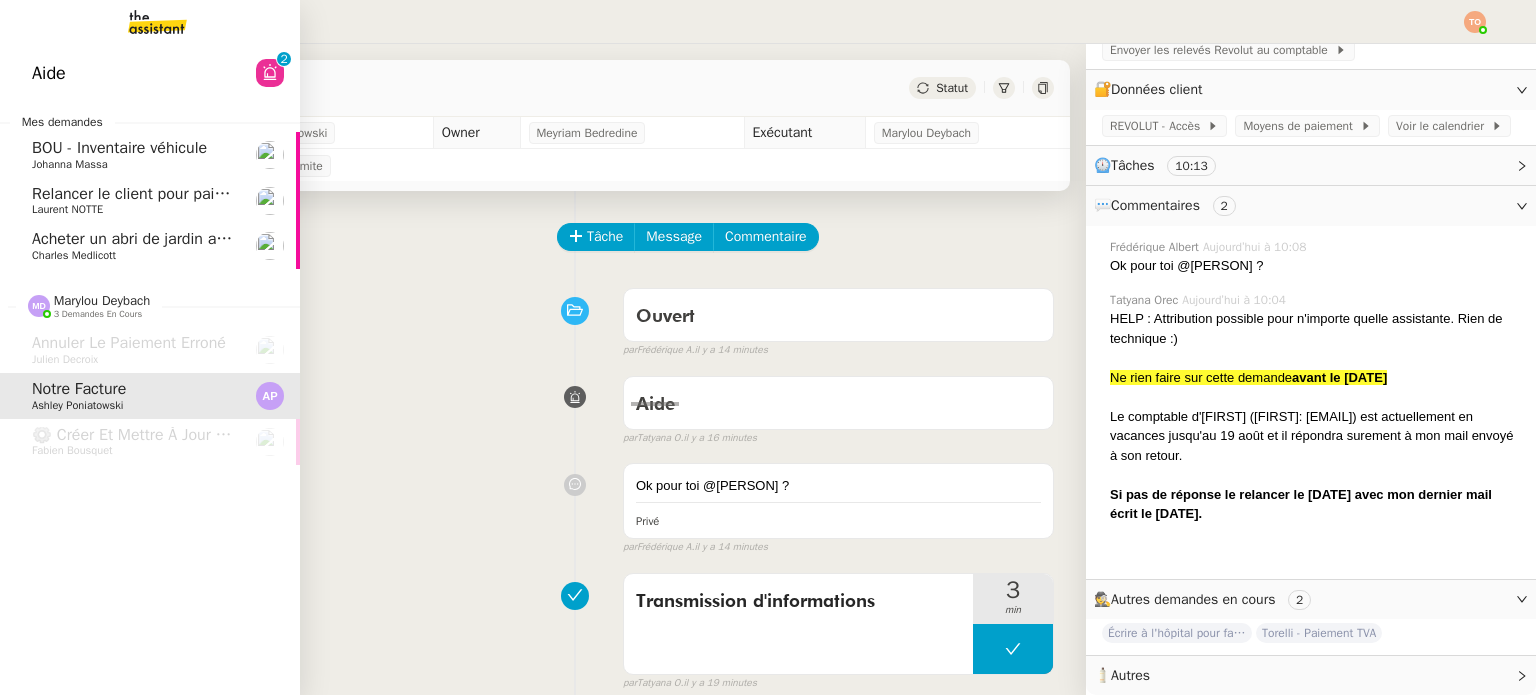 click on "Aide  0   1   2   3   4   5   6   7   8   9" 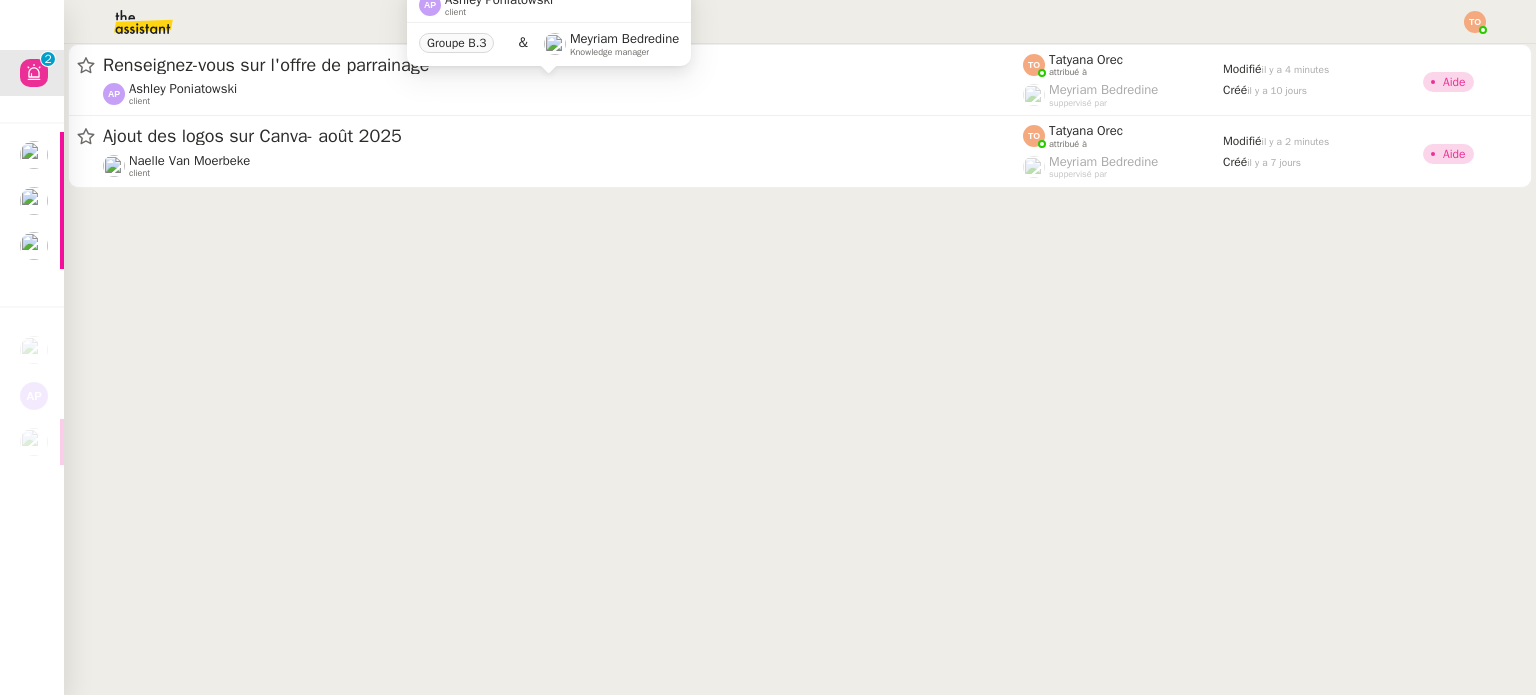 click 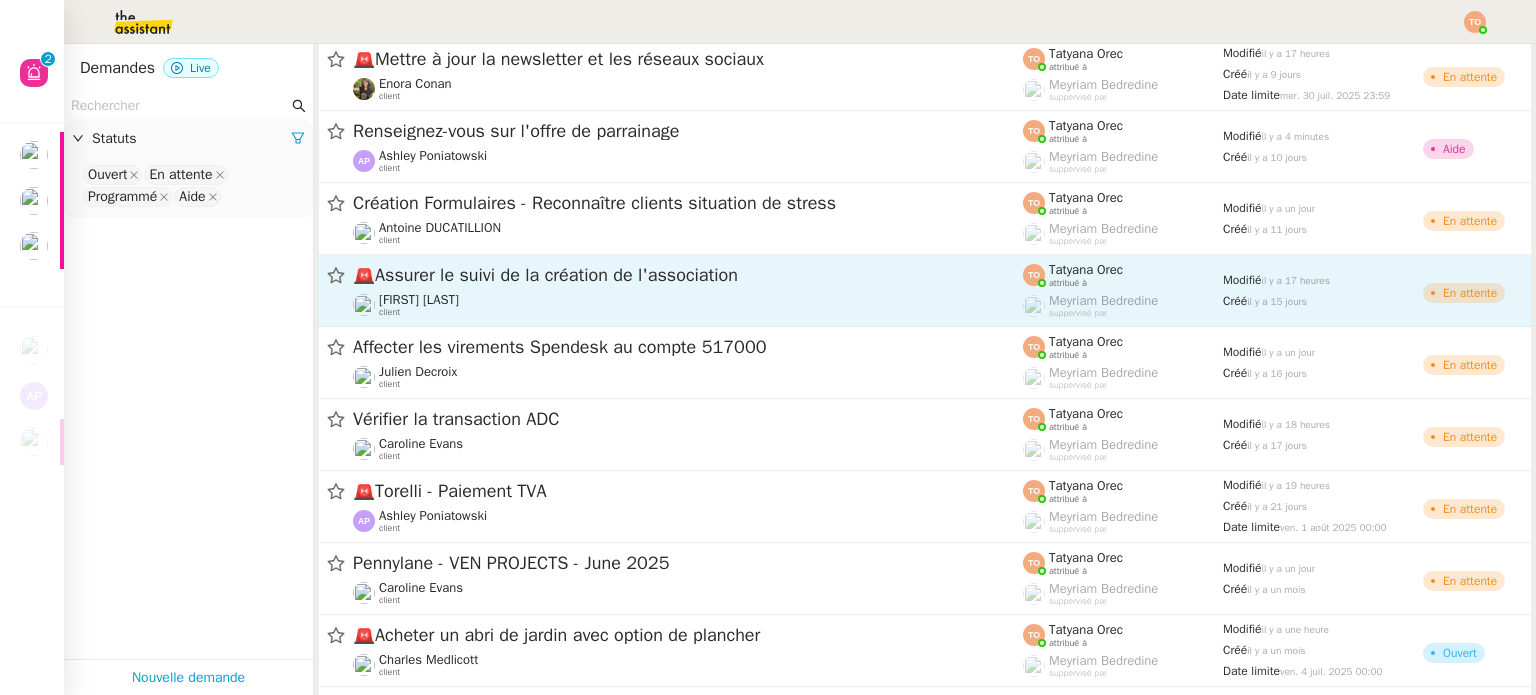 scroll, scrollTop: 700, scrollLeft: 0, axis: vertical 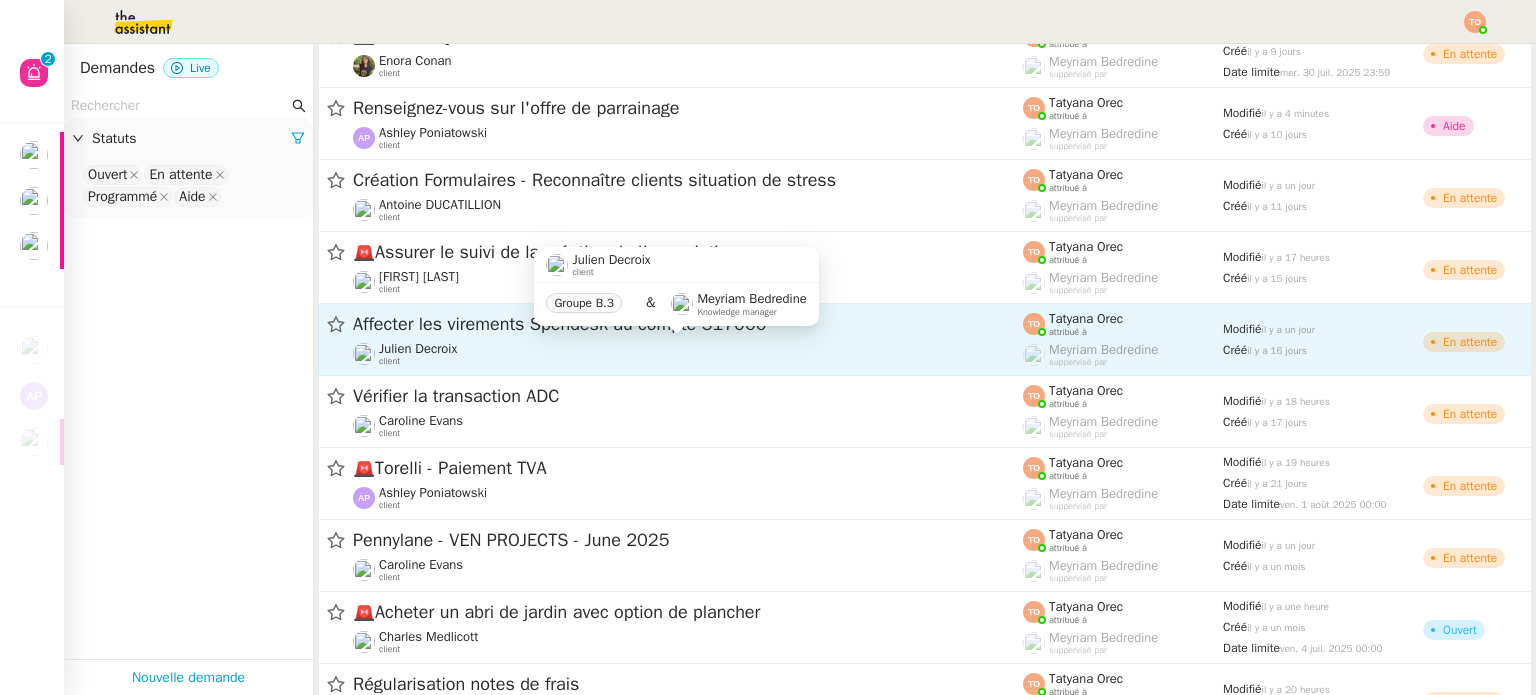 click on "Julien Decroix    client" 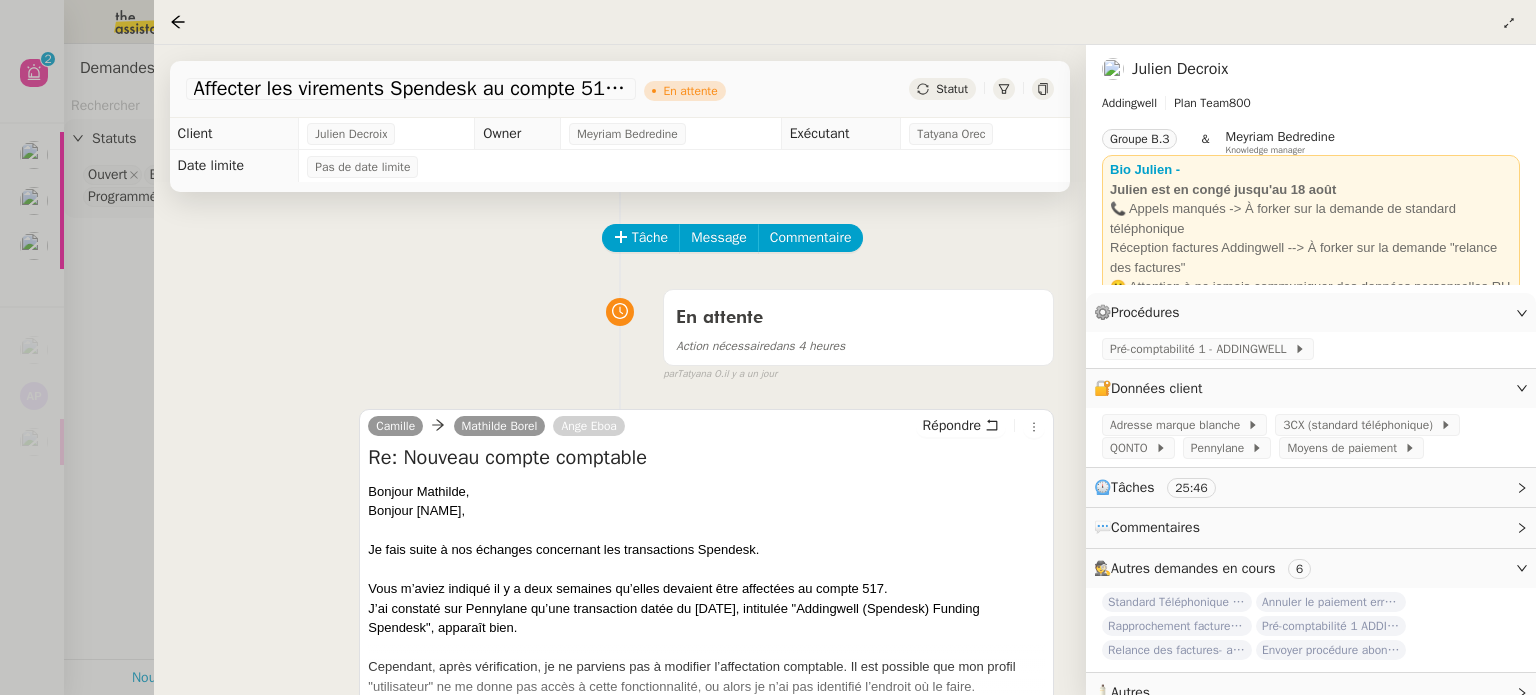 scroll, scrollTop: 100, scrollLeft: 0, axis: vertical 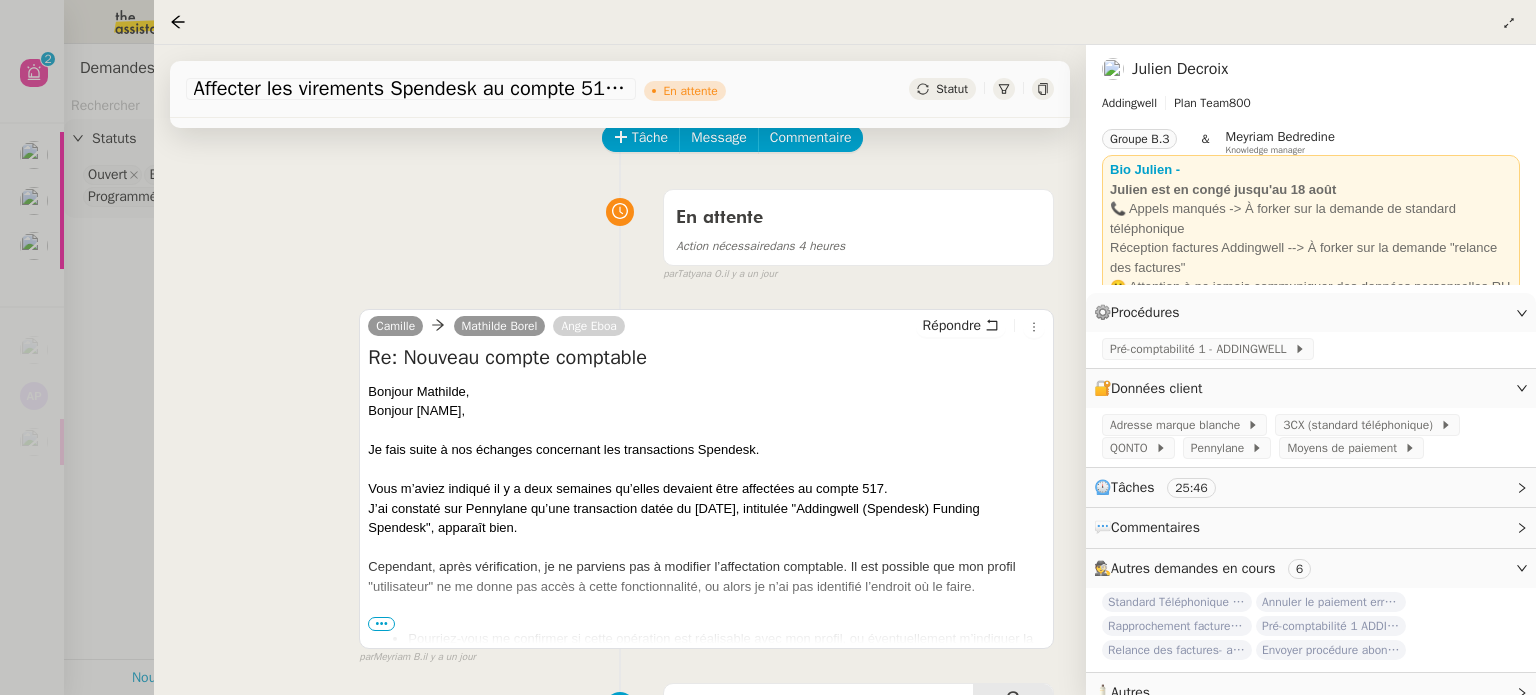 click on "•••" at bounding box center (381, 624) 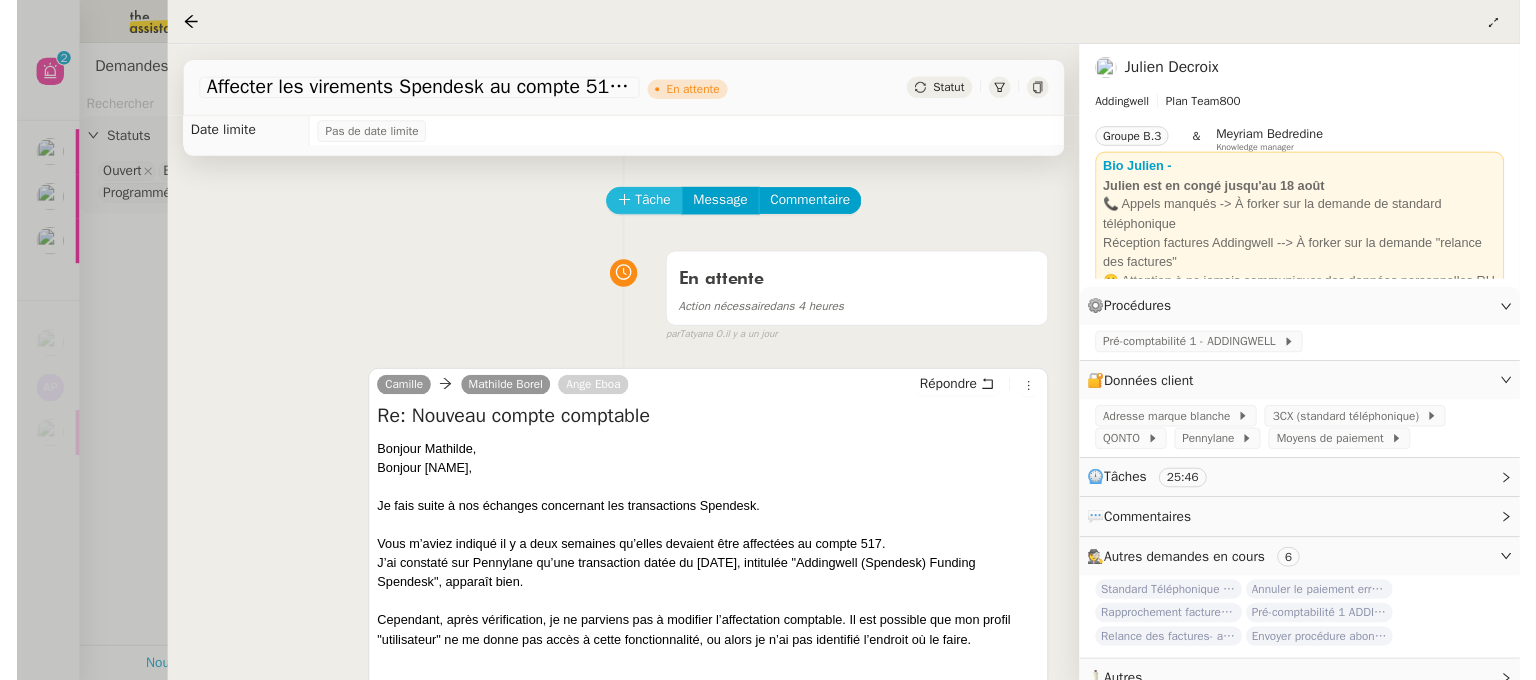 scroll, scrollTop: 0, scrollLeft: 0, axis: both 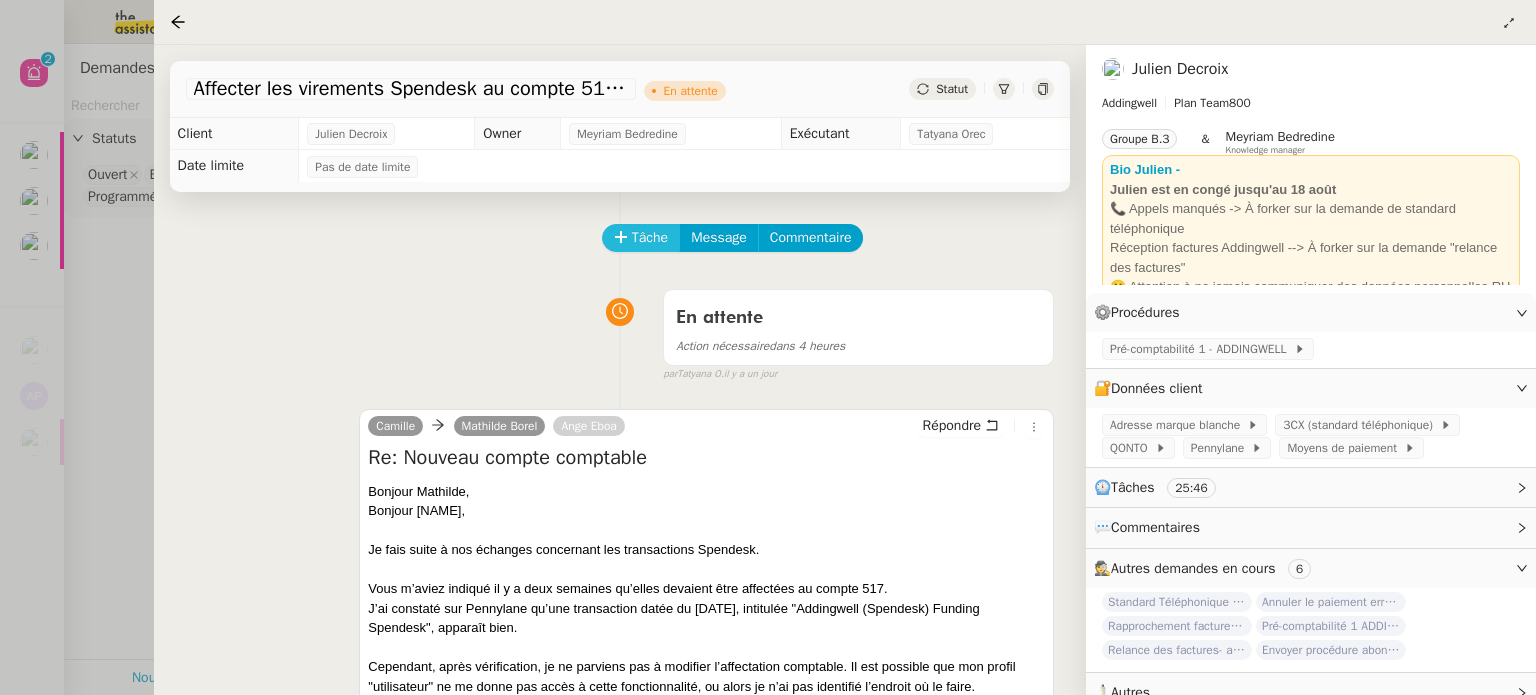 click on "Tâche" 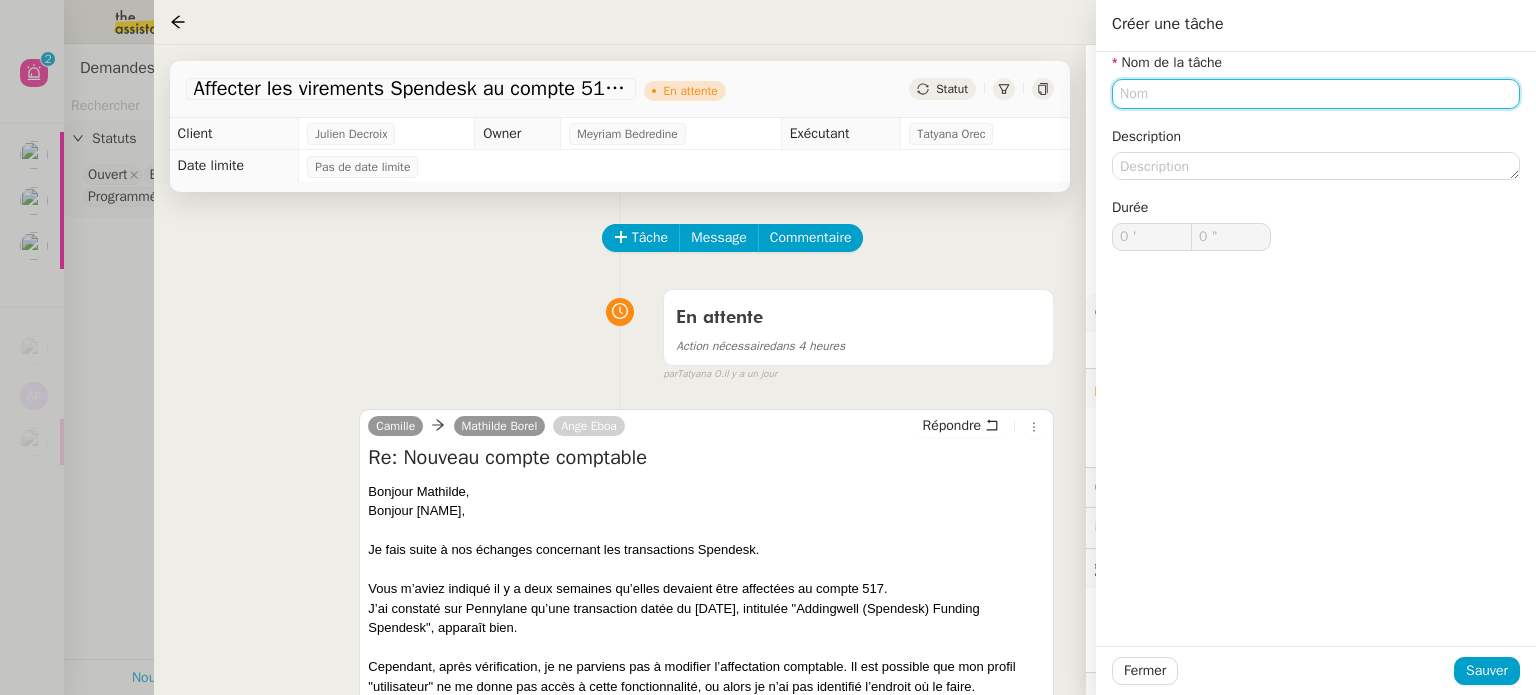 click 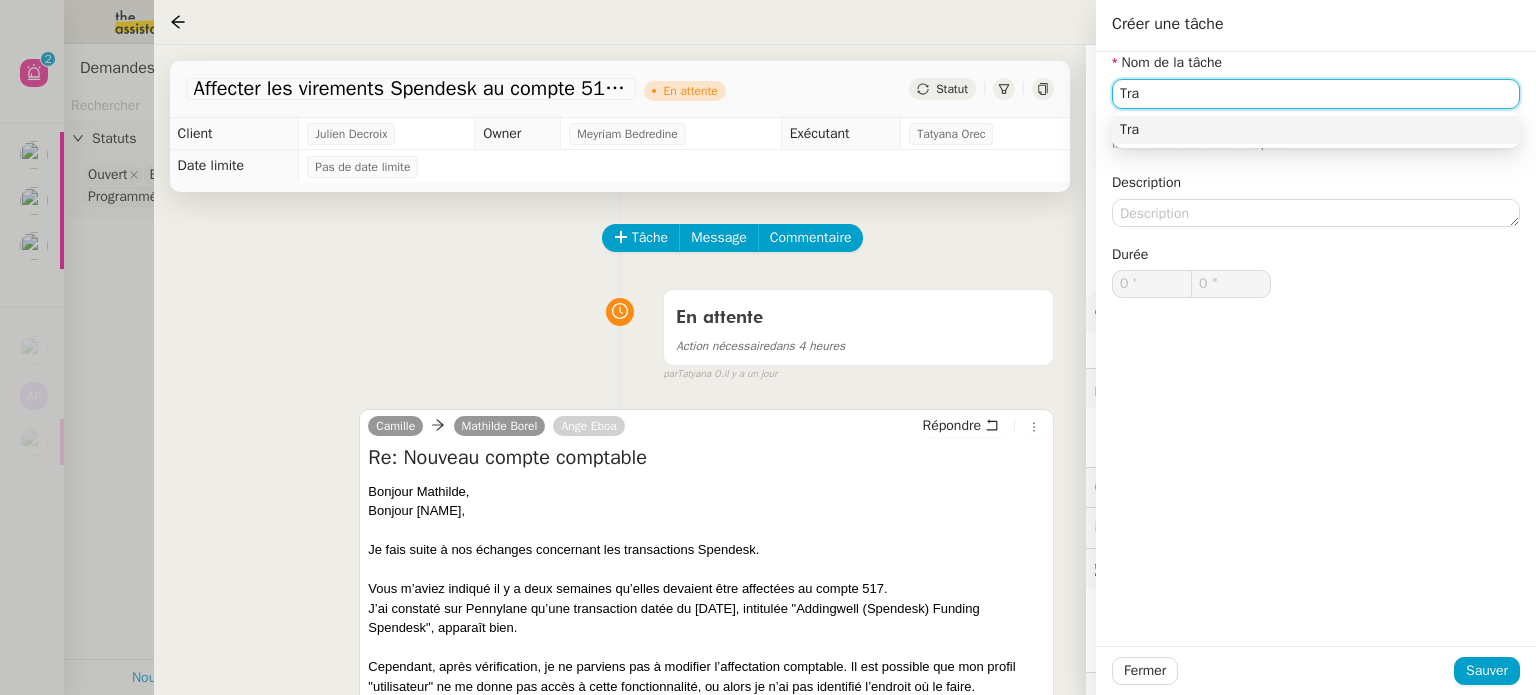 click on "Tra" at bounding box center [1316, 130] 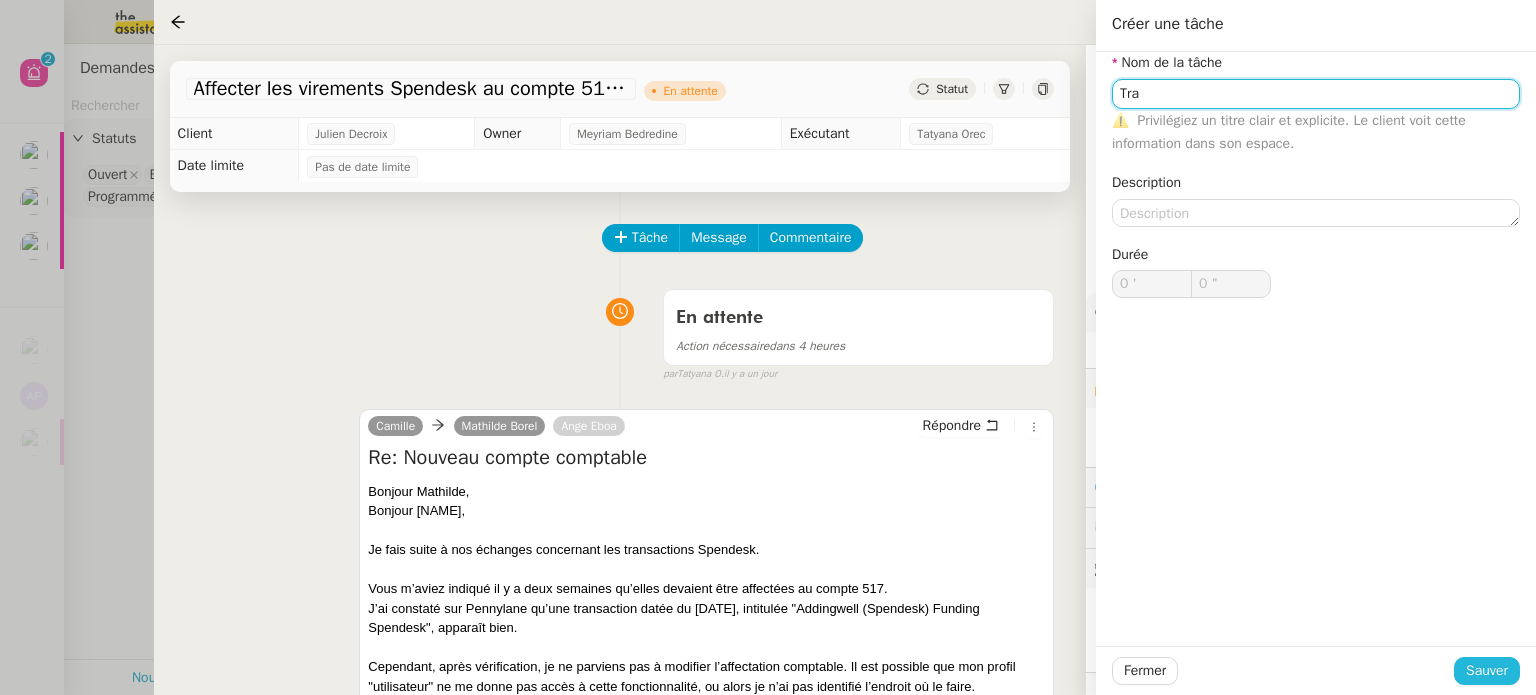 type on "Tra" 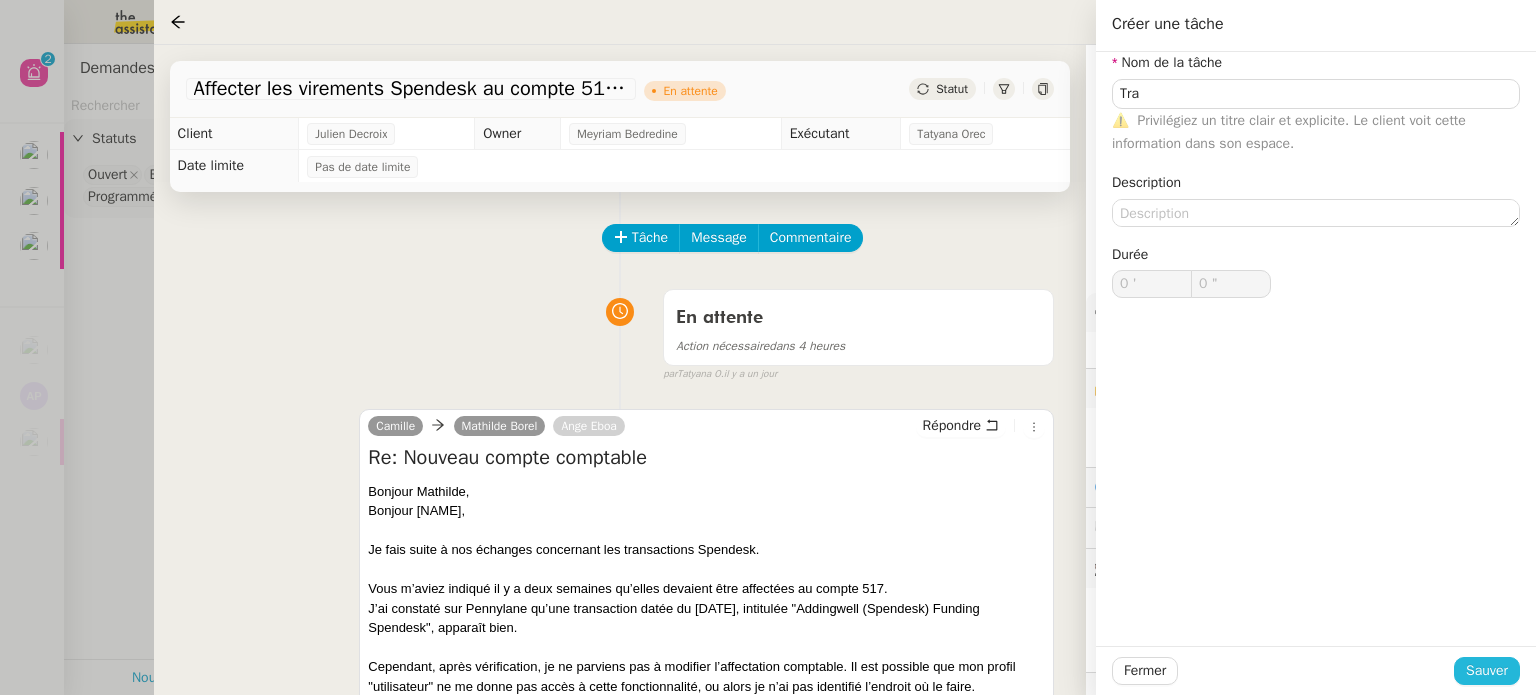 click on "Sauver" 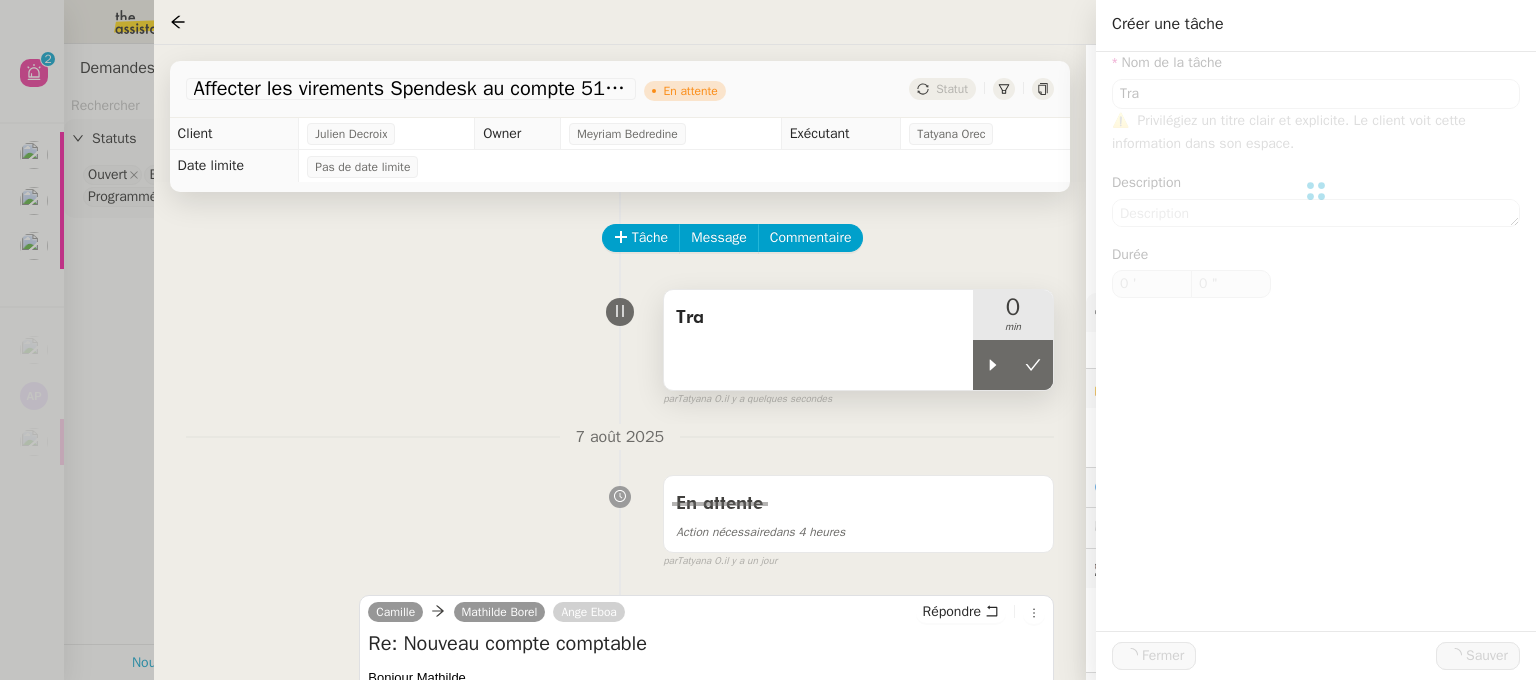 click on "Tra" at bounding box center [818, 340] 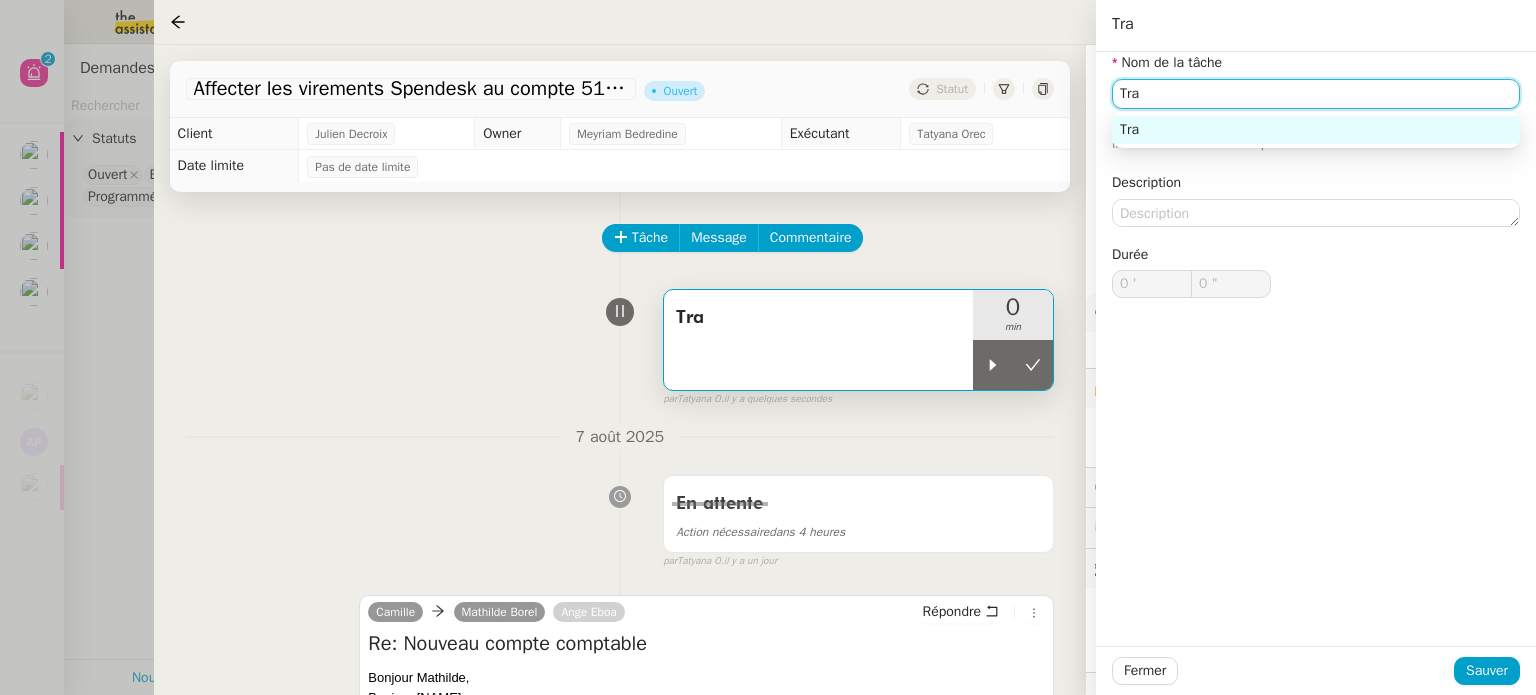 click on "Aide  0   1   2   3   4   5   6   7   8   9  Mes demandes BOU - Inventaire véhicule     Johanna Massa    Relancer le client pour paiement    Laurent NOTTE    Acheter un abri de jardin avec option de plancher    Charles Medlicott    Affecter les virements Spendesk au compte 517000    Julien Decroix    Marylou Deybach    3 demandes en cours    Annuler le paiement erroné    Julien Decroix    Notre facture    Ashley Poniatowski    ⚙️ Créer et mettre à jour la procédure de classement    Fabien Bousquet    Demandes Live Statuts Ouvert En attente Programmé Aide   Nouvelle demande  Ajout des logos sur Canva- août 2025  Naelle Van Moerbeke    client    Tatyana Orec    attribué à    Meyriam Bedredine    suppervisé par    Modifié   il y a 2 minutes  Créé   il y a 7 jours   Aide   🚨   Signer les documents juridiques 2024  Charles Medlicott    client    Tatyana Orec    attribué à    Meyriam Bedredine    suppervisé par    Modifié   il y a un jour  Créé  Date limite 0" at bounding box center [768, 347] 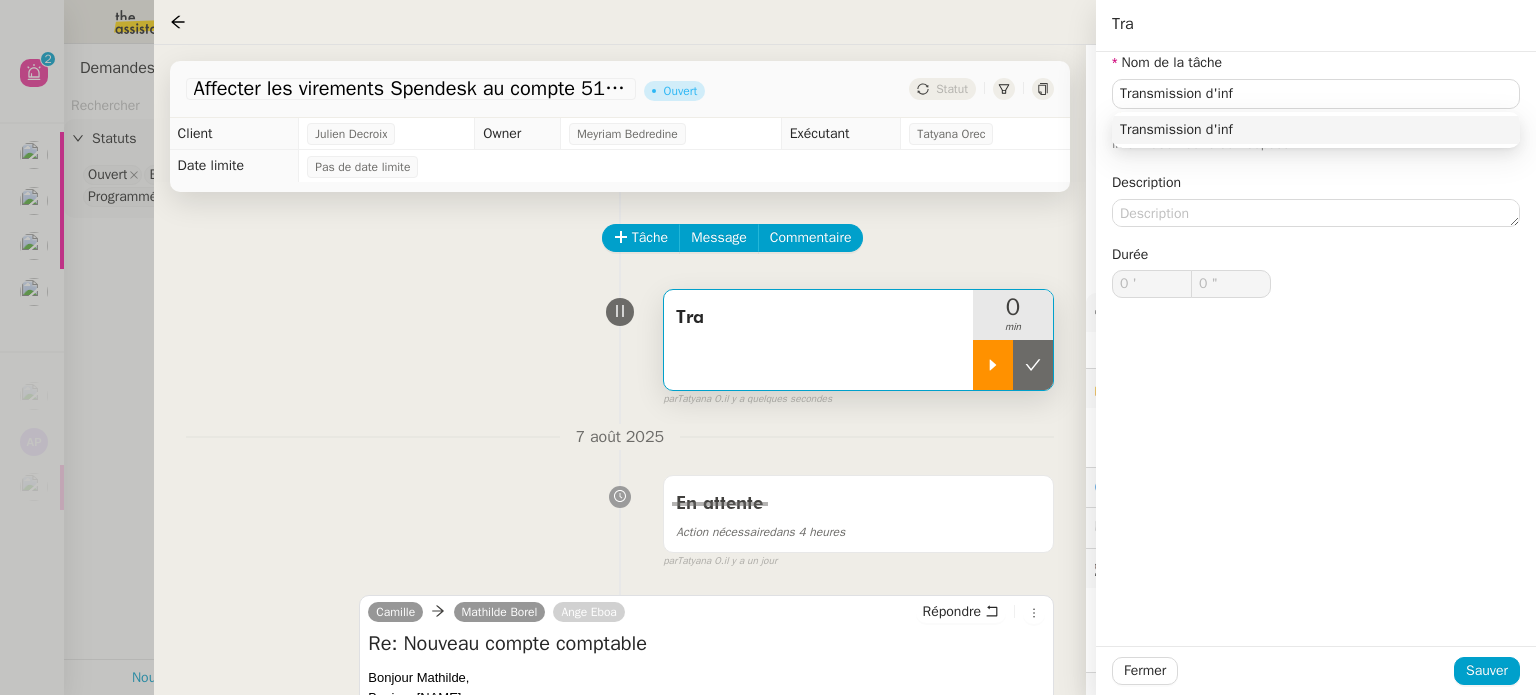 click at bounding box center (993, 365) 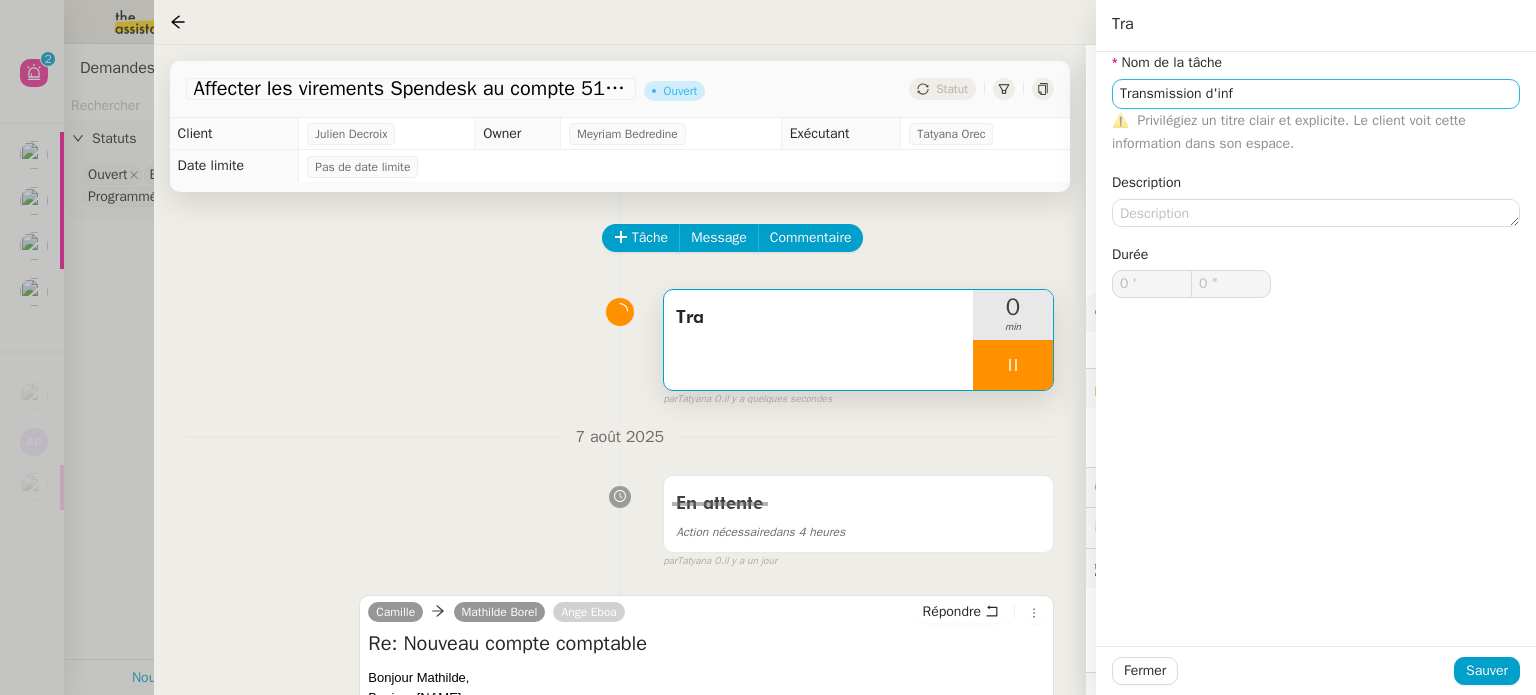 type on "Tra" 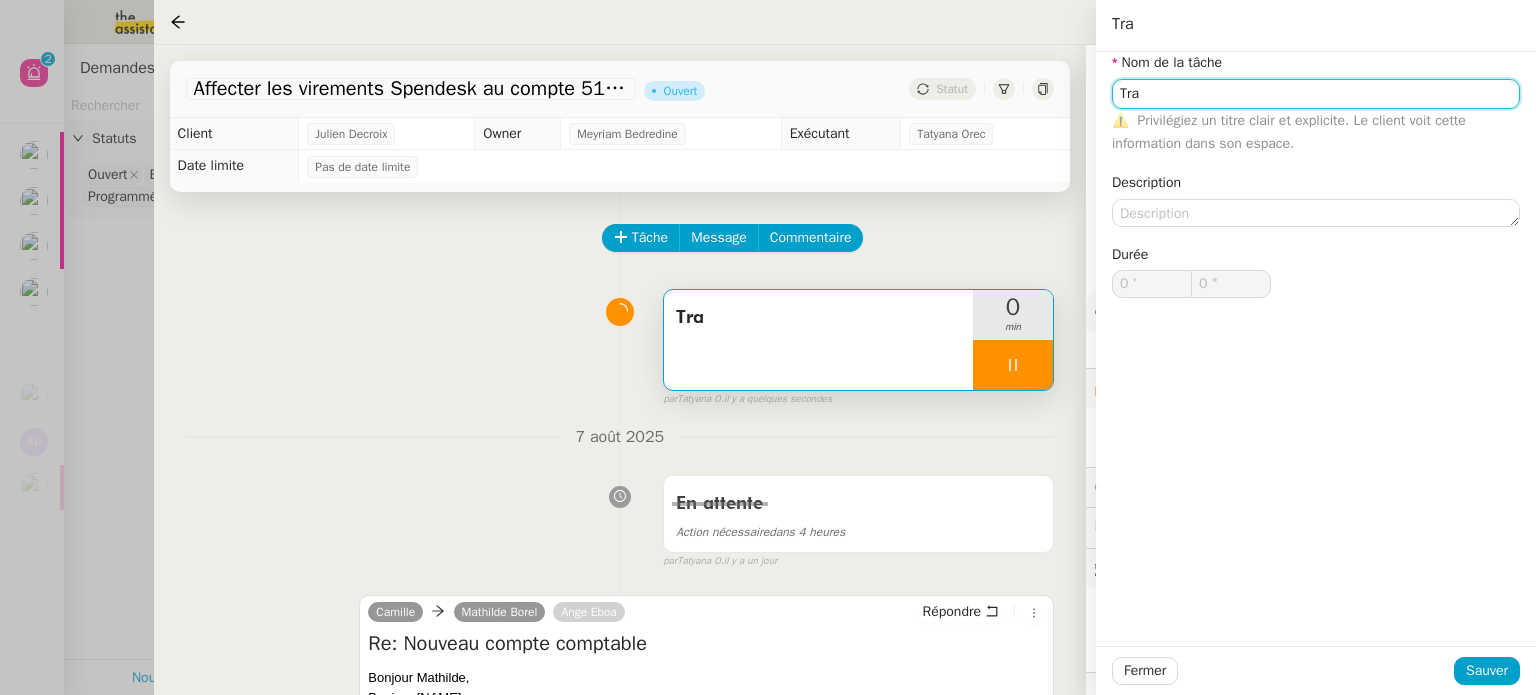 click on "Tra" 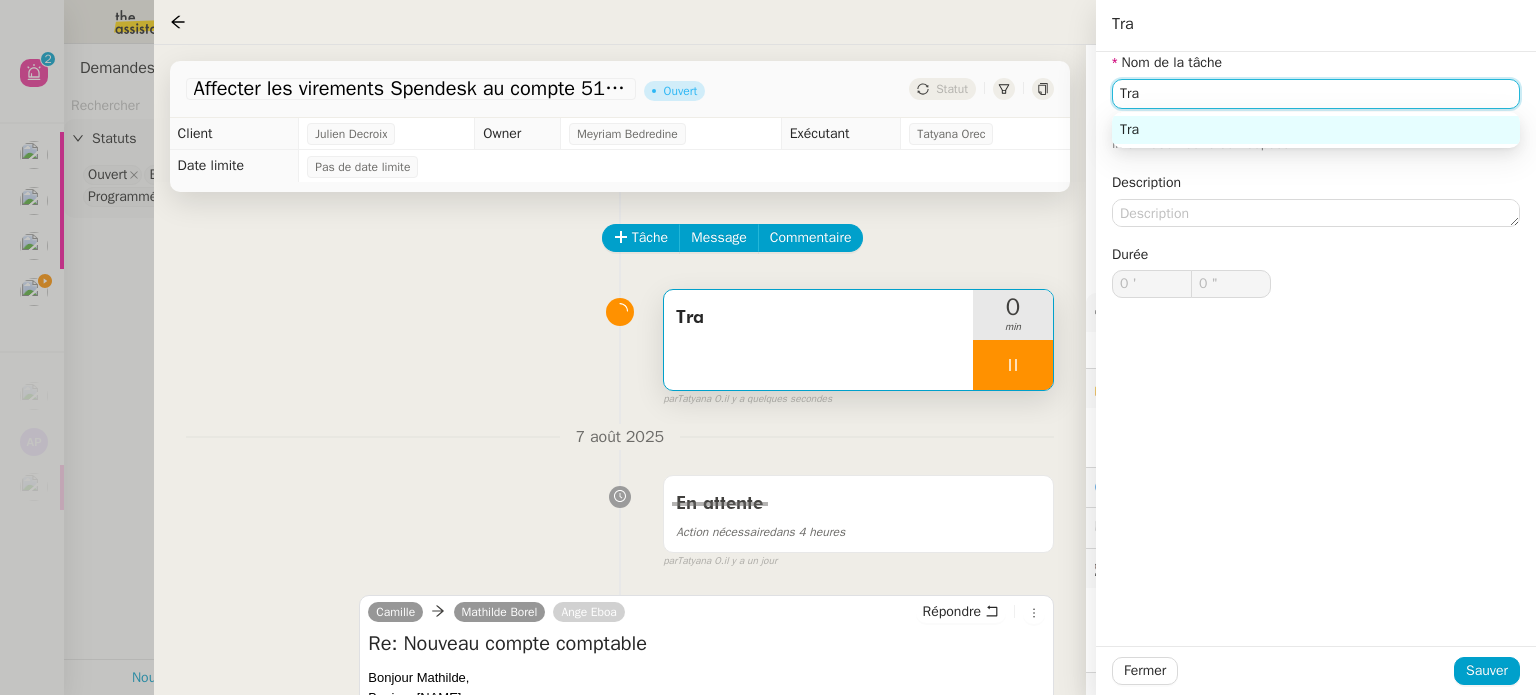 type on "1 "" 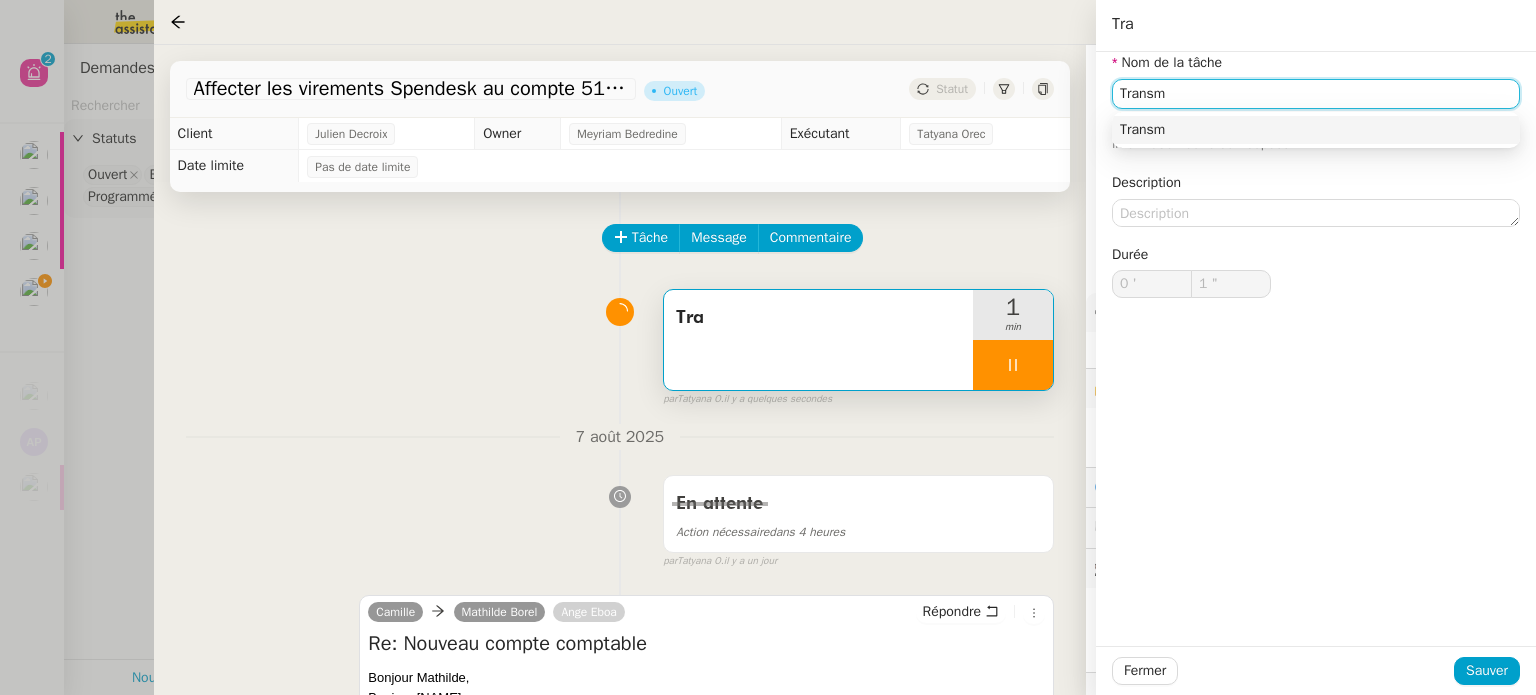 type on "Transmi" 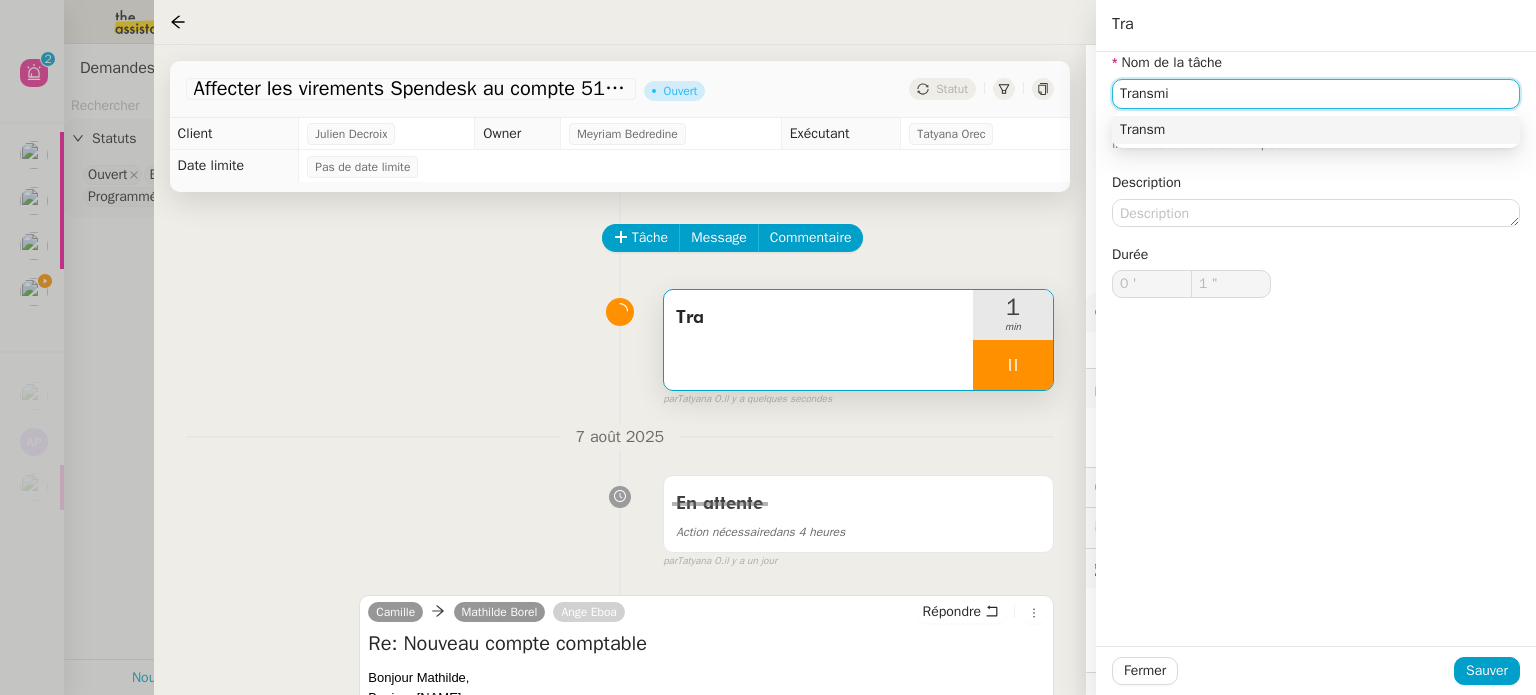 type on "2 "" 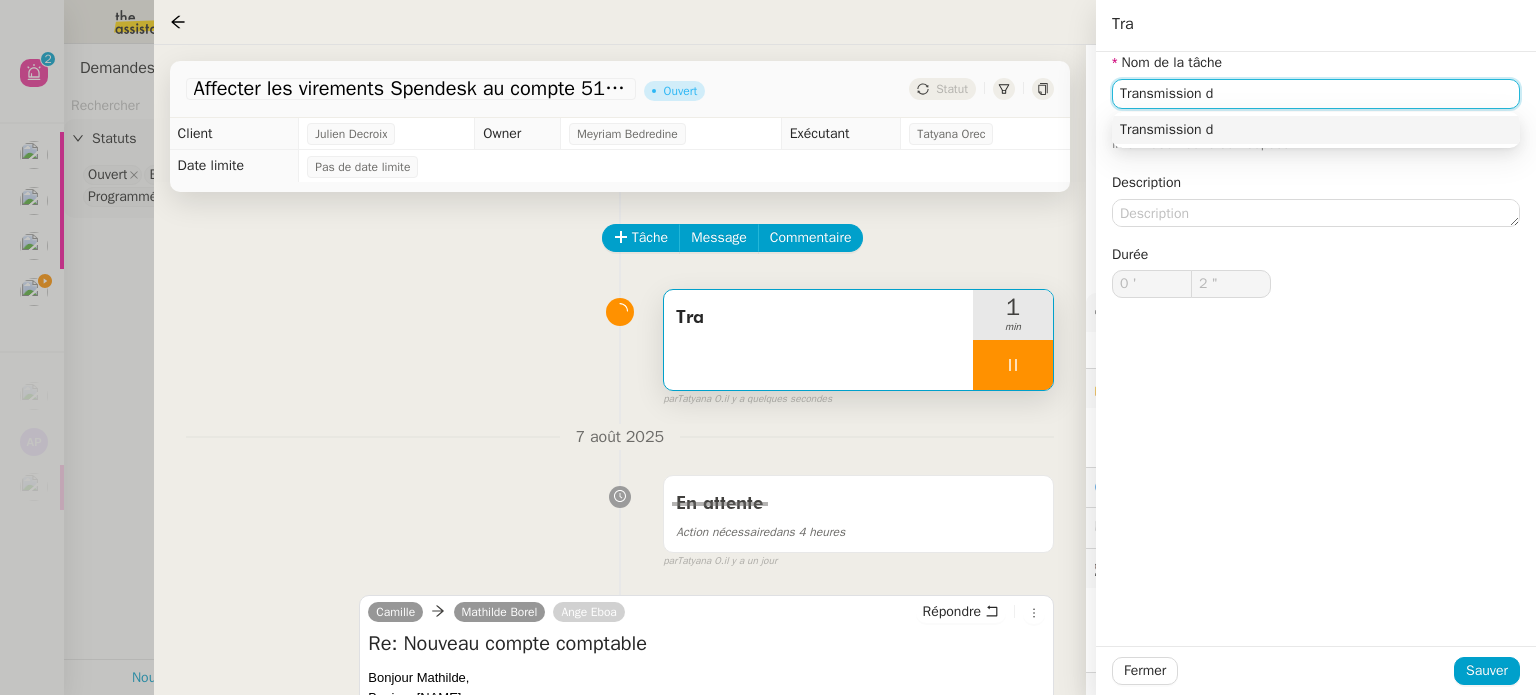 type on "Transmission d'" 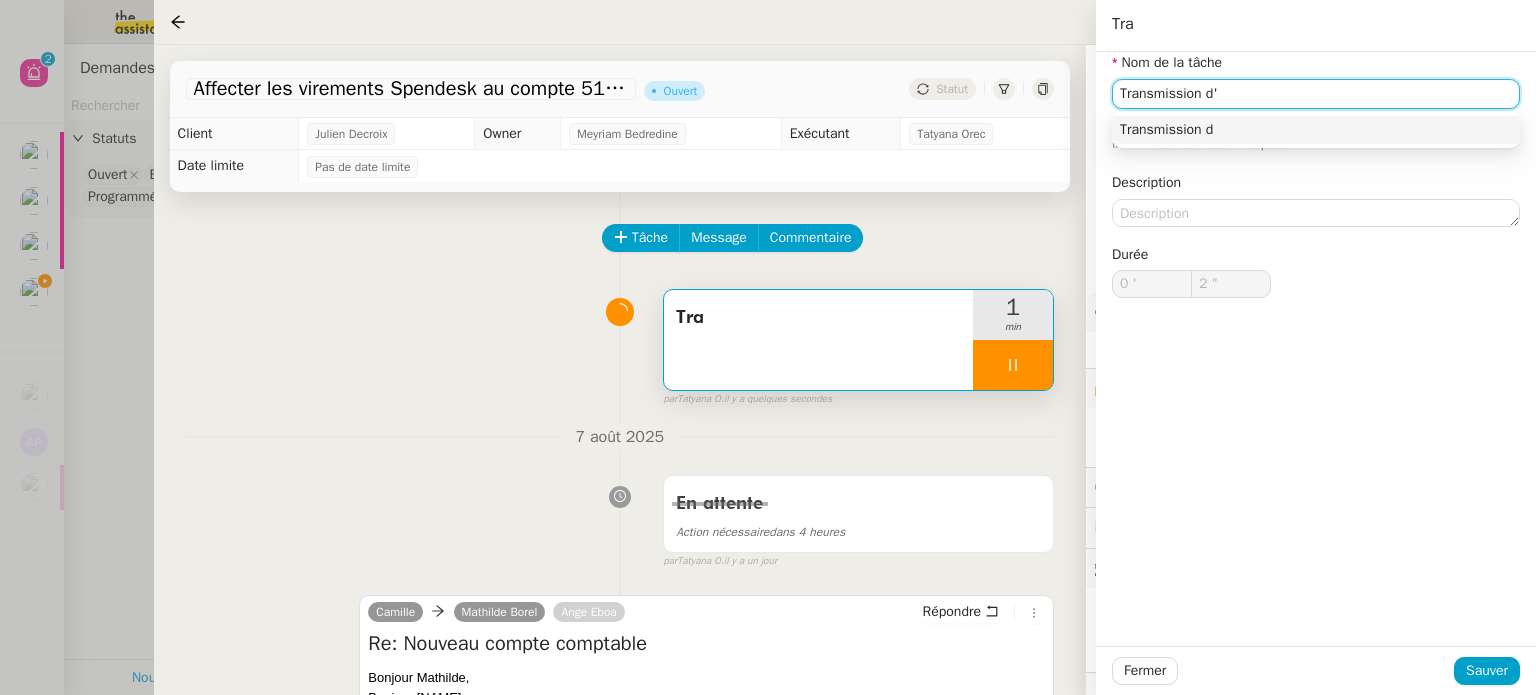type on "3 "" 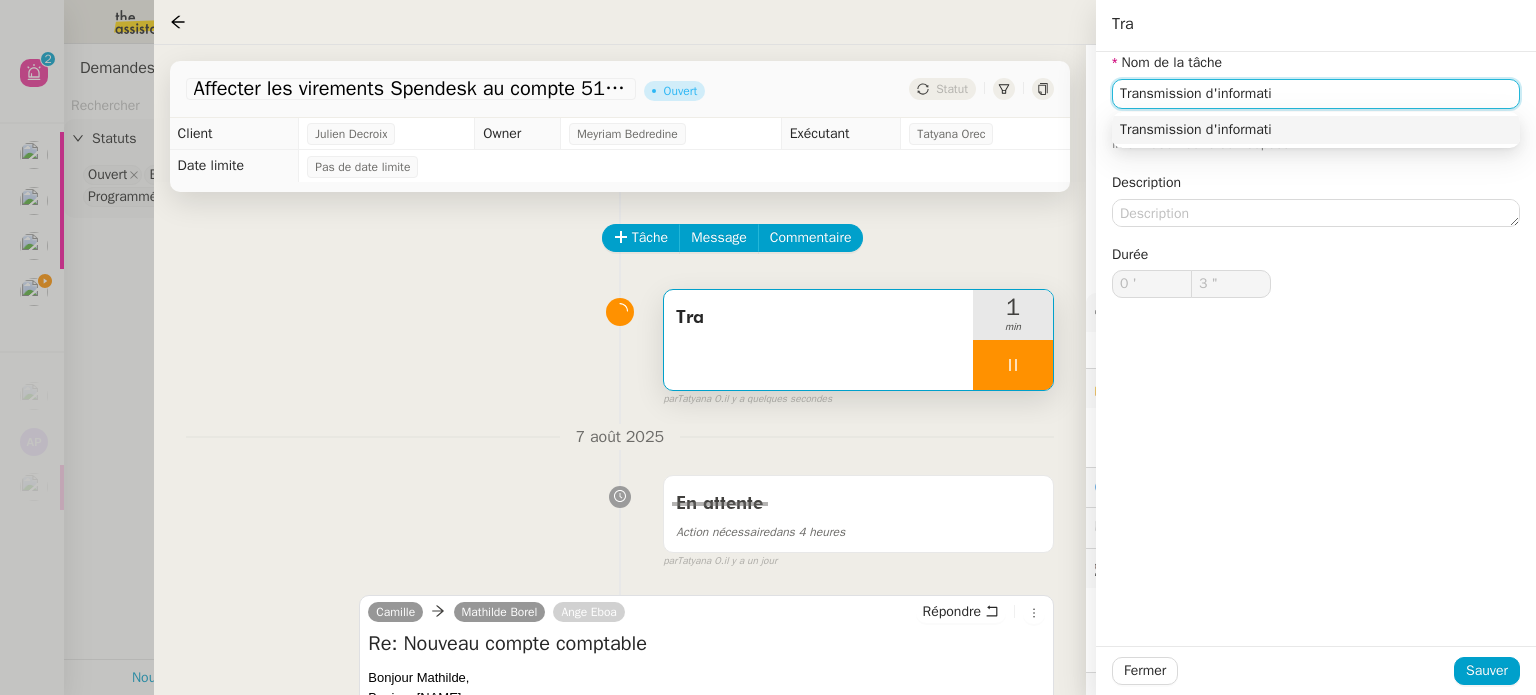 type on "Transmission d'informatio" 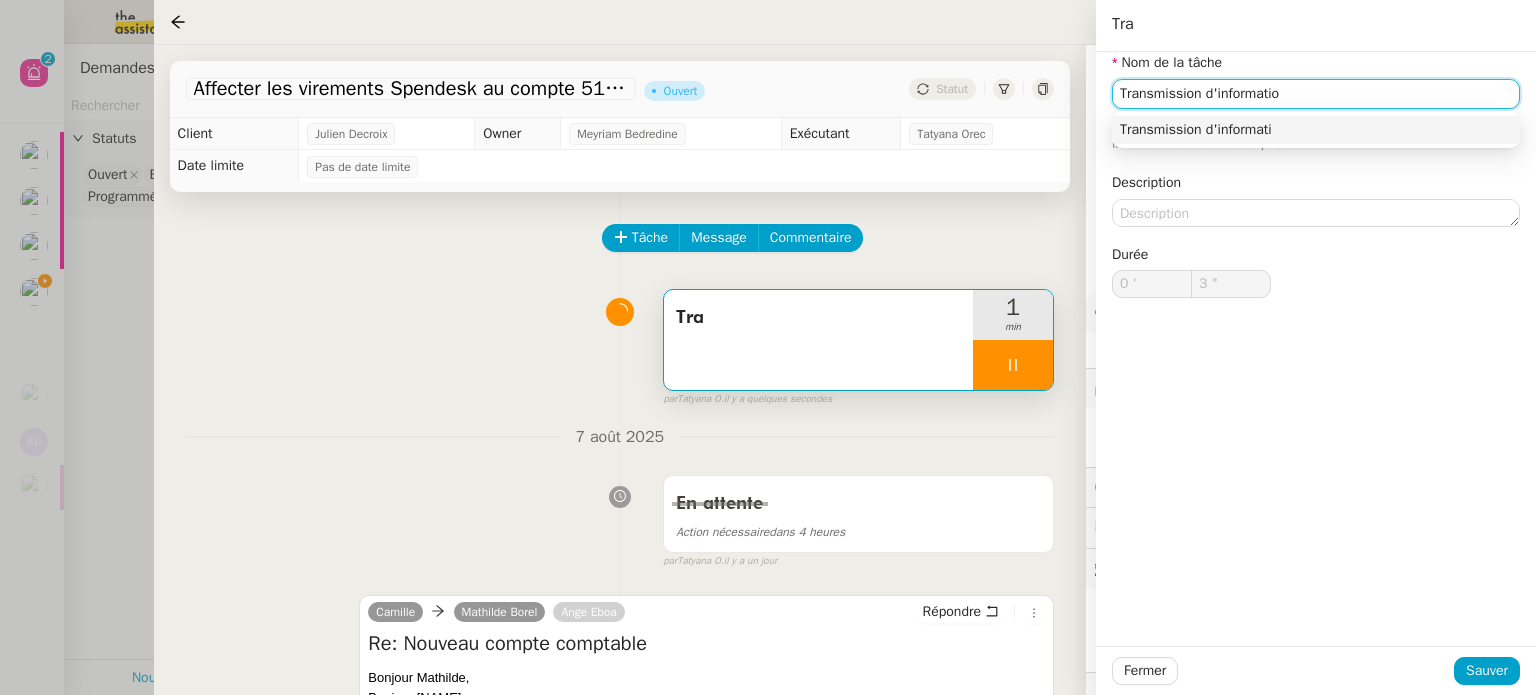 type on "4 "" 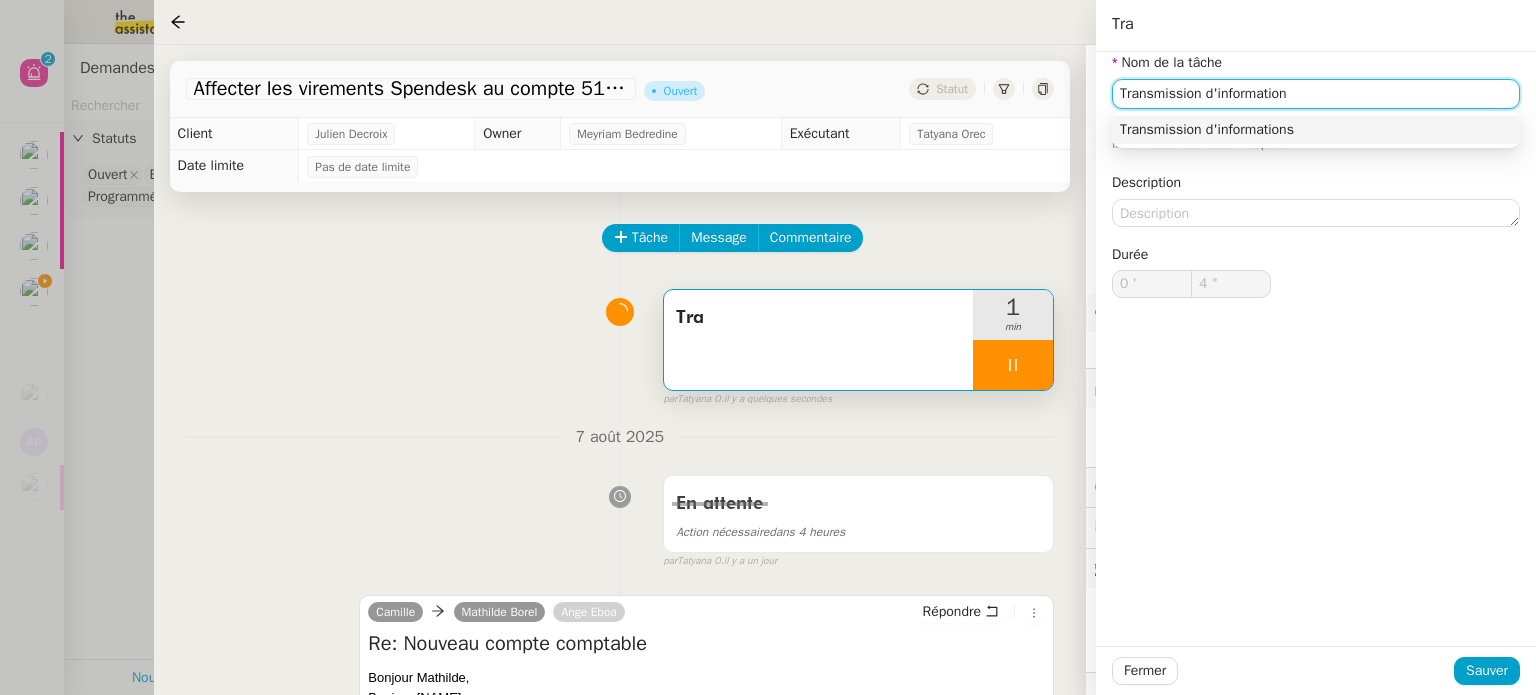 type on "Transmission d'informations" 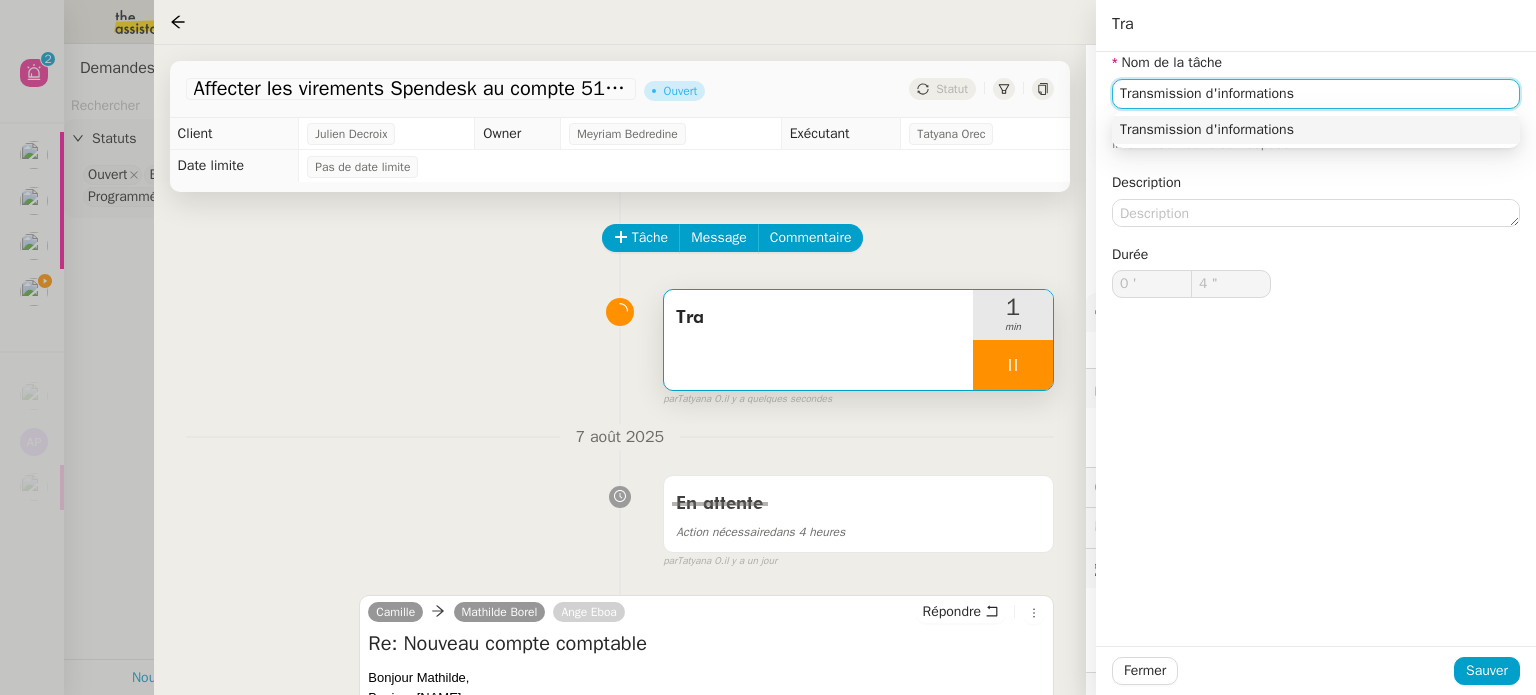 type on "5 "" 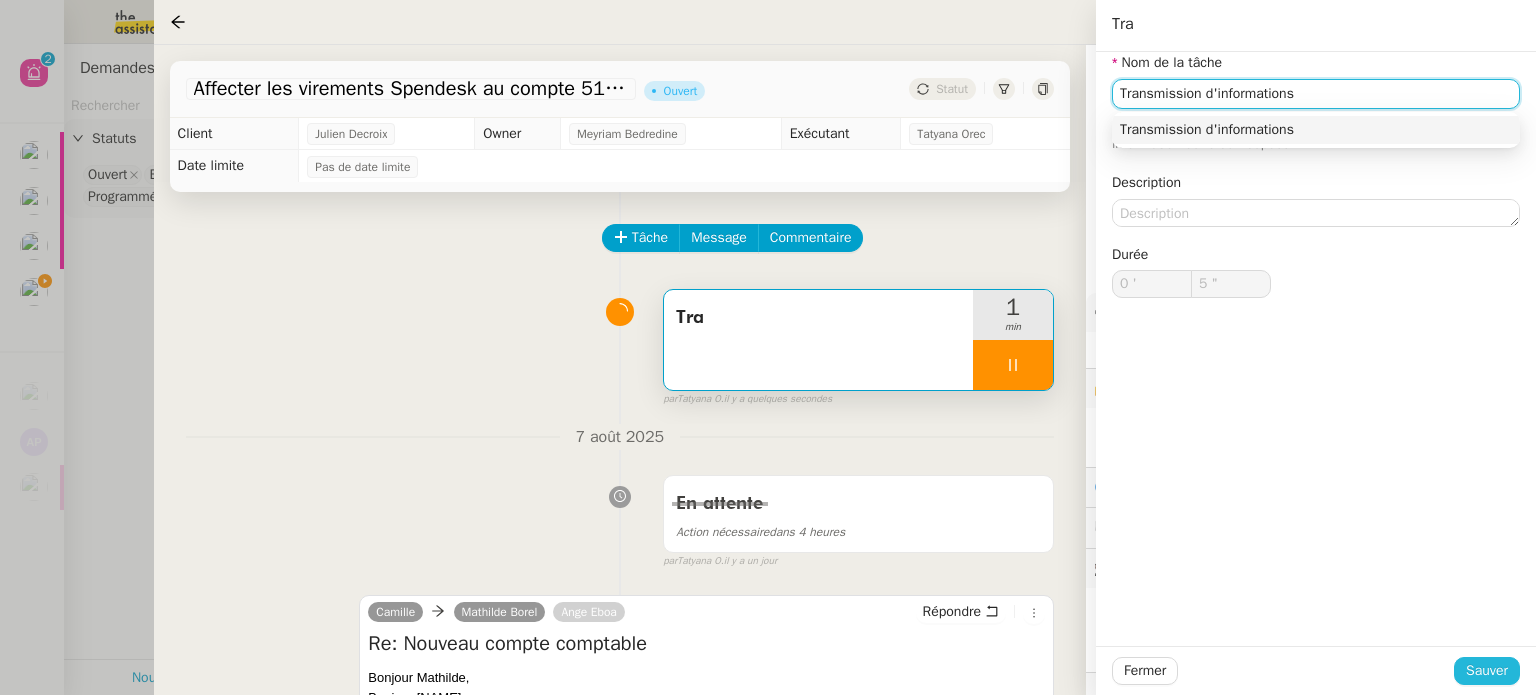 type on "Transmission d'informations" 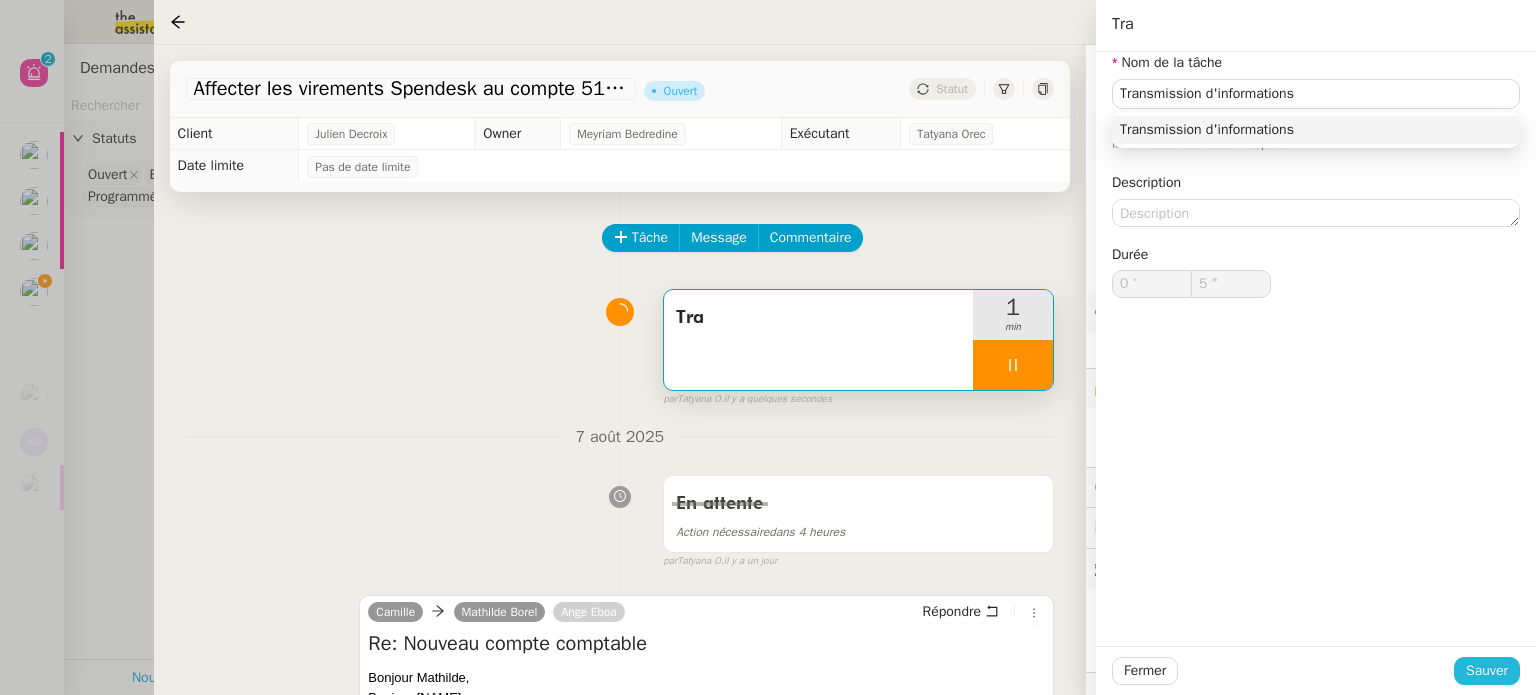 click on "Sauver" 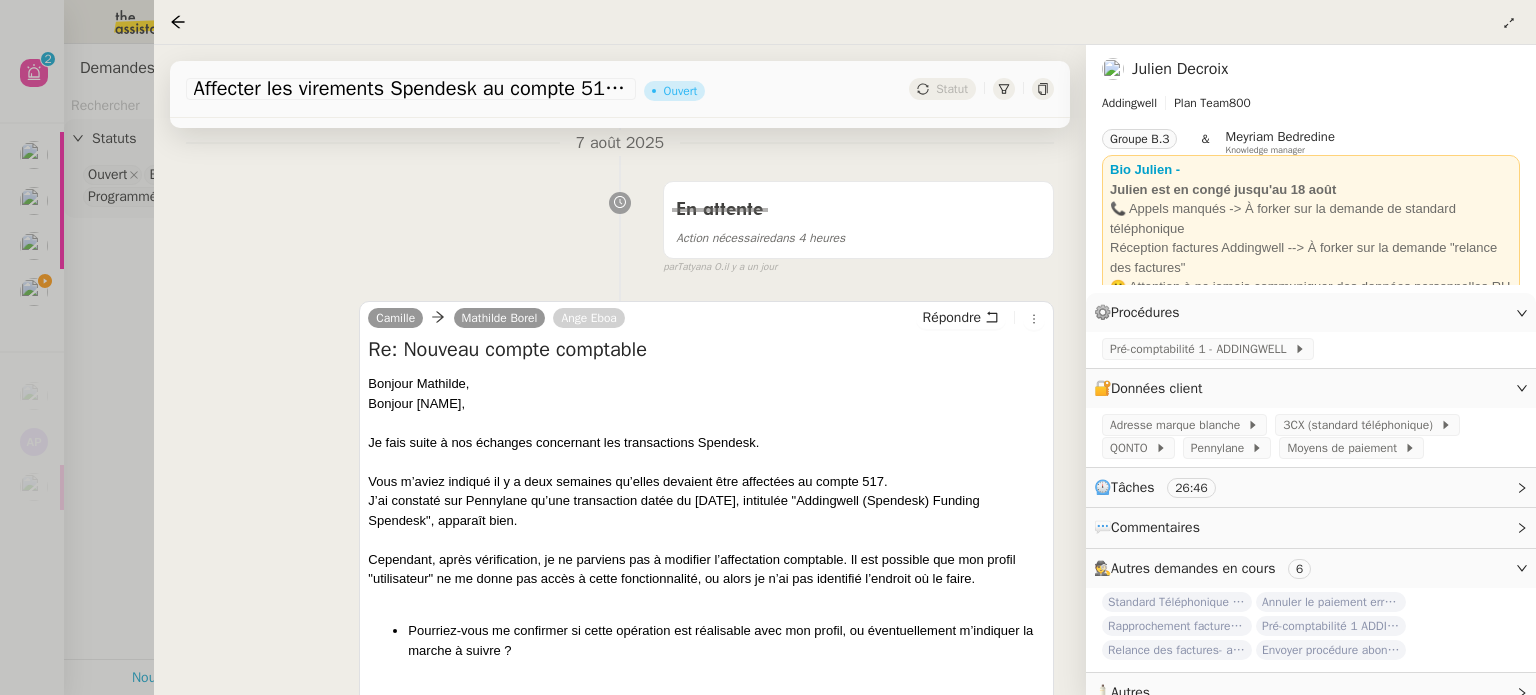 scroll, scrollTop: 0, scrollLeft: 0, axis: both 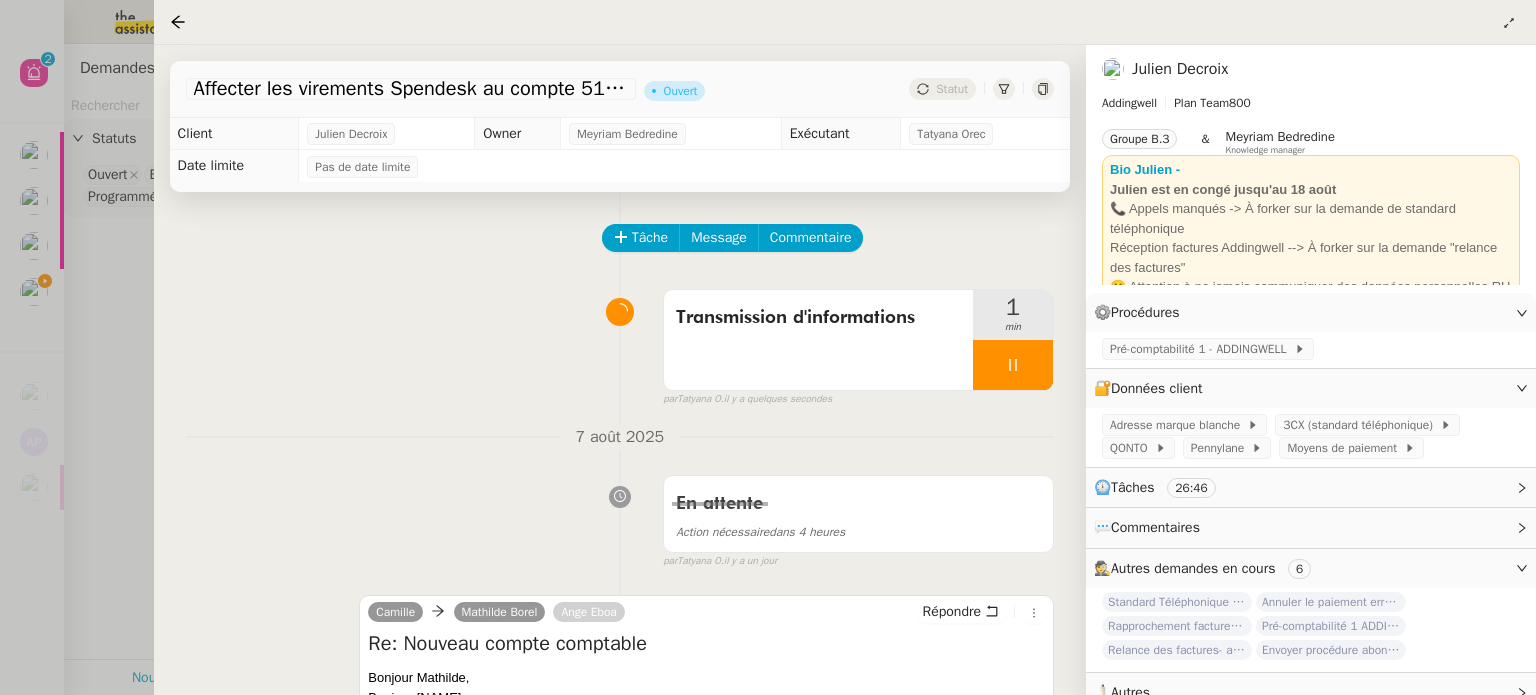 click on "Tâche Message Commentaire Veuillez patienter une erreur s'est produite 👌👌👌 message envoyé ✌️✌️✌️ Veuillez d'abord attribuer un client Une erreur s'est produite, veuillez réessayer  Transmission d'informations     1 min false par   Tatyana O.   il y a quelques secondes 👌👌👌 message envoyé ✌️✌️✌️ une erreur s'est produite 👌👌👌 message envoyé ✌️✌️✌️ Votre message va être revu ✌️✌️✌️ une erreur s'est produite La taille des fichiers doit être de 10Mb au maximum. 7 août 2025 En attente Action nécessaire  dans 4 heures  false par   Tatyana O.   il y a un jour 👌👌👌 message envoyé ✌️✌️✌️ une erreur s'est produite 👌👌👌 message envoyé ✌️✌️✌️ Votre message va être revu ✌️✌️✌️ une erreur s'est produite La taille des fichiers doit être de 10Mb au maximum.  Camille      Mathilde  Borel   Ange Eboa  Répondre Re: Nouveau compte comptable
Bonjour Mathilde, Bonjour Ange, Merci," 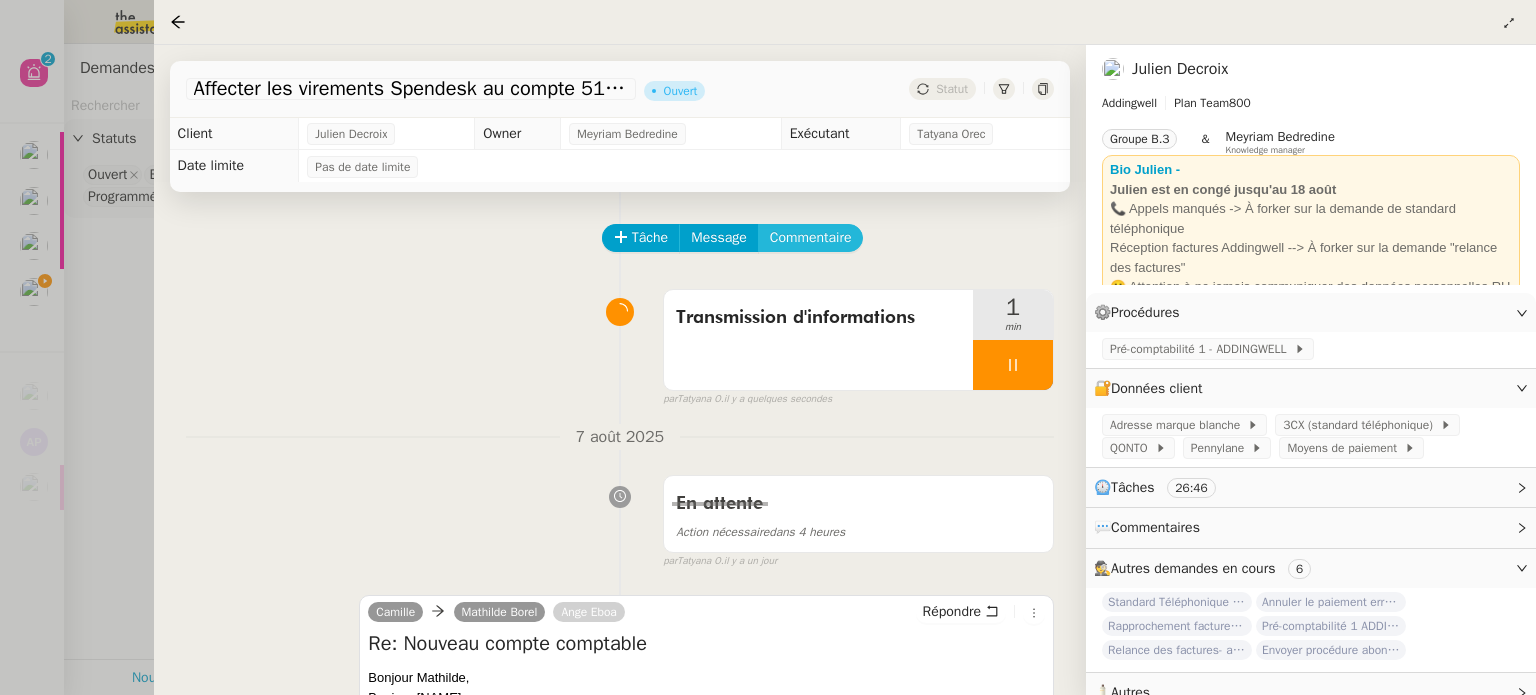 click on "Commentaire" 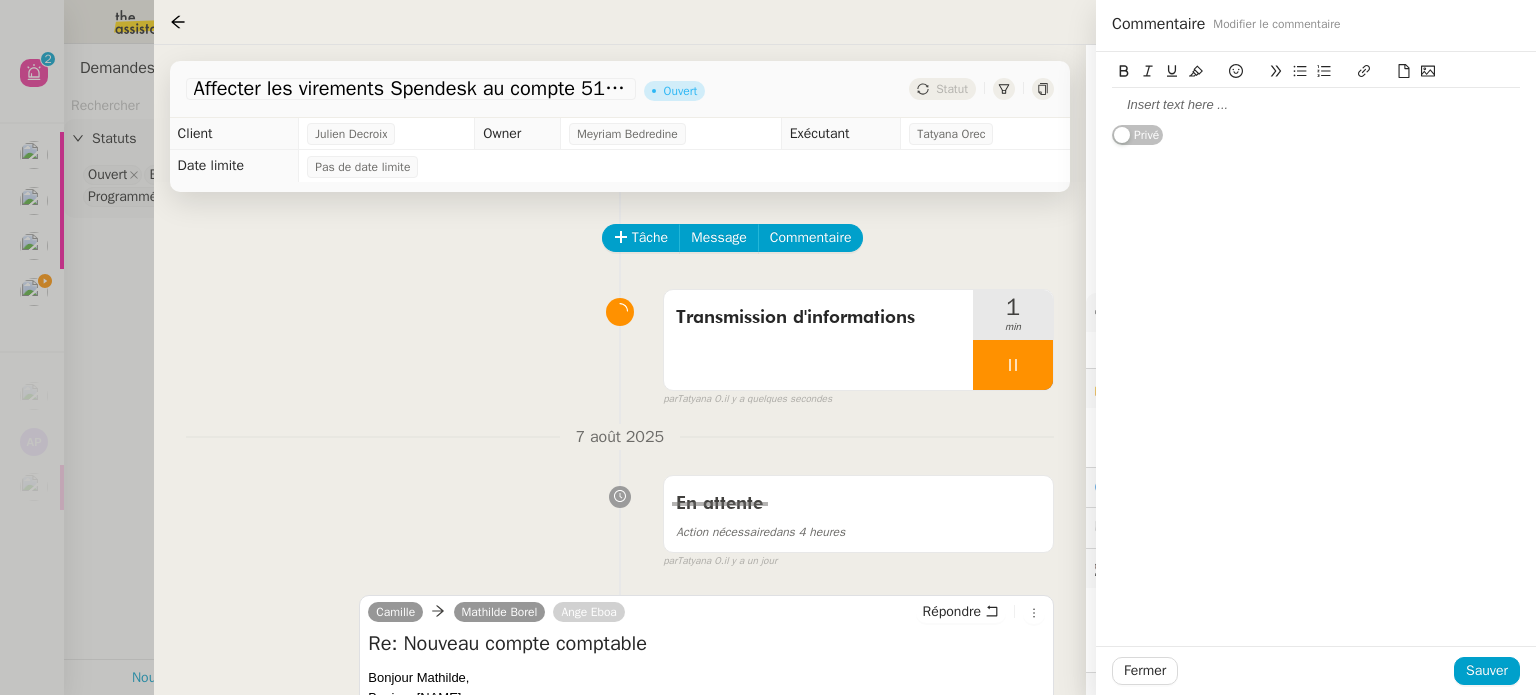click 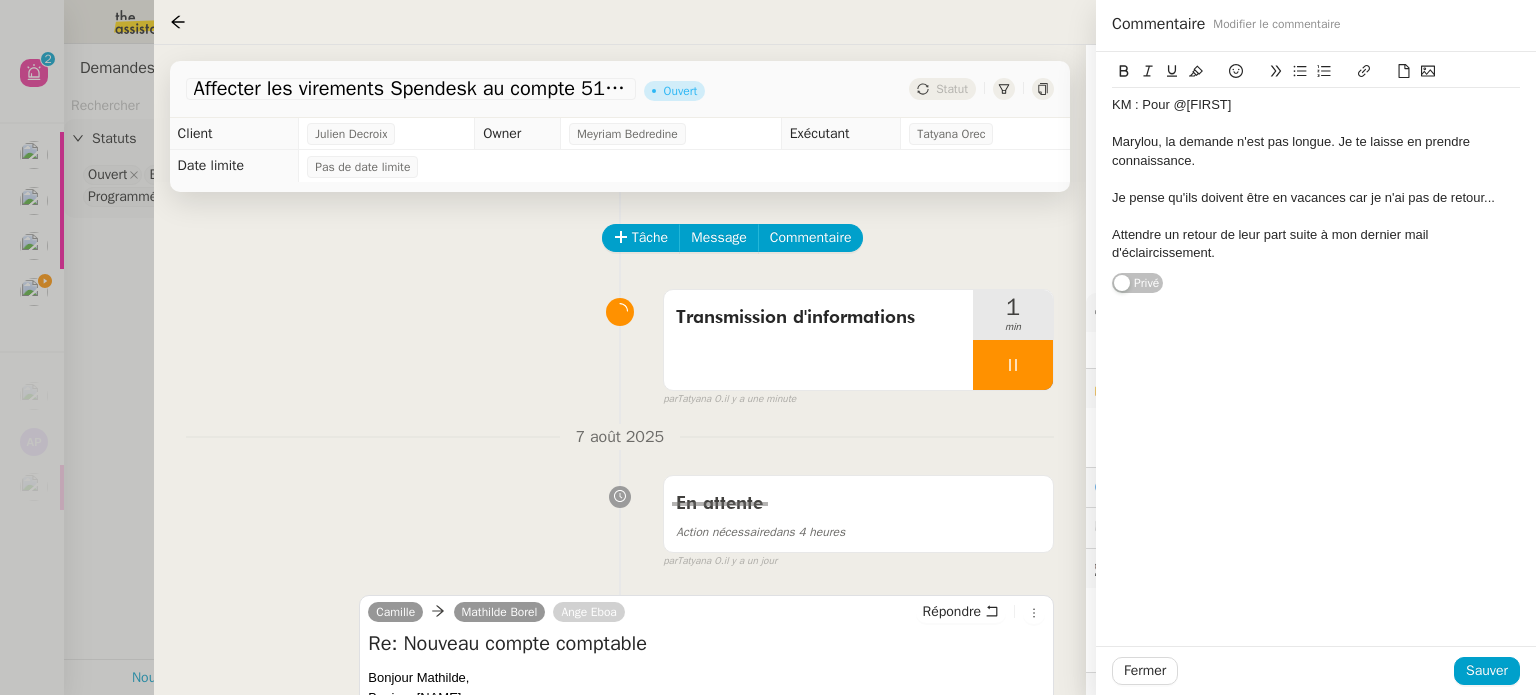 click on "KM : Pour @Marylou" 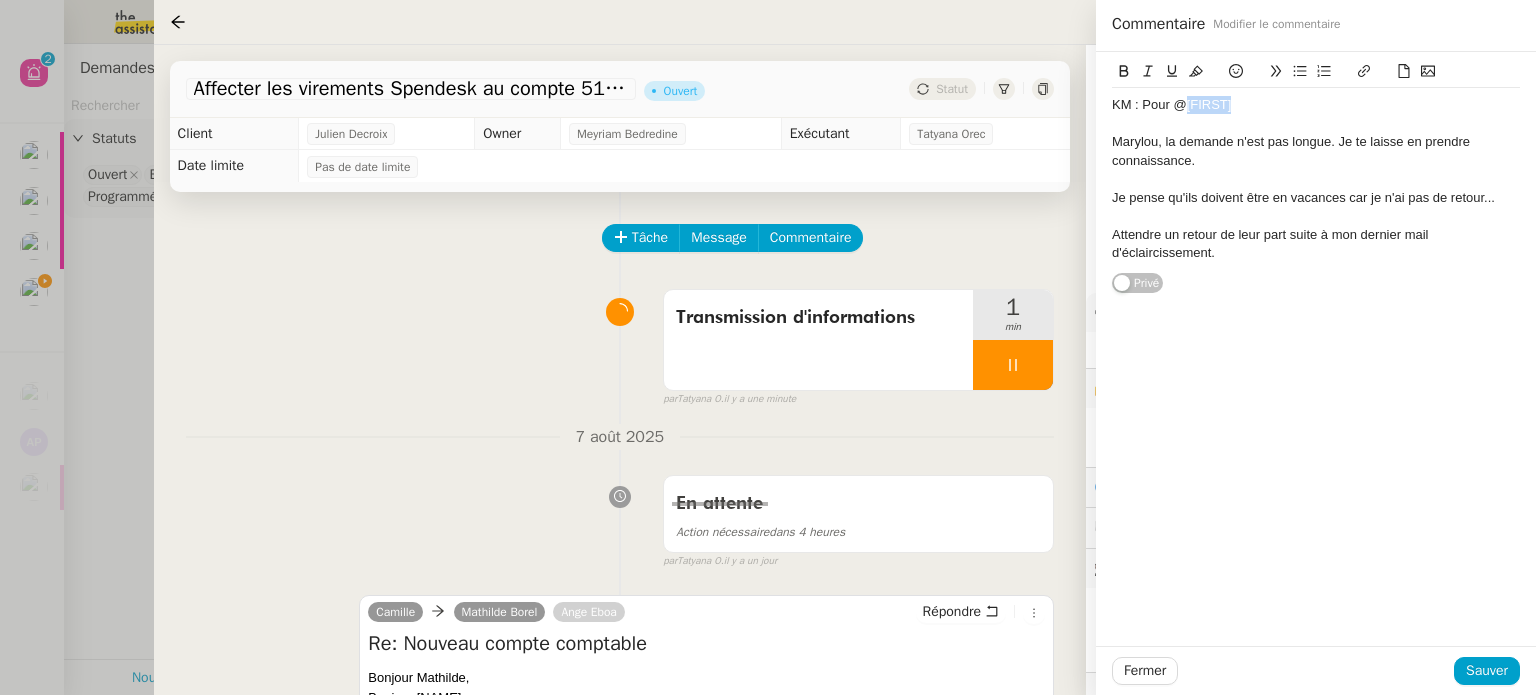 click on "KM : Pour @Marylou" 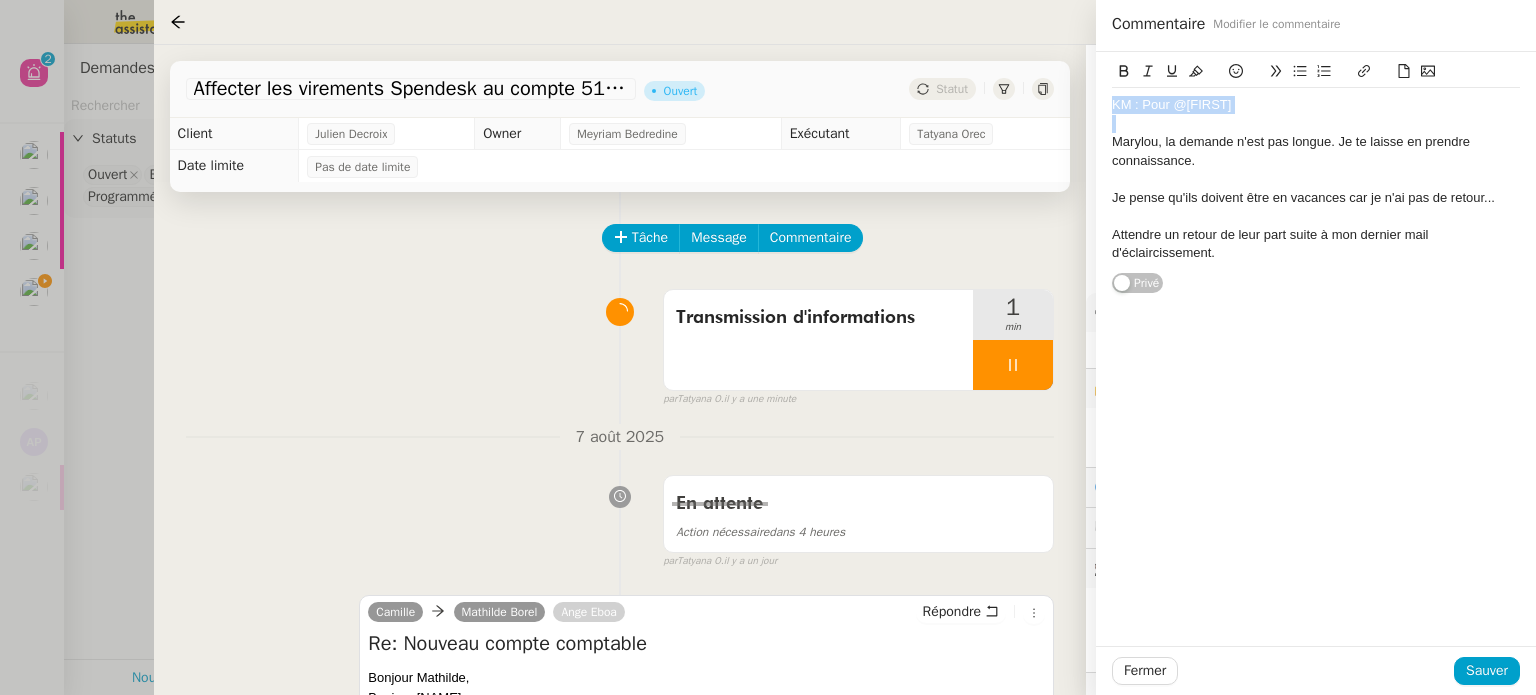 click on "KM : Pour @Marylou" 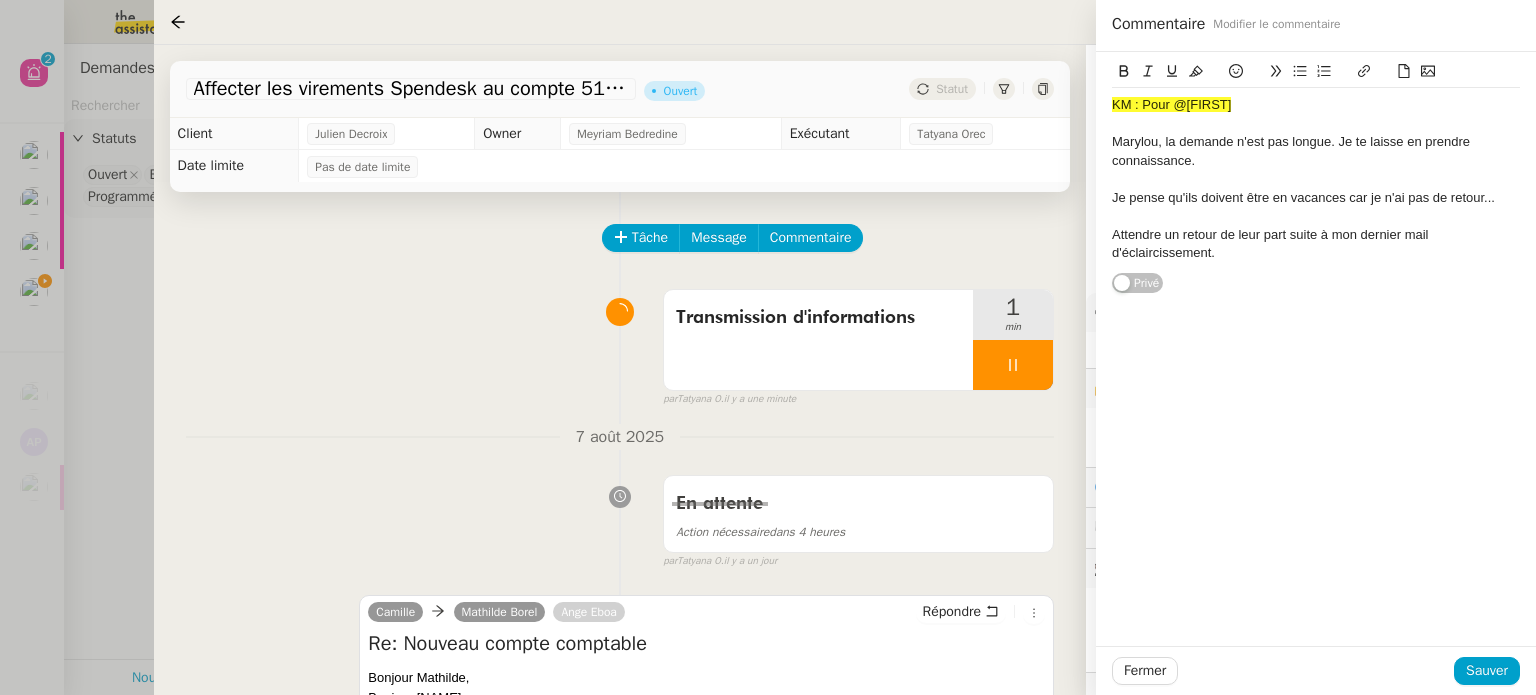 click 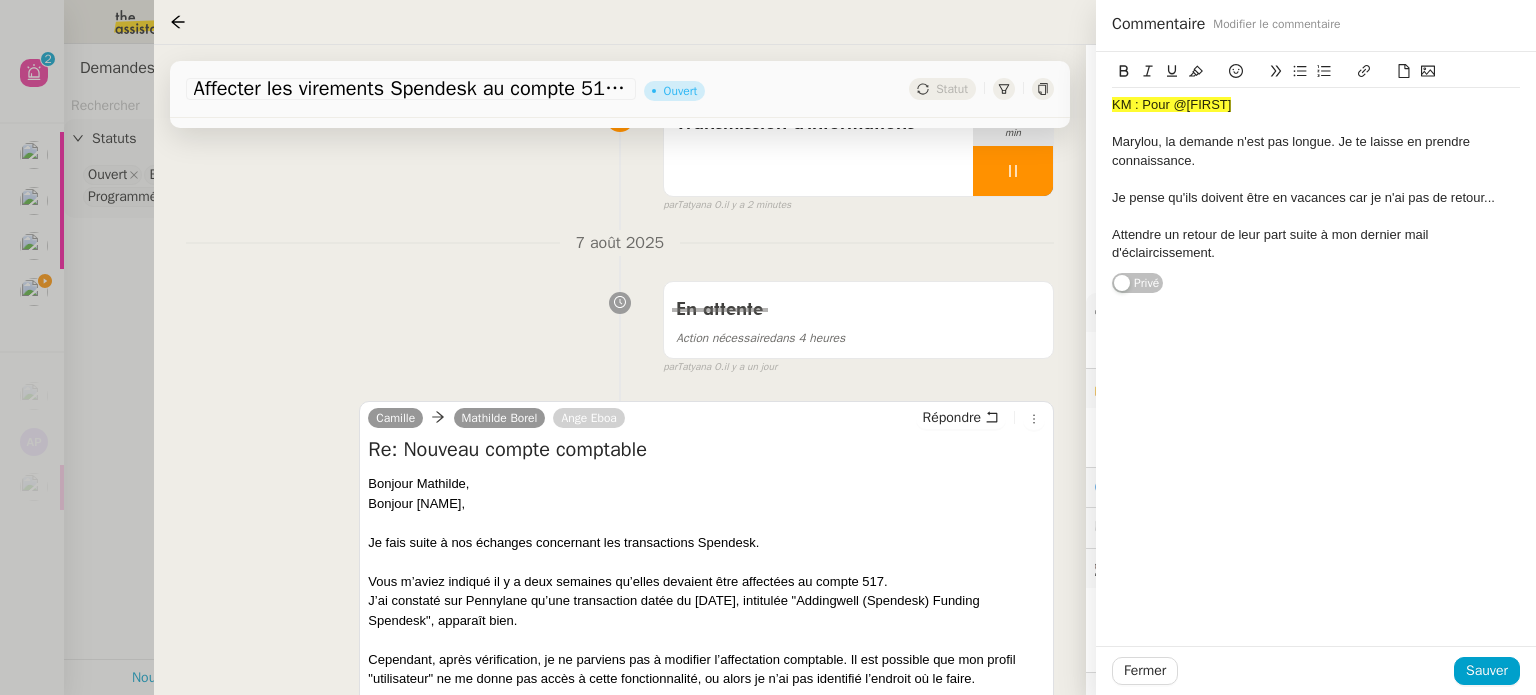 scroll, scrollTop: 494, scrollLeft: 0, axis: vertical 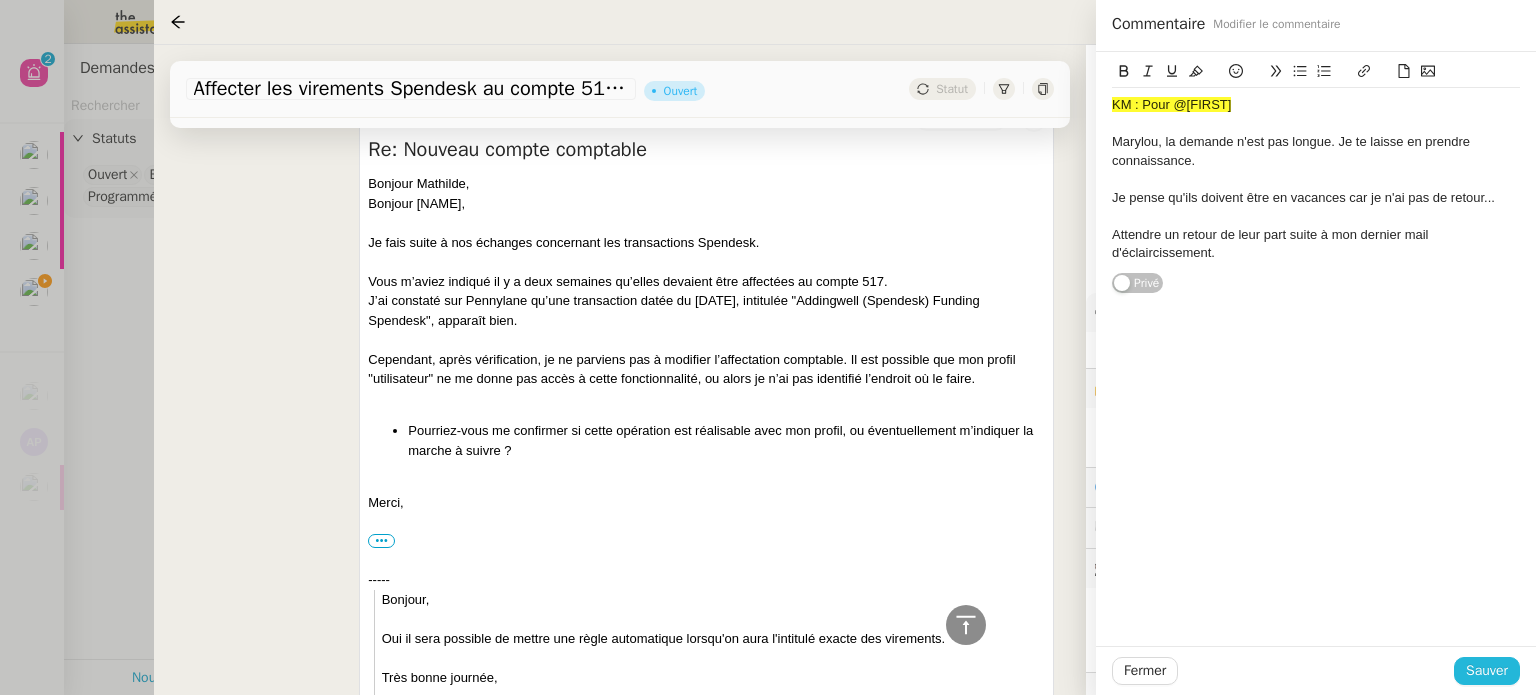 click on "Sauver" 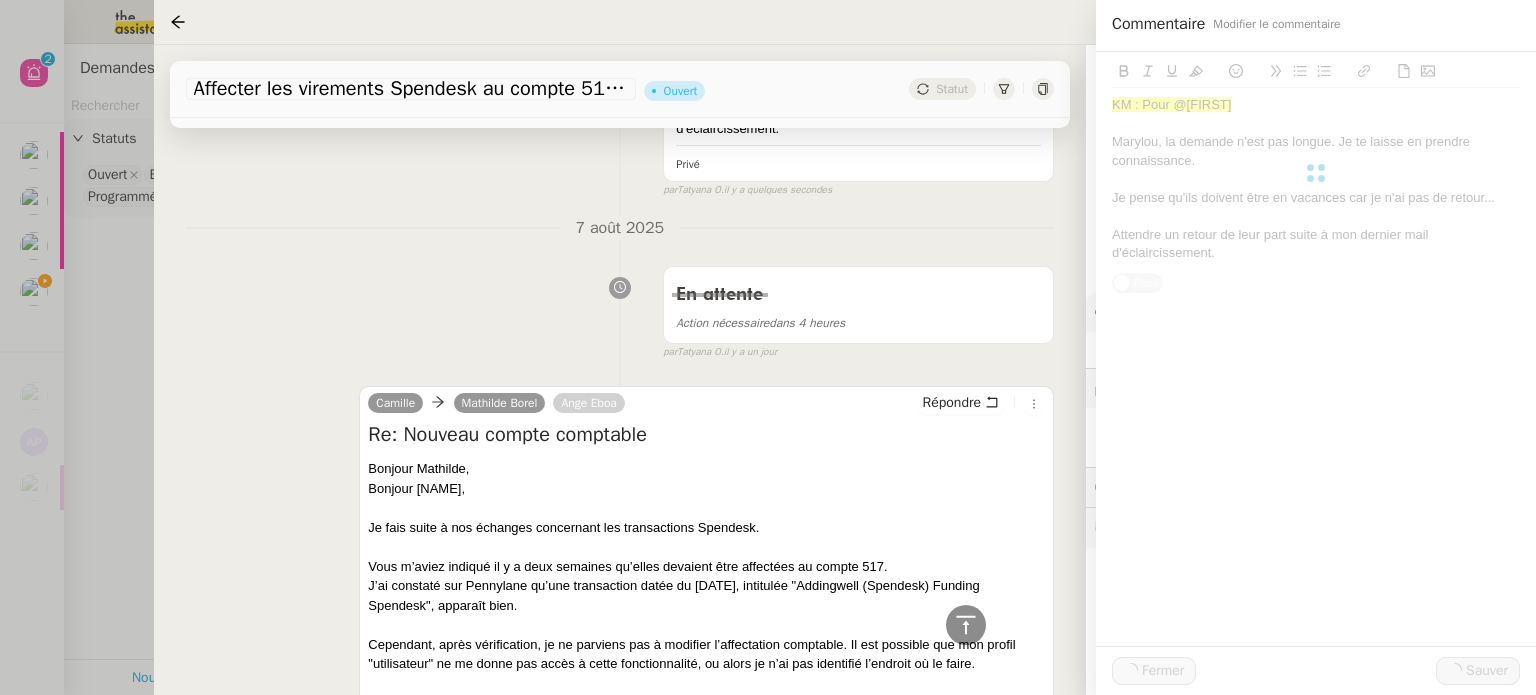 scroll, scrollTop: 778, scrollLeft: 0, axis: vertical 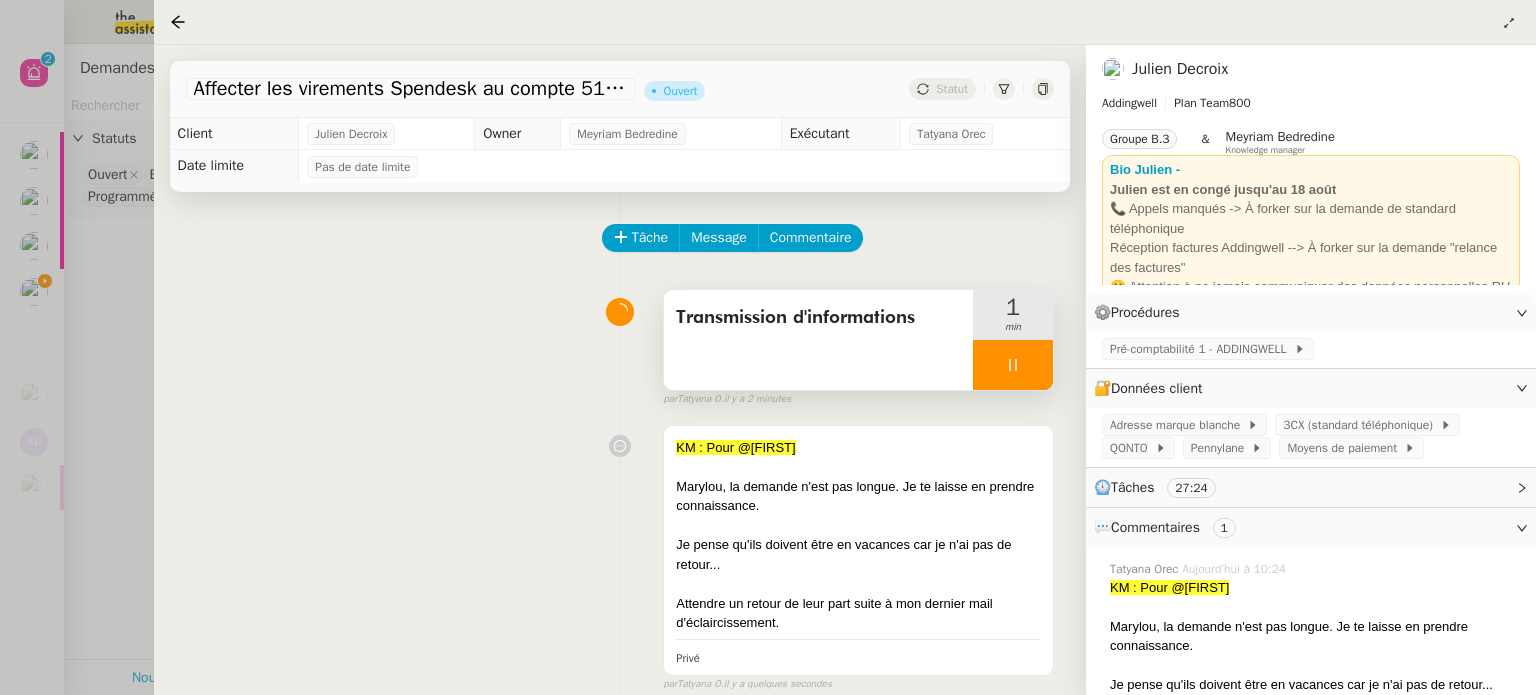click at bounding box center (1013, 365) 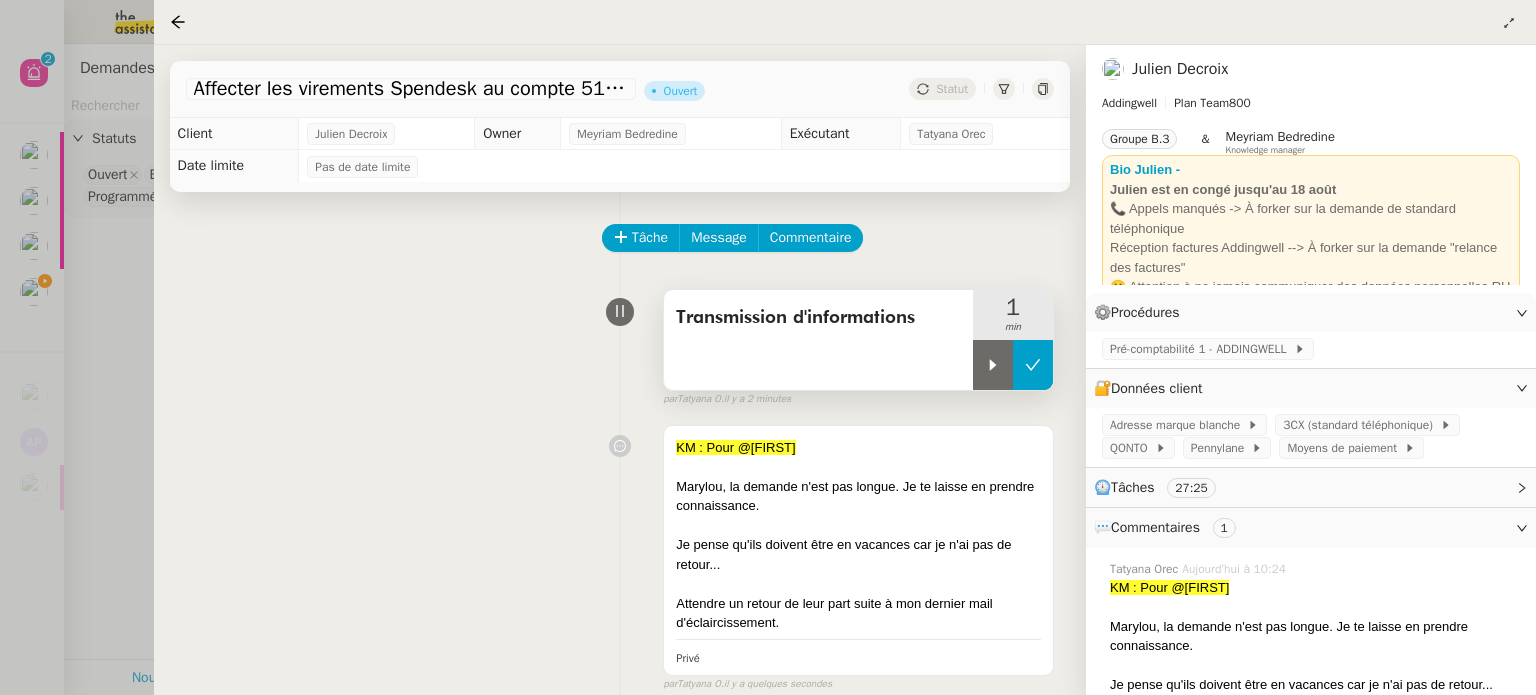 click 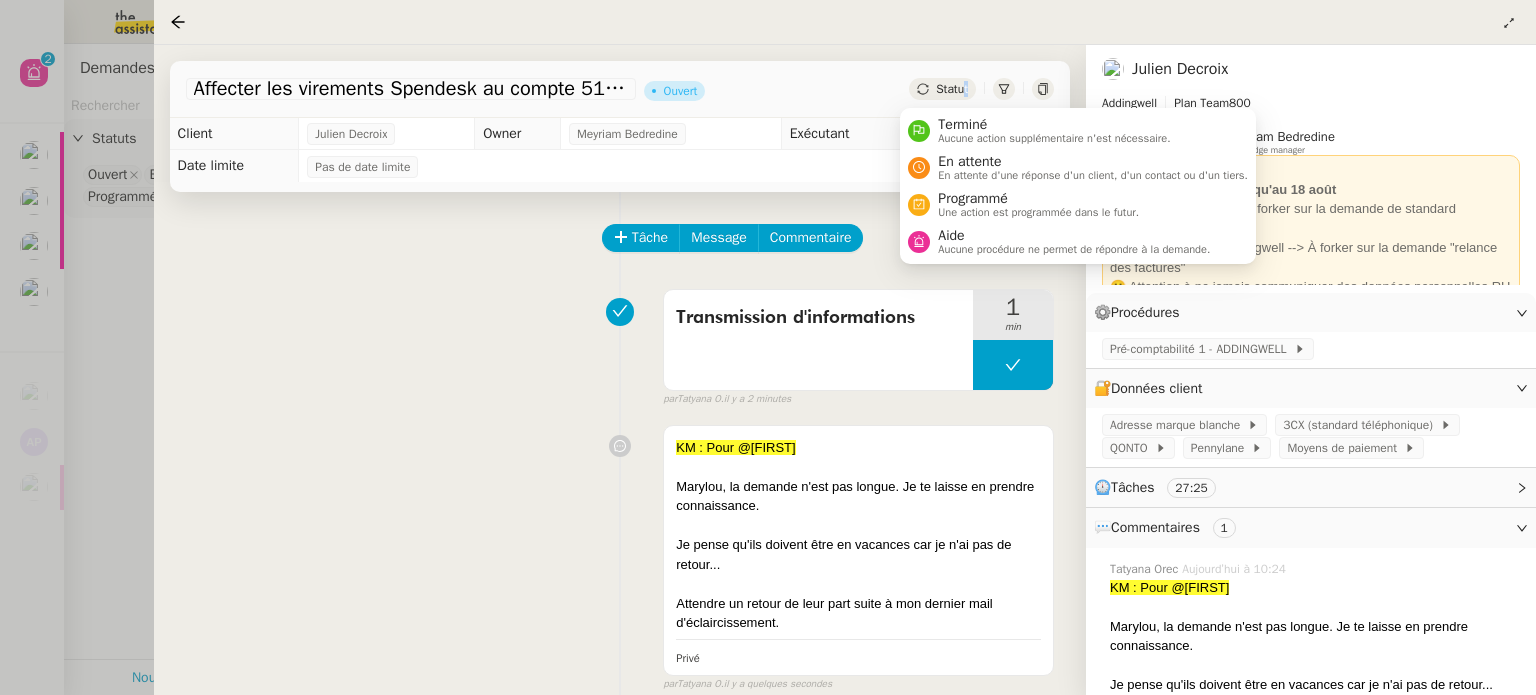 click on "Statut" 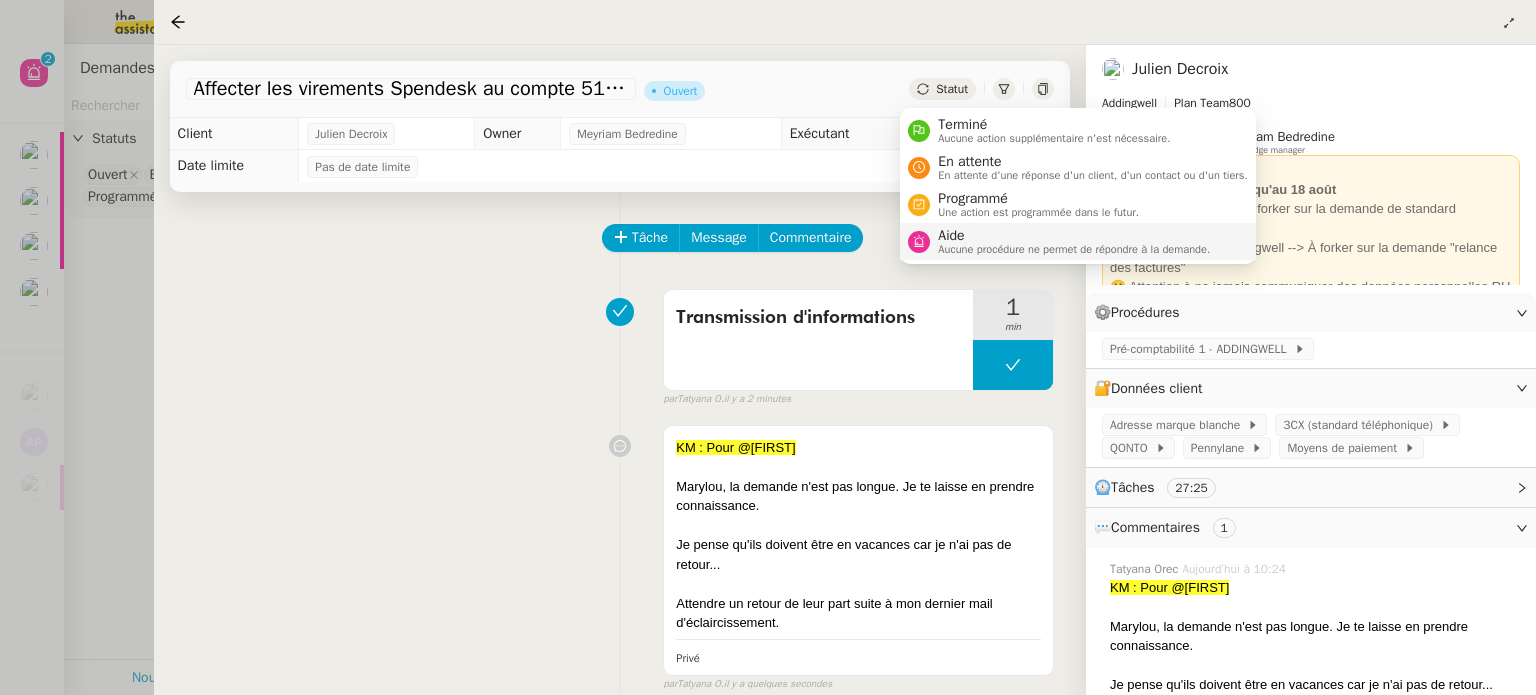 click on "Aide" at bounding box center (1074, 236) 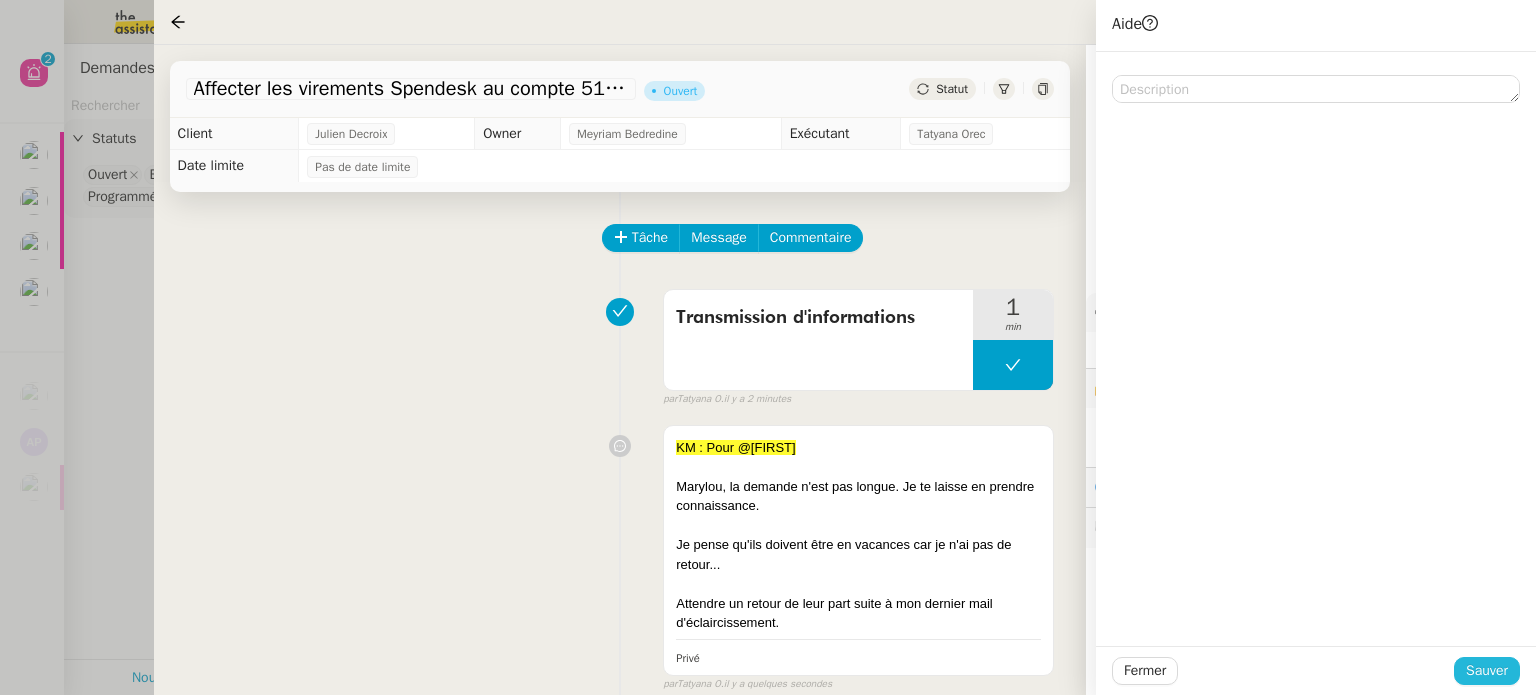 click on "Fermer Sauver" 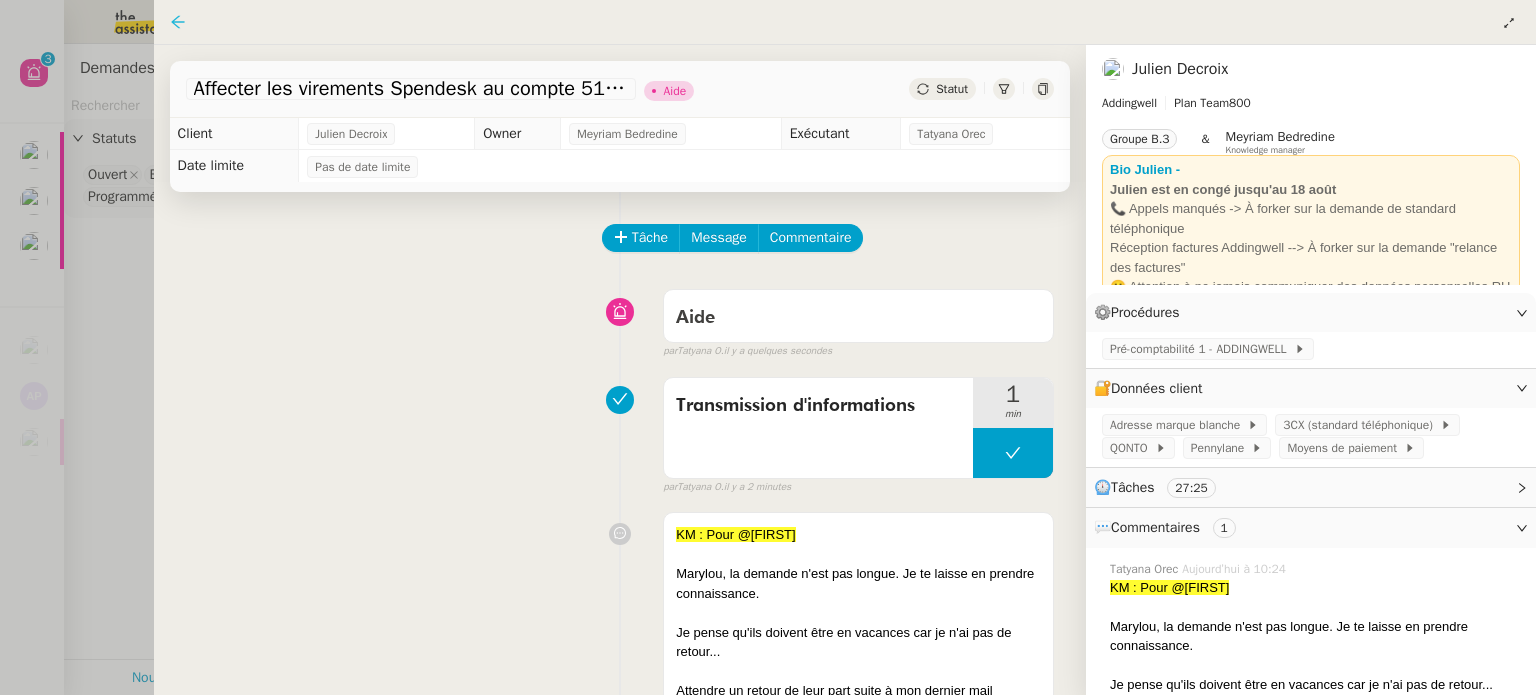 click 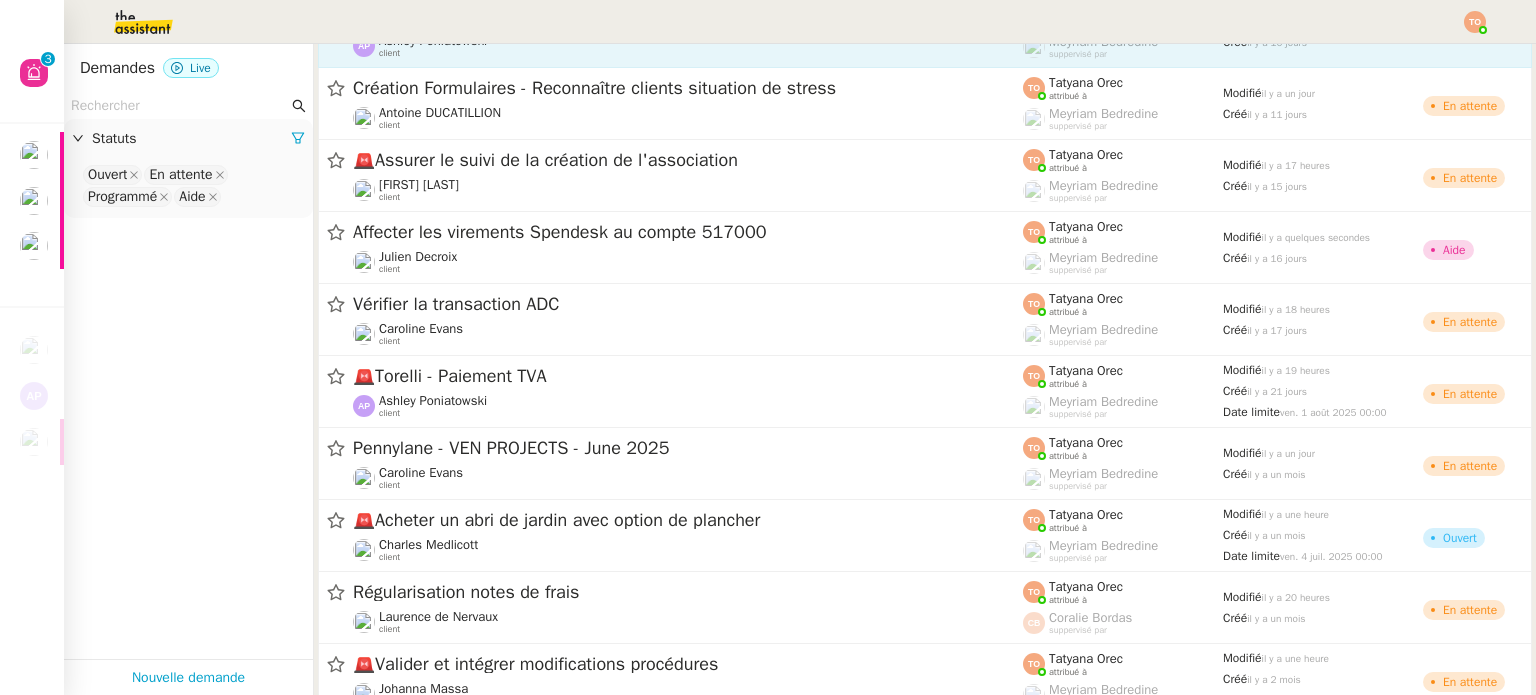 scroll, scrollTop: 1248, scrollLeft: 0, axis: vertical 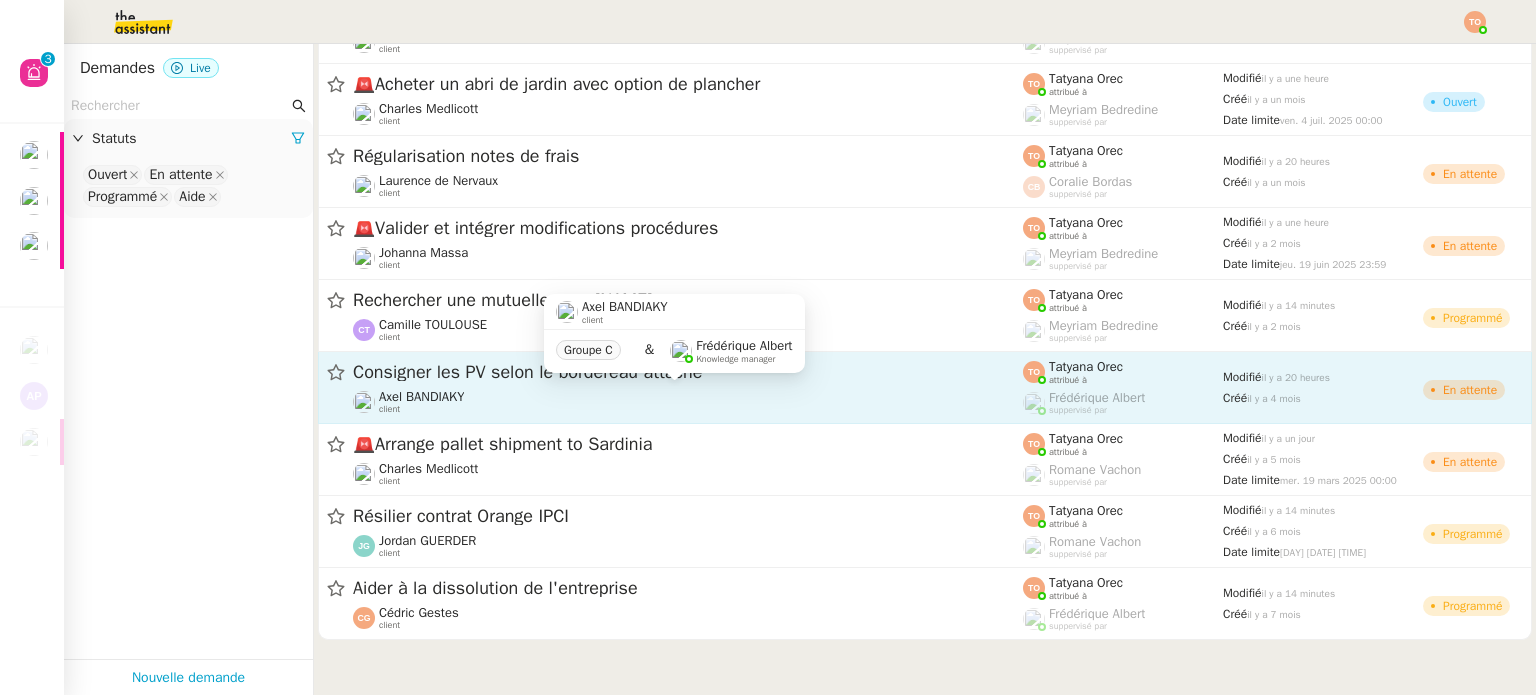 click on "Axel BANDIAKY    client" 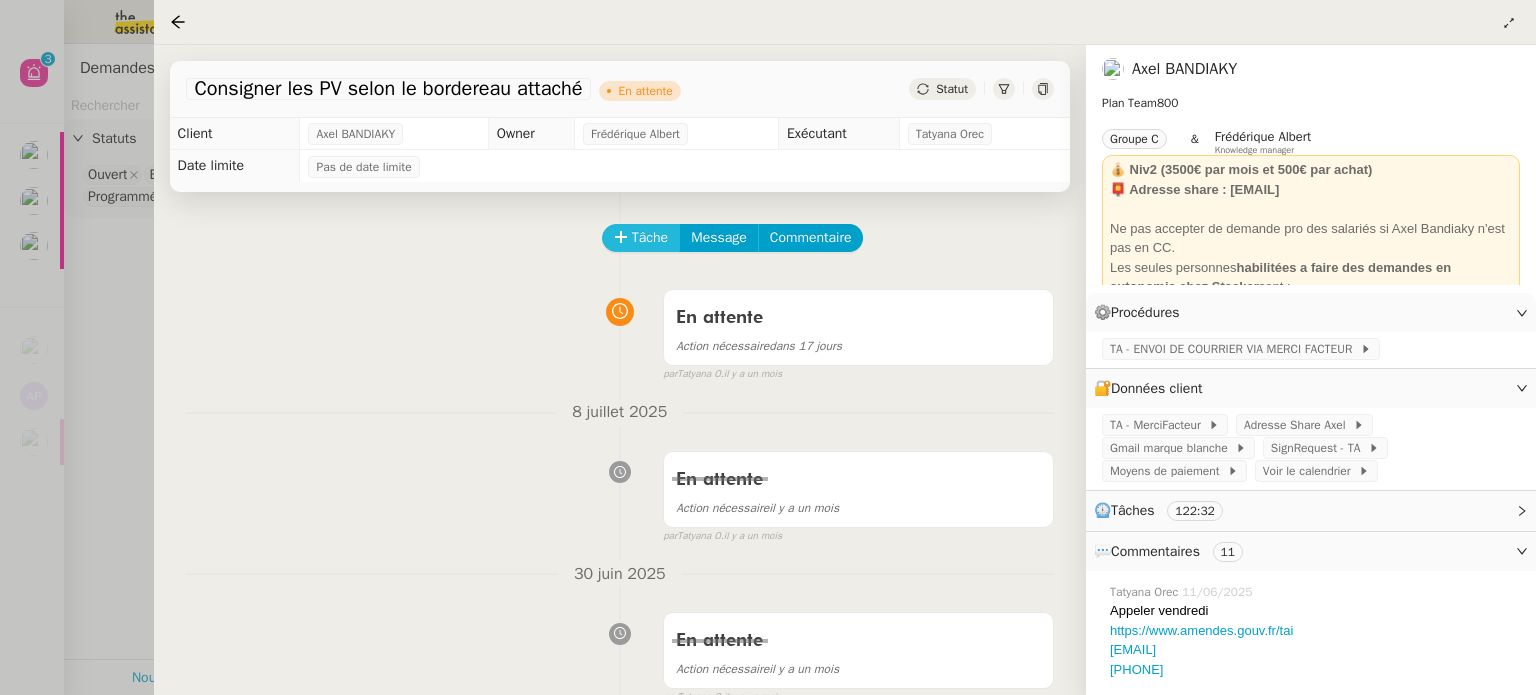click on "Tâche" 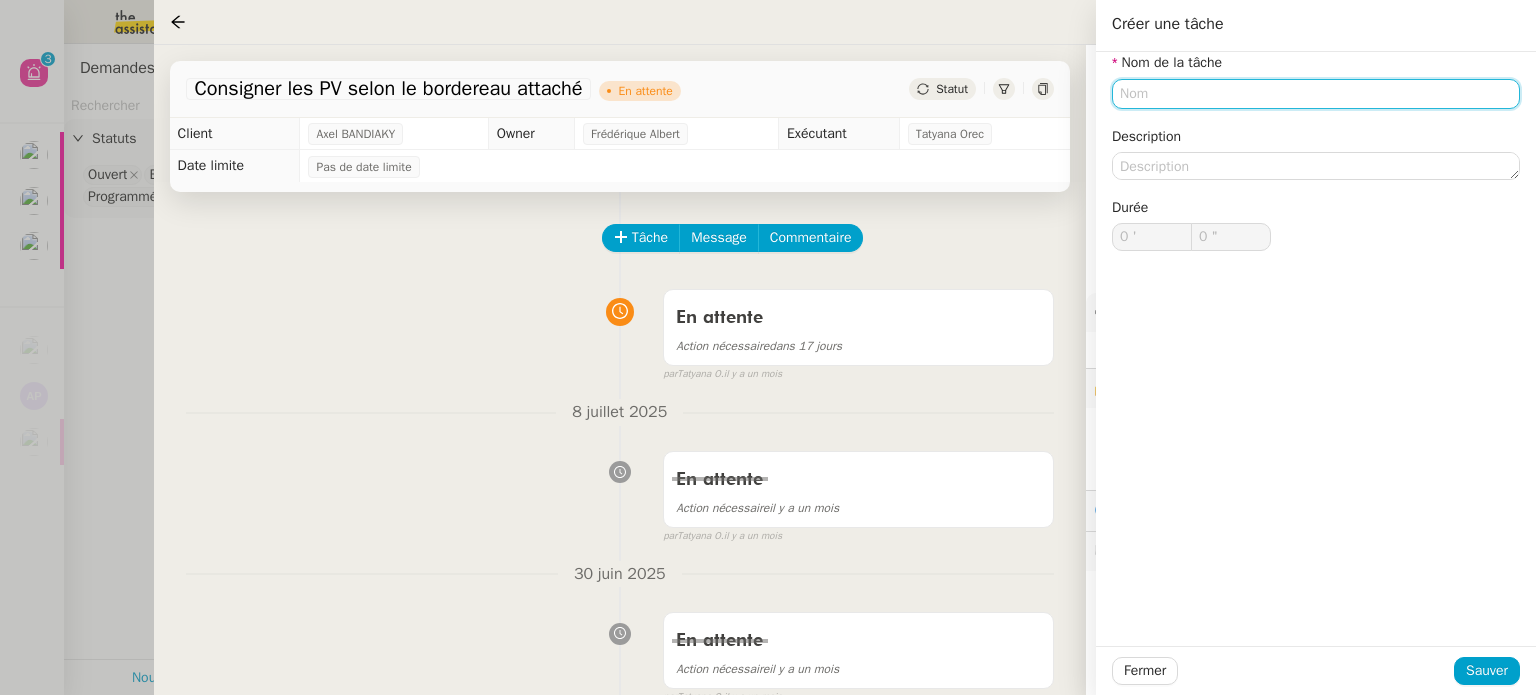 click 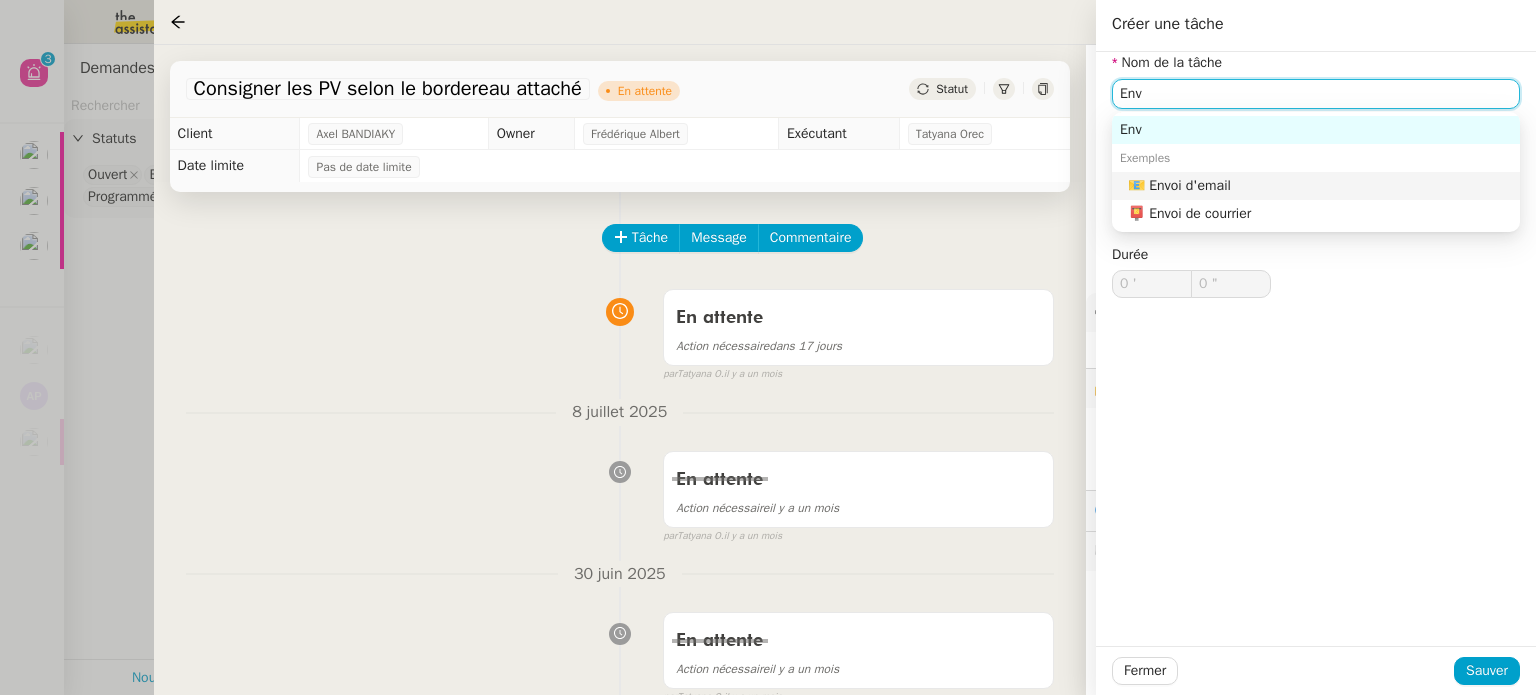 click on "📧 Envoi d'email" 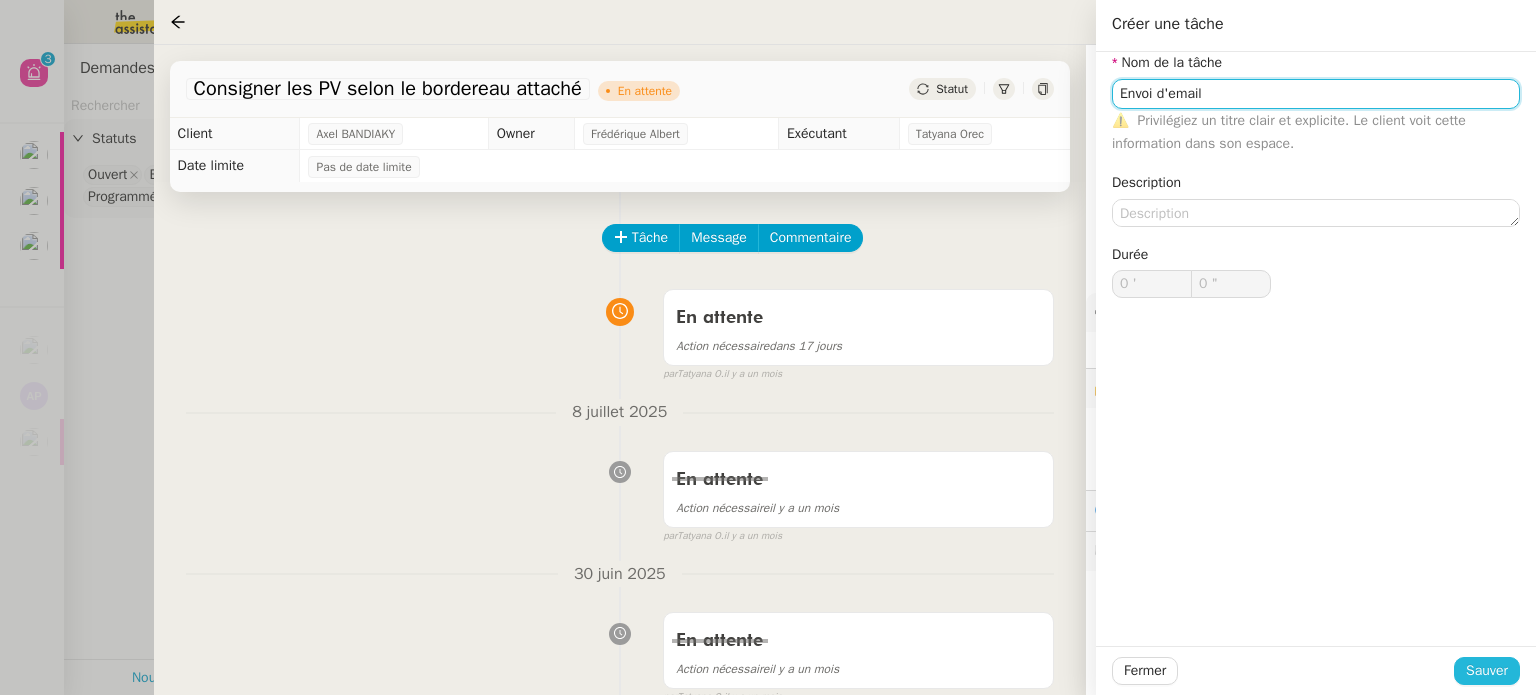 type on "Envoi d'email" 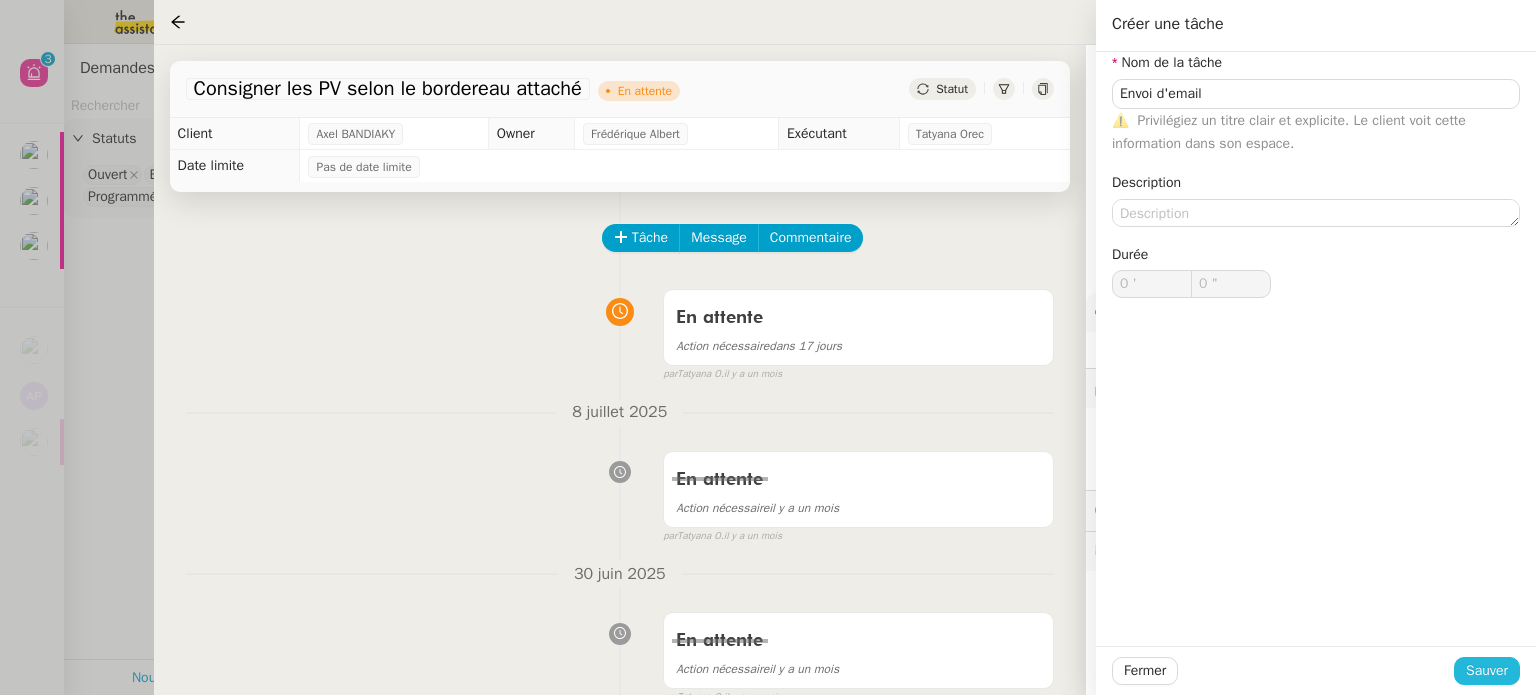 click on "Sauver" 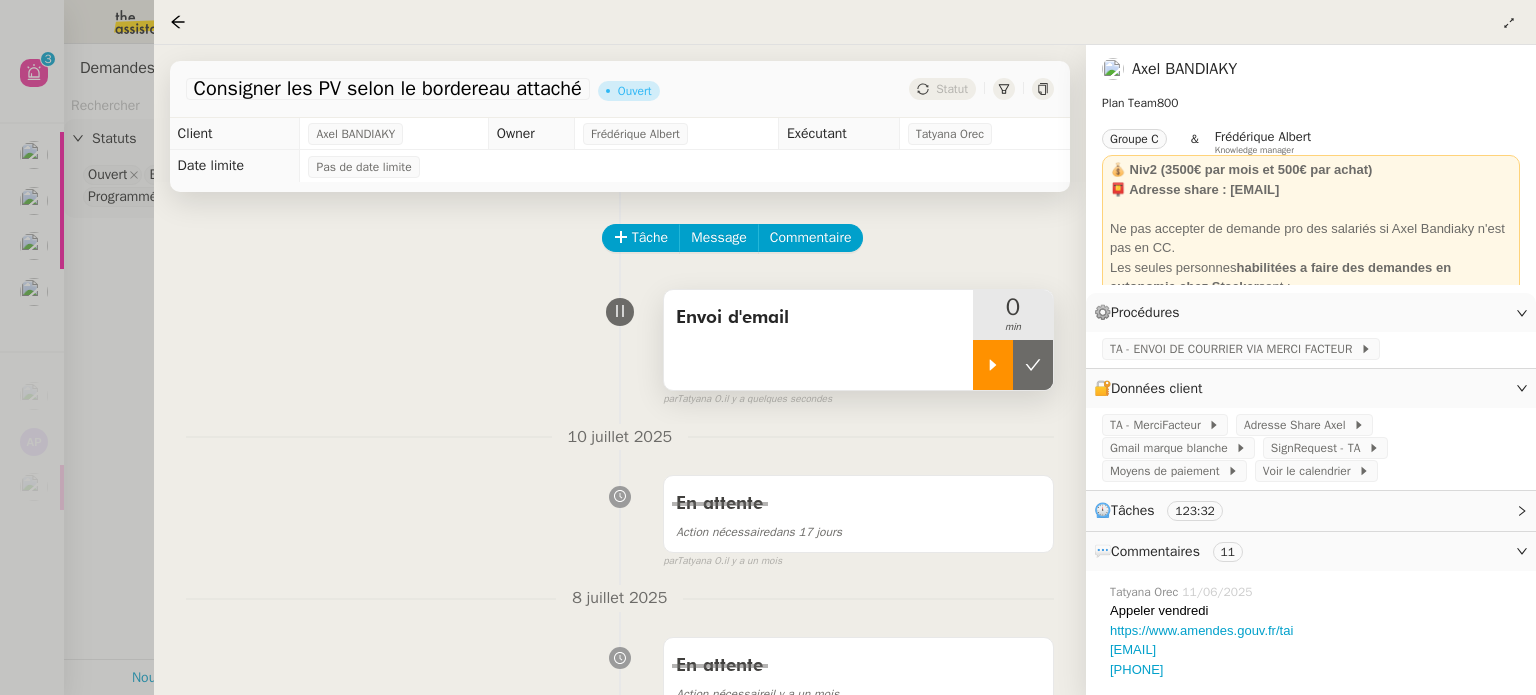 click 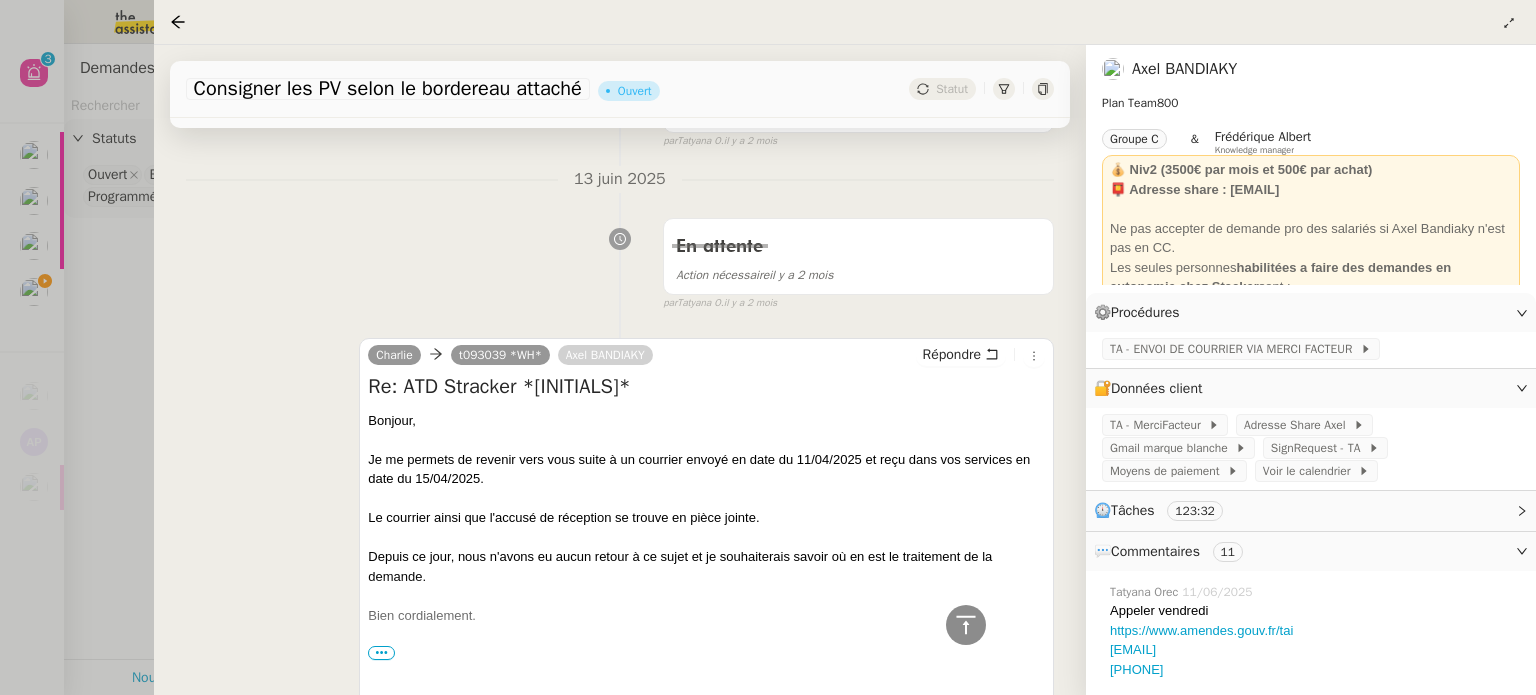 scroll, scrollTop: 1900, scrollLeft: 0, axis: vertical 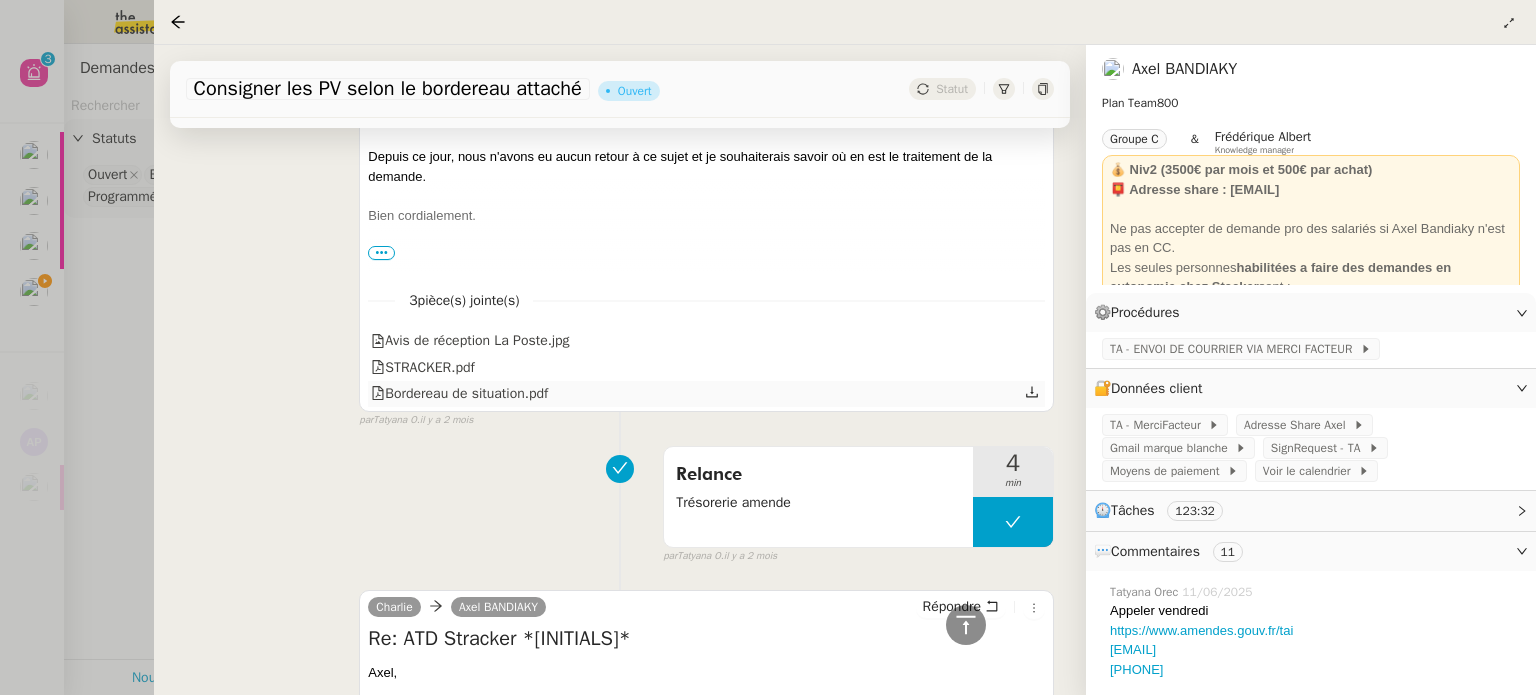 click on "Bordereau de situation.pdf" 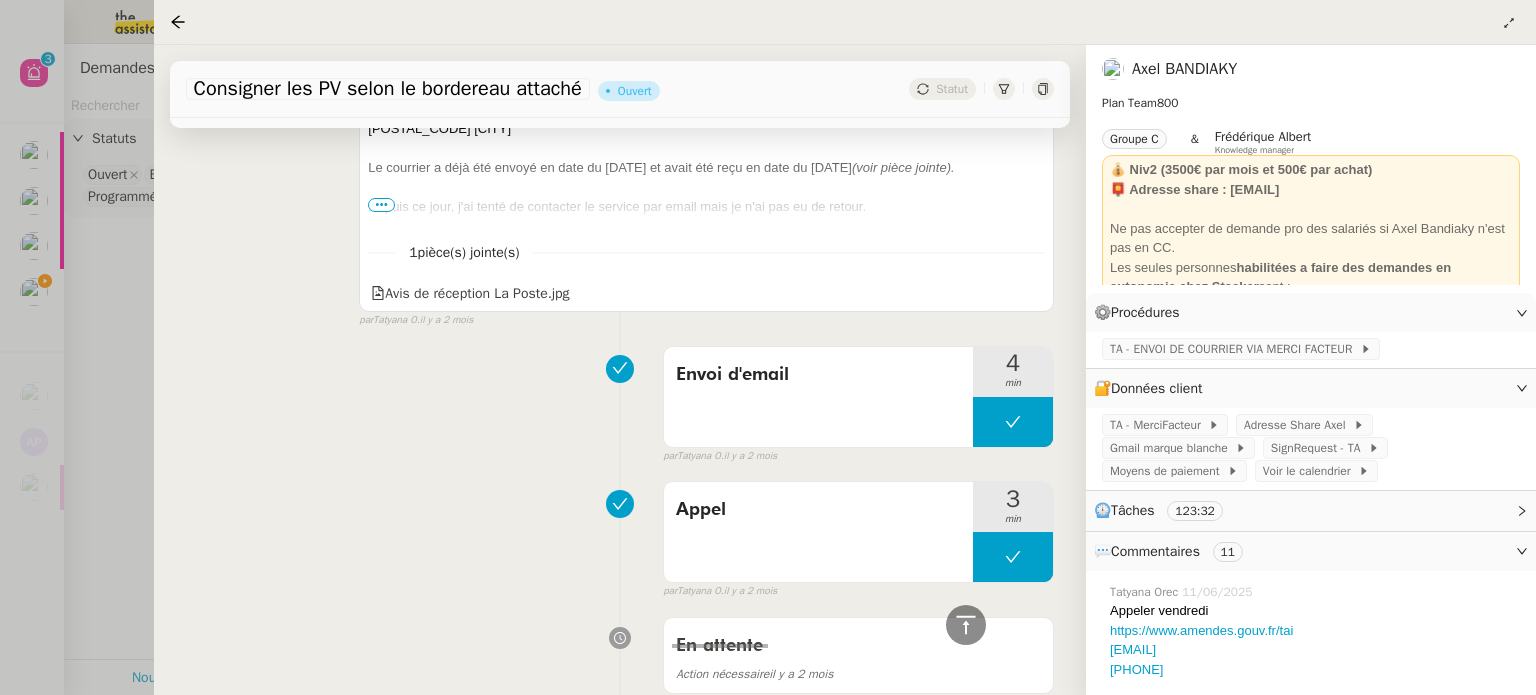 scroll, scrollTop: 2000, scrollLeft: 0, axis: vertical 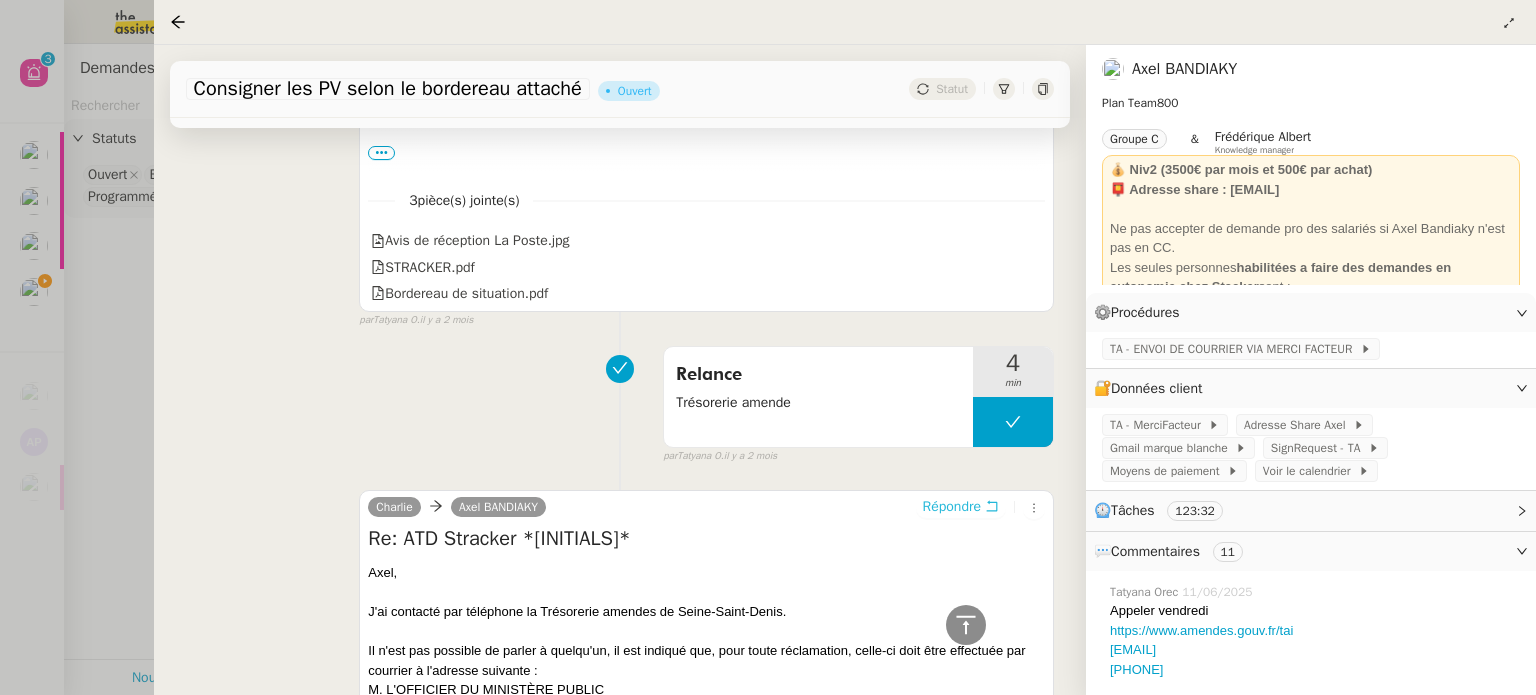 click on "Répondre" at bounding box center (952, 507) 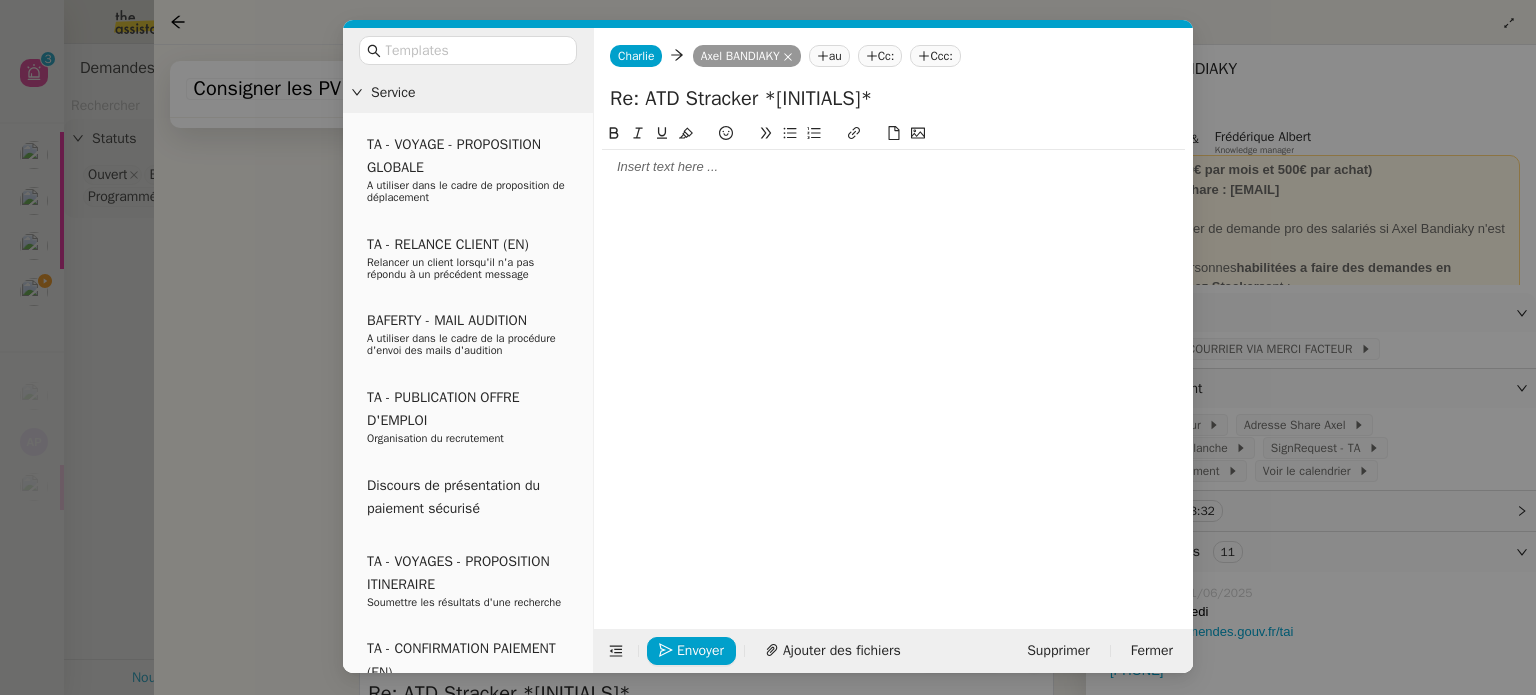 scroll, scrollTop: 2154, scrollLeft: 0, axis: vertical 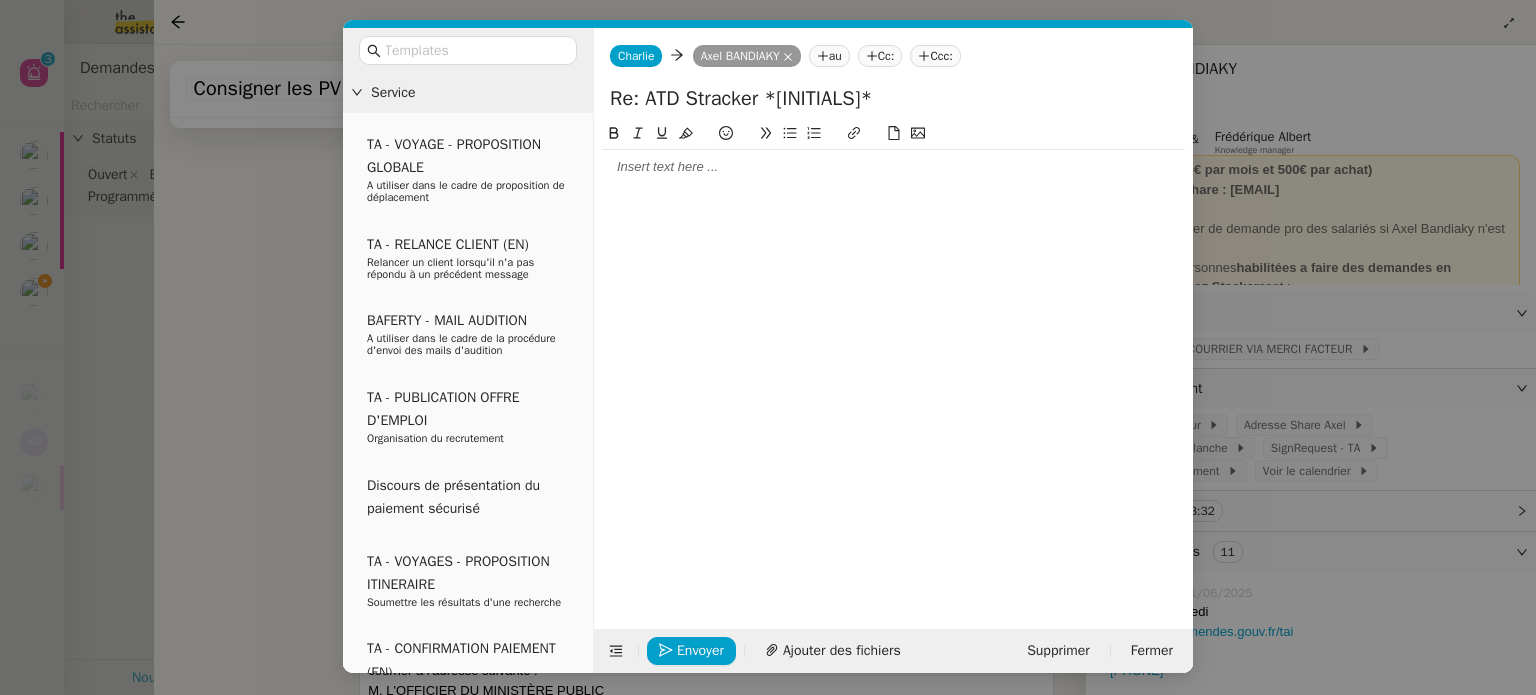 click 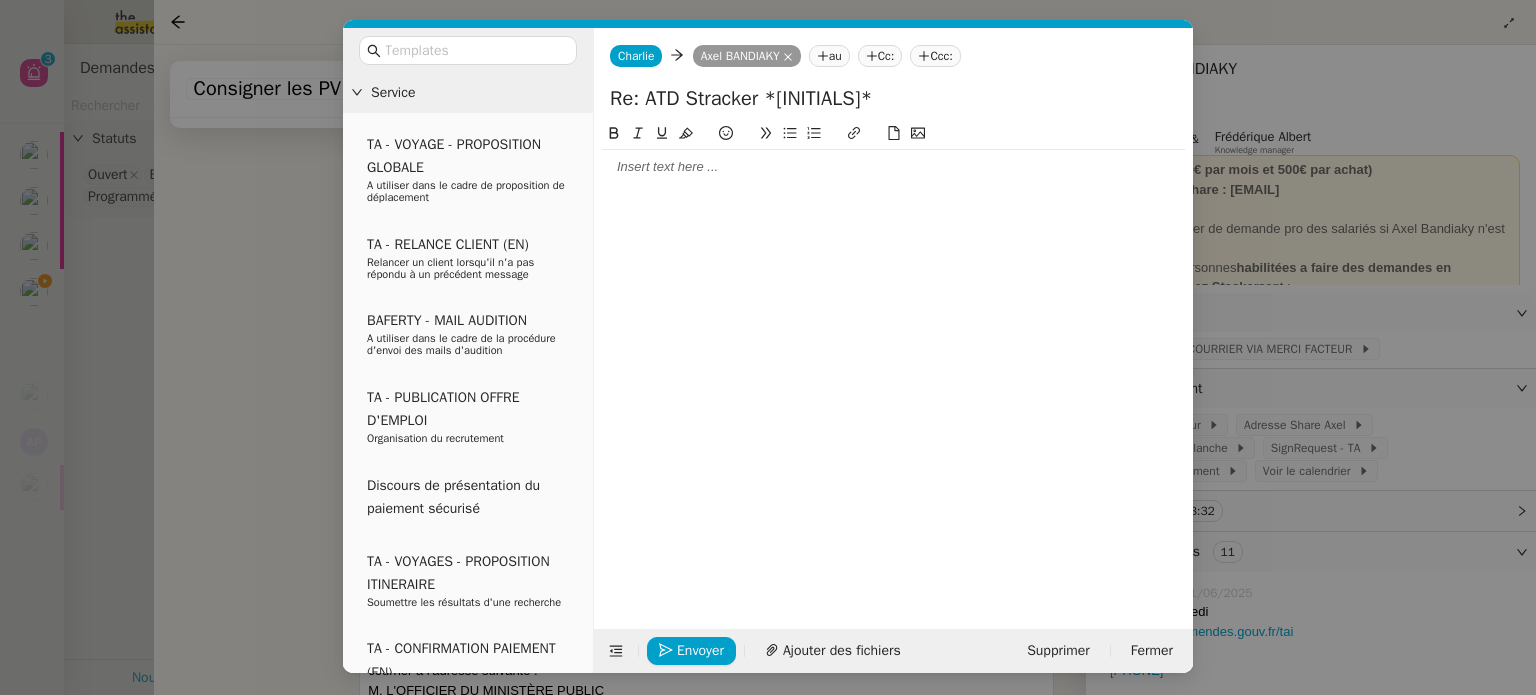type 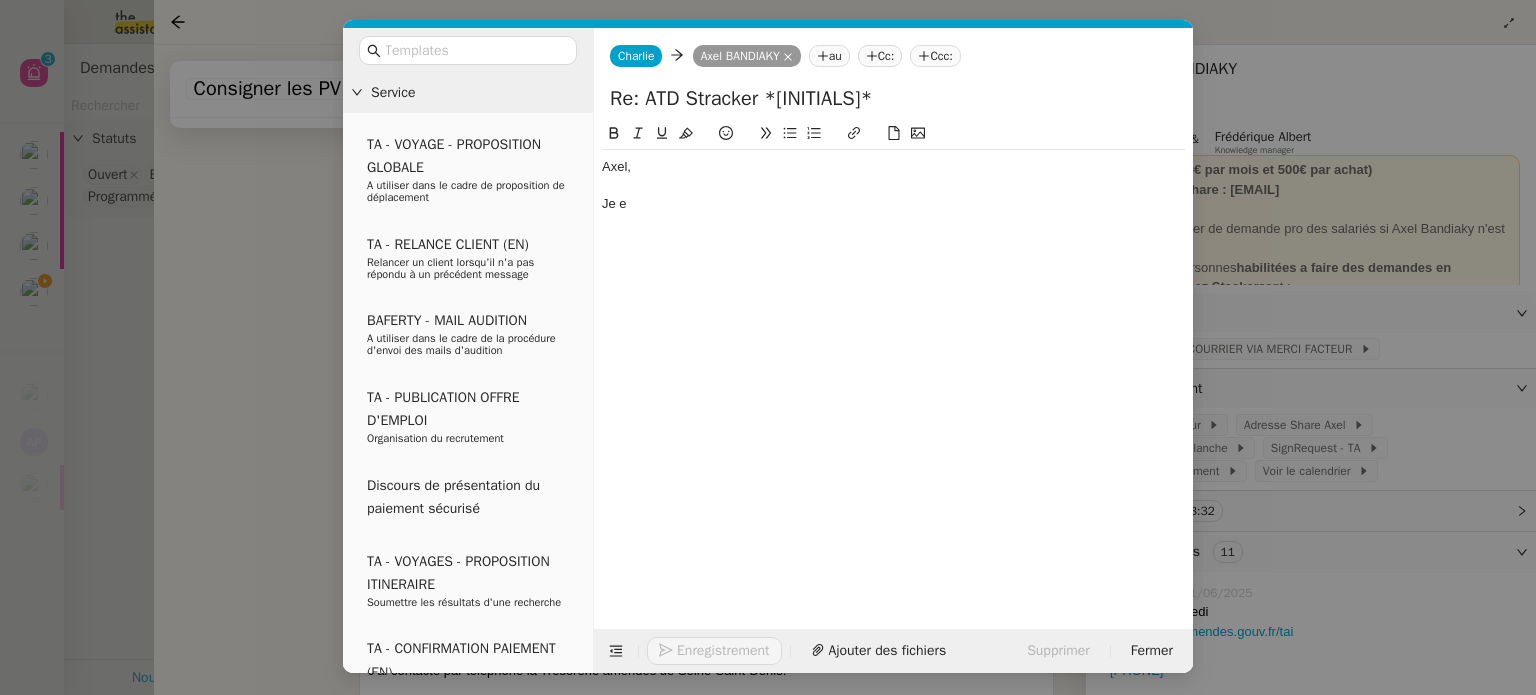 scroll, scrollTop: 2212, scrollLeft: 0, axis: vertical 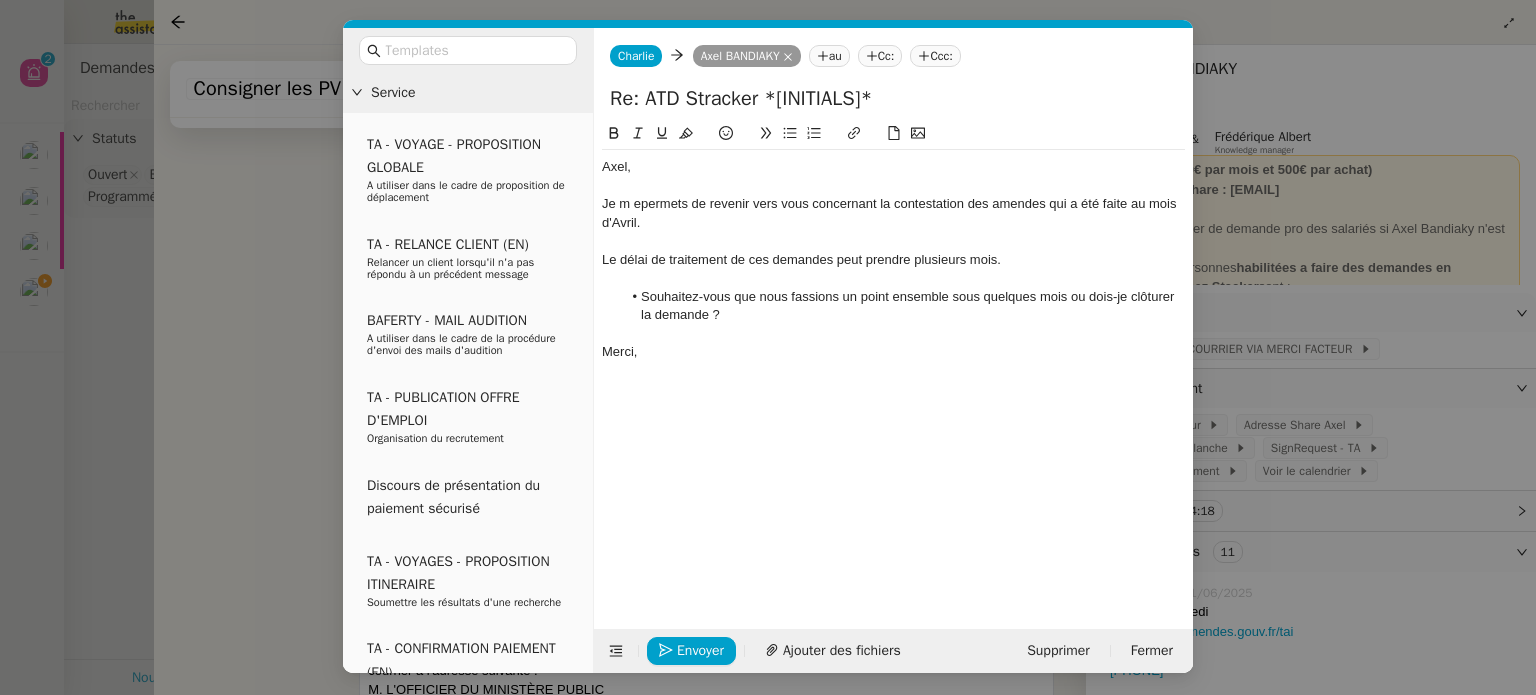 click on "Je m epermets de revenir vers vous concernant la contestation des amendes qui a été faite au mois d'Avril." 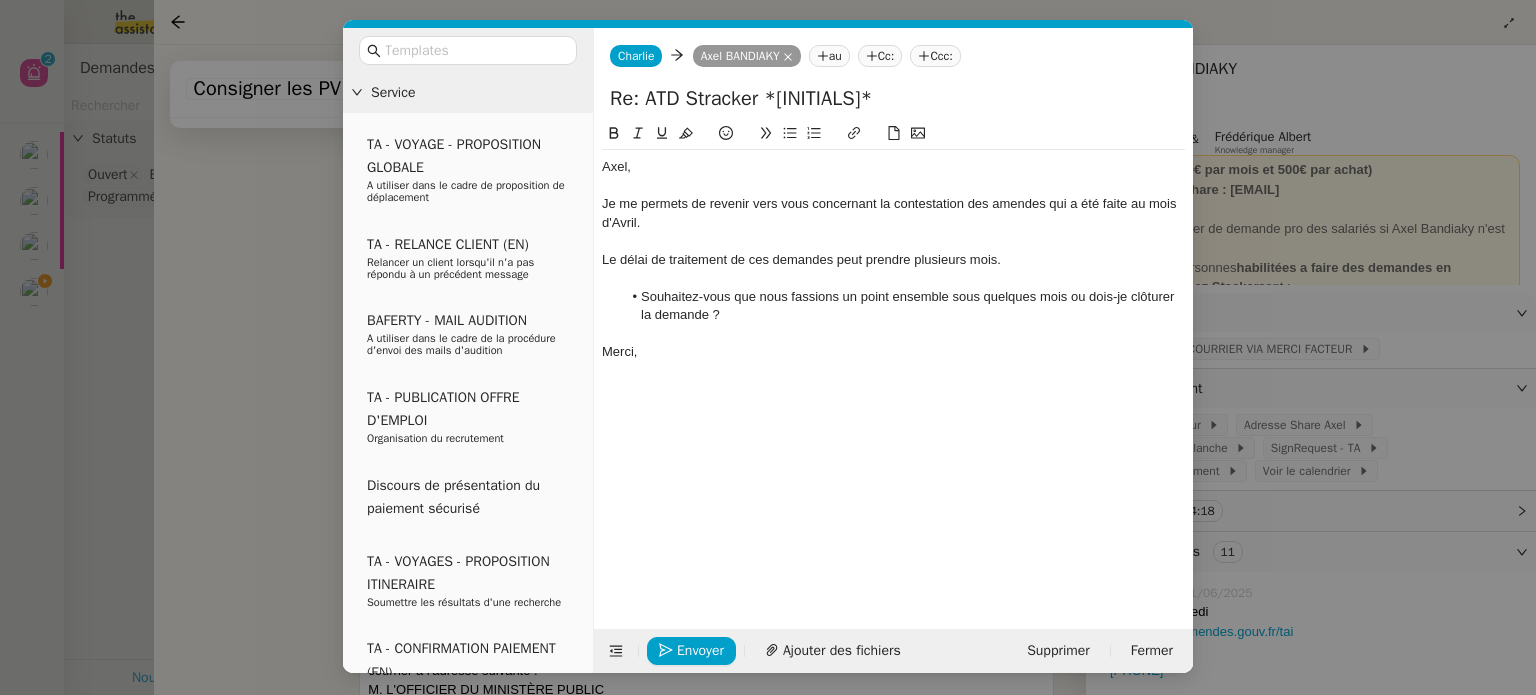 click on "Je me permets de revenir vers vous concernant la contestation des amendes qui a été faite au mois d'Avril." 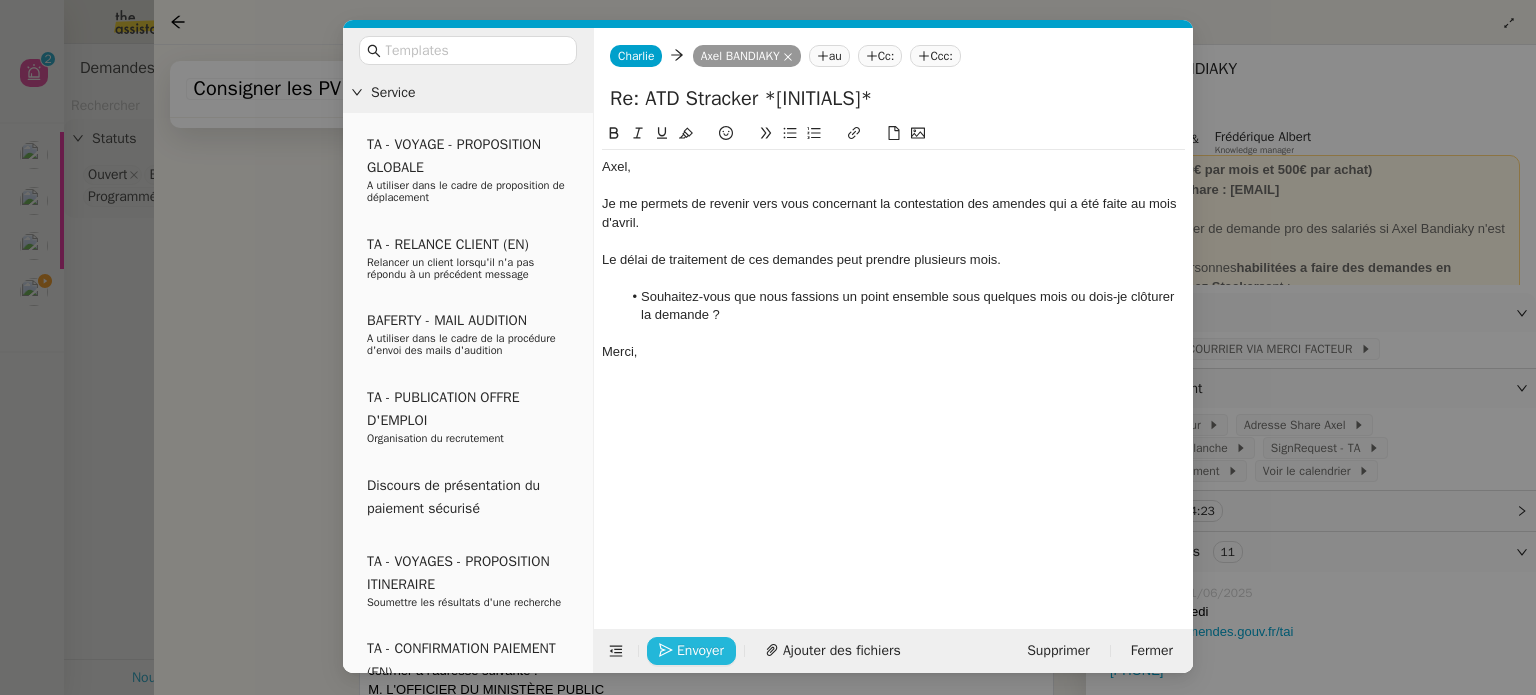 click on "Envoyer" 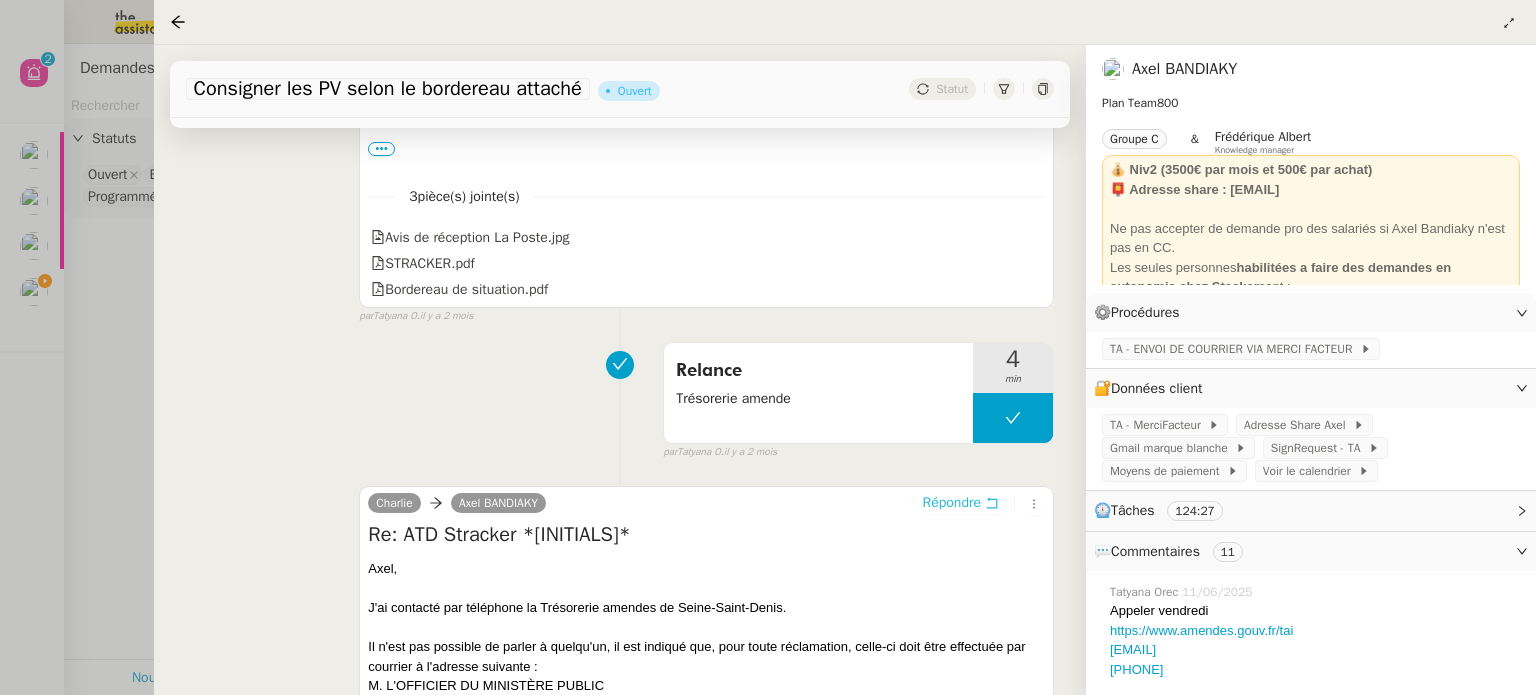 scroll, scrollTop: 0, scrollLeft: 0, axis: both 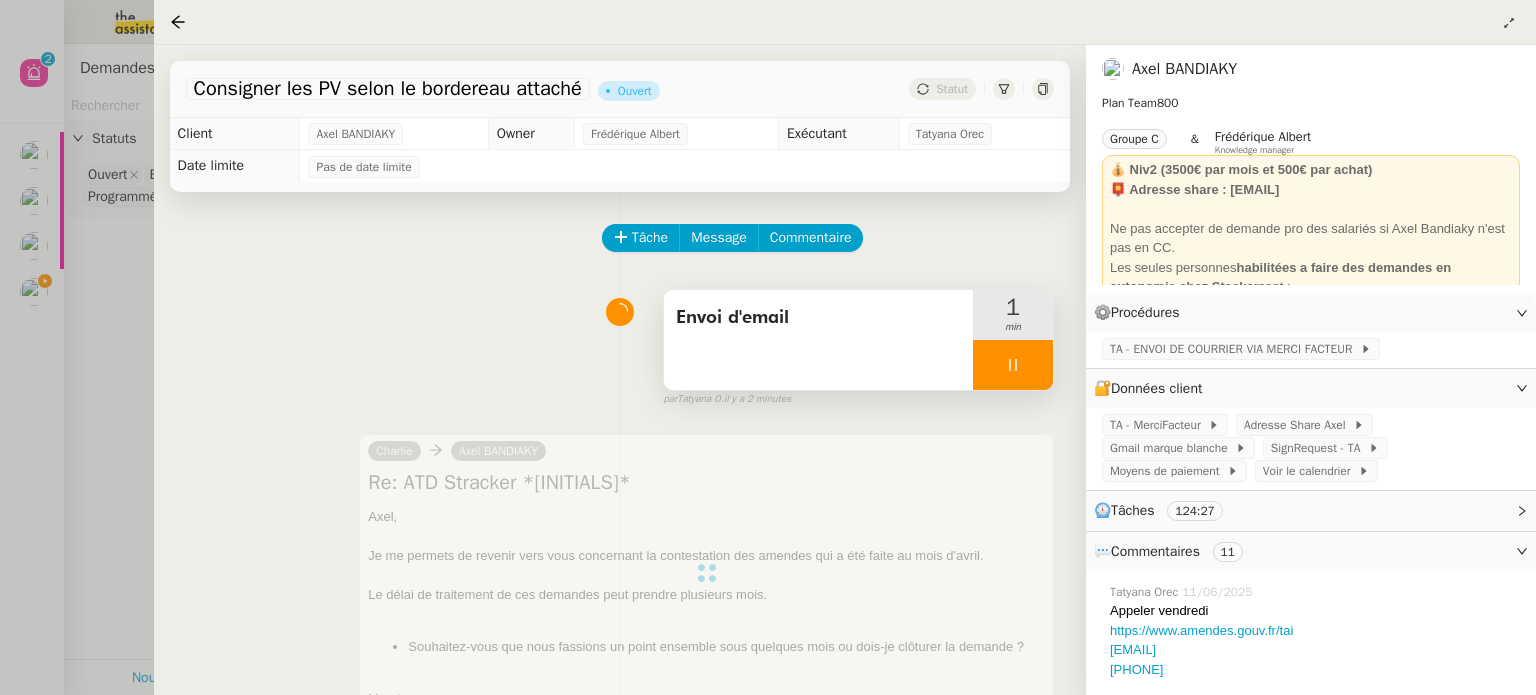 click at bounding box center (1013, 365) 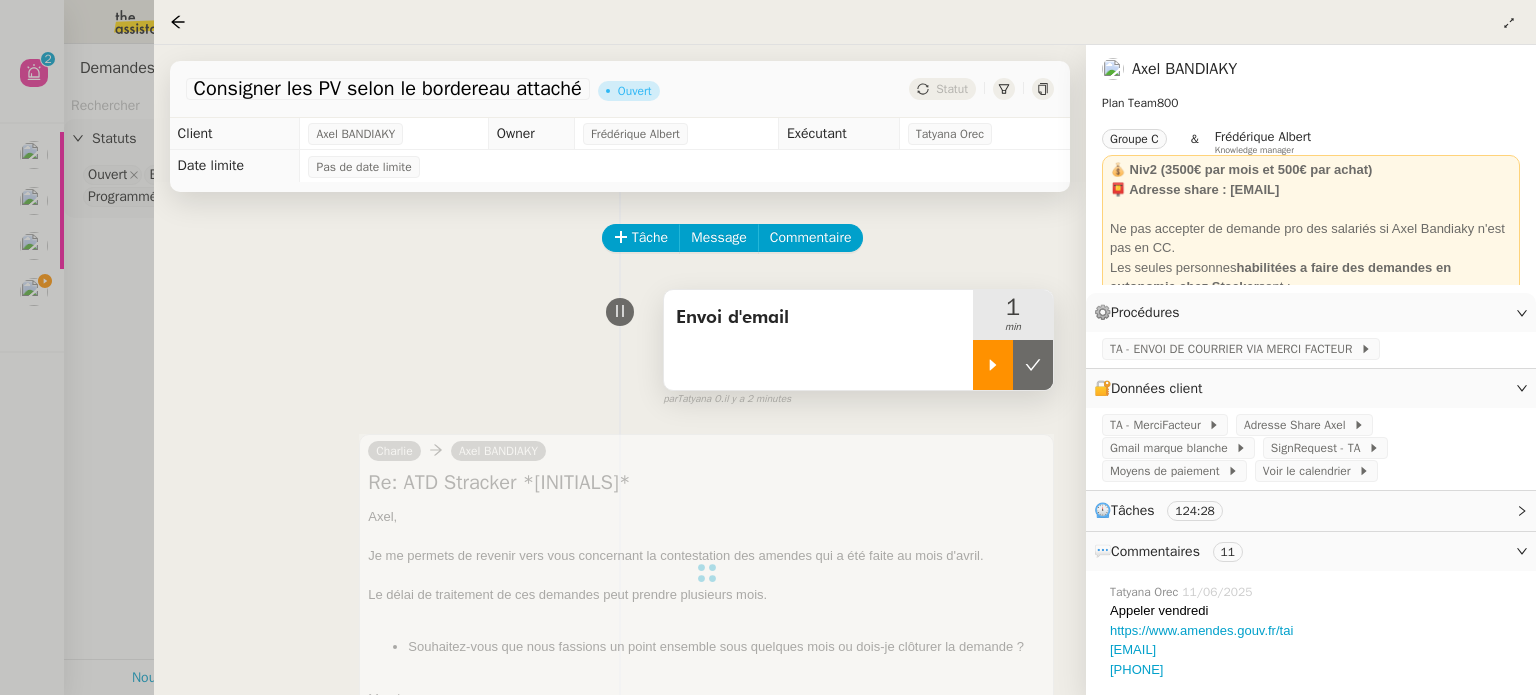 click 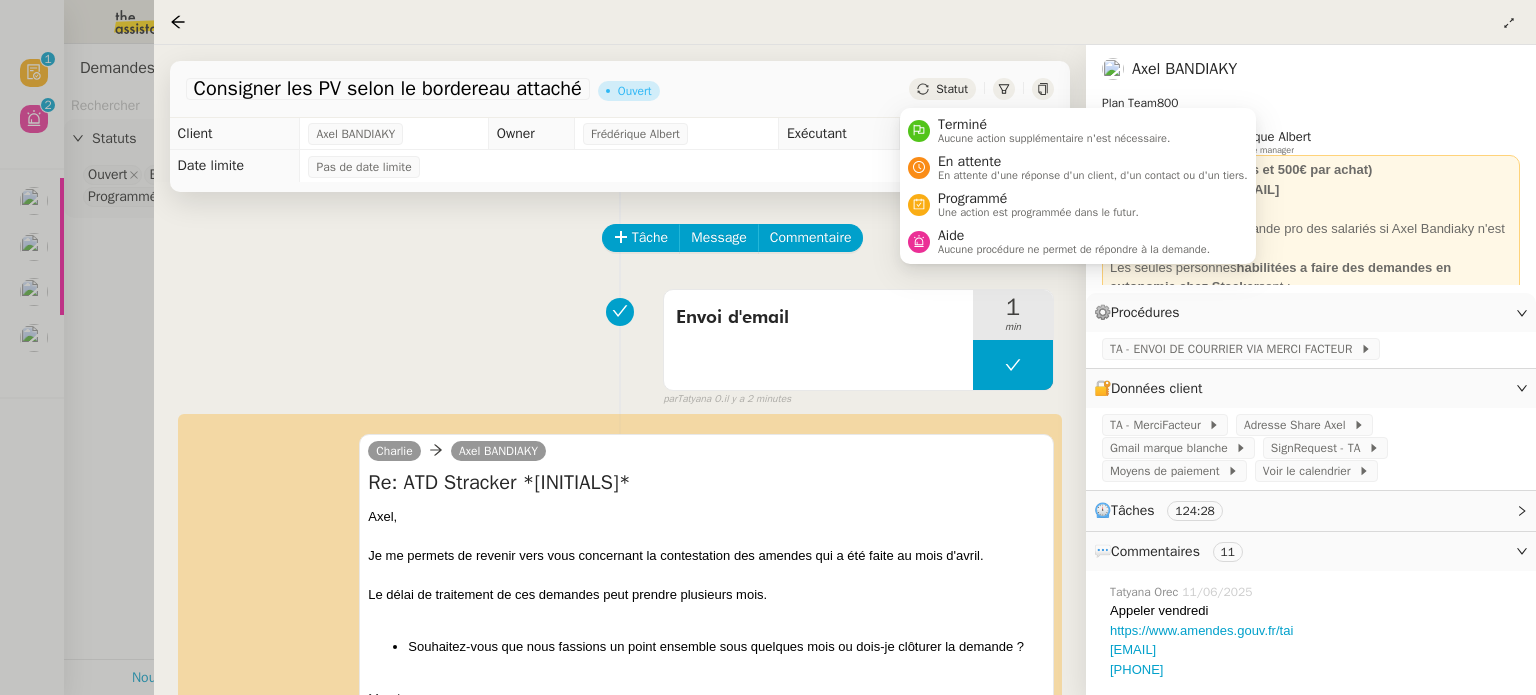 click on "Statut" 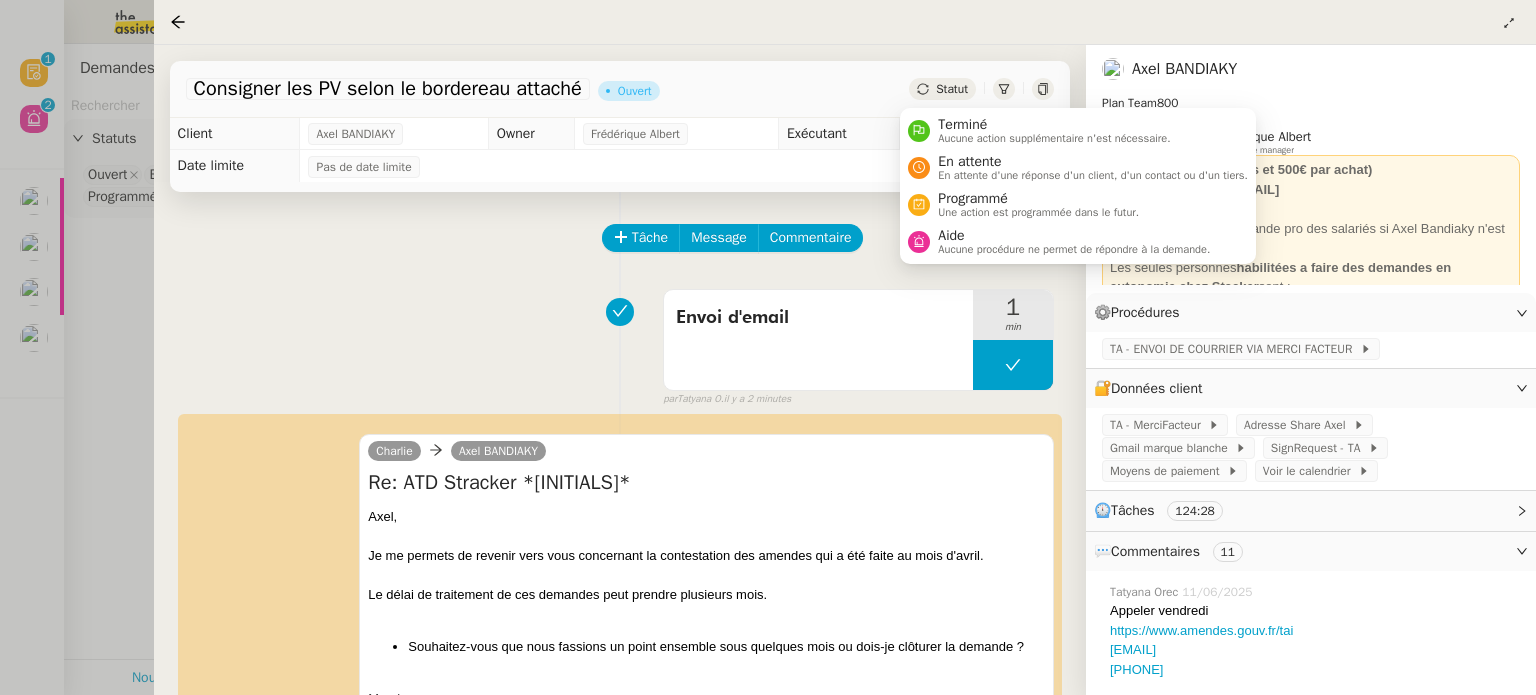 click on "Statut" 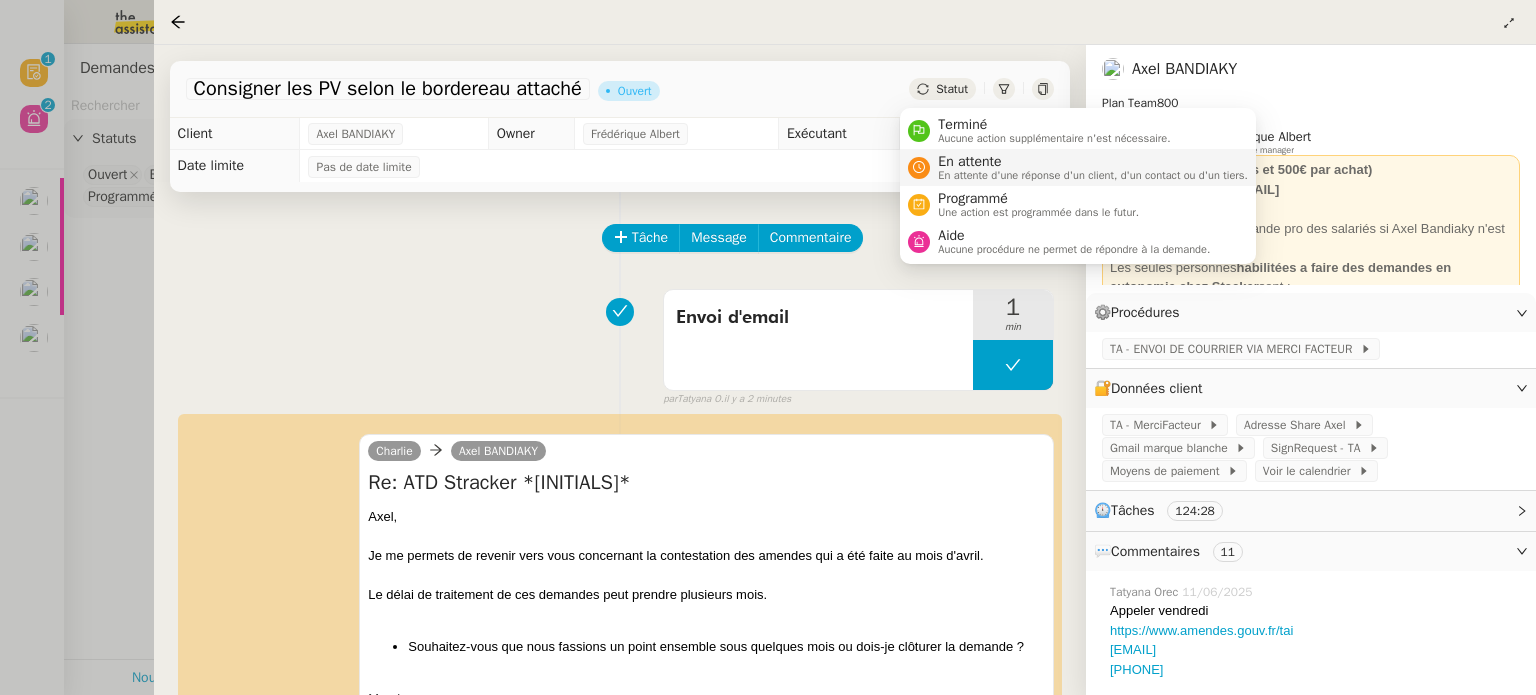 click on "En attente d'une réponse d'un client, d'un contact ou d'un tiers." at bounding box center [1093, 175] 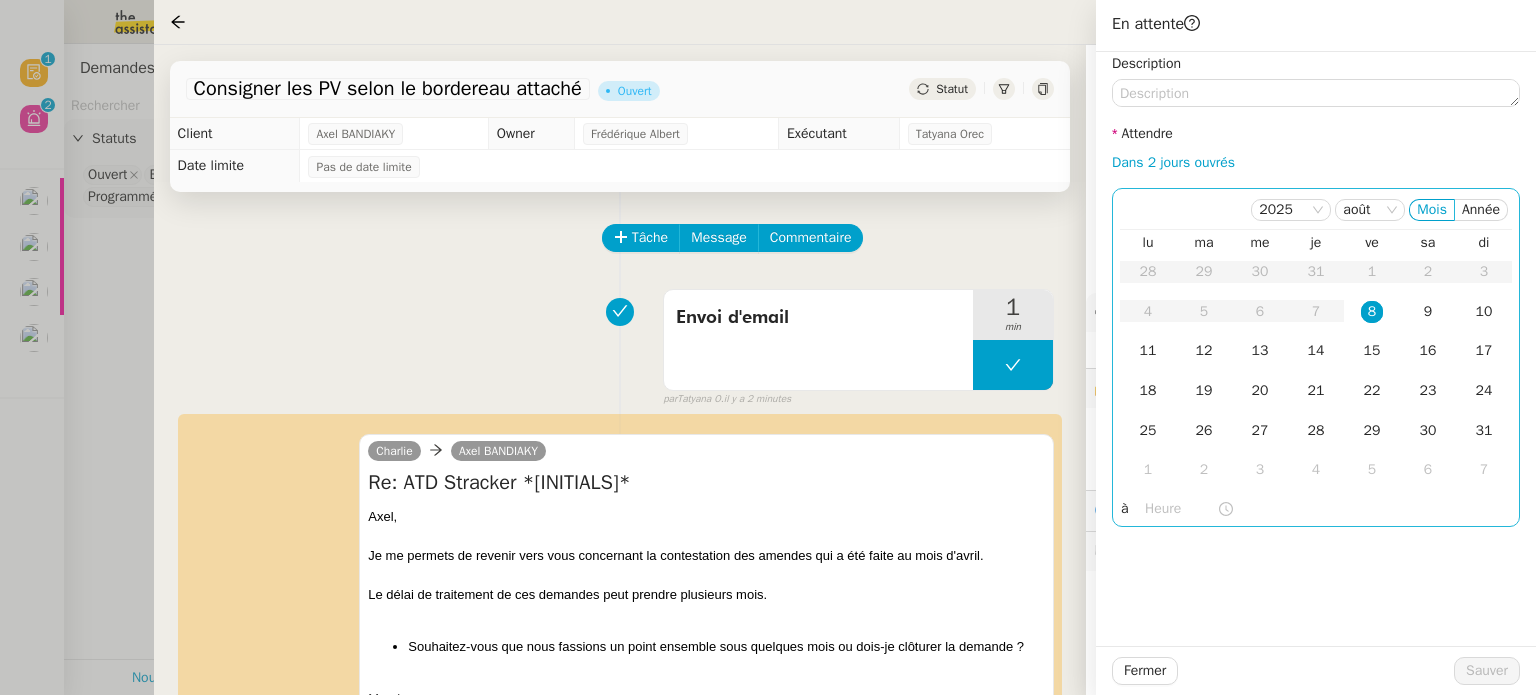 click on "8" 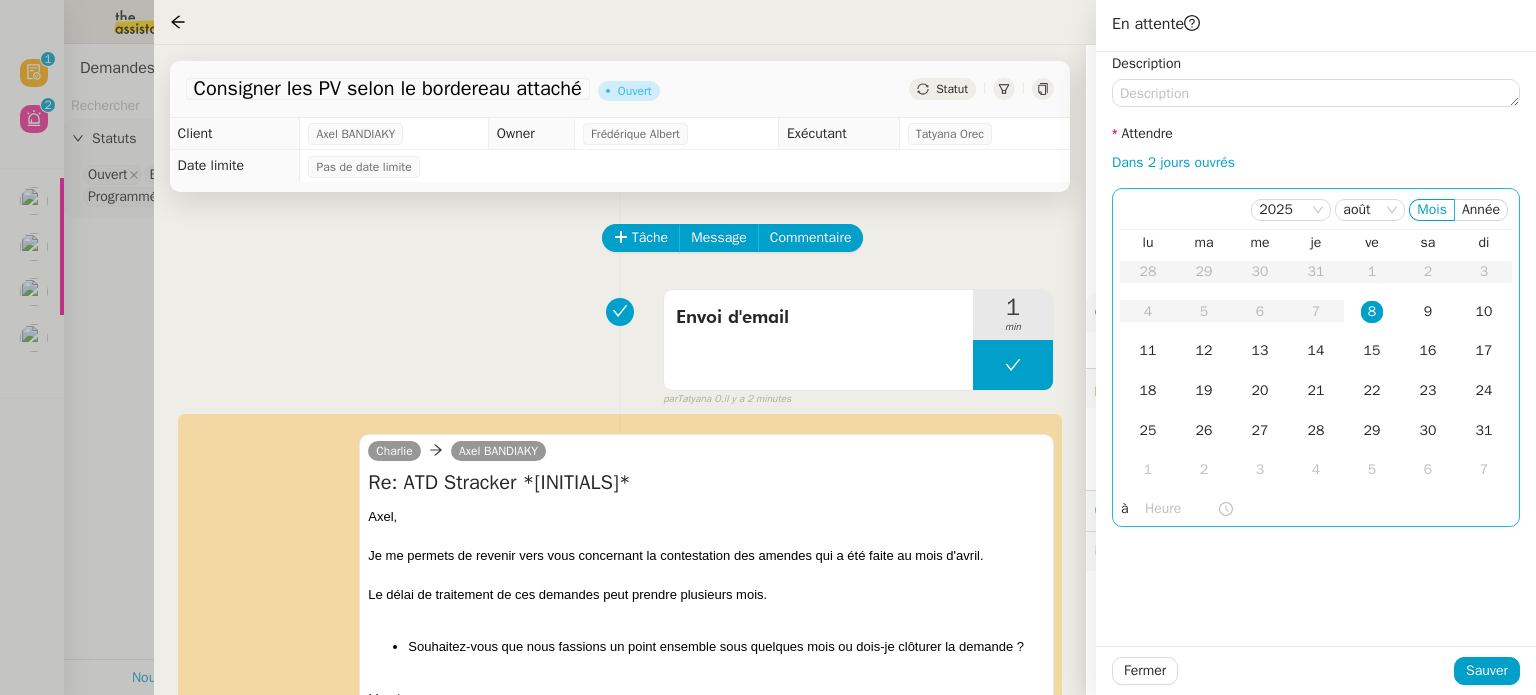 click 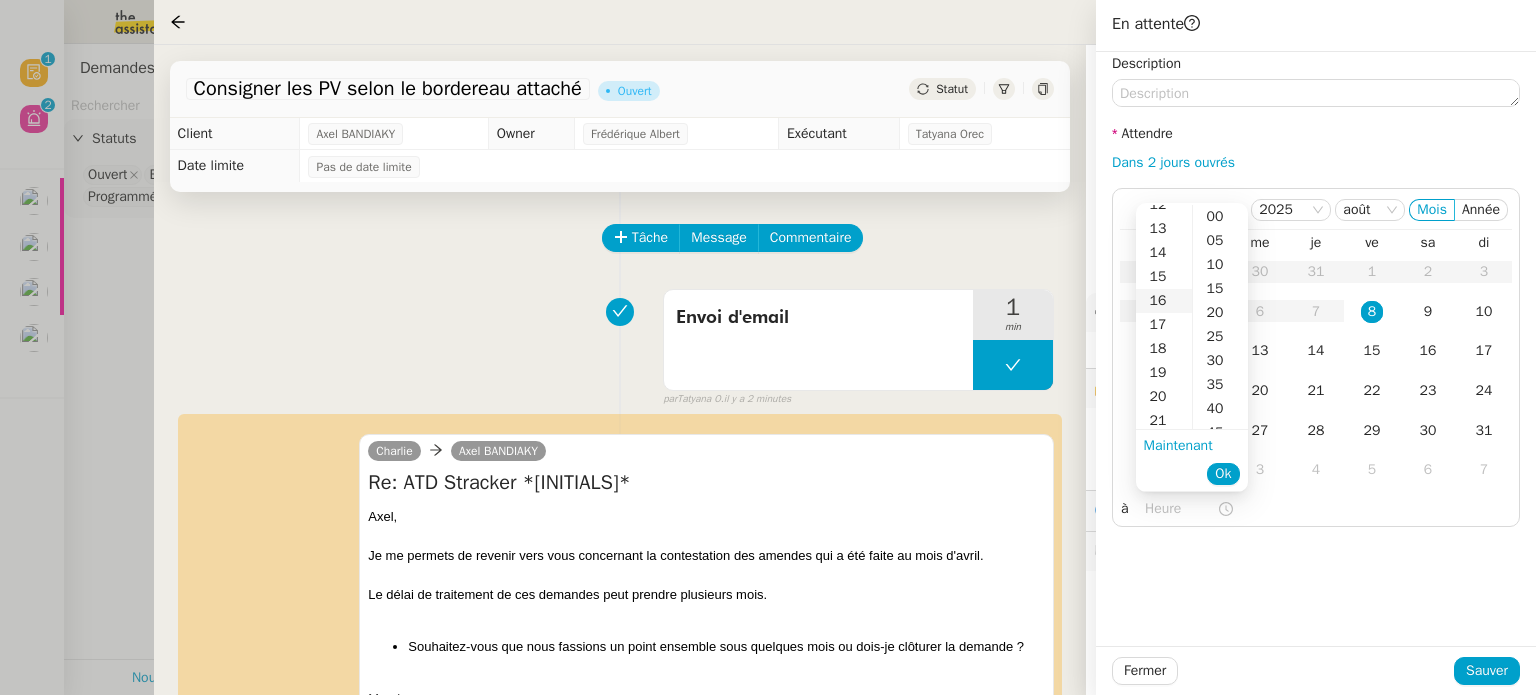 click on "16" at bounding box center (1164, 301) 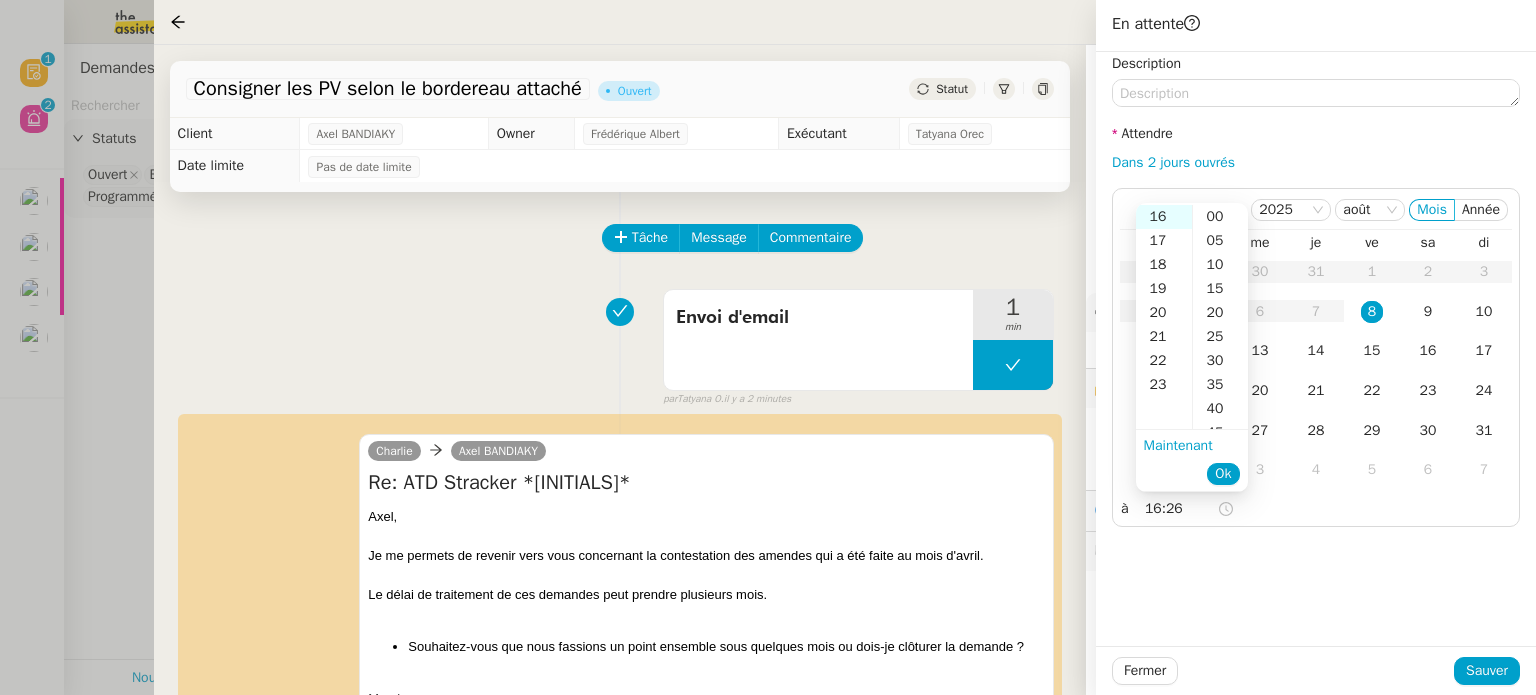 scroll, scrollTop: 384, scrollLeft: 0, axis: vertical 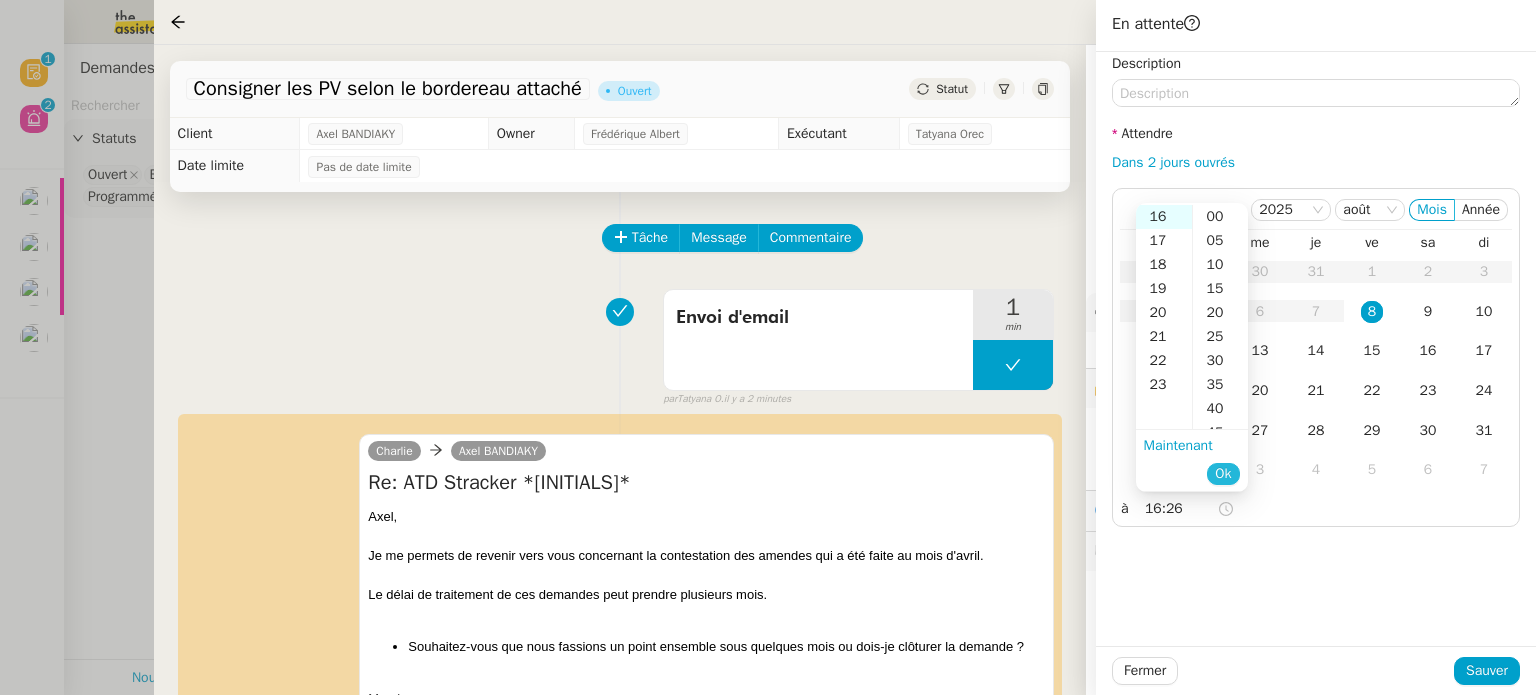 click on "Ok" at bounding box center [1223, 474] 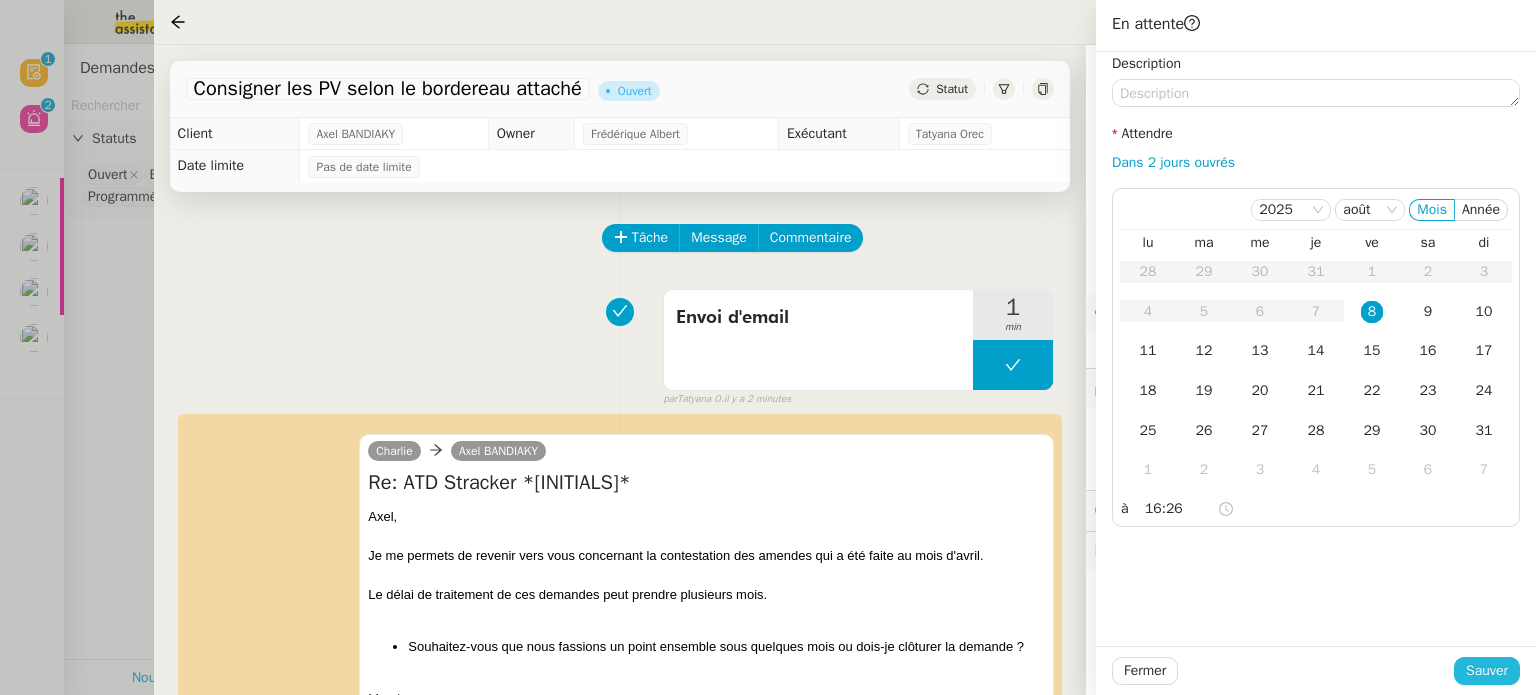 click on "Sauver" 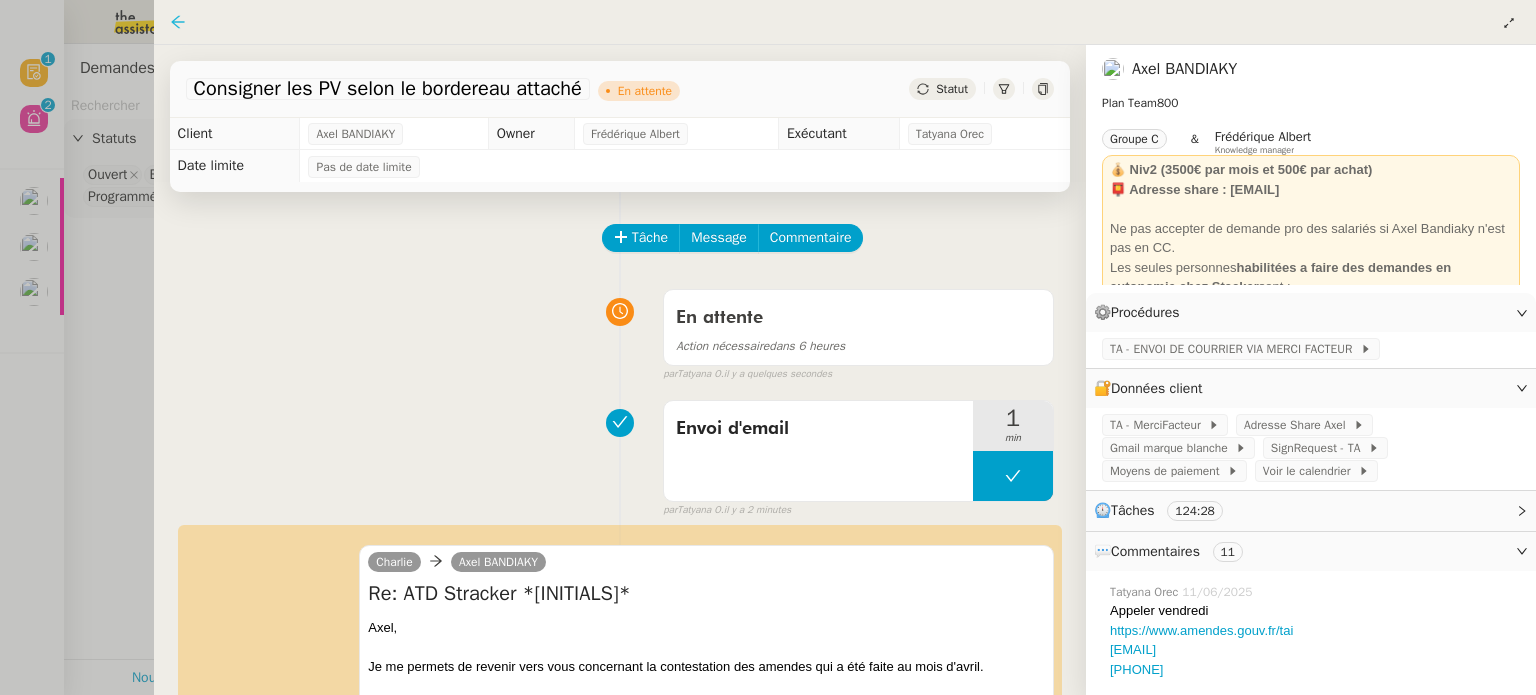 click 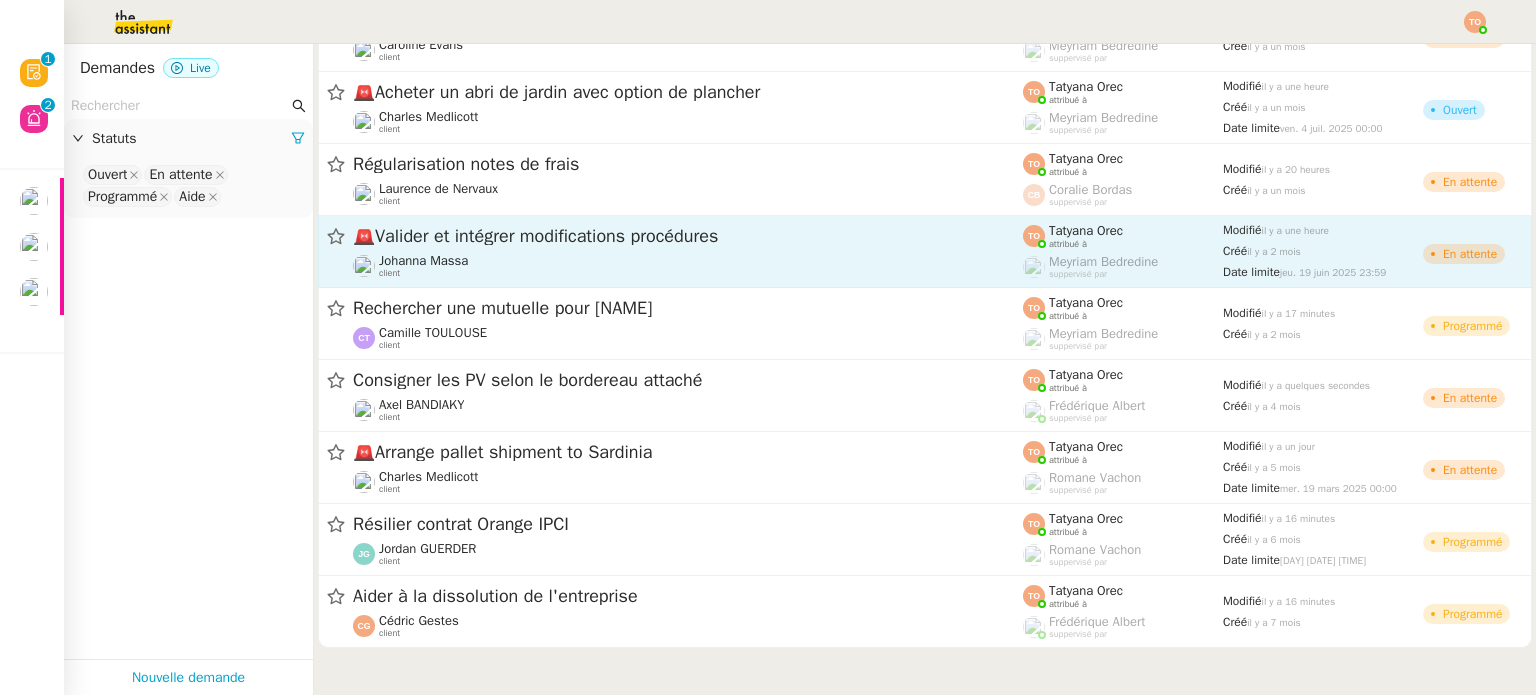 click on "🚨   Valider et intégrer modifications procédures" 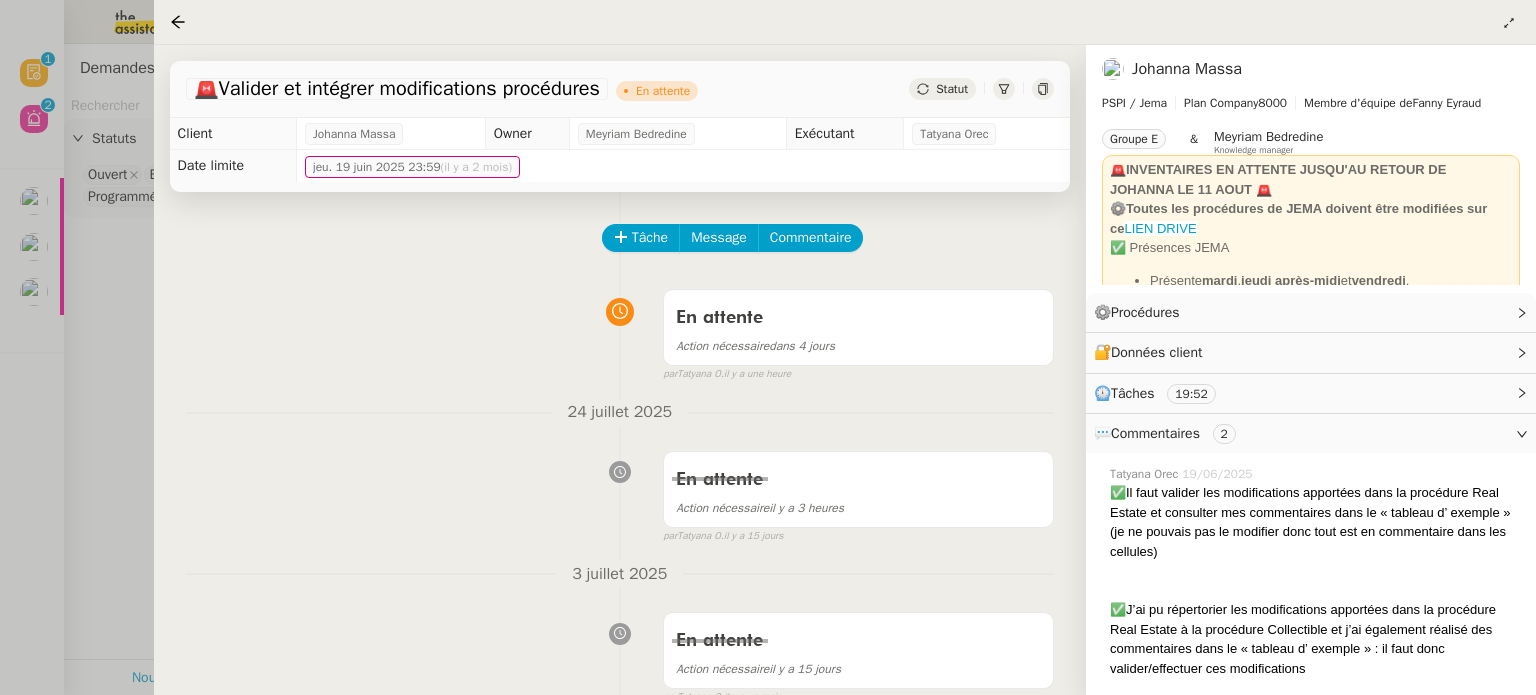 click on "Statut" 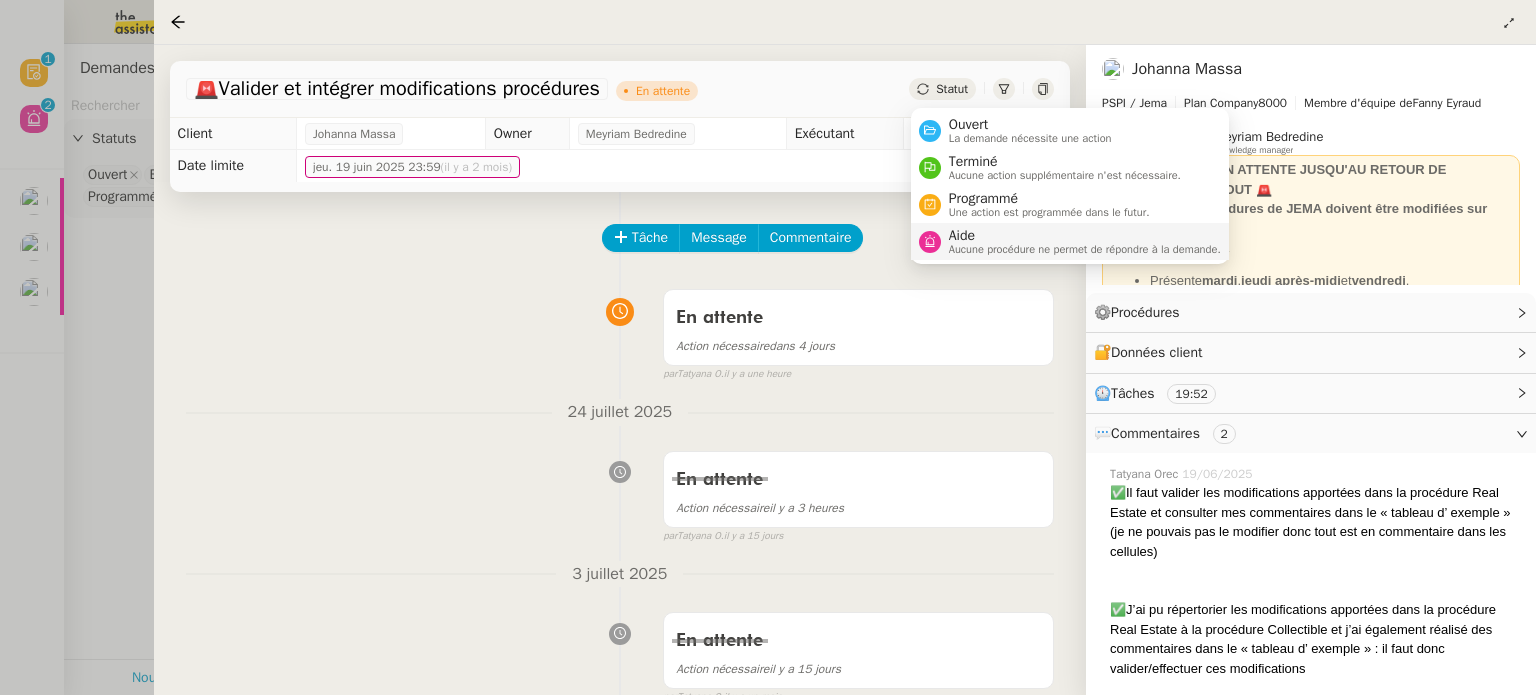 click on "Aide" at bounding box center (1085, 236) 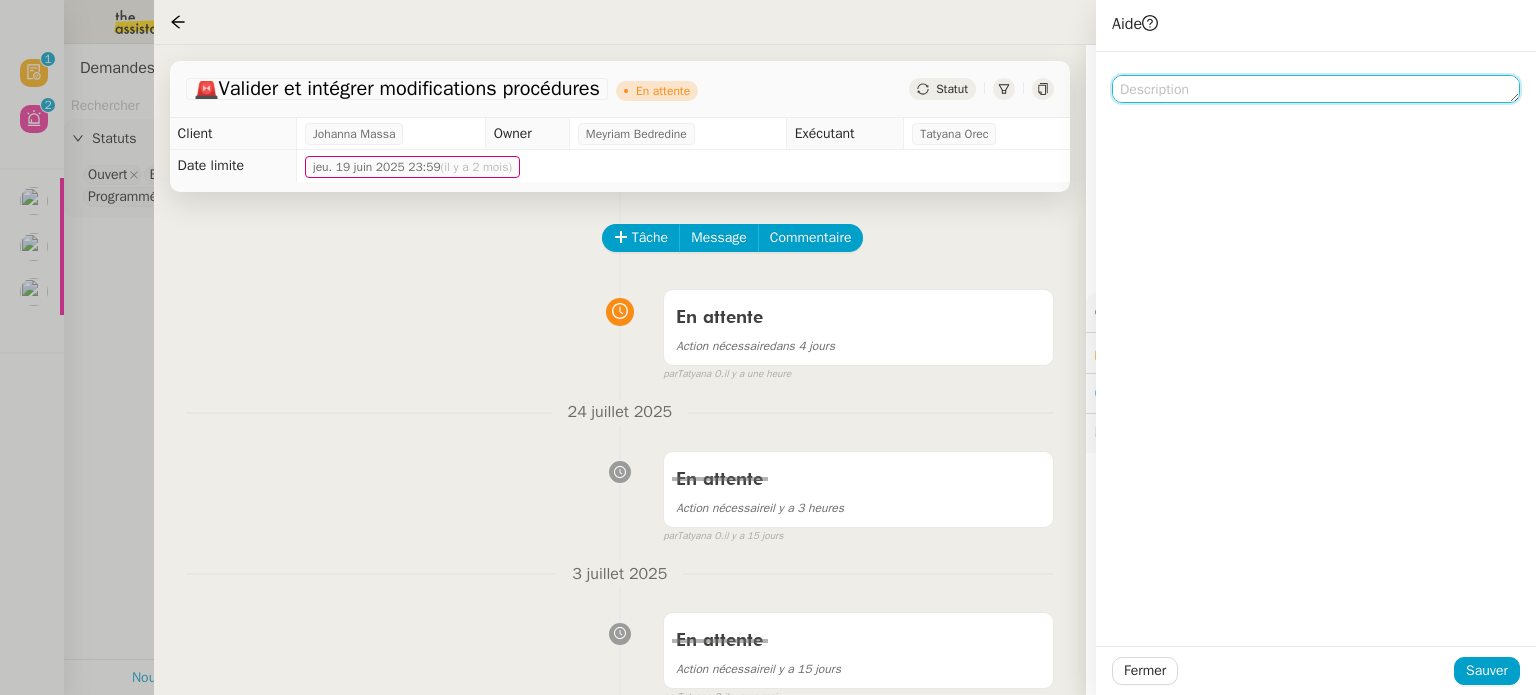 click 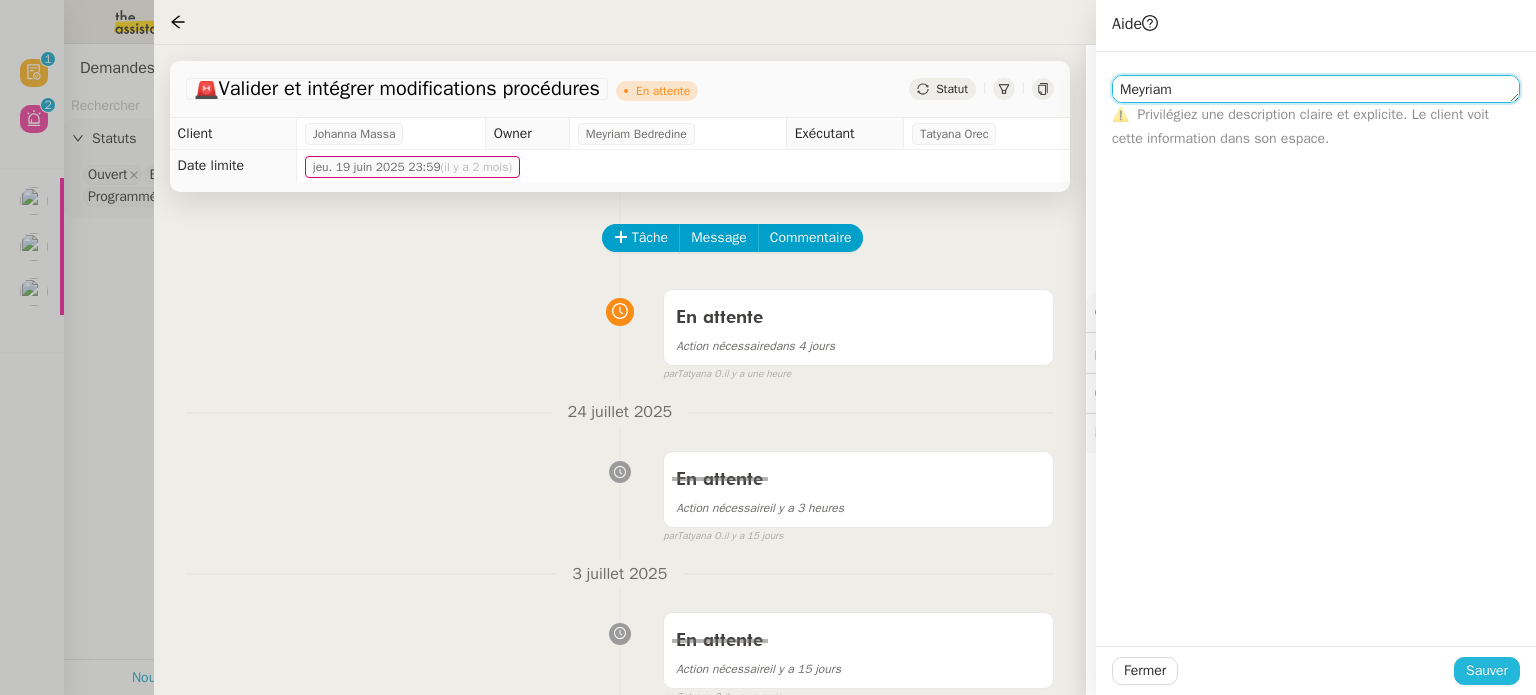 type on "Meyriam" 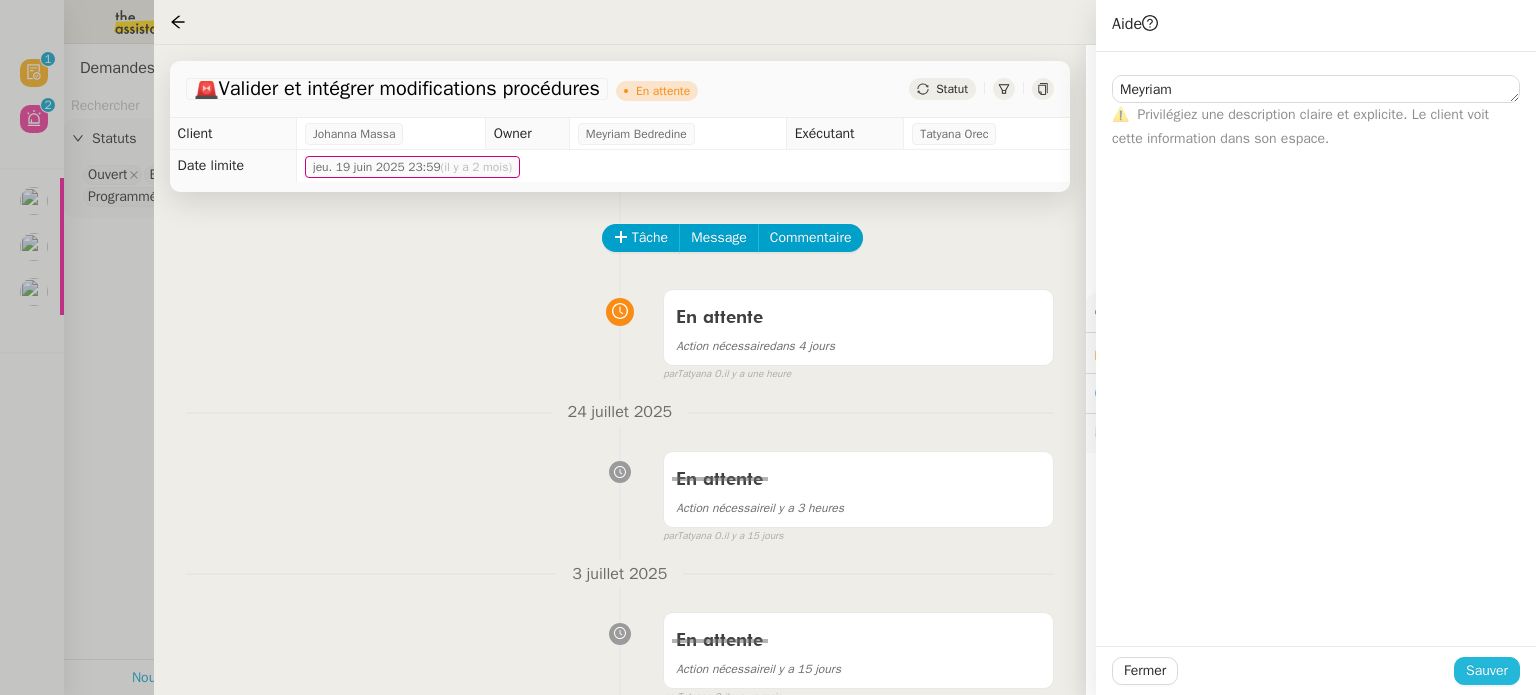 click on "Sauver" 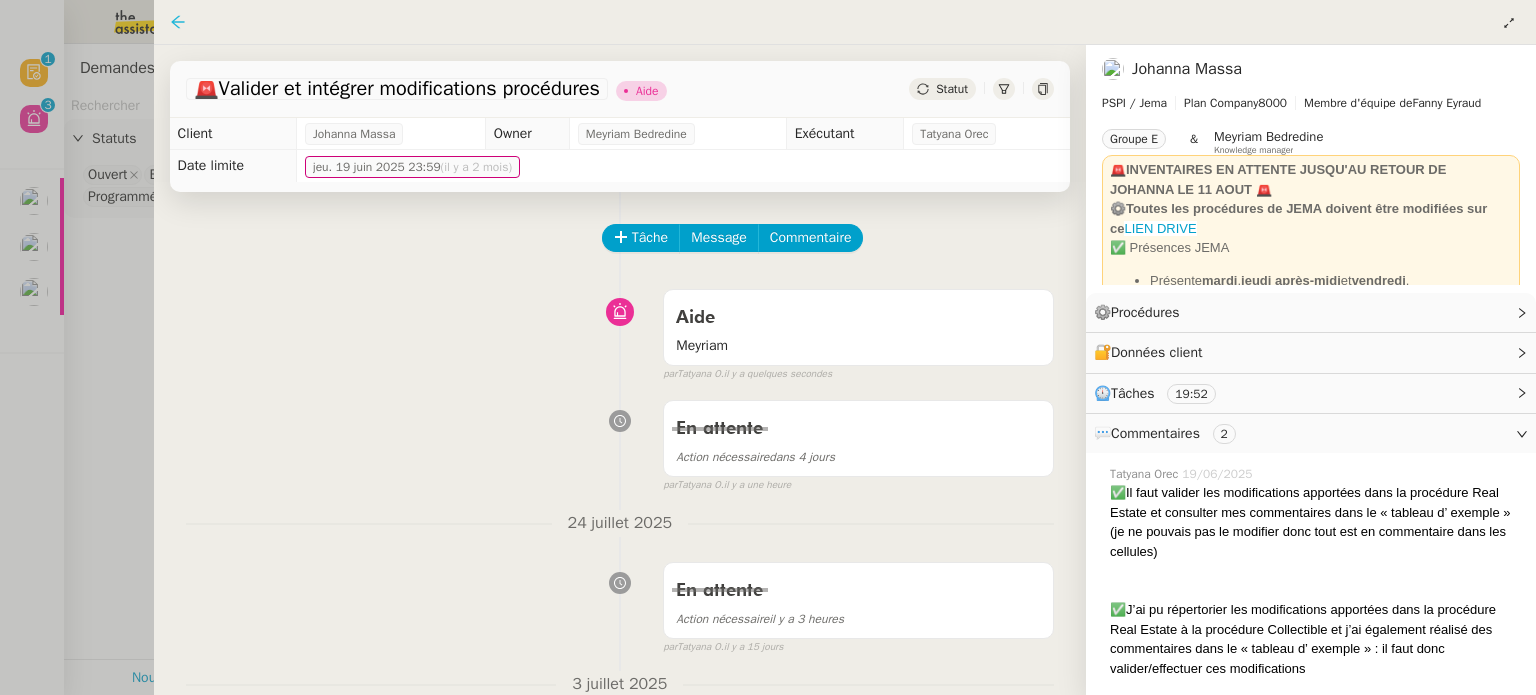 click 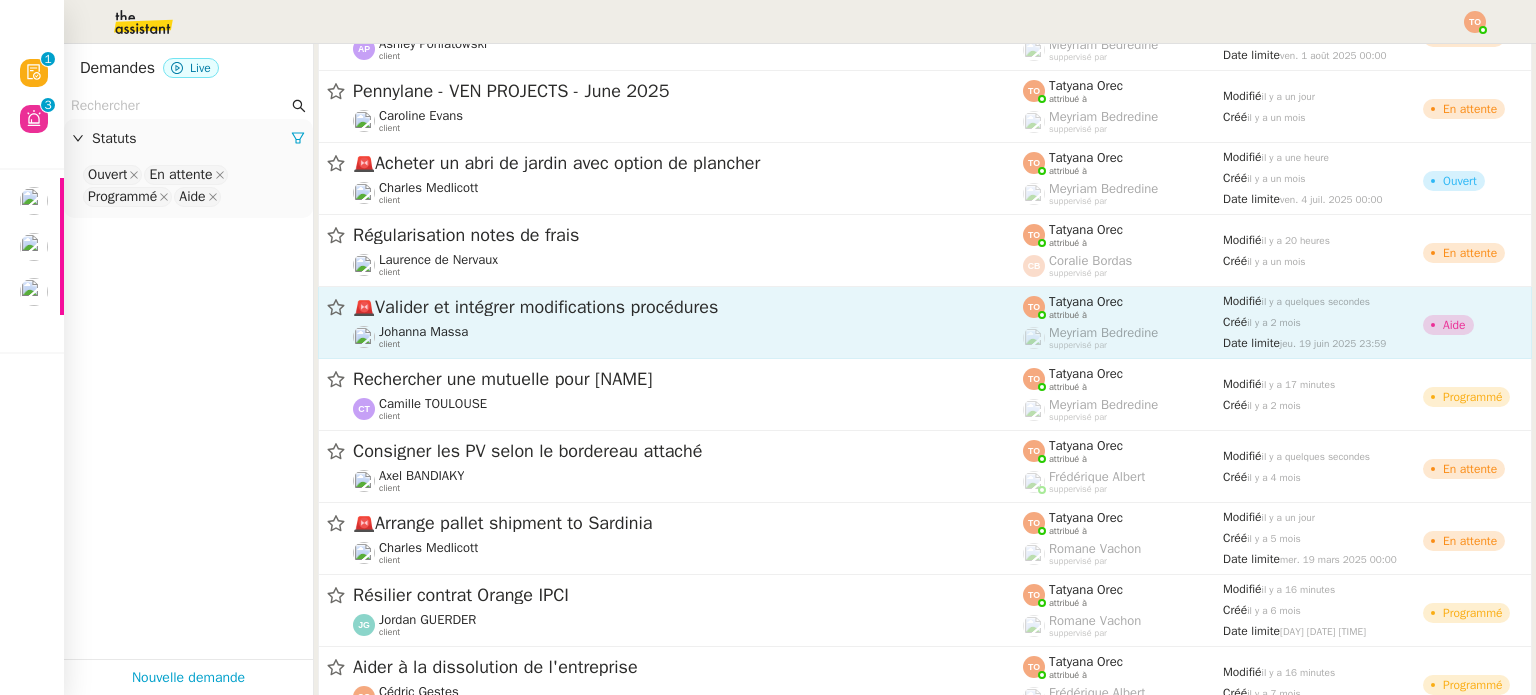 scroll, scrollTop: 1072, scrollLeft: 0, axis: vertical 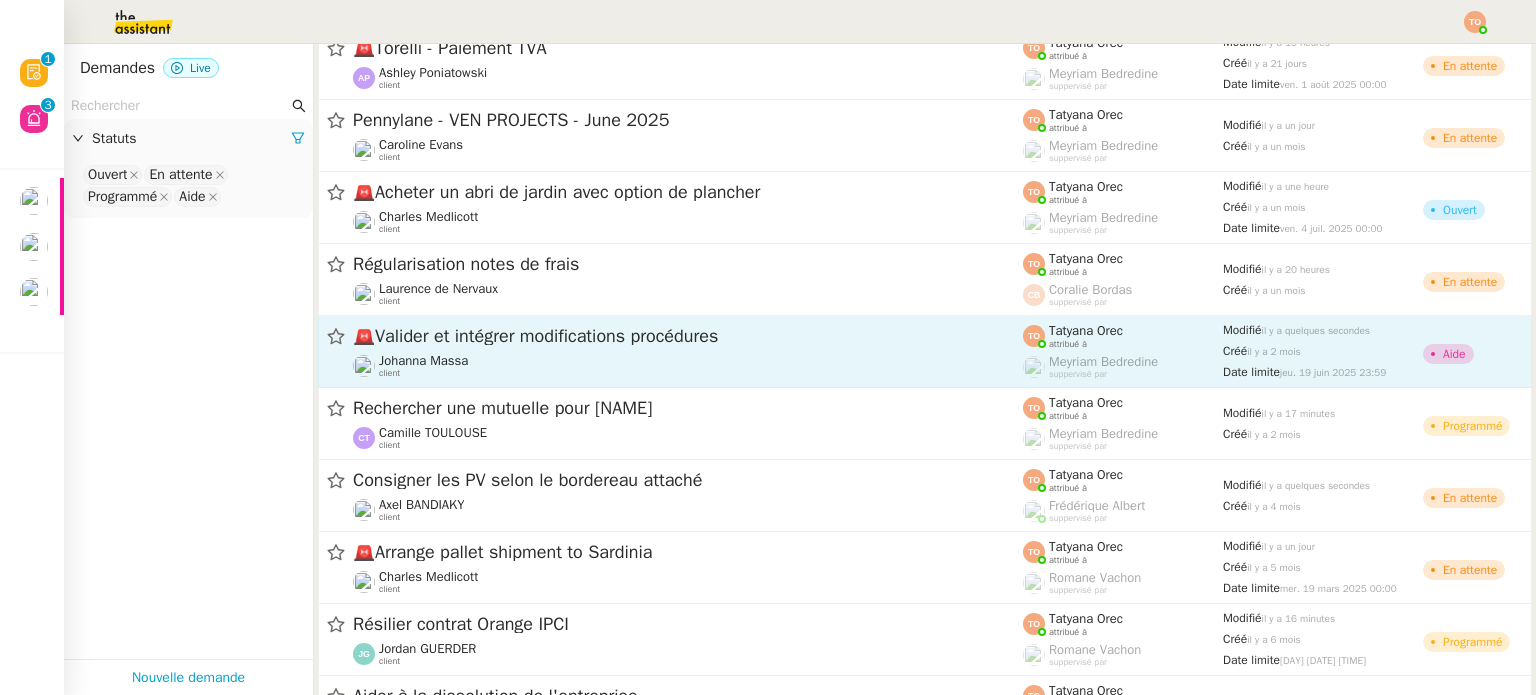 click on "Régularisation notes de frais  Laurence de Nervaux    client" 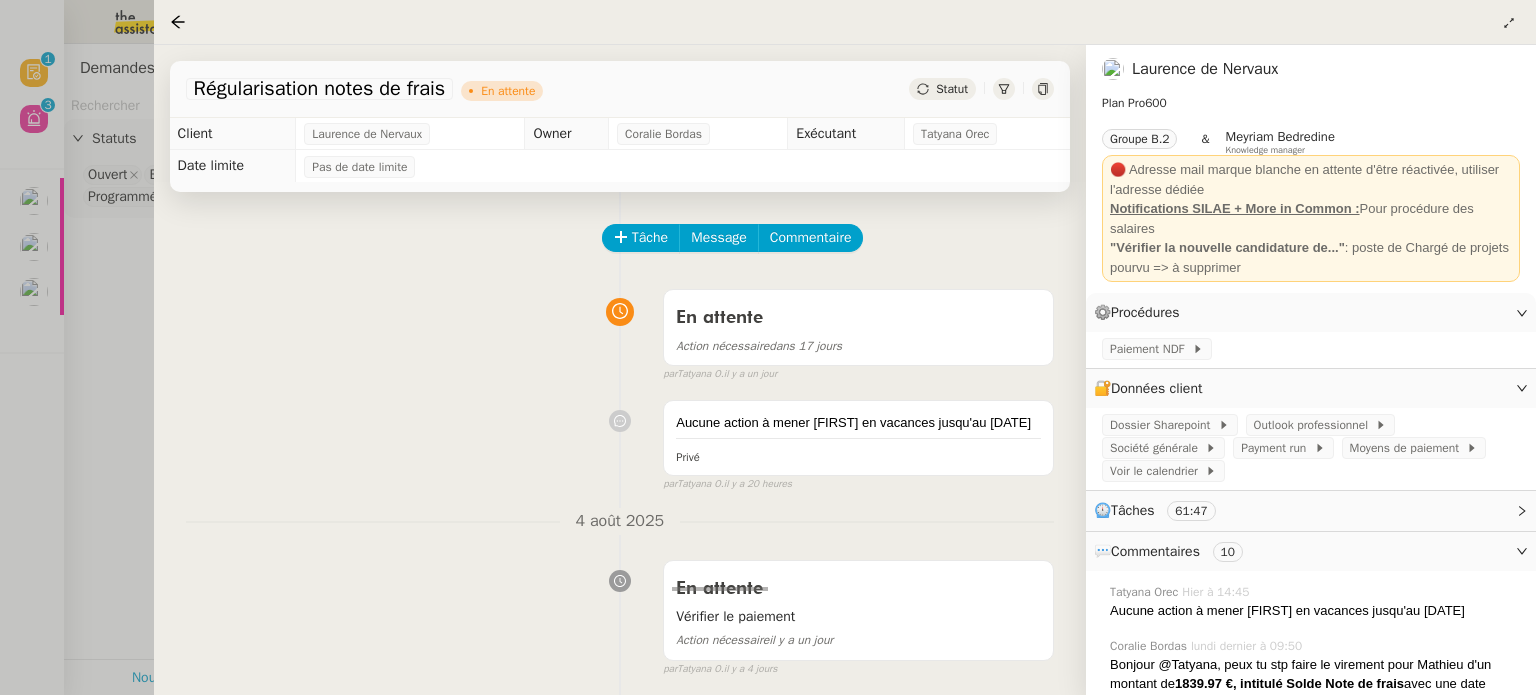 click on "Statut" 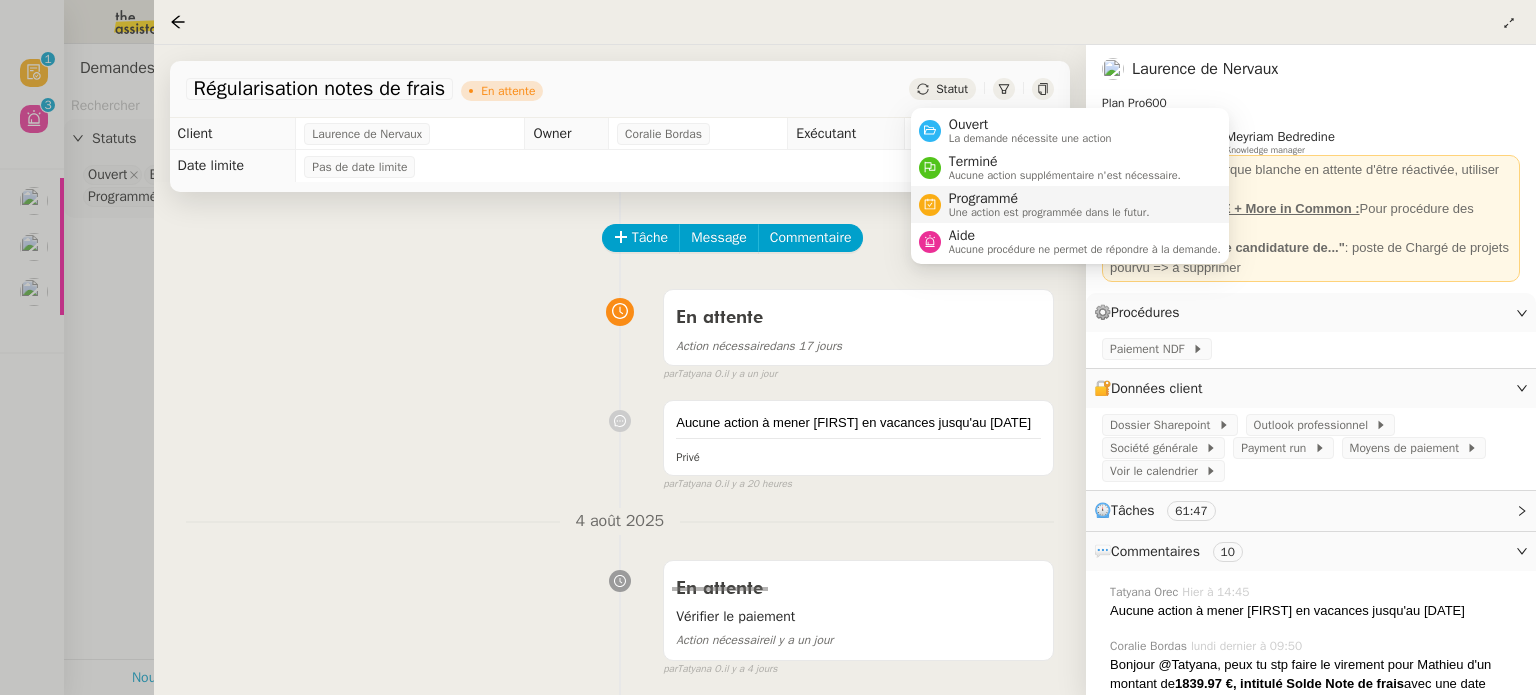 click on "Programmé" at bounding box center (1049, 199) 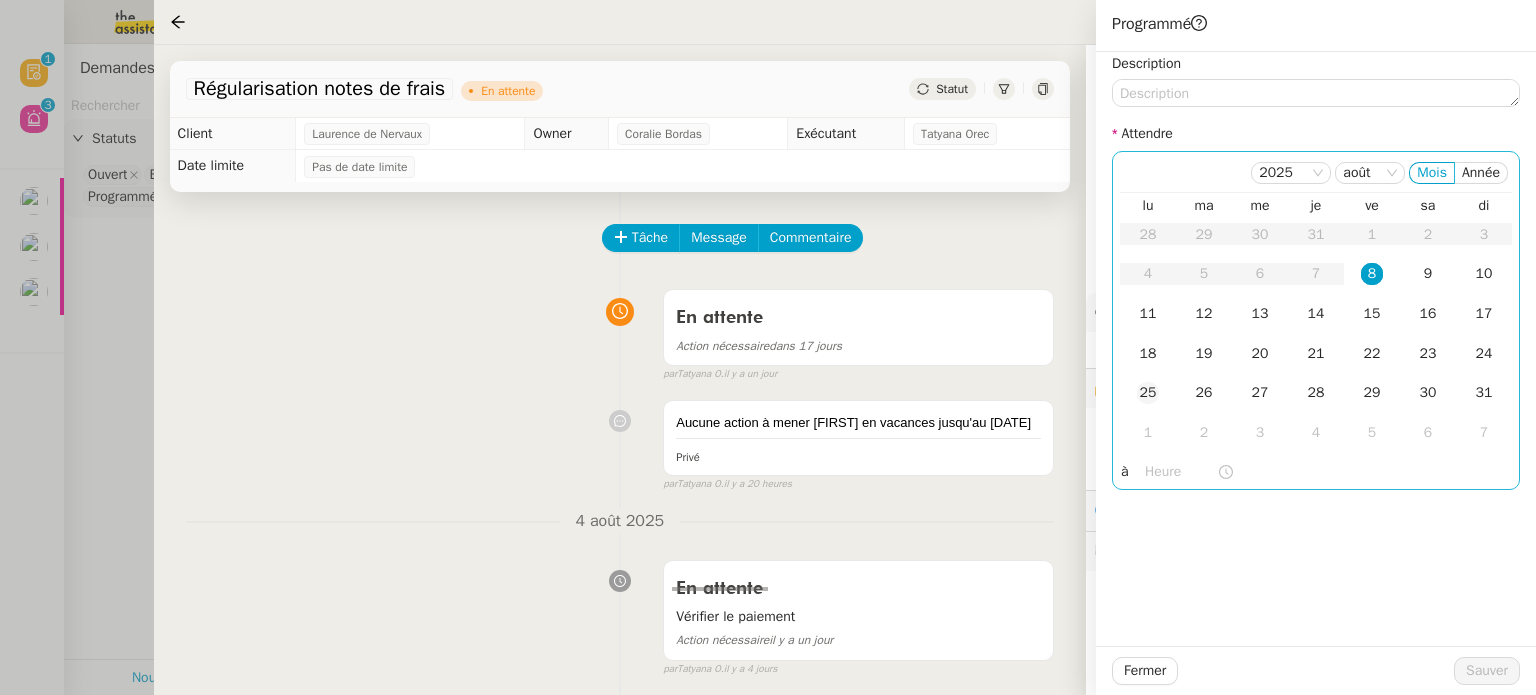 click on "25" 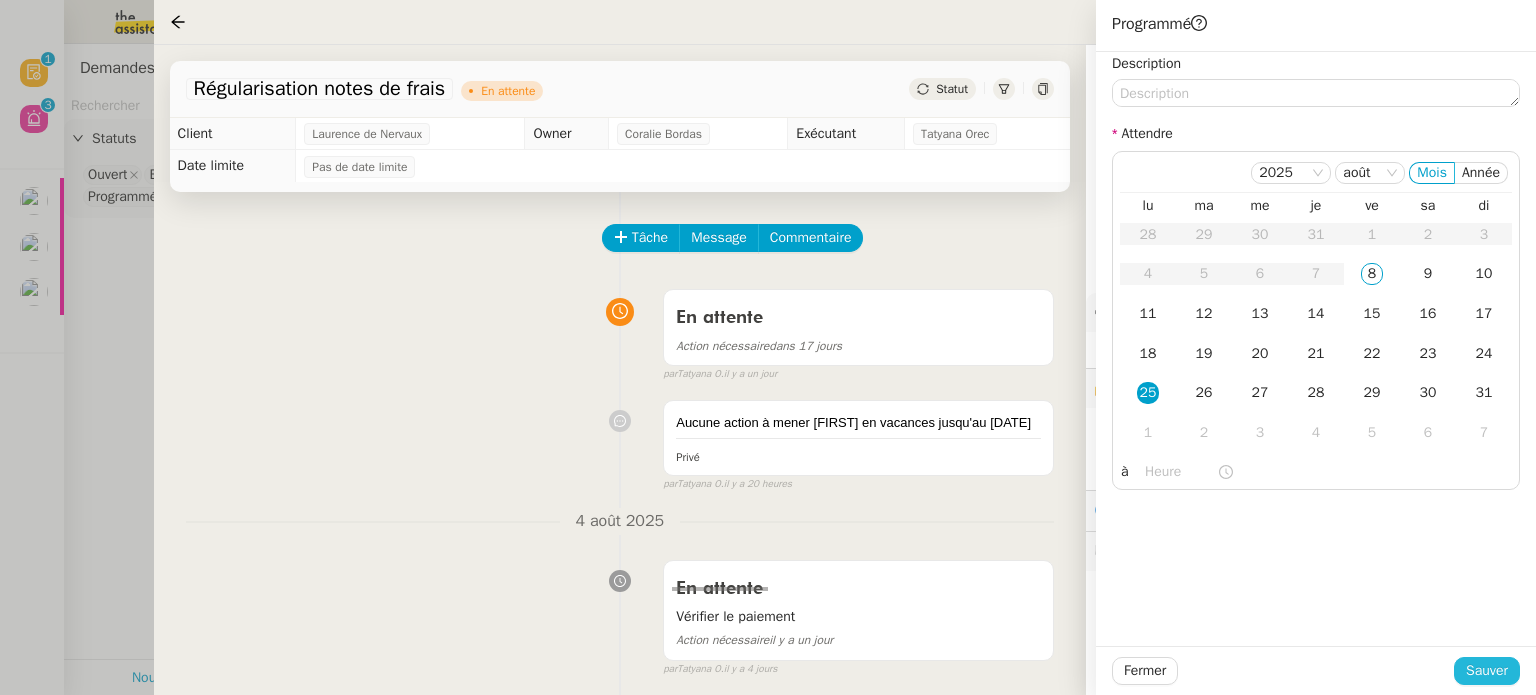 click on "Sauver" 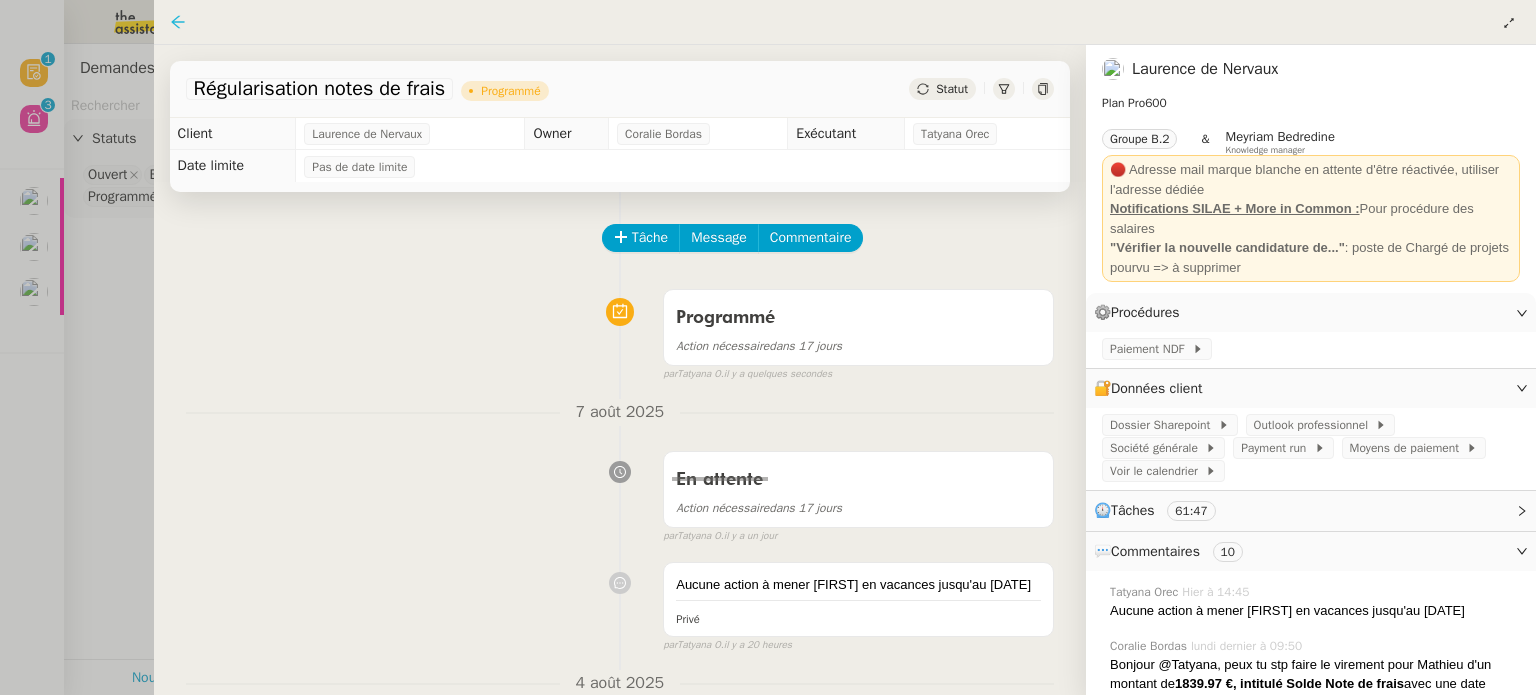 click 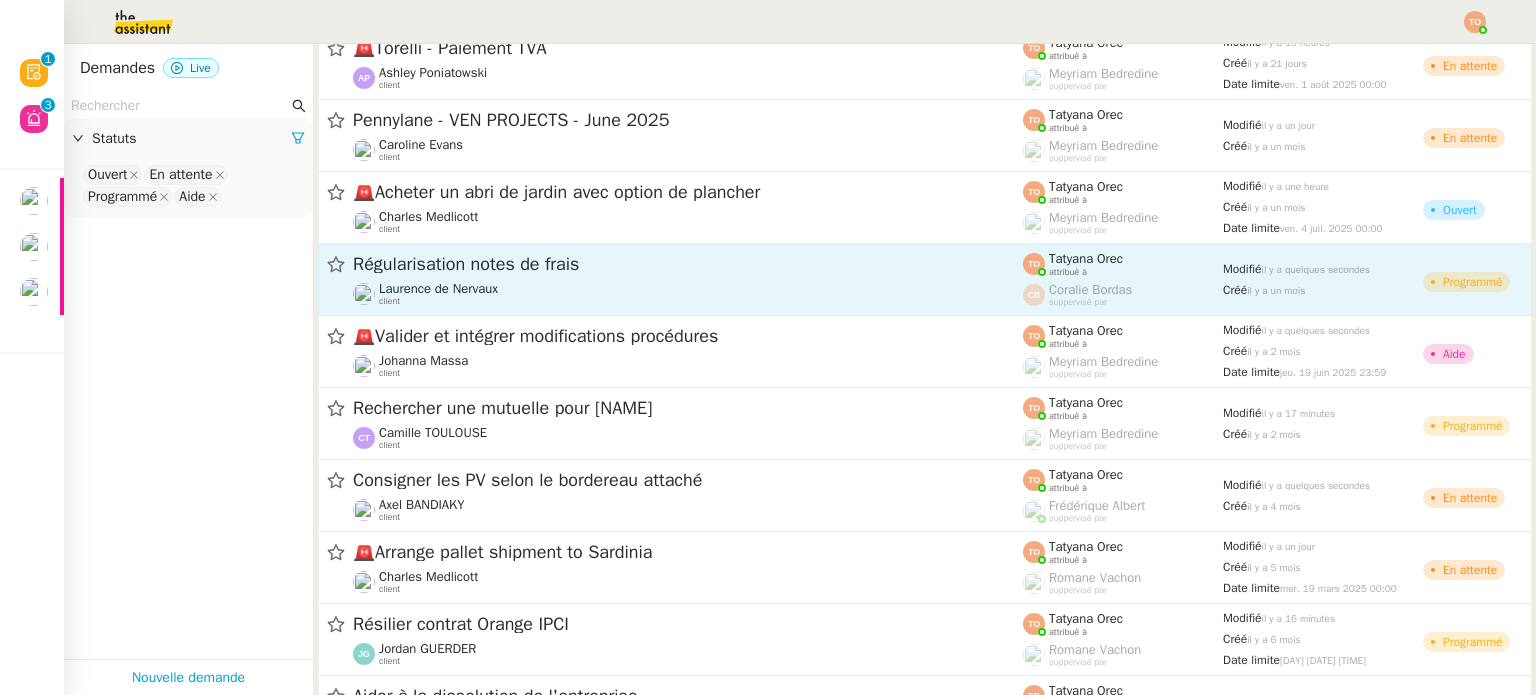 click on "Laurence de Nervaux    client" 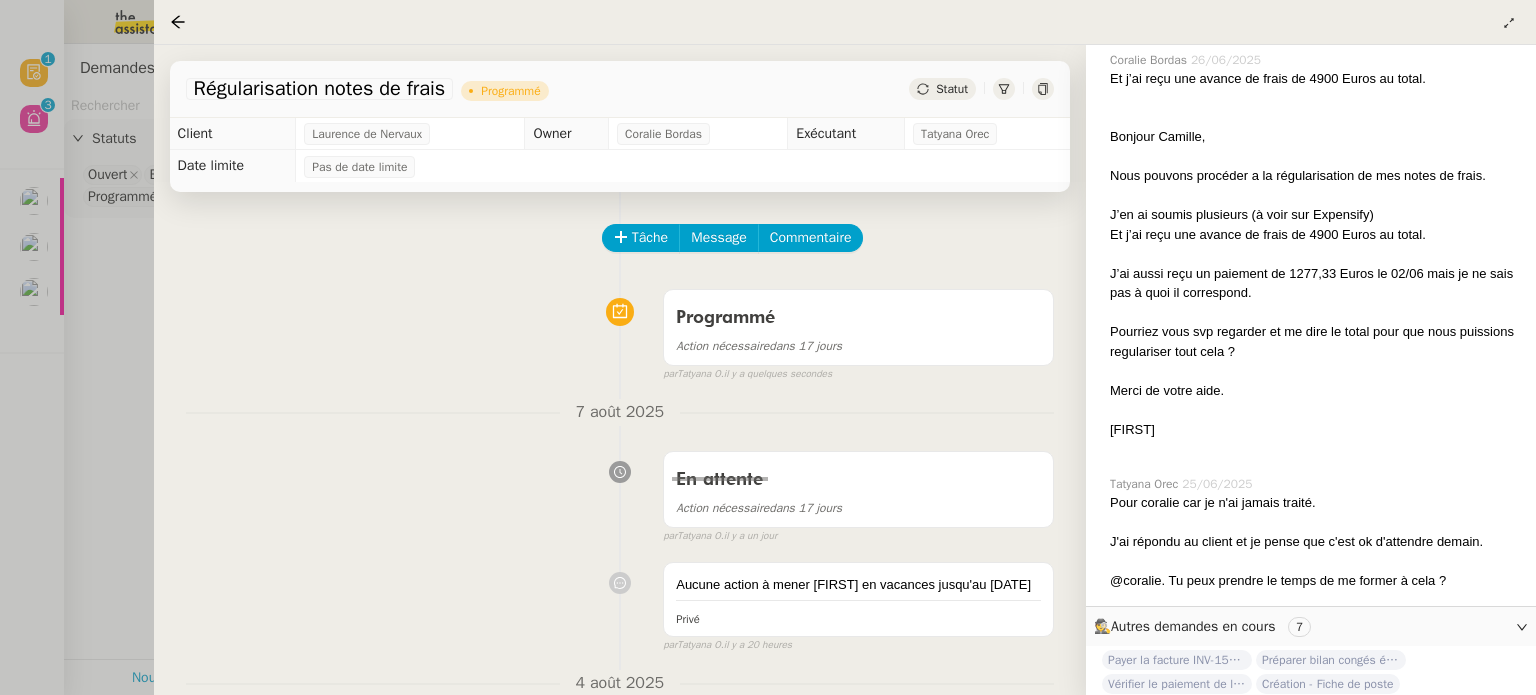 scroll, scrollTop: 1395, scrollLeft: 0, axis: vertical 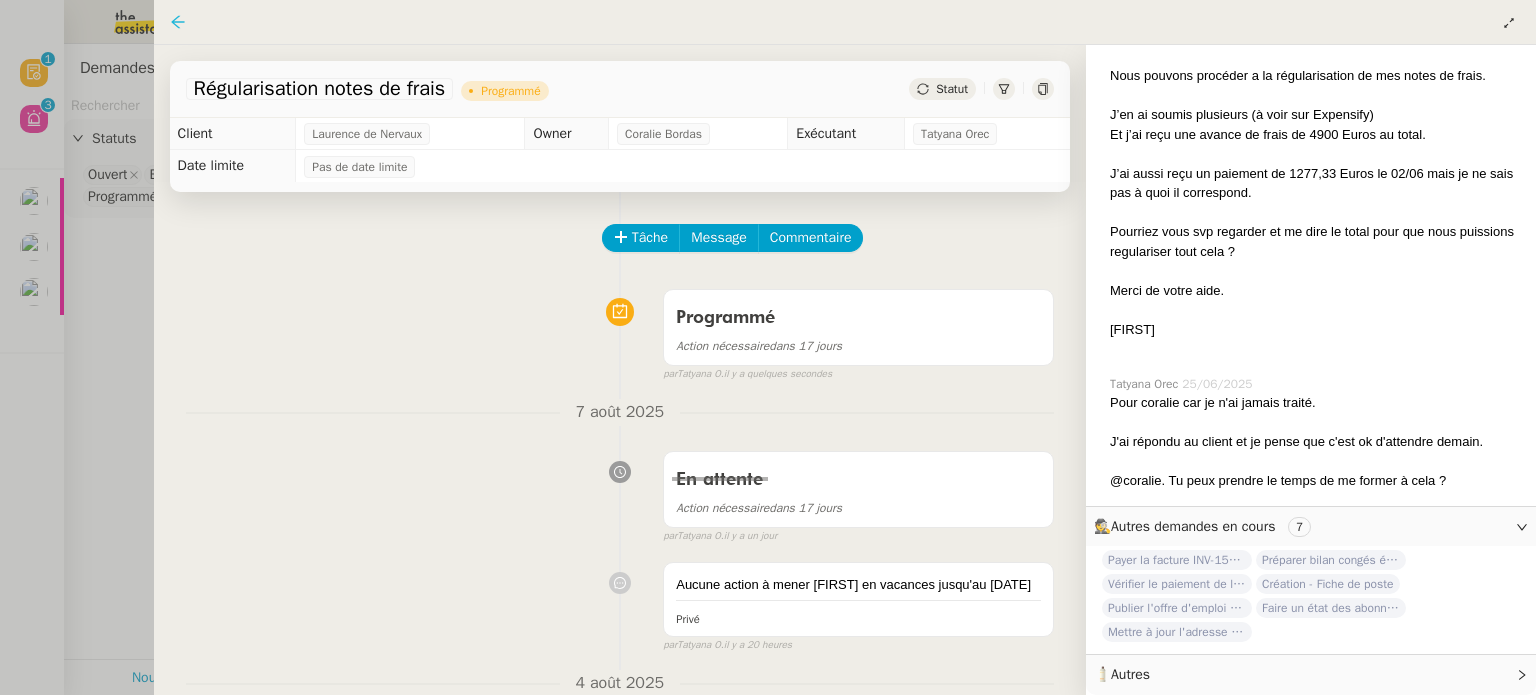 click 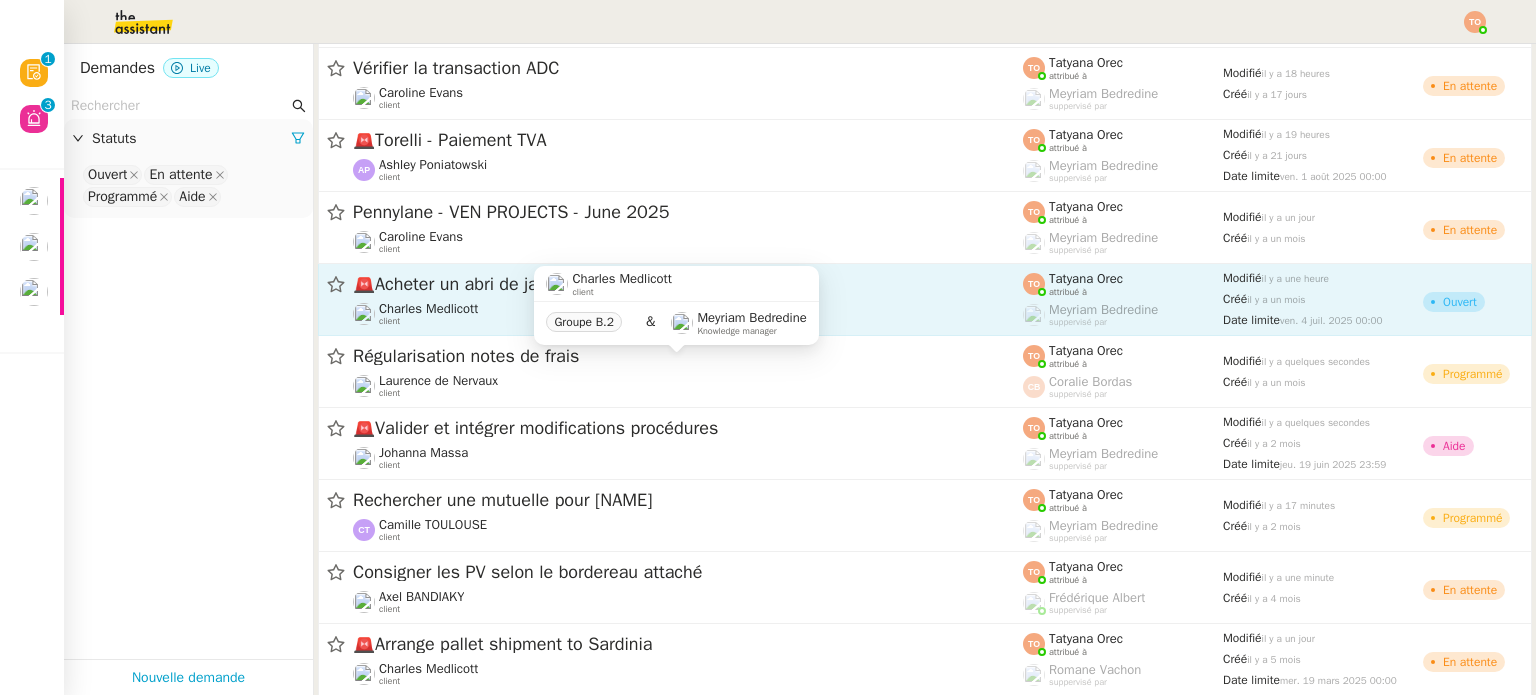 scroll, scrollTop: 772, scrollLeft: 0, axis: vertical 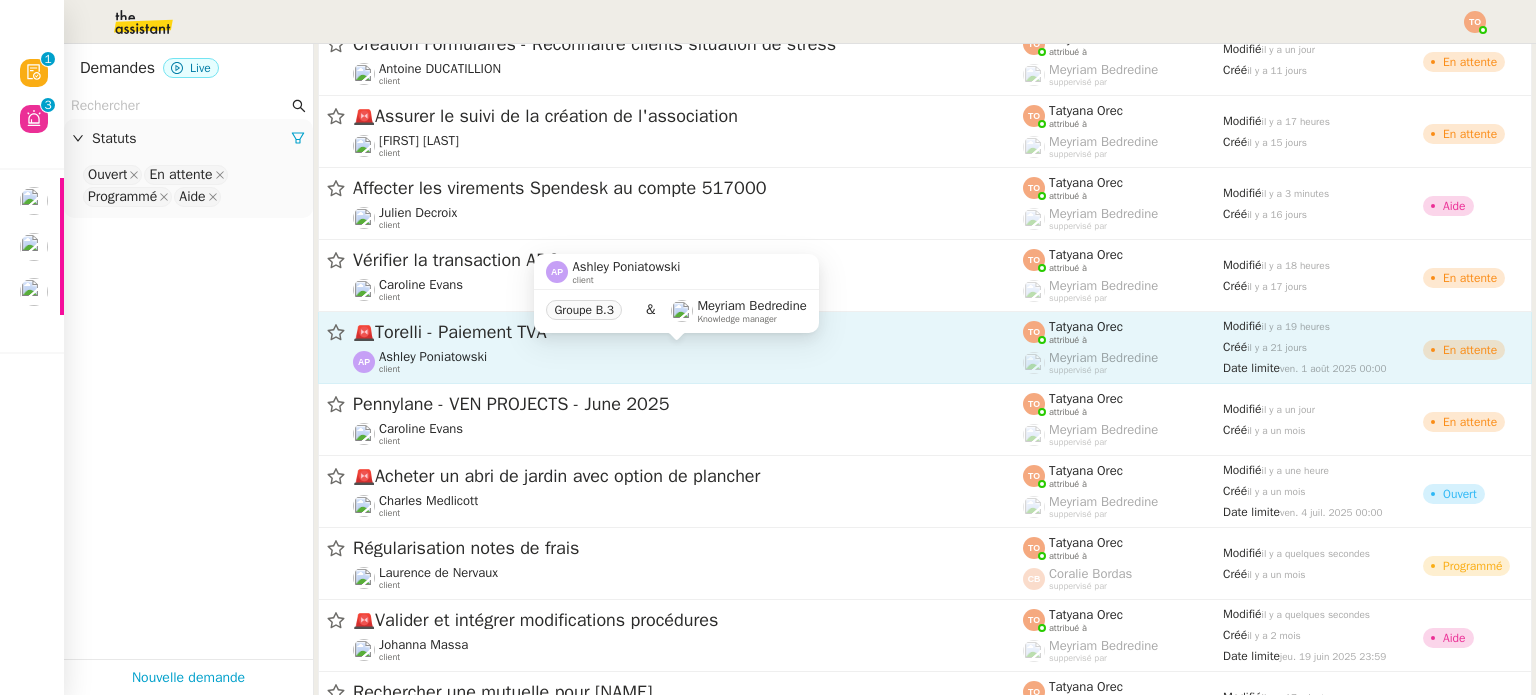 click on "Ashley Poniatowski    client" 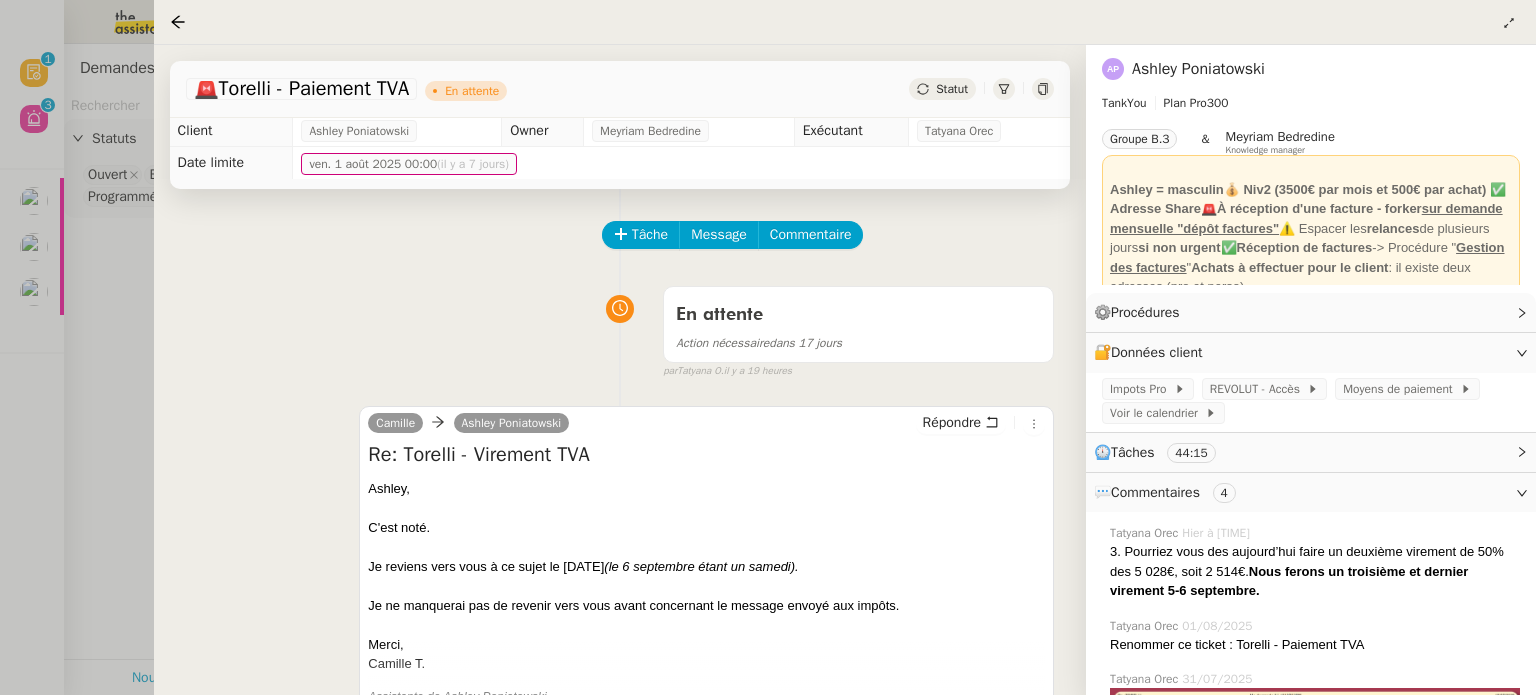 scroll, scrollTop: 0, scrollLeft: 0, axis: both 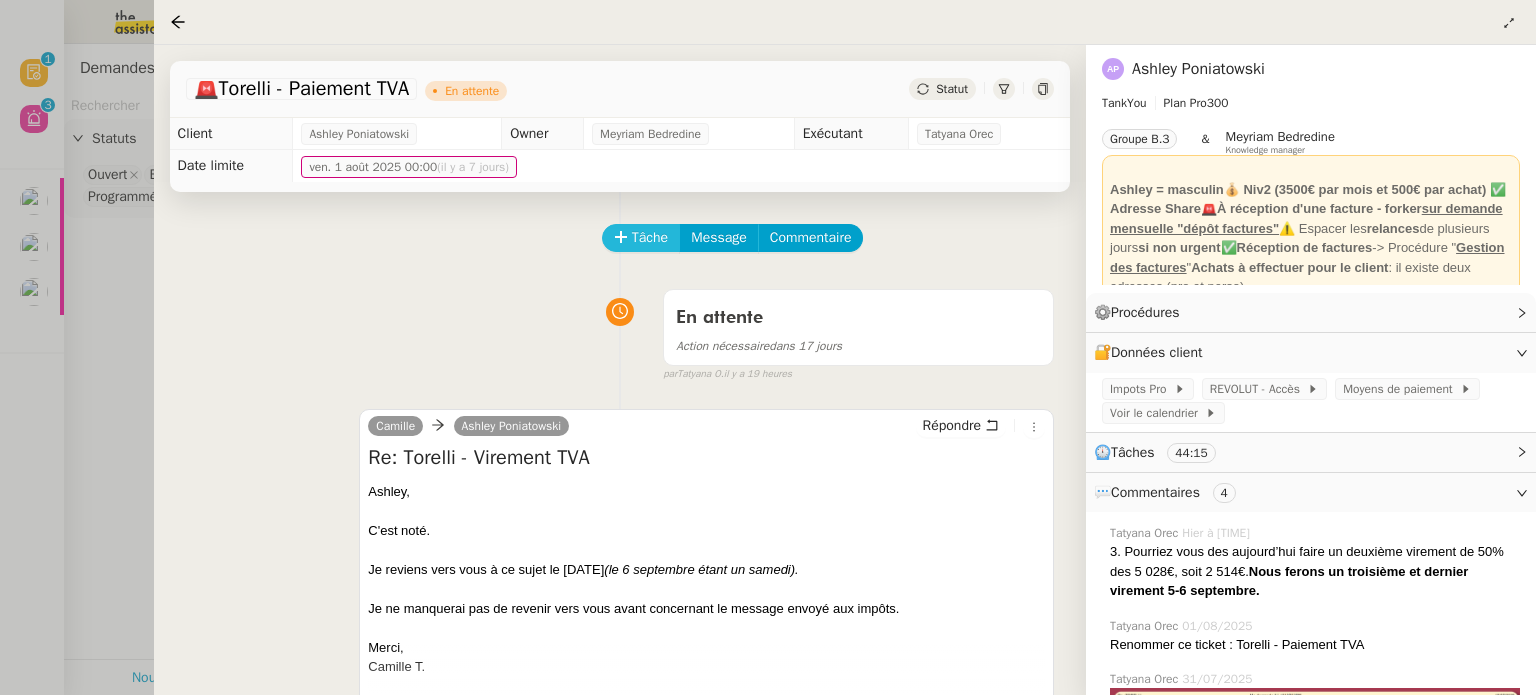 click on "Tâche" 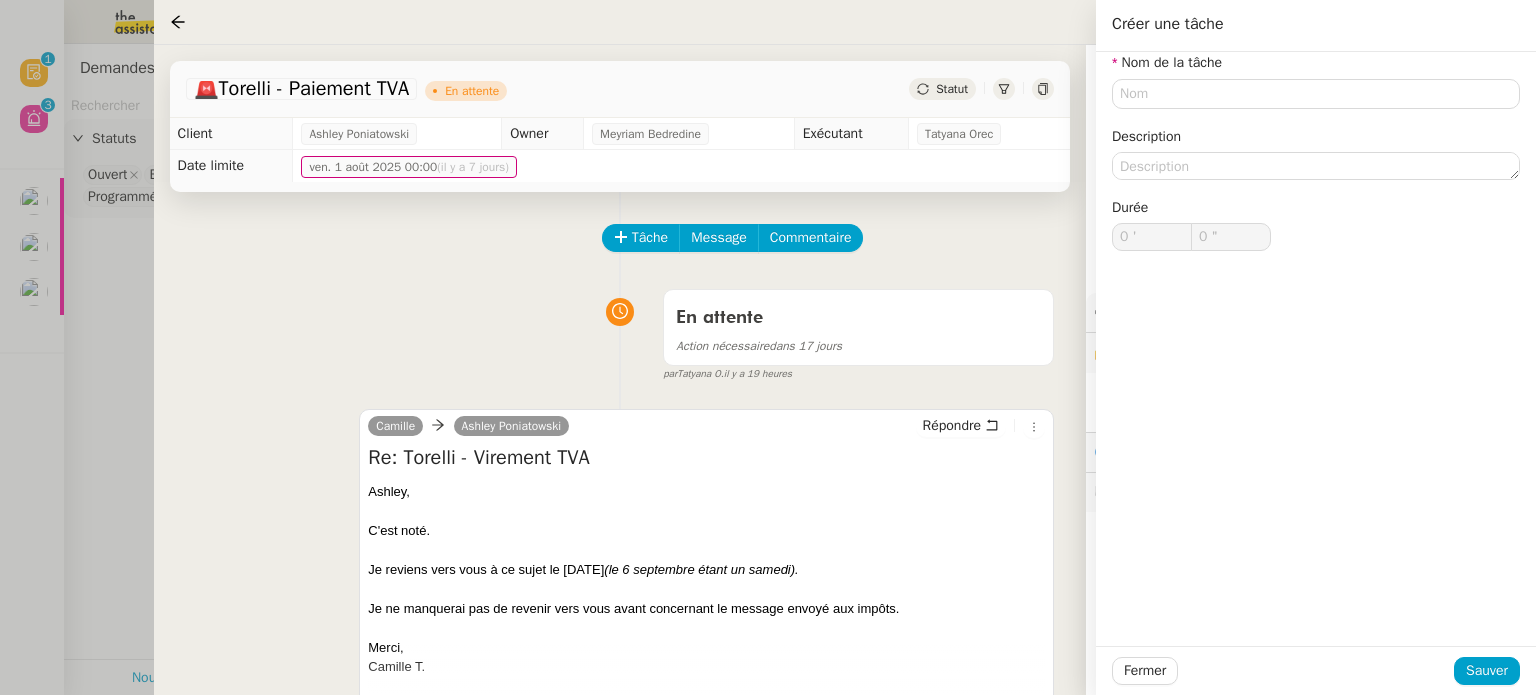 click on "par   Tatyana O.   il y a 19 heures" at bounding box center [727, 374] 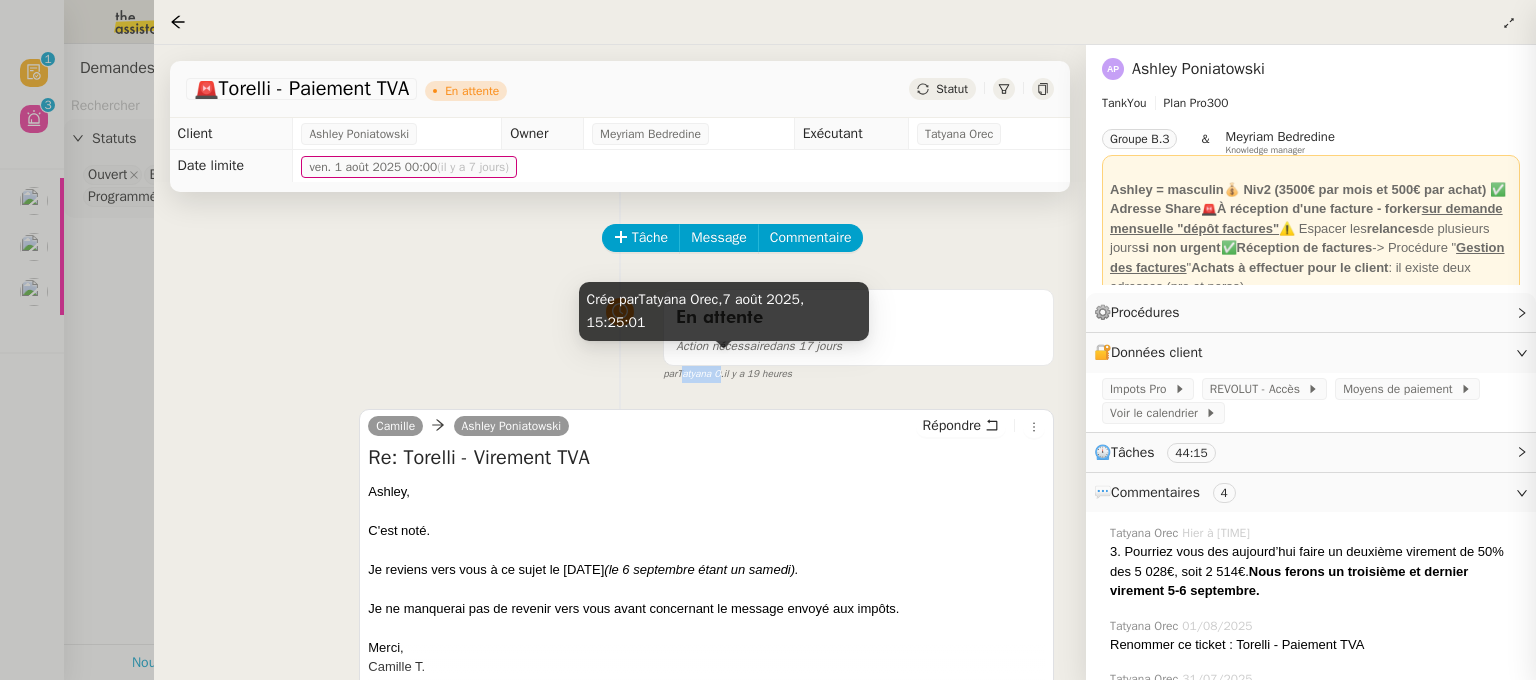 click on "par   Tatyana O.   il y a 19 heures" at bounding box center [727, 374] 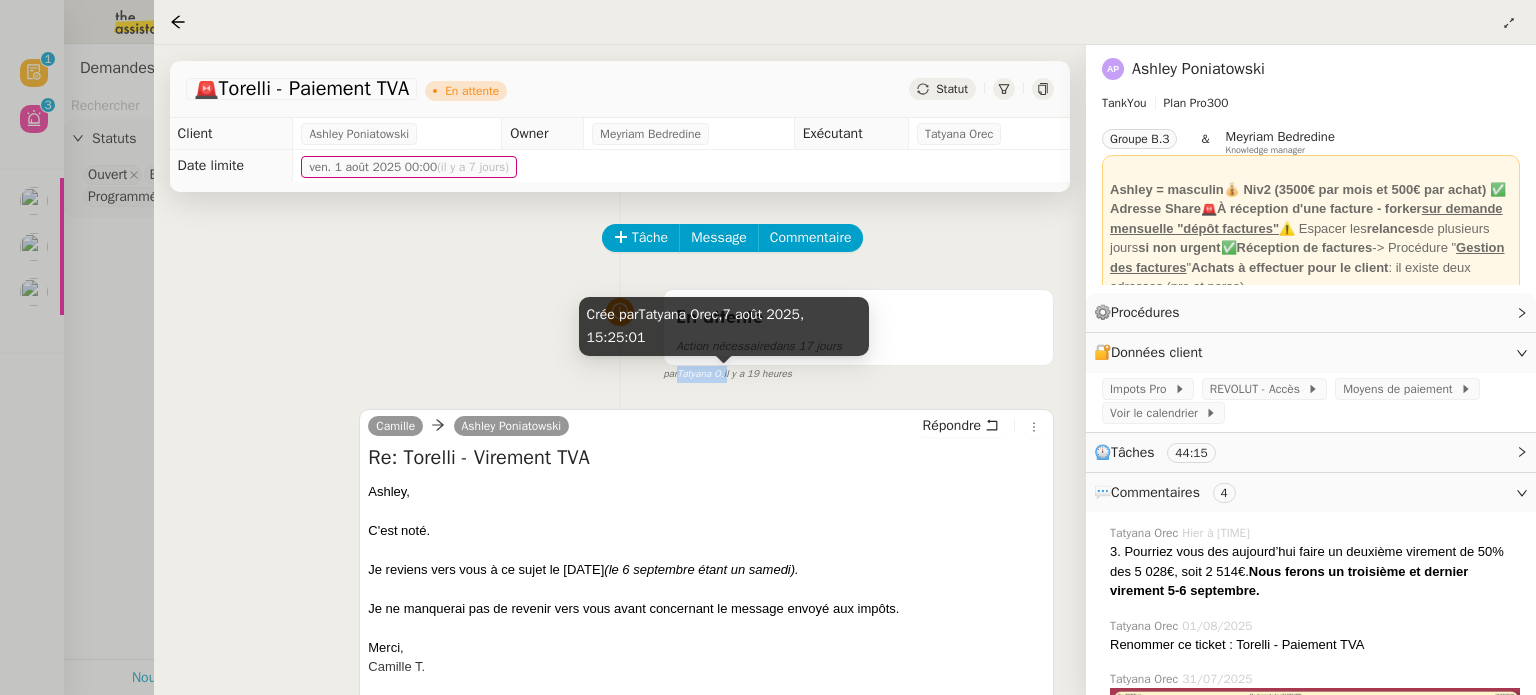 click on "par   Tatyana O.   il y a 19 heures" at bounding box center [727, 374] 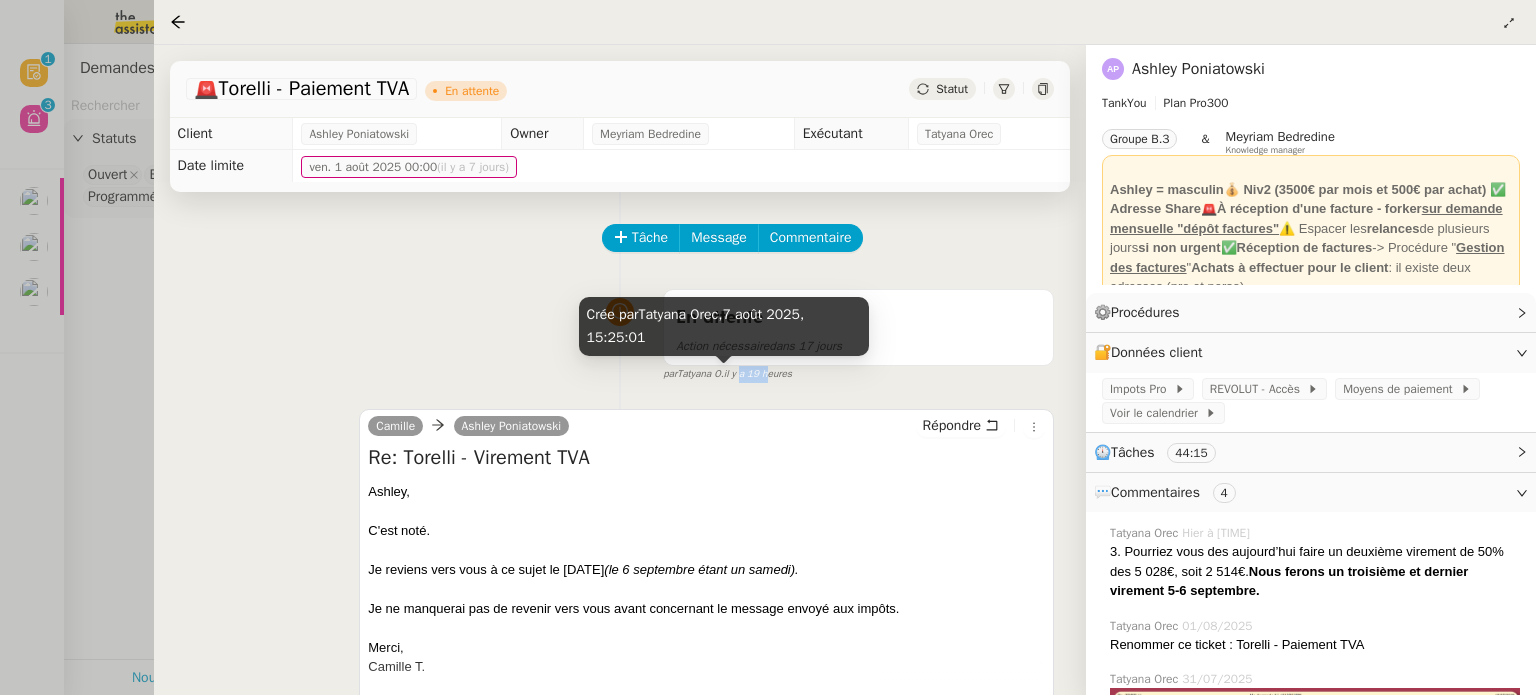 drag, startPoint x: 740, startPoint y: 376, endPoint x: 778, endPoint y: 375, distance: 38.013157 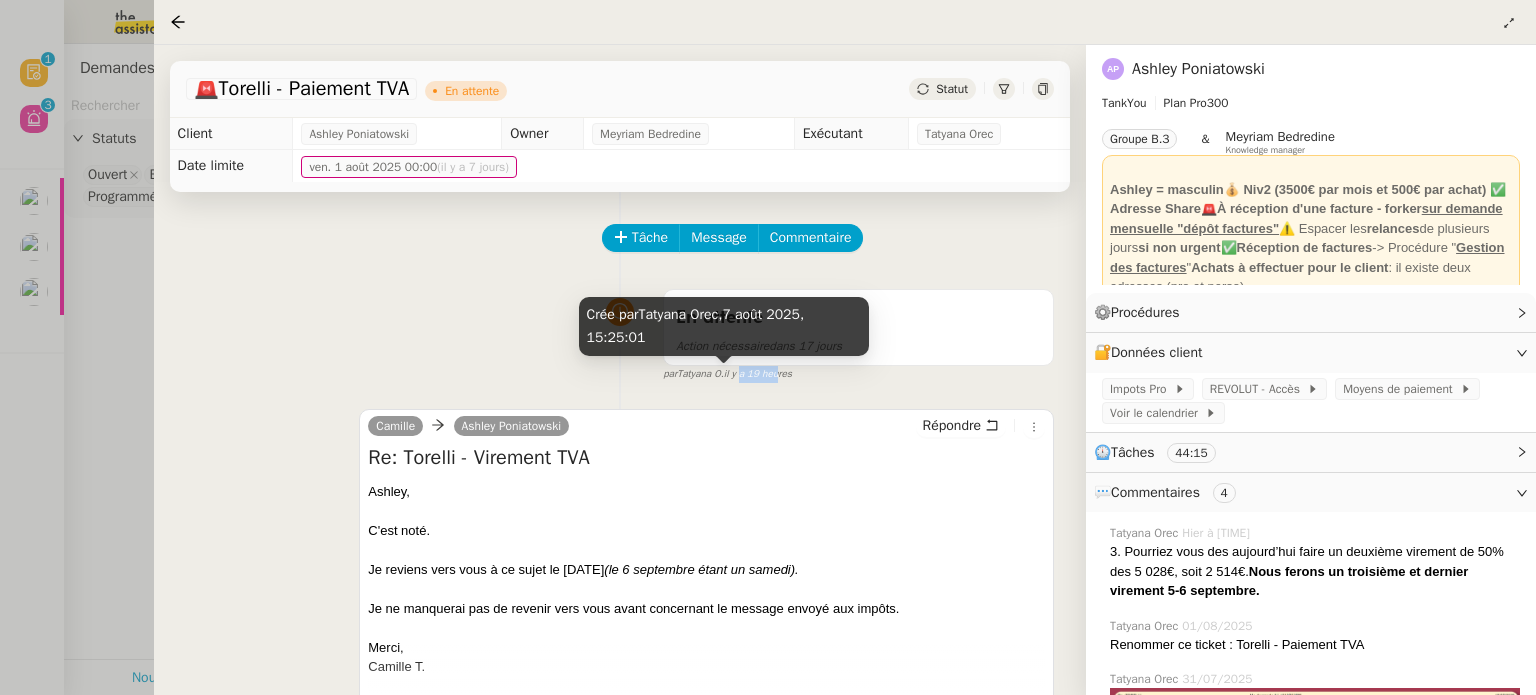 click on "il y a 19 heures" at bounding box center [758, 374] 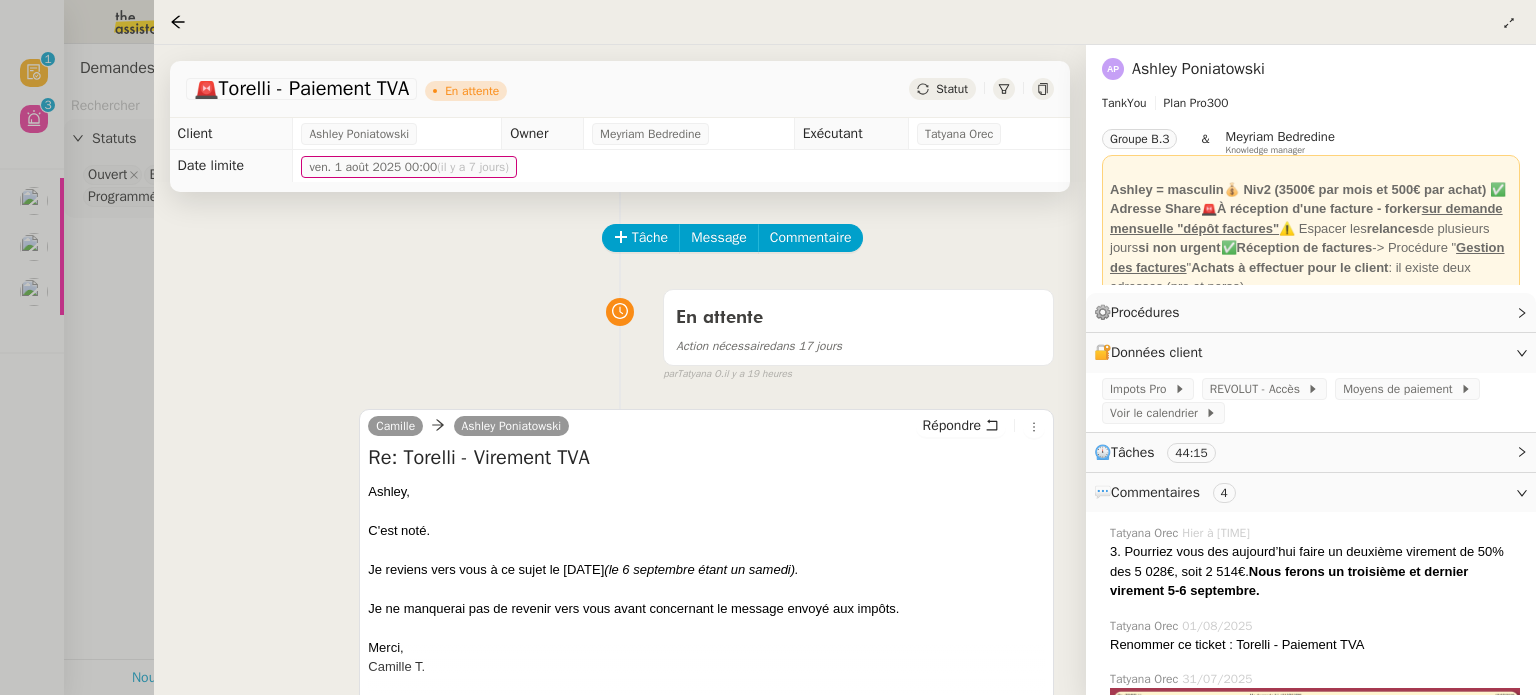 click on "par   Tatyana O.   il y a 19 heures" at bounding box center (858, 374) 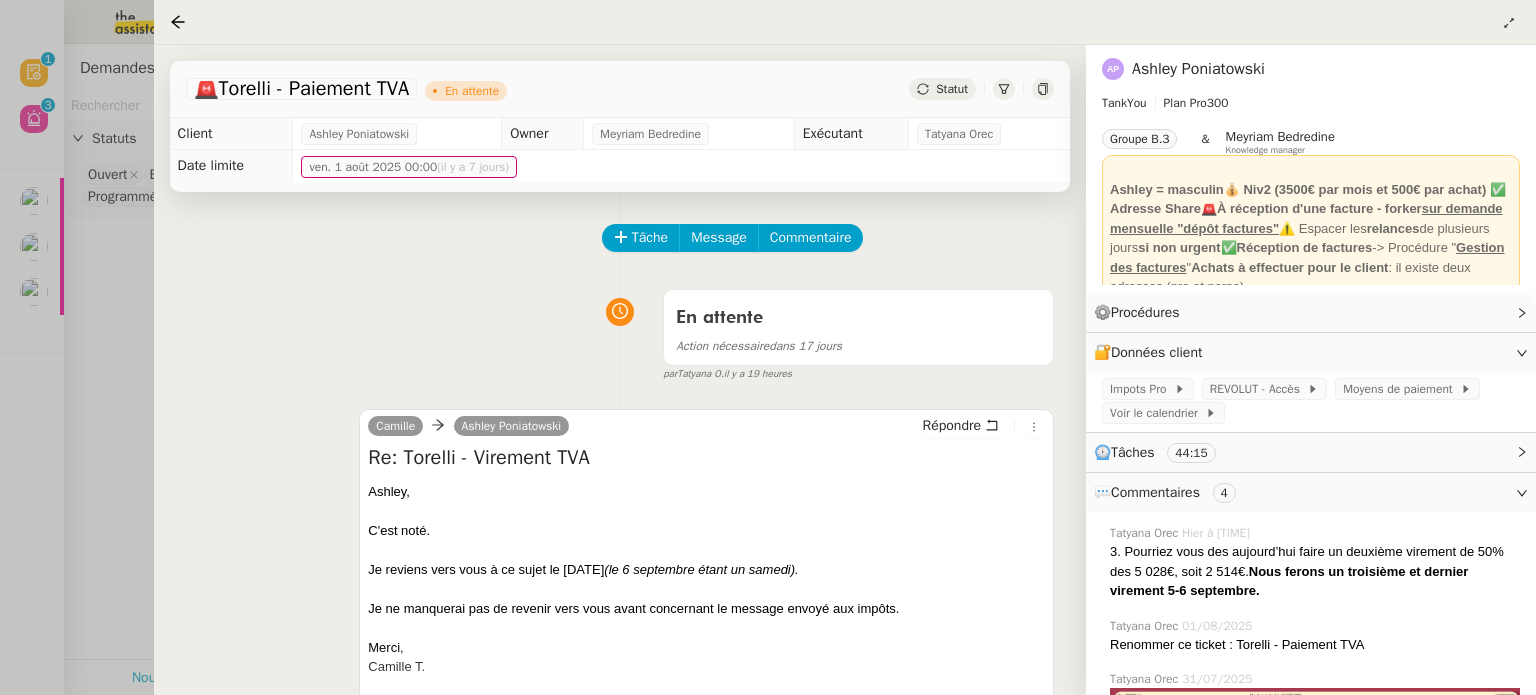 click on "par   Tatyana O.   il y a 19 heures" at bounding box center [858, 374] 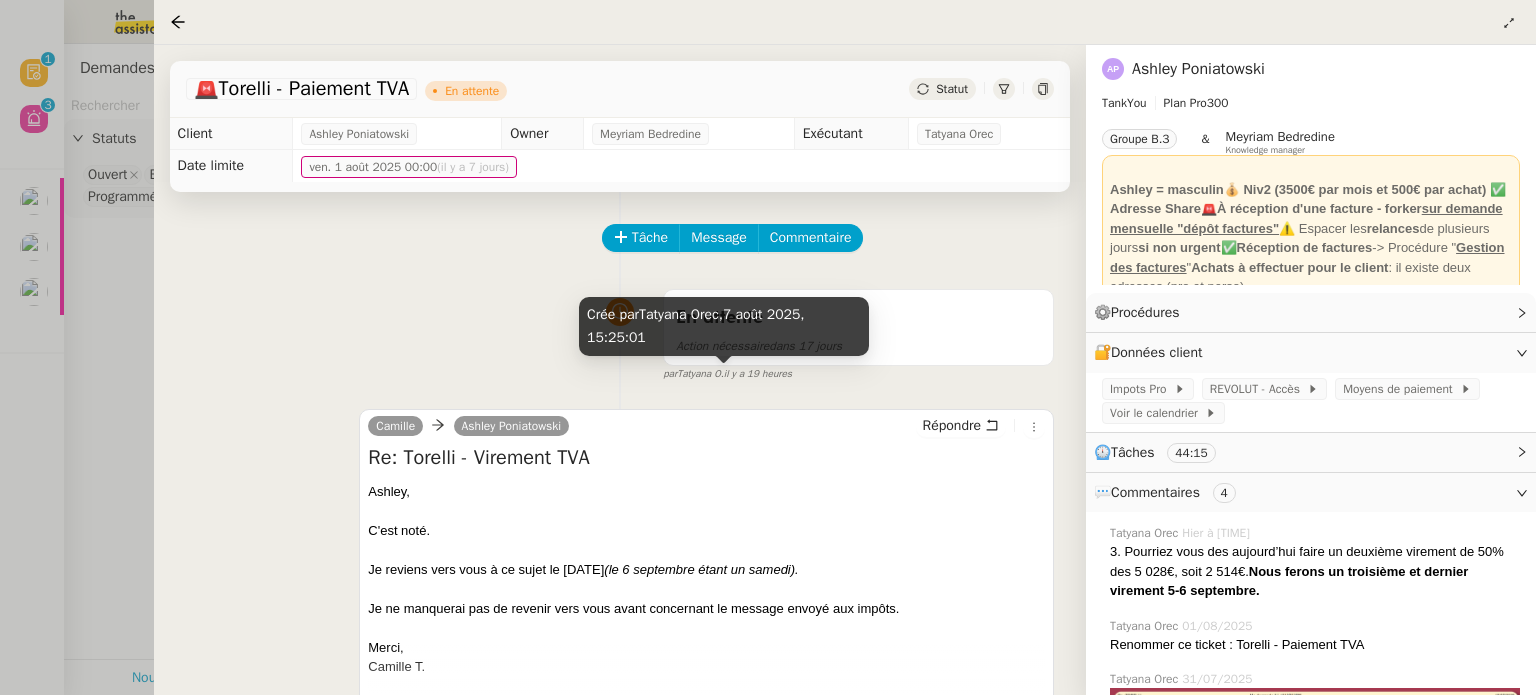 click on "il y a 19 heures" at bounding box center (758, 374) 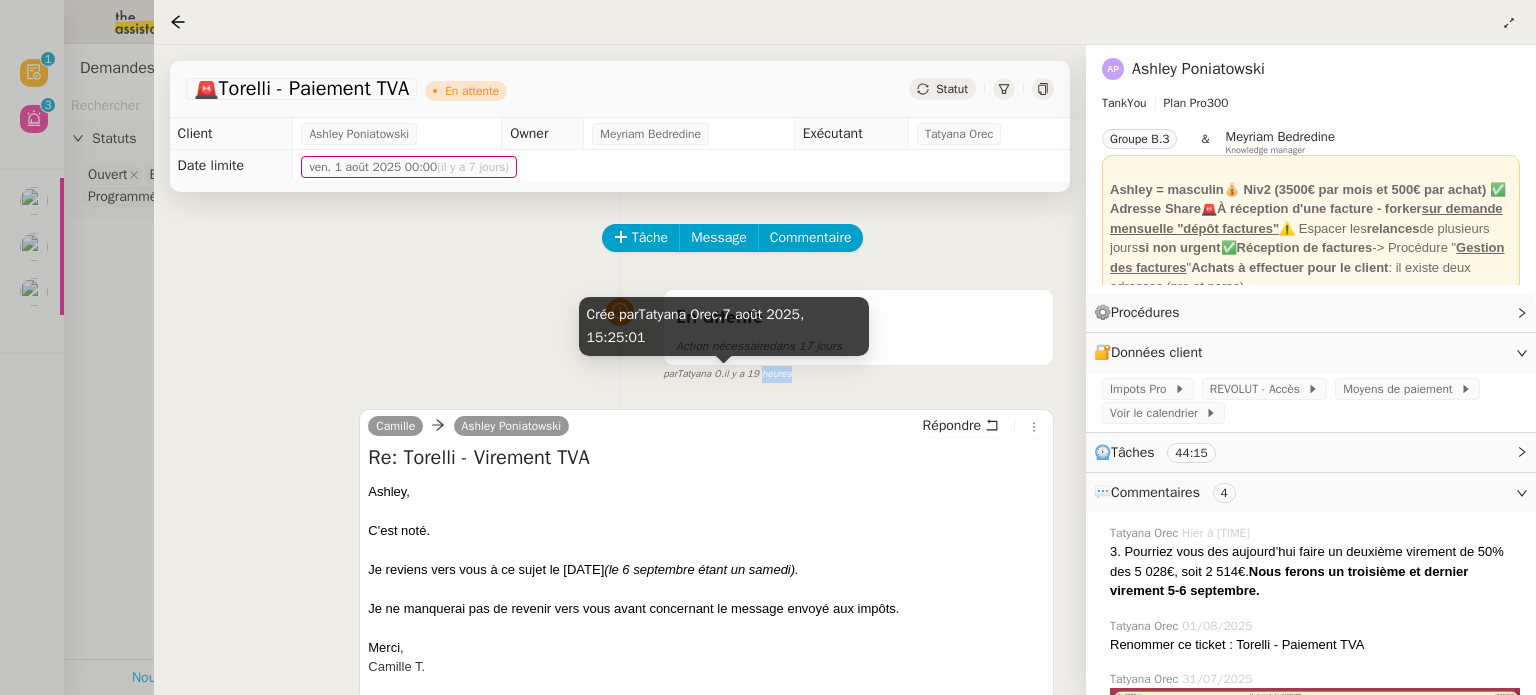 click on "il y a 19 heures" at bounding box center (758, 374) 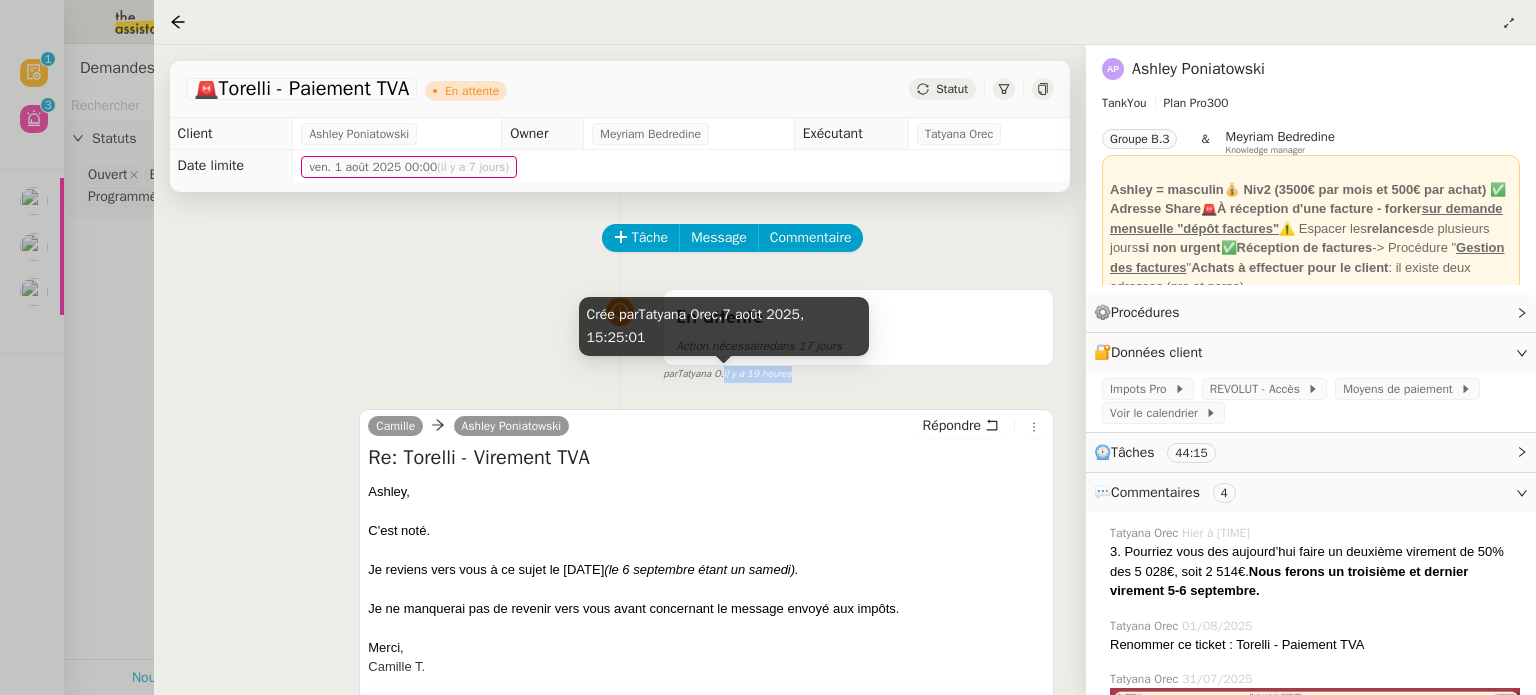 click on "il y a 19 heures" at bounding box center [758, 374] 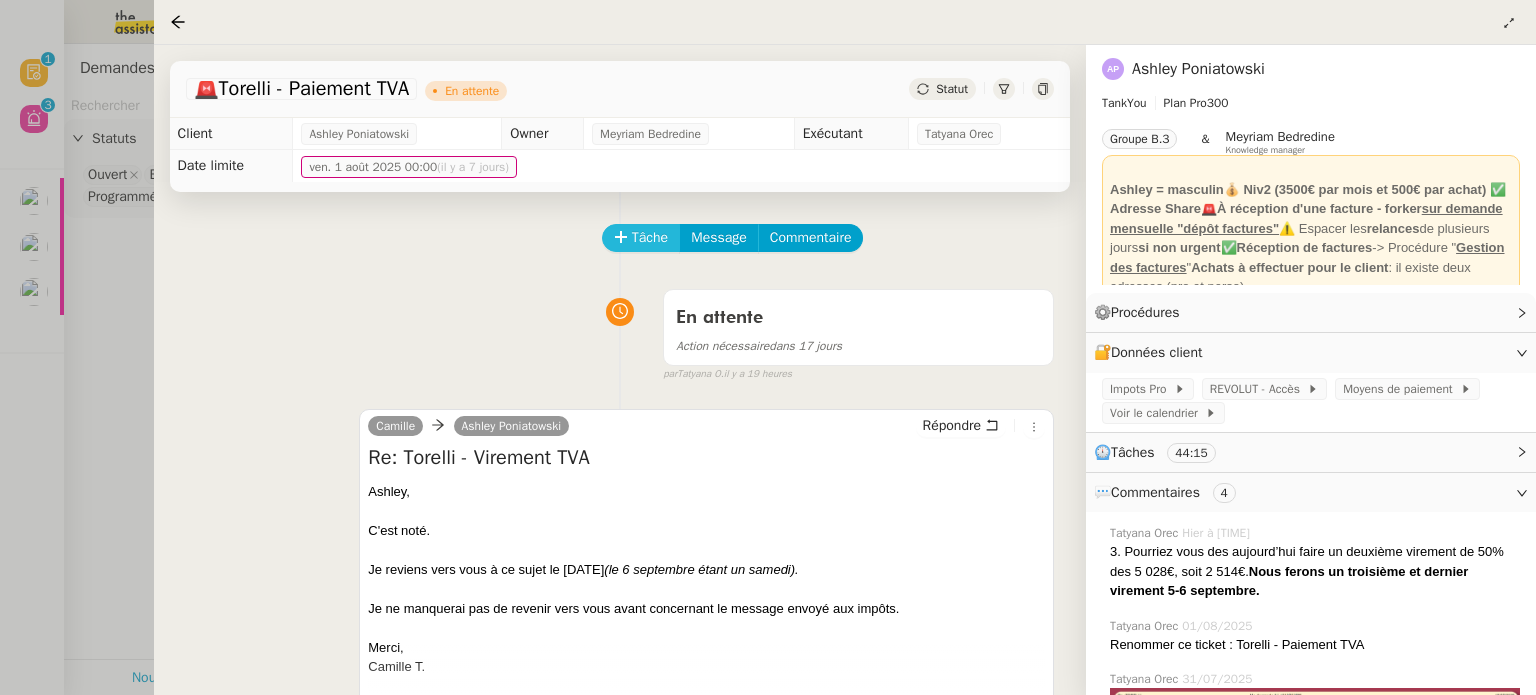 click on "Tâche" 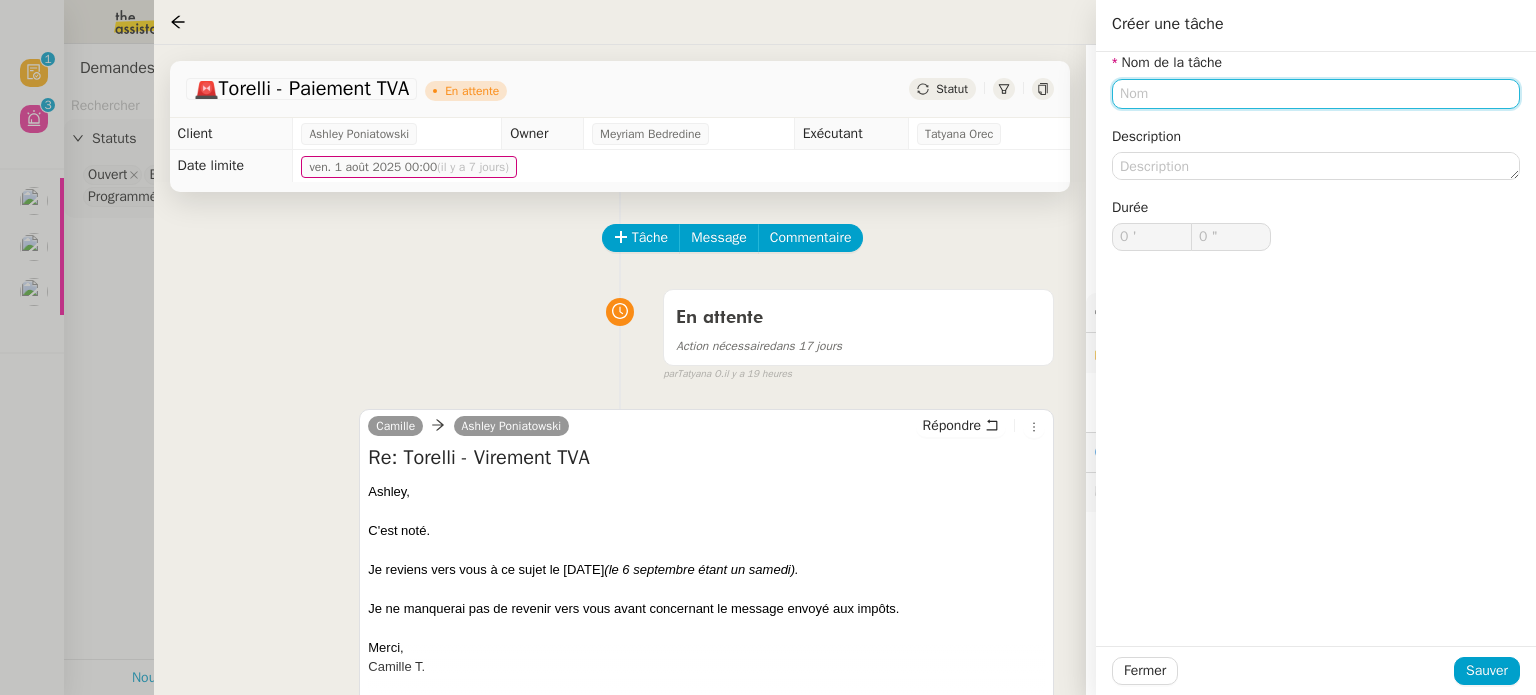click 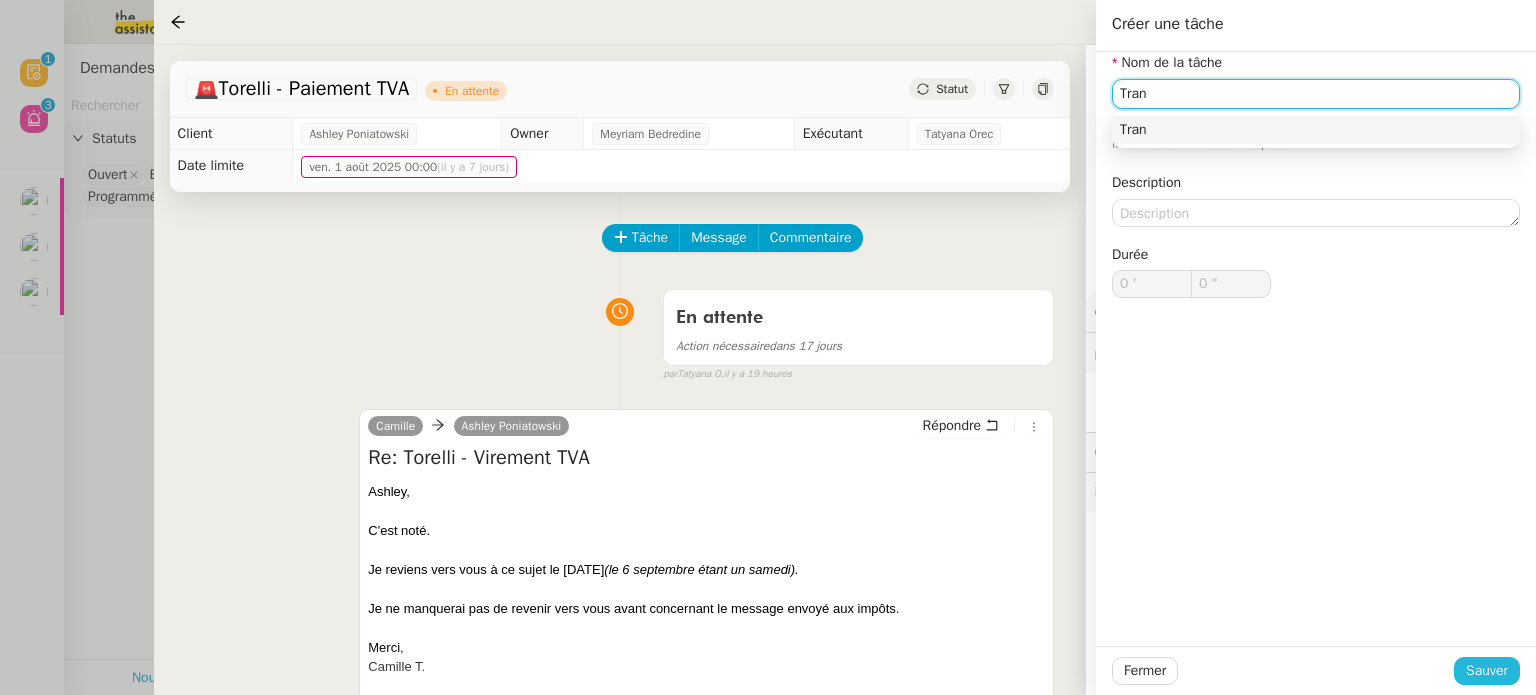 type on "Tran" 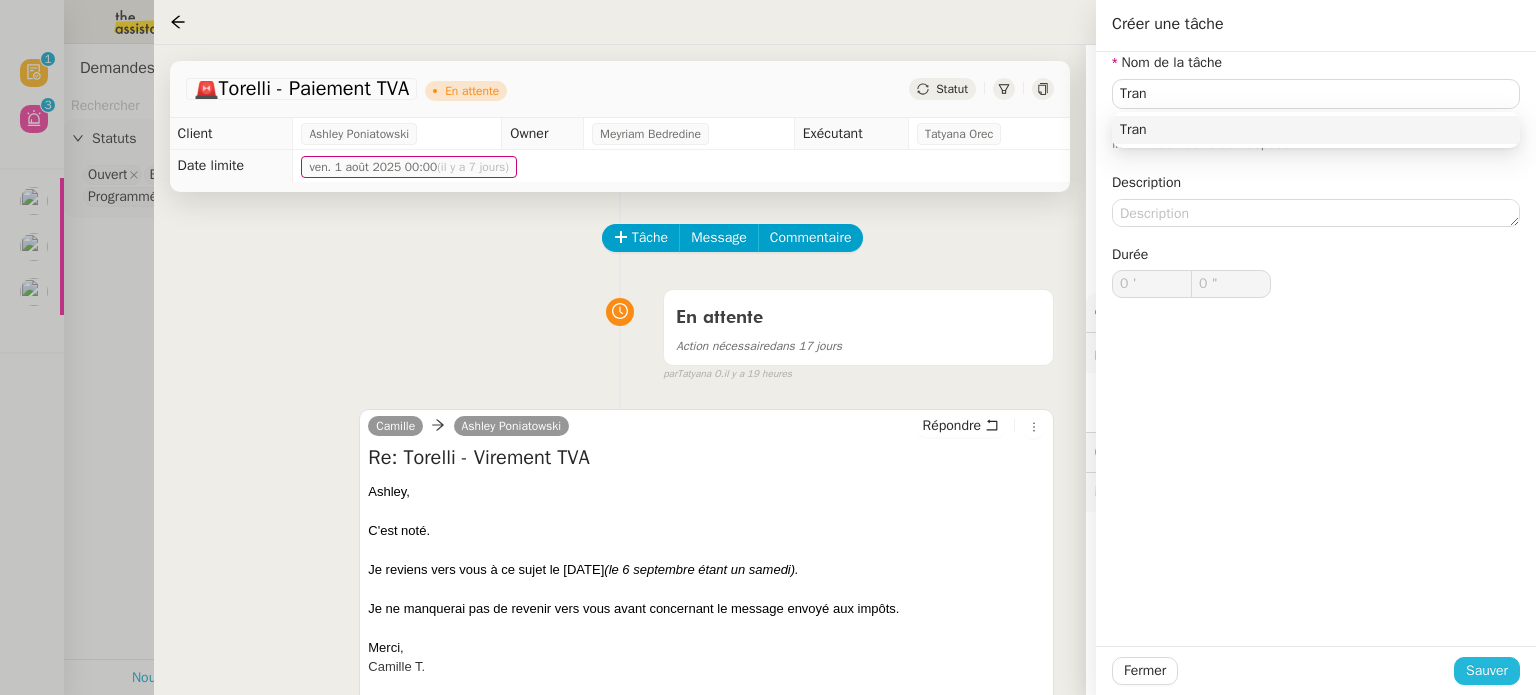 click on "Sauver" 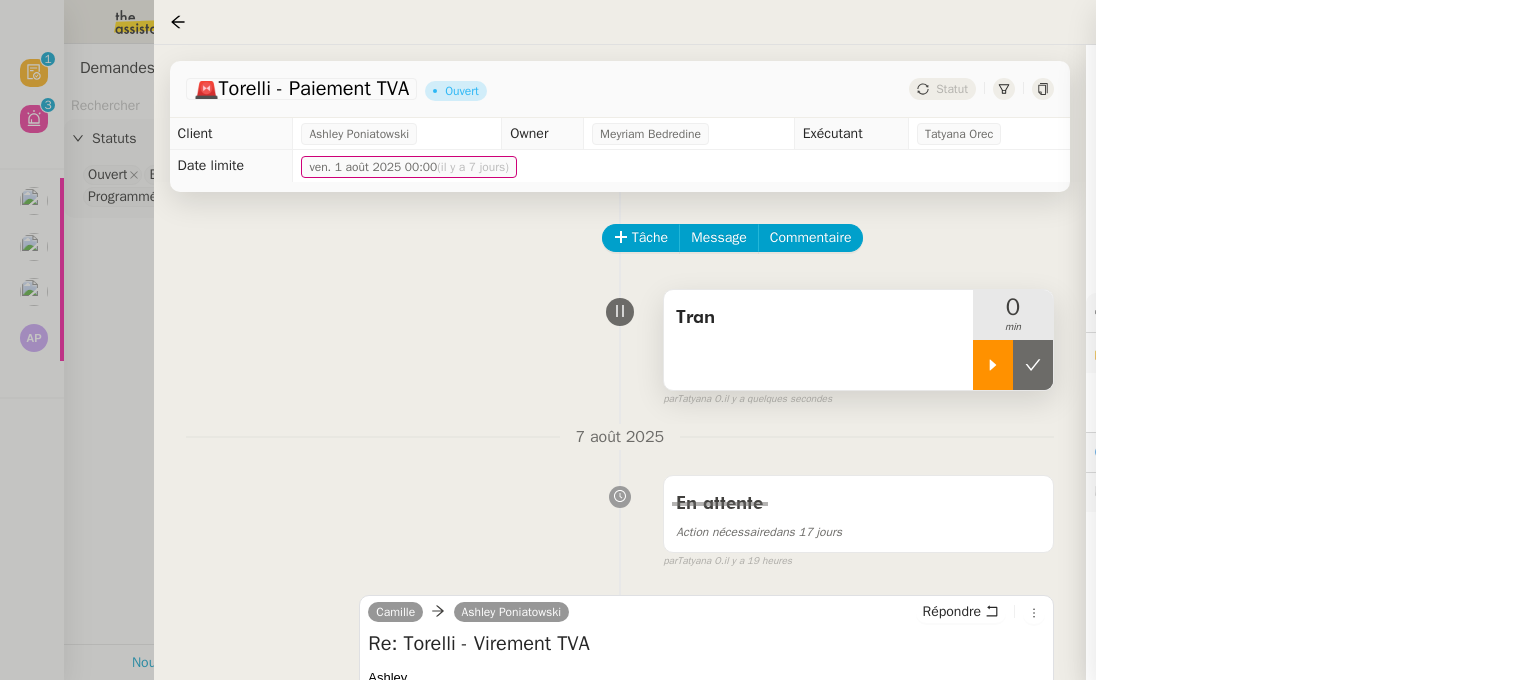 click 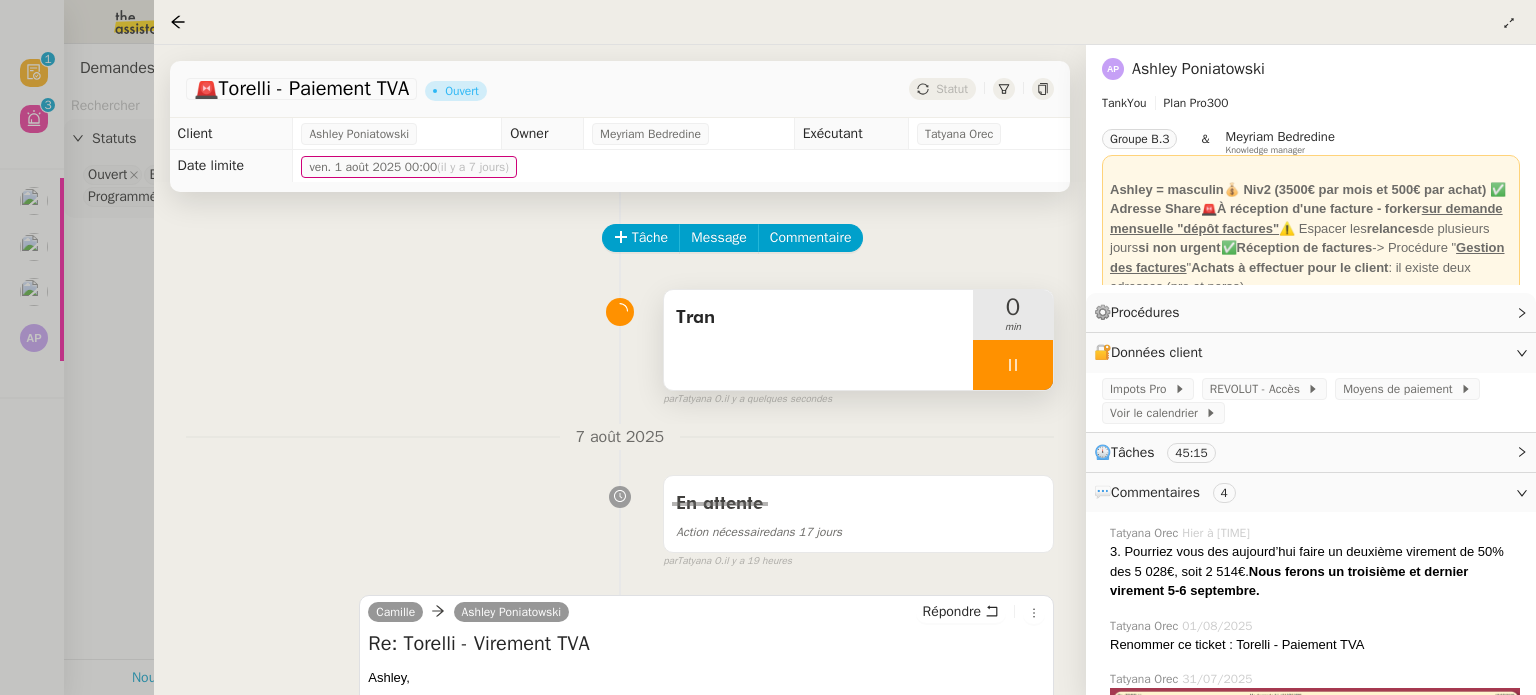 click on "Tran" at bounding box center (818, 340) 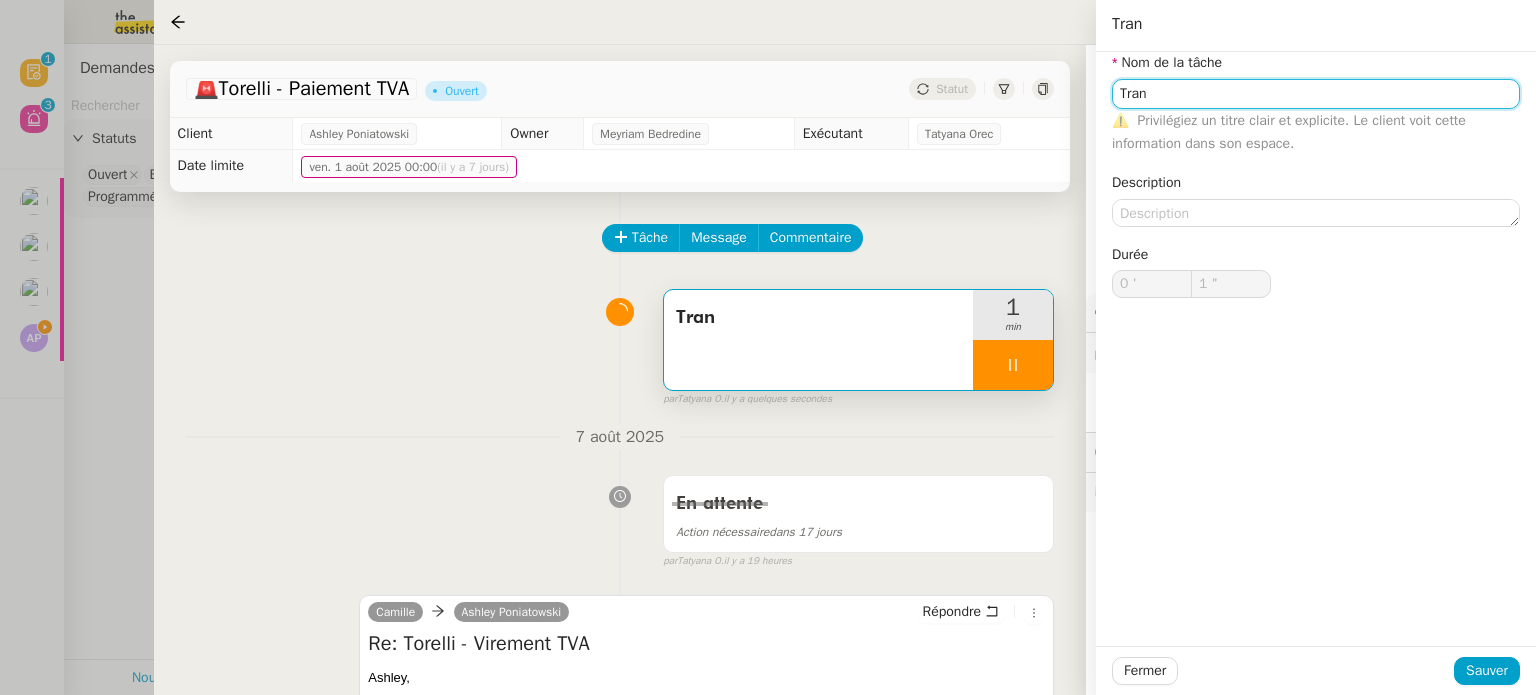click on "Tran" 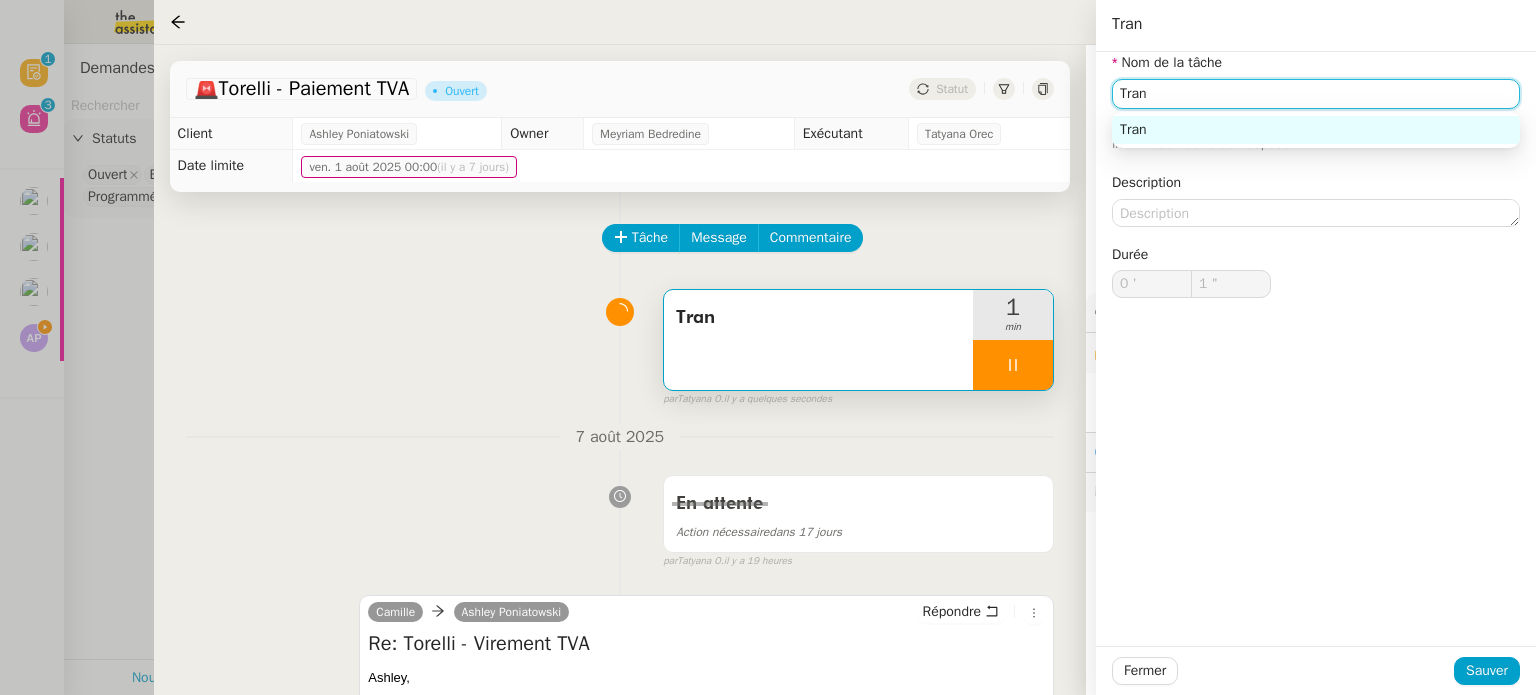 type on "2 "" 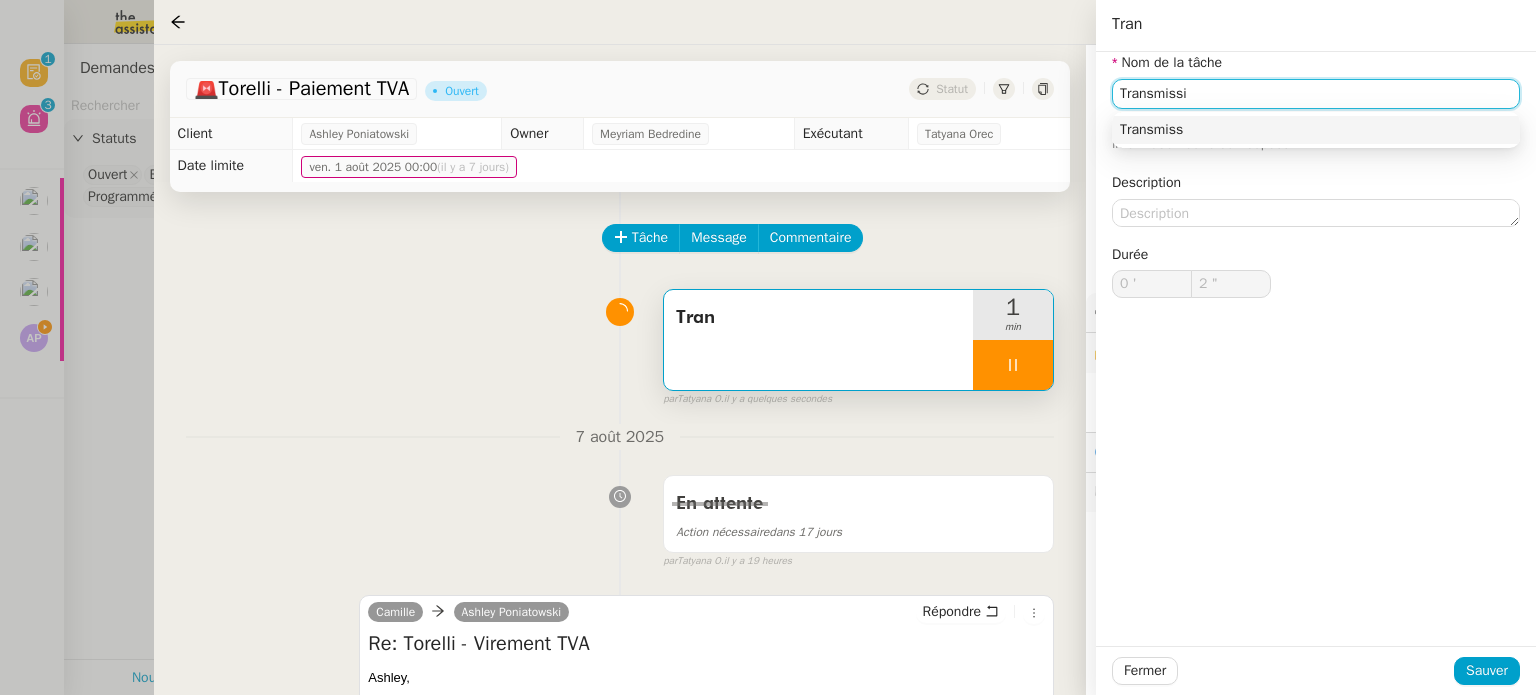 type on "Transmissio" 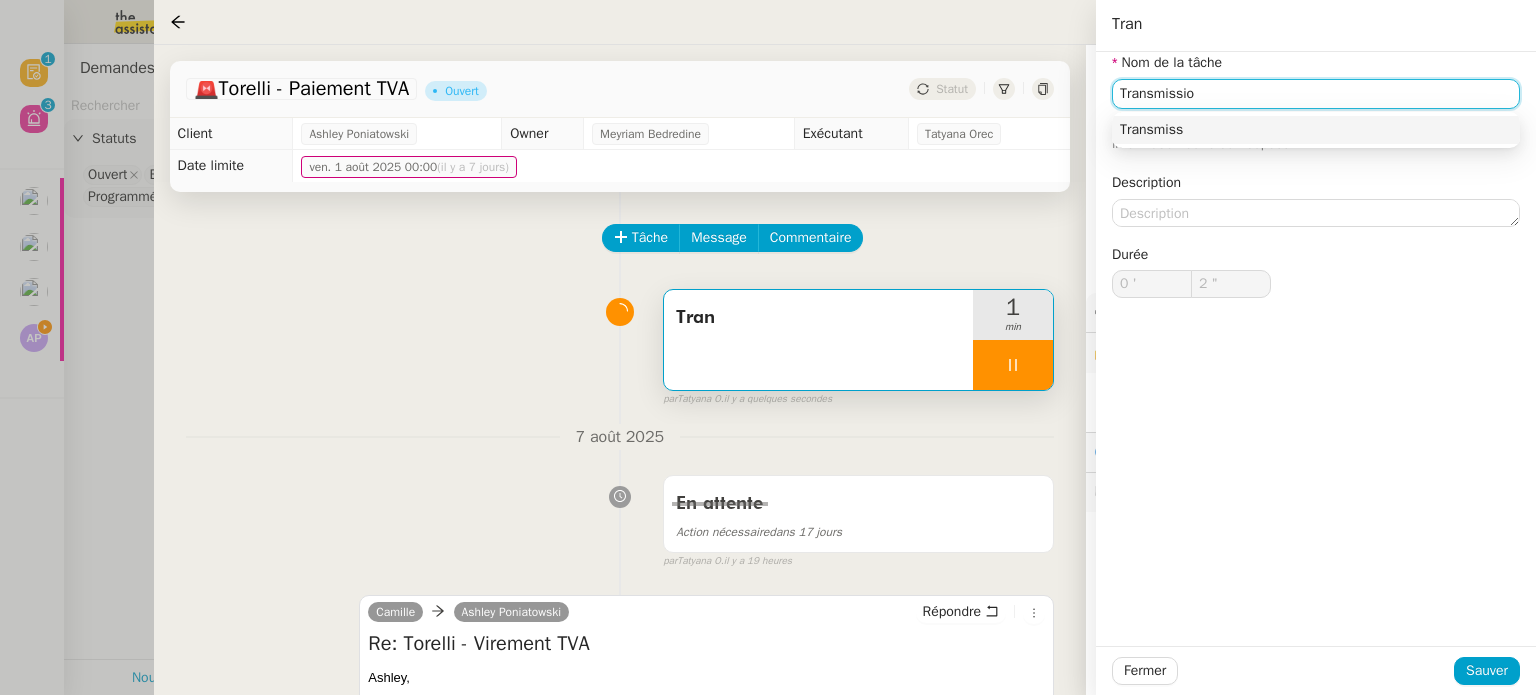 type on "3 "" 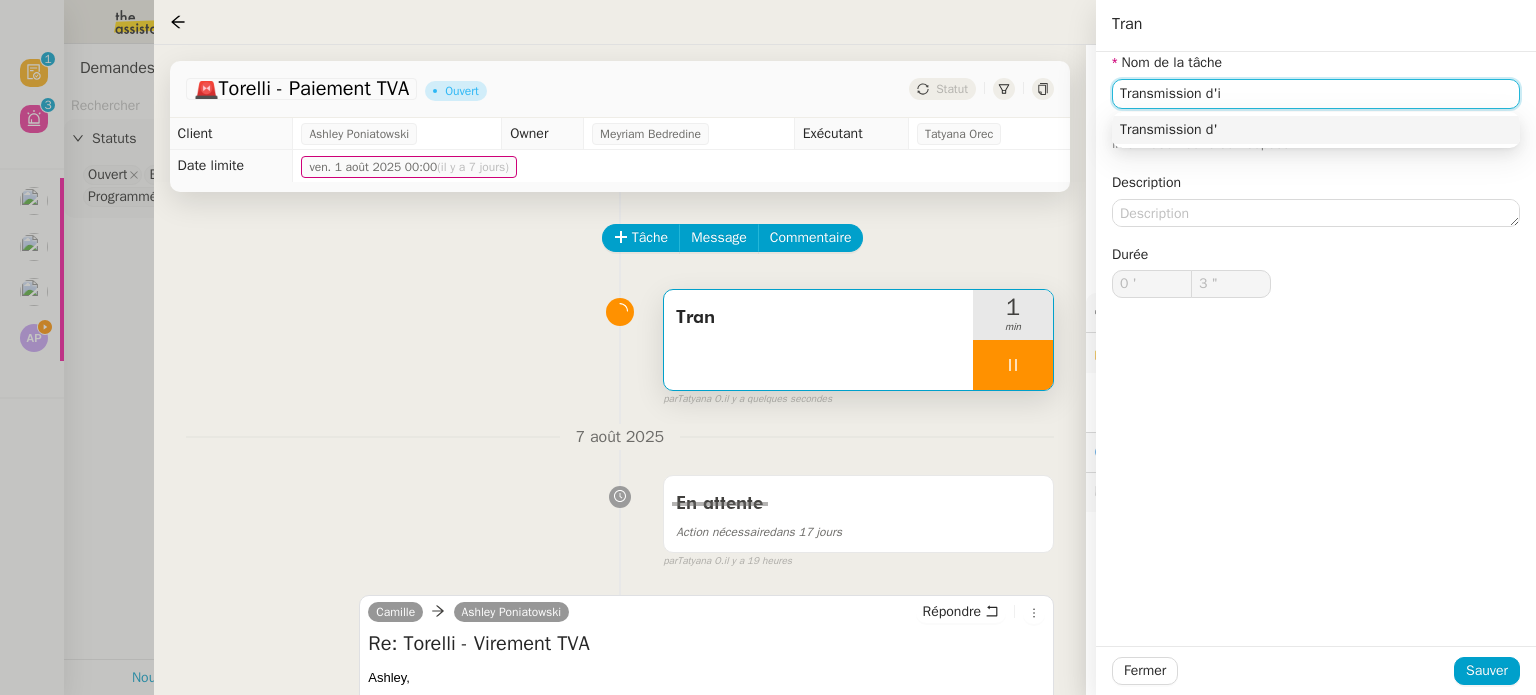 type on "Transmission d'in" 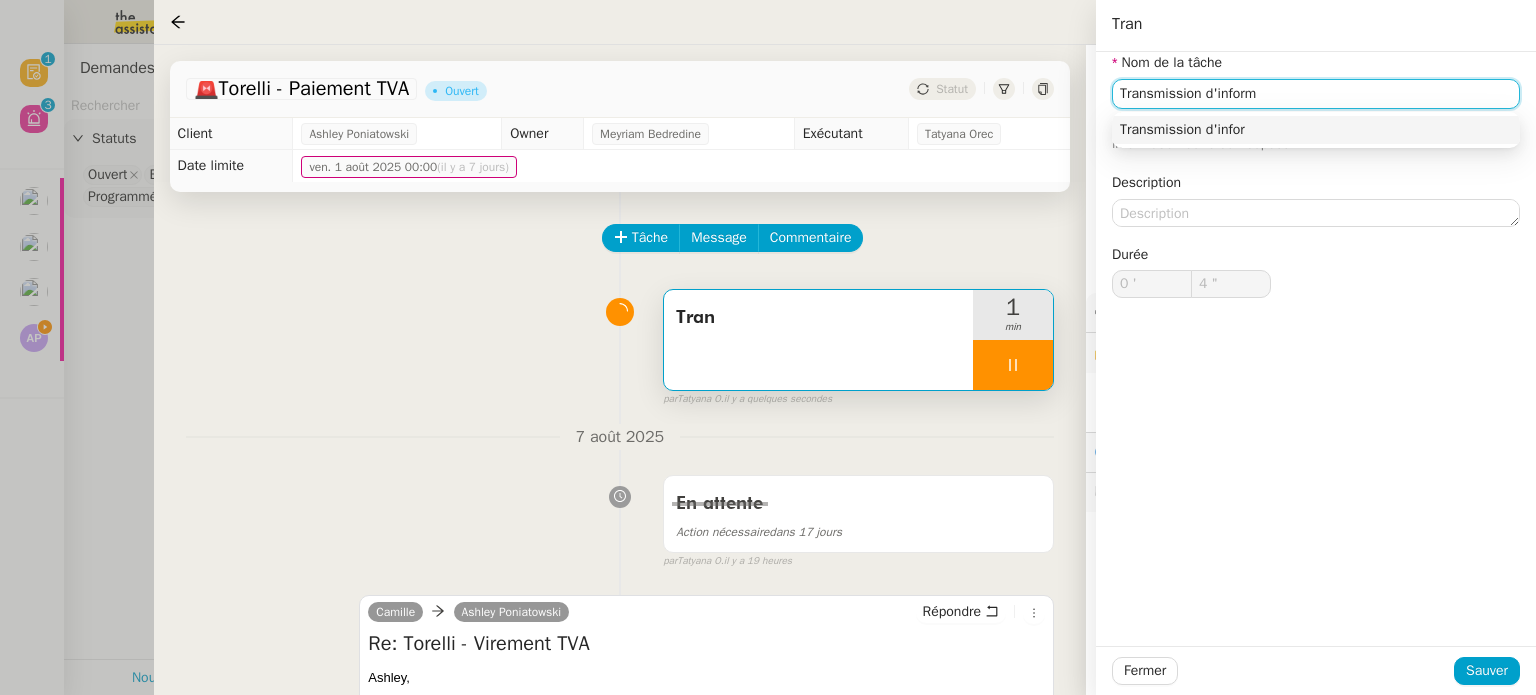 type on "Transmission d'informa" 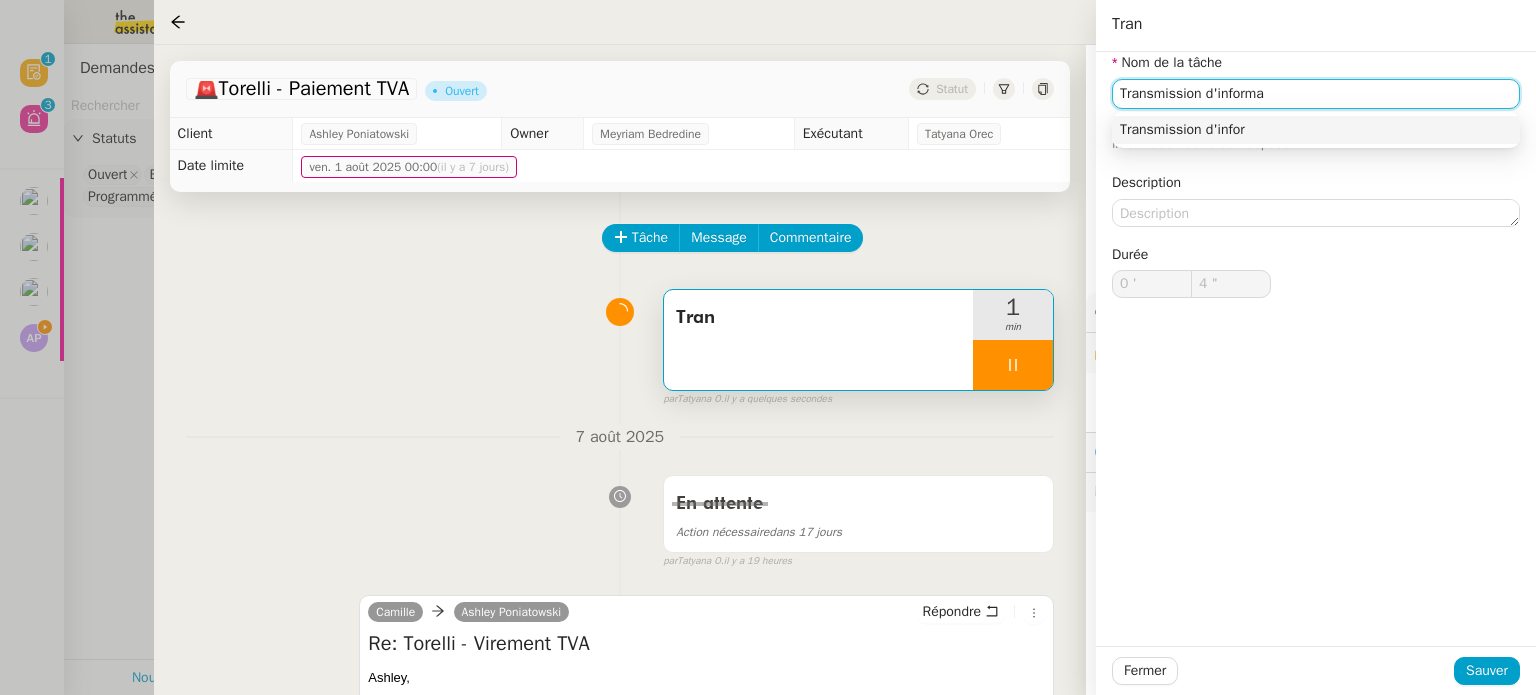 type on "5 "" 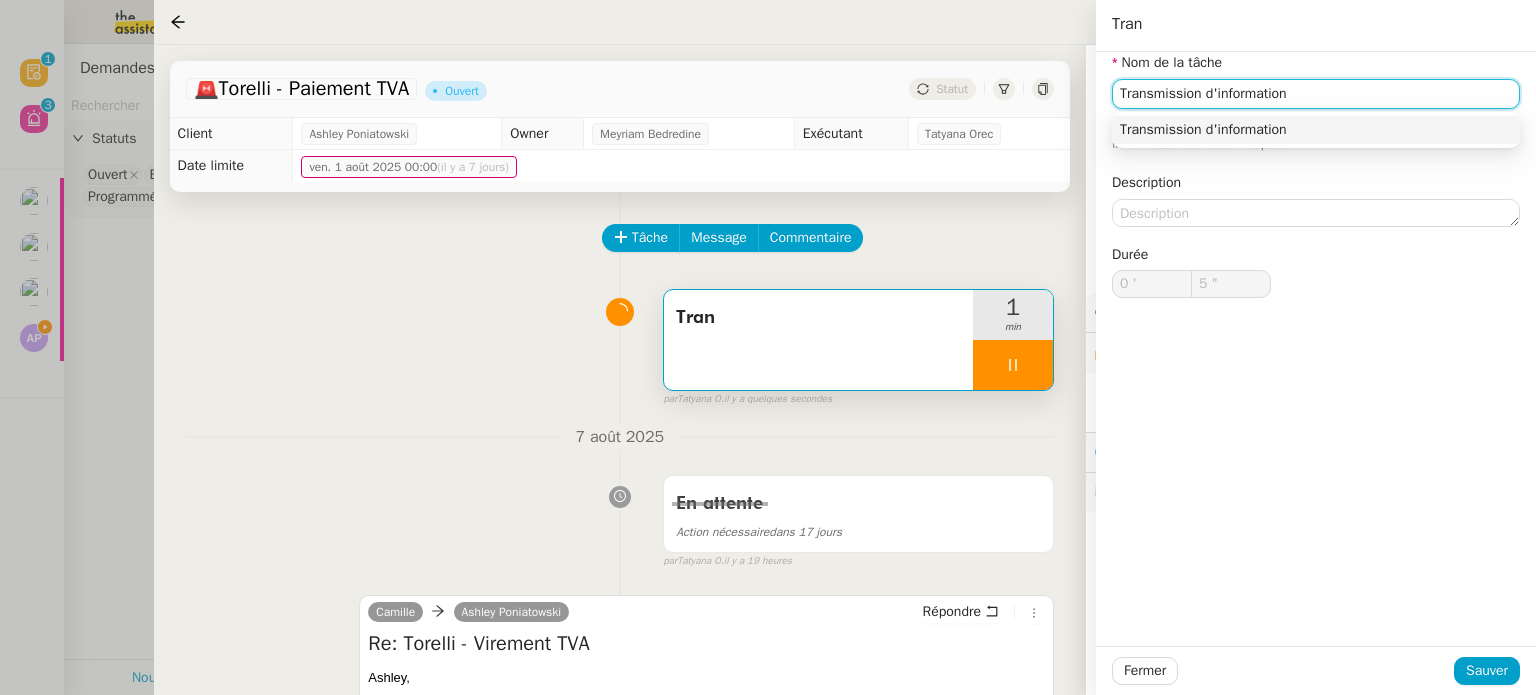 type on "Transmission d'informations" 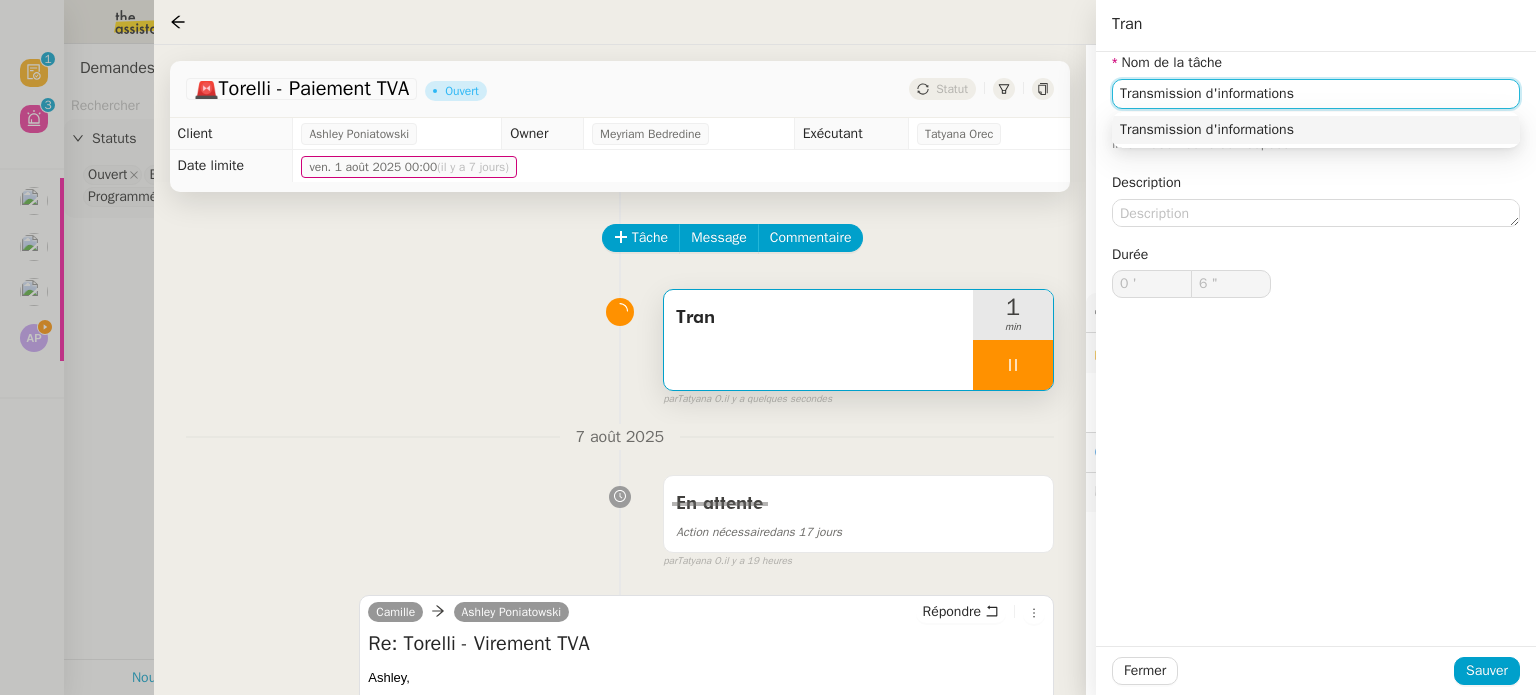 type on "7 "" 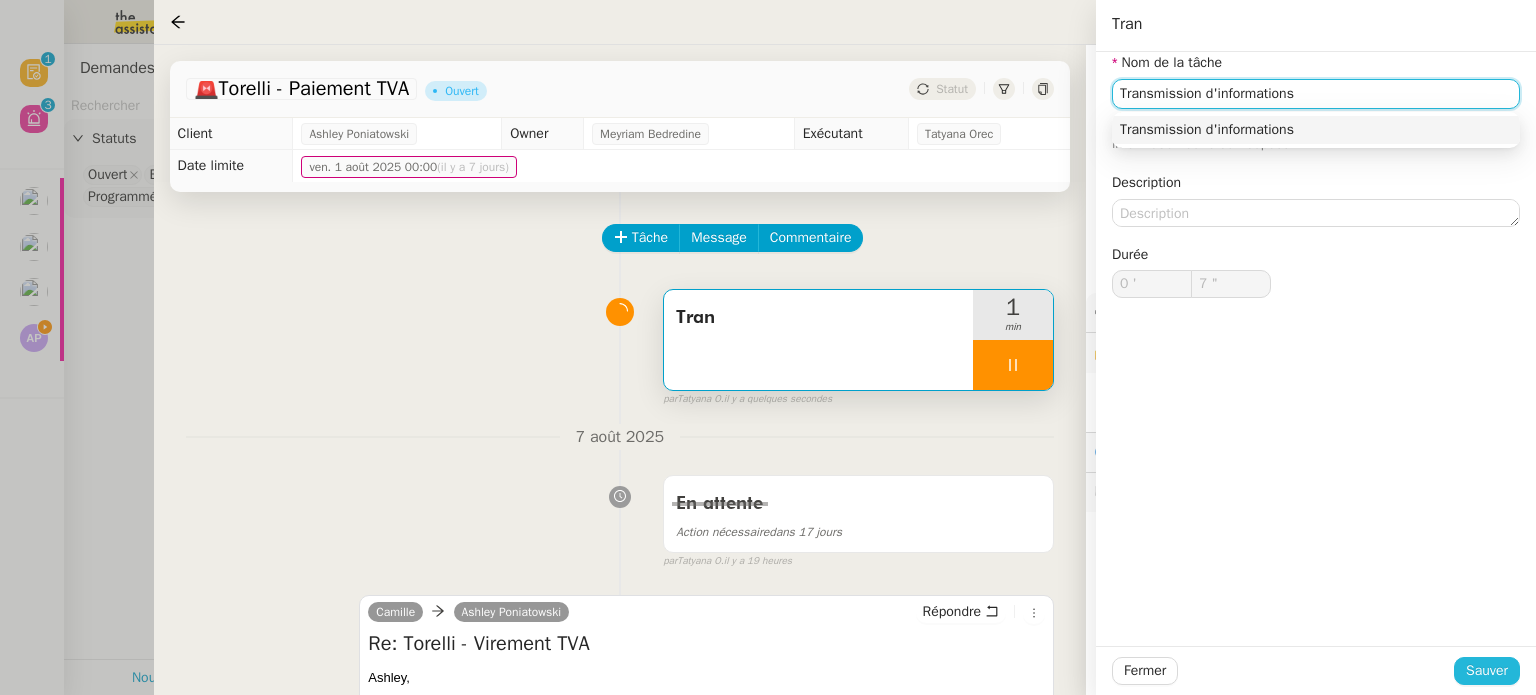 type on "Transmission d'informations" 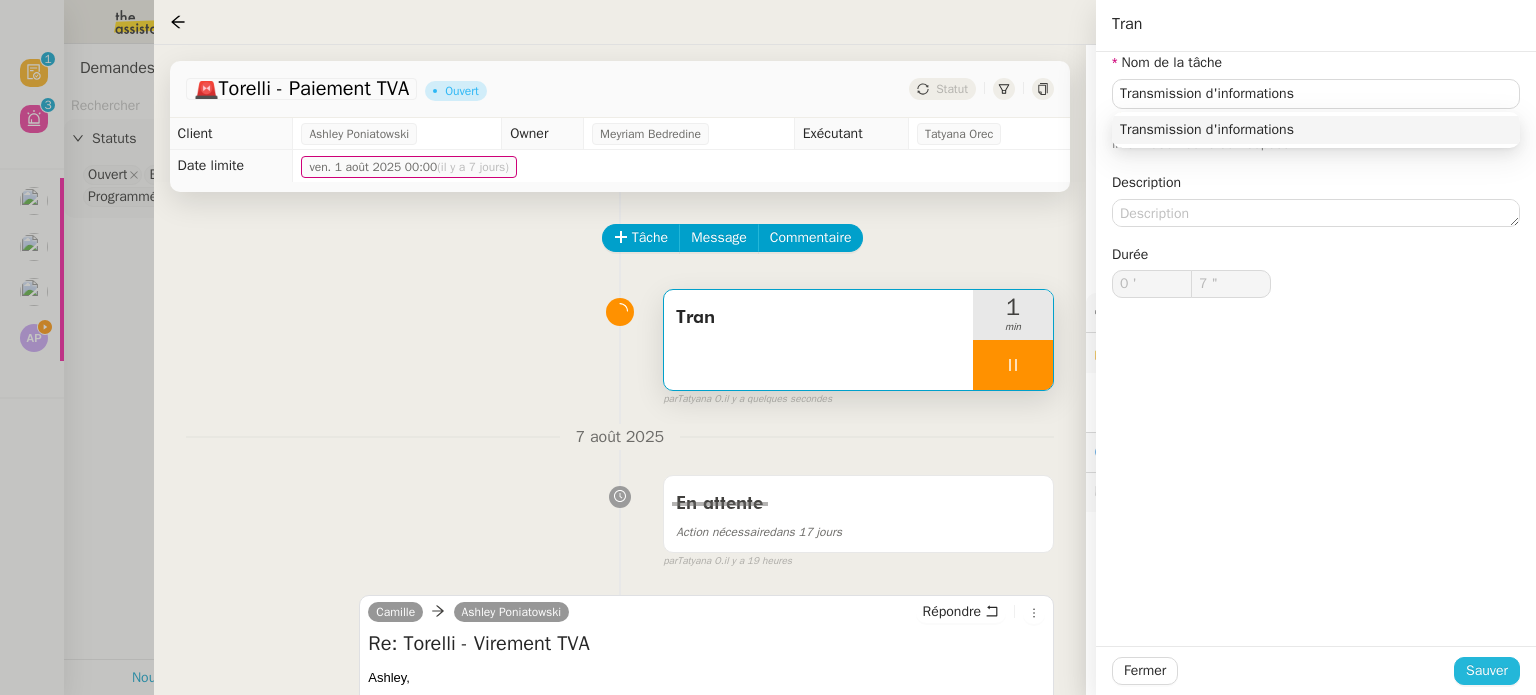 click on "Sauver" 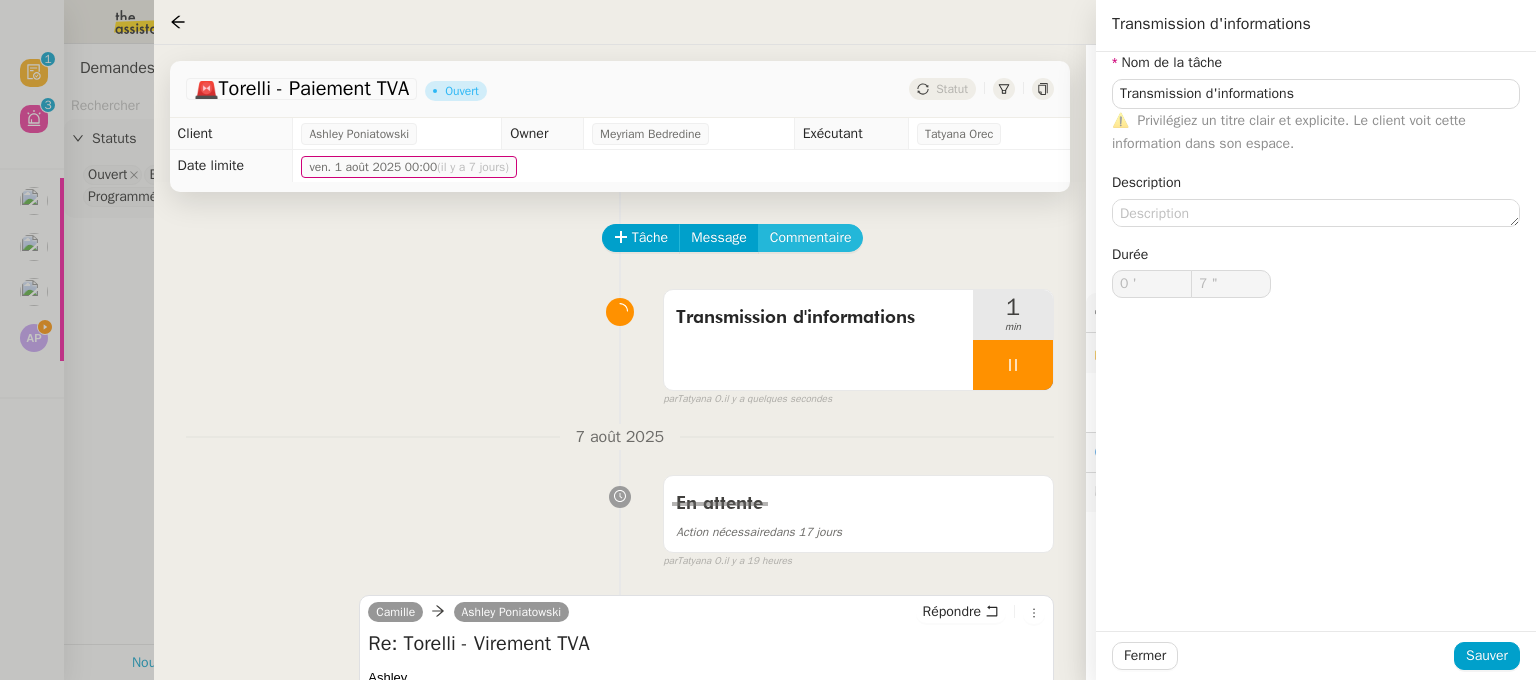 click on "Commentaire" 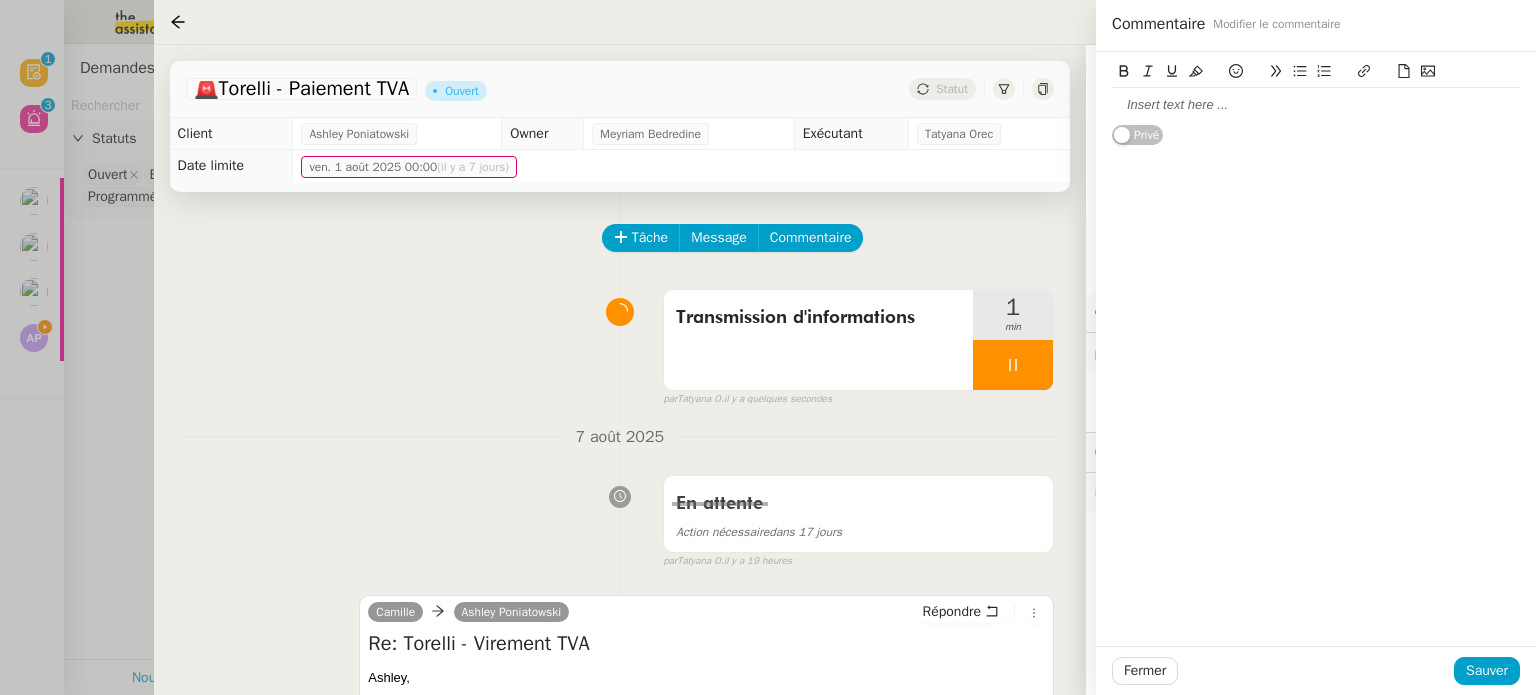 click 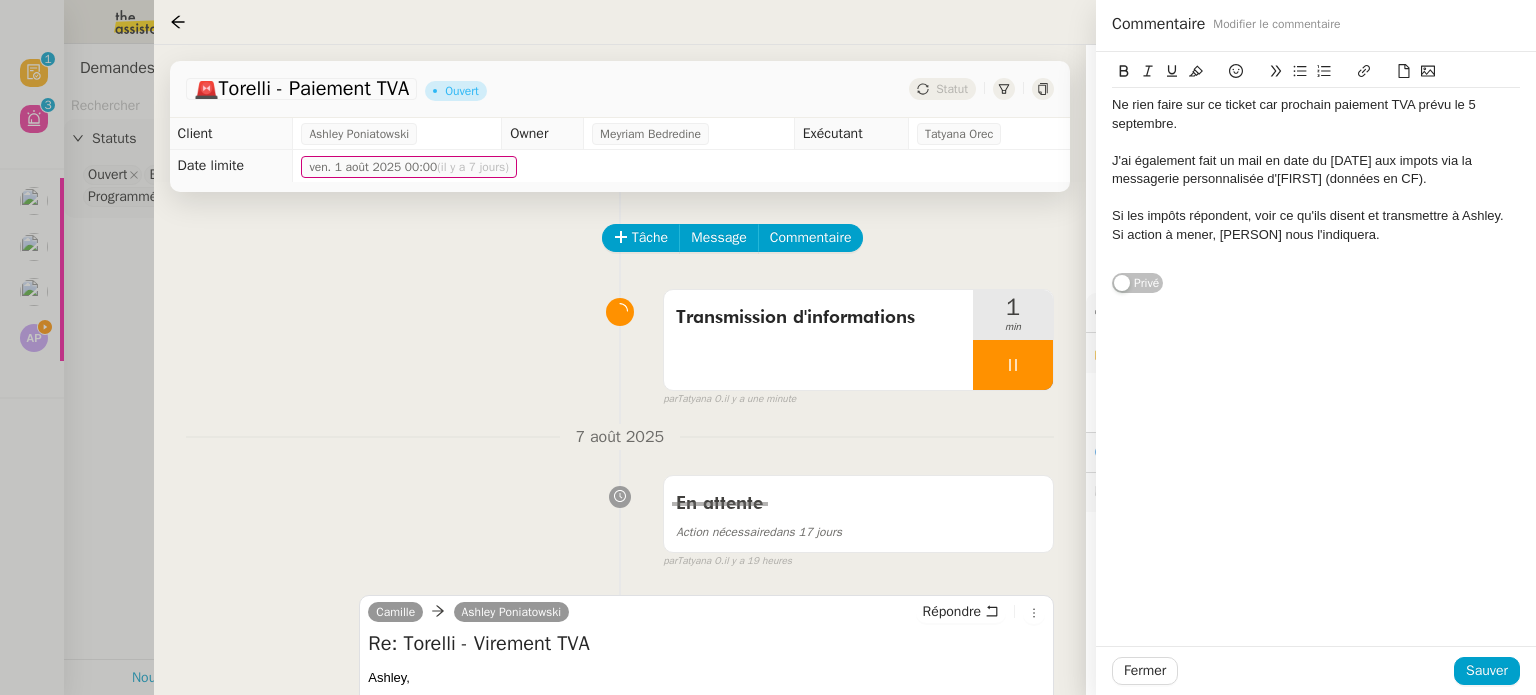 click on "Fermer Sauver" 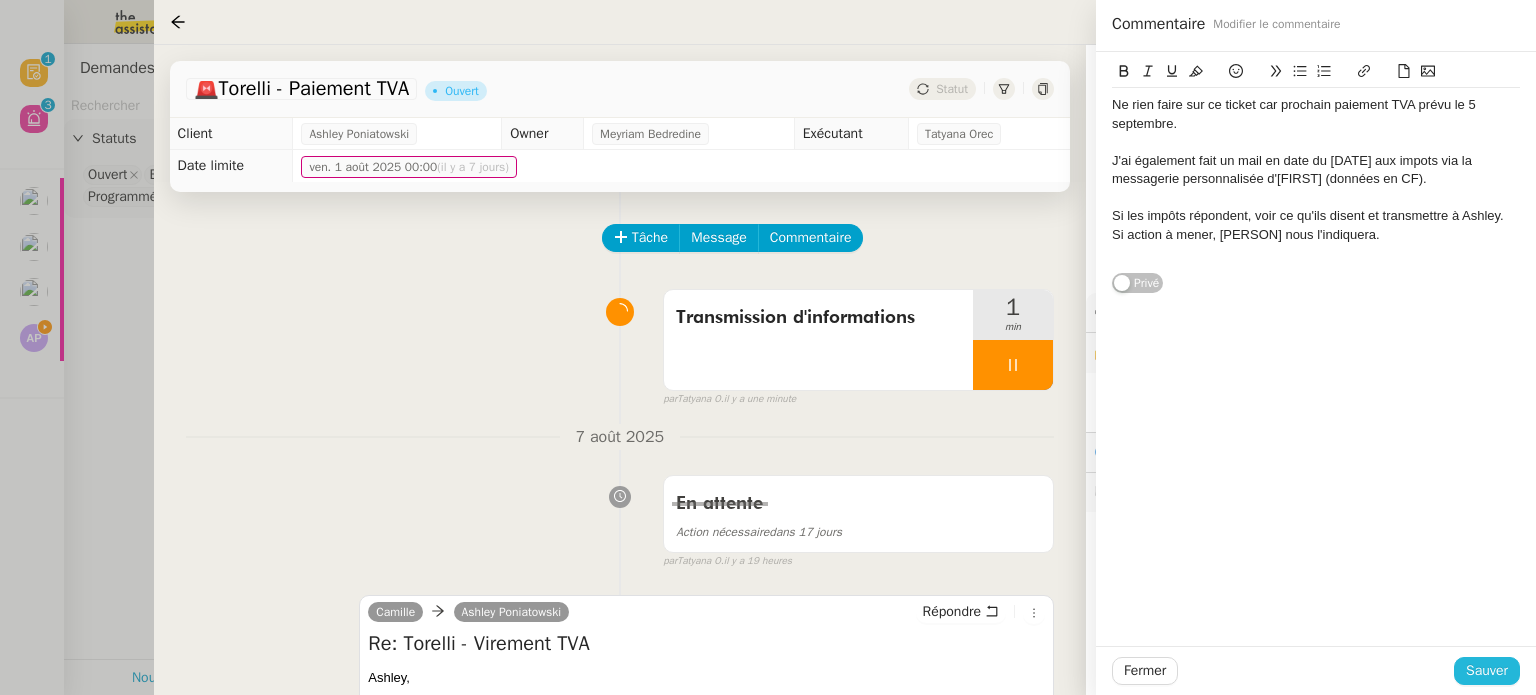 click on "Sauver" 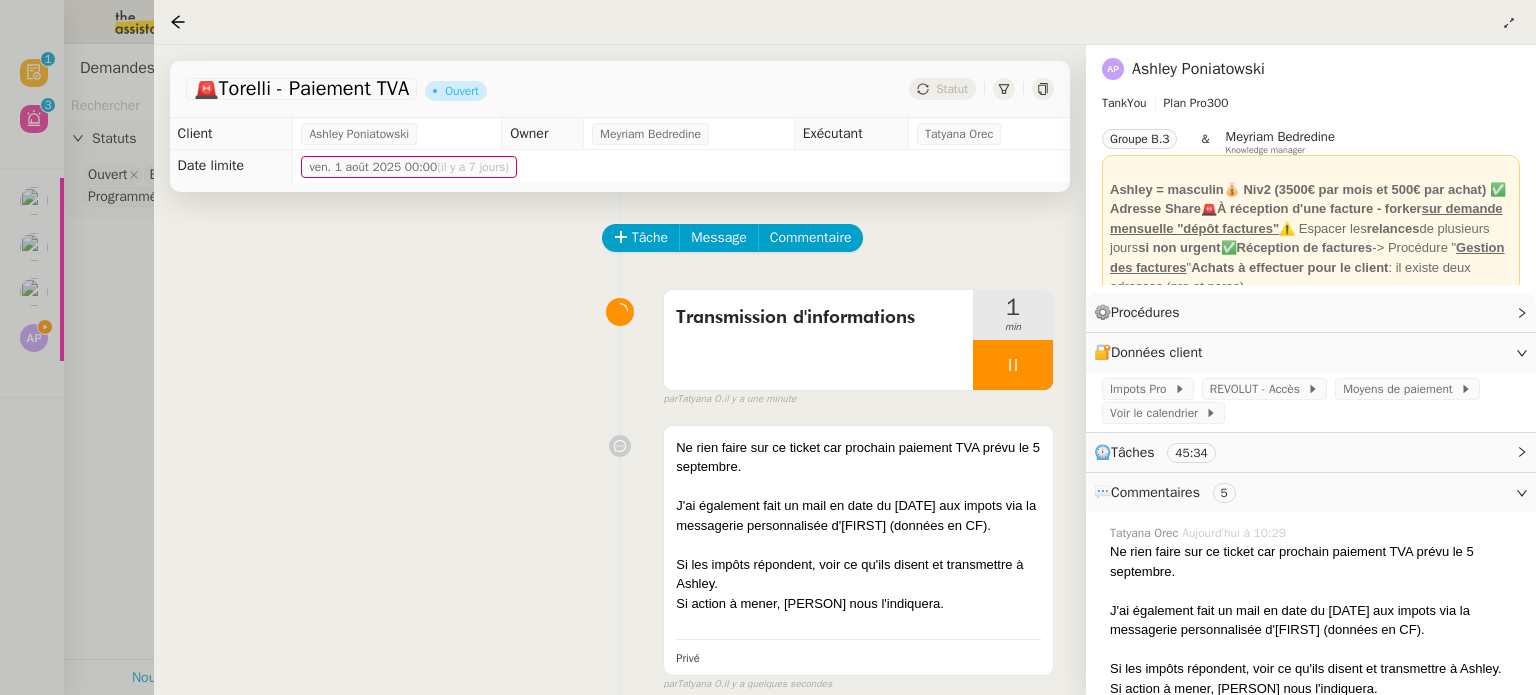 click at bounding box center [1013, 365] 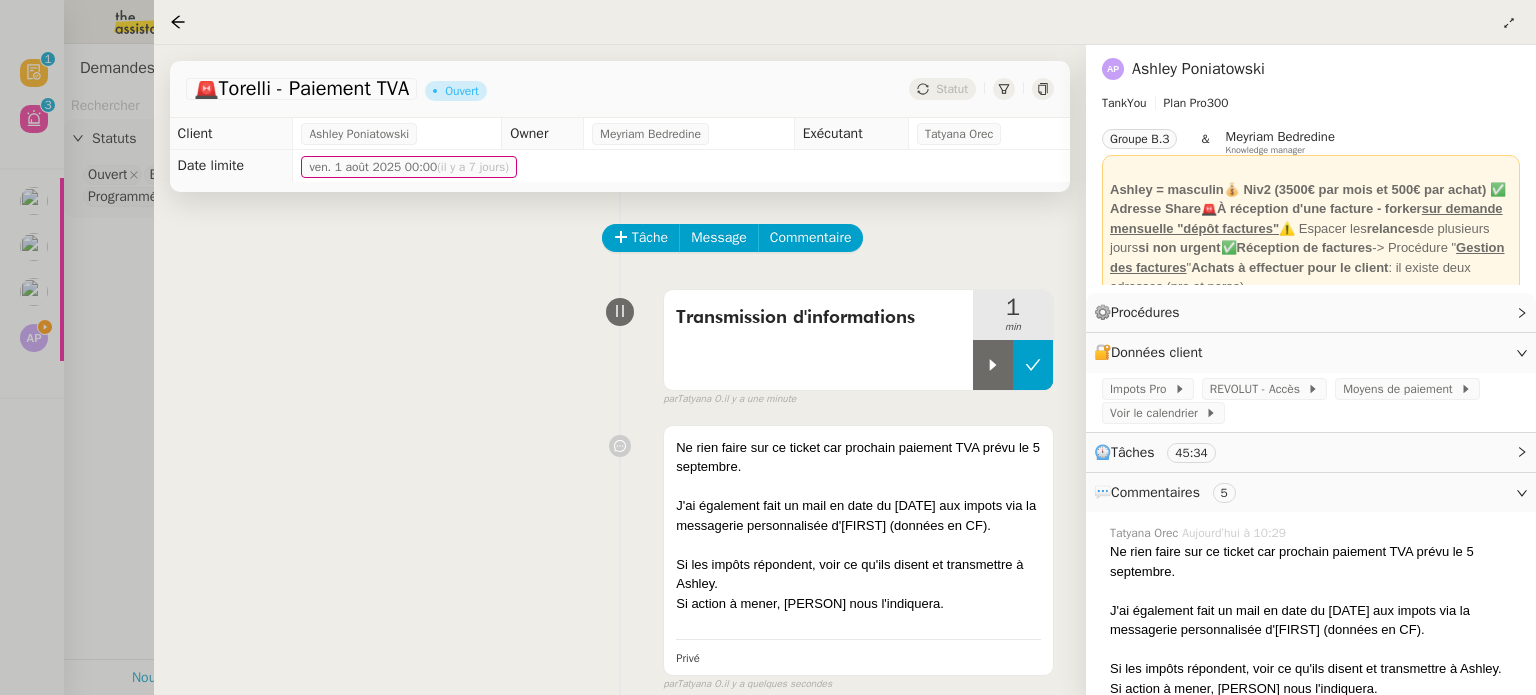 click 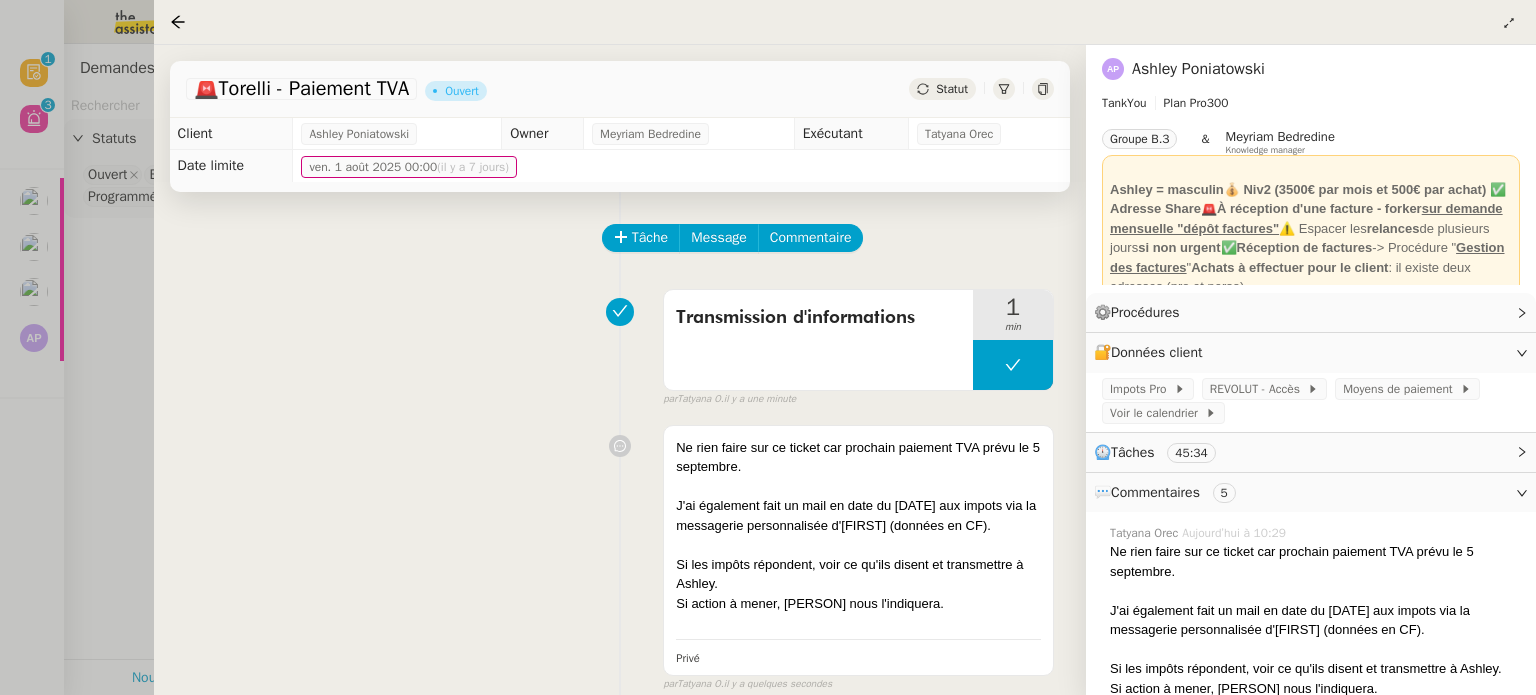 click on "Statut" 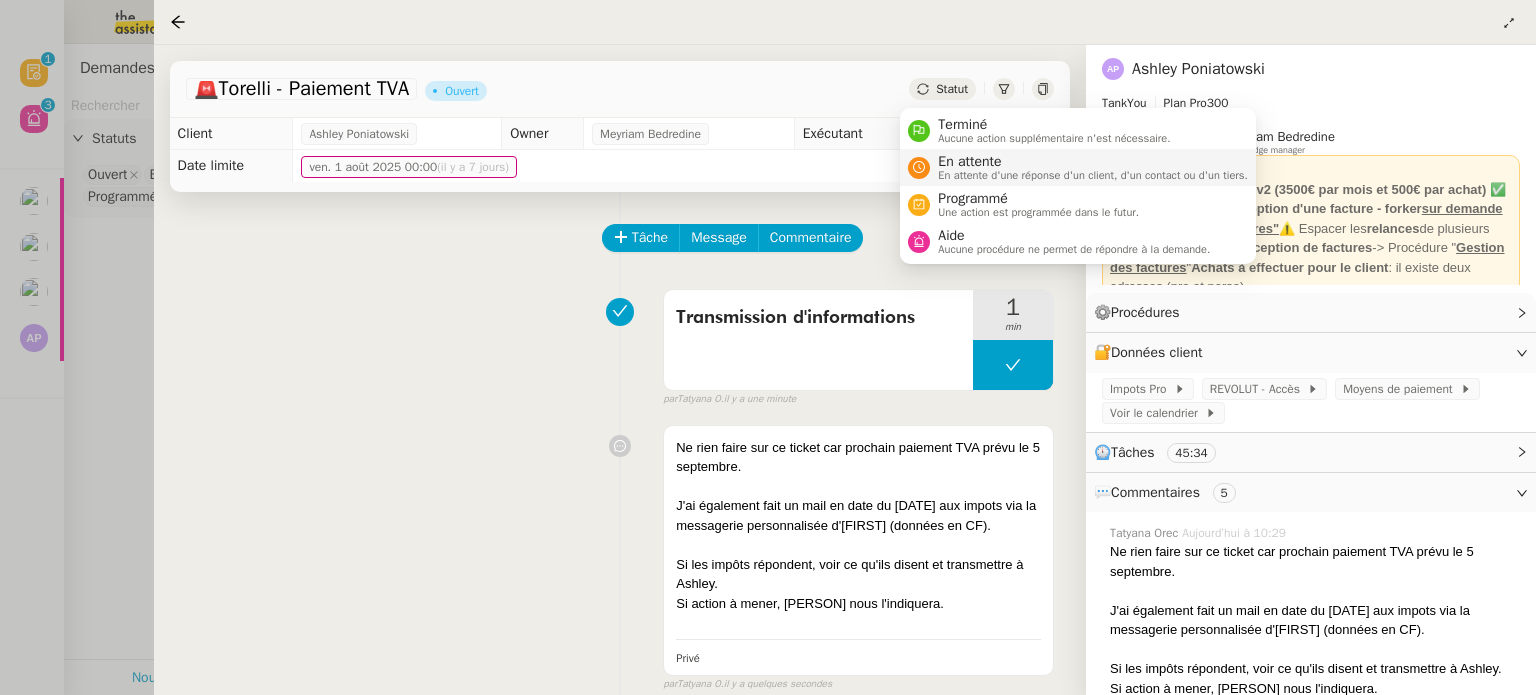 click on "En attente d'une réponse d'un client, d'un contact ou d'un tiers." at bounding box center [1093, 175] 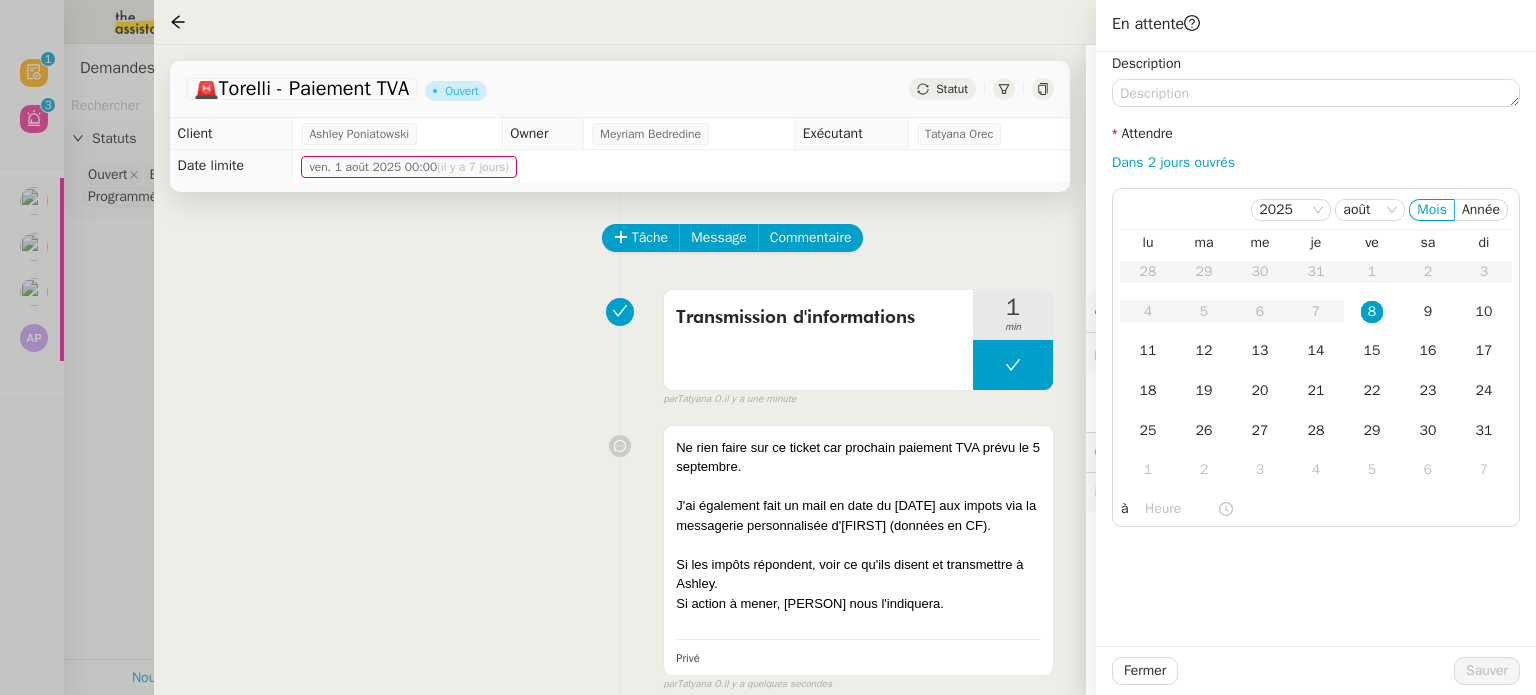 click on "Statut" 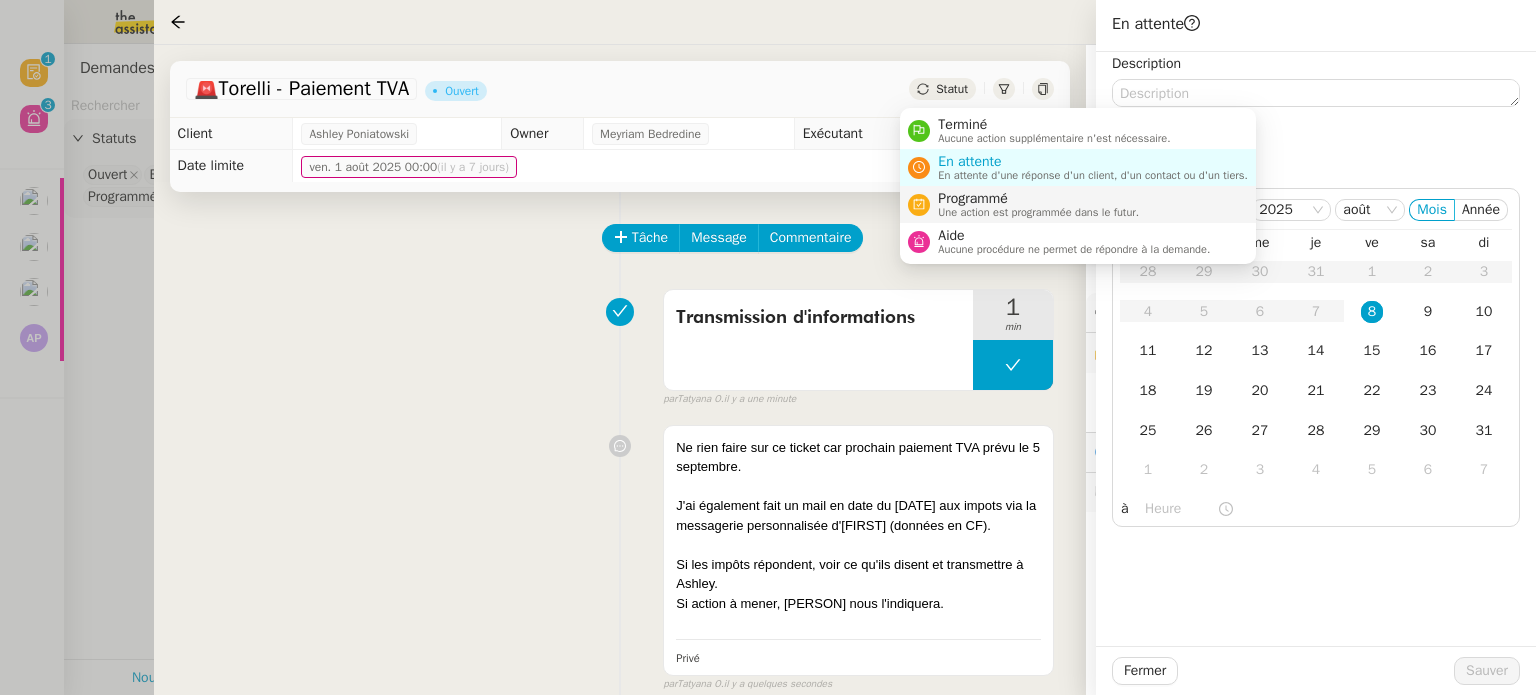 click on "Programmé" at bounding box center [1038, 199] 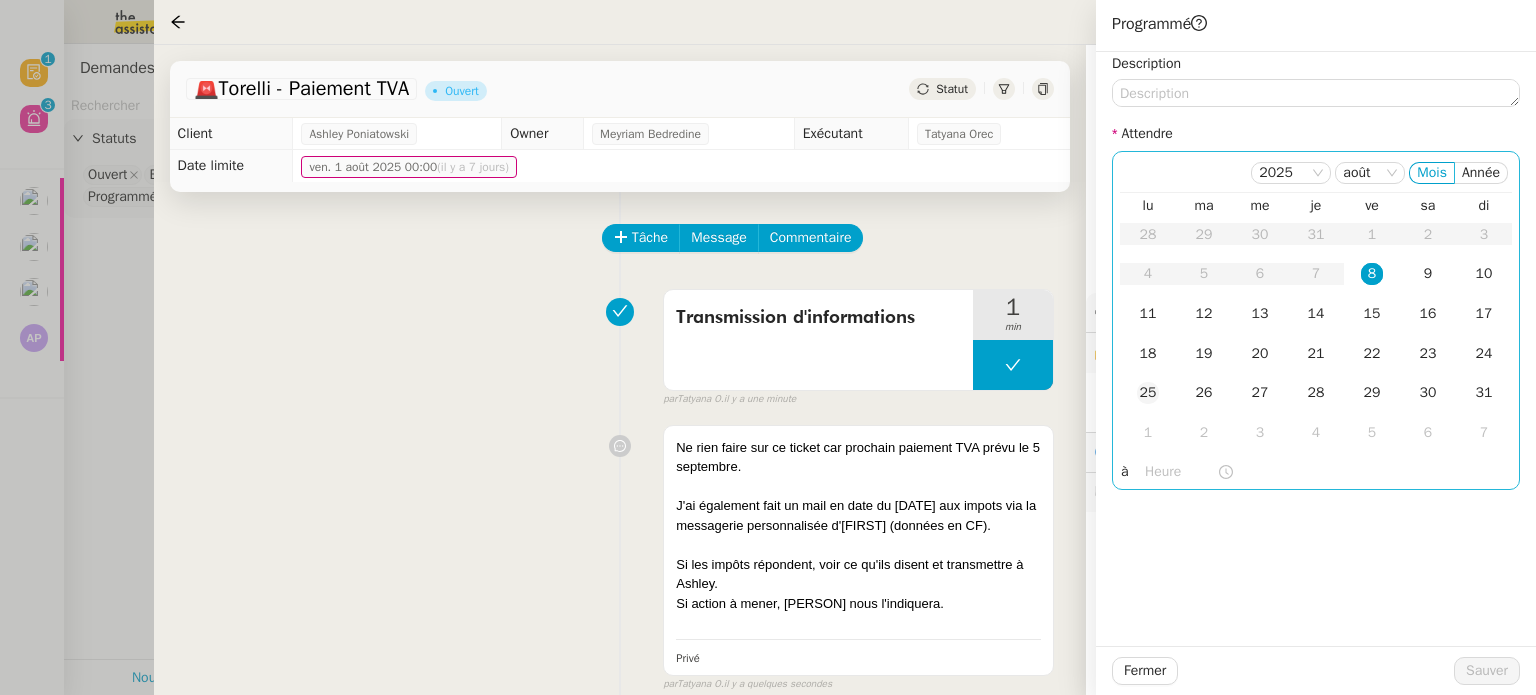 click on "25" 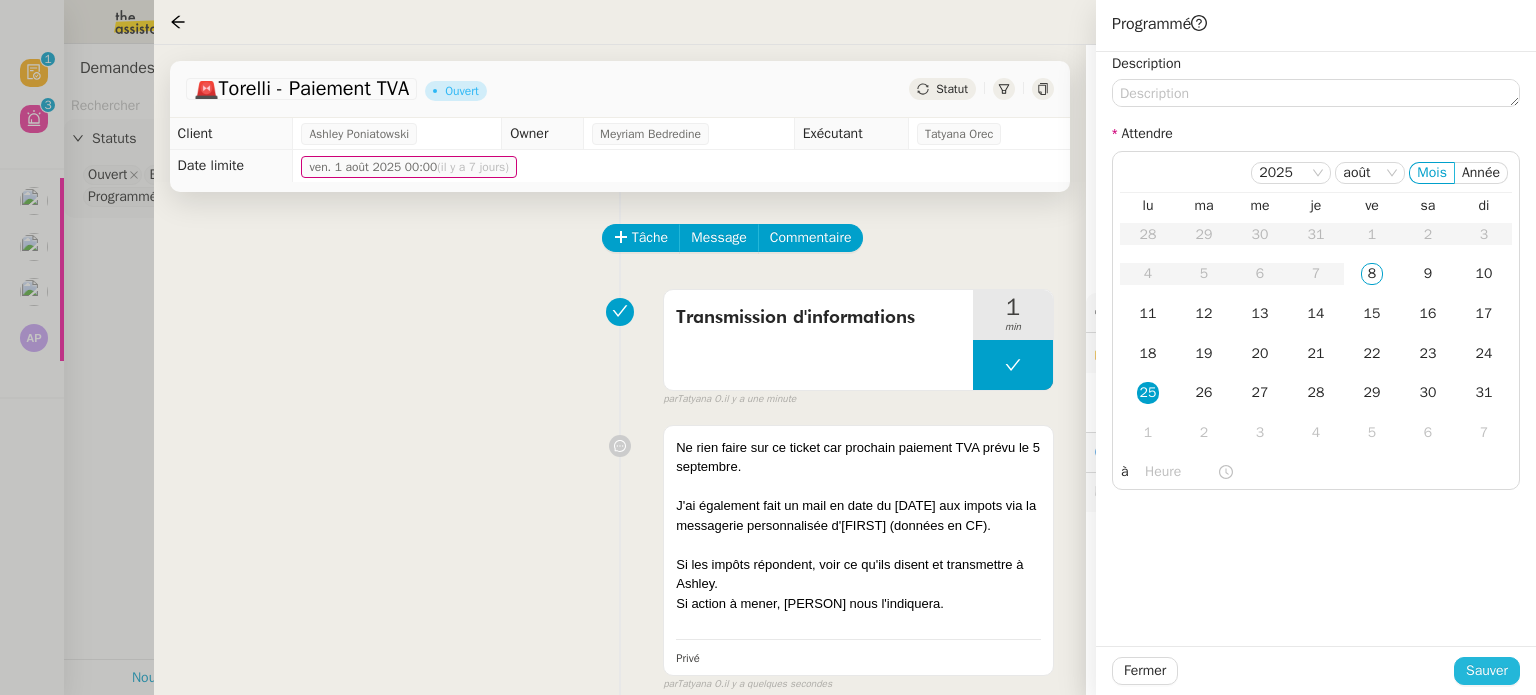 click on "Sauver" 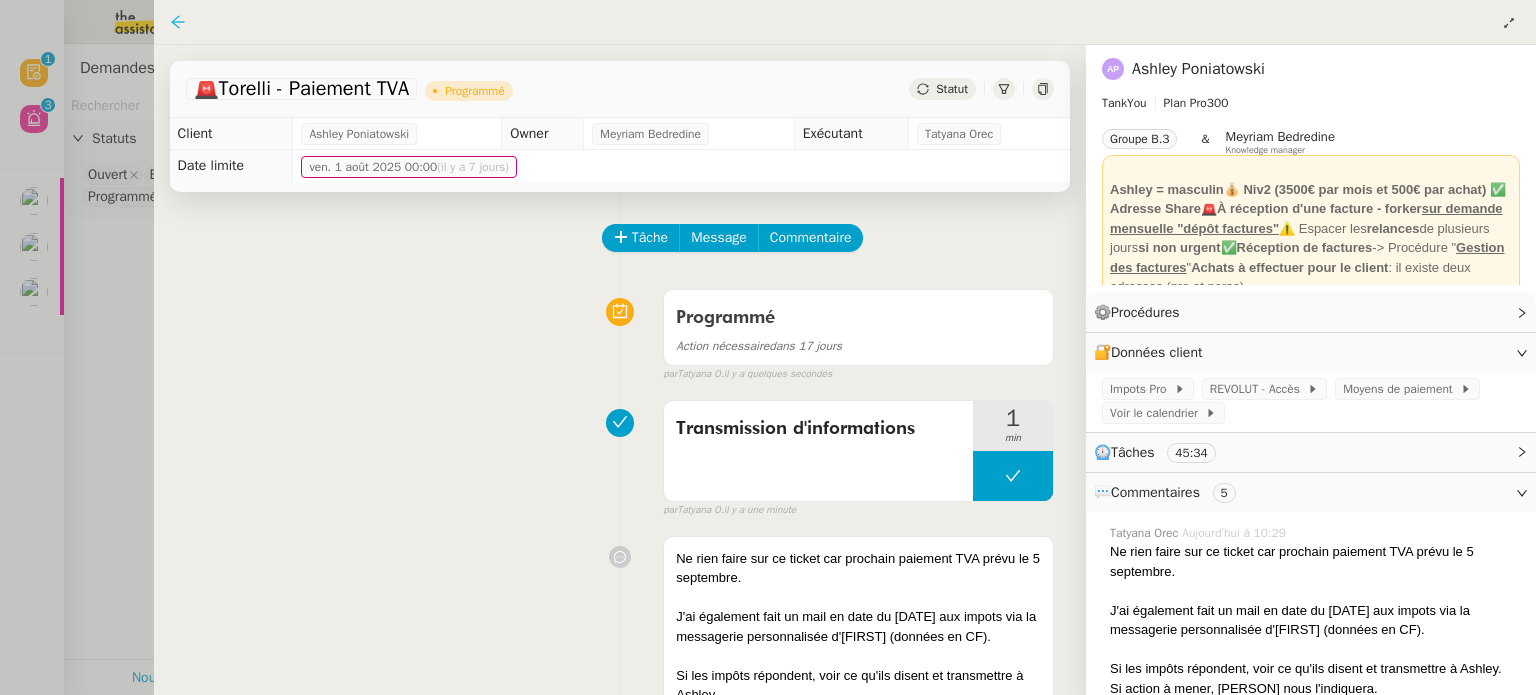 click 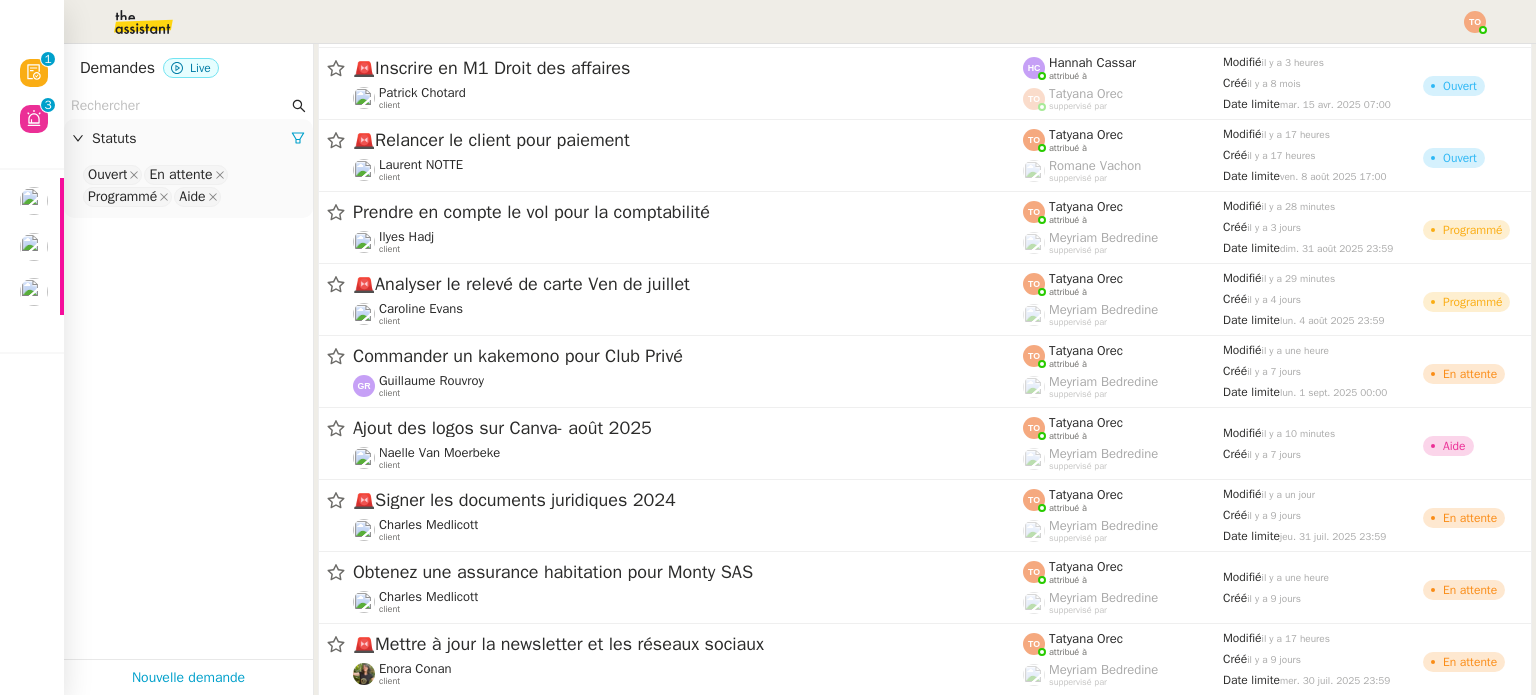 scroll, scrollTop: 0, scrollLeft: 0, axis: both 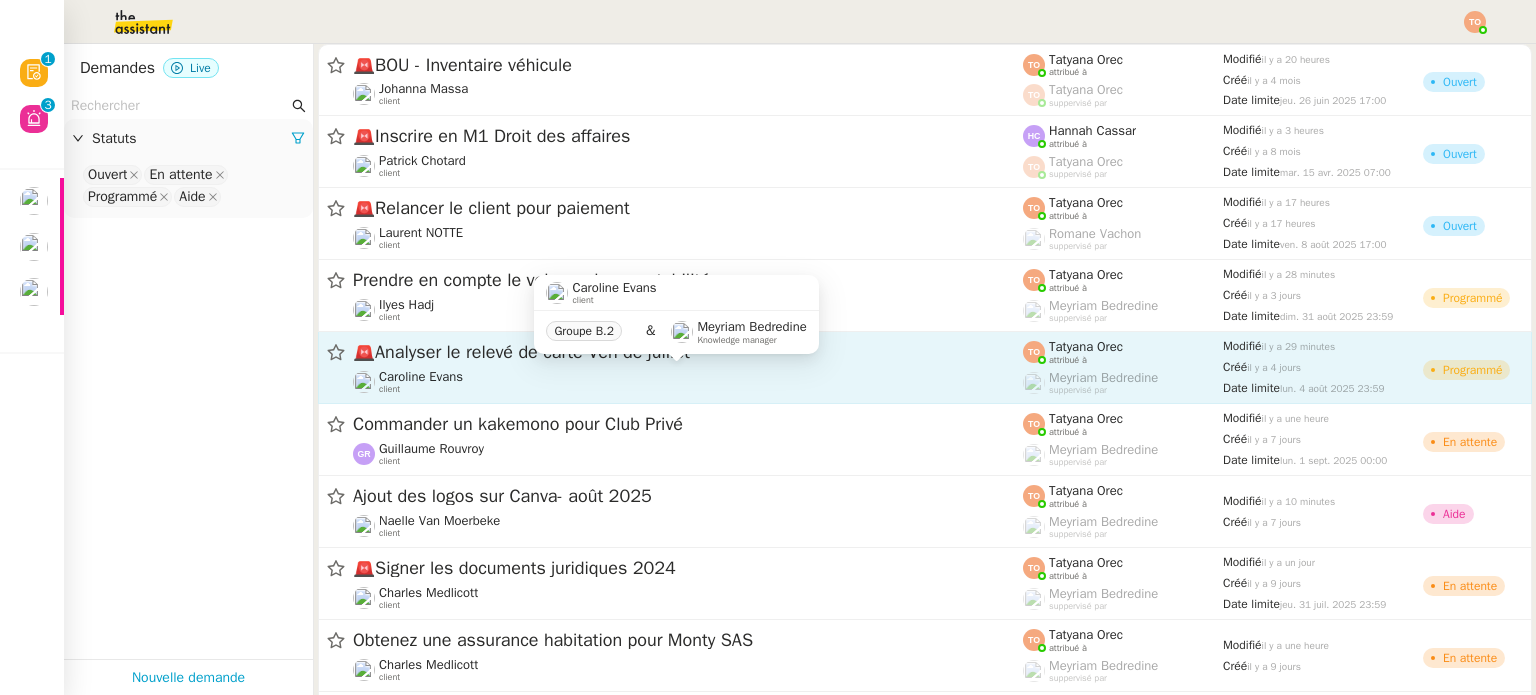 click on "Caroline Evans    client" 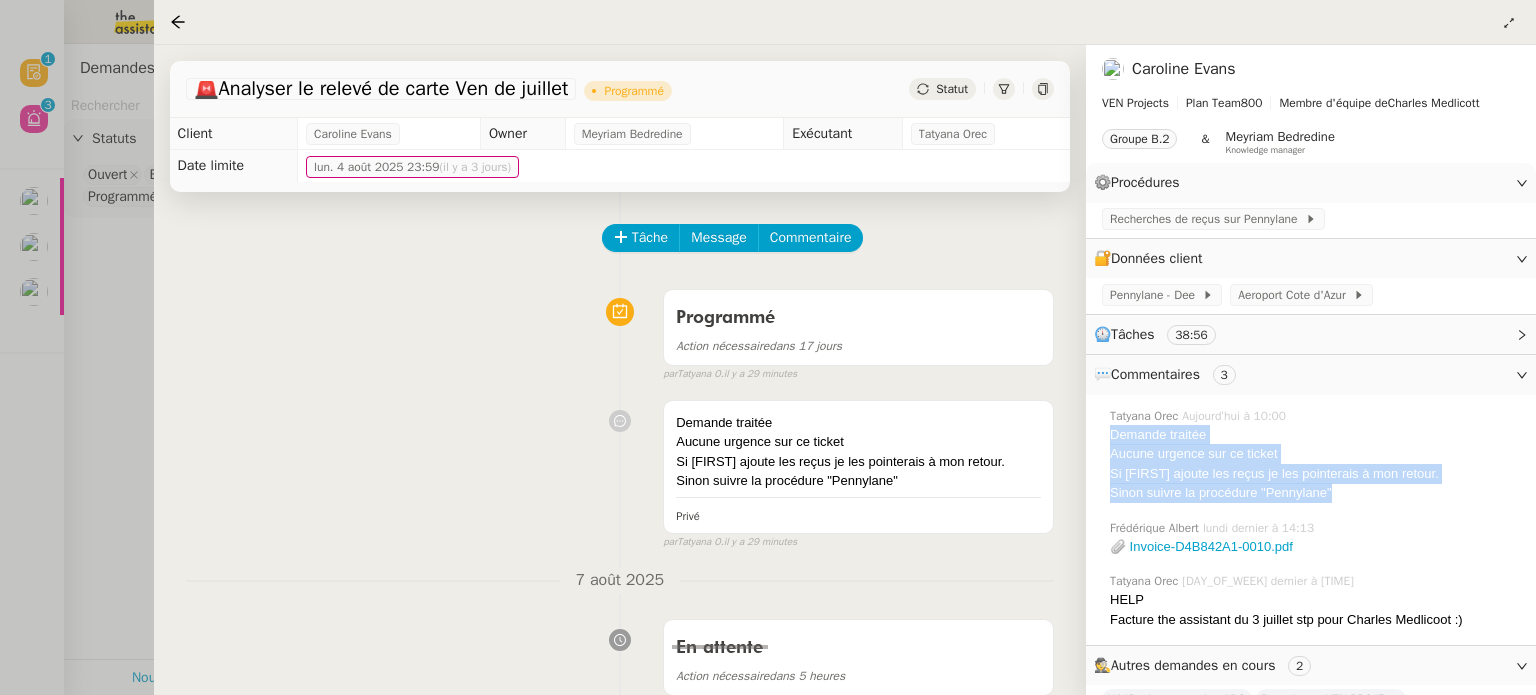 copy on "Demande traitée Aucune urgence sur ce ticket Si Charles ajoute les reçus je les pointerais à mon retour. Sinon suivre la procédure "Pennylane"" 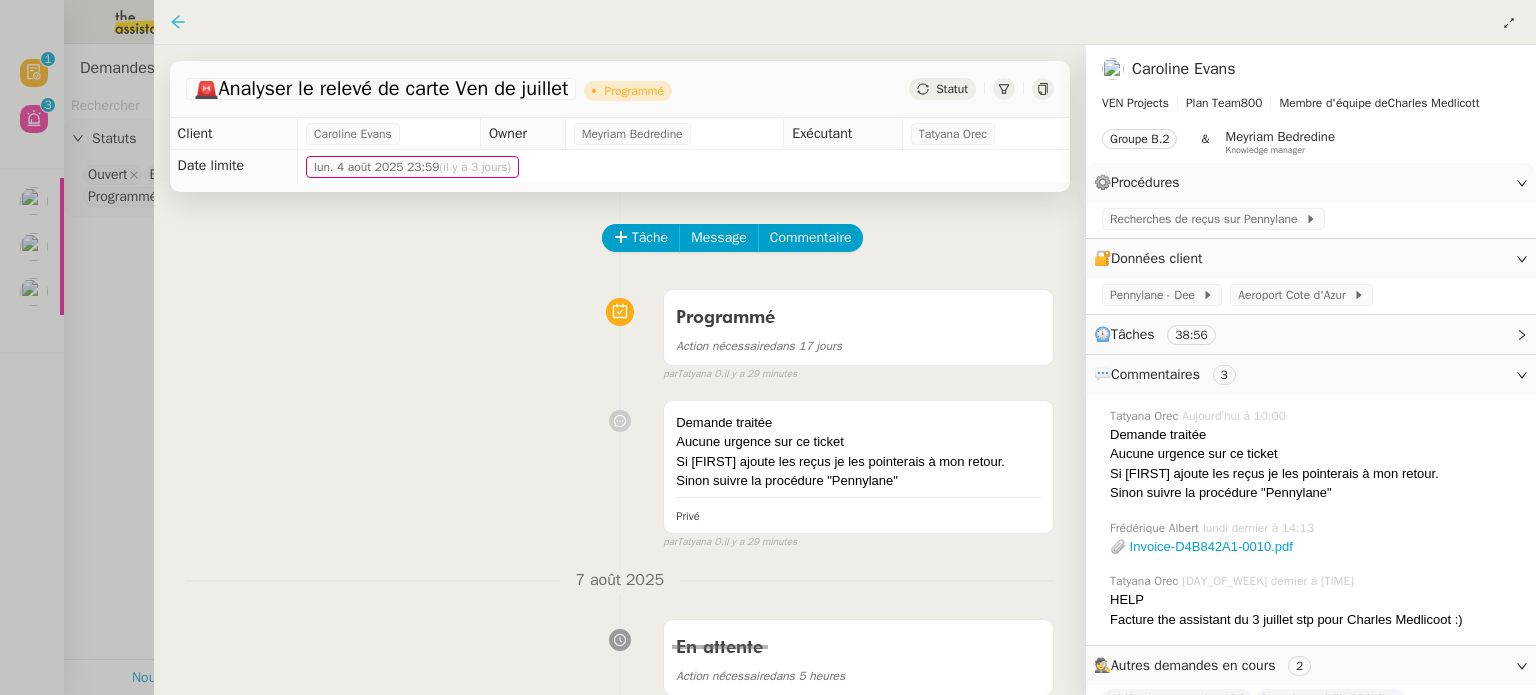 click 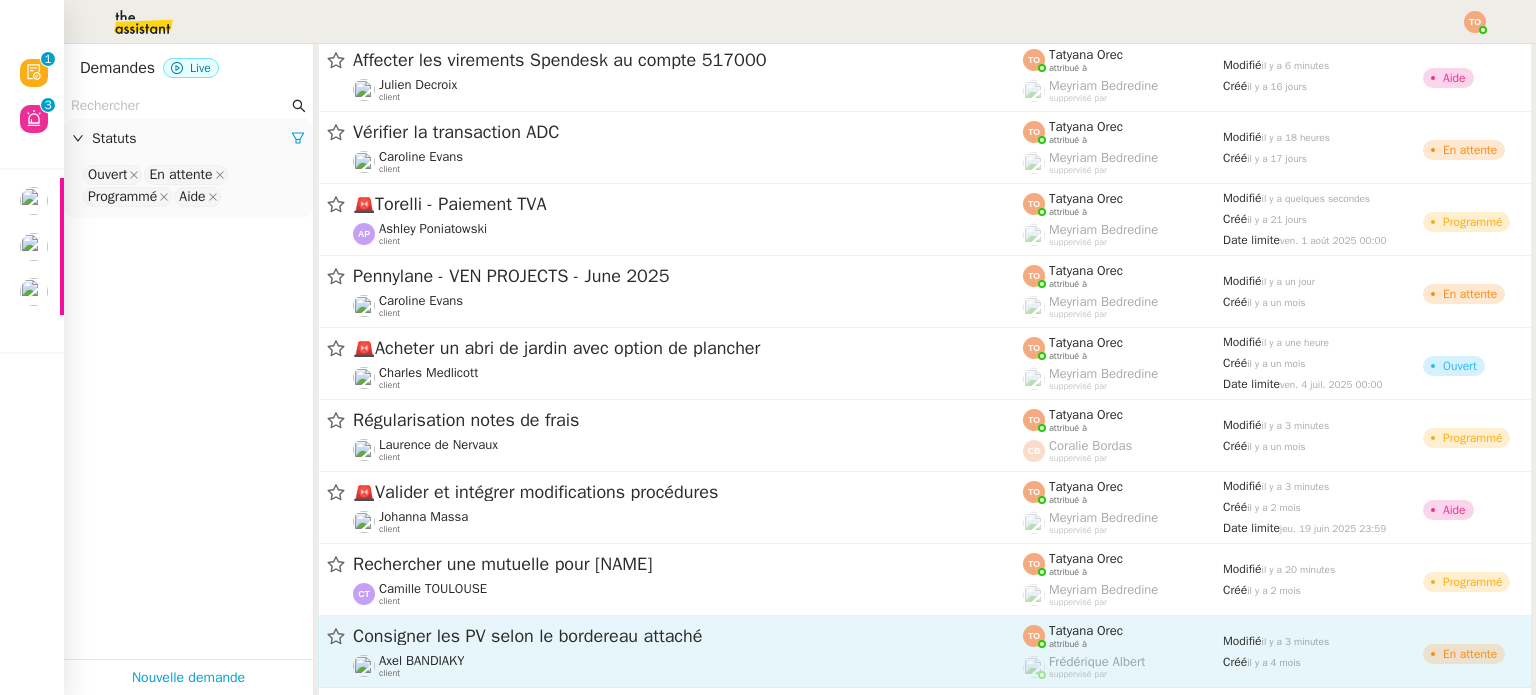 scroll, scrollTop: 872, scrollLeft: 0, axis: vertical 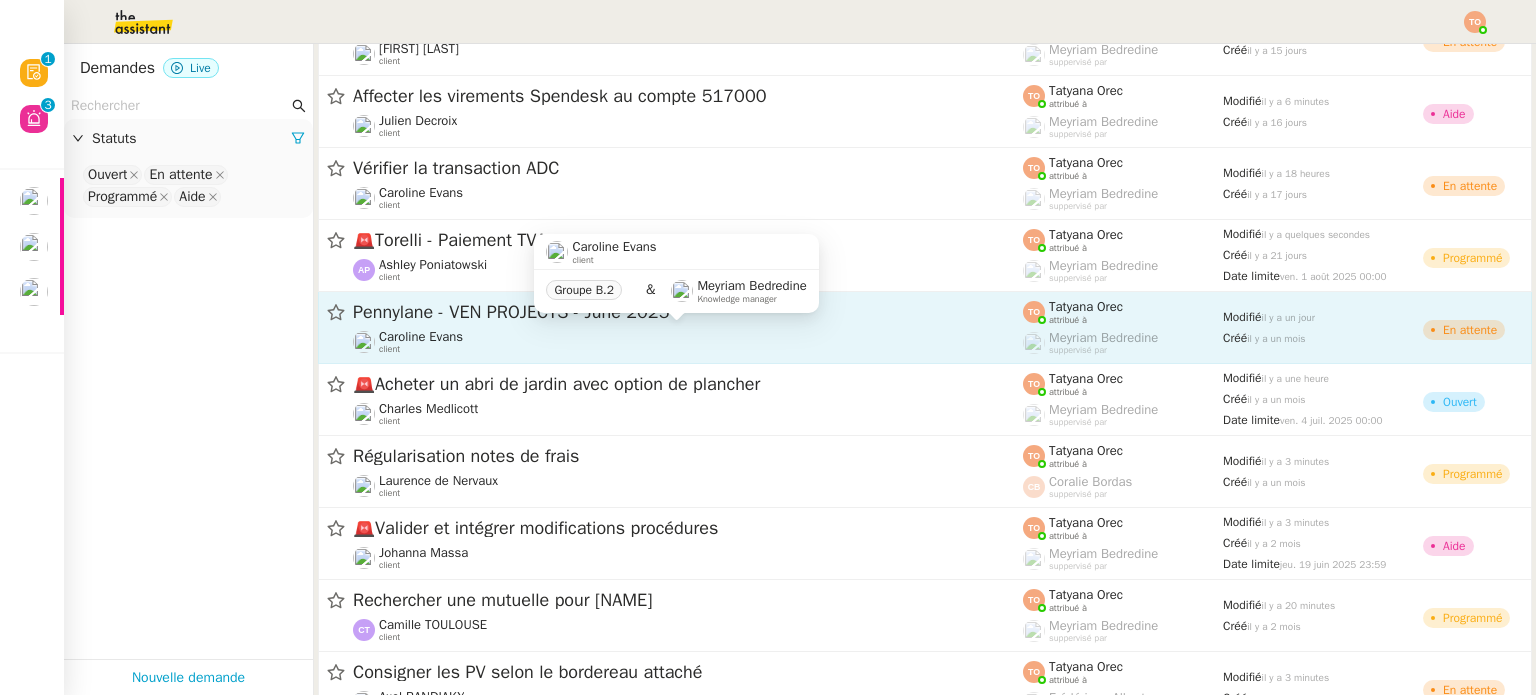 click on "Caroline Evans    client" 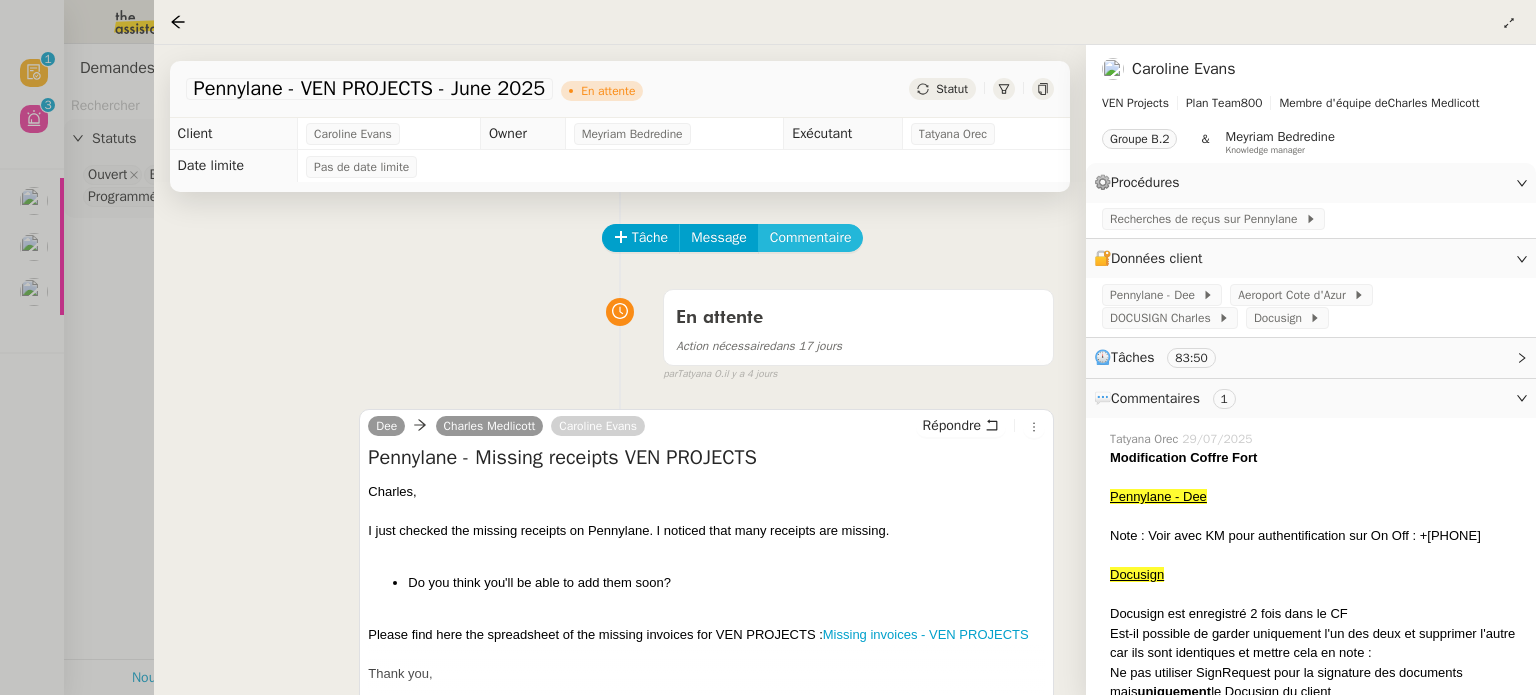click on "Commentaire" 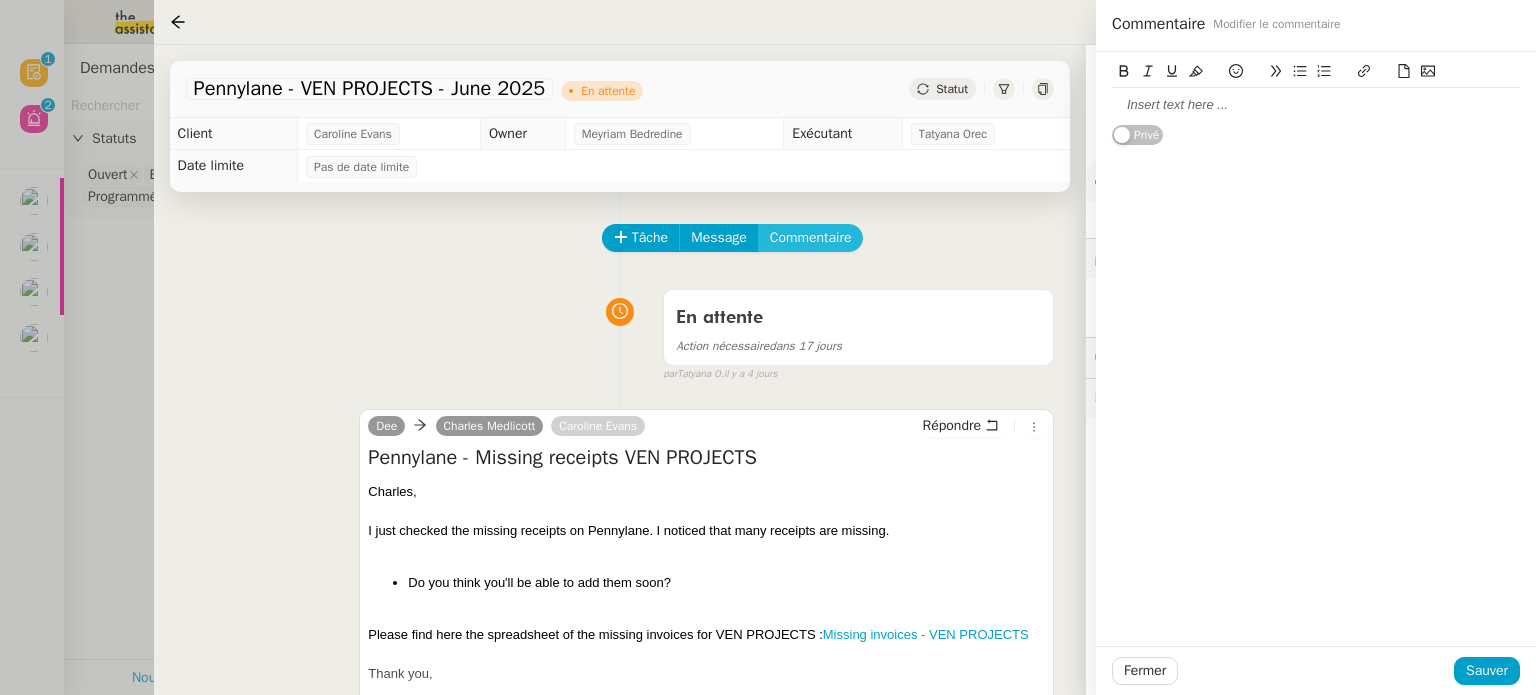 type 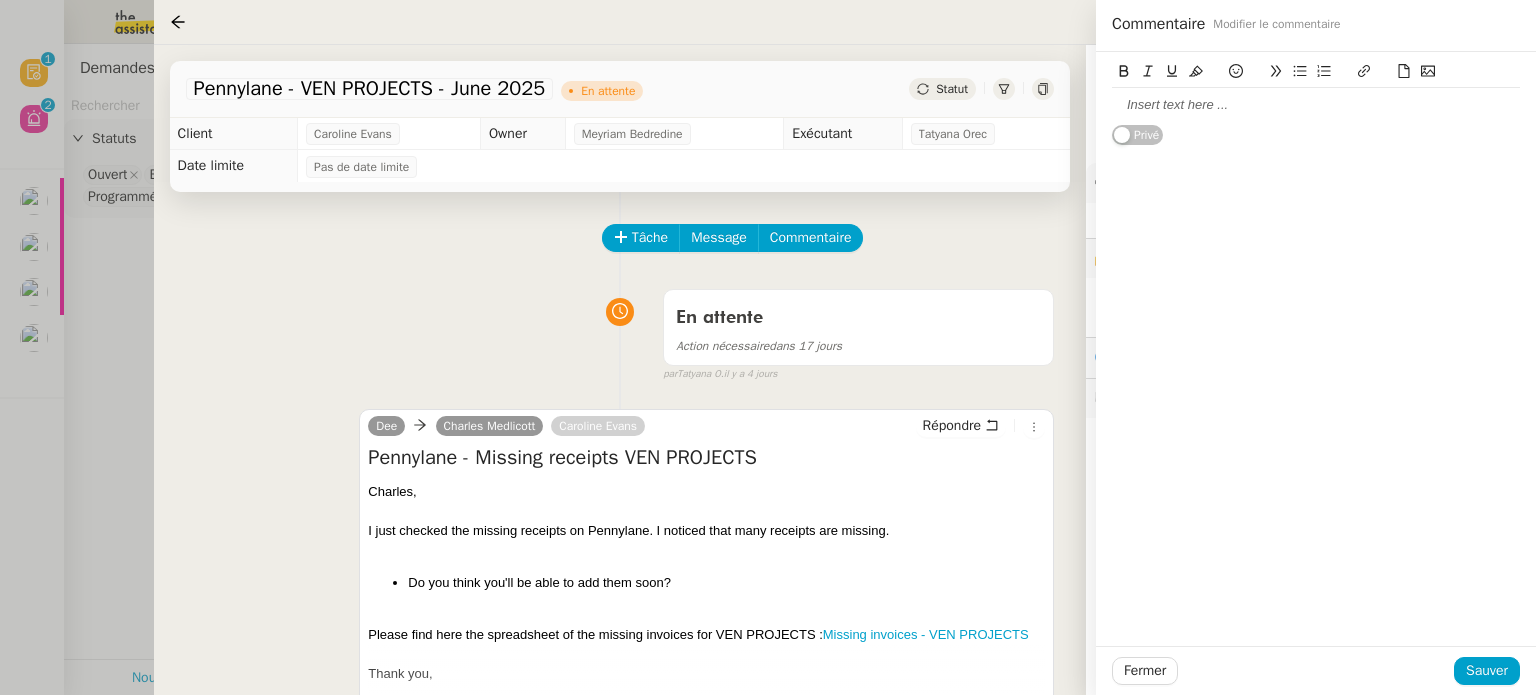 click 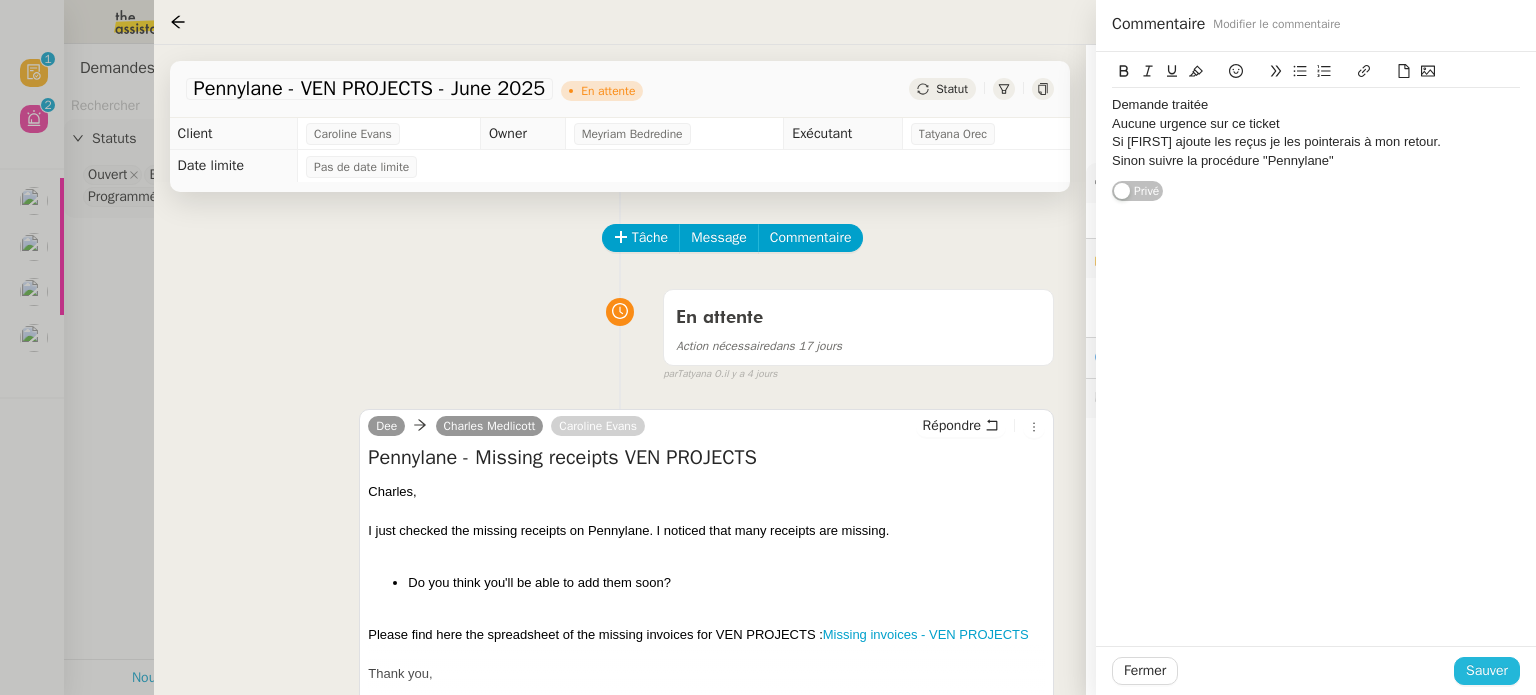 click on "Sauver" 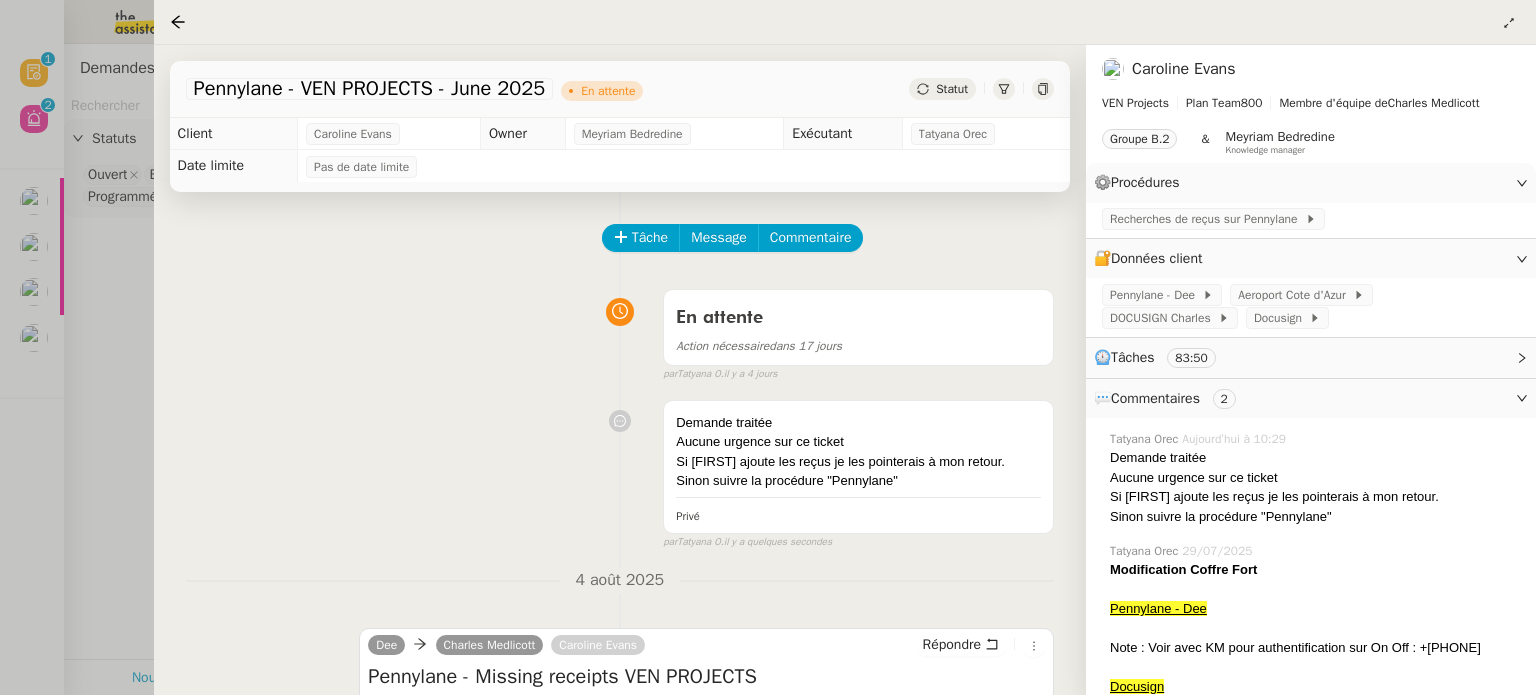 click on "Statut" 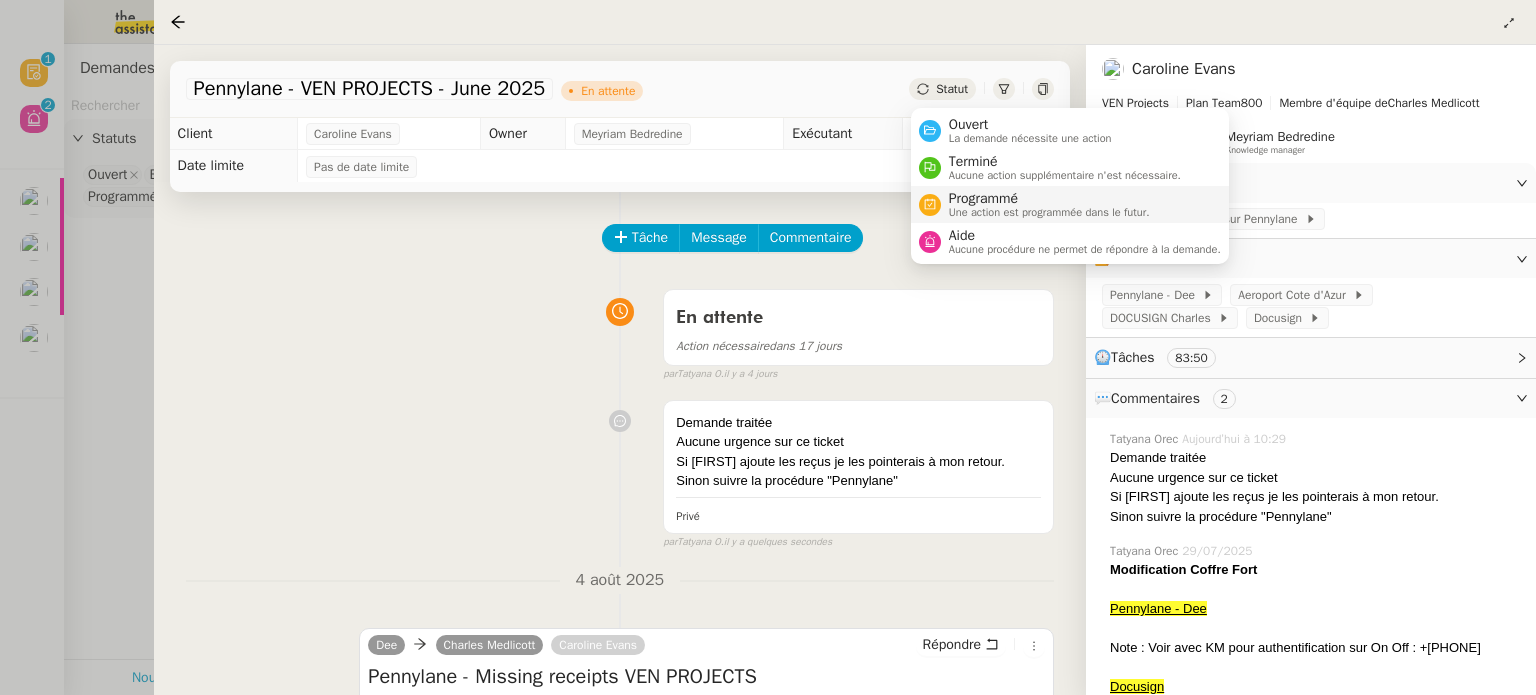 click on "Programmé" at bounding box center [1049, 199] 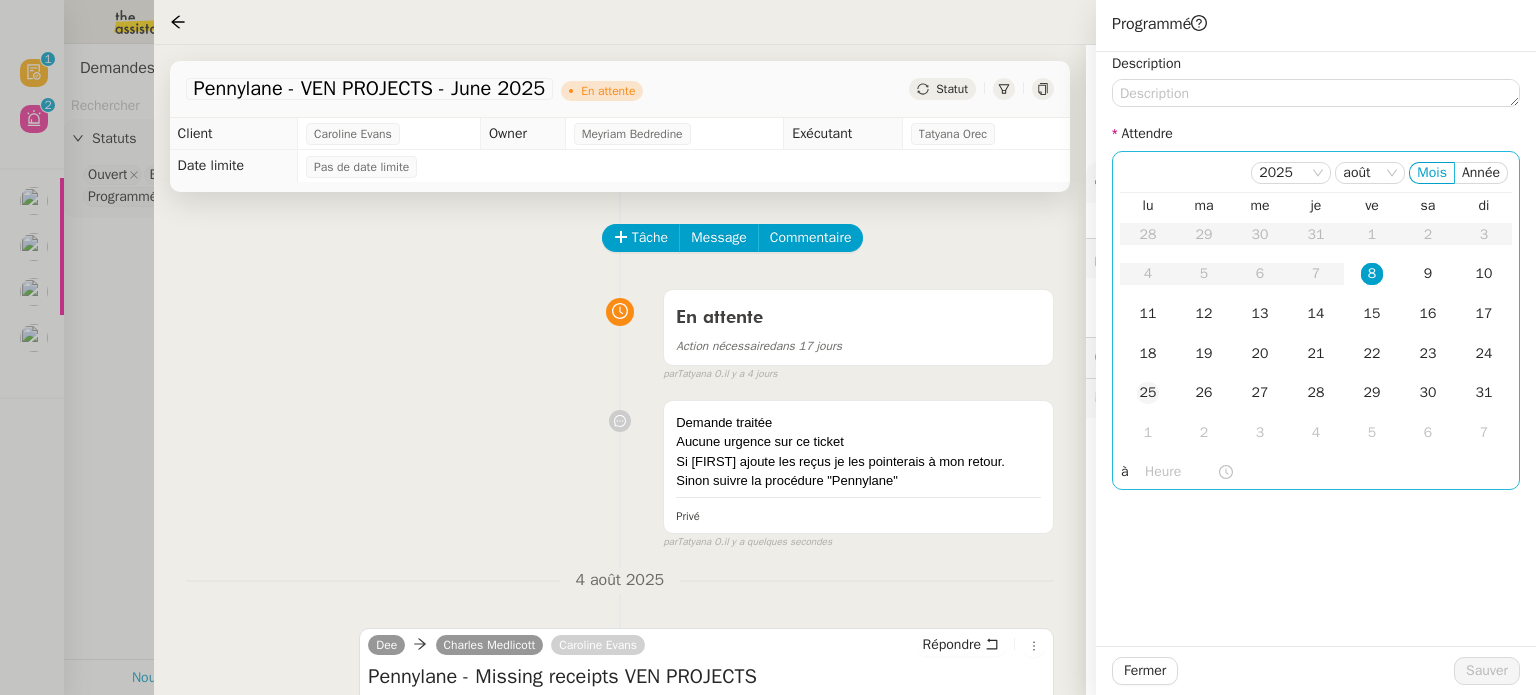 click on "25" 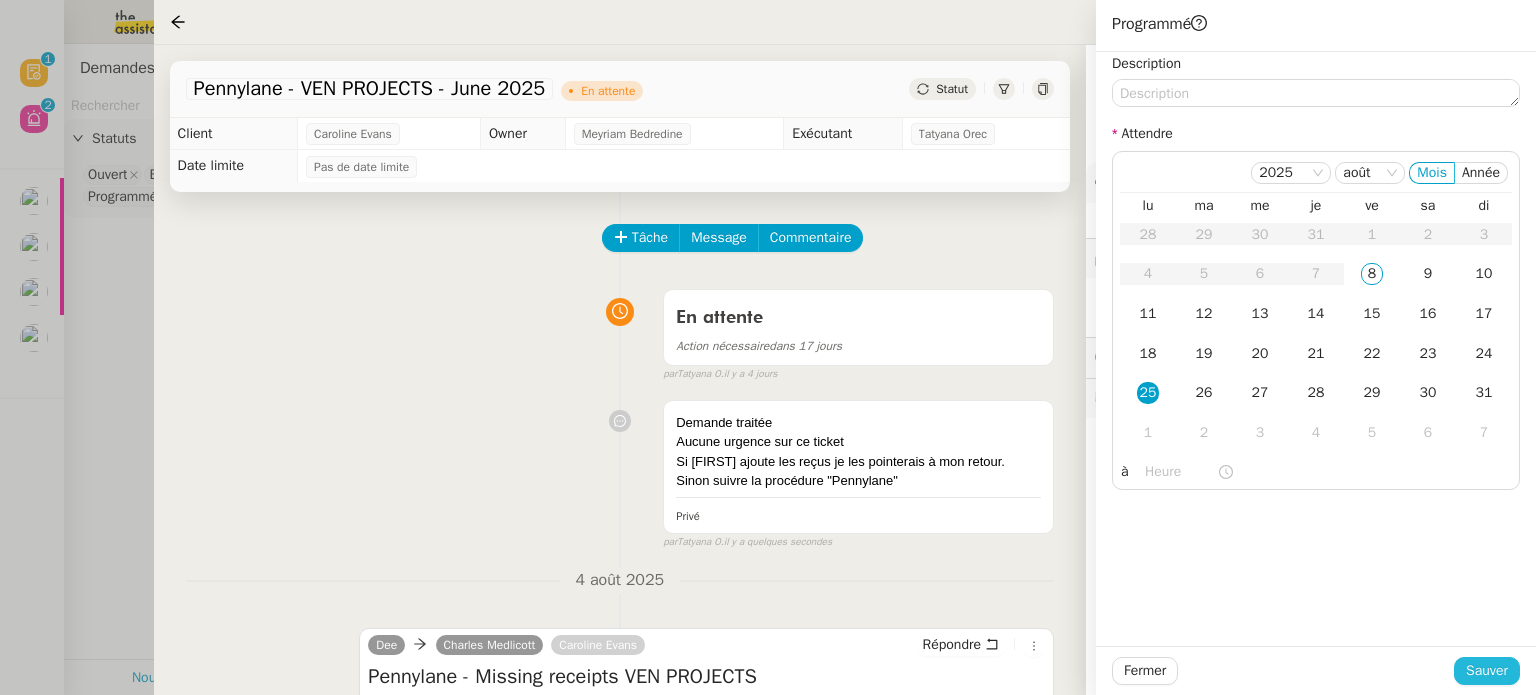 click on "Sauver" 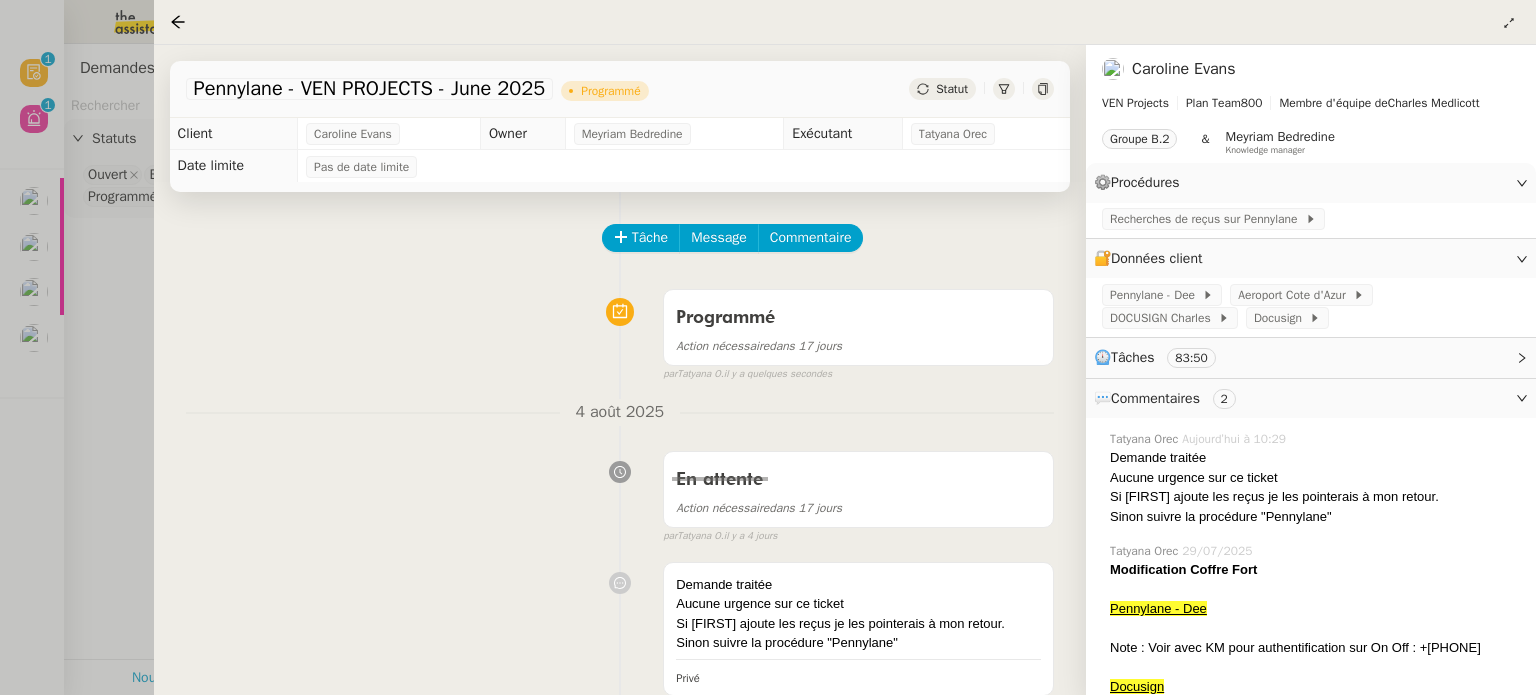 click at bounding box center [768, 347] 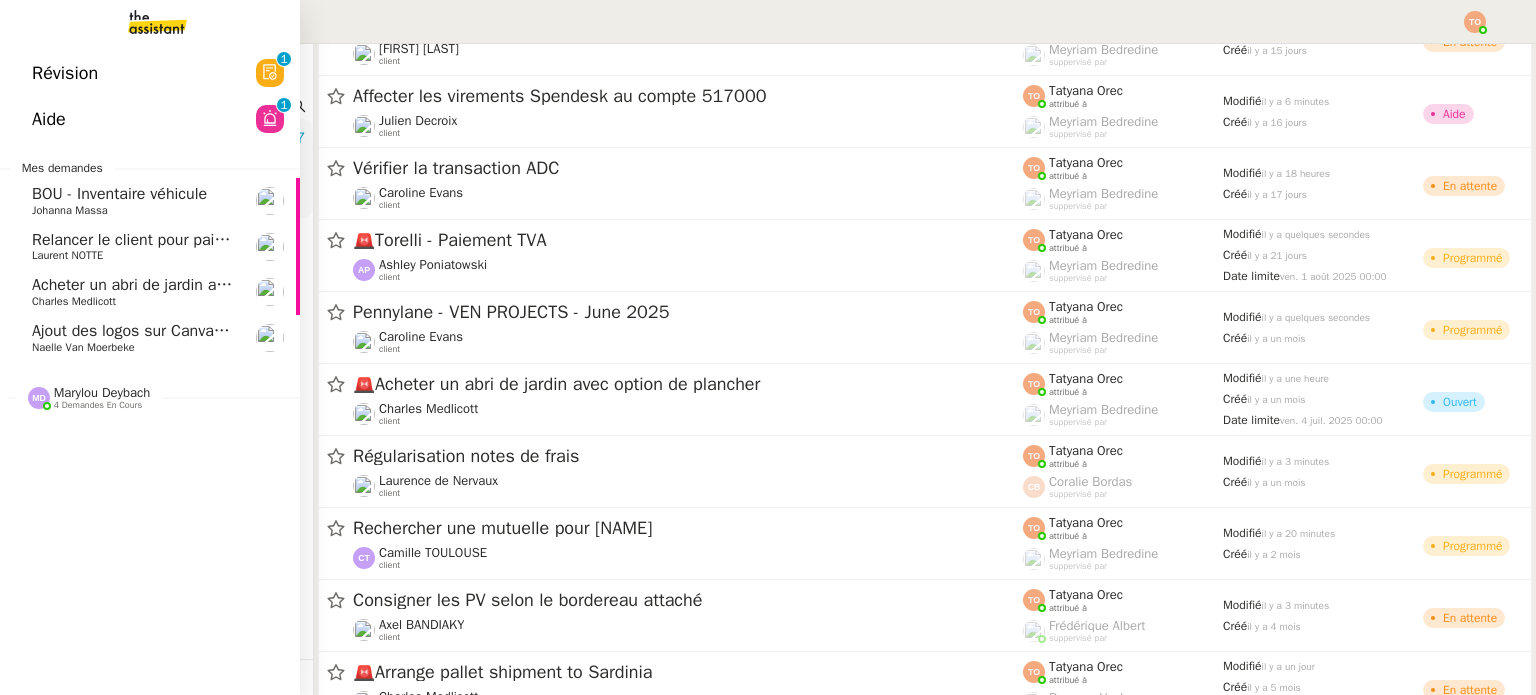 click on "Naelle Van Moerbeke" 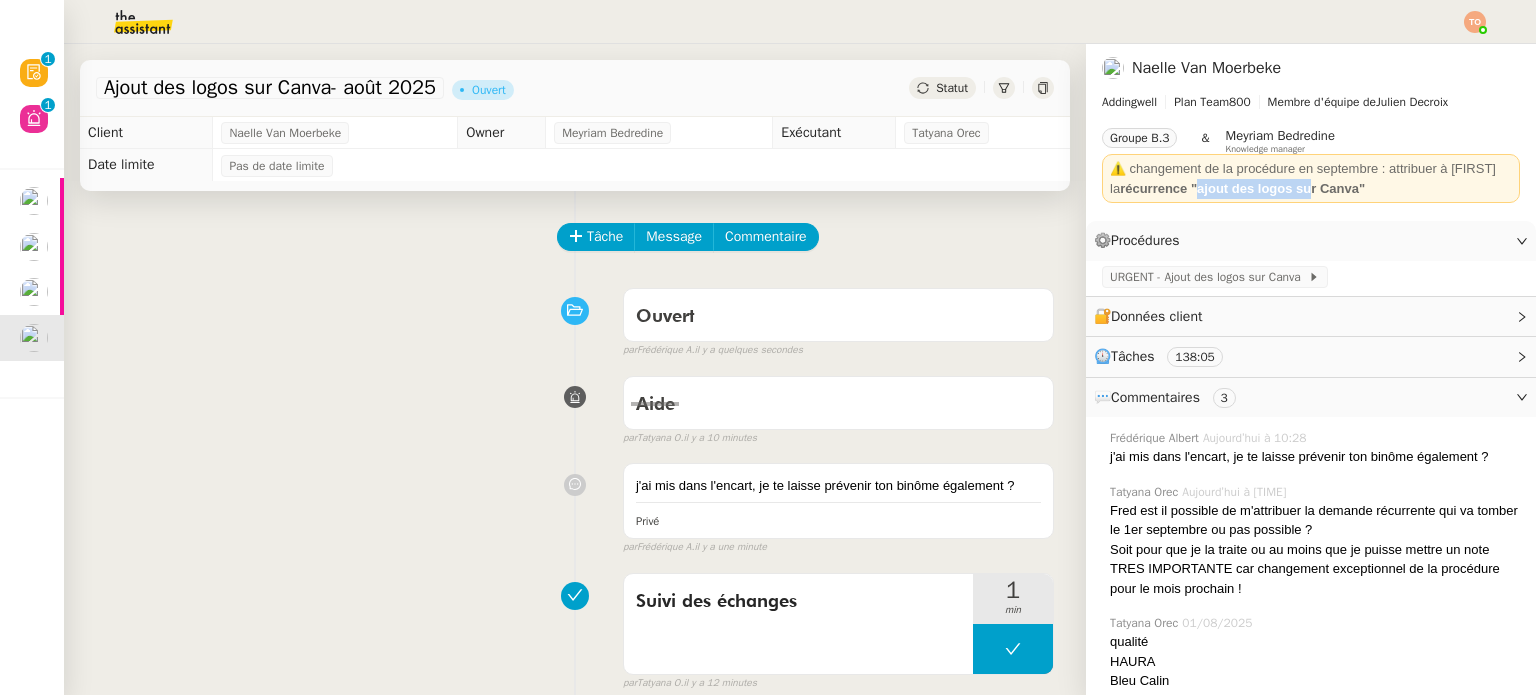 drag, startPoint x: 1172, startPoint y: 194, endPoint x: 1304, endPoint y: 193, distance: 132.00378 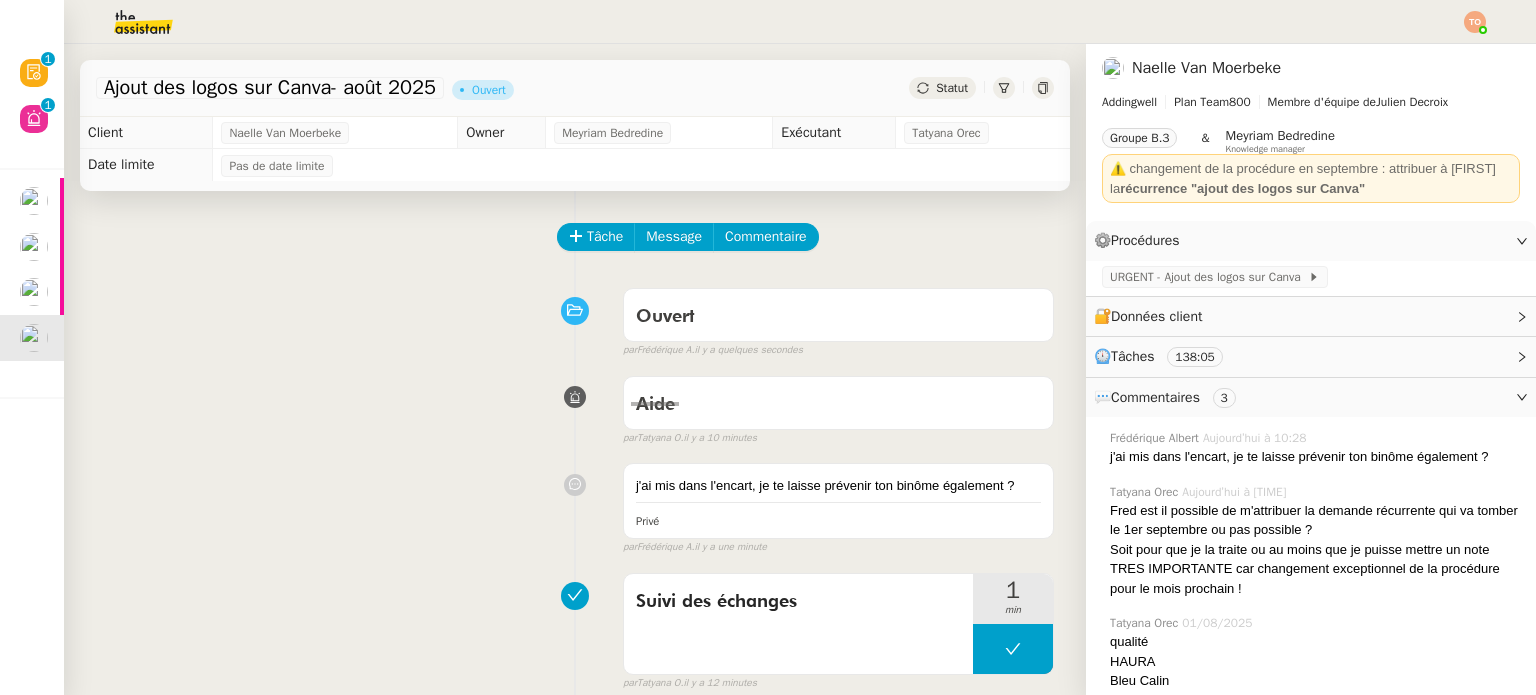 click on "récurrence "ajout des logos sur Canva"" 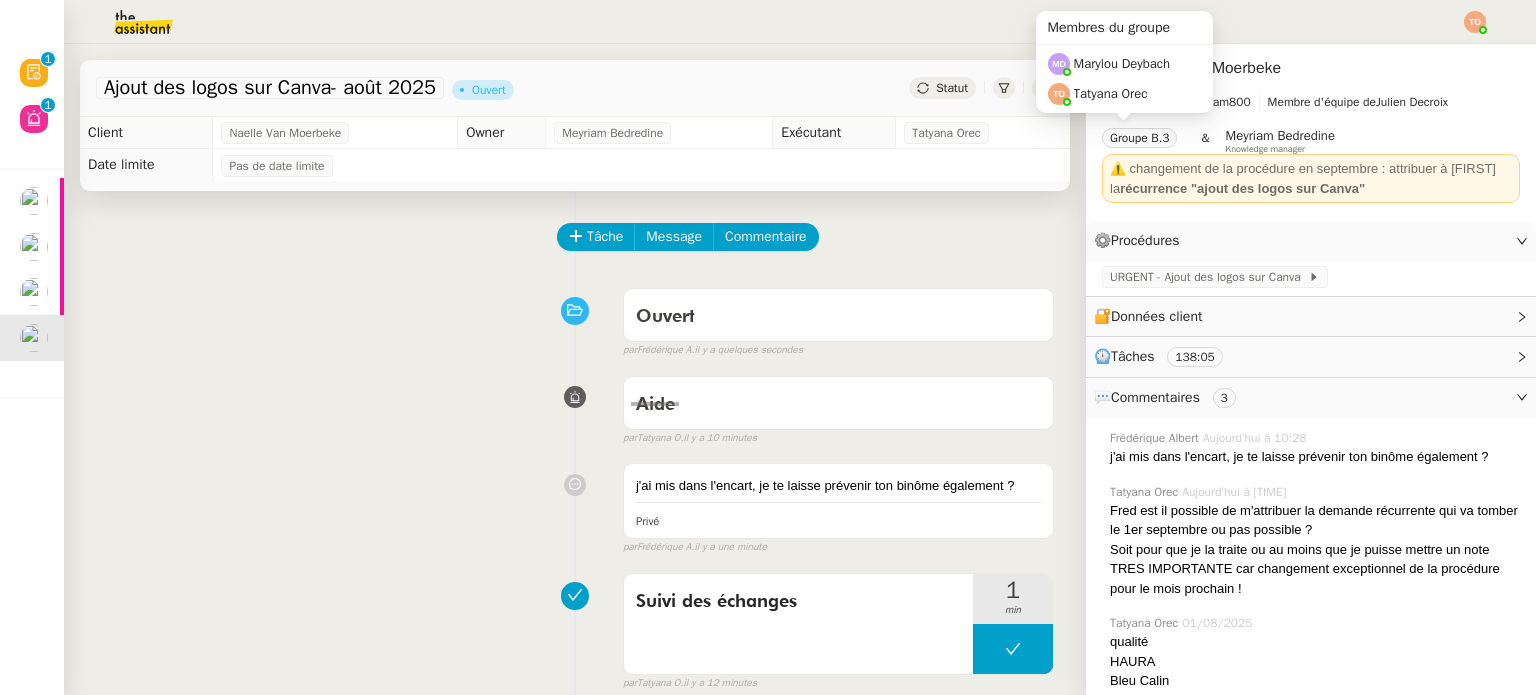 click on "Groupe B.3" 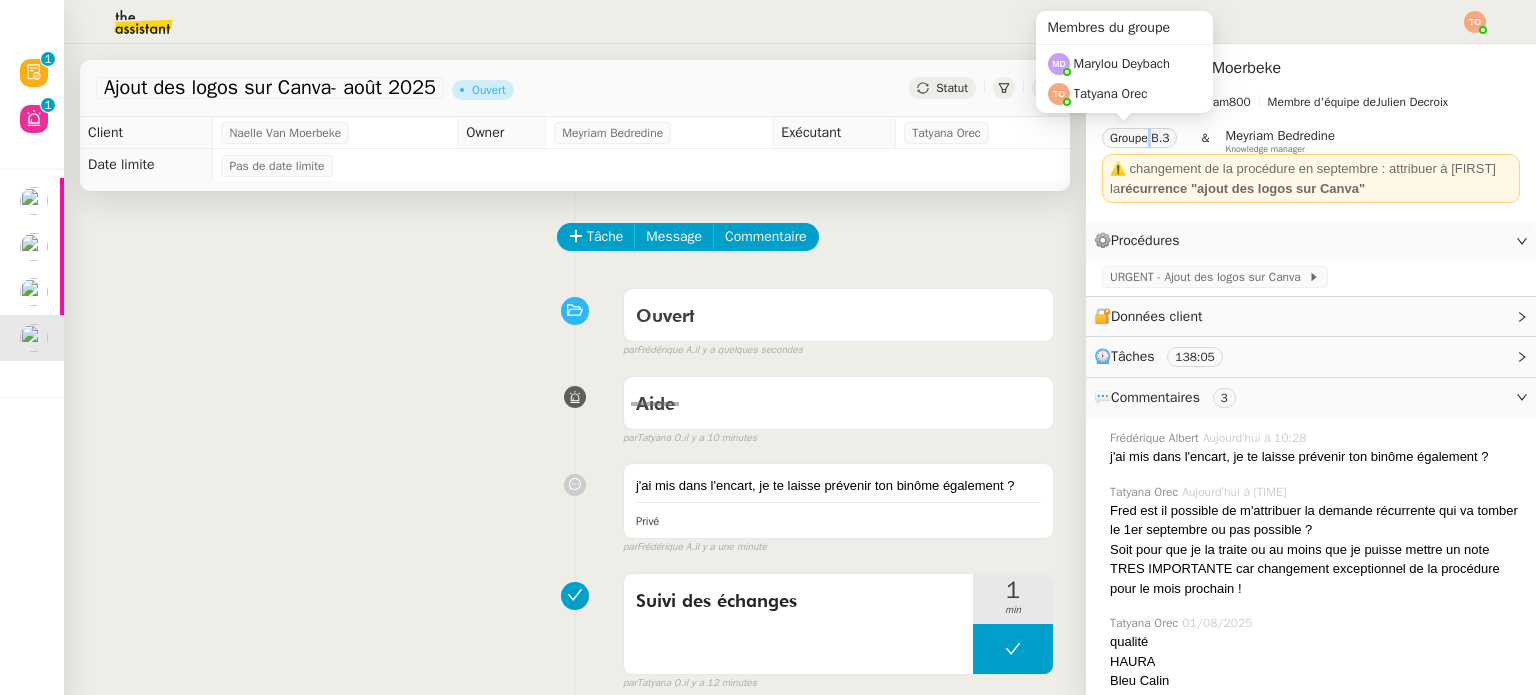 click on "Groupe B.3" 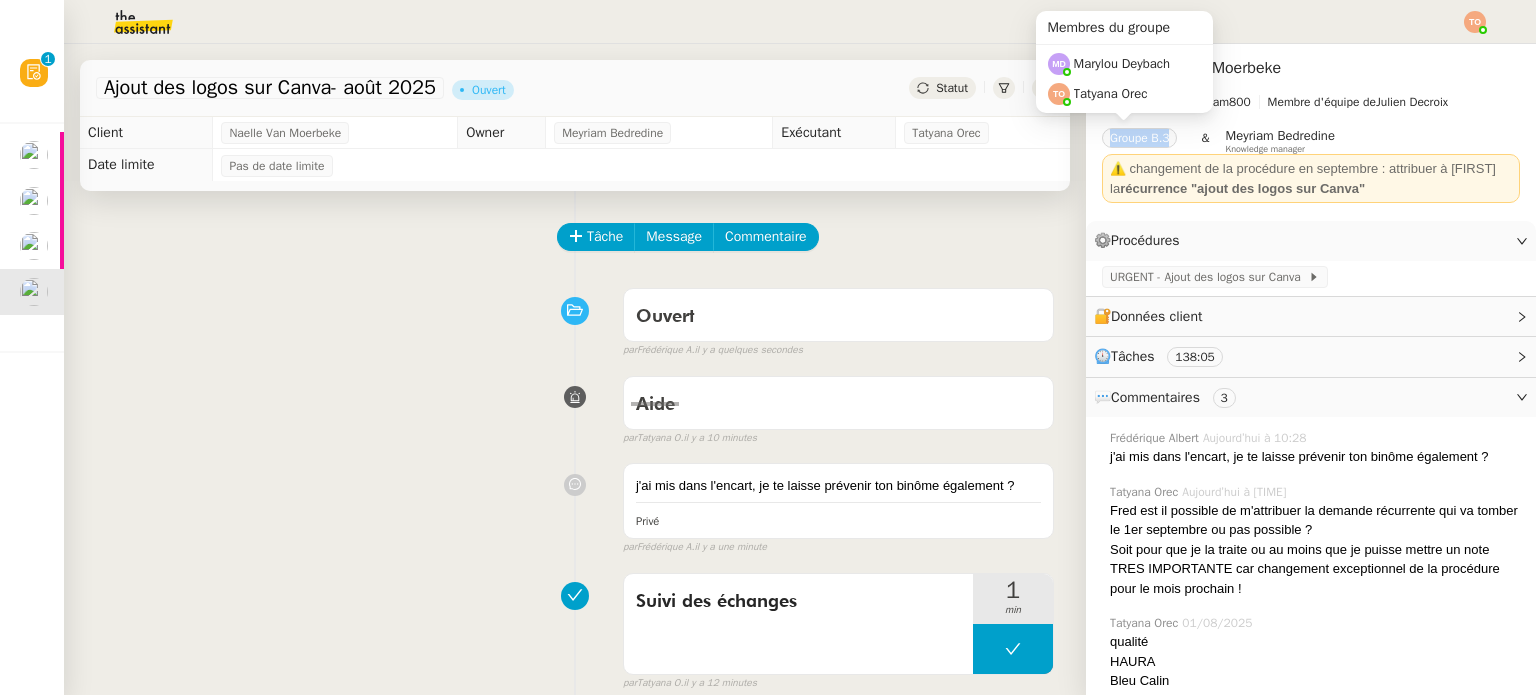 click on "Groupe B.3" 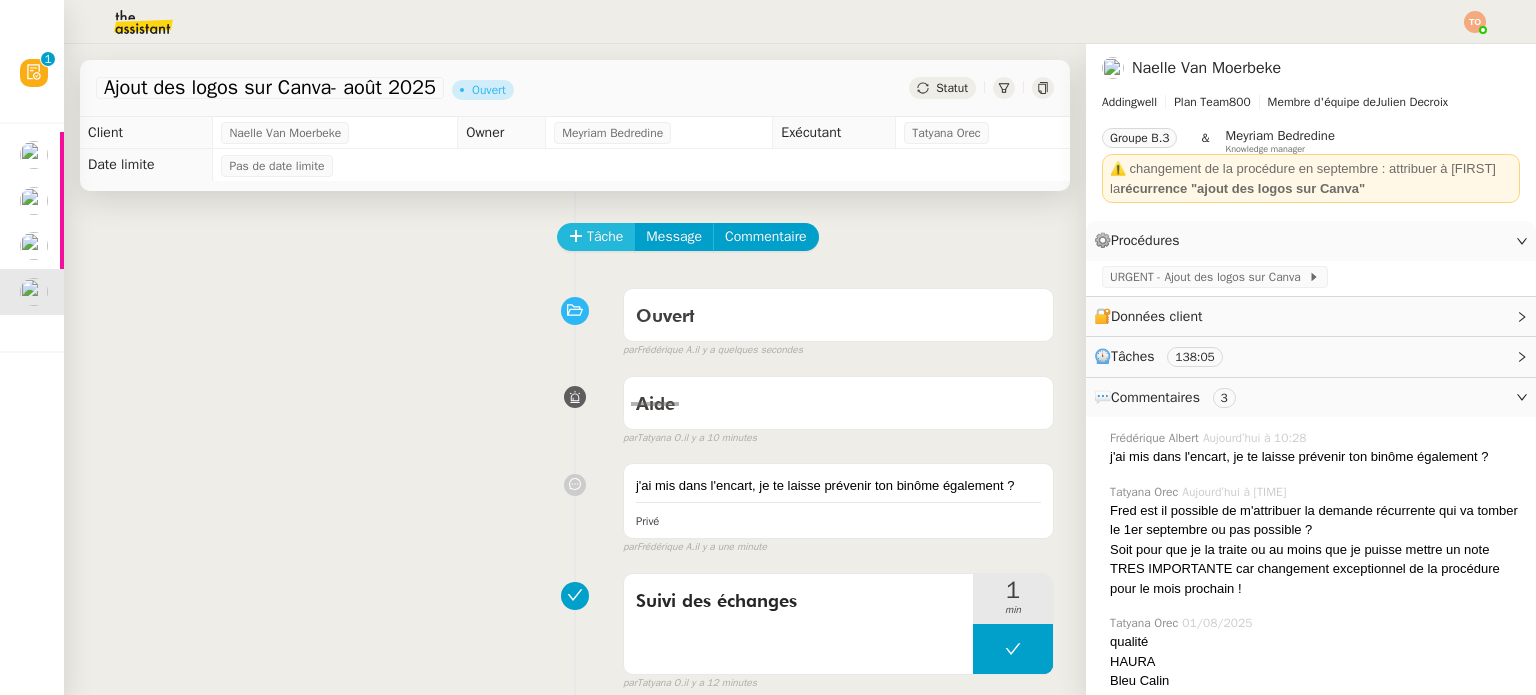 click on "Tâche" 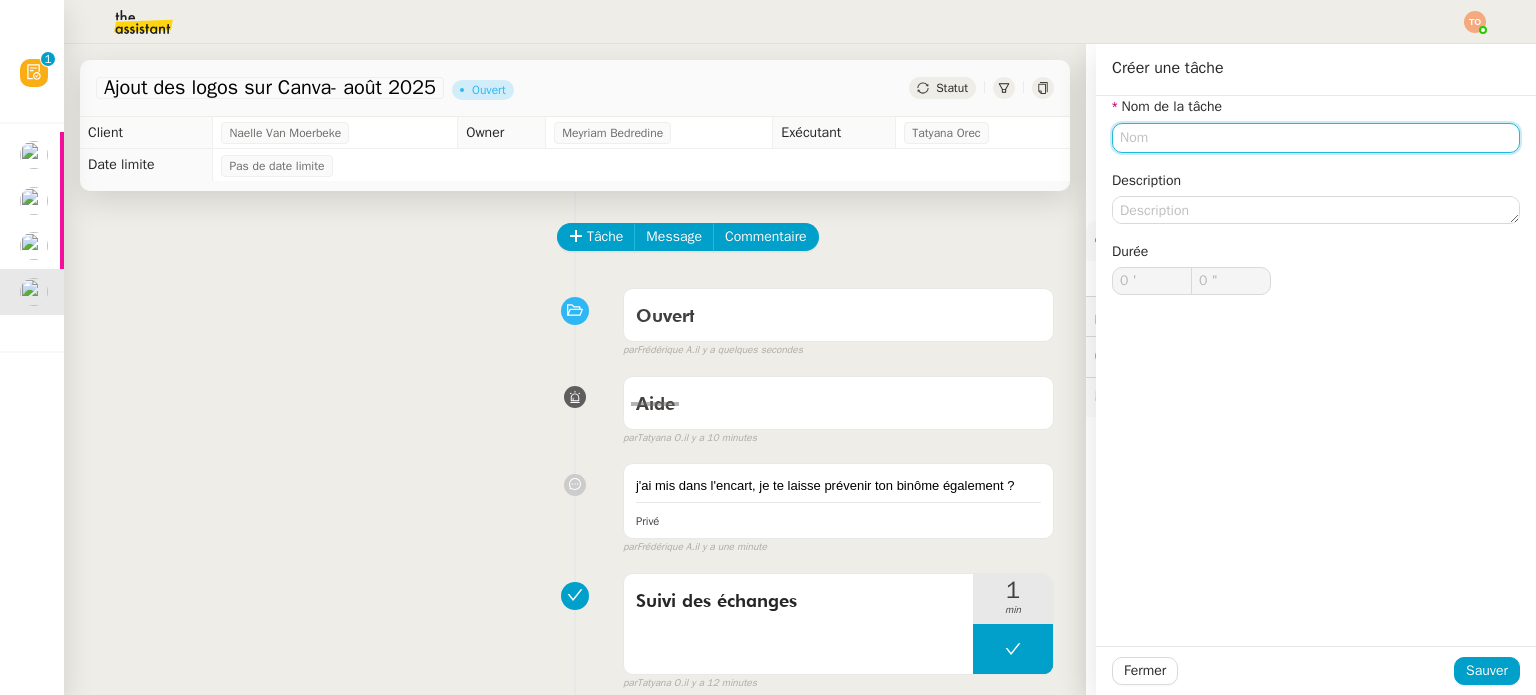 click 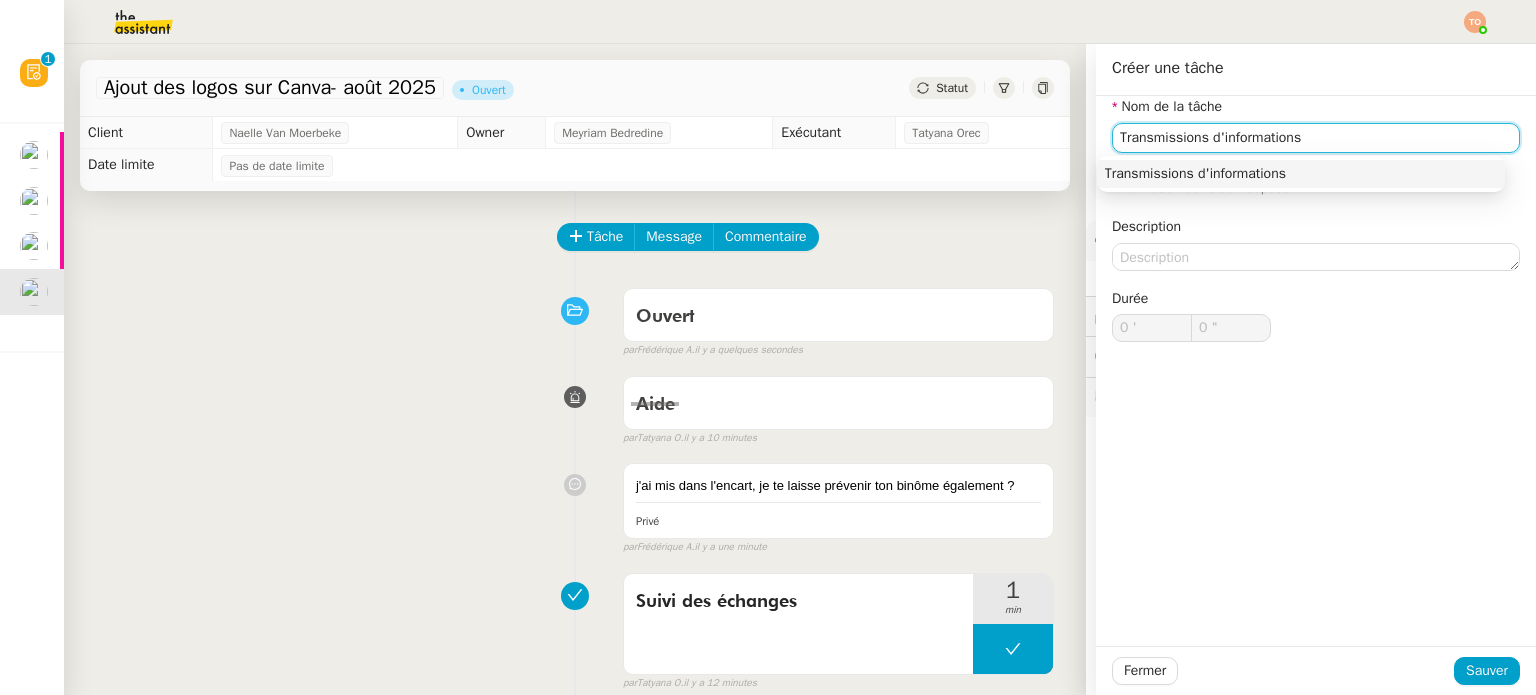 click on "Transmissions d'informations" 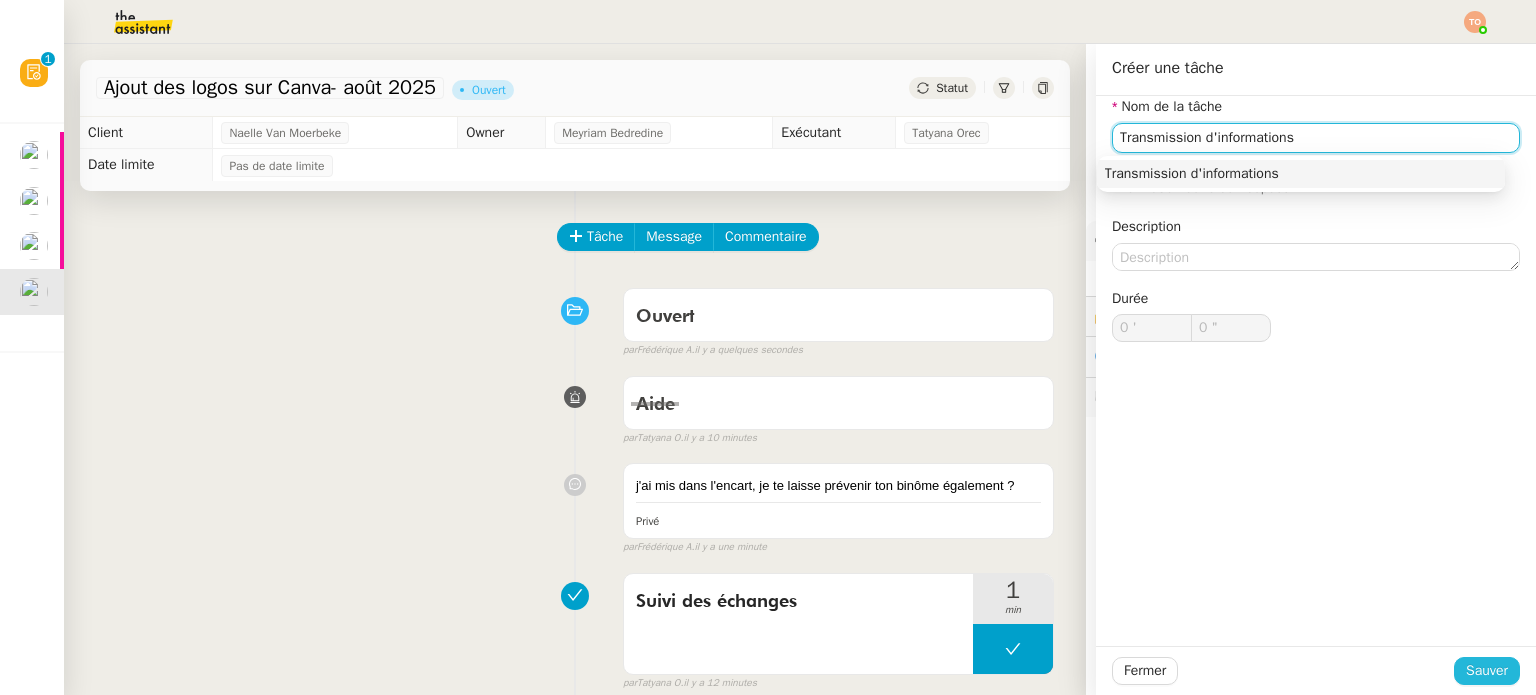 type on "Transmission d'informations" 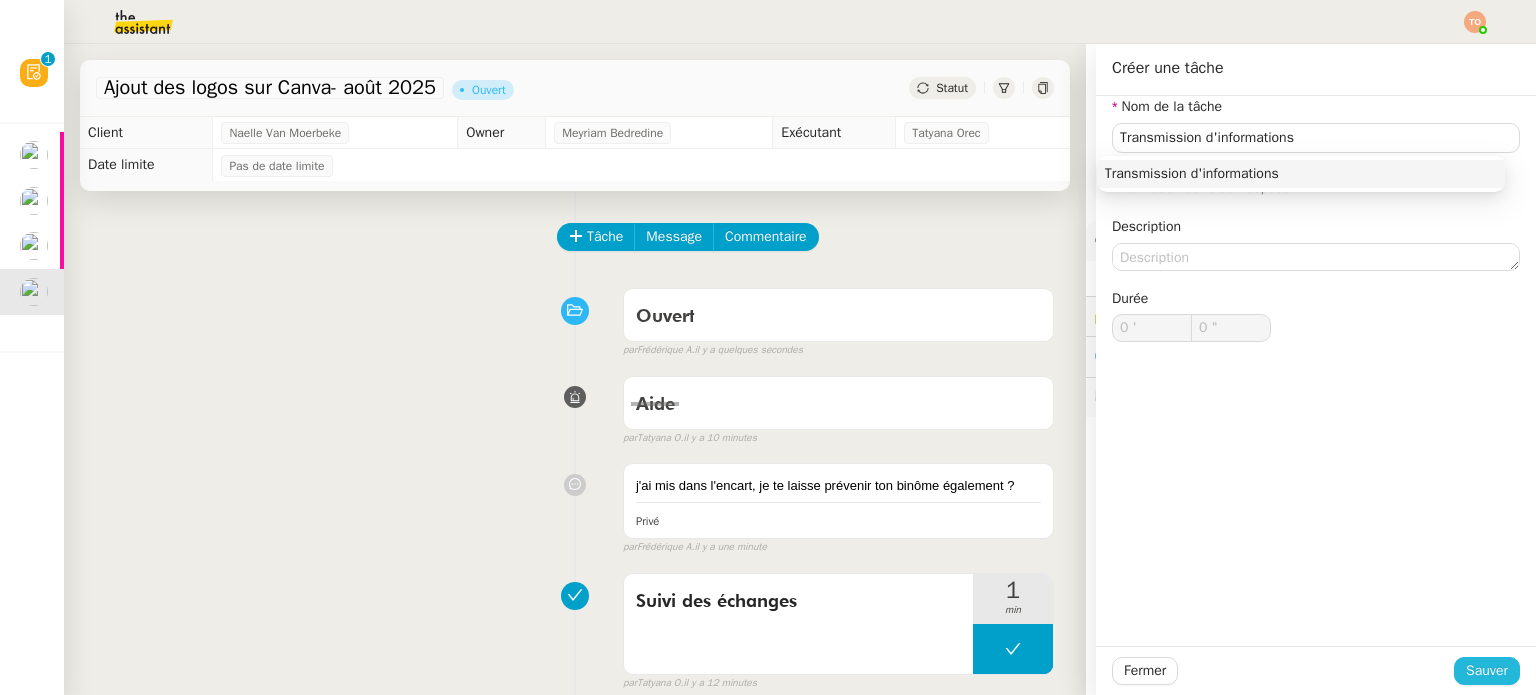 click on "Sauver" 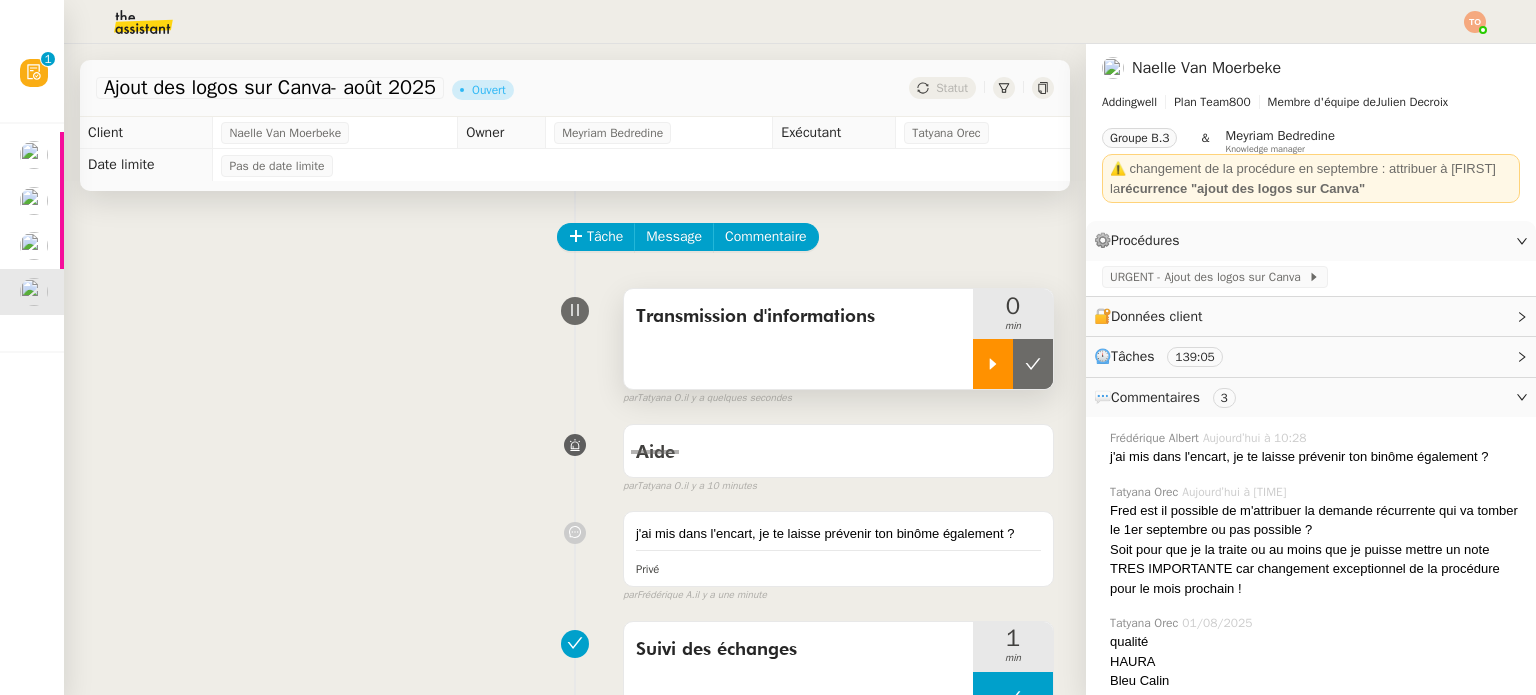 click 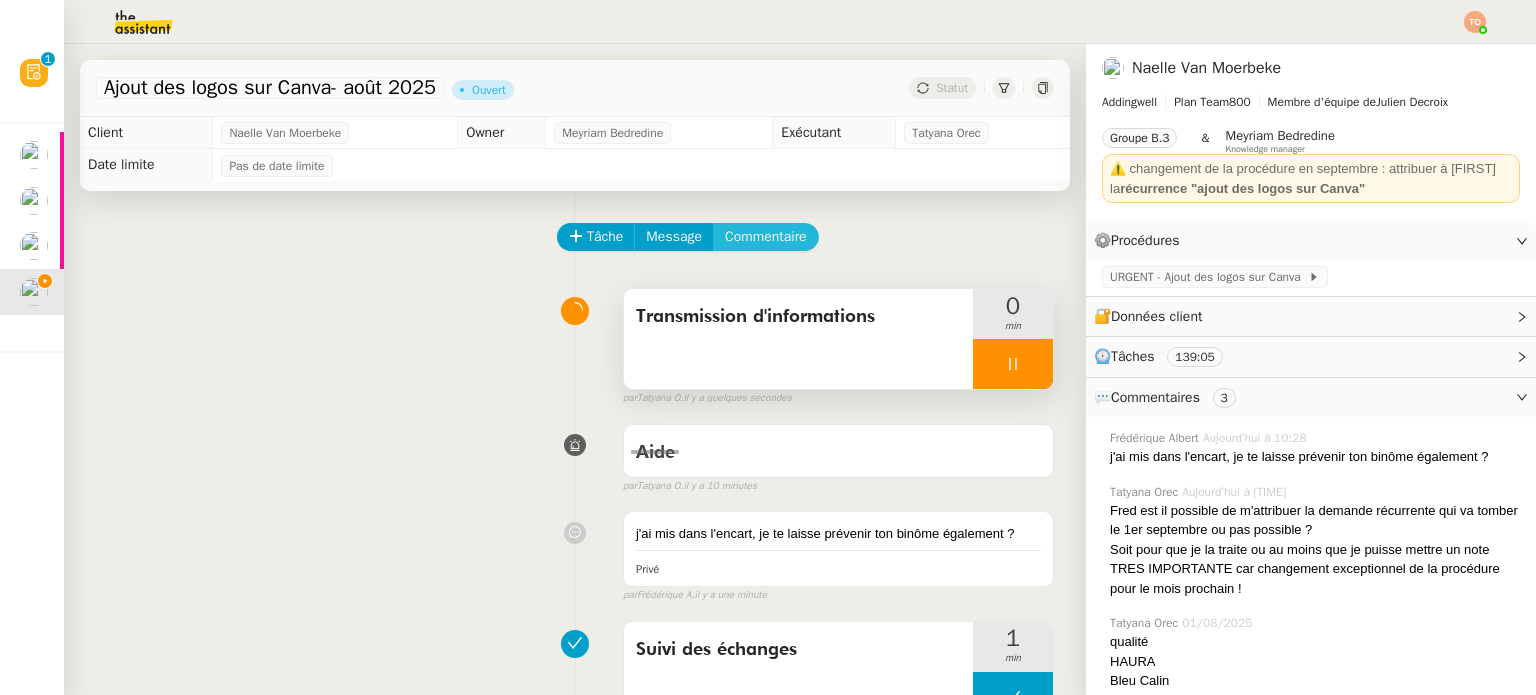 click on "Commentaire" 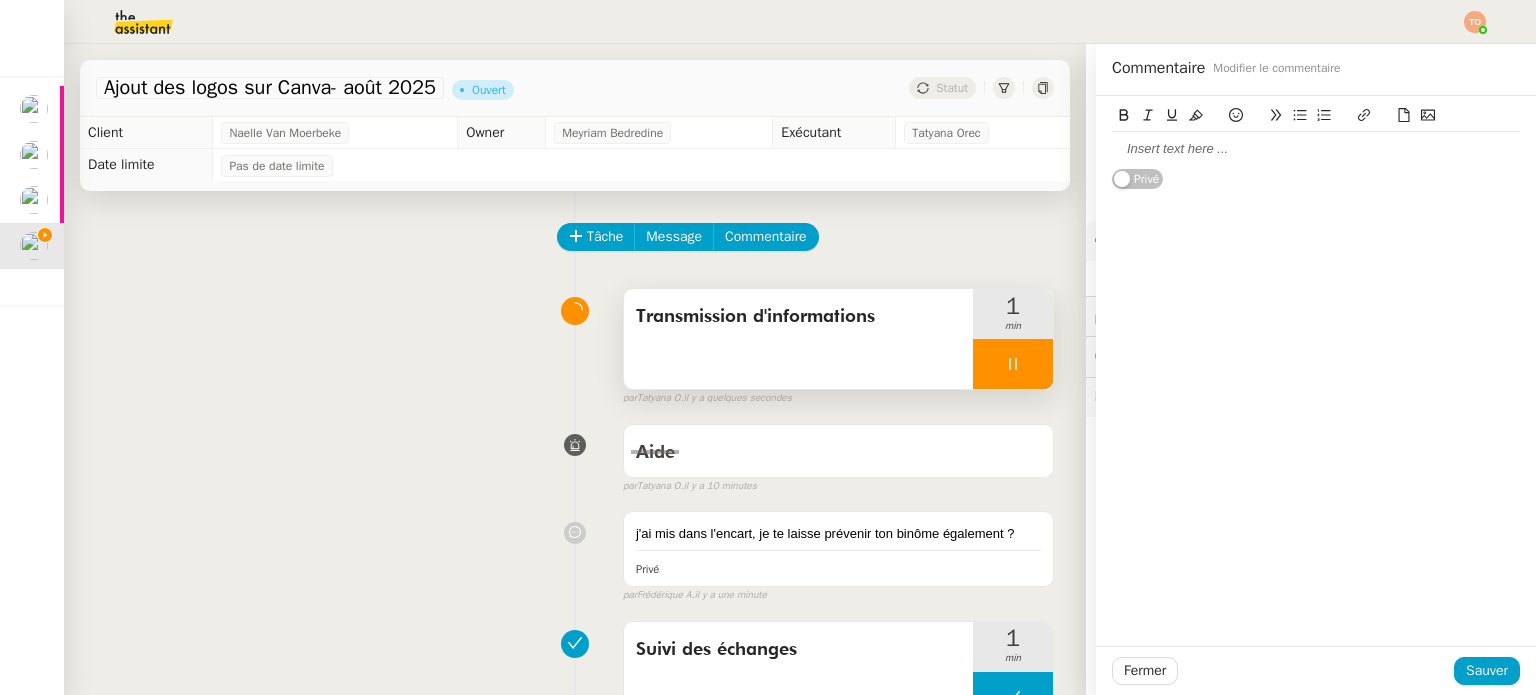 click 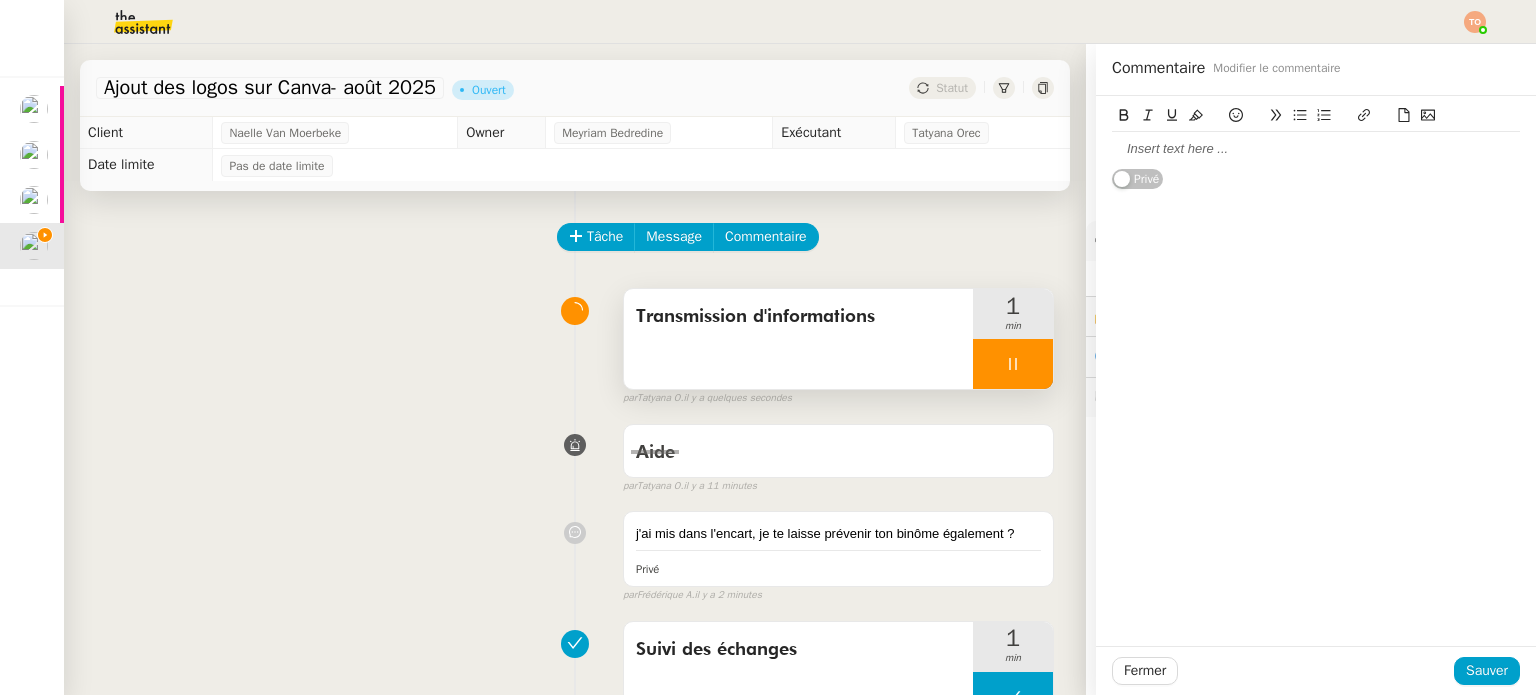 type 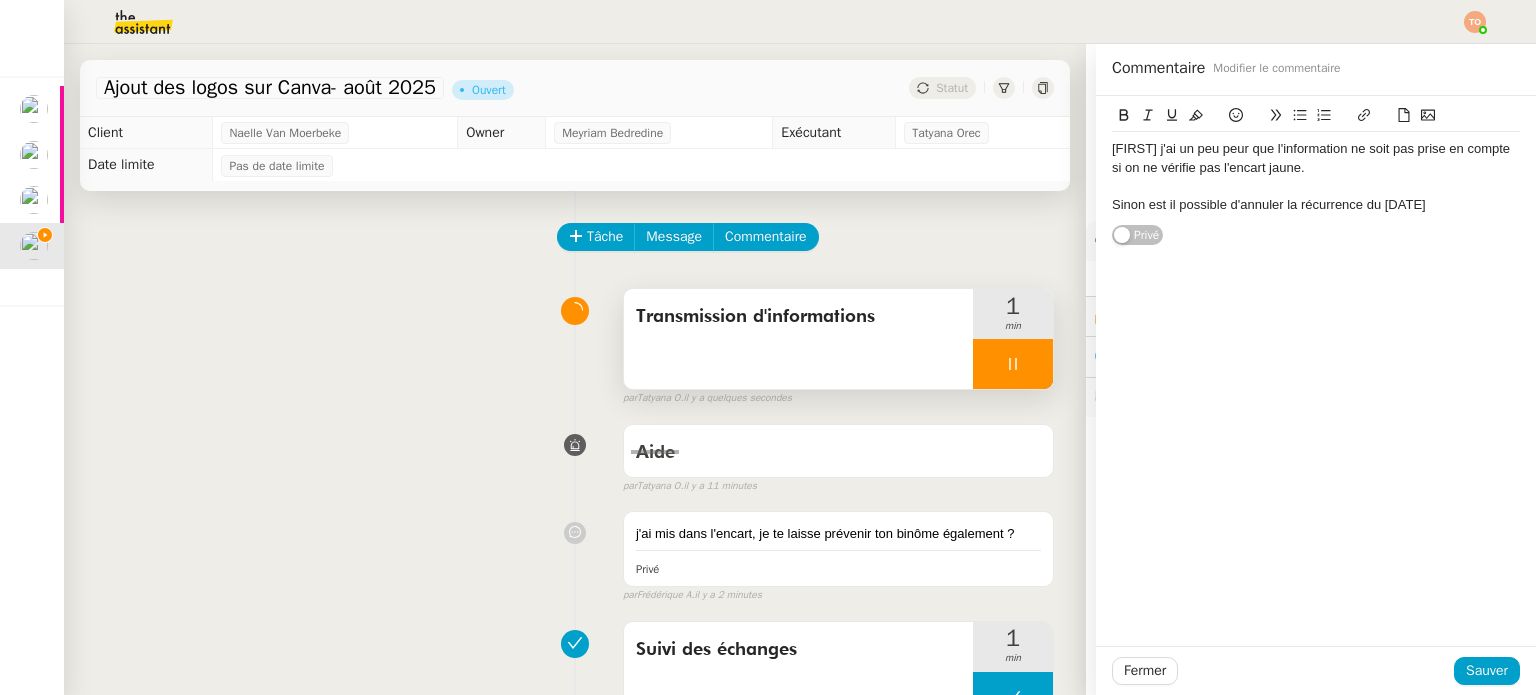 drag, startPoint x: 1381, startPoint y: 208, endPoint x: 1443, endPoint y: 206, distance: 62.03225 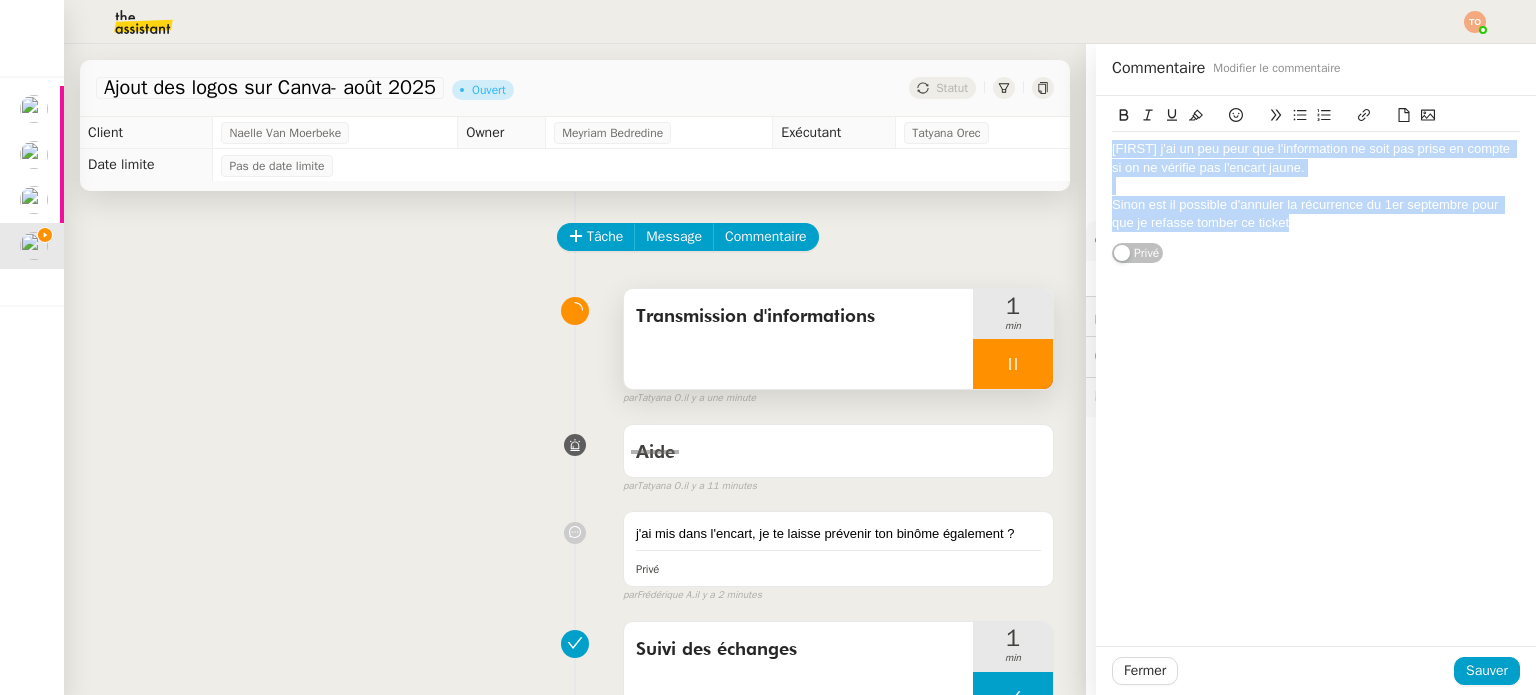 drag, startPoint x: 1294, startPoint y: 218, endPoint x: 1083, endPoint y: 145, distance: 223.27113 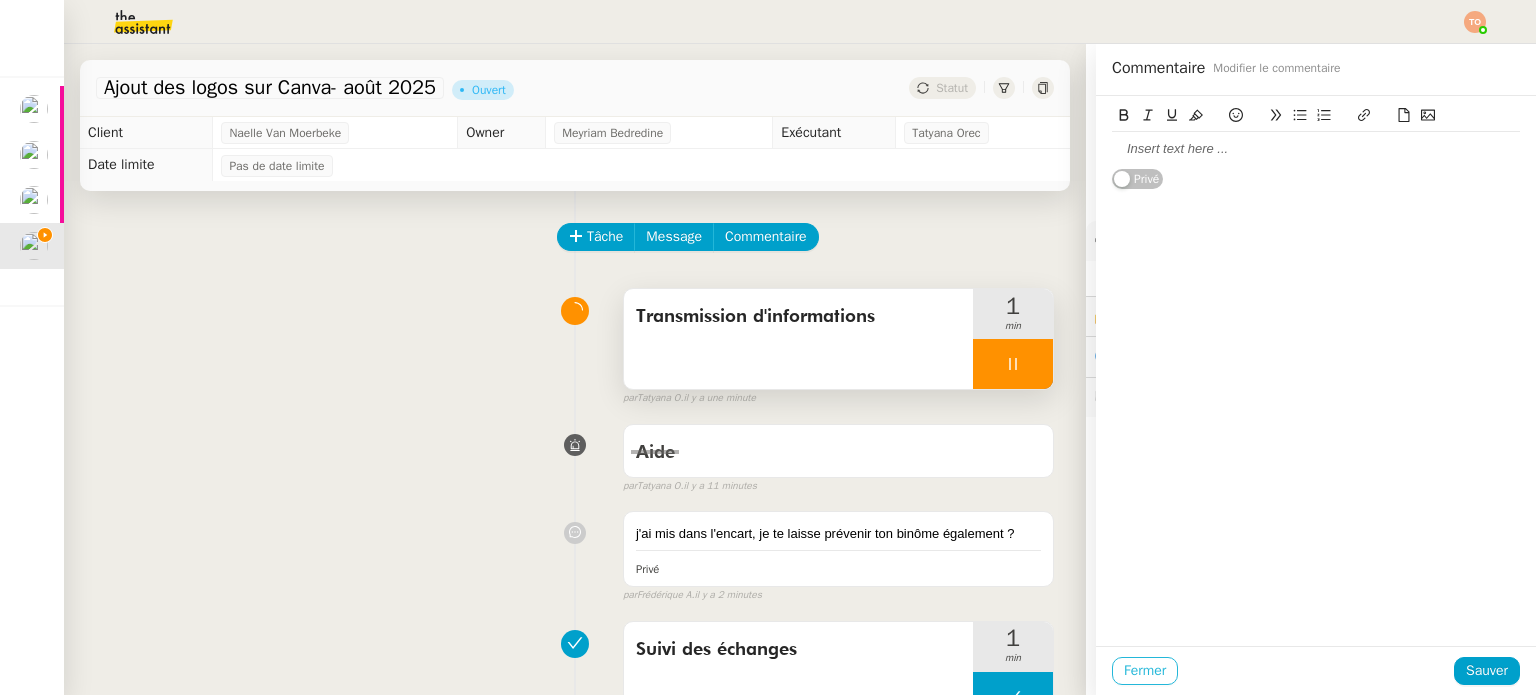 click on "Fermer" 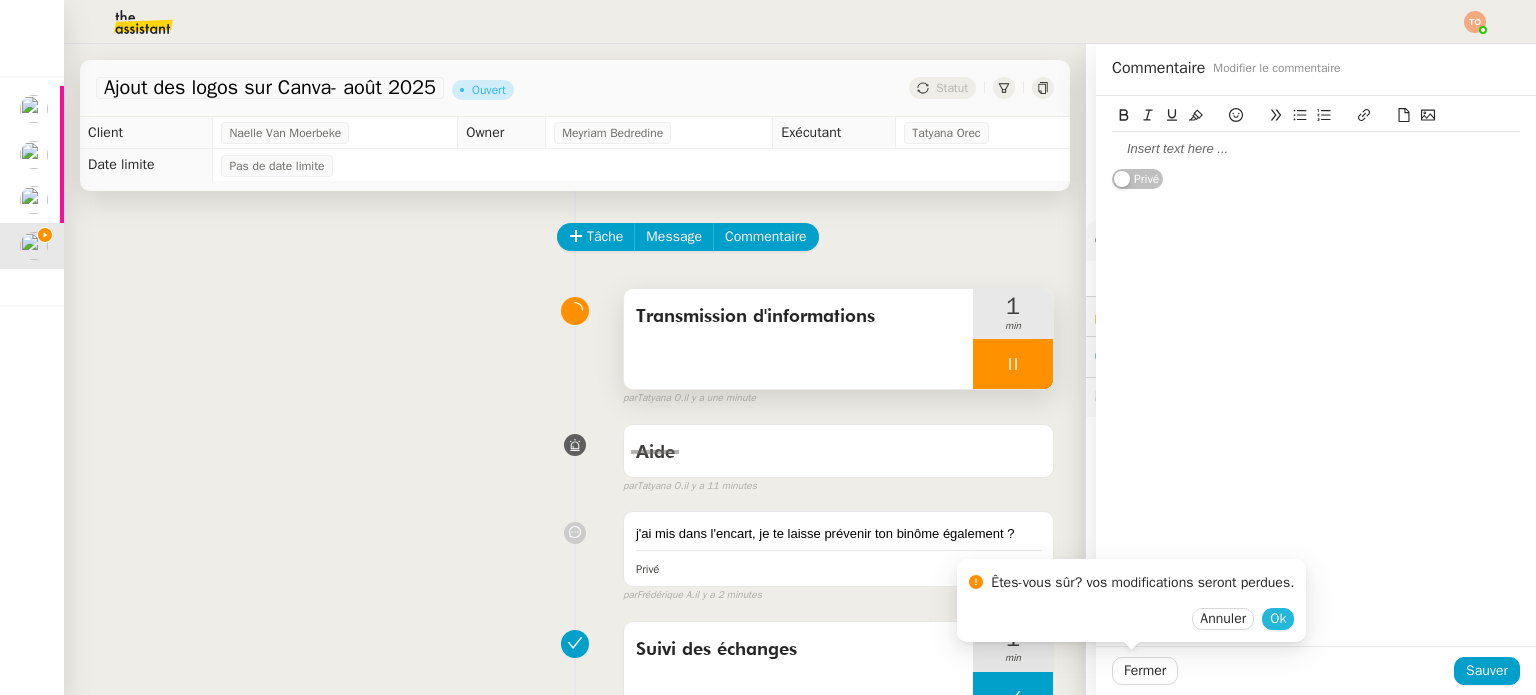click on "Ok" at bounding box center (1278, 619) 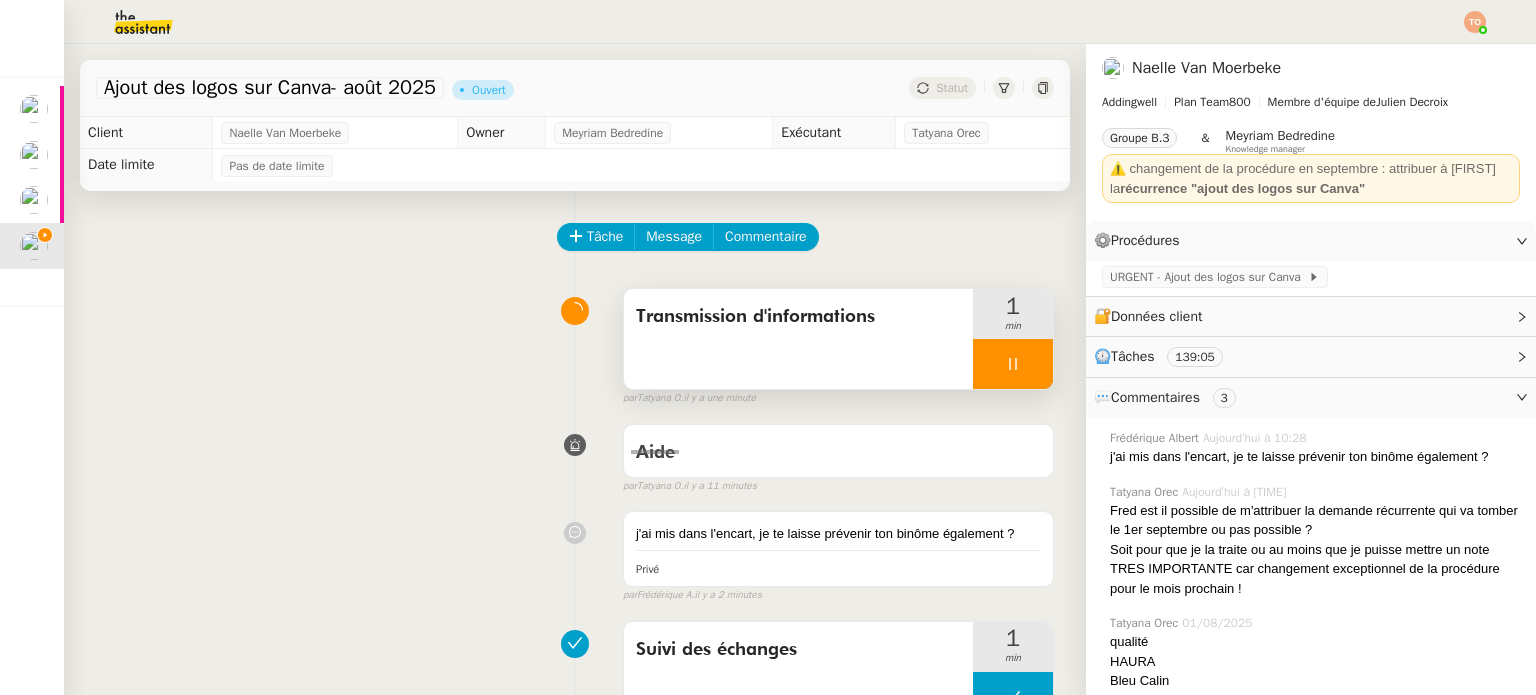 click at bounding box center [1013, 364] 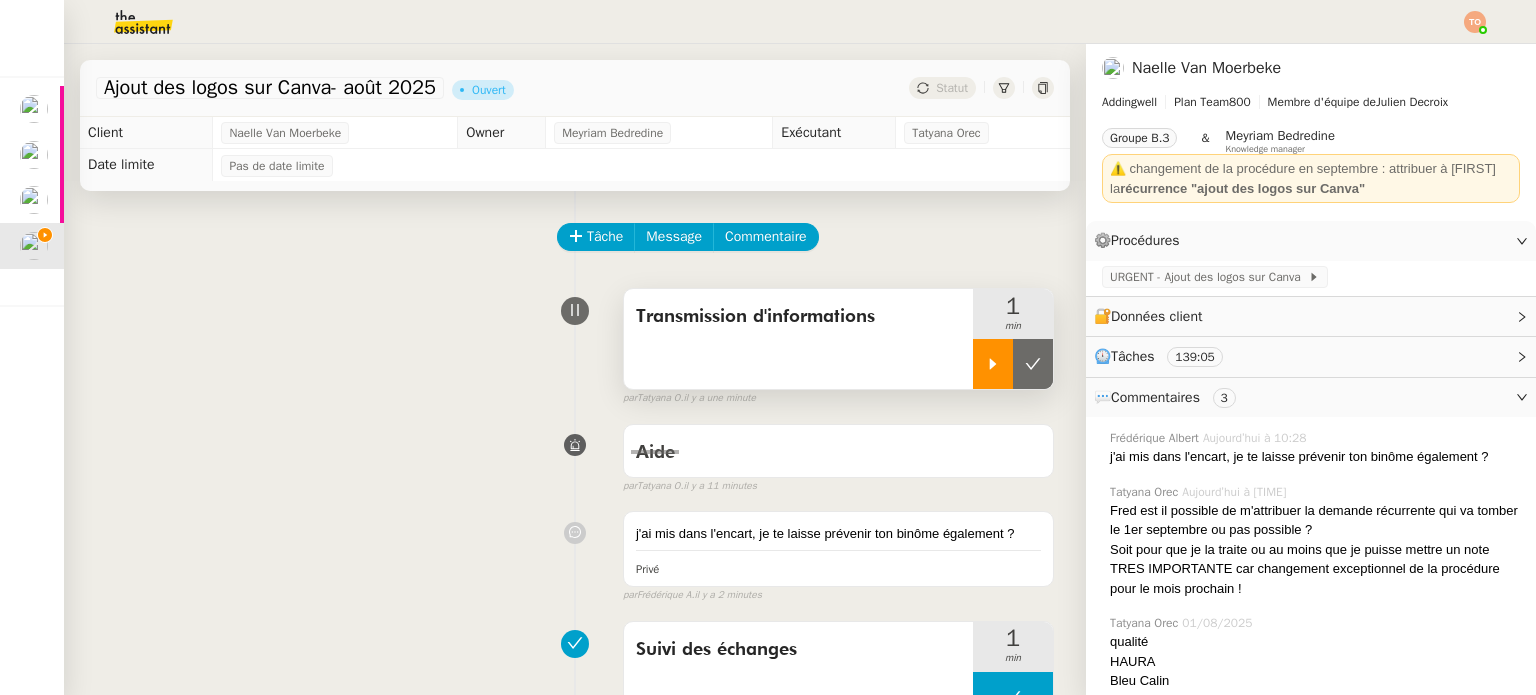 click at bounding box center (1033, 364) 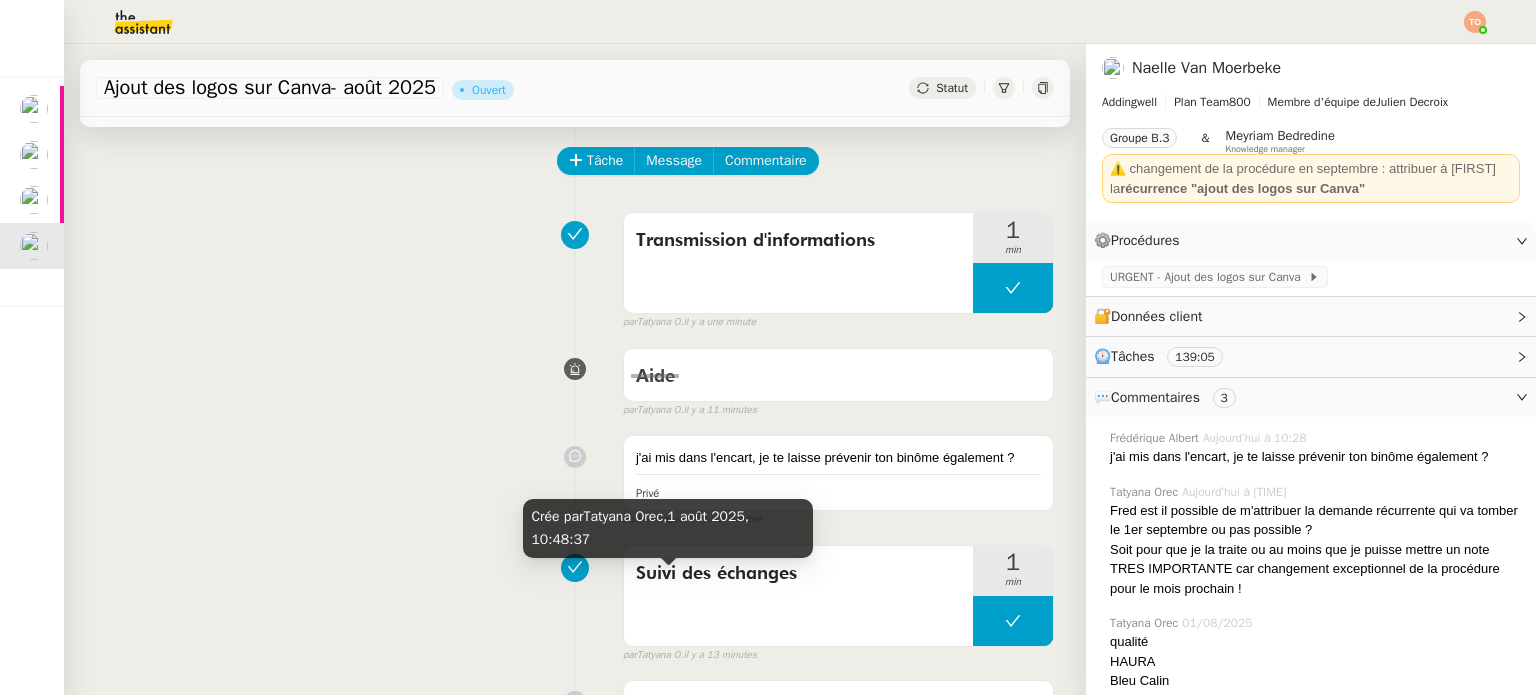 scroll, scrollTop: 0, scrollLeft: 0, axis: both 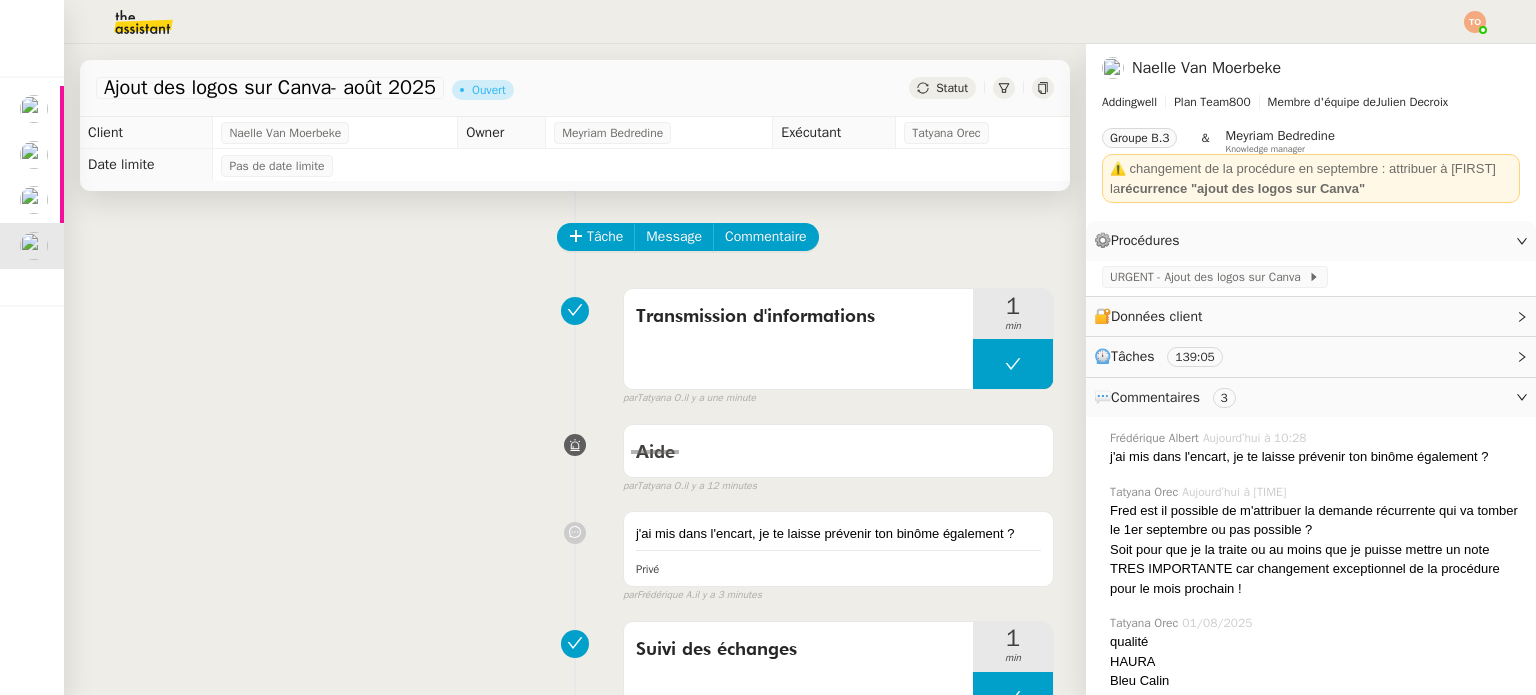 click on "Tâche Message Commentaire" 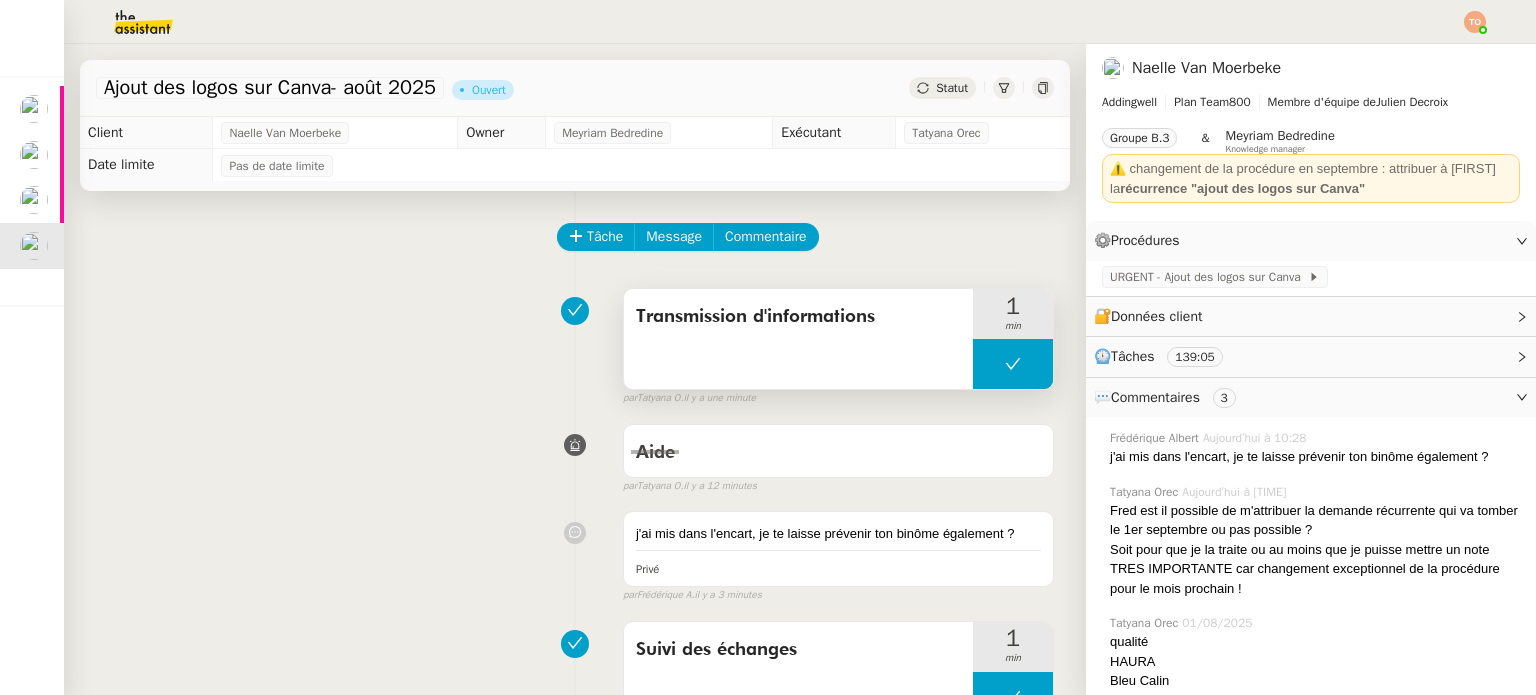 click on "Transmission d'informations" at bounding box center (798, 339) 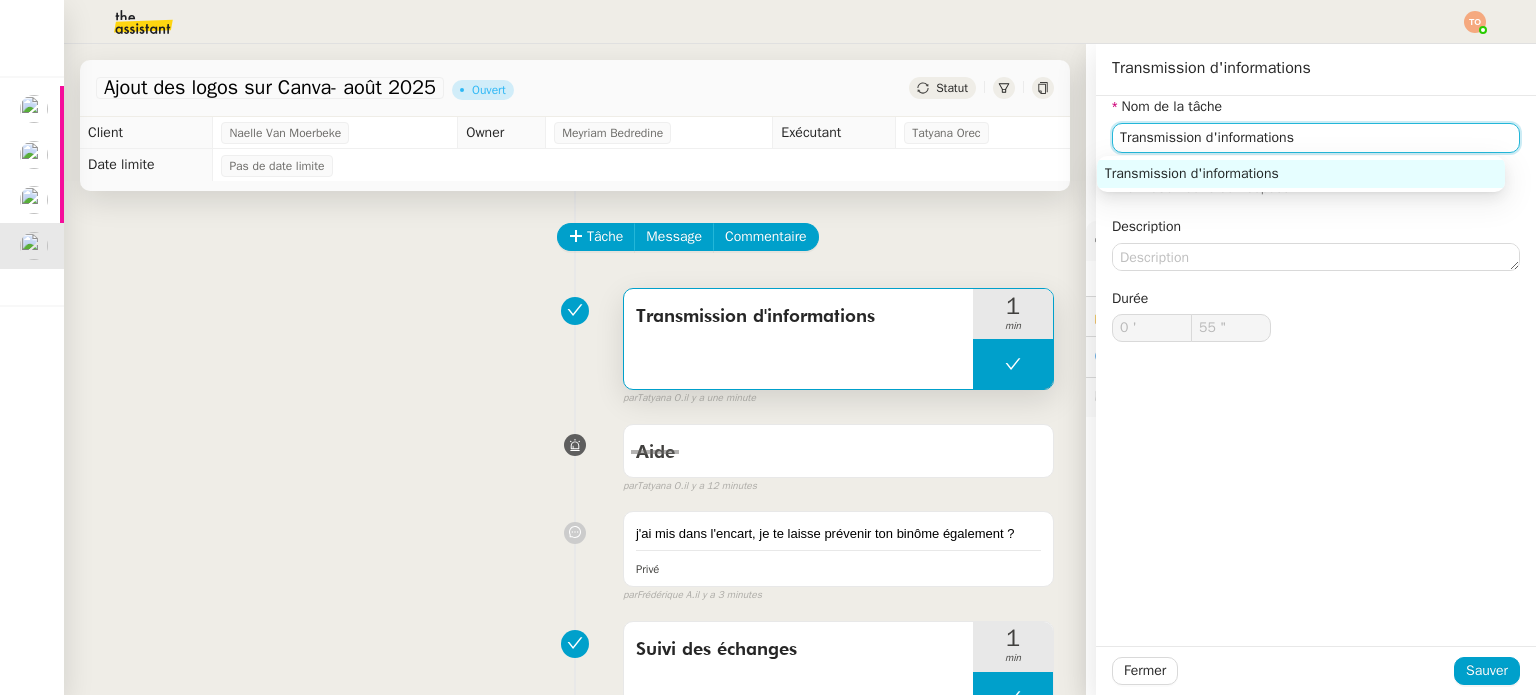 drag, startPoint x: 1287, startPoint y: 137, endPoint x: 1050, endPoint y: 138, distance: 237.0021 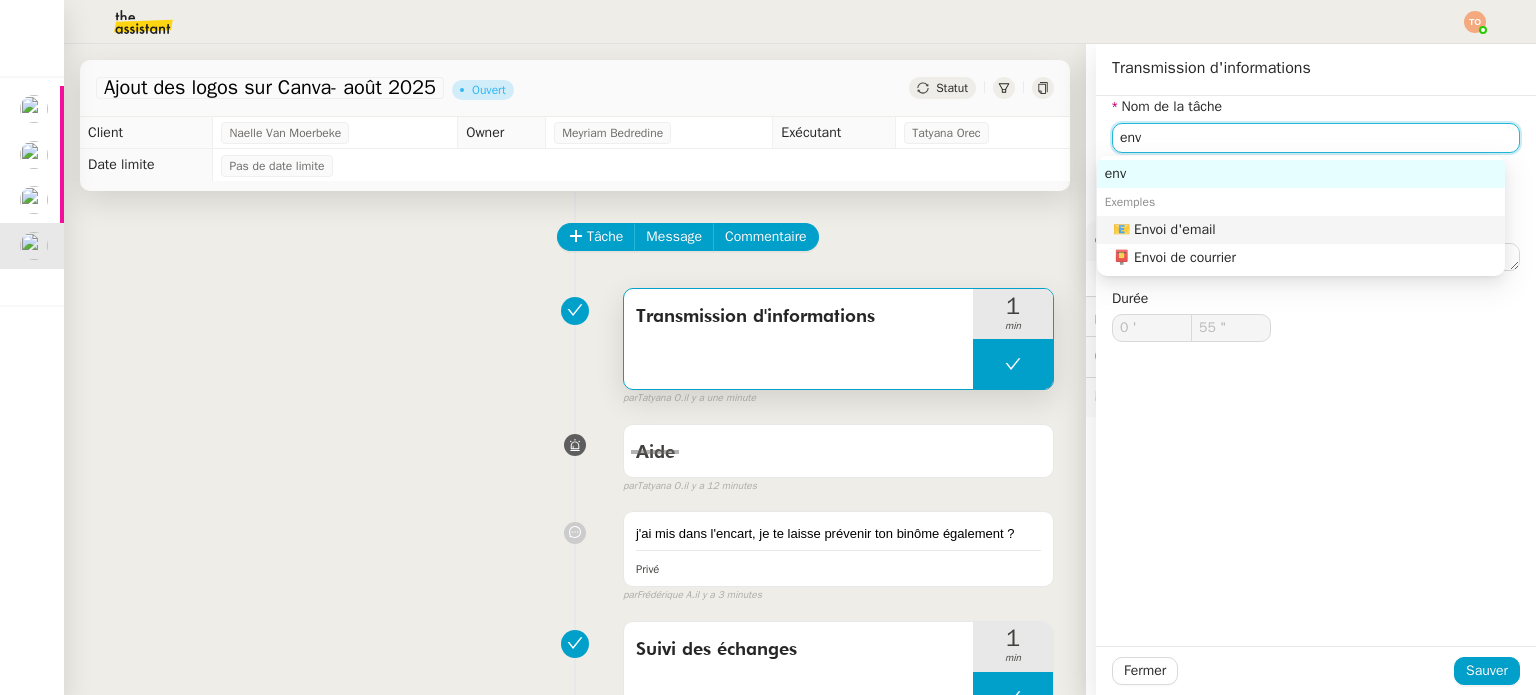 click on "📧 Envoi d'email" 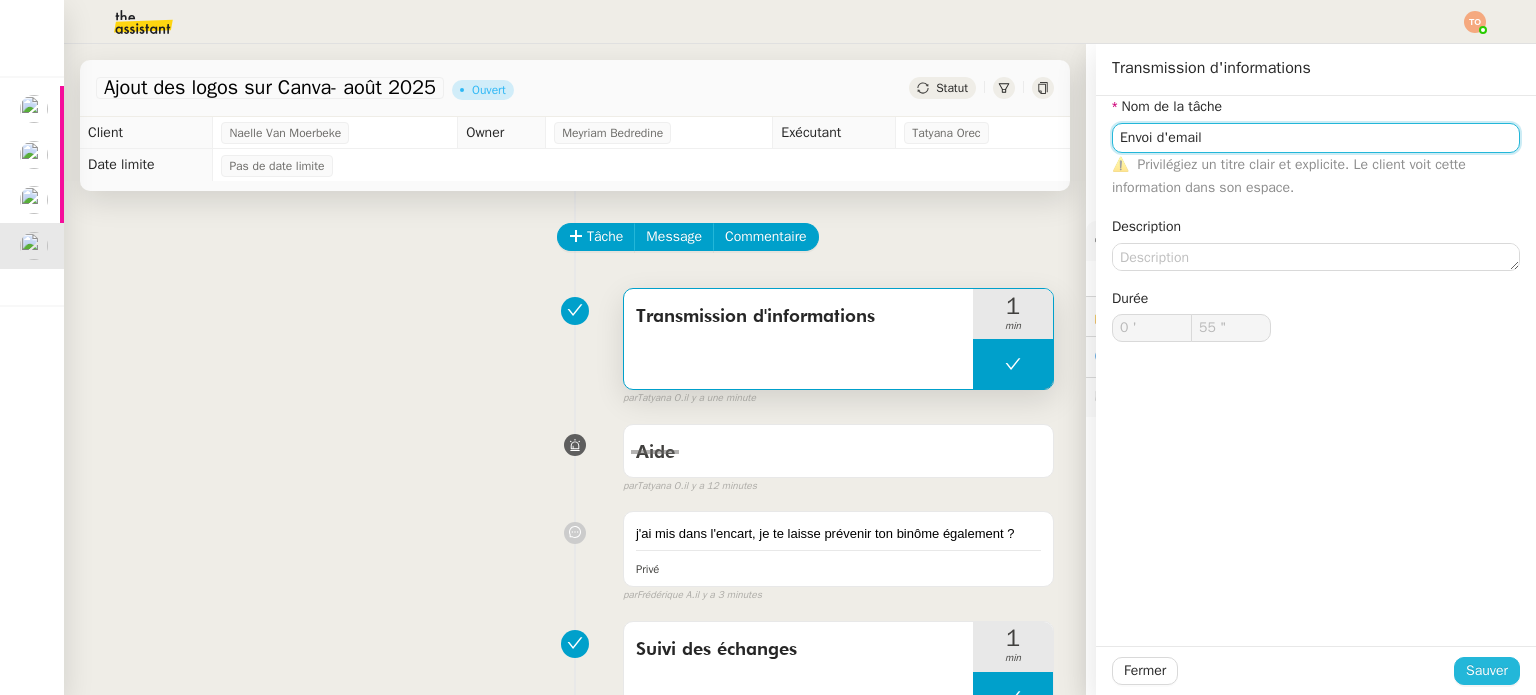 type on "Envoi d'email" 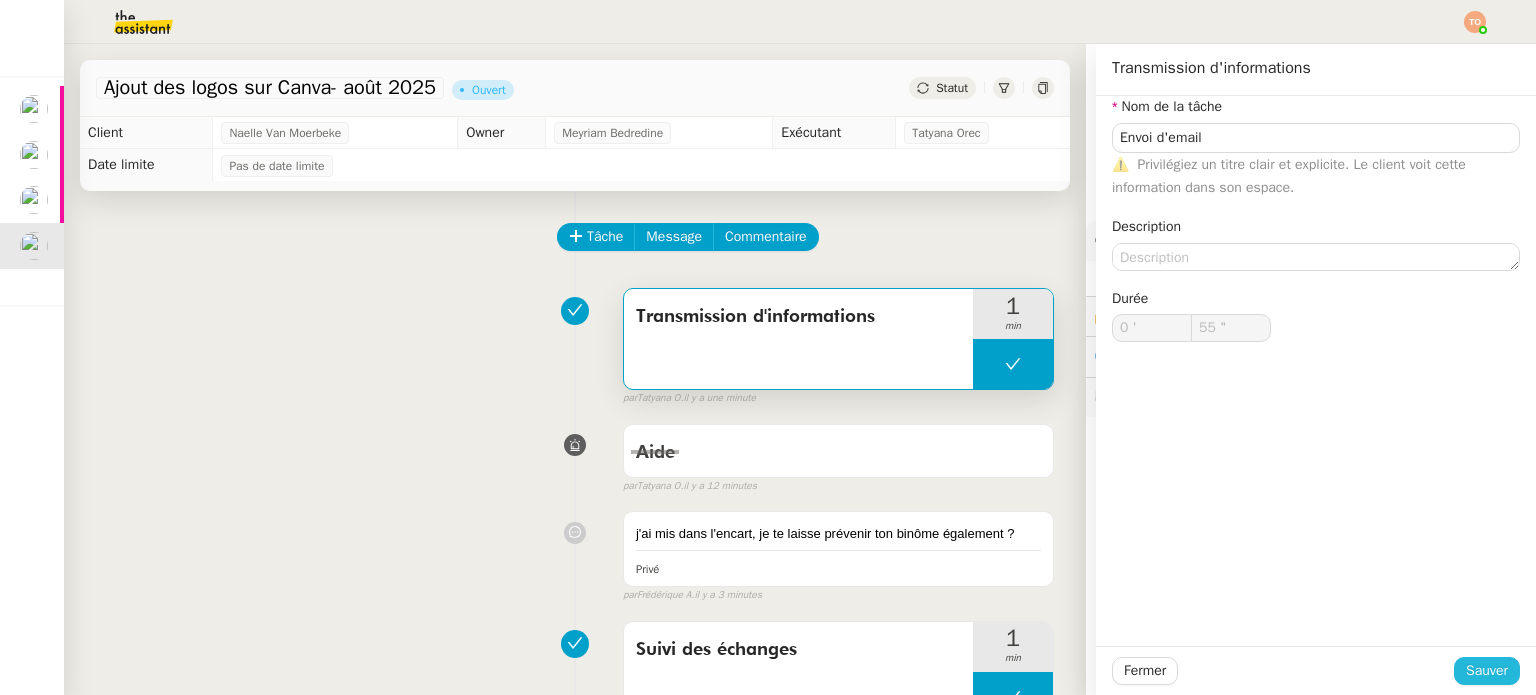 click on "Sauver" 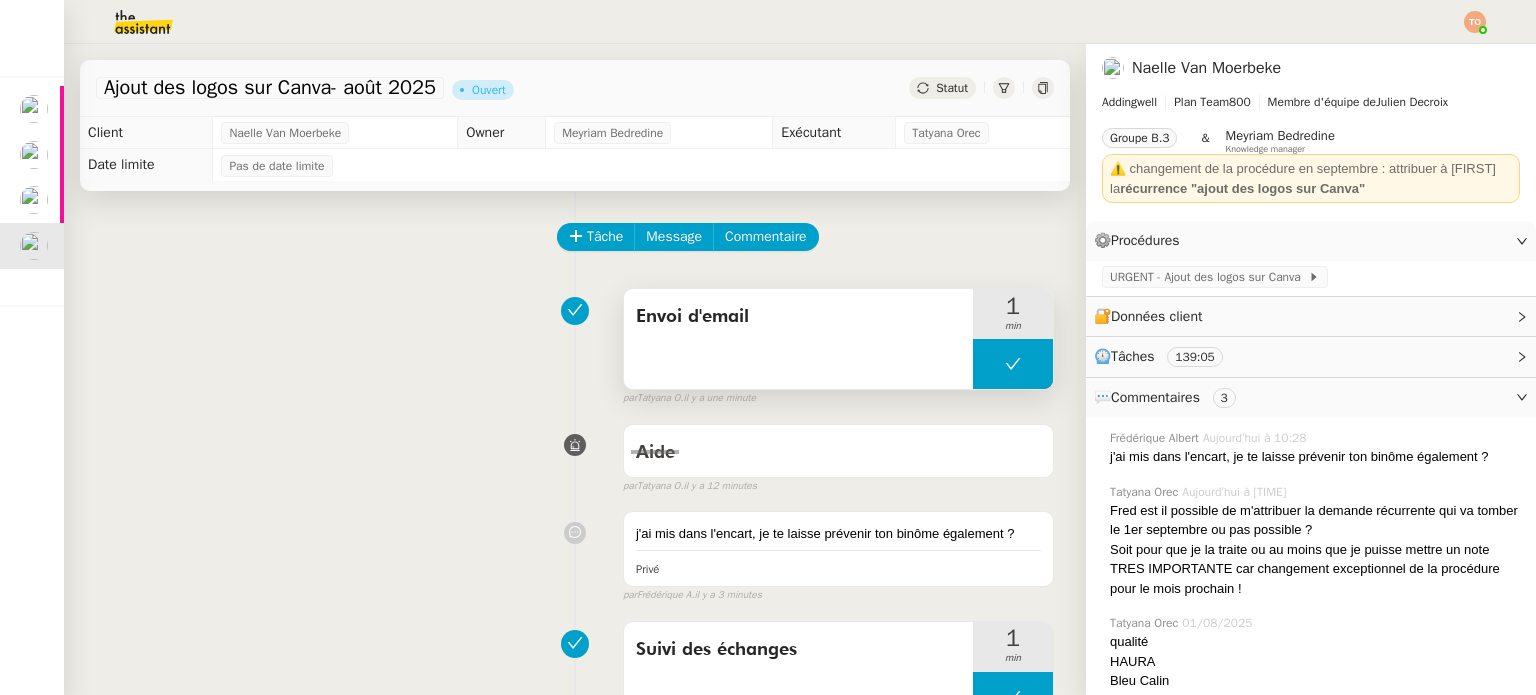 click at bounding box center (1013, 364) 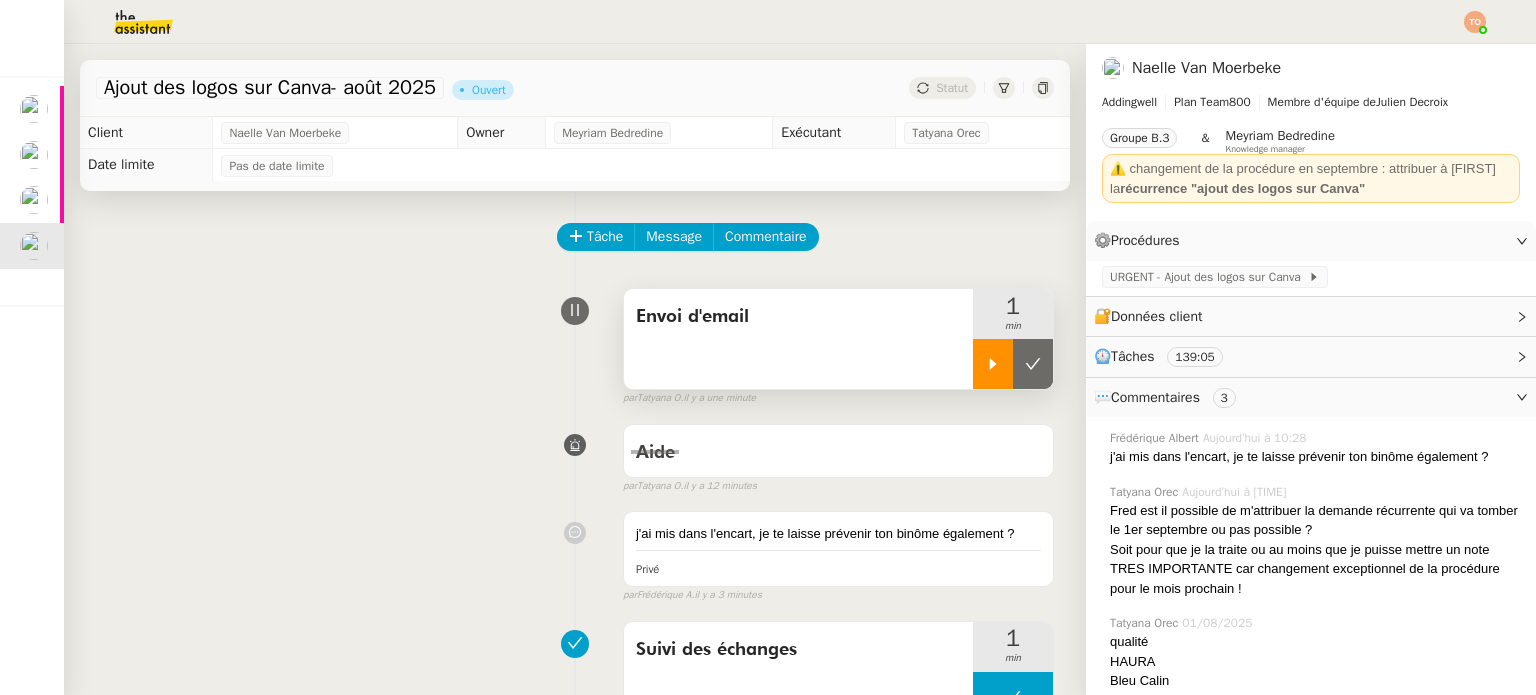 click at bounding box center (993, 364) 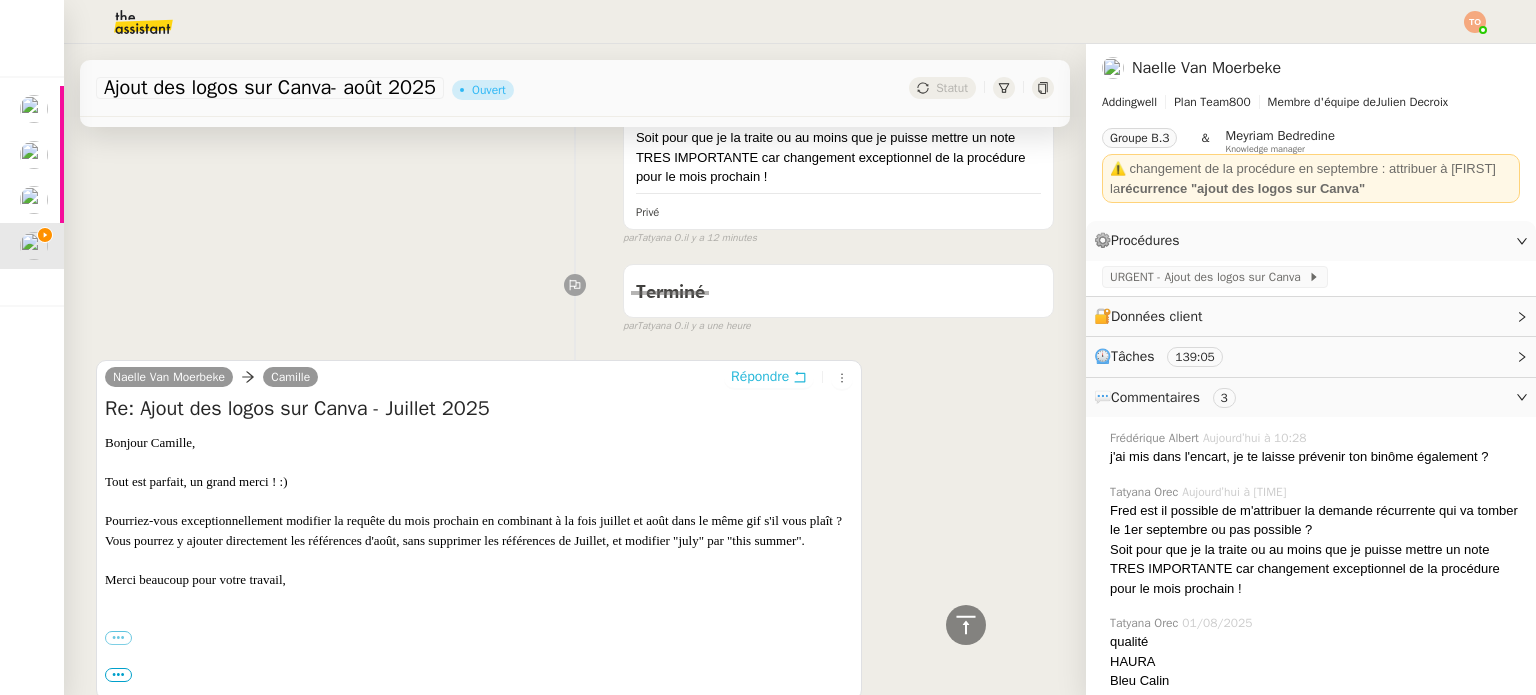 scroll, scrollTop: 700, scrollLeft: 0, axis: vertical 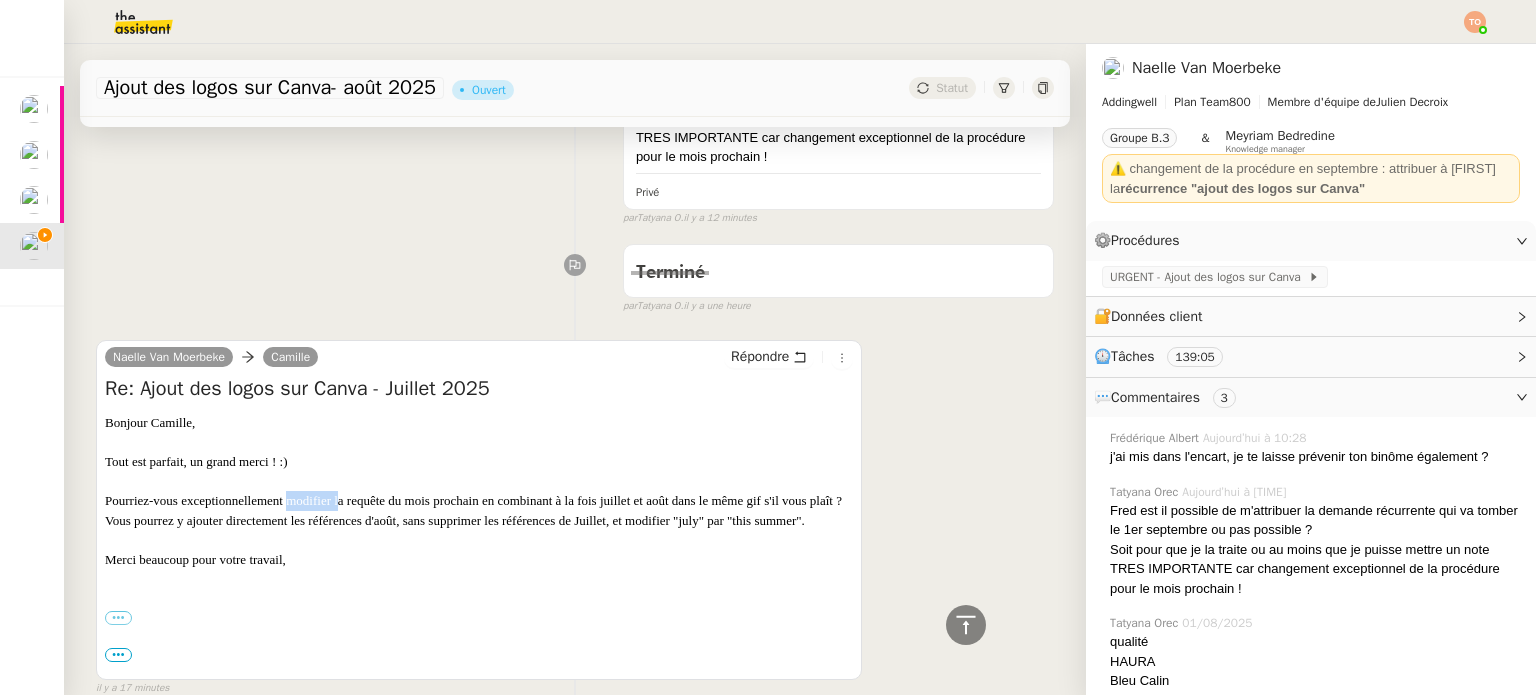drag, startPoint x: 332, startPoint y: 511, endPoint x: 360, endPoint y: 512, distance: 28.01785 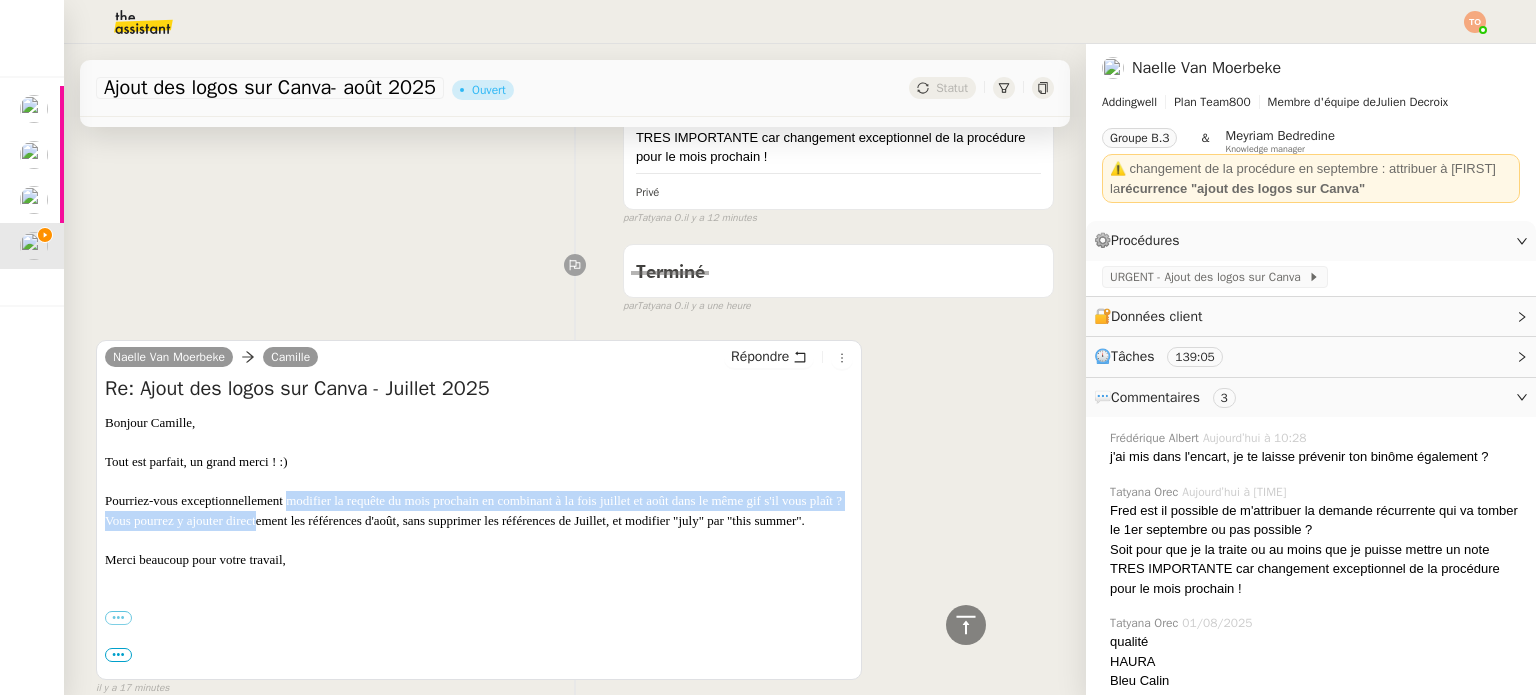 click on "Pourriez-vous exceptionnellement modifier la requête du mois prochain en combinant à la fois juillet et août dans le même gif s'il vous plaît ? Vous pourrez y ajouter directement les références d'août, sans supprimer les références de Juillet, et modifier "july" par "this summer". Merci beaucoup pour votre travail," at bounding box center [479, 530] 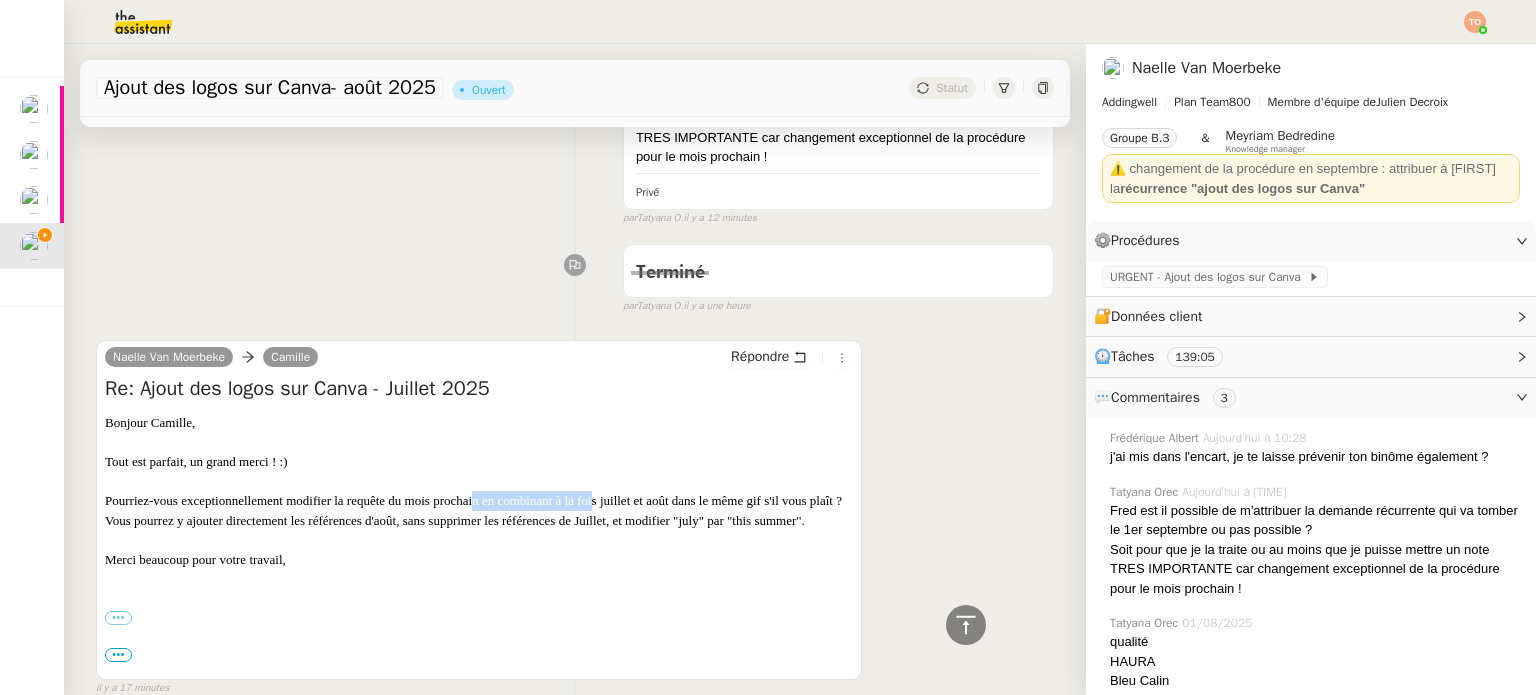 drag, startPoint x: 594, startPoint y: 508, endPoint x: 669, endPoint y: 505, distance: 75.059975 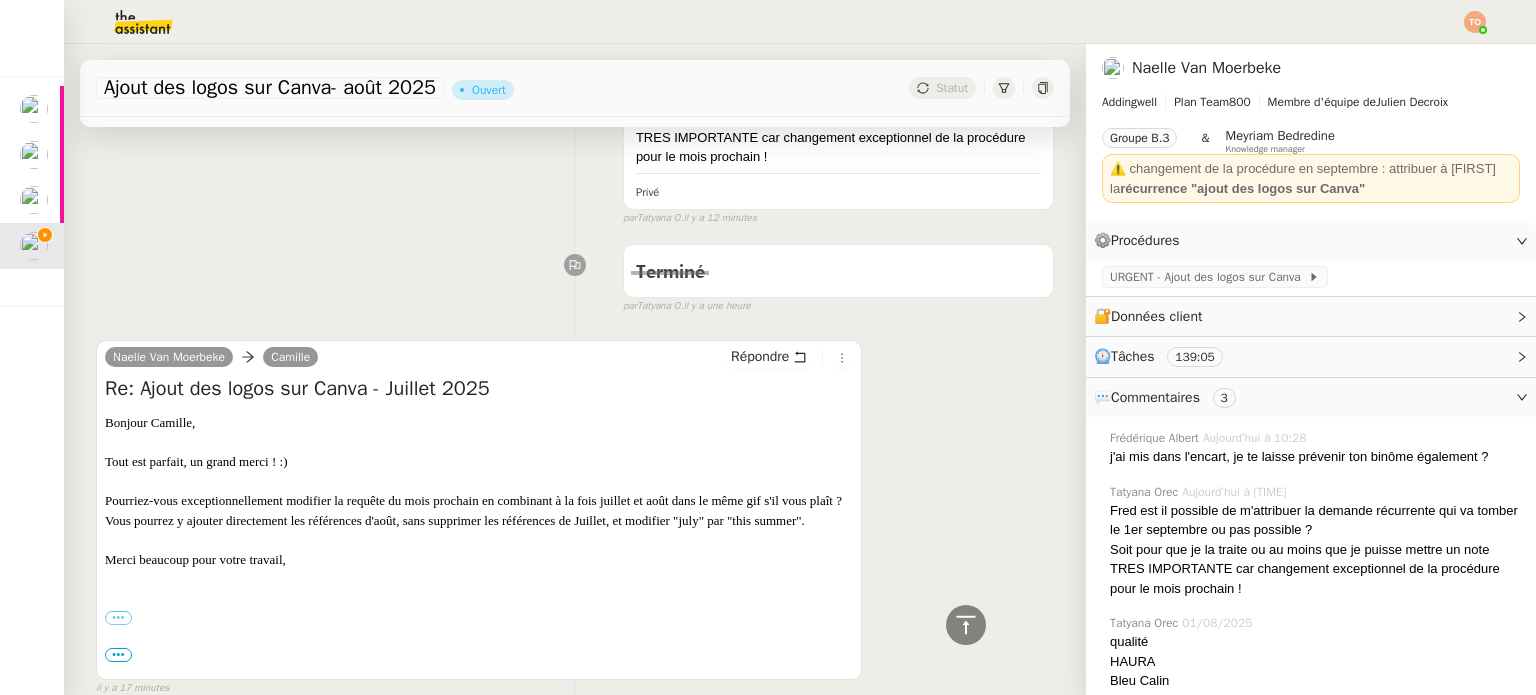click on "Pourriez-vous exceptionnellement modifier la requête du mois prochain en combinant à la fois juillet et août dans le même gif s'il vous plaît ? Vous pourrez y ajouter directement les références d'août, sans supprimer les références de Juillet, et modifier "july" par "this summer". Merci beaucoup pour votre travail," at bounding box center [479, 530] 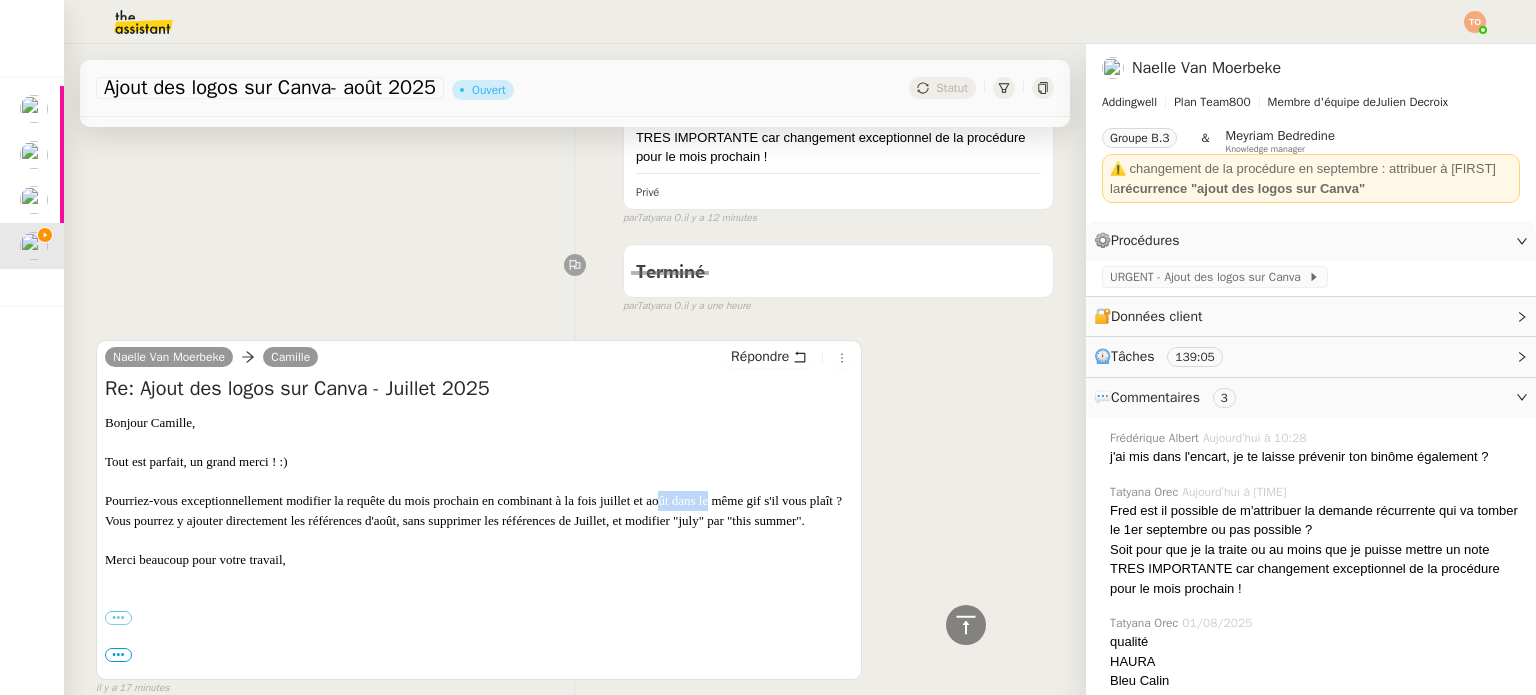 drag, startPoint x: 732, startPoint y: 504, endPoint x: 767, endPoint y: 504, distance: 35 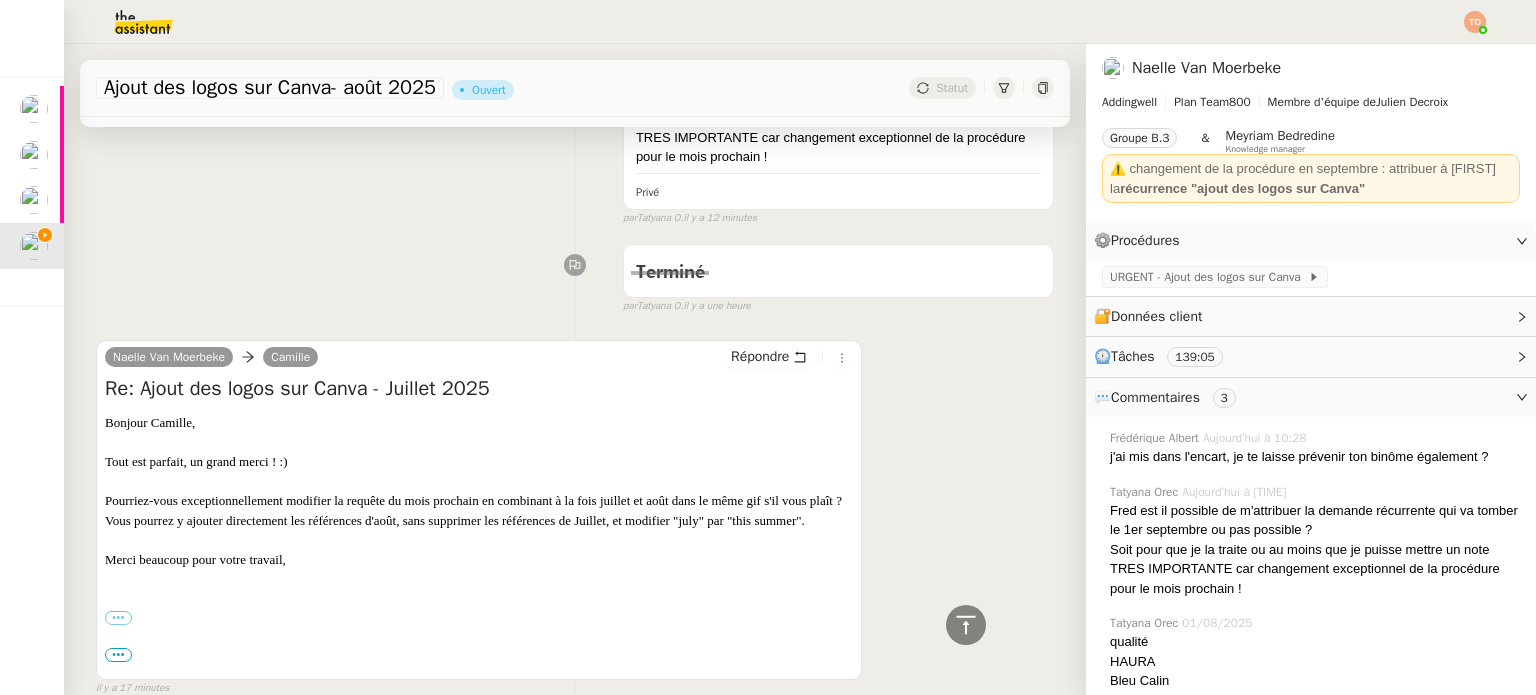 click on "Pourriez-vous exceptionnellement modifier la requête du mois prochain en combinant à la fois juillet et août dans le même gif s'il vous plaît ? Vous pourrez y ajouter directement les références d'août, sans supprimer les références de Juillet, et modifier "july" par "this summer". Merci beaucoup pour votre travail," at bounding box center [479, 530] 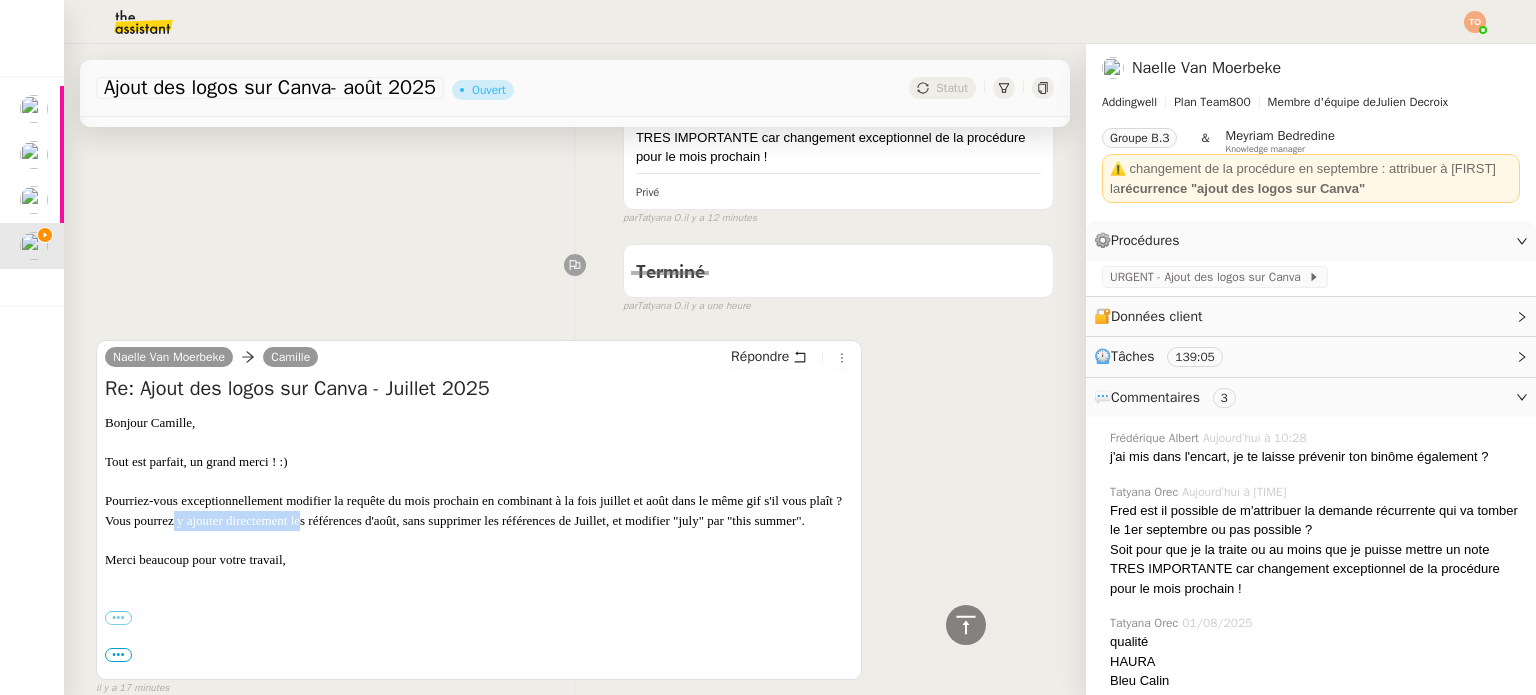 drag, startPoint x: 268, startPoint y: 527, endPoint x: 416, endPoint y: 526, distance: 148.00337 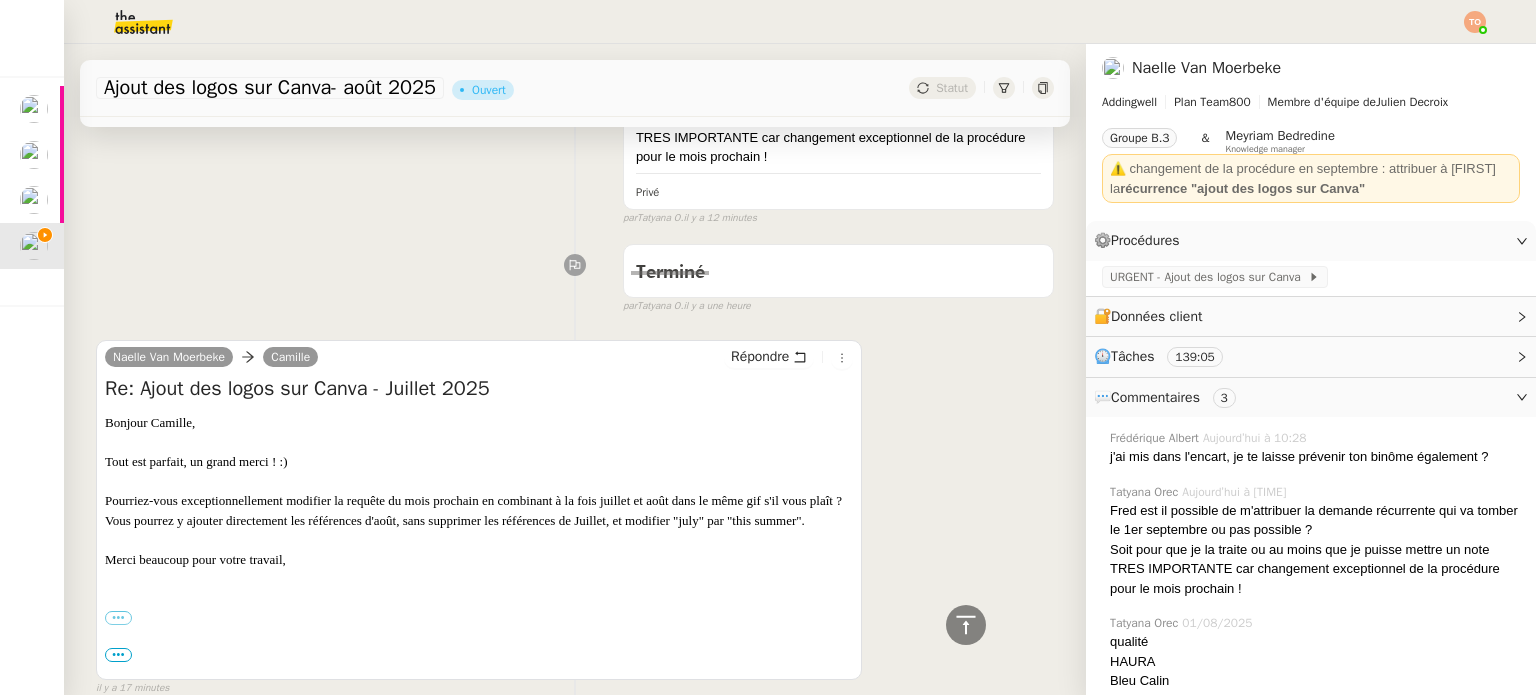 click on "Pourriez-vous exceptionnellement modifier la requête du mois prochain en combinant à la fois juillet et août dans le même gif s'il vous plaît ? Vous pourrez y ajouter directement les références d'août, sans supprimer les références de Juillet, et modifier "july" par "this summer". Merci beaucoup pour votre travail," at bounding box center (479, 530) 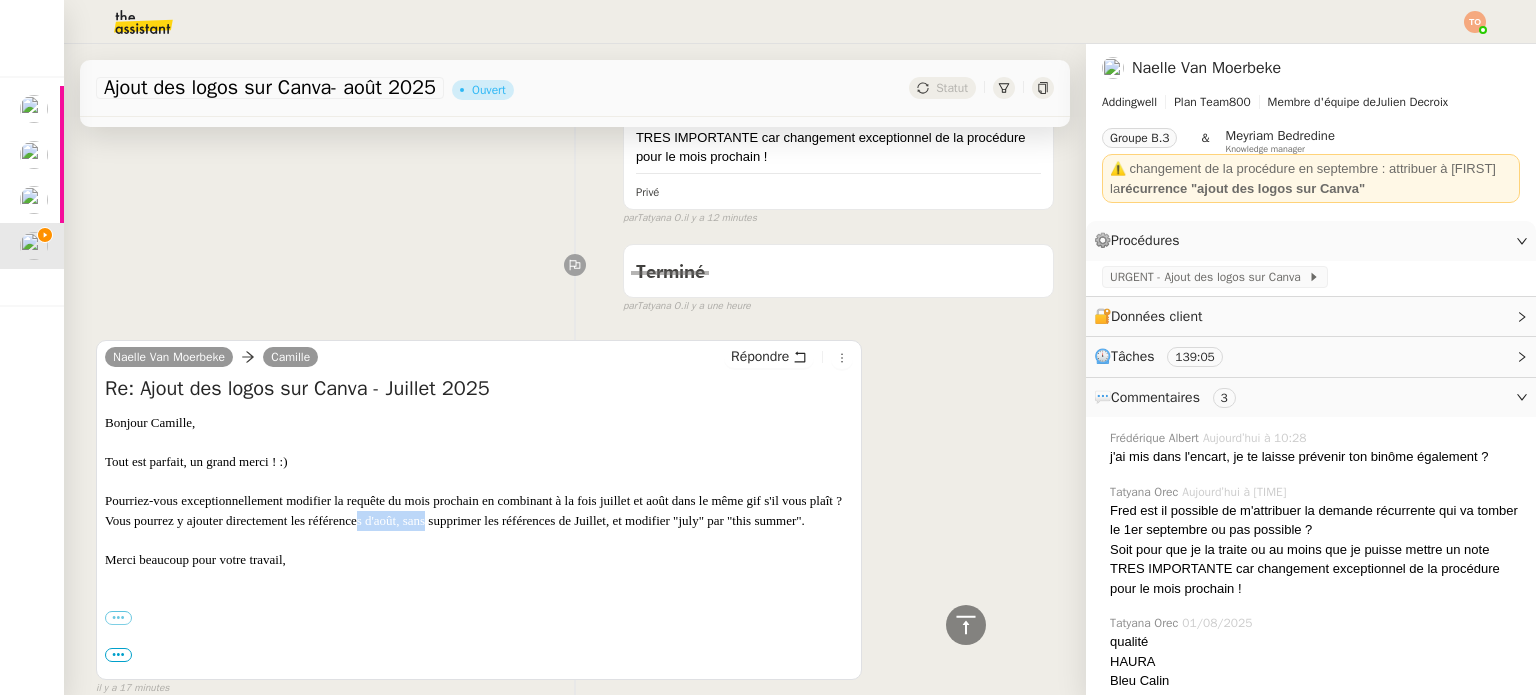 drag, startPoint x: 471, startPoint y: 523, endPoint x: 546, endPoint y: 515, distance: 75.42546 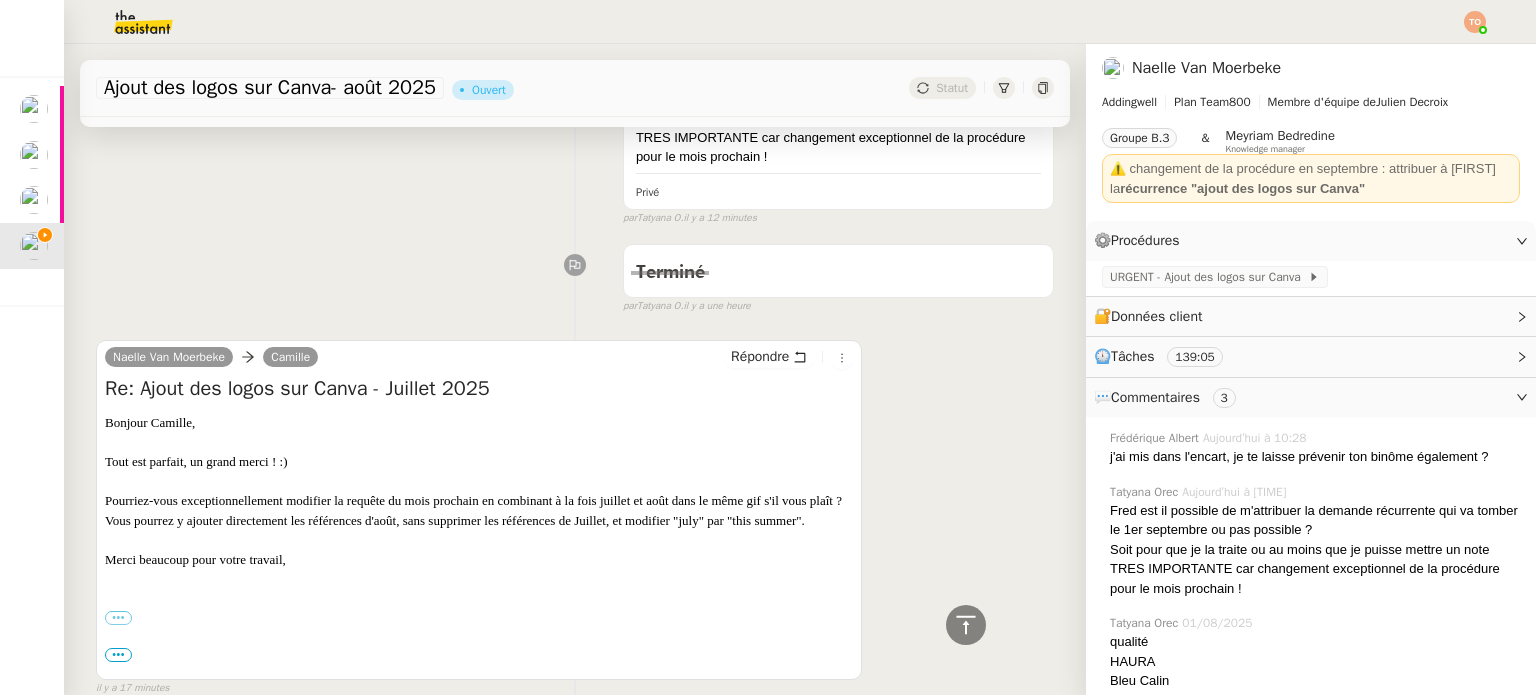 click on "Pourriez-vous exceptionnellement modifier la requête du mois prochain en combinant à la fois juillet et août dans le même gif s'il vous plaît ? Vous pourrez y ajouter directement les références d'août, sans supprimer les références de Juillet, et modifier "july" par "this summer". Merci beaucoup pour votre travail," at bounding box center [479, 530] 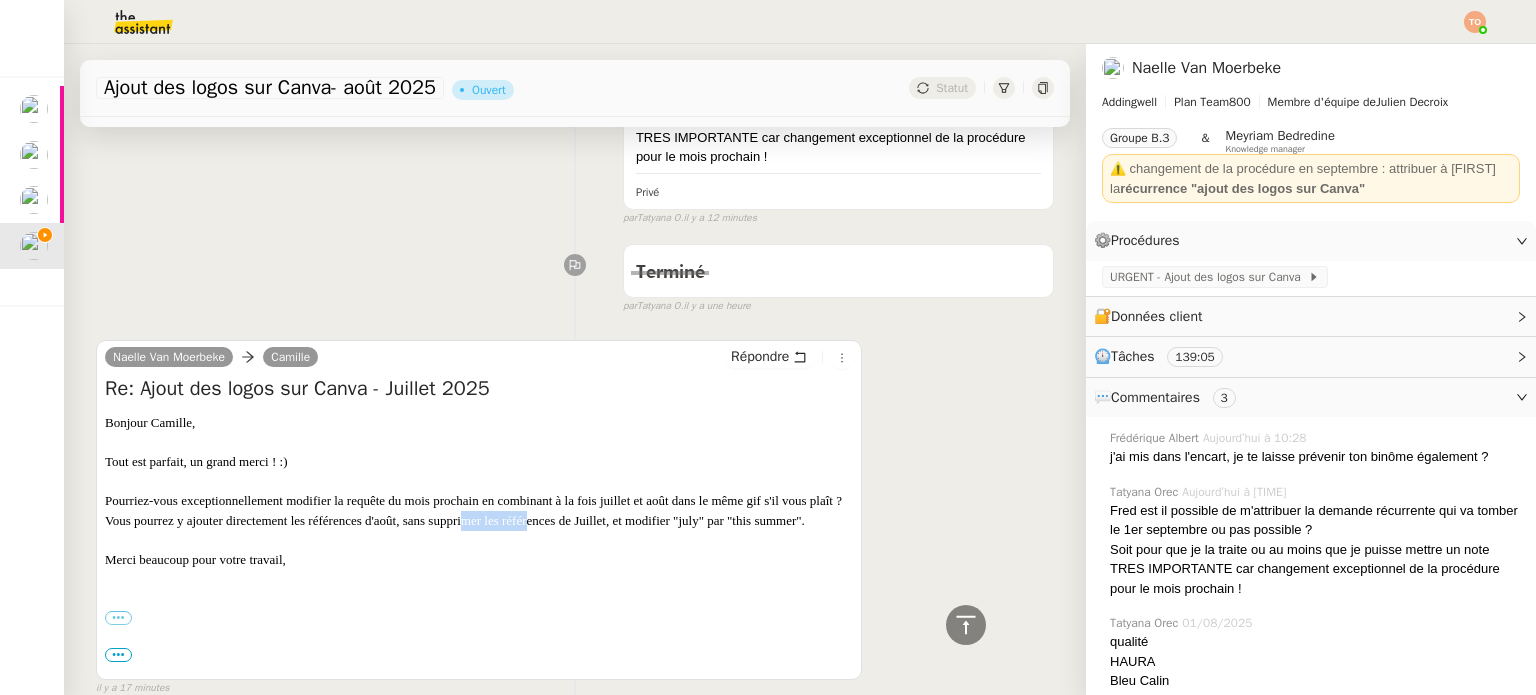drag, startPoint x: 590, startPoint y: 516, endPoint x: 687, endPoint y: 522, distance: 97.18539 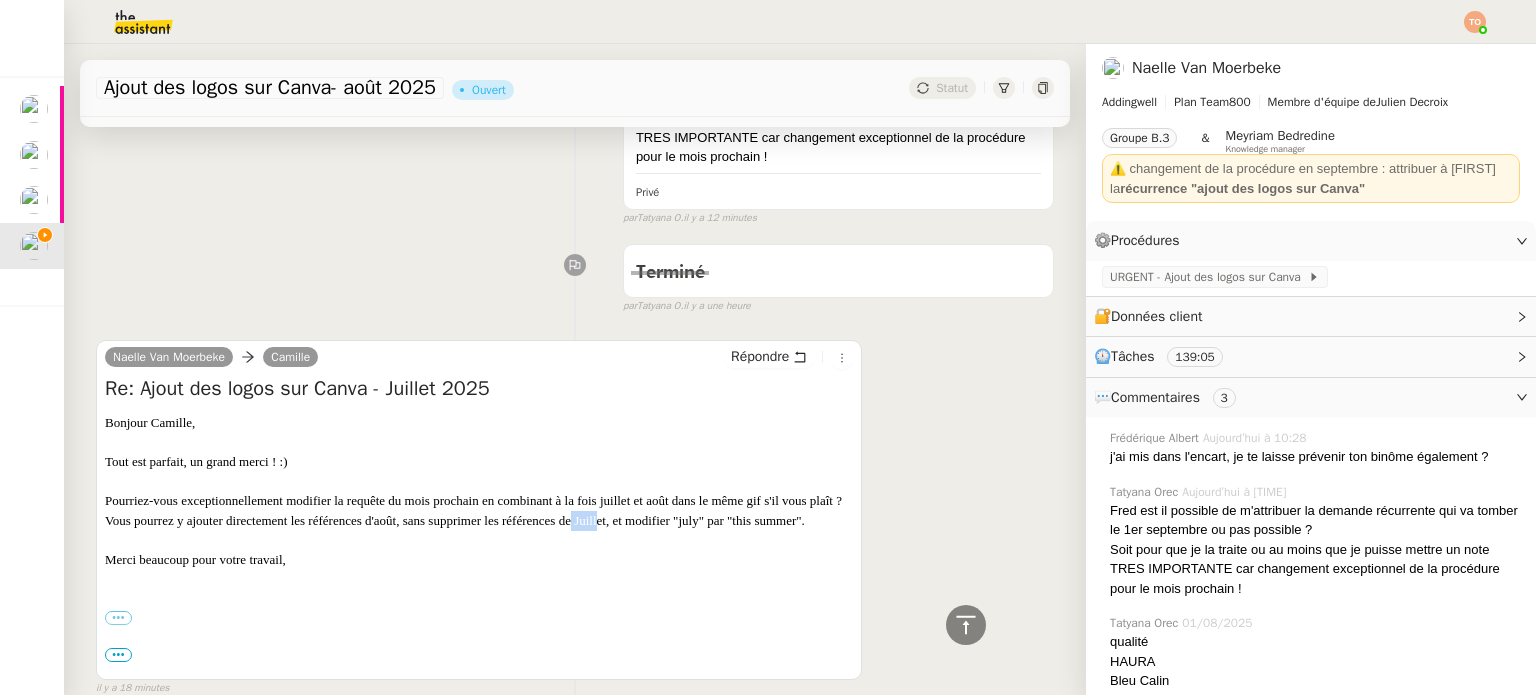 drag, startPoint x: 726, startPoint y: 522, endPoint x: 755, endPoint y: 520, distance: 29.068884 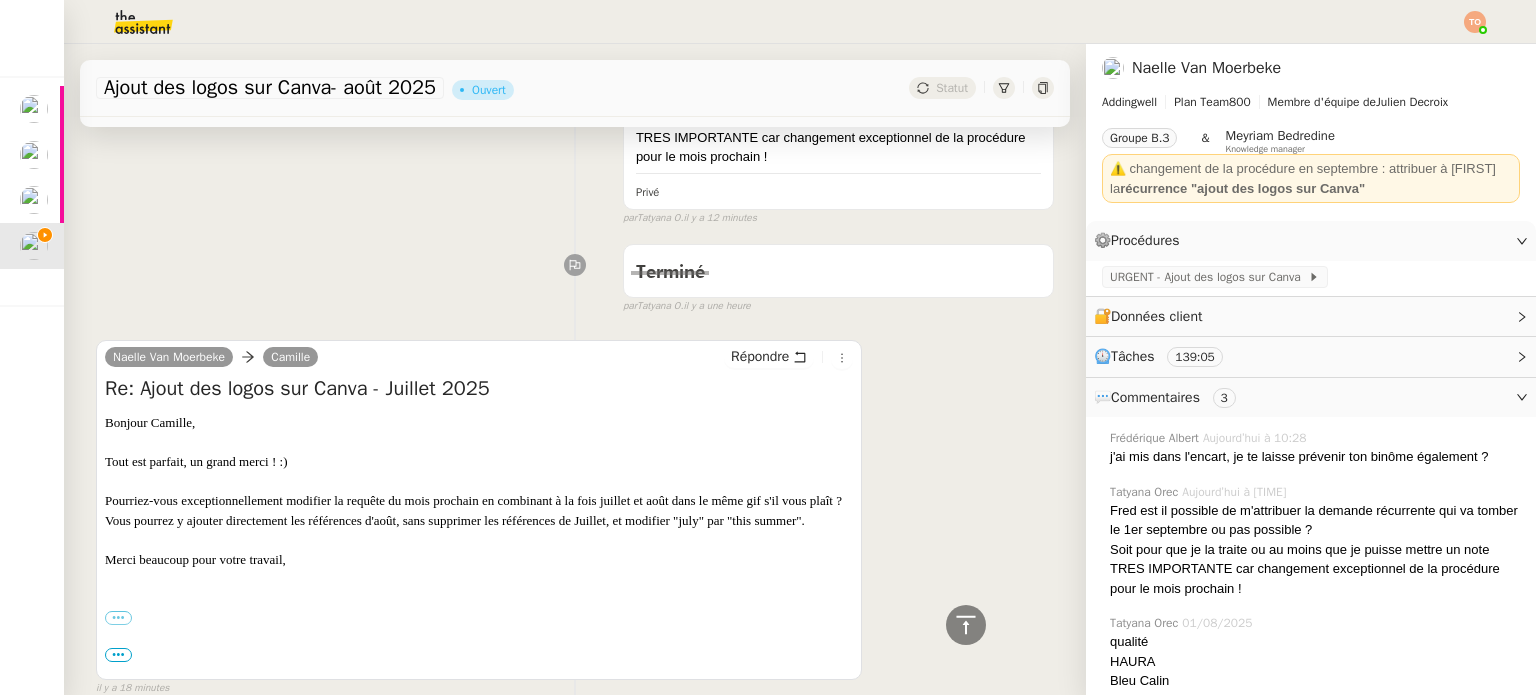 click on "Pourriez-vous exceptionnellement modifier la requête du mois prochain en combinant à la fois juillet et août dans le même gif s'il vous plaît ? Vous pourrez y ajouter directement les références d'août, sans supprimer les références de Juillet, et modifier "july" par "this summer". Merci beaucoup pour votre travail," at bounding box center (479, 530) 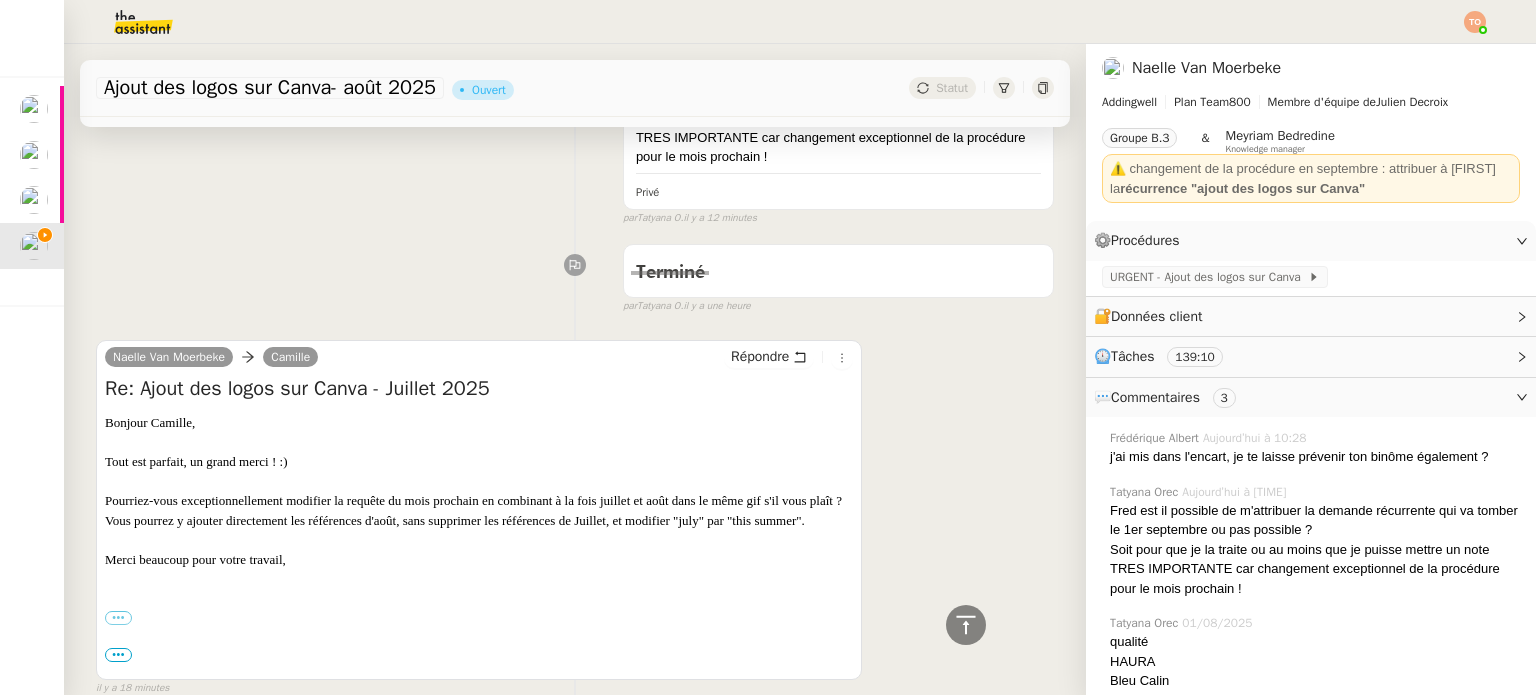 drag, startPoint x: 188, startPoint y: 587, endPoint x: 224, endPoint y: 587, distance: 36 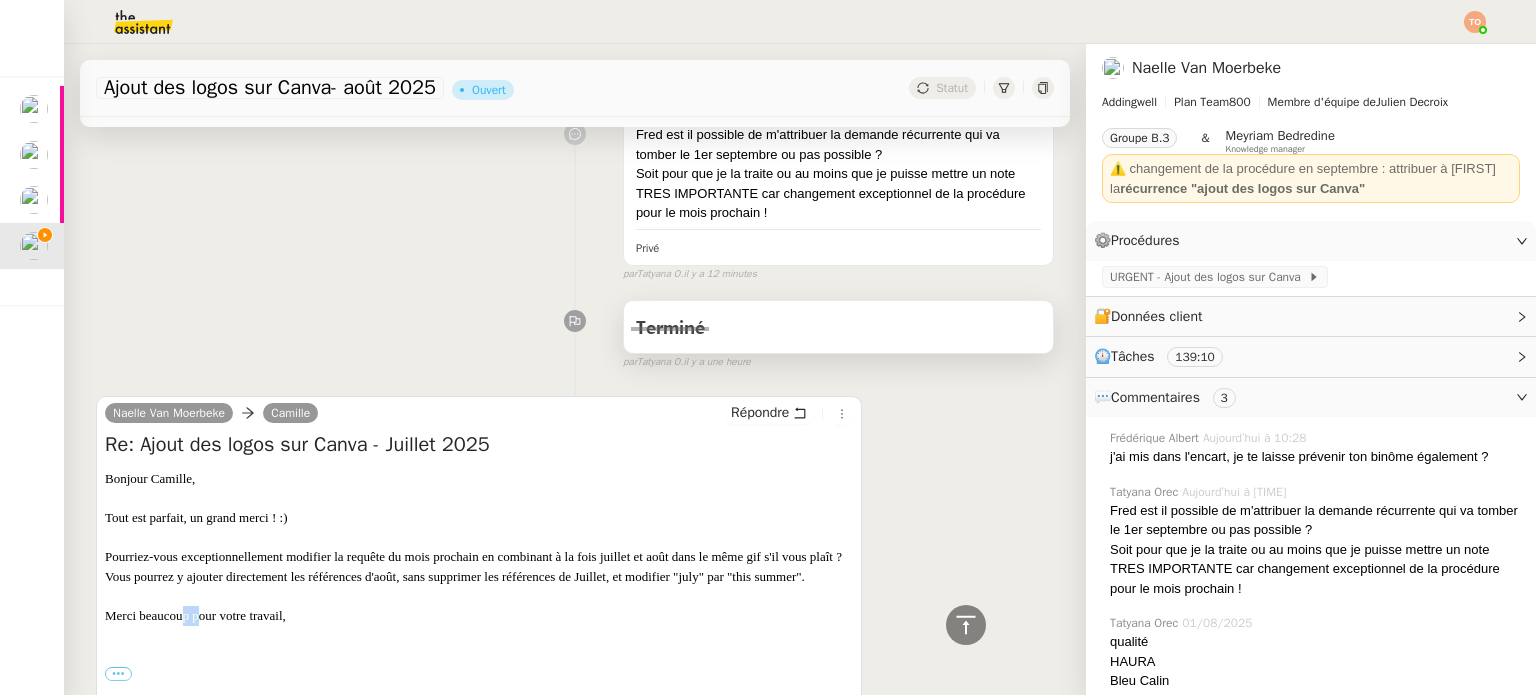 scroll, scrollTop: 500, scrollLeft: 0, axis: vertical 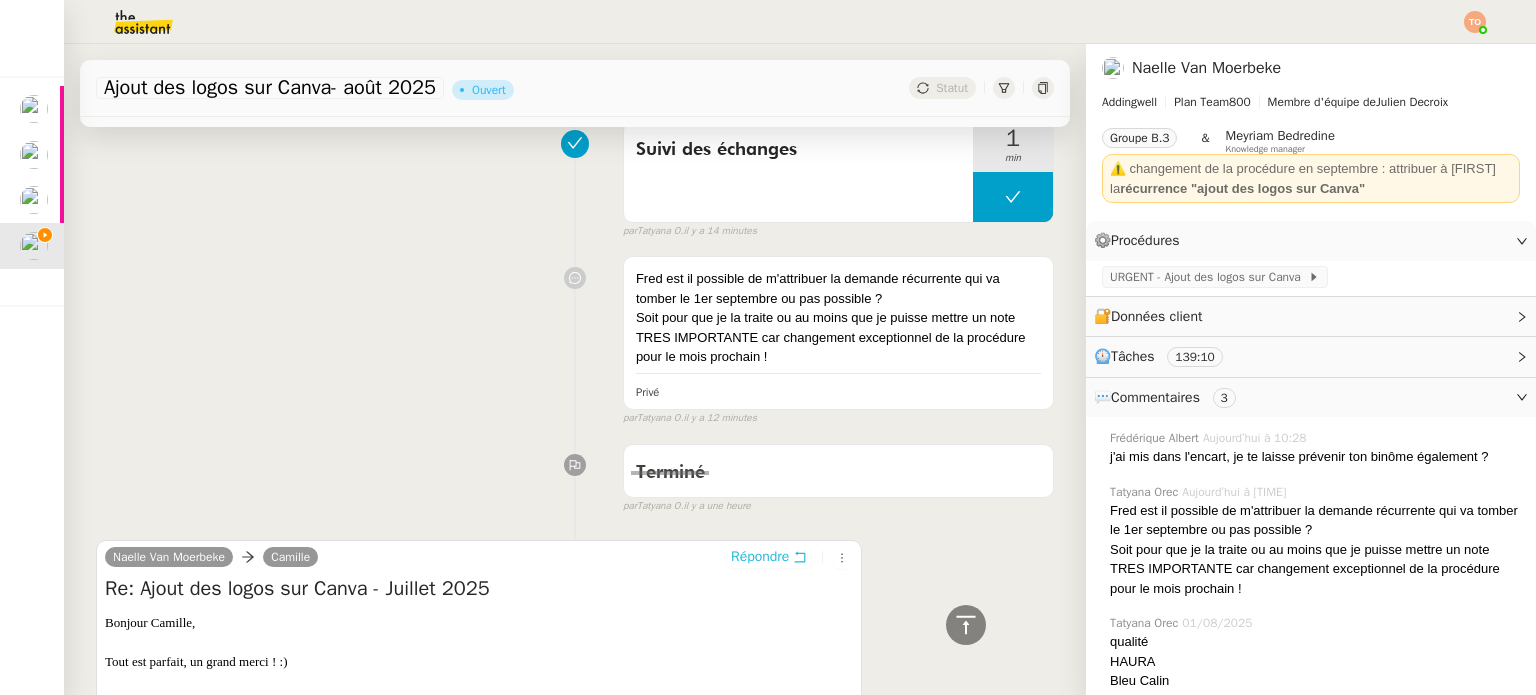 click on "Répondre" at bounding box center [760, 557] 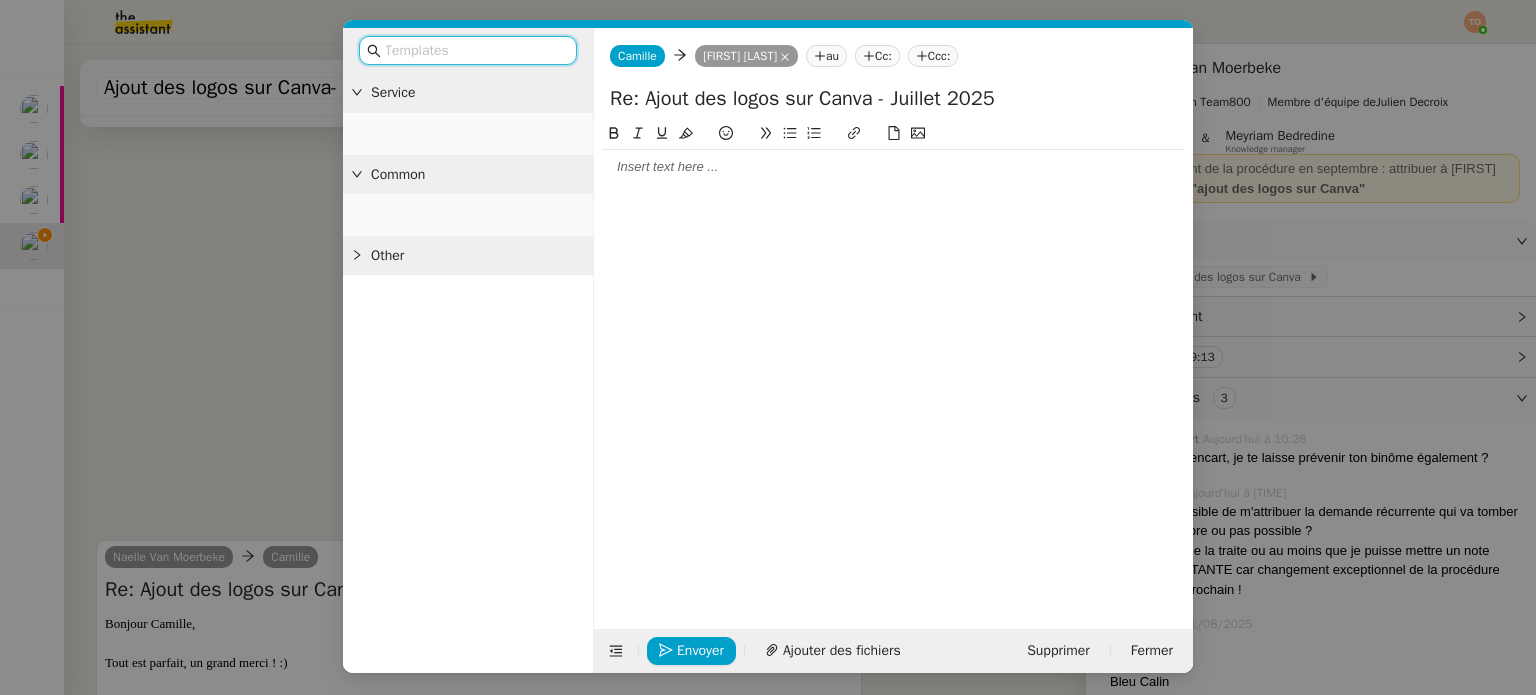 scroll, scrollTop: 654, scrollLeft: 0, axis: vertical 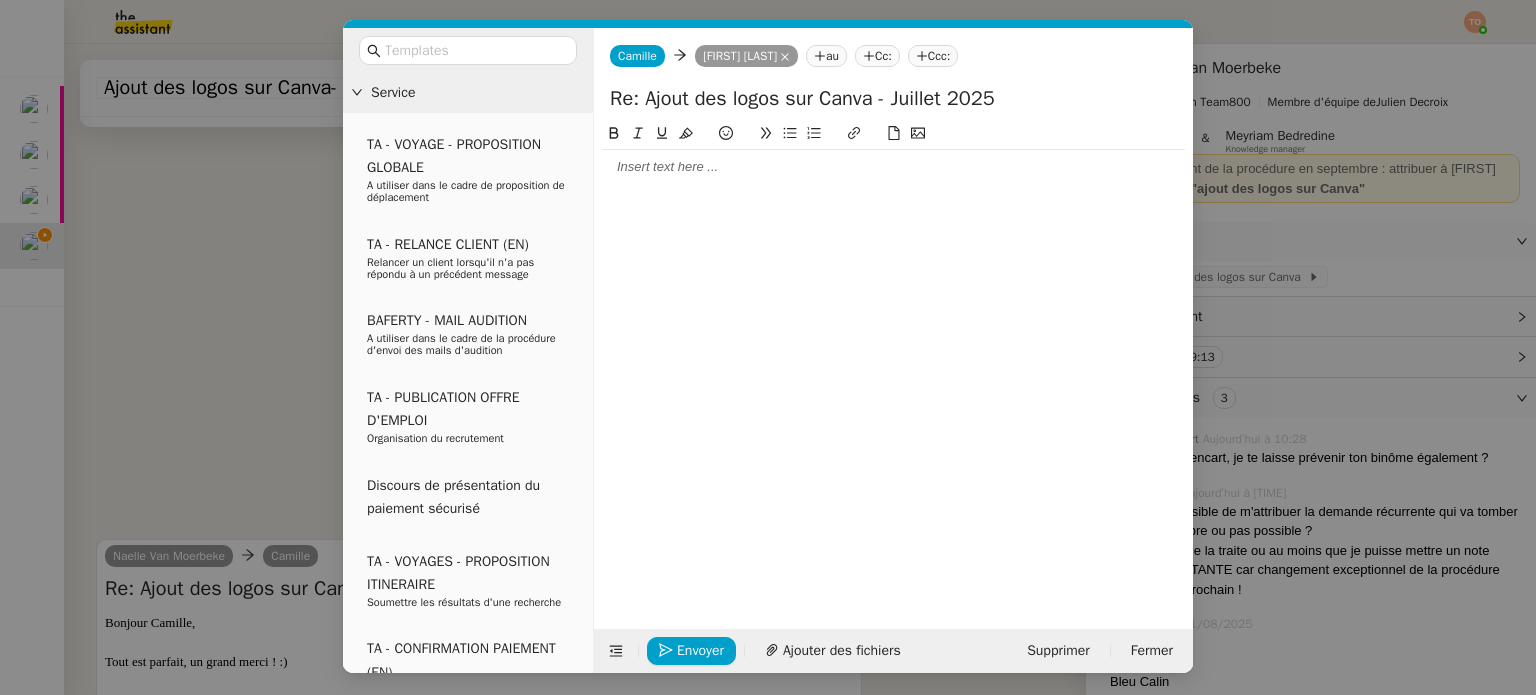 click 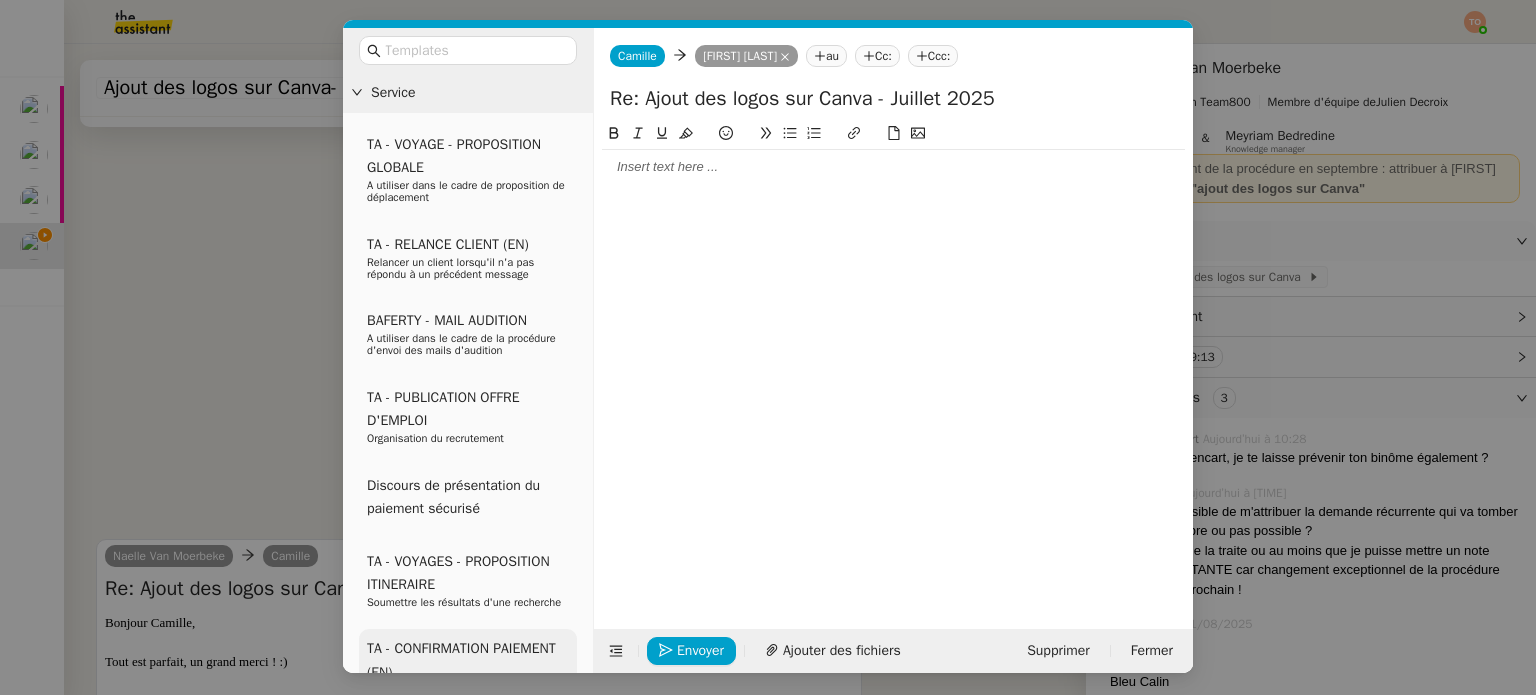 type 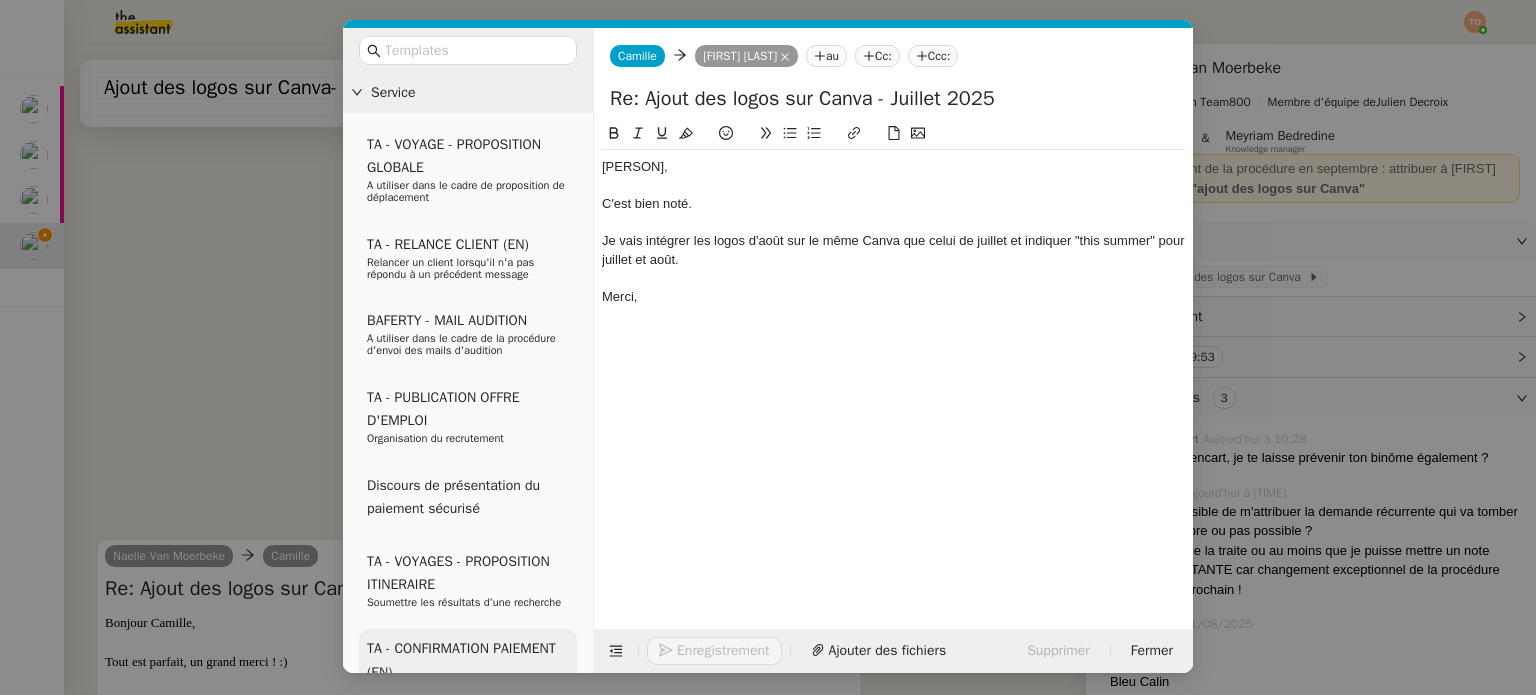 scroll, scrollTop: 790, scrollLeft: 0, axis: vertical 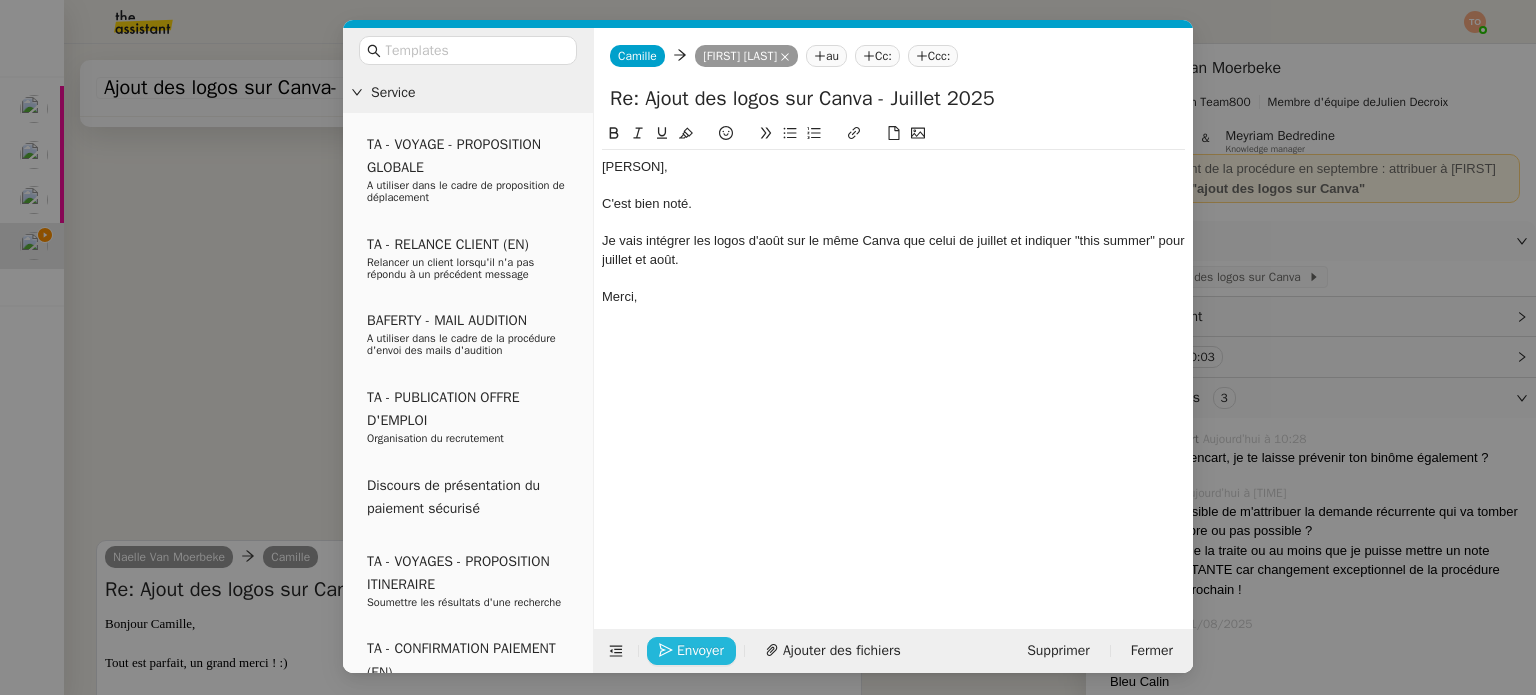 click on "Envoyer" 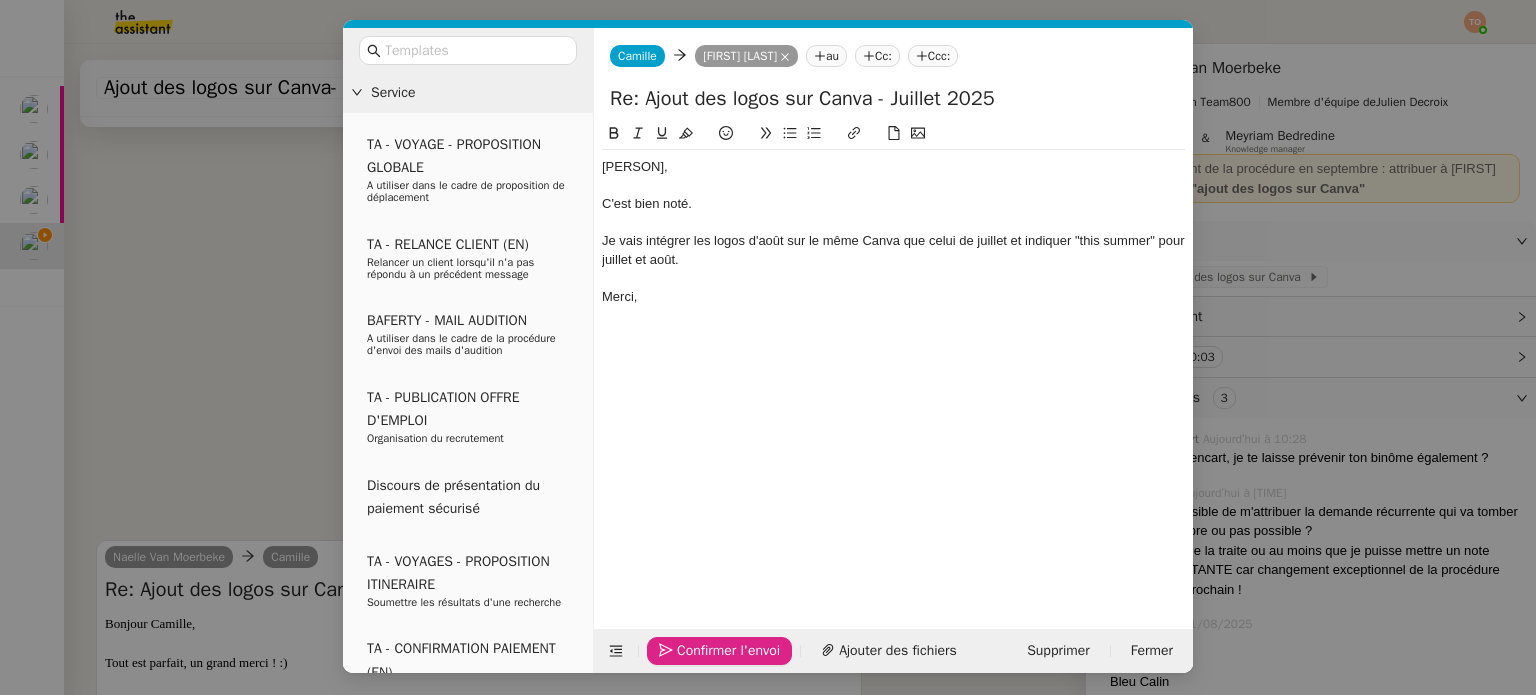 click on "Confirmer l'envoi" 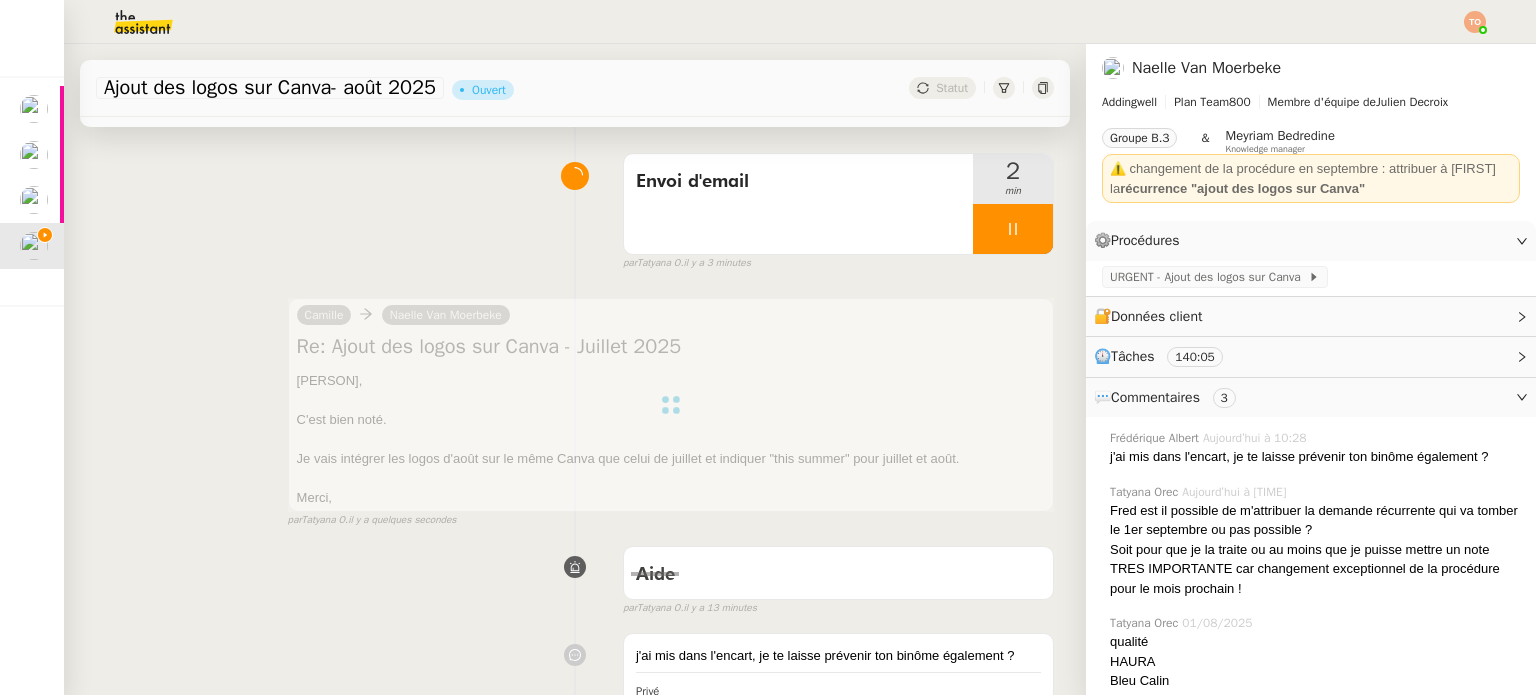 scroll, scrollTop: 0, scrollLeft: 0, axis: both 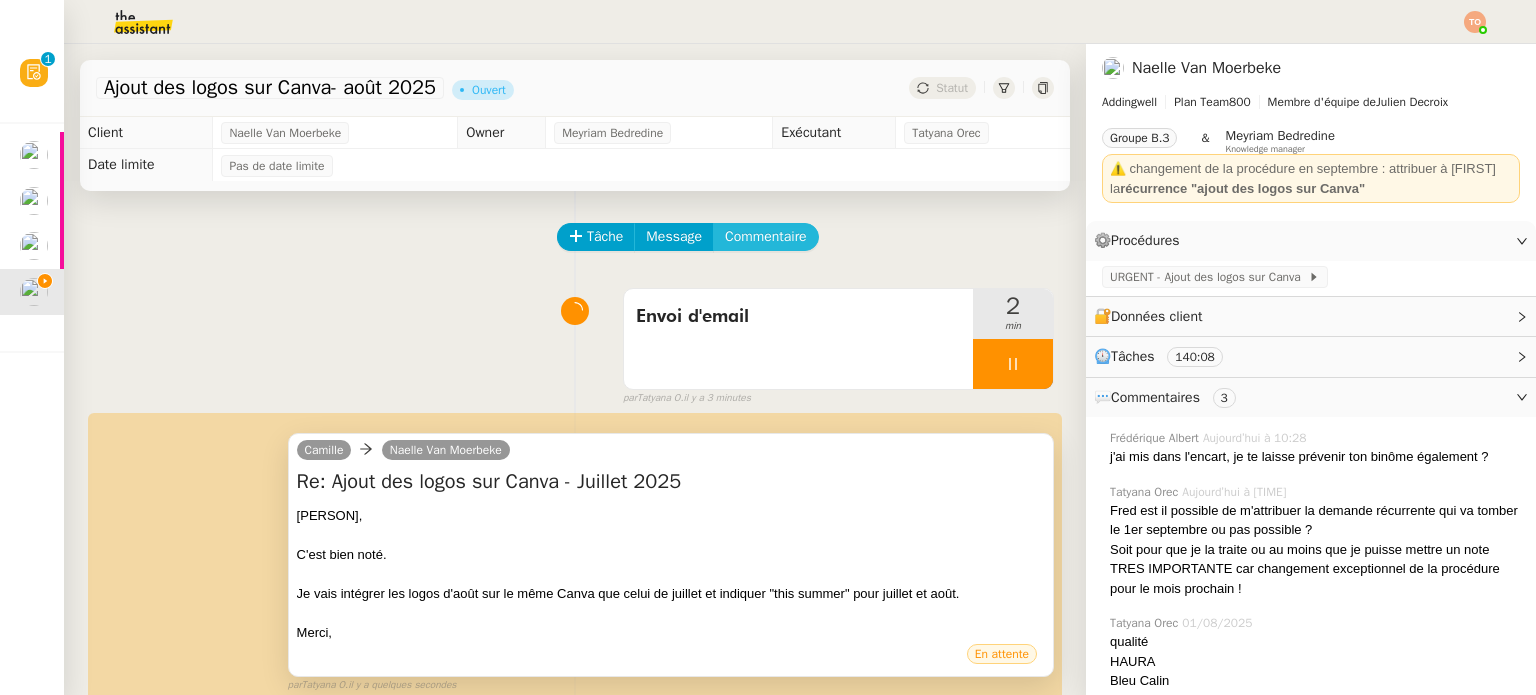 click on "Commentaire" 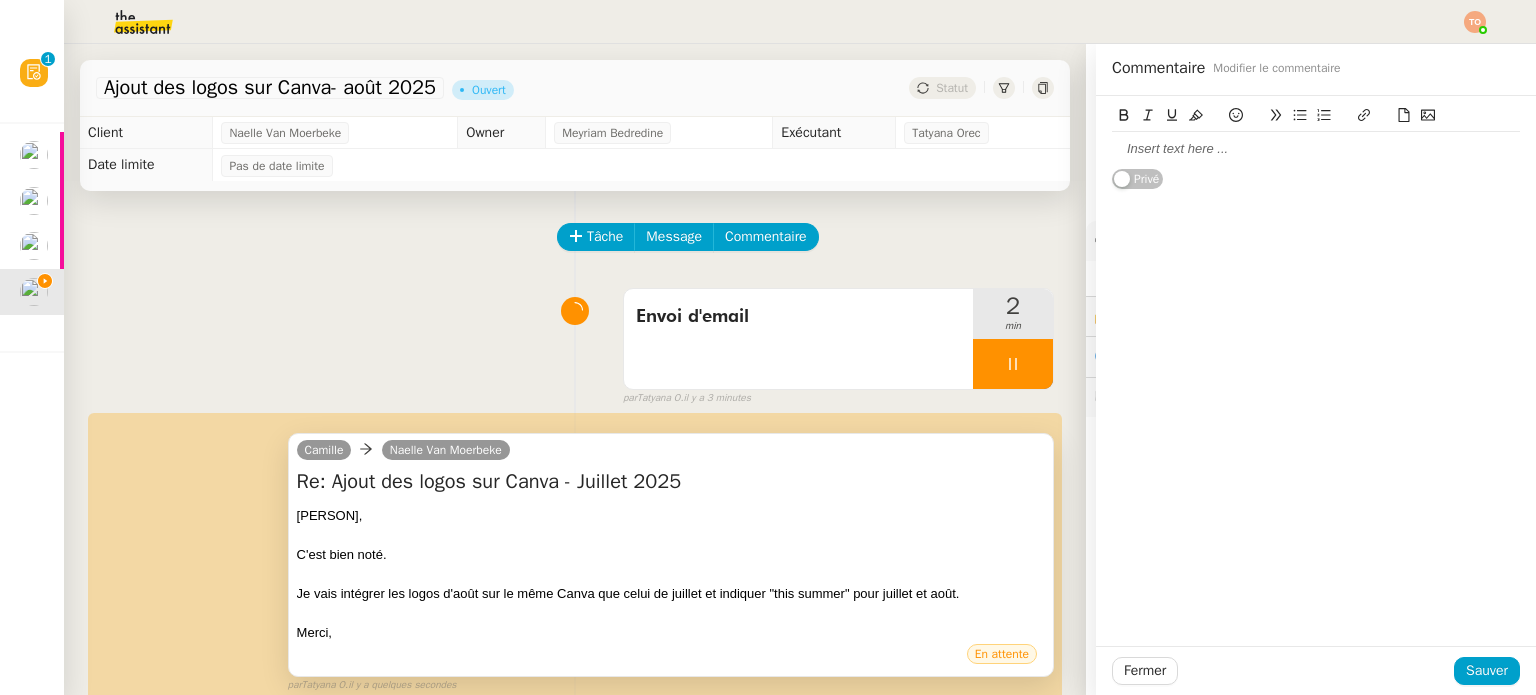 click 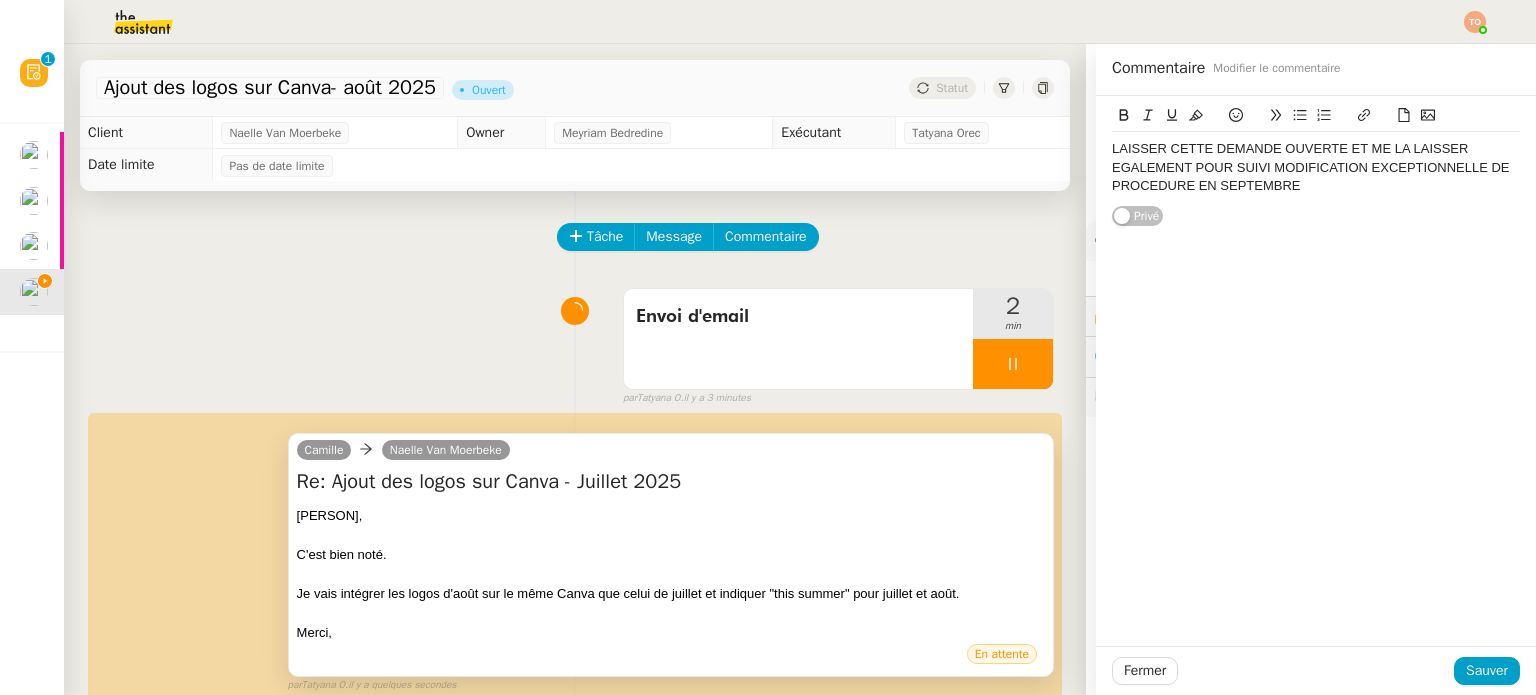 click on "LAISSER CETTE DEMANDE OUVERTE ET ME LA LAISSER EGALEMENT POUR SUIVI MODIFICATION EXCEPTIONNELLE DE PROCEDURE EN SEPTEMBRE" 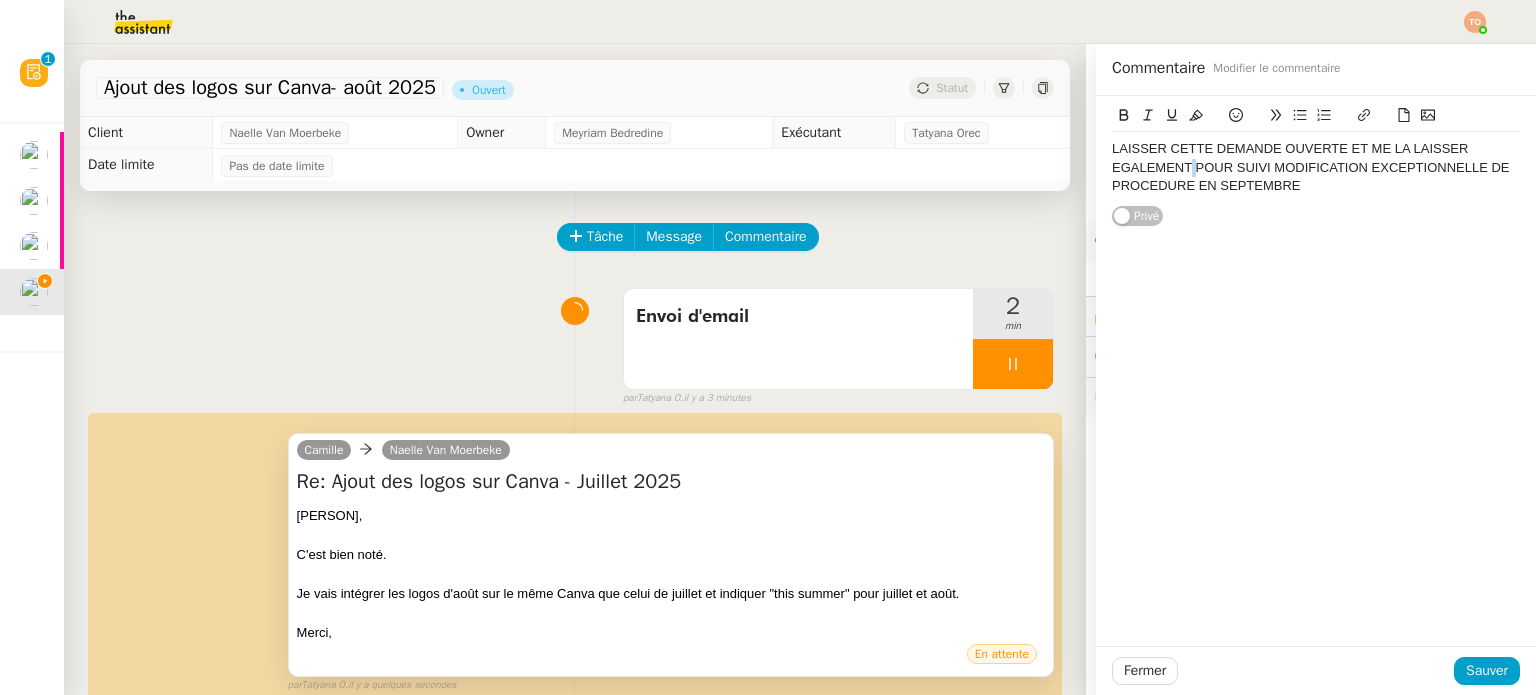 click on "LAISSER CETTE DEMANDE OUVERTE ET ME LA LAISSER EGALEMENT POUR SUIVI MODIFICATION EXCEPTIONNELLE DE PROCEDURE EN SEPTEMBRE" 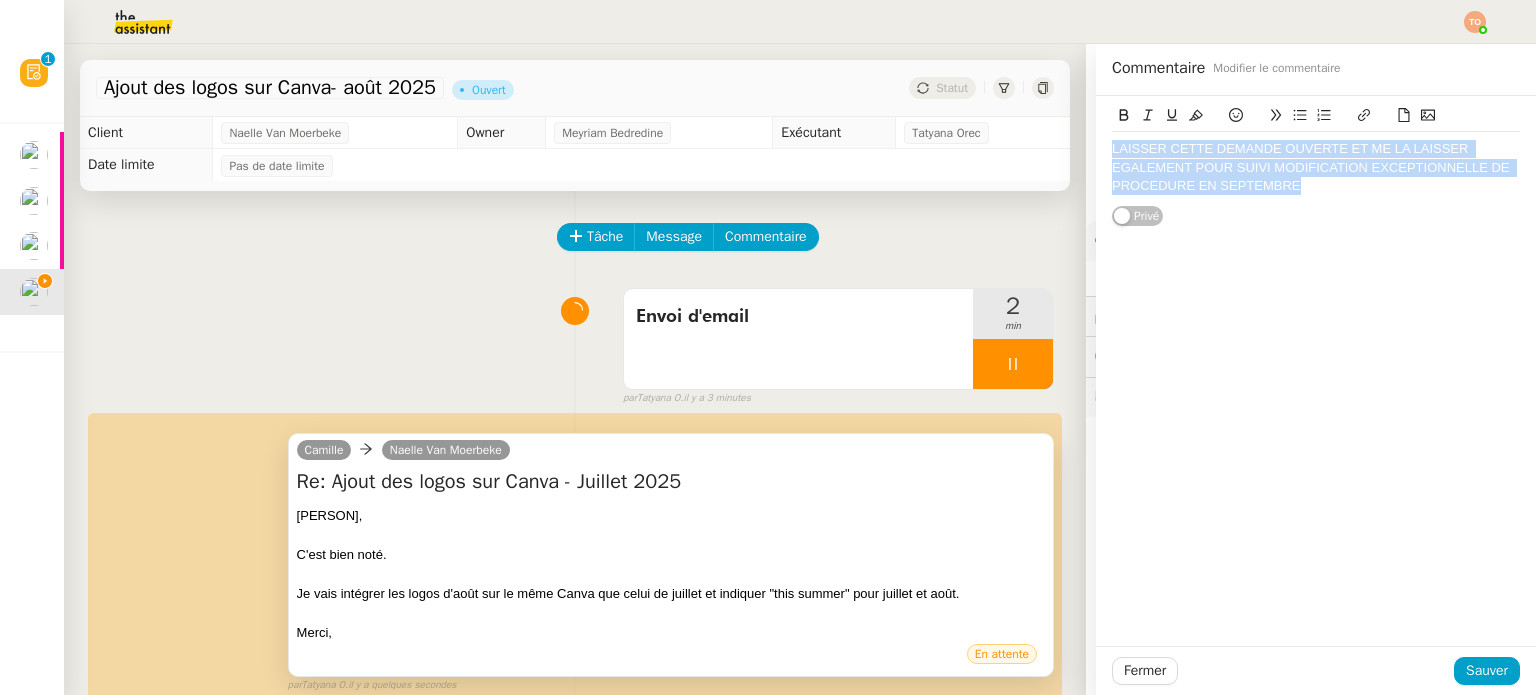 click on "LAISSER CETTE DEMANDE OUVERTE ET ME LA LAISSER EGALEMENT POUR SUIVI MODIFICATION EXCEPTIONNELLE DE PROCEDURE EN SEPTEMBRE" 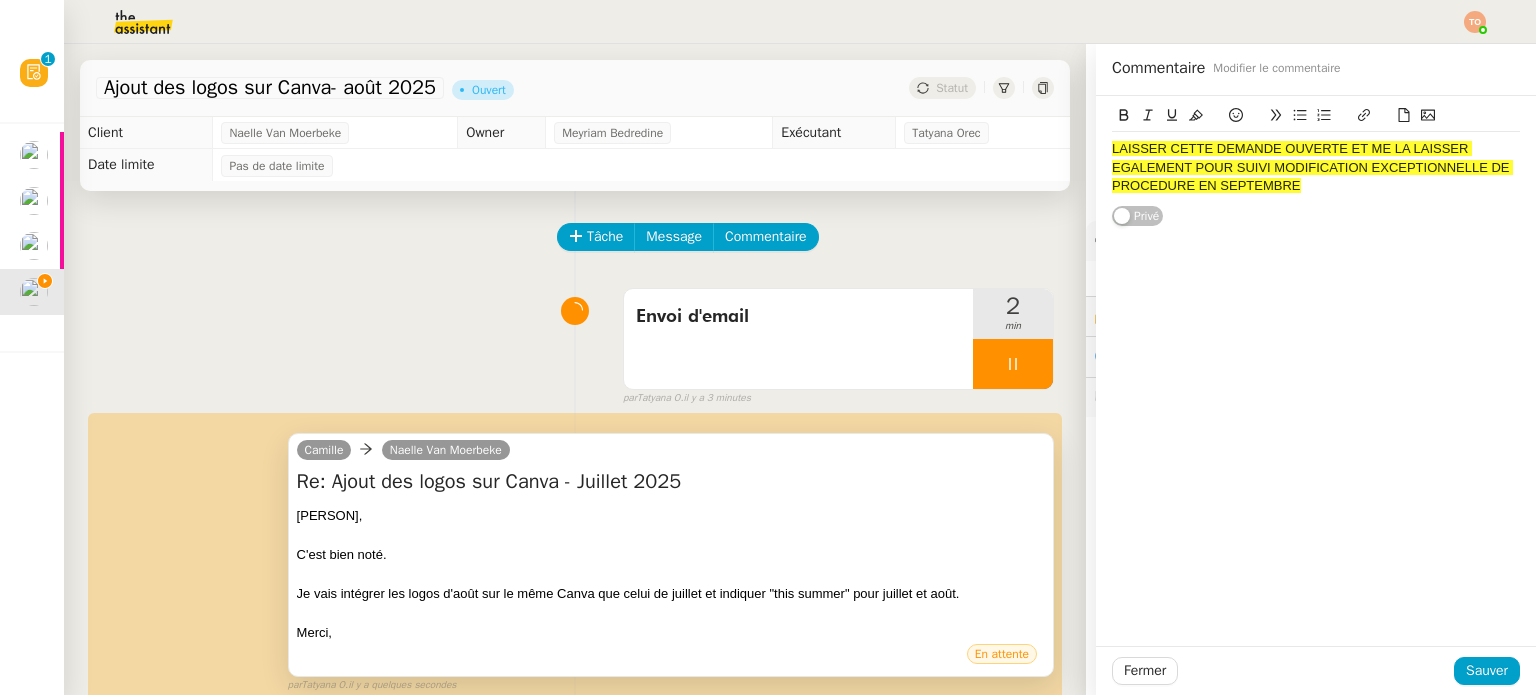 click on "LAISSER CETTE DEMANDE OUVERTE ET ME LA LAISSER EGALEMENT POUR SUIVI MODIFICATION EXCEPTIONNELLE DE PROCEDURE EN SEPTEMBRE Privé" 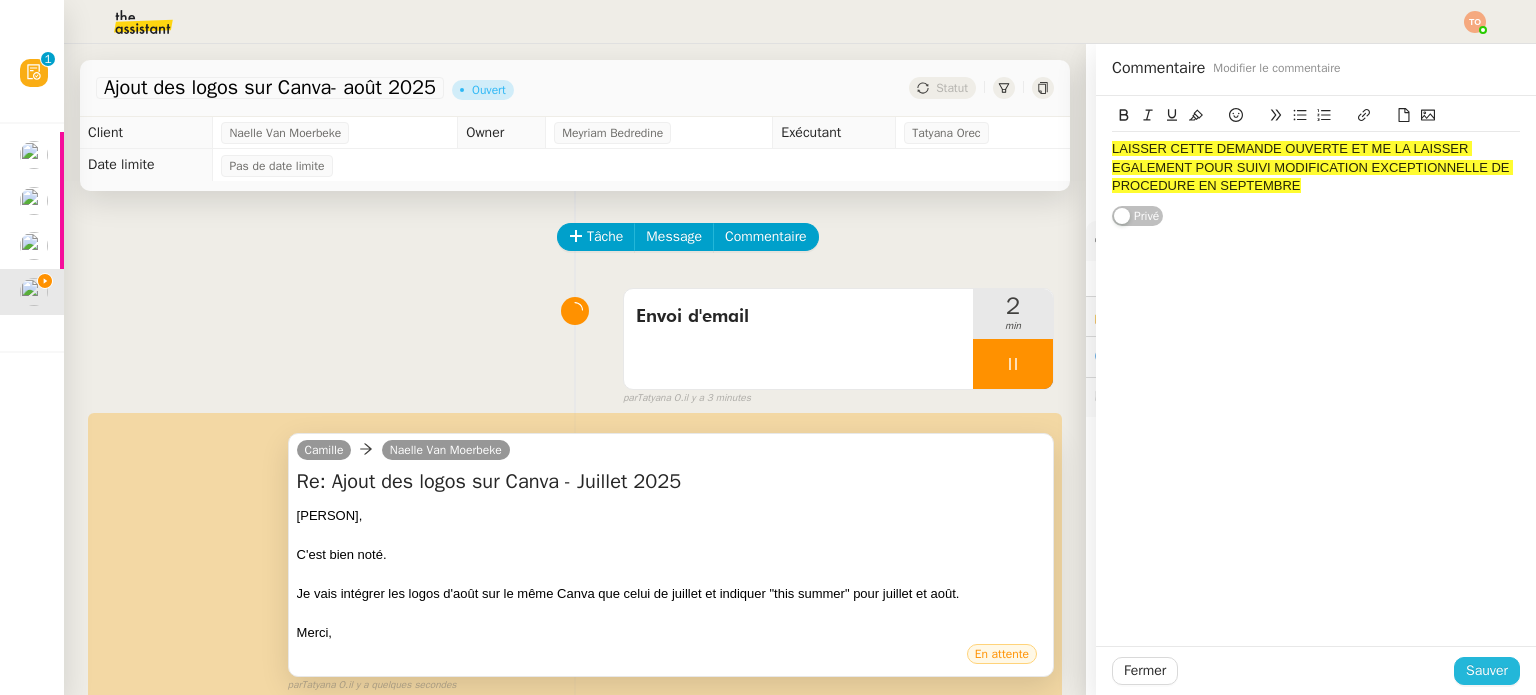 click on "Sauver" 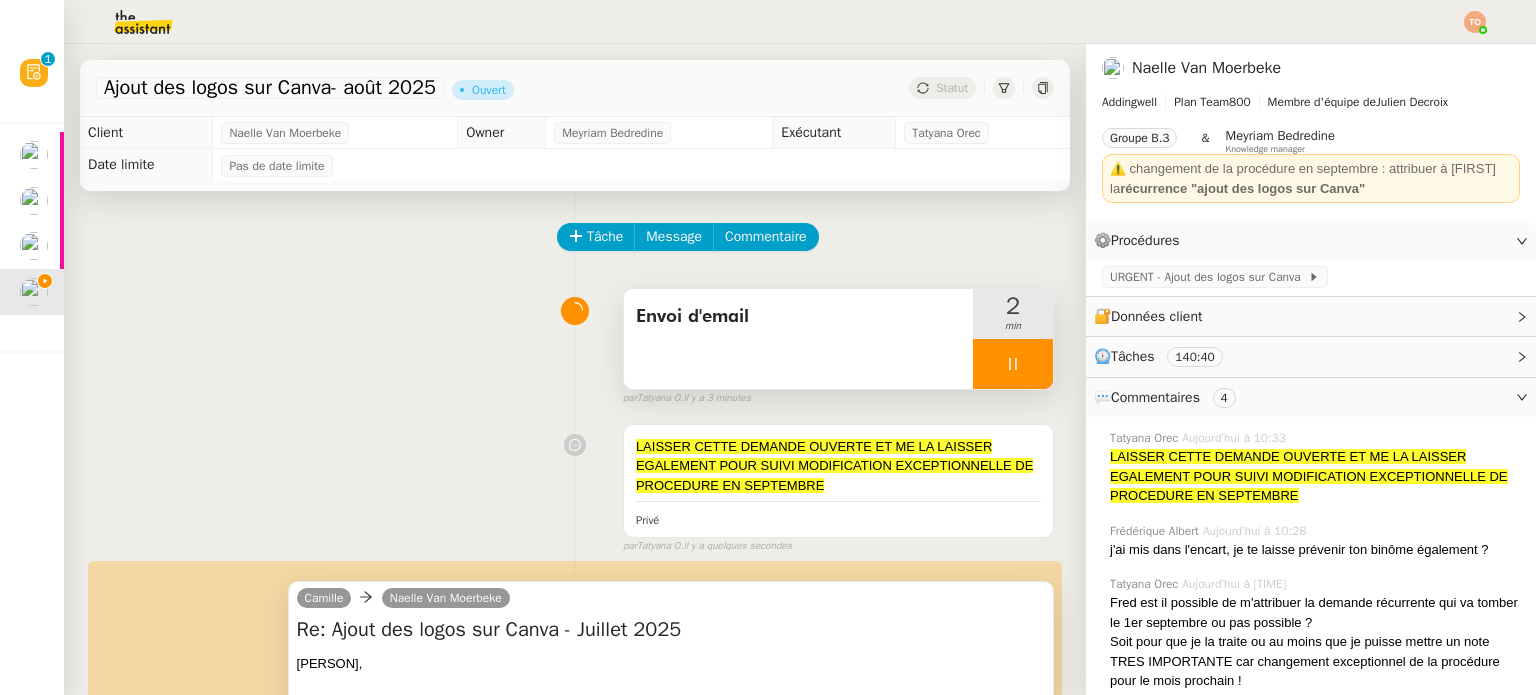 click at bounding box center (1013, 364) 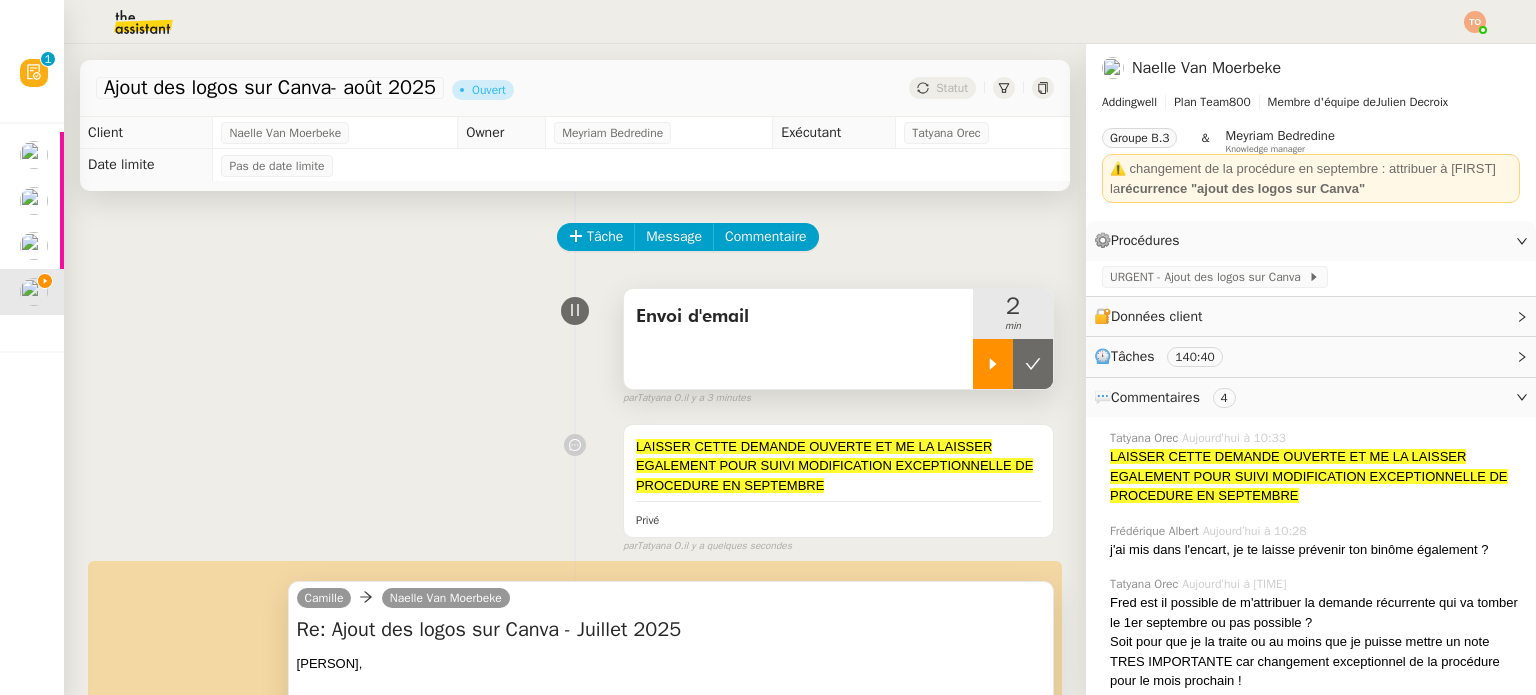 click at bounding box center [1033, 364] 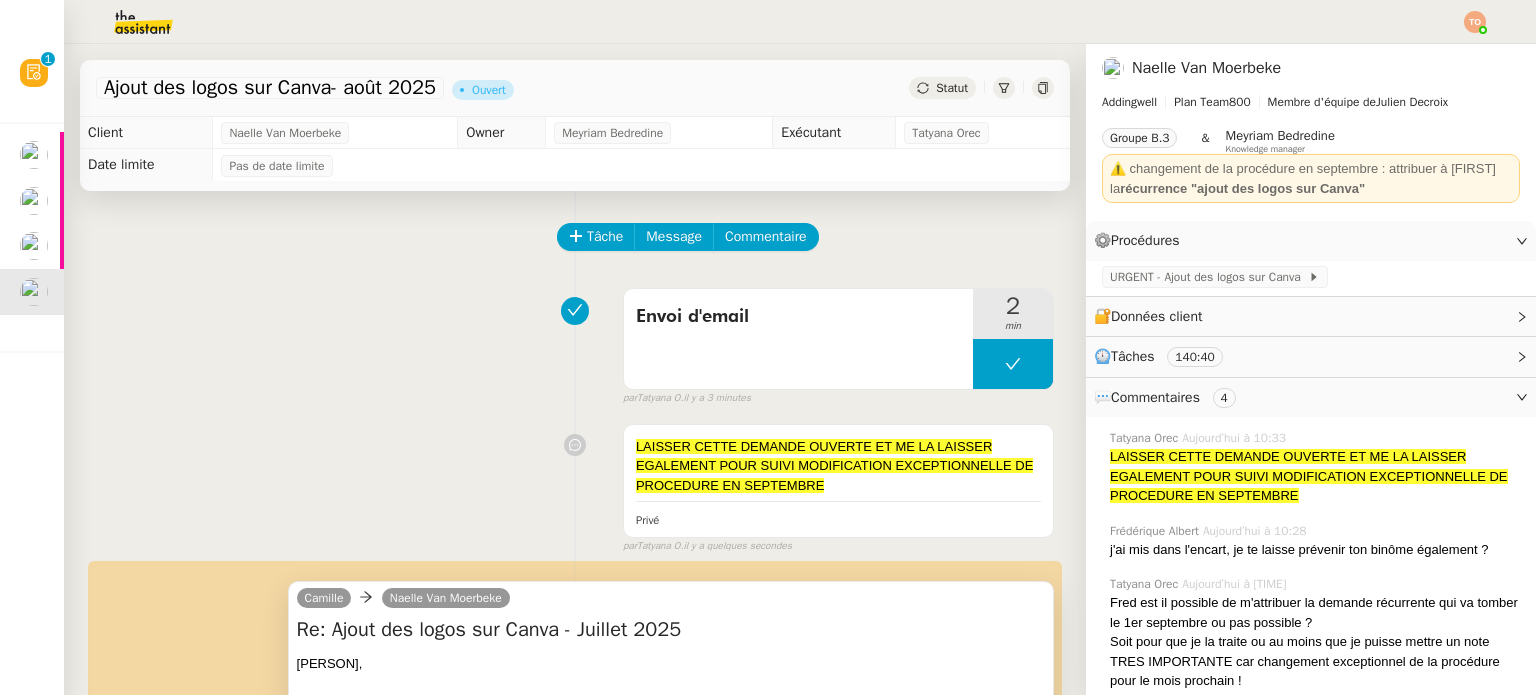 click on "Statut" 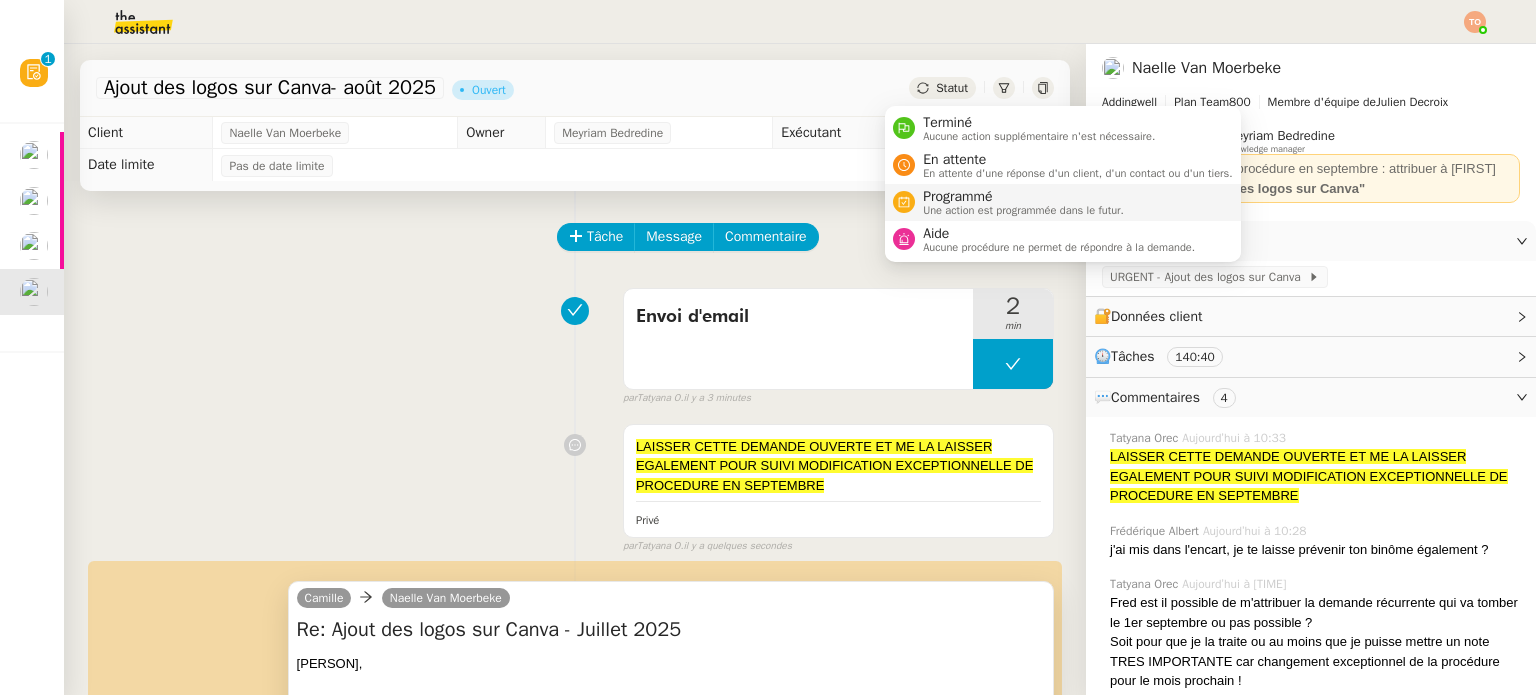 click on "Programmé" at bounding box center (1023, 197) 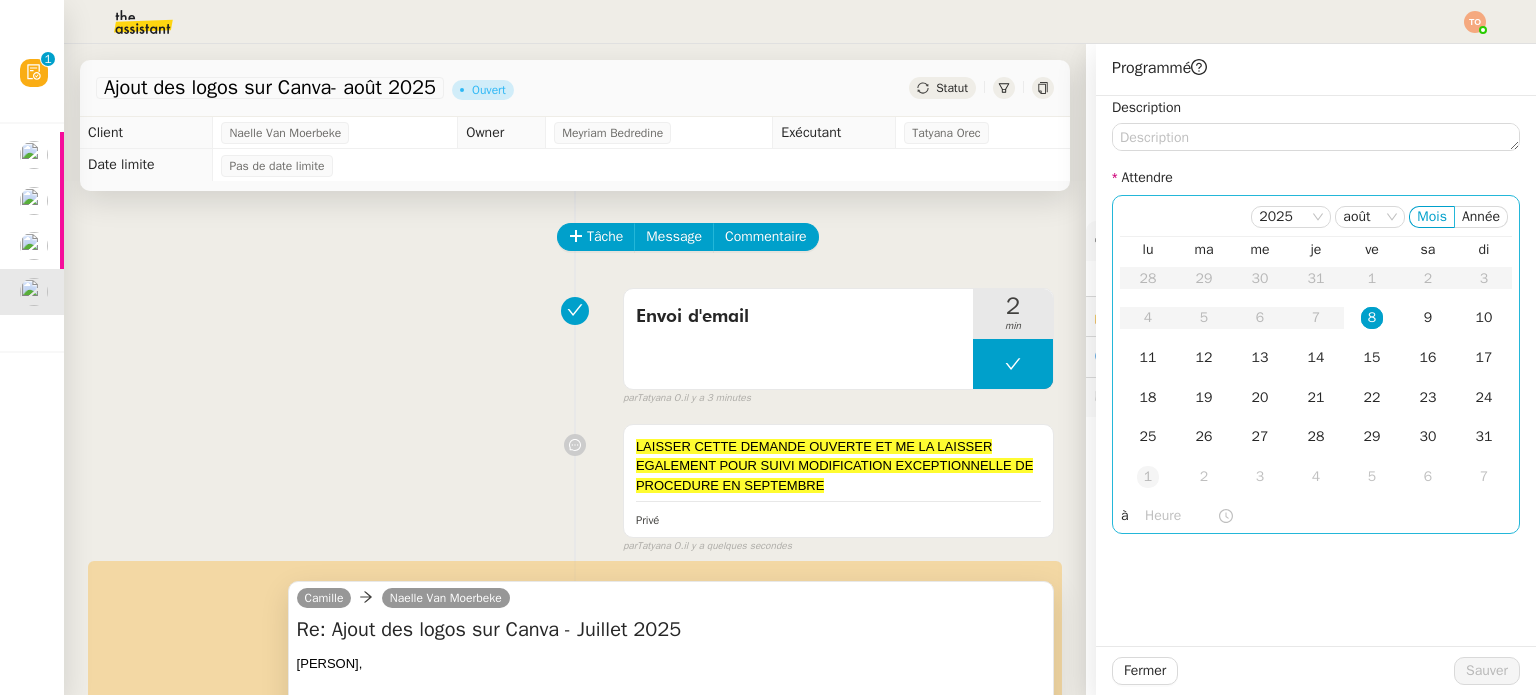 click on "1" 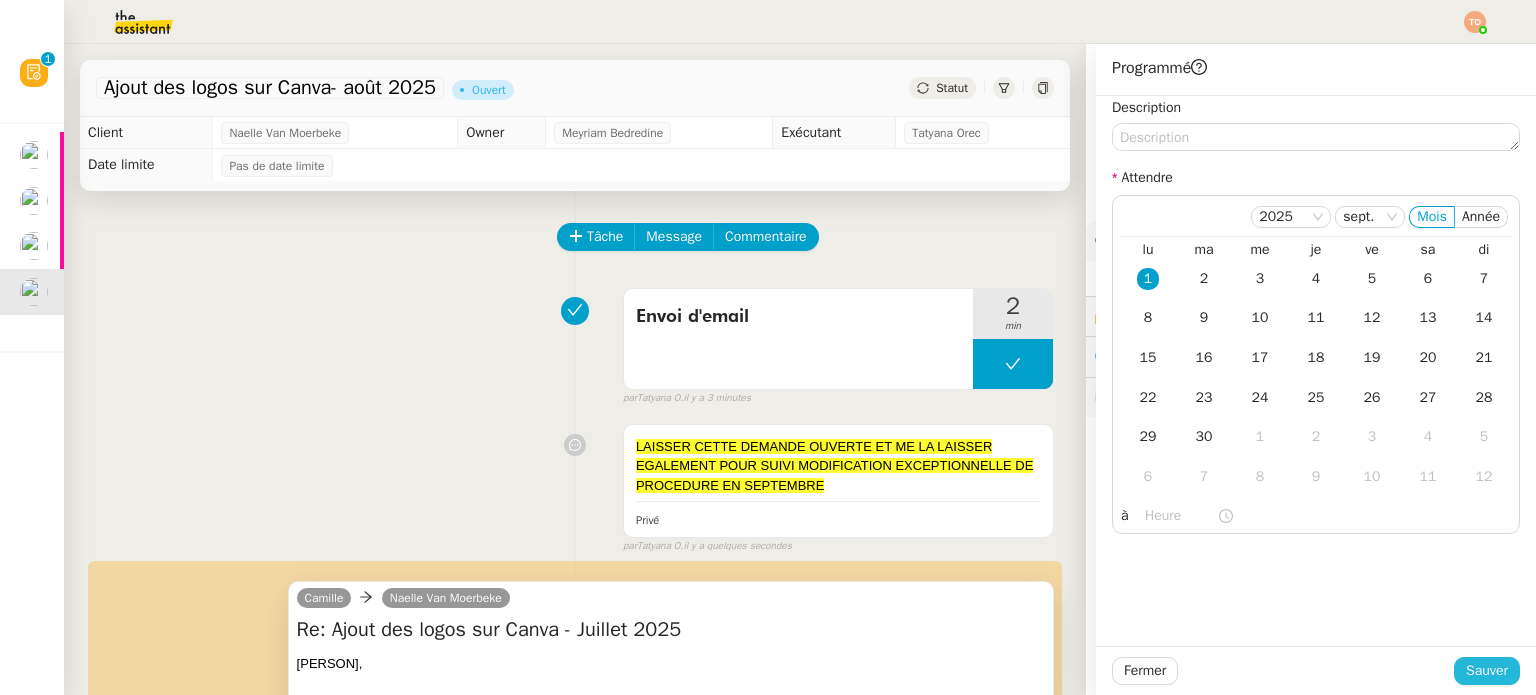 click on "Sauver" 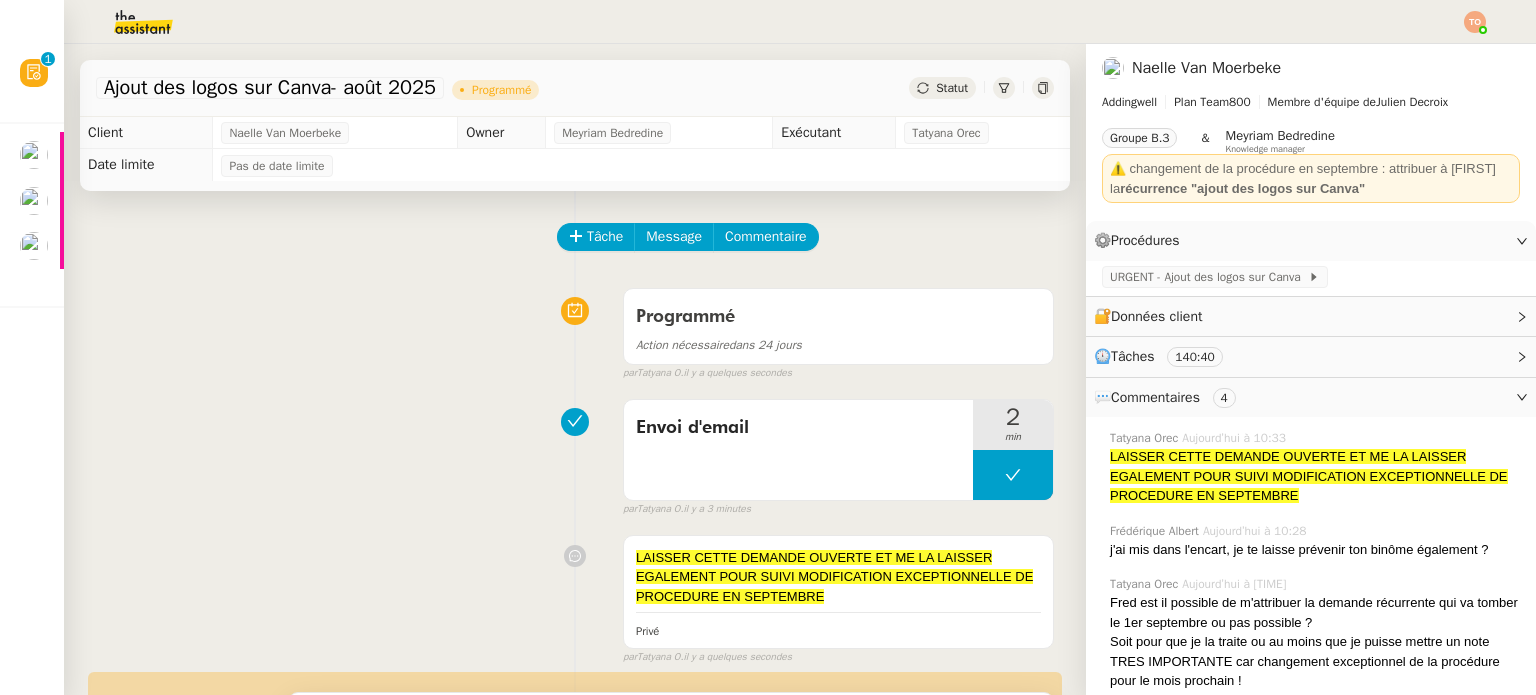 click 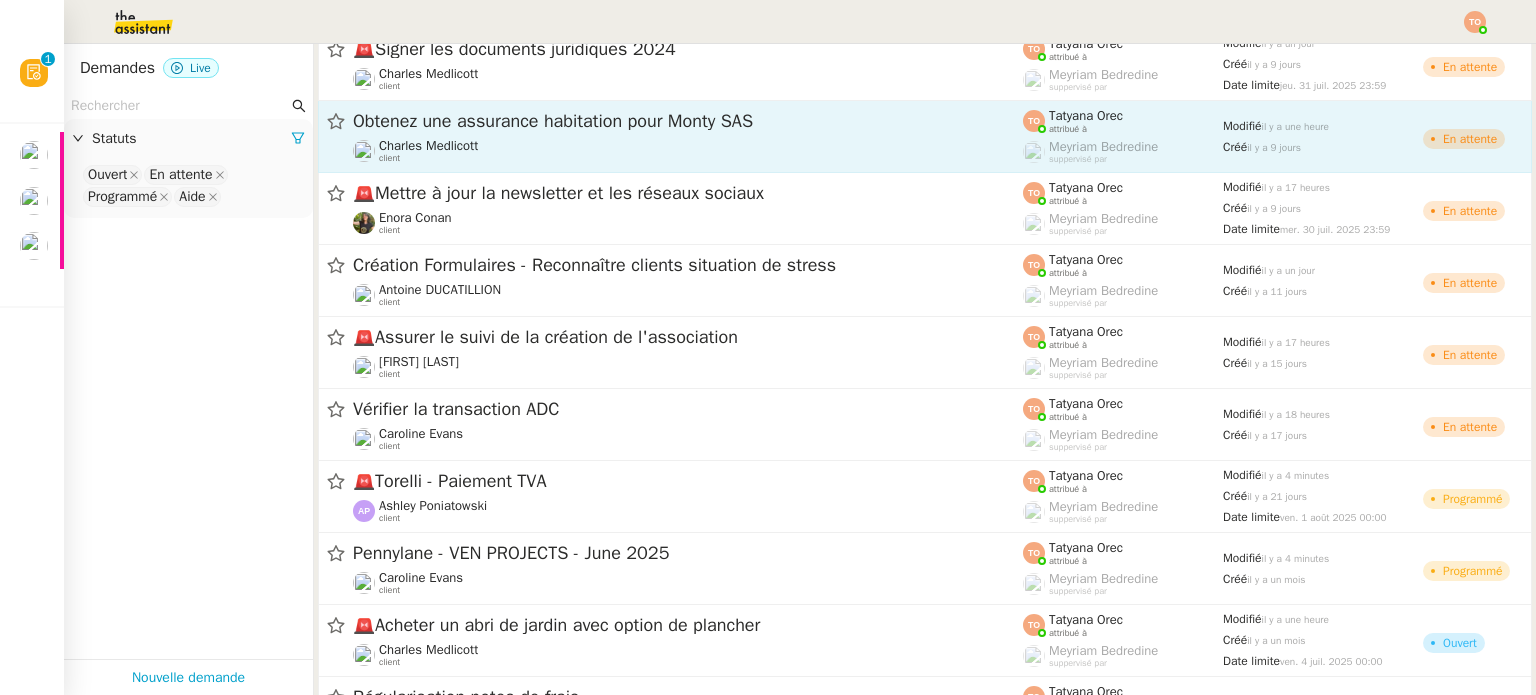 scroll, scrollTop: 420, scrollLeft: 0, axis: vertical 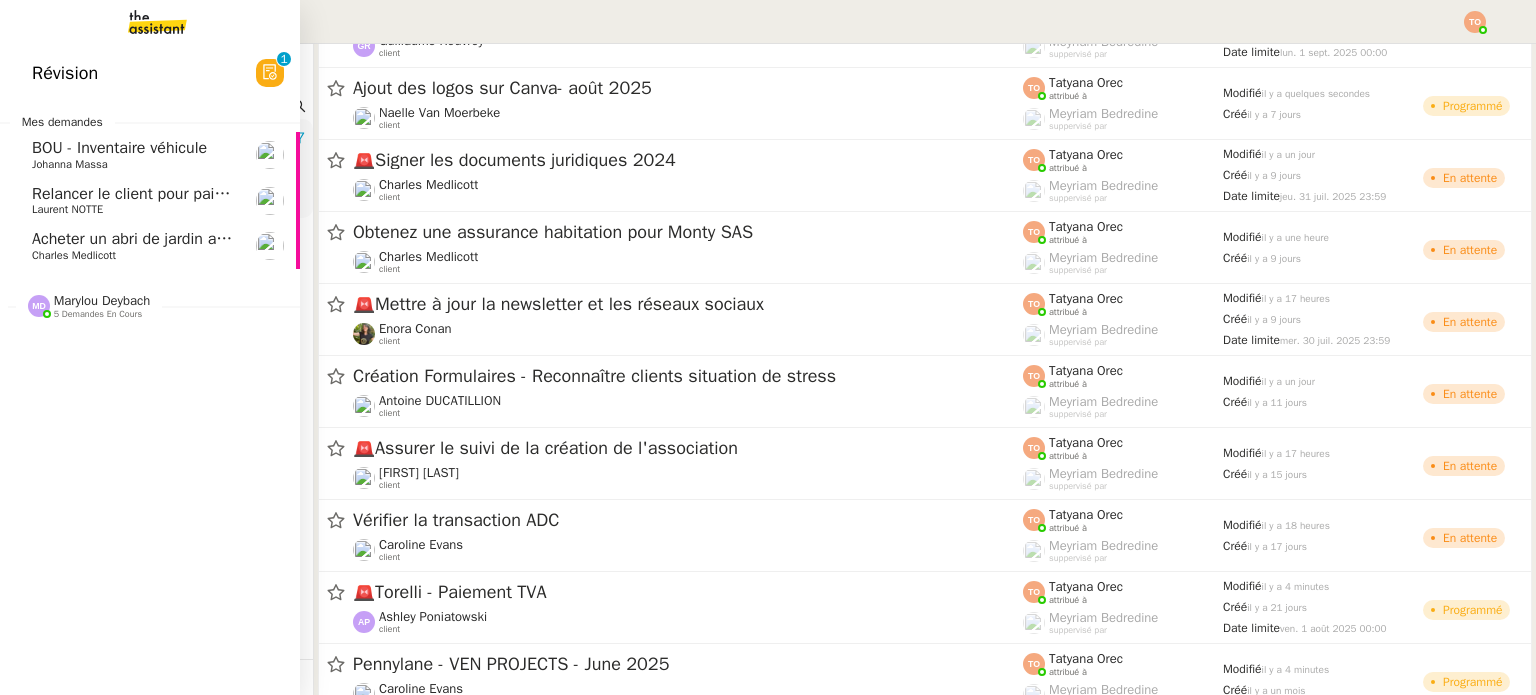 click on "5 demandes en cours" 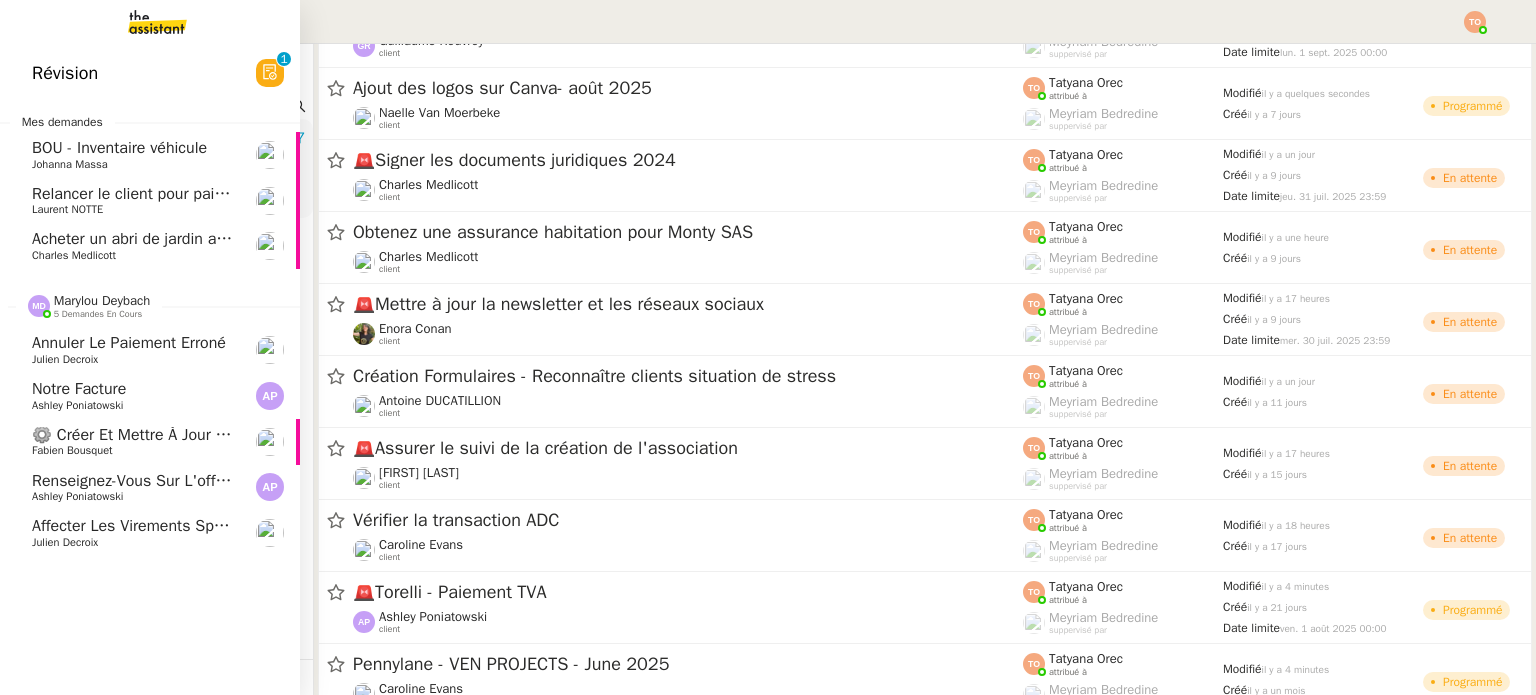 click on "Renseignez-vous sur l'offre de parrainage" 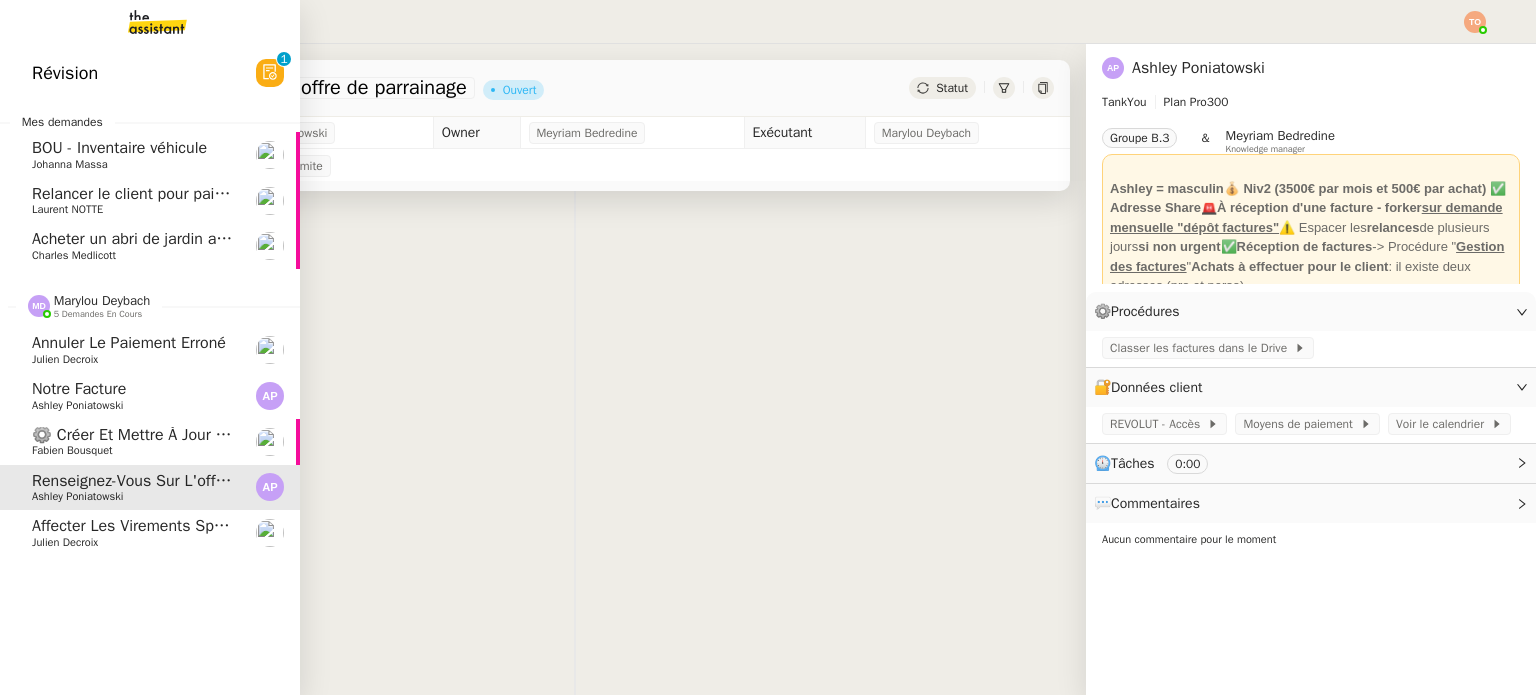 click on "⚙️ Créer et mettre à jour la procédure de classement" 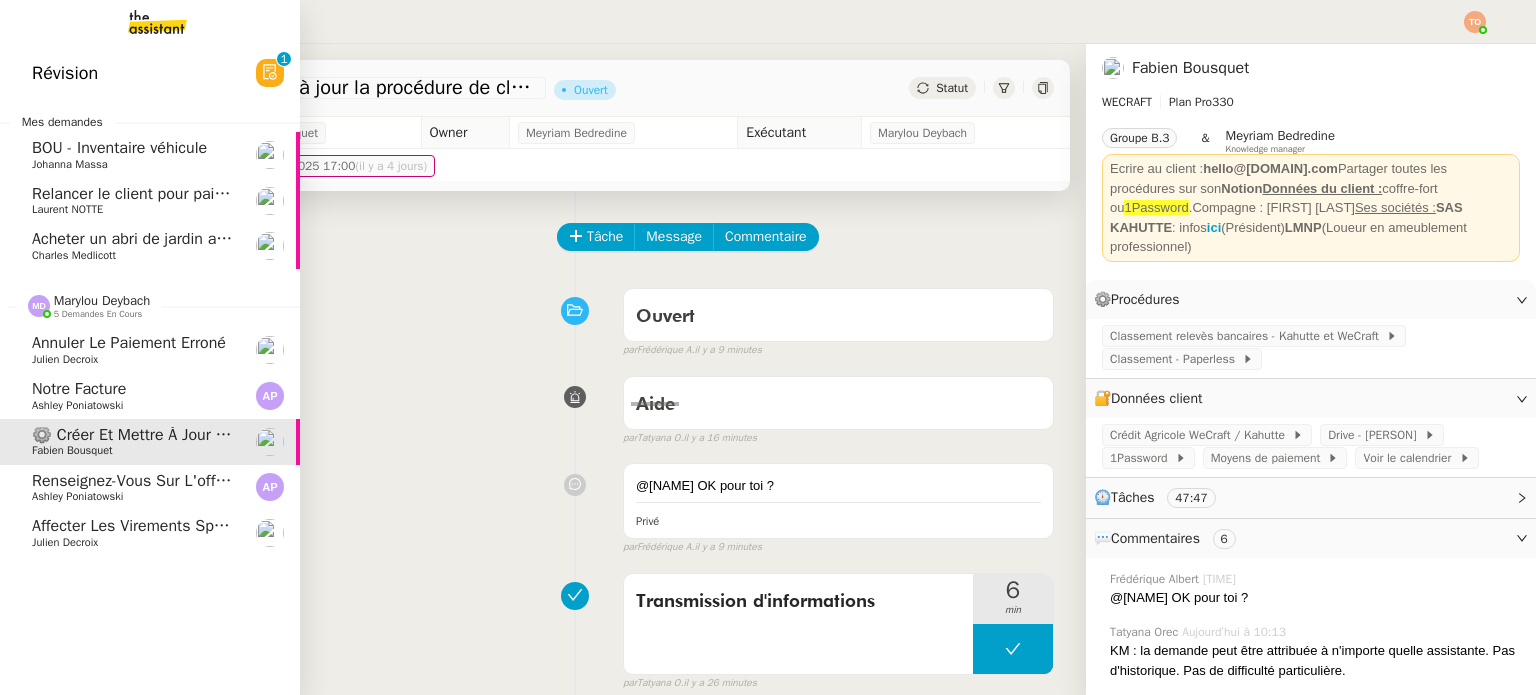 click on "Ashley Poniatowski" 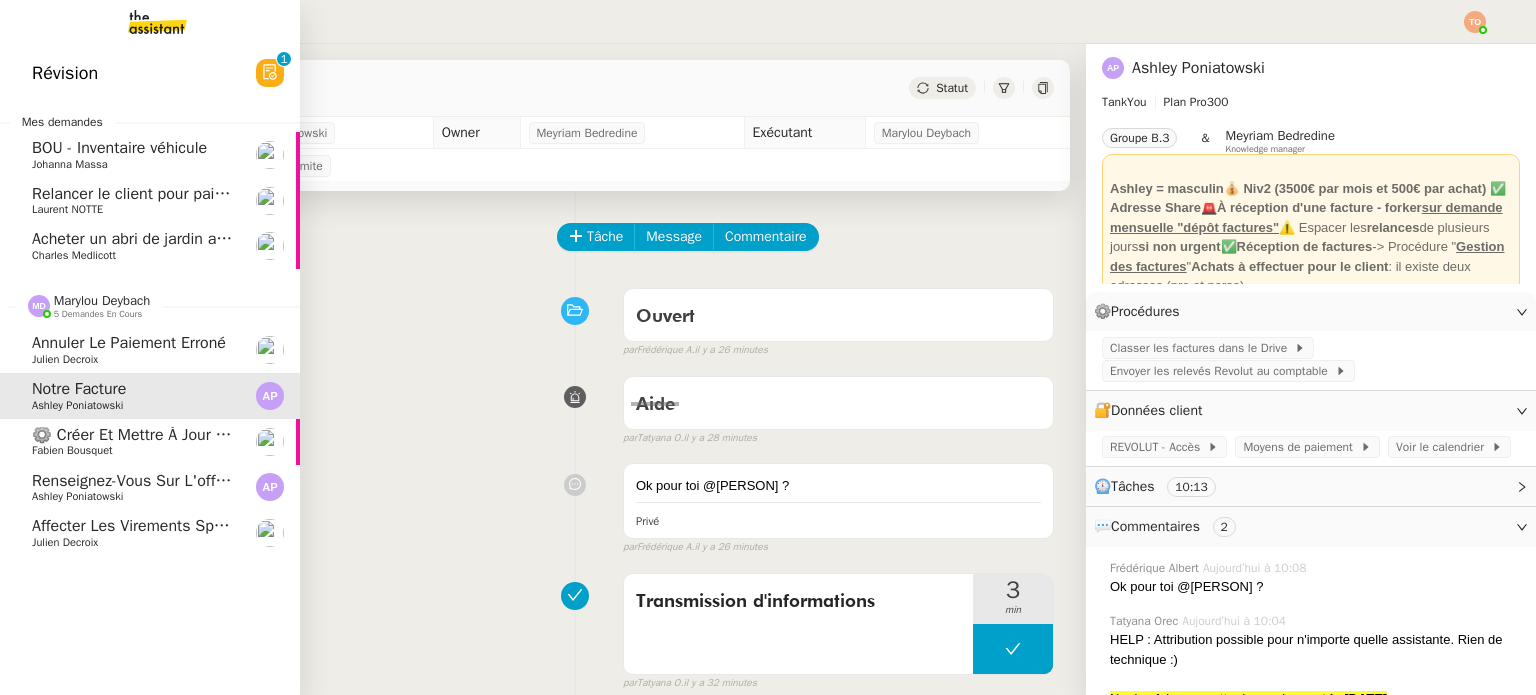 click on "Annuler le paiement erroné" 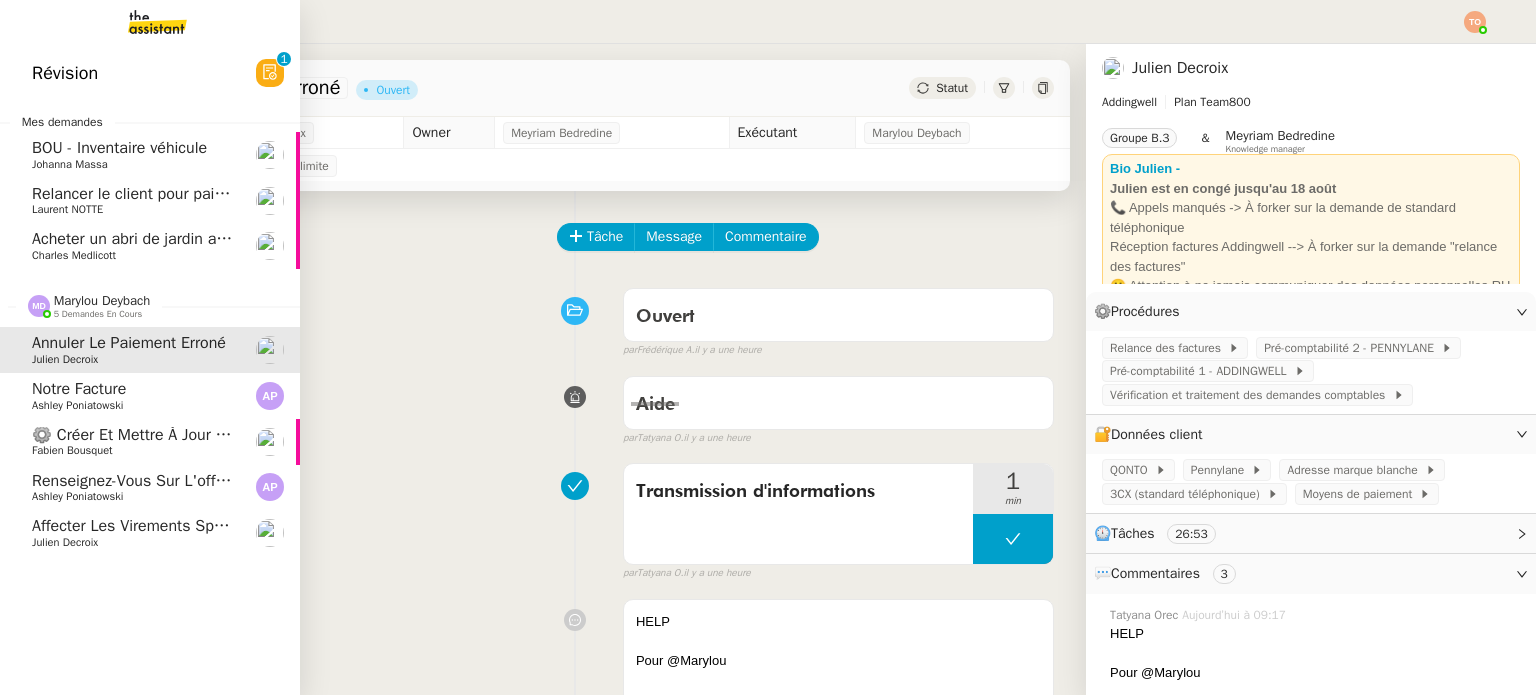 click on "⚙️ Créer et mettre à jour la procédure de classement" 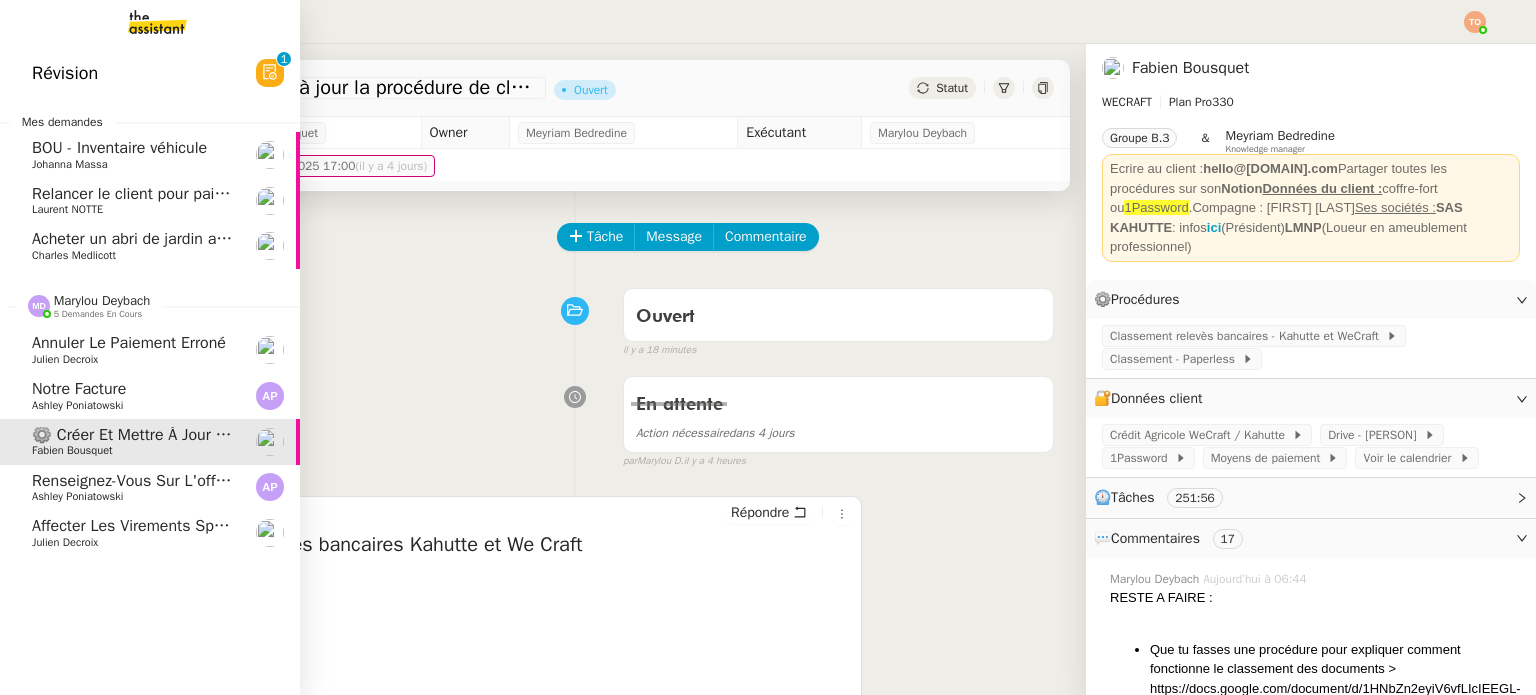 click on "Renseignez-vous sur l'offre de parrainage" 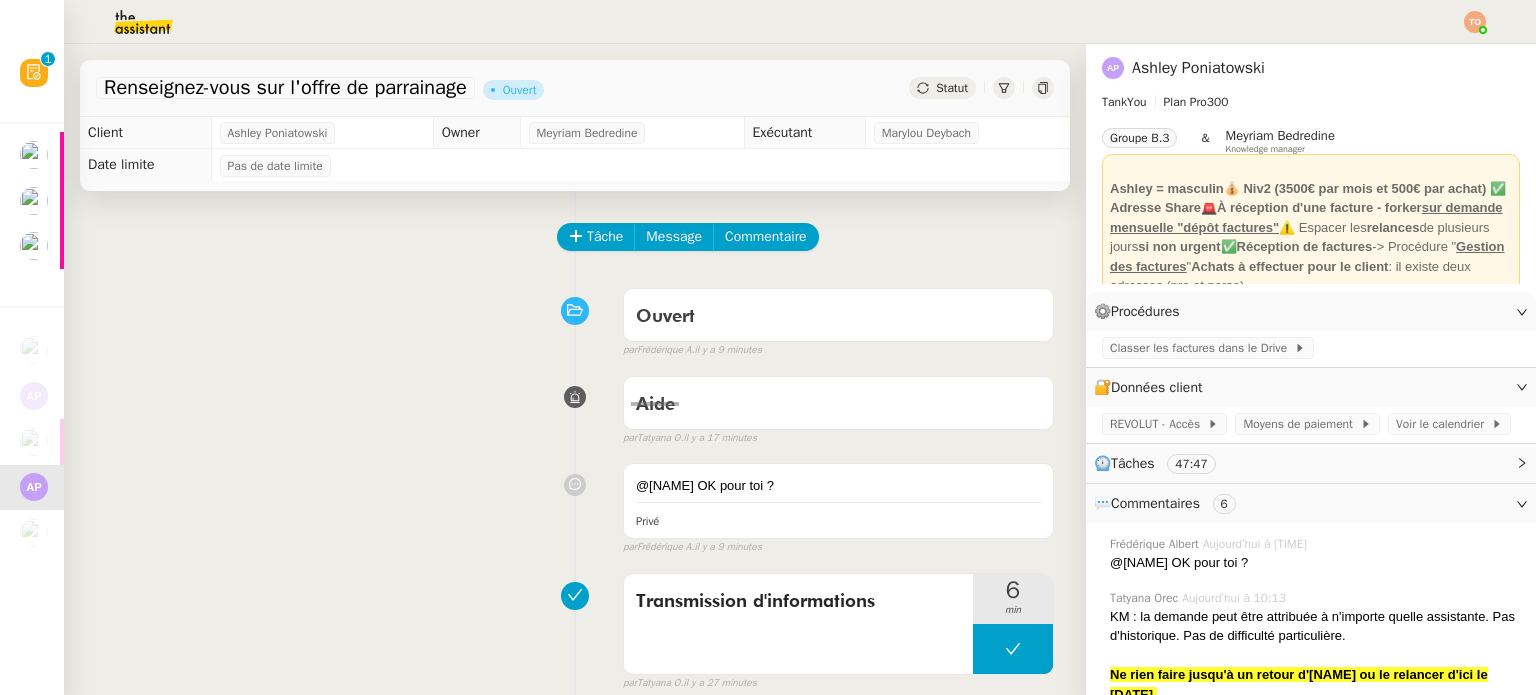 scroll, scrollTop: 0, scrollLeft: 0, axis: both 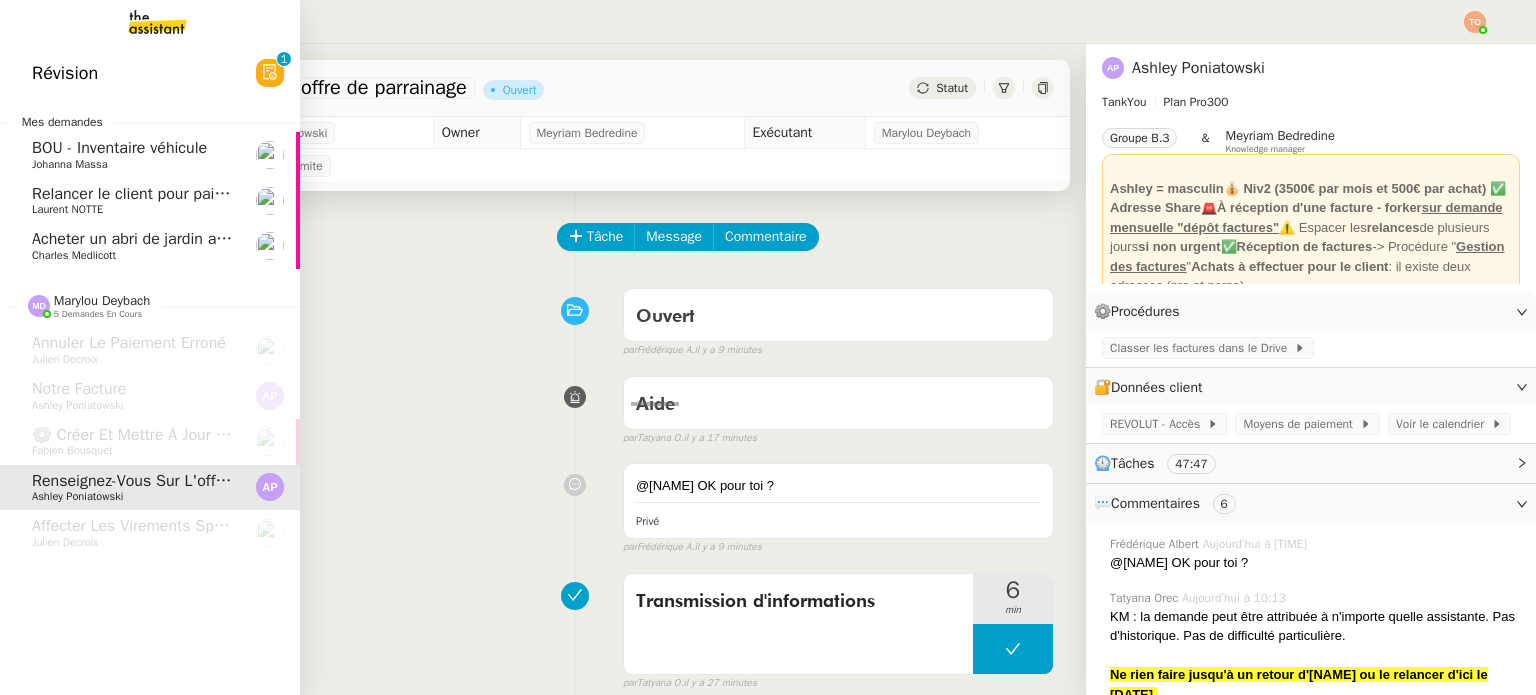 click on "Laurent NOTTE" 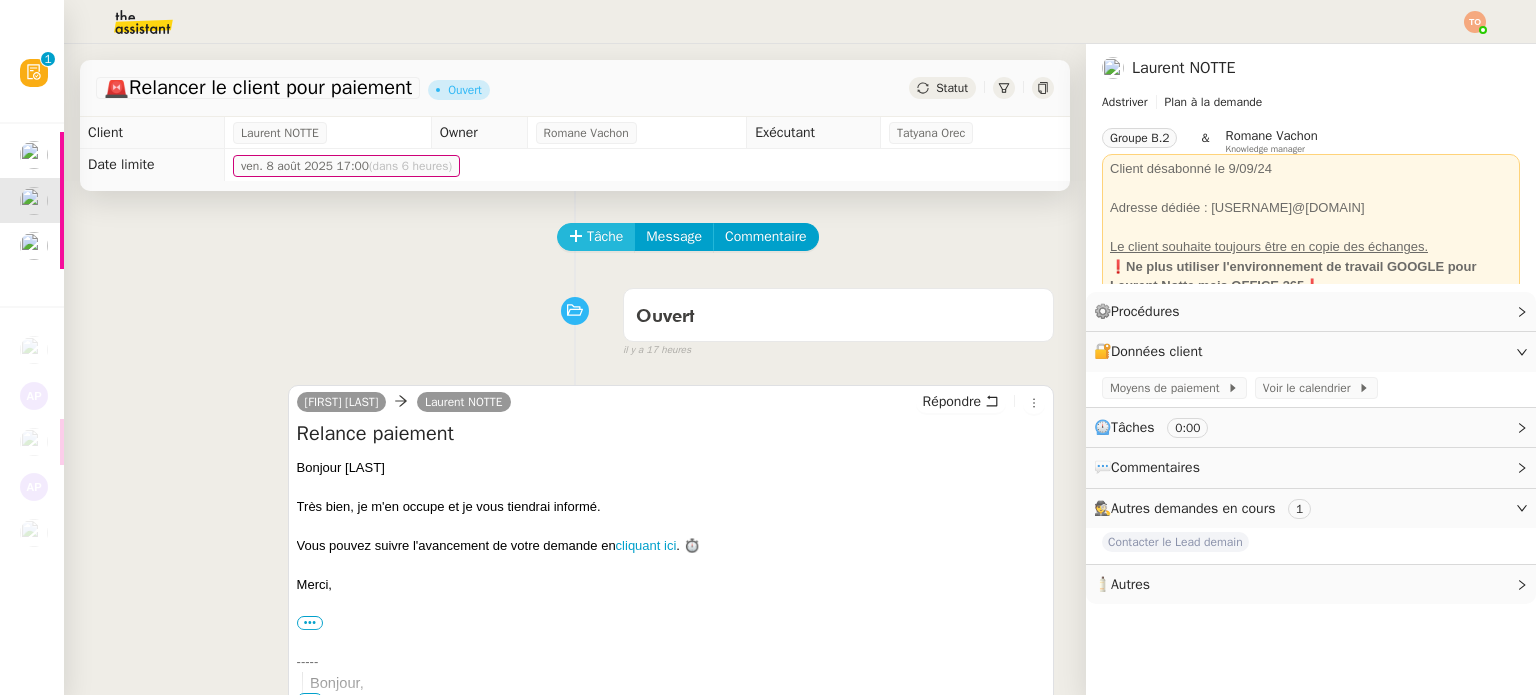 click on "Tâche" 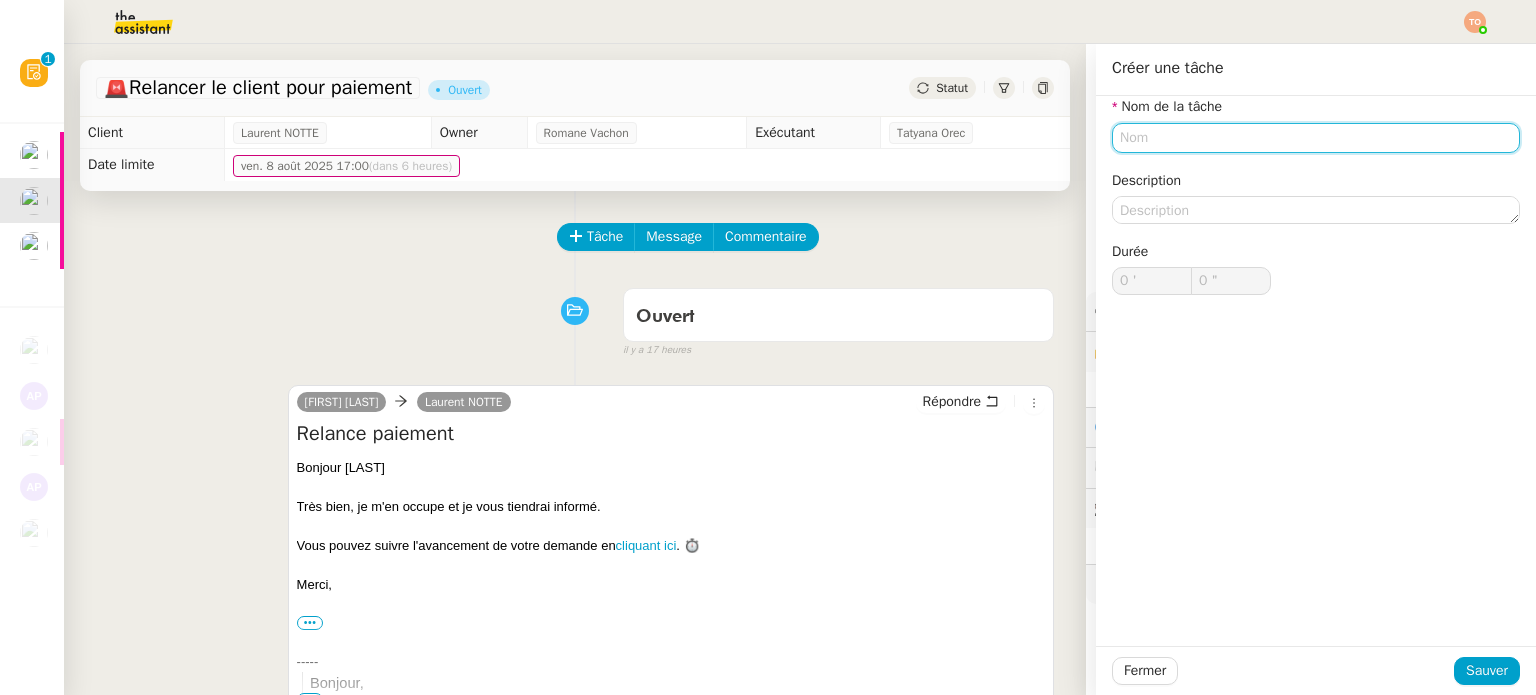 click 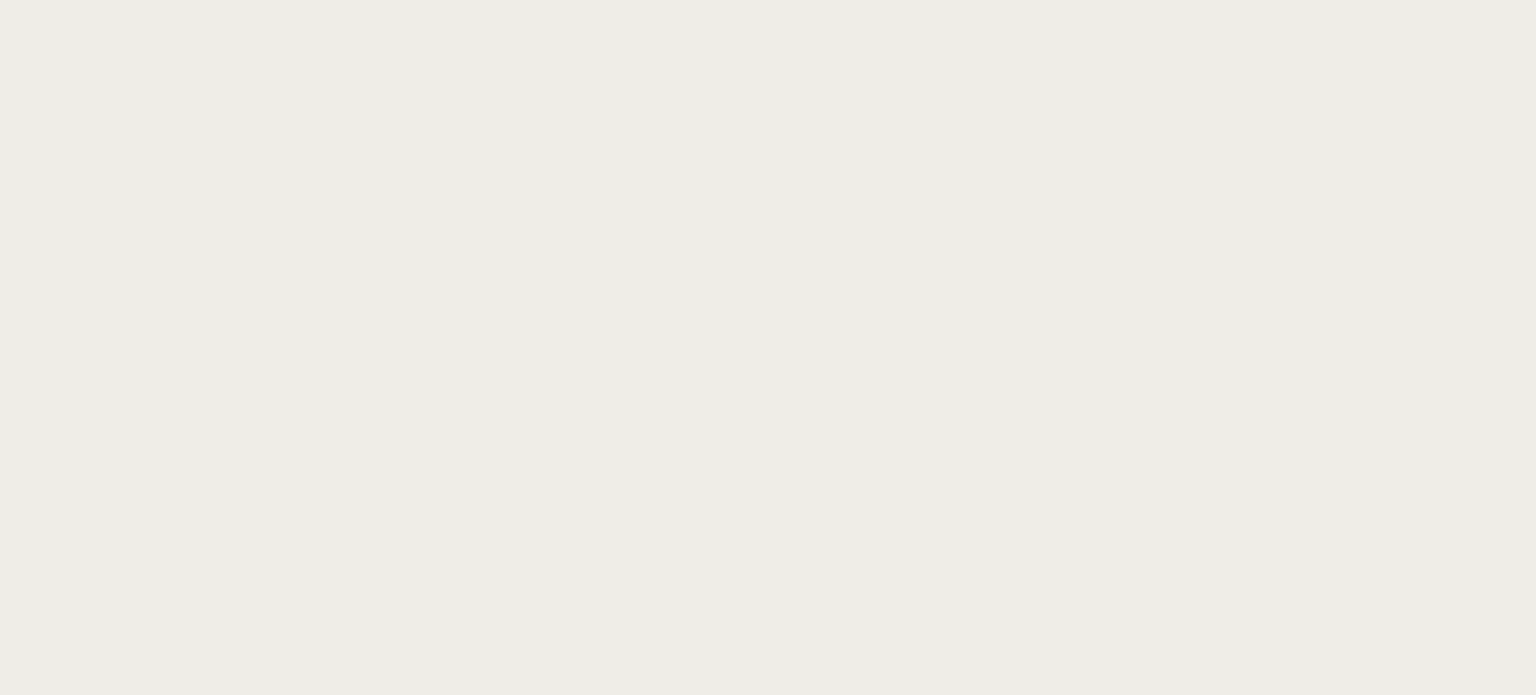 scroll, scrollTop: 0, scrollLeft: 0, axis: both 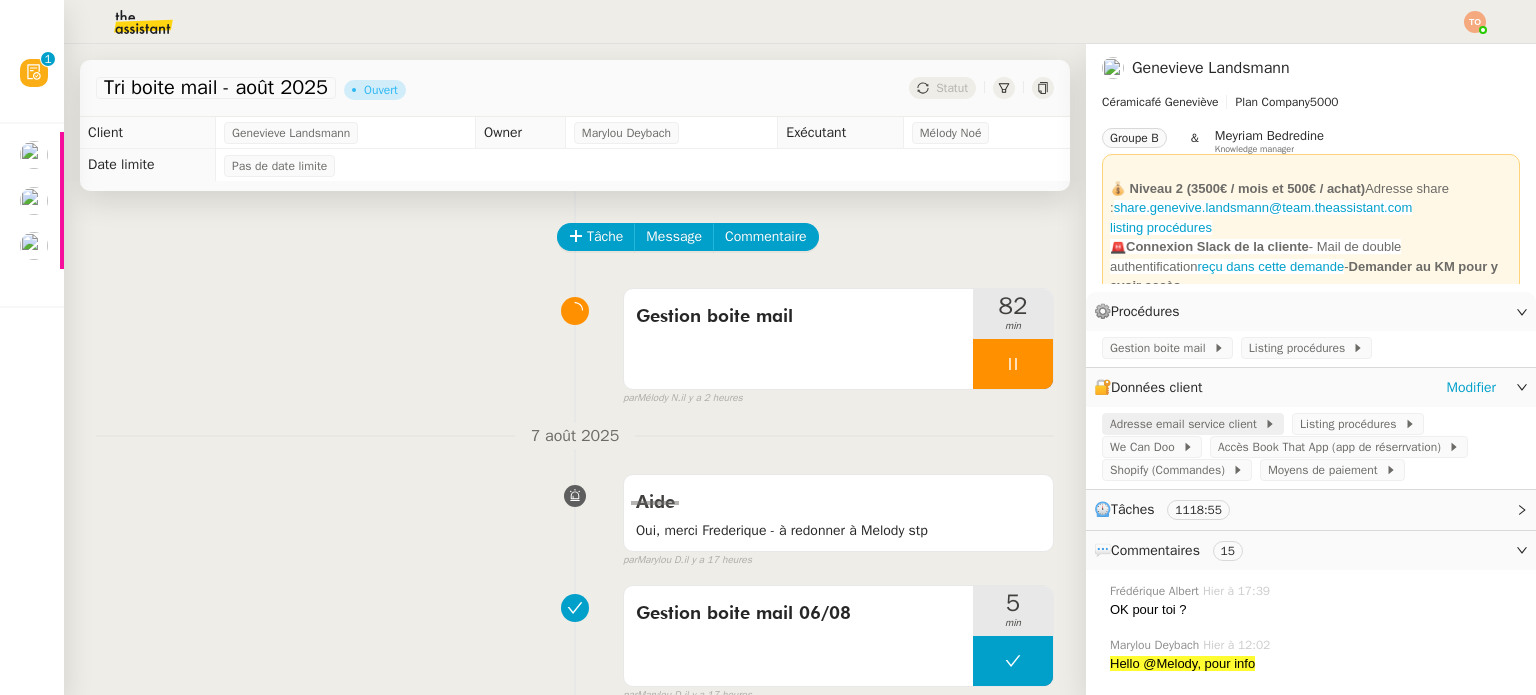 click on "Adresse email service client" 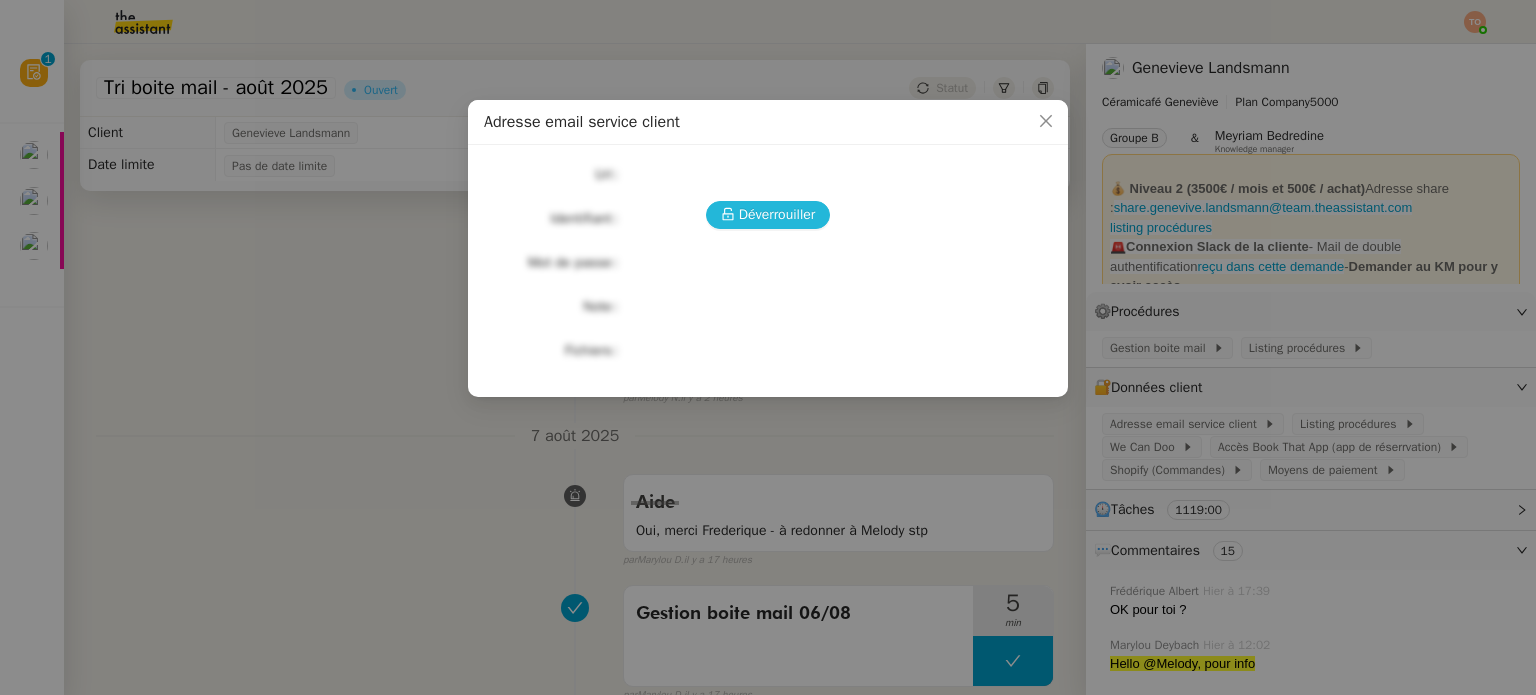 click on "Déverrouiller" at bounding box center [777, 214] 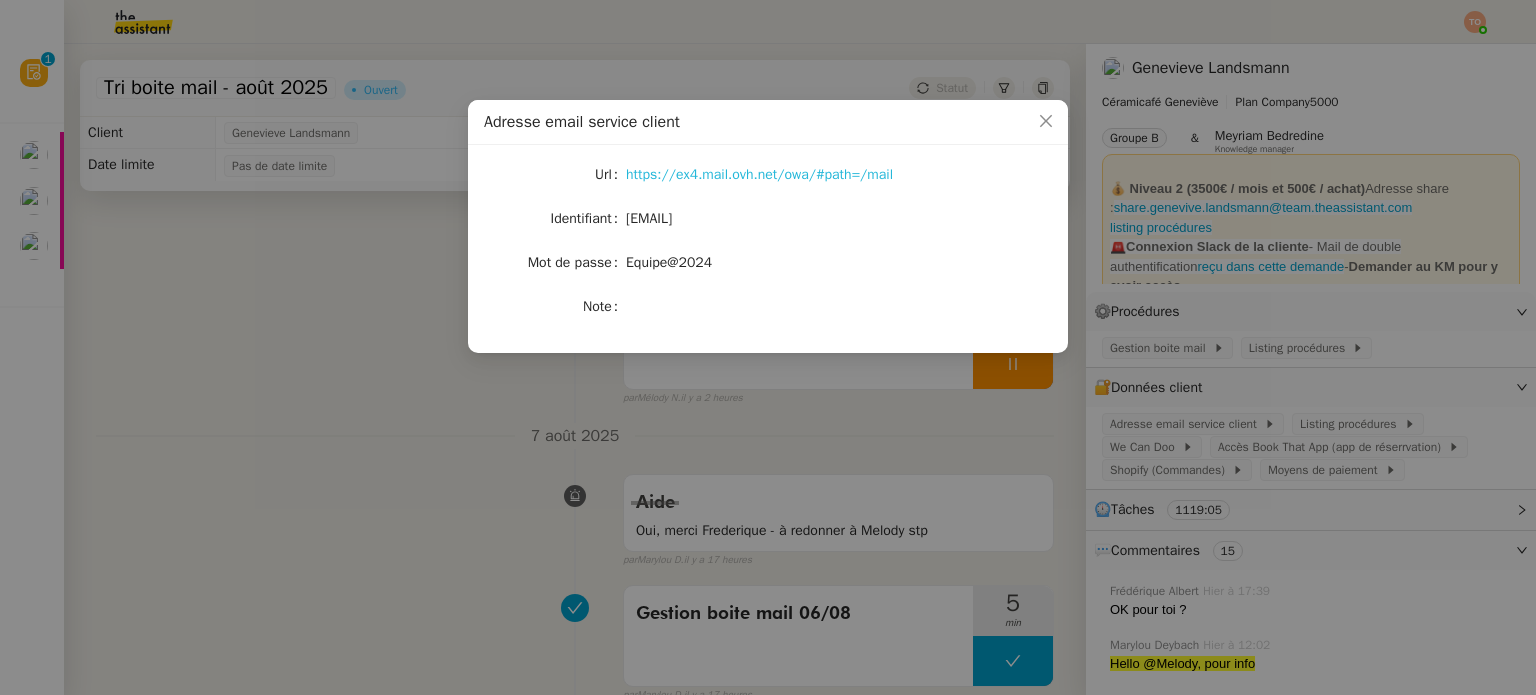 click on "https://ex4.mail.ovh.net/owa/#path=/mail" 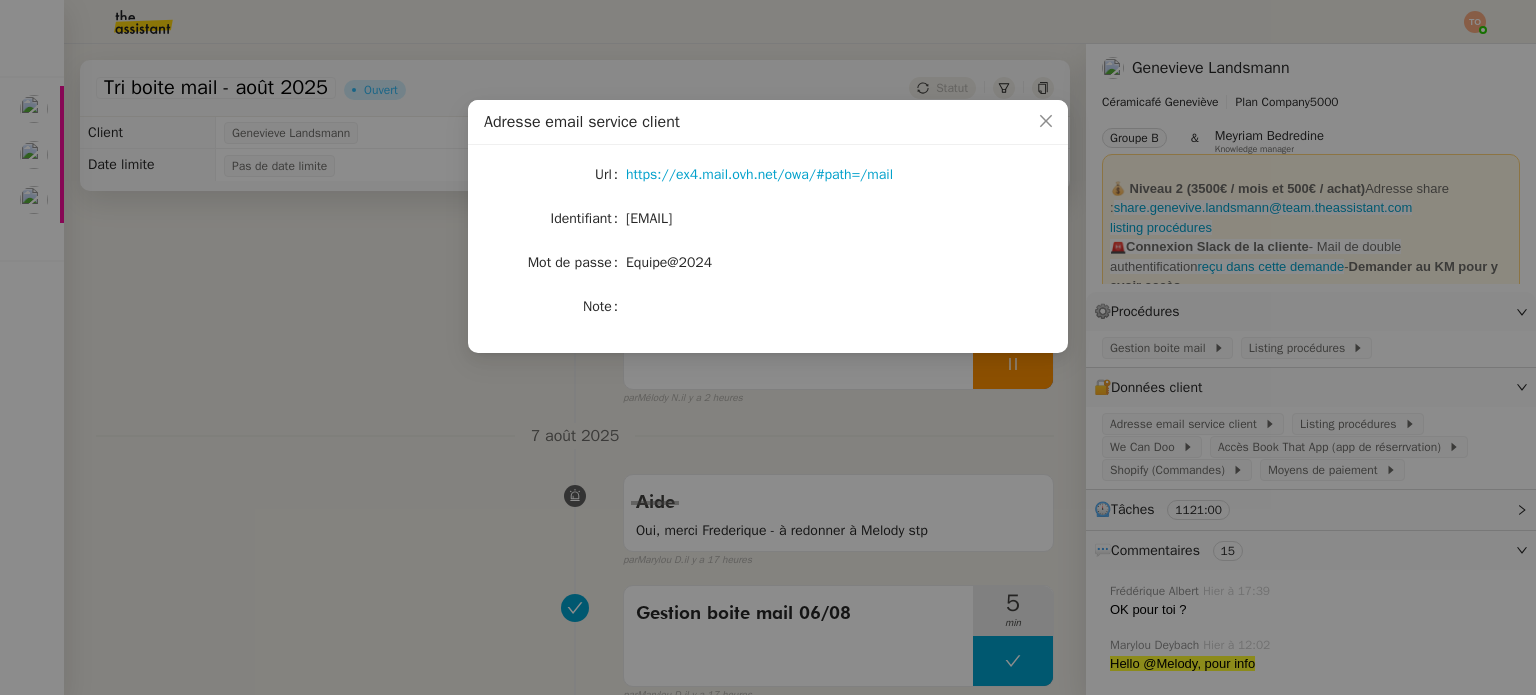 click on "Adresse email service client Url https://[URL]/#path=/mail Identifiant [EMAIL] Mot de passe [PASSWORD] Note" at bounding box center (768, 347) 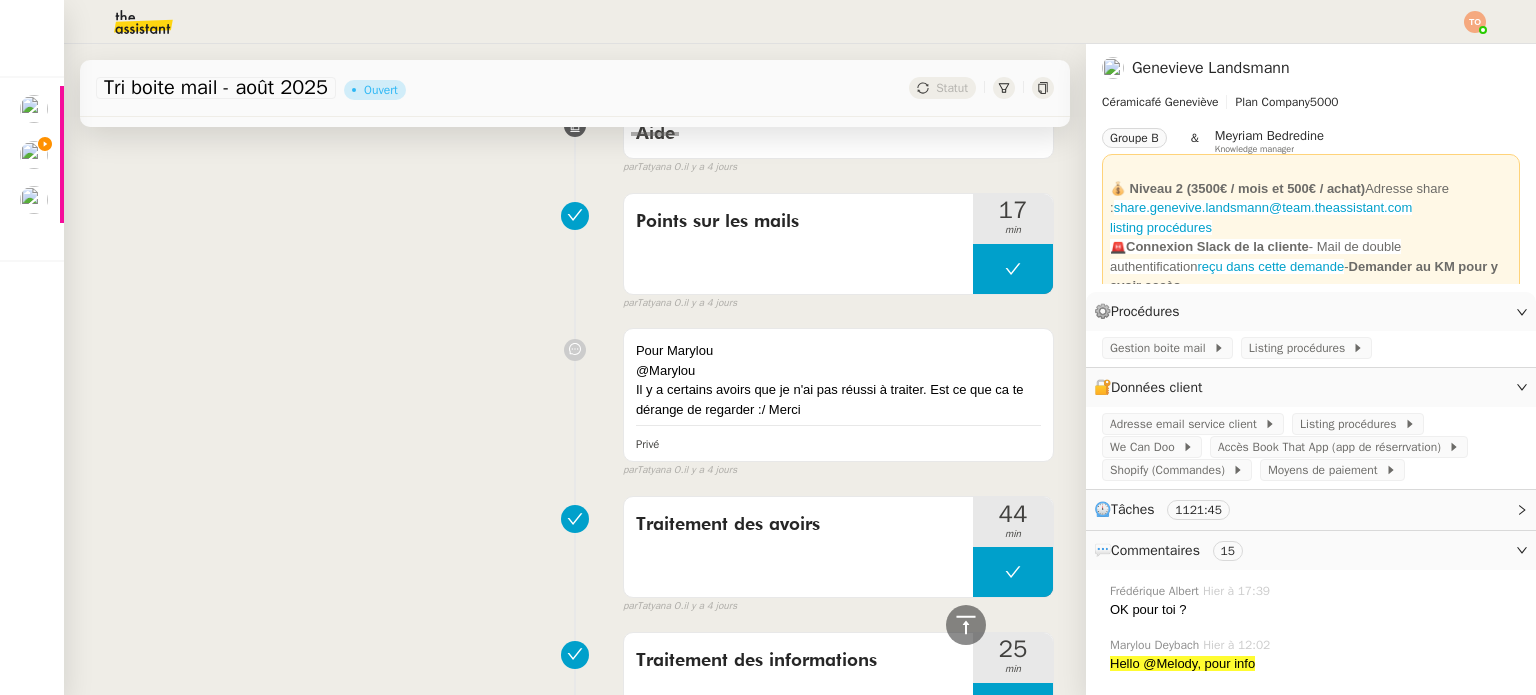 scroll, scrollTop: 5700, scrollLeft: 0, axis: vertical 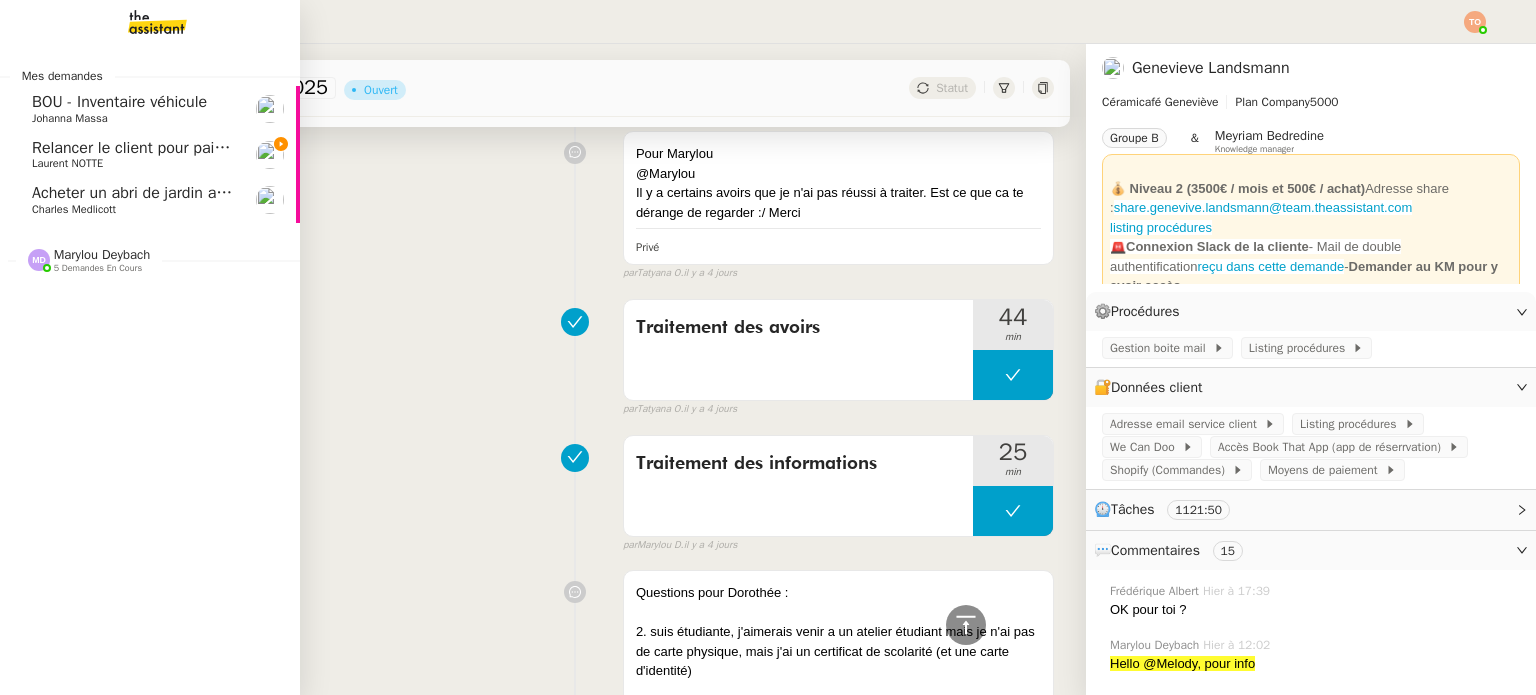 click on "Relancer le client pour paiement" 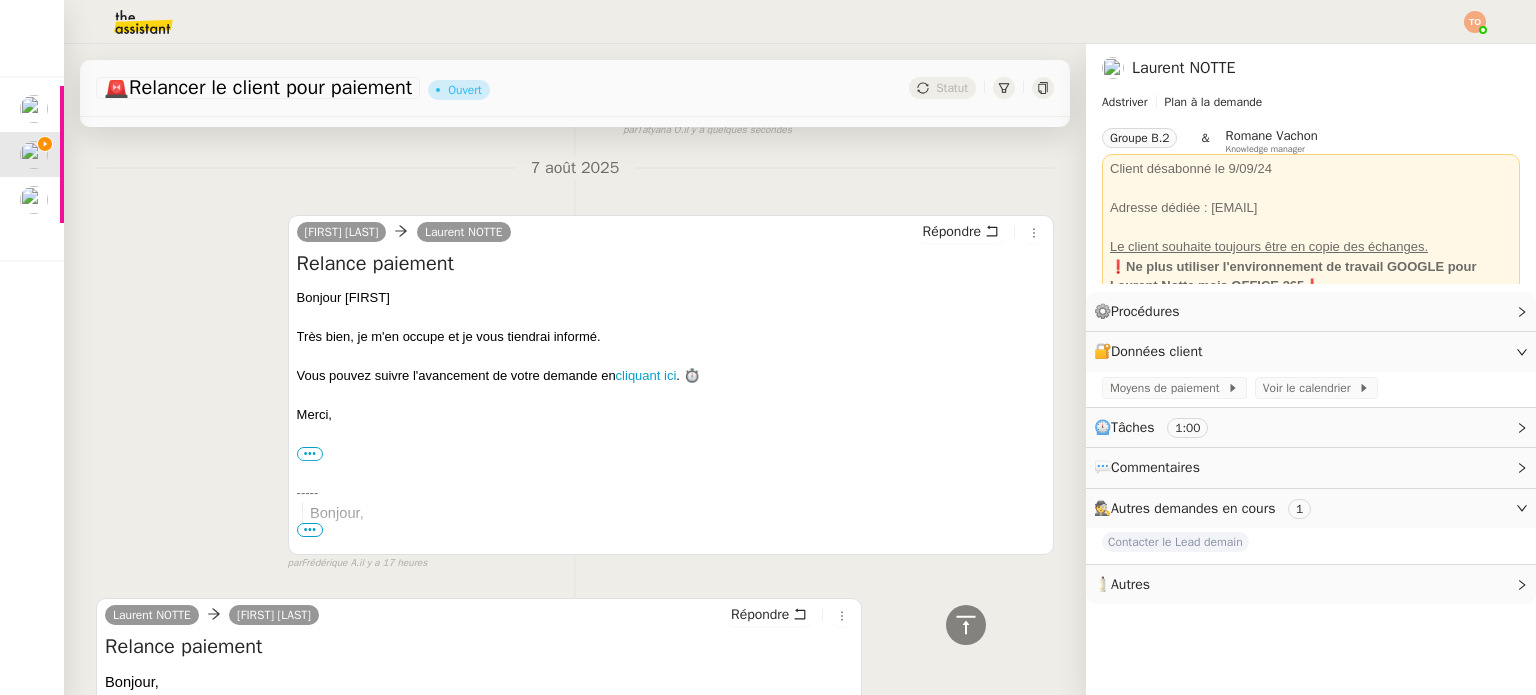 scroll, scrollTop: 718, scrollLeft: 0, axis: vertical 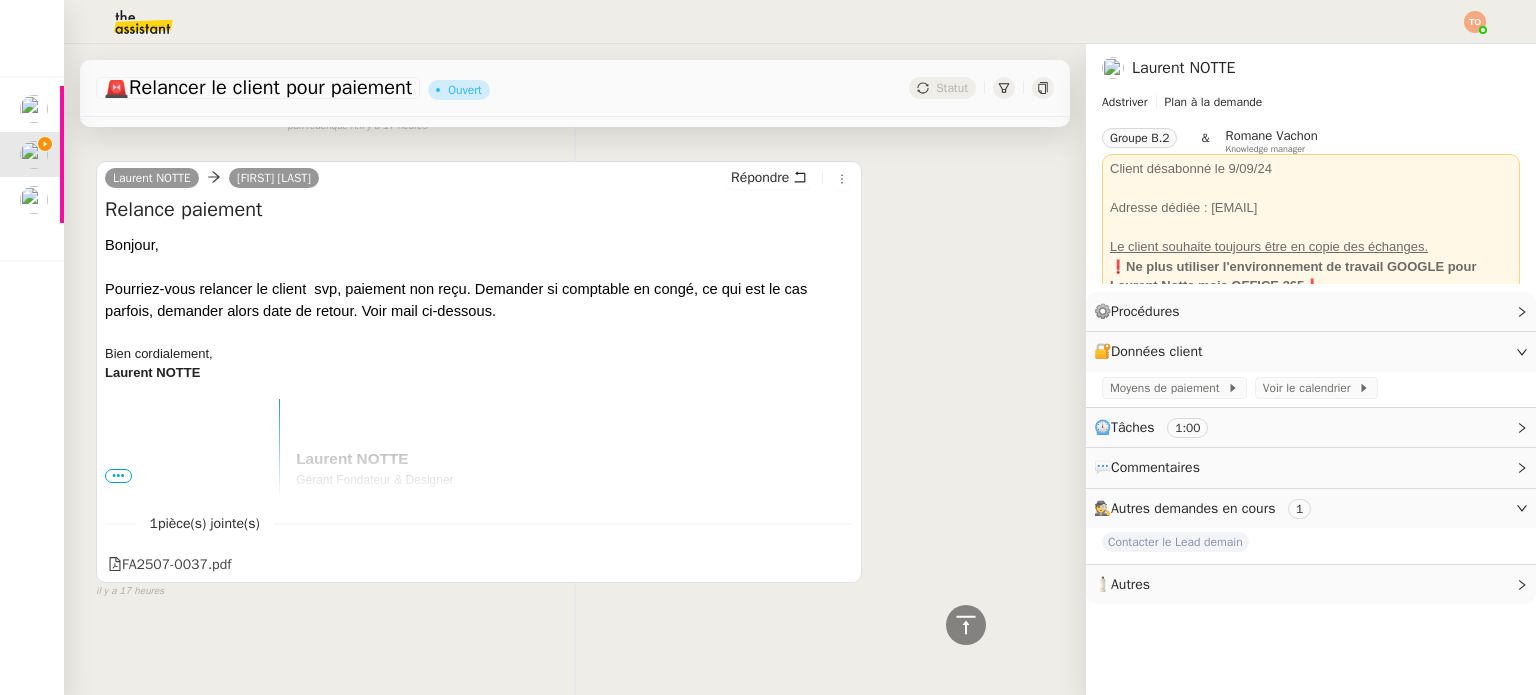 click on "•••" at bounding box center (118, 476) 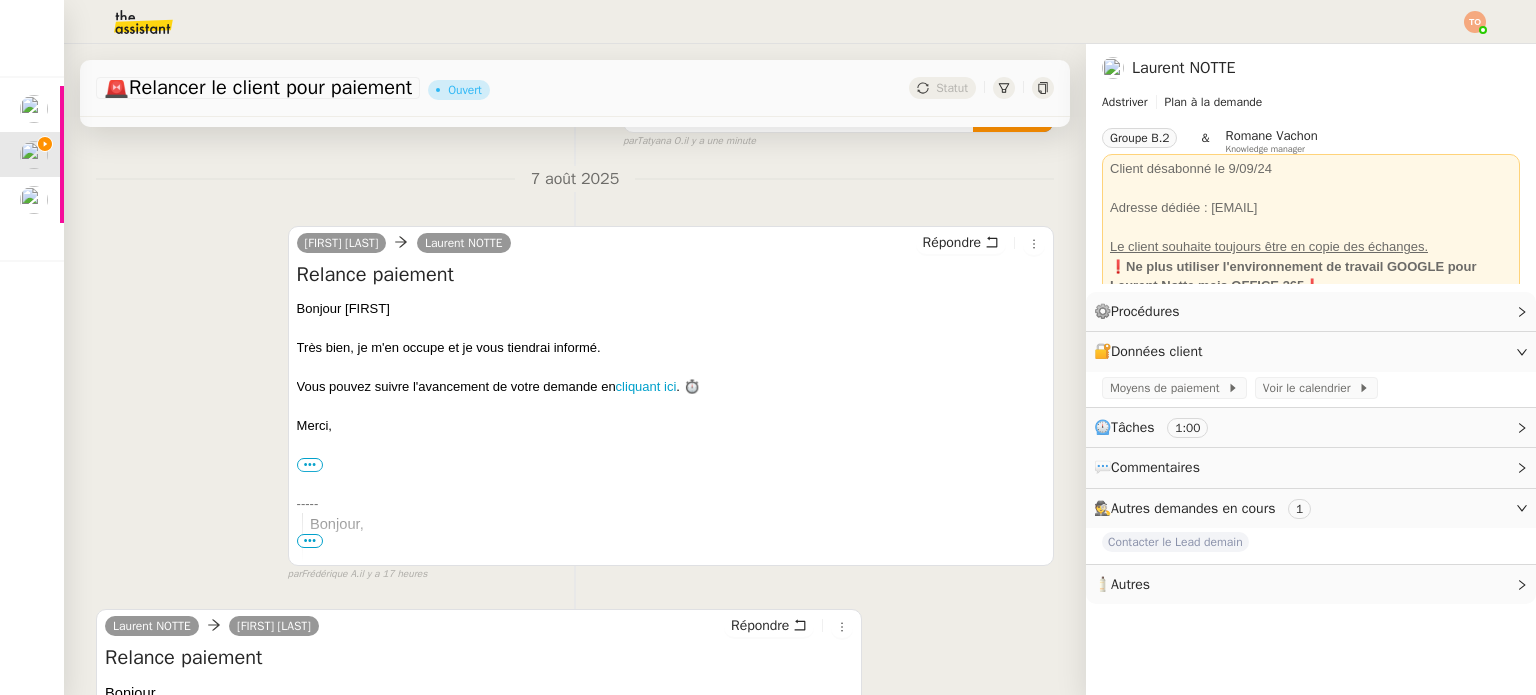 scroll, scrollTop: 0, scrollLeft: 0, axis: both 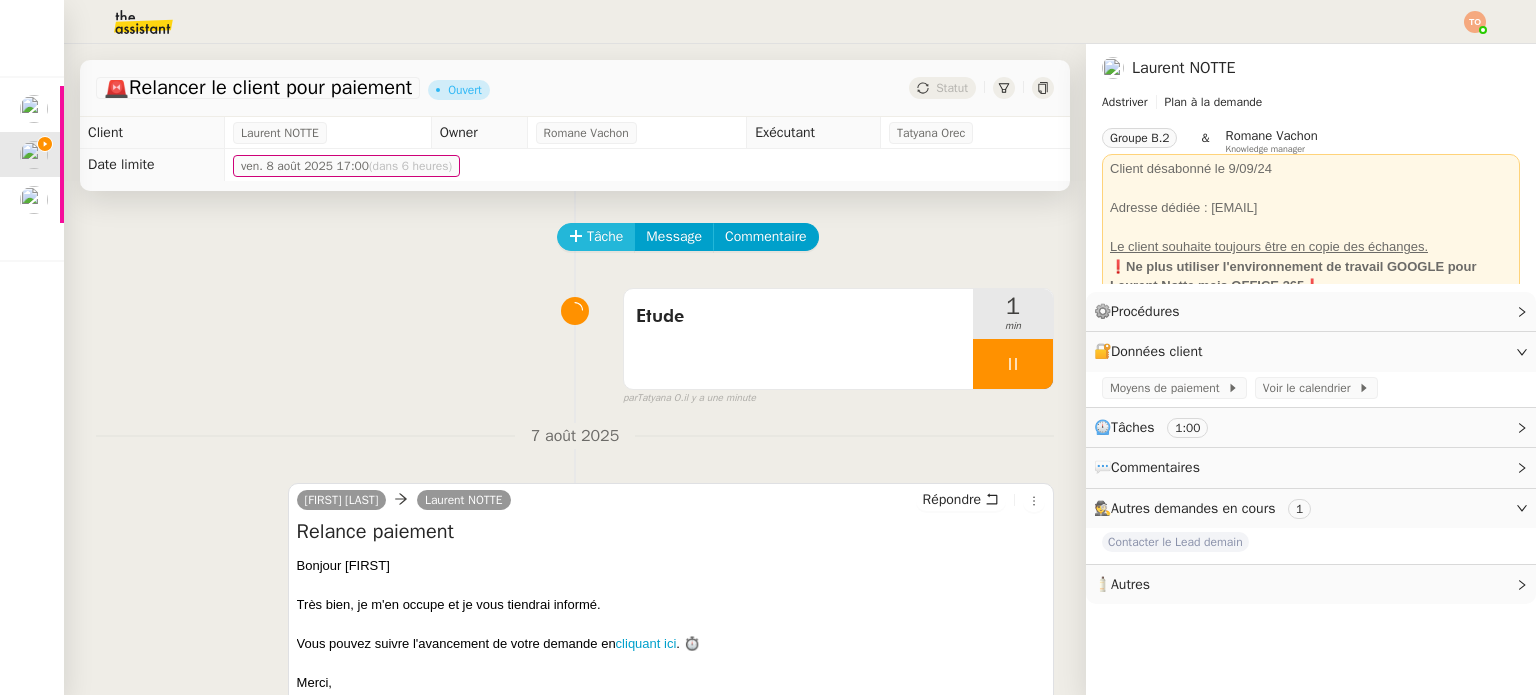 click on "Tâche" 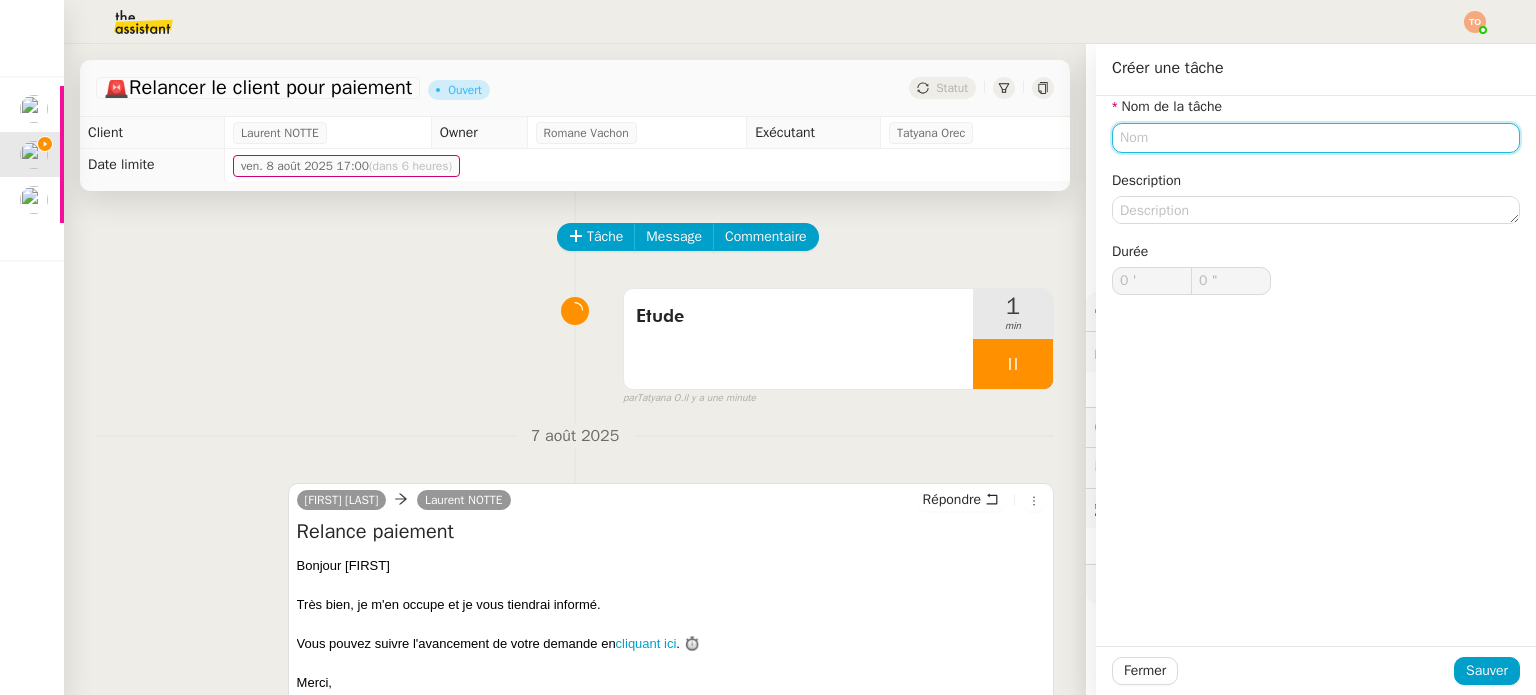 click 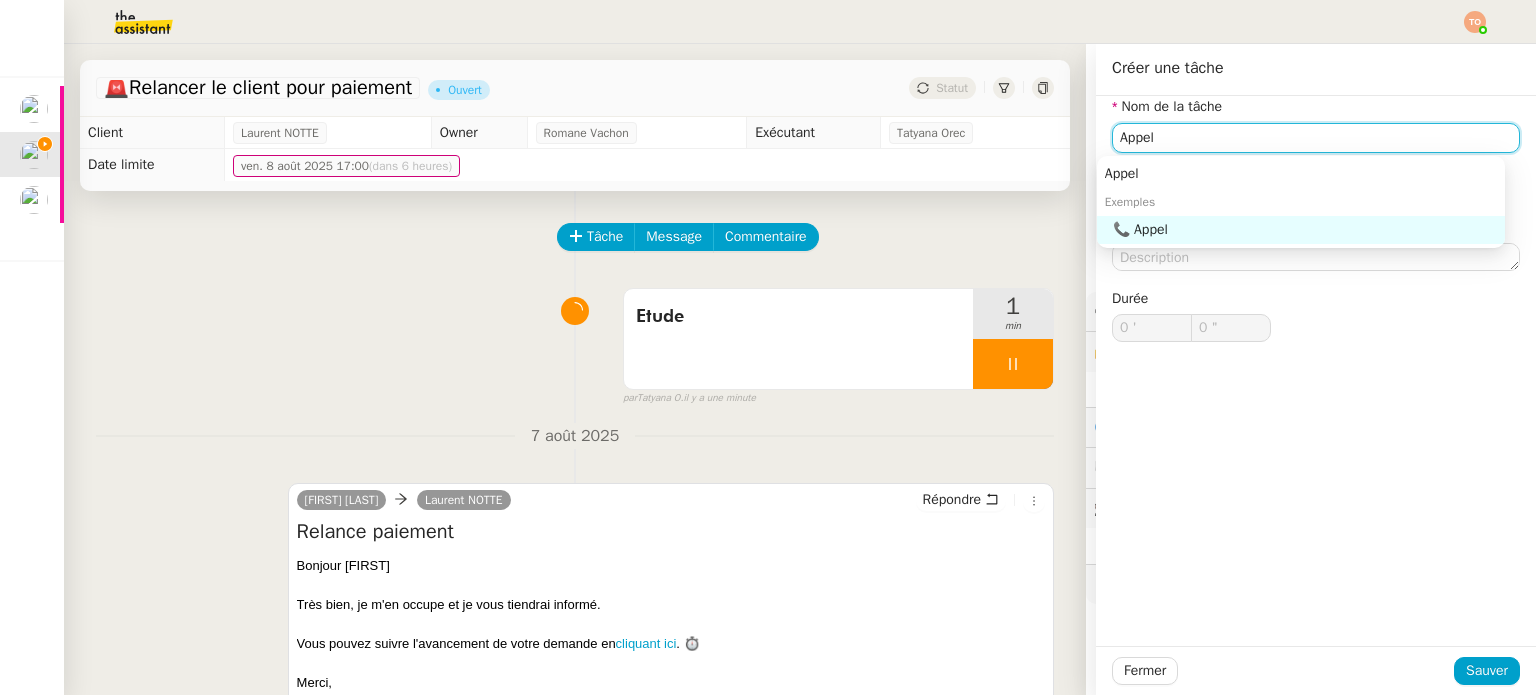 click on "📞 Appel" 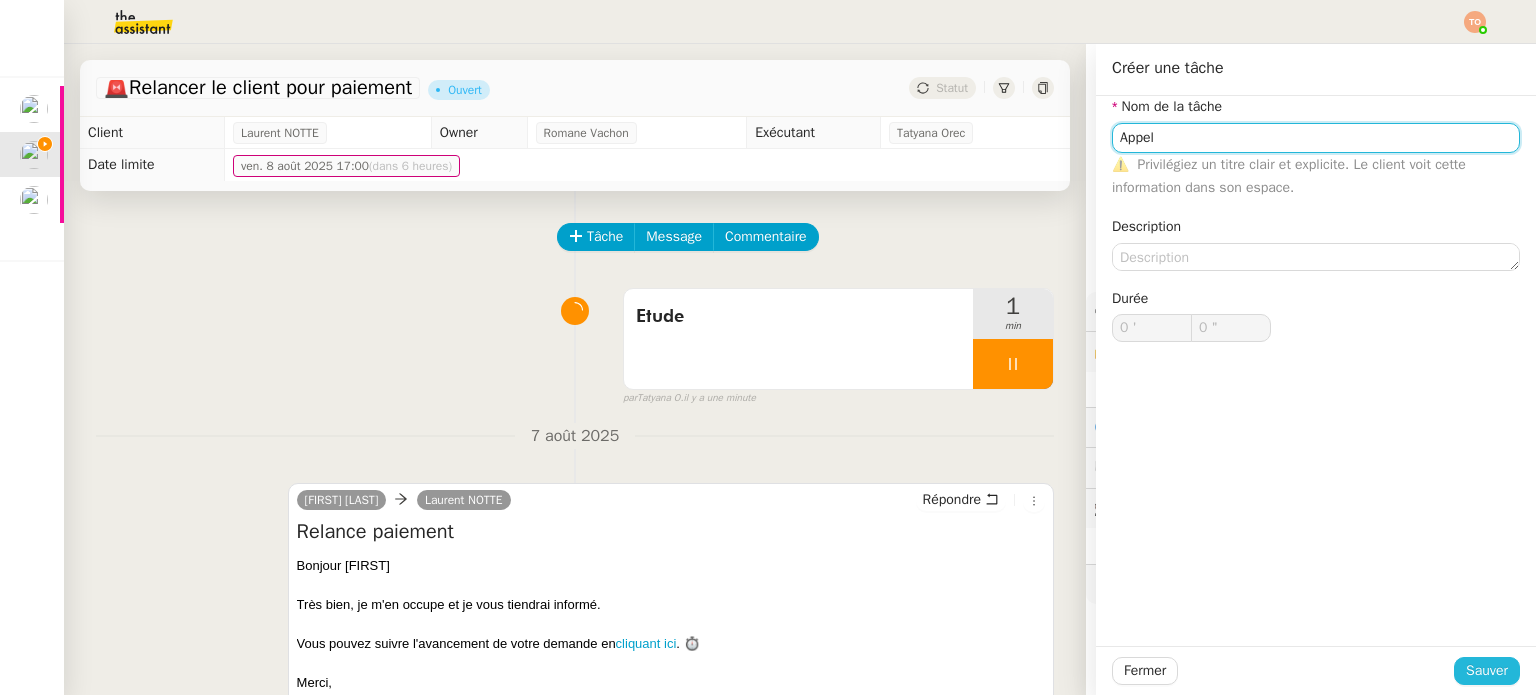 type on "Appel" 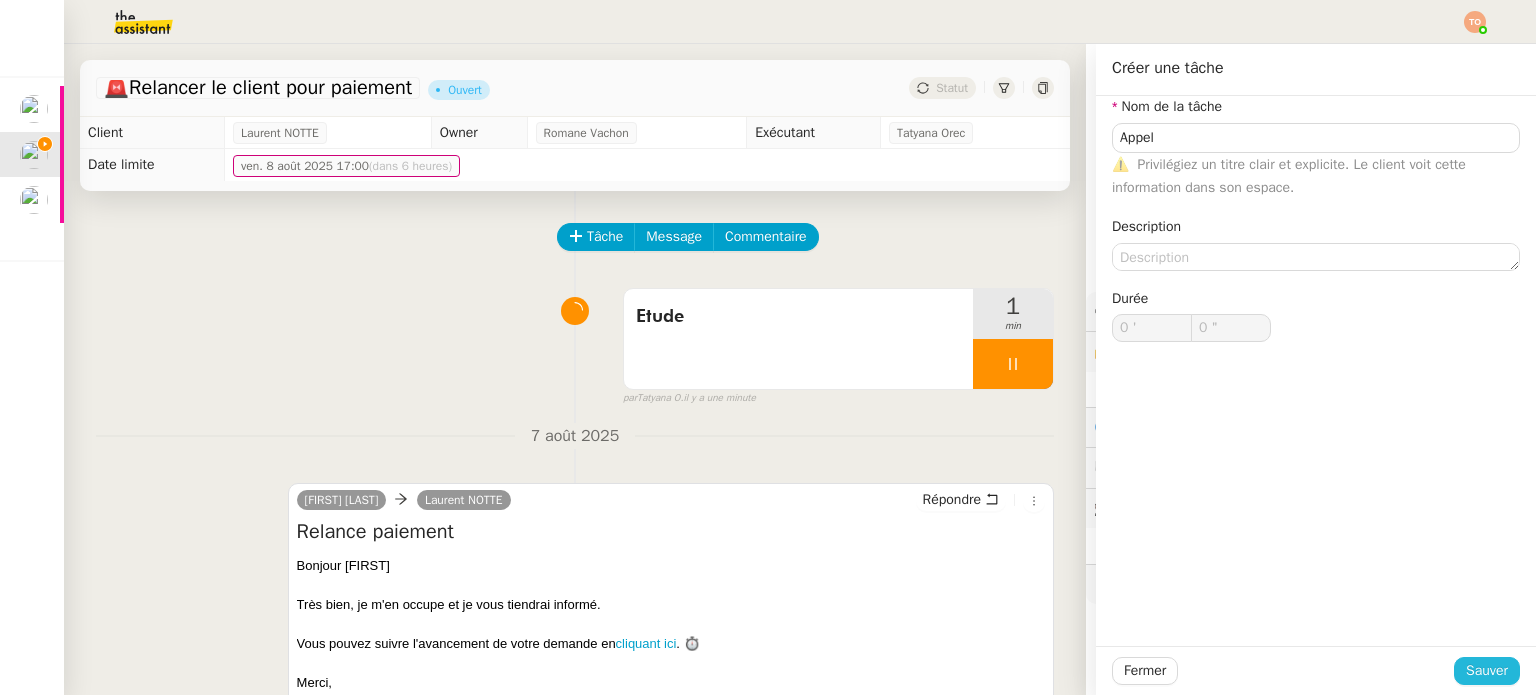 click on "Sauver" 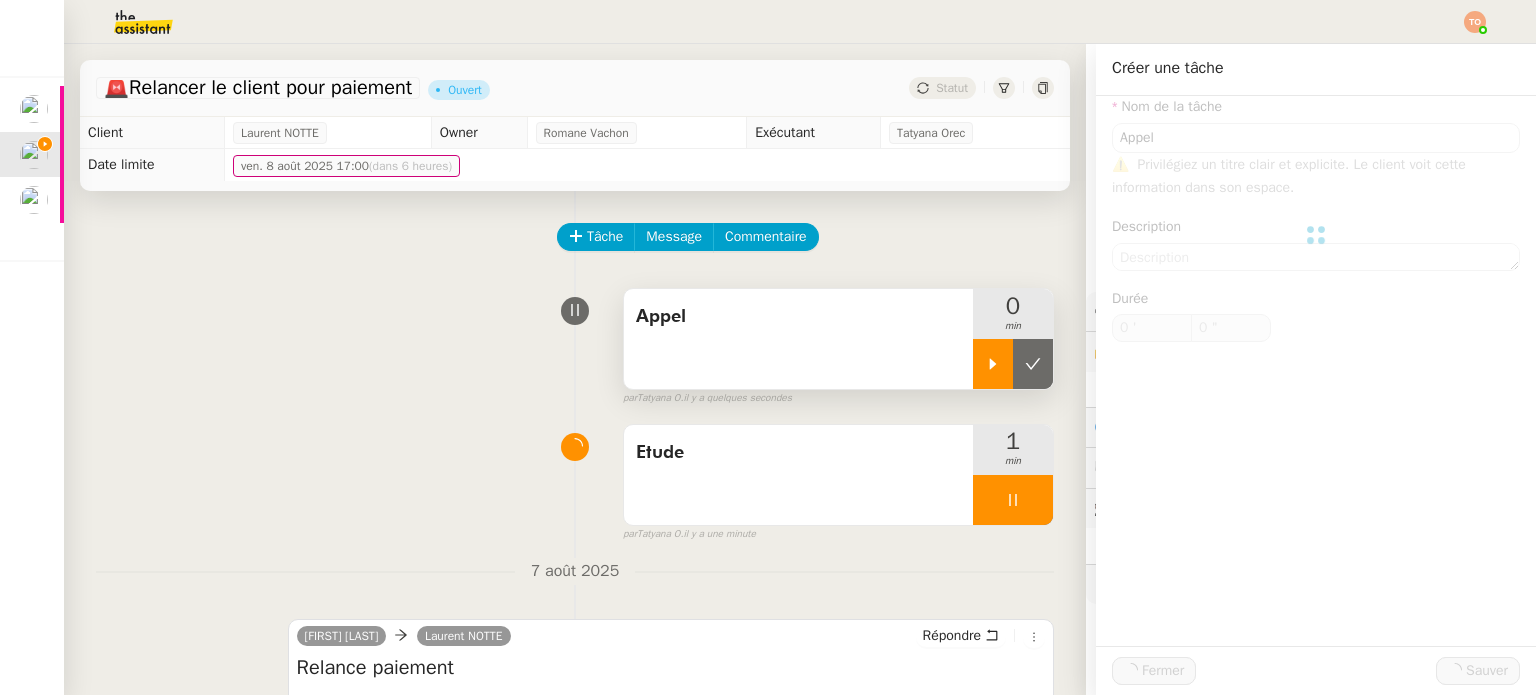 click 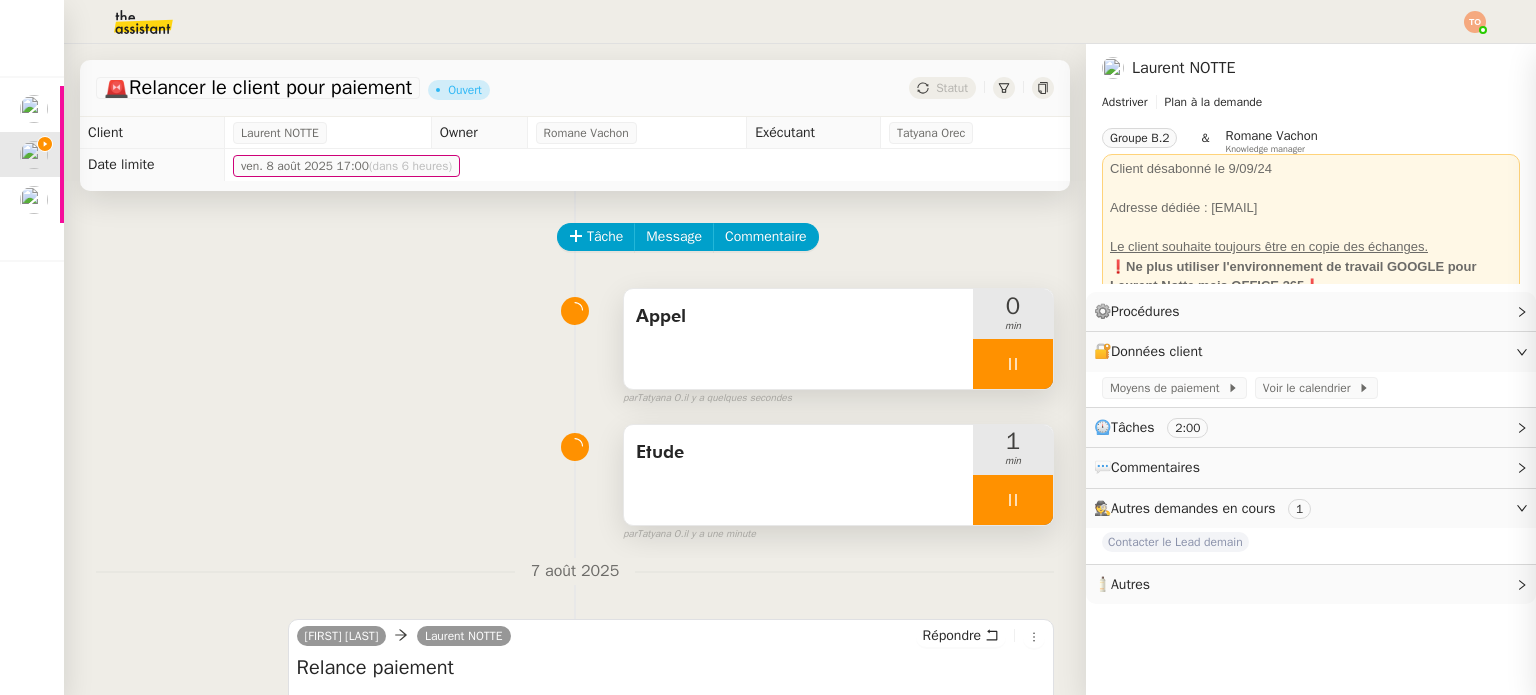 click at bounding box center [1013, 500] 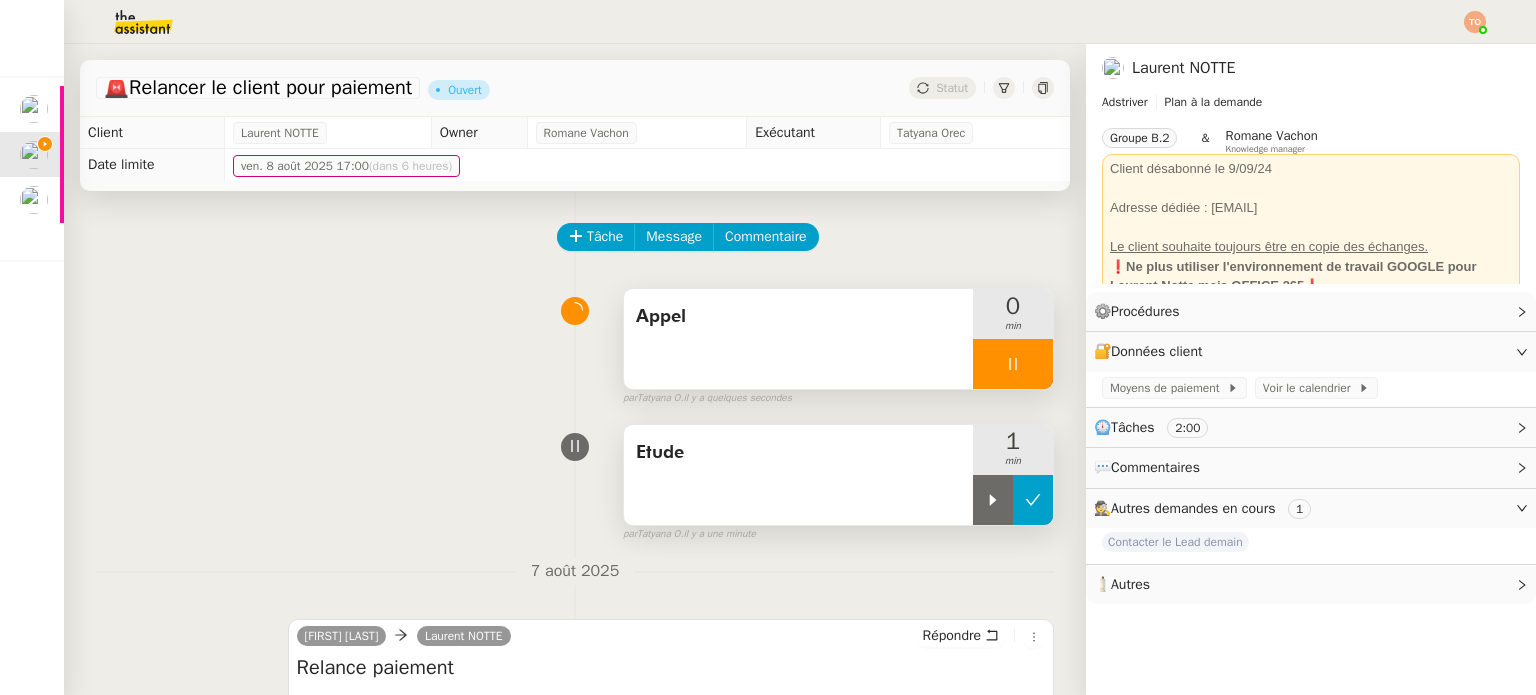 click at bounding box center [1033, 500] 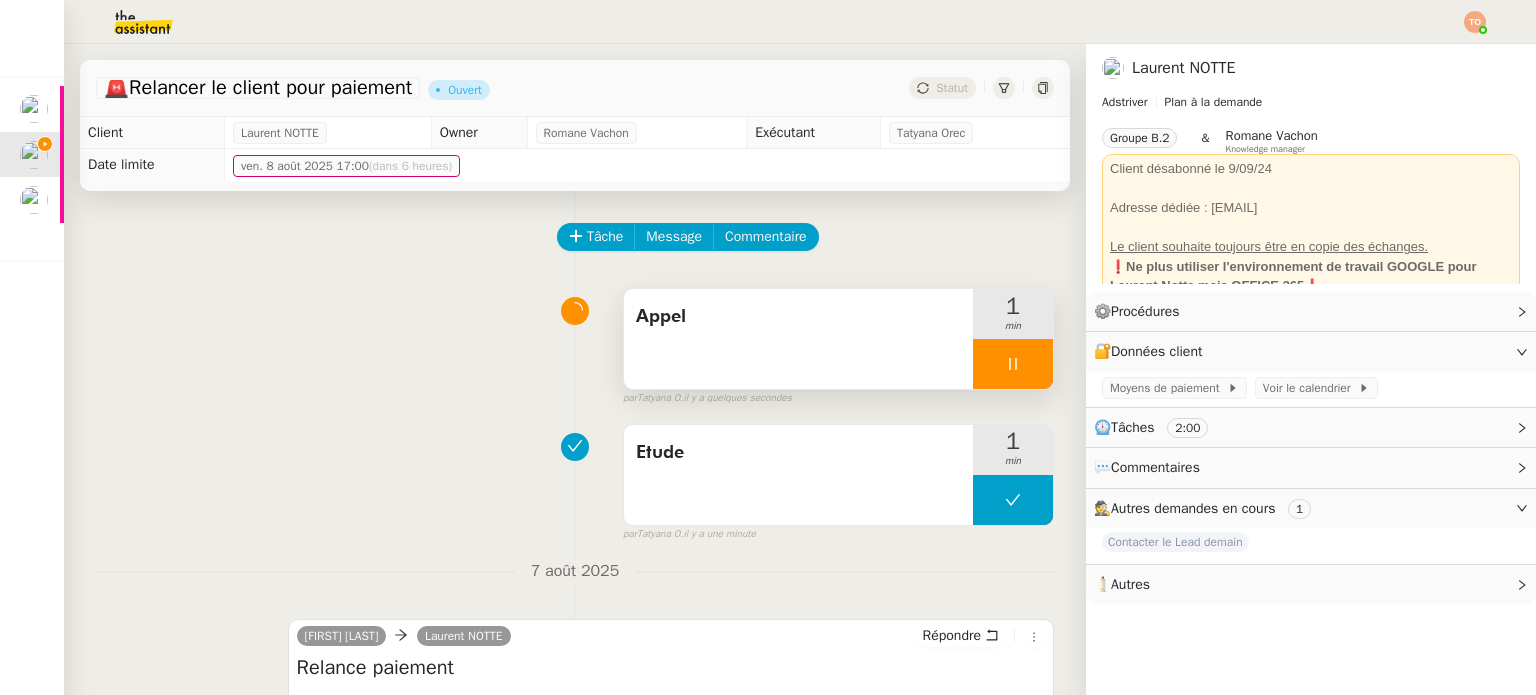 click at bounding box center [1013, 364] 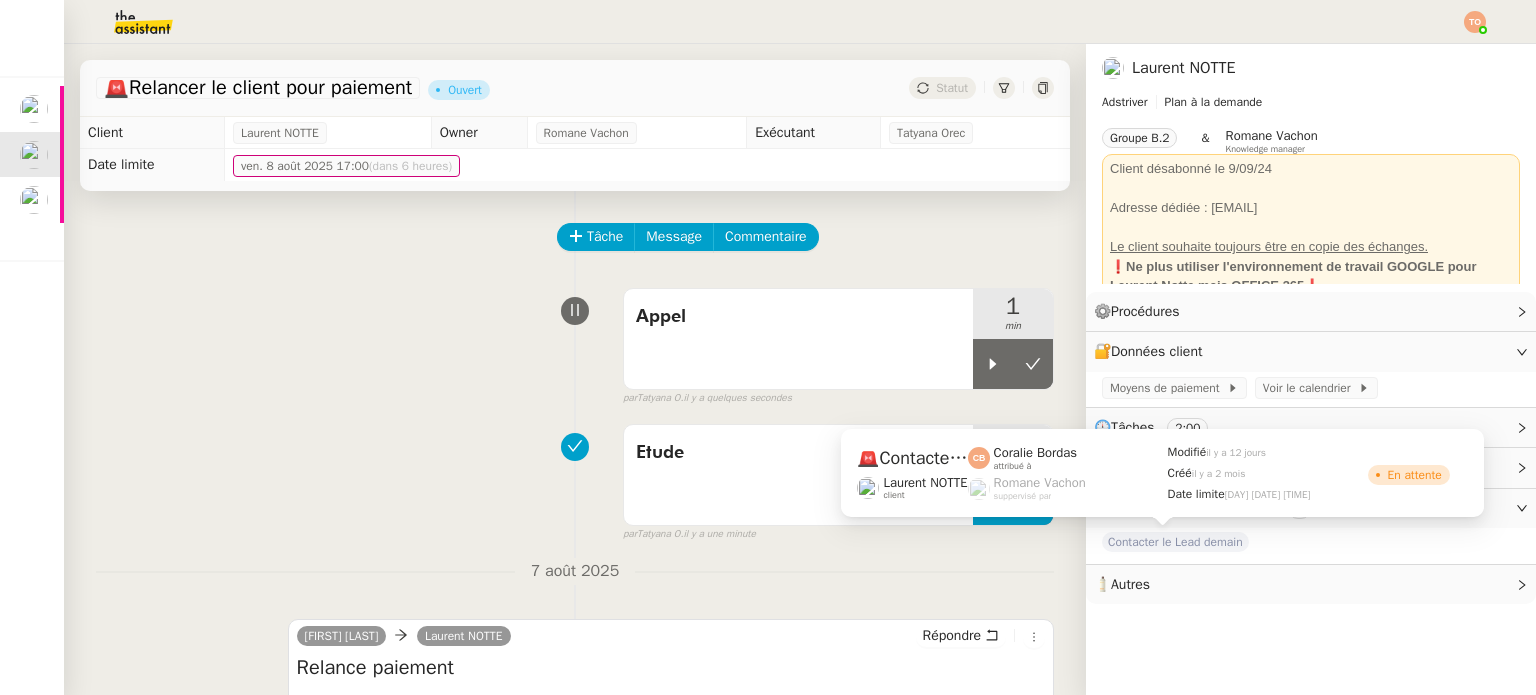 click on "Contacter le Lead demain" 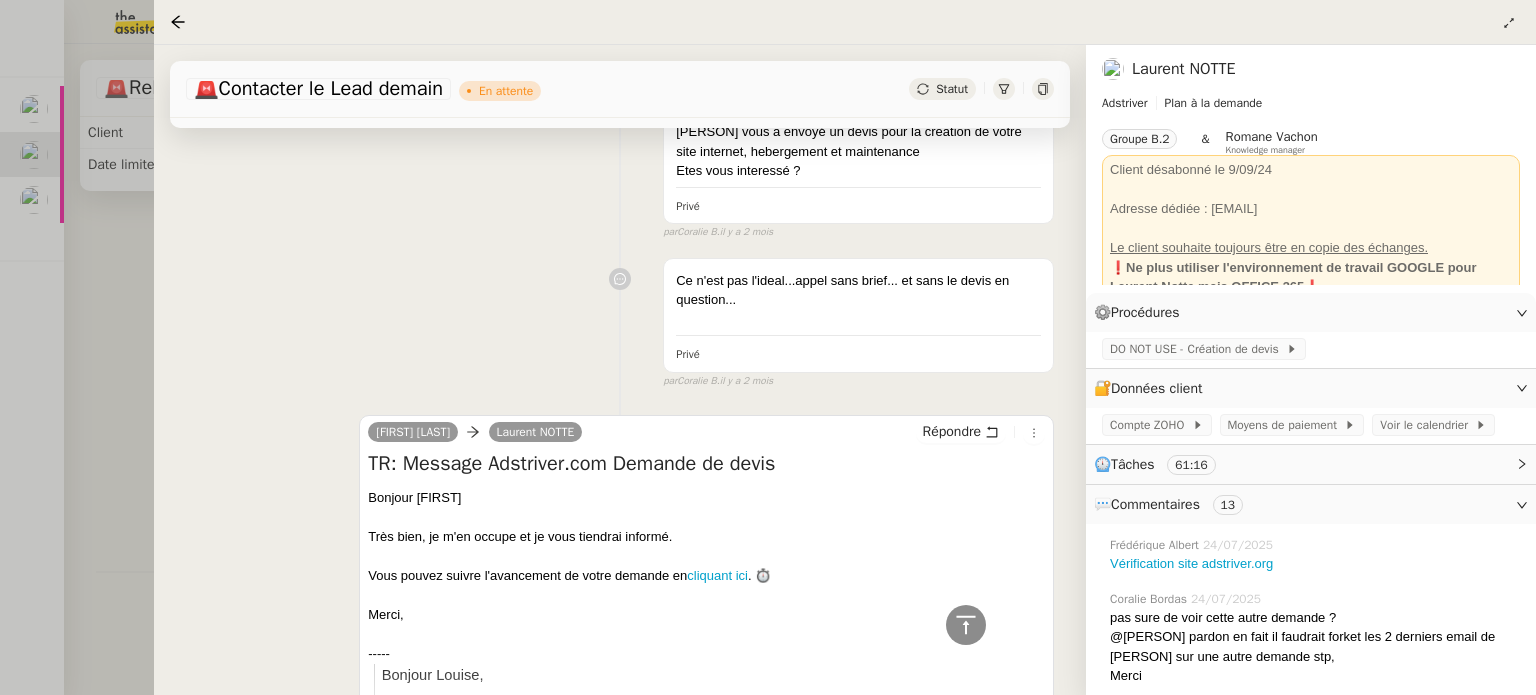 scroll, scrollTop: 17964, scrollLeft: 0, axis: vertical 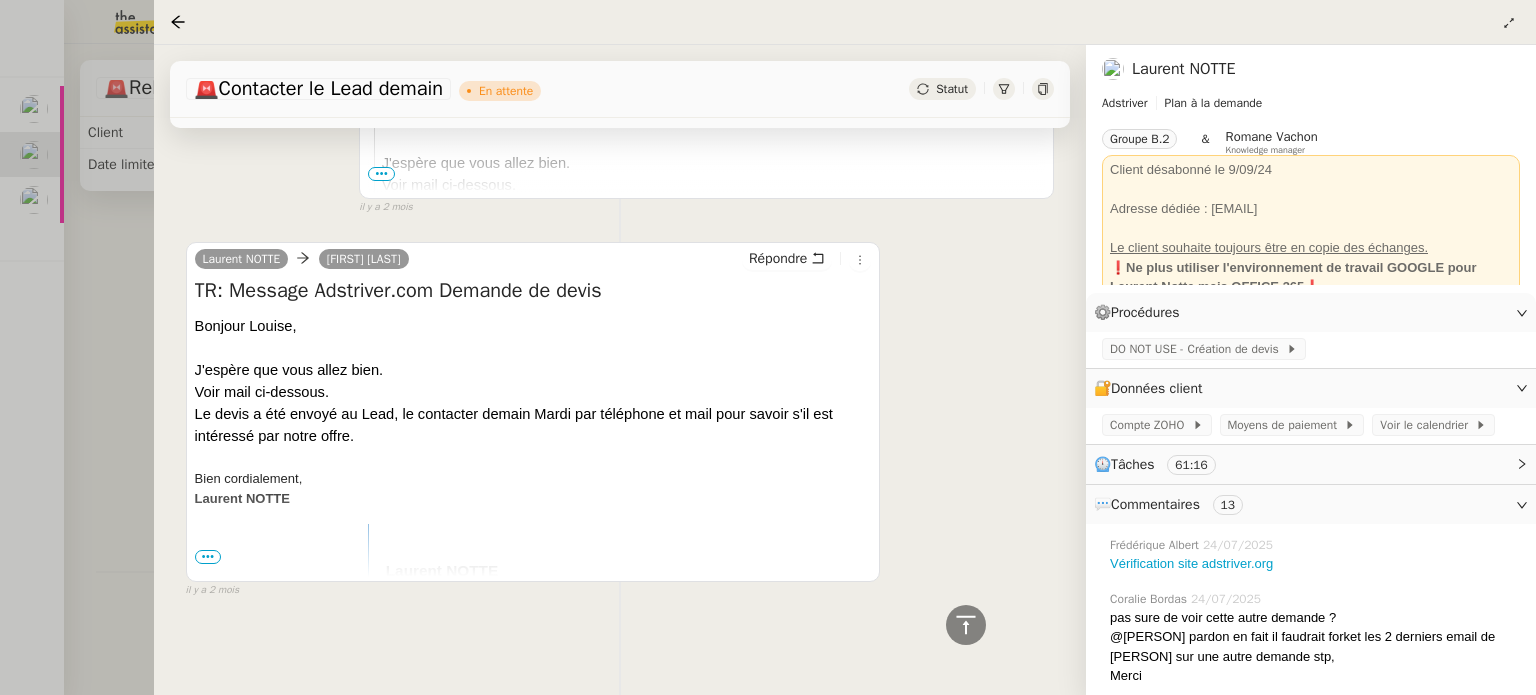 click on "•••" at bounding box center (208, 557) 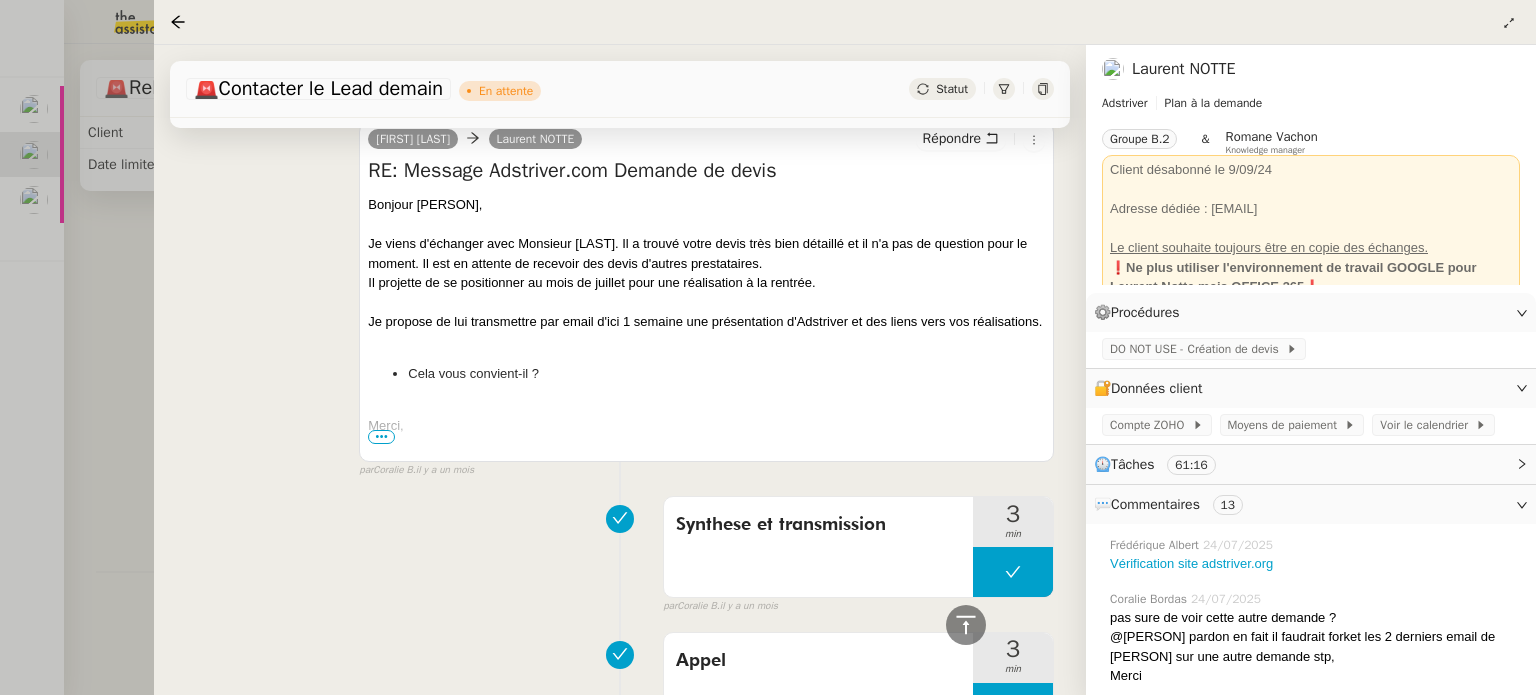 scroll, scrollTop: 12210, scrollLeft: 0, axis: vertical 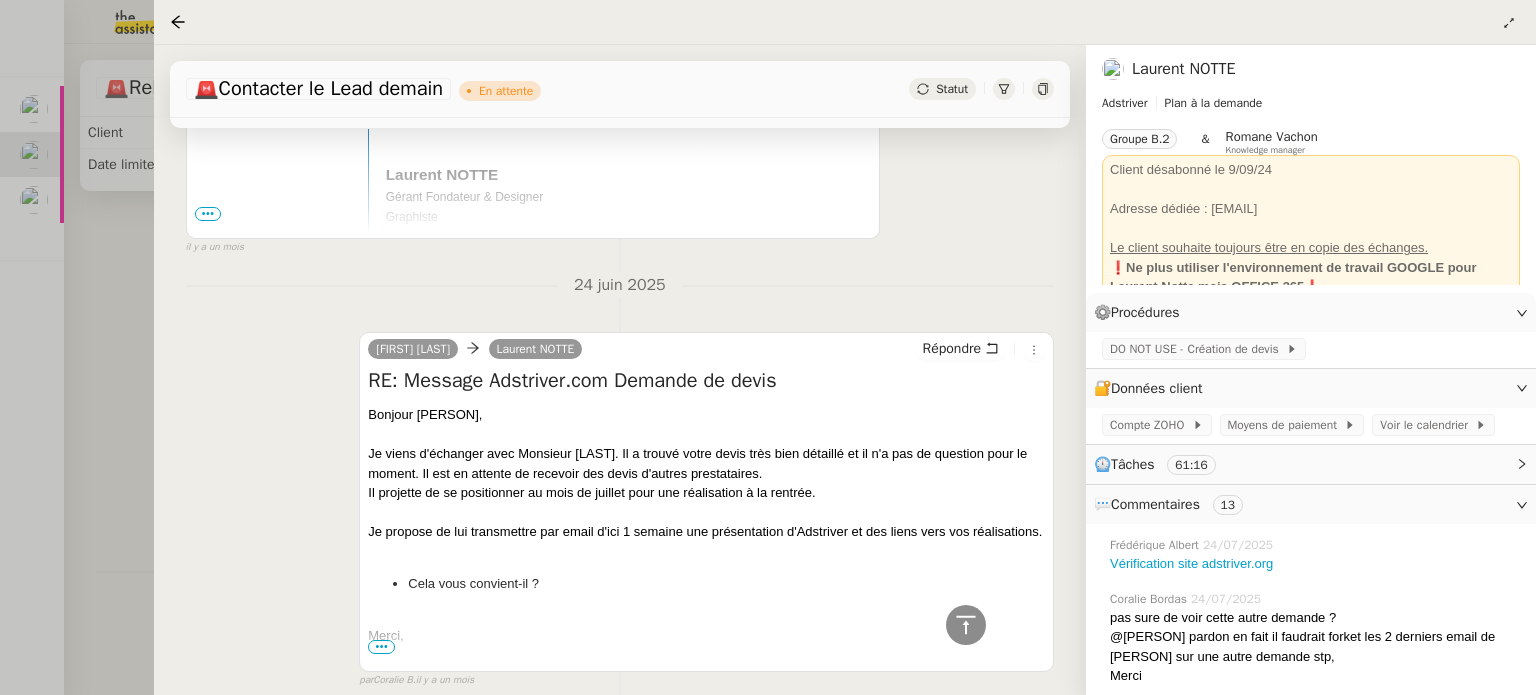 click at bounding box center (768, 347) 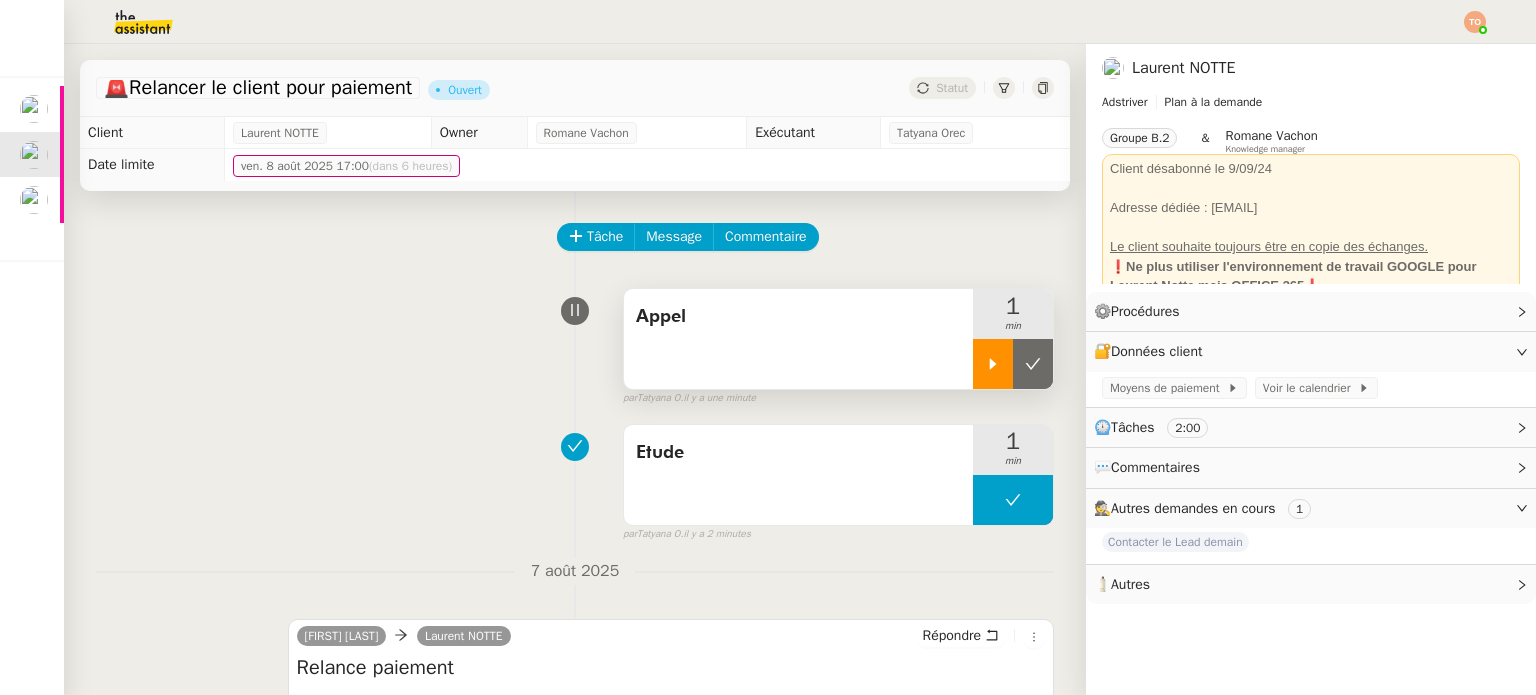 click at bounding box center [993, 364] 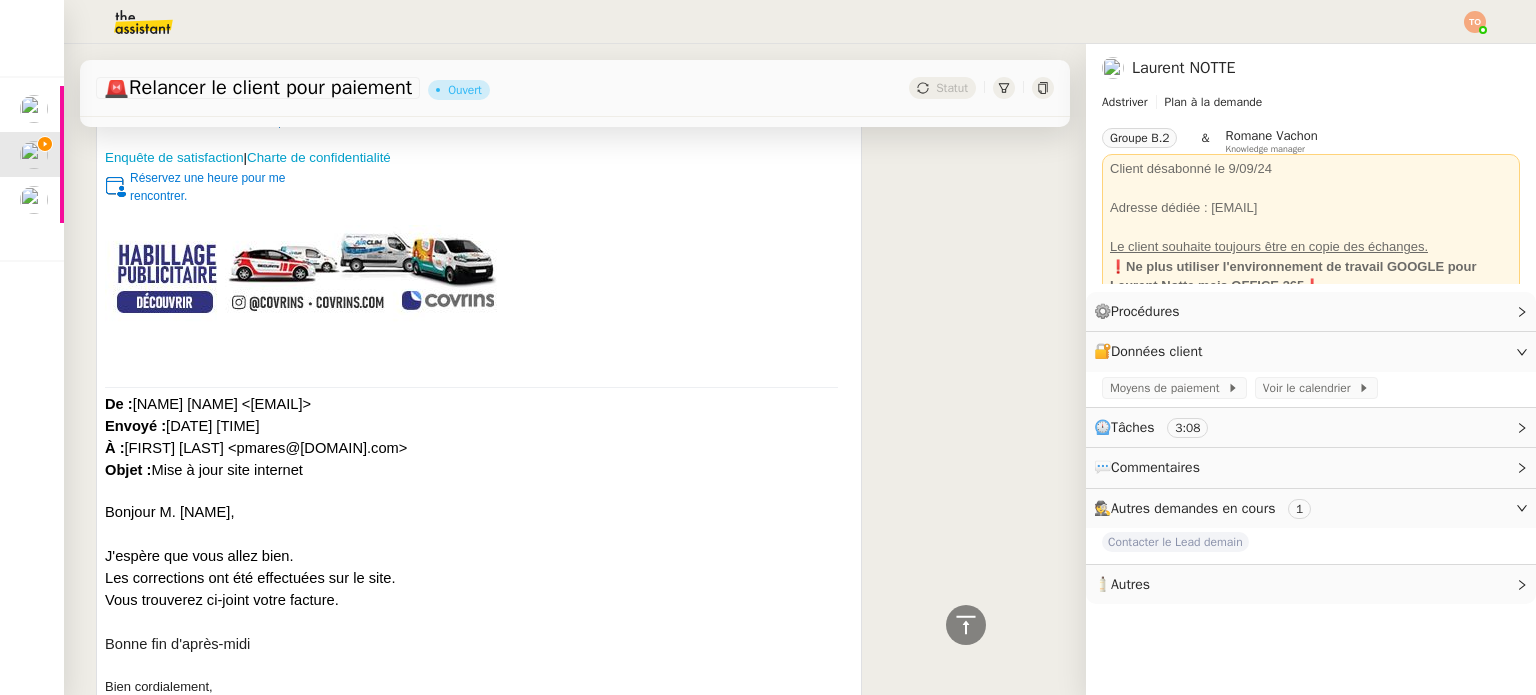scroll, scrollTop: 1583, scrollLeft: 0, axis: vertical 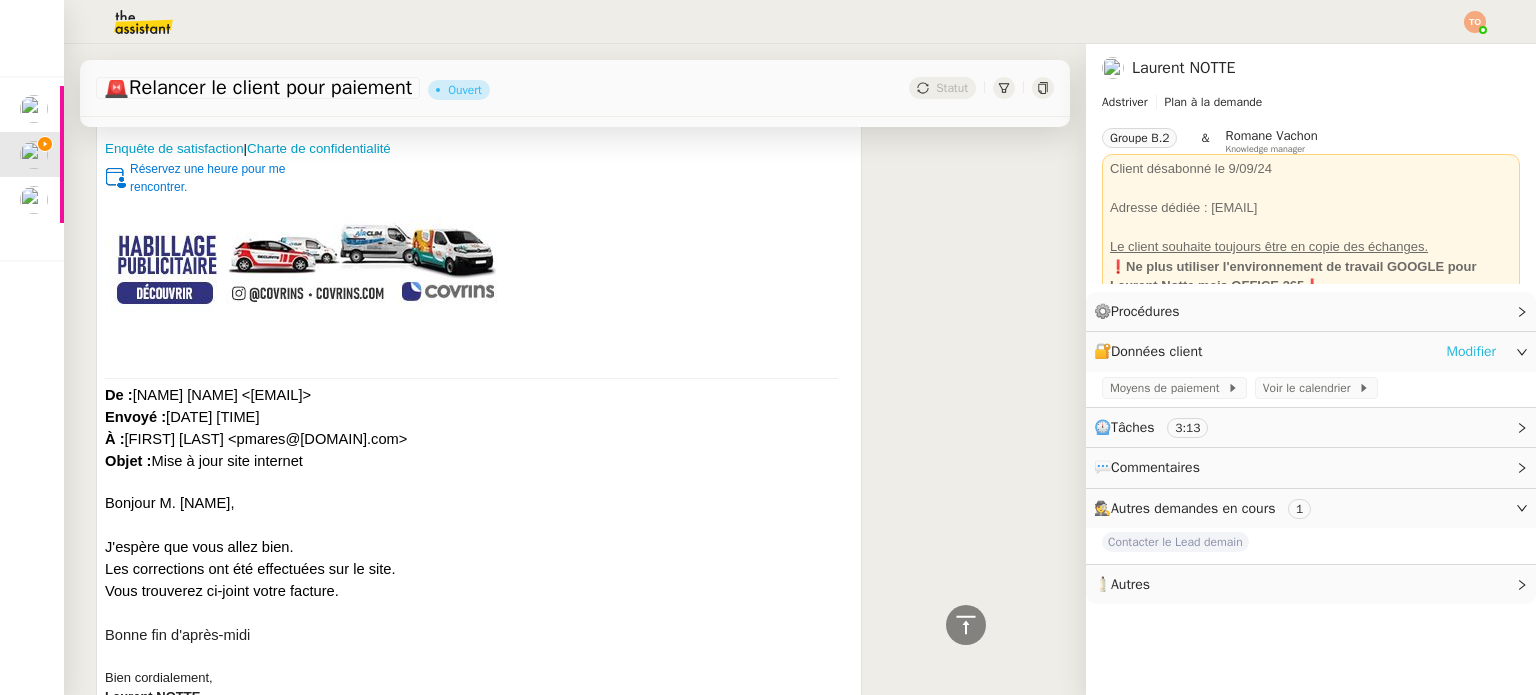 click on "Modifier" 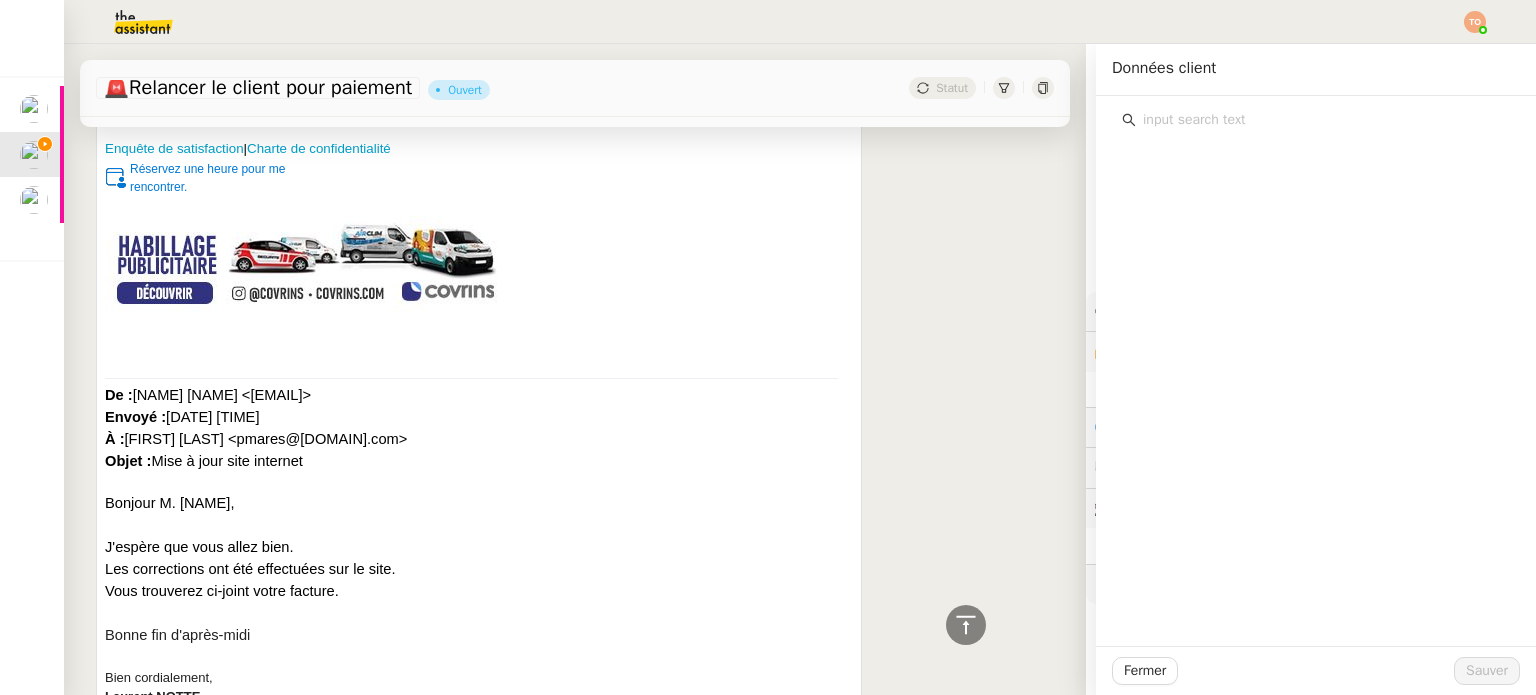 click 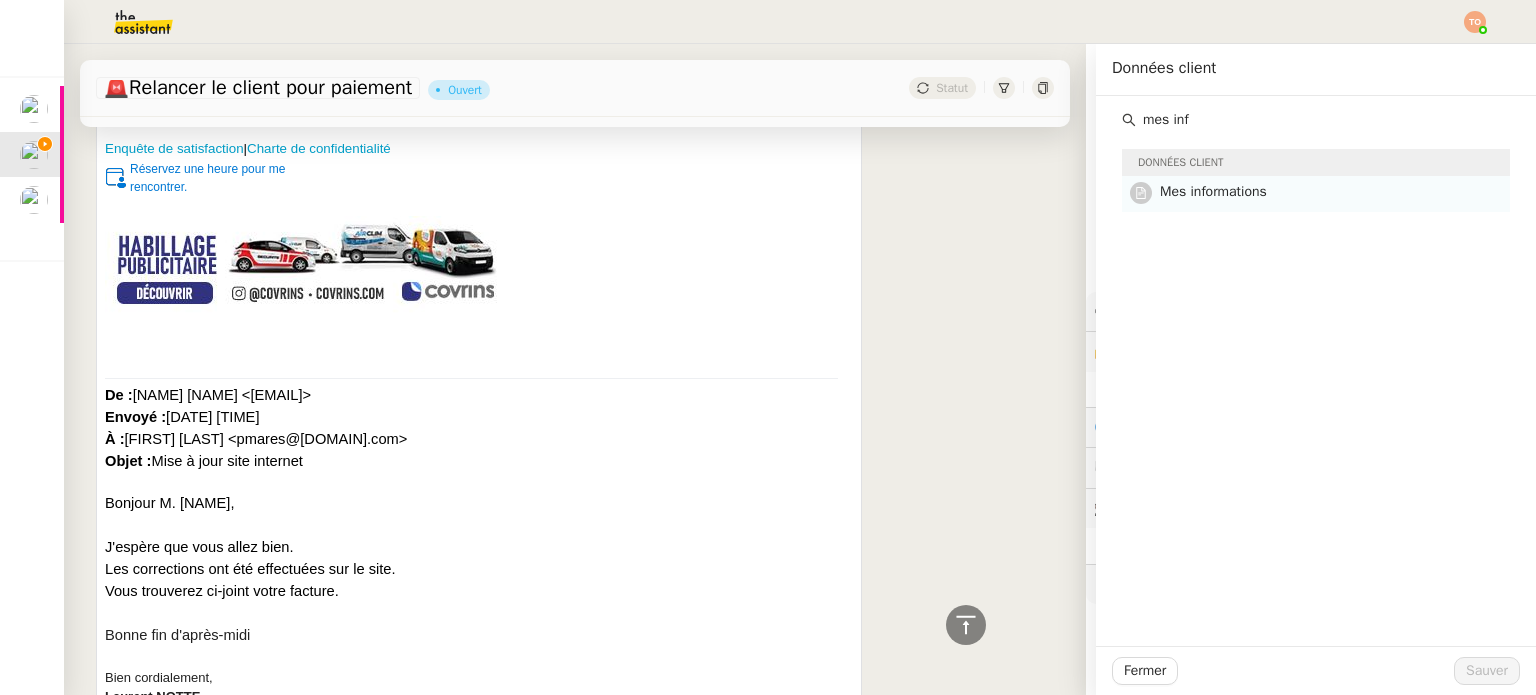 type on "mes inf" 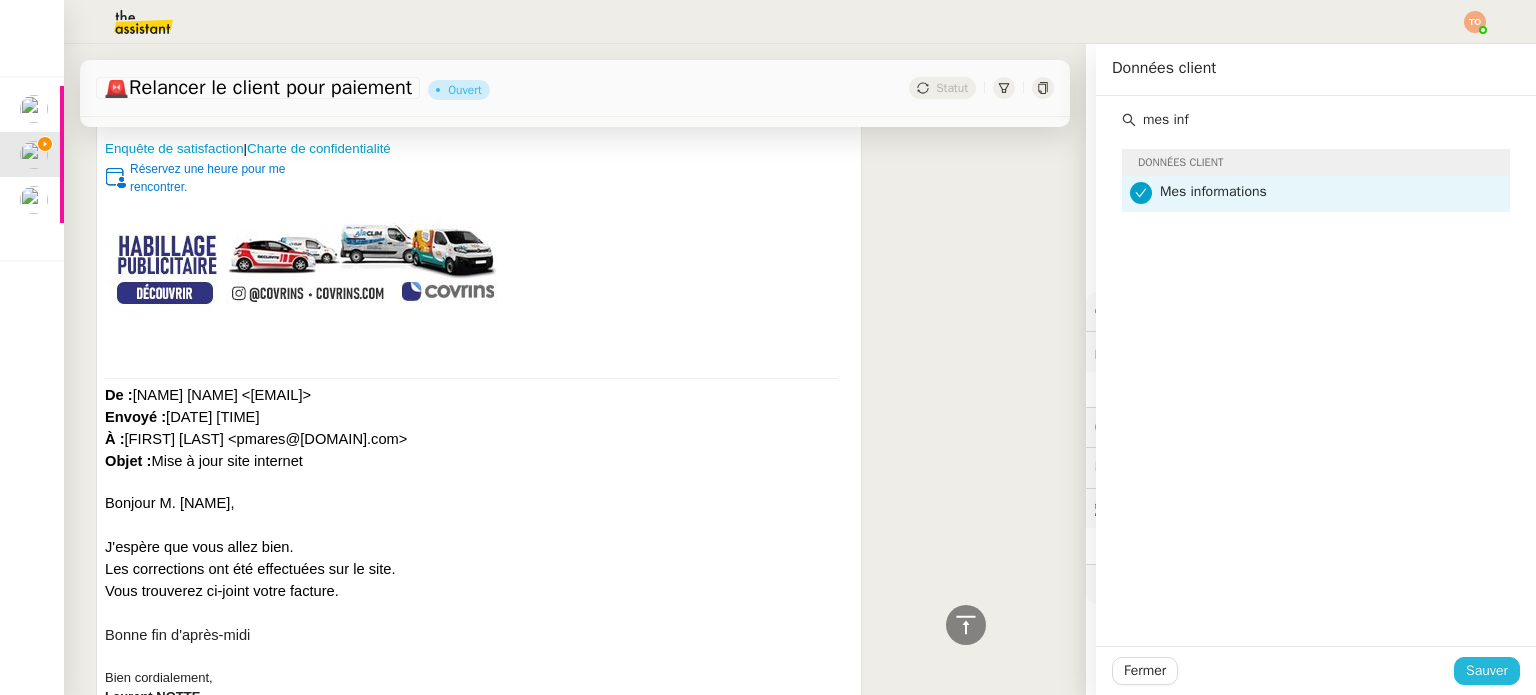 click on "Sauver" 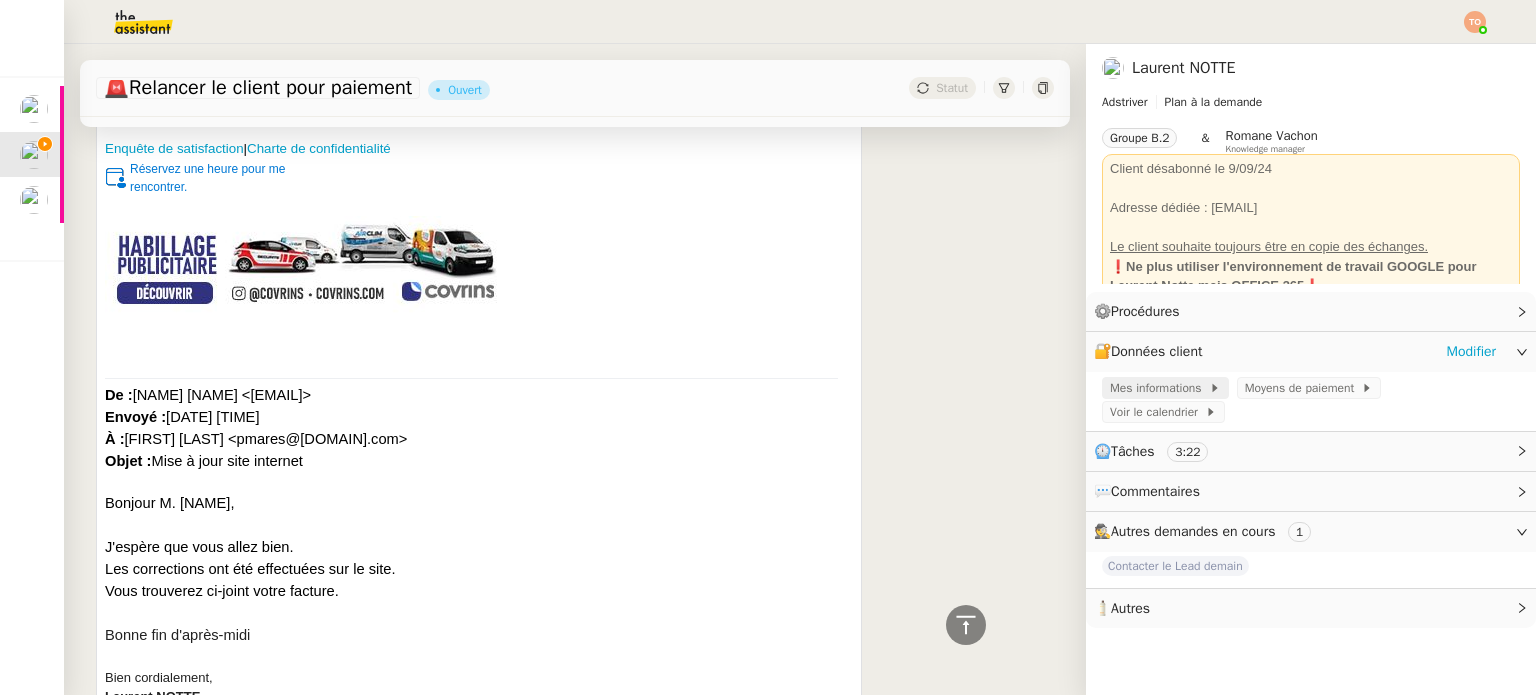 click 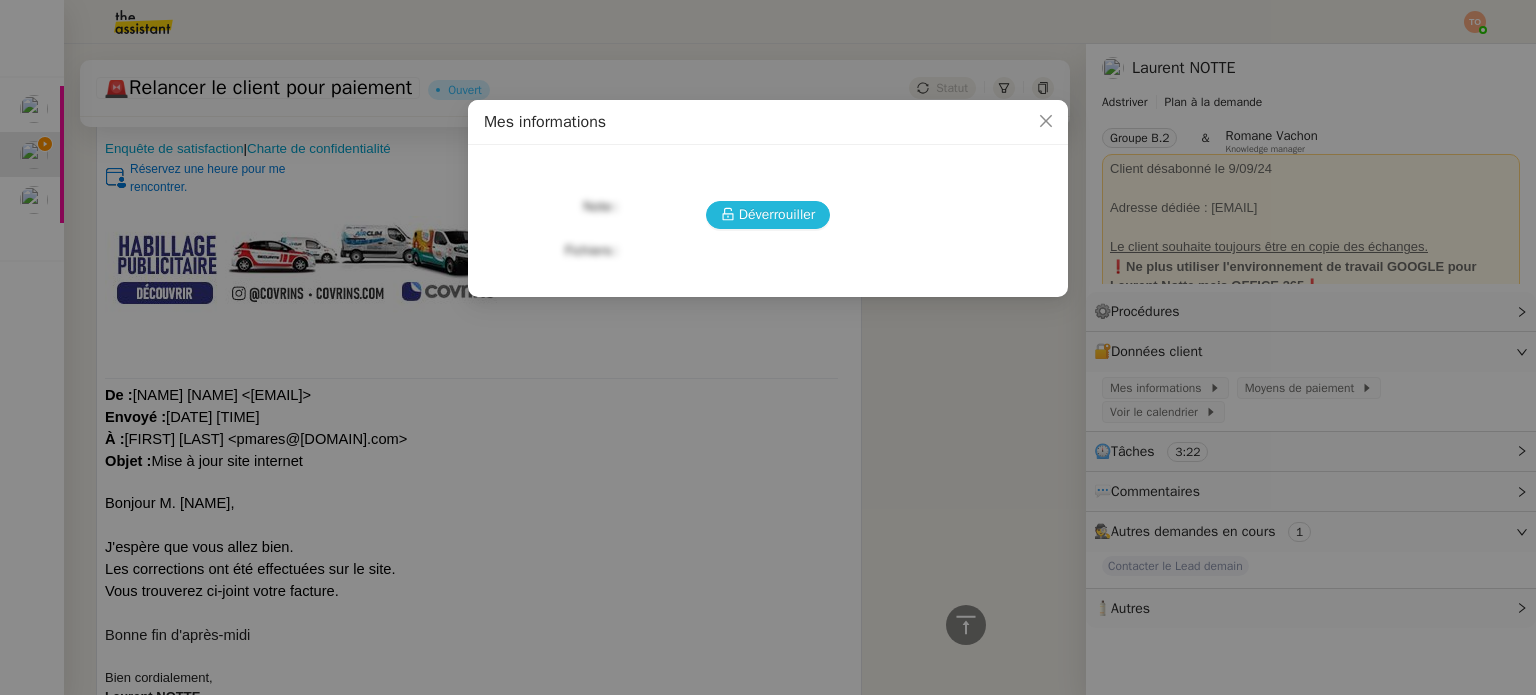 click on "Déverrouiller" at bounding box center [777, 214] 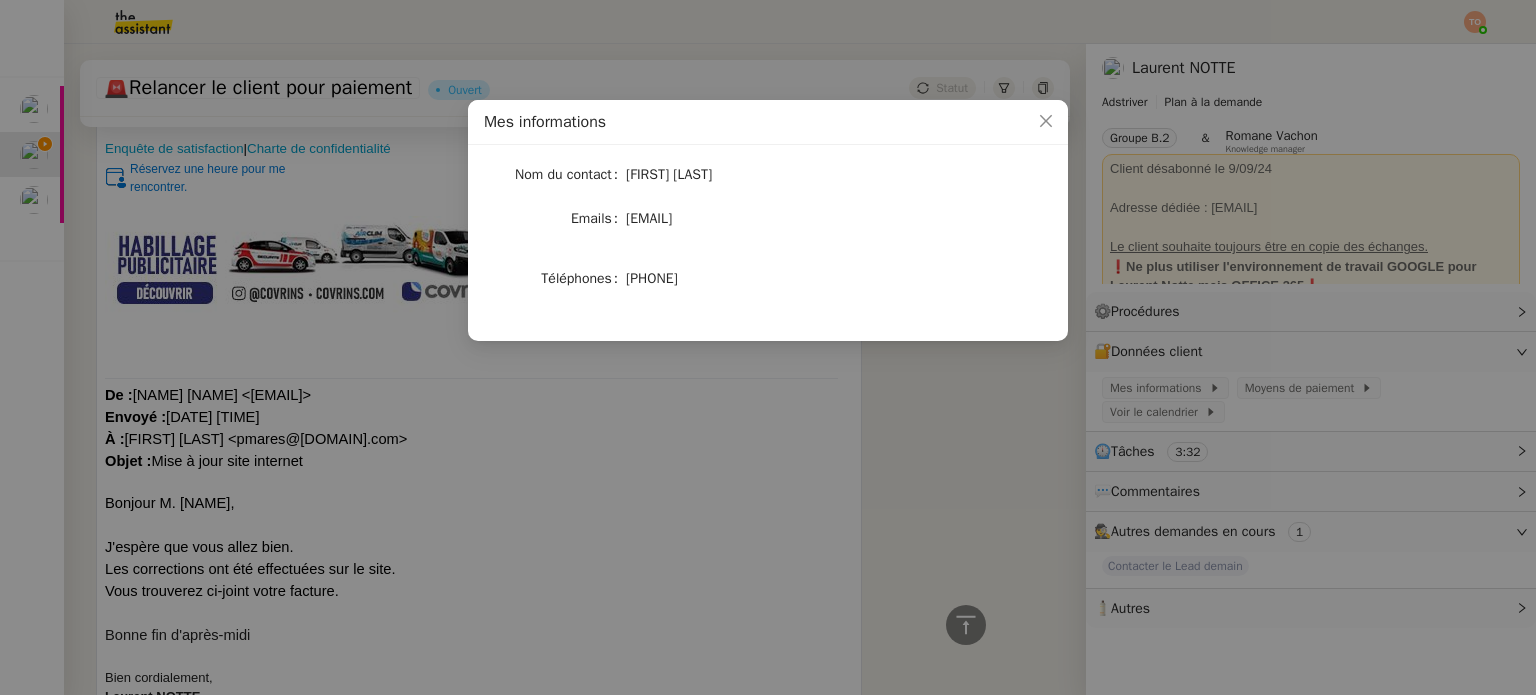 drag, startPoint x: 676, startPoint y: 279, endPoint x: 687, endPoint y: 279, distance: 11 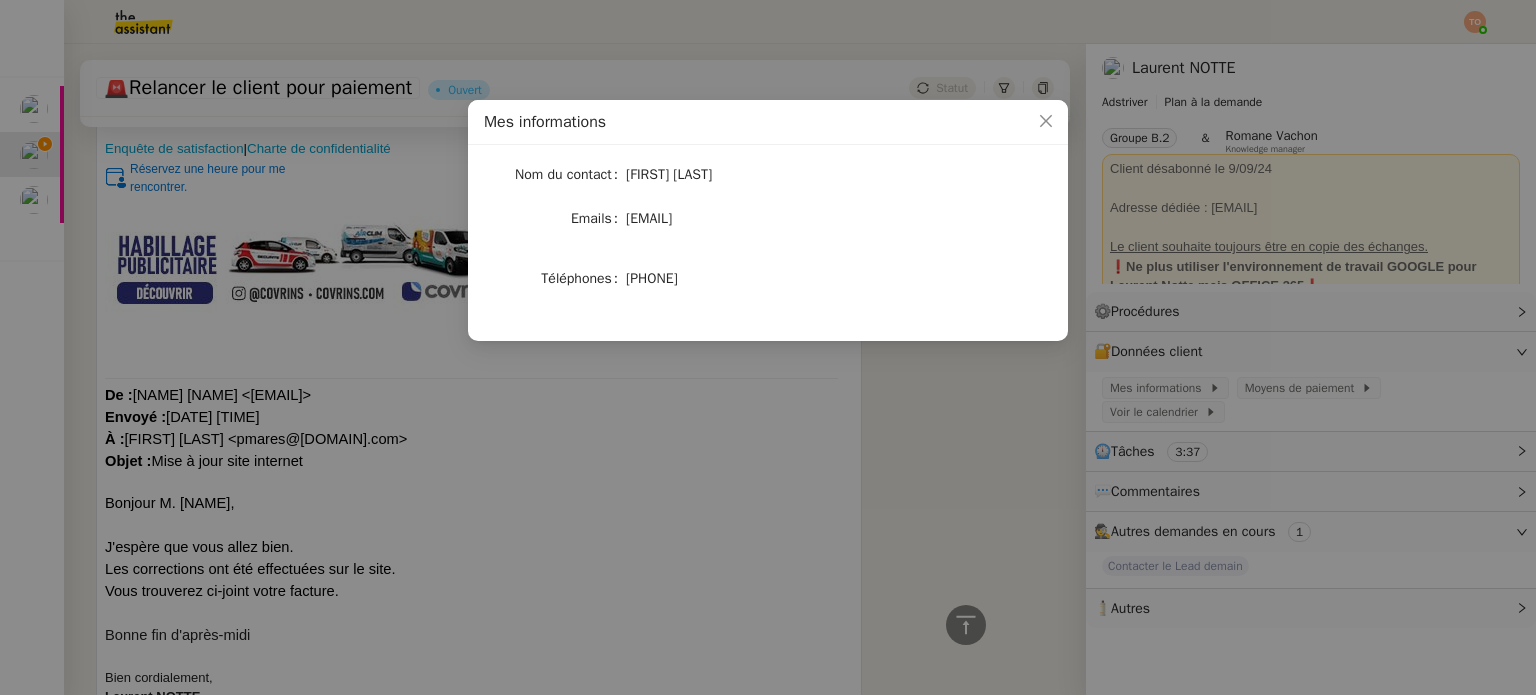 click on "[PHONE]" 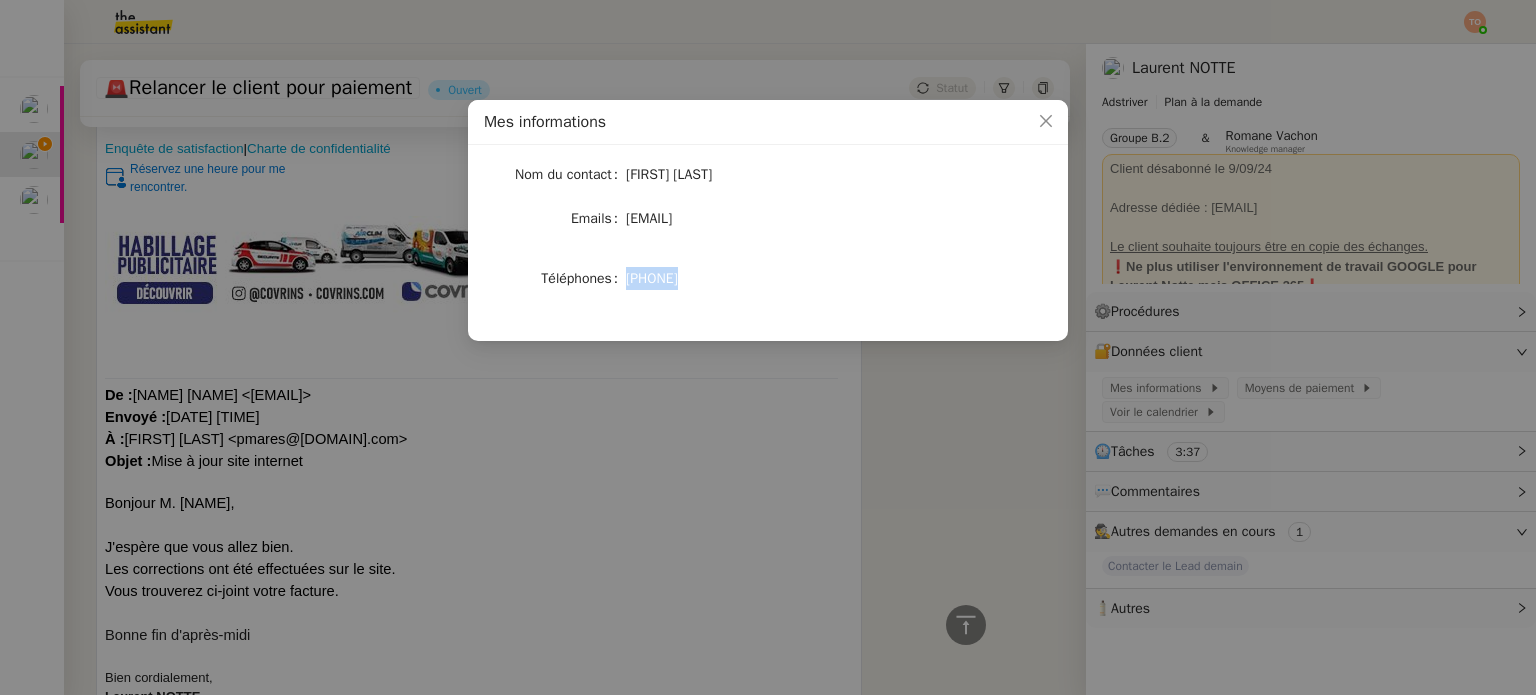 click on "[PHONE]" 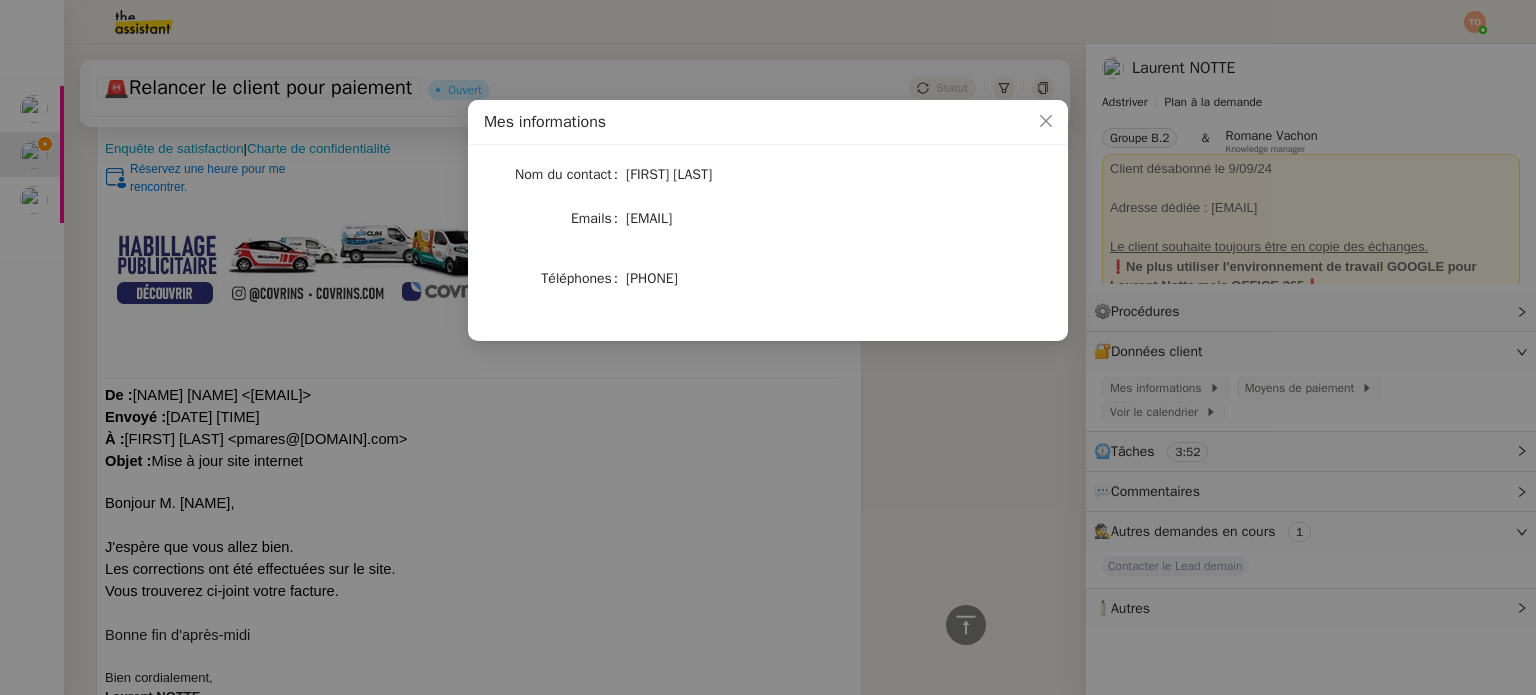 click on "Mes informations Nom du contact [FIRST_NAME]  [LAST_NAME] Emails [EMAIL] Téléphones [PHONE]" at bounding box center (768, 347) 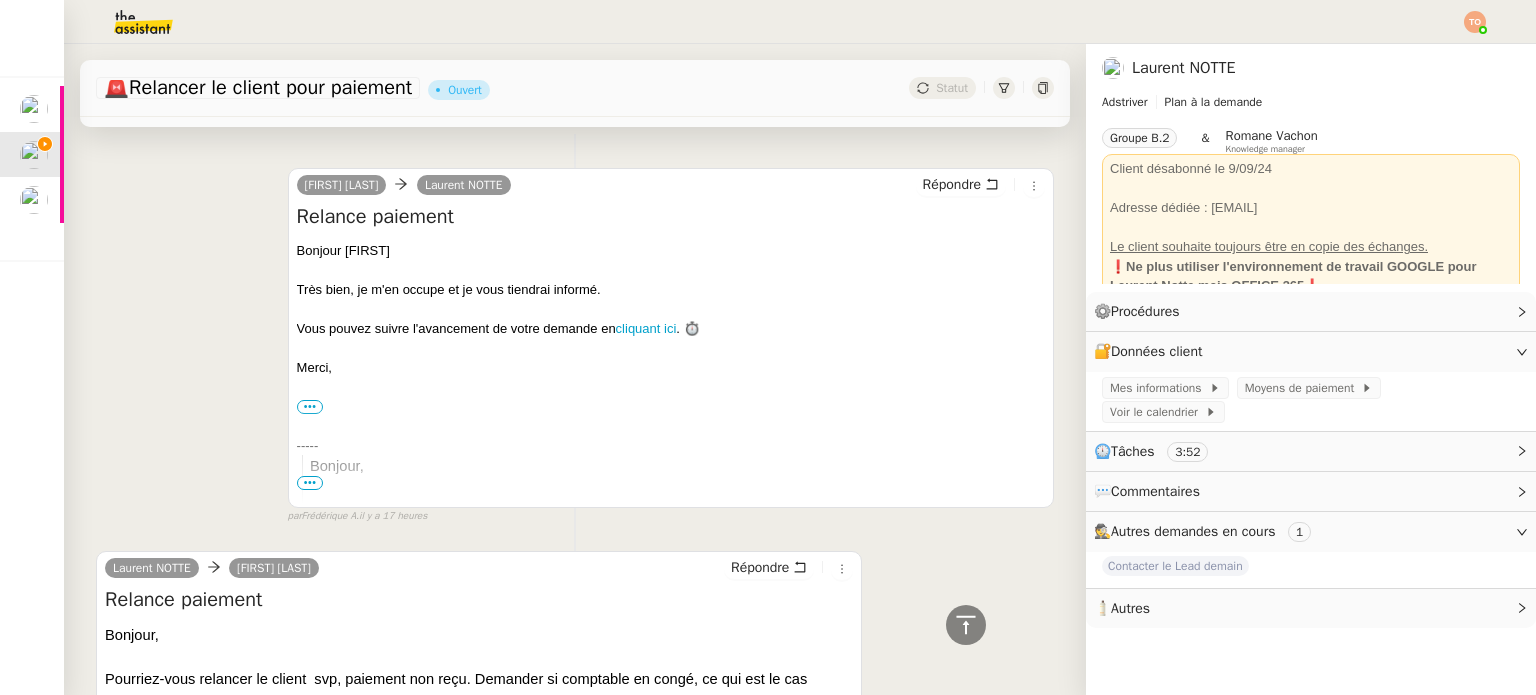 scroll, scrollTop: 0, scrollLeft: 0, axis: both 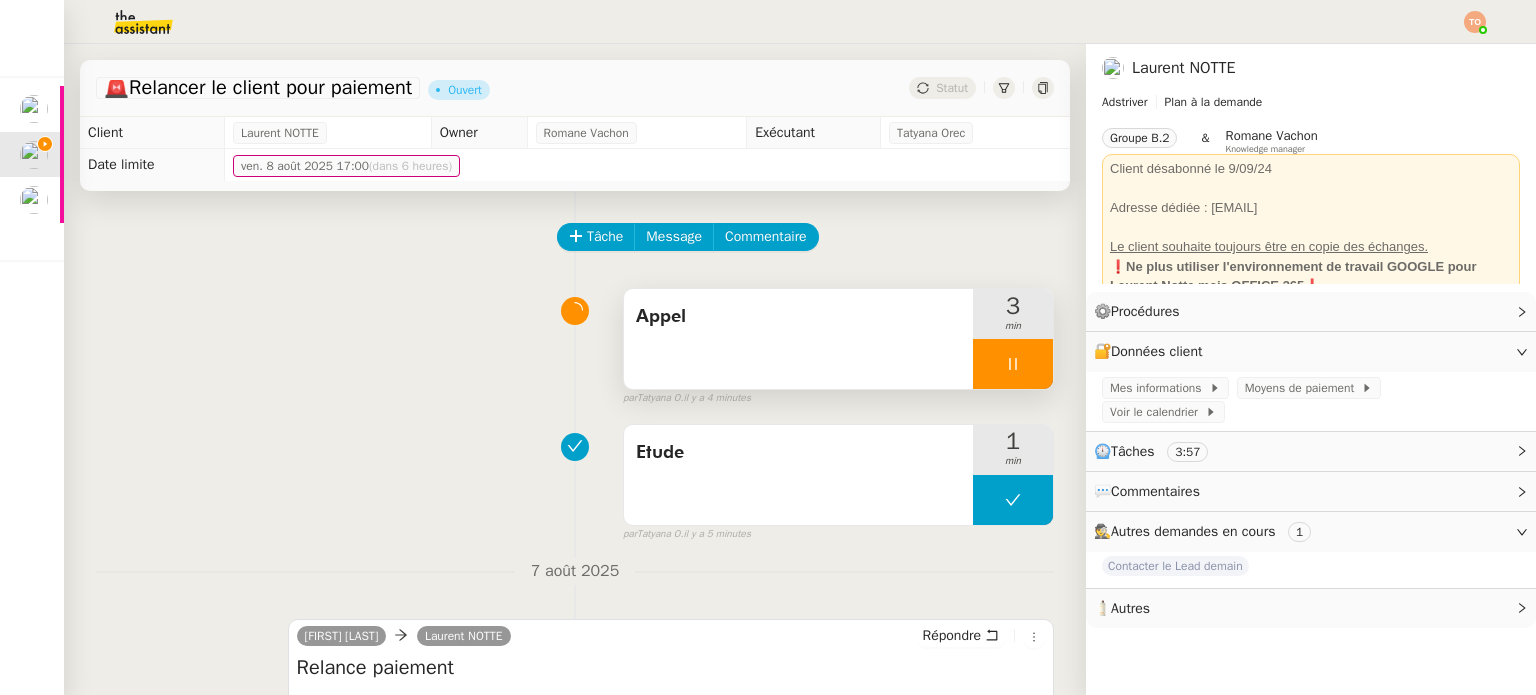 click on "Appel" at bounding box center [798, 339] 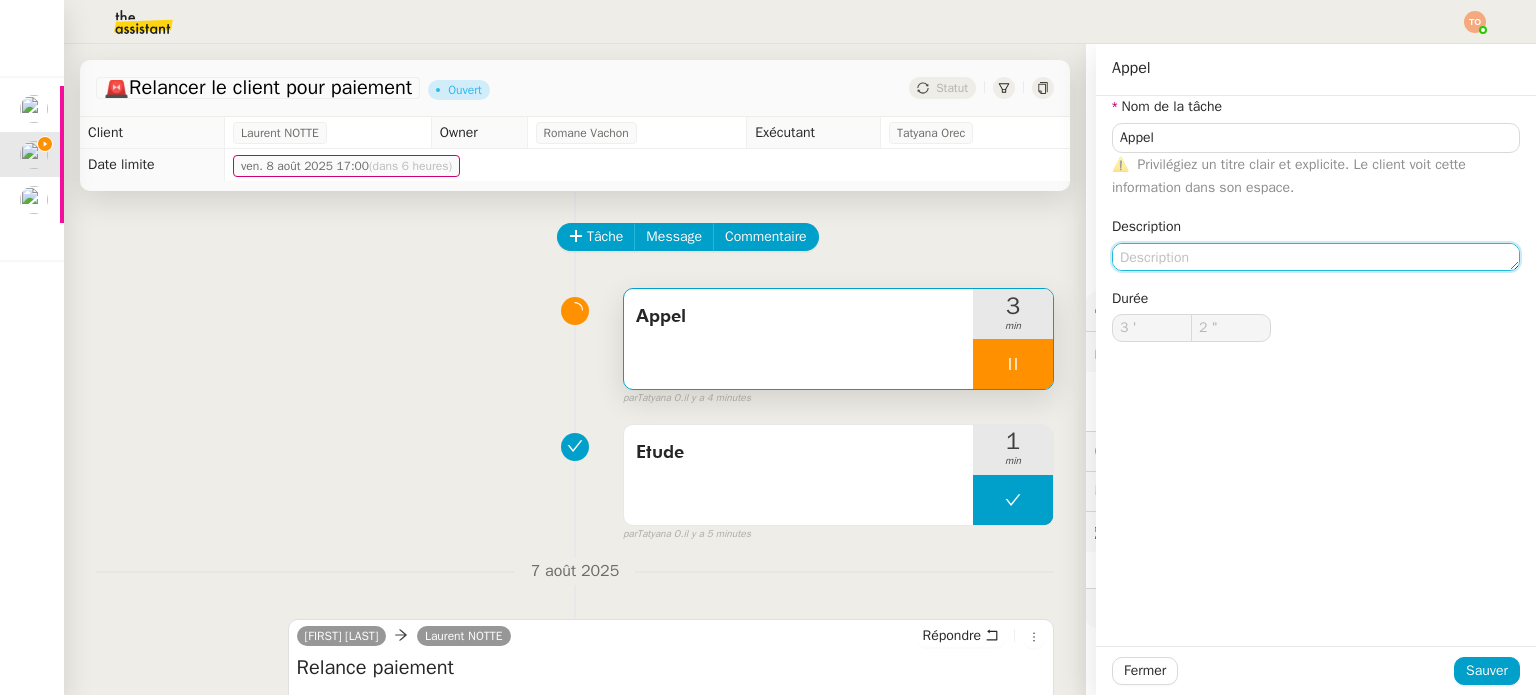 click 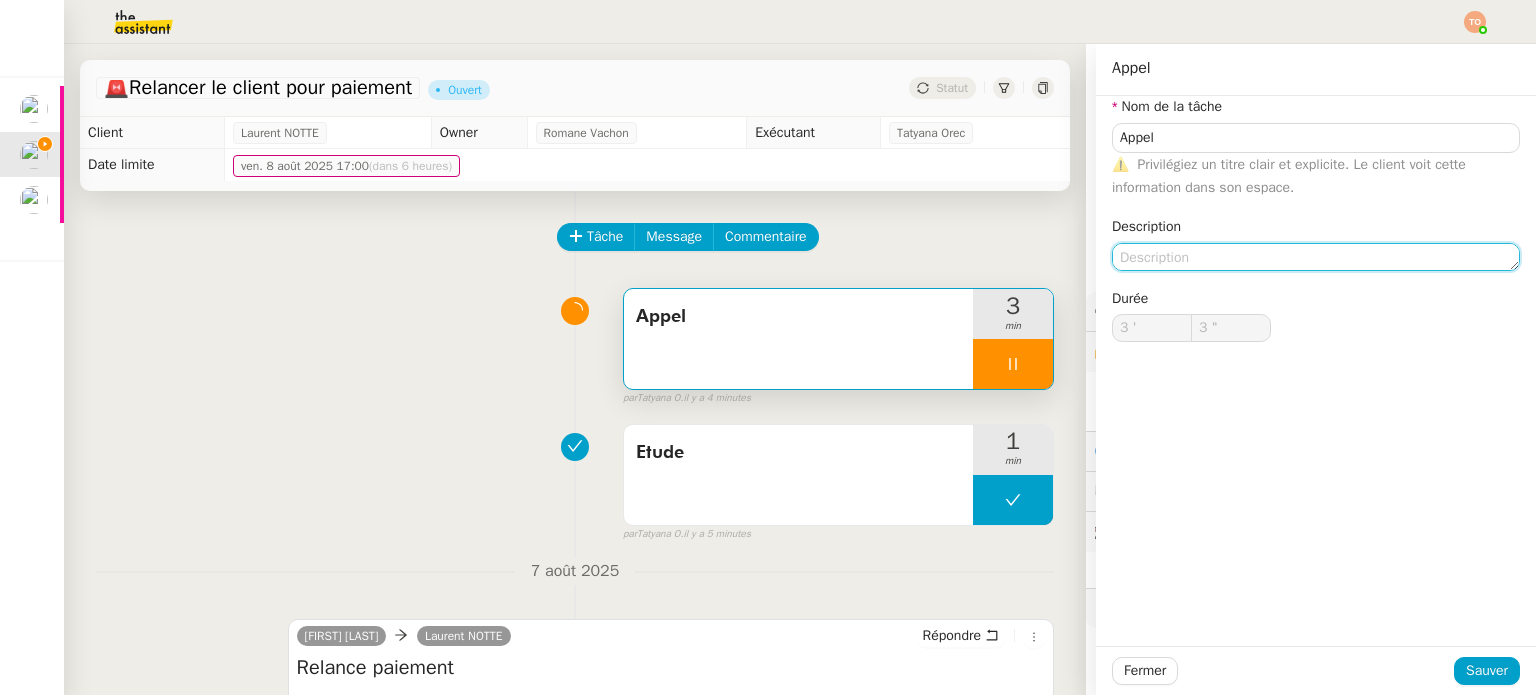 type on "0" 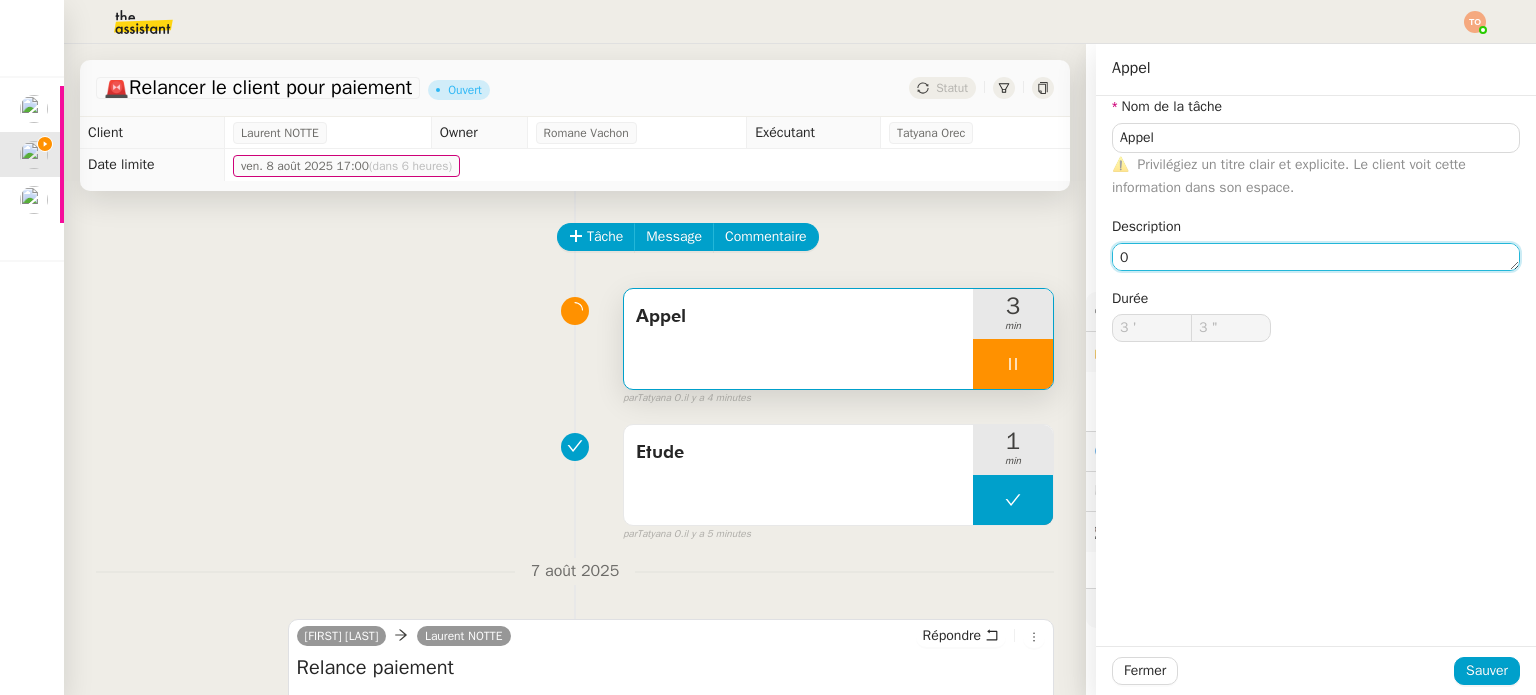 type on "4 "" 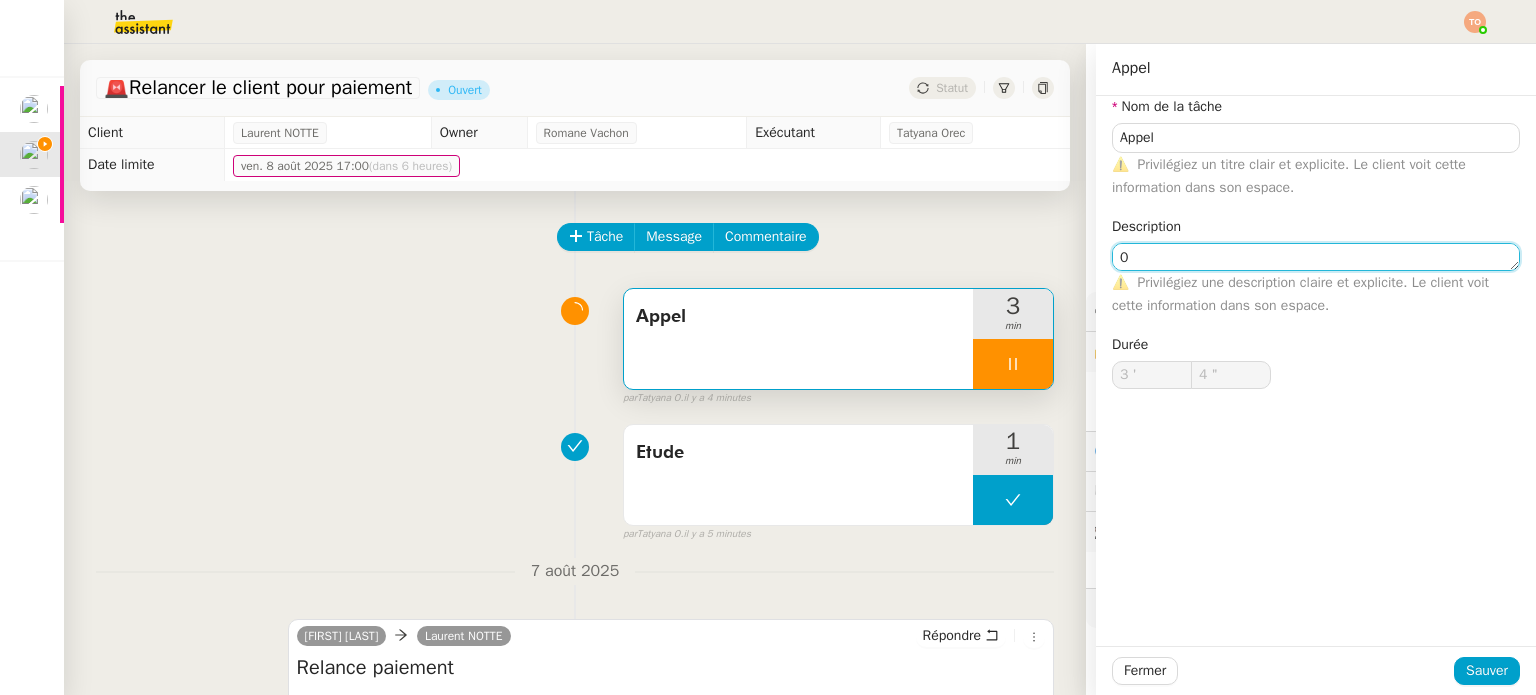 paste on "1 42 27 33 82" 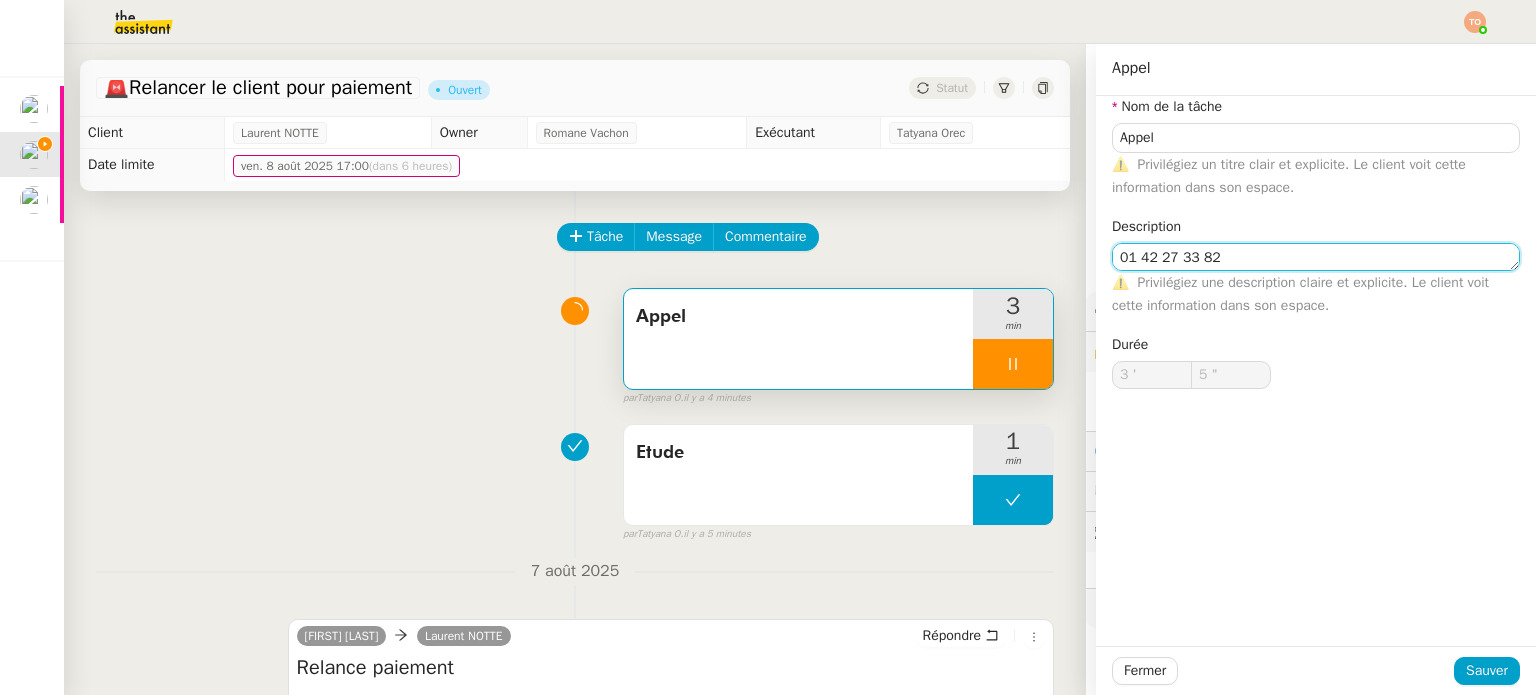 type on "6 "" 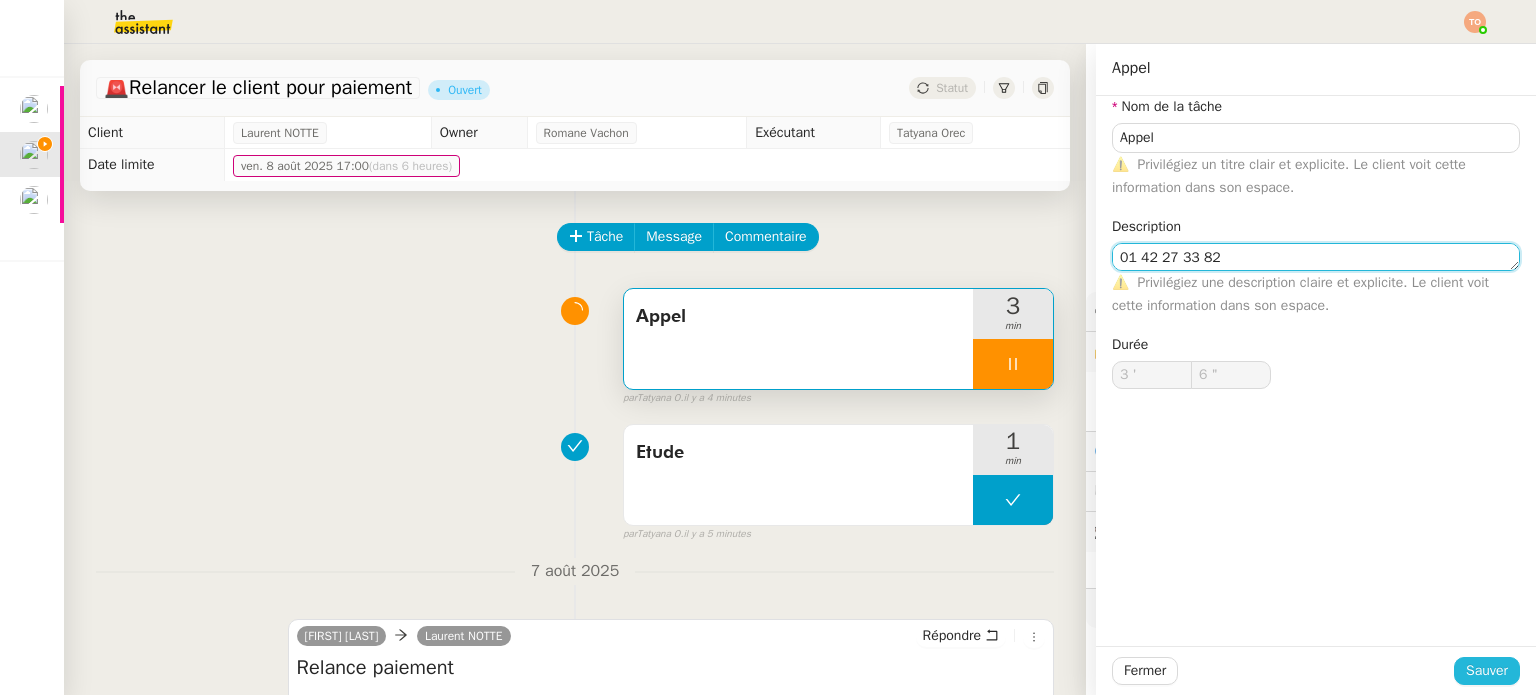 type on "01 42 27 33 82" 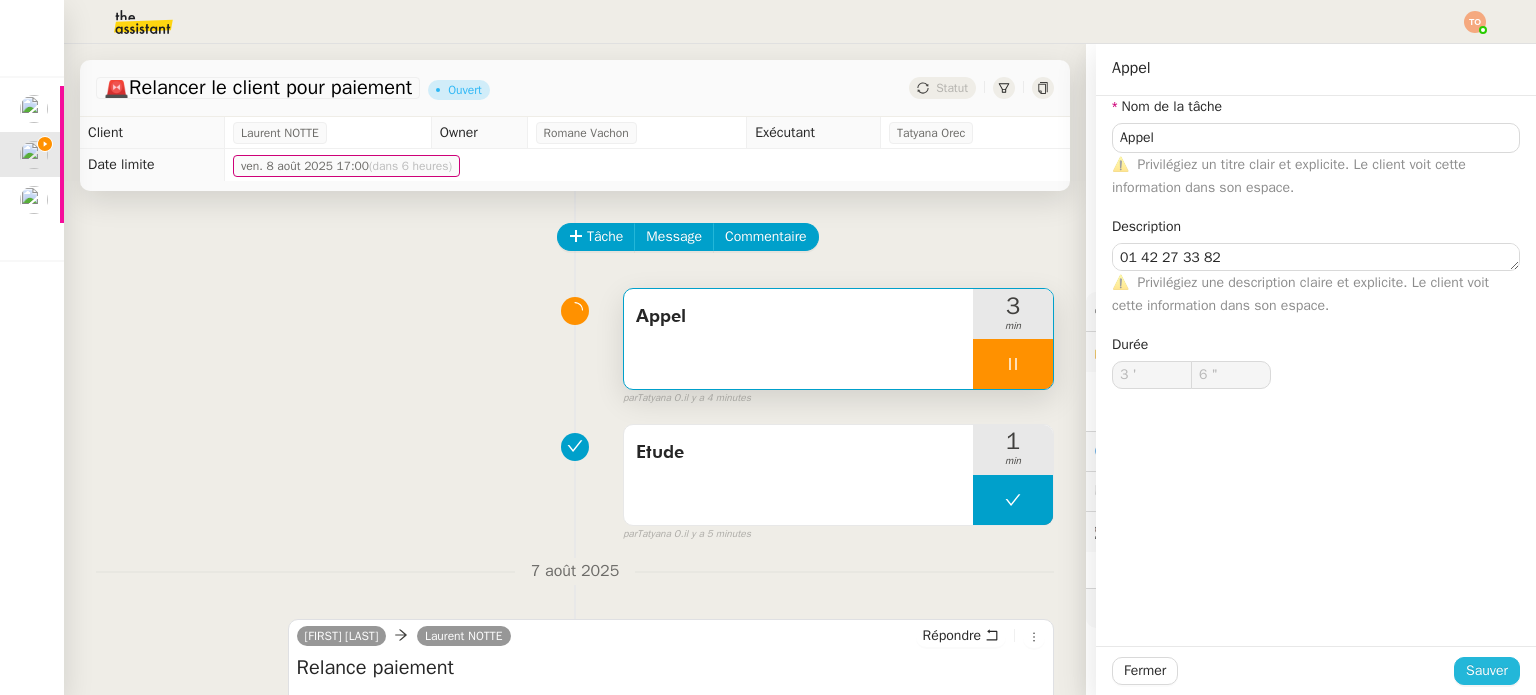 click on "Sauver" 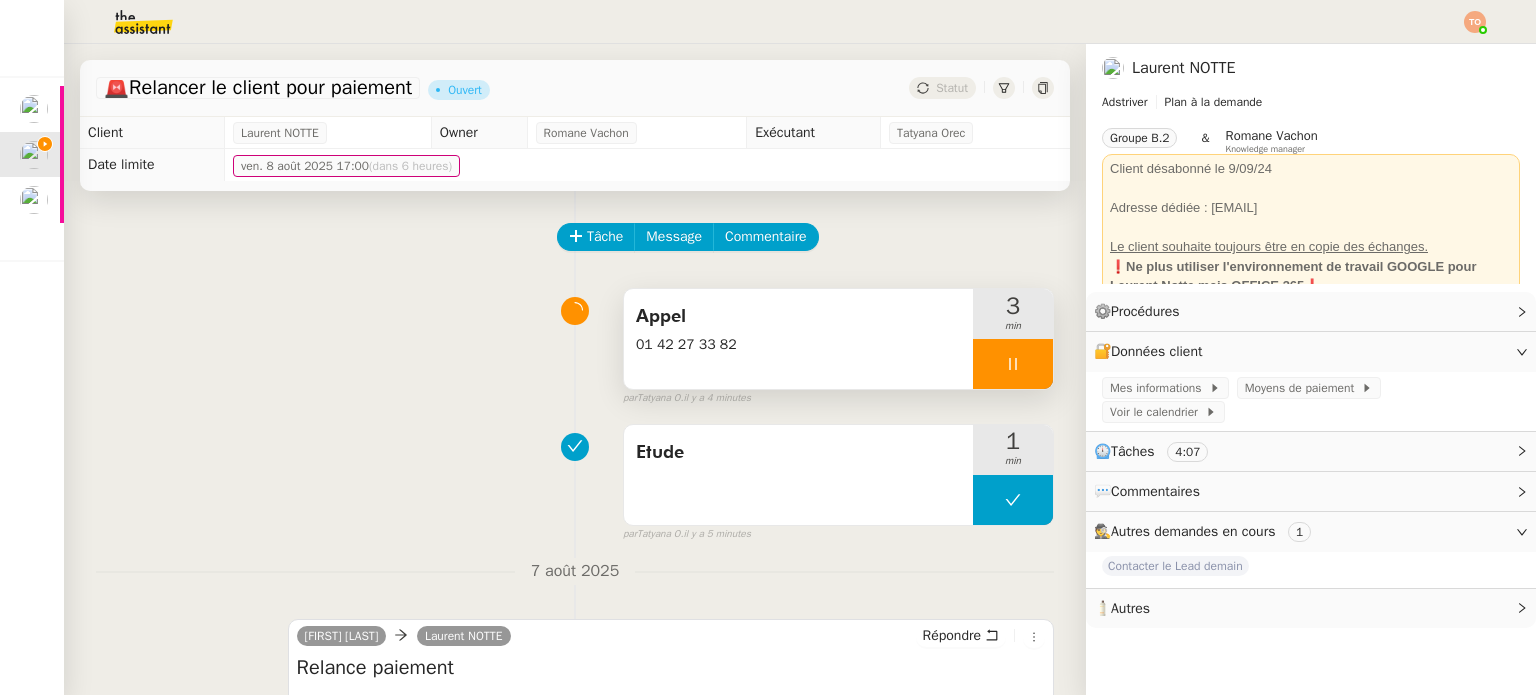 click on "Appel     [PHONE]" at bounding box center (798, 339) 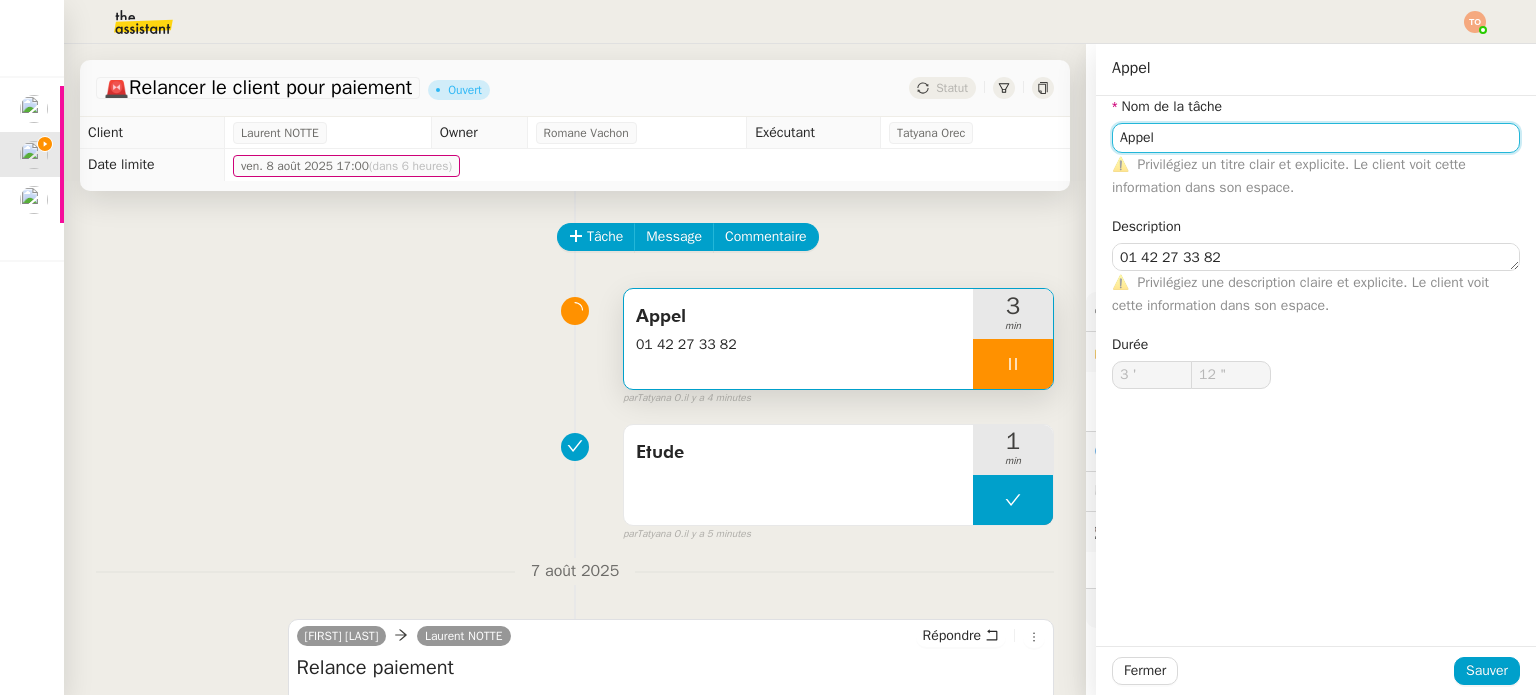 click on "Appel" 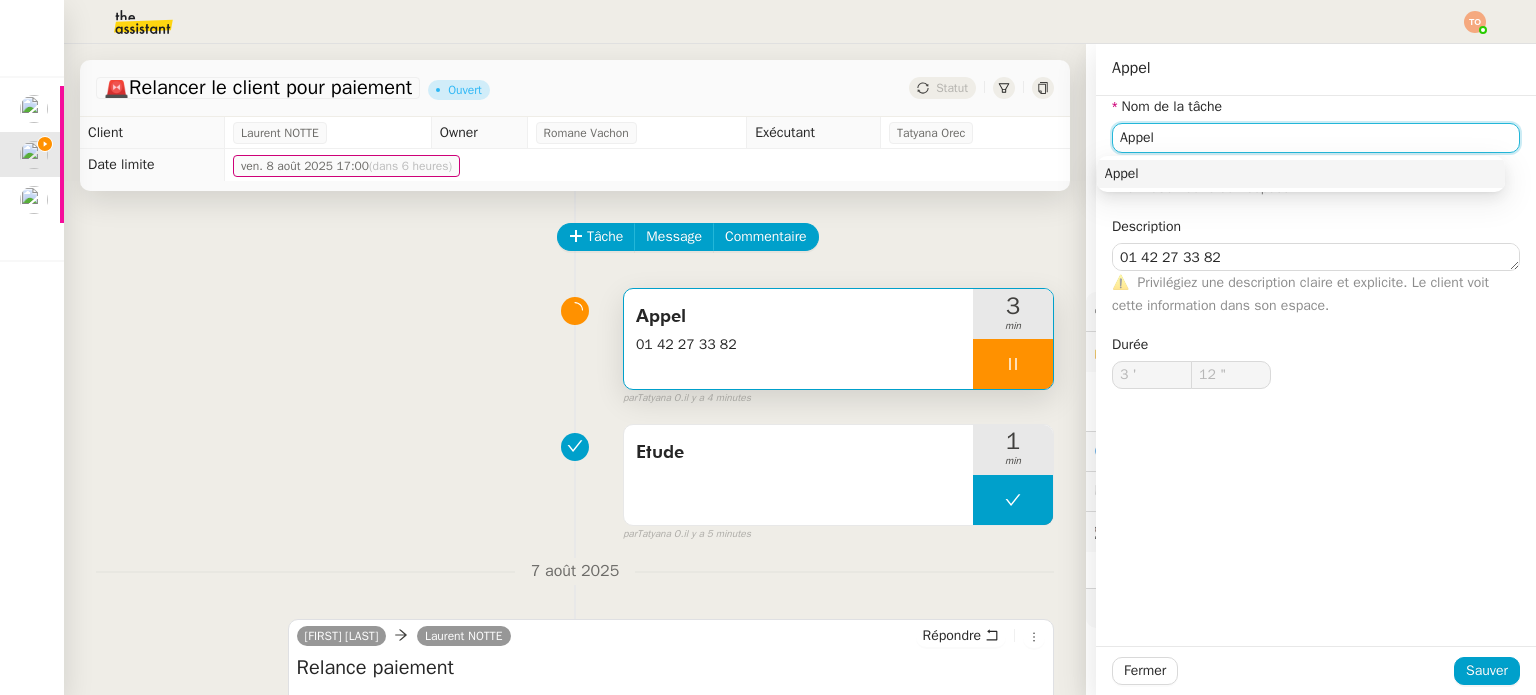 paste on "BOSCO AVOCATS" 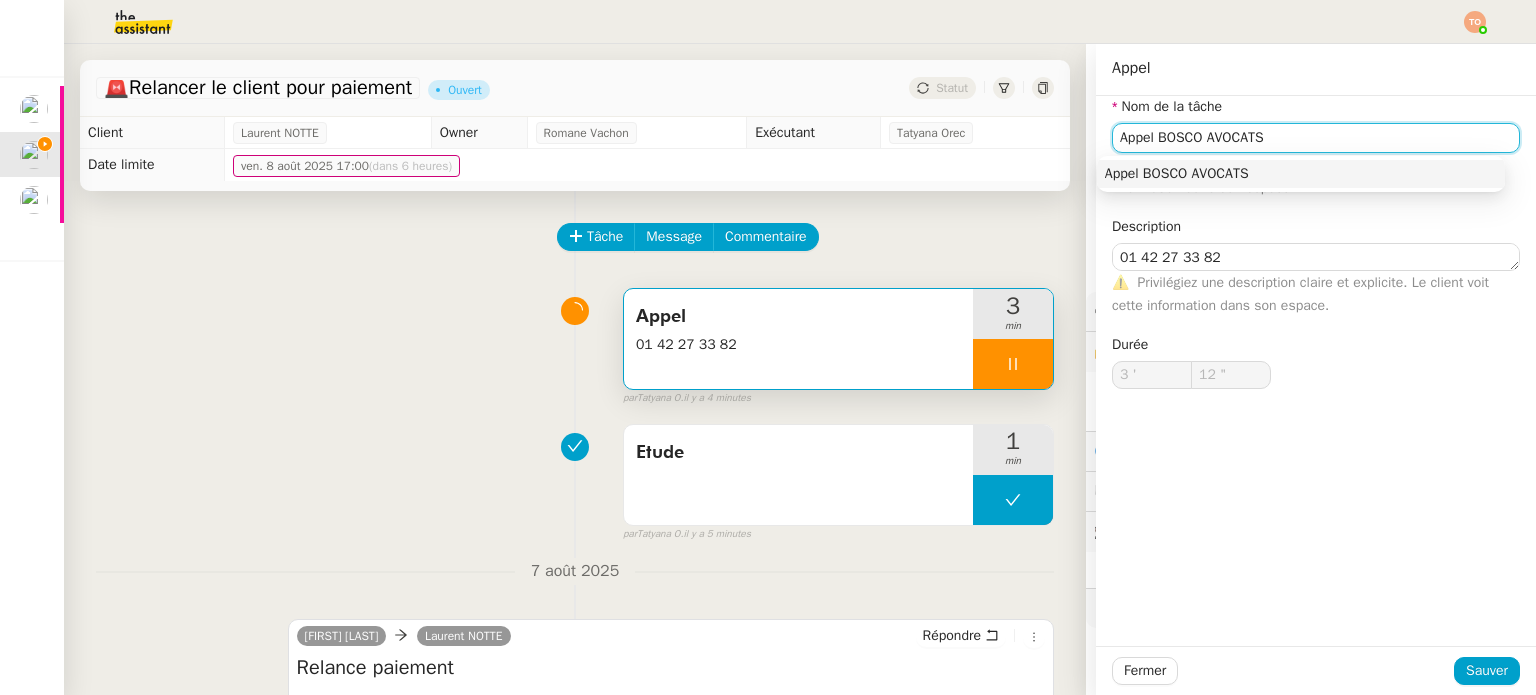 type on "13 "" 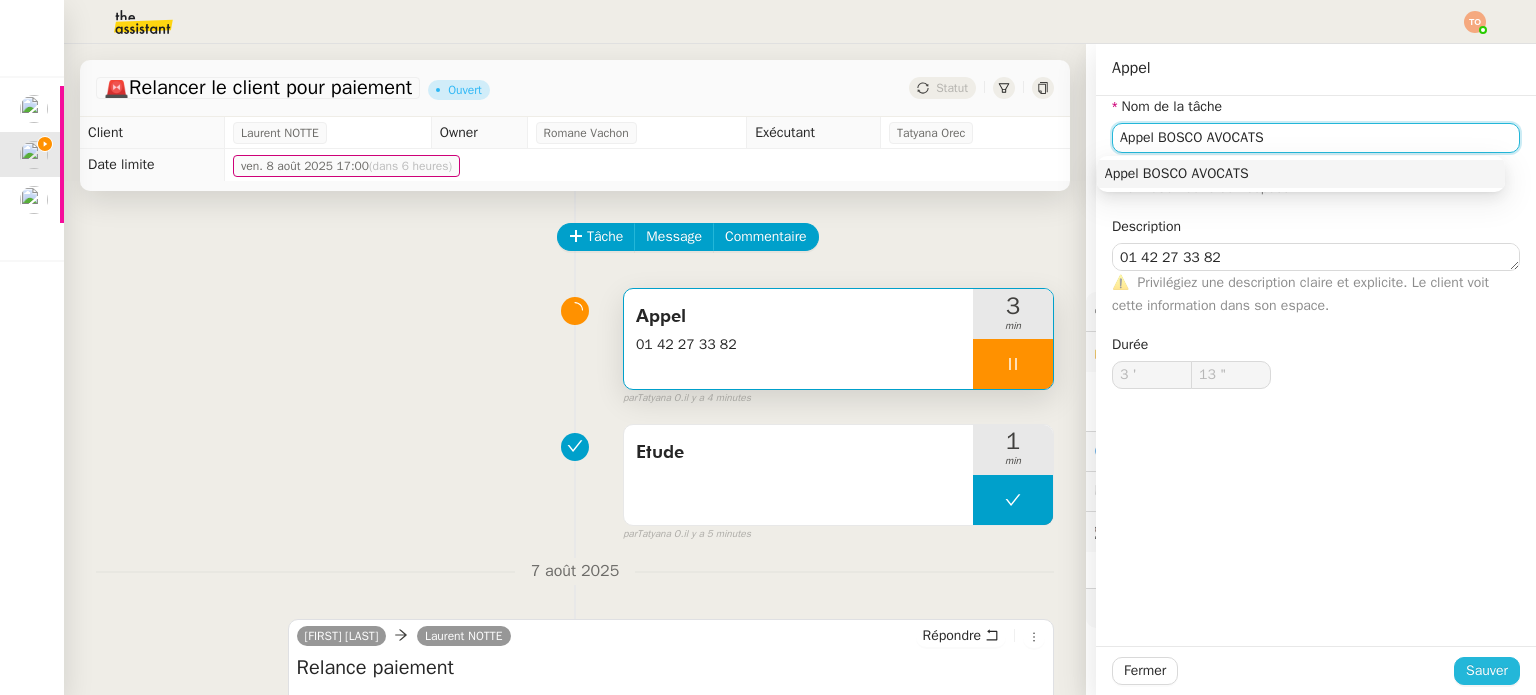 type on "Appel BOSCO AVOCATS" 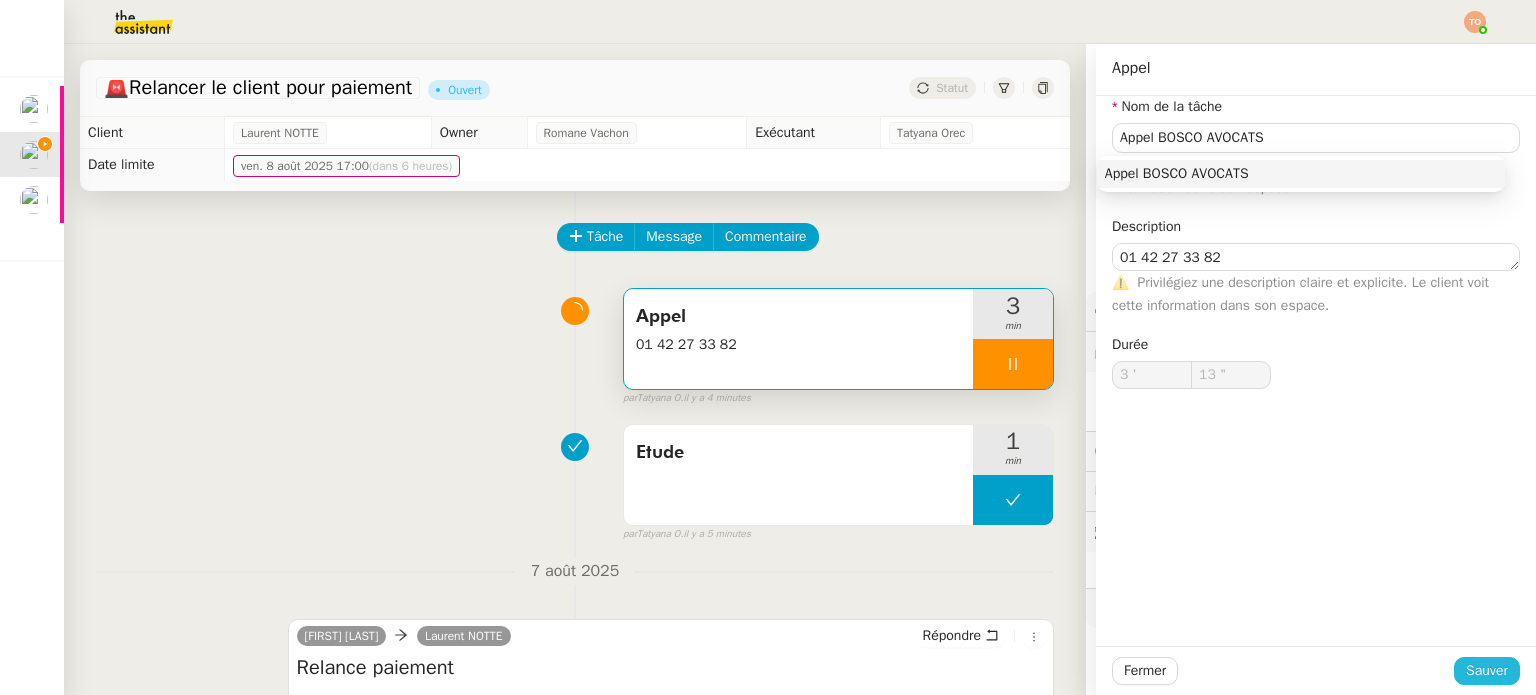 click on "Sauver" 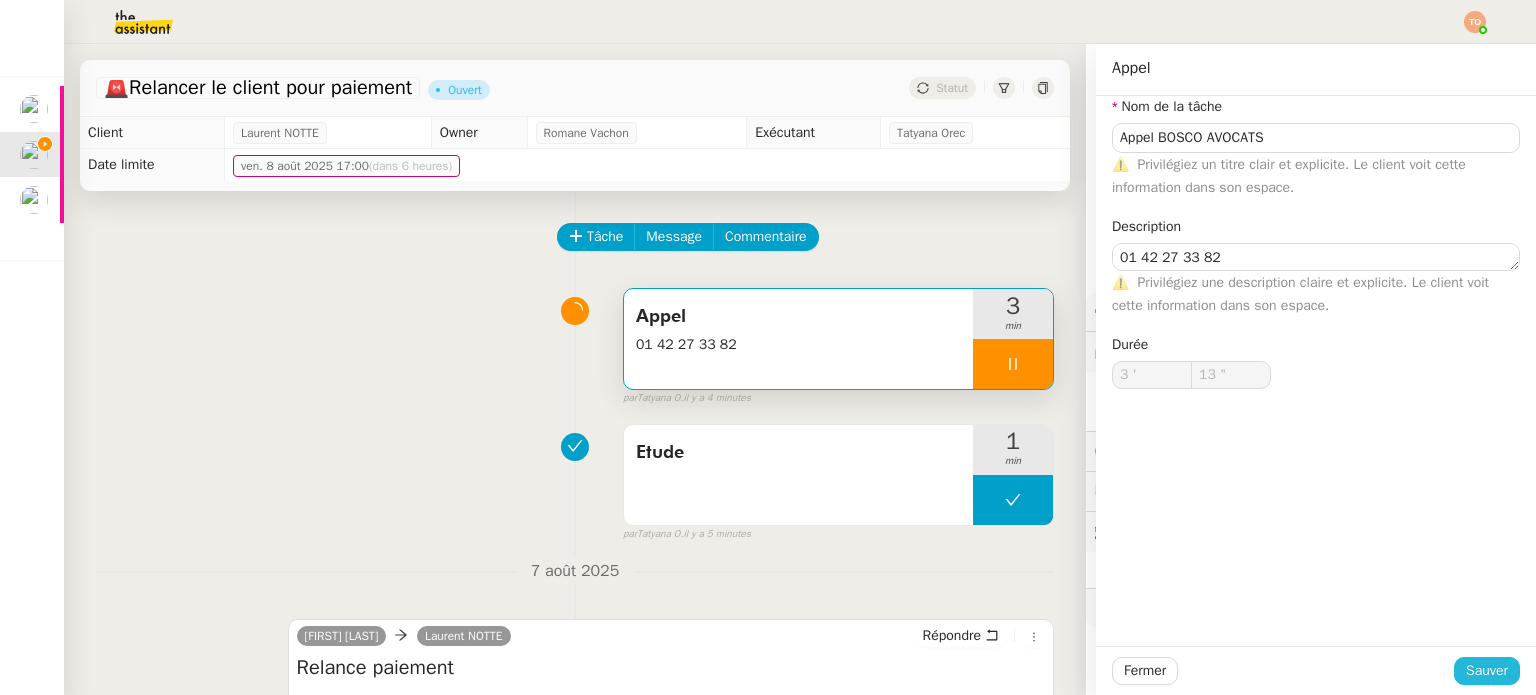 type on "14 "" 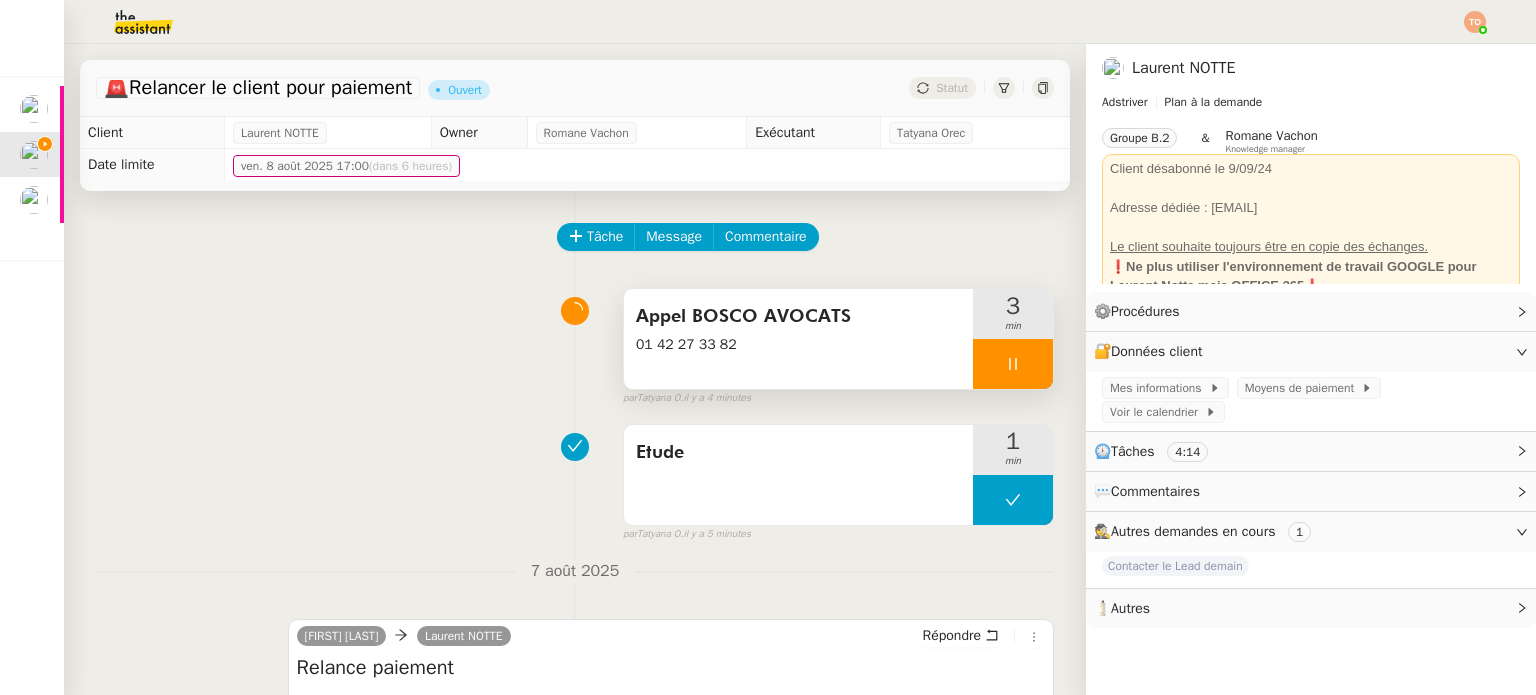 click at bounding box center (1013, 364) 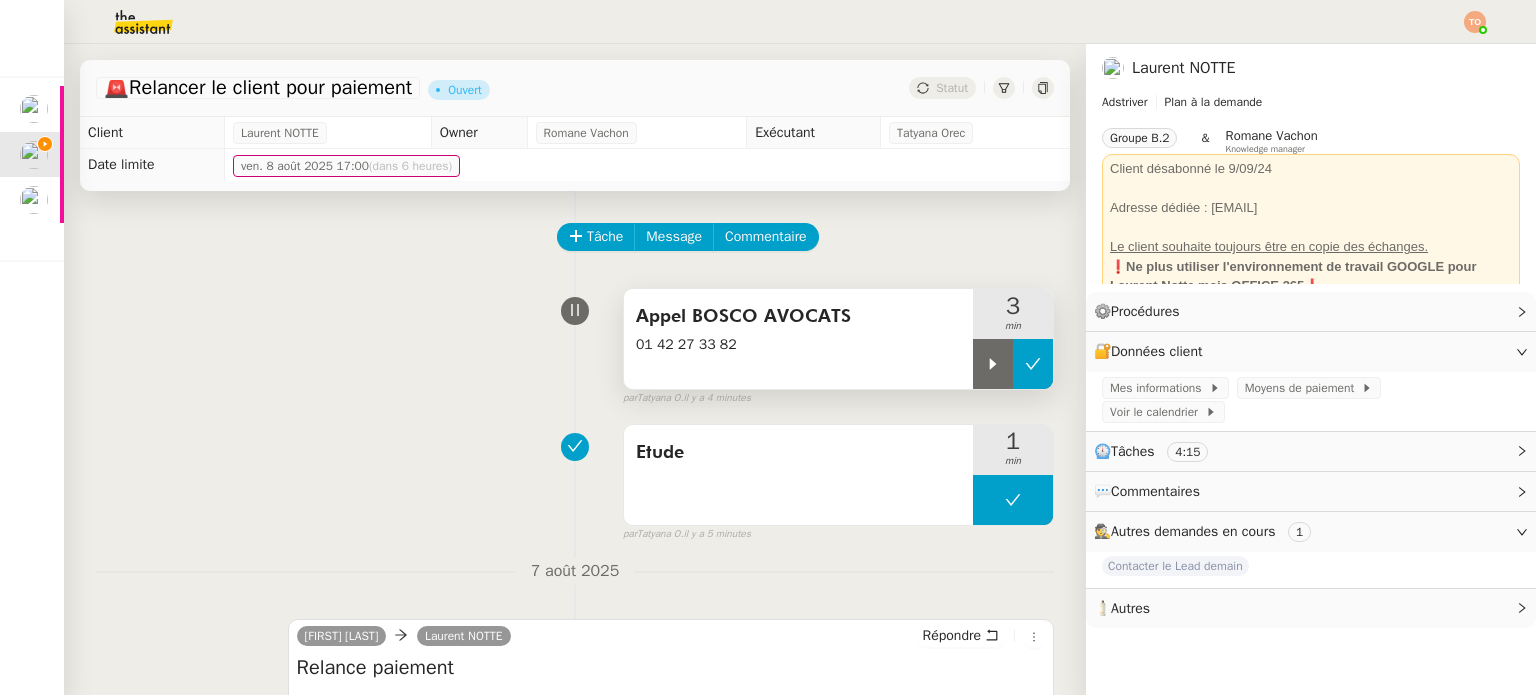 click 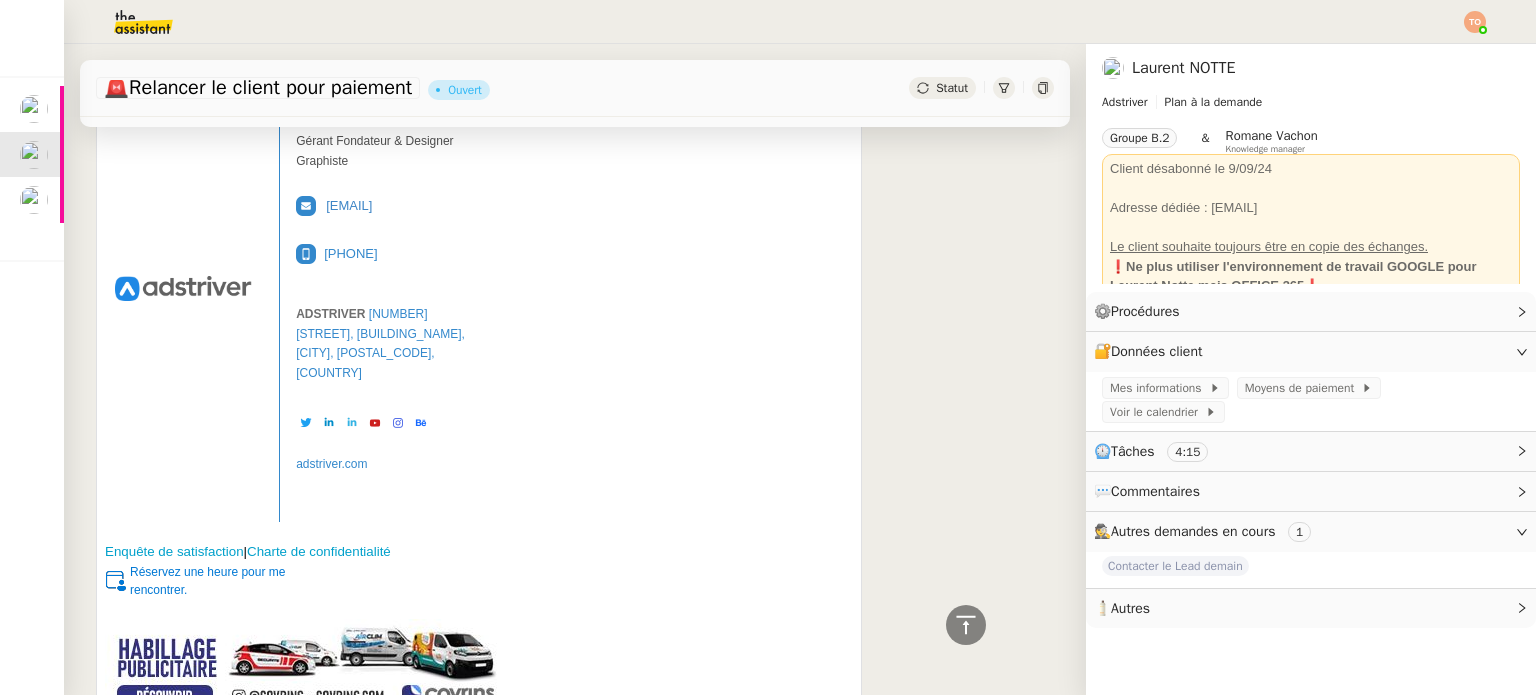 scroll, scrollTop: 0, scrollLeft: 0, axis: both 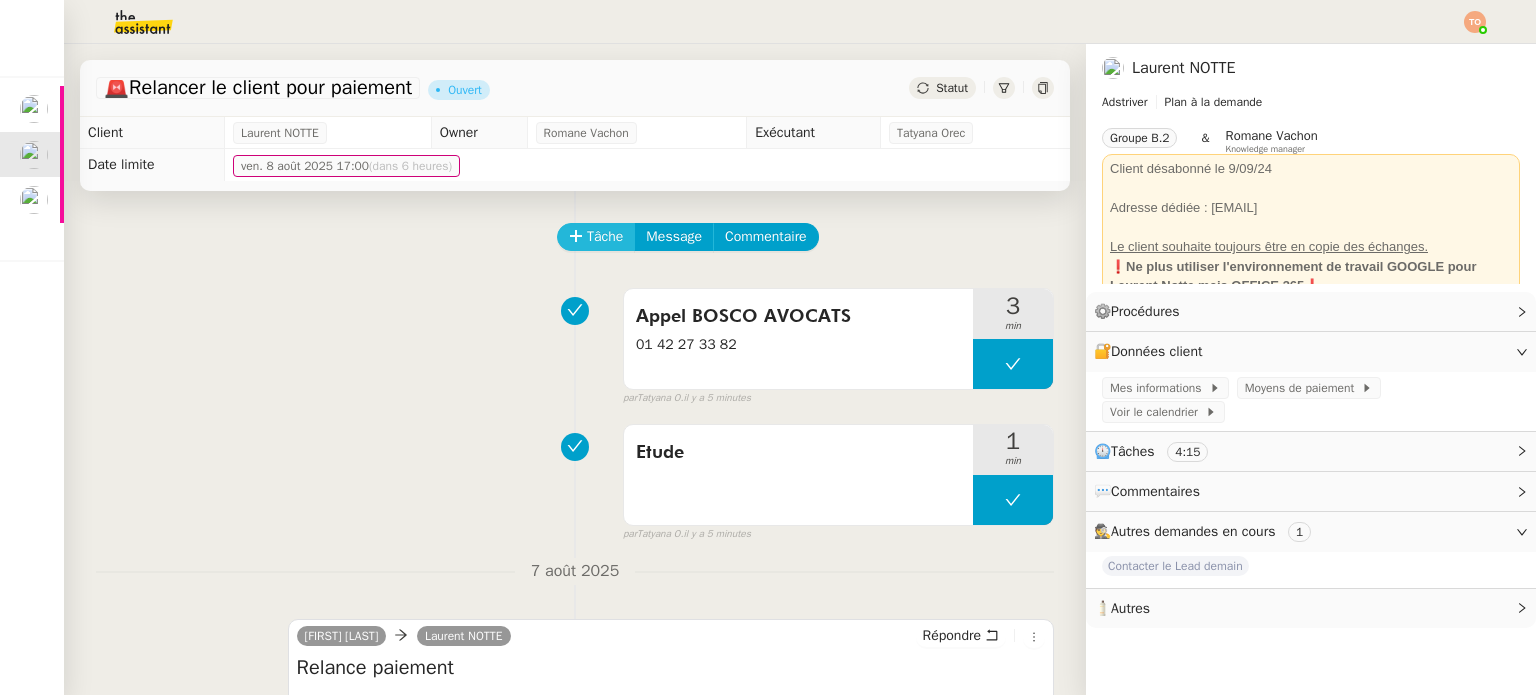 click on "Tâche" 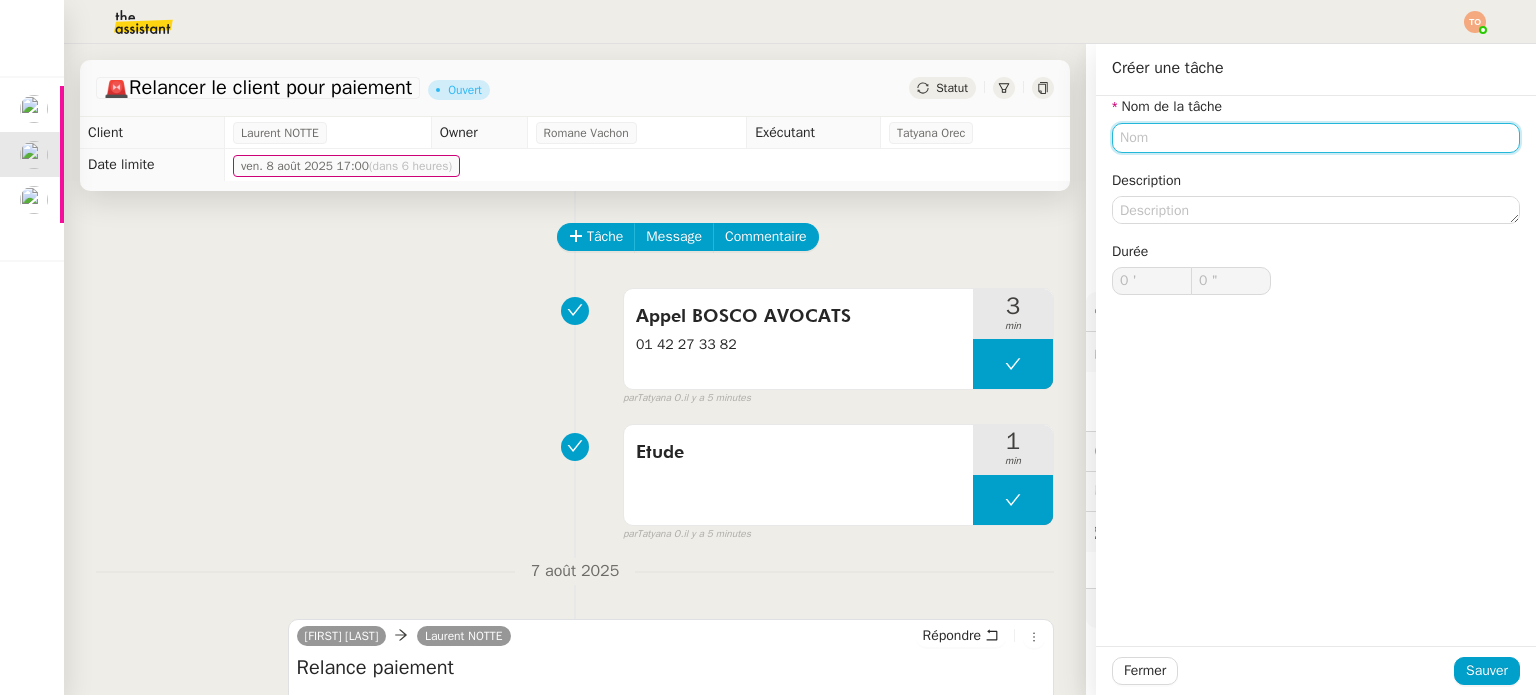click 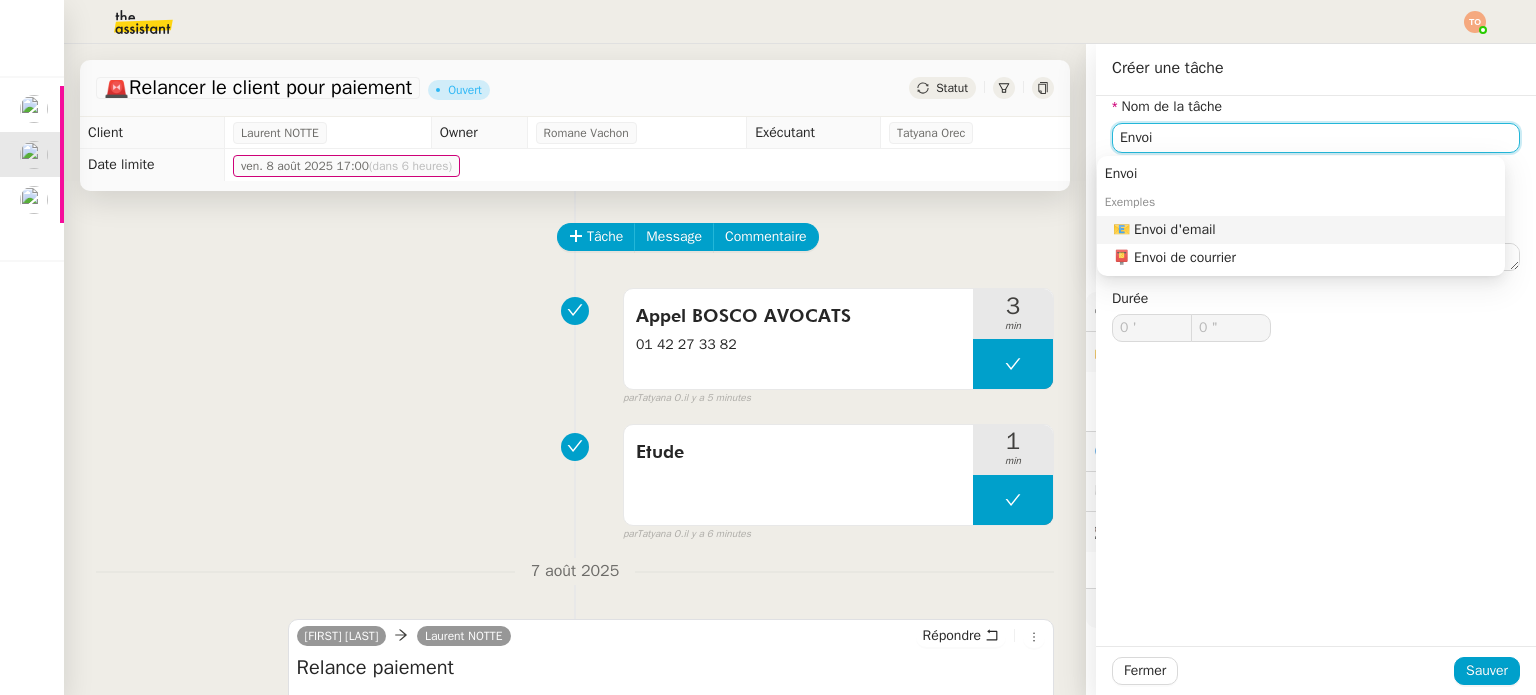 click on "📧 Envoi d'email" 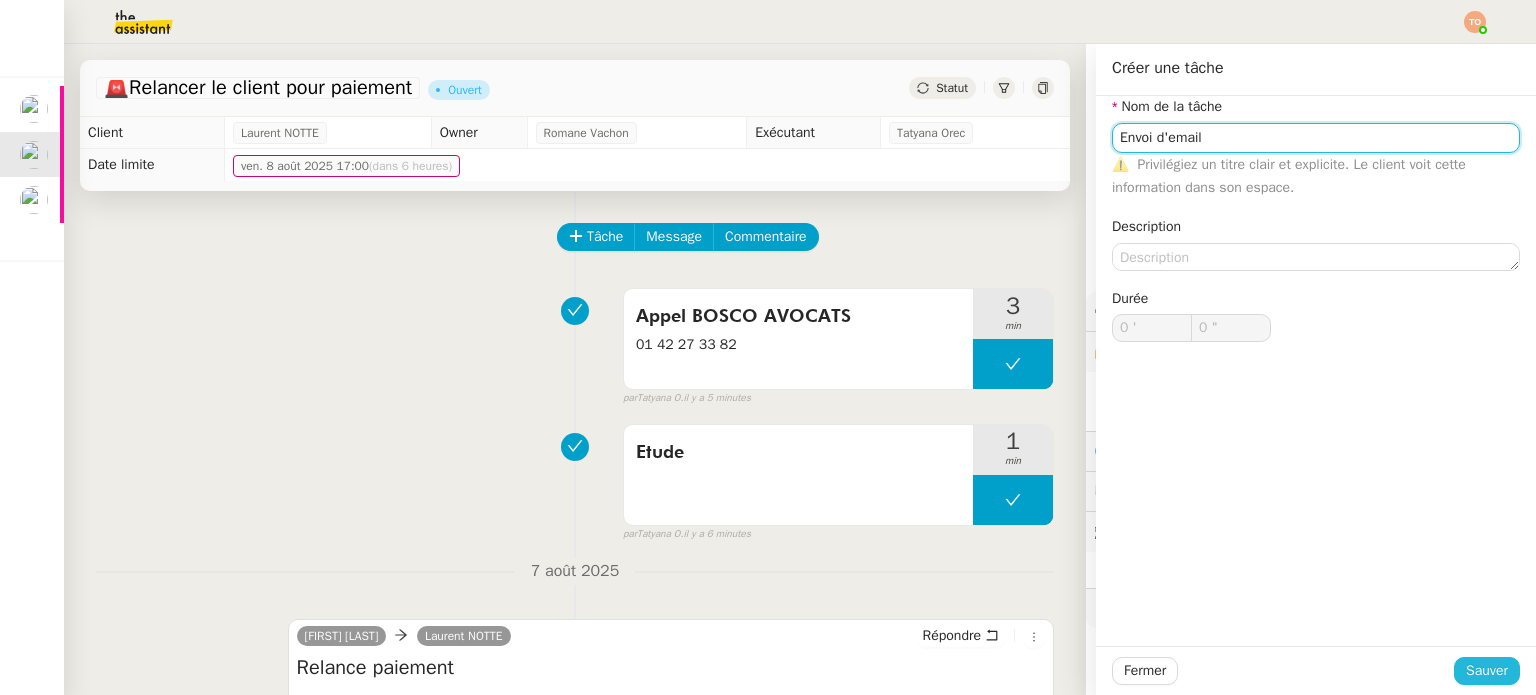 type on "Envoi d'email" 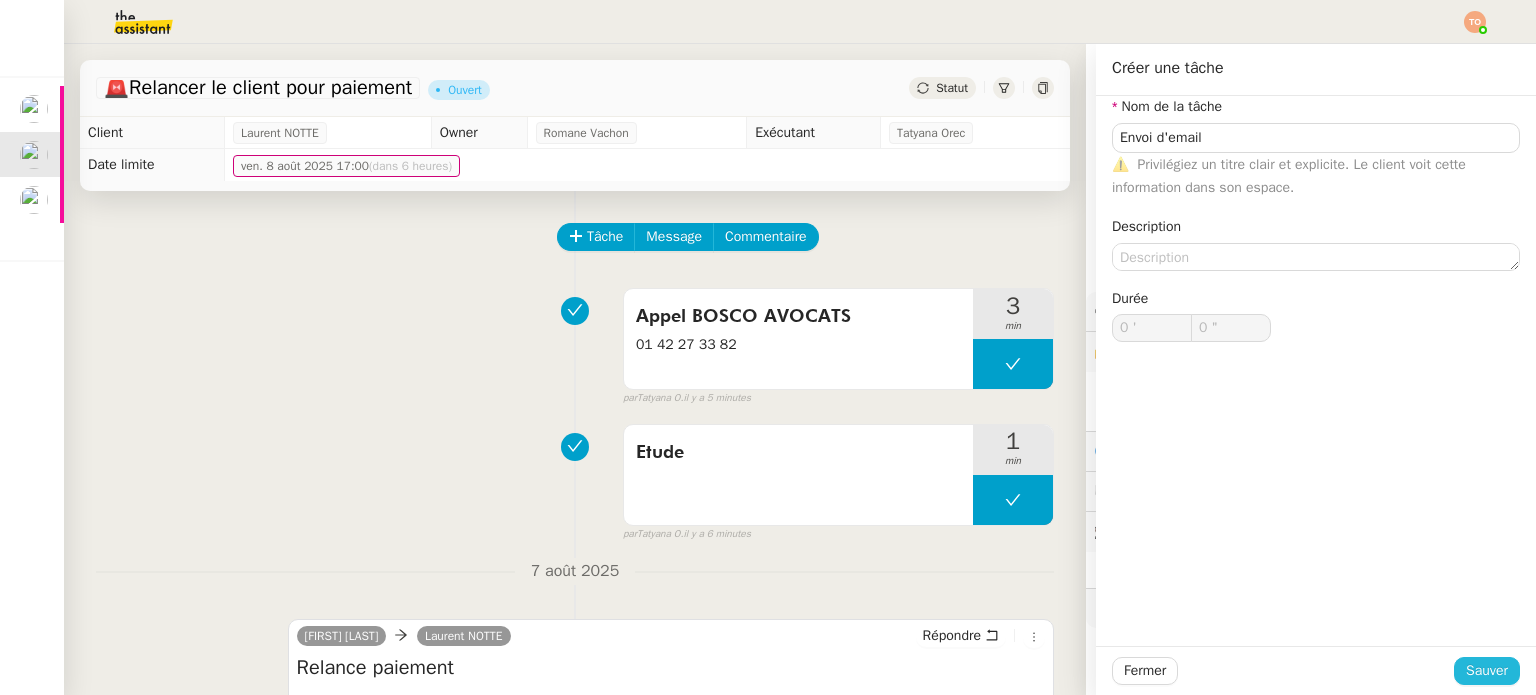 click on "Sauver" 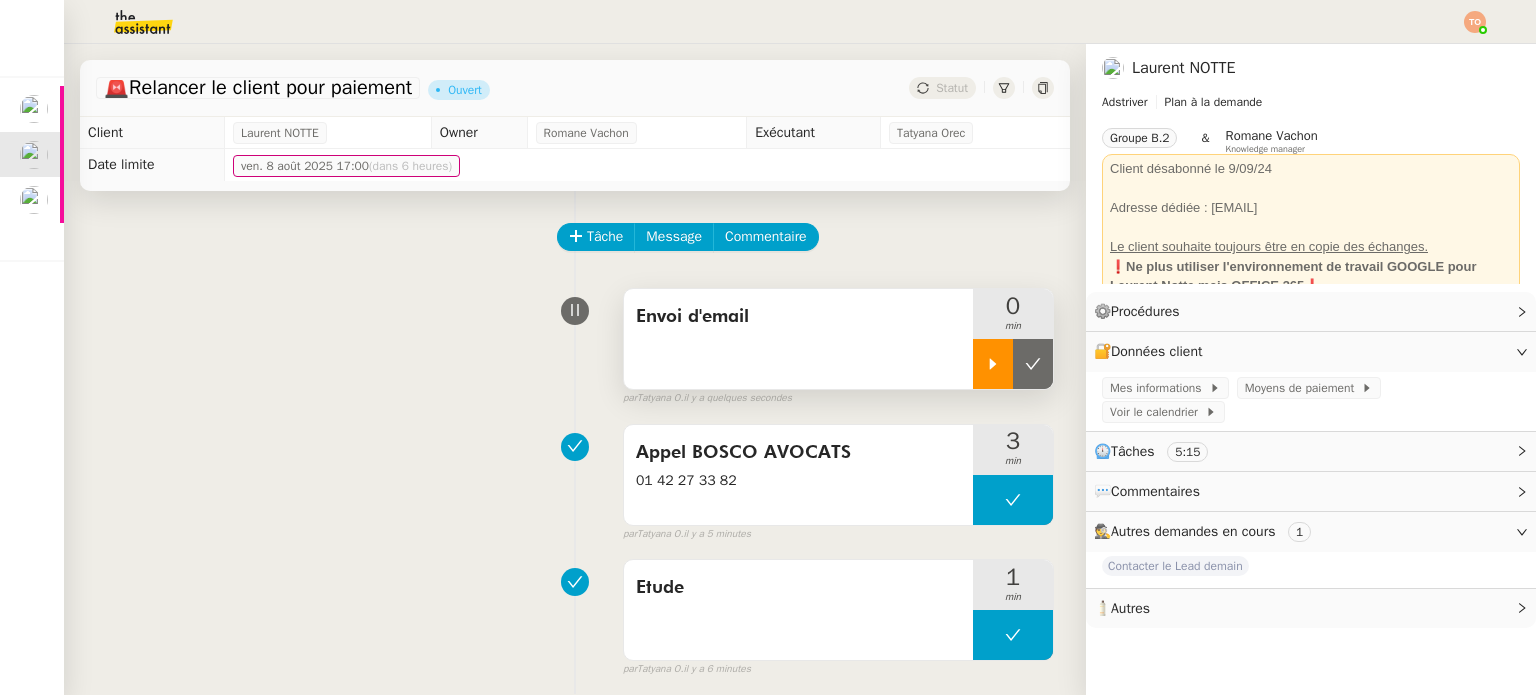 click 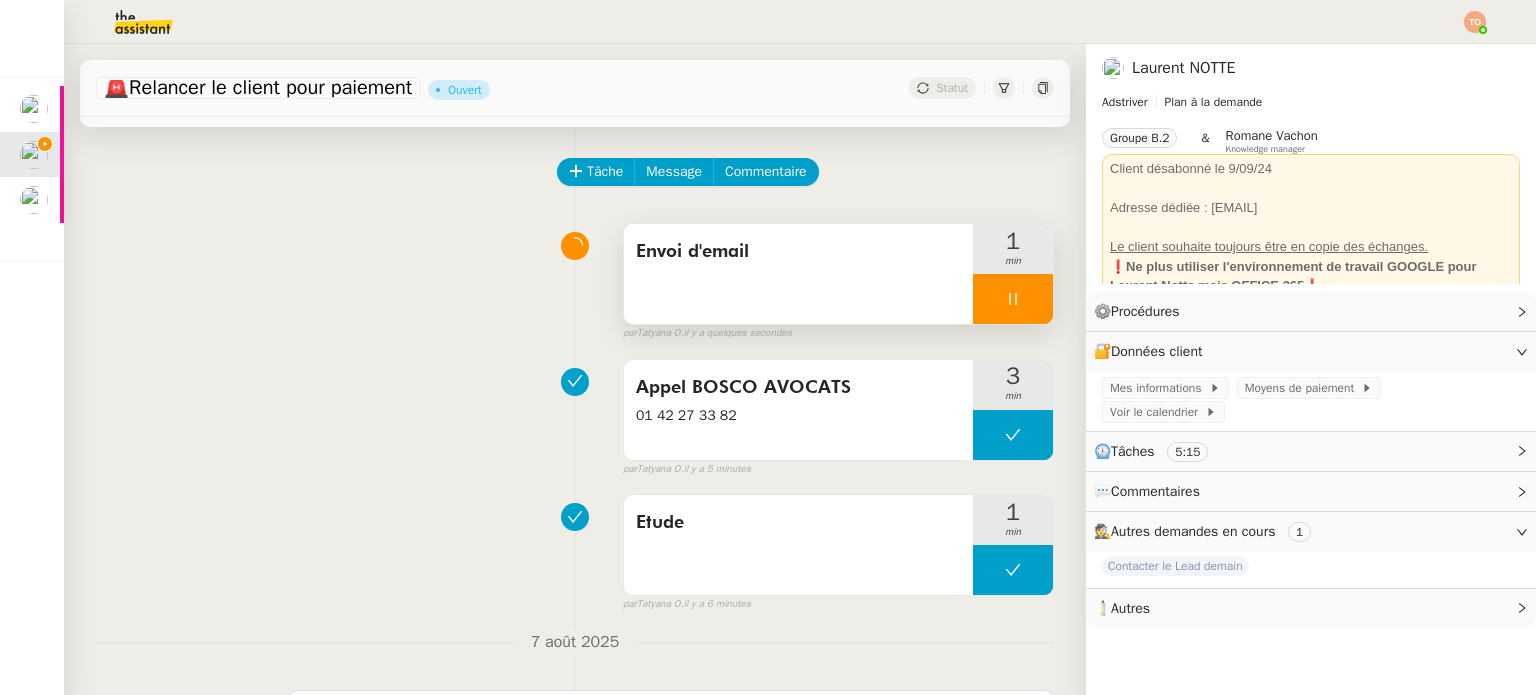 scroll, scrollTop: 100, scrollLeft: 0, axis: vertical 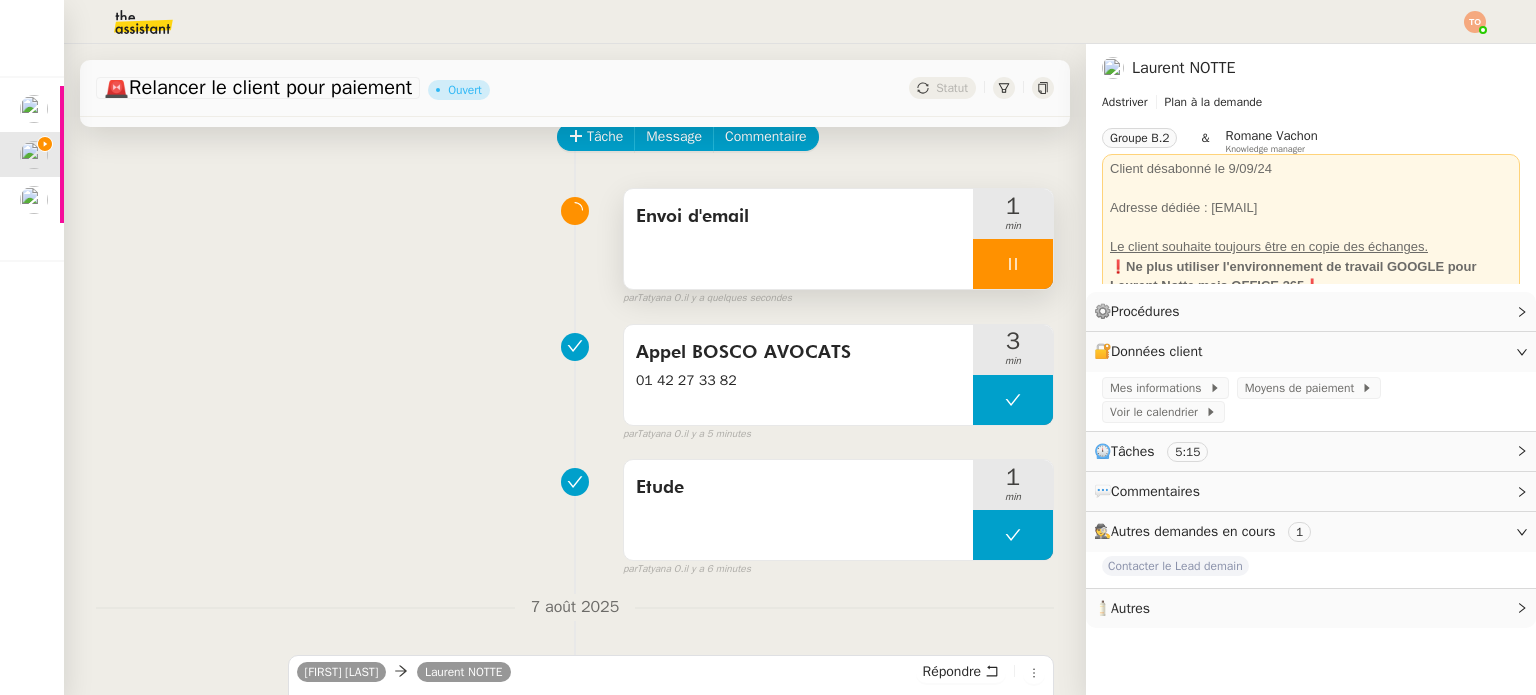 click on "Envoi d'email" at bounding box center [798, 239] 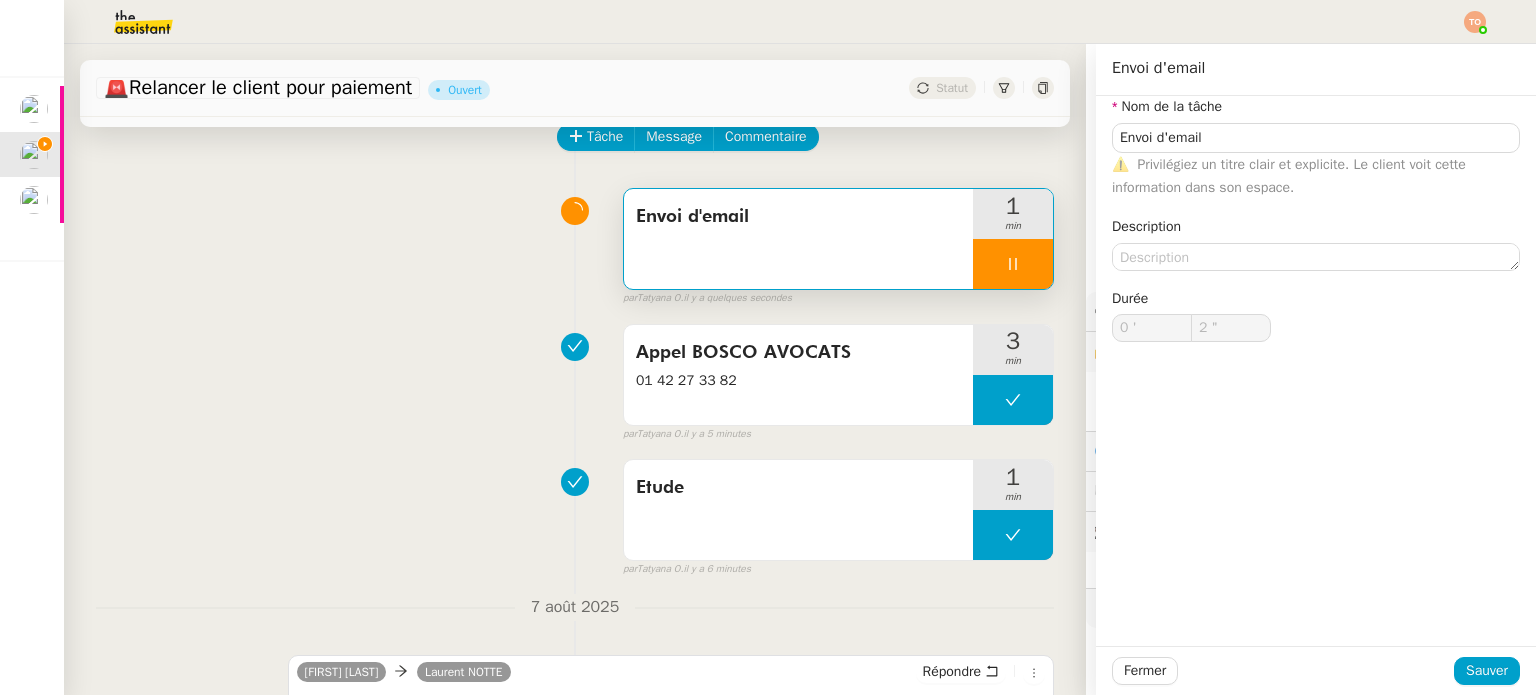 type on "3 "" 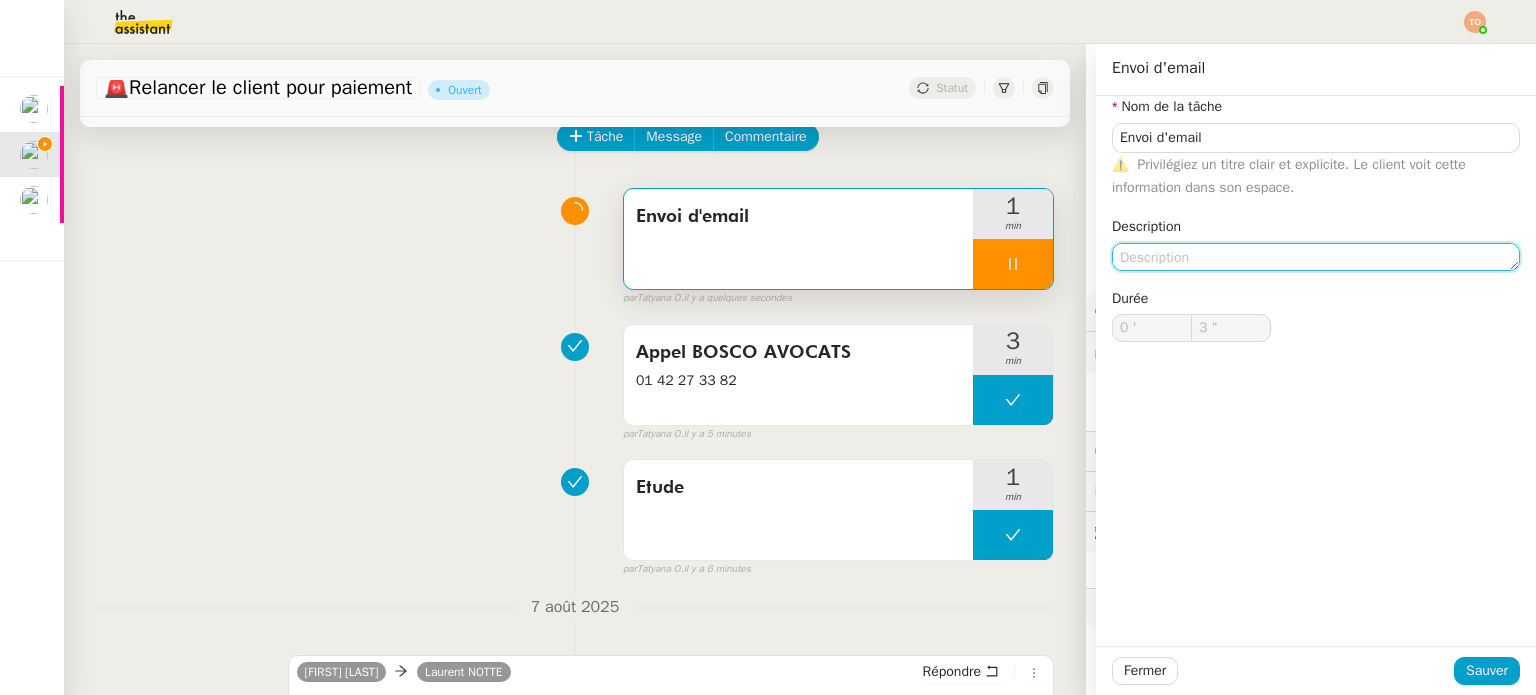 click 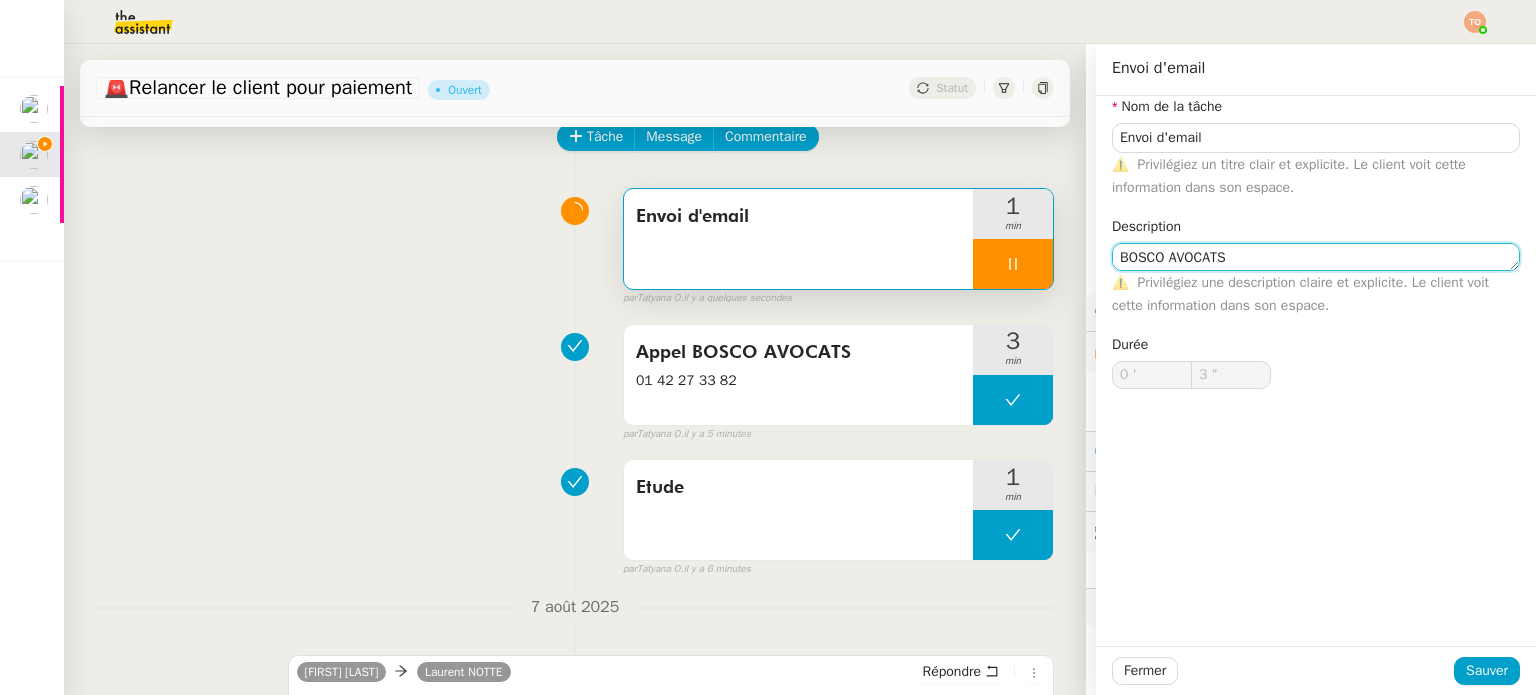 type on "4 "" 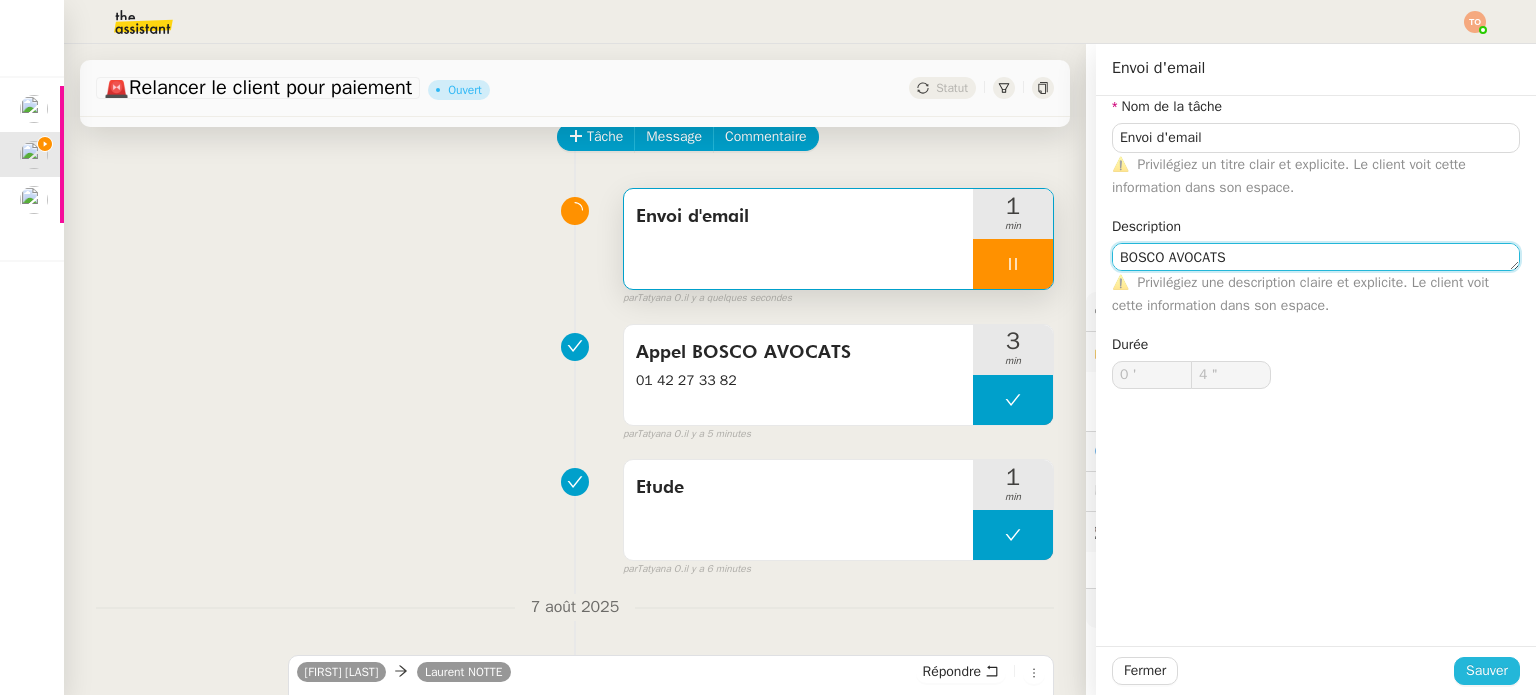 type on "BOSCO AVOCATS" 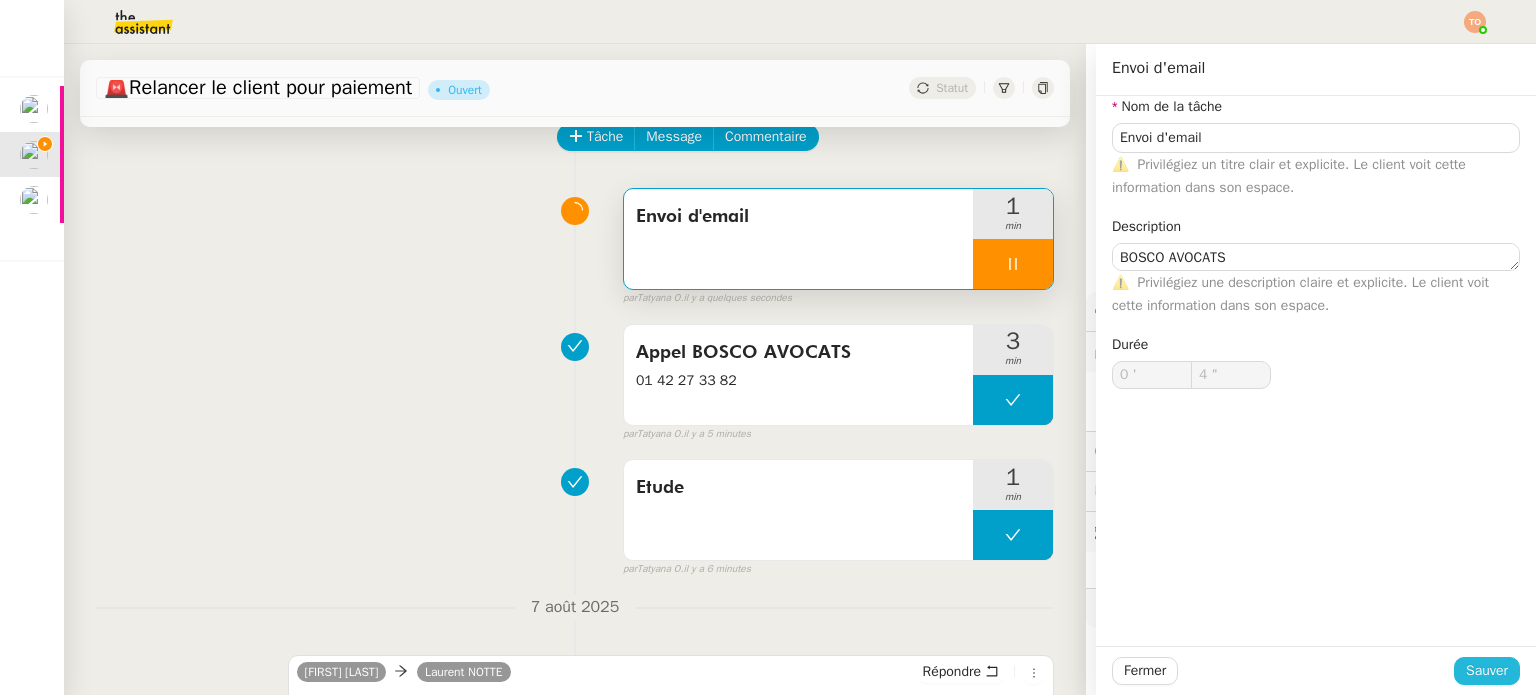 click on "Sauver" 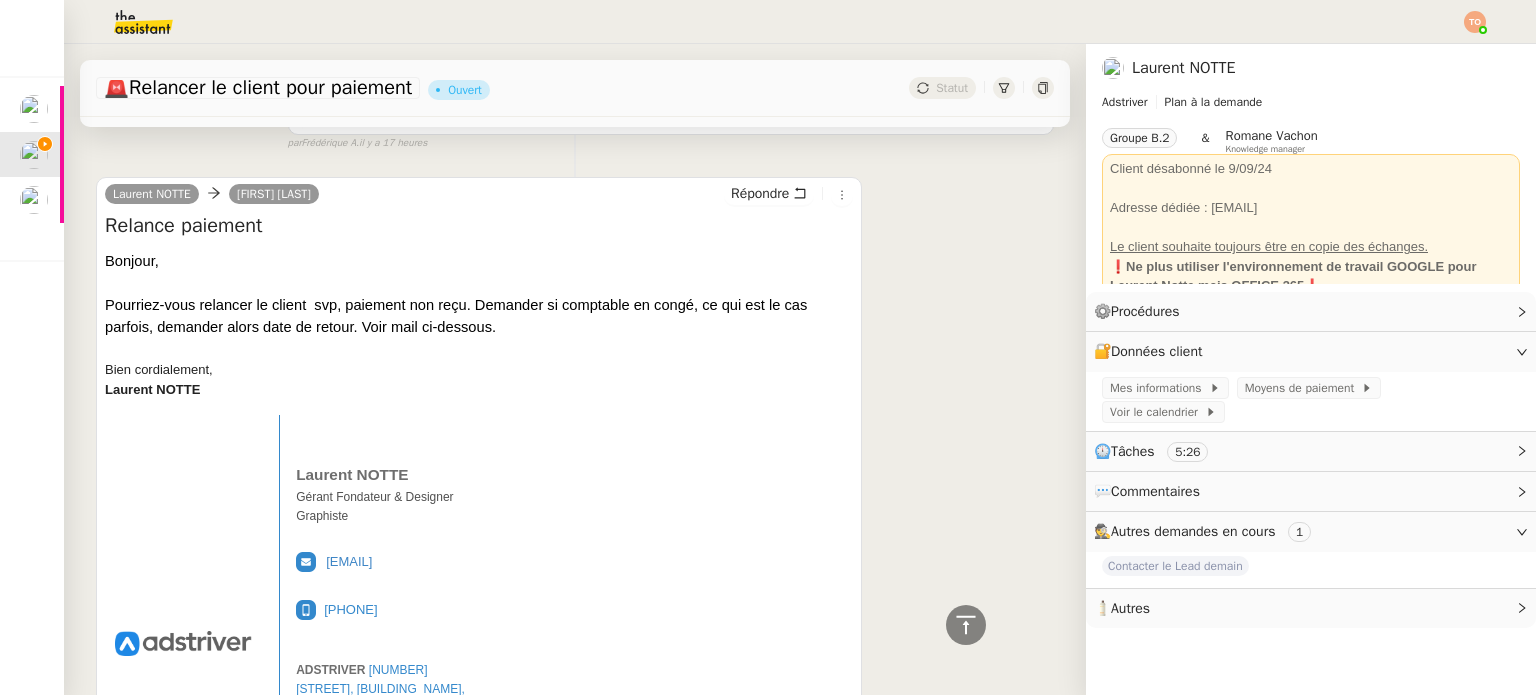 scroll, scrollTop: 0, scrollLeft: 0, axis: both 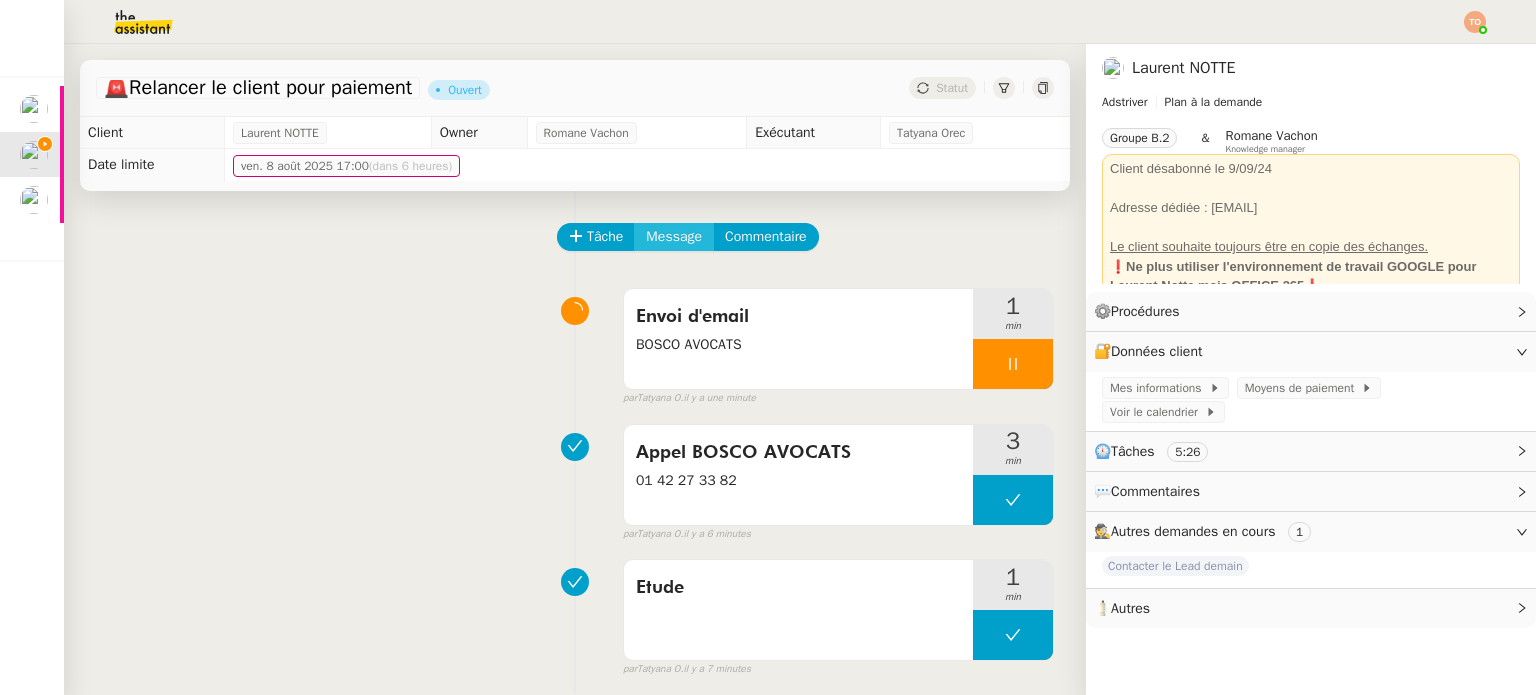 click on "Message" 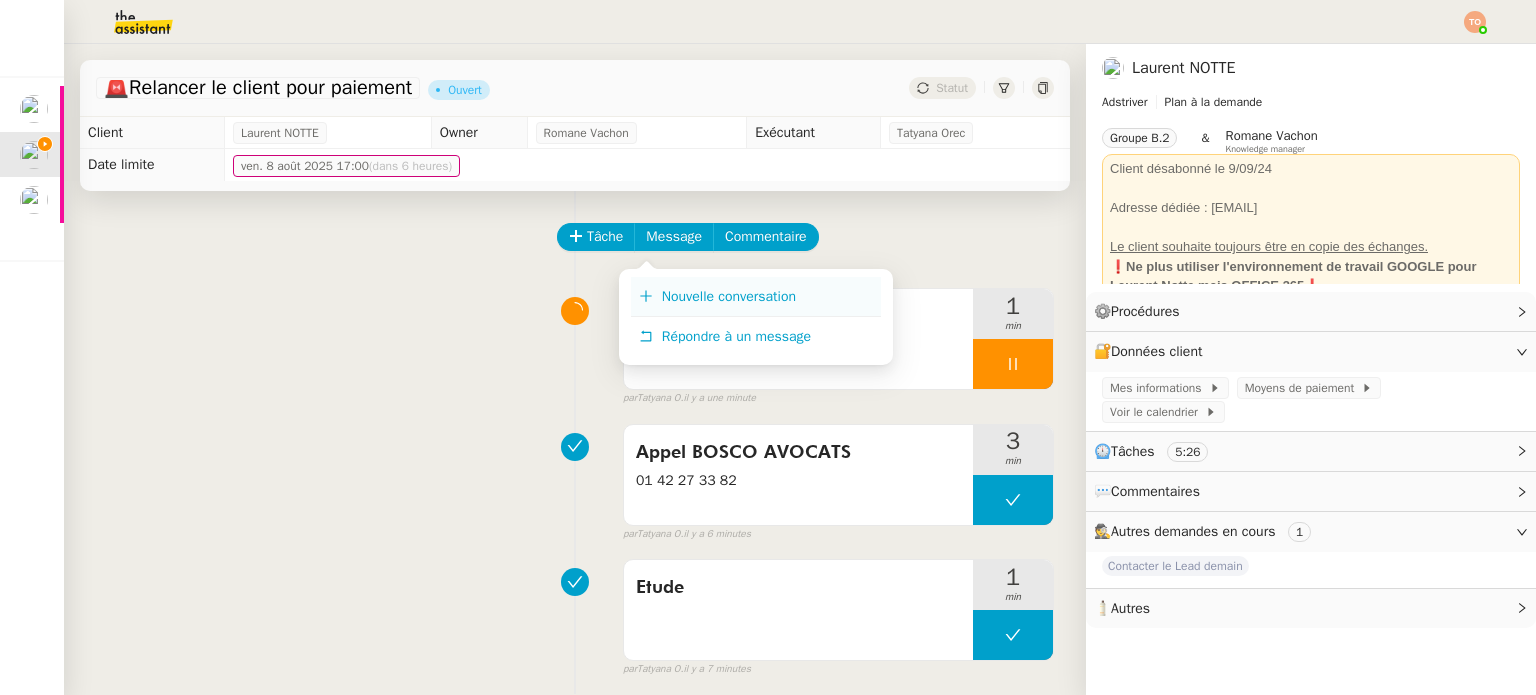 click on "Nouvelle conversation" at bounding box center [729, 296] 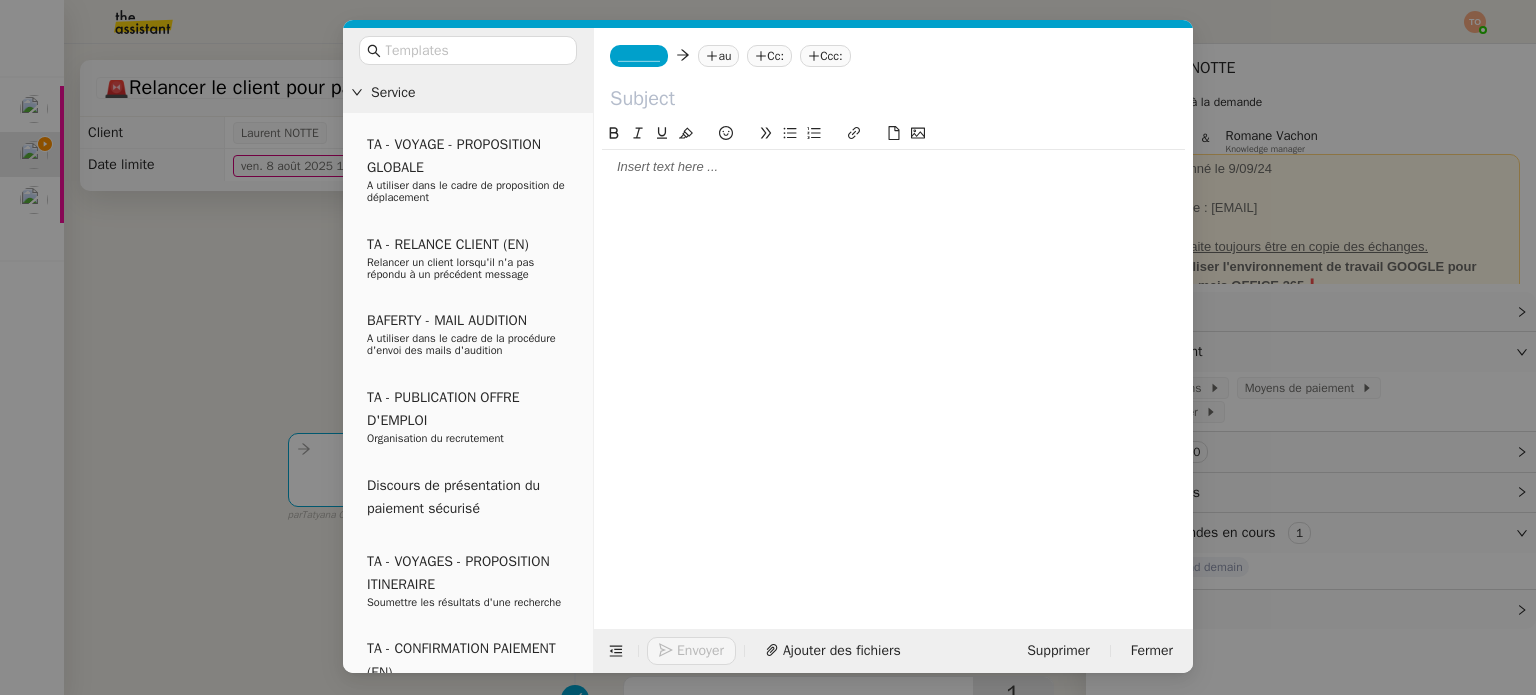 click 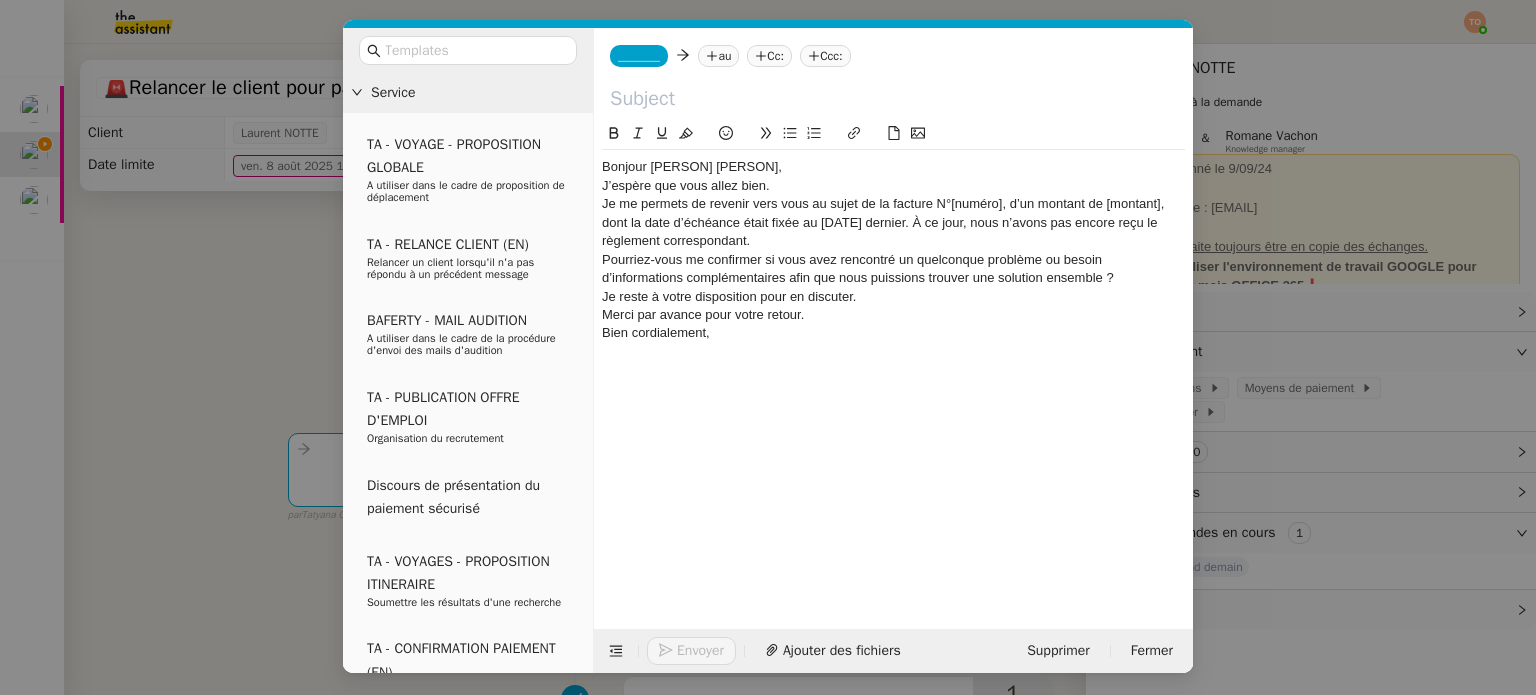 scroll, scrollTop: 0, scrollLeft: 0, axis: both 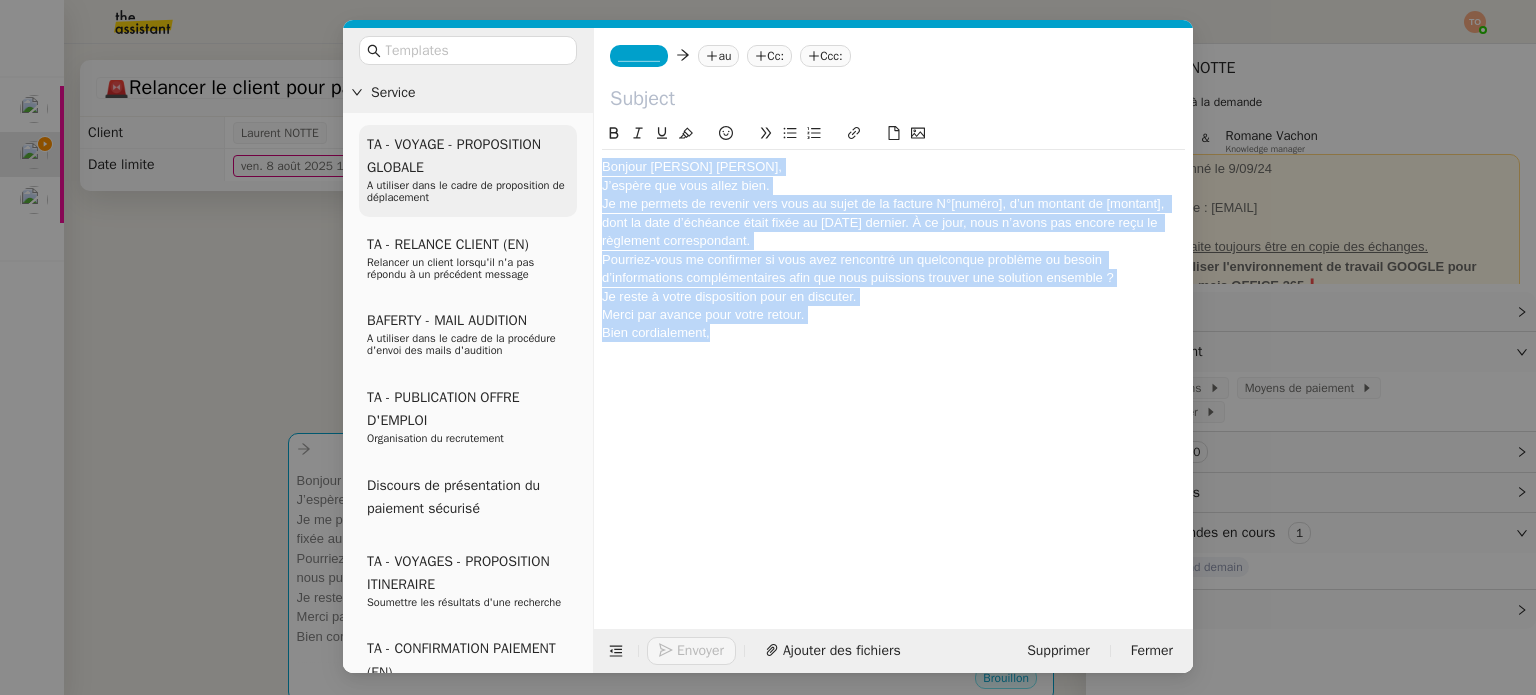 drag, startPoint x: 748, startPoint y: 329, endPoint x: 576, endPoint y: 137, distance: 257.7751 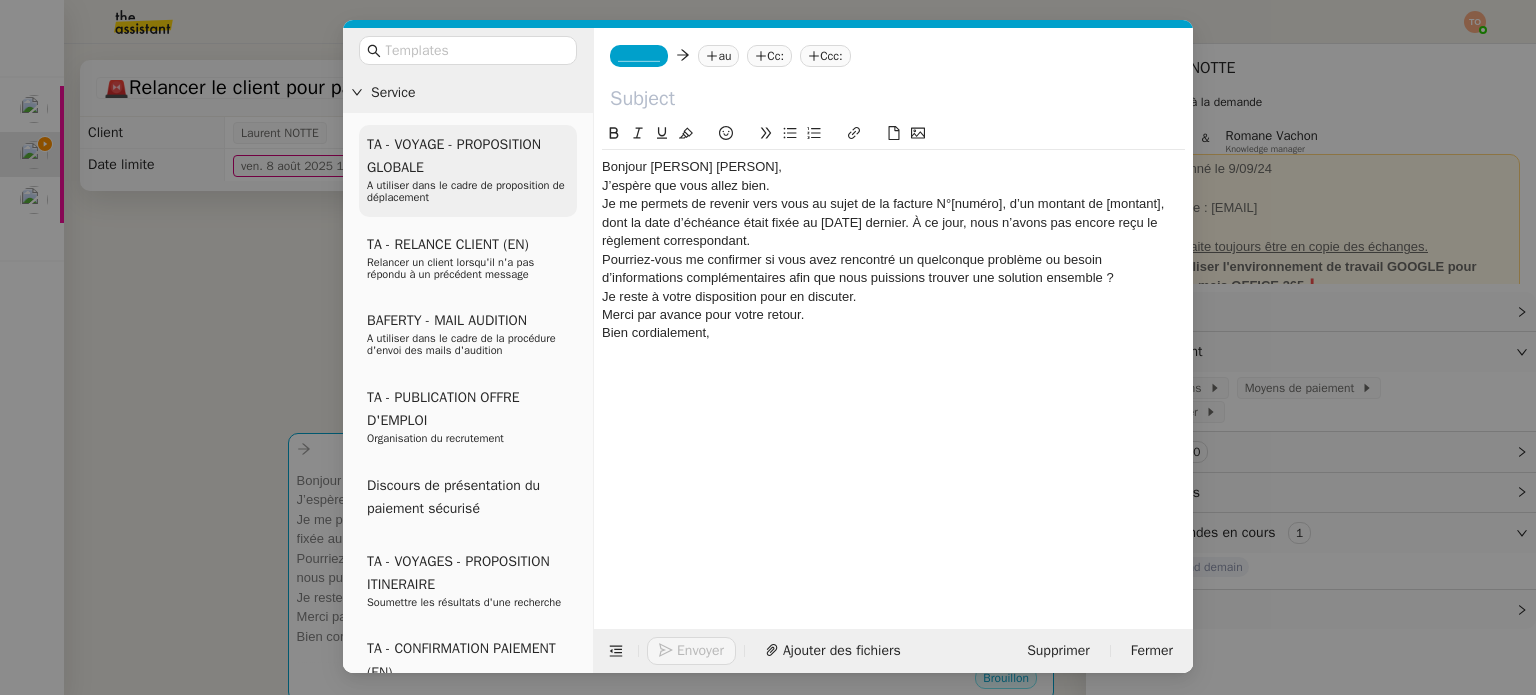 scroll, scrollTop: 0, scrollLeft: 0, axis: both 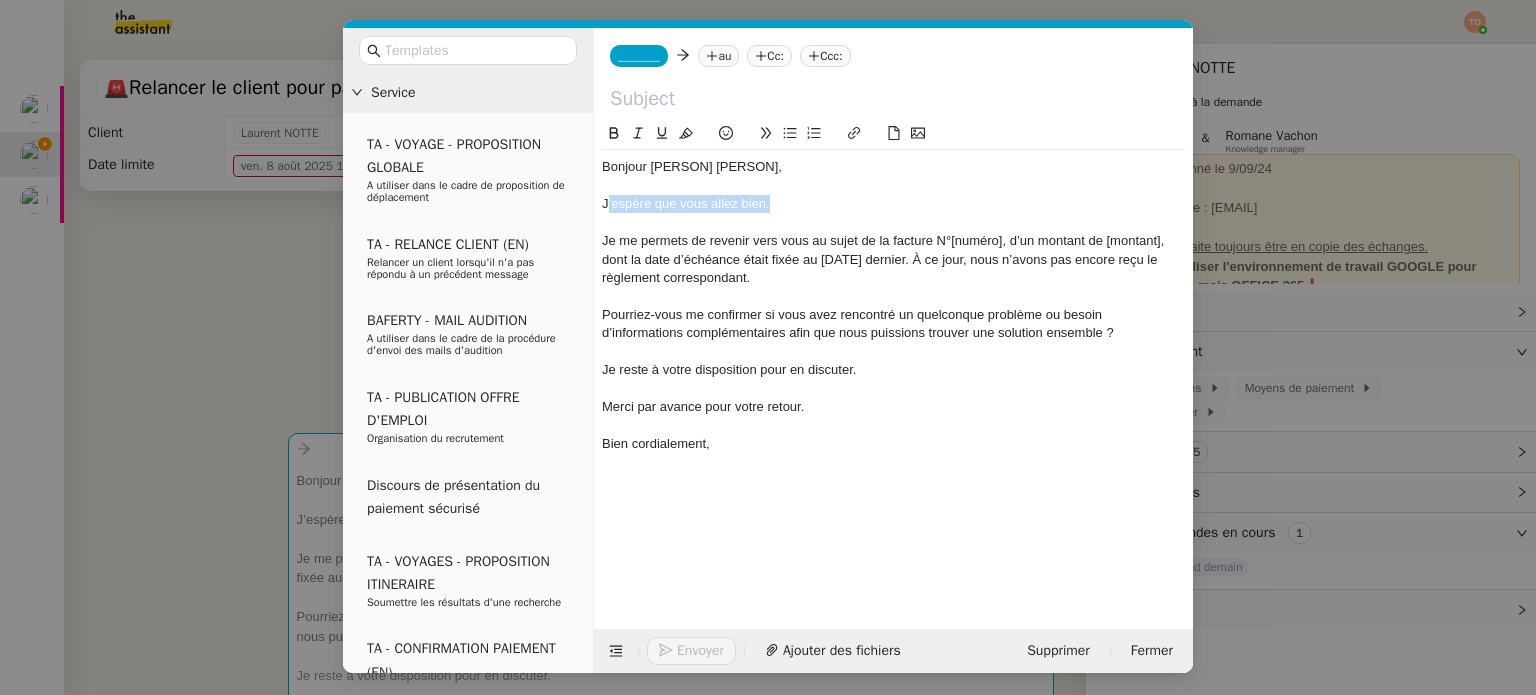 drag, startPoint x: 775, startPoint y: 211, endPoint x: 608, endPoint y: 199, distance: 167.43059 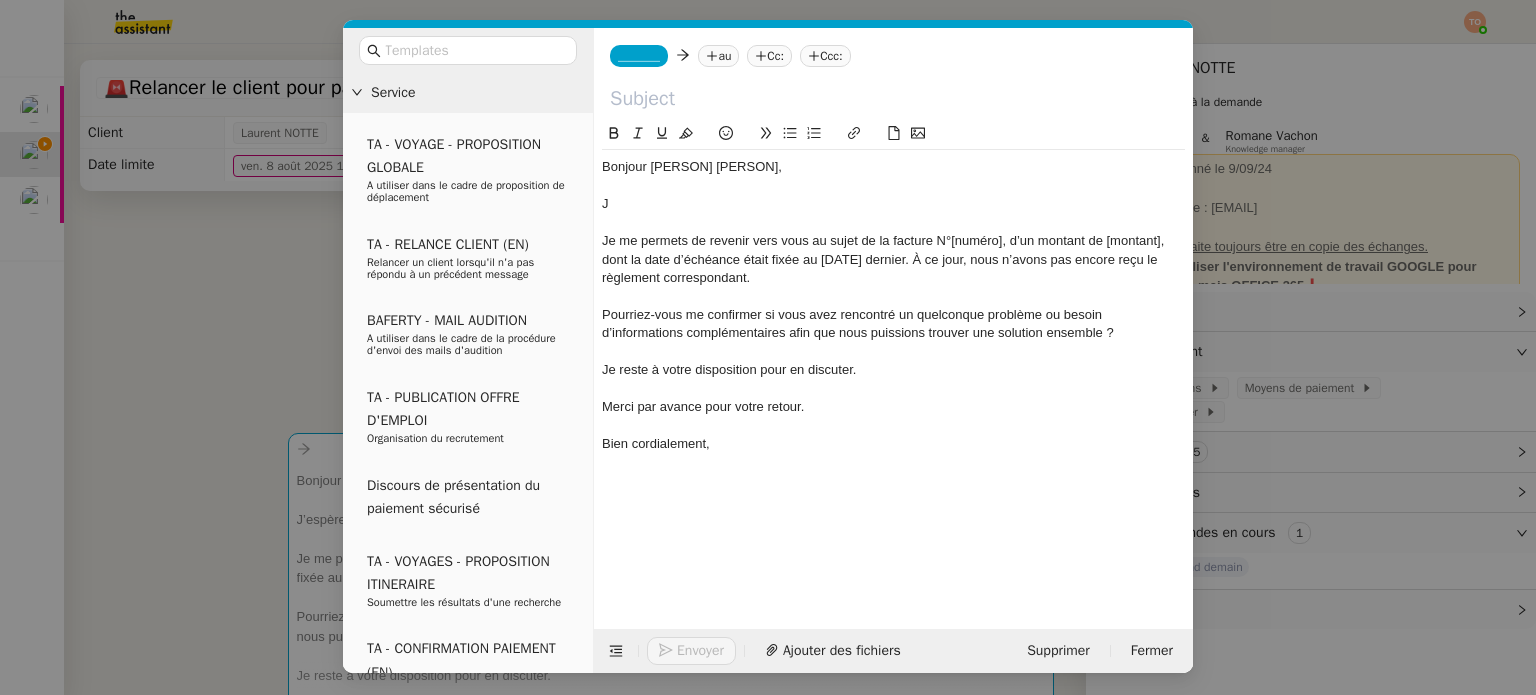 type 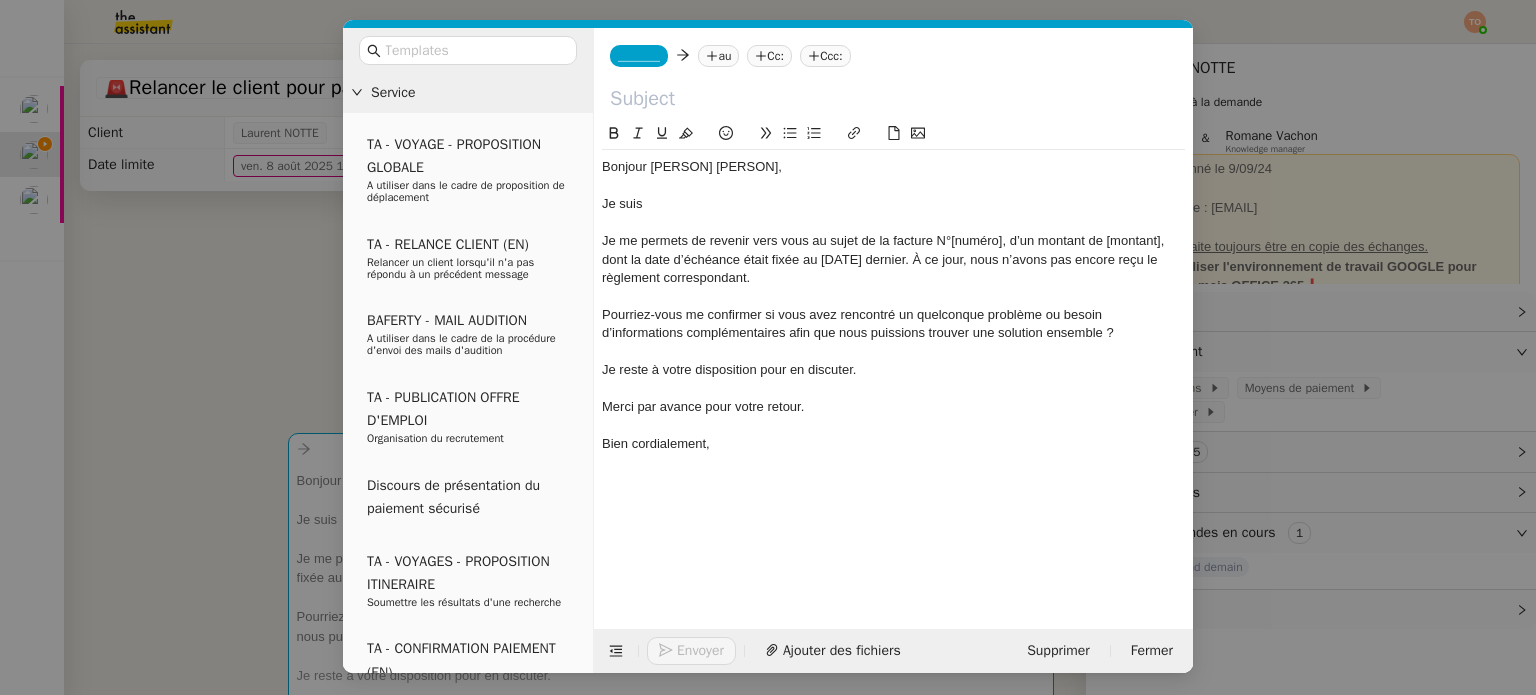 click on "Service TA - VOYAGE - PROPOSITION GLOBALE    A utiliser dans le cadre de proposition de déplacement TA - RELANCE CLIENT (EN)    Relancer un client lorsqu'il n'a pas répondu à un précédent message BAFERTY - MAIL AUDITION    A utiliser dans le cadre de la procédure d'envoi des mails d'audition TA - PUBLICATION OFFRE D'EMPLOI     Organisation du recrutement Discours de présentation du paiement sécurisé    TA - VOYAGES - PROPOSITION ITINERAIRE    Soumettre les résultats d'une recherche TA - CONFIRMATION PAIEMENT (EN)    Confirmer avec le client de modèle de transaction - Attention Plan Pro nécessaire. TA - COURRIER EXPEDIE (recommandé)    A utiliser dans le cadre de l'envoi d'un courrier recommandé TA - PARTAGE DE CALENDRIER (EN)    A utiliser pour demander au client de partager son calendrier afin de faciliter l'accès et la gestion PSPI - Appel de fonds MJL    A utiliser dans le cadre de la procédure d'appel de fonds MJL TA - RELANCE CLIENT    TA - AR PROCEDURES        21 YIELD" at bounding box center [768, 347] 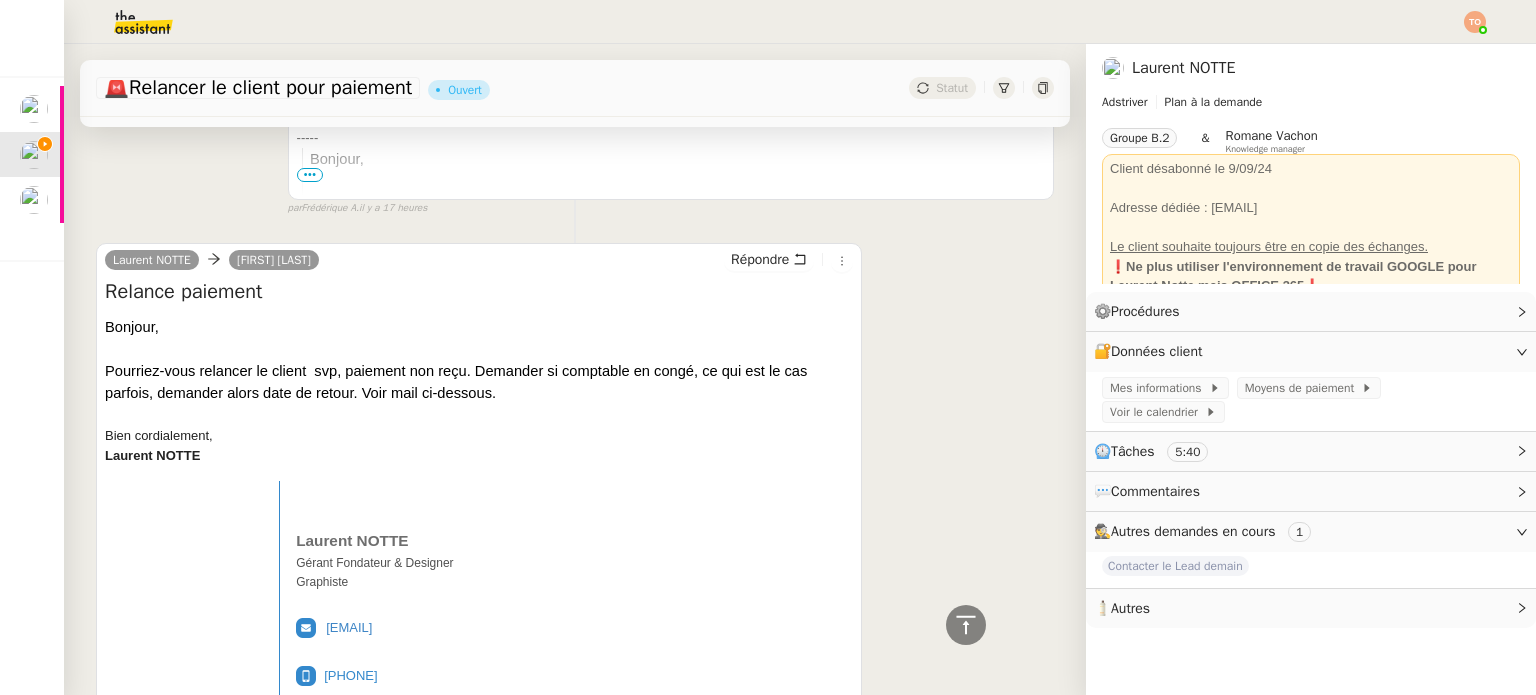 scroll, scrollTop: 2100, scrollLeft: 0, axis: vertical 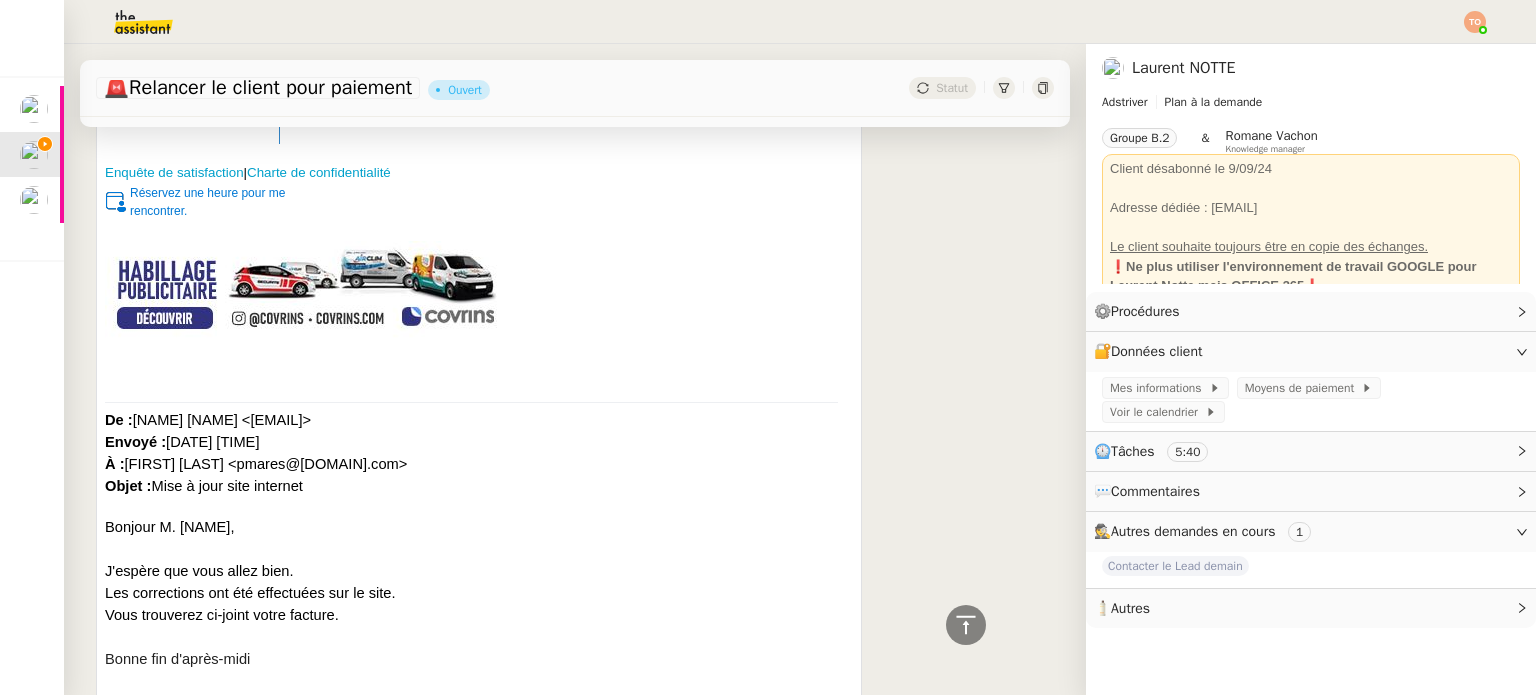 drag, startPoint x: 218, startPoint y: 469, endPoint x: 388, endPoint y: 471, distance: 170.01176 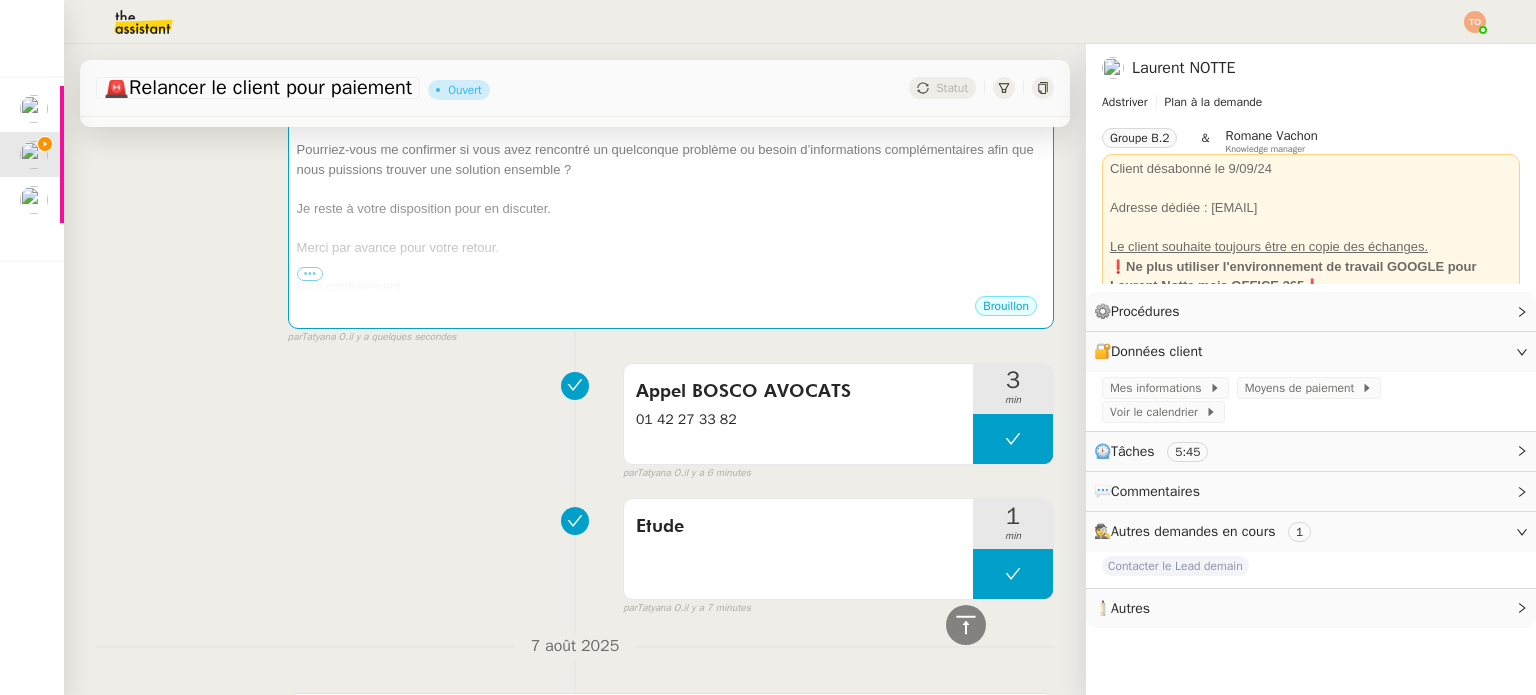 scroll, scrollTop: 0, scrollLeft: 0, axis: both 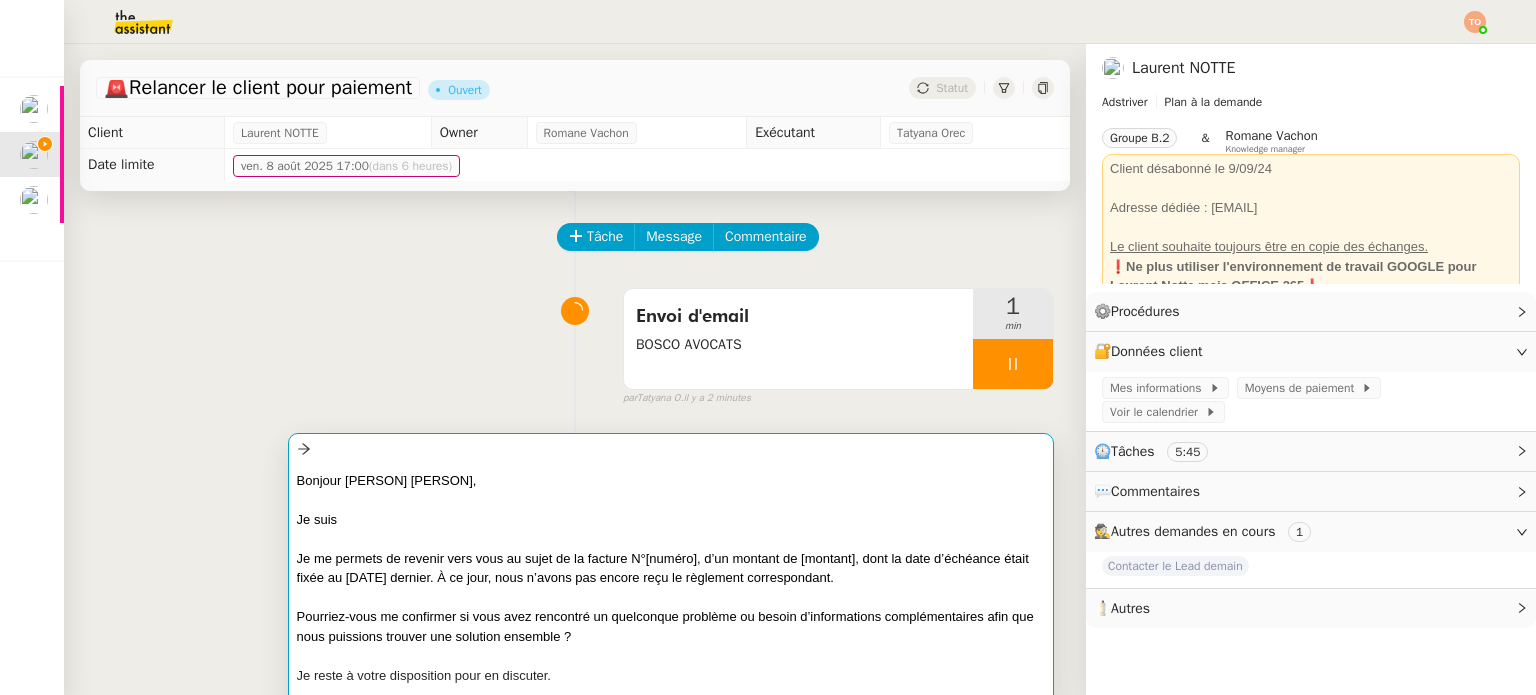 click on "Je suis" at bounding box center (671, 520) 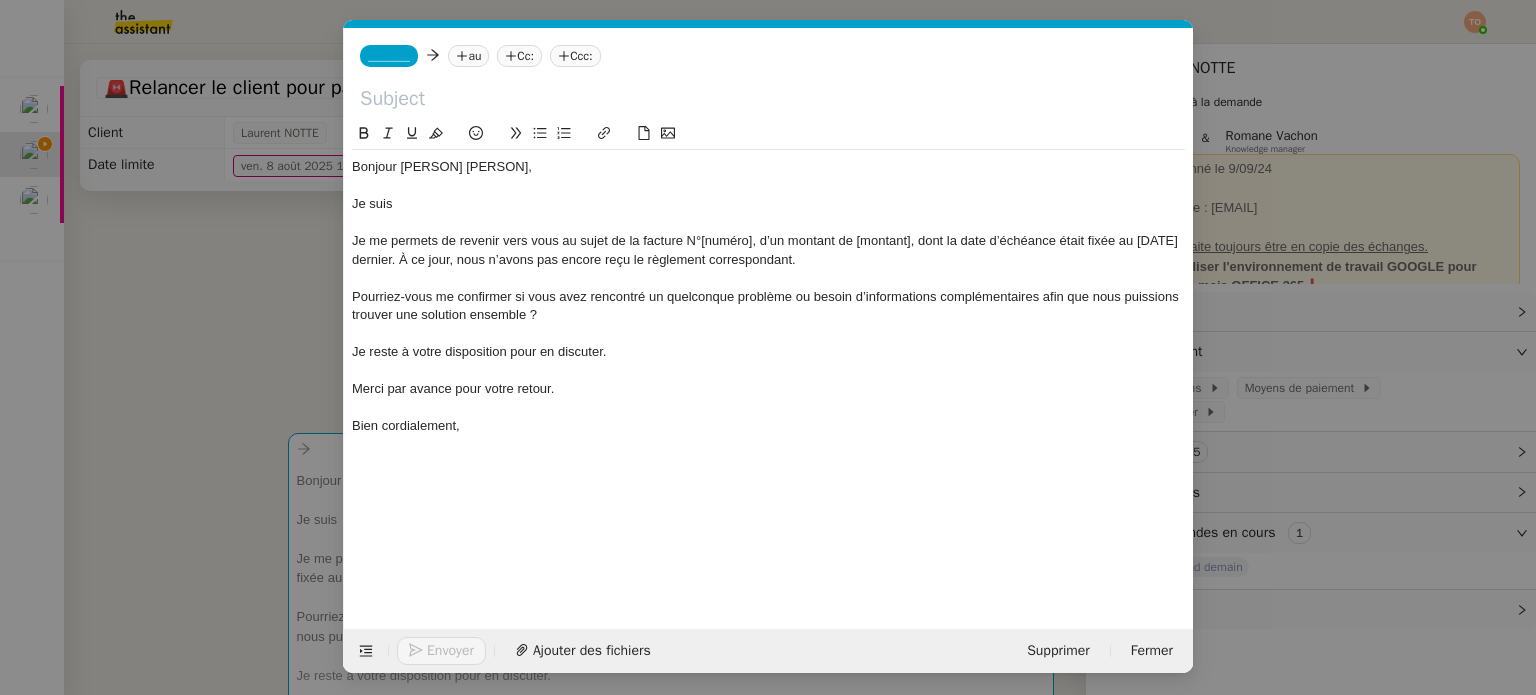 scroll, scrollTop: 0, scrollLeft: 42, axis: horizontal 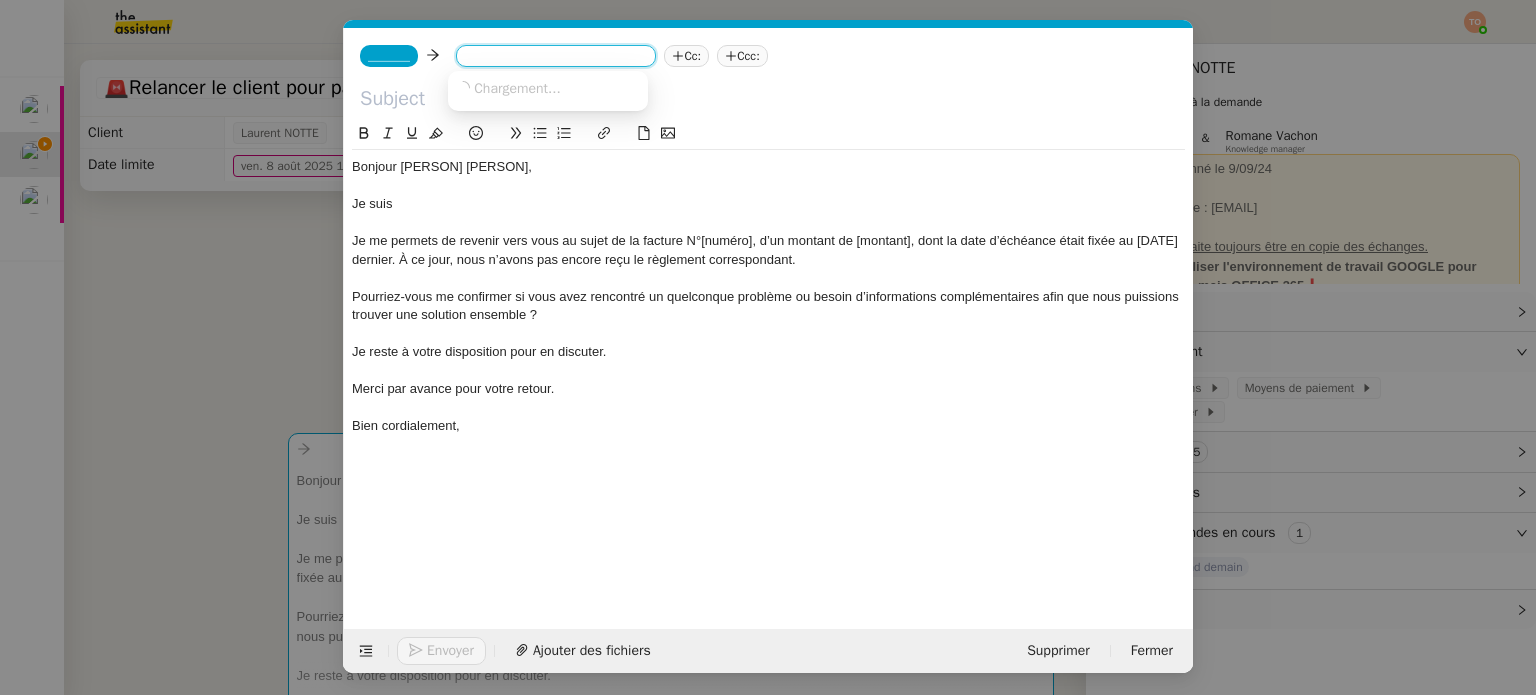 paste on "[EMAIL]" 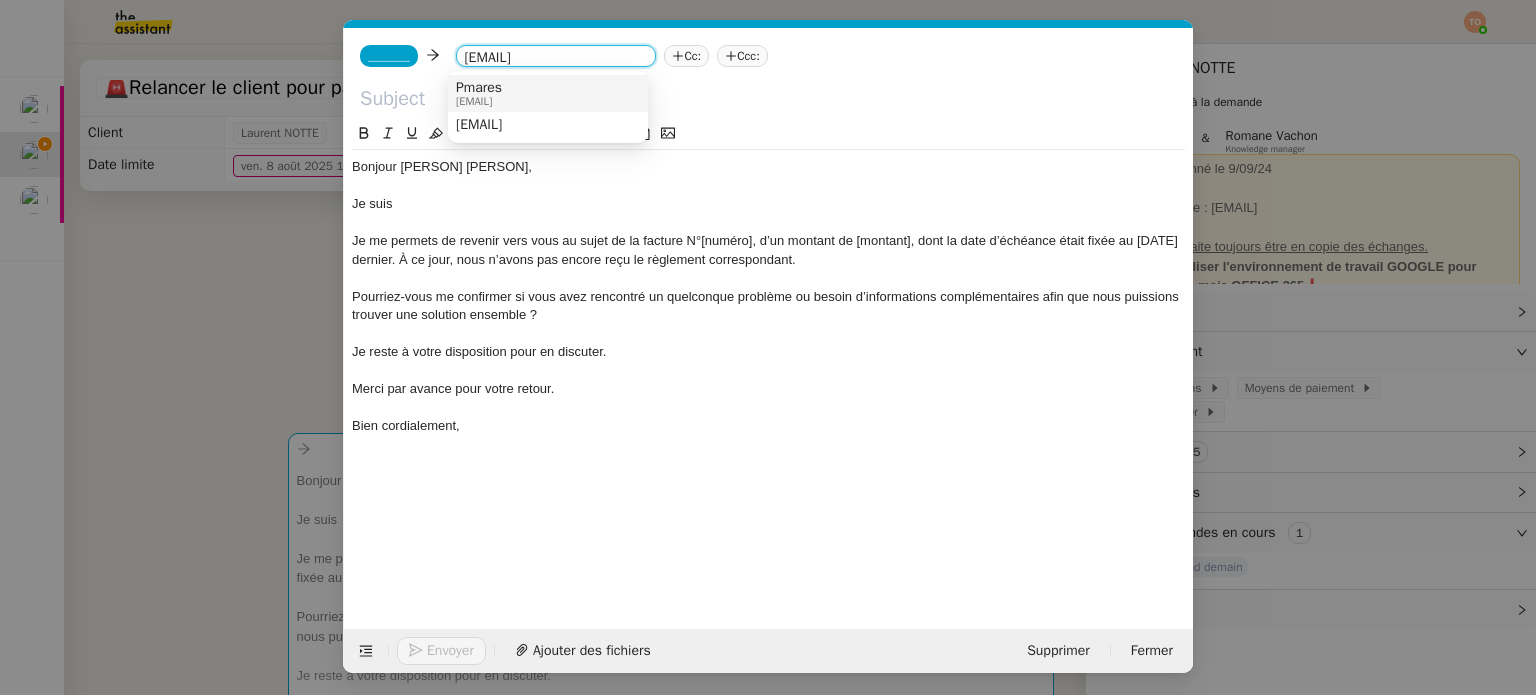 type on "[EMAIL]" 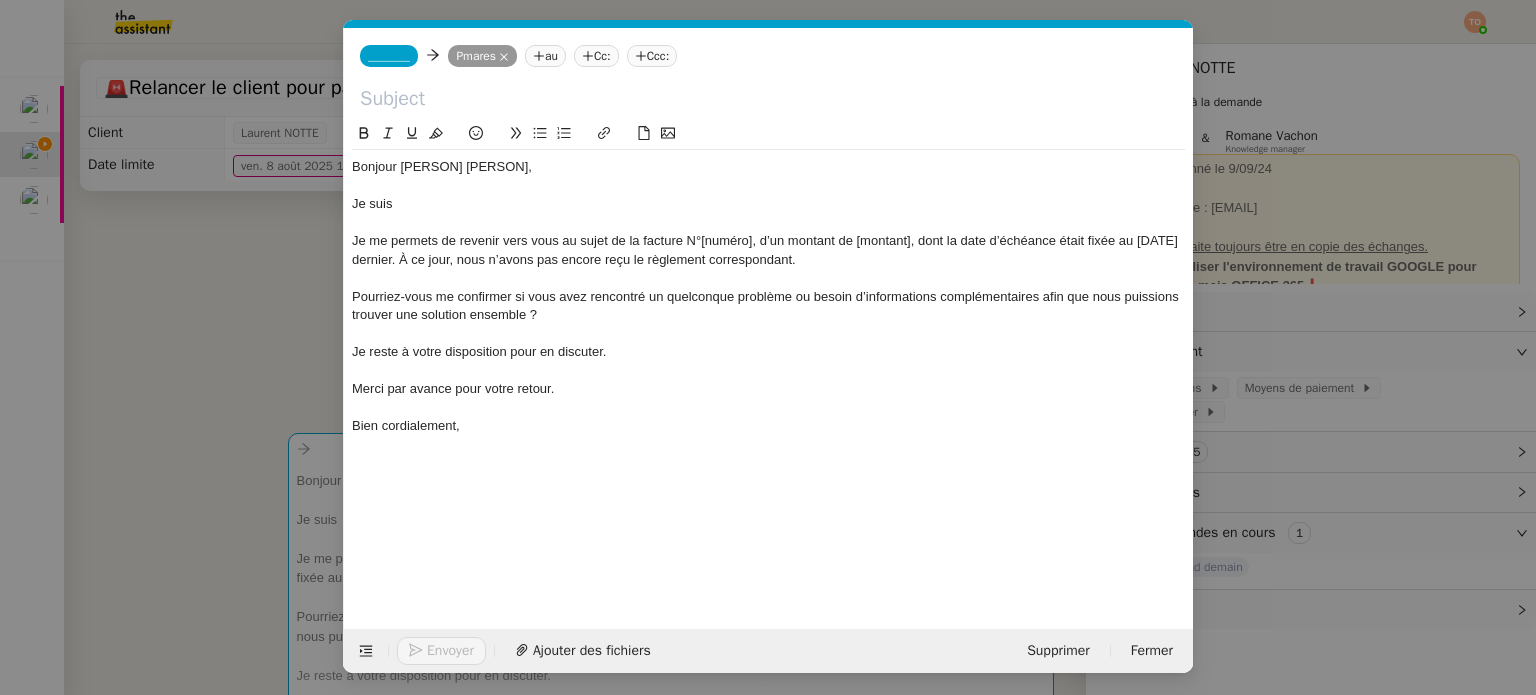 click on "_______" 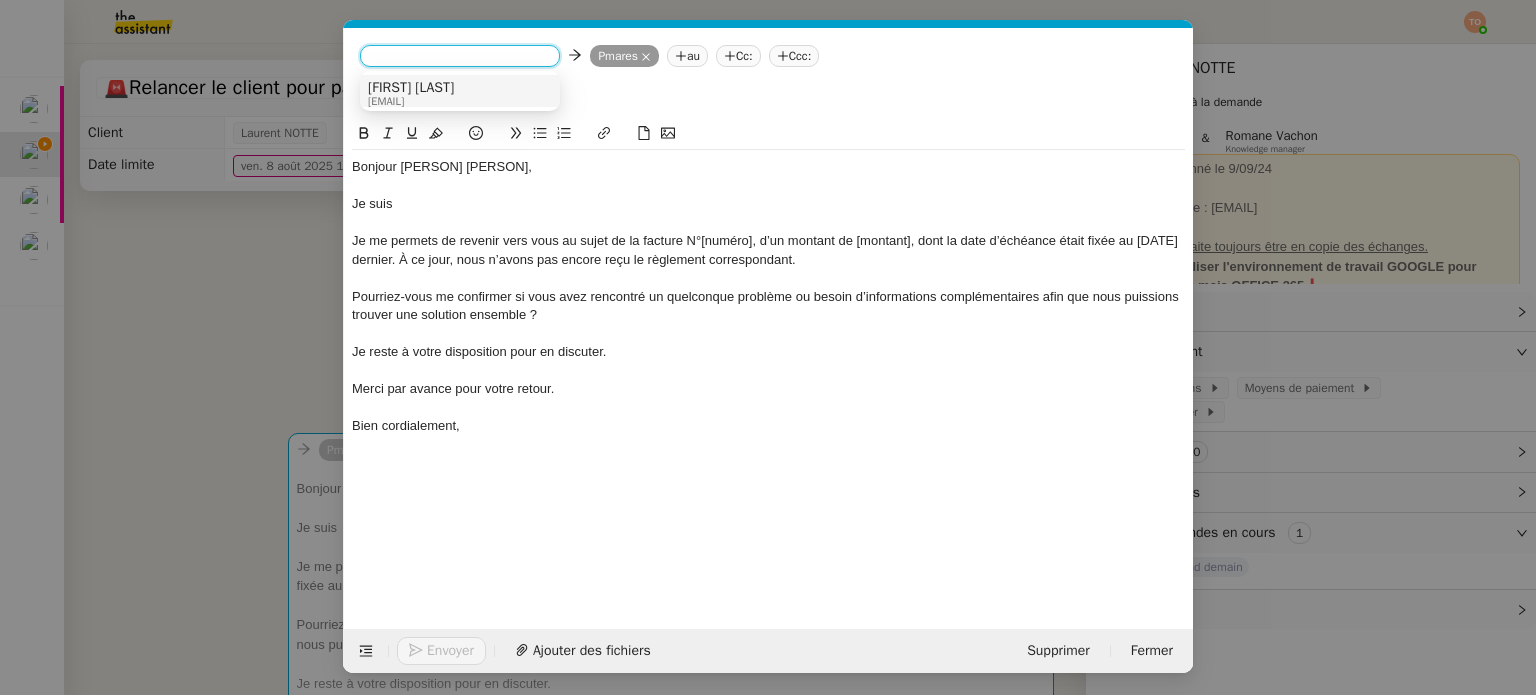 click on "Service TA - VOYAGE - PROPOSITION GLOBALE    A utiliser dans le cadre de proposition de déplacement TA - RELANCE CLIENT (EN)    Relancer un client lorsqu'il n'a pas répondu à un précédent message BAFERTY - MAIL AUDITION    A utiliser dans le cadre de la procédure d'envoi des mails d'audition TA - PUBLICATION OFFRE D'EMPLOI     Organisation du recrutement Discours de présentation du paiement sécurisé    TA - VOYAGES - PROPOSITION ITINERAIRE    Soumettre les résultats d'une recherche TA - CONFIRMATION PAIEMENT (EN)    Confirmer avec le client de modèle de transaction - Attention Plan Pro nécessaire. TA - COURRIER EXPEDIE (recommandé)    A utiliser dans le cadre de l'envoi d'un courrier recommandé TA - PARTAGE DE CALENDRIER (EN)    A utiliser pour demander au client de partager son calendrier afin de faciliter l'accès et la gestion PSPI - Appel de fonds MJL    A utiliser dans le cadre de la procédure d'appel de fonds MJL TA - RELANCE CLIENT    TA - AR PROCEDURES        21 YIELD" at bounding box center (768, 347) 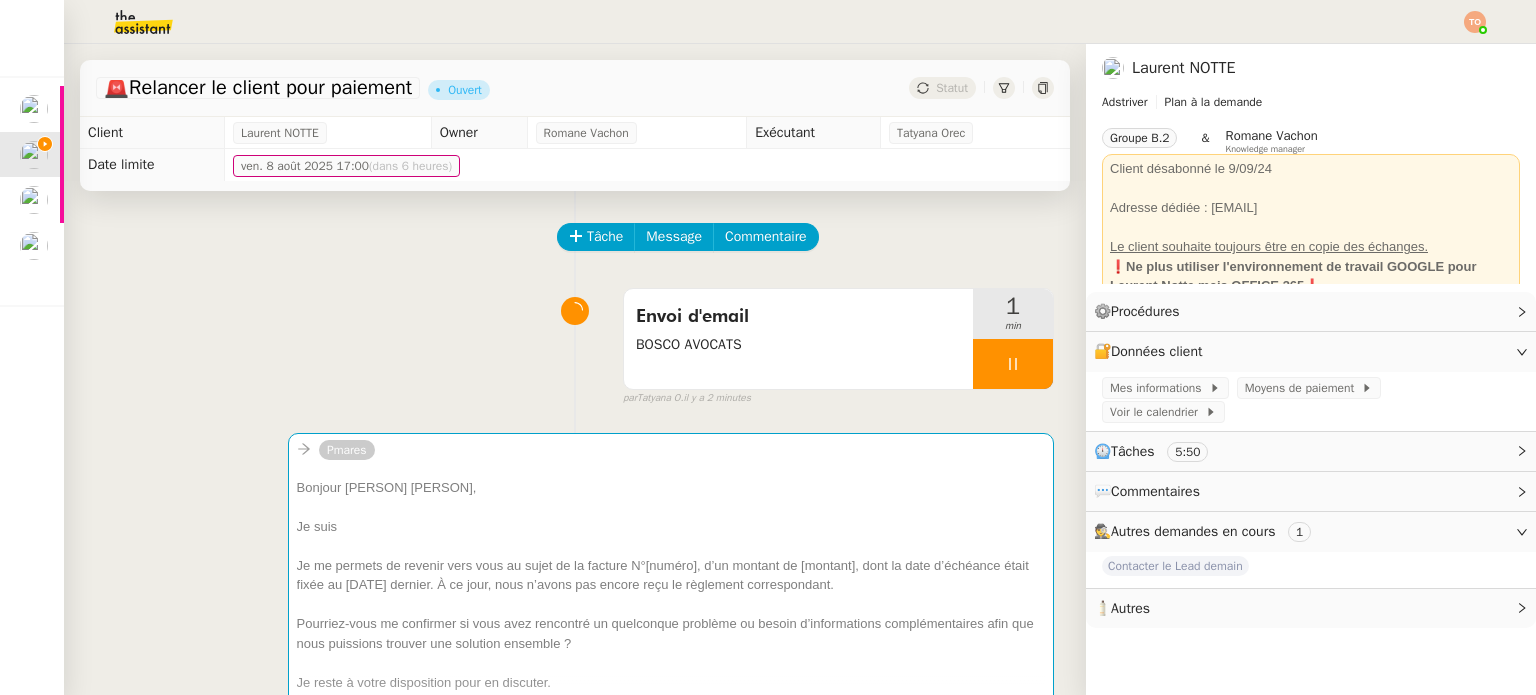 click on "🧴  Autres" 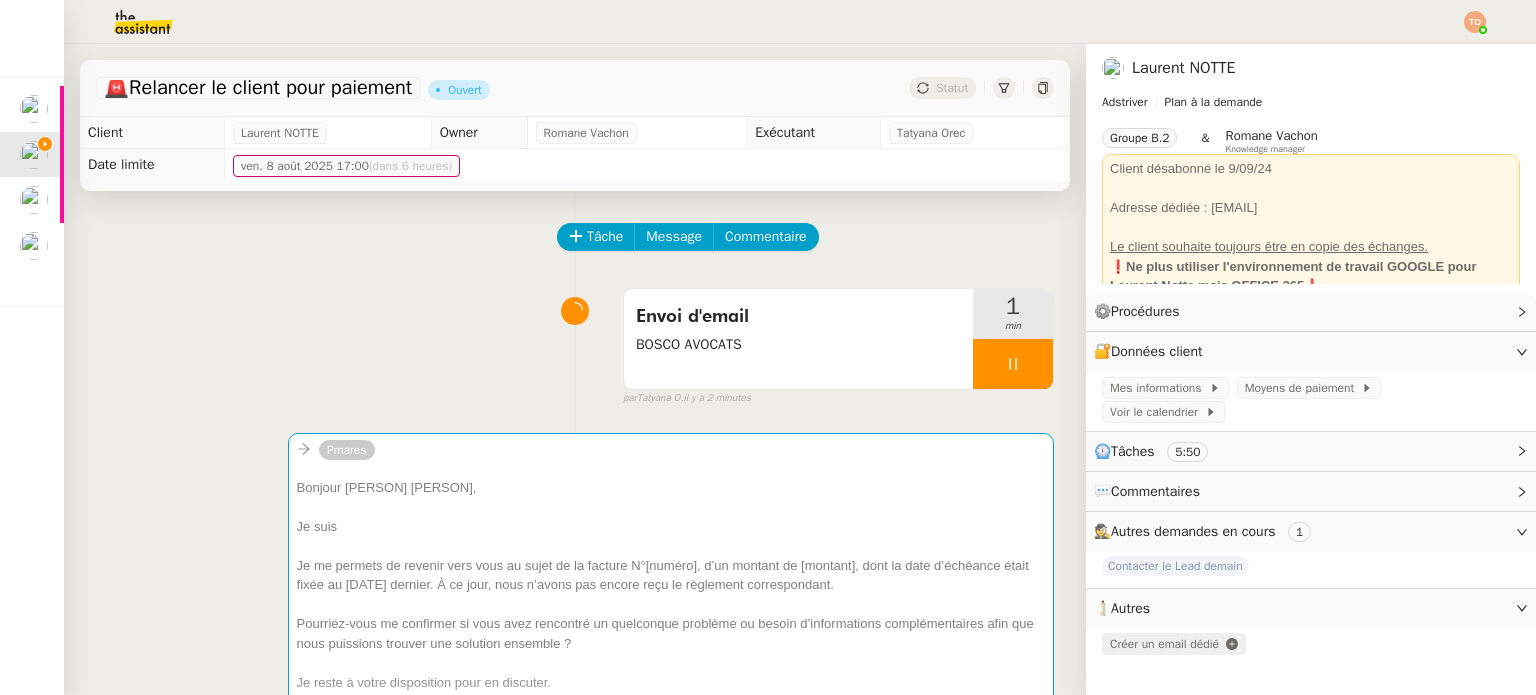 click 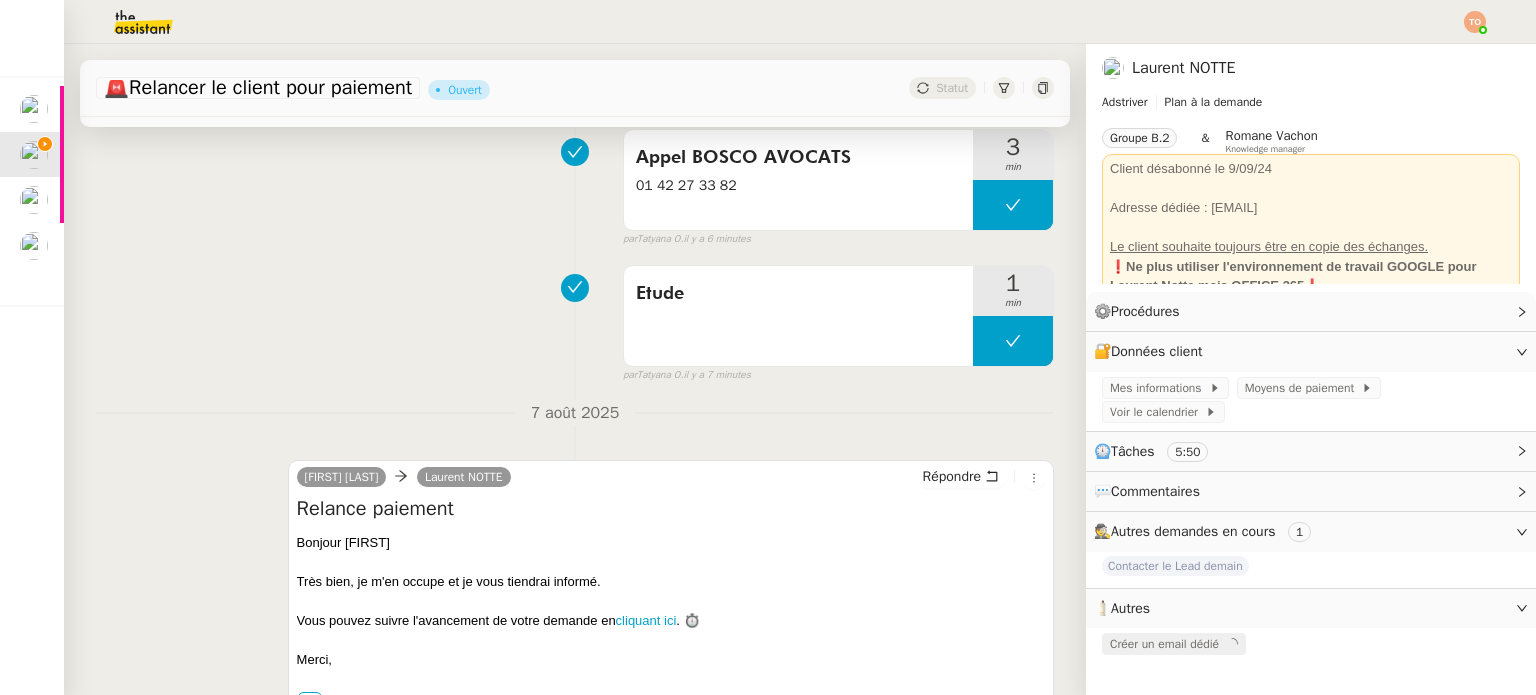 scroll, scrollTop: 800, scrollLeft: 0, axis: vertical 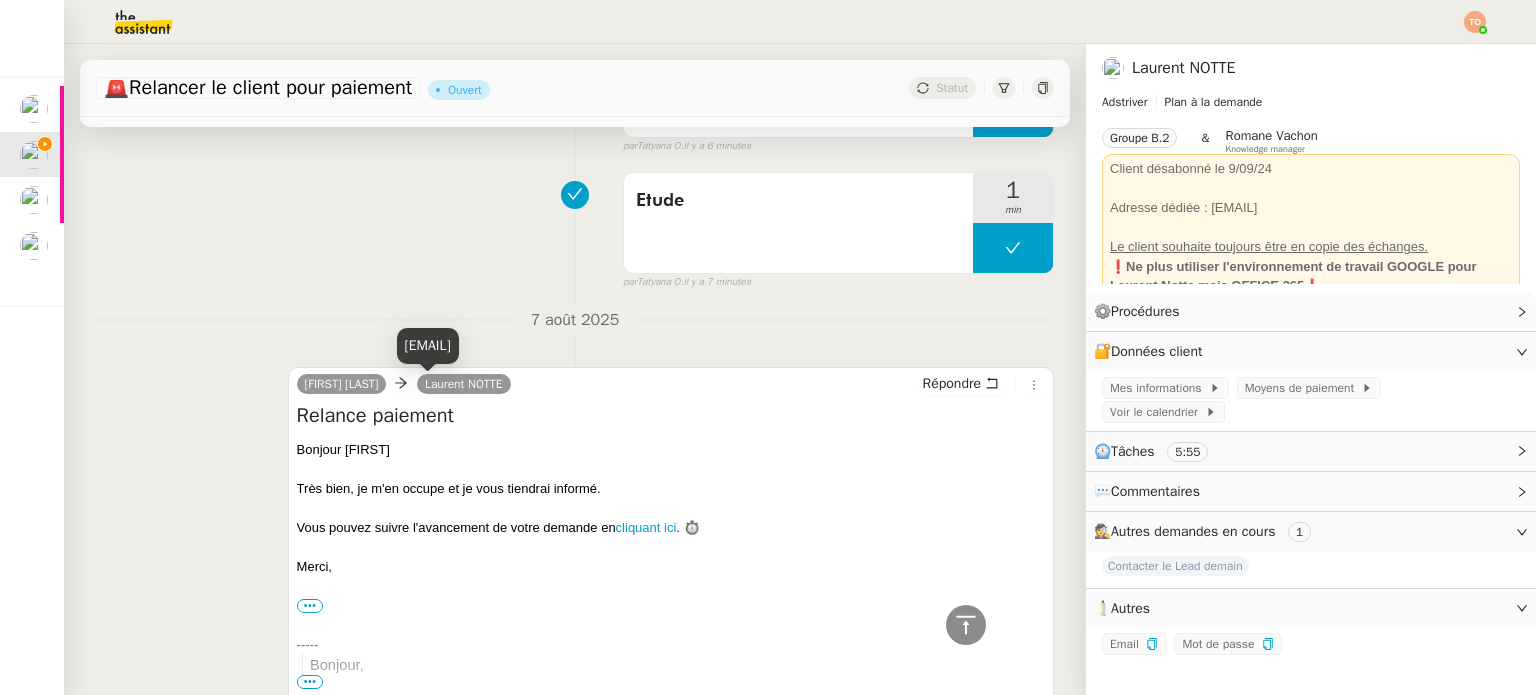 click on "[EMAIL]" at bounding box center (428, 345) 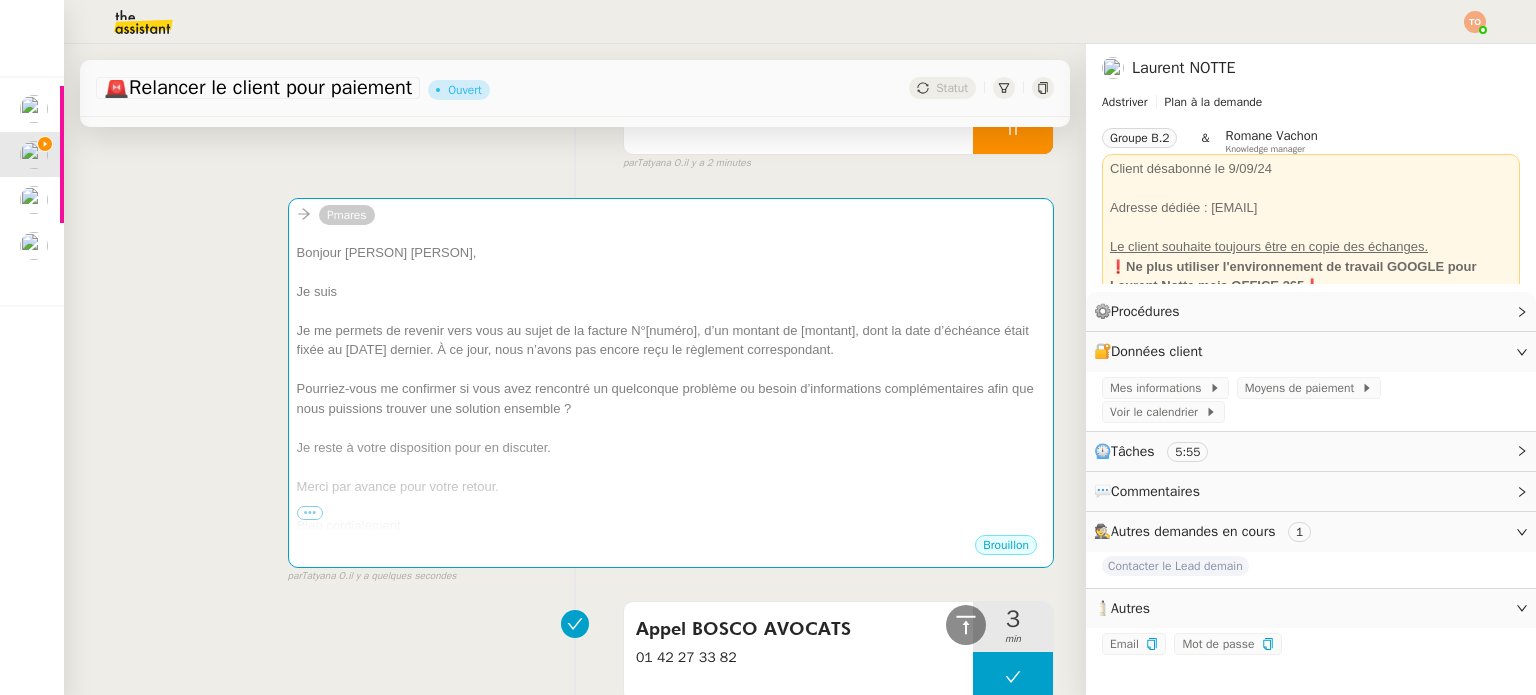 scroll, scrollTop: 0, scrollLeft: 0, axis: both 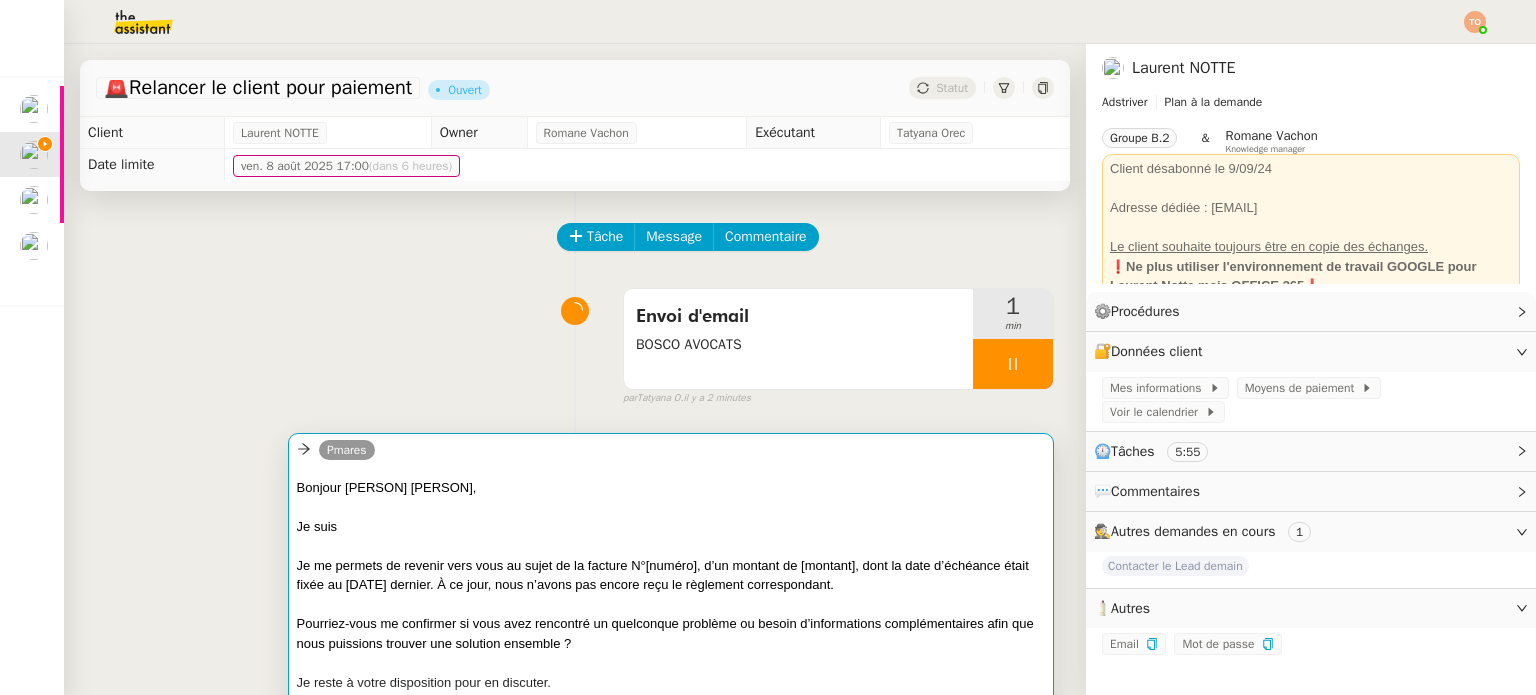 click on "Bonjour [PERSON] [PERSON]," at bounding box center (671, 488) 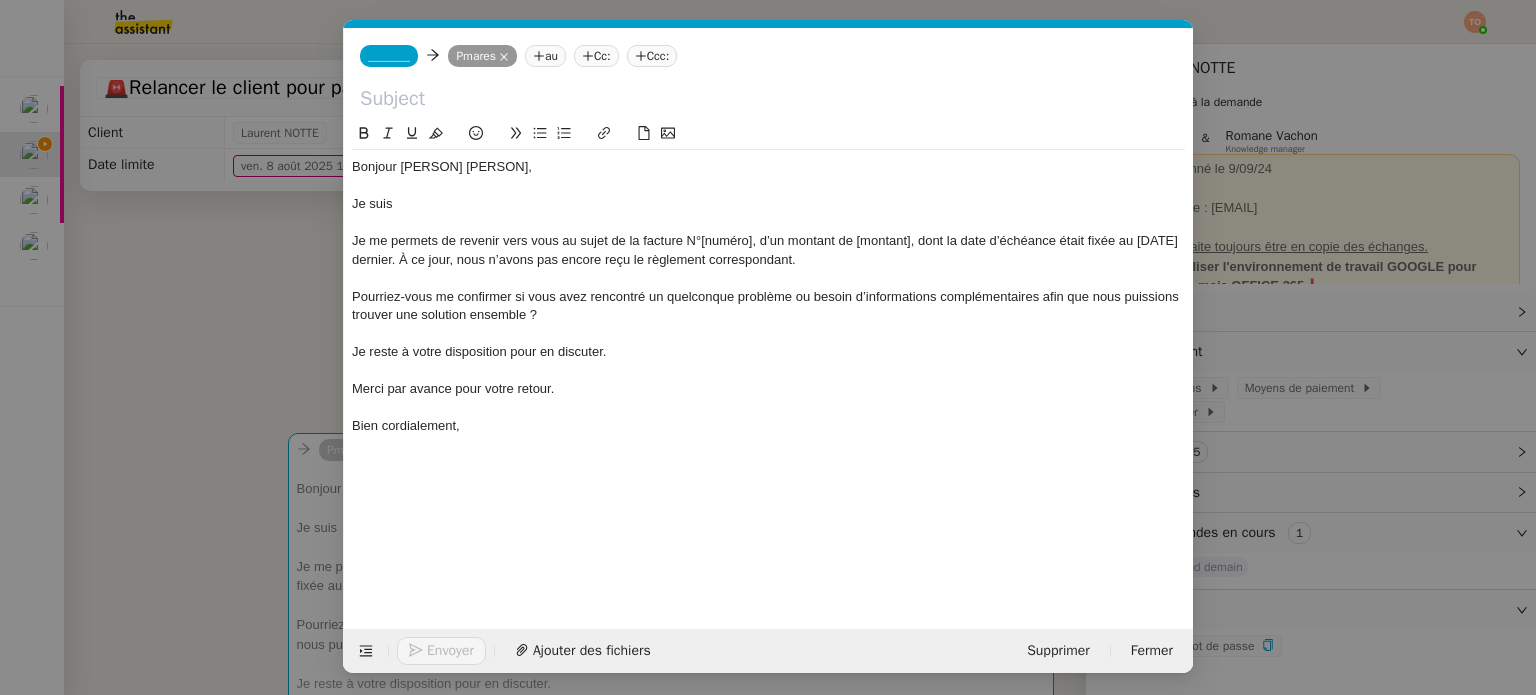 scroll, scrollTop: 0, scrollLeft: 42, axis: horizontal 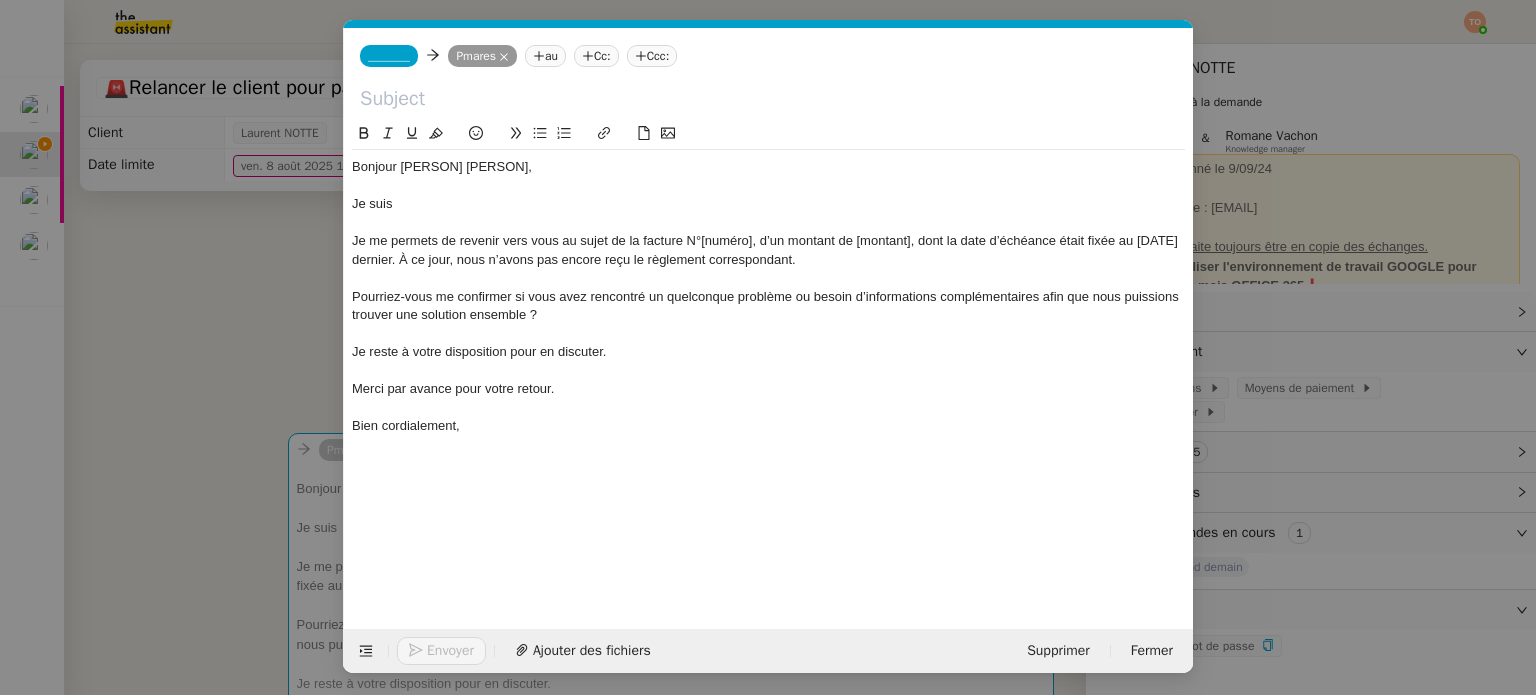 click on "Cc:" 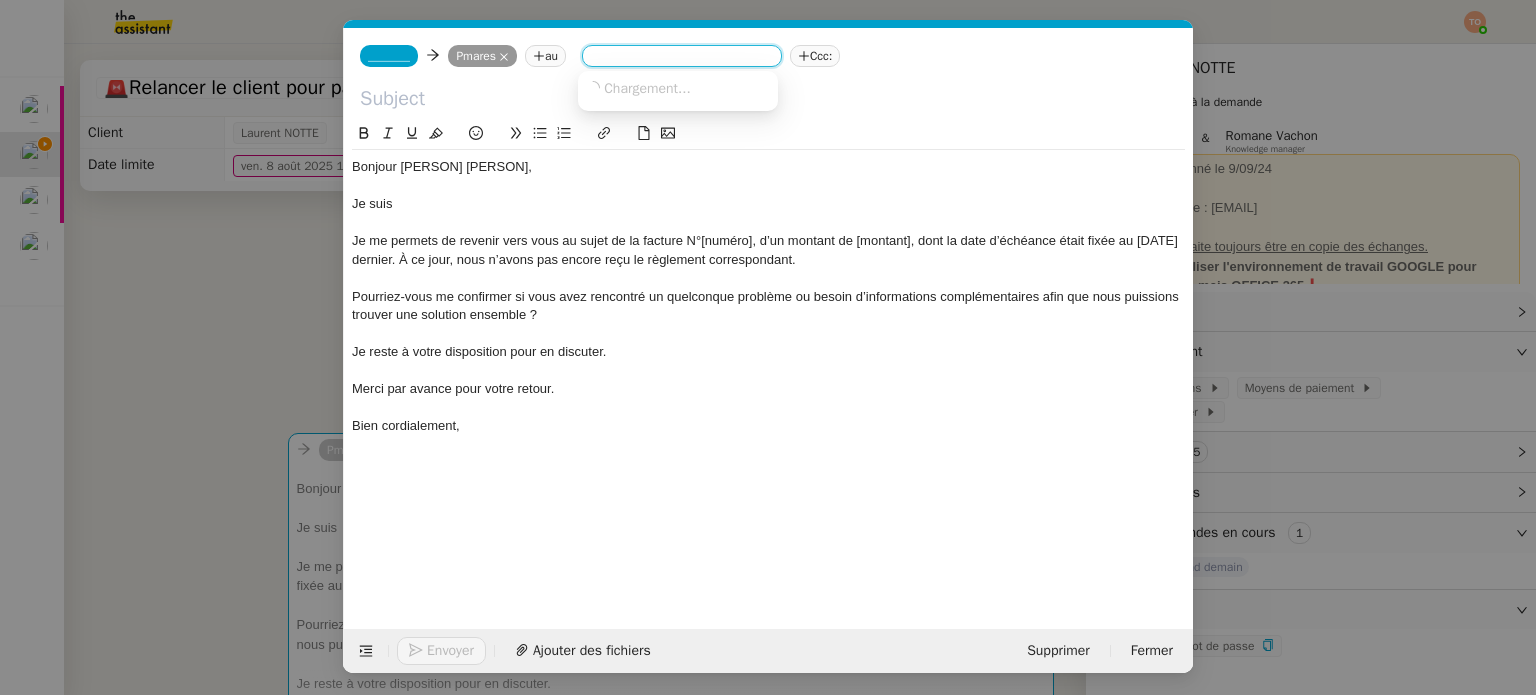 paste on "[EMAIL]" 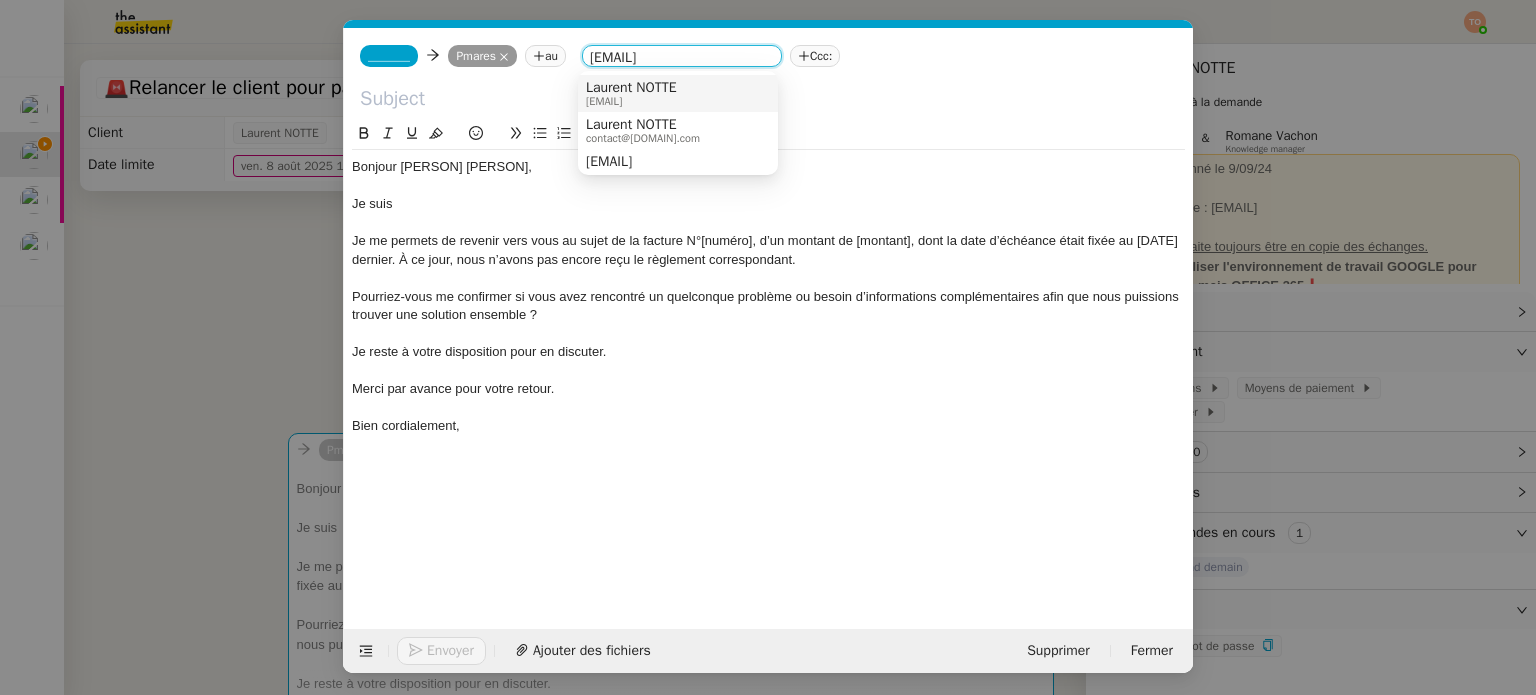 type on "[EMAIL]" 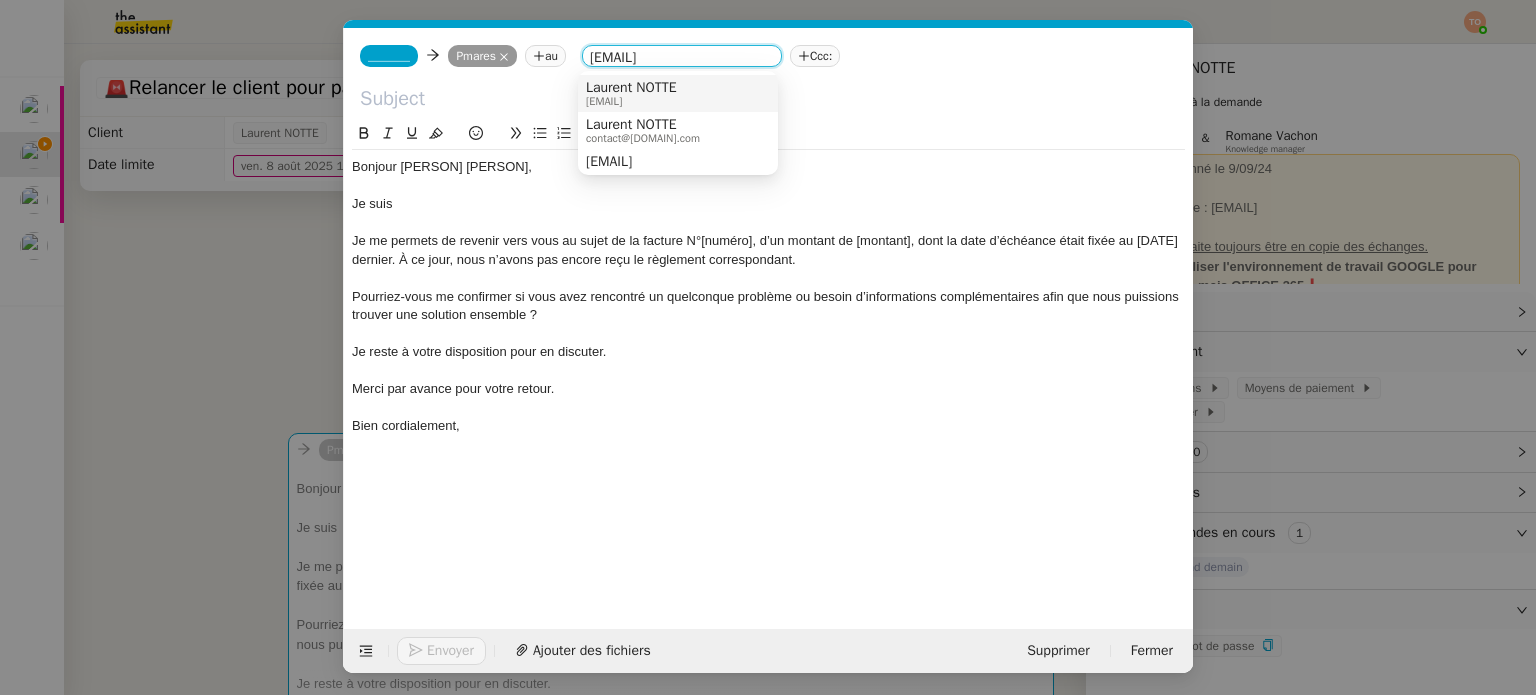 drag, startPoint x: 732, startPoint y: 92, endPoint x: 721, endPoint y: 92, distance: 11 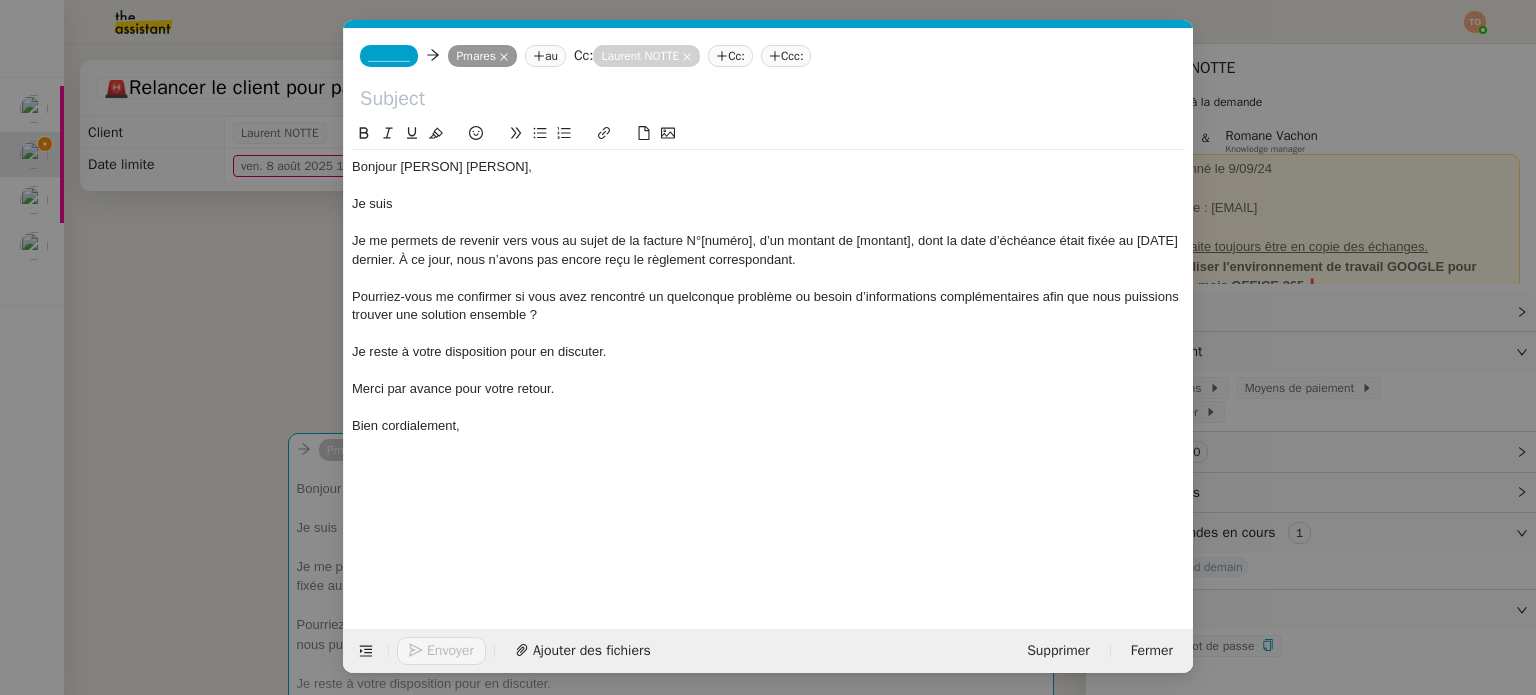 click on "_______" 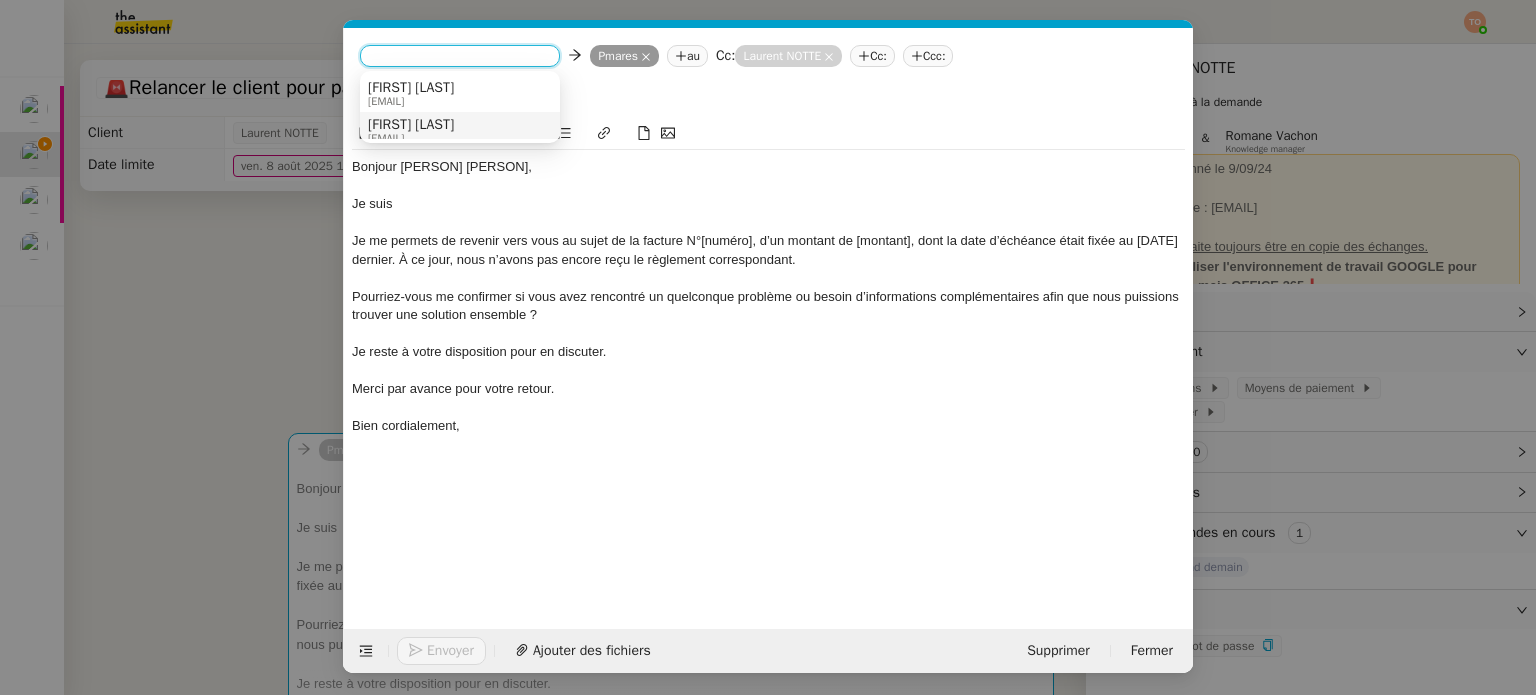 drag, startPoint x: 473, startPoint y: 123, endPoint x: 477, endPoint y: 142, distance: 19.416489 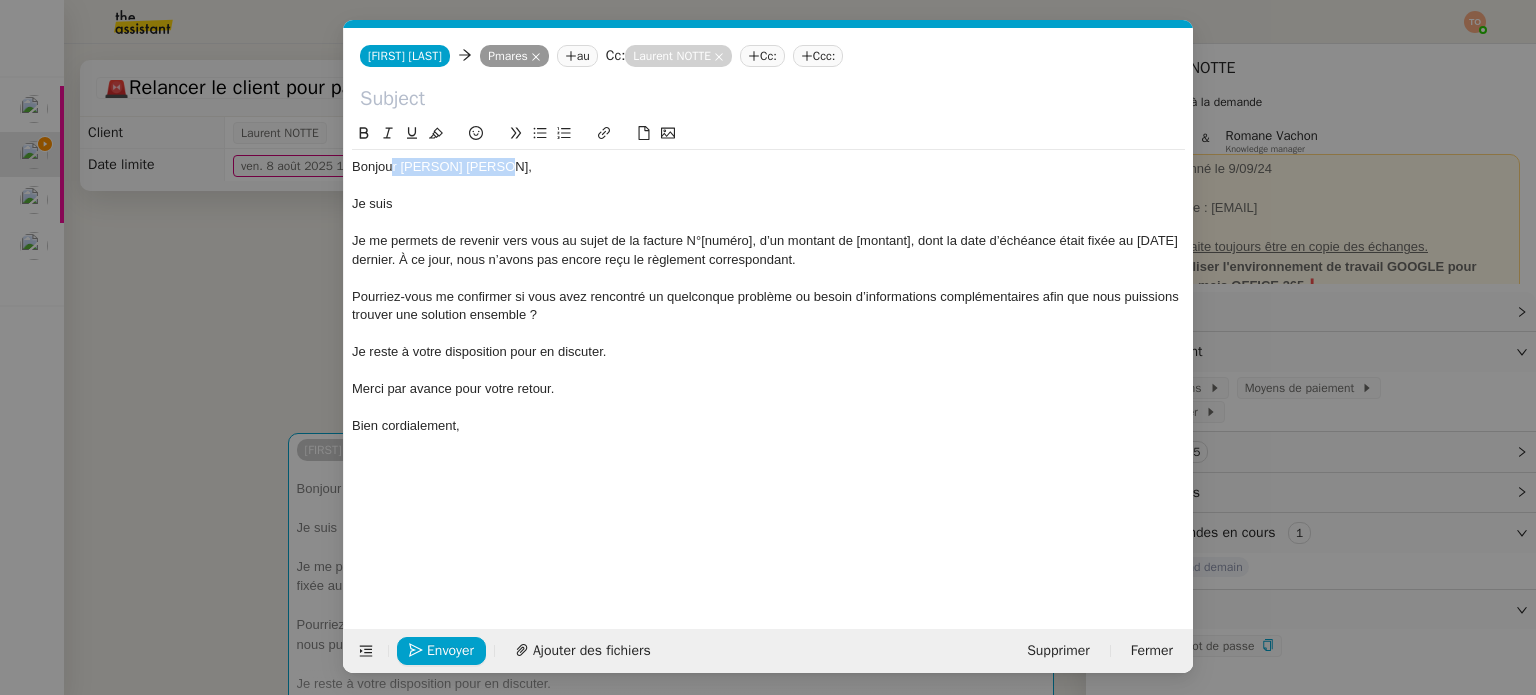 drag, startPoint x: 505, startPoint y: 170, endPoint x: 393, endPoint y: 169, distance: 112.00446 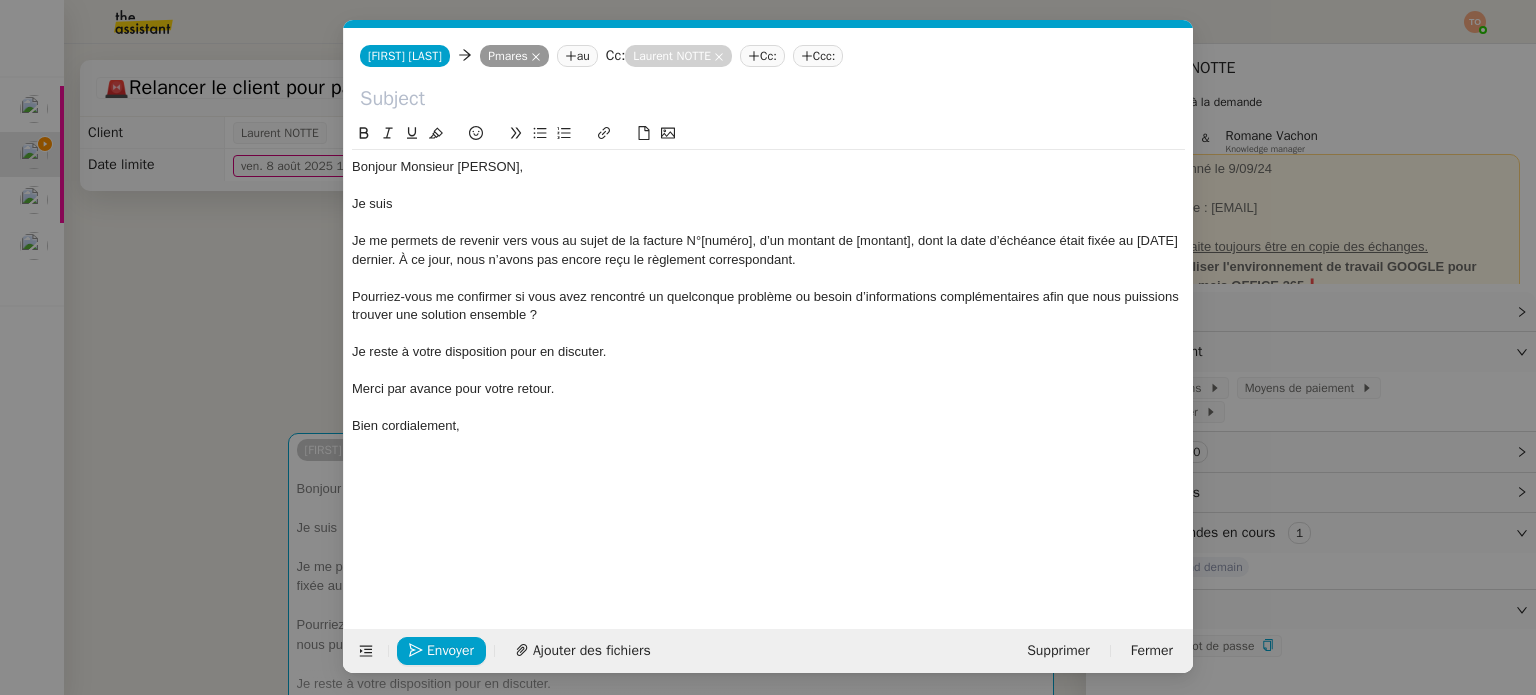 click on "Service TA - VOYAGE - PROPOSITION GLOBALE    A utiliser dans le cadre de proposition de déplacement TA - RELANCE CLIENT (EN)    Relancer un client lorsqu'il n'a pas répondu à un précédent message BAFERTY - MAIL AUDITION    A utiliser dans le cadre de la procédure d'envoi des mails d'audition TA - PUBLICATION OFFRE D'EMPLOI     Organisation du recrutement Discours de présentation du paiement sécurisé    TA - VOYAGES - PROPOSITION ITINERAIRE    Soumettre les résultats d'une recherche TA - CONFIRMATION PAIEMENT (EN)    Confirmer avec le client de modèle de transaction - Attention Plan Pro nécessaire. TA - COURRIER EXPEDIE (recommandé)    A utiliser dans le cadre de l'envoi d'un courrier recommandé TA - PARTAGE DE CALENDRIER (EN)    A utiliser pour demander au client de partager son calendrier afin de faciliter l'accès et la gestion PSPI - Appel de fonds MJL    A utiliser dans le cadre de la procédure d'appel de fonds MJL TA - RELANCE CLIENT    TA - AR PROCEDURES        21 YIELD" at bounding box center [768, 347] 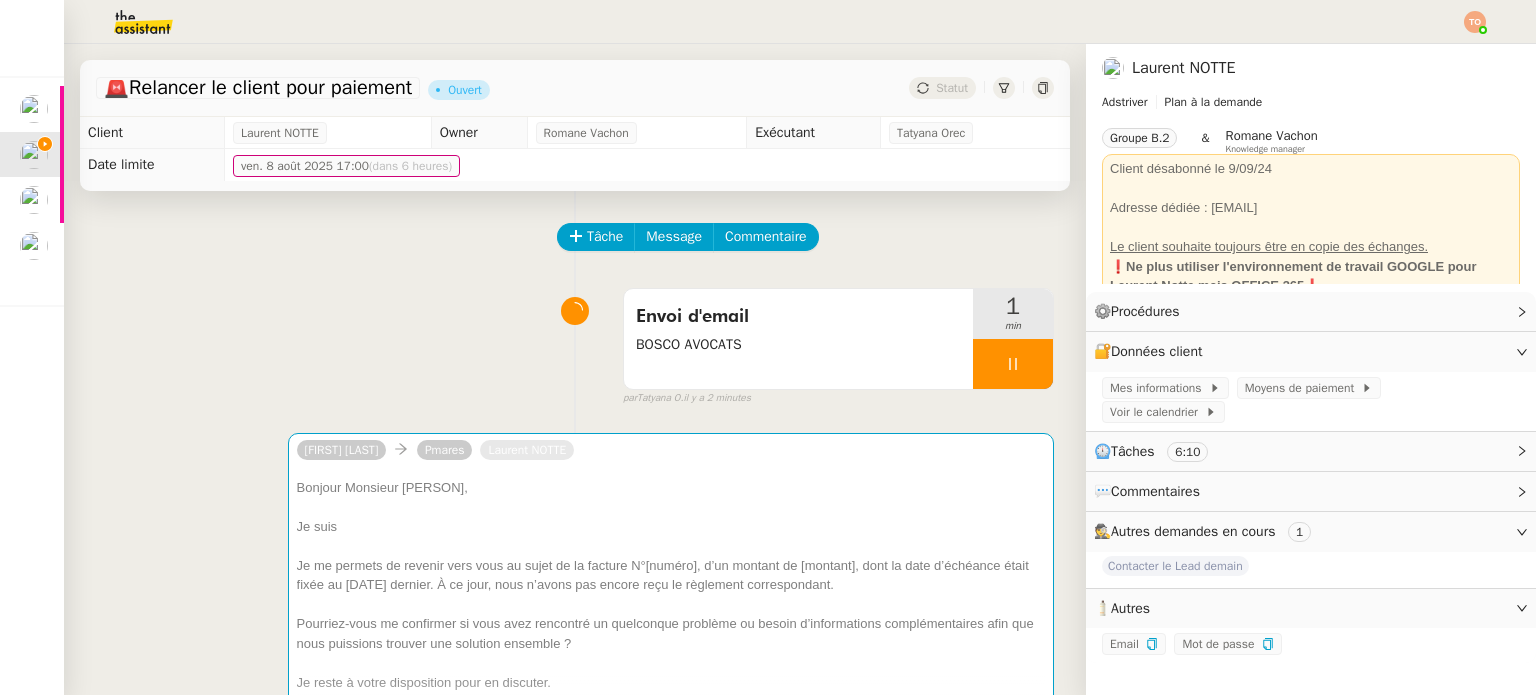 click at bounding box center (1013, 364) 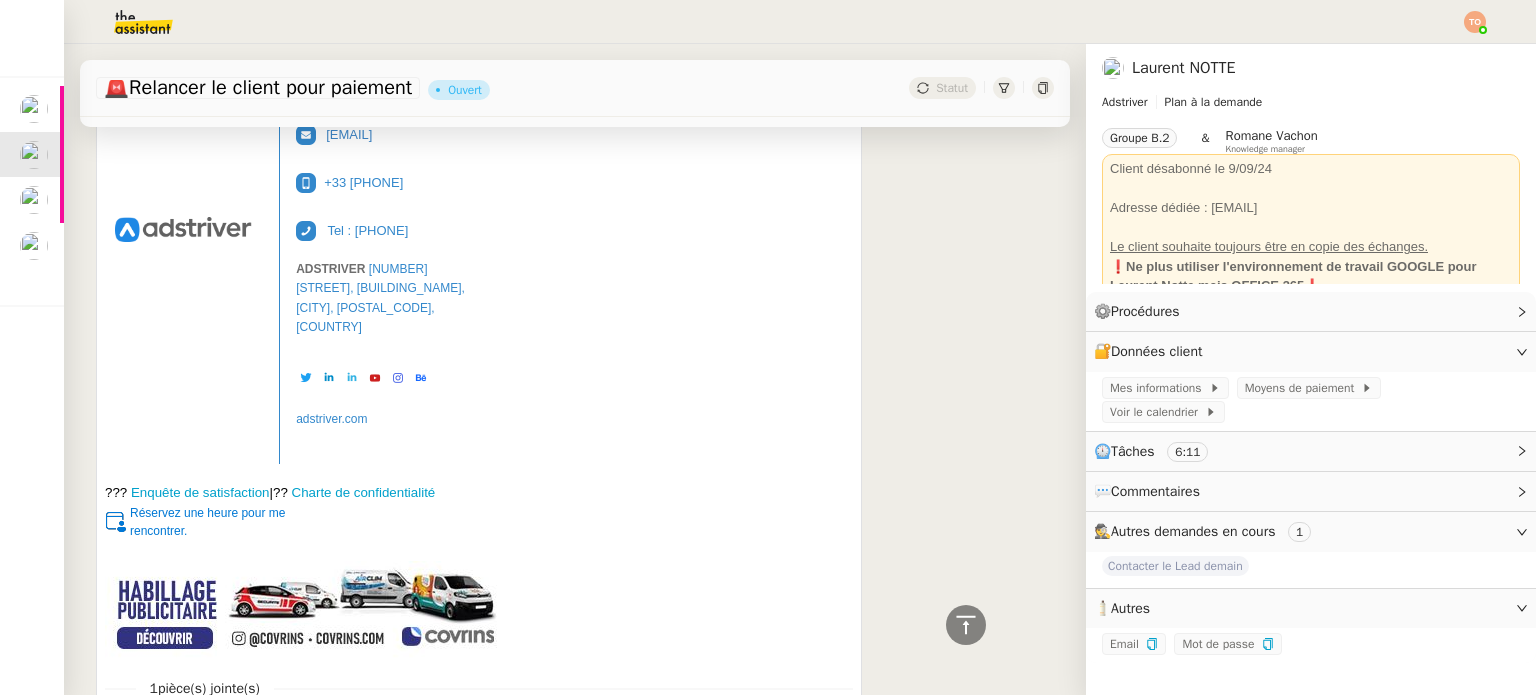scroll, scrollTop: 3032, scrollLeft: 0, axis: vertical 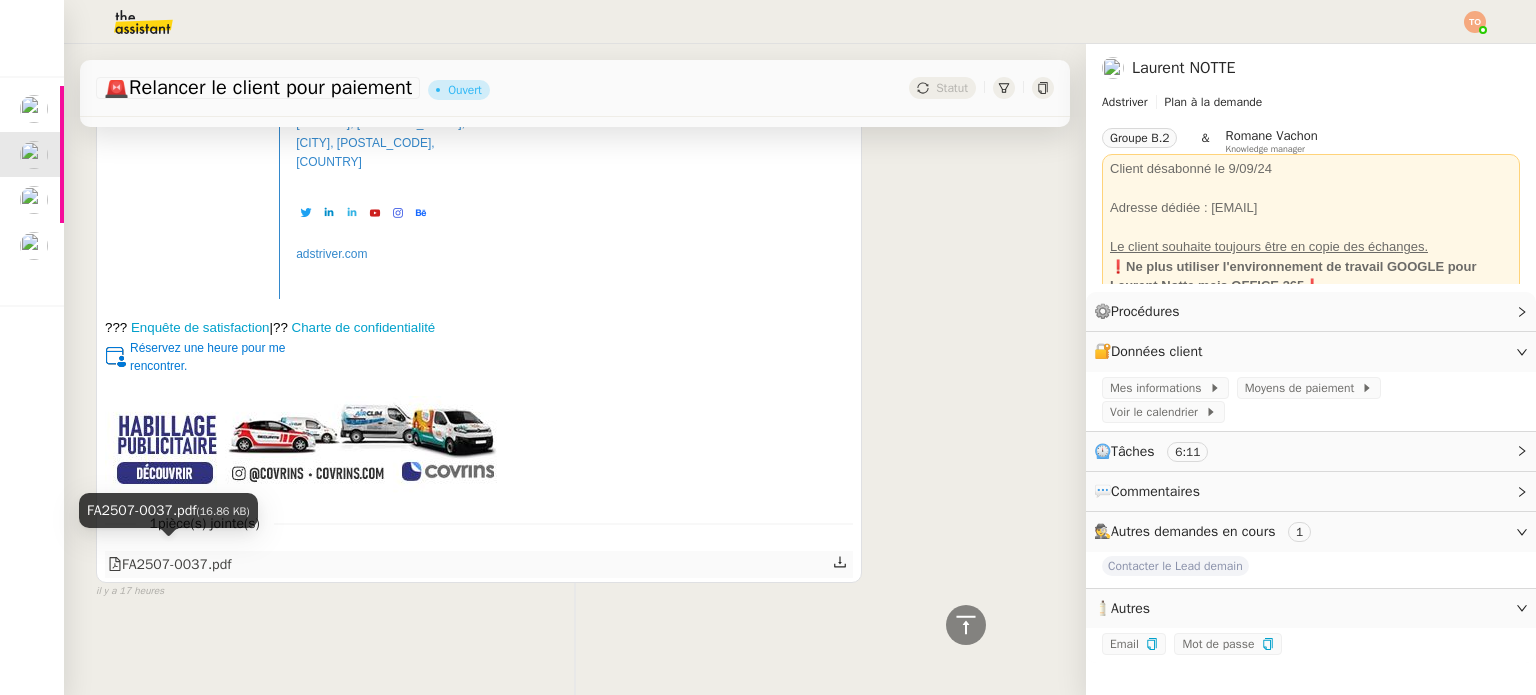 drag, startPoint x: 224, startPoint y: 562, endPoint x: 277, endPoint y: 551, distance: 54.129475 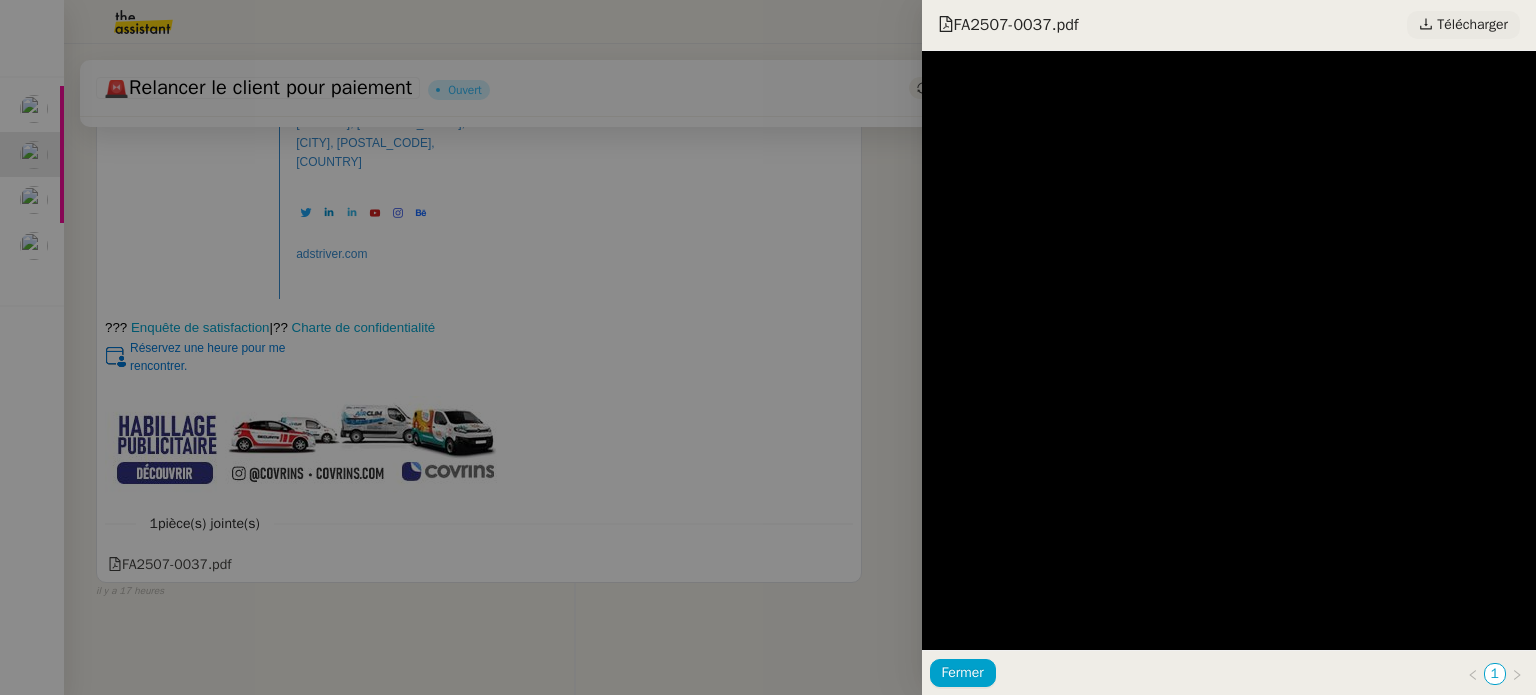 click on "Télécharger" at bounding box center (1472, 25) 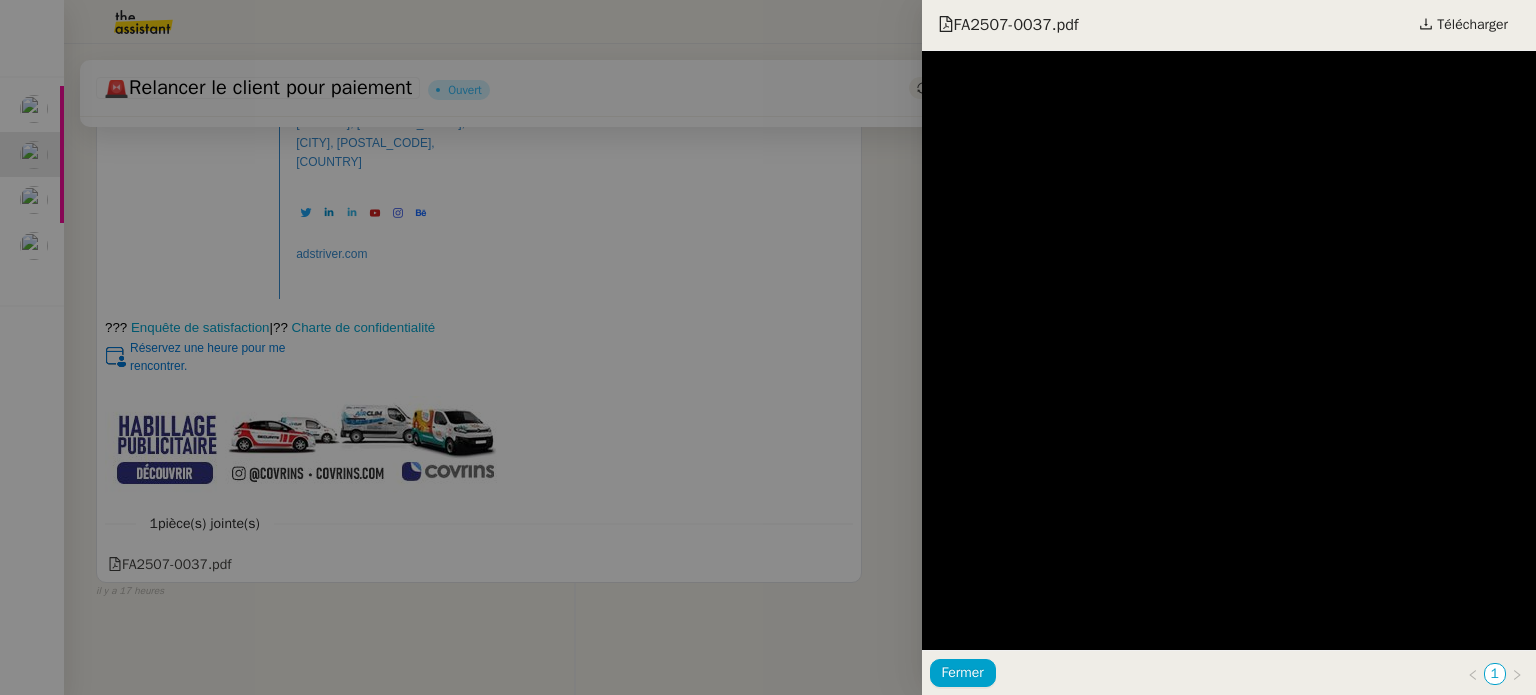 click at bounding box center (768, 347) 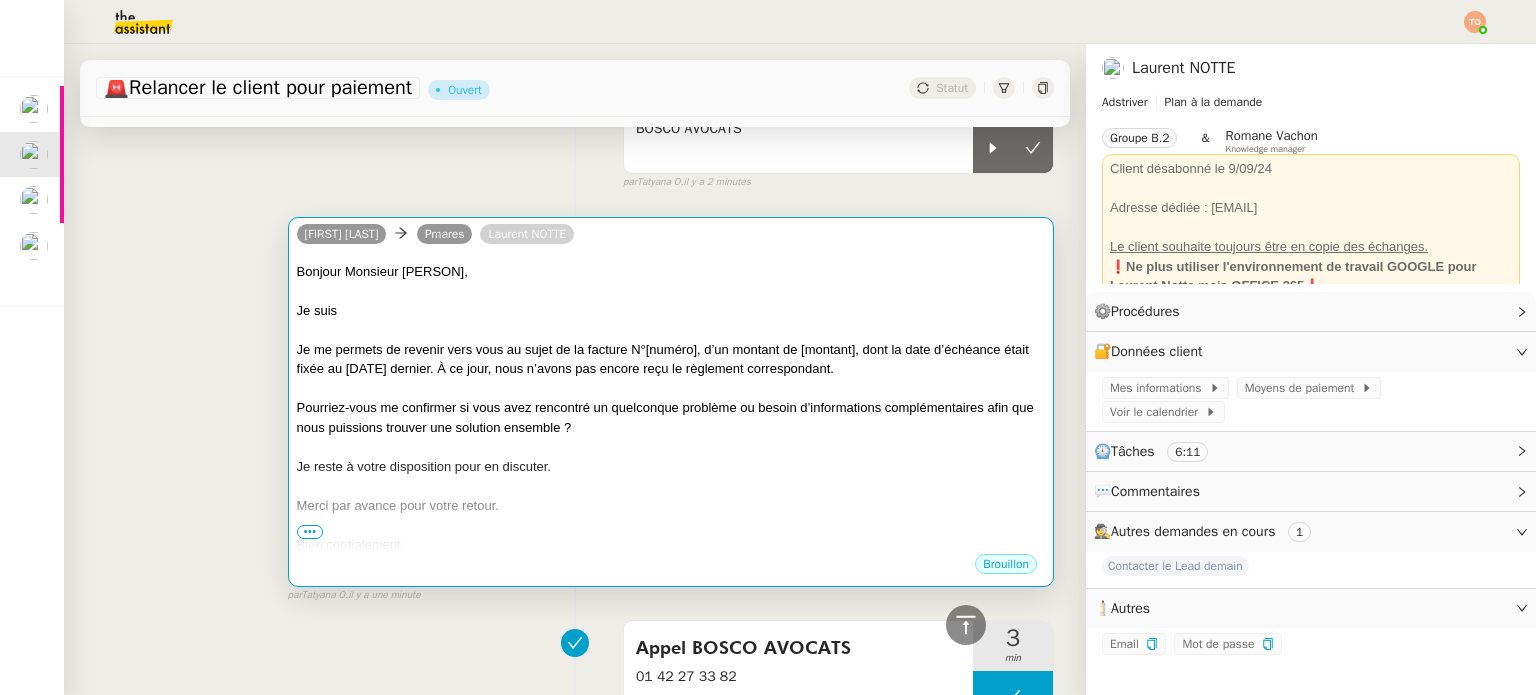 scroll, scrollTop: 0, scrollLeft: 0, axis: both 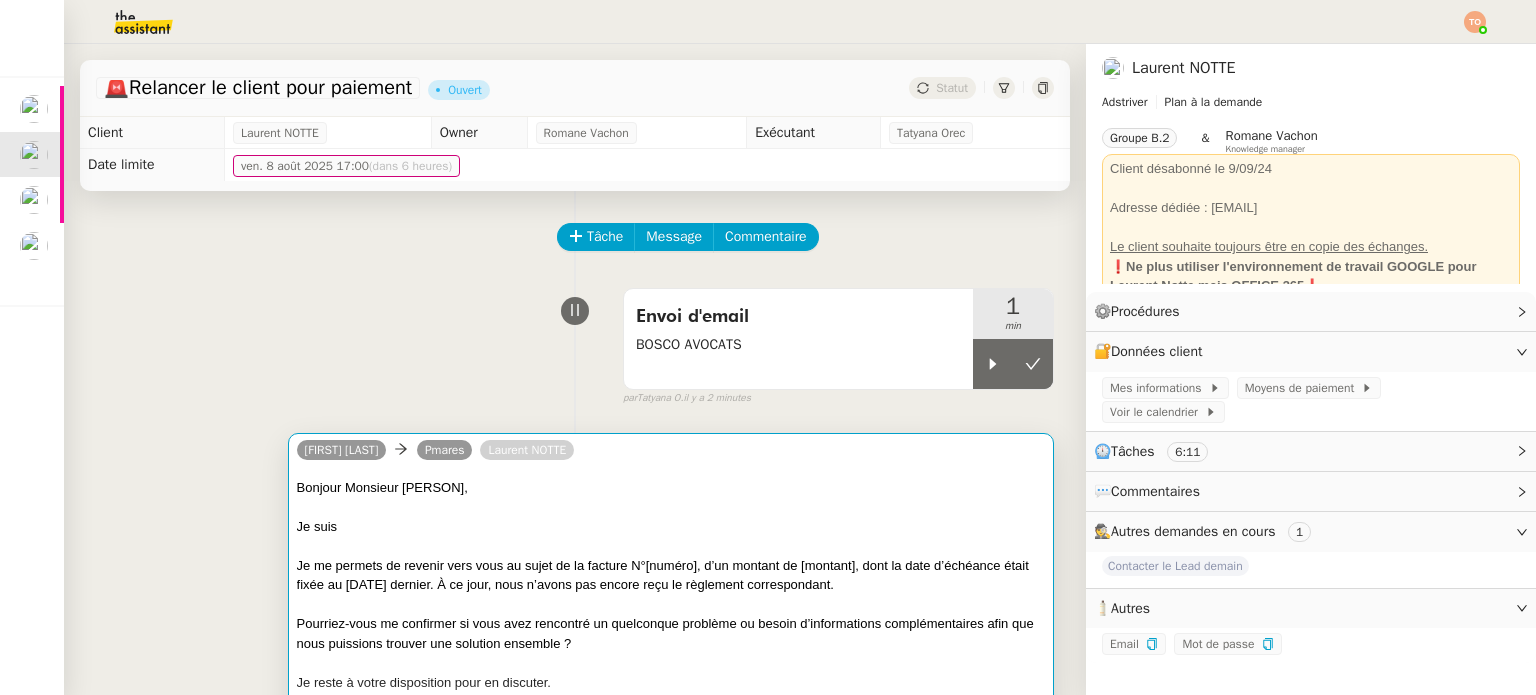 drag, startPoint x: 971, startPoint y: 359, endPoint x: 944, endPoint y: 457, distance: 101.65137 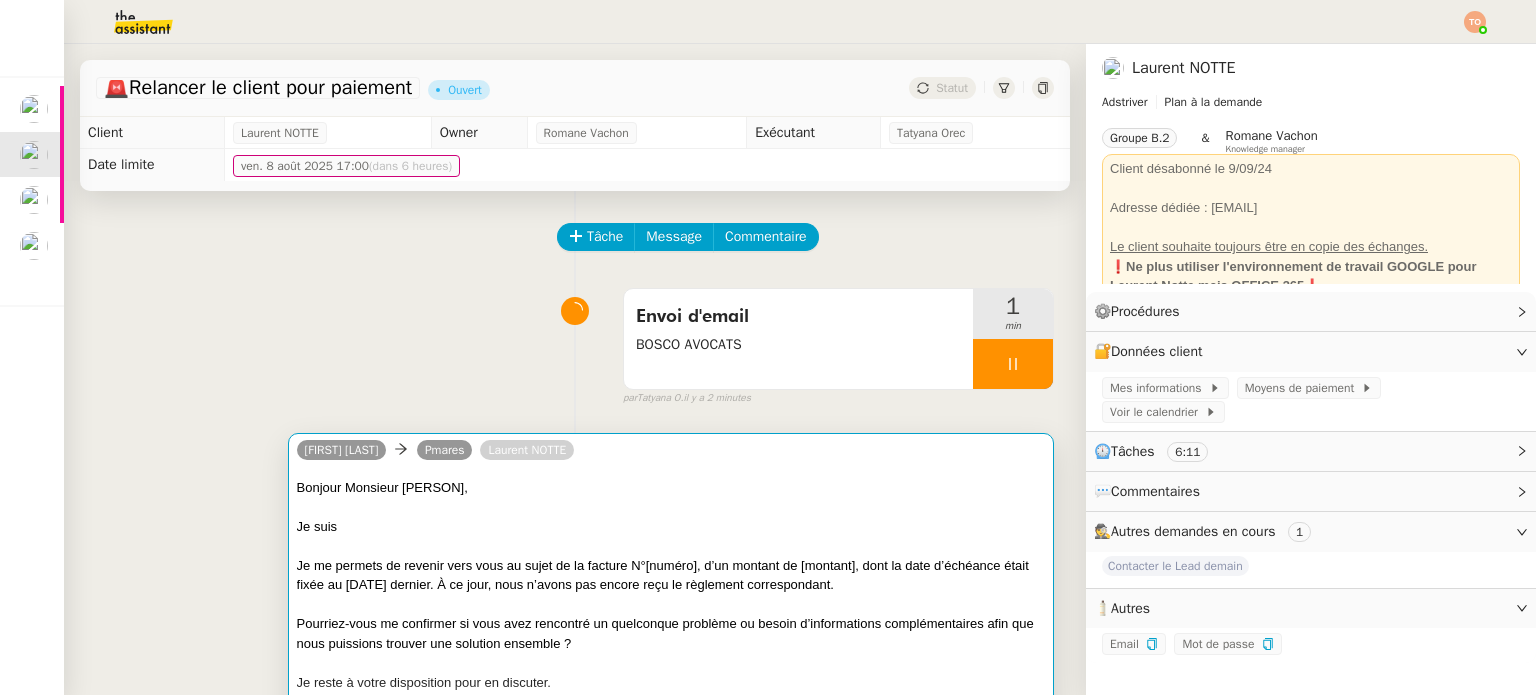 click at bounding box center [671, 507] 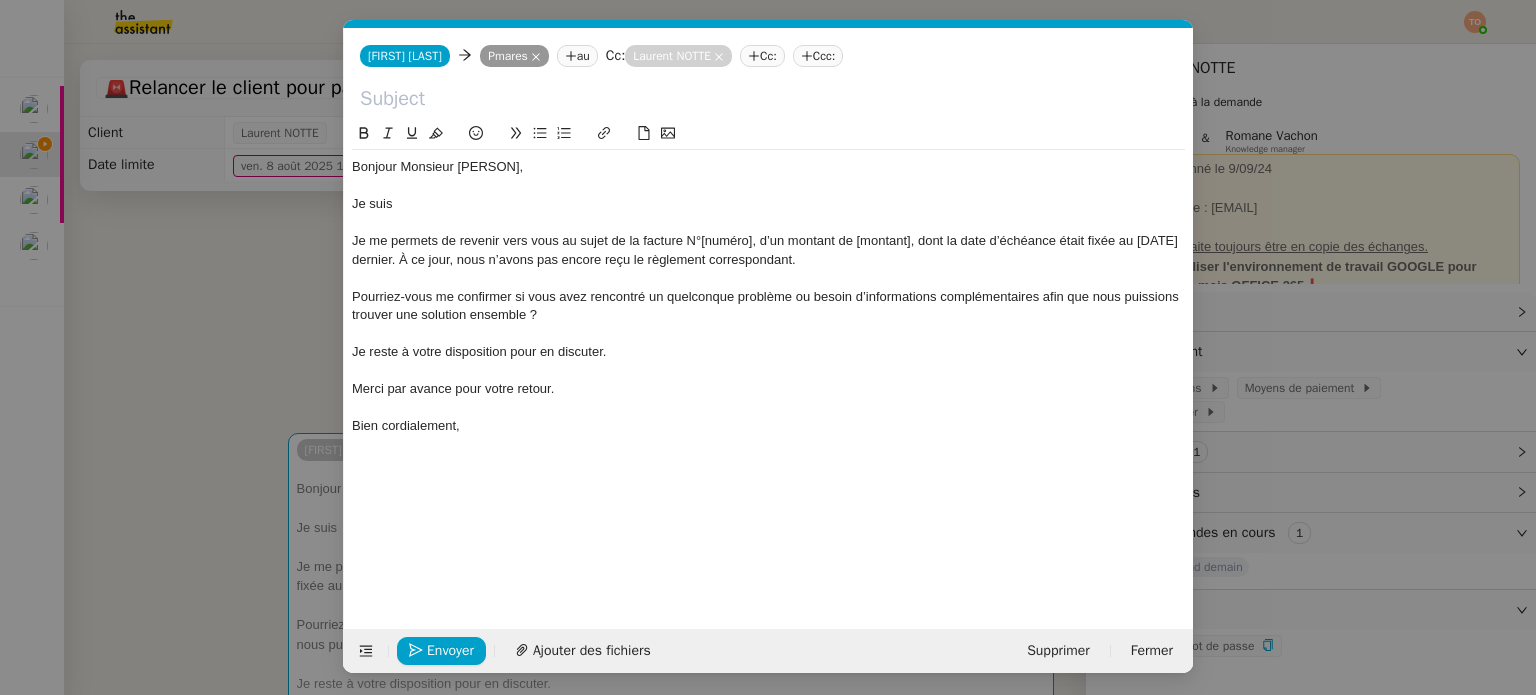 scroll, scrollTop: 0, scrollLeft: 42, axis: horizontal 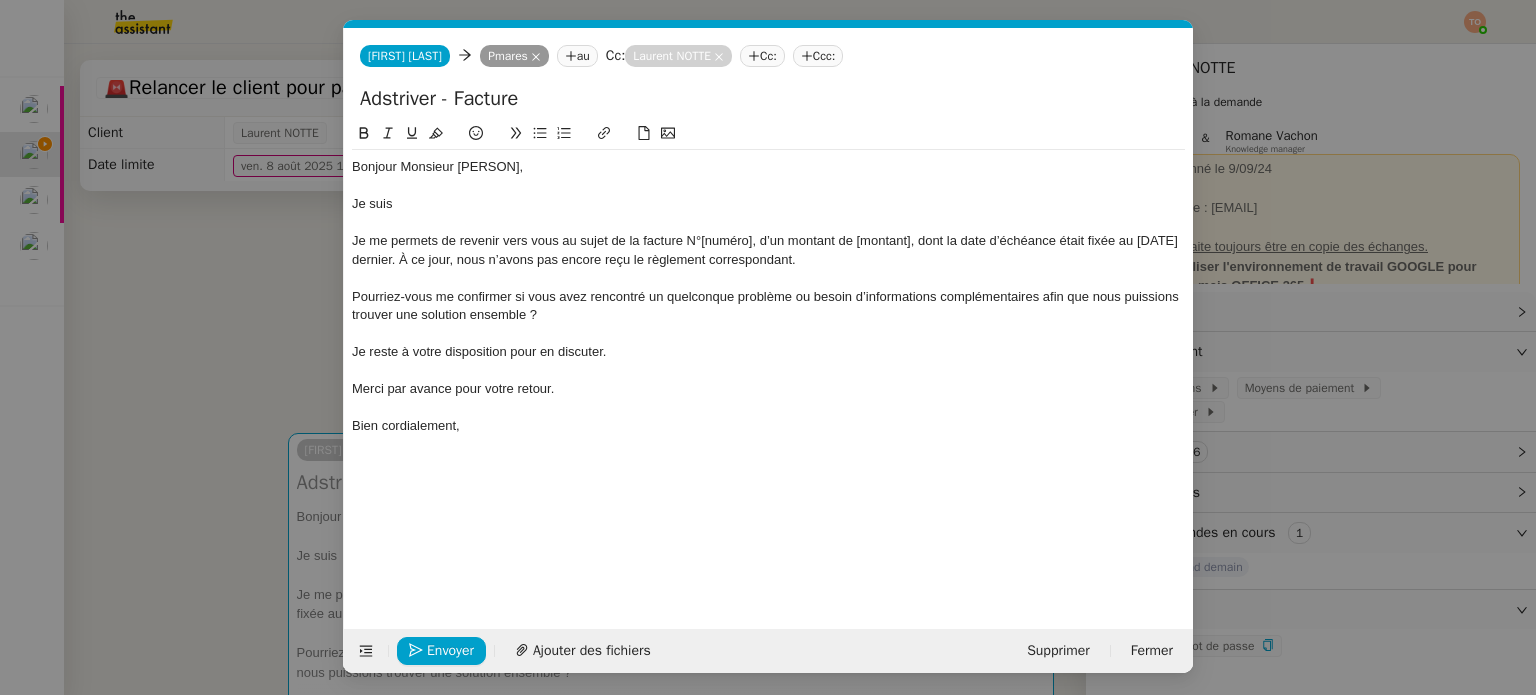 paste on "FA2507-0037" 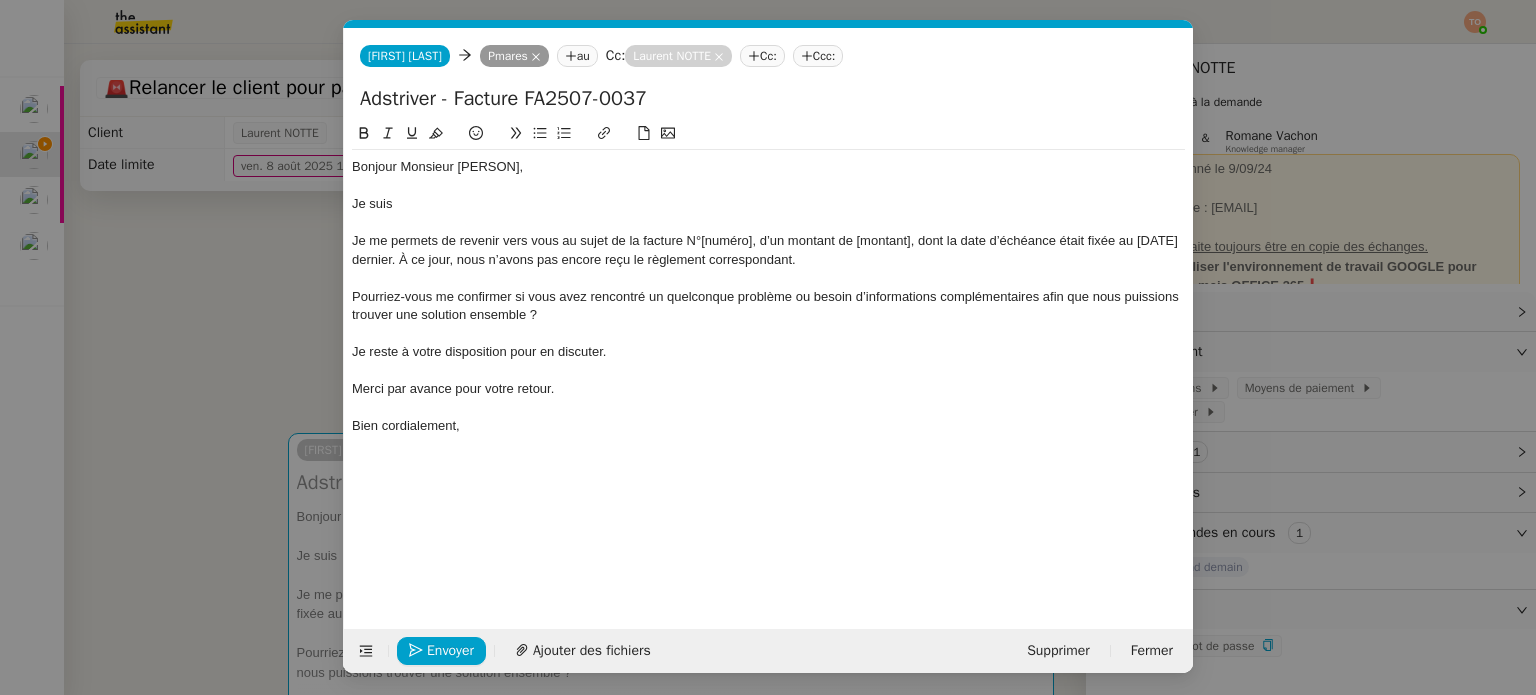 type on "Adstriver - Facture FA2507-0037" 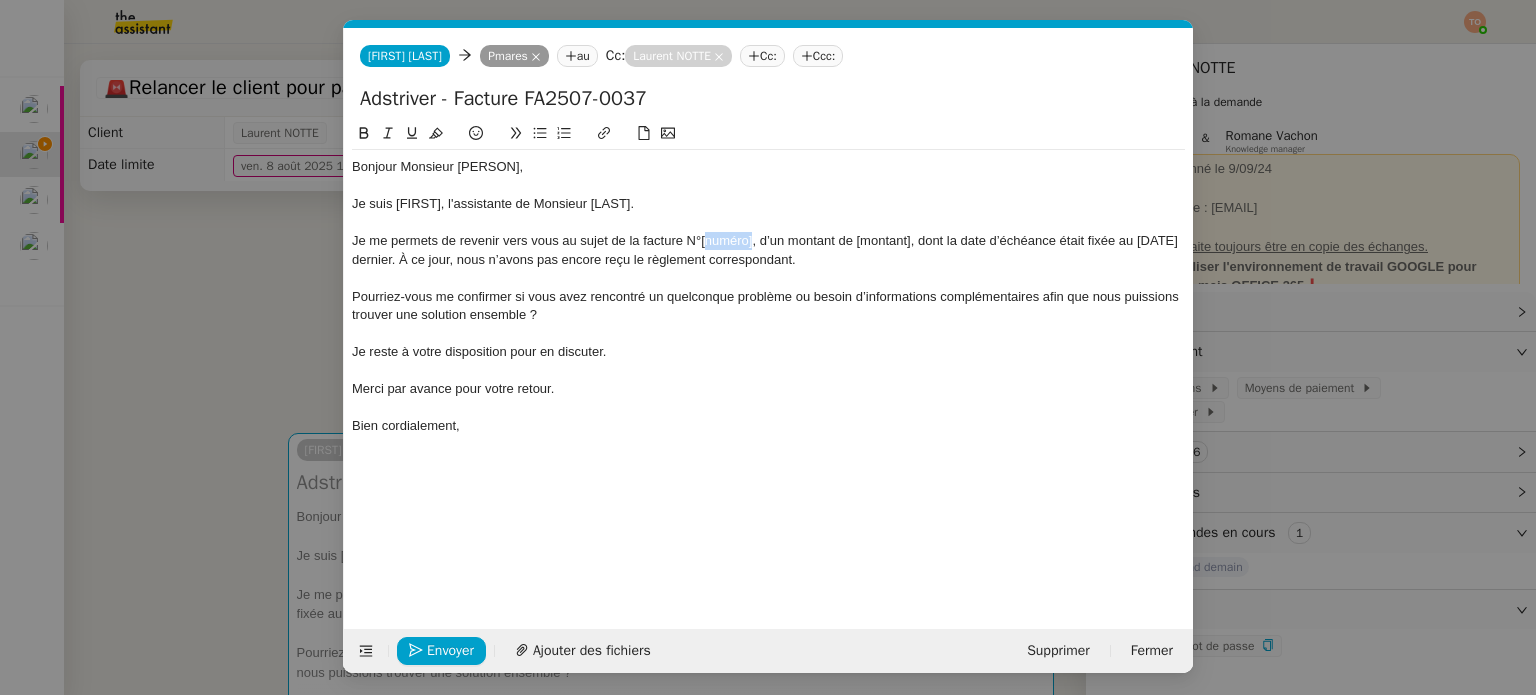 drag, startPoint x: 752, startPoint y: 243, endPoint x: 703, endPoint y: 243, distance: 49 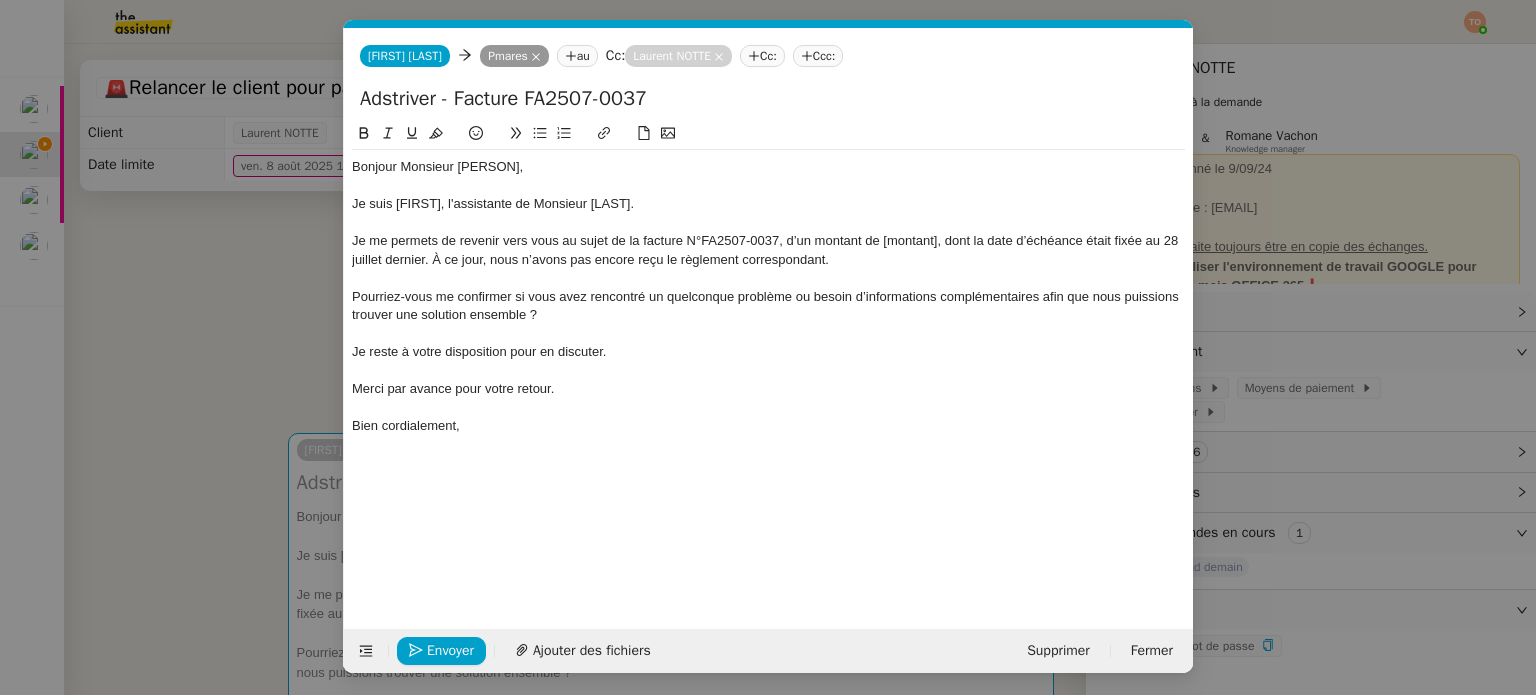 scroll, scrollTop: 0, scrollLeft: 0, axis: both 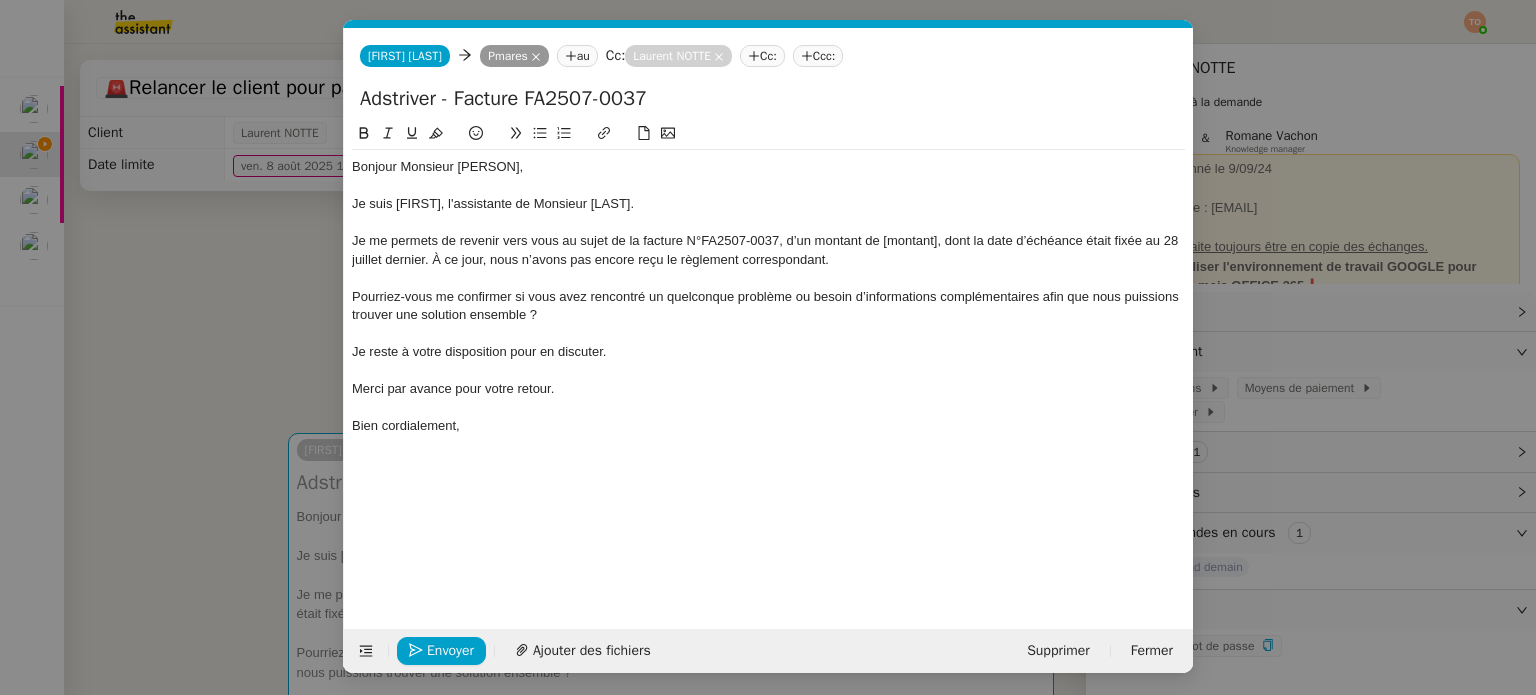 click on "Je me permets de revenir vers vous au sujet de la facture N°FA2507-0037, d’un montant de [montant], dont la date d’échéance était fixée au 28 juillet dernier. À ce jour, nous n’avons pas encore reçu le règlement correspondant." 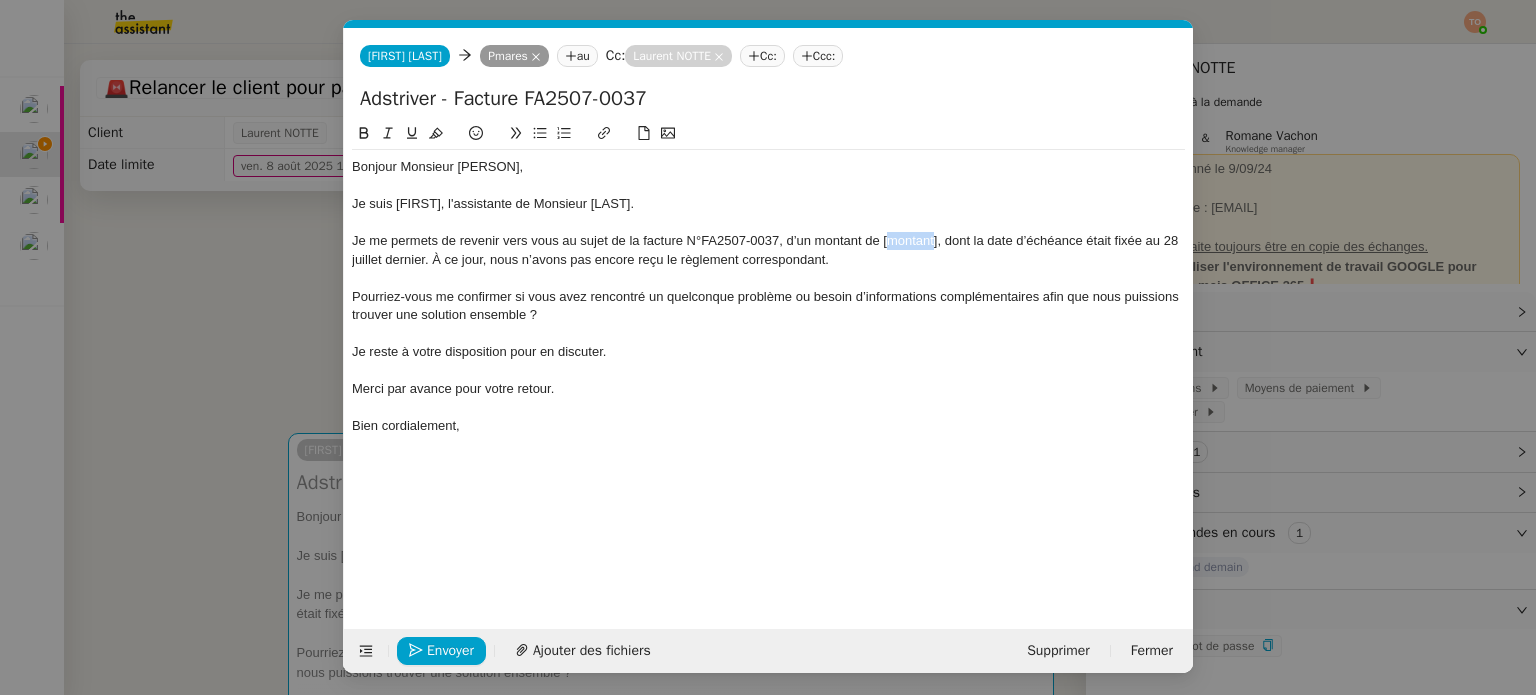 click on "Je me permets de revenir vers vous au sujet de la facture N°FA2507-0037, d’un montant de [montant], dont la date d’échéance était fixée au 28 juillet dernier. À ce jour, nous n’avons pas encore reçu le règlement correspondant." 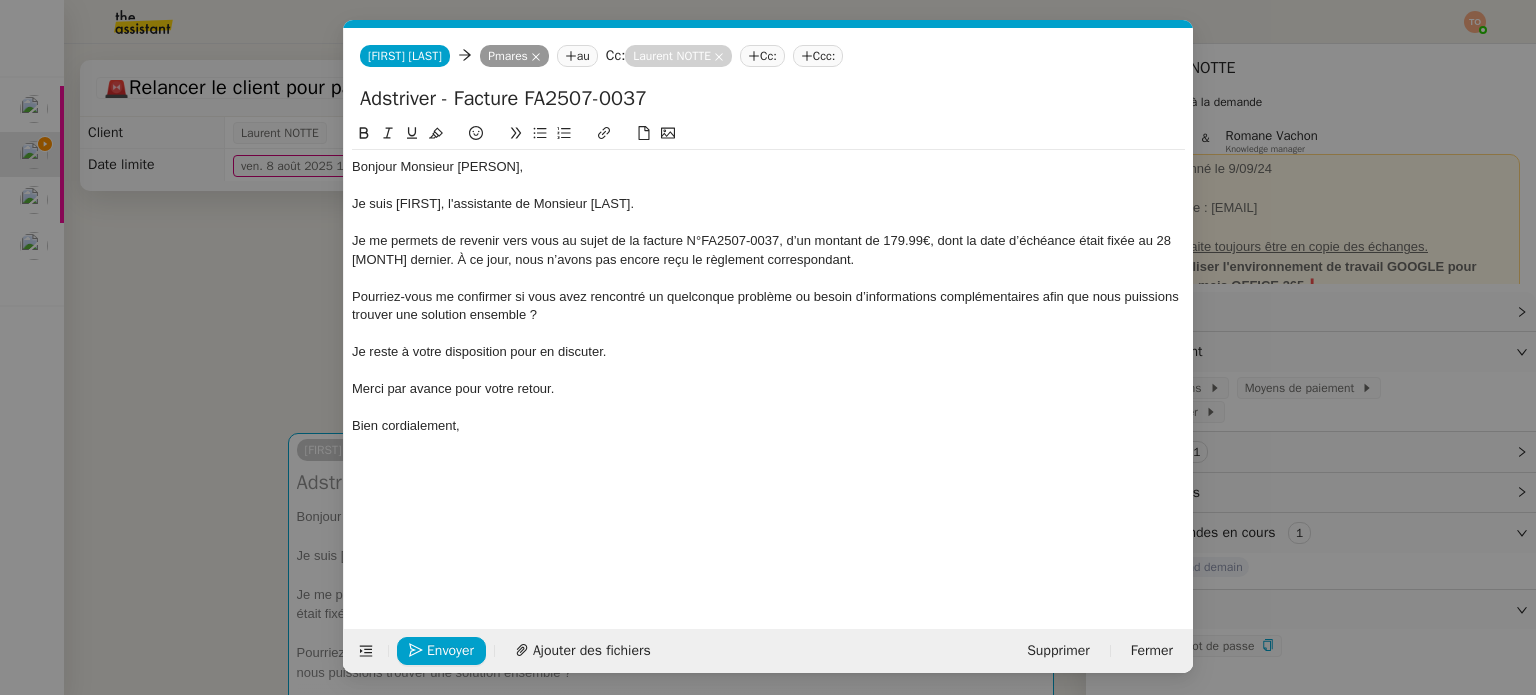 click on "Je me permets de revenir vers vous au sujet de la facture N°FA2507-0037, d’un montant de 179.99€, dont la date d’échéance était fixée au 28 [MONTH] dernier. À ce jour, nous n’avons pas encore reçu le règlement correspondant." 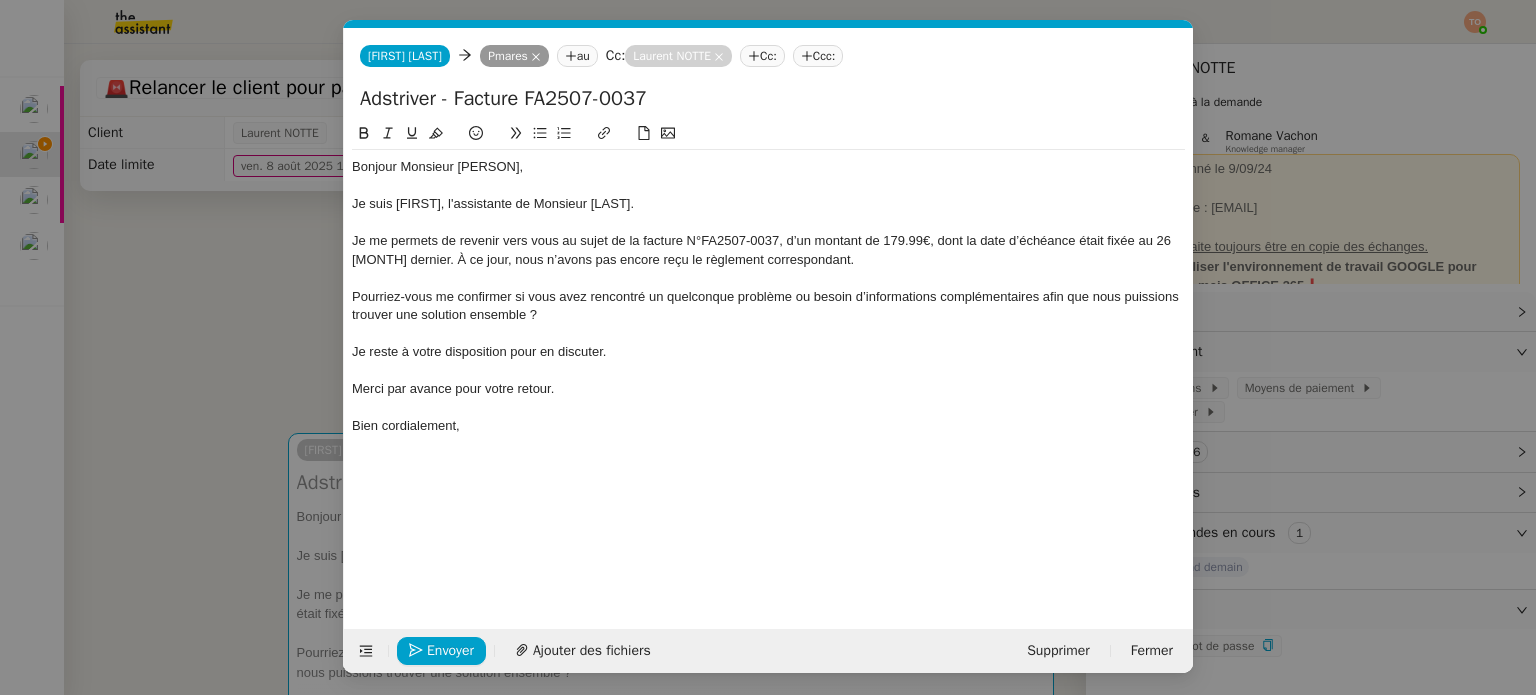 click on "Je me permets de revenir vers vous au sujet de la facture N°FA2507-0037, d’un montant de 179.99€, dont la date d’échéance était fixée au 26 [MONTH] dernier. À ce jour, nous n’avons pas encore reçu le règlement correspondant." 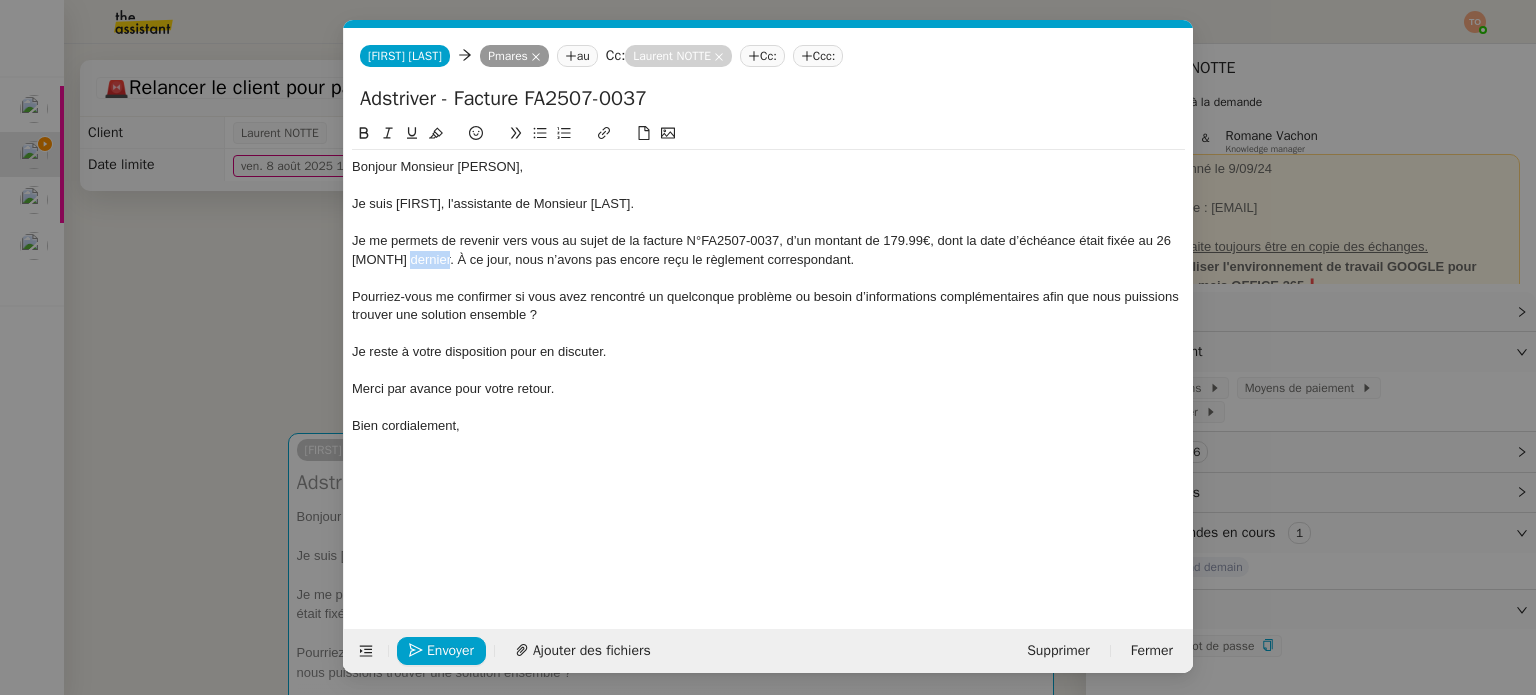 click on "Je me permets de revenir vers vous au sujet de la facture N°FA2507-0037, d’un montant de 179.99€, dont la date d’échéance était fixée au 26 [MONTH] dernier. À ce jour, nous n’avons pas encore reçu le règlement correspondant." 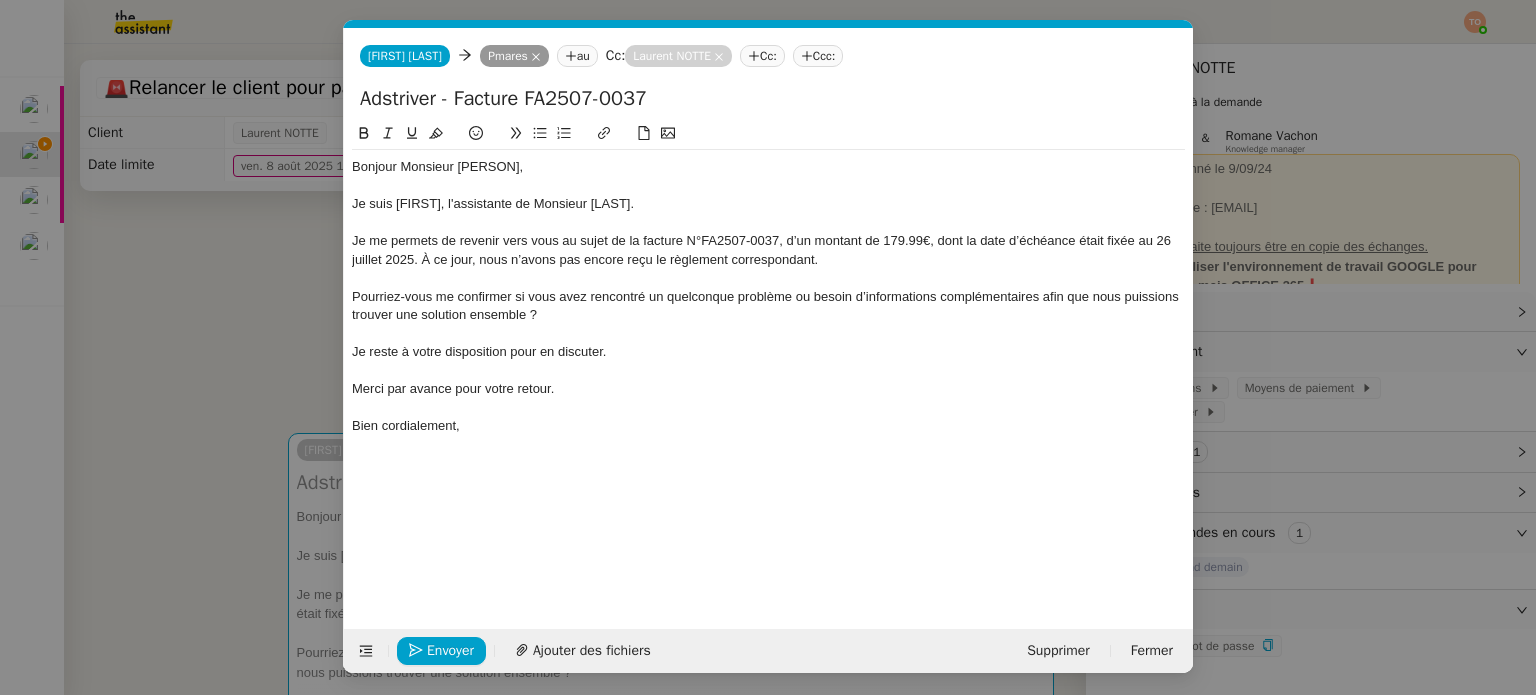 click on "Je me permets de revenir vers vous au sujet de la facture N°FA2507-0037, d’un montant de 179.99€, dont la date d’échéance était fixée au 26 juillet 2025. À ce jour, nous n’avons pas encore reçu le règlement correspondant." 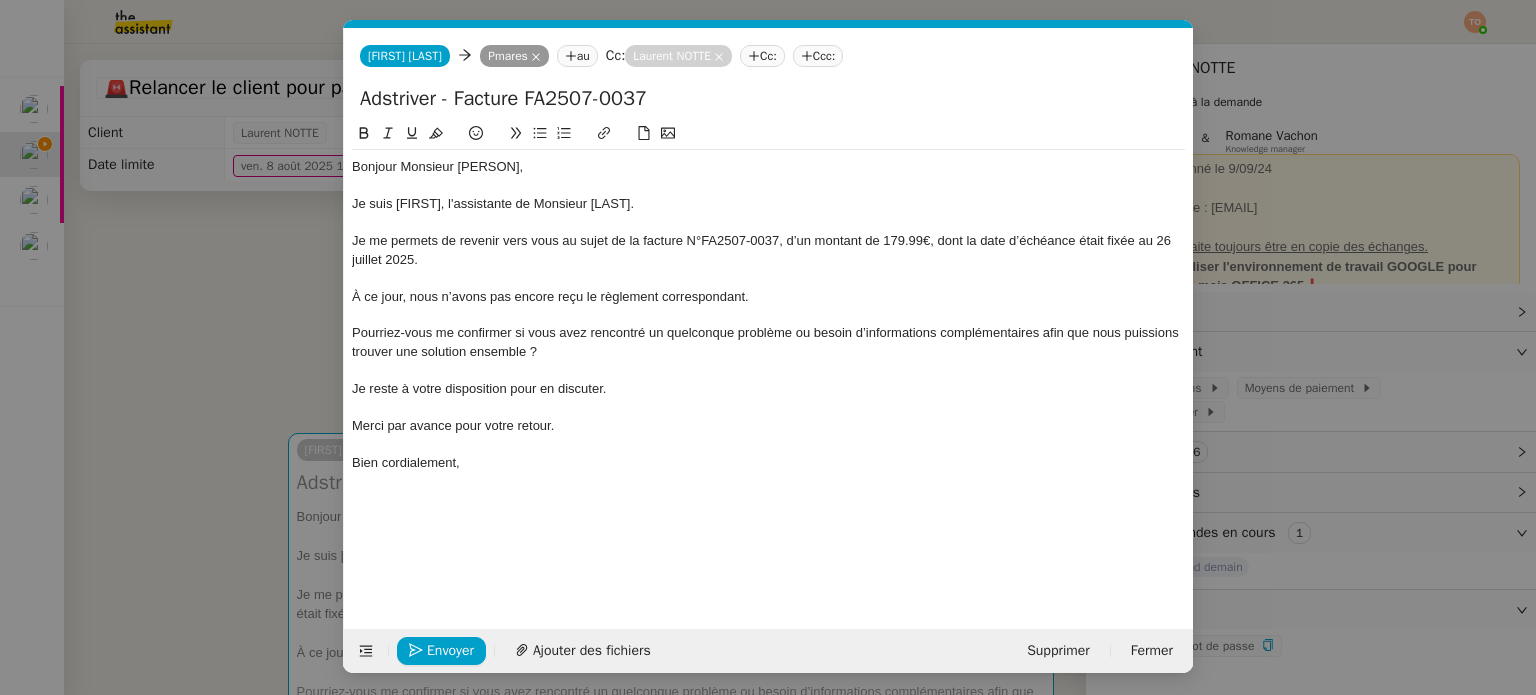 click on "À ce jour, nous n’avons pas encore reçu le règlement correspondant." 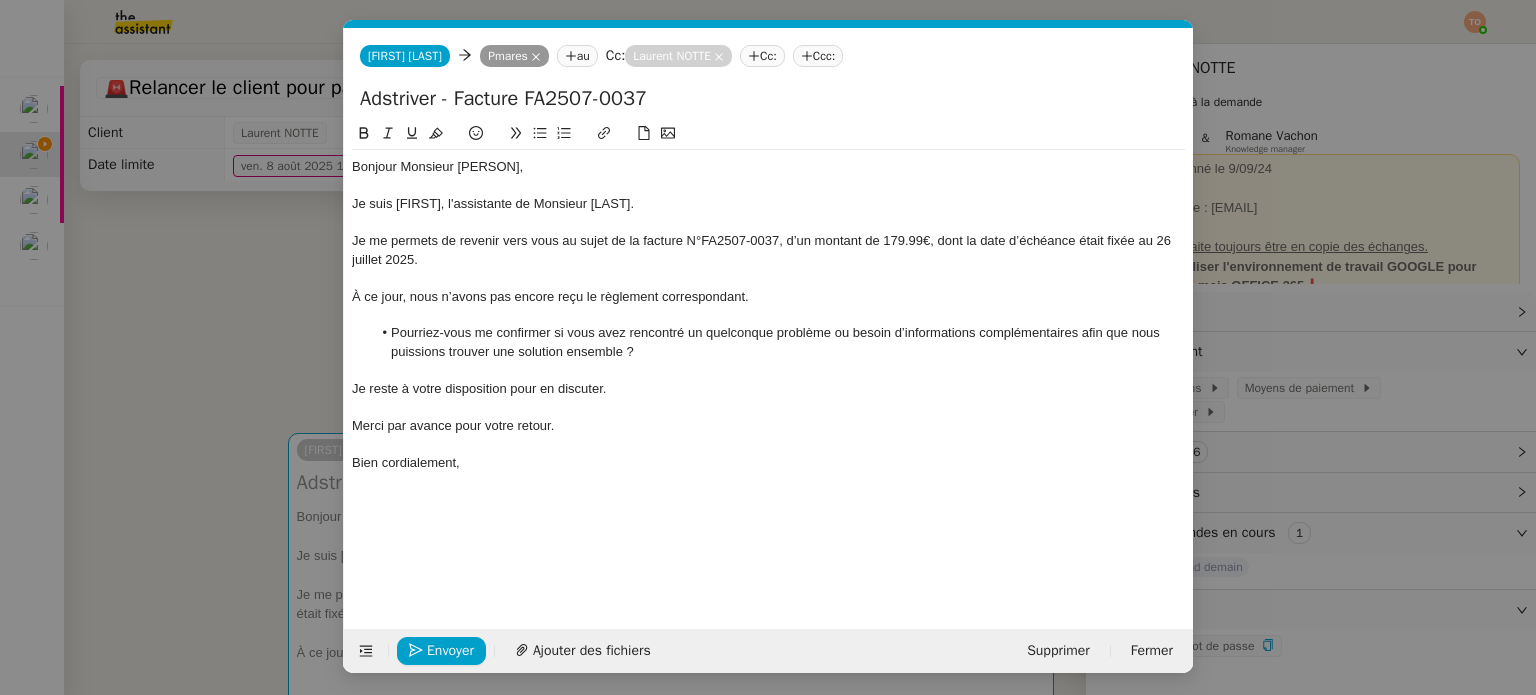 click on "Service TA - VOYAGE - PROPOSITION GLOBALE    A utiliser dans le cadre de proposition de déplacement TA - RELANCE CLIENT (EN)    Relancer un client lorsqu'il n'a pas répondu à un précédent message BAFERTY - MAIL AUDITION    A utiliser dans le cadre de la procédure d'envoi des mails d'audition TA - PUBLICATION OFFRE D'EMPLOI     Organisation du recrutement Discours de présentation du paiement sécurisé    TA - VOYAGES - PROPOSITION ITINERAIRE    Soumettre les résultats d'une recherche TA - CONFIRMATION PAIEMENT (EN)    Confirmer avec le client de modèle de transaction - Attention Plan Pro nécessaire. TA - COURRIER EXPEDIE (recommandé)    A utiliser dans le cadre de l'envoi d'un courrier recommandé TA - PARTAGE DE CALENDRIER (EN)    A utiliser pour demander au client de partager son calendrier afin de faciliter l'accès et la gestion PSPI - Appel de fonds MJL    A utiliser dans le cadre de la procédure d'appel de fonds MJL TA - RELANCE CLIENT    TA - AR PROCEDURES        21 YIELD" at bounding box center [768, 347] 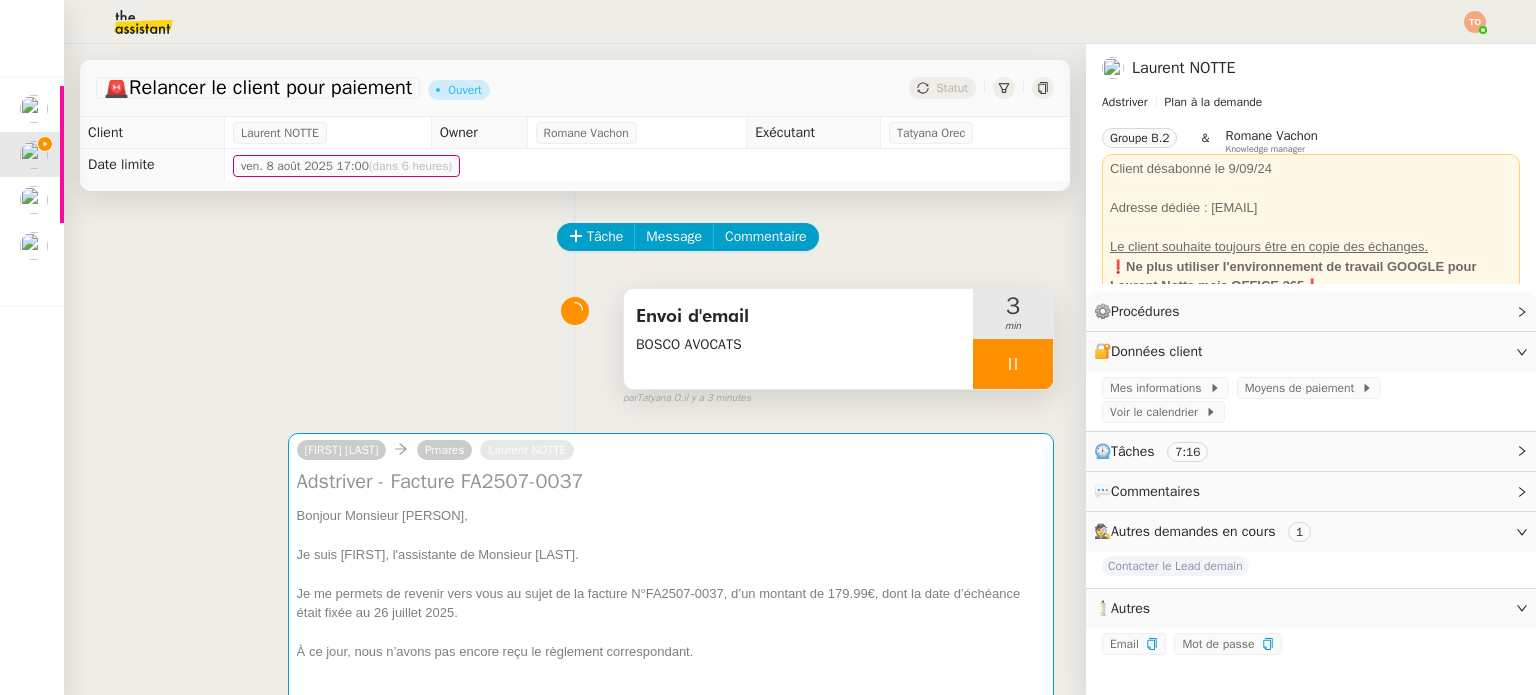click at bounding box center [1013, 364] 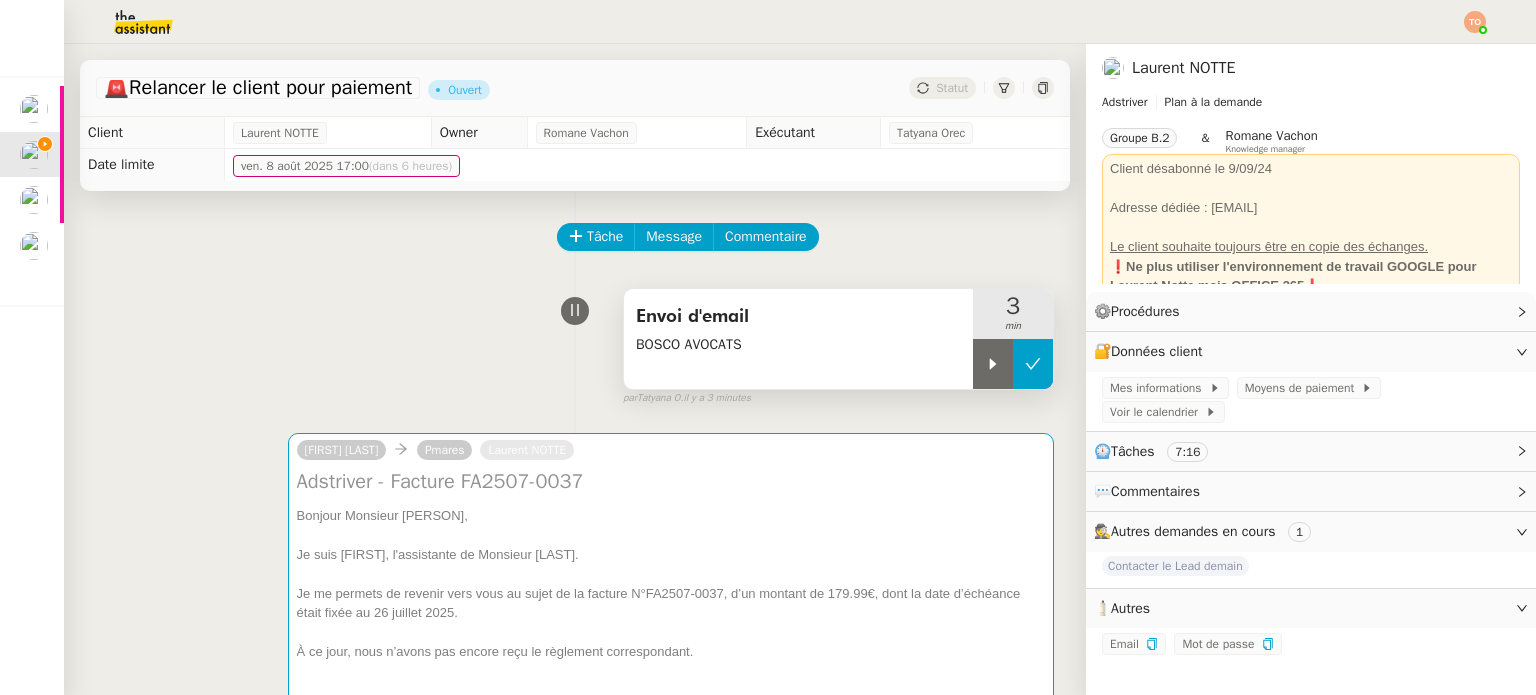 click at bounding box center (1033, 364) 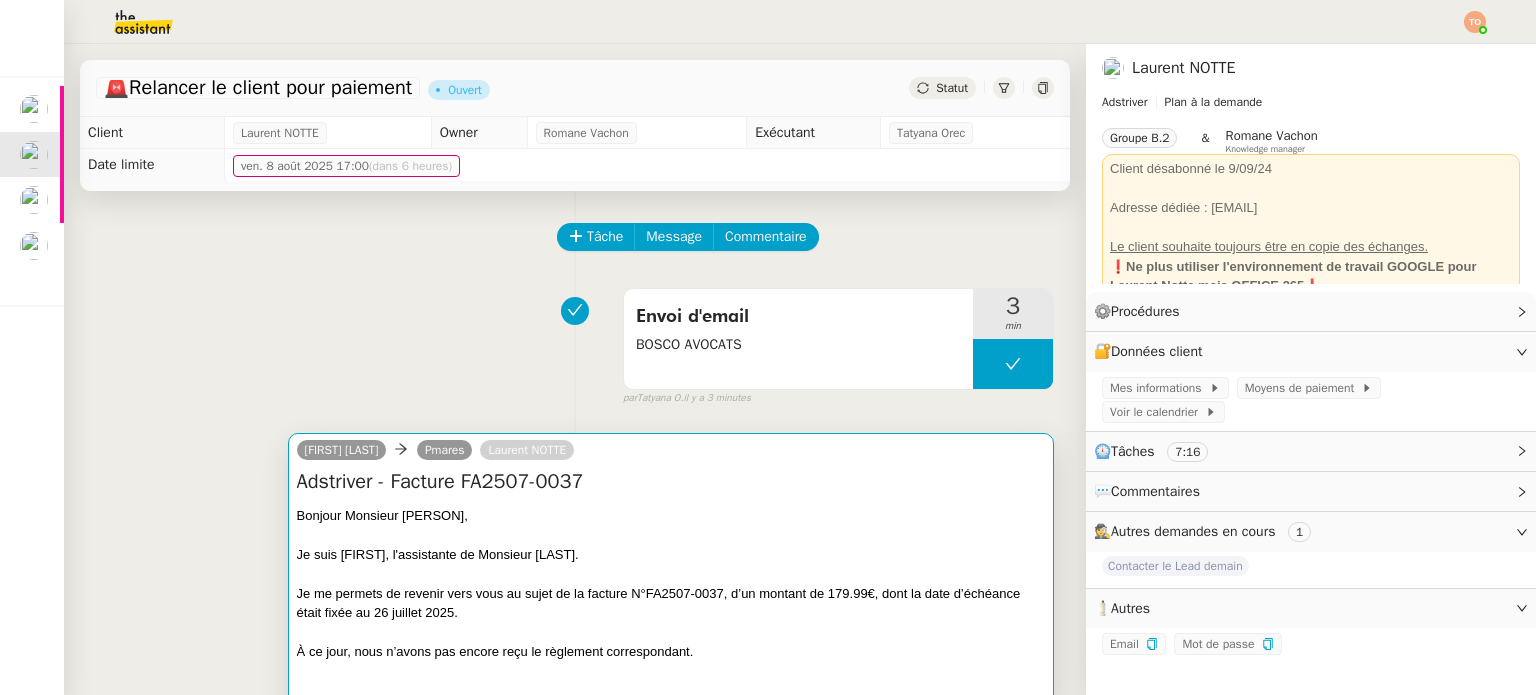 click on "[ORGANIZATION] - Facture [INVOICE_NUMBER]
Bonjour Monsieur [LAST], Je suis [PERSON], l'assistante de Monsieur [LAST]. Je me permets de revenir vers vous au sujet de la facture N°[INVOICE_NUMBER], d’un montant de [PRICE]€, dont la date d’échéance était fixée au [DATE]. À ce jour, nous n’avons pas encore reçu le règlement correspondant. Pourriez-vous me confirmer si vous avez rencontré un quelconque problème ou besoin d’informations complémentaires afin que nous puissions trouver une solution ensemble ? Je reste à votre disposition pour en discuter. Merci par avance pour votre retour. Bien cordialement, •••" at bounding box center [671, 618] 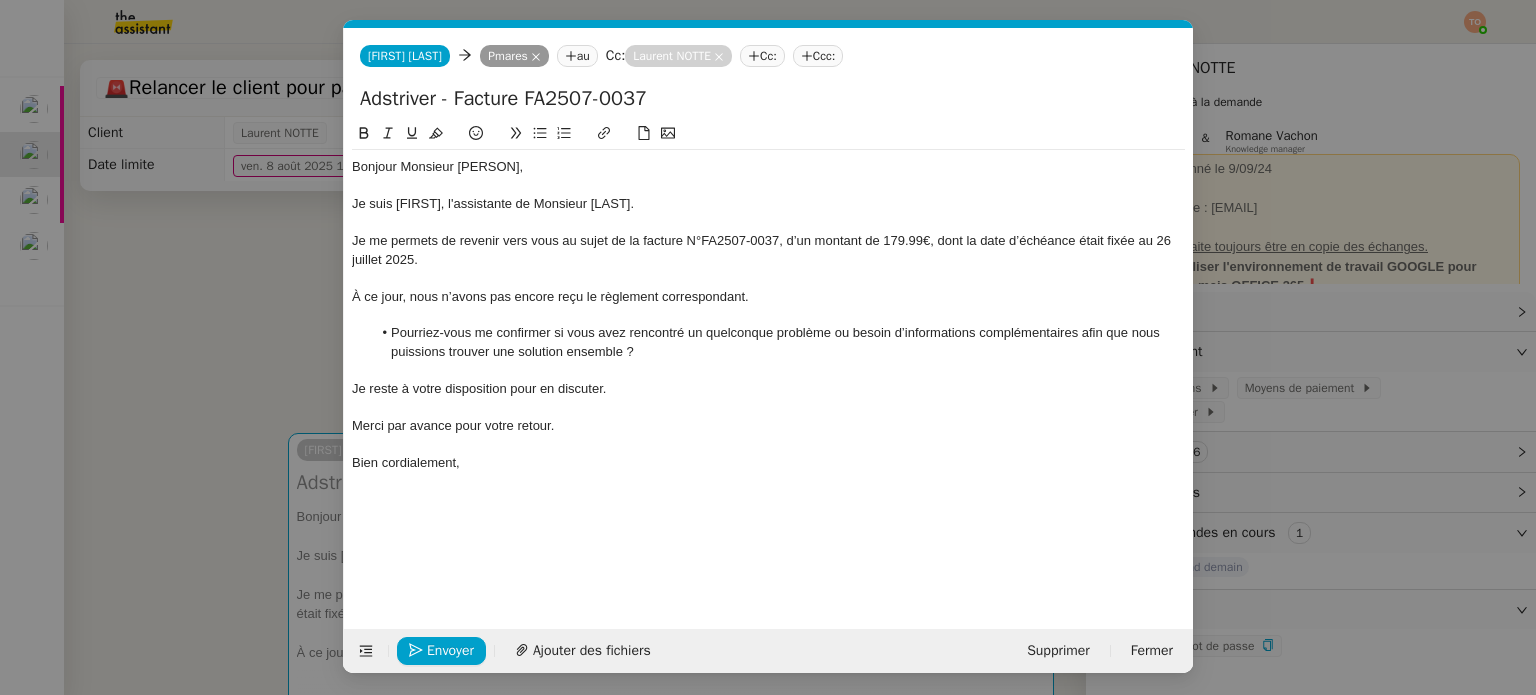 scroll, scrollTop: 0, scrollLeft: 42, axis: horizontal 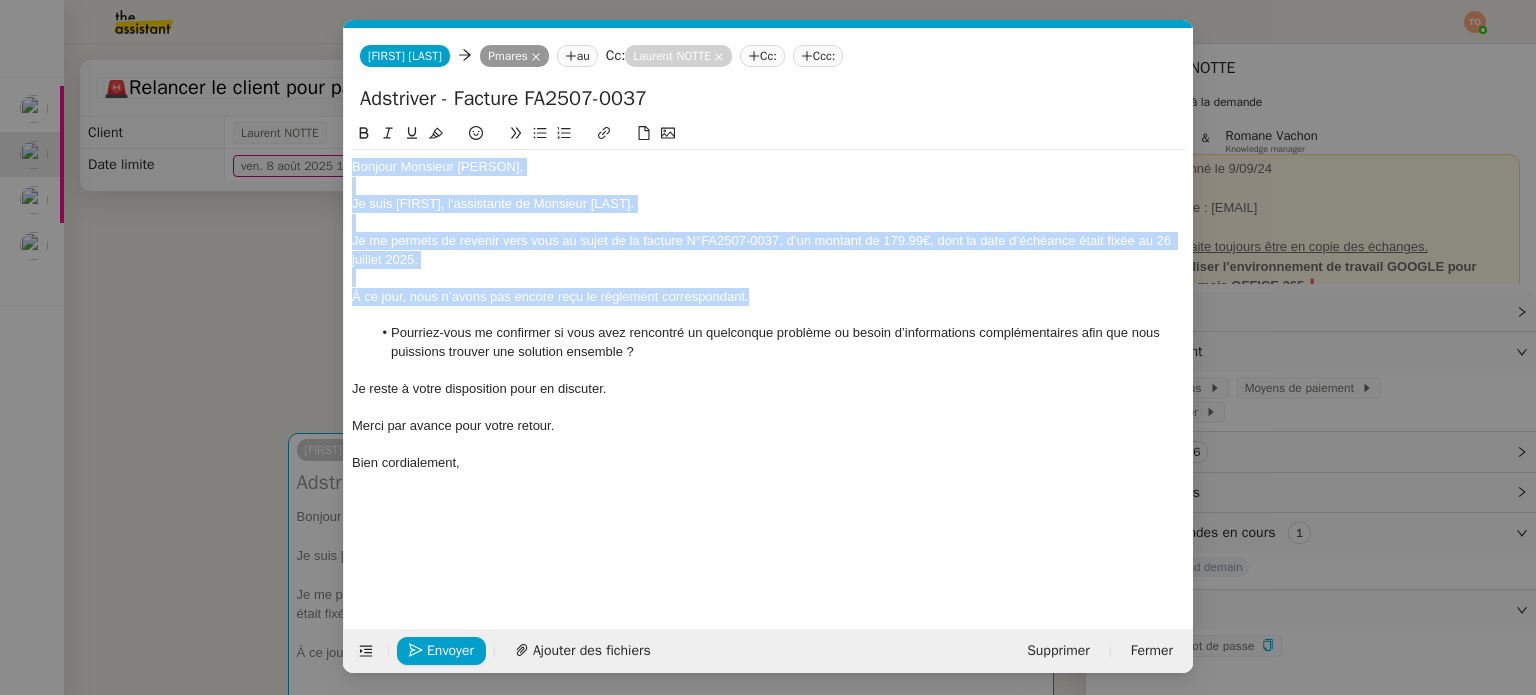 drag, startPoint x: 765, startPoint y: 295, endPoint x: 344, endPoint y: 167, distance: 440.0284 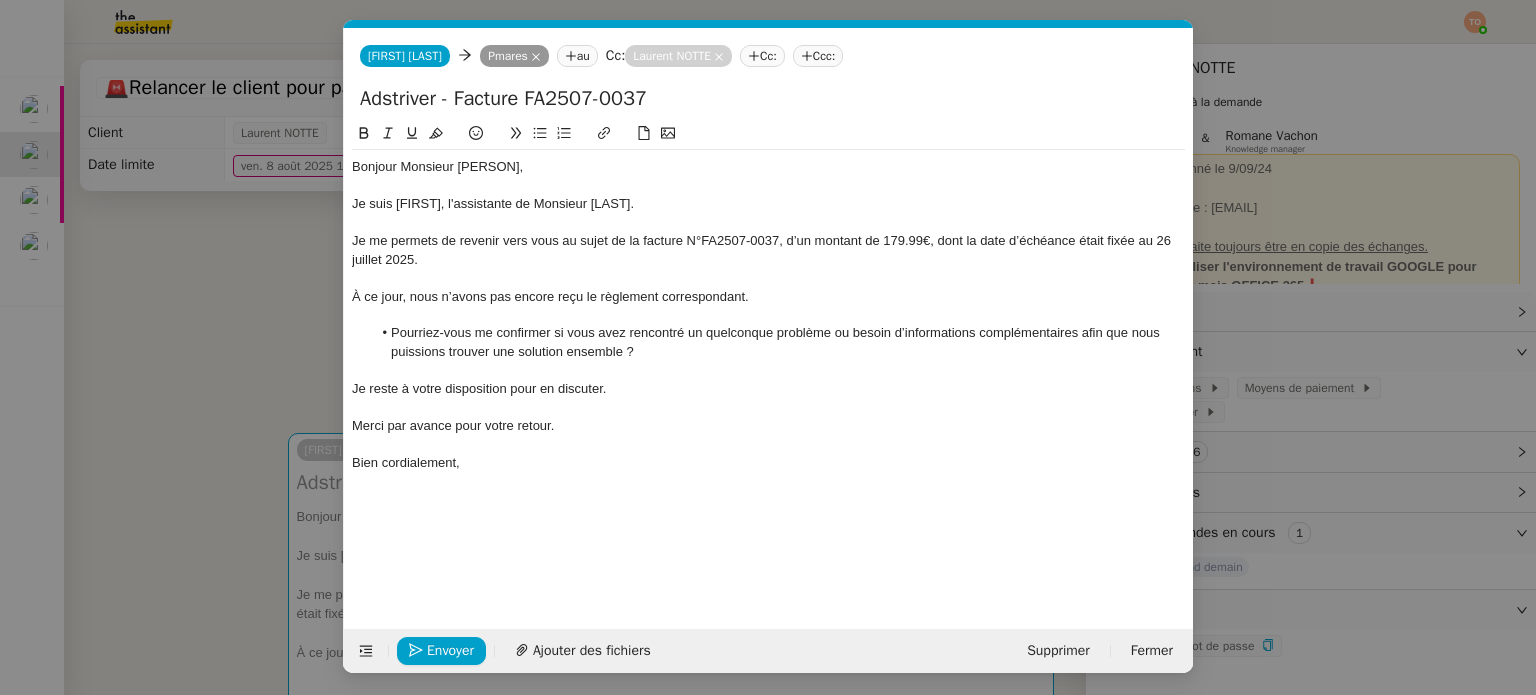 click on "Service TA - VOYAGE - PROPOSITION GLOBALE    A utiliser dans le cadre de proposition de déplacement TA - RELANCE CLIENT (EN)    Relancer un client lorsqu'il n'a pas répondu à un précédent message BAFERTY - MAIL AUDITION    A utiliser dans le cadre de la procédure d'envoi des mails d'audition TA - PUBLICATION OFFRE D'EMPLOI     Organisation du recrutement Discours de présentation du paiement sécurisé    TA - VOYAGES - PROPOSITION ITINERAIRE    Soumettre les résultats d'une recherche TA - CONFIRMATION PAIEMENT (EN)    Confirmer avec le client de modèle de transaction - Attention Plan Pro nécessaire. TA - COURRIER EXPEDIE (recommandé)    A utiliser dans le cadre de l'envoi d'un courrier recommandé TA - PARTAGE DE CALENDRIER (EN)    A utiliser pour demander au client de partager son calendrier afin de faciliter l'accès et la gestion PSPI - Appel de fonds MJL    A utiliser dans le cadre de la procédure d'appel de fonds MJL TA - RELANCE CLIENT    TA - AR PROCEDURES        21 YIELD" at bounding box center [768, 347] 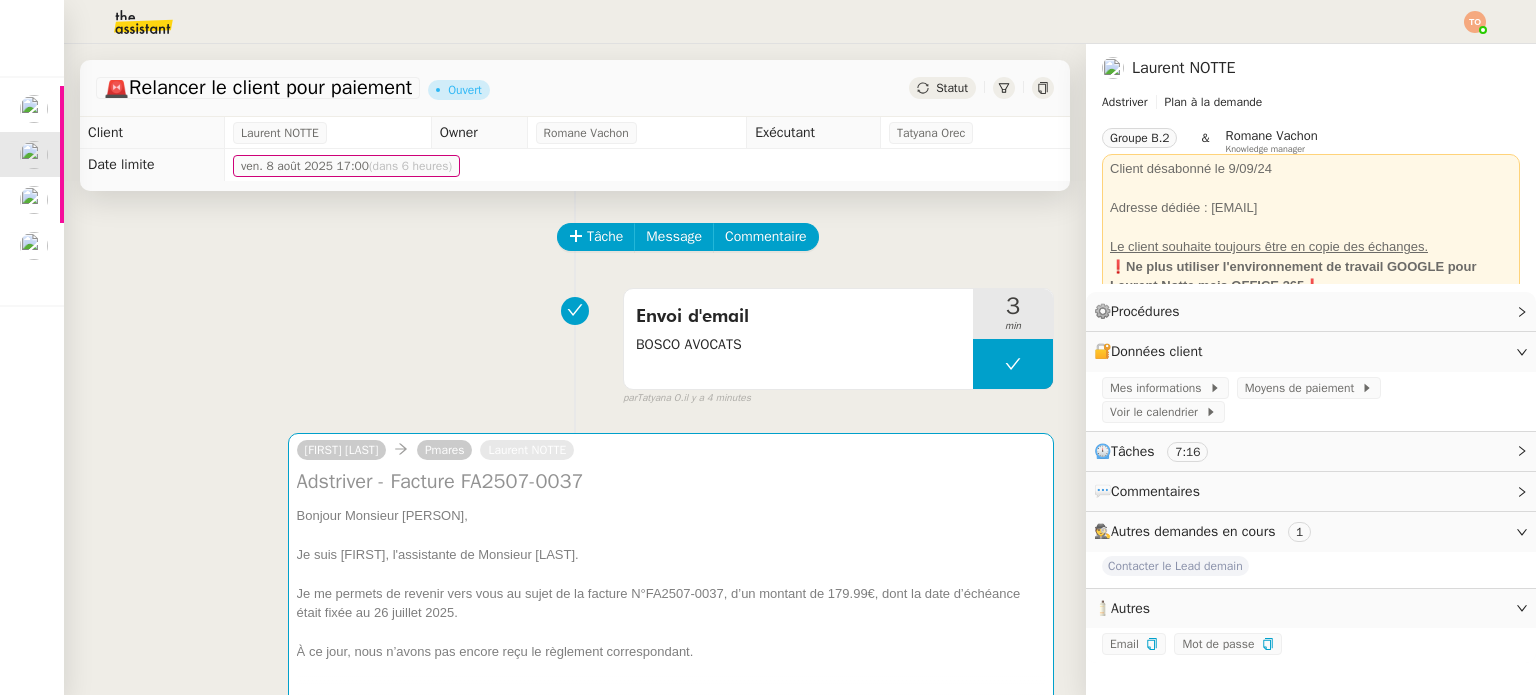 click 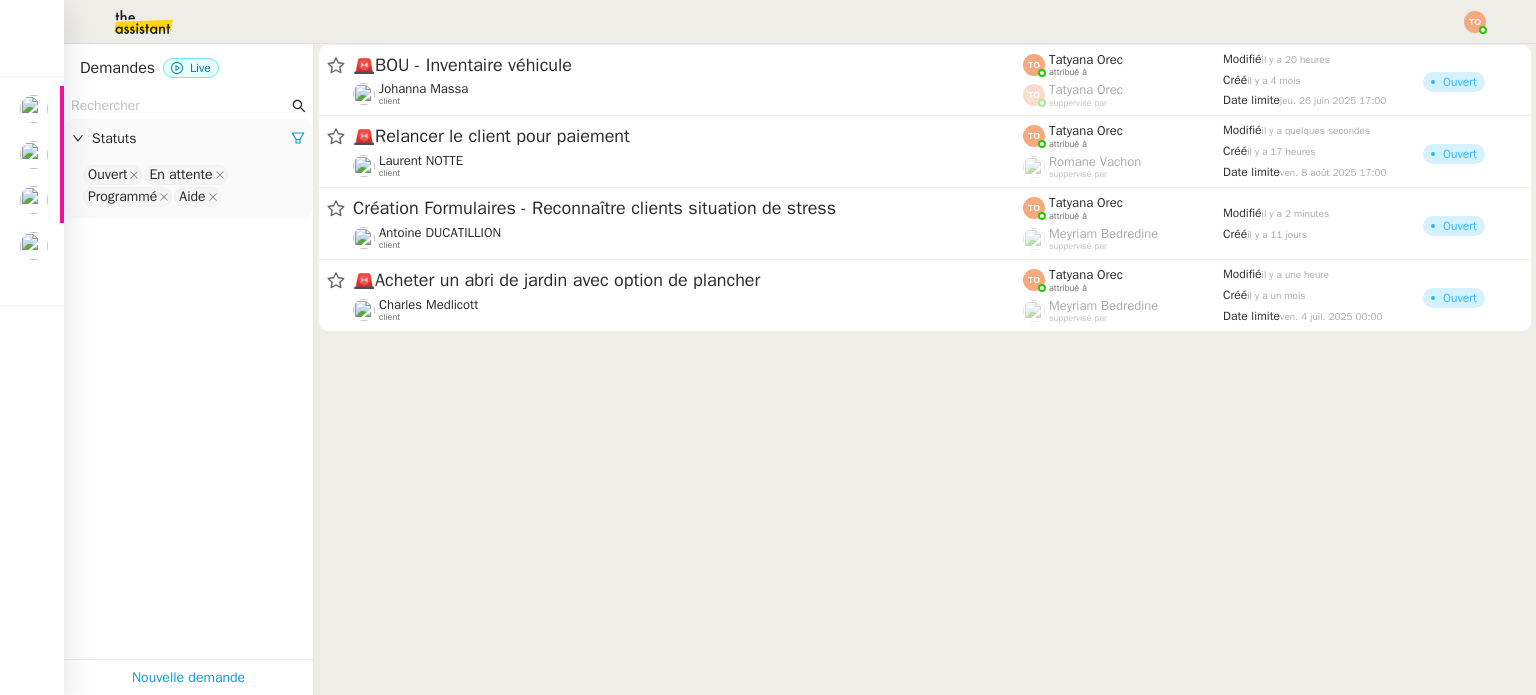 click 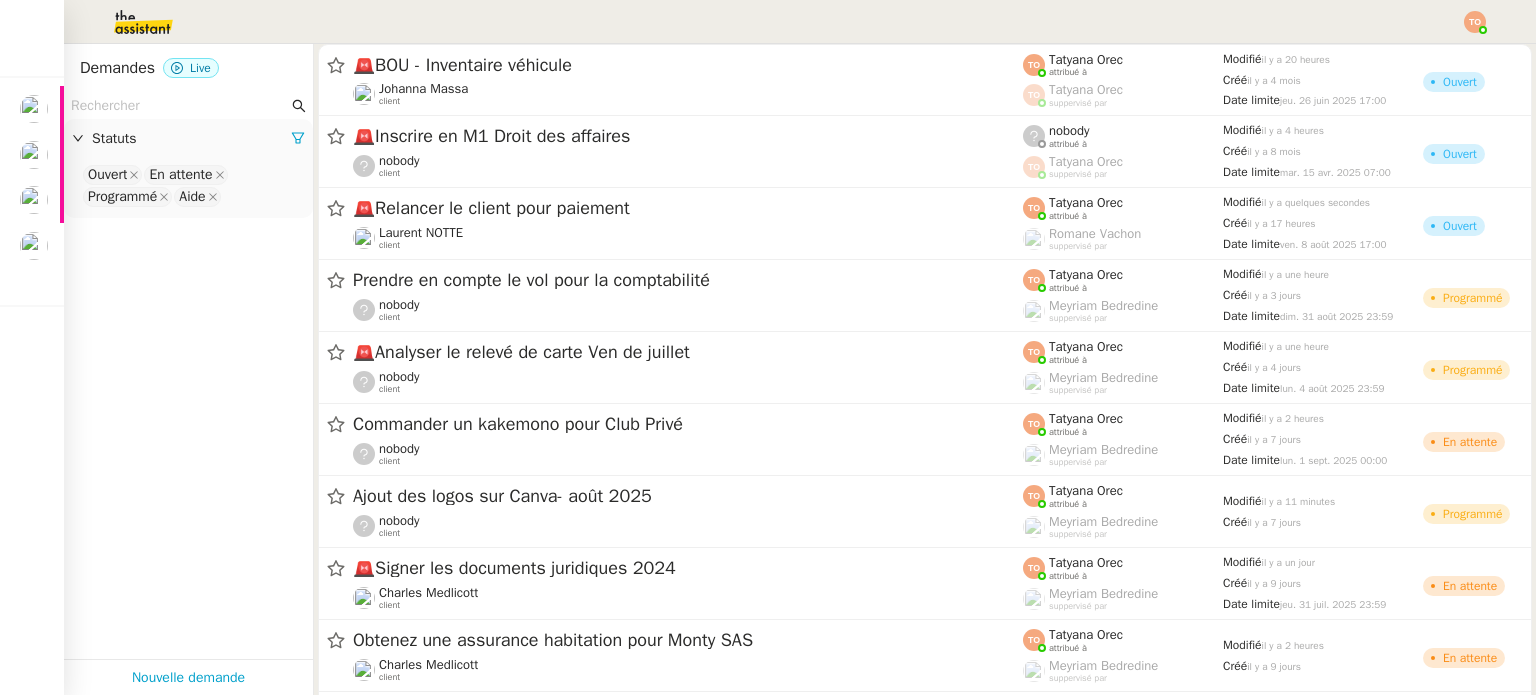click on "Ouvert En attente Programmé Aide" 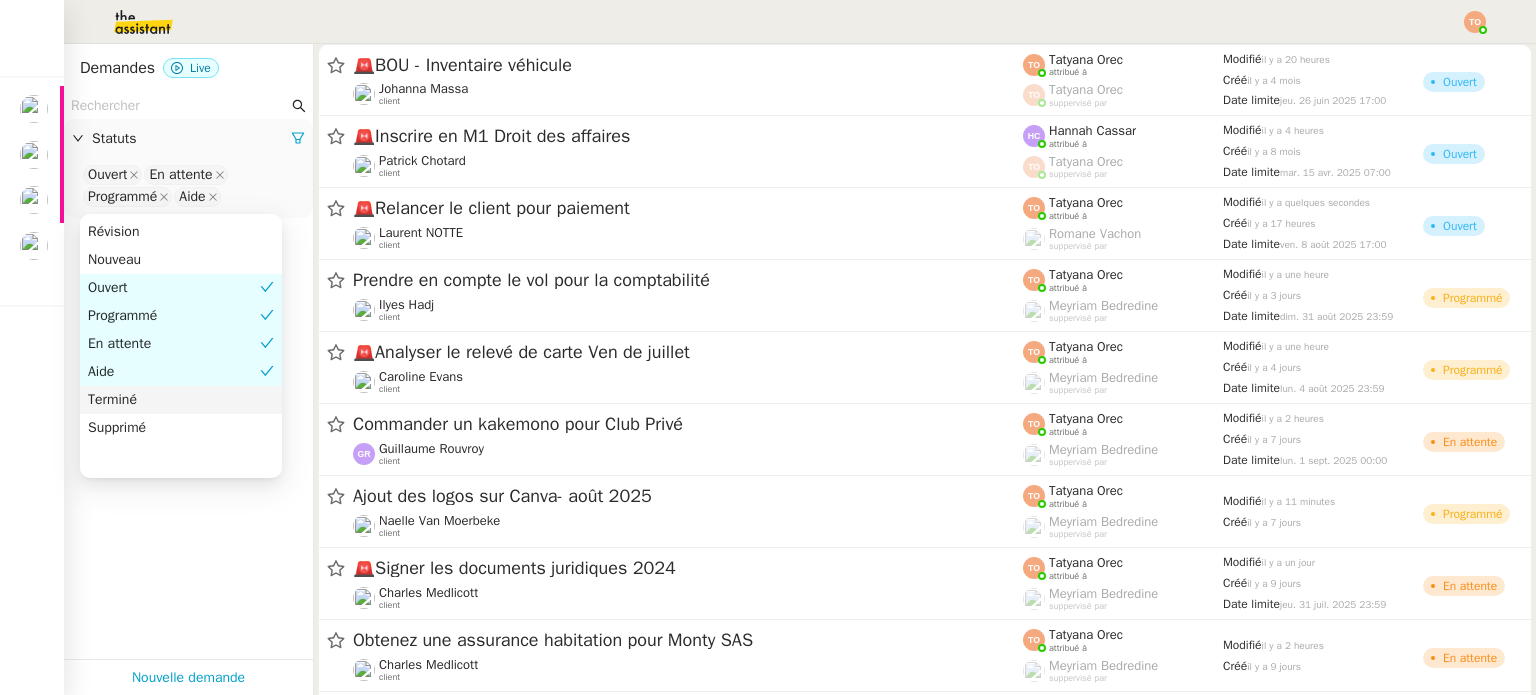 drag, startPoint x: 179, startPoint y: 391, endPoint x: 190, endPoint y: 332, distance: 60.016663 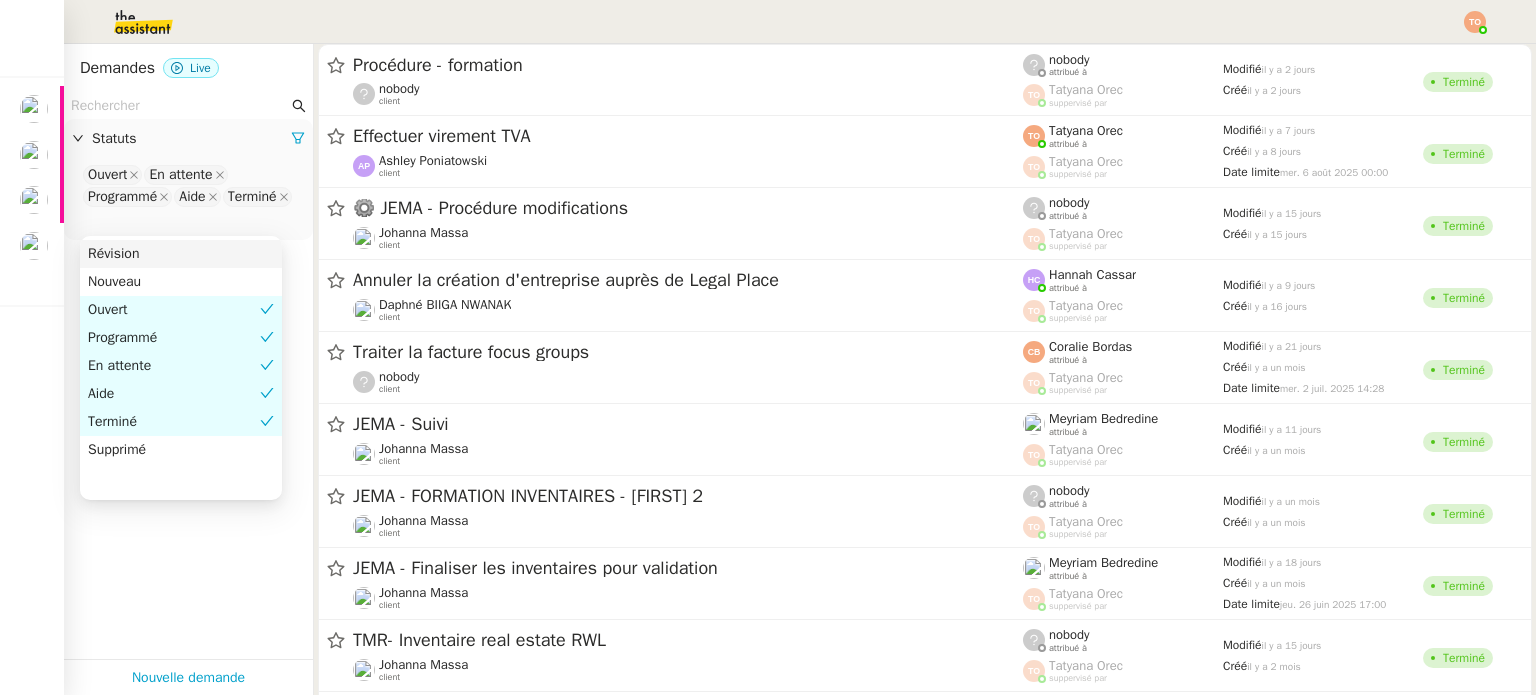 click 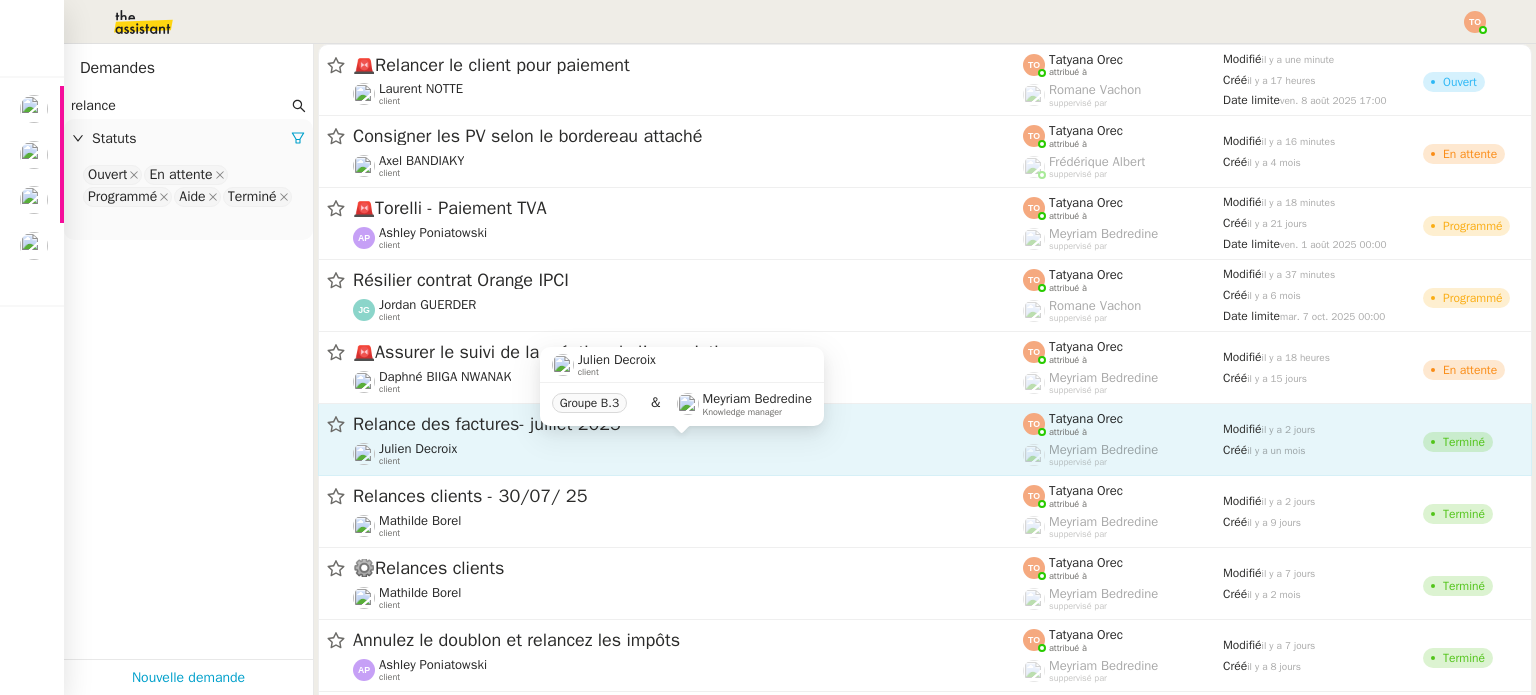 type on "relance" 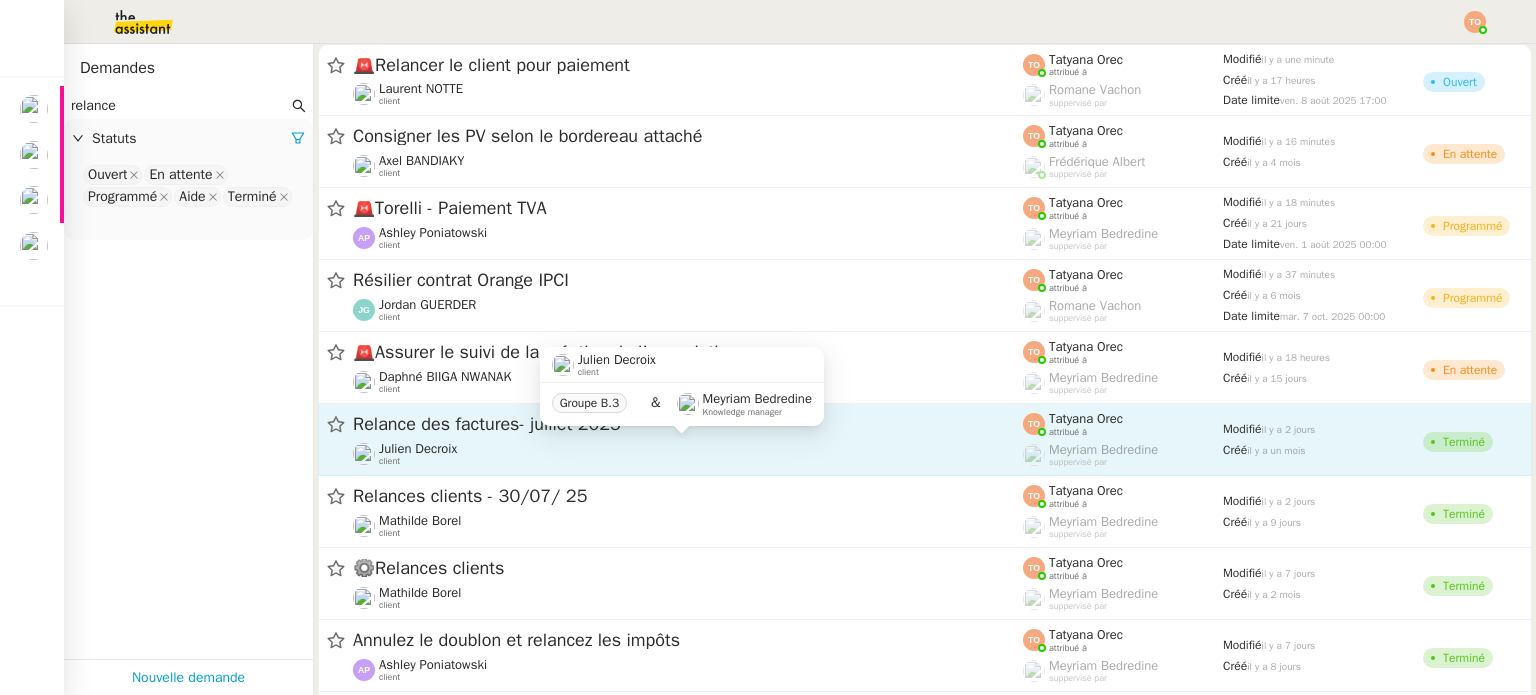 click on "[NAME] [NAME]    client" 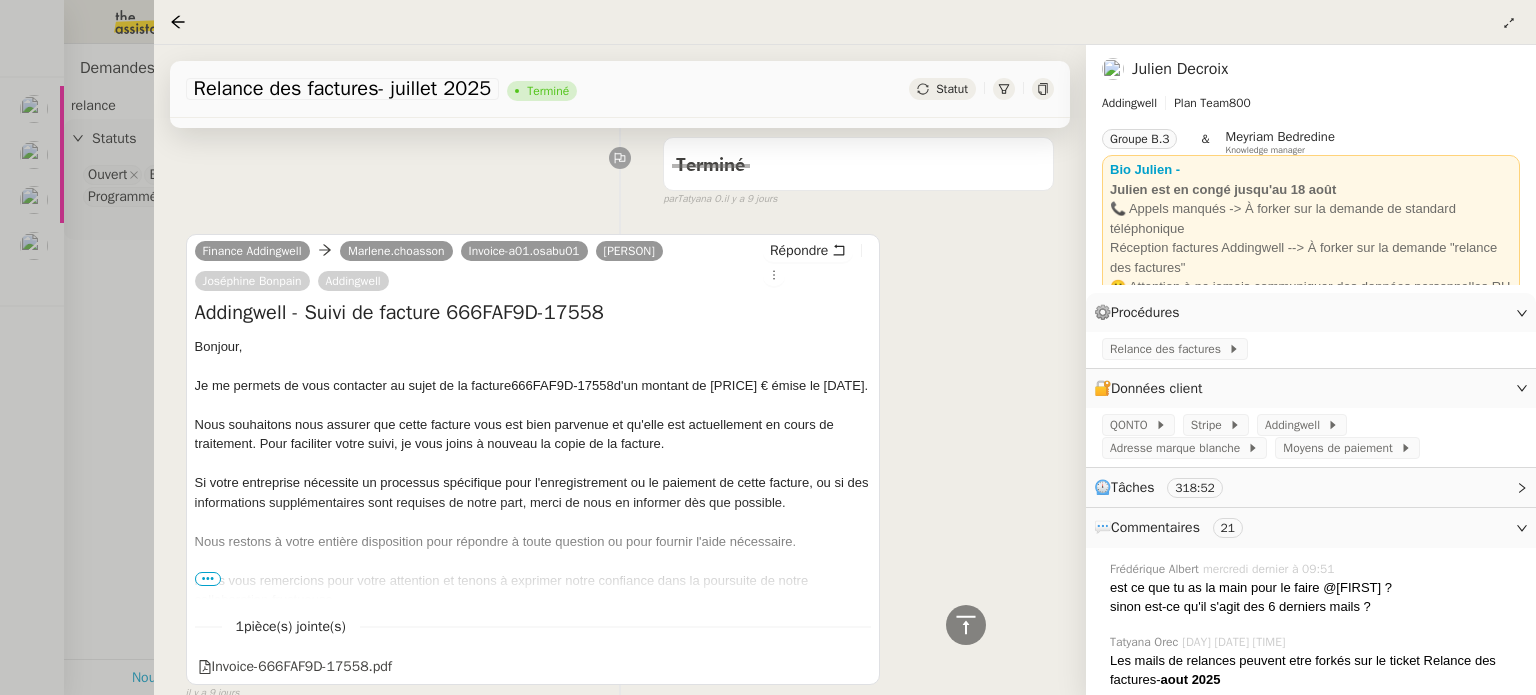 scroll, scrollTop: 3900, scrollLeft: 0, axis: vertical 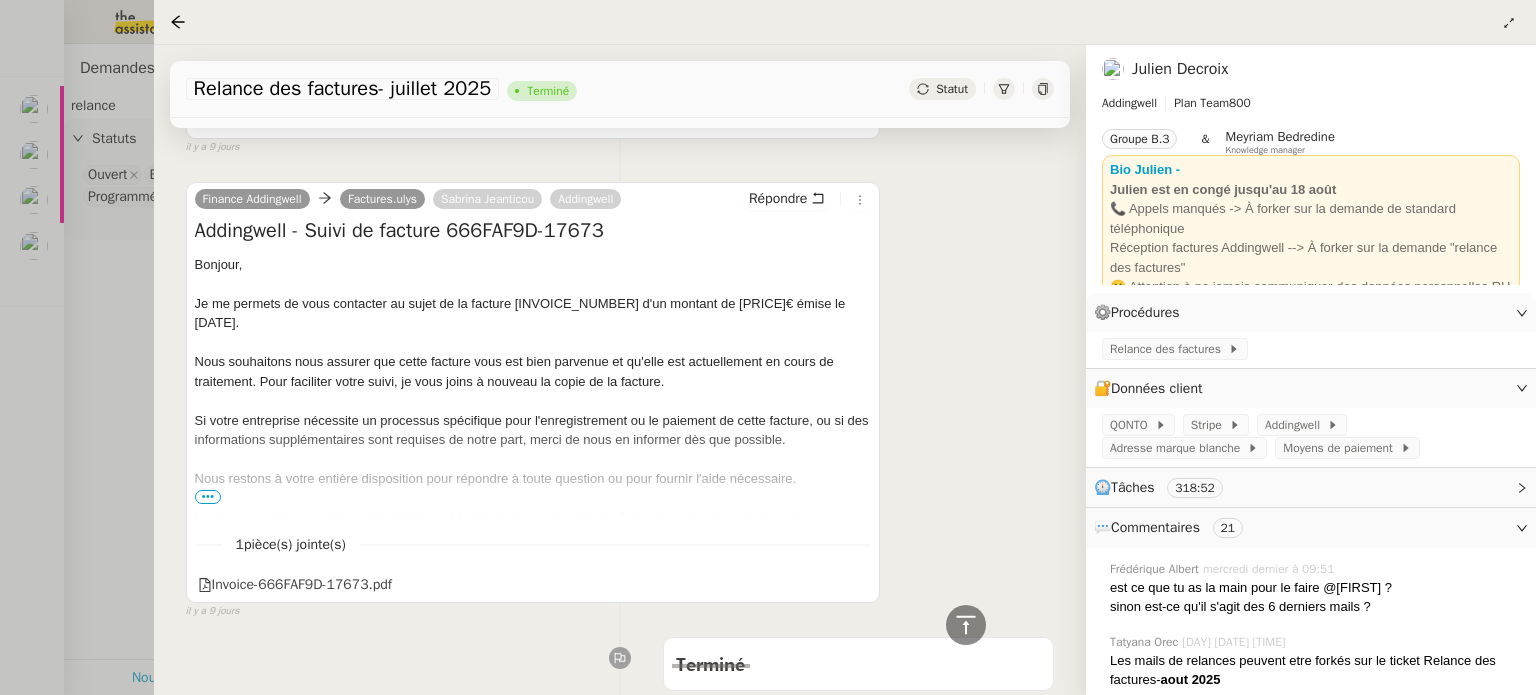 click on "•••" at bounding box center [208, 497] 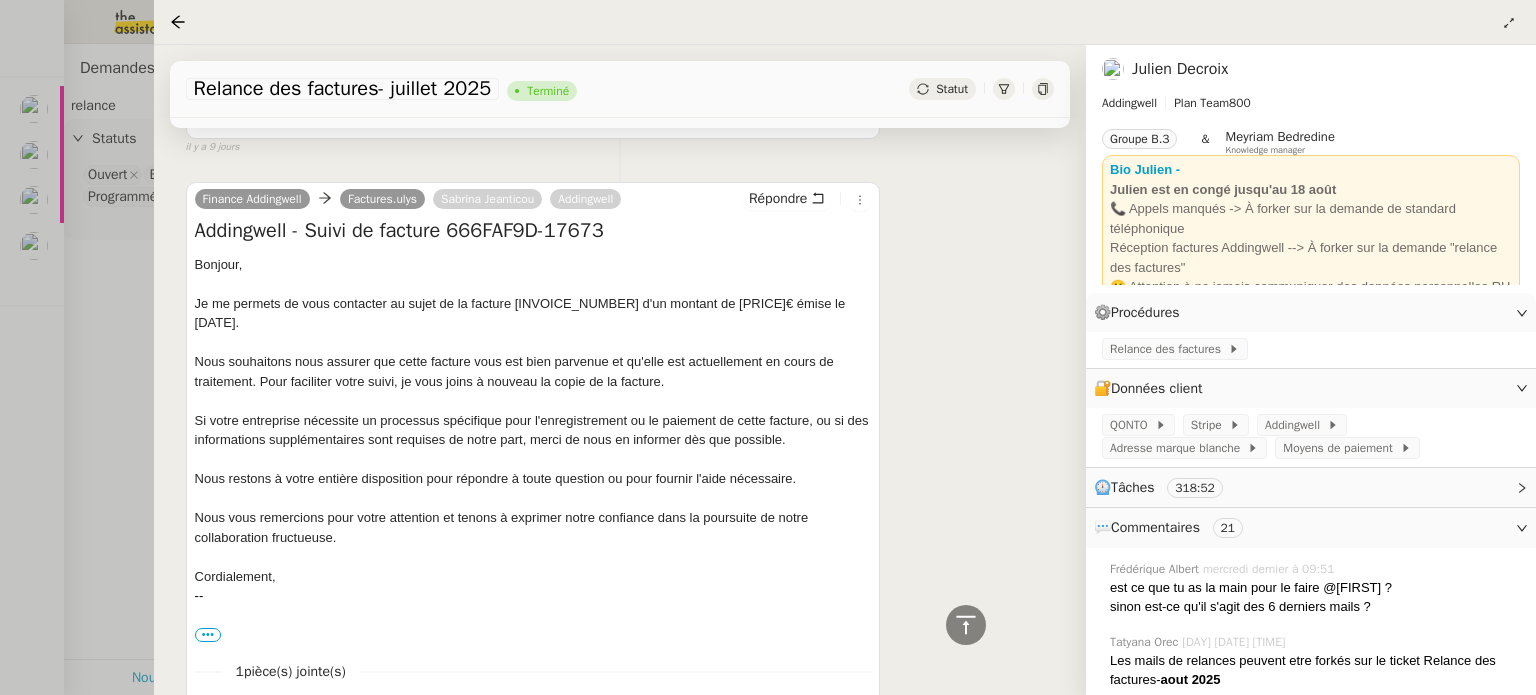 click on "Si votre entreprise nécessite un processus spécifique pour l'enregistrement ou le paiement de cette facture, ou si des informations supplémentaires sont requises de notre part, merci de nous en informer dès que possible." at bounding box center [533, 430] 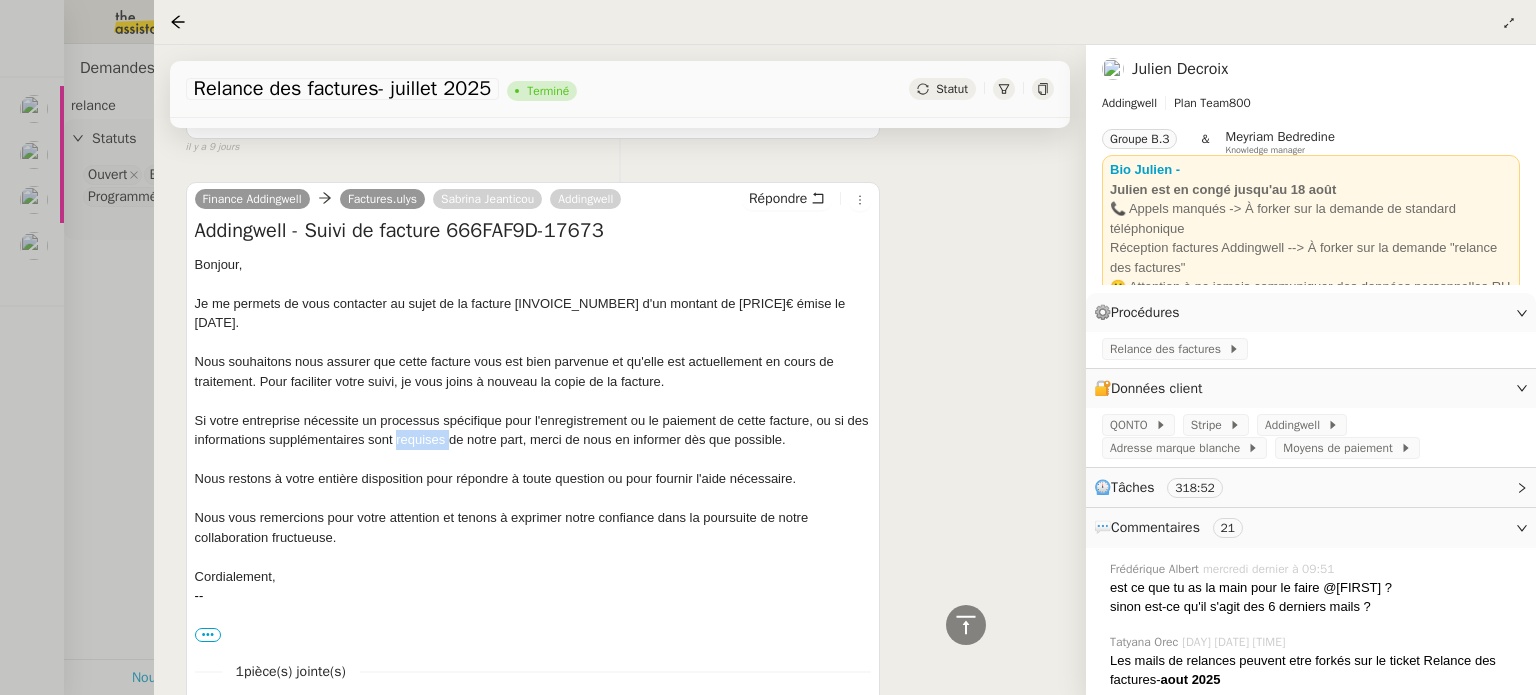 click on "Si votre entreprise nécessite un processus spécifique pour l'enregistrement ou le paiement de cette facture, ou si des informations supplémentaires sont requises de notre part, merci de nous en informer dès que possible." at bounding box center (533, 430) 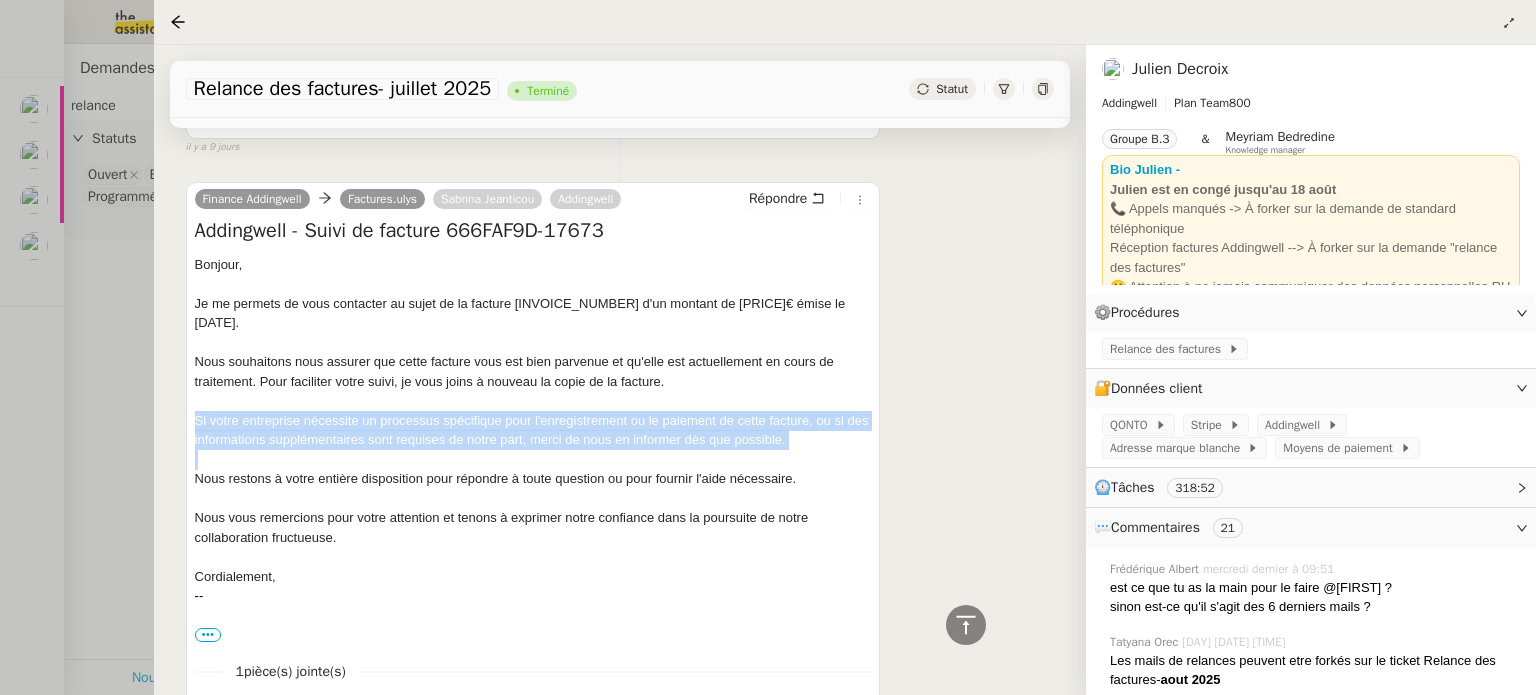 click on "Si votre entreprise nécessite un processus spécifique pour l'enregistrement ou le paiement de cette facture, ou si des informations supplémentaires sont requises de notre part, merci de nous en informer dès que possible." at bounding box center (533, 430) 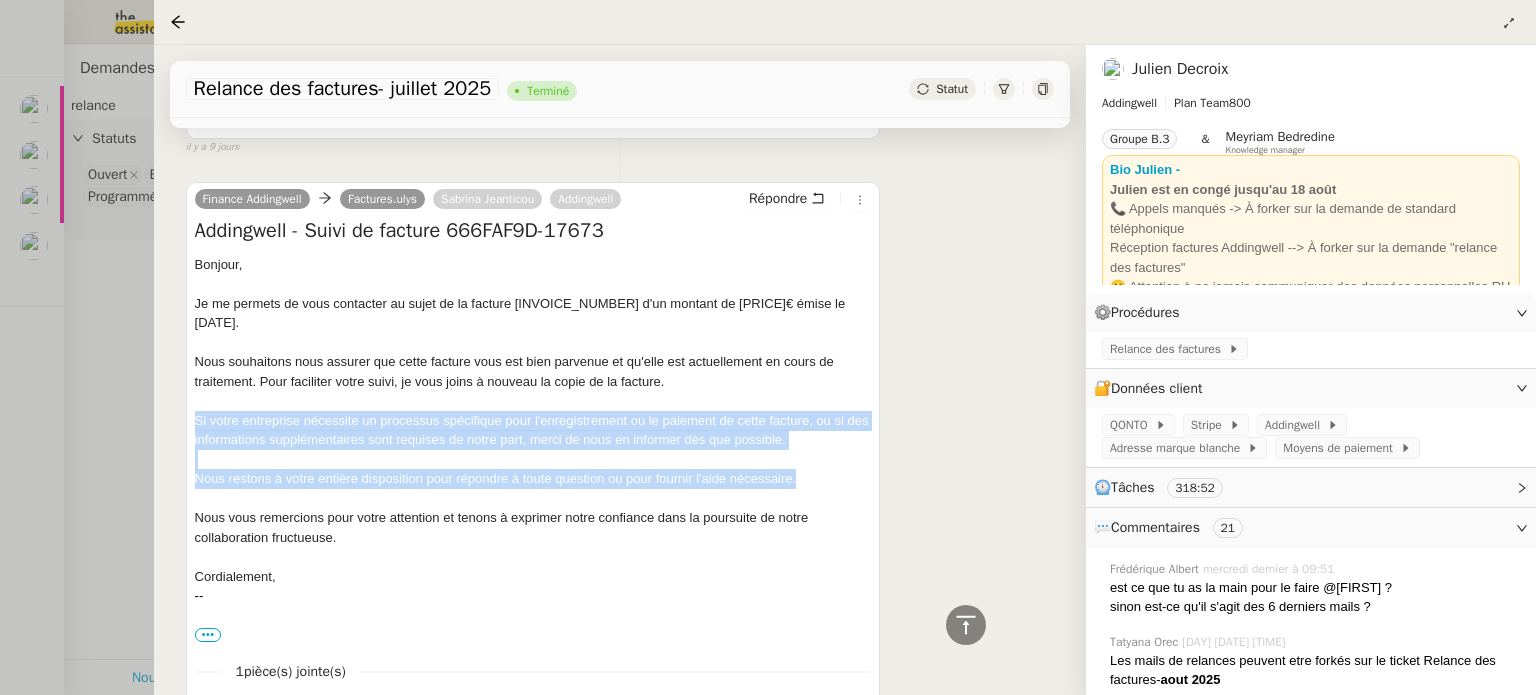 drag, startPoint x: 665, startPoint y: 472, endPoint x: 187, endPoint y: 419, distance: 480.92932 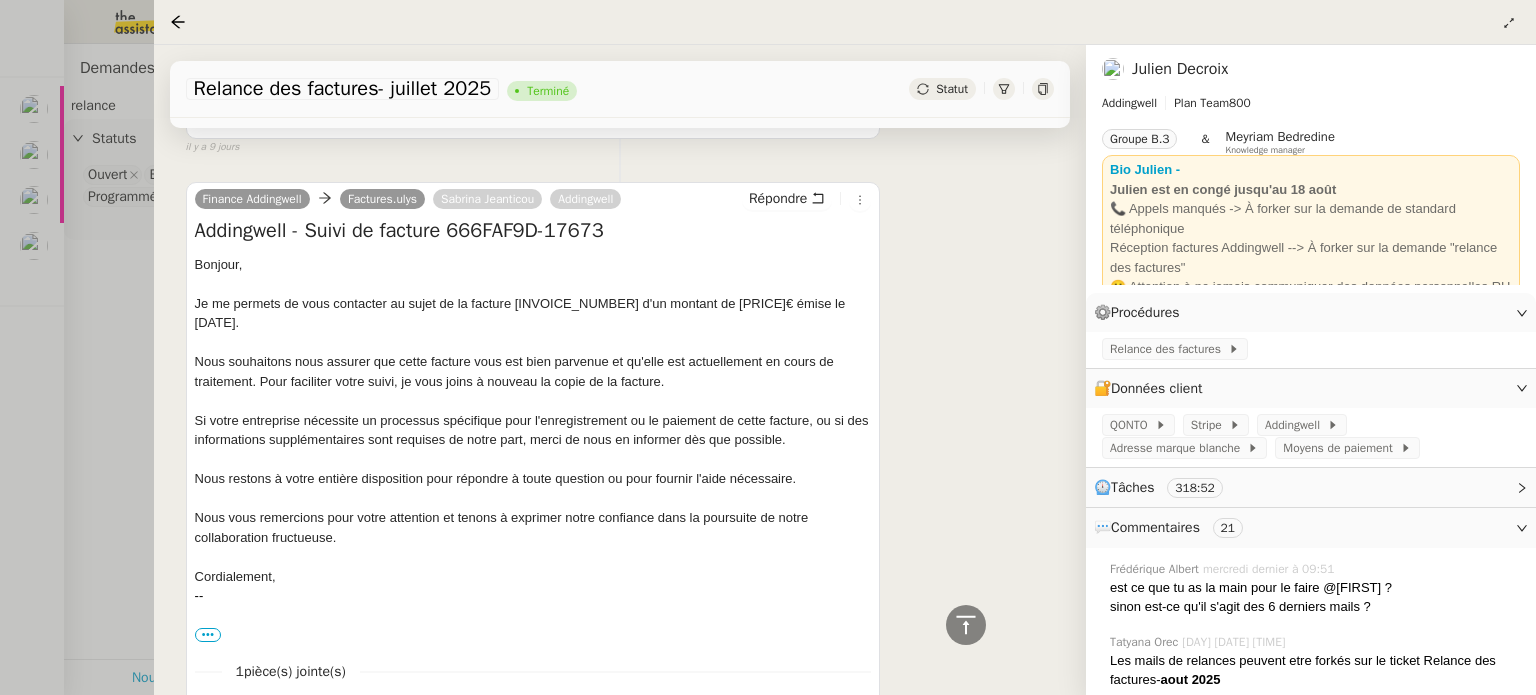 click at bounding box center (768, 347) 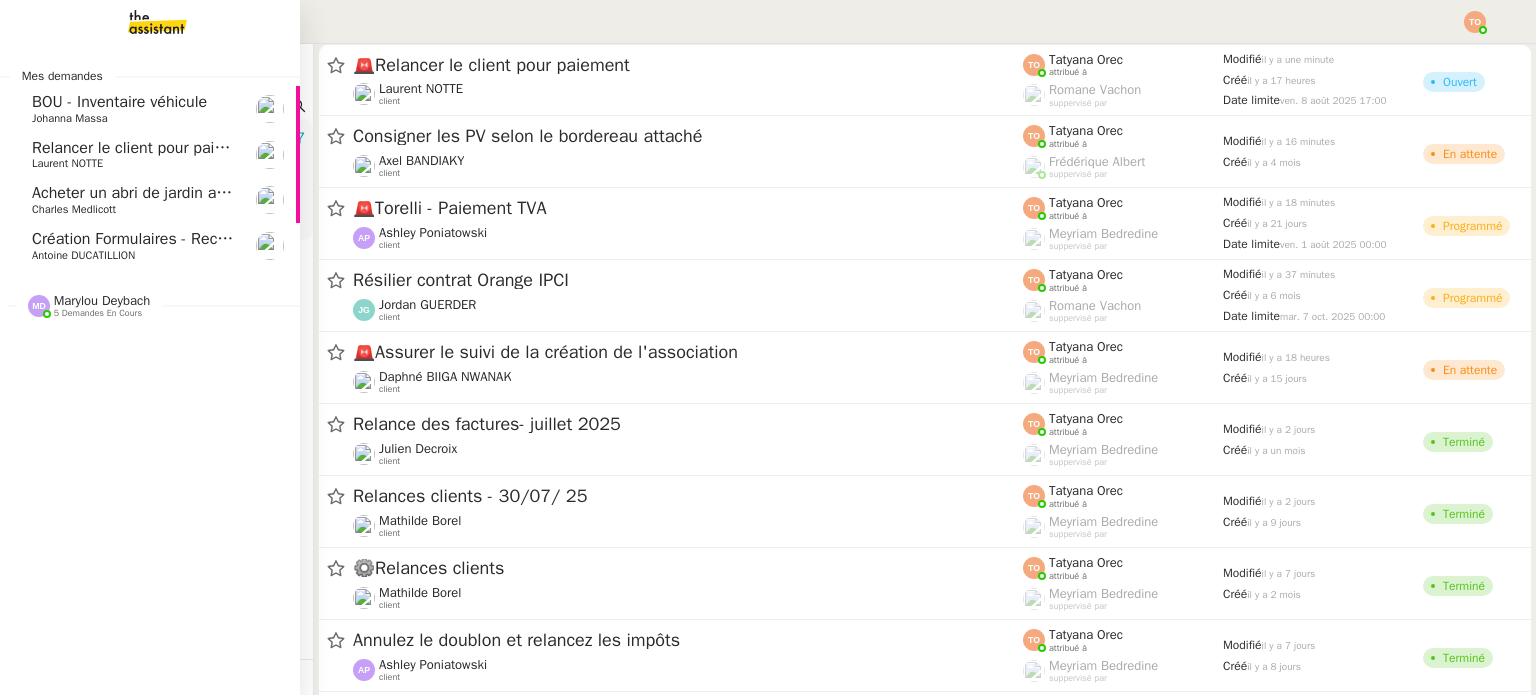 click on "Laurent NOTTE" 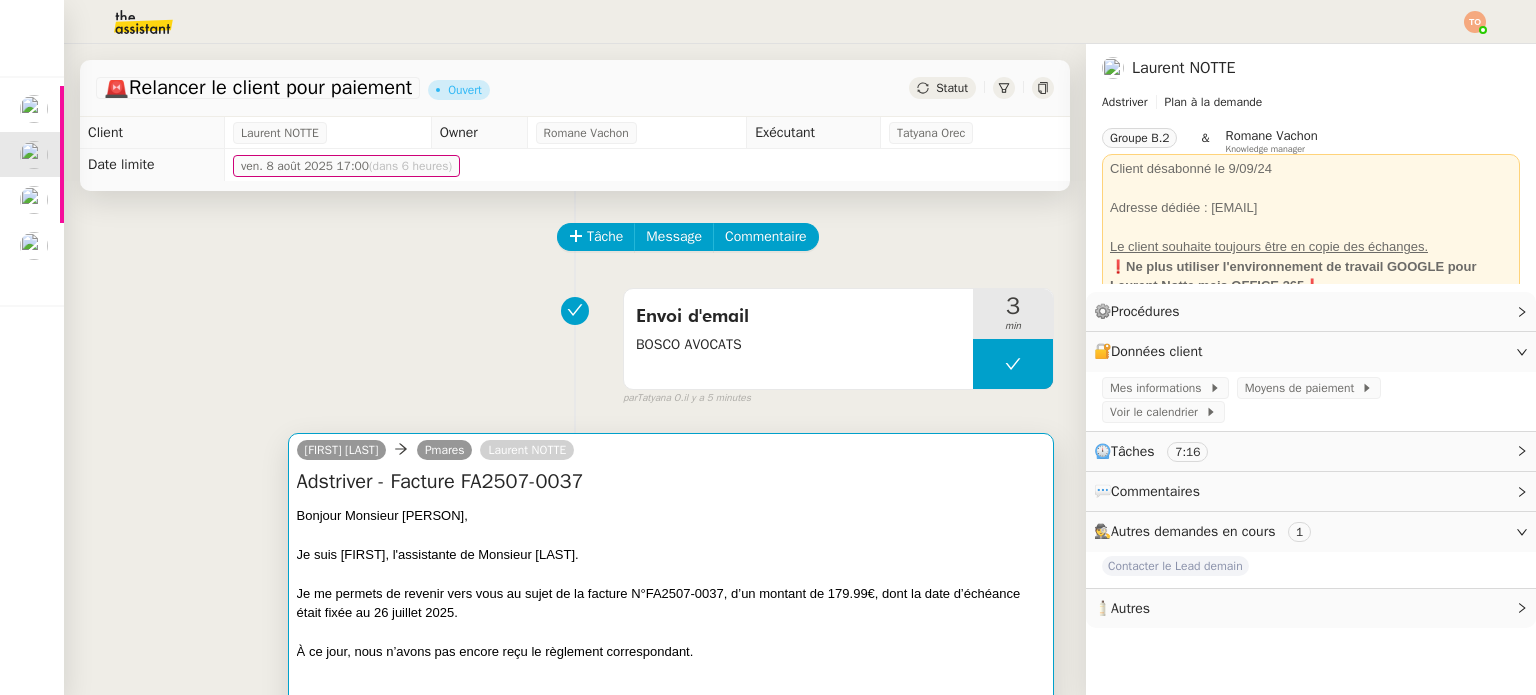 click at bounding box center [671, 535] 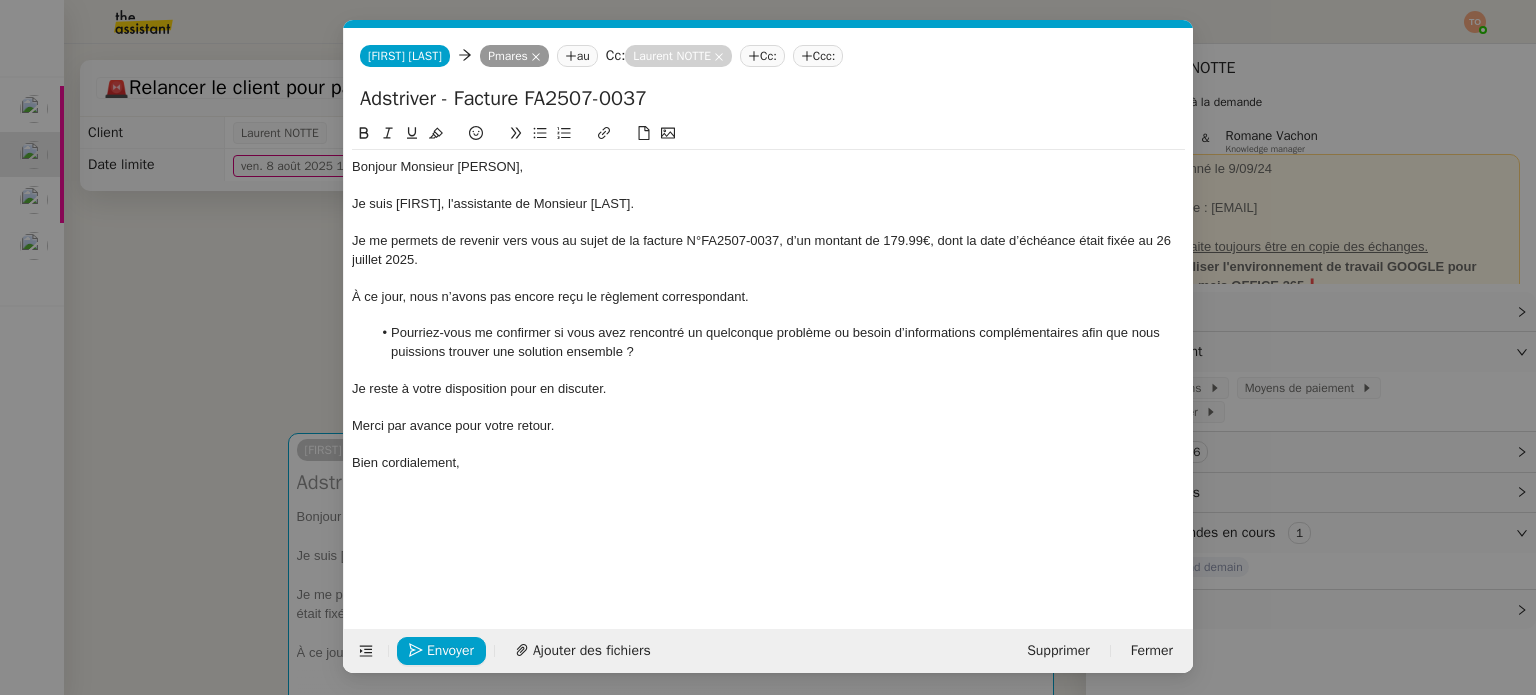 scroll, scrollTop: 0, scrollLeft: 42, axis: horizontal 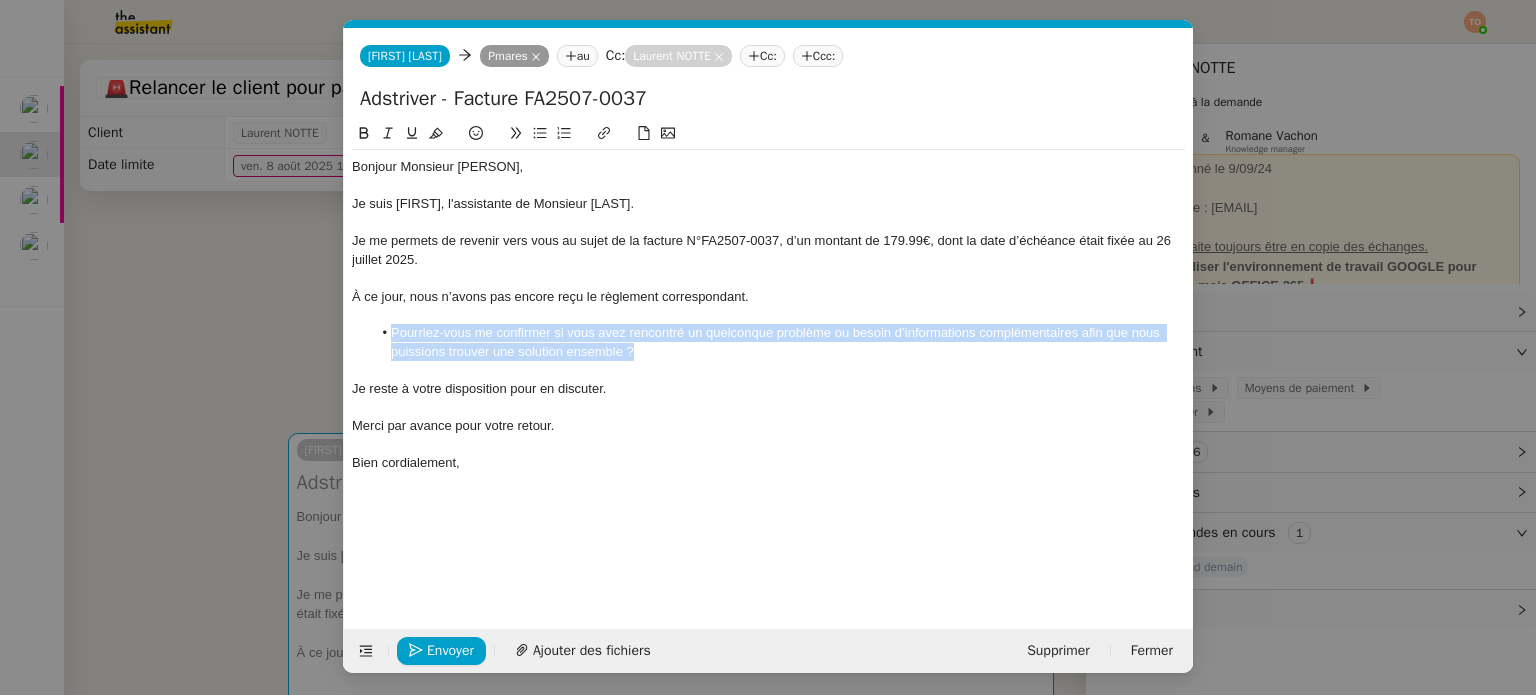 drag, startPoint x: 665, startPoint y: 359, endPoint x: 389, endPoint y: 330, distance: 277.51938 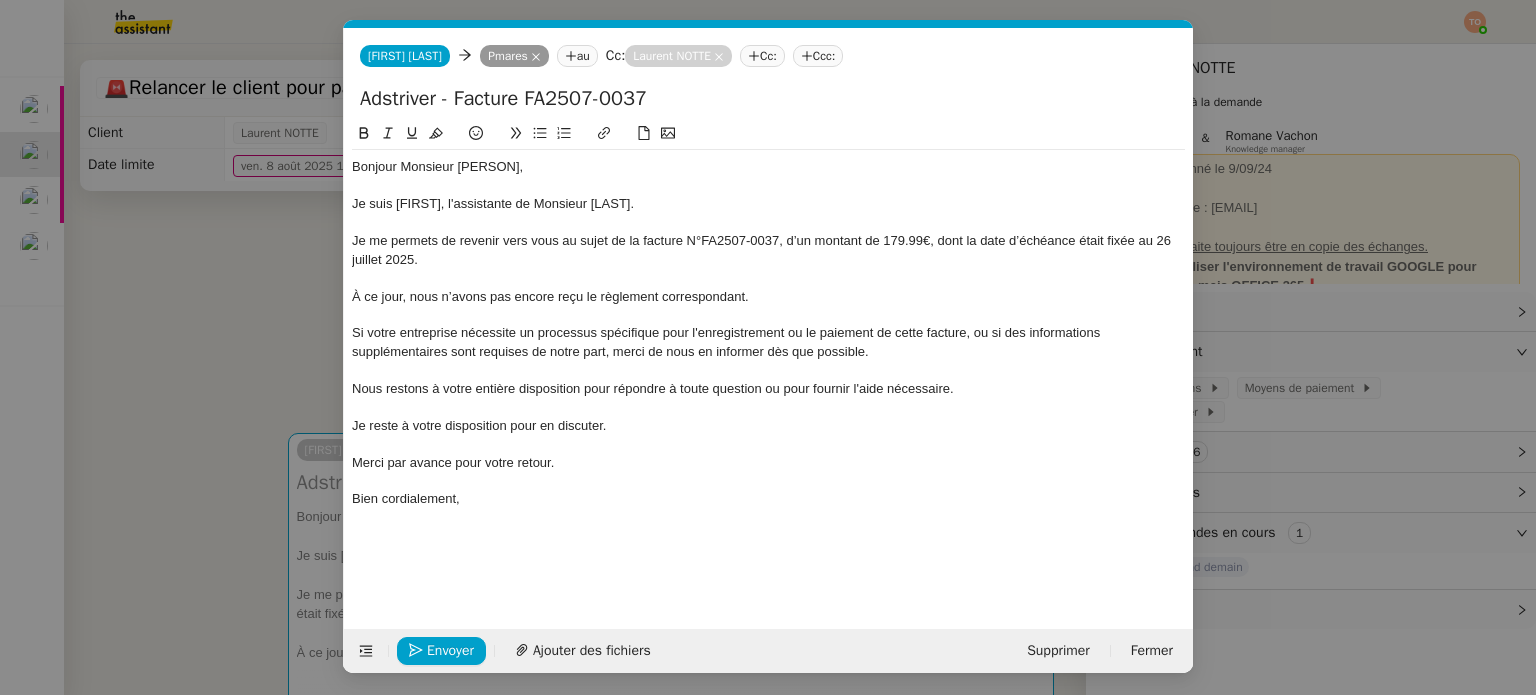 scroll, scrollTop: 0, scrollLeft: 0, axis: both 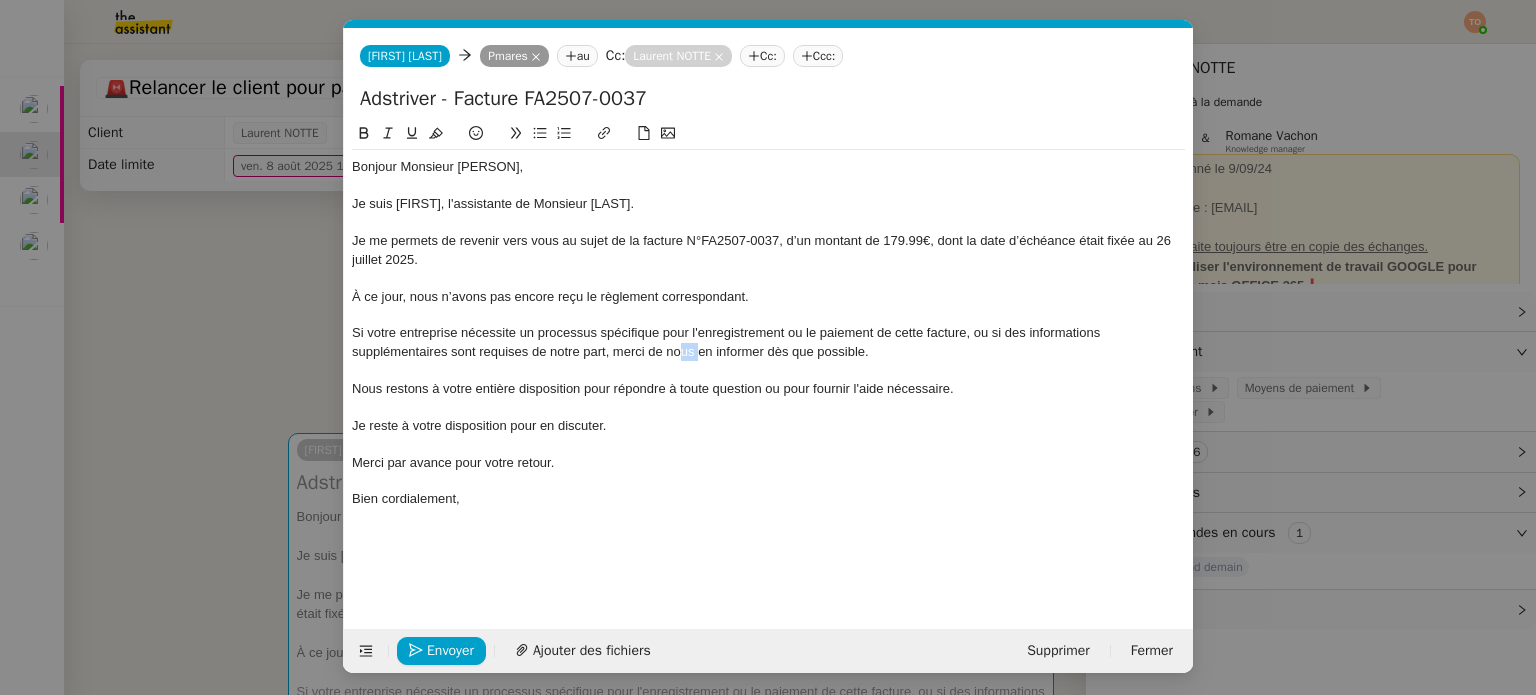 drag, startPoint x: 699, startPoint y: 352, endPoint x: 679, endPoint y: 348, distance: 20.396078 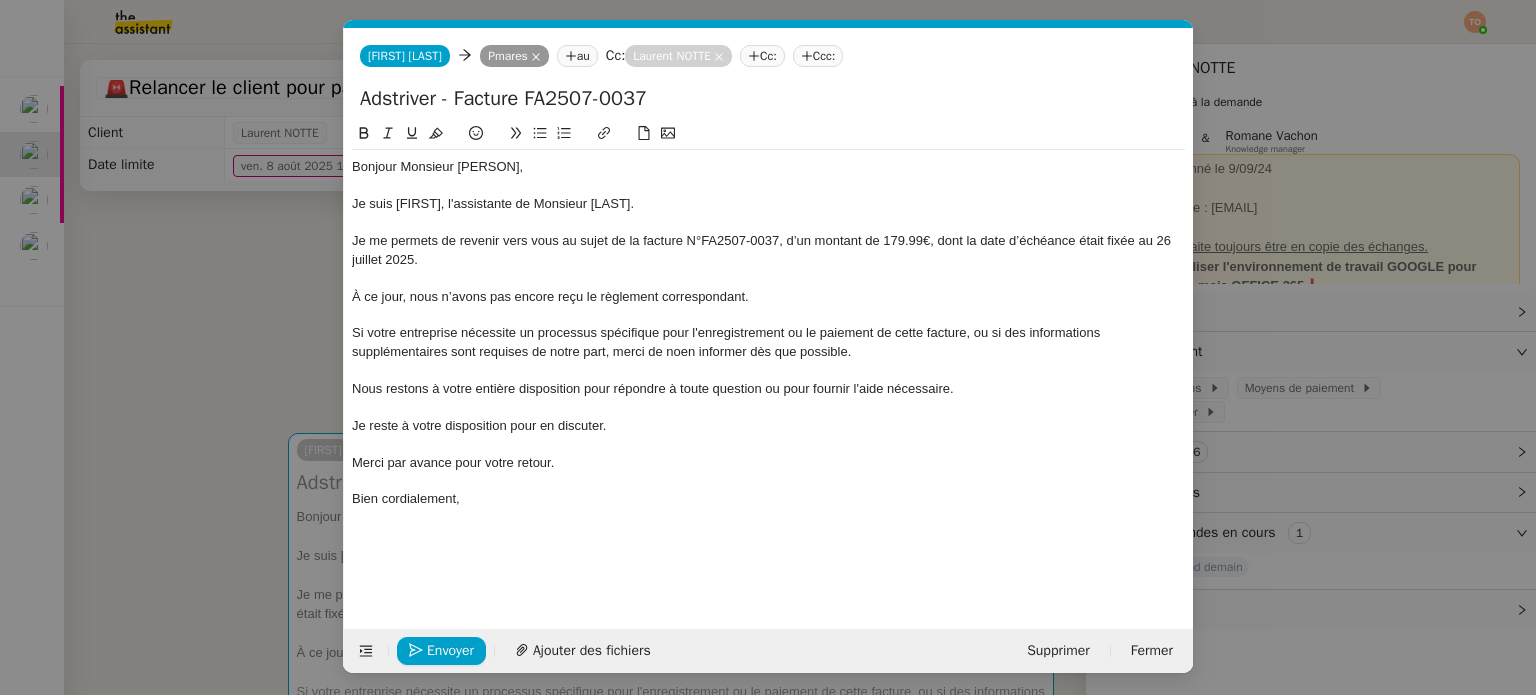 type 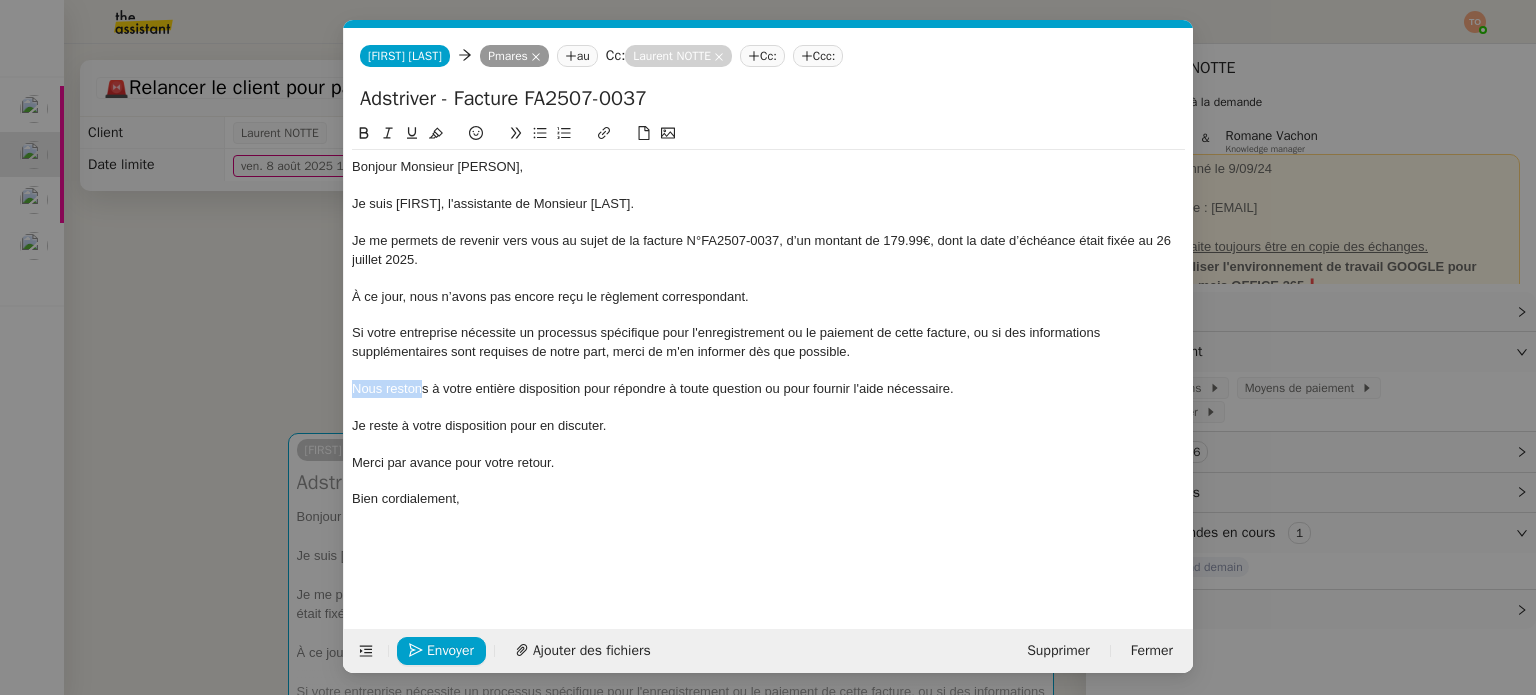 drag, startPoint x: 424, startPoint y: 392, endPoint x: 304, endPoint y: 384, distance: 120.26637 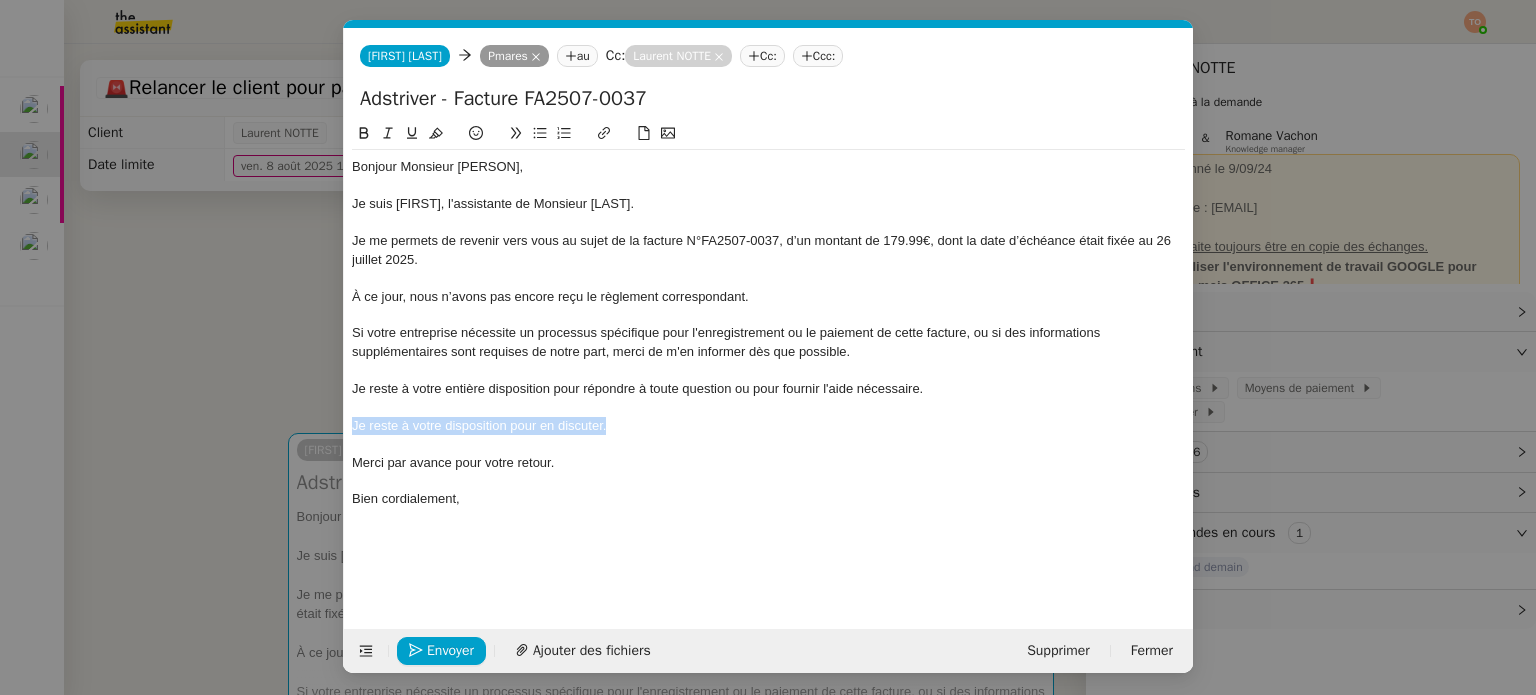 drag, startPoint x: 647, startPoint y: 431, endPoint x: 334, endPoint y: 431, distance: 313 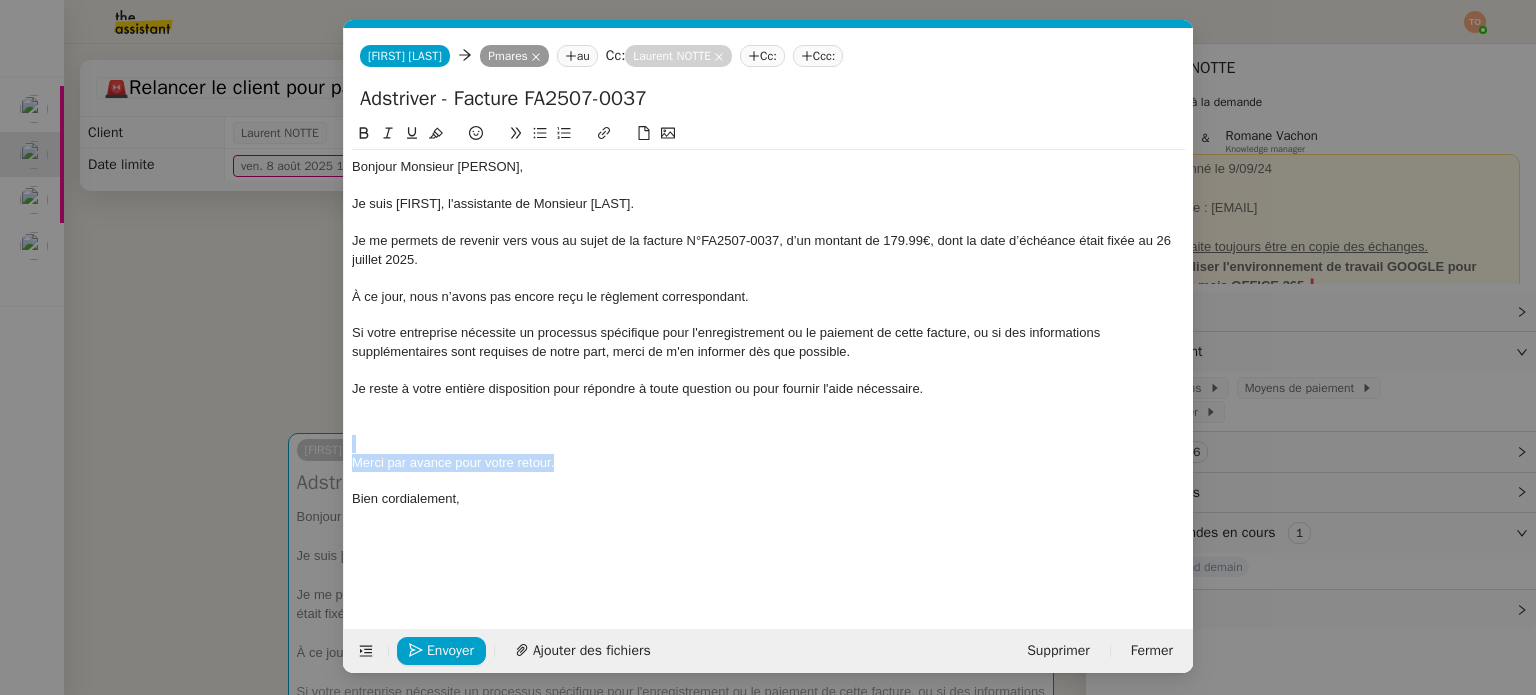 drag, startPoint x: 584, startPoint y: 459, endPoint x: 341, endPoint y: 453, distance: 243.07407 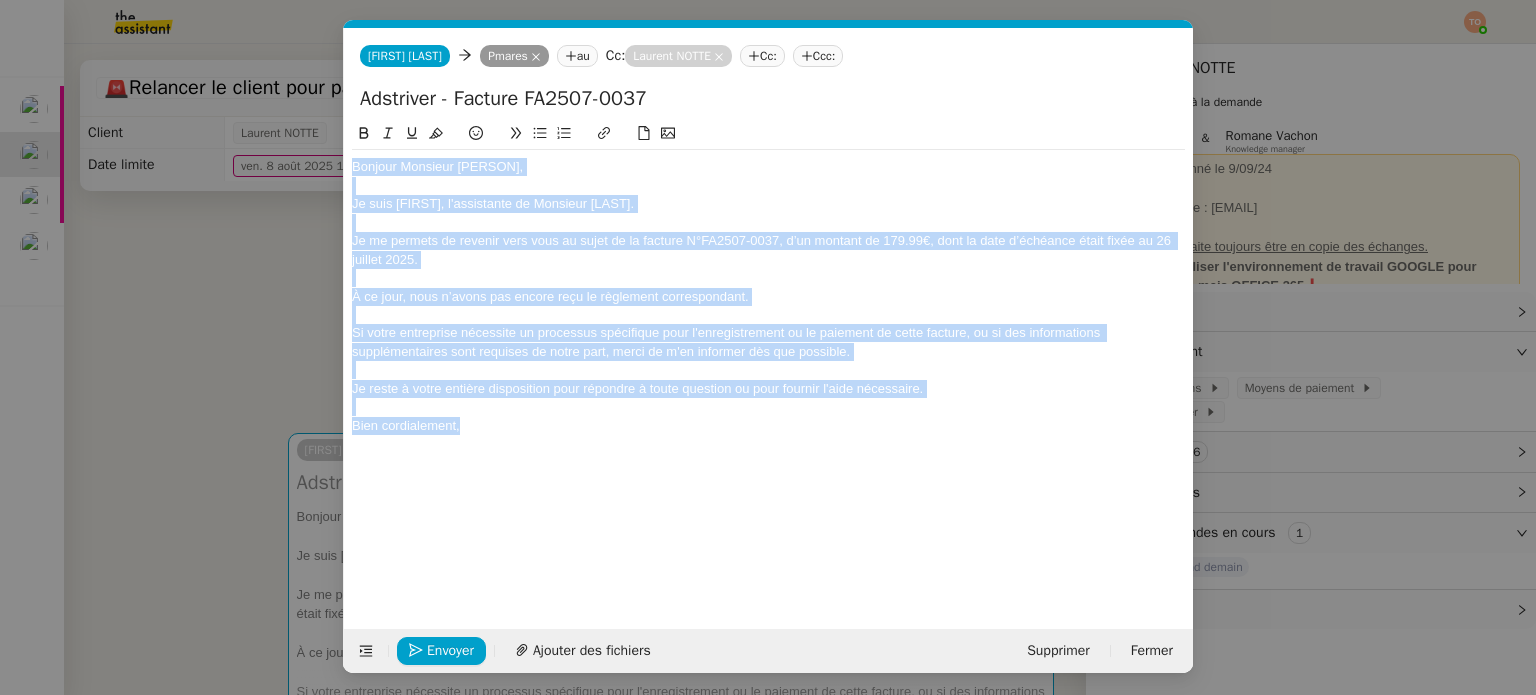 drag, startPoint x: 498, startPoint y: 428, endPoint x: 334, endPoint y: 155, distance: 318.47293 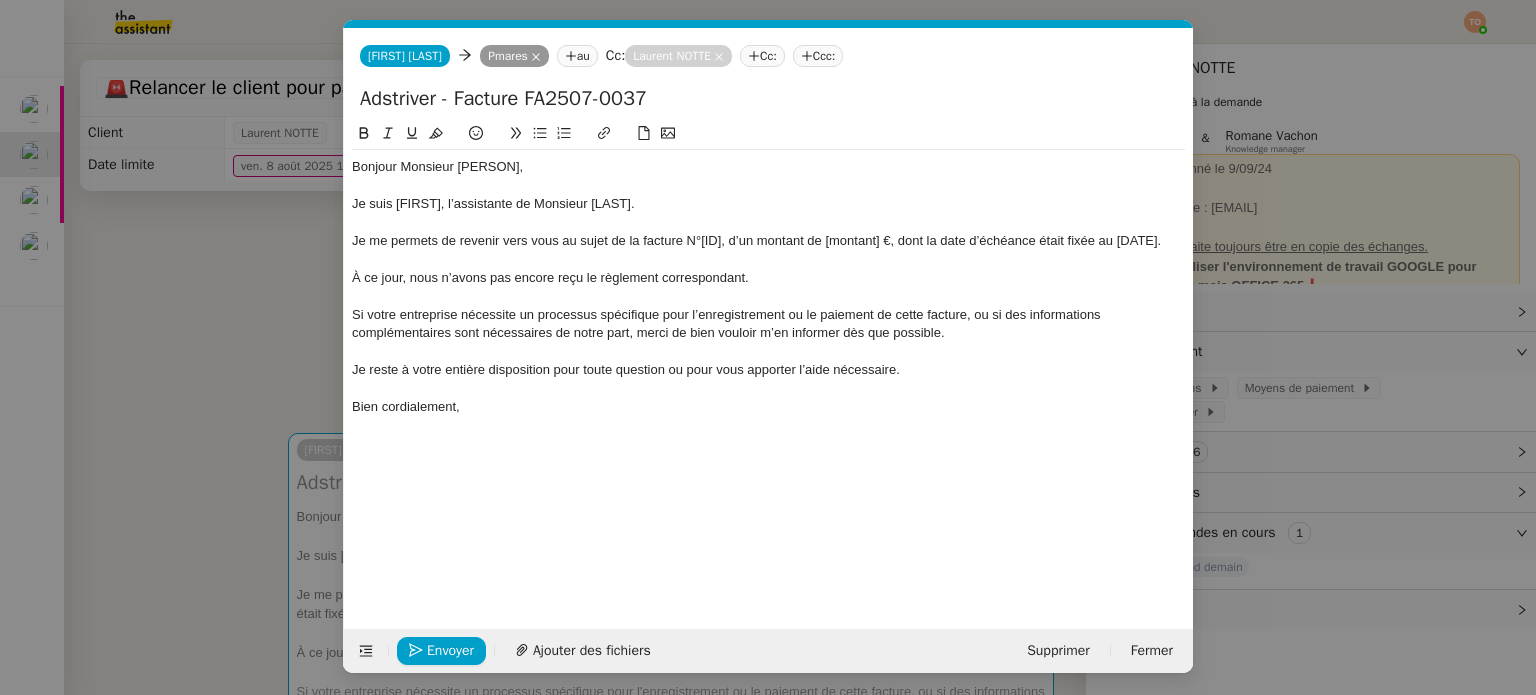 scroll, scrollTop: 0, scrollLeft: 0, axis: both 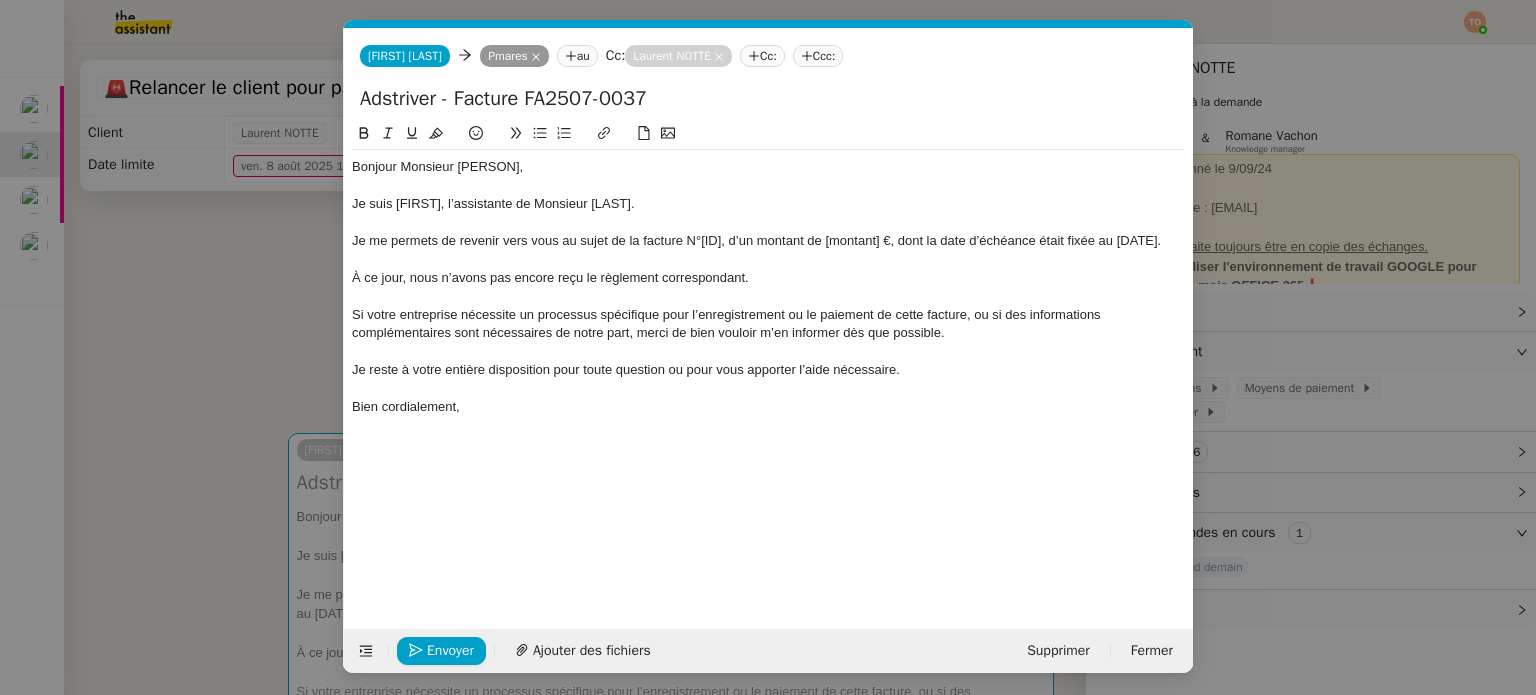 click on "Je suis [FIRST], l’assistante de Monsieur [LAST]." 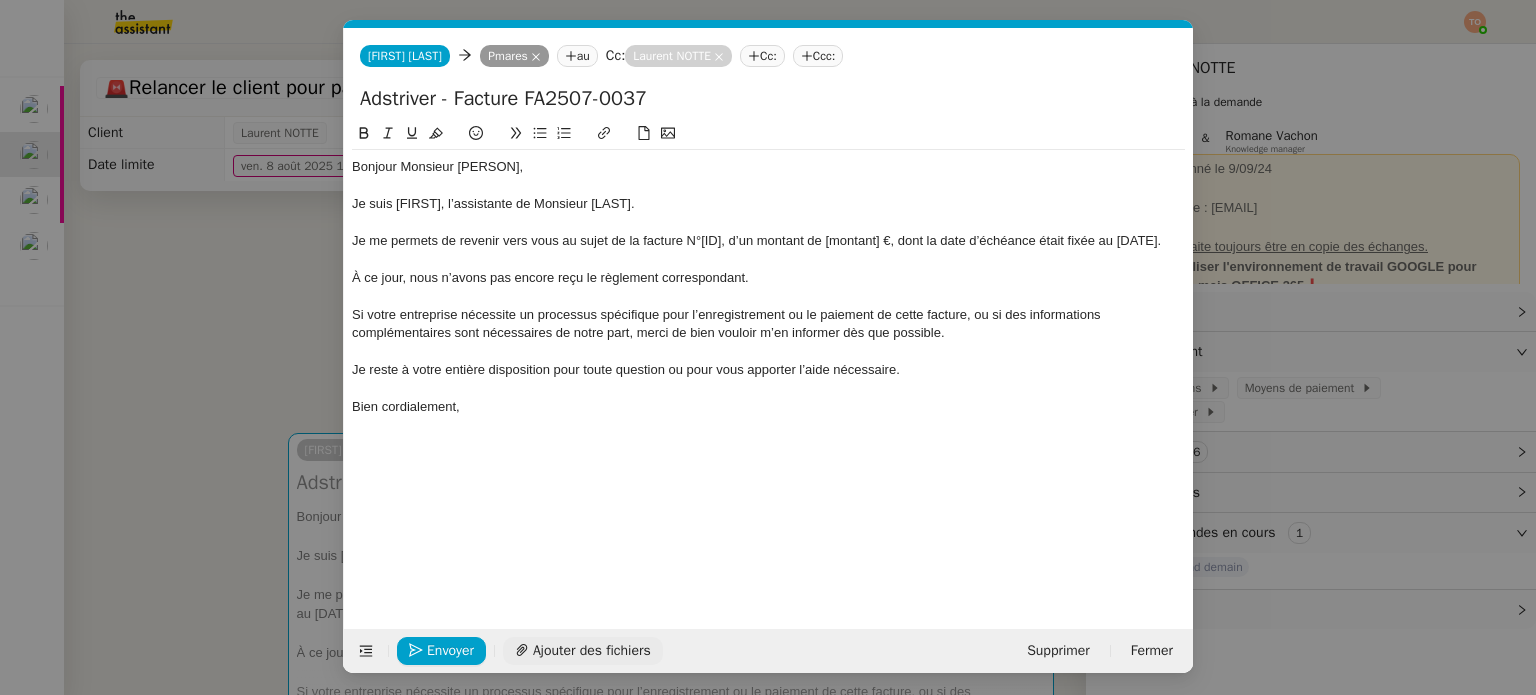 click on "Ajouter des fichiers" 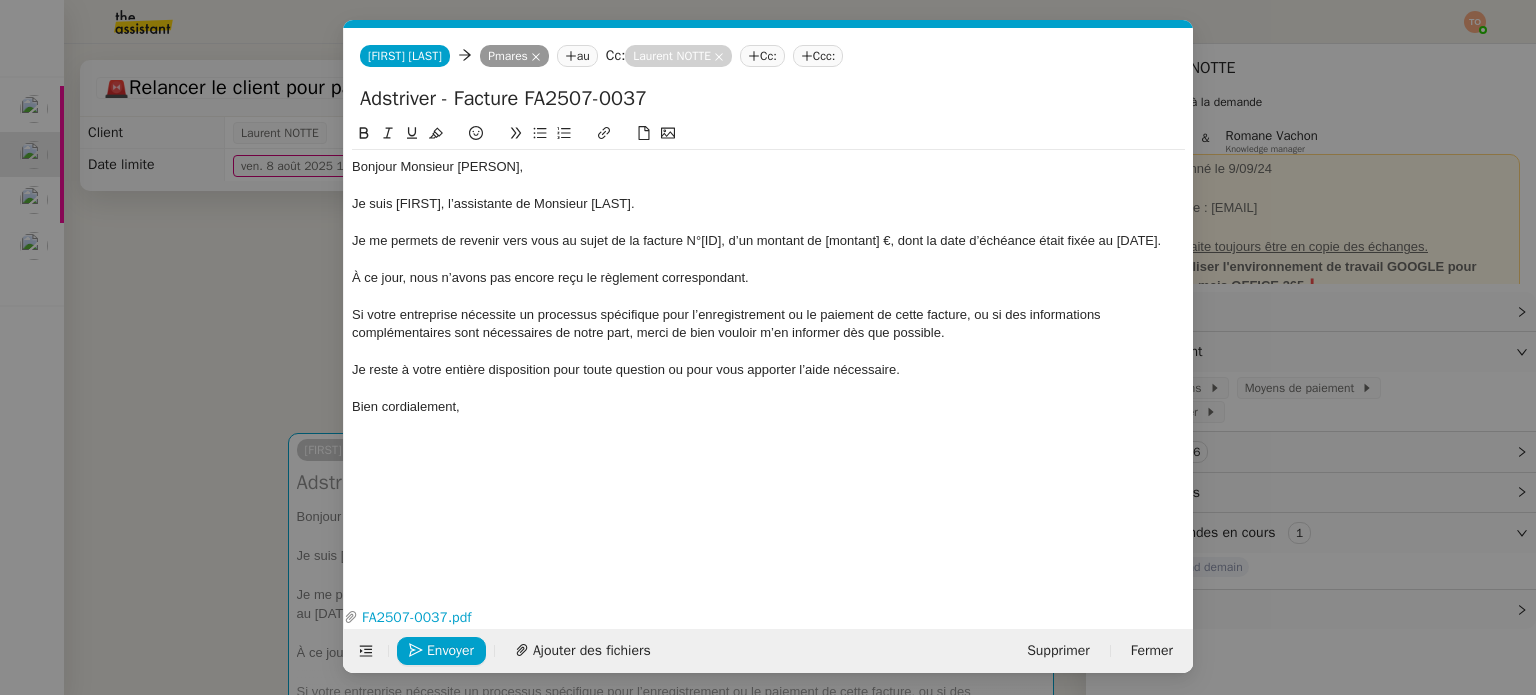 click on "Je me permets de revenir vers vous au sujet de la facture N°[ID], d’un montant de [montant] €, dont la date d’échéance était fixée au [DATE]." 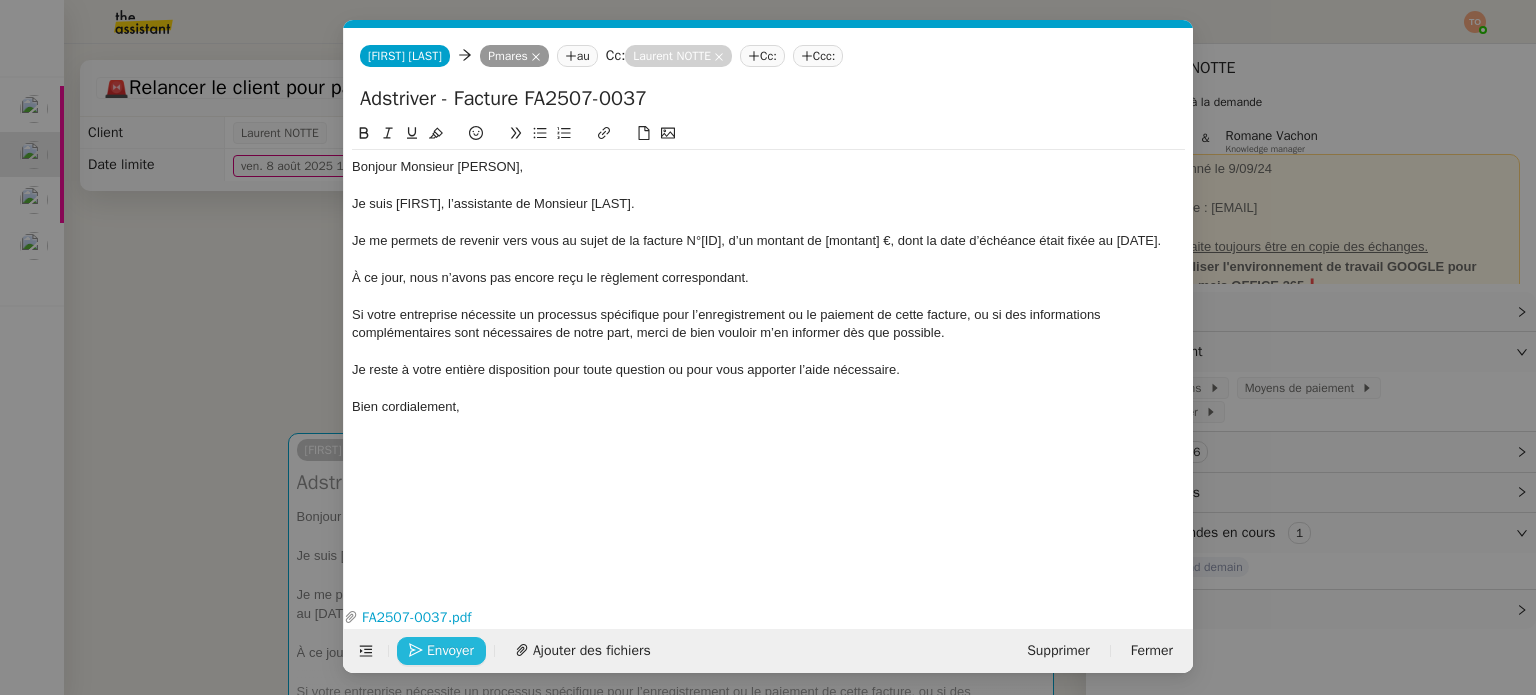 click on "Envoyer" 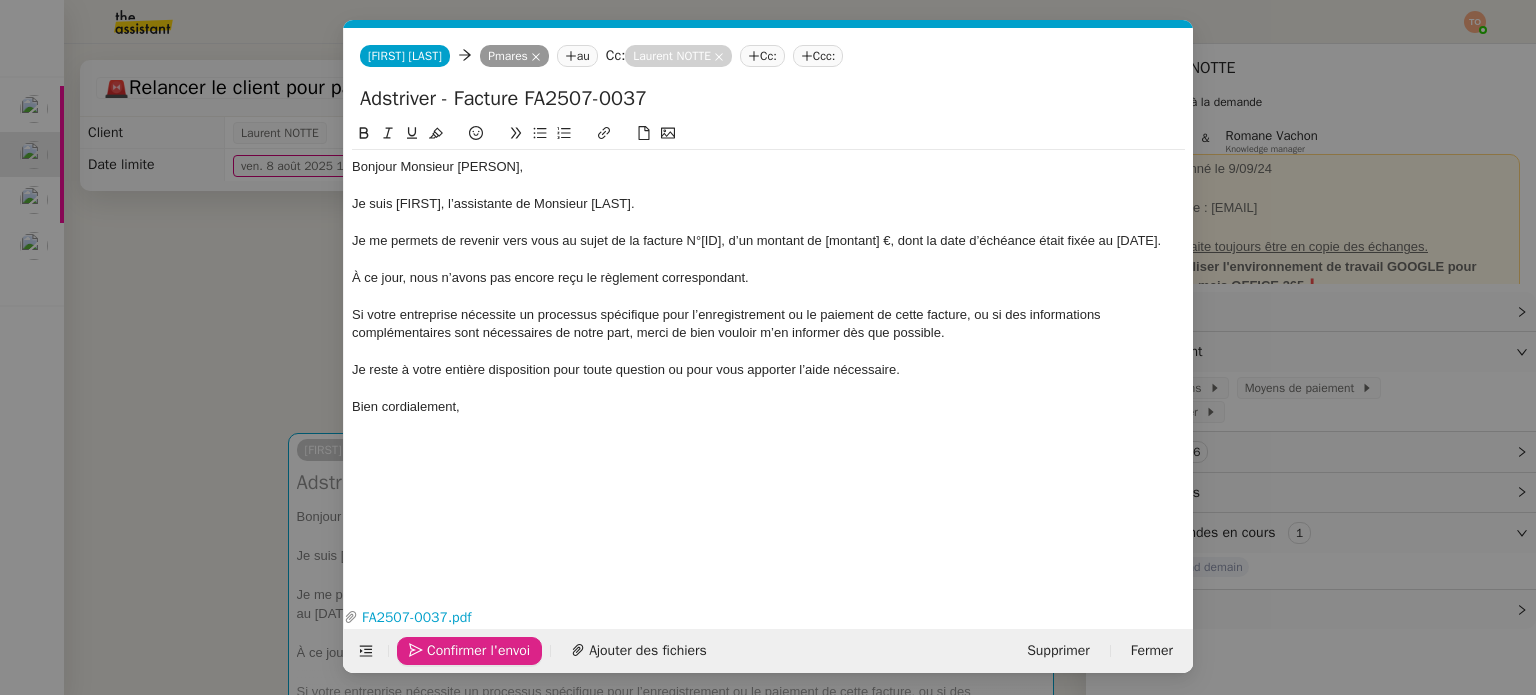 click on "Confirmer l'envoi" 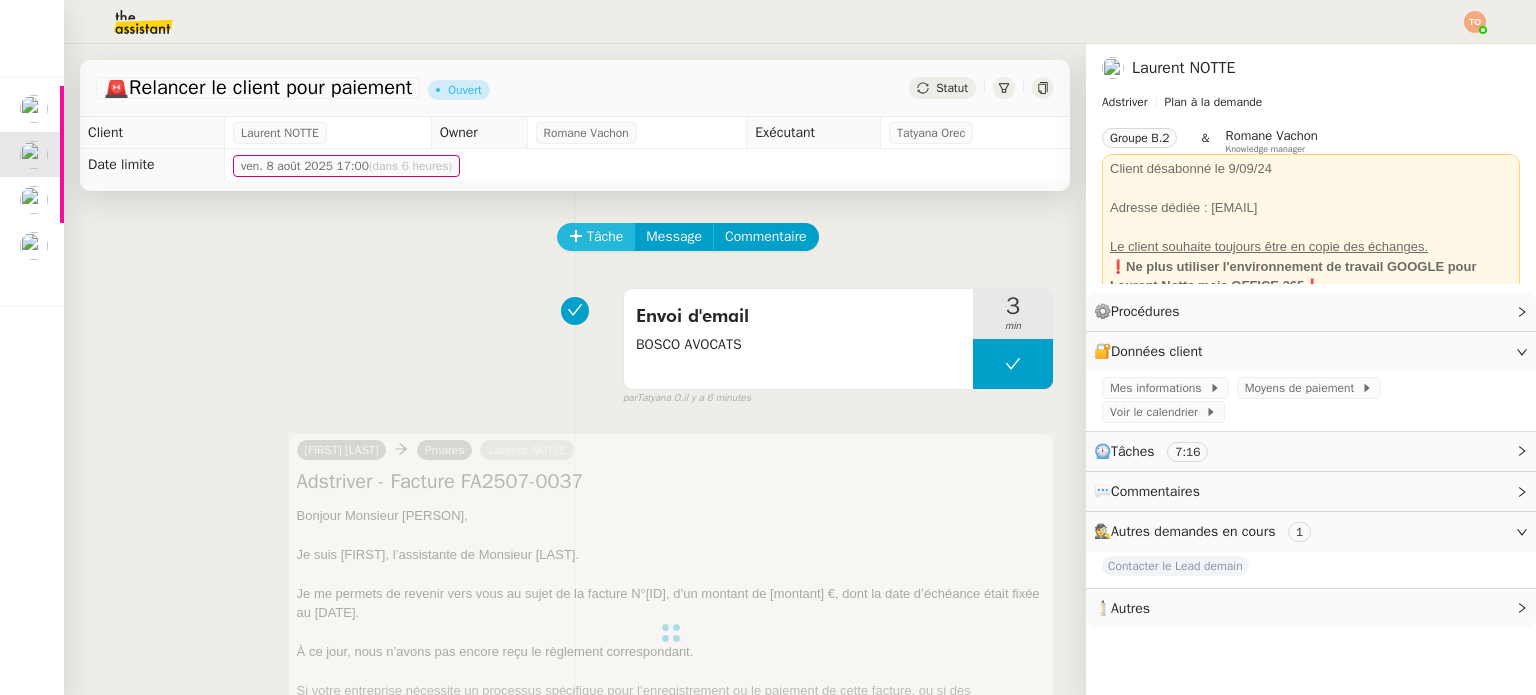 click on "Tâche" 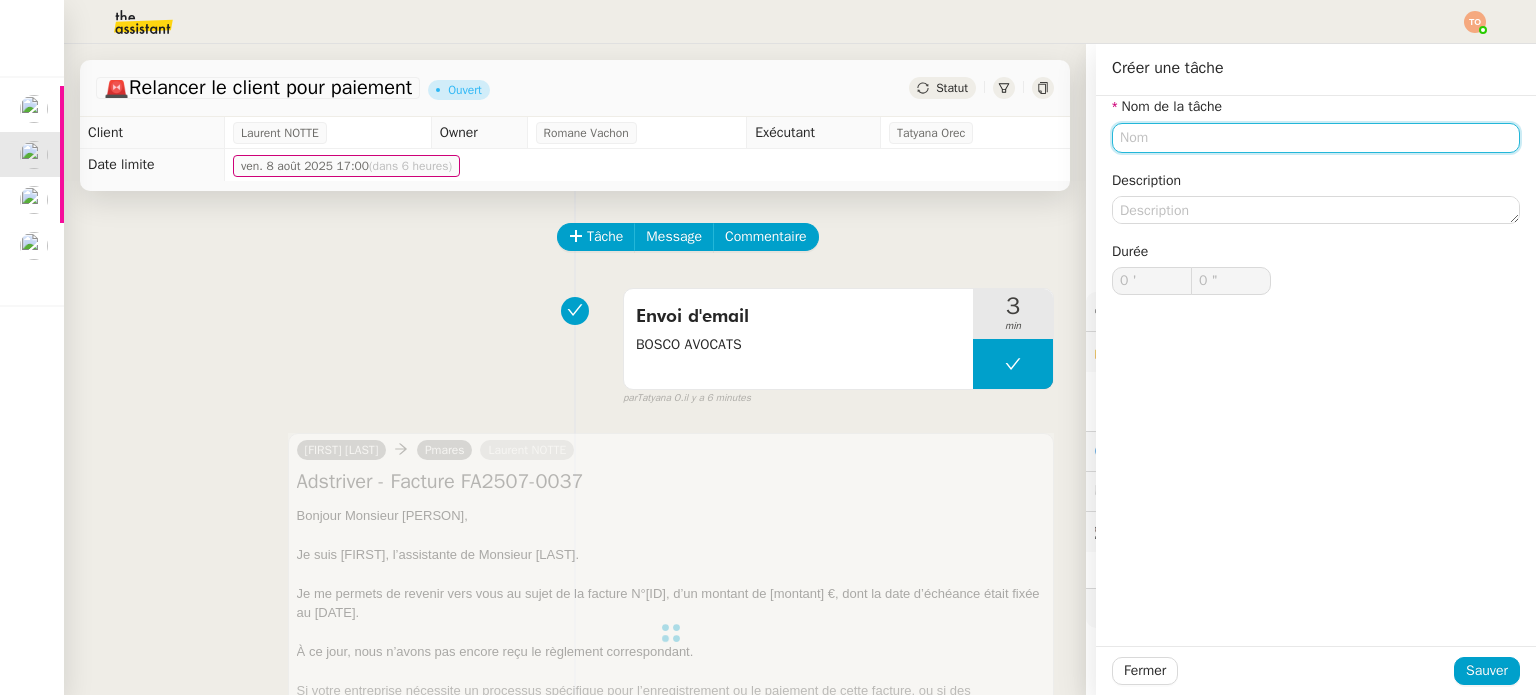 click 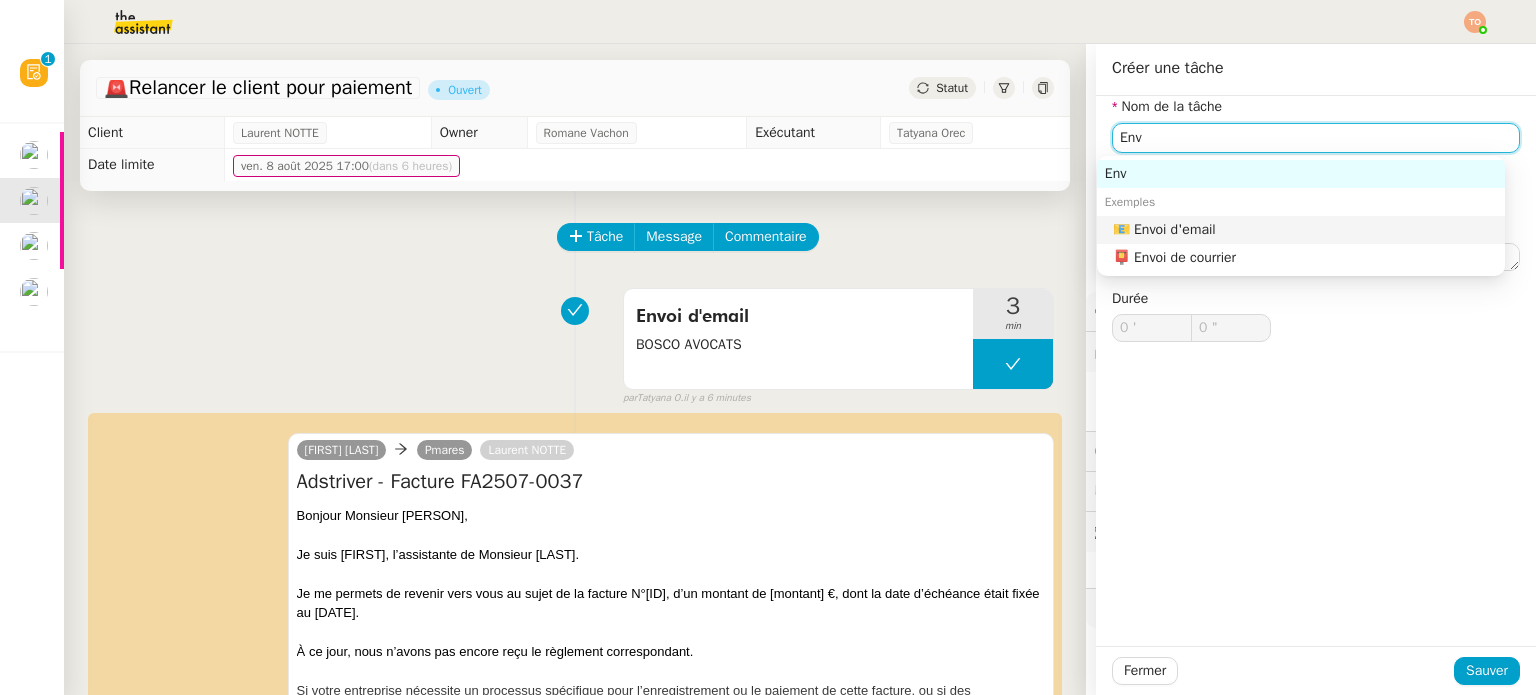 click on "📧 Envoi d'email" 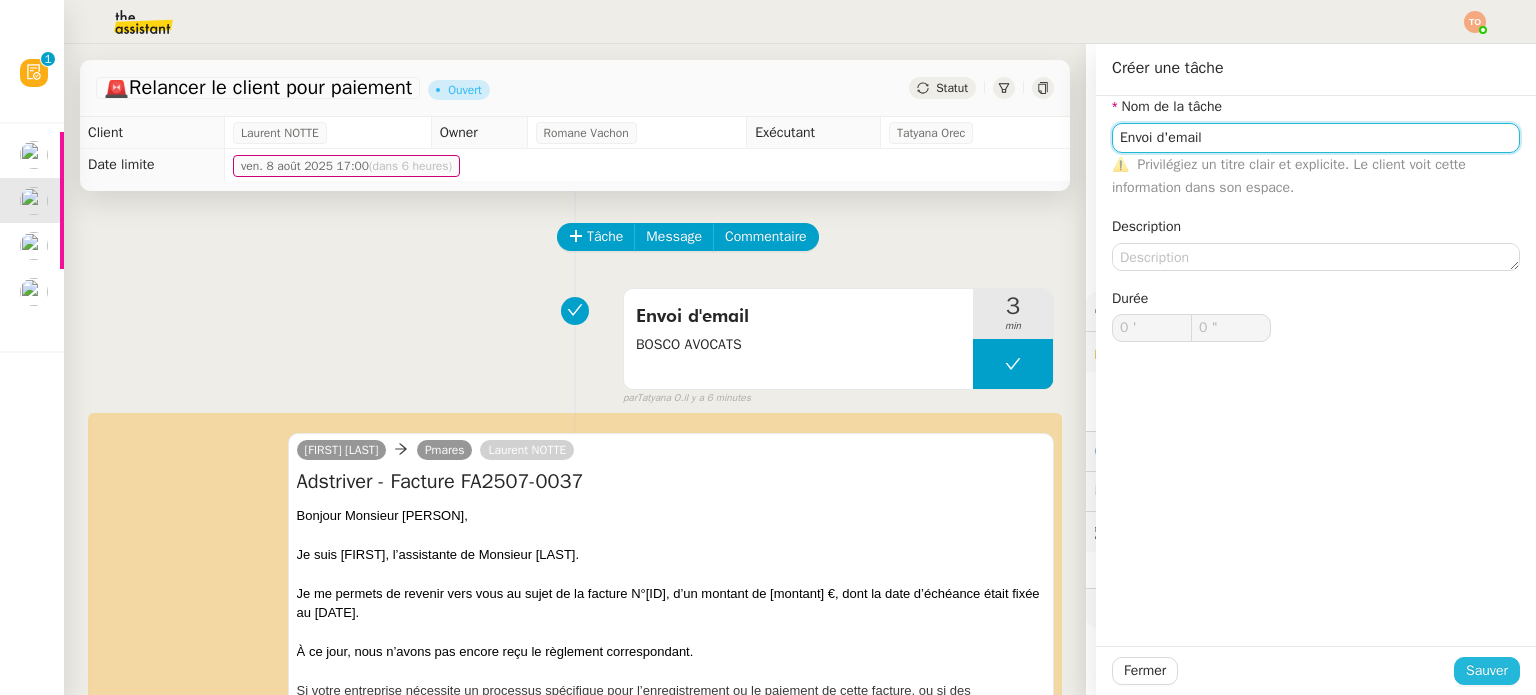 type on "Envoi d'email" 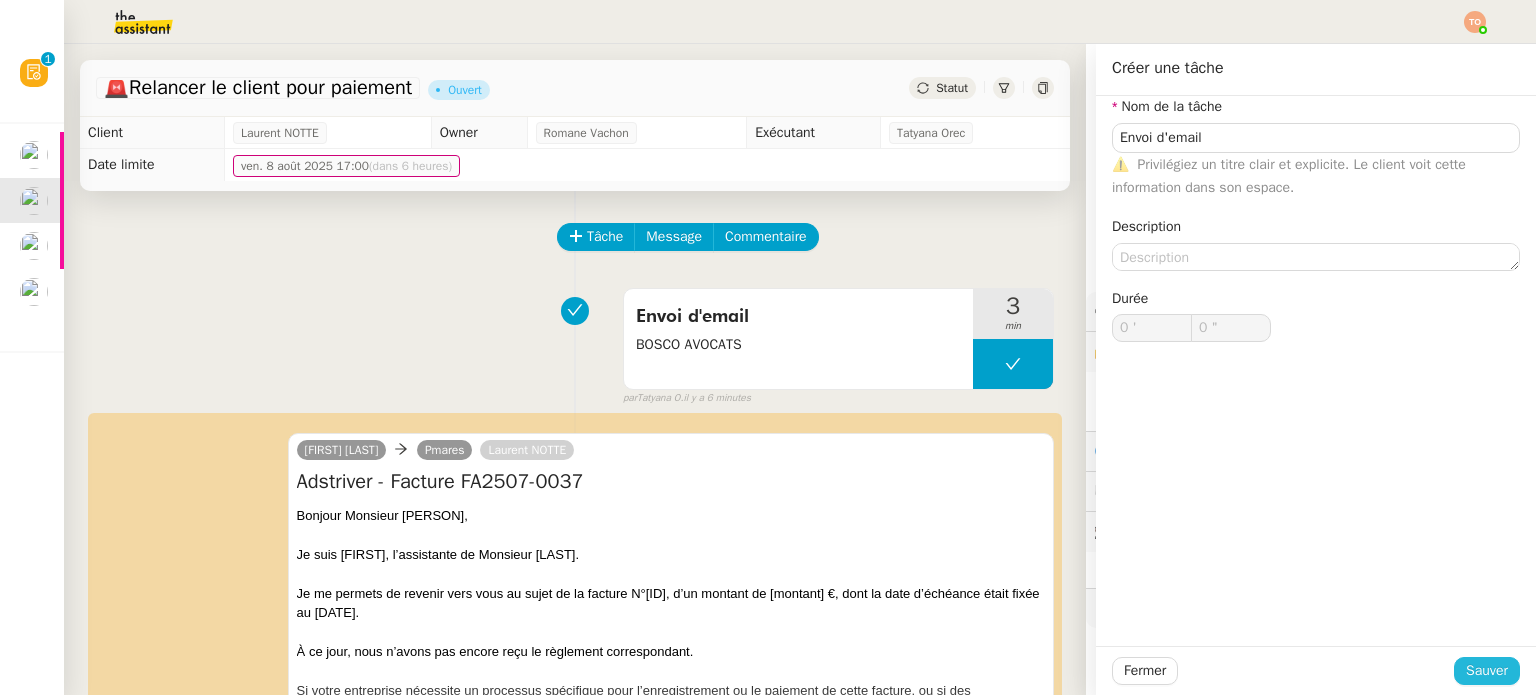 click on "Sauver" 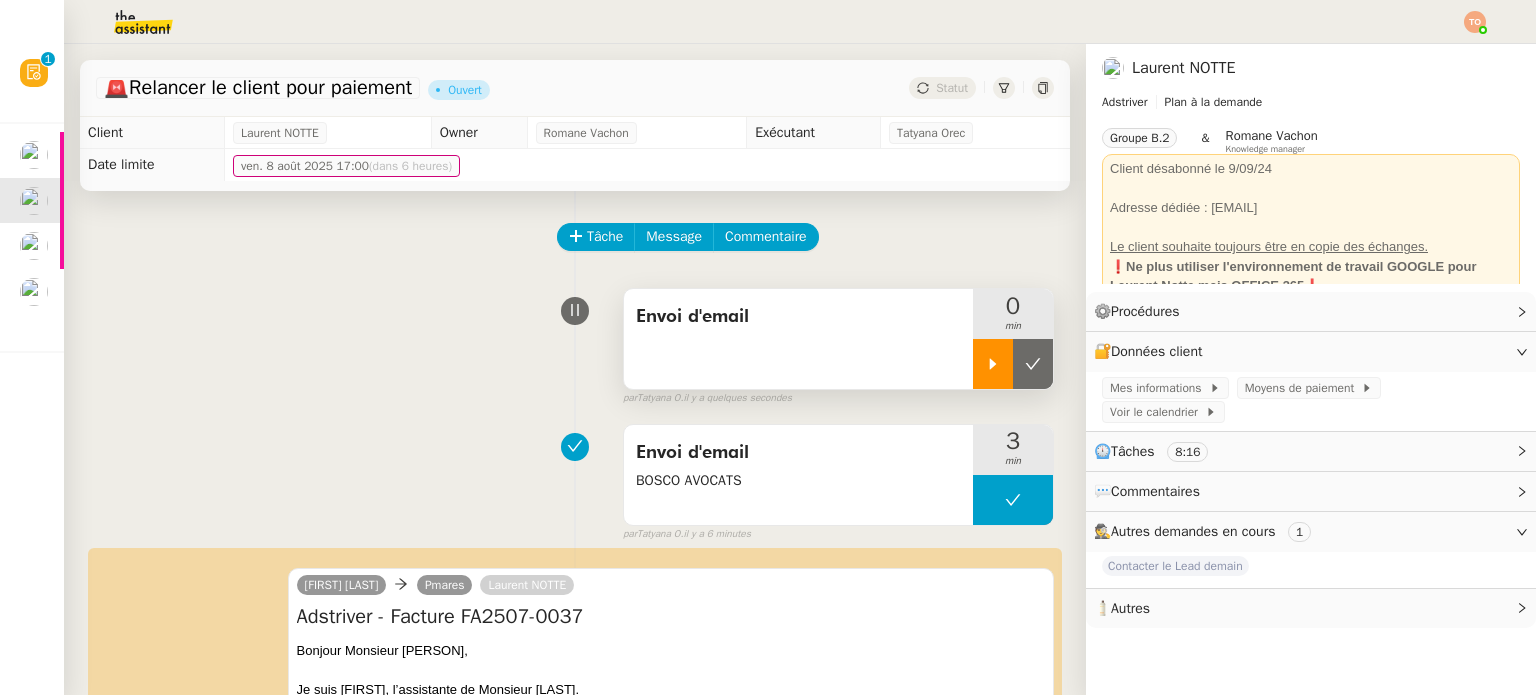 click at bounding box center (993, 364) 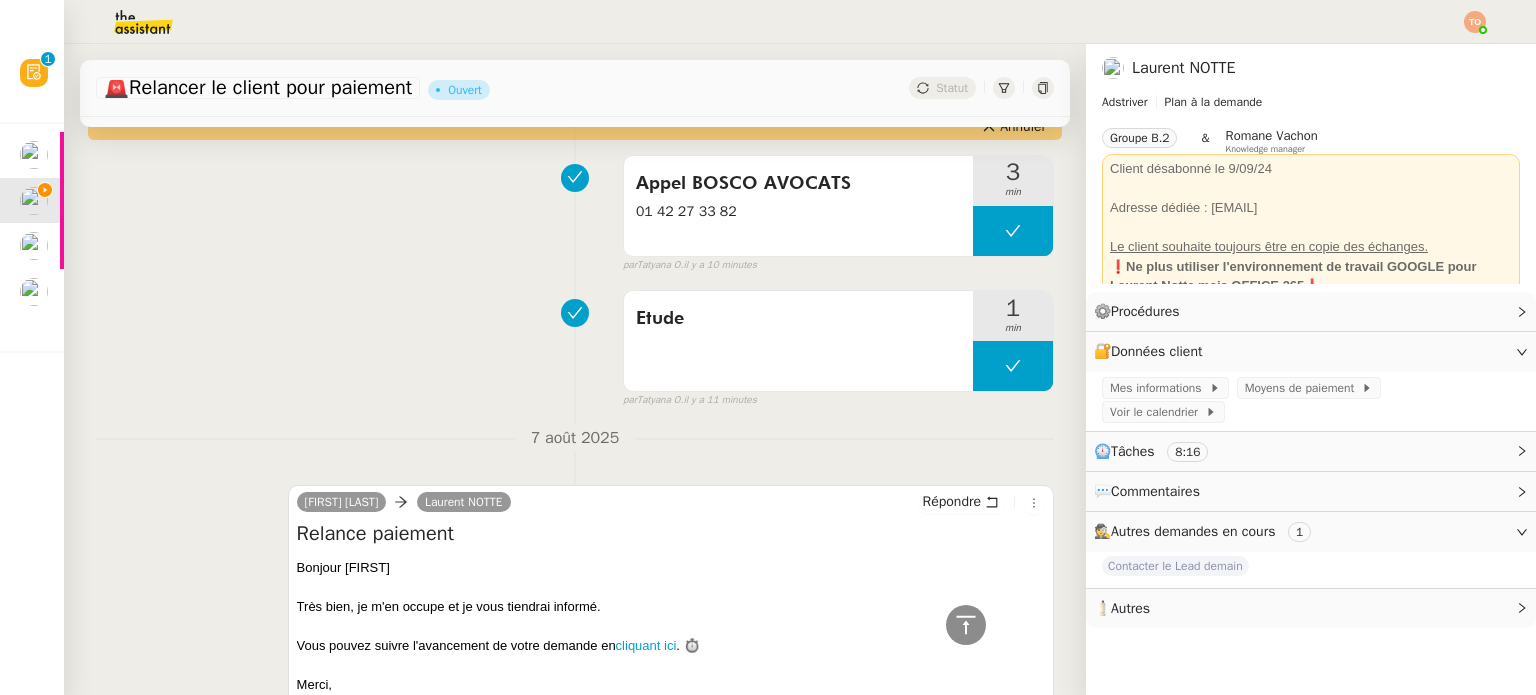 scroll, scrollTop: 1300, scrollLeft: 0, axis: vertical 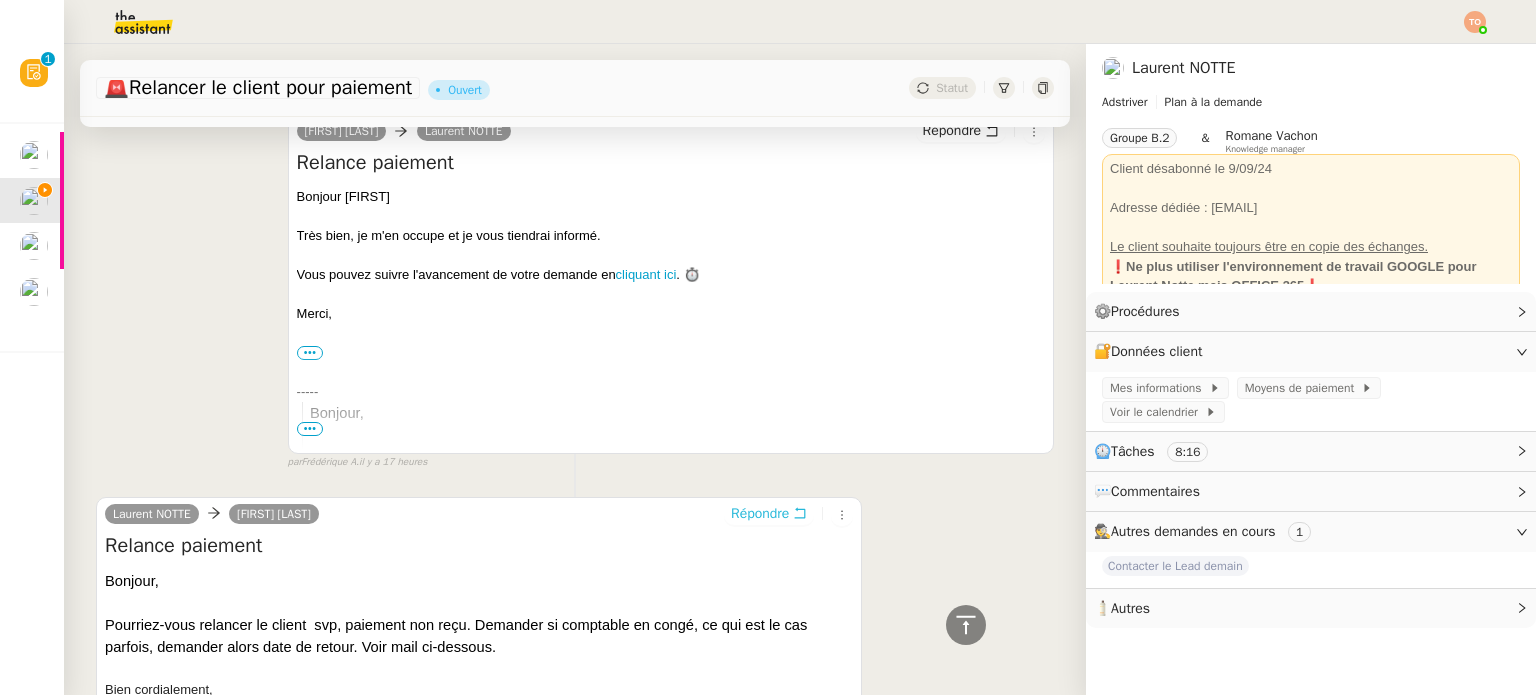 click on "Répondre" at bounding box center (760, 514) 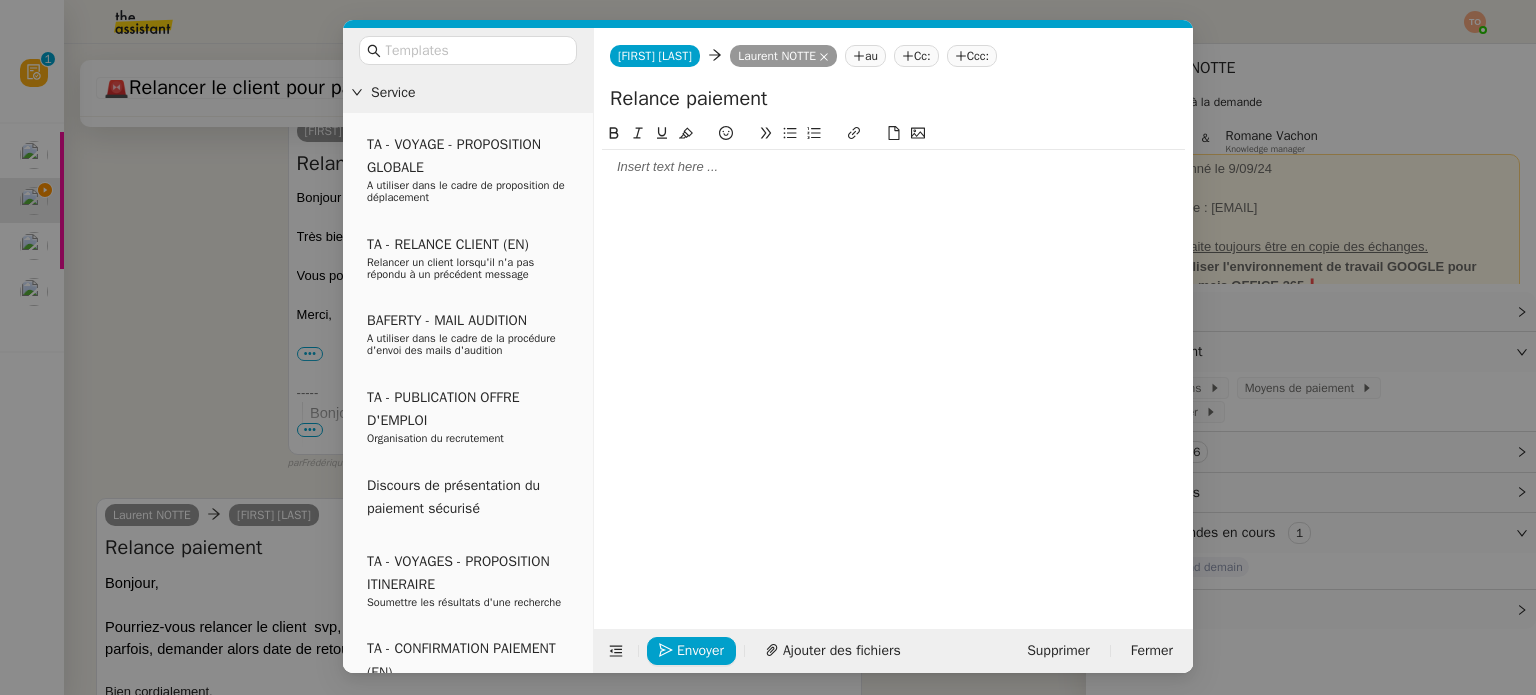 scroll, scrollTop: 1456, scrollLeft: 0, axis: vertical 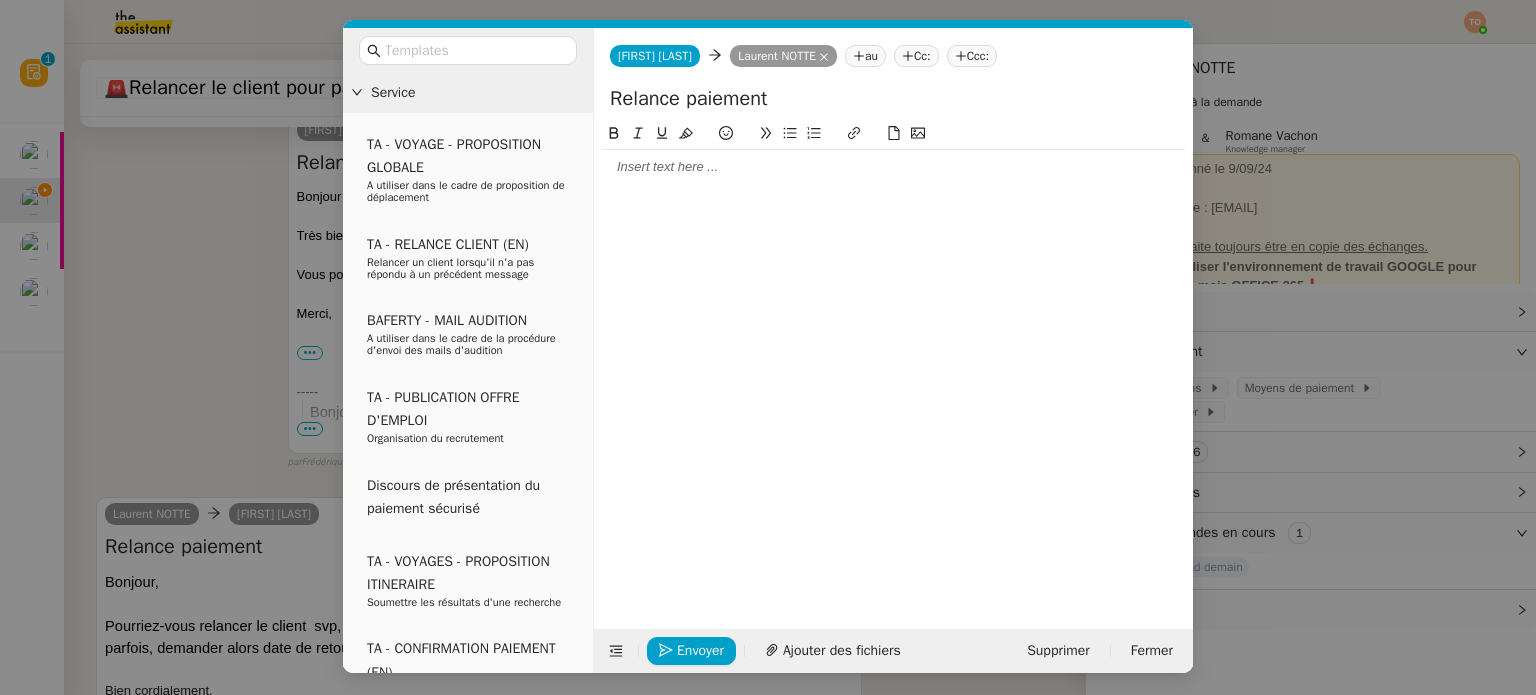 click 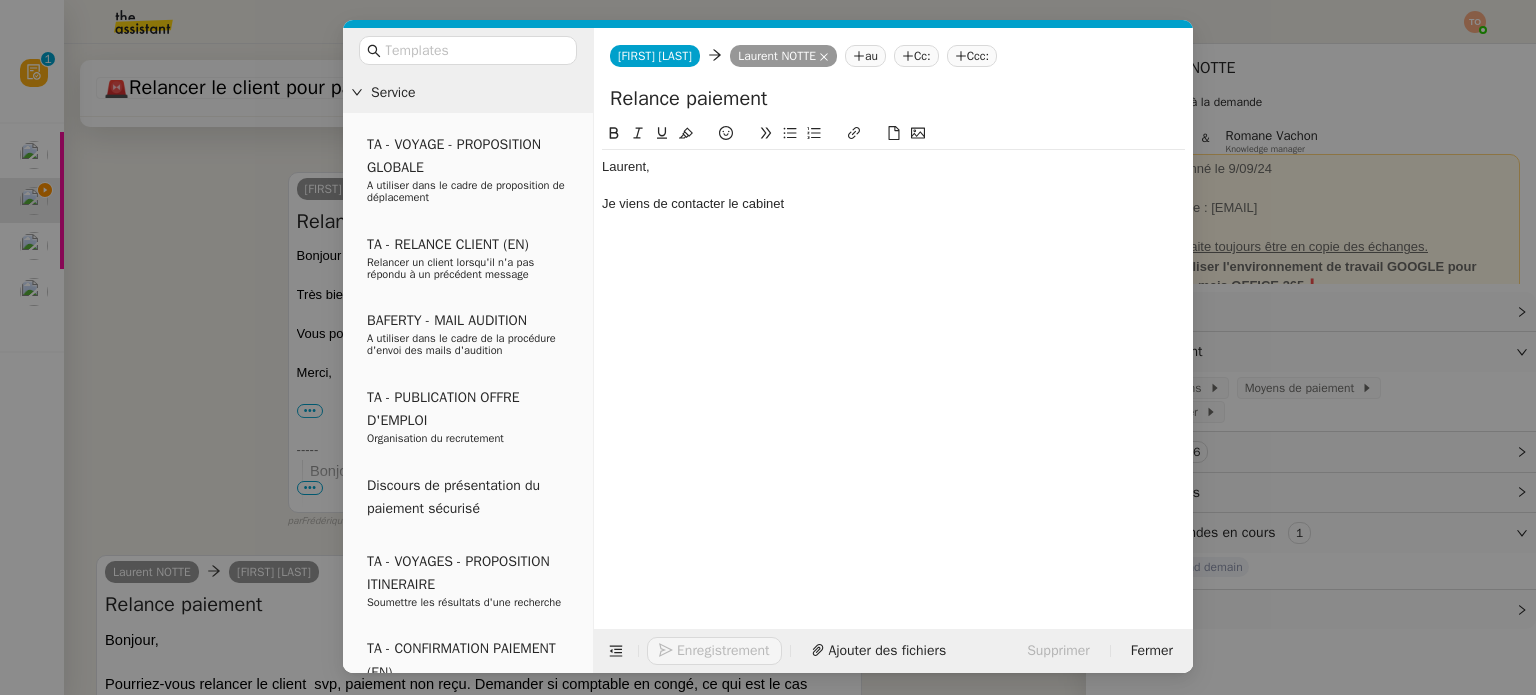 scroll, scrollTop: 1514, scrollLeft: 0, axis: vertical 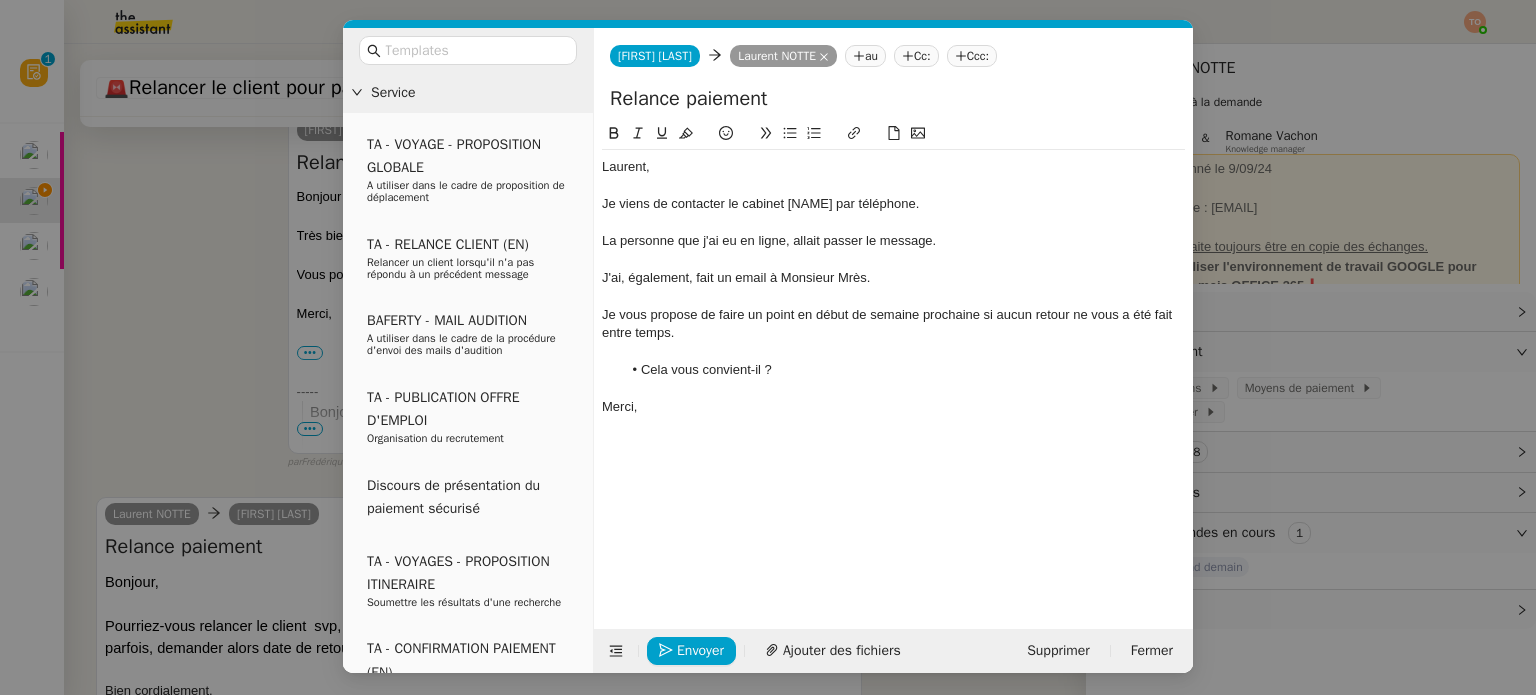 click on "La personne que j'ai eu en ligne, allait passer le message." 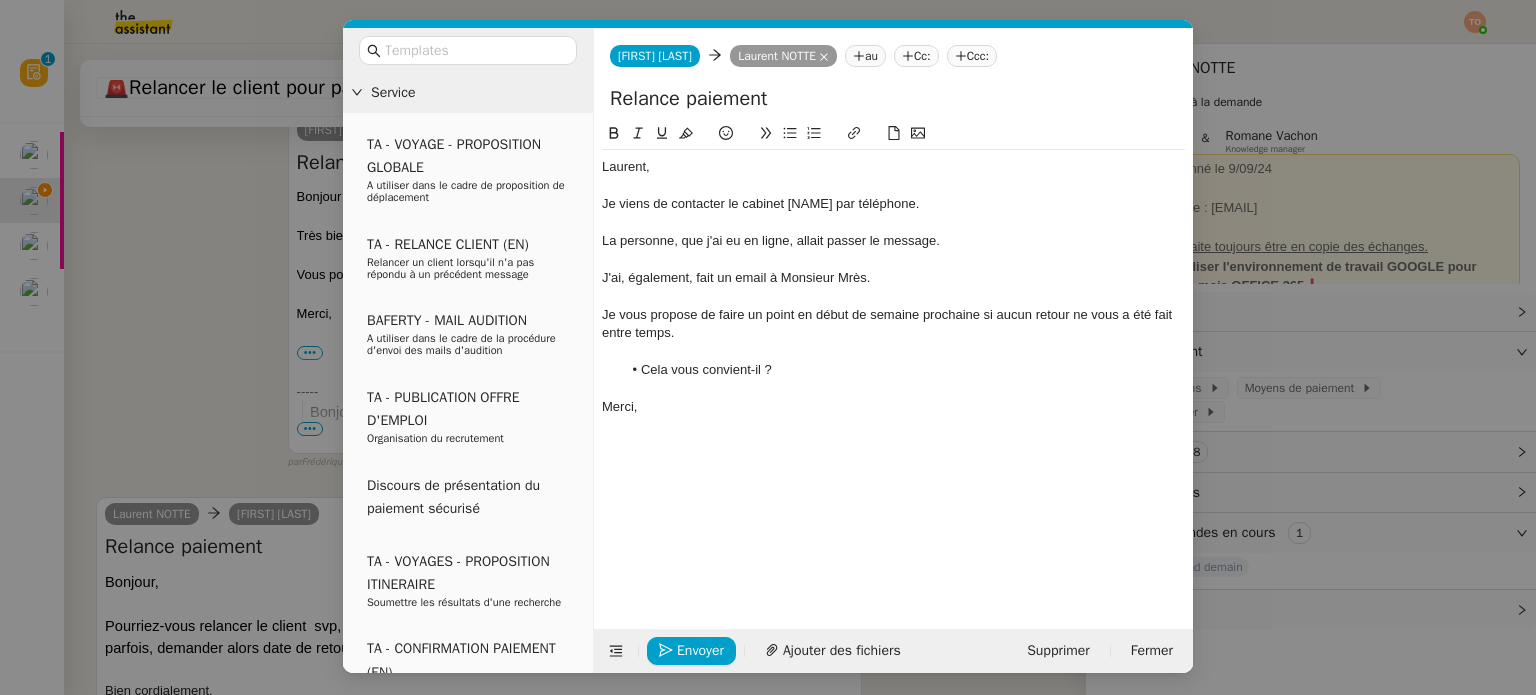 click on "La personne, que j'ai eu en ligne, allait passer le message." 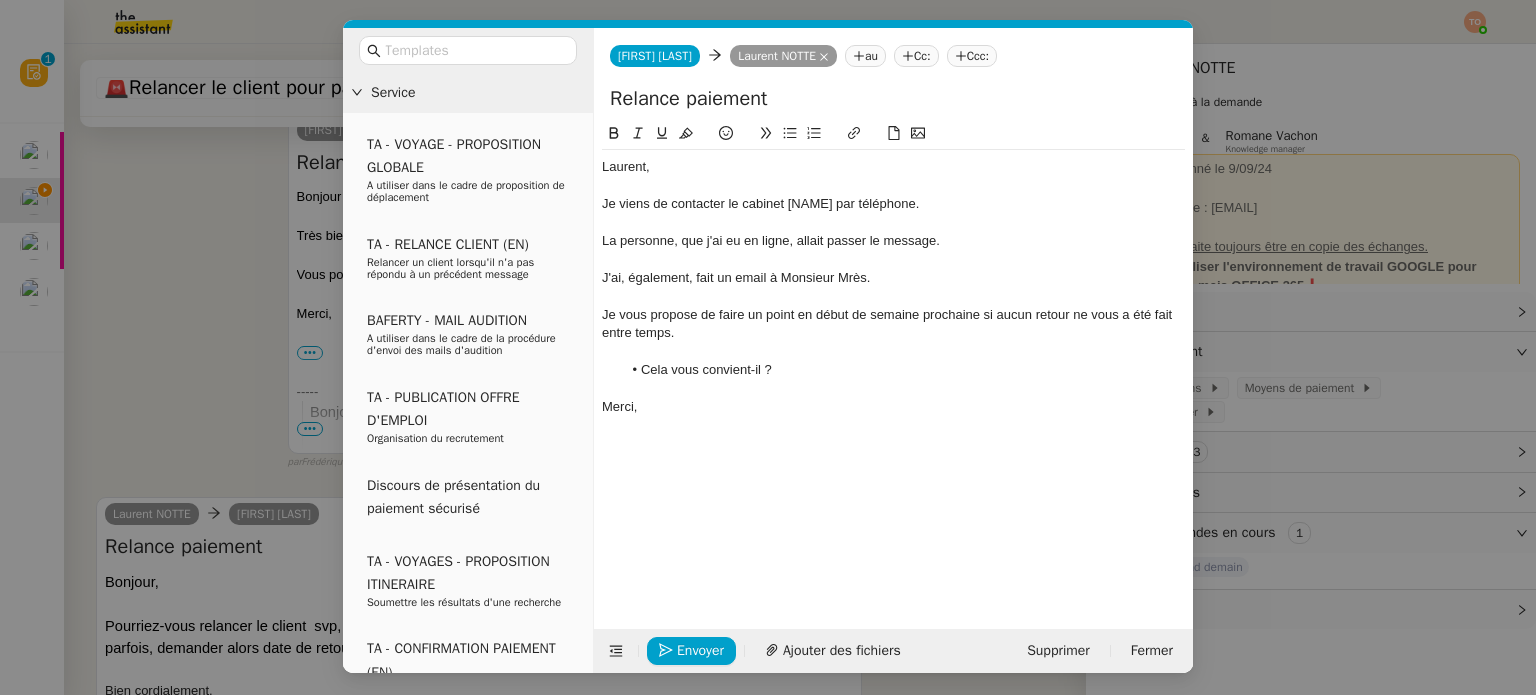 click on "eu e" 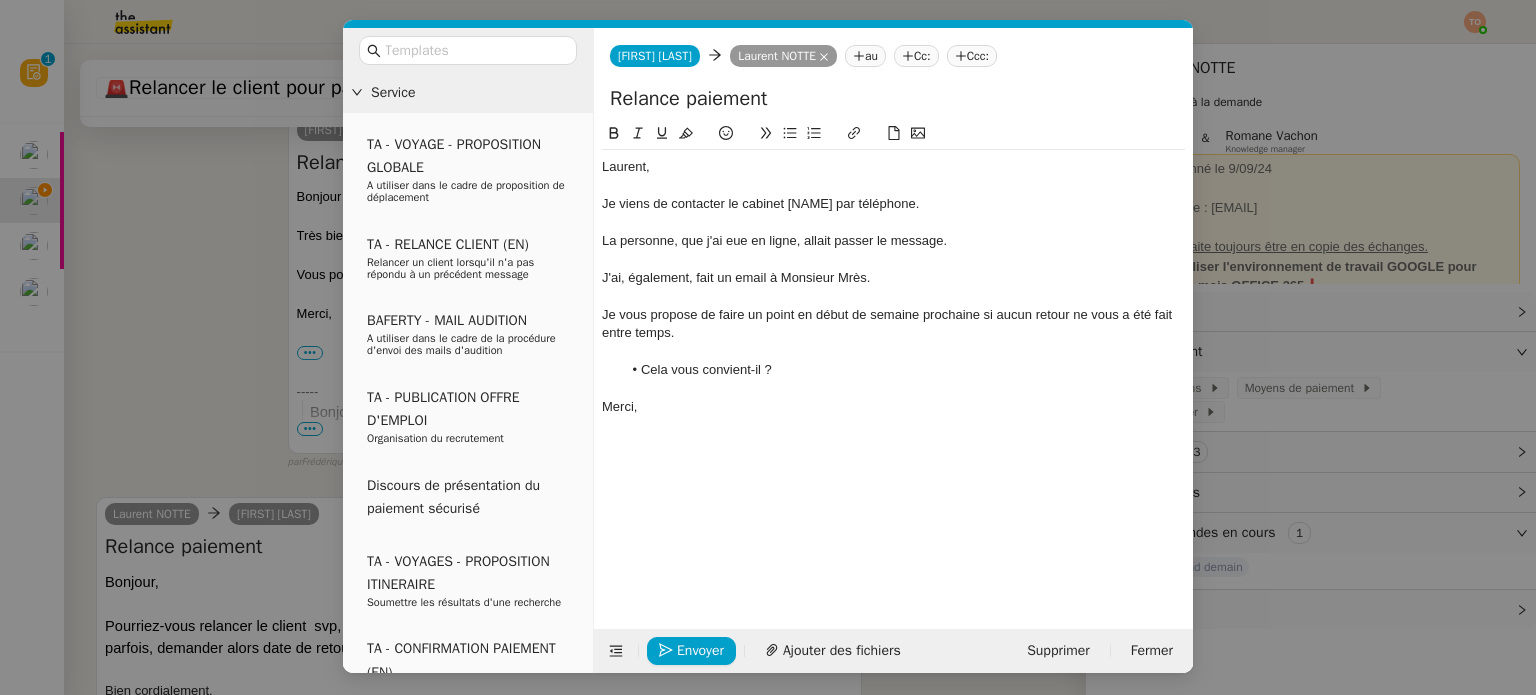 click on "J'ai, également, fait un email à Monsieur Mrès." 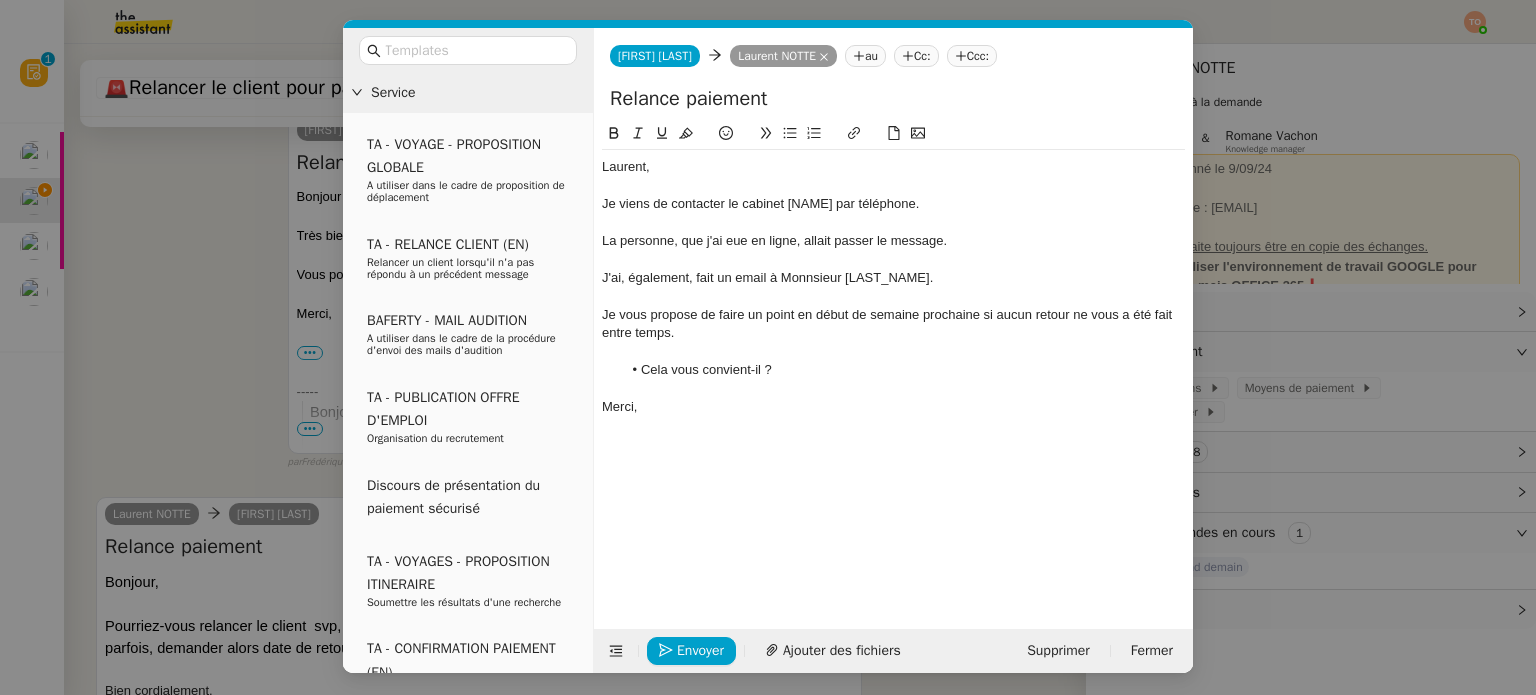 click on "J'ai, également, fait un email à Monnsieur [LAST_NAME]." 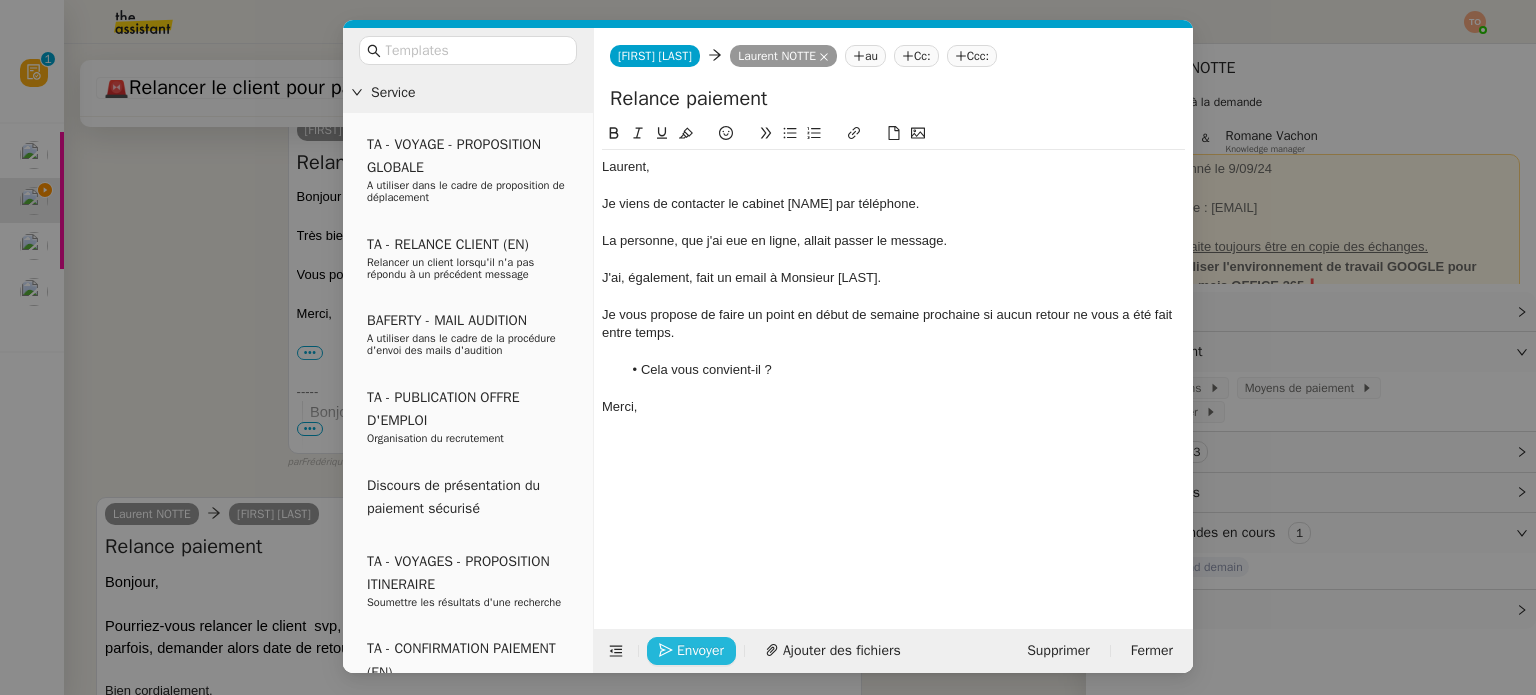 click on "Envoyer" 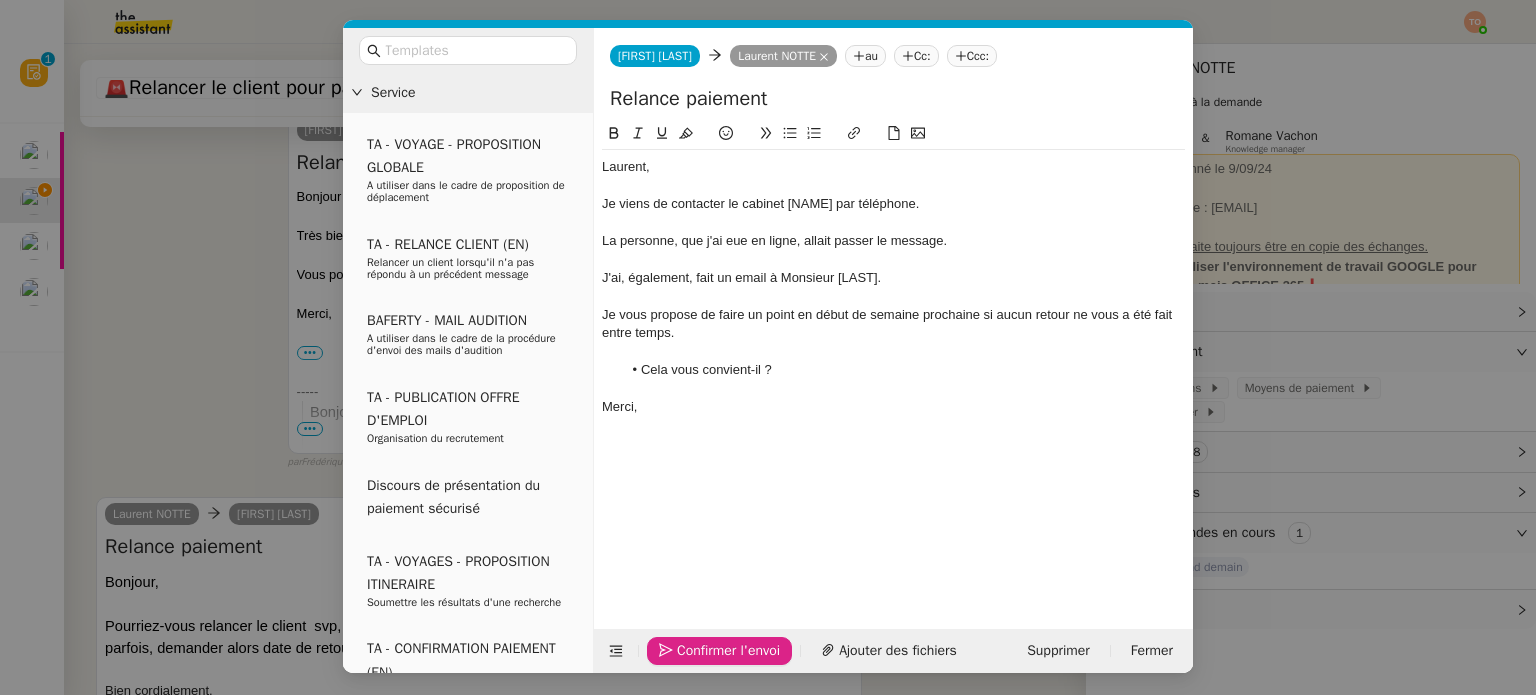 click on "Je viens de contacter le cabinet [NAME] par téléphone." 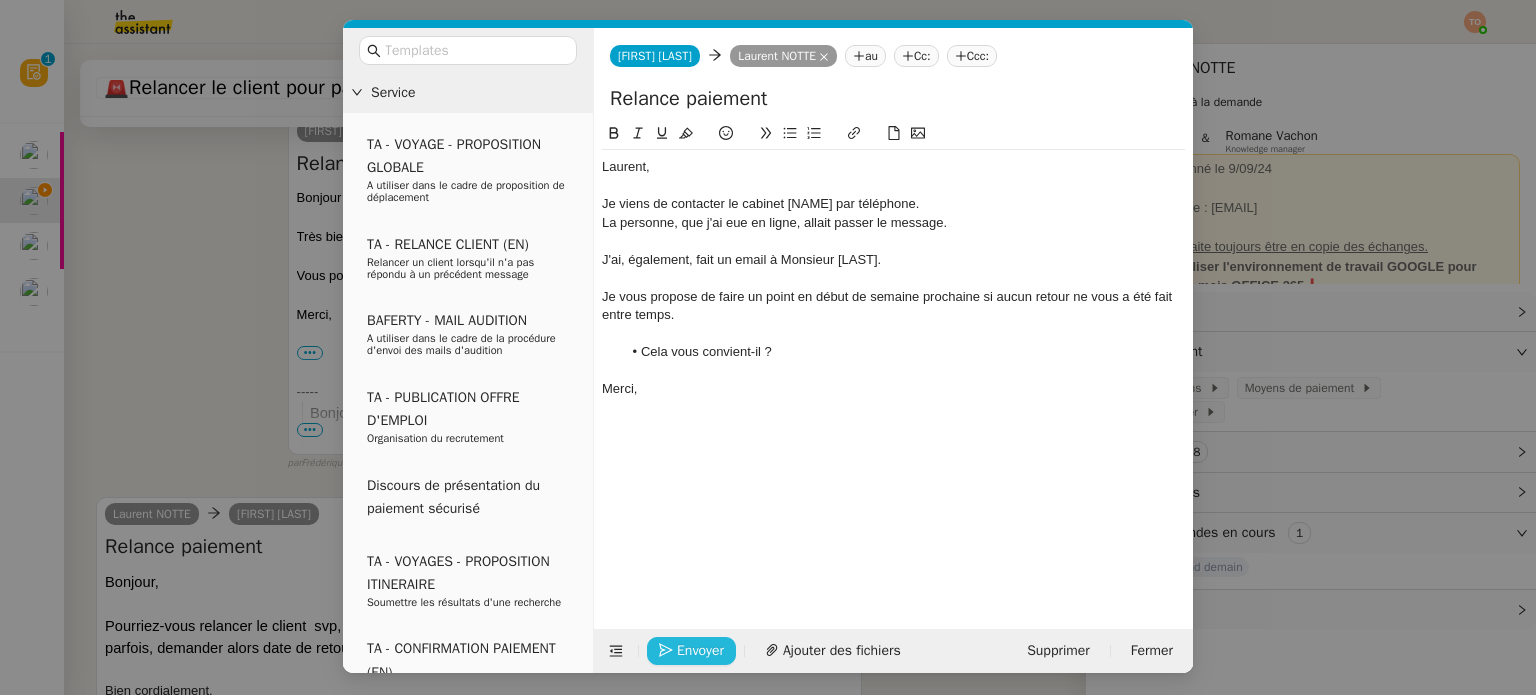 scroll, scrollTop: 1716, scrollLeft: 0, axis: vertical 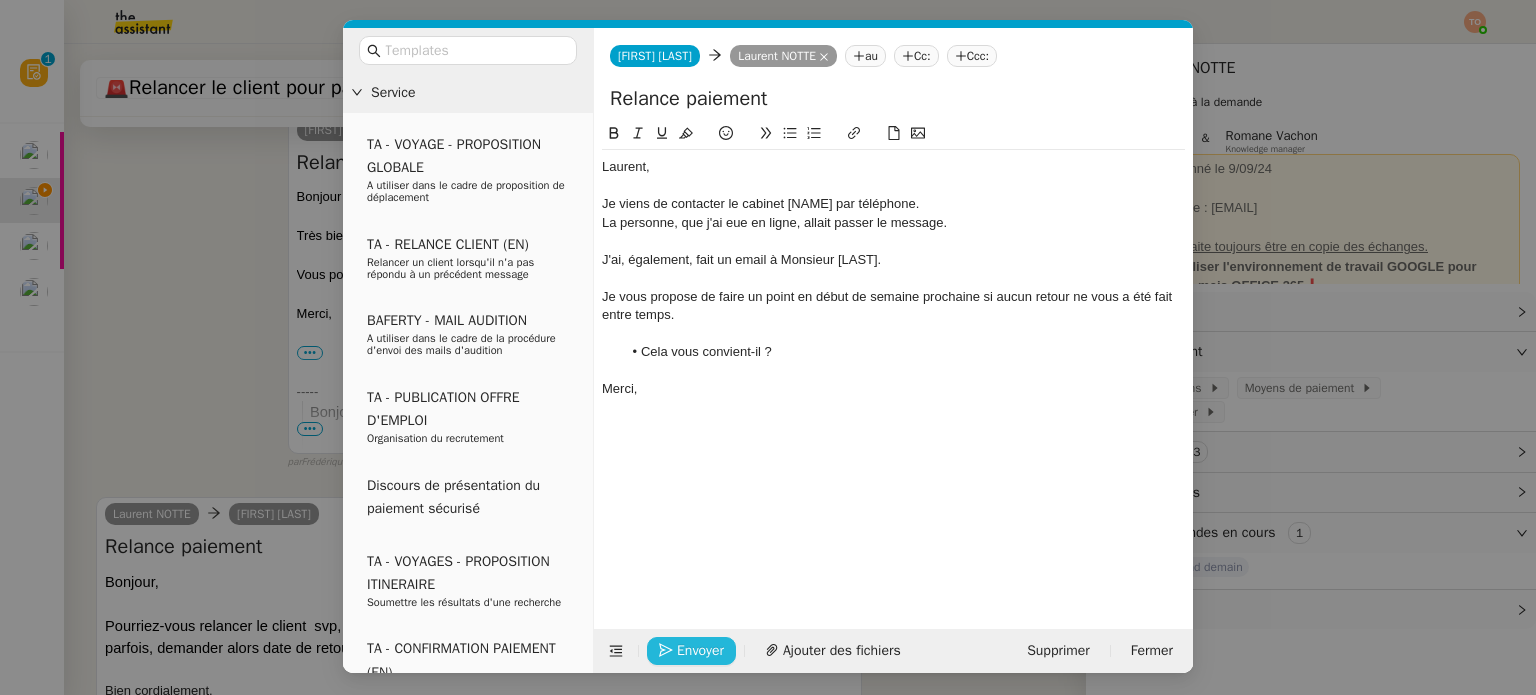 click on "Envoyer" 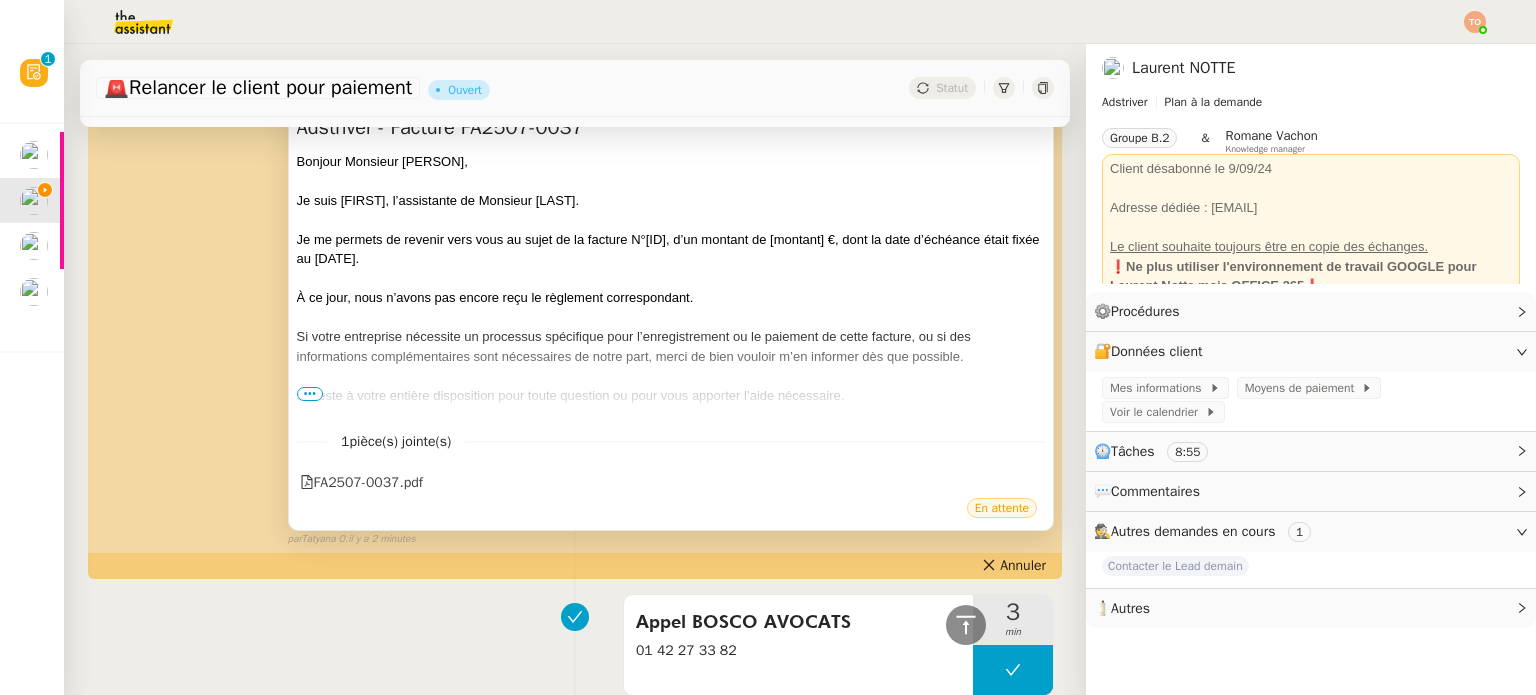 scroll, scrollTop: 0, scrollLeft: 0, axis: both 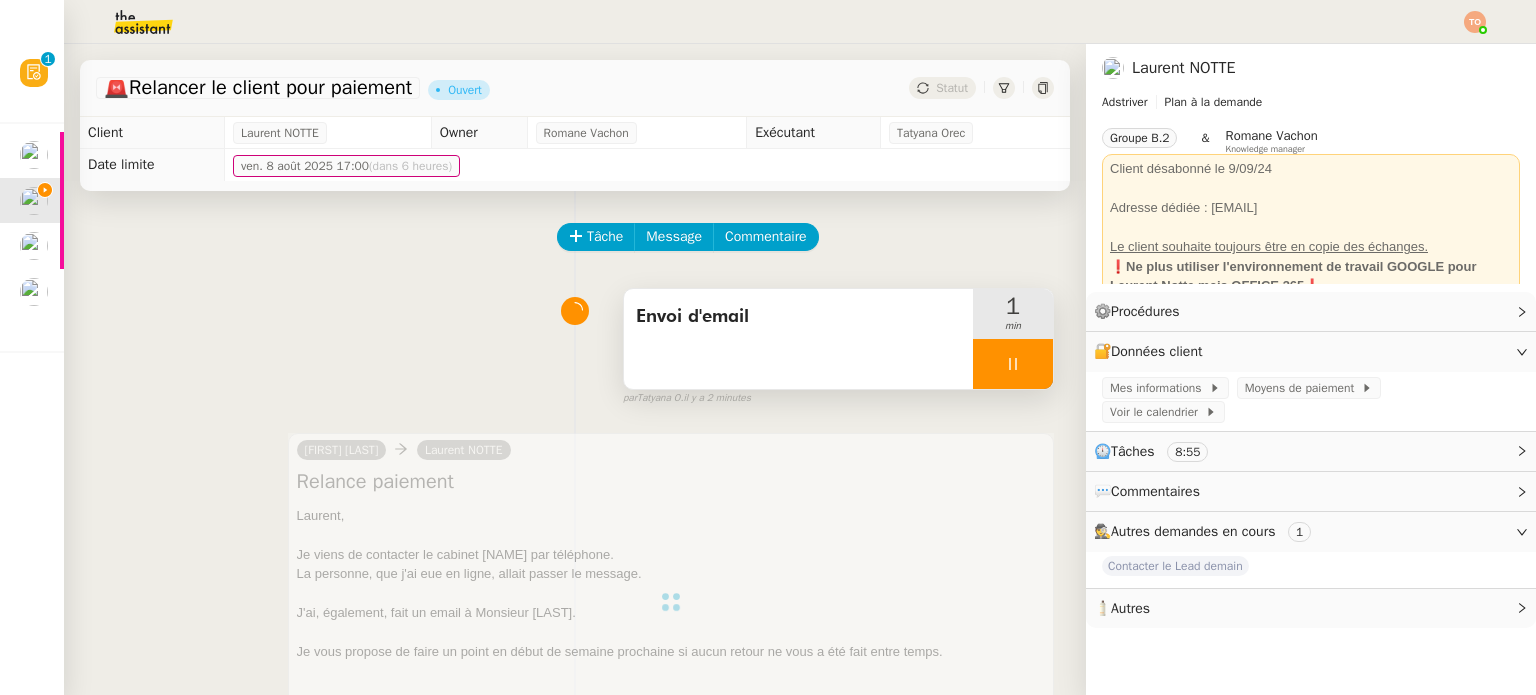 click 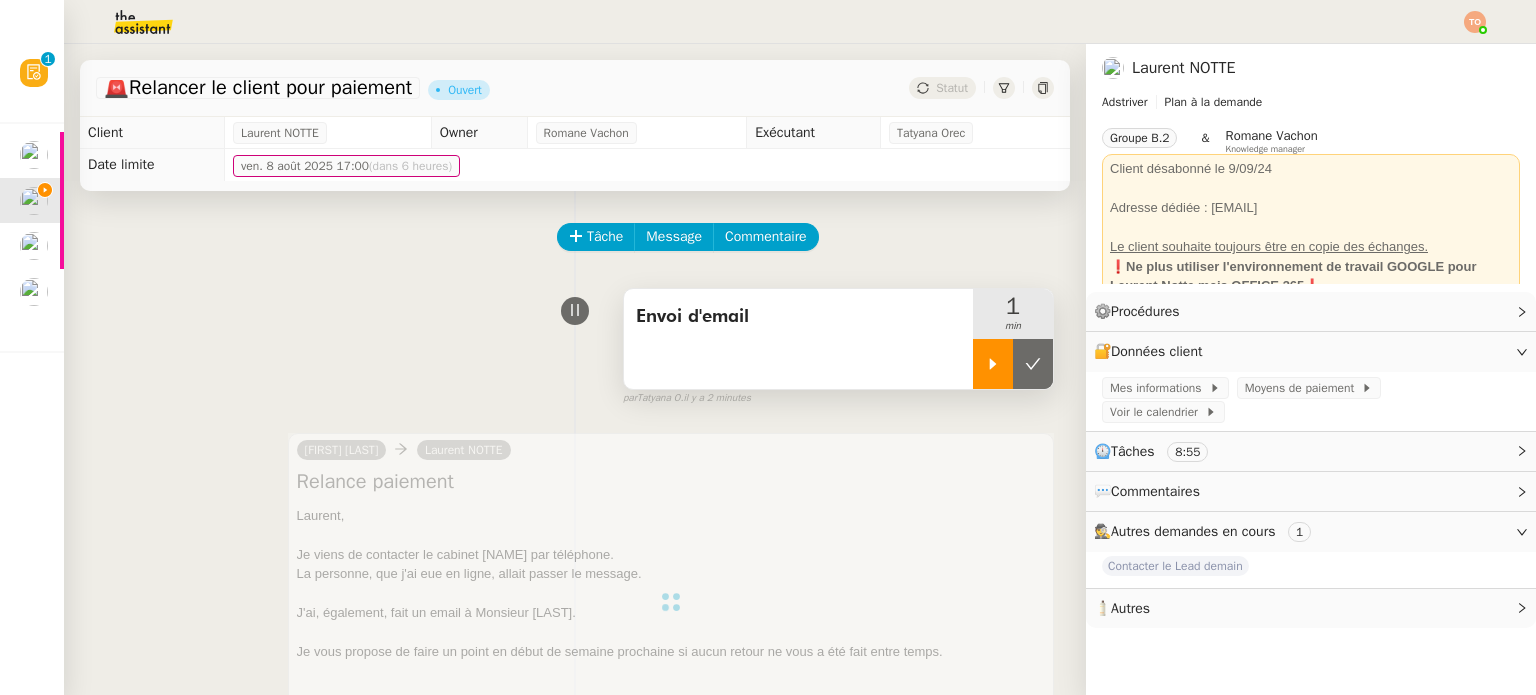 click on "Tâche Message Commentaire Veuillez patienter une erreur s'est produite 👌👌👌 message envoyé ✌️✌️✌️ Veuillez d'abord attribuer un client Une erreur s'est produite, veuillez réessayer  Envoi d'email     1 min false par   [NAME] [NAME]   il y a 2 minutes 👌👌👌 message envoyé ✌️✌️✌️ une erreur s'est produite 👌👌👌 message envoyé ✌️✌️✌️ Votre message va être revu ✌️✌️✌️ une erreur s'est produite La taille des fichiers doit être de 10Mb au maximum. [NAME] [NAME]     [NAME] [NAME]  Relance paiement
[NAME], Je viens de contacter le cabinet Bosco Avocats par téléphone.  La personne, que j'ai eue en ligne, allait passer le message. J'ai, également, fait un email à Monsieur [NAME]. Je vous propose de faire un point en début de semaine prochaine si aucun retour ne vous a été fait entre temps. Cela vous convient-il ? Merci, ••• false par   [NAME] [NAME]   il y a quelques secondes une erreur s'est produite  Envoi d'email" 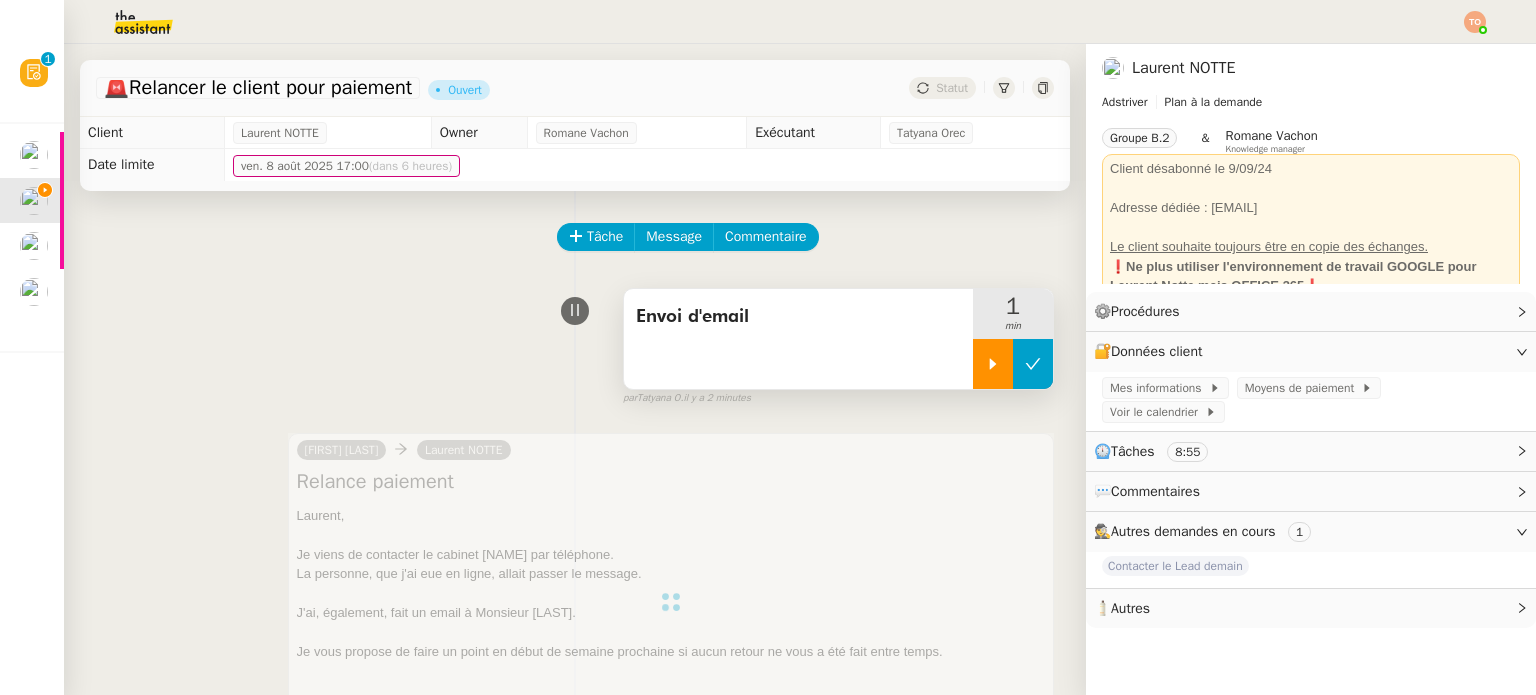 click 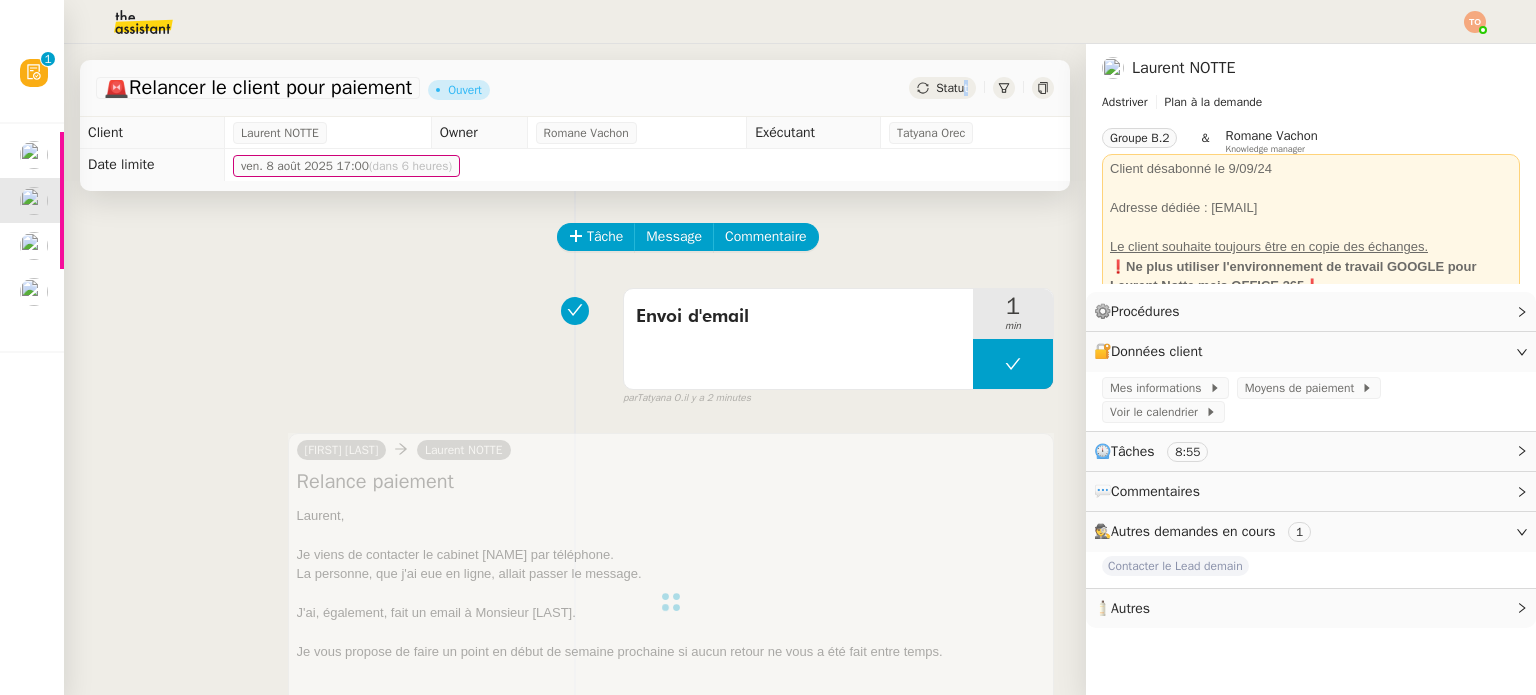 click on "Statut" 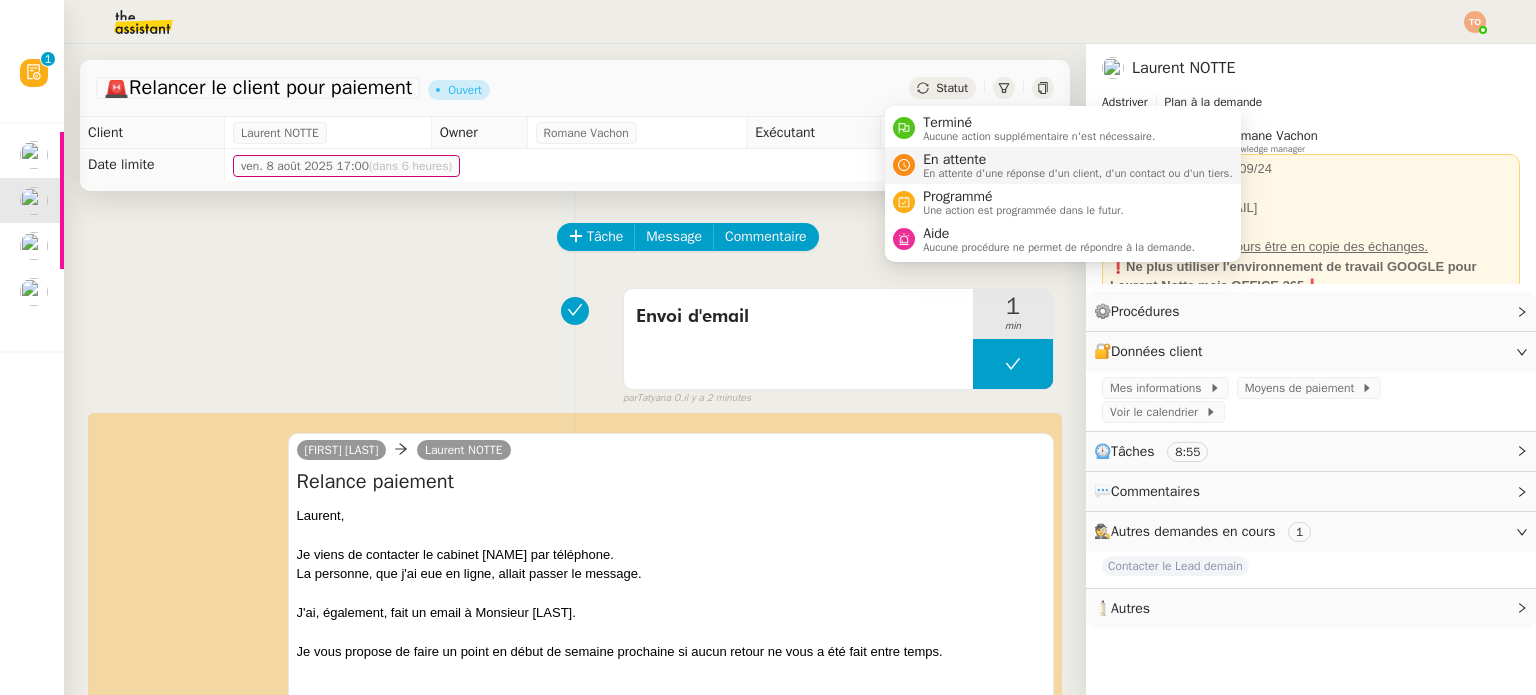 click on "En attente d'une réponse d'un client, d'un contact ou d'un tiers." at bounding box center [1078, 173] 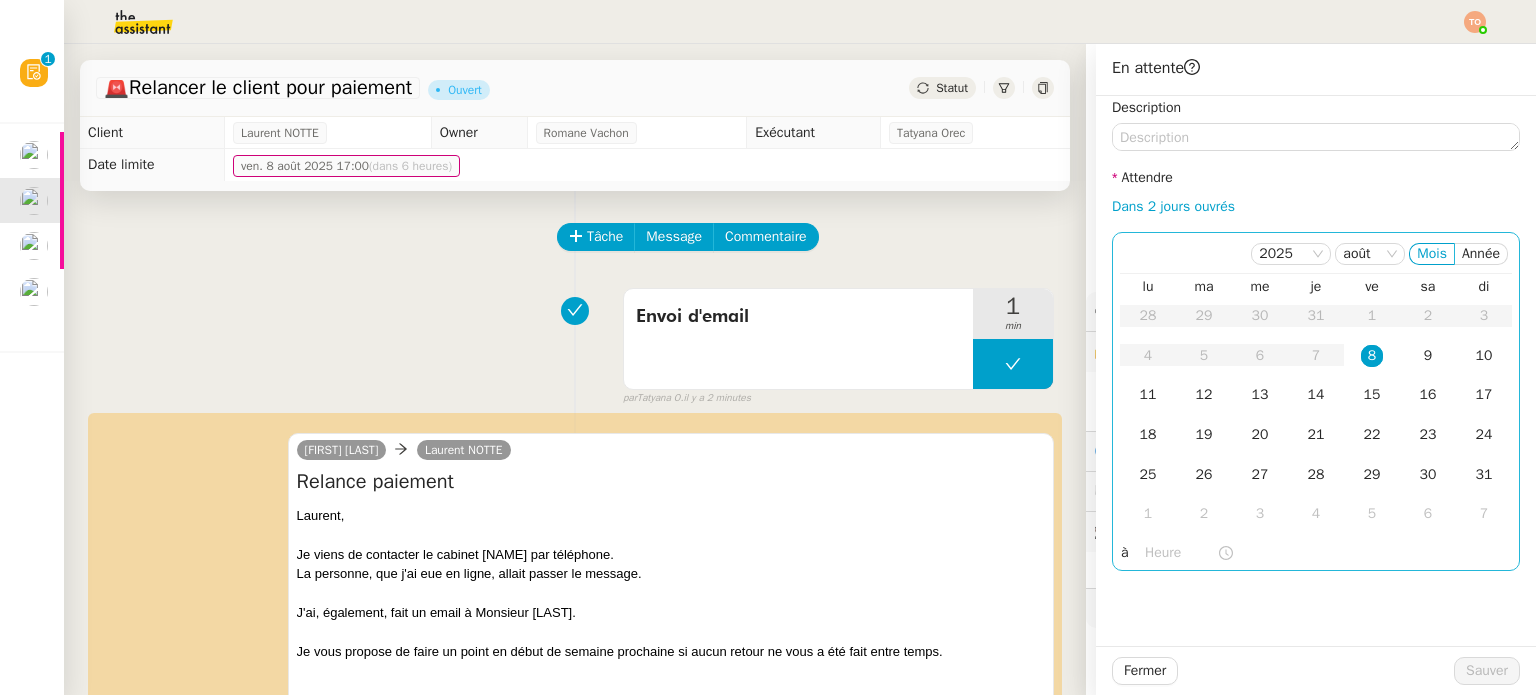 click 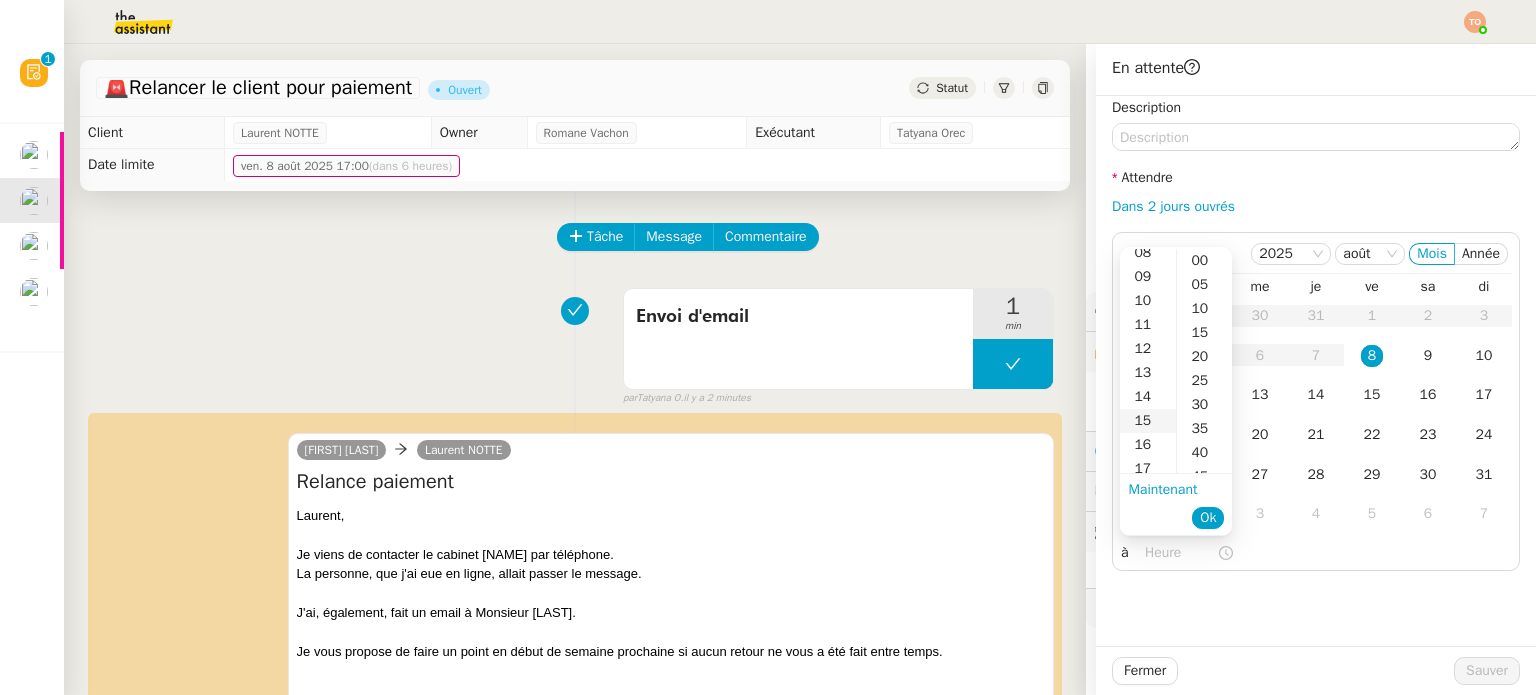 click on "15" at bounding box center (1148, 421) 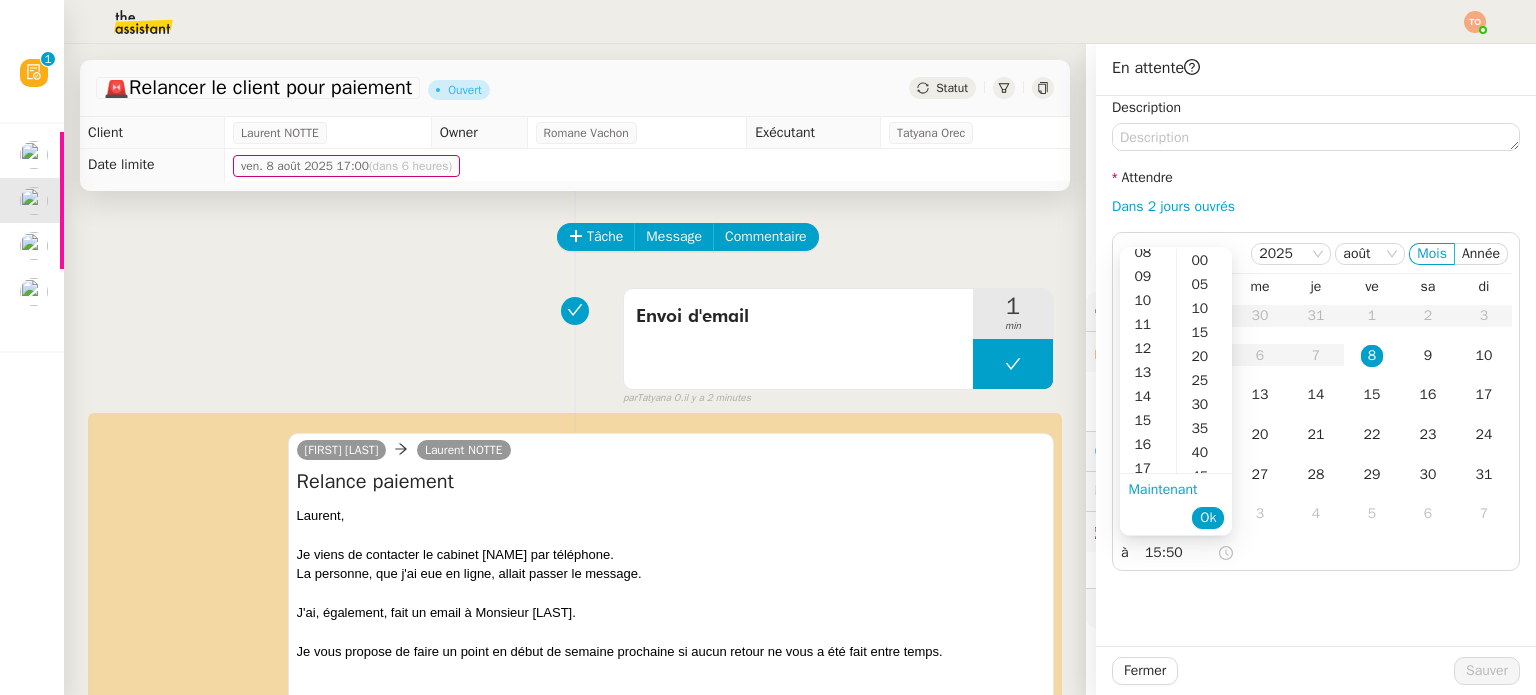 scroll, scrollTop: 348, scrollLeft: 0, axis: vertical 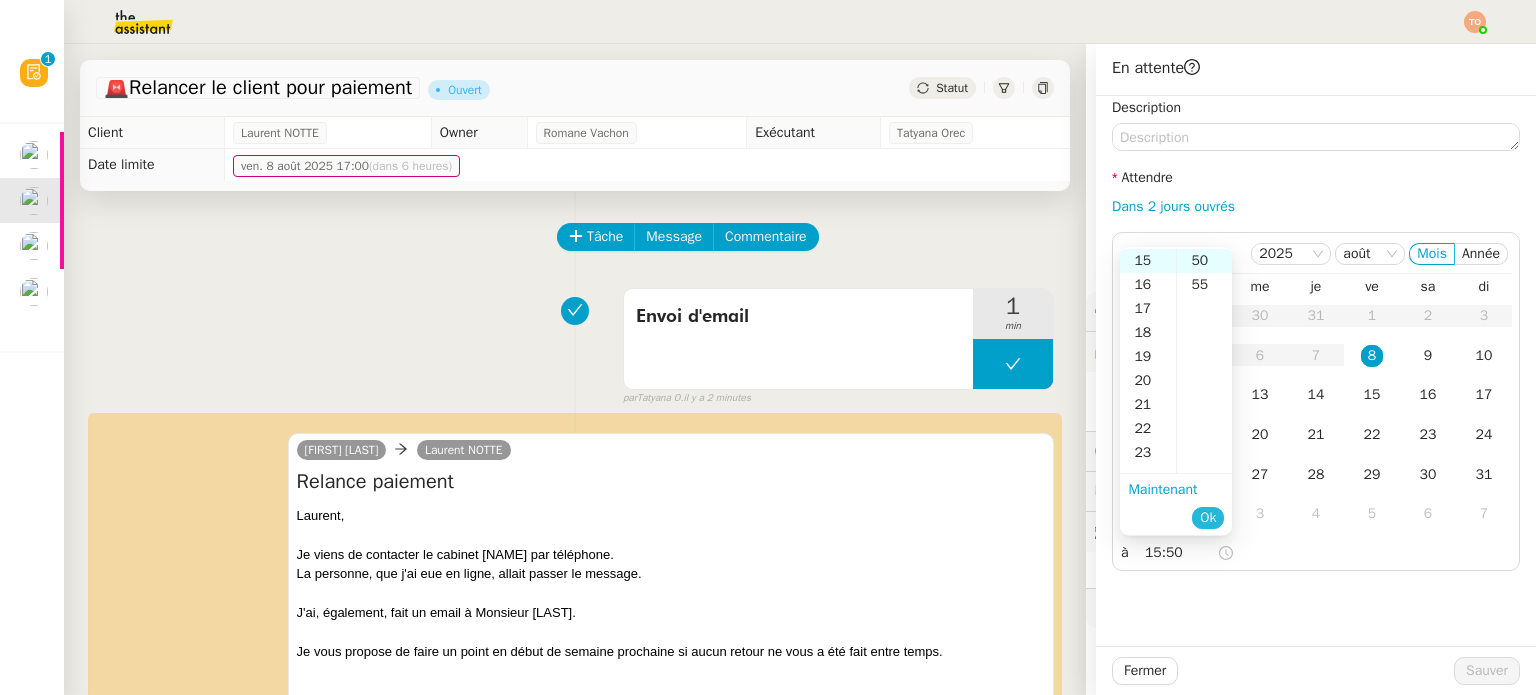 click on "Ok" at bounding box center [1208, 518] 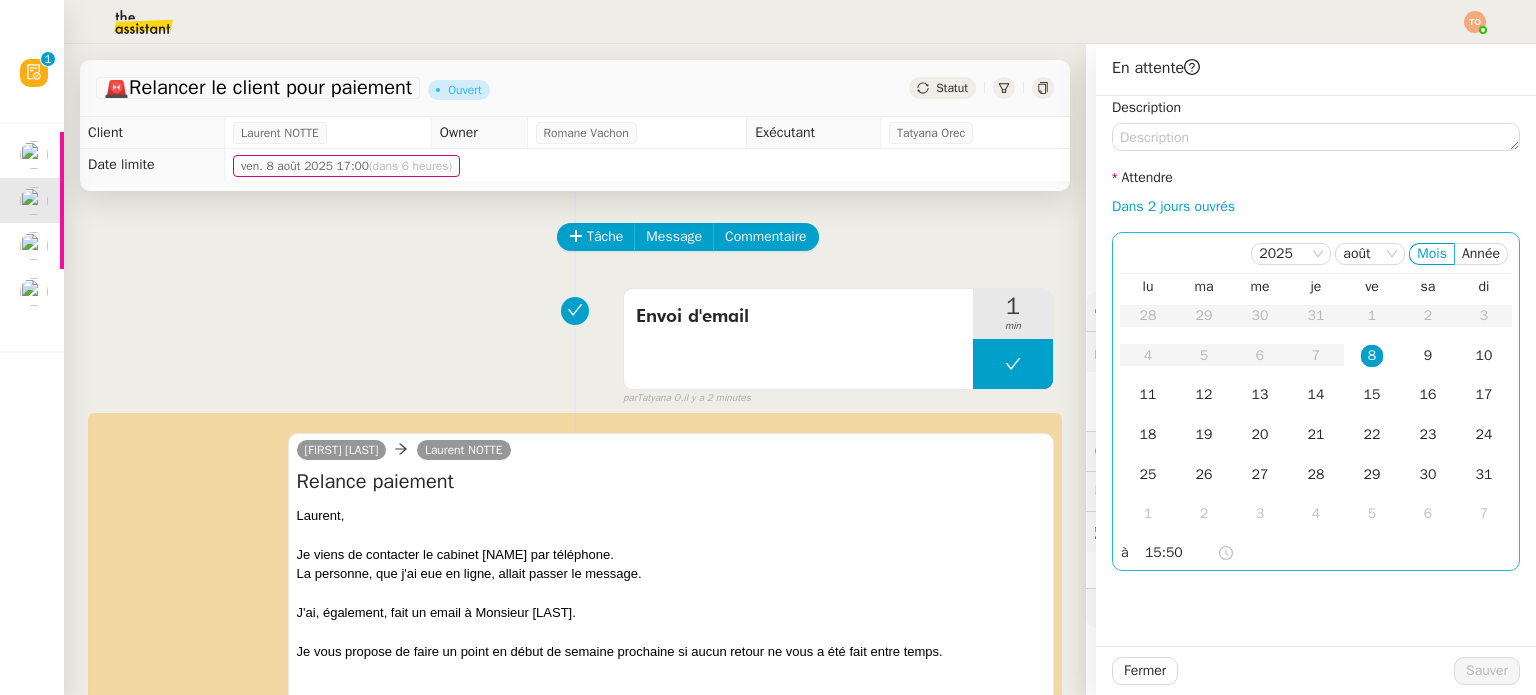 click on "8" 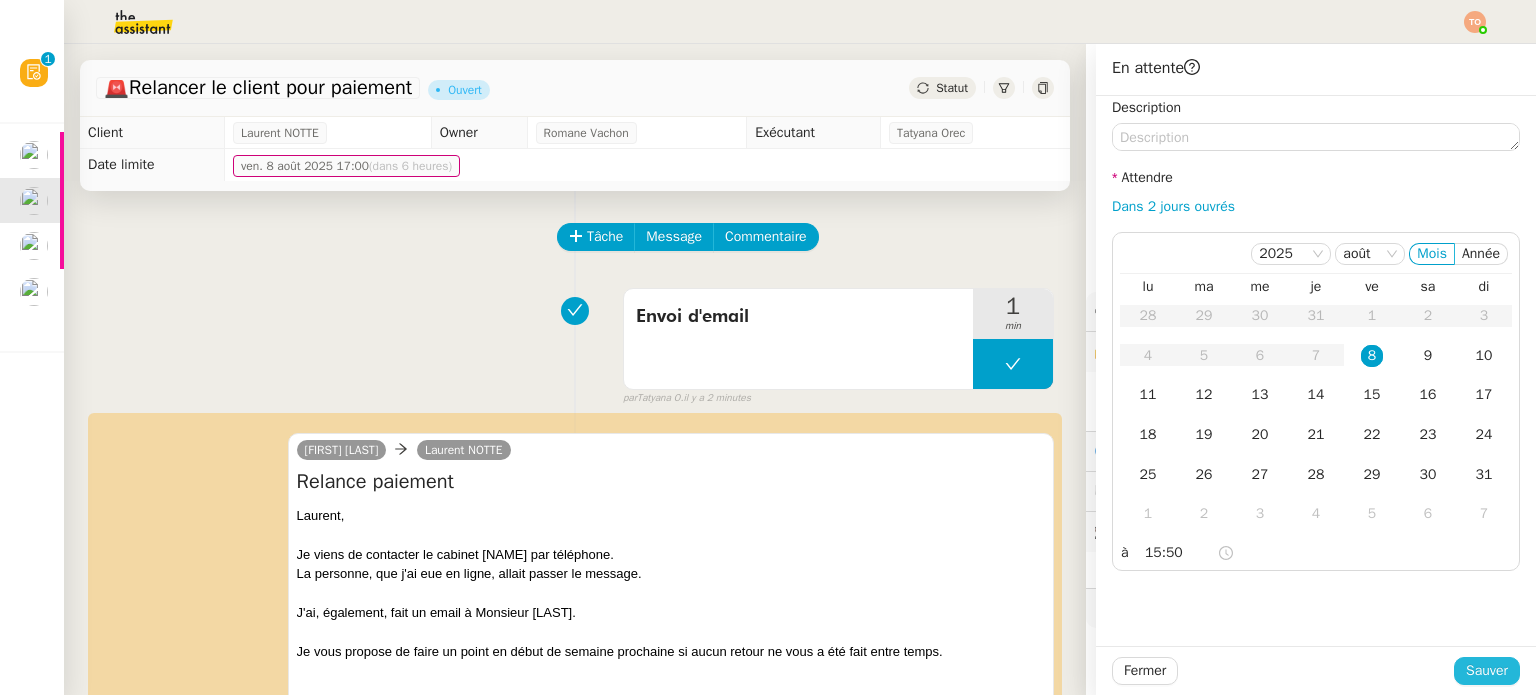 click on "Sauver" 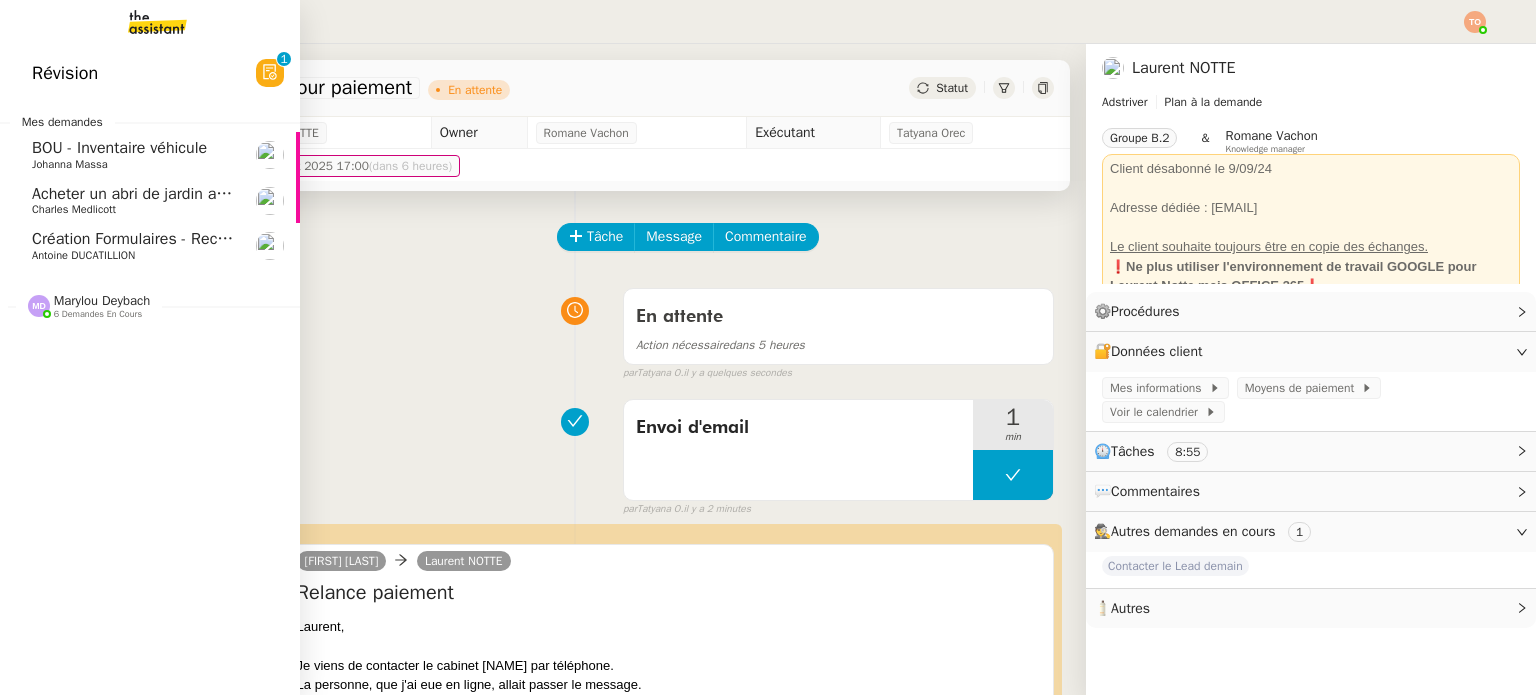 click on "Création Formulaires - Reconnaître clients situation de stress" 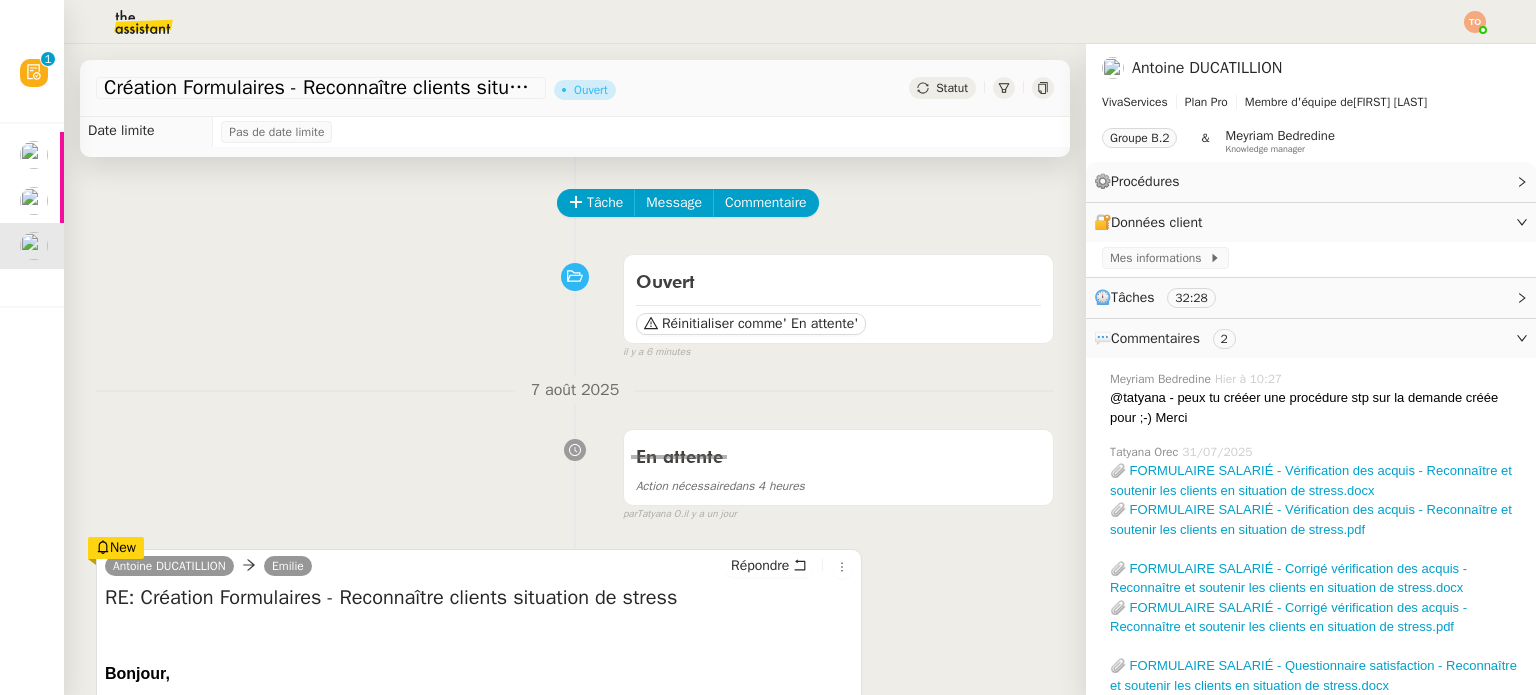 scroll, scrollTop: 0, scrollLeft: 0, axis: both 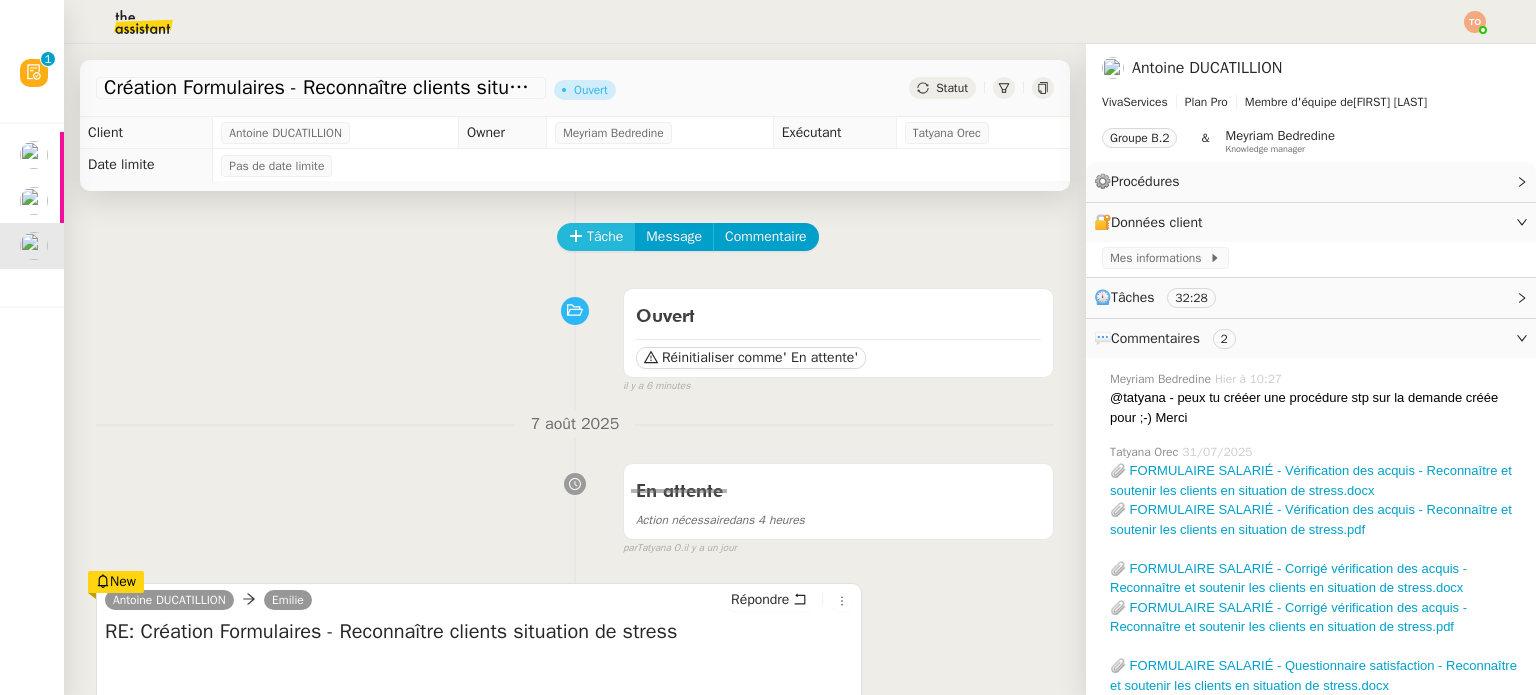 click 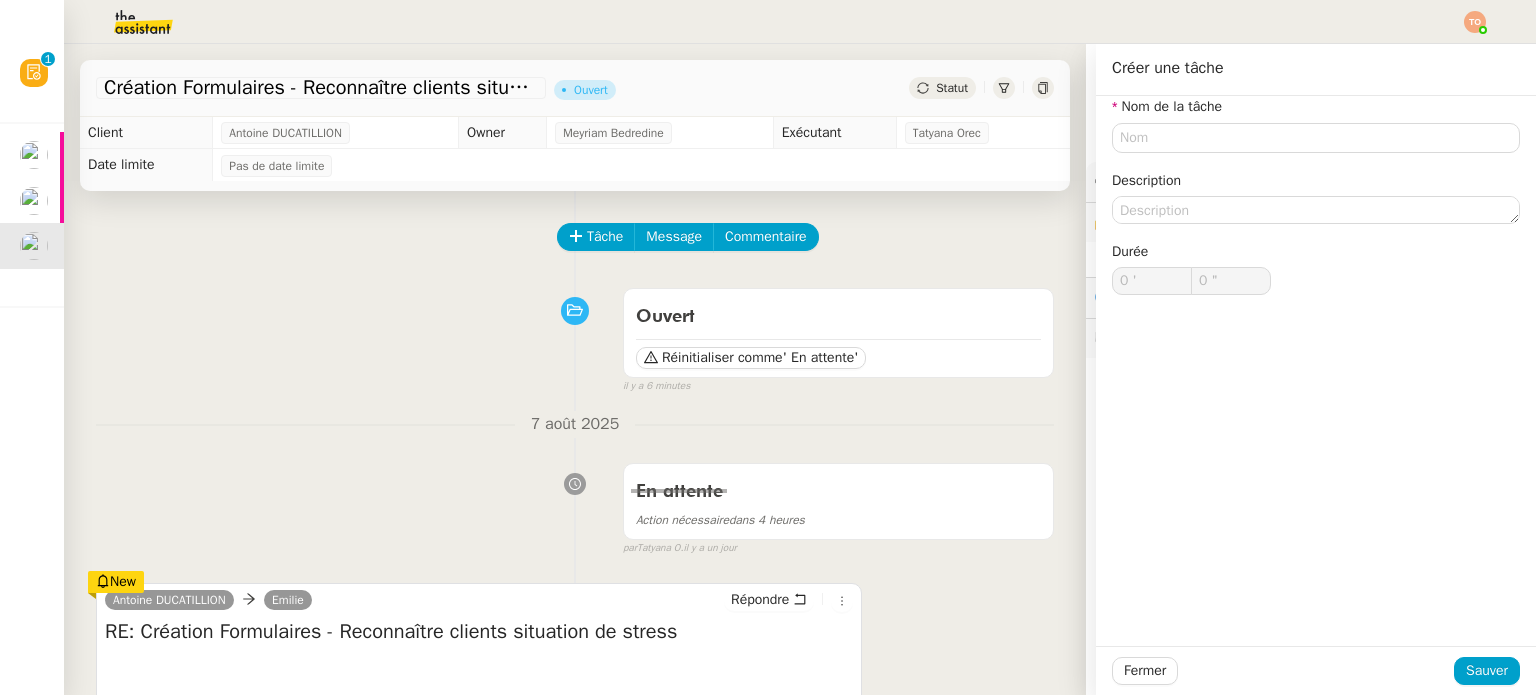 click on "Nom de la tâche Description Durée 0 ' 0 "" 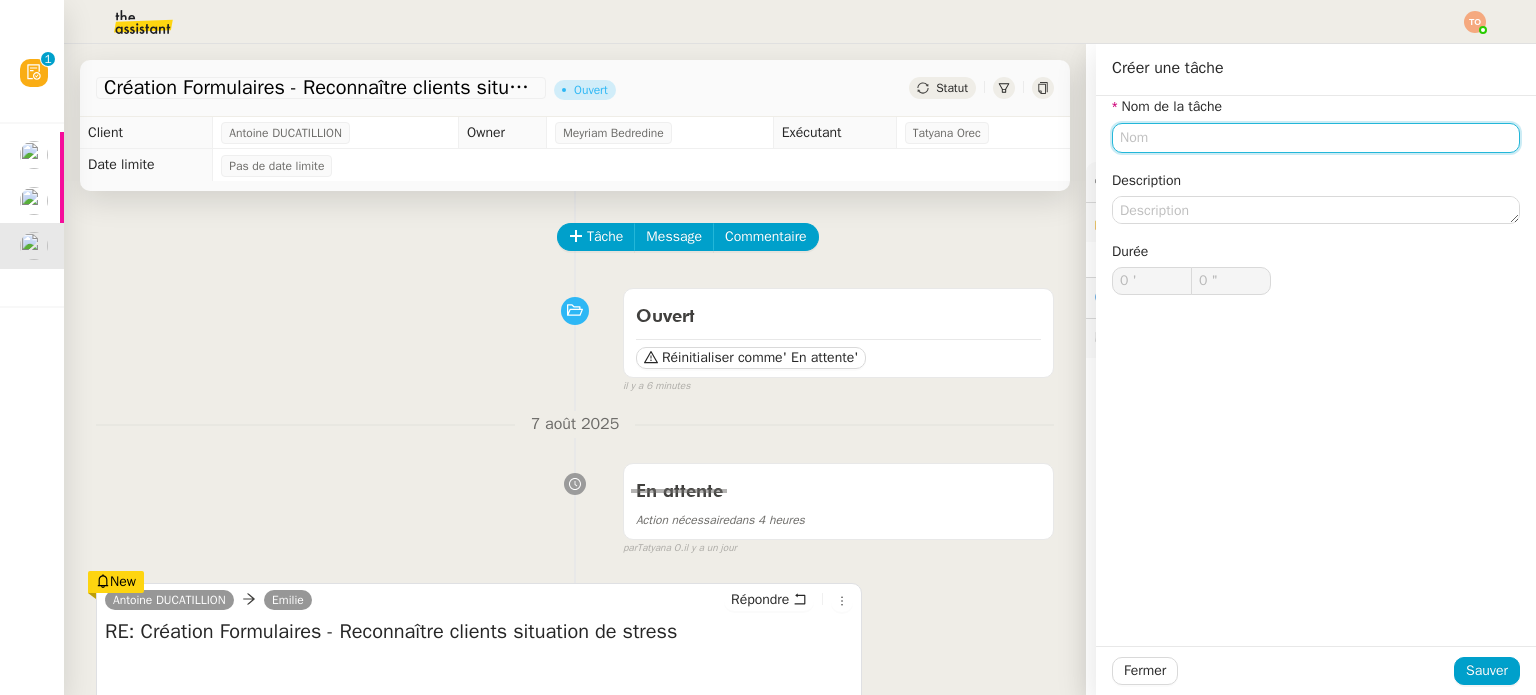 click 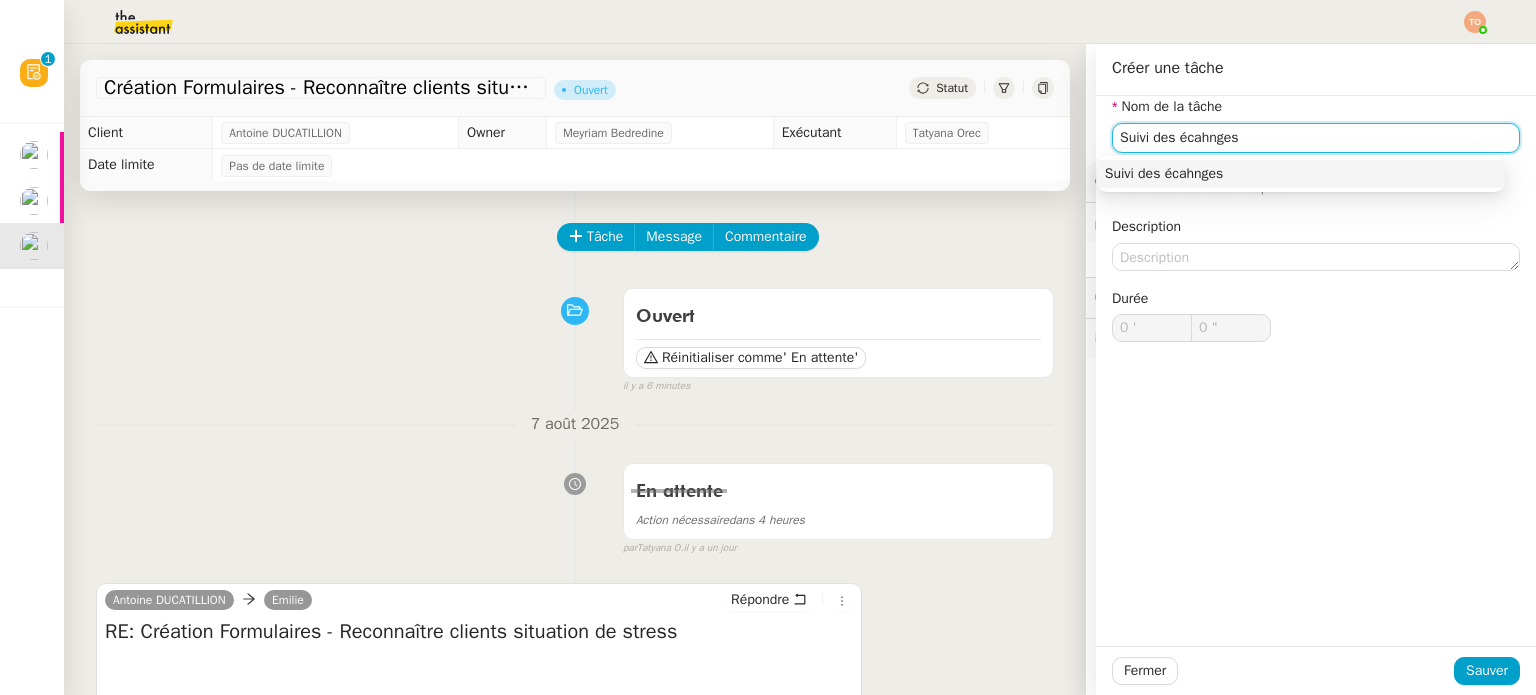click on "Suivi des écahnges" 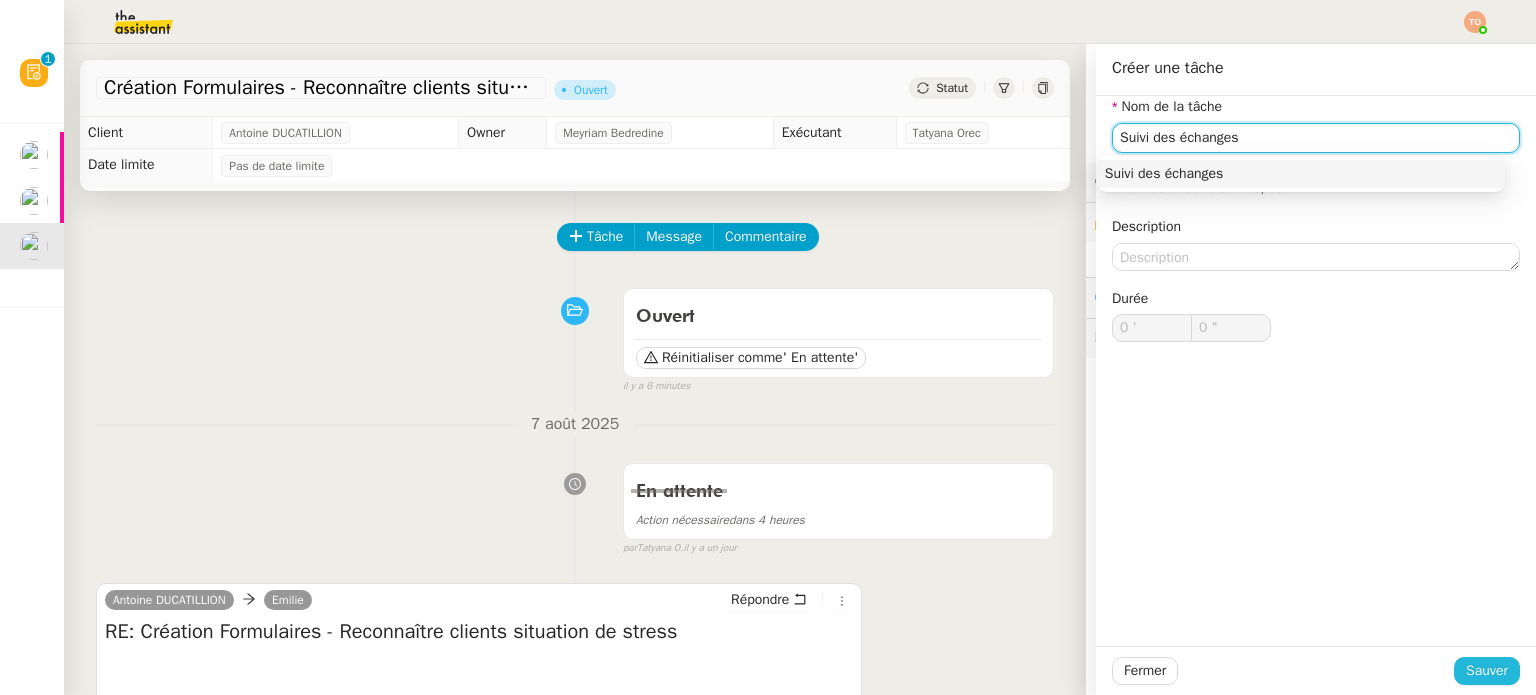type on "Suivi des échanges" 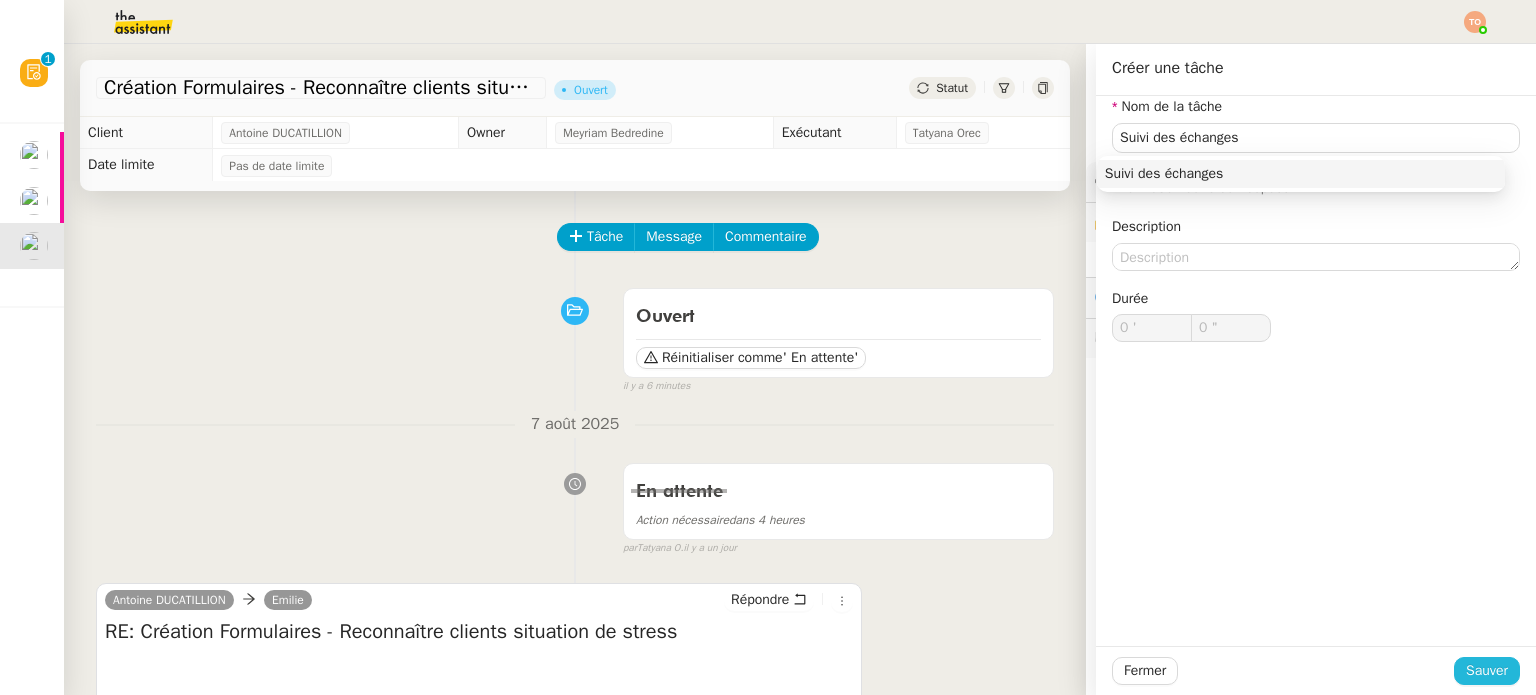 click on "Sauver" 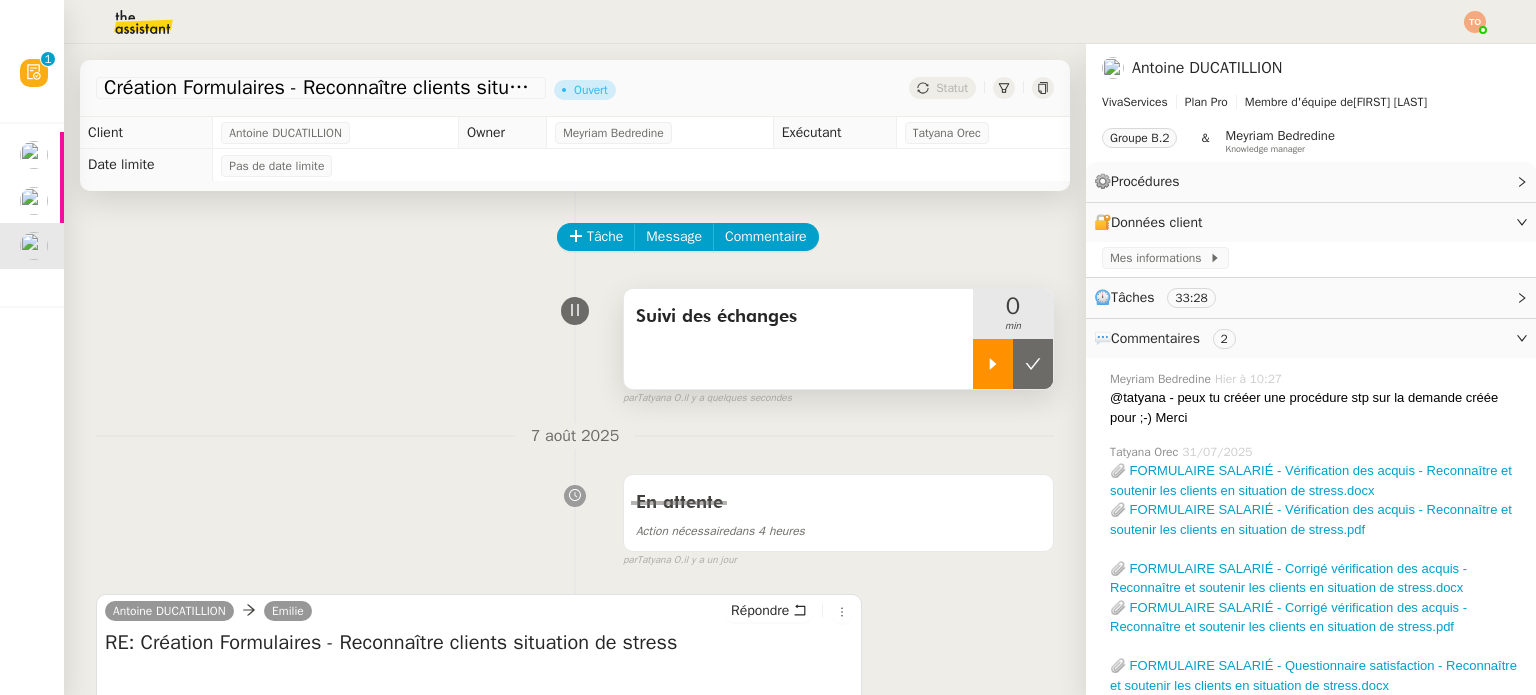 click 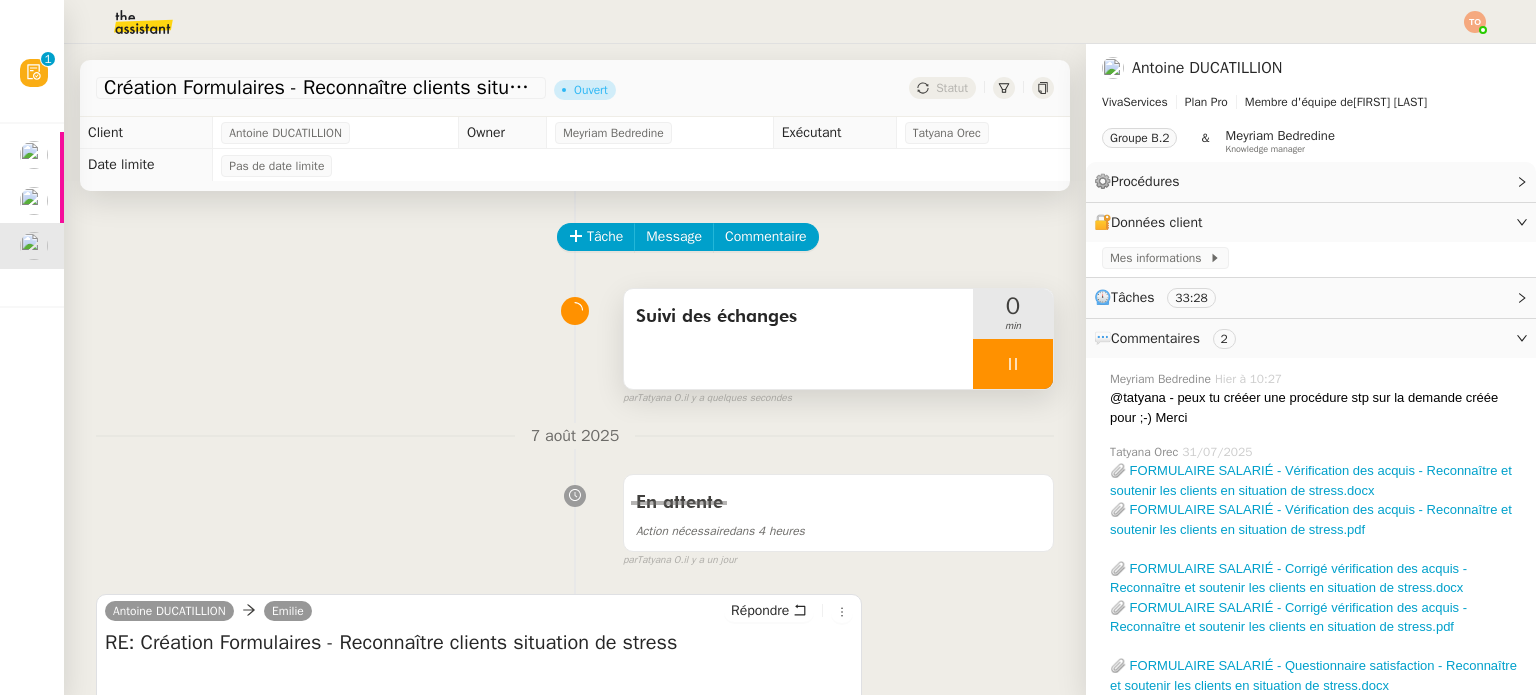 scroll, scrollTop: 400, scrollLeft: 0, axis: vertical 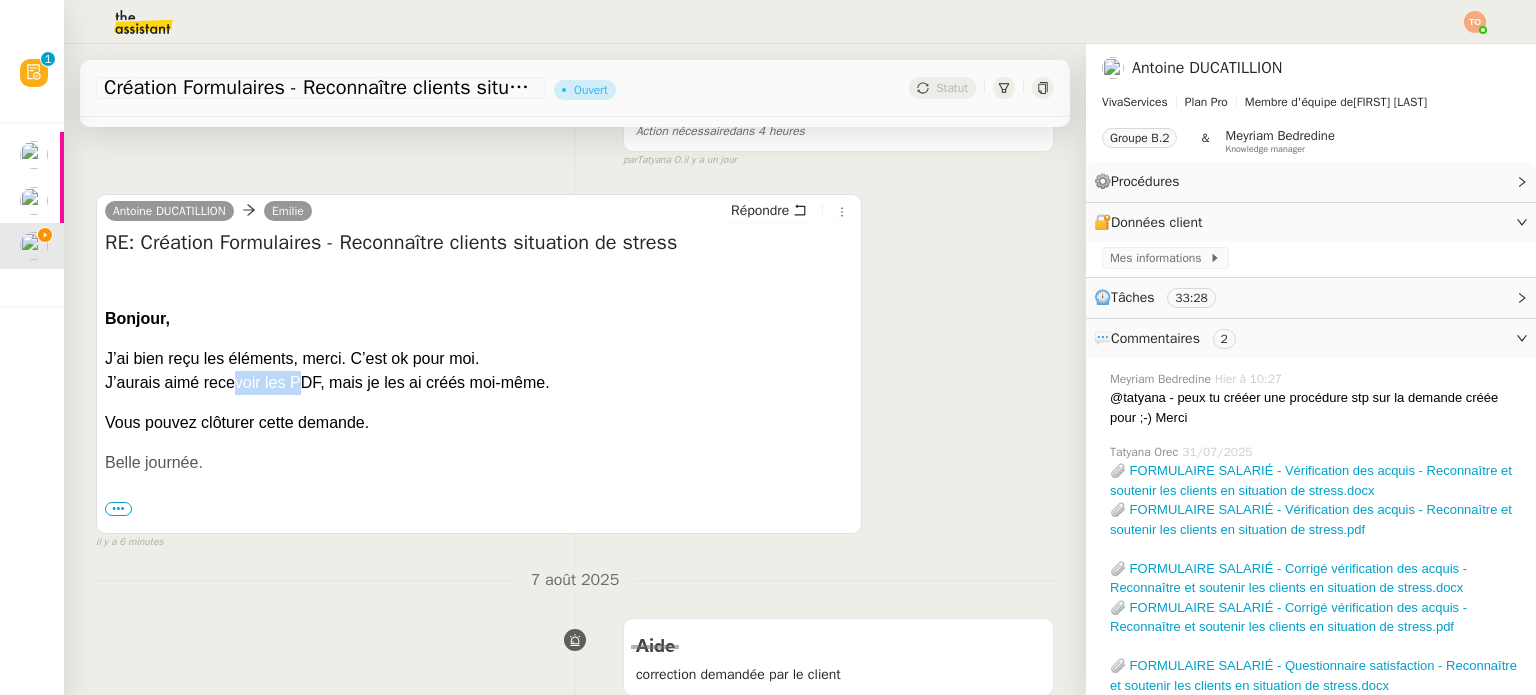drag, startPoint x: 211, startPoint y: 385, endPoint x: 268, endPoint y: 385, distance: 57 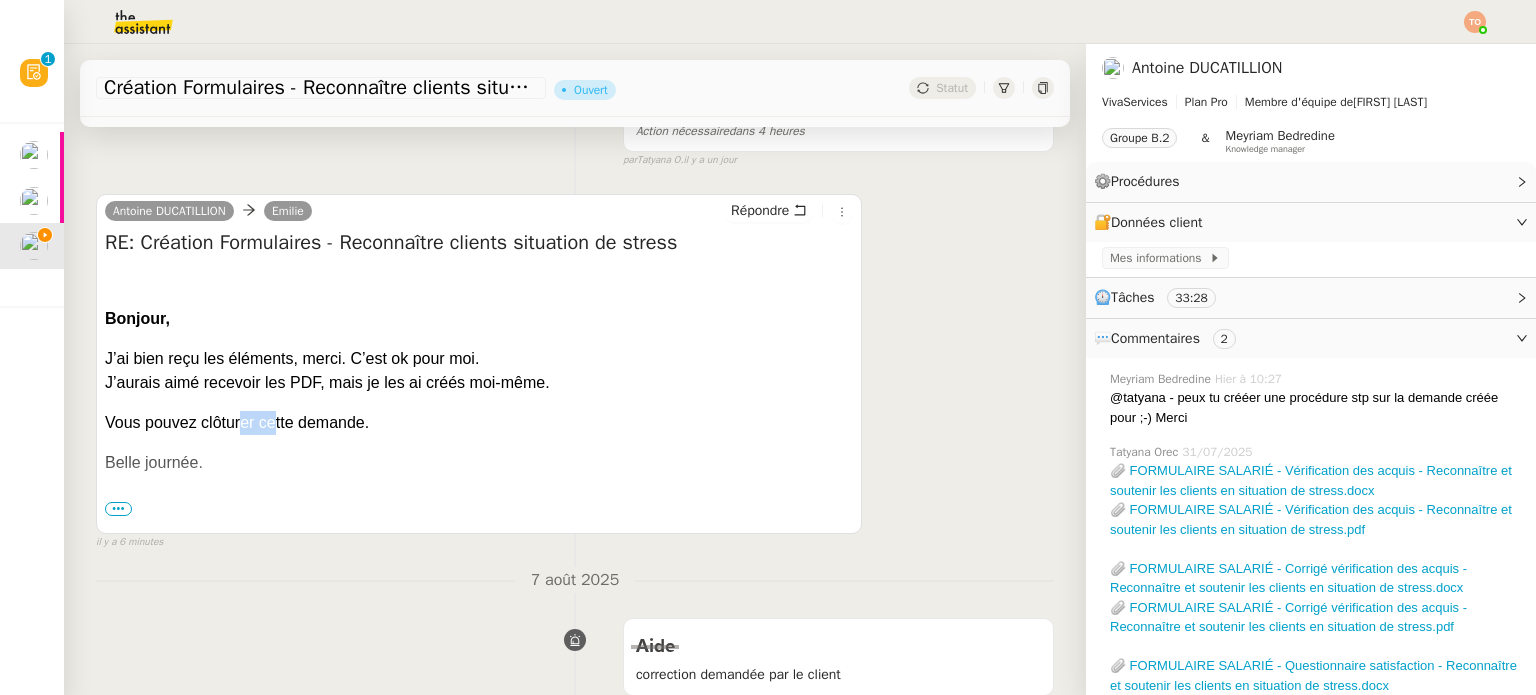 drag, startPoint x: 224, startPoint y: 416, endPoint x: 259, endPoint y: 429, distance: 37.336308 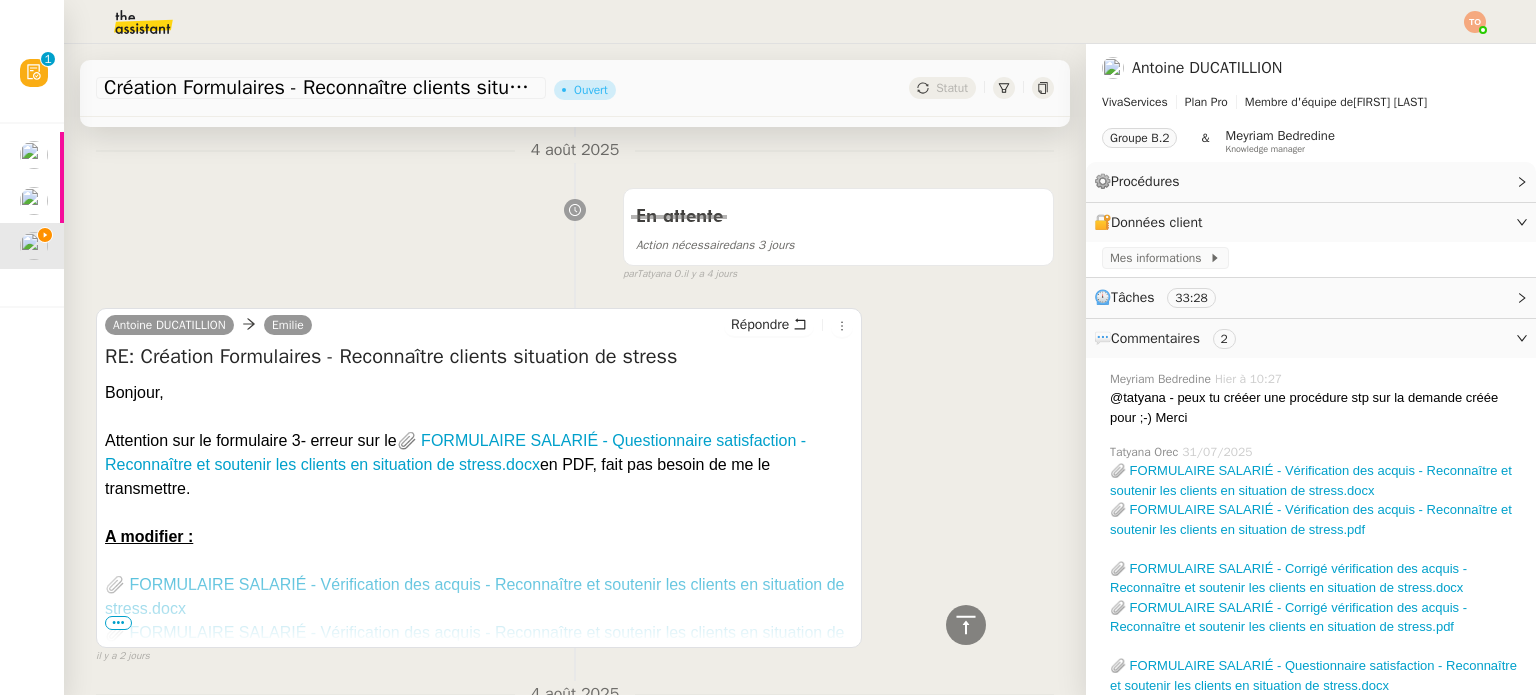 scroll, scrollTop: 2200, scrollLeft: 0, axis: vertical 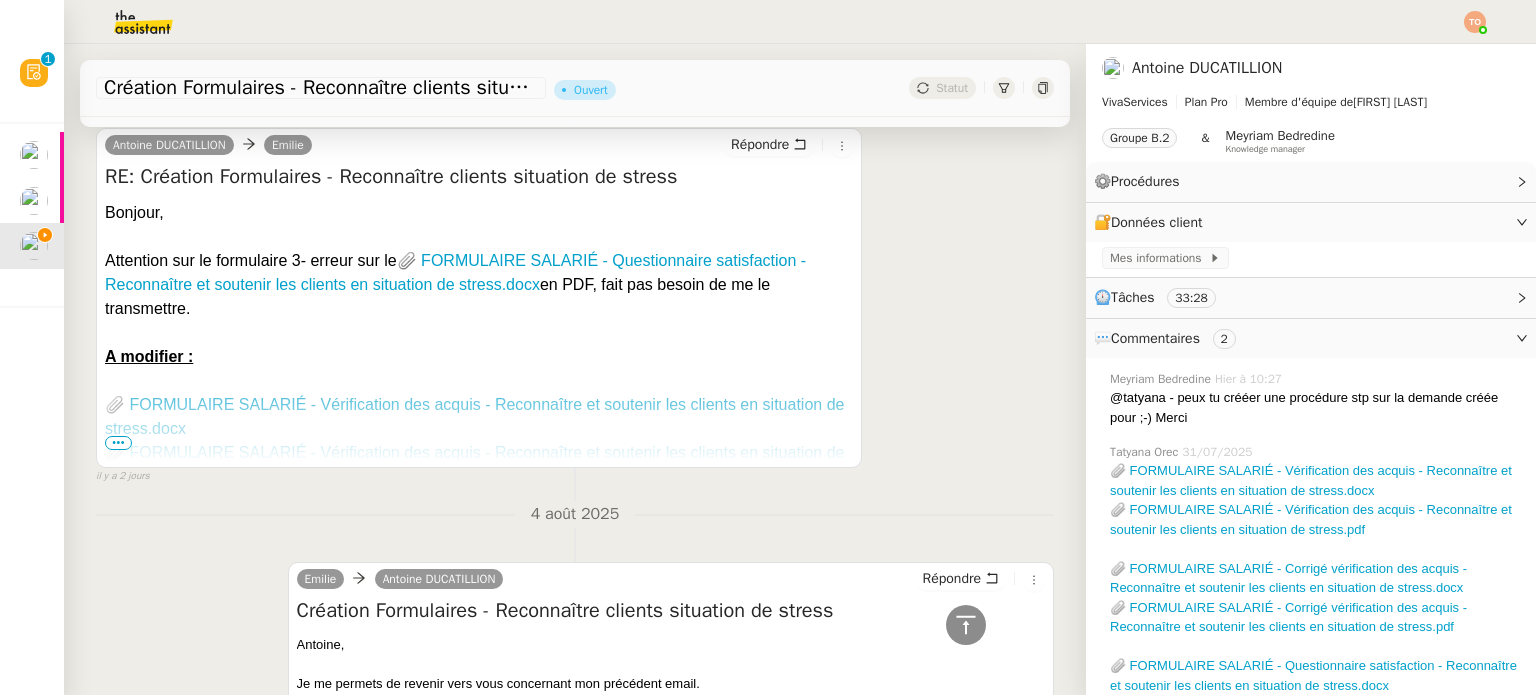 click on "•••" at bounding box center [118, 443] 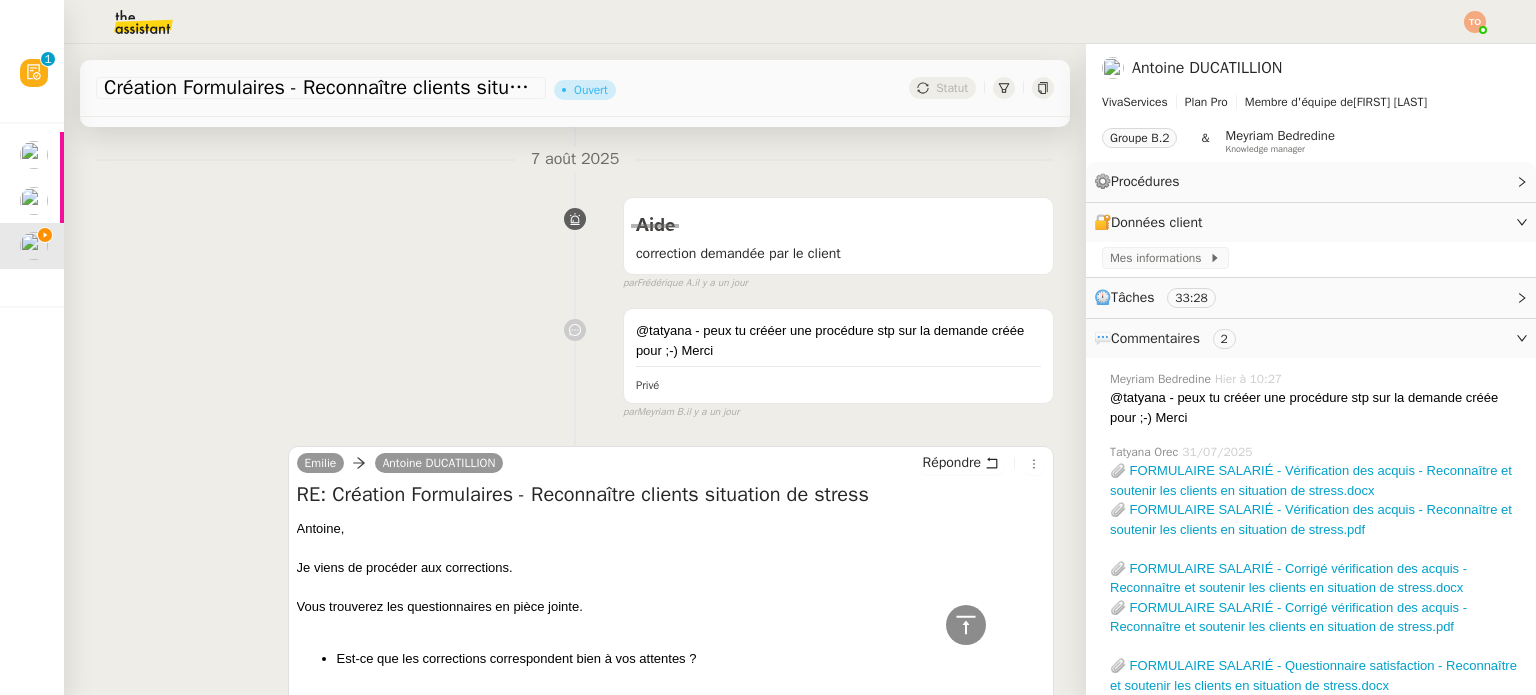 scroll, scrollTop: 0, scrollLeft: 0, axis: both 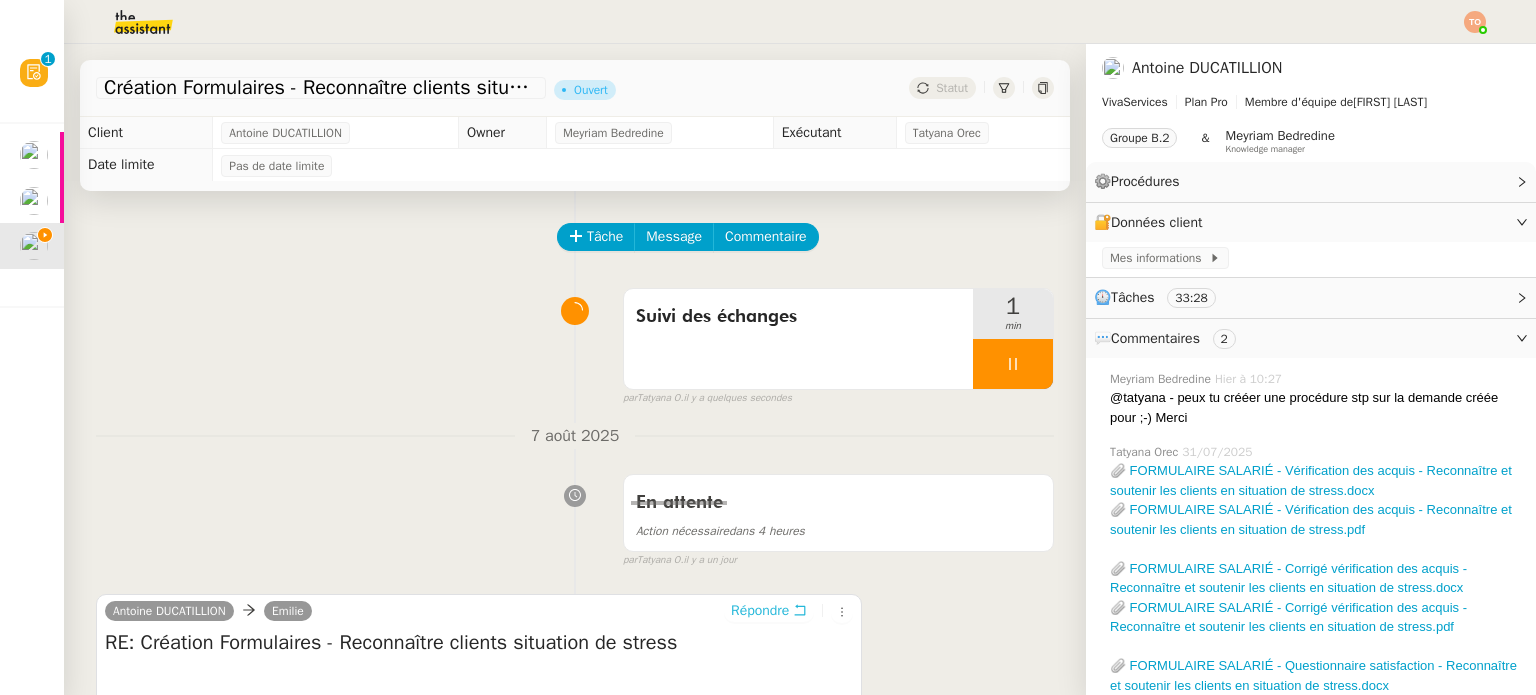 click on "Répondre" at bounding box center [760, 611] 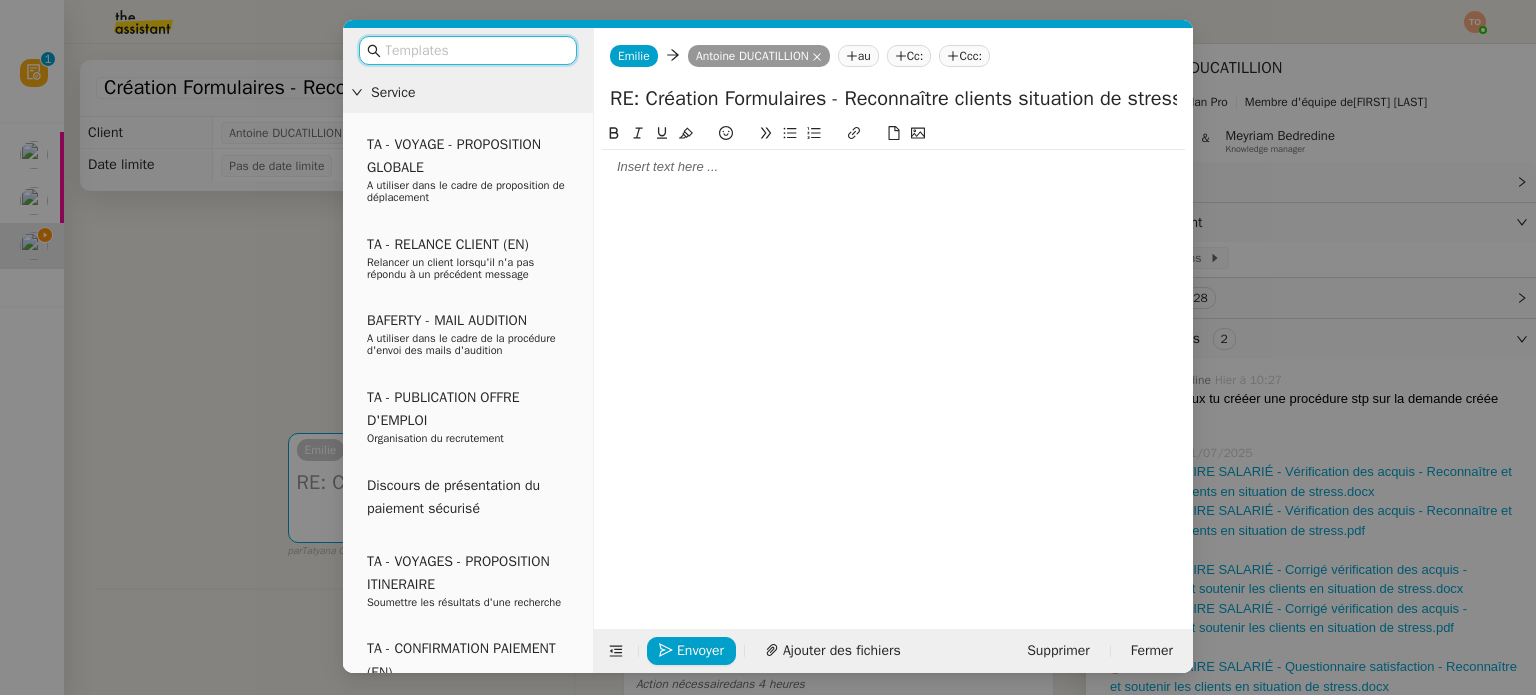 click at bounding box center (468, 50) 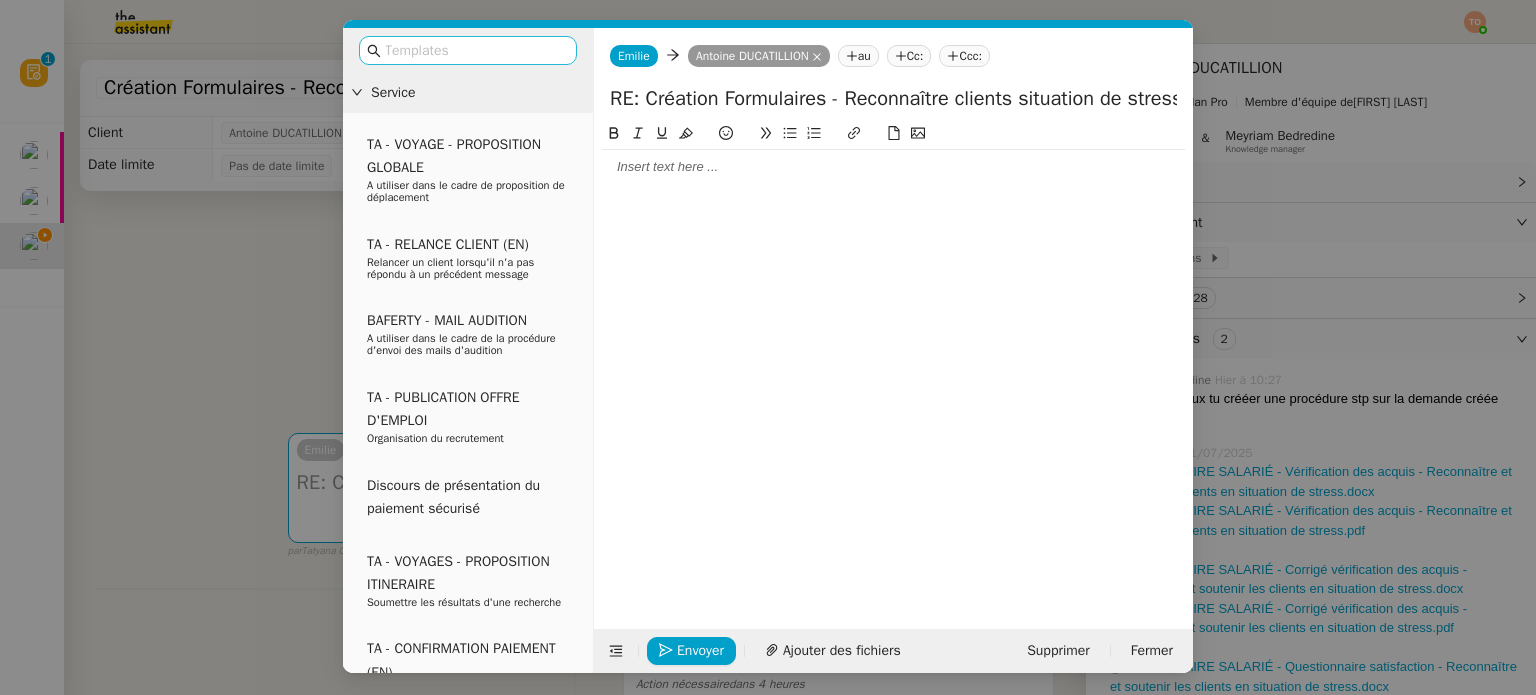 click at bounding box center [475, 50] 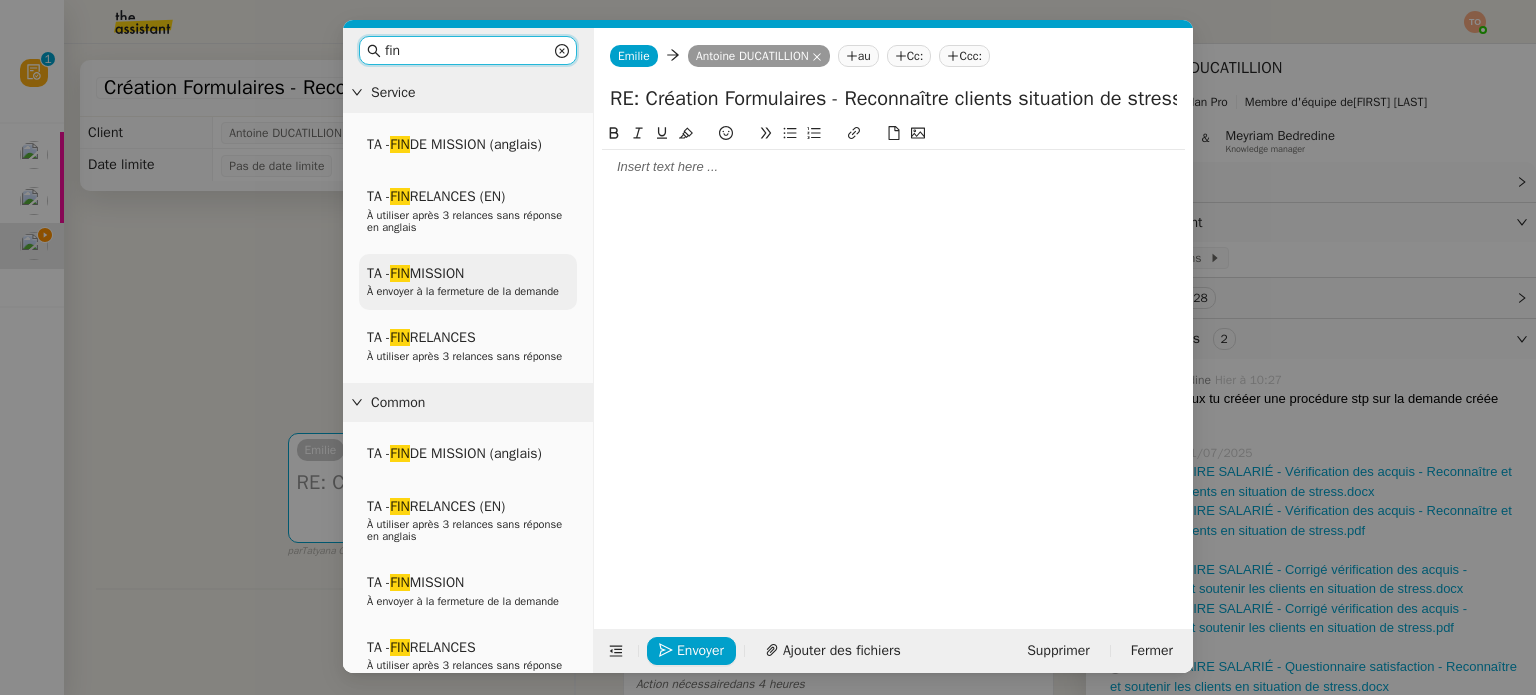 type on "fin" 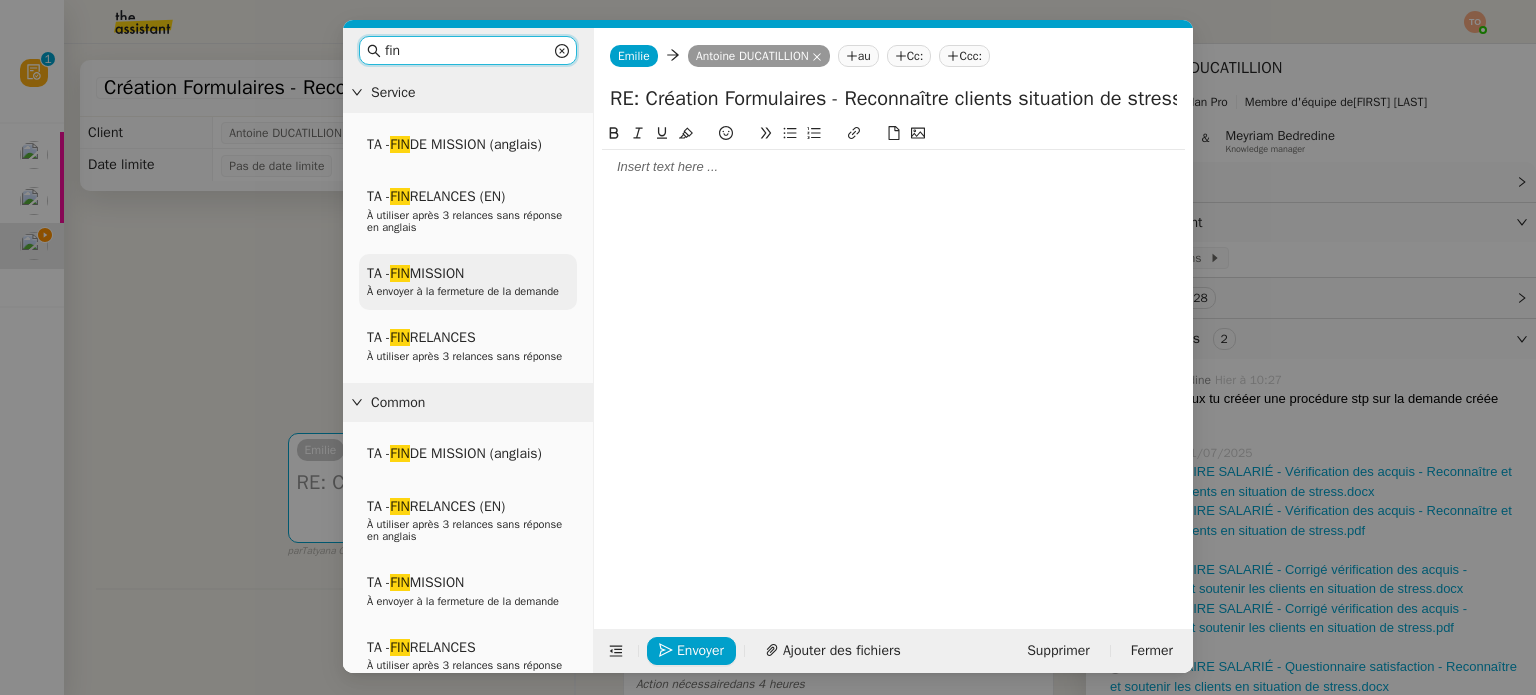 click on "TA -  FIN  MISSION    À envoyer à la fermeture de la demande" at bounding box center (468, 282) 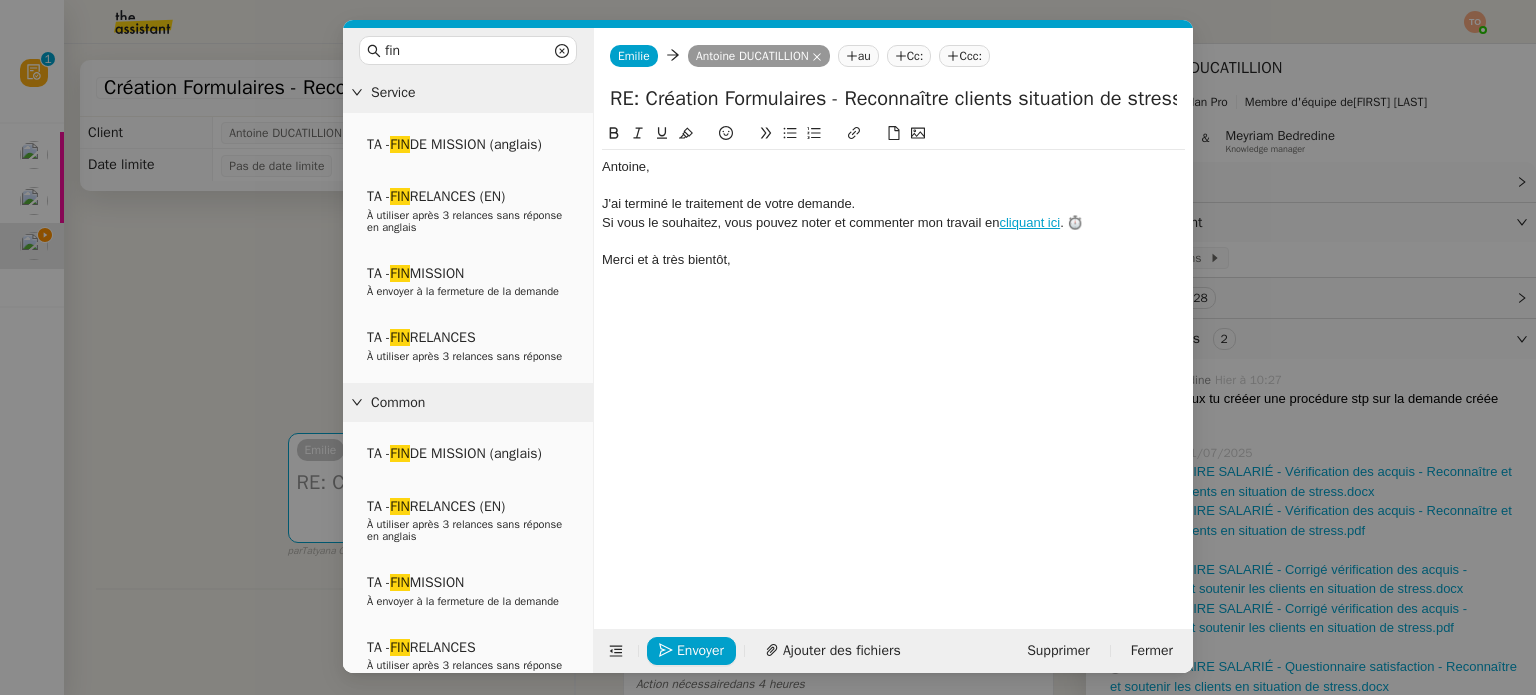 click on "﻿Antoine﻿," 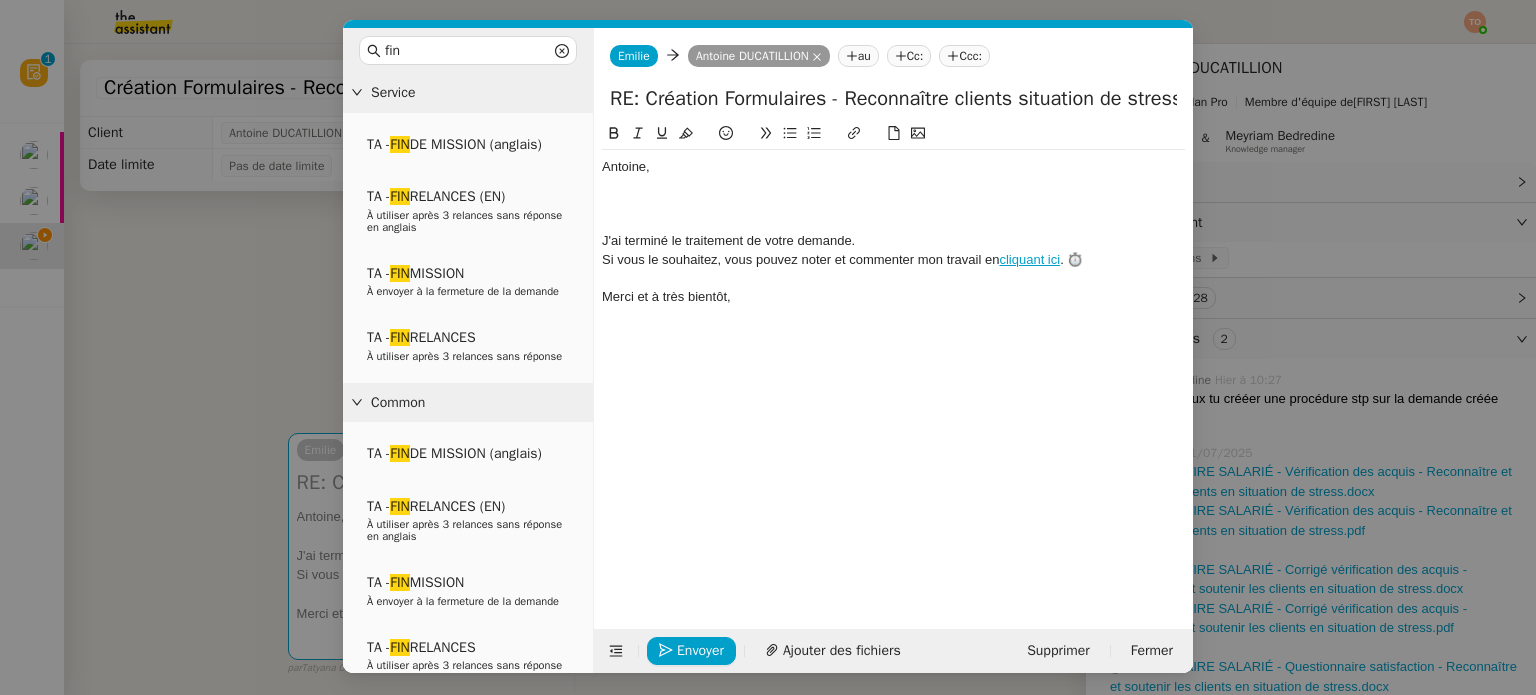 type 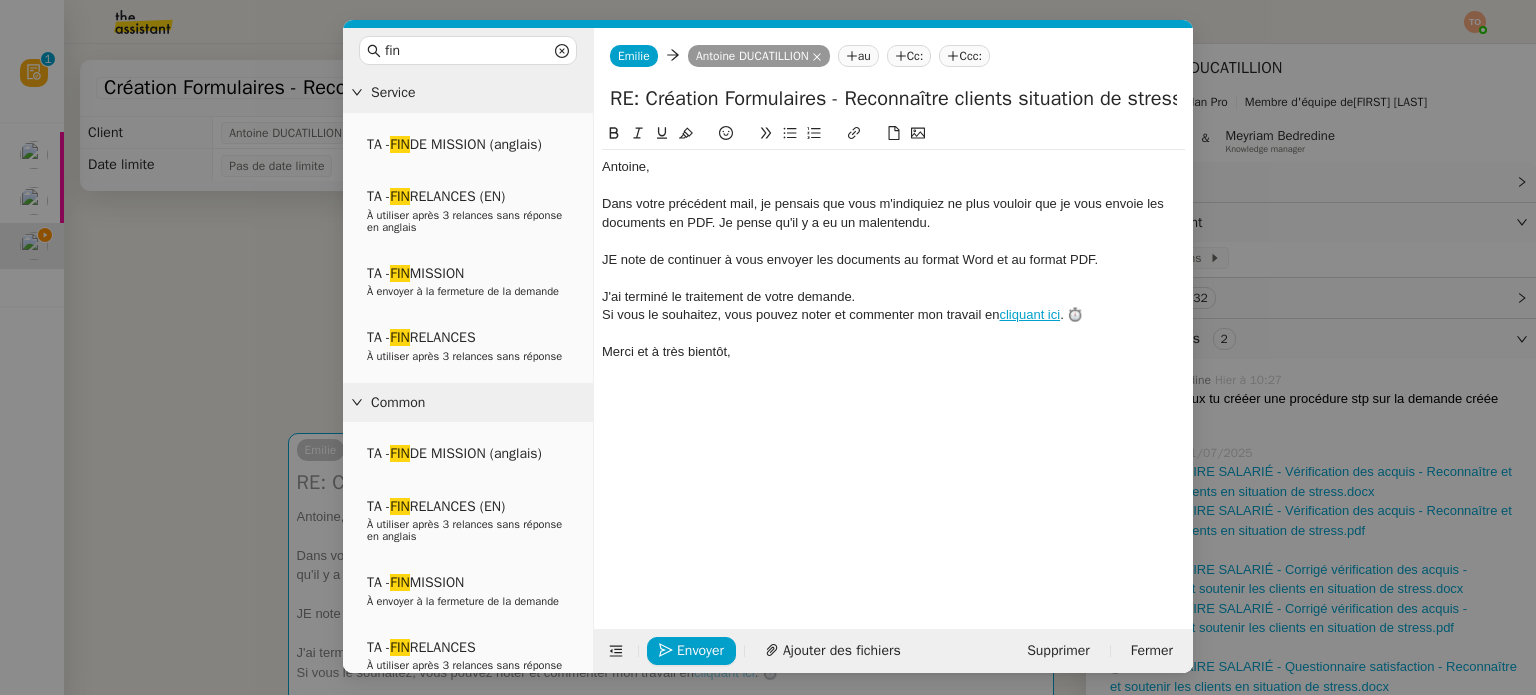 click on "JE note de continuer à vous envoyer les documents au format Word et au format PDF." 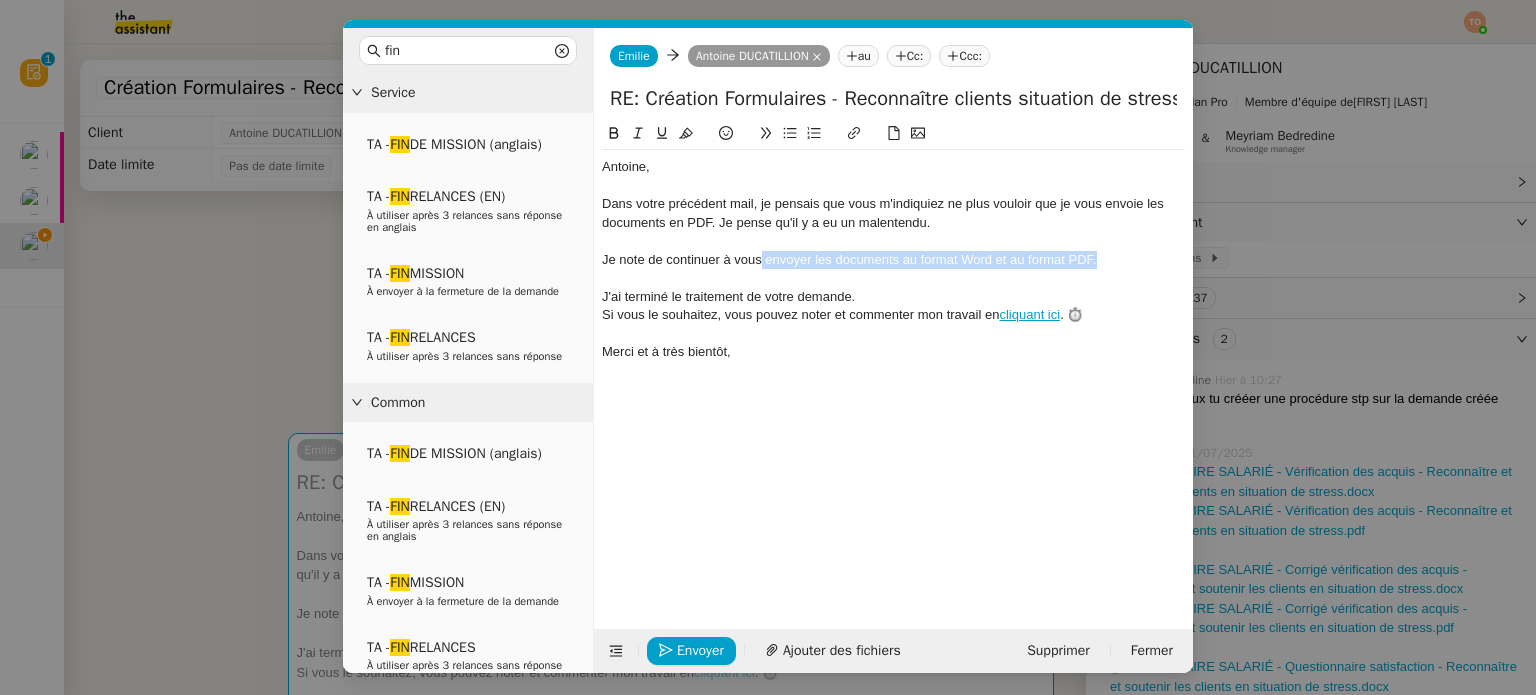 drag, startPoint x: 763, startPoint y: 263, endPoint x: 1097, endPoint y: 253, distance: 334.14966 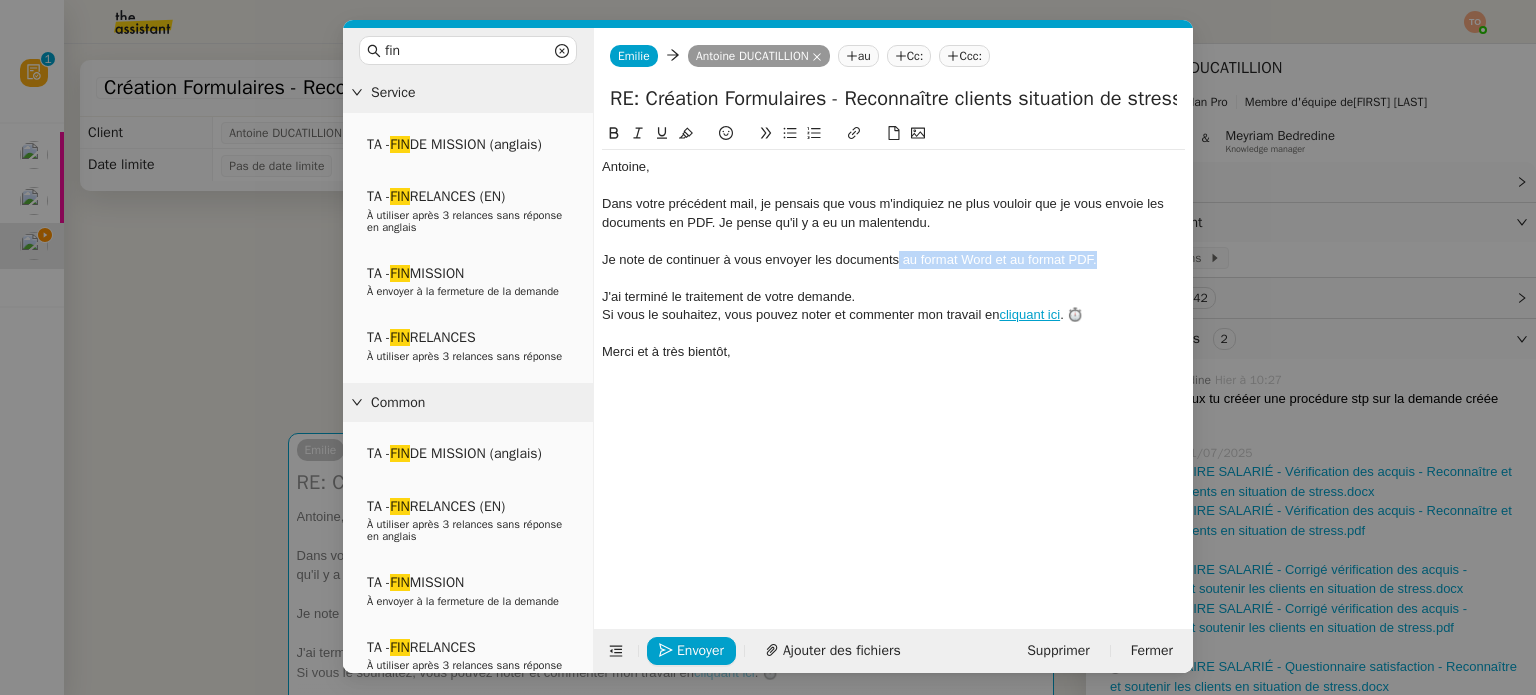 drag, startPoint x: 1114, startPoint y: 255, endPoint x: 899, endPoint y: 255, distance: 215 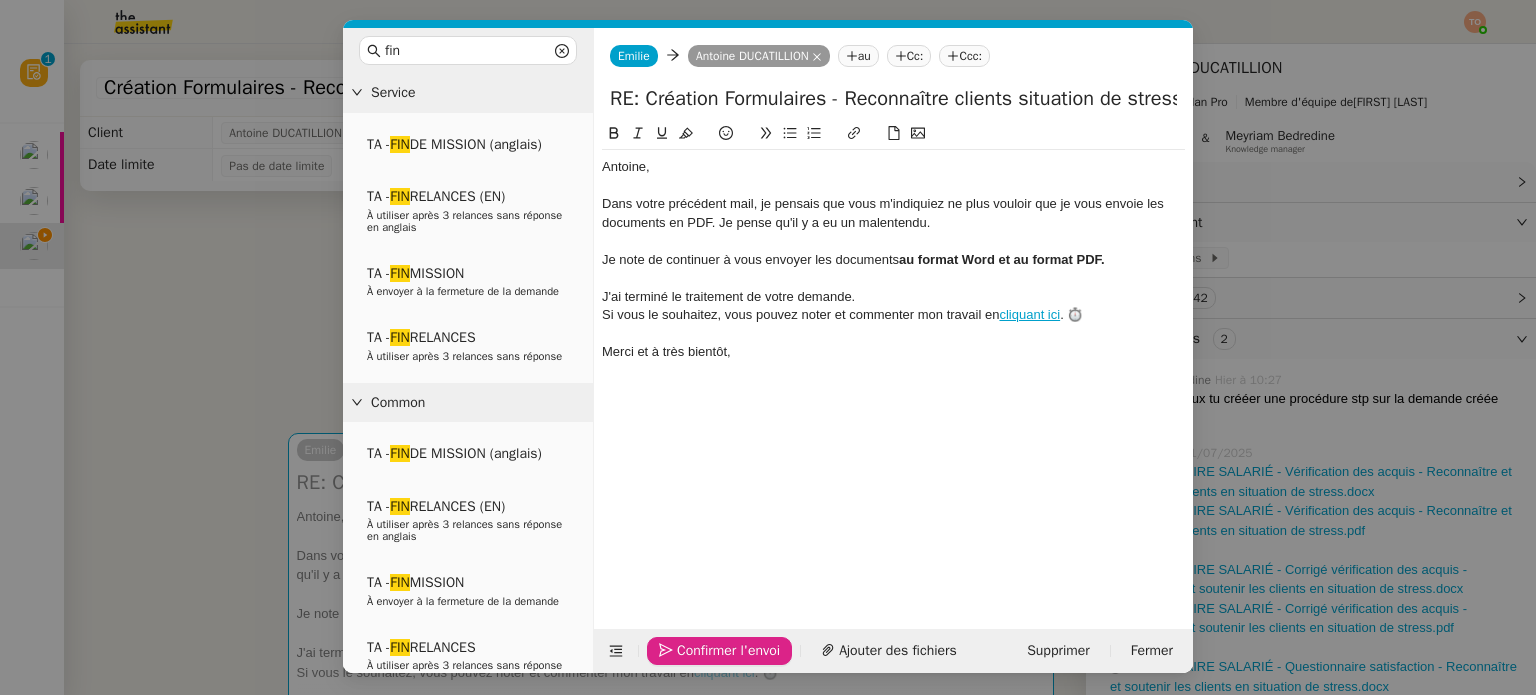 click on "Confirmer l'envoi" 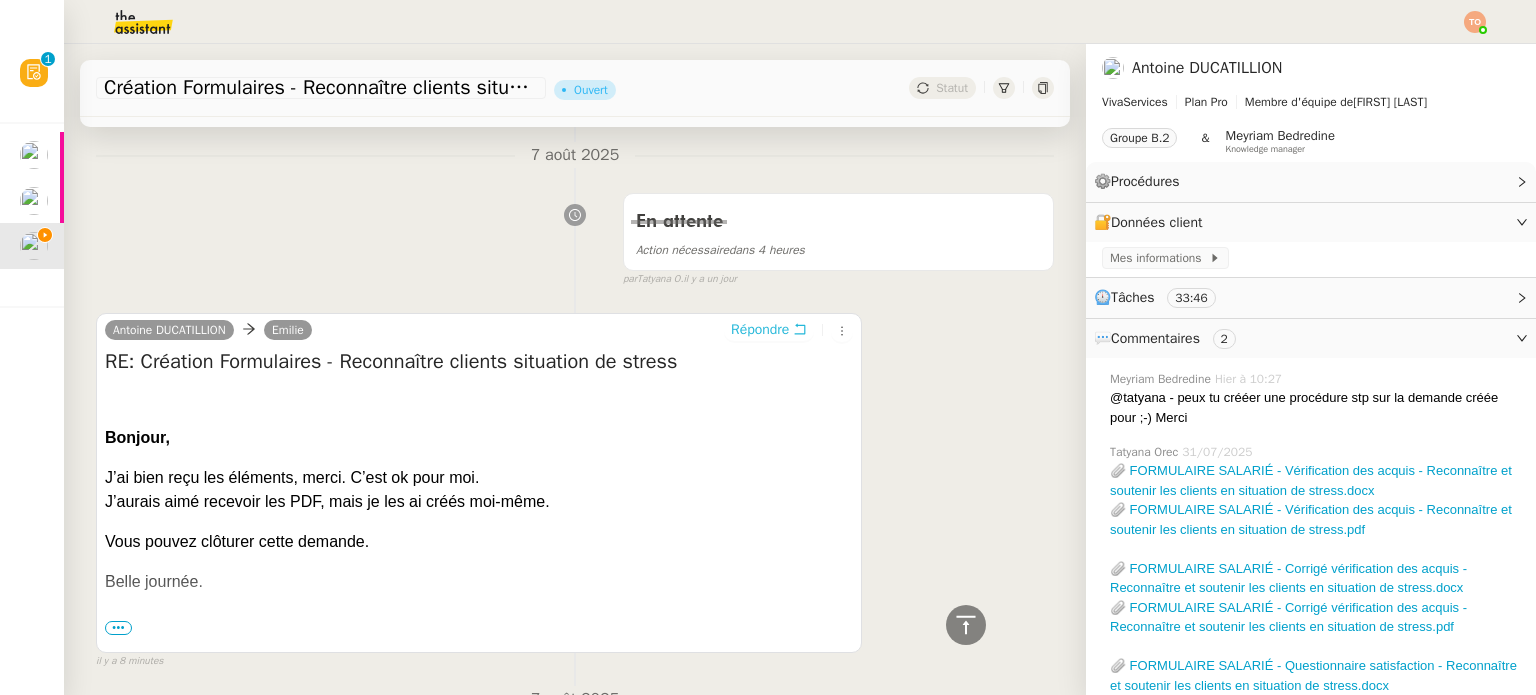 scroll, scrollTop: 0, scrollLeft: 0, axis: both 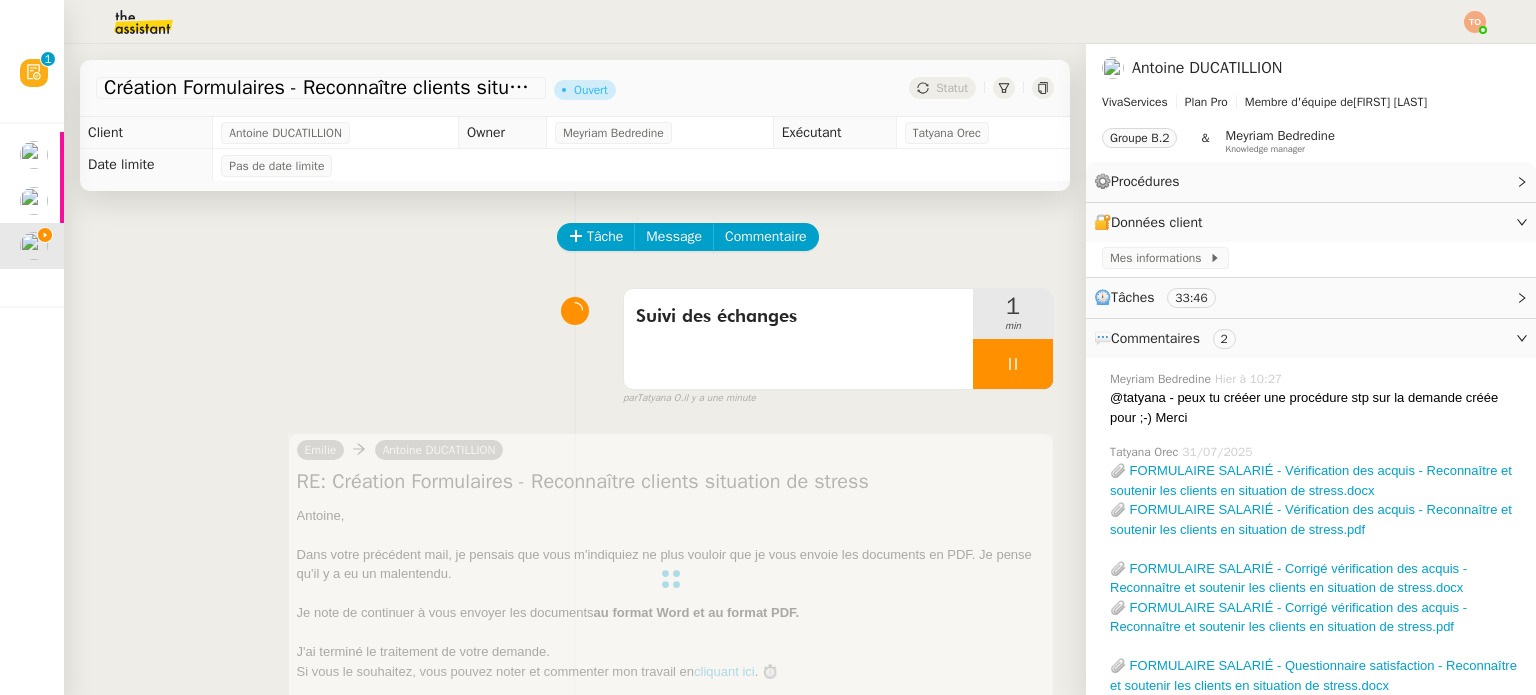 click at bounding box center [1013, 364] 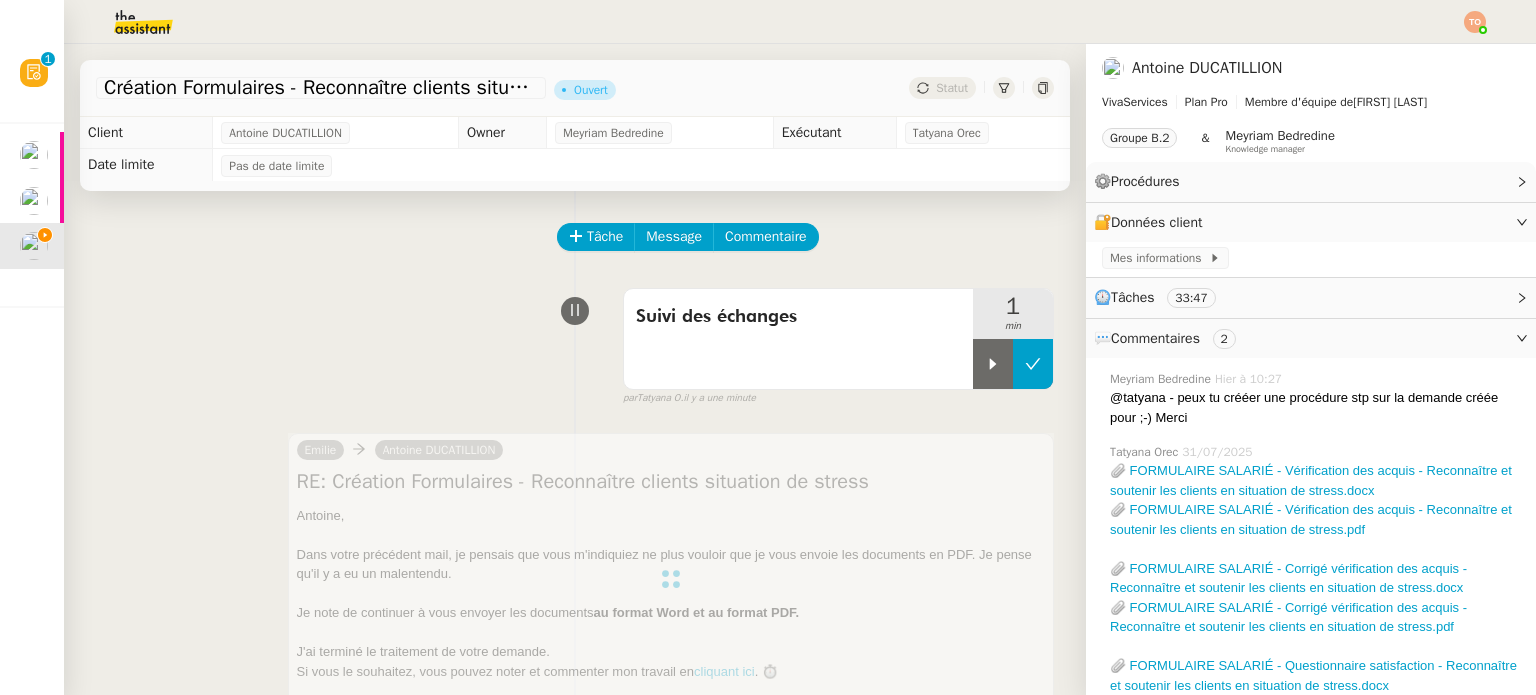 click at bounding box center [1033, 364] 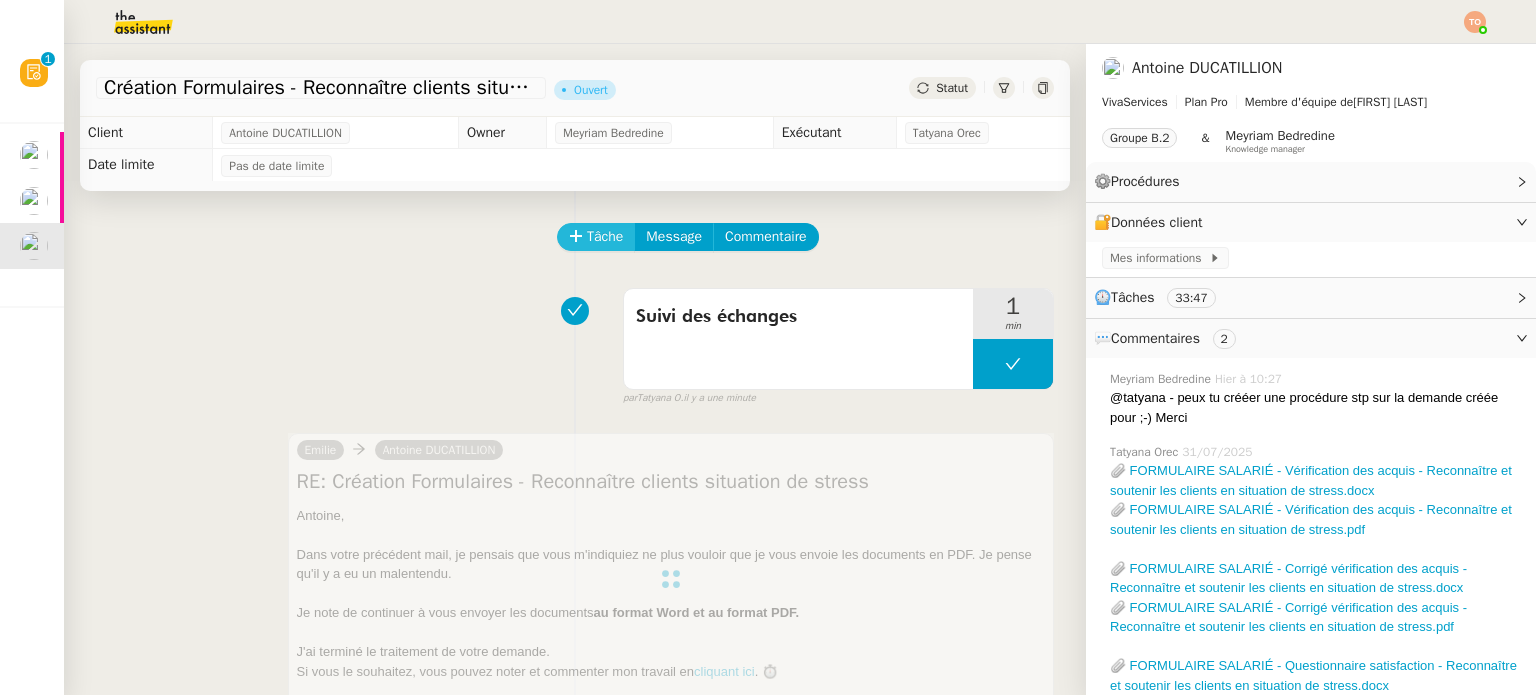 click on "Tâche" 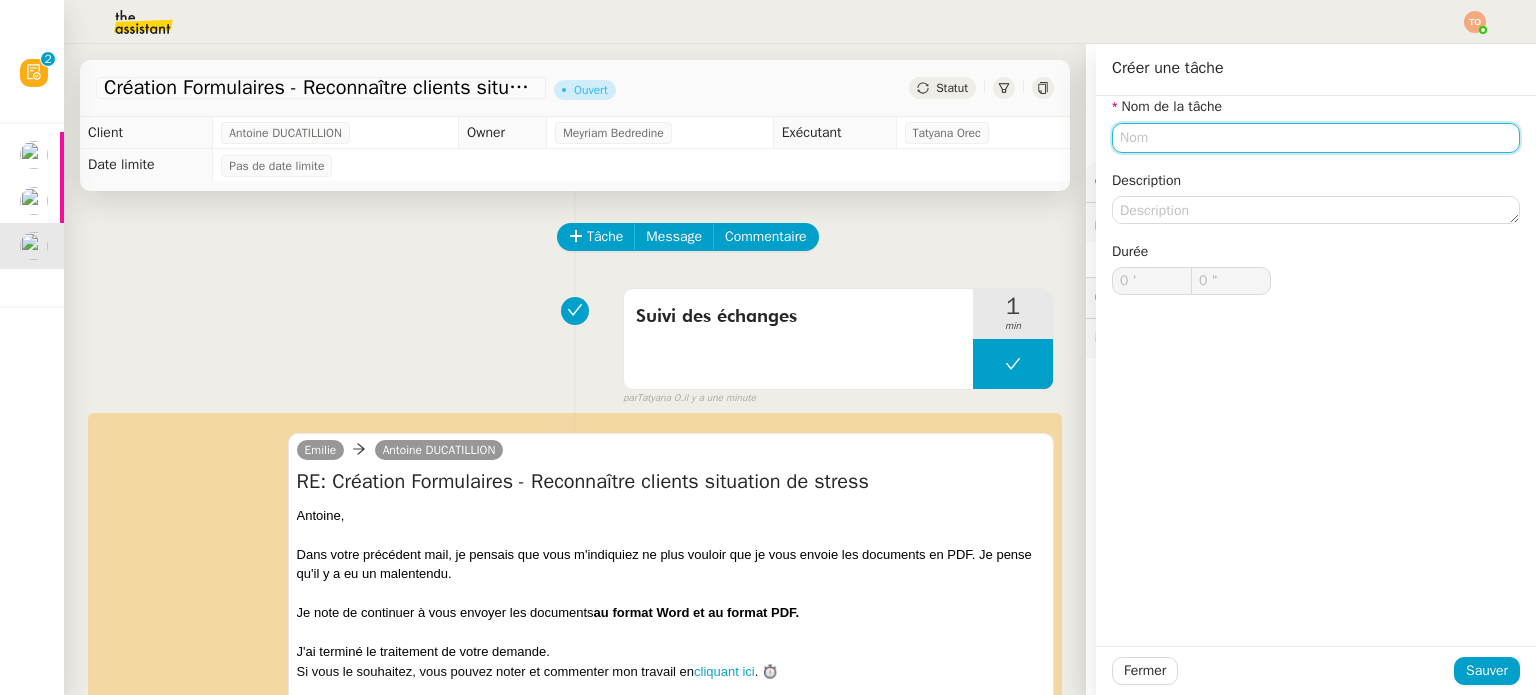 click 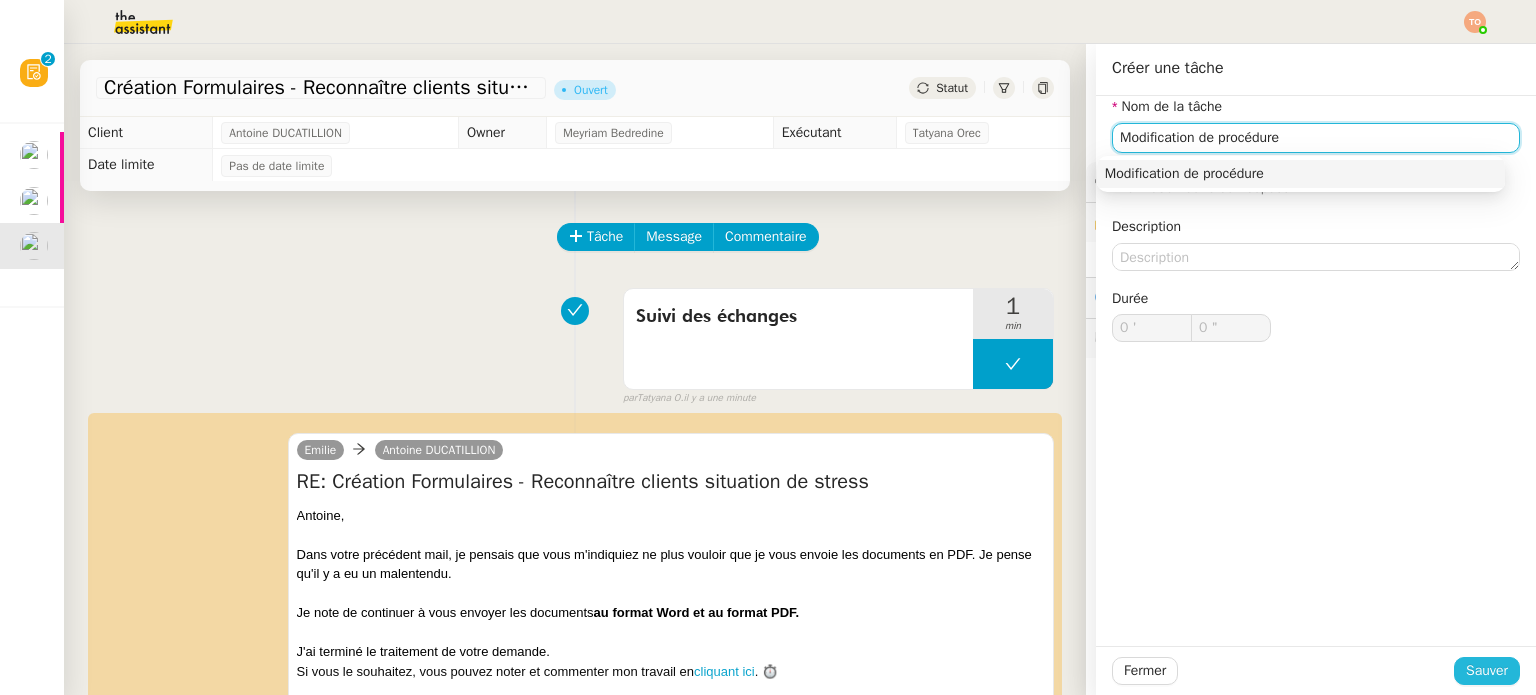 type on "Modification de procédure" 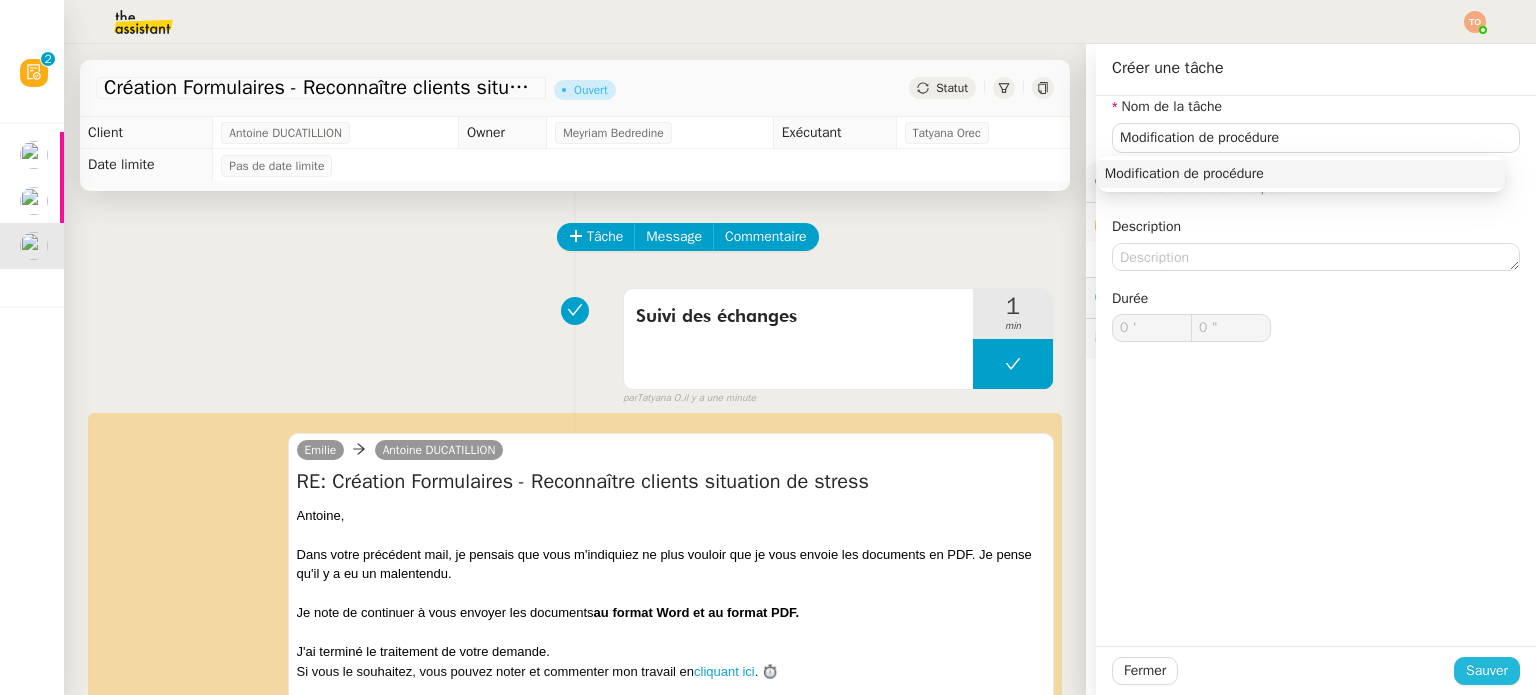 drag, startPoint x: 1463, startPoint y: 666, endPoint x: 1123, endPoint y: 524, distance: 368.46167 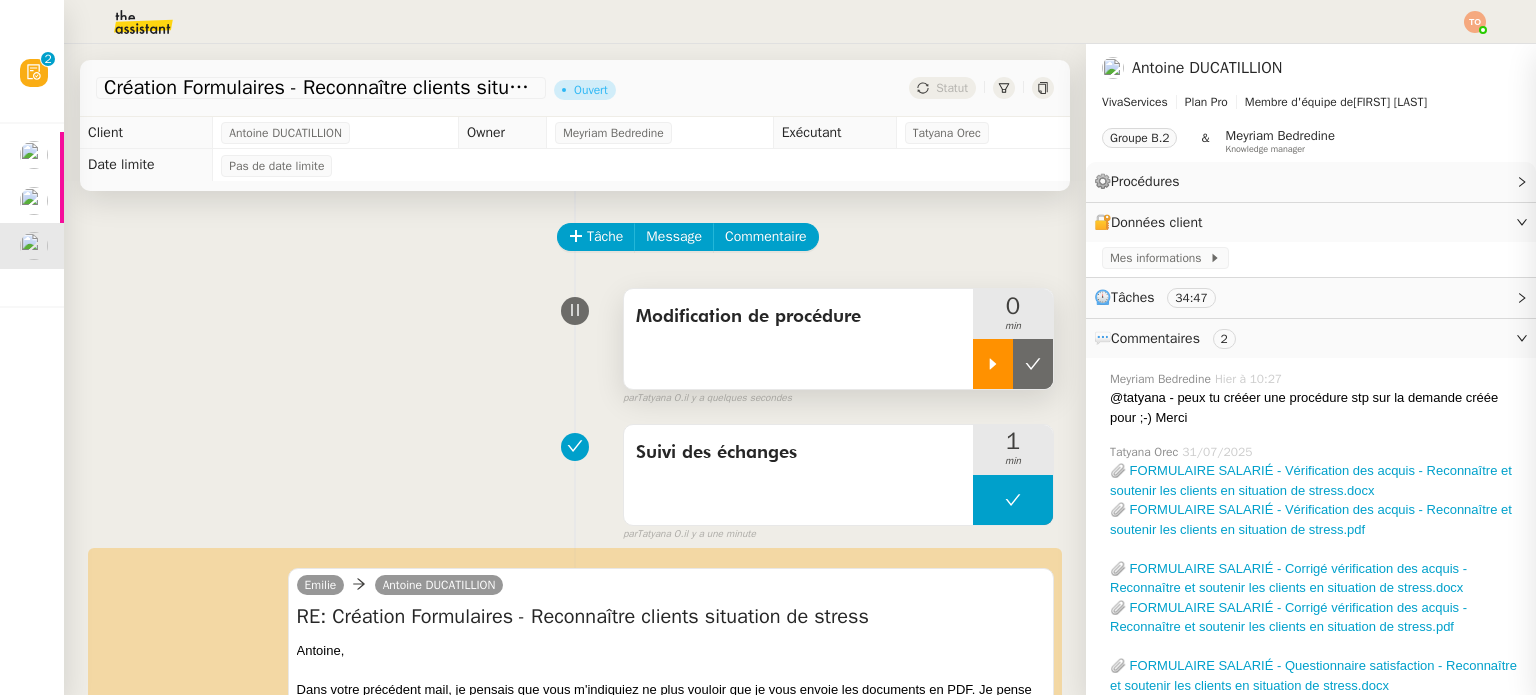 click 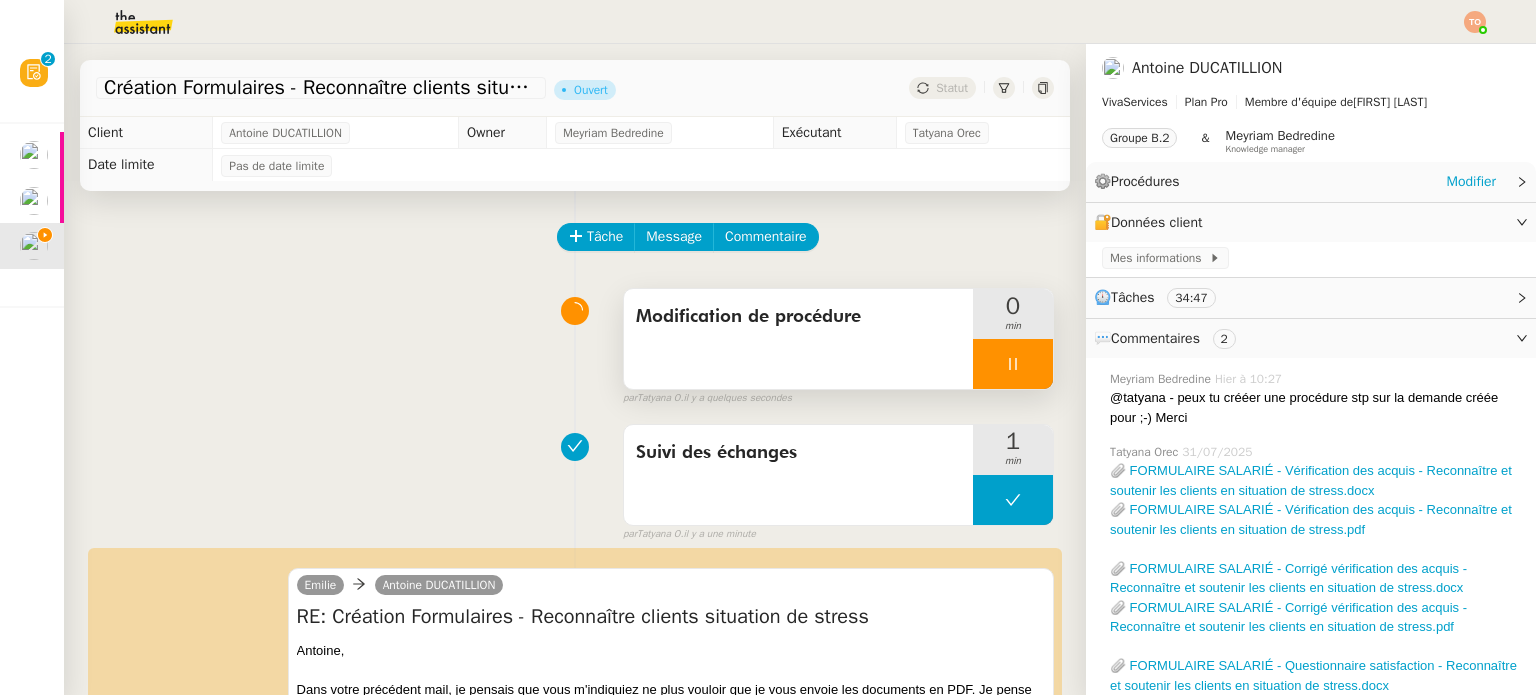 click on "⚙️  Procédures     Modifier" 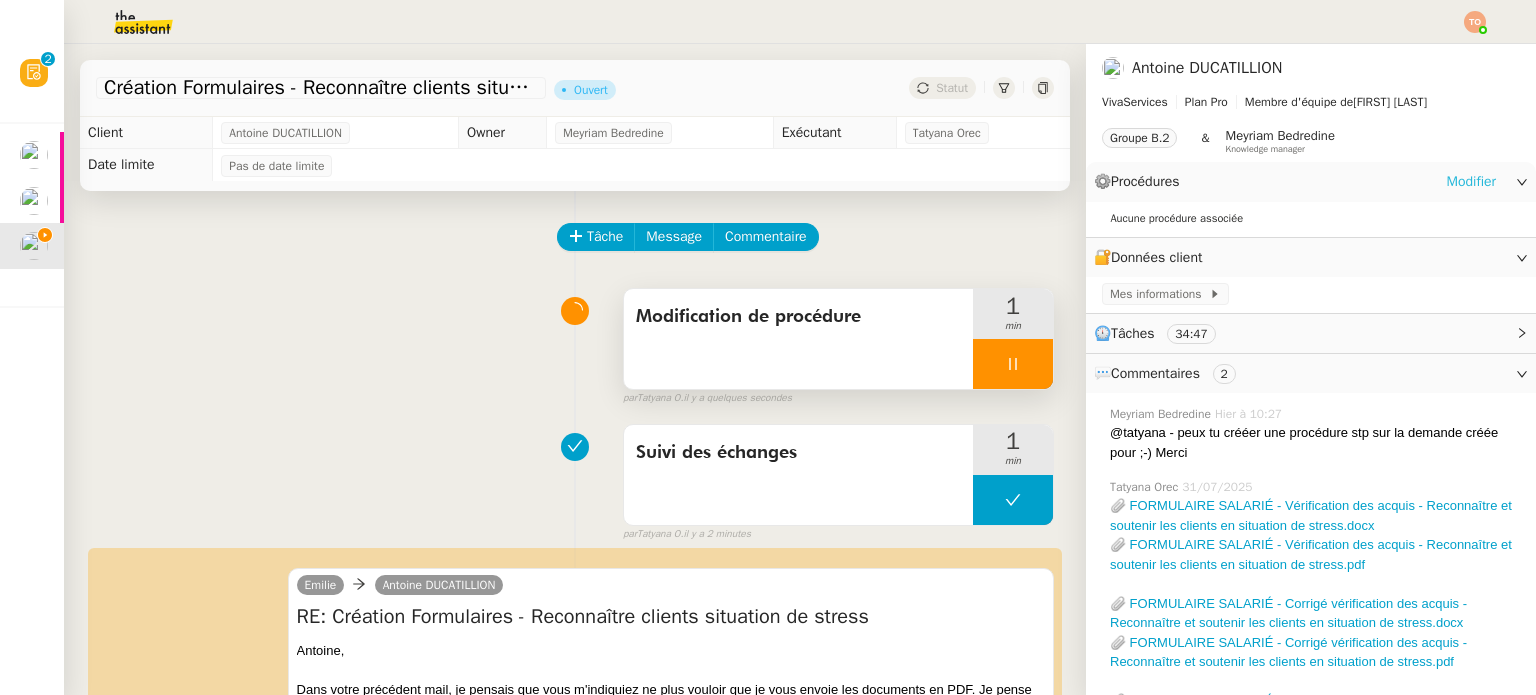 click on "Modifier" 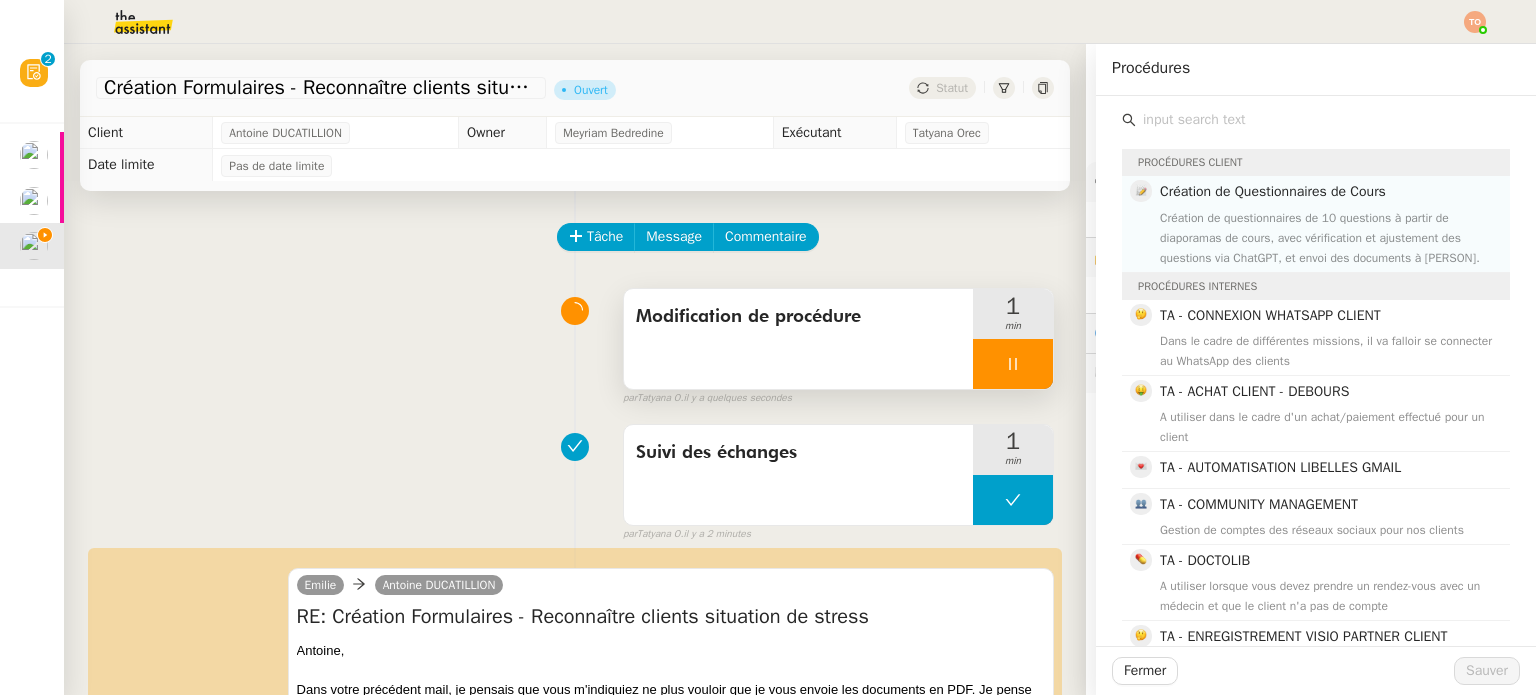 click on "Création de Questionnaires de Cours Création de questionnaires de 10 questions à partir de diaporamas de cours, avec vérification et ajustement des questions via ChatGPT, et envoi des documents à Antoine." 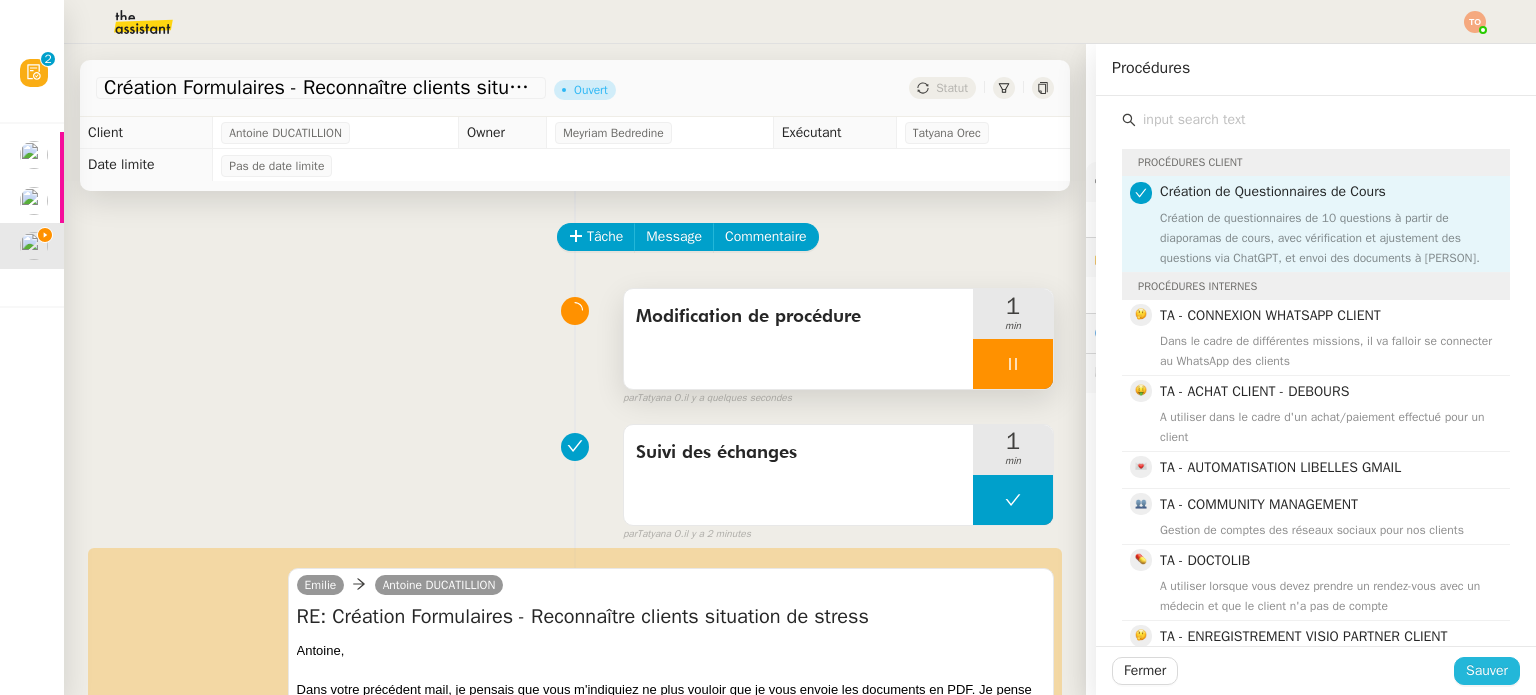 click on "Sauver" 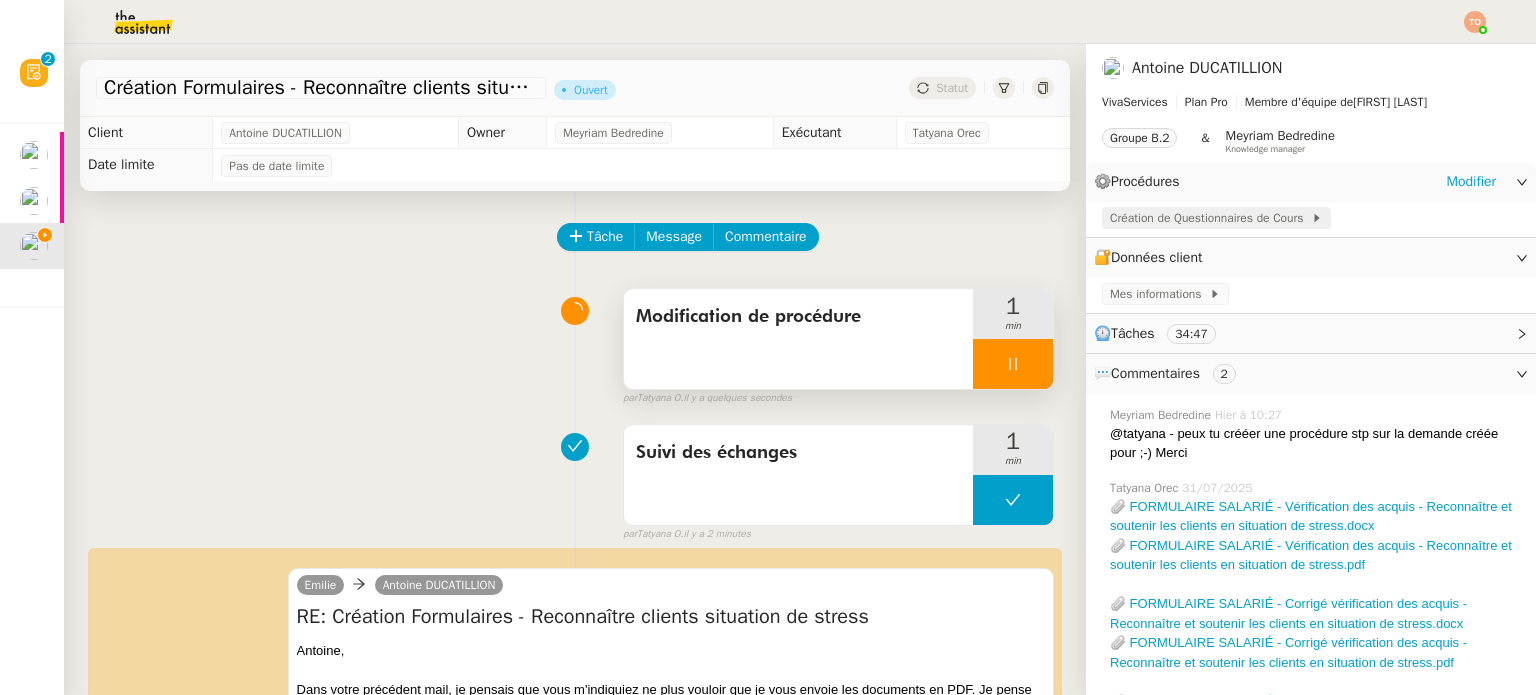 click on "Création de Questionnaires de Cours" 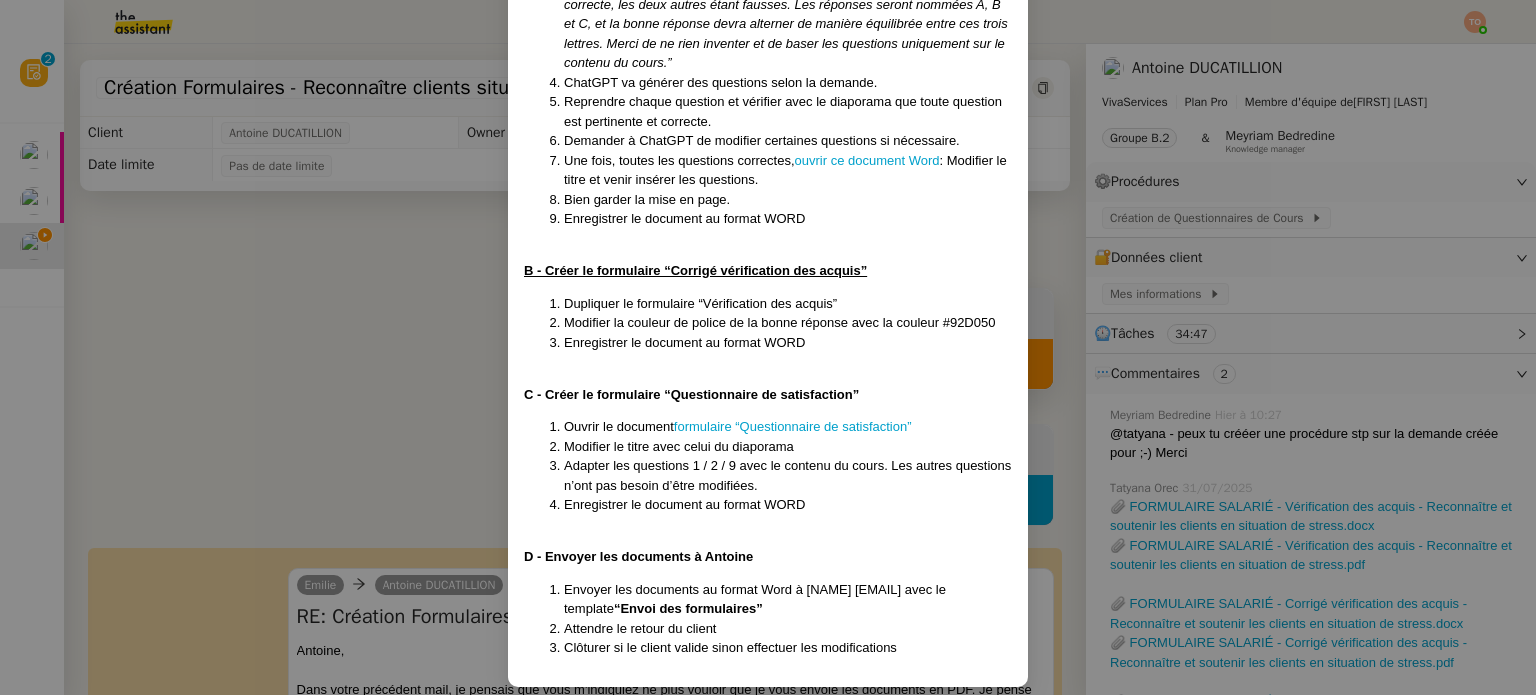 scroll, scrollTop: 735, scrollLeft: 0, axis: vertical 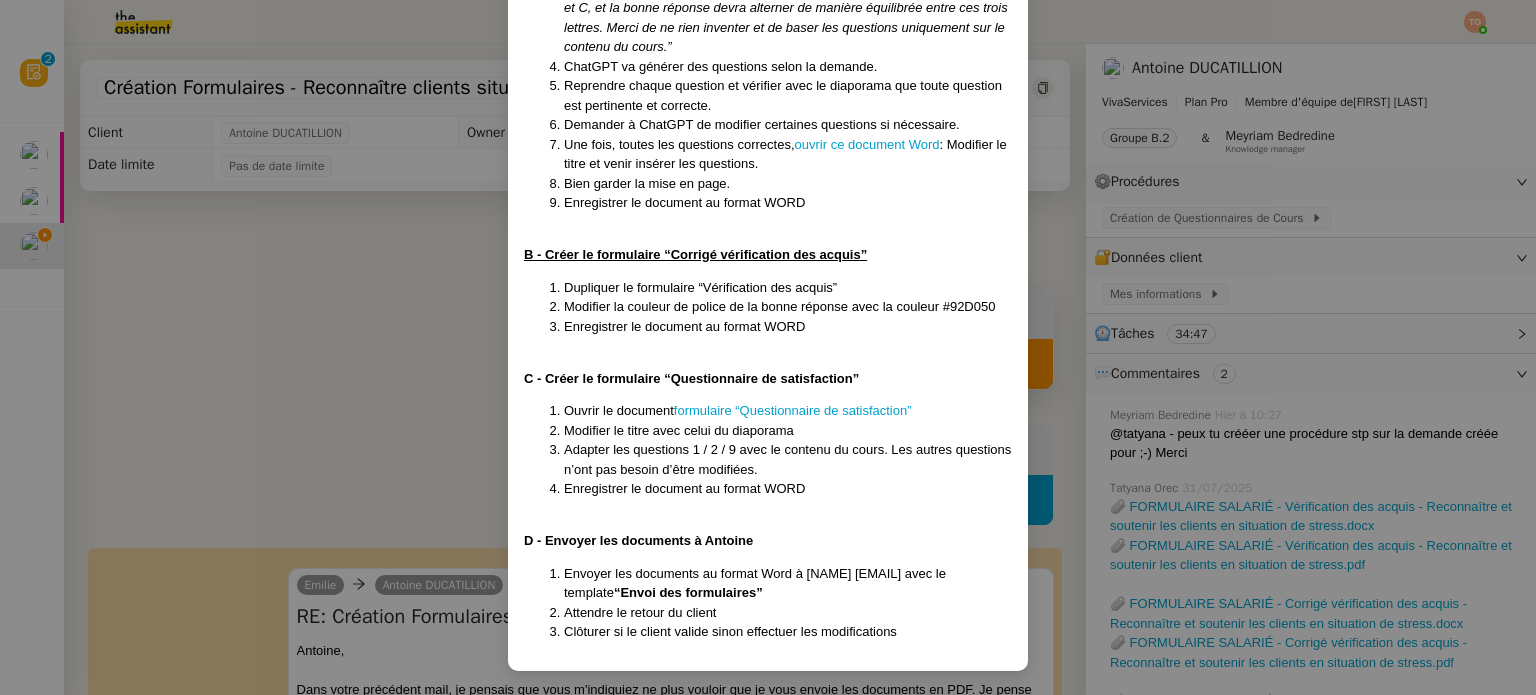 drag, startPoint x: 520, startPoint y: 523, endPoint x: 696, endPoint y: 591, distance: 188.67963 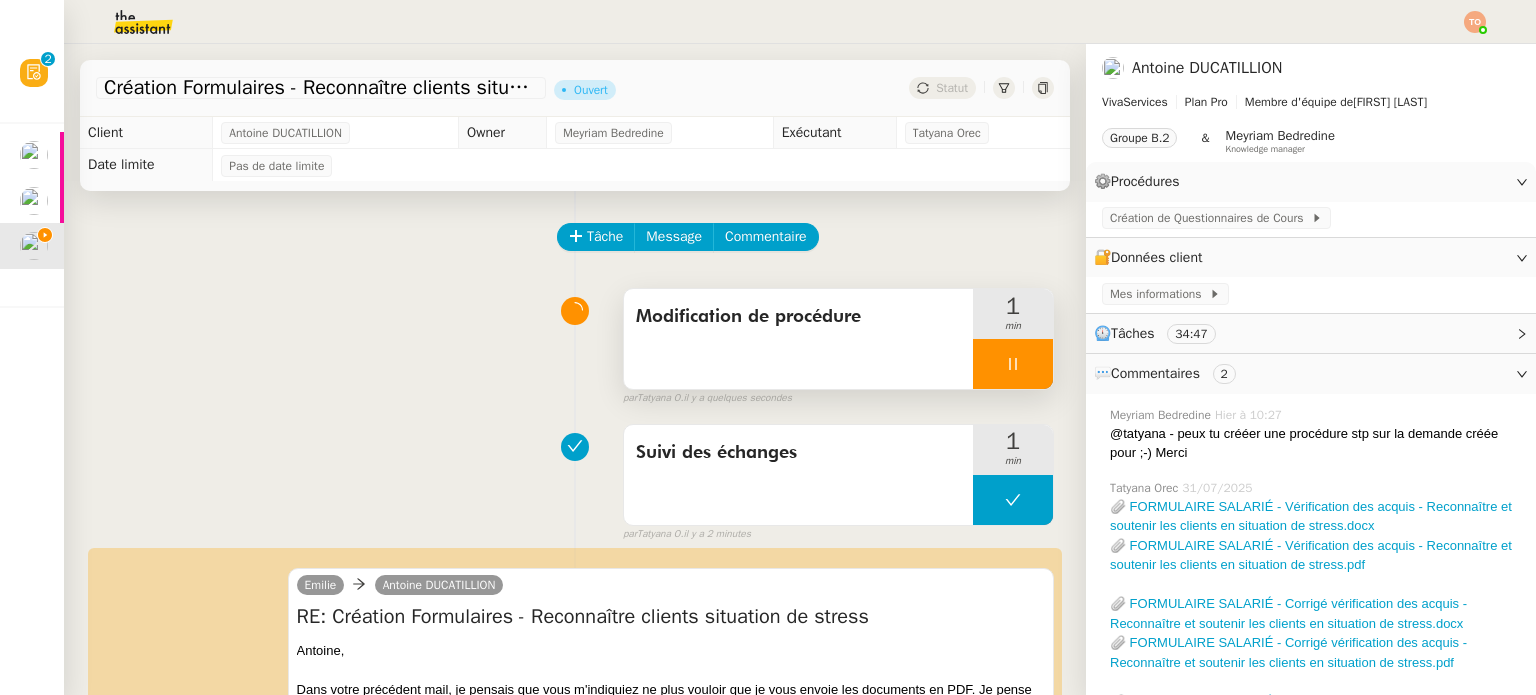 scroll, scrollTop: 635, scrollLeft: 0, axis: vertical 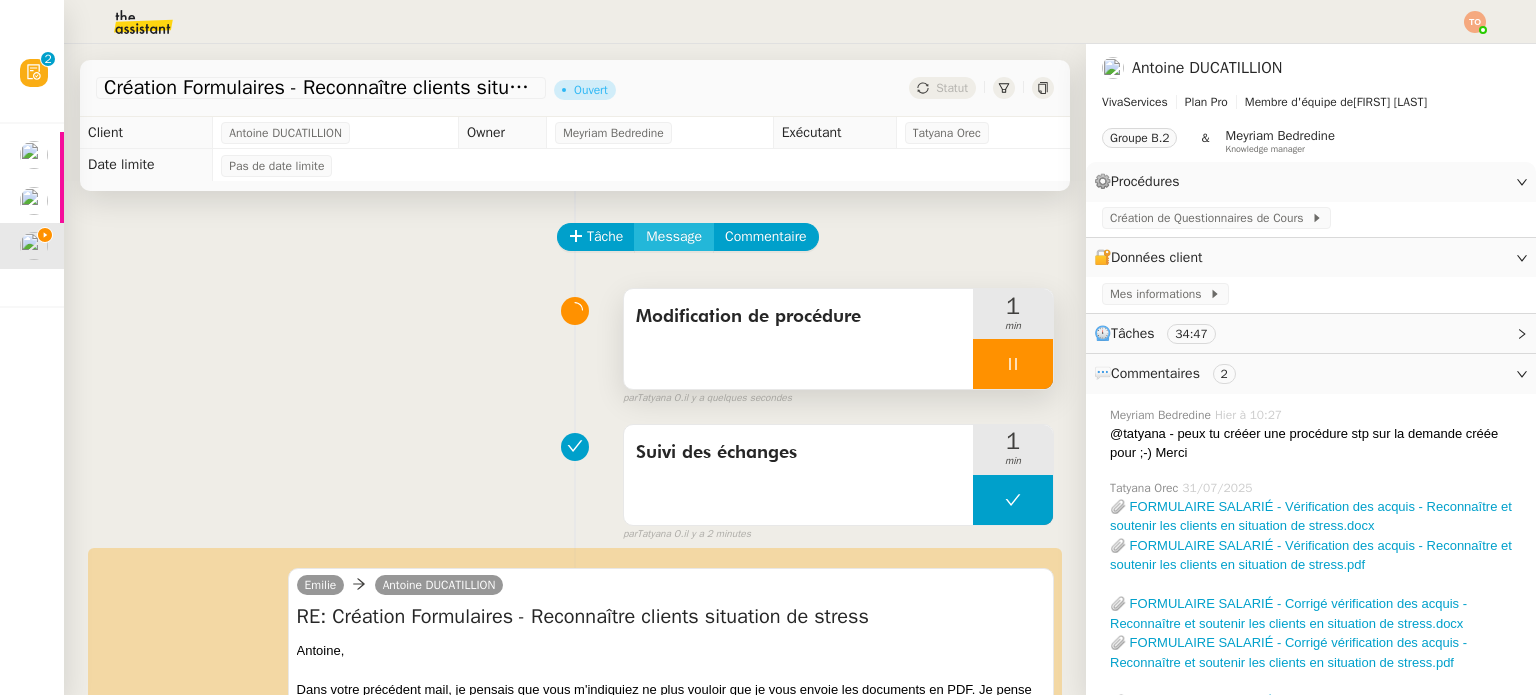 click on "Message" 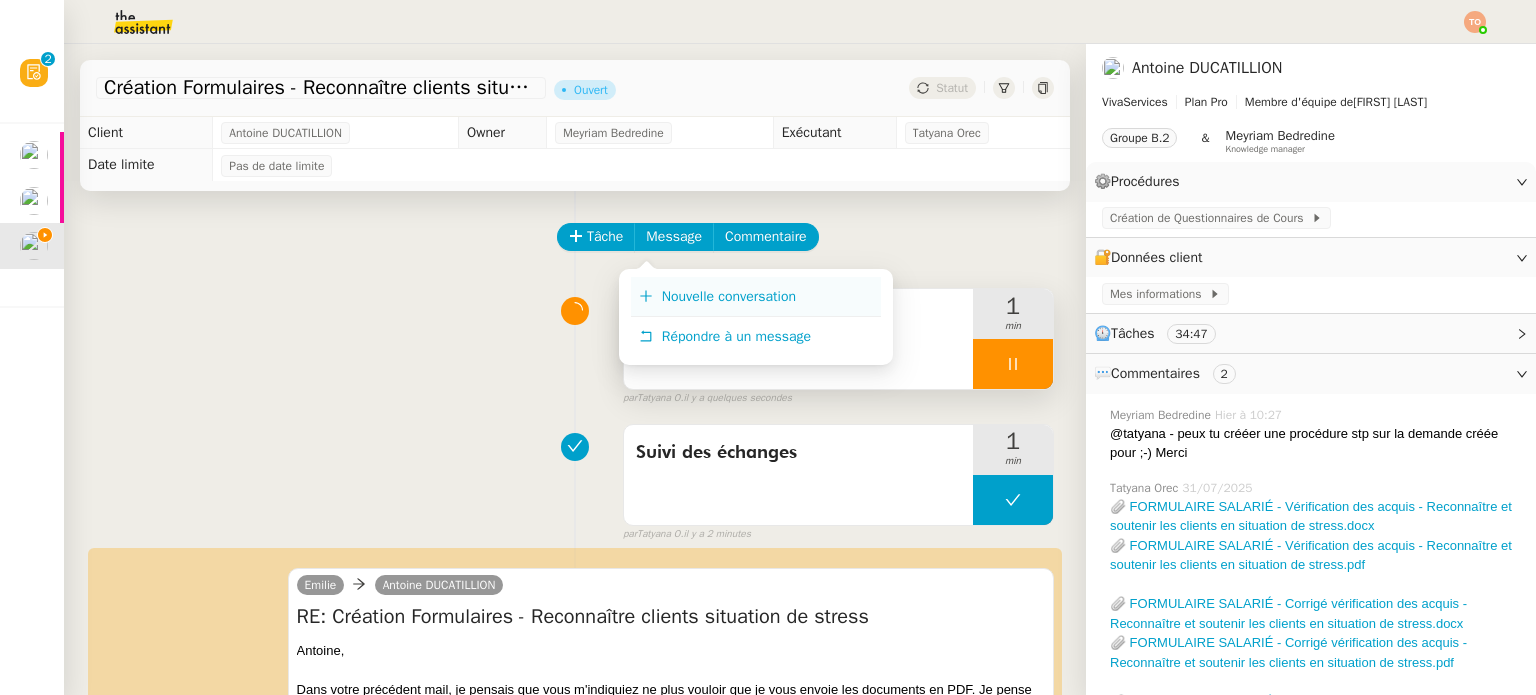 click on "Nouvelle conversation" at bounding box center (729, 296) 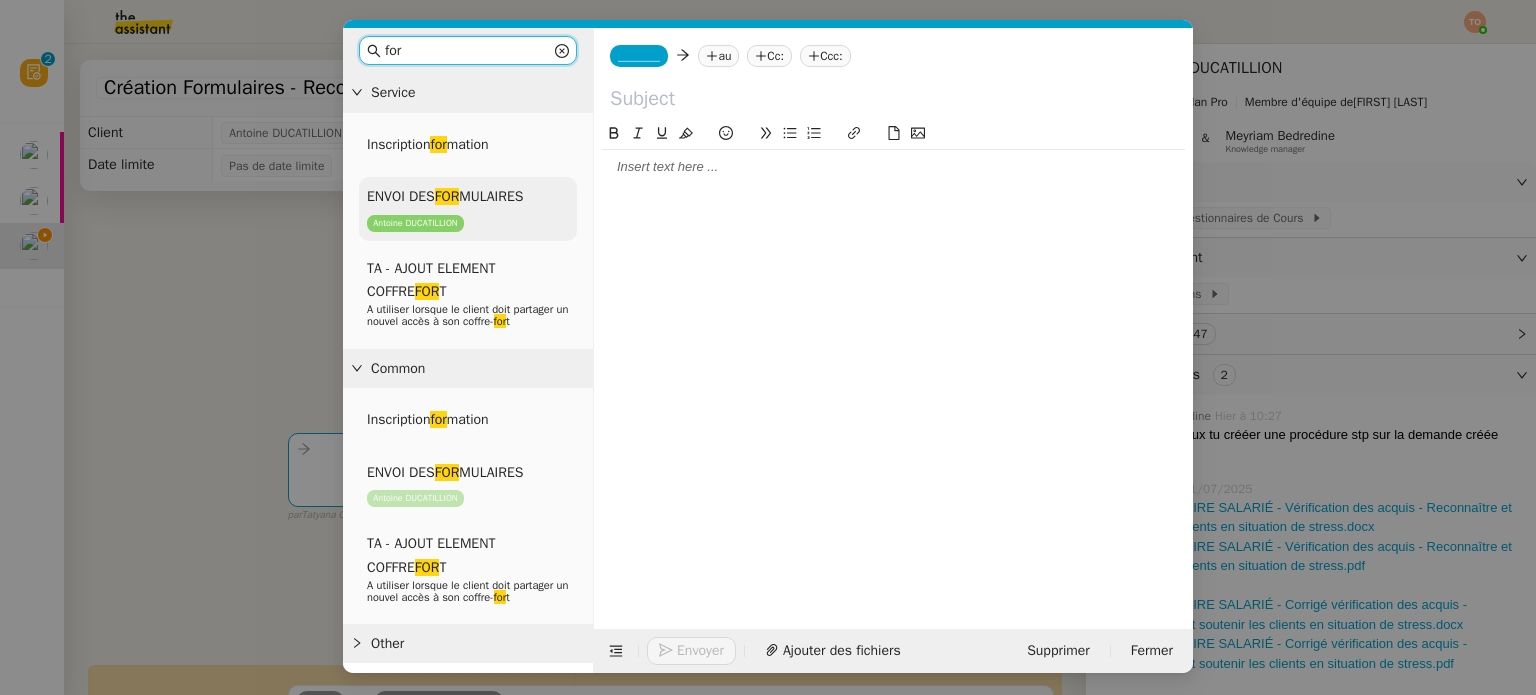 type on "for" 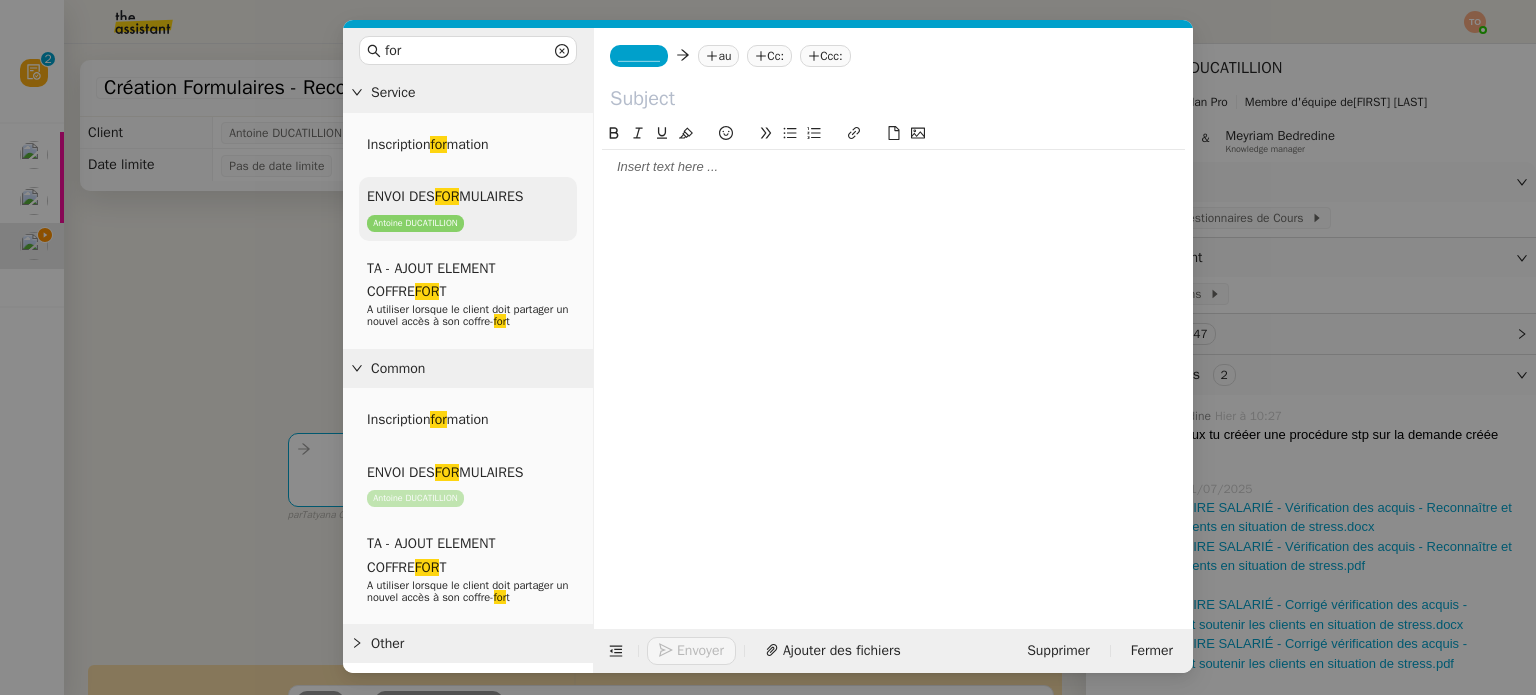 click on "ENVOI DES  FOR MULAIRES" at bounding box center (445, 196) 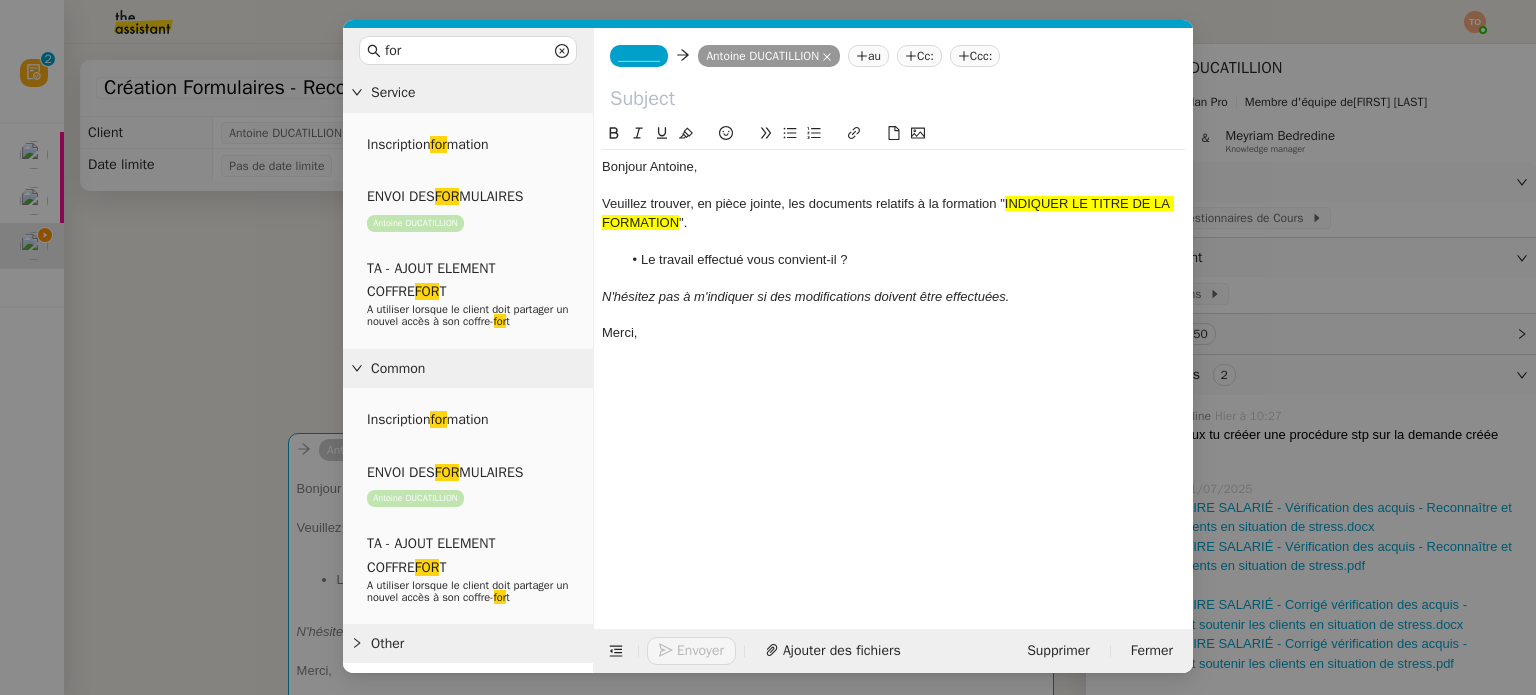 click on "for Service Inscription  for mation      ENVOI DES  FOR MULAIRES     Antoine DUCATILLION TA - AJOUT ELEMENT COFFRE  FOR T    A utiliser lorsque le client doit partager un nouvel accès à son coffre- for t Common Inscription  for mation      ENVOI DES  FOR MULAIRES     Antoine DUCATILLION TA - AJOUT ELEMENT COFFRE  FOR T    A utiliser lorsque le client doit partager un nouvel accès à son coffre- for t Other No Templates    _______     Antoine DUCATILLION
au
Cc:
Ccc:
Bonjour Antoine, Veuillez trouver, en pièce jointe, les documents relatifs à la formation " INDIQUER LE TITRE DE LA FORMATION ". Le travail effectué vous convient-il ? N'hésitez pas à m'indiquer si des modifications doivent être effectuées. Merci, Envoyer Ajouter des fichiers Supprimer Fermer" at bounding box center (768, 347) 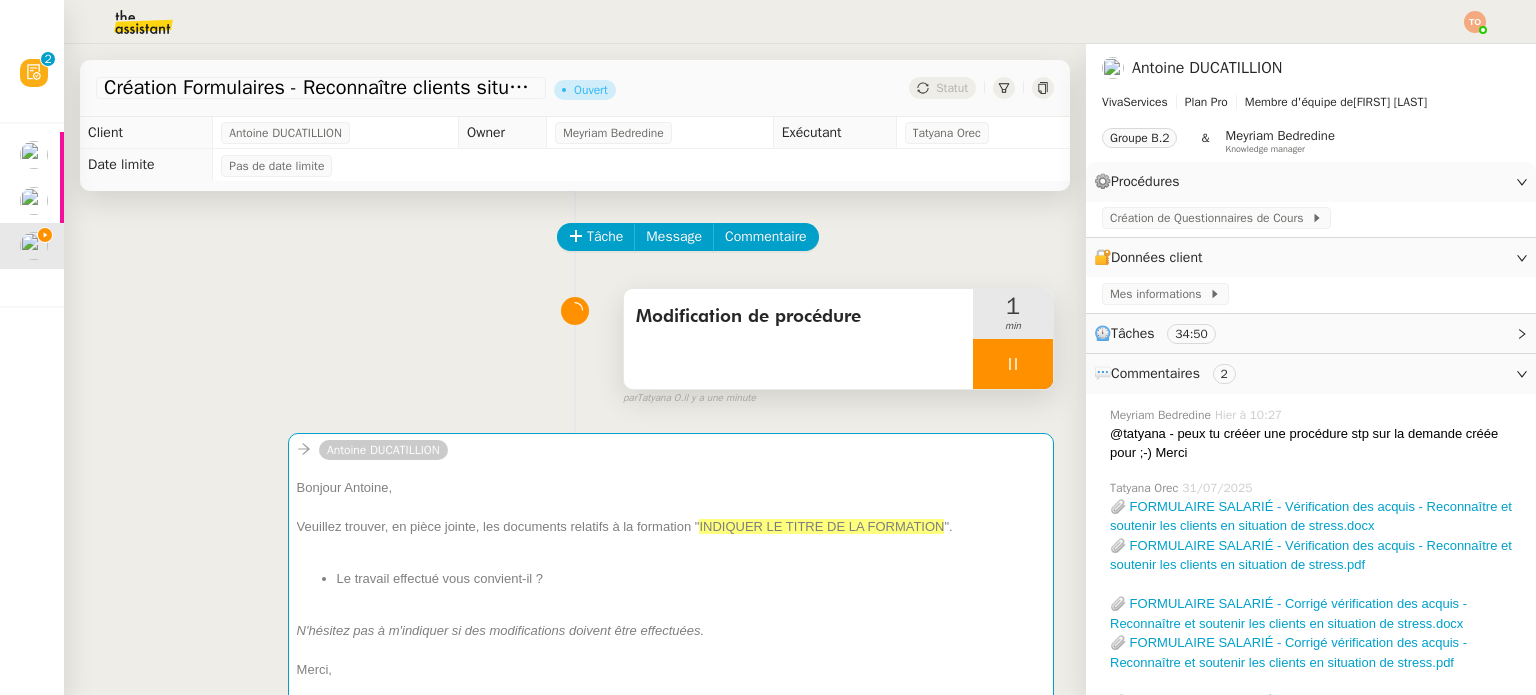 click at bounding box center [1013, 364] 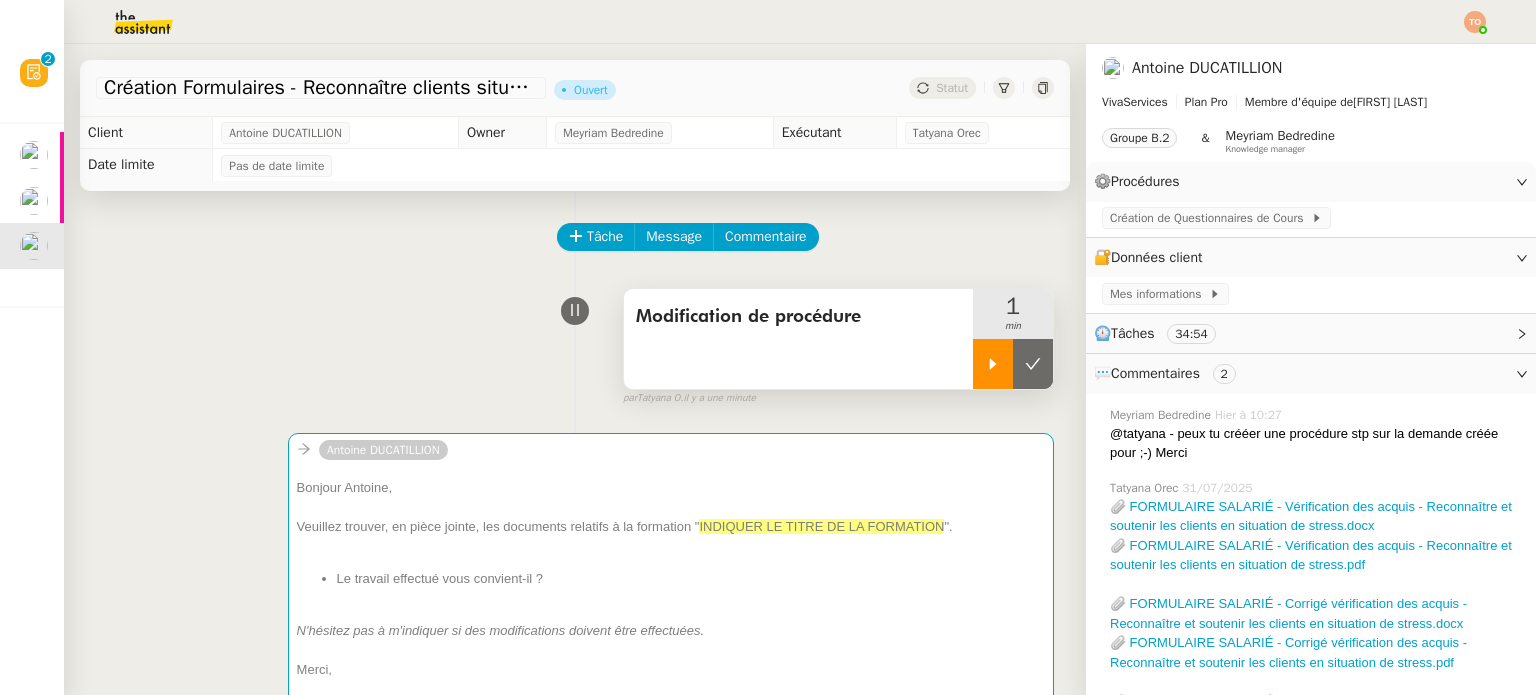 click 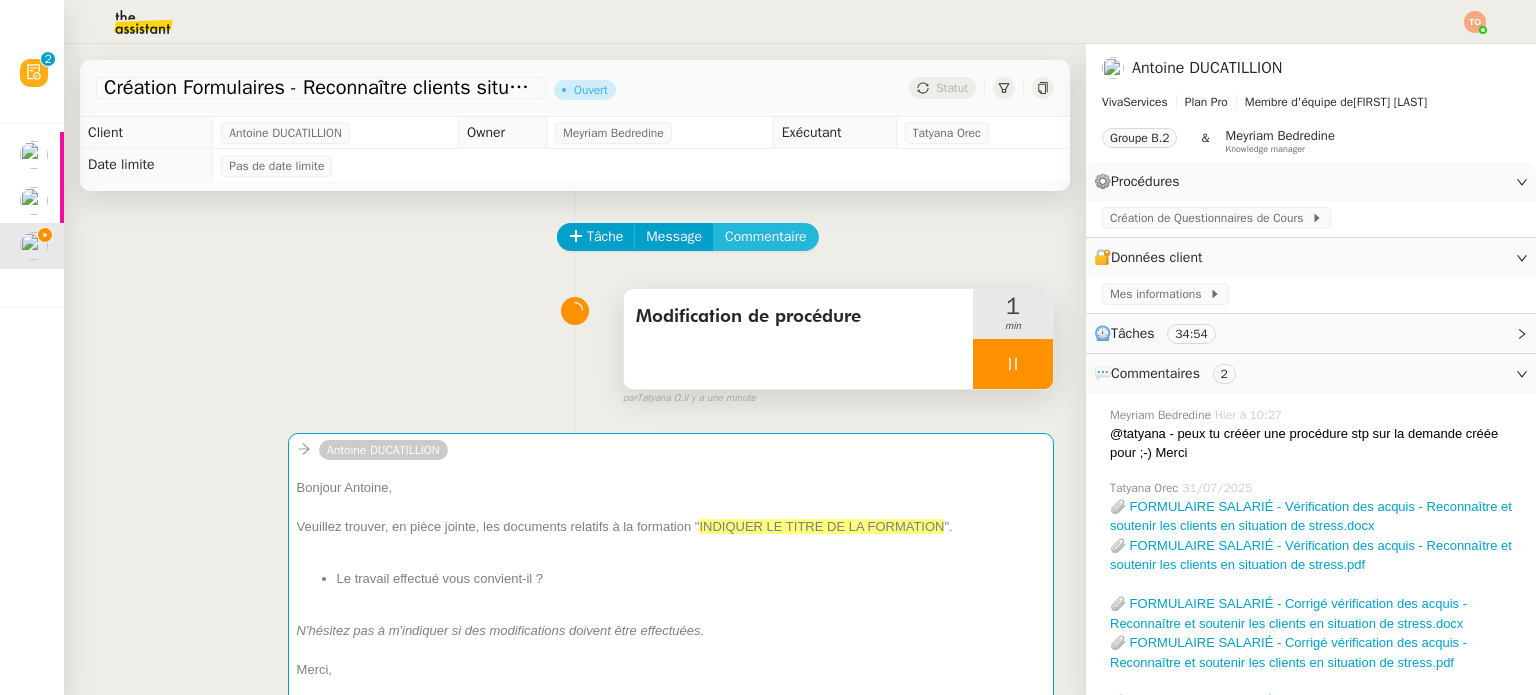 click on "Commentaire" 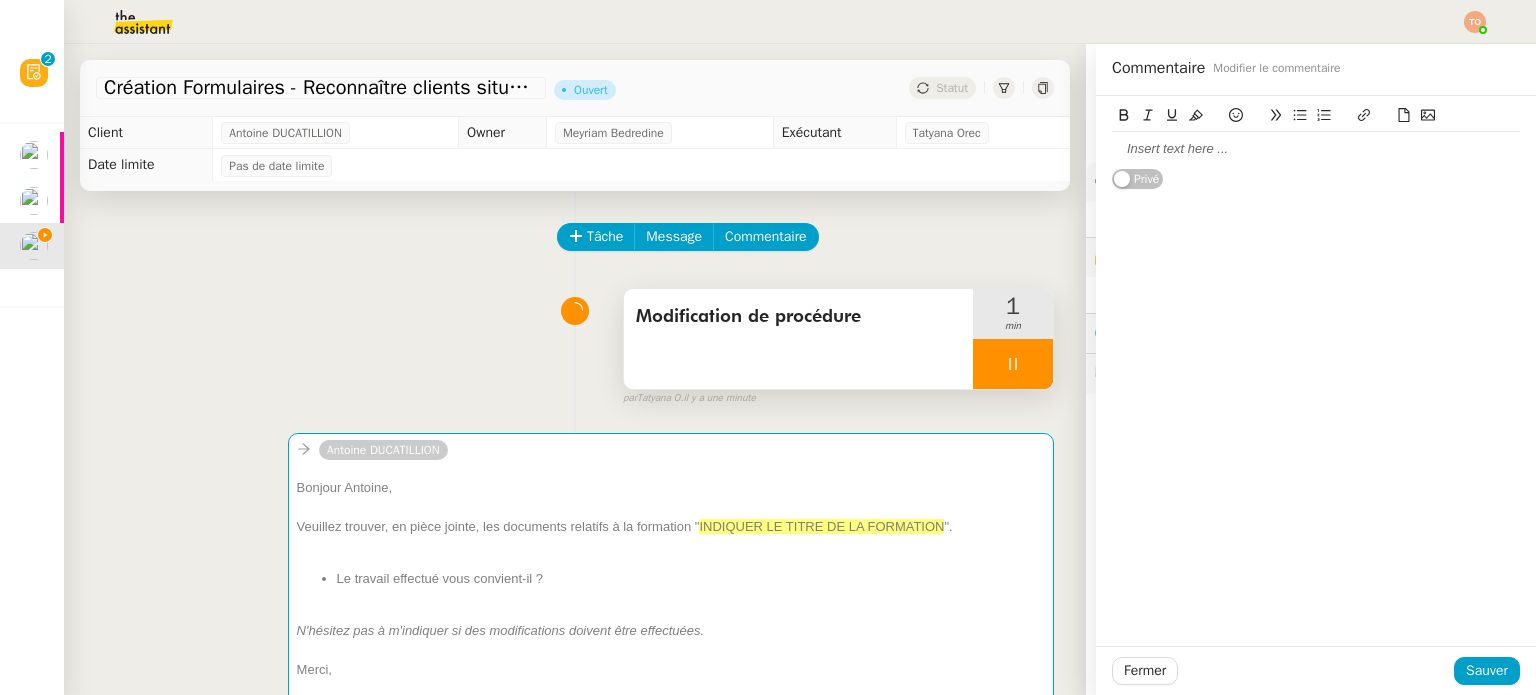 click 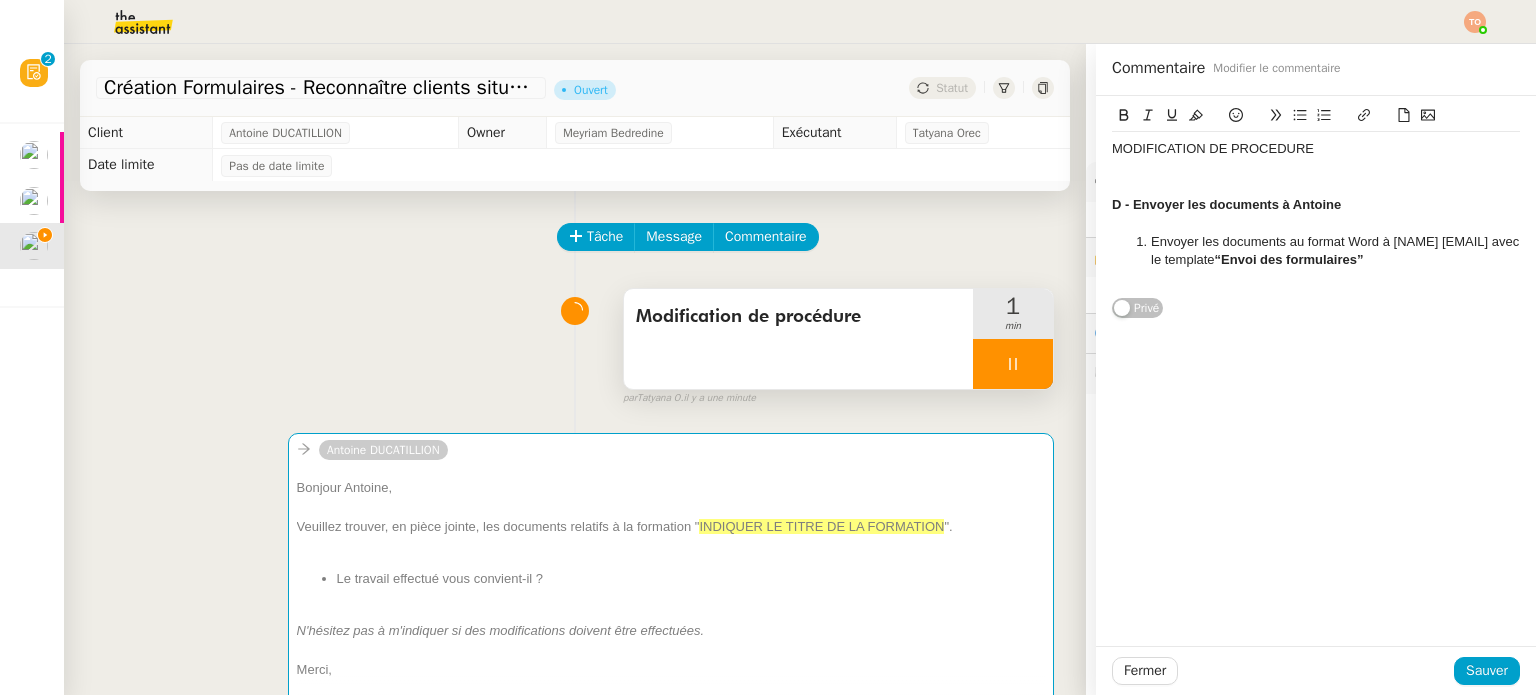 scroll, scrollTop: 0, scrollLeft: 0, axis: both 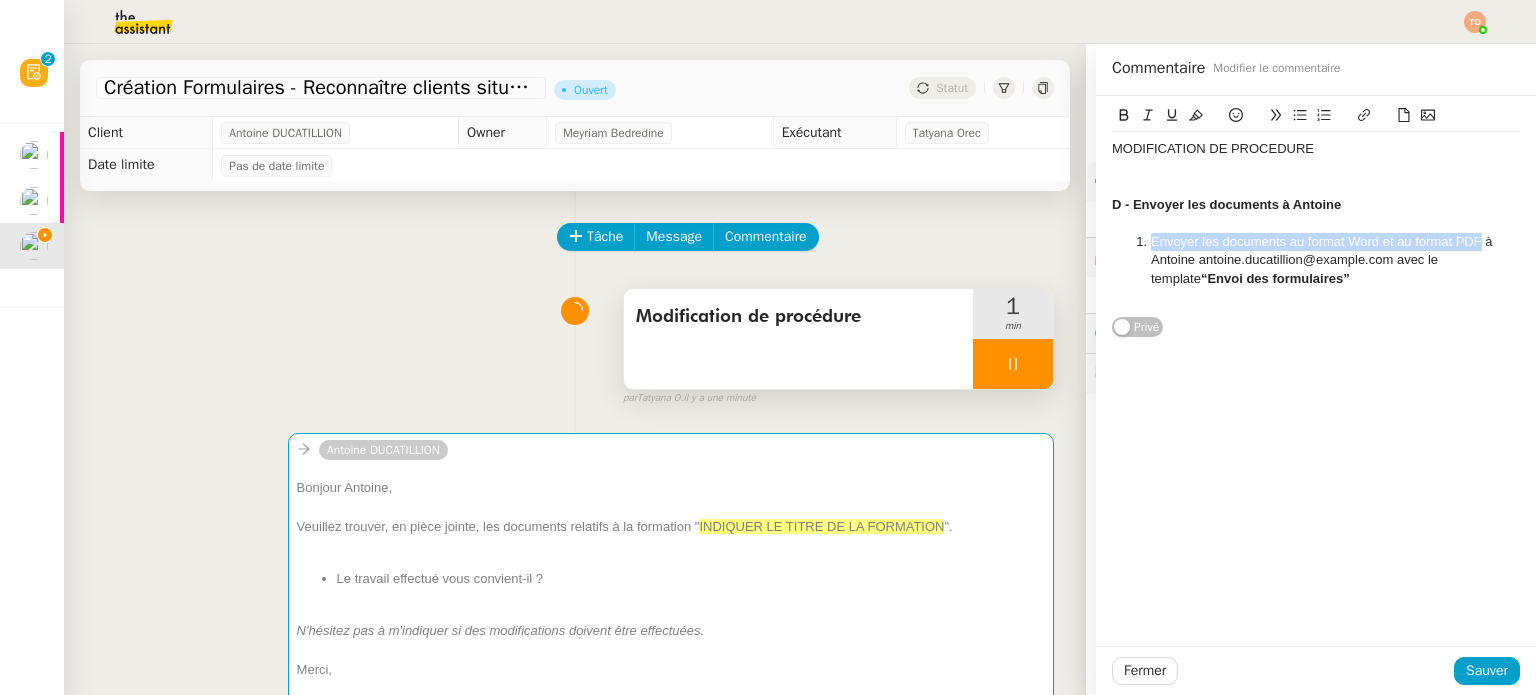 drag, startPoint x: 1133, startPoint y: 241, endPoint x: 1466, endPoint y: 239, distance: 333.006 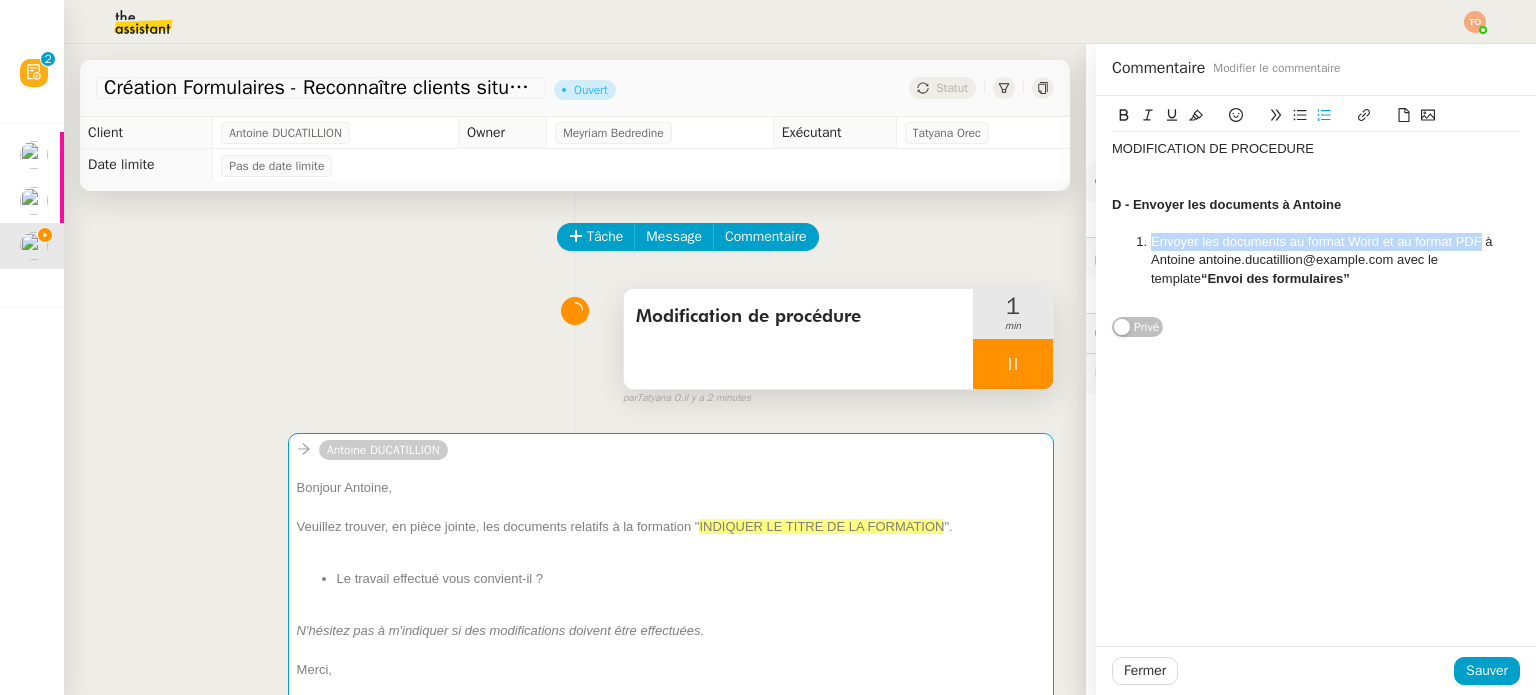 click 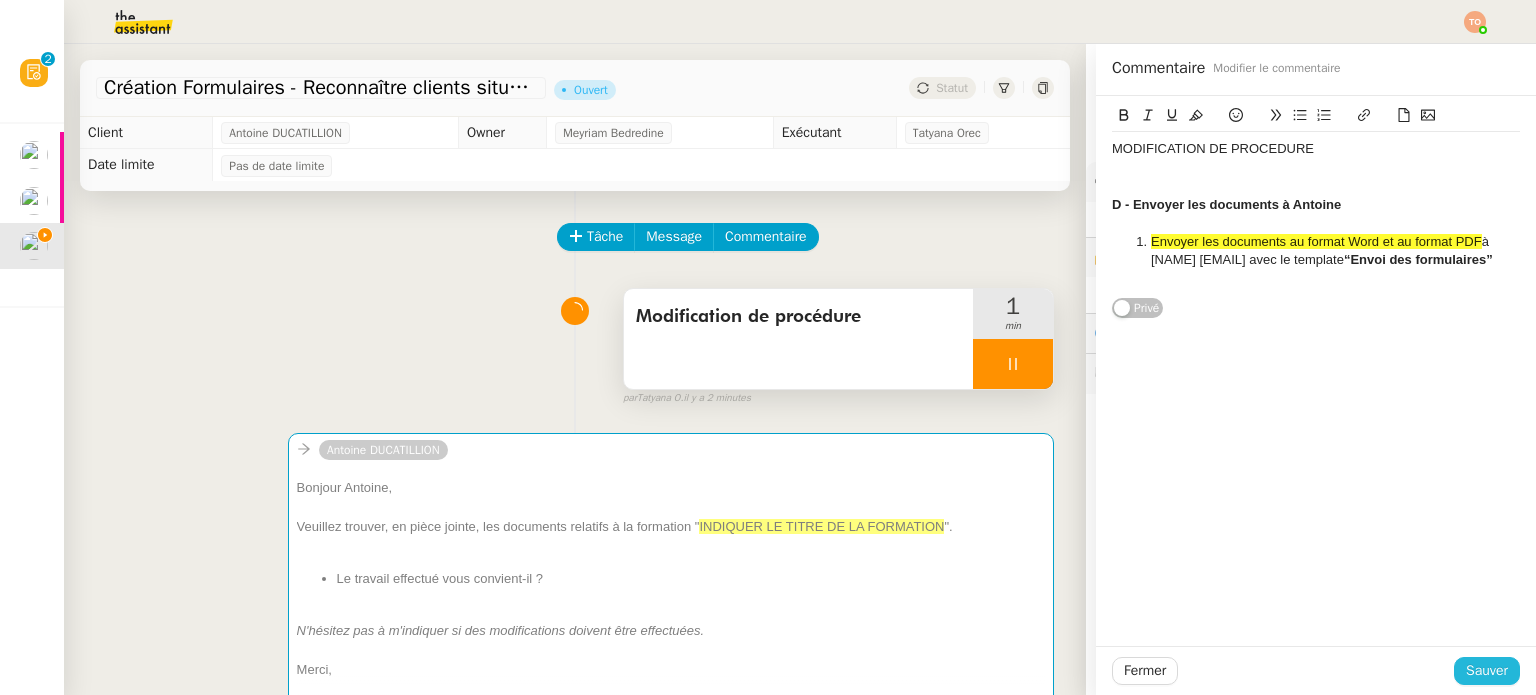 click on "Sauver" 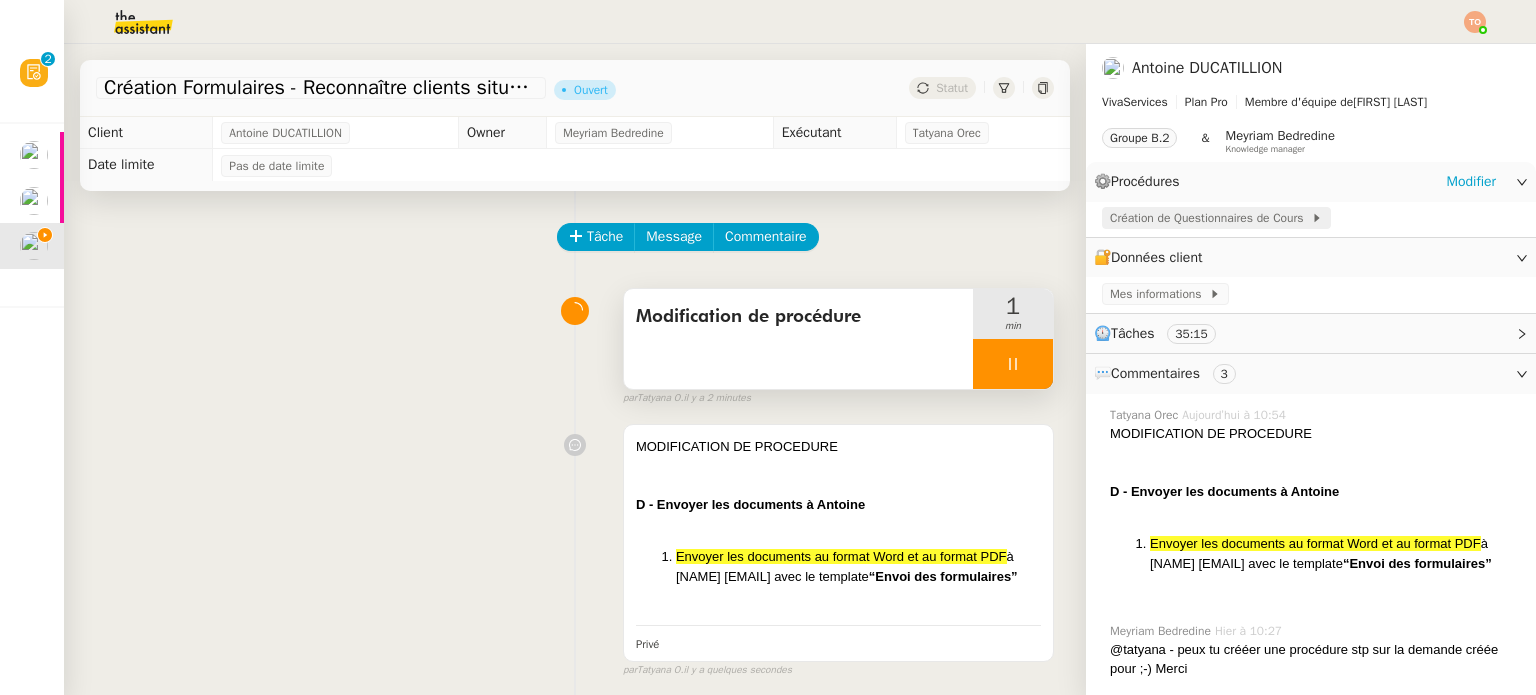 click on "Création de Questionnaires de Cours" 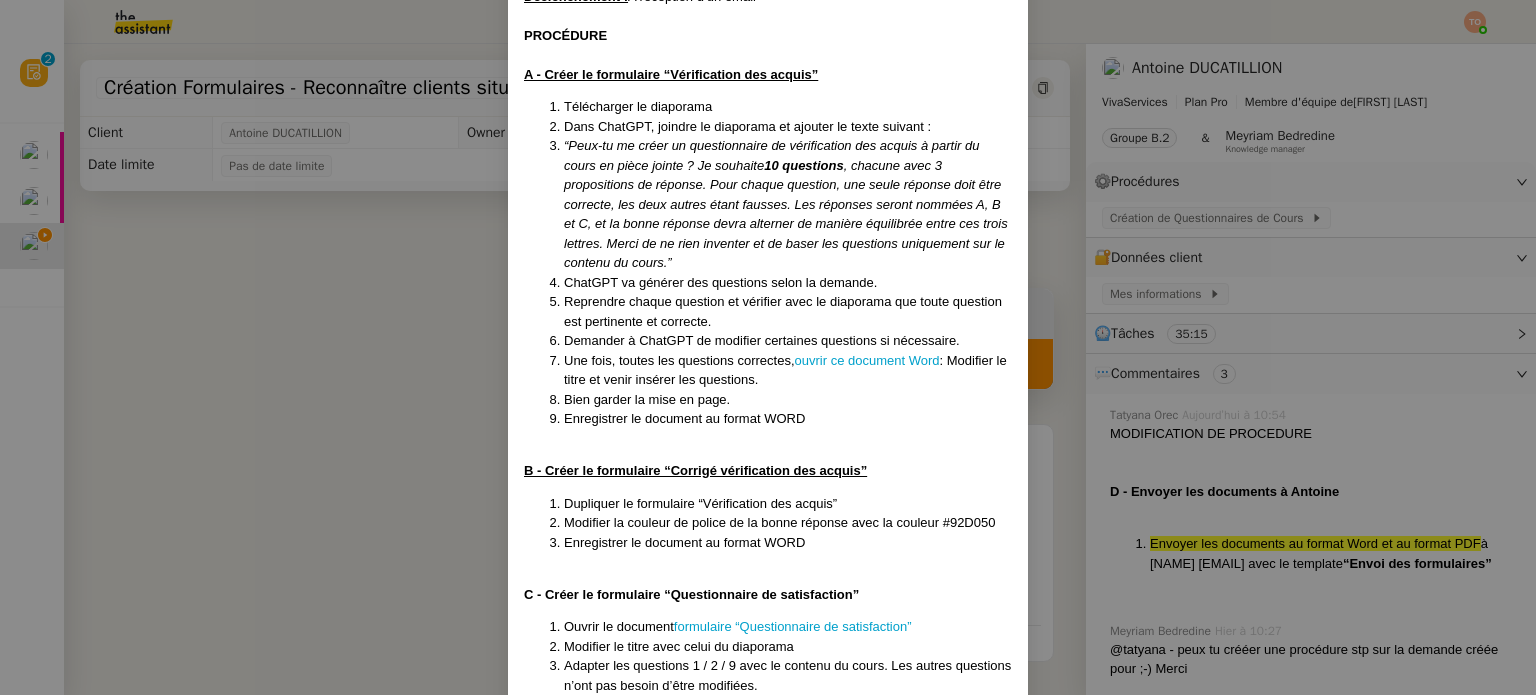 scroll, scrollTop: 735, scrollLeft: 0, axis: vertical 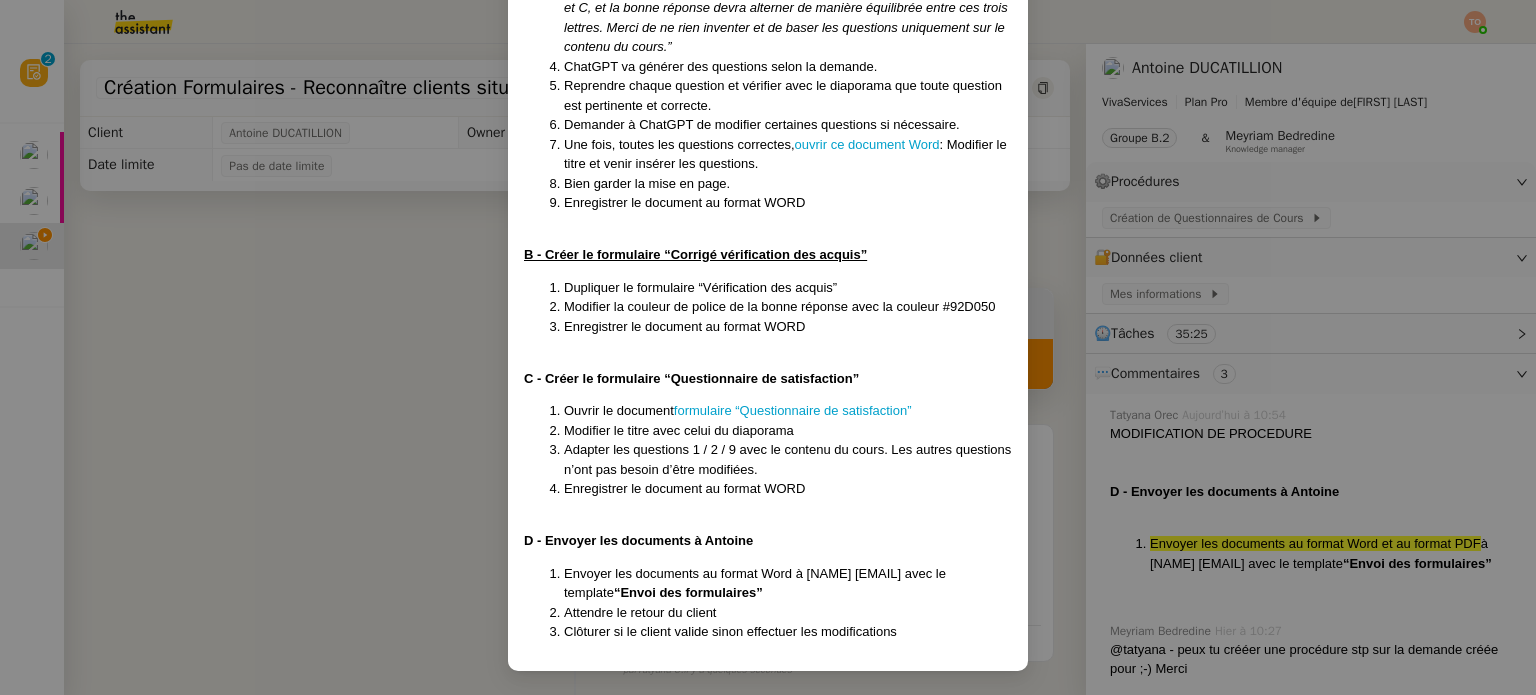 click on "Créée le 07/08/2025 Contexte :   Le client souhaite que nous créions les questionnaires des cours. L’utilisation de Word est vivement recommandée pour conserver la mise en page des documents. Antoine nous envoie des diaporamas des cours et il souhaite que nous créions des questionnaires de 10 questions à destination des aides à domicile. Voici les 3 documents à créer pour chaque diaporama ainsi que les modèles pour la mise en page :  Le formulaire “Vérification des acquis” Le formulaire “Corrigé vérification des acquis” Le formulaire “Questionnaire de satisfaction” Récurrence :  A la demande du client Déclenchement :  A réception d’un email PROCÉDURE A - Créer le formulaire “Vérification des acquis”  Télécharger le diaporama Dans ChatGPT, joindre le diaporama et ajouter le texte suivant :  “Peux-tu me créer un questionnaire de vérification des acquis à partir du cours en pièce jointe ? Je souhaite  10 questions Une fois, toutes les questions correctes," at bounding box center (768, 347) 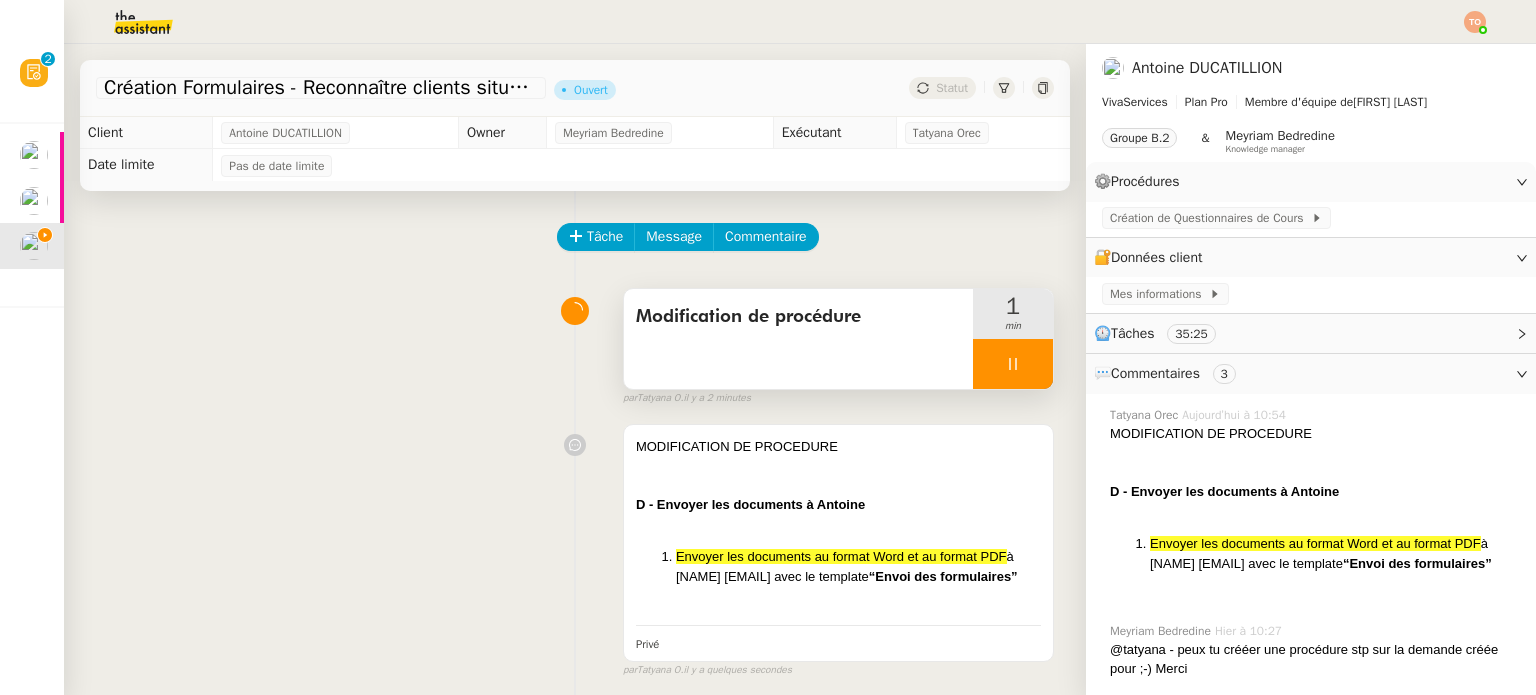 scroll, scrollTop: 635, scrollLeft: 0, axis: vertical 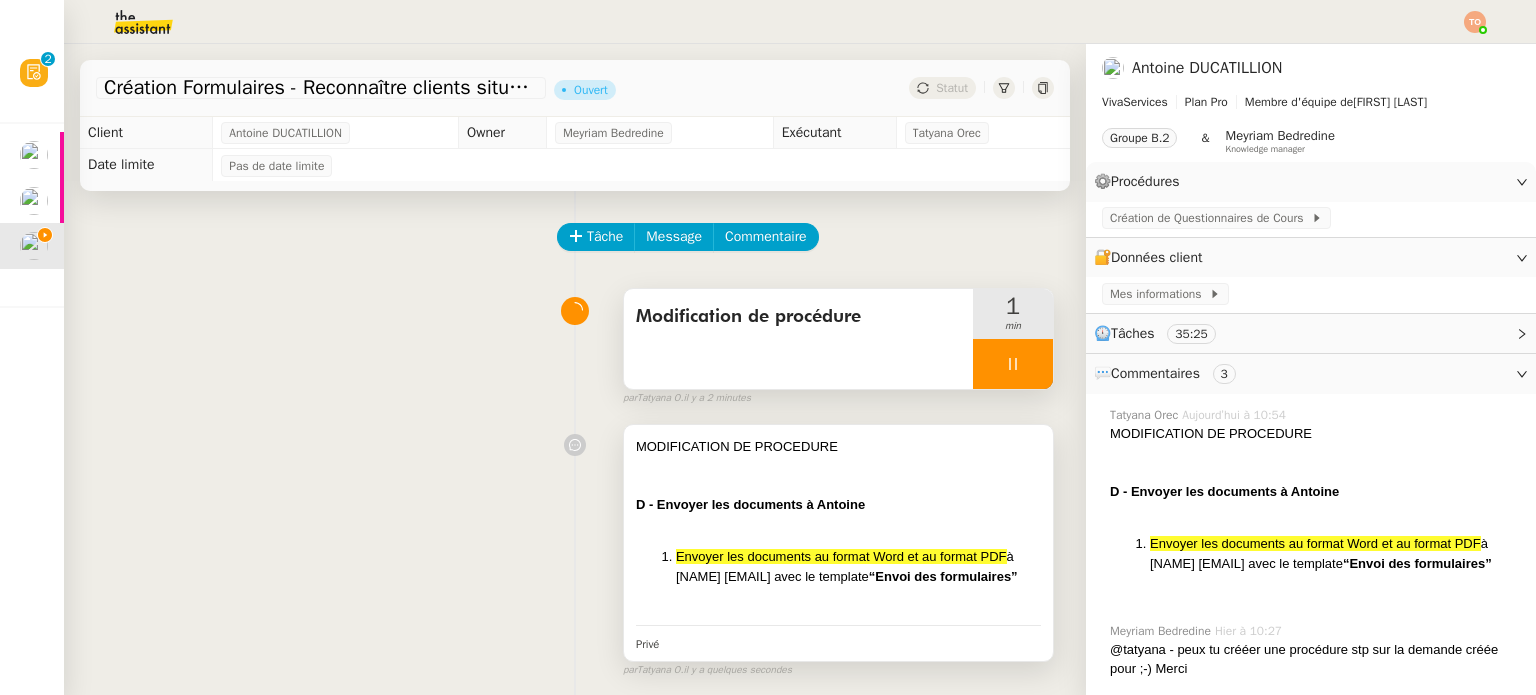 click at bounding box center [838, 486] 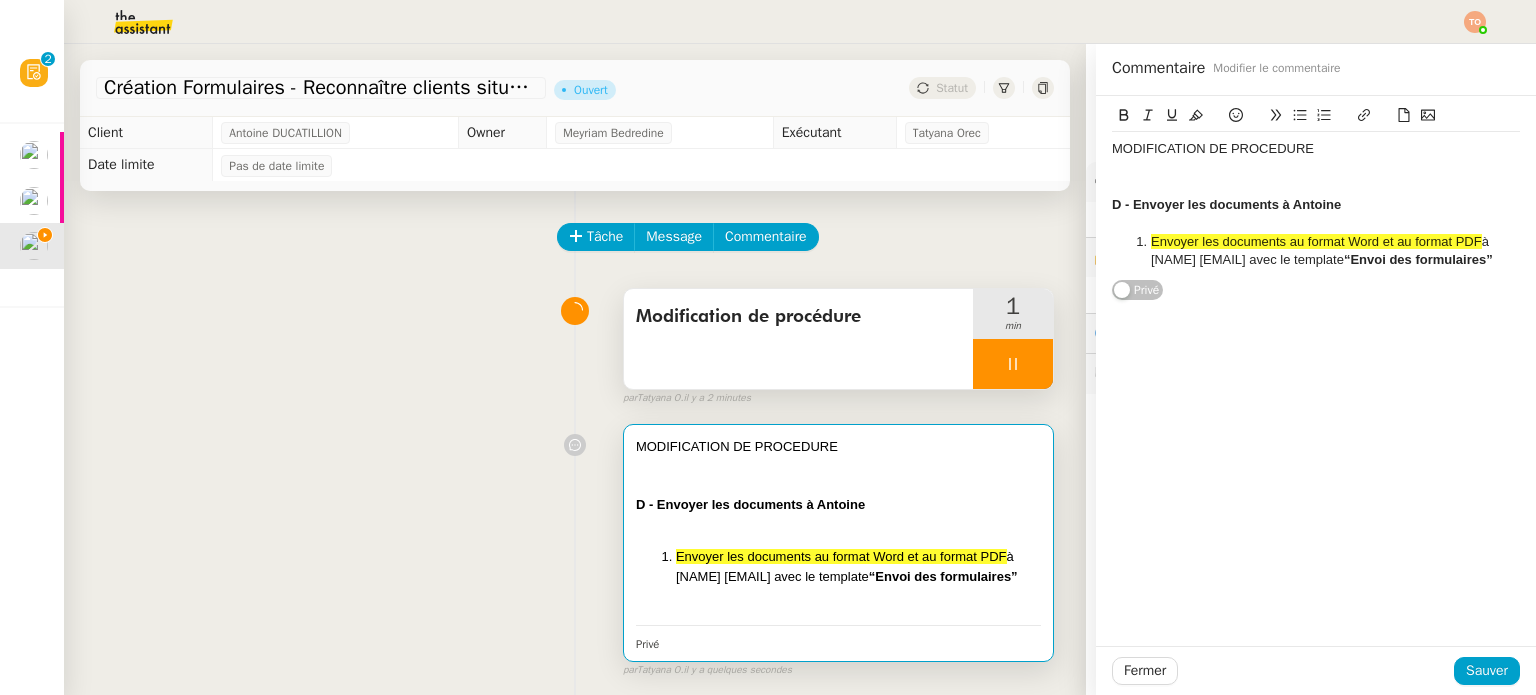 click on "D - Envoyer les documents à Antoine" 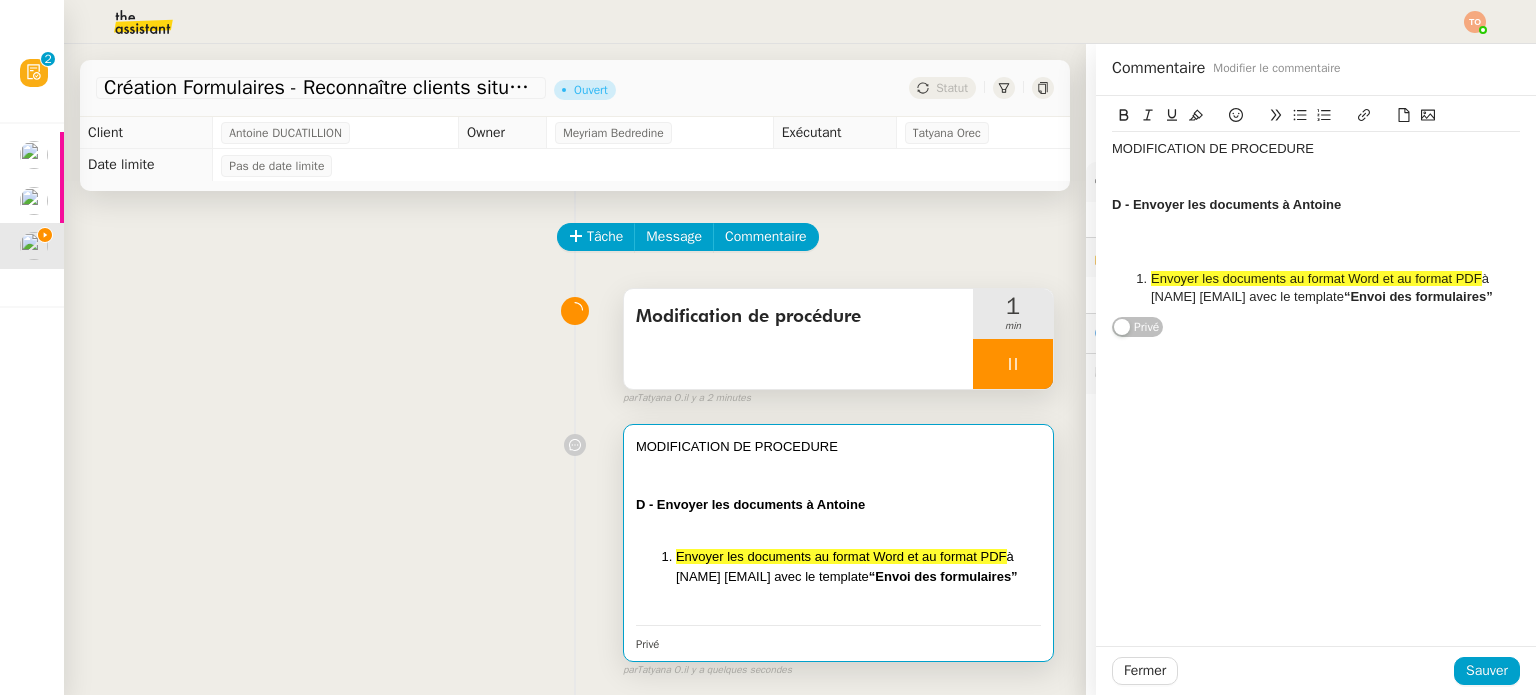 type 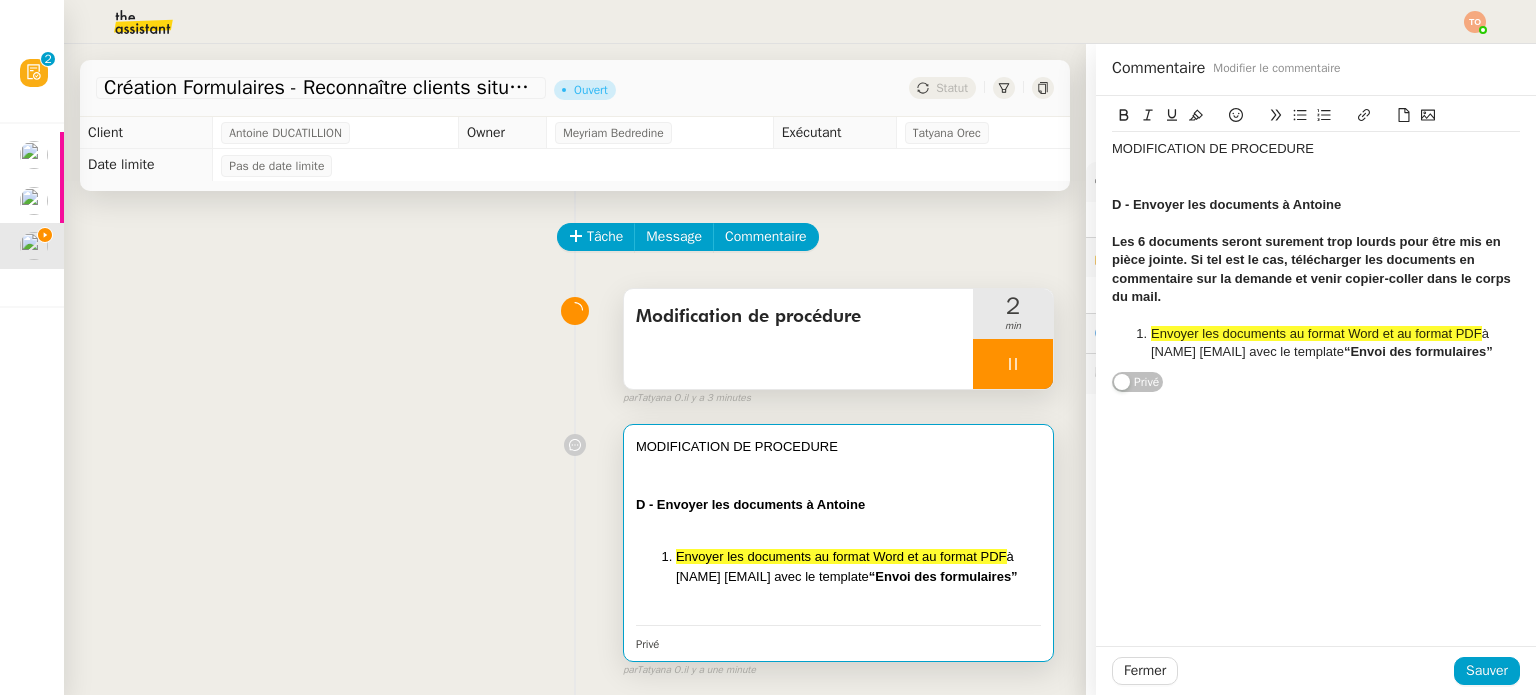 click on "Les 6 documents seront surement trop lourds pour être mis en pièce jointe. Si tel est le cas, télécharger les documents en commentaire sur la demande et venir copier-coller dans le corps du mail." 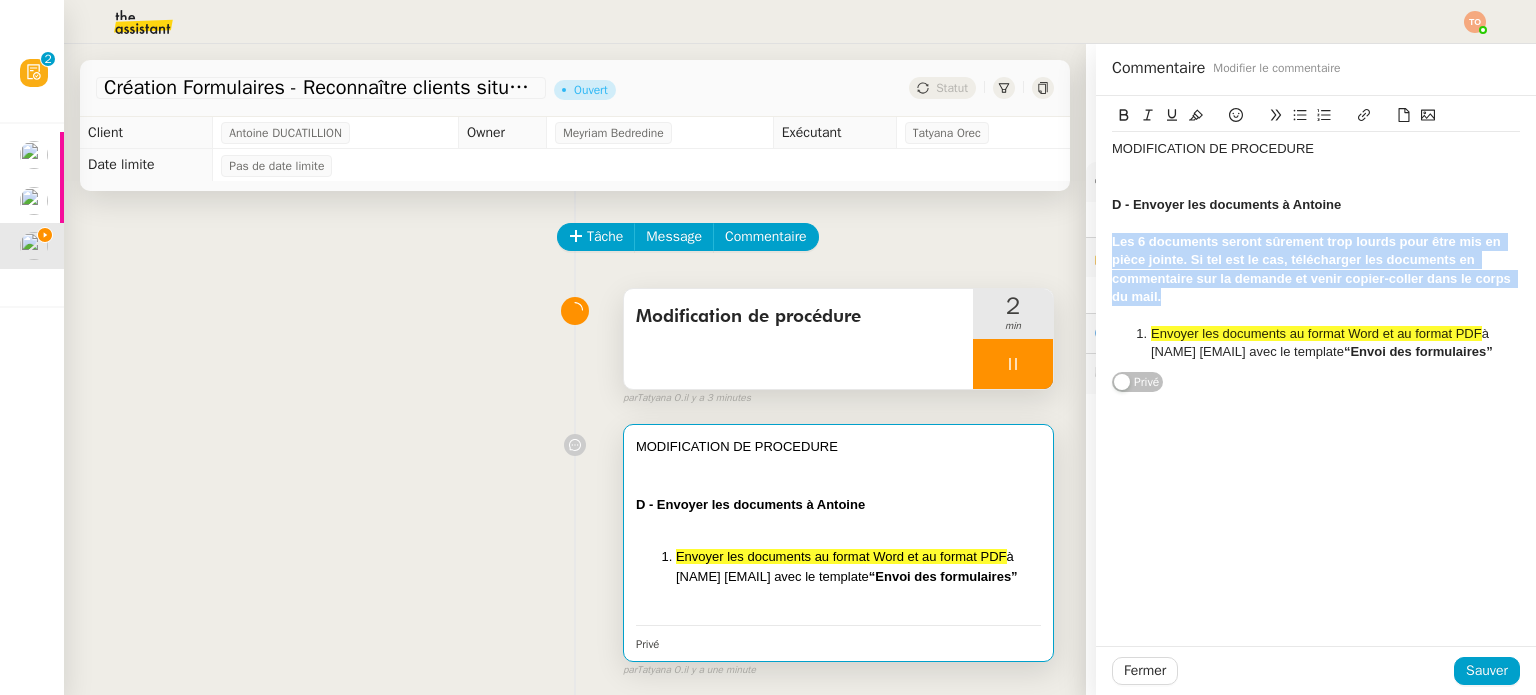 drag, startPoint x: 1152, startPoint y: 295, endPoint x: 1095, endPoint y: 243, distance: 77.155685 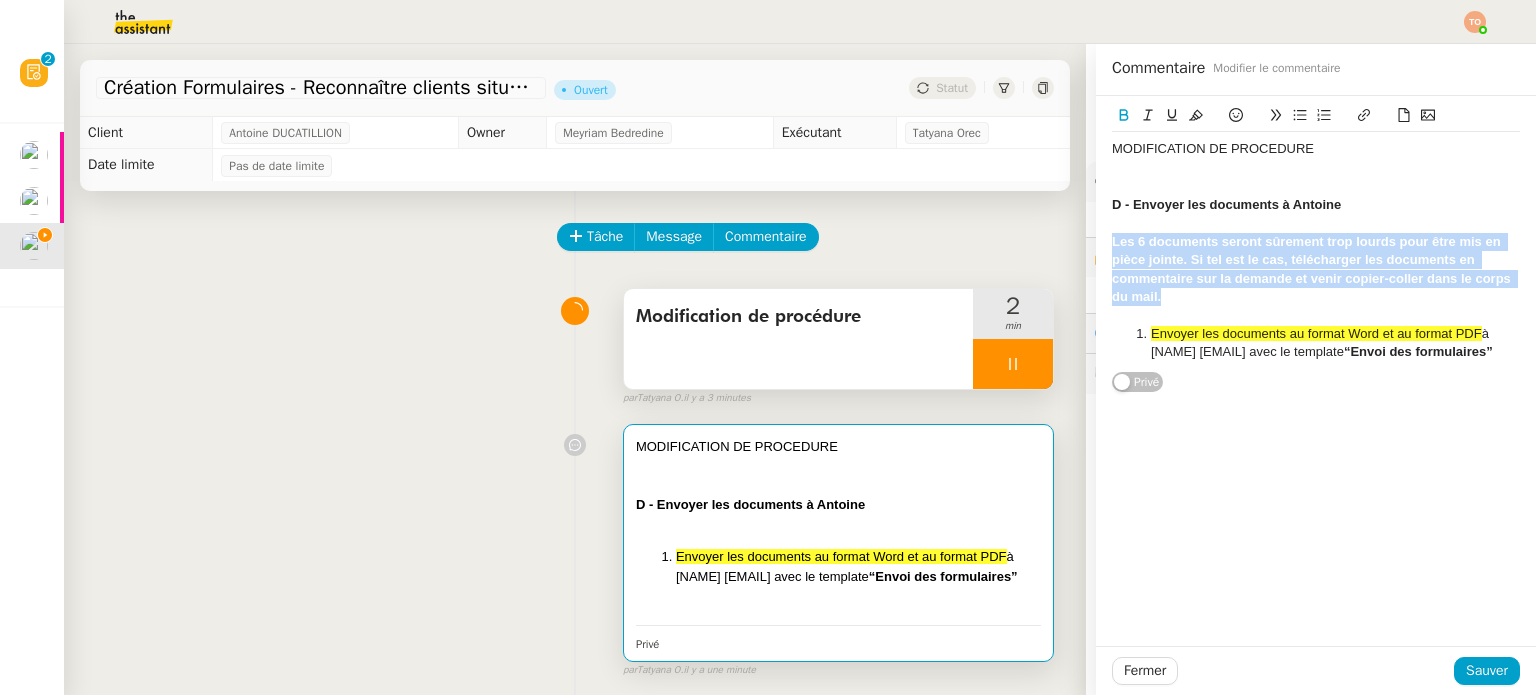 click 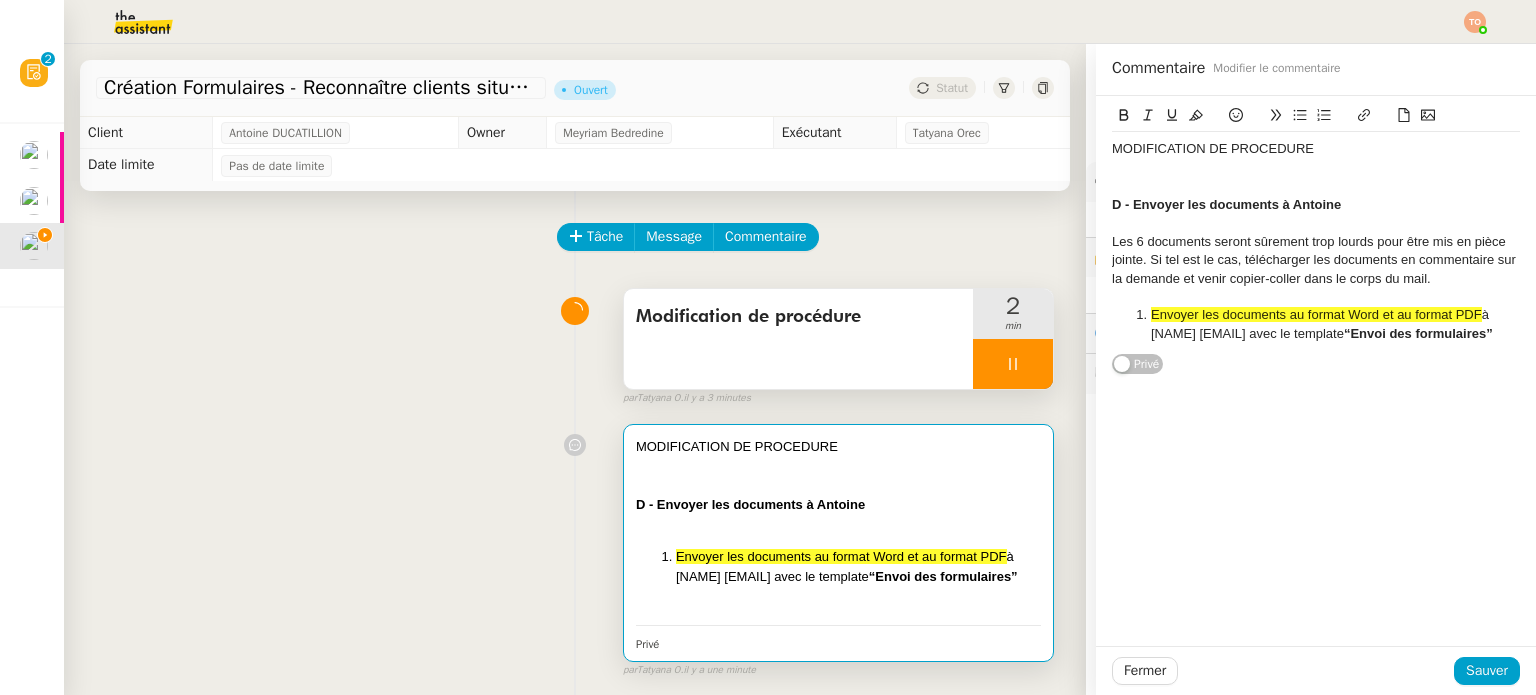 click 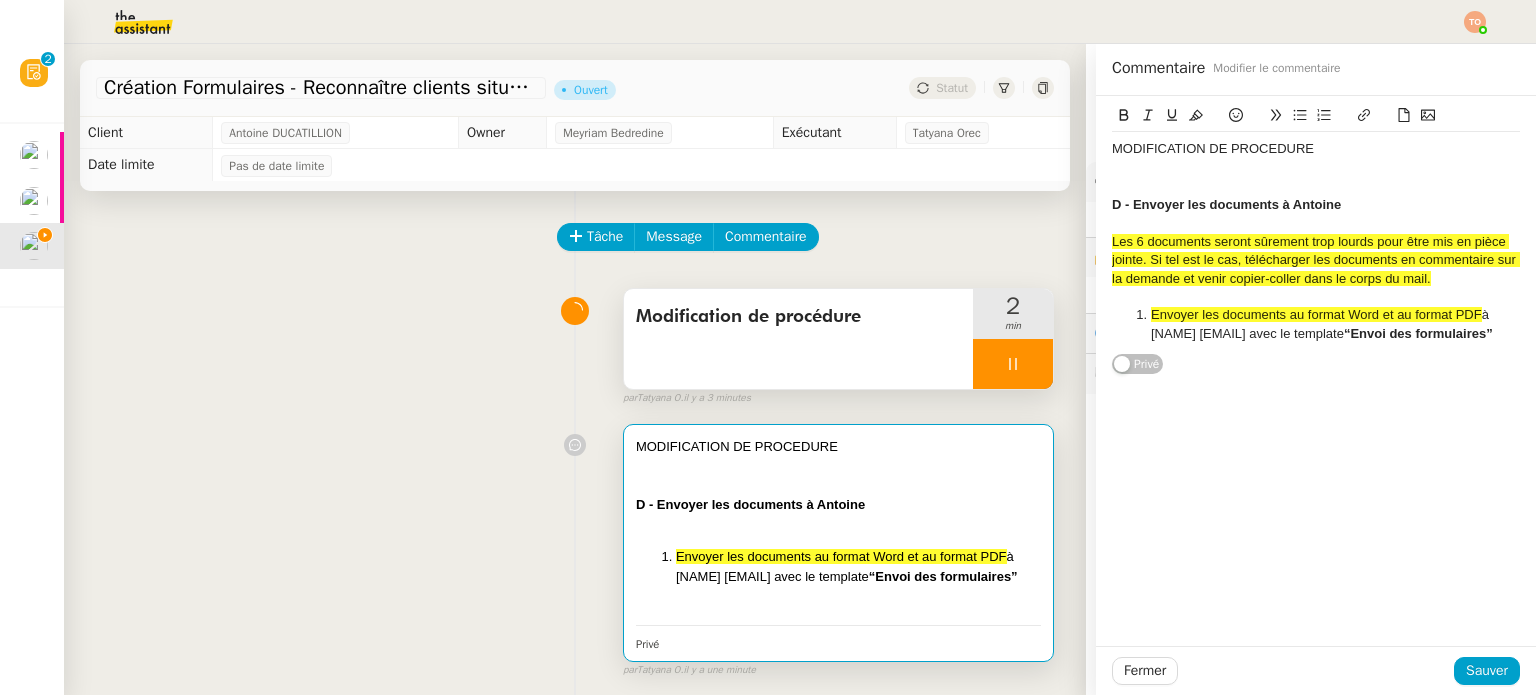 click on "Les 6 documents seront sûrement trop lourds pour être mis en pièce jointe. Si tel est le cas, télécharger les documents en commentaire sur la demande et venir copier-coller dans le corps du mail." 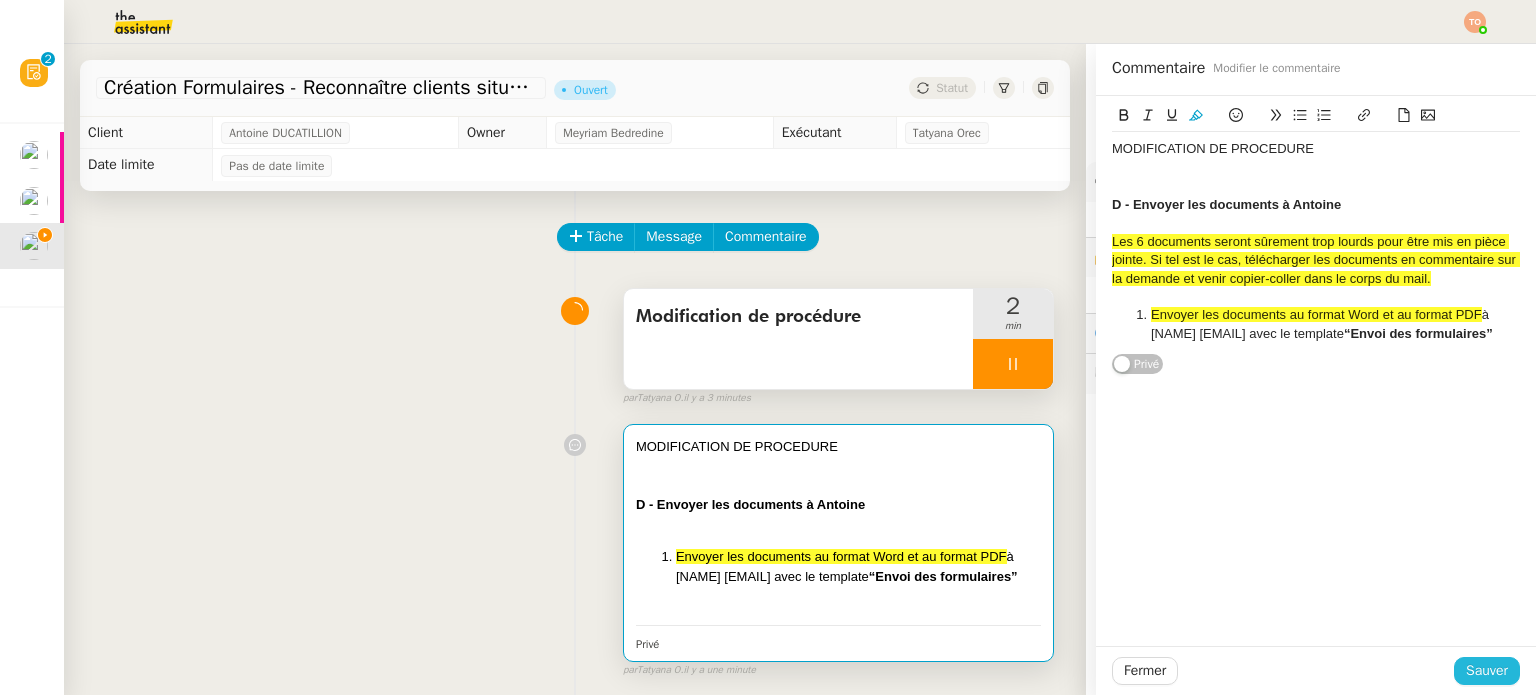 click on "Sauver" 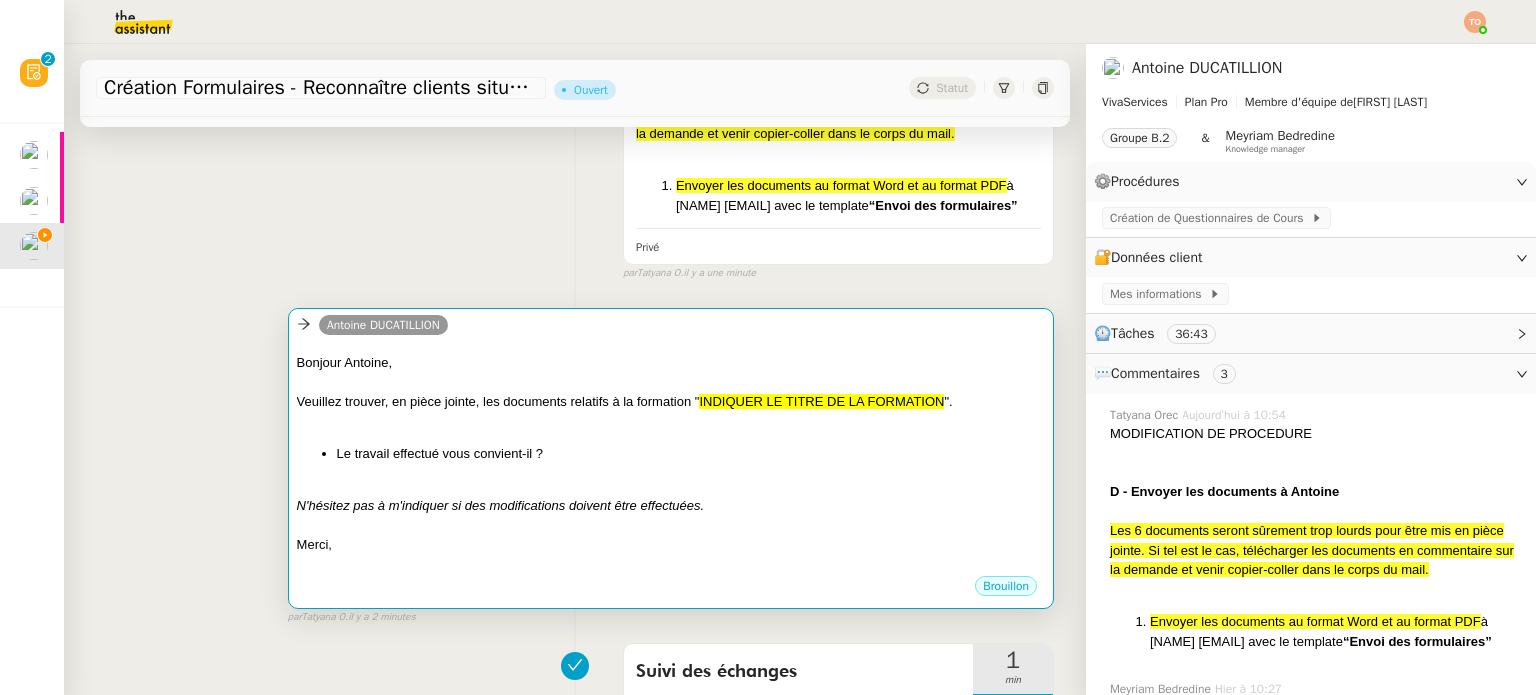 scroll, scrollTop: 500, scrollLeft: 0, axis: vertical 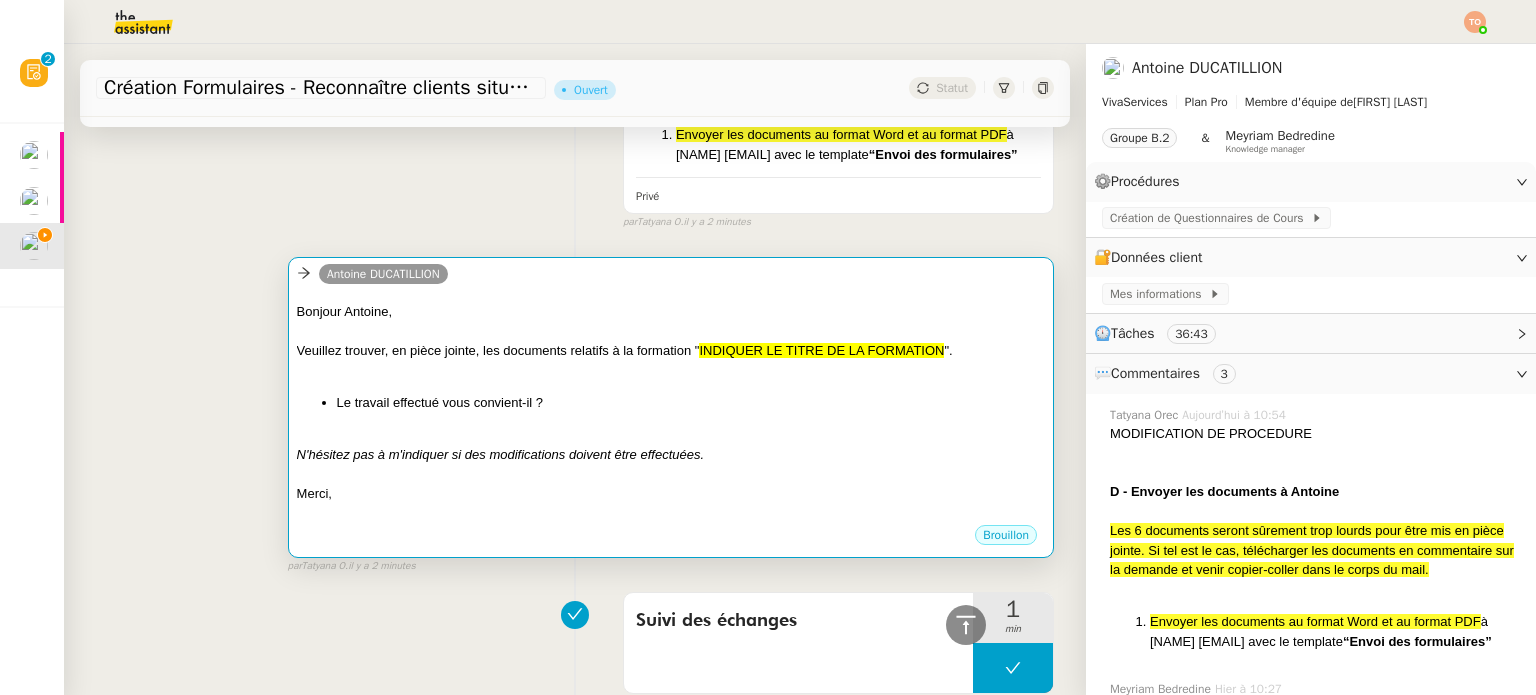click on "Bonjour Antoine, Veuillez trouver, en pièce jointe, les documents relatifs à la formation " INDIQUER LE TITRE DE LA FORMATION ". Le travail effectué vous convient-il ? N'hésitez pas à m'indiquer si des modifications doivent être effectuées. Merci," at bounding box center [671, 412] 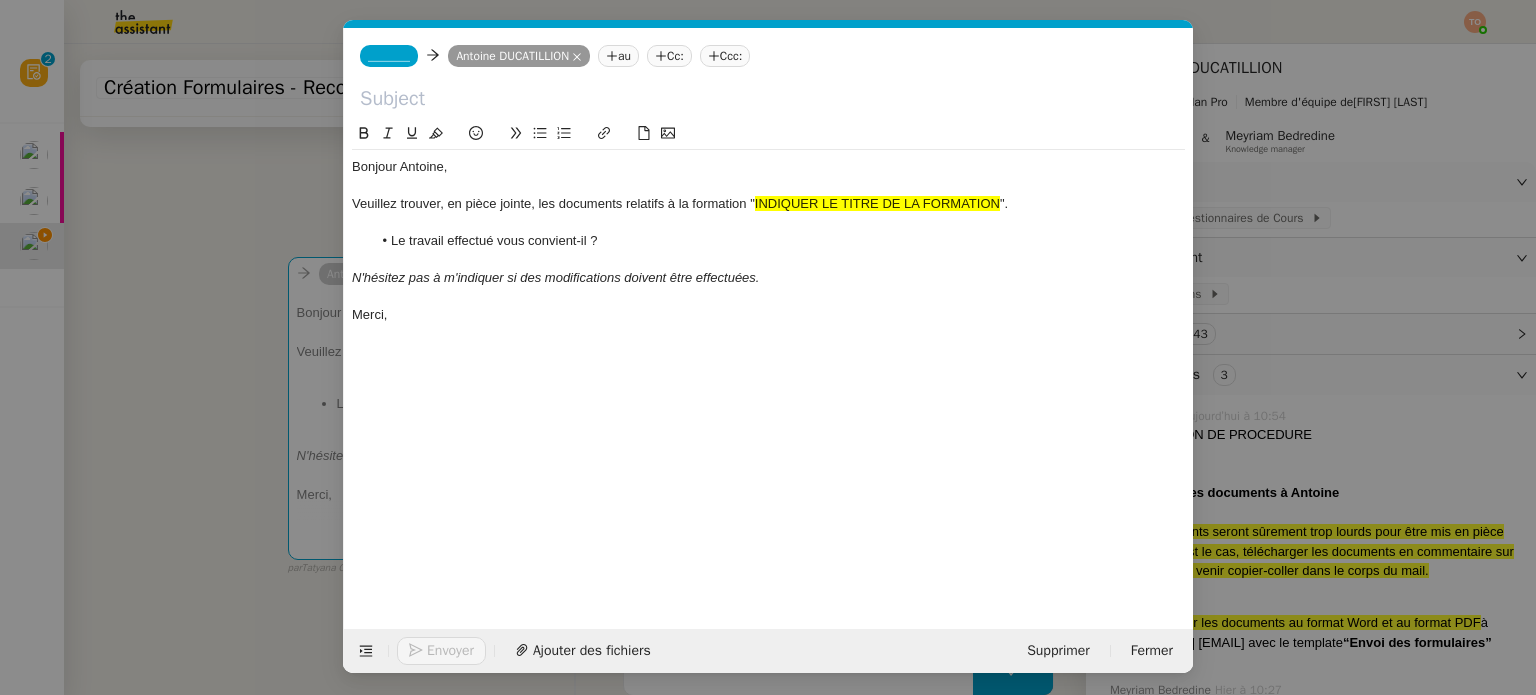 scroll, scrollTop: 0, scrollLeft: 59, axis: horizontal 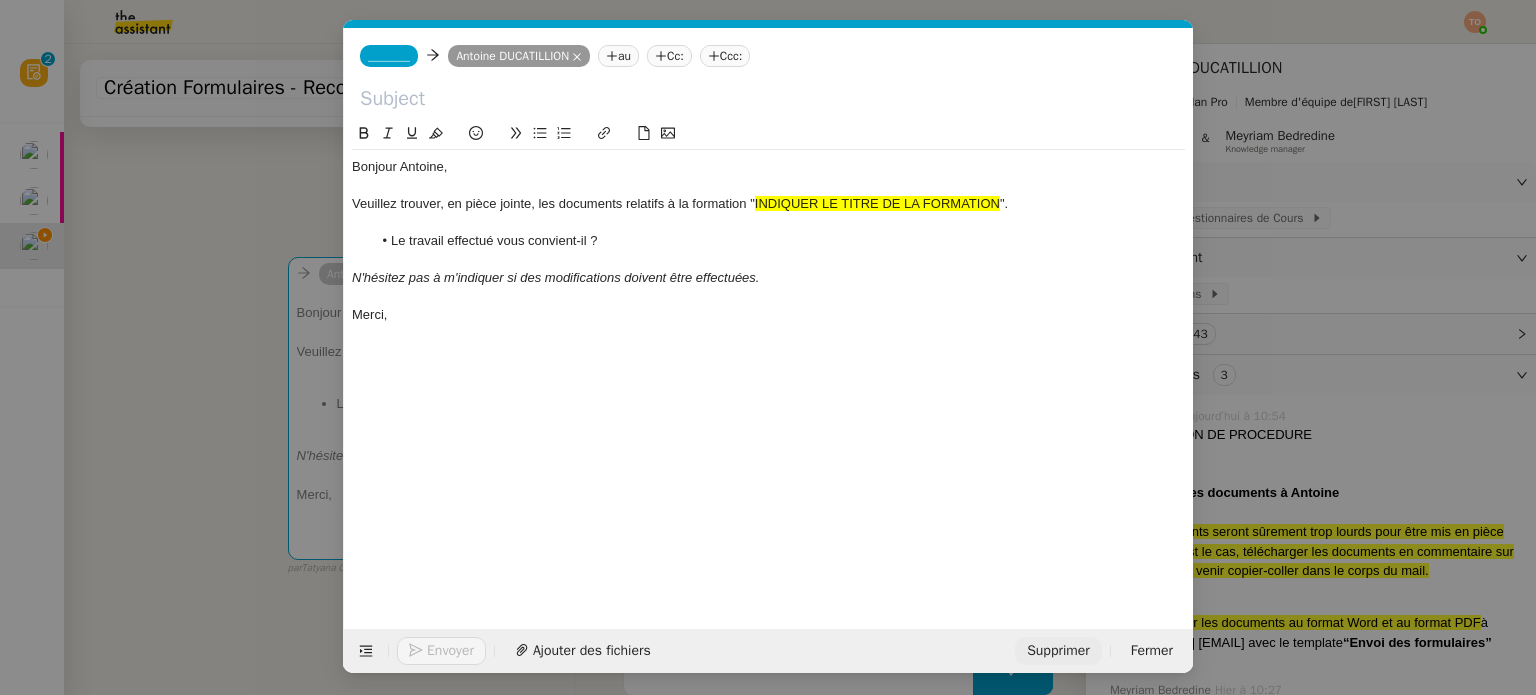 click on "Supprimer" 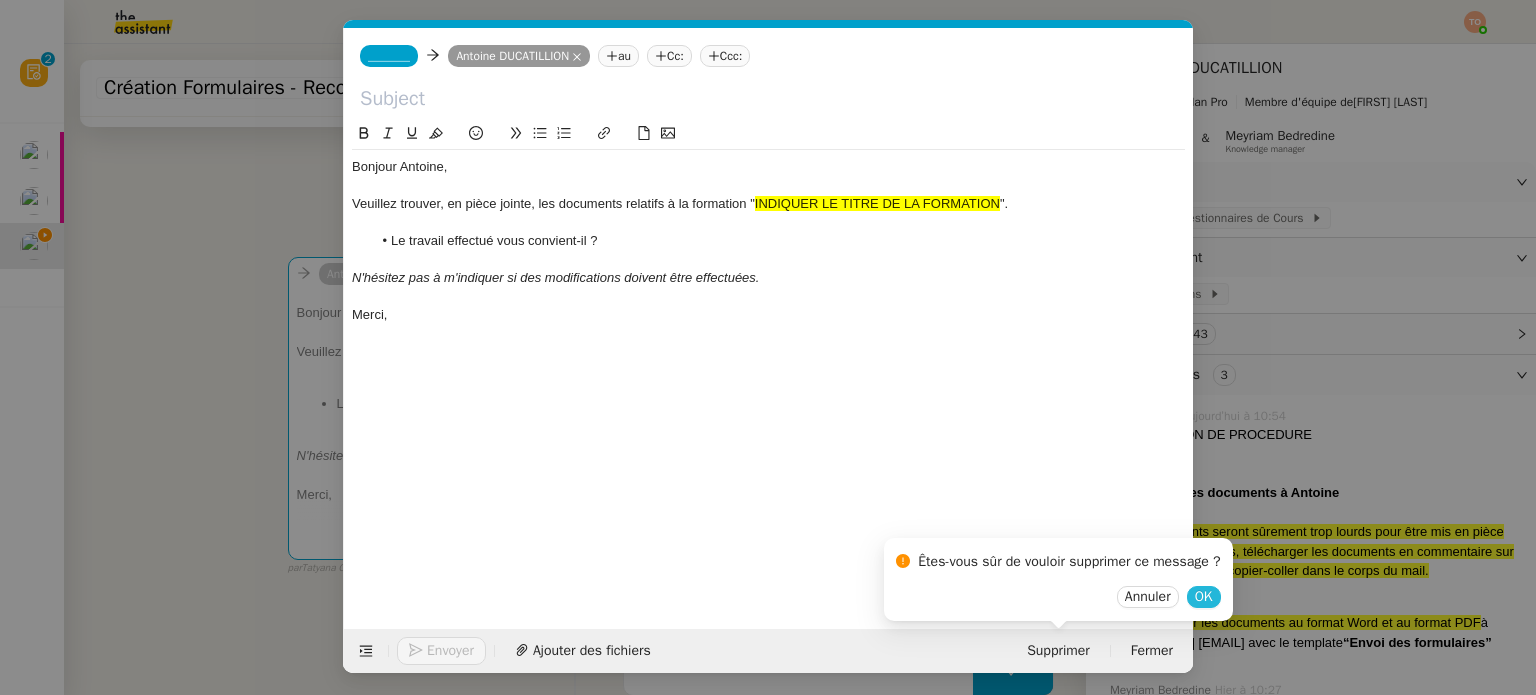 click on "OK" at bounding box center [1204, 597] 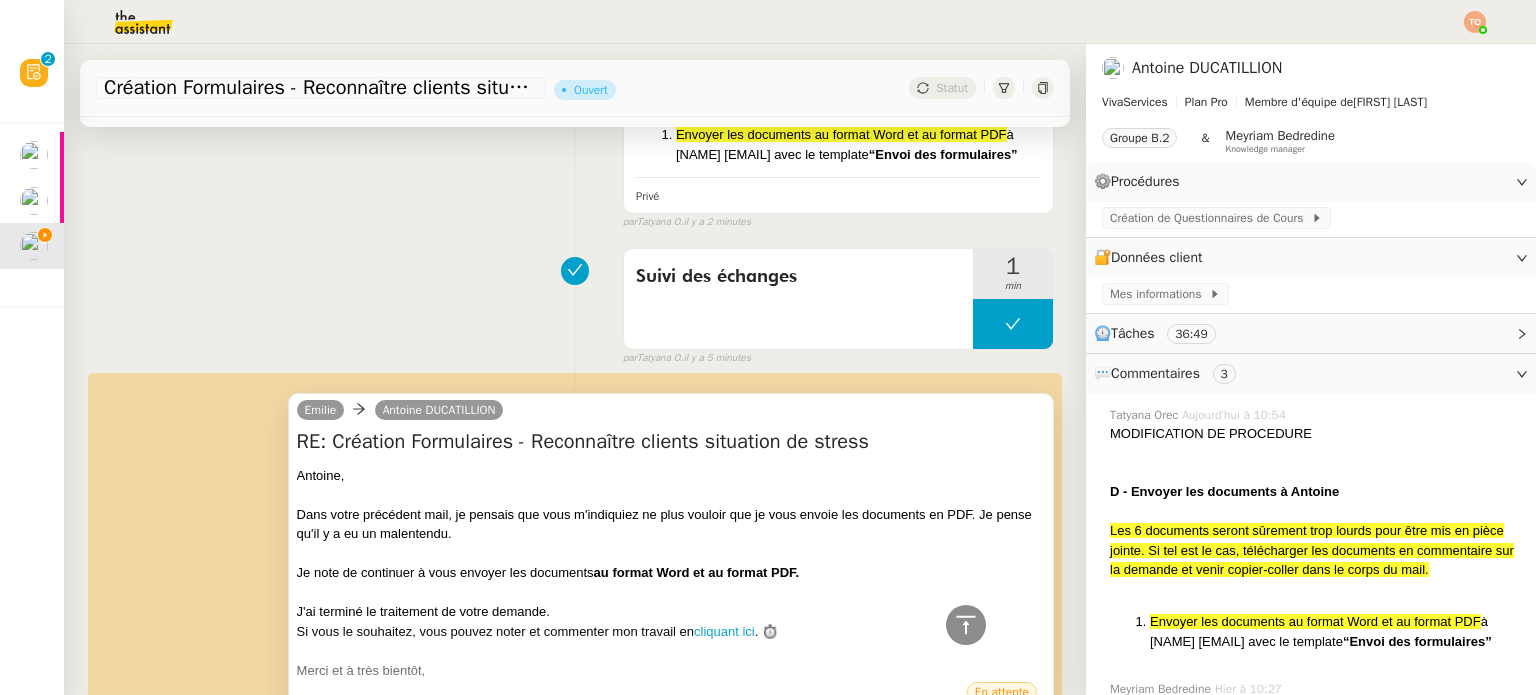scroll, scrollTop: 300, scrollLeft: 0, axis: vertical 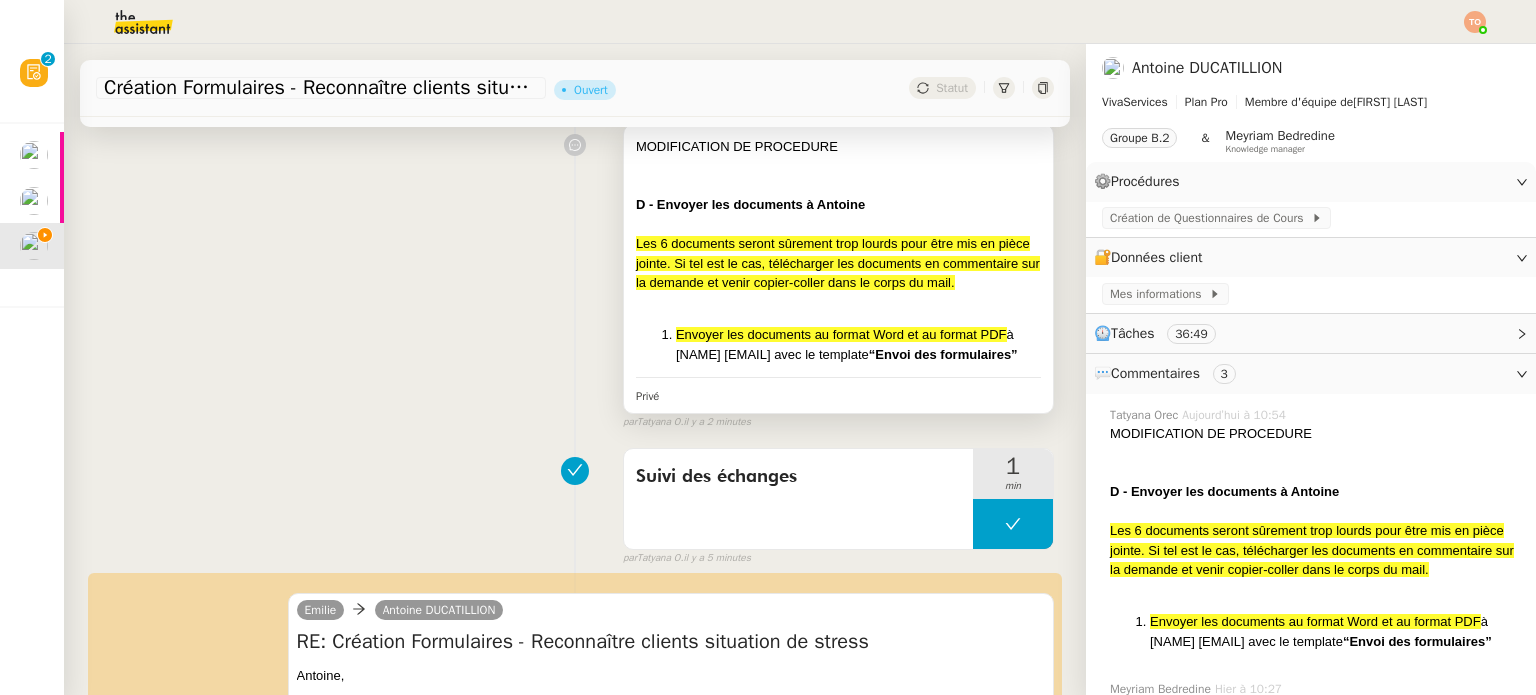 click on "Envoyer les documents au format Word et au format PDF  à Antoine antoine.ducatillion@vivaservices.fr avec le template  “Envoi des formulaires”" at bounding box center [858, 344] 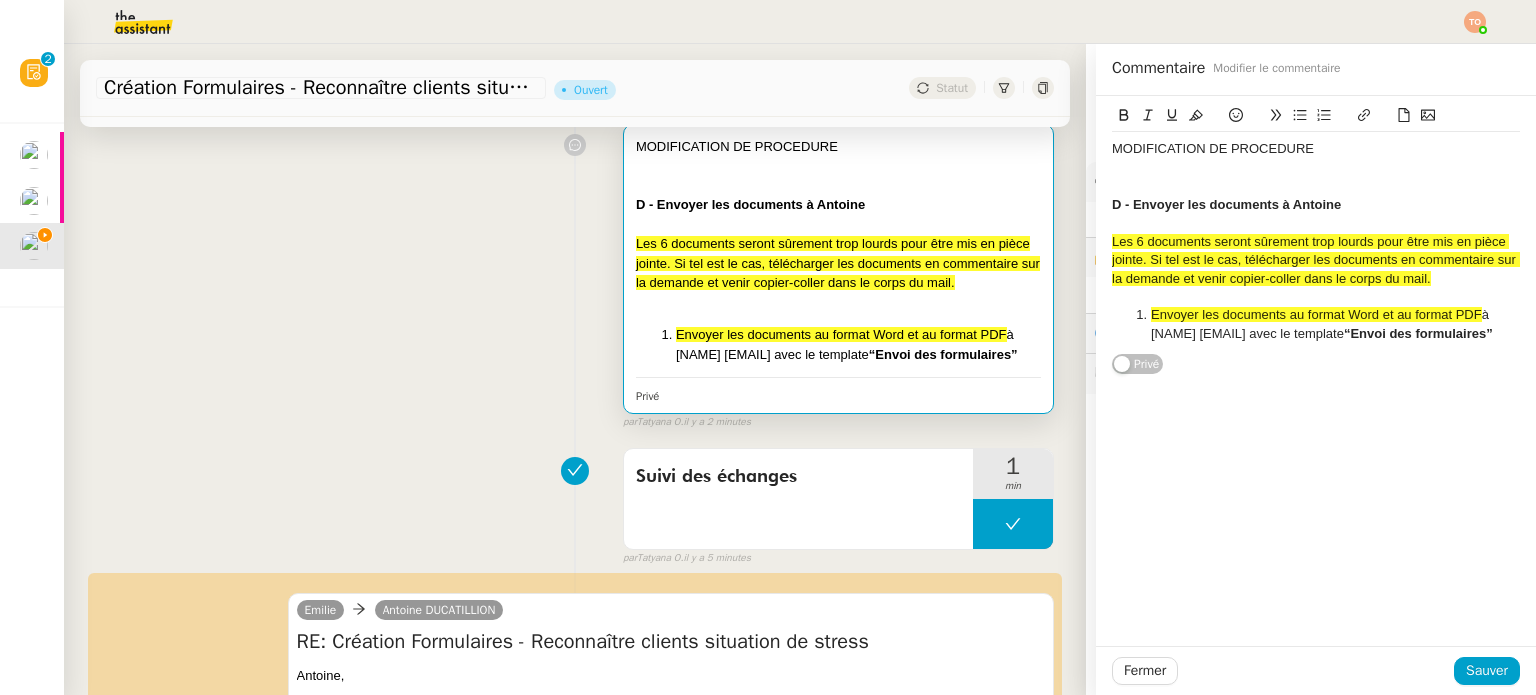 click on "Les 6 documents seront sûrement trop lourds pour être mis en pièce jointe. Si tel est le cas, télécharger les documents en commentaire sur la demande et venir copier-coller dans le corps du mail." 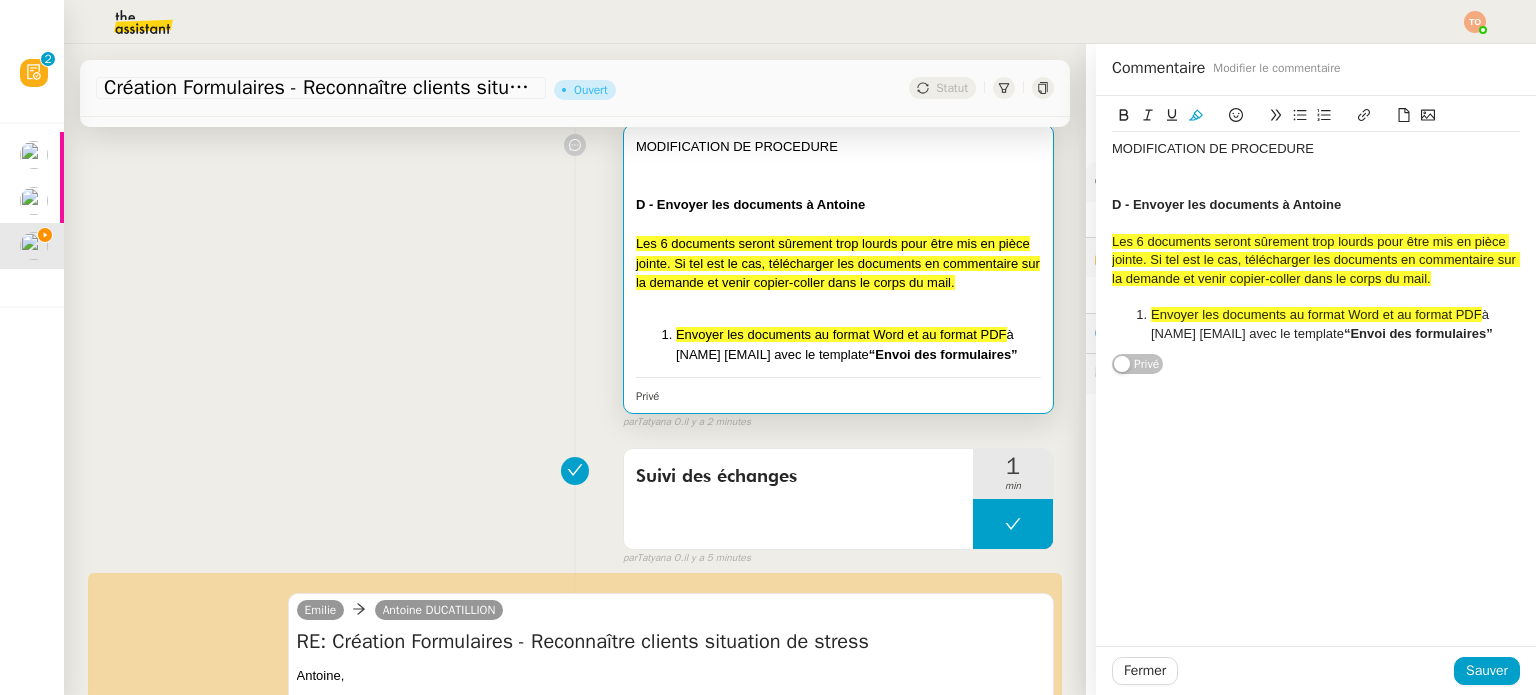 type 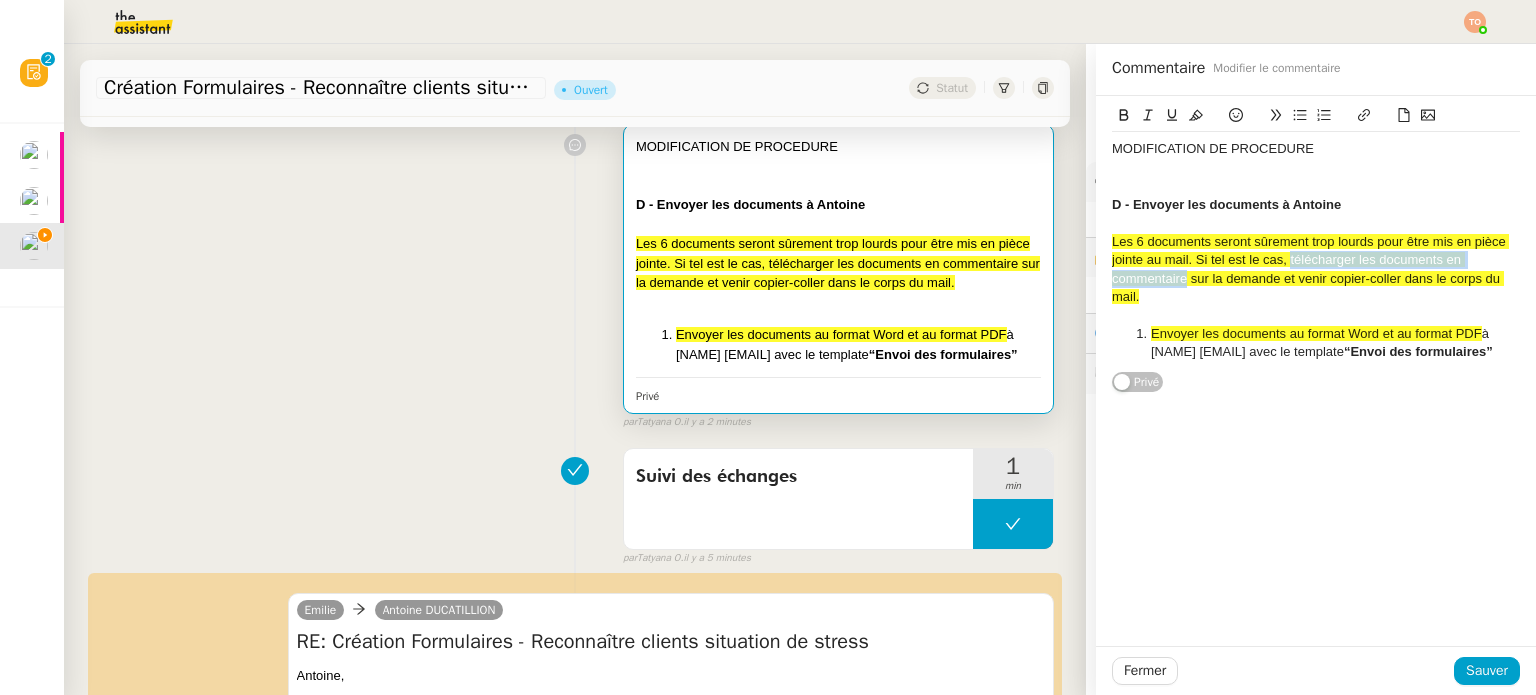 drag, startPoint x: 1275, startPoint y: 260, endPoint x: 1173, endPoint y: 278, distance: 103.57606 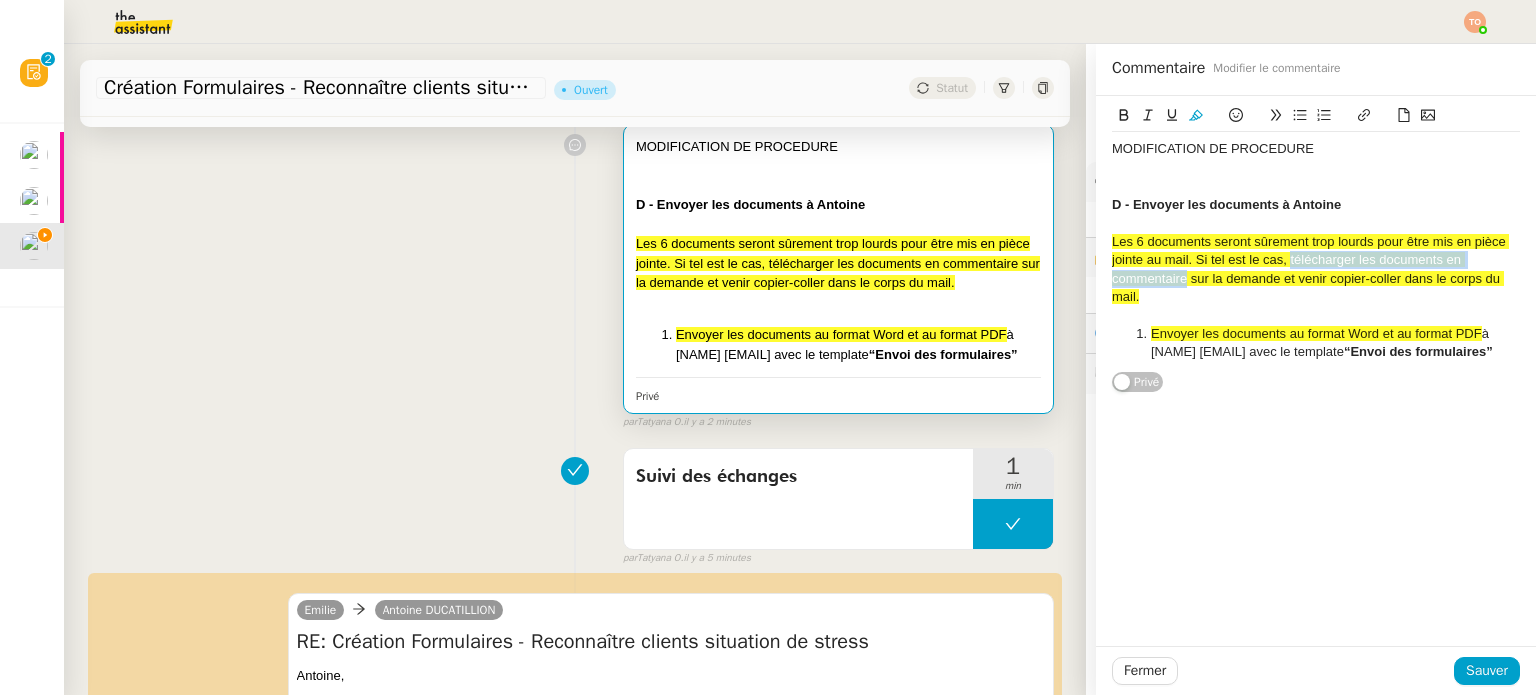 click 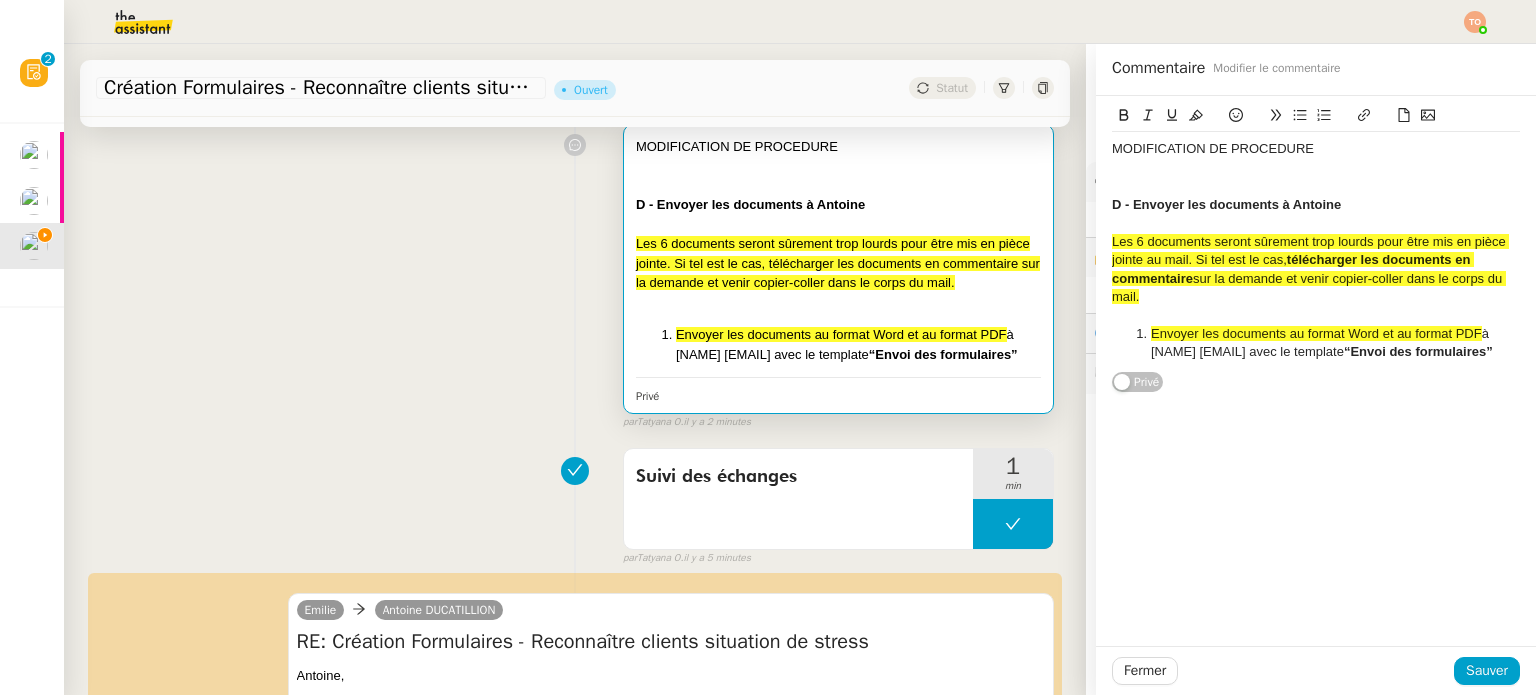 drag, startPoint x: 1320, startPoint y: 279, endPoint x: 1324, endPoint y: 297, distance: 18.439089 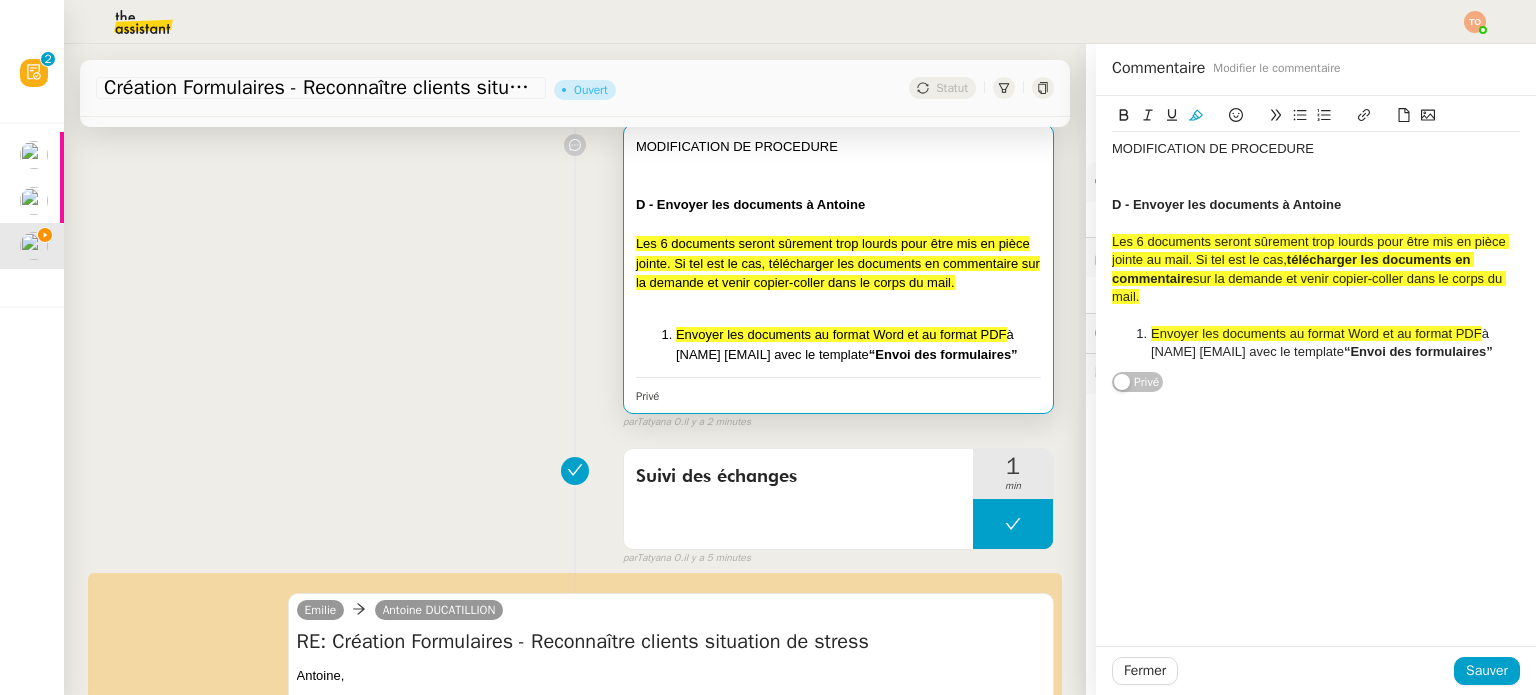 click 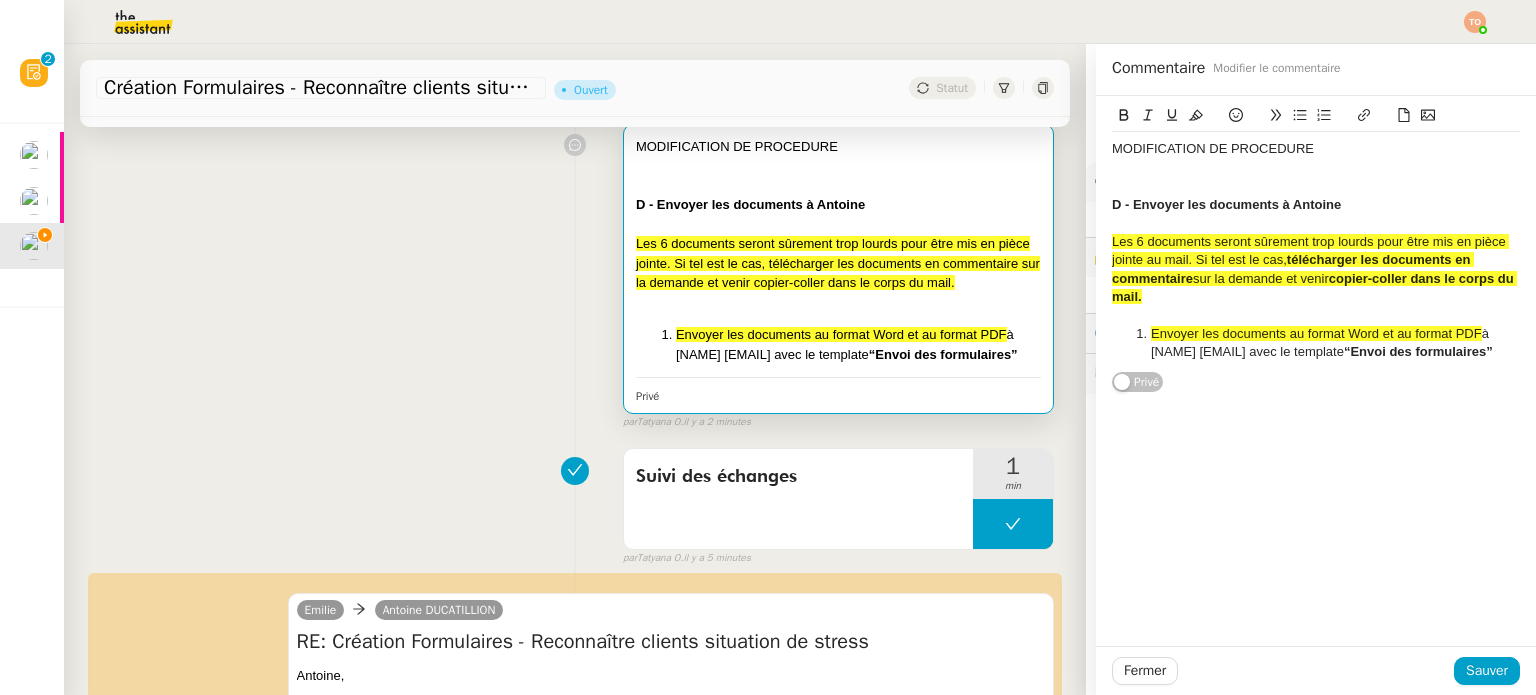 click on "Les 6 documents seront sûrement trop lourds pour être mis en pièce jointe au mail. Si tel est le cas,  télécharger les documents en commentaire  sur la demande et venir  copier-coller dans le corps du mail." 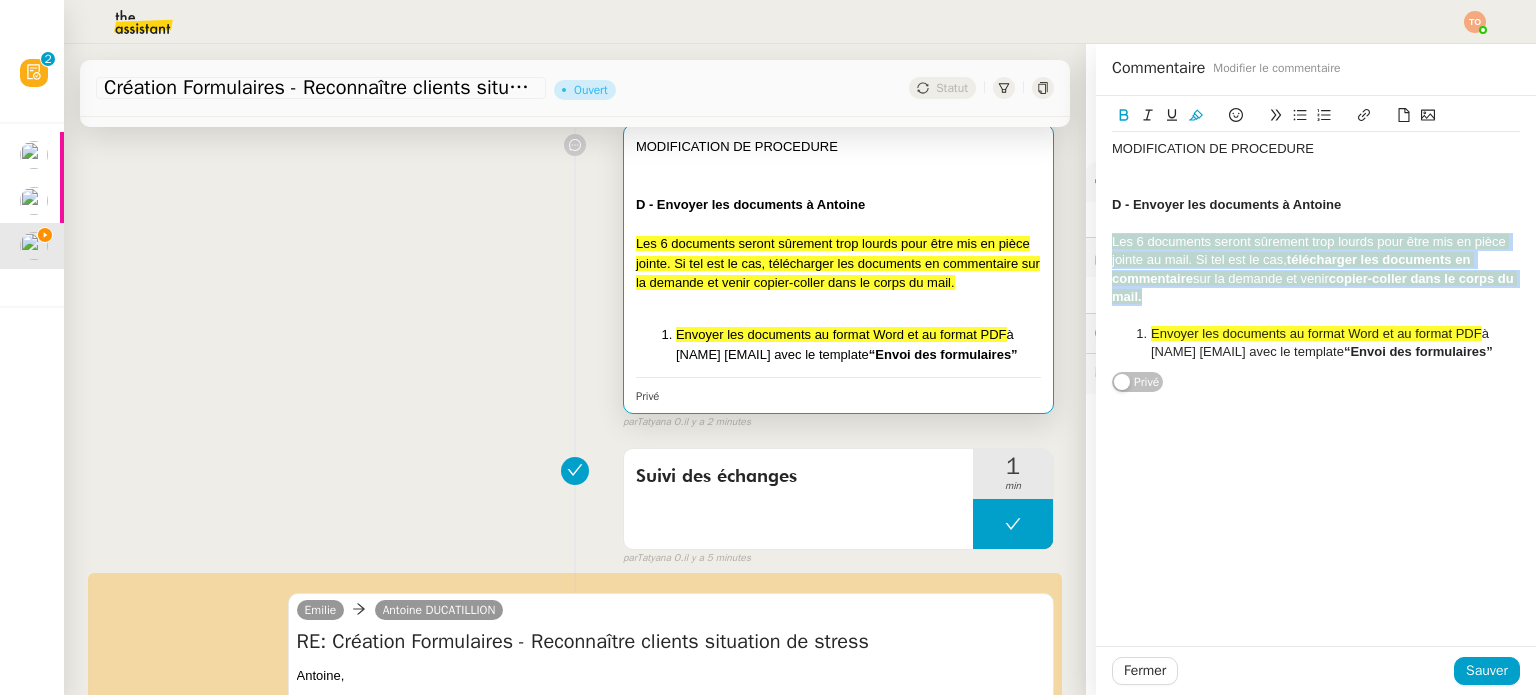 drag, startPoint x: 1159, startPoint y: 287, endPoint x: 1100, endPoint y: 237, distance: 77.33692 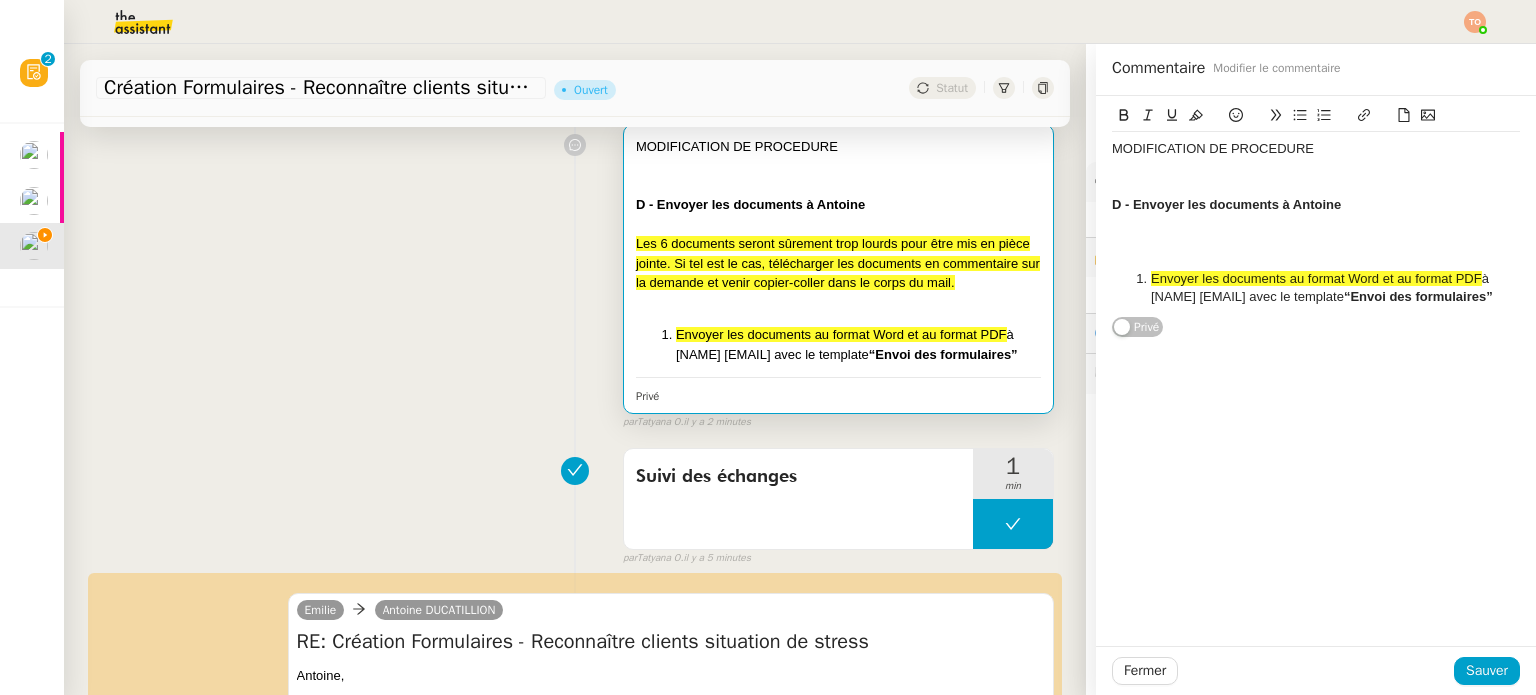 click 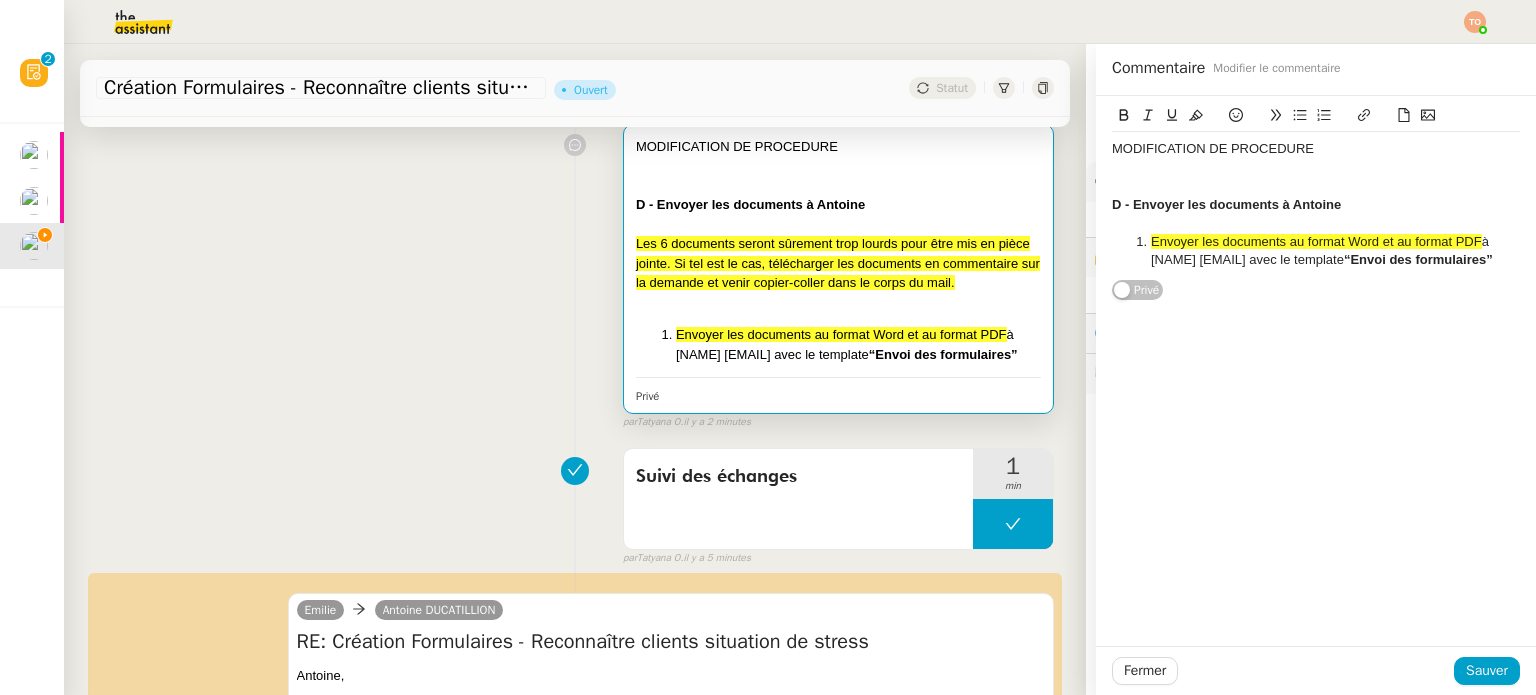 click on "MODIFICATION DE PROCEDURE D - Envoyer les documents à Antoine Envoyer les documents au format Word et au format PDF  à Antoine antoine.ducatillion@vivaservices.fr avec le template  “Envoi des formulaires”" 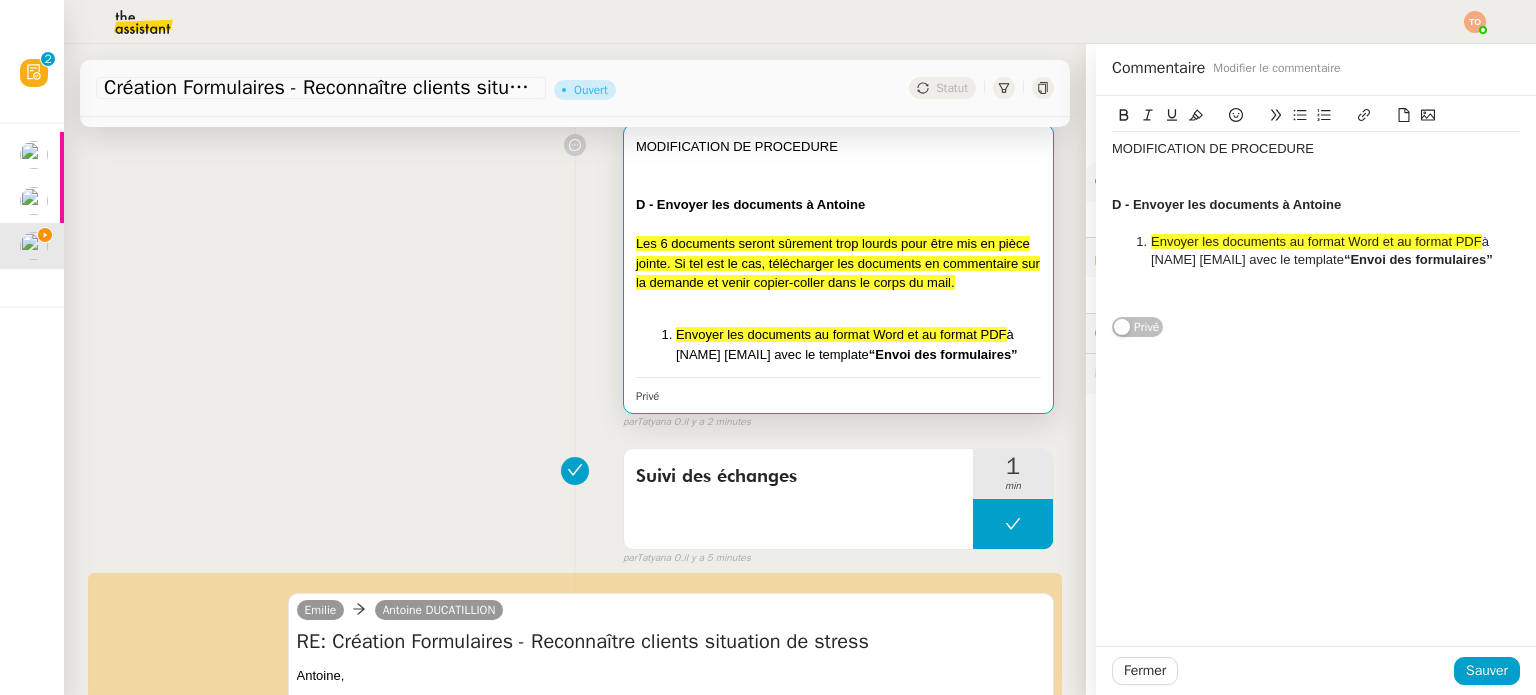scroll, scrollTop: 0, scrollLeft: 0, axis: both 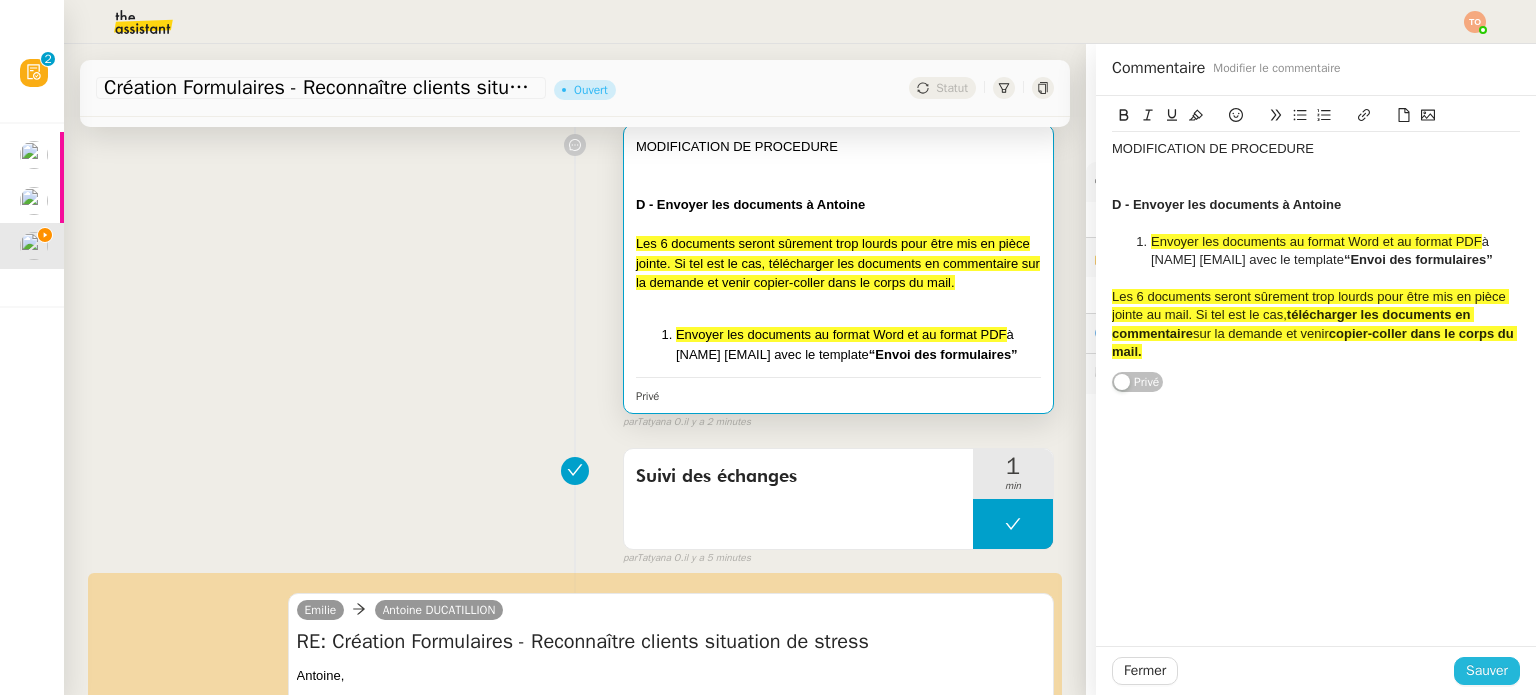 click on "Sauver" 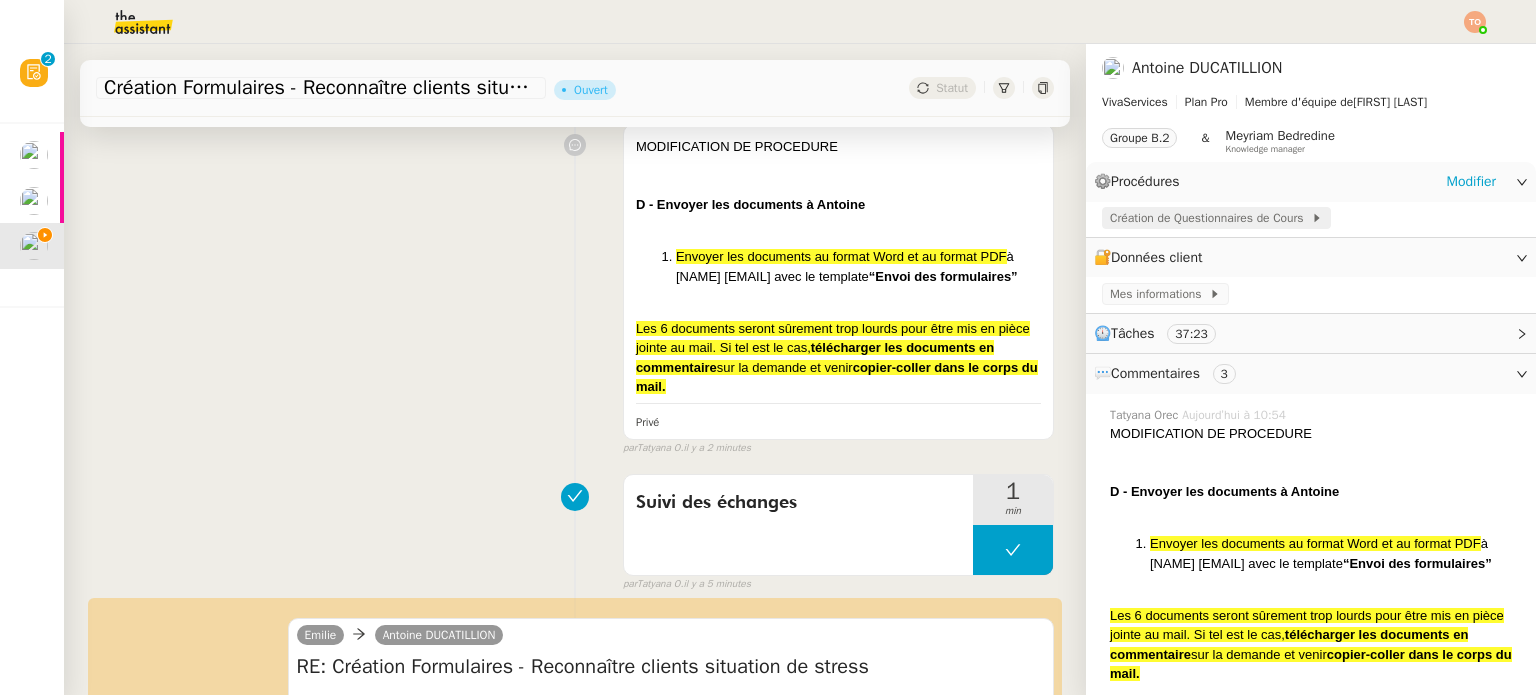 click on "Création de Questionnaires de Cours" 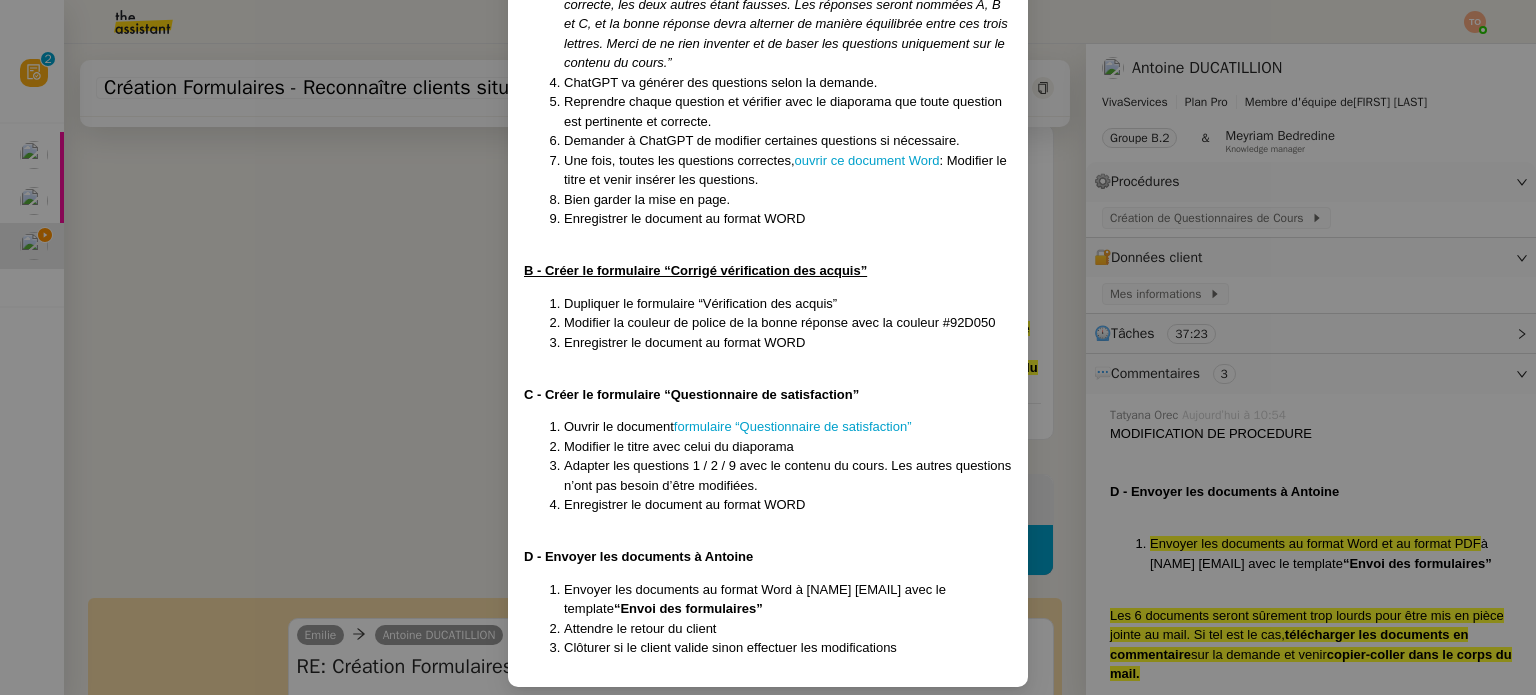 scroll, scrollTop: 735, scrollLeft: 0, axis: vertical 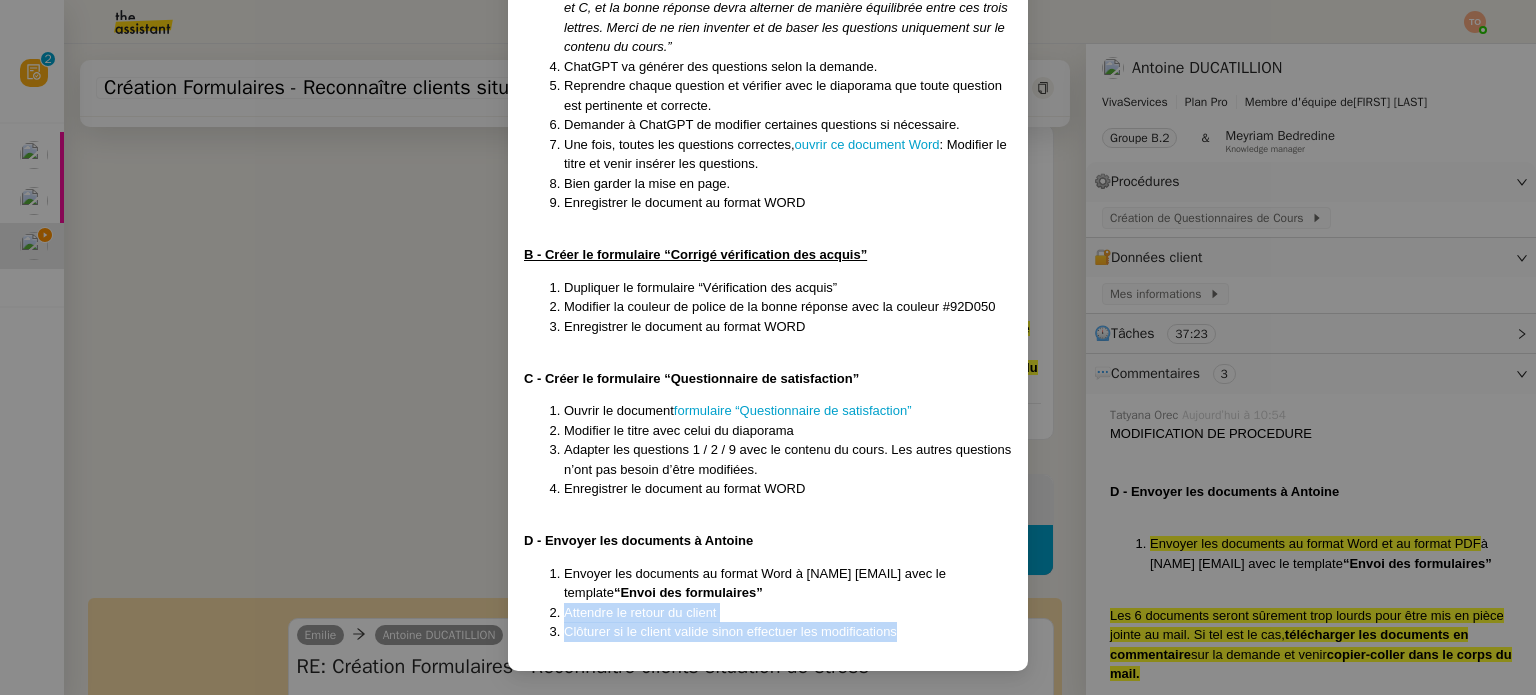 drag, startPoint x: 902, startPoint y: 639, endPoint x: 548, endPoint y: 610, distance: 355.18585 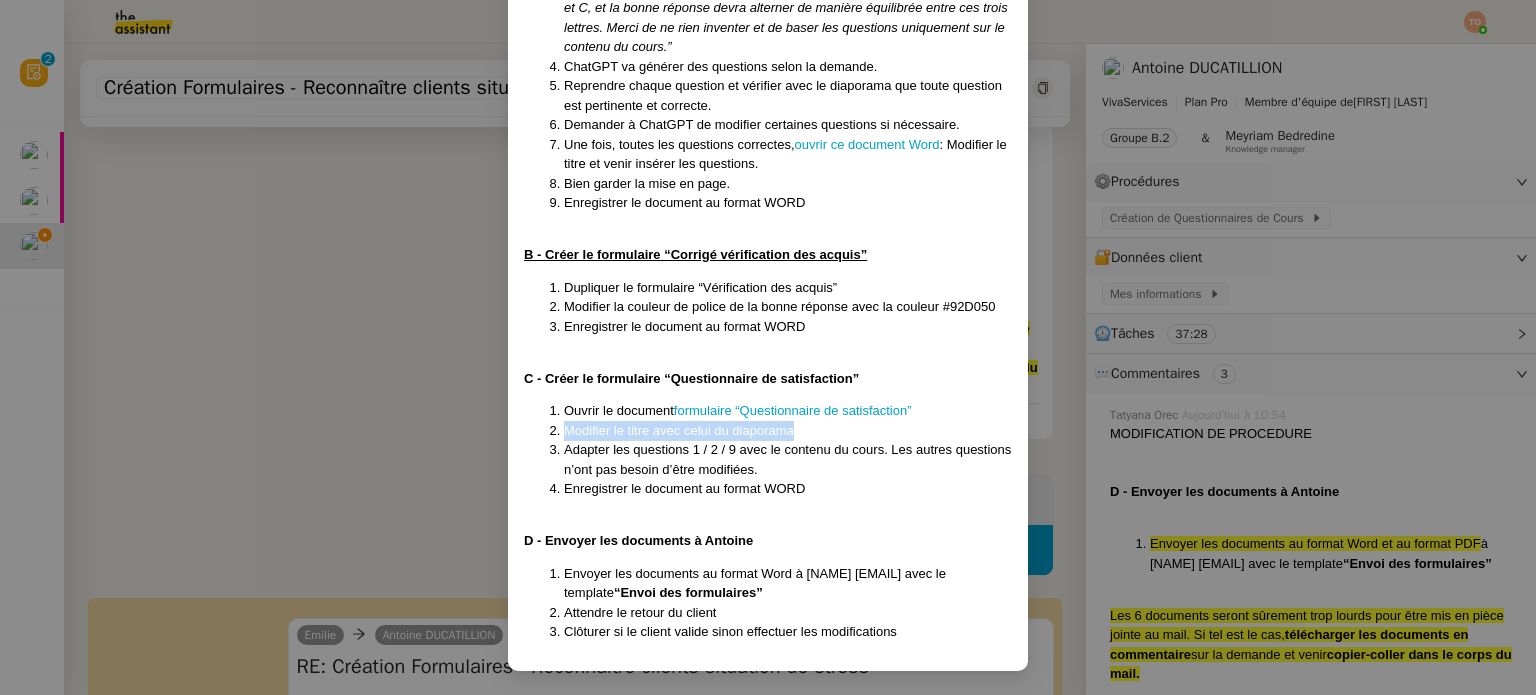 click on "Créée le 07/08/2025 Contexte :   Le client souhaite que nous créions les questionnaires des cours. L’utilisation de Word est vivement recommandée pour conserver la mise en page des documents. Antoine nous envoie des diaporamas des cours et il souhaite que nous créions des questionnaires de 10 questions à destination des aides à domicile. Voici les 3 documents à créer pour chaque diaporama ainsi que les modèles pour la mise en page :  Le formulaire “Vérification des acquis” Le formulaire “Corrigé vérification des acquis” Le formulaire “Questionnaire de satisfaction” Récurrence :  A la demande du client Déclenchement :  A réception d’un email PROCÉDURE A - Créer le formulaire “Vérification des acquis”  Télécharger le diaporama Dans ChatGPT, joindre le diaporama et ajouter le texte suivant :  “Peux-tu me créer un questionnaire de vérification des acquis à partir du cours en pièce jointe ? Je souhaite  10 questions Une fois, toutes les questions correctes," at bounding box center (768, 347) 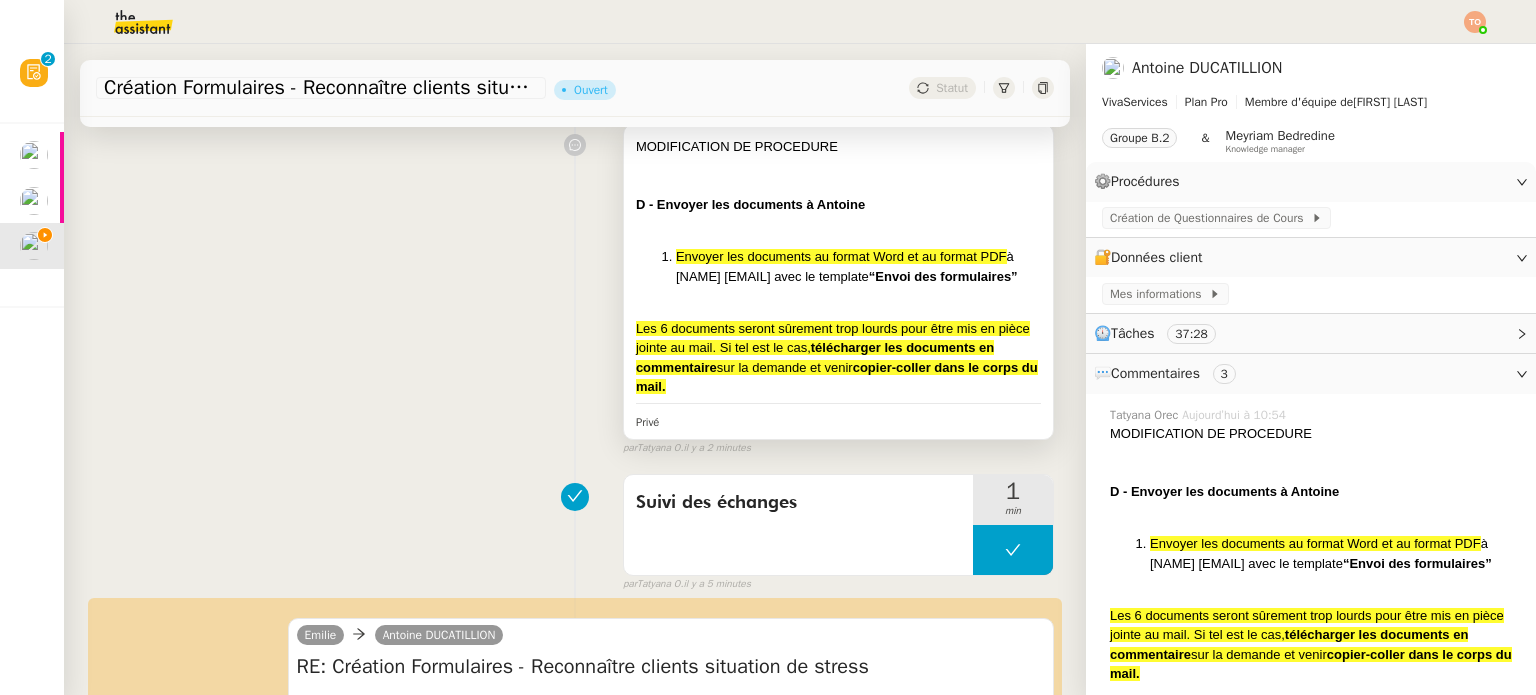 click on "﻿ Les 6 documents seront sûrement trop lourds pour être mis en pièce jointe au mail. Si tel est le cas,  télécharger les documents en commentaire  sur la demande et venir  copier-coller dans le corps du mail." at bounding box center (838, 358) 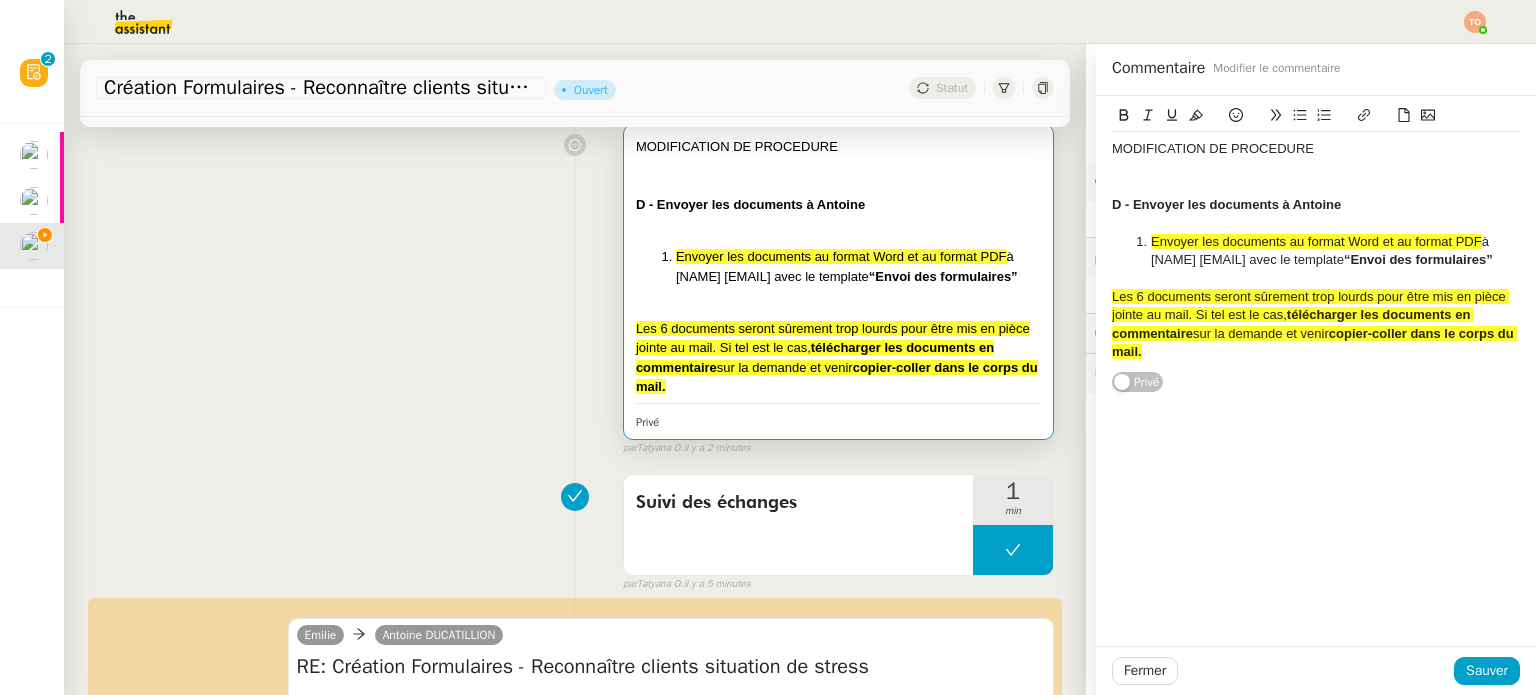 click on "﻿ Les 6 documents seront sûrement trop lourds pour être mis en pièce jointe au mail. Si tel est le cas,  télécharger les documents en commentaire  sur la demande et venir  copier-coller dans le corps du mail." 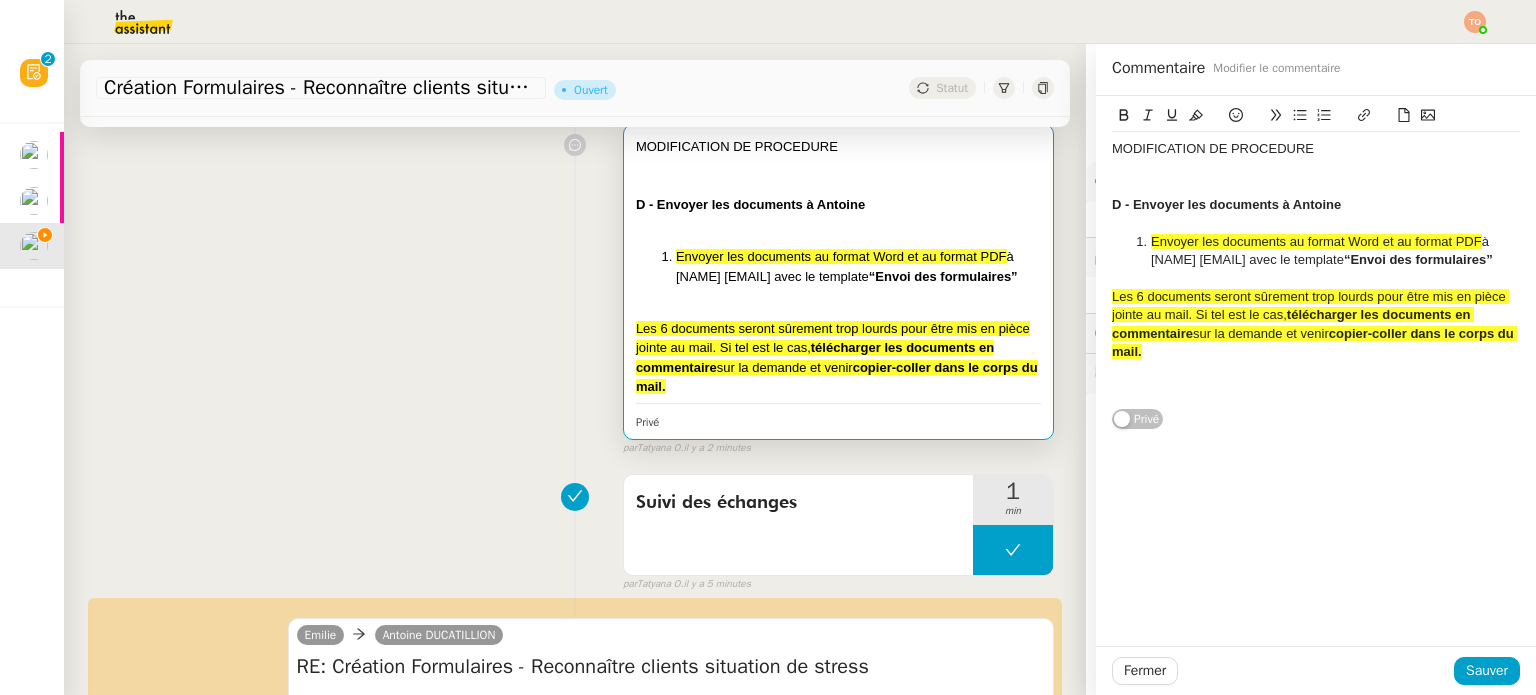 scroll, scrollTop: 0, scrollLeft: 0, axis: both 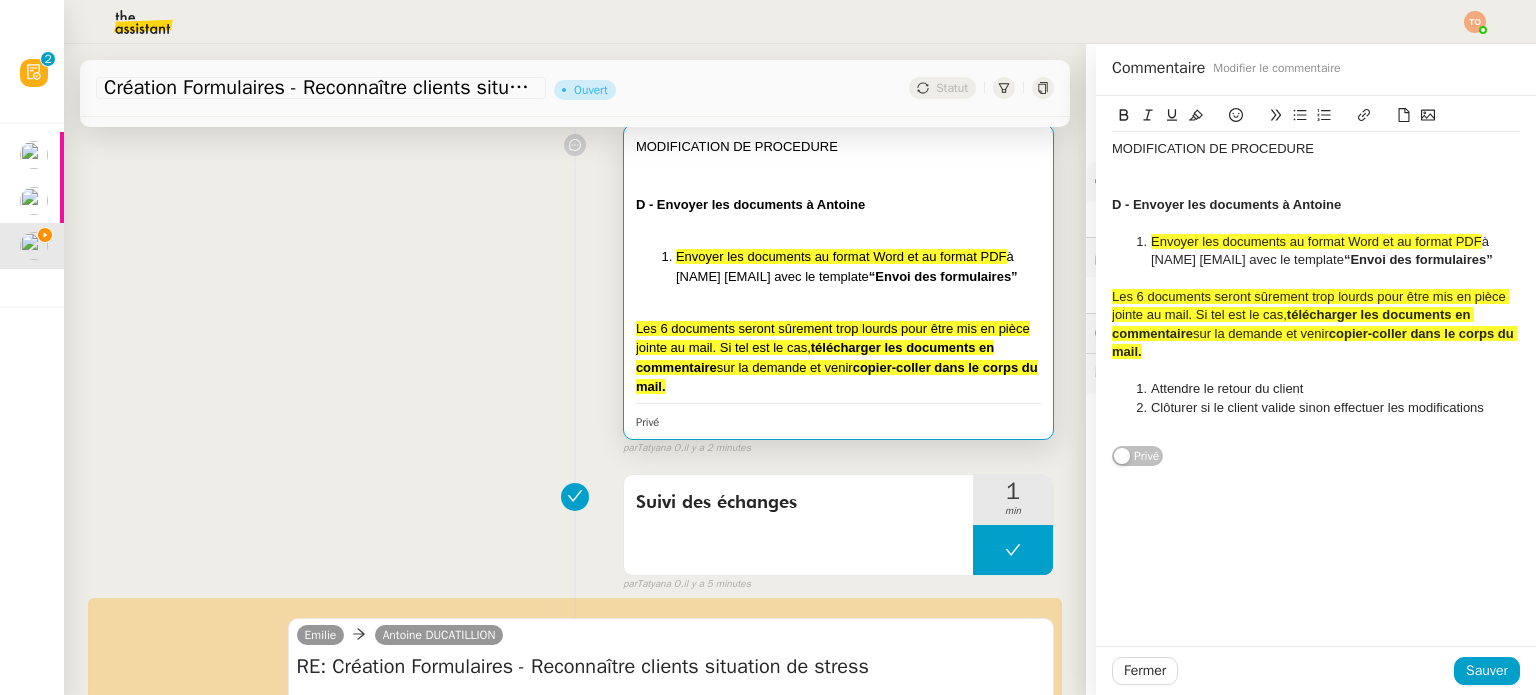 click on "Attendre le retour du client" 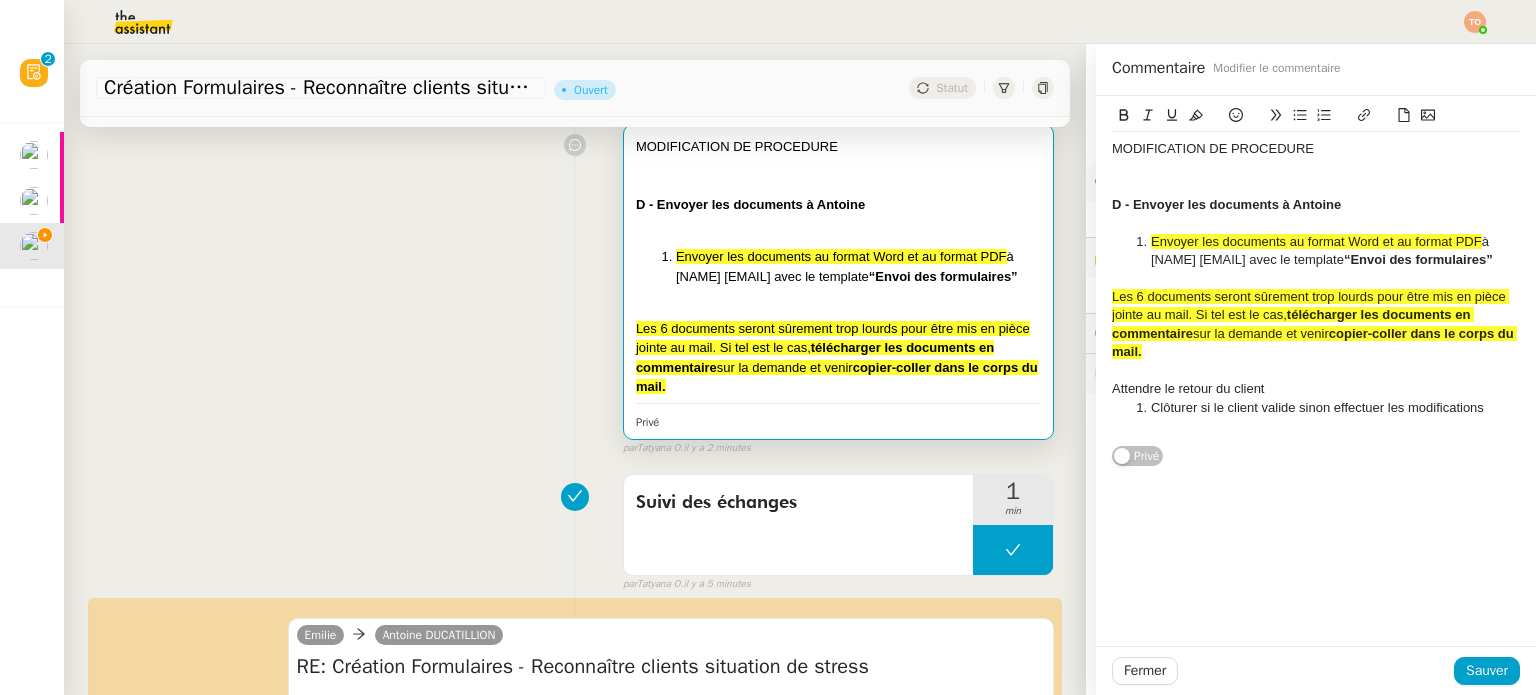 type 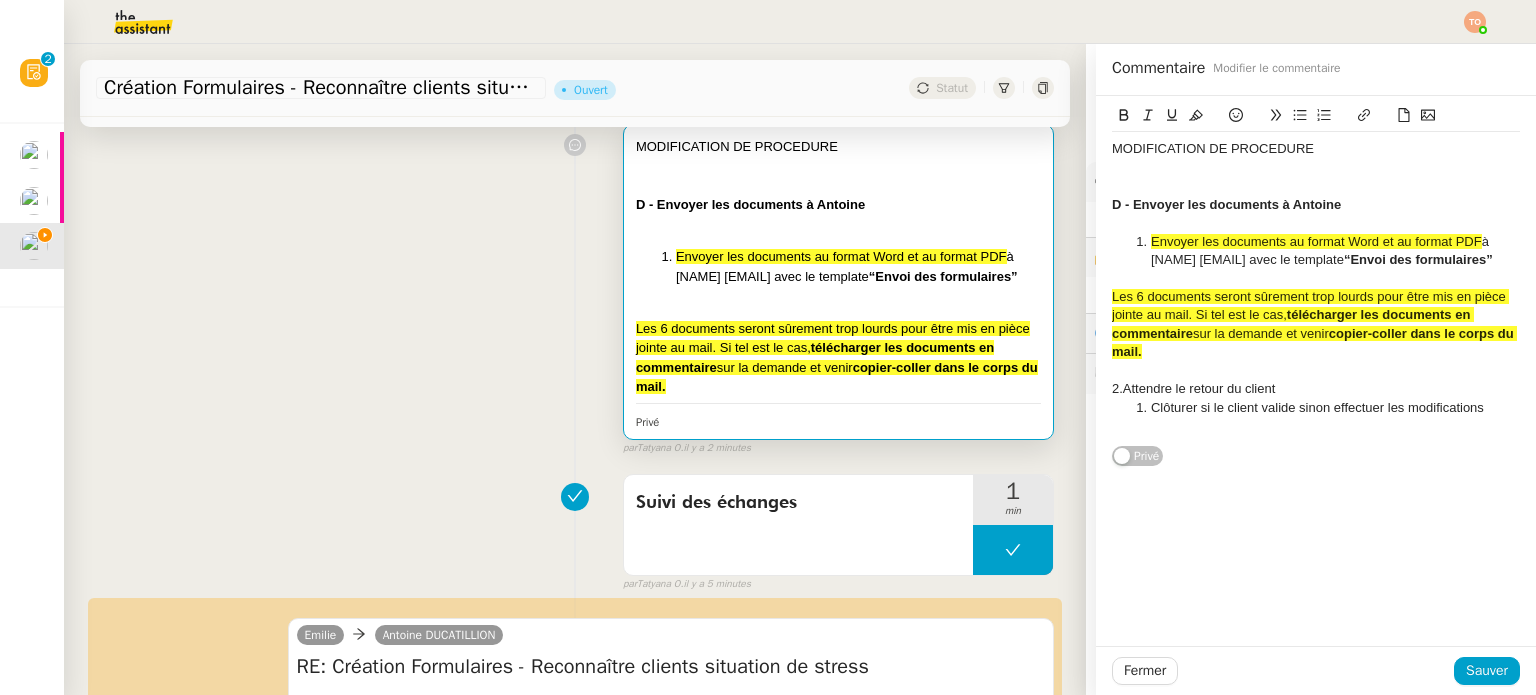 click on "Clôturer si le client valide sinon effectuer les modifications" 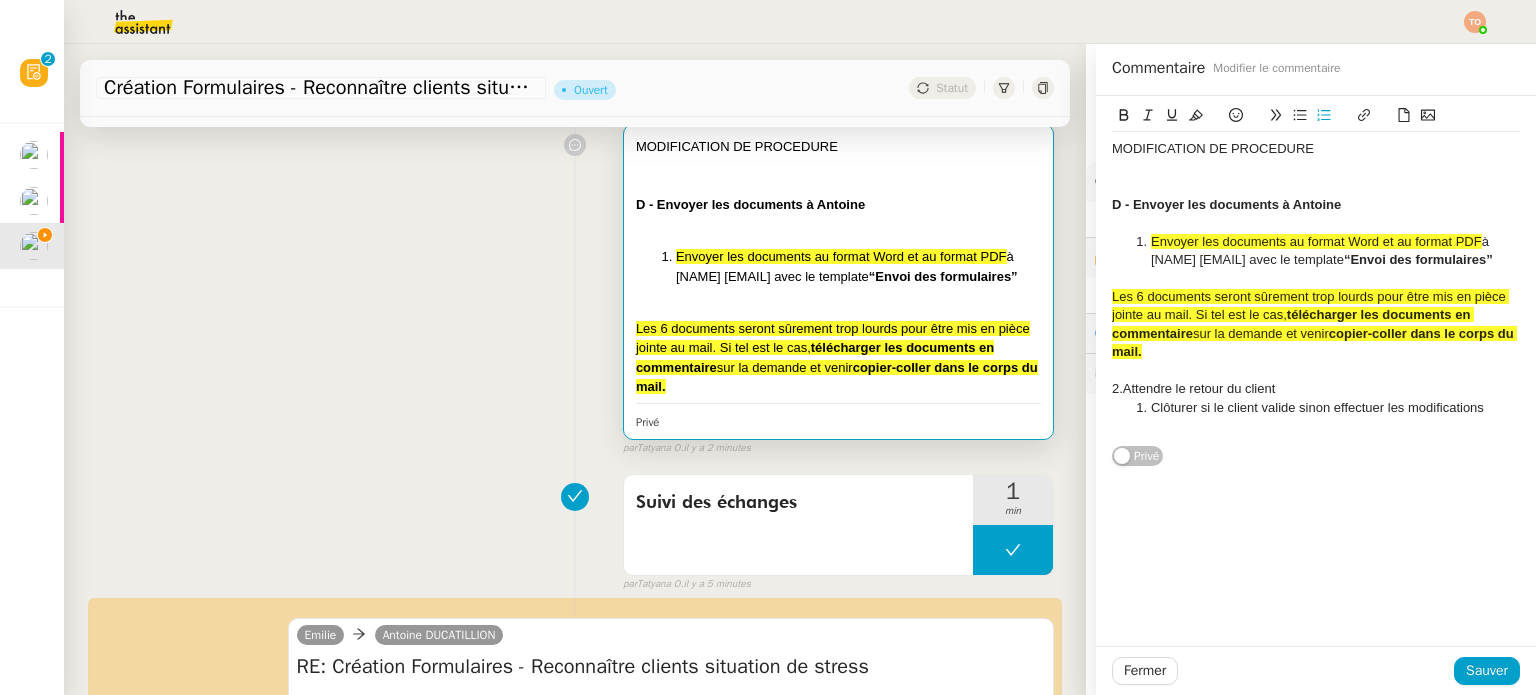 click 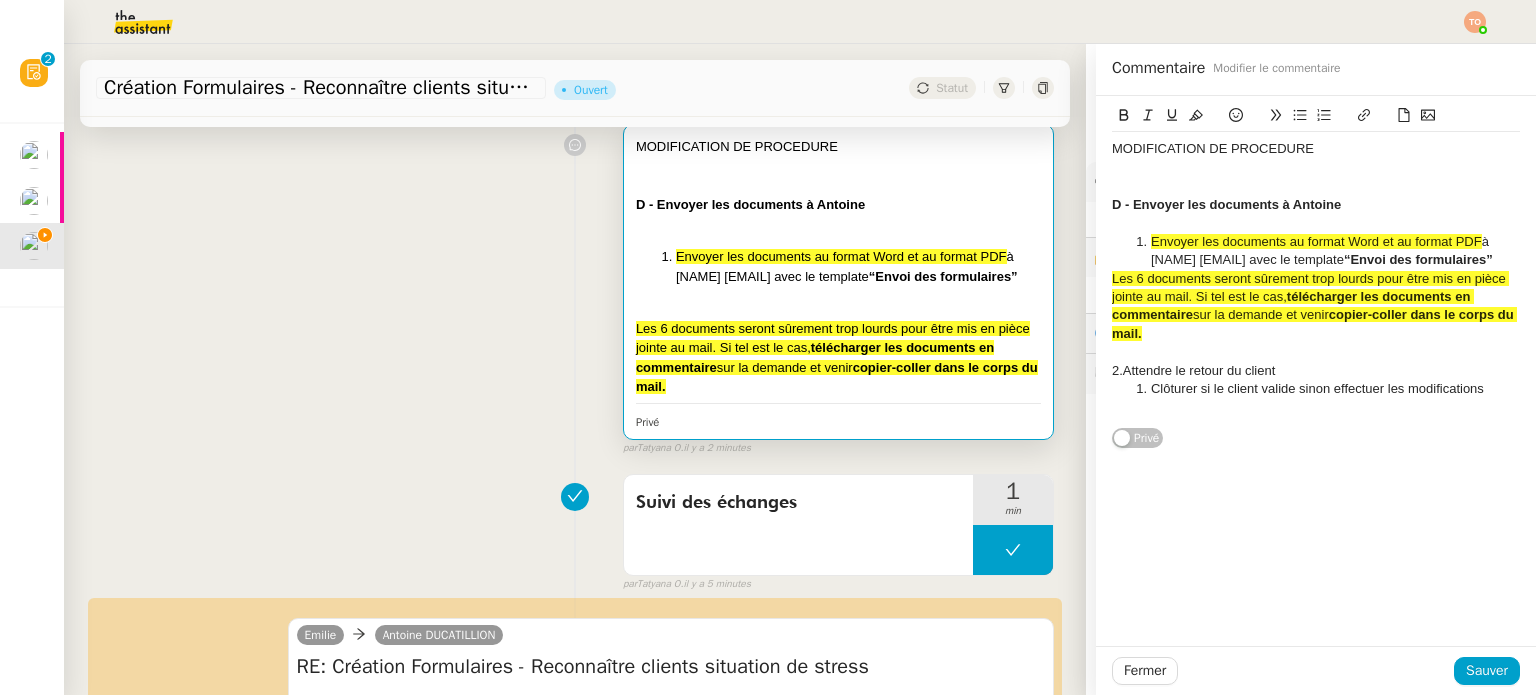 click 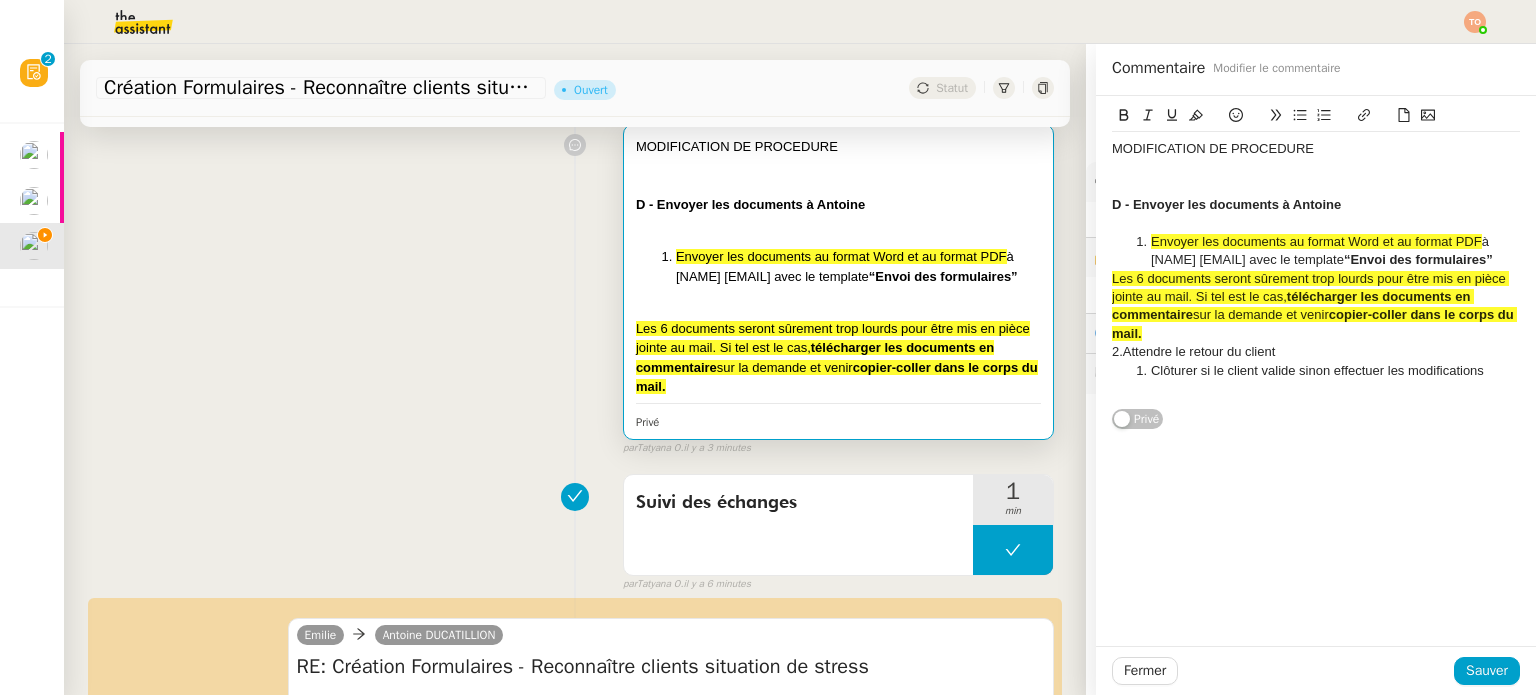 click on "2.Attendre le retour du client" 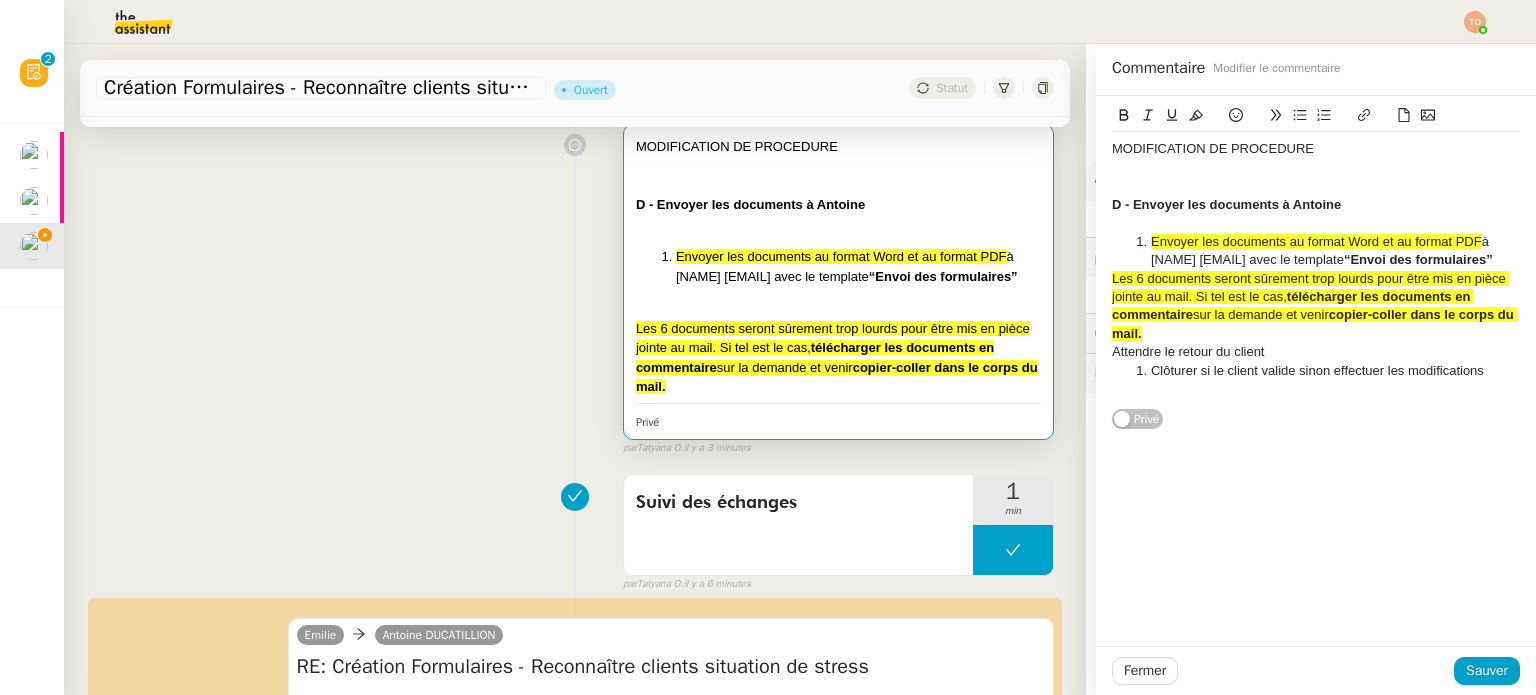 click on "﻿ Les 6 documents seront sûrement trop lourds pour être mis en pièce jointe au mail. Si tel est le cas,  télécharger les documents en commentaire  sur la demande et venir  copier-coller dans le corps du mail." 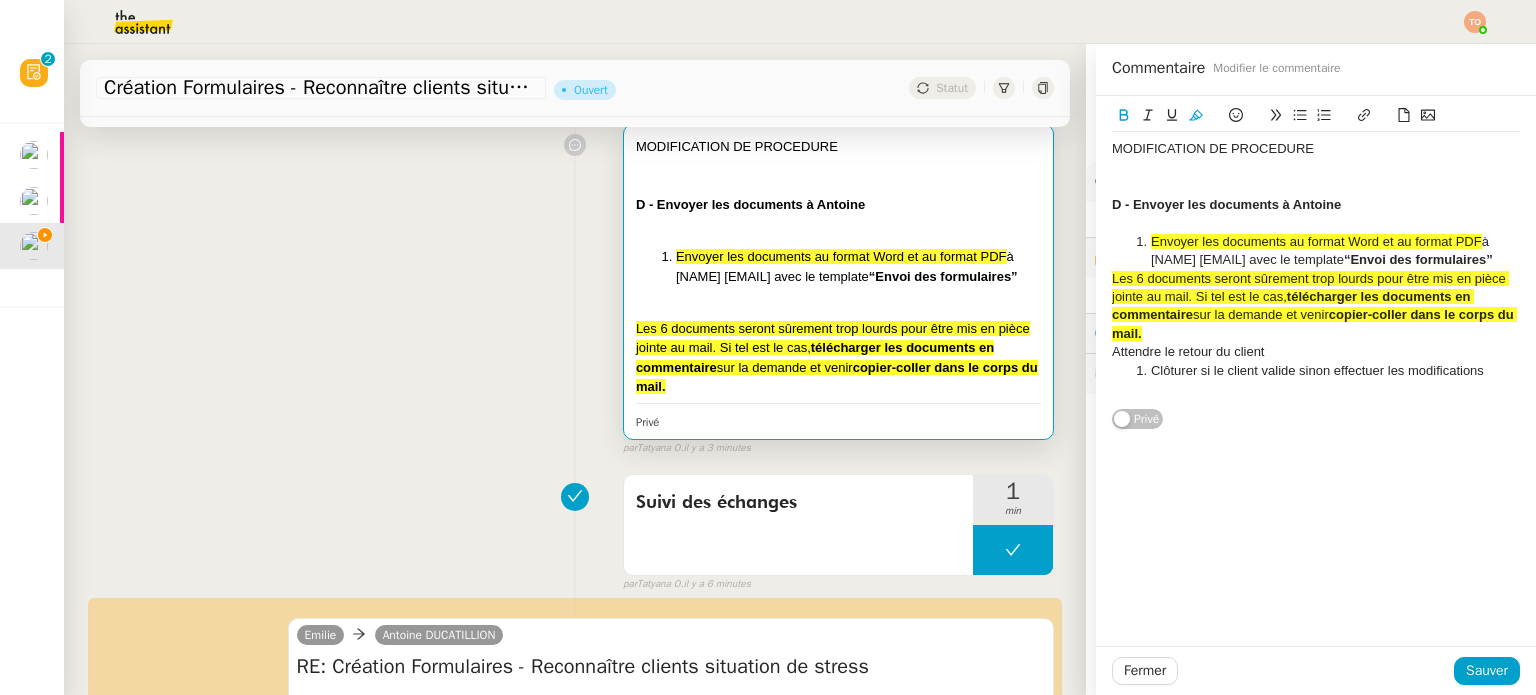 click on "Attendre le retour du client" 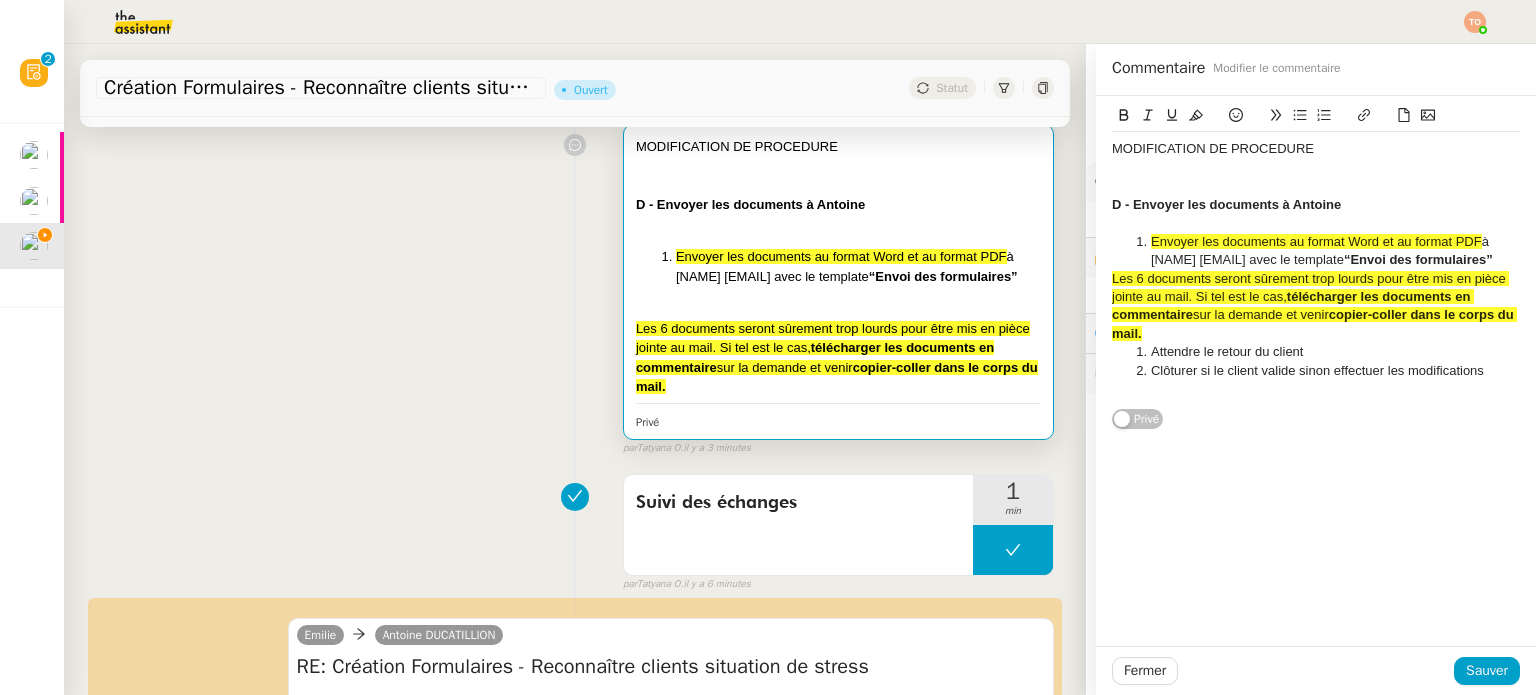 click on "Envoyer les documents au format Word et au format PDF  à Antoine antoine.ducatillion@vivaservices.fr avec le template  “Envoi des formulaires”" 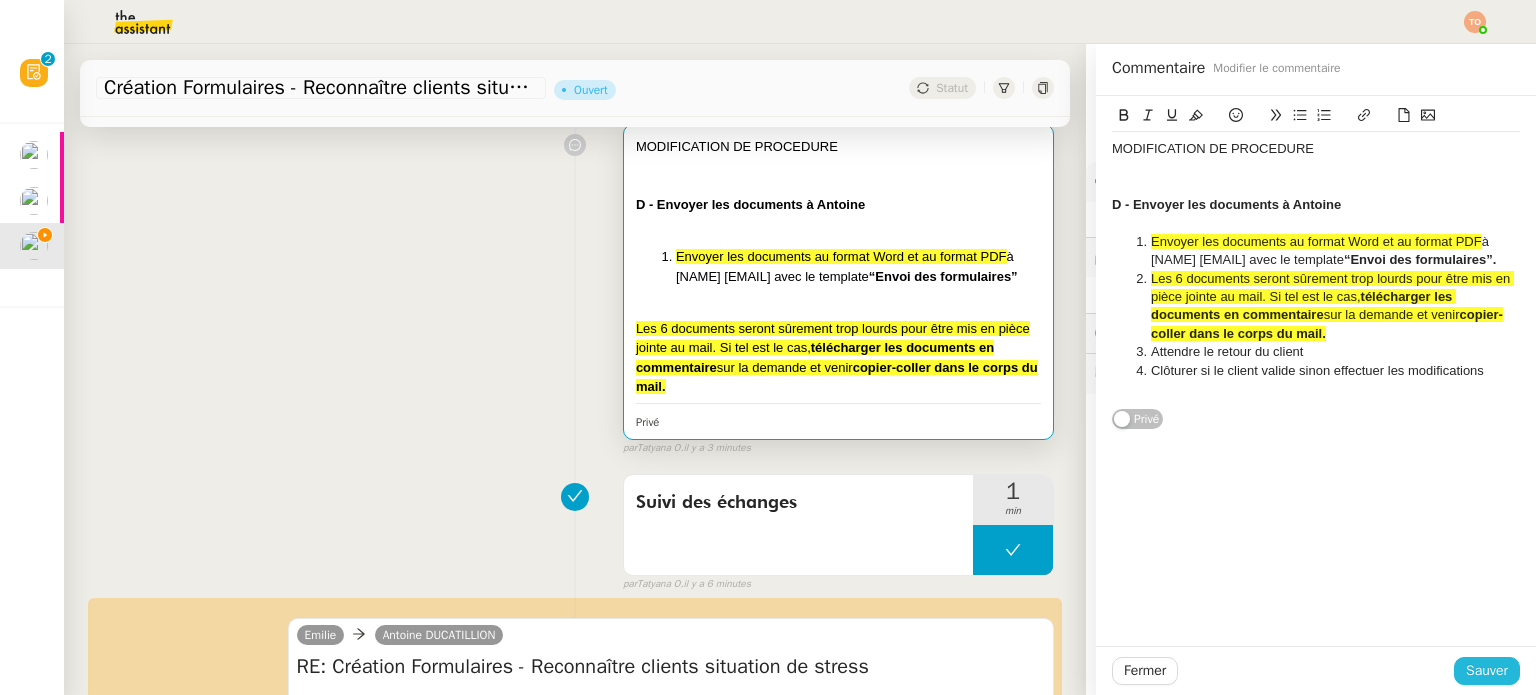 click on "Sauver" 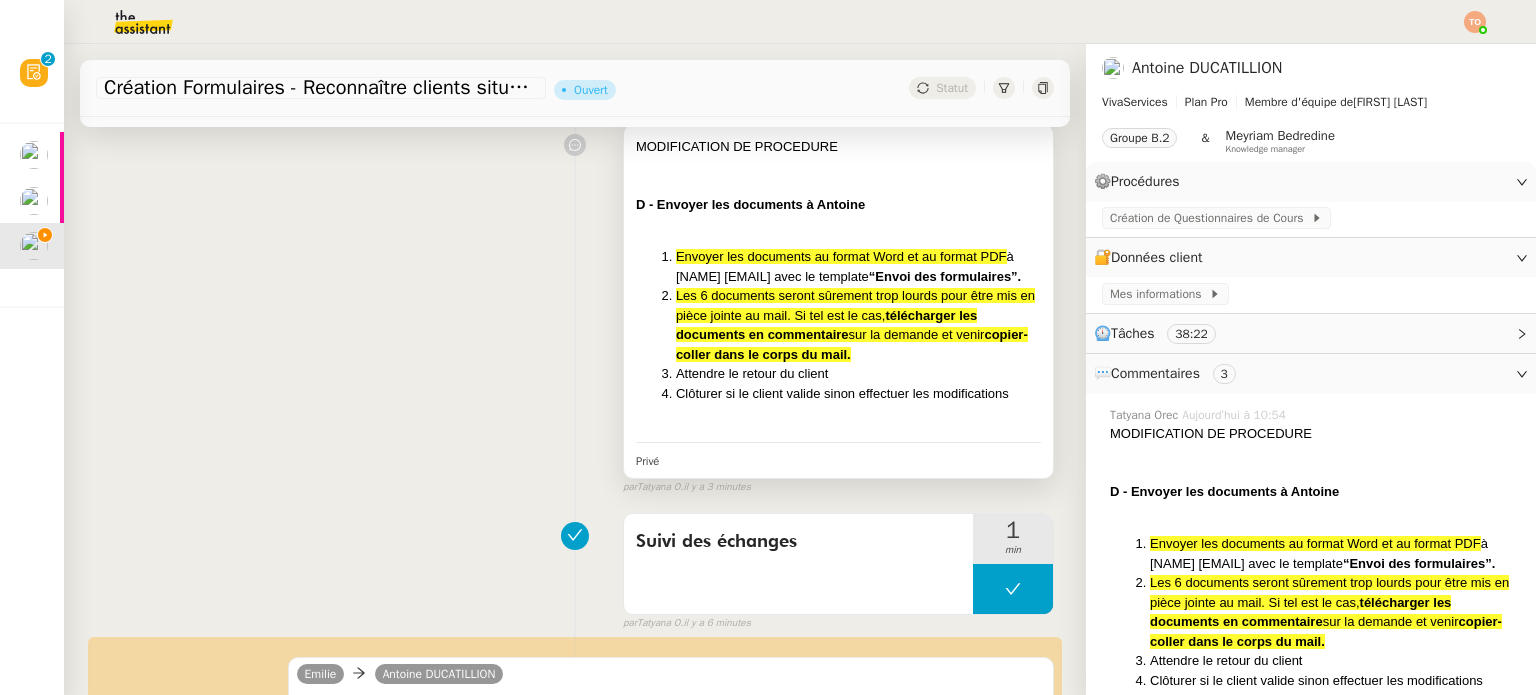 scroll, scrollTop: 0, scrollLeft: 0, axis: both 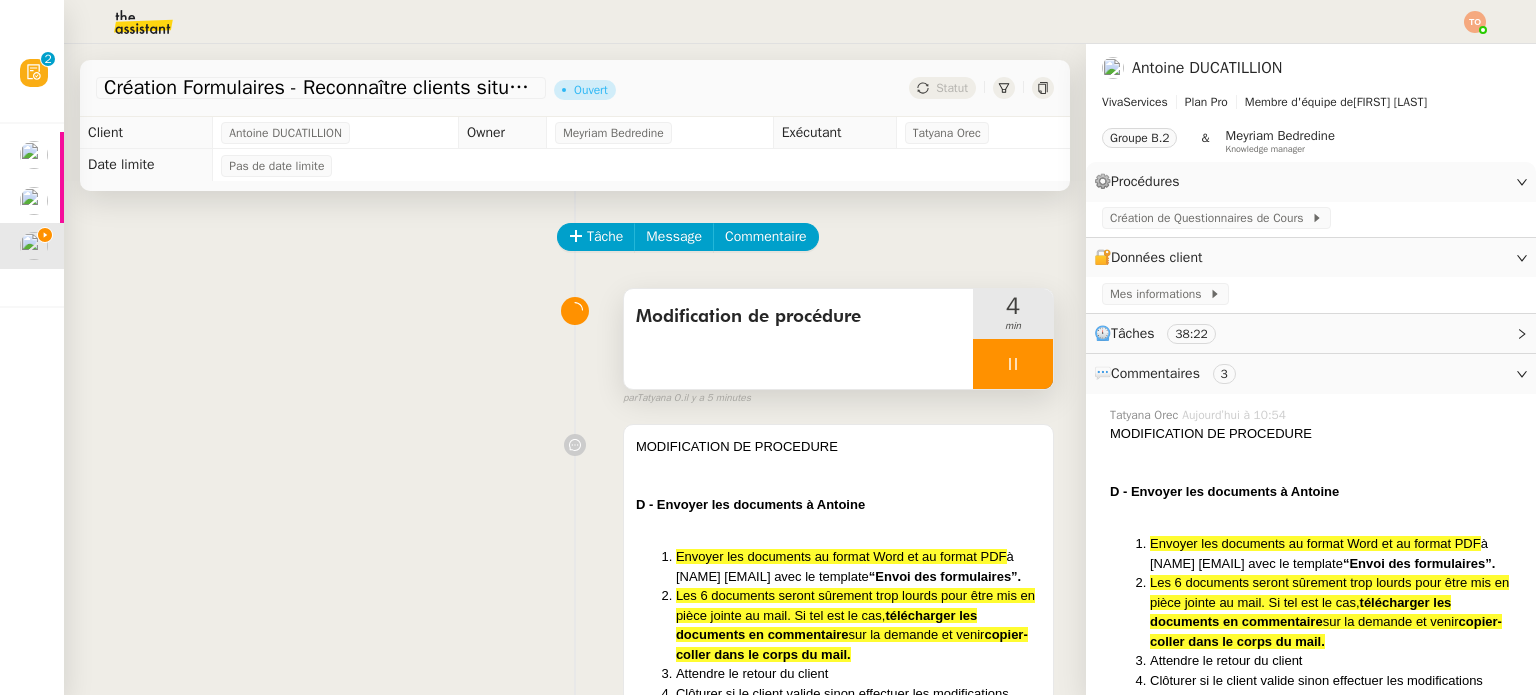 click at bounding box center (1013, 364) 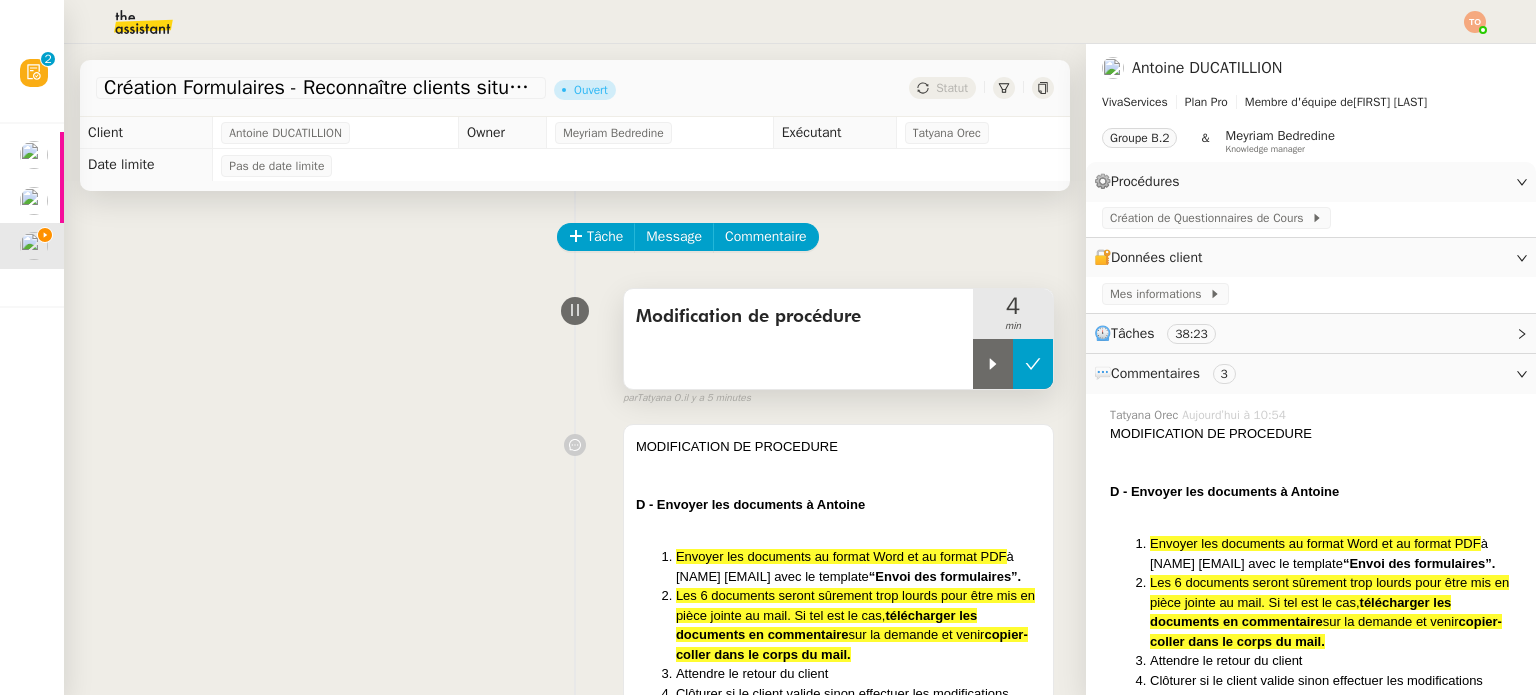 click at bounding box center [1033, 364] 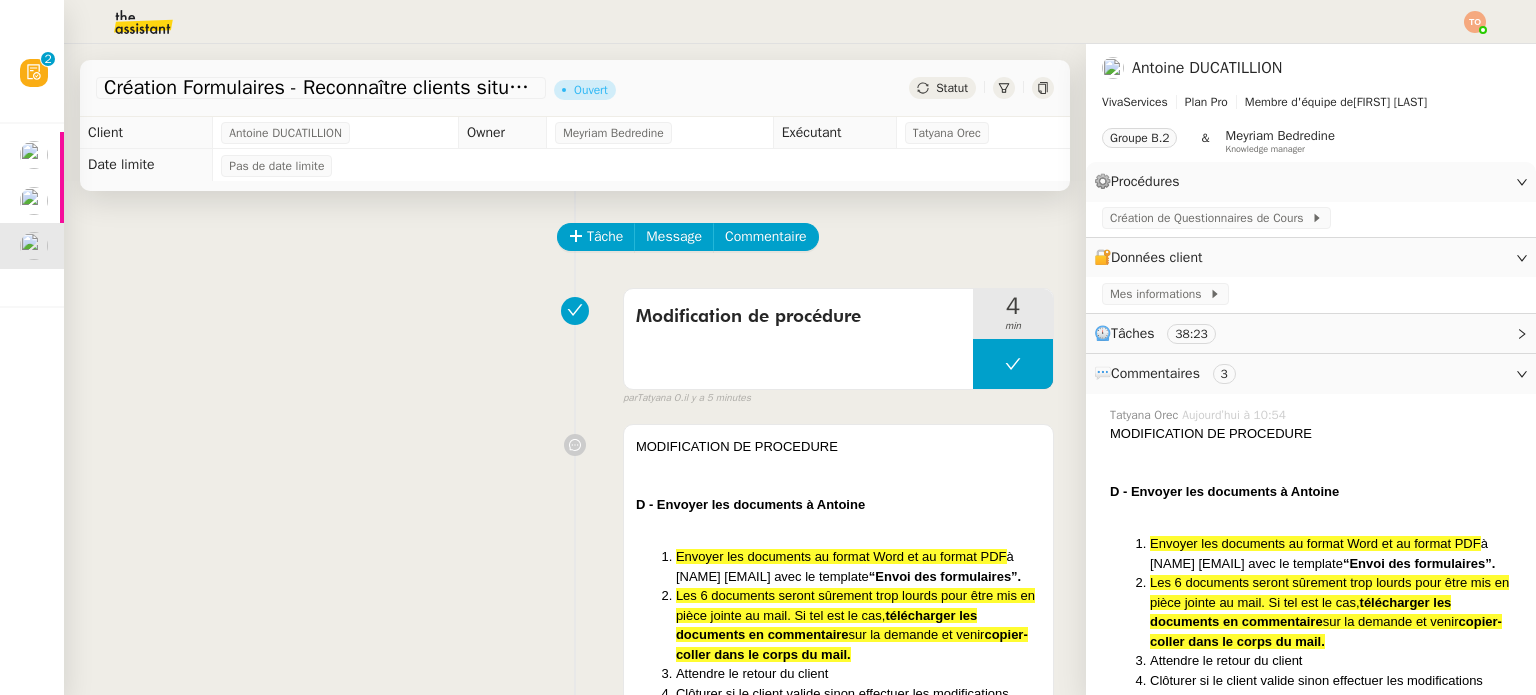 click on "Création Formulaires - Reconnaître clients situation de stress      Ouvert     Statut" 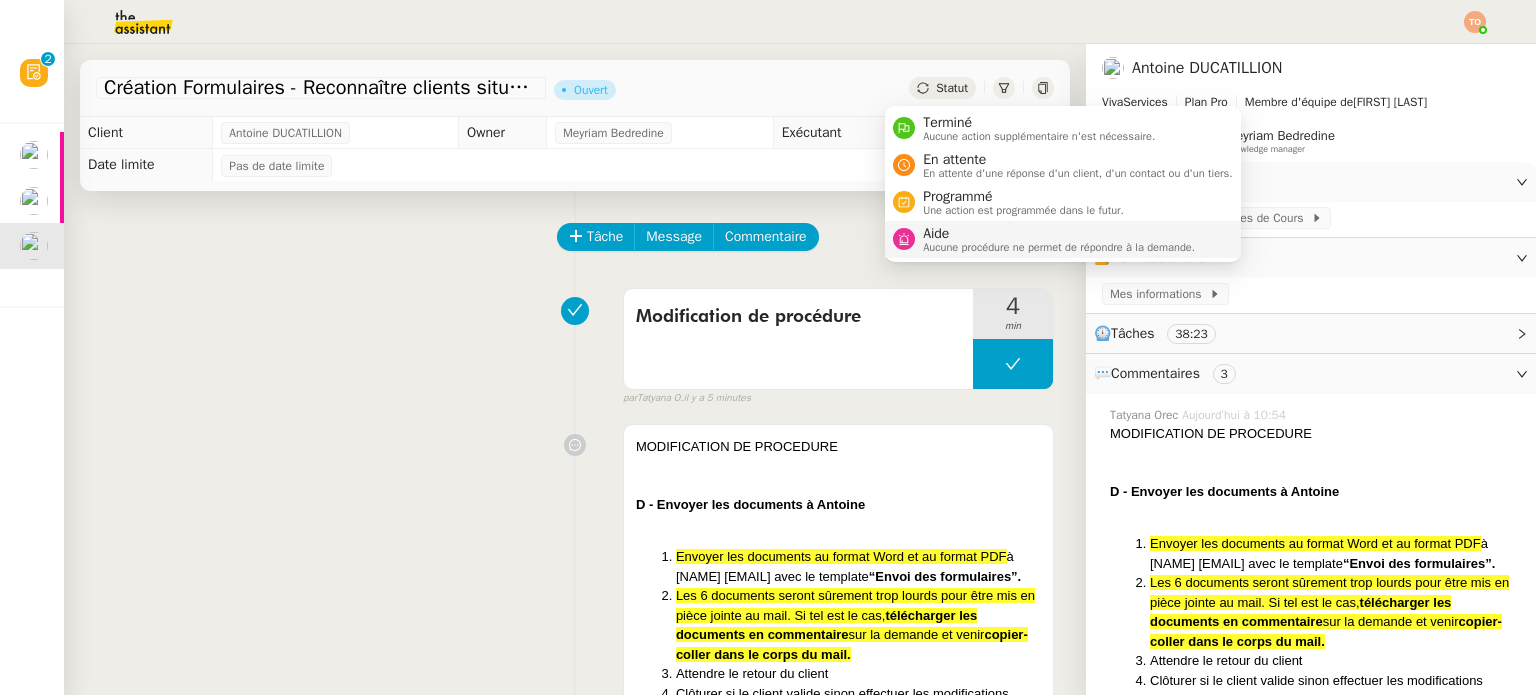 click on "Aide" at bounding box center [1059, 234] 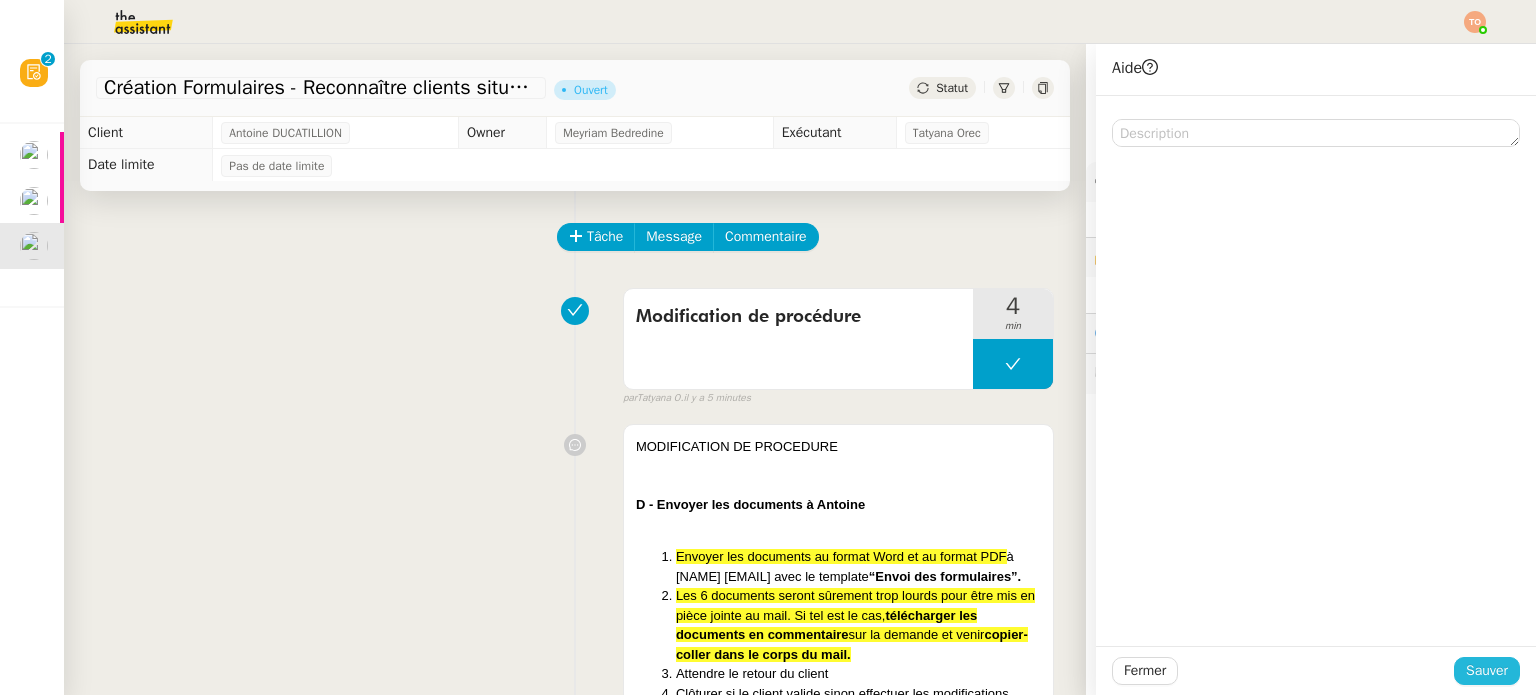 click on "Sauver" 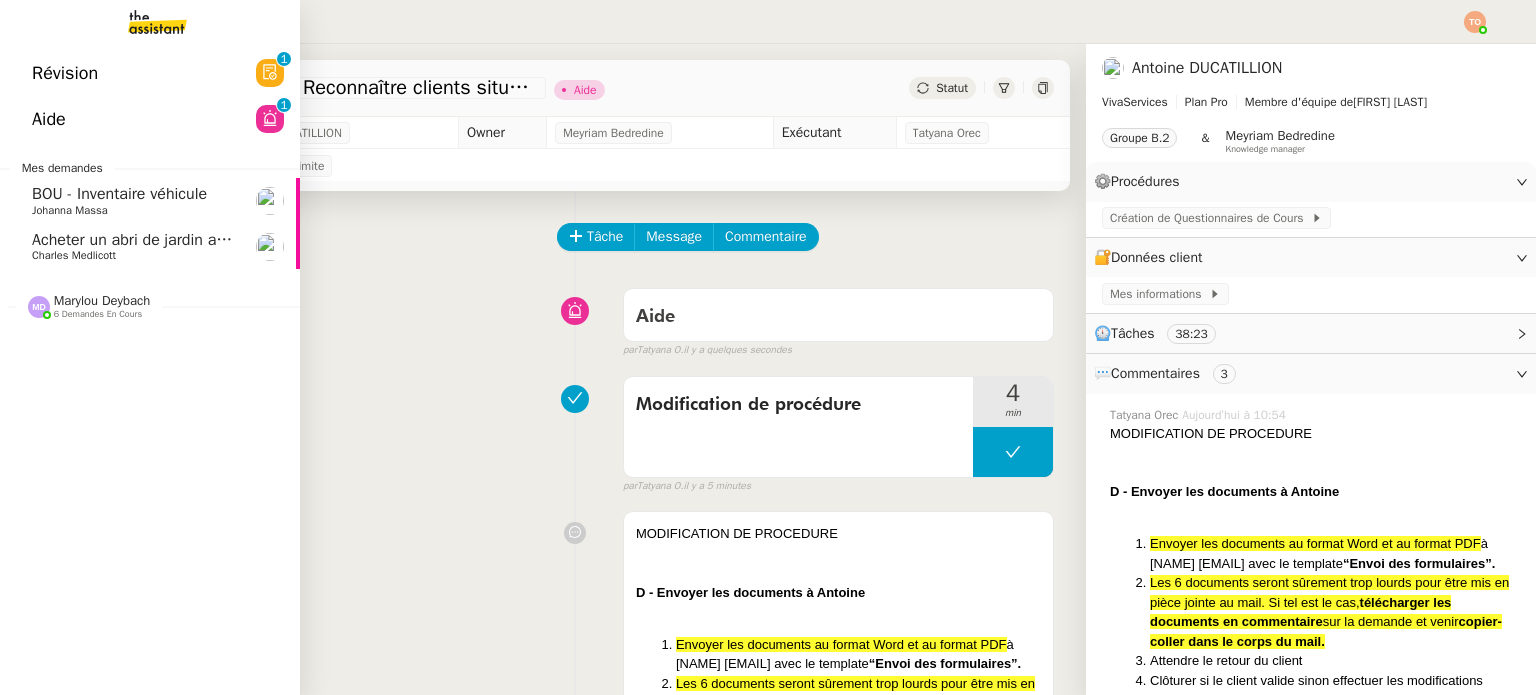 click on "Acheter un abri de jardin avec option de plancher" 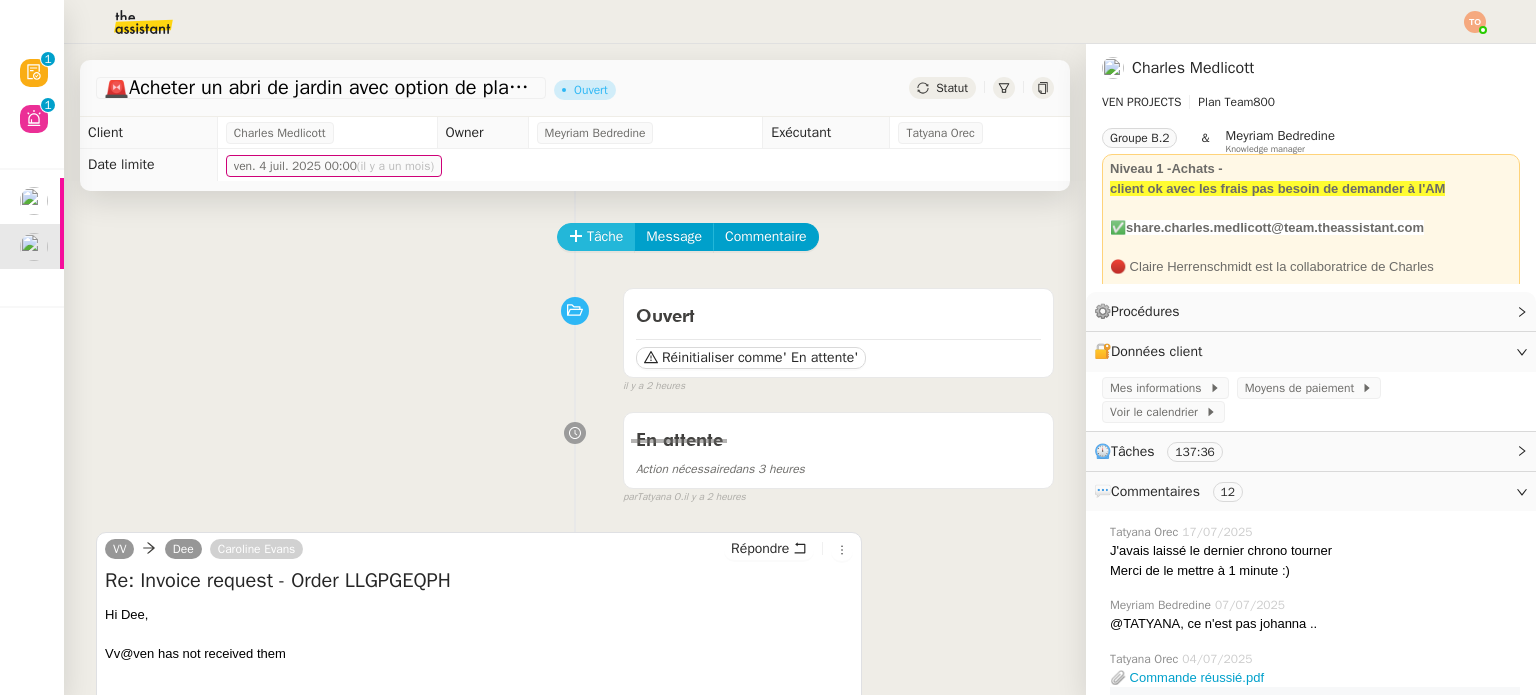 click on "Tâche" 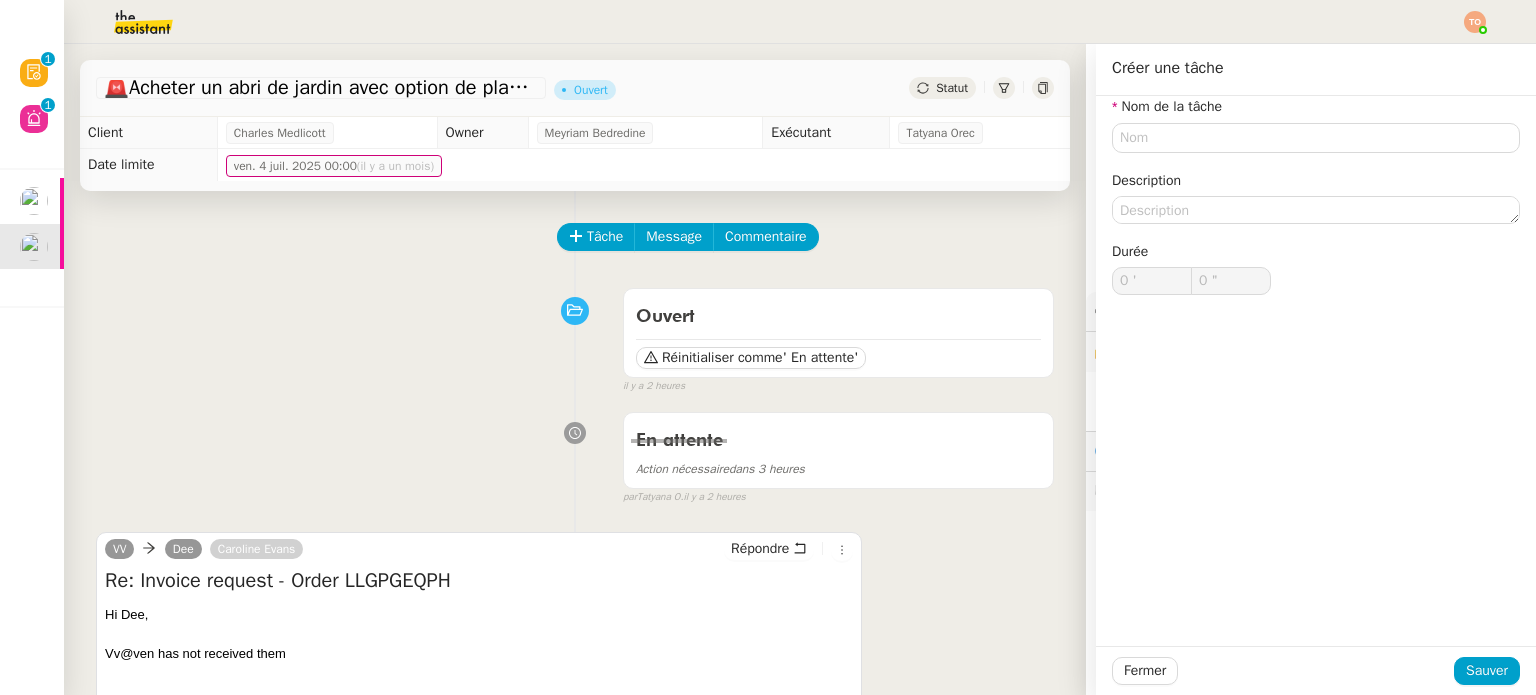click on "Créer une tâche" 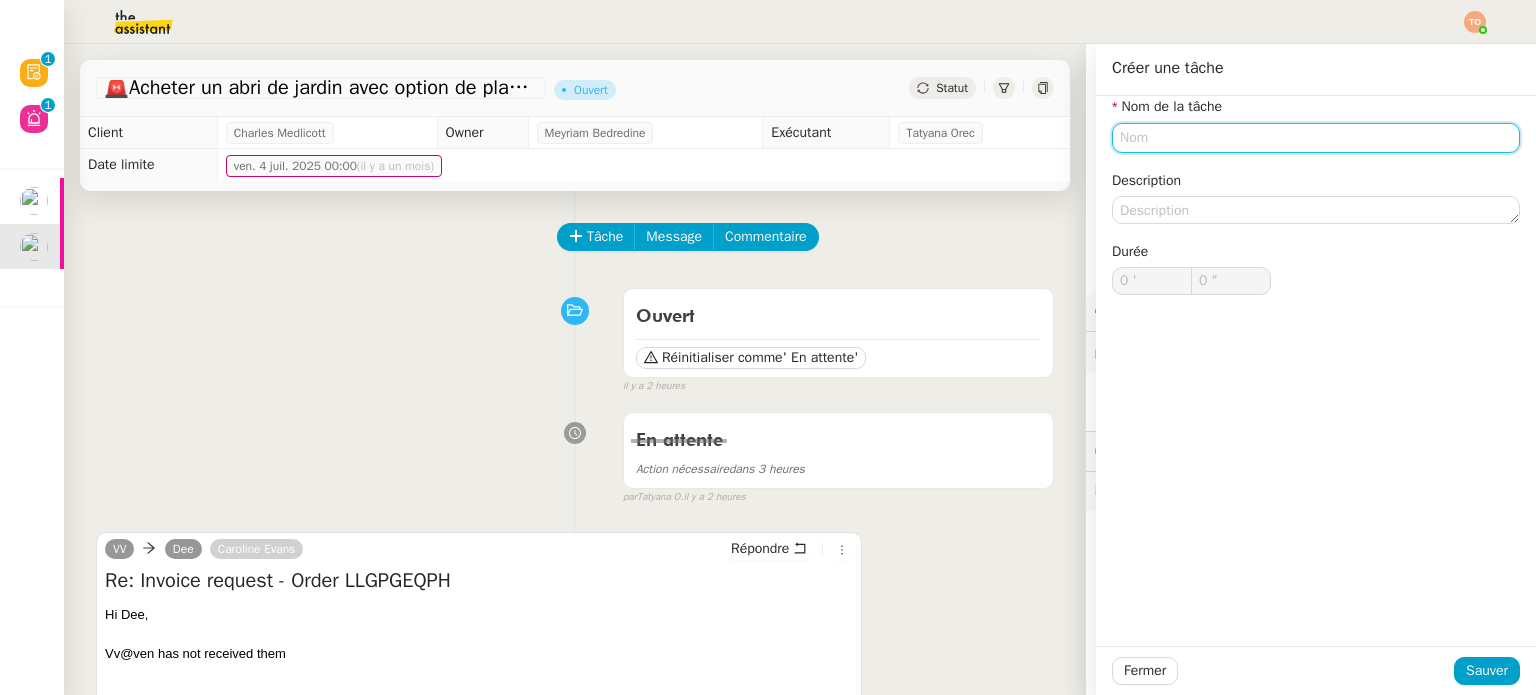click 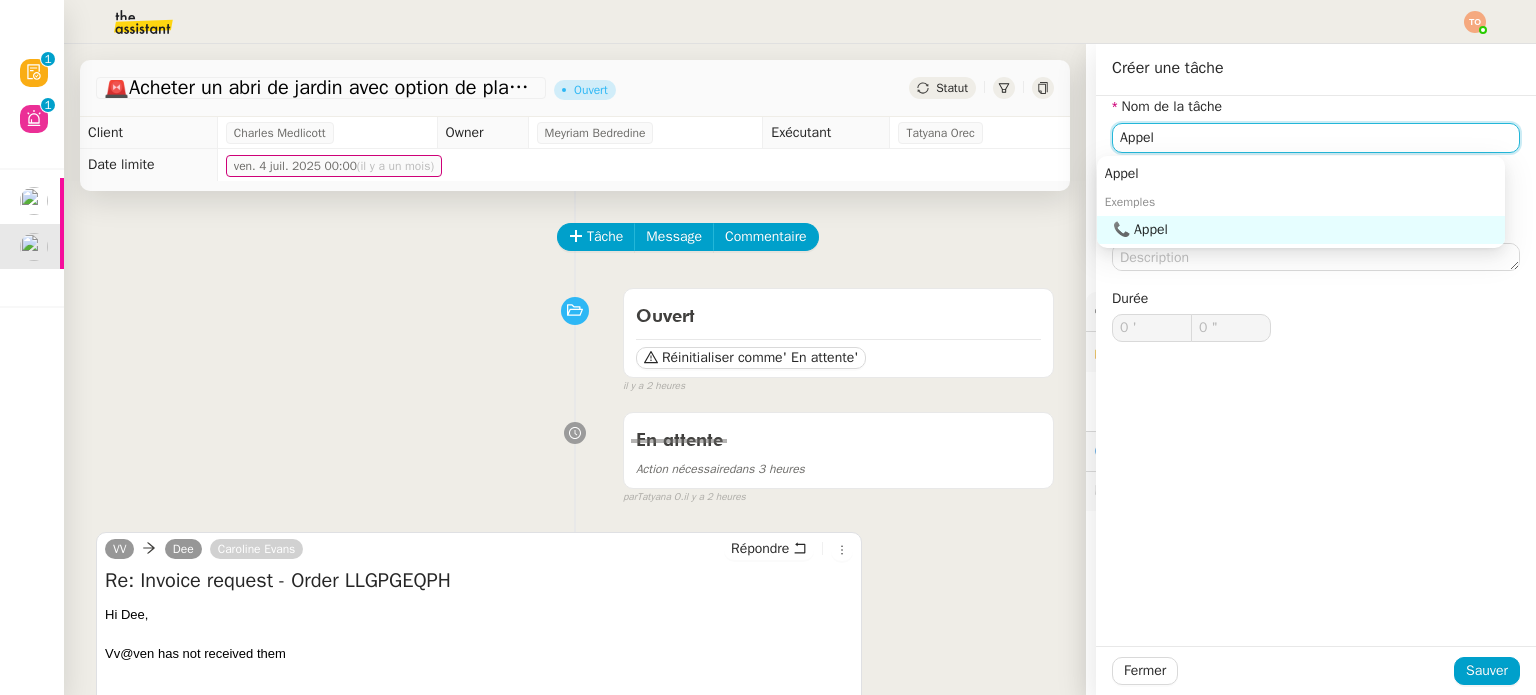 click on "📞 Appel" 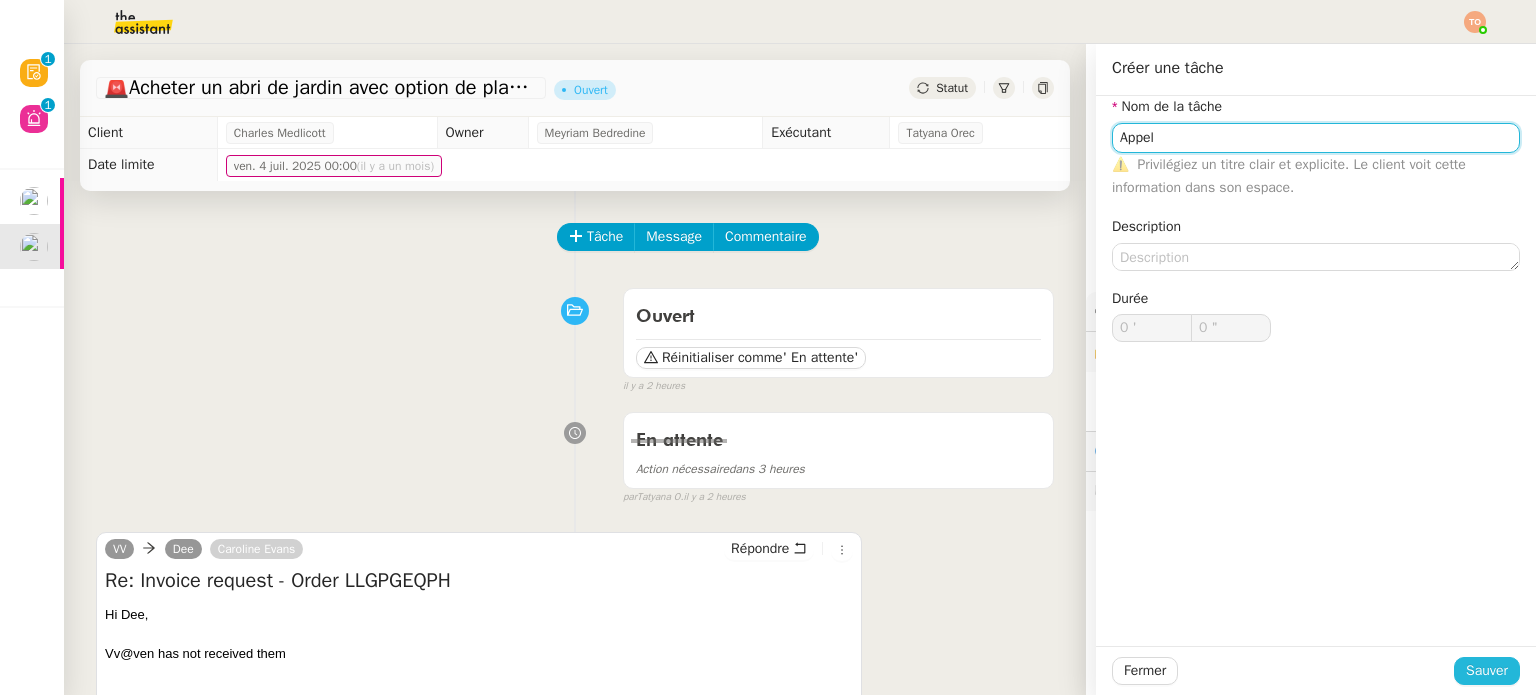 type on "Appel" 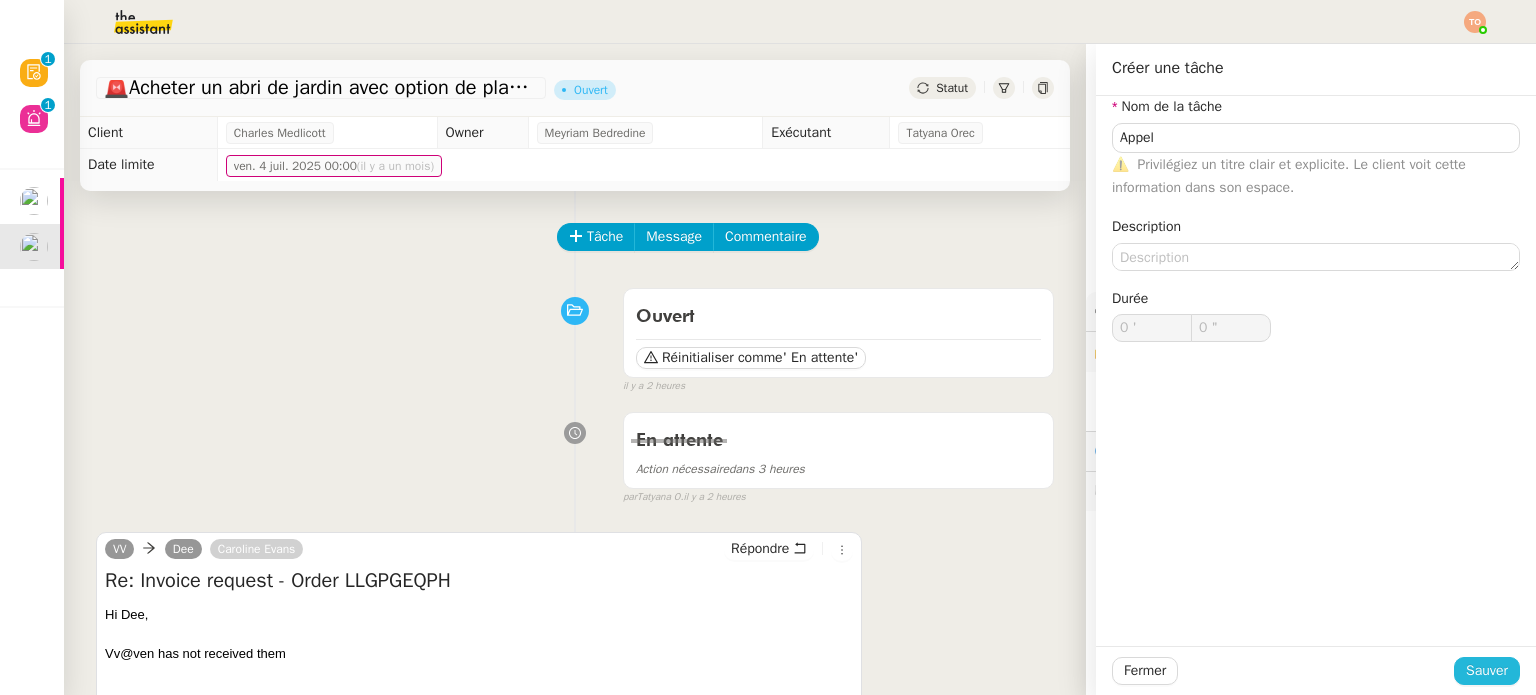 click on "Sauver" 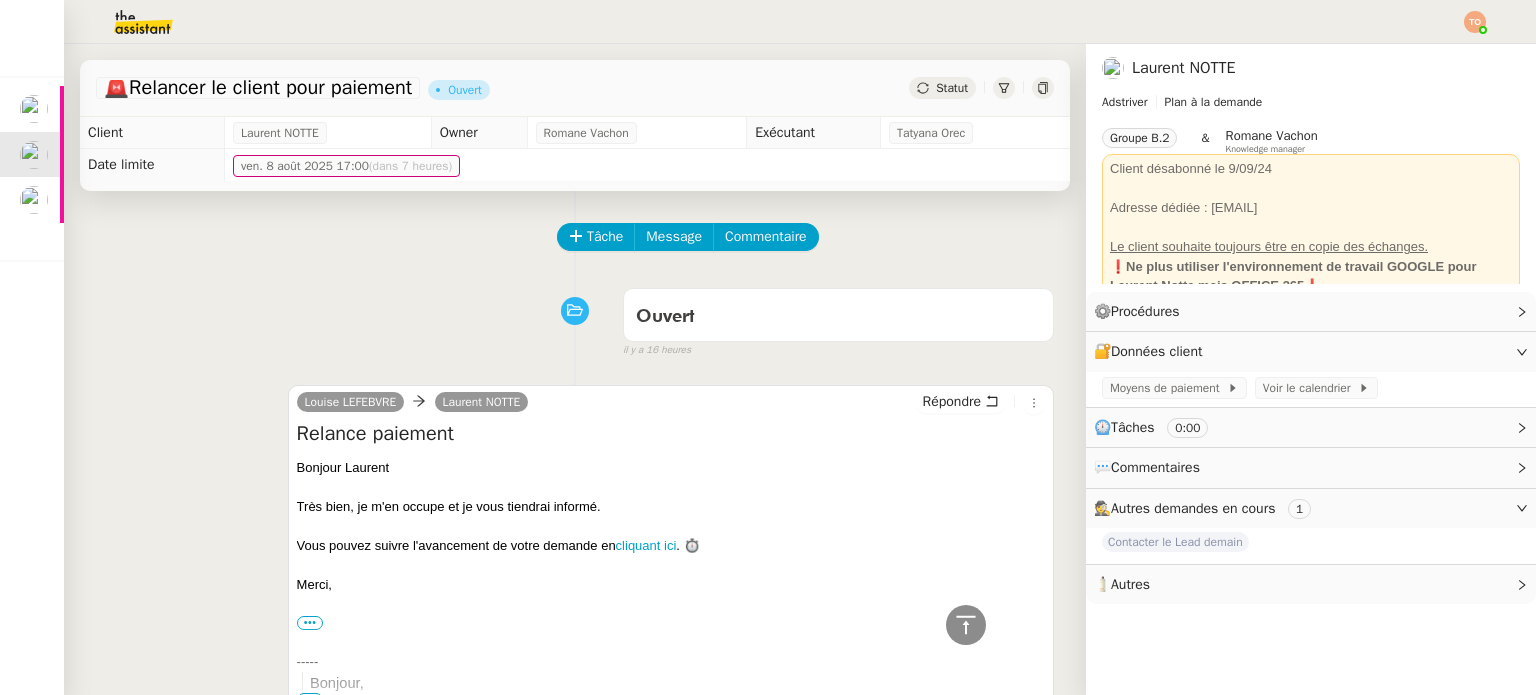 scroll, scrollTop: 0, scrollLeft: 0, axis: both 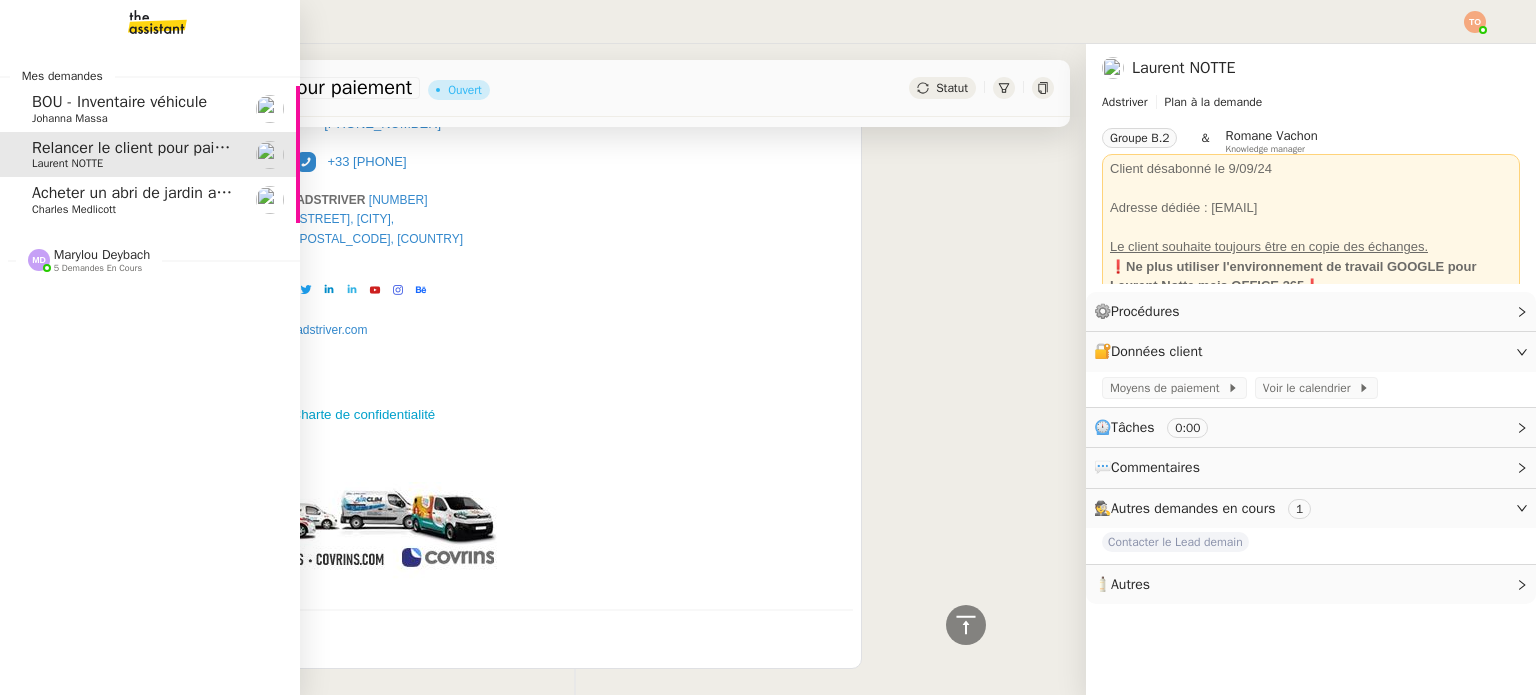 click on "Laurent NOTTE" 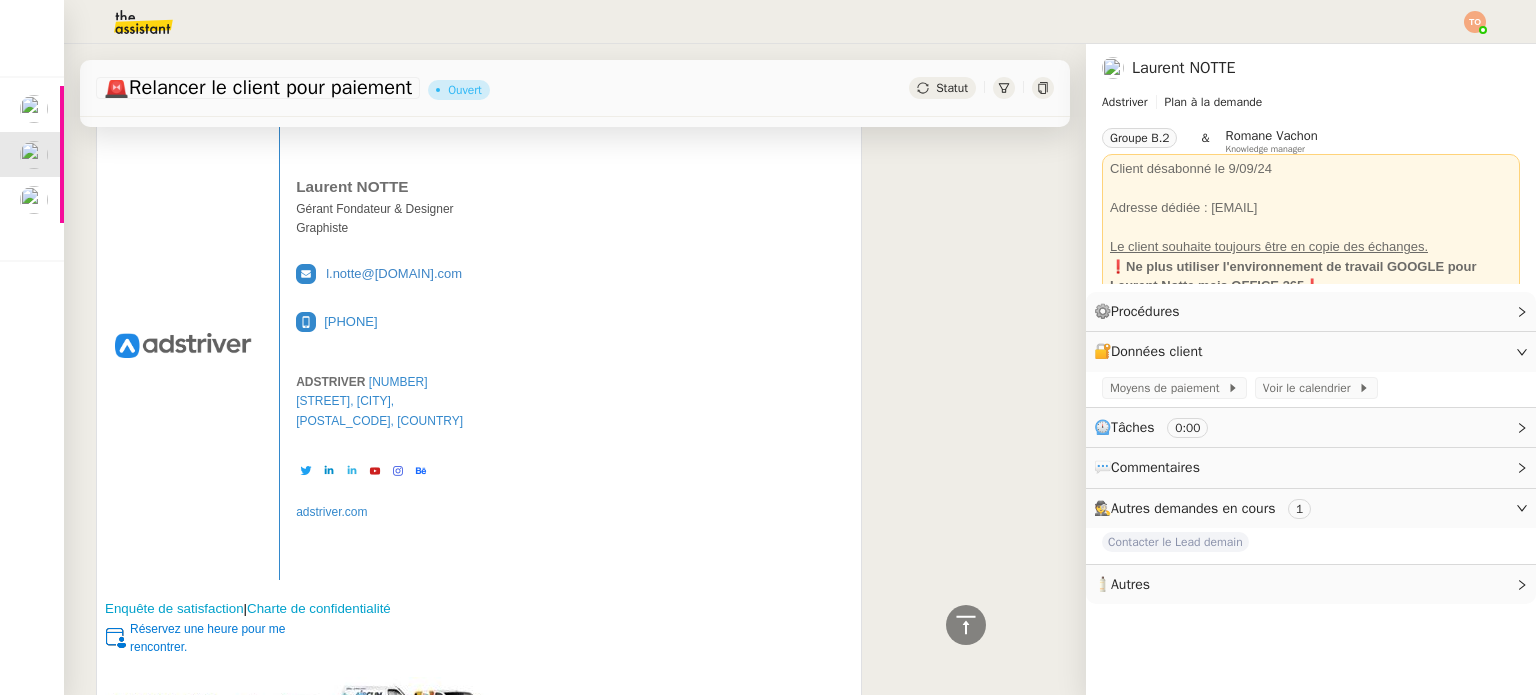scroll, scrollTop: 0, scrollLeft: 0, axis: both 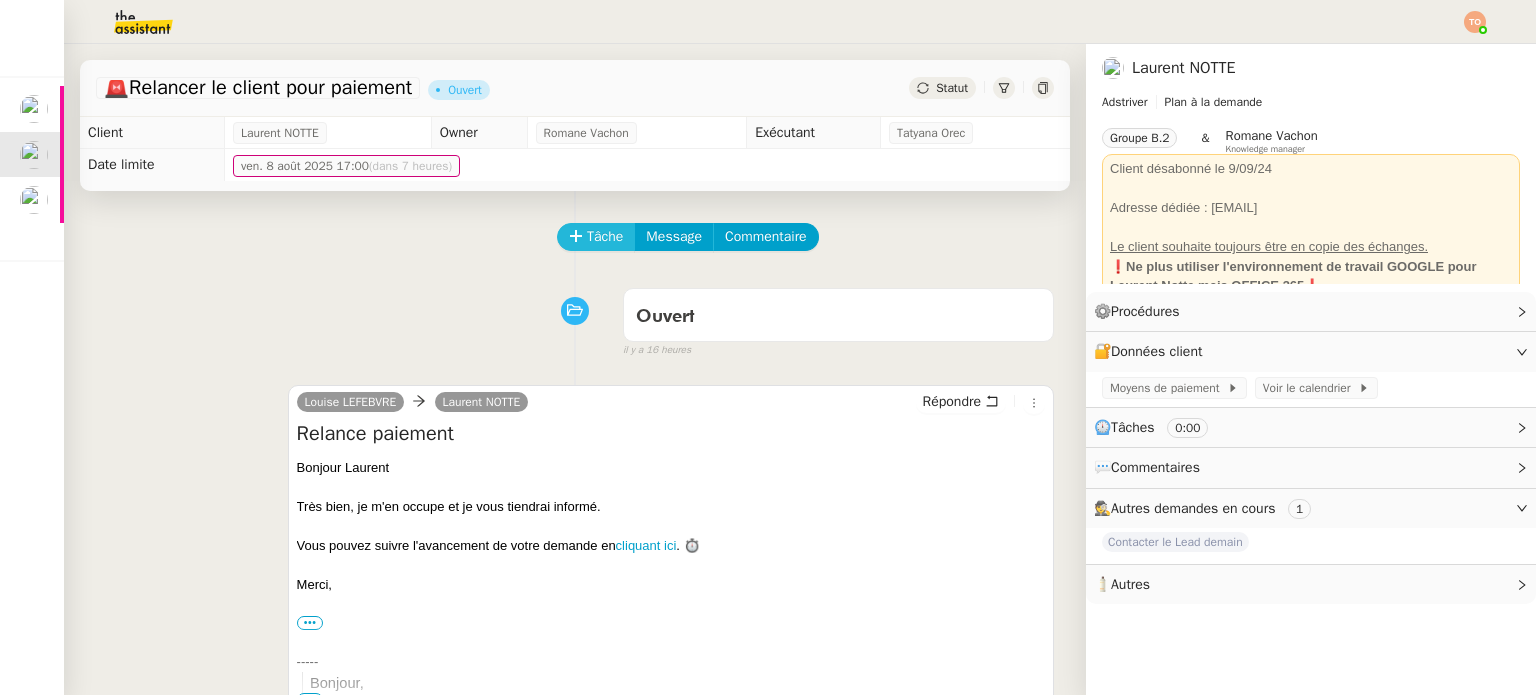 click on "Tâche" 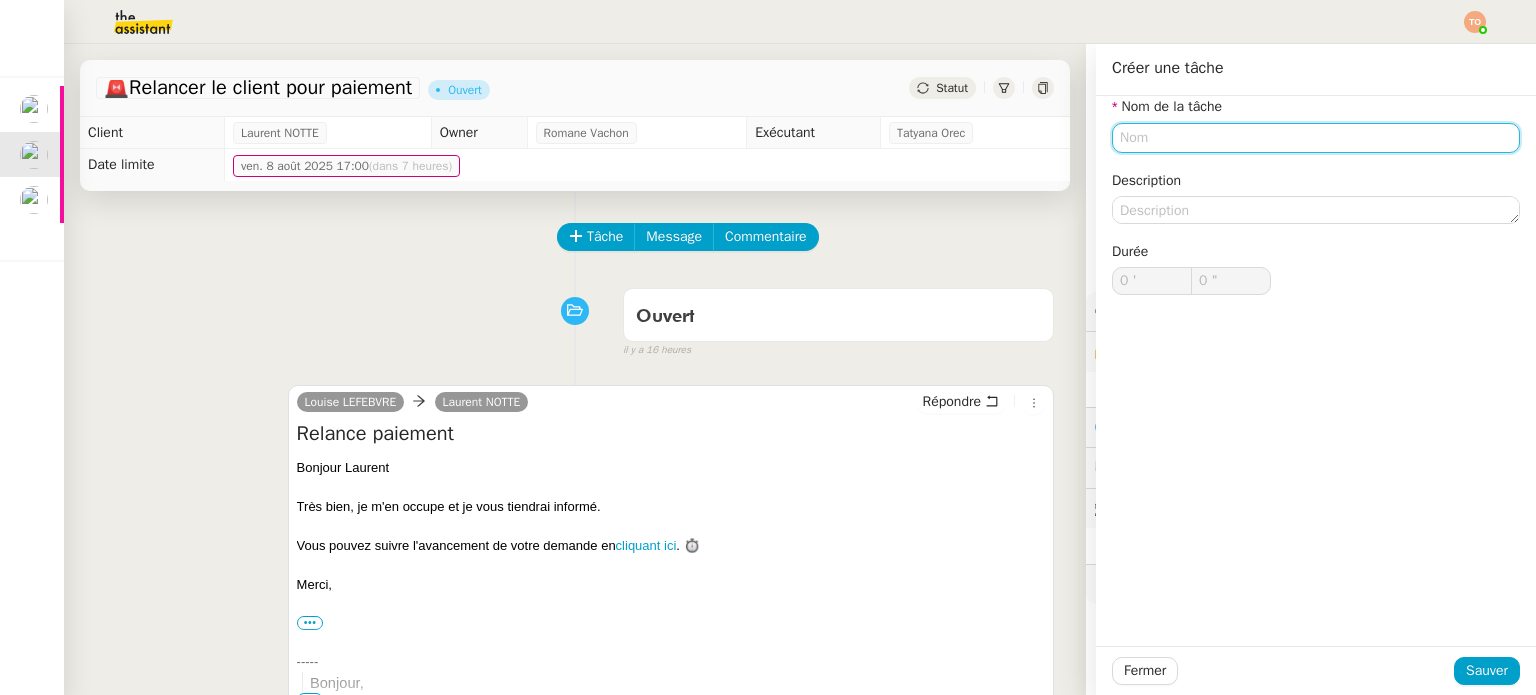 drag, startPoint x: 1229, startPoint y: 135, endPoint x: 1136, endPoint y: 55, distance: 122.67436 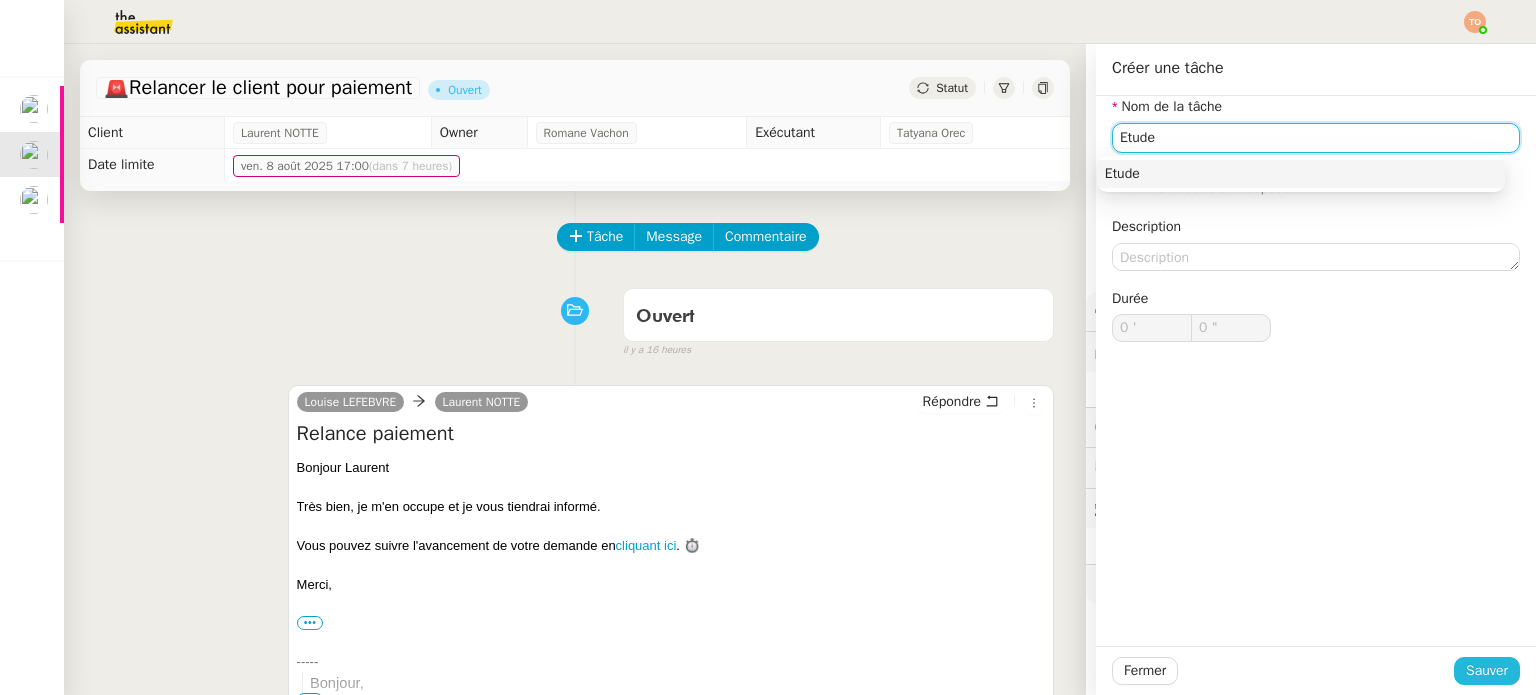 type on "Etude" 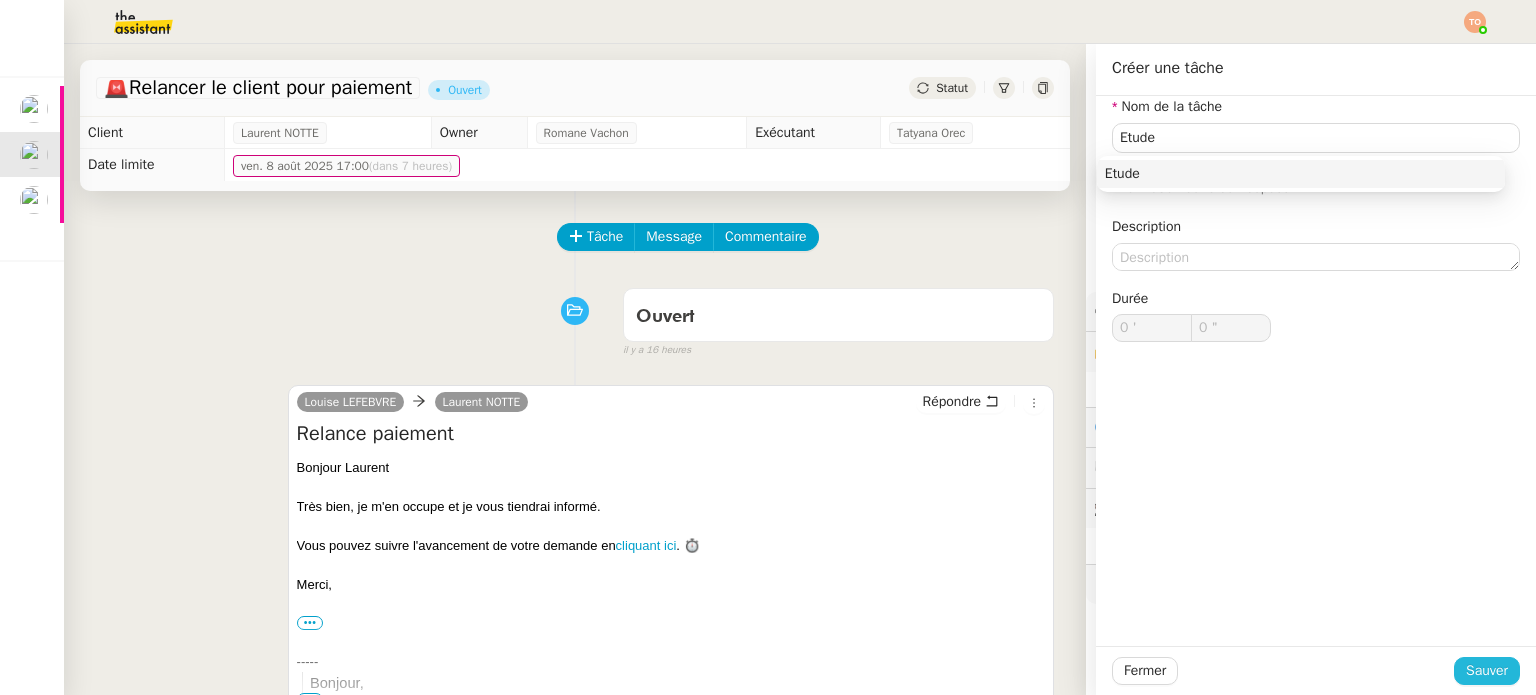 click on "Sauver" 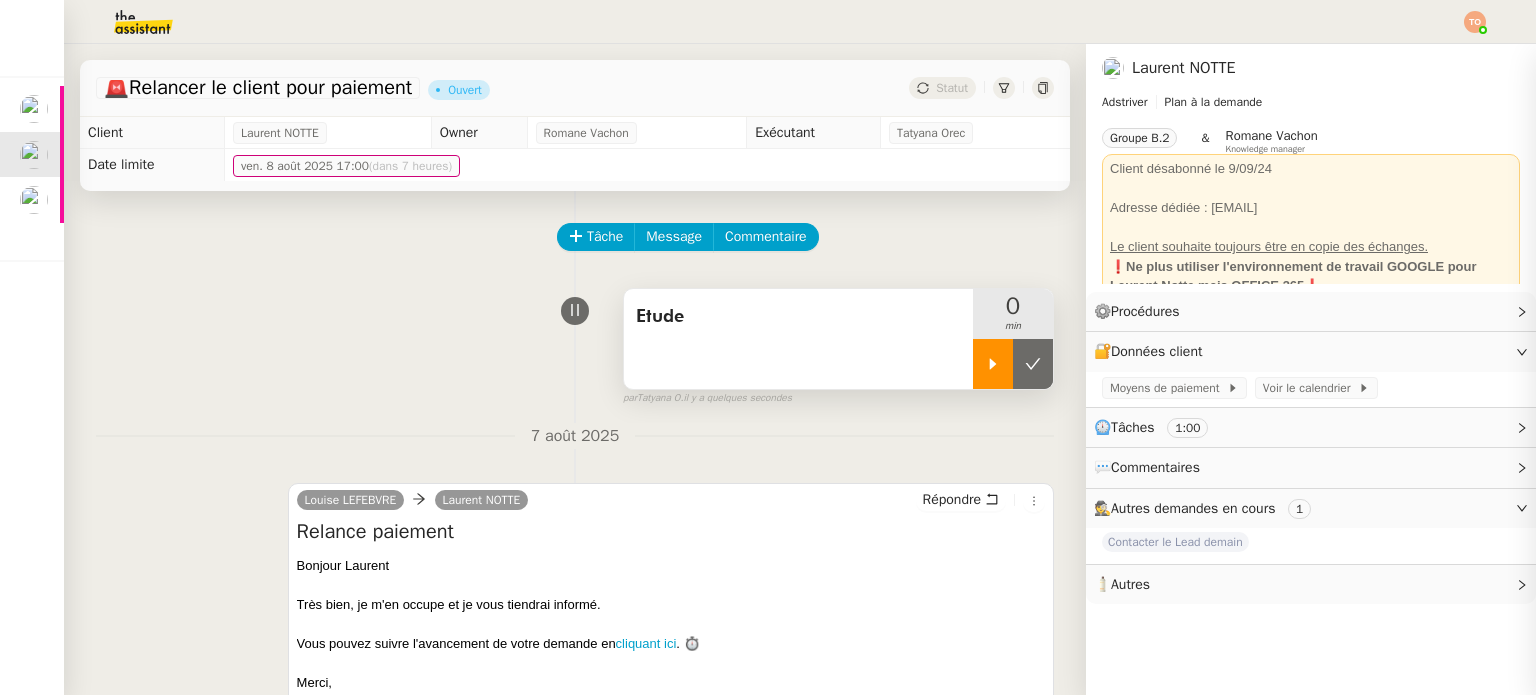 click 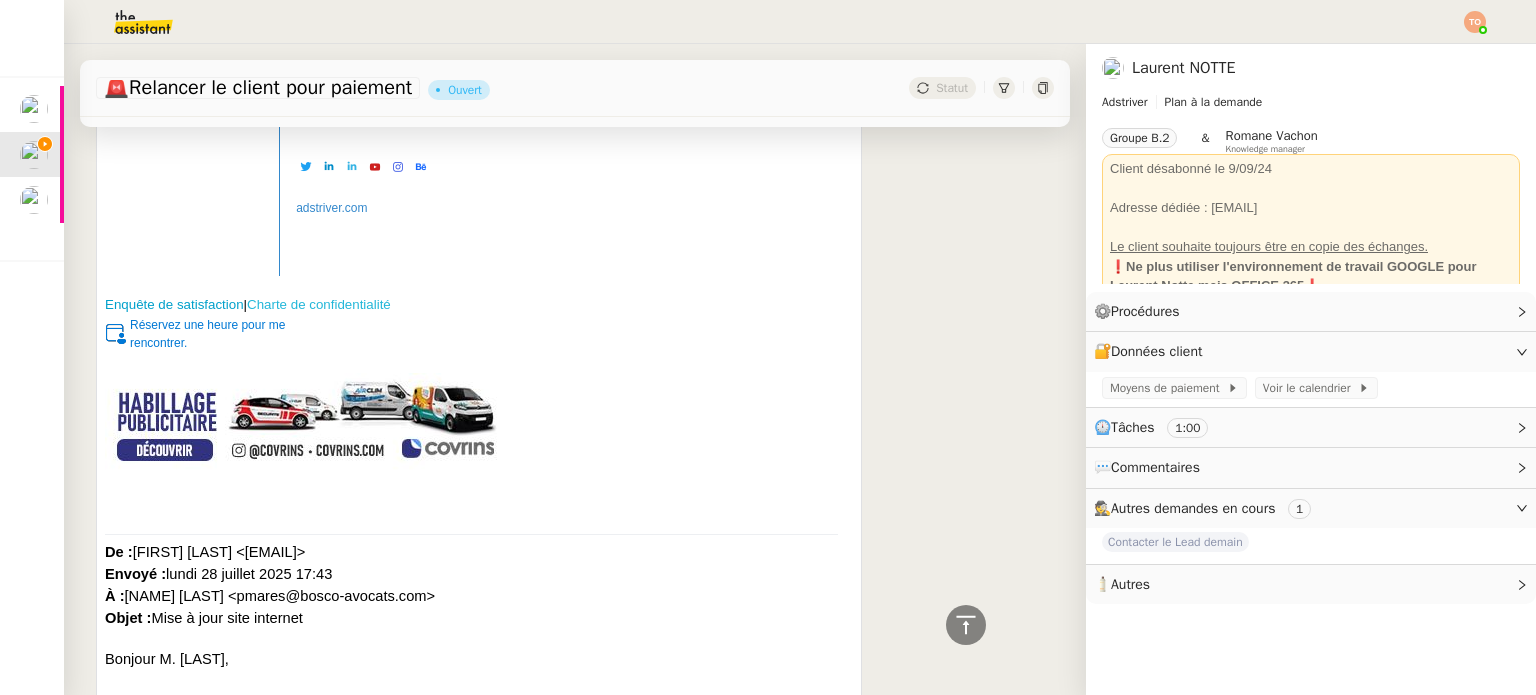 scroll, scrollTop: 1500, scrollLeft: 0, axis: vertical 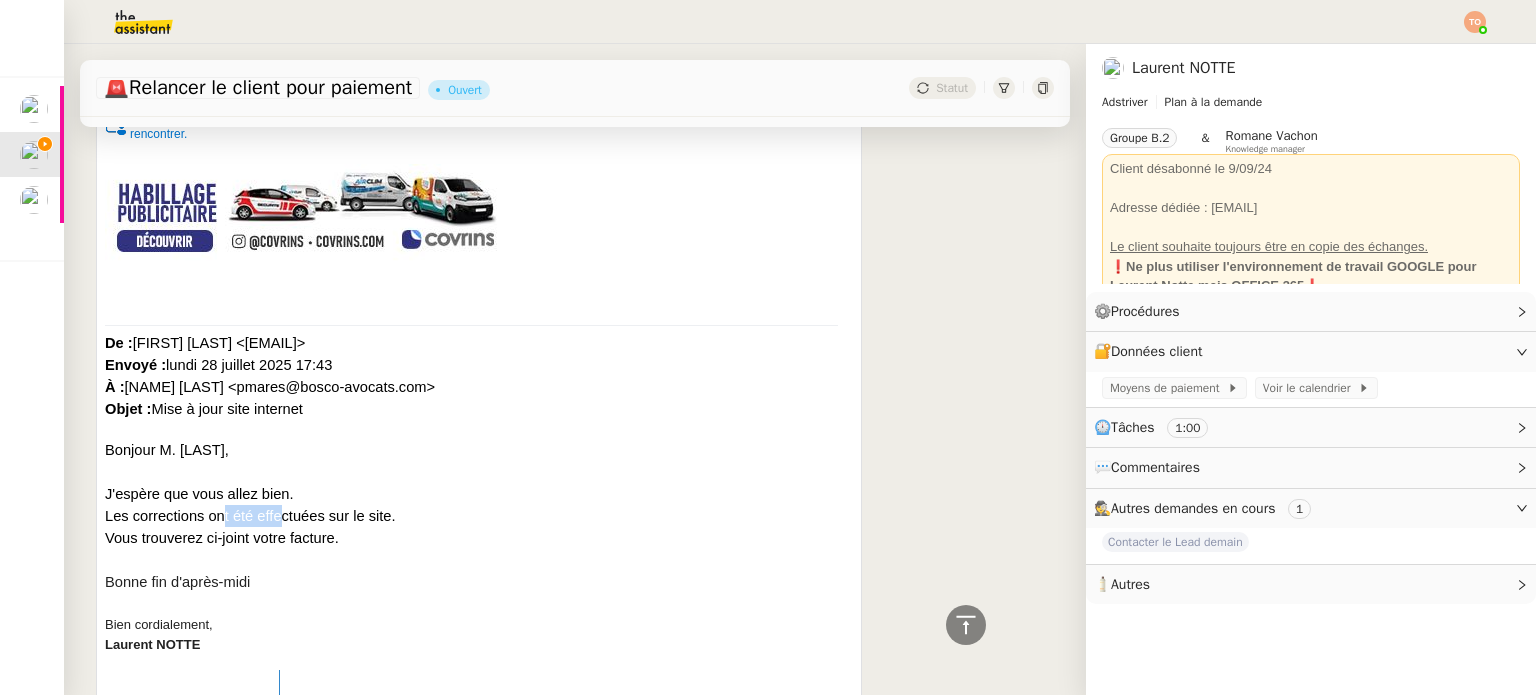 drag, startPoint x: 236, startPoint y: 519, endPoint x: 266, endPoint y: 517, distance: 30.066593 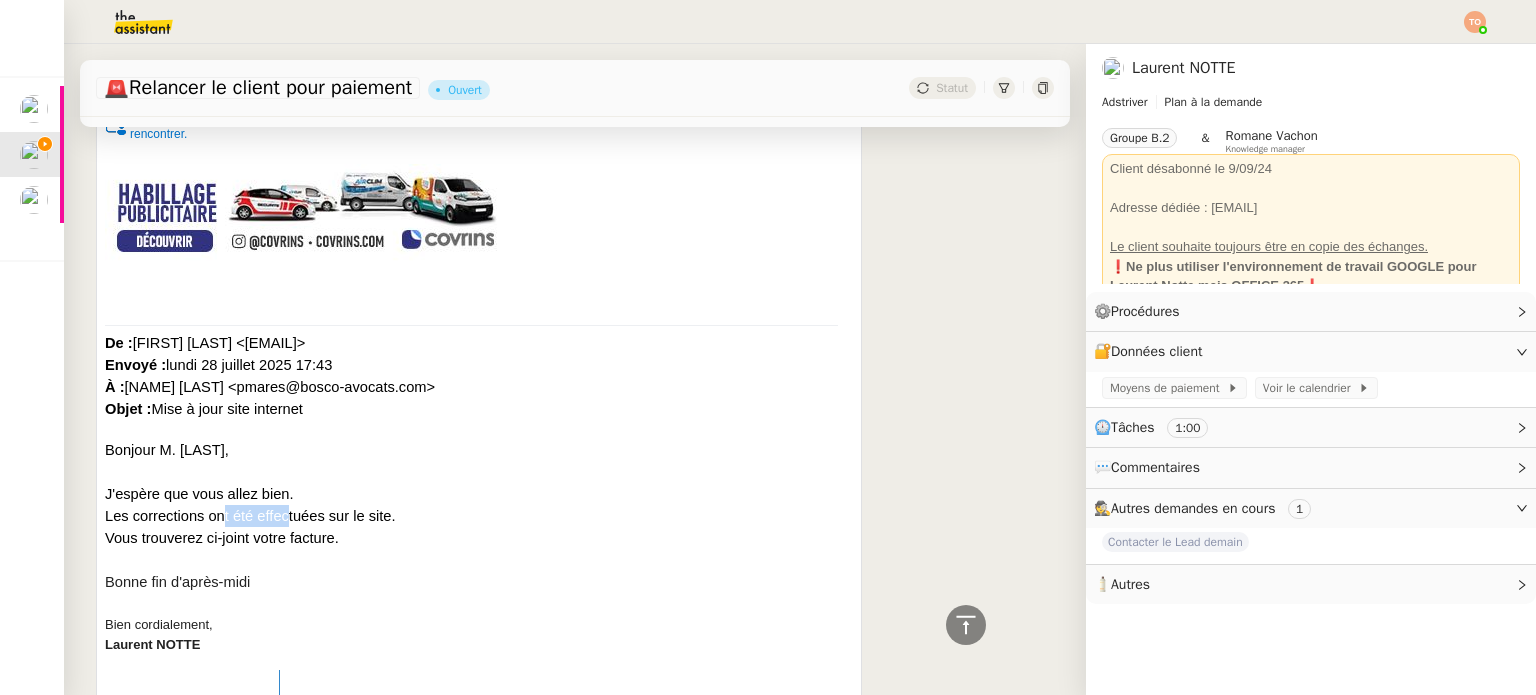 click on "Les corrections ont été effectuées sur le site." at bounding box center (479, 516) 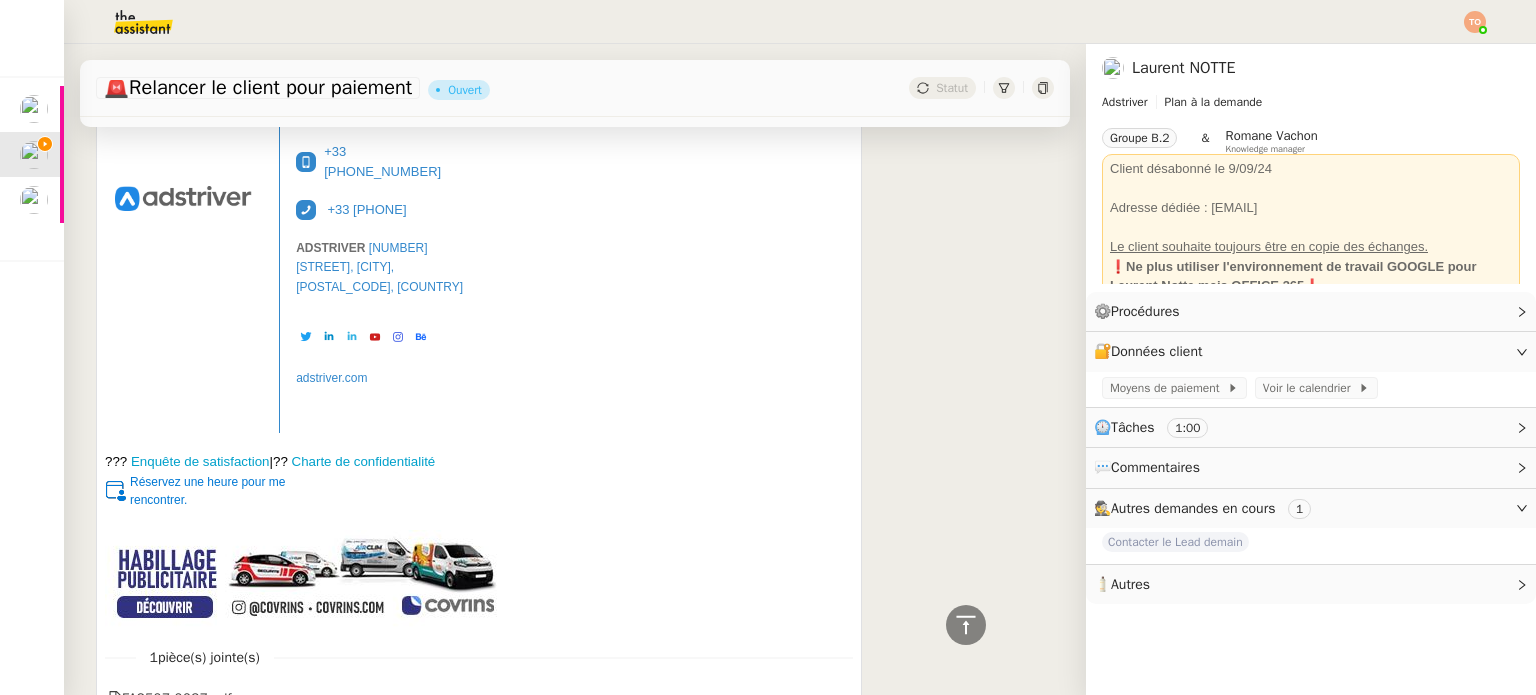 scroll, scrollTop: 2348, scrollLeft: 0, axis: vertical 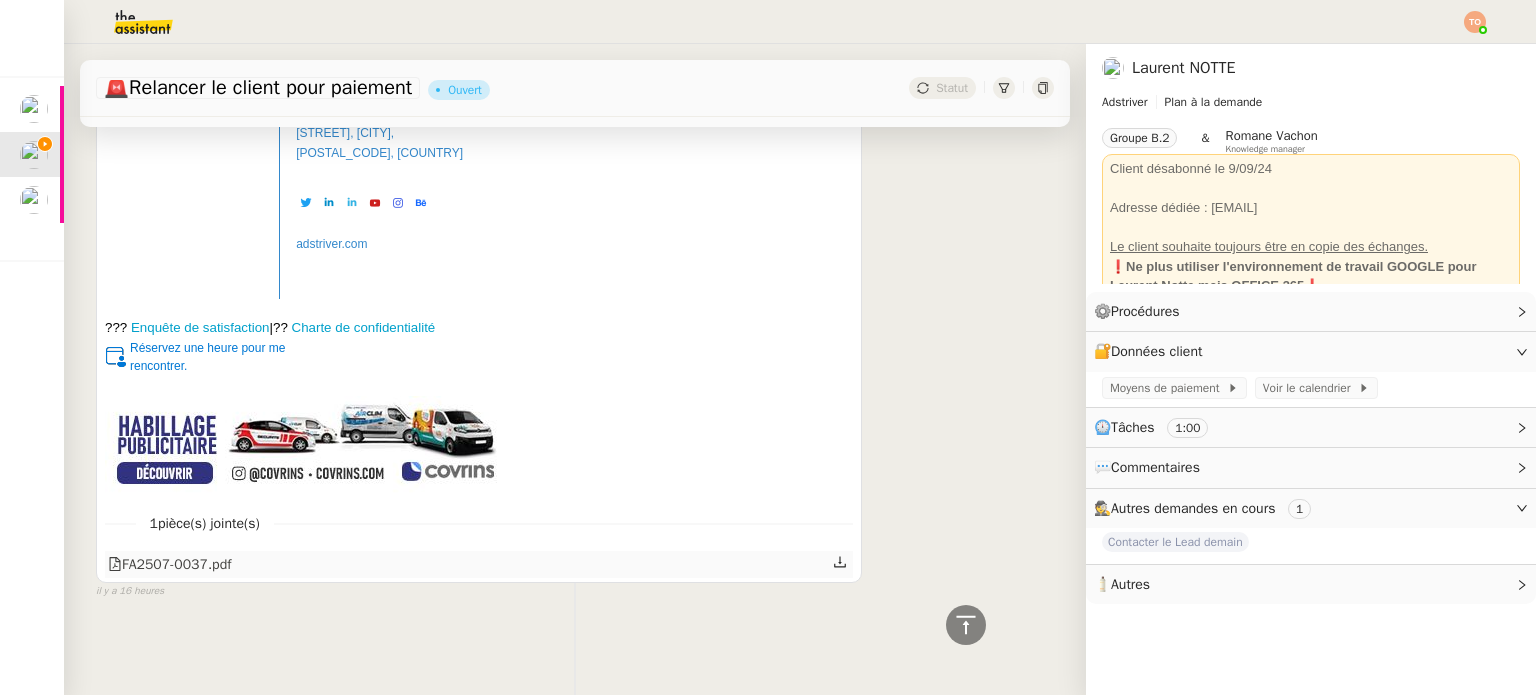 click on "FA2507-0037.pdf" 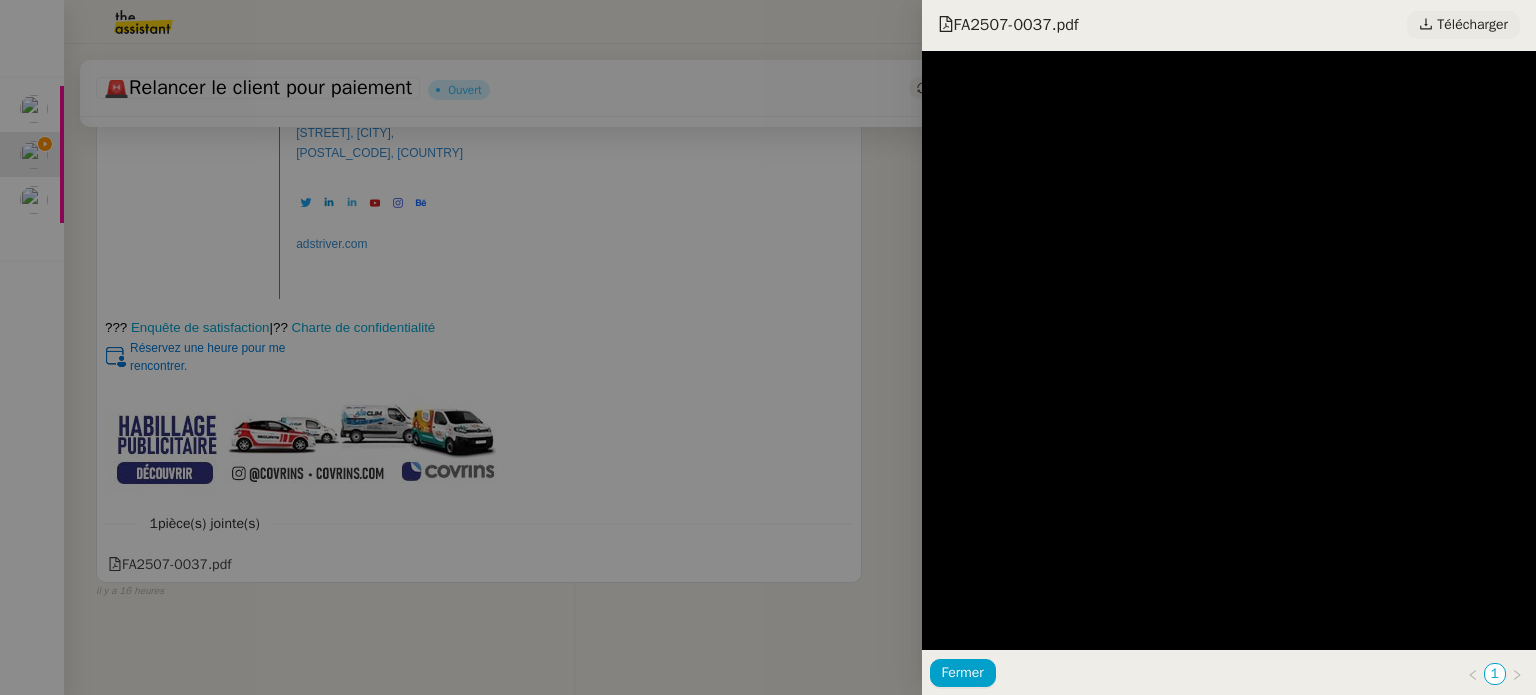 click on "Télécharger" at bounding box center [1472, 25] 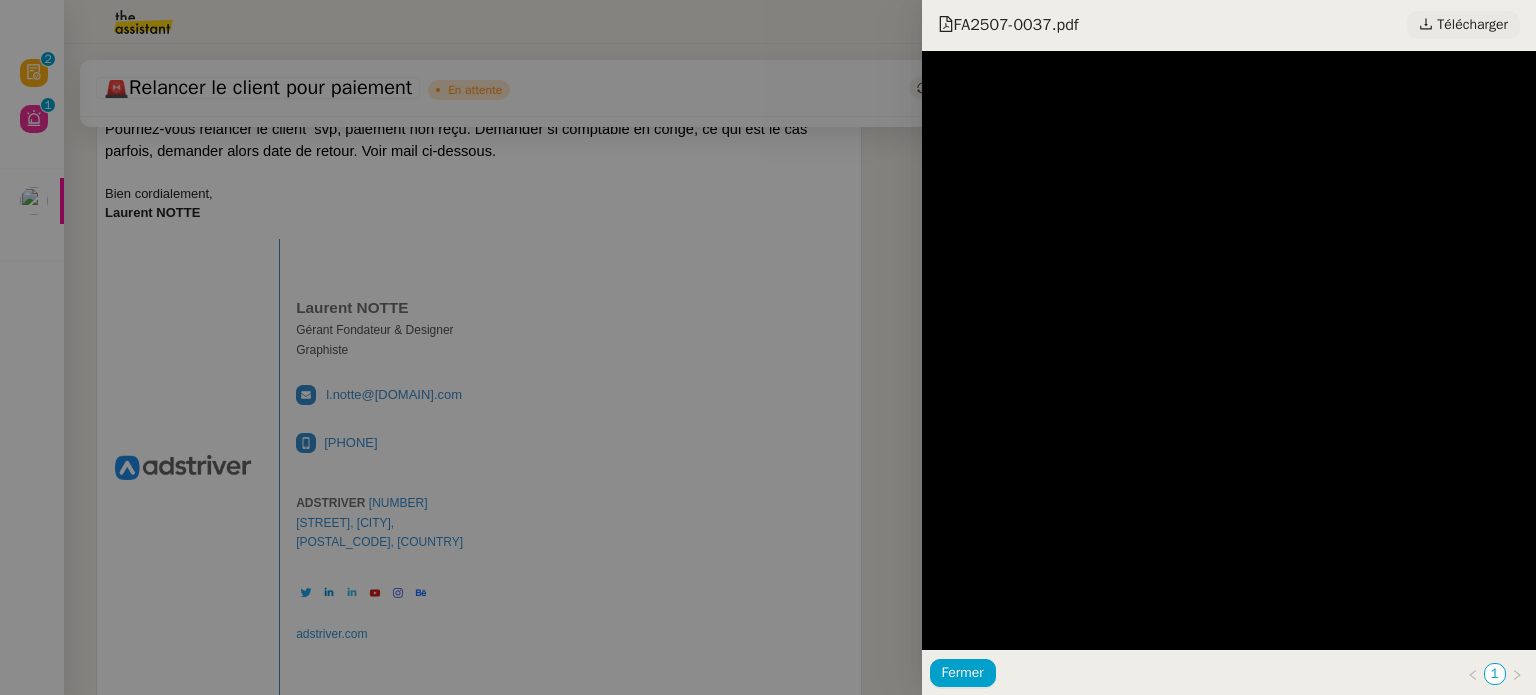 scroll, scrollTop: 3831, scrollLeft: 0, axis: vertical 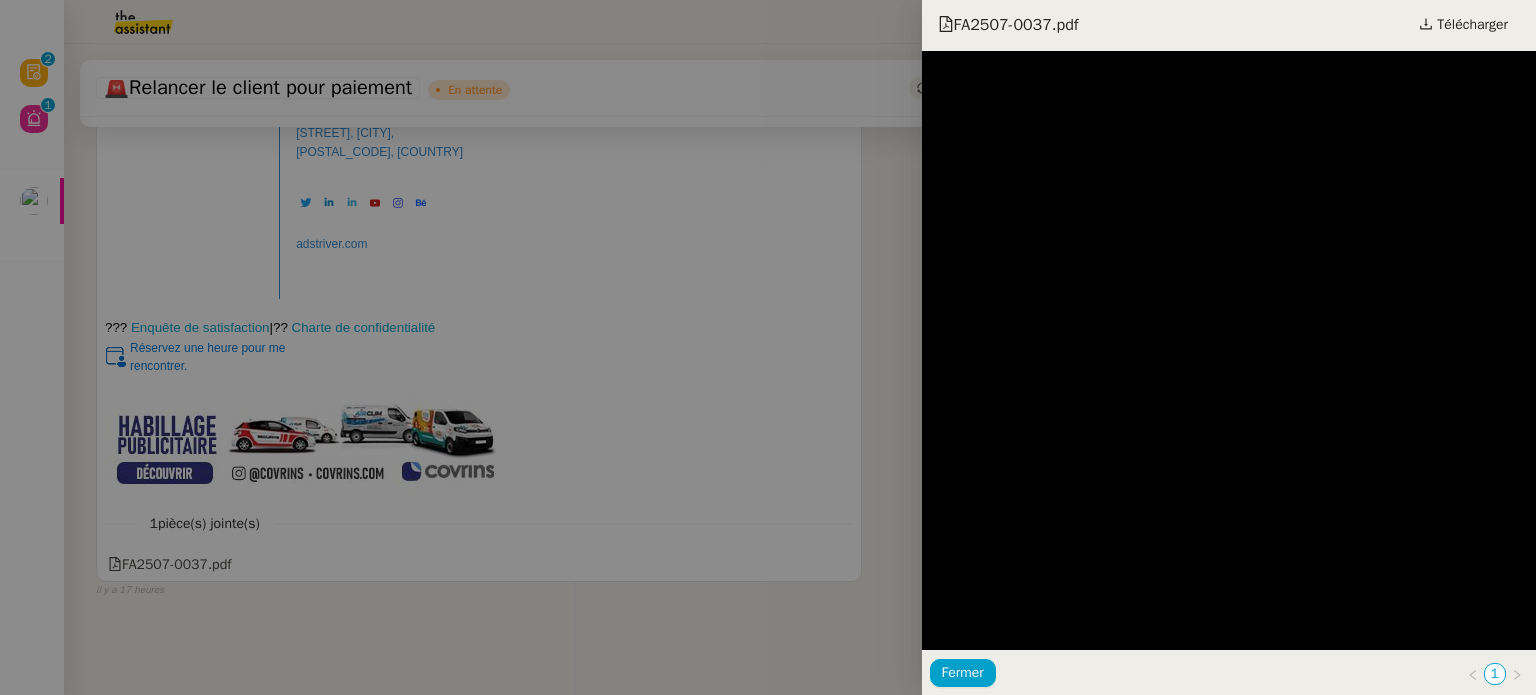 click at bounding box center (768, 347) 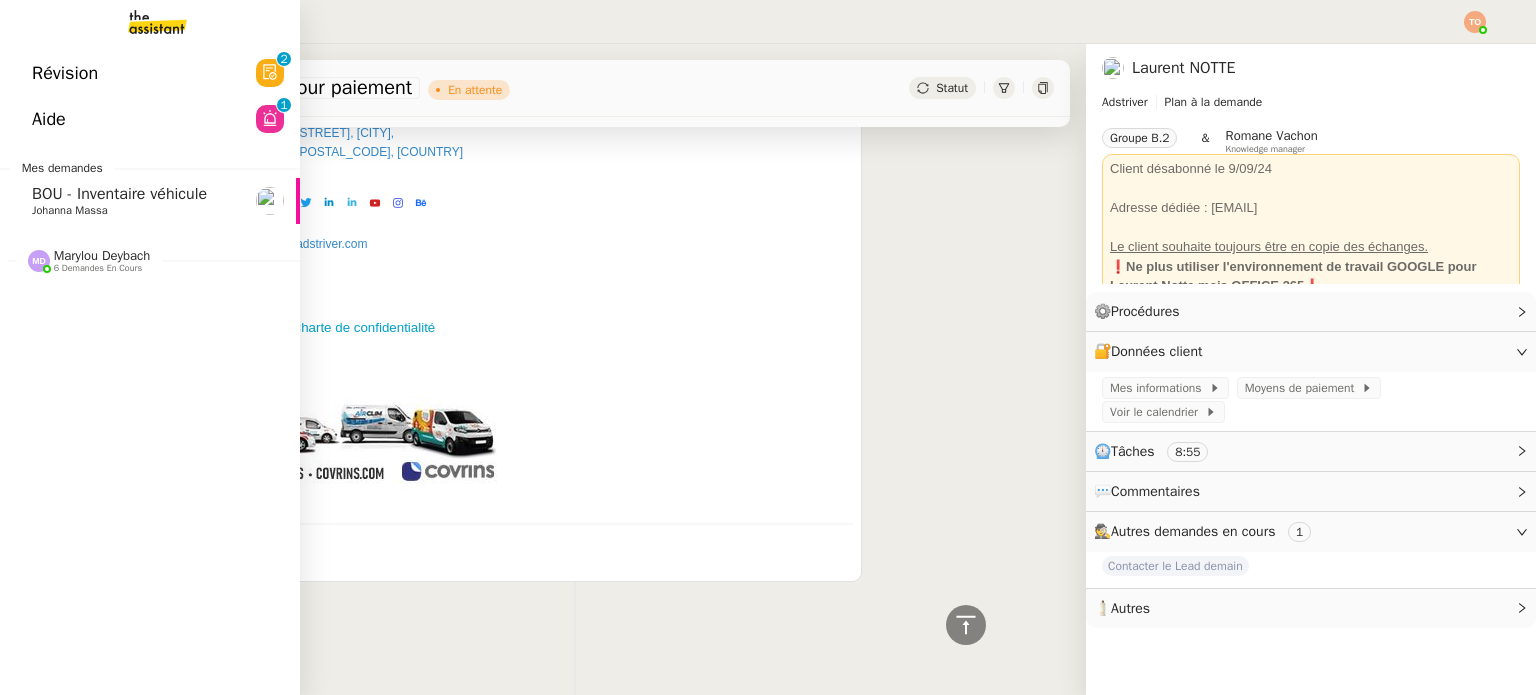 click 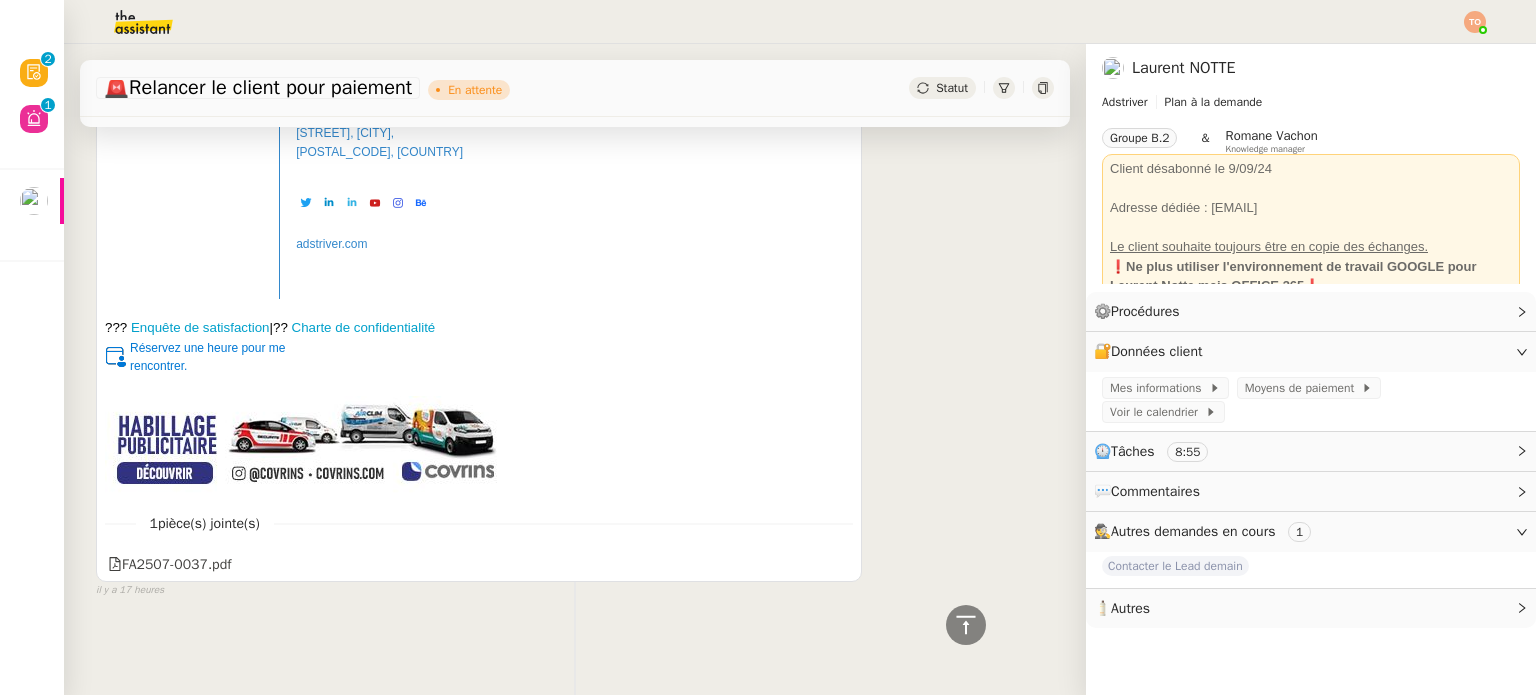 click 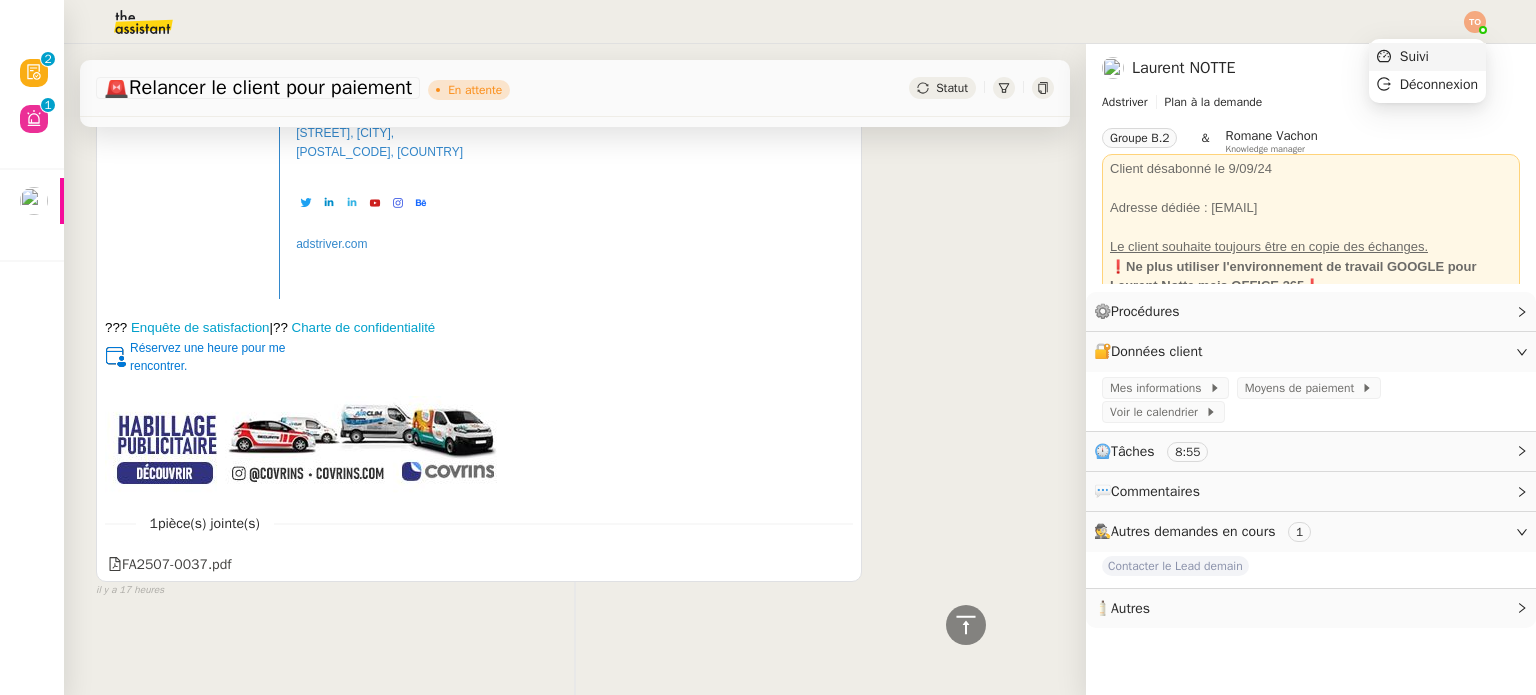 click on "Suivi" at bounding box center [1427, 57] 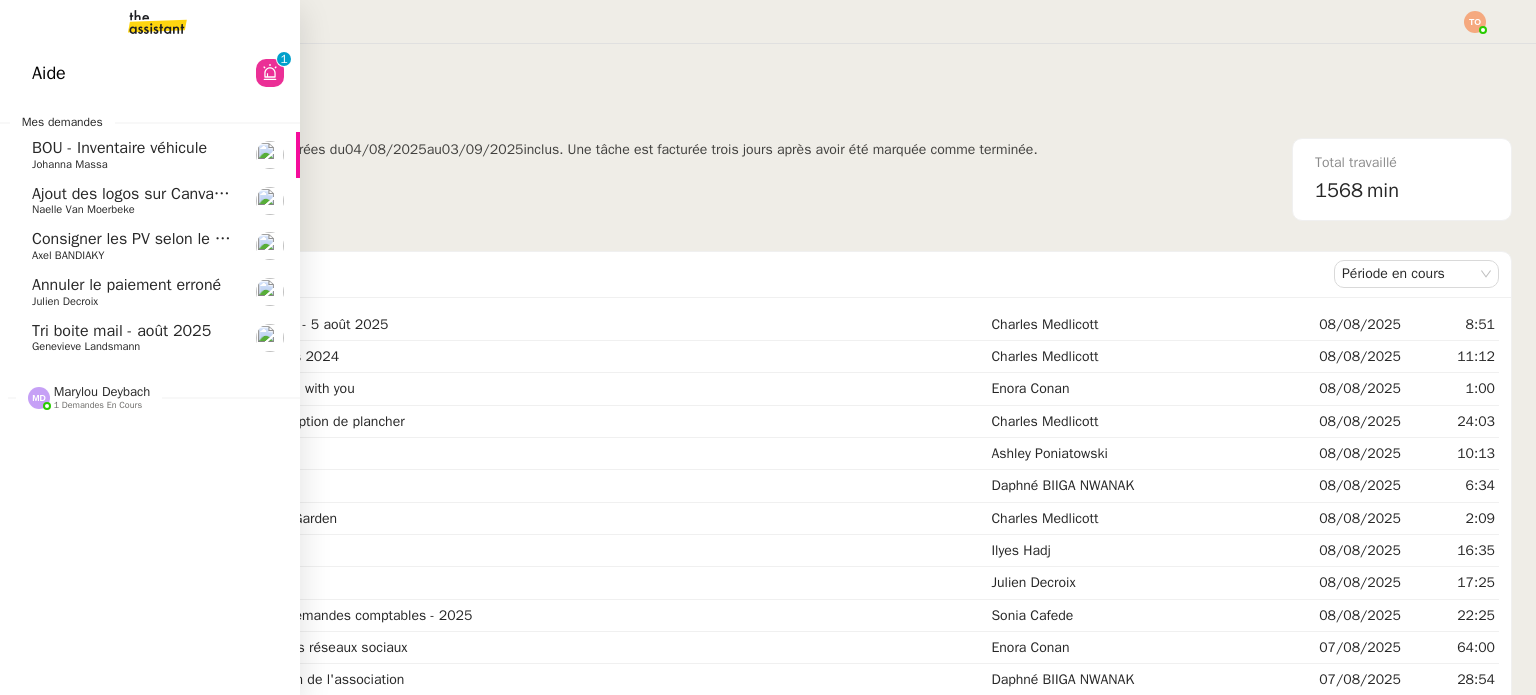 click on "Julien Decroix" 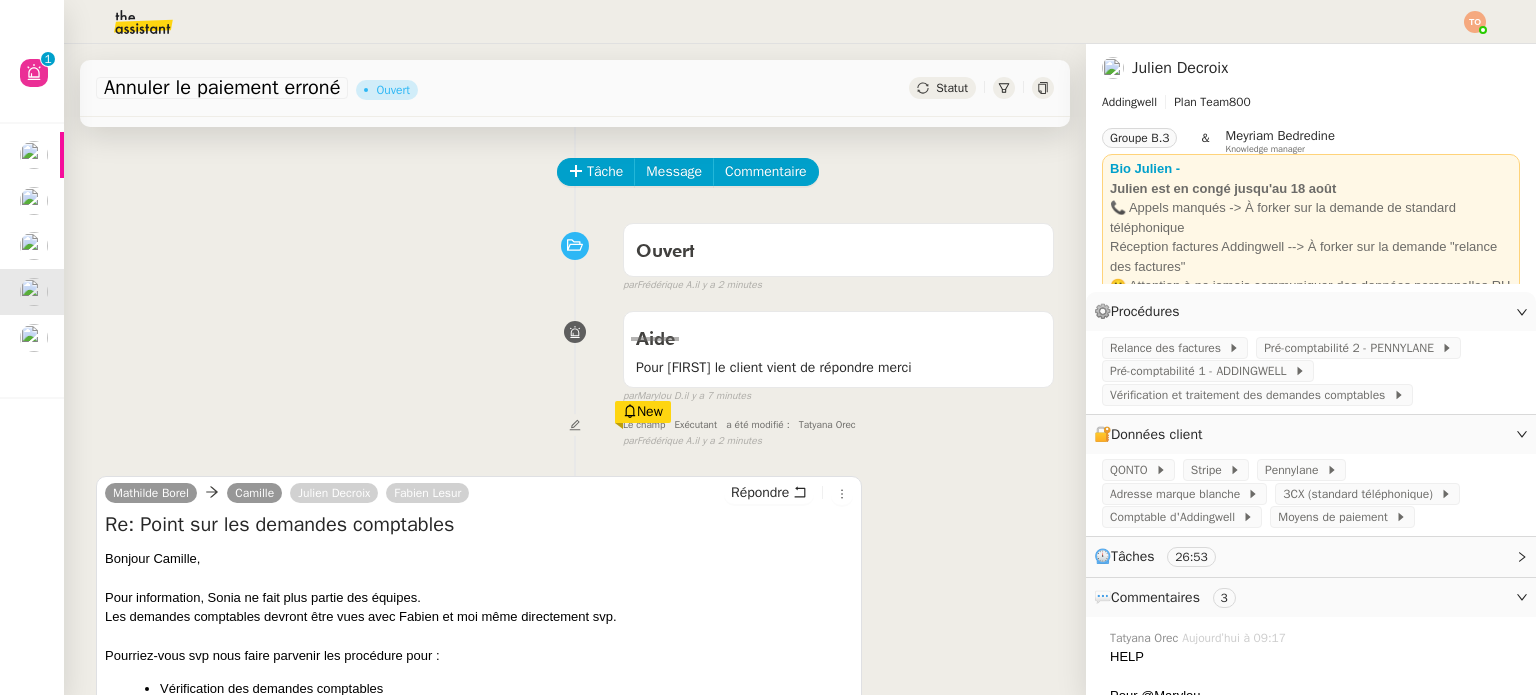 scroll, scrollTop: 100, scrollLeft: 0, axis: vertical 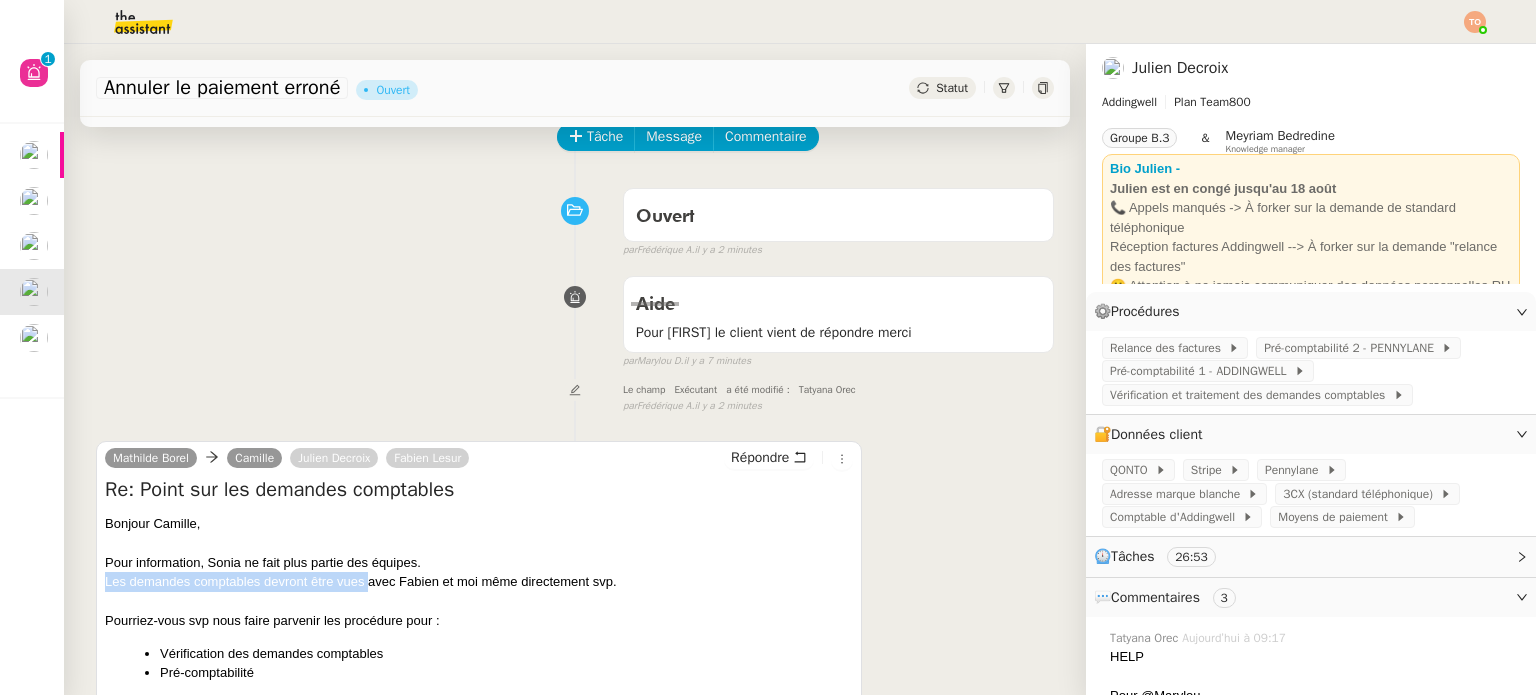 drag, startPoint x: 368, startPoint y: 582, endPoint x: 515, endPoint y: 572, distance: 147.33974 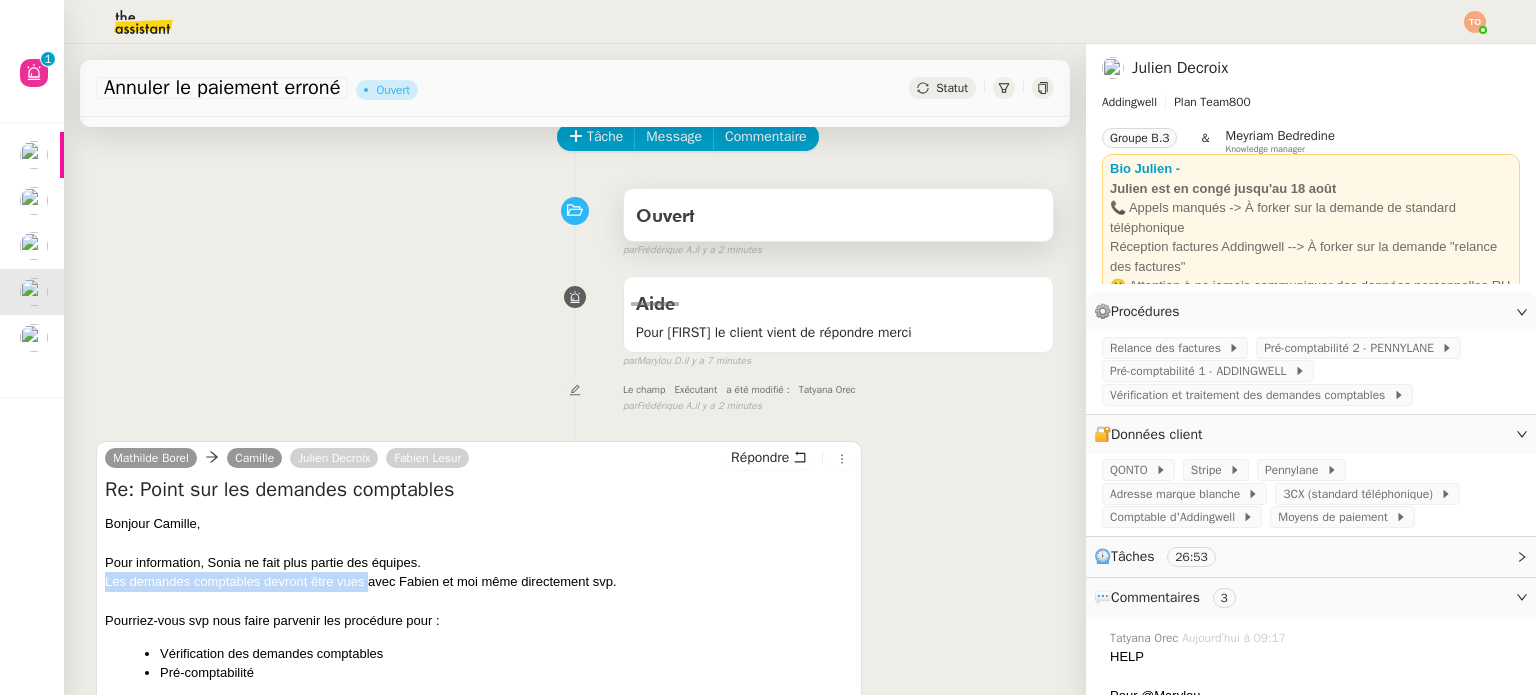 scroll, scrollTop: 0, scrollLeft: 0, axis: both 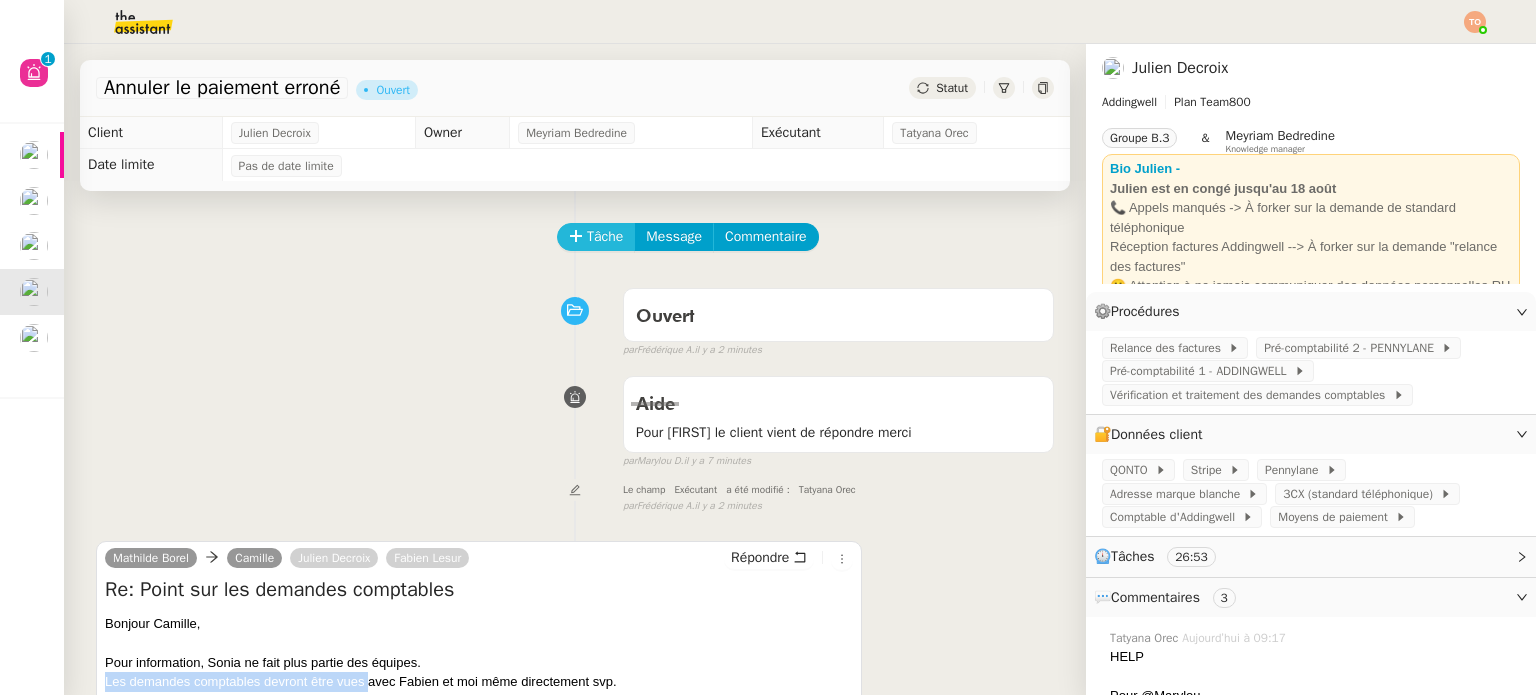 click on "Tâche" 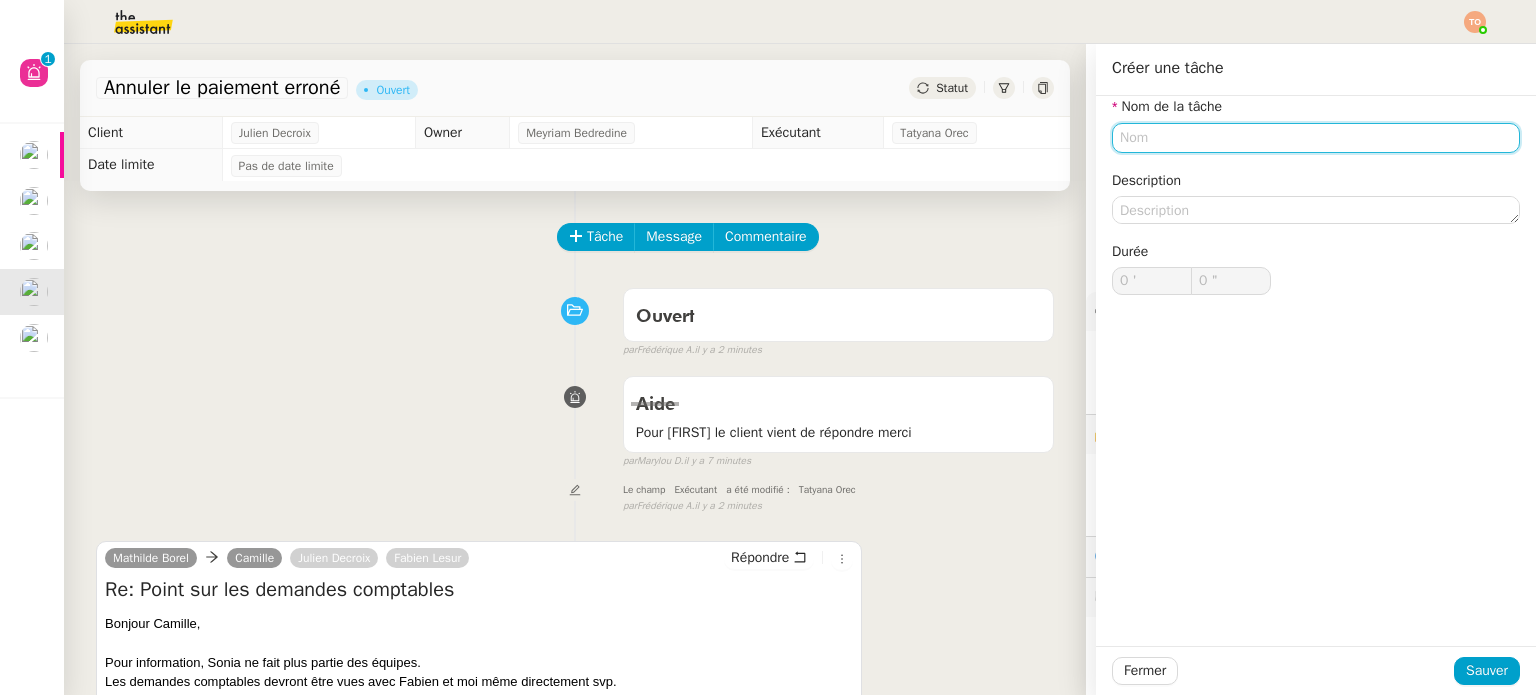click 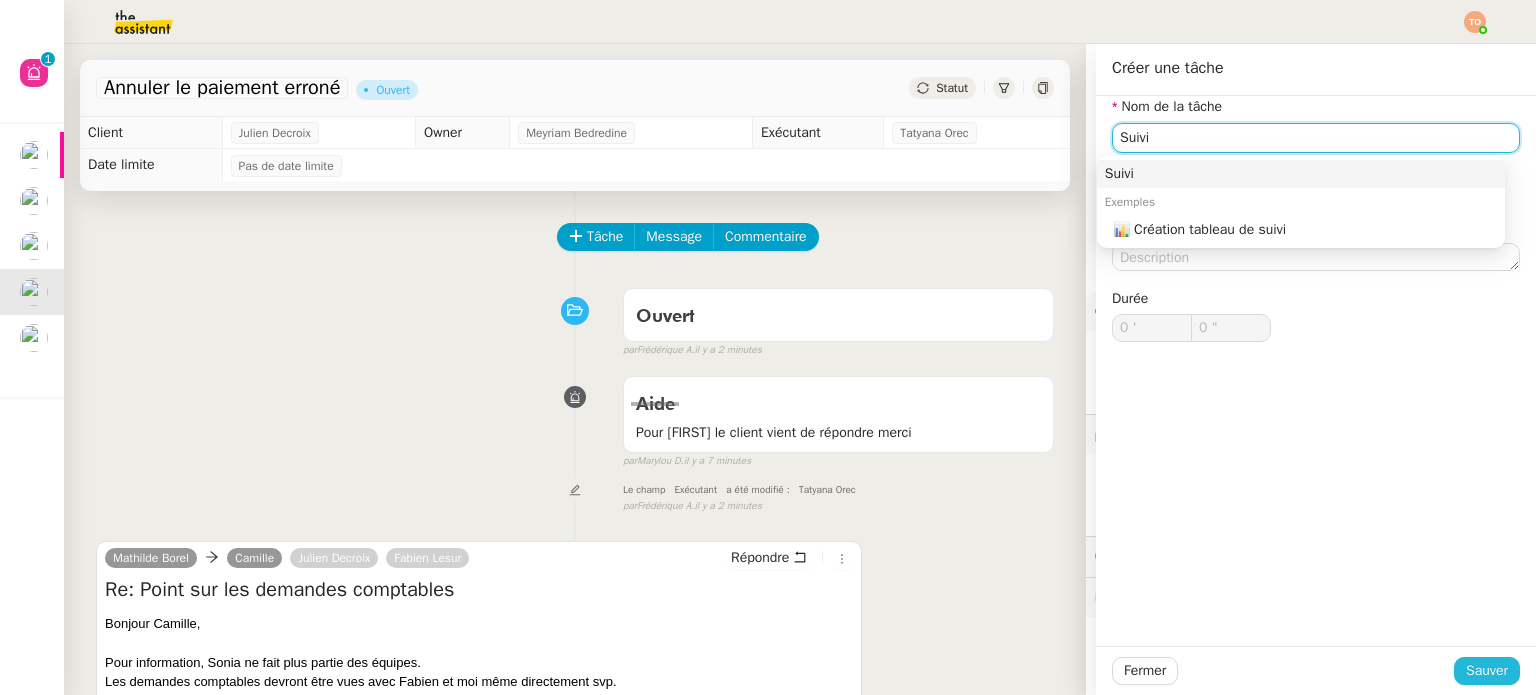 type on "Suivi" 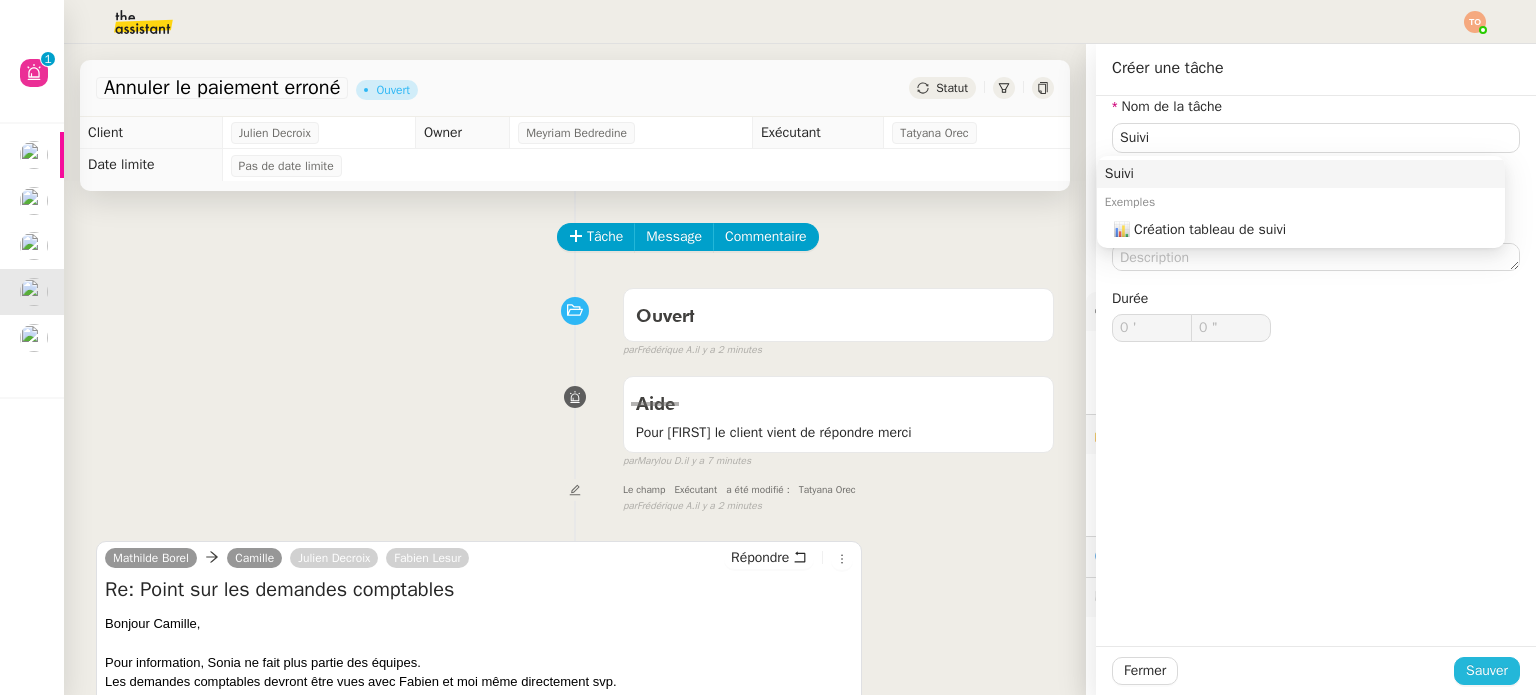 drag, startPoint x: 1476, startPoint y: 674, endPoint x: 1458, endPoint y: 653, distance: 27.658634 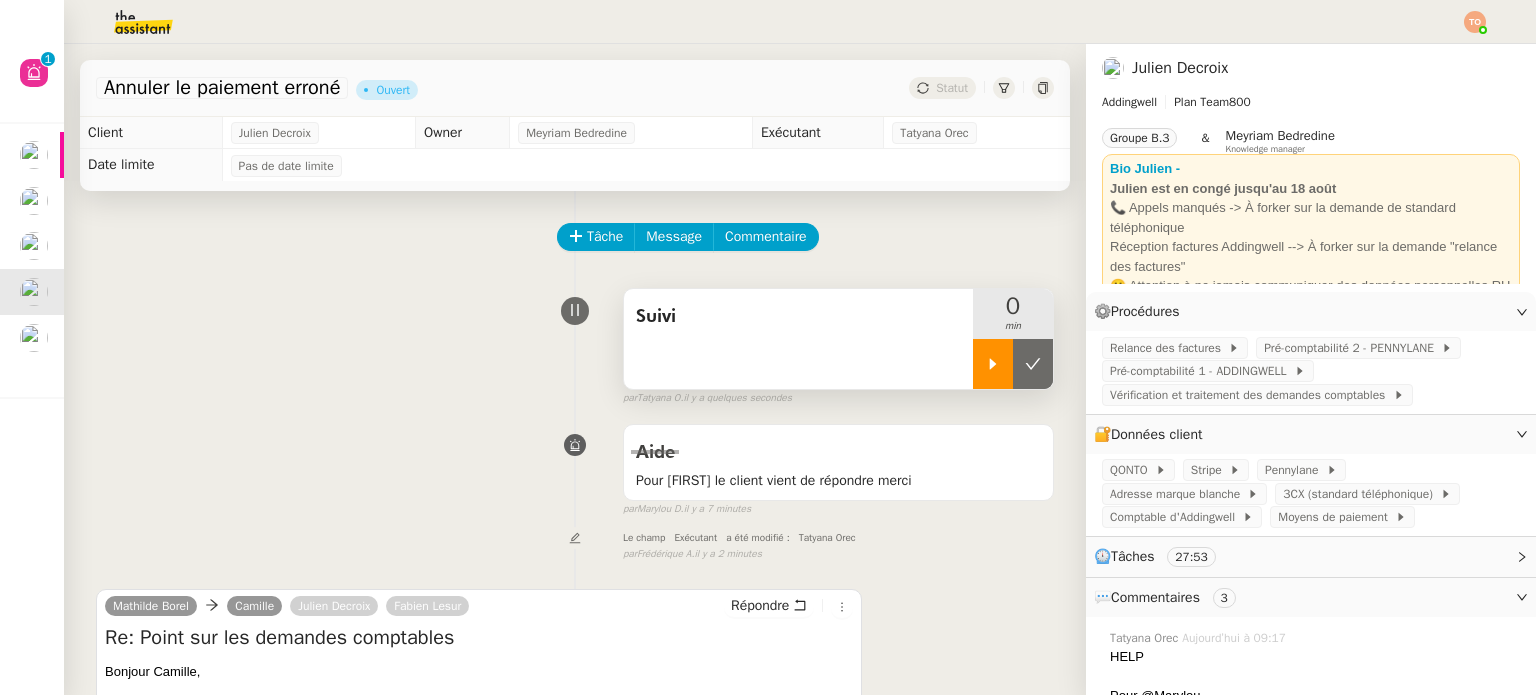click at bounding box center (993, 364) 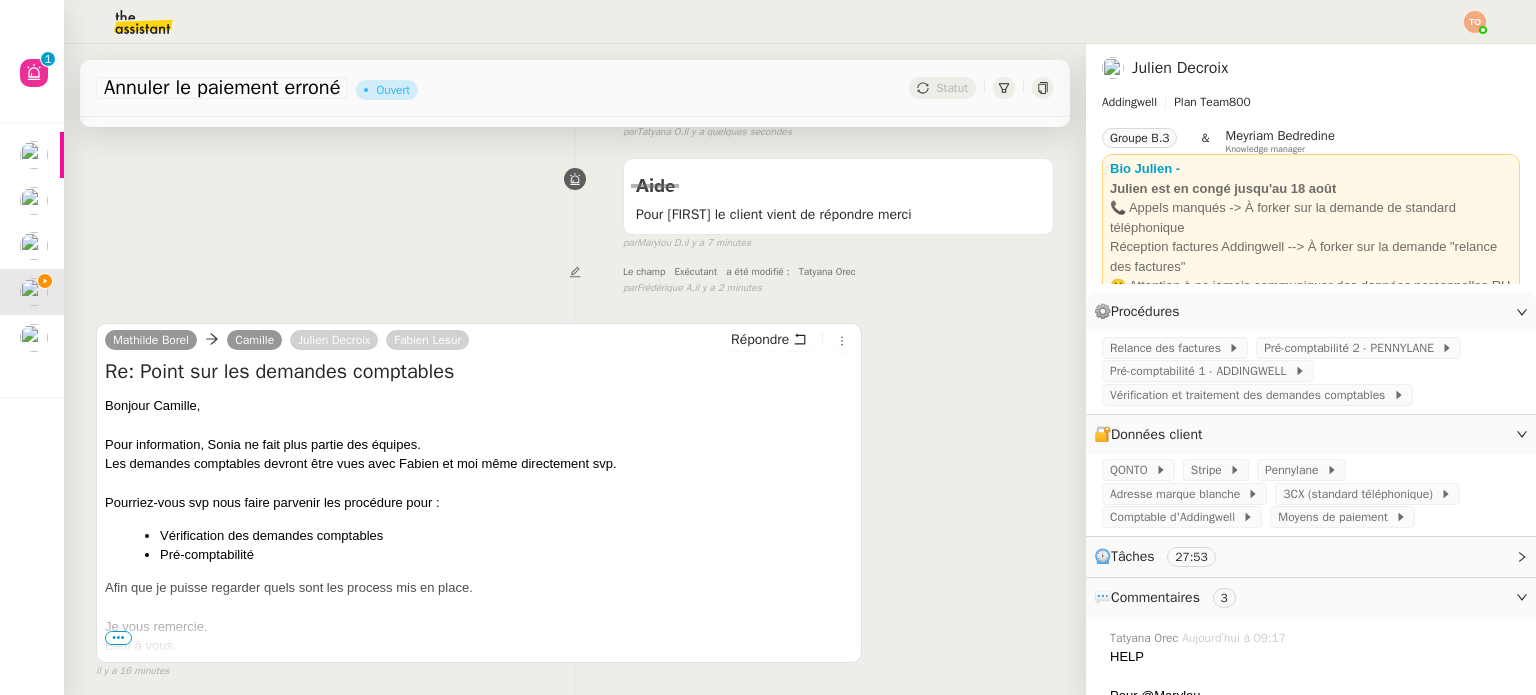 scroll, scrollTop: 500, scrollLeft: 0, axis: vertical 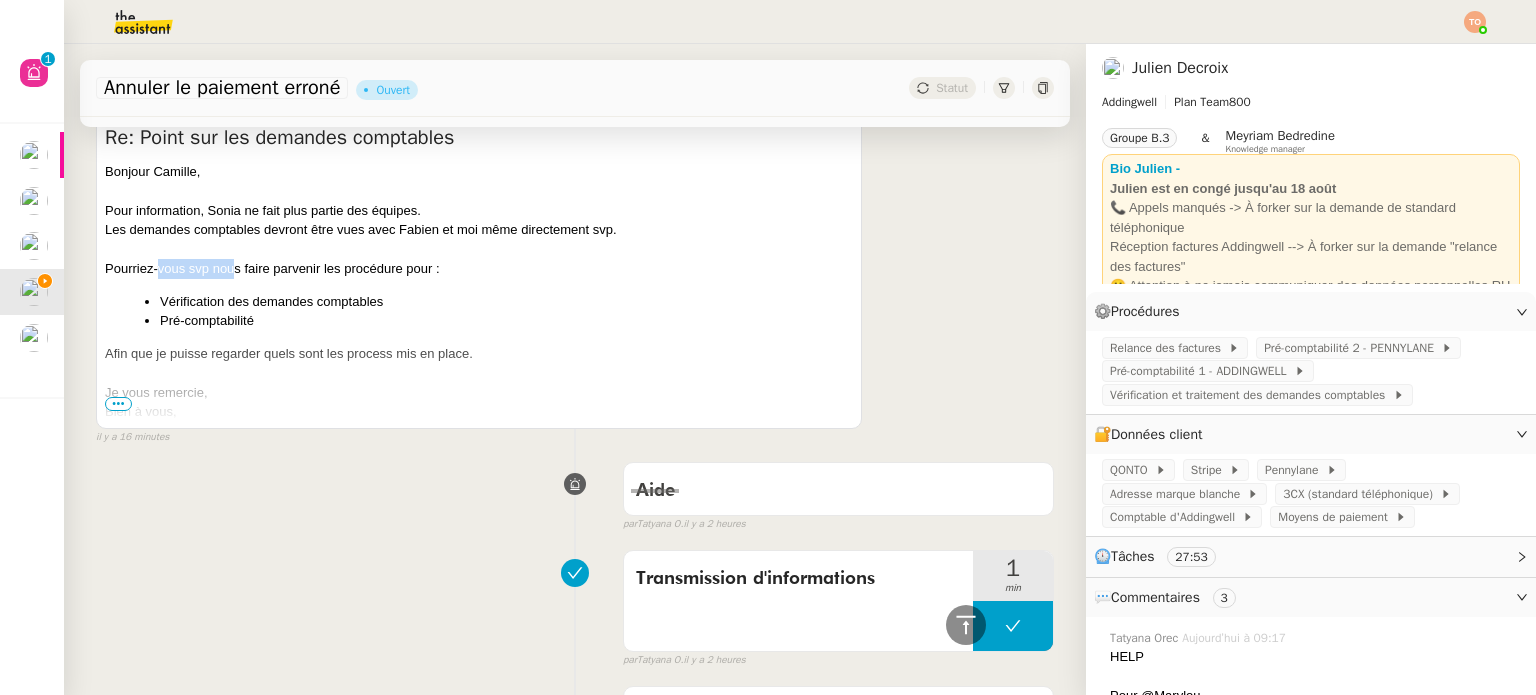 drag, startPoint x: 156, startPoint y: 271, endPoint x: 232, endPoint y: 270, distance: 76.00658 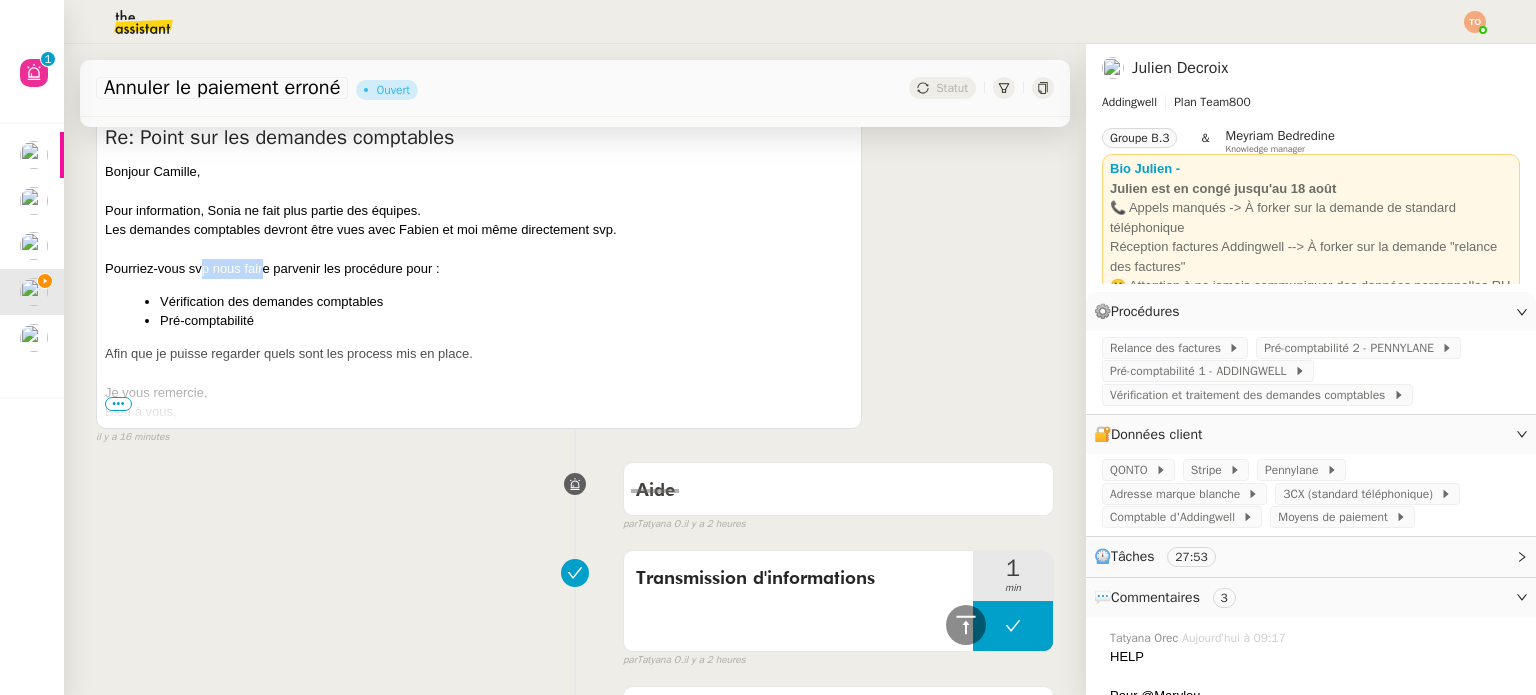 drag, startPoint x: 200, startPoint y: 265, endPoint x: 266, endPoint y: 263, distance: 66.0303 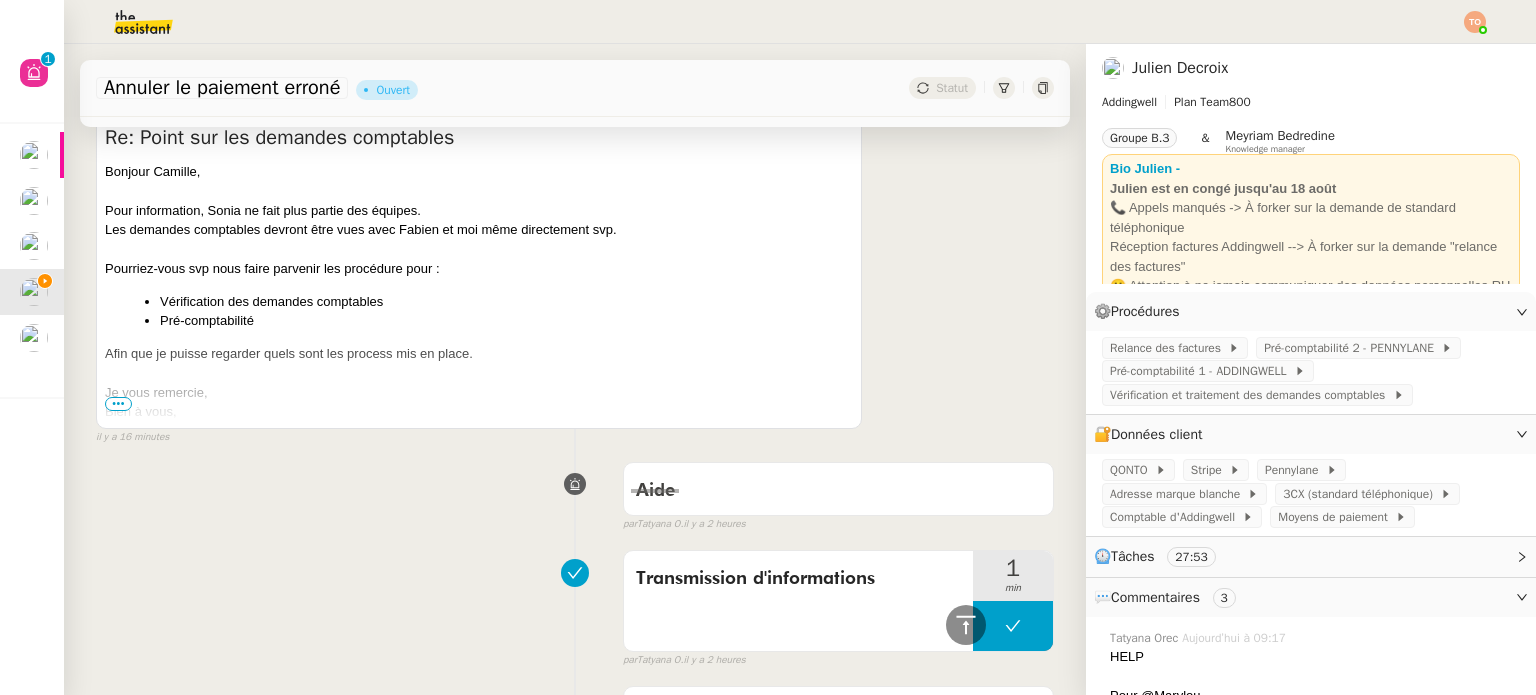 click on "Pourriez-vous svp nous faire parvenir les procédure pour :" at bounding box center (479, 269) 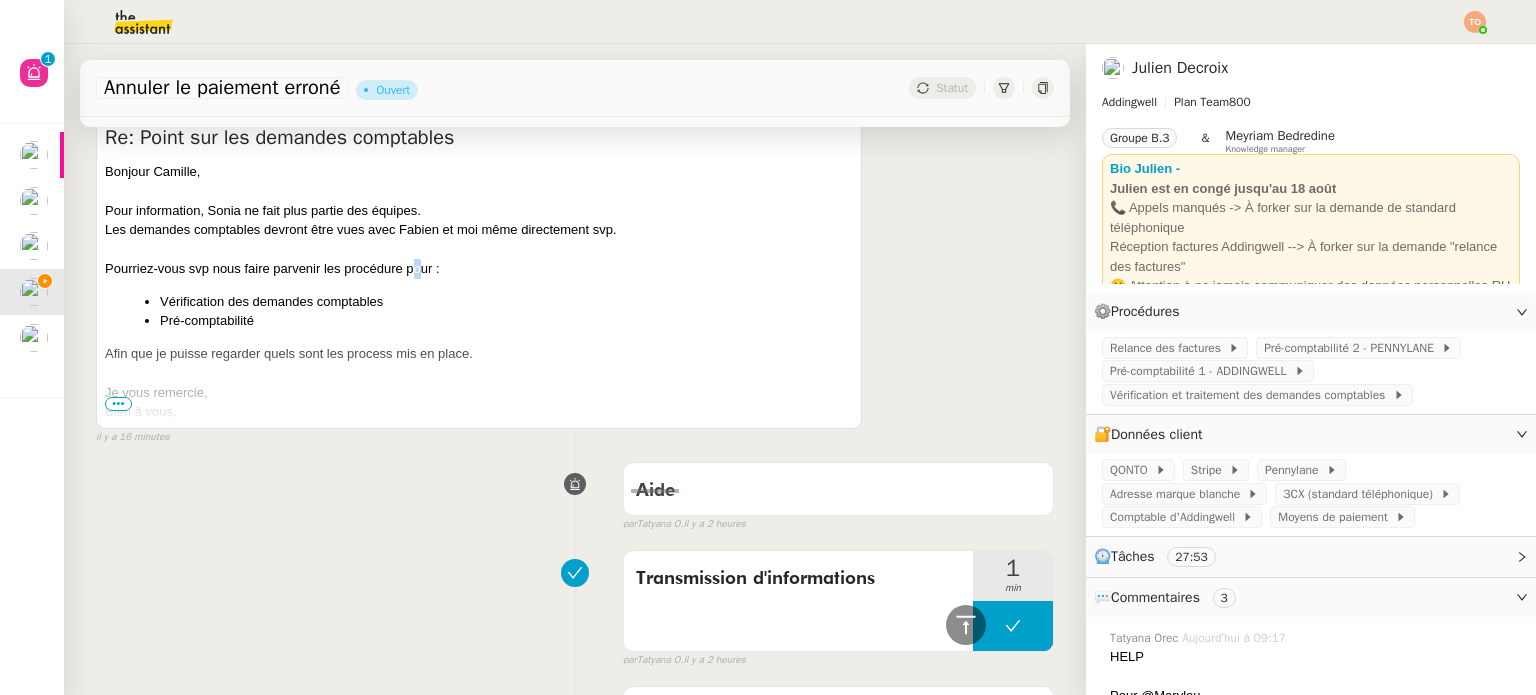 click on "Pourriez-vous svp nous faire parvenir les procédure pour :" at bounding box center (479, 269) 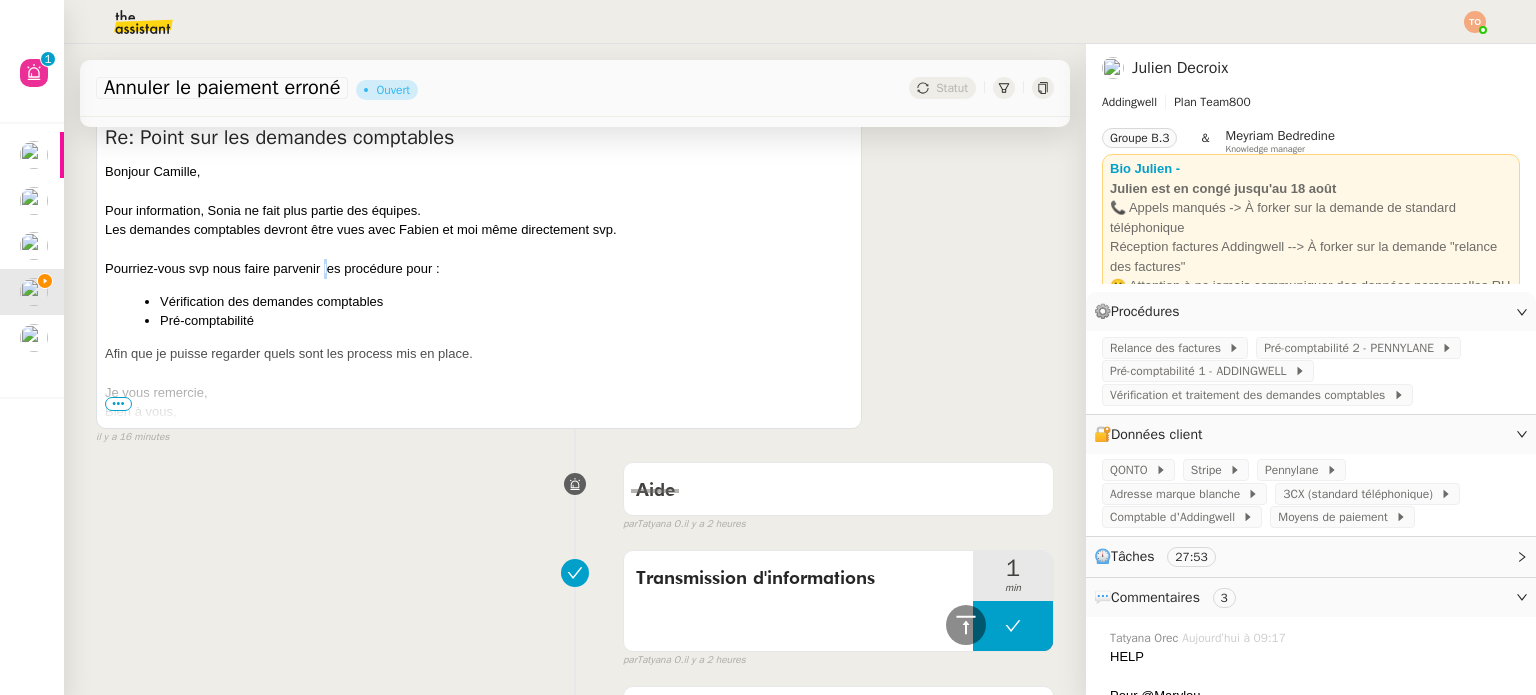 click on "Bonjour [FIRST] [LAST],  Pour information, [PERSON] ne fait plus partie des équipes. Les demandes comptables devront être vues avec [PERSON] et moi même directement svp. Pourriez-vous svp nous faire parvenir les procédure pour :  Vérification des demandes comptables Pré-comptabilité Afin que je puisse regarder quels sont les process mis en place. Je vous remercie, Bien à vous," at bounding box center (479, 292) 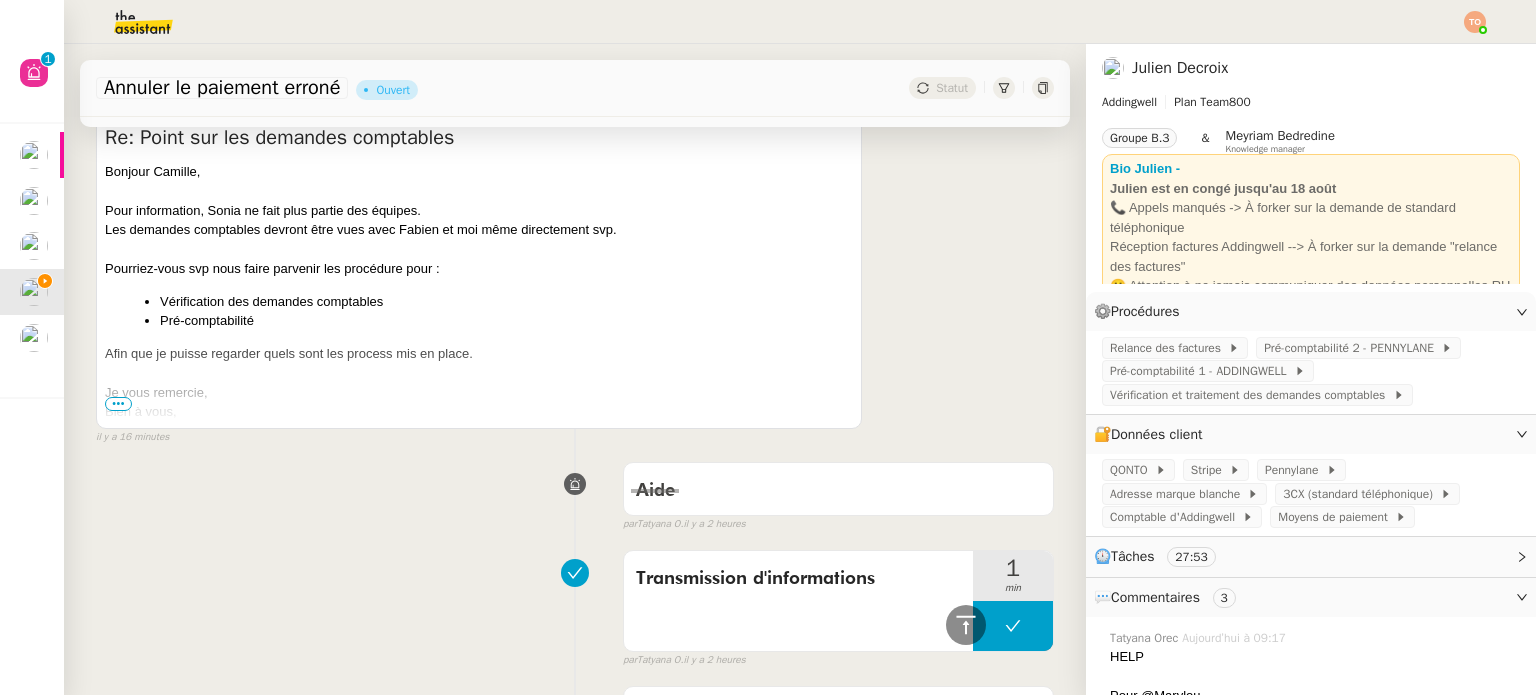 click on "Vérification des demandes comptables" at bounding box center [506, 302] 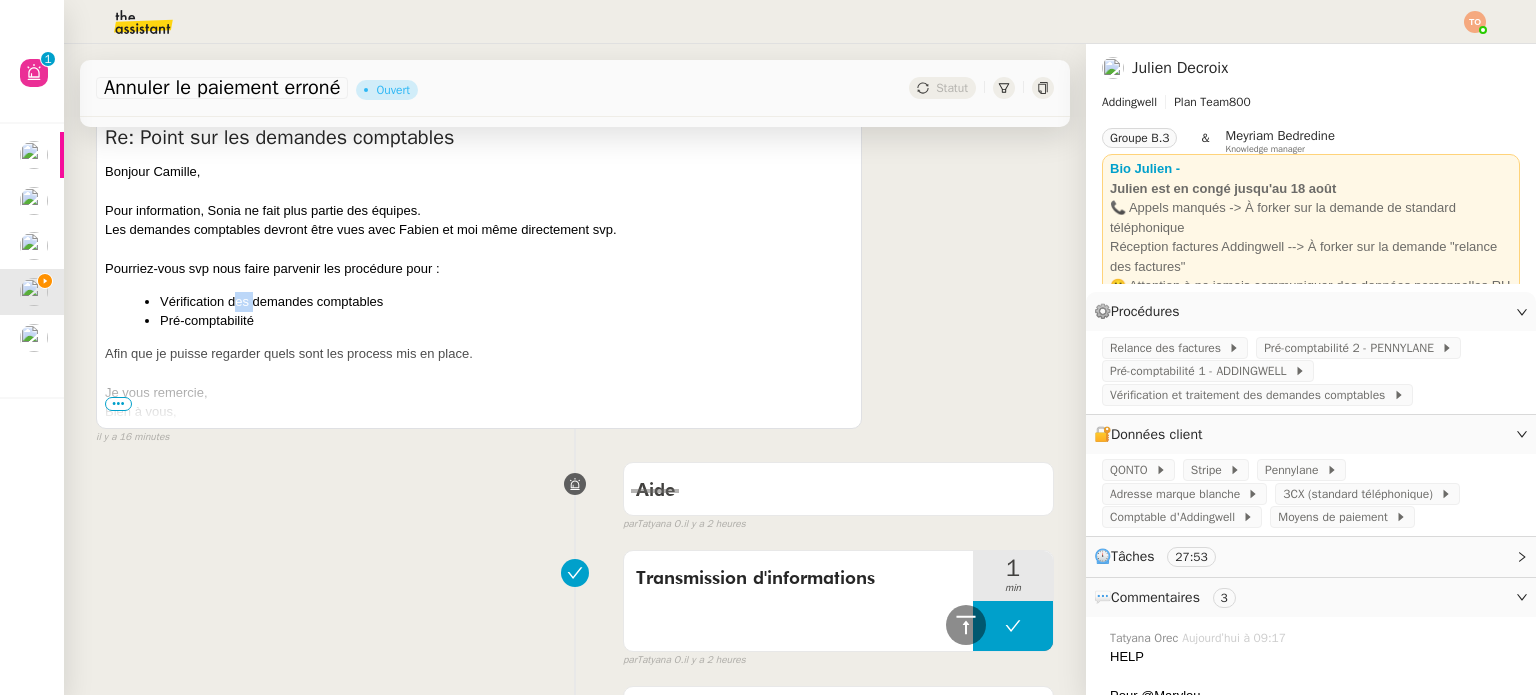 click on "Vérification des demandes comptables" at bounding box center [506, 302] 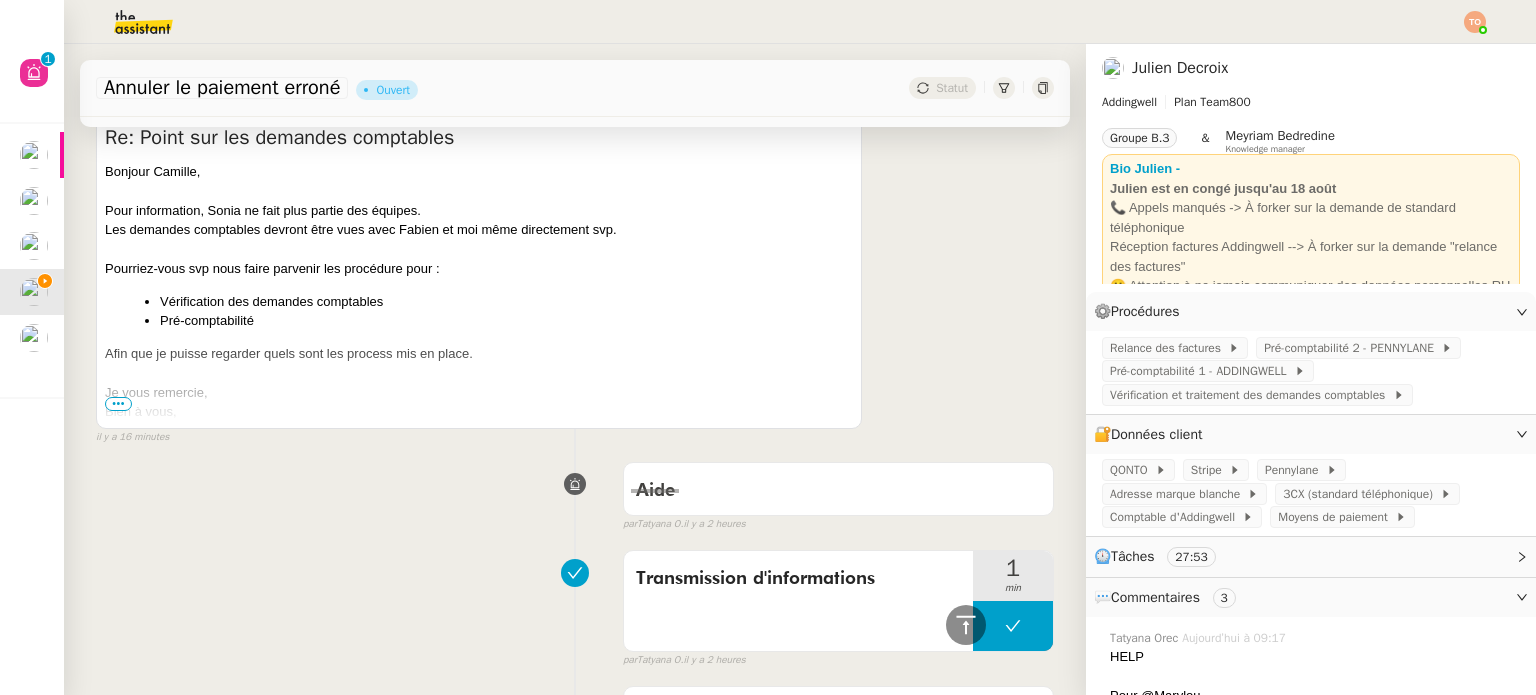 click on "Vérification des demandes comptables" at bounding box center (506, 302) 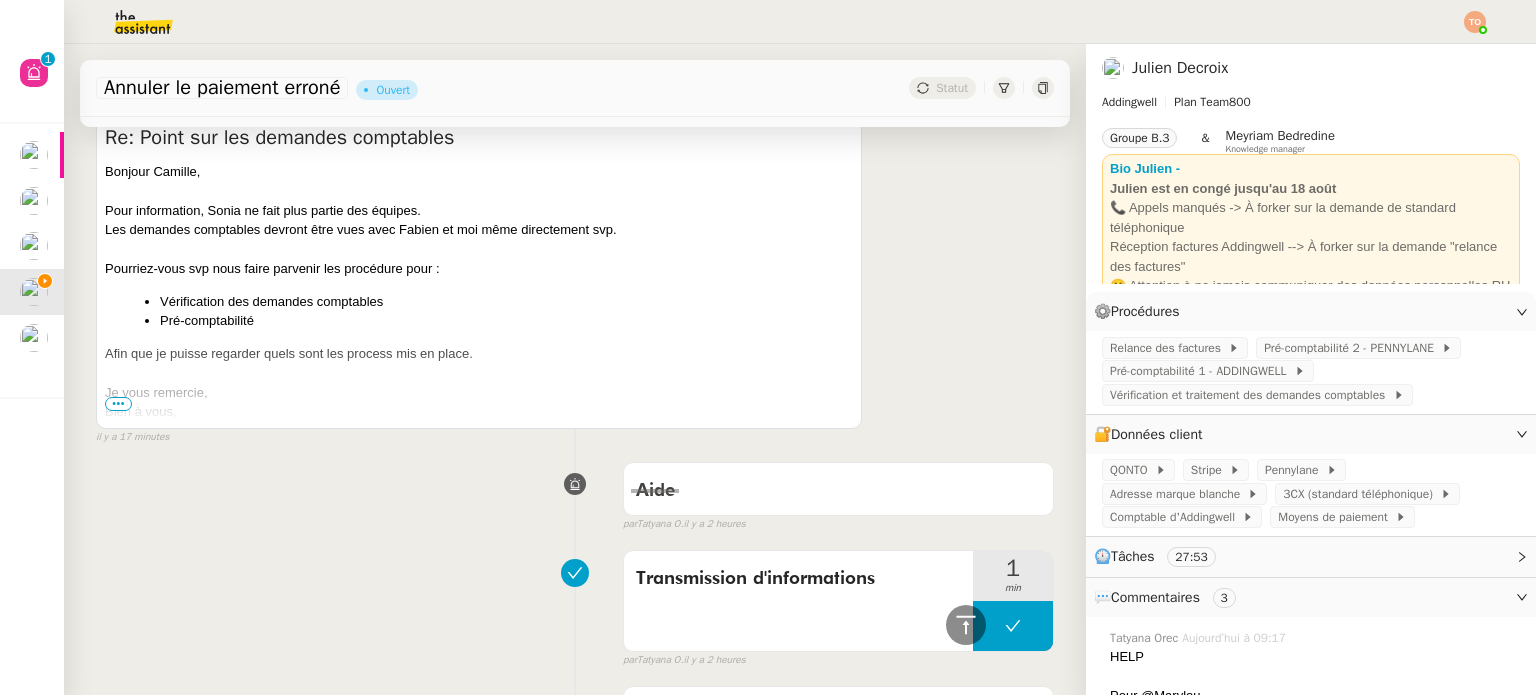 scroll, scrollTop: 400, scrollLeft: 0, axis: vertical 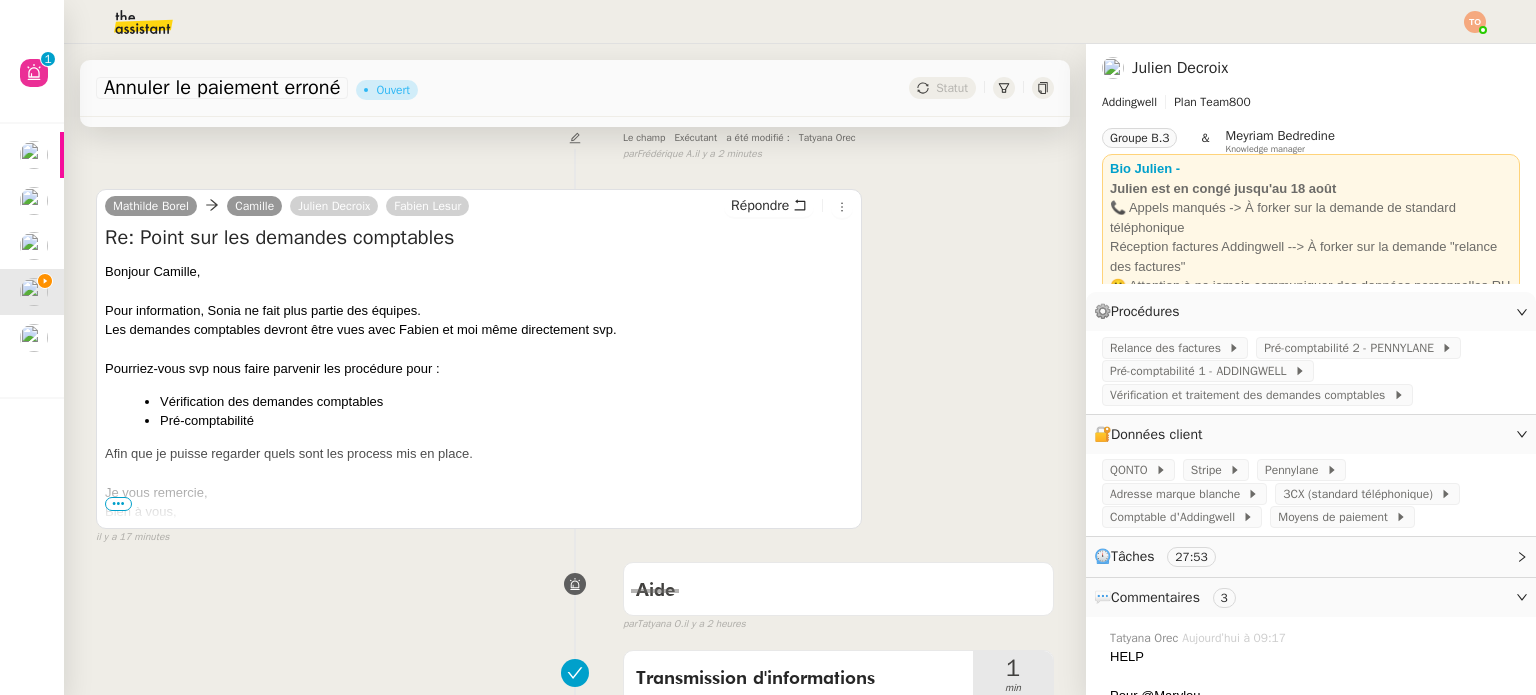 click on "Afin que je puisse regarder quels sont les process mis en place." at bounding box center [479, 454] 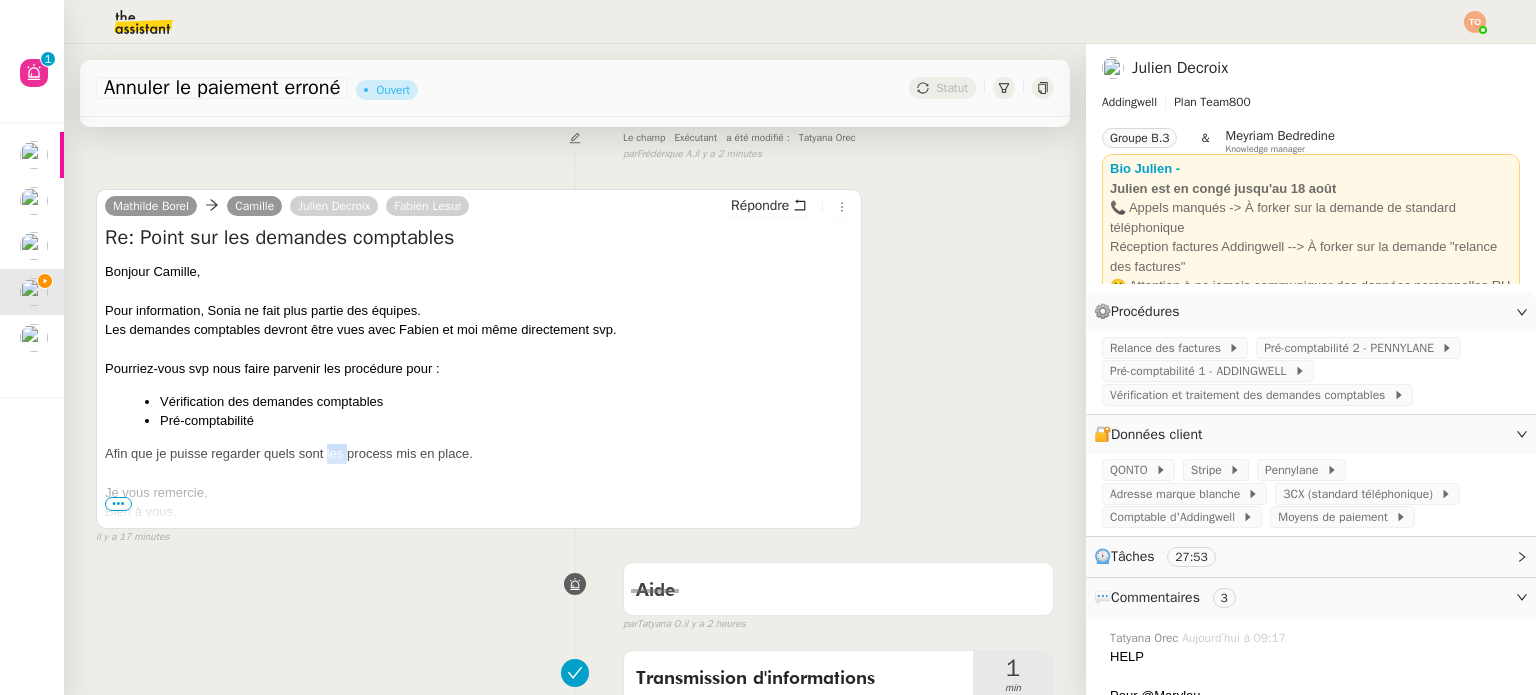 click on "Afin que je puisse regarder quels sont les process mis en place." at bounding box center [479, 454] 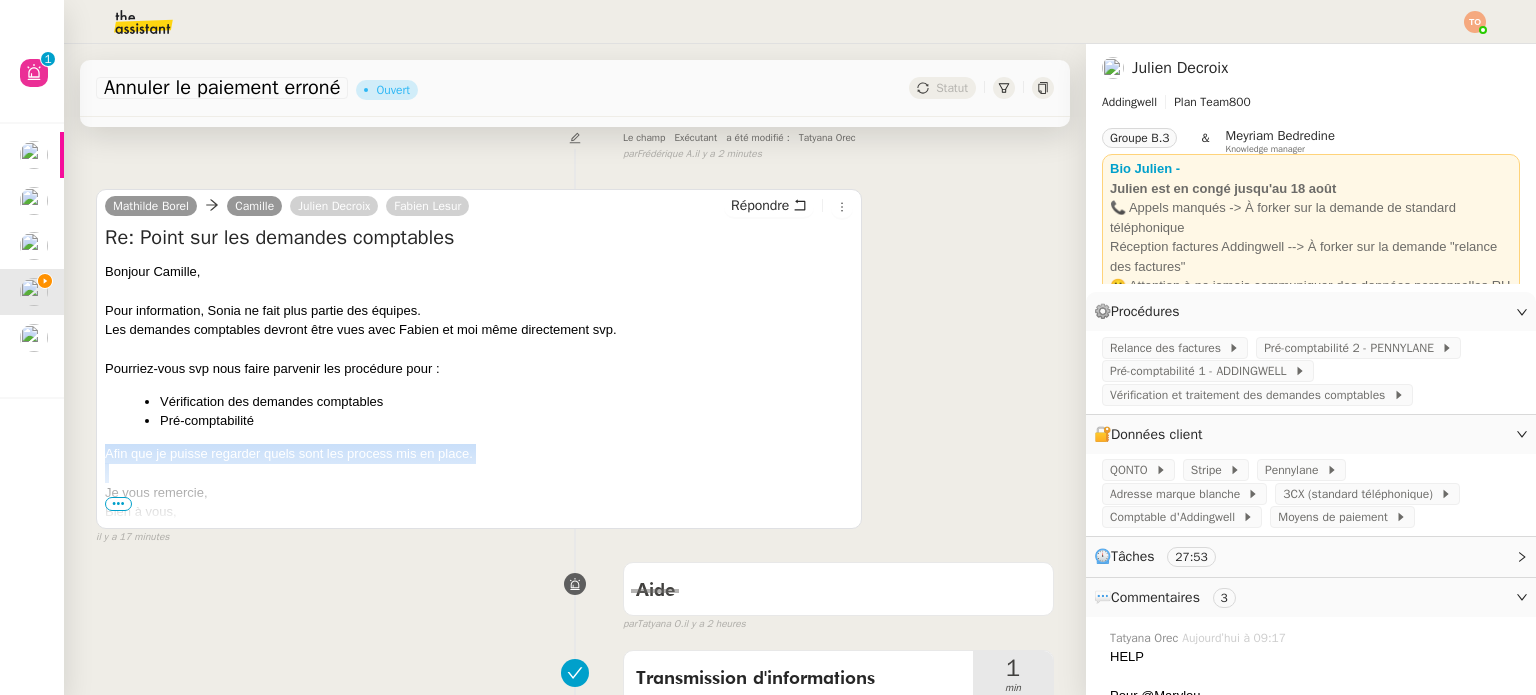 click on "Afin que je puisse regarder quels sont les process mis en place." at bounding box center [479, 454] 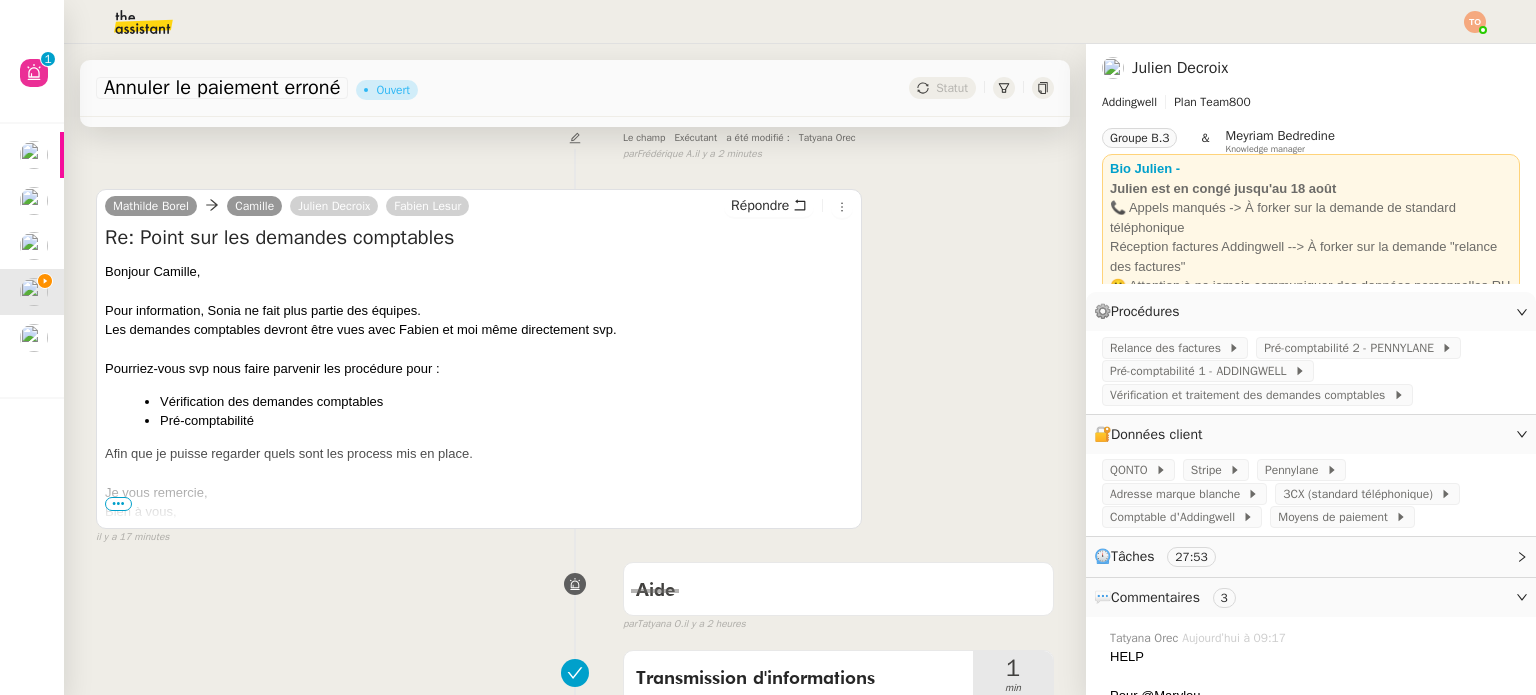 drag, startPoint x: 294, startPoint y: 455, endPoint x: 344, endPoint y: 454, distance: 50.01 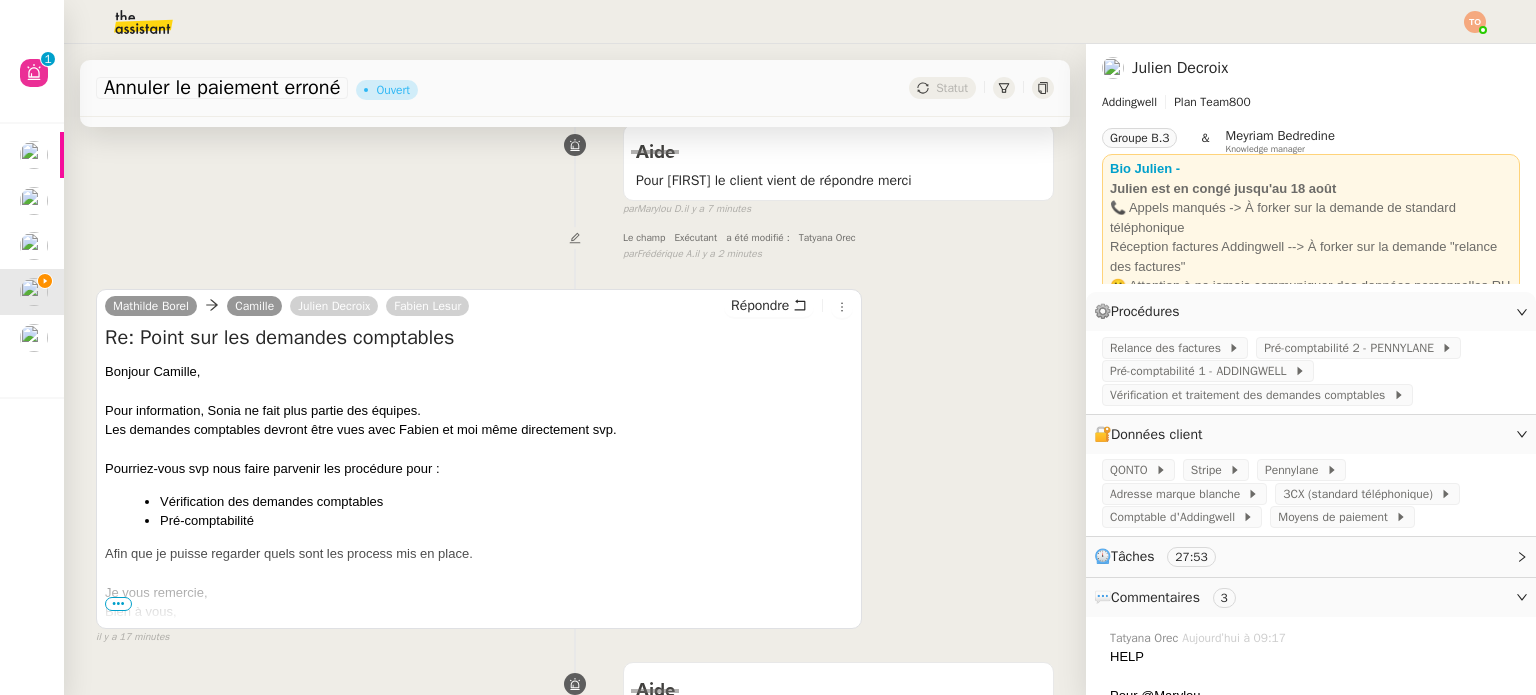 scroll, scrollTop: 0, scrollLeft: 0, axis: both 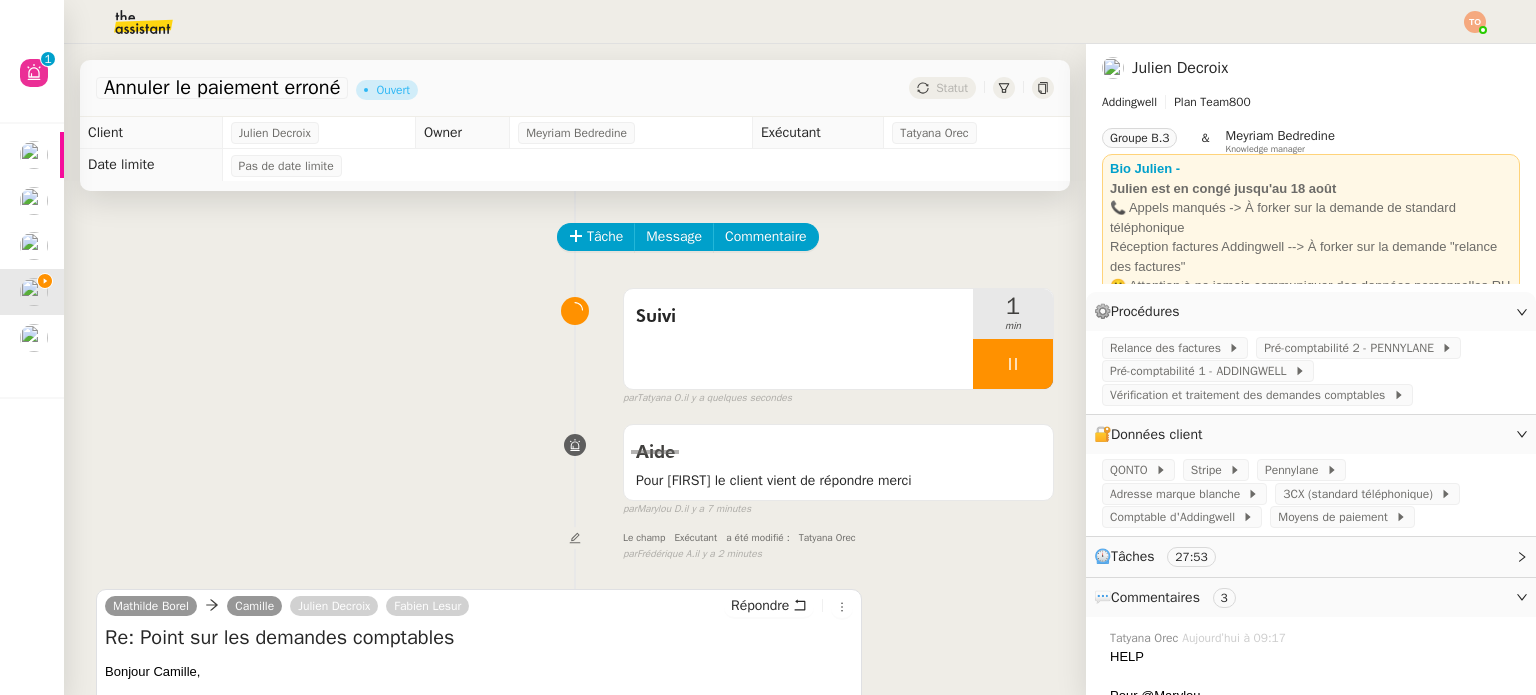 click on "Tâche Message Commentaire" 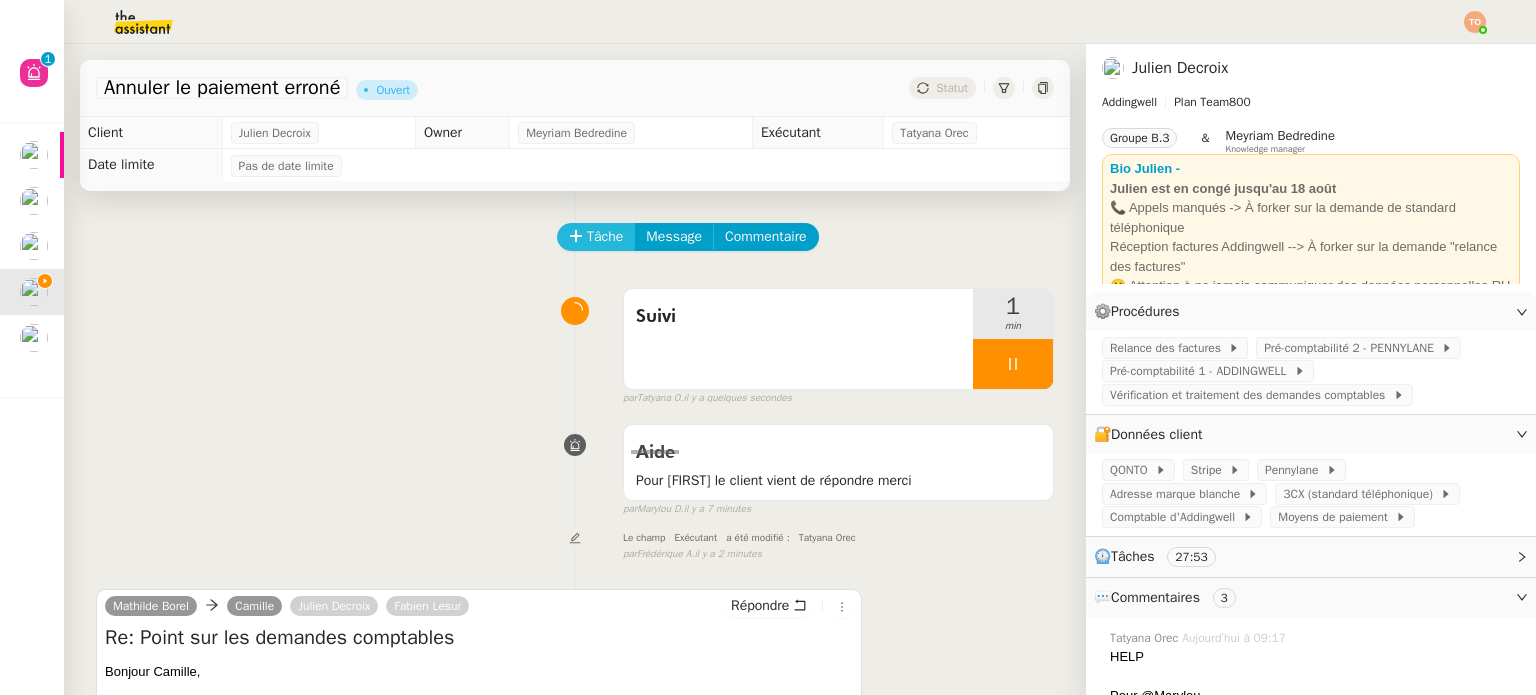 click on "Tâche" 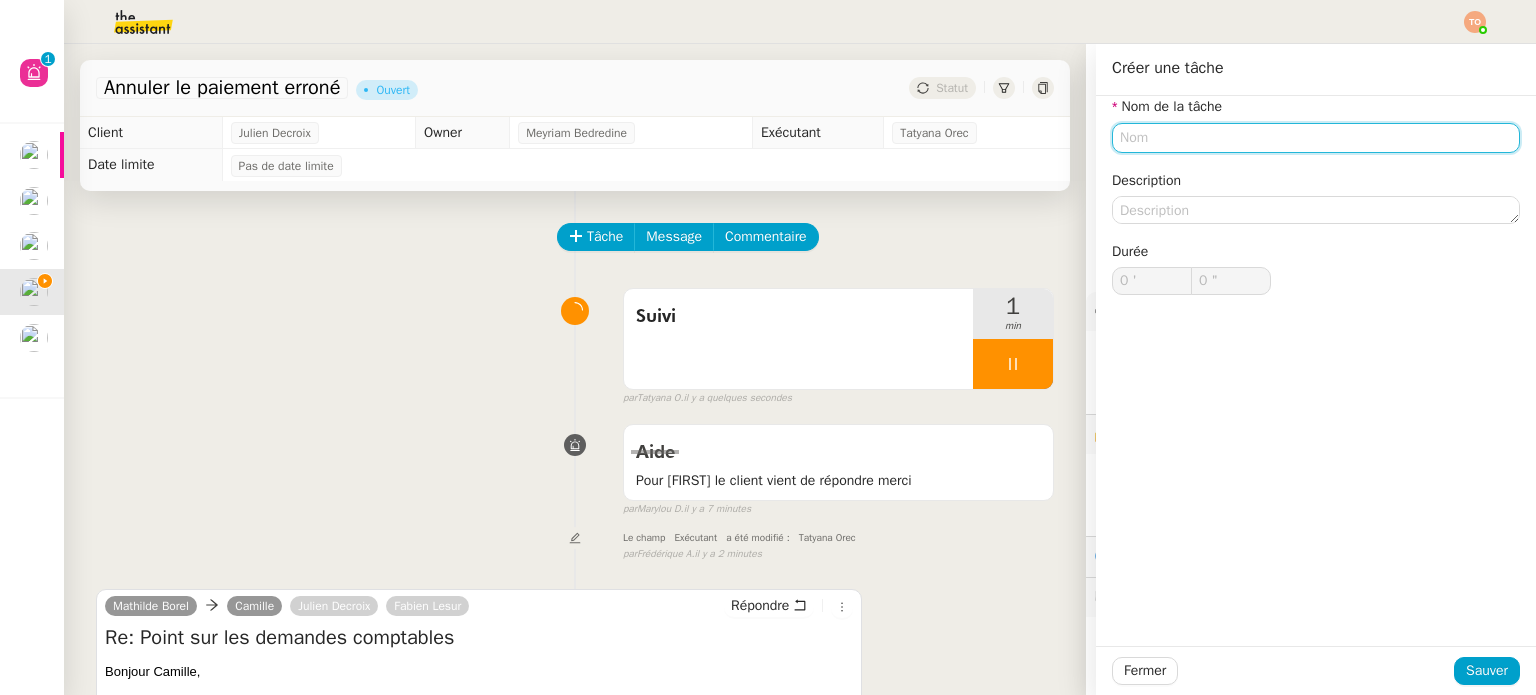 click 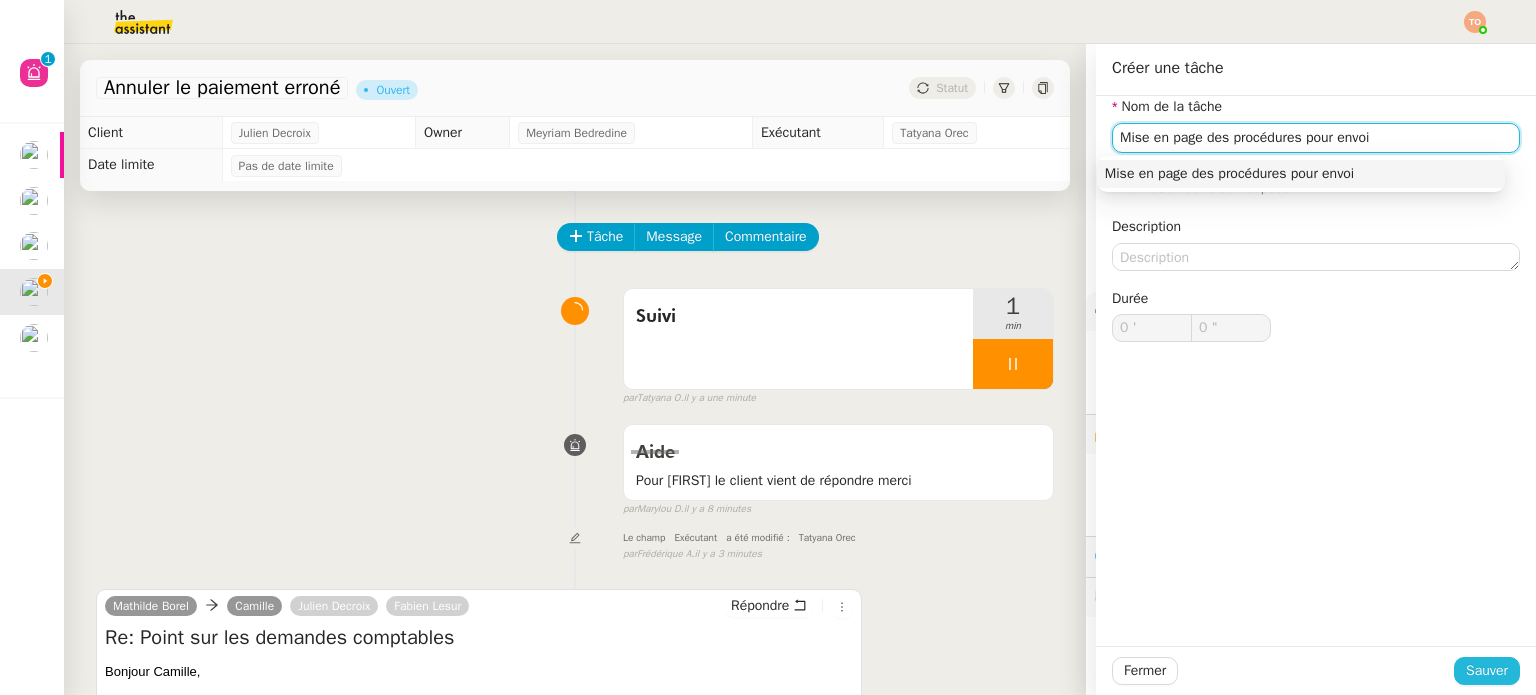 type on "Mise en page des procédures pour envoi" 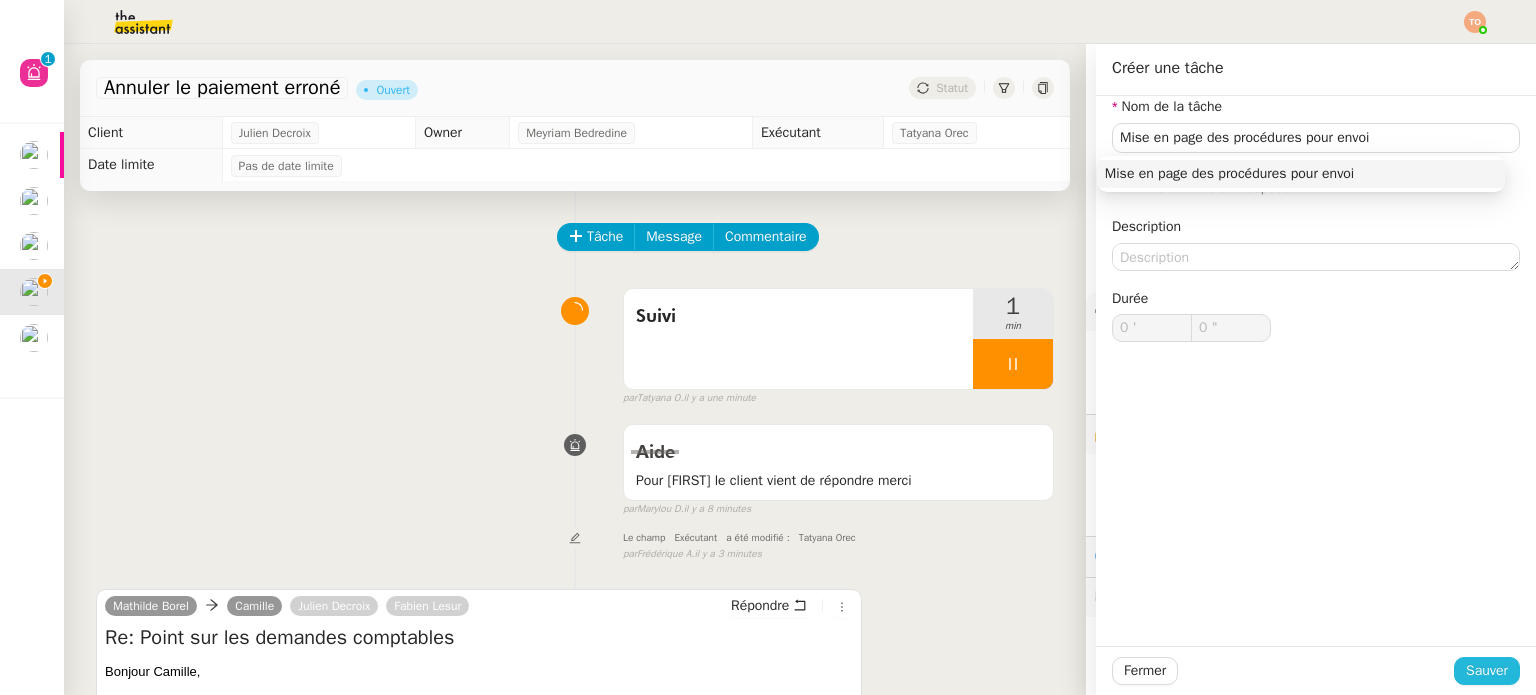 click on "Sauver" 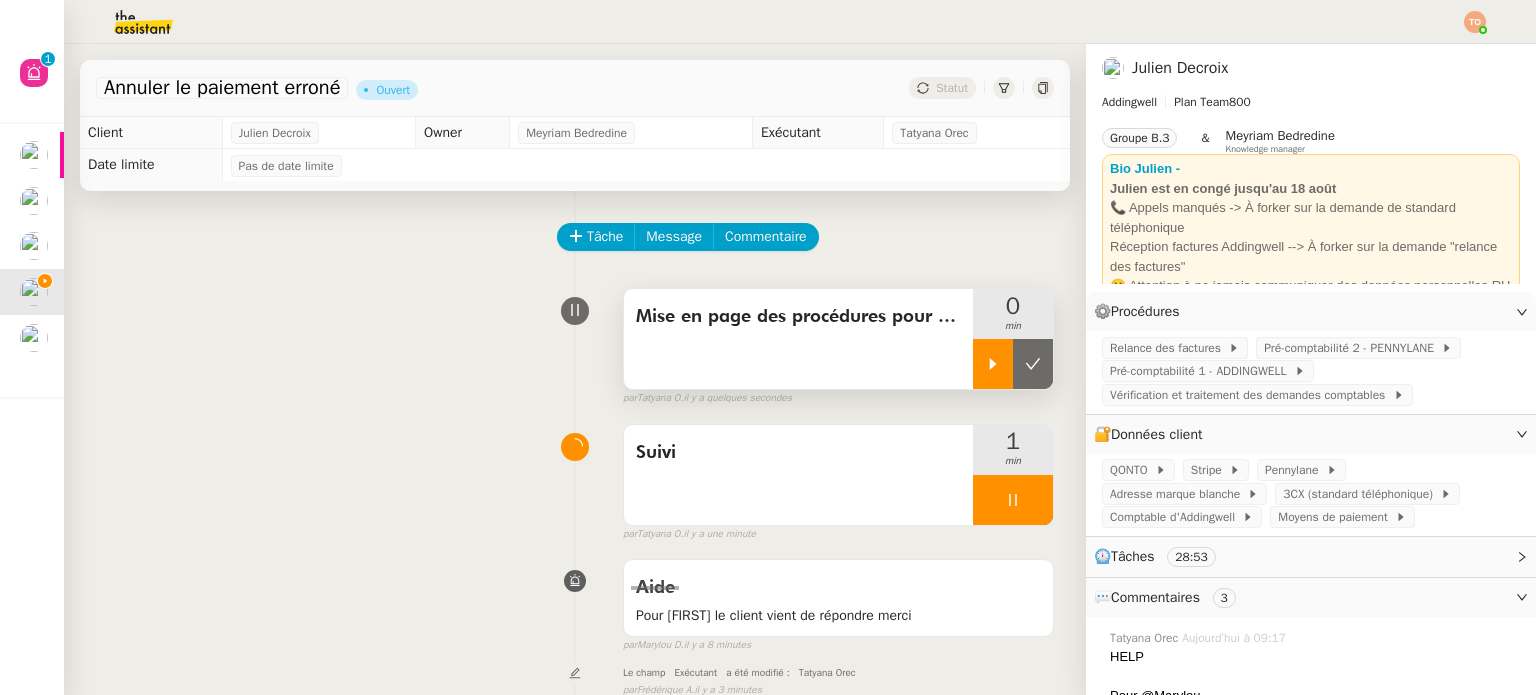 click at bounding box center (993, 364) 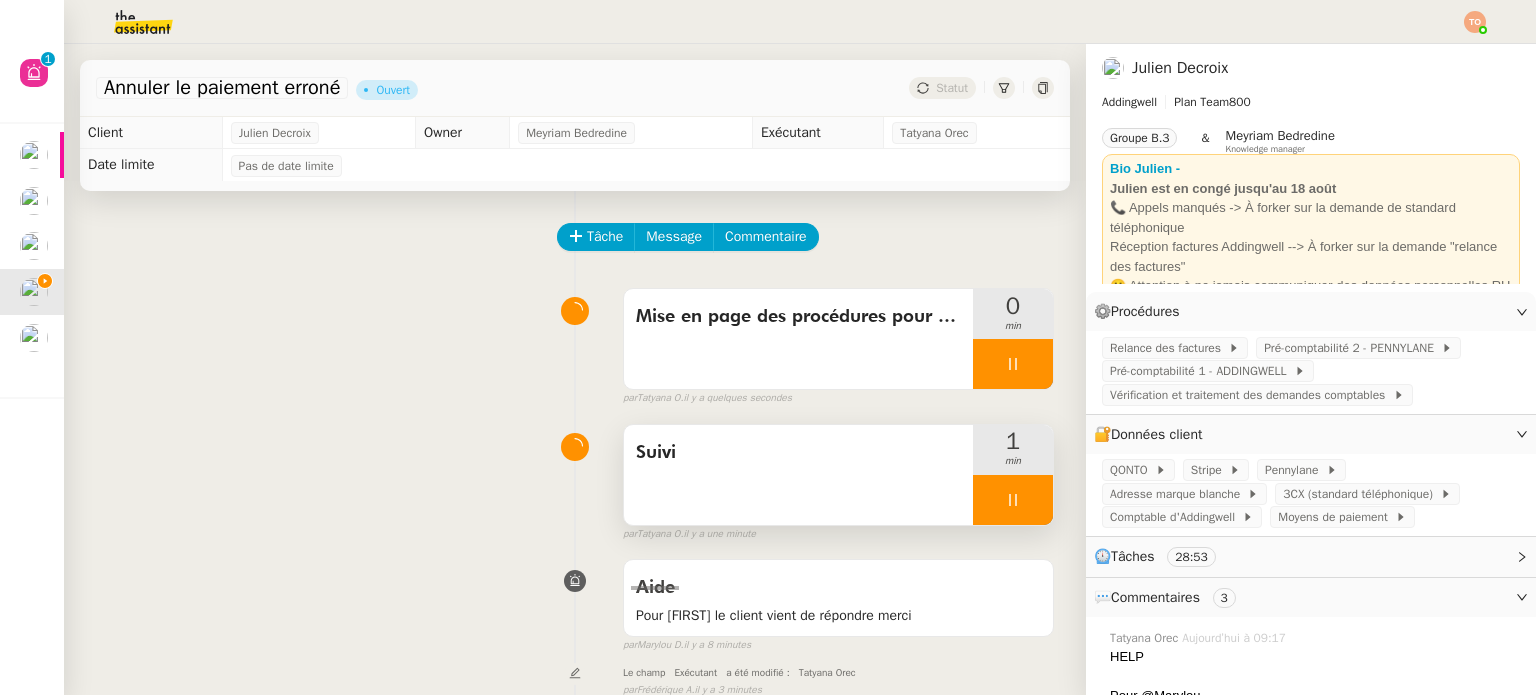 click at bounding box center (1013, 500) 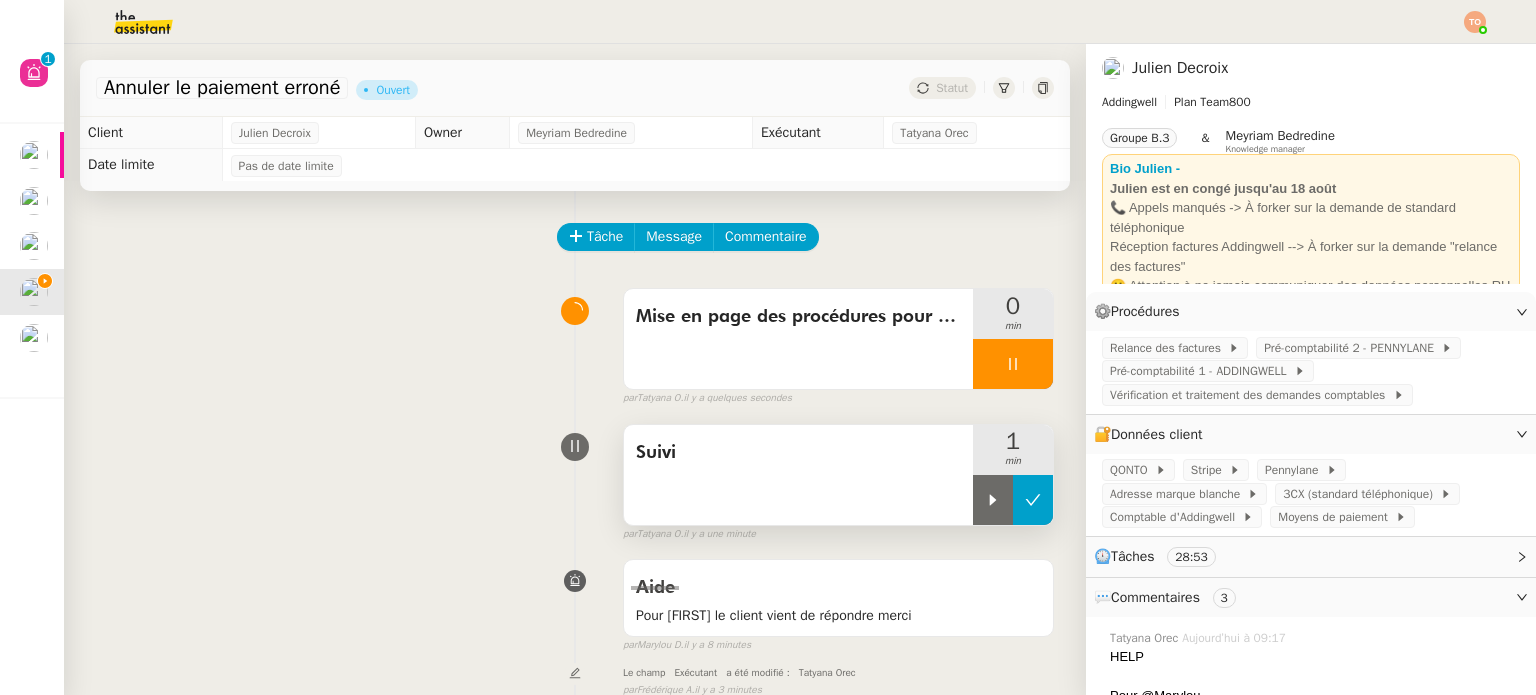 click at bounding box center (1033, 500) 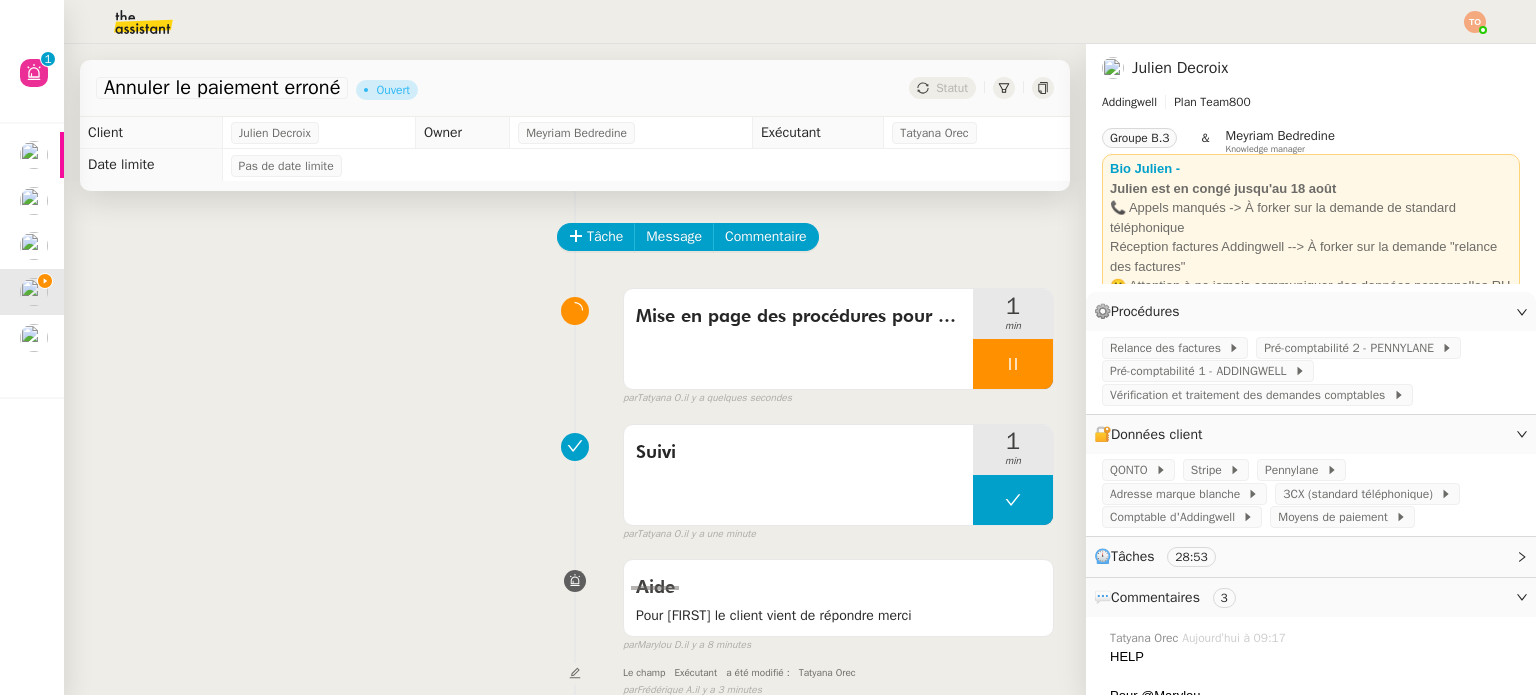 scroll, scrollTop: 600, scrollLeft: 0, axis: vertical 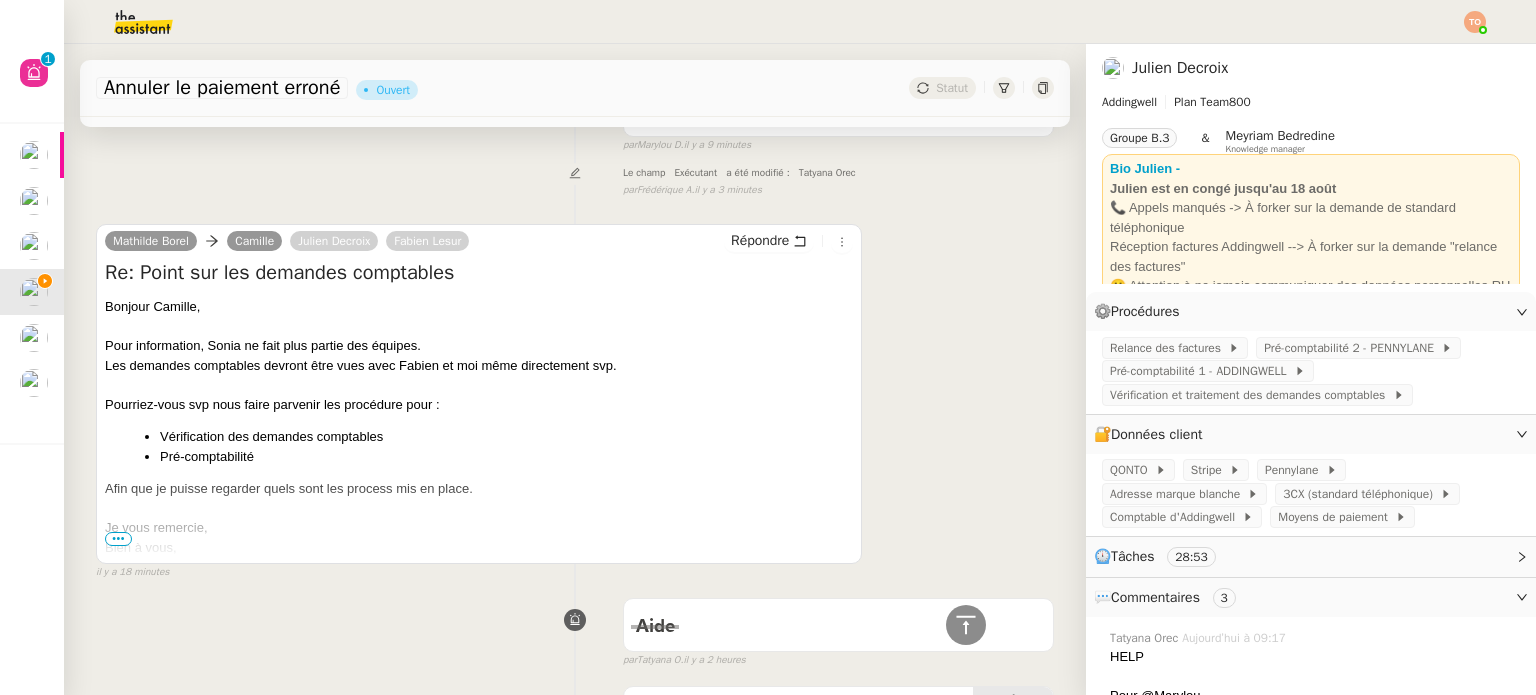 click on "Mathilde  Borel      Camille   Julien Decroix   Fabien  Lesur  Répondre Re: Point sur les demandes comptables
Bonjour Camille,  Pour information, Sonia ne fait plus partie des équipes. Les demandes comptables devront être vues avec Fabien et moi même directement svp. Pourriez-vous svp nous faire parvenir les procédure pour :  Vérification des demandes comptables Pré-comptabilité Afin que je puisse regarder quels sont les process mis en place. Je vous remercie, Bien à vous,
•••
Le mar. 5 août 2025 à 09:41, Camille < camille@addingwell.com > a écrit : Bonjour à vous, Je souhaitais faire un point avec vous concernant les derniers mails échangés avec Fabien et Sonia. Fabien, vous m'indiquez que toutes les demandes d'ordre comptable doivent maintenant passer par vous ou Mathilde. Nous avons, pour Addingwell, certaines procédures telles que : Vérification des demandes comptables Pré-comptabilité Relance de factures impayées Merci," at bounding box center [575, 393] 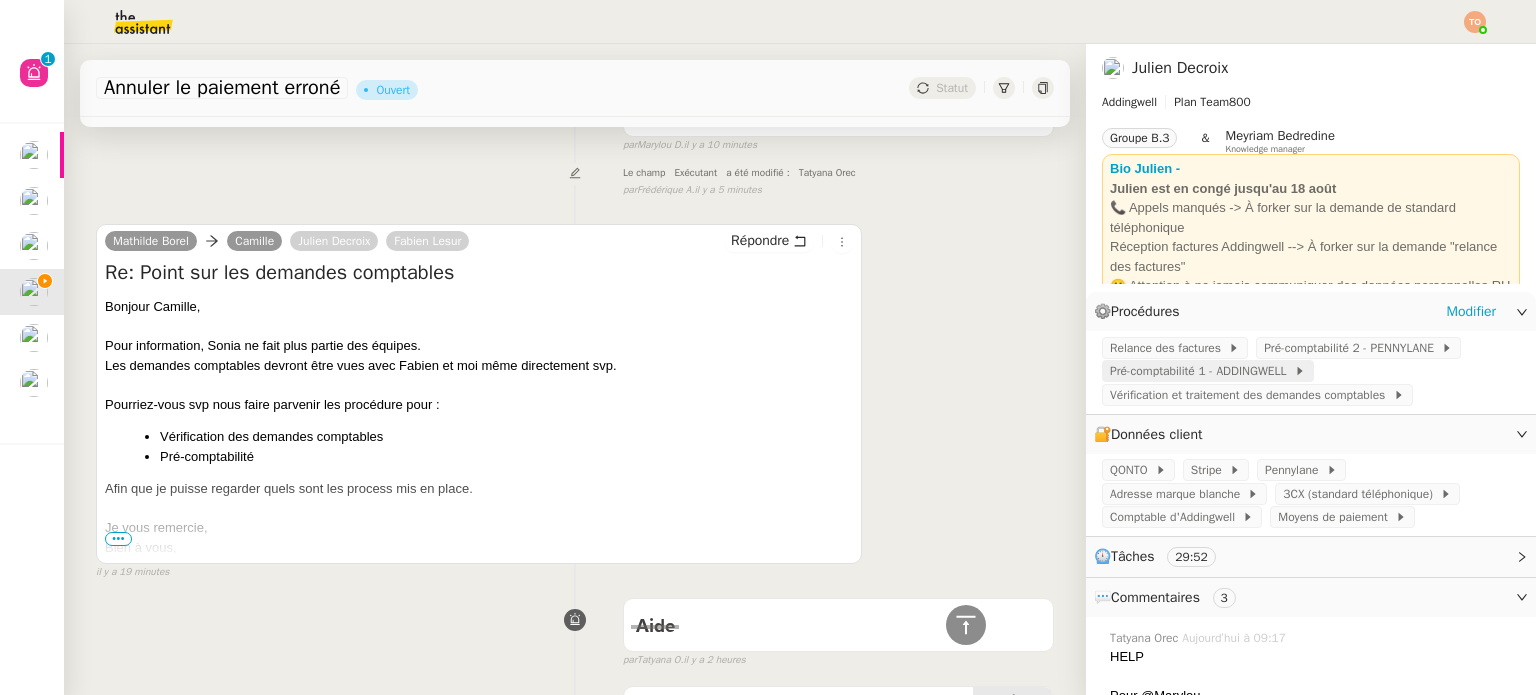 click on "Pré-comptabilité 1 - ADDINGWELL" 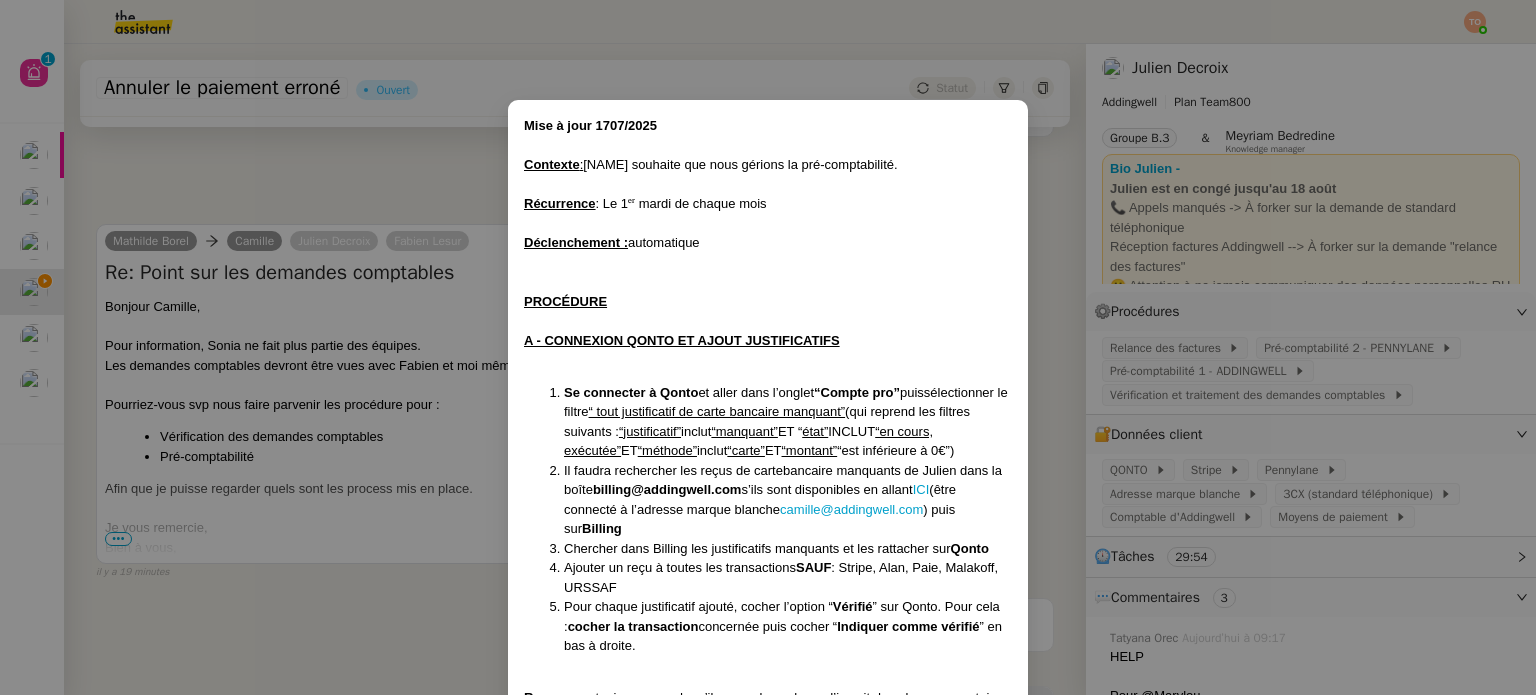 click on "Mise à jour 1707/2025 Contexte  :  Julien souhaite que nous gérions la pré-comptabilité. Récurrence  : Le 1ᵉʳ mardi de chaque mois  Déclenchement :  automatique PROCÉDURE A - CONNEXION QONTO ET AJOUT JUSTIFICATIFS Se connecter à Qonto  et aller dans l’onglet  “Compte pro”  puis  sélectionner le filtre  “ tout justificatif de carte bancaire manquant”  (qui reprend les filtres suivants :  “justificatif”  inclut  “manquant”  ET “ état”  INCLUT  “en cours, exécutée”  ET  “méthode”  inclut  “carte”  ET  “montant”  “est inférieure à 0€”) Il faudra rechercher les reçus de carte  bancaire manquants de Julien dans la boîte  billing@addingwell.com  s’ils sont disponibles en allant  ICI  (être connecté à l’adresse marque blanche  camille@addingwell.com ) puis sur  Billing Chercher dans Billing les justificatifs manquants et les rattacher sur  Qonto Ajouter un reçu à toutes les transactions  SAUF  : Stripe, Alan, Paie, Malakoff, URSSAF Vérifié" at bounding box center (768, 347) 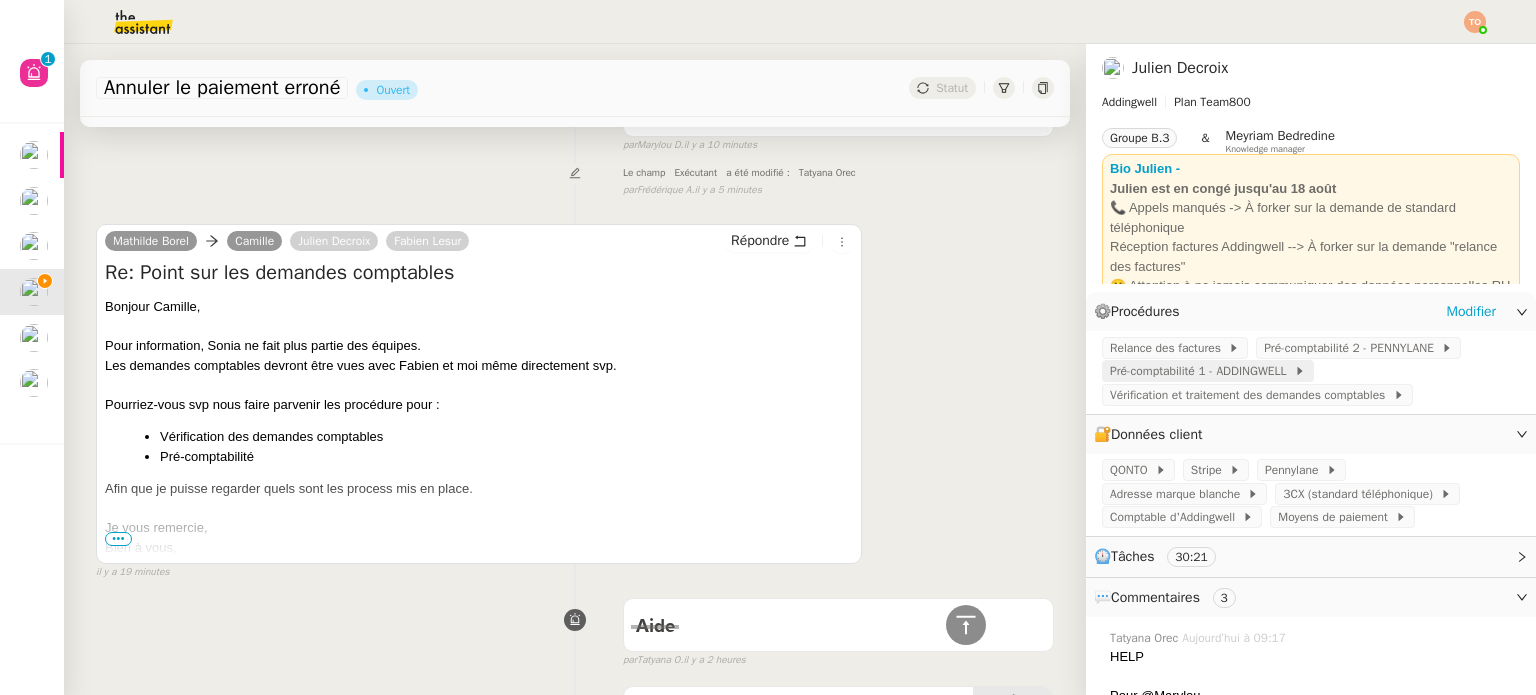 click on "Pré-comptabilité 1 - ADDINGWELL" 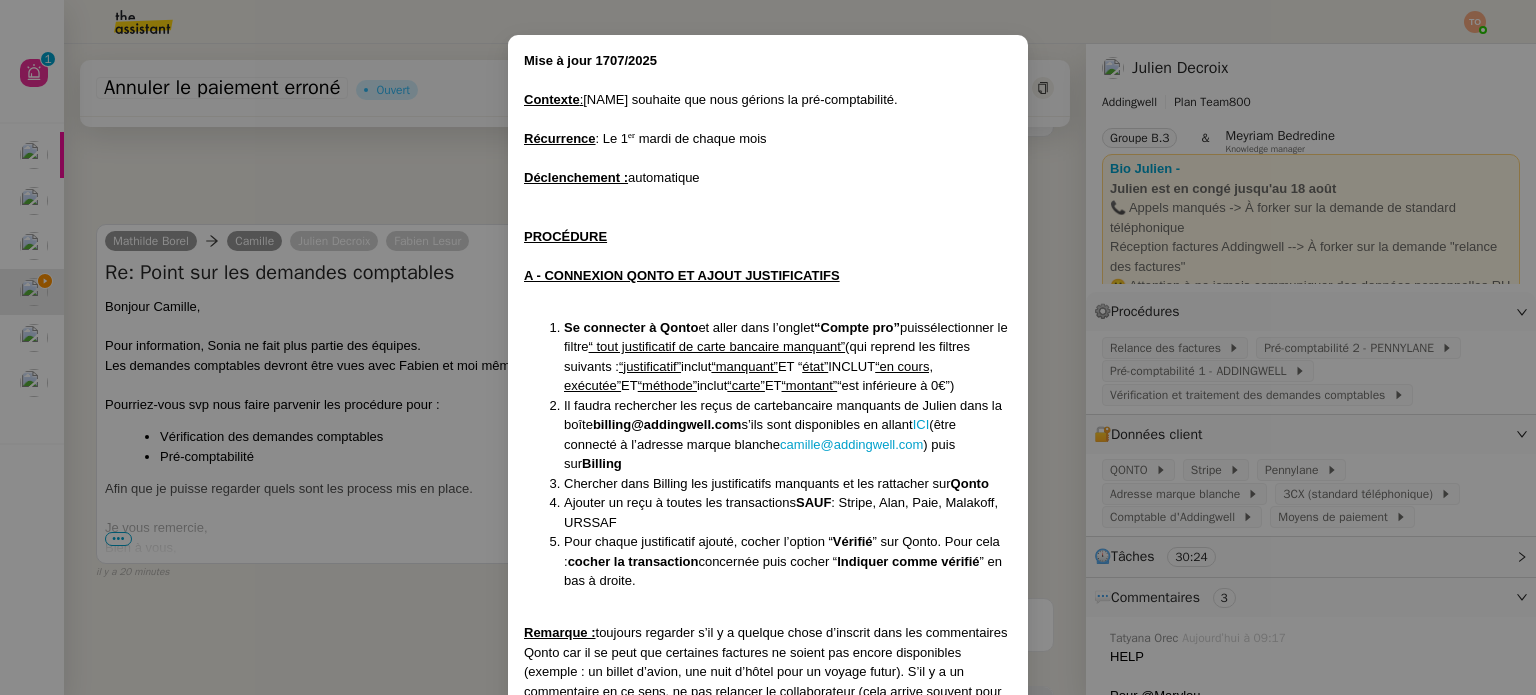 scroll, scrollTop: 100, scrollLeft: 0, axis: vertical 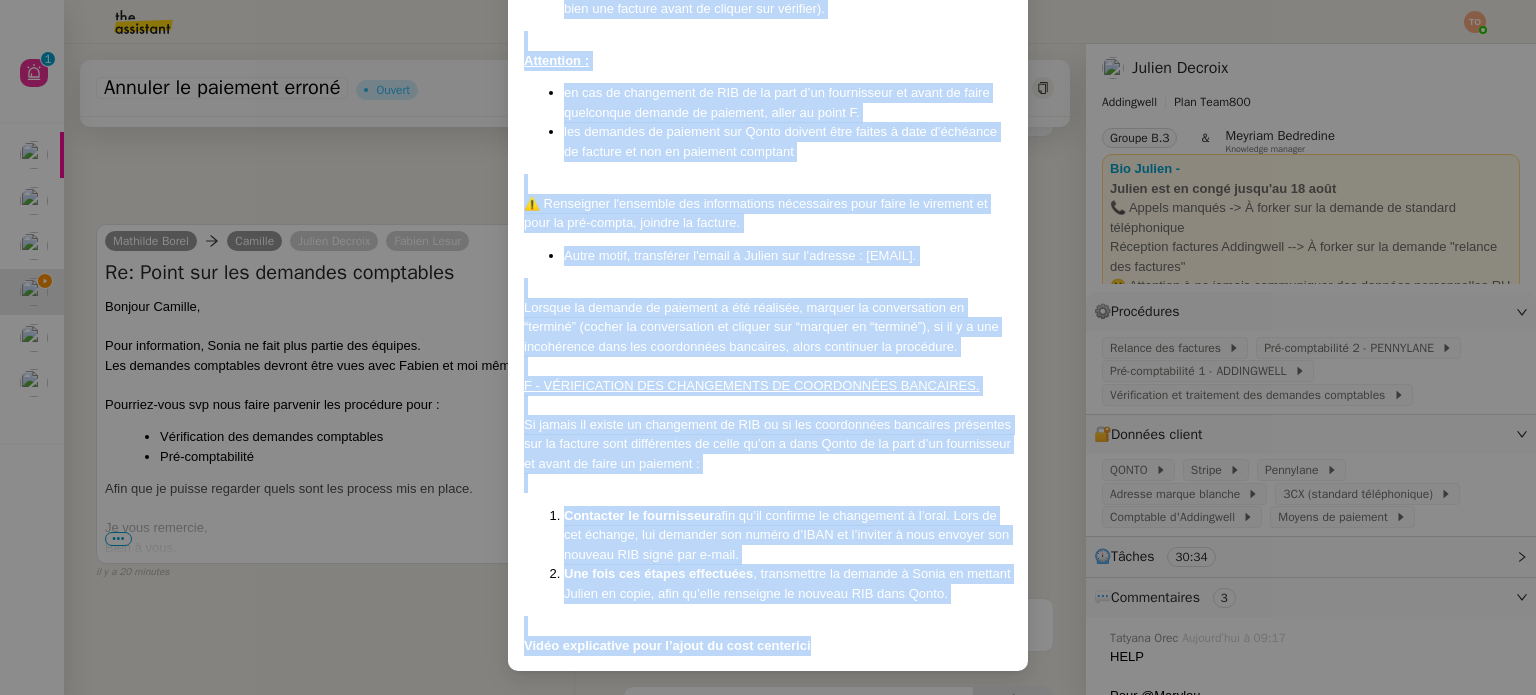 drag, startPoint x: 513, startPoint y: 62, endPoint x: 864, endPoint y: 652, distance: 686.5137 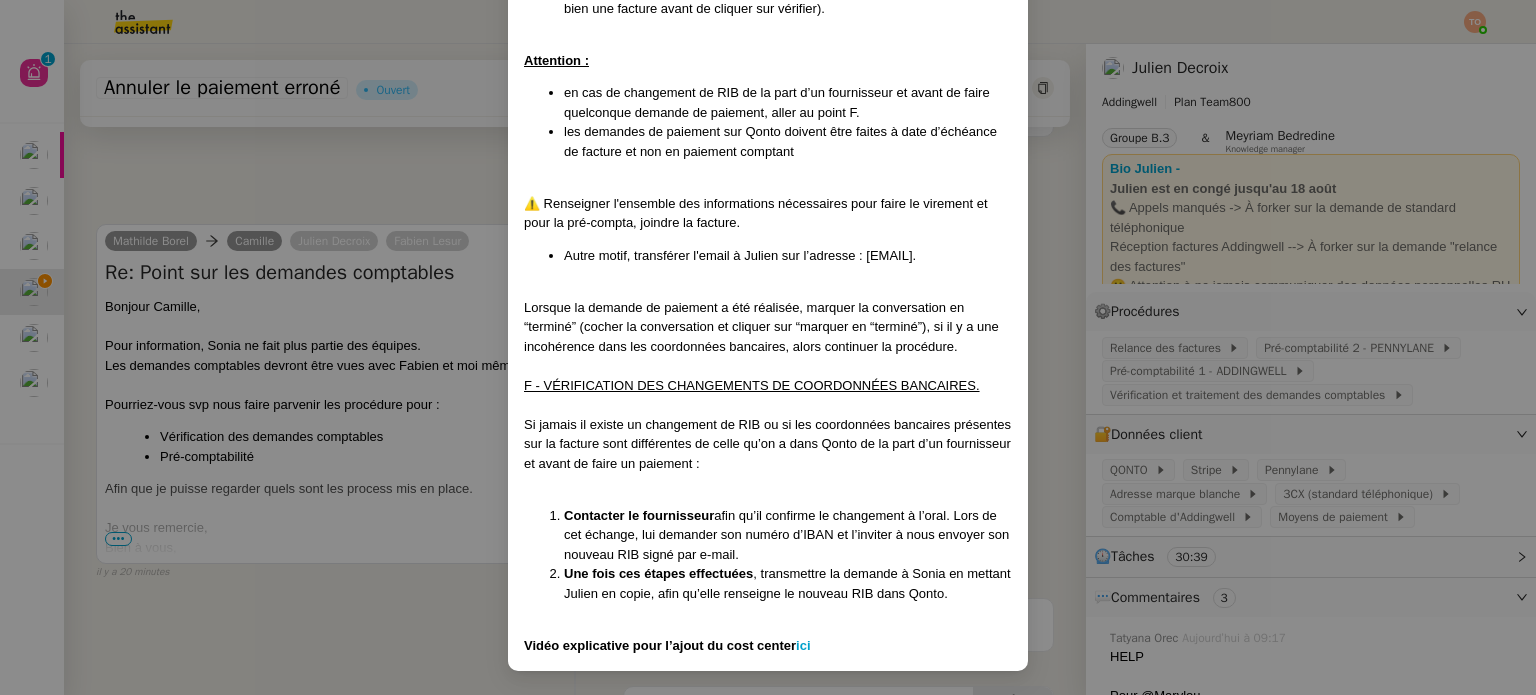click on "Vidéo explicative pour l’ajout du cost center  ici" at bounding box center (768, 646) 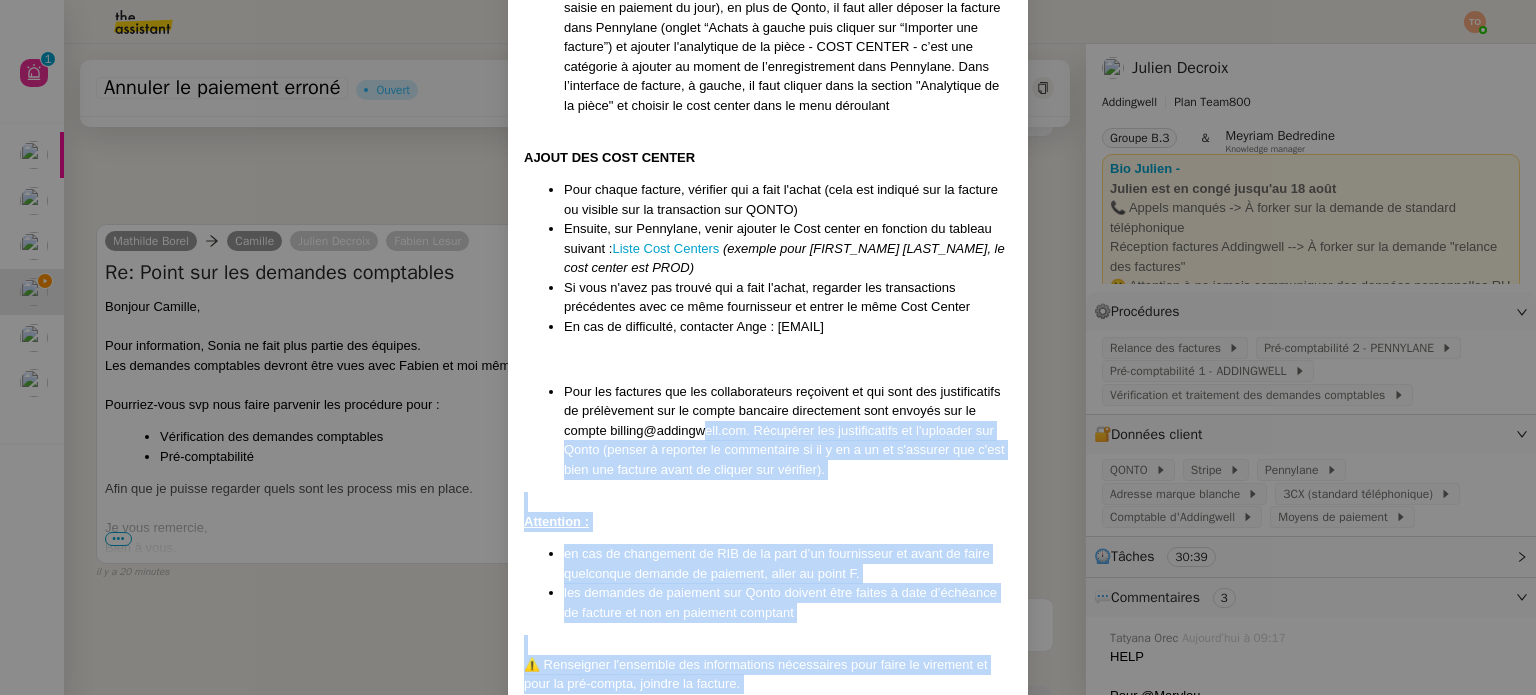 drag, startPoint x: 956, startPoint y: 591, endPoint x: 696, endPoint y: 440, distance: 300.6676 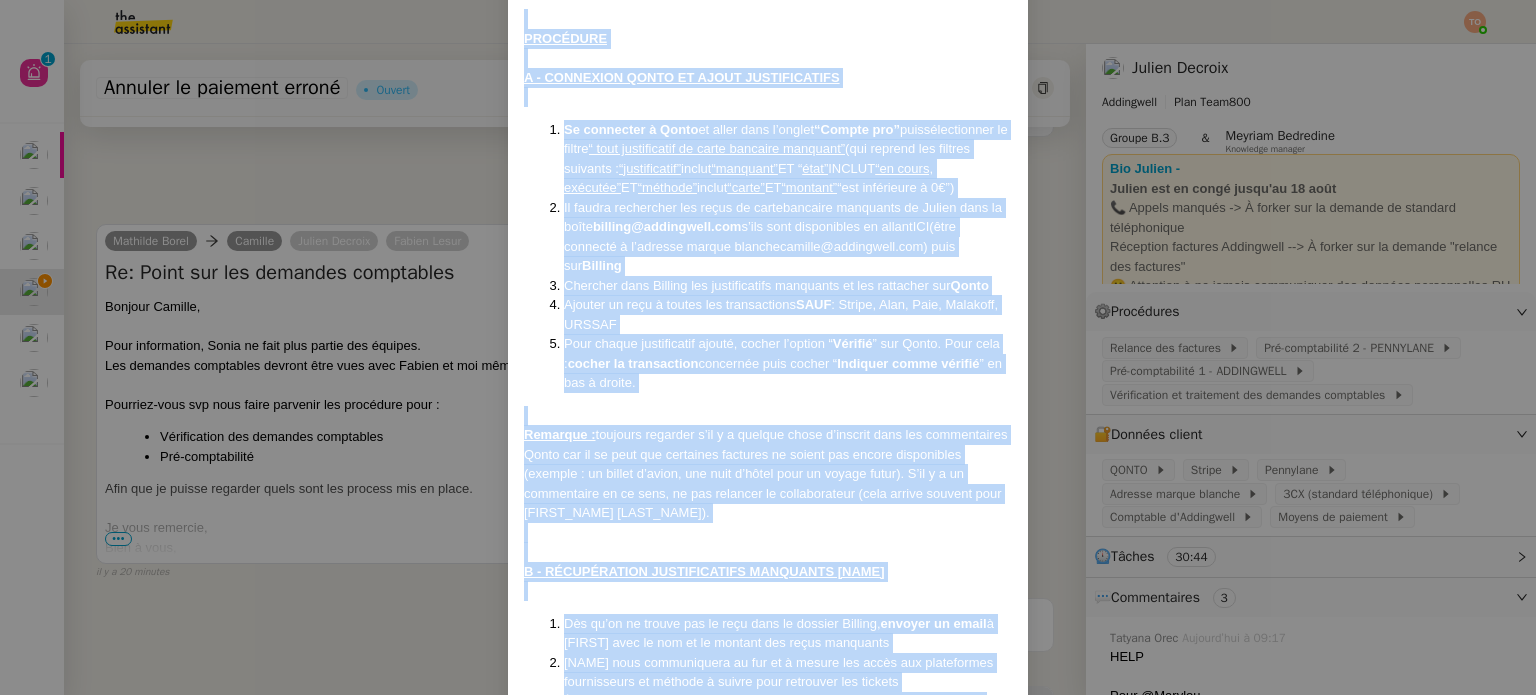 scroll, scrollTop: 0, scrollLeft: 0, axis: both 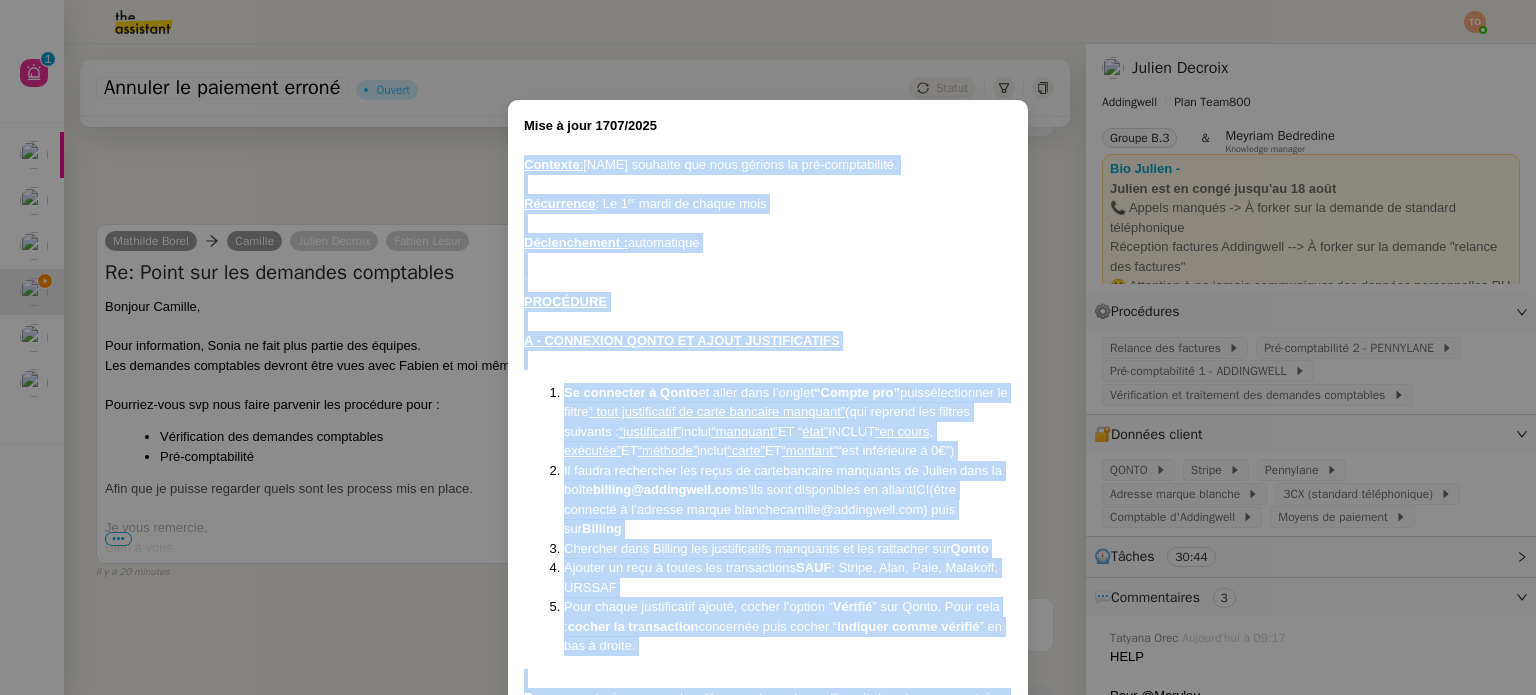 drag, startPoint x: 696, startPoint y: 440, endPoint x: 520, endPoint y: 174, distance: 318.95453 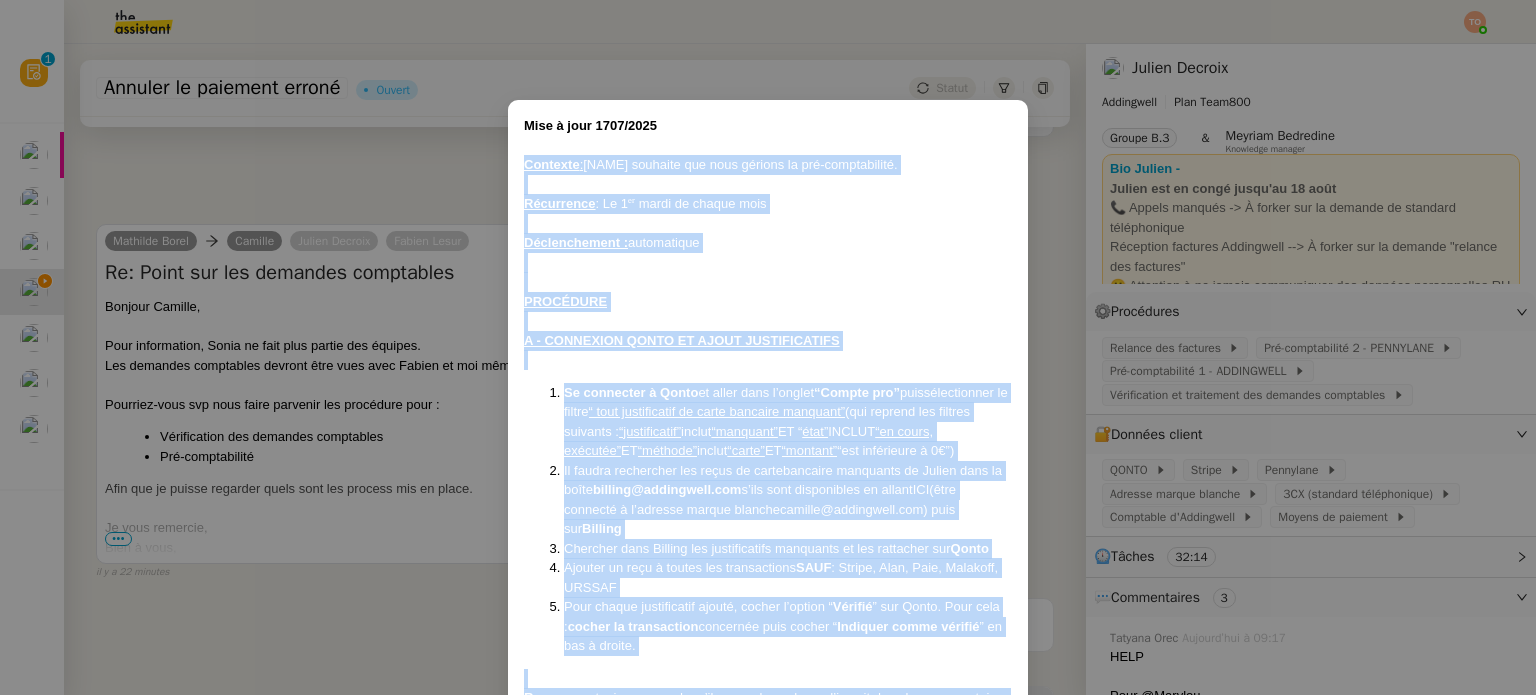 click on "Mise à jour 1707/2025 Contexte  :  Julien souhaite que nous gérions la pré-comptabilité. Récurrence  : Le 1ᵉʳ mardi de chaque mois  Déclenchement :  automatique PROCÉDURE A - CONNEXION QONTO ET AJOUT JUSTIFICATIFS Se connecter à Qonto  et aller dans l’onglet  “Compte pro”  puis  sélectionner le filtre  “ tout justificatif de carte bancaire manquant”  (qui reprend les filtres suivants :  “justificatif”  inclut  “manquant”  ET “ état”  INCLUT  “en cours, exécutée”  ET  “méthode”  inclut  “carte”  ET  “montant”  “est inférieure à 0€”) Il faudra rechercher les reçus de carte  bancaire manquants de Julien dans la boîte  billing@addingwell.com  s’ils sont disponibles en allant  ICI  (être connecté à l’adresse marque blanche  camille@addingwell.com ) puis sur  Billing Chercher dans Billing les justificatifs manquants et les rattacher sur  Qonto Ajouter un reçu à toutes les transactions  SAUF  : Stripe, Alan, Paie, Malakoff, URSSAF Vérifié" at bounding box center [768, 347] 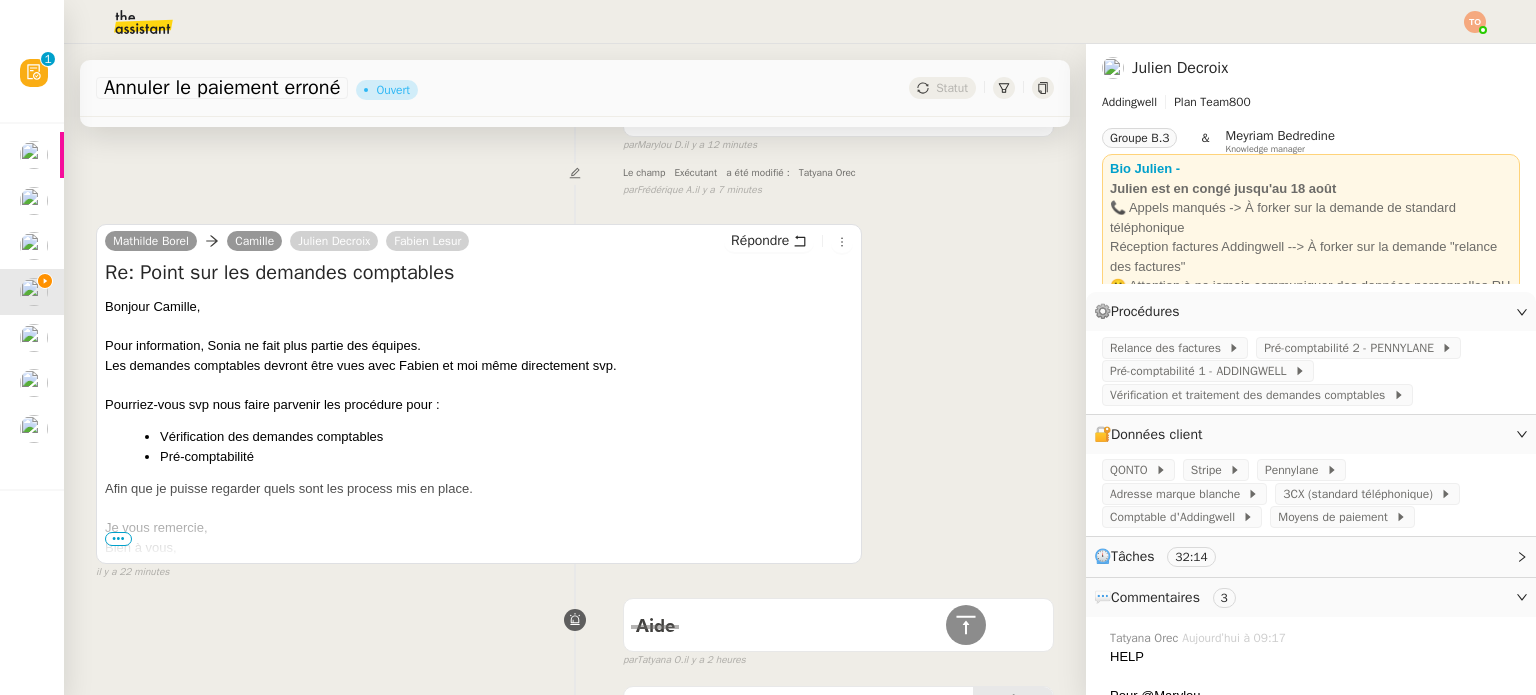 click on "Pré-comptabilité 2 - PENNYLANE" 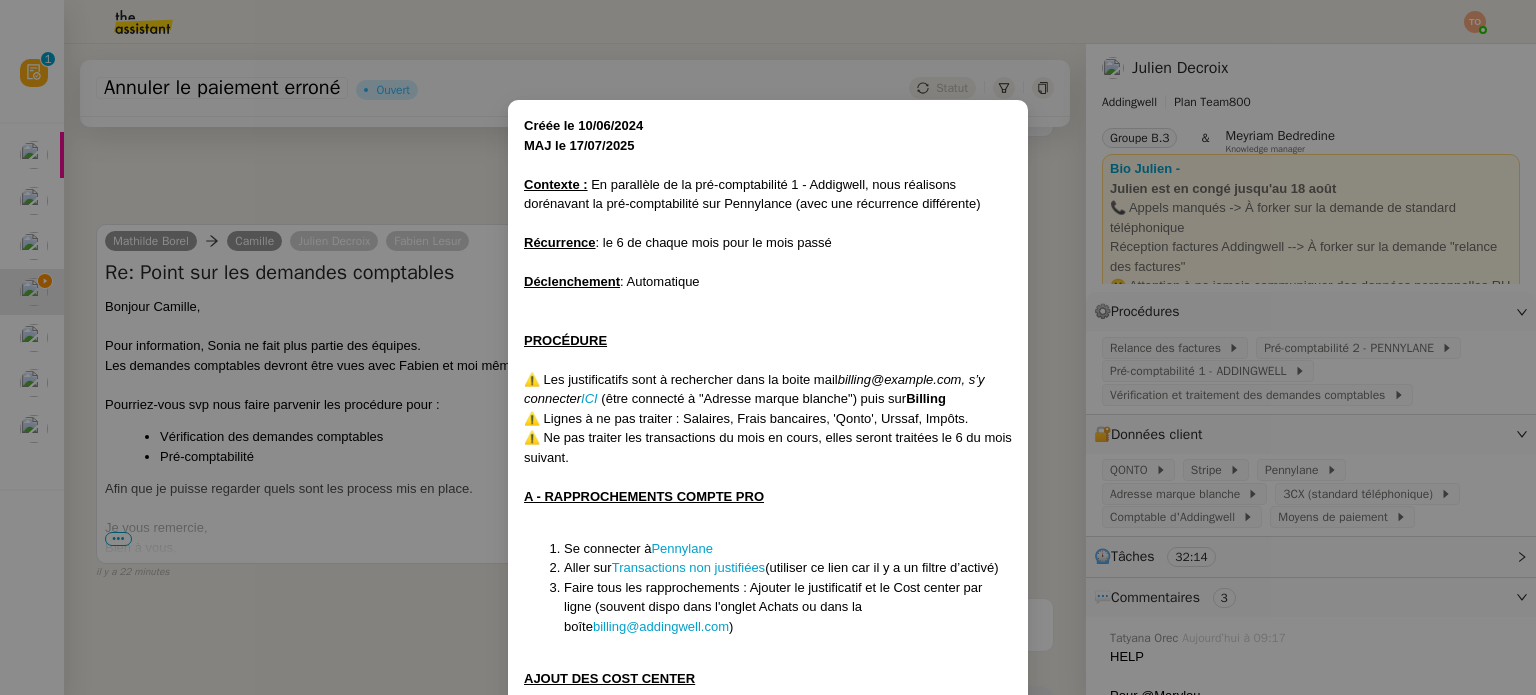 click on "Créée le 10/06/2024 MAJ le 17/07/2025 Contexte :   En parallèle de la pré-comptabilité 1 - Addigwell, nous réalisons dorénavant la pré-comptabilité sur Pennylance (avec une récurrence différente) Récurrence  : le 6 de chaque mois pour le mois passé Déclenchement  : Automatique PROCÉDURE ⚠️ Les justificatifs sont à rechercher dans la boite mail  billing@addingwell.com, s’y connecter  ICI   (être connecté à "Adresse marque blanche") puis sur  Billing ⚠️ Lignes à ne pas traiter : Salaires, Frais bancaires, 'Qonto', Urssaf, Impôts. ⚠️ Ne pas traiter les transactions du mois en cours, elles seront traitées le 6 du mois suivant. A - RAPPROCHEMENTS COMPTE PRO Se connecter à  Pennylane Aller sur  Transactions non justifiées  (utiliser ce lien car il y a un filtre d’activé) Faire tous les rapprochements : Ajouter le justificatif et le Cost center par ligne (souvent dispo dans l'onglet Achats ou dans la boîte  billing@addingwell.com ) AJOUT DES COST CENTER Liste Cost Centers" at bounding box center (768, 347) 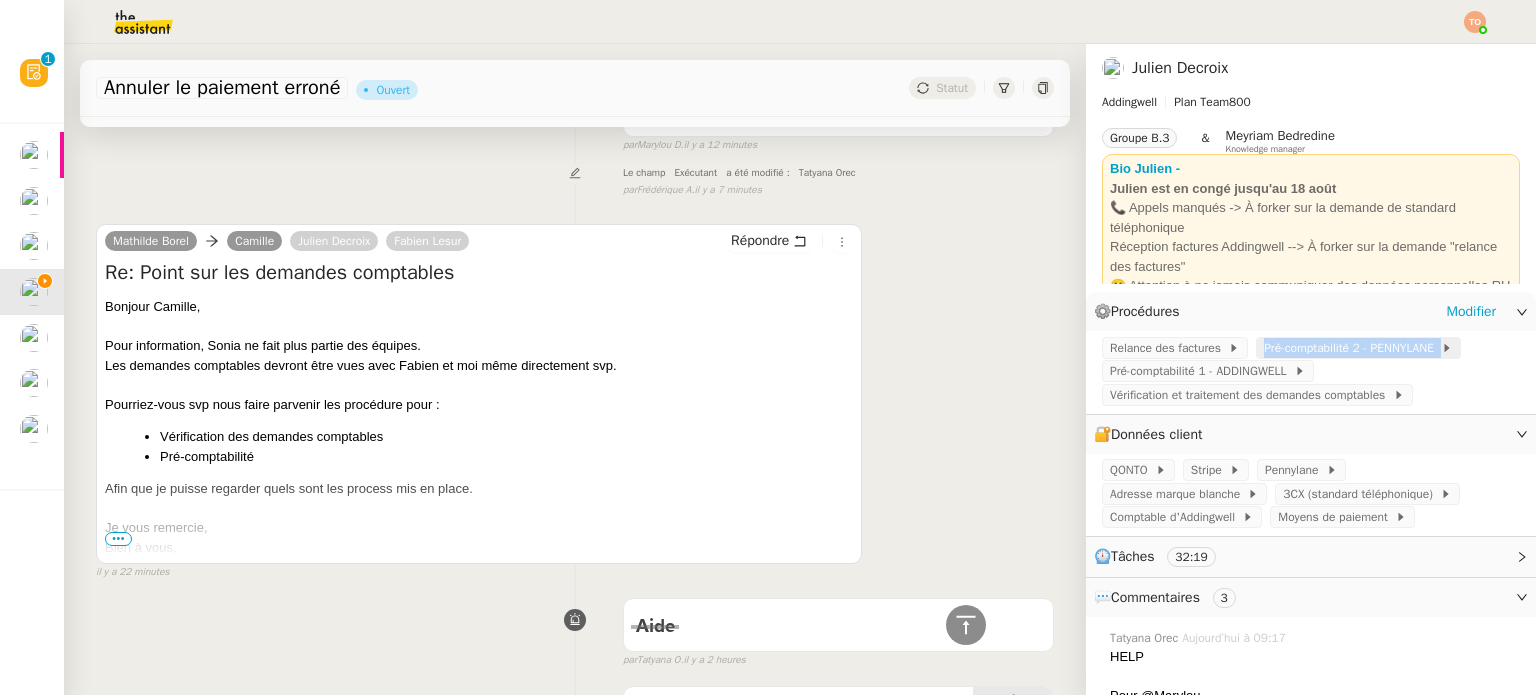 copy on "Pré-comptabilité 2 - PENNYLANE" 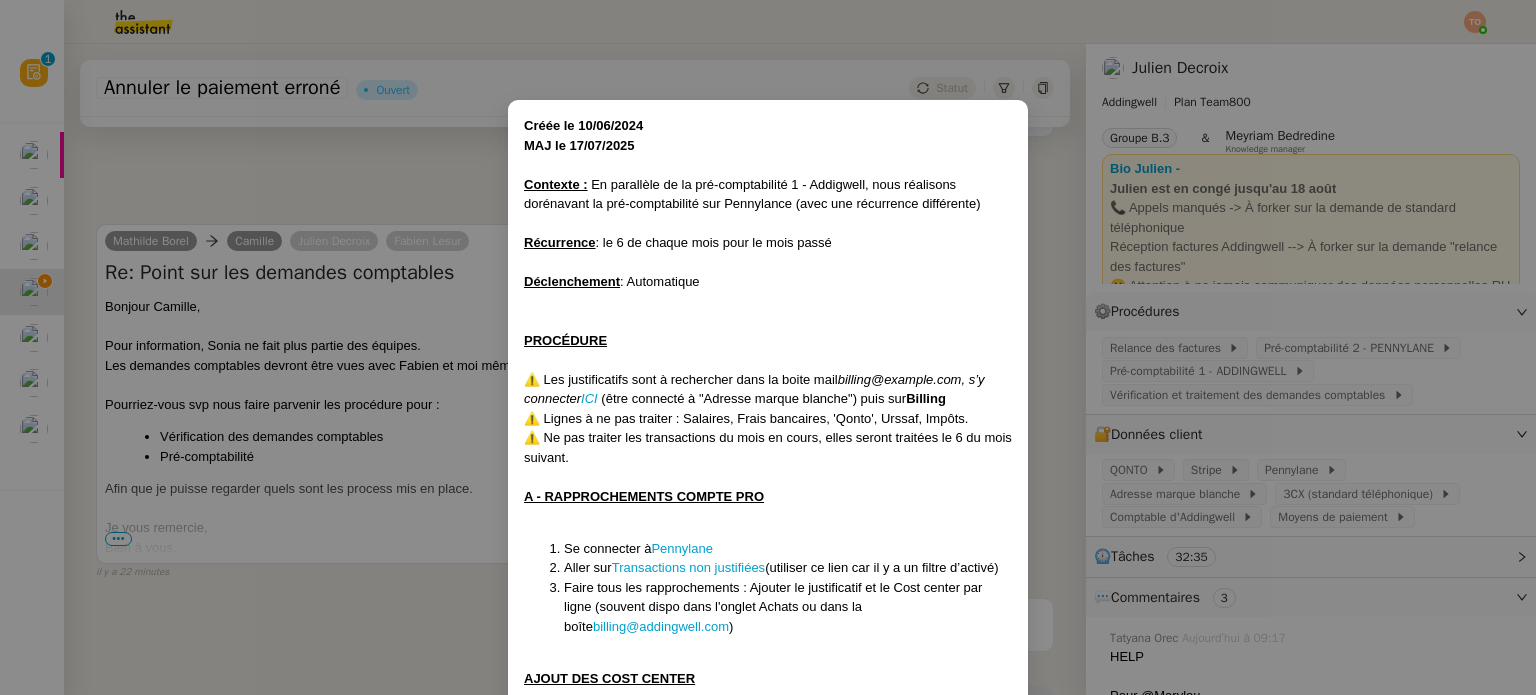 click at bounding box center [768, 516] 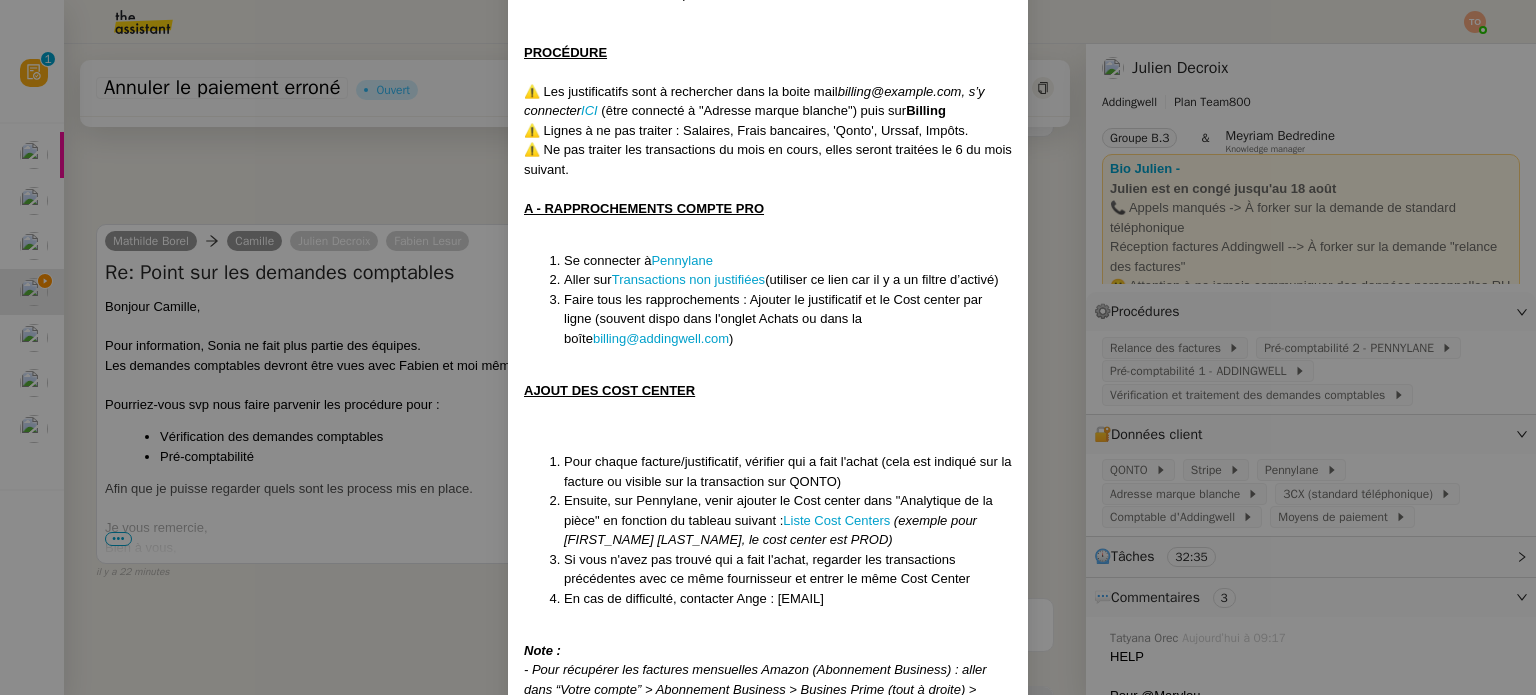 scroll, scrollTop: 300, scrollLeft: 0, axis: vertical 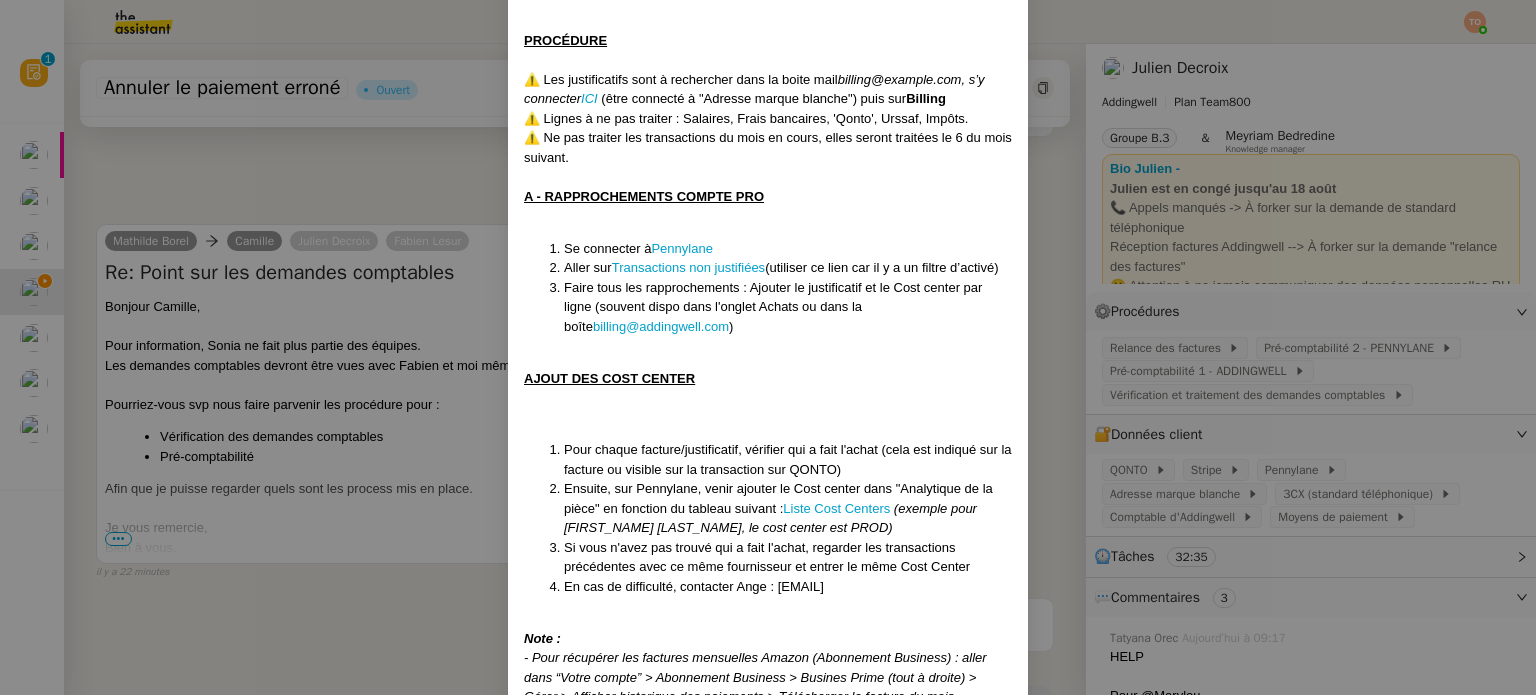 click on "Créée le 10/06/2024 MAJ le 17/07/2025 Contexte :   En parallèle de la pré-comptabilité 1 - Addigwell, nous réalisons dorénavant la pré-comptabilité sur Pennylance (avec une récurrence différente) Récurrence  : le 6 de chaque mois pour le mois passé Déclenchement  : Automatique PROCÉDURE ⚠️ Les justificatifs sont à rechercher dans la boite mail  billing@addingwell.com, s’y connecter  ICI   (être connecté à "Adresse marque blanche") puis sur  Billing ⚠️ Lignes à ne pas traiter : Salaires, Frais bancaires, 'Qonto', Urssaf, Impôts. ⚠️ Ne pas traiter les transactions du mois en cours, elles seront traitées le 6 du mois suivant. A - RAPPROCHEMENTS COMPTE PRO Se connecter à  Pennylane Aller sur  Transactions non justifiées  (utiliser ce lien car il y a un filtre d’activé) Faire tous les rapprochements : Ajouter le justificatif et le Cost center par ligne (souvent dispo dans l'onglet Achats ou dans la boîte  billing@addingwell.com ) AJOUT DES COST CENTER Liste Cost Centers" at bounding box center (768, 347) 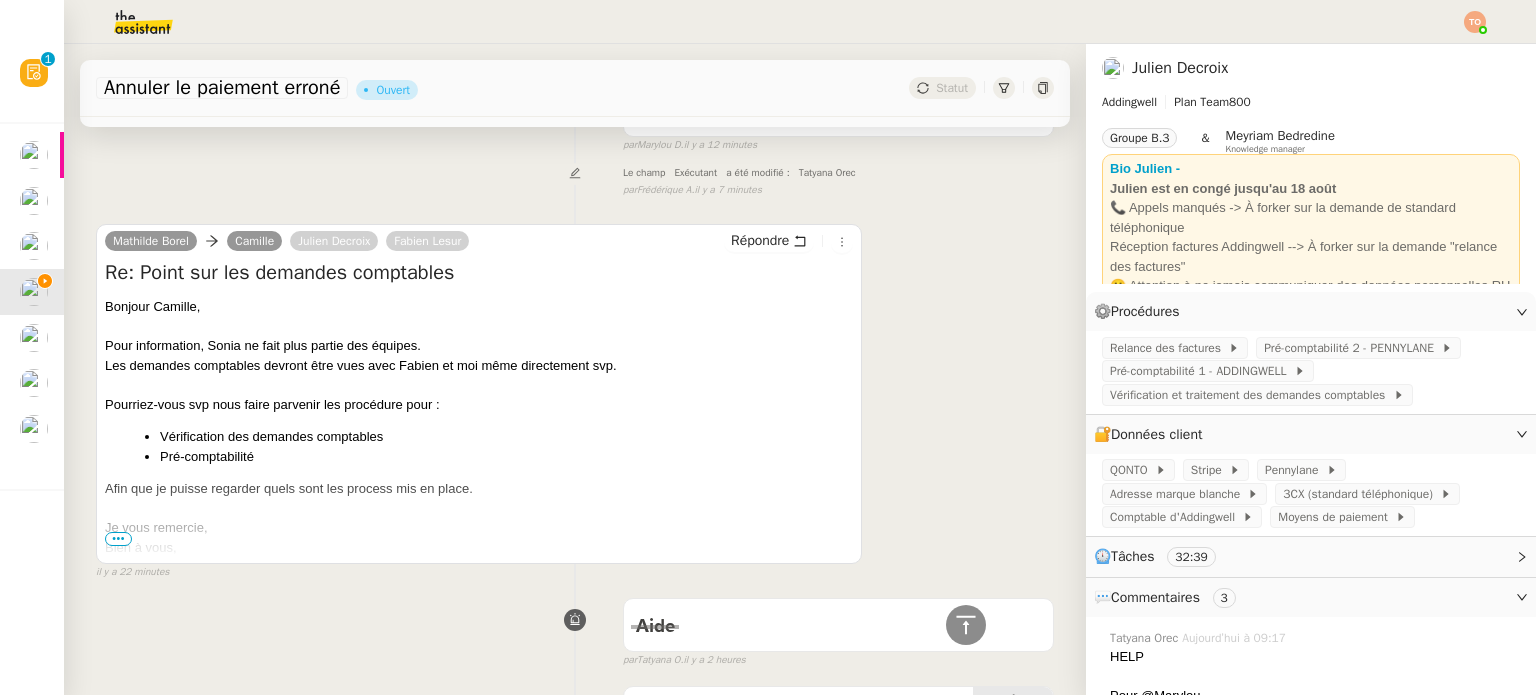 click on "Pré-comptabilité 2 - PENNYLANE" 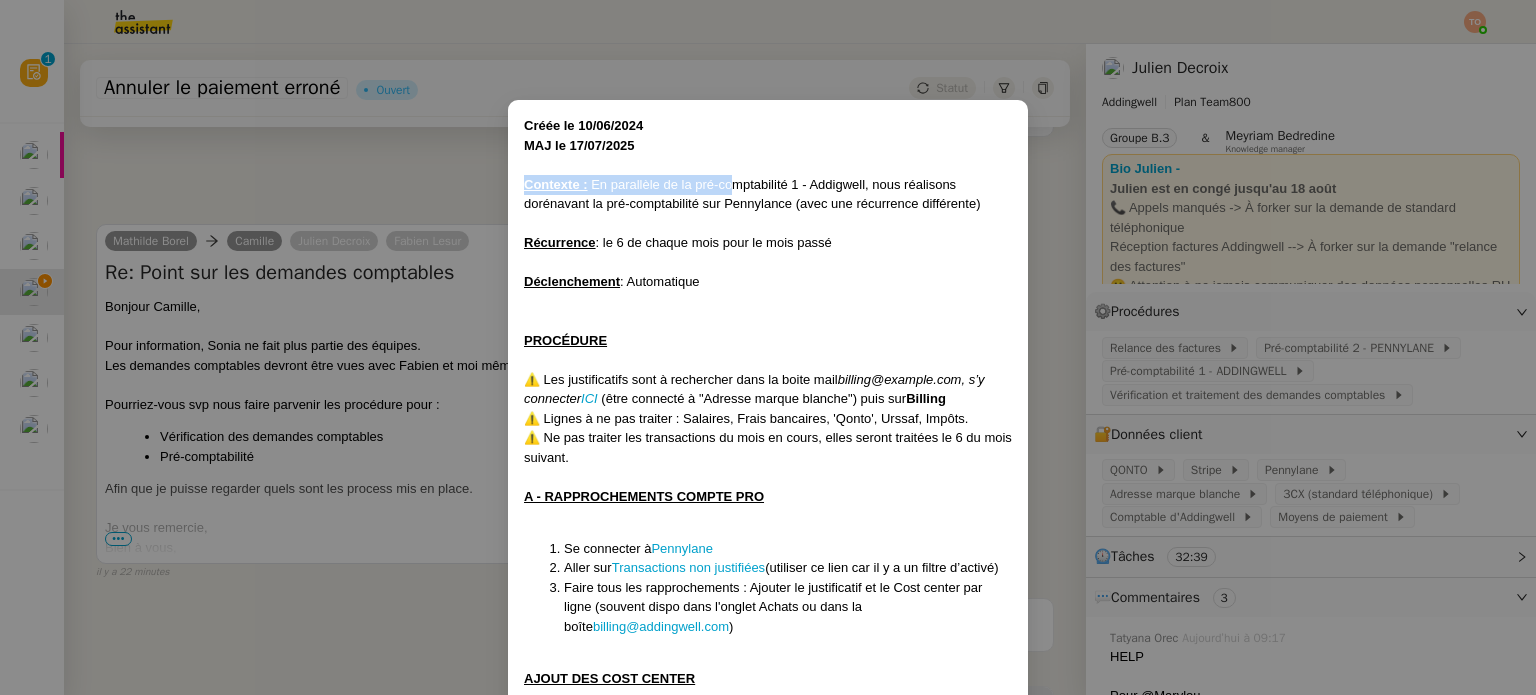 drag, startPoint x: 521, startPoint y: 185, endPoint x: 783, endPoint y: 179, distance: 262.0687 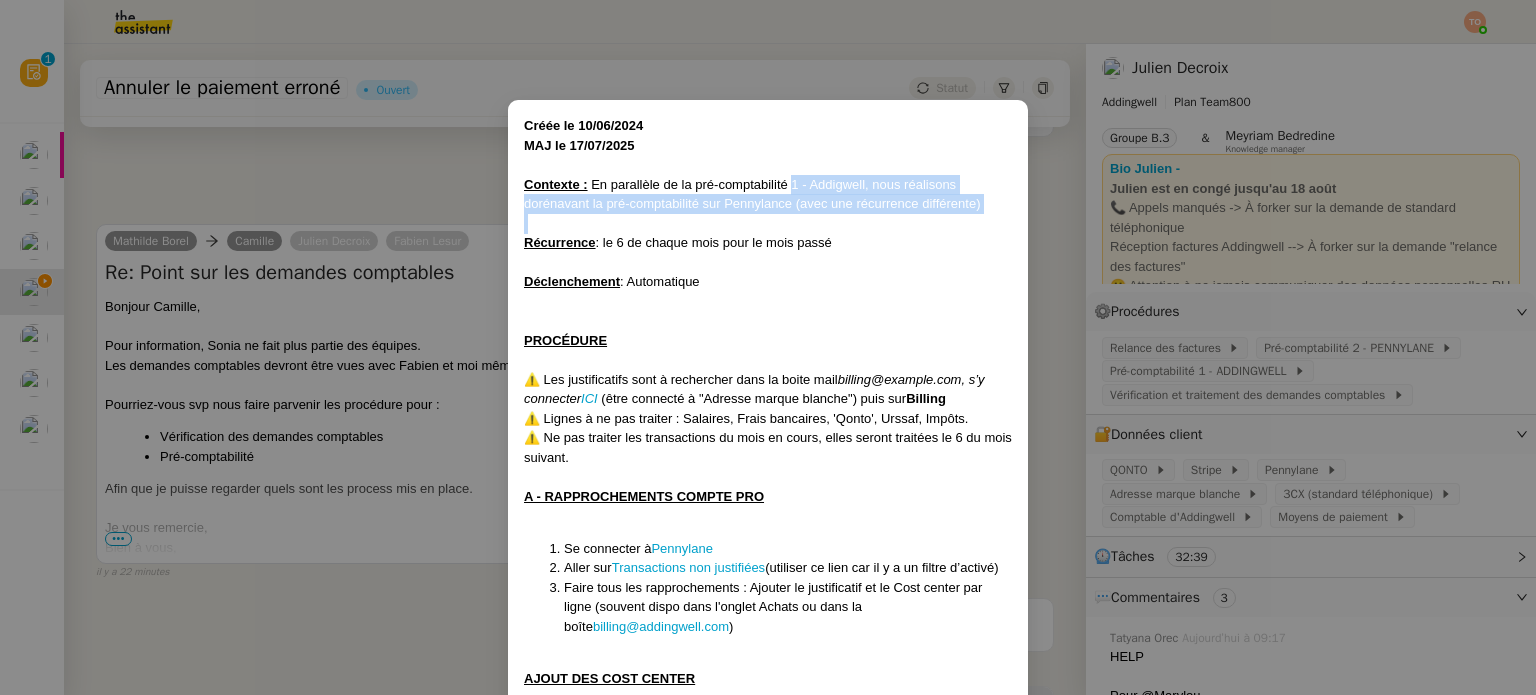 drag, startPoint x: 830, startPoint y: 172, endPoint x: 971, endPoint y: 231, distance: 152.84633 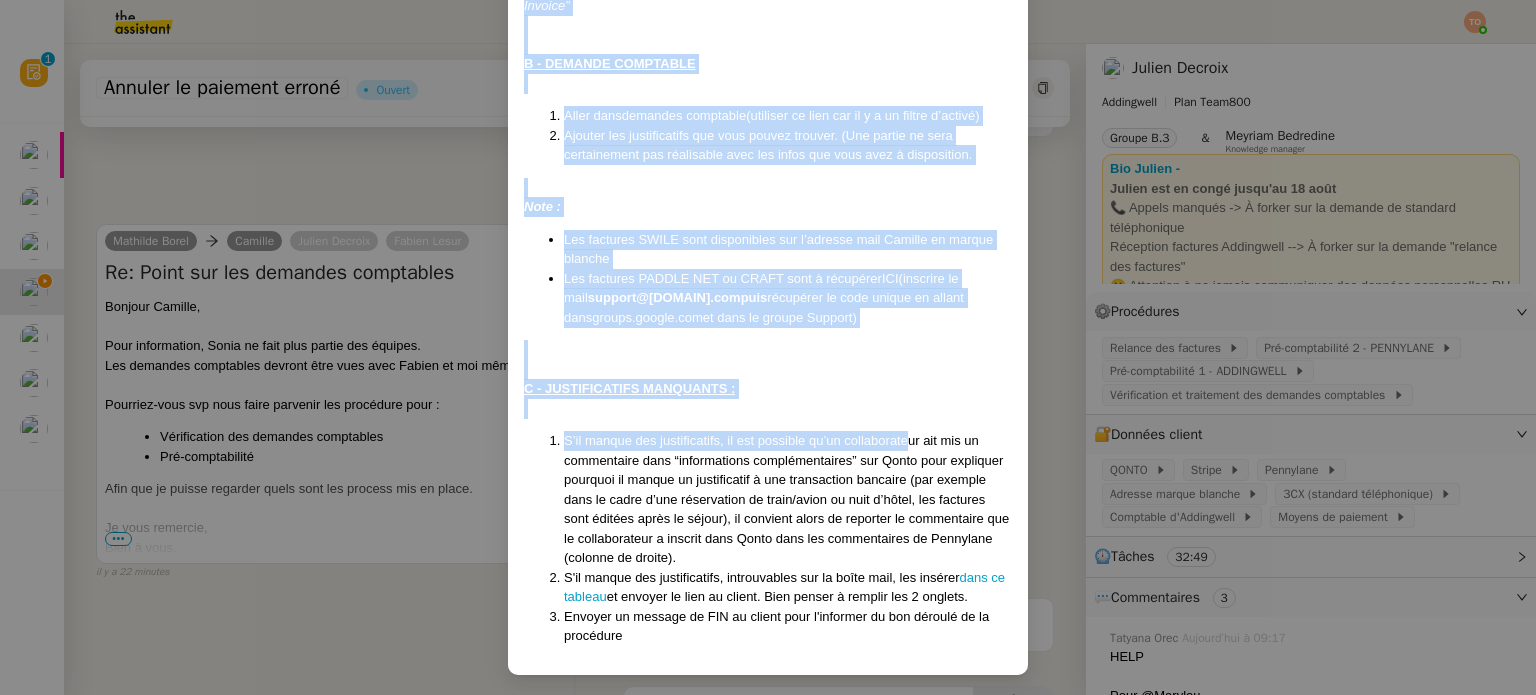 scroll, scrollTop: 1053, scrollLeft: 0, axis: vertical 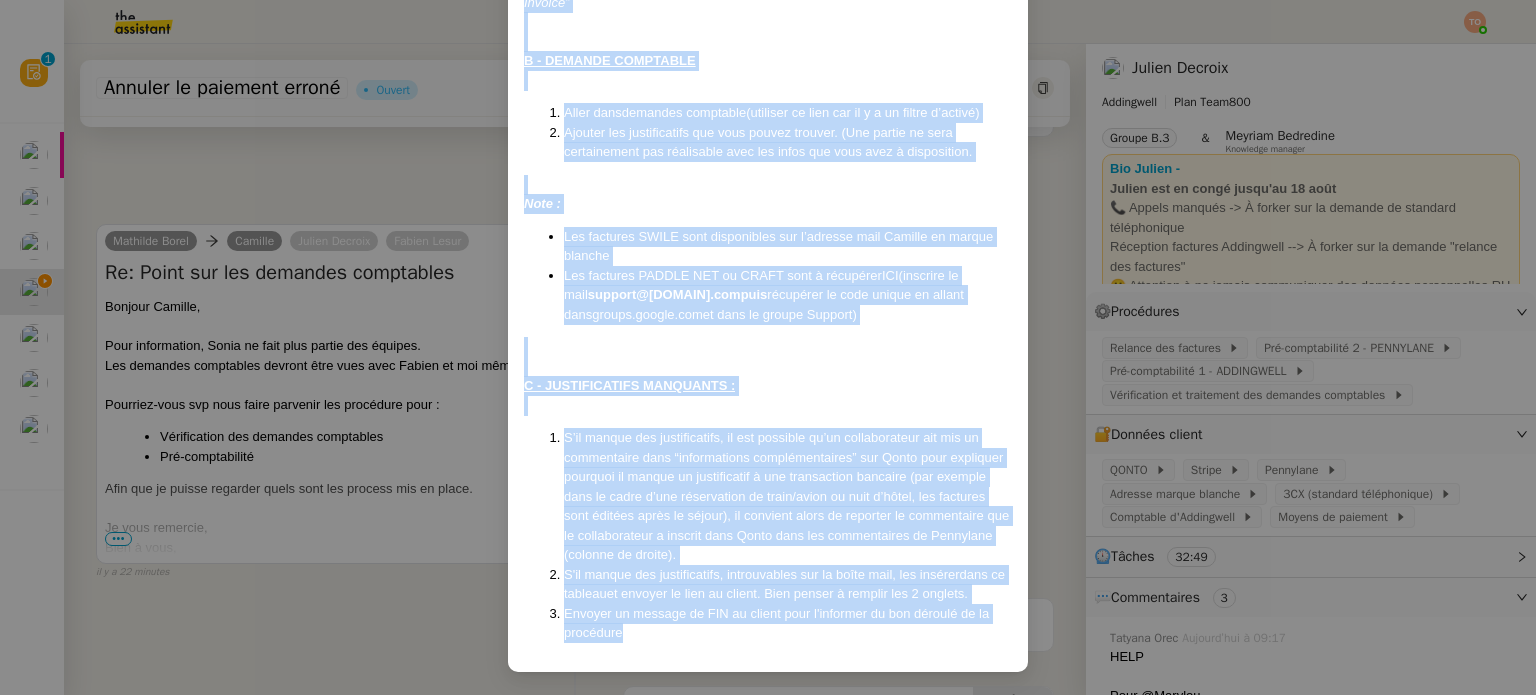 drag, startPoint x: 524, startPoint y: 180, endPoint x: 768, endPoint y: 631, distance: 512.7738 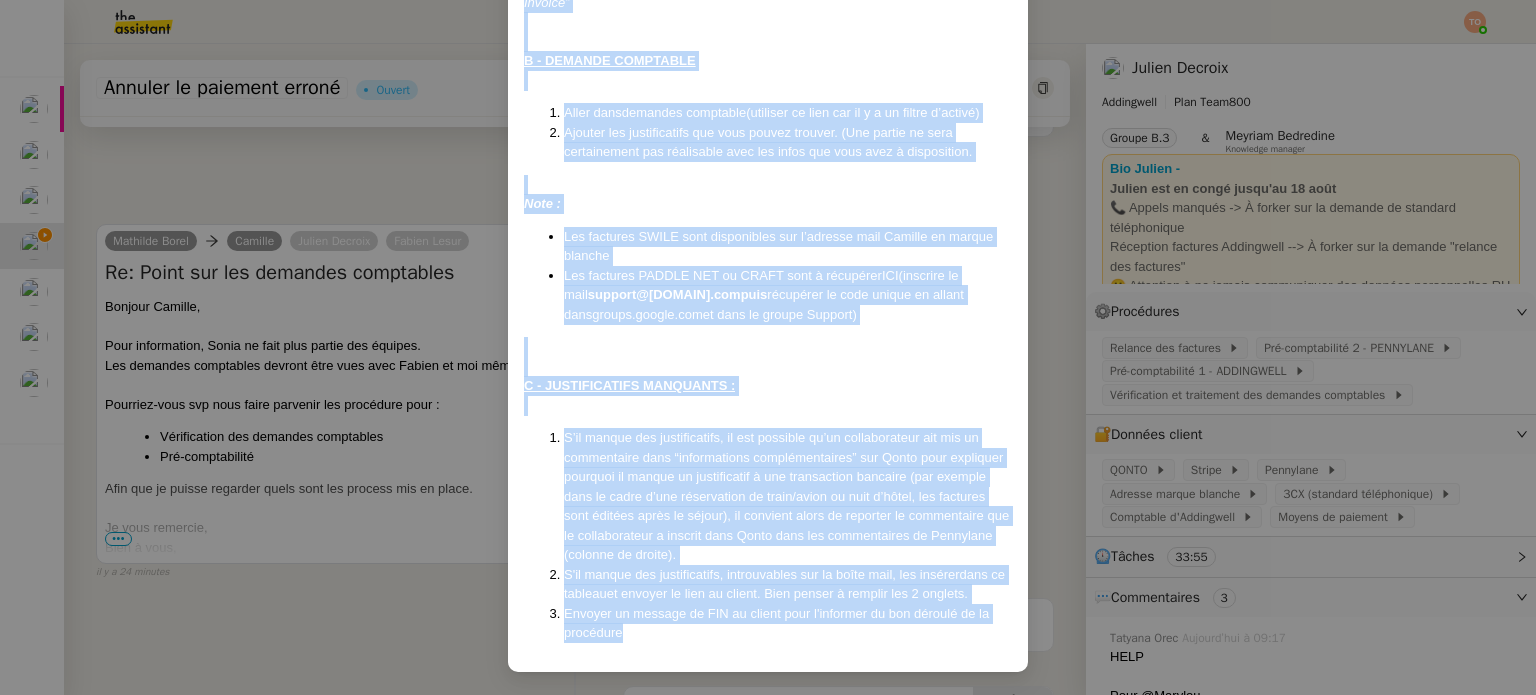 click on "Créée le 10/06/2024 MAJ le 17/07/2025 Contexte :   En parallèle de la pré-comptabilité 1 - Addigwell, nous réalisons dorénavant la pré-comptabilité sur Pennylance (avec une récurrence différente) Récurrence  : le 6 de chaque mois pour le mois passé Déclenchement  : Automatique PROCÉDURE ⚠️ Les justificatifs sont à rechercher dans la boite mail  billing@addingwell.com, s’y connecter  ICI   (être connecté à "Adresse marque blanche") puis sur  Billing ⚠️ Lignes à ne pas traiter : Salaires, Frais bancaires, 'Qonto', Urssaf, Impôts. ⚠️ Ne pas traiter les transactions du mois en cours, elles seront traitées le 6 du mois suivant. A - RAPPROCHEMENTS COMPTE PRO Se connecter à  Pennylane Aller sur  Transactions non justifiées  (utiliser ce lien car il y a un filtre d’activé) Faire tous les rapprochements : Ajouter le justificatif et le Cost center par ligne (souvent dispo dans l'onglet Achats ou dans la boîte  billing@addingwell.com ) AJOUT DES COST CENTER Liste Cost Centers" at bounding box center [768, 347] 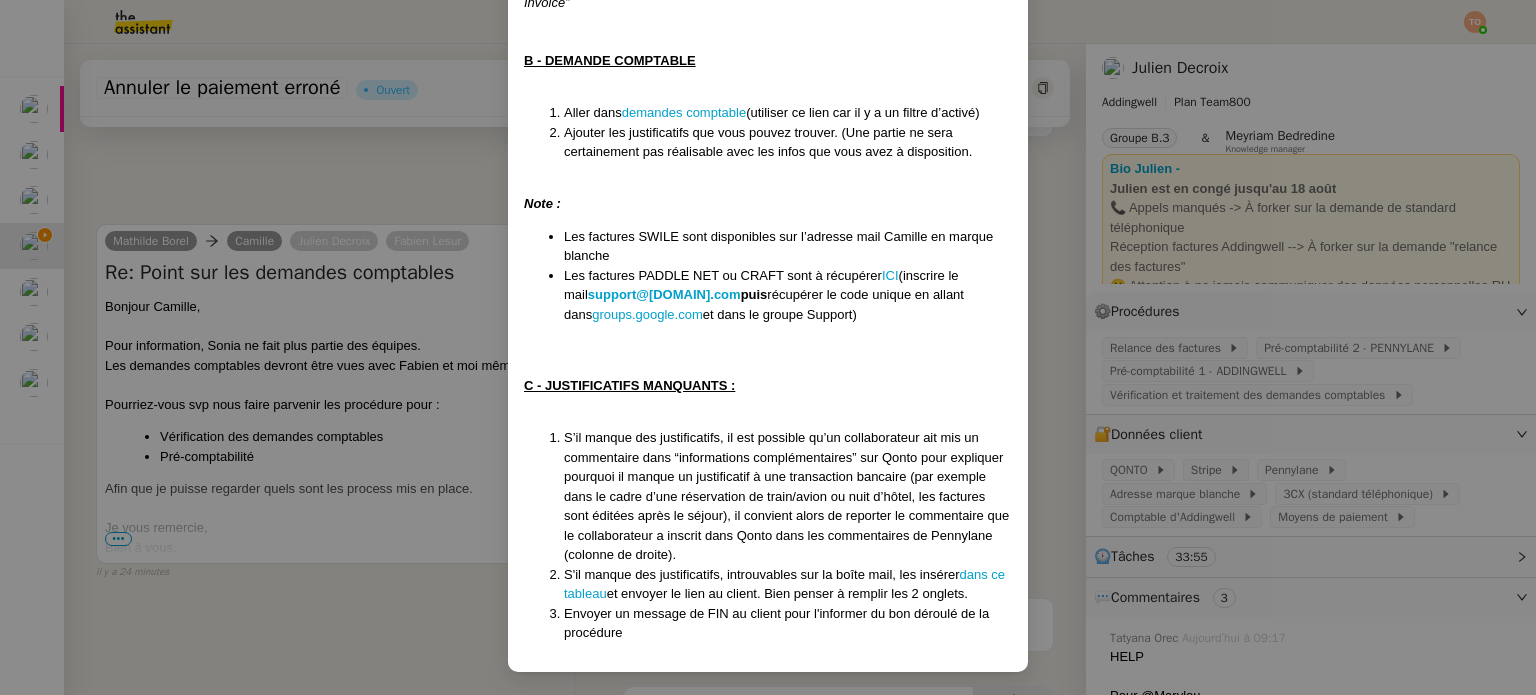 scroll, scrollTop: 953, scrollLeft: 0, axis: vertical 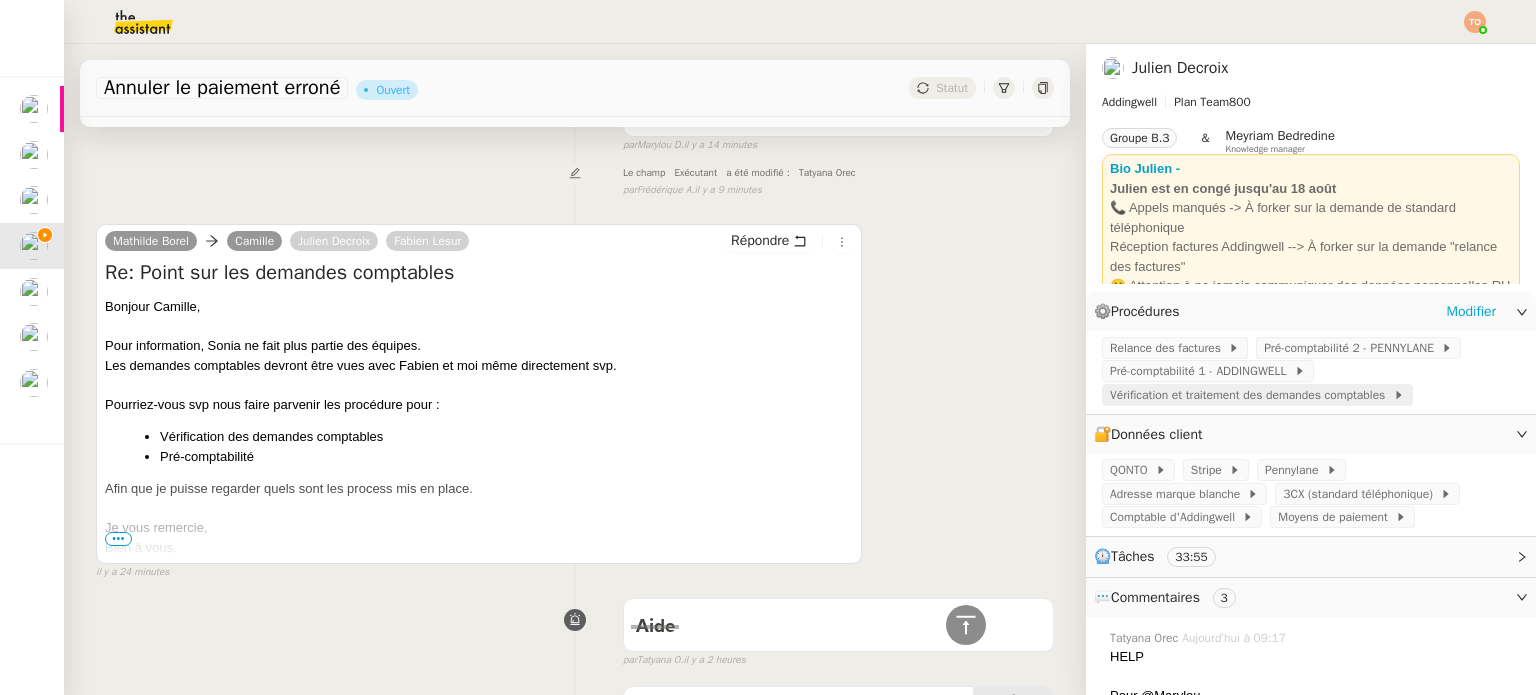 click on "Vérification et traitement des demandes comptables" 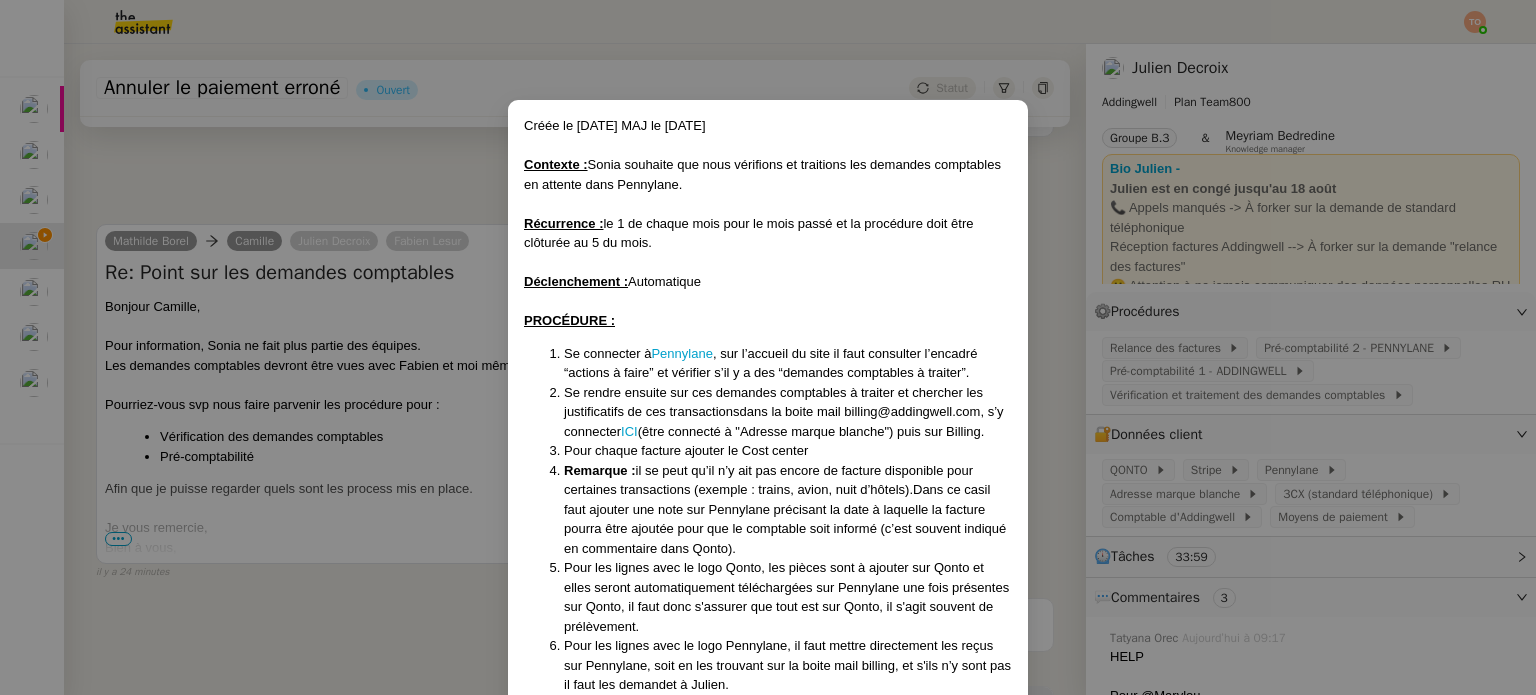 click on "Créée le 02/04/2025 MAJ le 17/07/25 Contexte :  Sonia souhaite que nous vérifions et traitions les demandes comptables en attente dans Pennylane. Récurrence :  le 1 de chaque mois pour le mois passé et la procédure doit être clôturée au 5 du mois. Déclenchement :  Automatique PROCÉDURE :  Se connecter à  Pennylane , sur l’accueil du site il faut consulter l’encadré “actions à faire” et vérifier s’il y a des “demandes comptables à traiter”. Se rendre ensuite sur ces demandes comptables à traiter et chercher les justificatifs de ces transactions  dans la boite mail billing@addingwell.com, s’y connecter  ICI  (être connecté à "Adresse marque blanche") puis sur Billing. Pour chaque facture ajouter le Cost center Remarque :   il se peut qu’il n’y ait pas encore de facture disponible pour certaines transactions (exemple : trains, avion, nuit d’hôtels).Dans ce cas  Le 5 du mois, le nombre de demandes comptable à traiter doit être à 0. AJOUT DES COST CENTER   Note :" at bounding box center (768, 347) 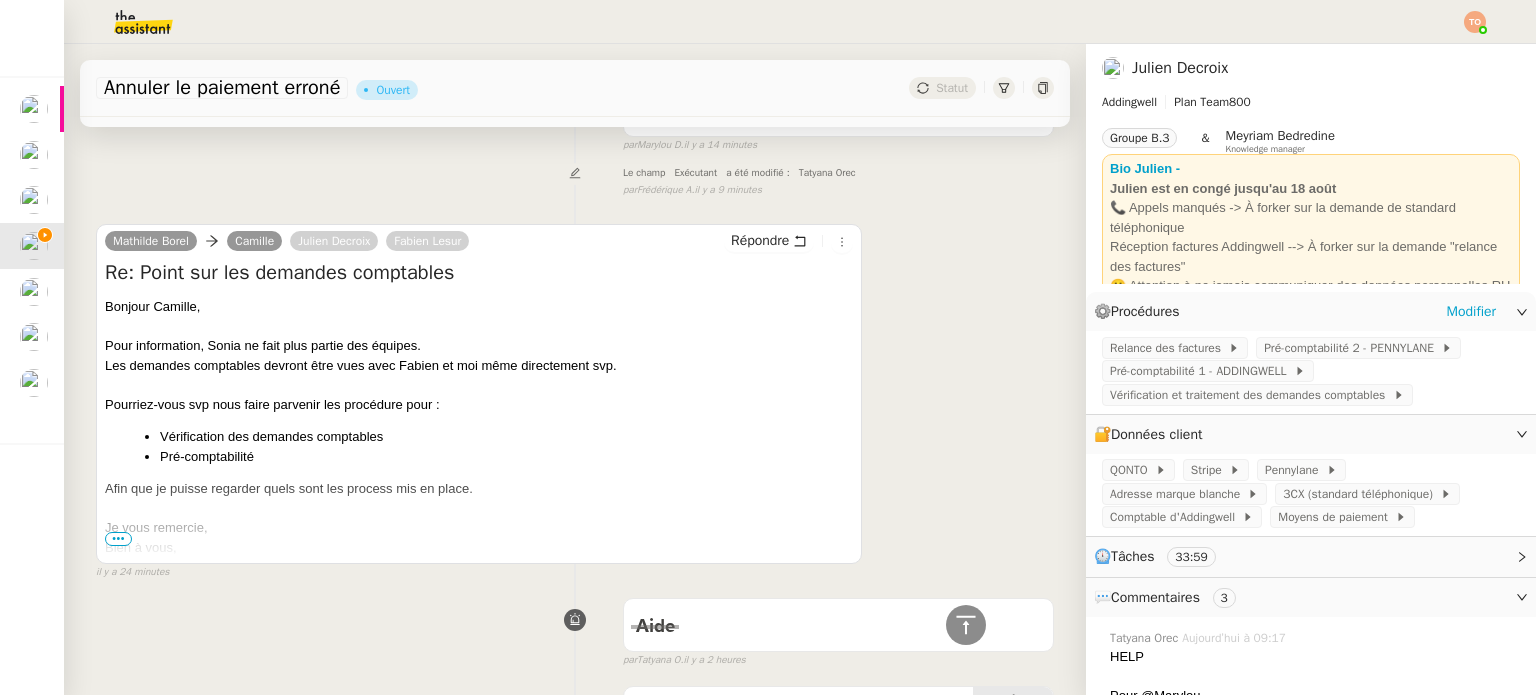 copy on "Vérification et traitement des demandes comptables" 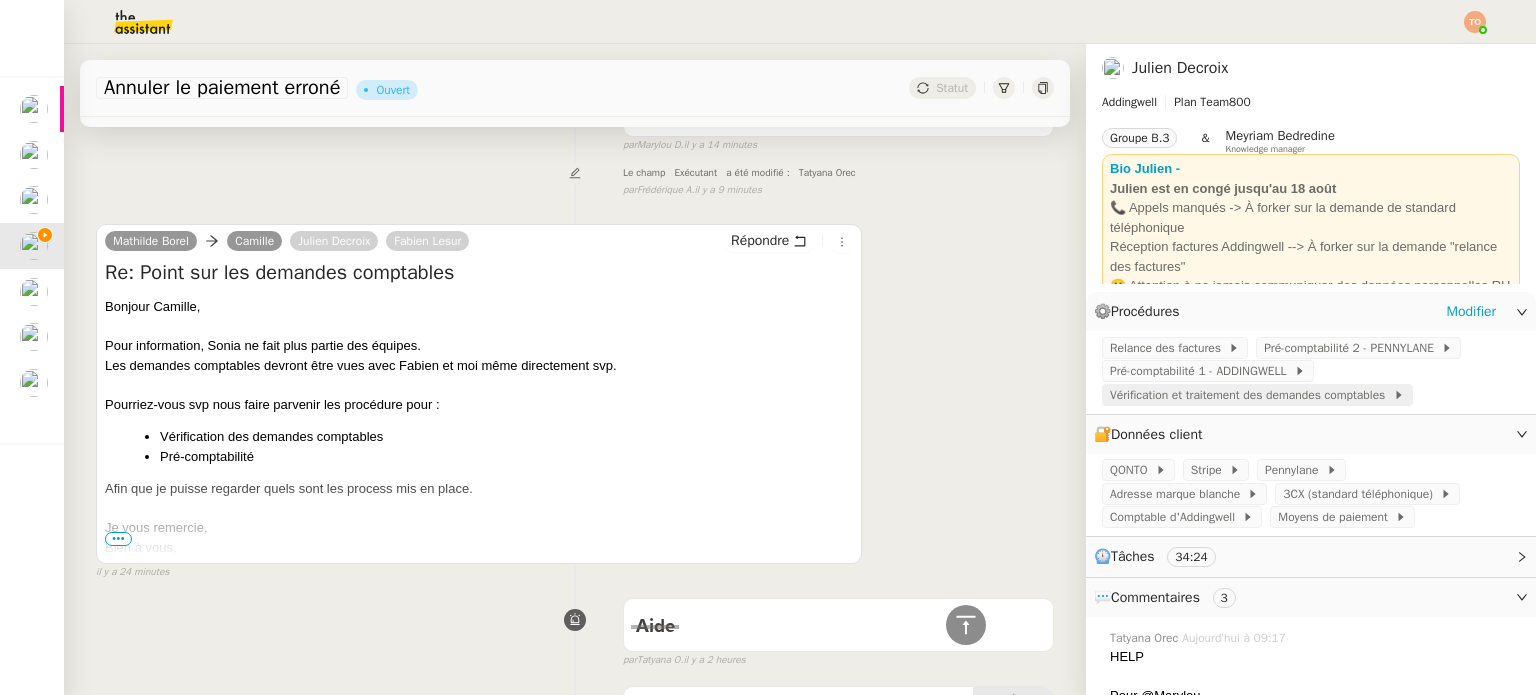 click on "Vérification et traitement des demandes comptables" 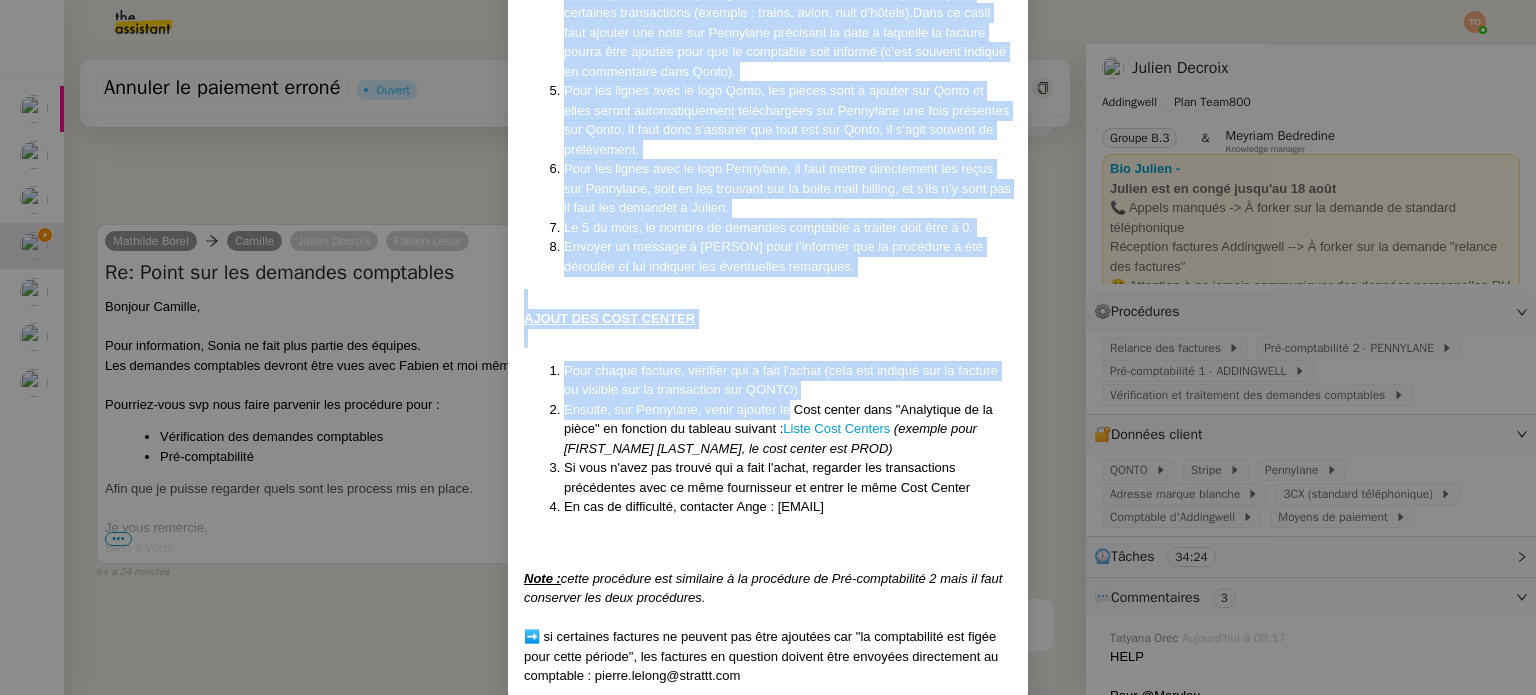 scroll, scrollTop: 507, scrollLeft: 0, axis: vertical 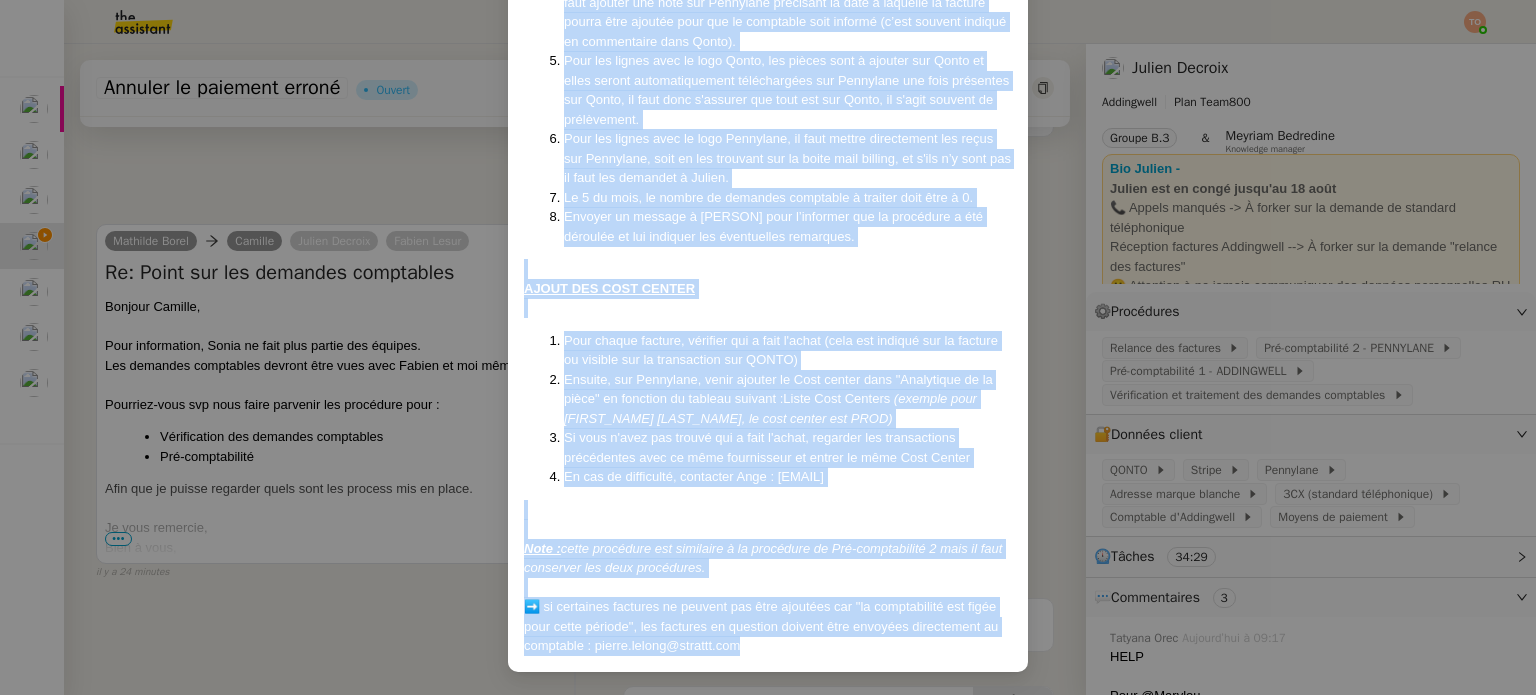 copy on "Contexte :  Sonia souhaite que nous vérifions et traitions les demandes comptables en attente dans Pennylane. Récurrence :  le 1 de chaque mois pour le mois passé et la procédure doit être clôturée au 5 du mois. Déclenchement :  Automatique PROCÉDURE :  Se connecter à  Pennylane , sur l’accueil du site il faut consulter l’encadré “actions à faire” et vérifier s’il y a des “demandes comptables à traiter”. Se rendre ensuite sur ces demandes comptables à traiter et chercher les justificatifs de ces transactions  dans la boite mail billing@addingwell.com, s’y connecter  ICI  (être connecté à "Adresse marque blanche") puis sur Billing. Pour chaque facture ajouter le Cost center Remarque :   il se peut qu’il n’y ait pas encore de facture disponible pour certaines transactions (exemple : trains, avion, nuit d’hôtels).Dans ce cas  il faut ajouter une note sur Pennylane précisant la date à laquelle la facture pourra être ajoutée pour que le comptable soit informé (c’est souvent indiqué en commentaire dans Qonto). P..." 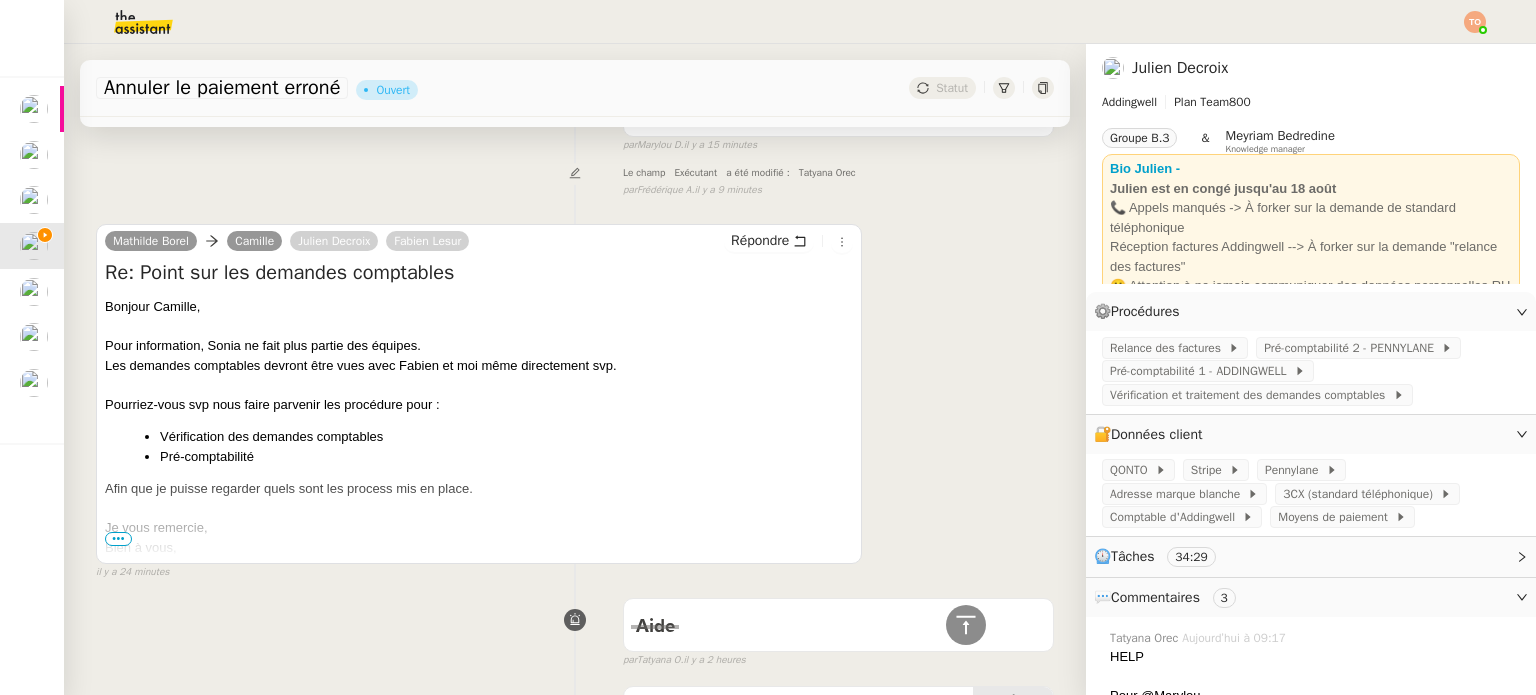 scroll, scrollTop: 407, scrollLeft: 0, axis: vertical 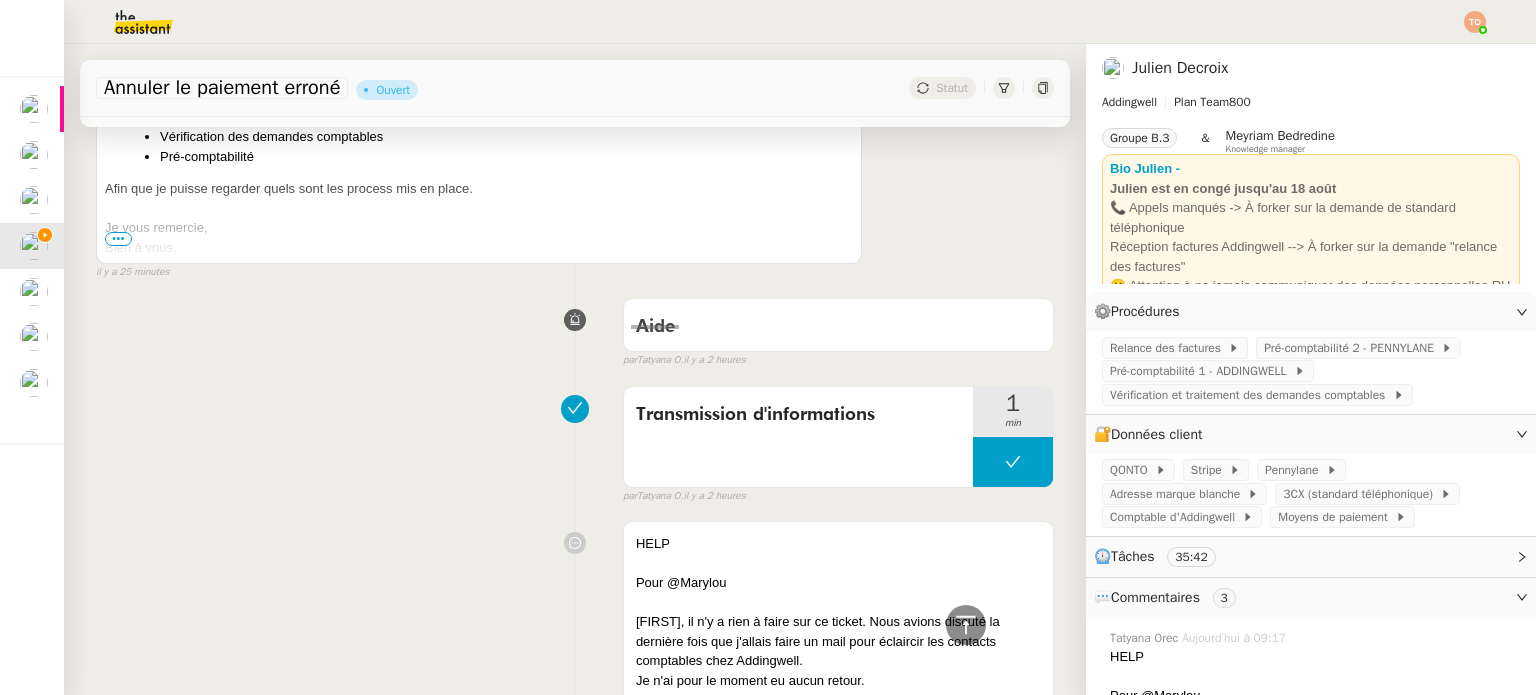 click on "Transmission d'informations     1 min false par   Tatyana O.   il y a 2 heures" at bounding box center [575, 441] 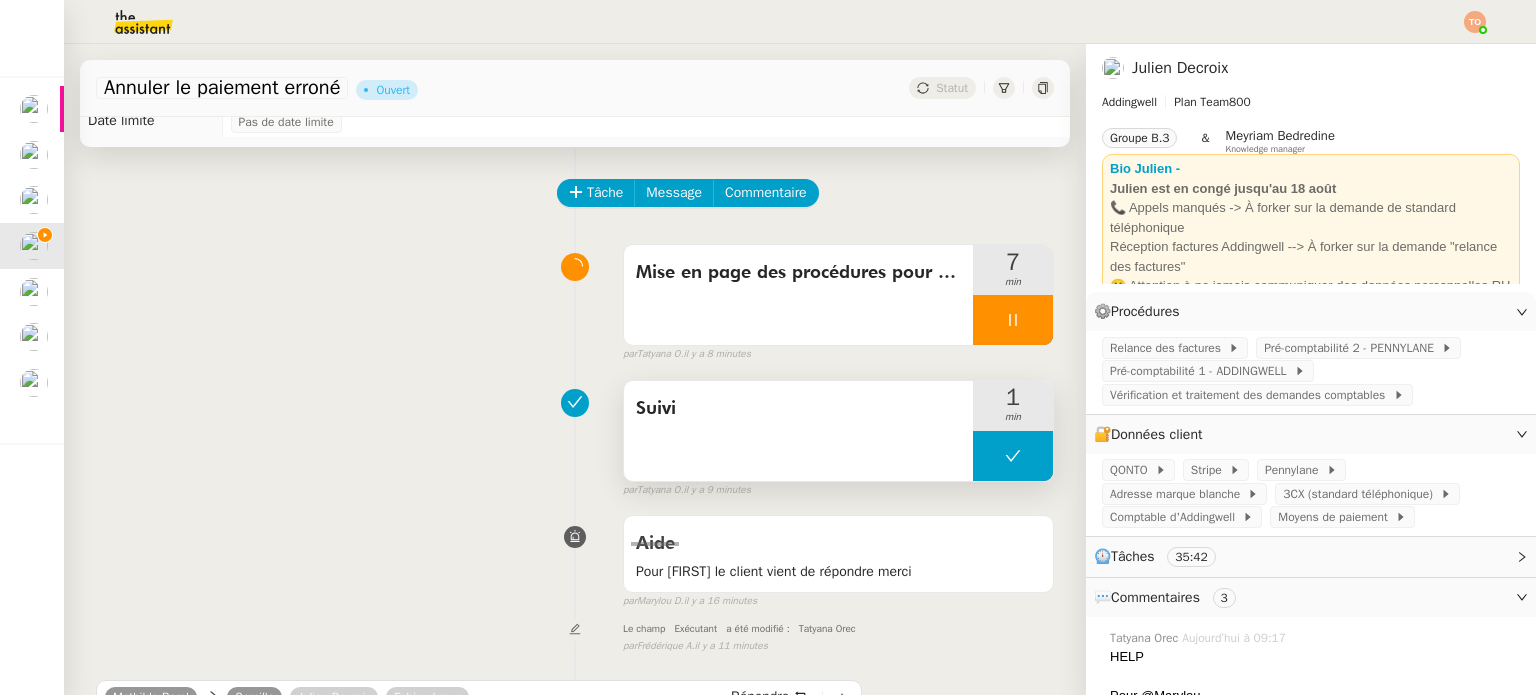 scroll, scrollTop: 0, scrollLeft: 0, axis: both 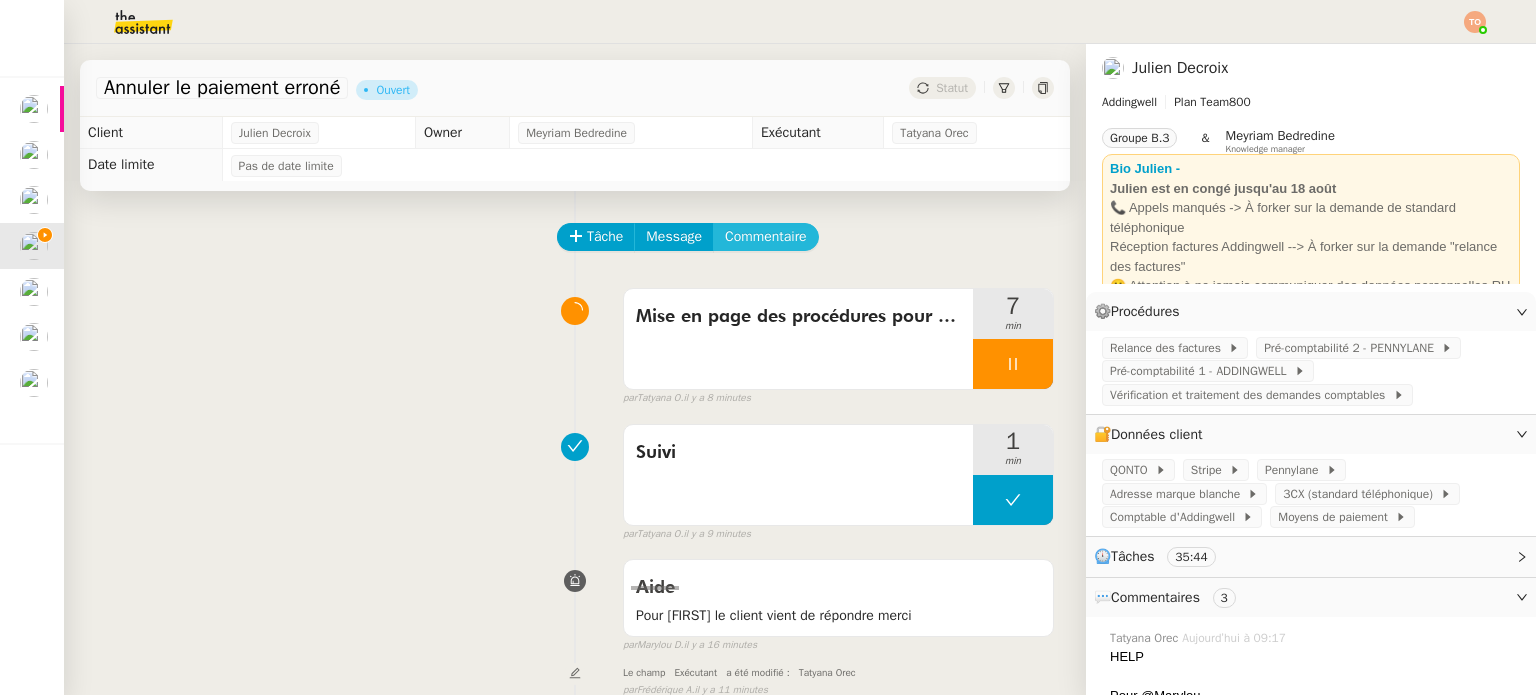click on "Commentaire" 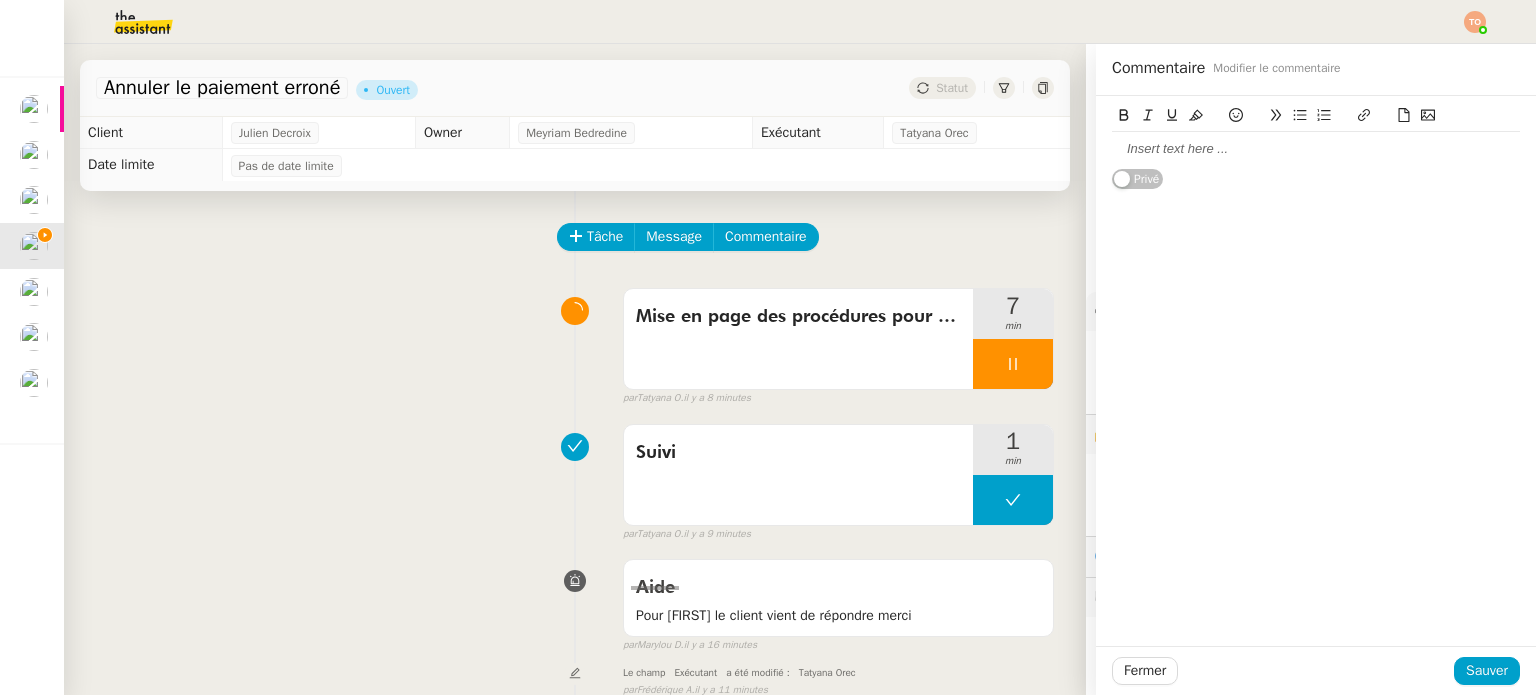 click 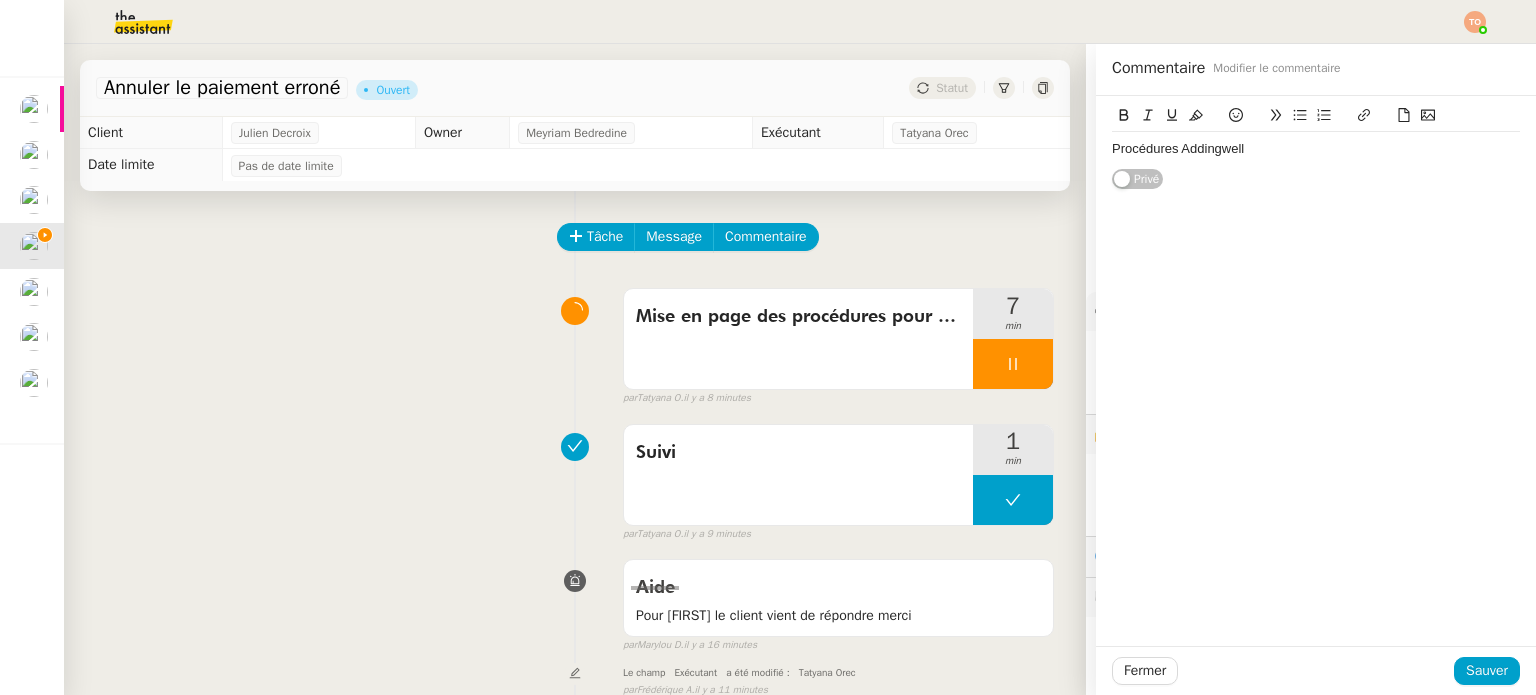 scroll, scrollTop: 0, scrollLeft: 0, axis: both 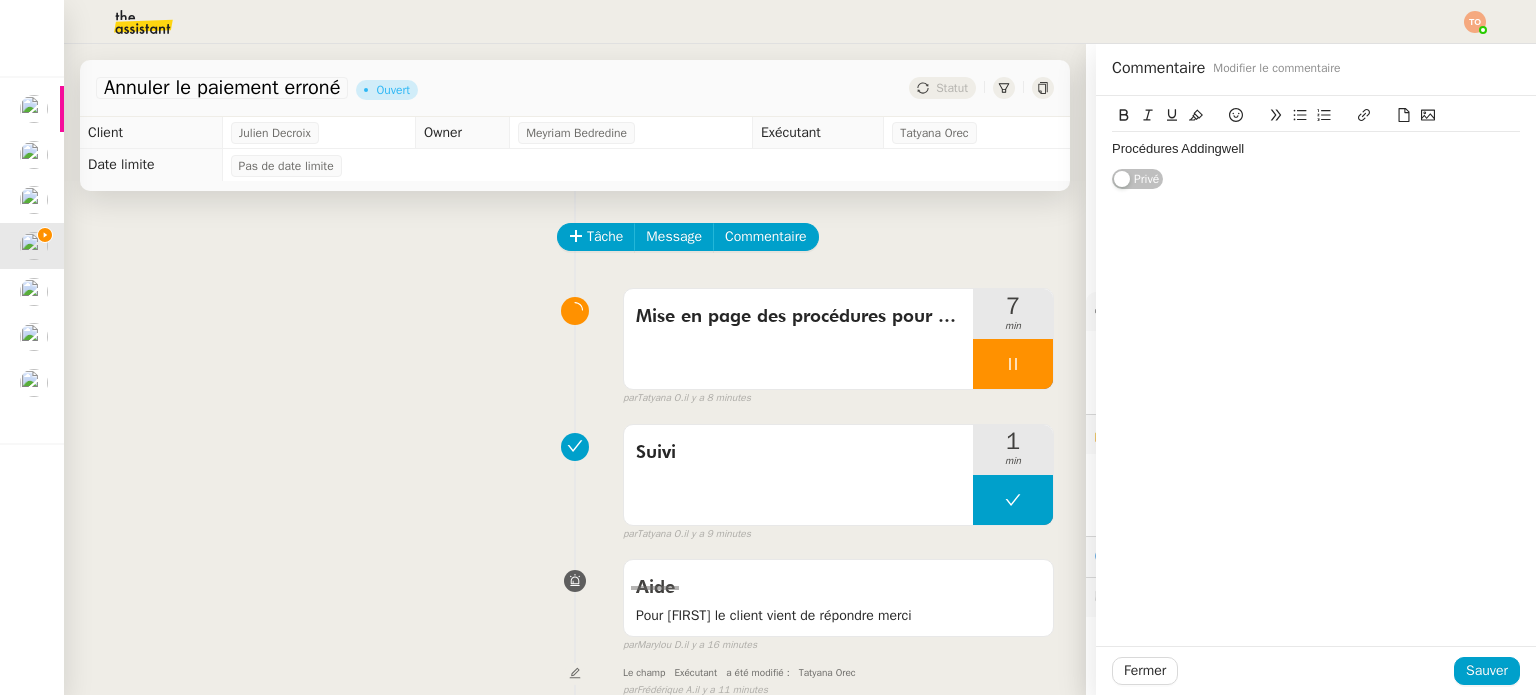 click on "Procédures Addingwell" 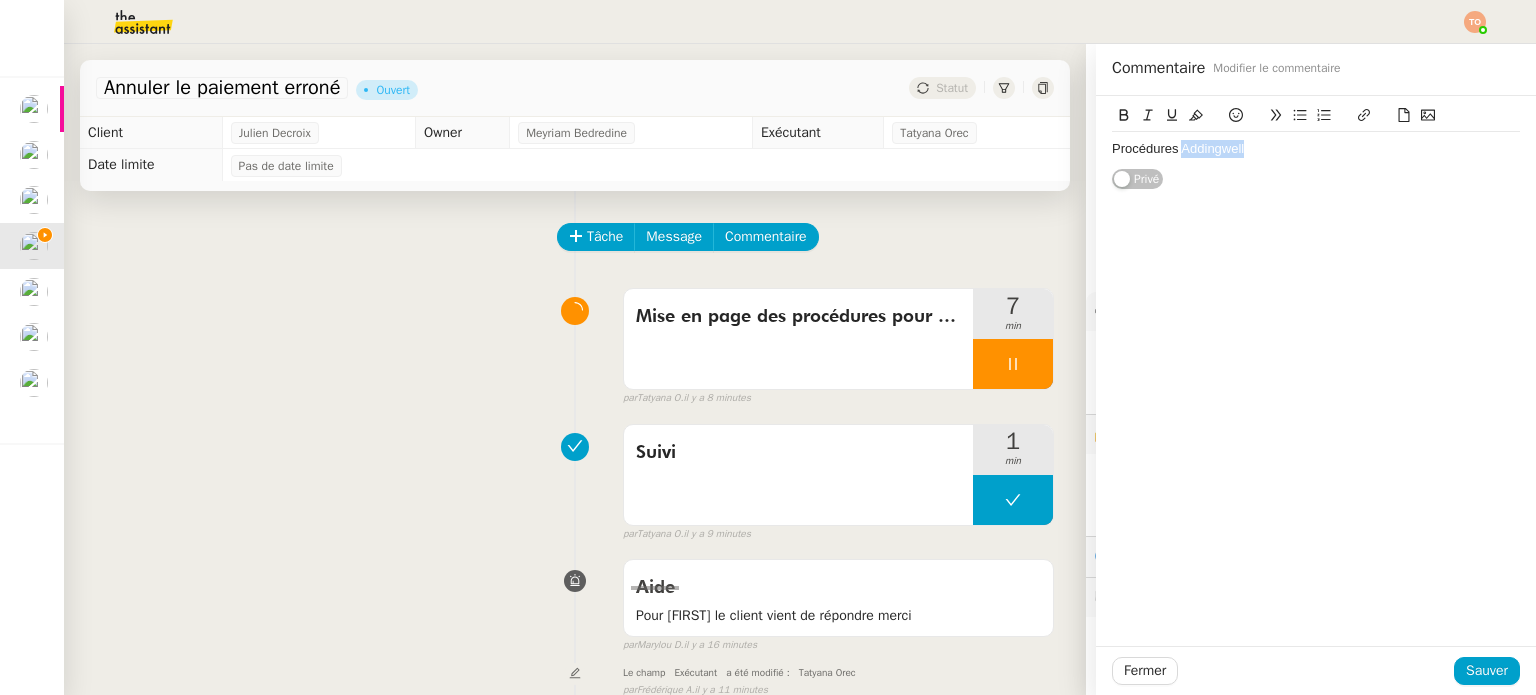 click on "Procédures Addingwell" 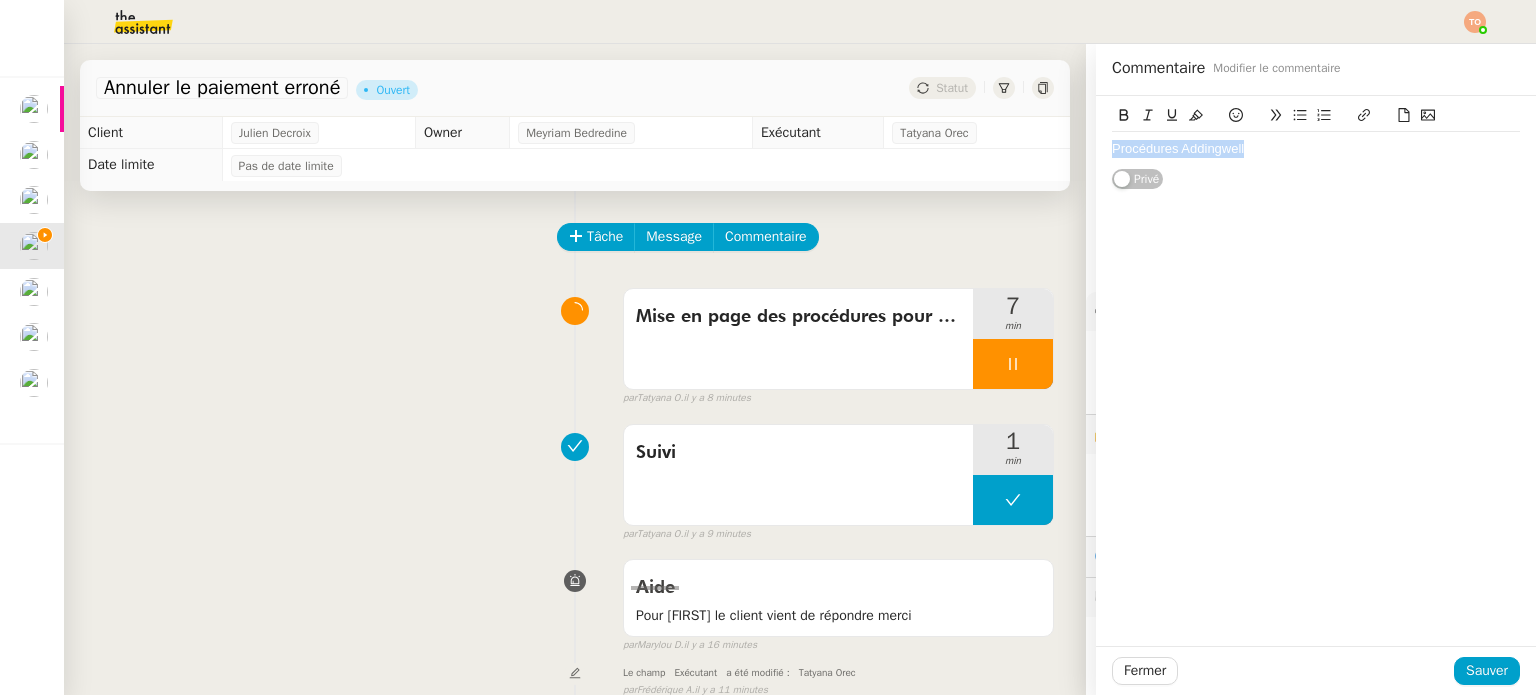 click on "Procédures Addingwell" 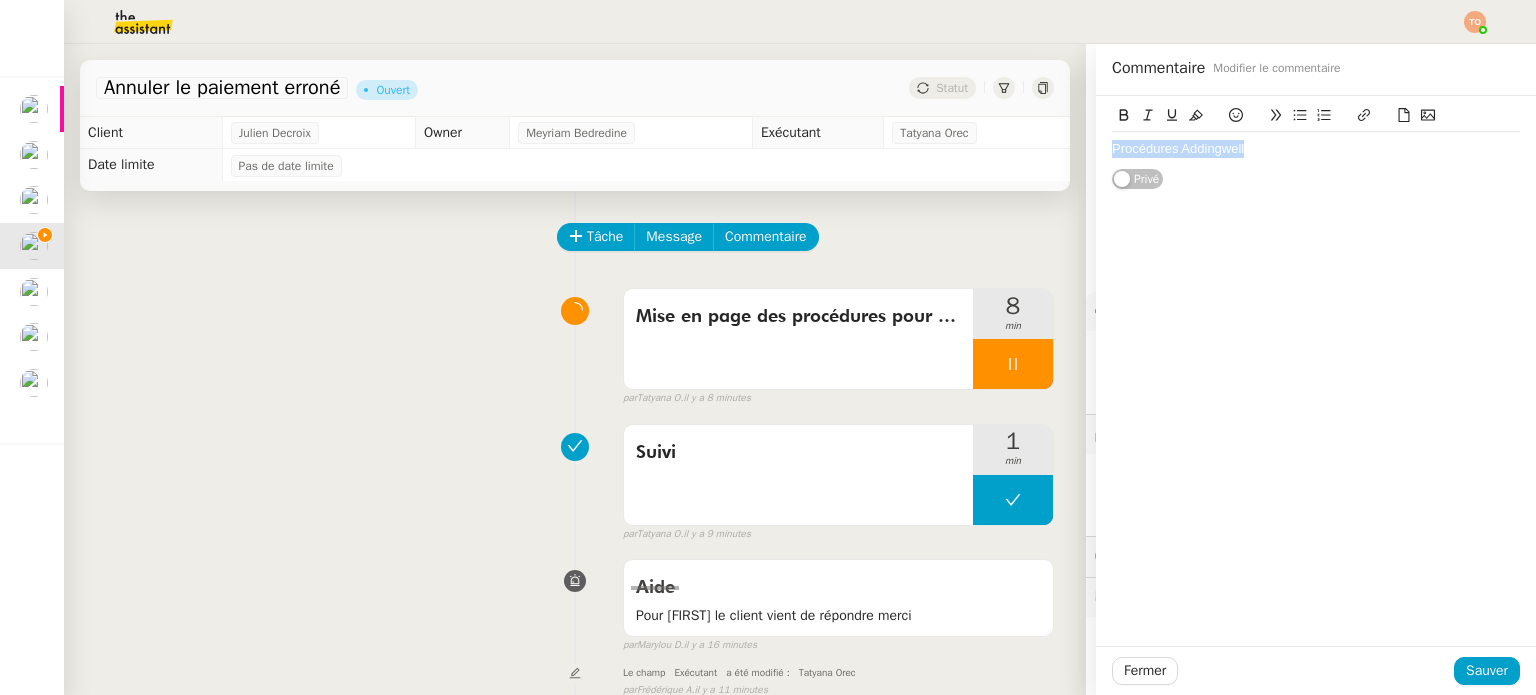 click 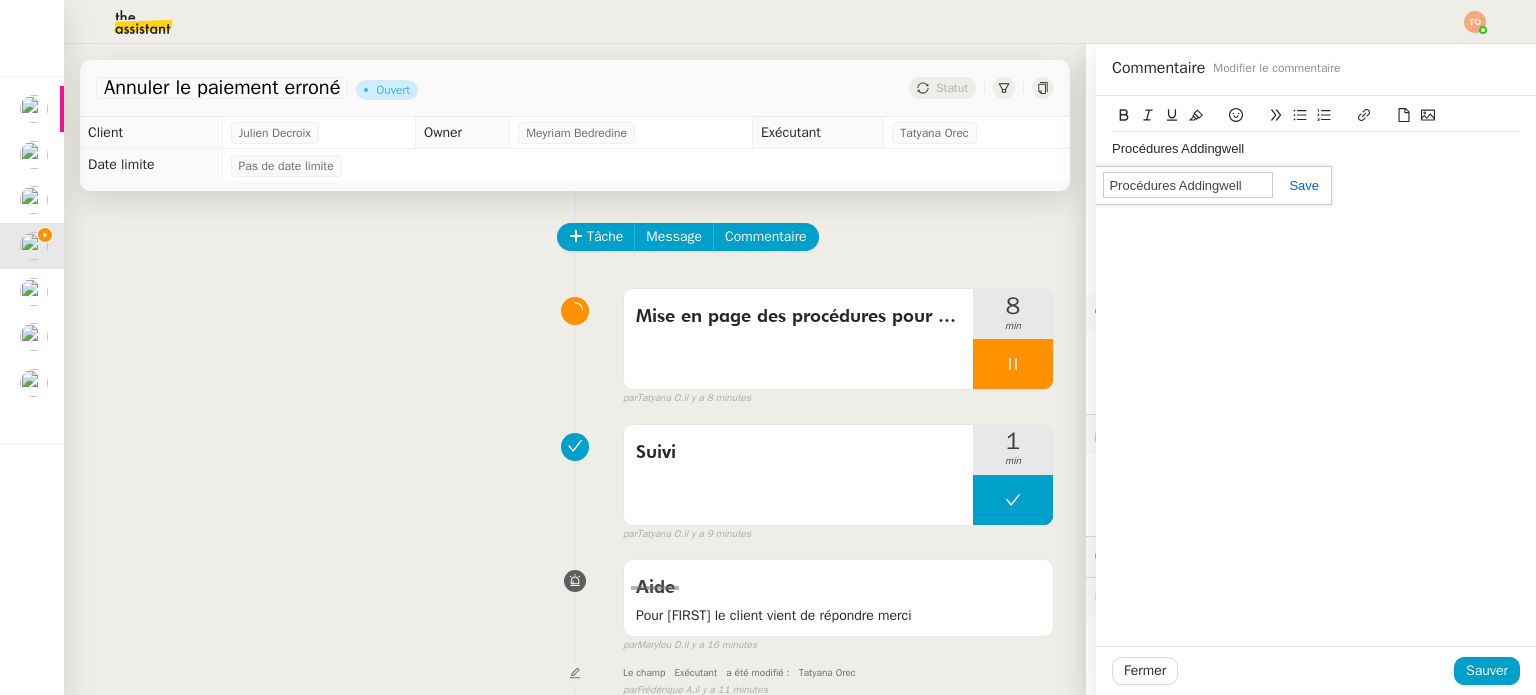 paste on "https://docs.google.com/document/d/1xtGnPeOrBx2-f4oYERiI8em6LCljXmpxyqpVyE4s6JM/edit?usp=sharing" 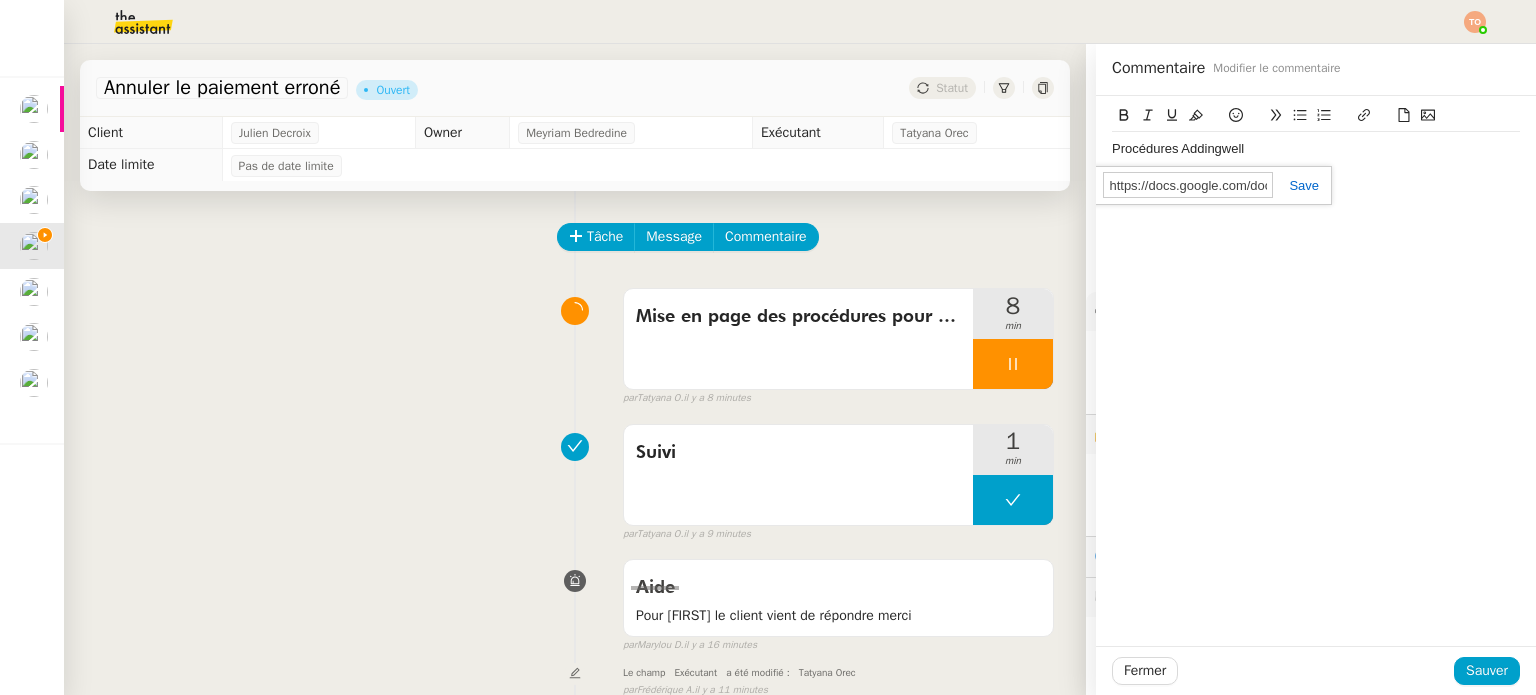 scroll, scrollTop: 0, scrollLeft: 471, axis: horizontal 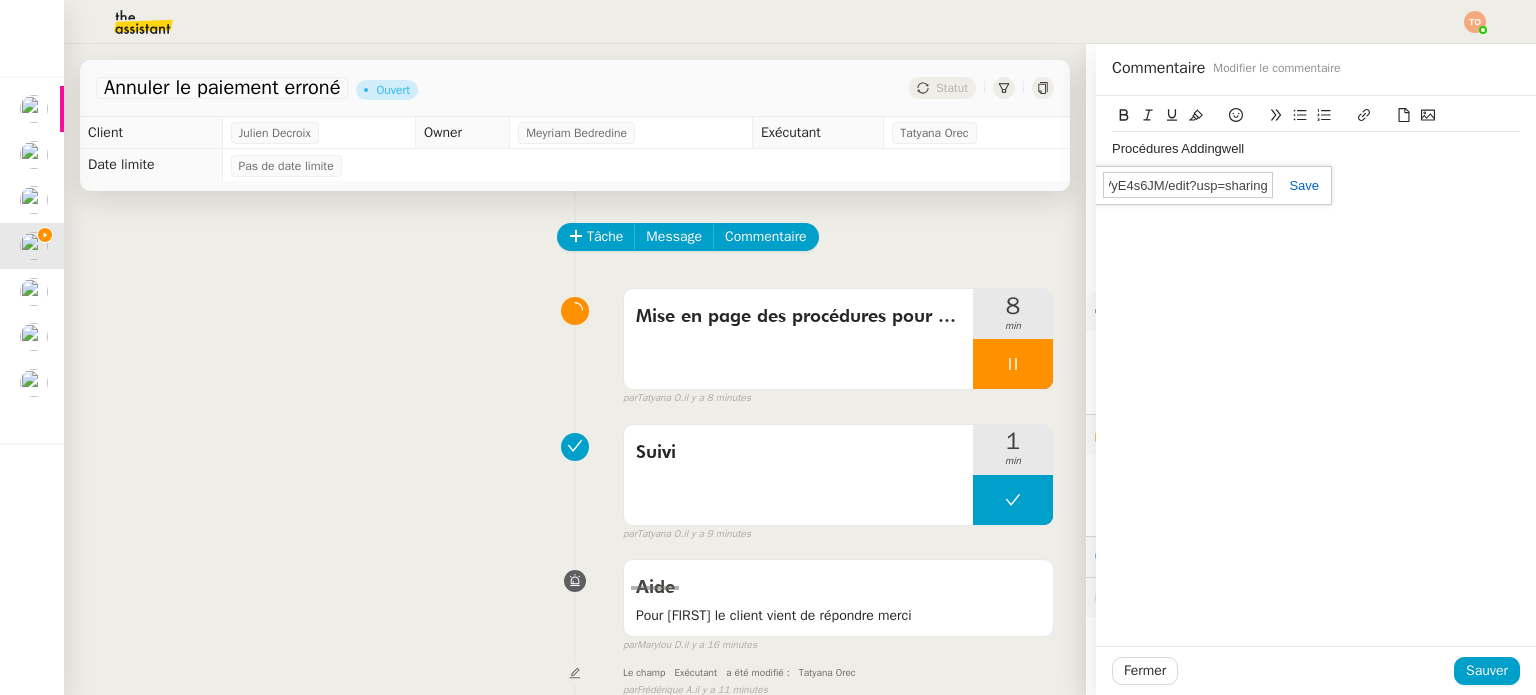 type on "https://docs.google.com/document/d/1xtGnPeOrBx2-f4oYERiI8em6LCljXmpxyqpVyE4s6JM/edit?usp=sharing" 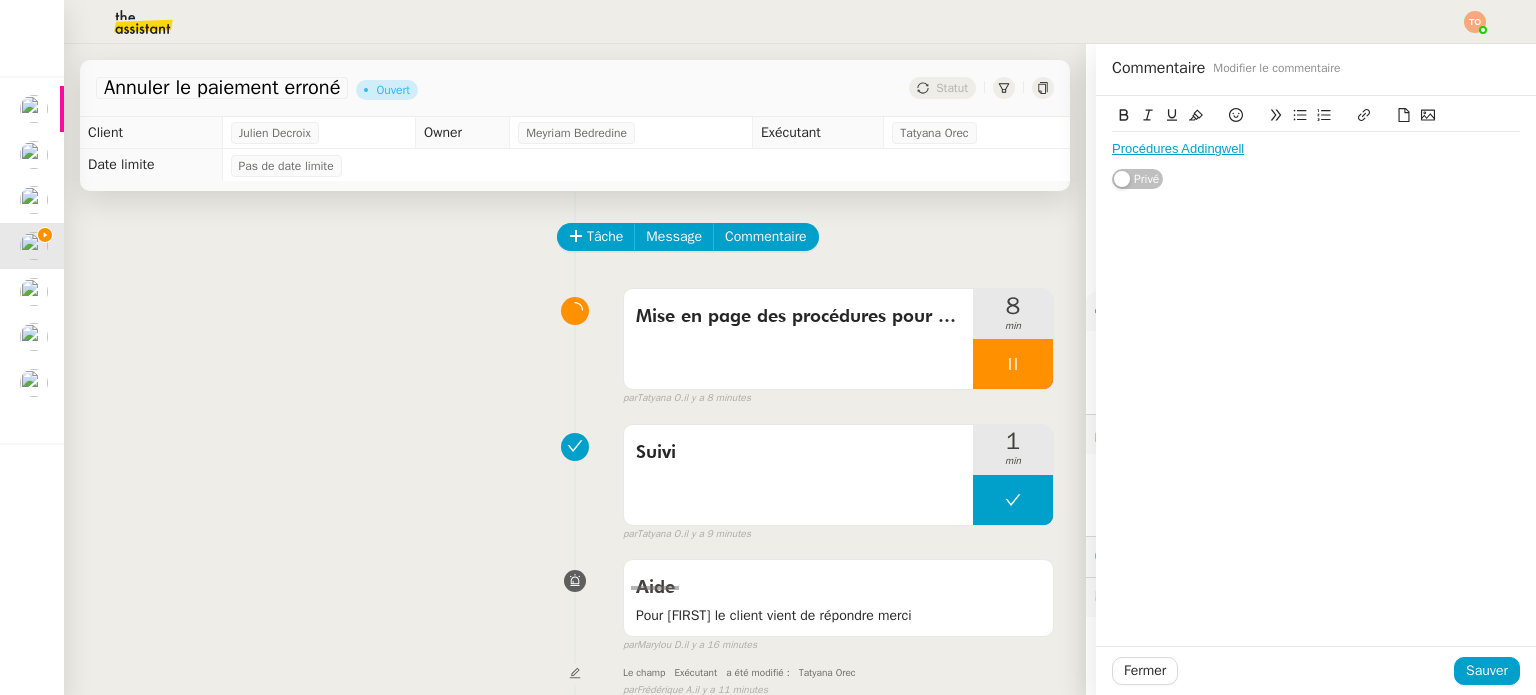 scroll, scrollTop: 0, scrollLeft: 0, axis: both 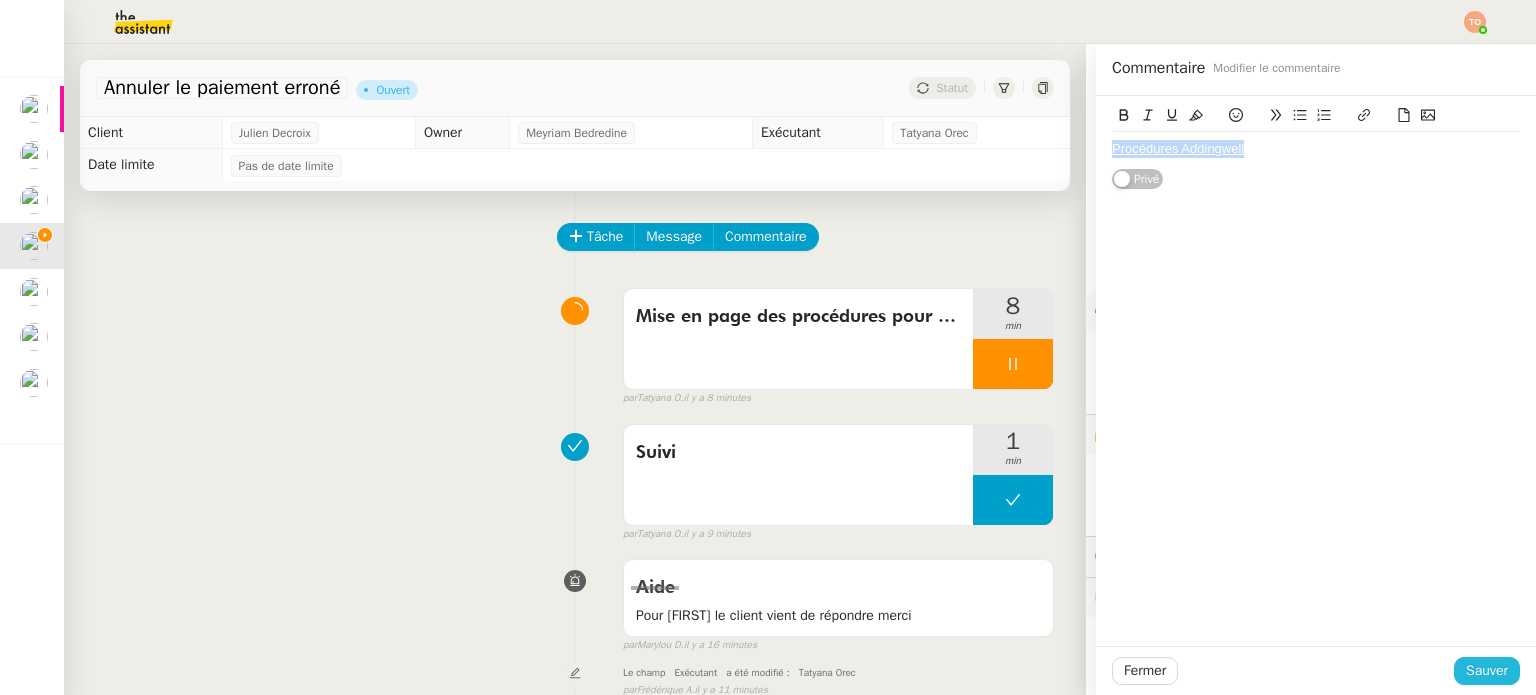 click on "Sauver" 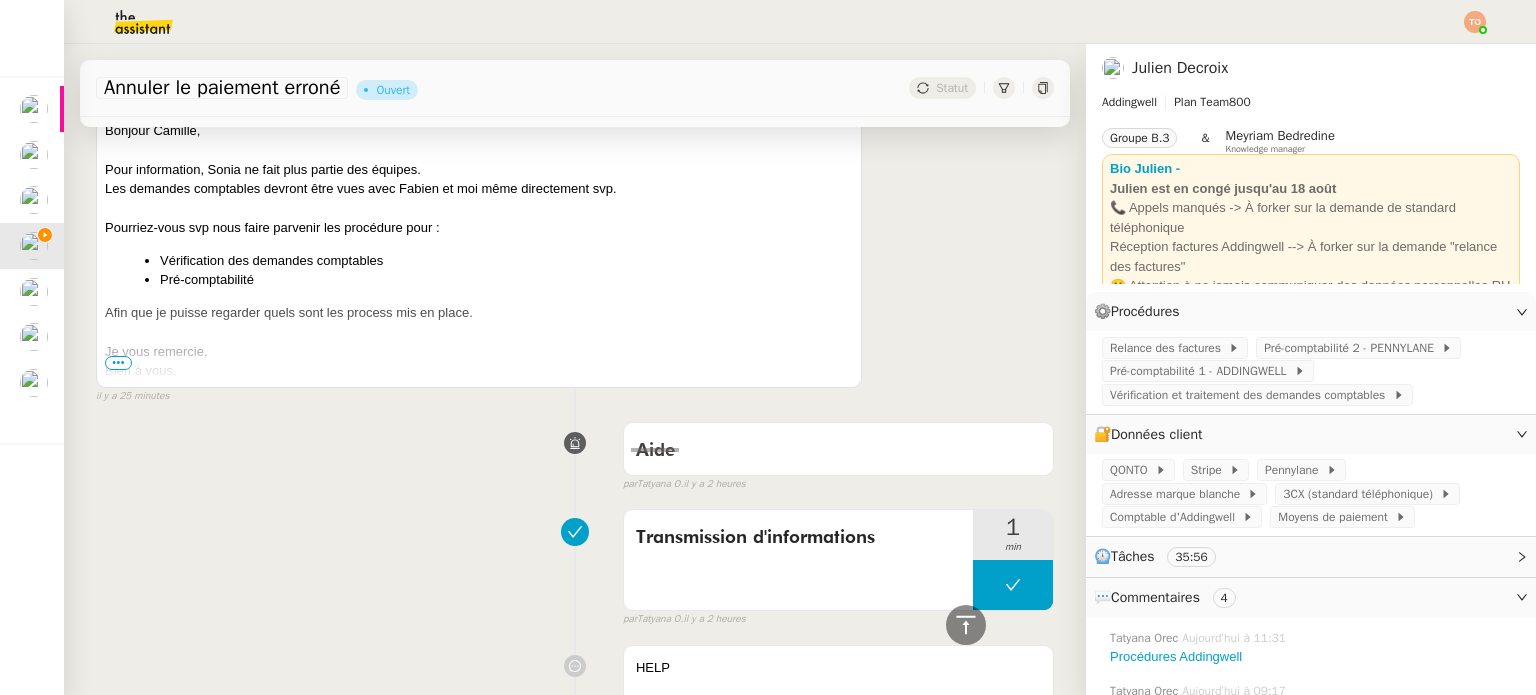 scroll, scrollTop: 700, scrollLeft: 0, axis: vertical 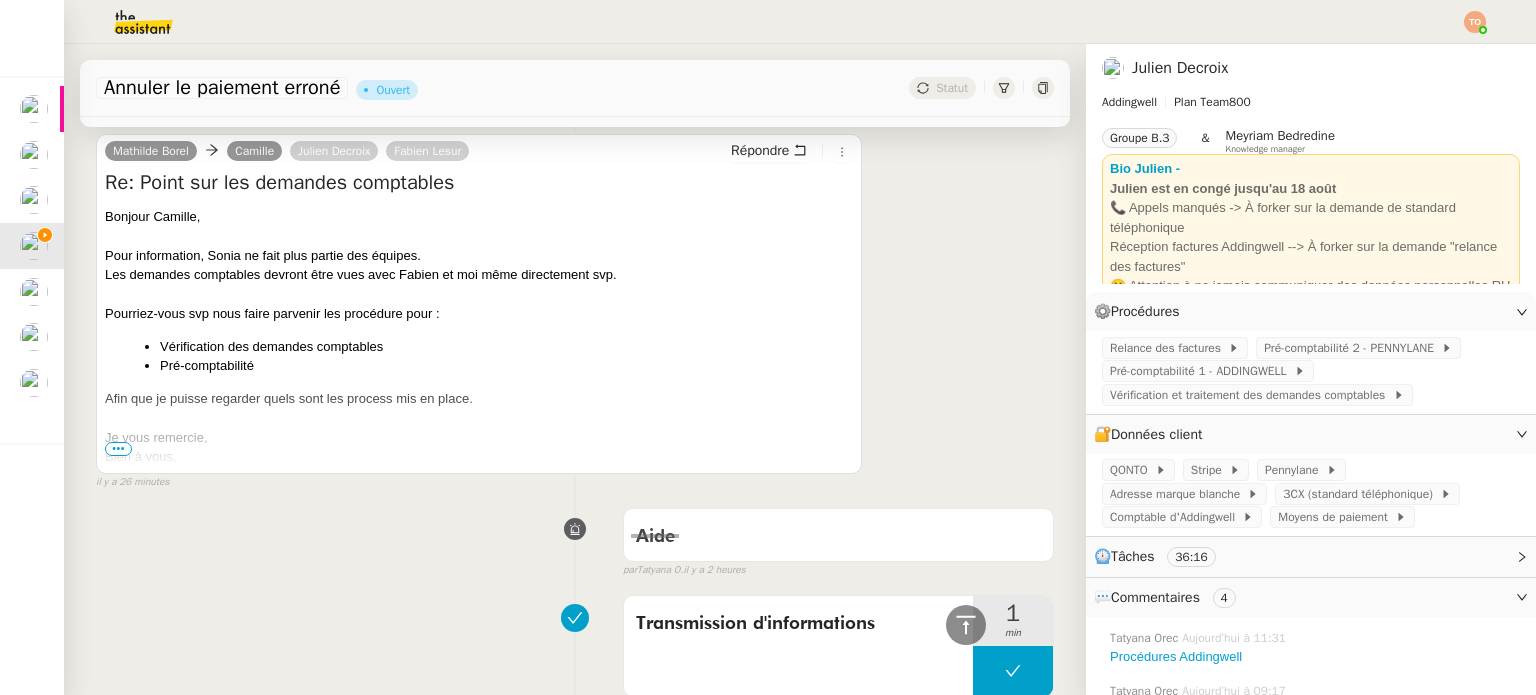 click on "•••" at bounding box center (118, 449) 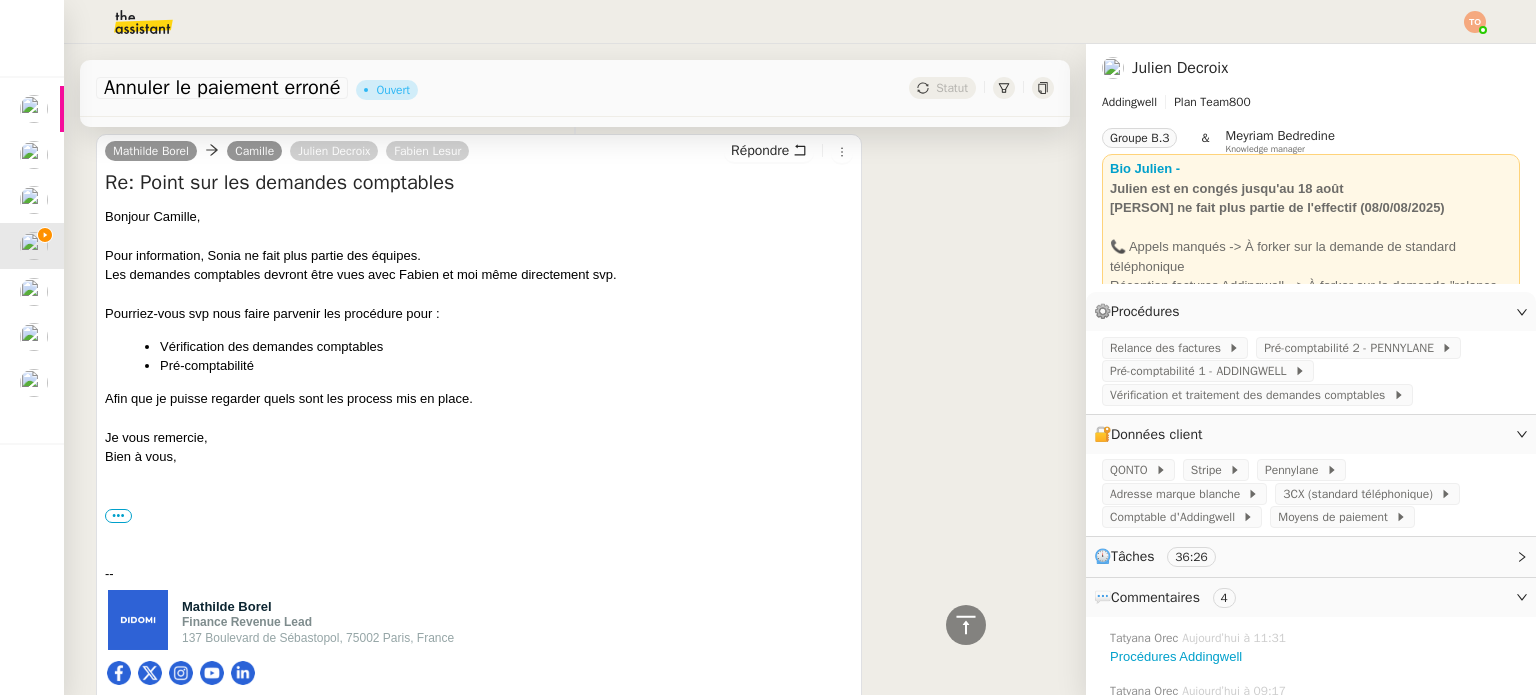 drag, startPoint x: 204, startPoint y: 271, endPoint x: 214, endPoint y: 191, distance: 80.622574 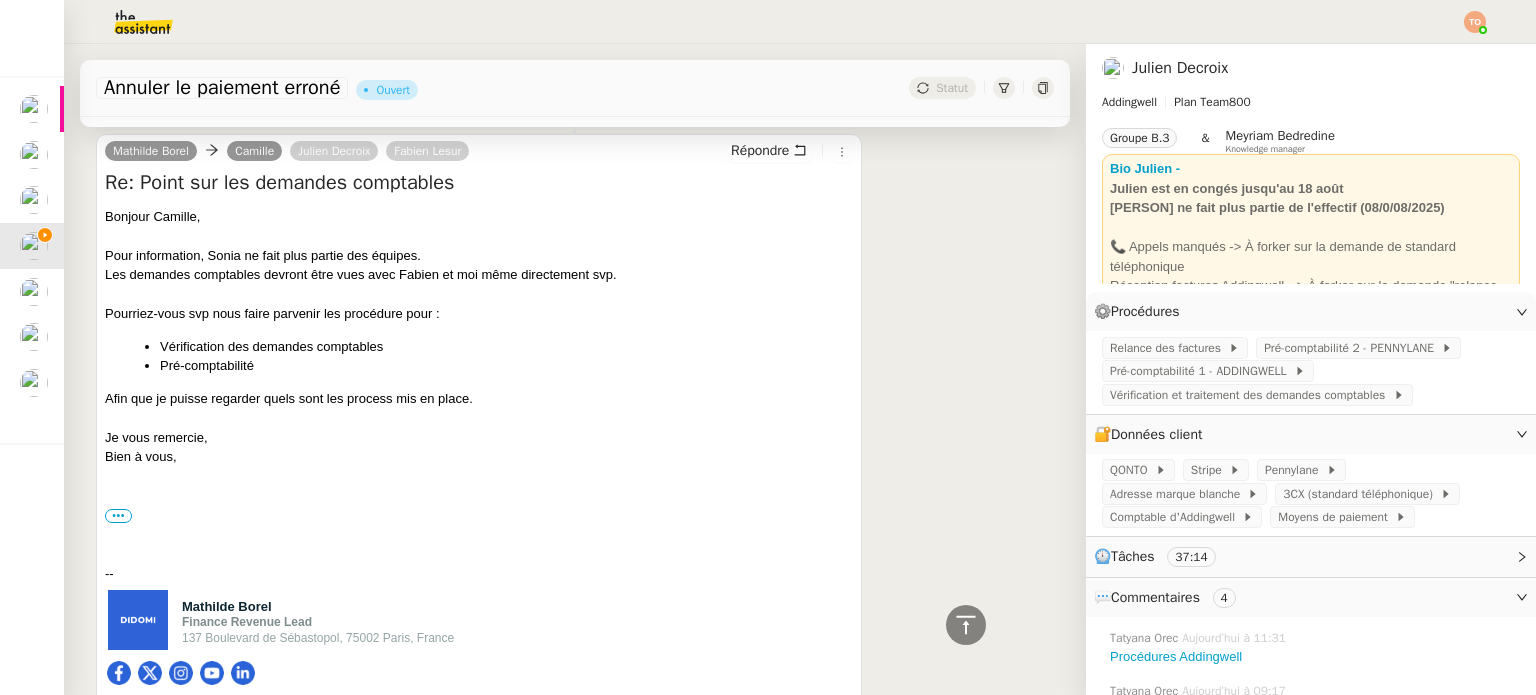 scroll, scrollTop: 0, scrollLeft: 0, axis: both 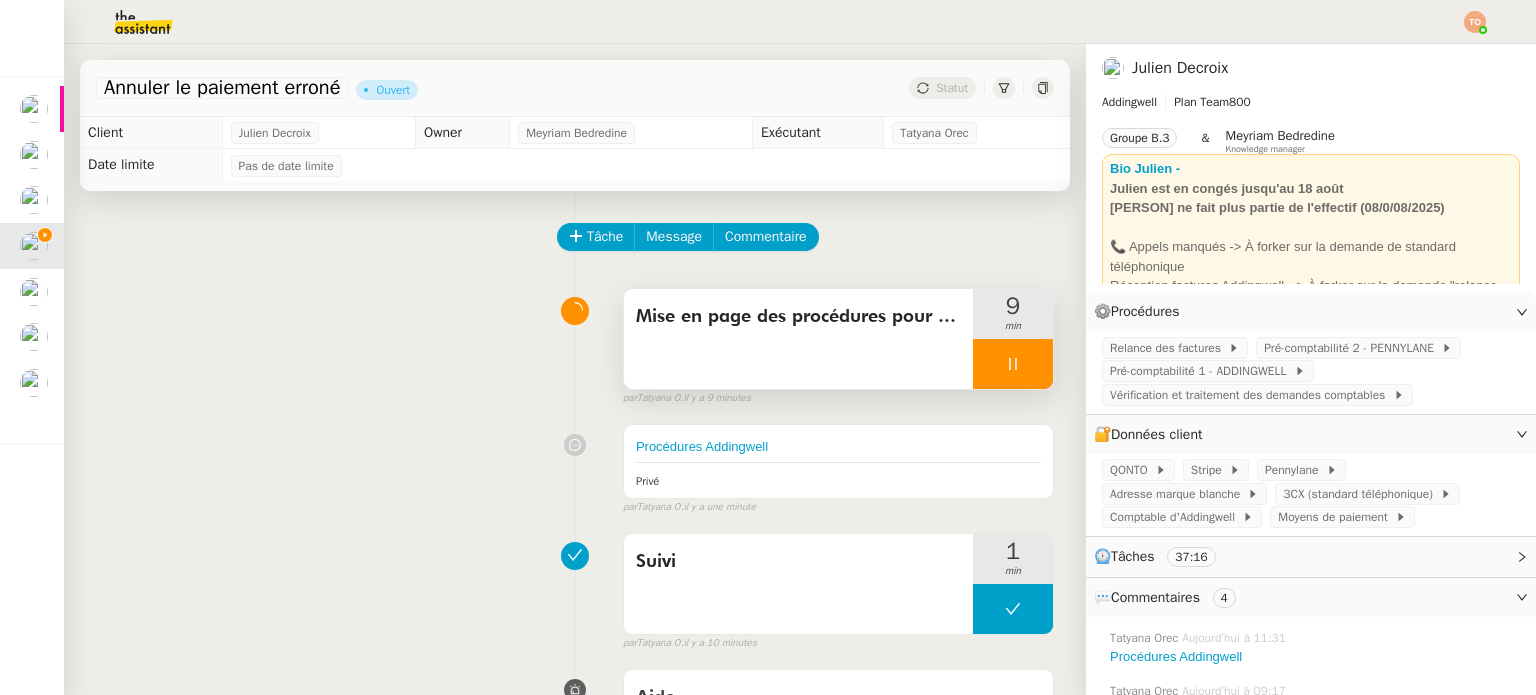 click at bounding box center (1013, 364) 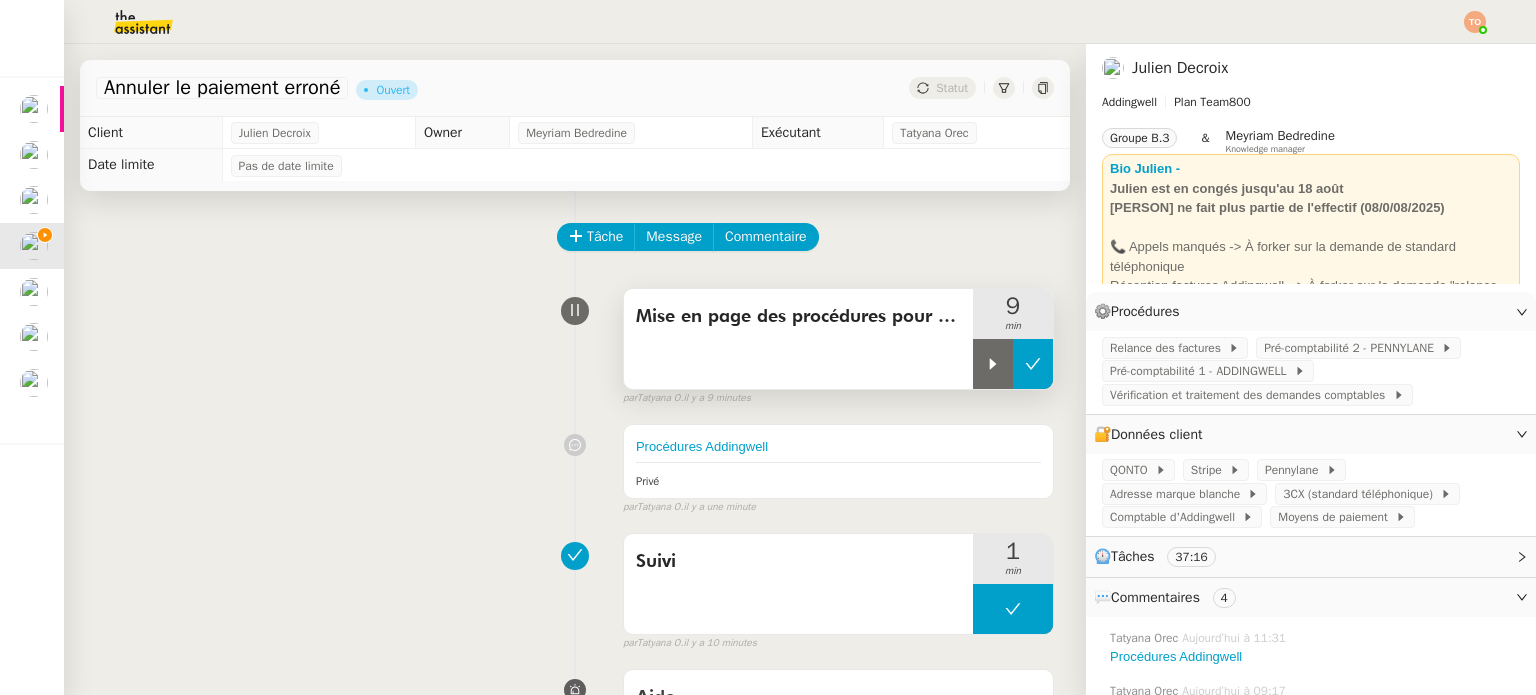 click 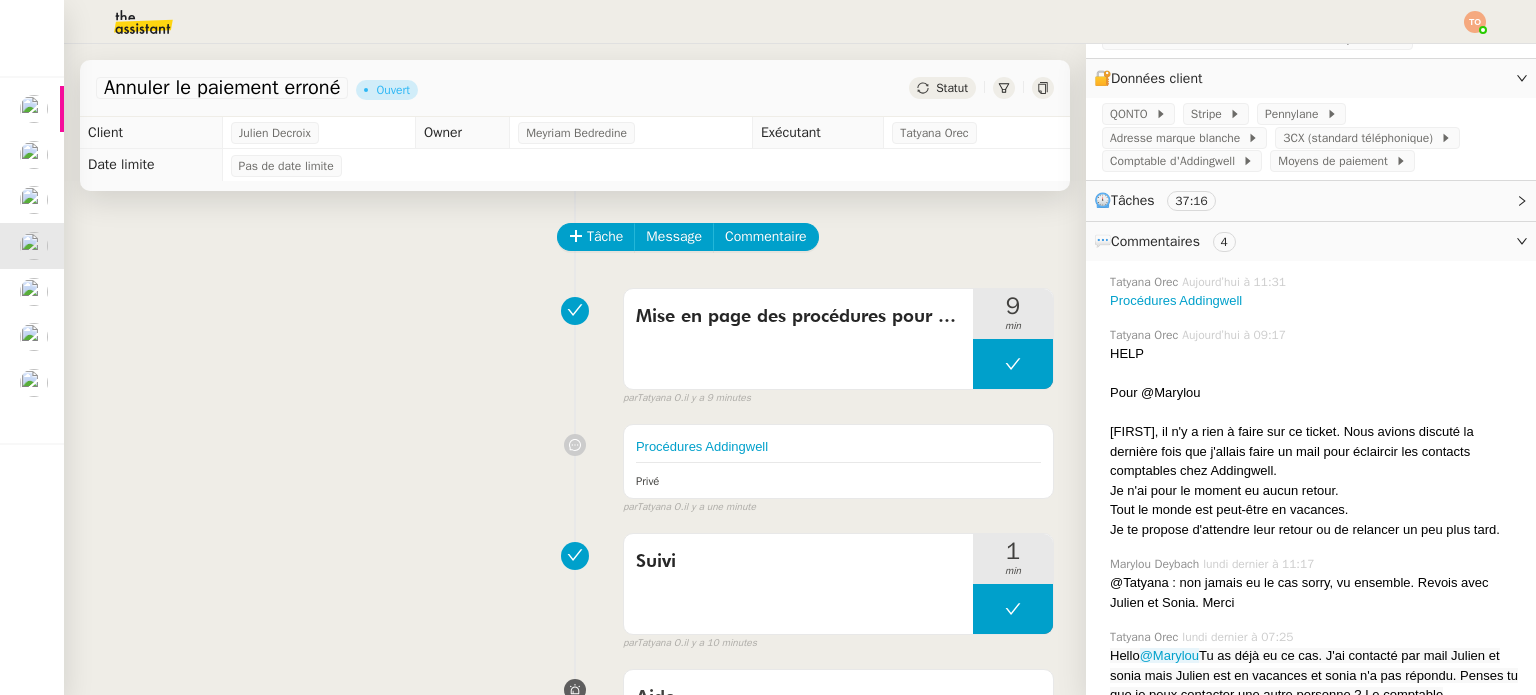 scroll, scrollTop: 400, scrollLeft: 0, axis: vertical 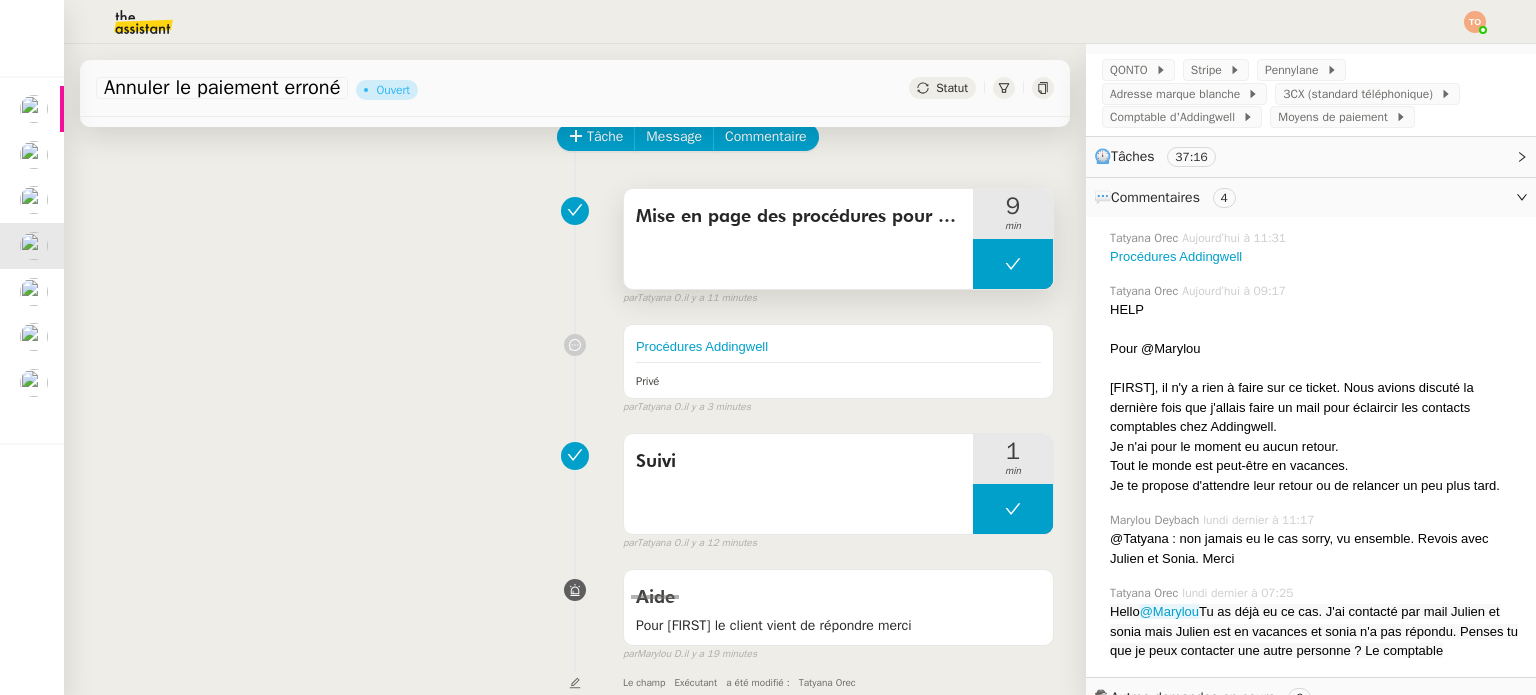 click at bounding box center [1013, 264] 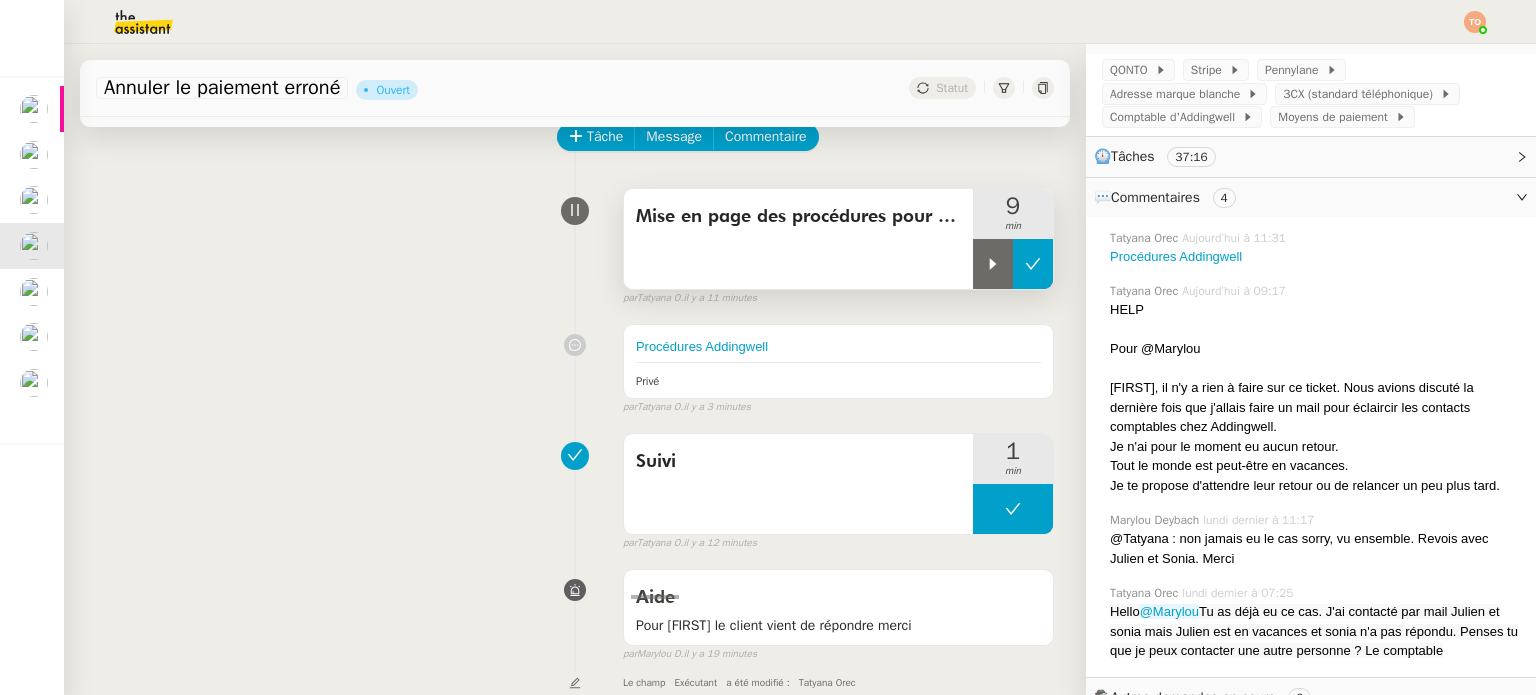 click at bounding box center (993, 264) 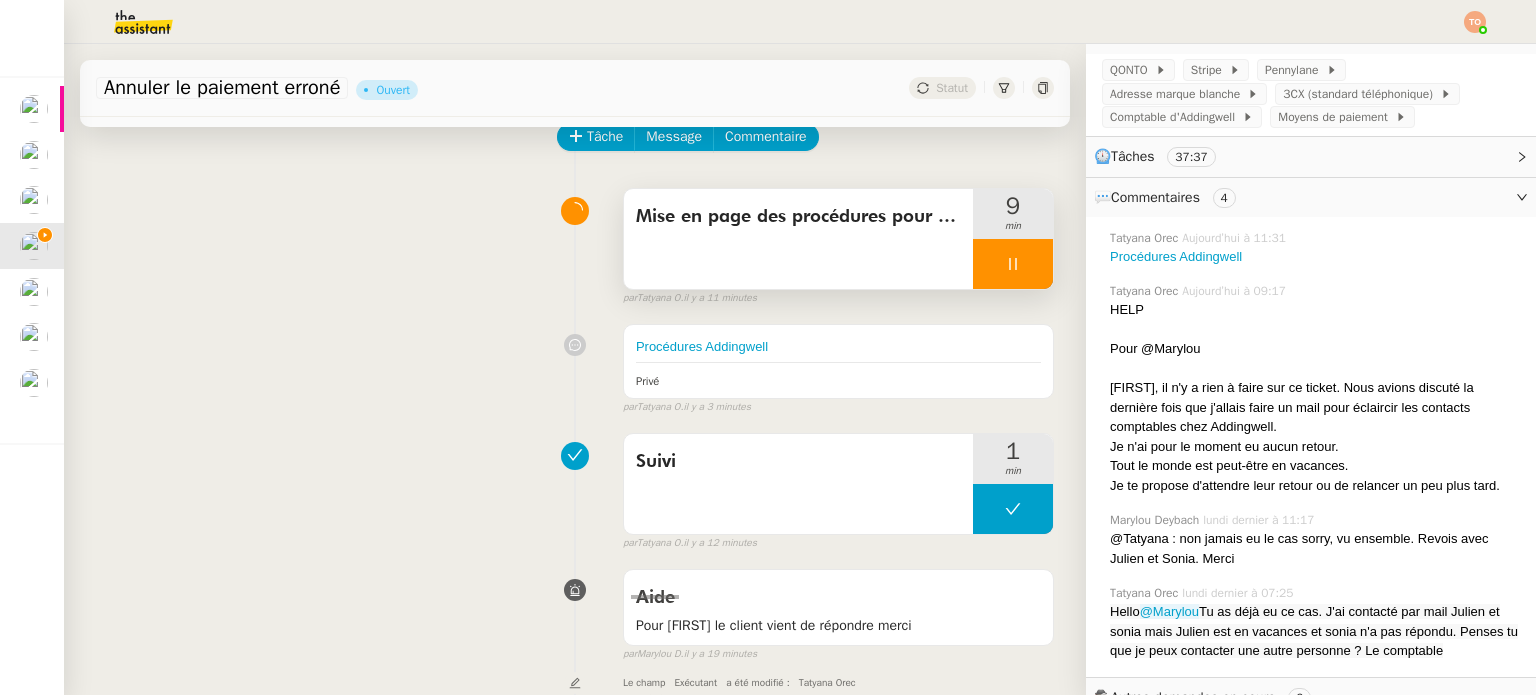 click at bounding box center (1013, 264) 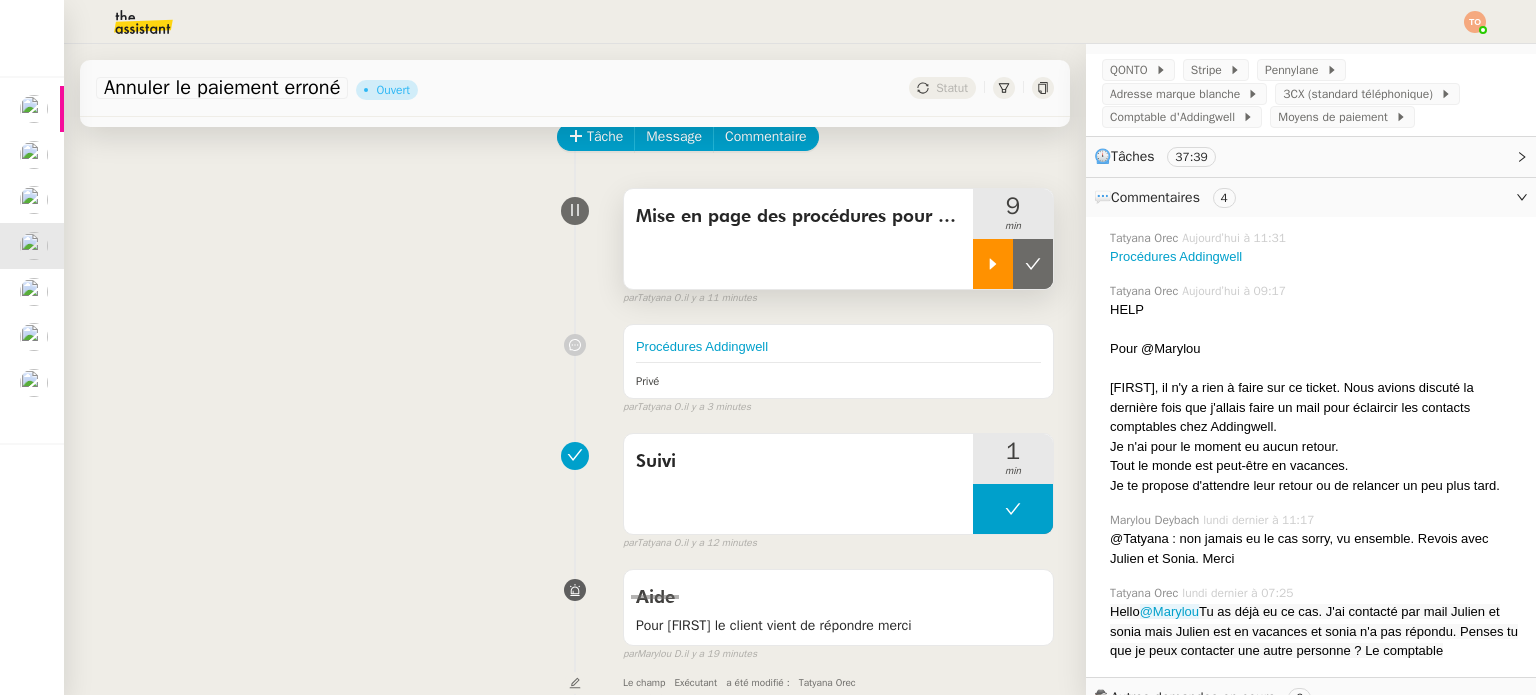 click 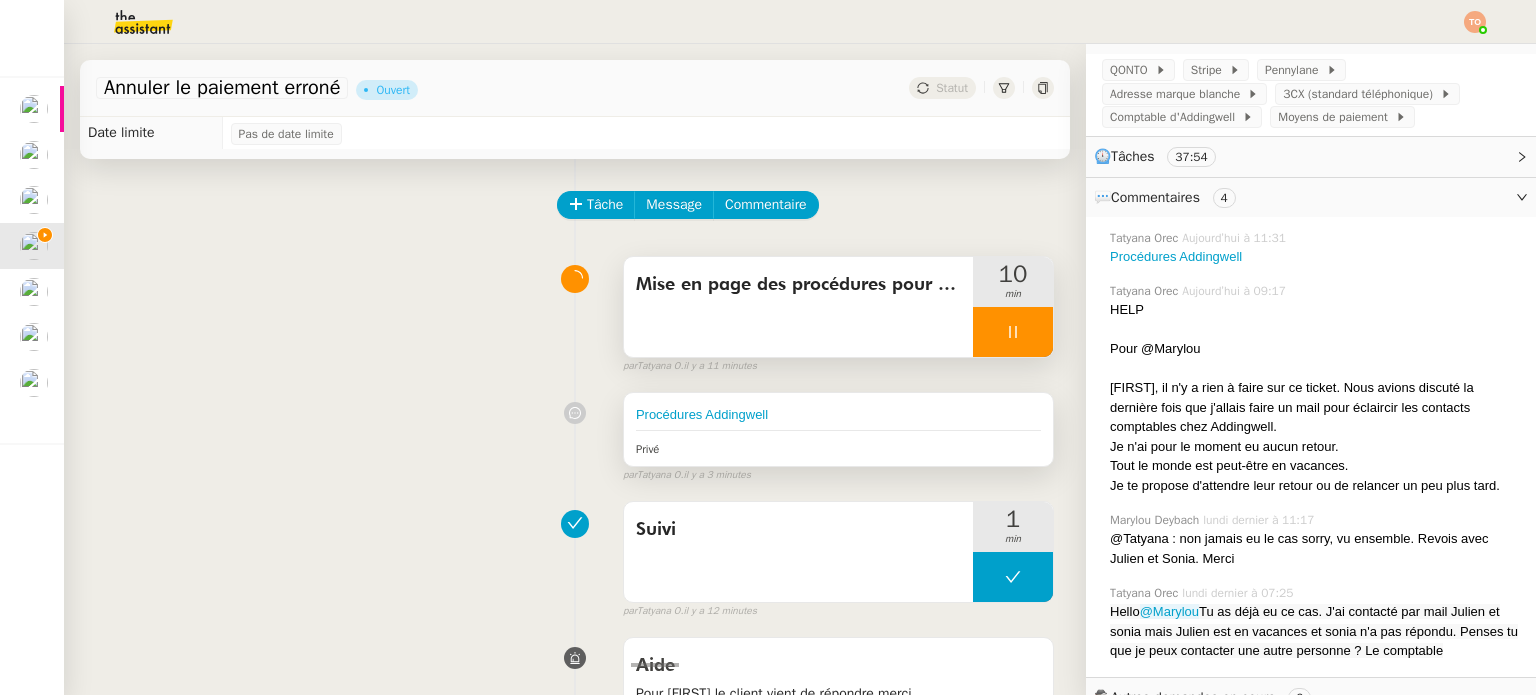 scroll, scrollTop: 0, scrollLeft: 0, axis: both 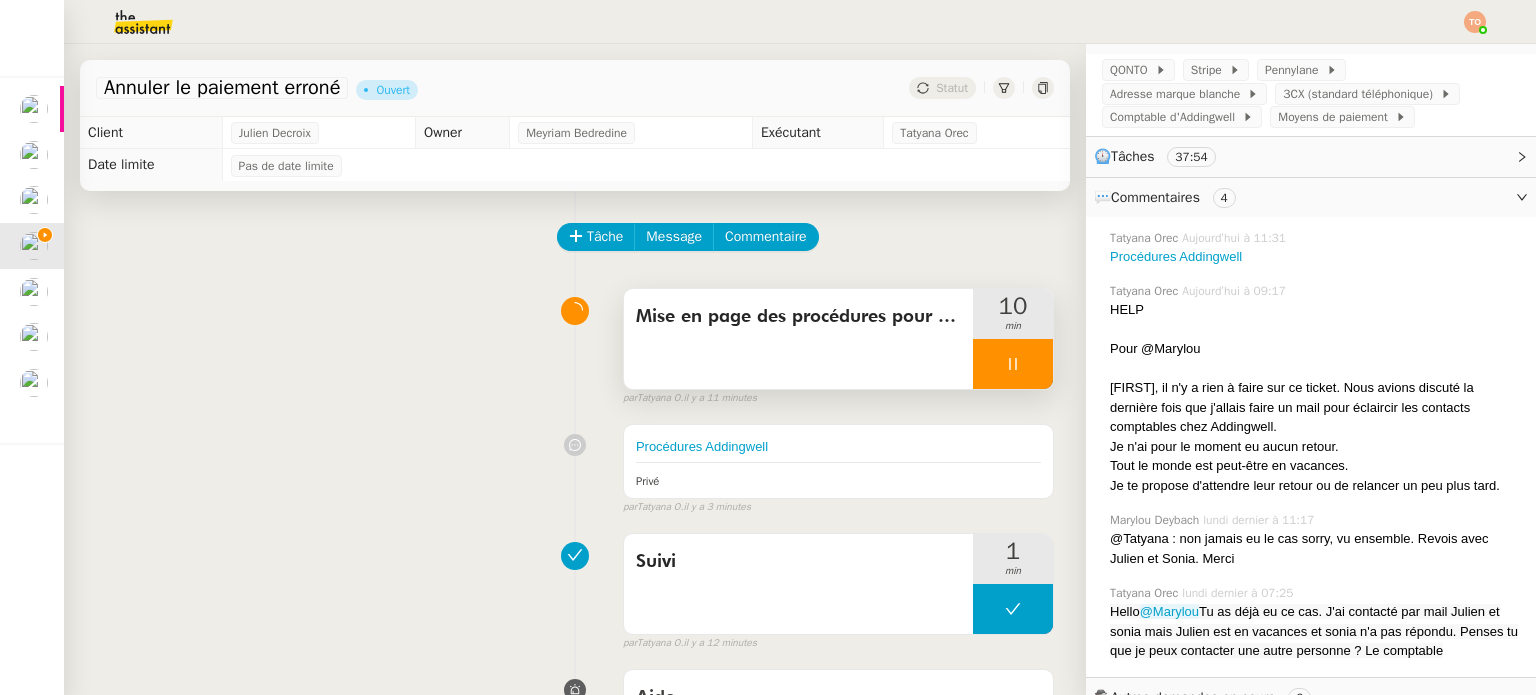 click 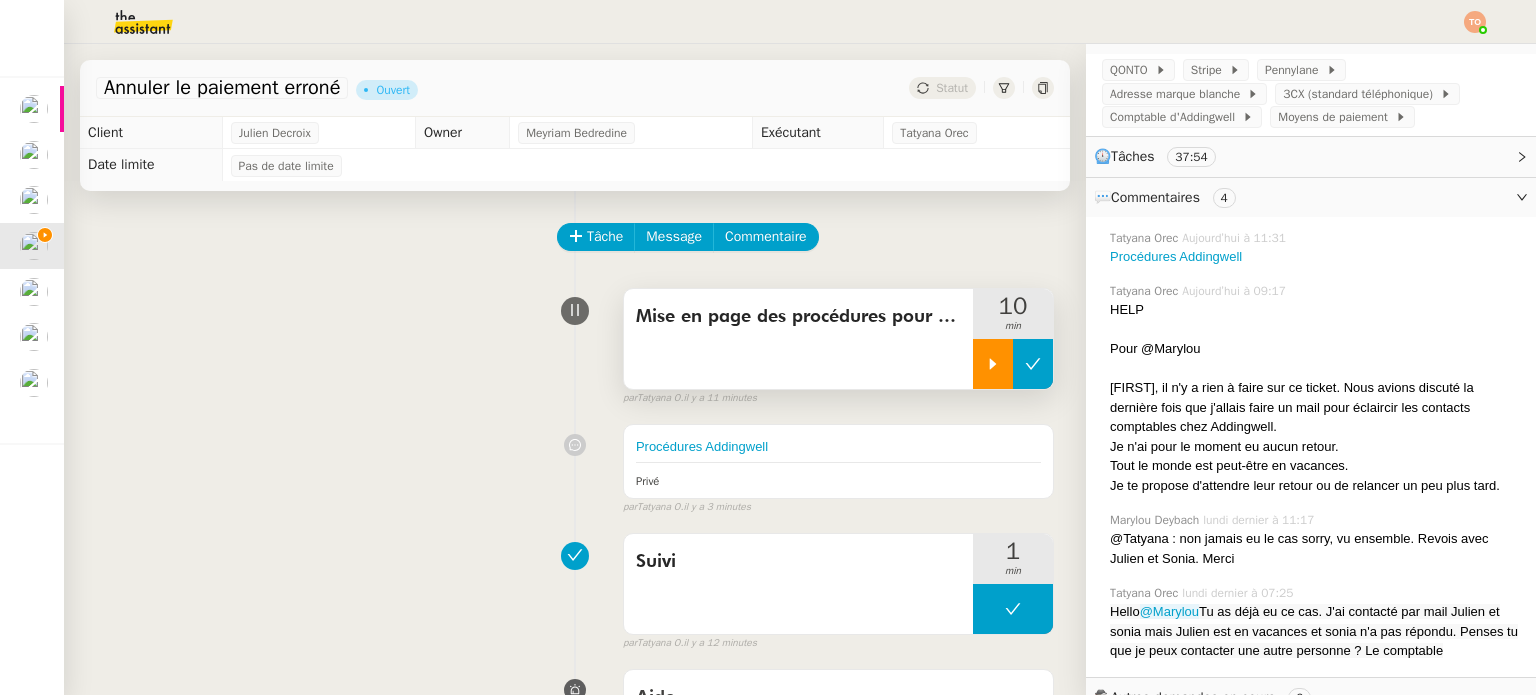 click at bounding box center (1033, 364) 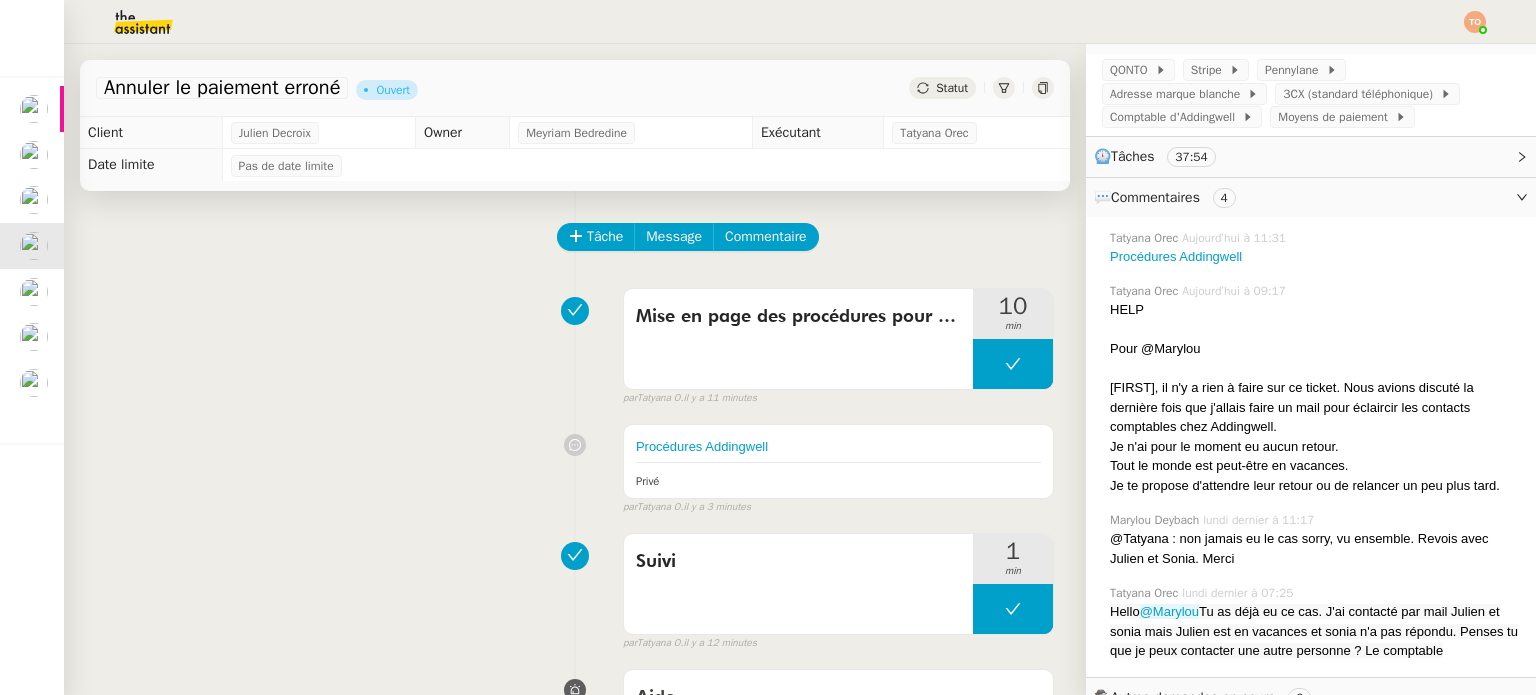 click on "Tâche Message Commentaire Veuillez patienter une erreur s'est produite 👌👌👌 message envoyé ✌️✌️✌️ Veuillez d'abord attribuer un client Une erreur s'est produite, veuillez réessayer  Mise en page des procédures pour envoi     10 min false par   Tatyana O.   il y a 11 minutes 👌👌👌 message envoyé ✌️✌️✌️ une erreur s'est produite 👌👌👌 message envoyé ✌️✌️✌️ Votre message va être revu ✌️✌️✌️ une erreur s'est produite La taille des fichiers doit être de 10Mb au maximum.
Procédures Addingwell Privé false par   Tatyana O.   il y a 3 minutes 👌👌👌 message envoyé ✌️✌️✌️ une erreur s'est produite 👌👌👌 message envoyé ✌️✌️✌️ Votre message va être revu ✌️✌️✌️ une erreur s'est produite La taille des fichiers doit être de 10Mb au maximum.  Suivi     1 min false par   Tatyana O.   il y a 12 minutes 👌👌👌 message envoyé ✌️✌️✌️ une erreur s'est produite Aide" 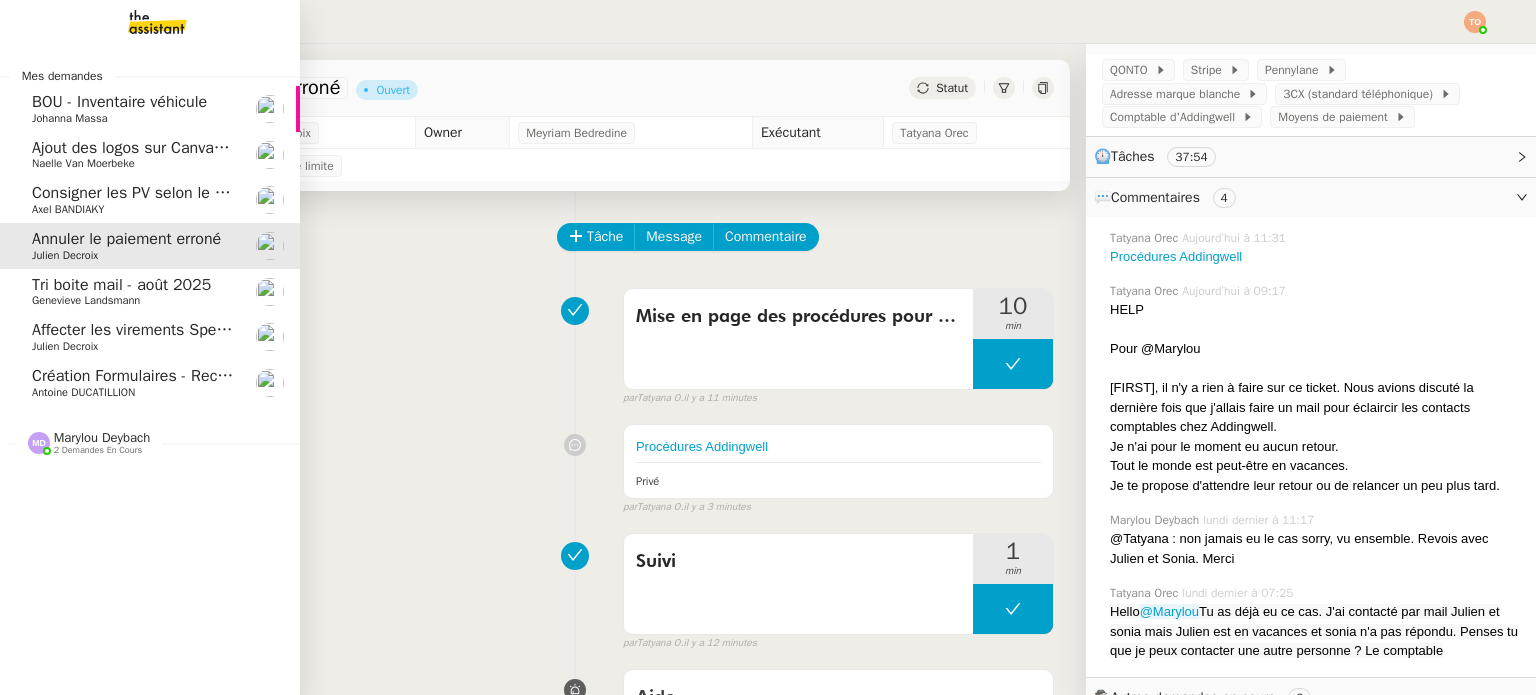 click on "Antoine DUCATILLION" 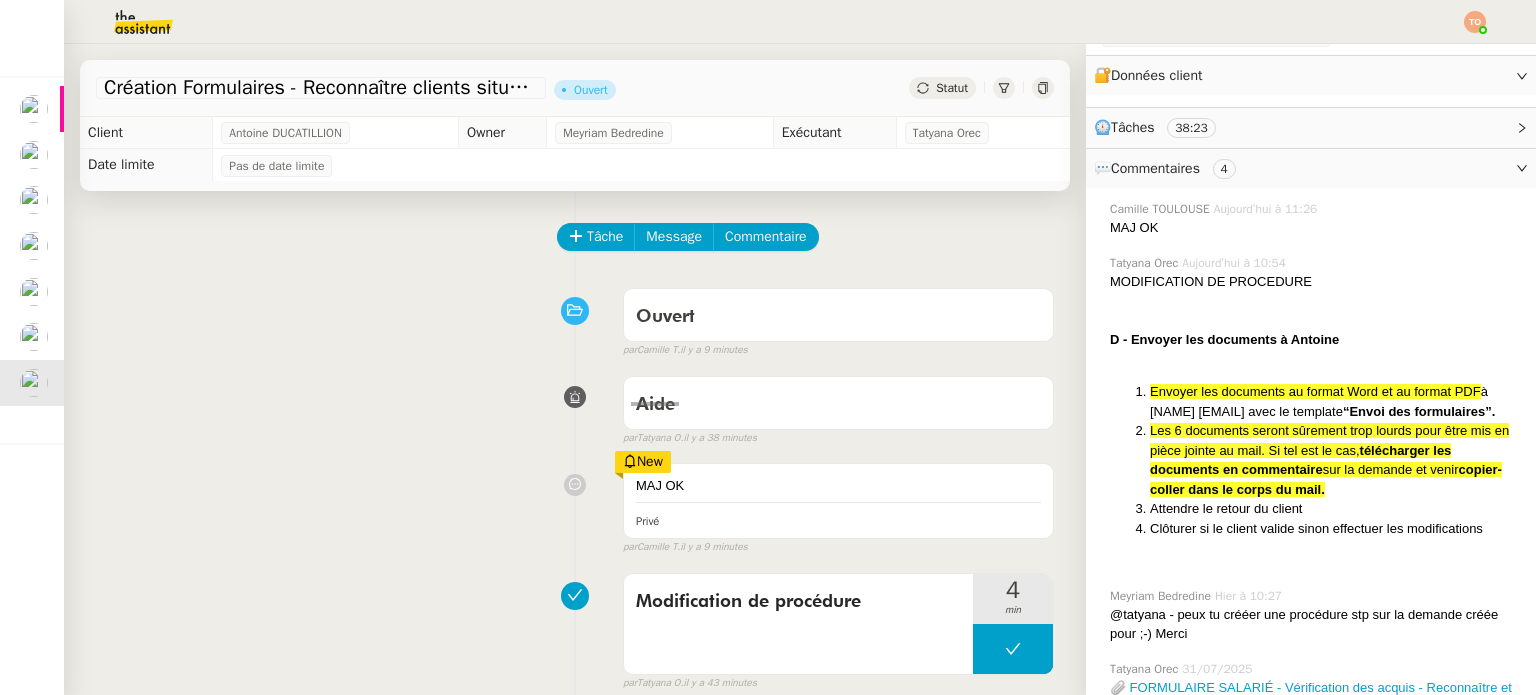 scroll, scrollTop: 220, scrollLeft: 0, axis: vertical 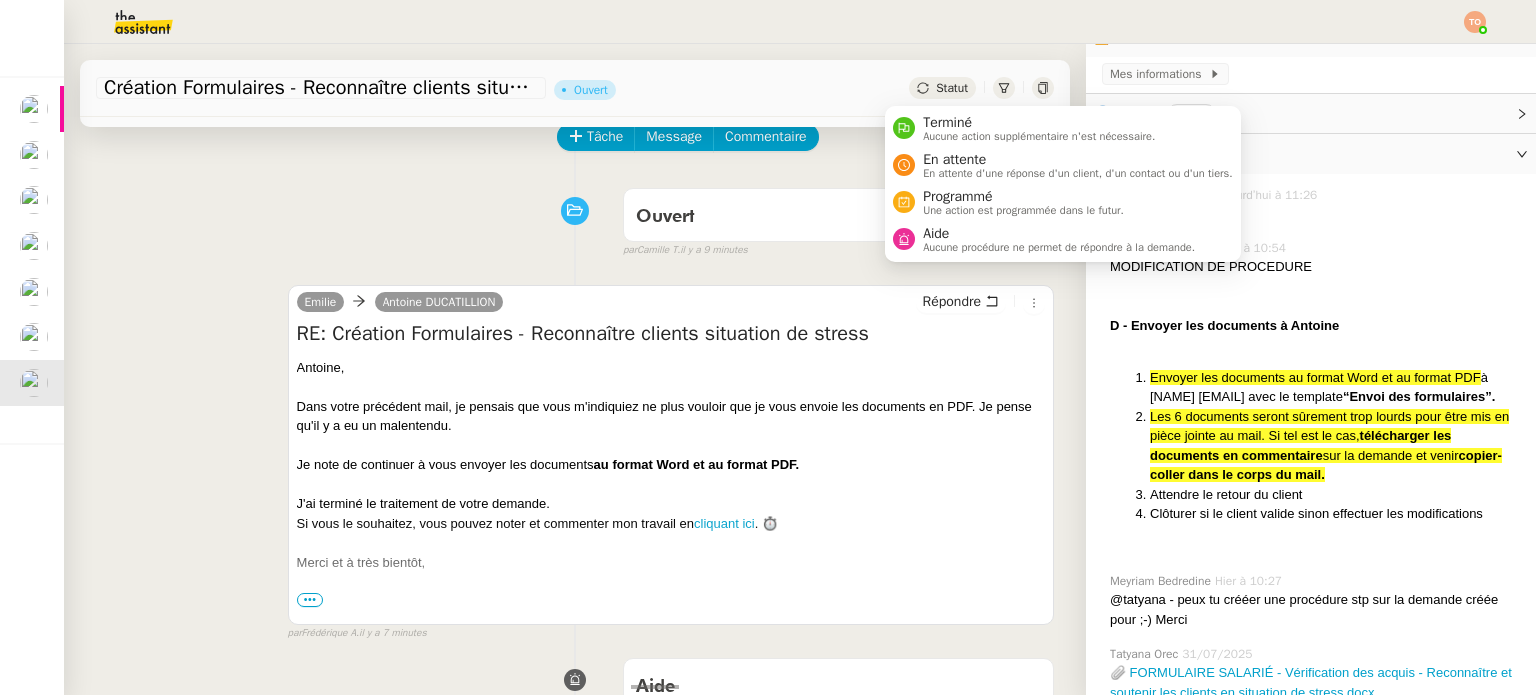 click 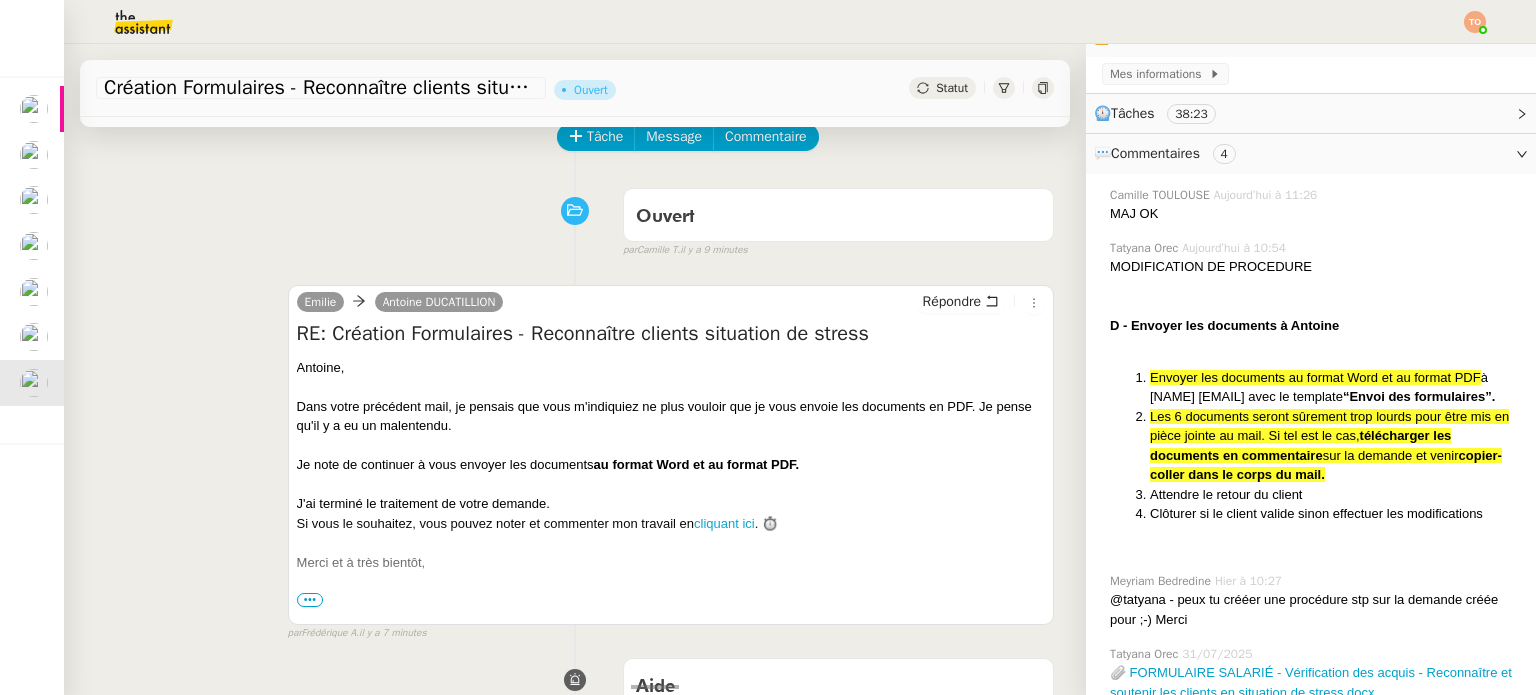 click on "﻿ Les 6 documents seront sûrement trop lourds pour être mis en pièce jointe au mail. Si tel est le cas,  télécharger les documents en commentaire  sur la demande et venir  copier-coller dans le corps du mail." 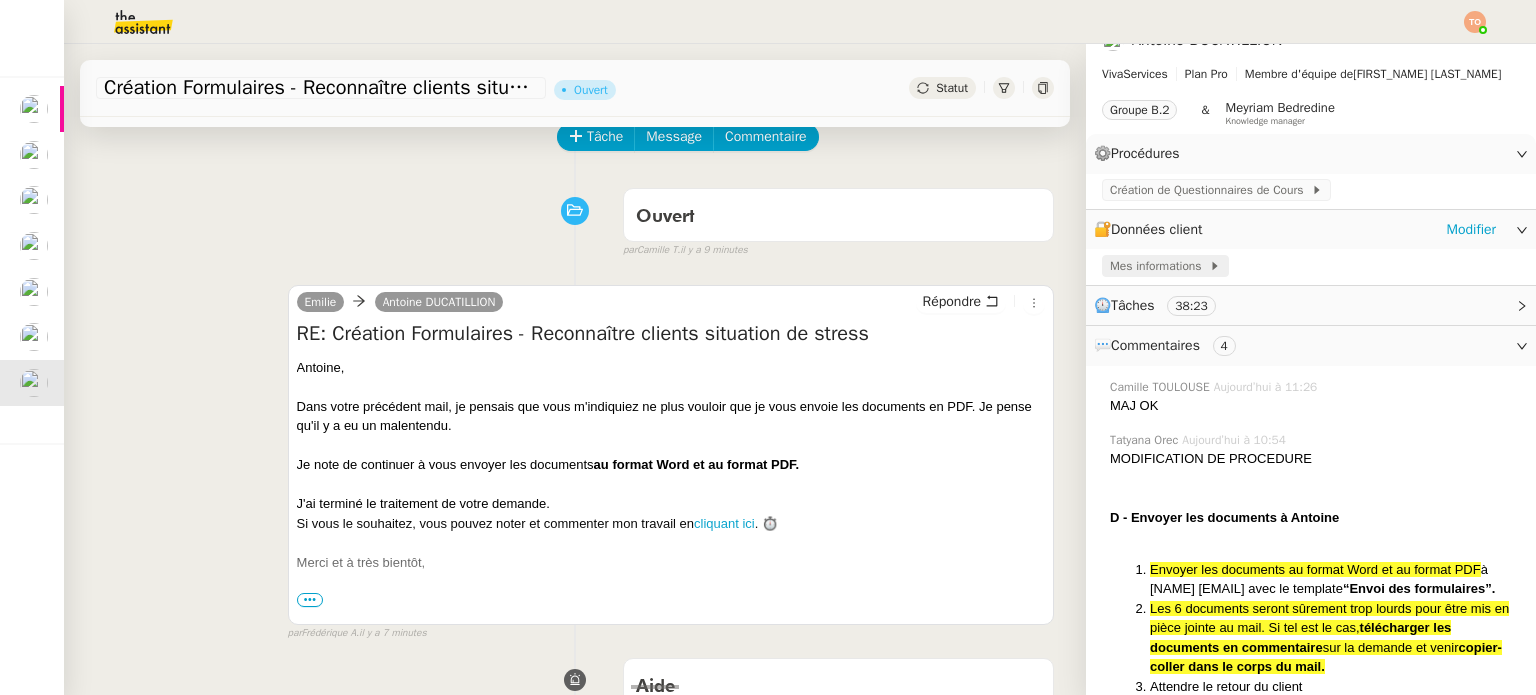 scroll, scrollTop: 0, scrollLeft: 0, axis: both 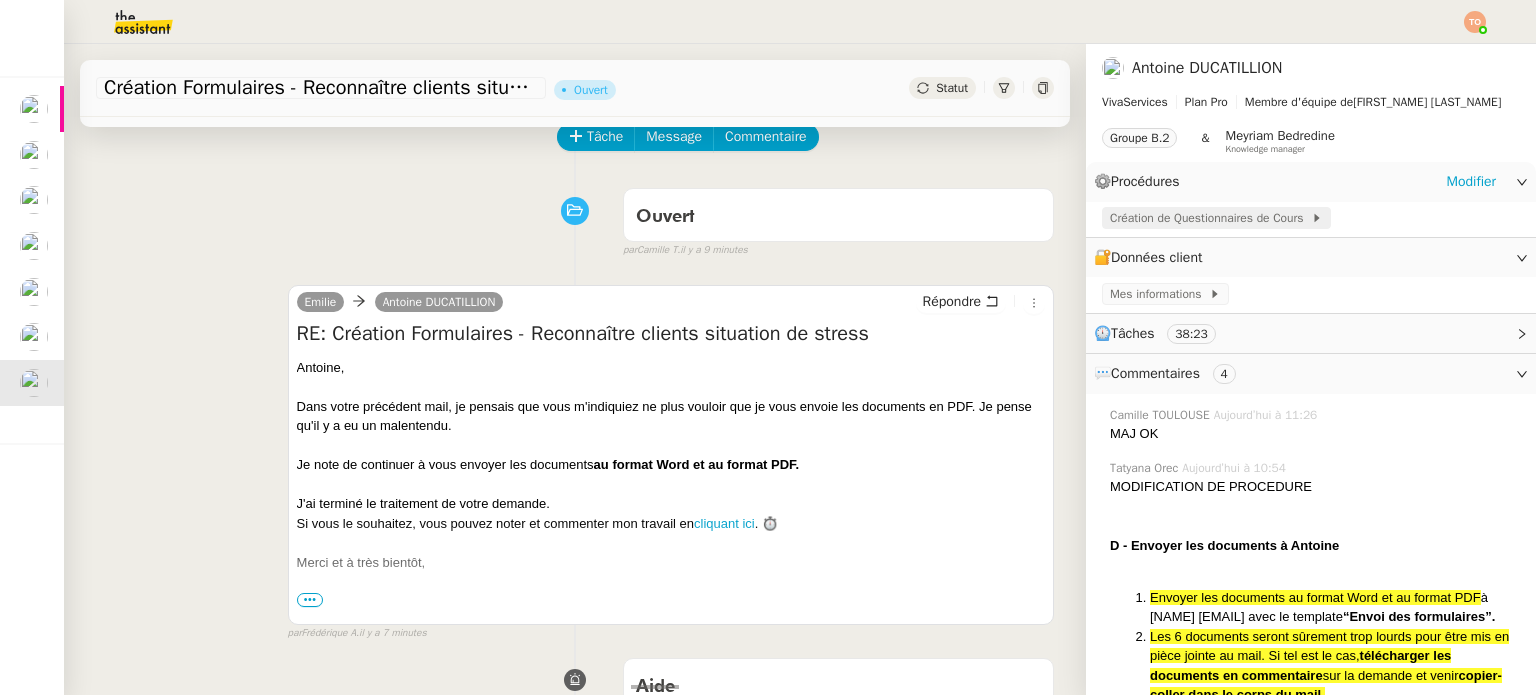 click on "Création de Questionnaires de Cours" 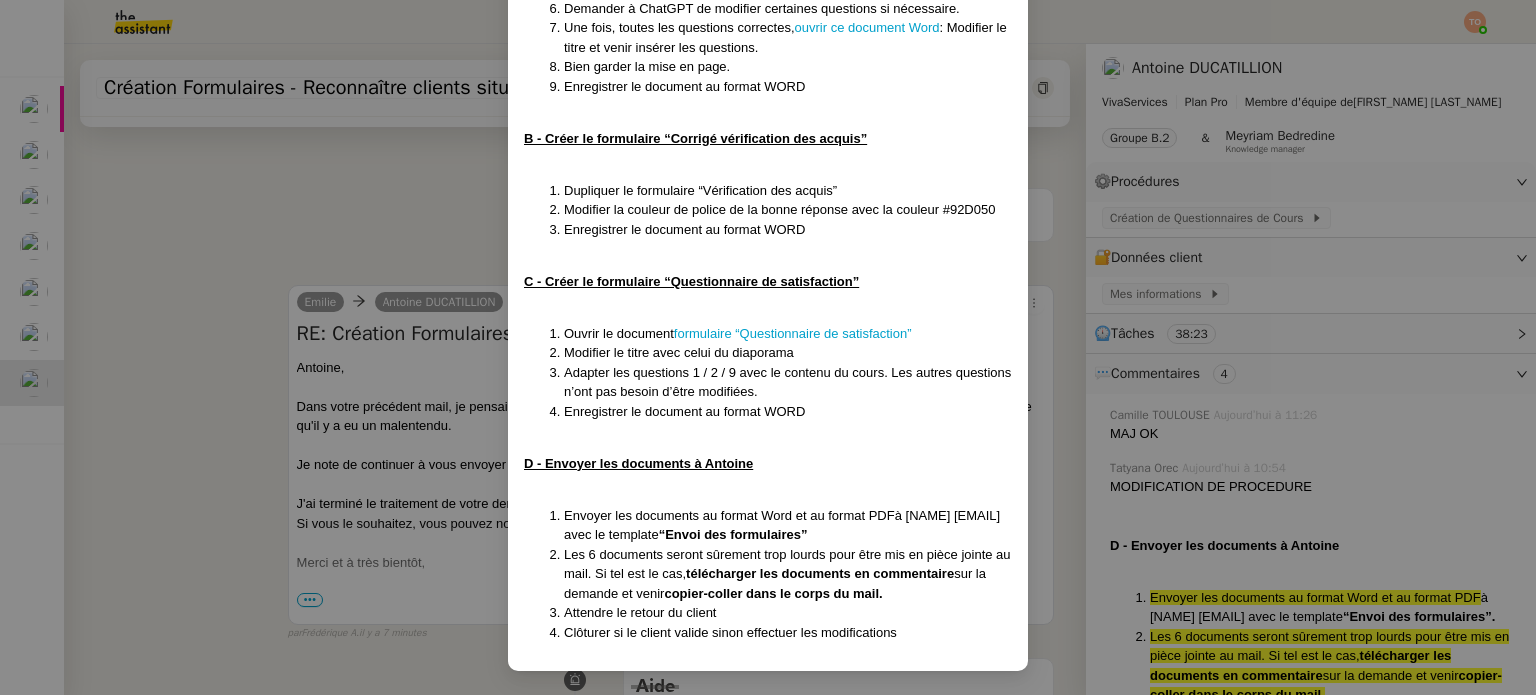 scroll, scrollTop: 832, scrollLeft: 0, axis: vertical 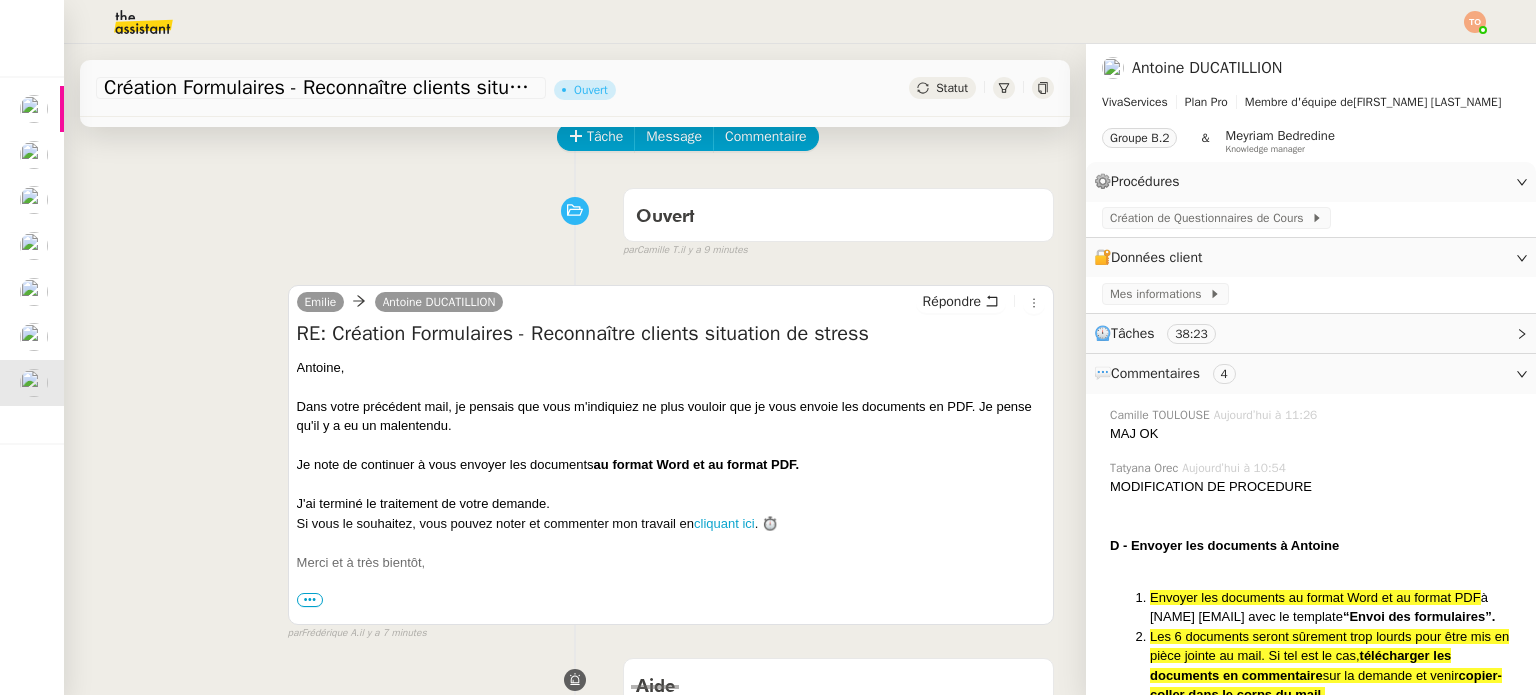 click on "Statut" 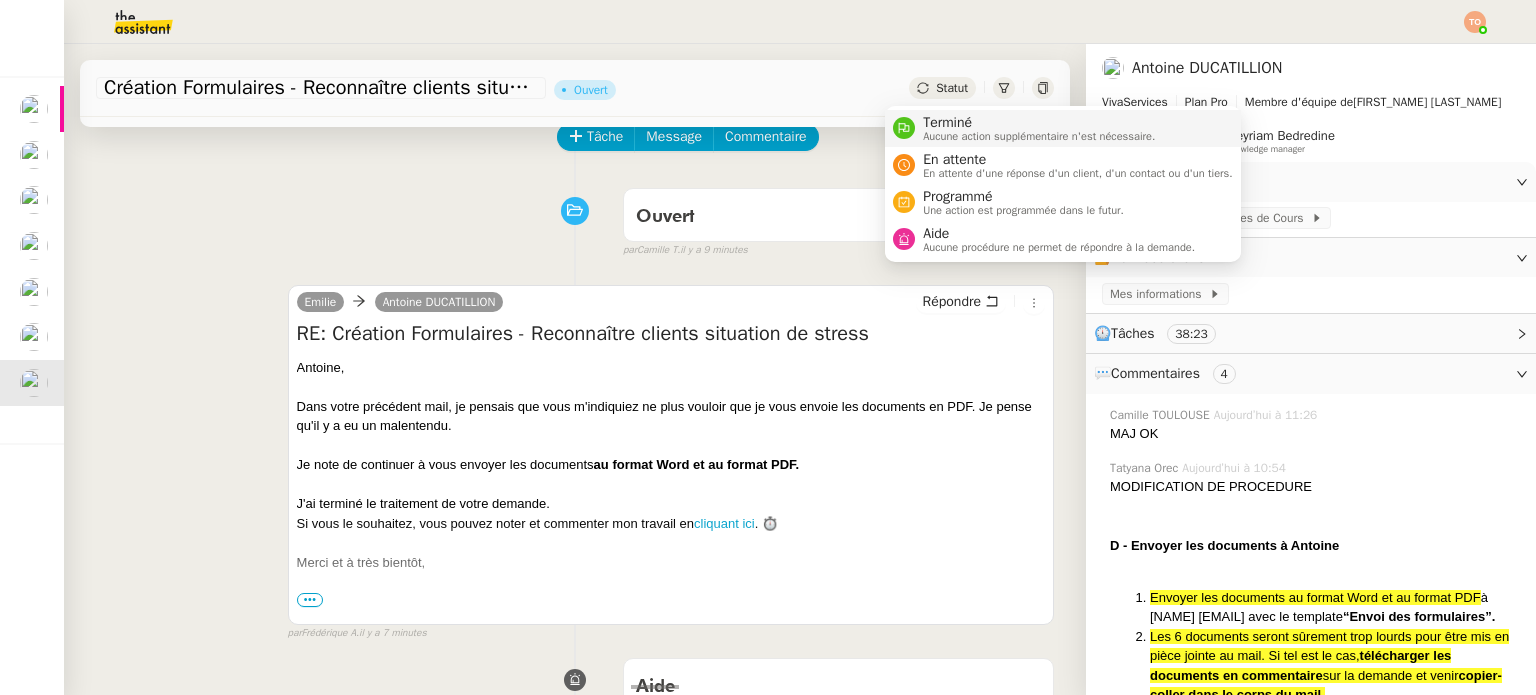 click on "Aucune action supplémentaire n'est nécessaire." at bounding box center [1039, 136] 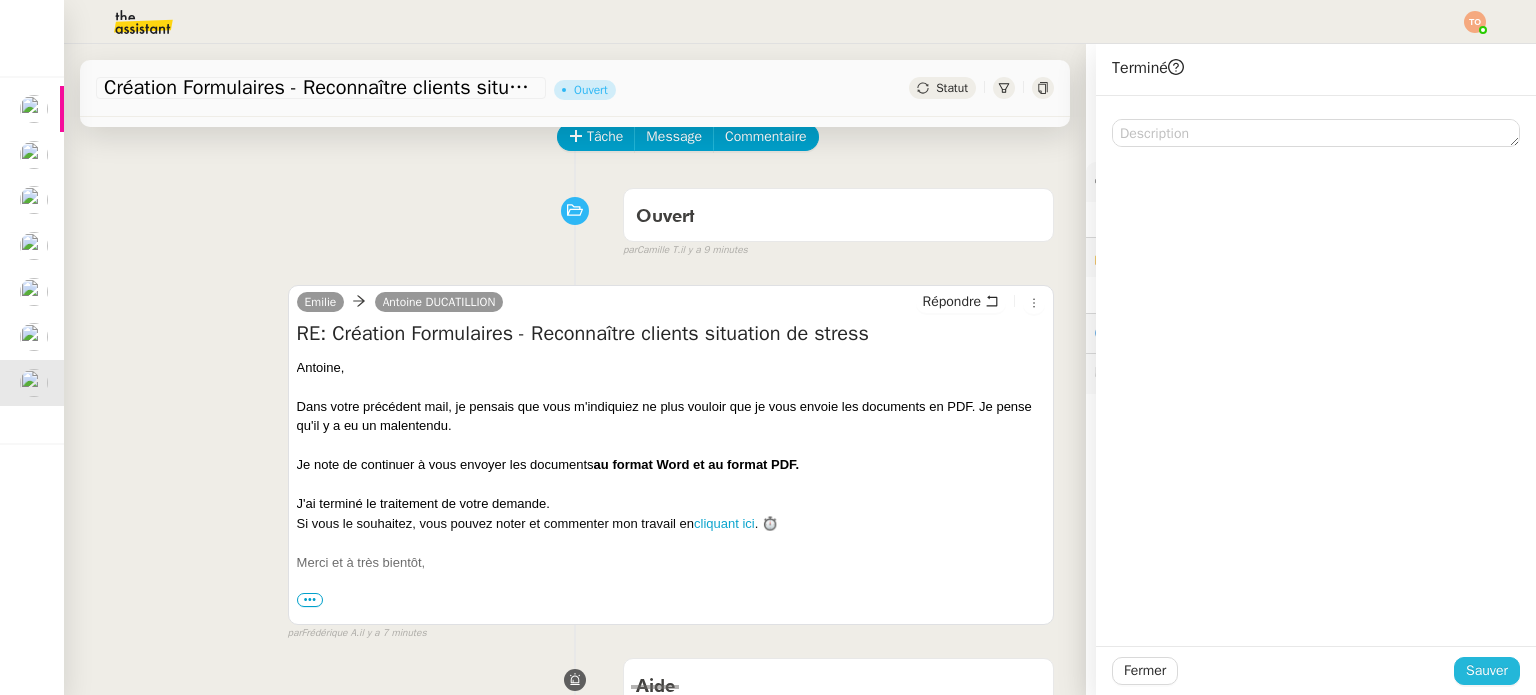 click on "Sauver" 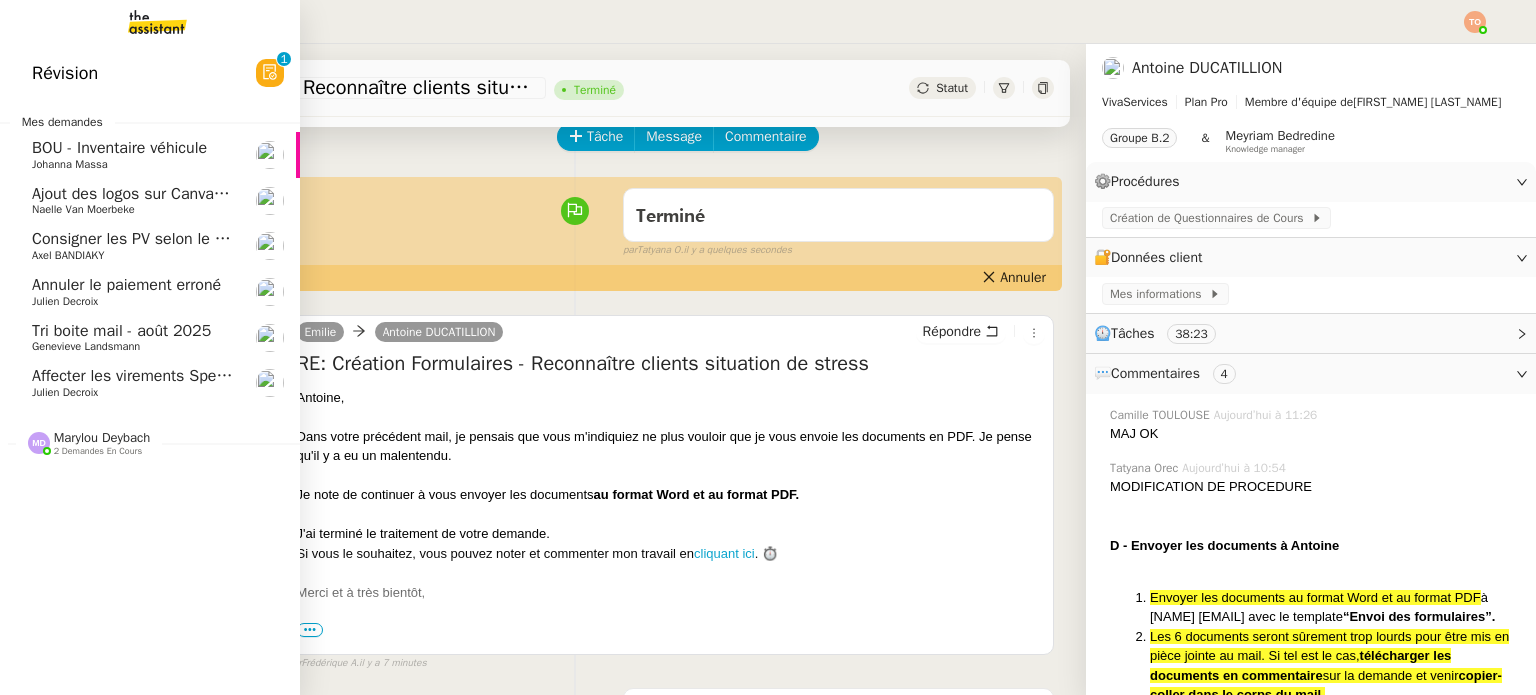 click on "Ajout des logos sur Canva- août 2025" 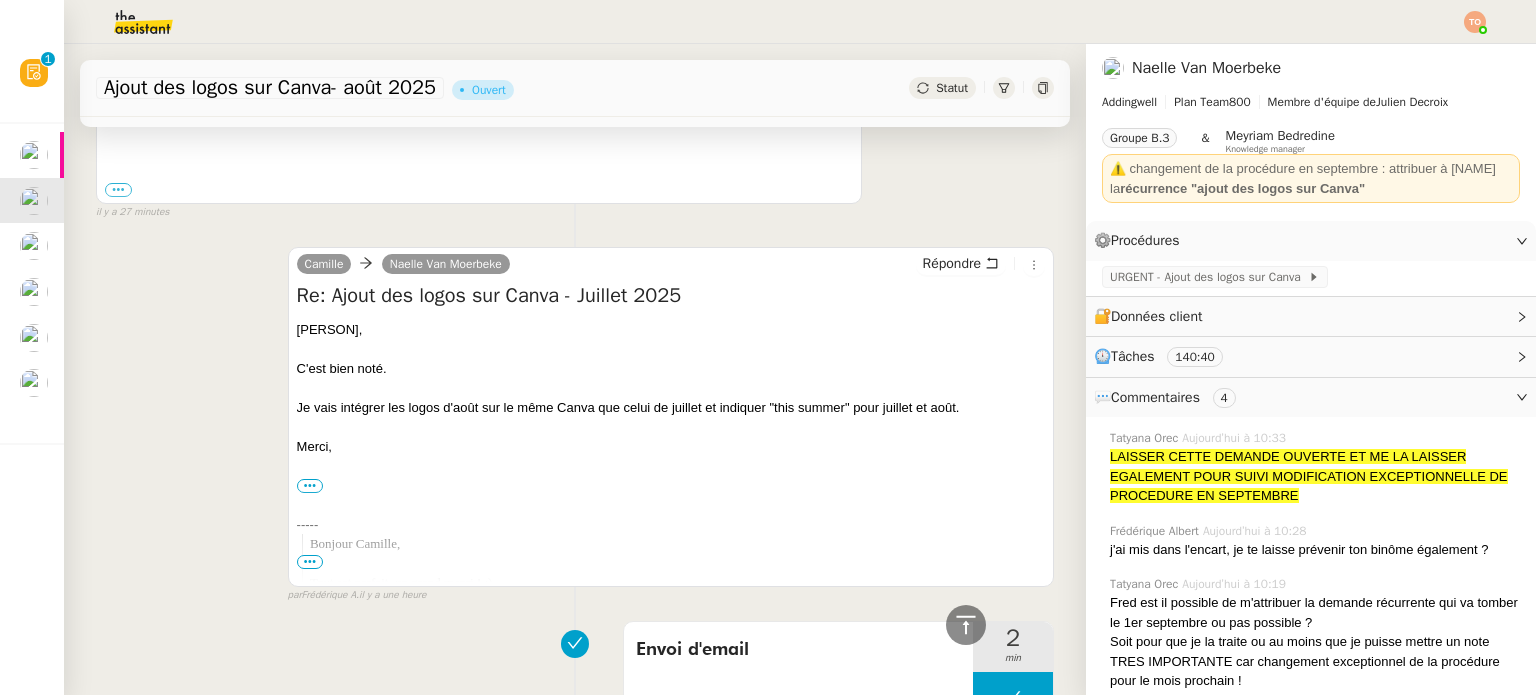 scroll, scrollTop: 0, scrollLeft: 0, axis: both 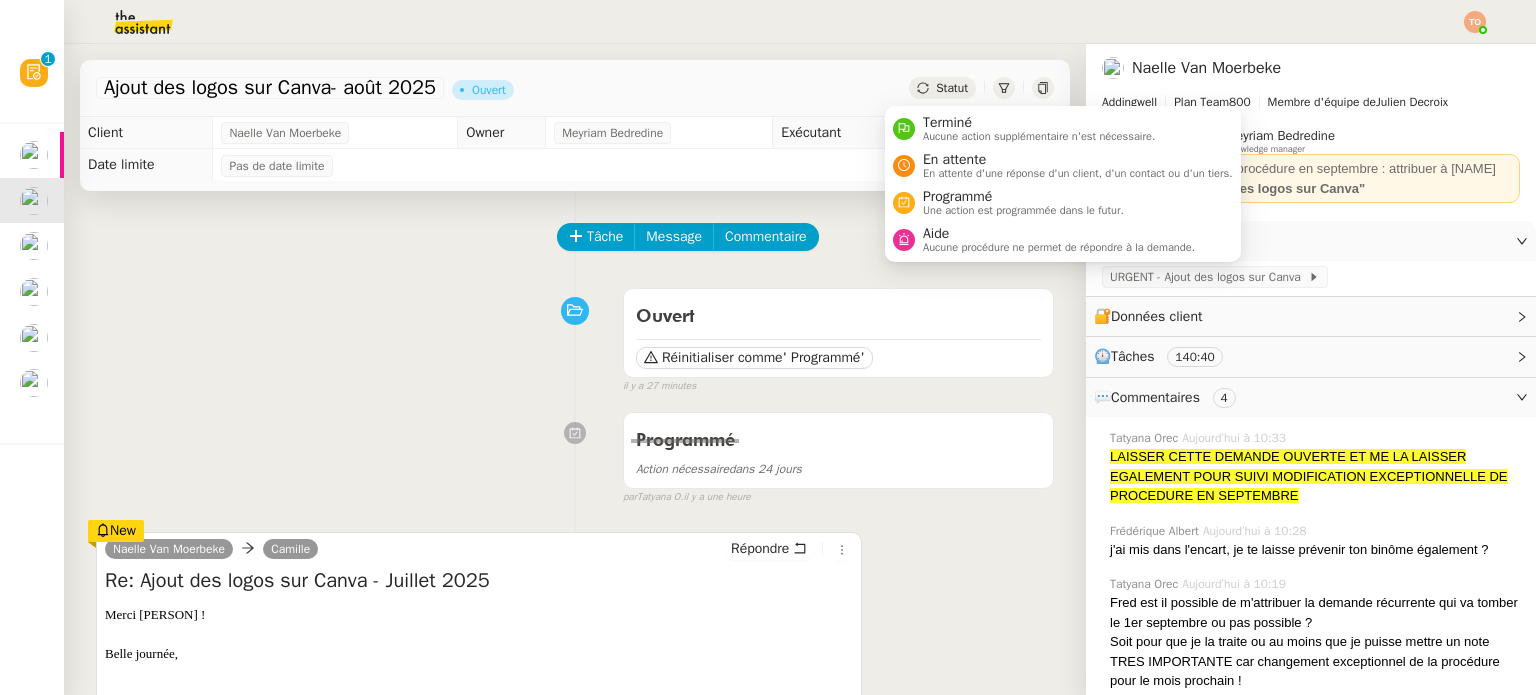 click on "Statut" 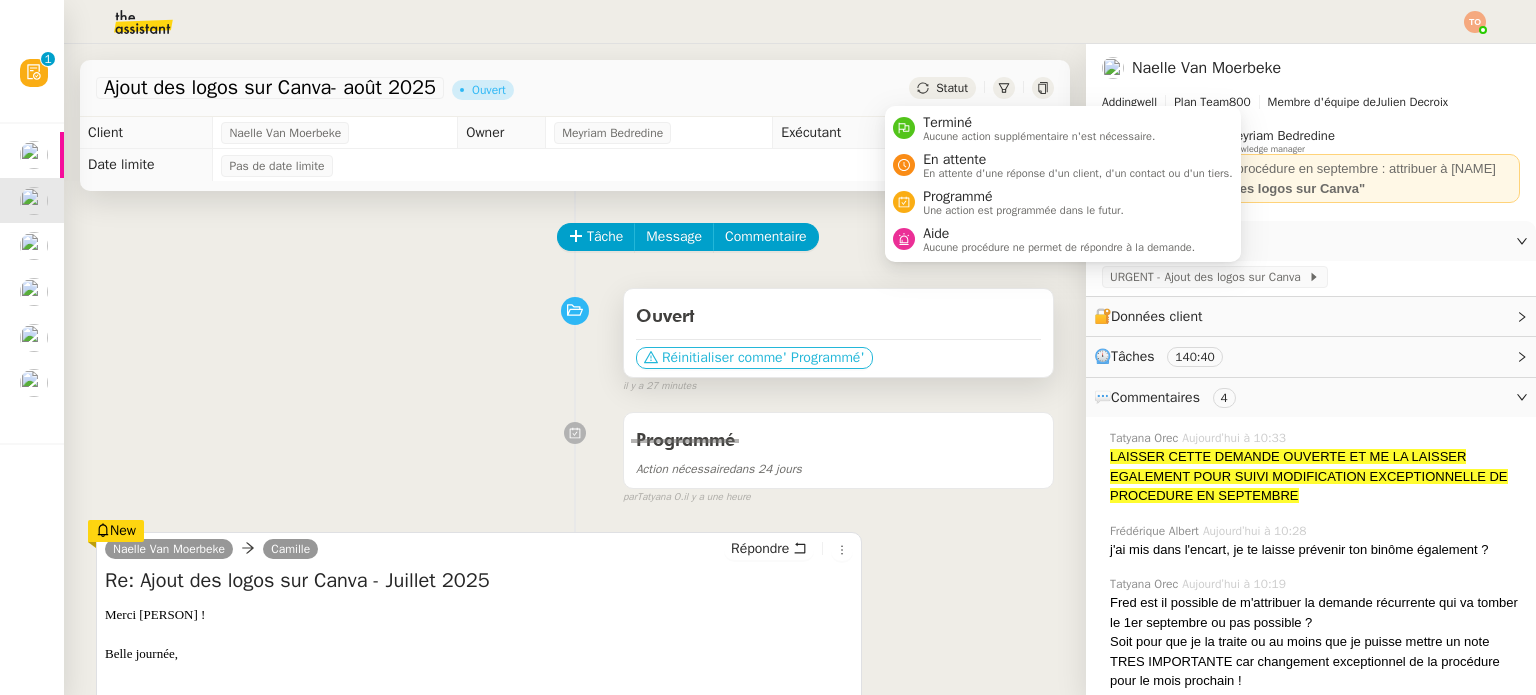 click on "' Programmé'" at bounding box center [824, 358] 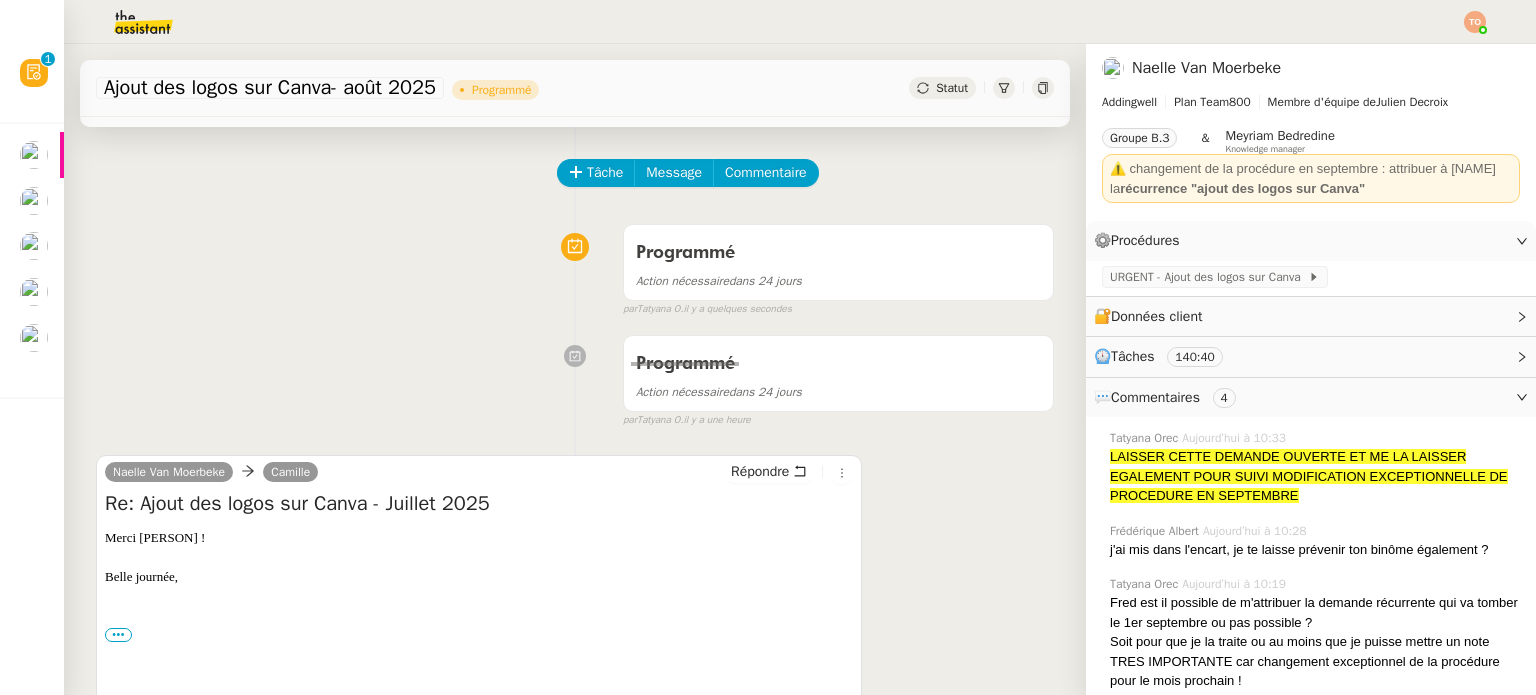 scroll, scrollTop: 100, scrollLeft: 0, axis: vertical 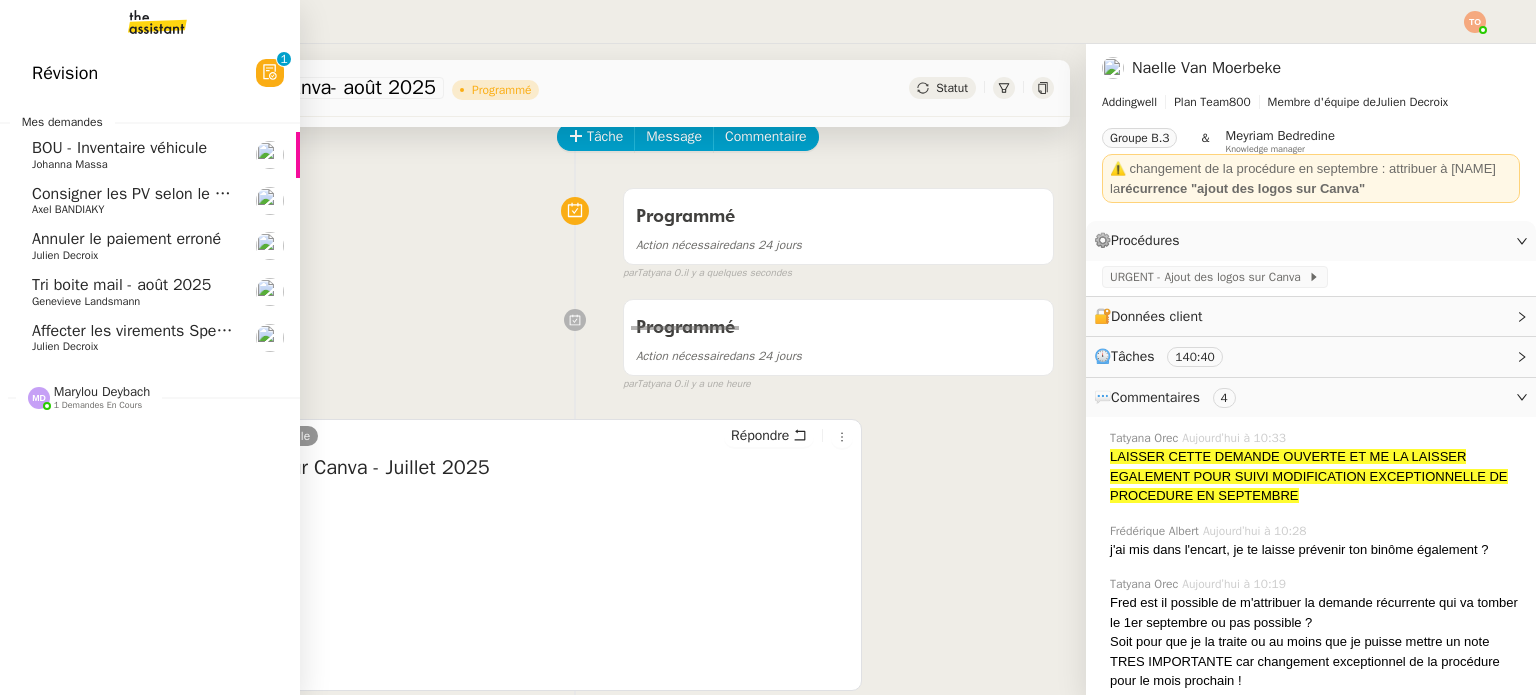 click on "Julien Decroix" 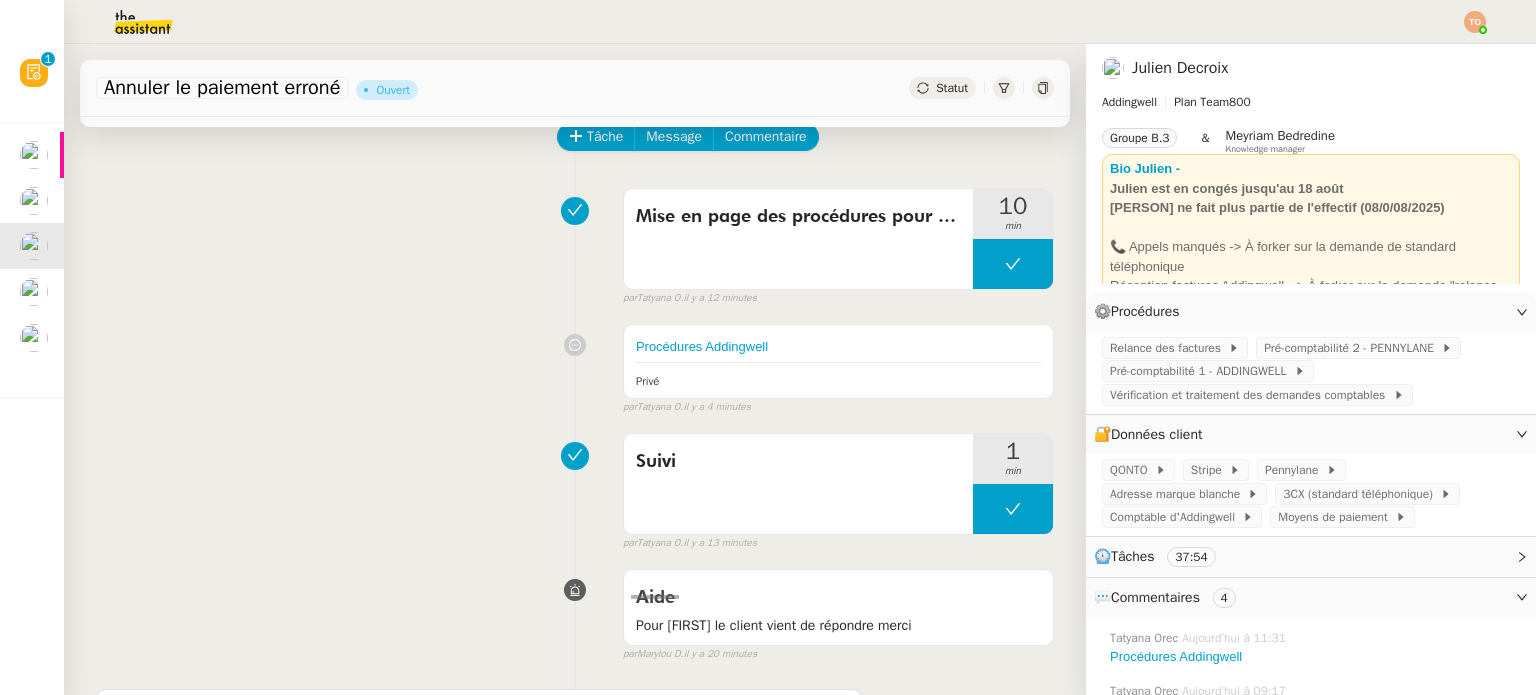 scroll, scrollTop: 0, scrollLeft: 0, axis: both 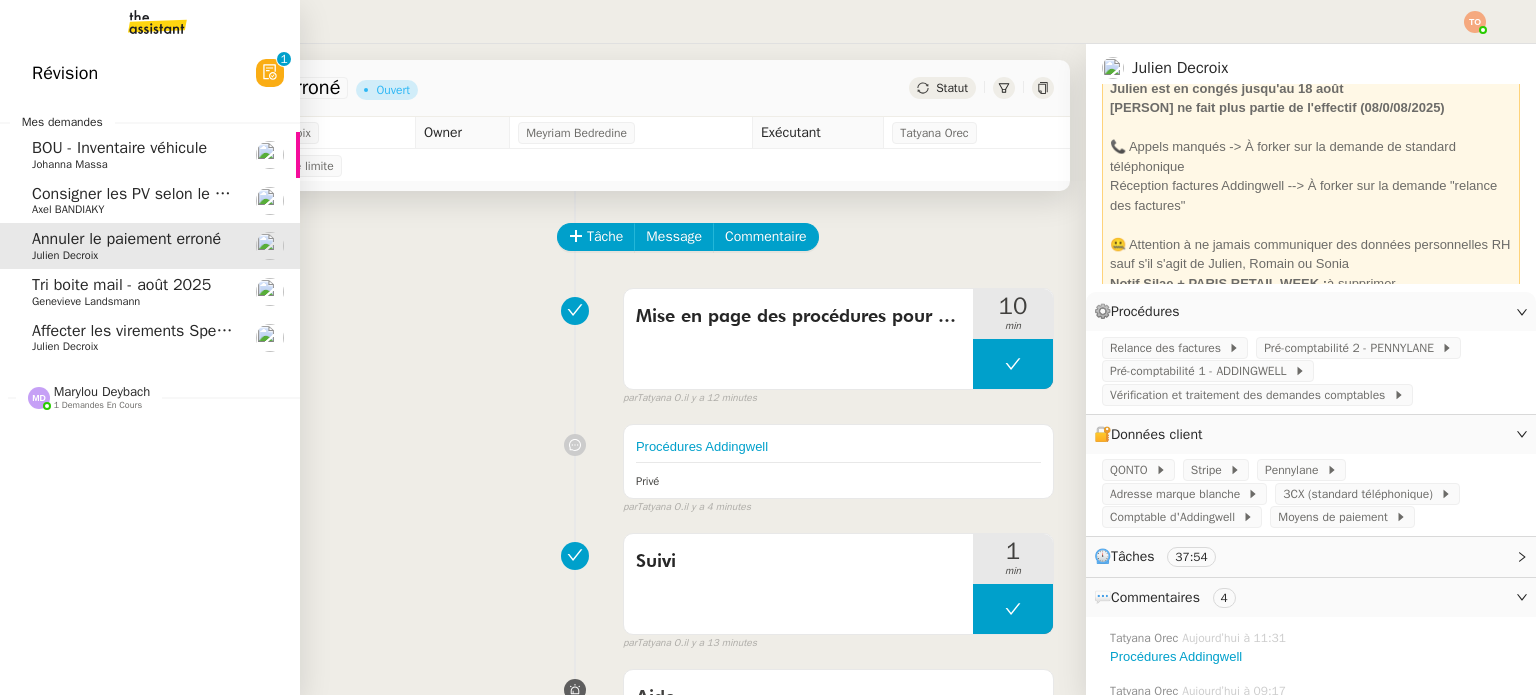click on "Affecter les virements Spendesk au compte 517000" 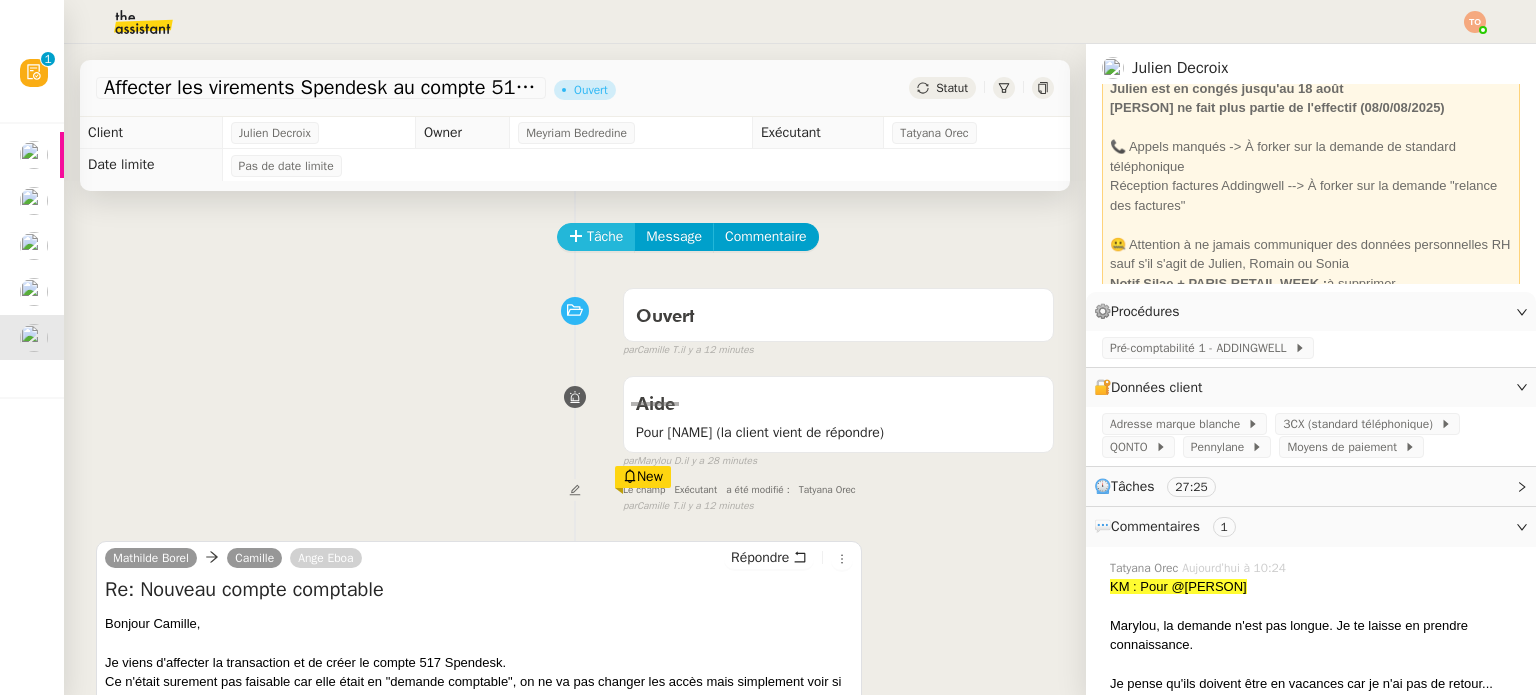 click on "Tâche" 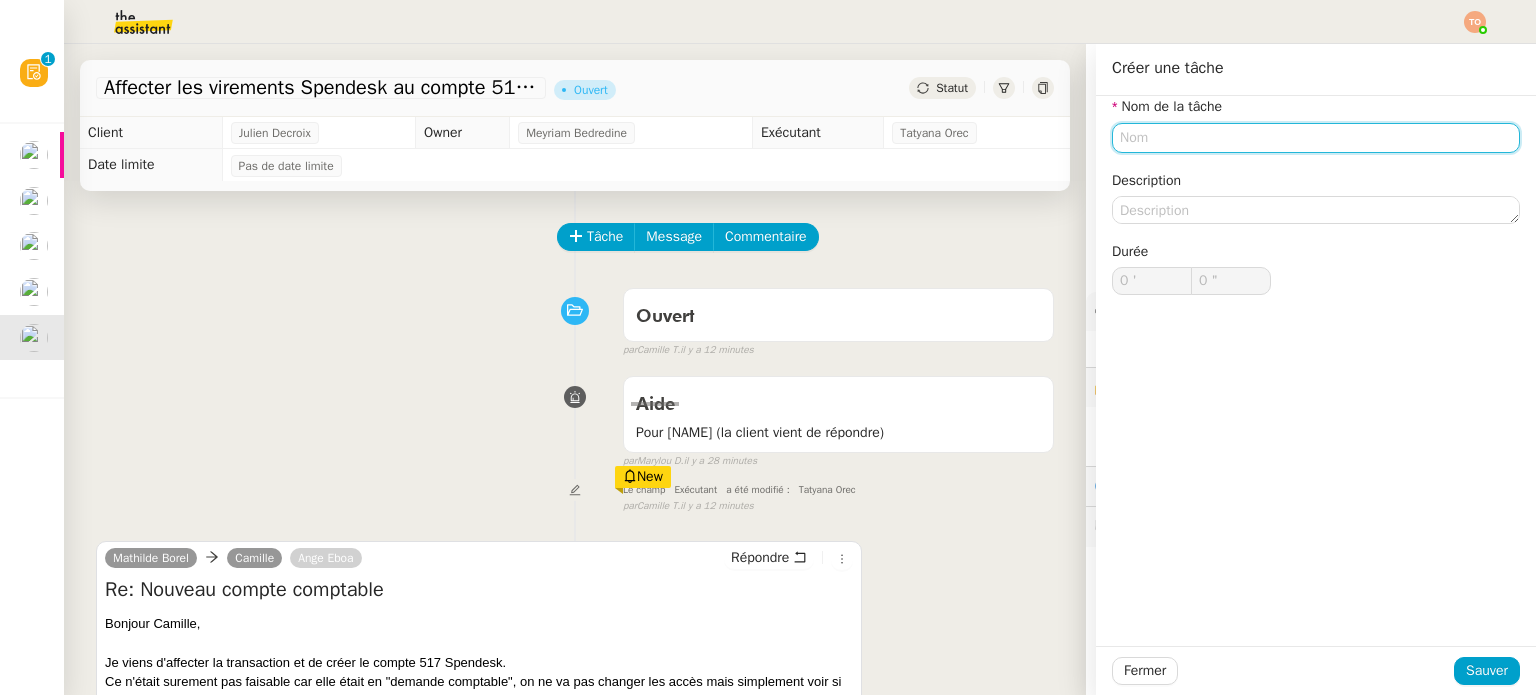 click 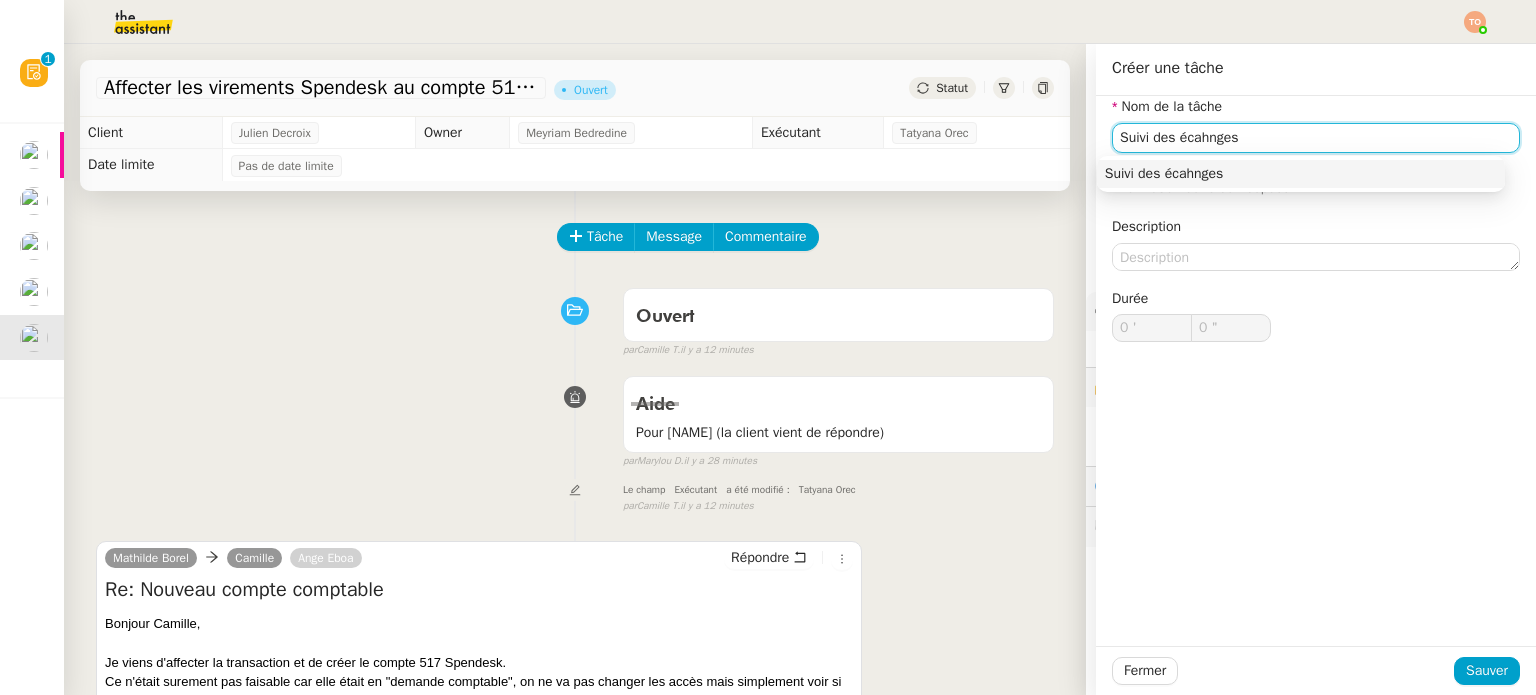 click on "Suivi des écahnges" 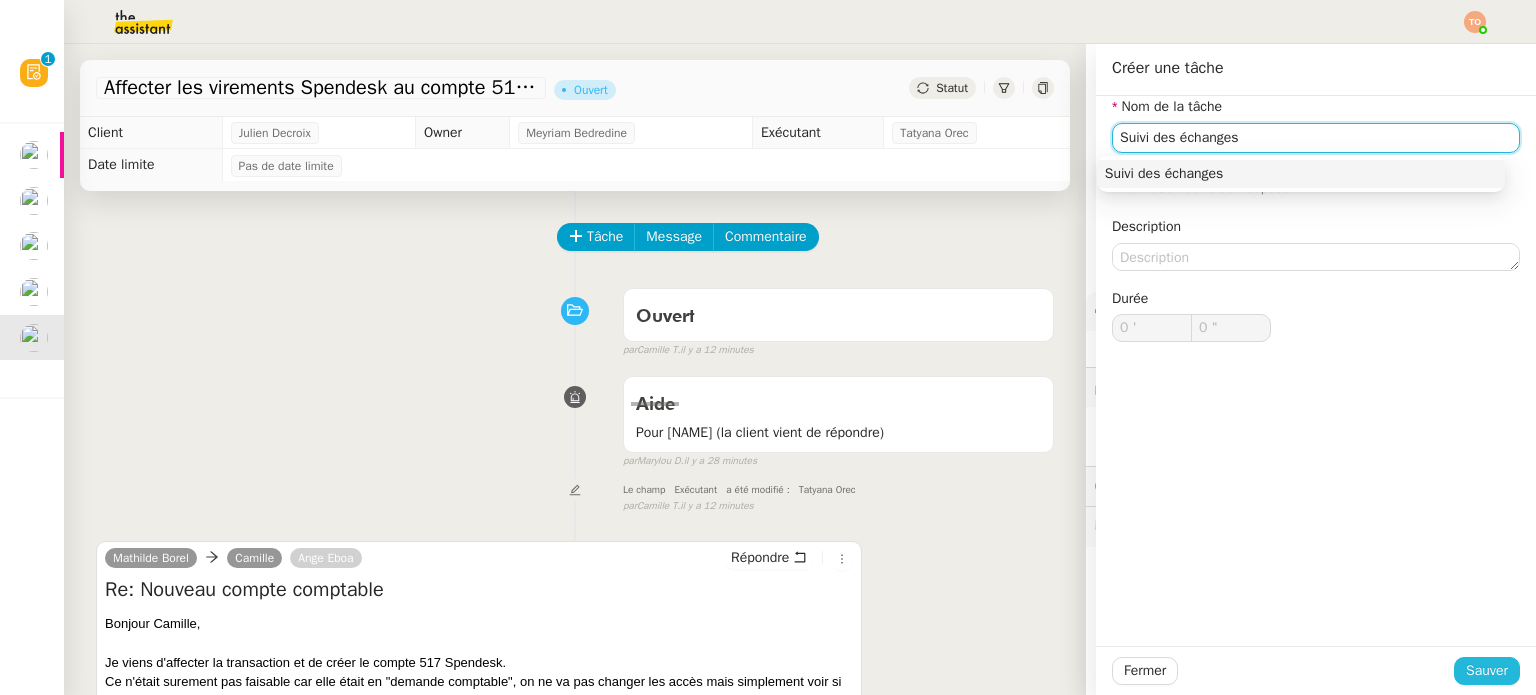 type on "Suivi des échanges" 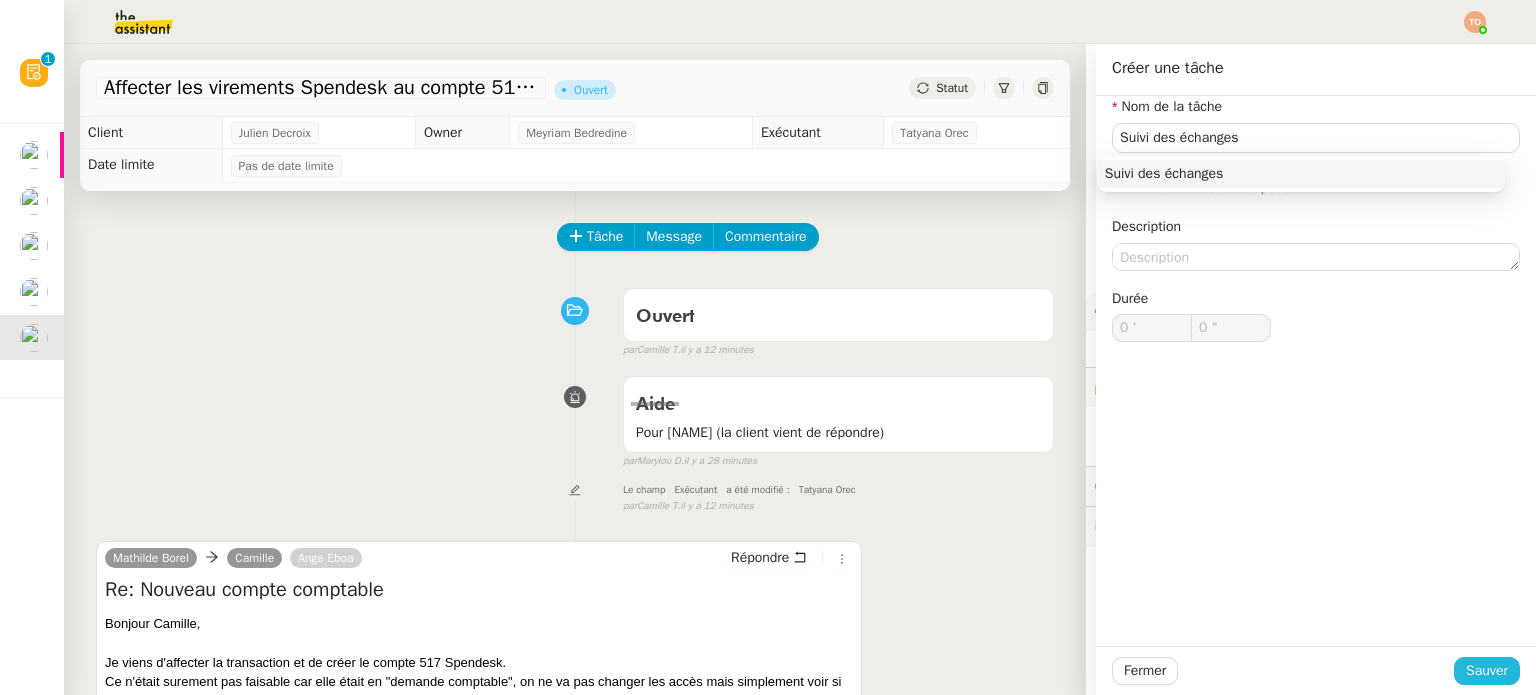 click on "Sauver" 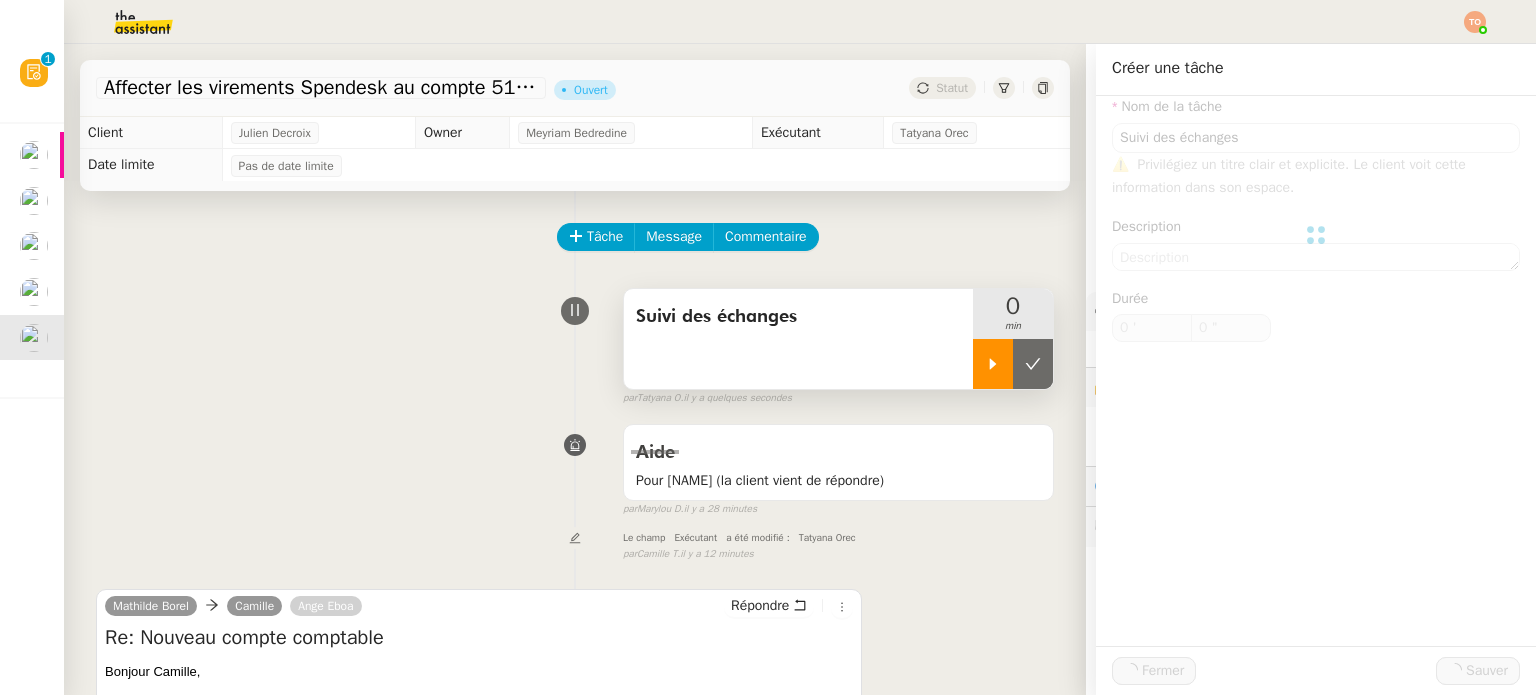 click at bounding box center [993, 364] 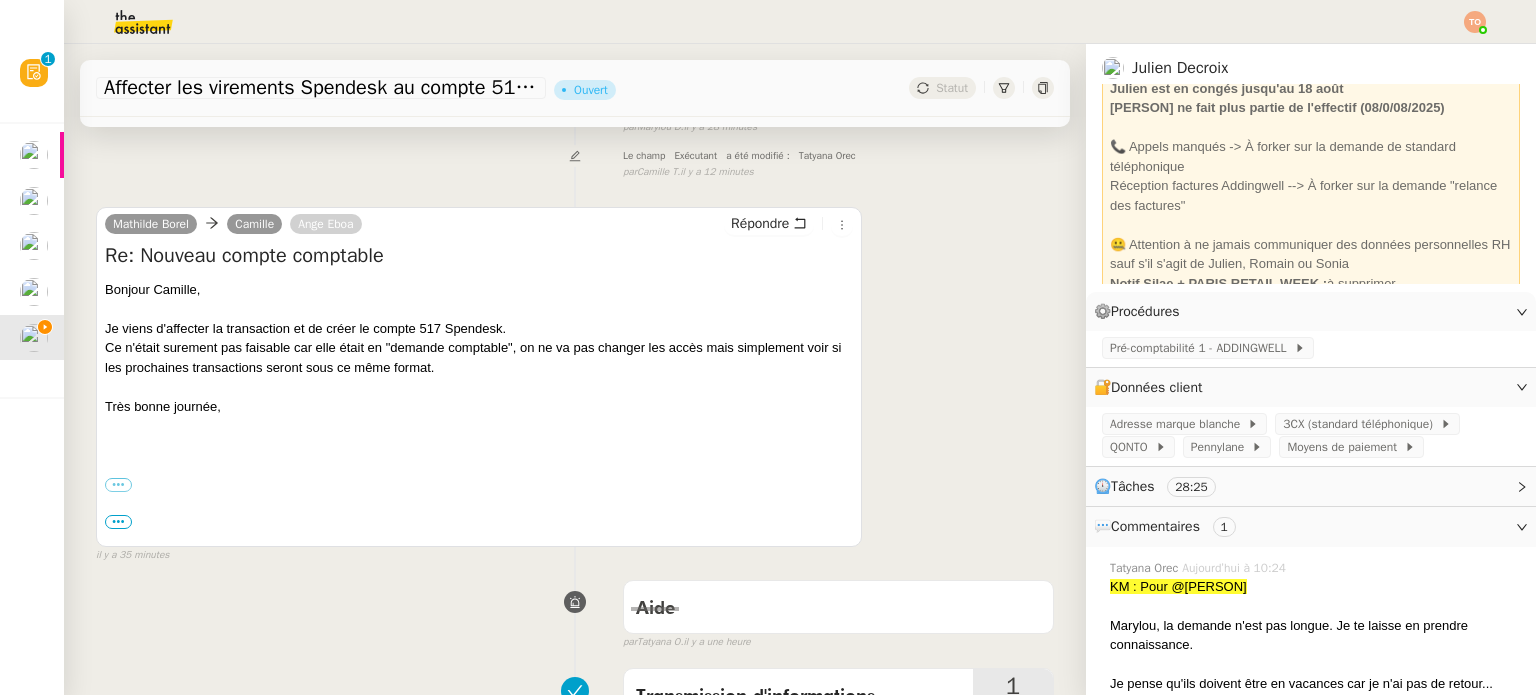 scroll, scrollTop: 400, scrollLeft: 0, axis: vertical 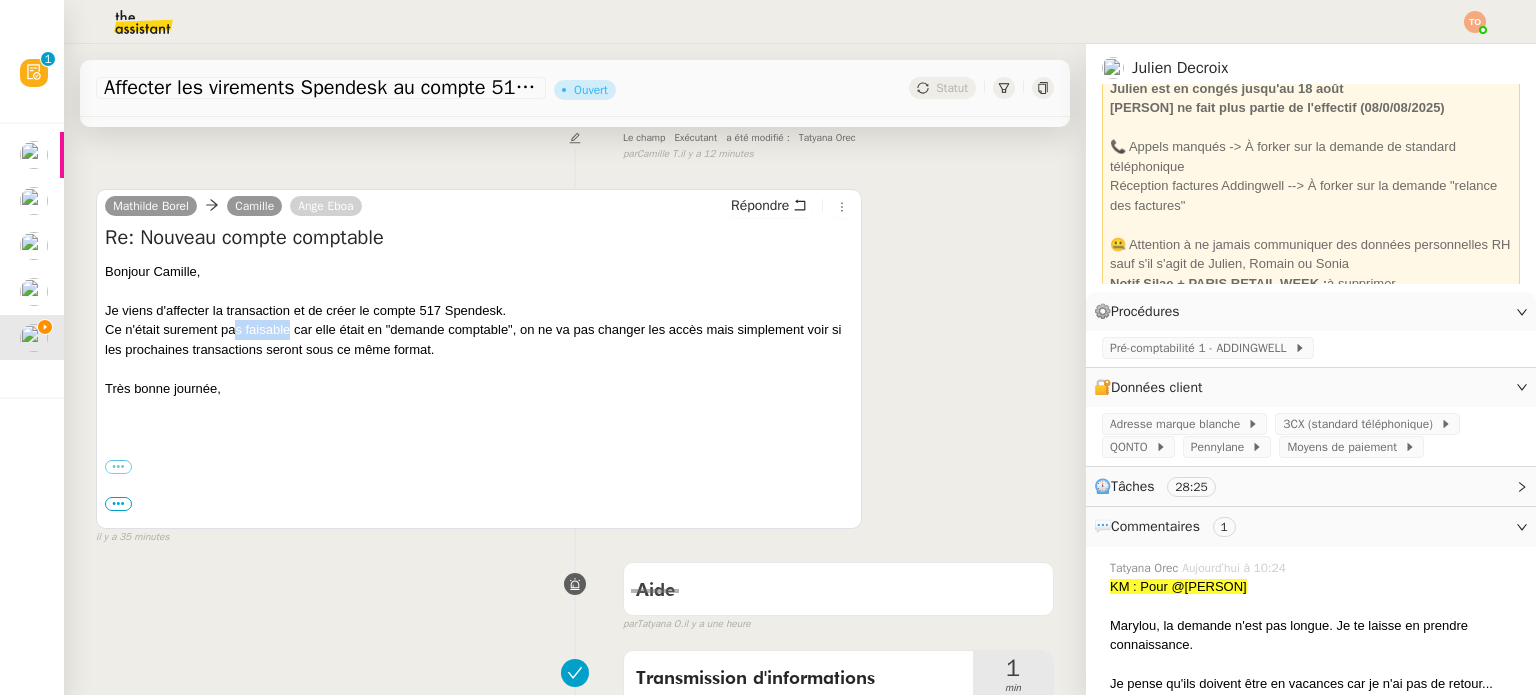 drag, startPoint x: 235, startPoint y: 336, endPoint x: 332, endPoint y: 336, distance: 97 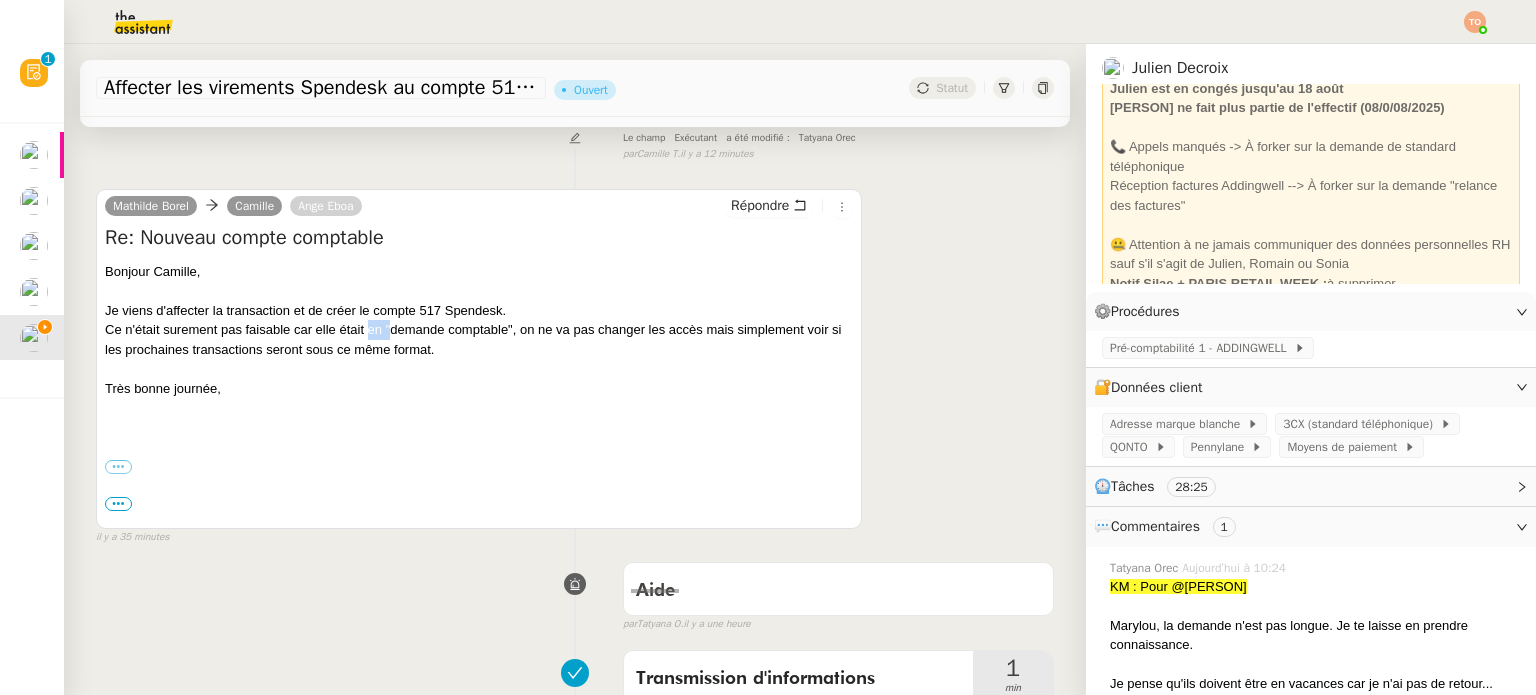 drag, startPoint x: 368, startPoint y: 335, endPoint x: 412, endPoint y: 335, distance: 44 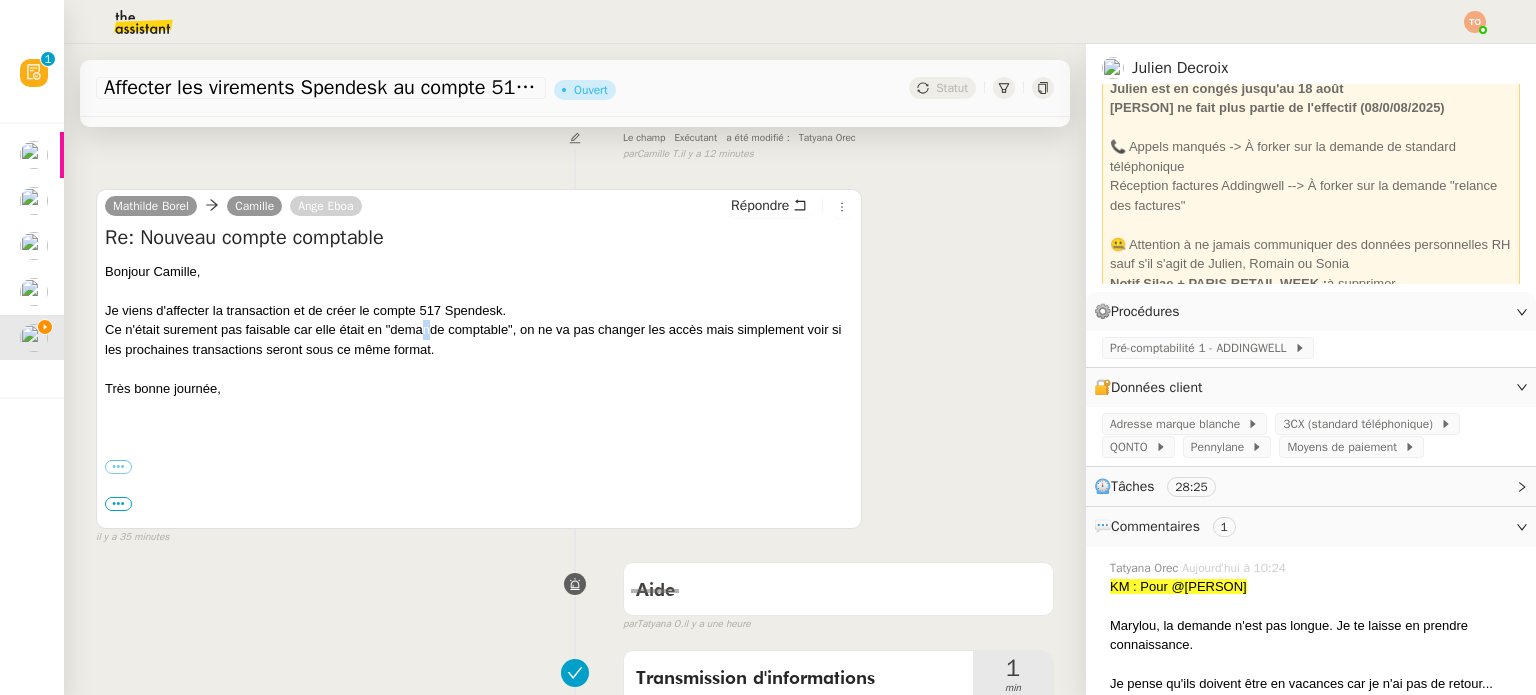 drag, startPoint x: 425, startPoint y: 335, endPoint x: 448, endPoint y: 337, distance: 23.086792 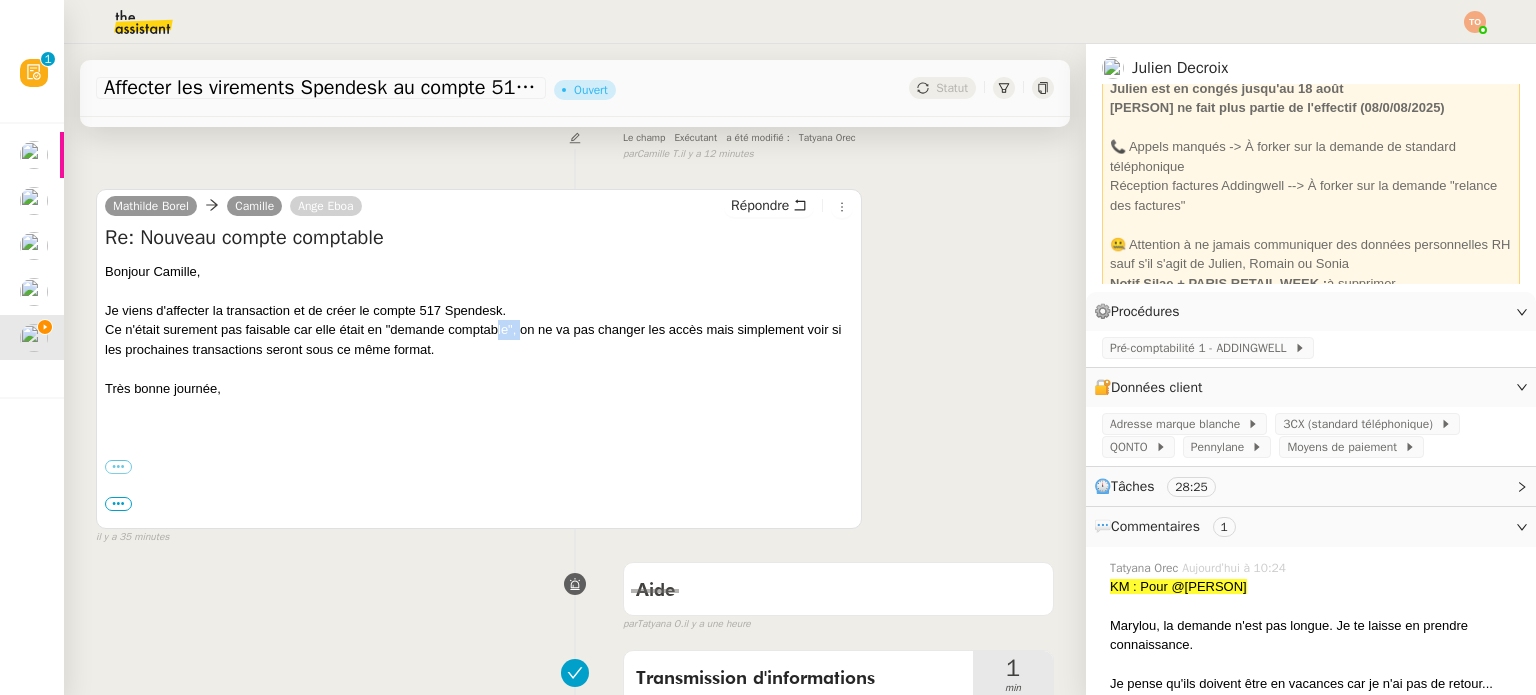 drag, startPoint x: 511, startPoint y: 339, endPoint x: 540, endPoint y: 339, distance: 29 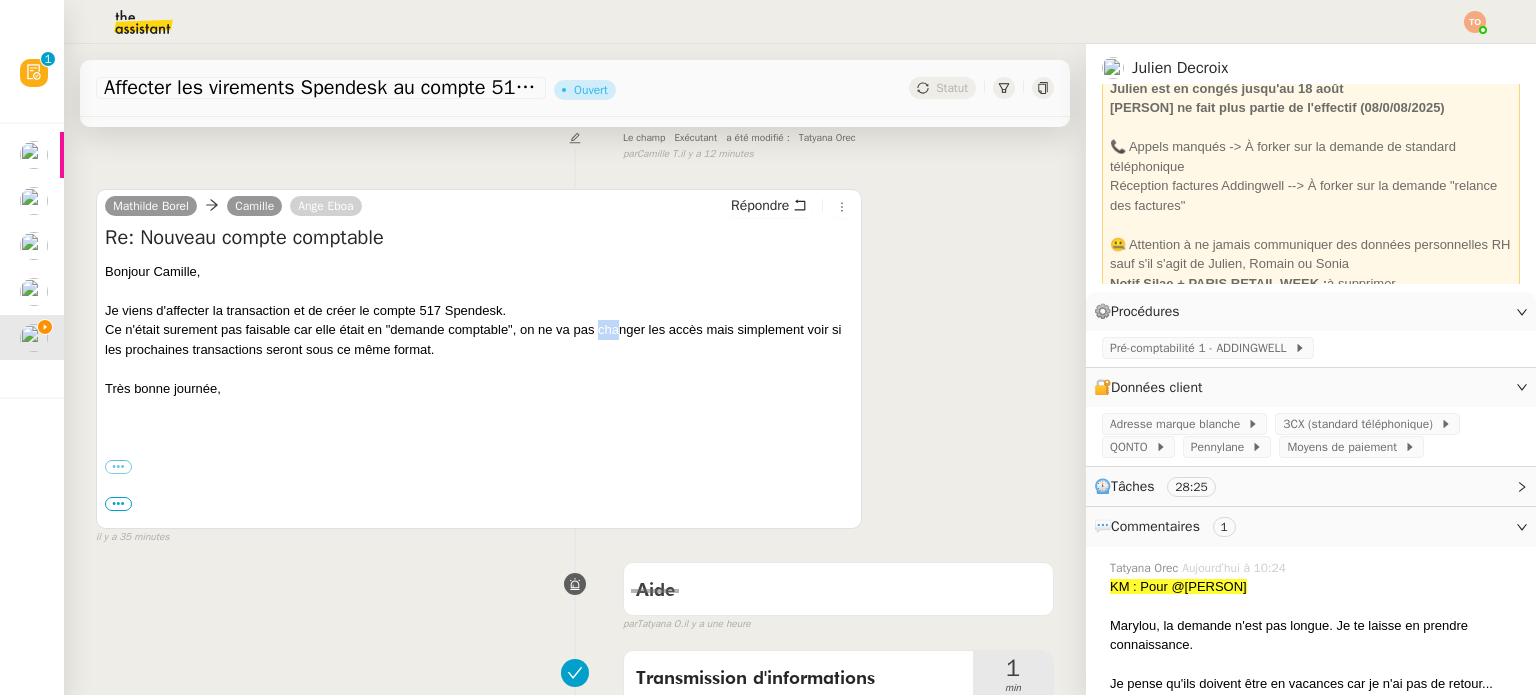 drag, startPoint x: 599, startPoint y: 335, endPoint x: 652, endPoint y: 331, distance: 53.15073 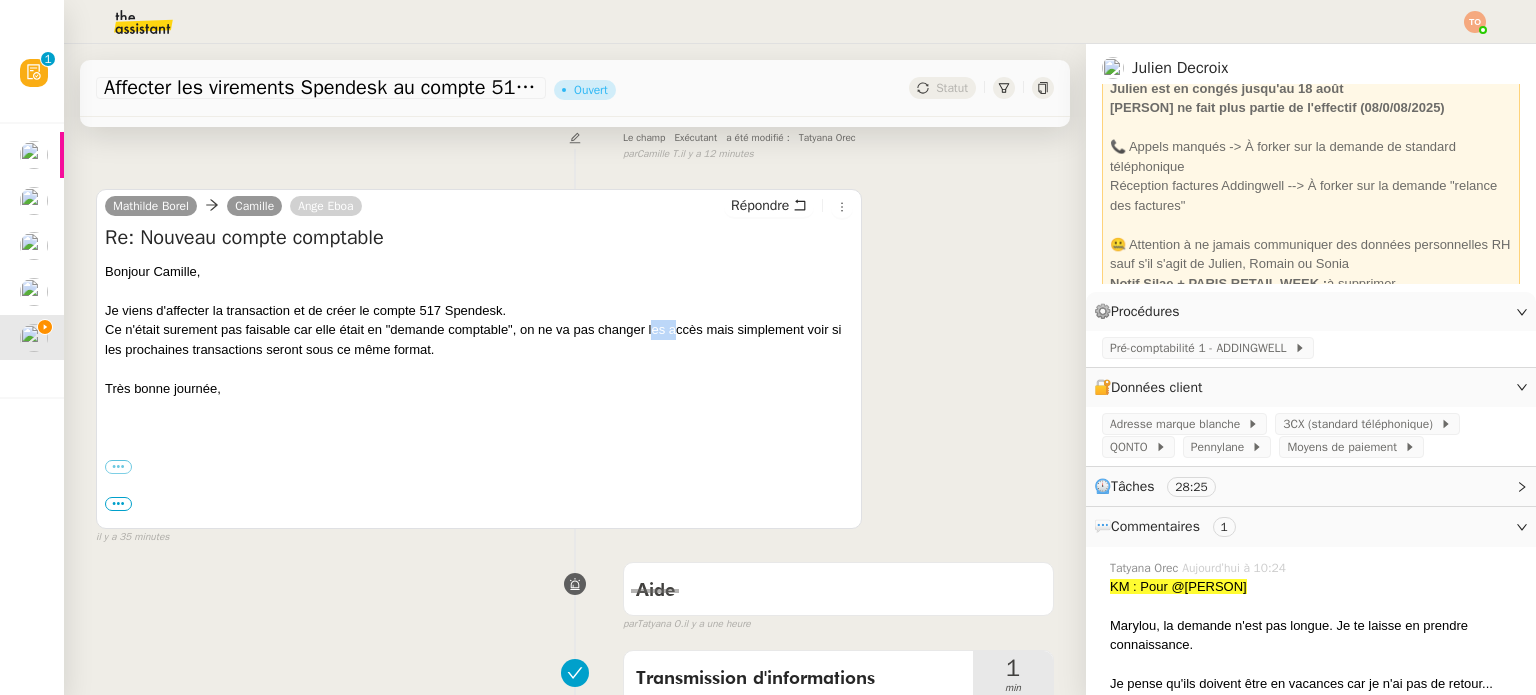 drag, startPoint x: 652, startPoint y: 331, endPoint x: 696, endPoint y: 331, distance: 44 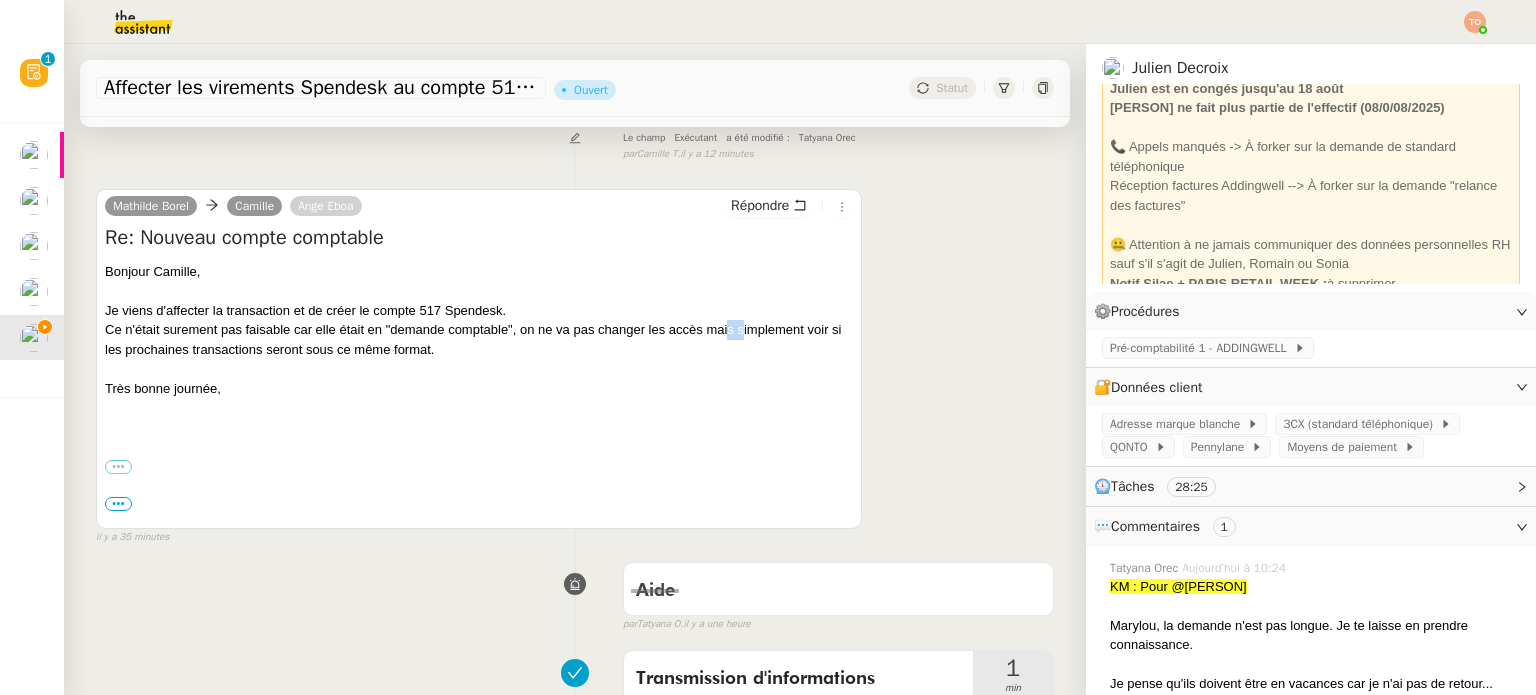 drag, startPoint x: 728, startPoint y: 331, endPoint x: 768, endPoint y: 330, distance: 40.012497 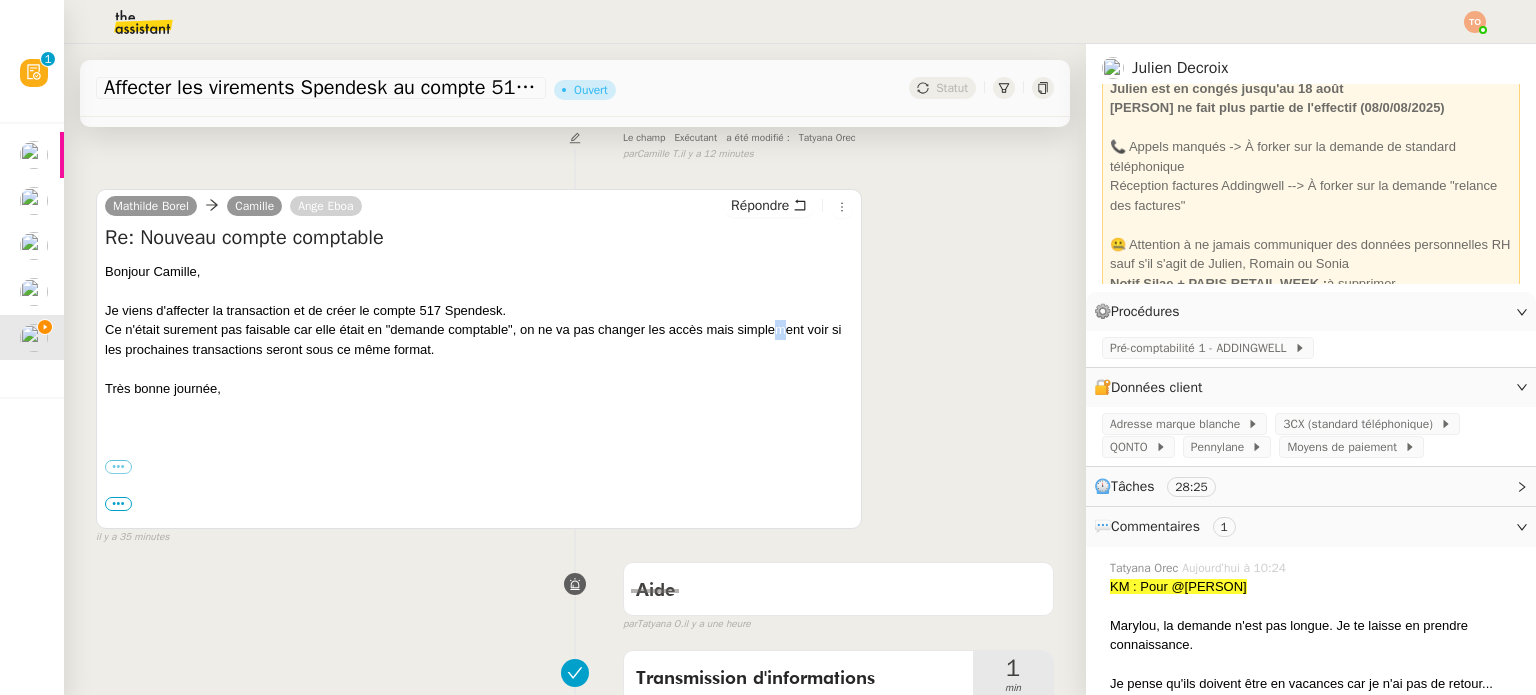 click on "Ce n'était surement pas faisable car elle était en "demande comptable", on ne va pas changer les accès mais simplement voir si les prochaines transactions seront sous ce même format." at bounding box center [479, 339] 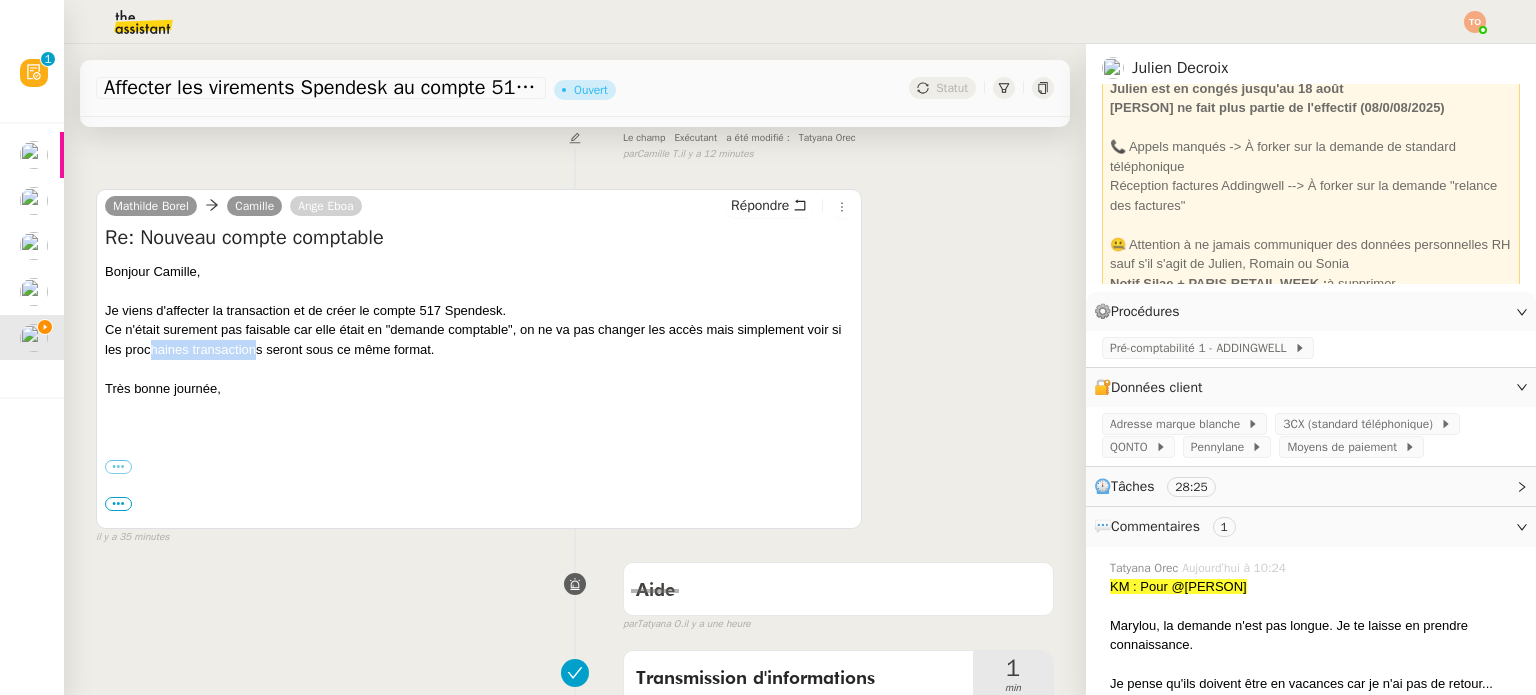 drag, startPoint x: 164, startPoint y: 355, endPoint x: 279, endPoint y: 355, distance: 115 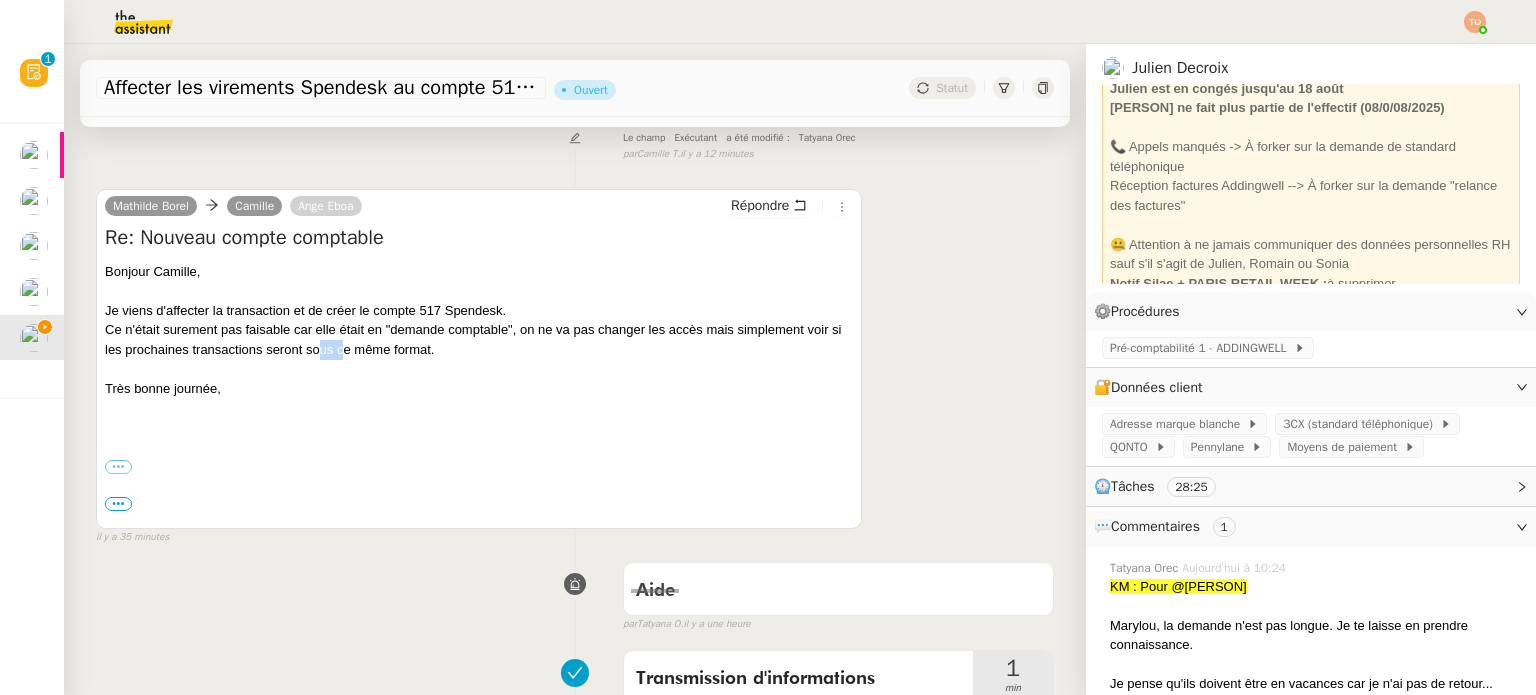 drag, startPoint x: 340, startPoint y: 350, endPoint x: 378, endPoint y: 350, distance: 38 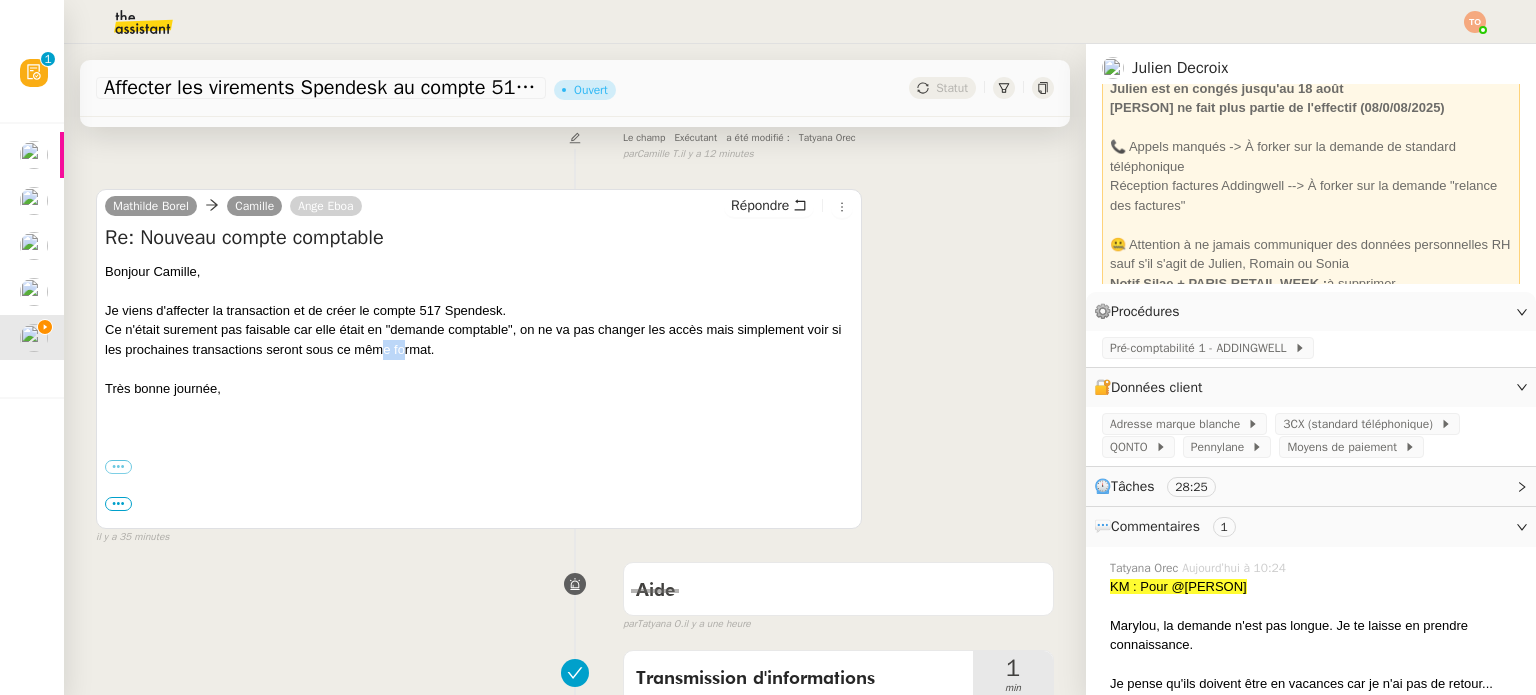 drag, startPoint x: 395, startPoint y: 348, endPoint x: 429, endPoint y: 348, distance: 34 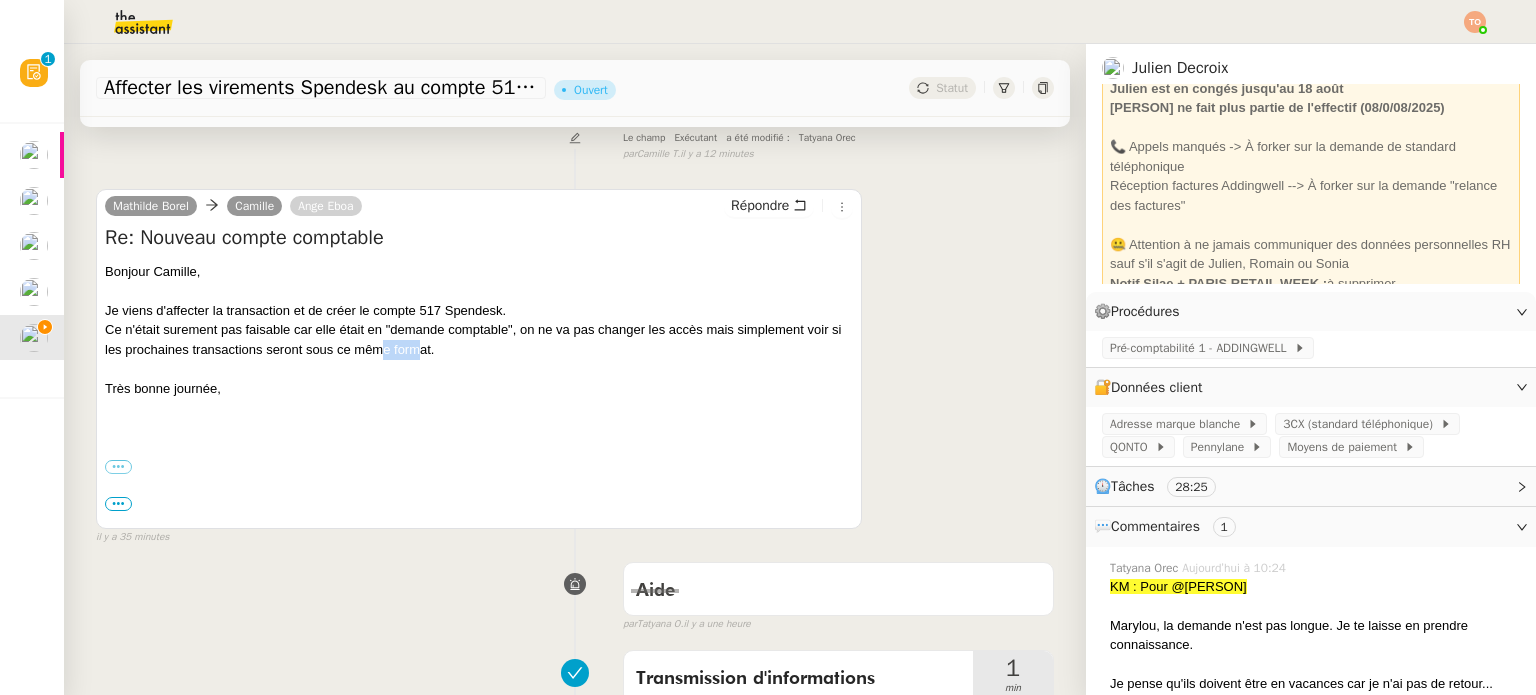 click on "Ce n'était surement pas faisable car elle était en "demande comptable", on ne va pas changer les accès mais simplement voir si les prochaines transactions seront sous ce même format." at bounding box center [479, 339] 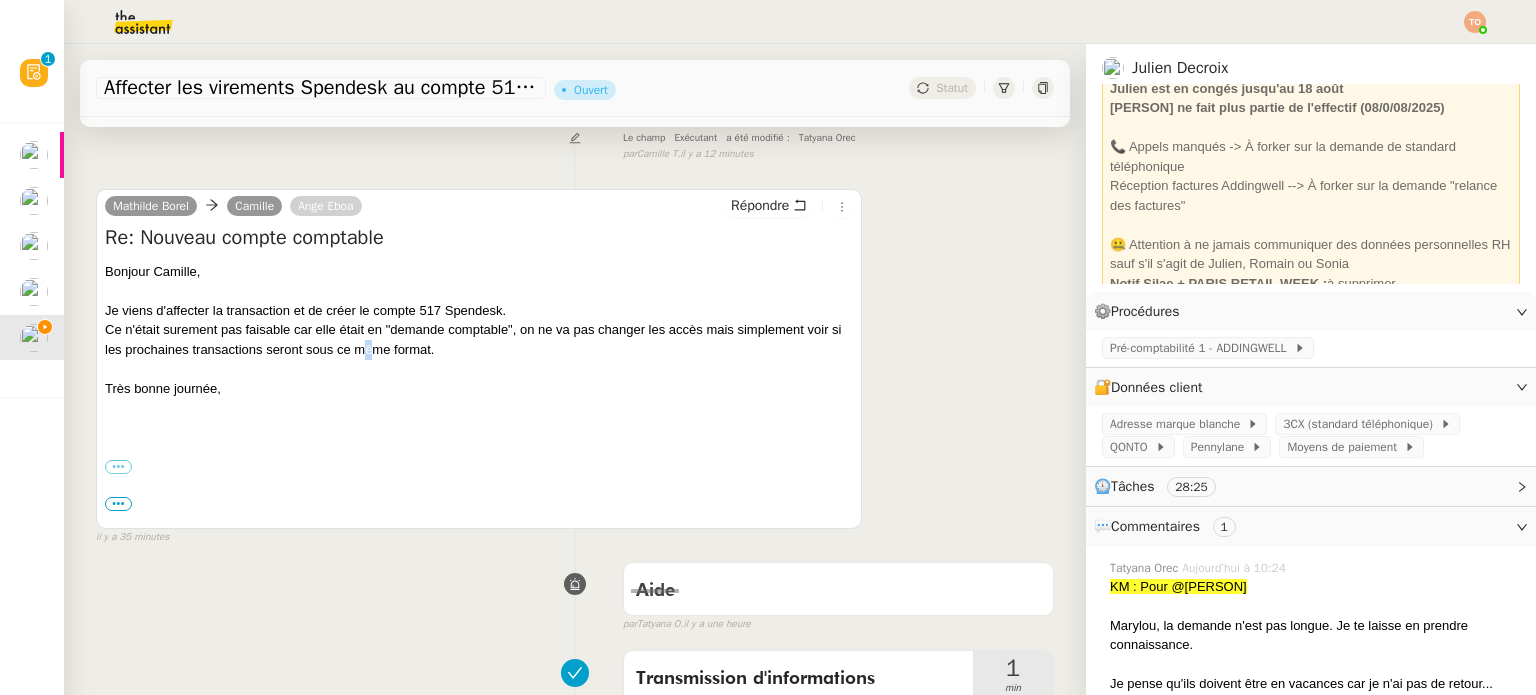 click on "Ce n'était surement pas faisable car elle était en "demande comptable", on ne va pas changer les accès mais simplement voir si les prochaines transactions seront sous ce même format." at bounding box center [479, 339] 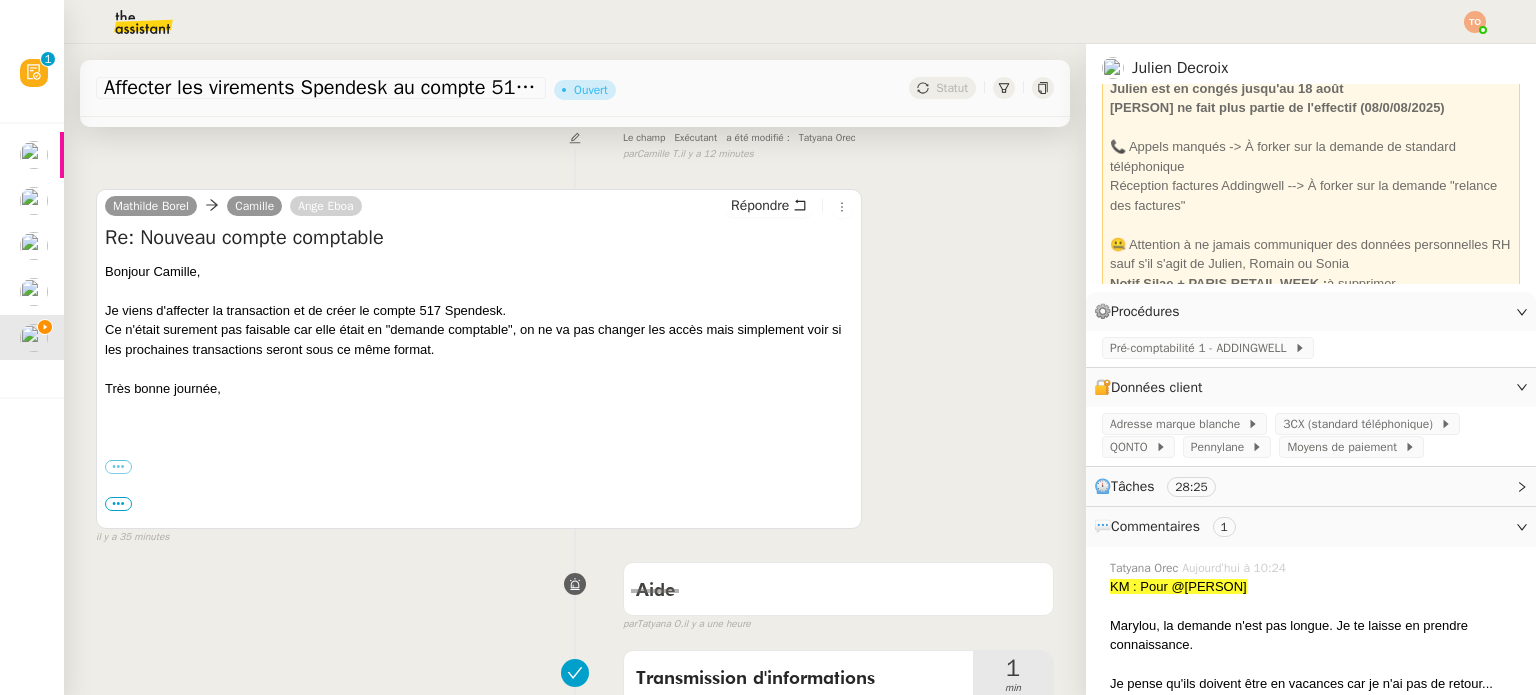 click on "Ce n'était surement pas faisable car elle était en "demande comptable", on ne va pas changer les accès mais simplement voir si les prochaines transactions seront sous ce même format." at bounding box center (479, 339) 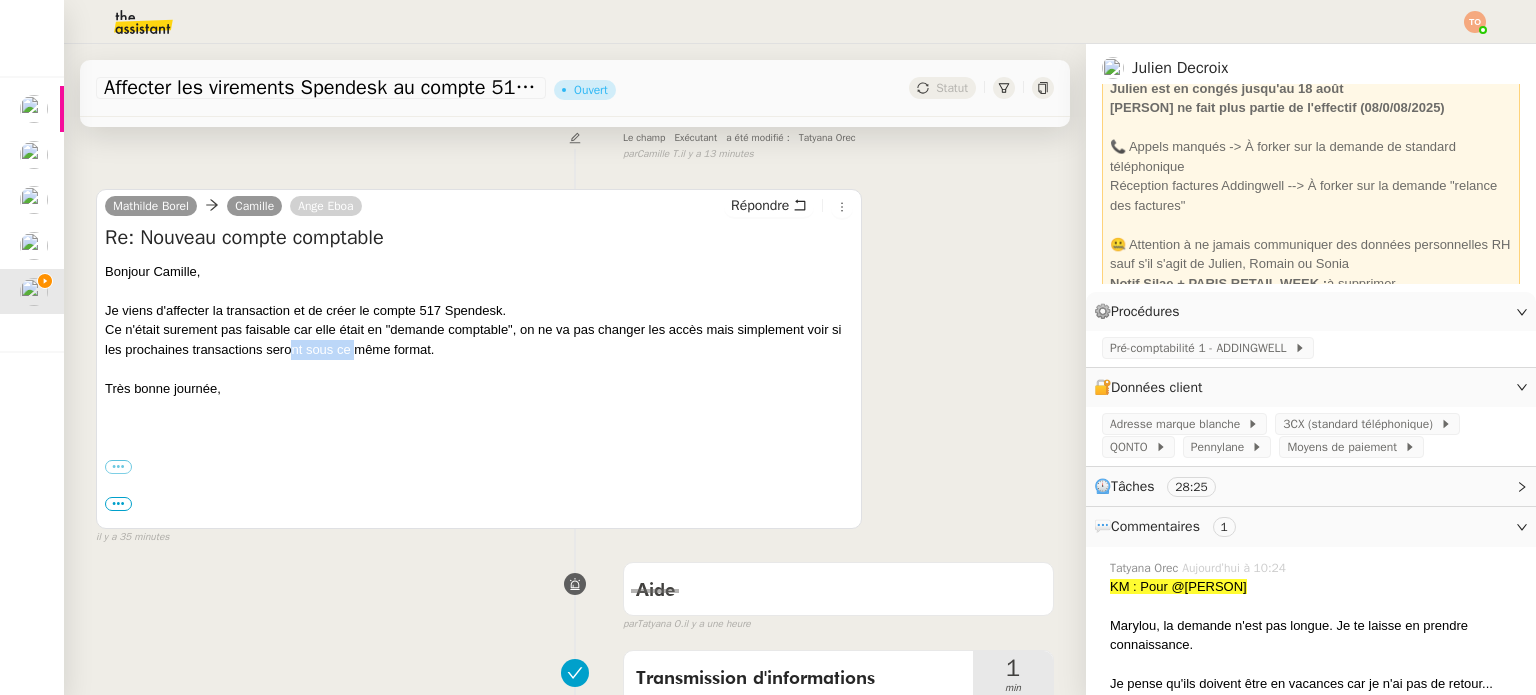drag, startPoint x: 303, startPoint y: 352, endPoint x: 372, endPoint y: 352, distance: 69 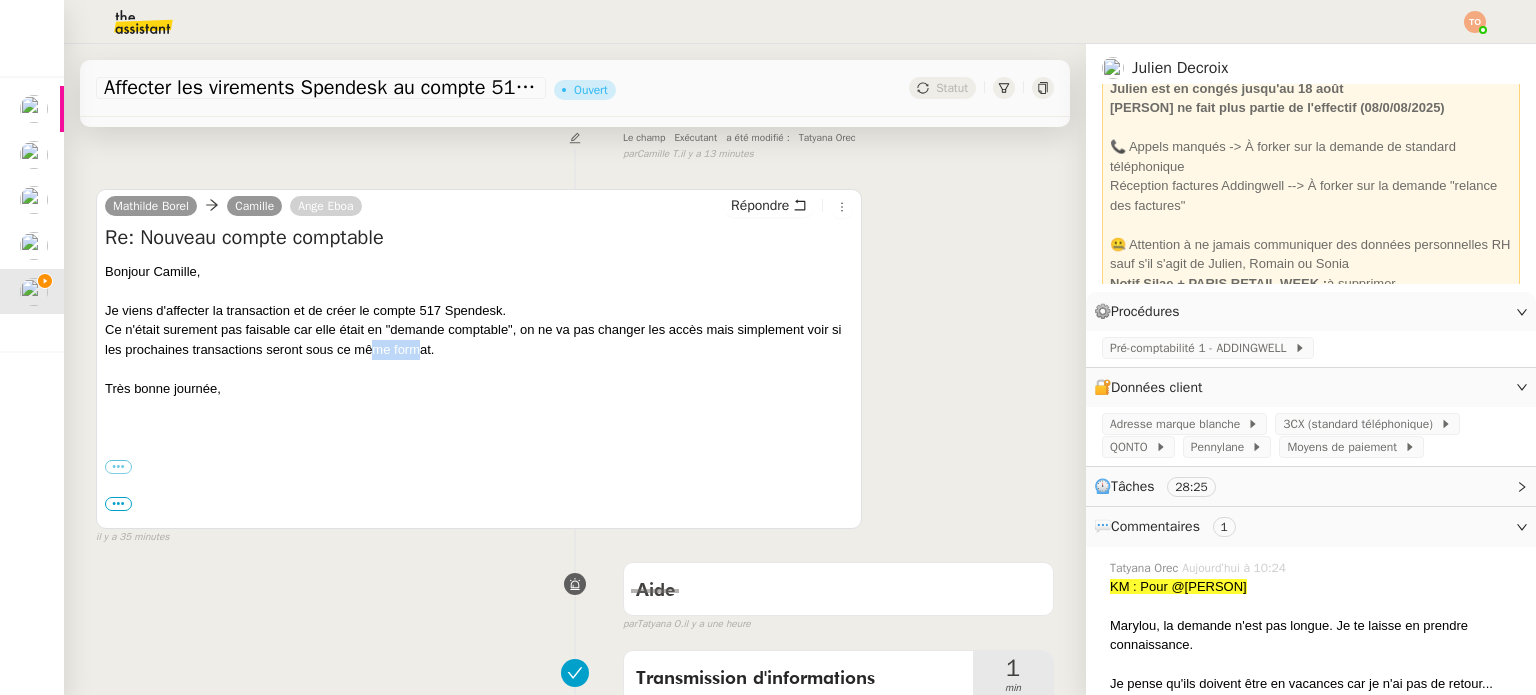 drag, startPoint x: 388, startPoint y: 351, endPoint x: 433, endPoint y: 354, distance: 45.099888 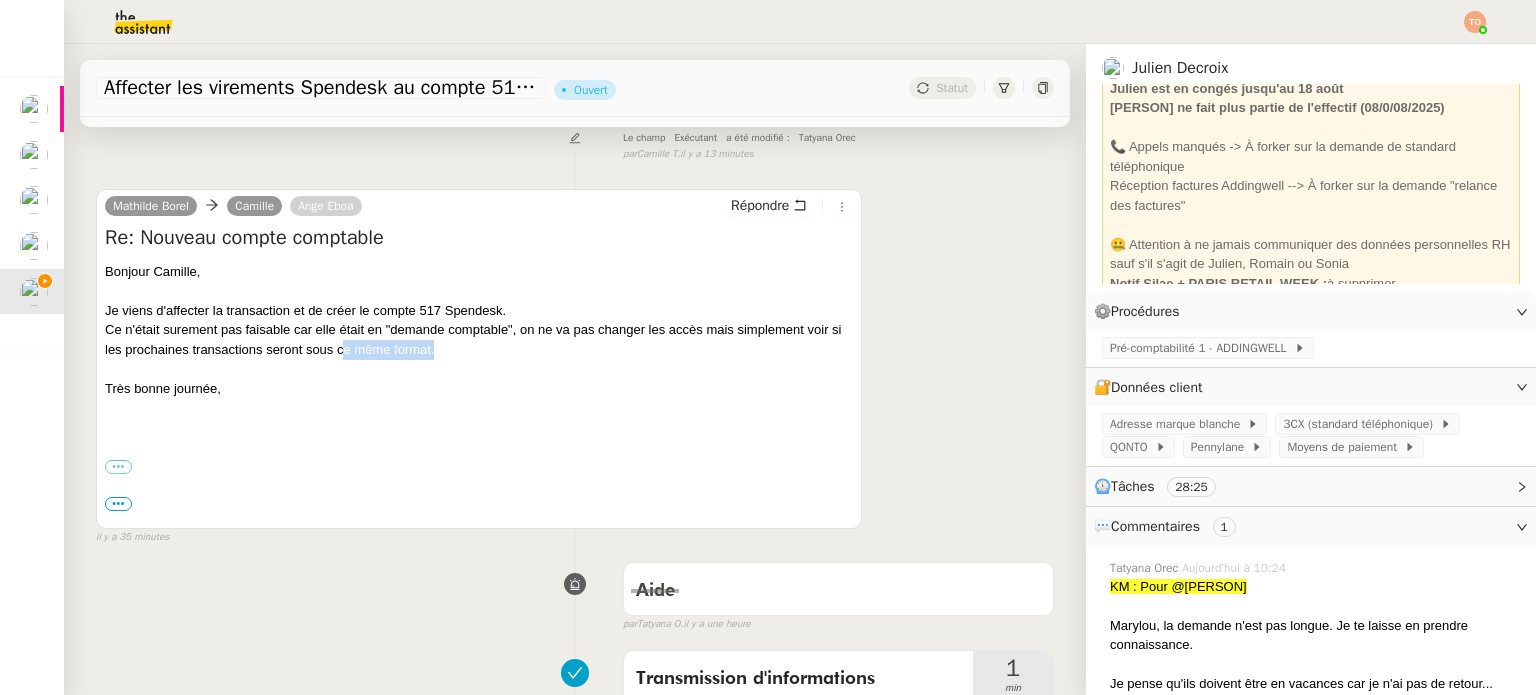 drag, startPoint x: 452, startPoint y: 354, endPoint x: 350, endPoint y: 347, distance: 102.239914 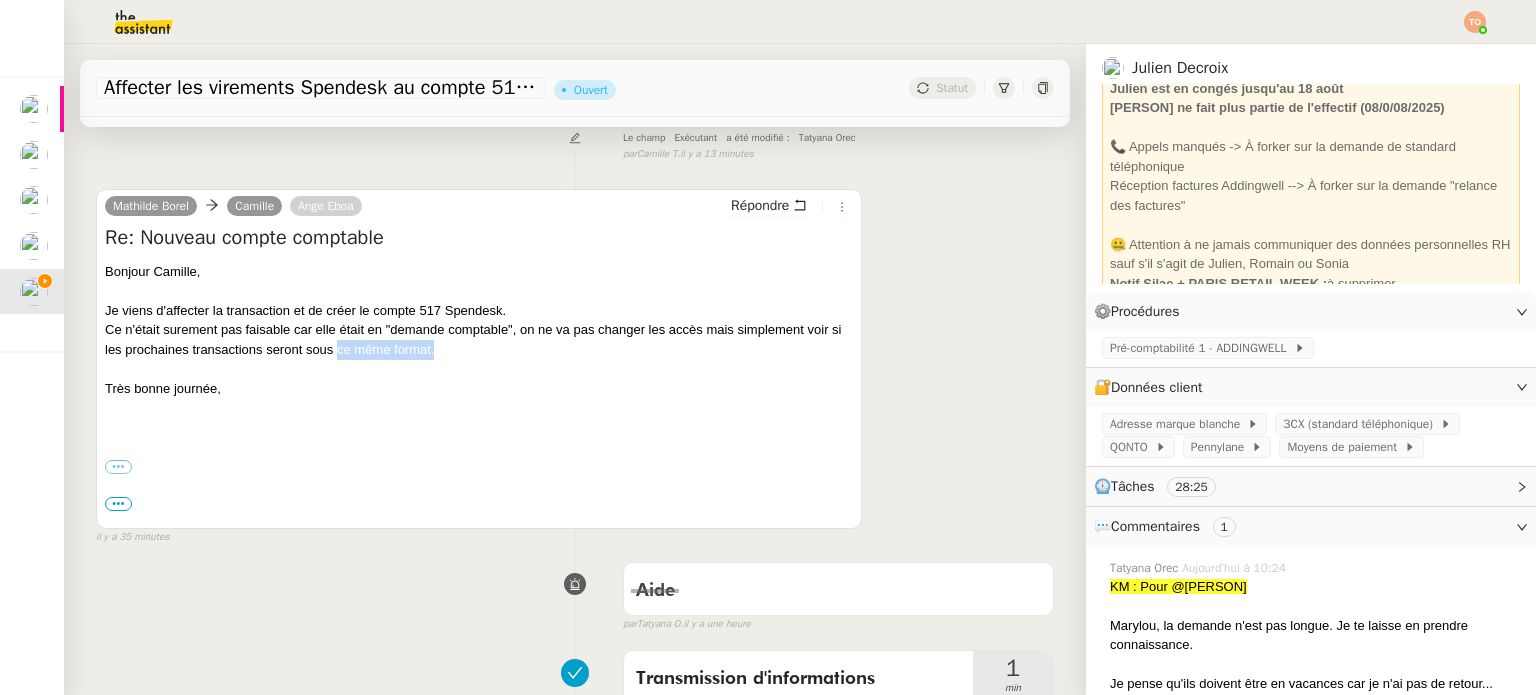 click on "Ce n'était surement pas faisable car elle était en "demande comptable", on ne va pas changer les accès mais simplement voir si les prochaines transactions seront sous ce même format." at bounding box center [479, 339] 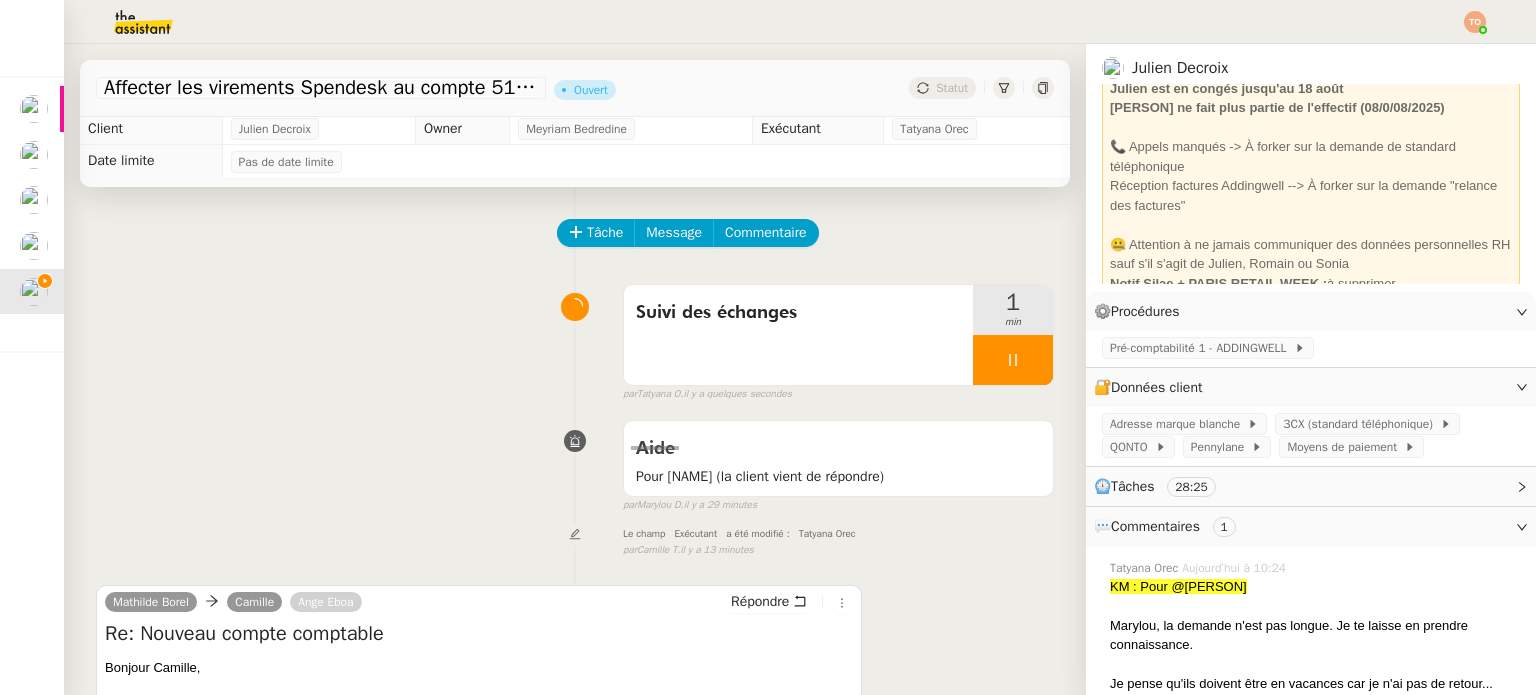 scroll, scrollTop: 0, scrollLeft: 0, axis: both 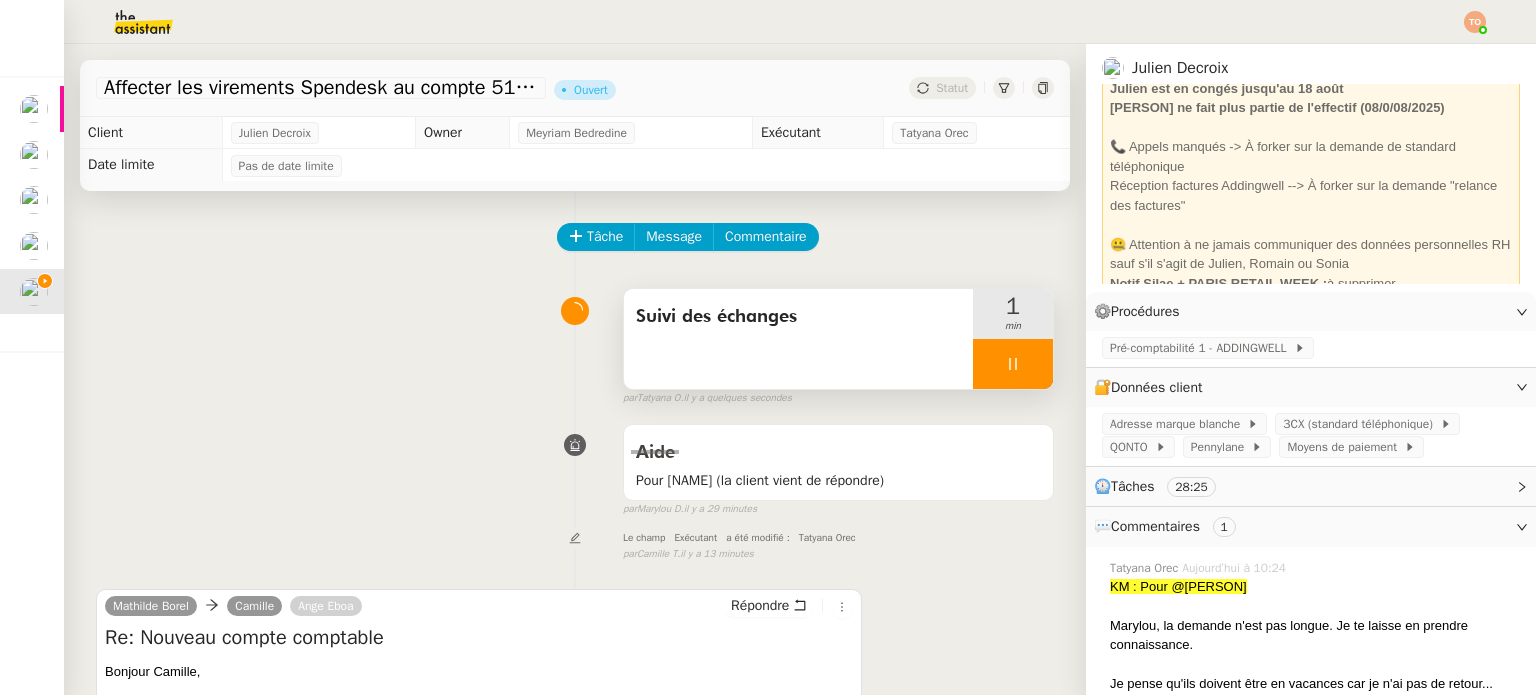 click at bounding box center [1013, 364] 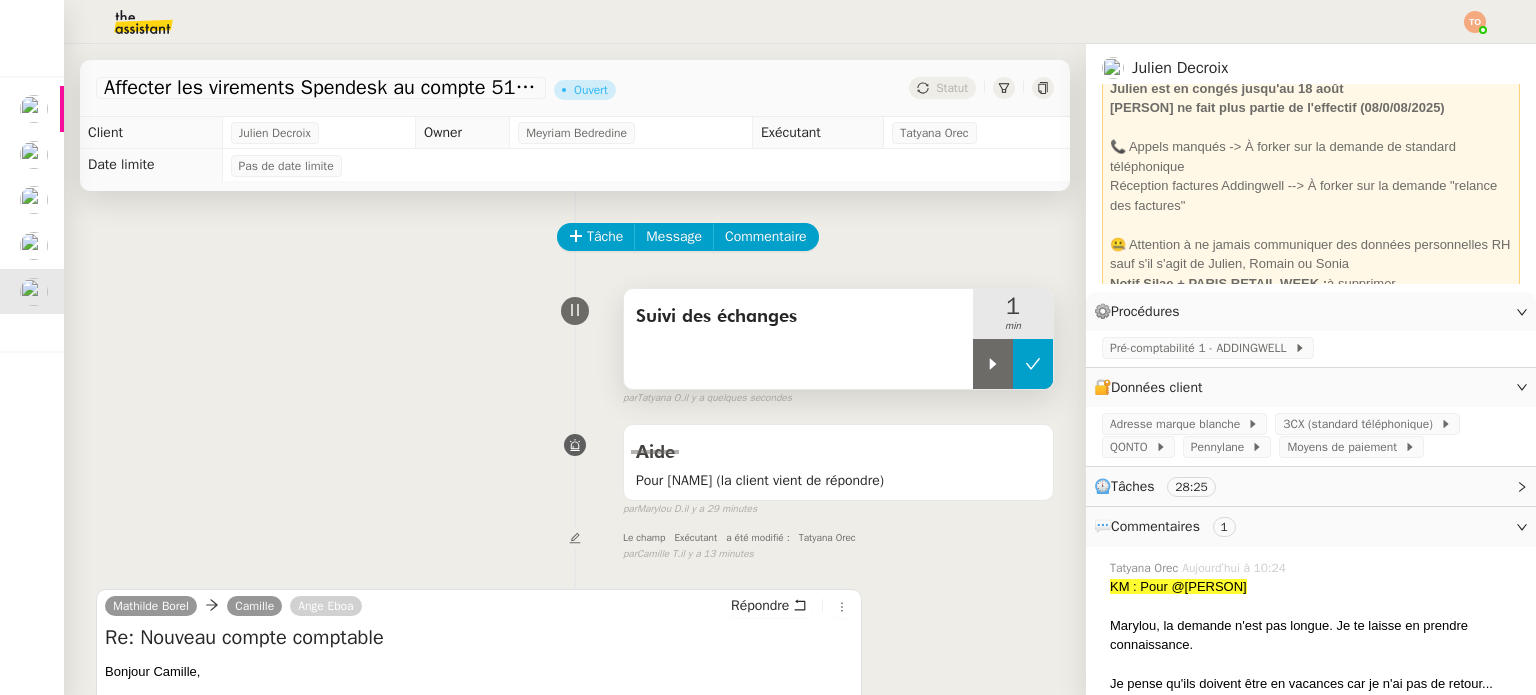 click 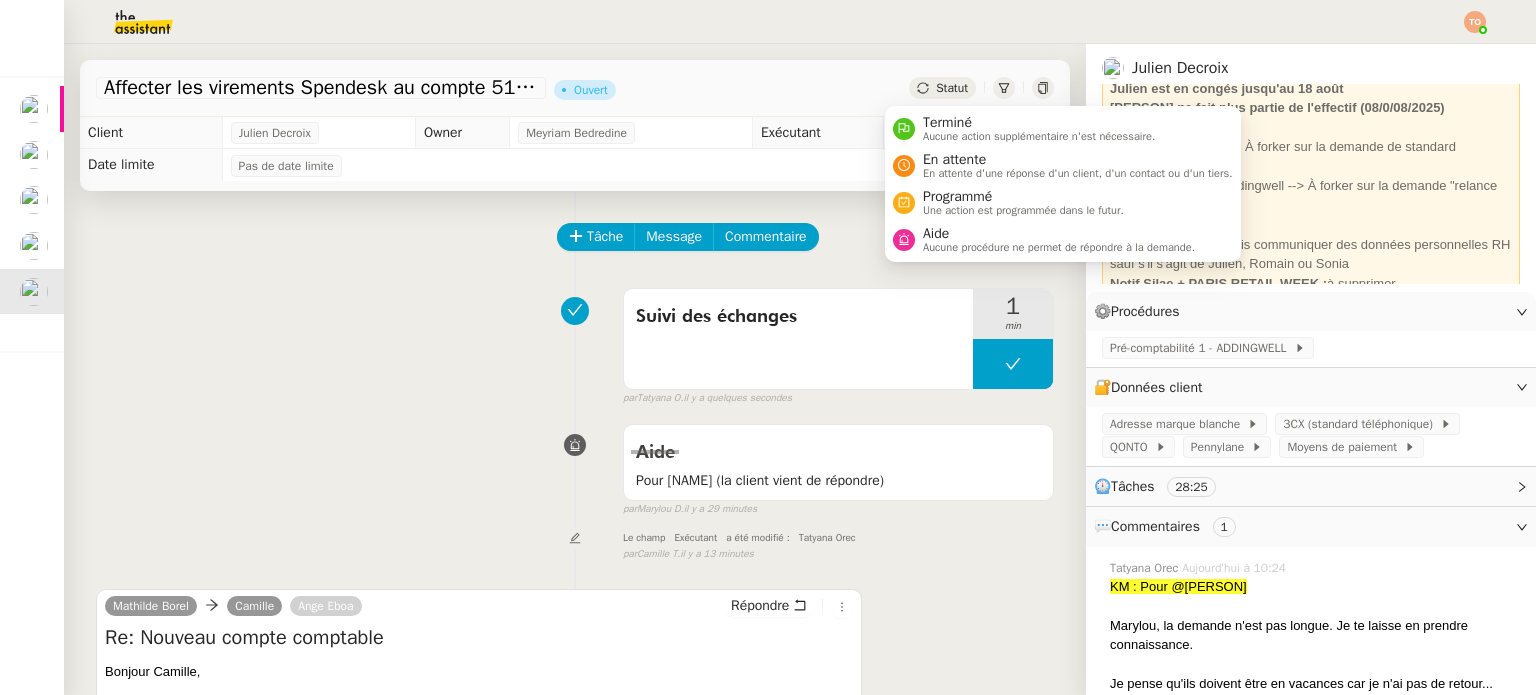 click on "Statut" 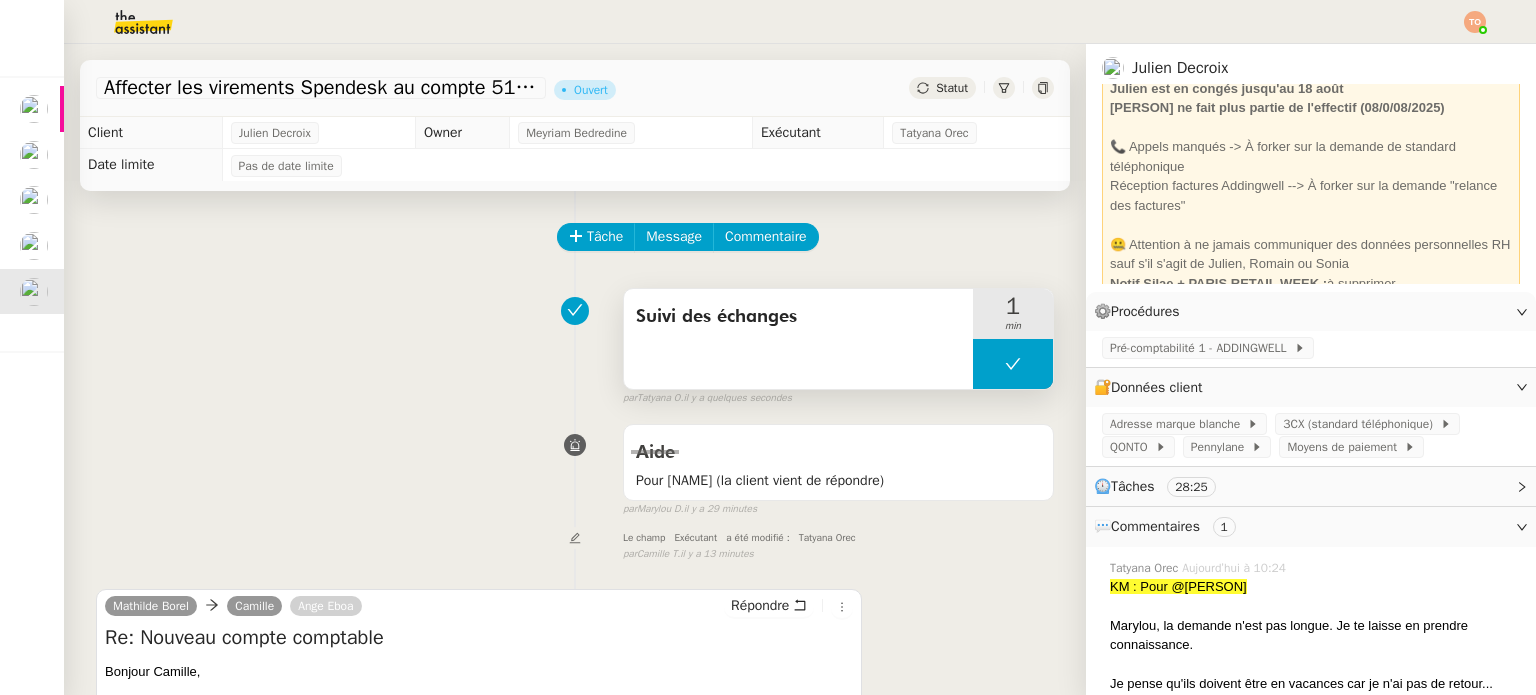 click at bounding box center (1013, 364) 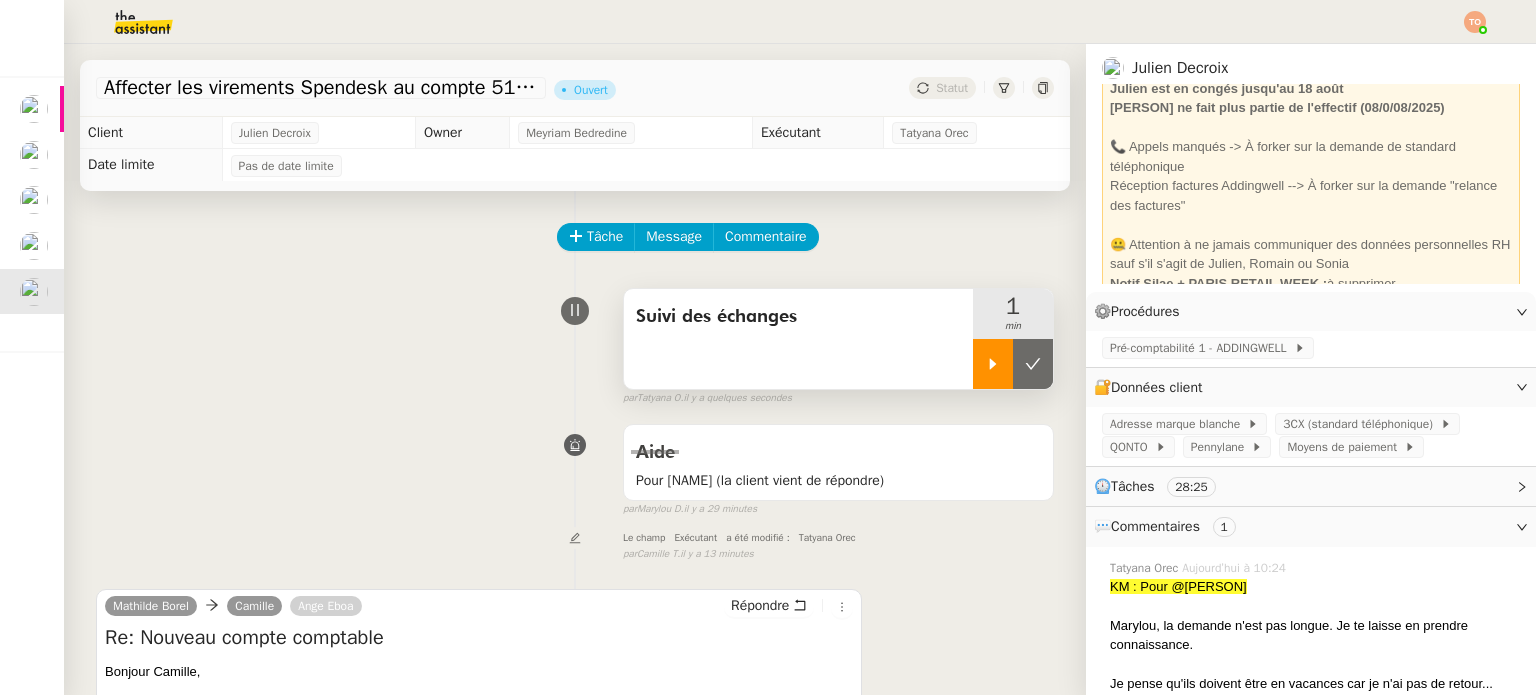 click 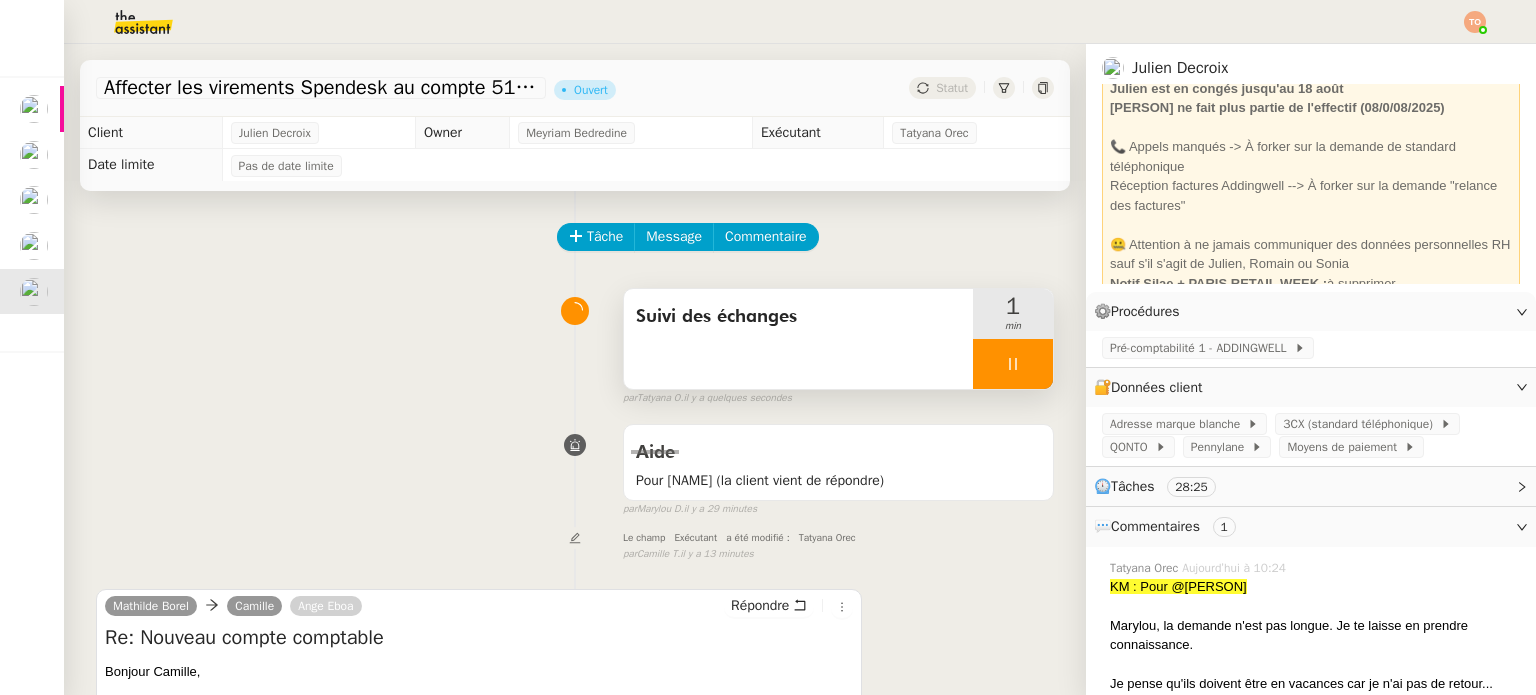 click on "Mathilde  Borel      Camille   Ange Eboa  Répondre" at bounding box center [479, 609] 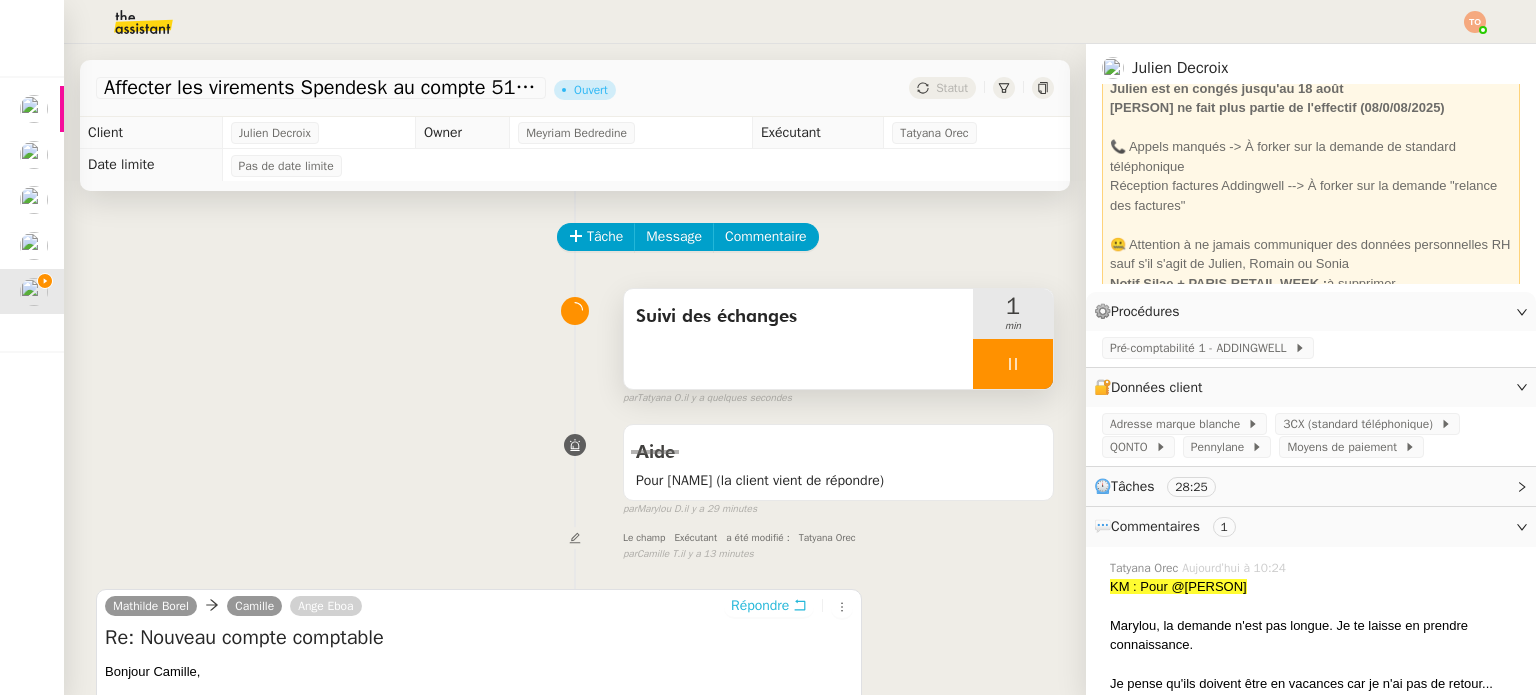 click on "Répondre" at bounding box center [760, 606] 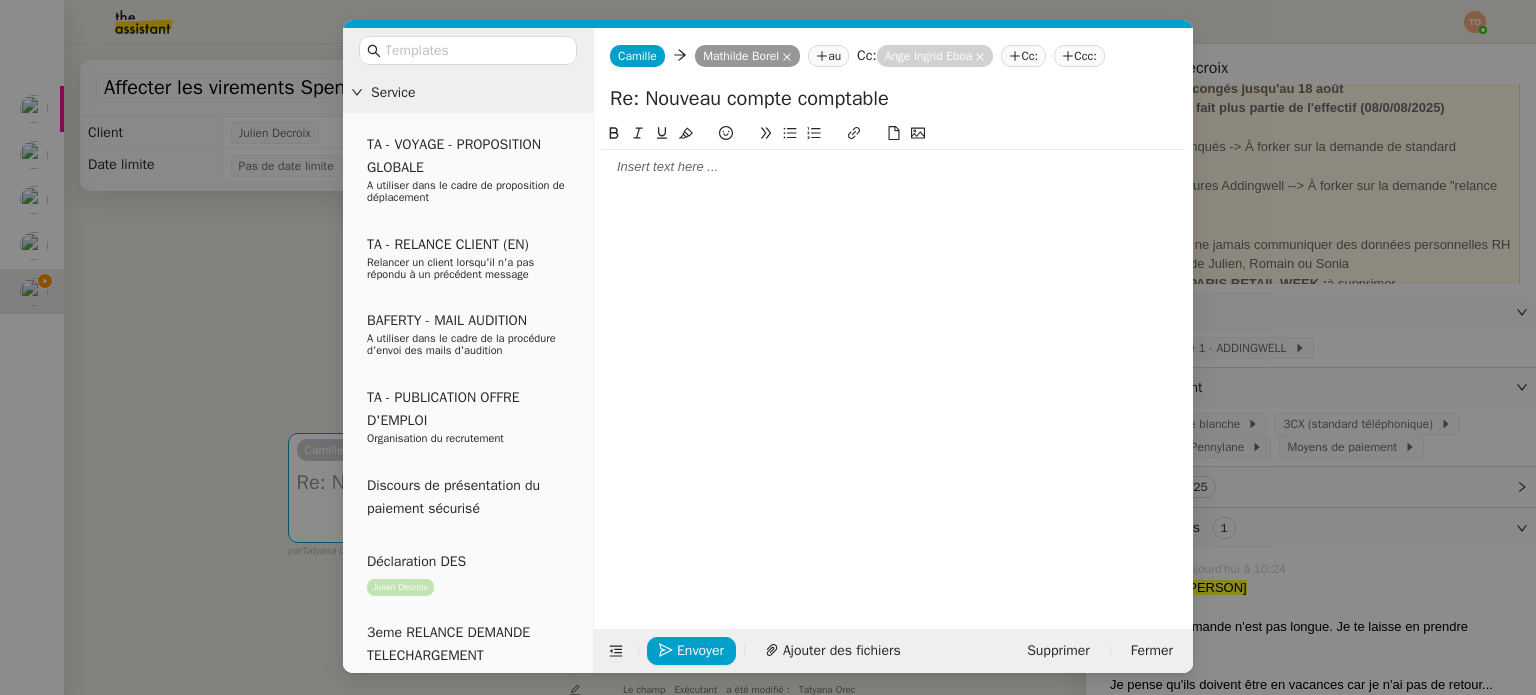 click 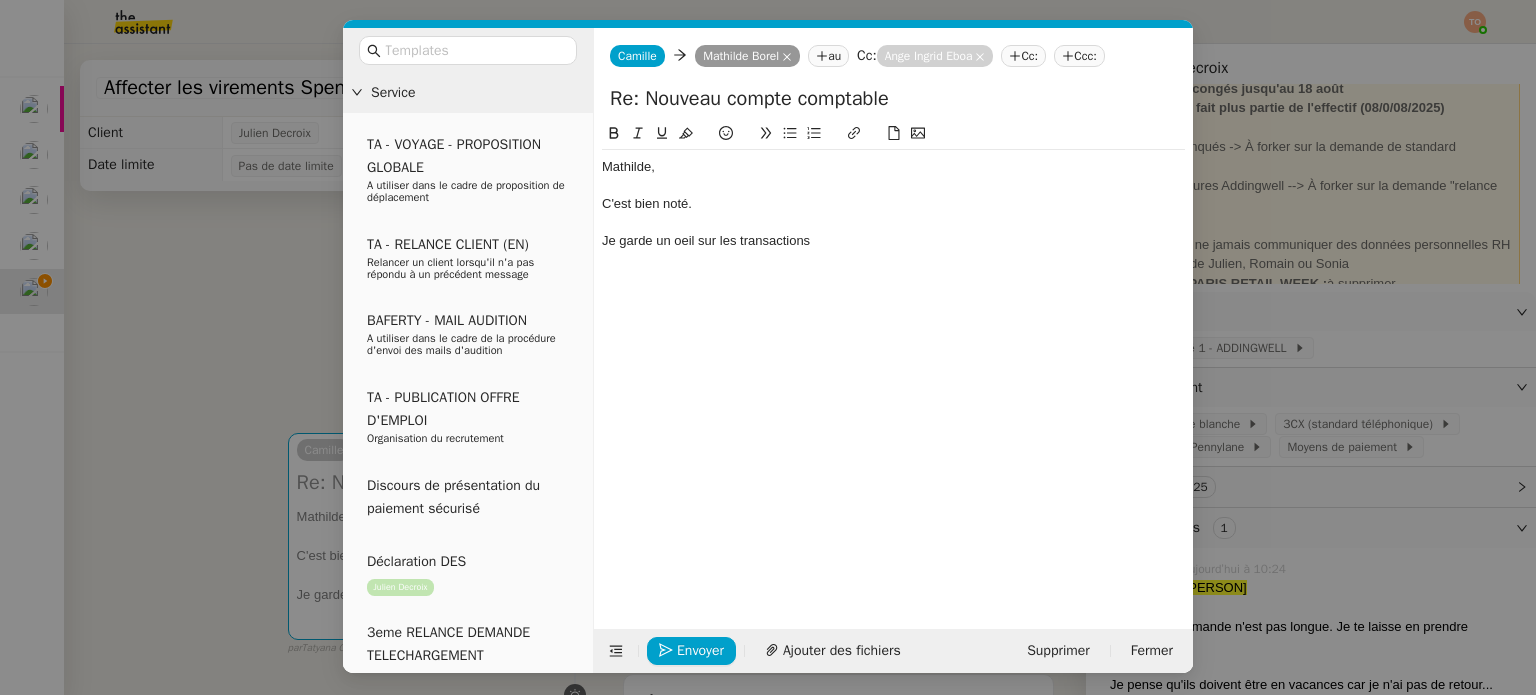 click on "Service TA - VOYAGE - PROPOSITION GLOBALE    A utiliser dans le cadre de proposition de déplacement TA - RELANCE CLIENT (EN)    Relancer un client lorsqu'il n'a pas répondu à un précédent message BAFERTY - MAIL AUDITION    A utiliser dans le cadre de la procédure d'envoi des mails d'audition TA - PUBLICATION OFFRE D'EMPLOI     Organisation du recrutement Discours de présentation du paiement sécurisé    Déclaration  DES      Julien Decroix 3eme RELANCE DEMANDE TELECHARGEMENT     Julien Decroix TA - VOYAGES - PROPOSITION ITINERAIRE    Soumettre les résultats d'une recherche TA - CONFIRMATION PAIEMENT (EN)    Confirmer avec le client de modèle de transaction - Attention Plan Pro nécessaire. TA - COURRIER EXPEDIE (recommandé)    A utiliser dans le cadre de l'envoi d'un courrier recommandé TA - PARTAGE DE CALENDRIER (EN)    A utiliser pour demander au client de partager son calendrier afin de faciliter l'accès et la gestion PSPI - Appel de fonds MJL    ADDINGWELL - TRAITEMENT COURRIERS" at bounding box center [768, 347] 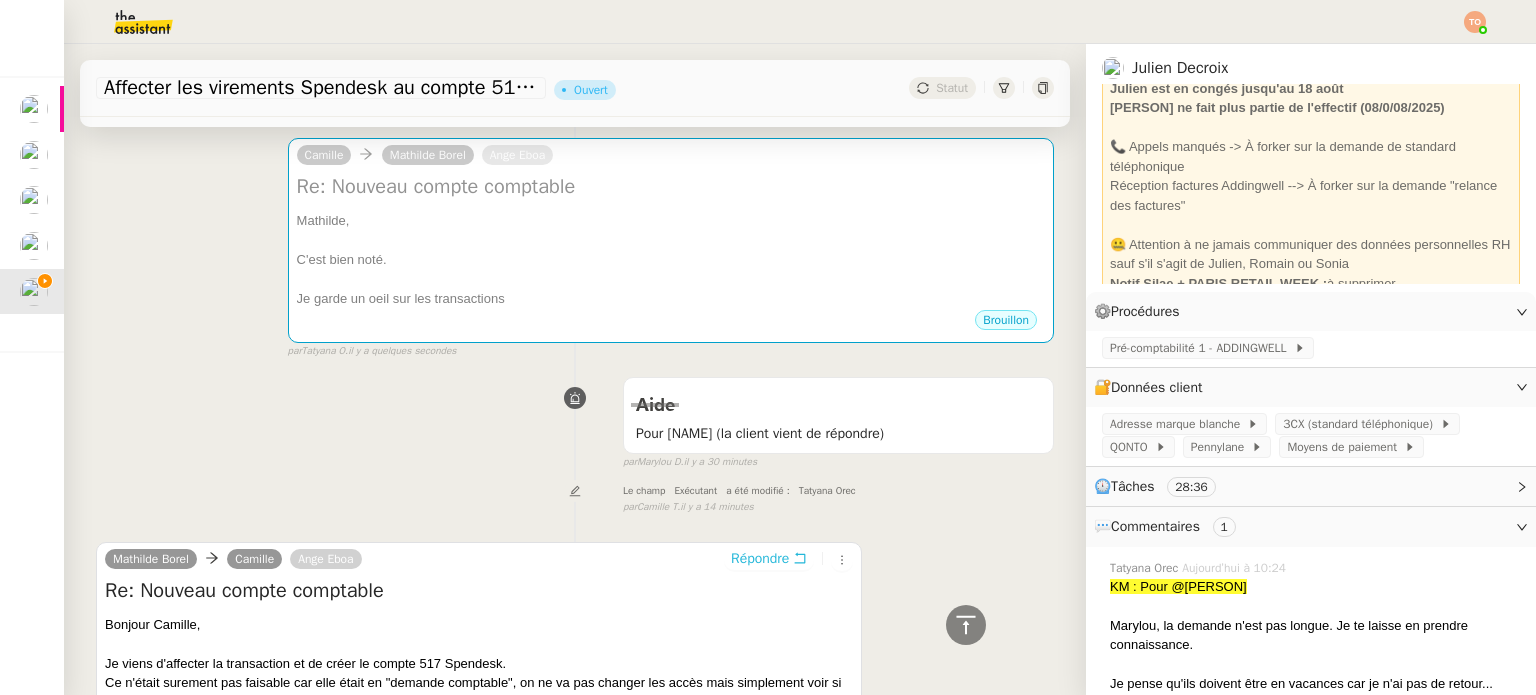 scroll, scrollTop: 93, scrollLeft: 0, axis: vertical 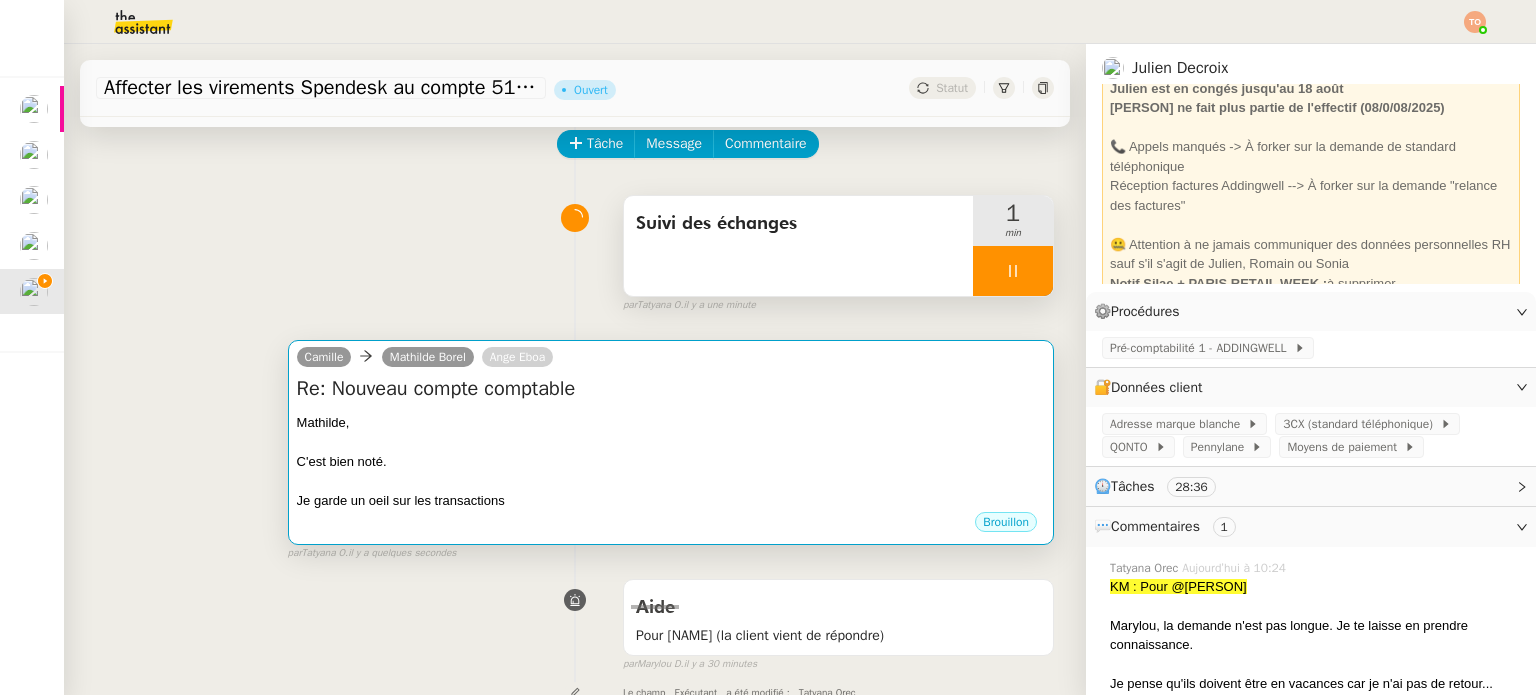 click at bounding box center (671, 442) 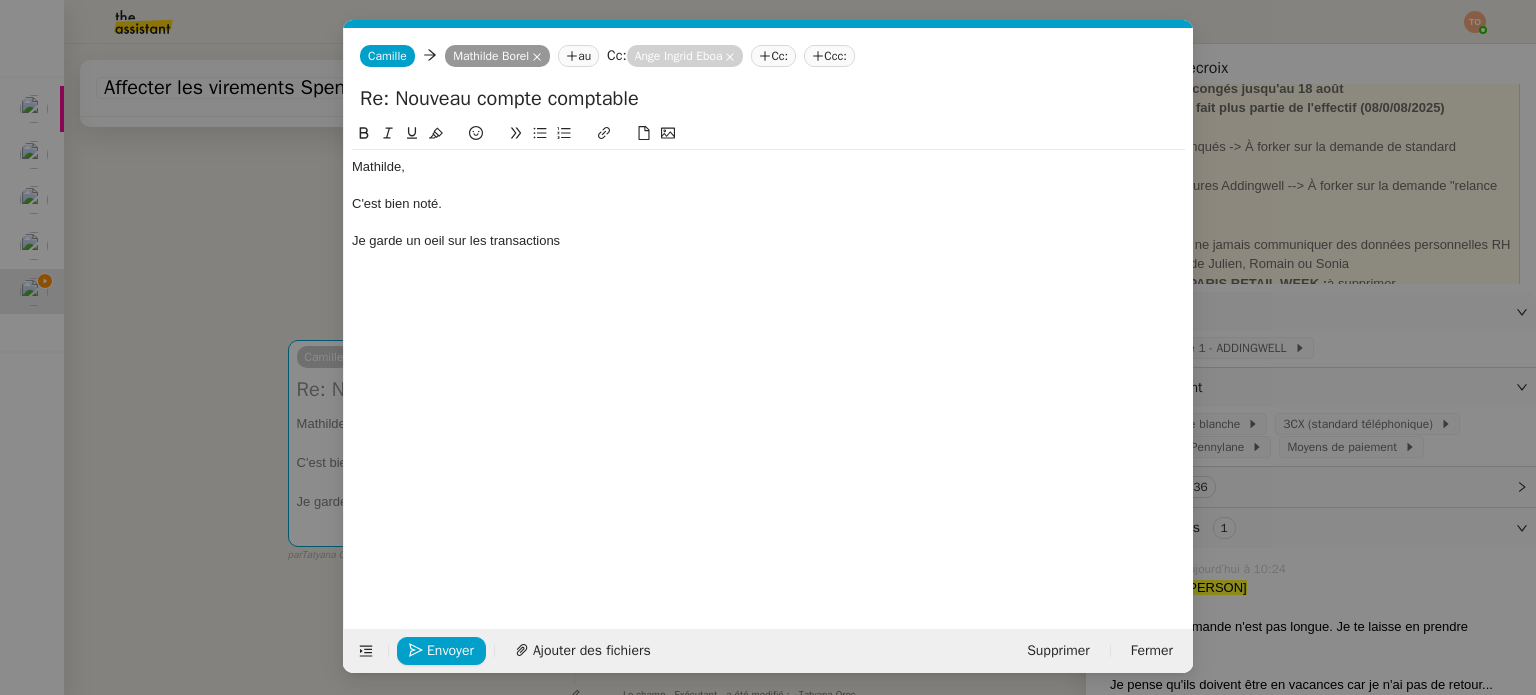 scroll, scrollTop: 0, scrollLeft: 42, axis: horizontal 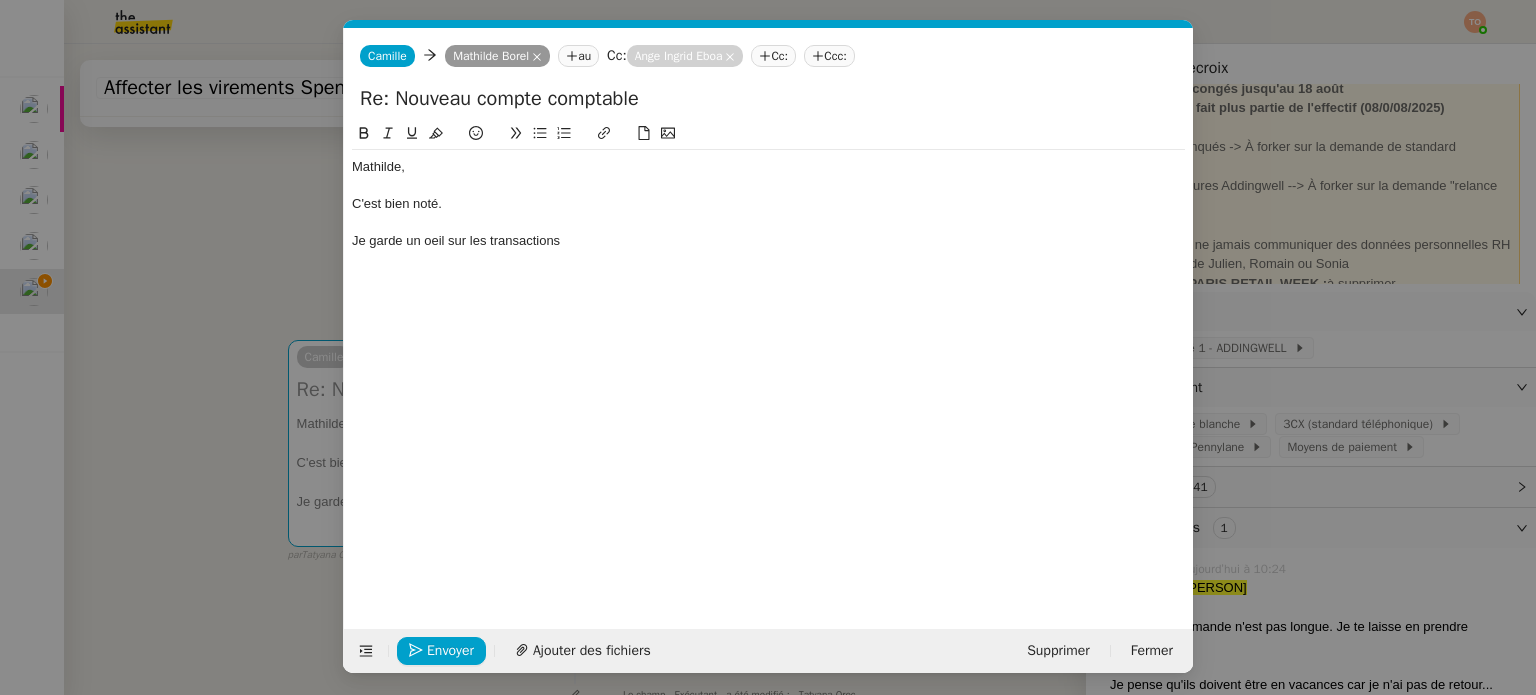 click on "Je garde un oeil sur les transactions" 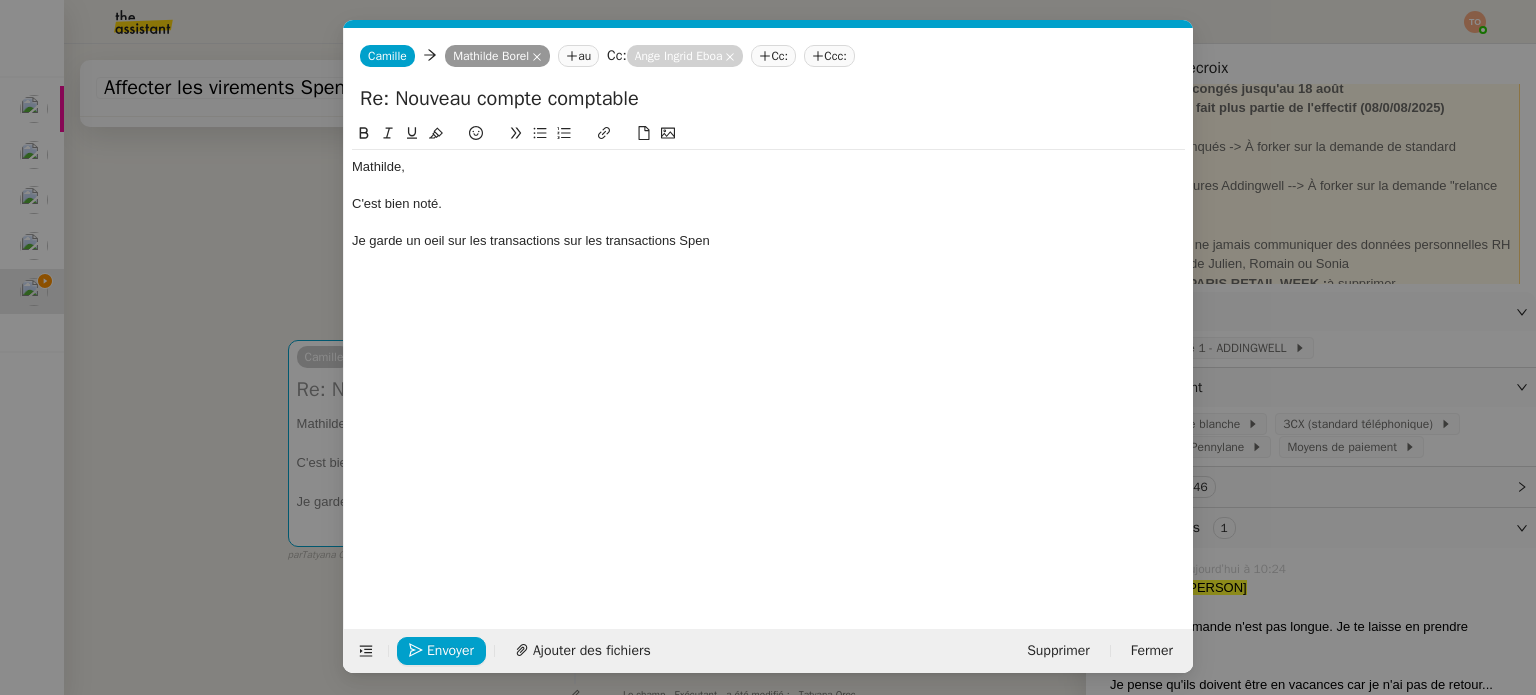 click on "Service TA - VOYAGE - PROPOSITION GLOBALE    A utiliser dans le cadre de proposition de déplacement TA - RELANCE CLIENT (EN)    Relancer un client lorsqu'il n'a pas répondu à un précédent message BAFERTY - MAIL AUDITION    A utiliser dans le cadre de la procédure d'envoi des mails d'audition TA - PUBLICATION OFFRE D'EMPLOI     Organisation du recrutement Discours de présentation du paiement sécurisé    Déclaration  DES      Julien Decroix 3eme RELANCE DEMANDE TELECHARGEMENT     Julien Decroix TA - VOYAGES - PROPOSITION ITINERAIRE    Soumettre les résultats d'une recherche TA - CONFIRMATION PAIEMENT (EN)    Confirmer avec le client de modèle de transaction - Attention Plan Pro nécessaire. TA - COURRIER EXPEDIE (recommandé)    A utiliser dans le cadre de l'envoi d'un courrier recommandé TA - PARTAGE DE CALENDRIER (EN)    A utiliser pour demander au client de partager son calendrier afin de faciliter l'accès et la gestion PSPI - Appel de fonds MJL    ADDINGWELL - TRAITEMENT COURRIERS" at bounding box center [768, 347] 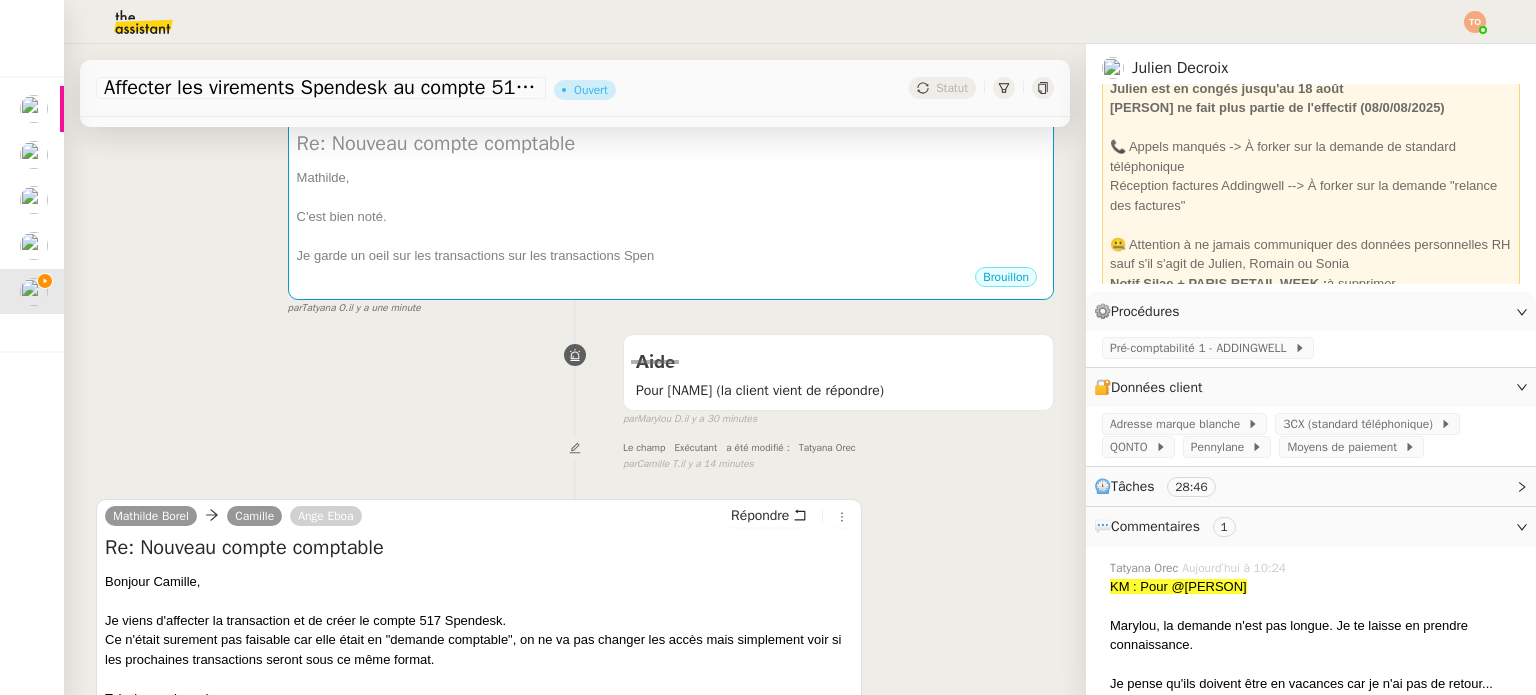 scroll, scrollTop: 393, scrollLeft: 0, axis: vertical 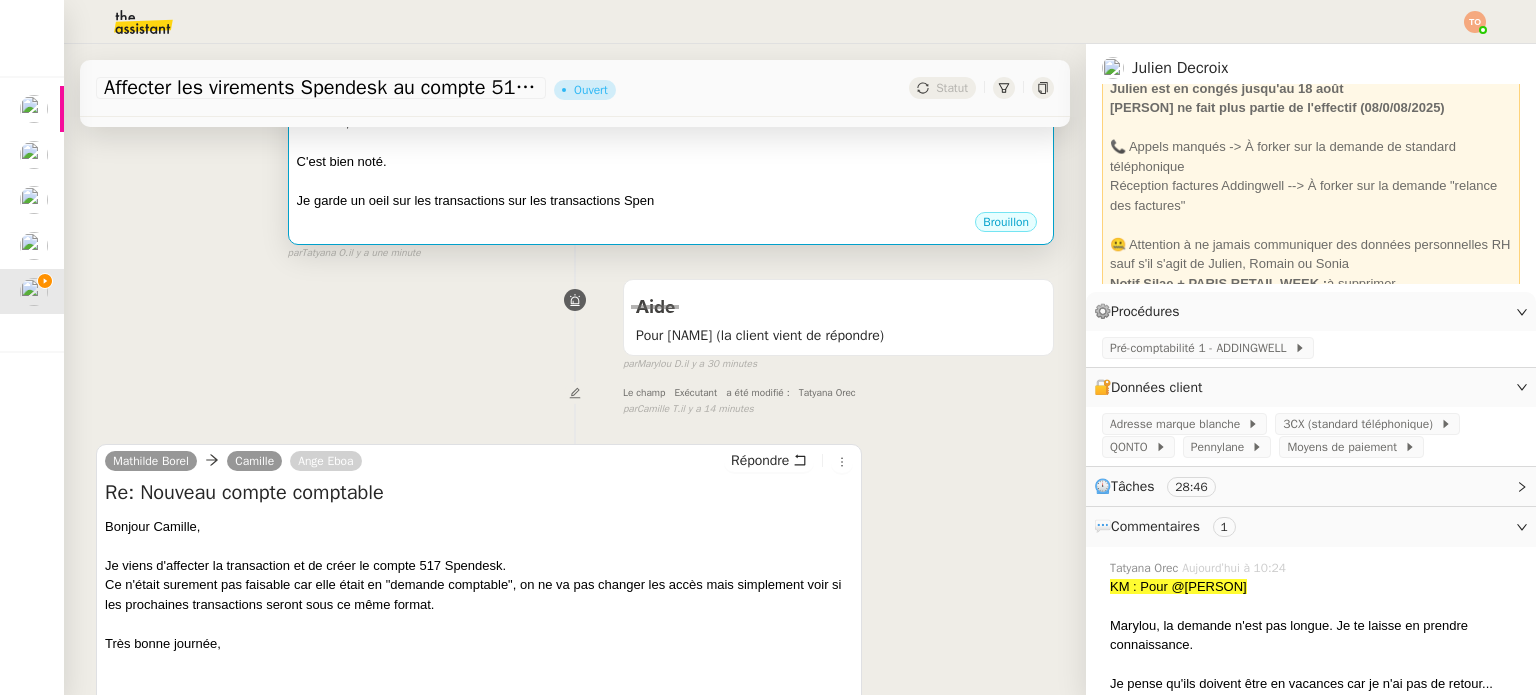 click on "Je garde un oeil sur les transactions sur les transactions Spen" at bounding box center (671, 201) 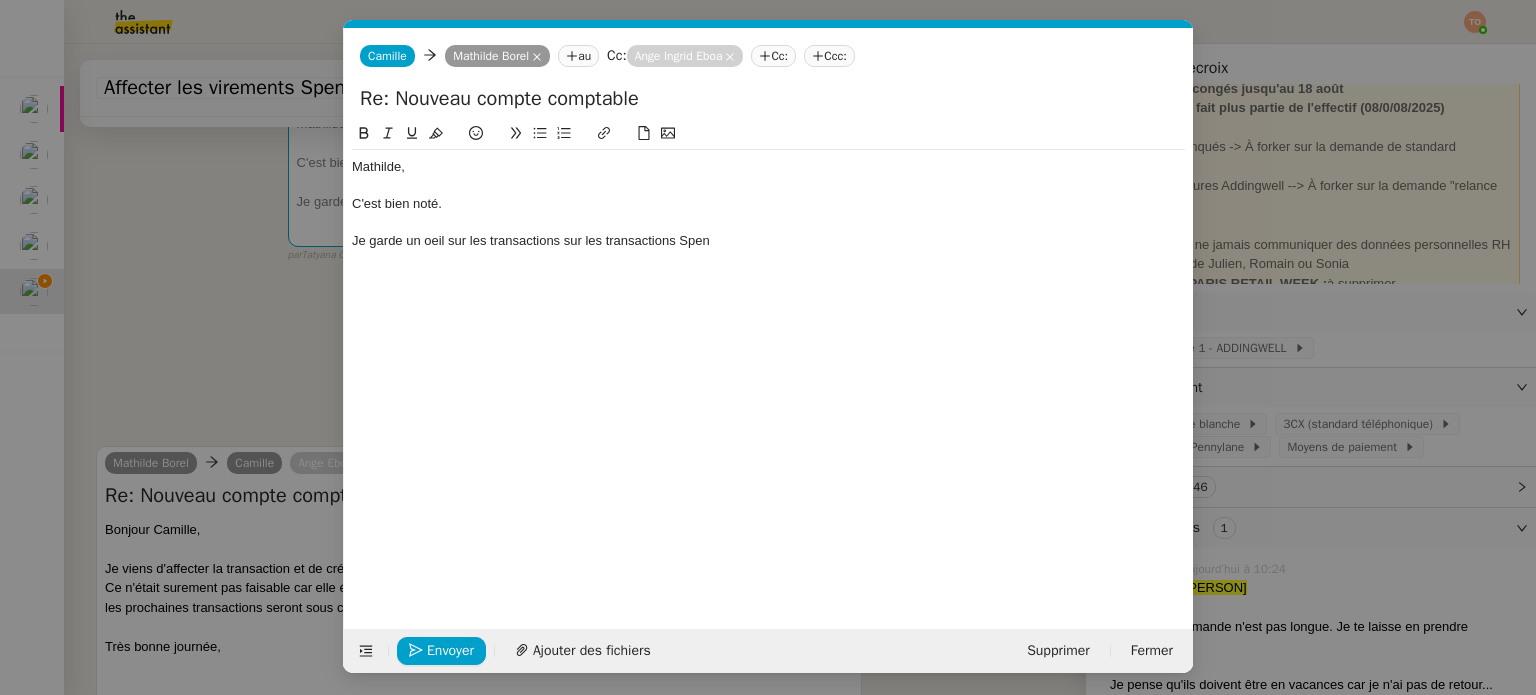 scroll, scrollTop: 0, scrollLeft: 42, axis: horizontal 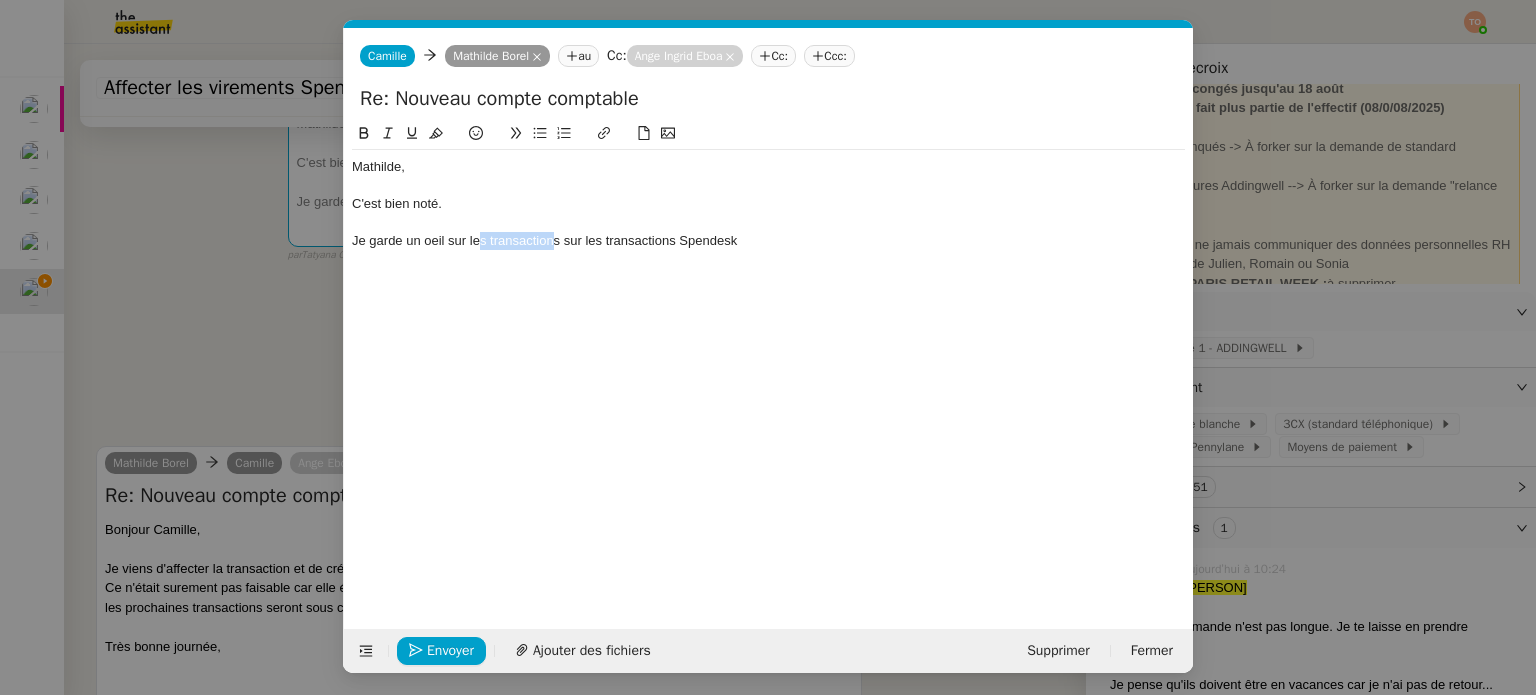 drag, startPoint x: 556, startPoint y: 243, endPoint x: 479, endPoint y: 242, distance: 77.00649 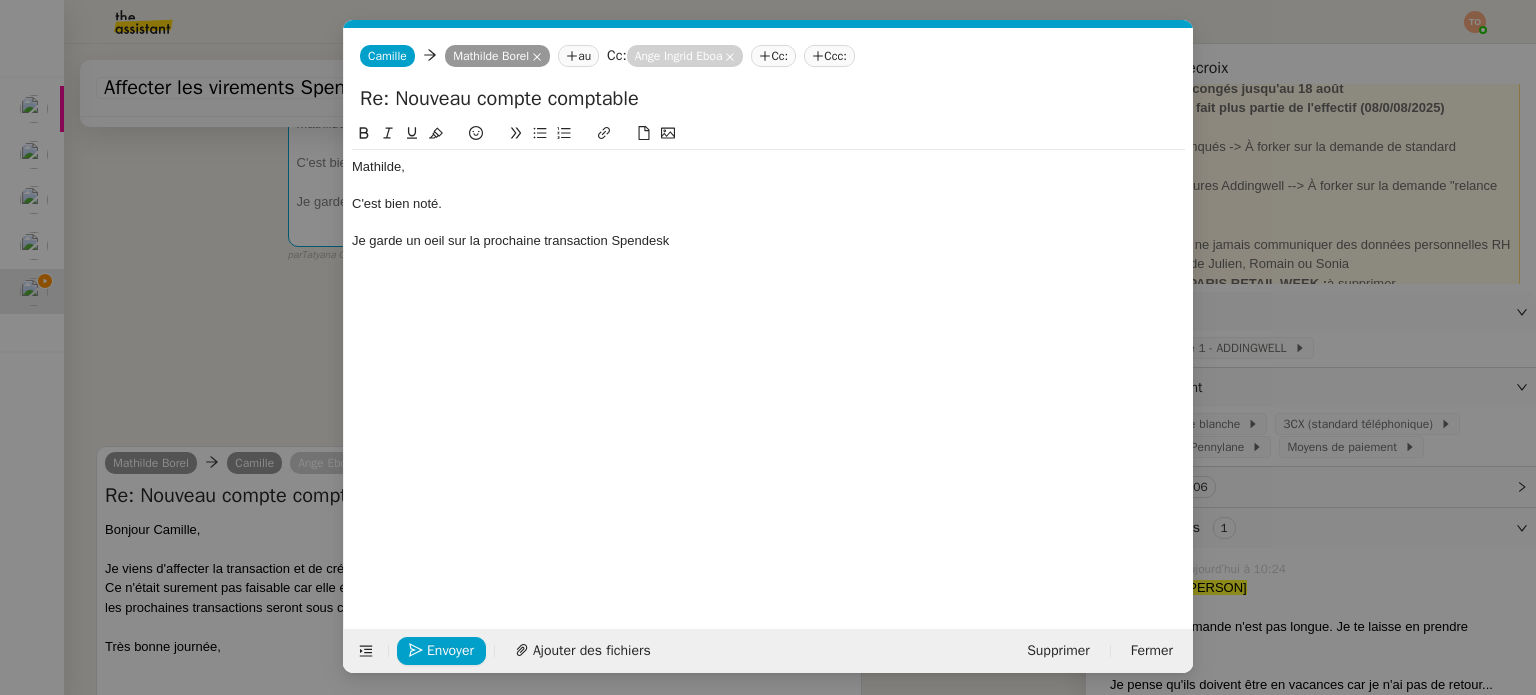 click on "Je garde un oeil sur la prochaine transaction Spendesk" 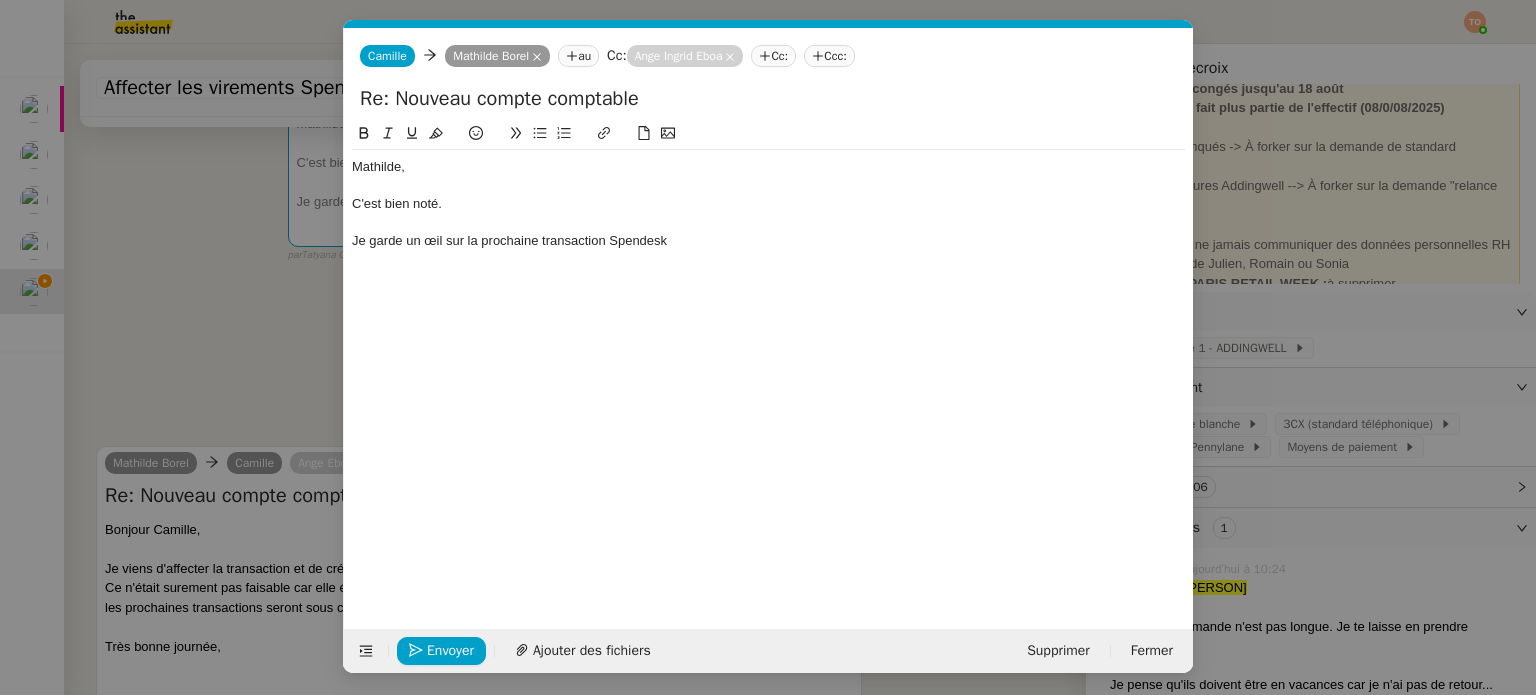 drag, startPoint x: 756, startPoint y: 226, endPoint x: 756, endPoint y: 250, distance: 24 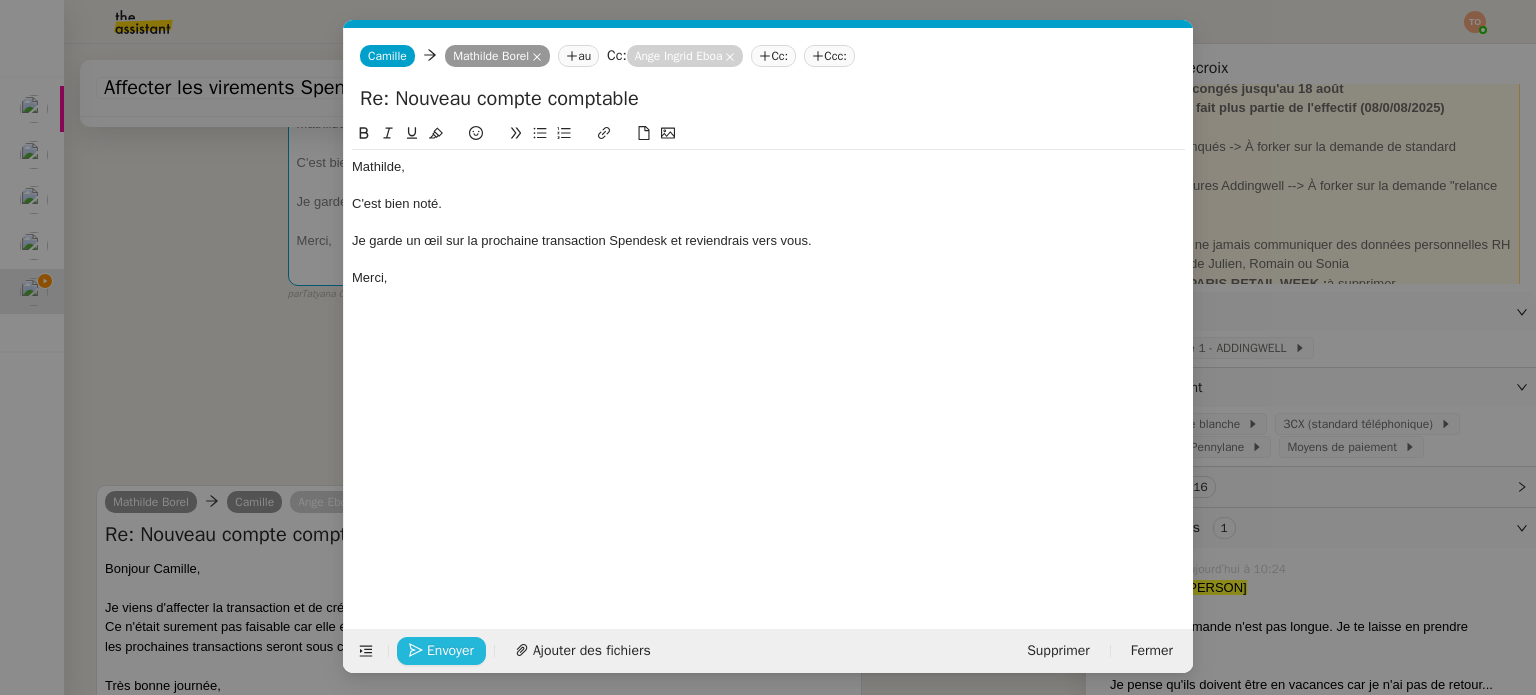 click on "Envoyer" 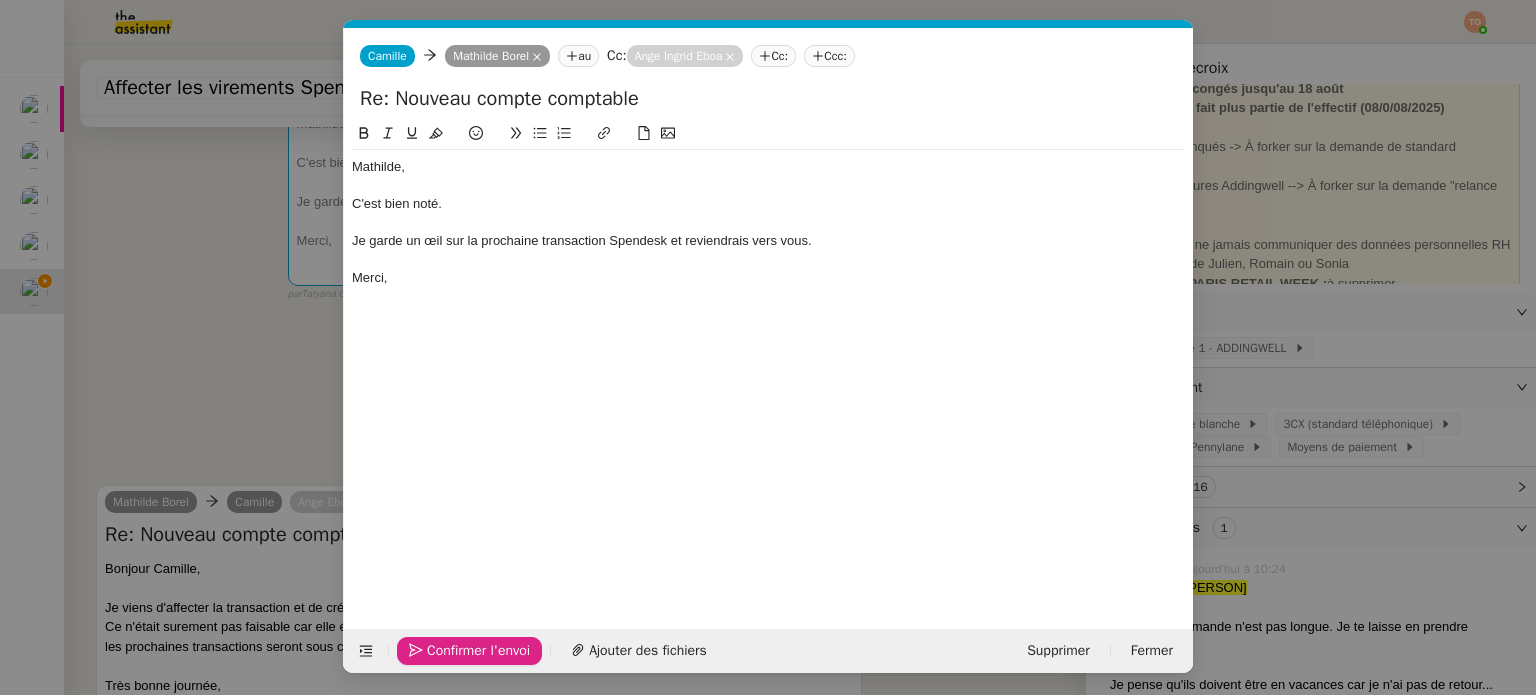 click on "Confirmer l'envoi" 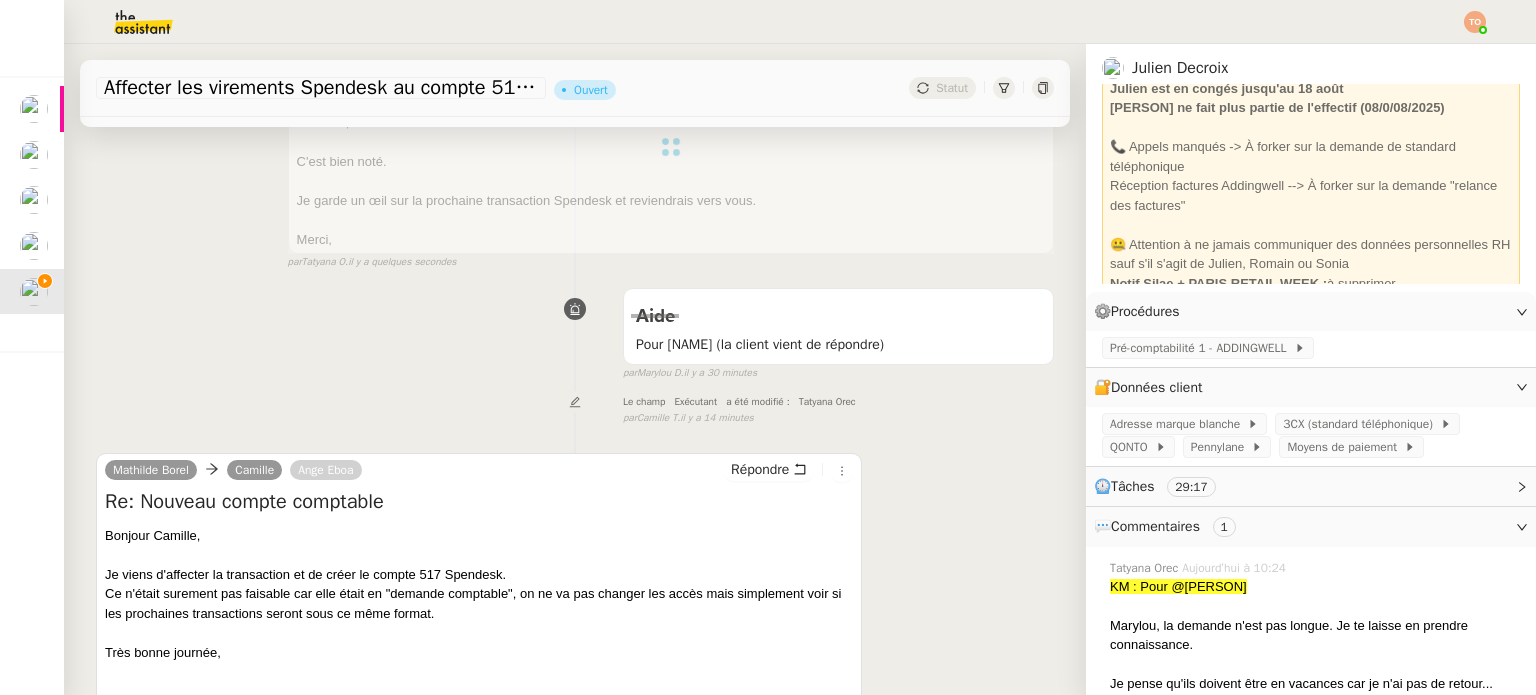 scroll, scrollTop: 0, scrollLeft: 0, axis: both 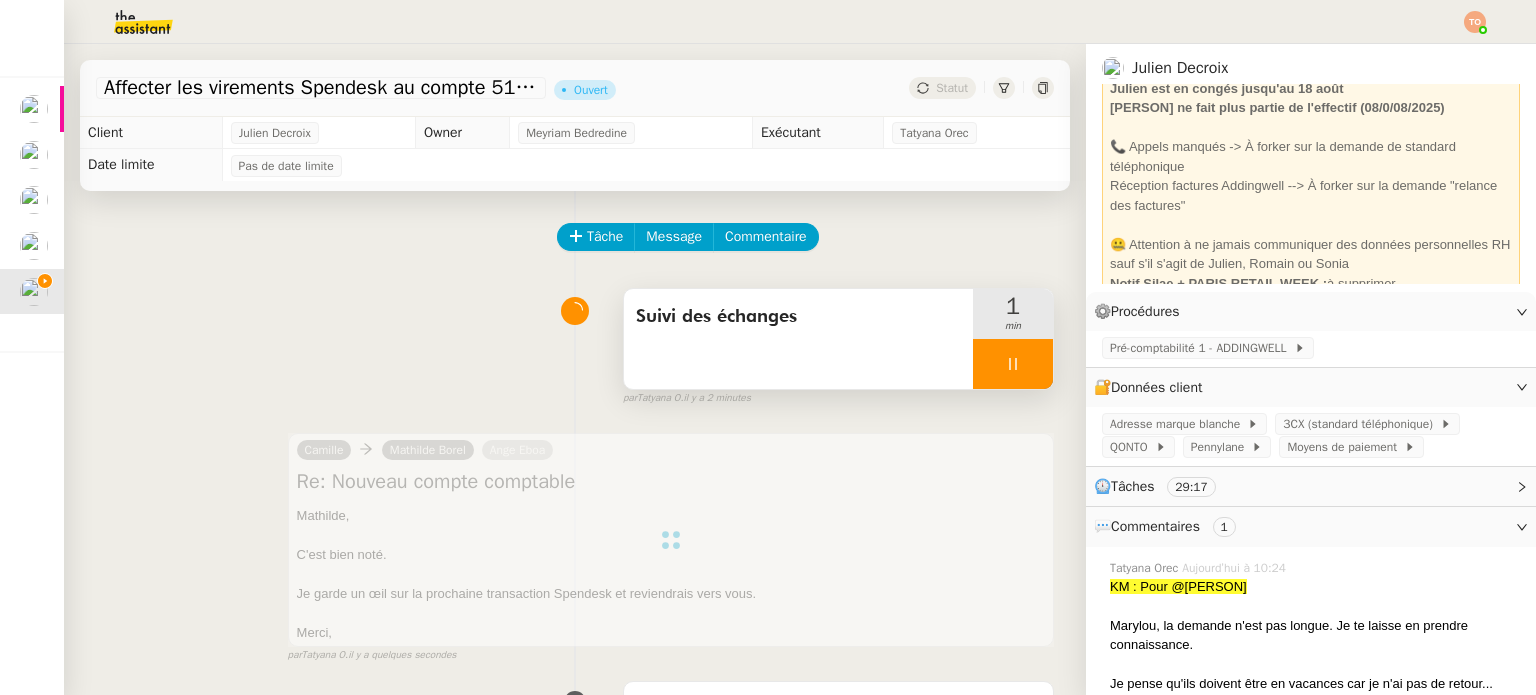 click at bounding box center [1013, 364] 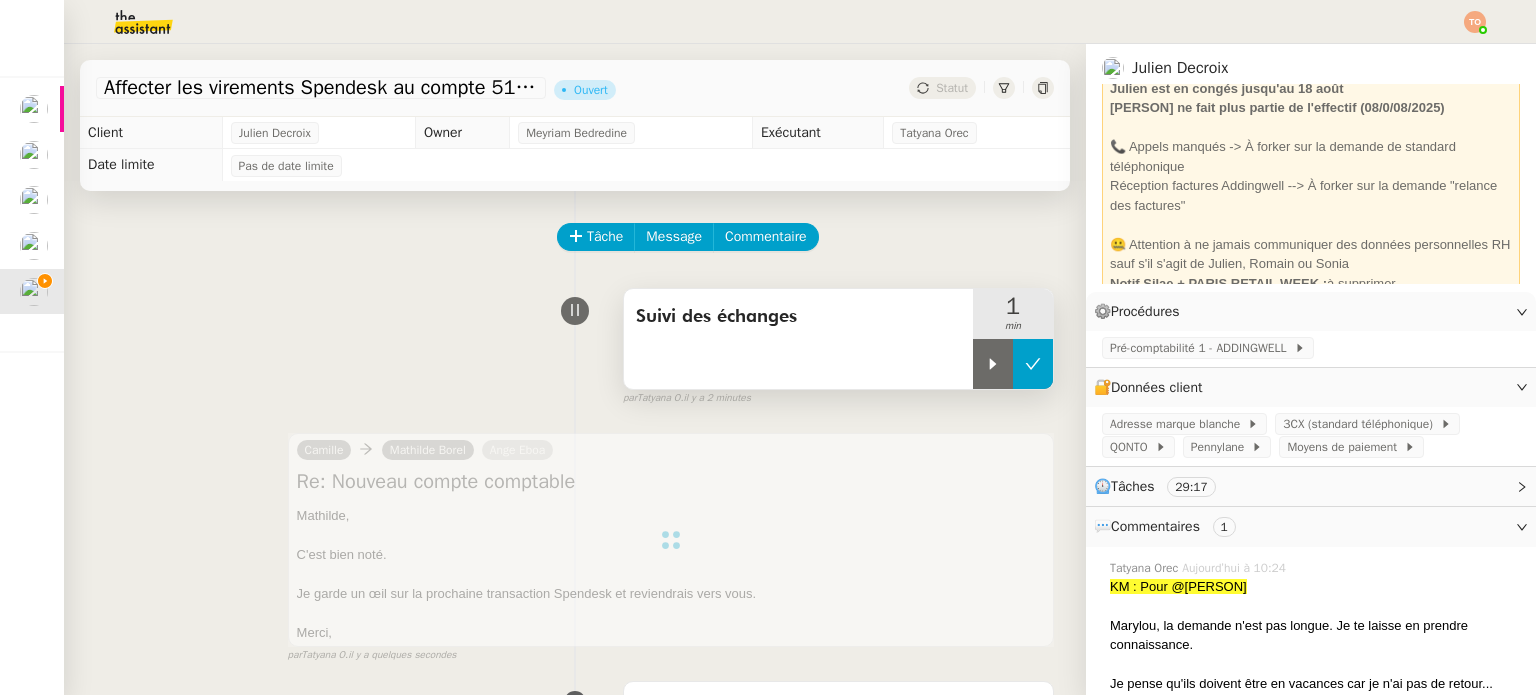 click at bounding box center [1033, 364] 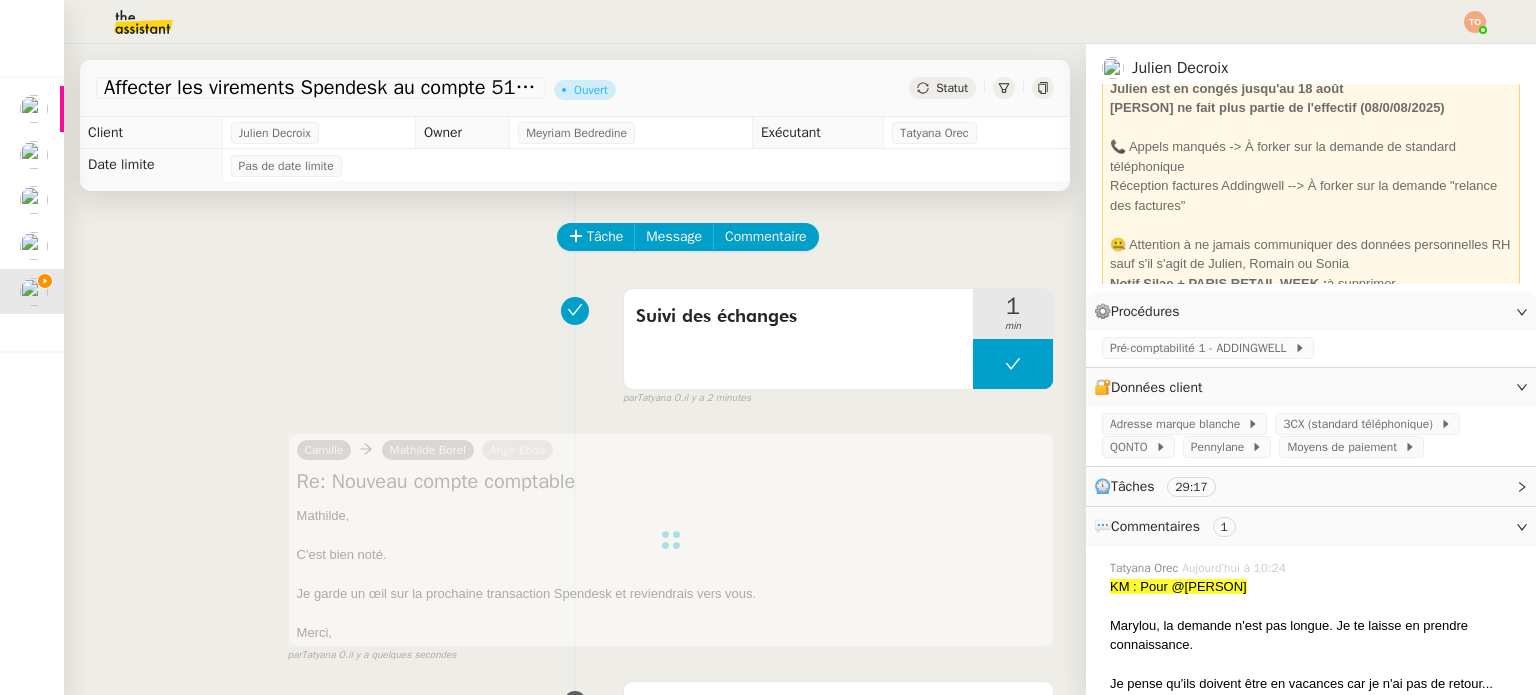 drag, startPoint x: 944, startPoint y: 71, endPoint x: 936, endPoint y: 103, distance: 32.984844 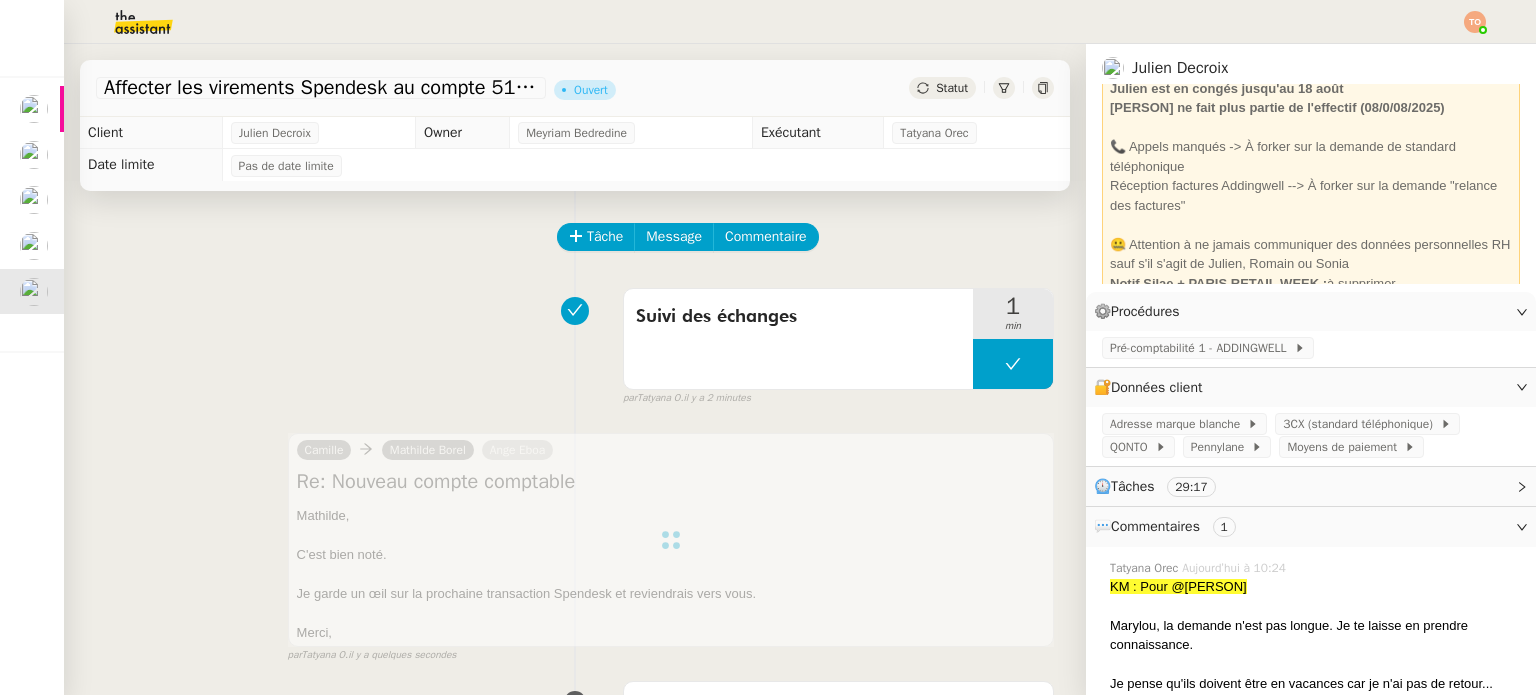click on "Affecter les virements Spendesk au compte 517000      Ouvert     Statut" 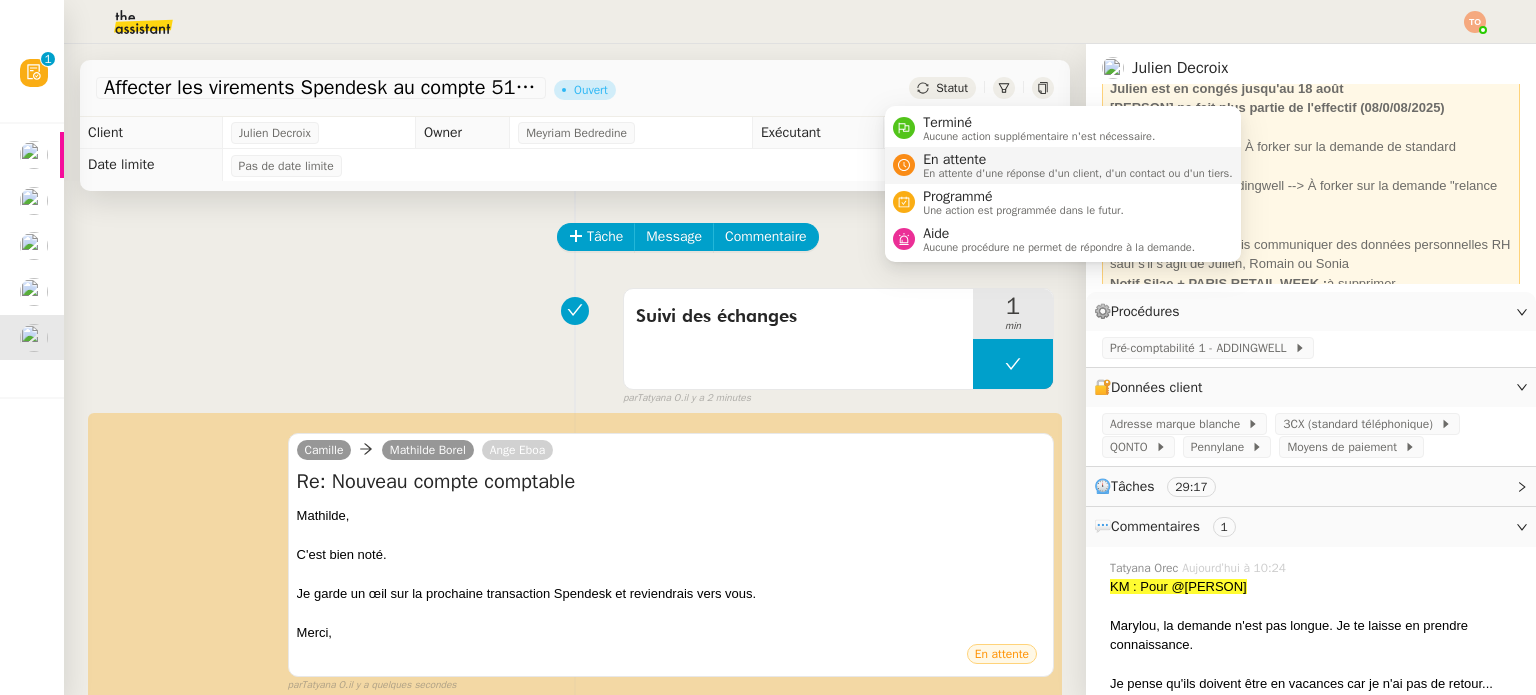 click on "En attente" at bounding box center (1078, 160) 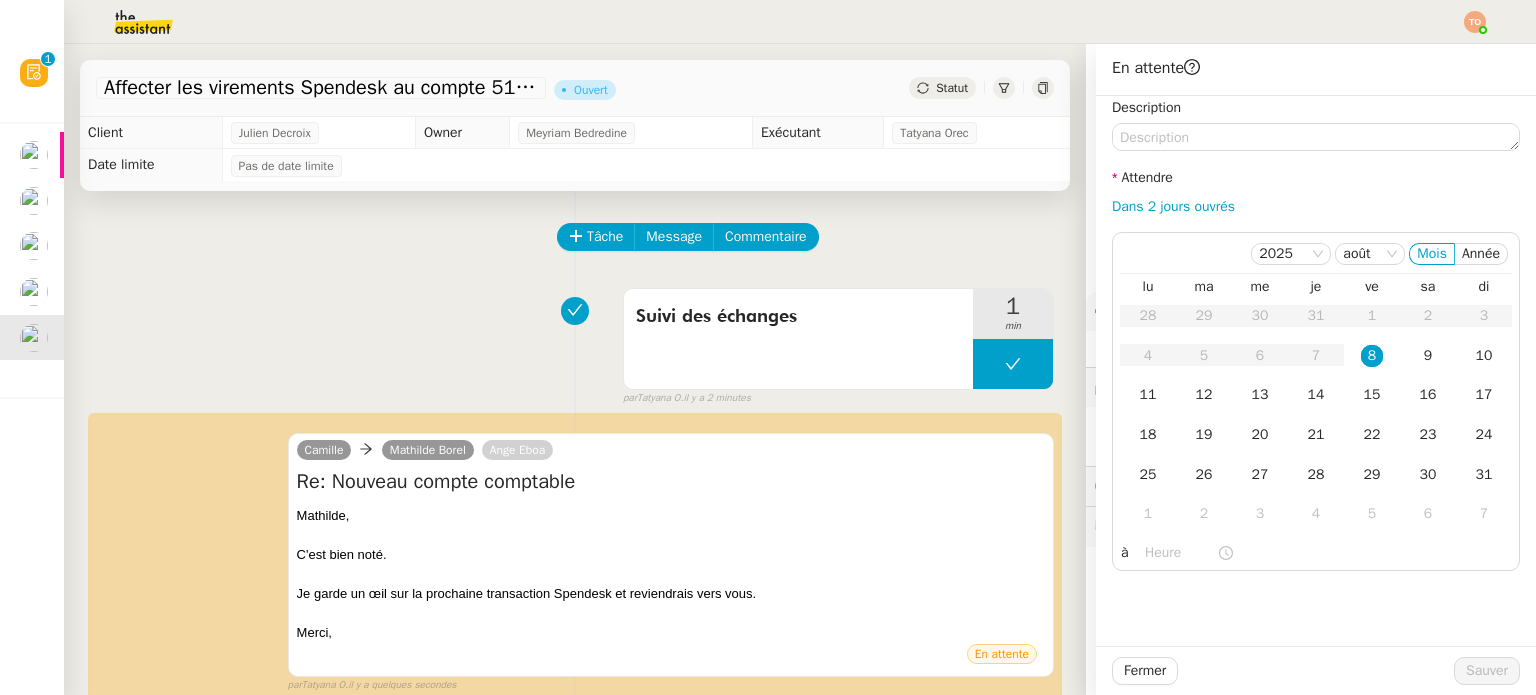 click on "Statut" 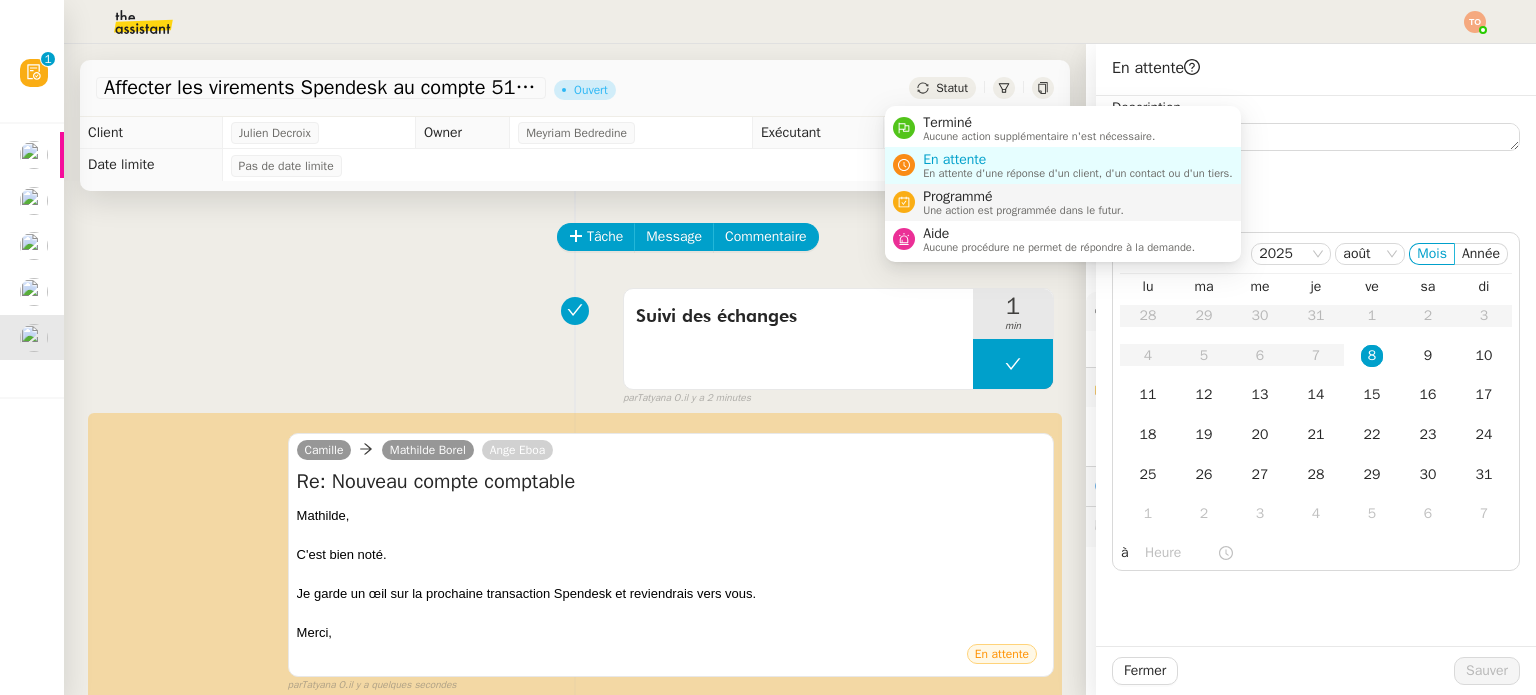 click on "Programmé Une action est programmée dans le futur." at bounding box center (1063, 202) 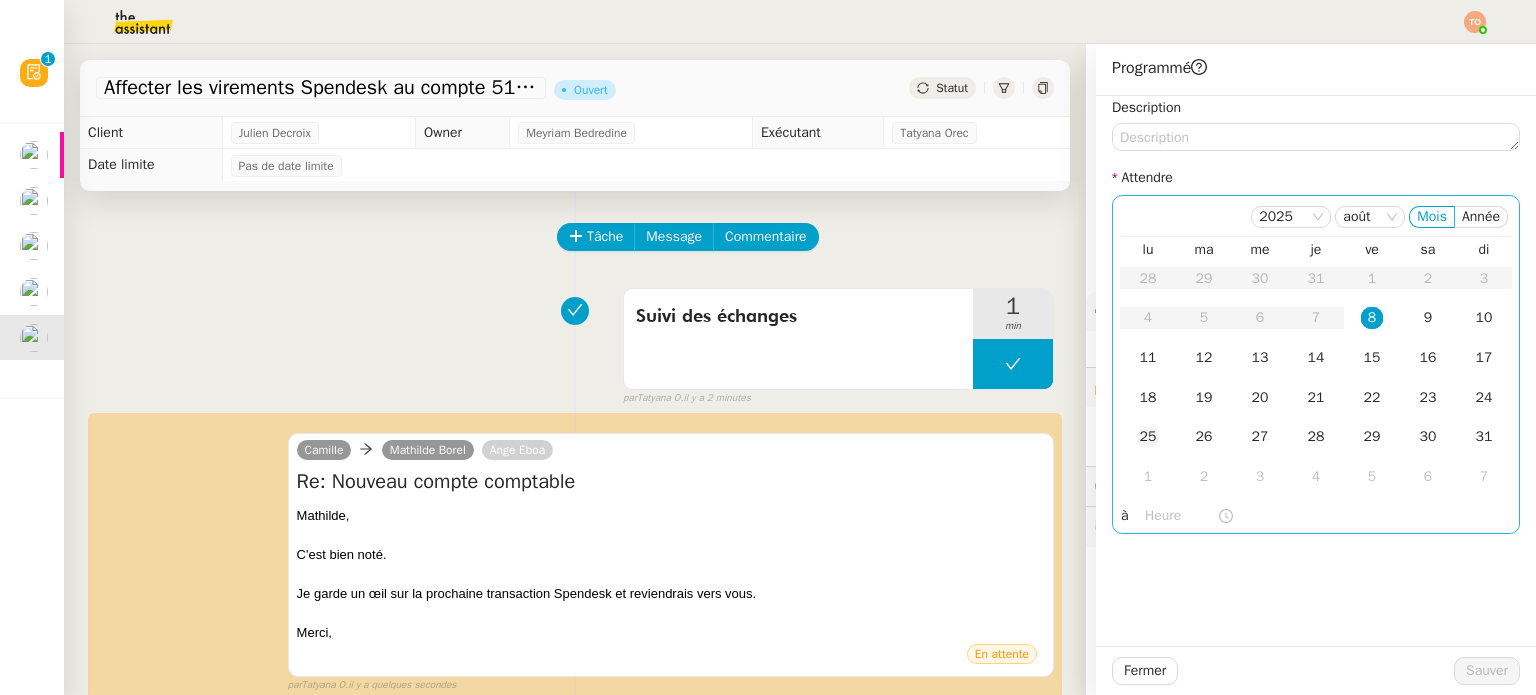 click on "25" 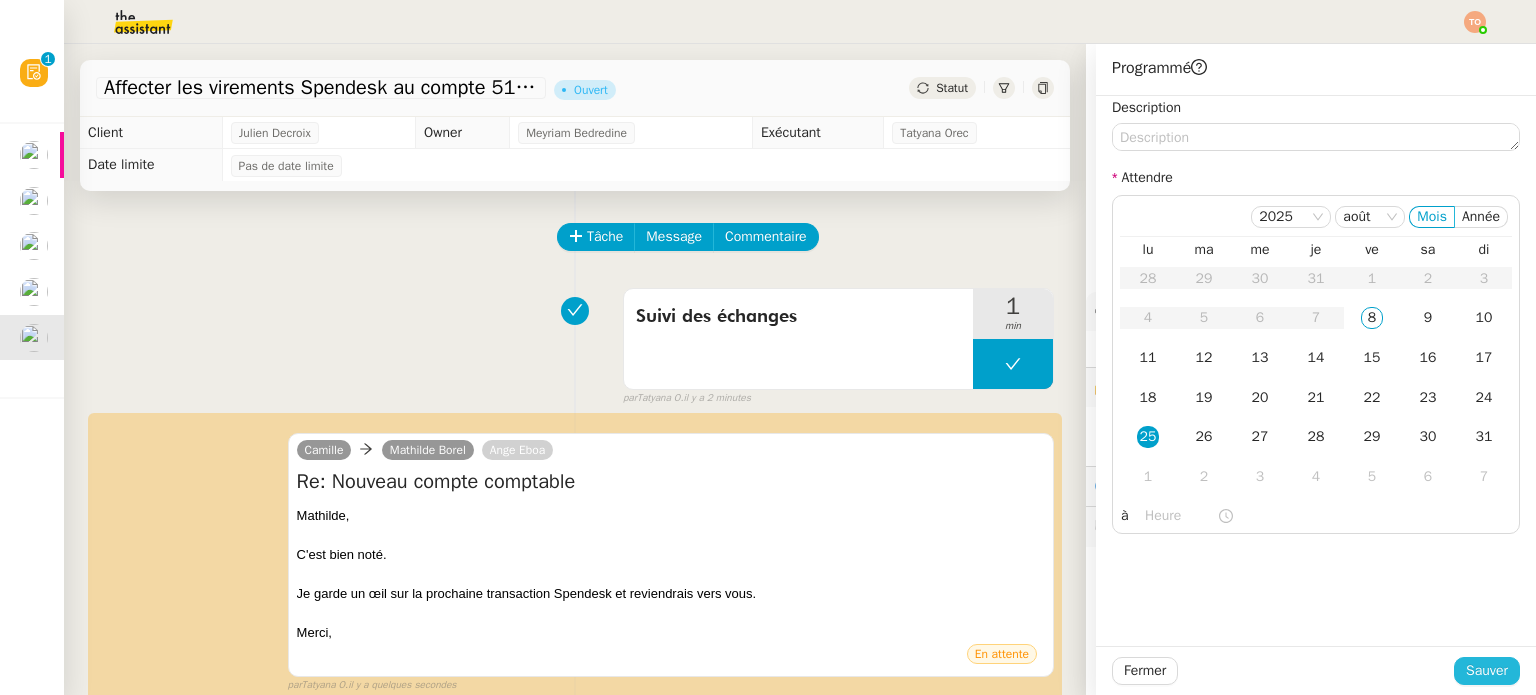 click on "Sauver" 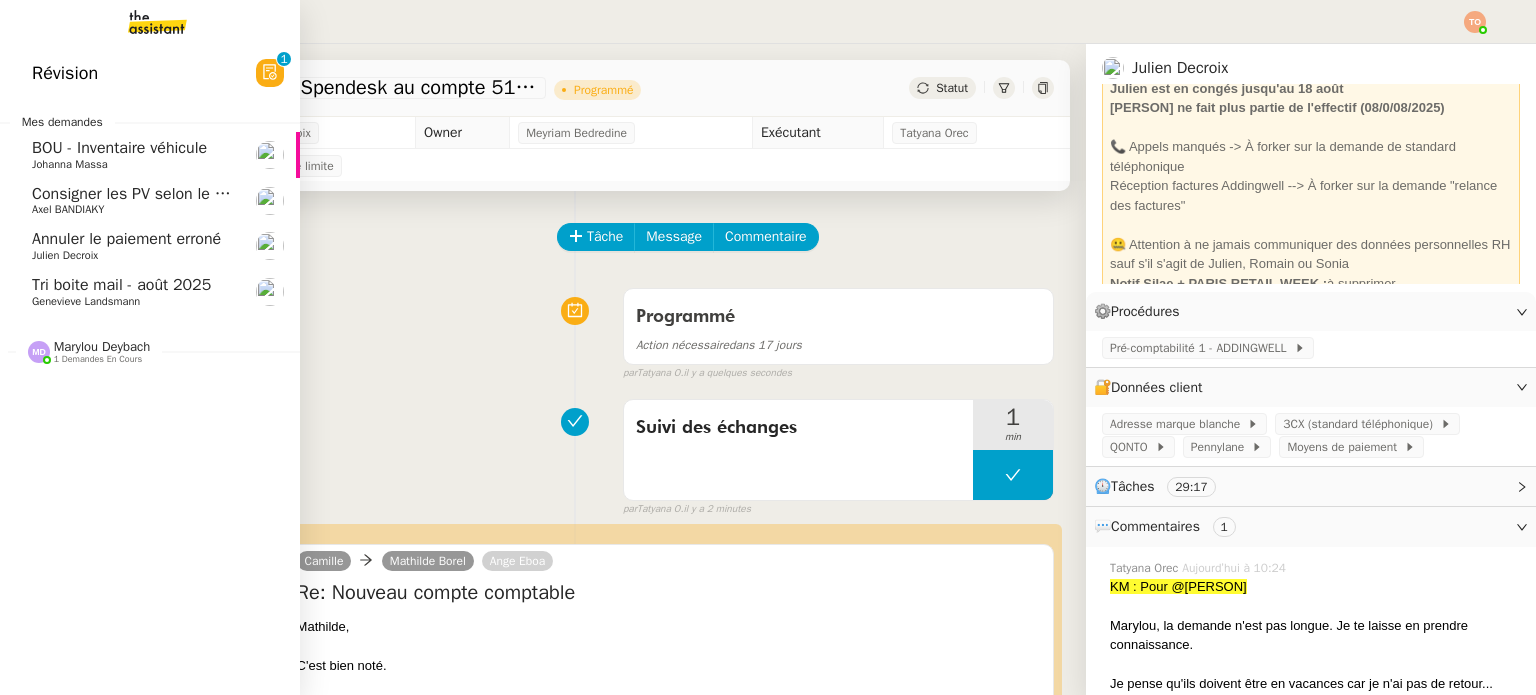 click on "Axel BANDIAKY" 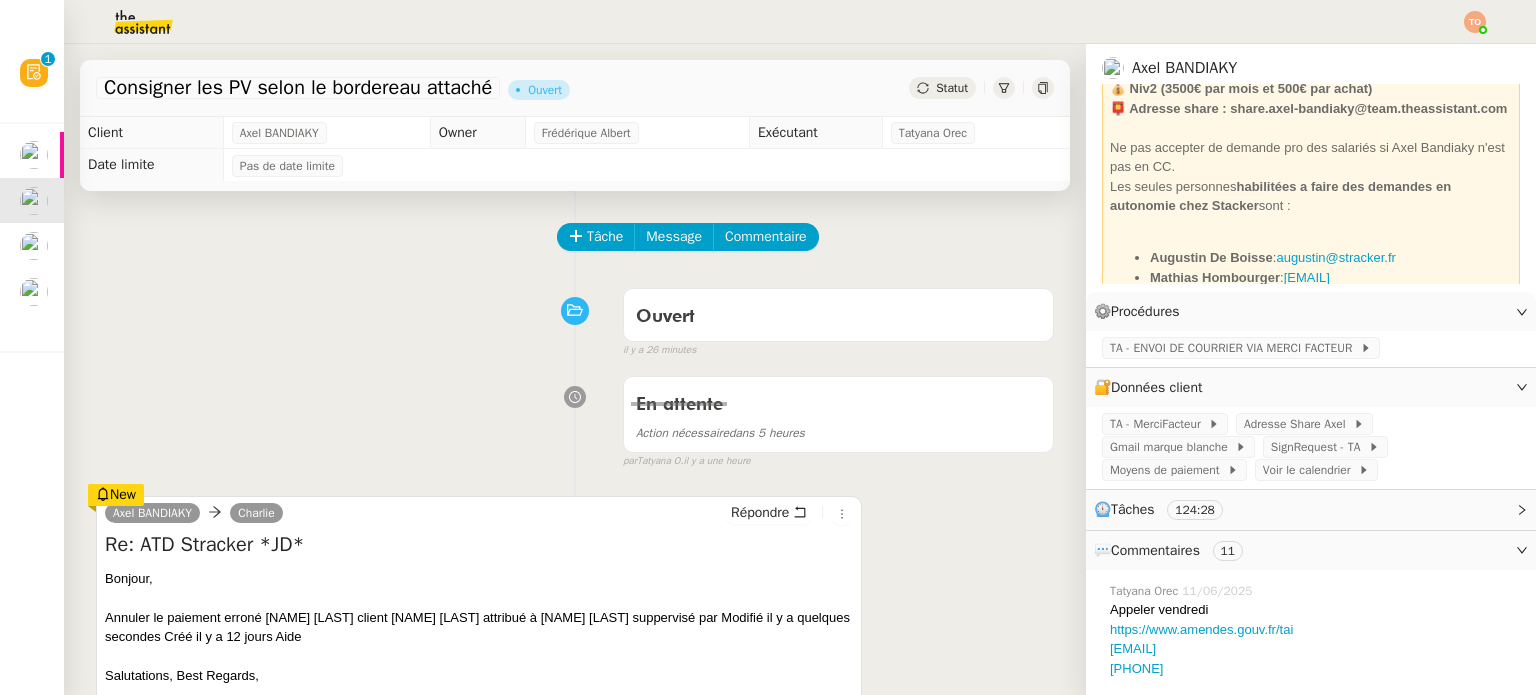 scroll, scrollTop: 100, scrollLeft: 0, axis: vertical 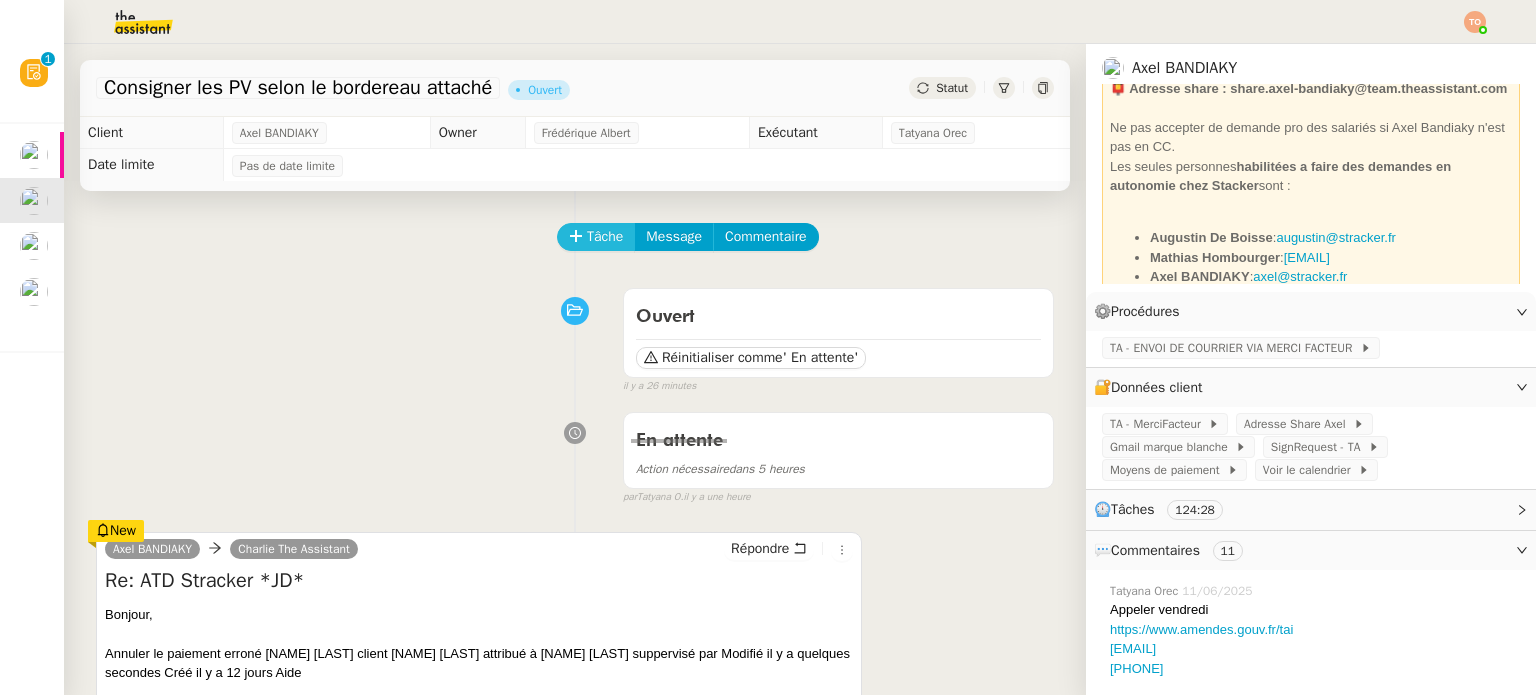 click 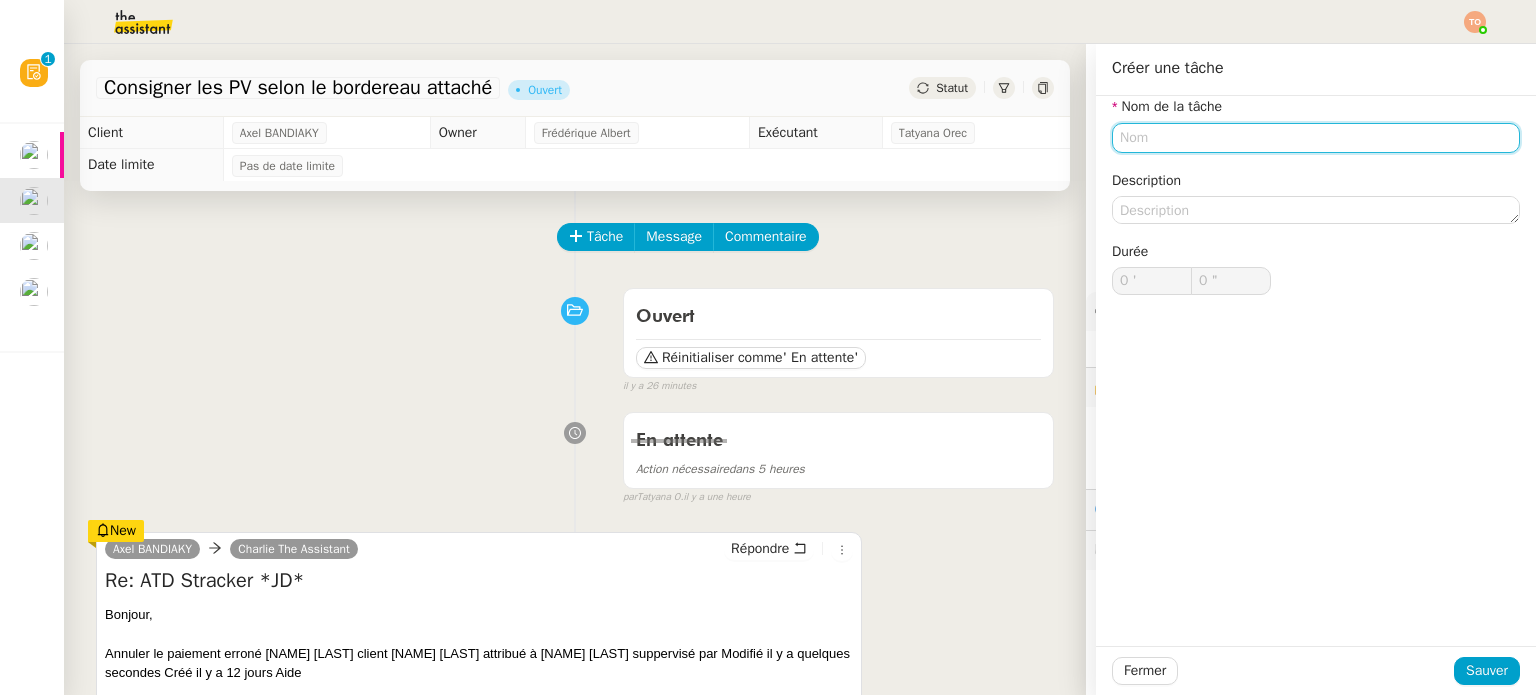 click 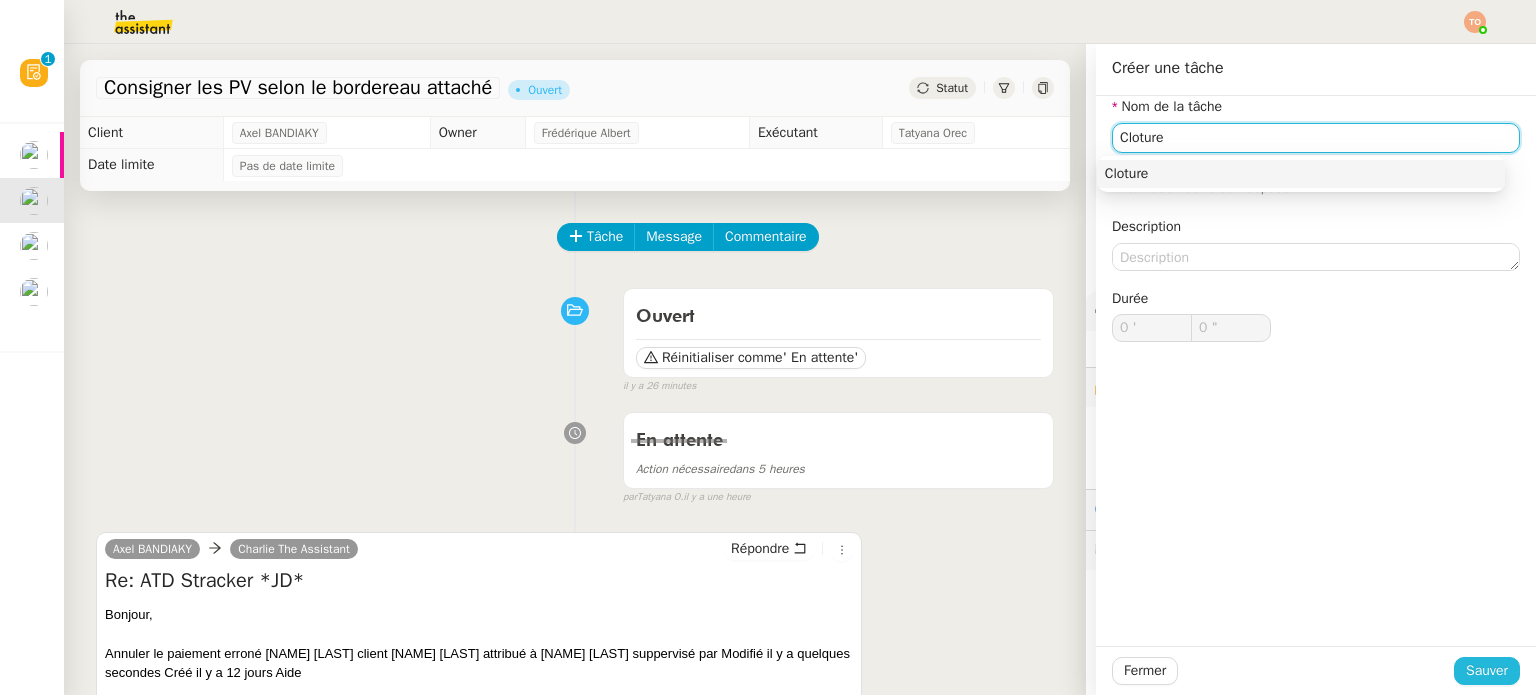 type on "Cloture" 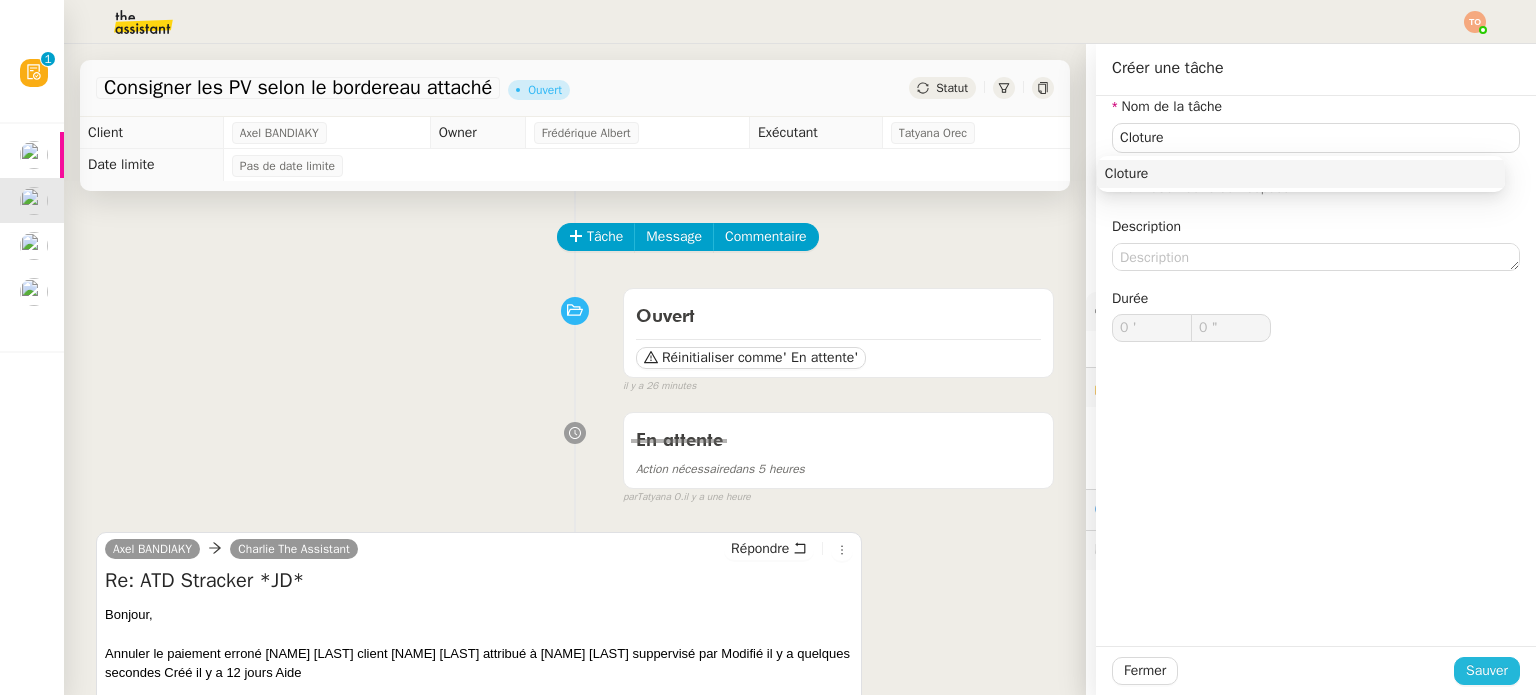click on "Sauver" 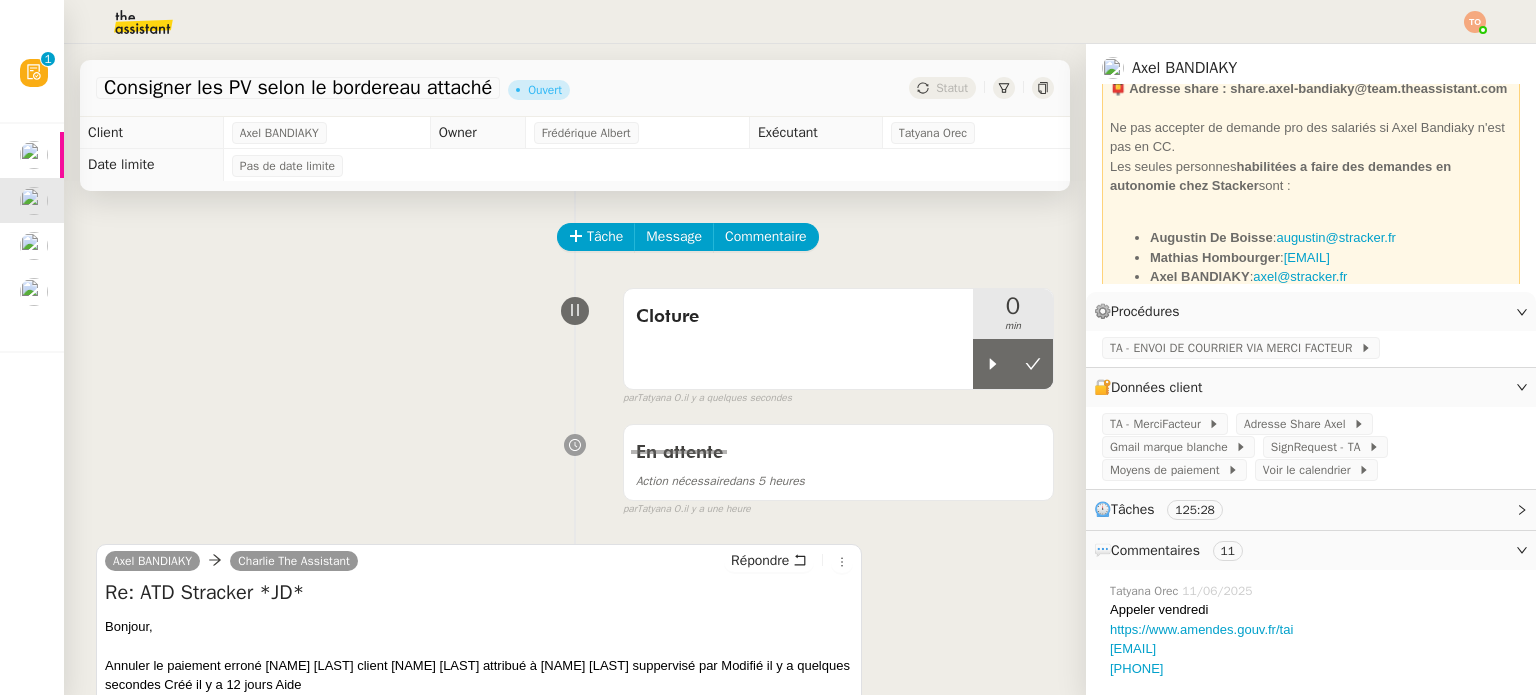click on "par   Tatyana O.   il y a quelques secondes" at bounding box center [838, 398] 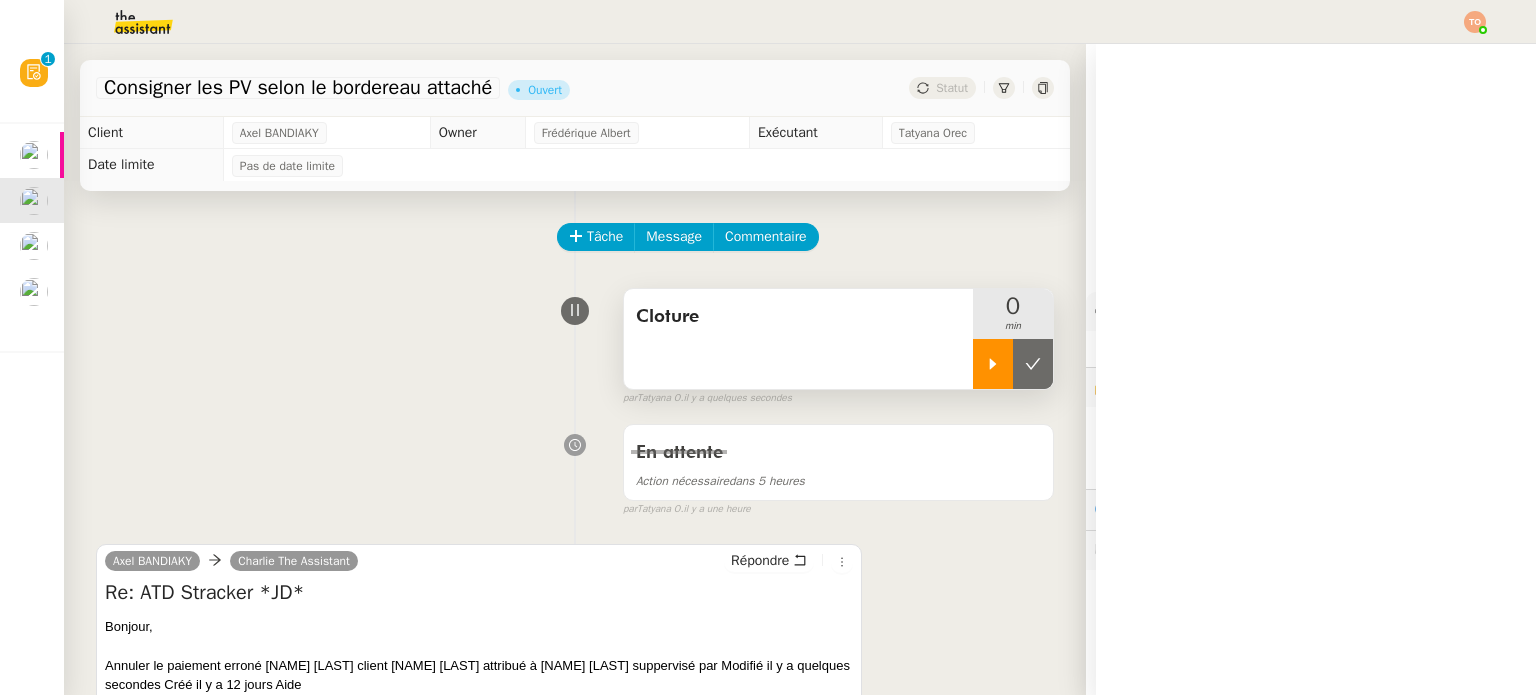 click at bounding box center (993, 364) 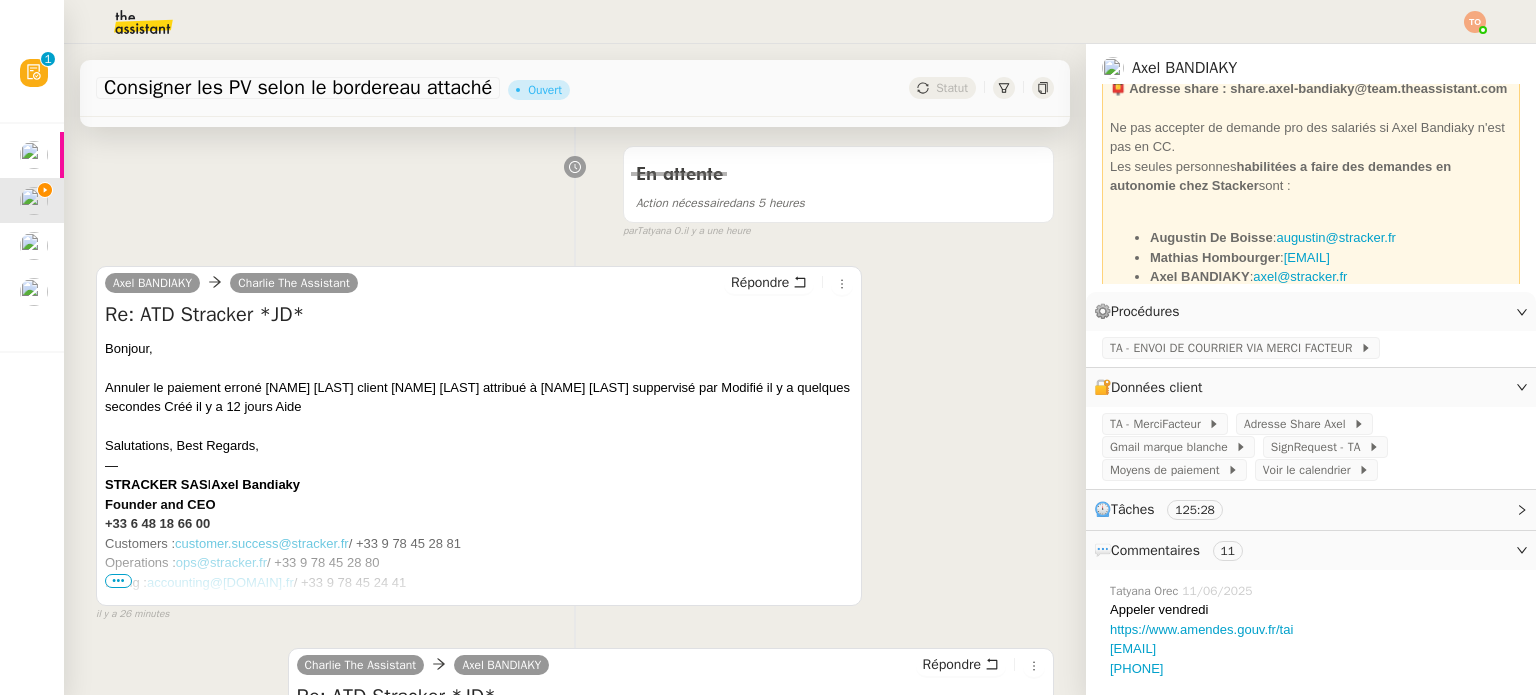 scroll, scrollTop: 300, scrollLeft: 0, axis: vertical 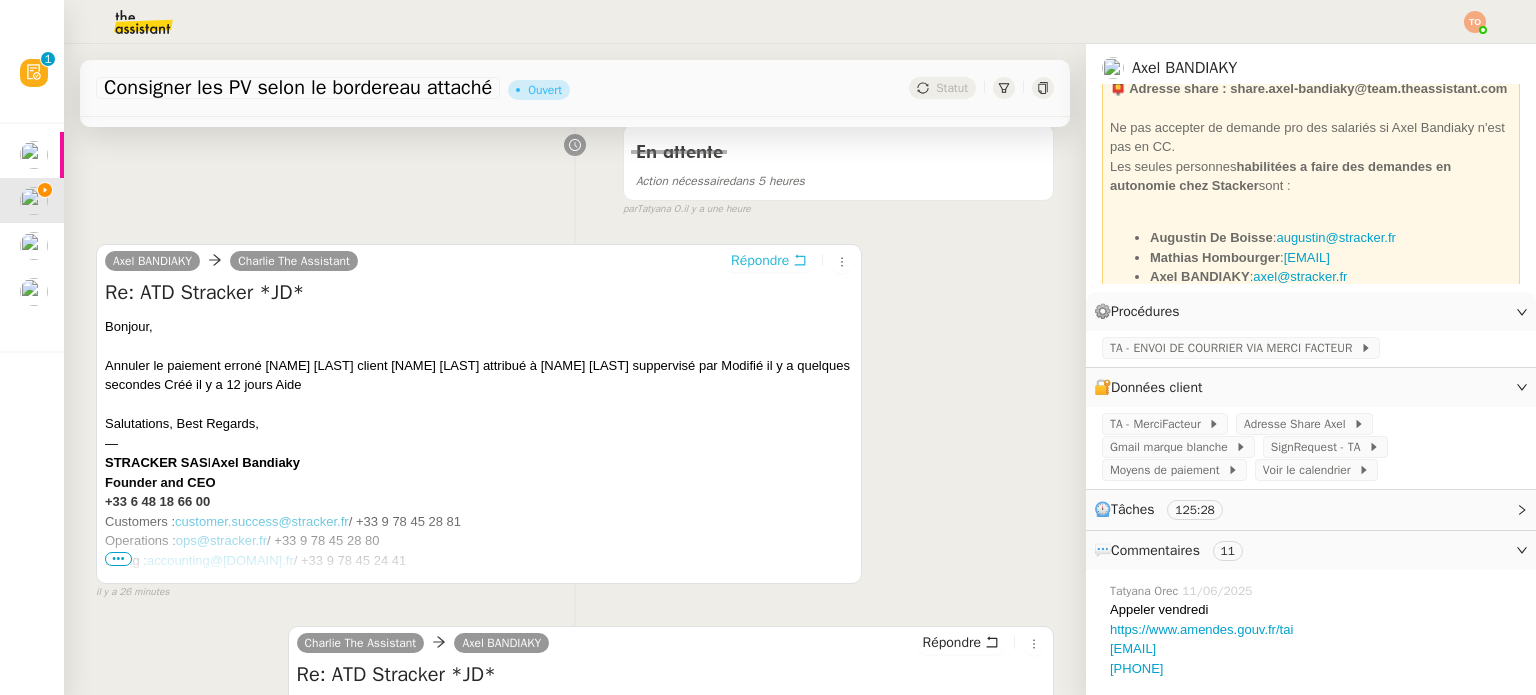 click on "Répondre" at bounding box center (760, 261) 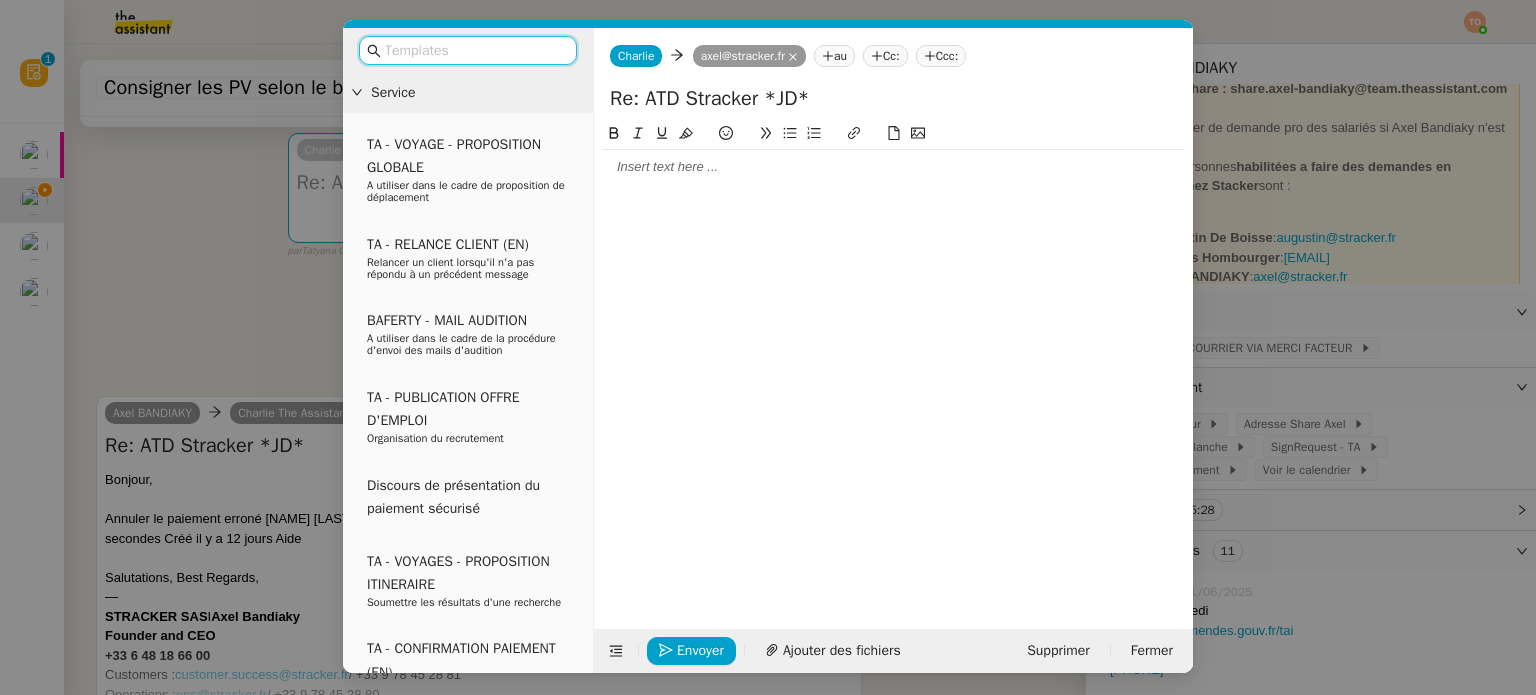 click 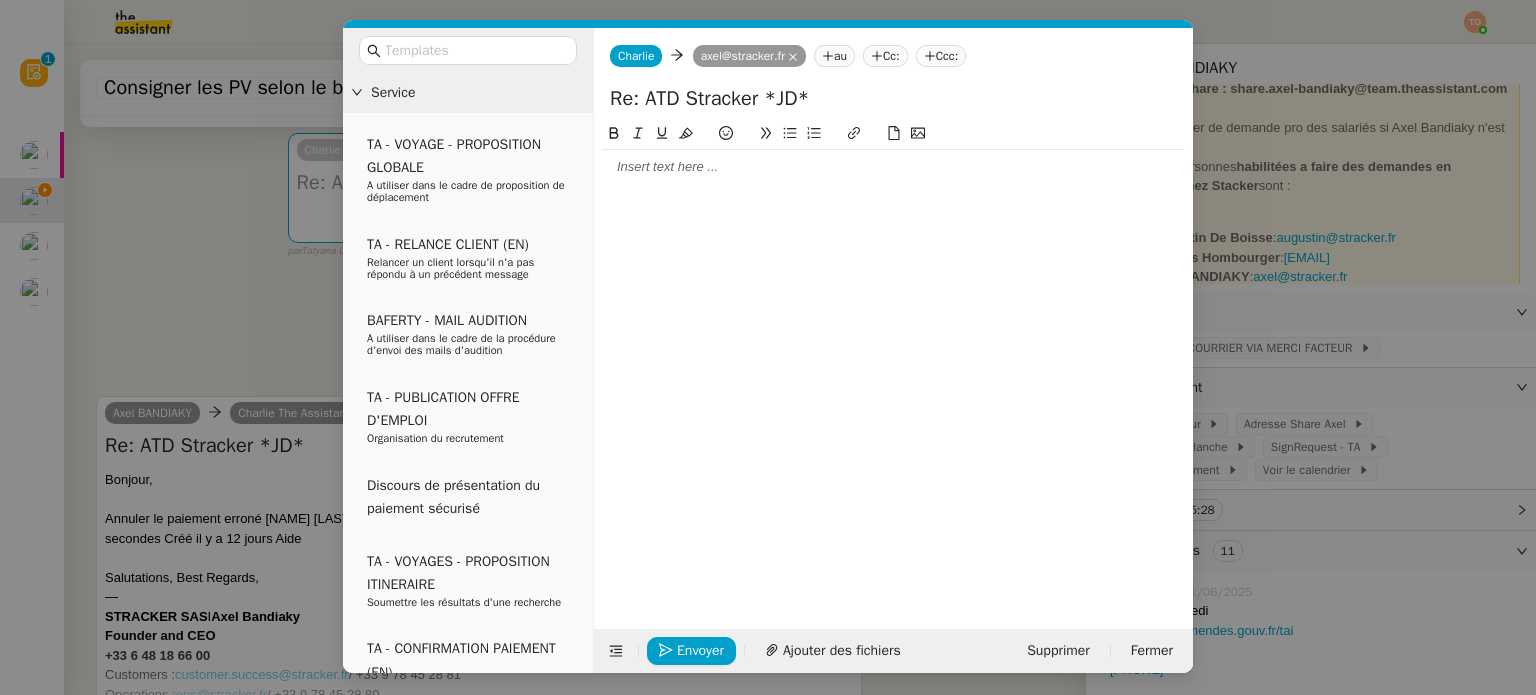 type 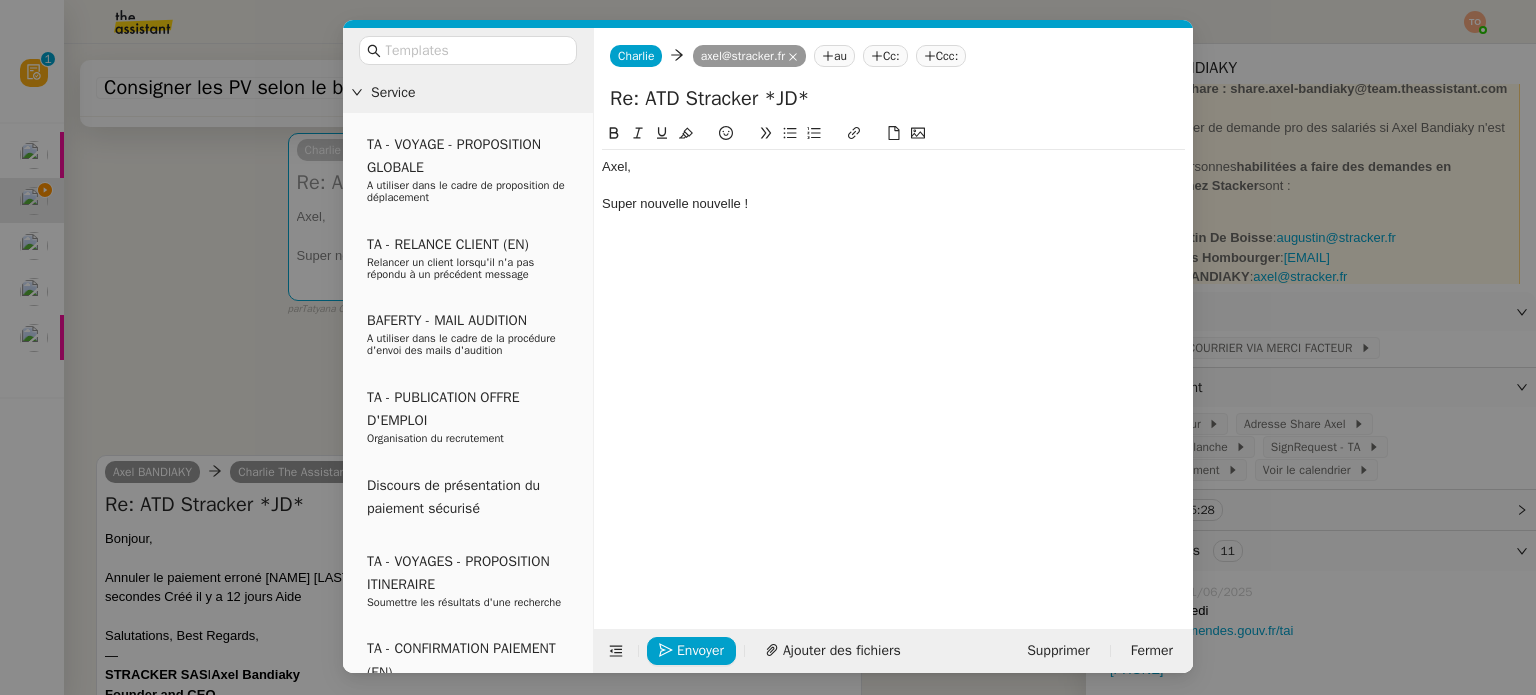 click on "Axel, Super nouvelle nouvelle !" 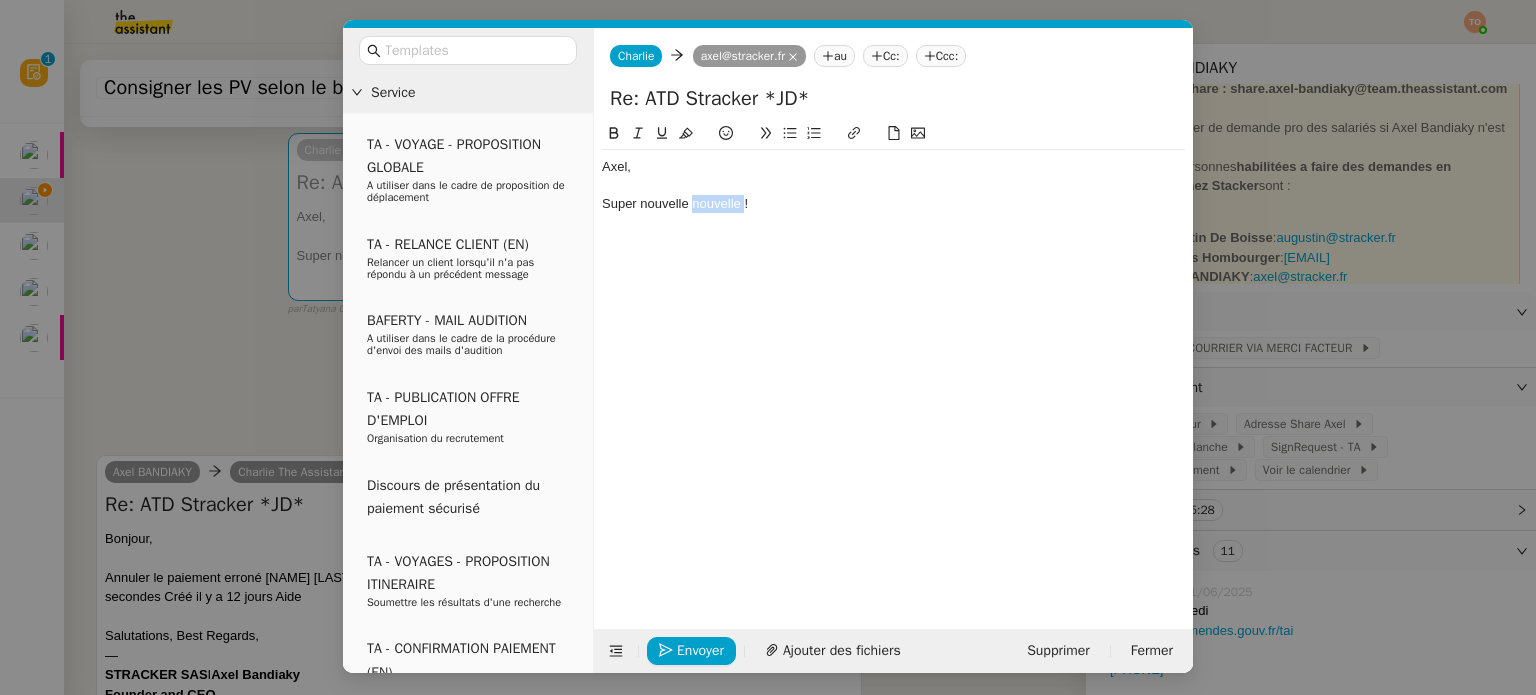 click on "Axel, Super nouvelle nouvelle !" 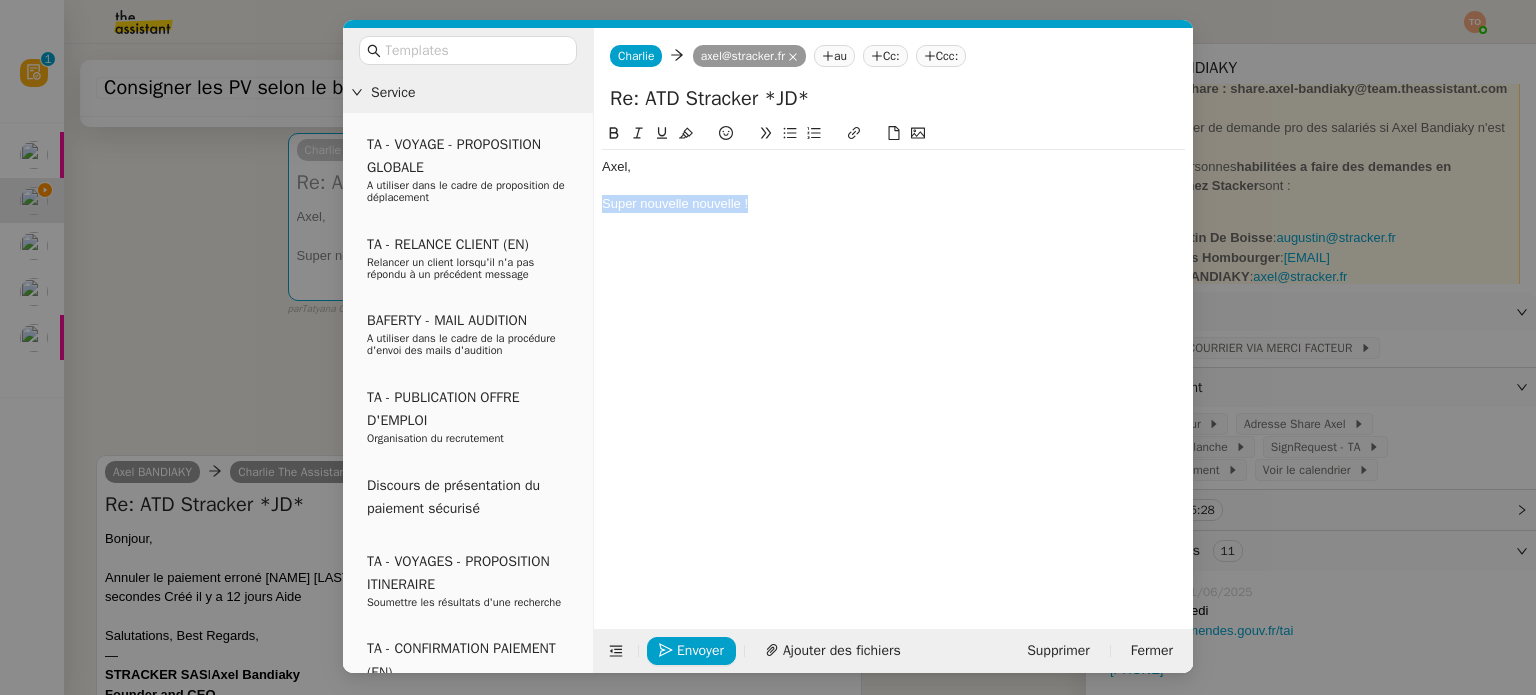 click on "Axel, Super nouvelle nouvelle !" 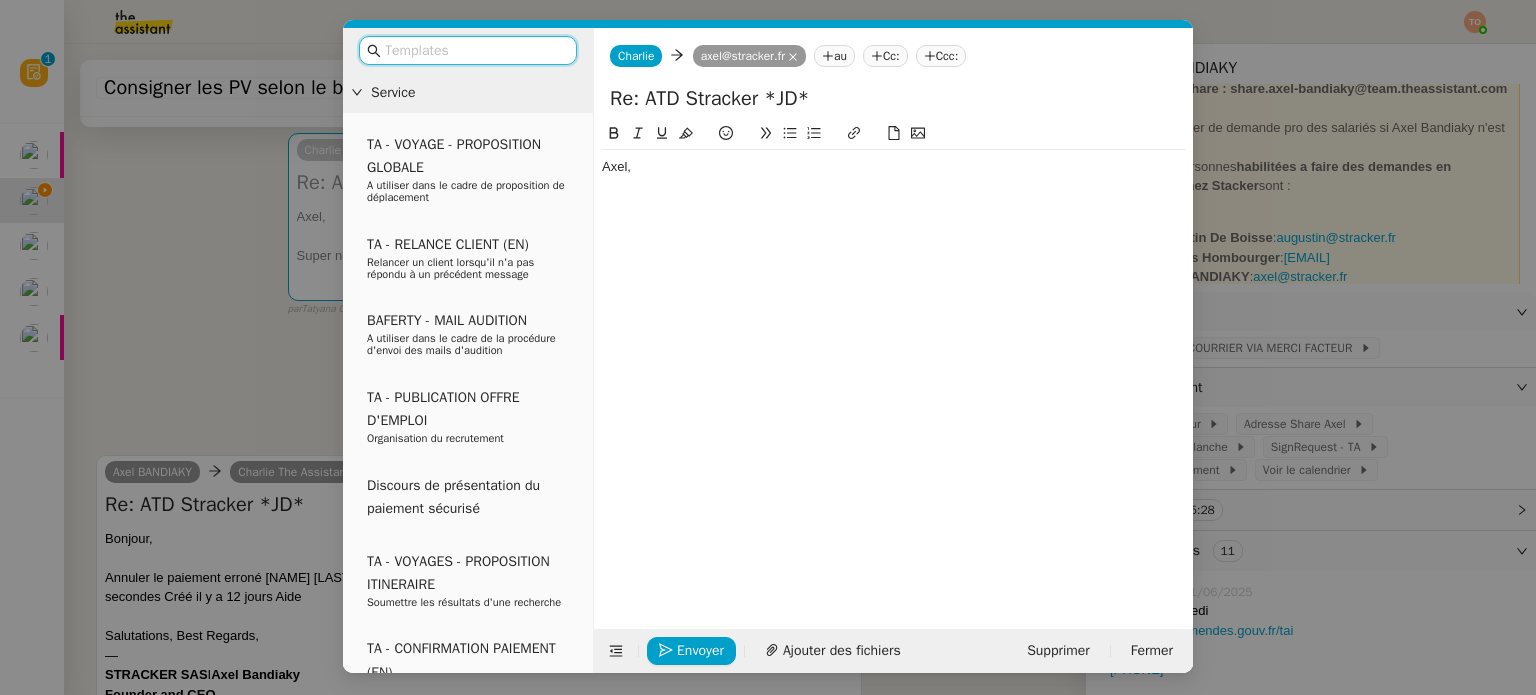 click at bounding box center (475, 50) 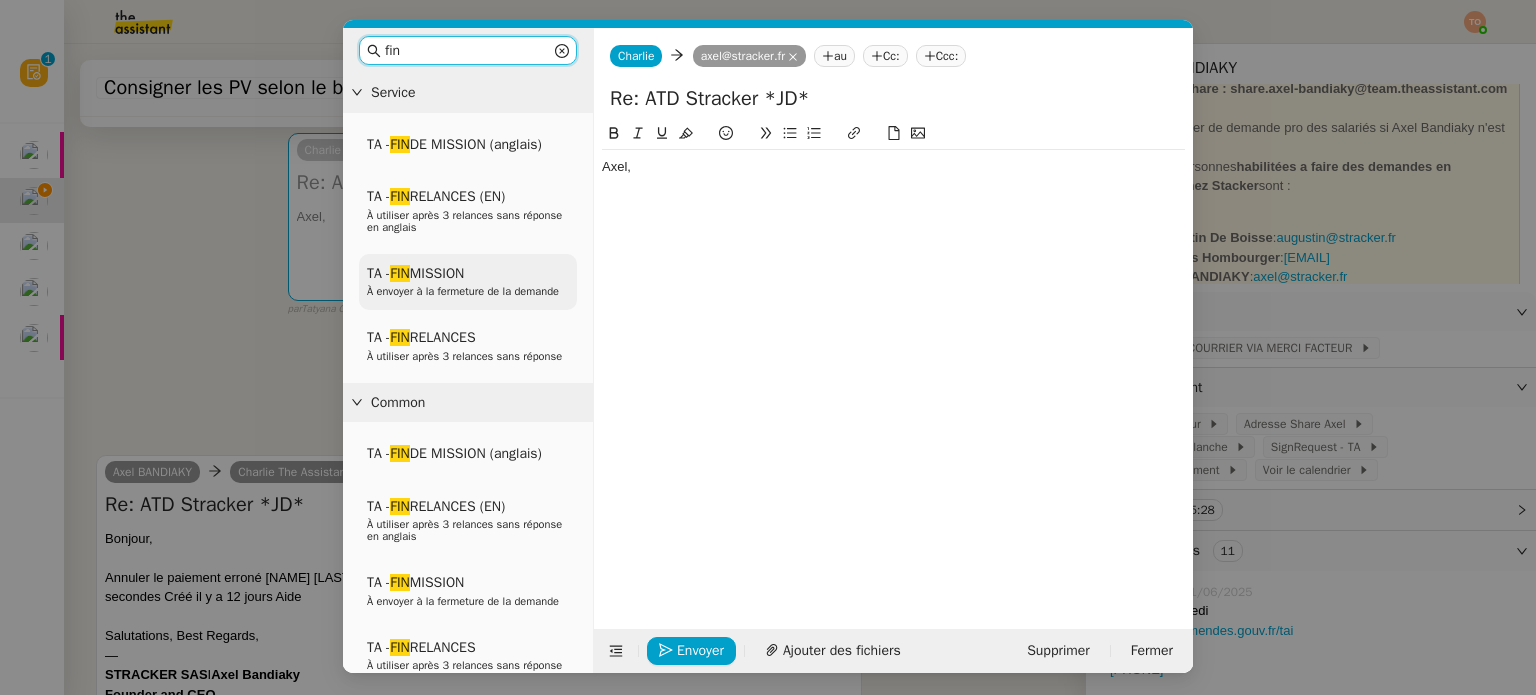type on "fin" 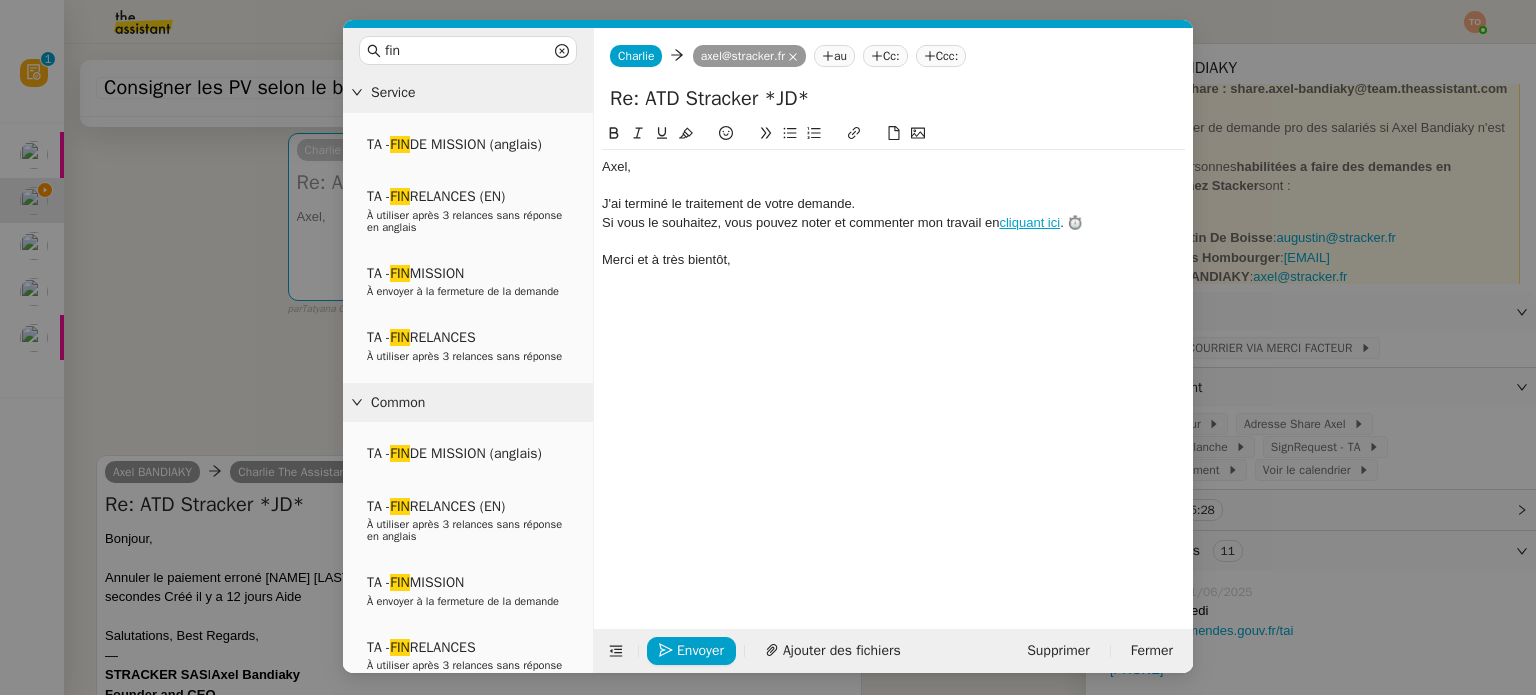 click 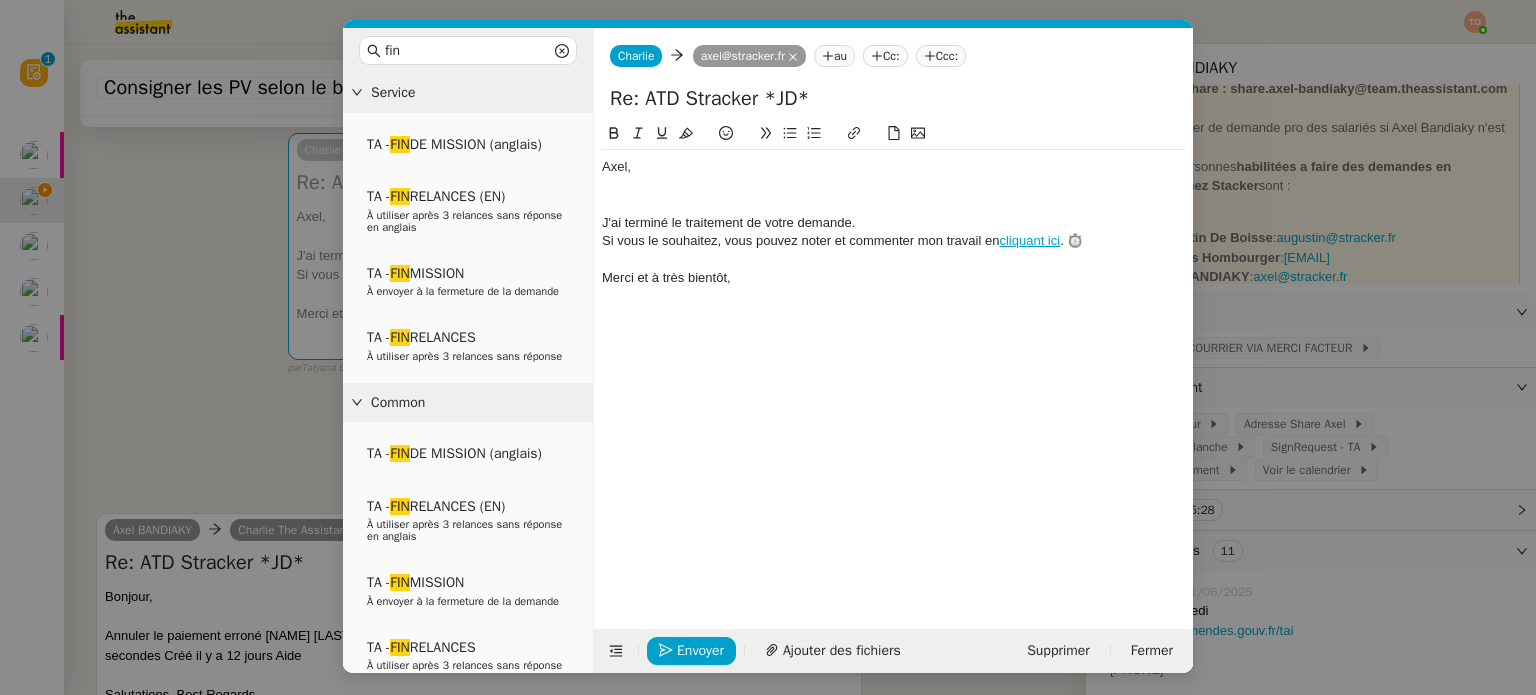 scroll, scrollTop: 0, scrollLeft: 0, axis: both 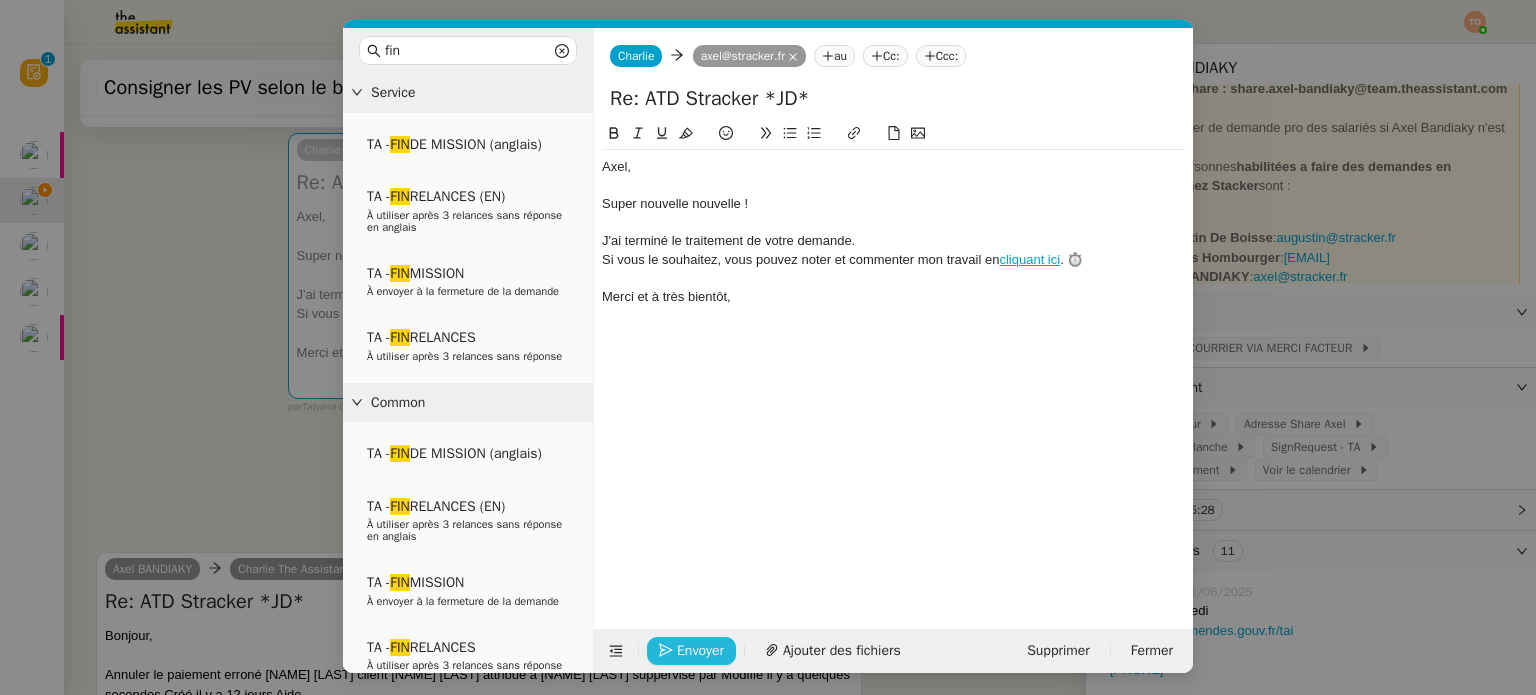 click on "Envoyer" 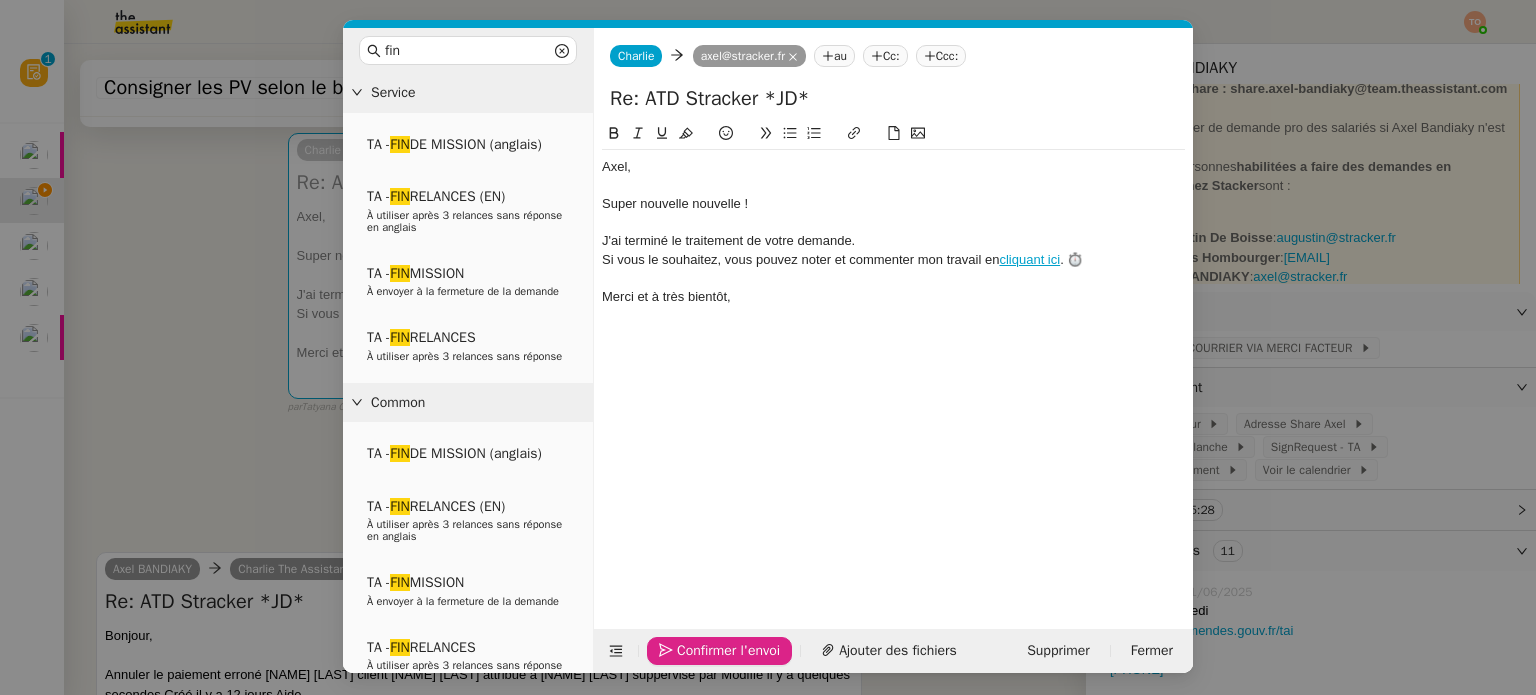 click on "Super nouvelle nouvelle !" 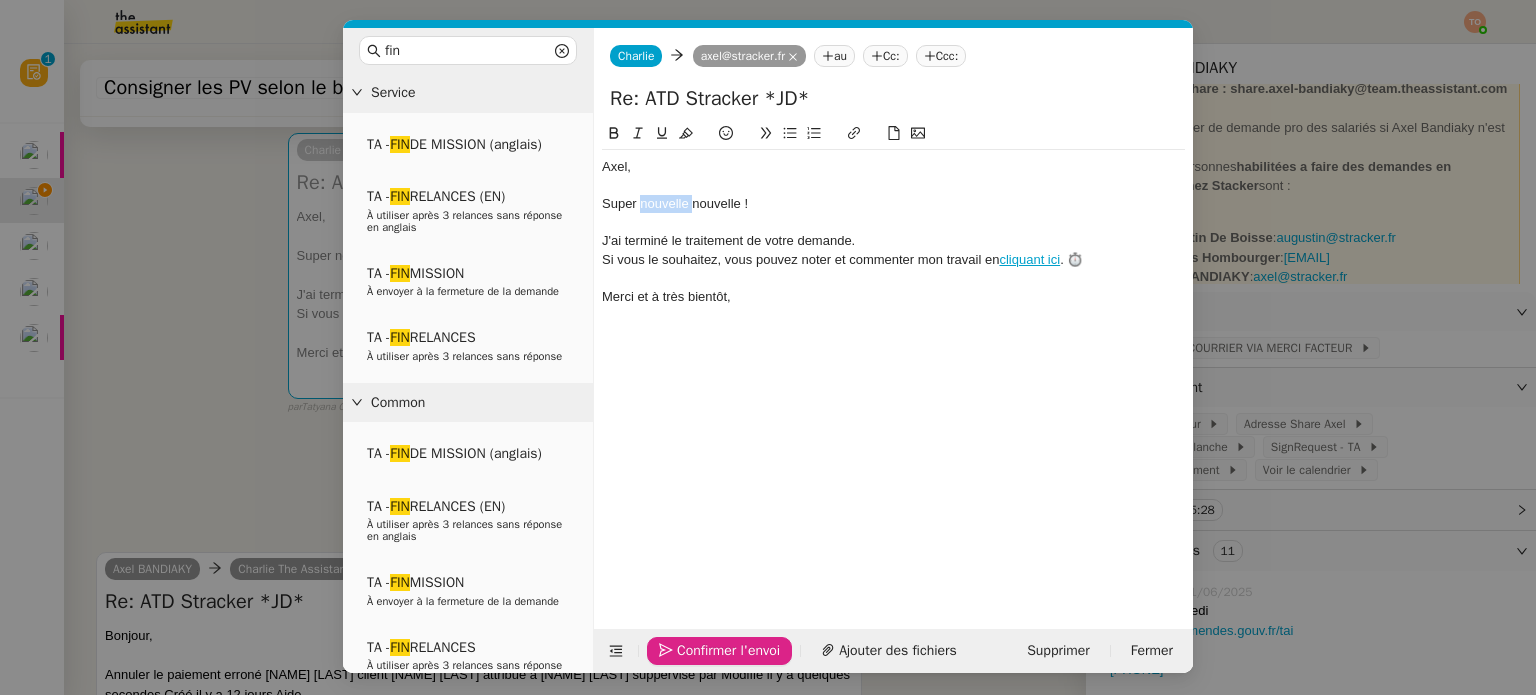 click on "Super nouvelle nouvelle !" 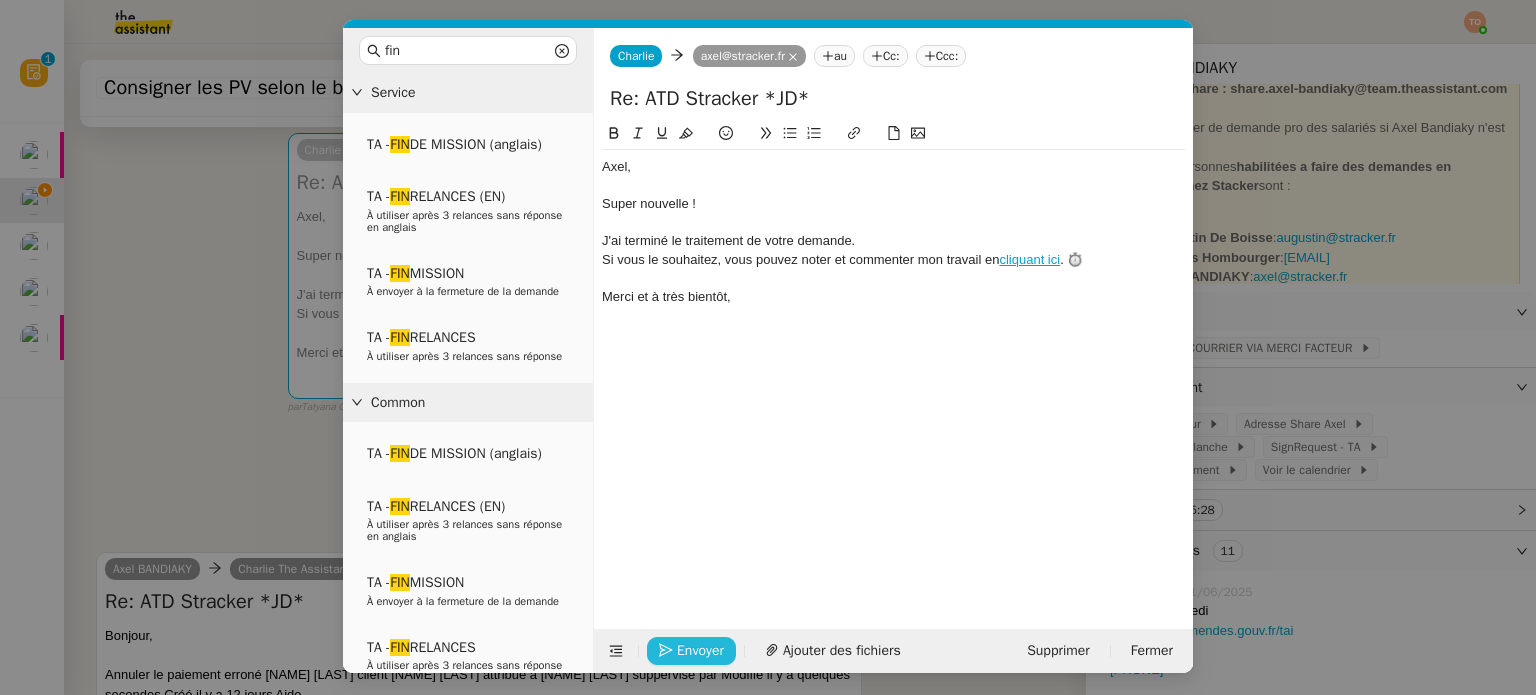 click on "Envoyer" 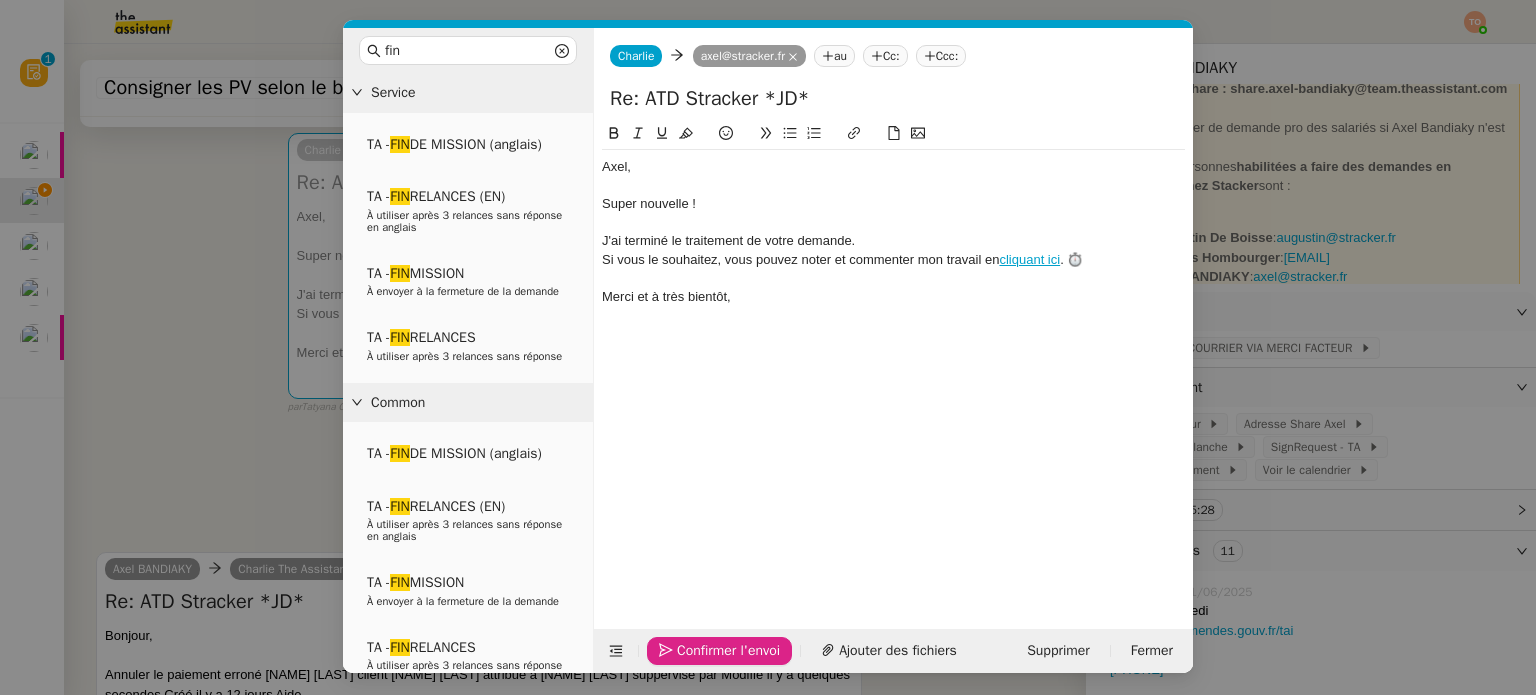 click on "Confirmer l'envoi" 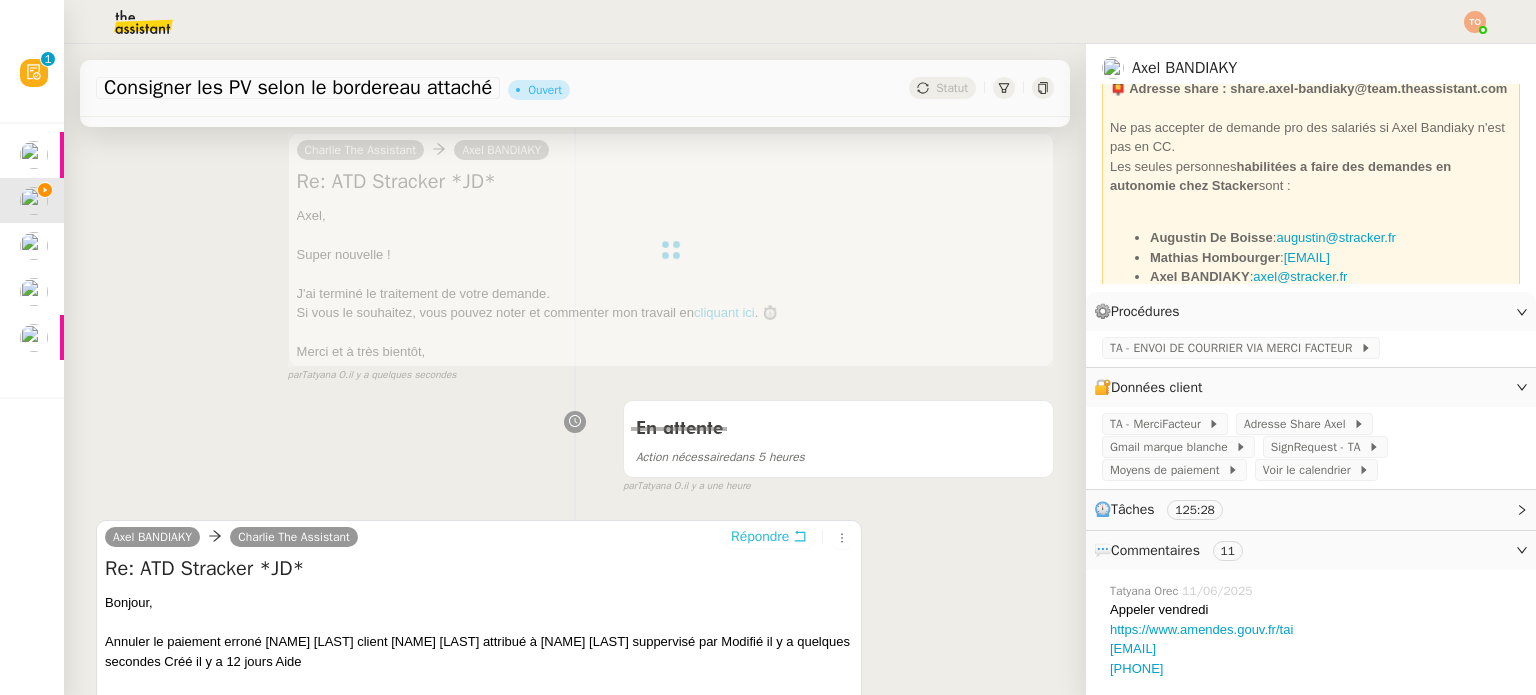 scroll, scrollTop: 0, scrollLeft: 0, axis: both 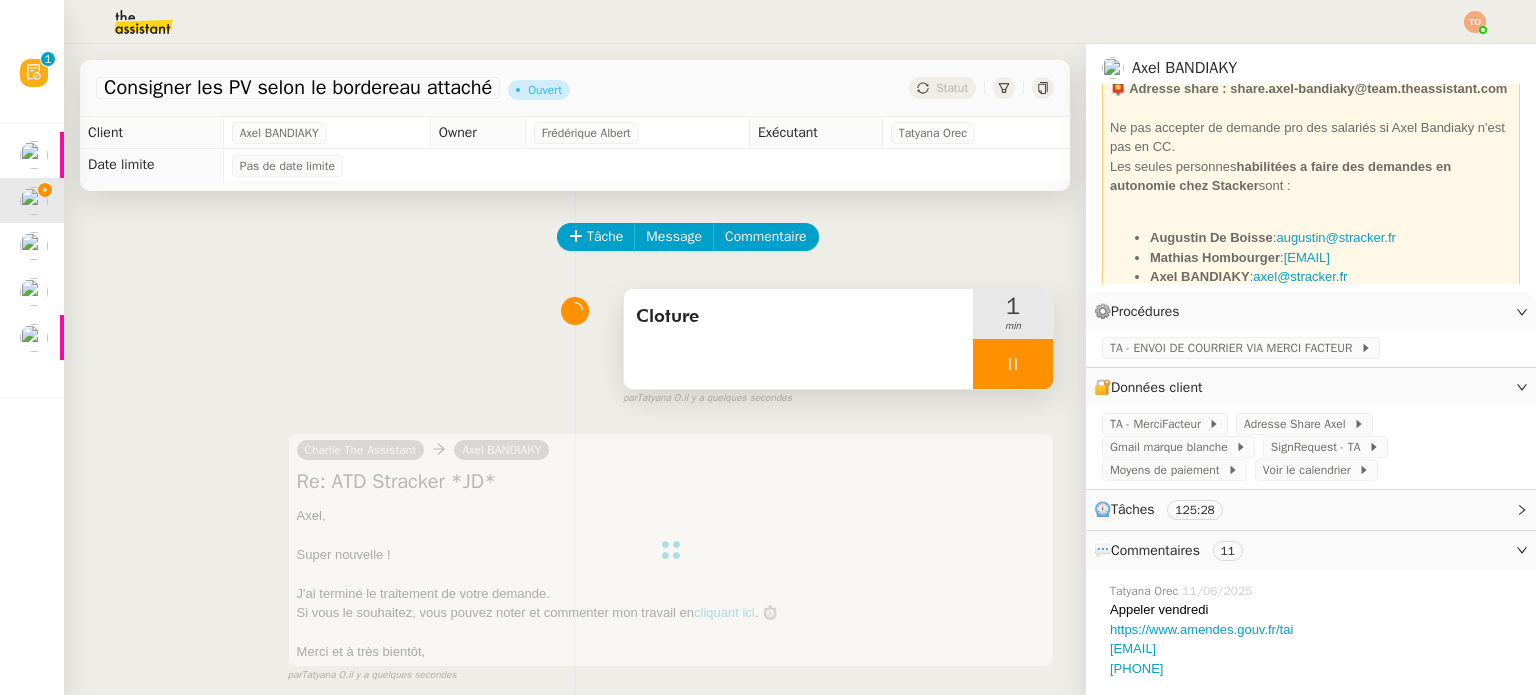 click at bounding box center [1013, 364] 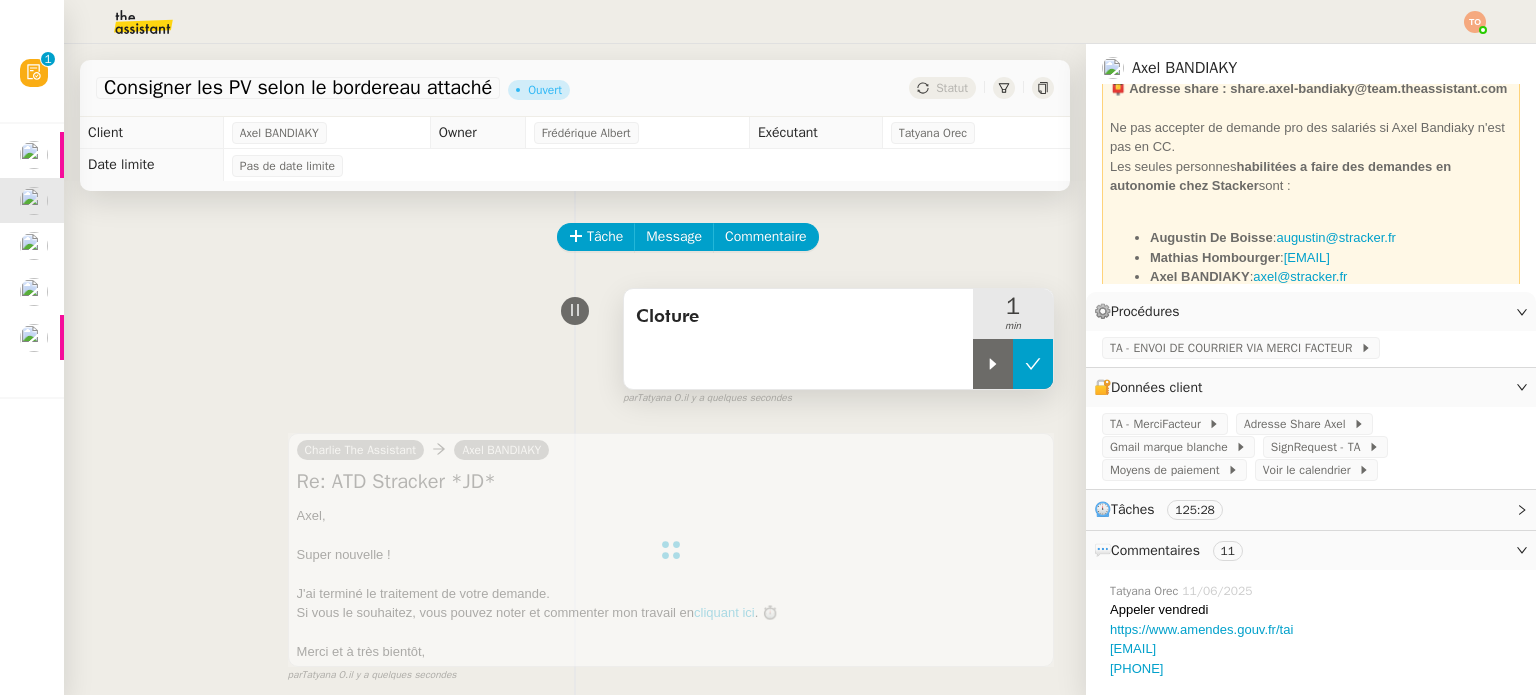 click at bounding box center (1033, 364) 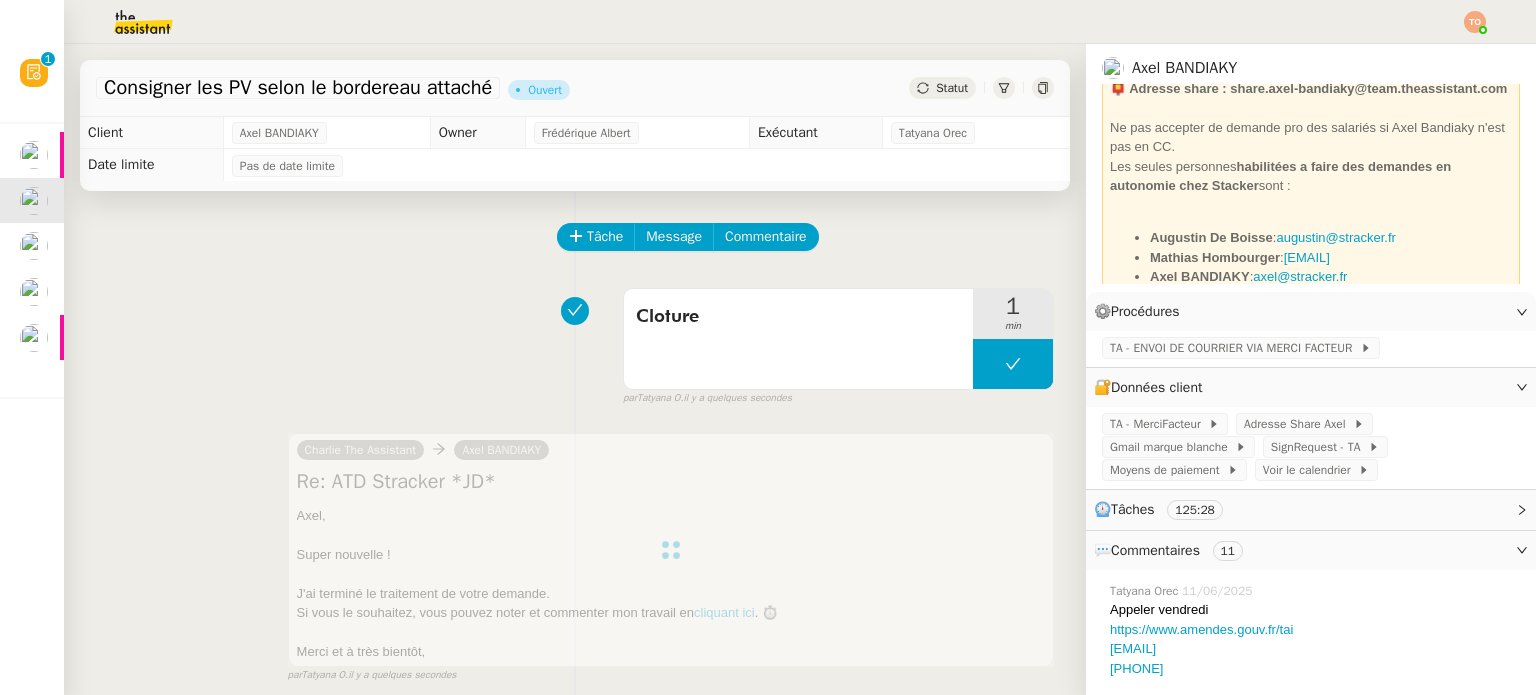 click on "Statut" 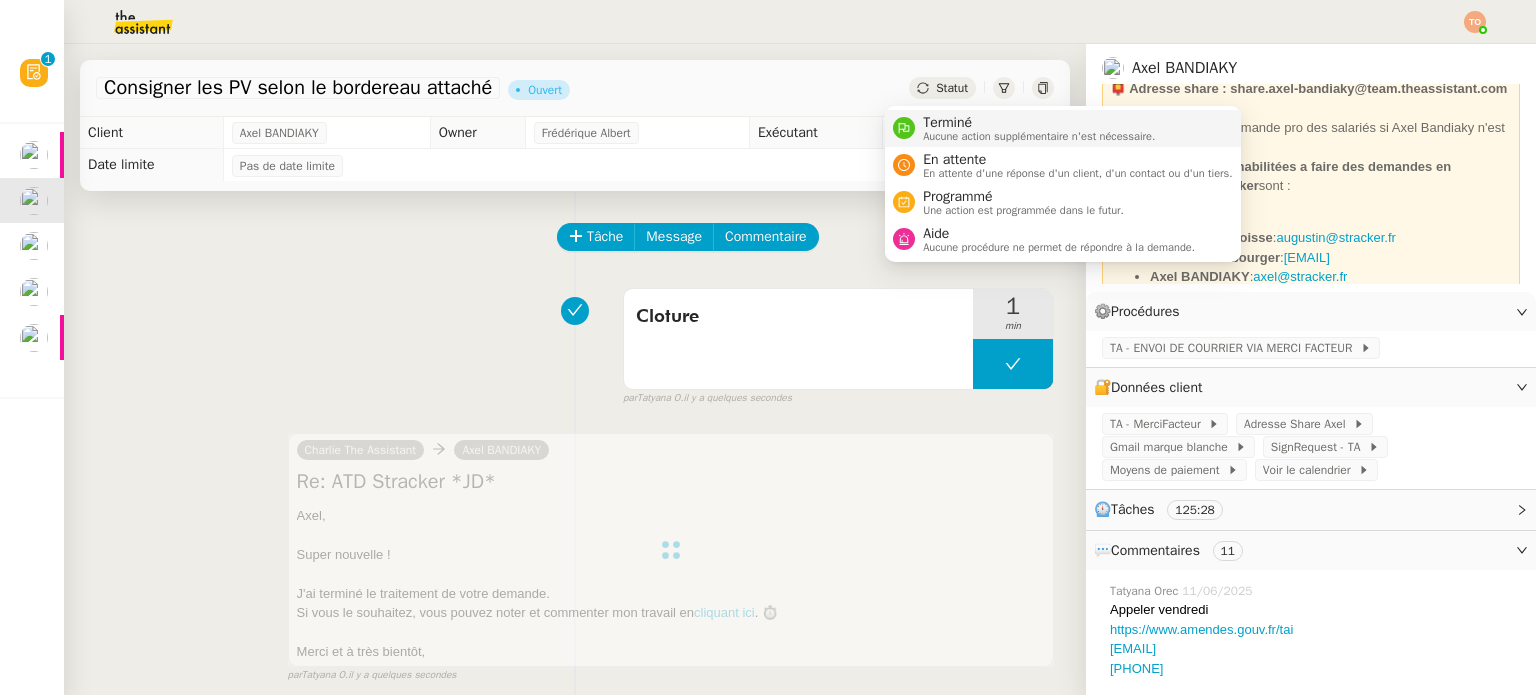 click on "Terminé" at bounding box center (1039, 123) 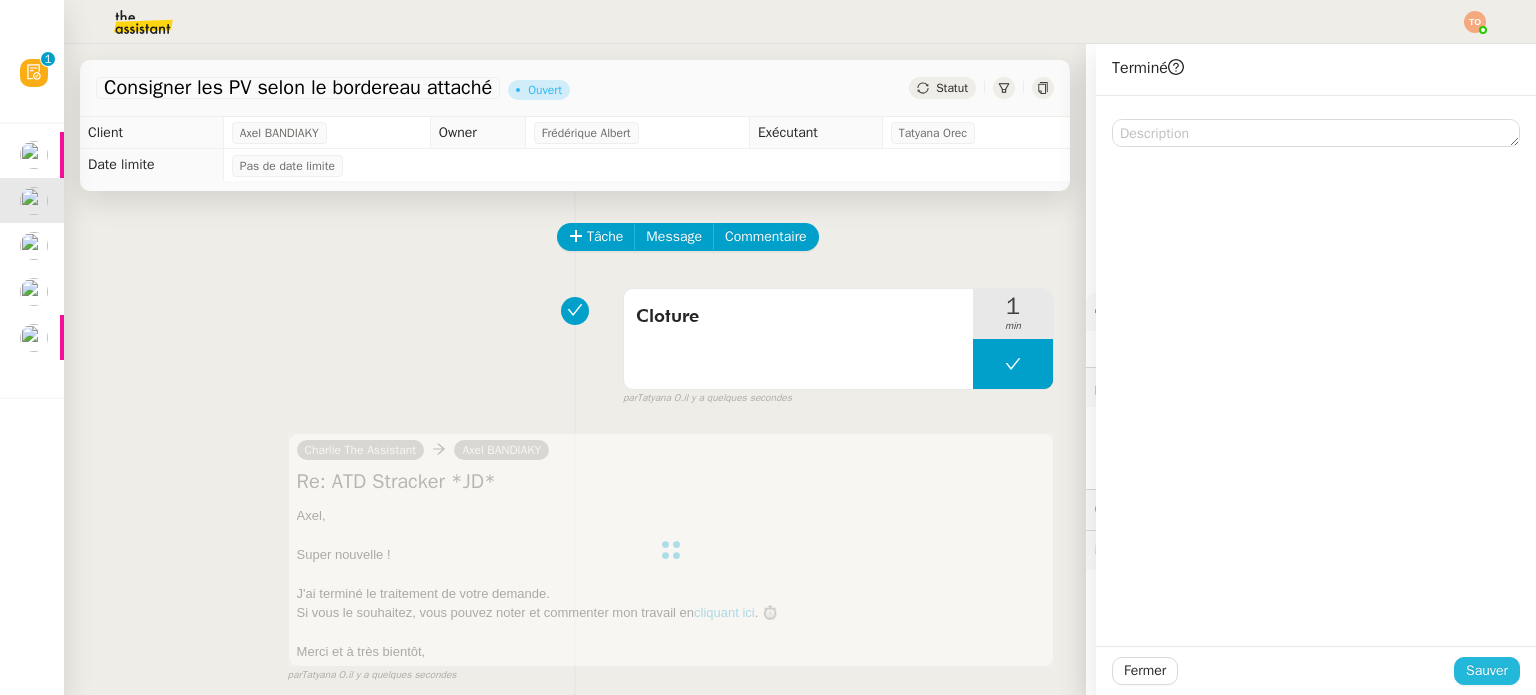 click on "Sauver" 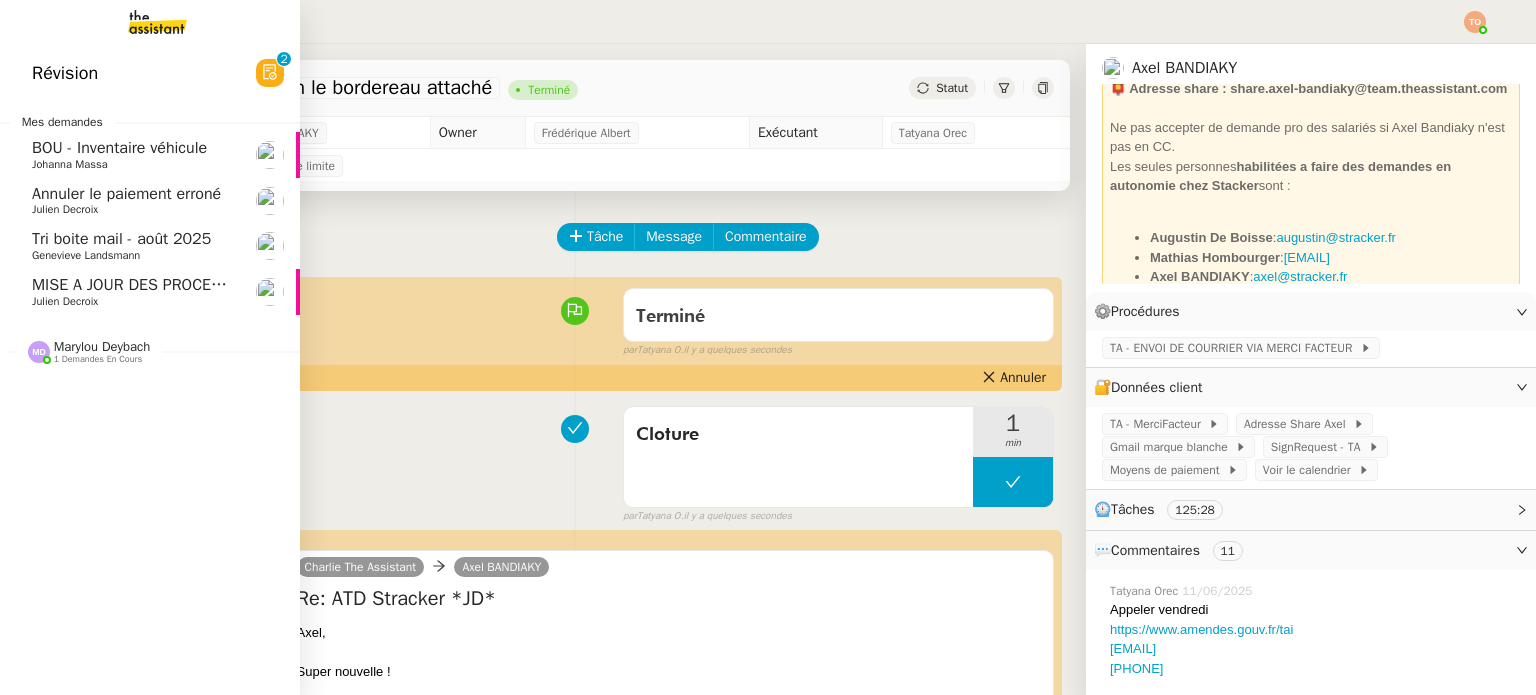 click on "MISE A JOUR DES PROCEDURES ADDINGWELL" 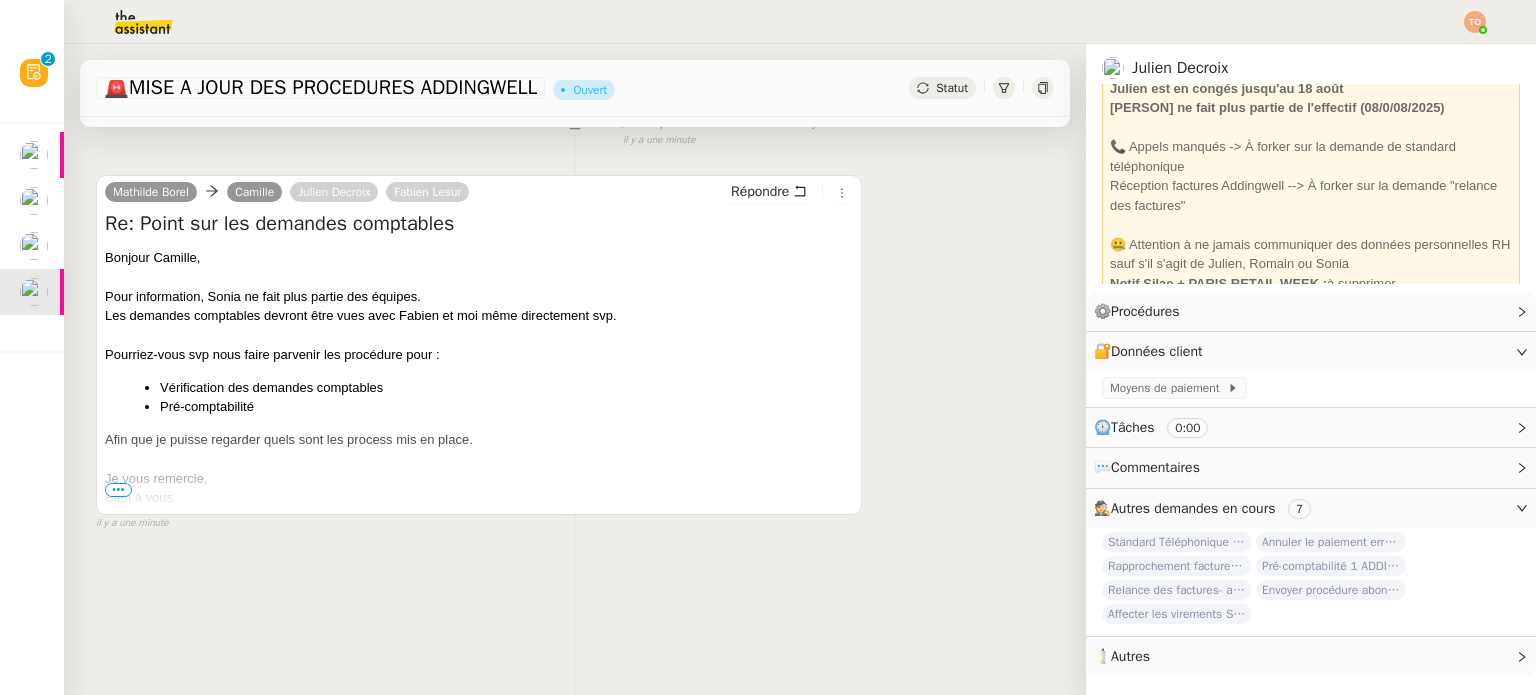 scroll, scrollTop: 268, scrollLeft: 0, axis: vertical 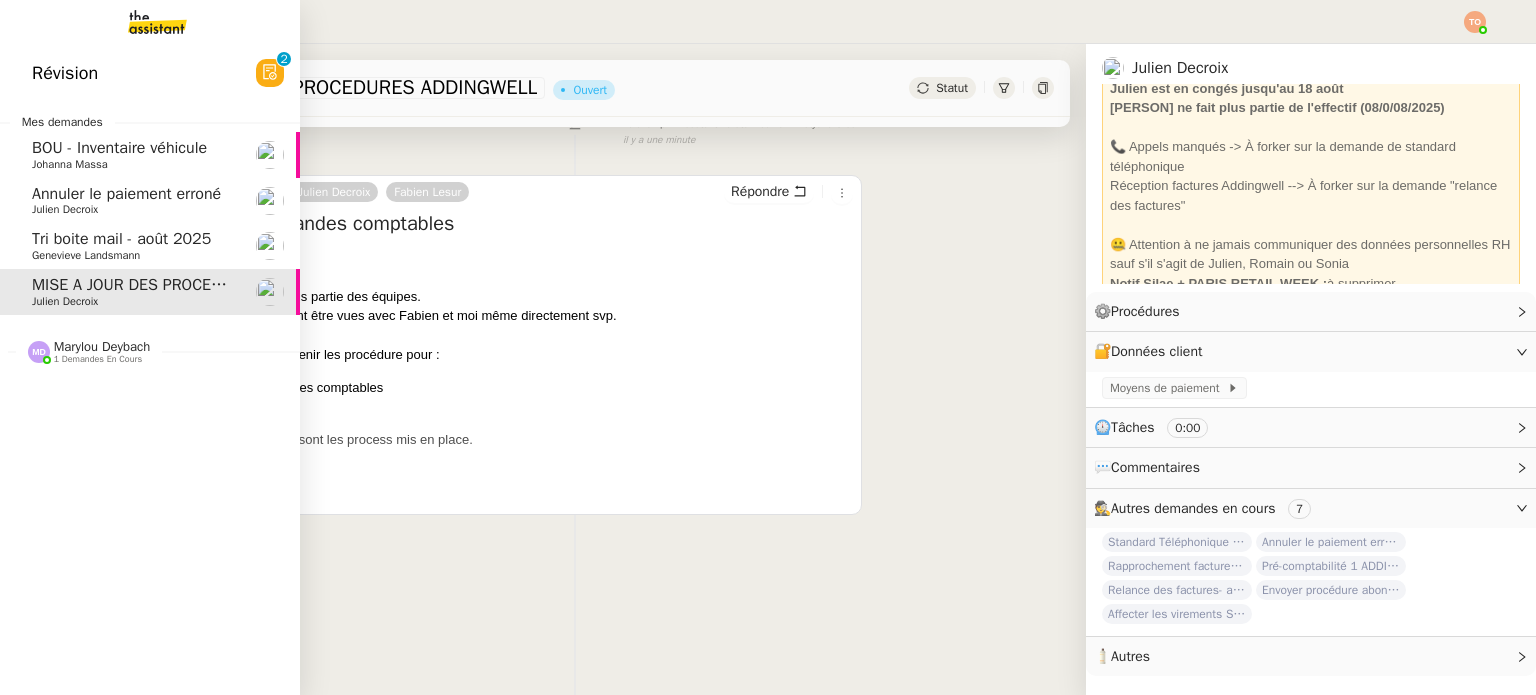 click on "Julien Decroix" 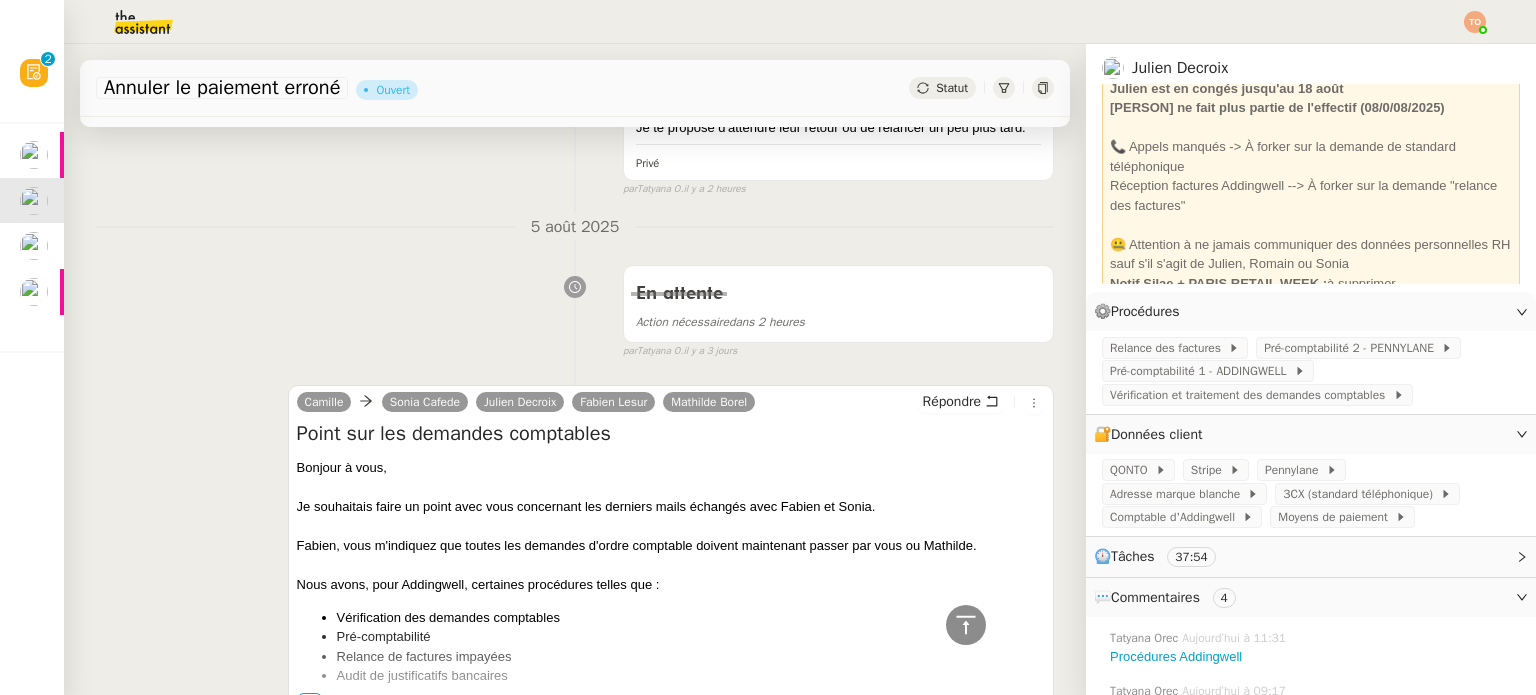 scroll, scrollTop: 1727, scrollLeft: 0, axis: vertical 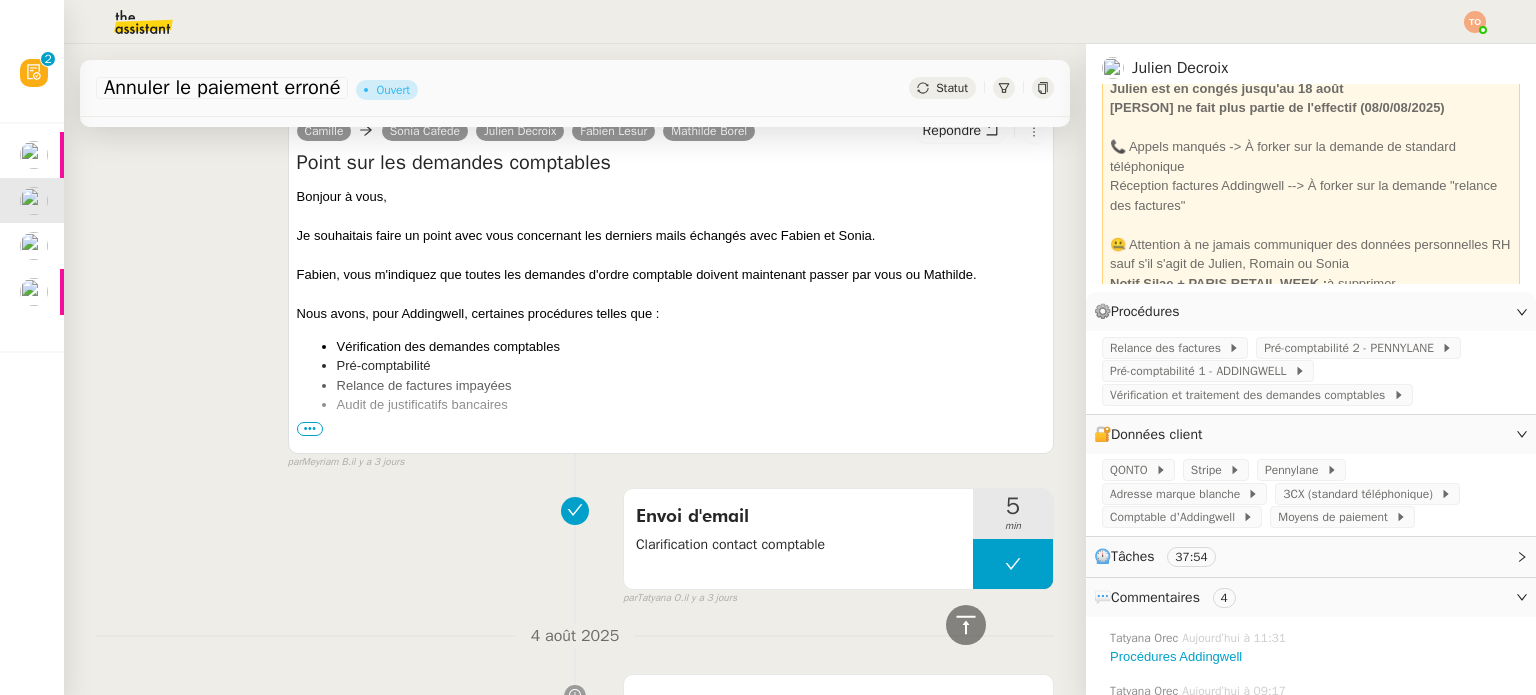 click on "MISE A JOUR DES PROCEDURES ADDINGWELL    Julien Decroix" 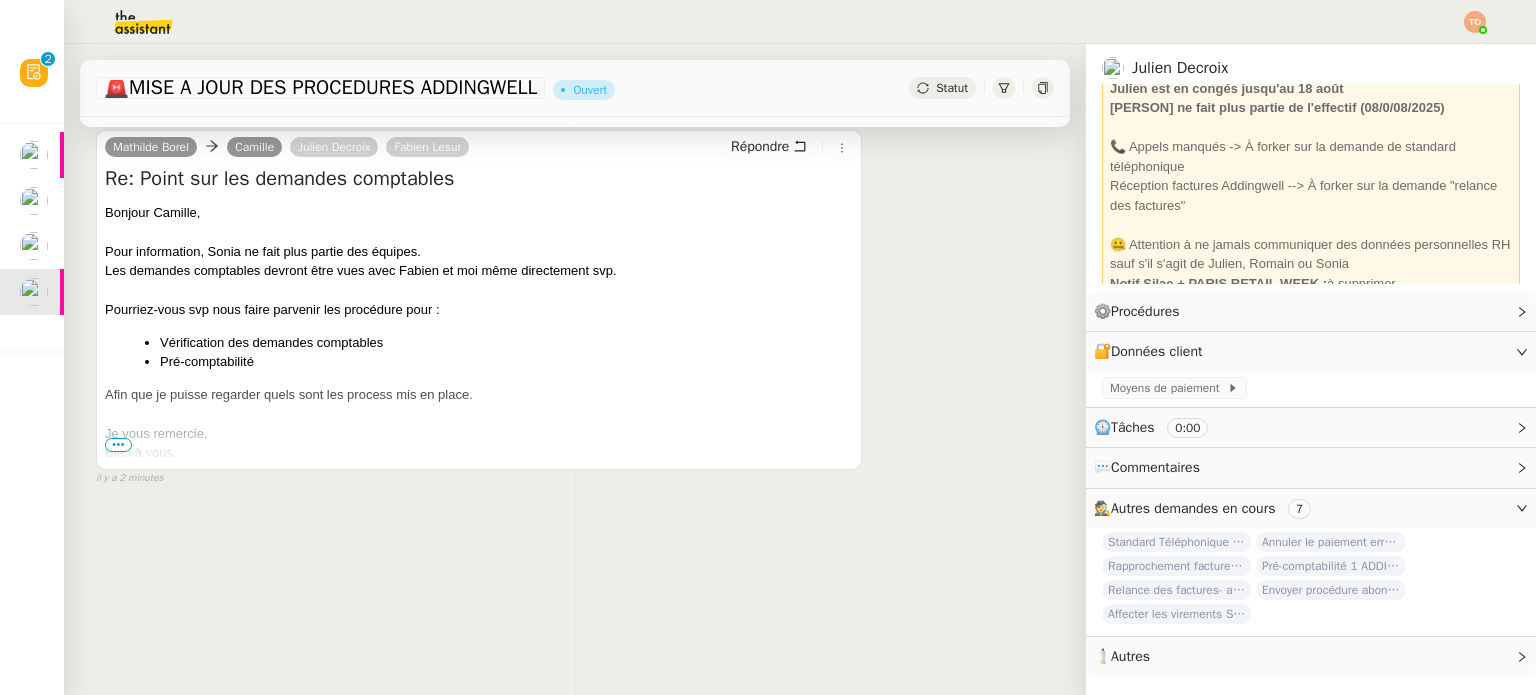 scroll, scrollTop: 0, scrollLeft: 0, axis: both 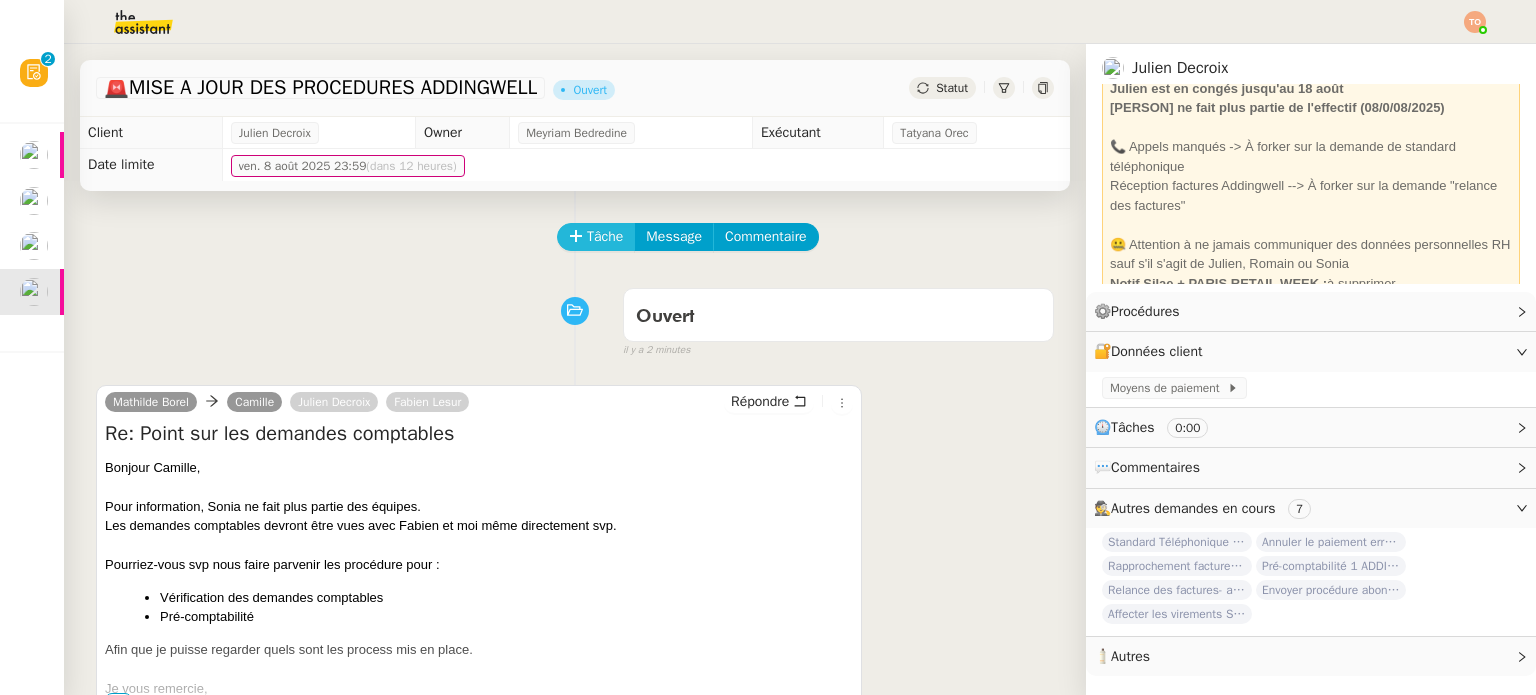 click on "Tâche" 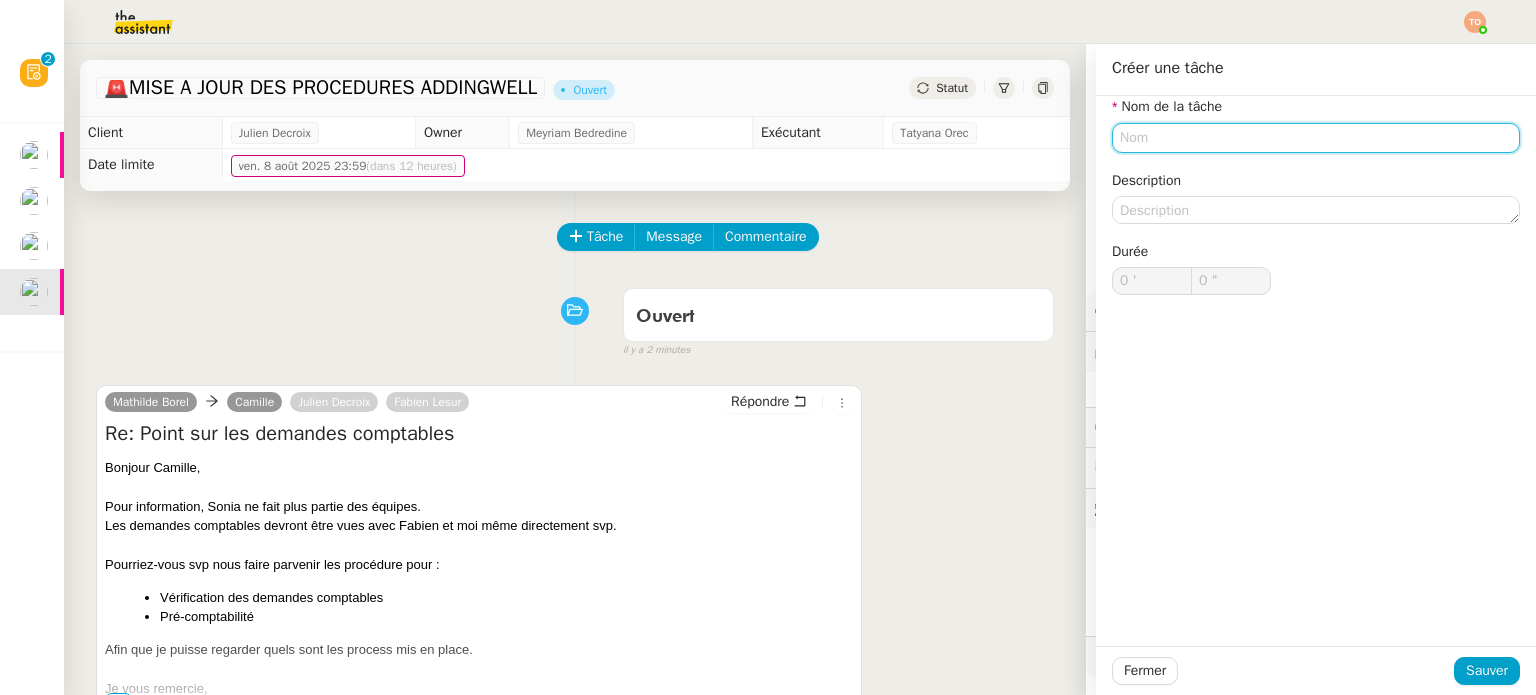 click 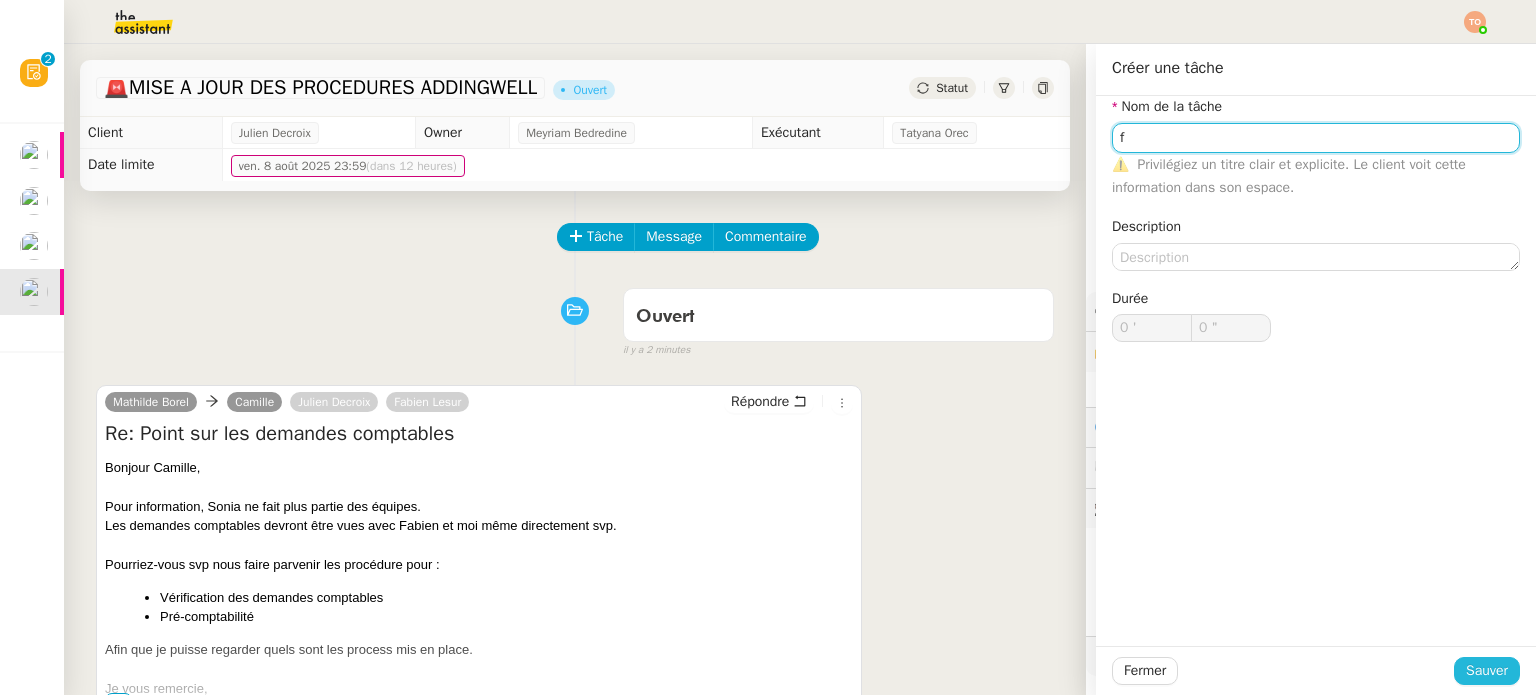 type on "f" 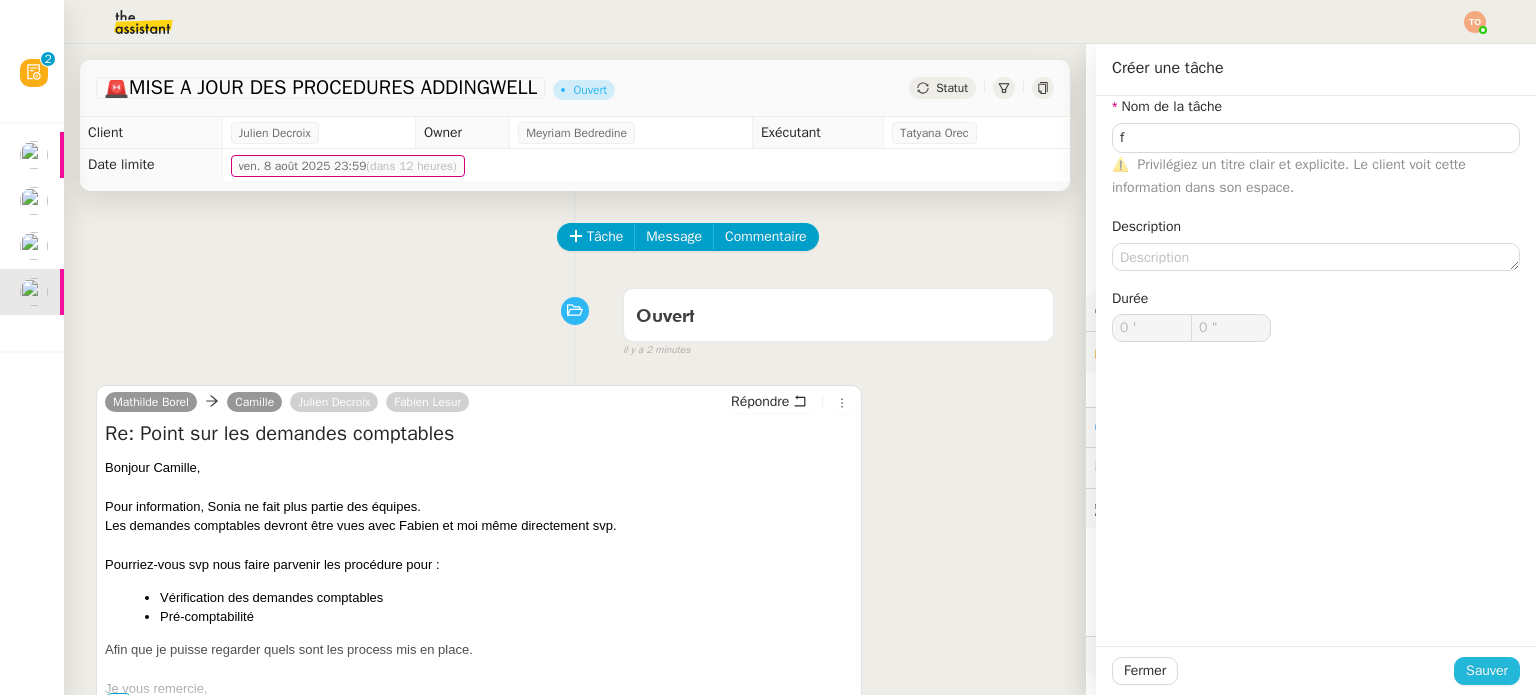 click on "Sauver" 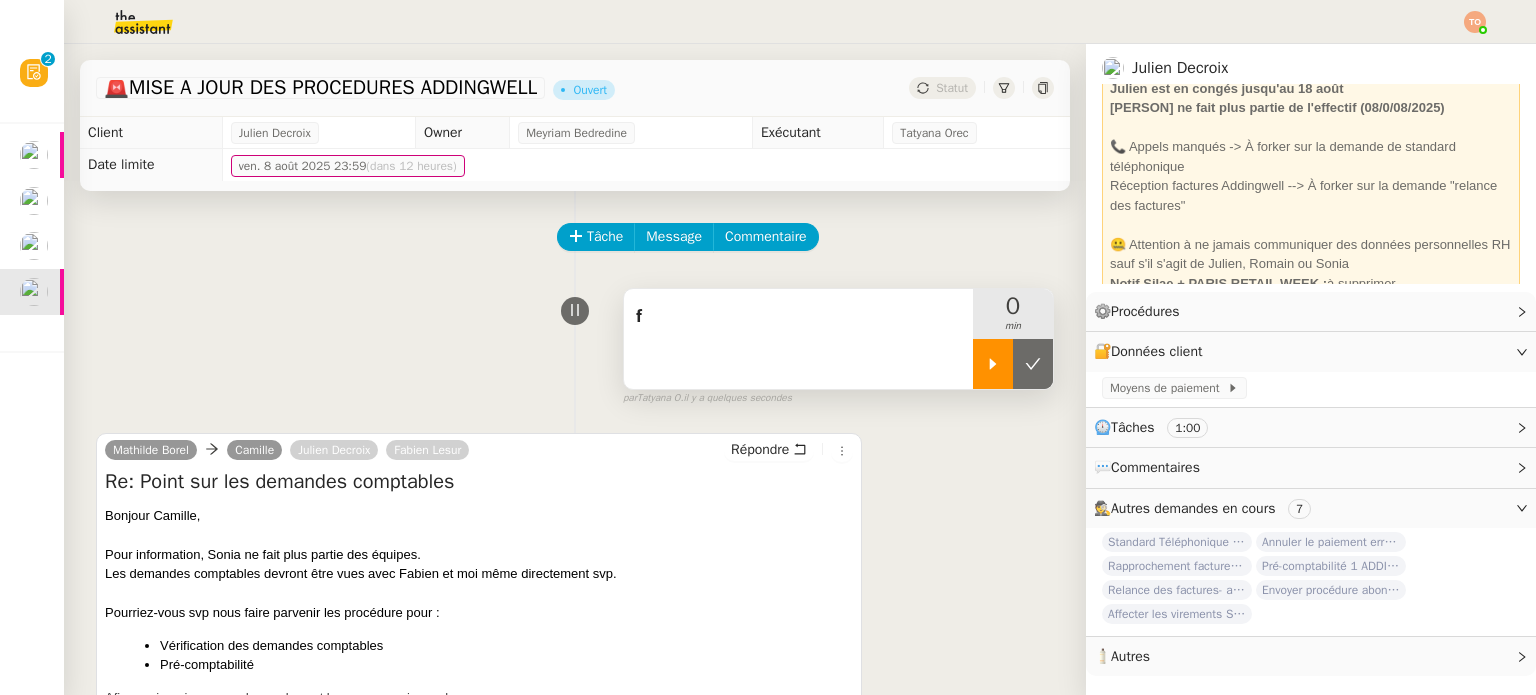 click at bounding box center [993, 364] 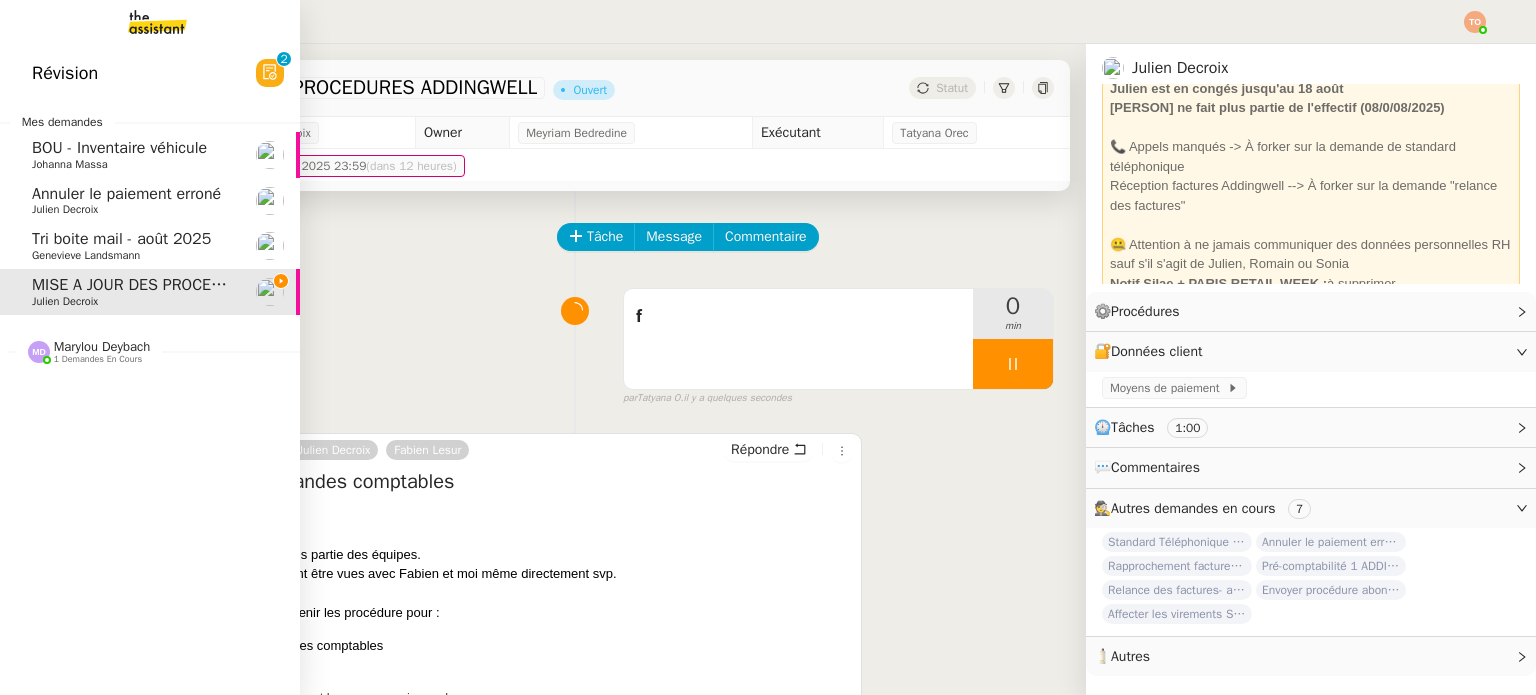 click on "Annuler le paiement erroné" 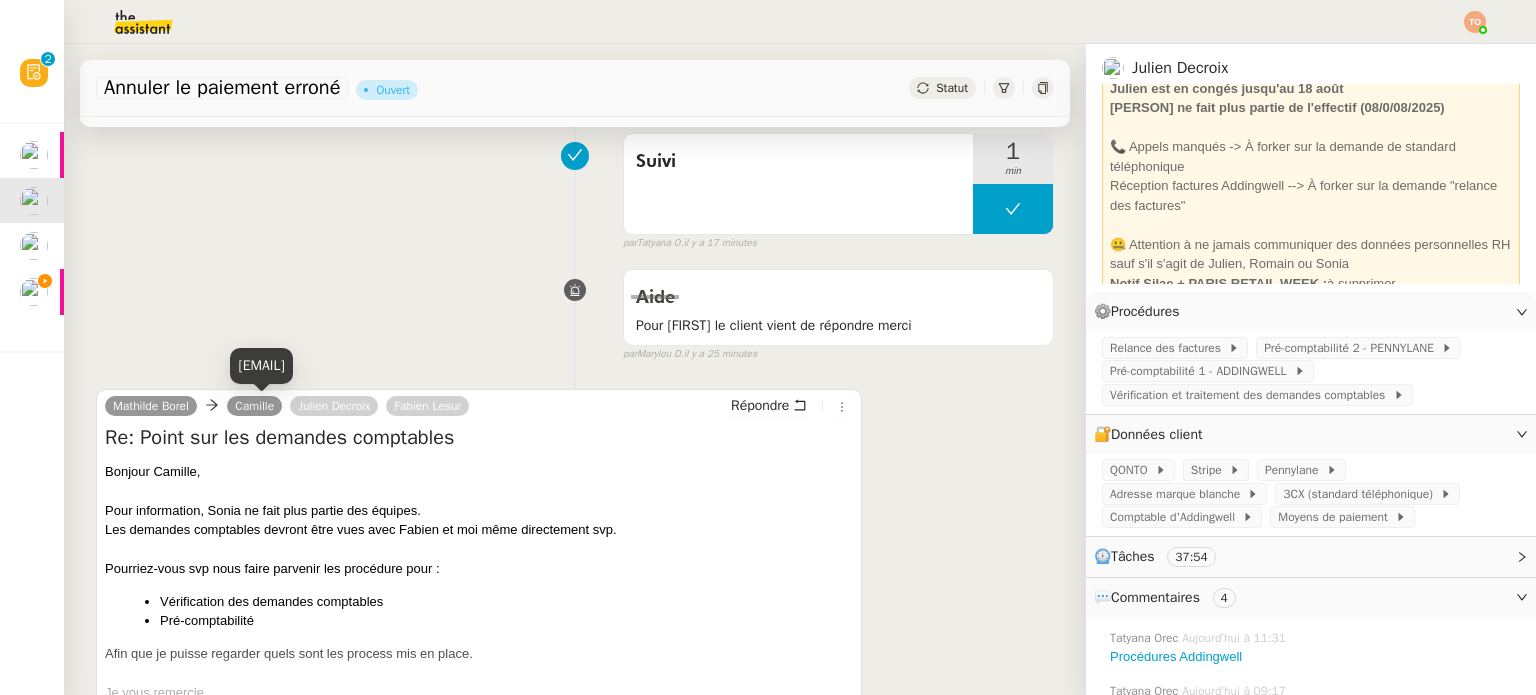scroll, scrollTop: 0, scrollLeft: 0, axis: both 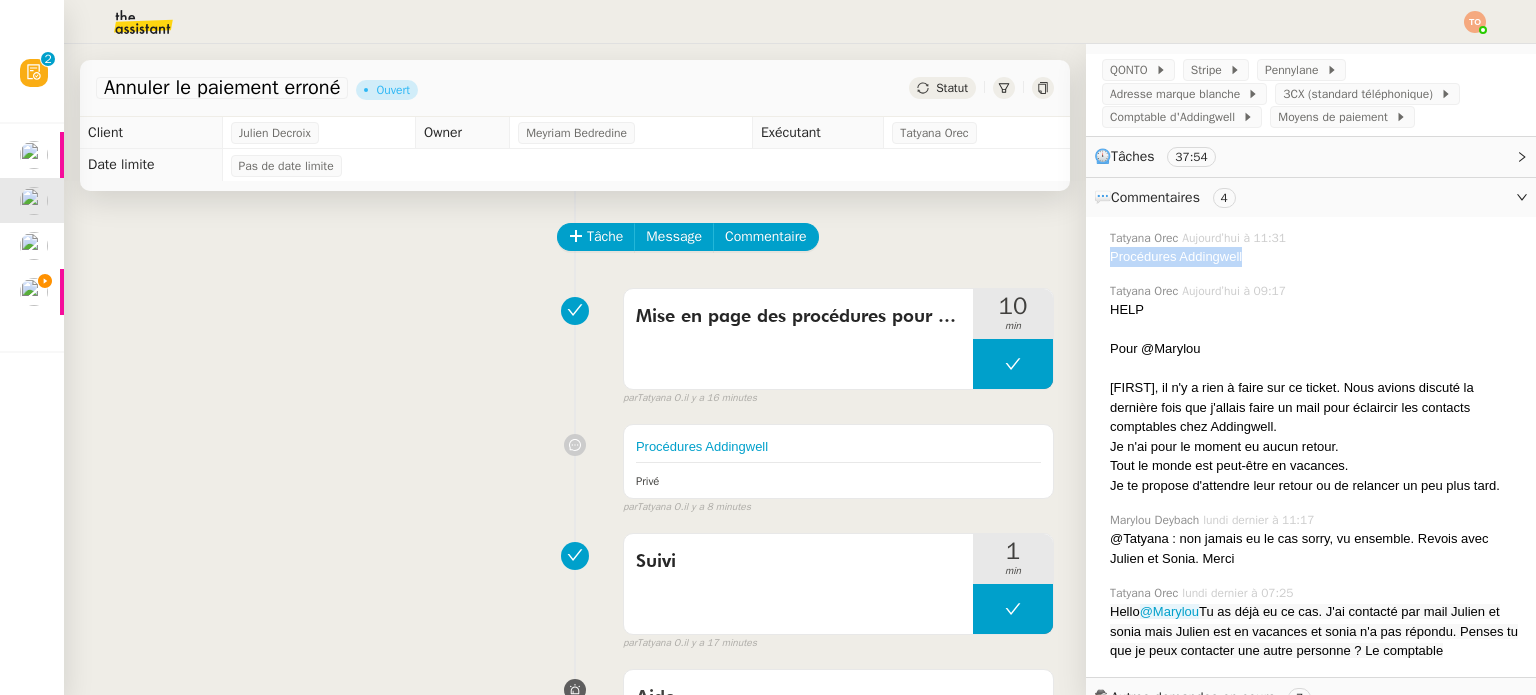 copy on "Procédures Addingwell" 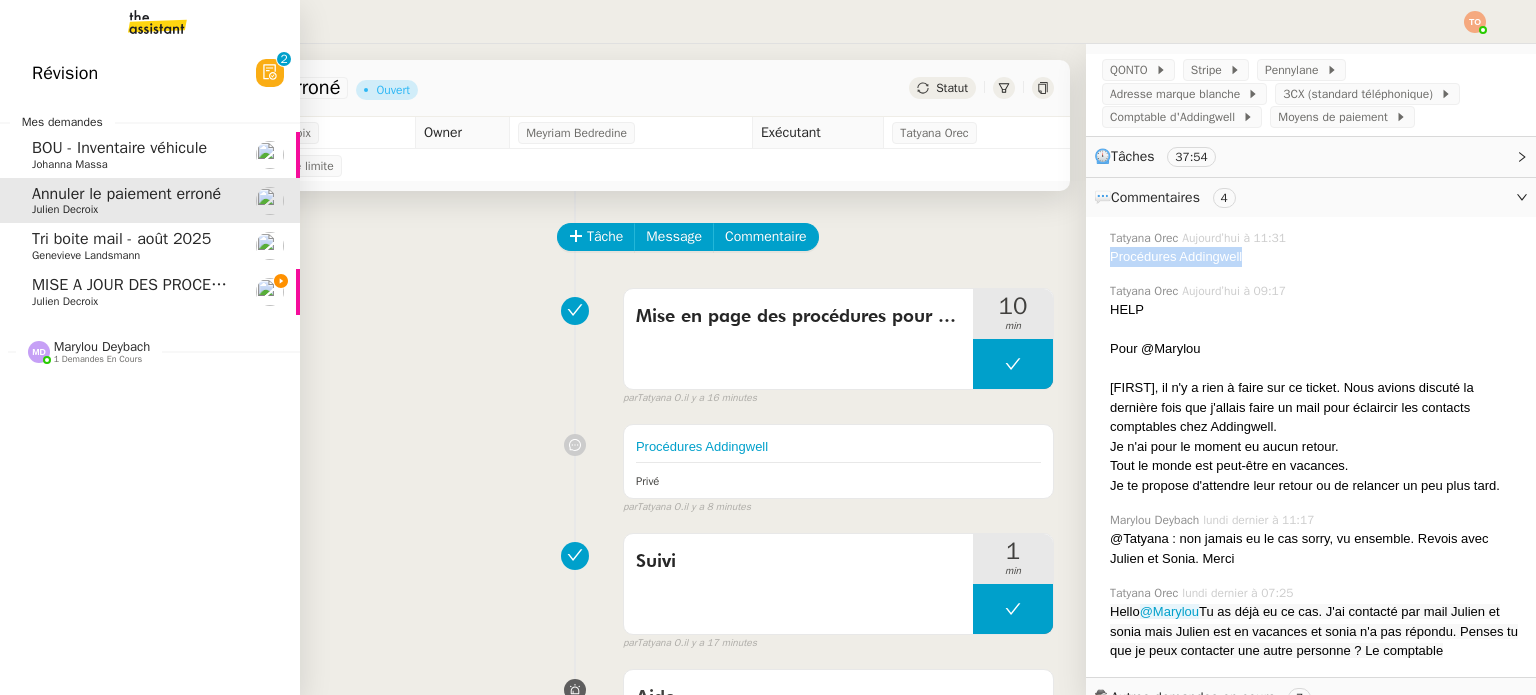 click on "MISE A JOUR DES PROCEDURES ADDINGWELL" 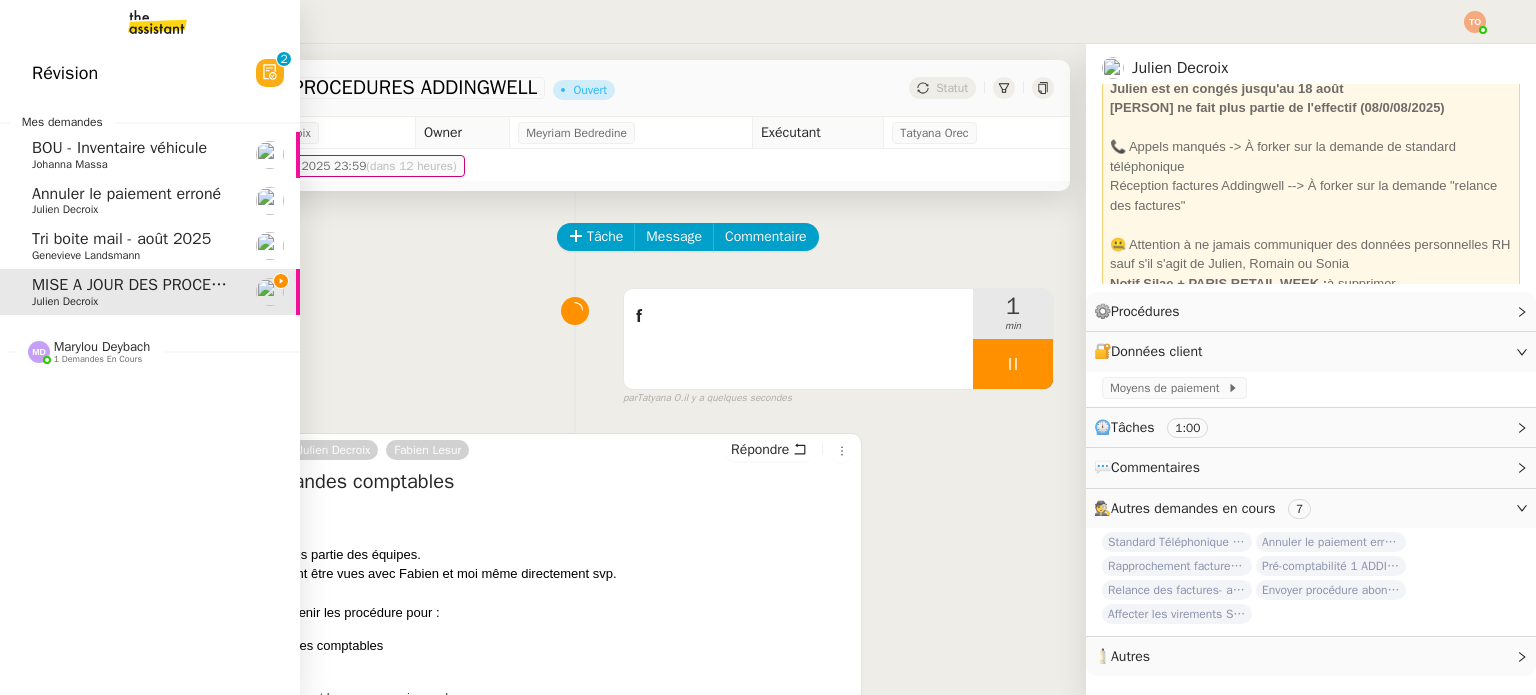 scroll, scrollTop: 0, scrollLeft: 0, axis: both 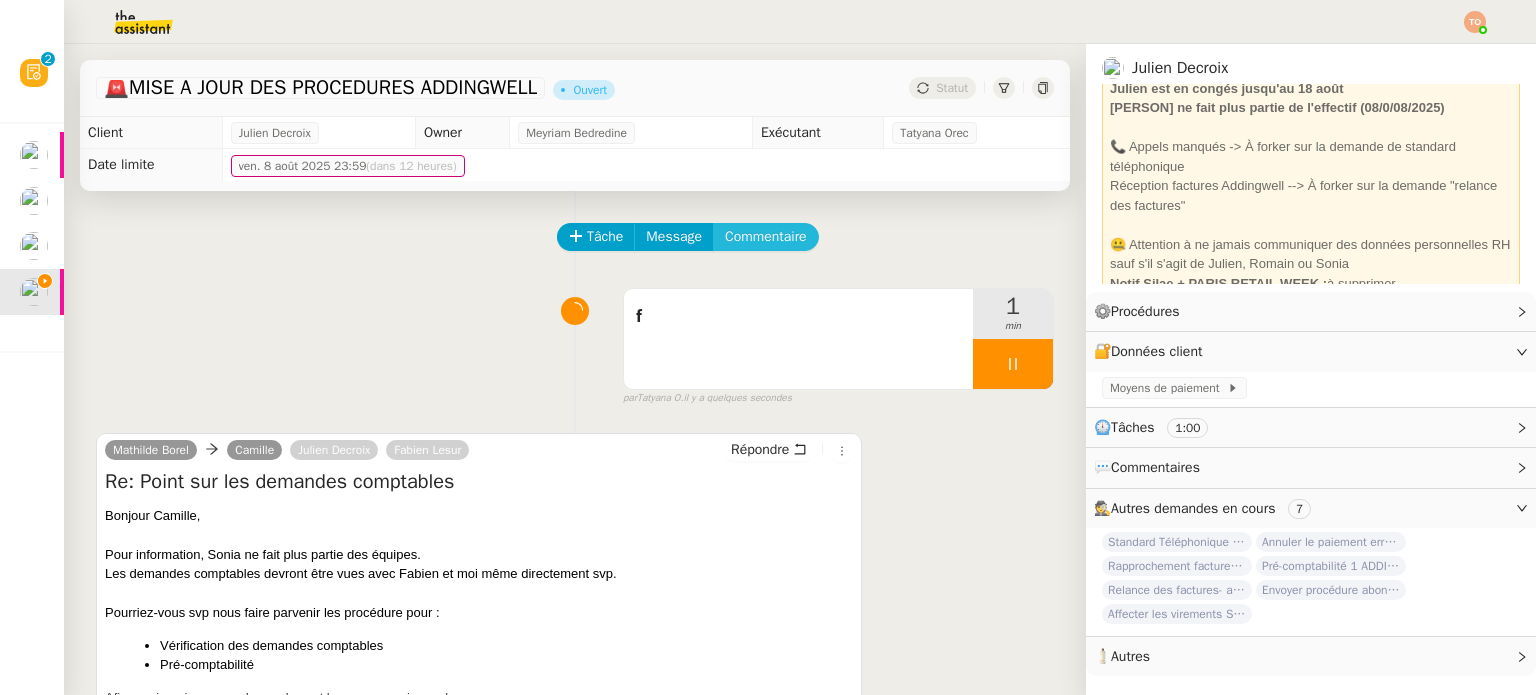 click on "Commentaire" 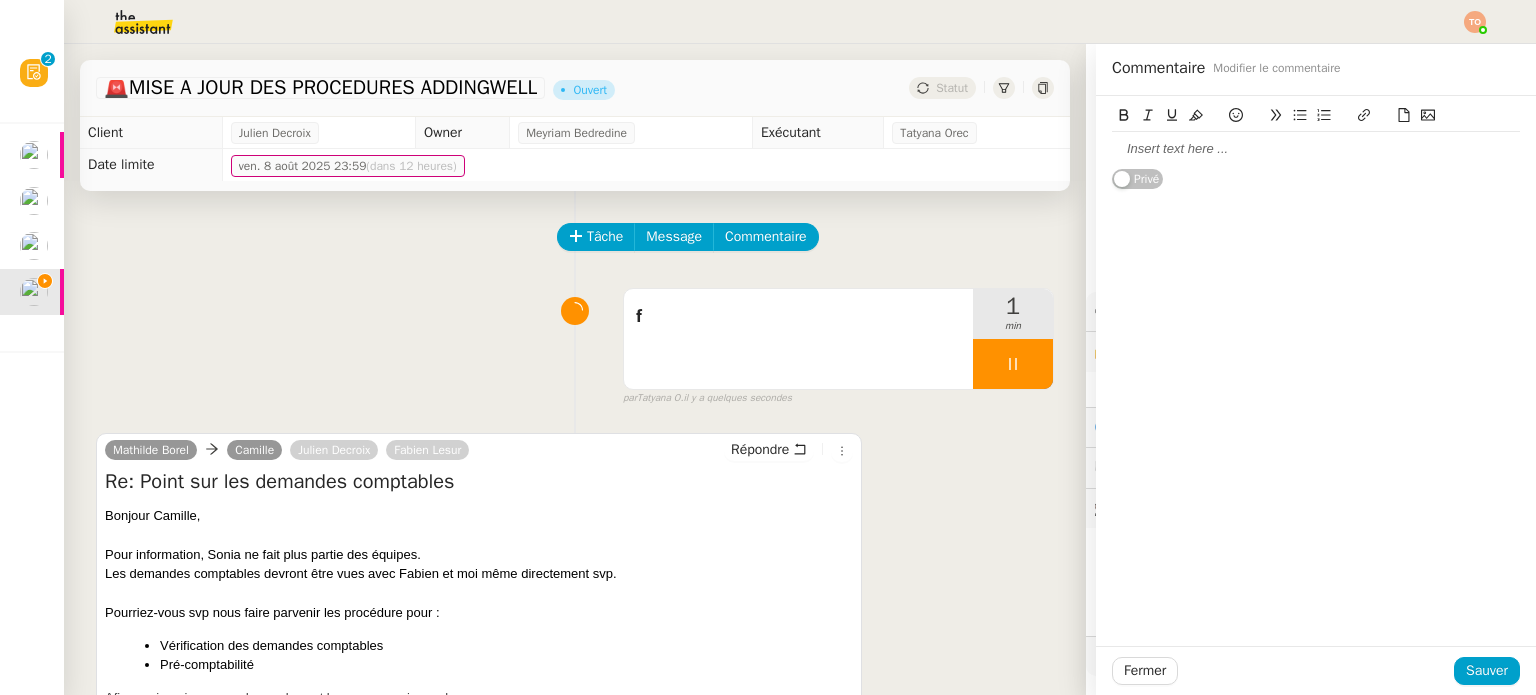 click 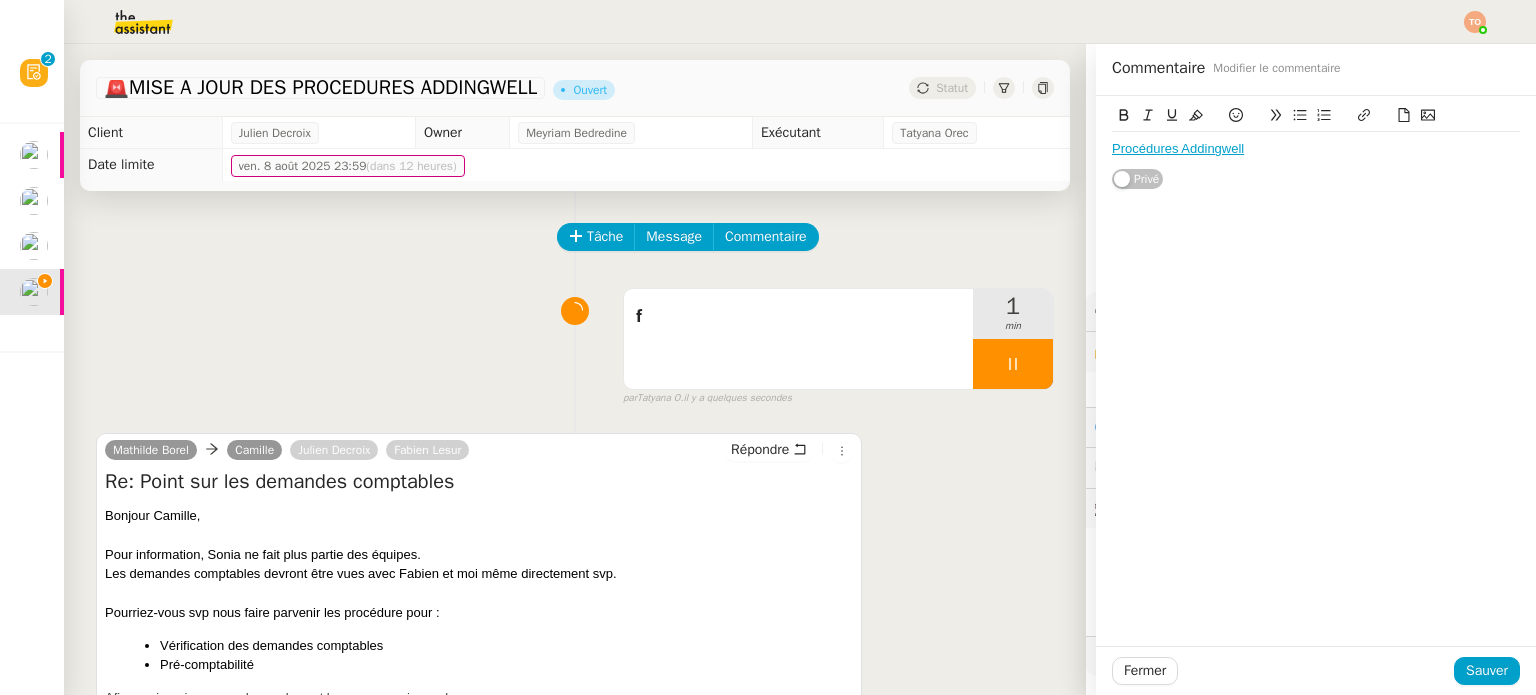 scroll, scrollTop: 0, scrollLeft: 0, axis: both 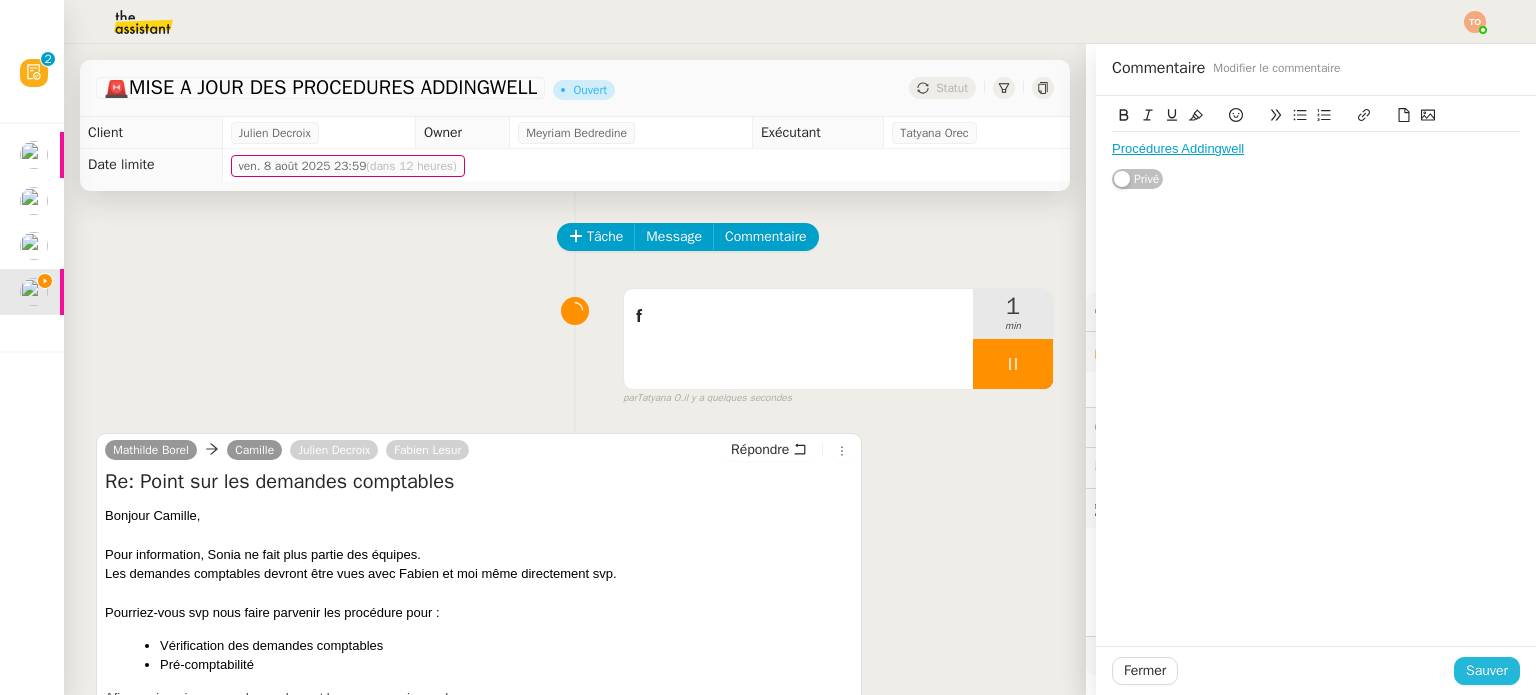 click on "Sauver" 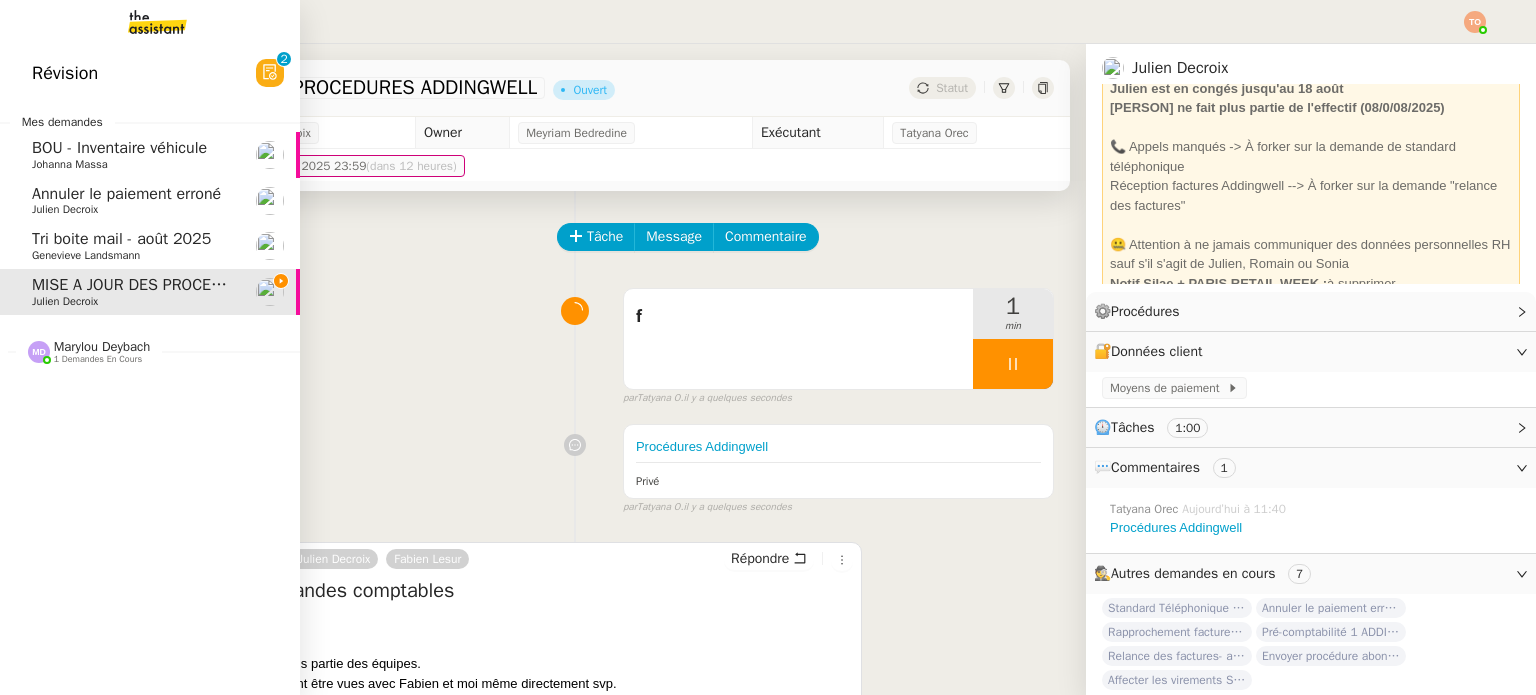 click on "Julien Decroix" 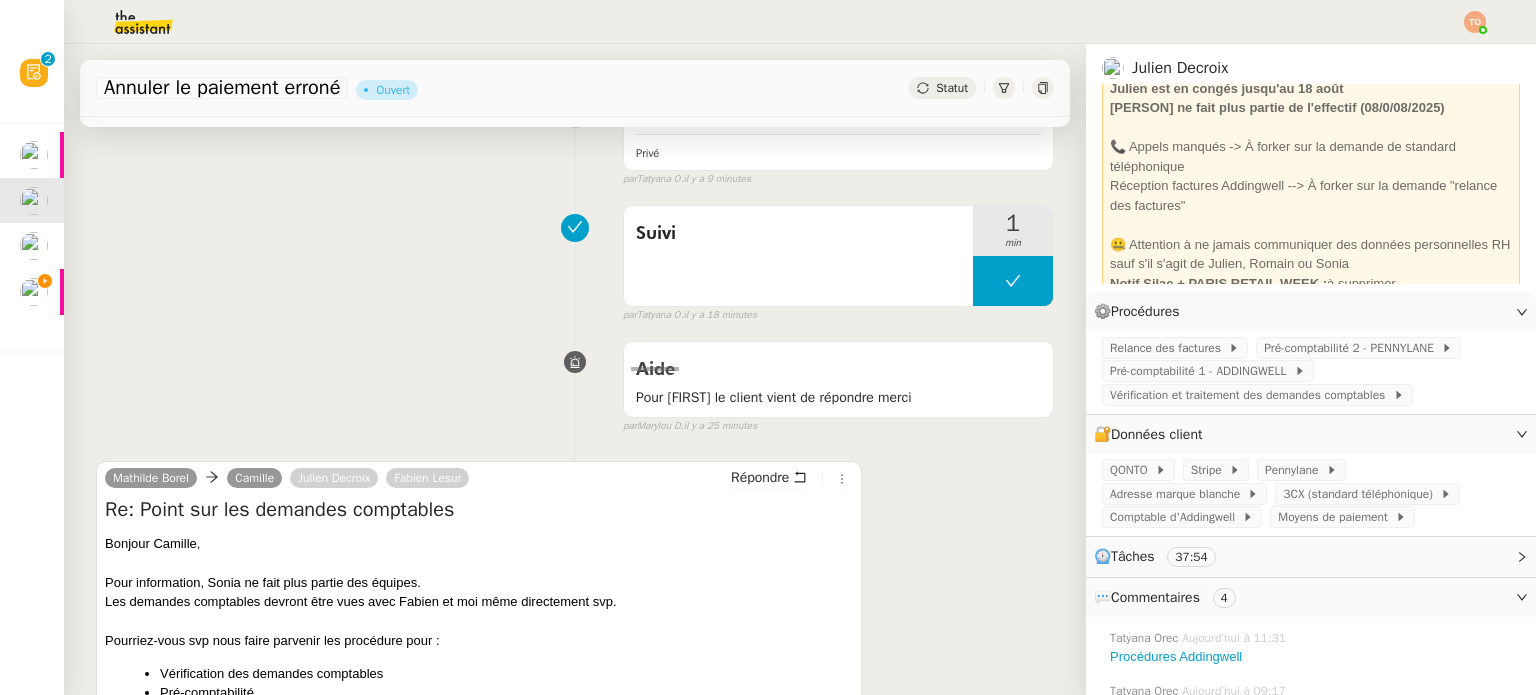 scroll, scrollTop: 0, scrollLeft: 0, axis: both 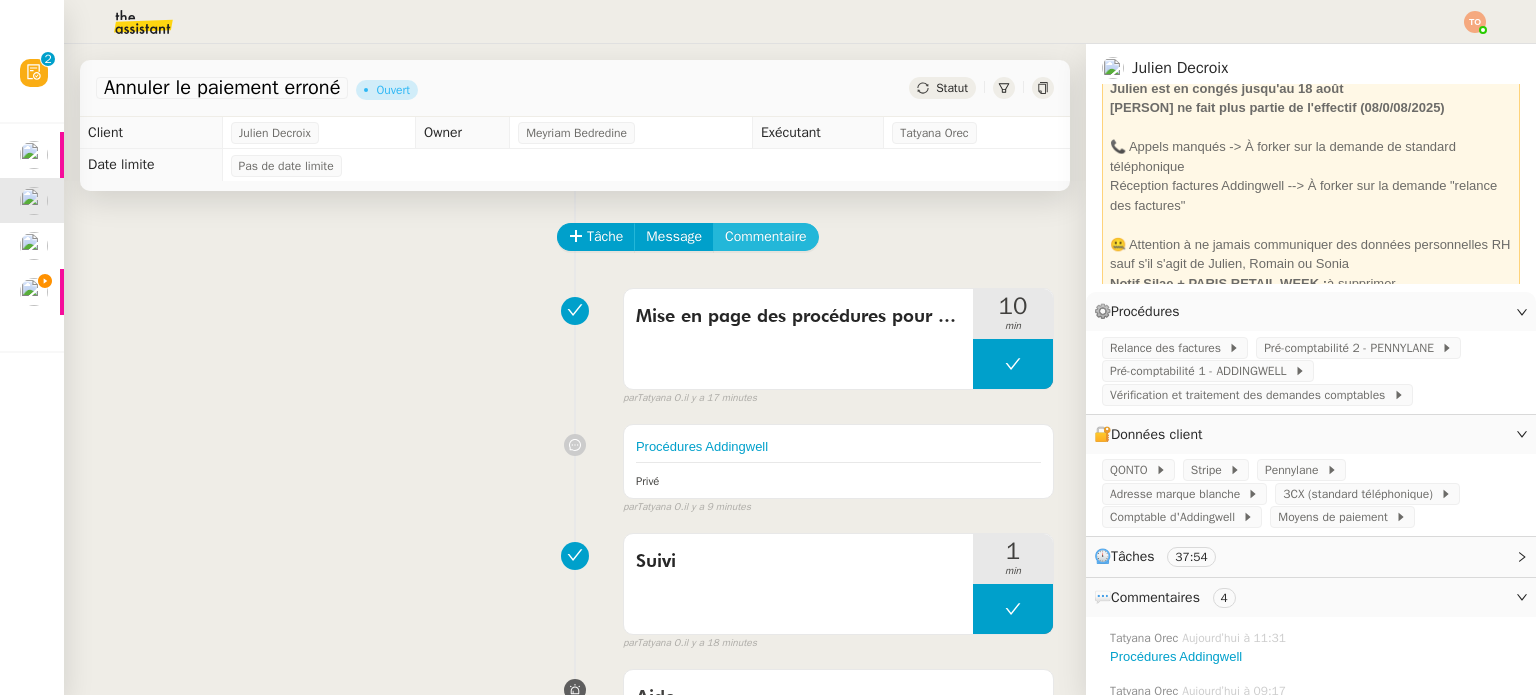 click on "Commentaire" 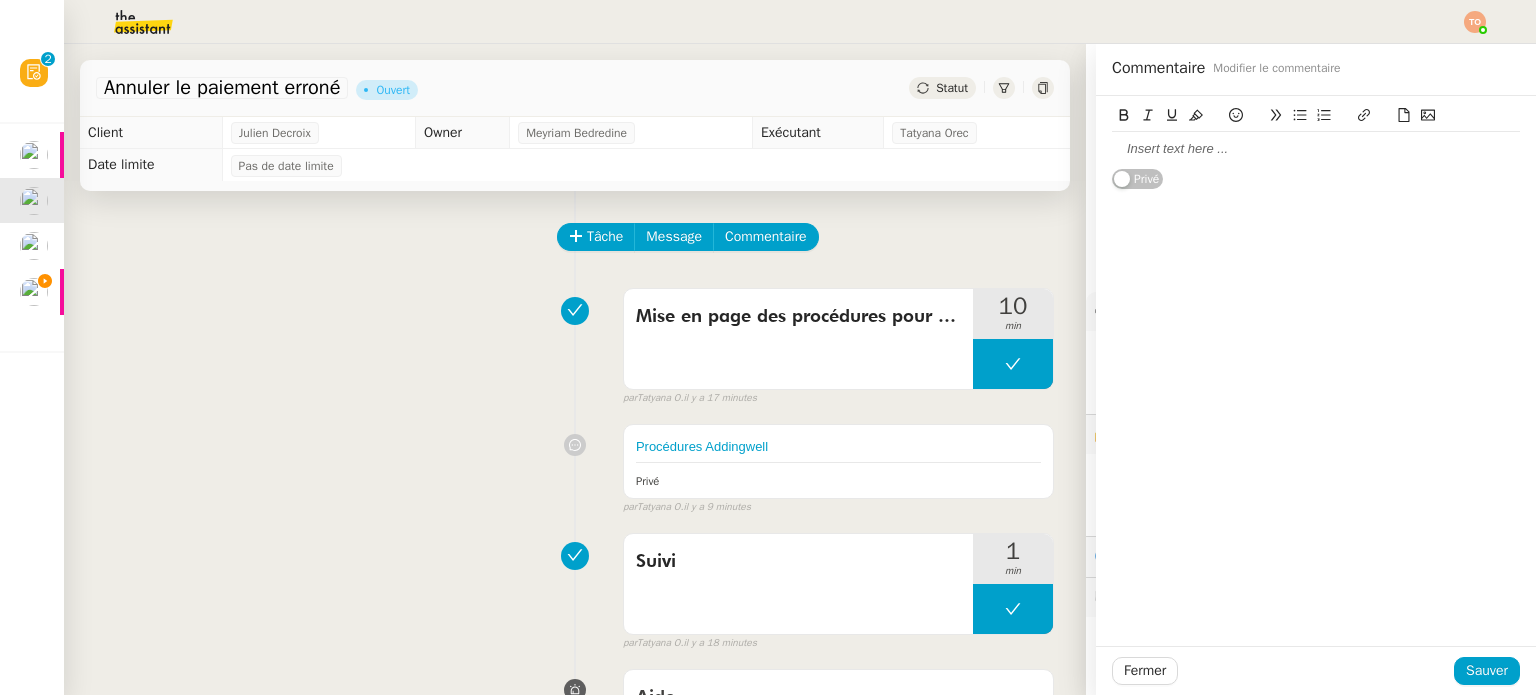 click 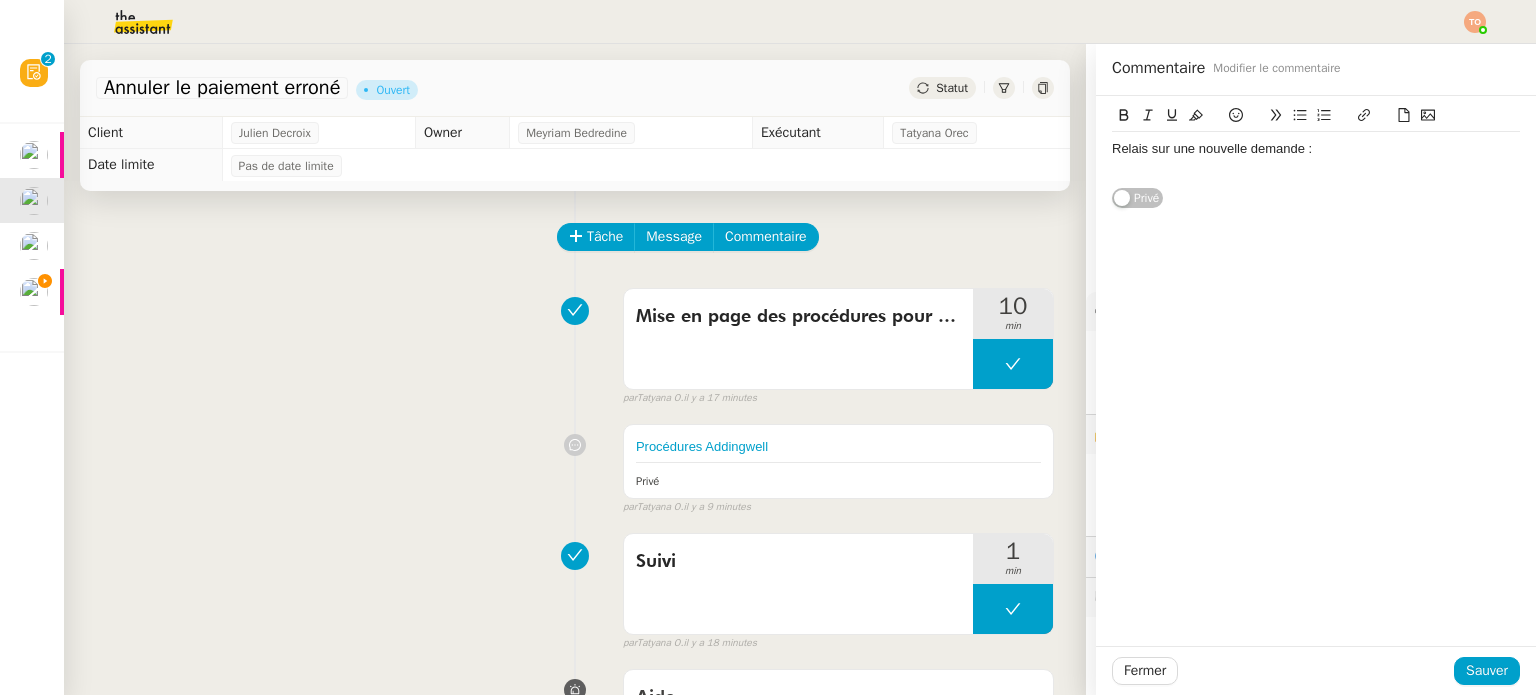 scroll, scrollTop: 0, scrollLeft: 0, axis: both 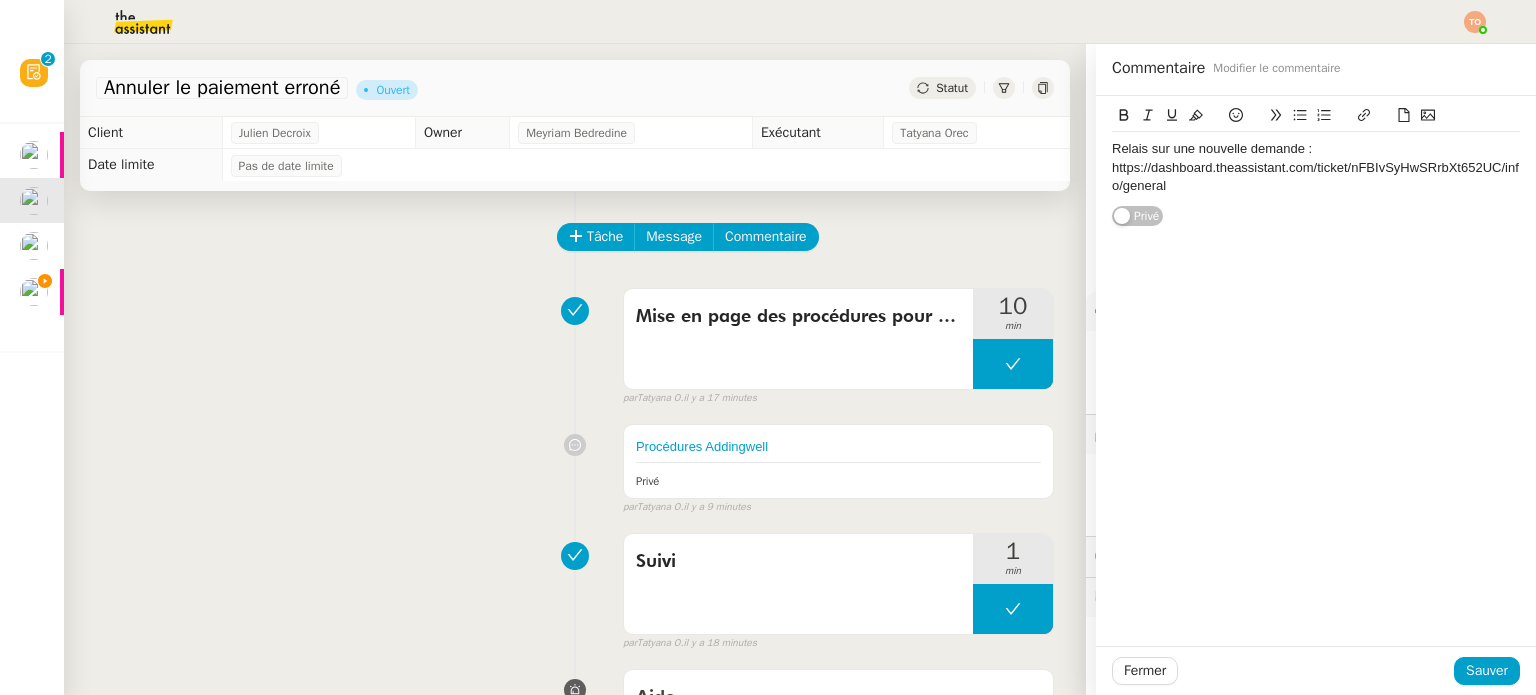 click on "https://dashboard.theassistant.com/ticket/nFBIvSyHwSRrbXt652UC/info/general" 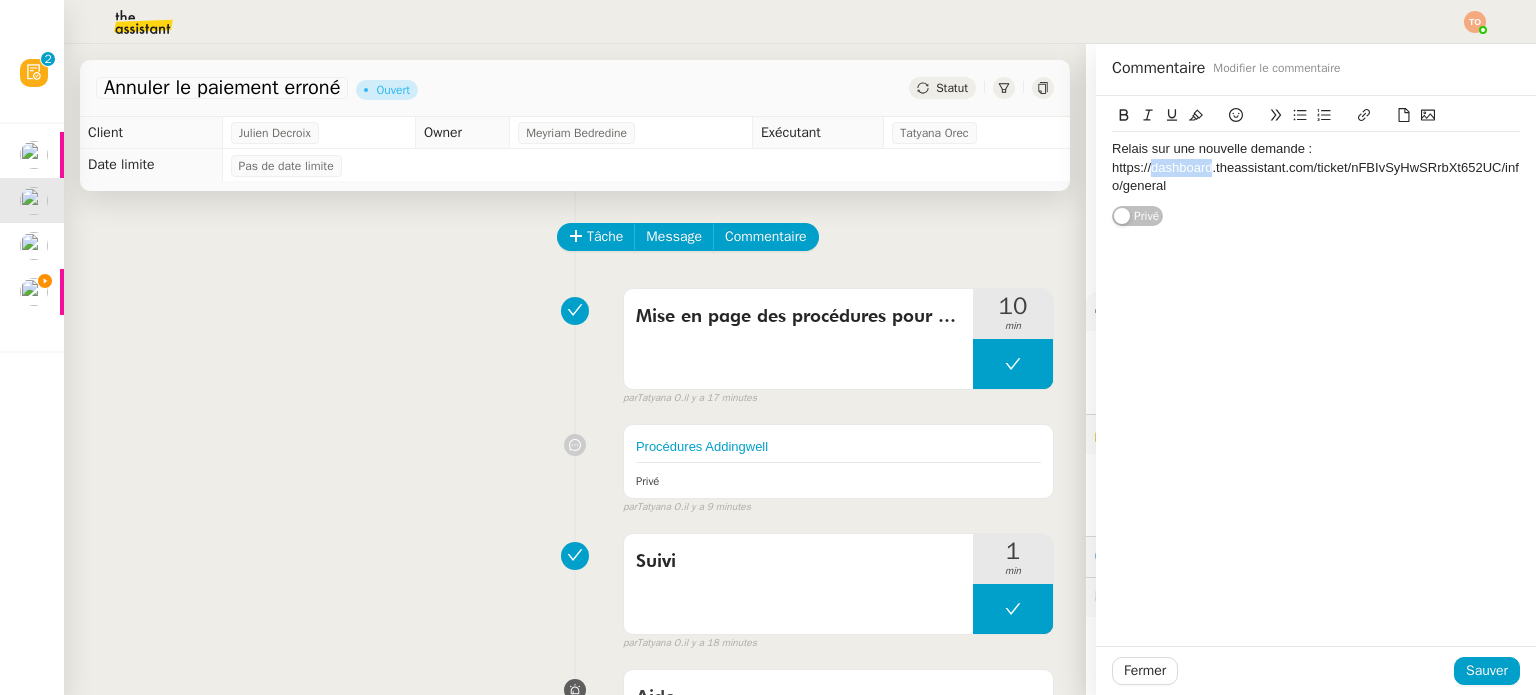 click on "https://dashboard.theassistant.com/ticket/nFBIvSyHwSRrbXt652UC/info/general" 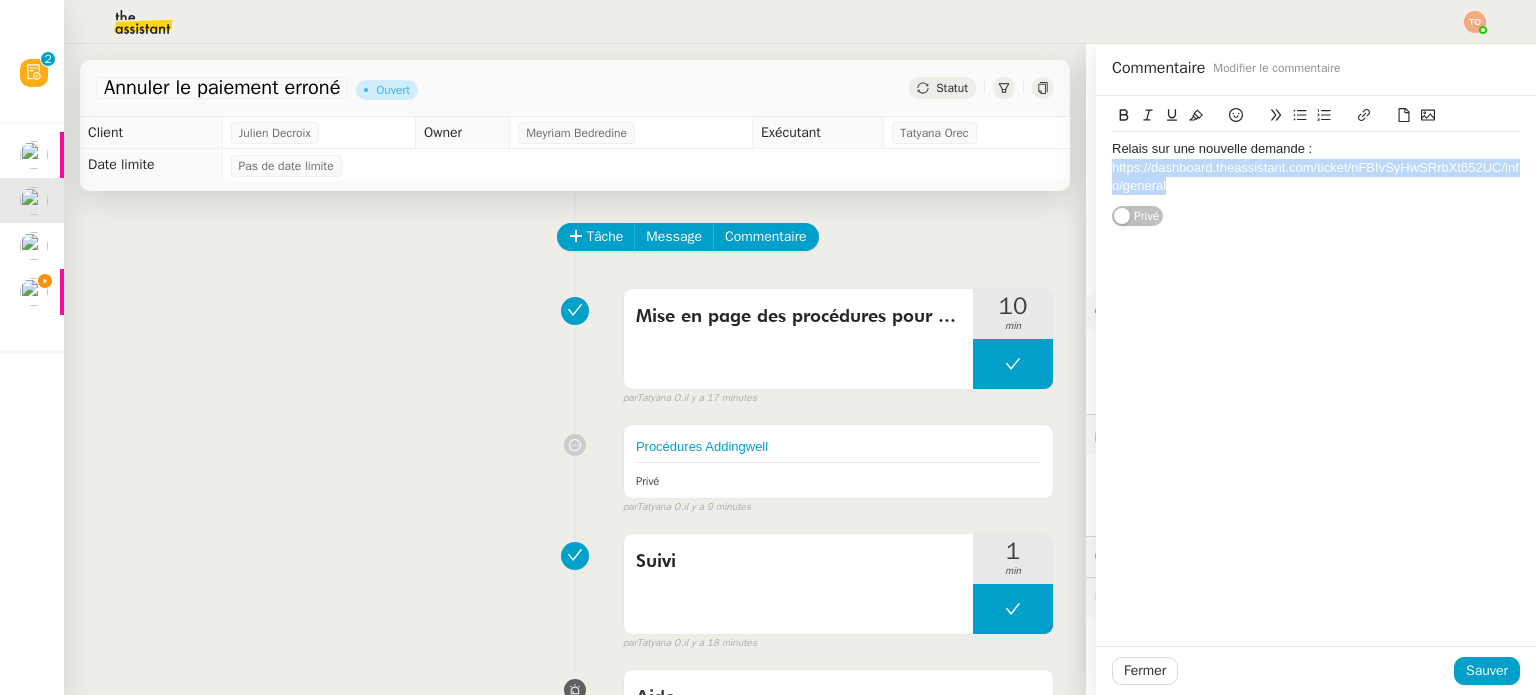 click 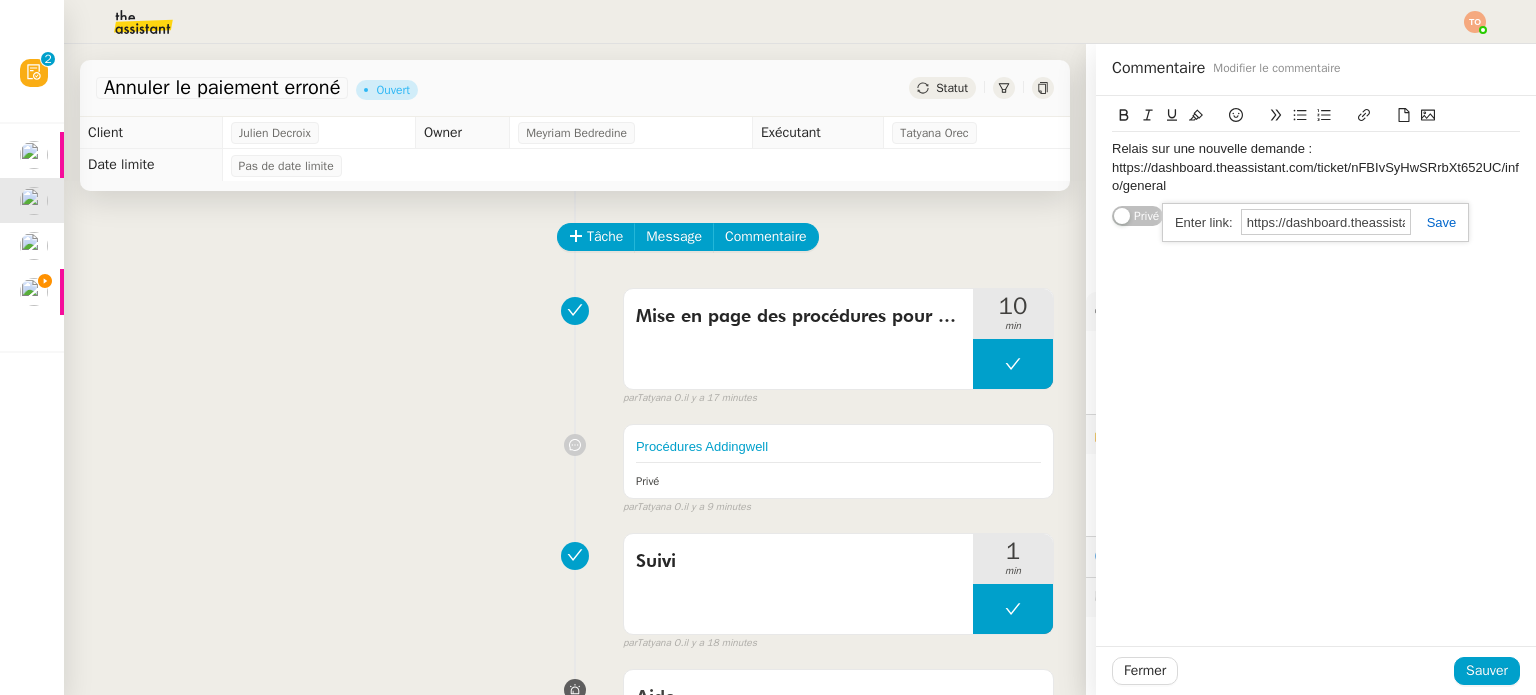 click 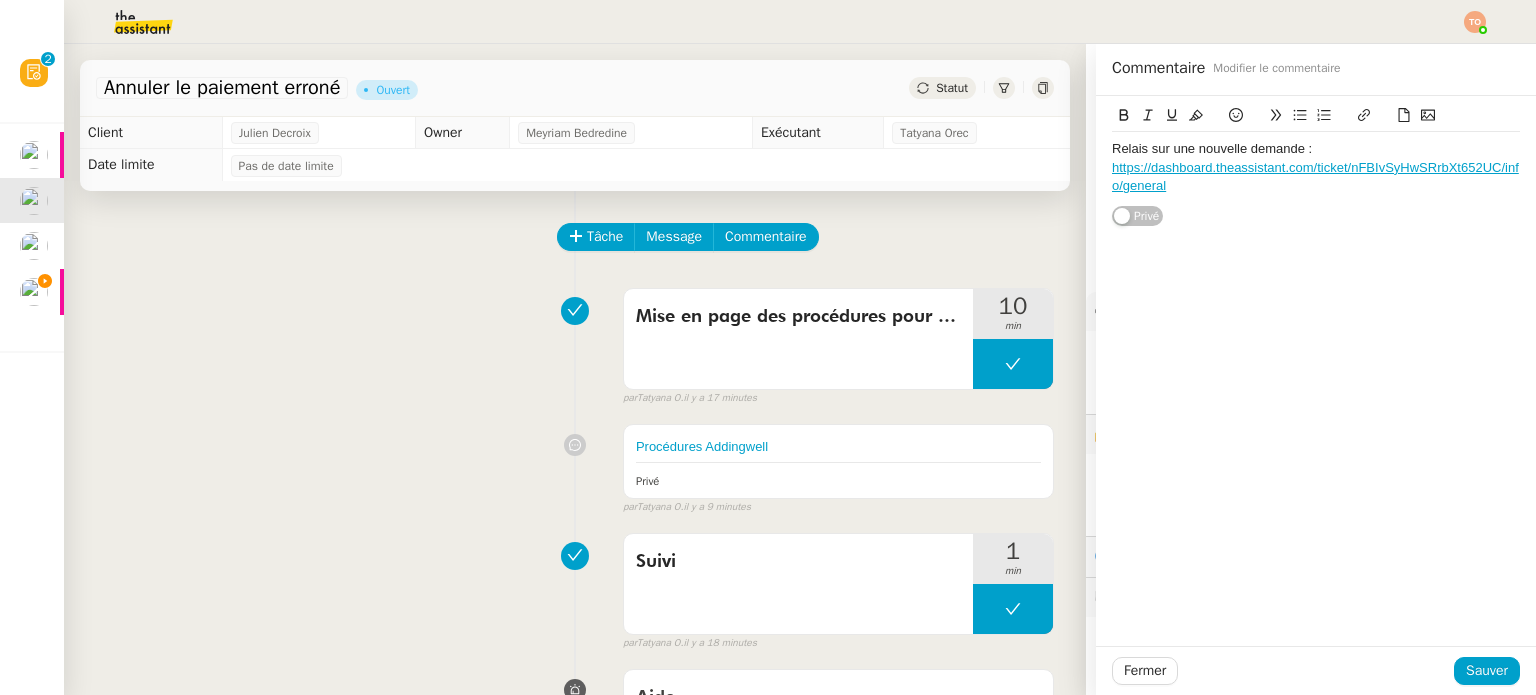 click on "Relais sur une nouvelle demande :" 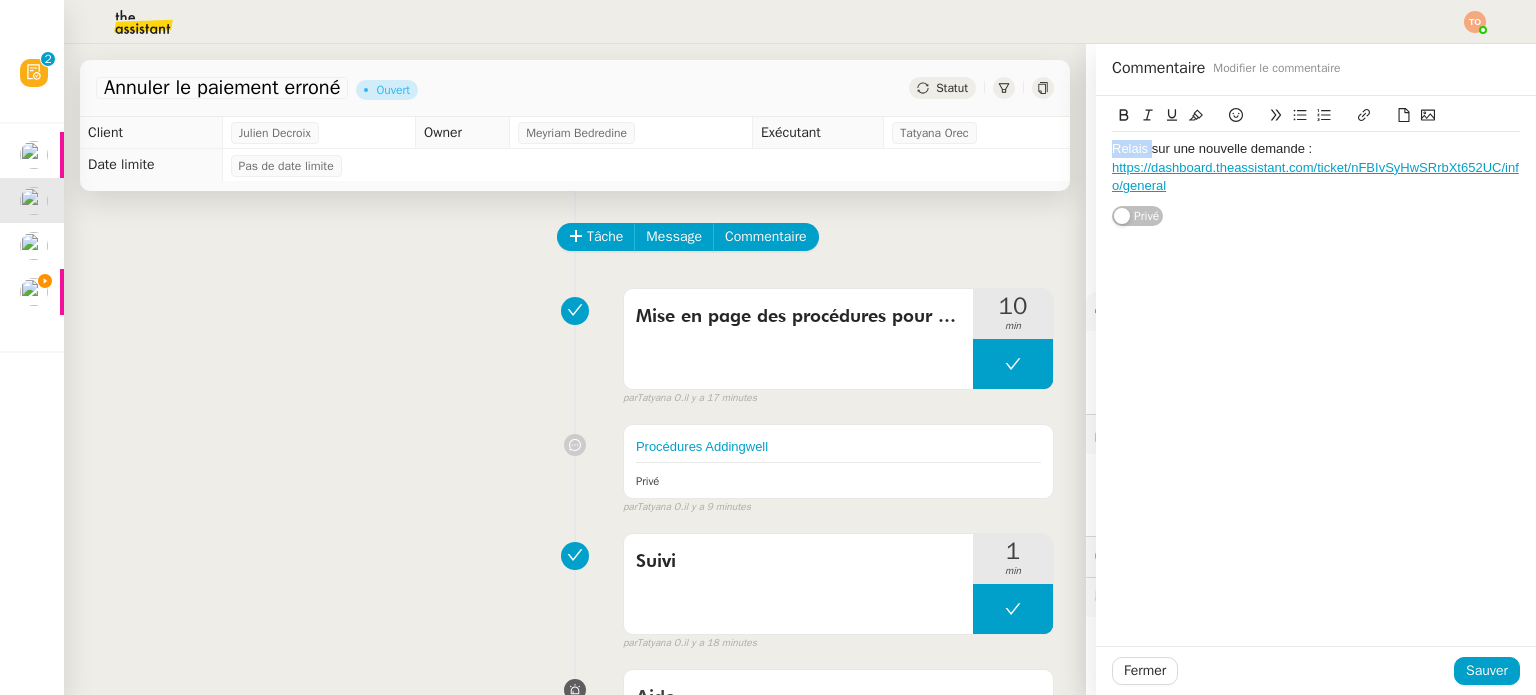 click on "Relais sur une nouvelle demande :" 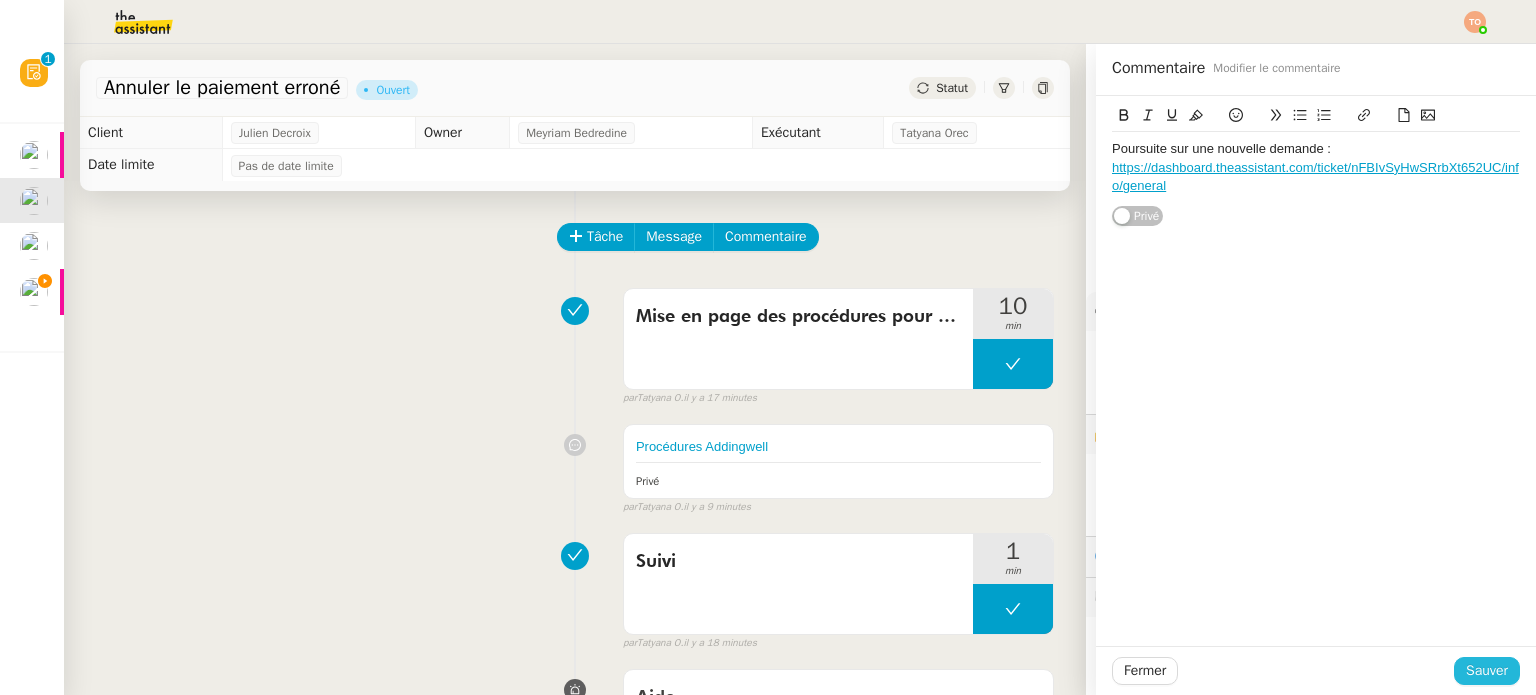 click on "Sauver" 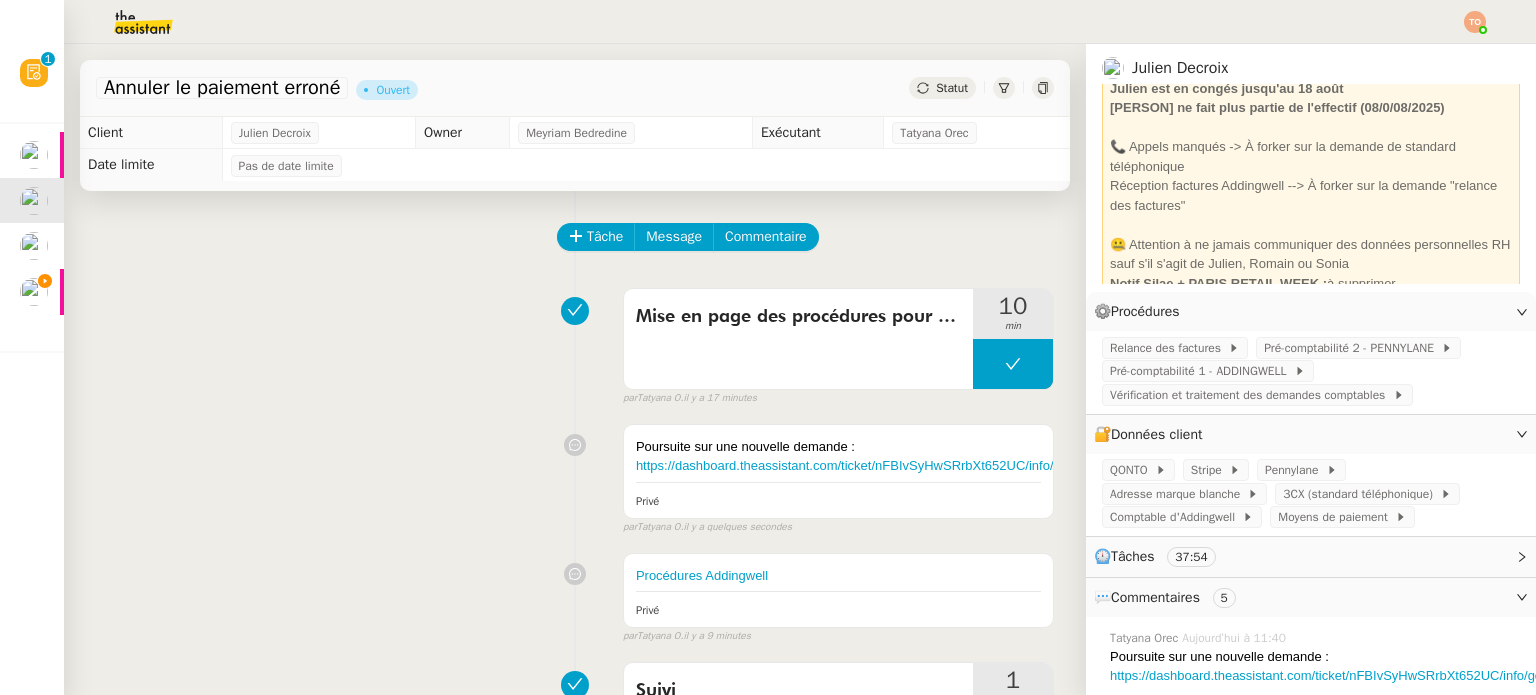 click on "Statut" 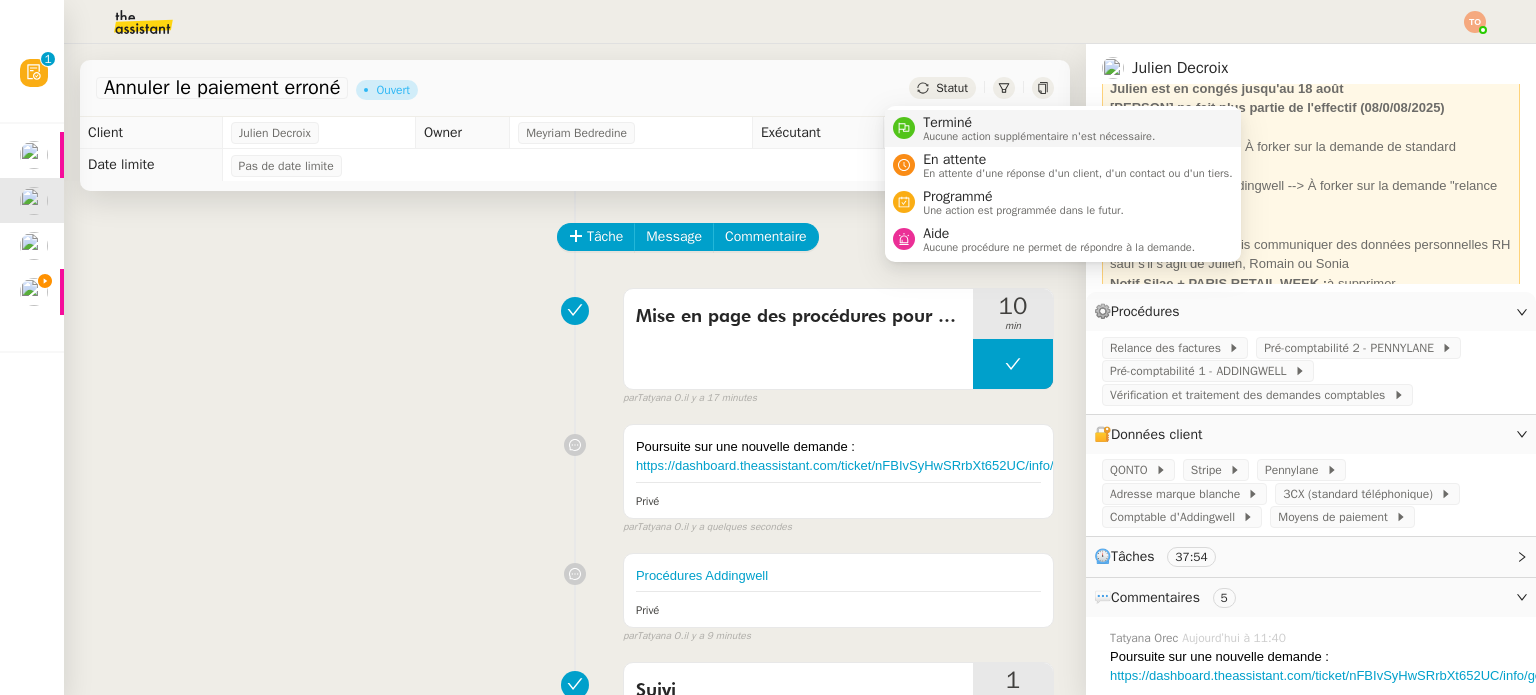 click on "Aucune action supplémentaire n'est nécessaire." at bounding box center (1039, 136) 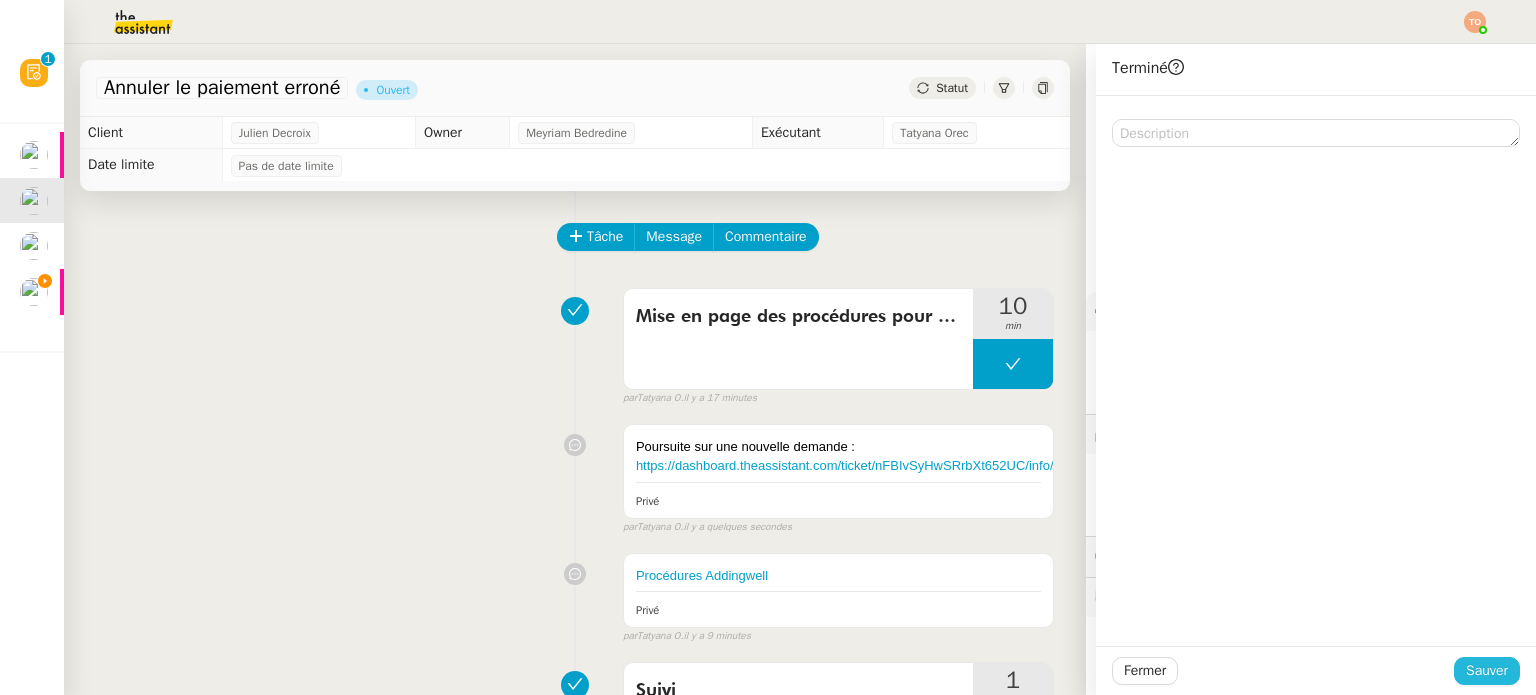 click on "Sauver" 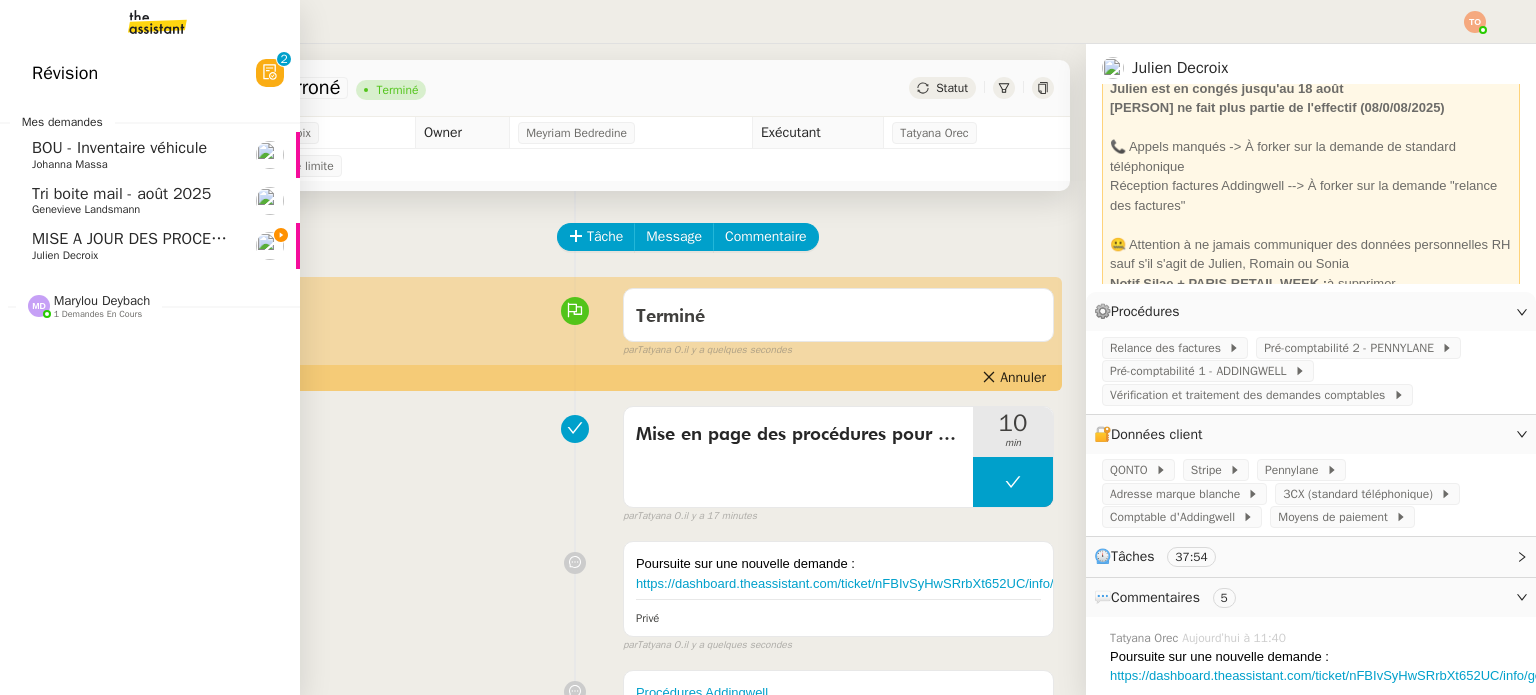 click on "Julien Decroix" 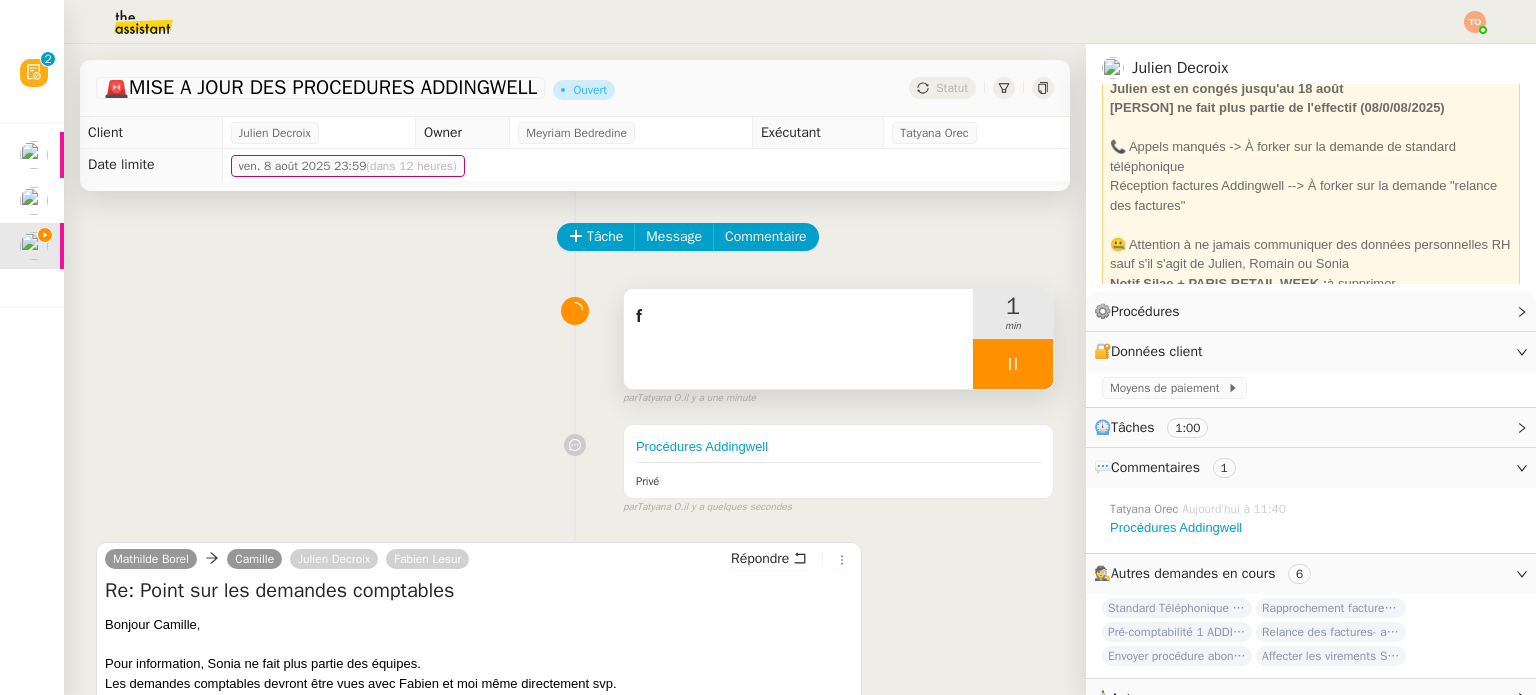 click at bounding box center [1013, 364] 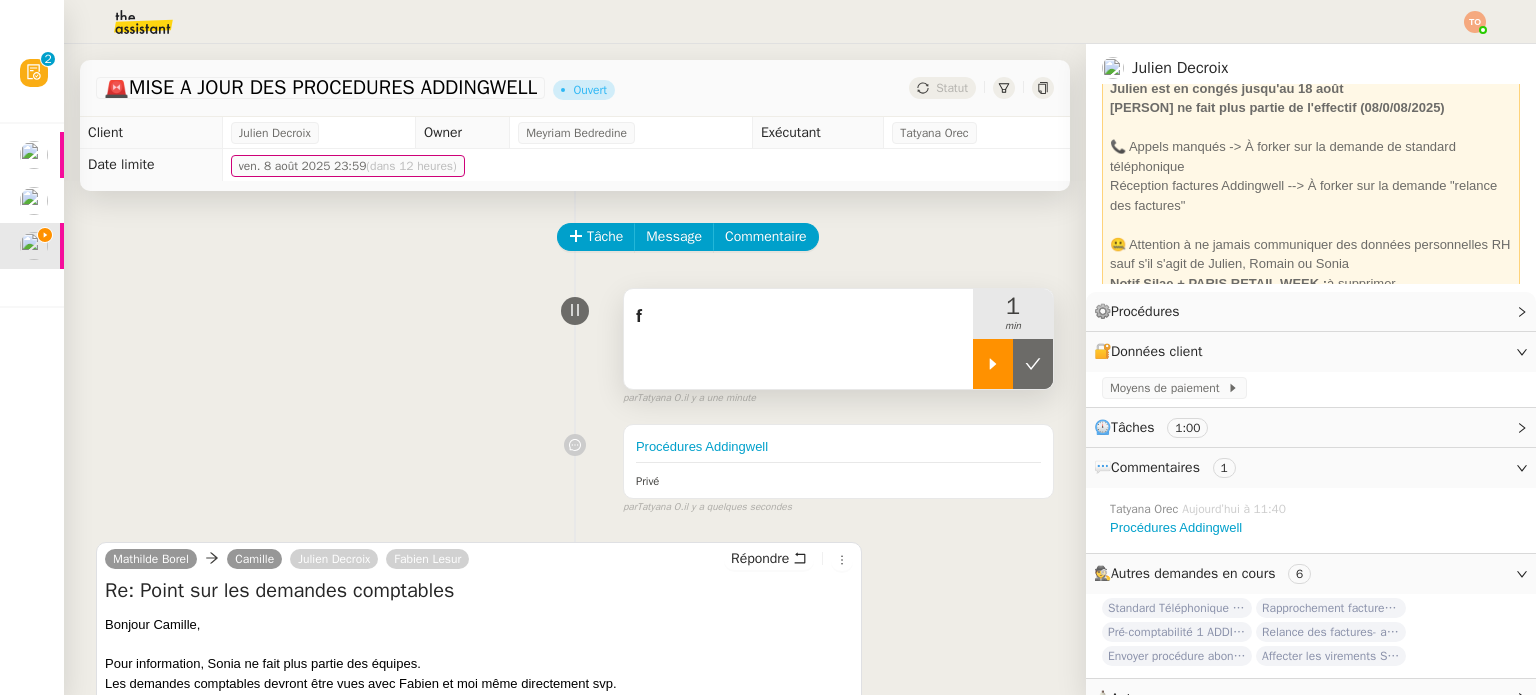click 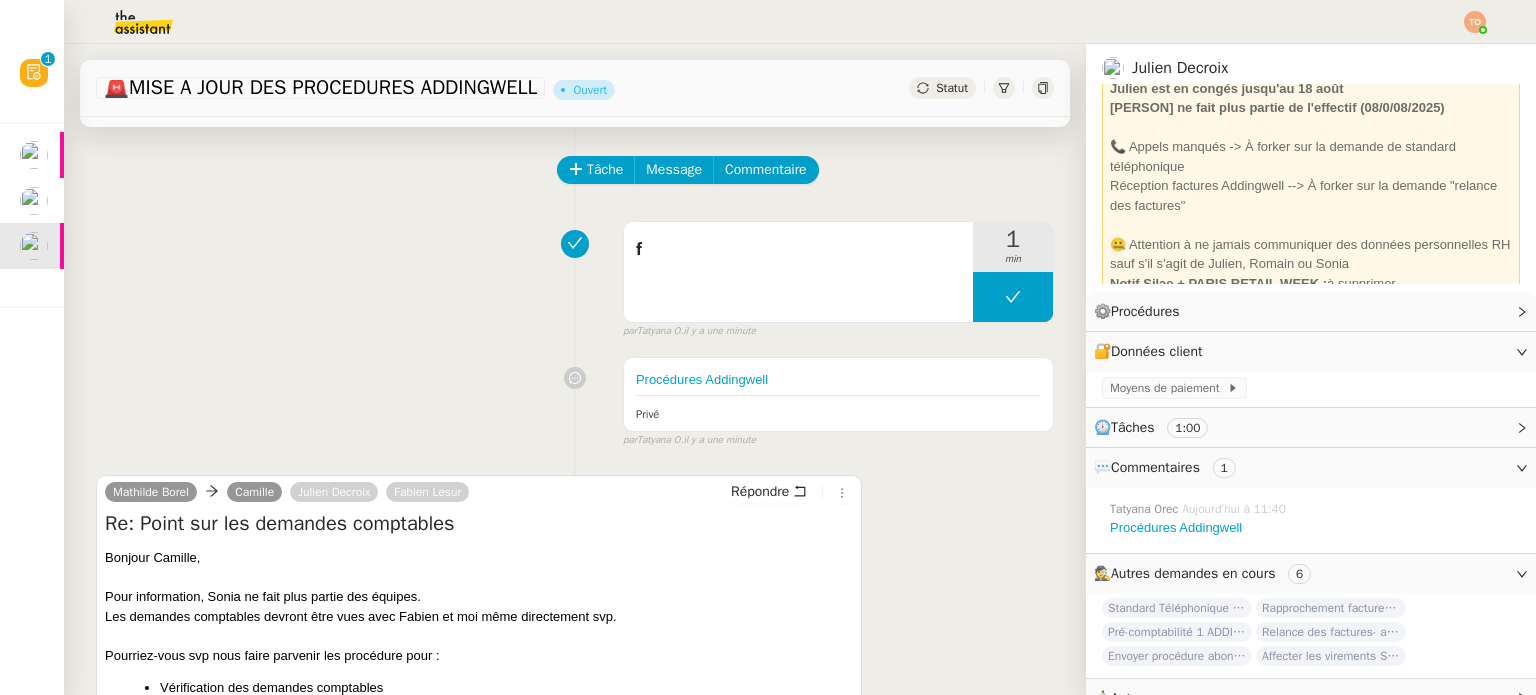 scroll, scrollTop: 100, scrollLeft: 0, axis: vertical 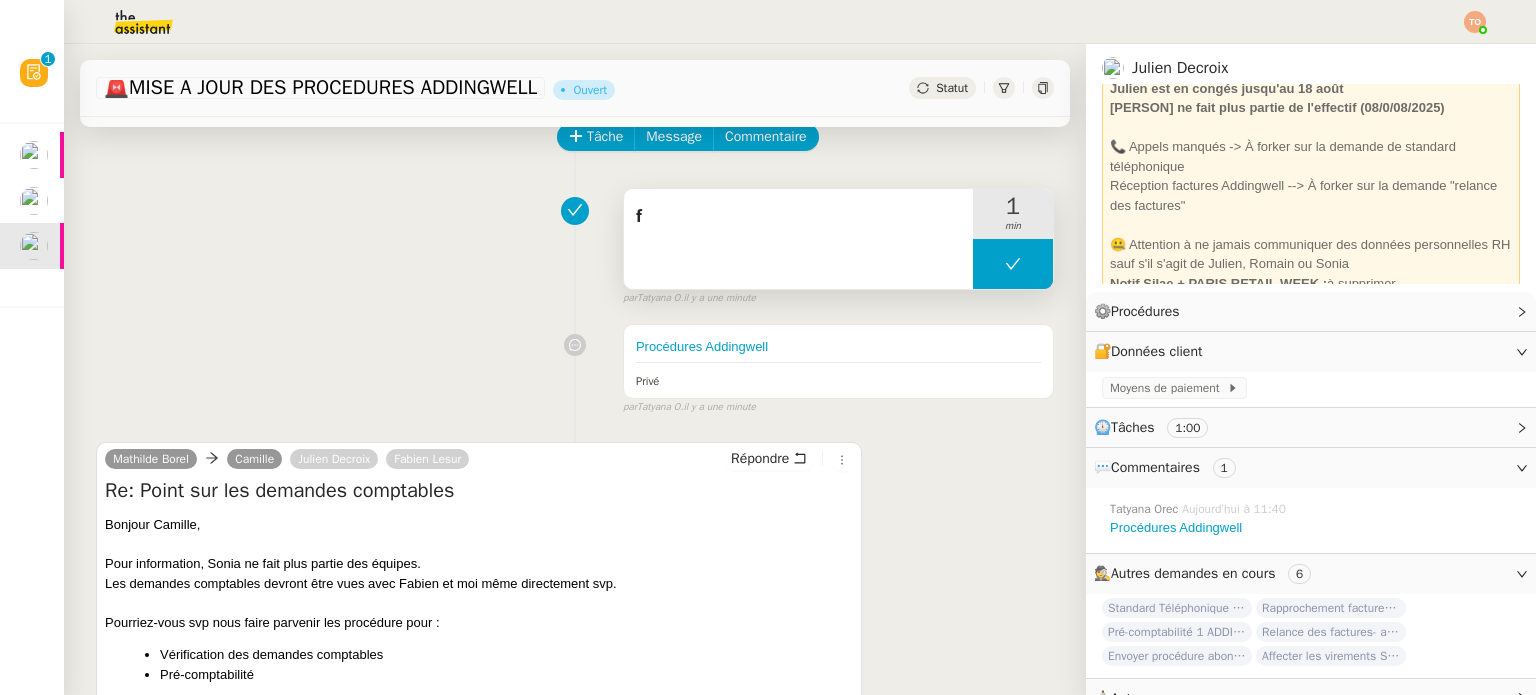 click at bounding box center [1013, 264] 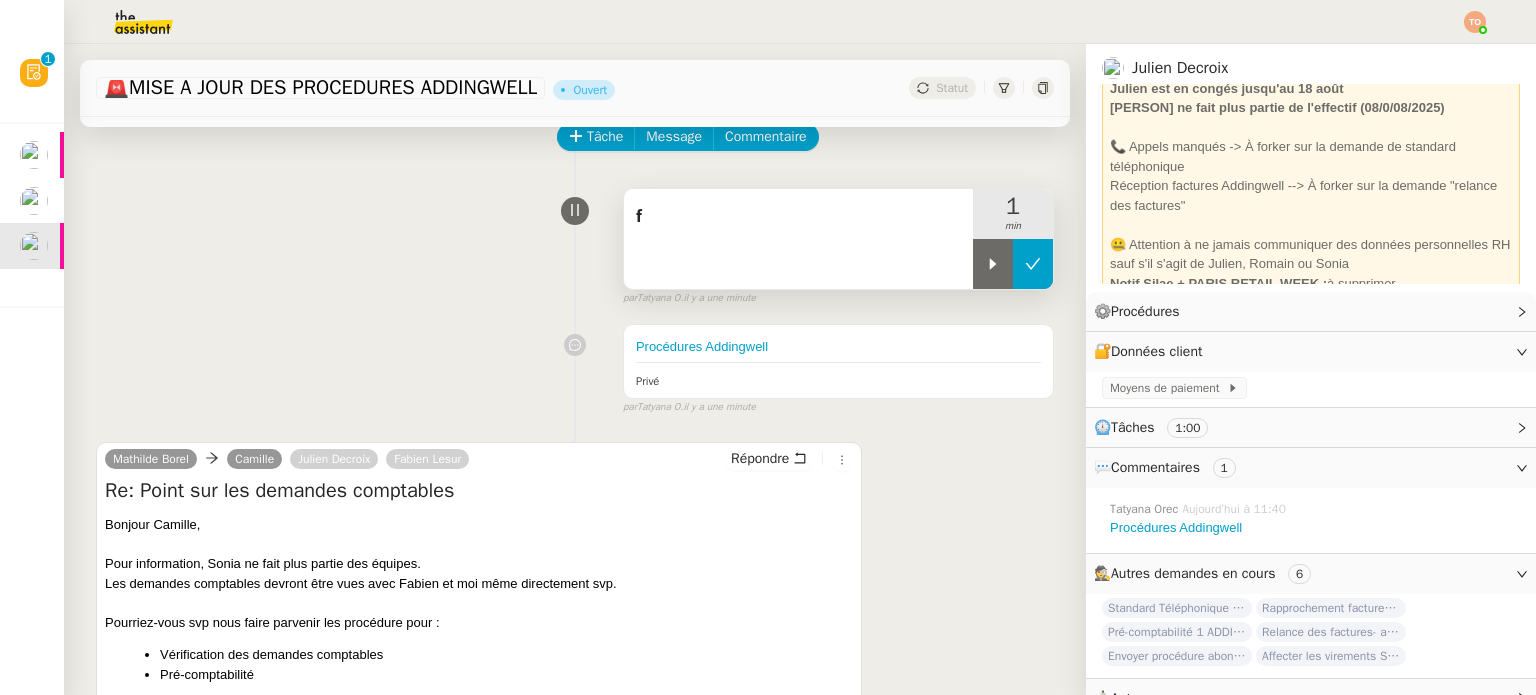 click at bounding box center [993, 264] 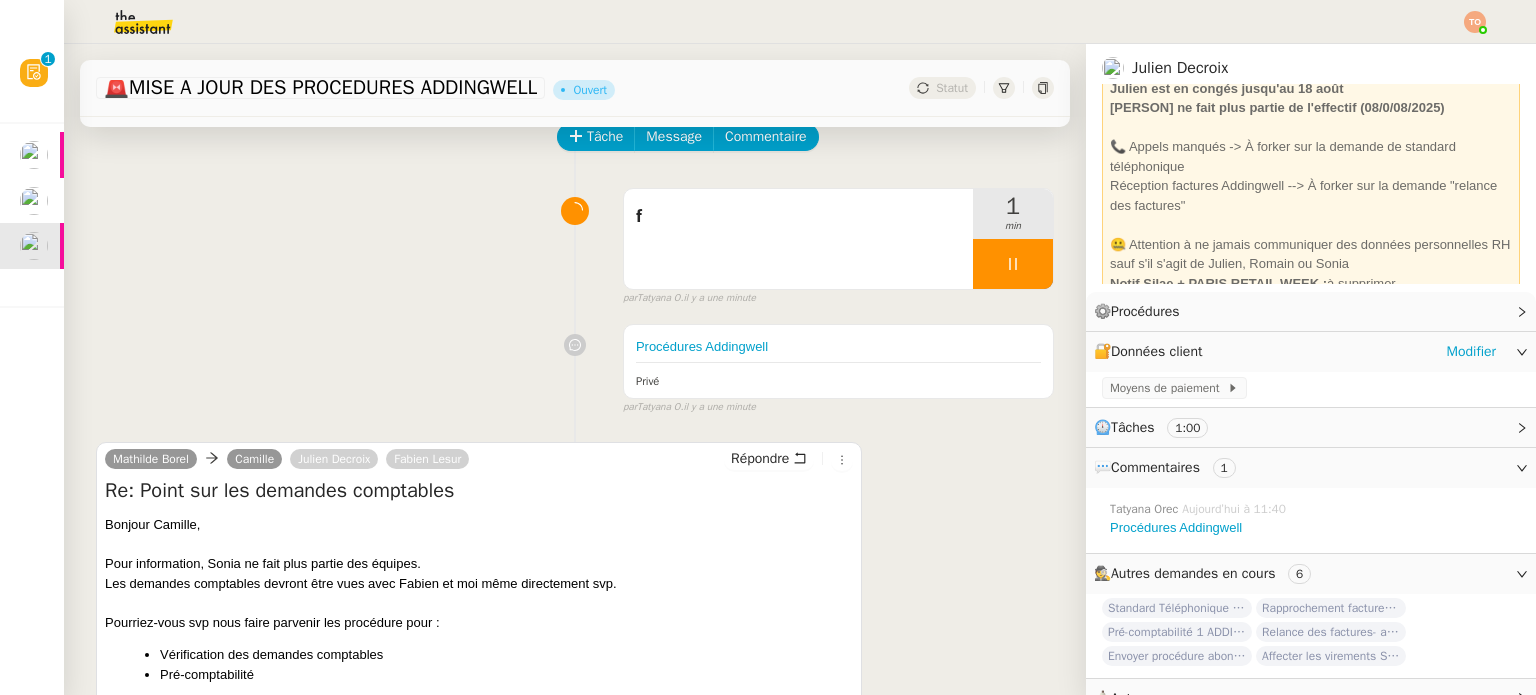click on "🔐  Données client     Modifier" 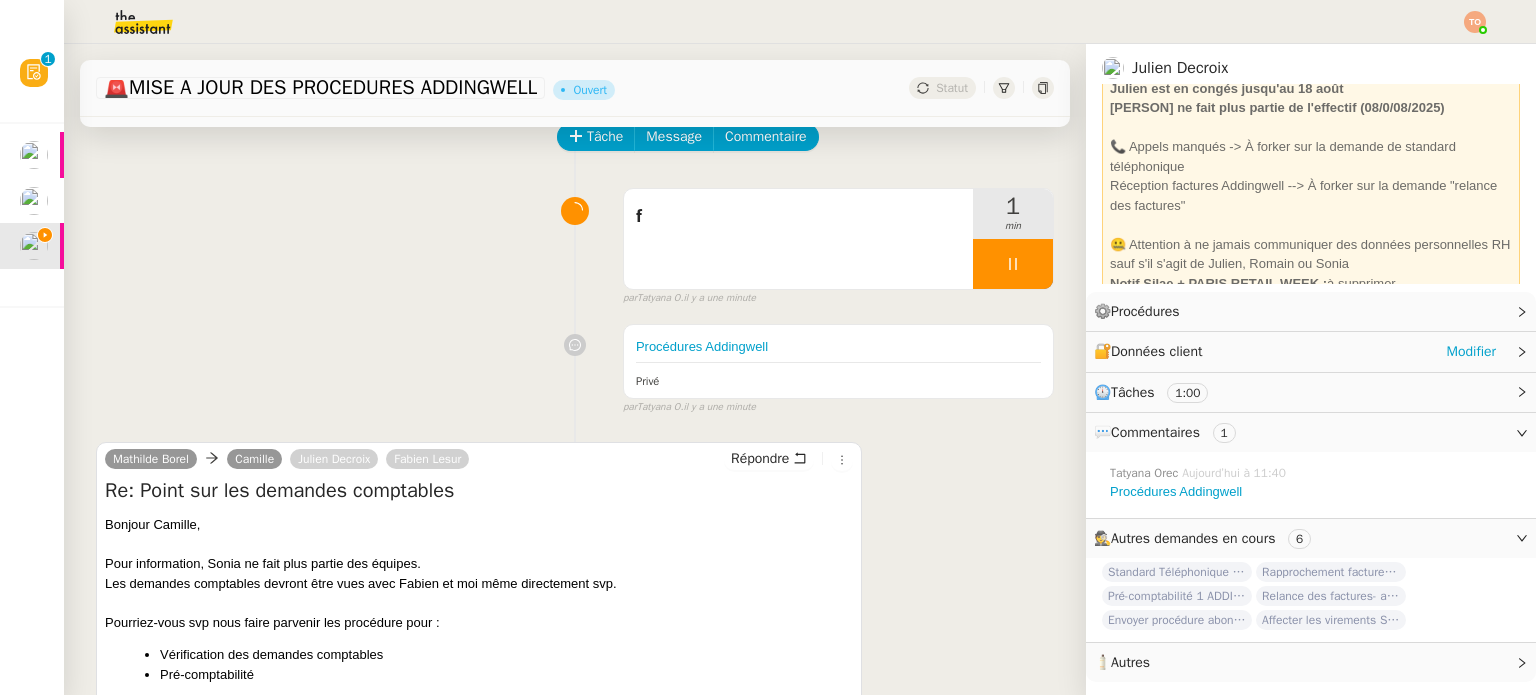 click on "🔐  Données client     Modifier" 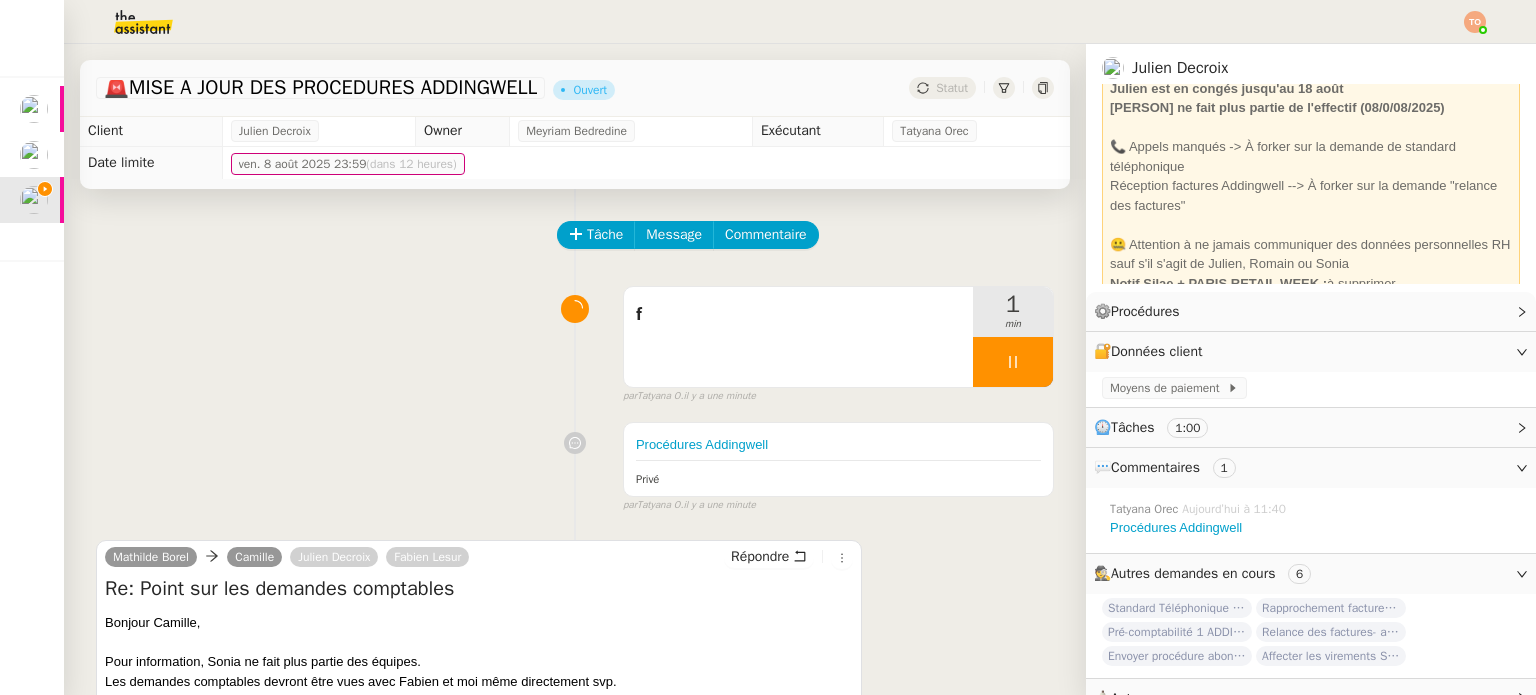 scroll, scrollTop: 0, scrollLeft: 0, axis: both 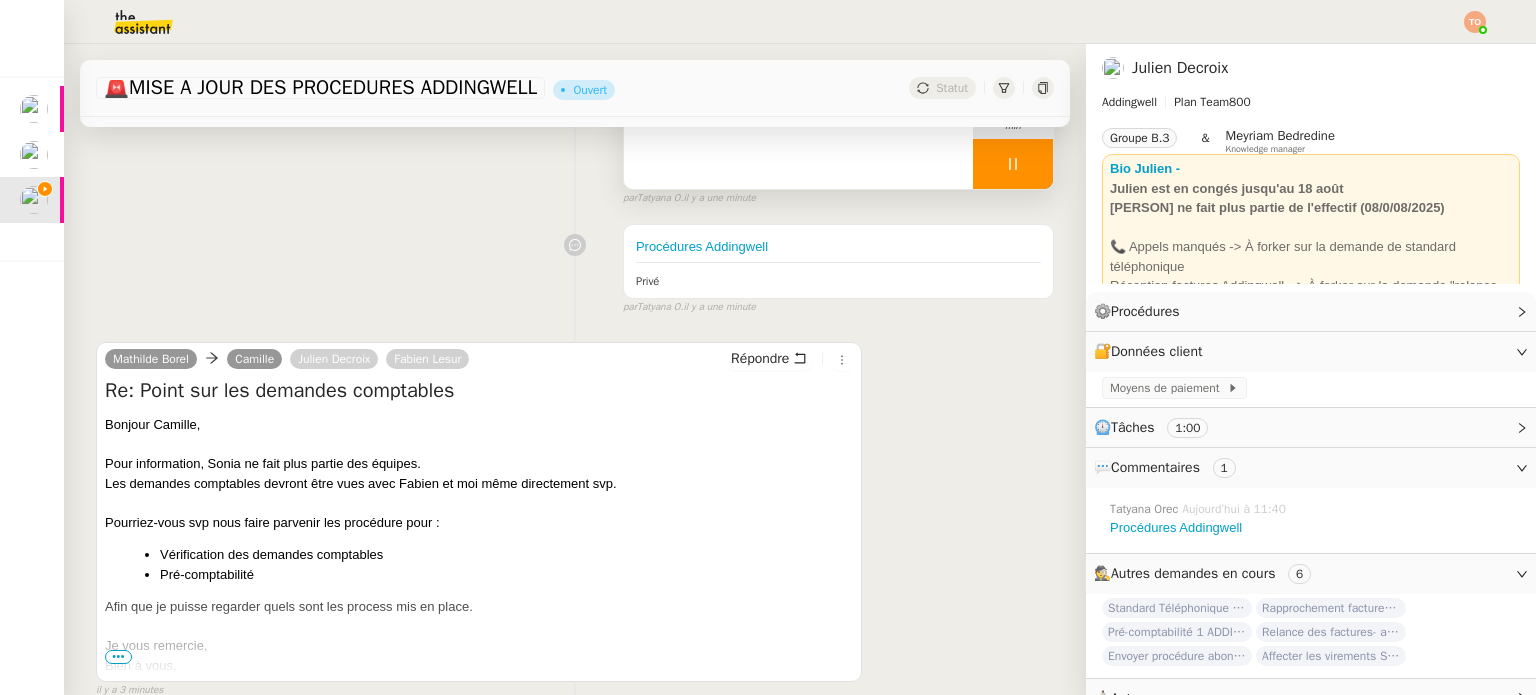 click on "f" at bounding box center (798, 139) 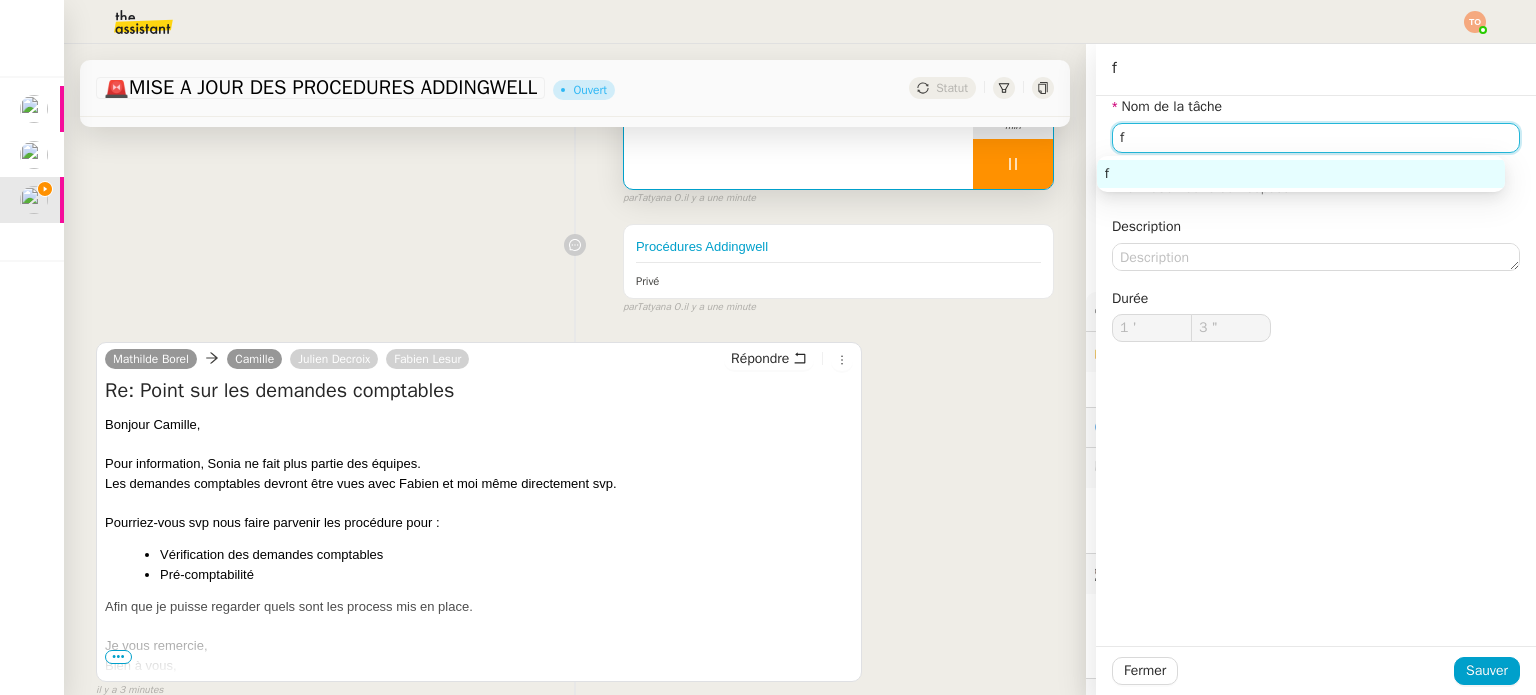 drag, startPoint x: 1149, startPoint y: 143, endPoint x: 1038, endPoint y: 135, distance: 111.28792 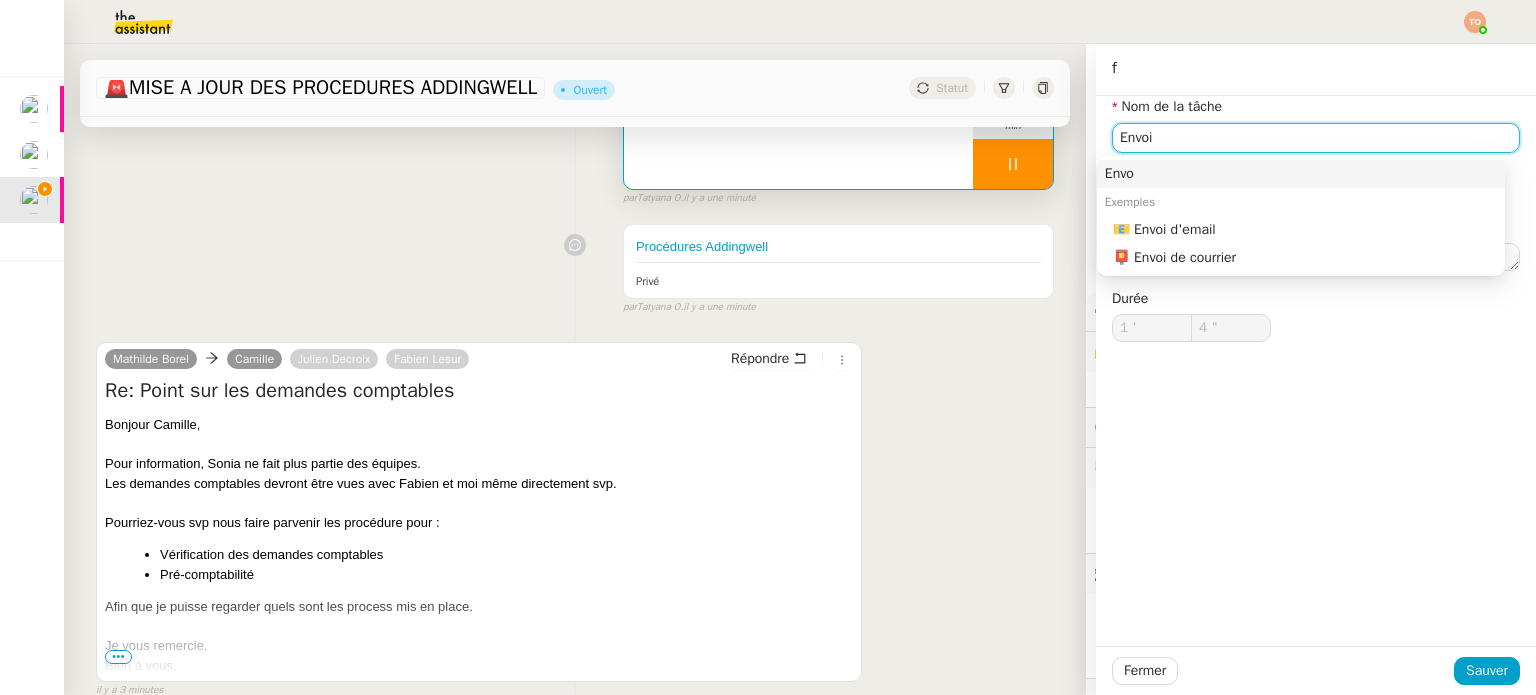 type on "Envoi d" 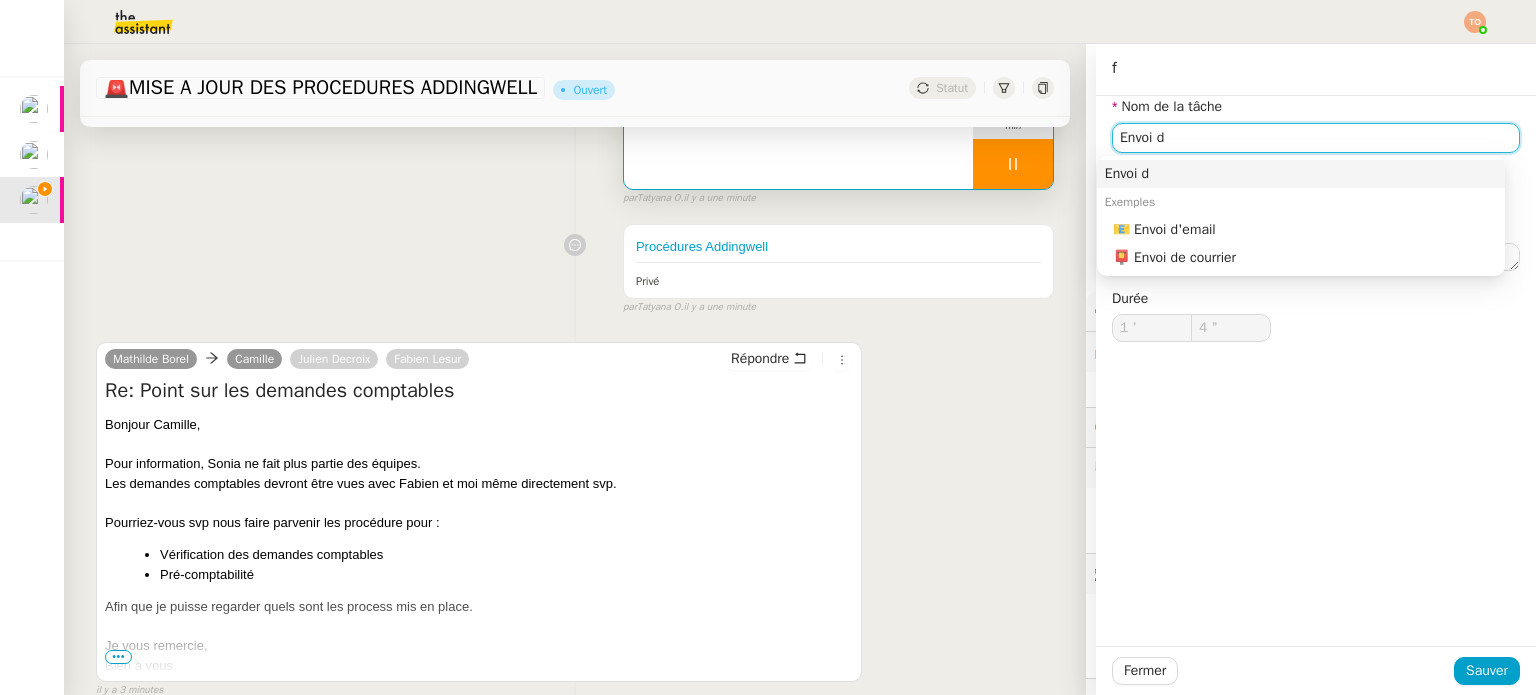 type on "5 "" 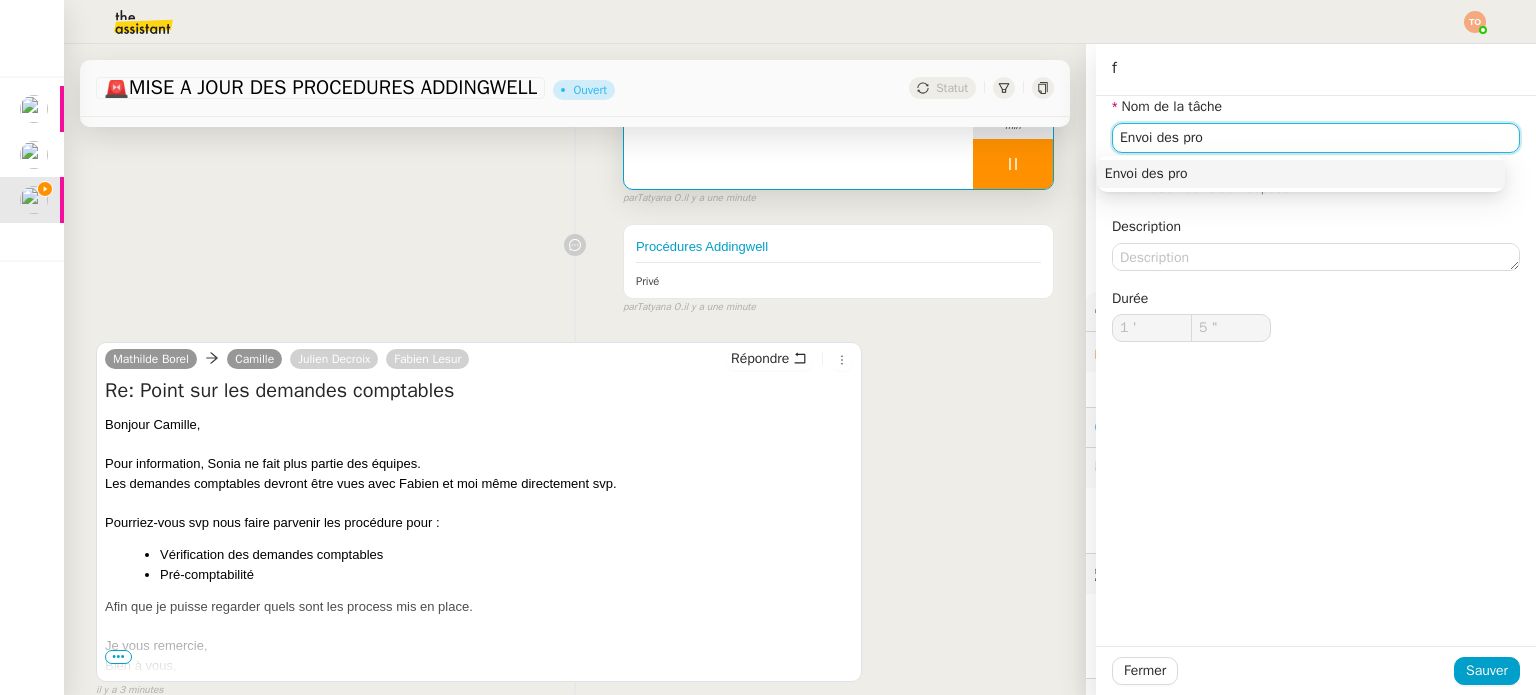 type on "Envoi des proc" 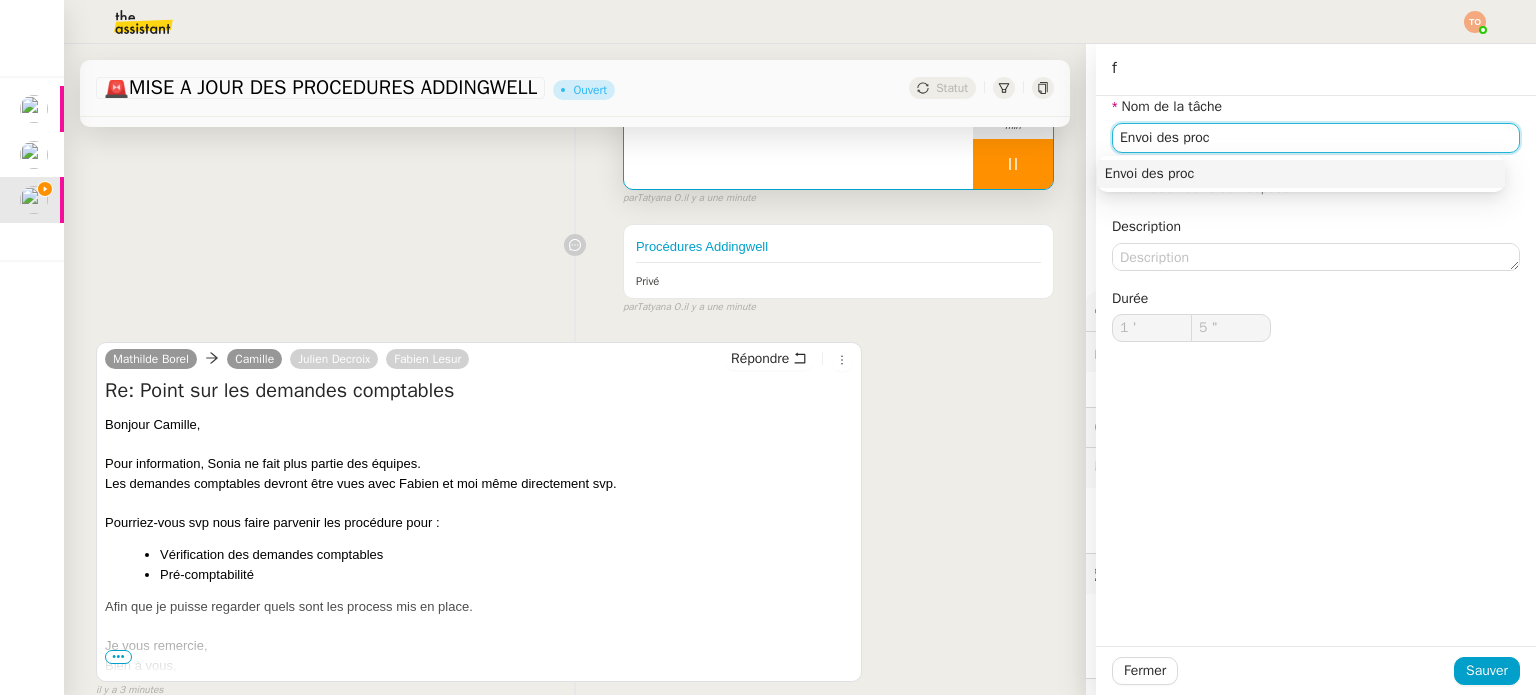 type on "6 "" 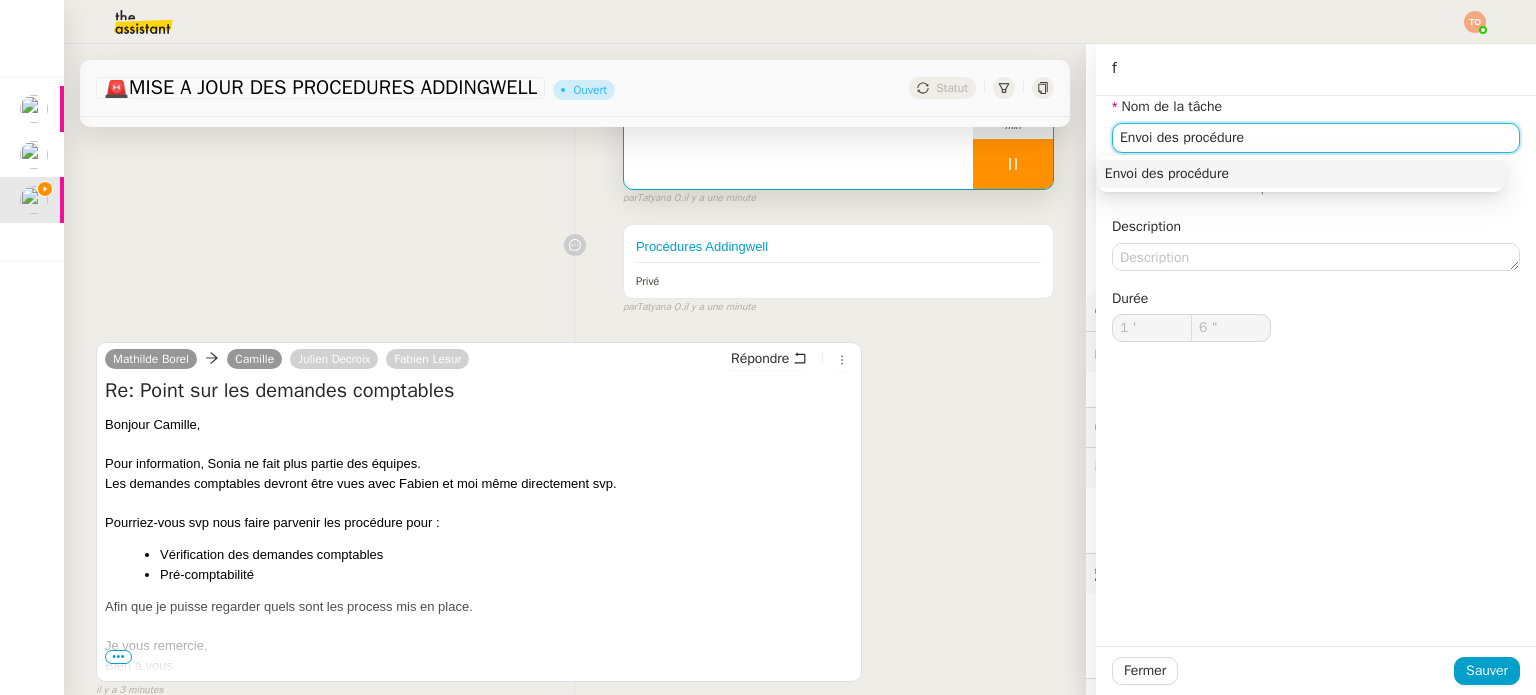 type on "Envoi des procédures" 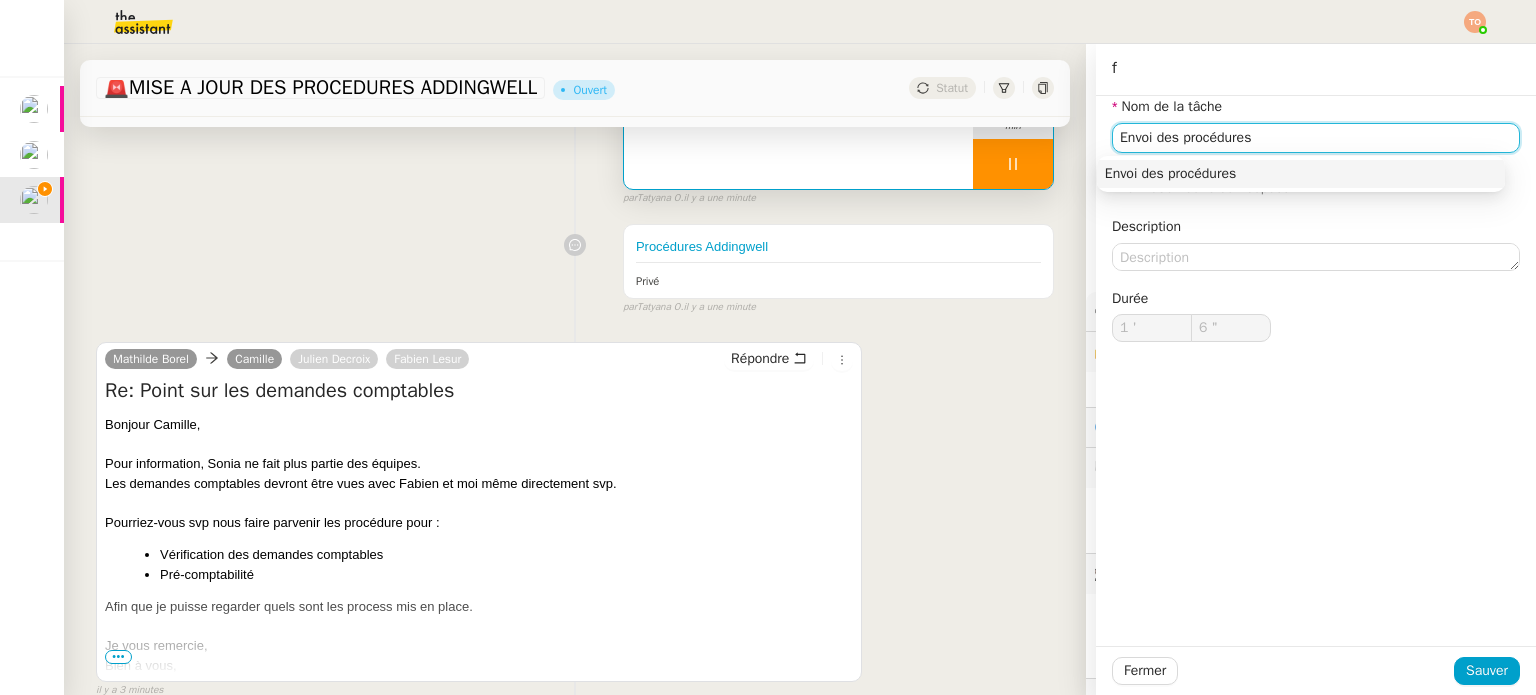 type on "7 "" 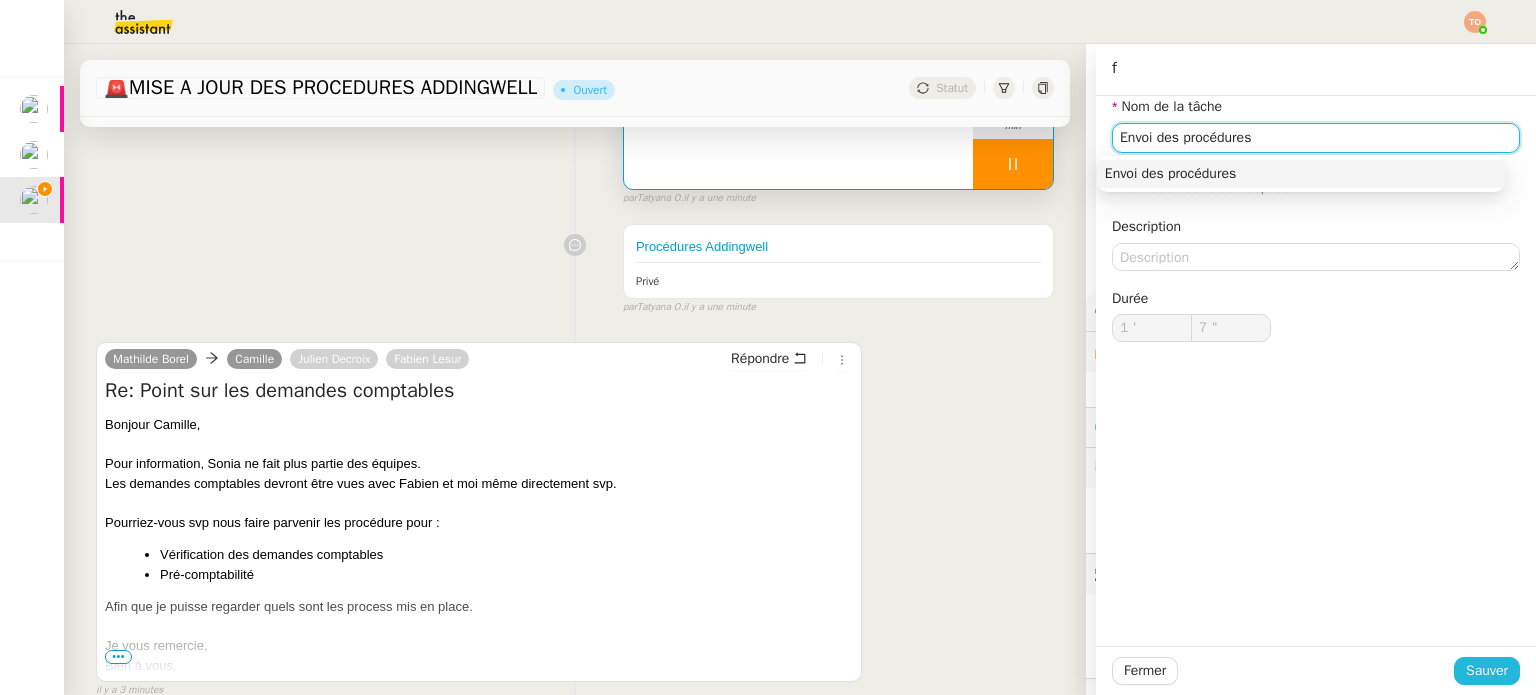type on "Envoi des procédures" 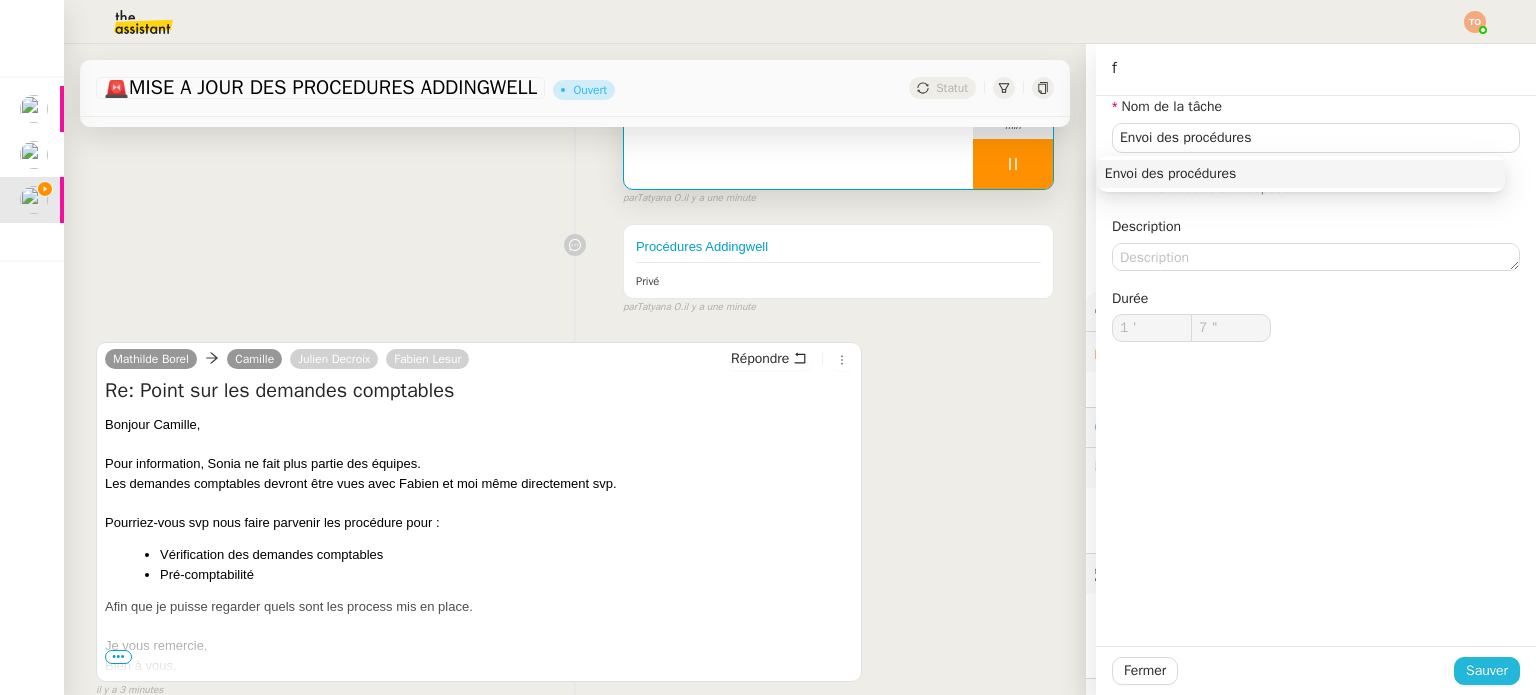 type on "8 "" 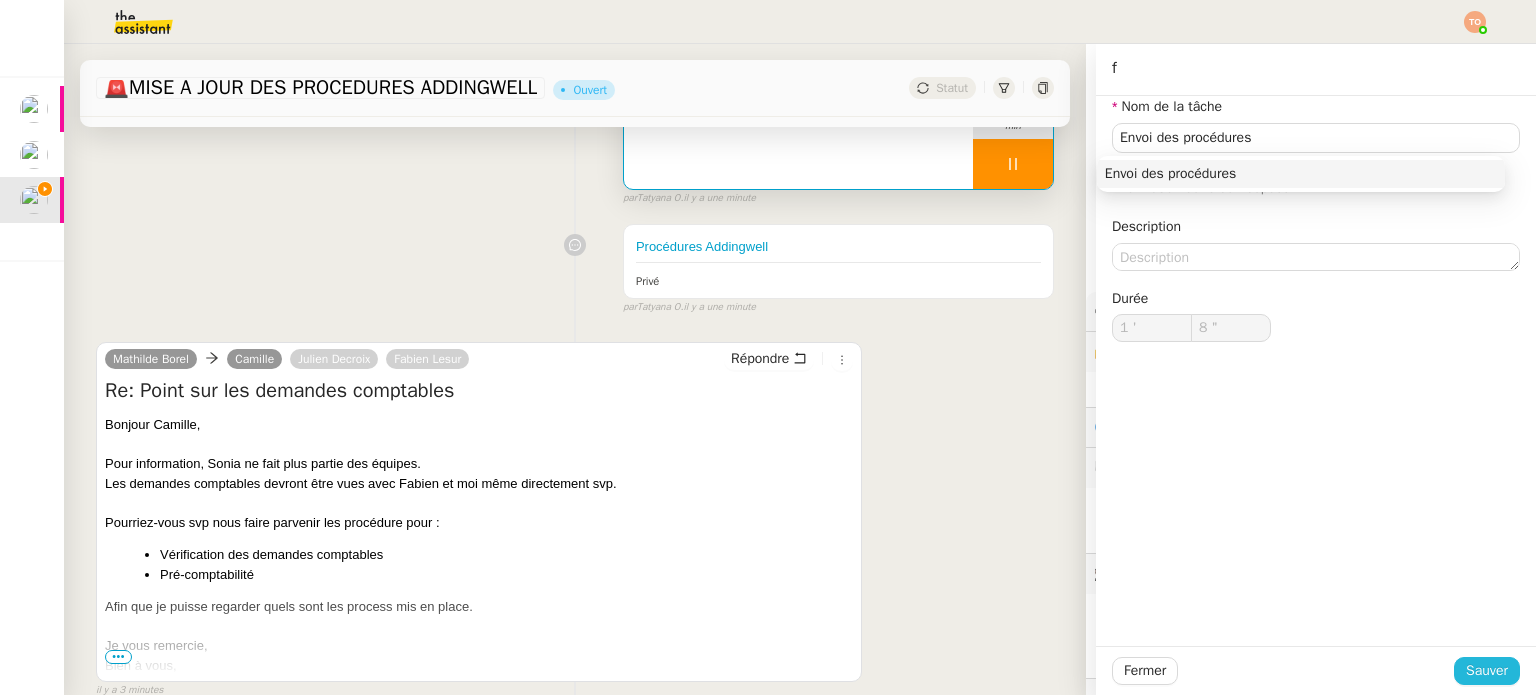 click on "Sauver" 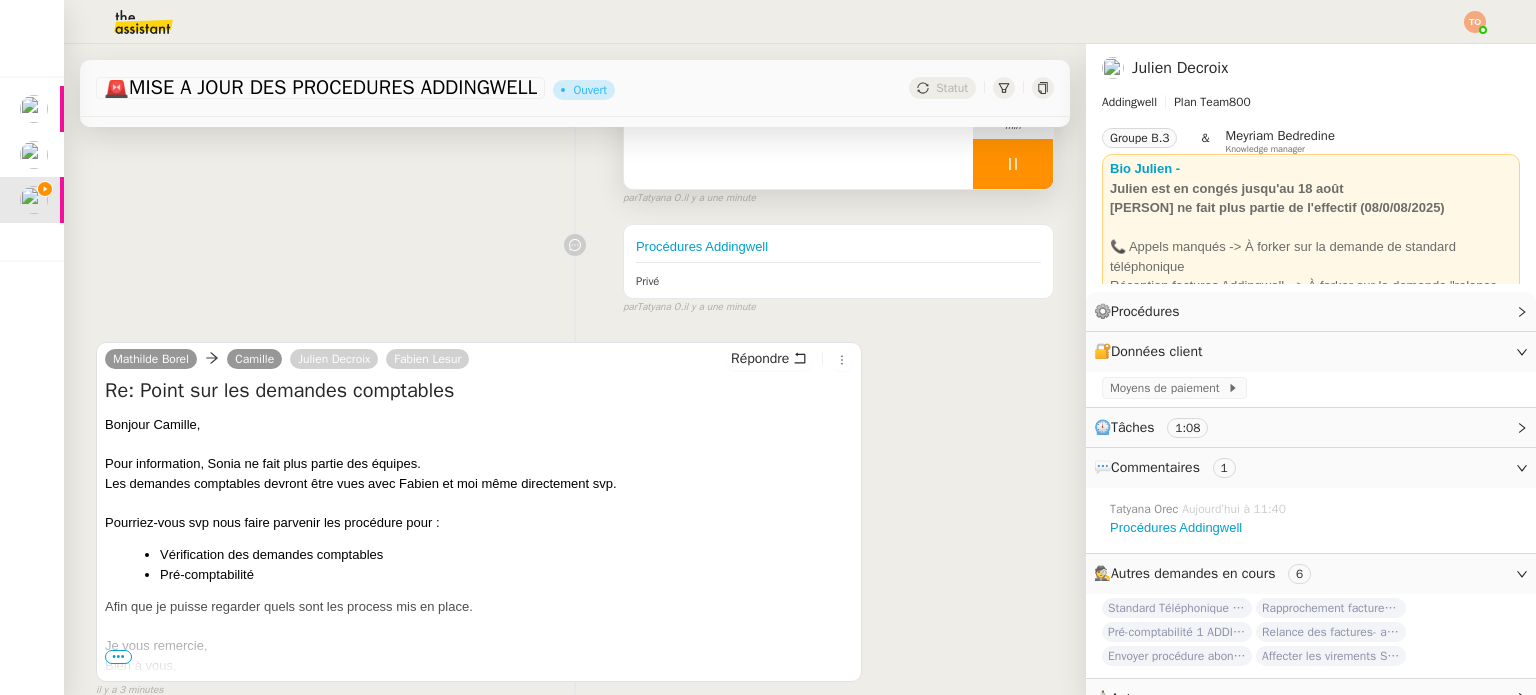 click at bounding box center [1013, 164] 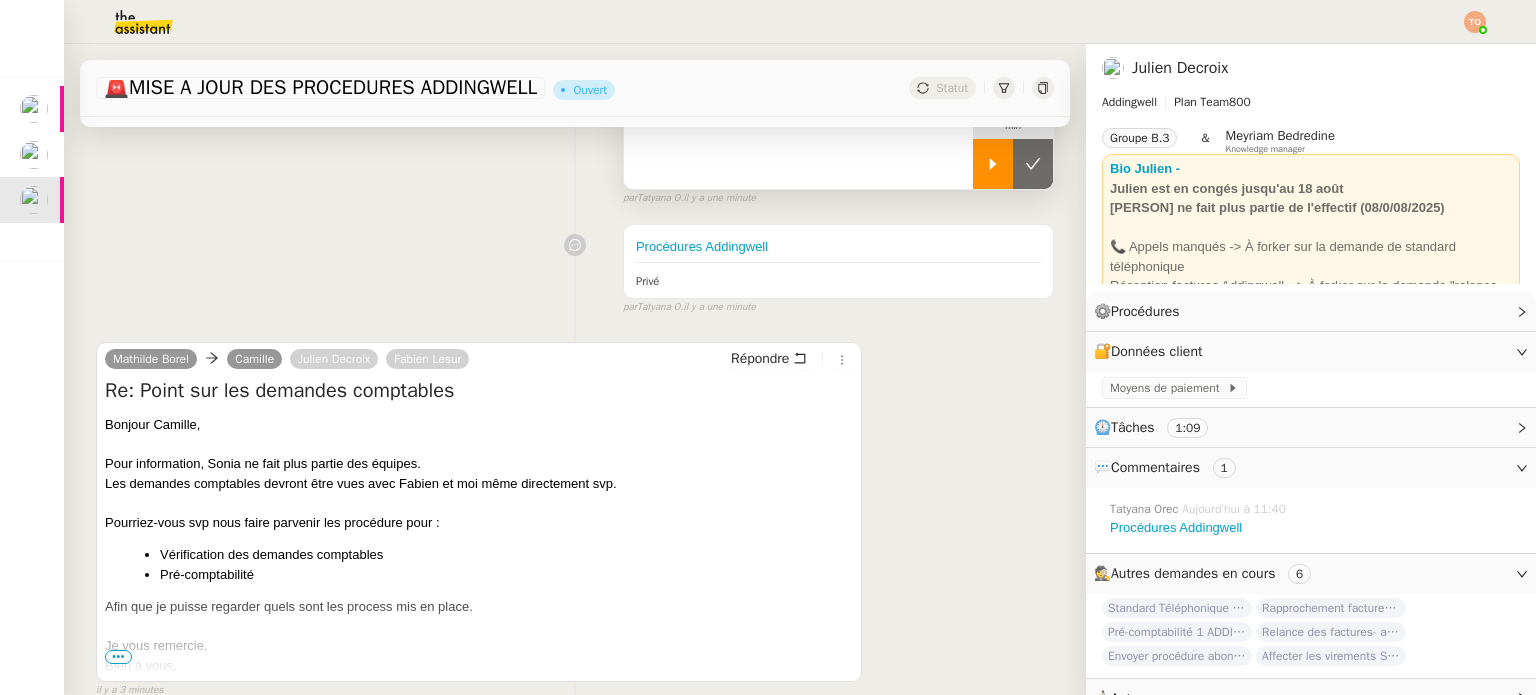 click at bounding box center [993, 164] 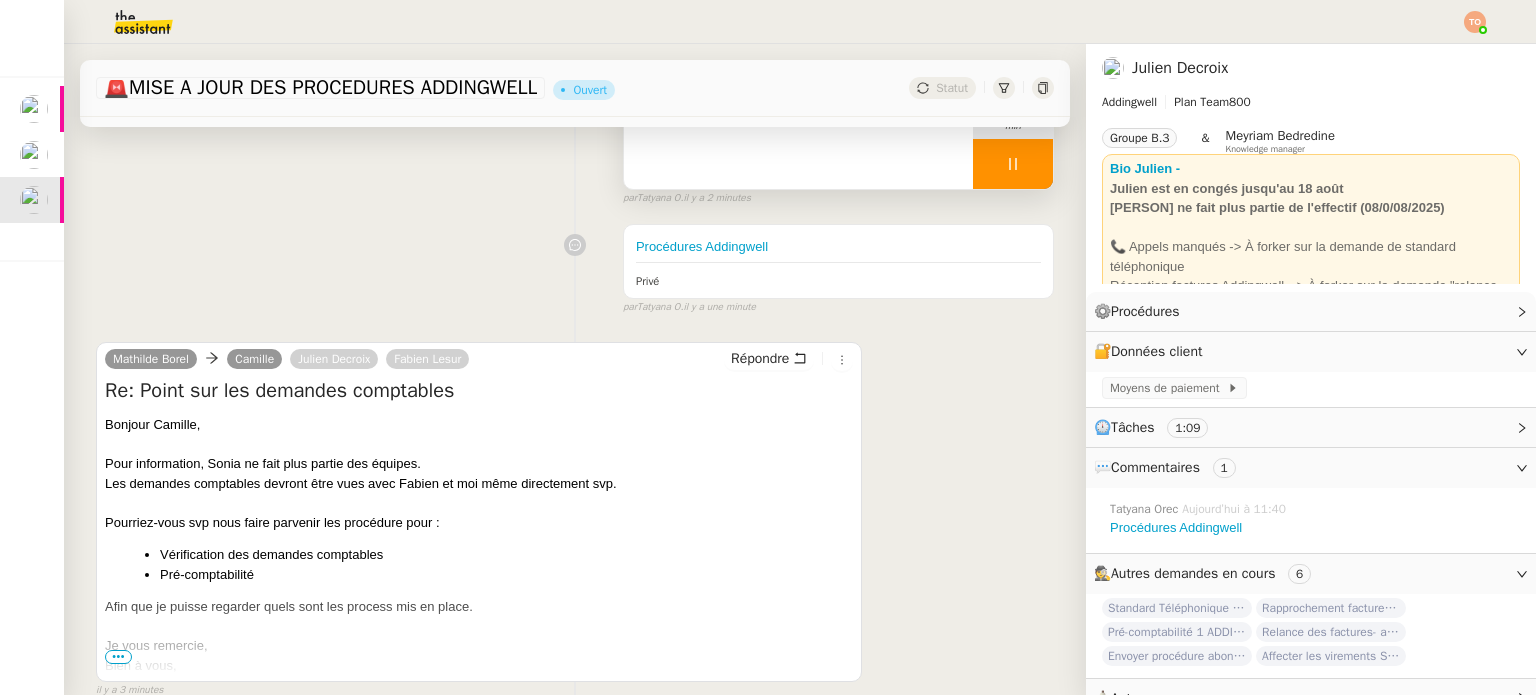 click 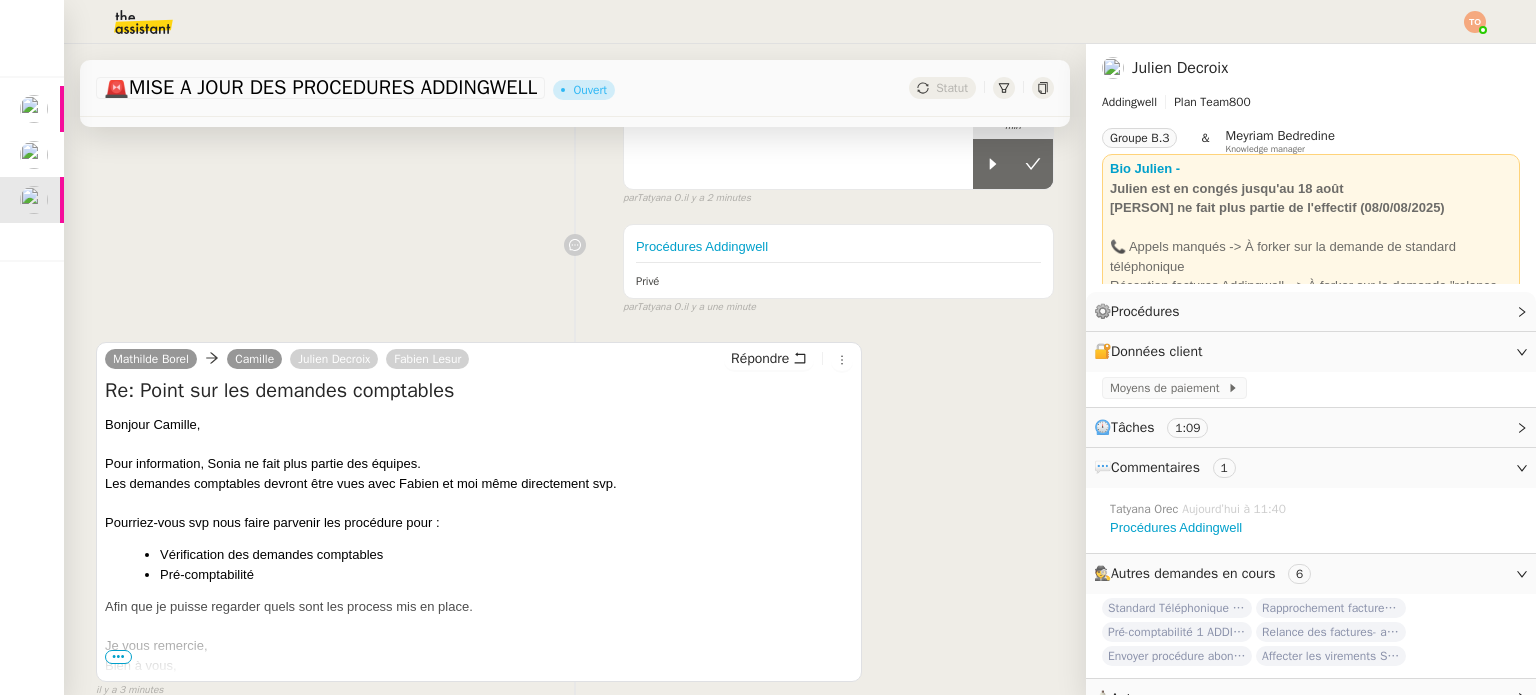 click 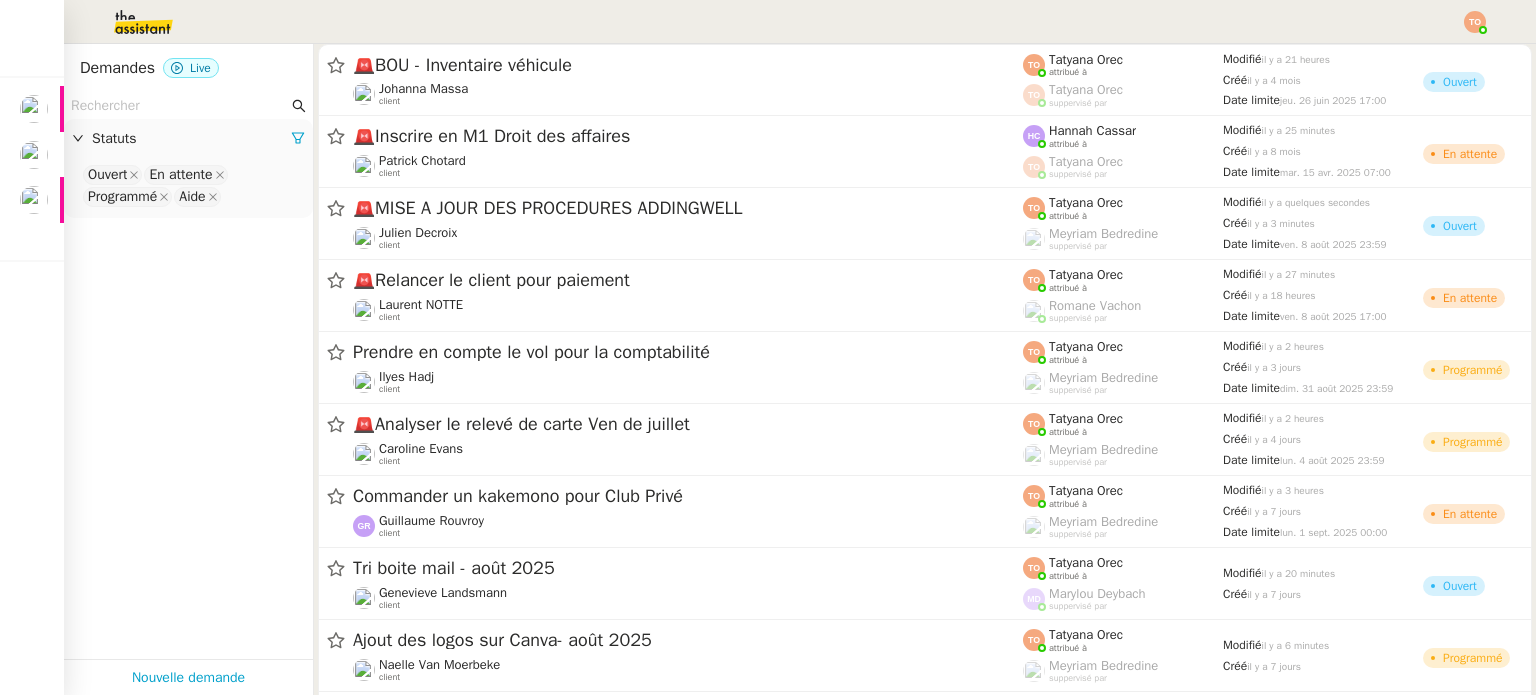 click on "Demandes Live" 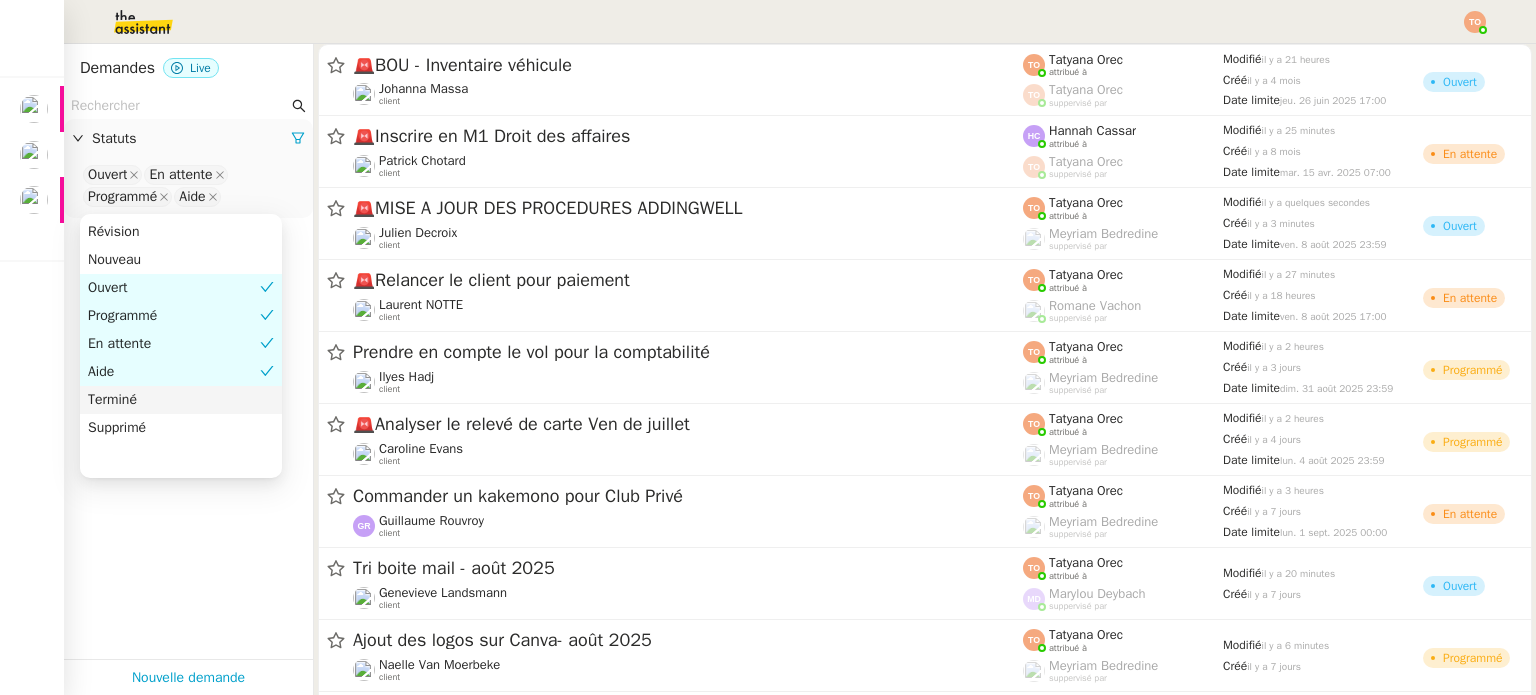 click on "Terminé" at bounding box center (181, 400) 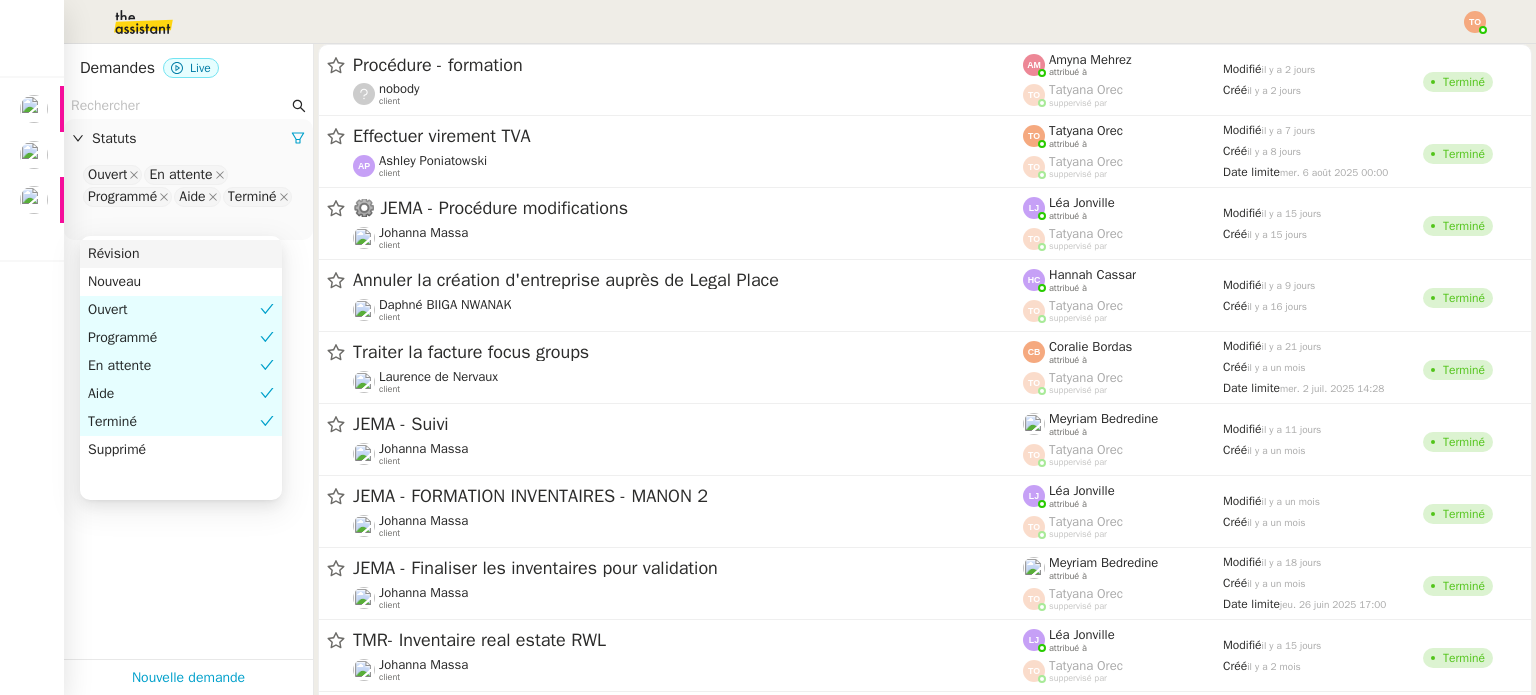 click 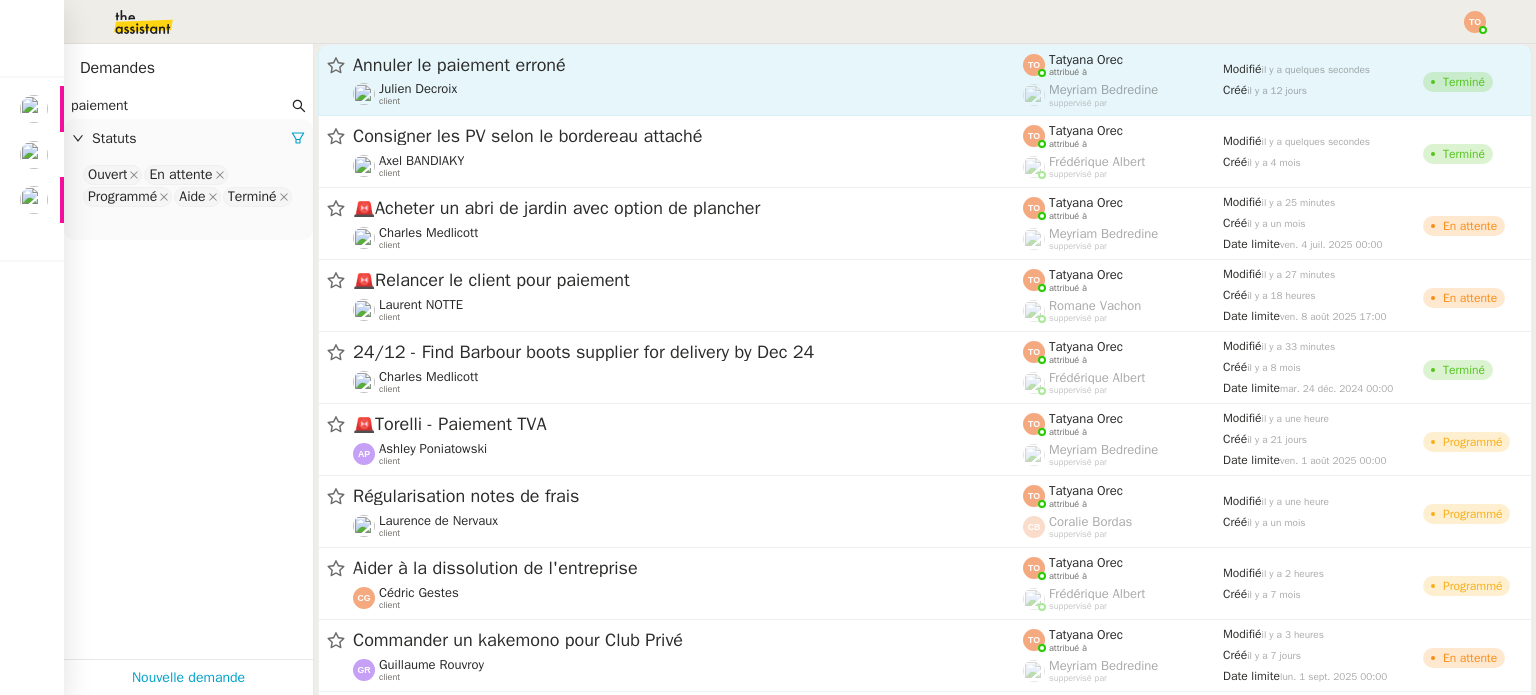 type on "paiement" 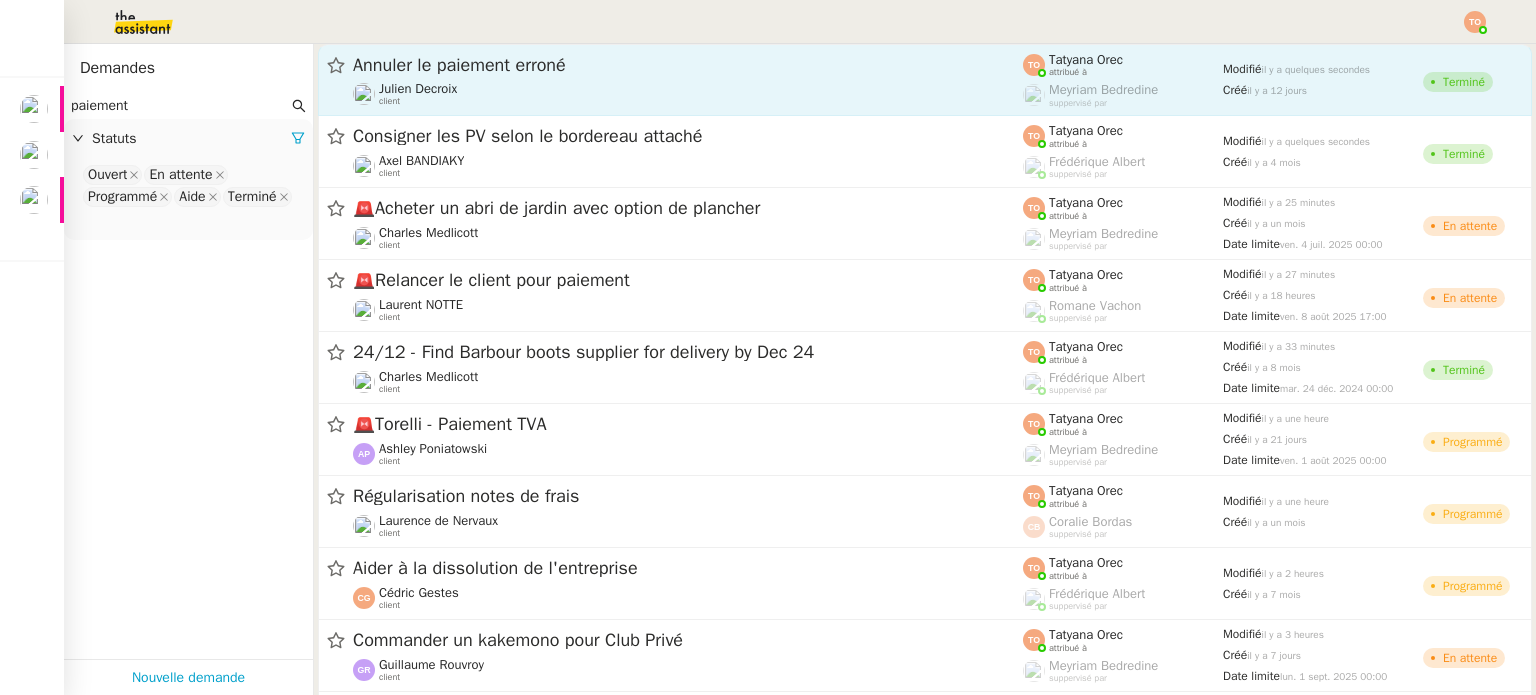 click on "Julien Decroix    client" 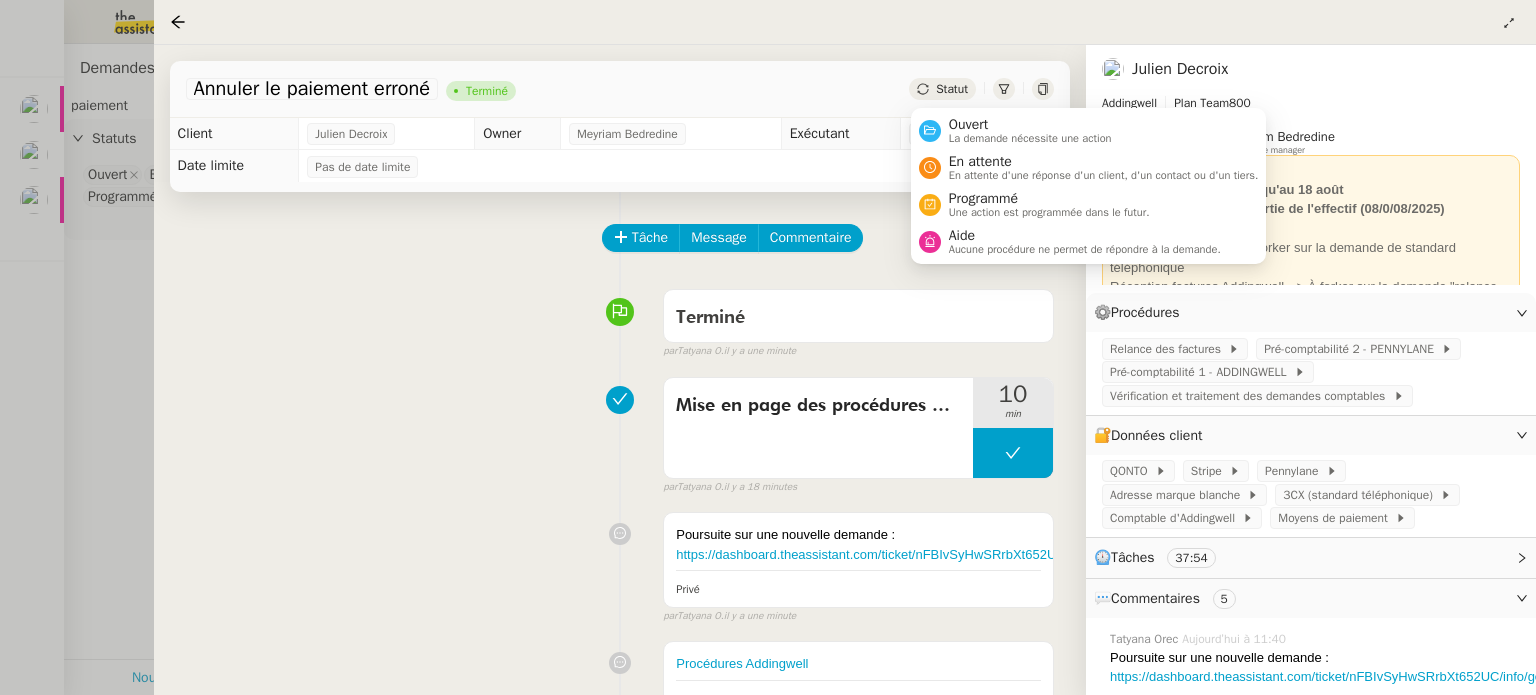click on "Statut" 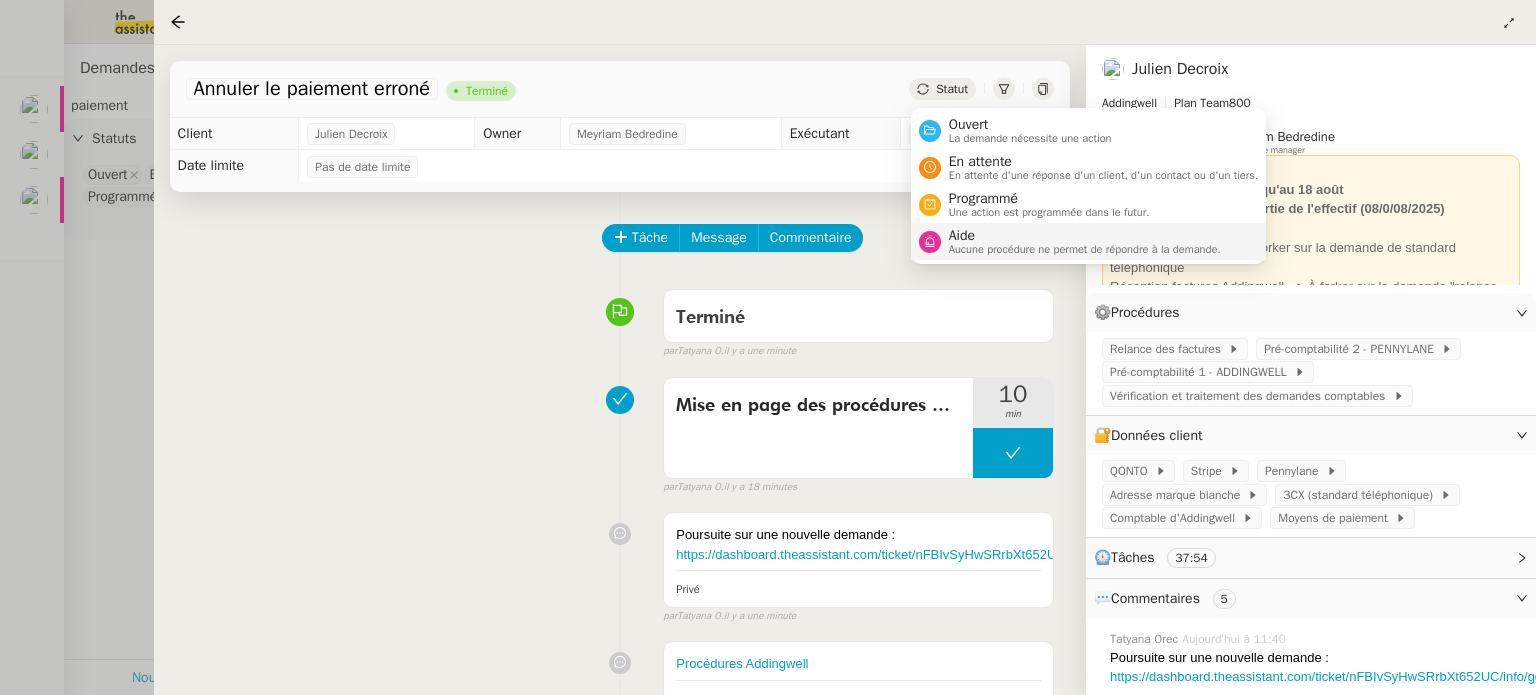 click on "Aide" at bounding box center (1085, 236) 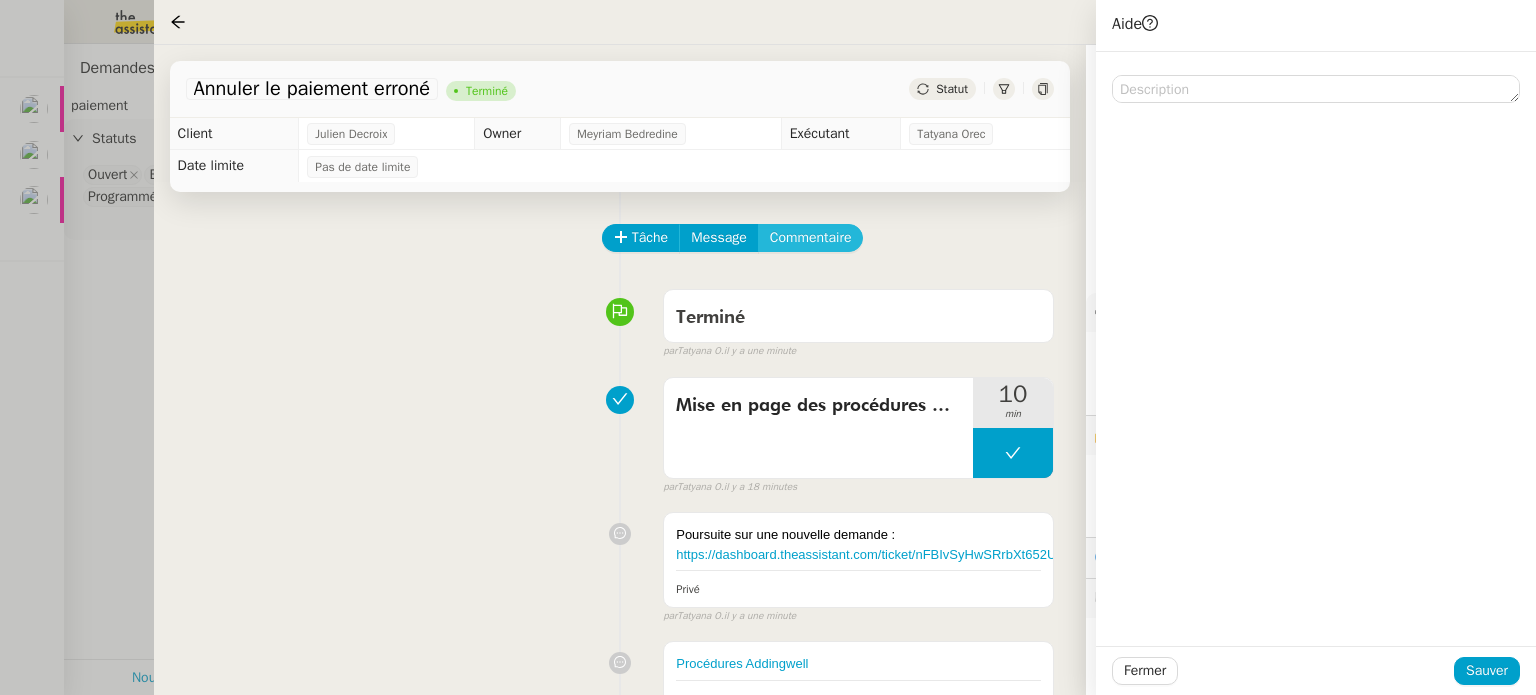 click on "Commentaire" 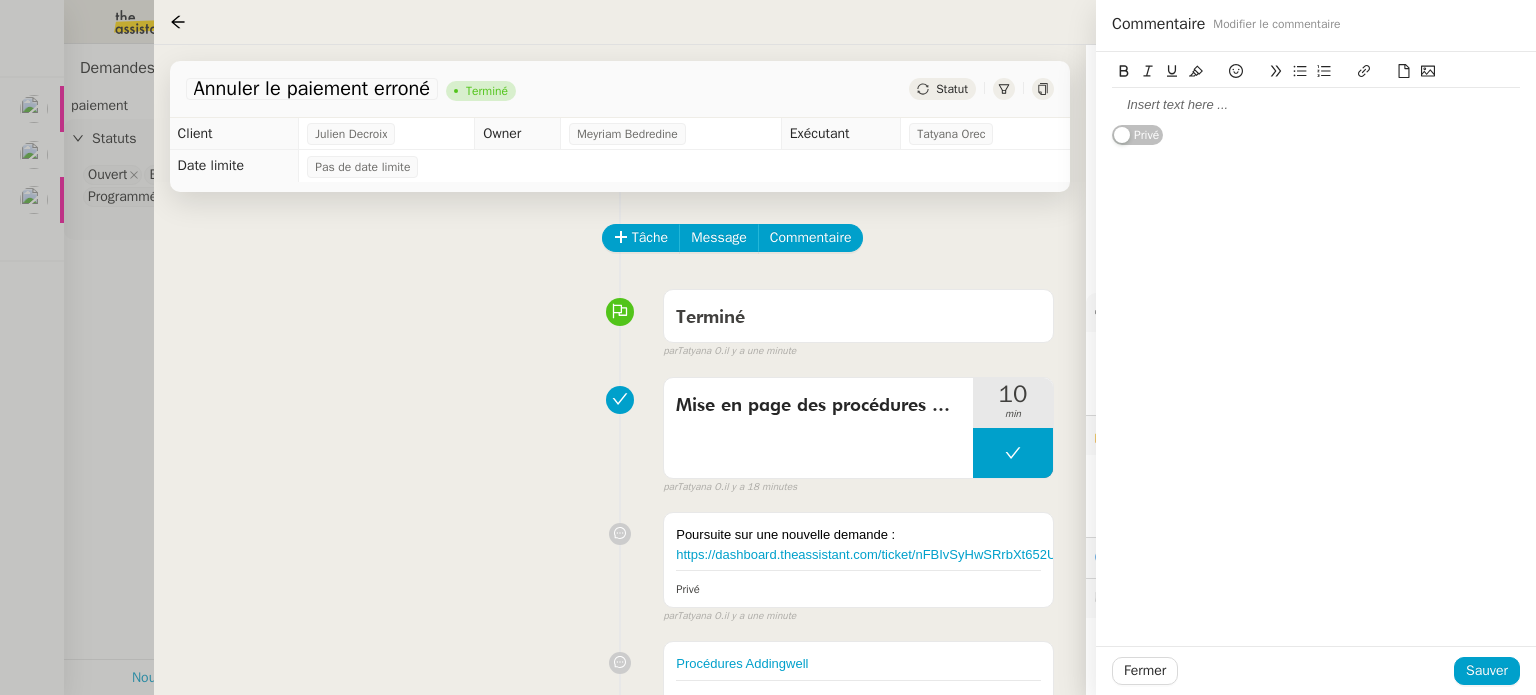 click 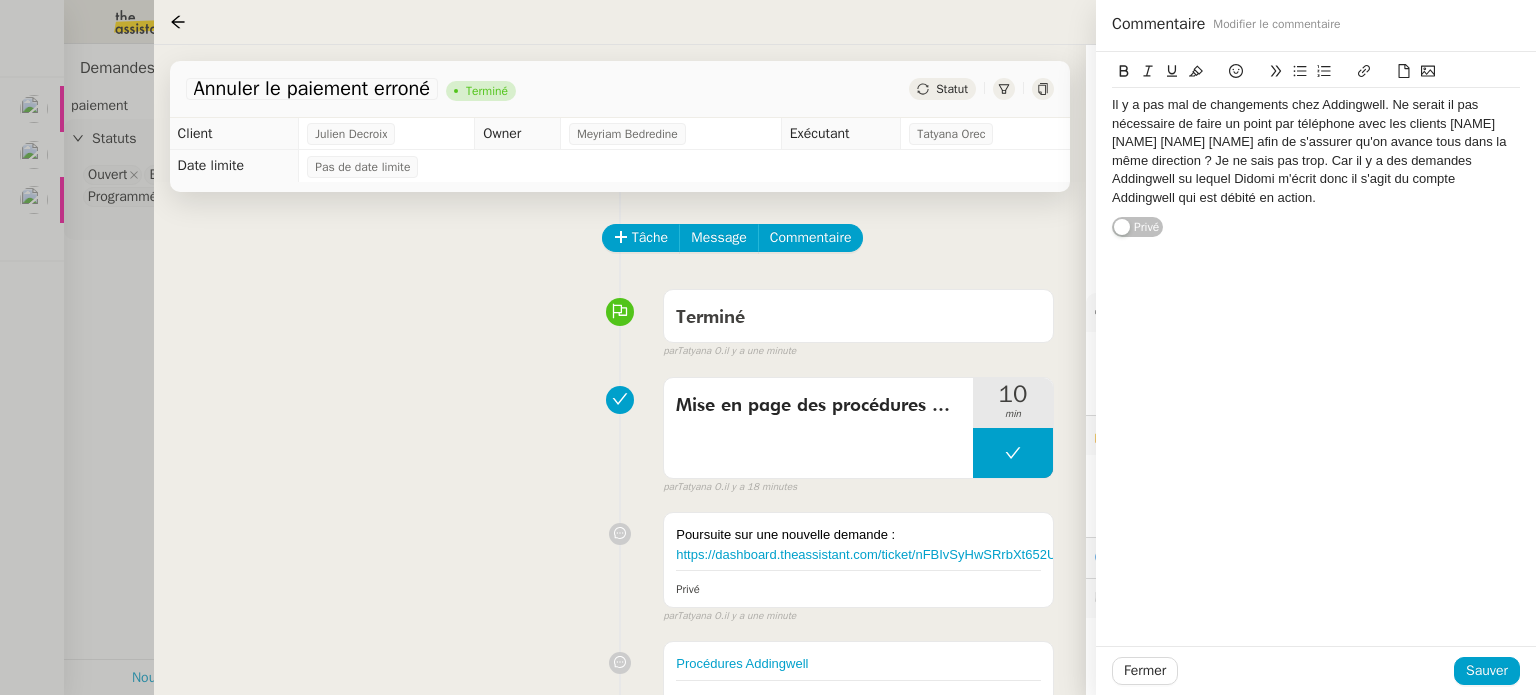 click on "Il y a pas mal de changements chez Addingwell. Ne serait il pas nécessaire de faire un point par téléphone avec les clients Fabien Lesur Julien Decroix Mathilde Borel afin de s'assurer qu'on avance tous dans la même direction ? Je ne sais pas trop. Car il y a des demandes Addingwell su lequel Didomi m'écrit donc il s'agit du compte Addingwell qui est débité en action." 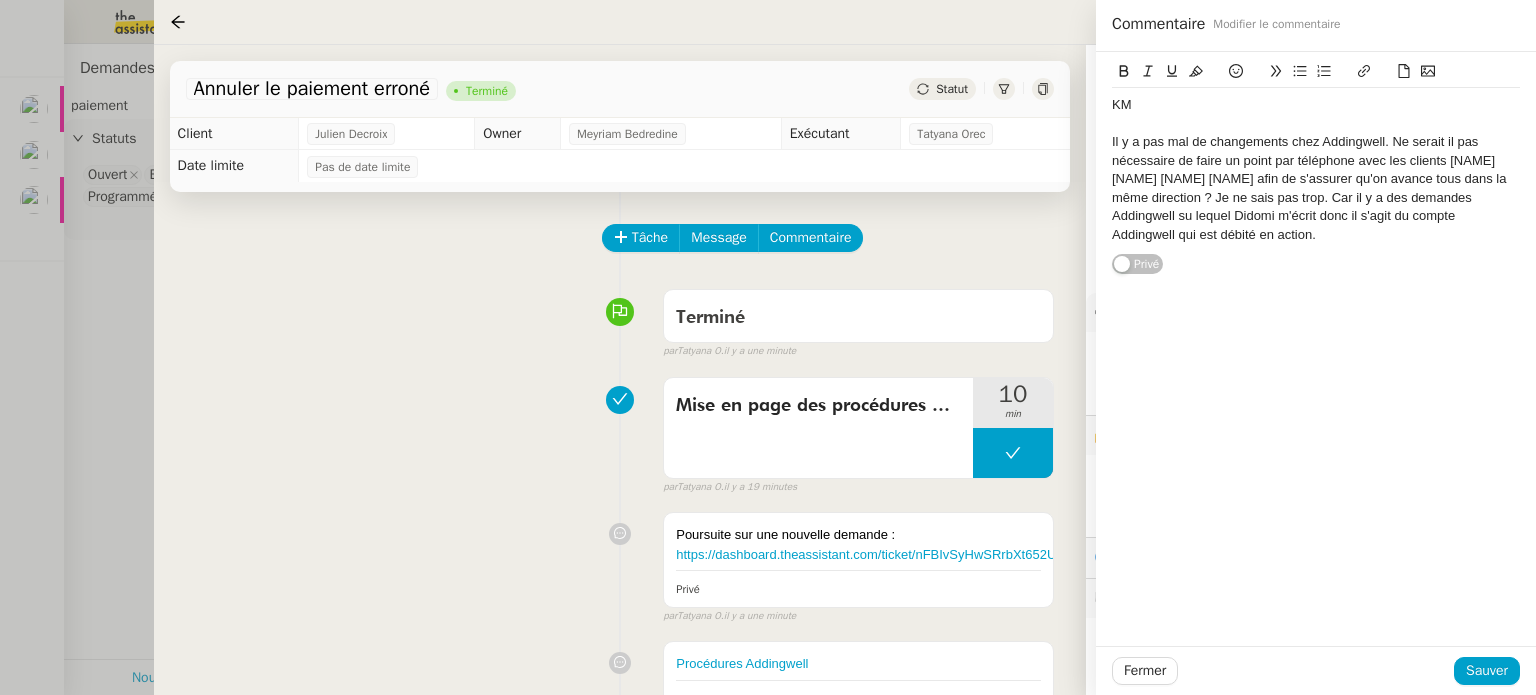 click on "Il y a pas mal de changements chez Addingwell. Ne serait il pas nécessaire de faire un point par téléphone avec les clients Fabien Lesur Julien Decroix Mathilde Borel afin de s'assurer qu'on avance tous dans la même direction ? Je ne sais pas trop. Car il y a des demandes Addingwell su lequel Didomi m'écrit donc il s'agit du compte Addingwell qui est débité en action." 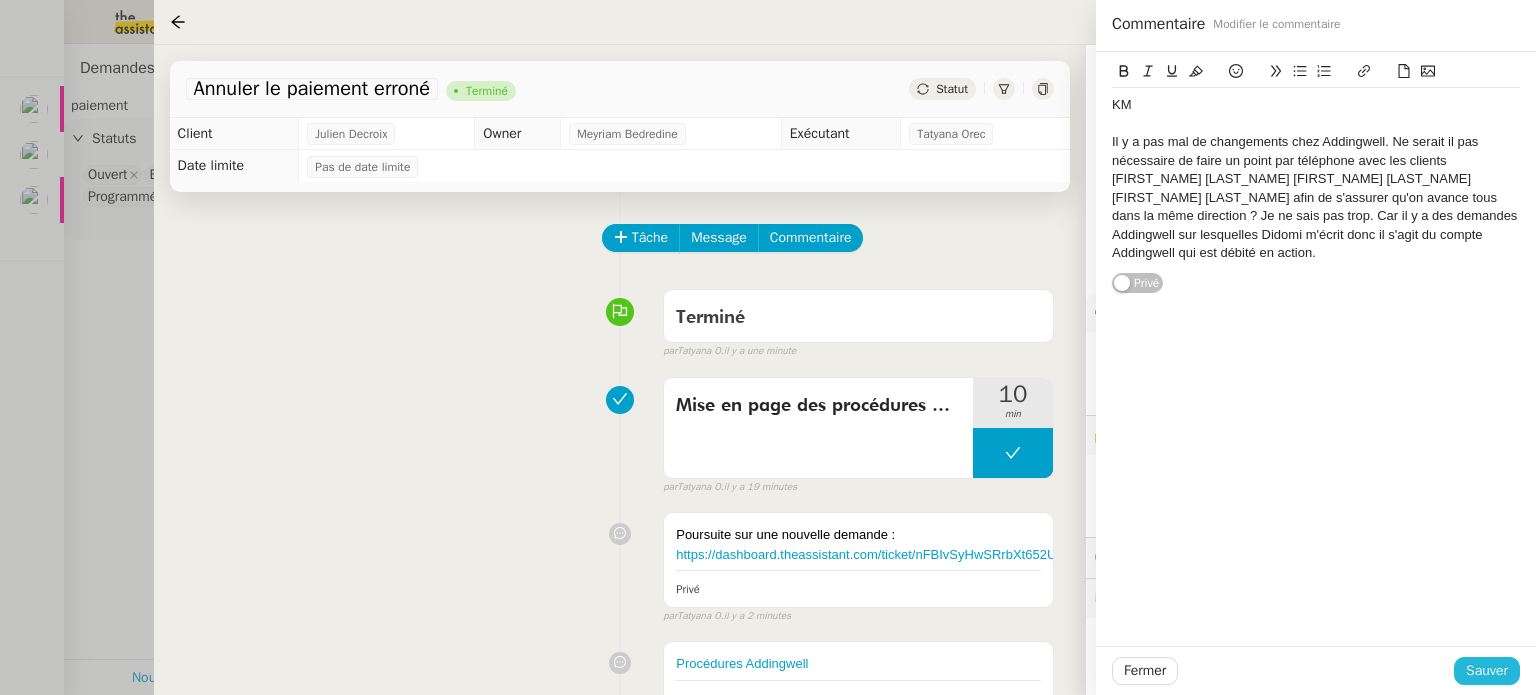click on "Sauver" 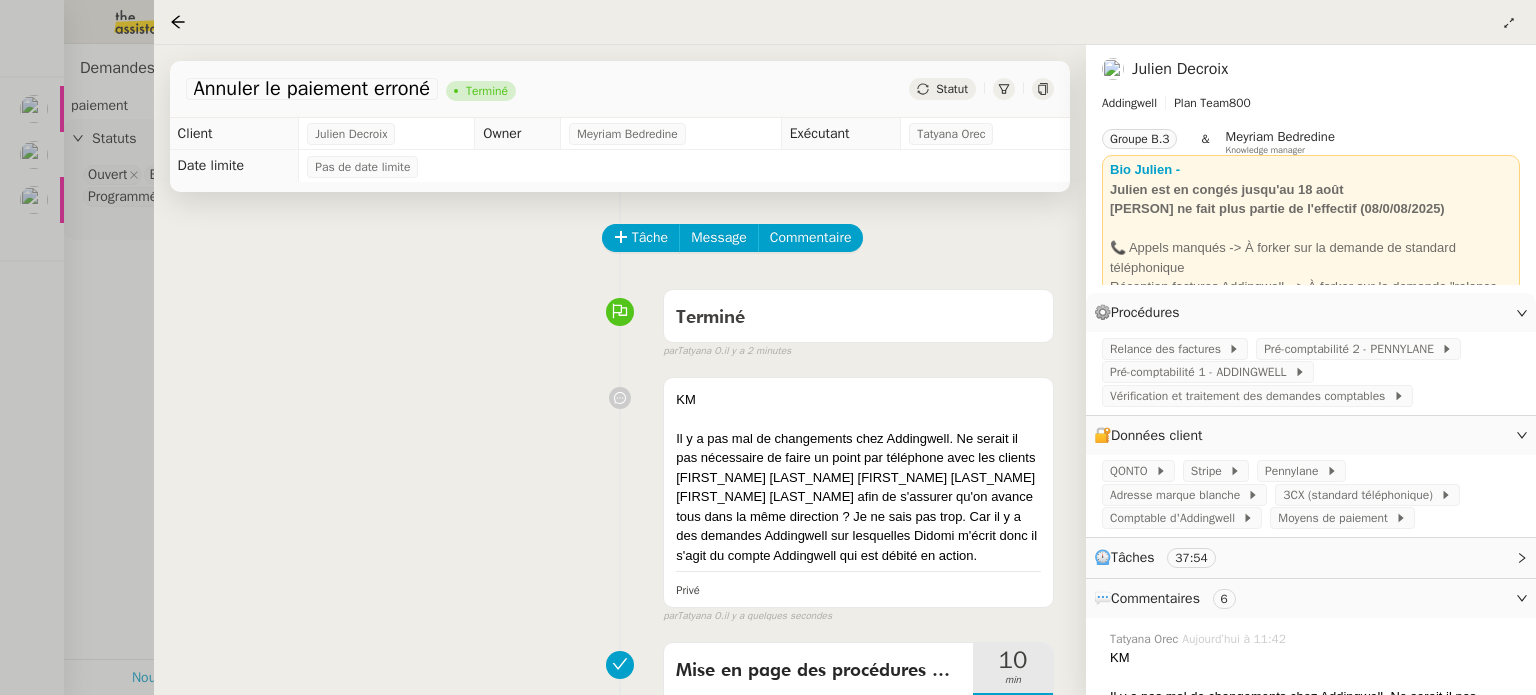 click on "Statut" 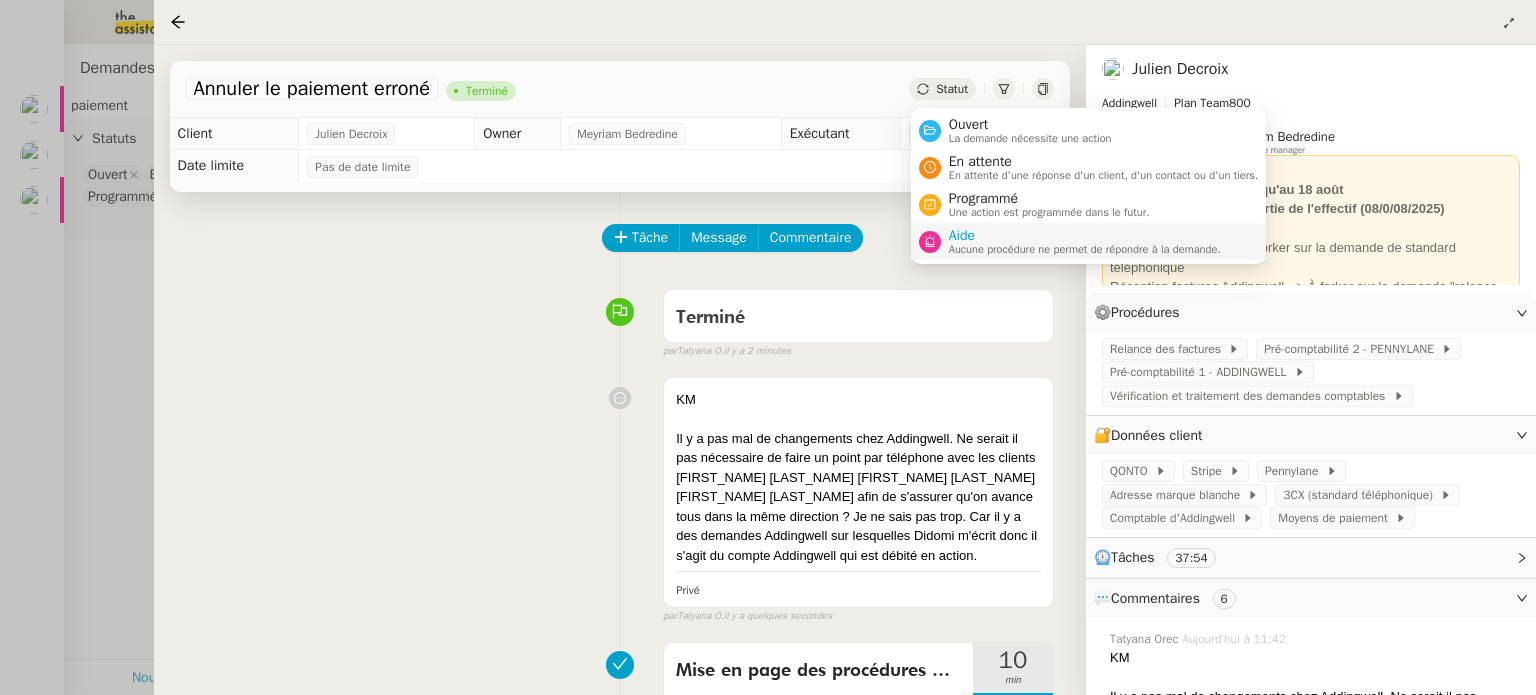 click on "Aide" at bounding box center [1085, 236] 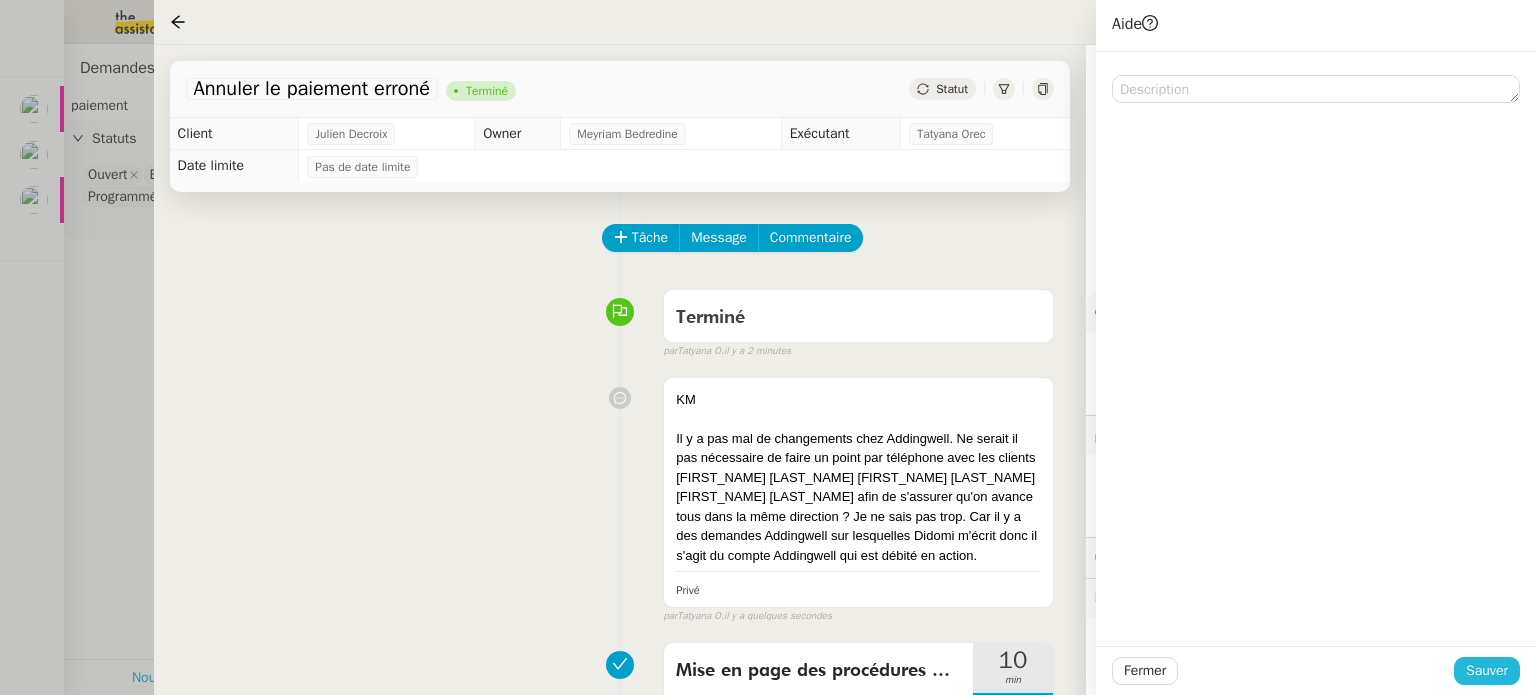 click on "Sauver" 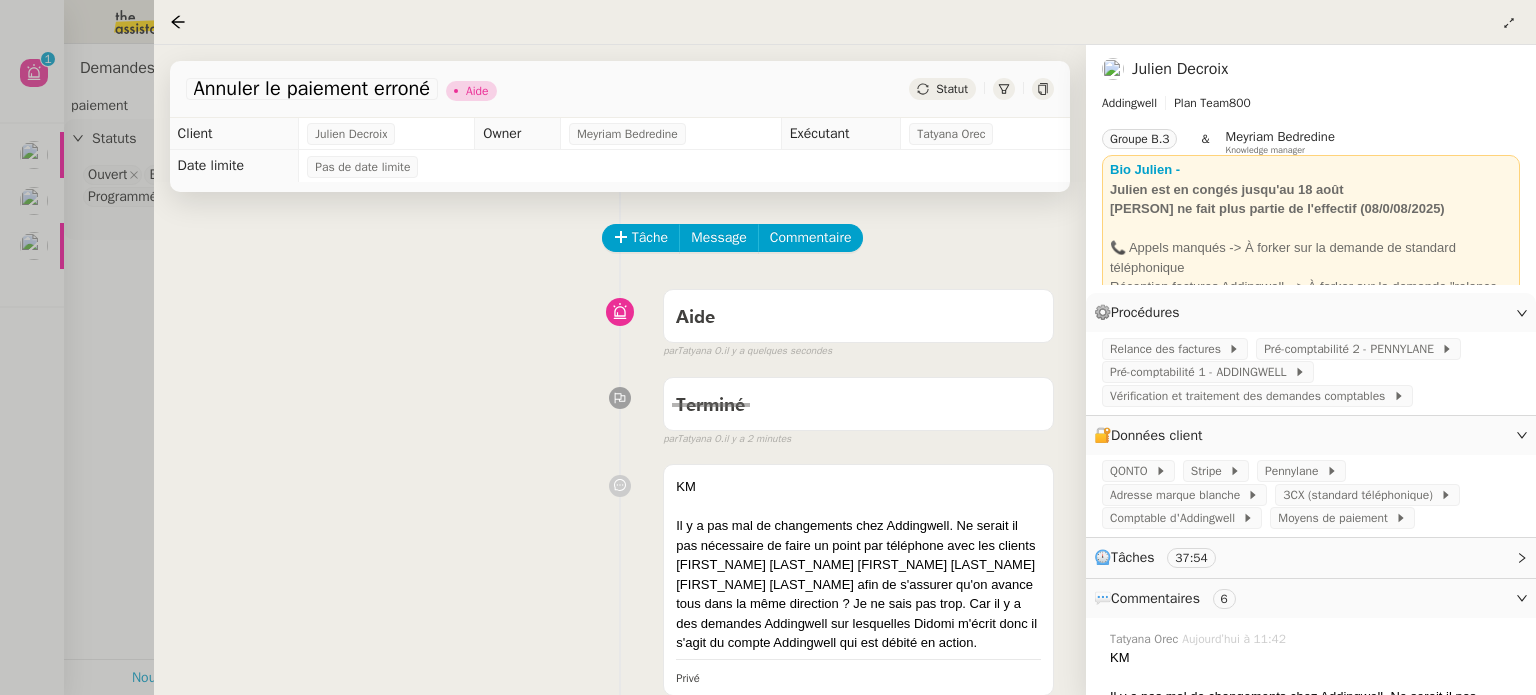 click at bounding box center [768, 347] 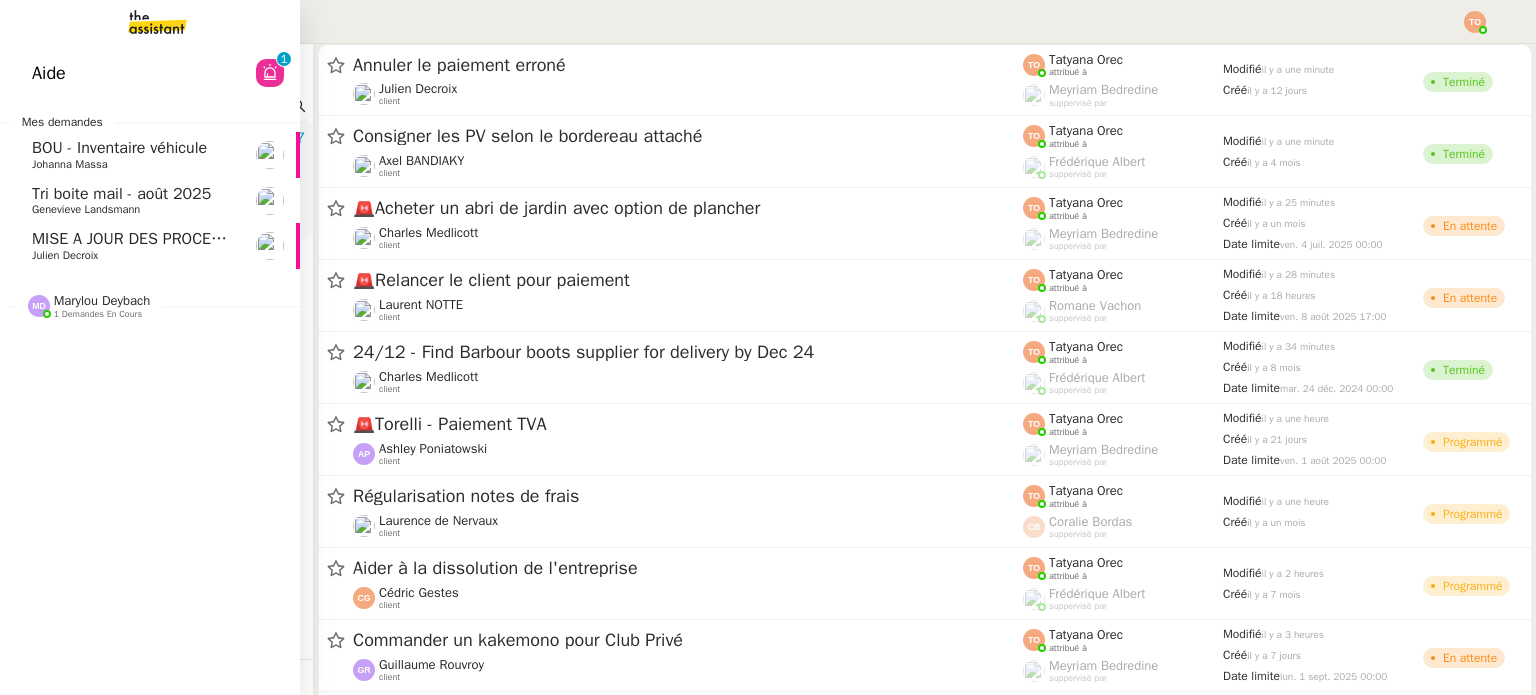 click on "Julien Decroix" 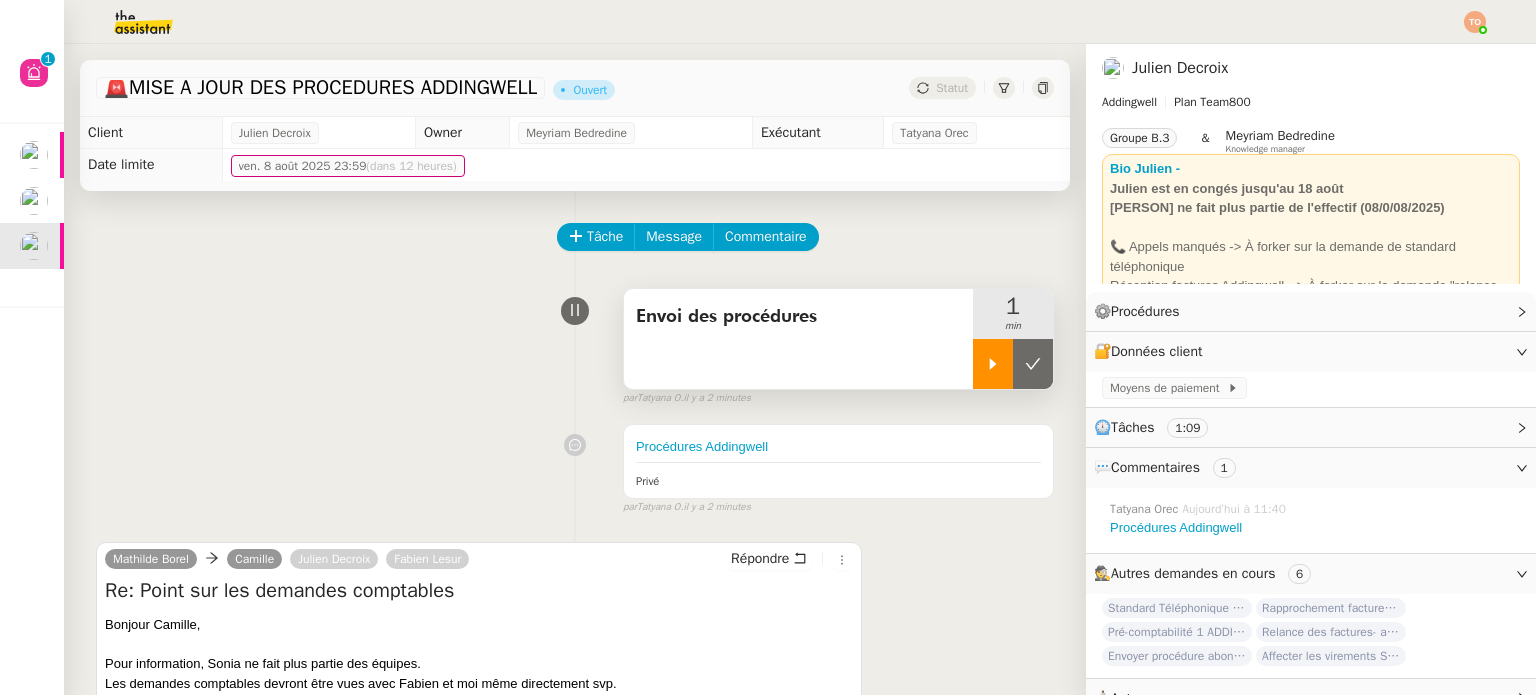 click at bounding box center (993, 364) 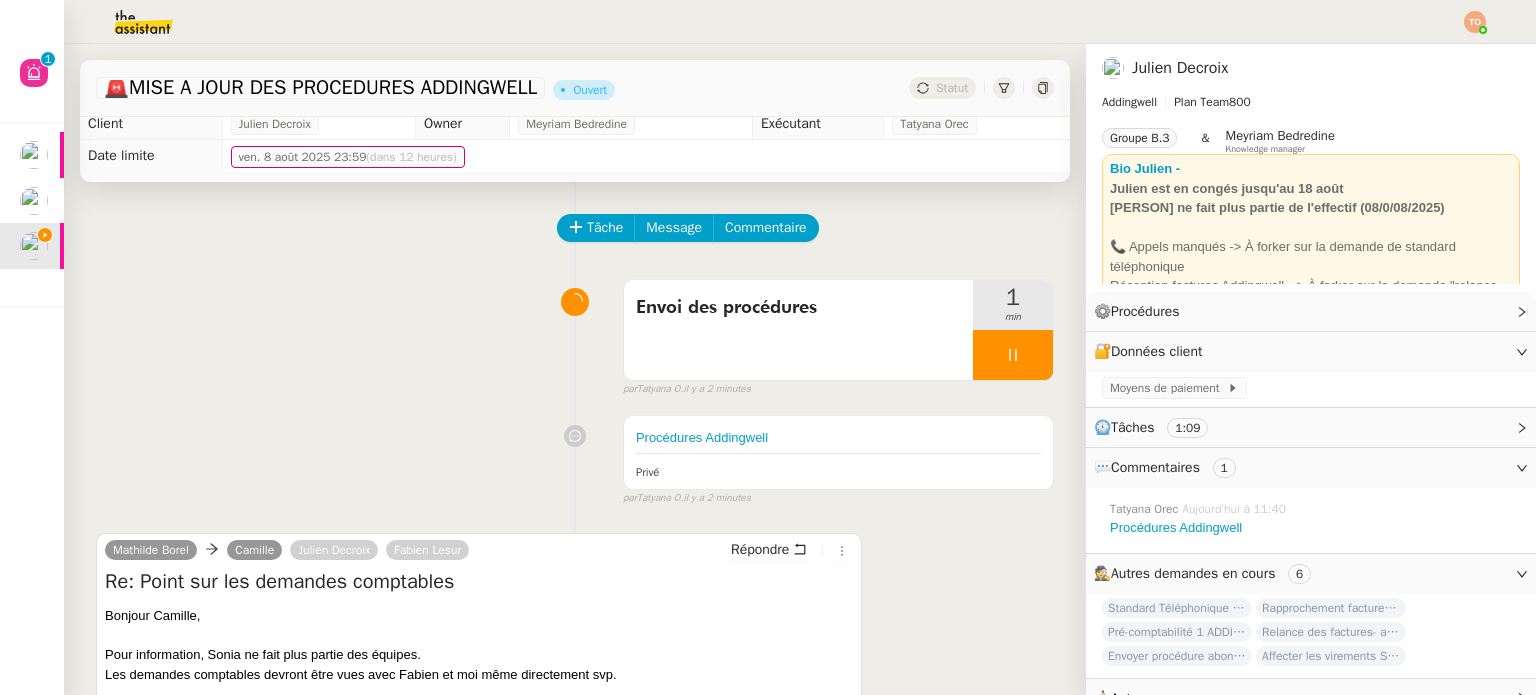 scroll, scrollTop: 0, scrollLeft: 0, axis: both 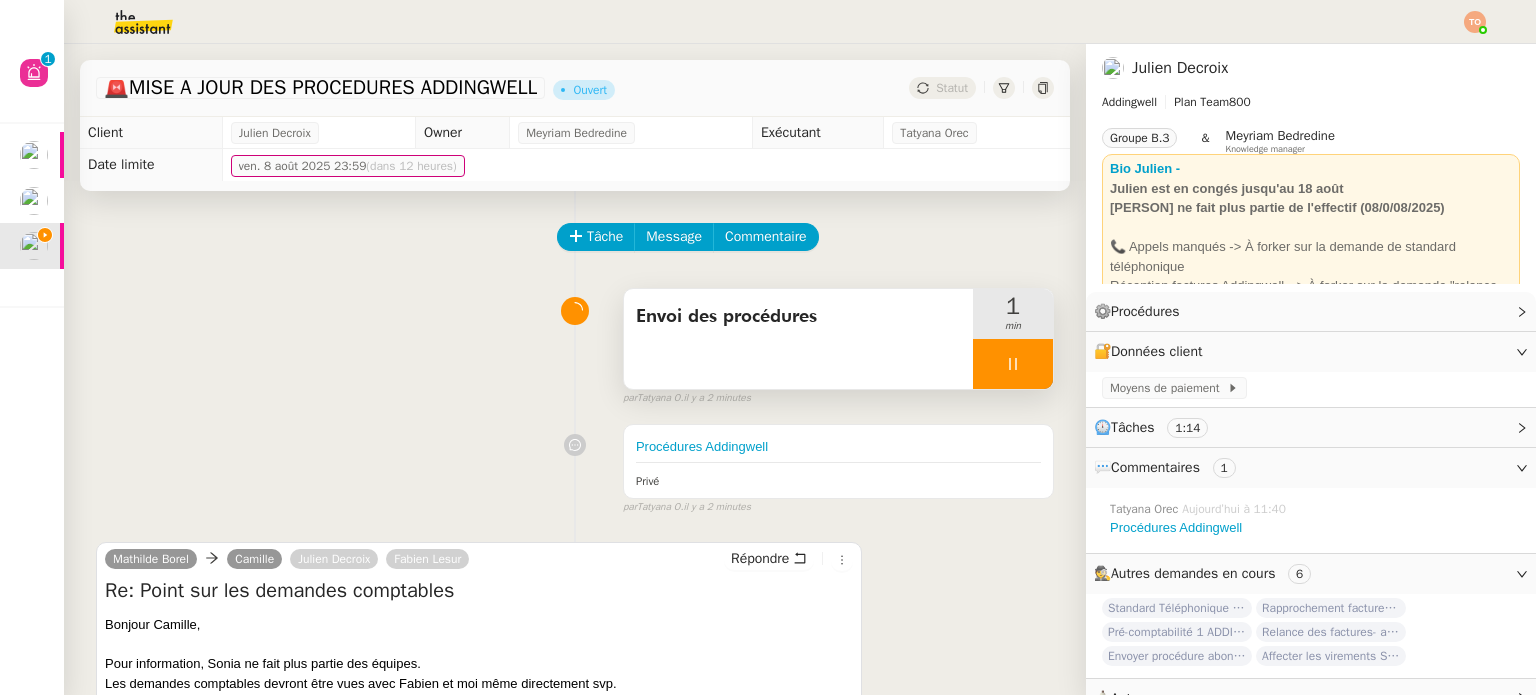 click at bounding box center [1013, 364] 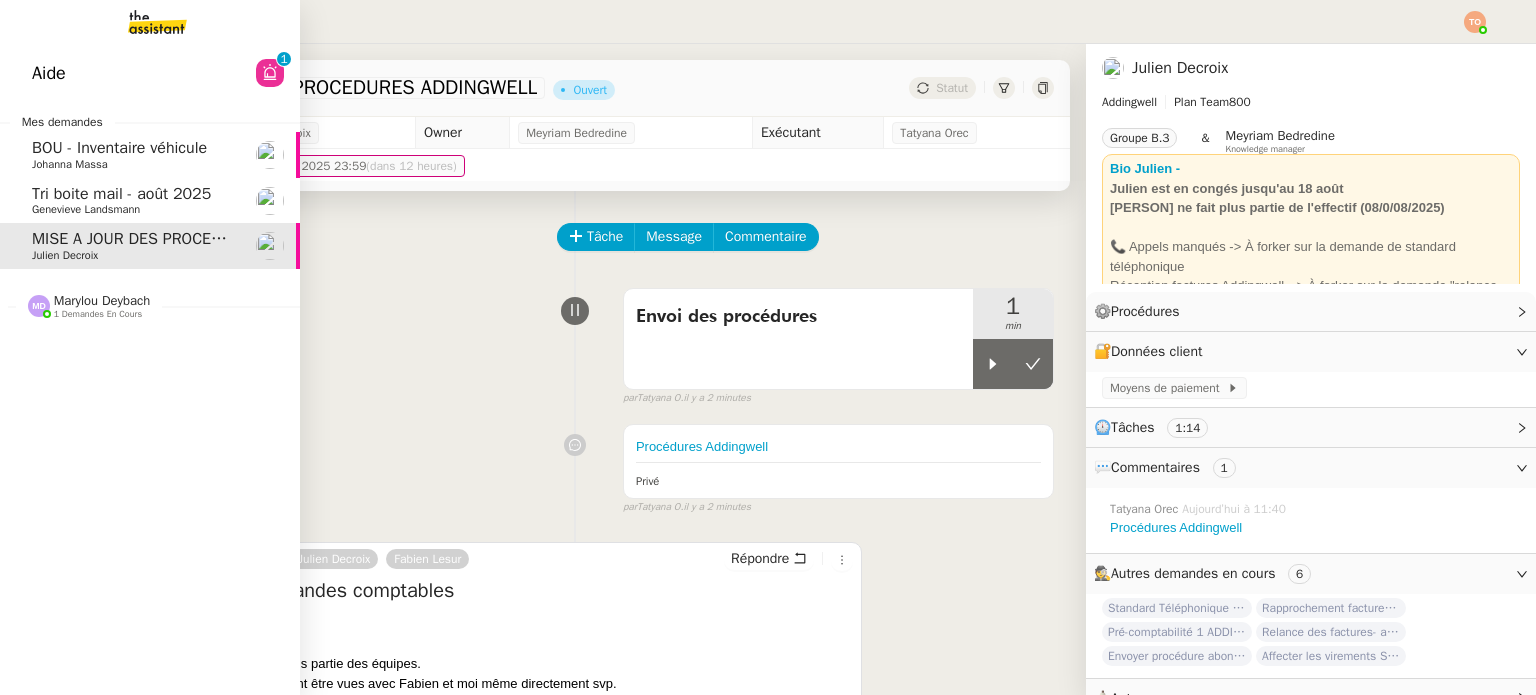 click on "Aide" 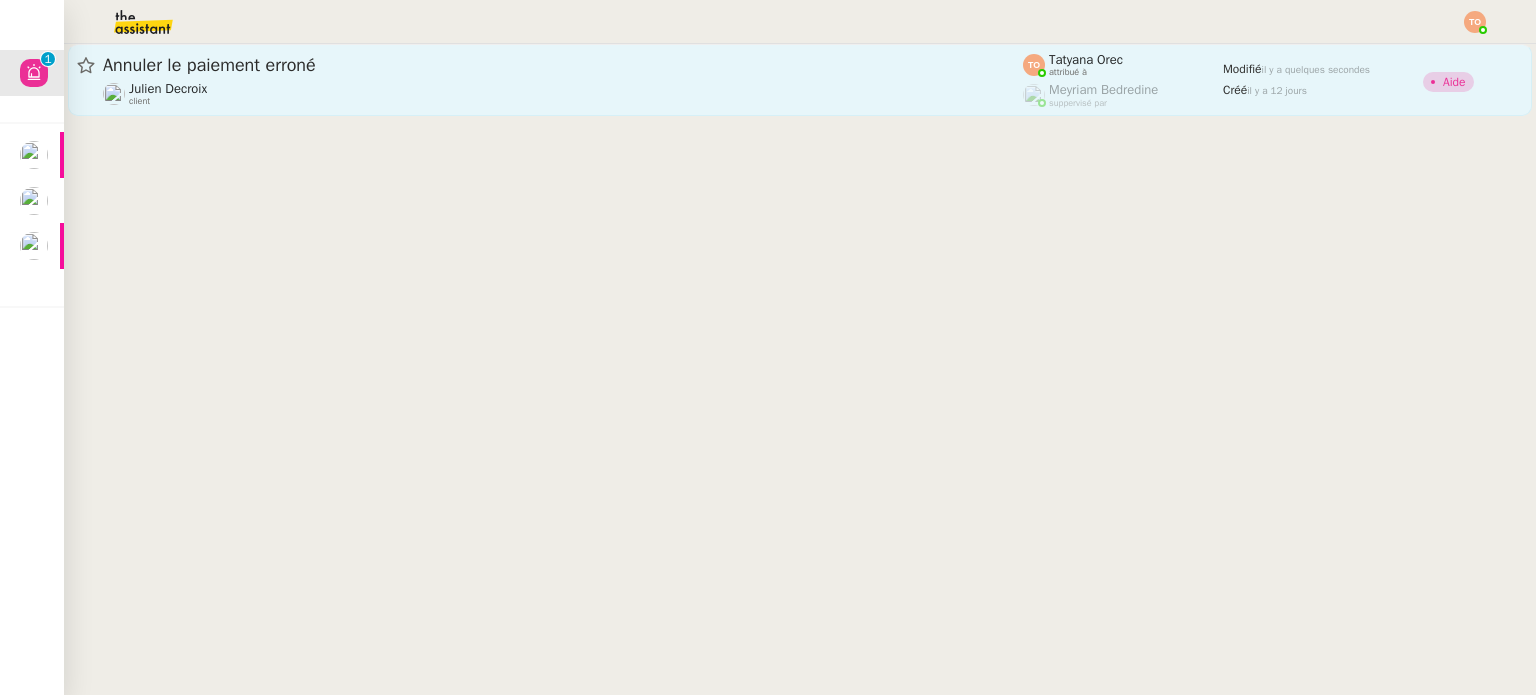 click on "Annuler le paiement erroné  Julien Decroix    client    Tatyana Orec    attribué à    Meyriam Bedredine    suppervisé par    Modifié   il y a quelques secondes  Créé   il y a 12 jours   Aide" 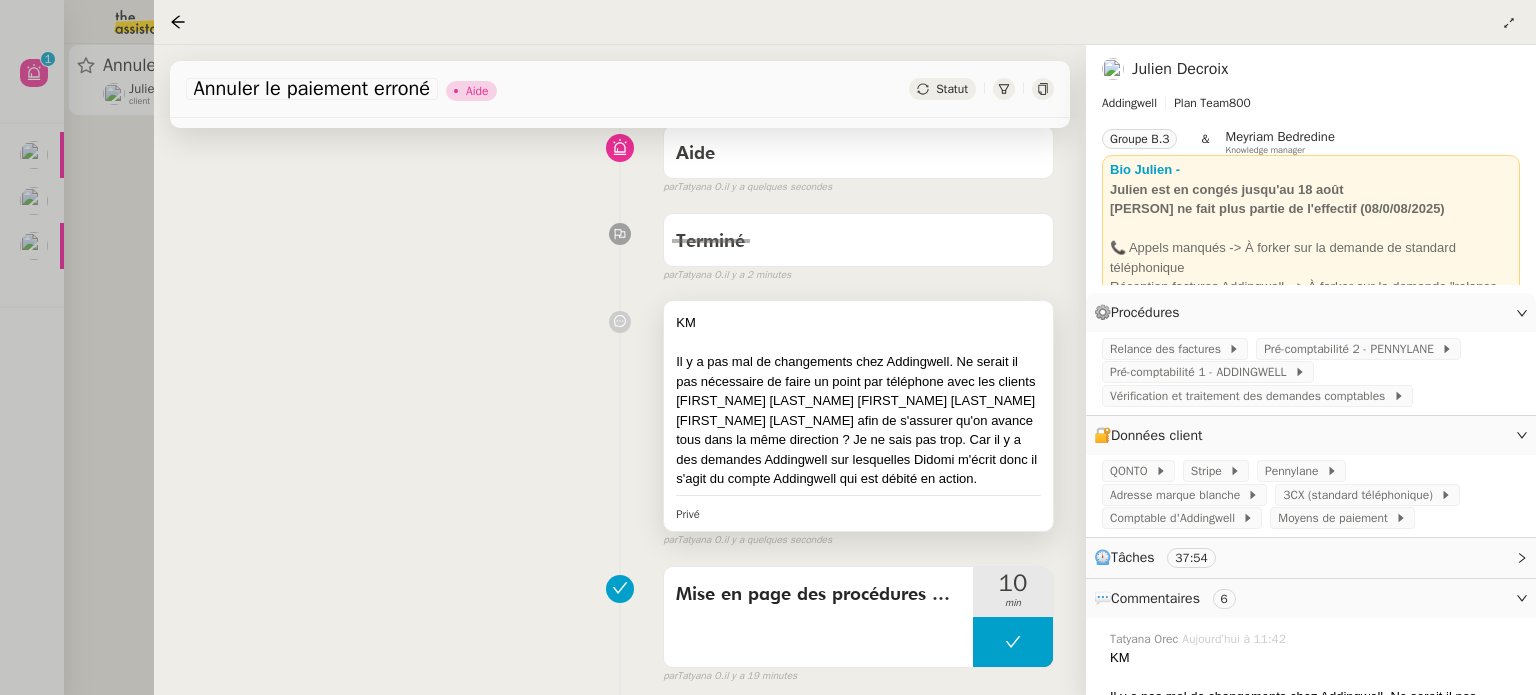 scroll, scrollTop: 200, scrollLeft: 0, axis: vertical 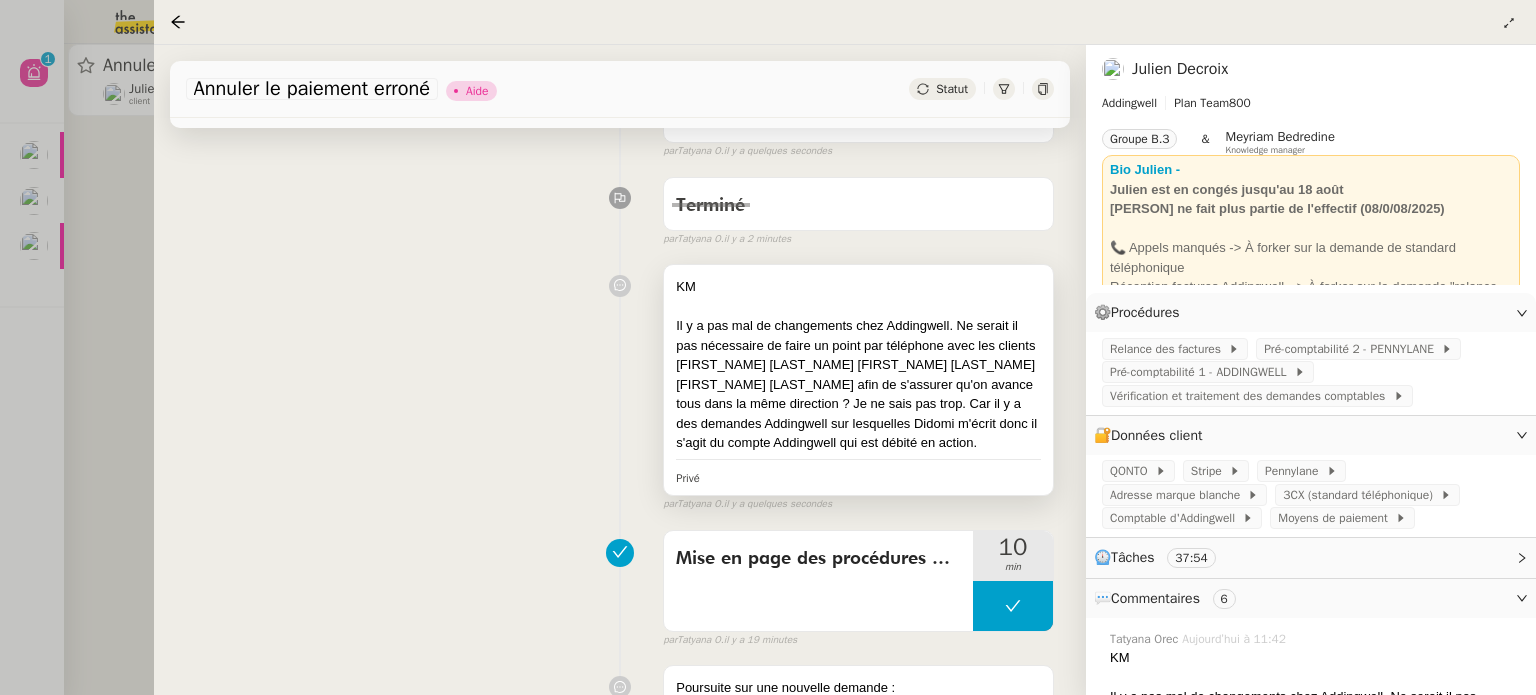 click on "Il y a pas mal de changements chez Addingwell. Ne serait il pas nécessaire de faire un point par téléphone avec les clients Fabien Lesur Julien Decroix Mathilde Borel afin de s'assurer qu'on avance tous dans la même direction ? Je ne sais pas trop. Car il y a des demandes Addingwell sur lequel Didomi m'écrit donc il s'agit du compte Addingwell qui est débité en action." at bounding box center (858, 384) 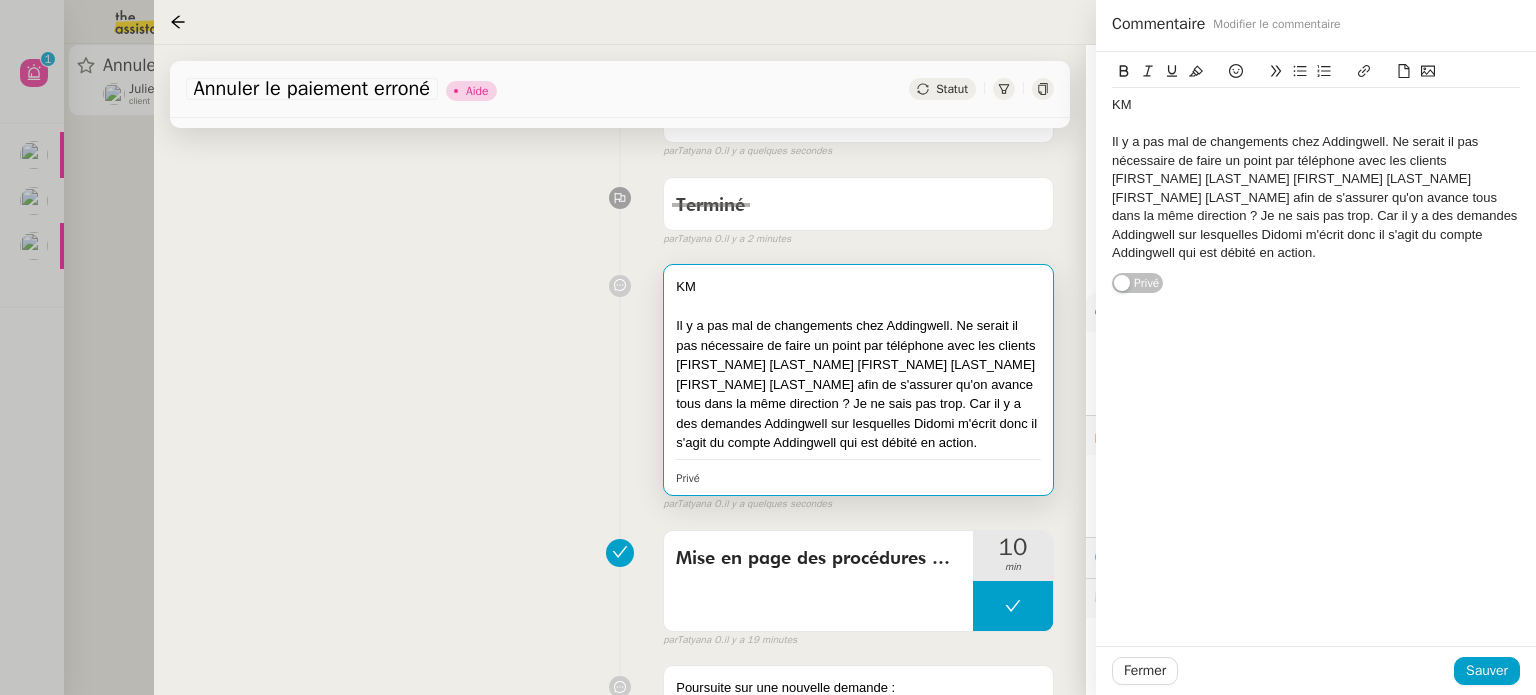 click on "Il y a pas mal de changements chez Addingwell. Ne serait il pas nécessaire de faire un point par téléphone avec les clients Fabien Lesur Julien Decroix Mathilde Borel afin de s'assurer qu'on avance tous dans la même direction ? Je ne sais pas trop. Car il y a des demandes Addingwell sur lequel Didomi m'écrit donc il s'agit du compte Addingwell qui est débité en action." 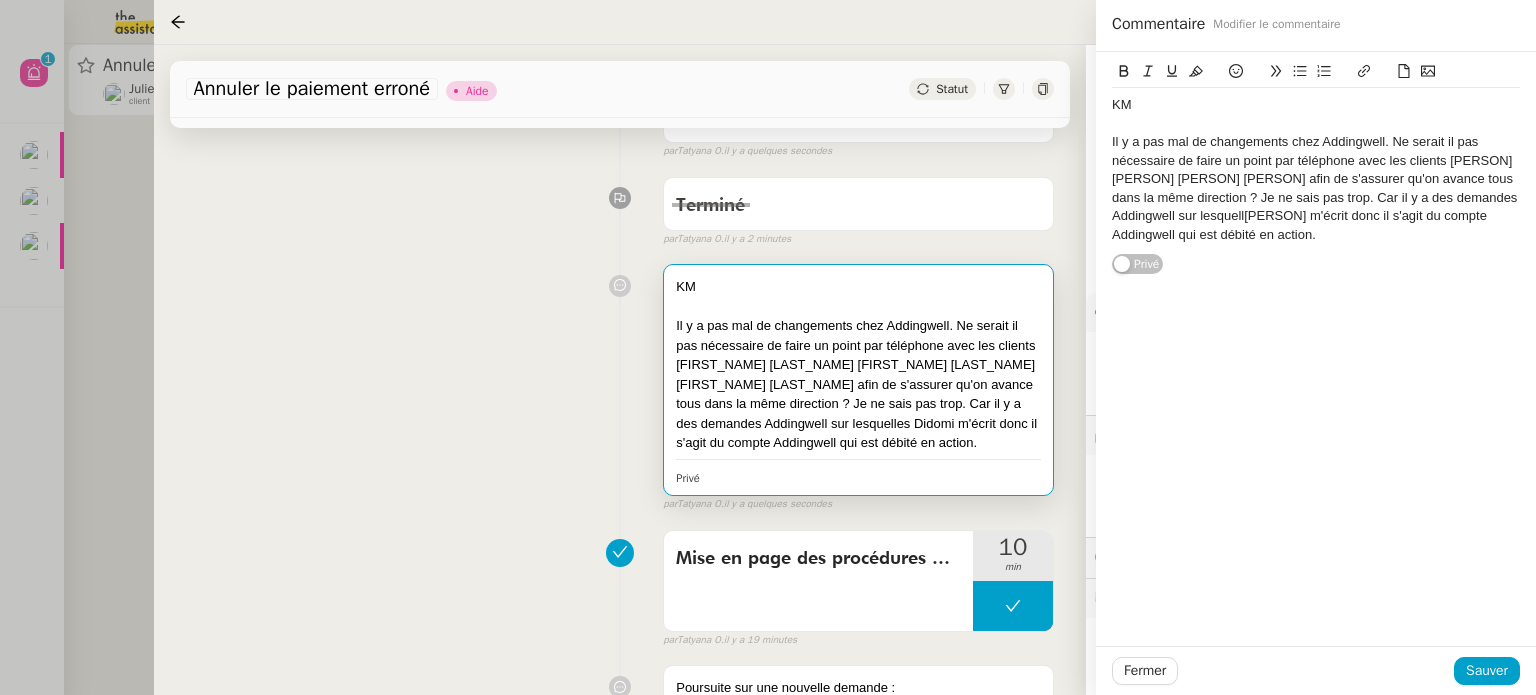click on "Il y a pas mal de changements chez Addingwell. Ne serait il pas nécessaire de faire un point par téléphone avec les clients Fabien Lesur Julien Decroix Mathilde Borel afin de s'assurer qu'on avance tous dans la même direction ? Je ne sais pas trop. Car il y a des demandes Addingwell sur lesquel Didomi m'écrit donc il s'agit du compte Addingwell qui est débité en action." 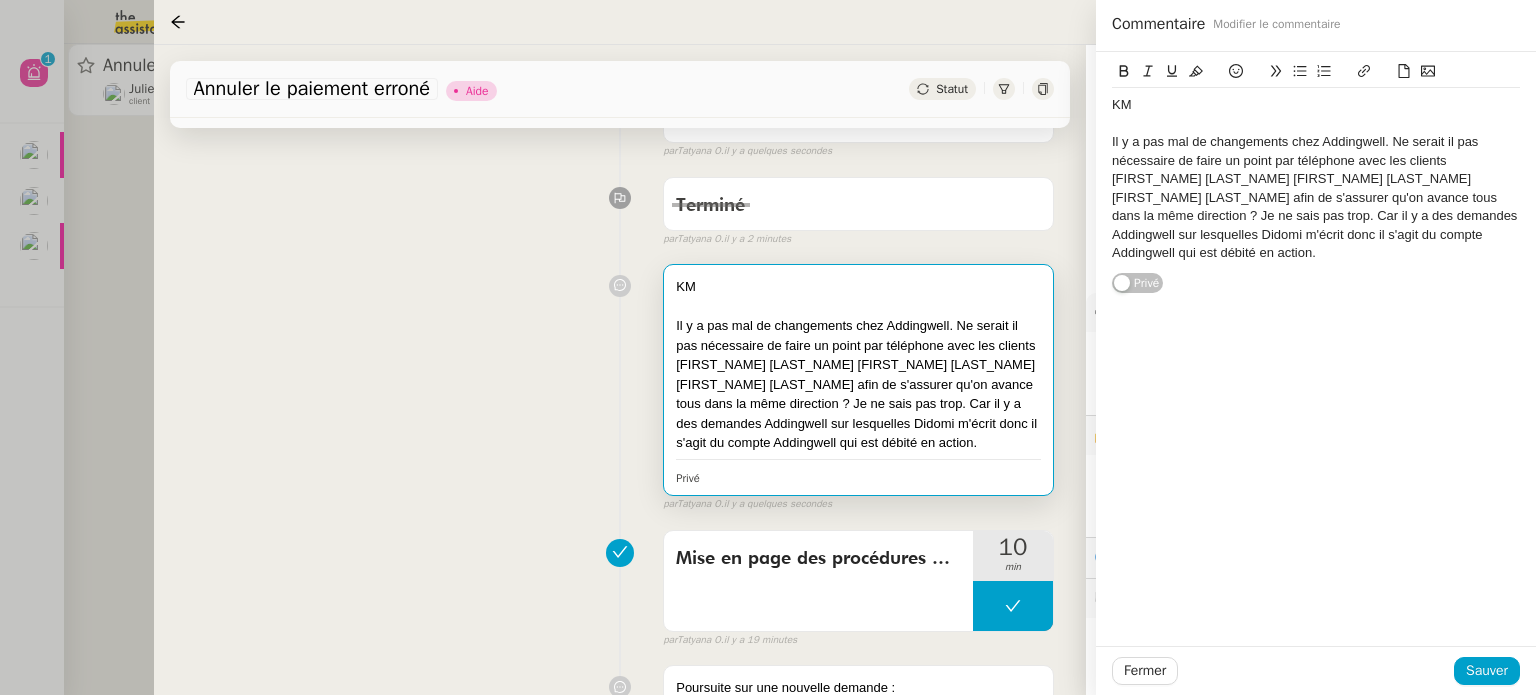 click on "Il y a pas mal de changements chez Addingwell. Ne serait il pas nécessaire de faire un point par téléphone avec les clients Fabien Lesur Julien Decroix Mathilde Borel afin de s'assurer qu'on avance tous dans la même direction ? Je ne sais pas trop. Car il y a des demandes Addingwell sur lesquels Didomi m'écrit donc il s'agit du compte Addingwell qui est débité en action." 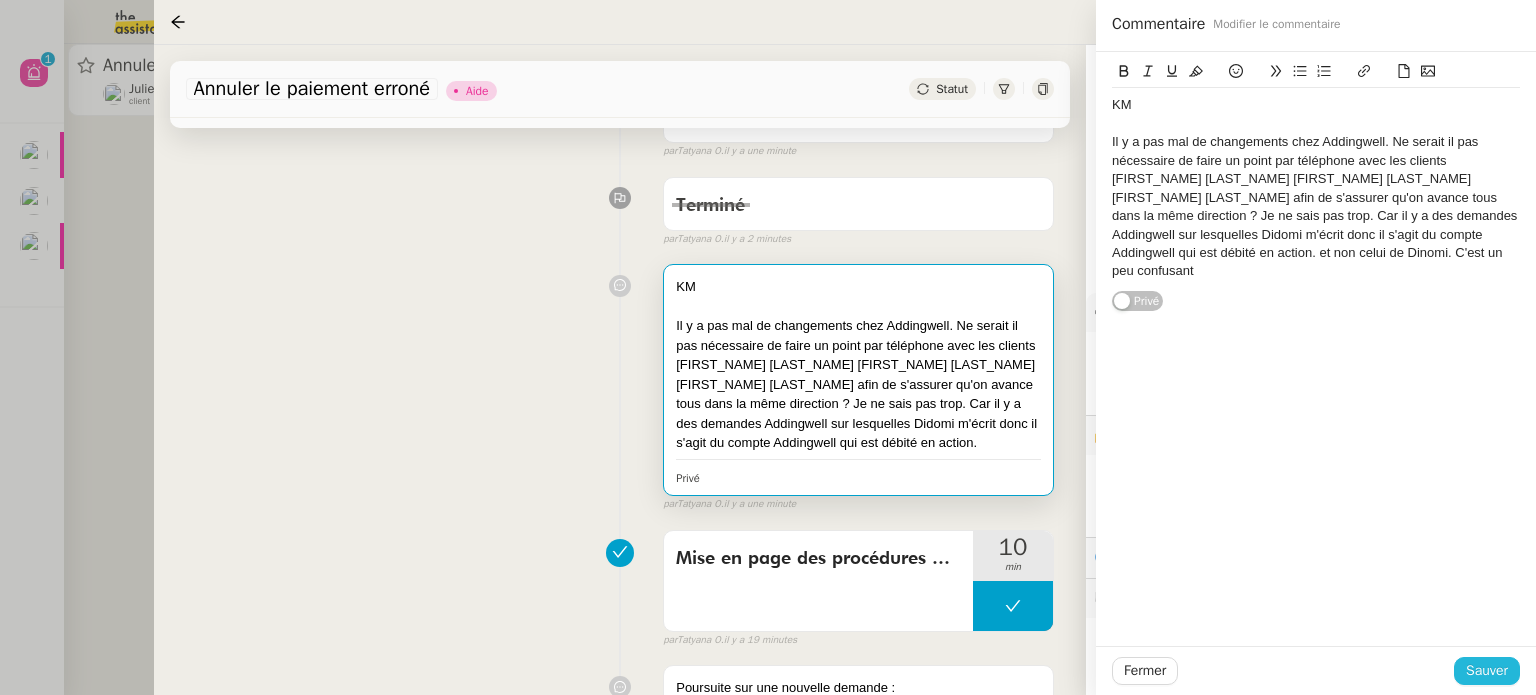 click on "Sauver" 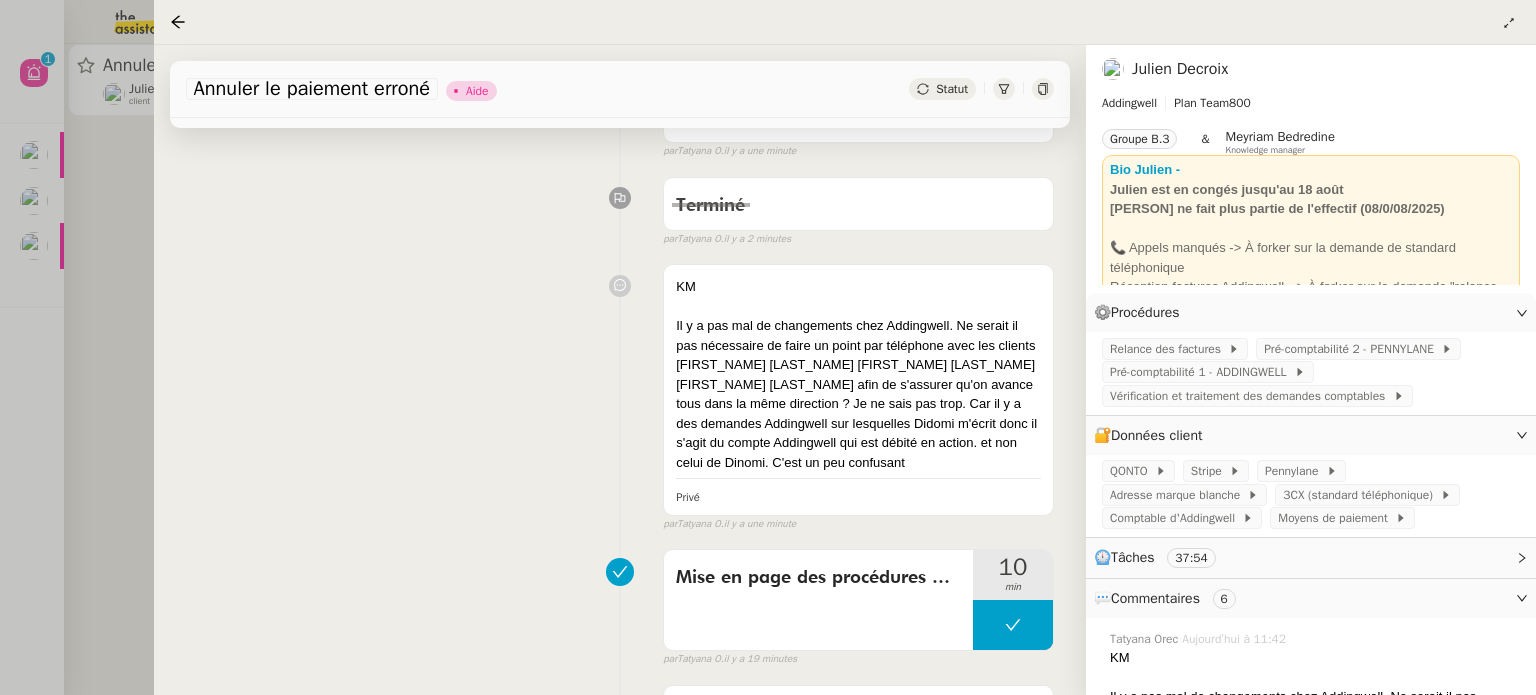 click at bounding box center [768, 347] 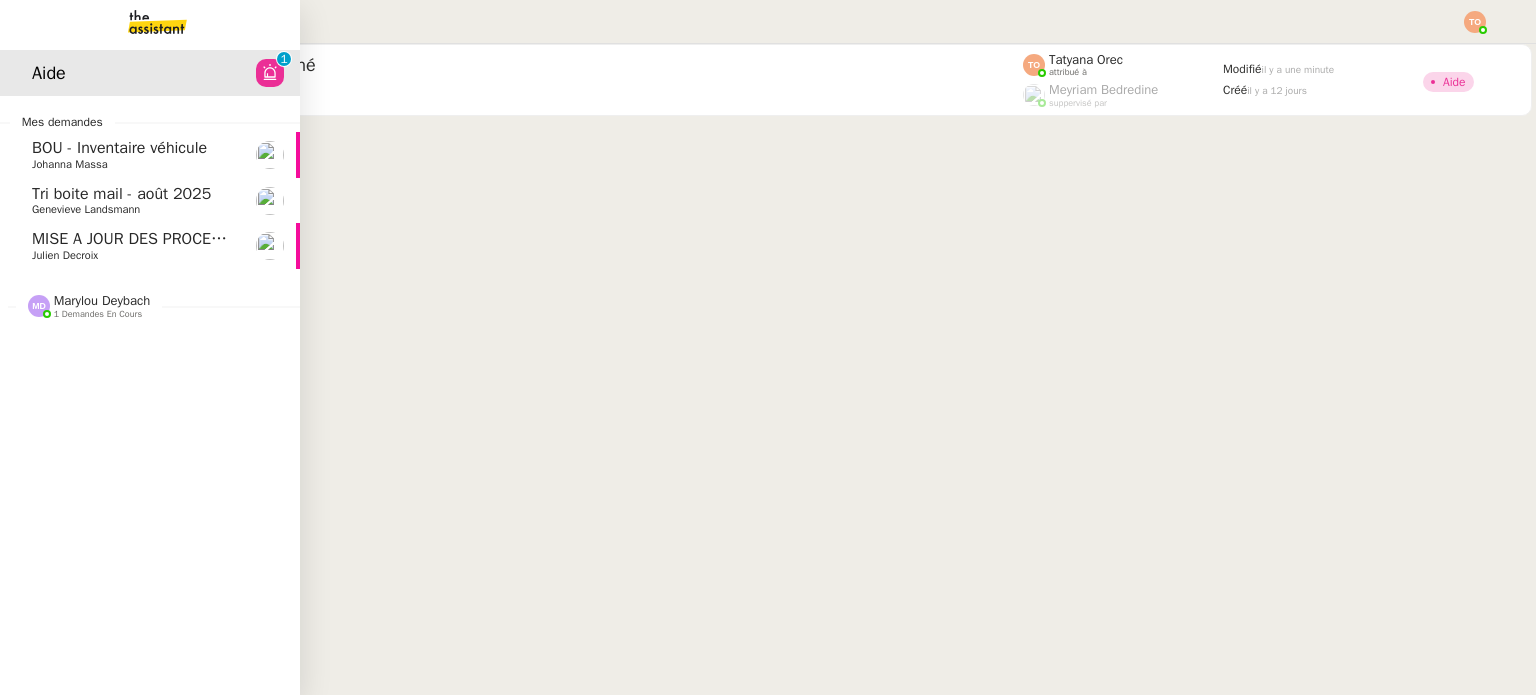 click on "MISE A JOUR DES PROCEDURES ADDINGWELL" 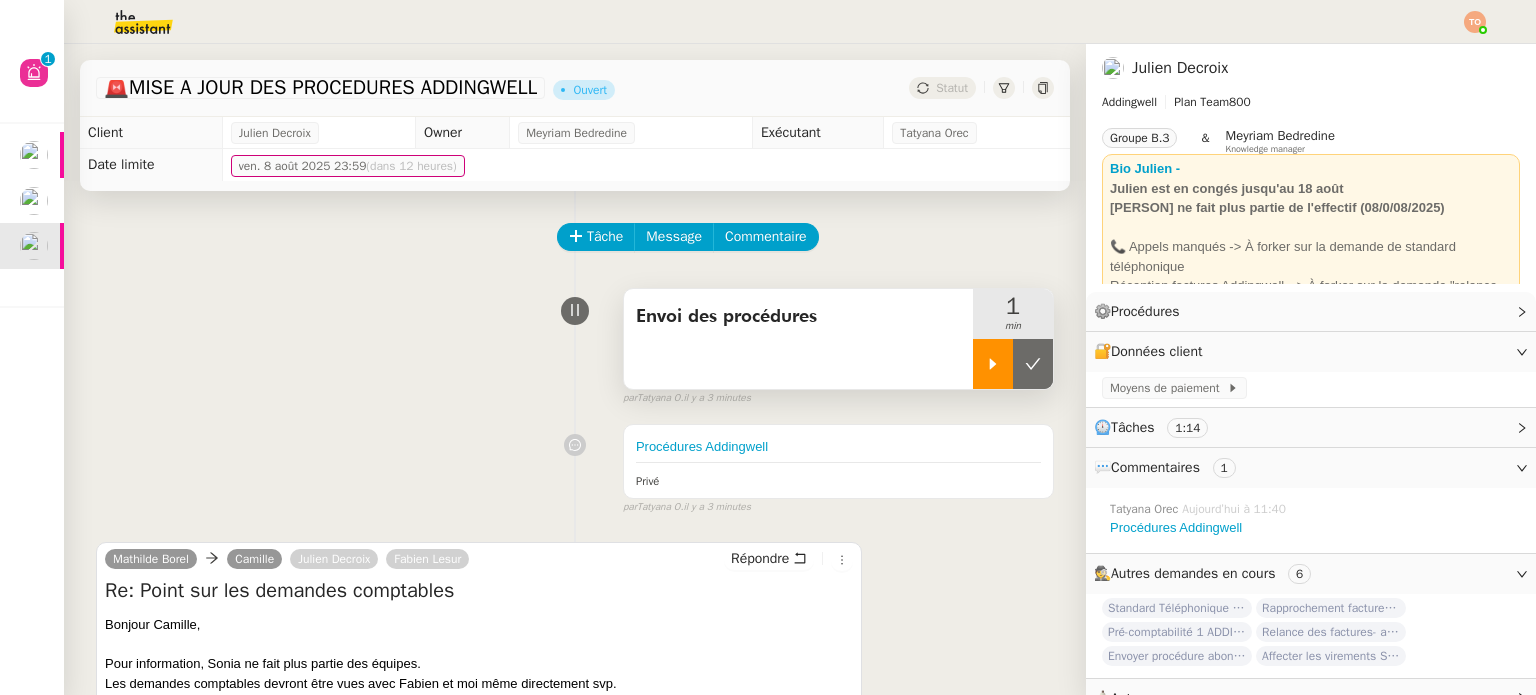 click 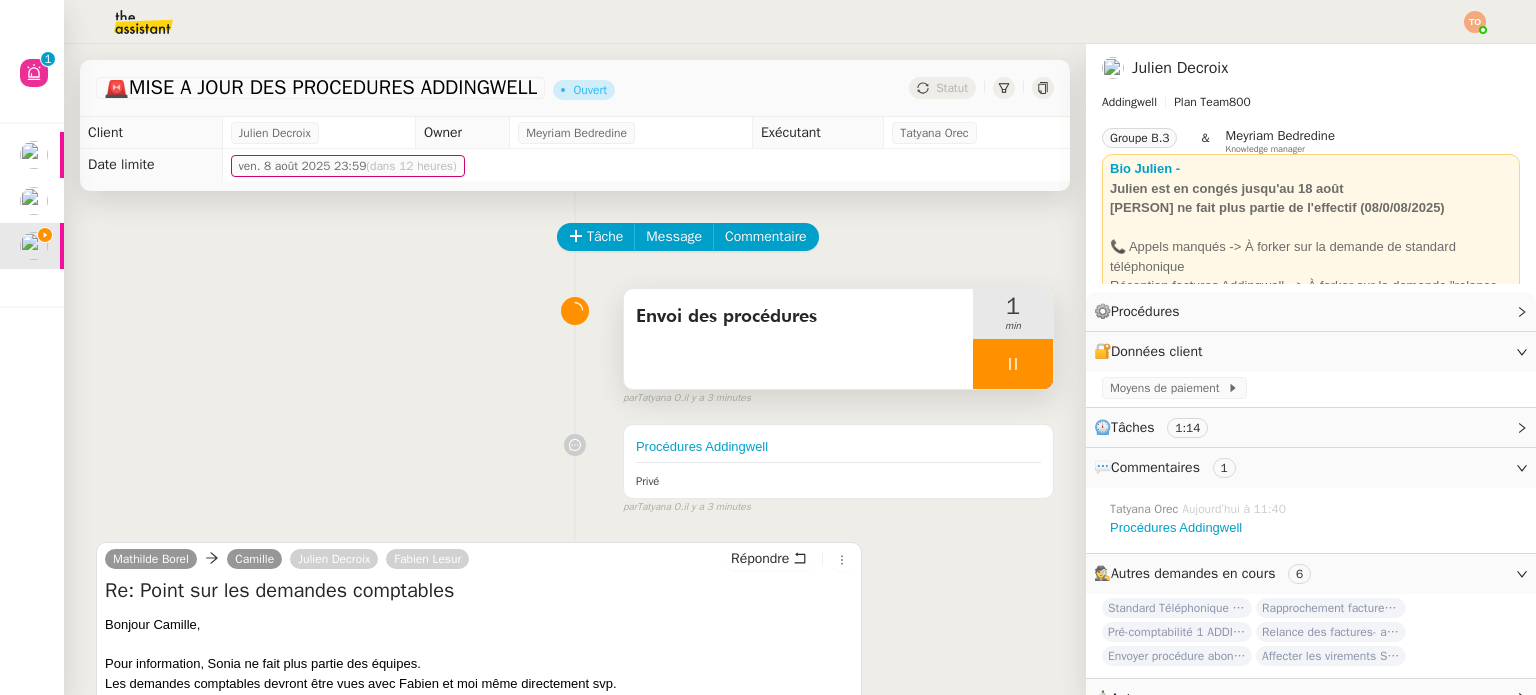 scroll, scrollTop: 300, scrollLeft: 0, axis: vertical 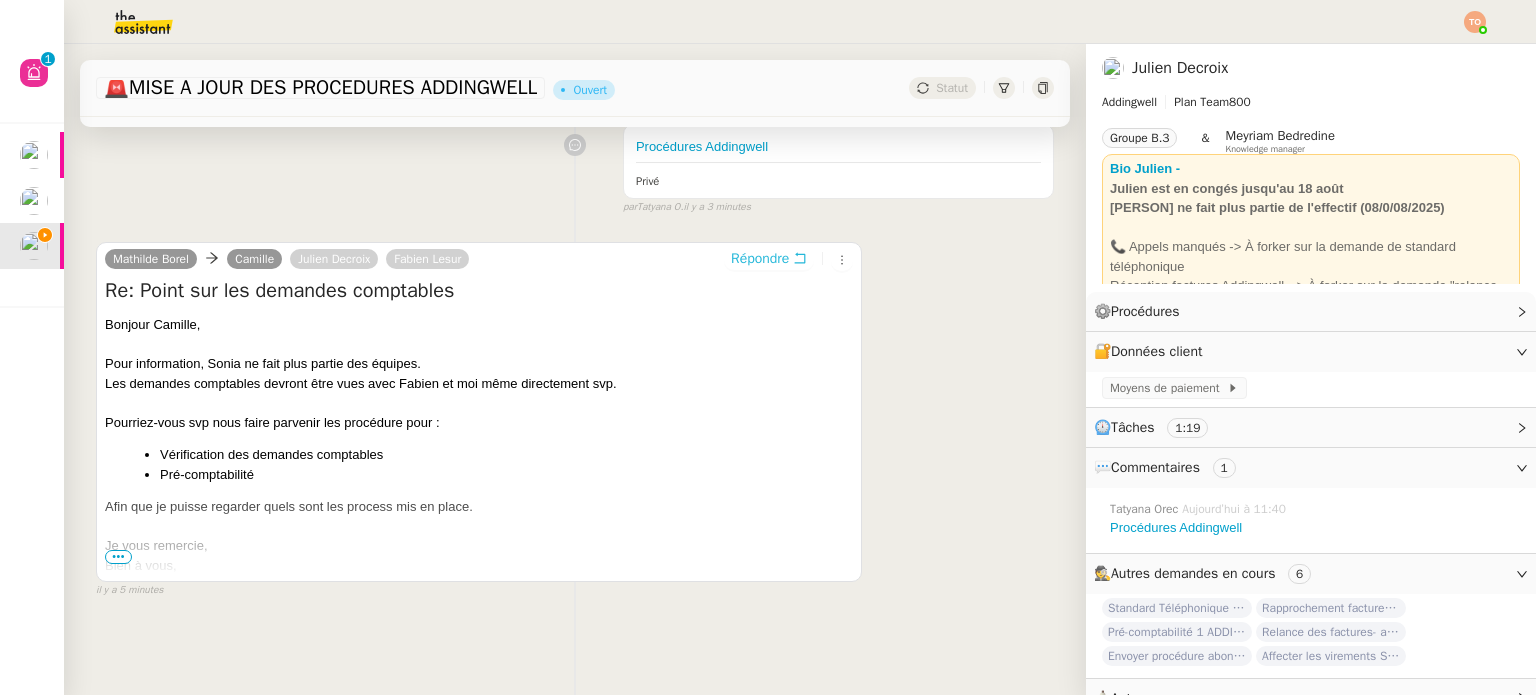 click on "Répondre" at bounding box center [760, 259] 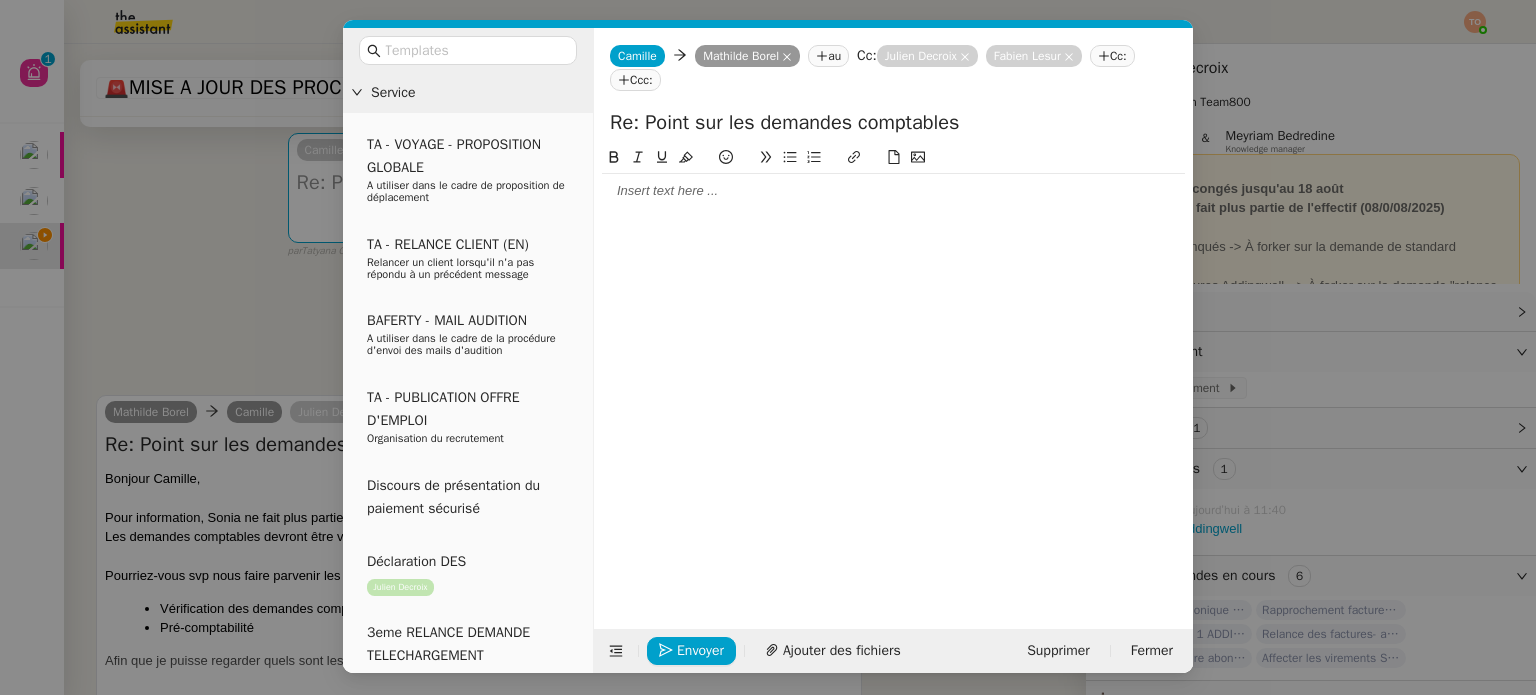 click 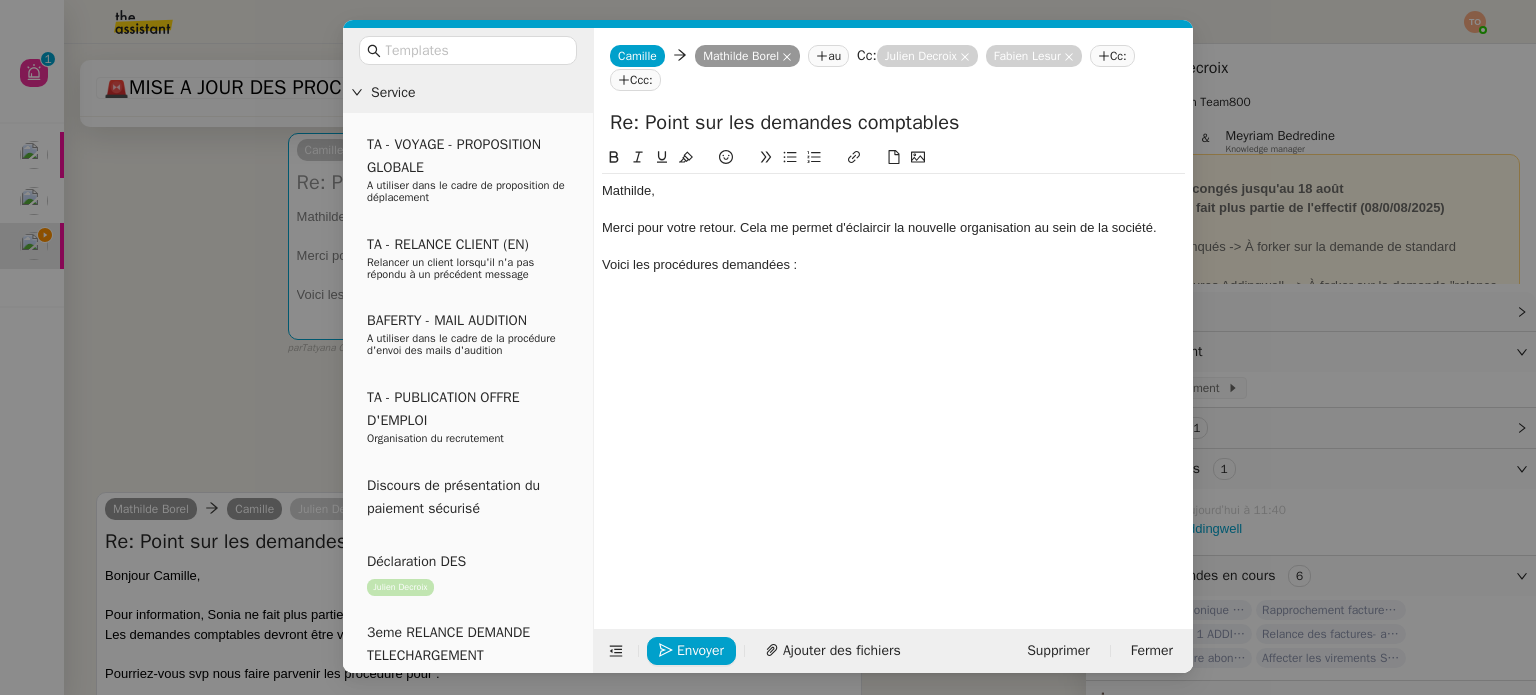 click on "Service TA - VOYAGE - PROPOSITION GLOBALE    A utiliser dans le cadre de proposition de déplacement TA - RELANCE CLIENT (EN)    Relancer un client lorsqu'il n'a pas répondu à un précédent message BAFERTY - MAIL AUDITION    A utiliser dans le cadre de la procédure d'envoi des mails d'audition TA - PUBLICATION OFFRE D'EMPLOI     Organisation du recrutement Discours de présentation du paiement sécurisé    Déclaration  DES      Julien Decroix 3eme RELANCE DEMANDE TELECHARGEMENT     Julien Decroix TA - VOYAGES - PROPOSITION ITINERAIRE    Soumettre les résultats d'une recherche TA - CONFIRMATION PAIEMENT (EN)    Confirmer avec le client de modèle de transaction - Attention Plan Pro nécessaire. TA - COURRIER EXPEDIE (recommandé)    A utiliser dans le cadre de l'envoi d'un courrier recommandé TA - PARTAGE DE CALENDRIER (EN)    A utiliser pour demander au client de partager son calendrier afin de faciliter l'accès et la gestion PSPI - Appel de fonds MJL    ADDINGWELL - TRAITEMENT COURRIERS" at bounding box center (768, 347) 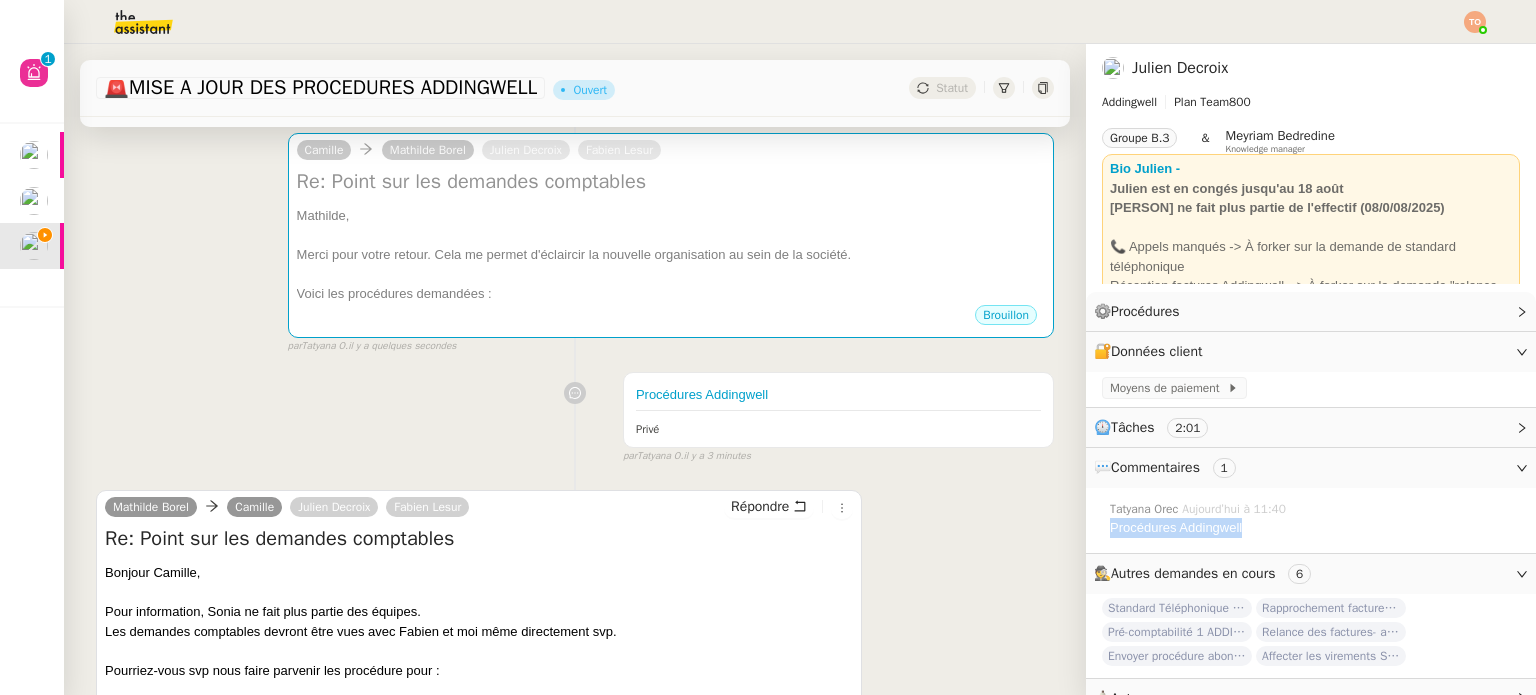 copy on "Procédures Addingwell" 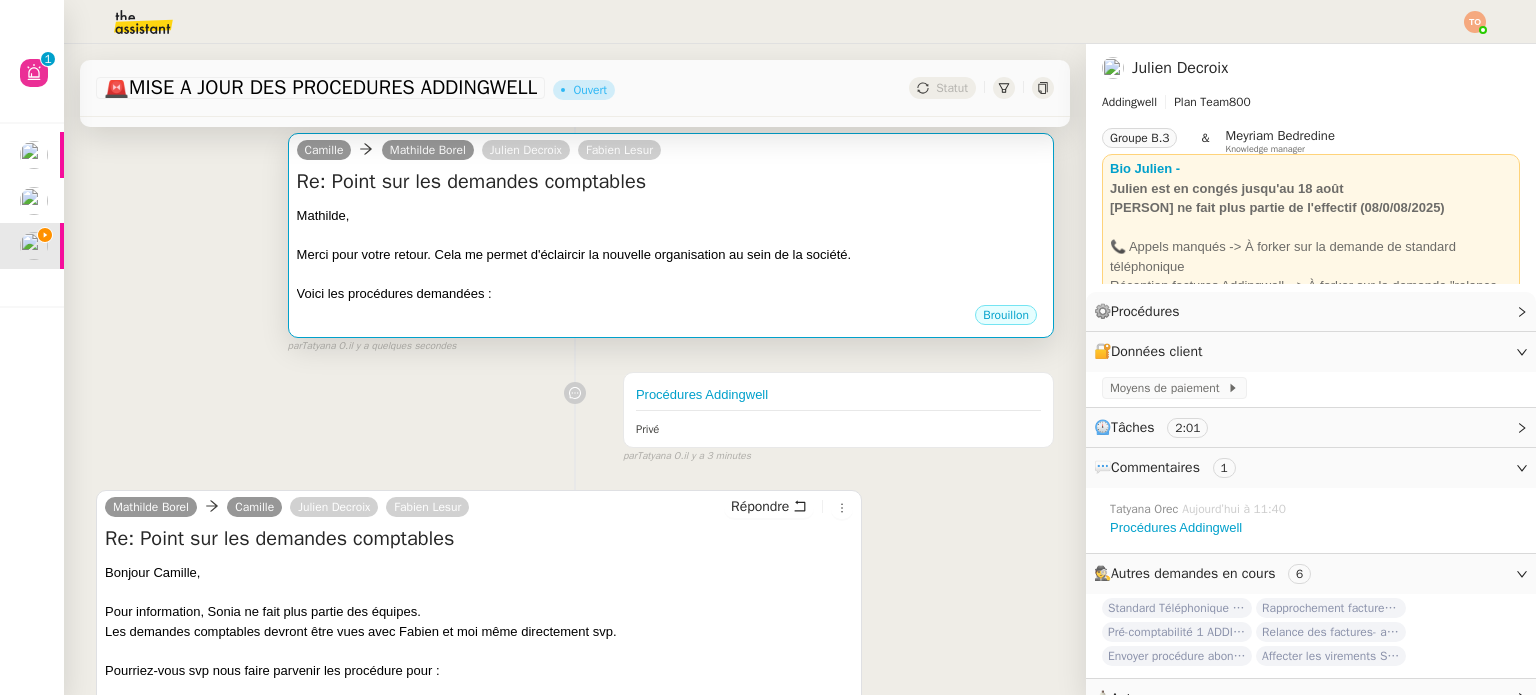 click on "Merci pour votre retour. Cela me permet d'éclaircir la nouvelle organisation au sein de la société." at bounding box center (671, 255) 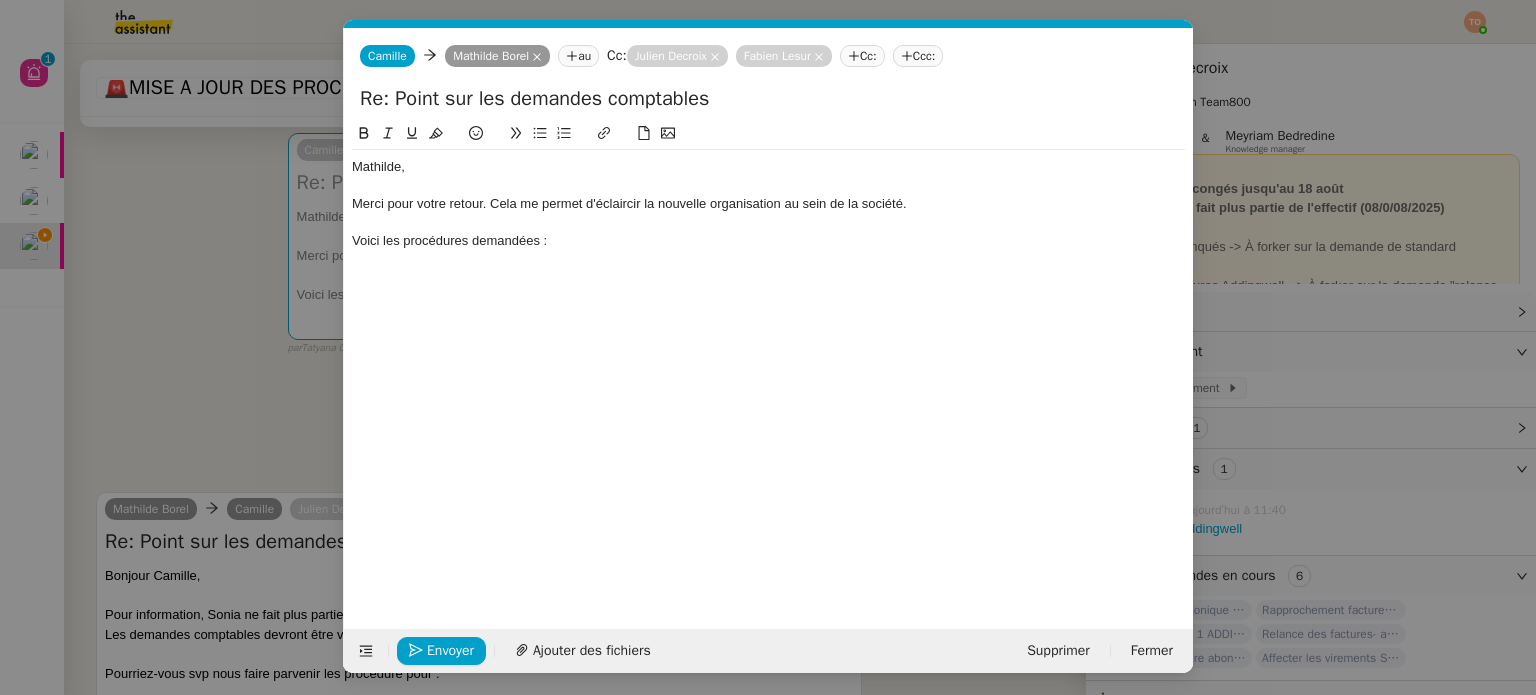 scroll, scrollTop: 0, scrollLeft: 42, axis: horizontal 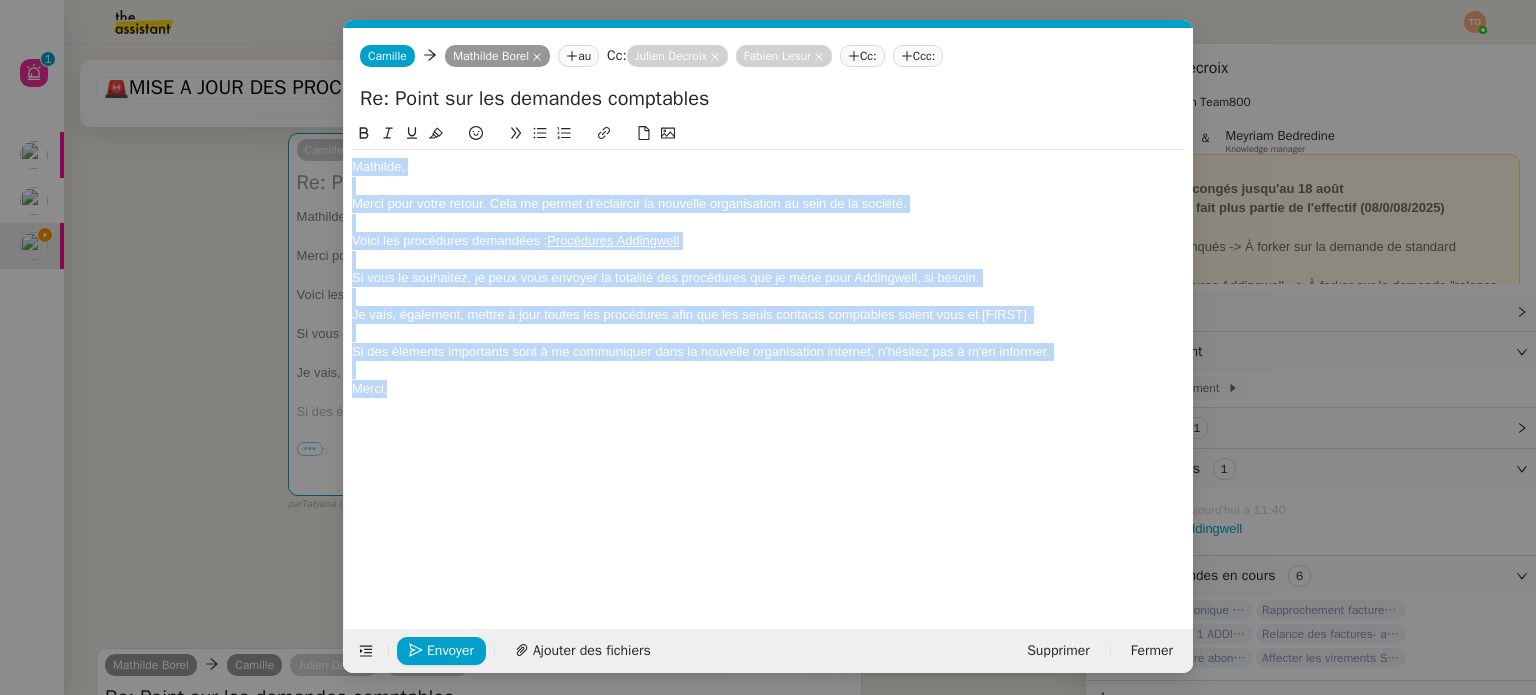 drag, startPoint x: 432, startPoint y: 395, endPoint x: 350, endPoint y: 157, distance: 251.73001 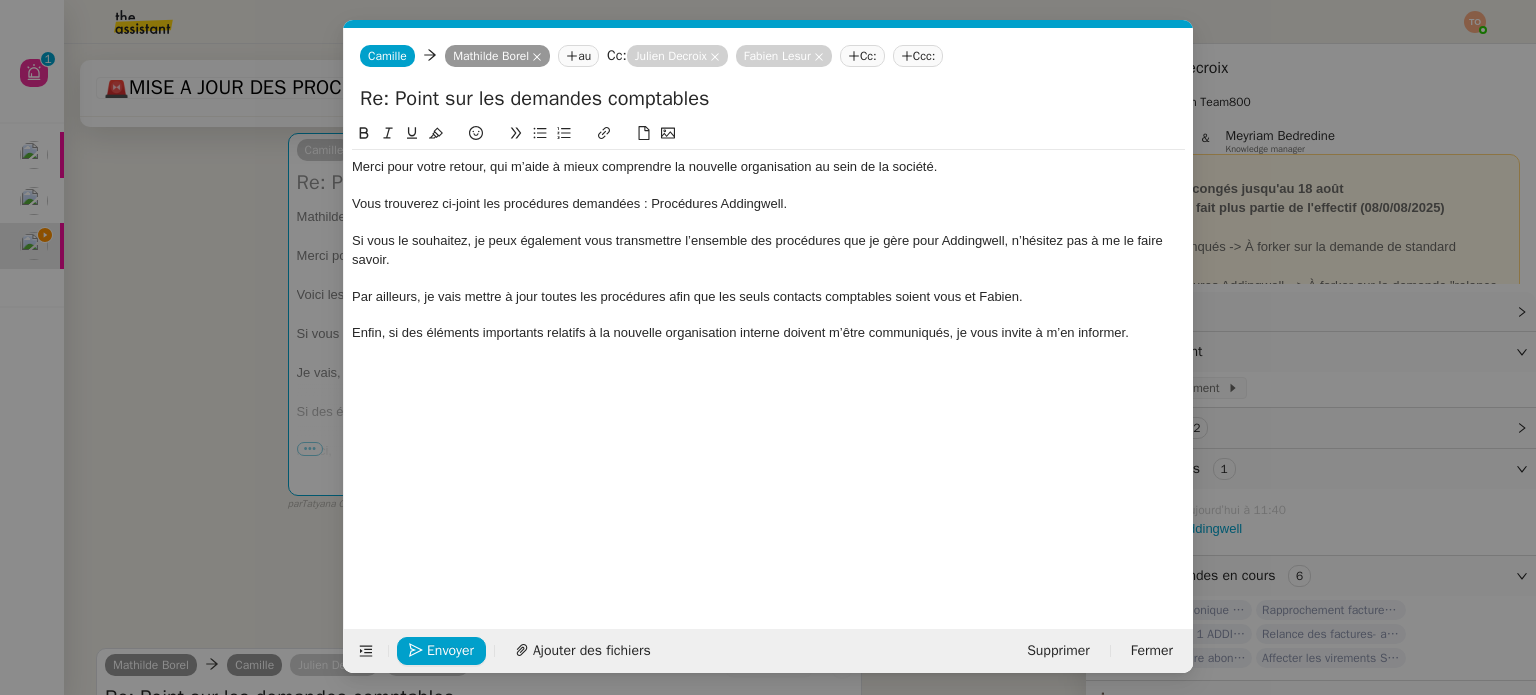 scroll, scrollTop: 0, scrollLeft: 0, axis: both 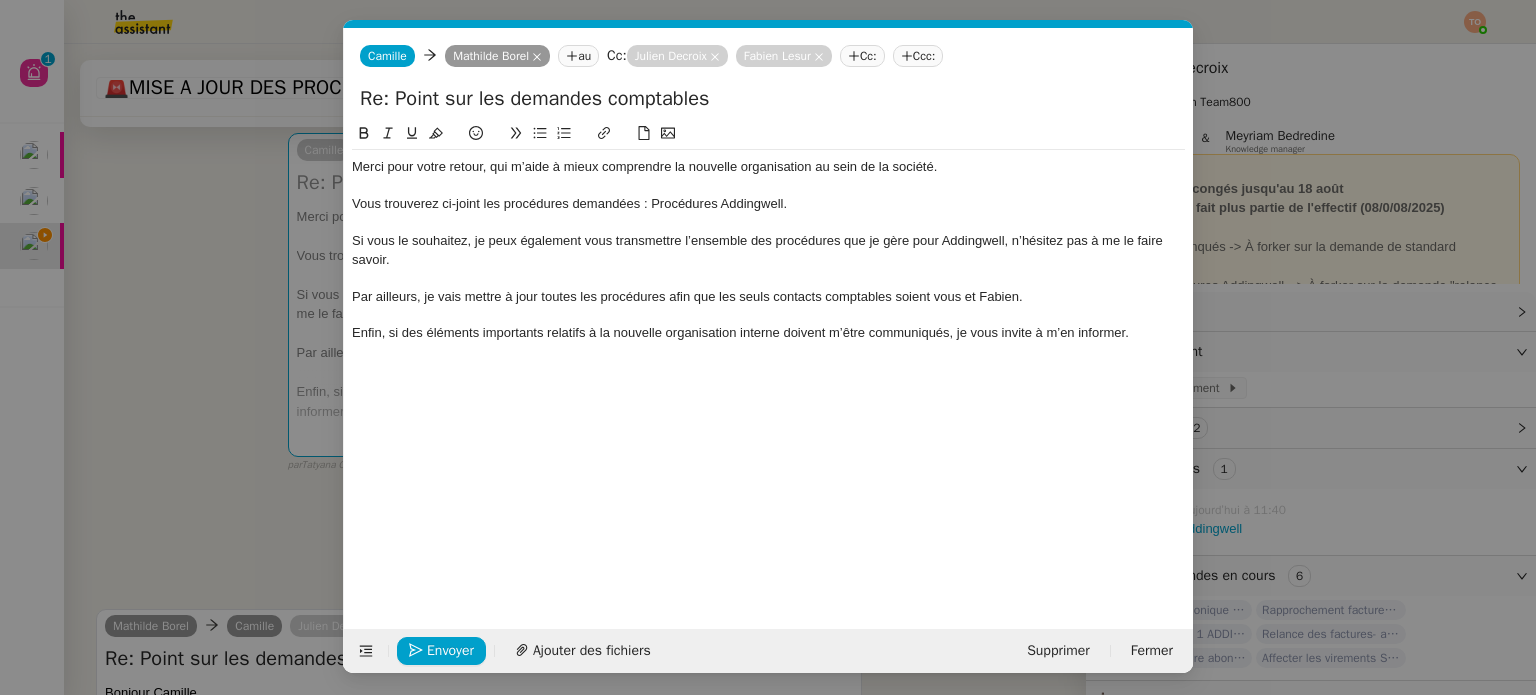 click on "Merci pour votre retour, qui m’aide à mieux comprendre la nouvelle organisation au sein de la société." 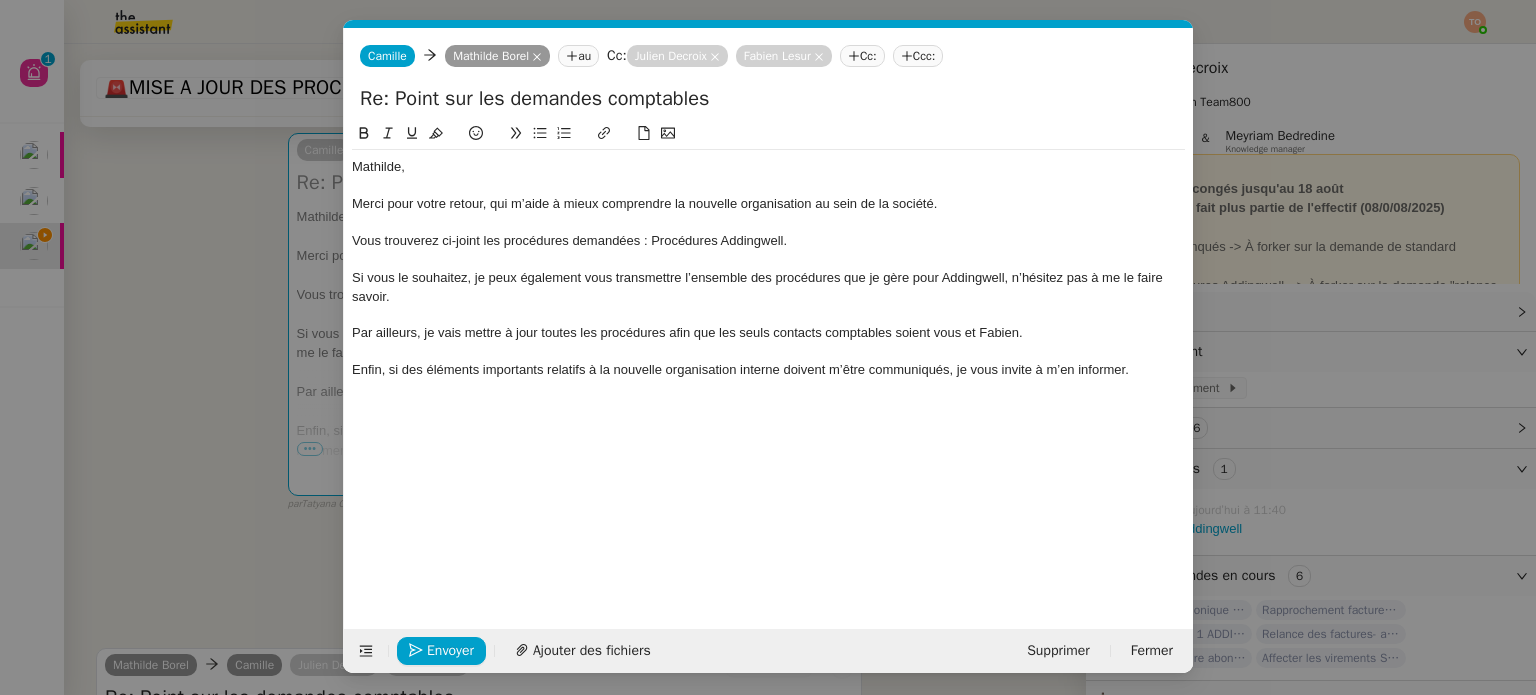 click on "Enfin, si des éléments importants relatifs à la nouvelle organisation interne doivent m’être communiqués, je vous invite à m’en informer." 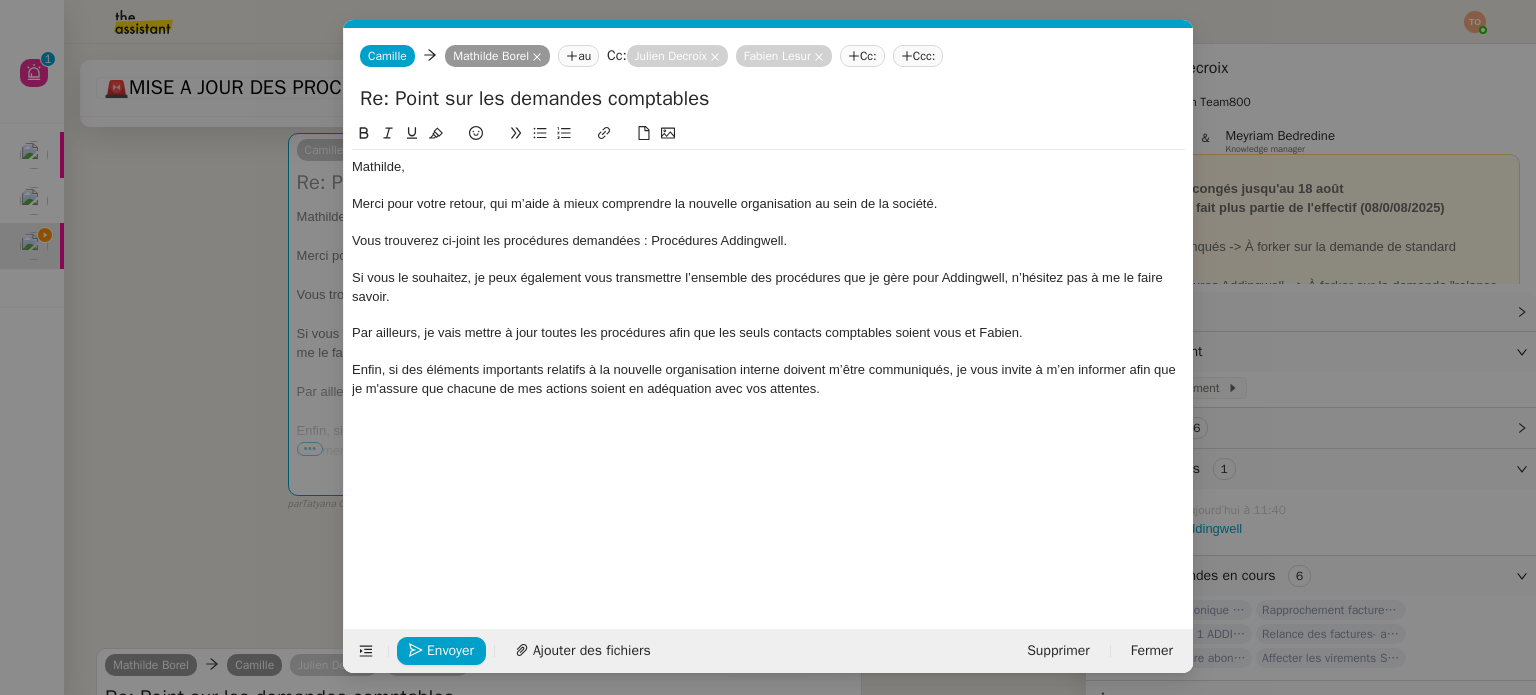 click on "Service TA - VOYAGE - PROPOSITION GLOBALE    A utiliser dans le cadre de proposition de déplacement TA - RELANCE CLIENT (EN)    Relancer un client lorsqu'il n'a pas répondu à un précédent message BAFERTY - MAIL AUDITION    A utiliser dans le cadre de la procédure d'envoi des mails d'audition TA - PUBLICATION OFFRE D'EMPLOI     Organisation du recrutement Discours de présentation du paiement sécurisé    Déclaration  DES      Julien Decroix 3eme RELANCE DEMANDE TELECHARGEMENT     Julien Decroix TA - VOYAGES - PROPOSITION ITINERAIRE    Soumettre les résultats d'une recherche TA - CONFIRMATION PAIEMENT (EN)    Confirmer avec le client de modèle de transaction - Attention Plan Pro nécessaire. TA - COURRIER EXPEDIE (recommandé)    A utiliser dans le cadre de l'envoi d'un courrier recommandé TA - PARTAGE DE CALENDRIER (EN)    A utiliser pour demander au client de partager son calendrier afin de faciliter l'accès et la gestion PSPI - Appel de fonds MJL    ADDINGWELL - TRAITEMENT COURRIERS" at bounding box center [768, 347] 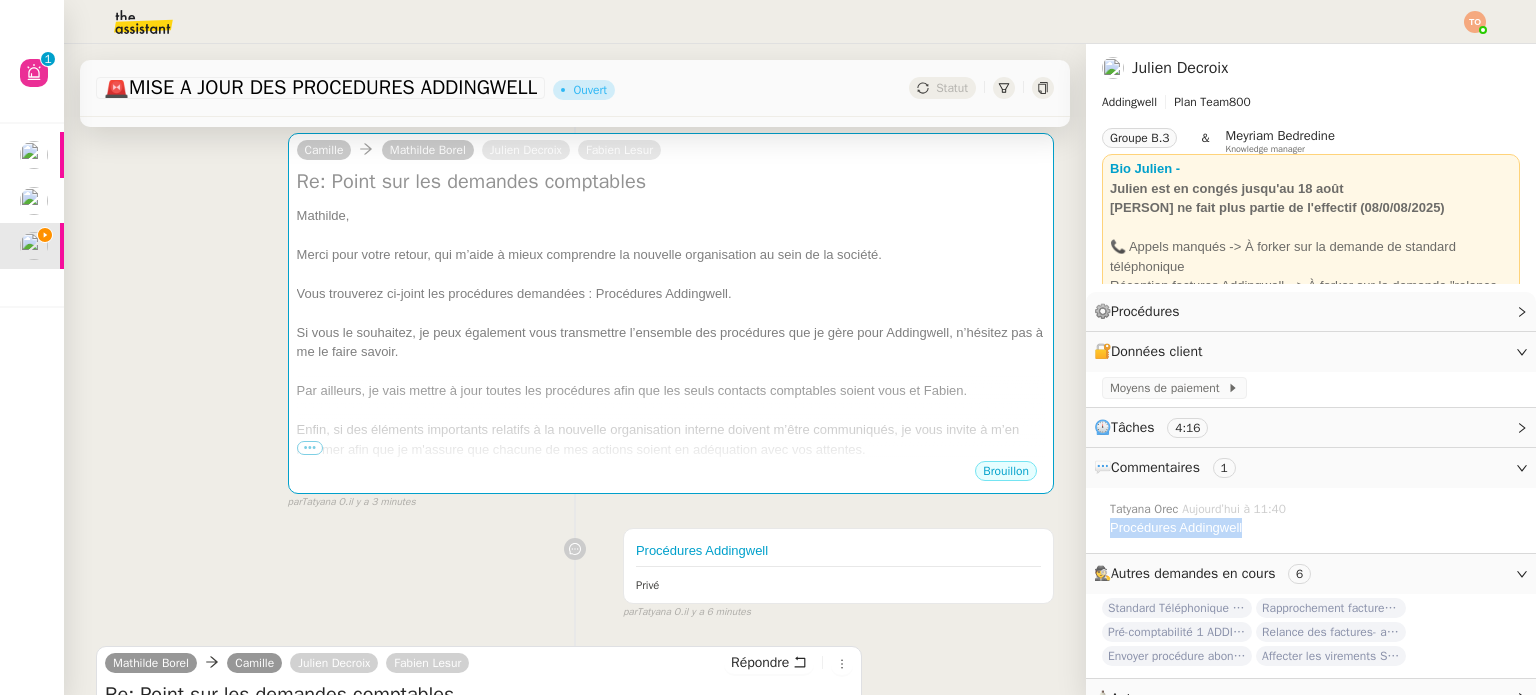 copy on "Procédures Addingwell" 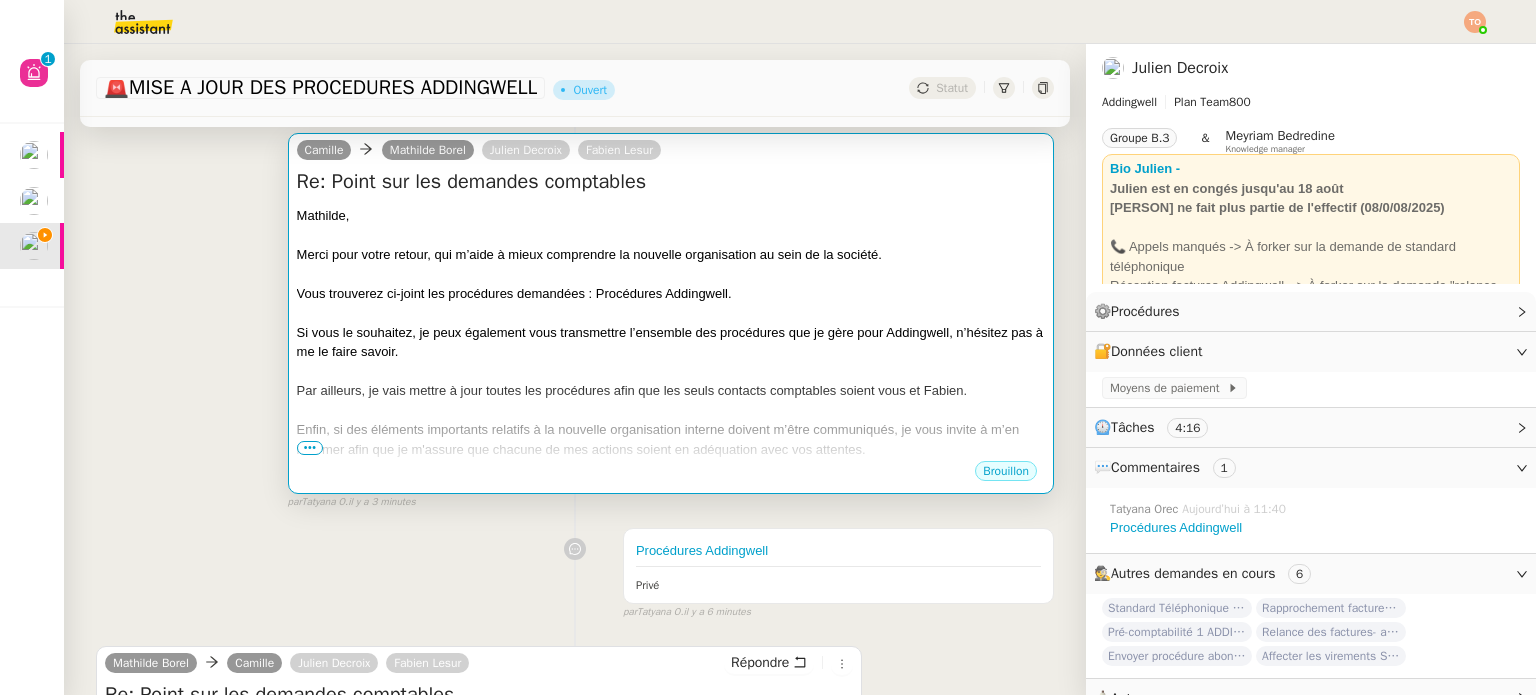 click on "Si vous le souhaitez, je peux également vous transmettre l’ensemble des procédures que je gère pour Addingwell, n’hésitez pas à me le faire savoir." at bounding box center [671, 342] 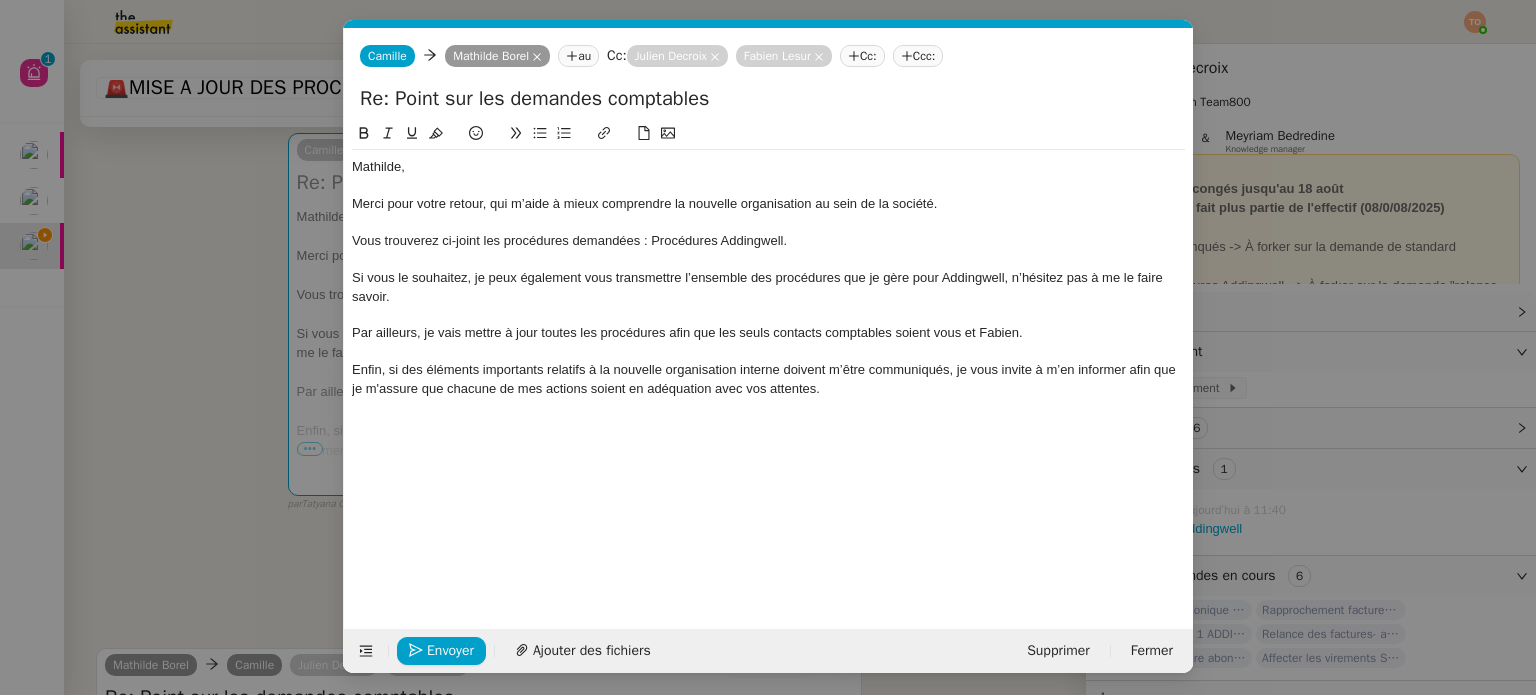 scroll, scrollTop: 0, scrollLeft: 42, axis: horizontal 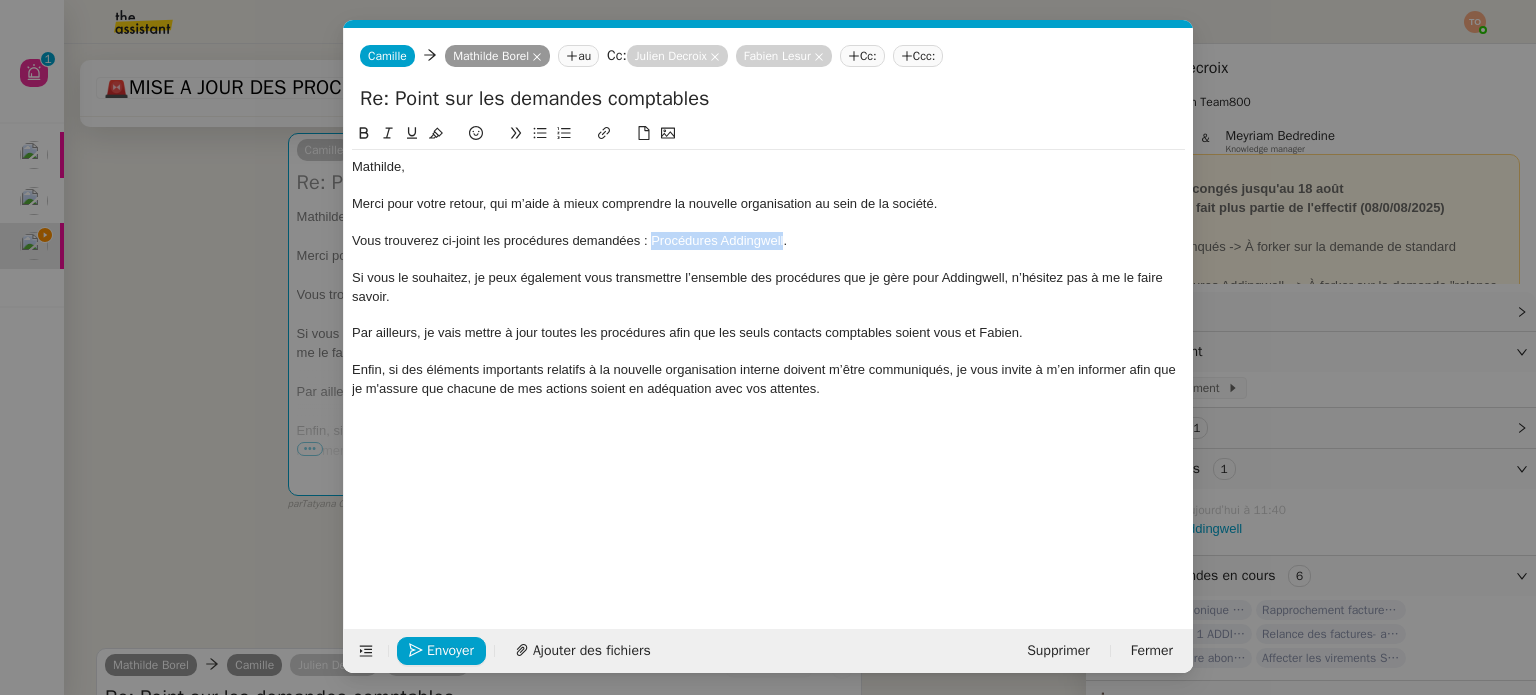 drag, startPoint x: 782, startPoint y: 244, endPoint x: 651, endPoint y: 240, distance: 131.06105 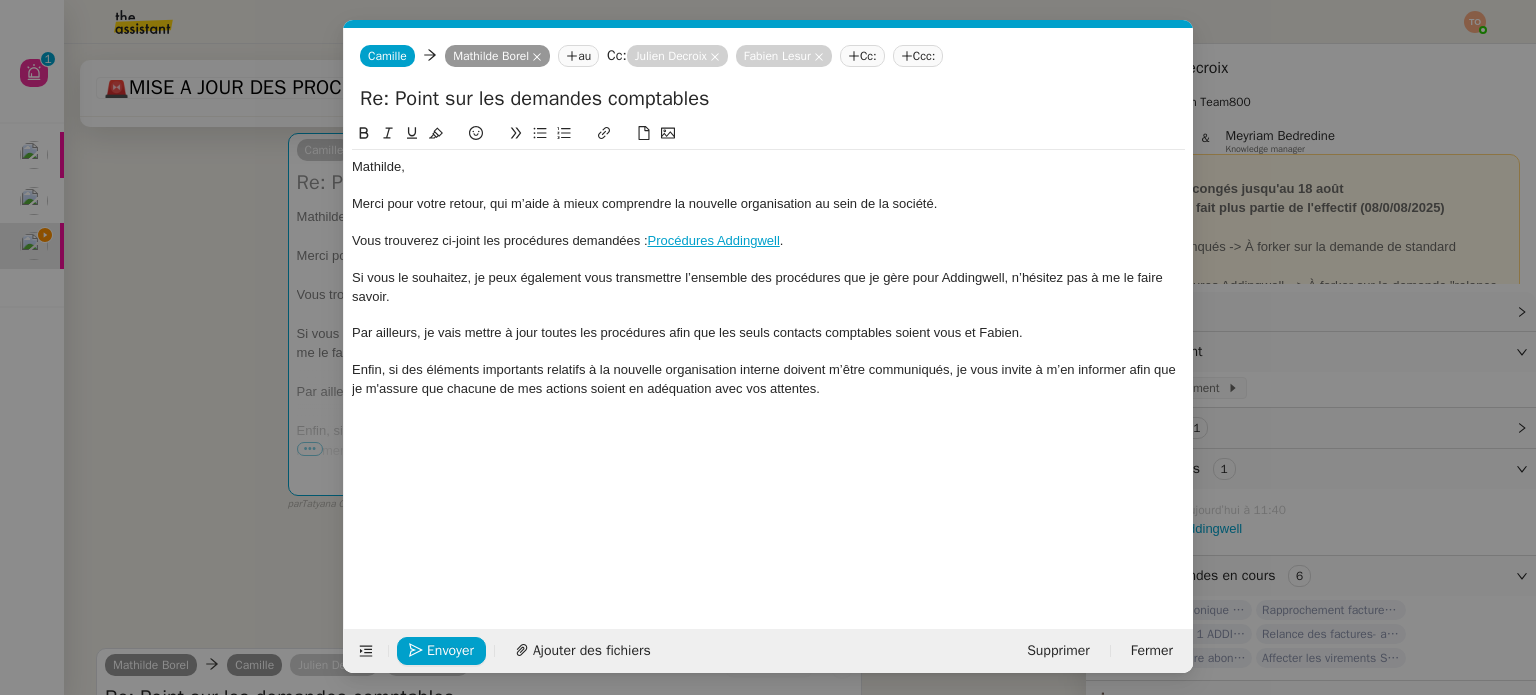click on "Par ailleurs, je vais mettre à jour toutes les procédures afin que les seuls contacts comptables soient vous et Fabien." 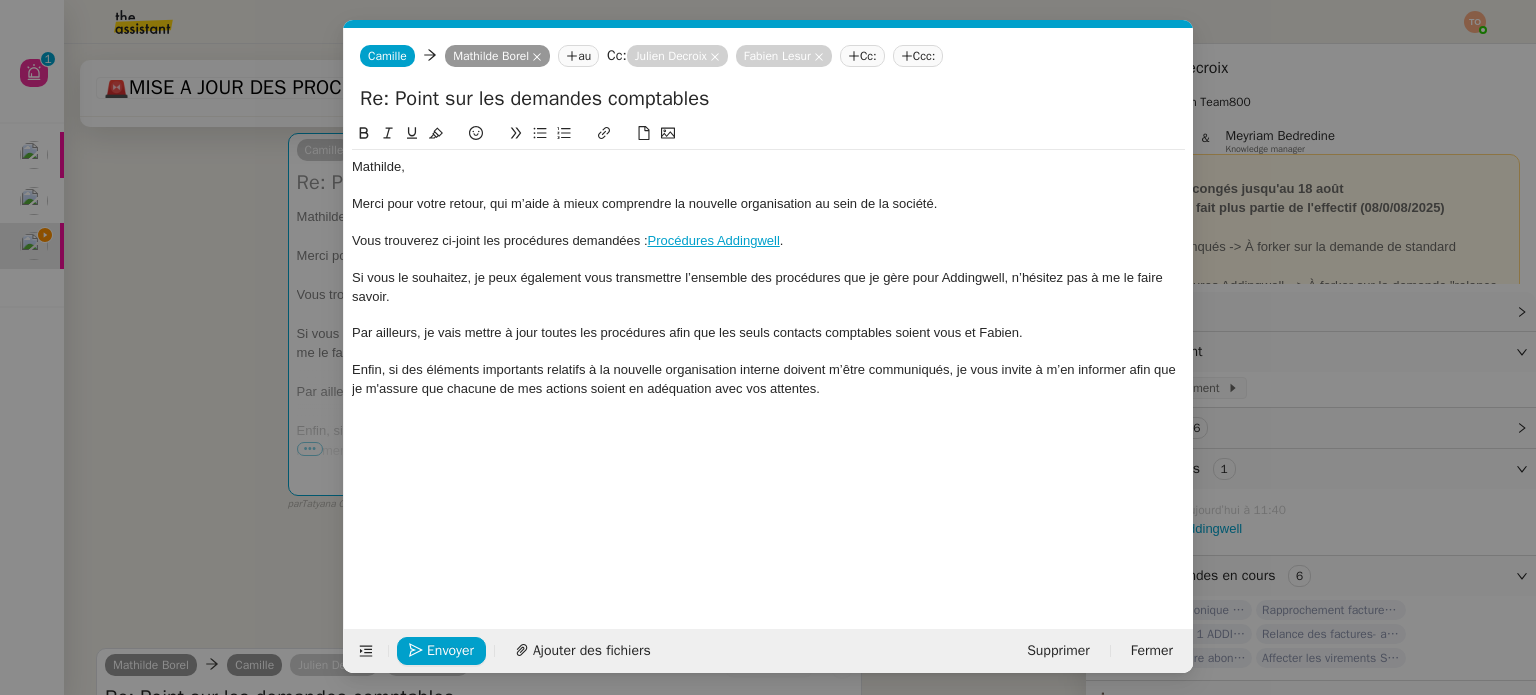 click on "Enfin, si des éléments importants relatifs à la nouvelle organisation interne doivent m’être communiqués, je vous invite à m’en informer afin que je m'assure que chacune de mes actions soient en adéquation avec vos attentes." 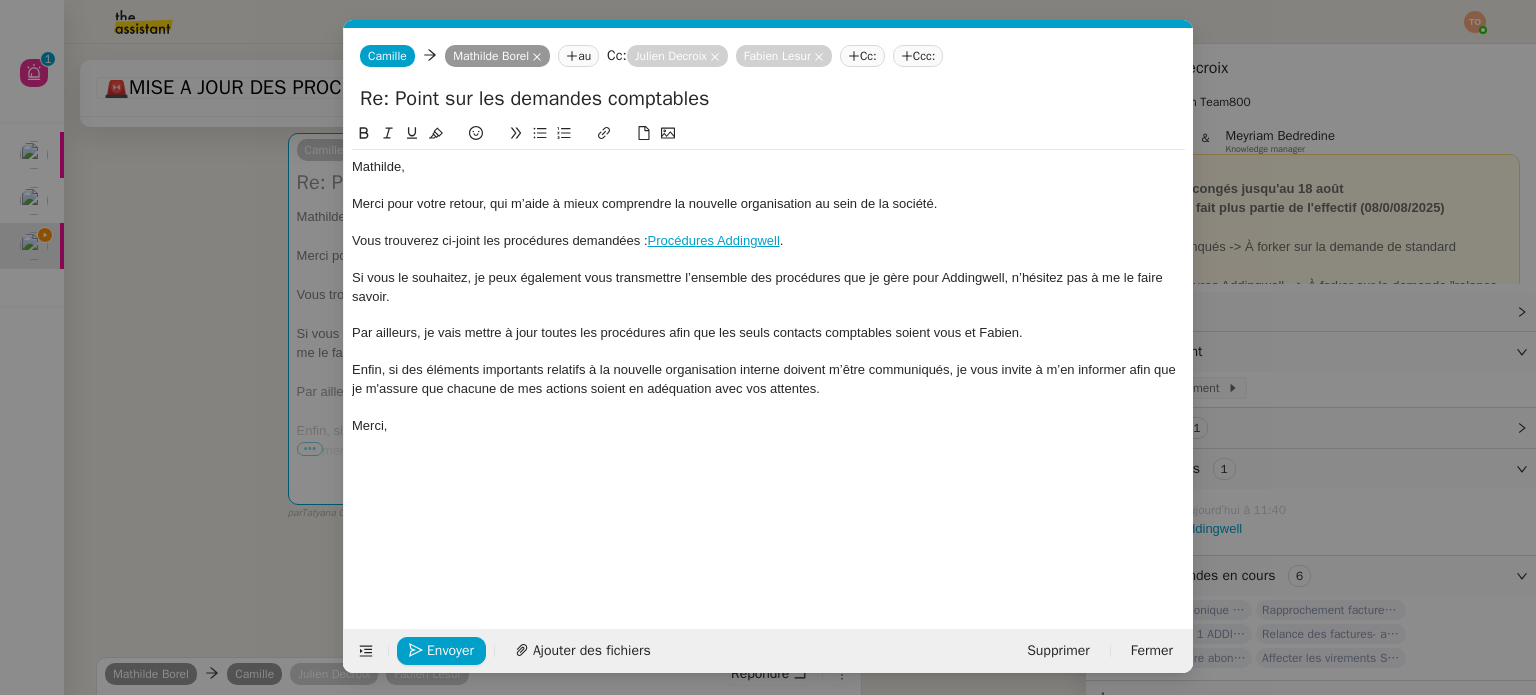 click on "Enfin, si des éléments importants relatifs à la nouvelle organisation interne doivent m’être communiqués, je vous invite à m’en informer afin que je m'assure que chacune de mes actions soient en adéquation avec vos attentes." 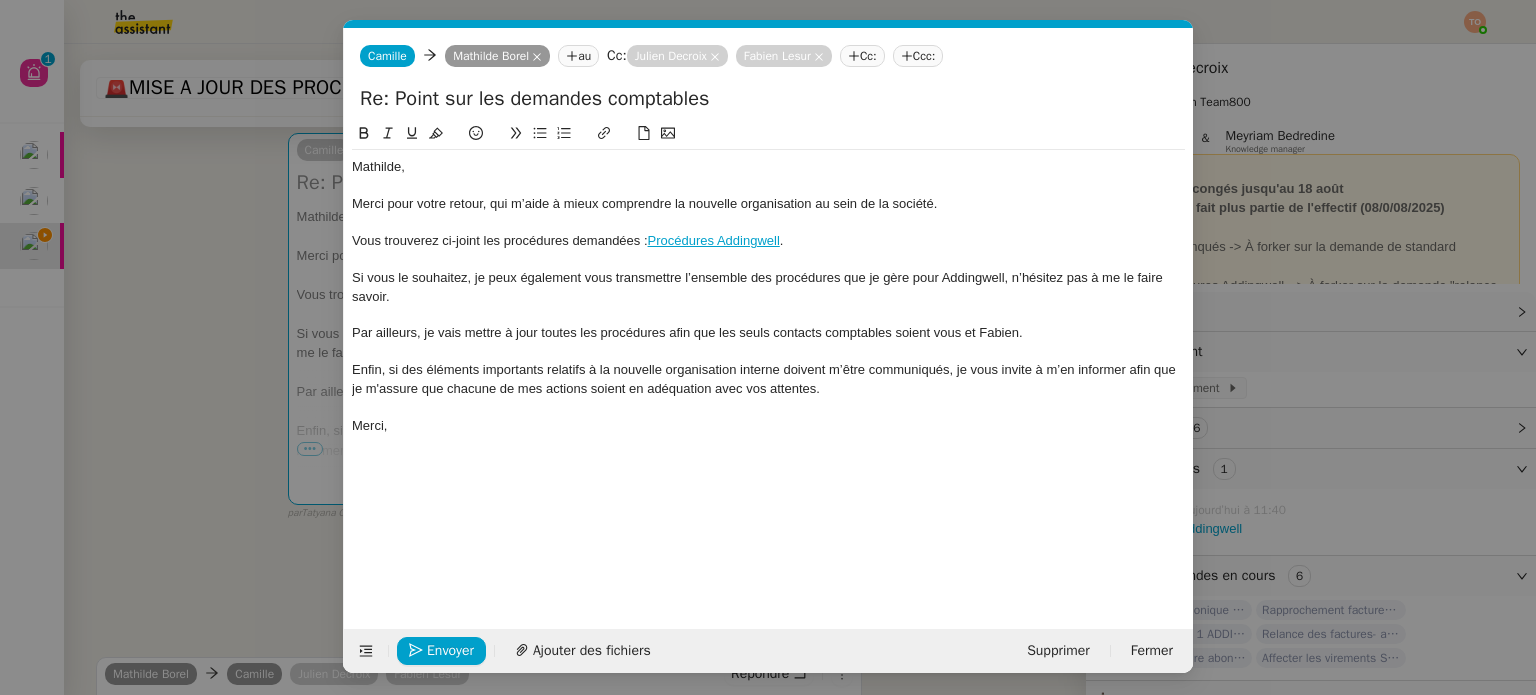 click on "Enfin, si des éléments importants relatifs à la nouvelle organisation interne doivent m’être communiqués, je vous invite à m’en informer afin que je m'assure que chacune de mes actions soient en adéquation avec vos attentes." 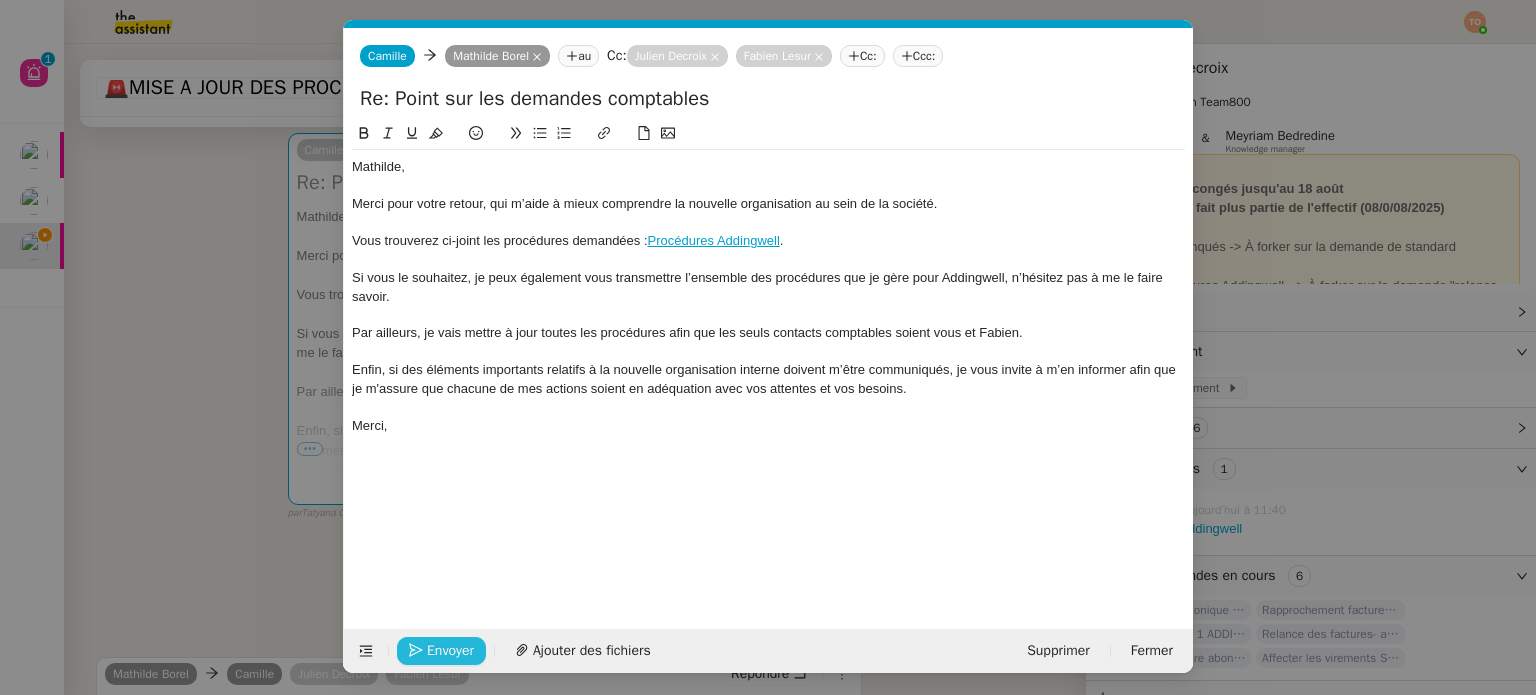 click on "Envoyer" 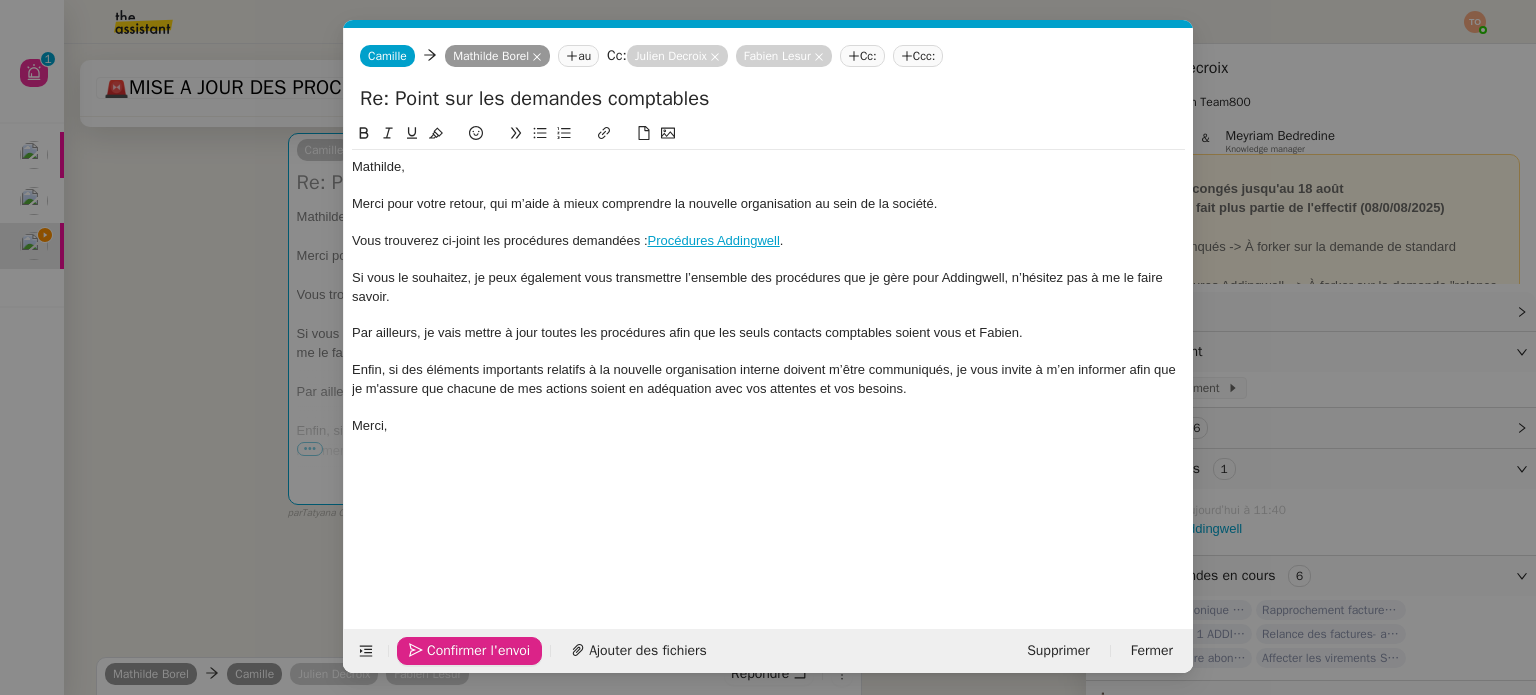click on "Confirmer l'envoi" 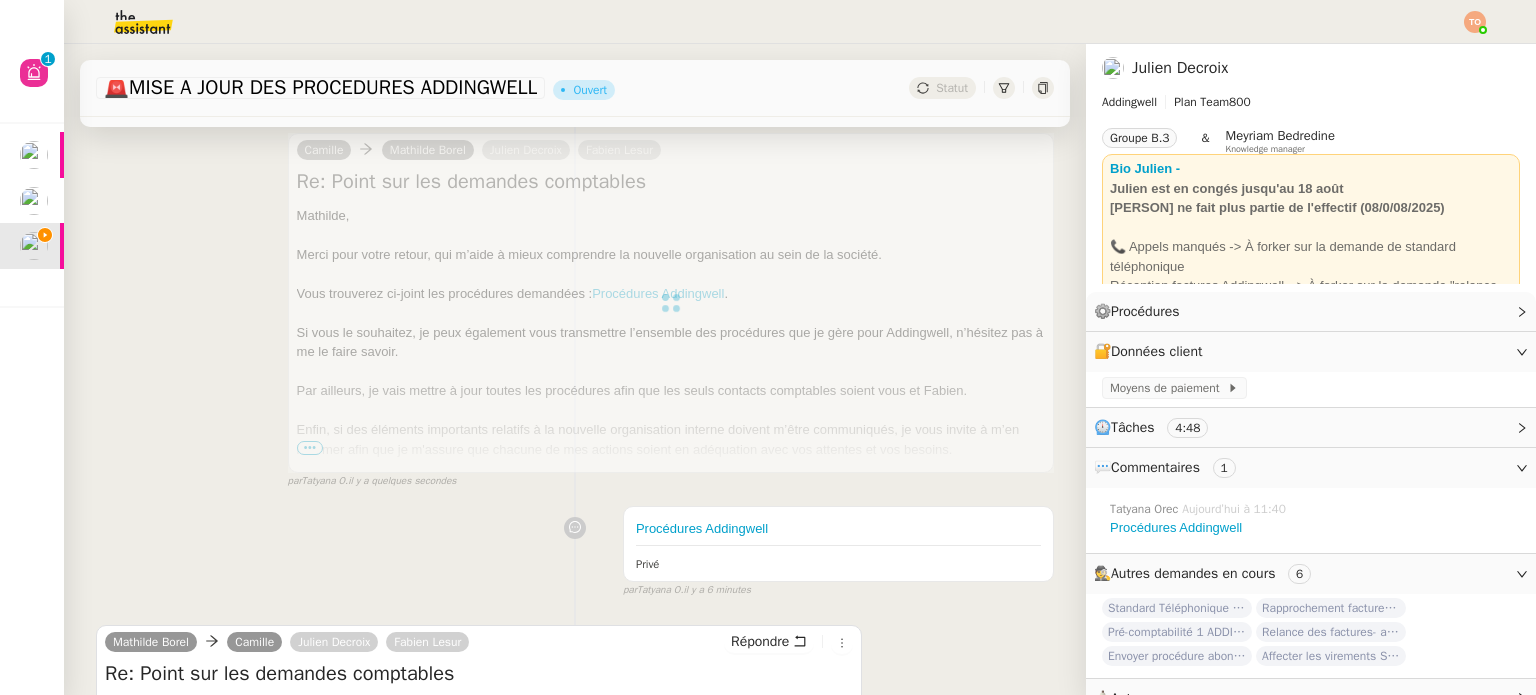scroll, scrollTop: 0, scrollLeft: 0, axis: both 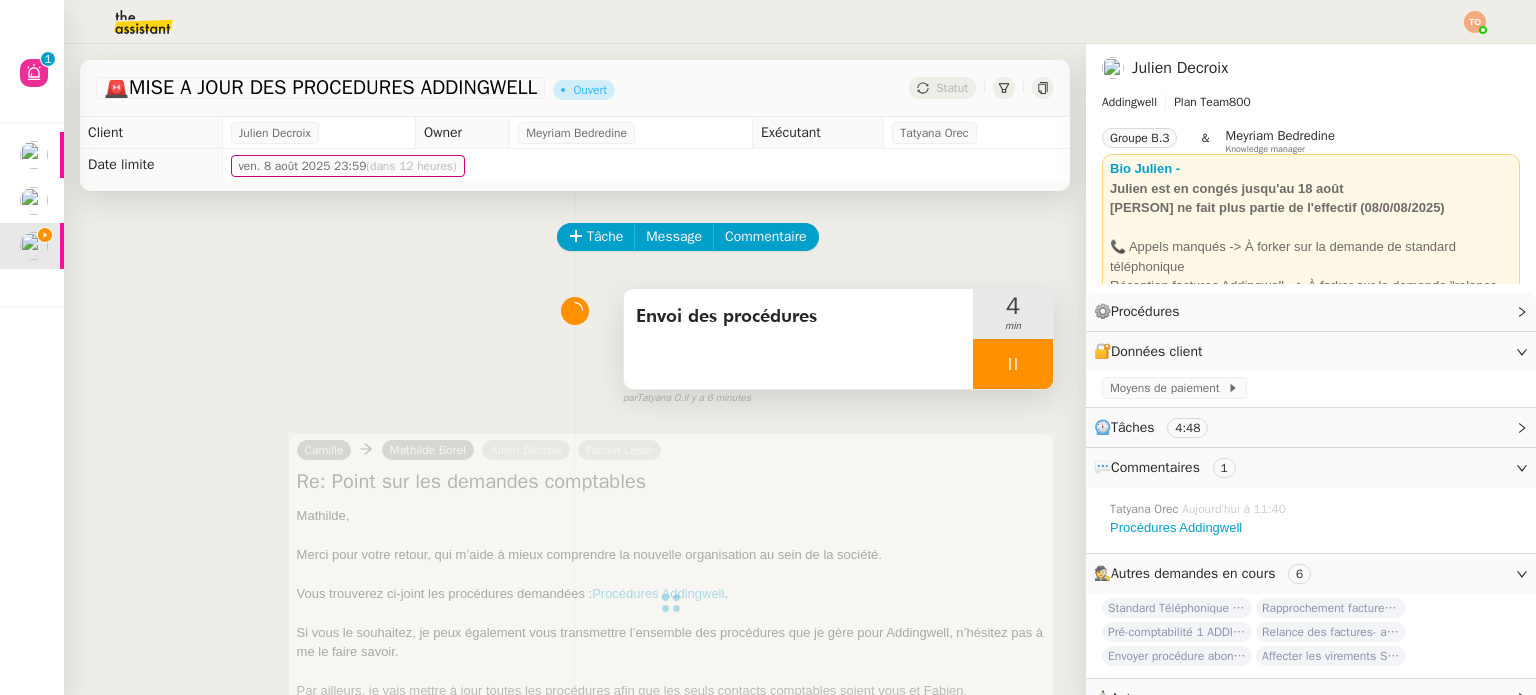 click at bounding box center [1013, 364] 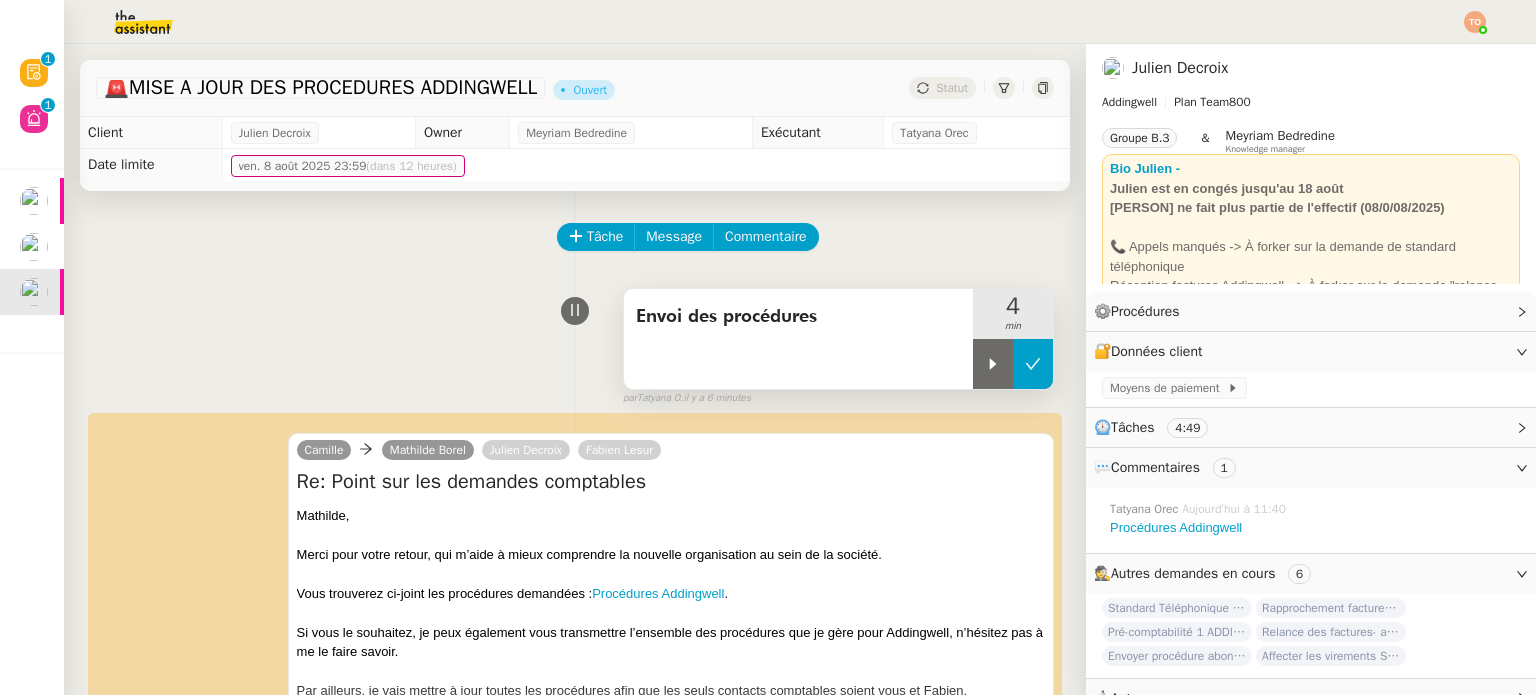 click 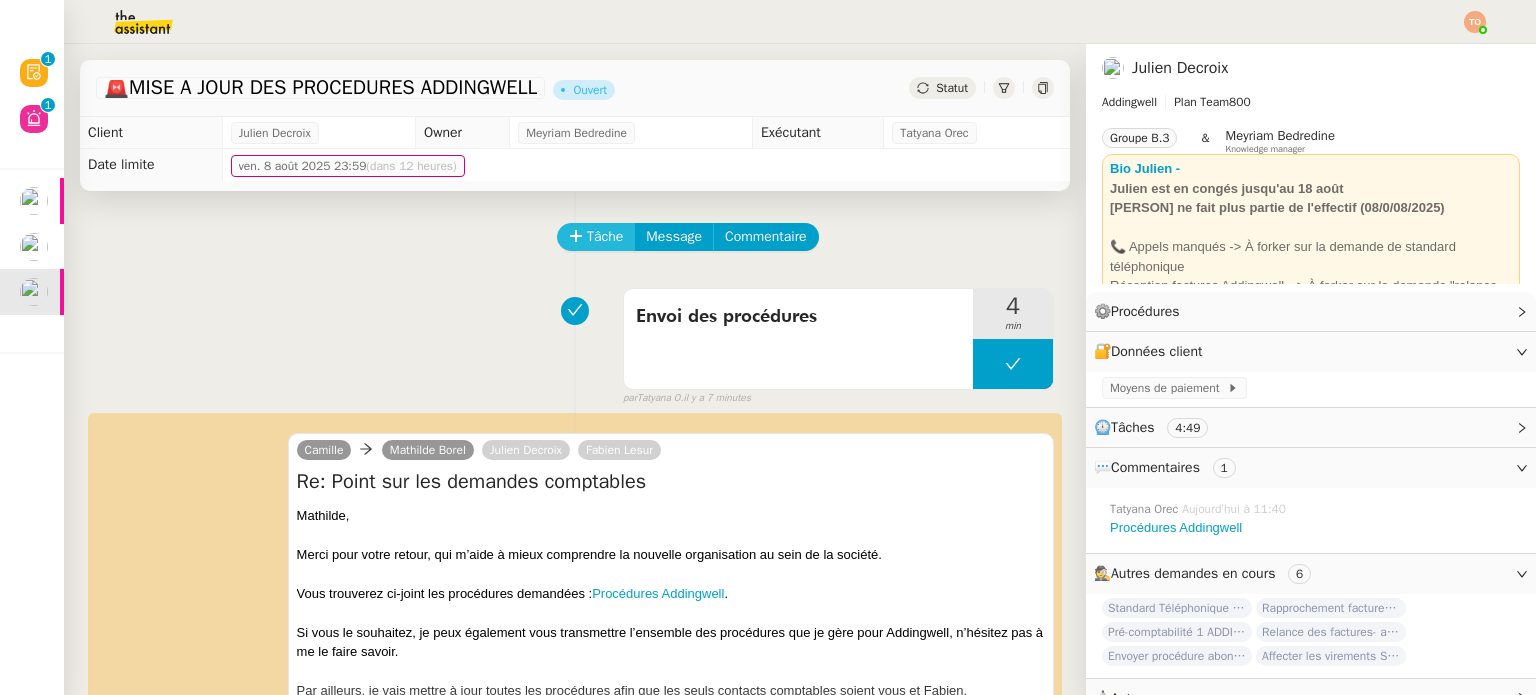 click on "Tâche" 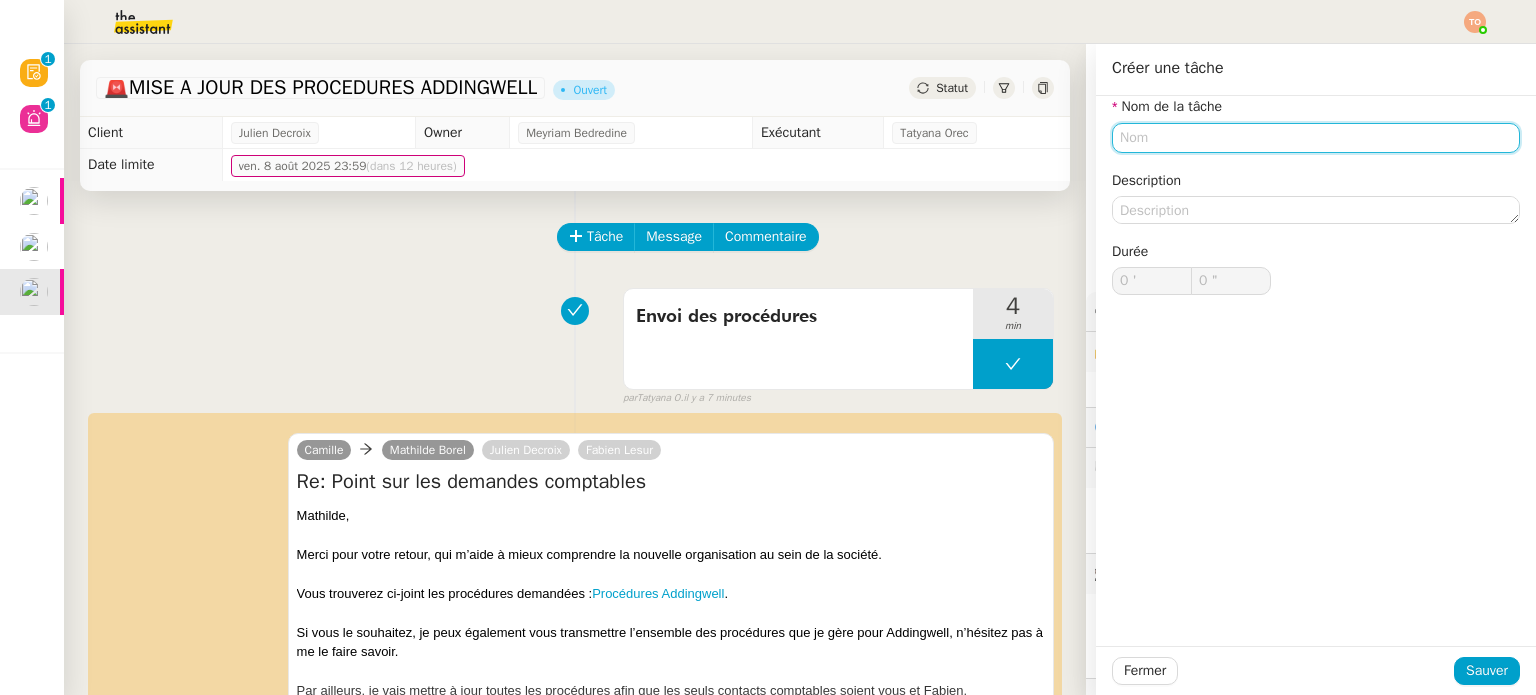click 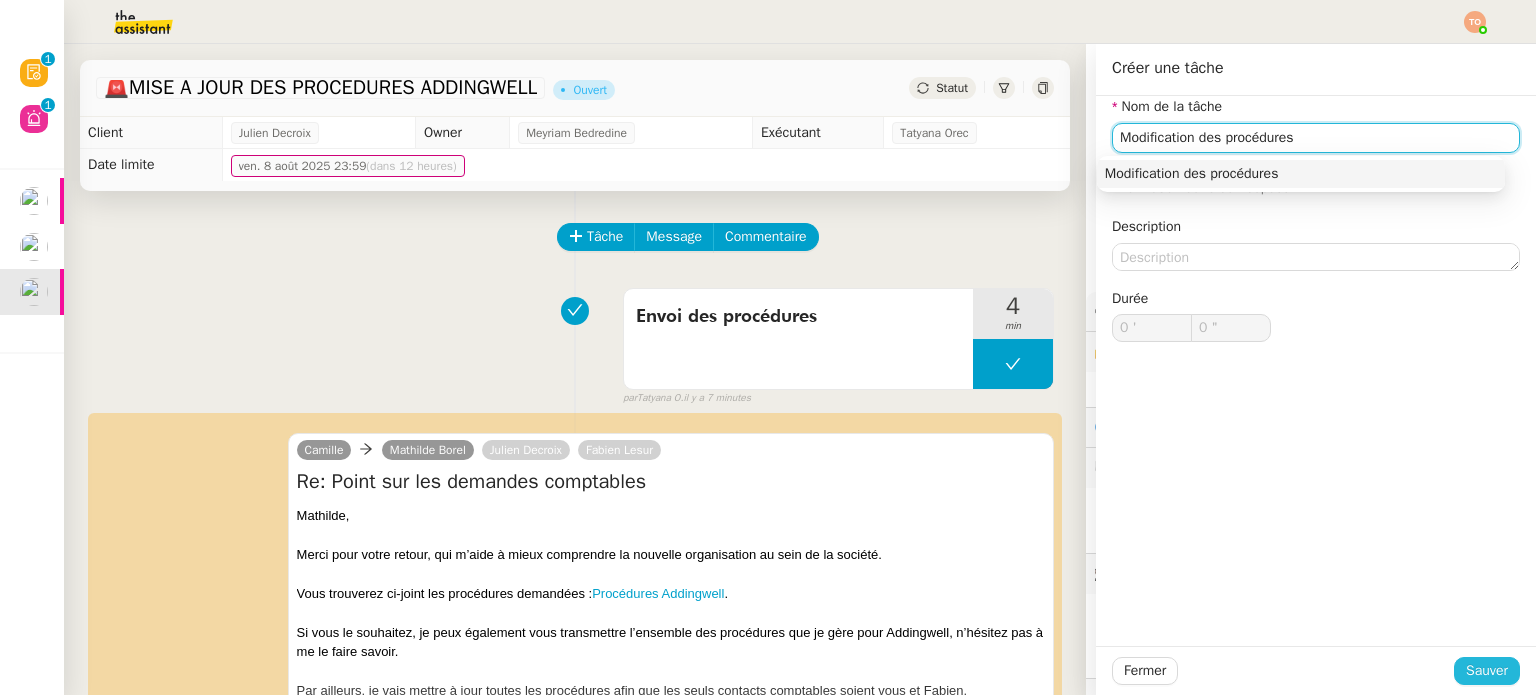 type on "Modification des procédures" 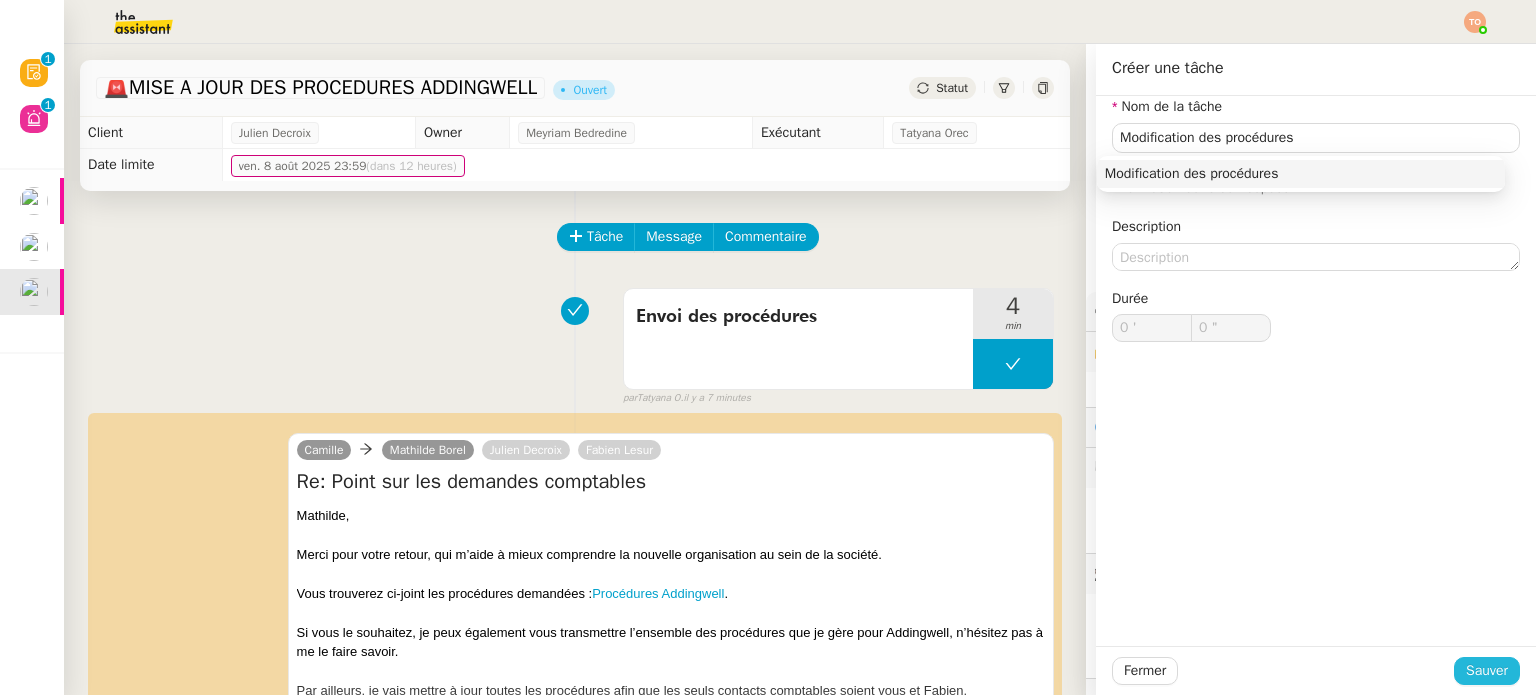 click on "Sauver" 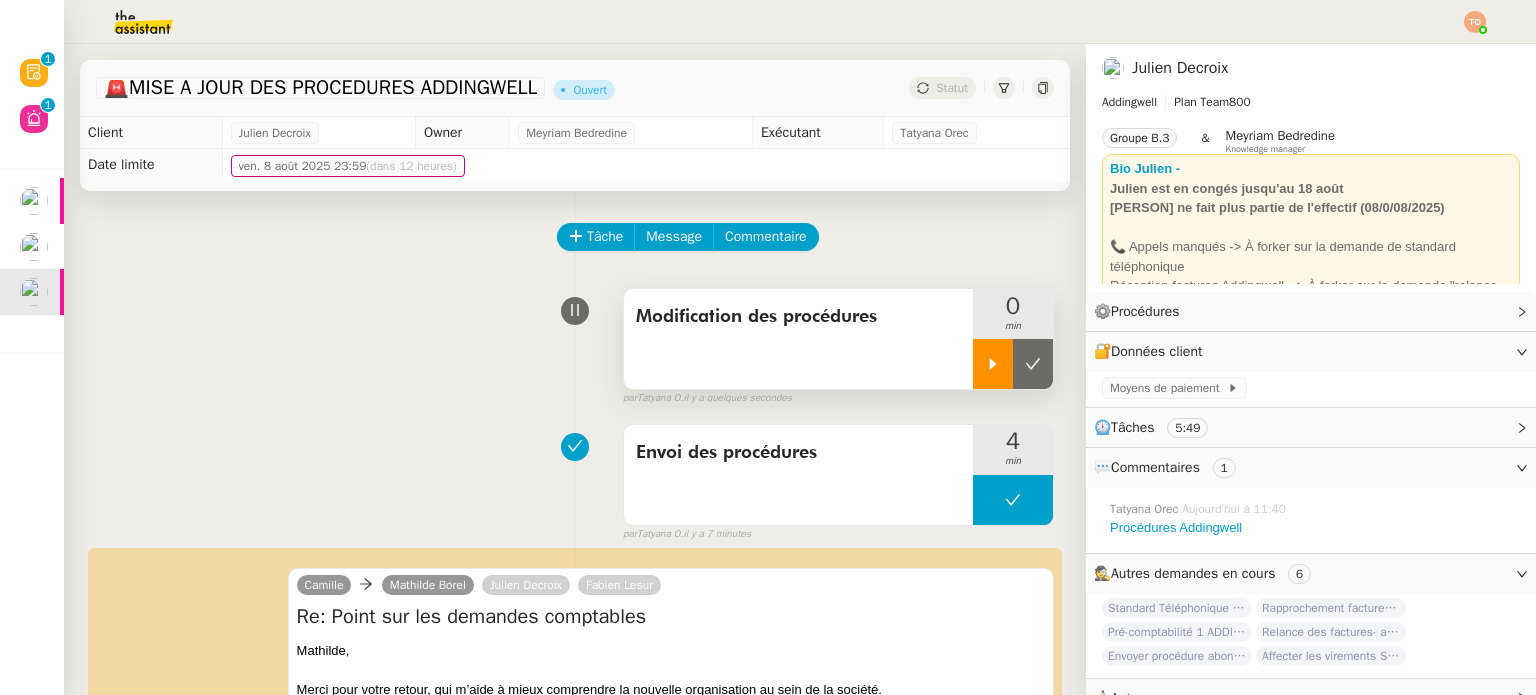 click 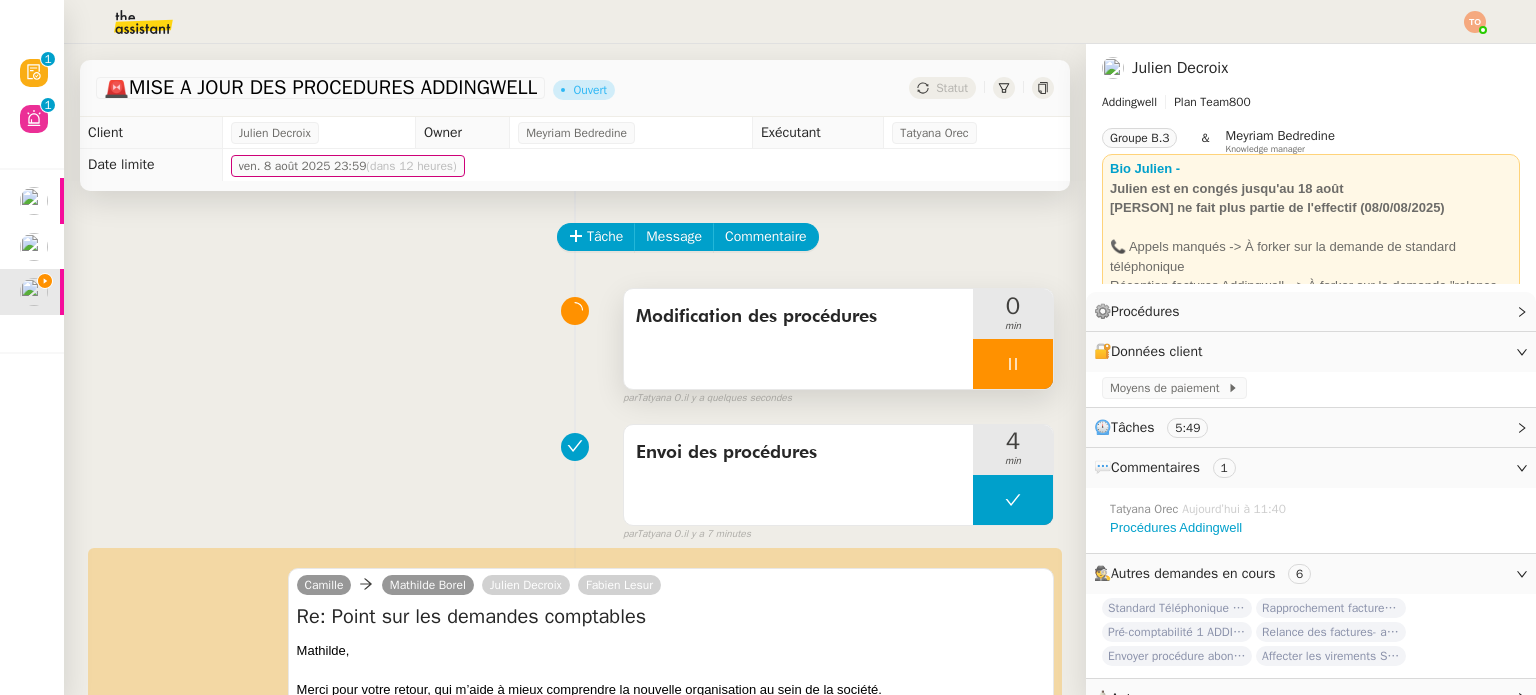 click at bounding box center (1013, 364) 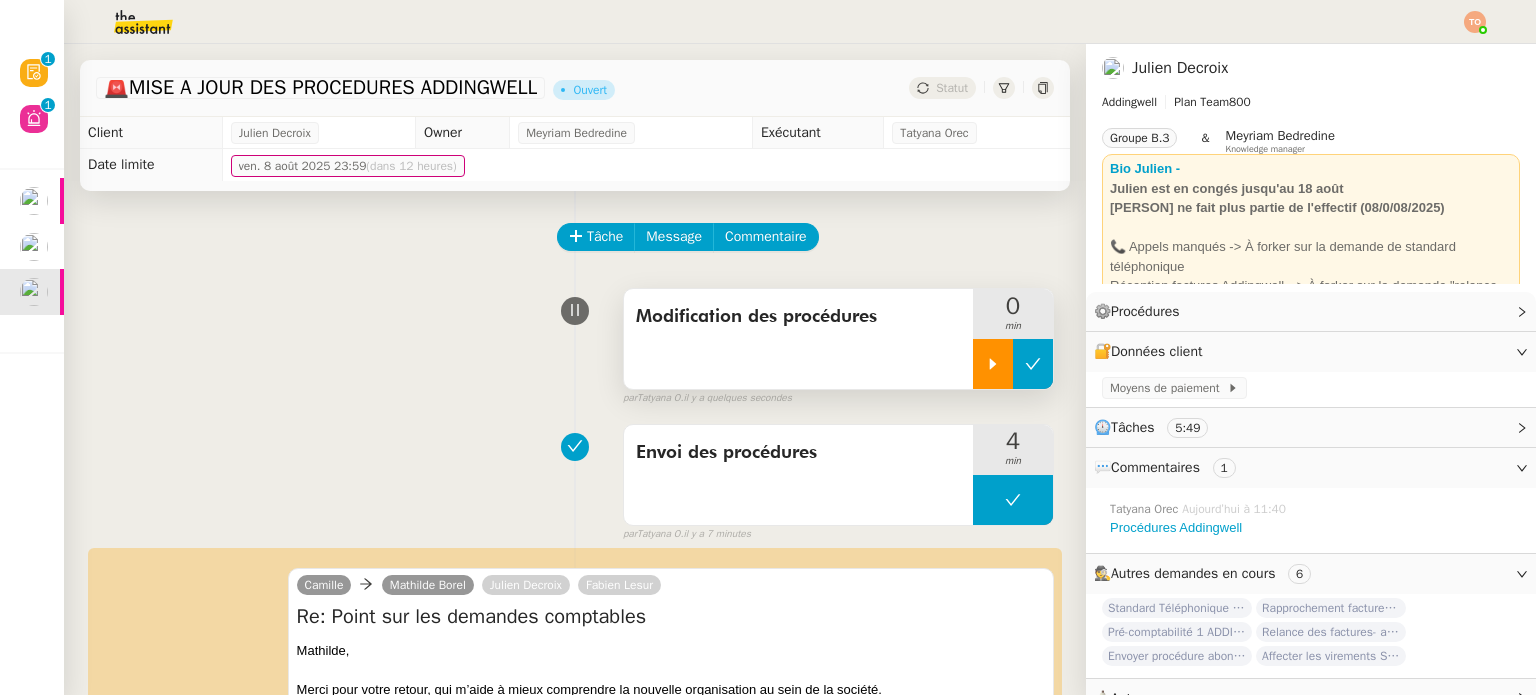 click at bounding box center [1033, 364] 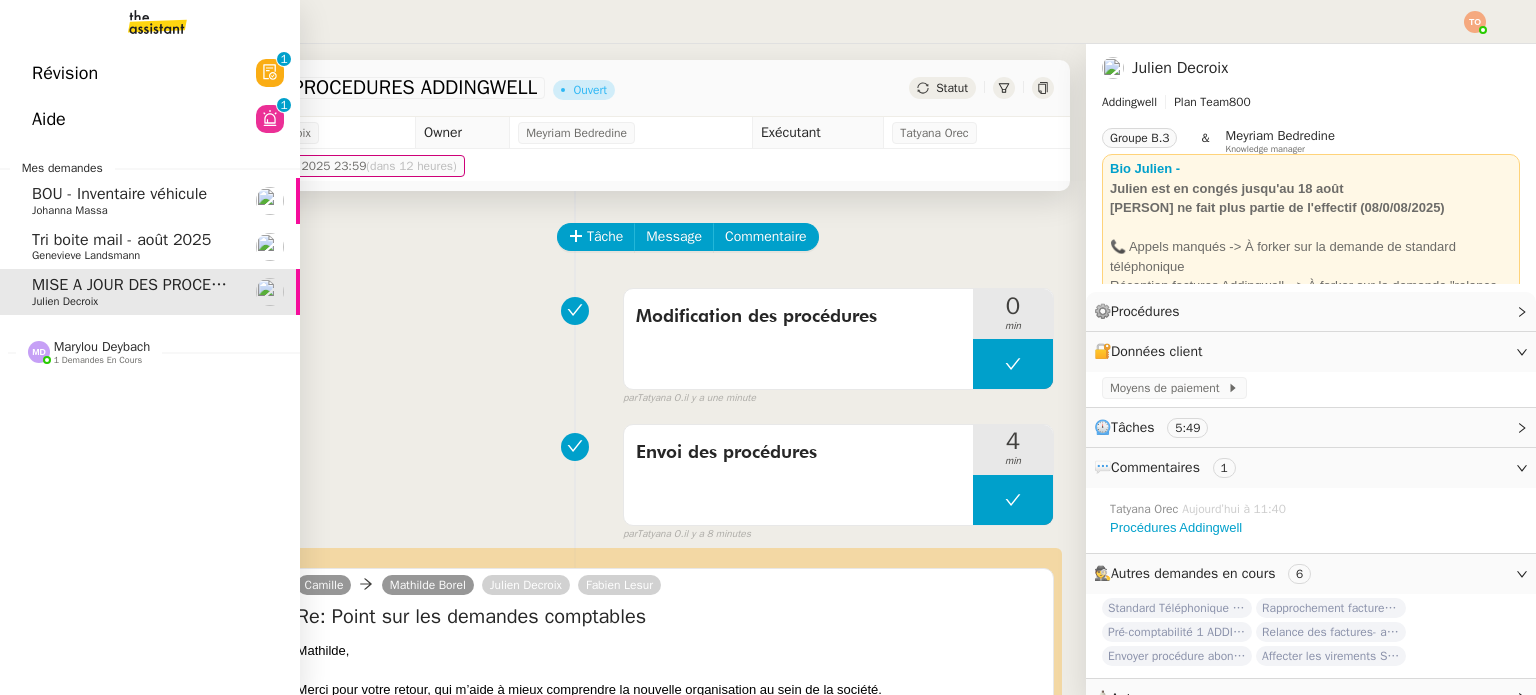 click on "Marylou Deybach" 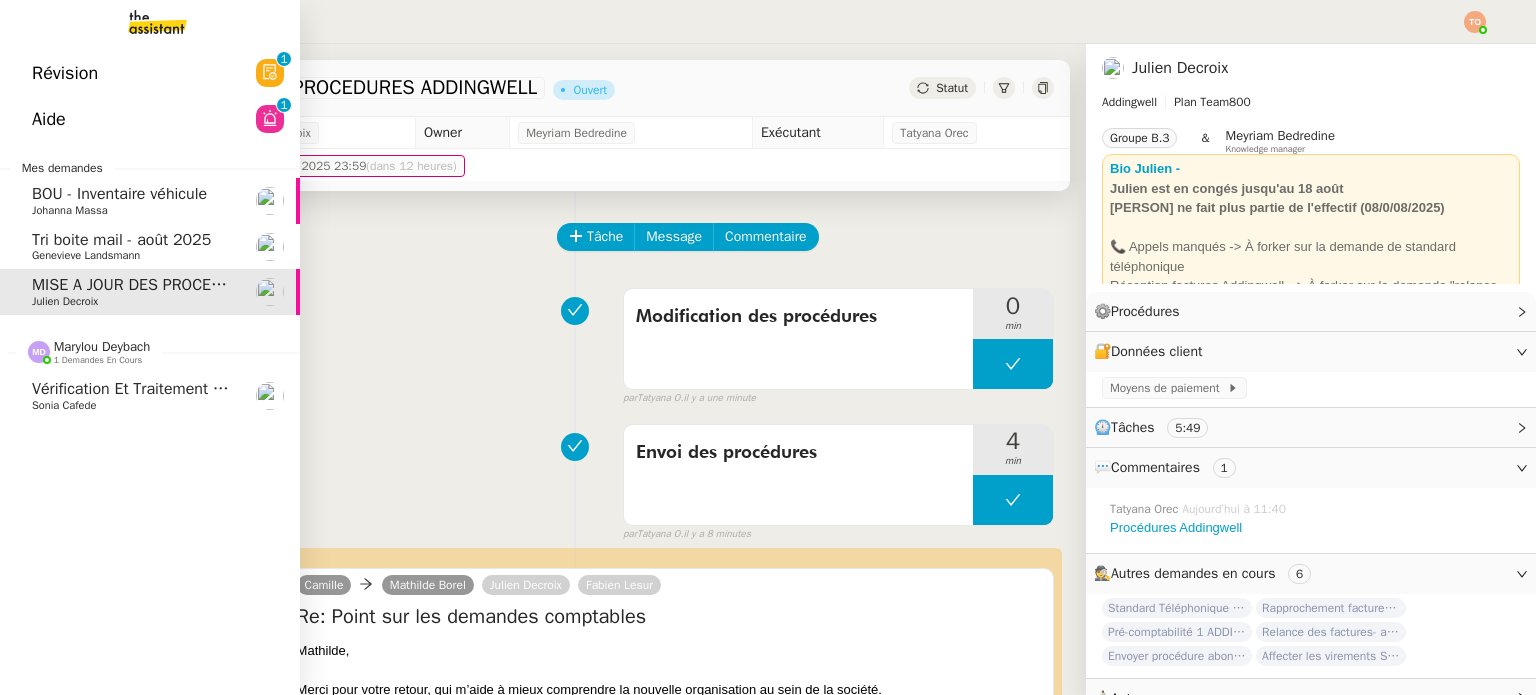 click on "Vérification et traitement des demandes comptables - 2025" 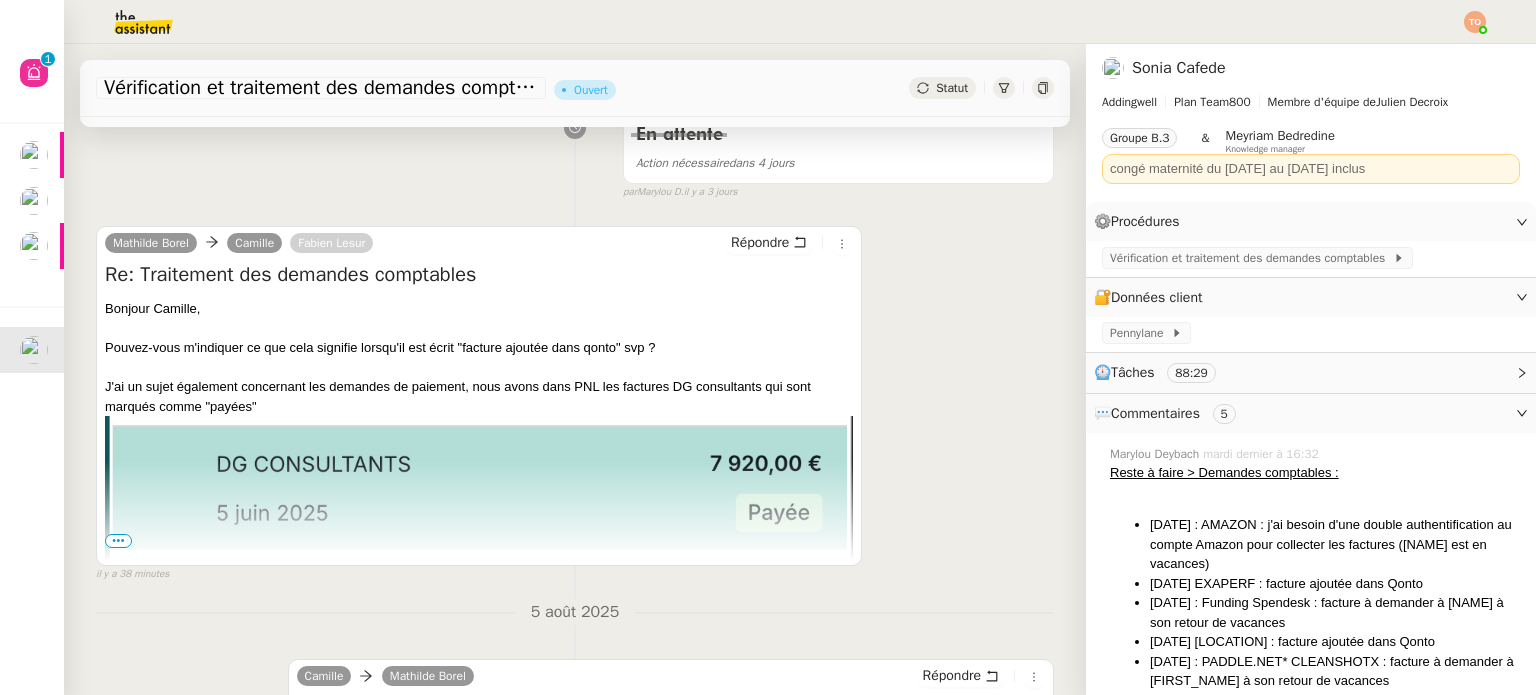 scroll, scrollTop: 400, scrollLeft: 0, axis: vertical 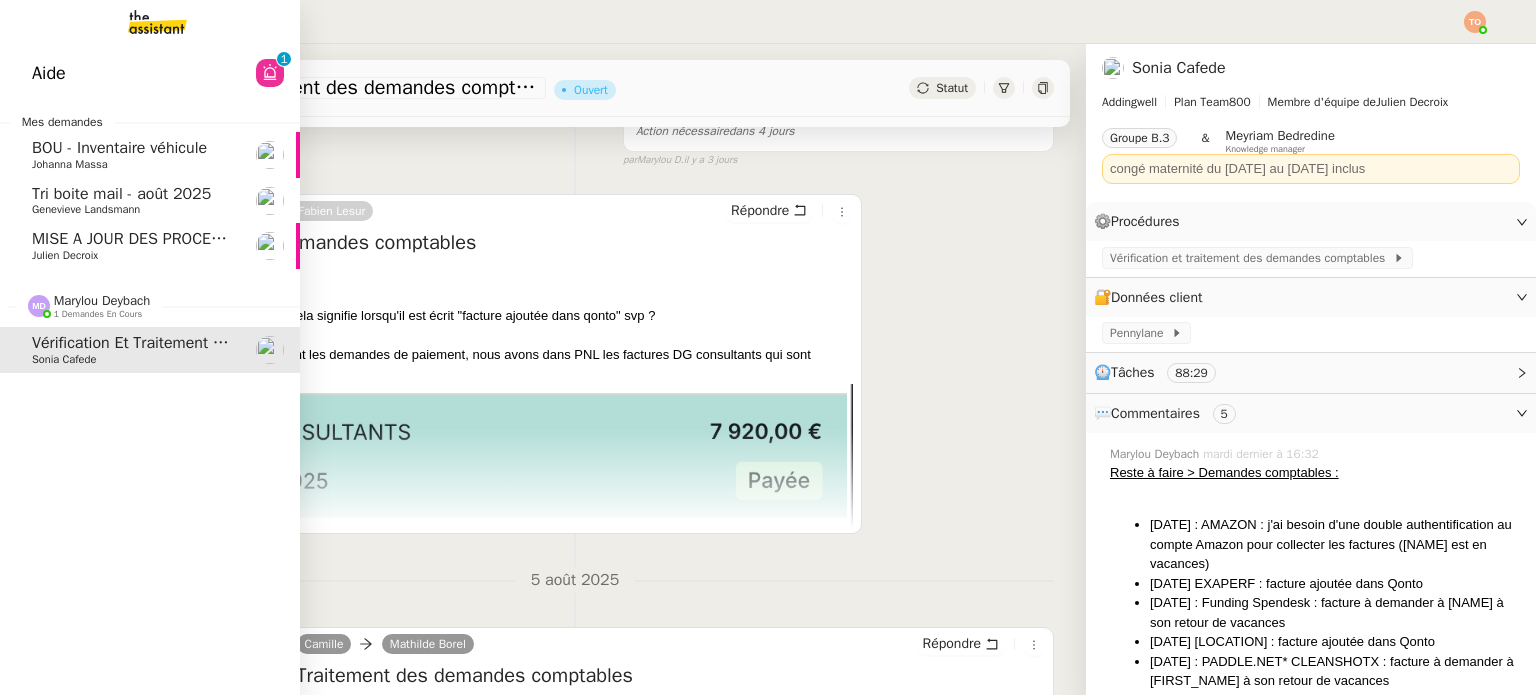 click on "MISE A JOUR DES PROCEDURES ADDINGWELL" 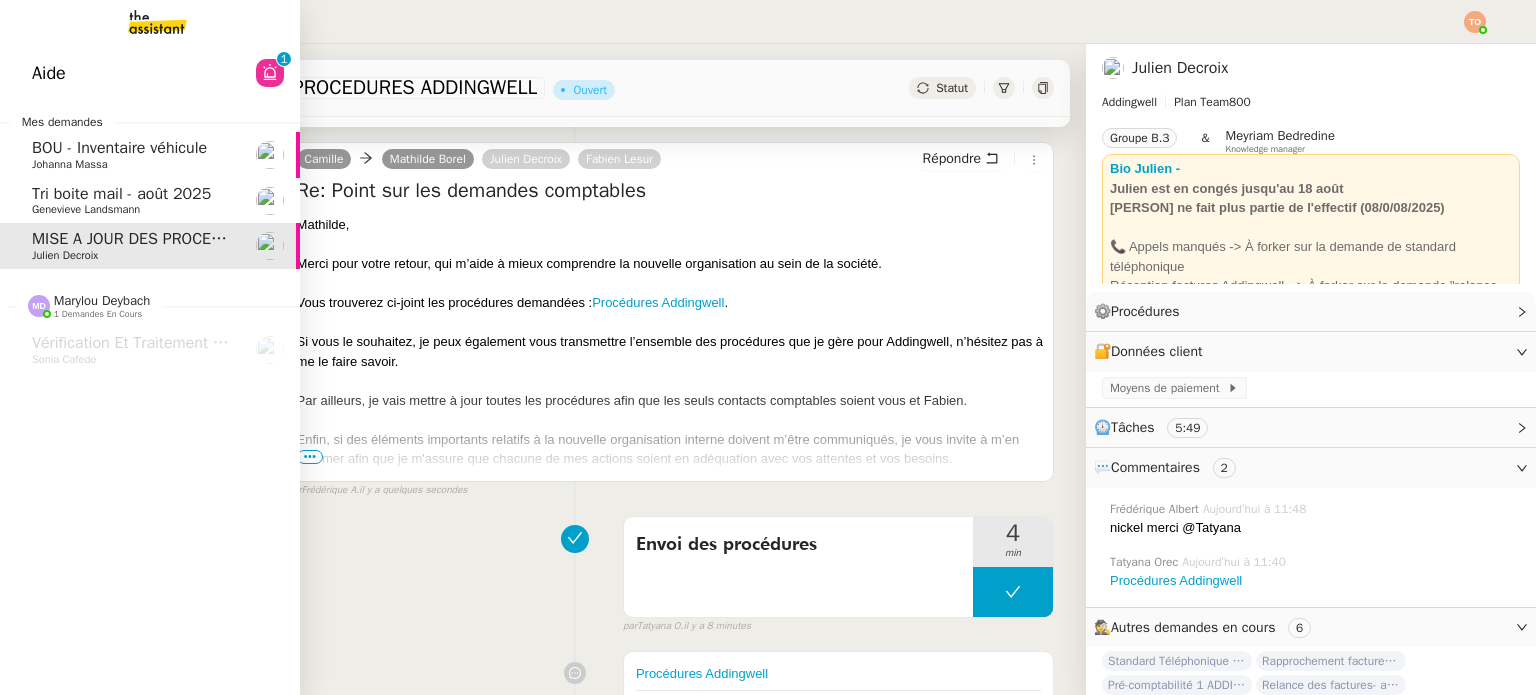 click on "Genevieve Landsmann" 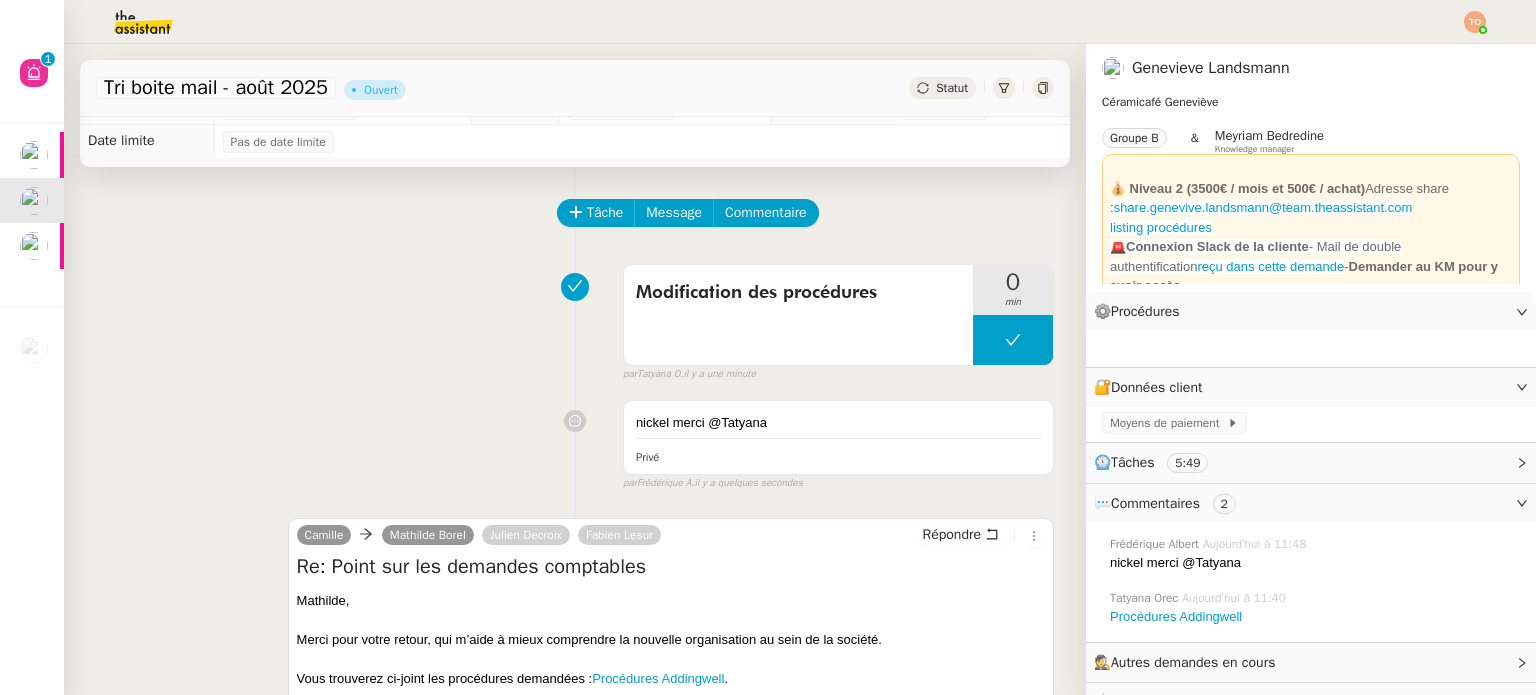 scroll, scrollTop: 0, scrollLeft: 0, axis: both 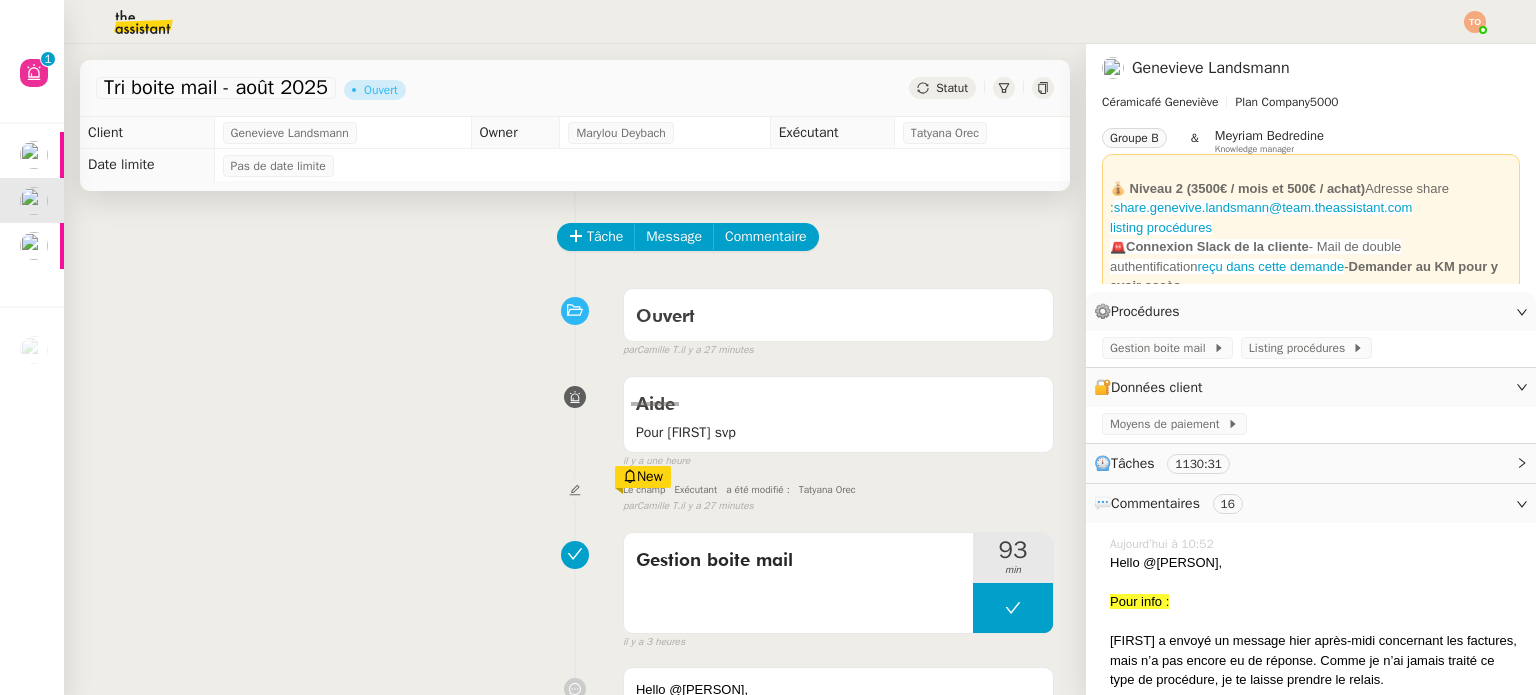 drag, startPoint x: 913, startPoint y: 83, endPoint x: 916, endPoint y: 97, distance: 14.3178215 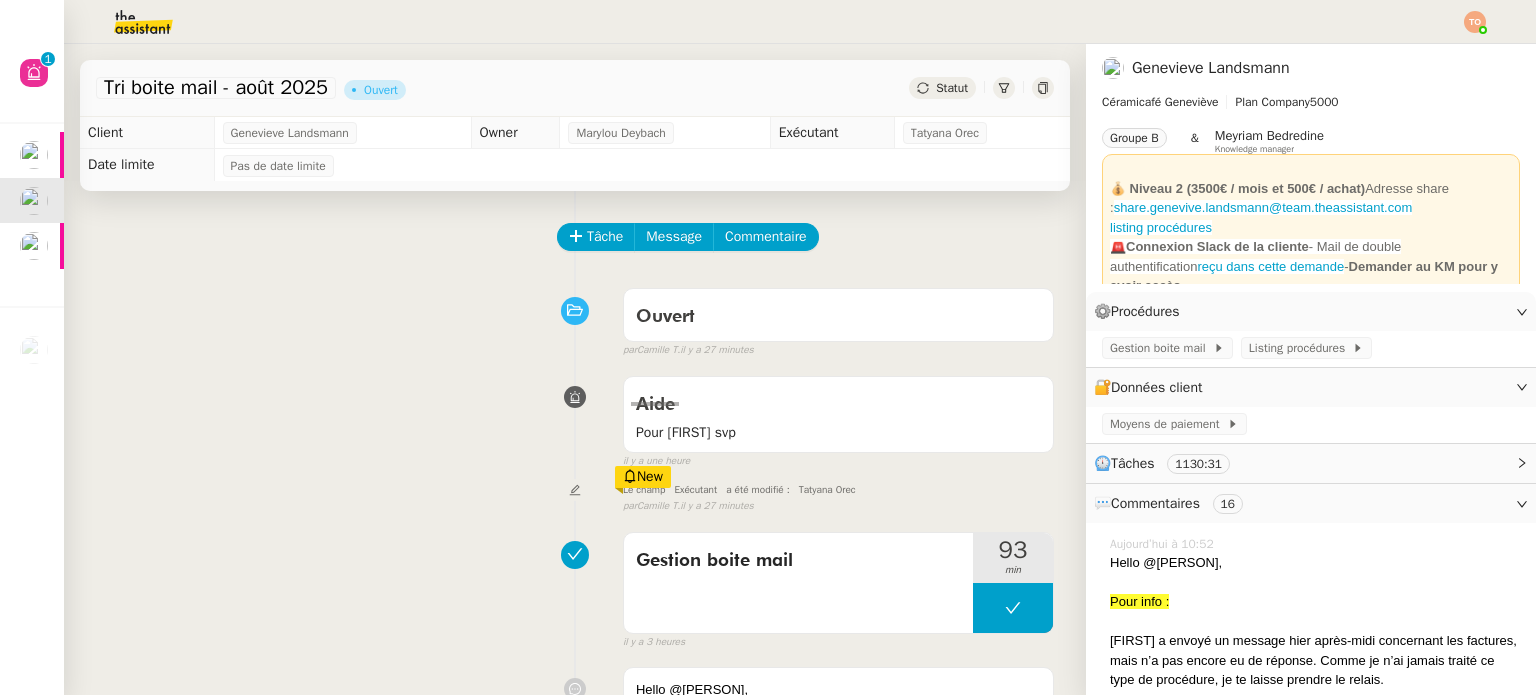 click on "Statut" 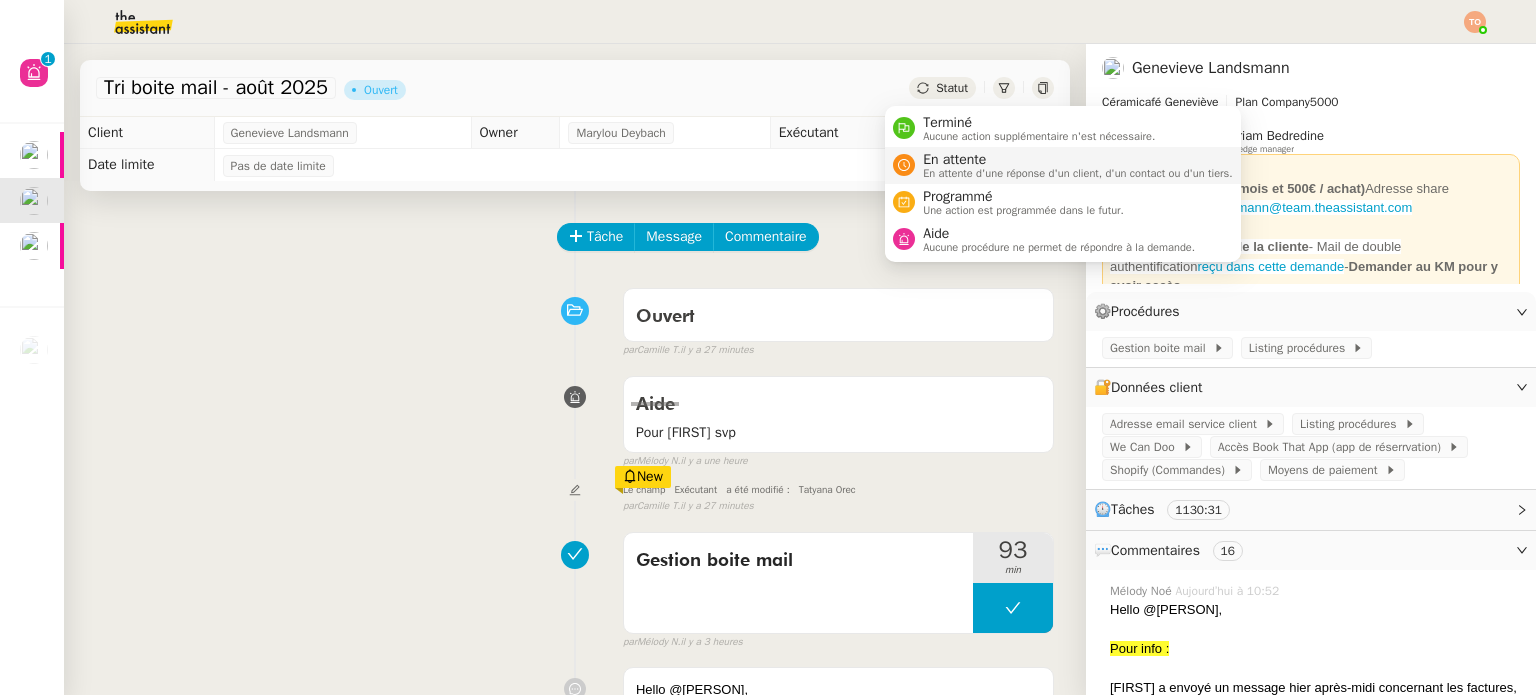 click on "En attente" at bounding box center (1078, 160) 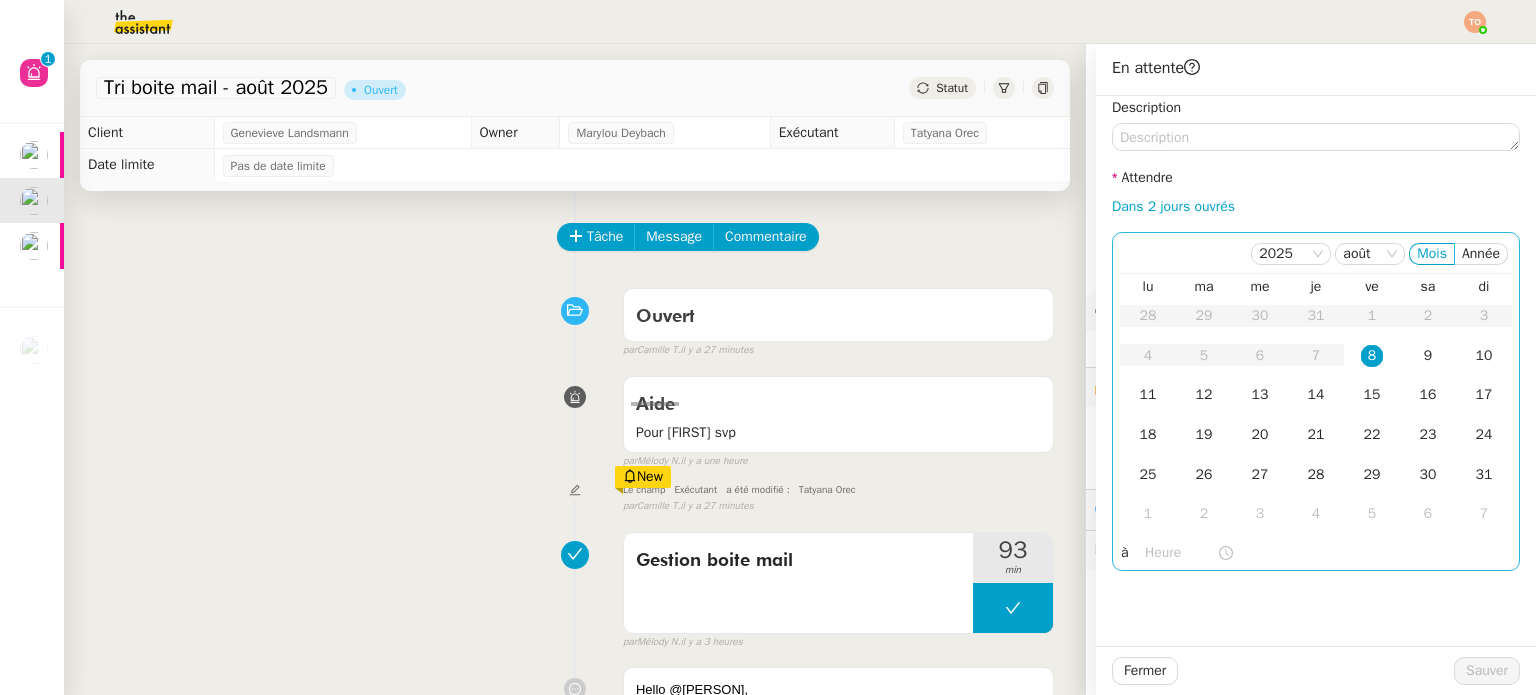 click on "8" 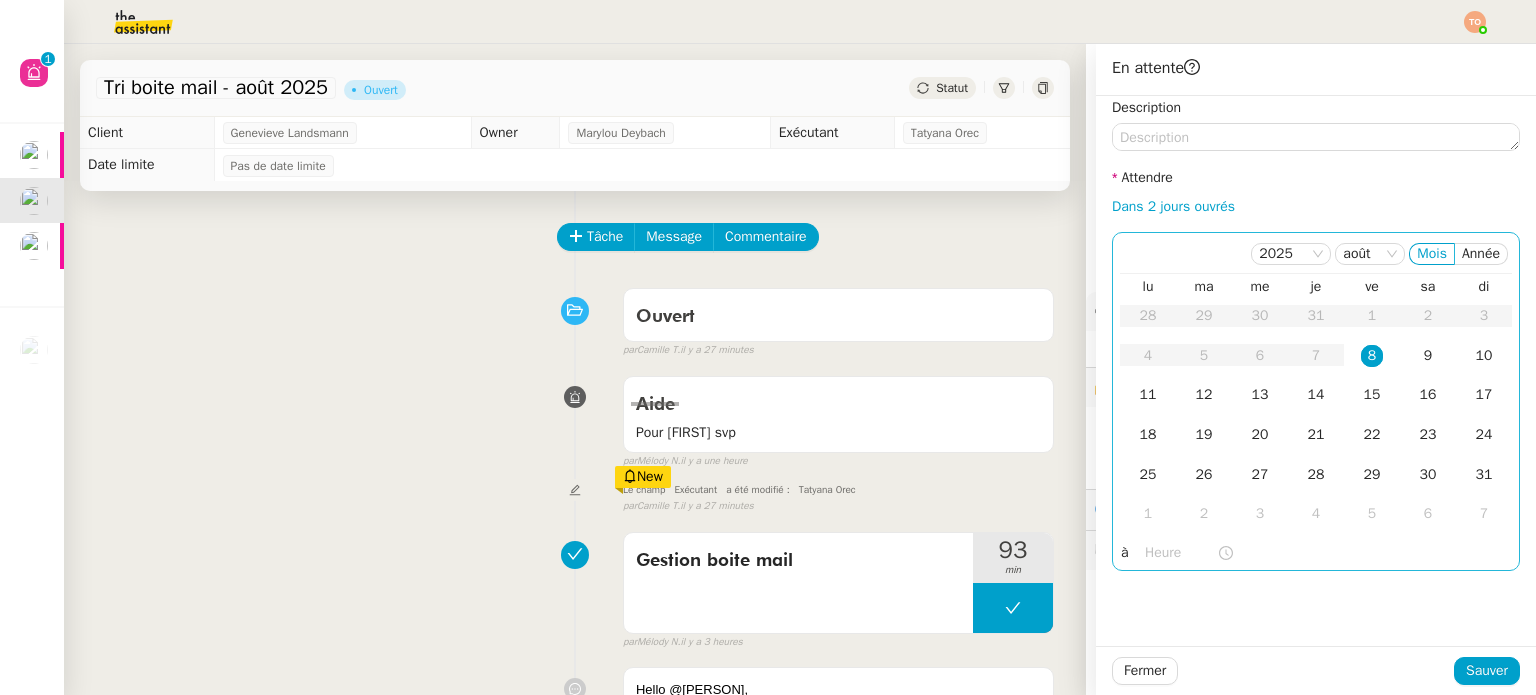 click on "lu   ma   me   je   ve   sa   di  28 29 30 31 1 2 3 4 5 6 7 8 9 10 11 12 13 14 15 16 17 18 19 20 21 22 23 24 25 26 27 28 29 30 31 1 2 3 4 5 6 7" 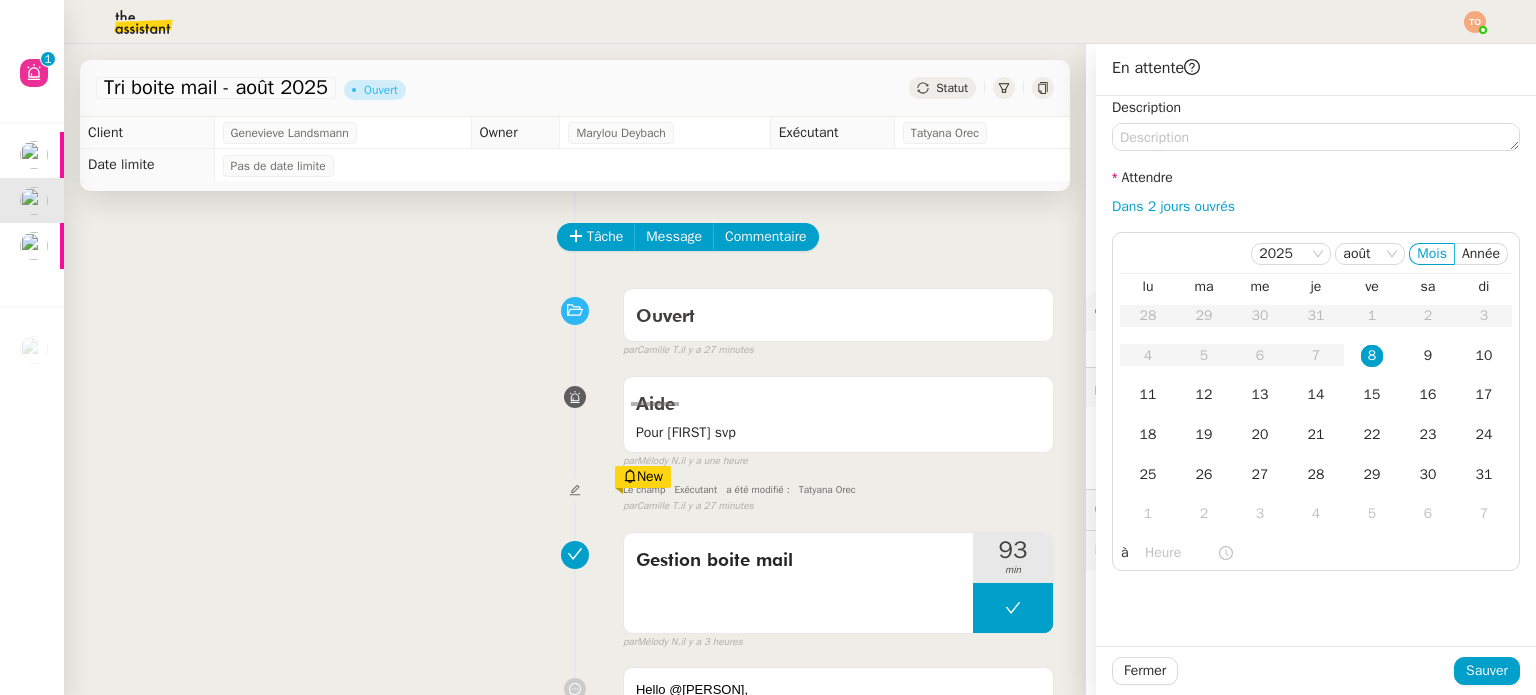 click on "Description Attendre Dans 2 jours ouvrés    2025 août Mois Année  lu   ma   me   je   ve   sa   di  28 29 30 31 1 2 3 4 5 6 7 8 9 10 11 12 13 14 15 16 17 18 19 20 21 22 23 24 25 26 27 28 29 30 31 1 2 3 4 5 6 7 à" 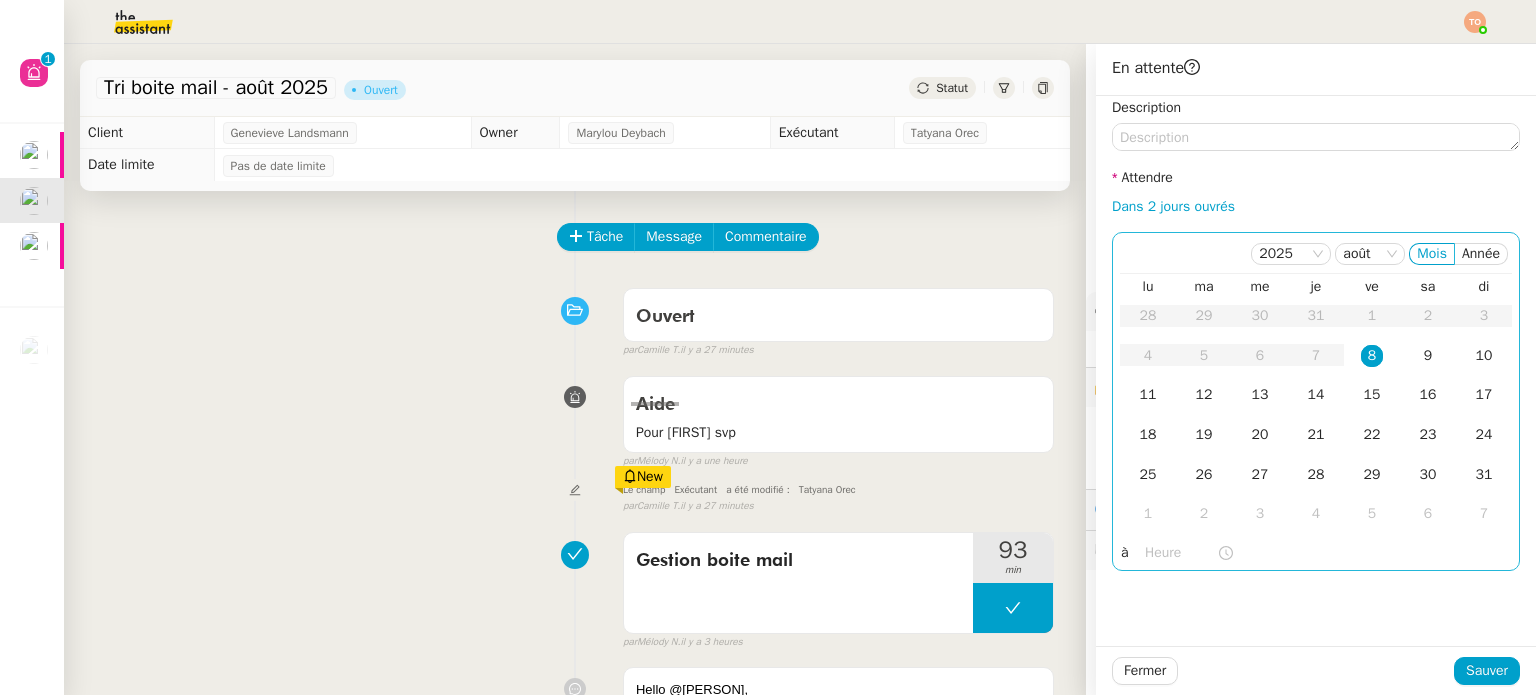 click 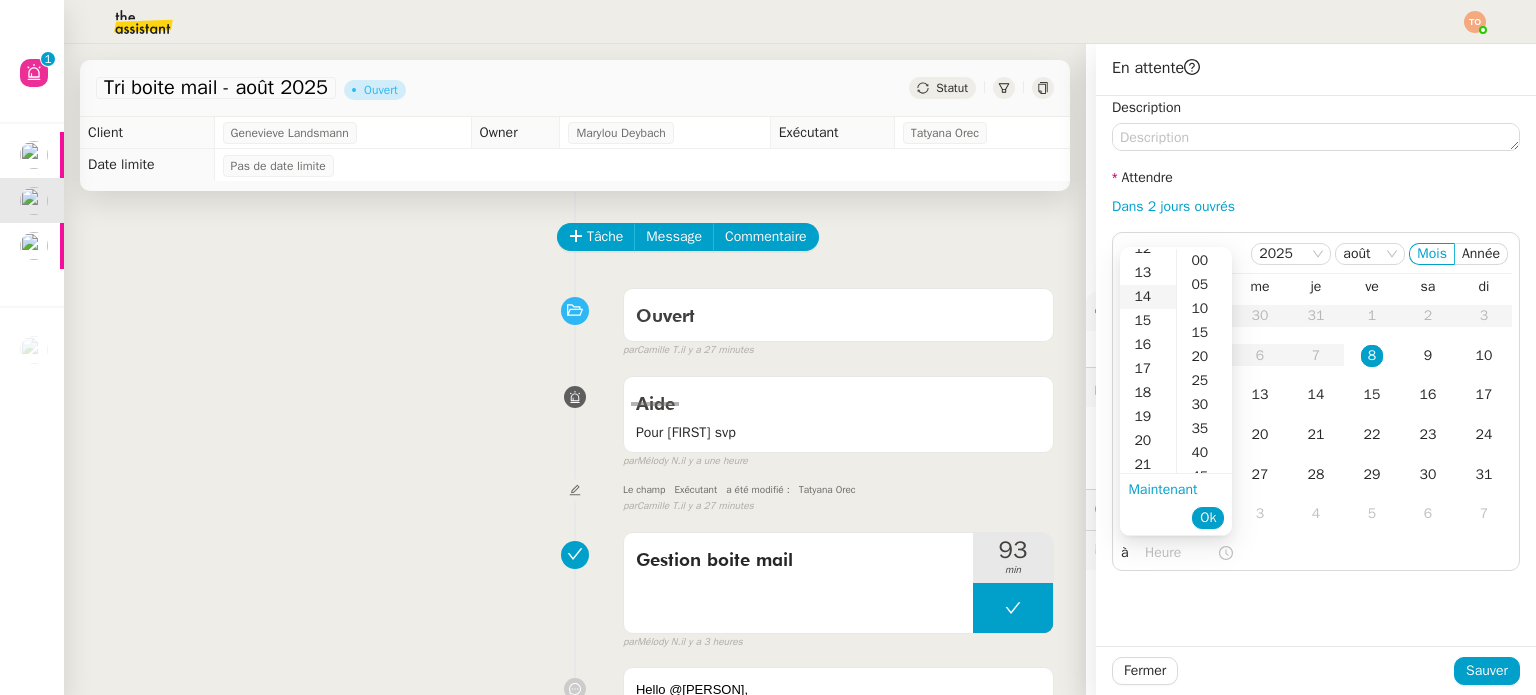 click on "14" at bounding box center [1148, 297] 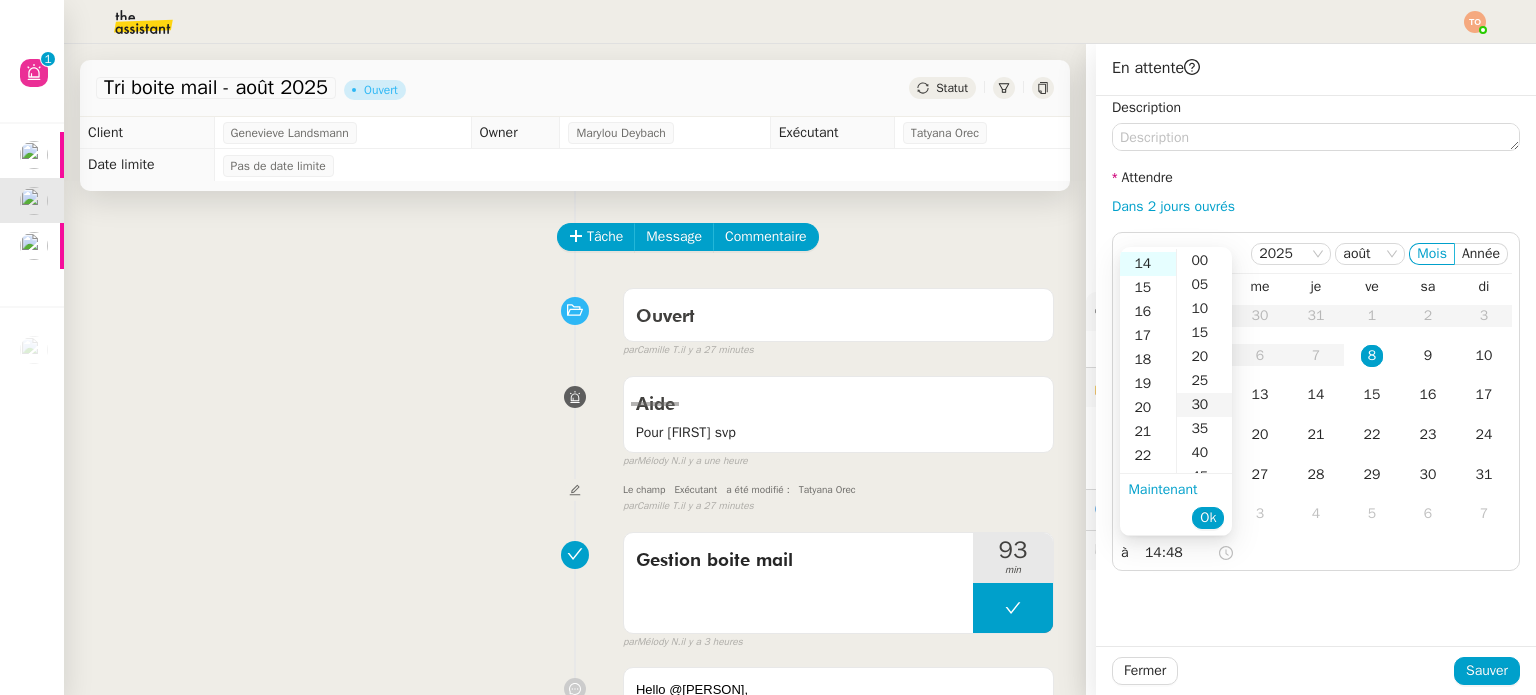 scroll, scrollTop: 336, scrollLeft: 0, axis: vertical 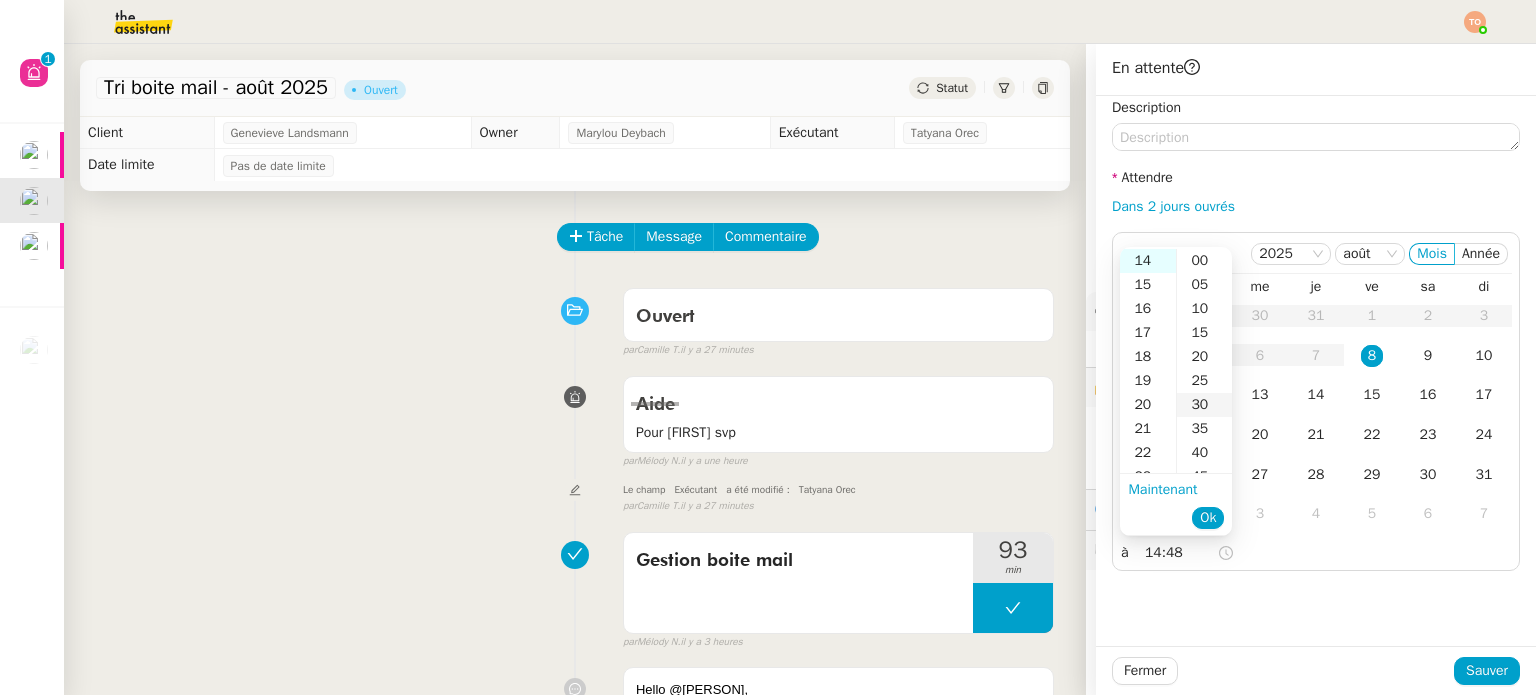 click on "30" at bounding box center [1204, 405] 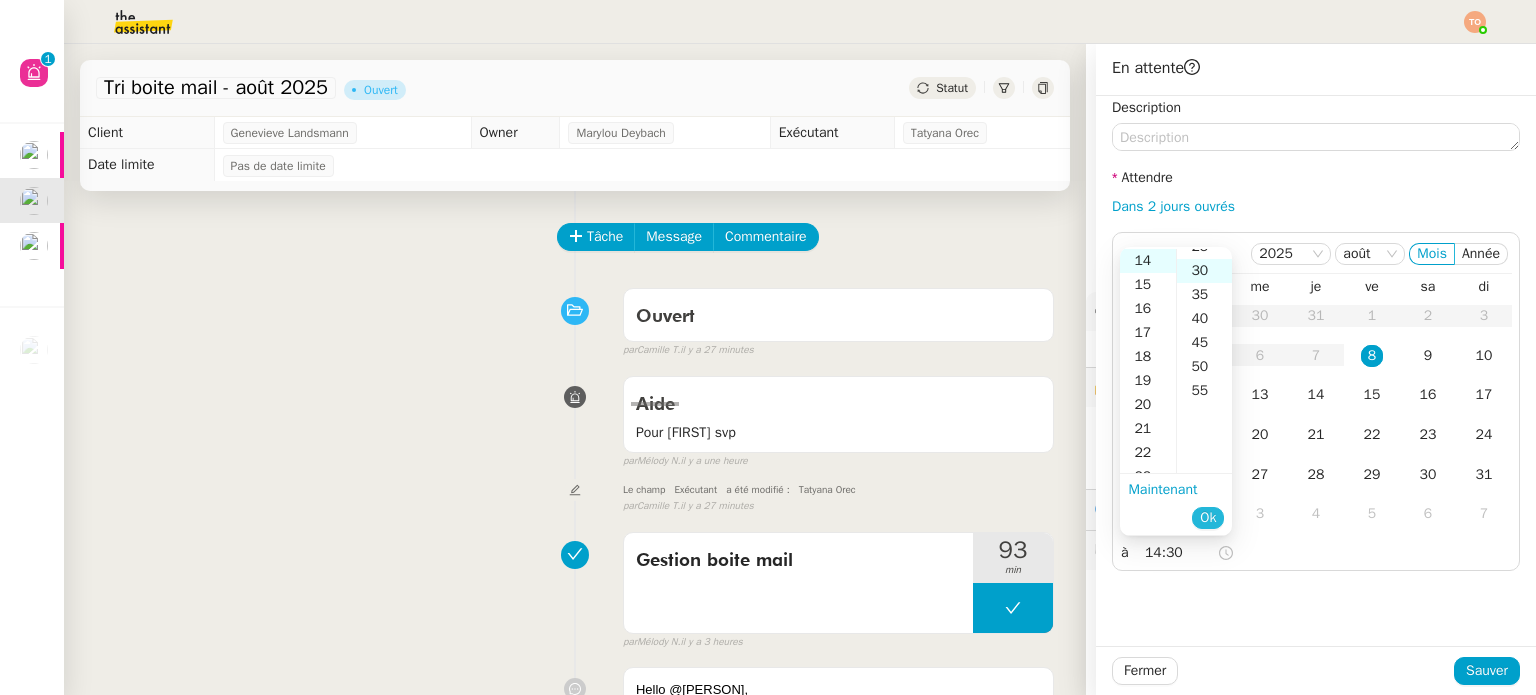 scroll, scrollTop: 144, scrollLeft: 0, axis: vertical 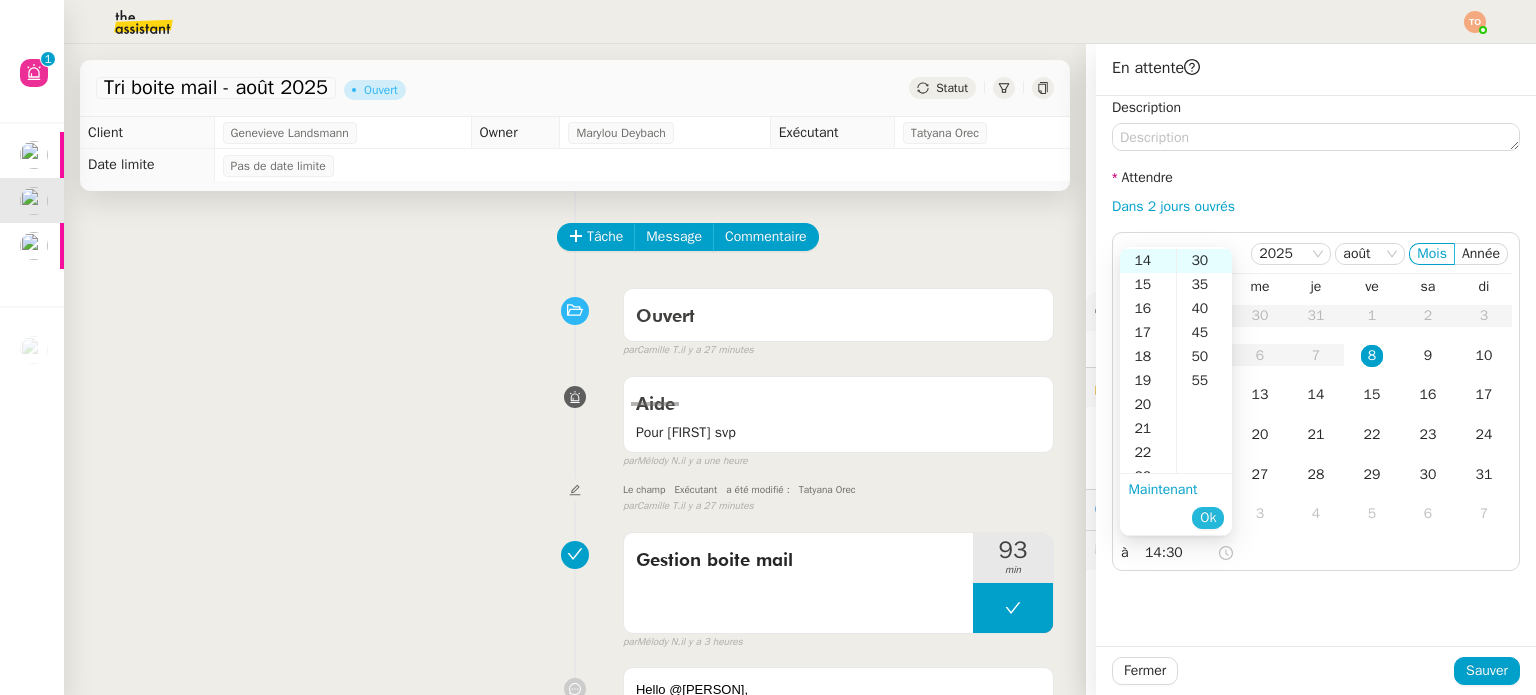 click on "Ok" at bounding box center (1208, 518) 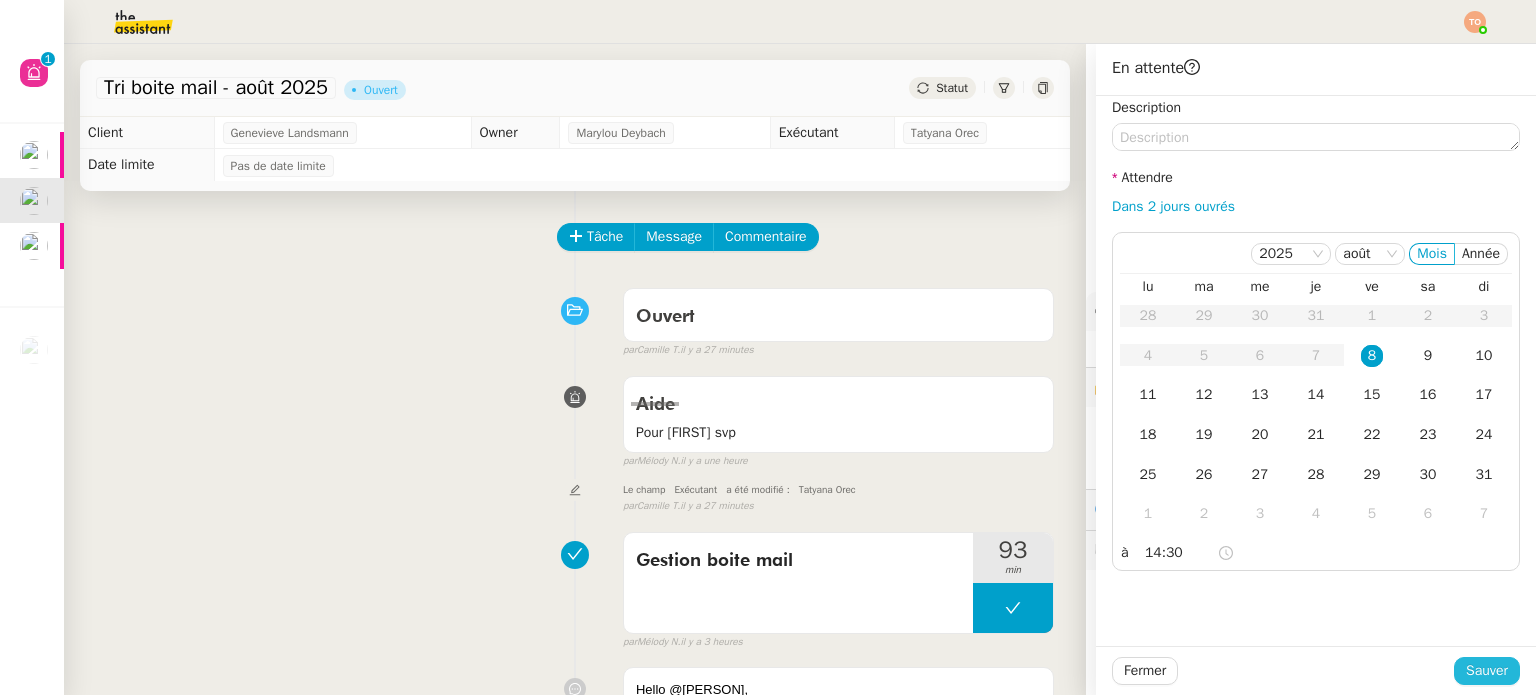 click on "Fermer Sauver" 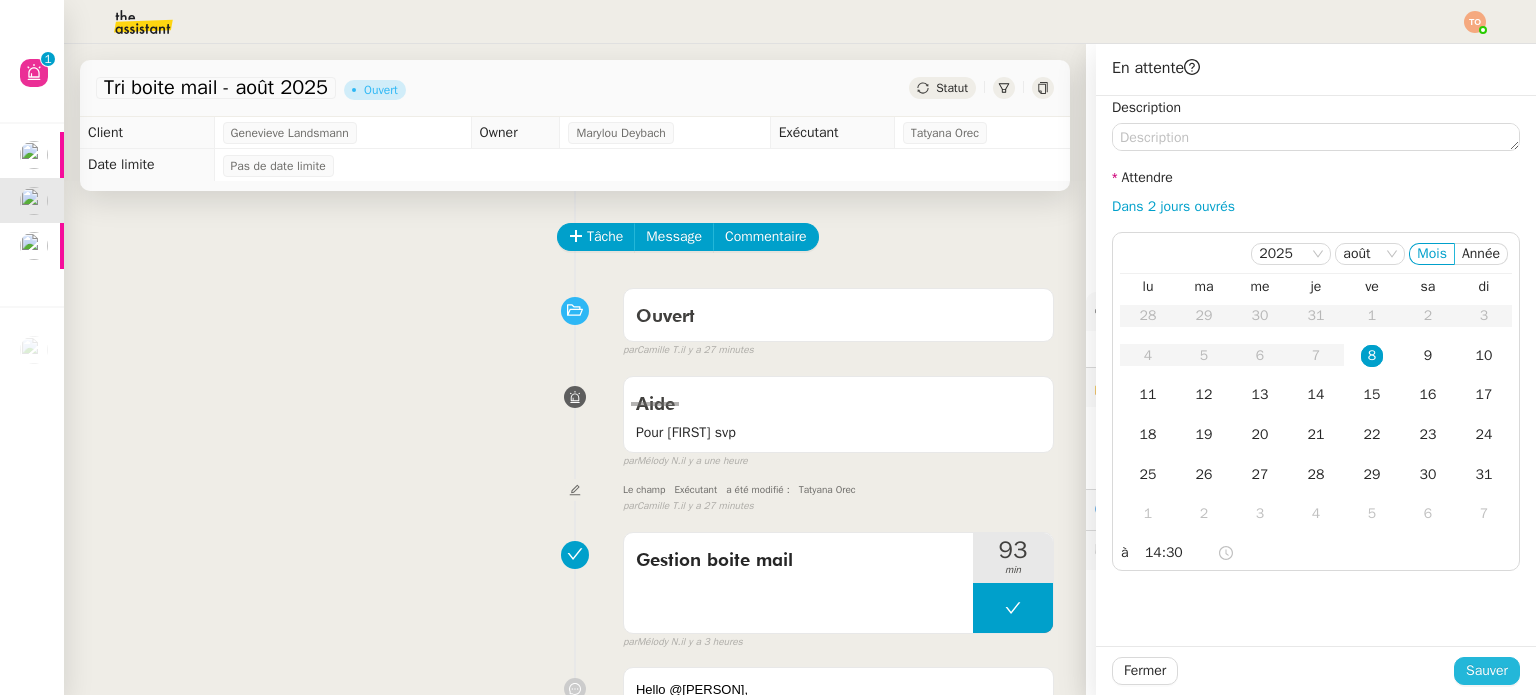 click on "Sauver" 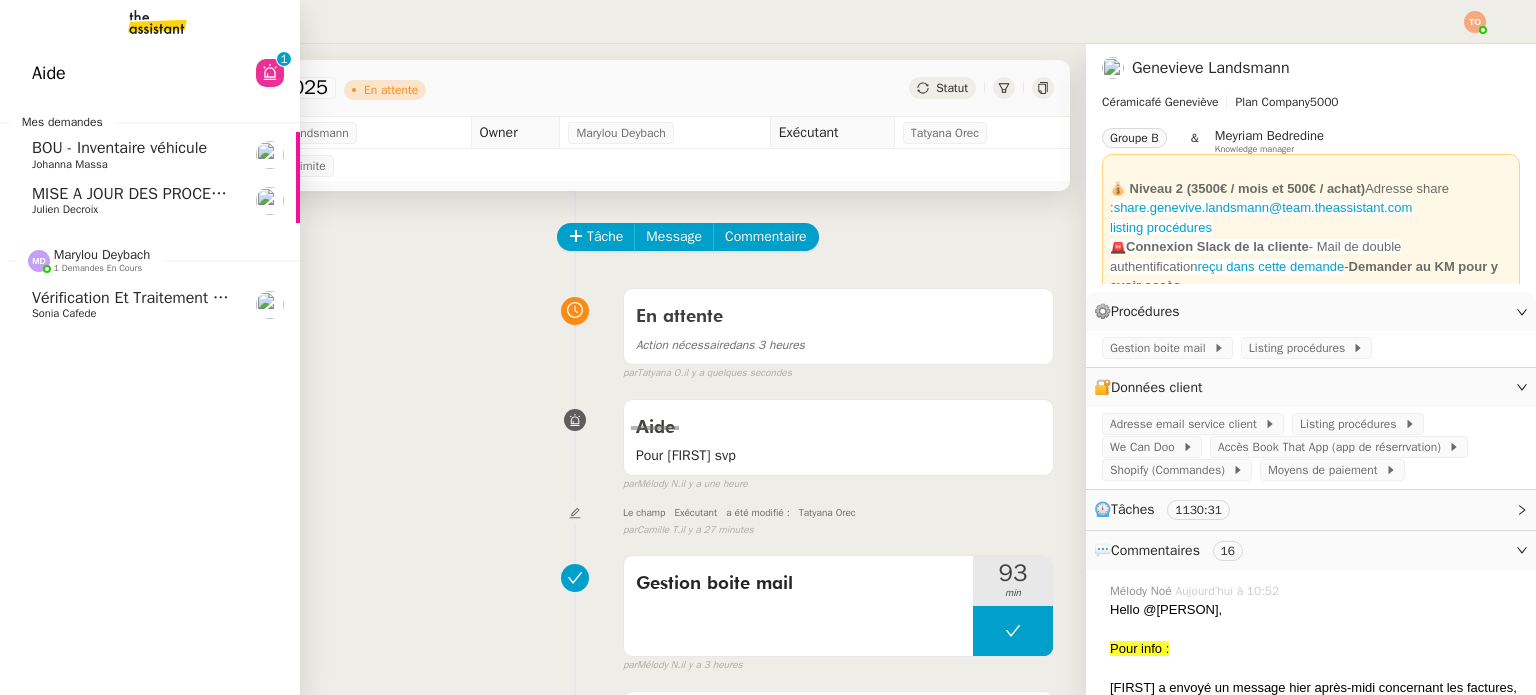 click on "Vérification et traitement des demandes comptables - 2025" 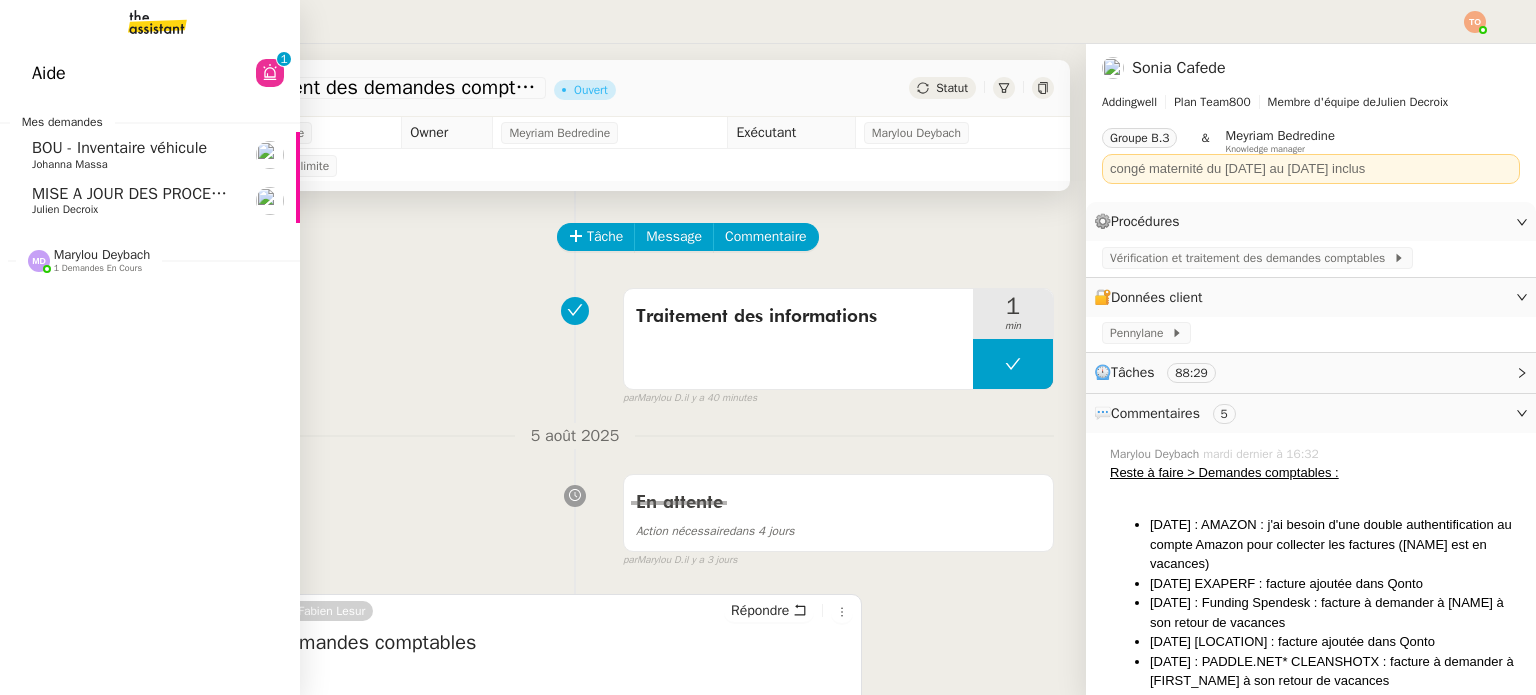 click on "Marylou Deybach" 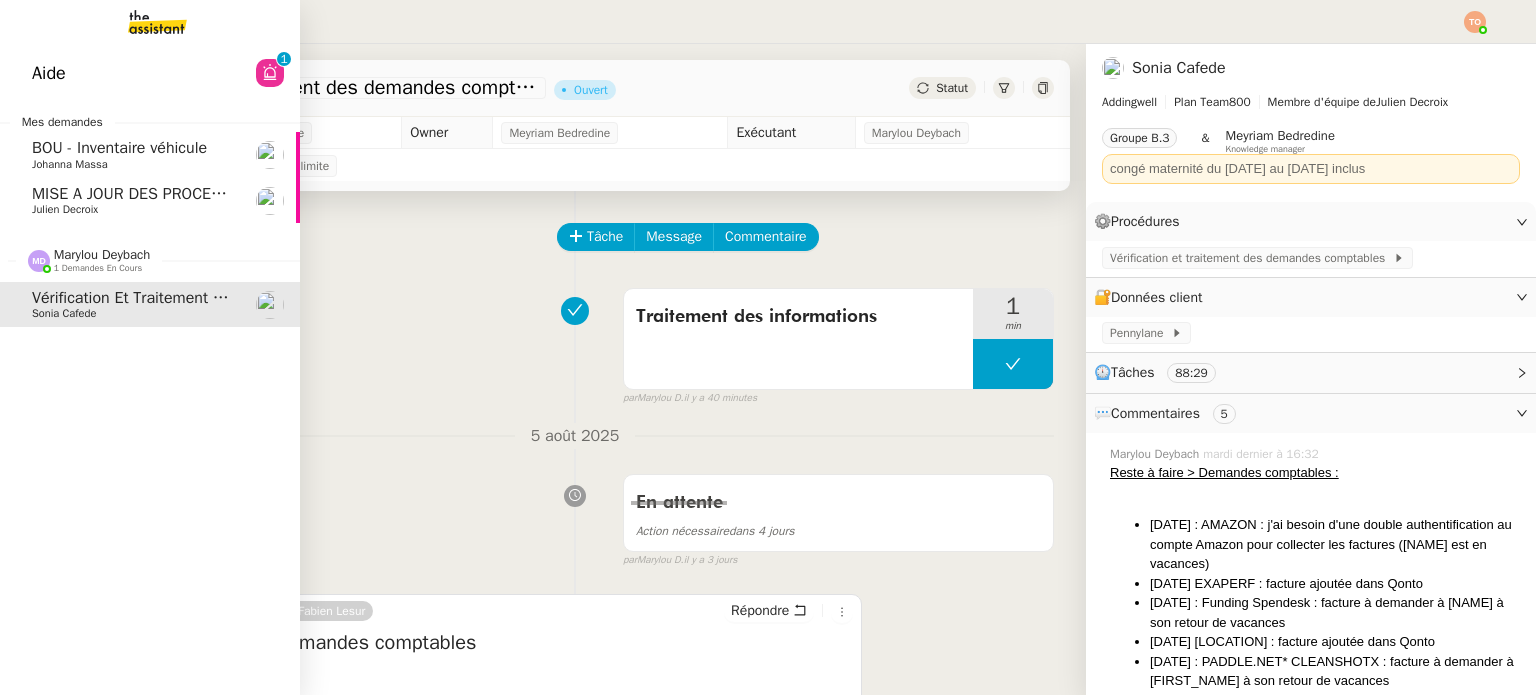 click on "Marylou Deybach" 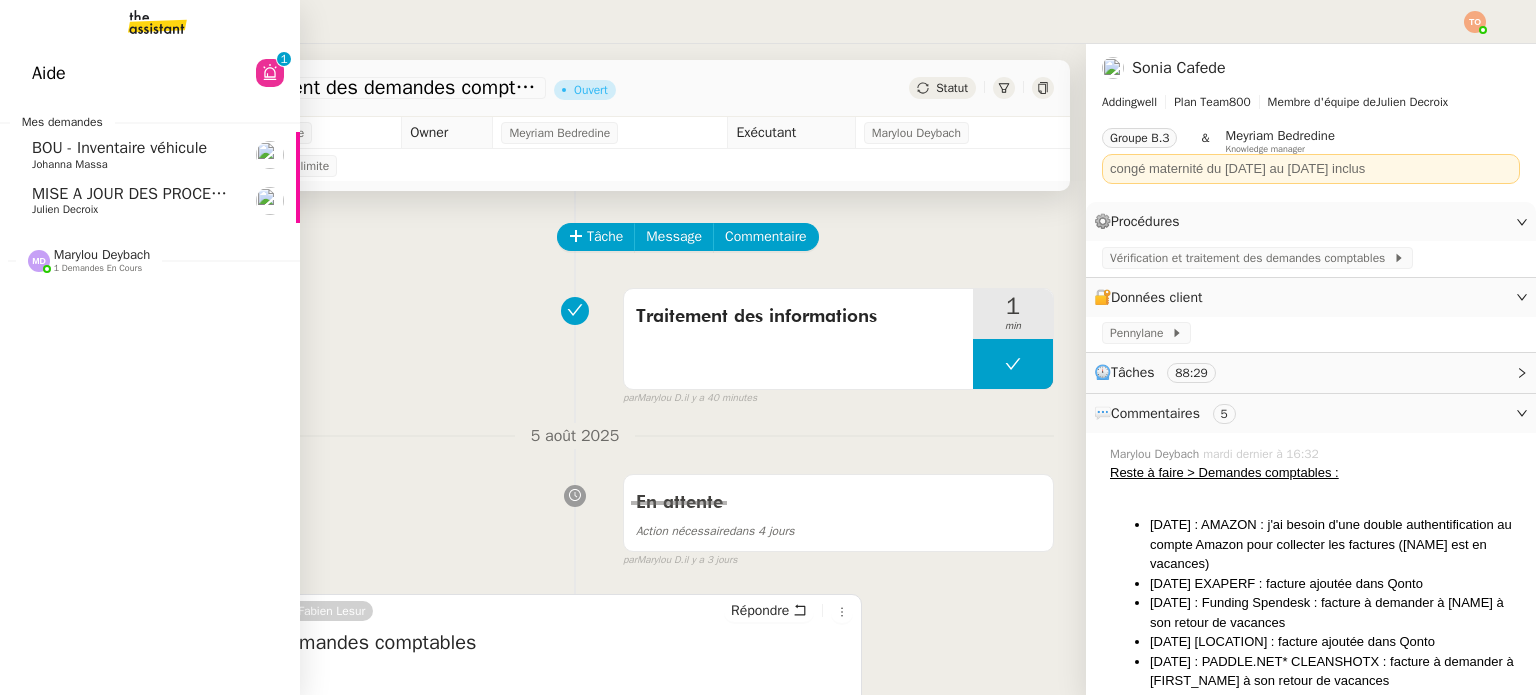 click on "Johanna Massa" 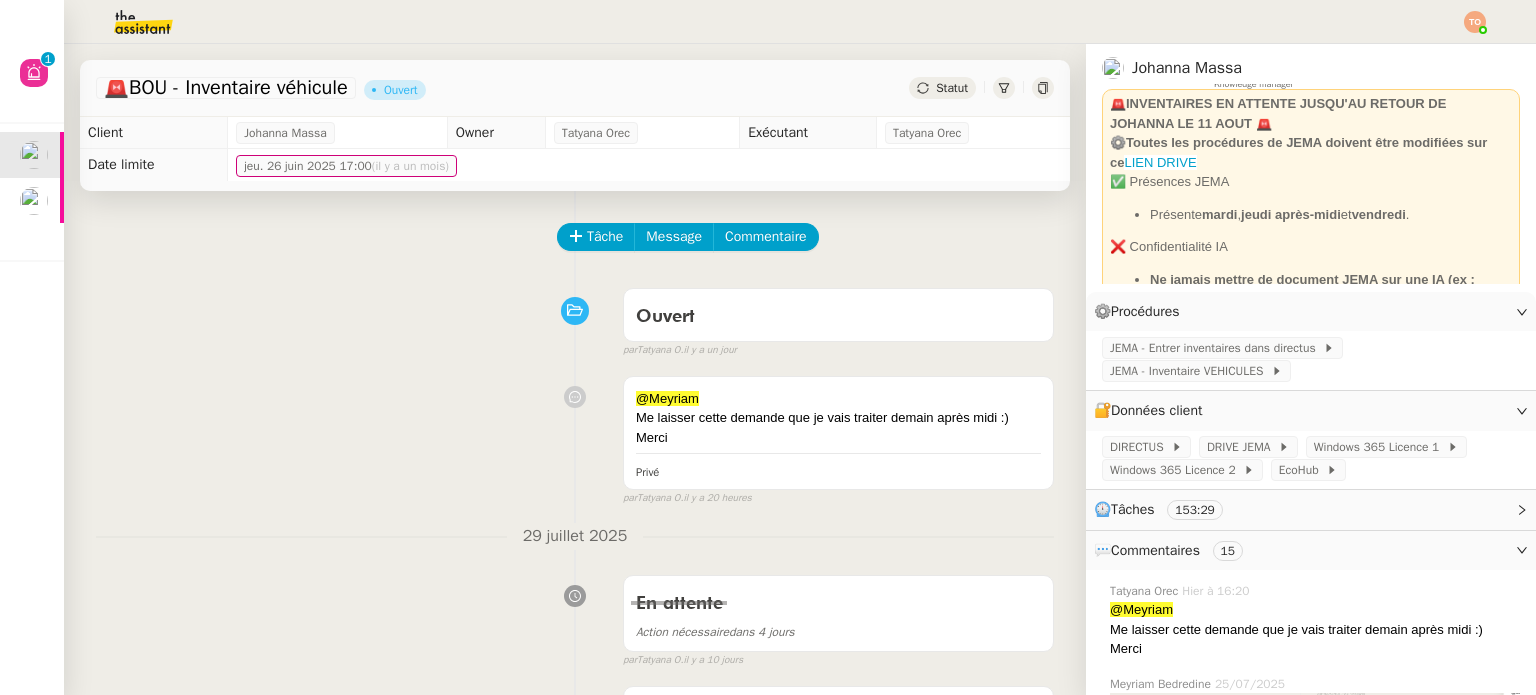 scroll, scrollTop: 100, scrollLeft: 0, axis: vertical 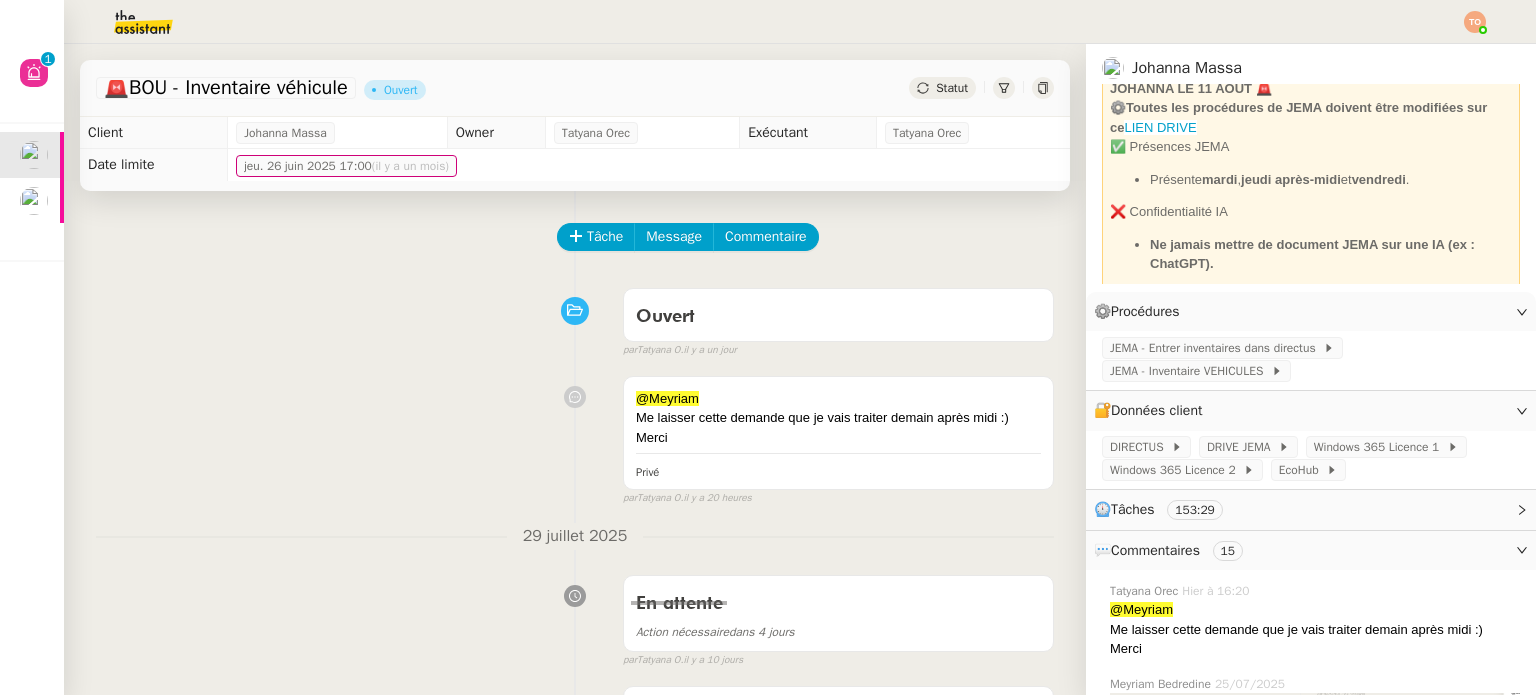 click 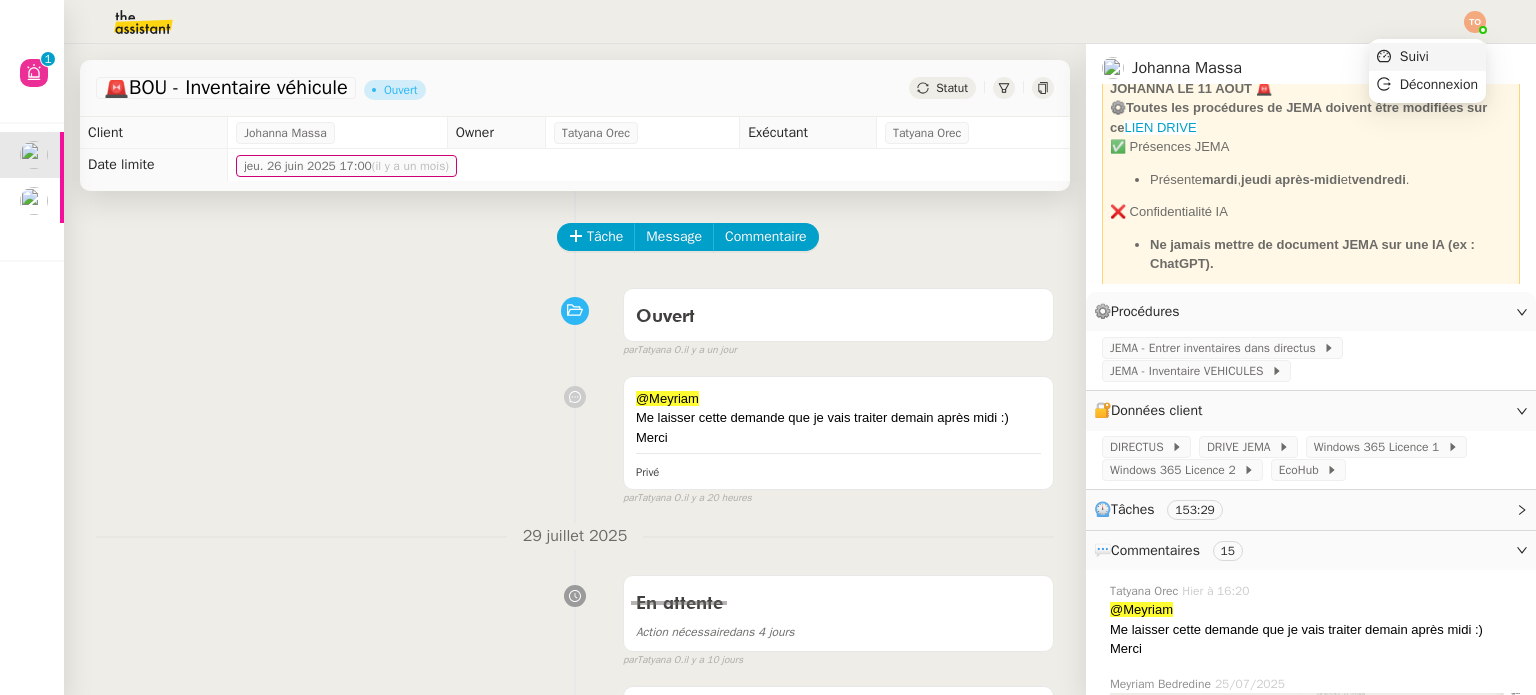 click on "Suivi" at bounding box center (1427, 57) 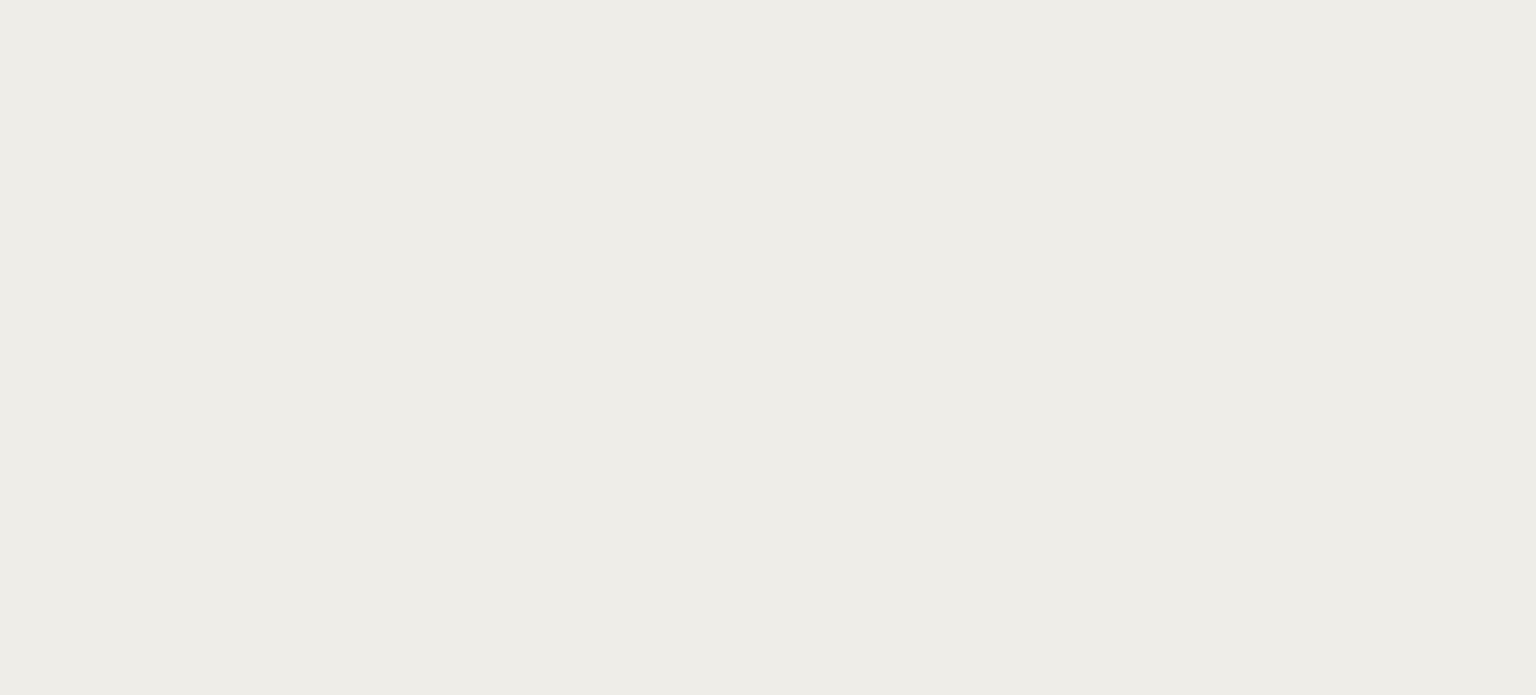 scroll, scrollTop: 0, scrollLeft: 0, axis: both 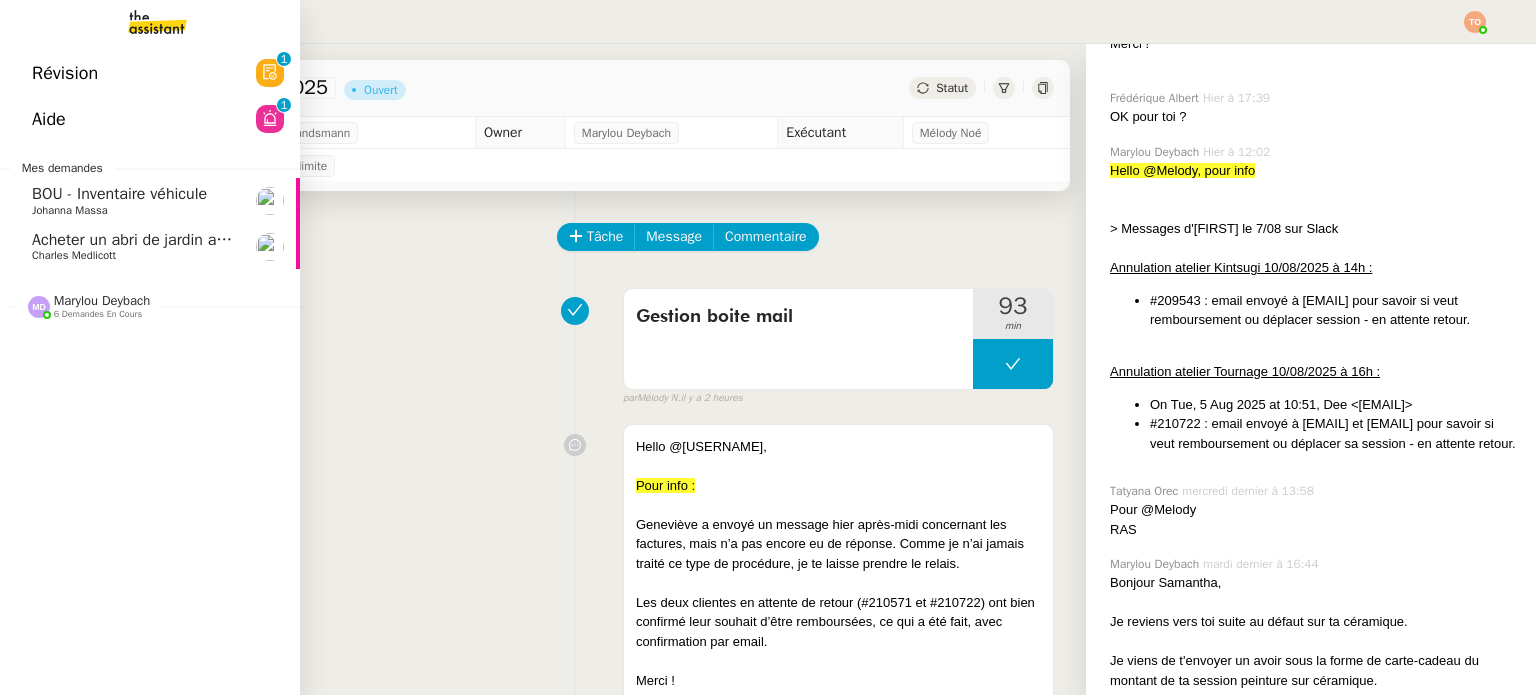 click on "Marylou Deybach" 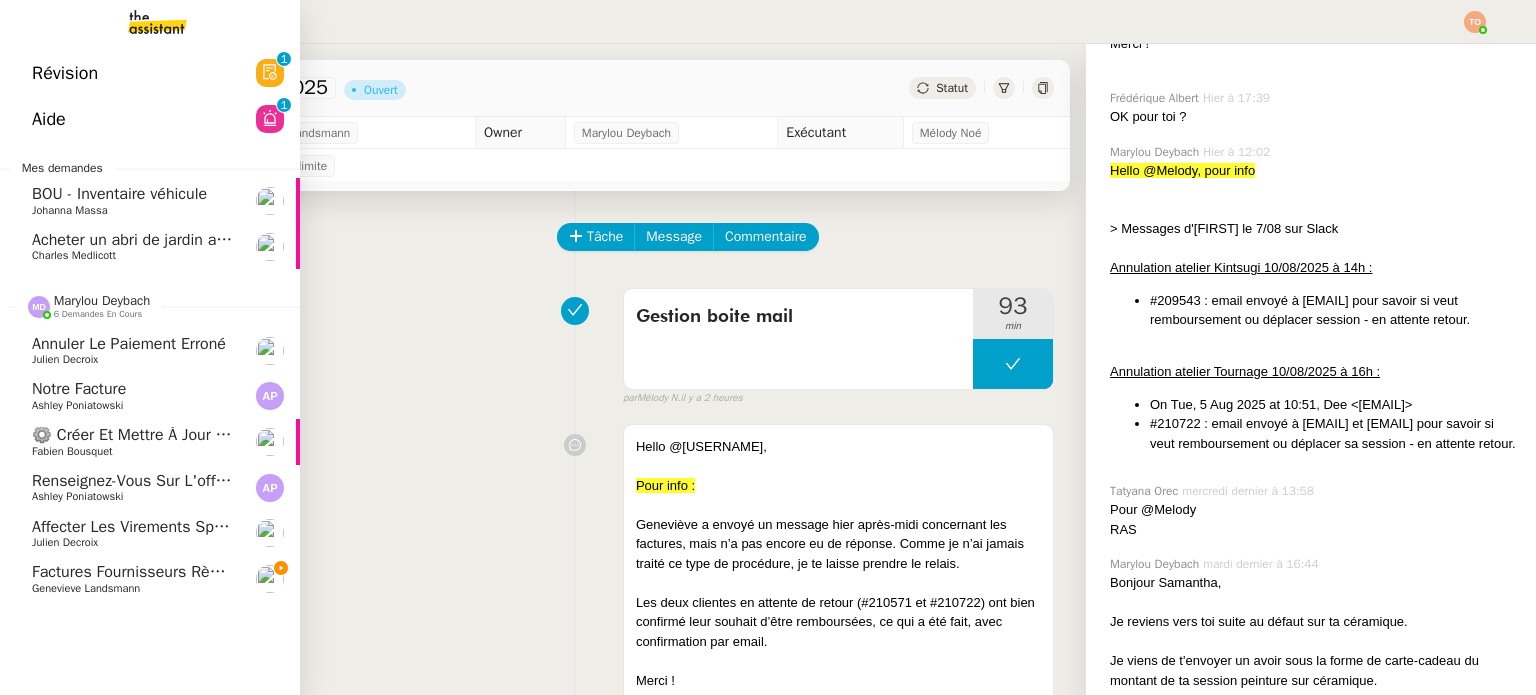 click on "Factures fournisseurs règlement par prélèvement, CB et espèces via Pennylane - août 2025" 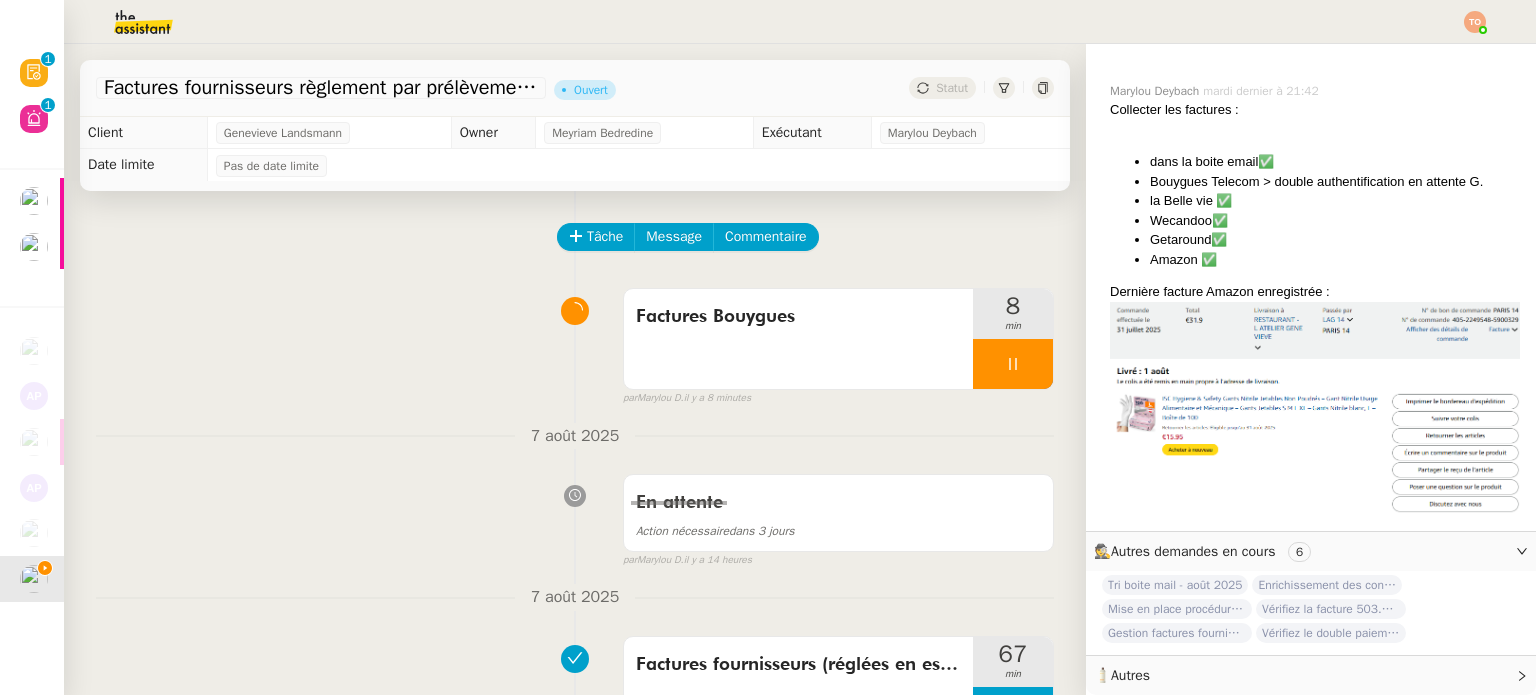 scroll, scrollTop: 627, scrollLeft: 0, axis: vertical 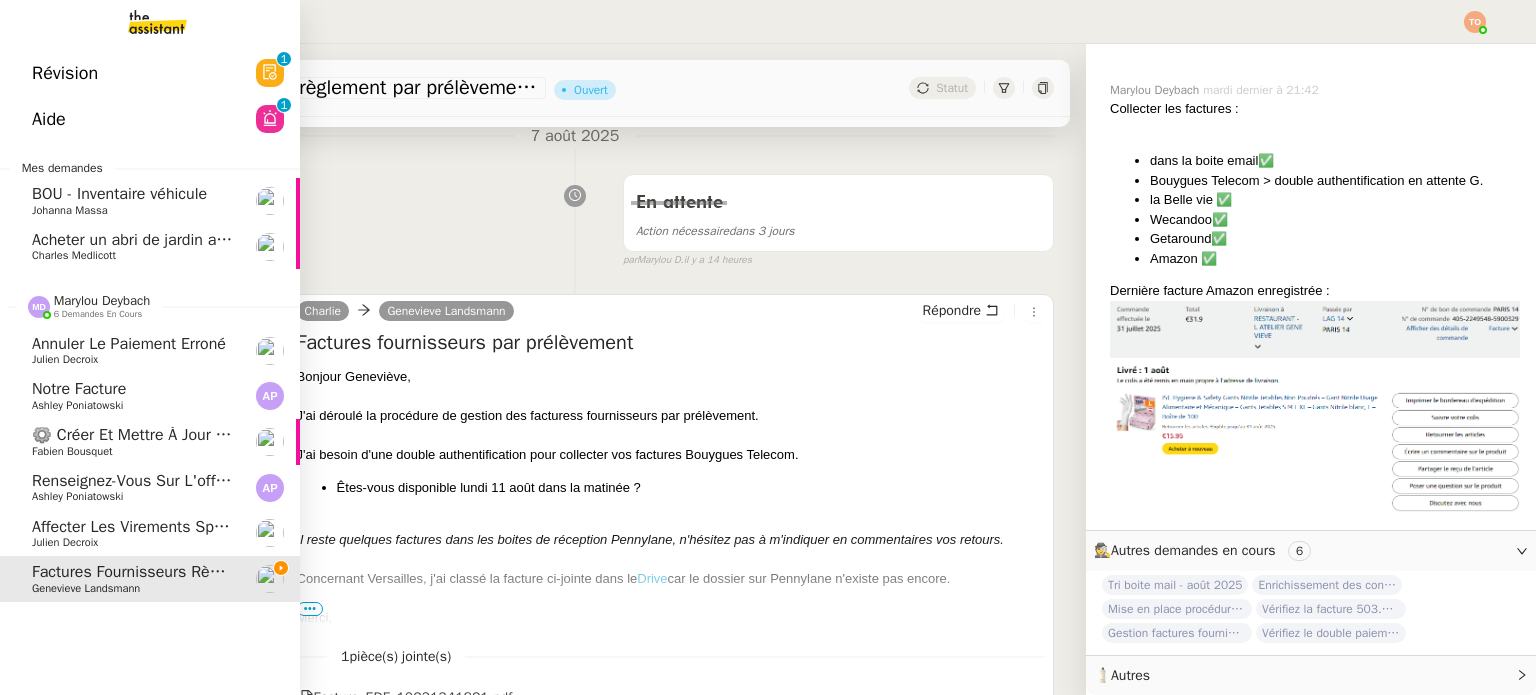 click on "Affecter les virements Spendesk au compte 517000" 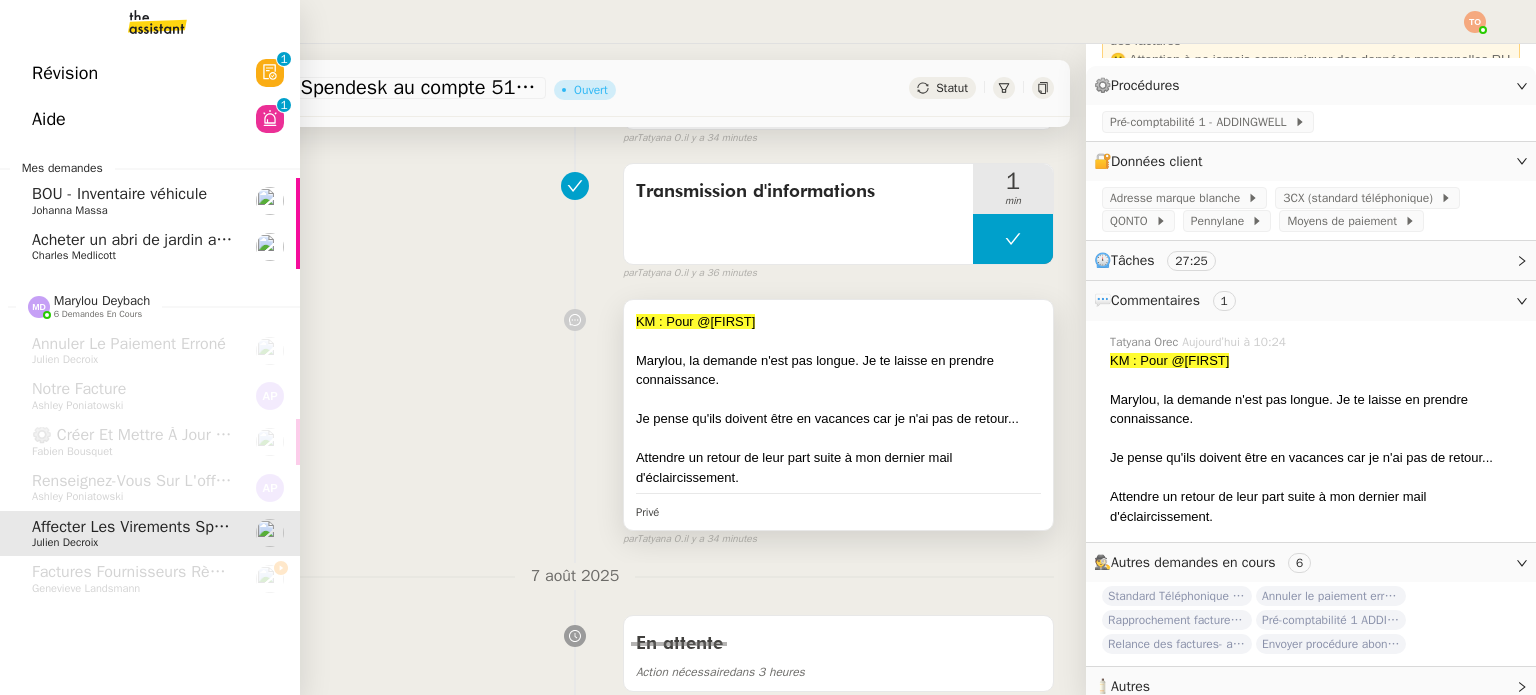 scroll, scrollTop: 251, scrollLeft: 0, axis: vertical 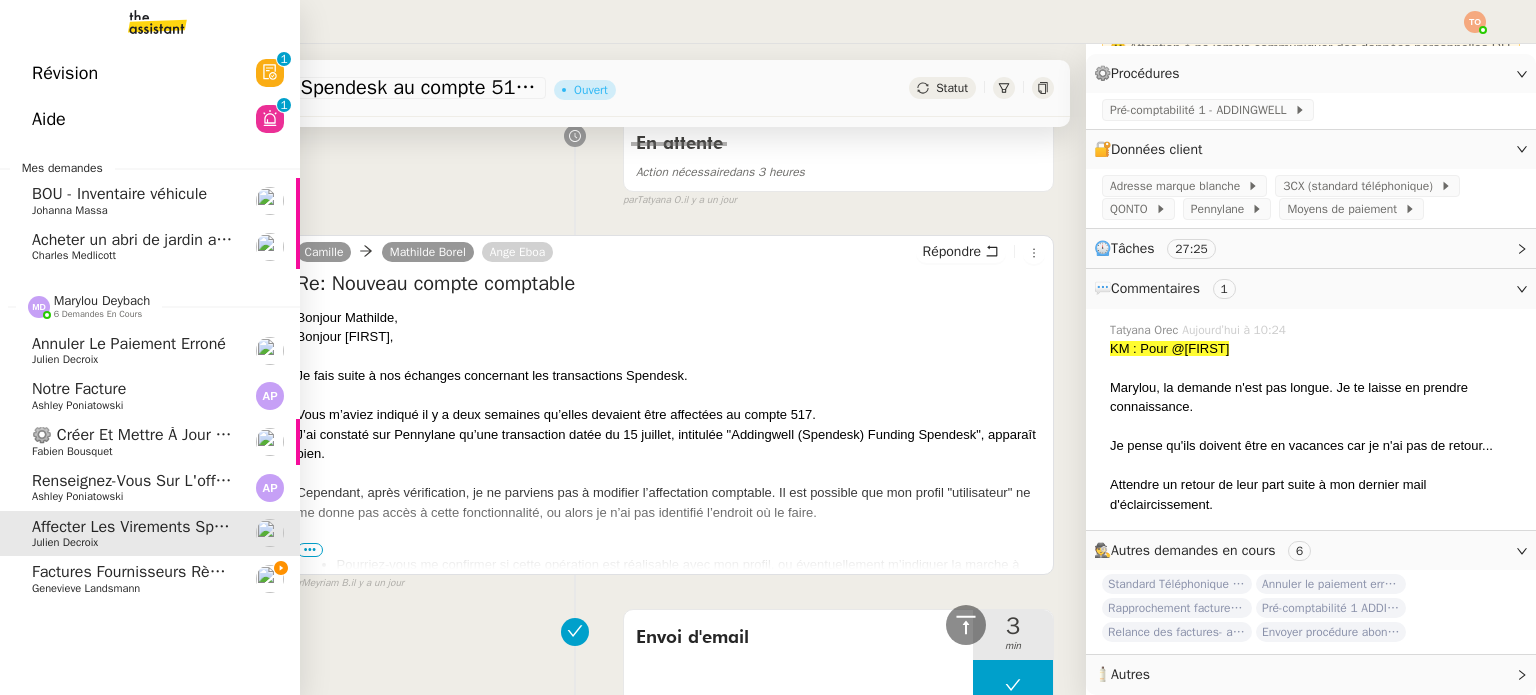 click on "Julien Decroix" 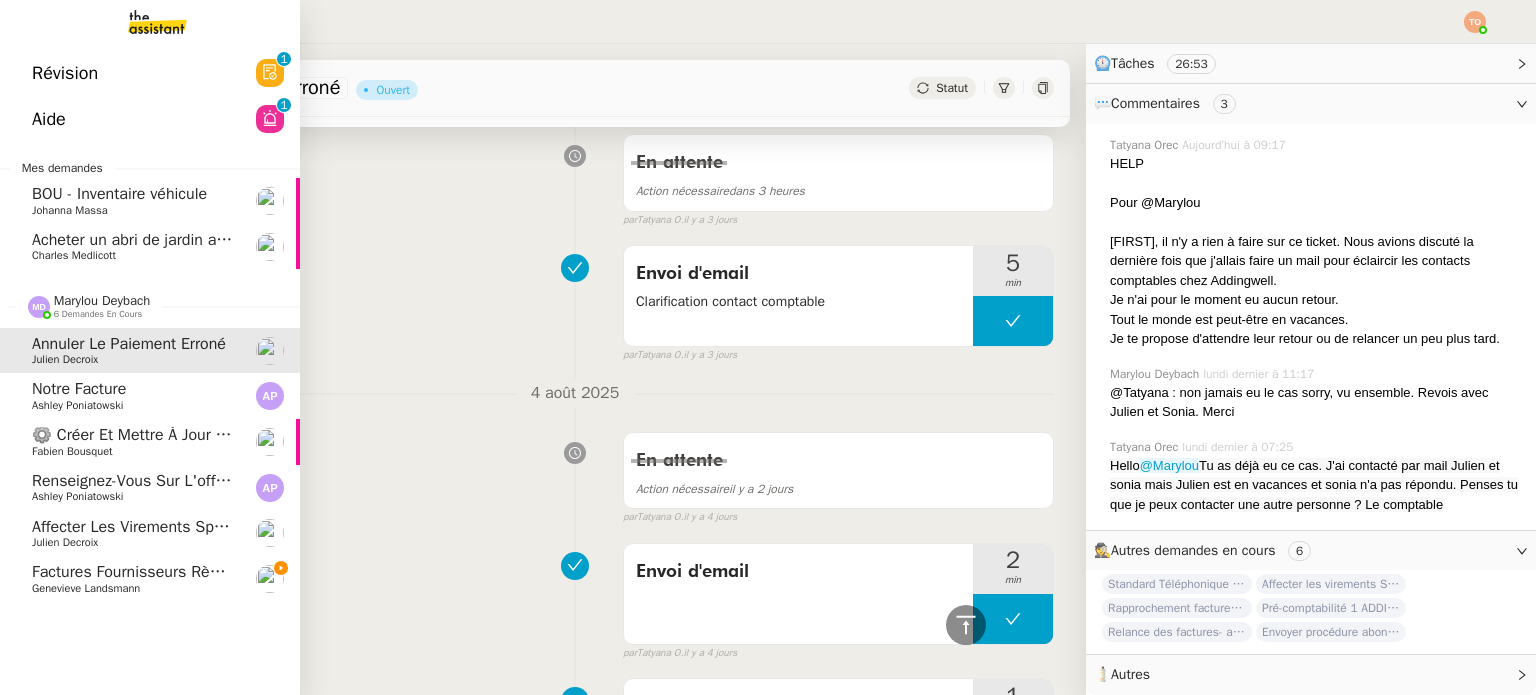 scroll, scrollTop: 511, scrollLeft: 0, axis: vertical 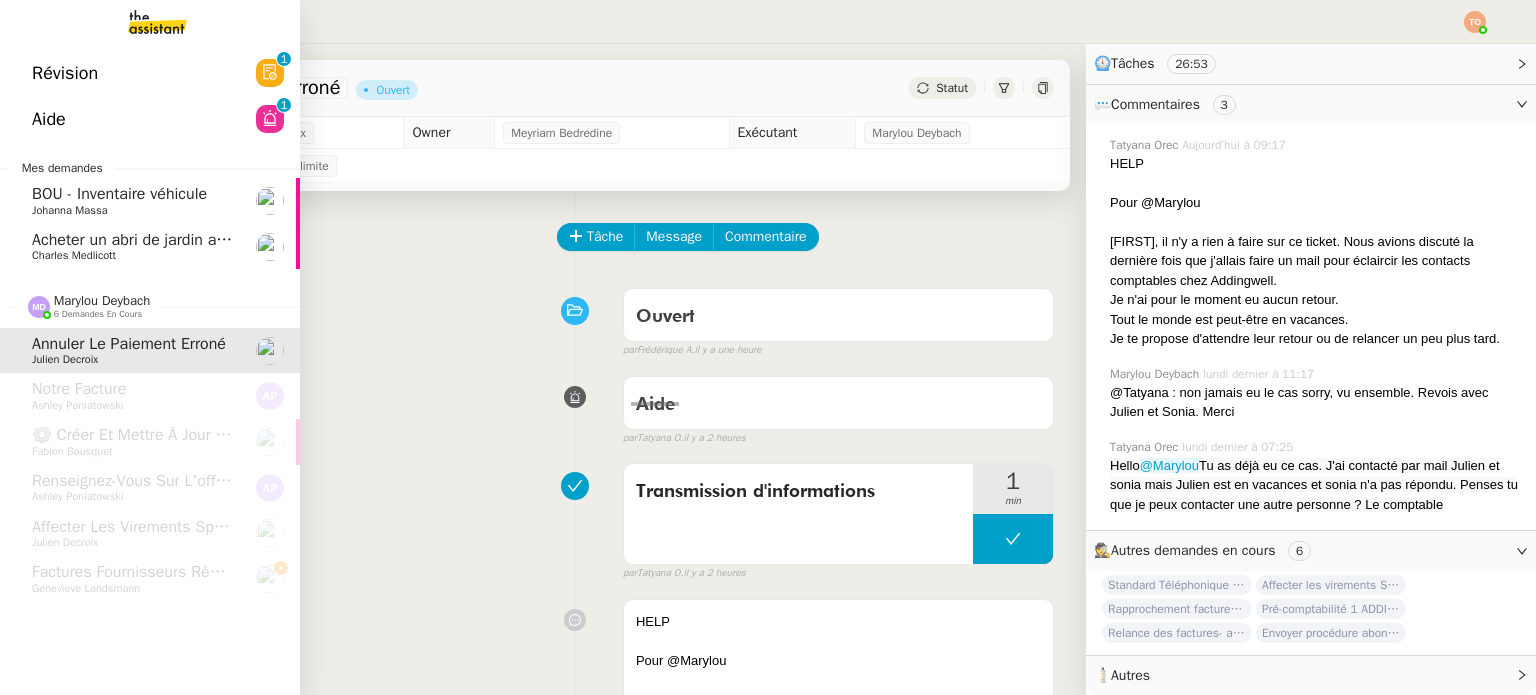 click at bounding box center (141, 22) 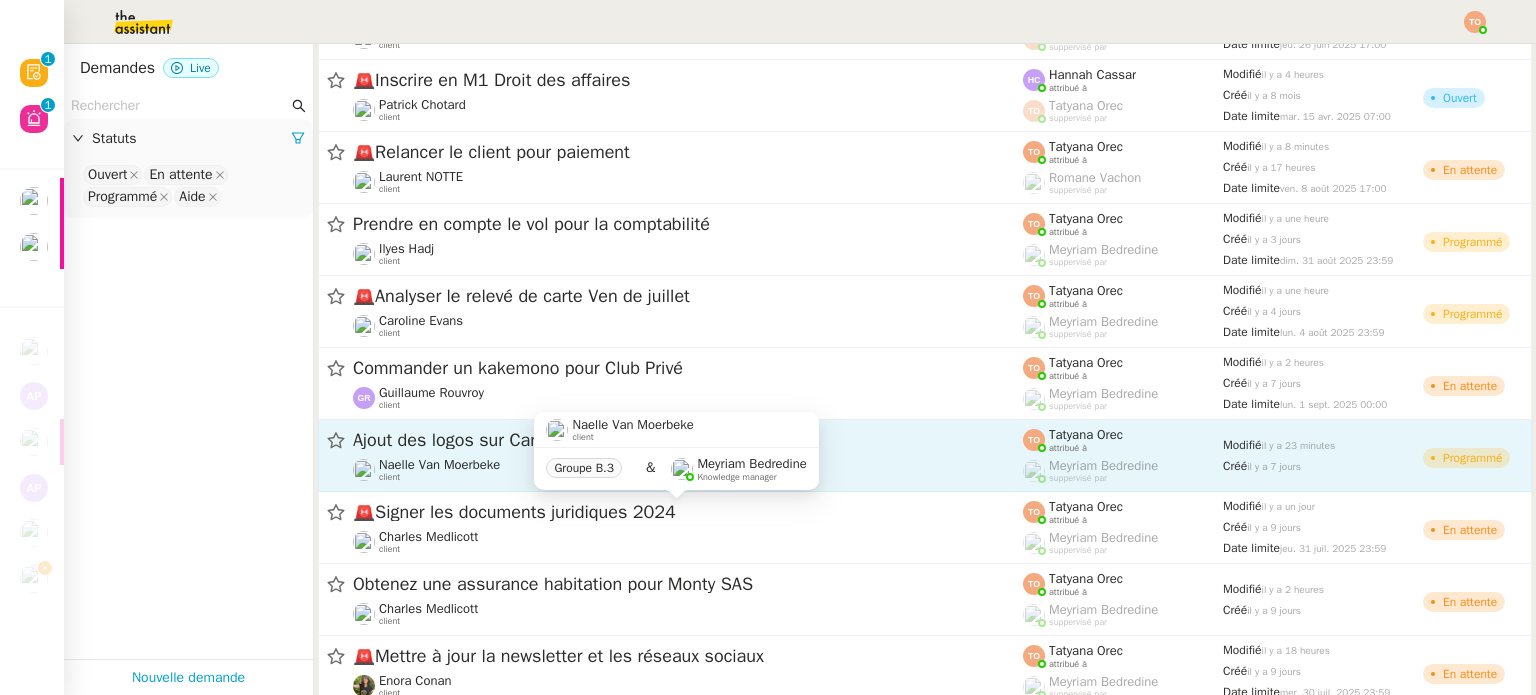 scroll, scrollTop: 0, scrollLeft: 0, axis: both 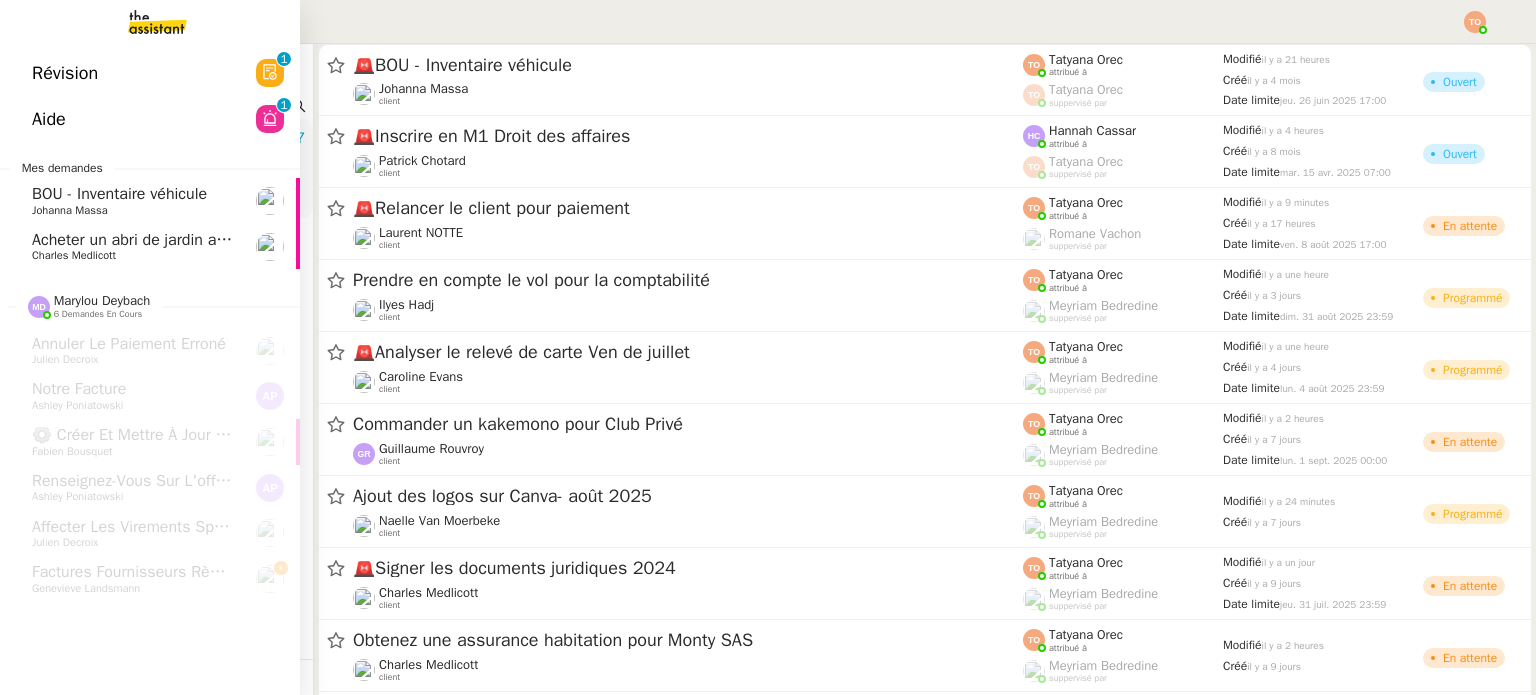 drag, startPoint x: 65, startPoint y: 236, endPoint x: 98, endPoint y: 246, distance: 34.48188 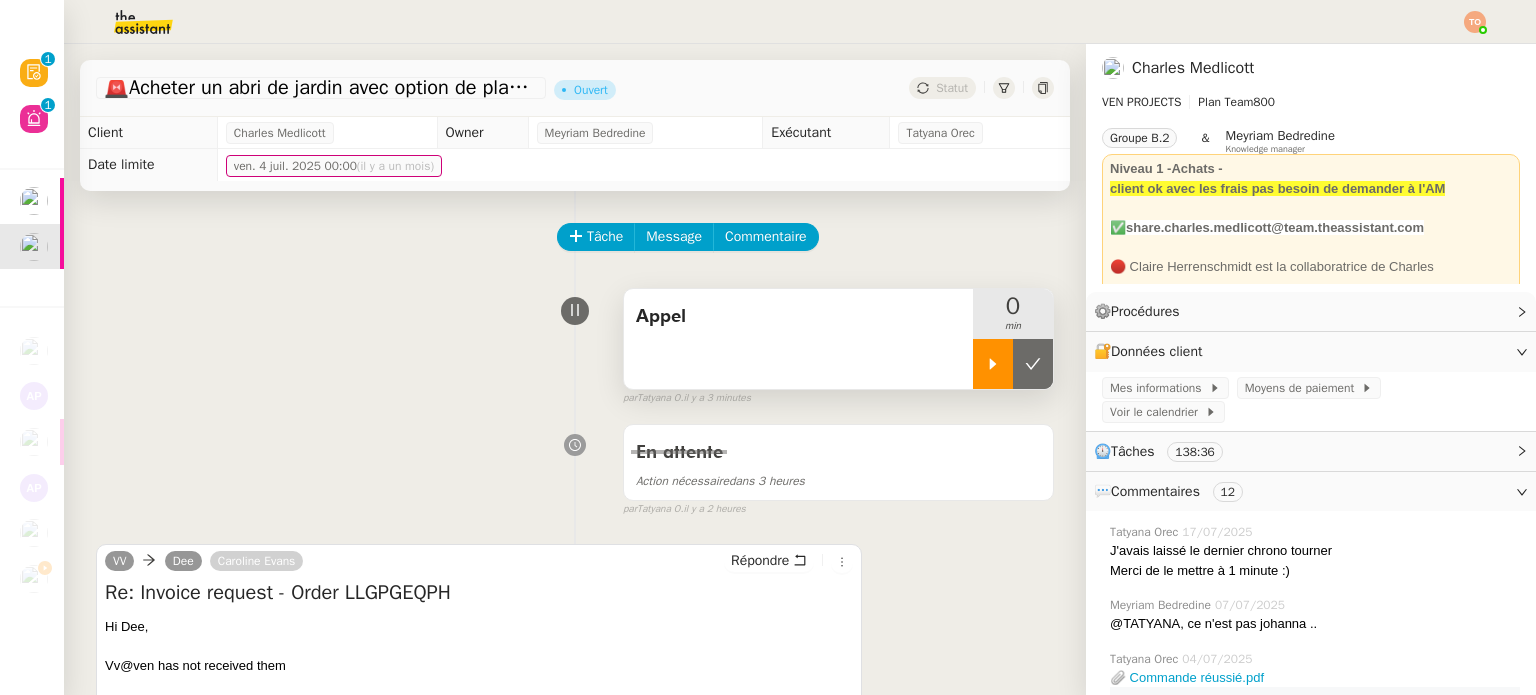 click at bounding box center [993, 364] 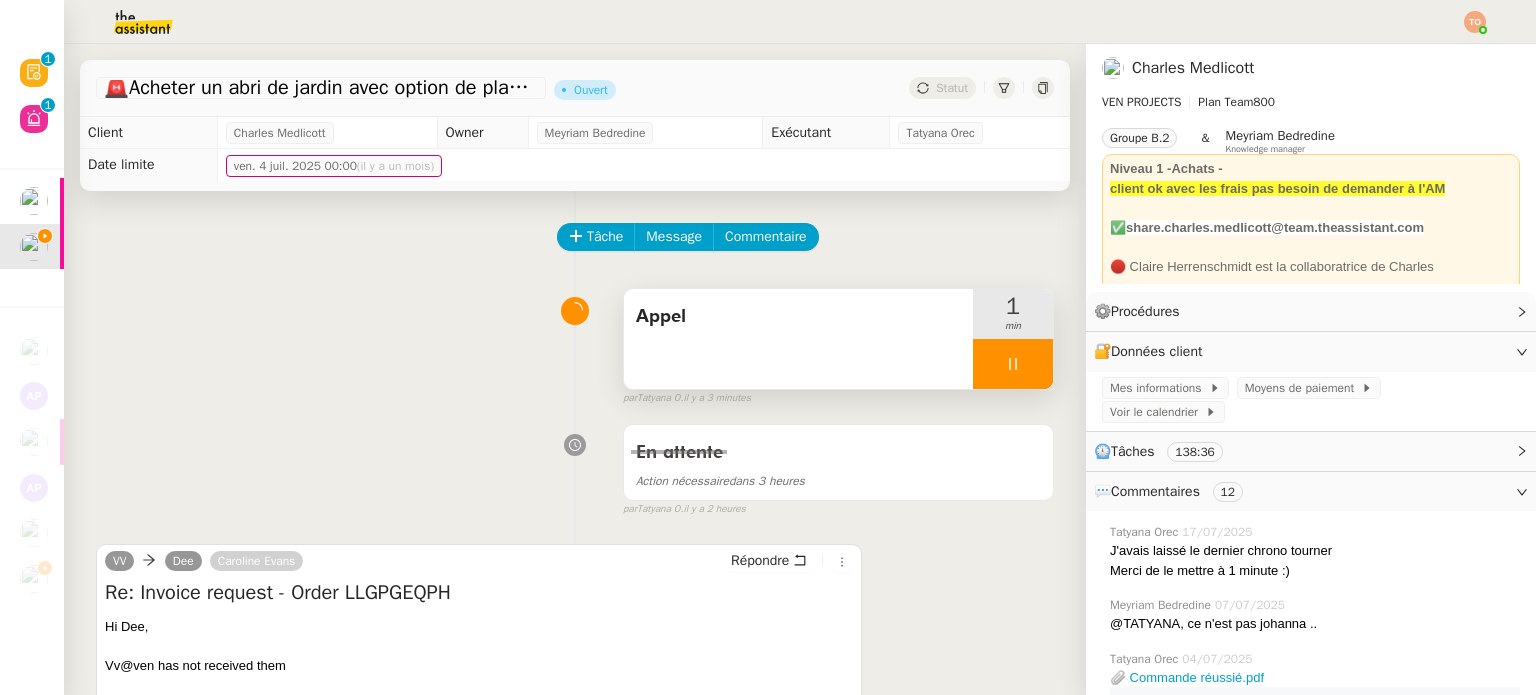 click on "Appel" at bounding box center [798, 339] 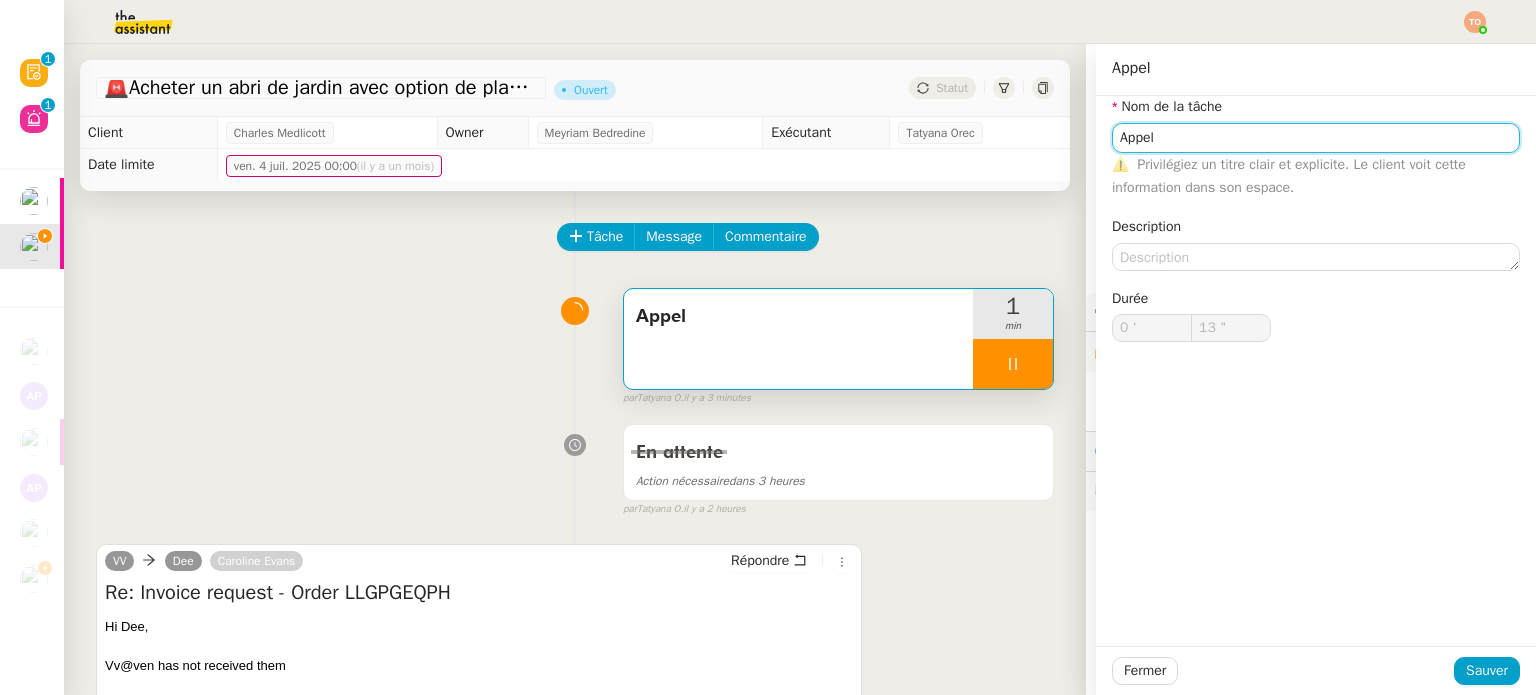 click on "Appel" 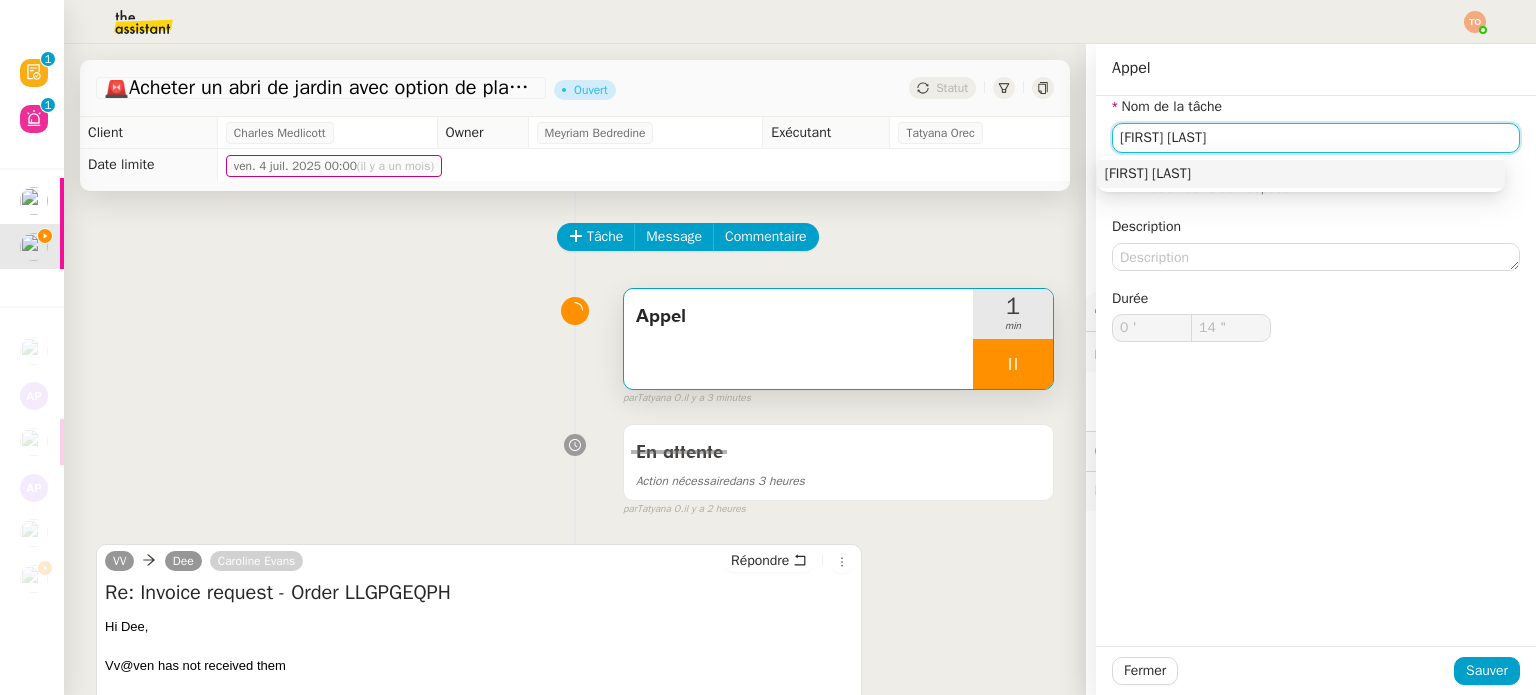 type on "[FIRST] [LAST]" 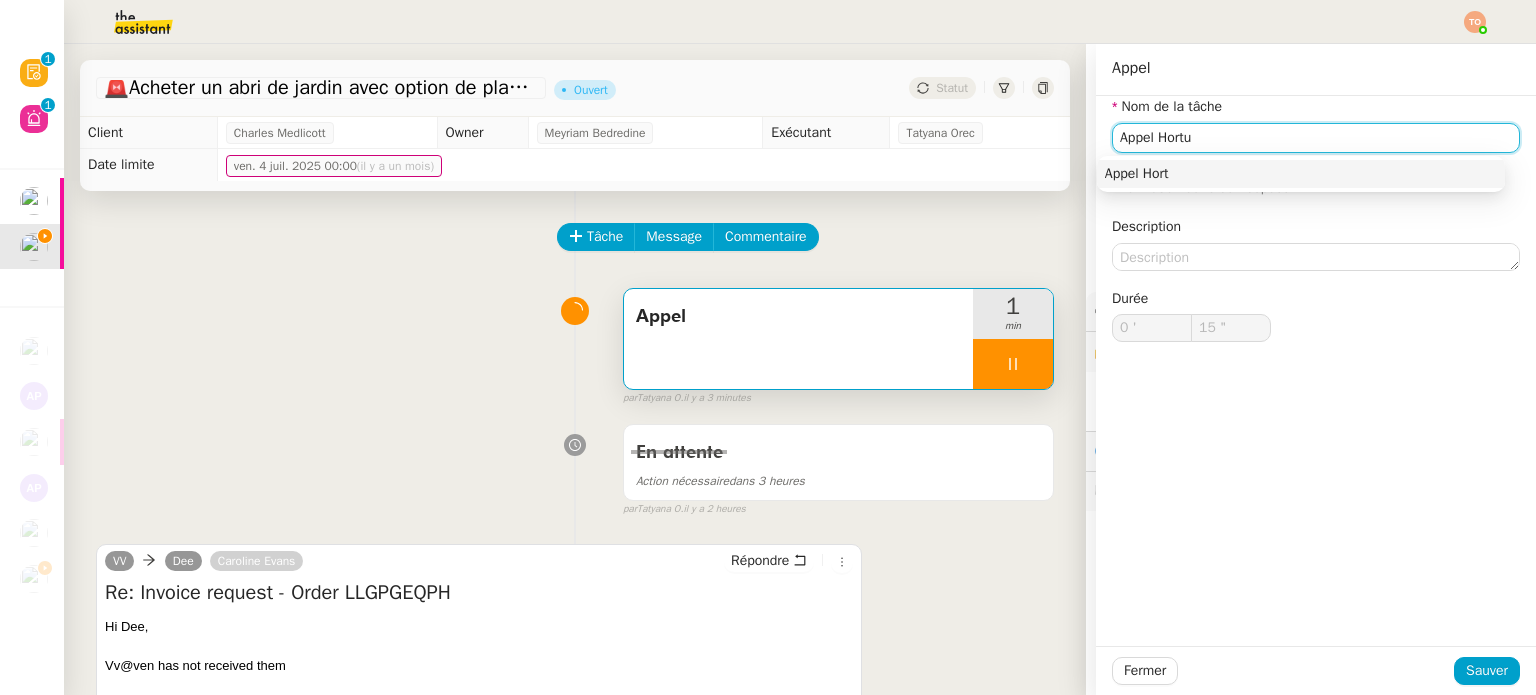 type on "Appel Hortum" 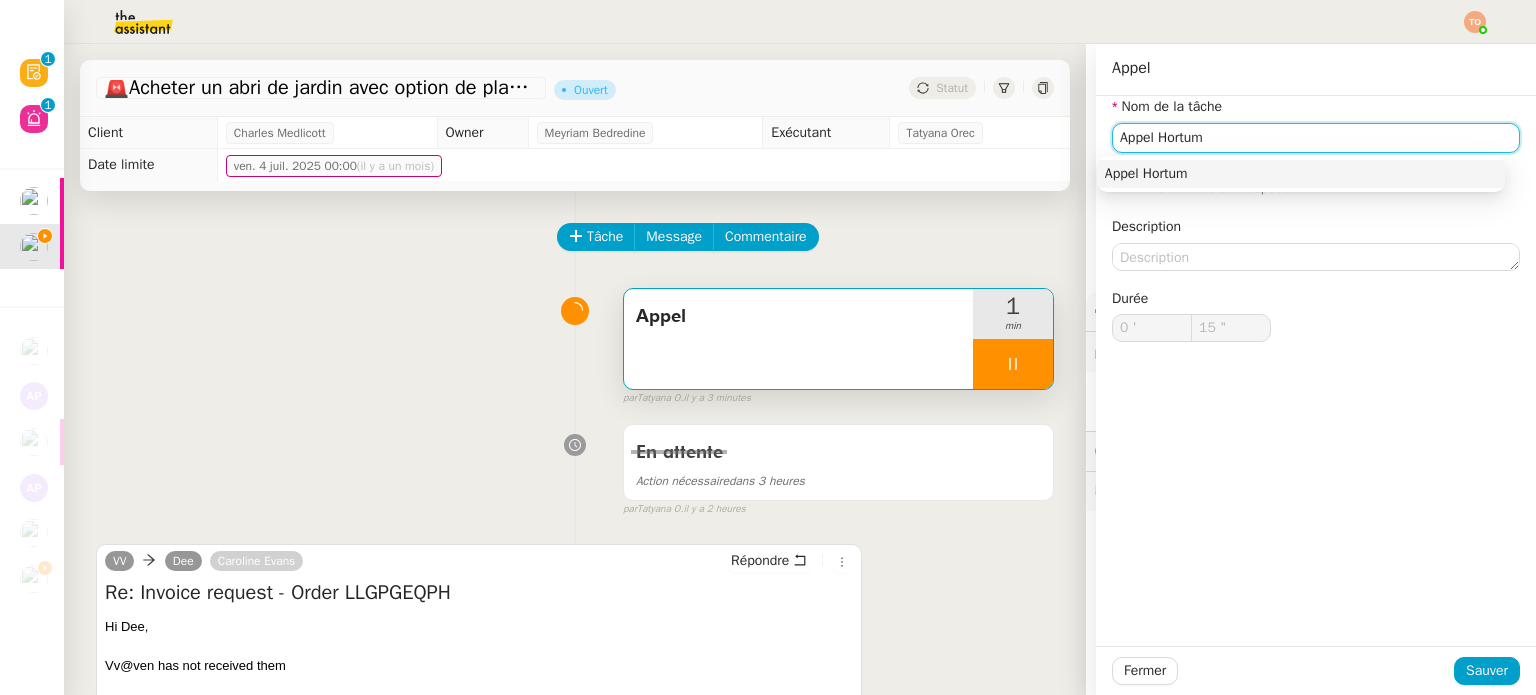type on "16 "" 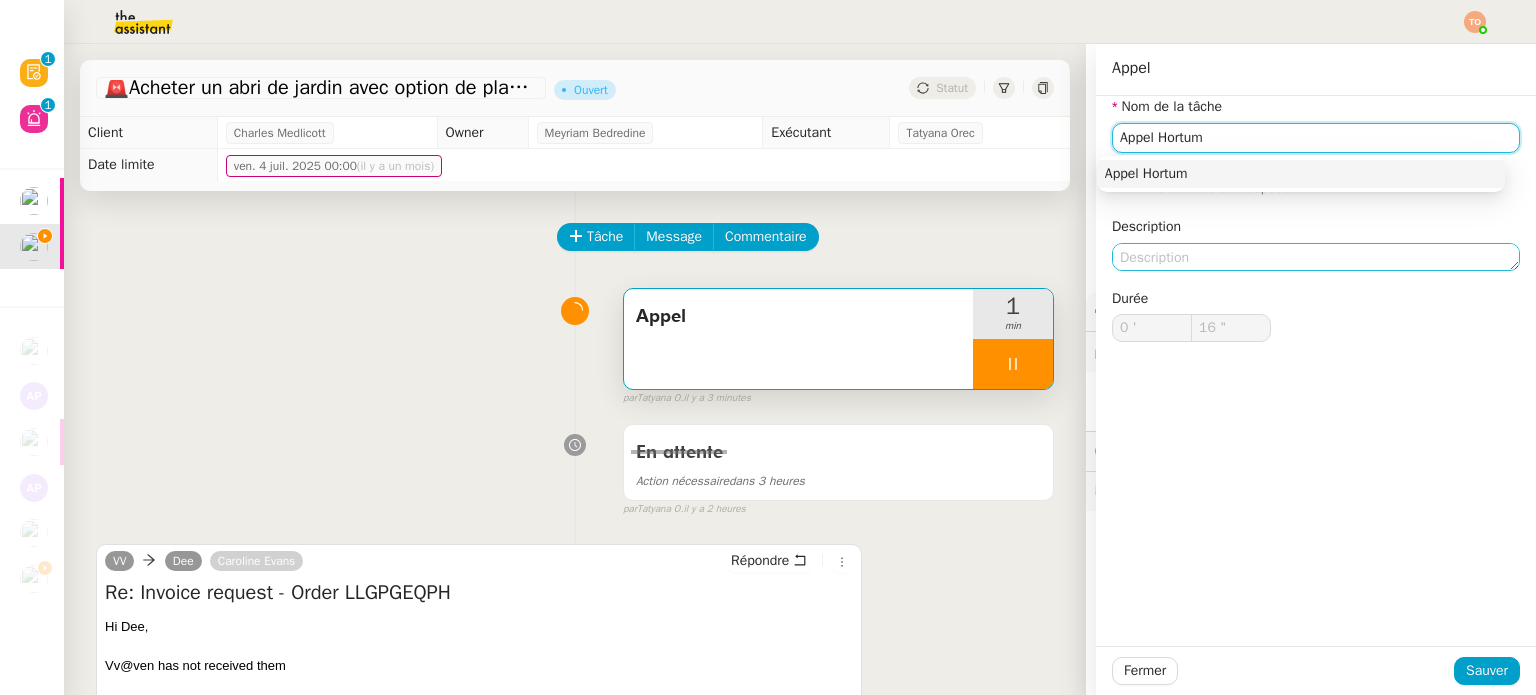 type on "Appel Hortum" 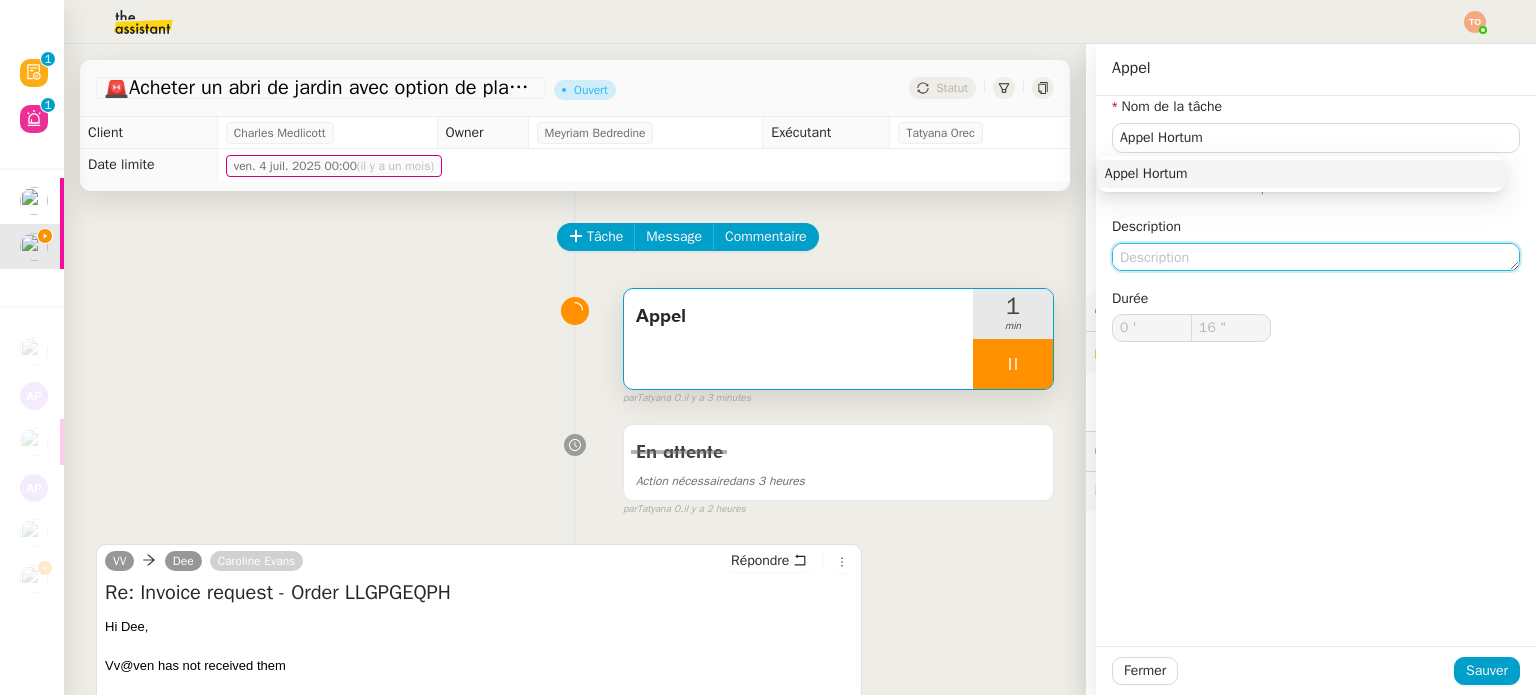 click 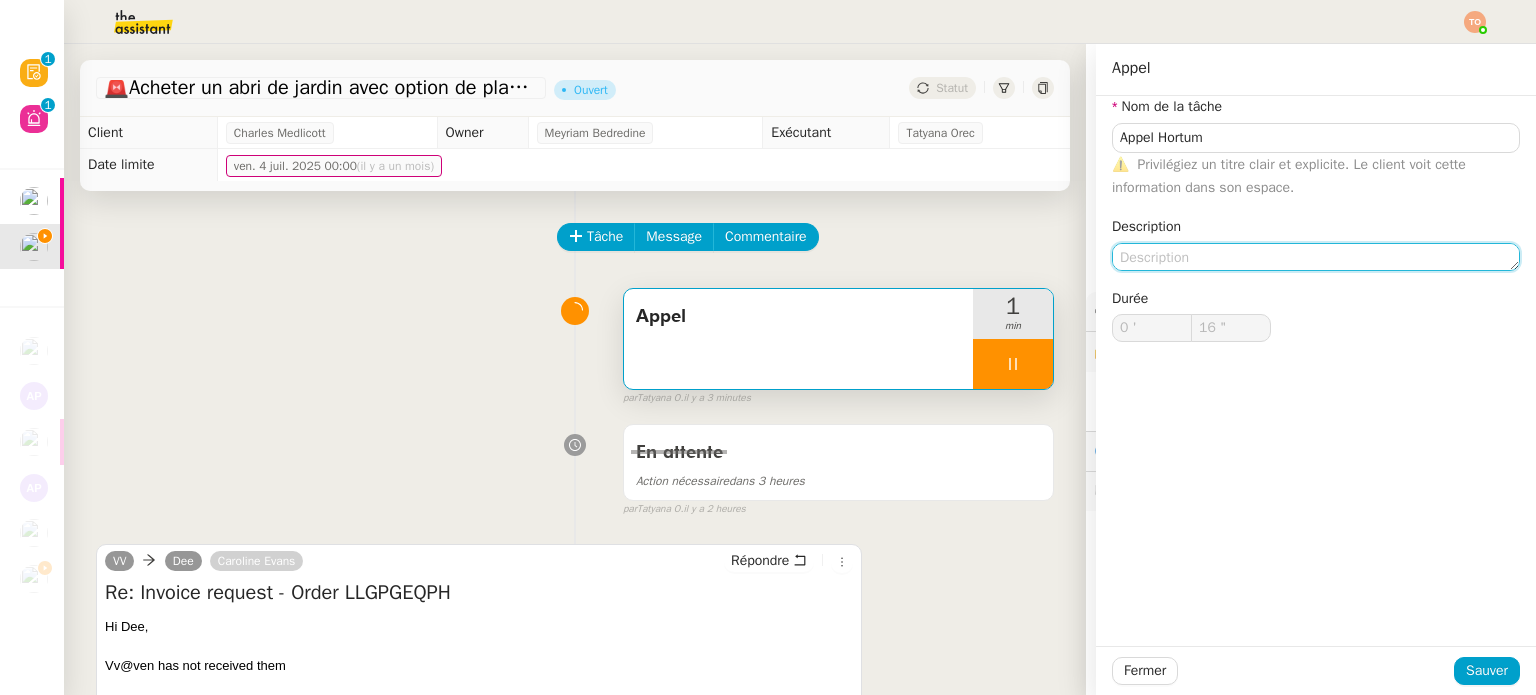 paste on "[PHONE]" 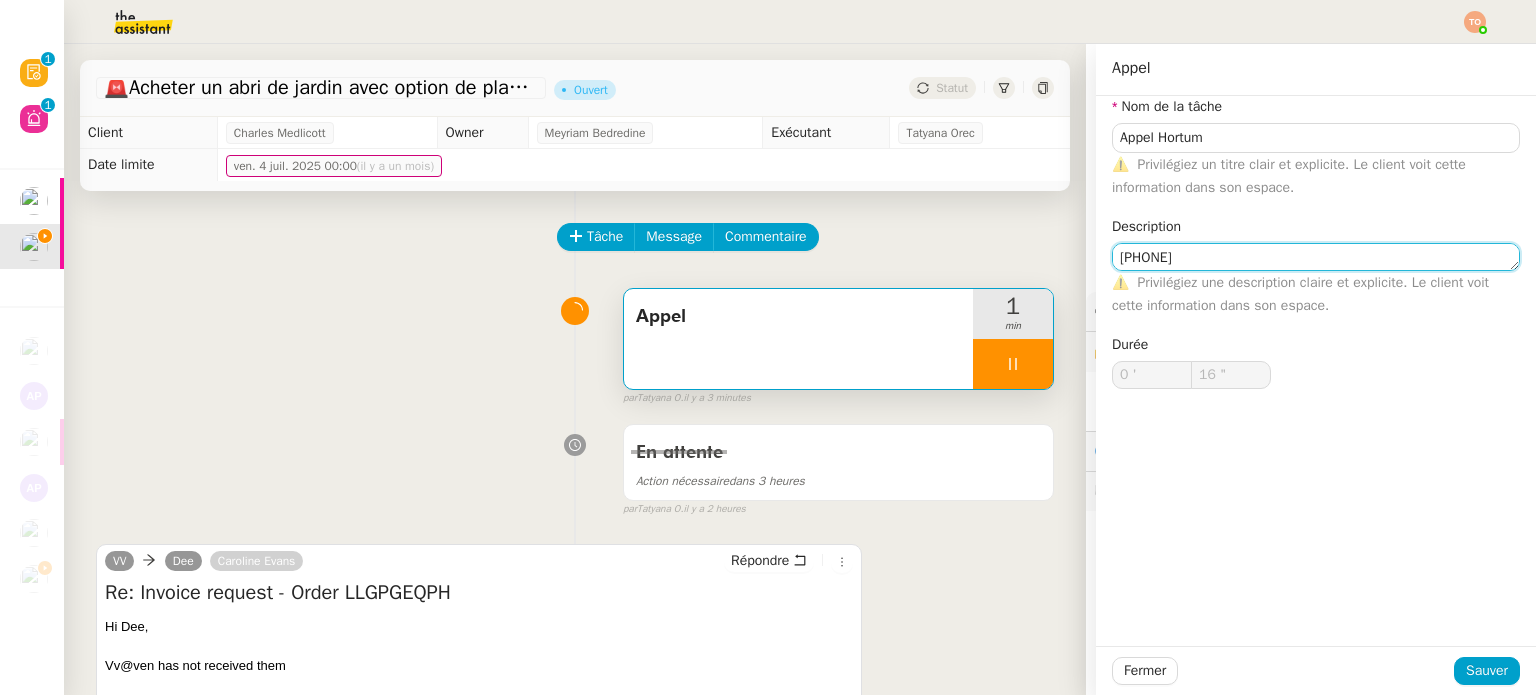 type on "17 "" 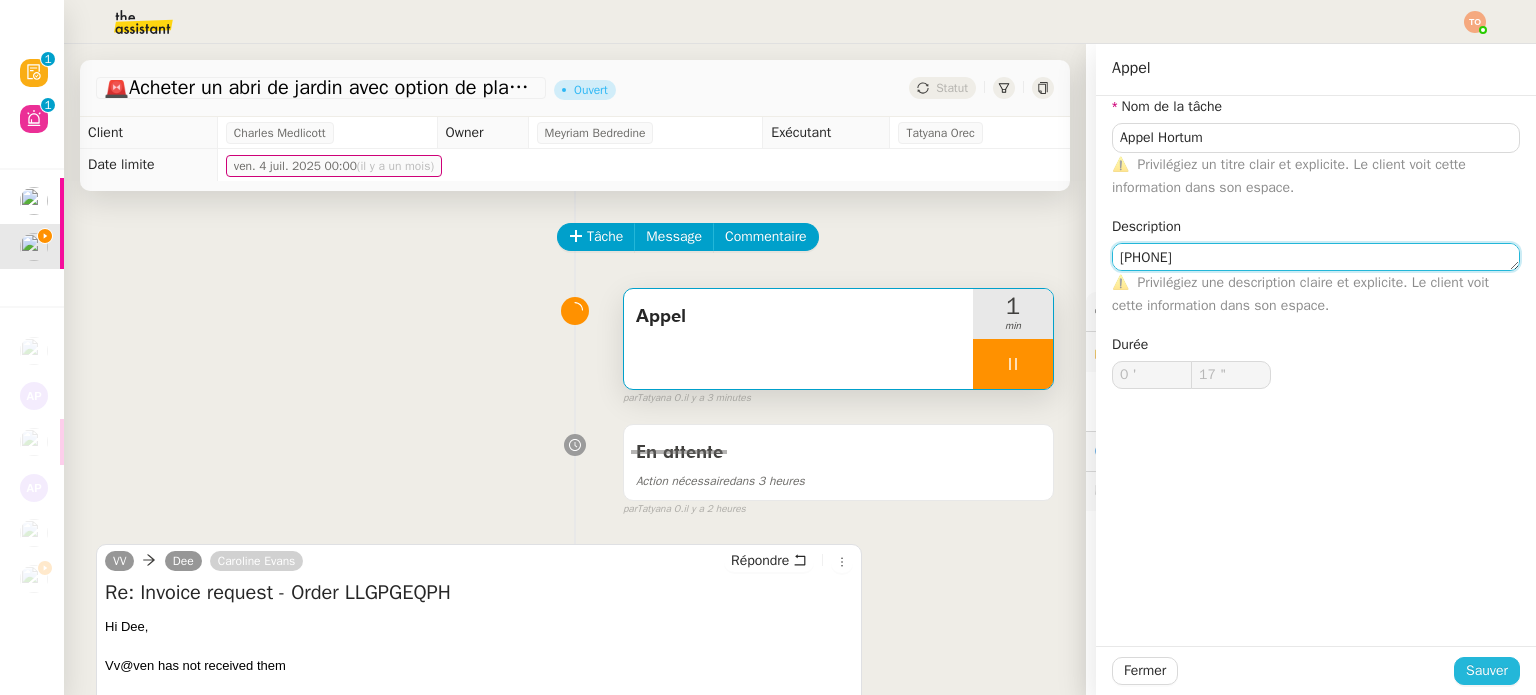 type on "[PHONE]" 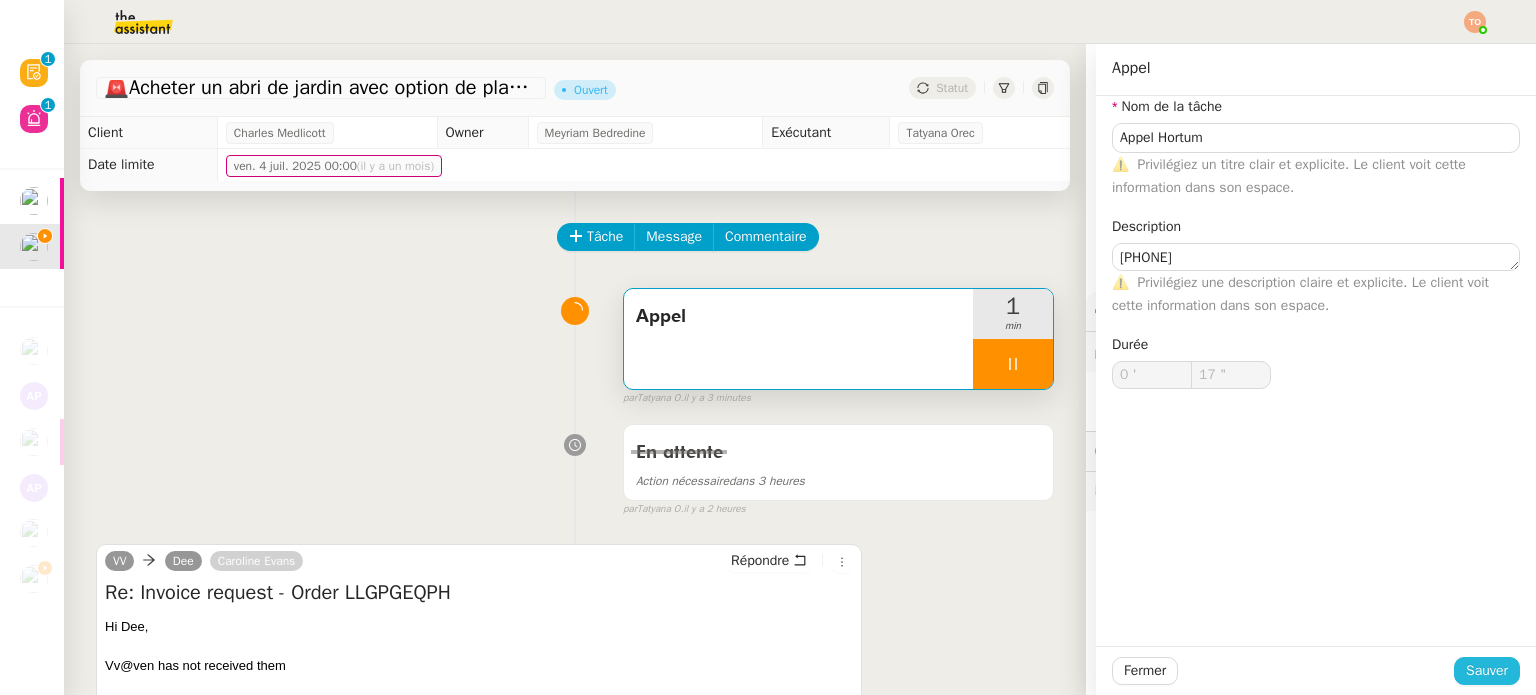 click on "Sauver" 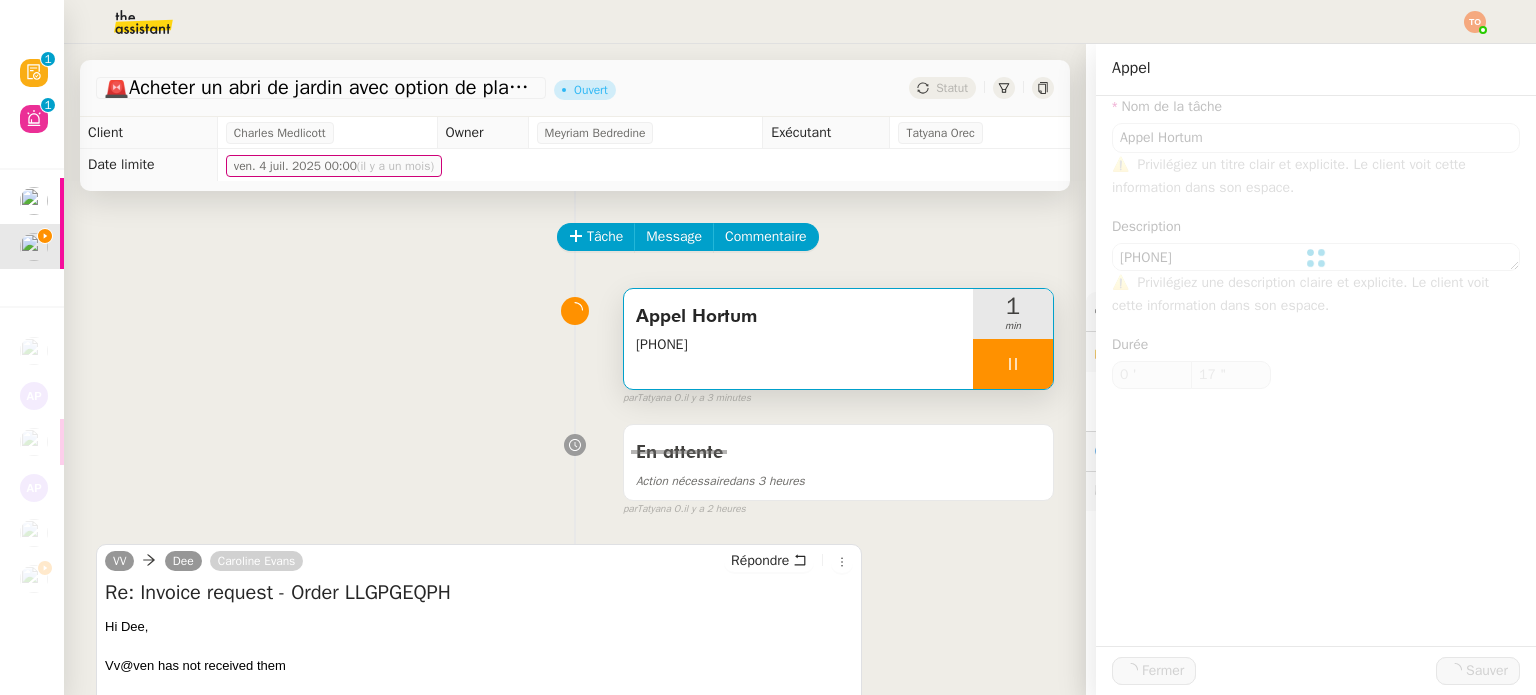 type on "18 "" 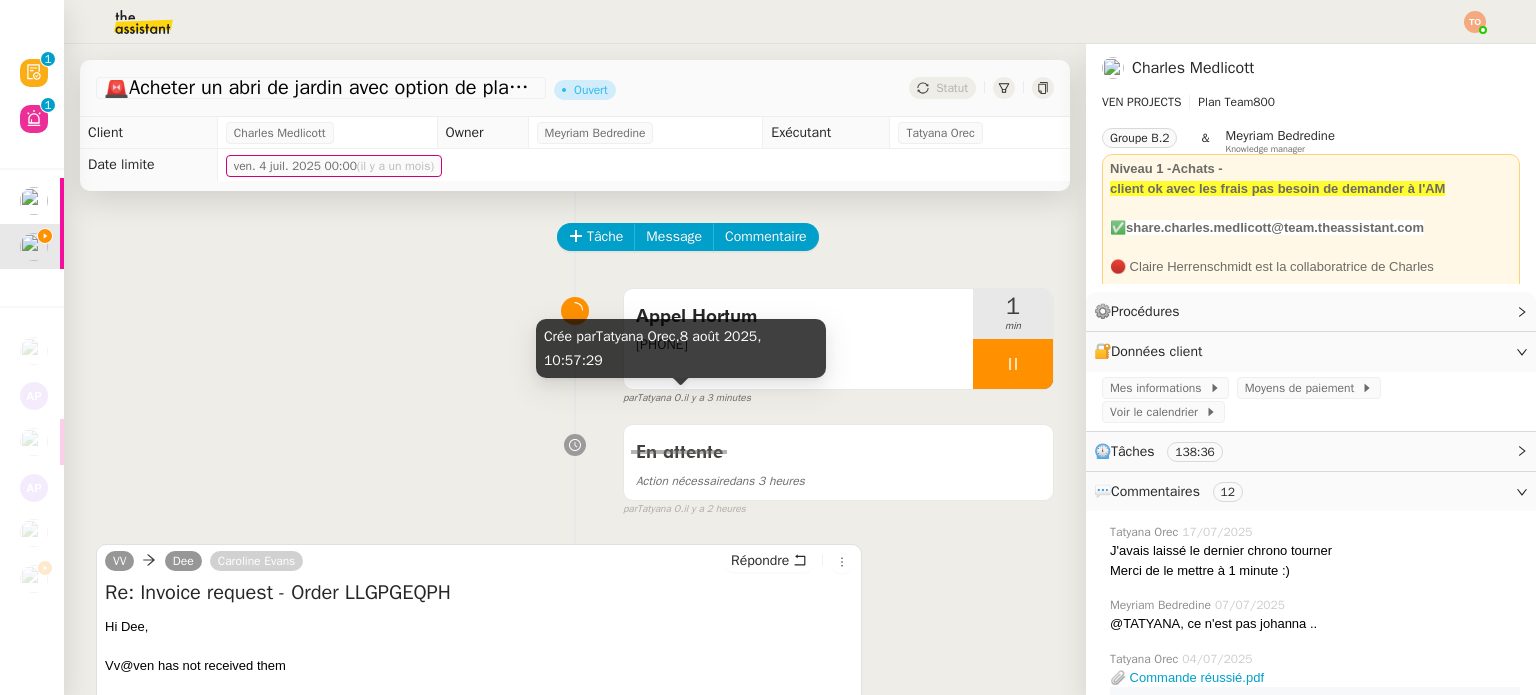 click on "il y a 3 minutes" at bounding box center (717, 398) 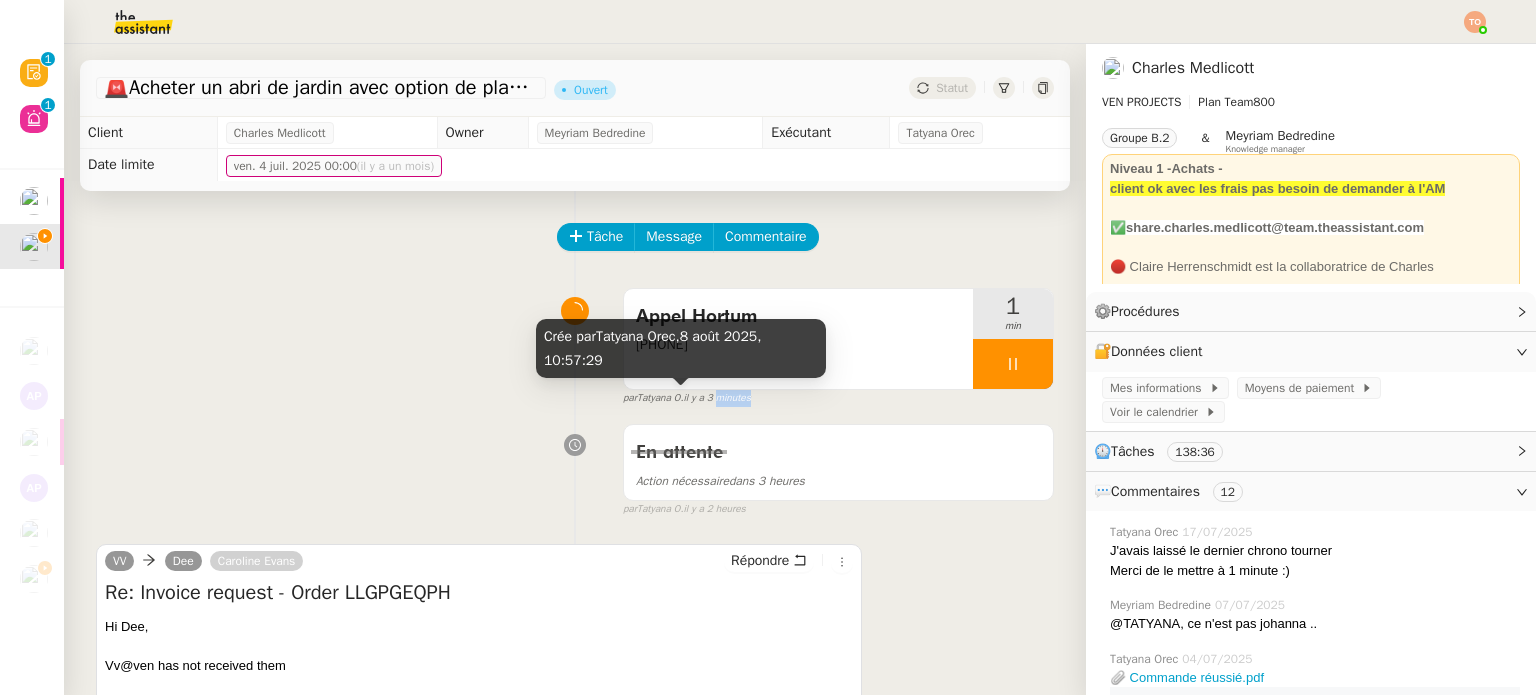 click on "il y a 3 minutes" at bounding box center [717, 398] 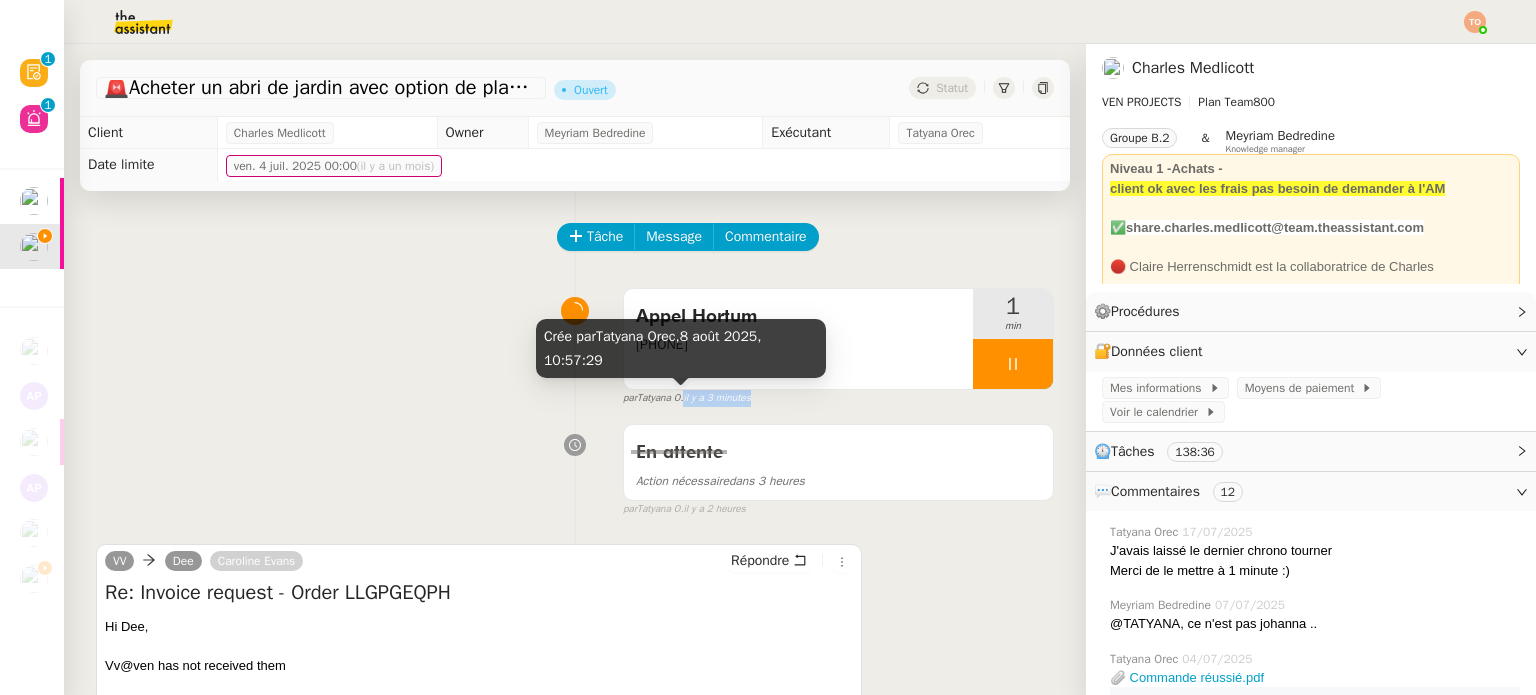 click on "il y a 3 minutes" at bounding box center [717, 398] 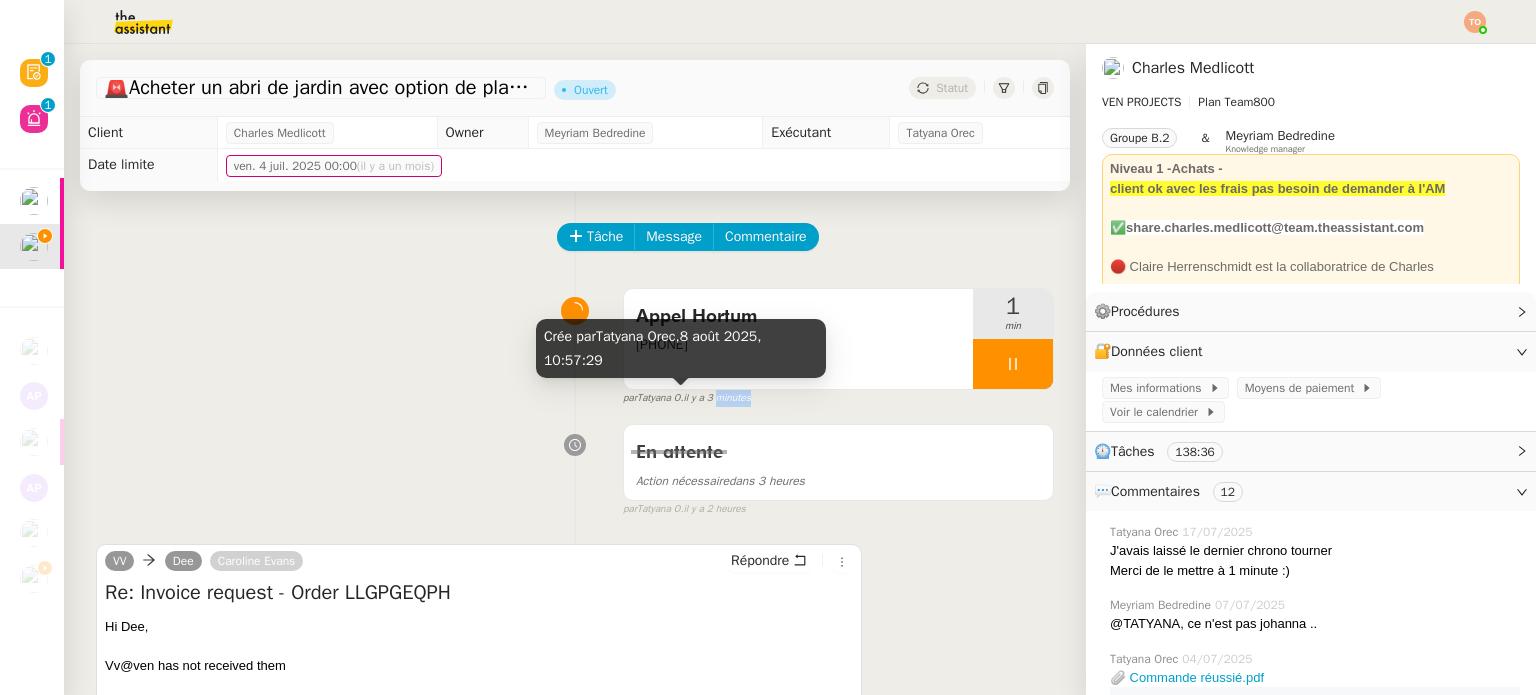 click on "il y a 3 minutes" at bounding box center (717, 398) 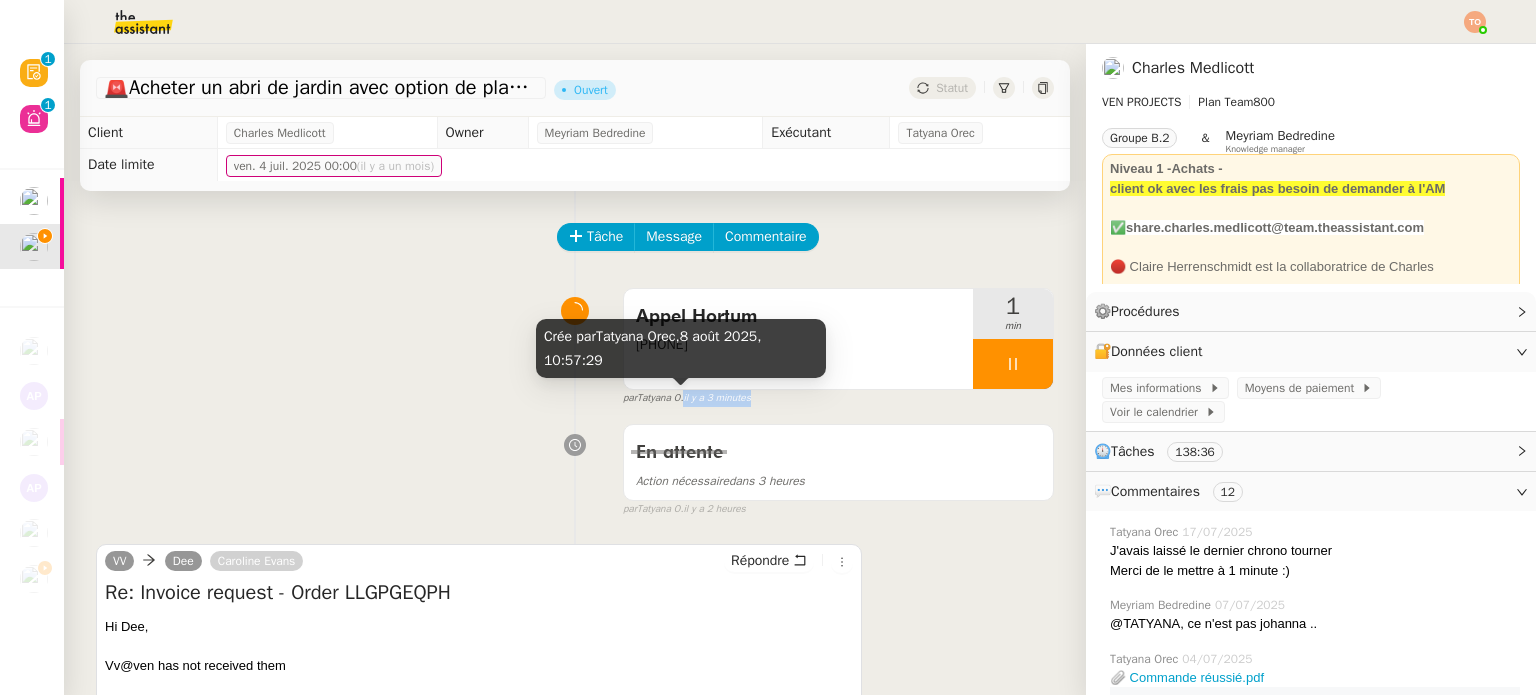 click on "il y a 3 minutes" at bounding box center (717, 398) 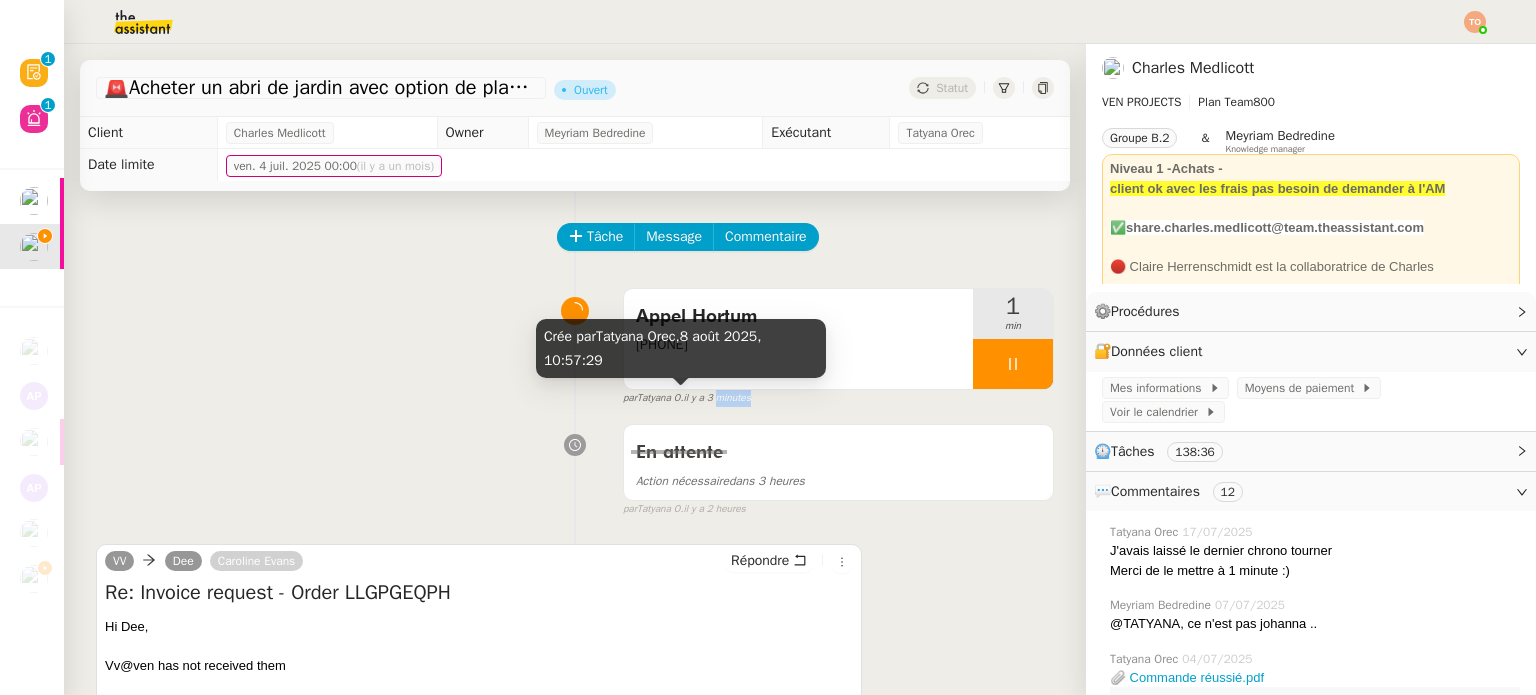 click on "il y a 3 minutes" at bounding box center (717, 398) 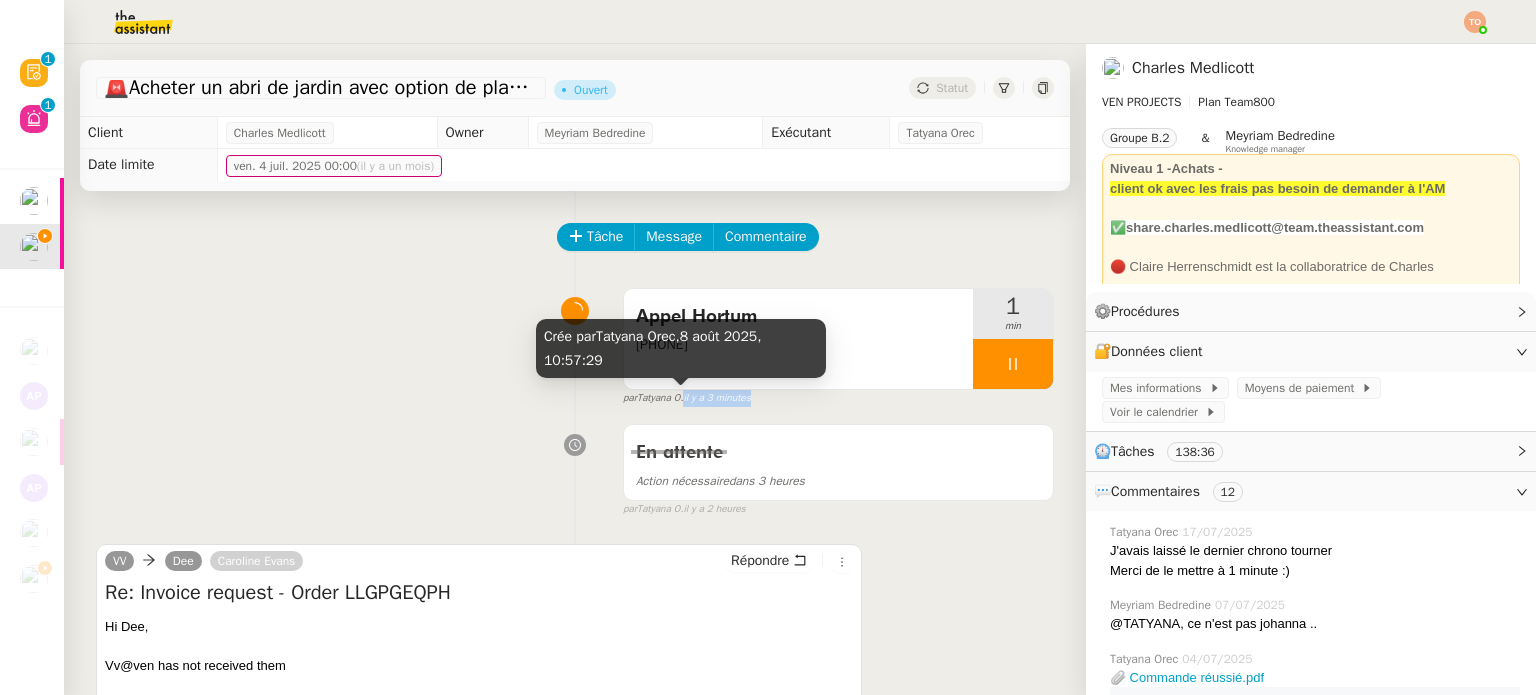 click on "il y a 3 minutes" at bounding box center (717, 398) 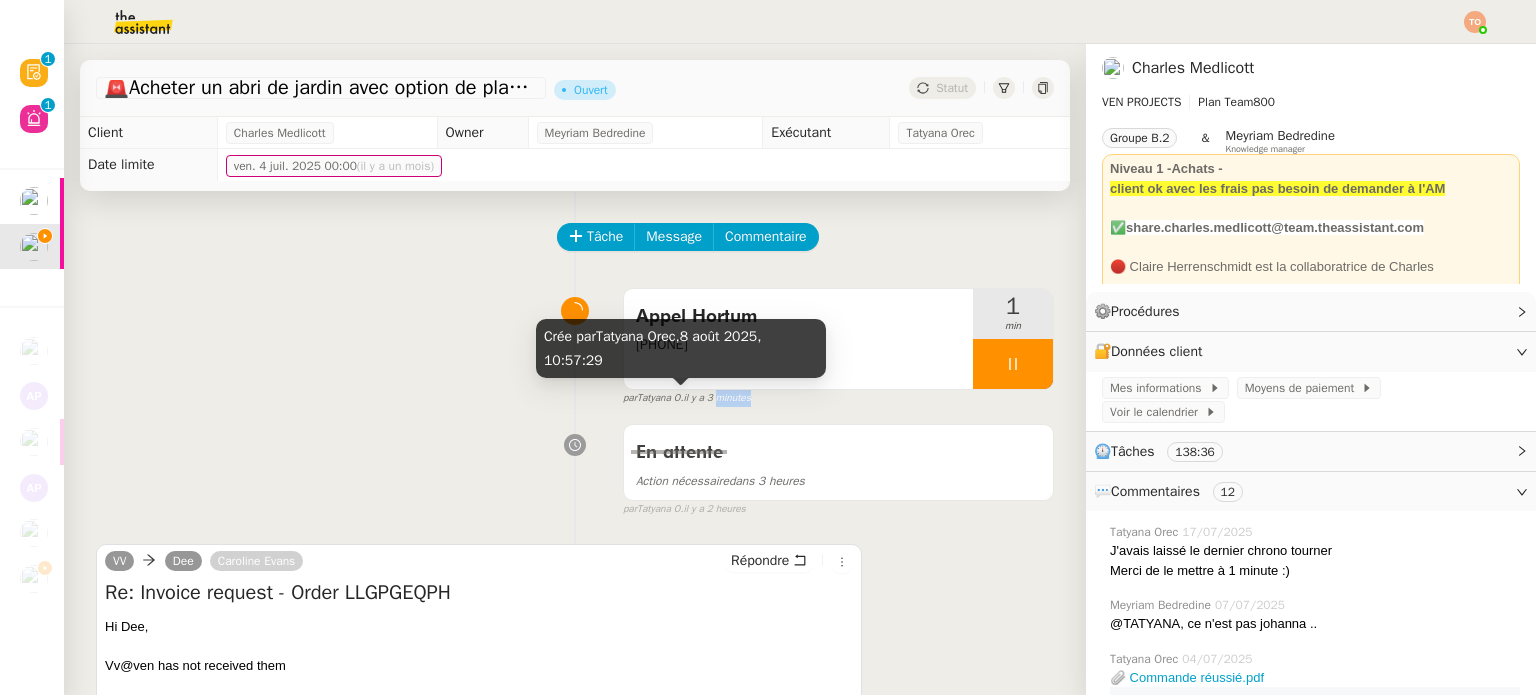 click on "il y a 3 minutes" at bounding box center (717, 398) 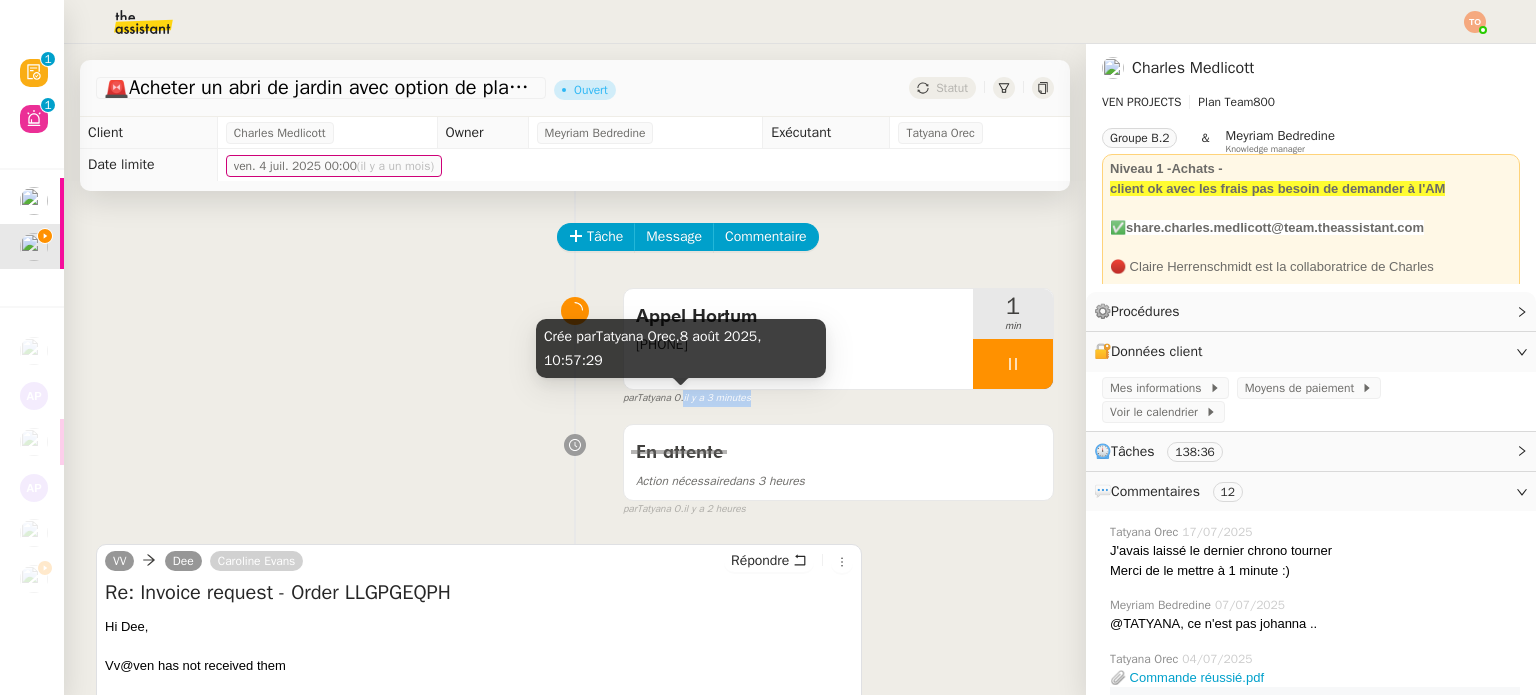 click on "il y a 3 minutes" at bounding box center [717, 398] 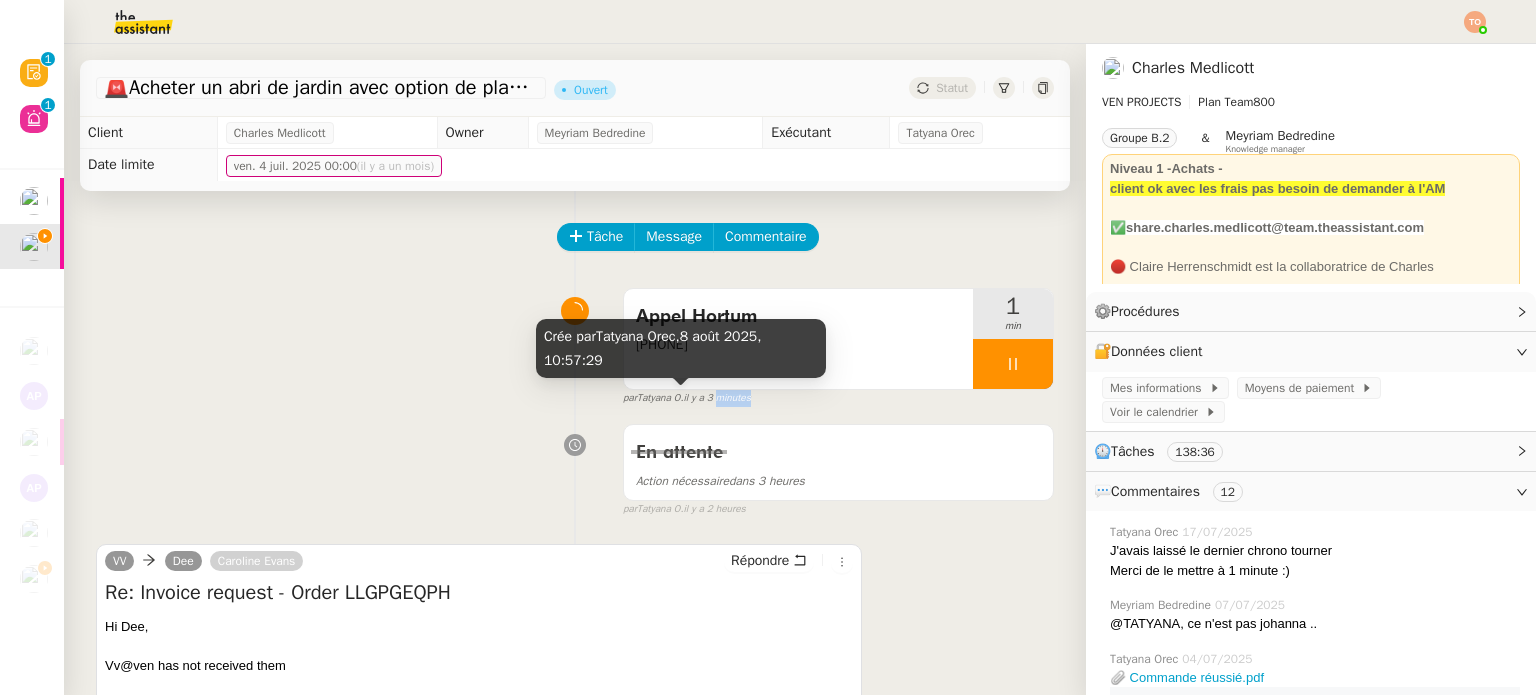 click on "il y a 3 minutes" at bounding box center [717, 398] 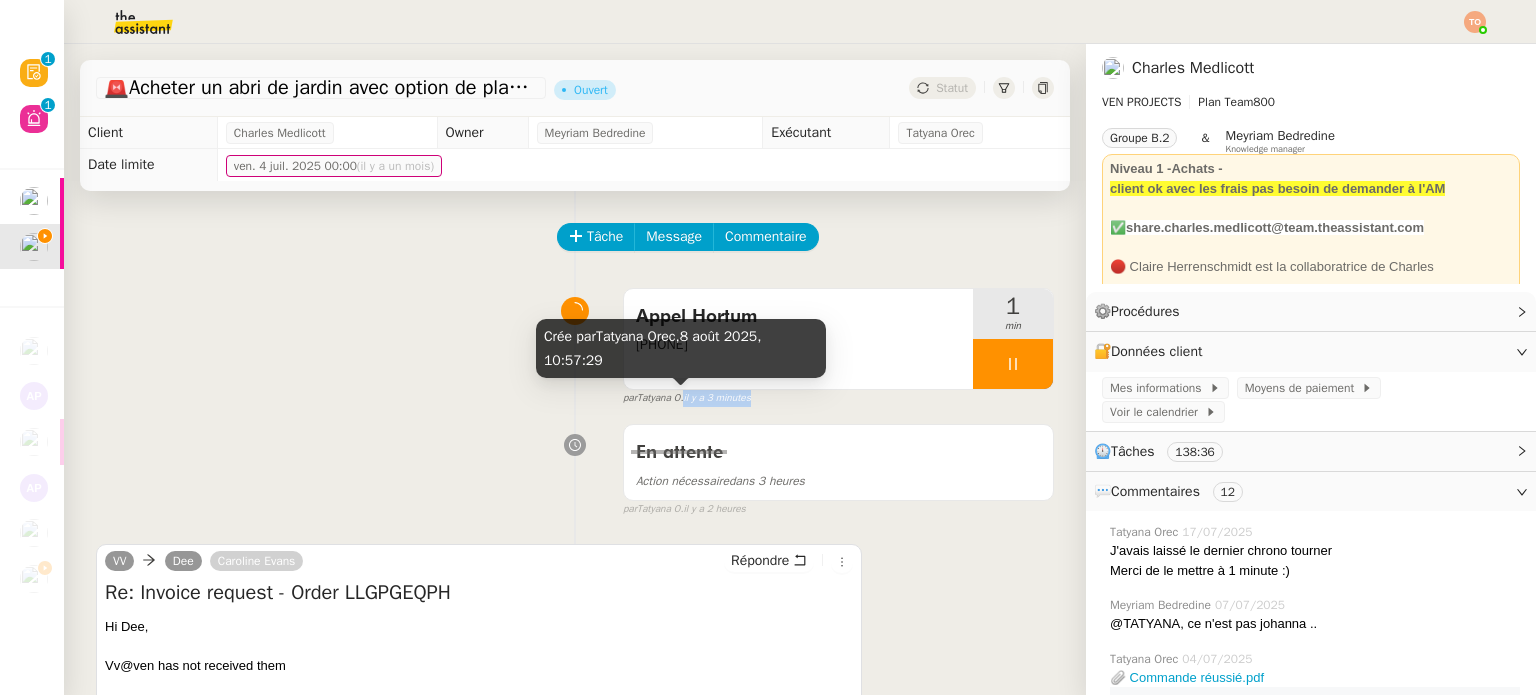 click on "il y a 3 minutes" at bounding box center (717, 398) 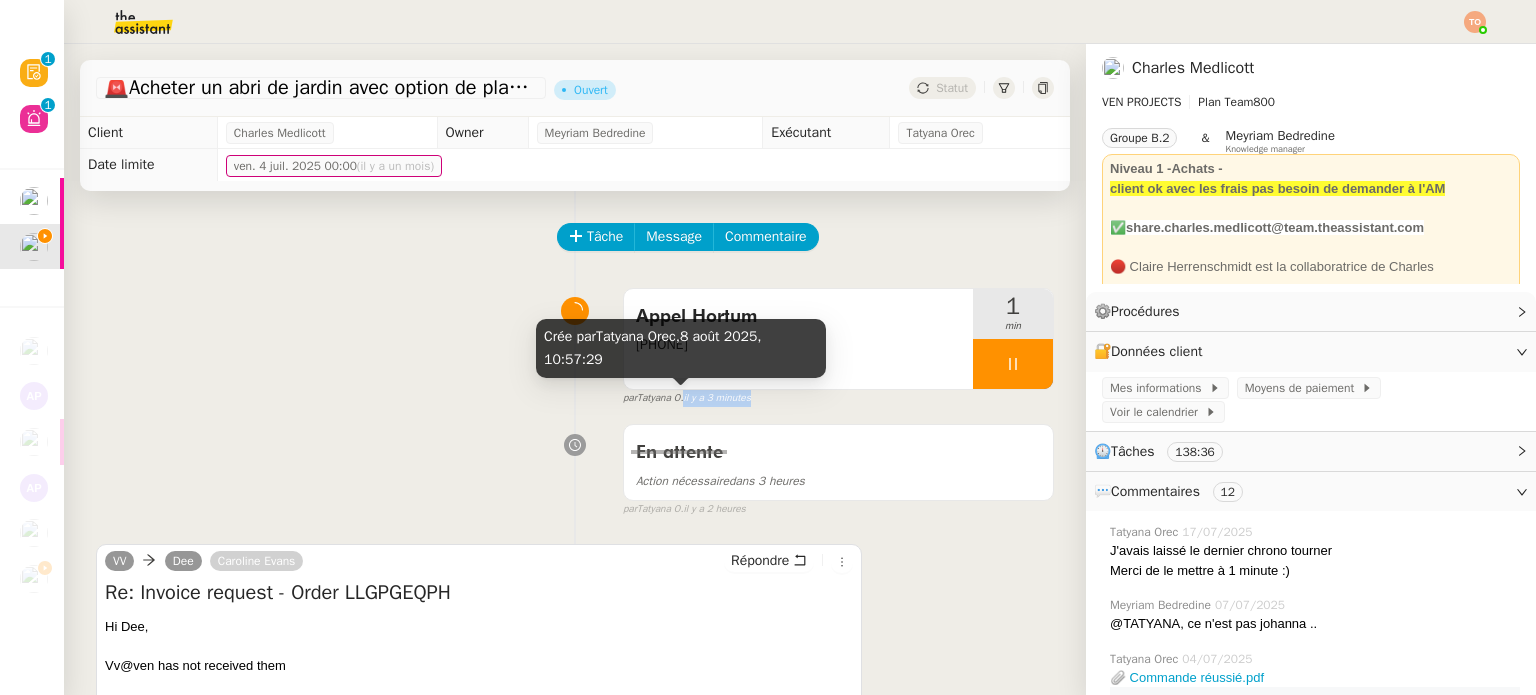 click on "il y a 3 minutes" at bounding box center (717, 398) 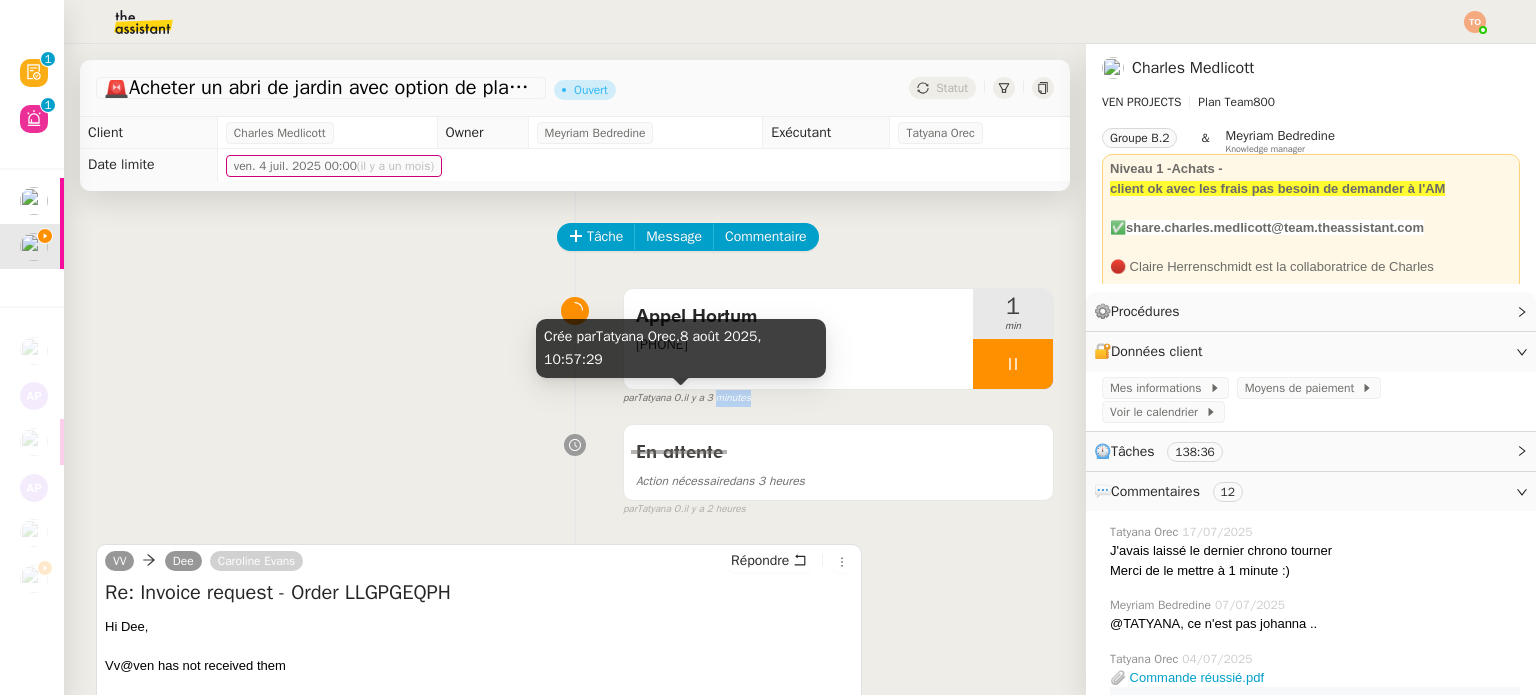 click on "il y a 3 minutes" at bounding box center (717, 398) 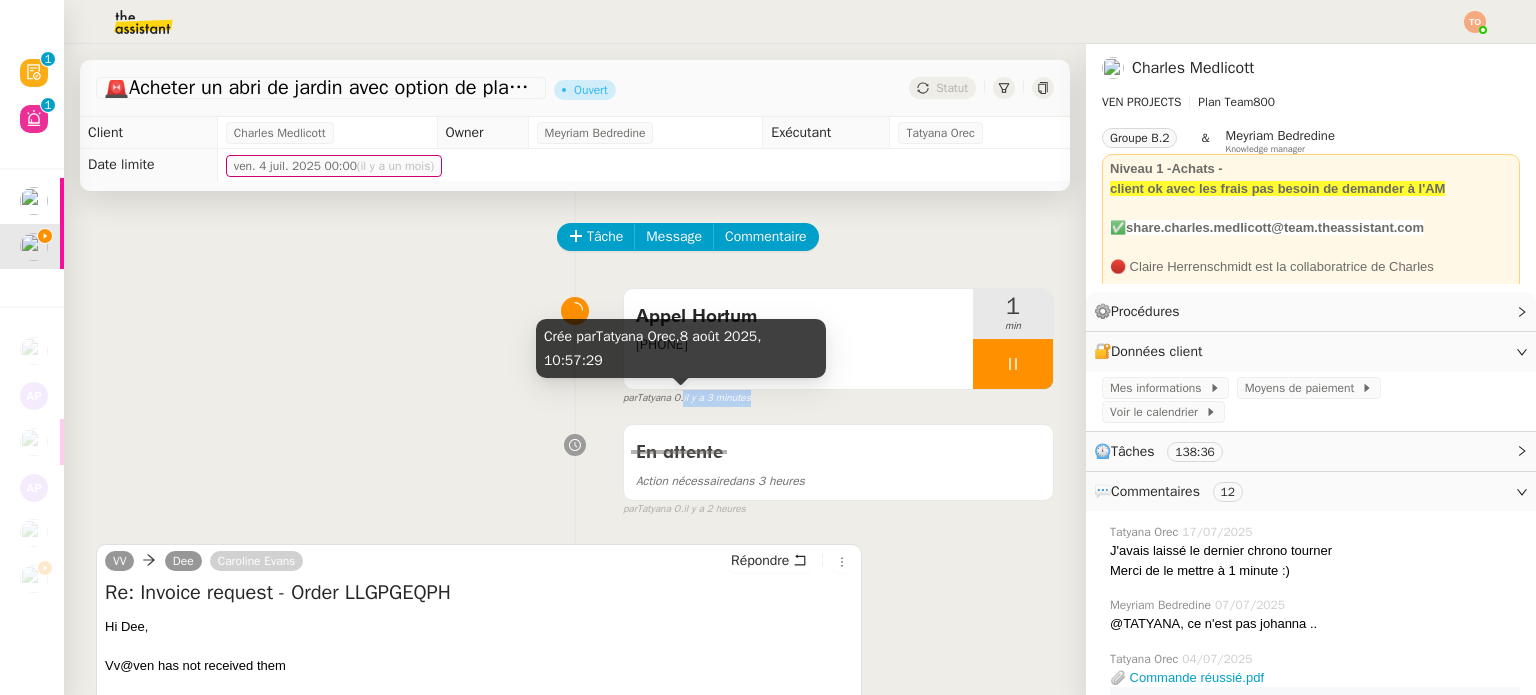 click on "il y a 3 minutes" at bounding box center [717, 398] 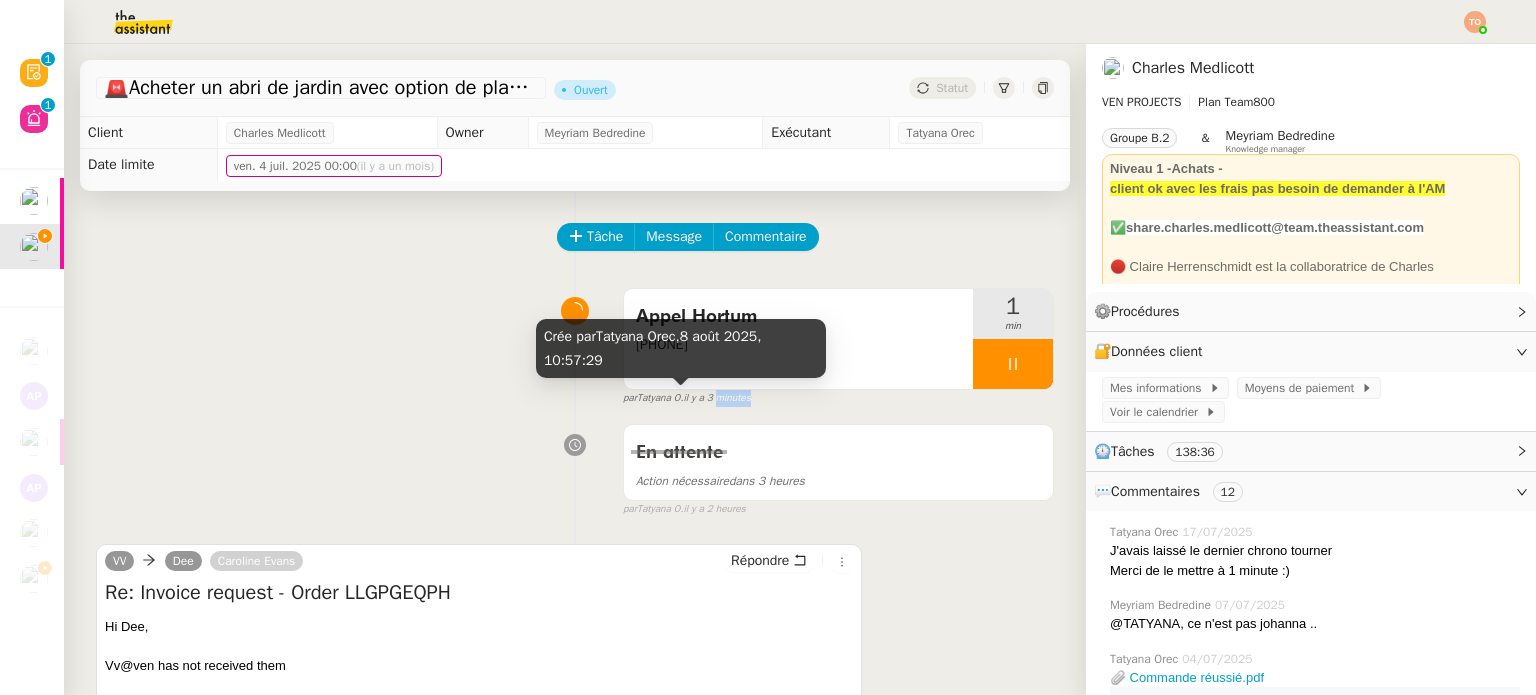 click on "il y a 3 minutes" at bounding box center [717, 398] 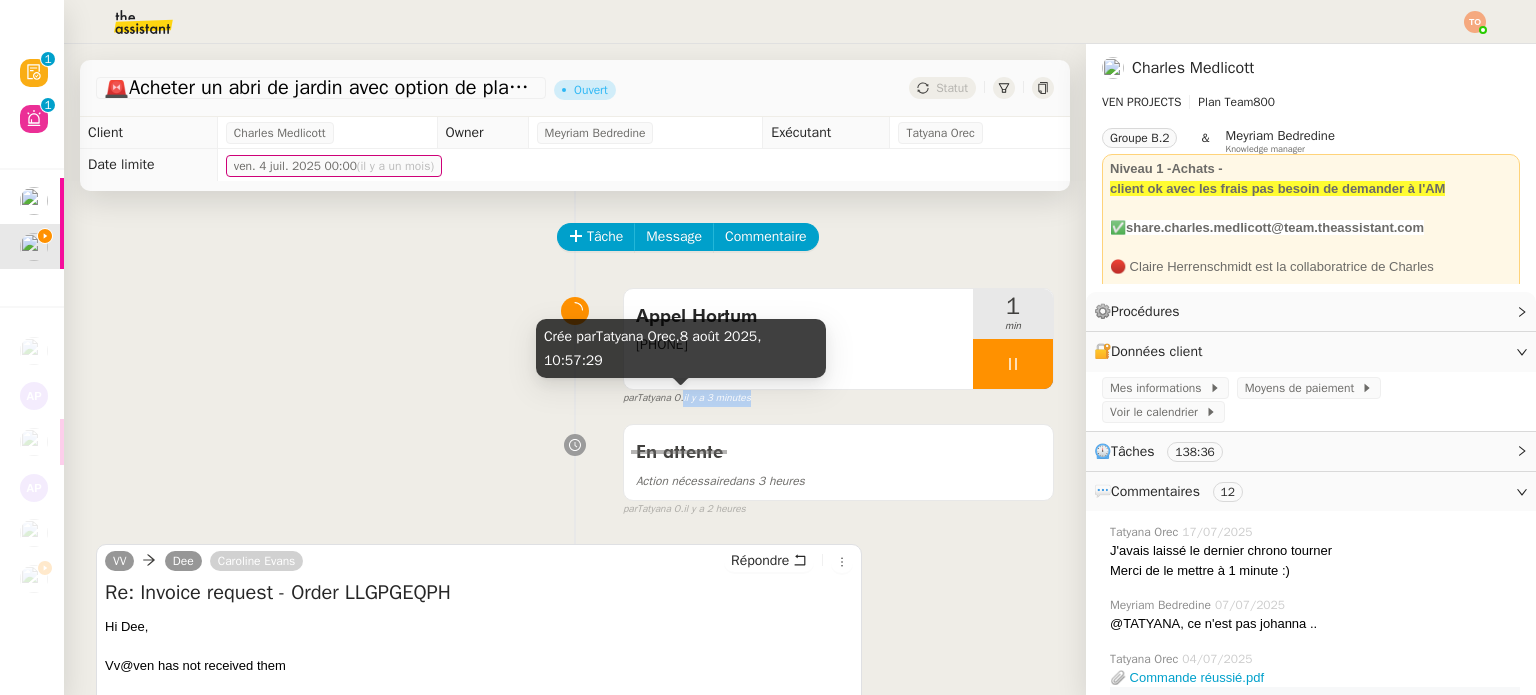 click on "il y a 3 minutes" at bounding box center [717, 398] 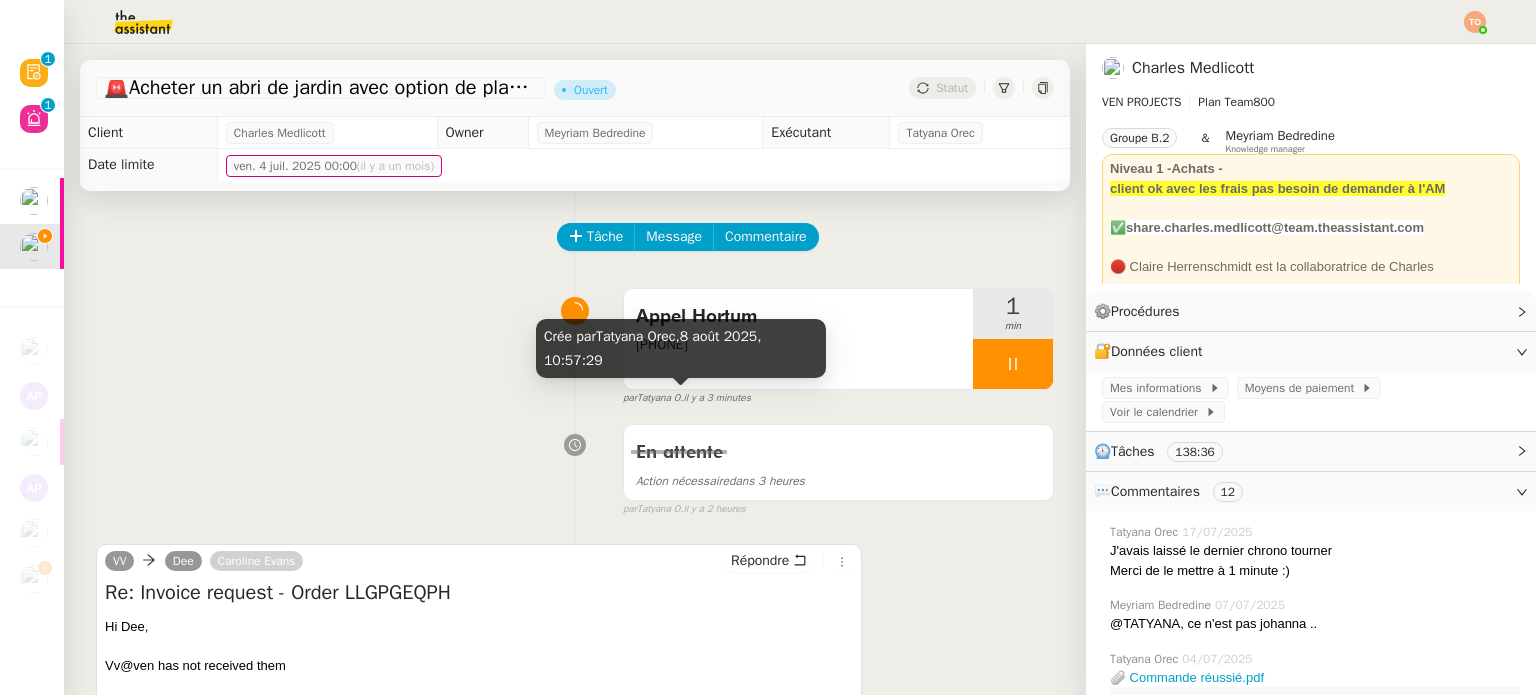 click on "il y a 3 minutes" at bounding box center [717, 398] 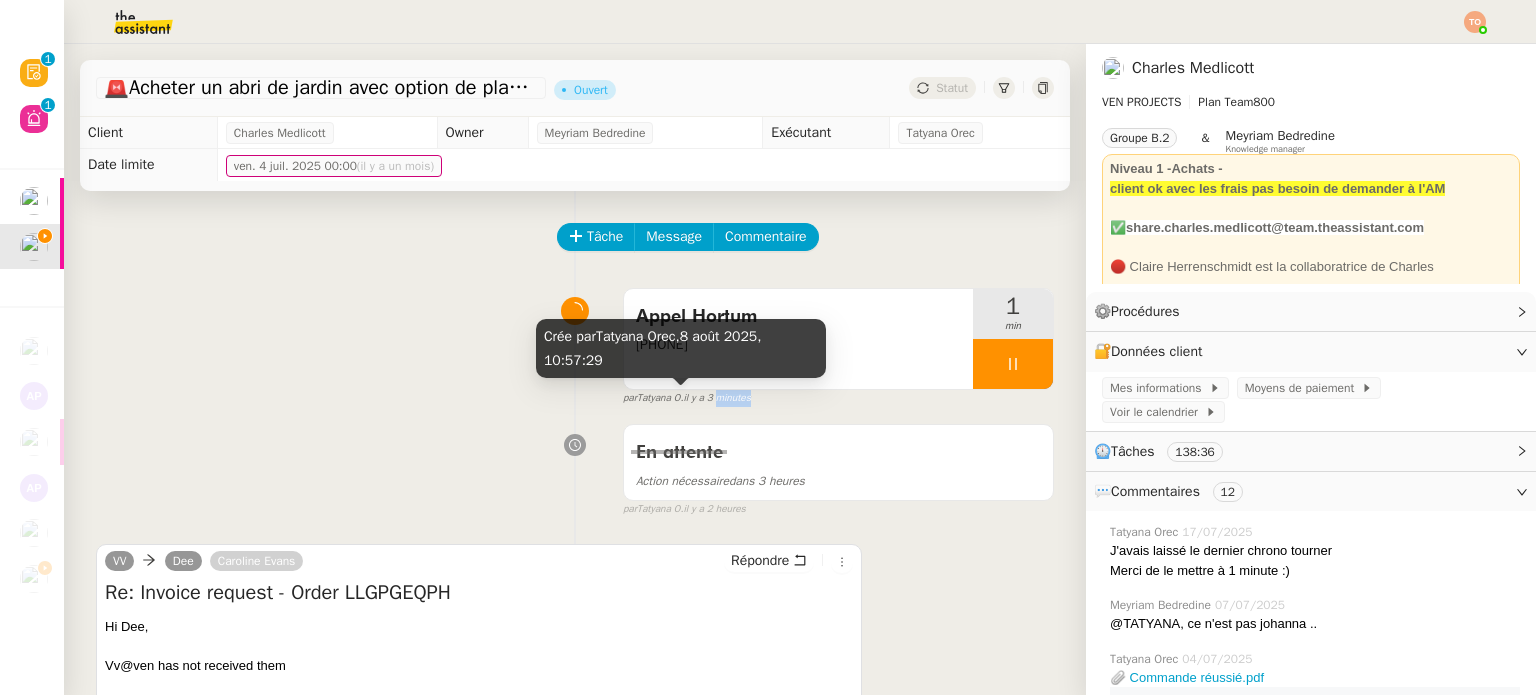 click on "il y a 3 minutes" at bounding box center [717, 398] 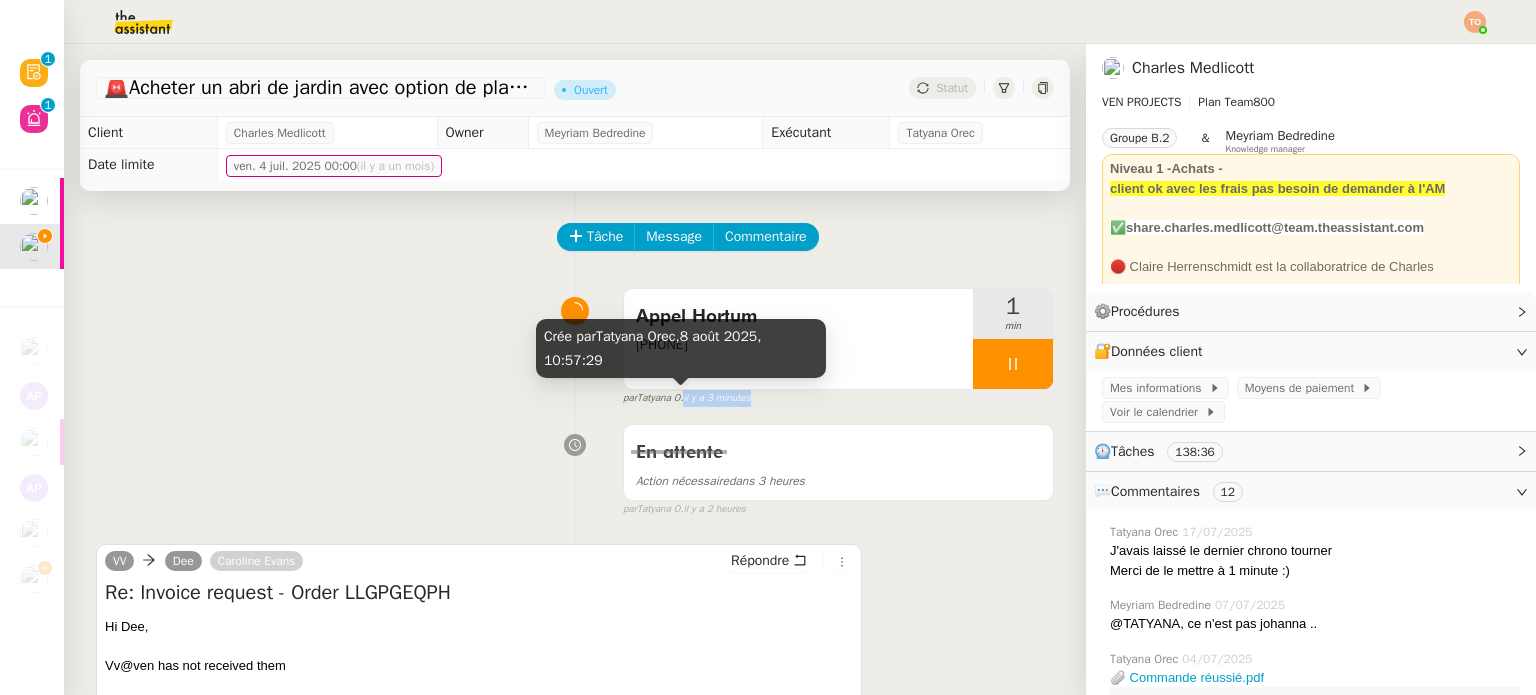 click on "il y a 3 minutes" at bounding box center [717, 398] 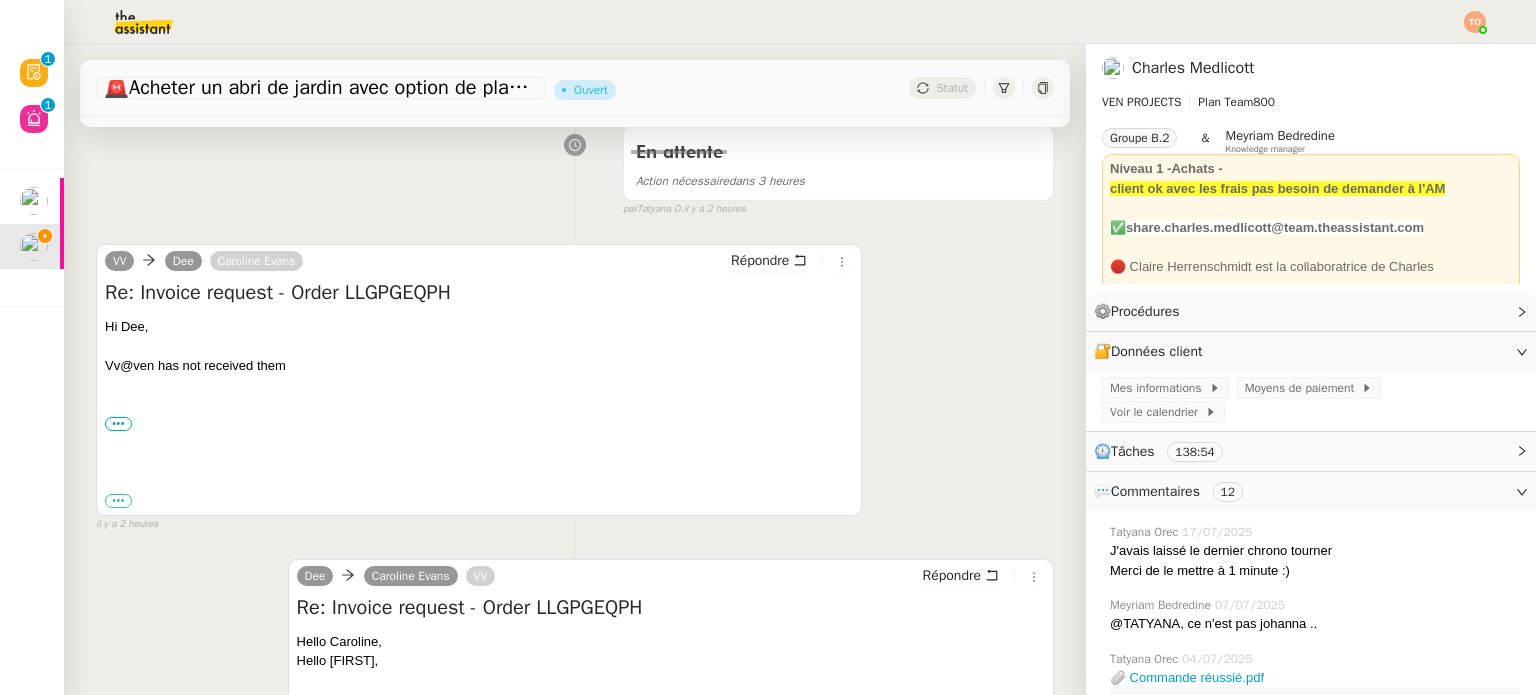 scroll, scrollTop: 0, scrollLeft: 0, axis: both 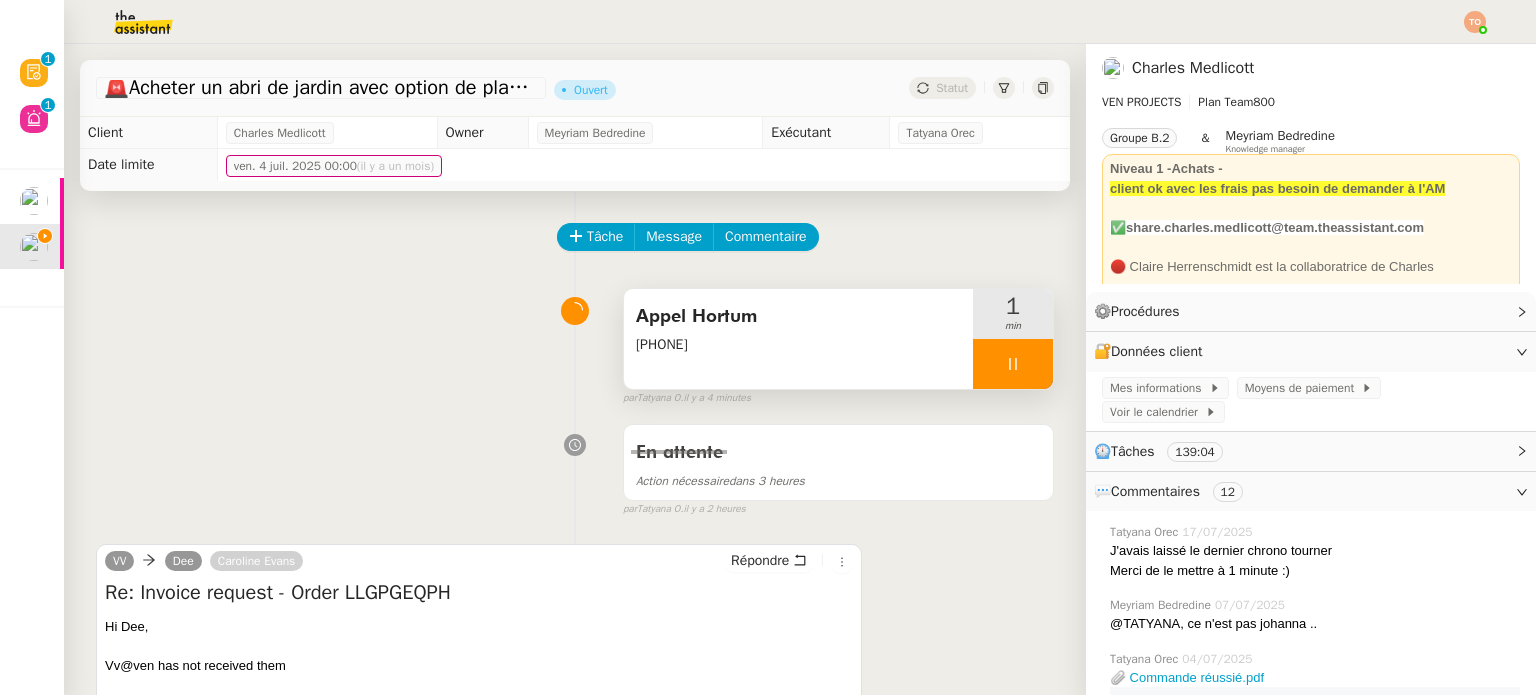 click at bounding box center (1013, 364) 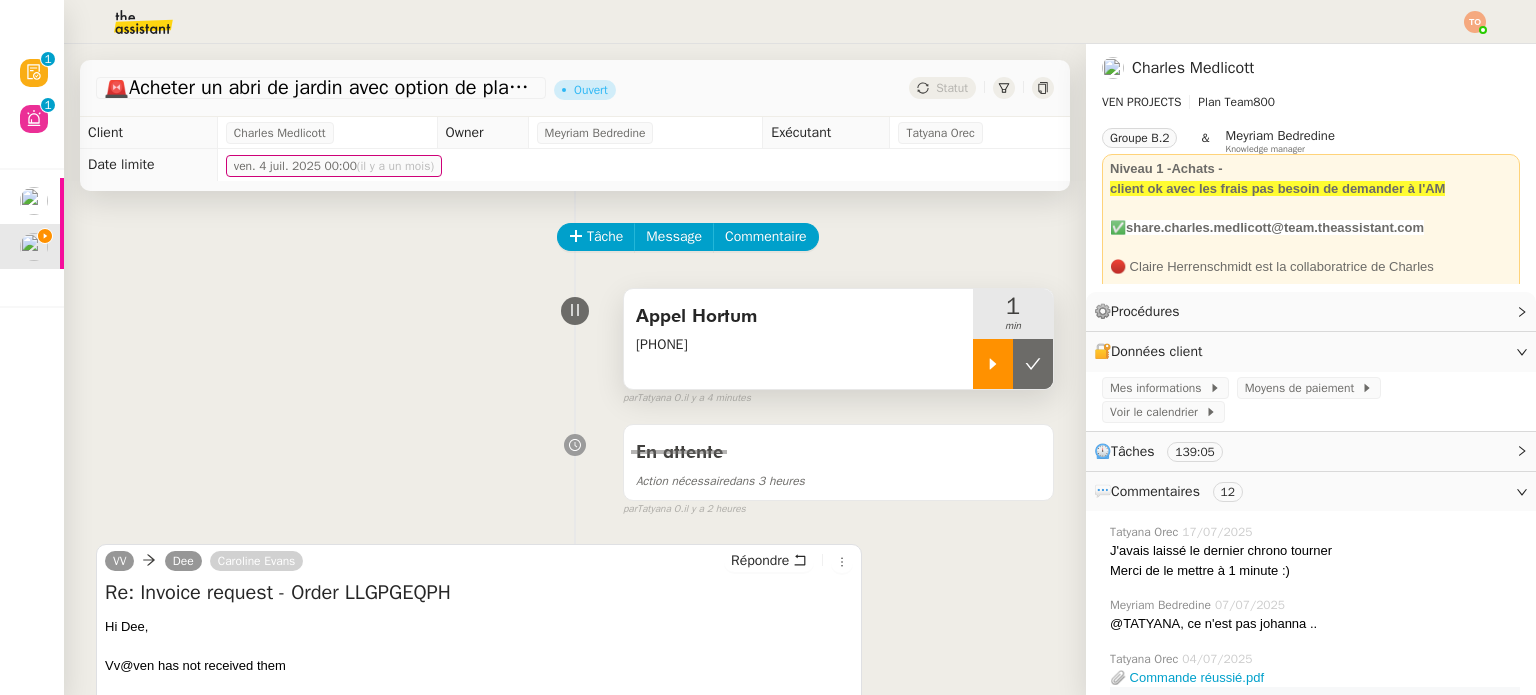 click at bounding box center [1033, 364] 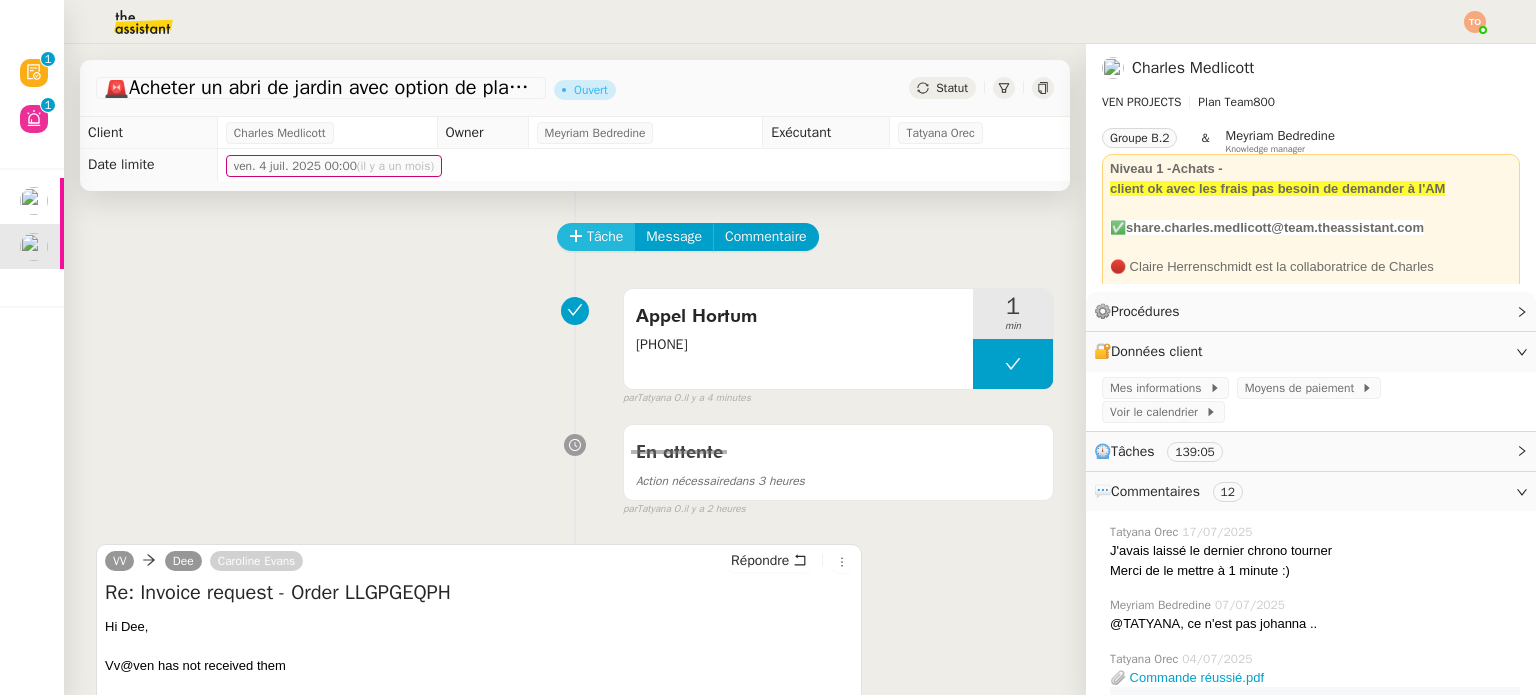 click on "Tâche" 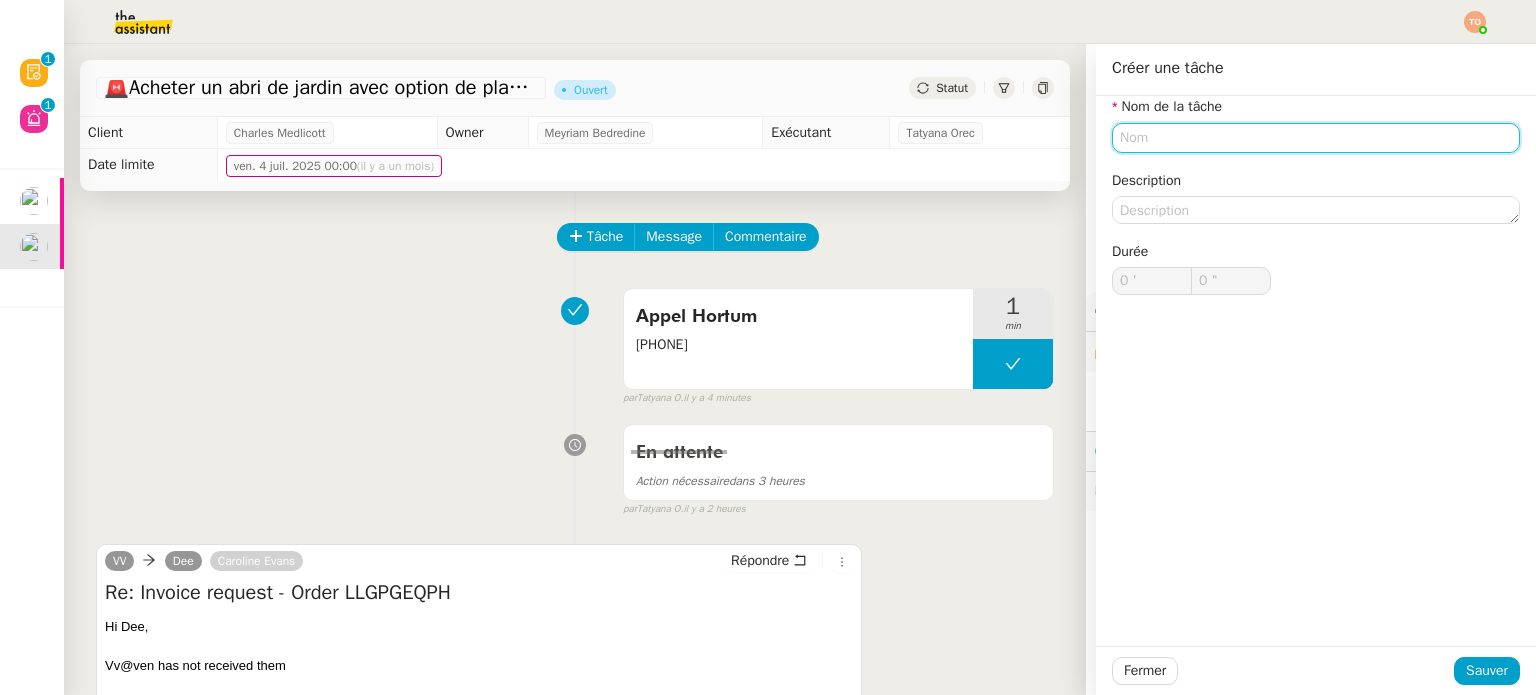 click 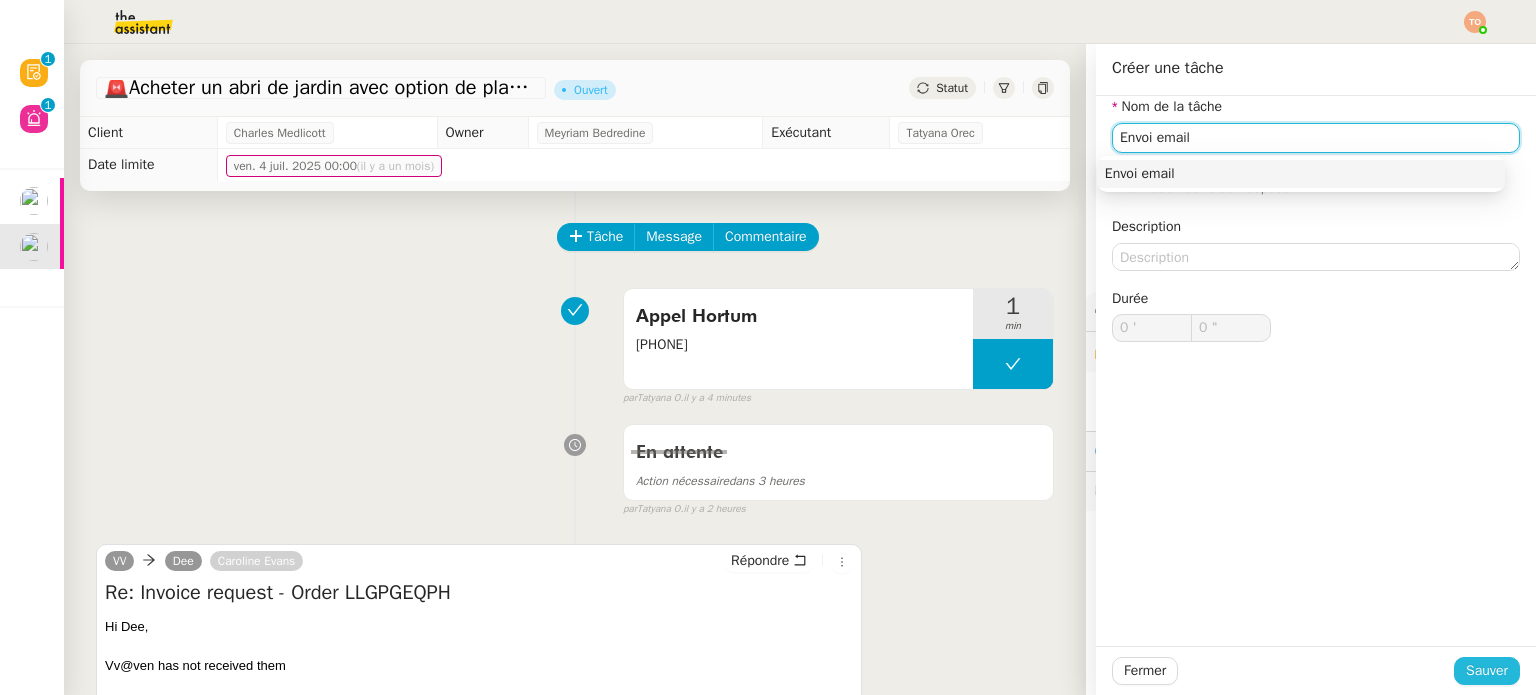 type on "Envoi email" 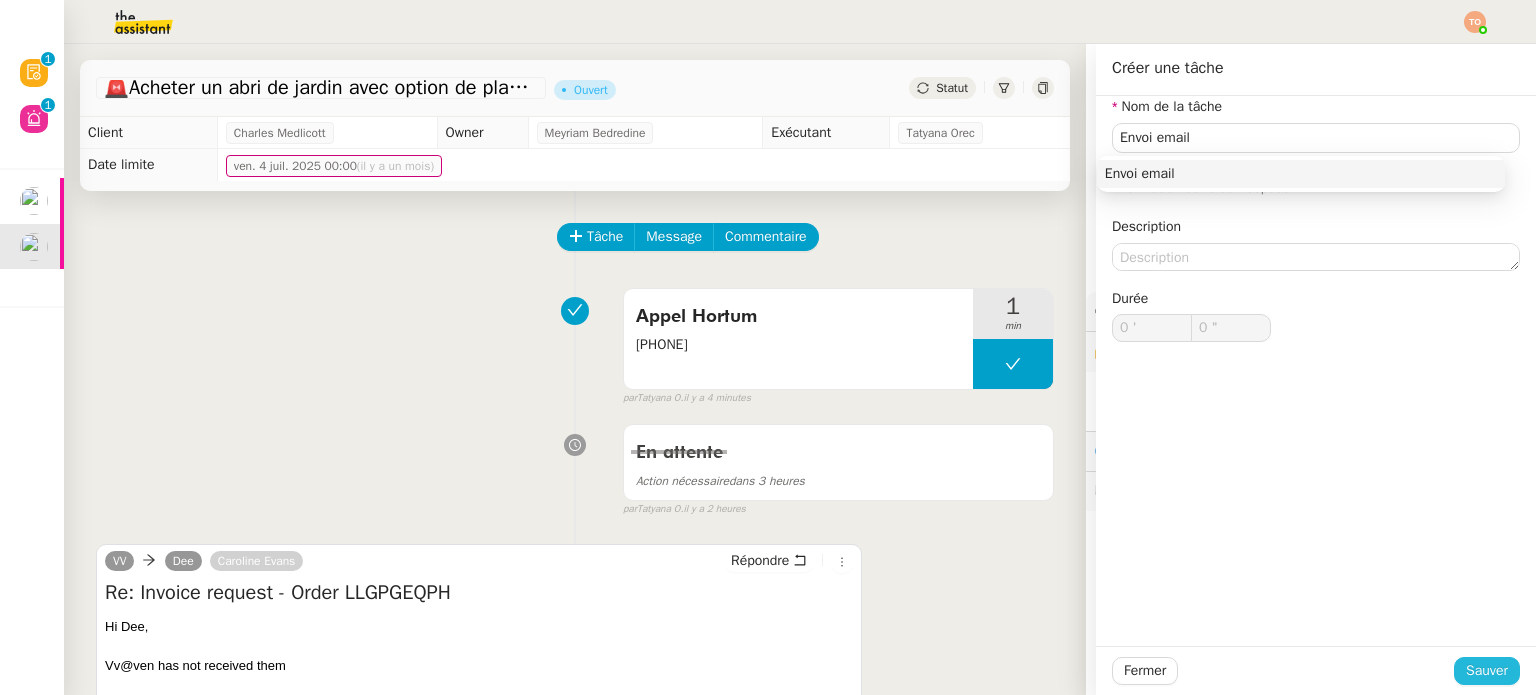 click on "Sauver" 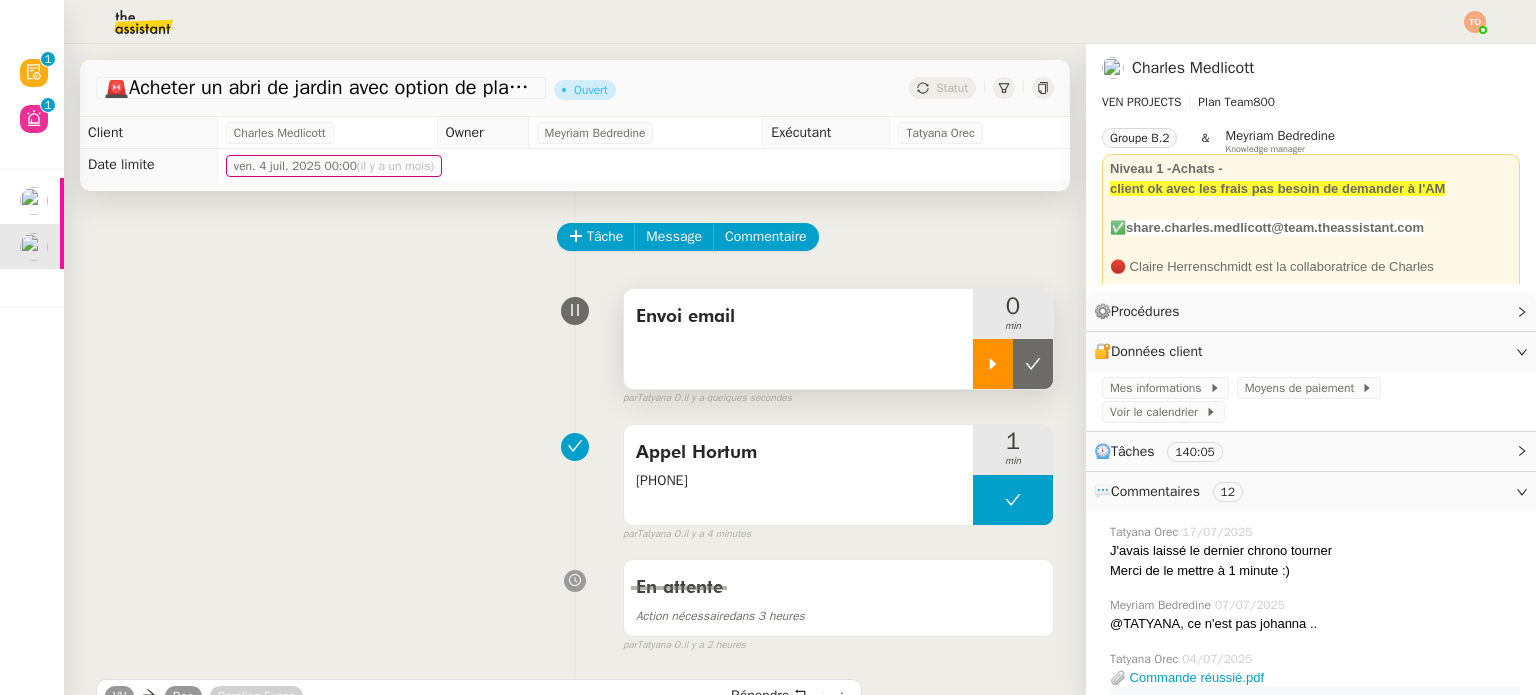 click at bounding box center [993, 364] 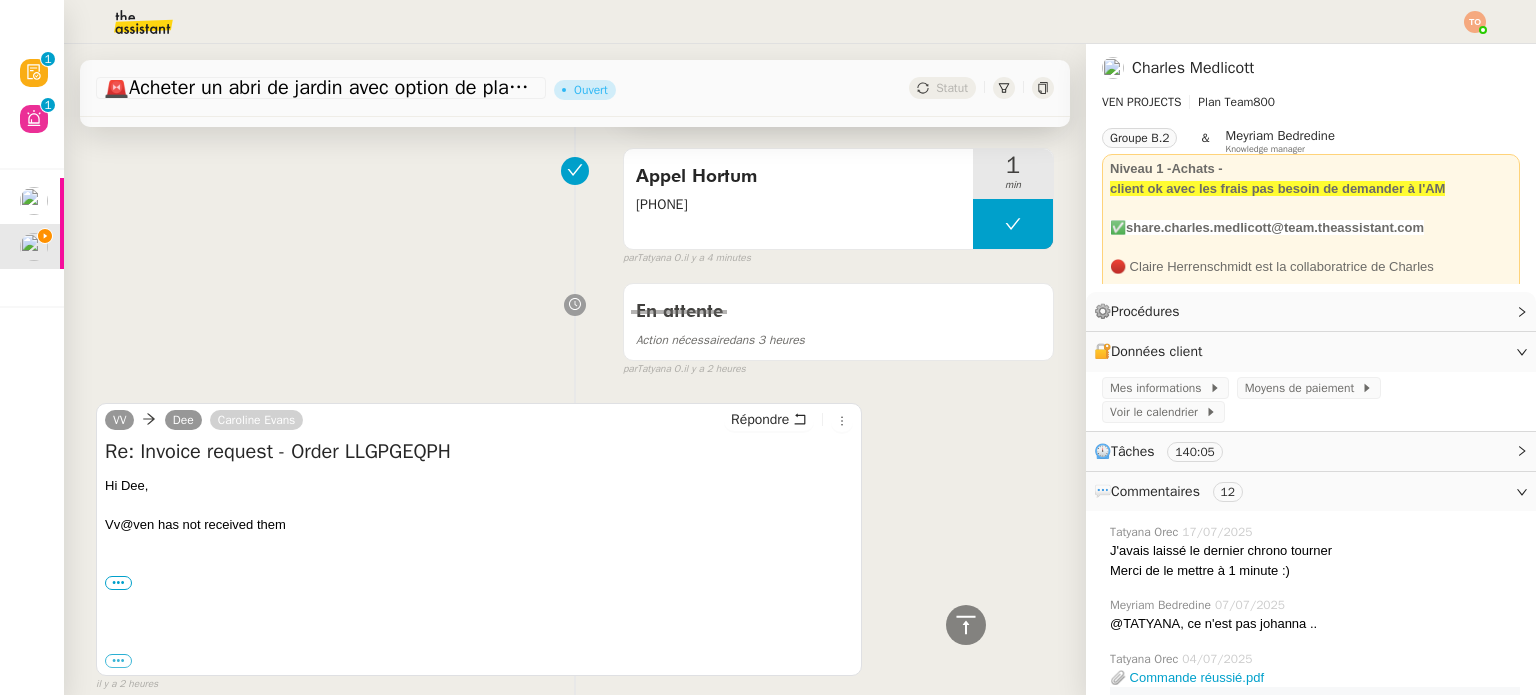 scroll, scrollTop: 0, scrollLeft: 0, axis: both 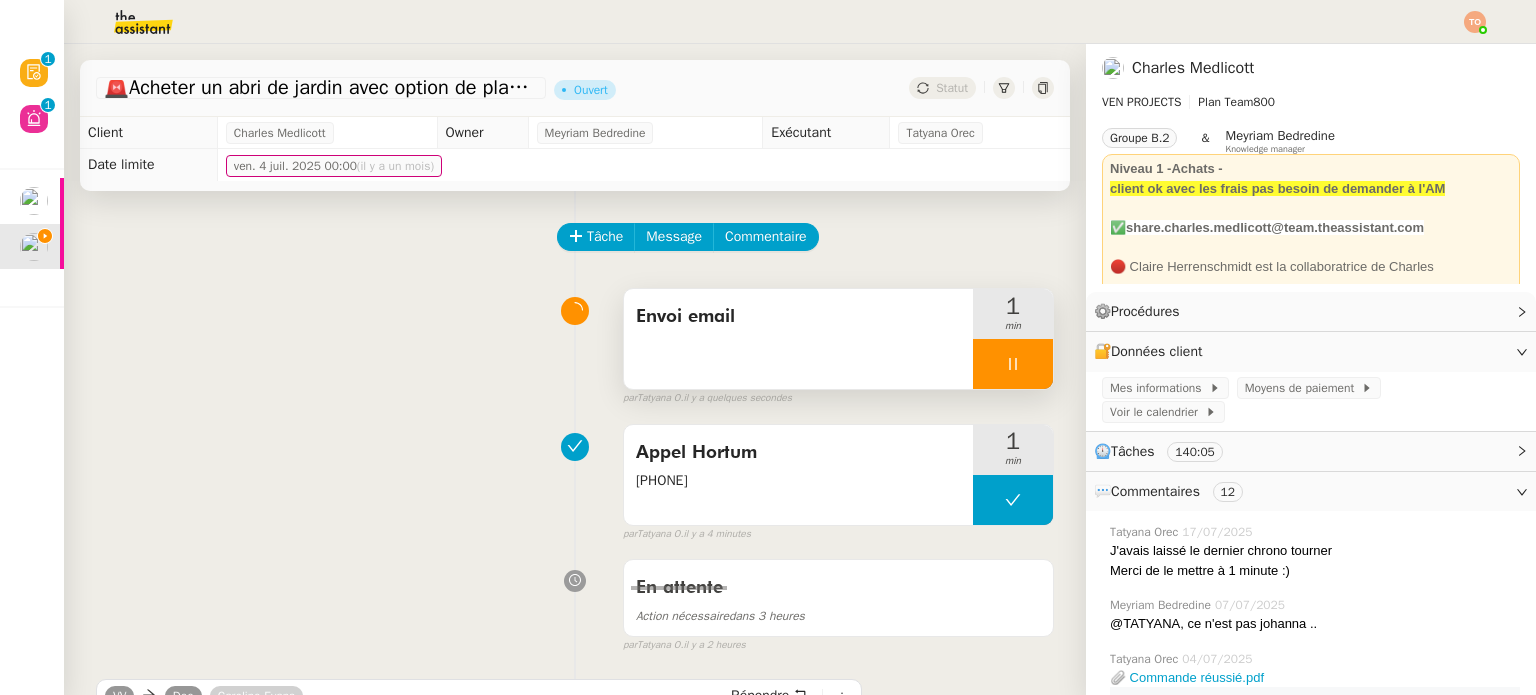 click at bounding box center (1013, 364) 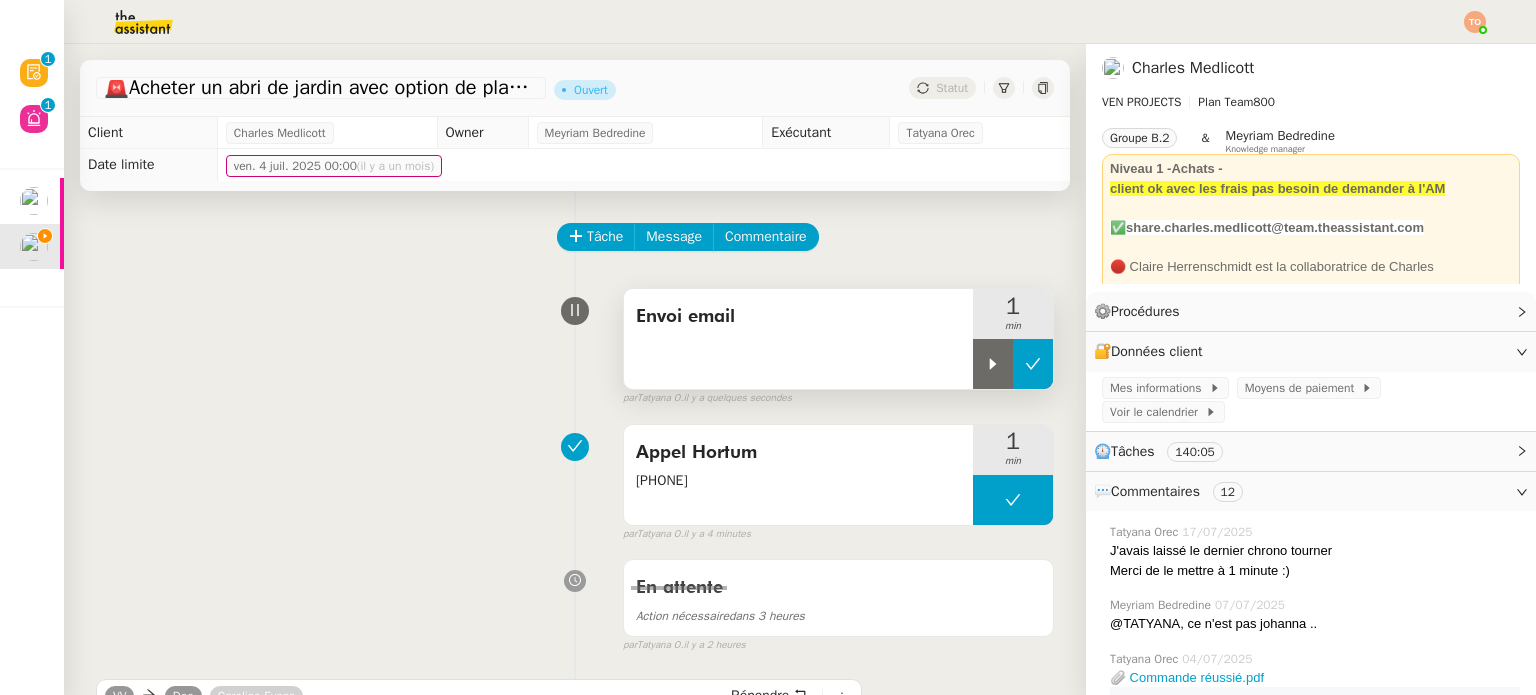 click at bounding box center [1033, 364] 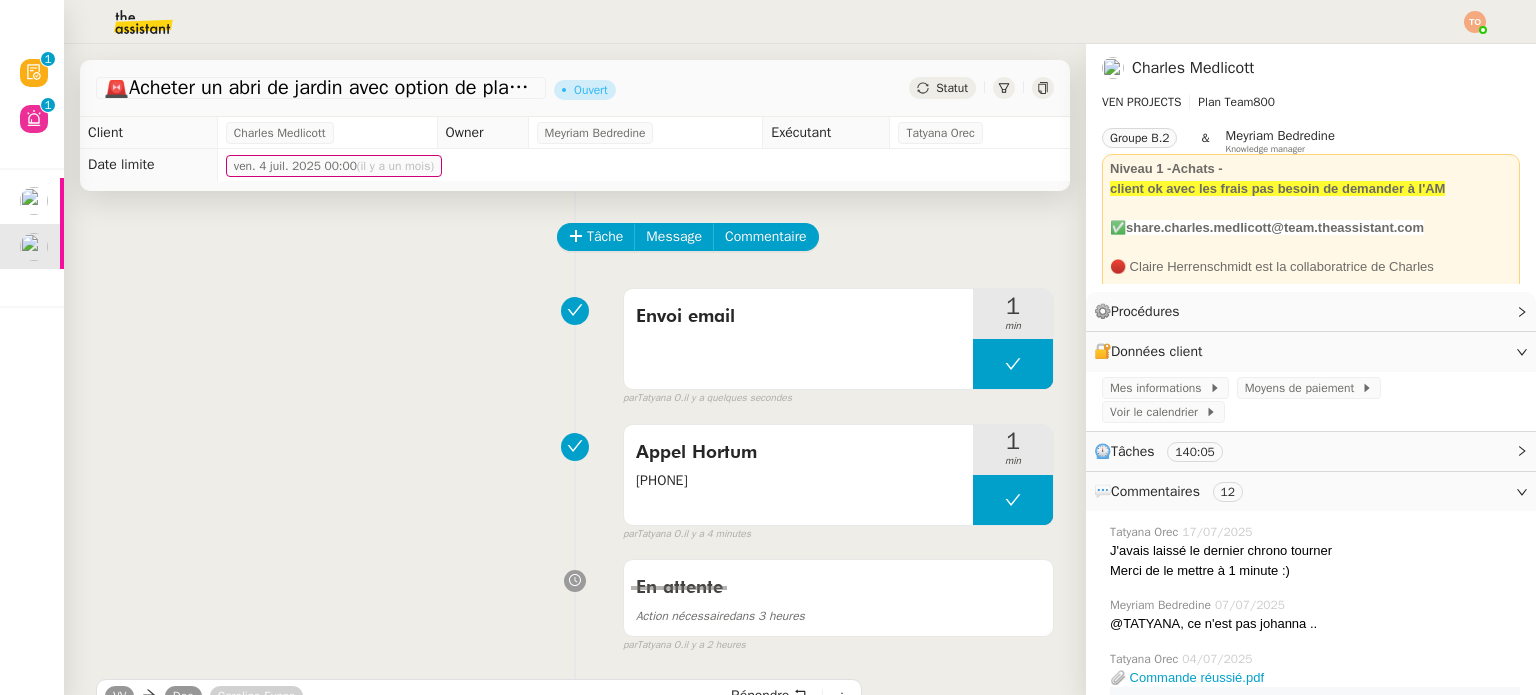 click on "Statut" 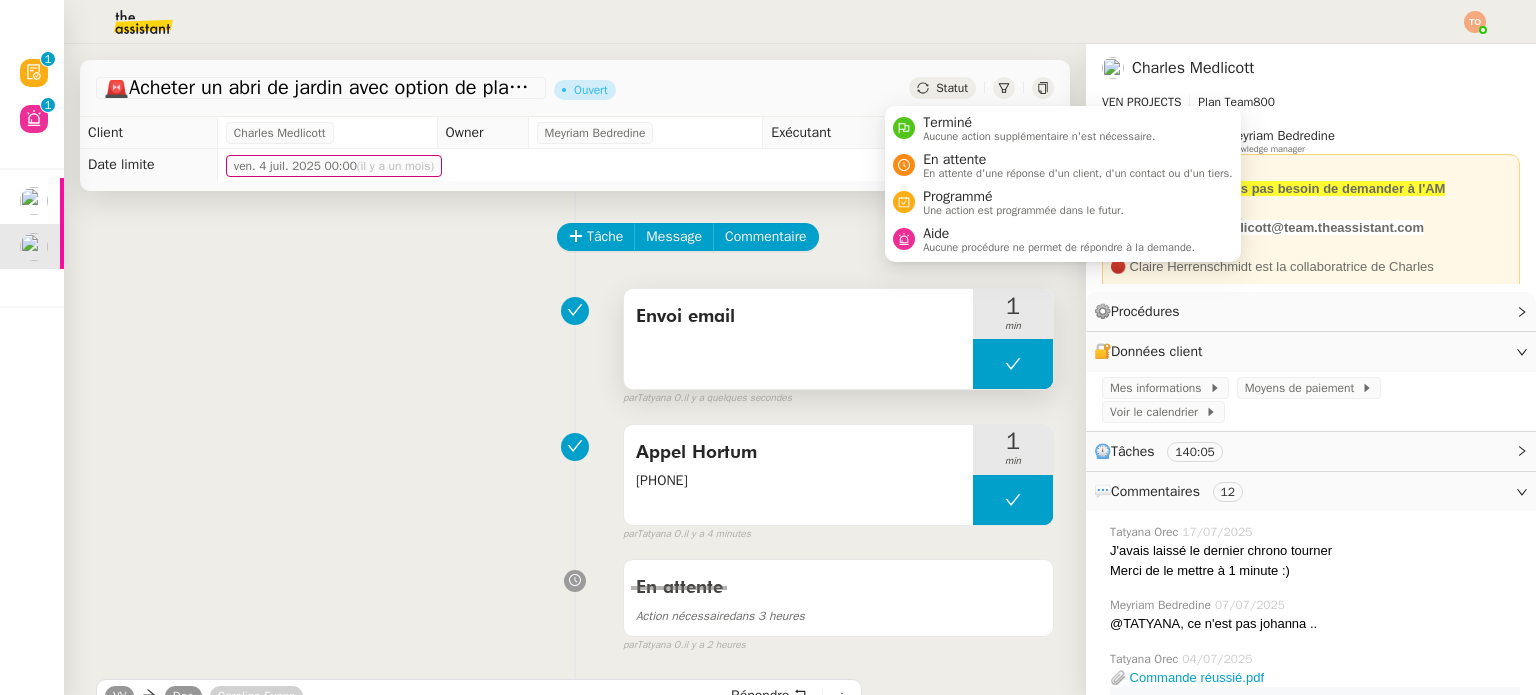 click at bounding box center (1013, 364) 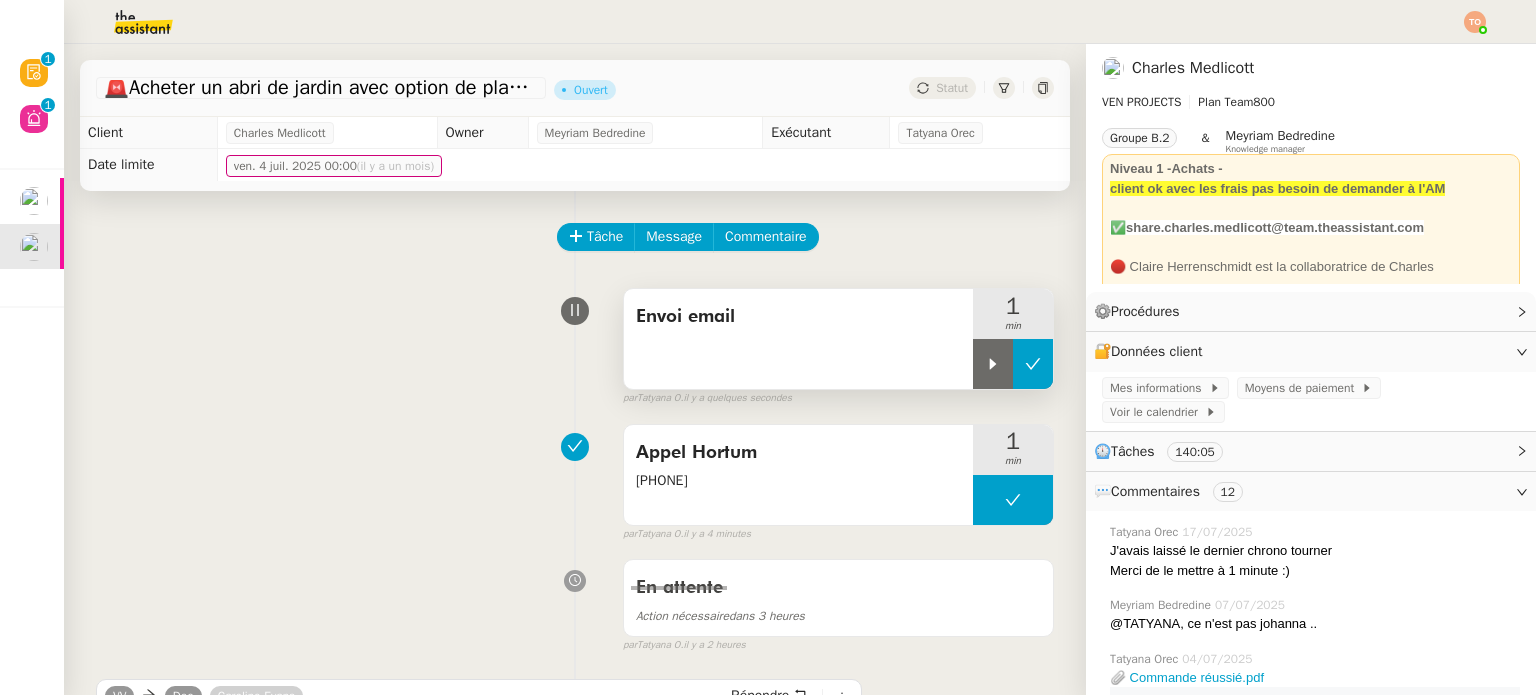 click 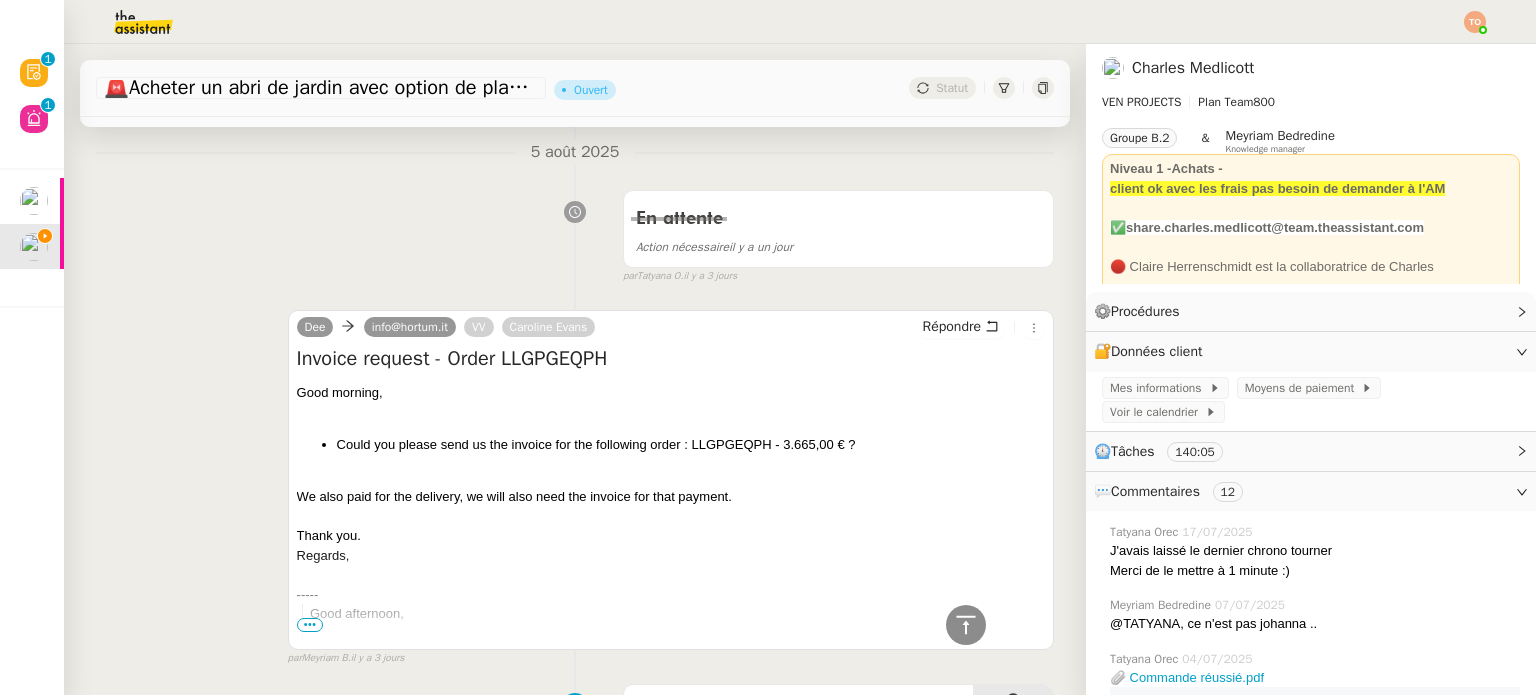 scroll, scrollTop: 2800, scrollLeft: 0, axis: vertical 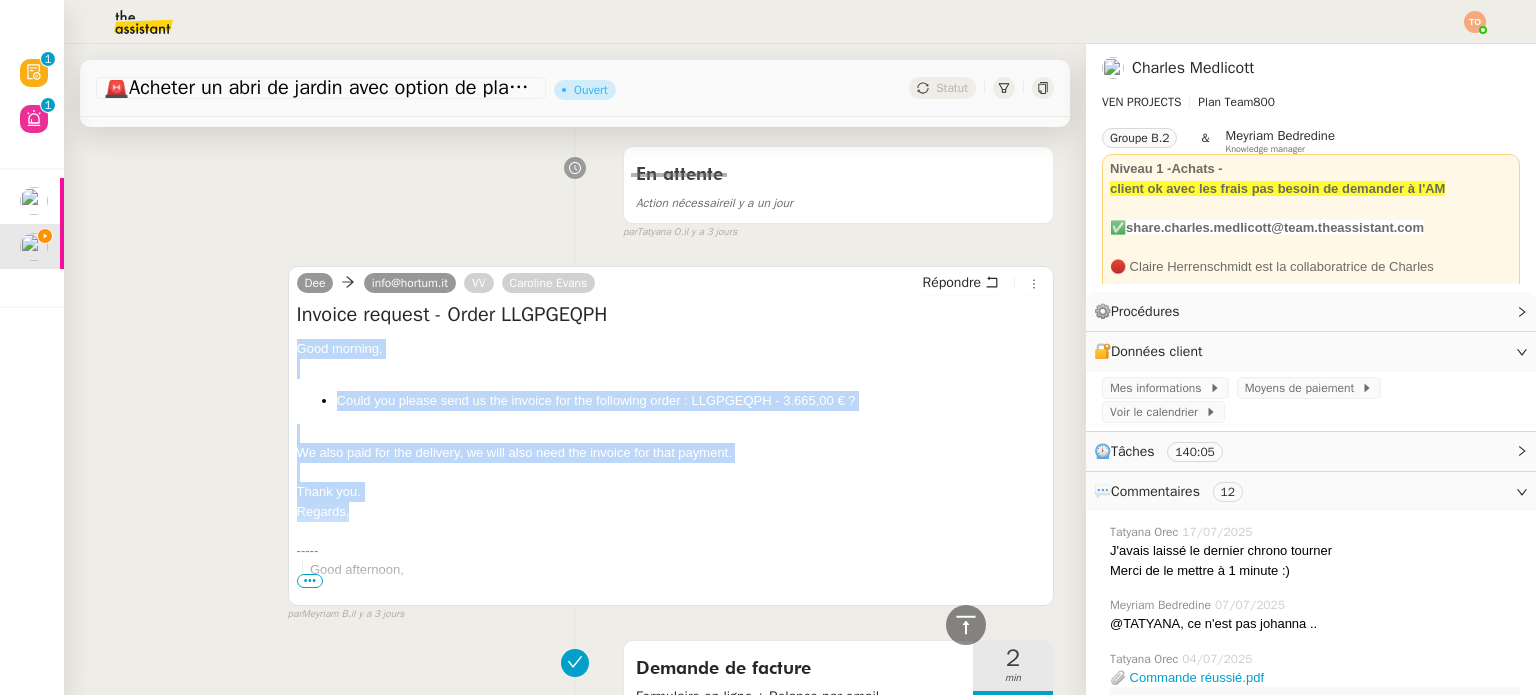 drag, startPoint x: 346, startPoint y: 516, endPoint x: 278, endPoint y: 351, distance: 178.46288 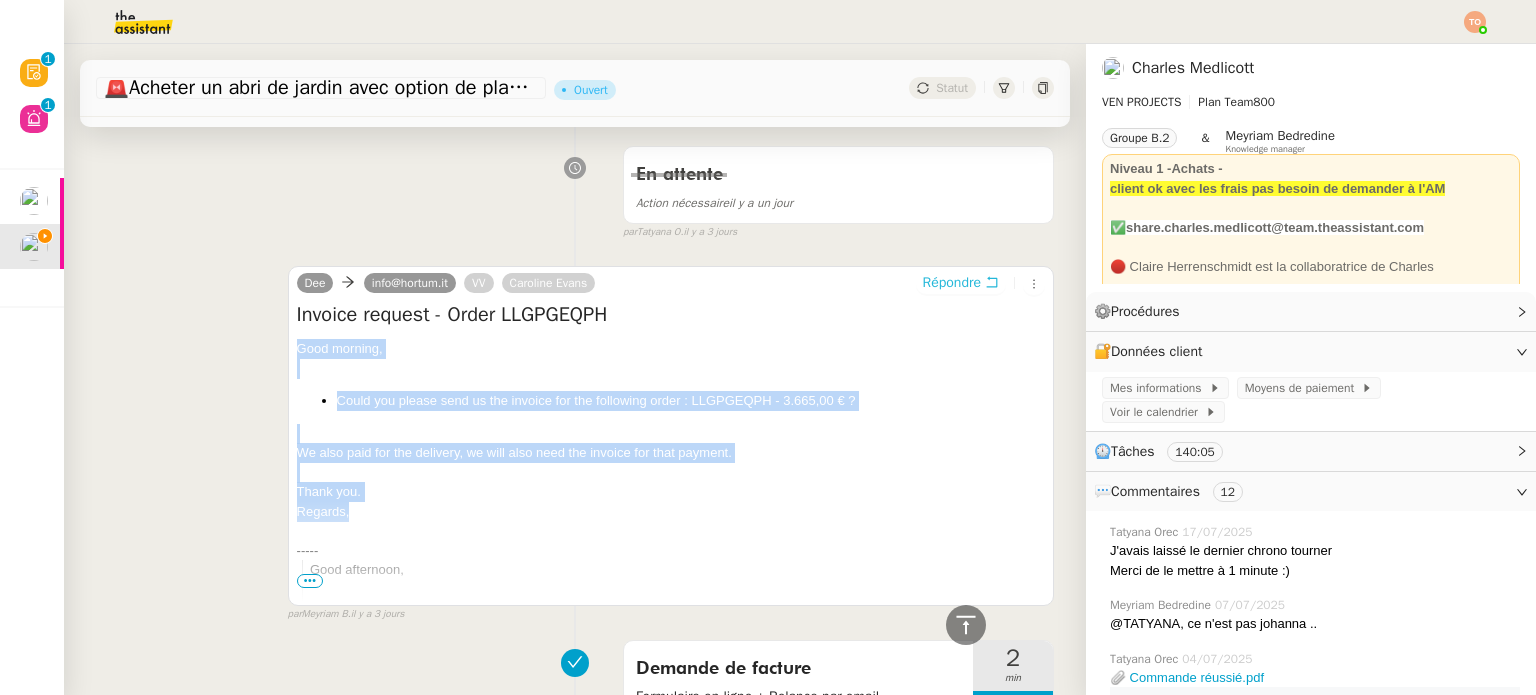 click on "Répondre" at bounding box center (952, 283) 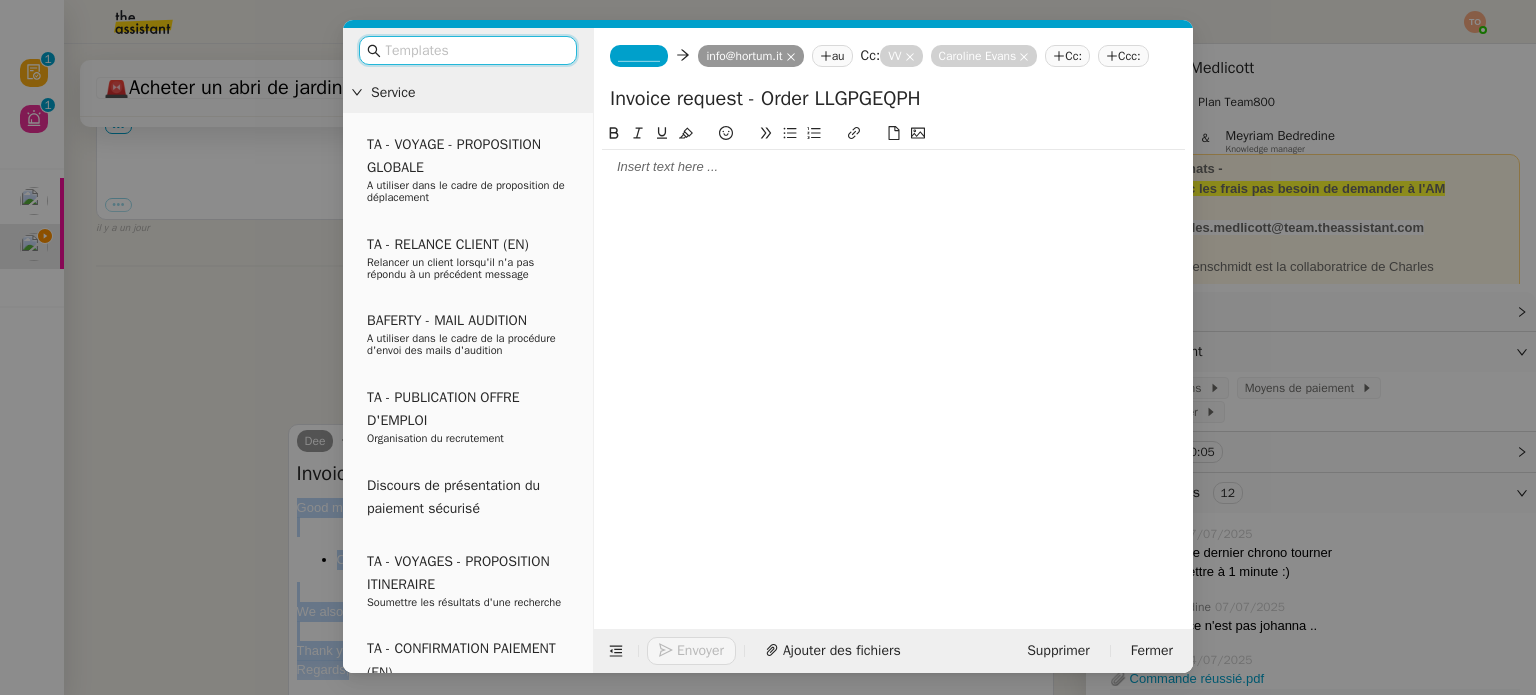scroll, scrollTop: 2959, scrollLeft: 0, axis: vertical 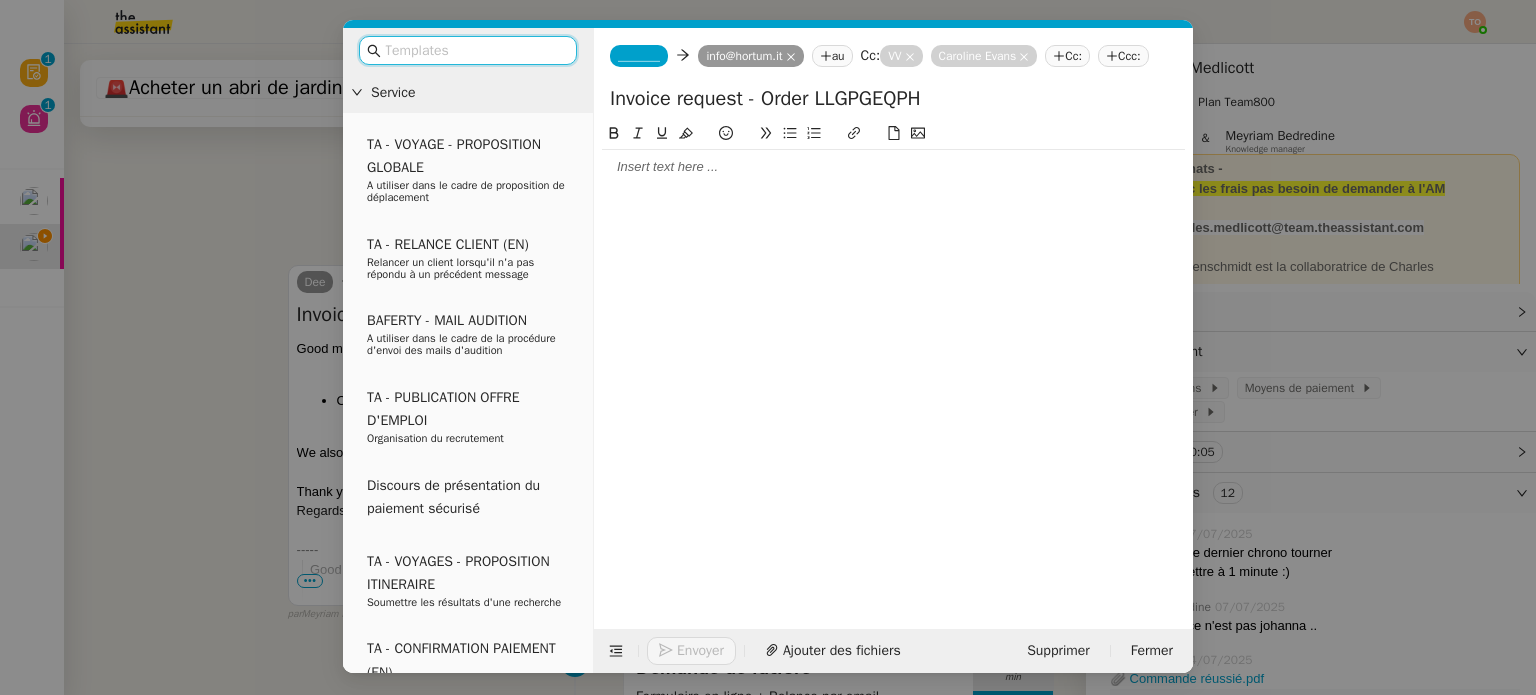 click 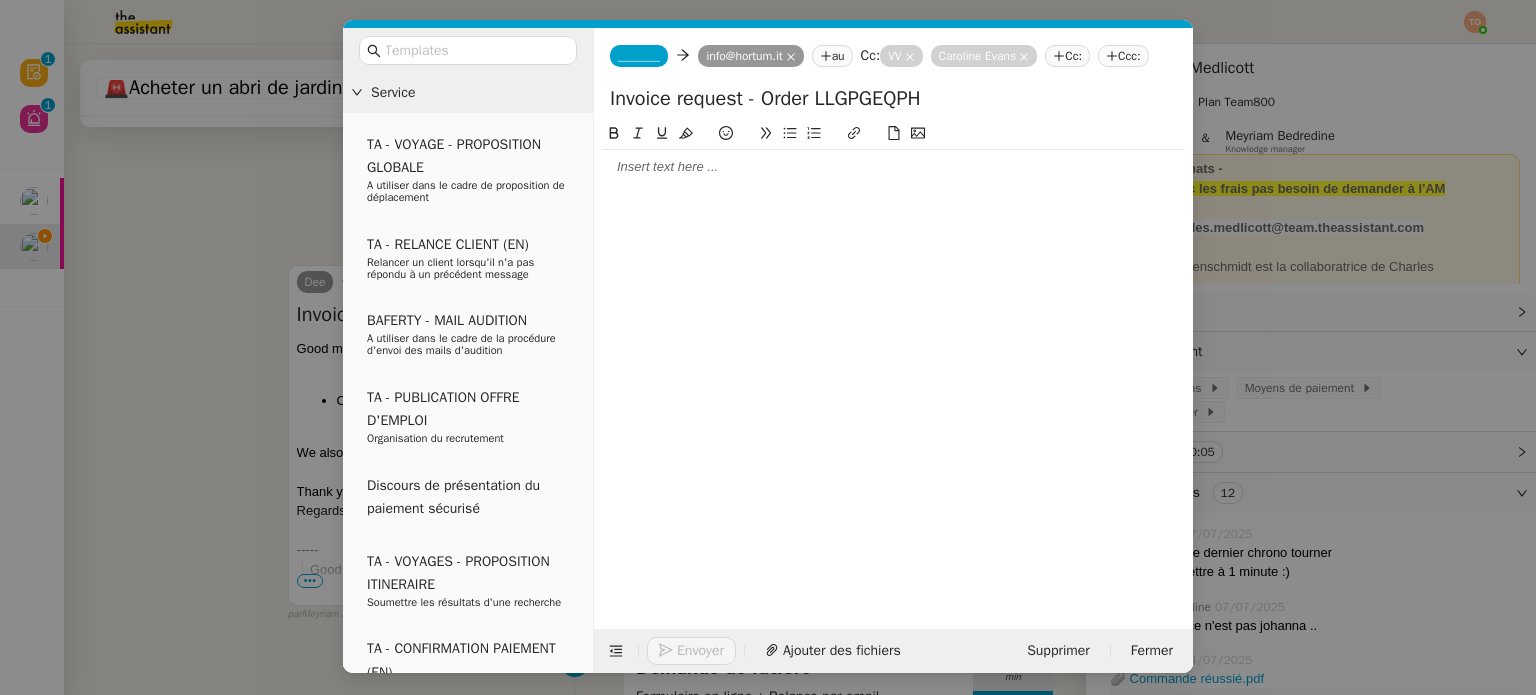 scroll, scrollTop: 0, scrollLeft: 0, axis: both 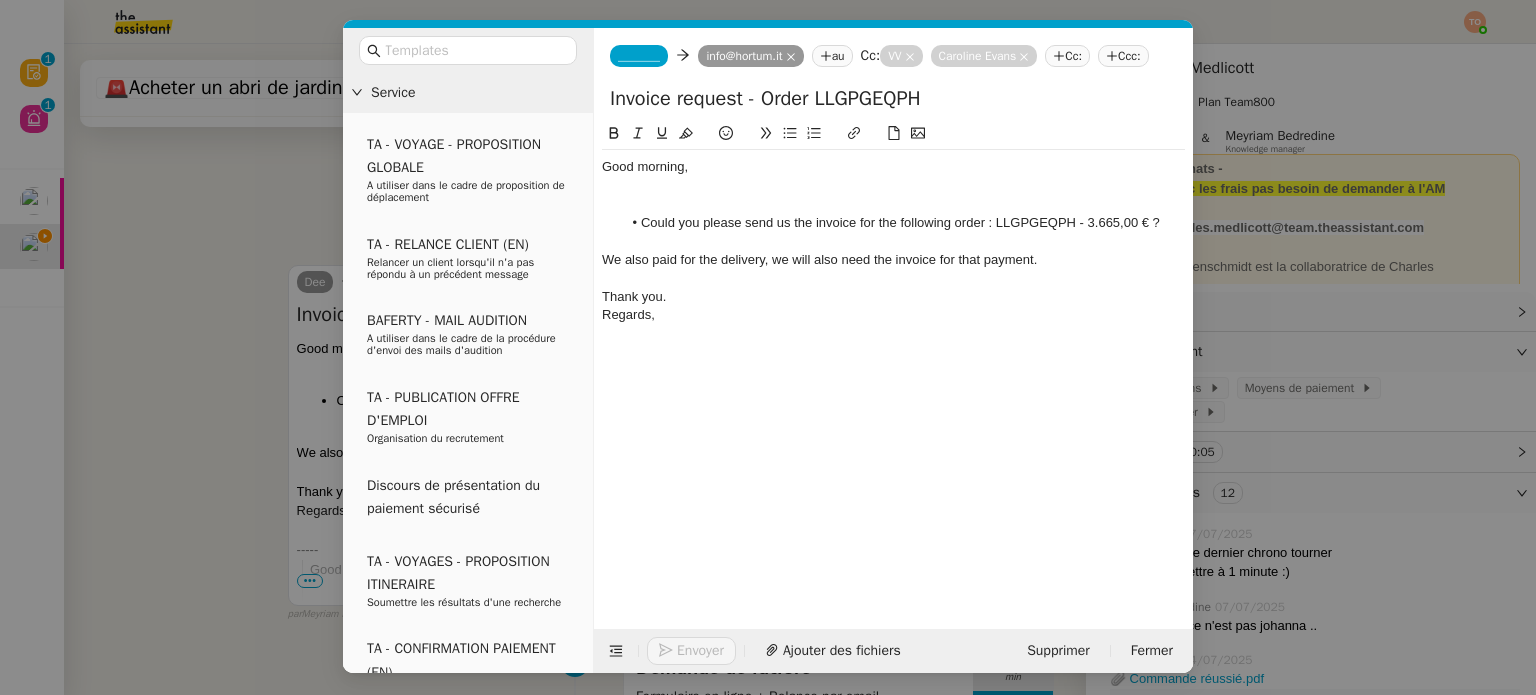 click on "_______" 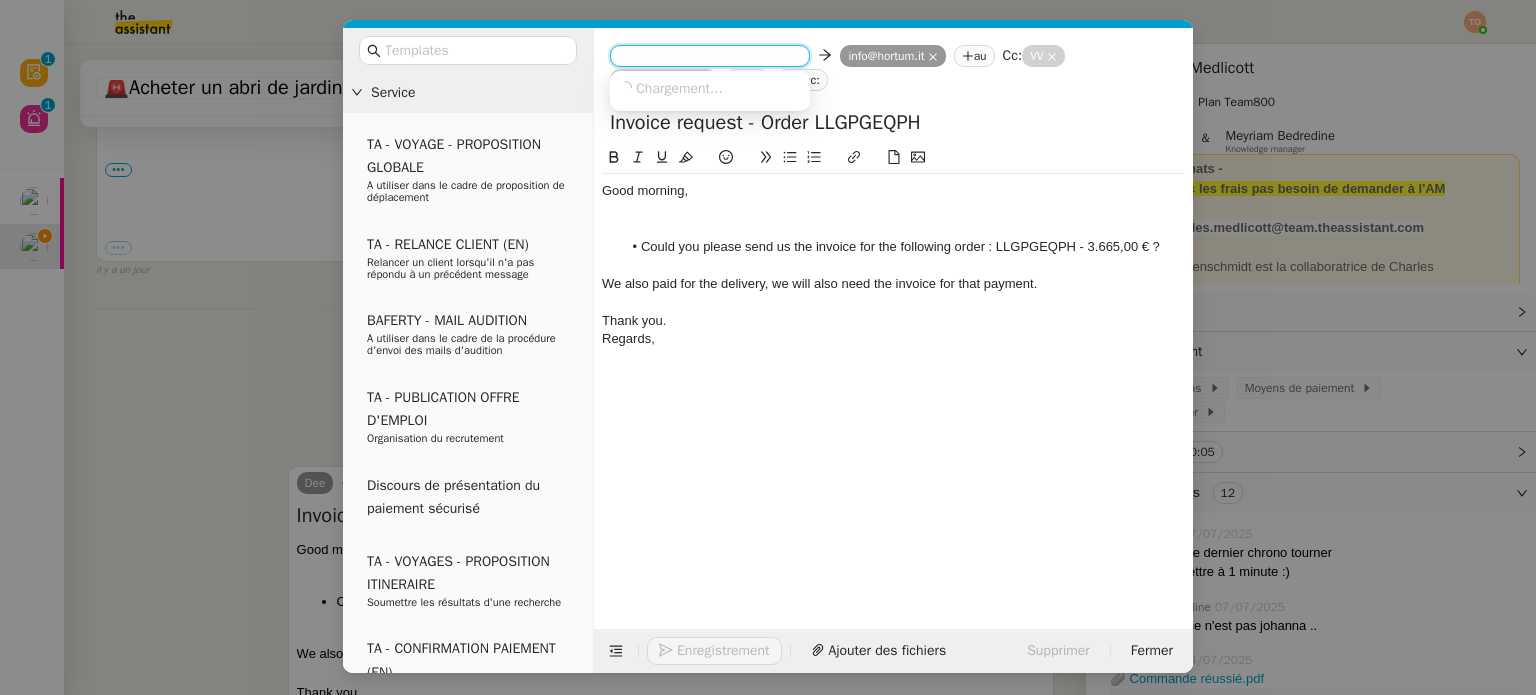 scroll, scrollTop: 3160, scrollLeft: 0, axis: vertical 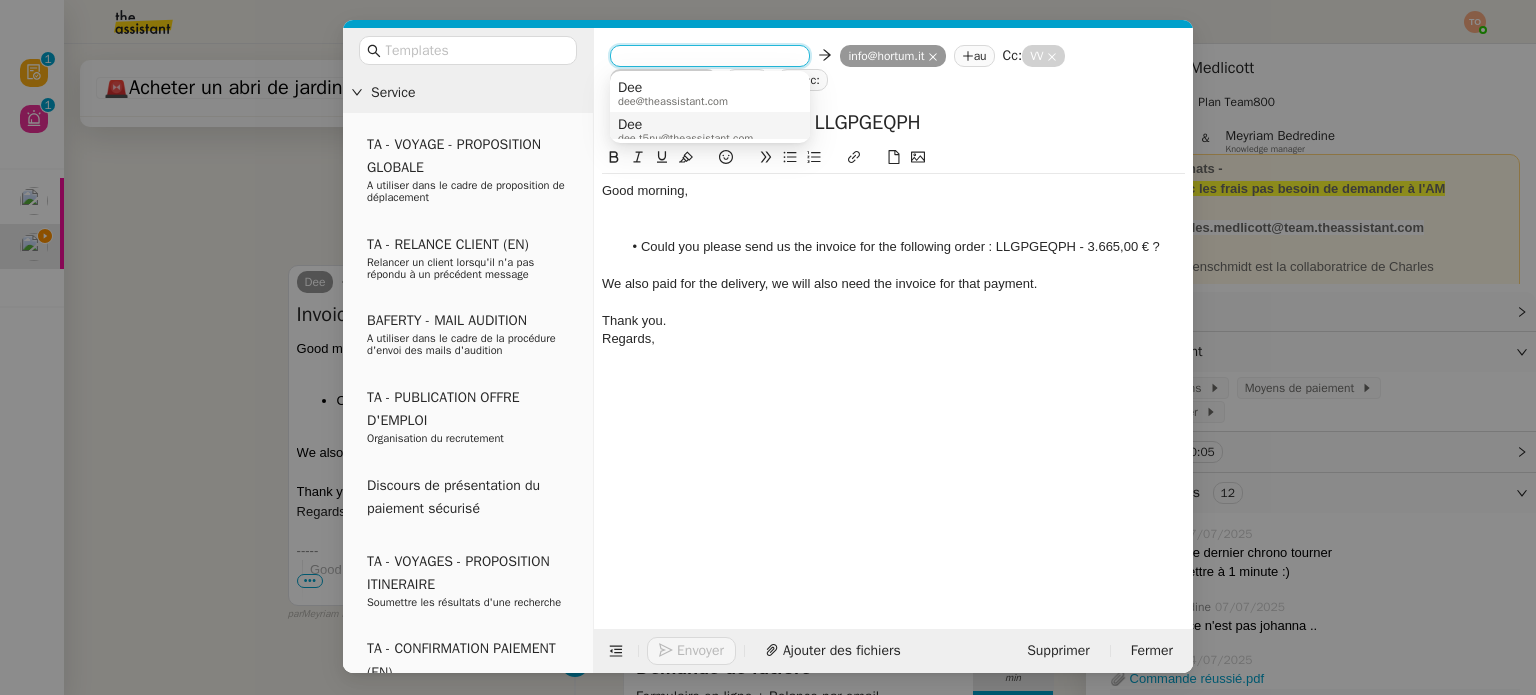 click on "dee.t5nu@theassistant.com" at bounding box center (685, 138) 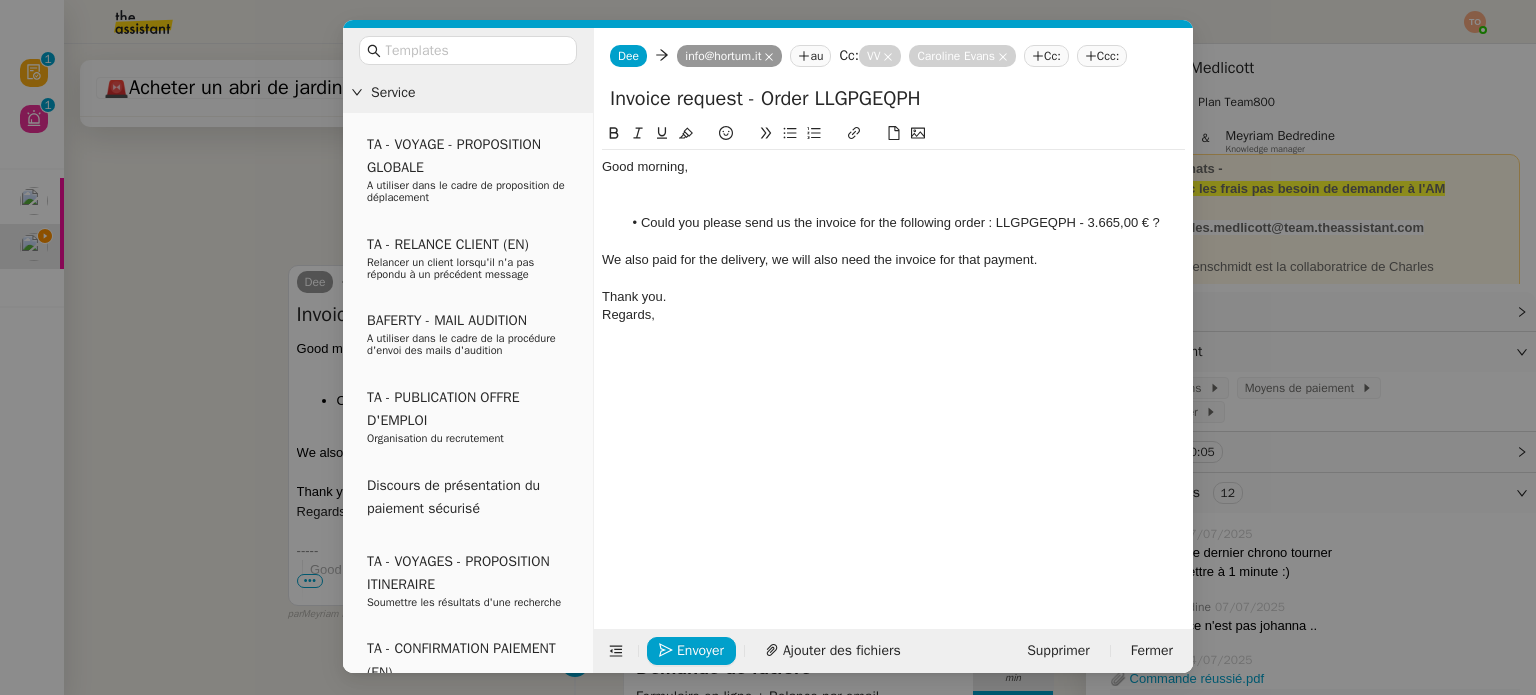 click 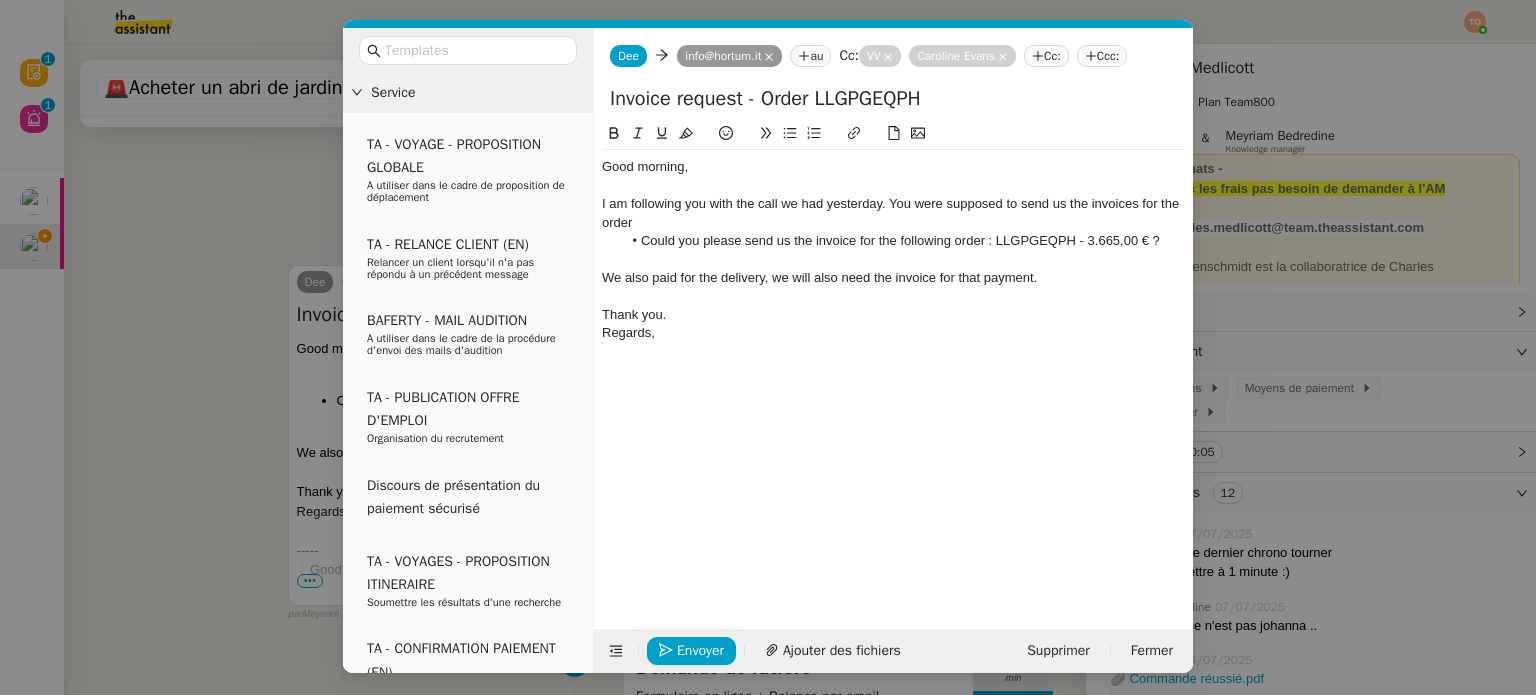 click on "Could you please send us the invoice for the following order : LLGPGEQPH - 3.665,00 € ?" 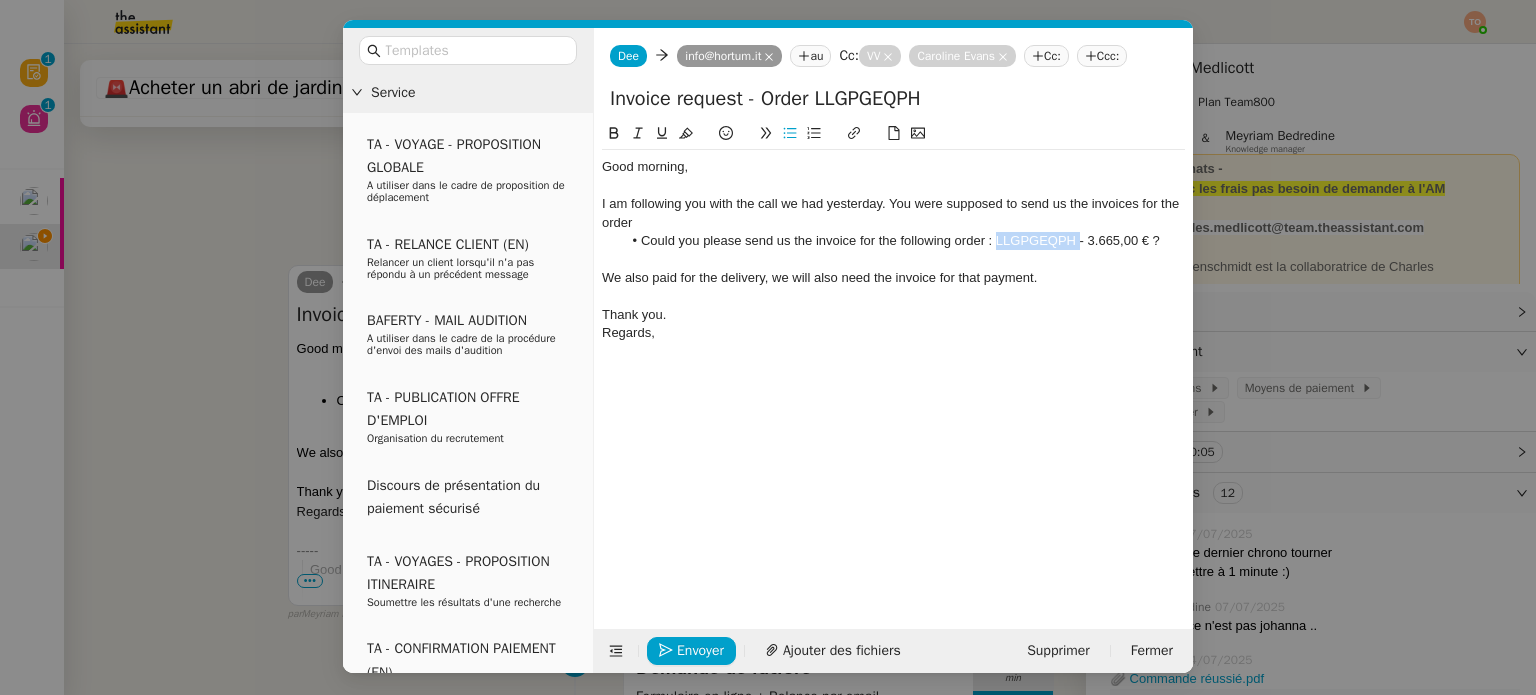 copy on "LLGPGEQPH" 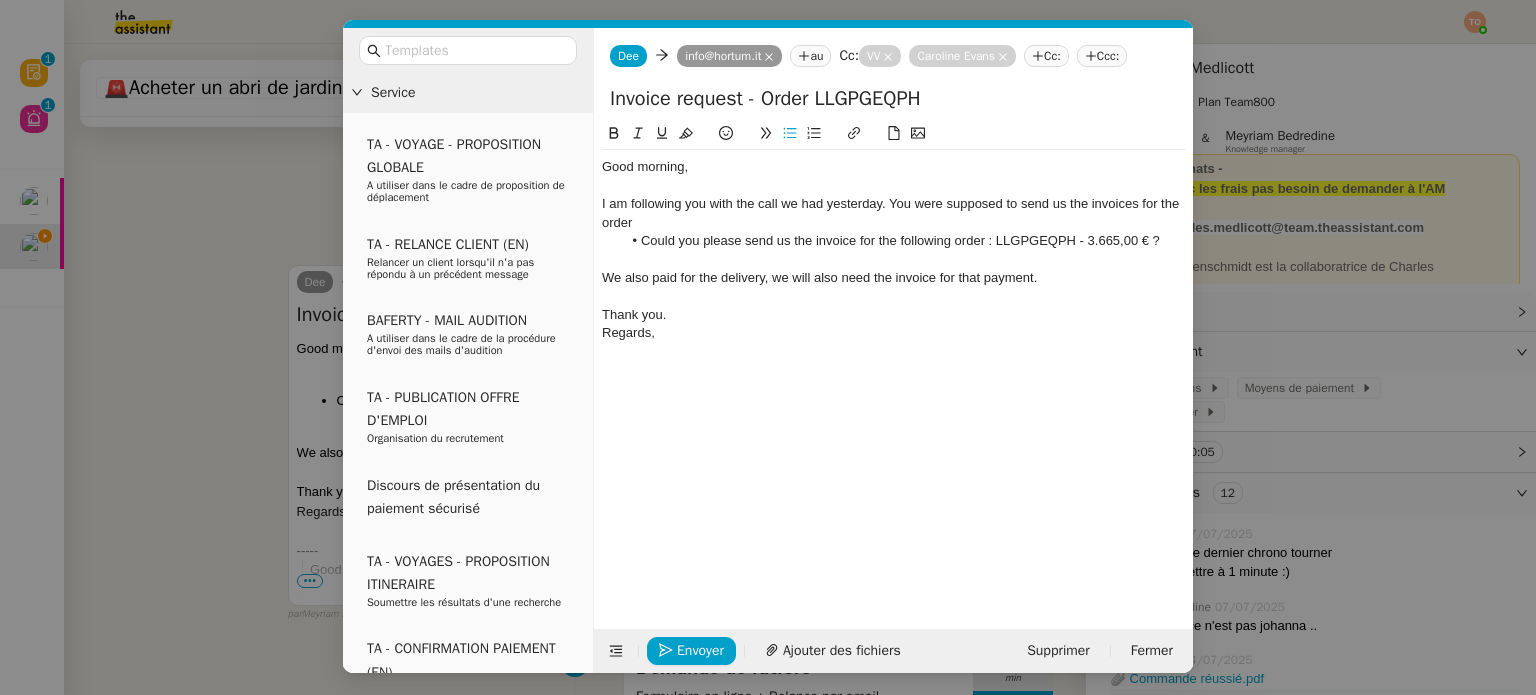 click on "I am following you with the call we had yesterday. You were supposed to send us the invoices for the order" 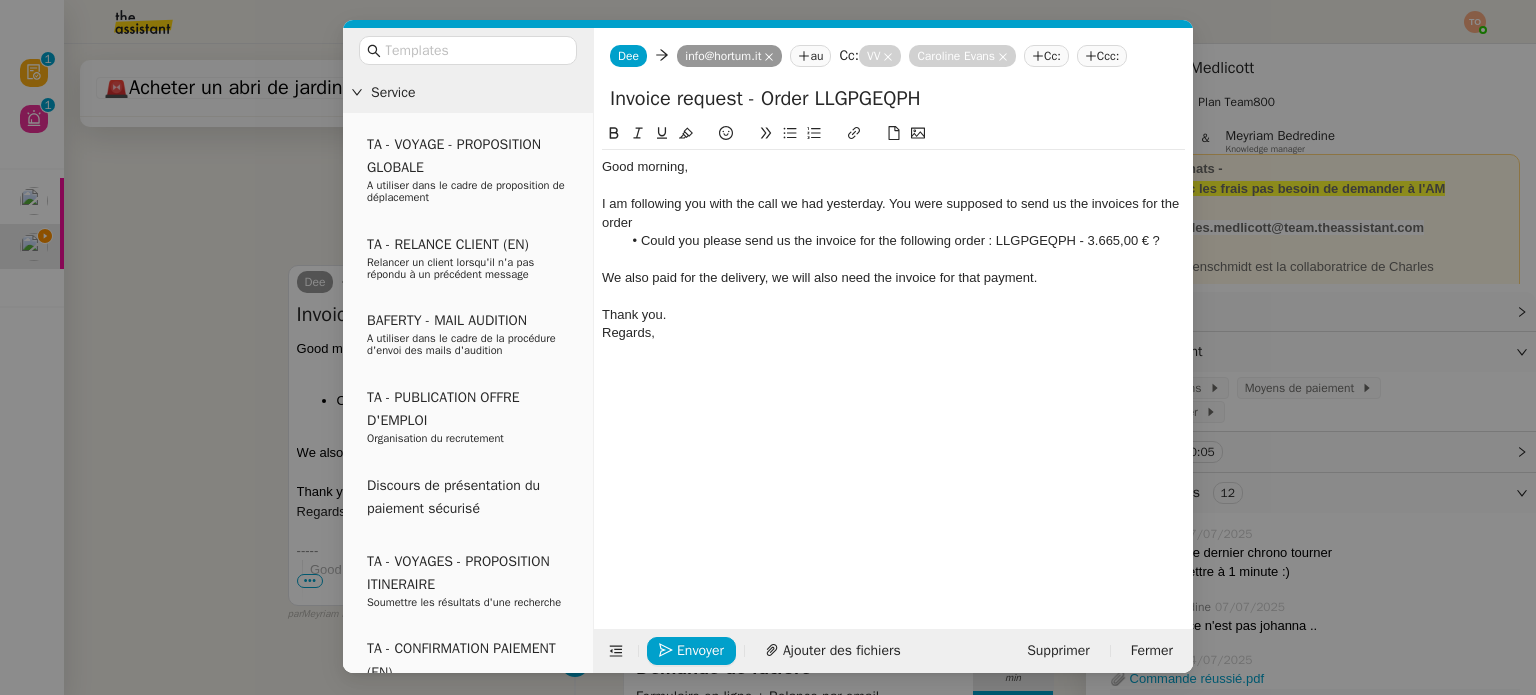 scroll, scrollTop: 0, scrollLeft: 0, axis: both 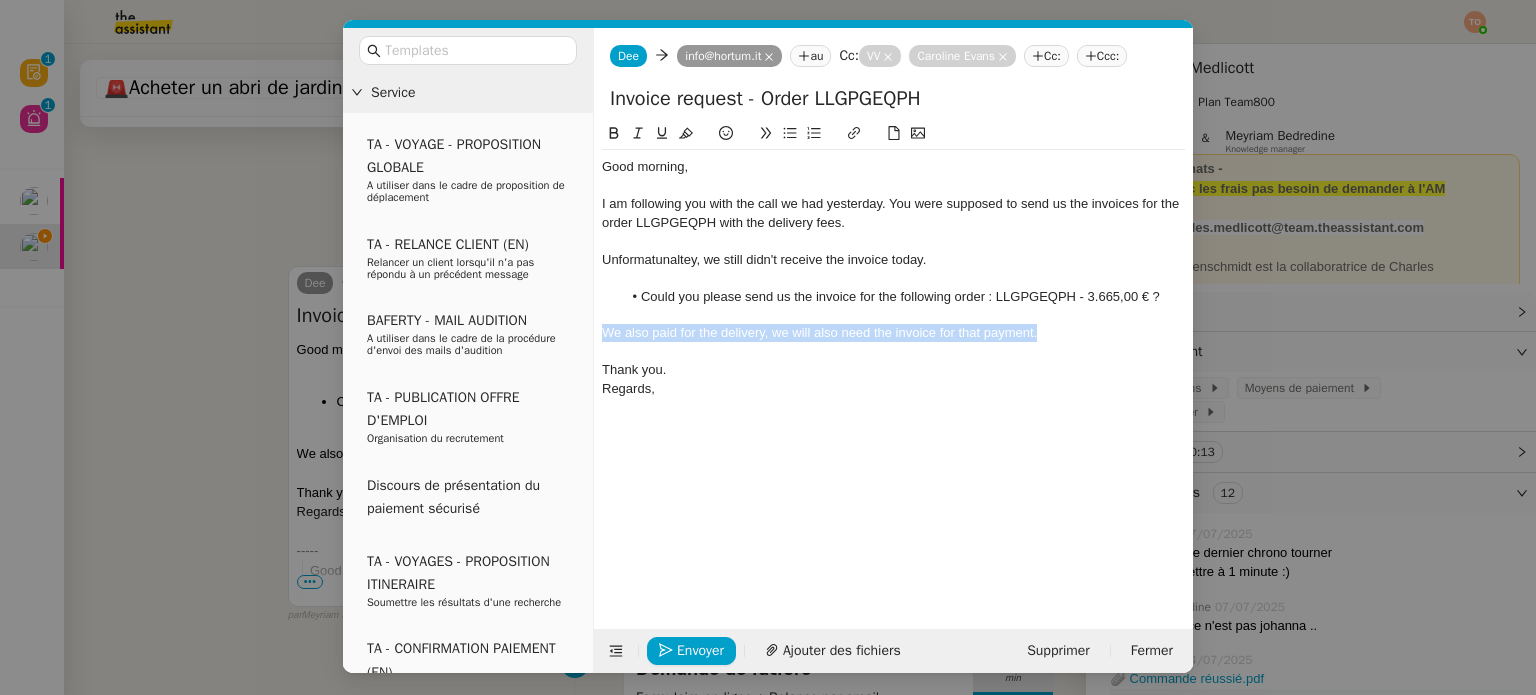 drag, startPoint x: 1071, startPoint y: 330, endPoint x: 581, endPoint y: 337, distance: 490.05 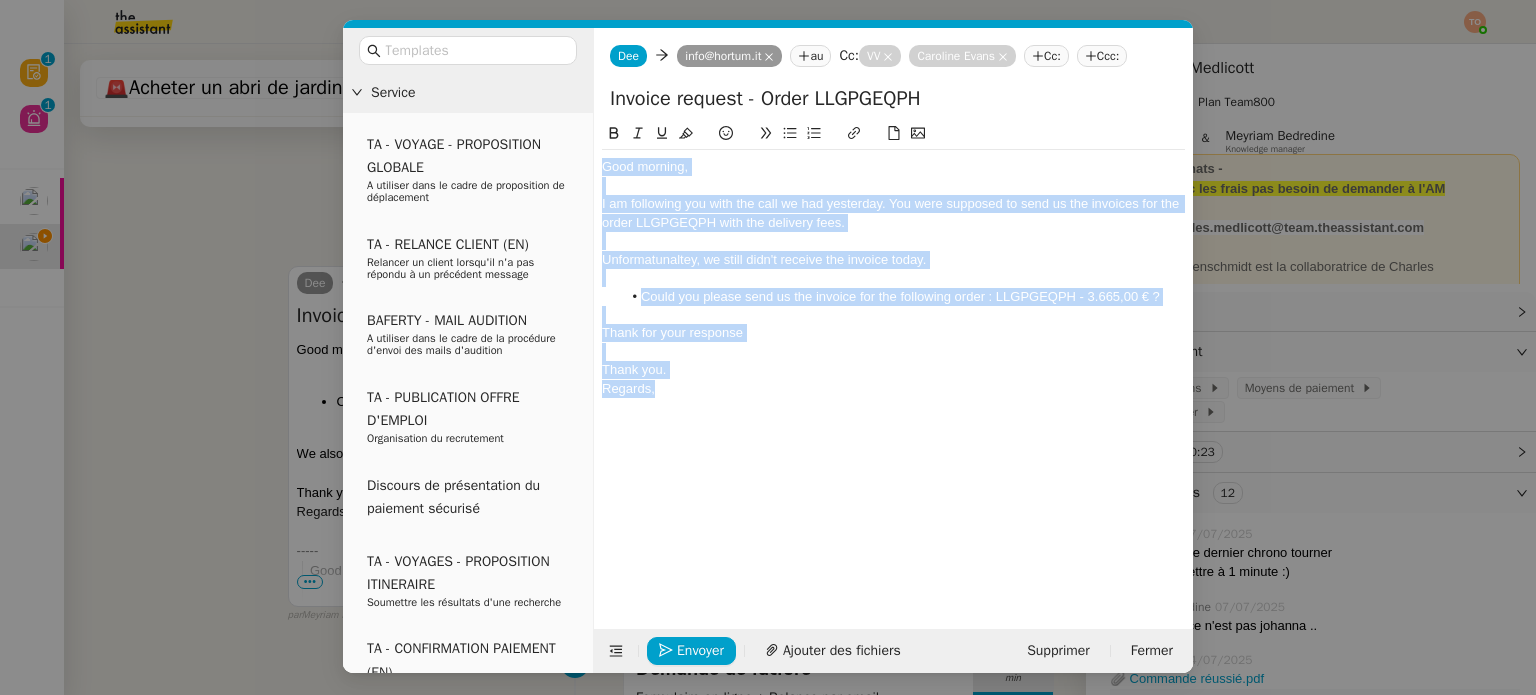 drag, startPoint x: 705, startPoint y: 395, endPoint x: 582, endPoint y: 157, distance: 267.90485 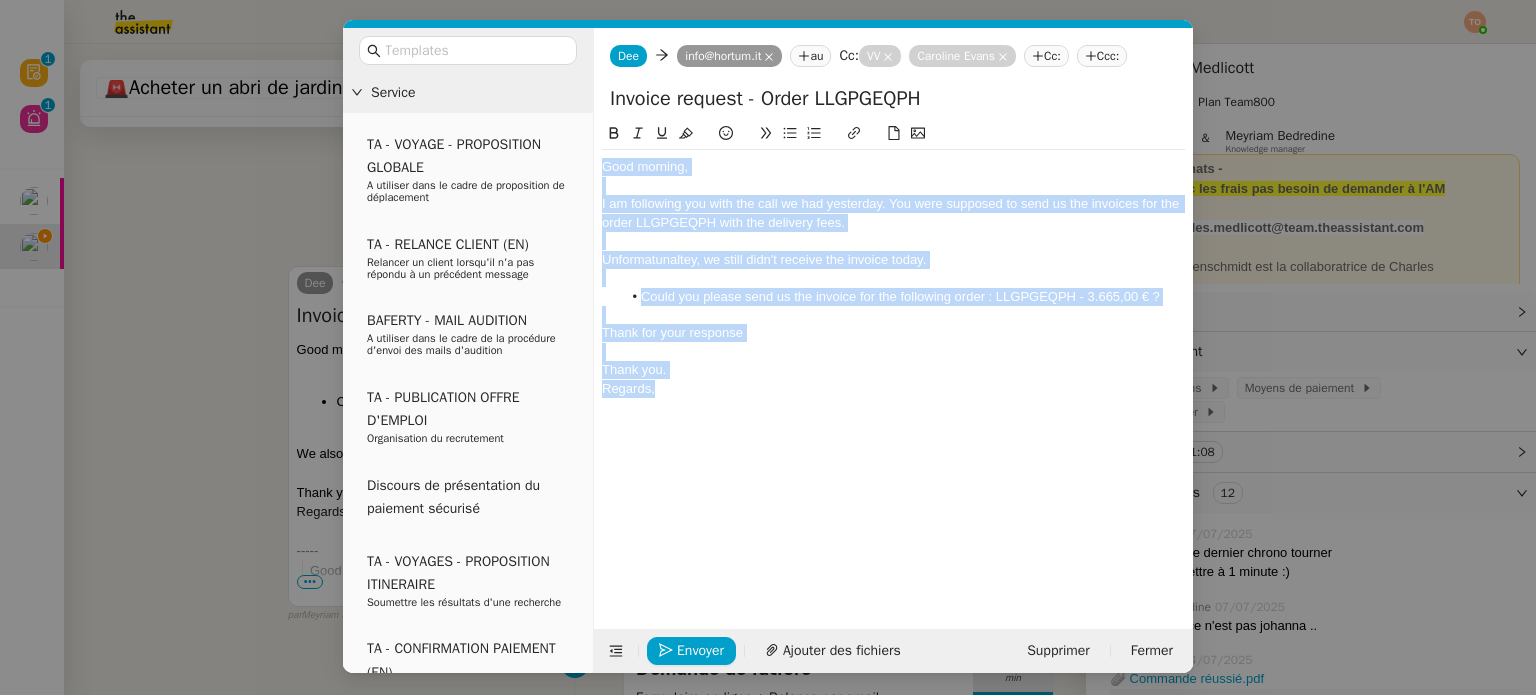 scroll, scrollTop: 0, scrollLeft: 0, axis: both 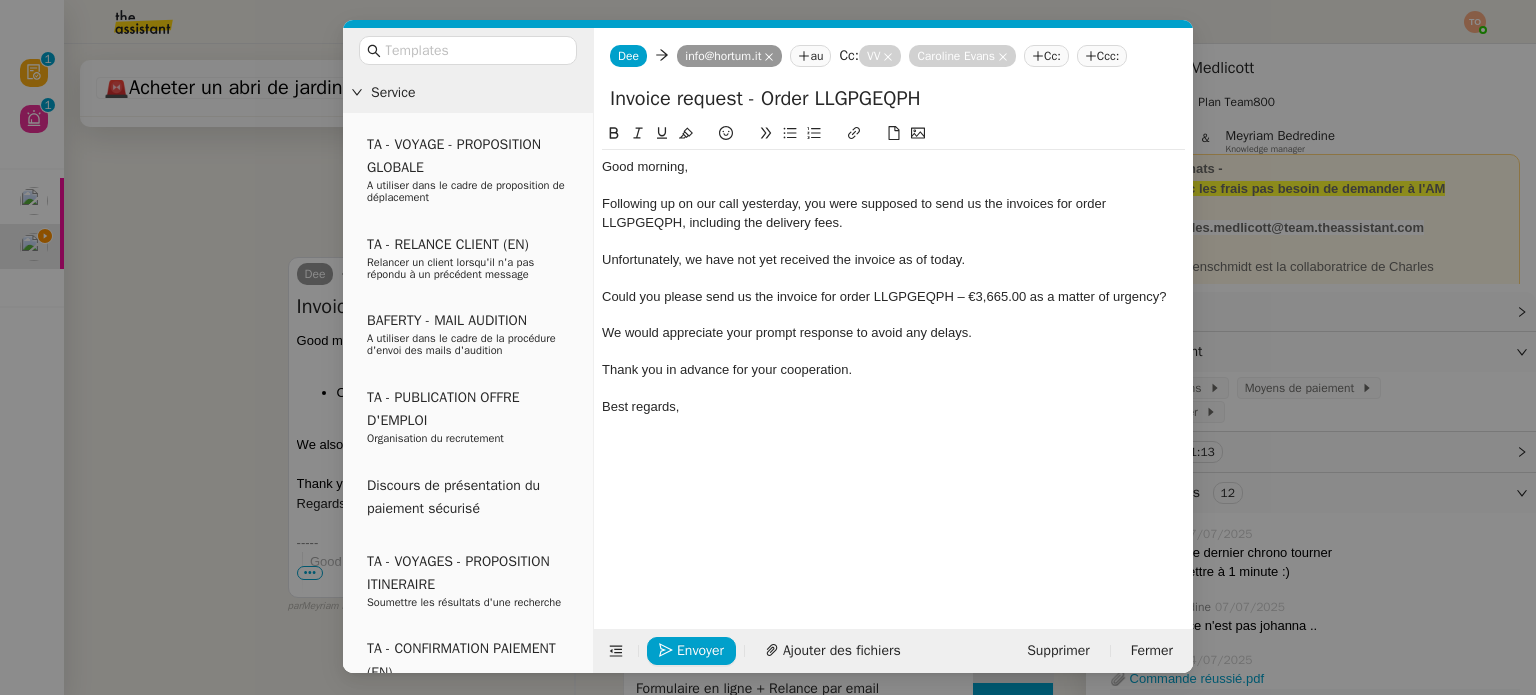 click on "Could you please send us the invoice for order LLGPGEQPH – €3,665.00 as a matter of urgency?" 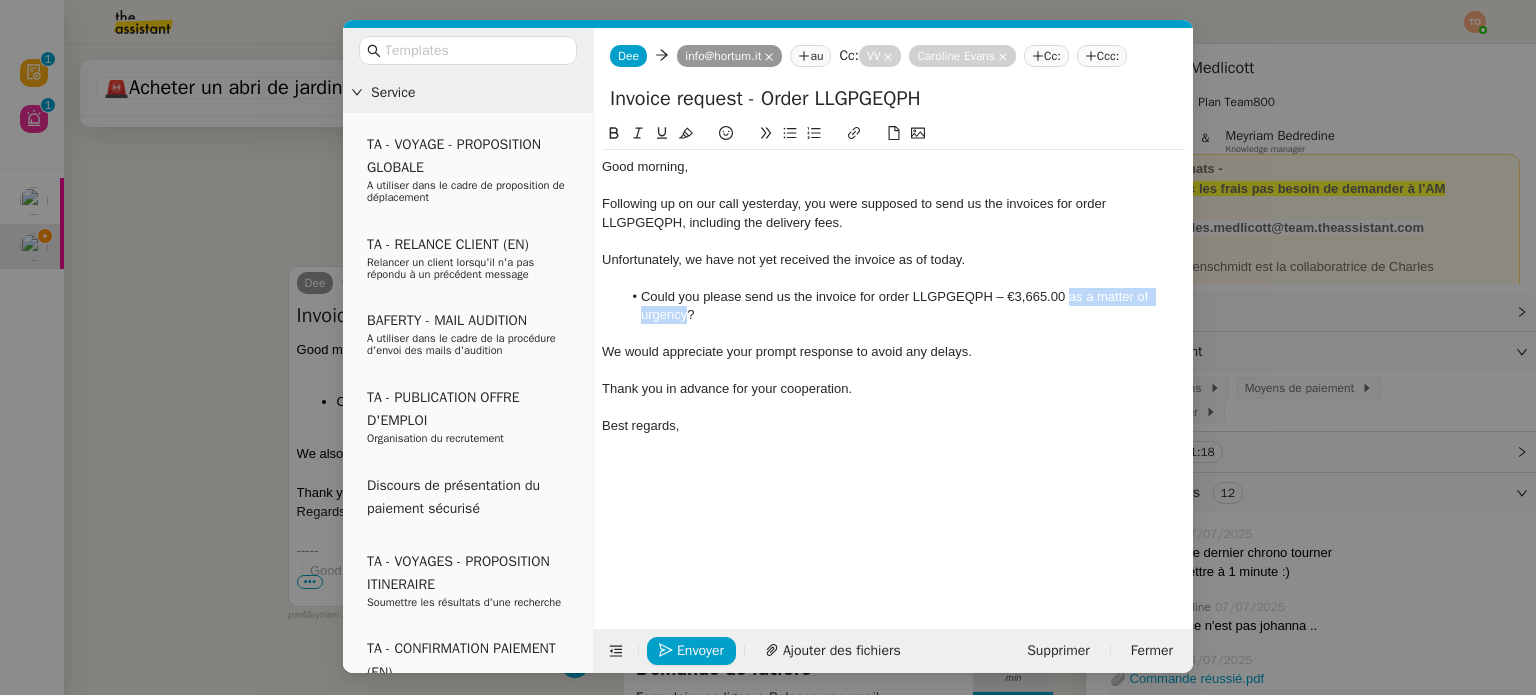 drag, startPoint x: 687, startPoint y: 310, endPoint x: 1071, endPoint y: 297, distance: 384.22 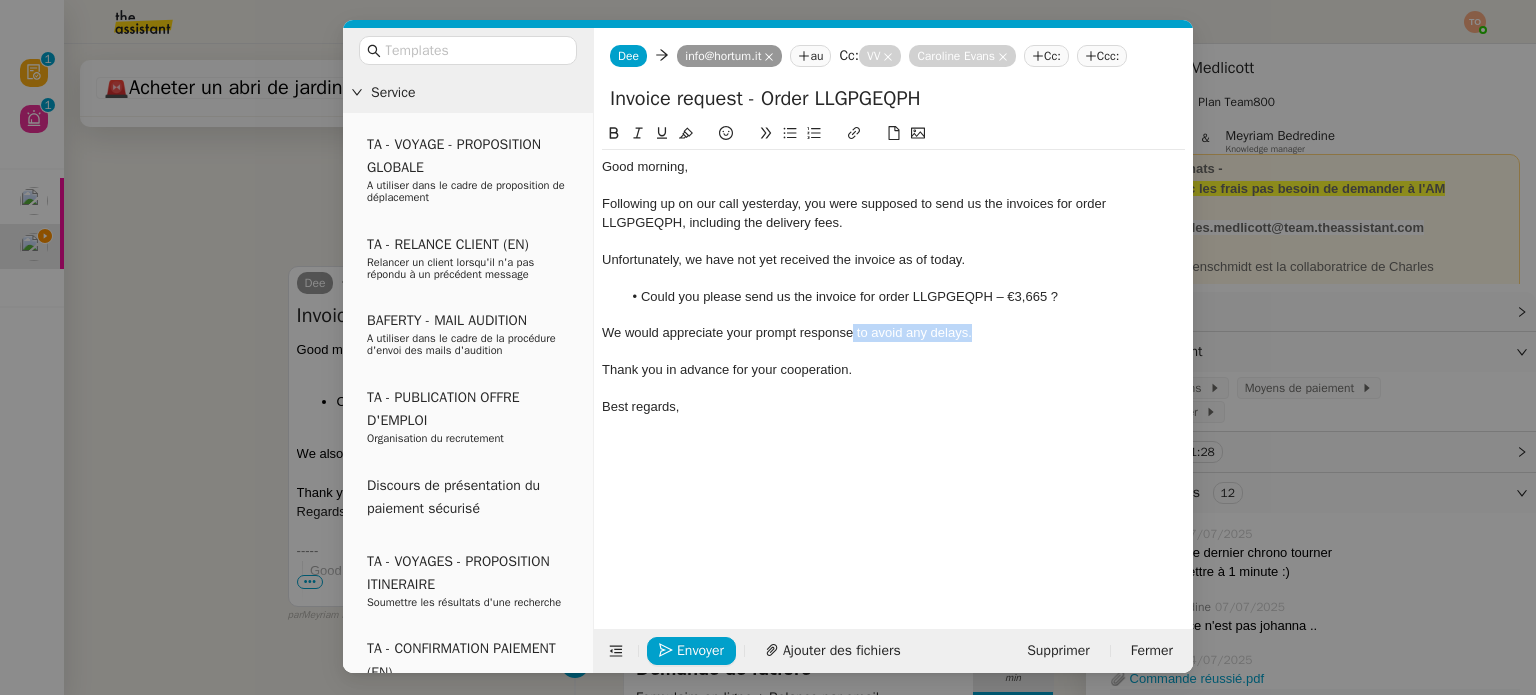 drag, startPoint x: 977, startPoint y: 338, endPoint x: 849, endPoint y: 335, distance: 128.03516 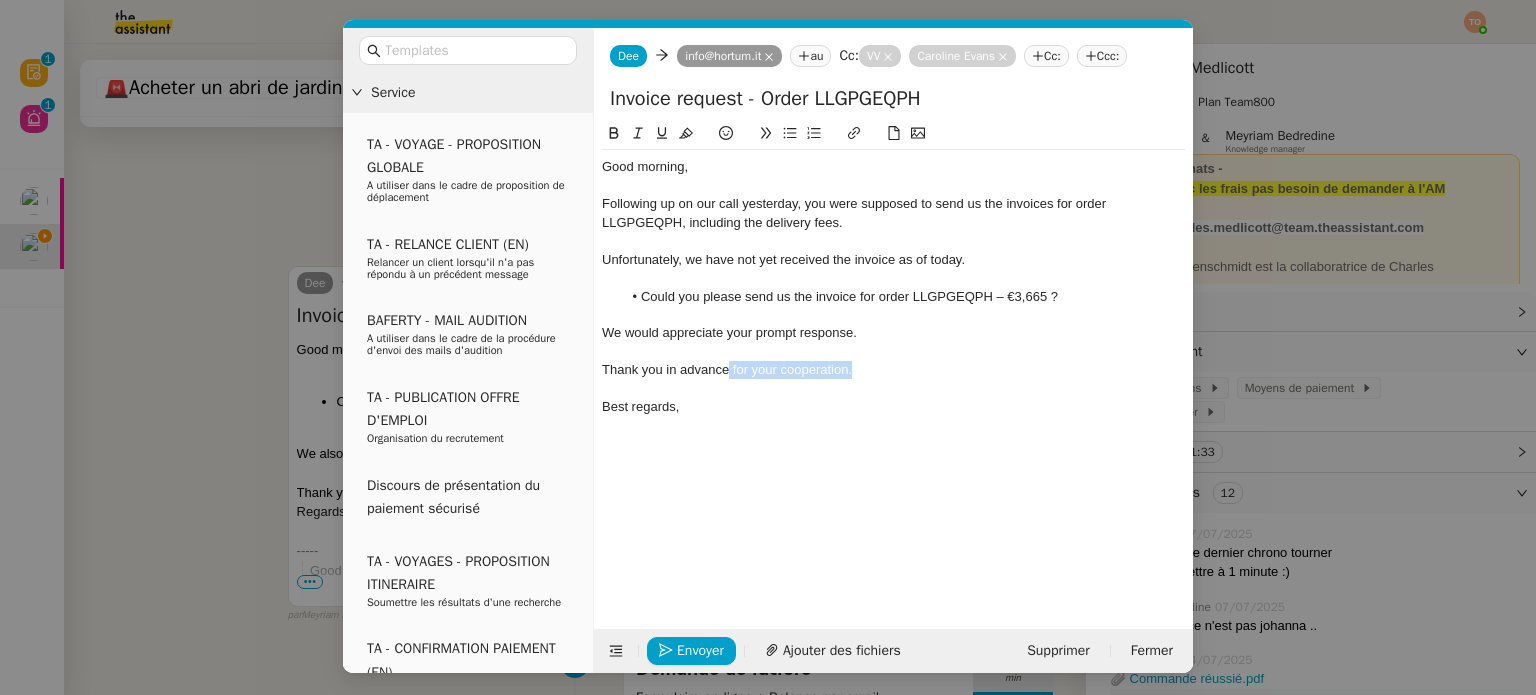 drag, startPoint x: 863, startPoint y: 368, endPoint x: 725, endPoint y: 363, distance: 138.09055 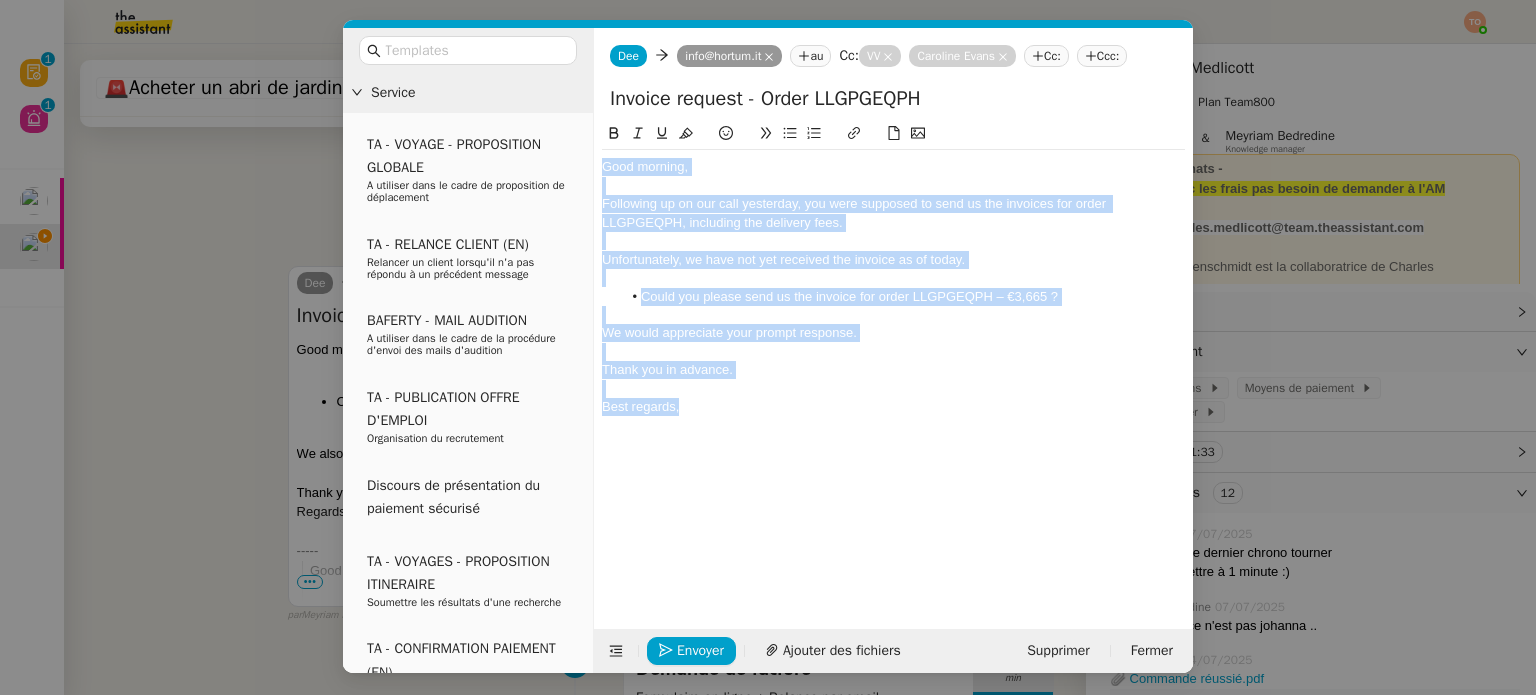 drag, startPoint x: 748, startPoint y: 410, endPoint x: 587, endPoint y: 150, distance: 305.81204 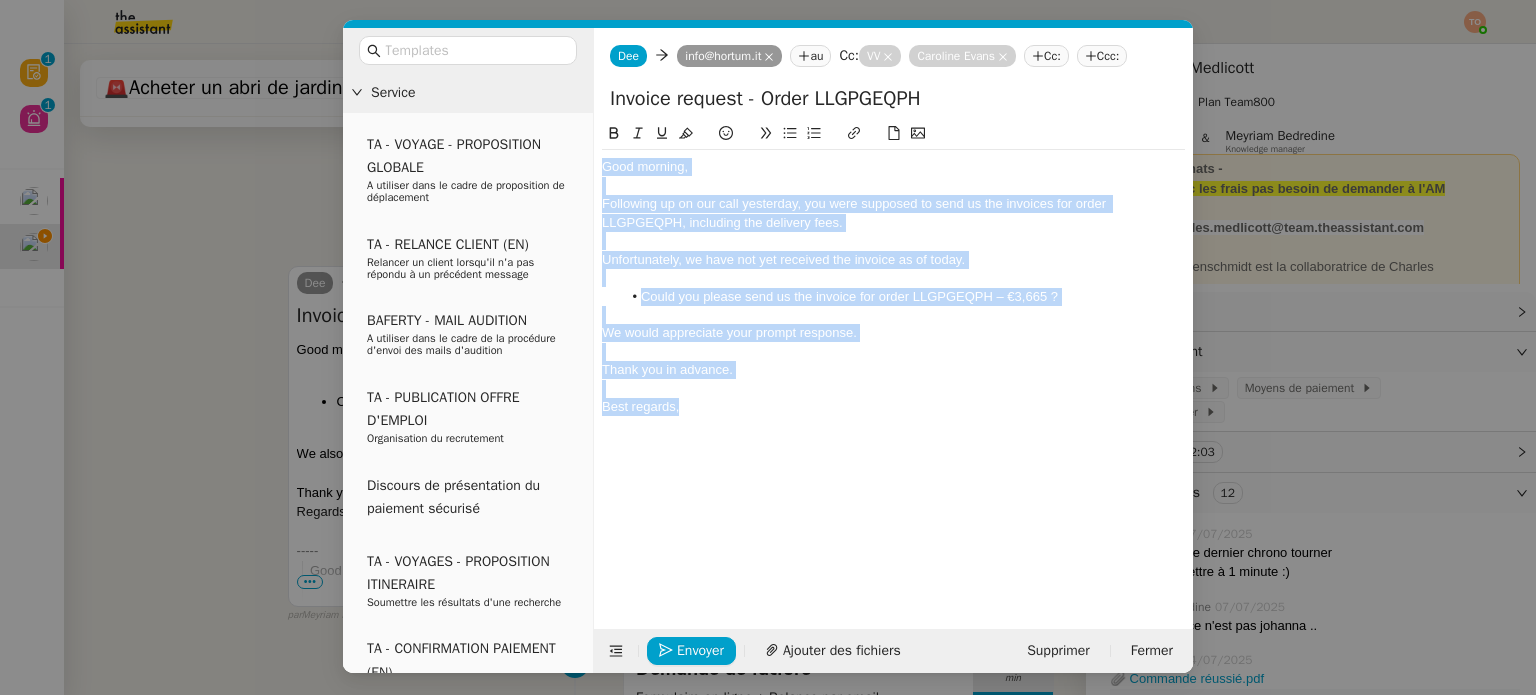 click 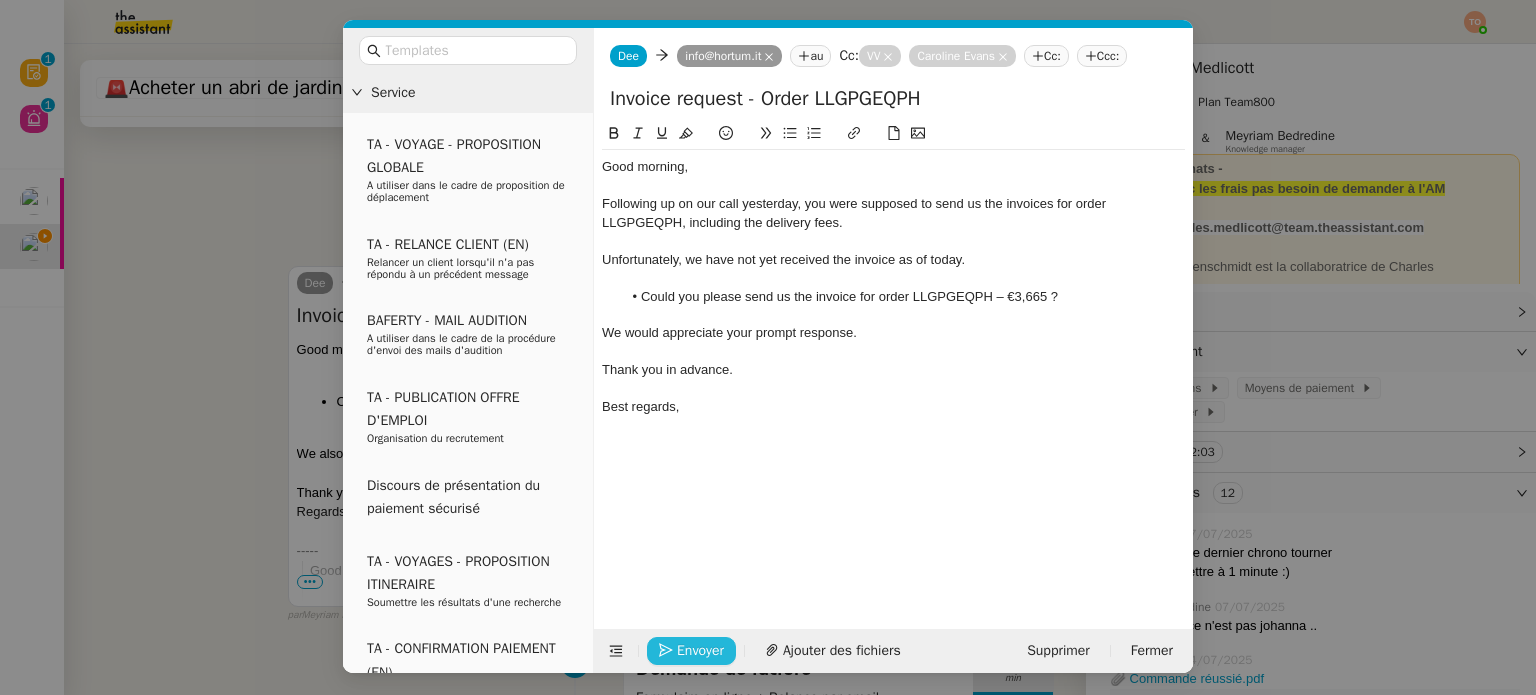 click on "Envoyer" 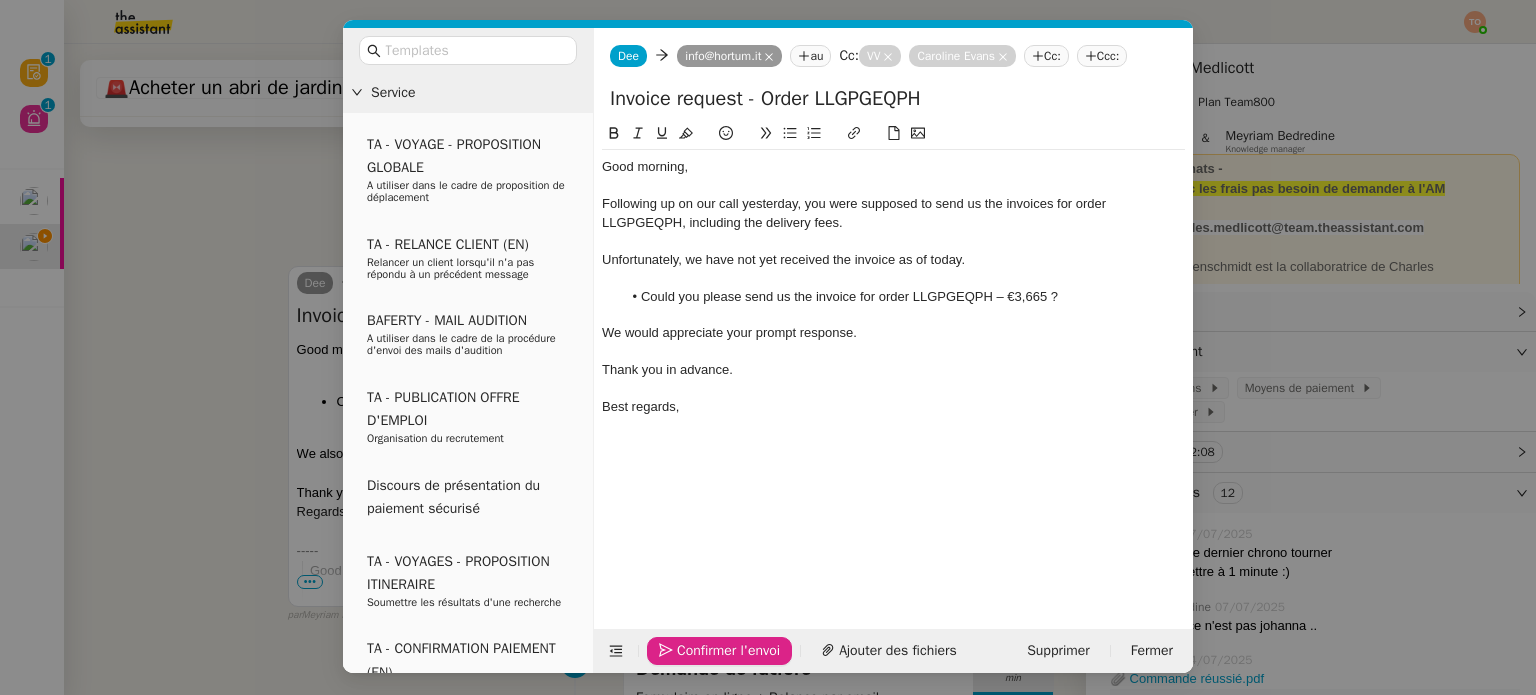 click on "Confirmer l'envoi" 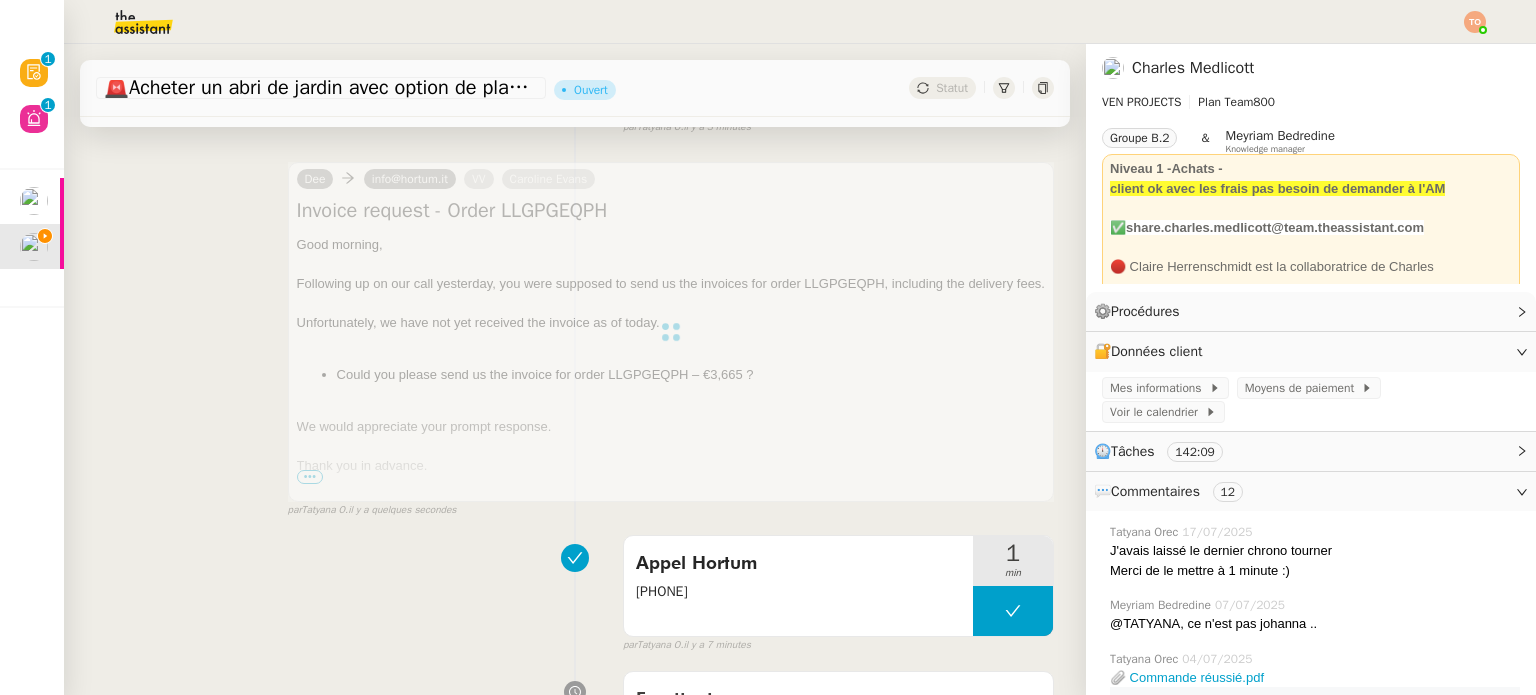 scroll, scrollTop: 0, scrollLeft: 0, axis: both 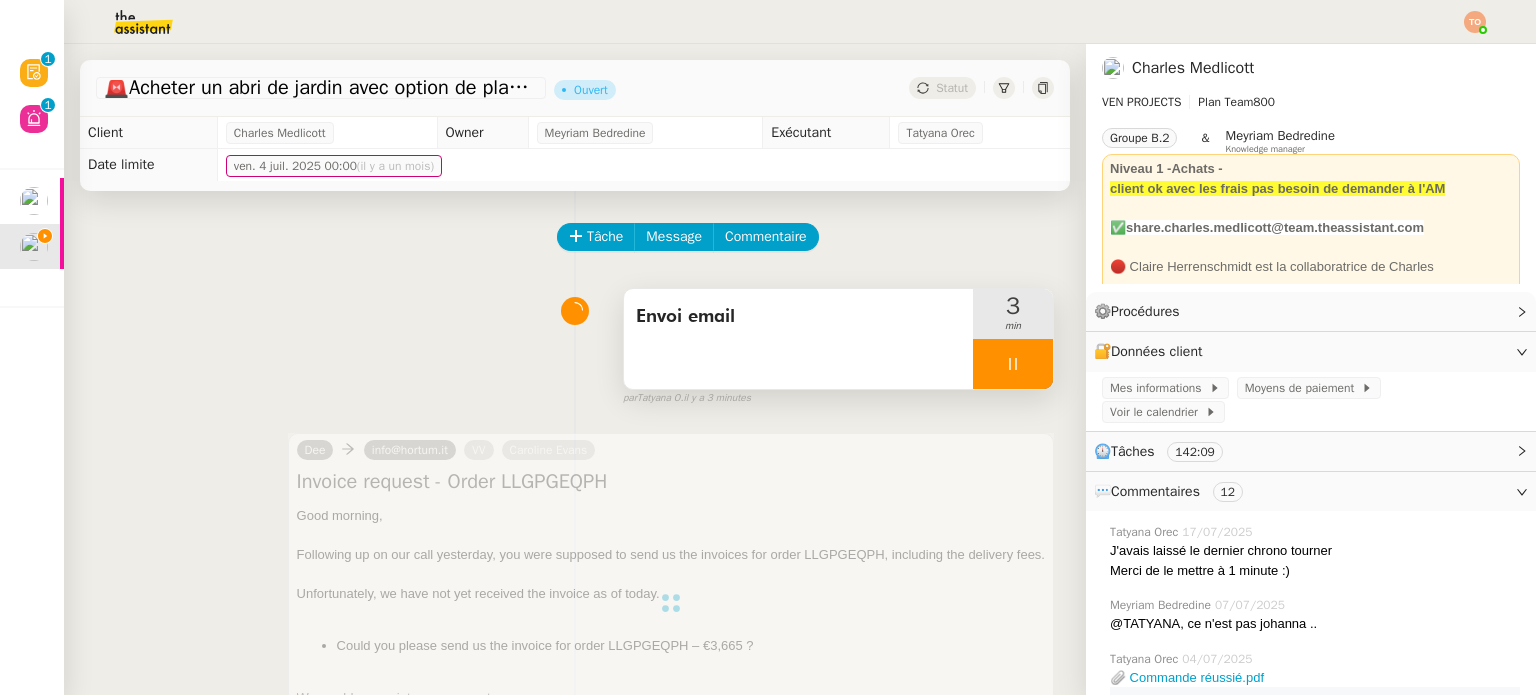 click at bounding box center [1013, 364] 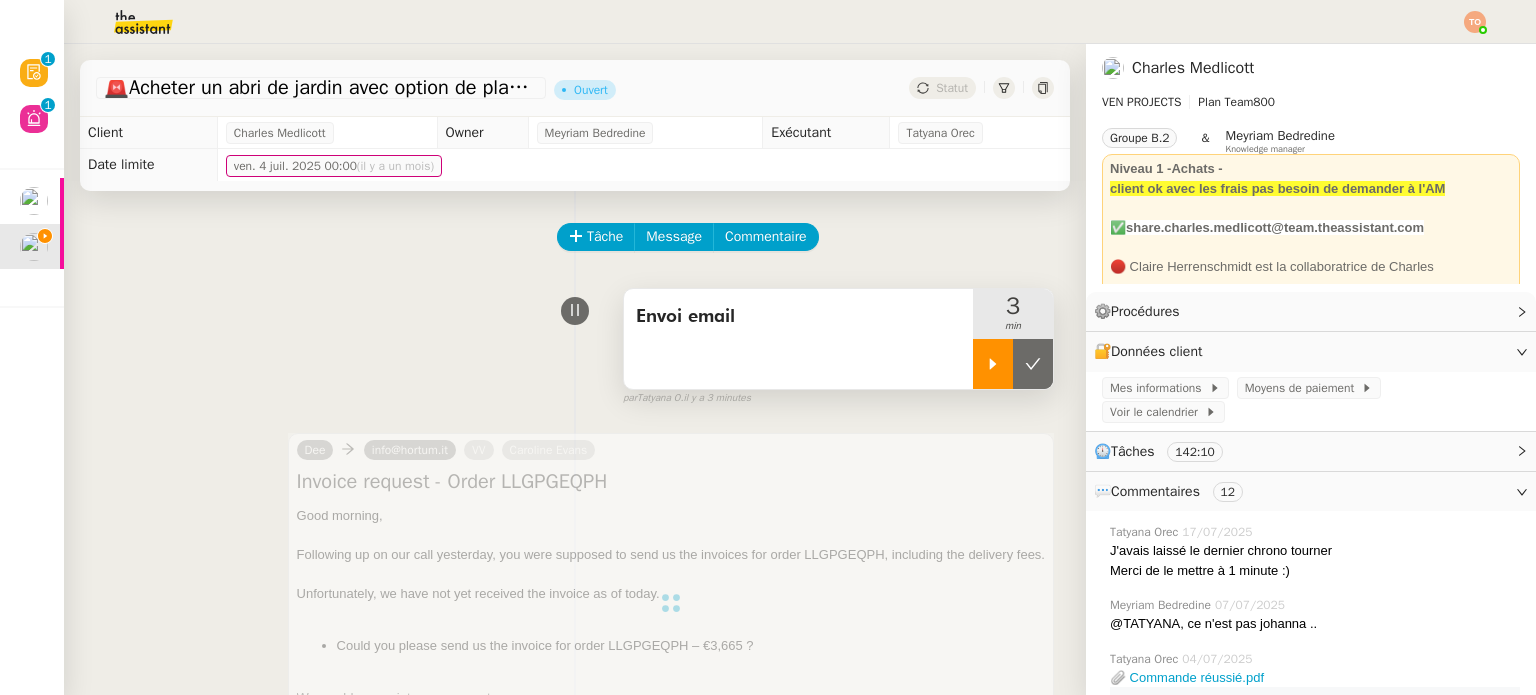 click at bounding box center (1033, 364) 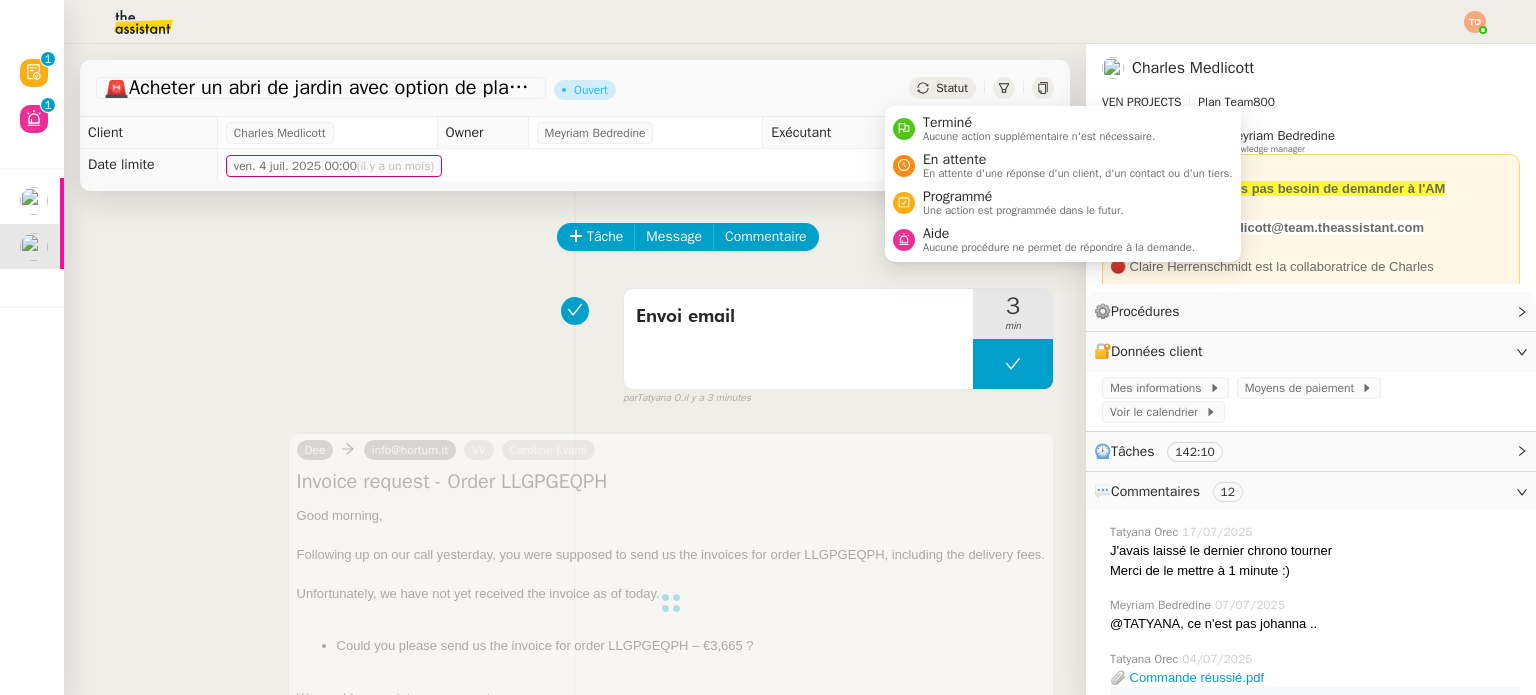 click on "Statut" 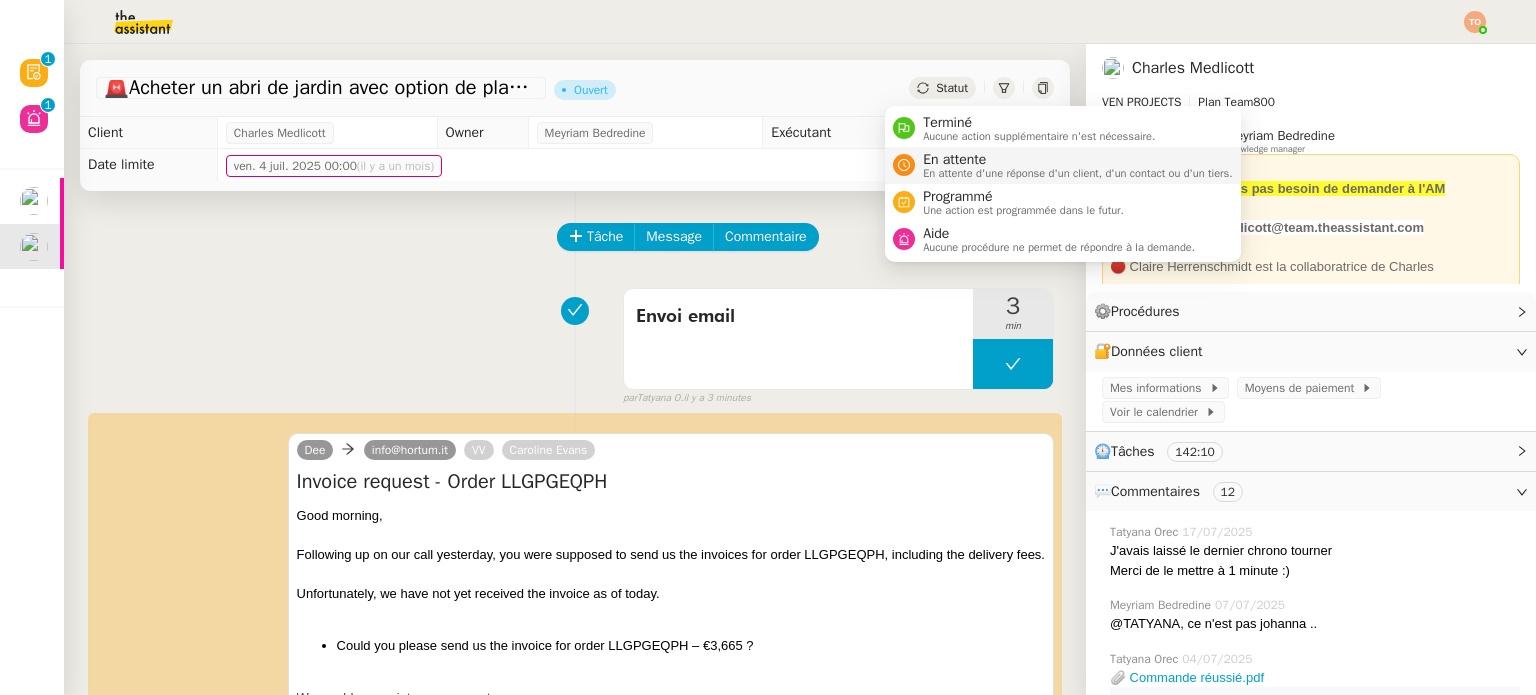 click on "En attente" at bounding box center (1078, 160) 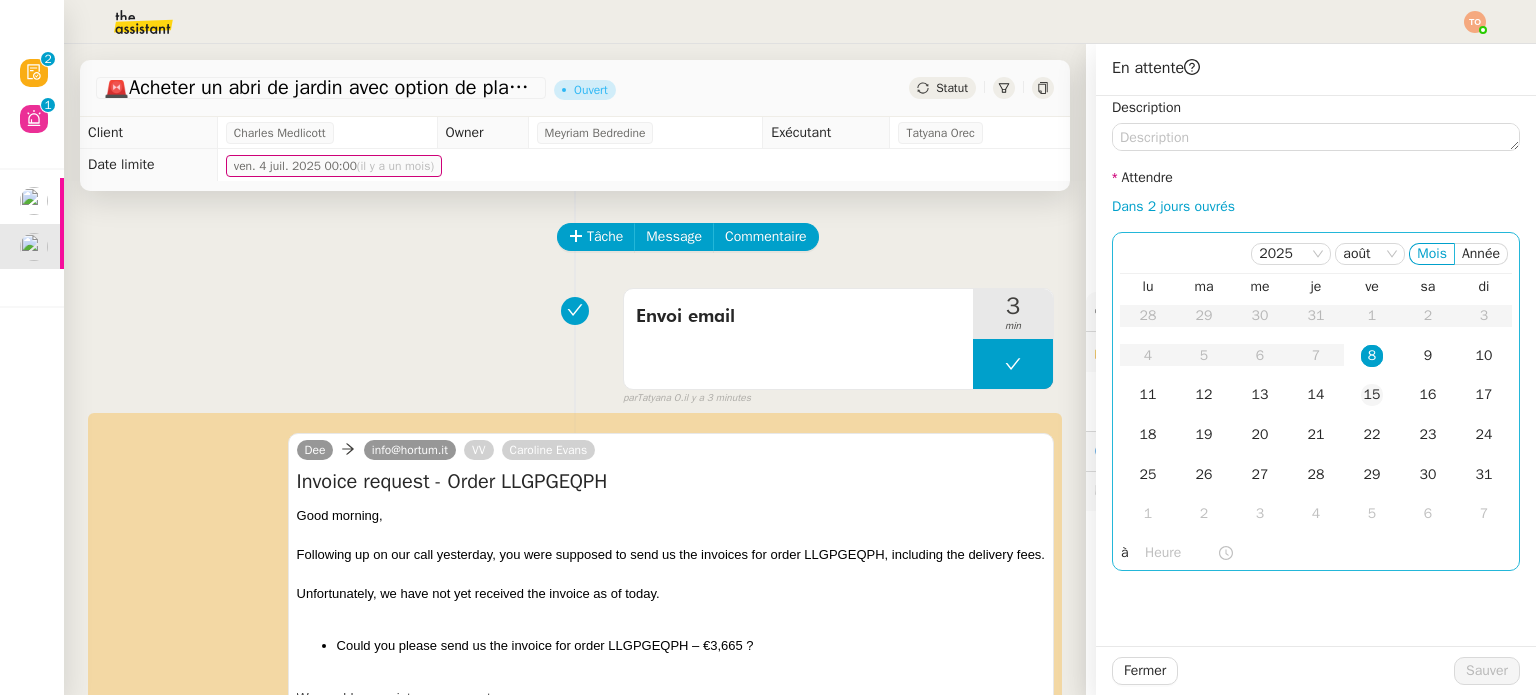 drag, startPoint x: 1363, startPoint y: 363, endPoint x: 1329, endPoint y: 414, distance: 61.294373 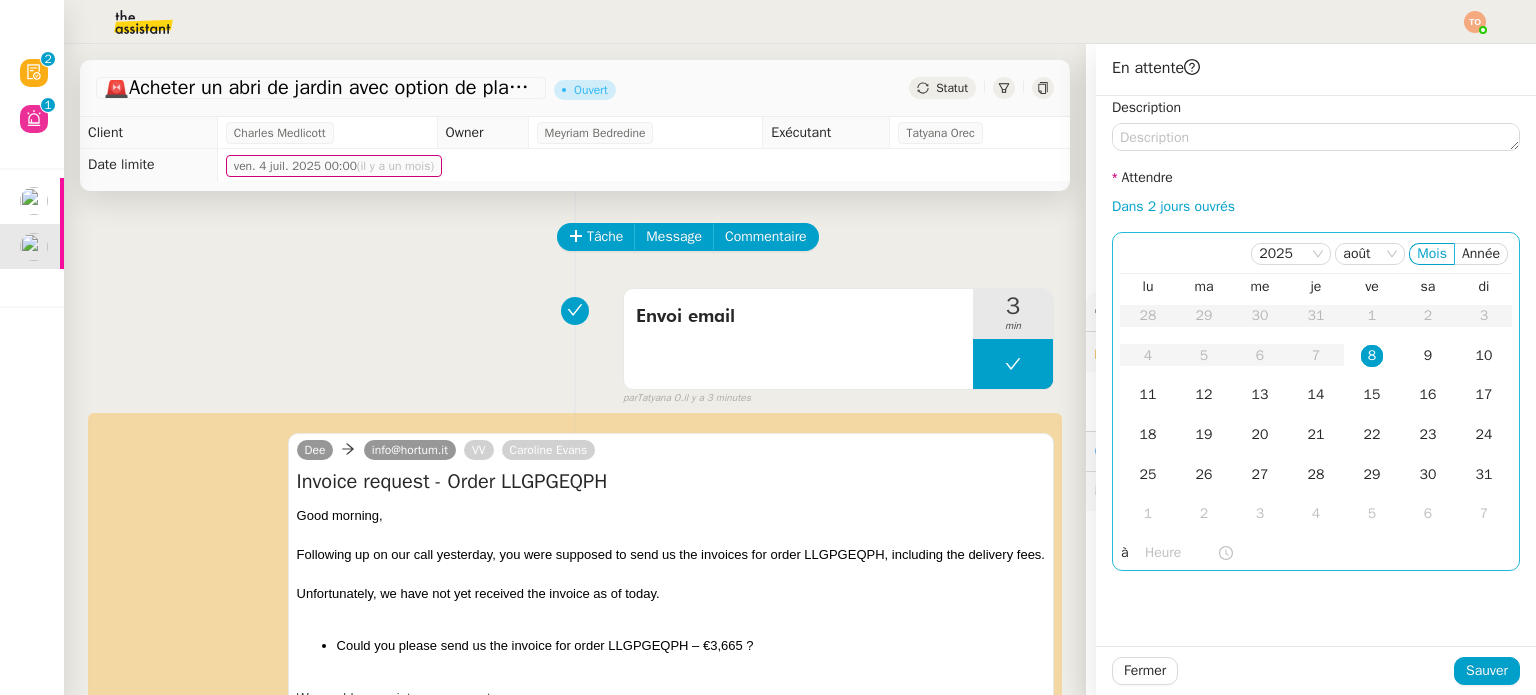 click 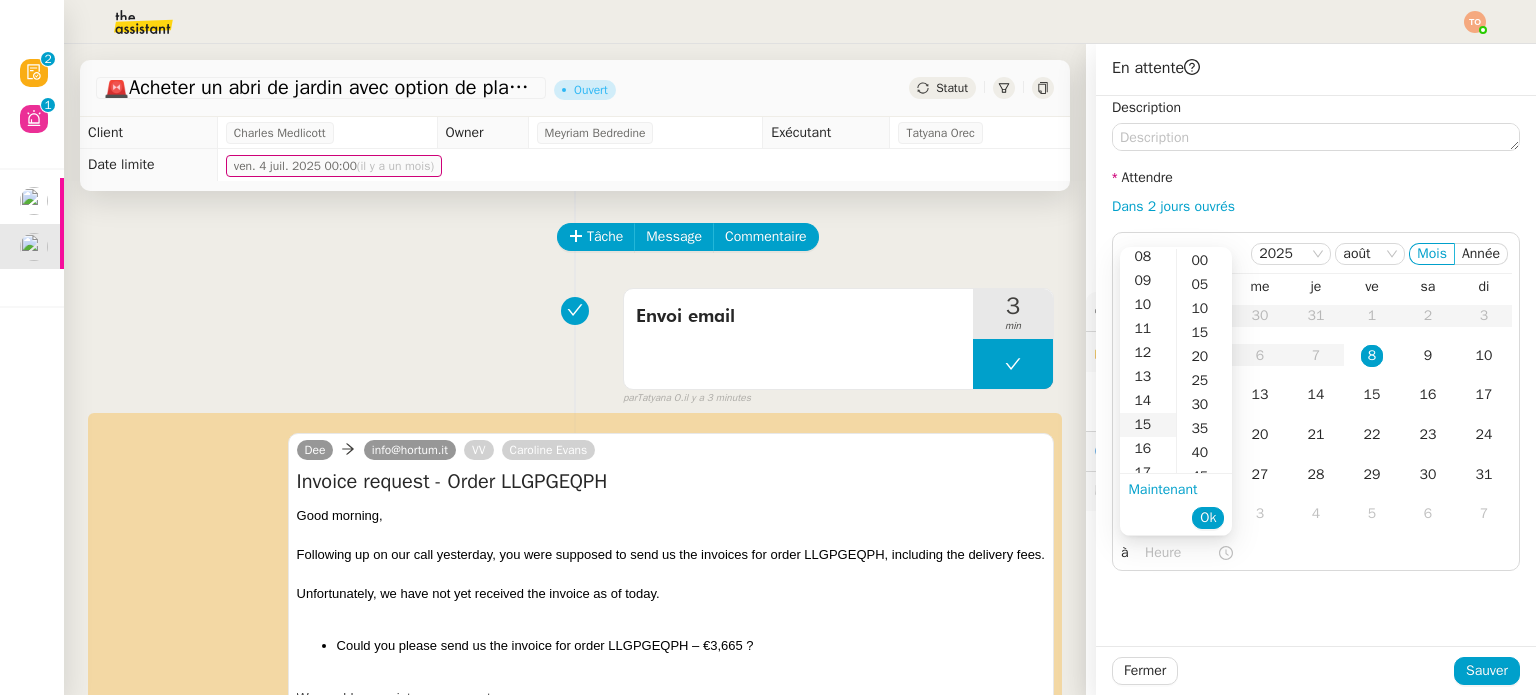 scroll, scrollTop: 200, scrollLeft: 0, axis: vertical 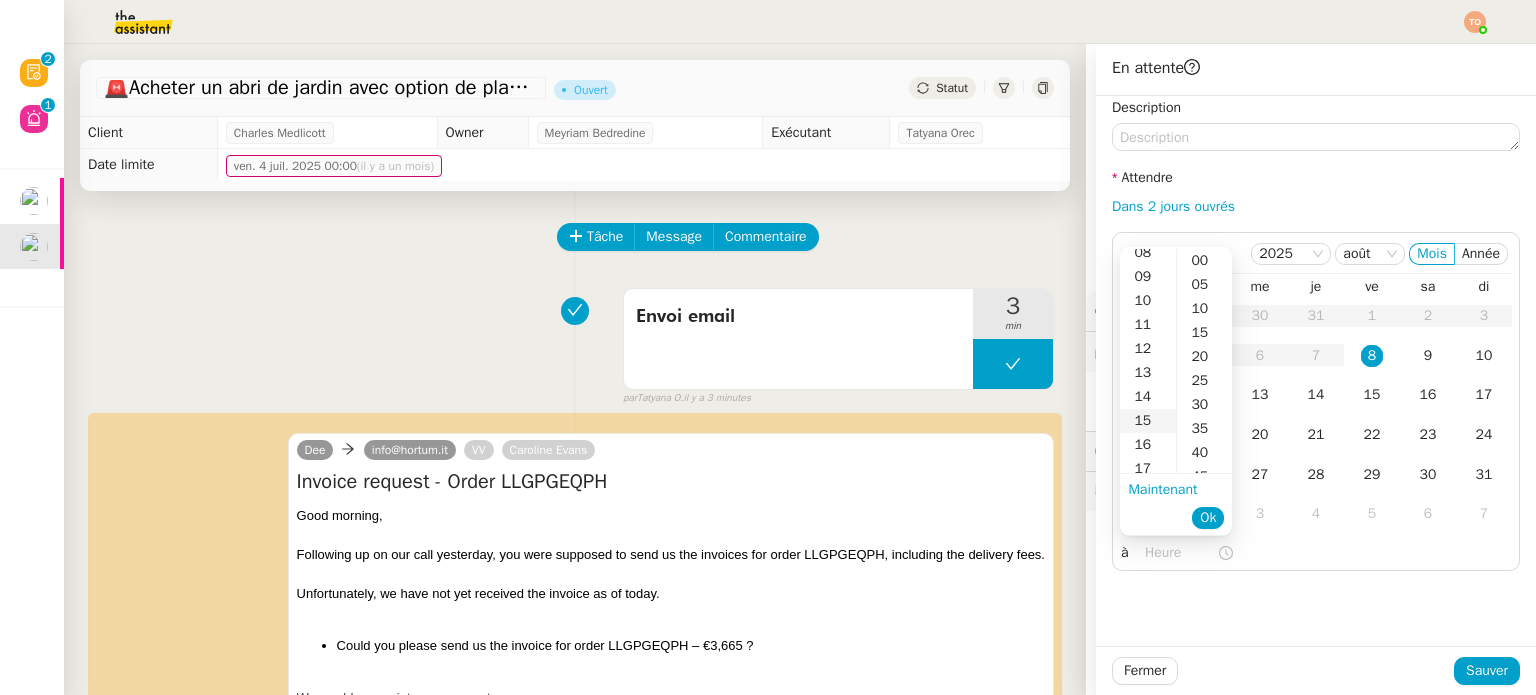 click on "15" at bounding box center (1148, 421) 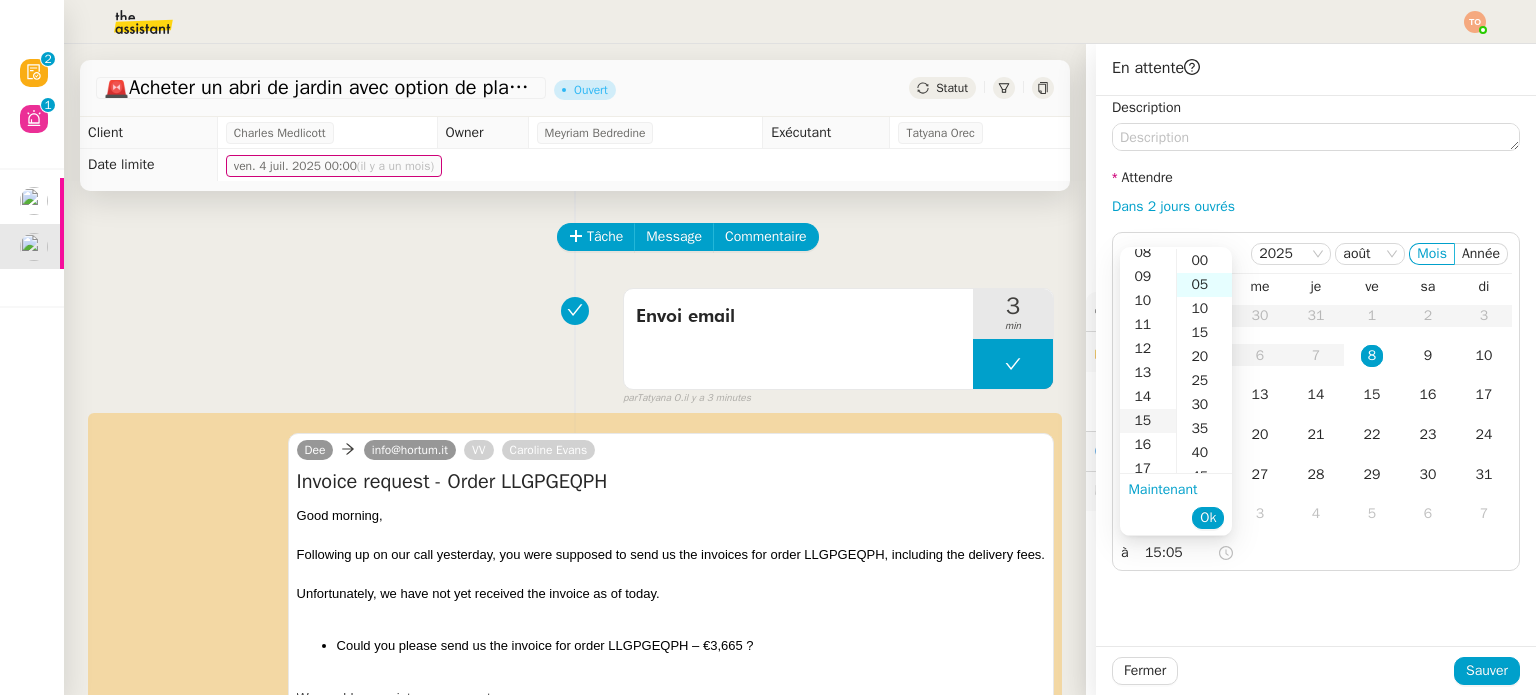 scroll, scrollTop: 360, scrollLeft: 0, axis: vertical 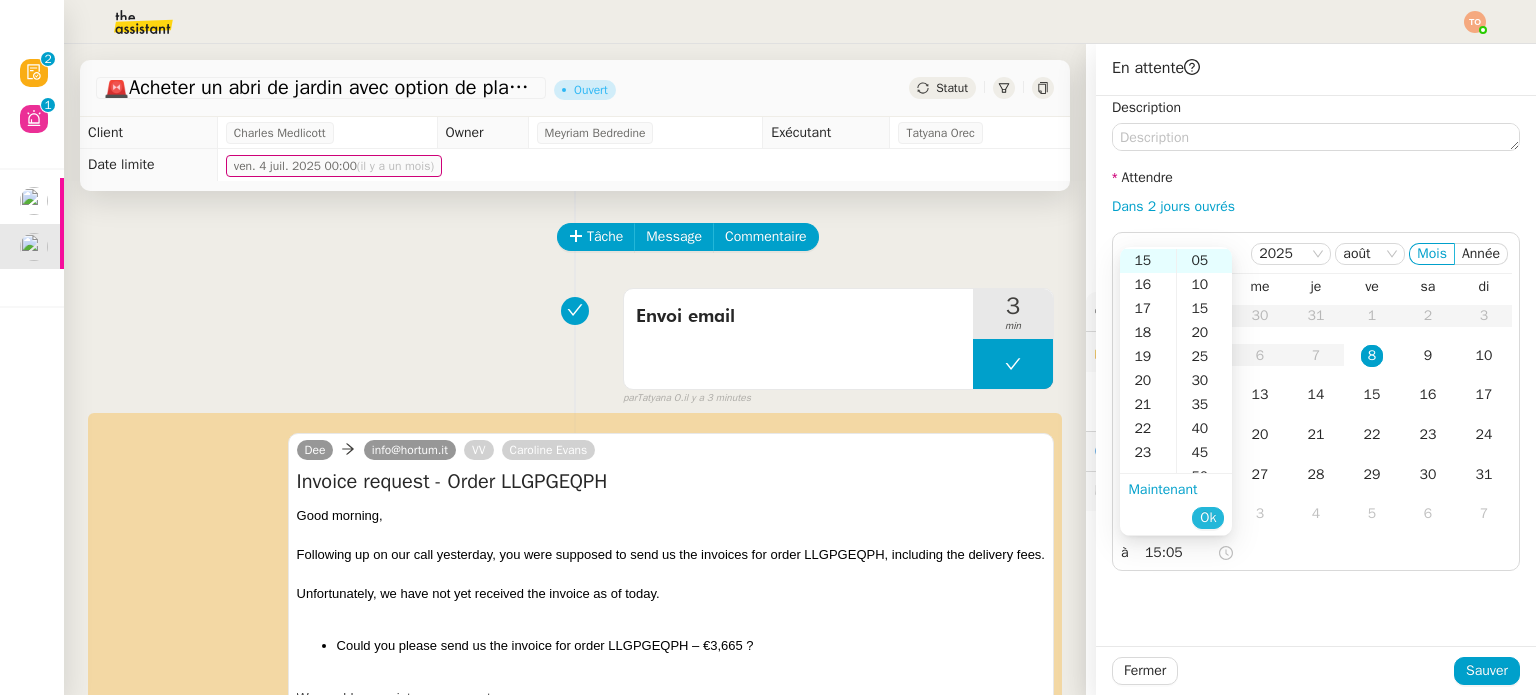 click on "Ok" at bounding box center [1208, 518] 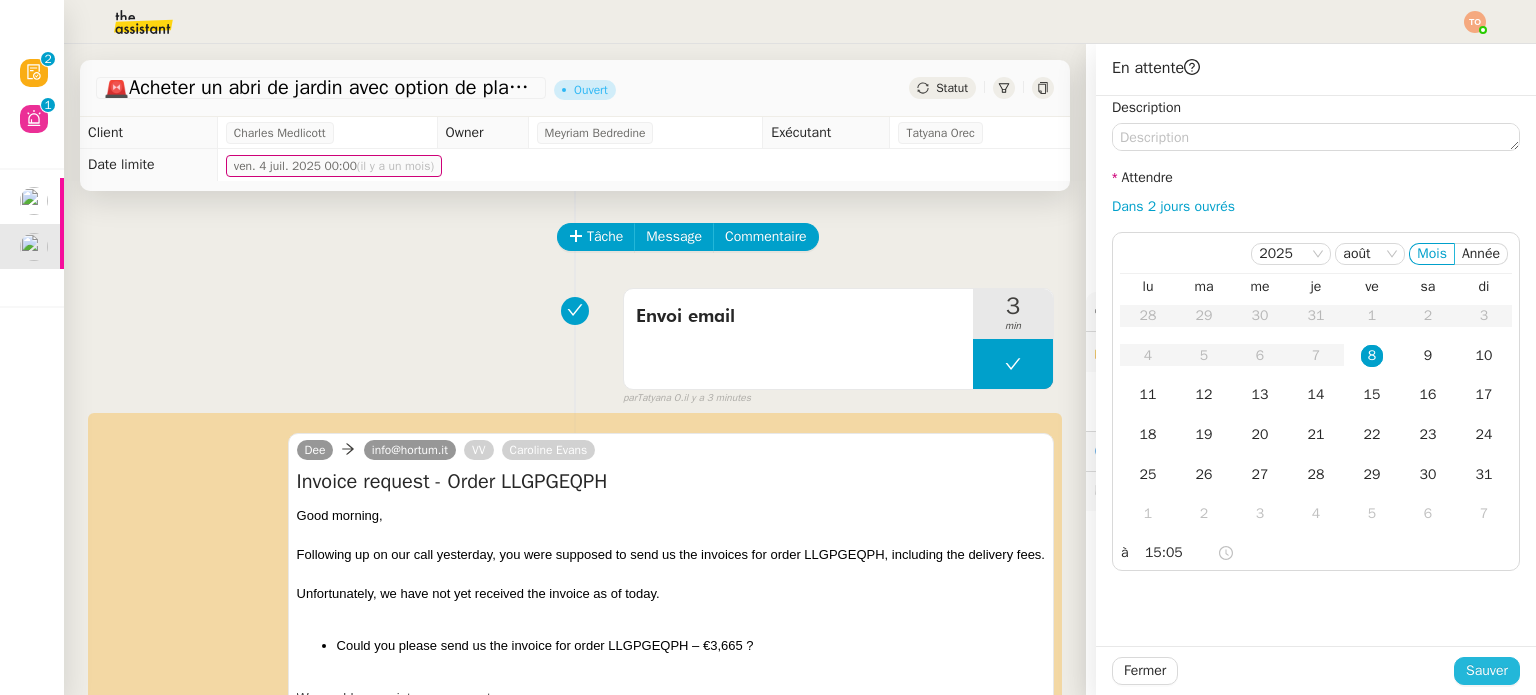 click on "Sauver" 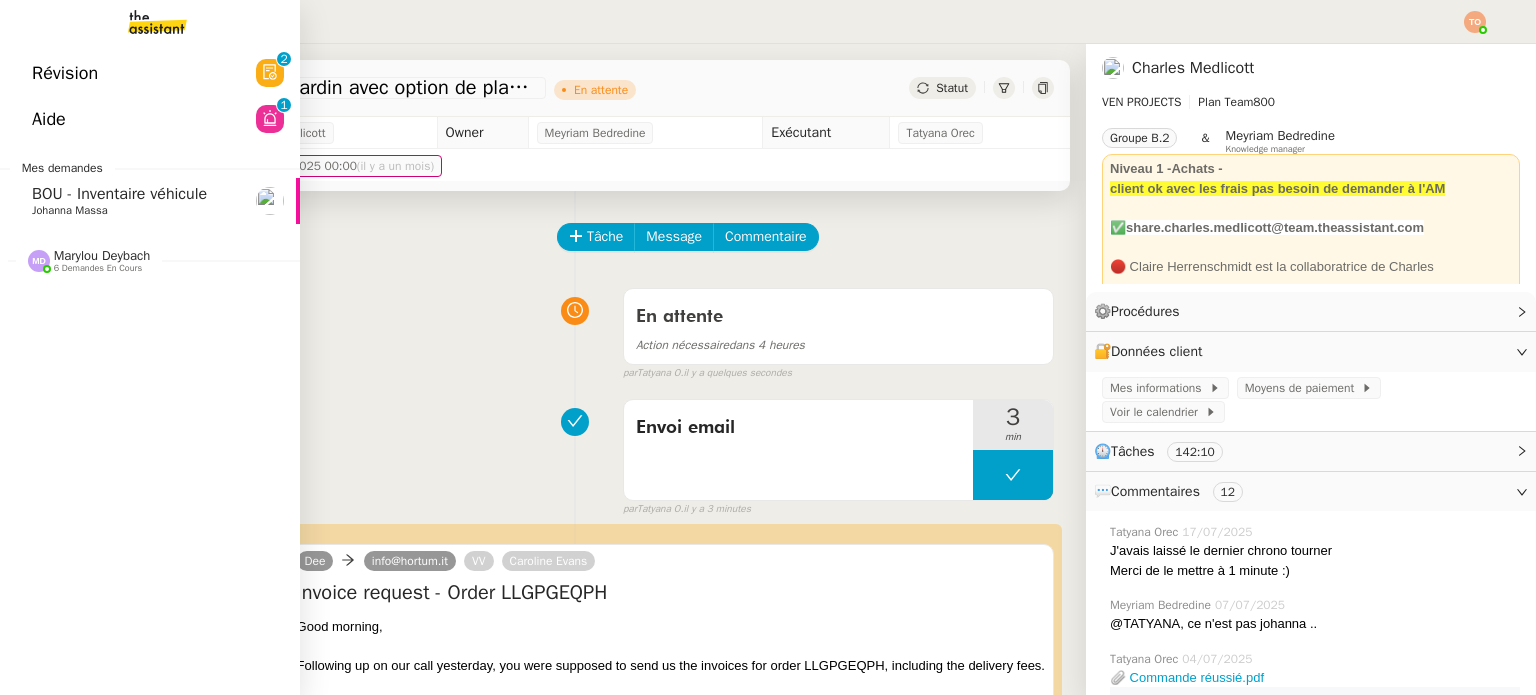 click on "Marylou Deybach" 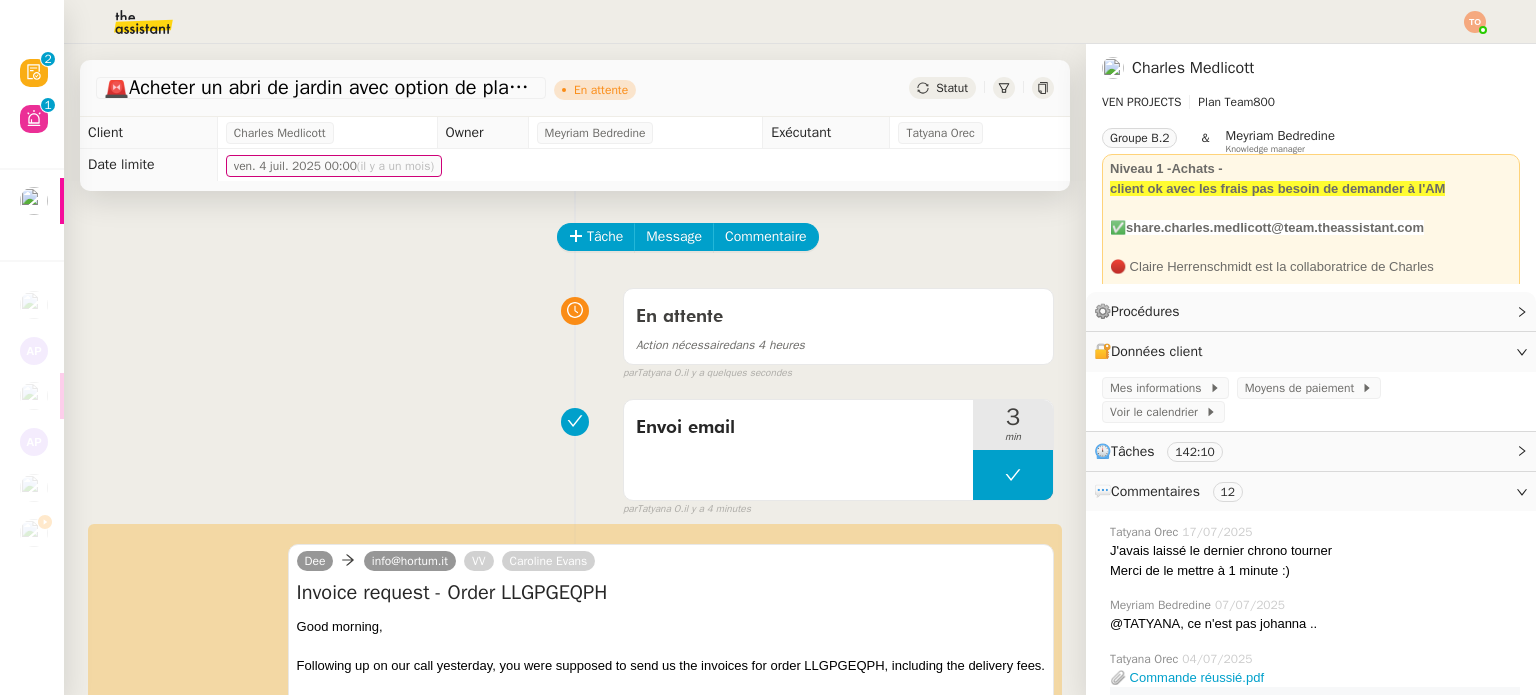 scroll, scrollTop: 0, scrollLeft: 0, axis: both 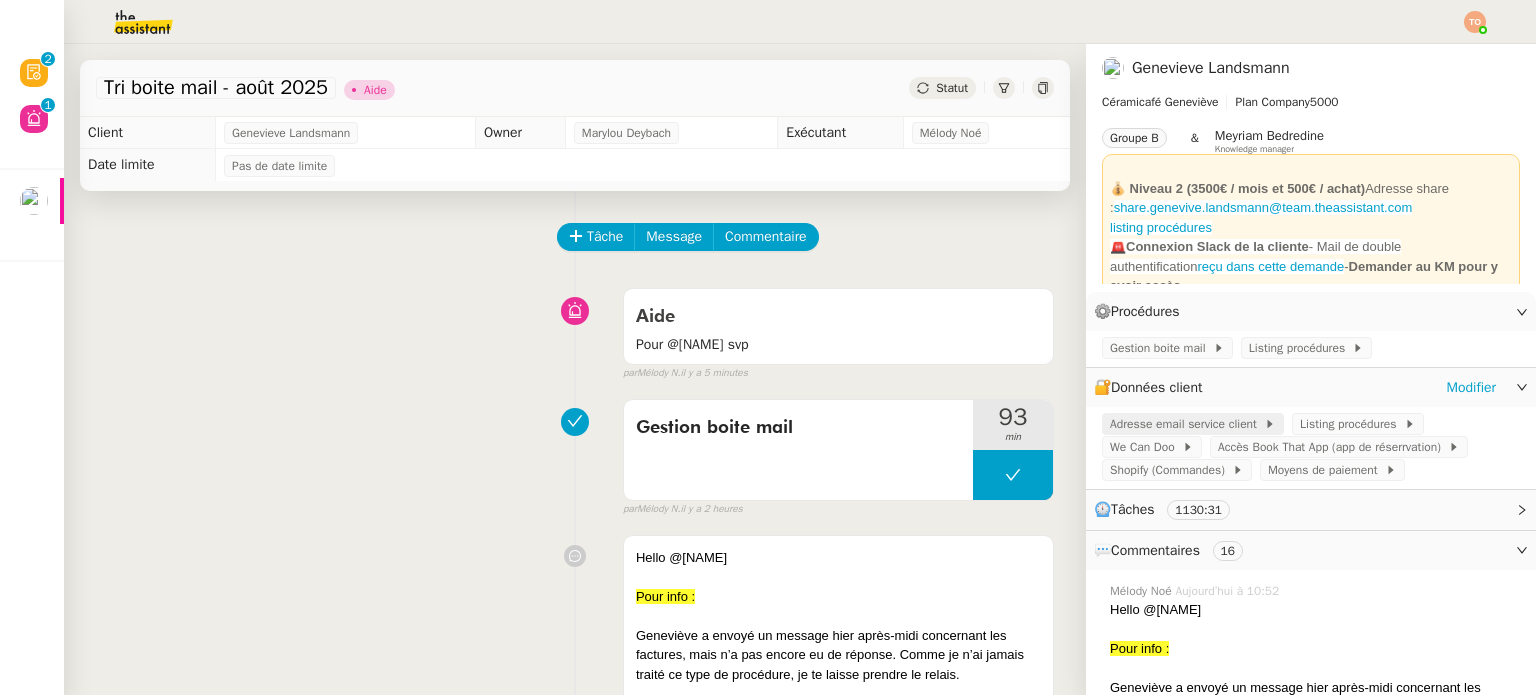 click on "Adresse email service client" 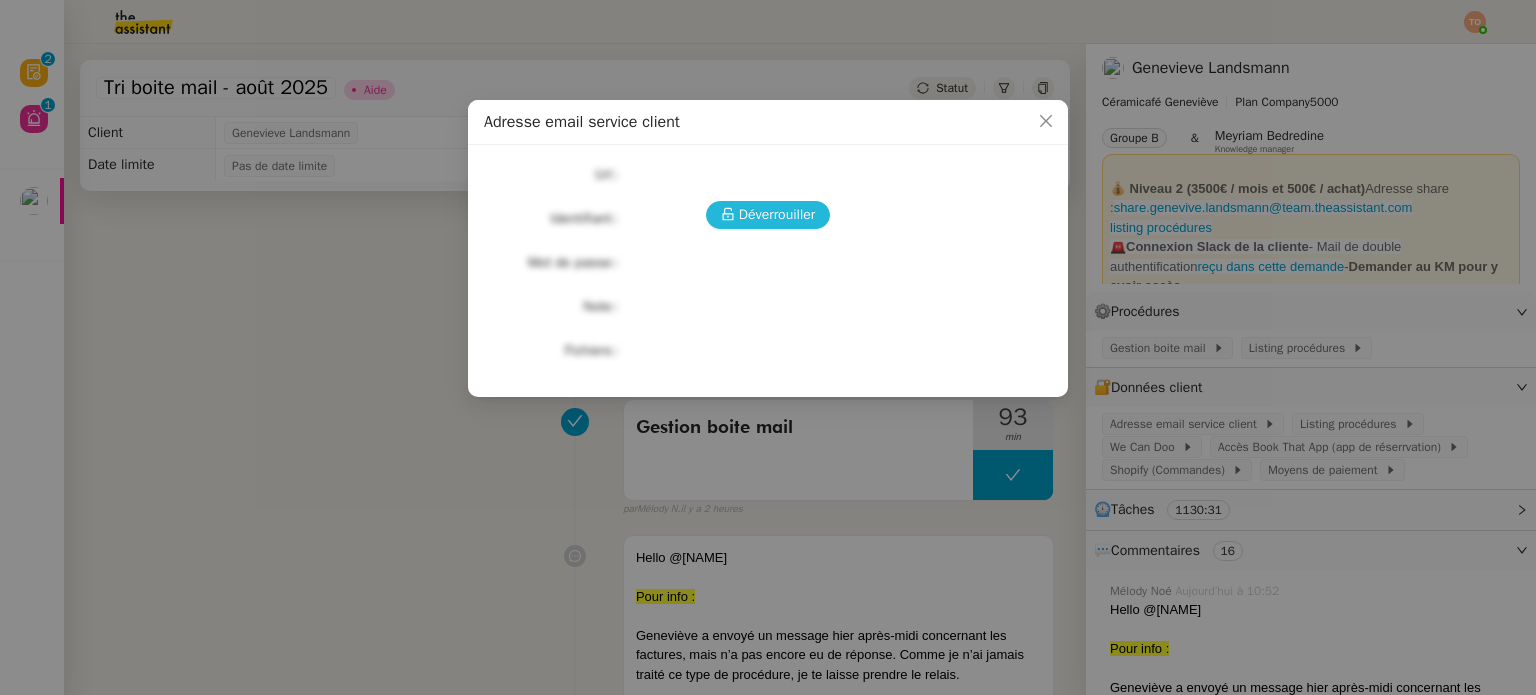 click 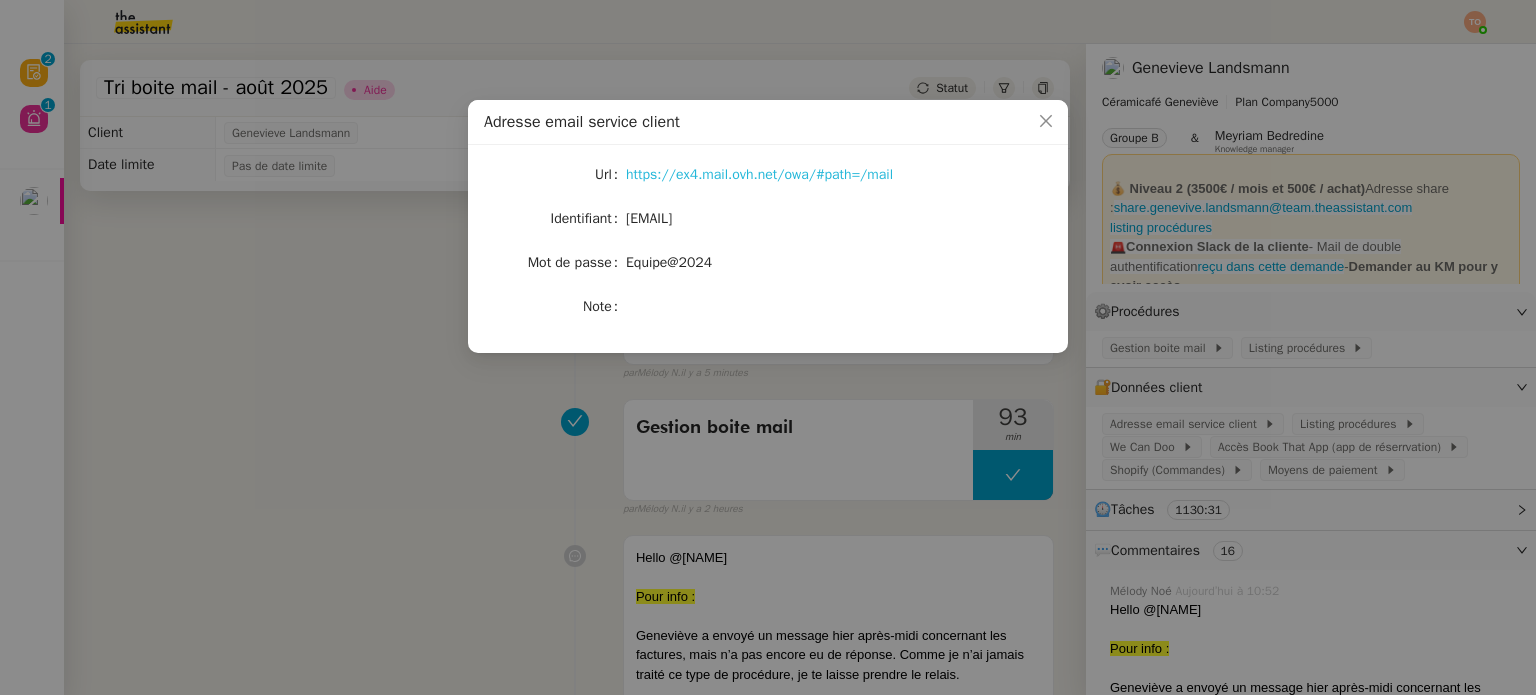 click on "https://ex4.mail.ovh.net/owa/#path=/mail" 